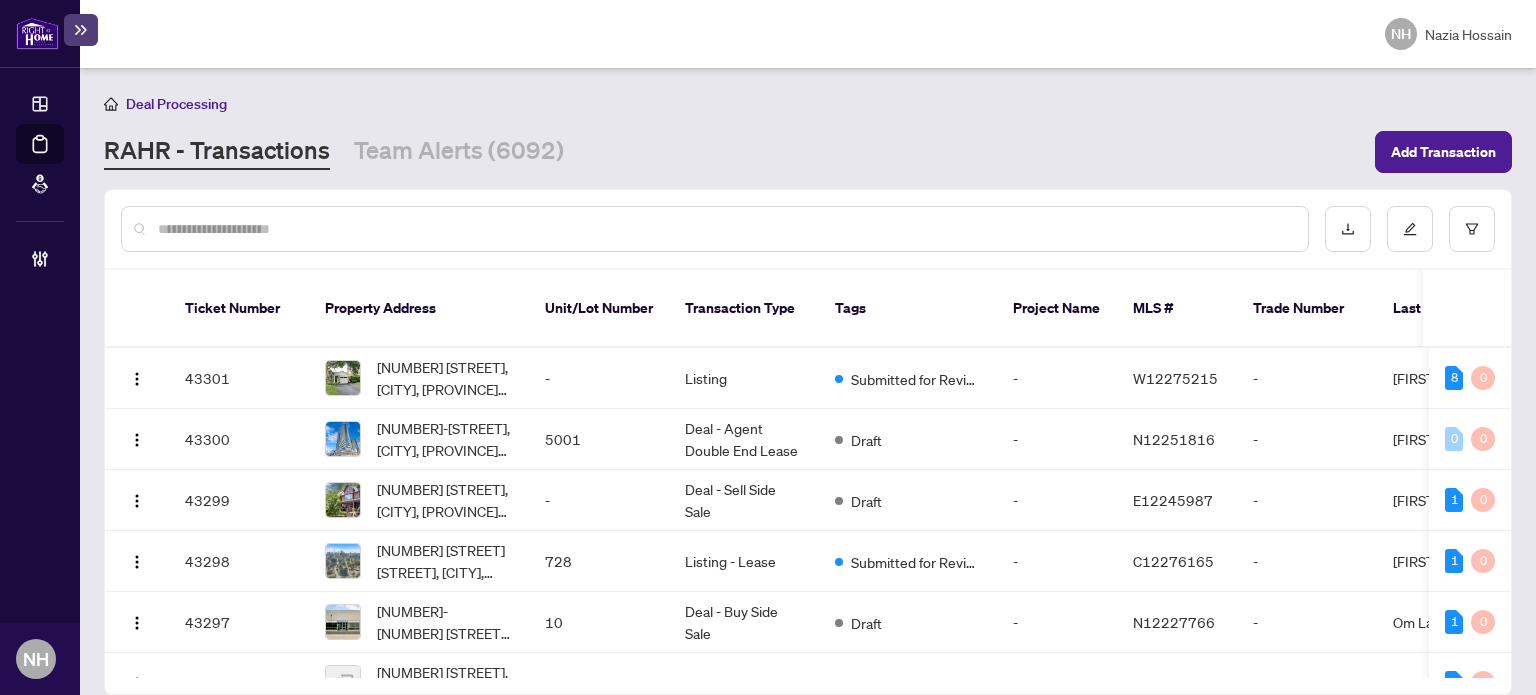 scroll, scrollTop: 0, scrollLeft: 0, axis: both 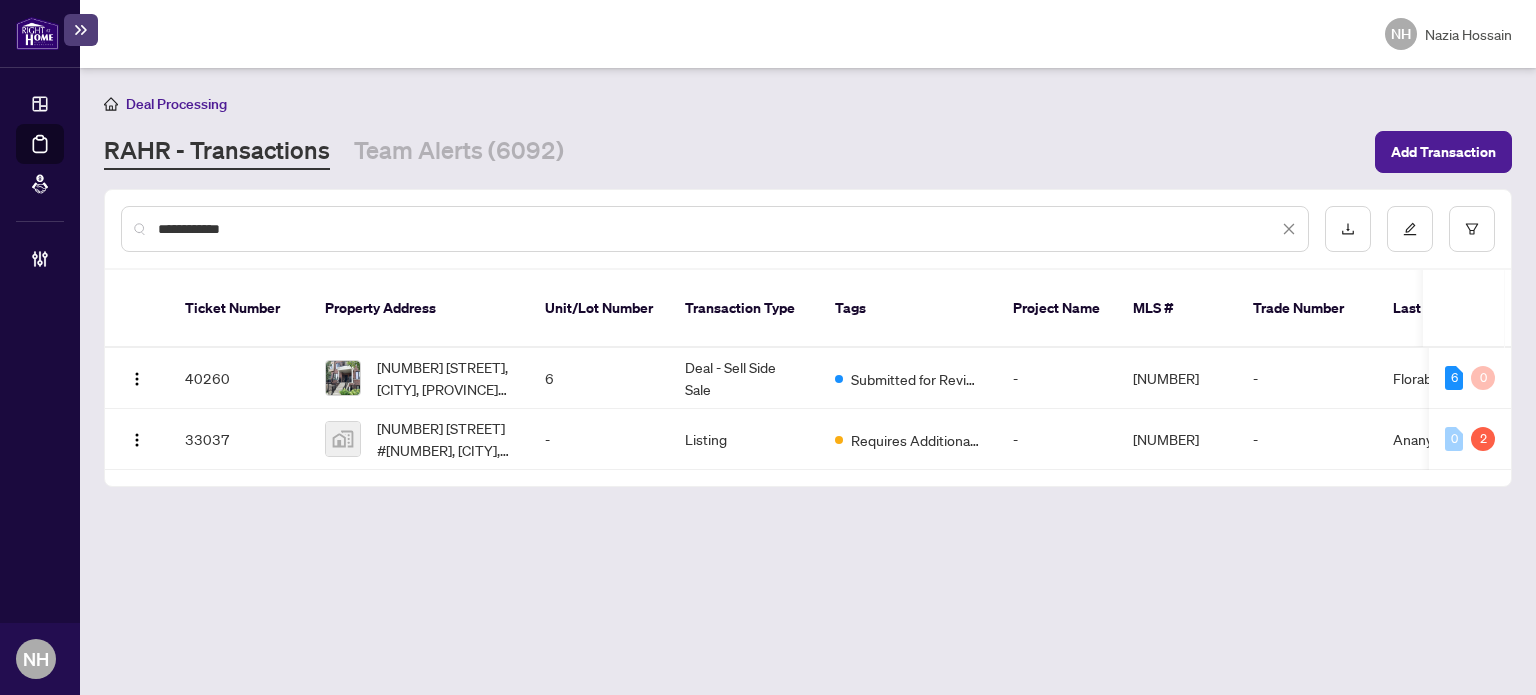 type on "**********" 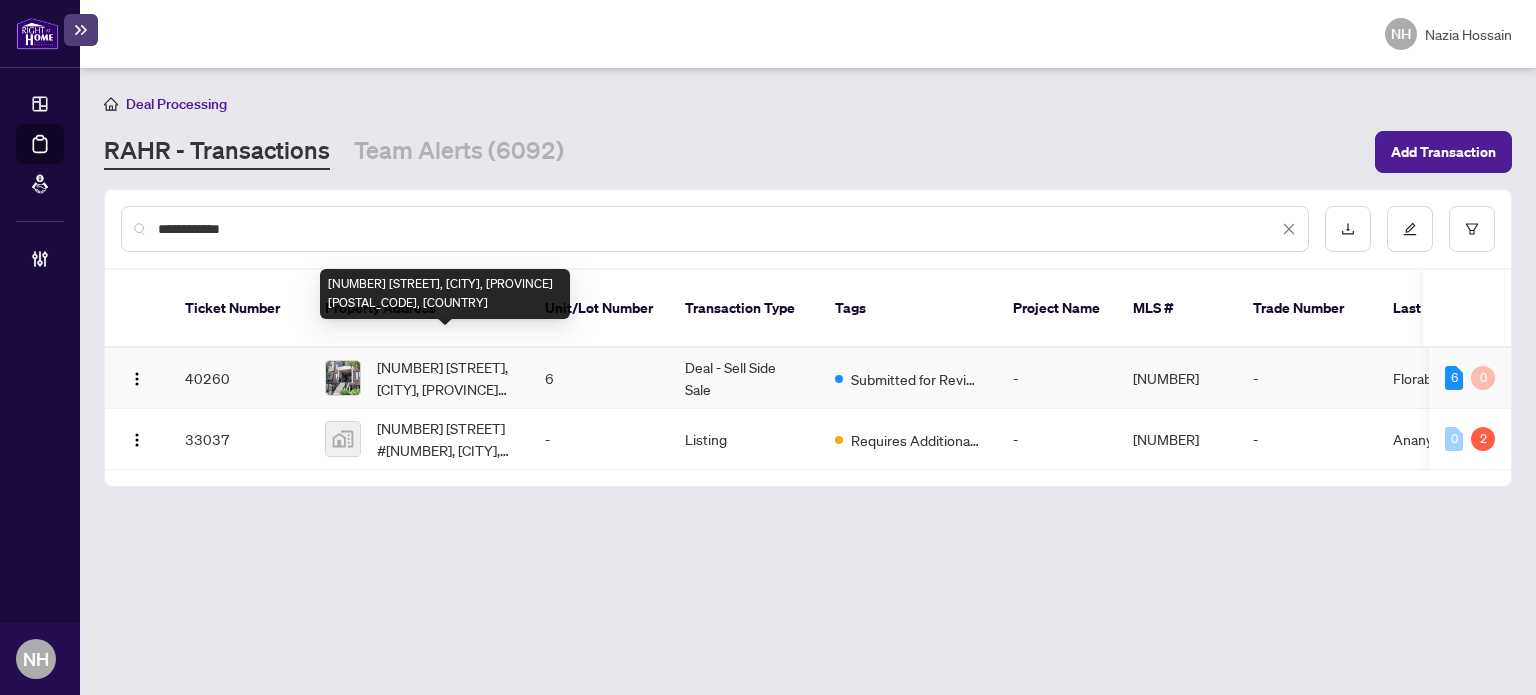 click on "[NUMBER] [STREET], [CITY], [STATE] [POSTAL_CODE], [COUNTRY]" at bounding box center [445, 378] 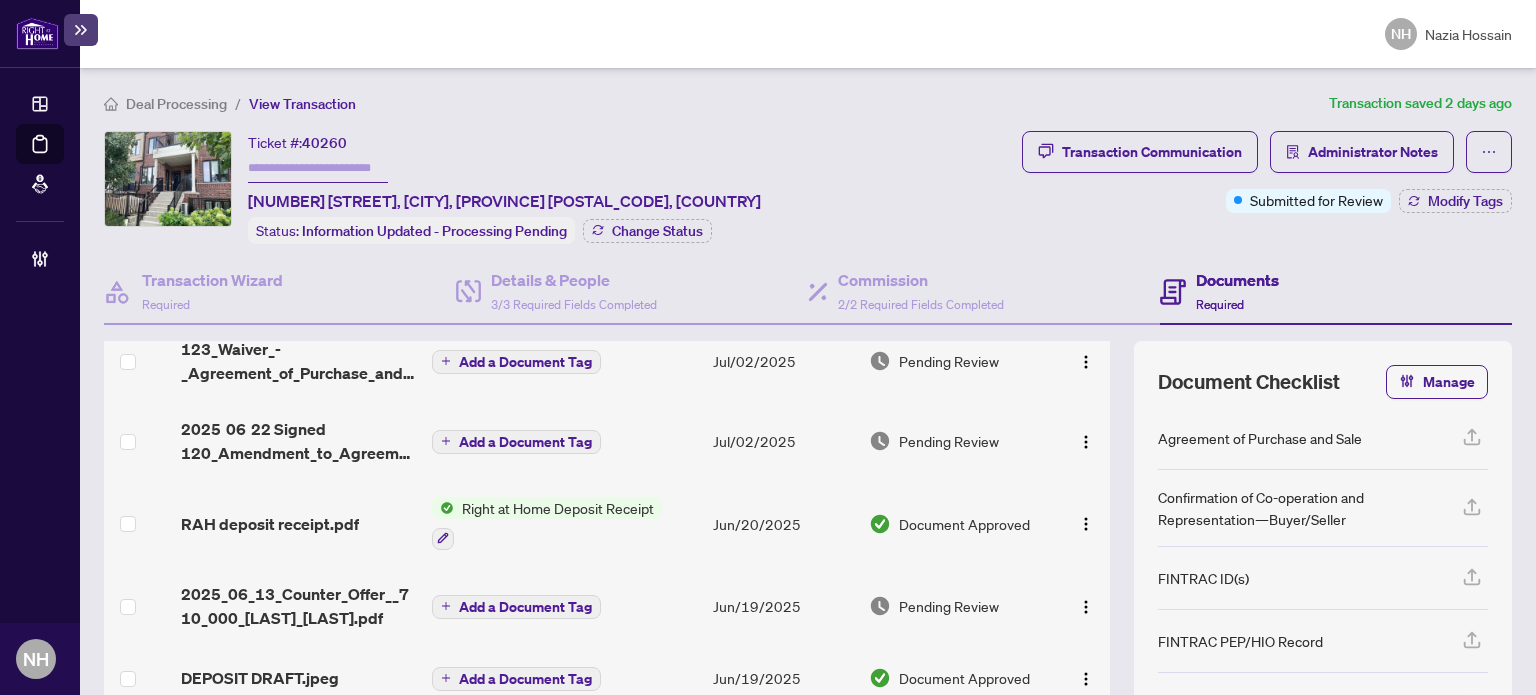 scroll, scrollTop: 448, scrollLeft: 0, axis: vertical 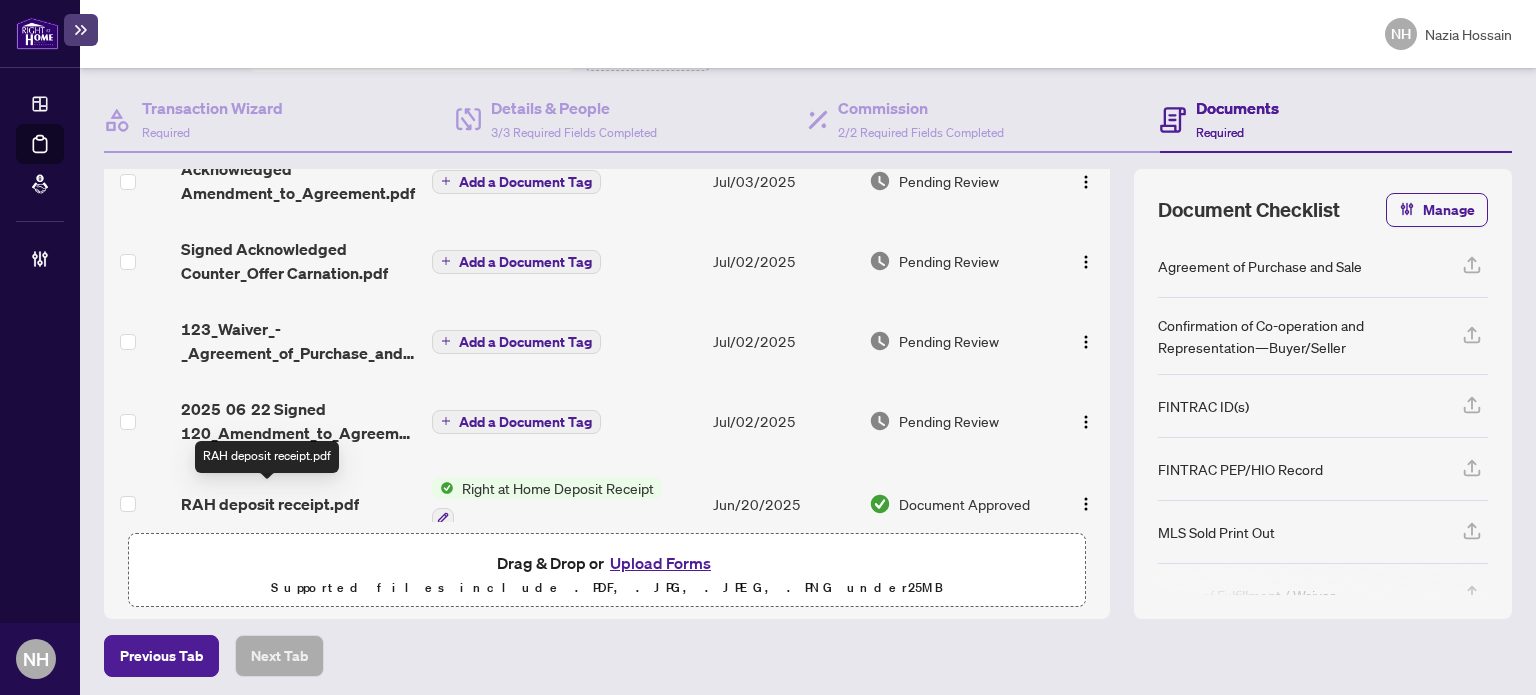 click on "RAH deposit receipt.pdf" at bounding box center (270, 504) 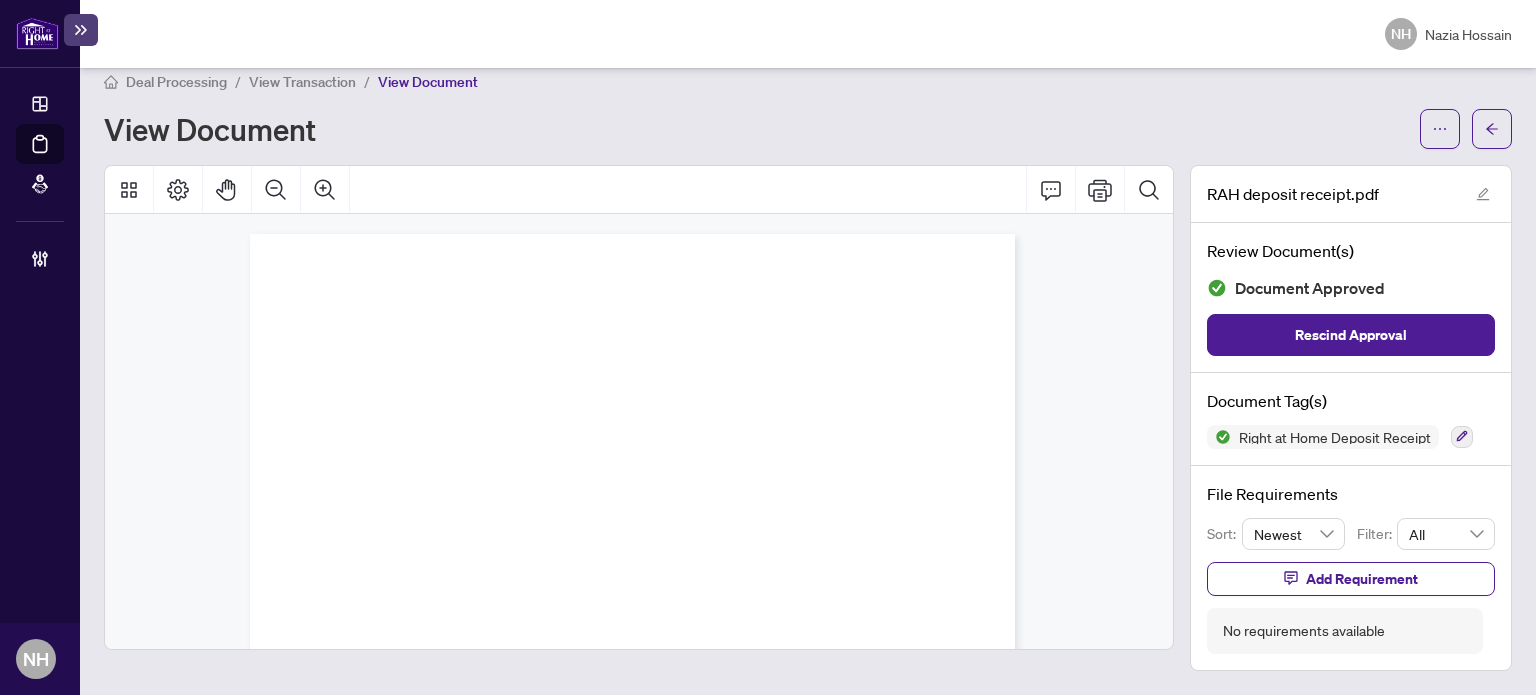 scroll, scrollTop: 18, scrollLeft: 0, axis: vertical 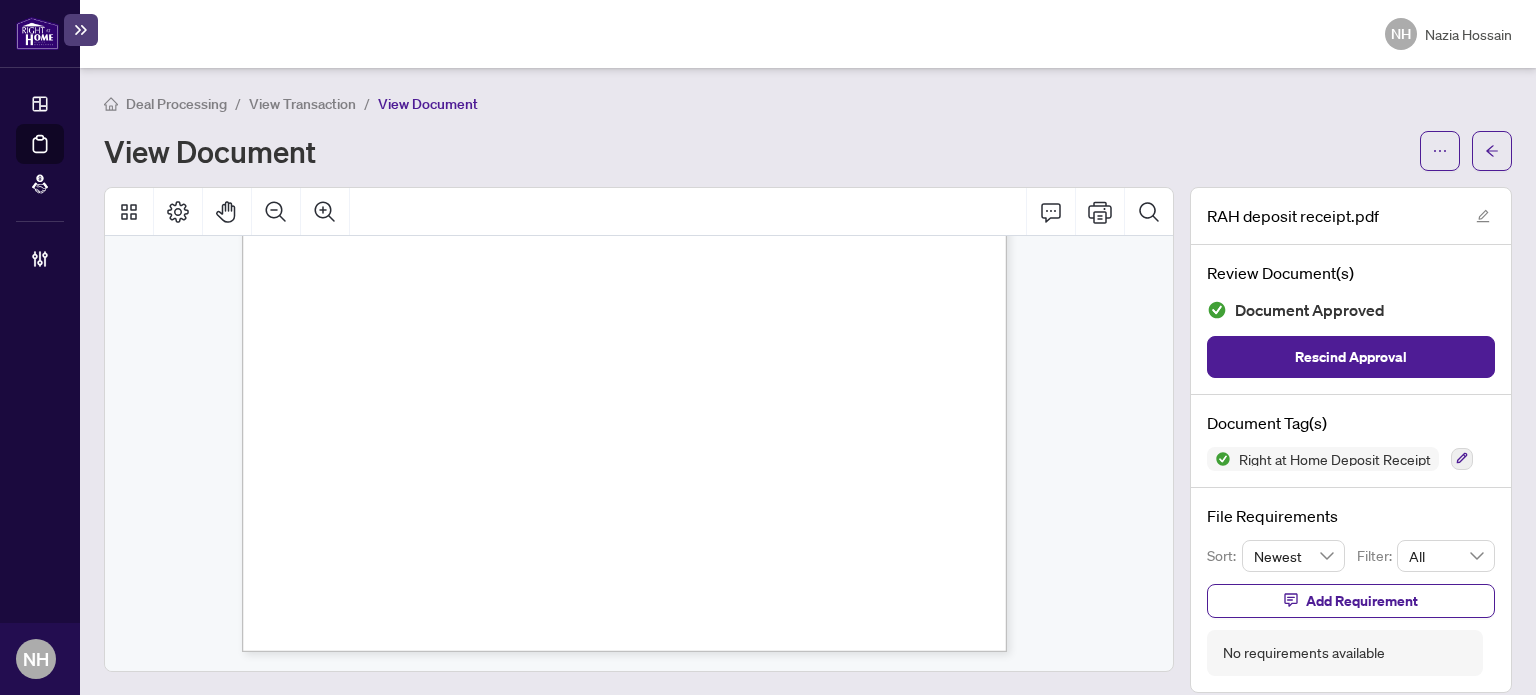 click on "View Transaction" at bounding box center (302, 104) 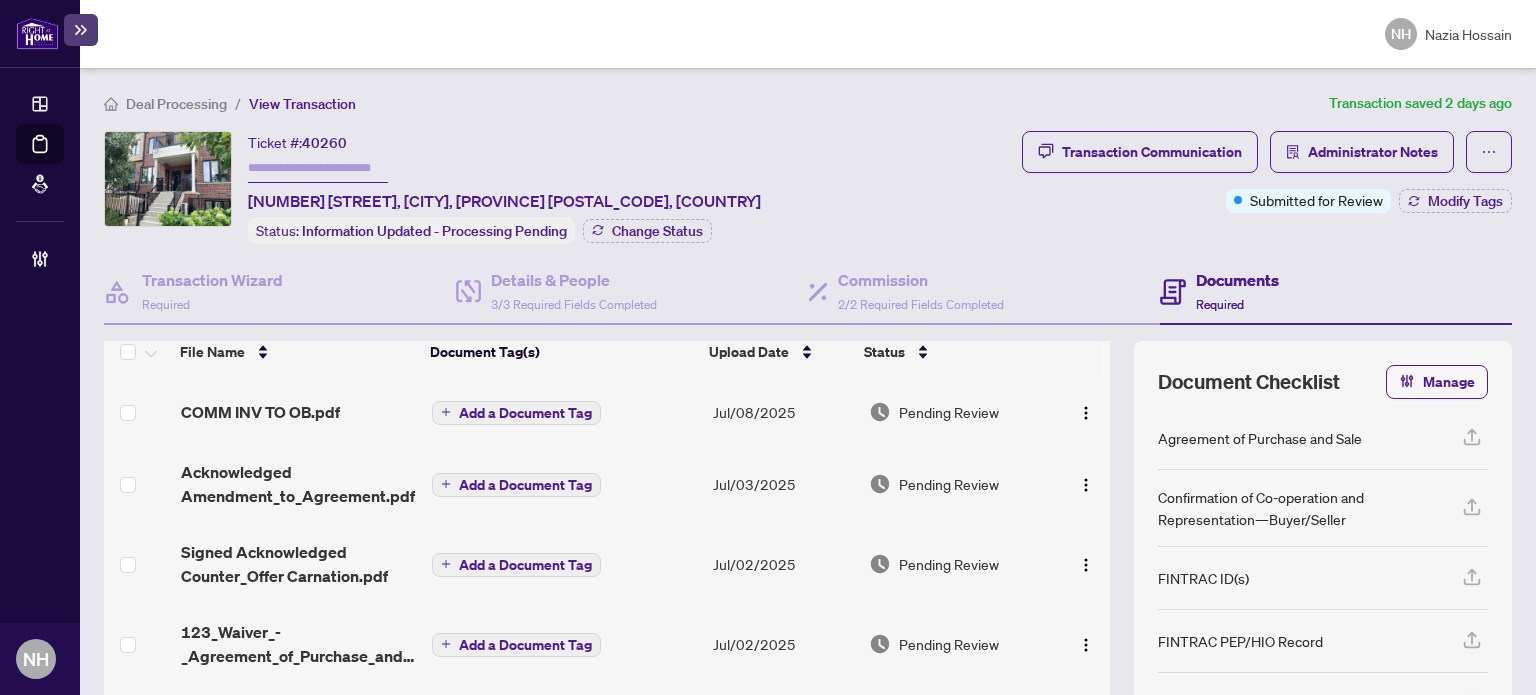 scroll, scrollTop: 0, scrollLeft: 0, axis: both 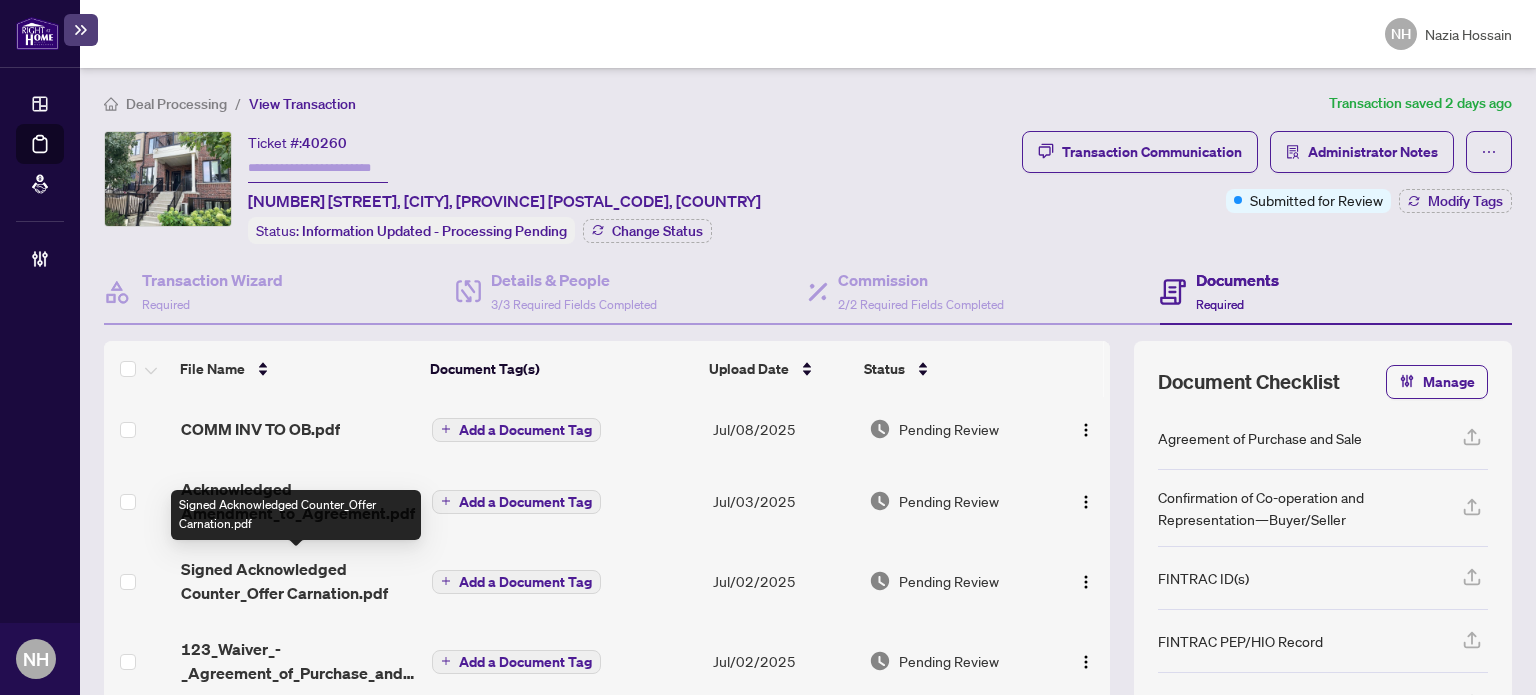 click on "Signed Acknowledged Counter_Offer Carnation.pdf" at bounding box center [298, 581] 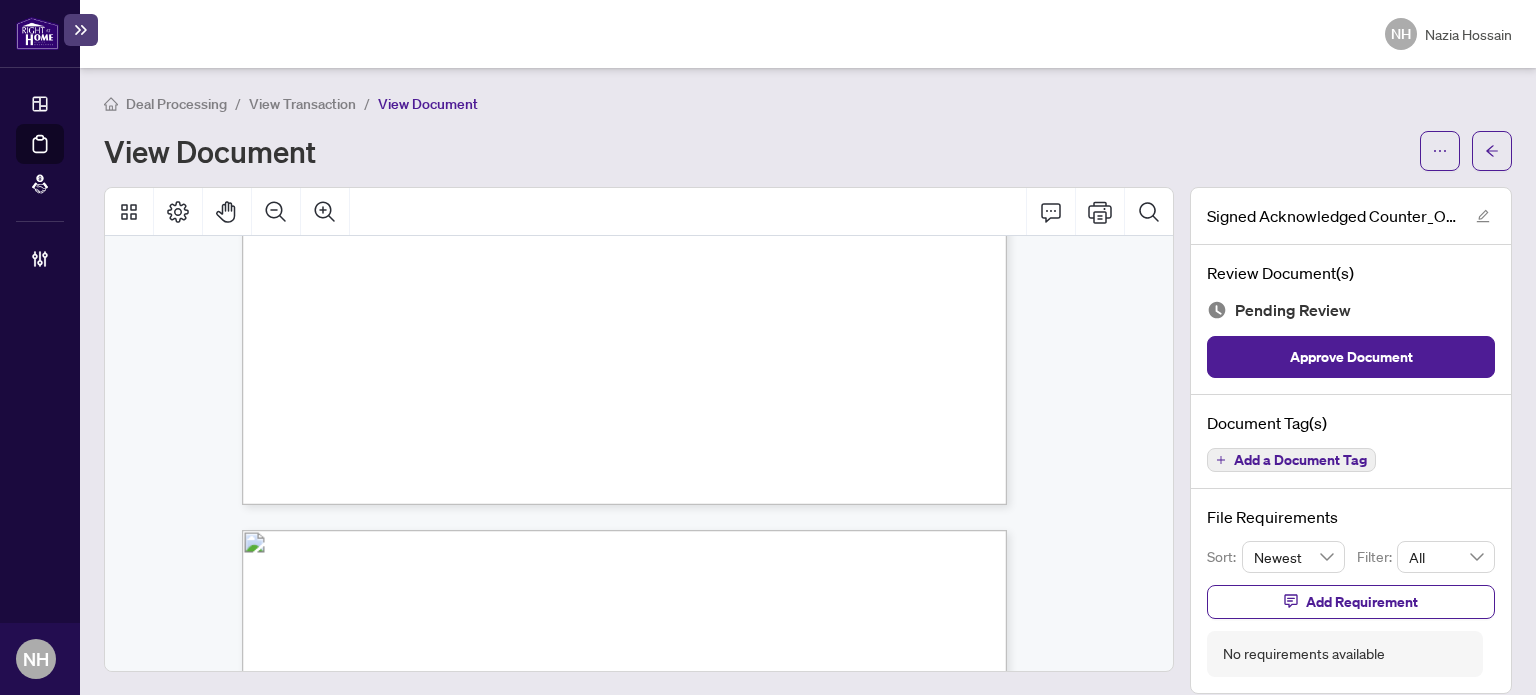 scroll, scrollTop: 800, scrollLeft: 0, axis: vertical 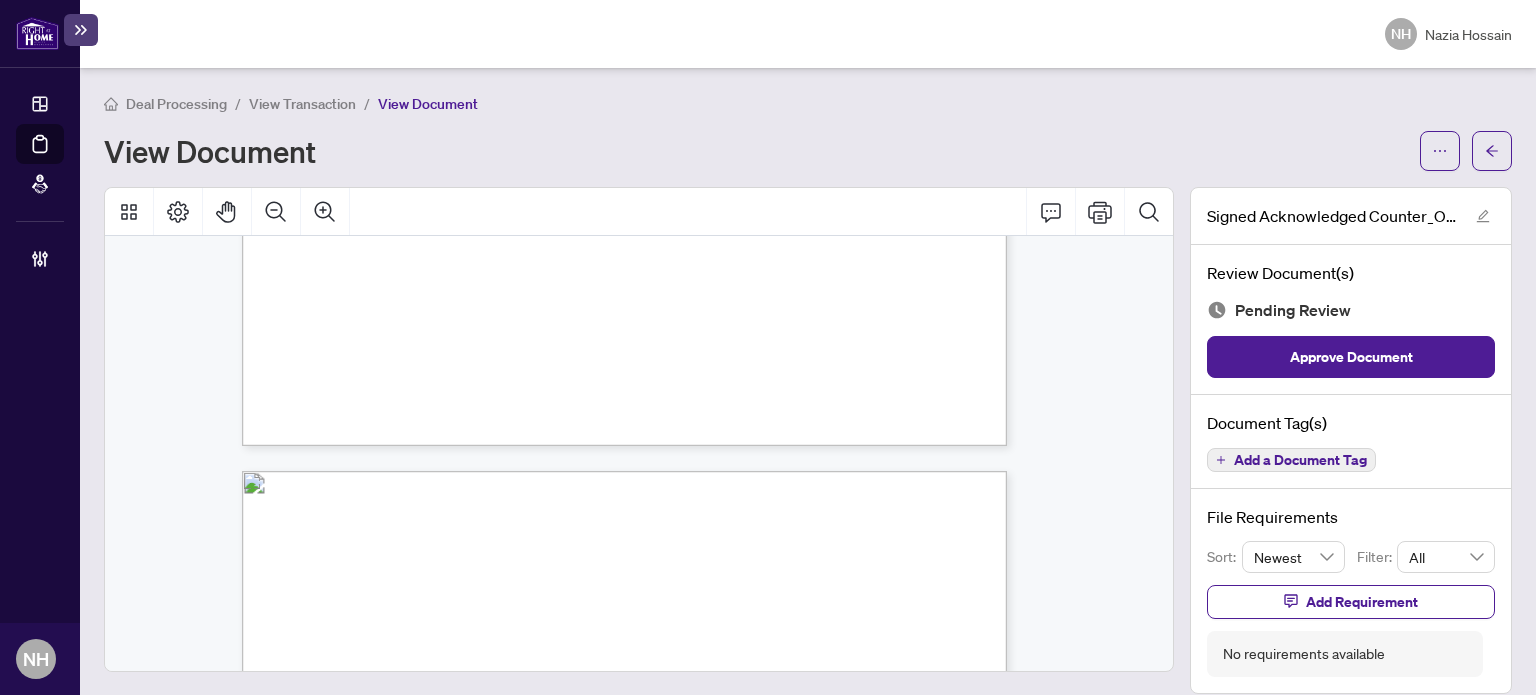 click on "Add a Document Tag" at bounding box center (1300, 460) 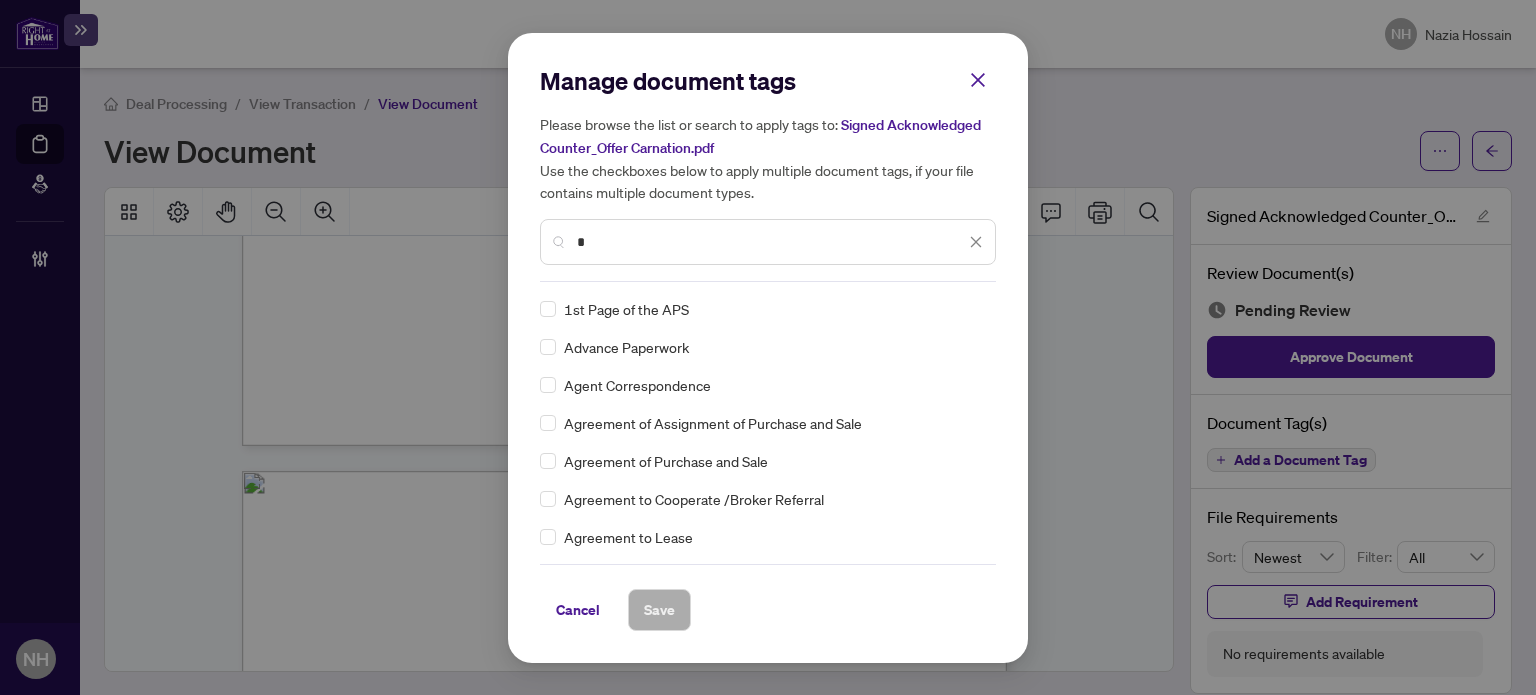 click on "*" at bounding box center (771, 242) 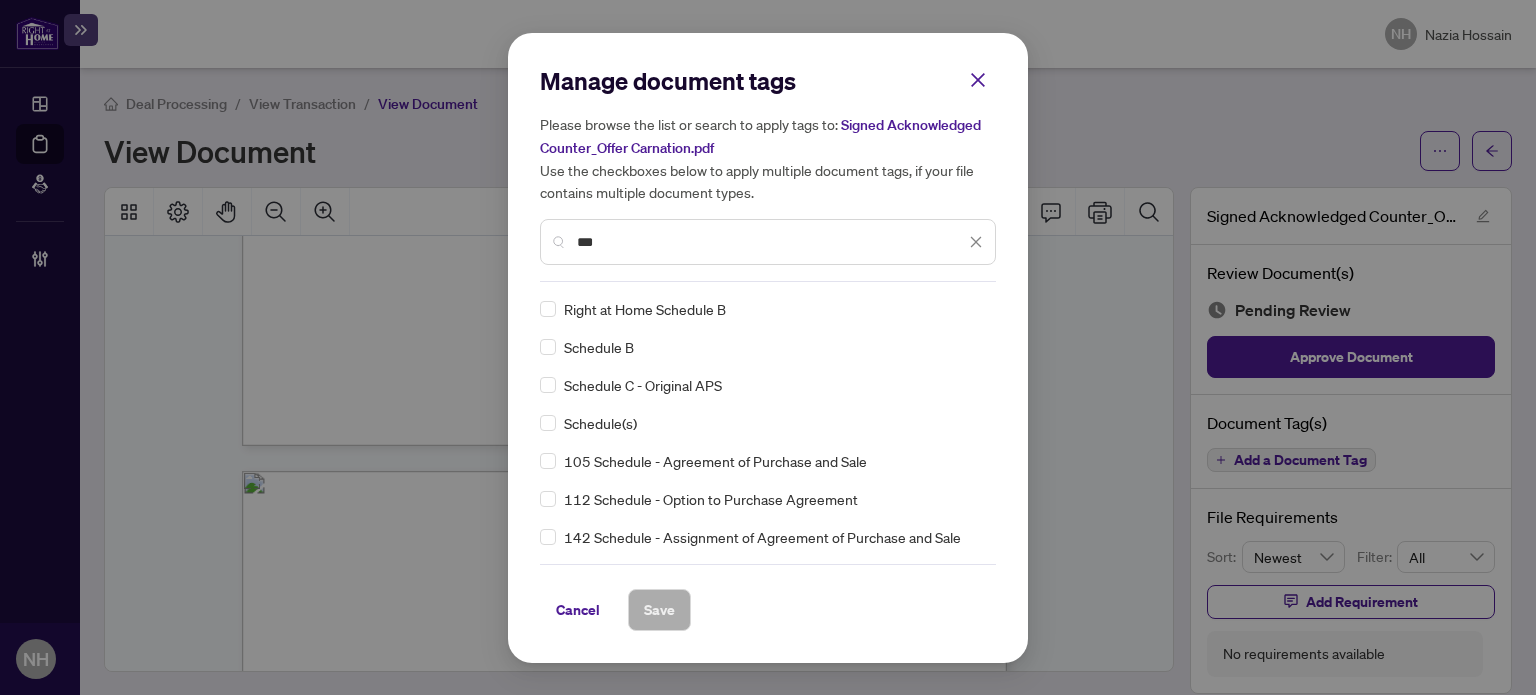type on "***" 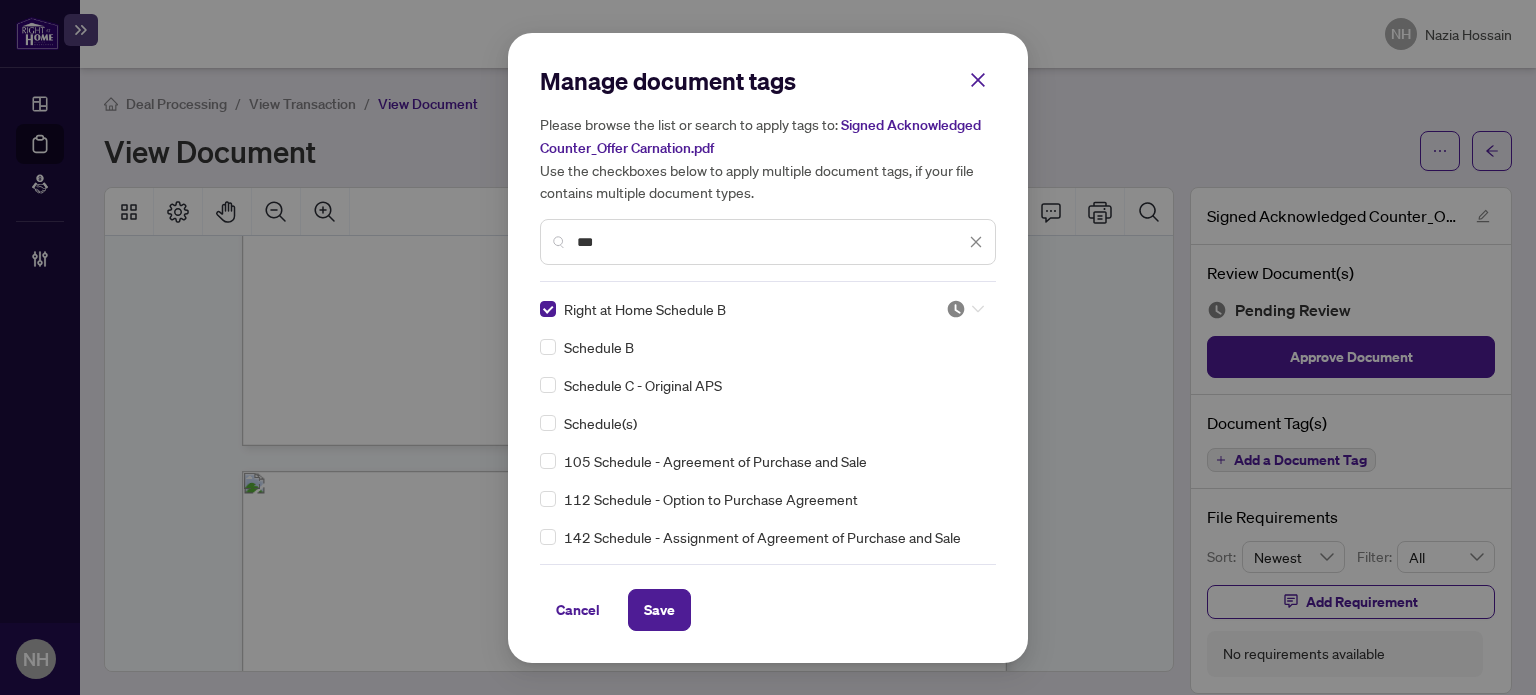 click at bounding box center [959, 309] 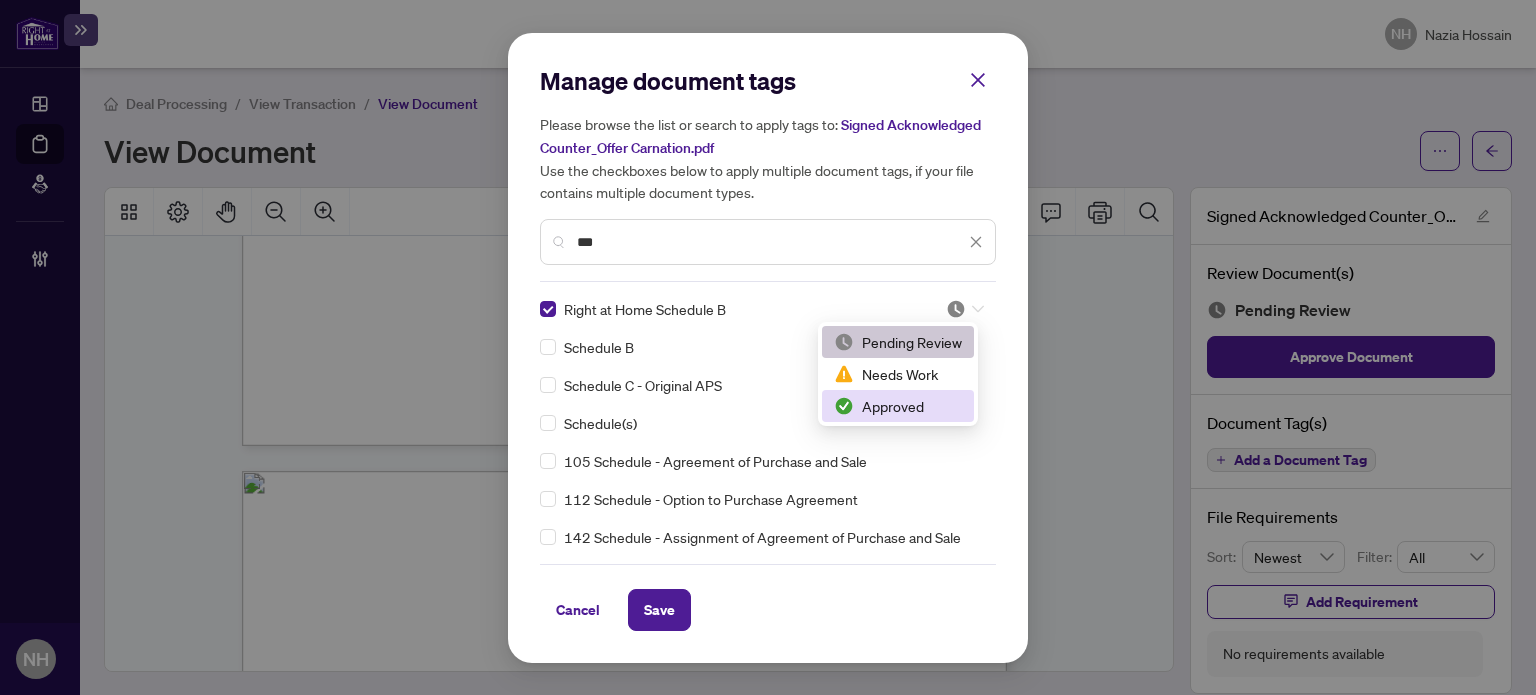 click on "Approved" at bounding box center (898, 406) 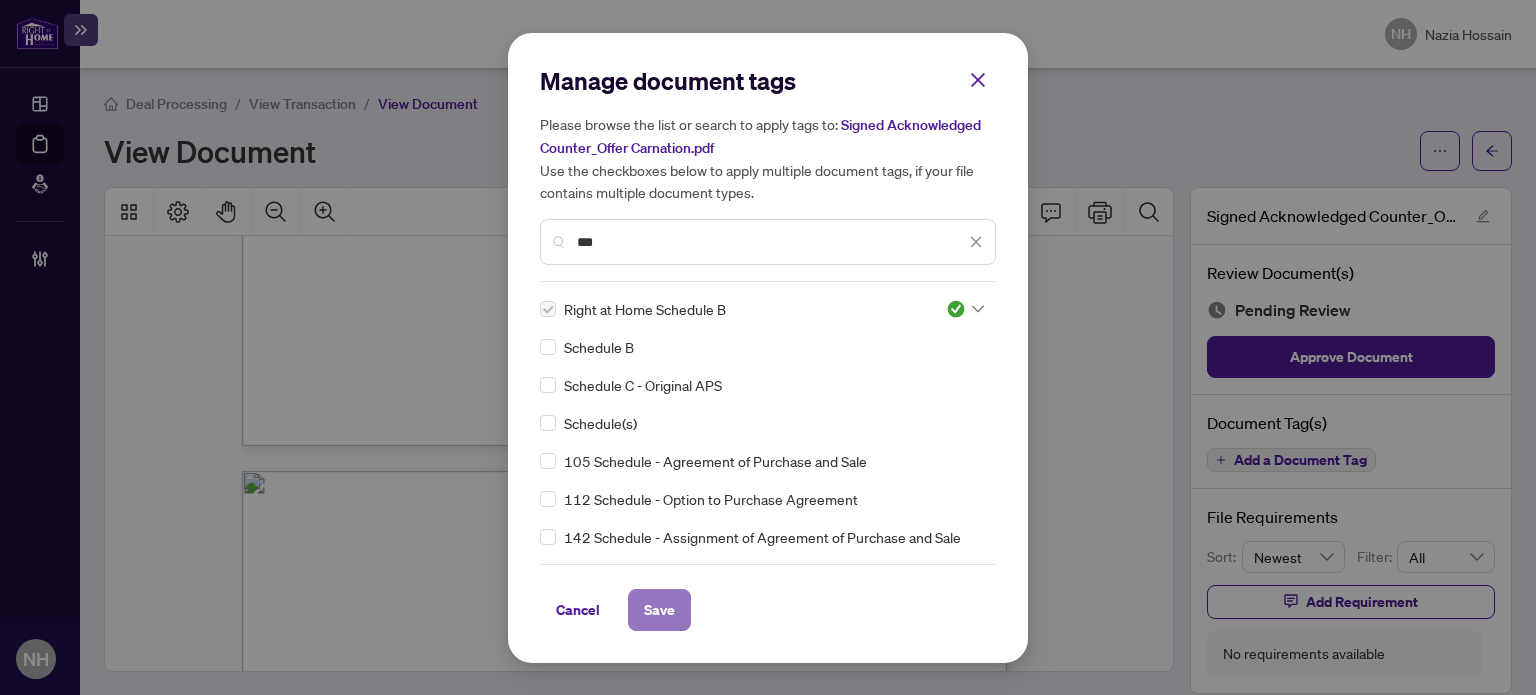 click on "Save" at bounding box center (659, 610) 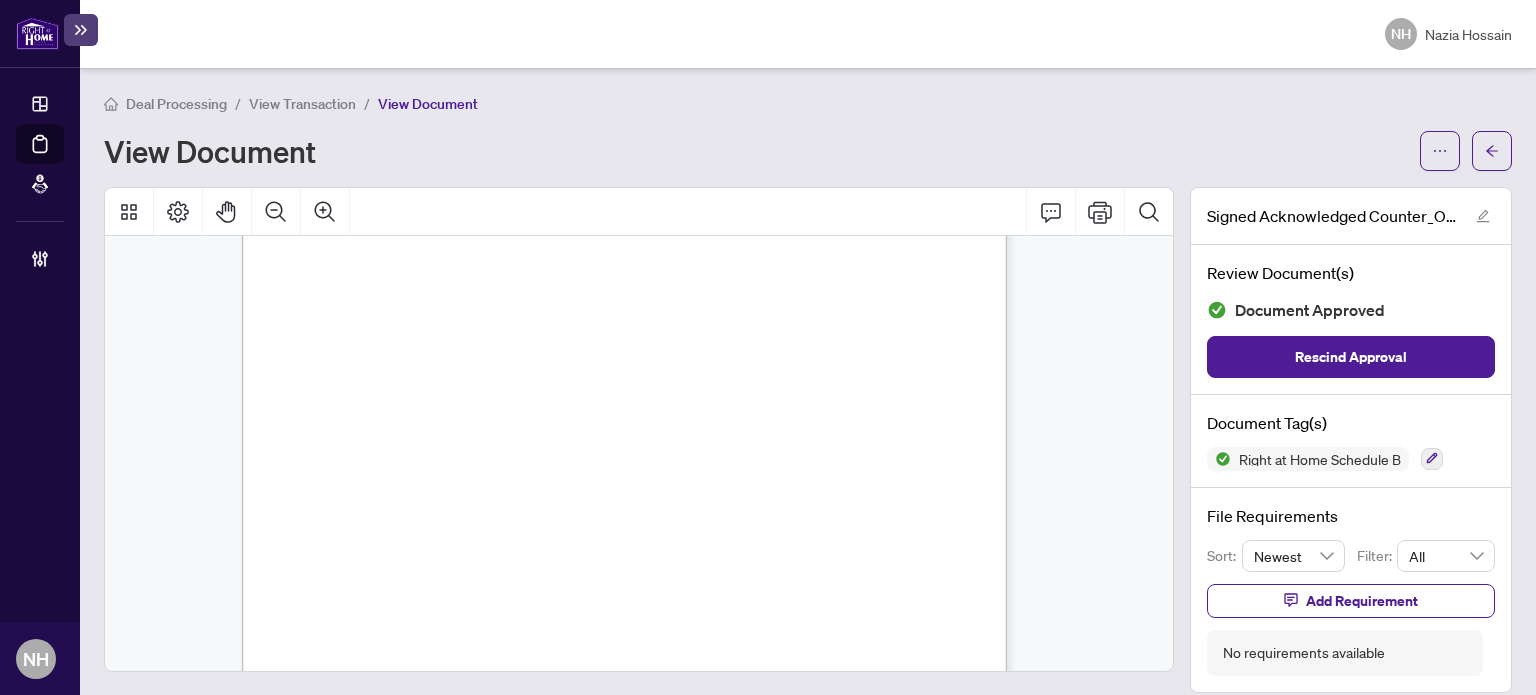 scroll, scrollTop: 2900, scrollLeft: 0, axis: vertical 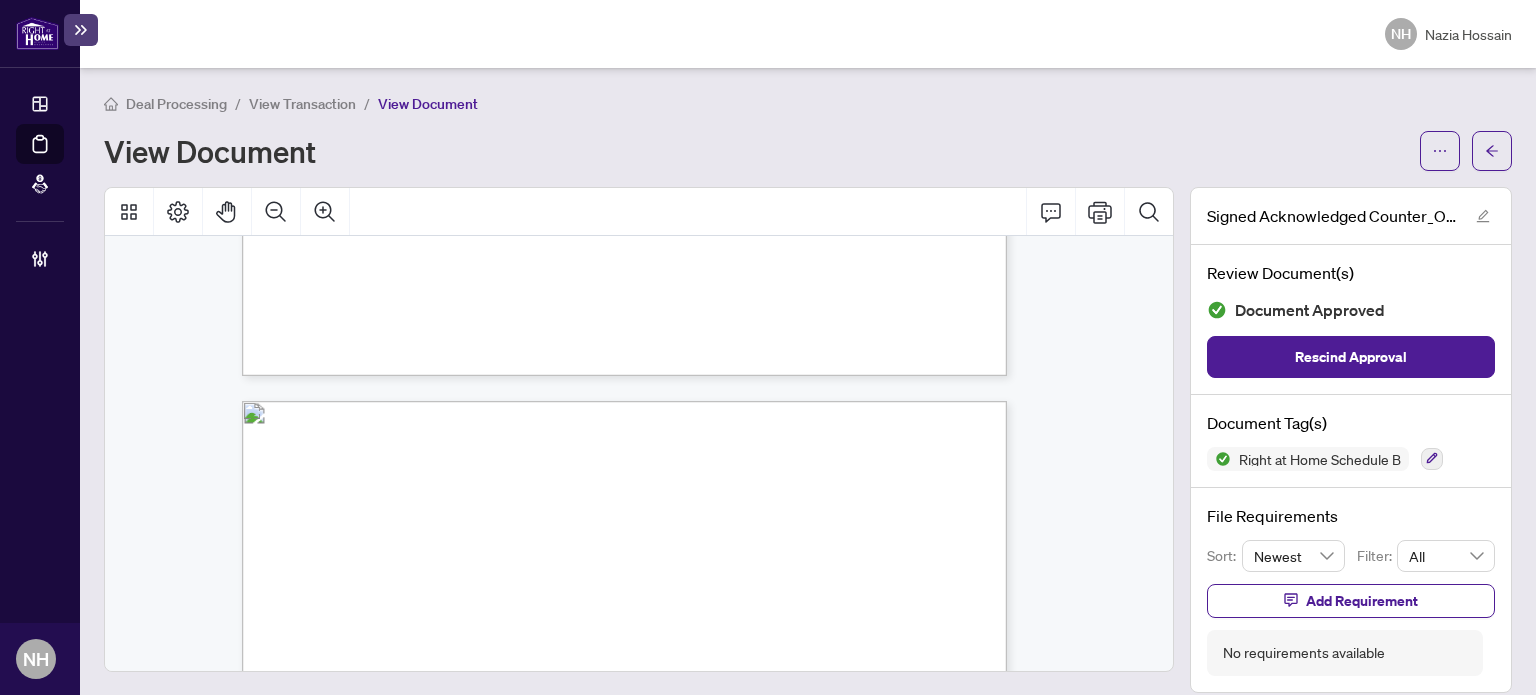 click on "Document Tag(s) Right at Home Schedule B" at bounding box center (1351, 441) 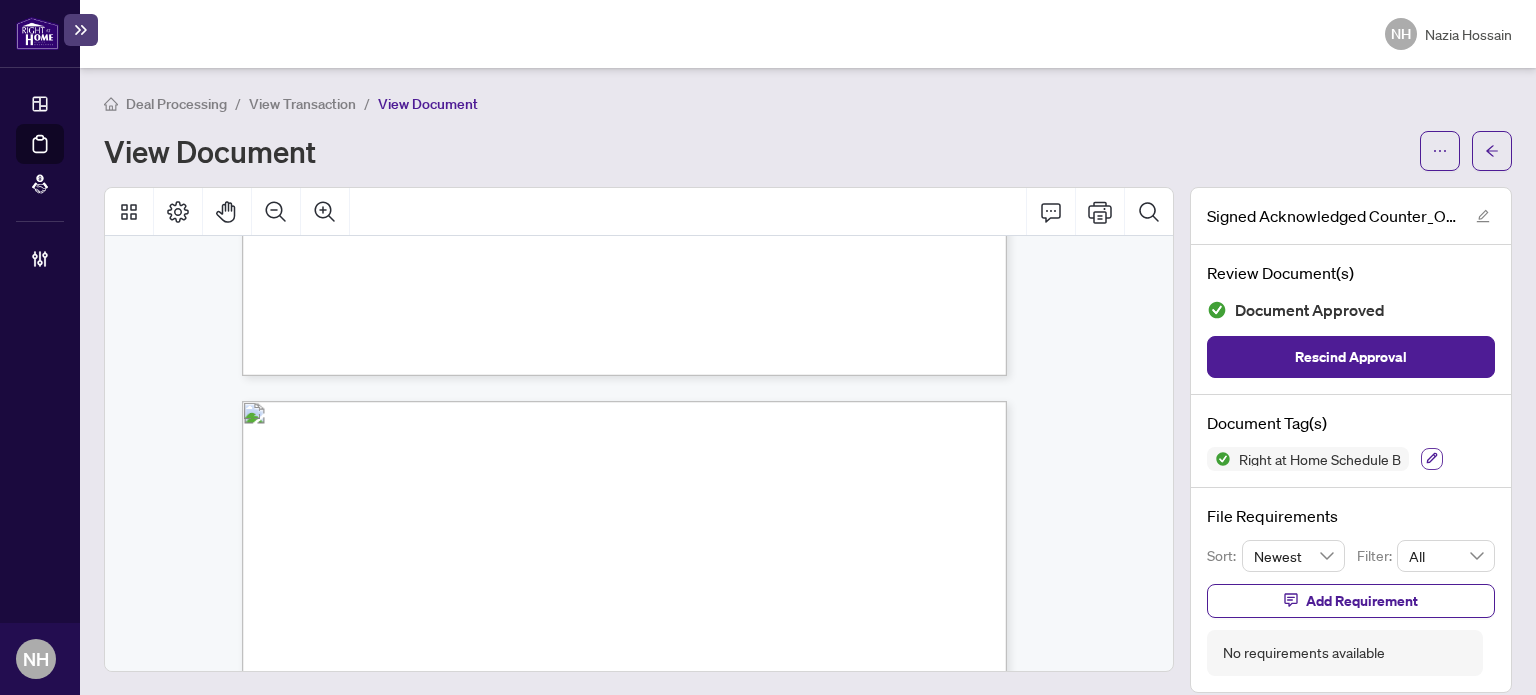 click at bounding box center (1432, 459) 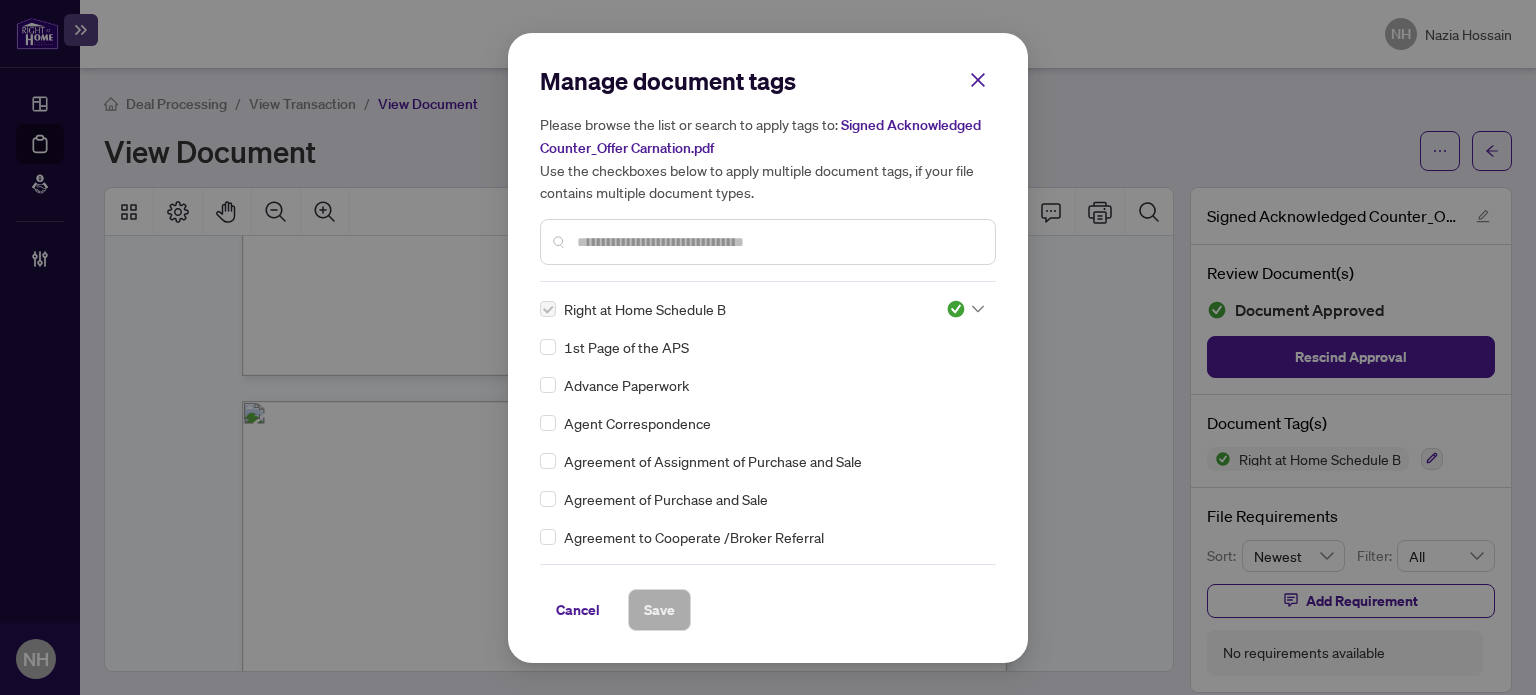 click at bounding box center [778, 242] 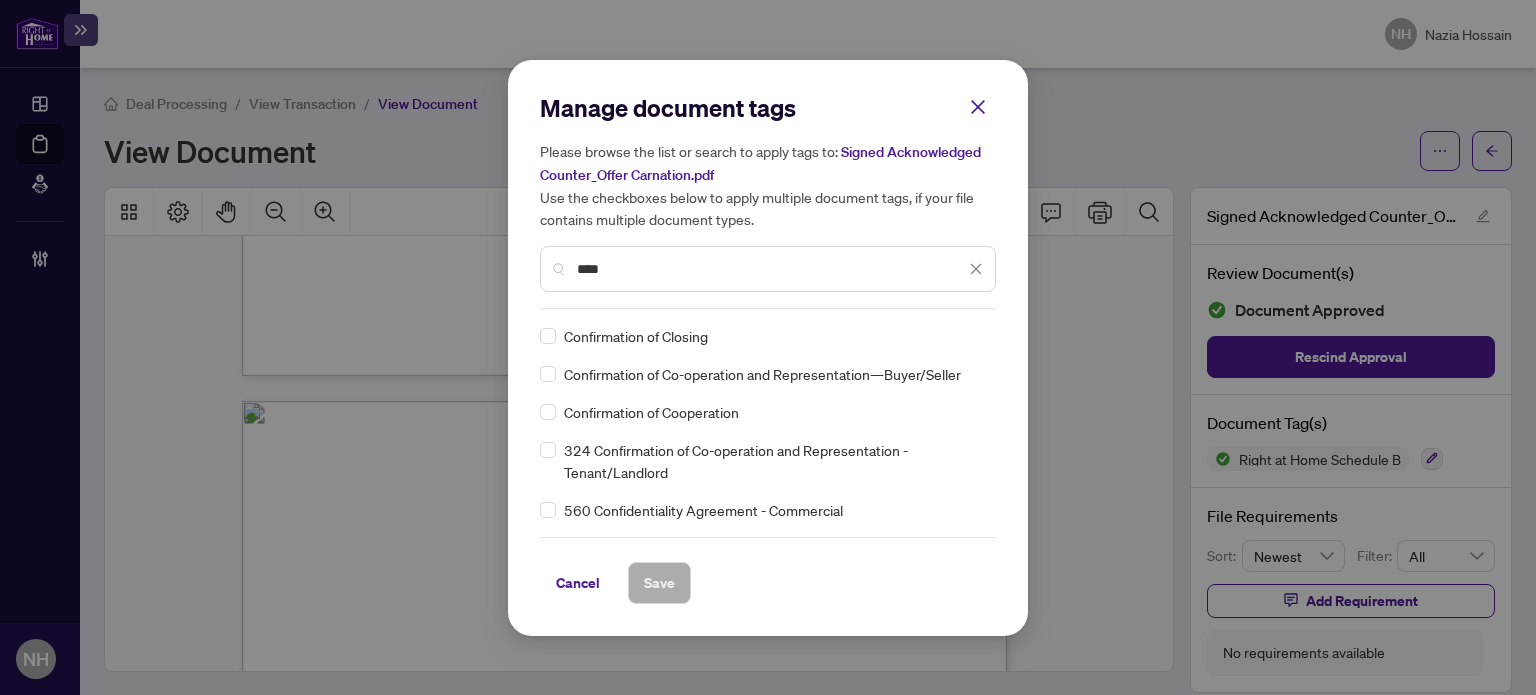 type on "****" 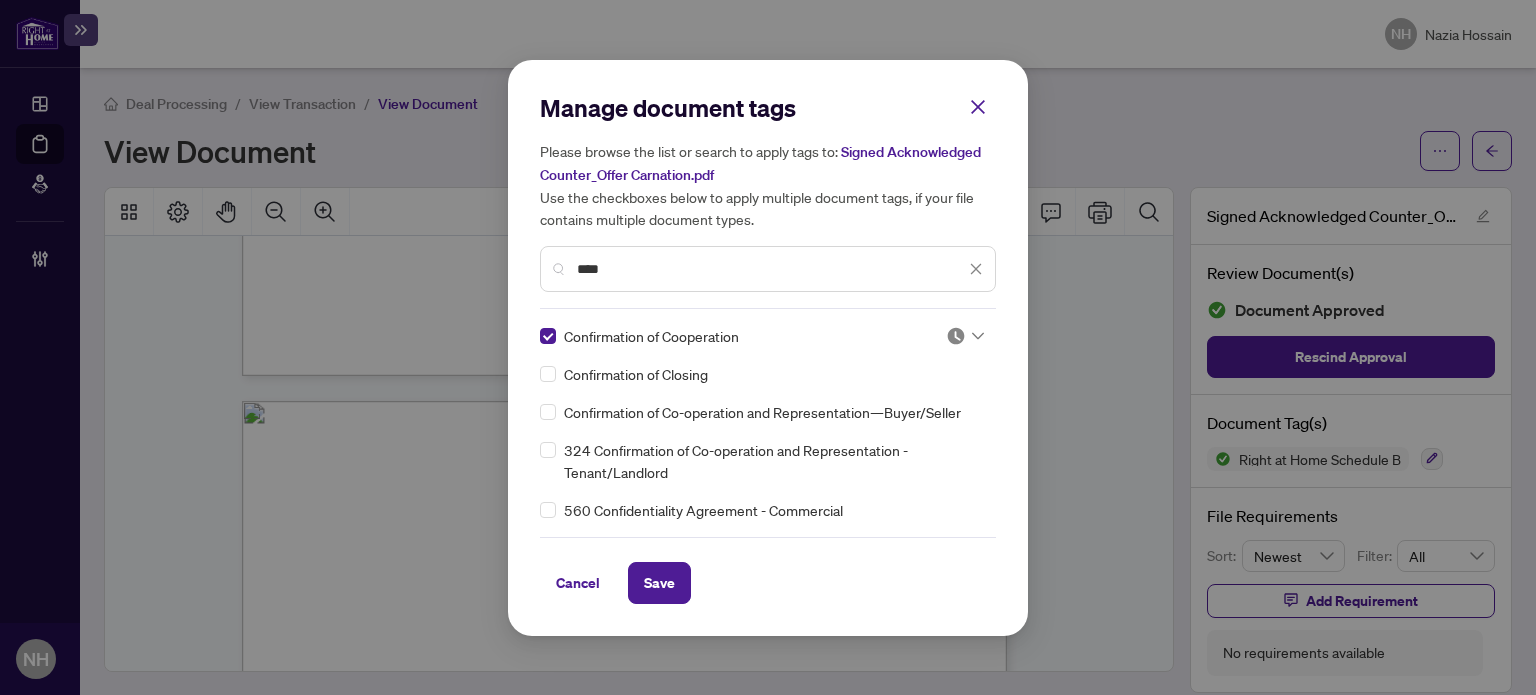 click at bounding box center [959, 336] 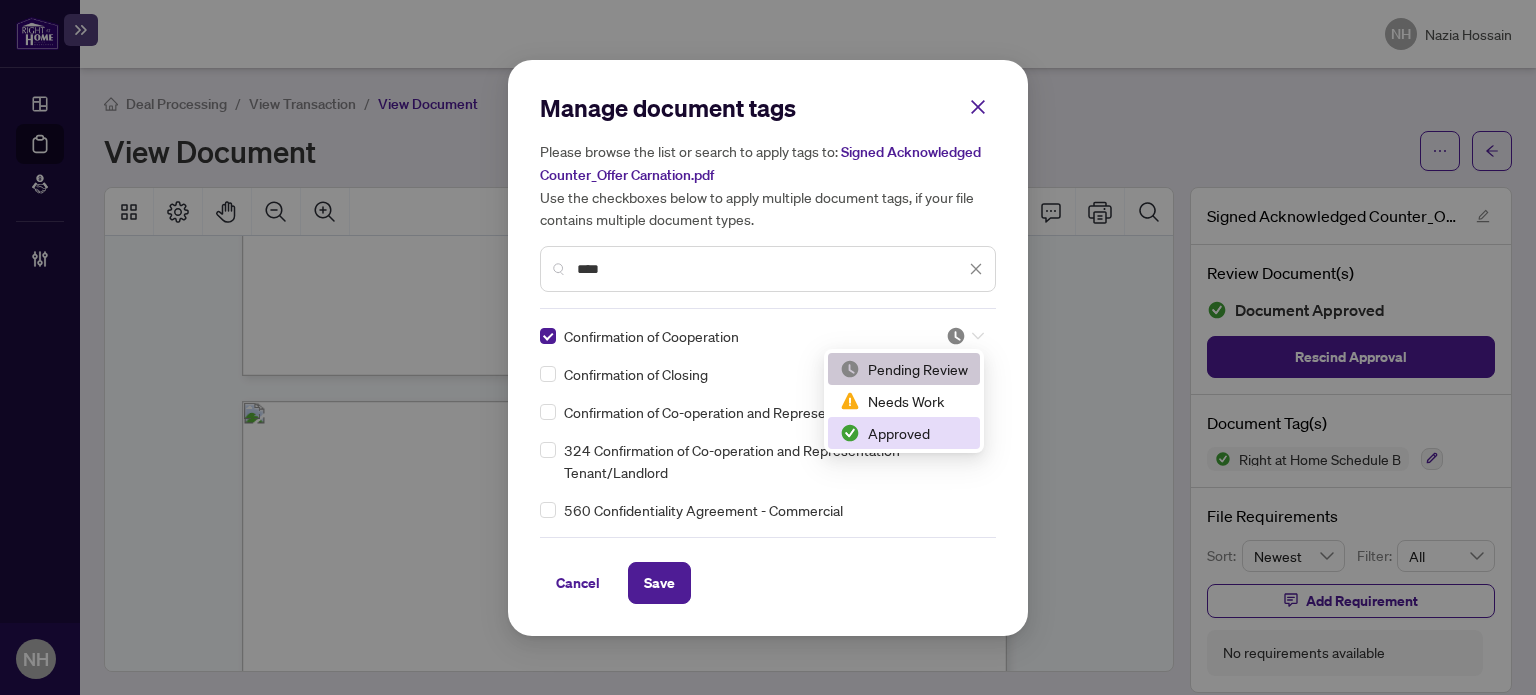click on "Approved" at bounding box center (904, 433) 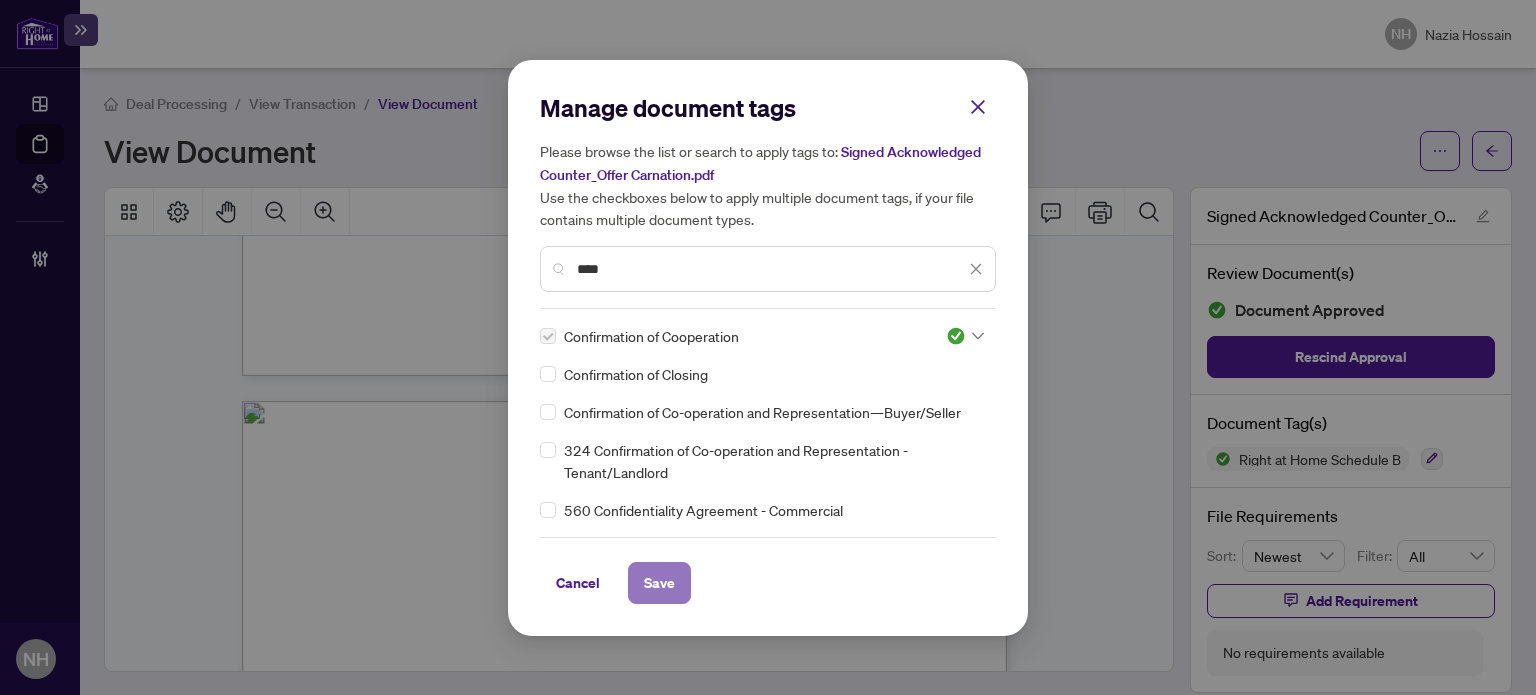 click on "Save" at bounding box center [659, 583] 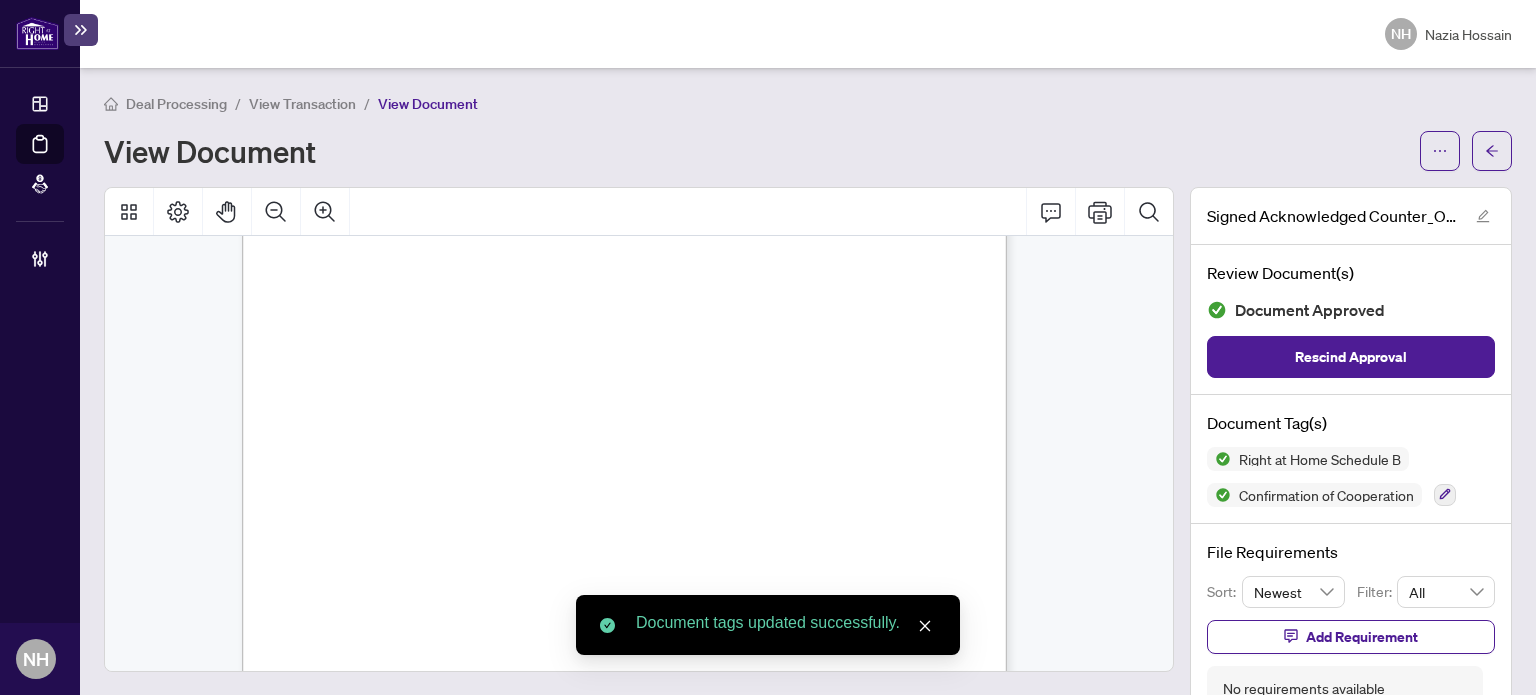scroll, scrollTop: 4300, scrollLeft: 0, axis: vertical 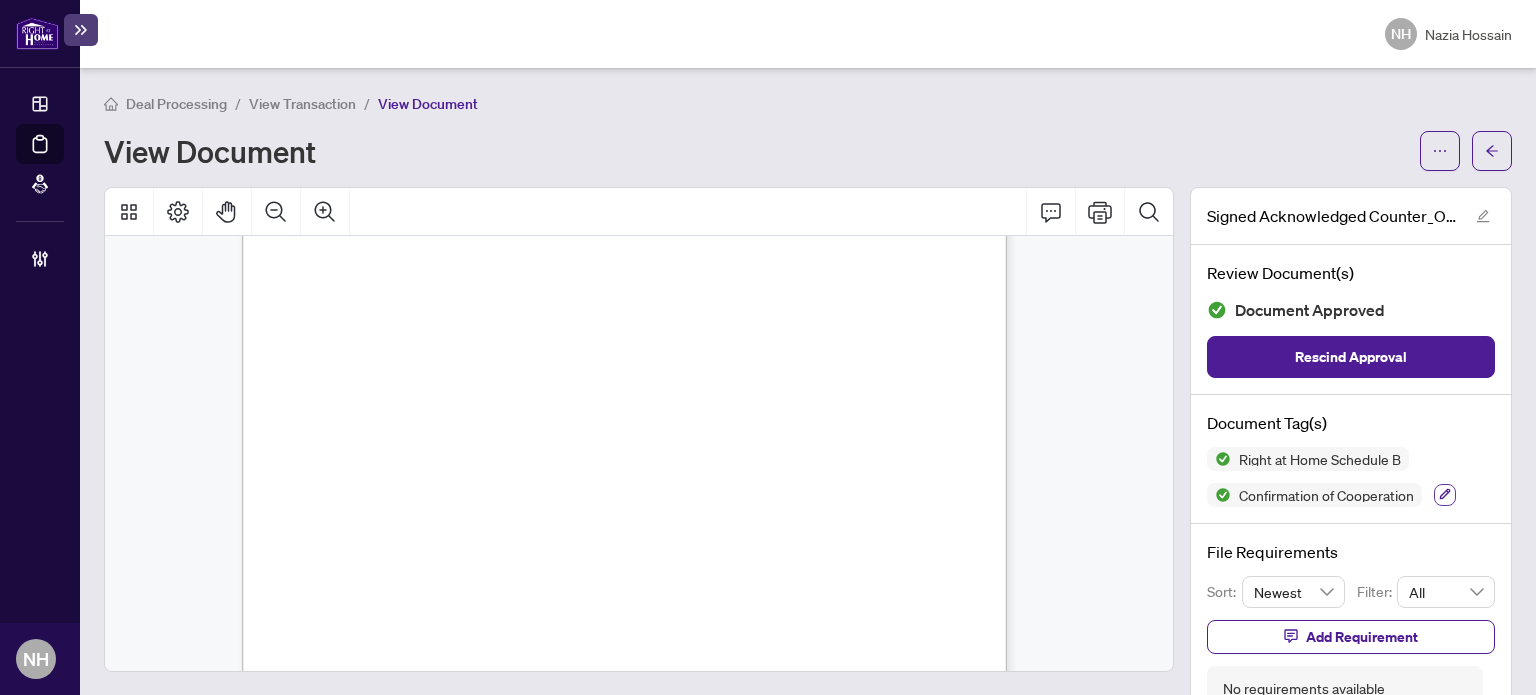 click 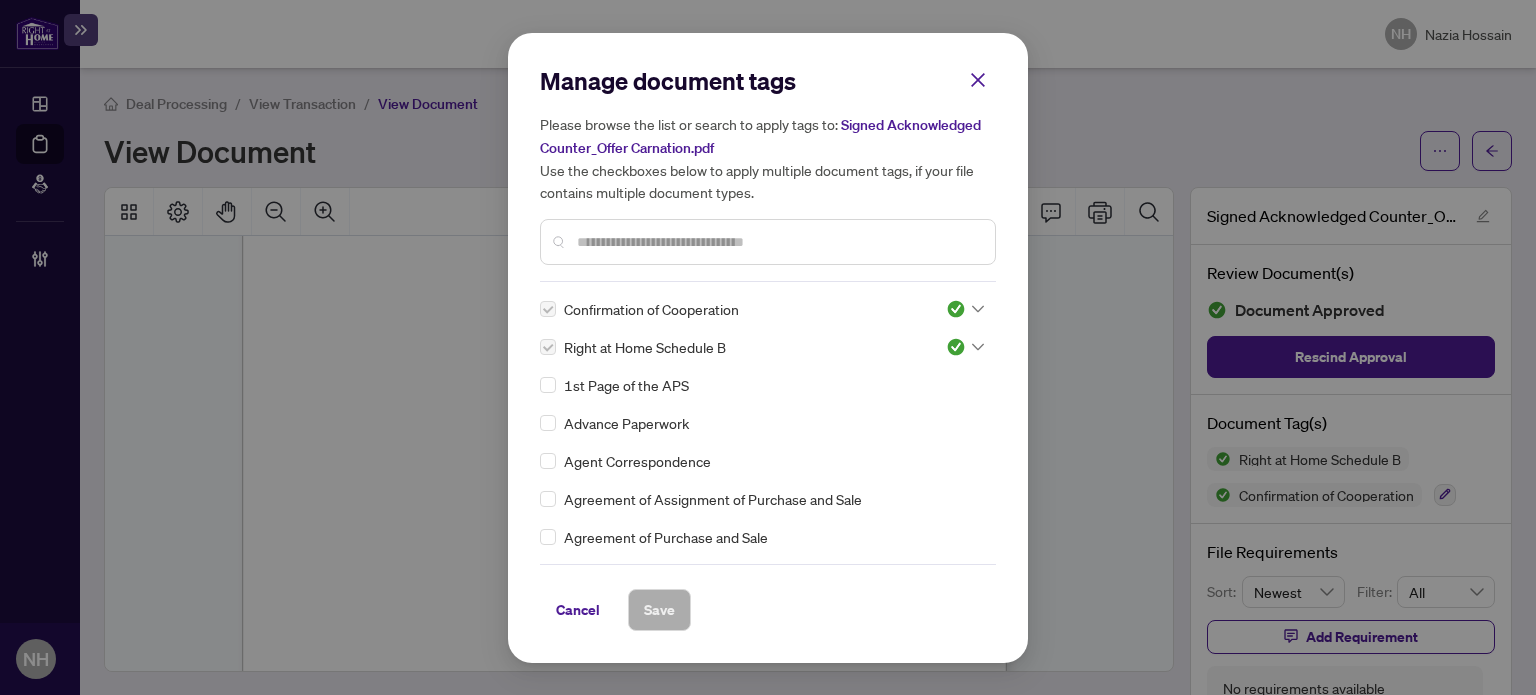 click at bounding box center (778, 242) 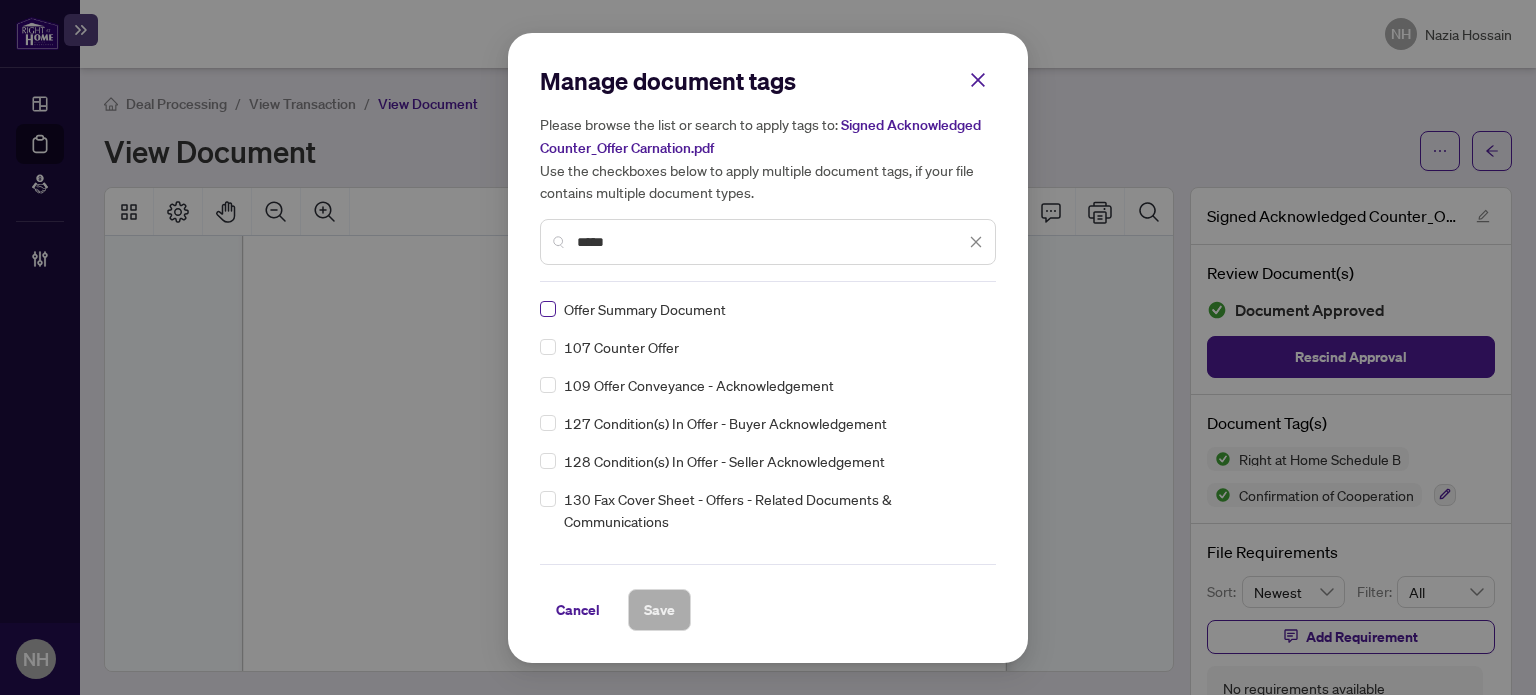 type on "*****" 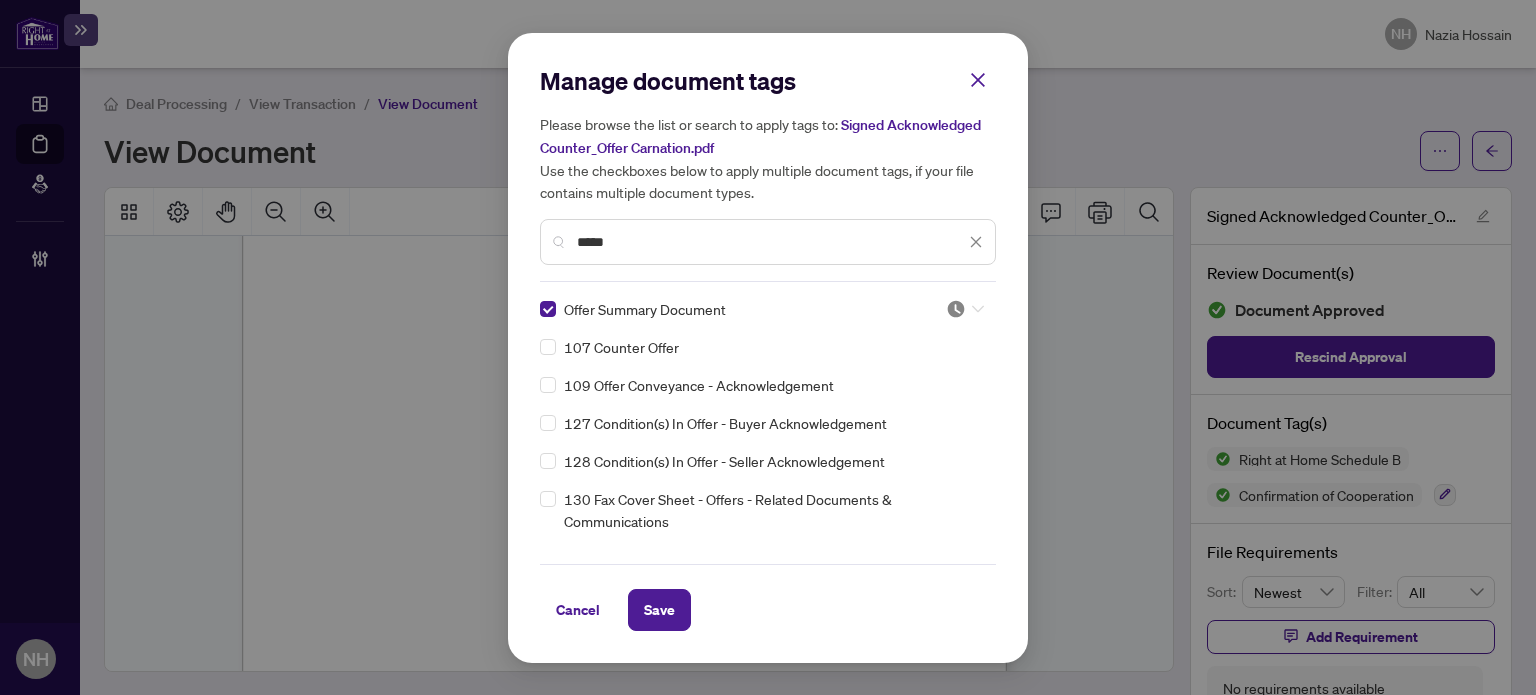 click at bounding box center (956, 309) 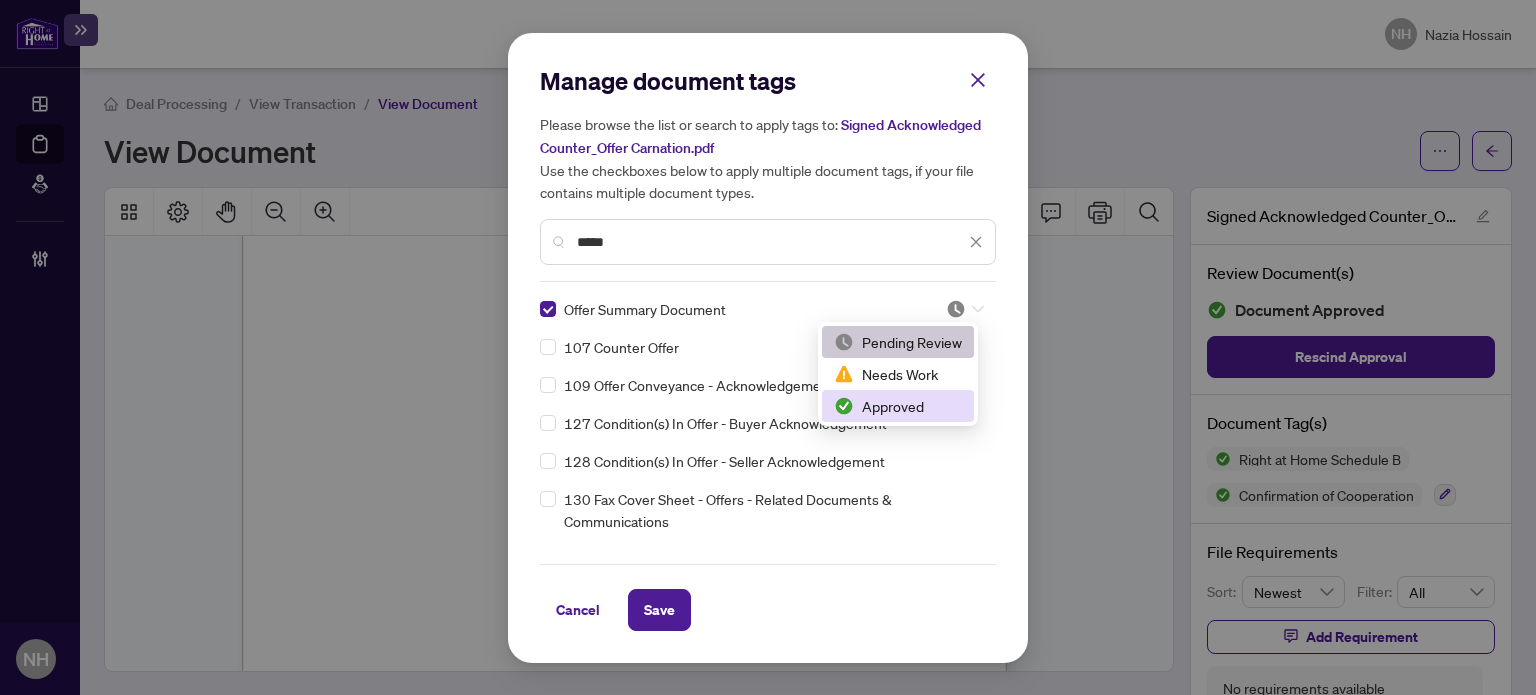 click on "Approved" at bounding box center [898, 406] 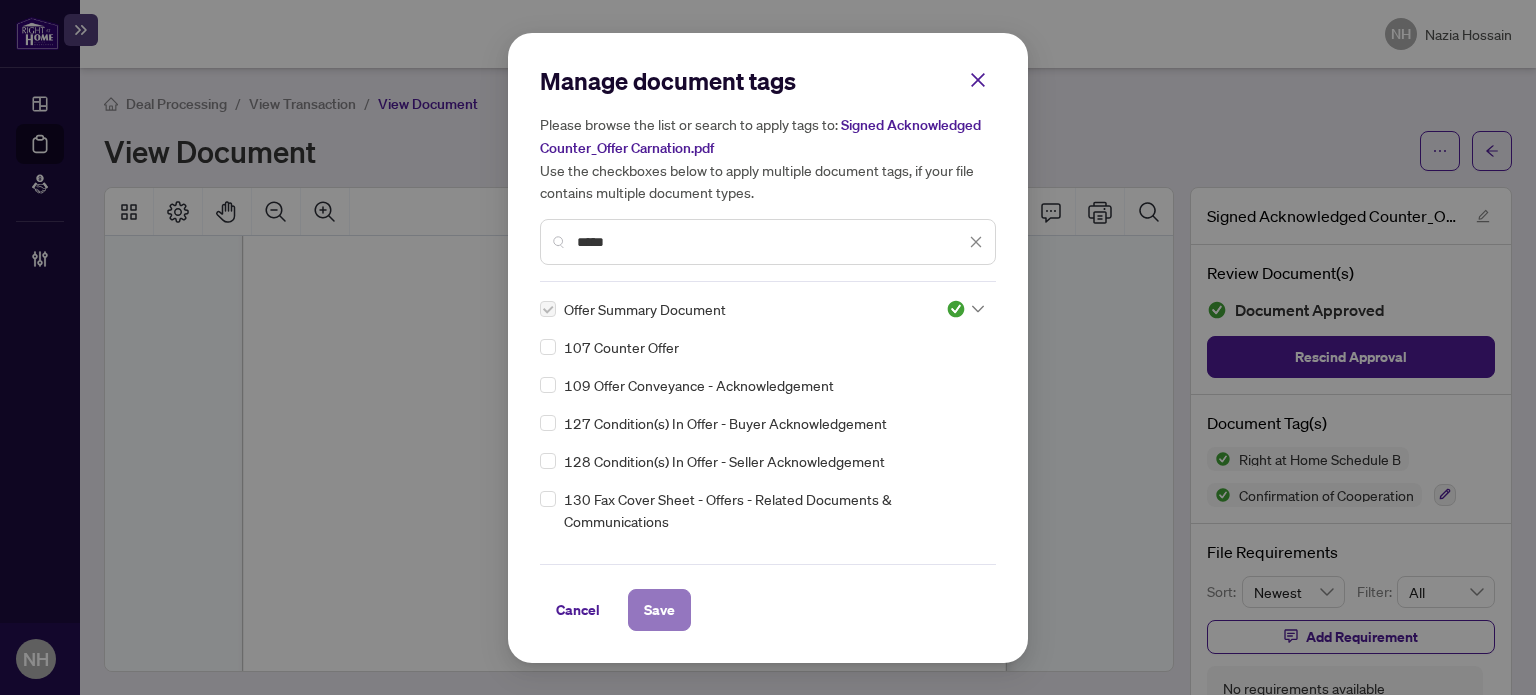 click on "Save" at bounding box center (659, 610) 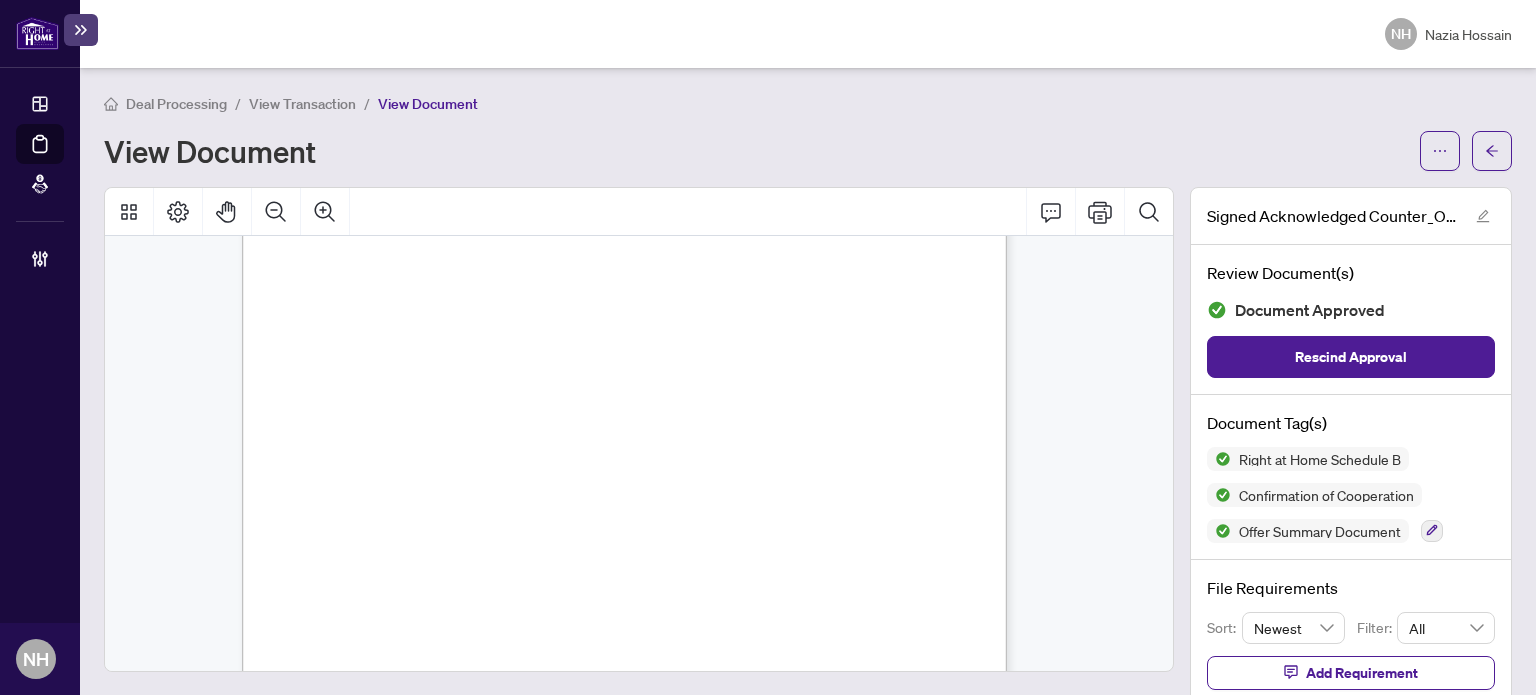 scroll, scrollTop: 4700, scrollLeft: 0, axis: vertical 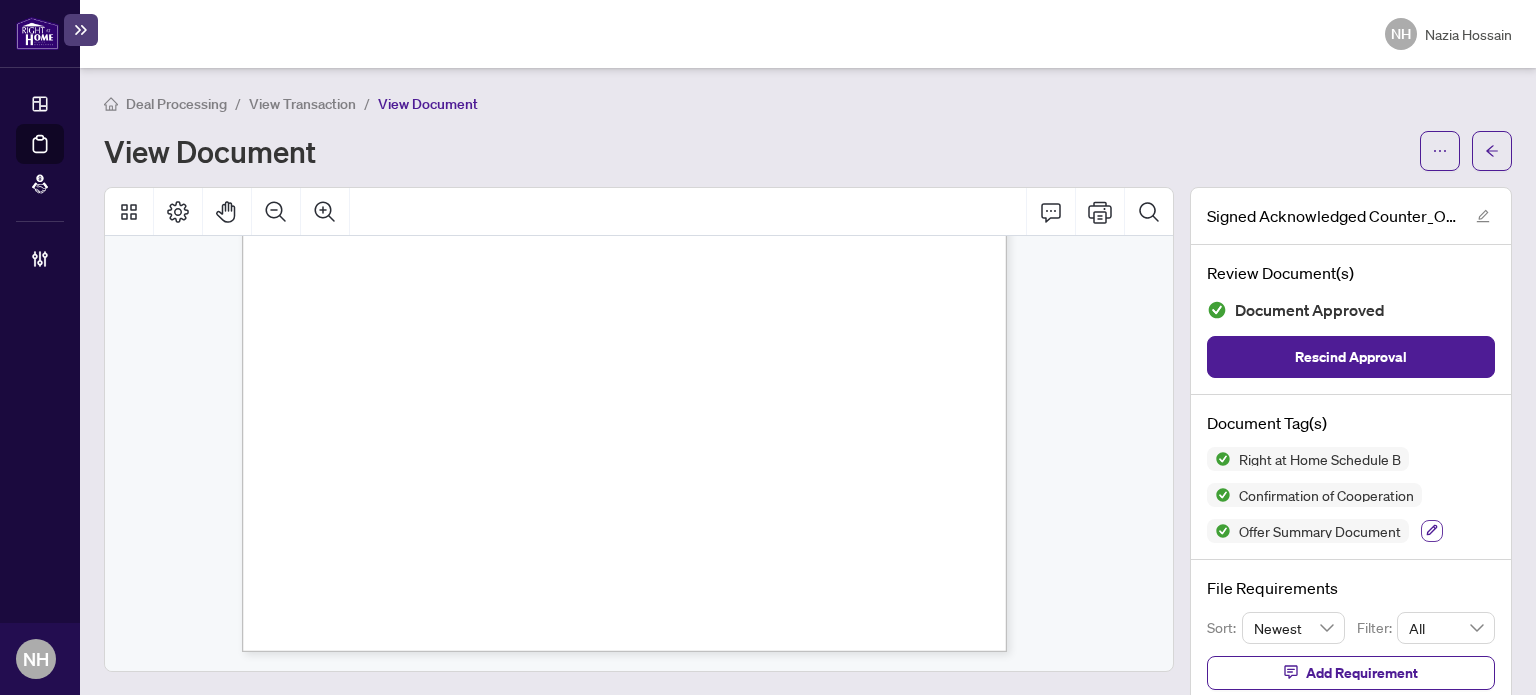 click at bounding box center (1432, 531) 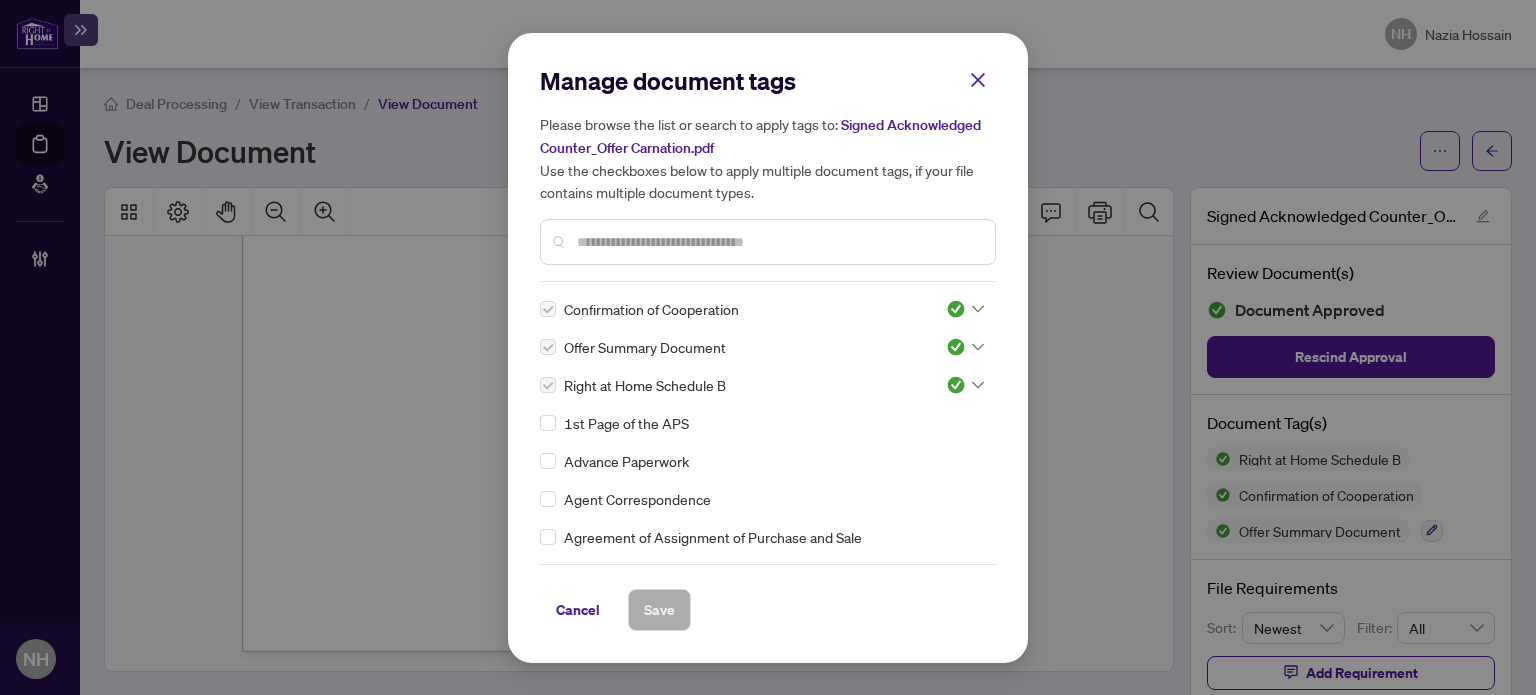 click at bounding box center [778, 242] 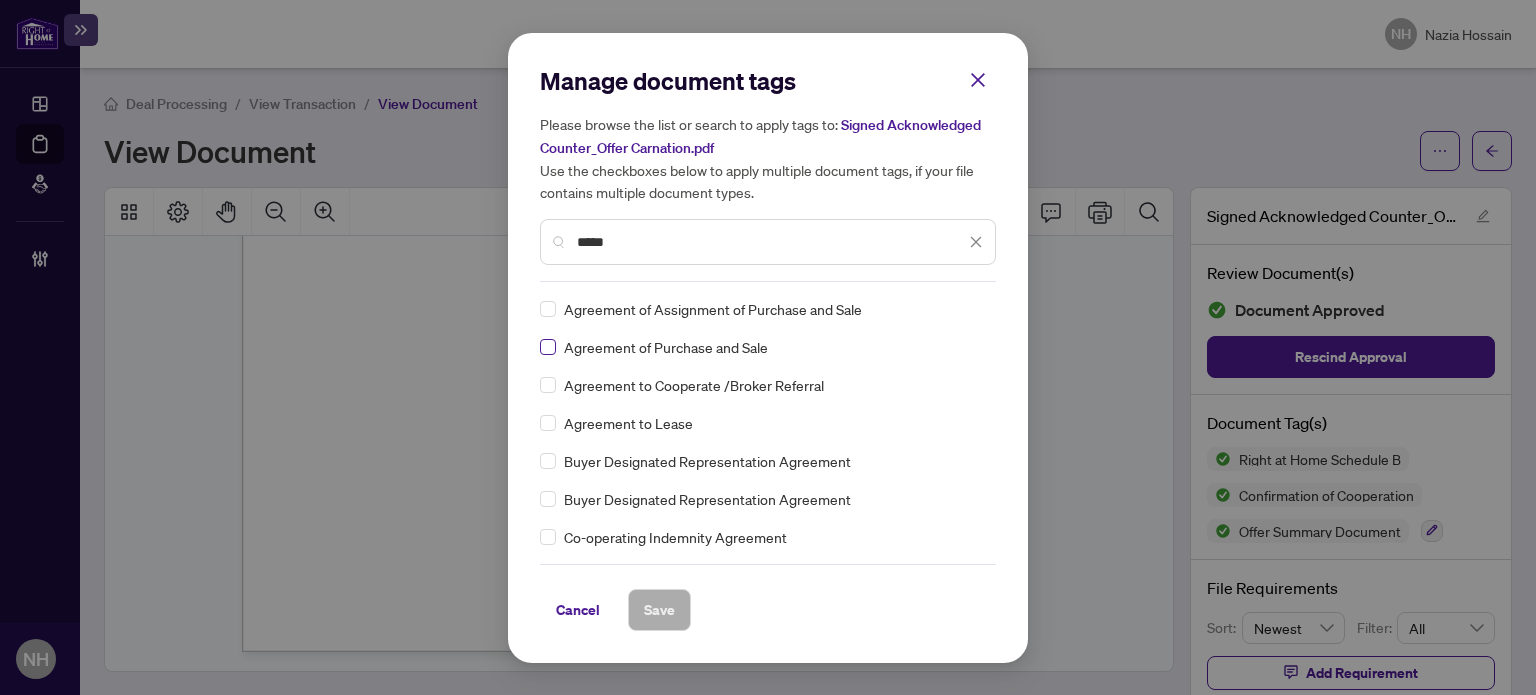 type on "*****" 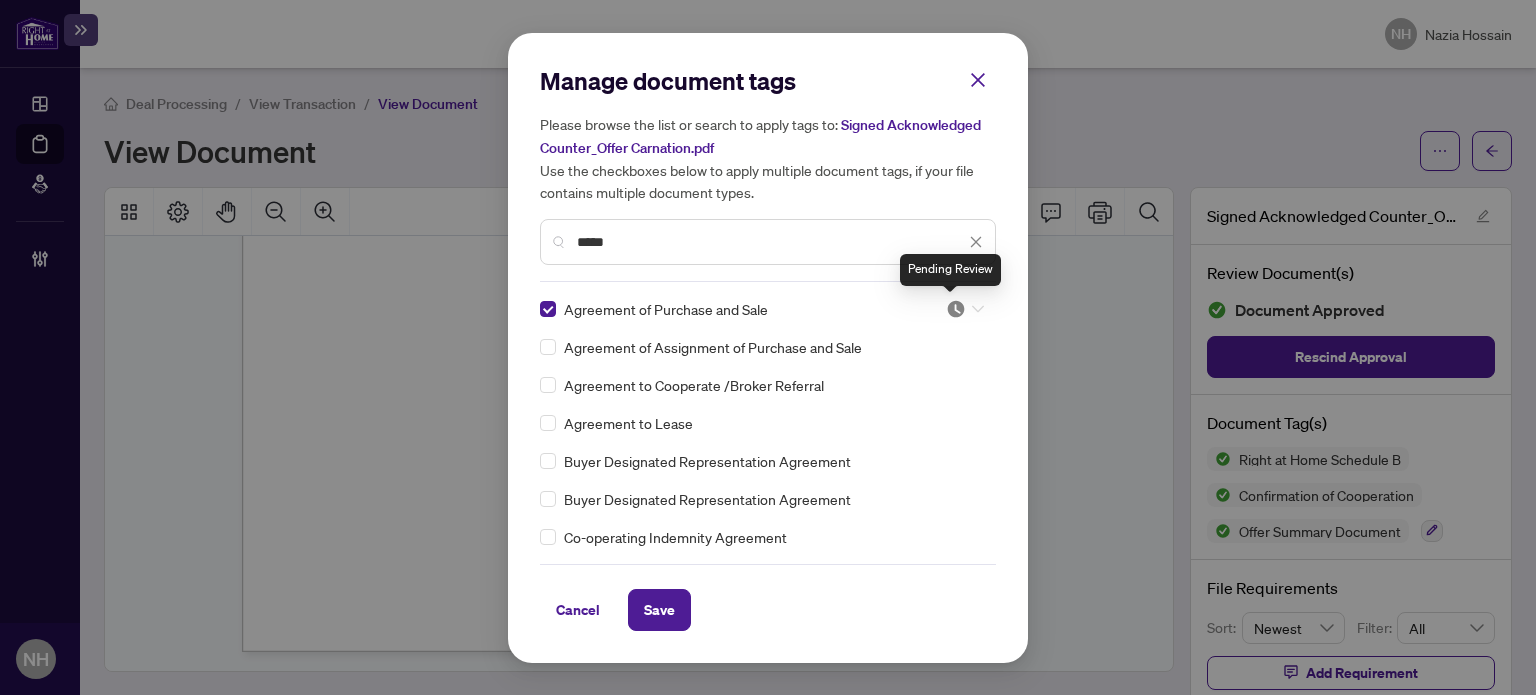 drag, startPoint x: 969, startPoint y: 301, endPoint x: 952, endPoint y: 314, distance: 21.400934 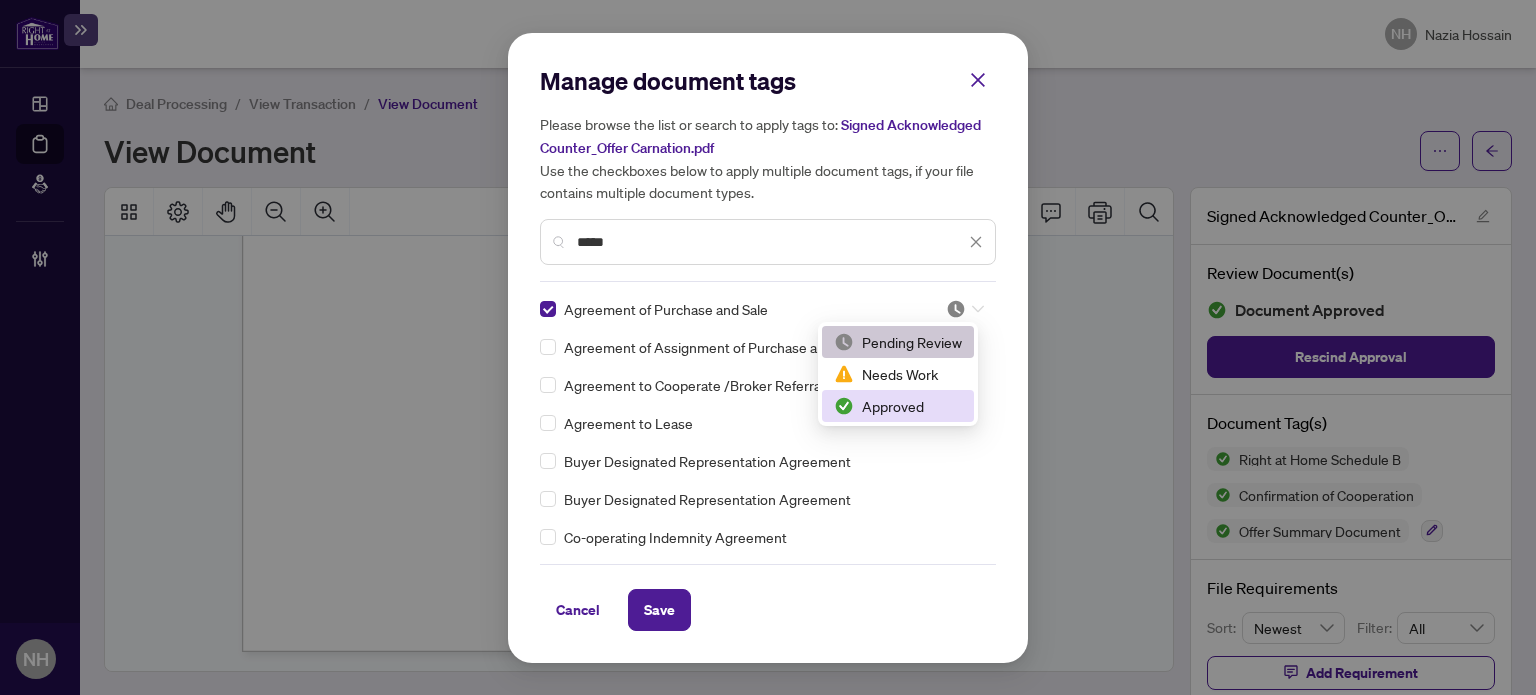 click on "Approved" at bounding box center [898, 406] 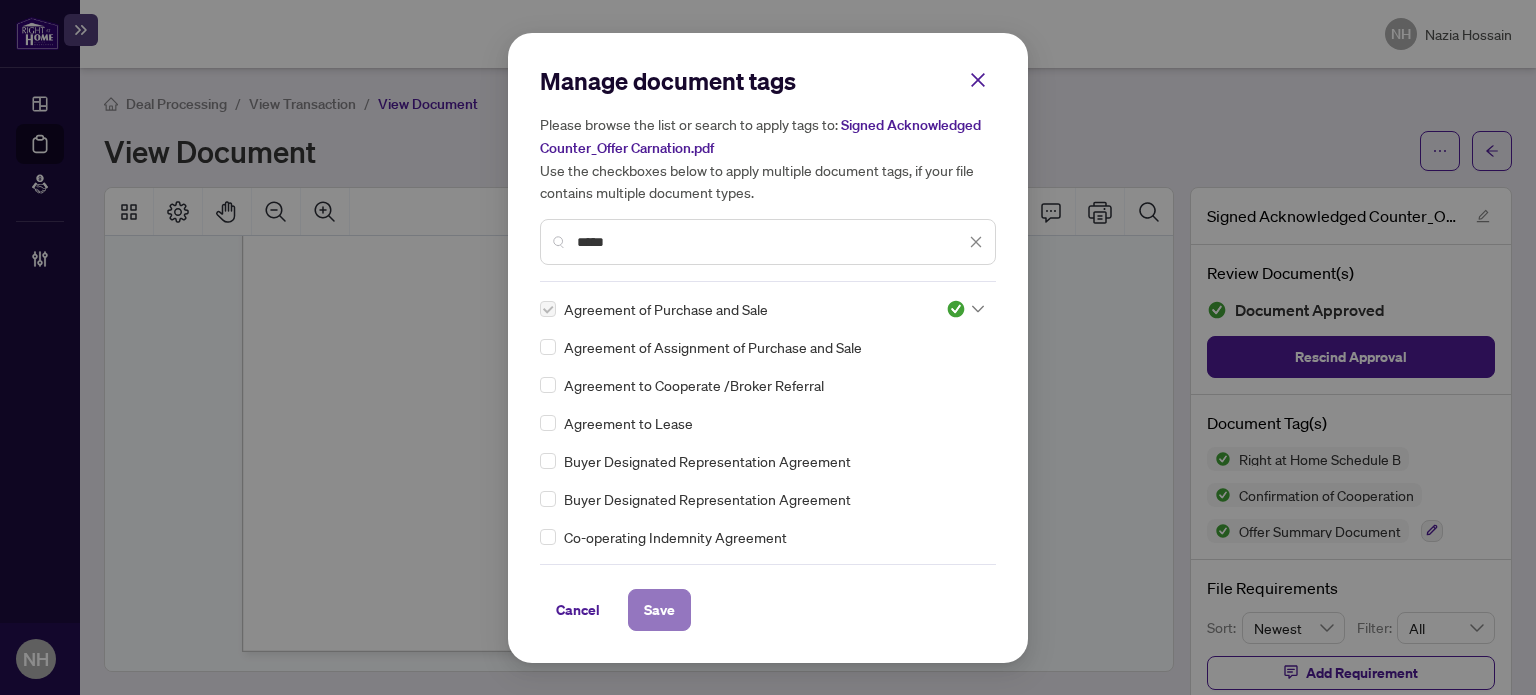 click on "Save" at bounding box center [659, 610] 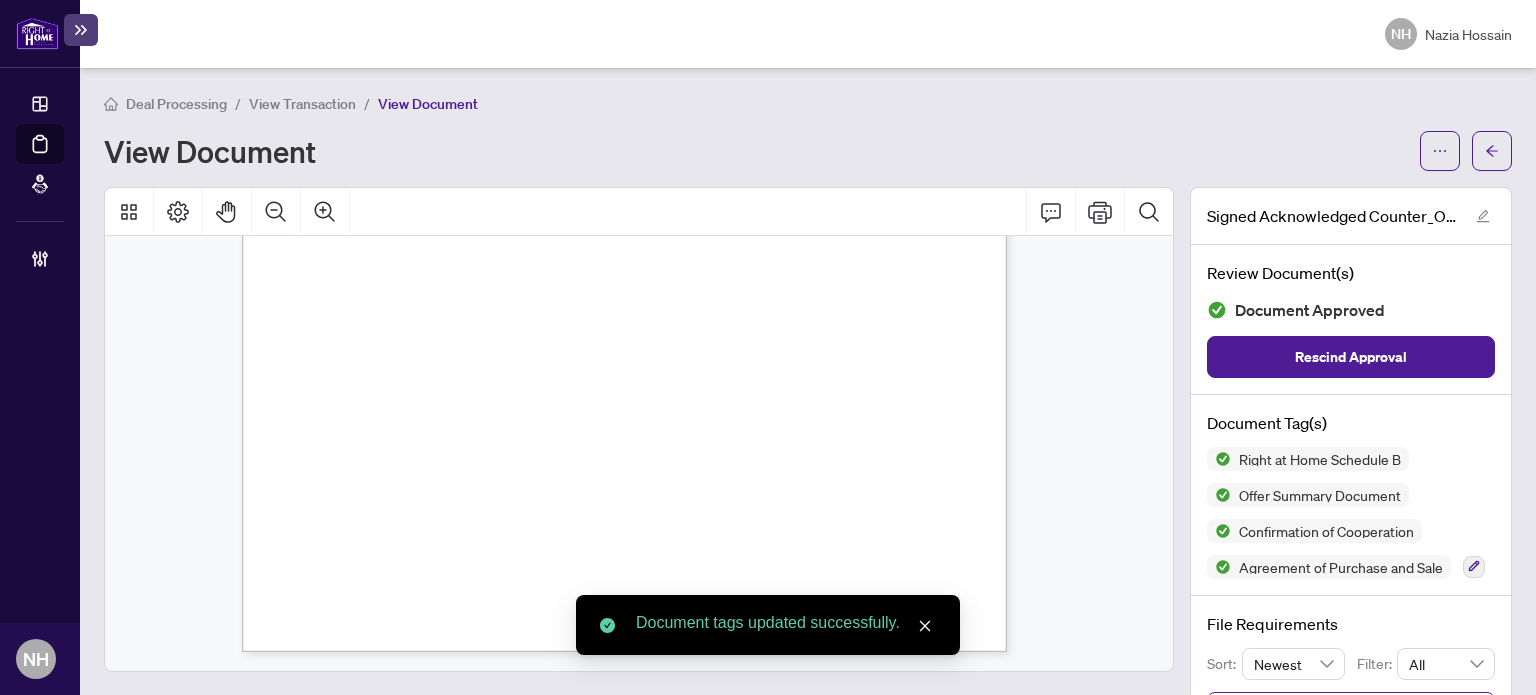 click on "View Transaction" at bounding box center (302, 104) 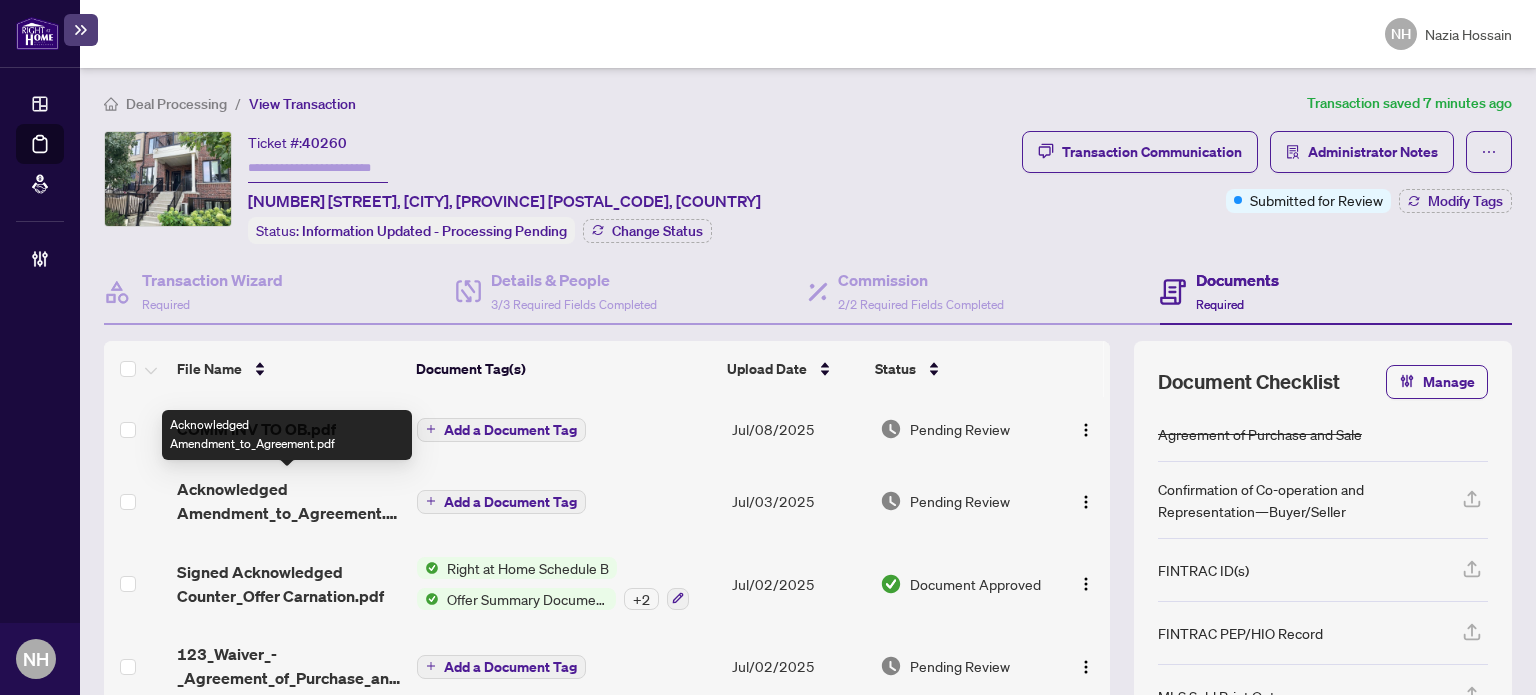 click on "Acknowledged Amendment_to_Agreement.pdf" at bounding box center [289, 501] 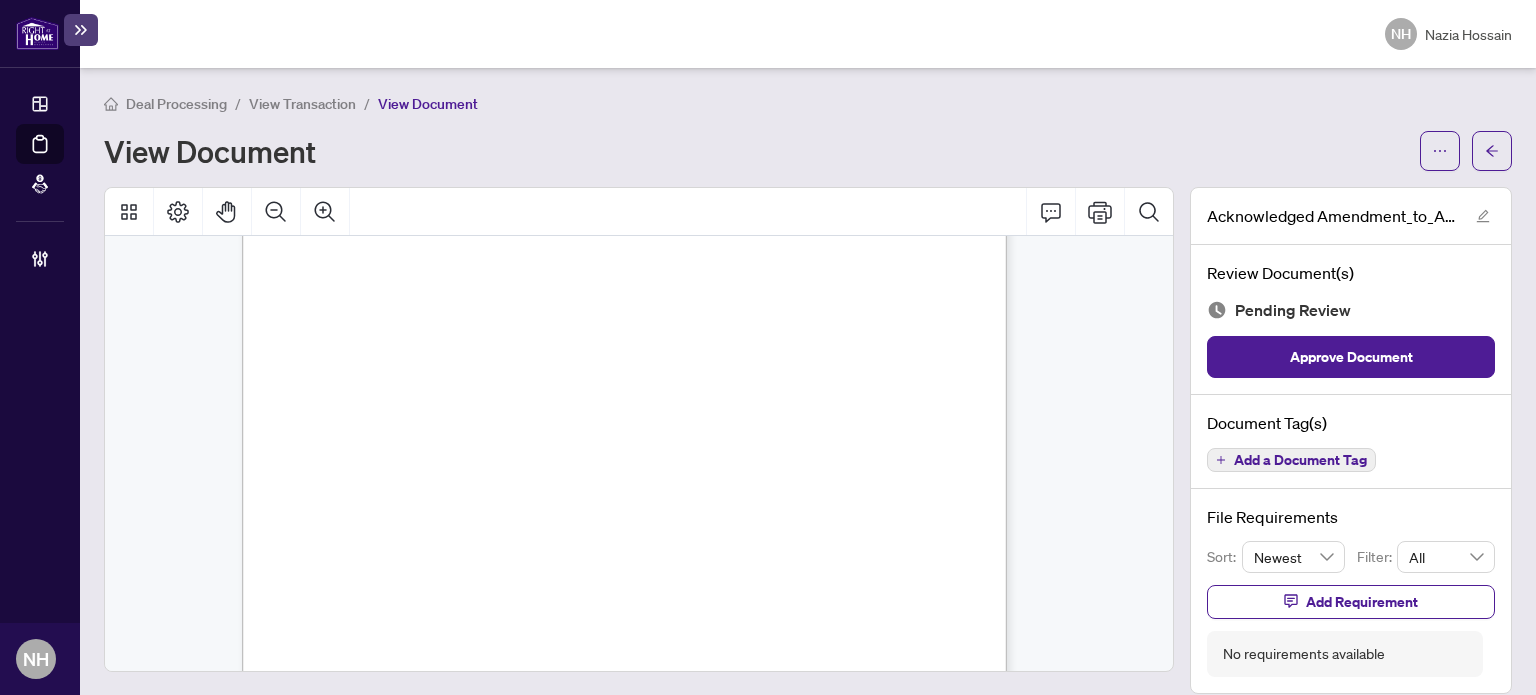 scroll, scrollTop: 2624, scrollLeft: 0, axis: vertical 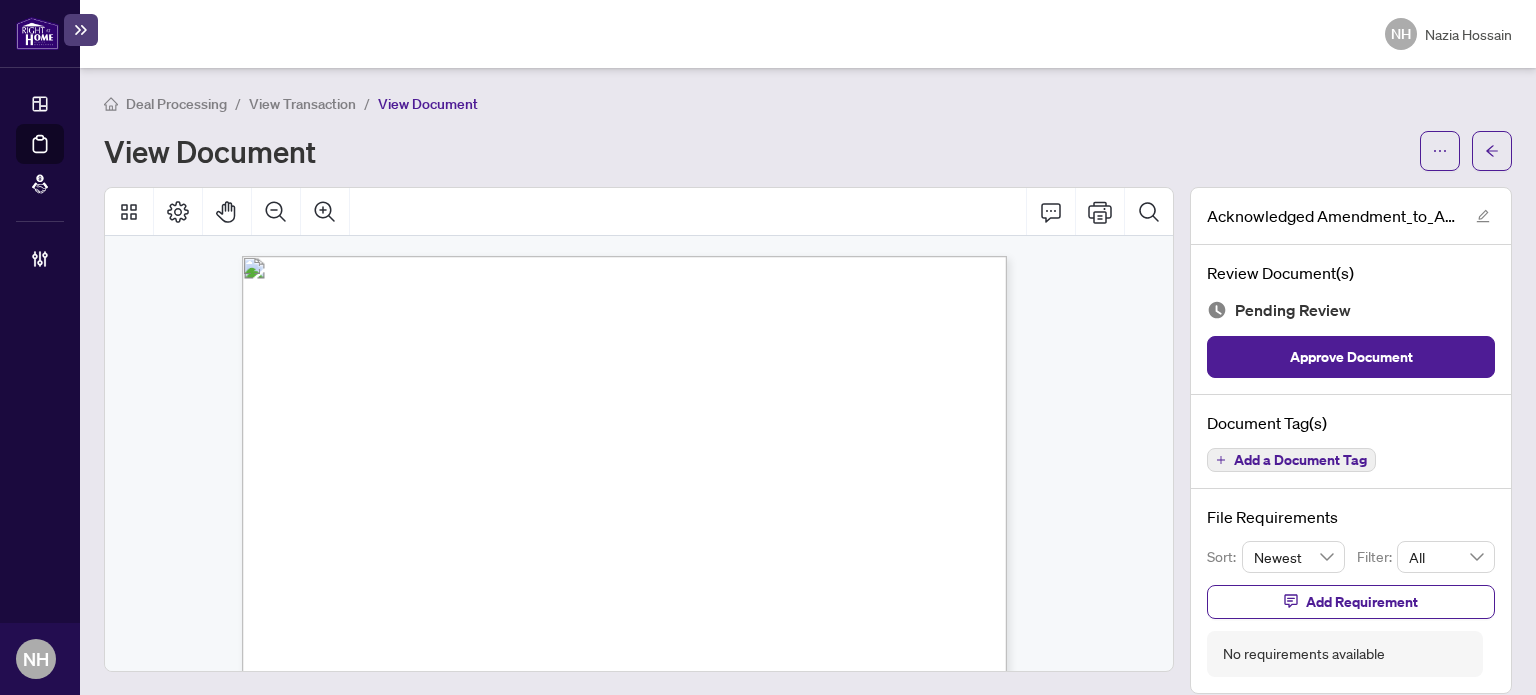 click on "Document Tag(s) Add a Document Tag" at bounding box center (1351, 442) 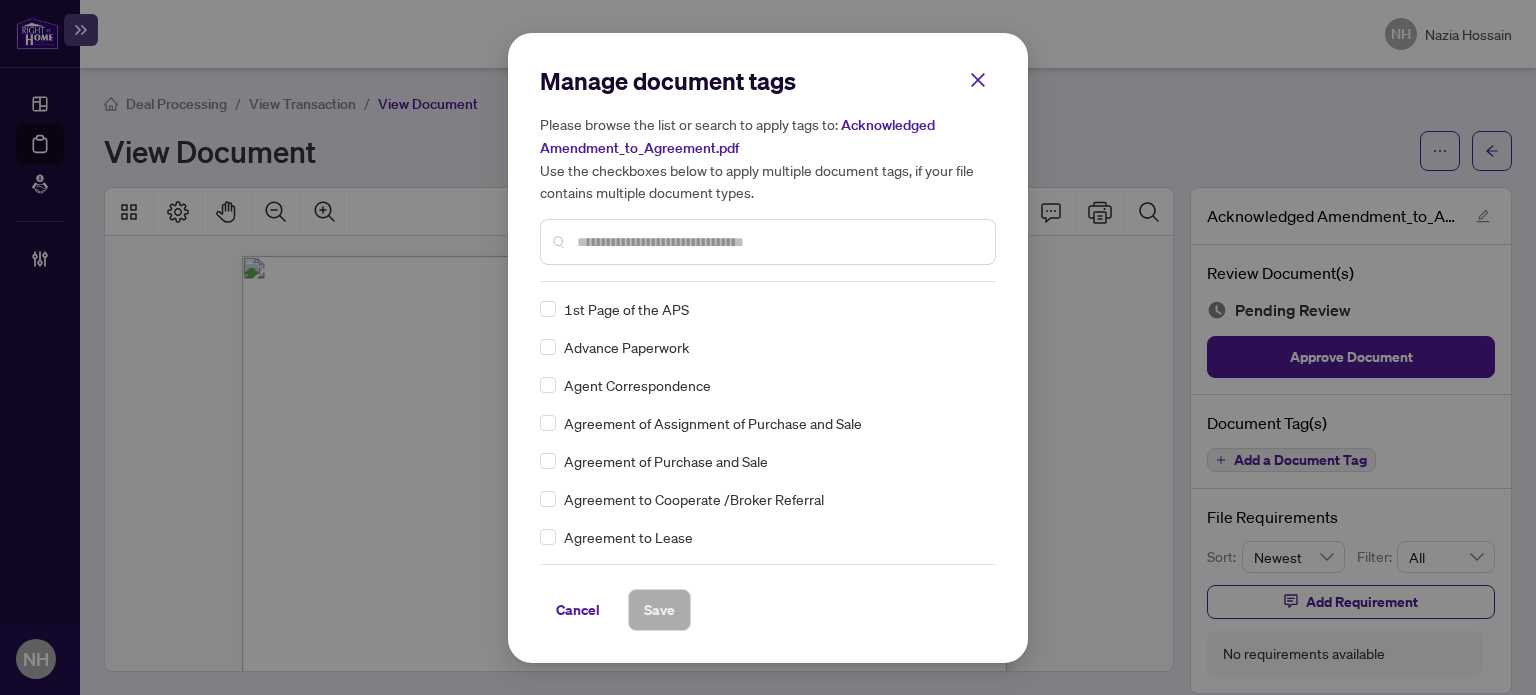 click at bounding box center (778, 242) 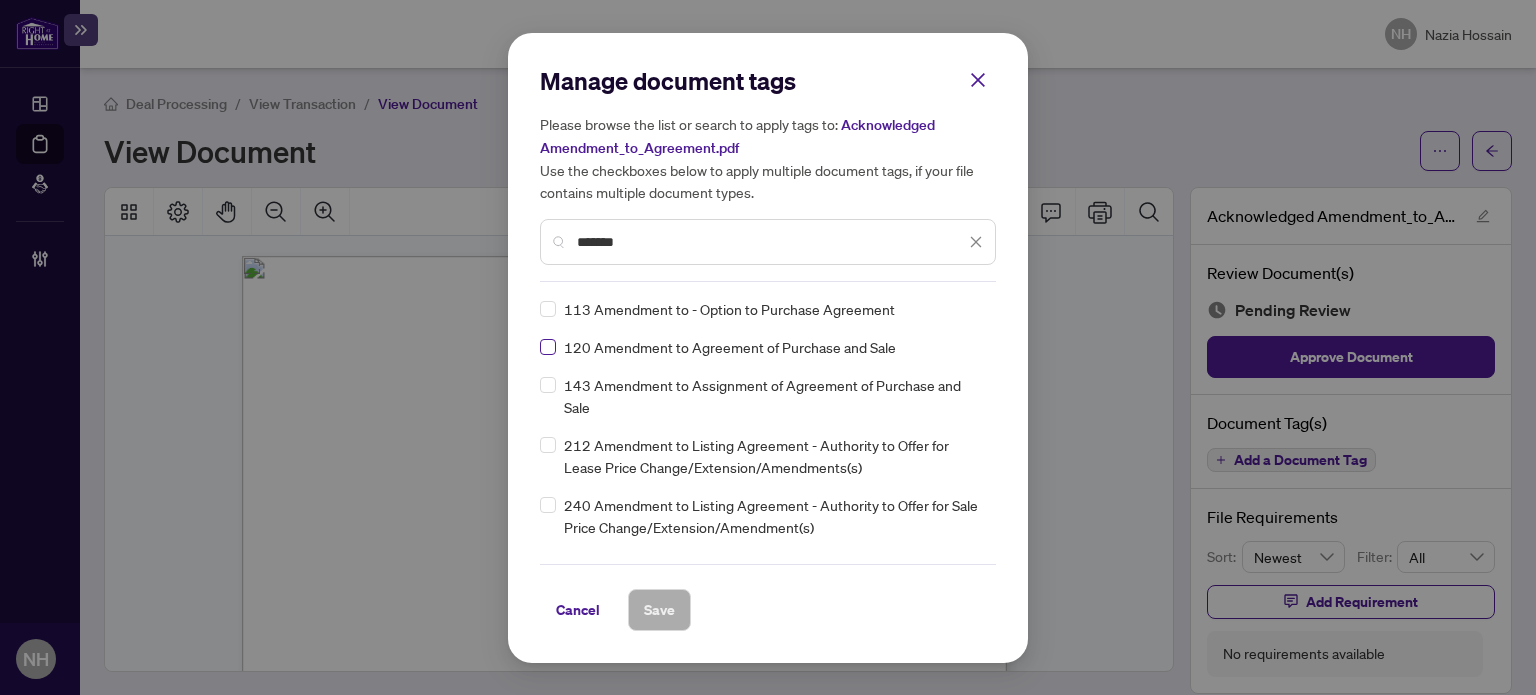 type on "*******" 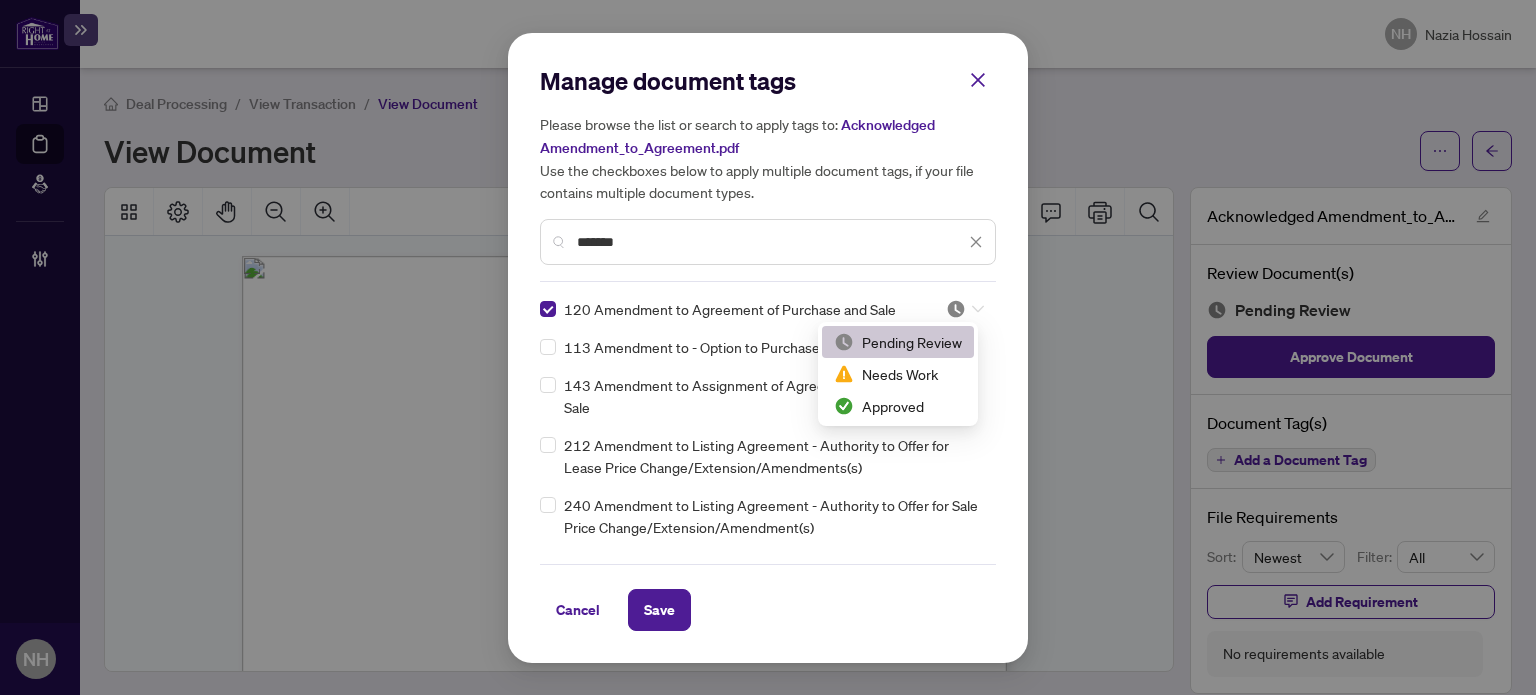 click at bounding box center (956, 309) 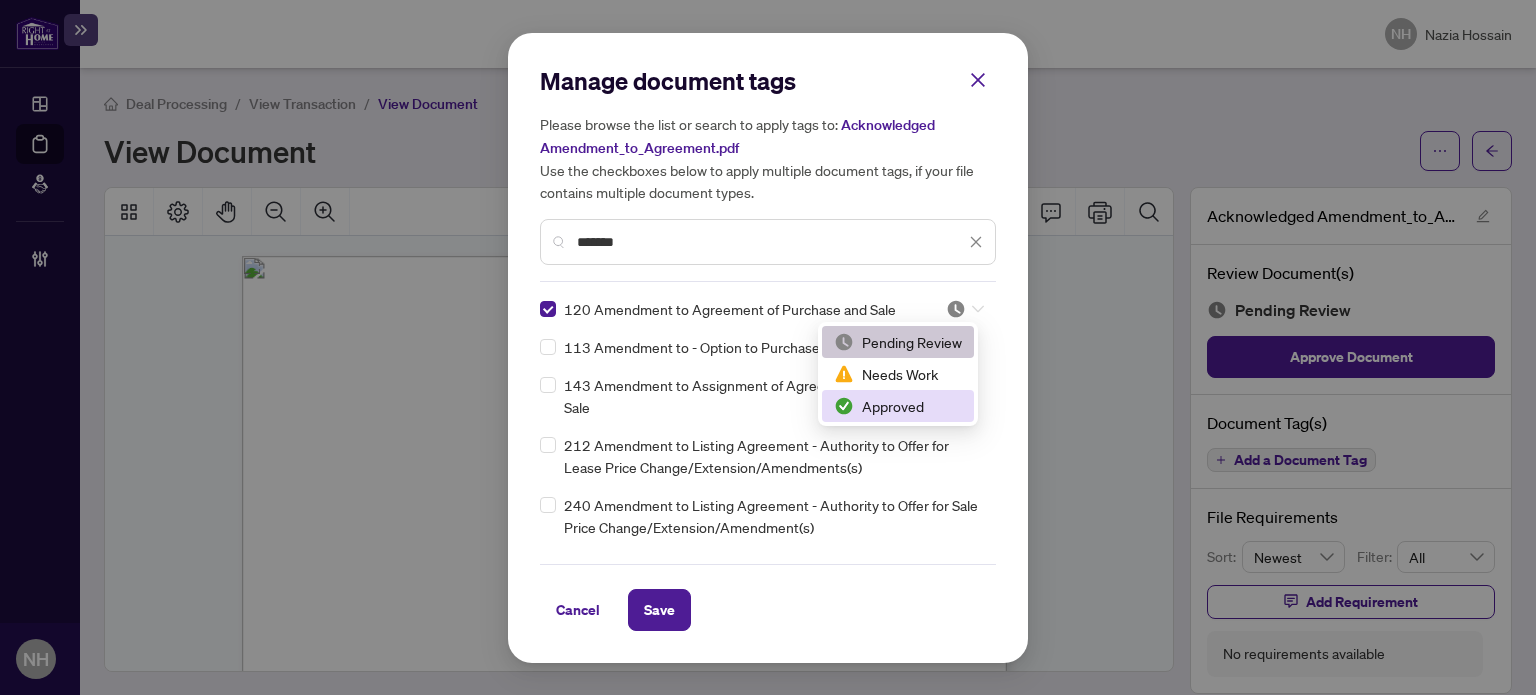 click on "Approved" at bounding box center (898, 406) 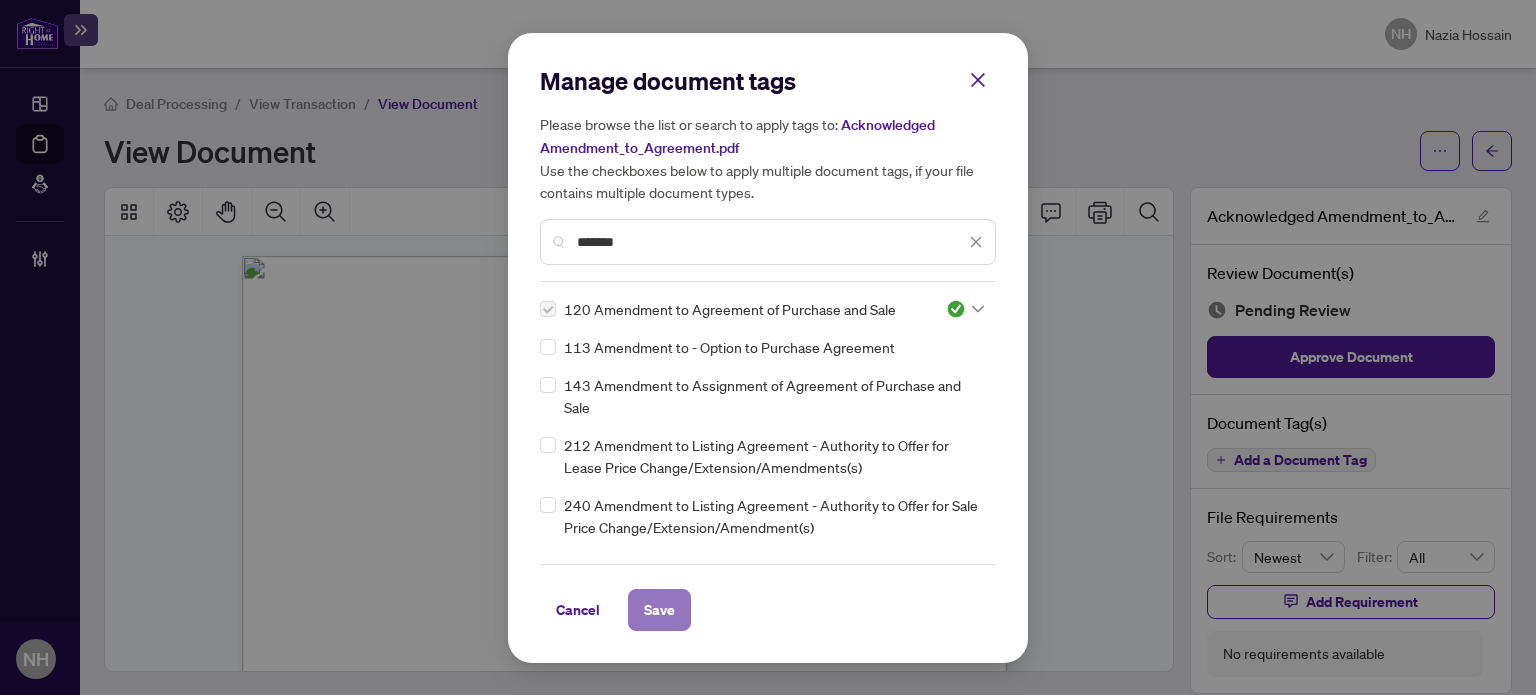 click on "Save" at bounding box center (659, 610) 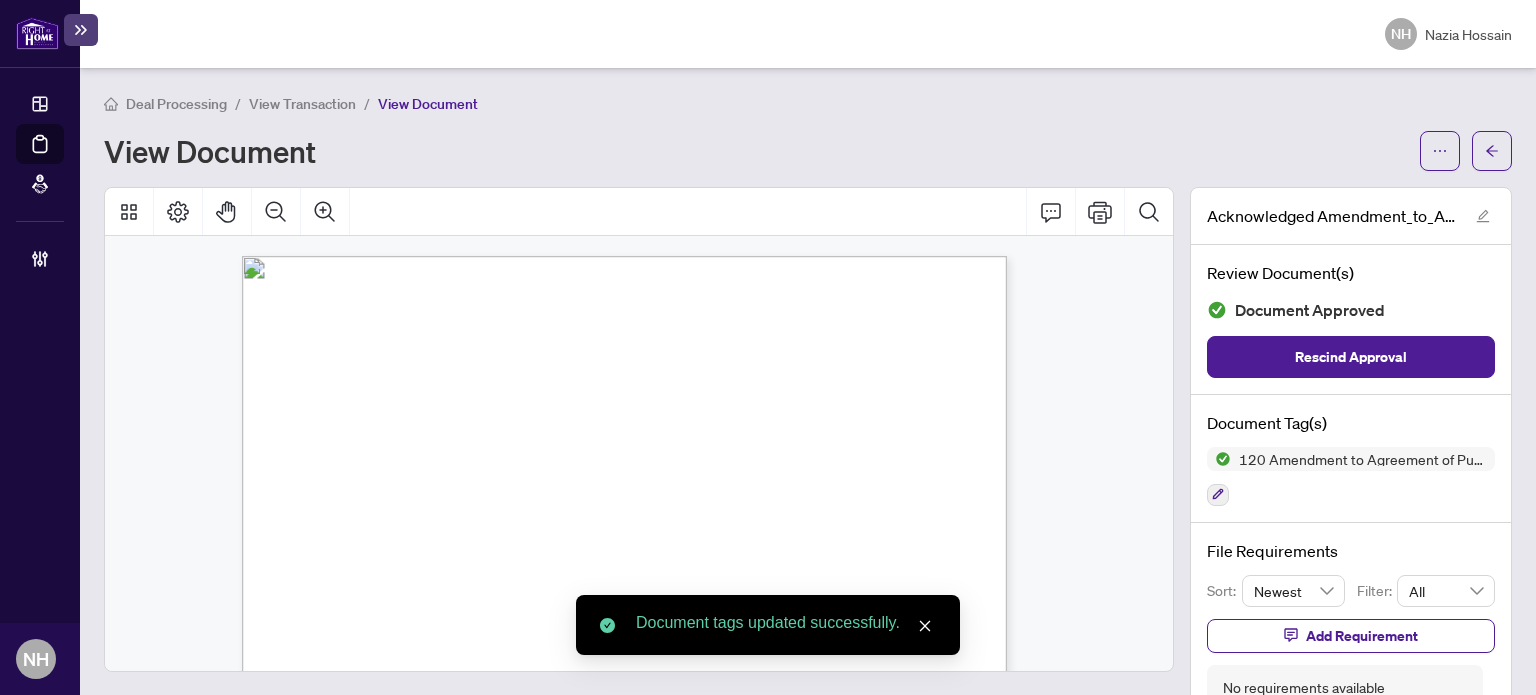 click on "View Transaction" at bounding box center (302, 104) 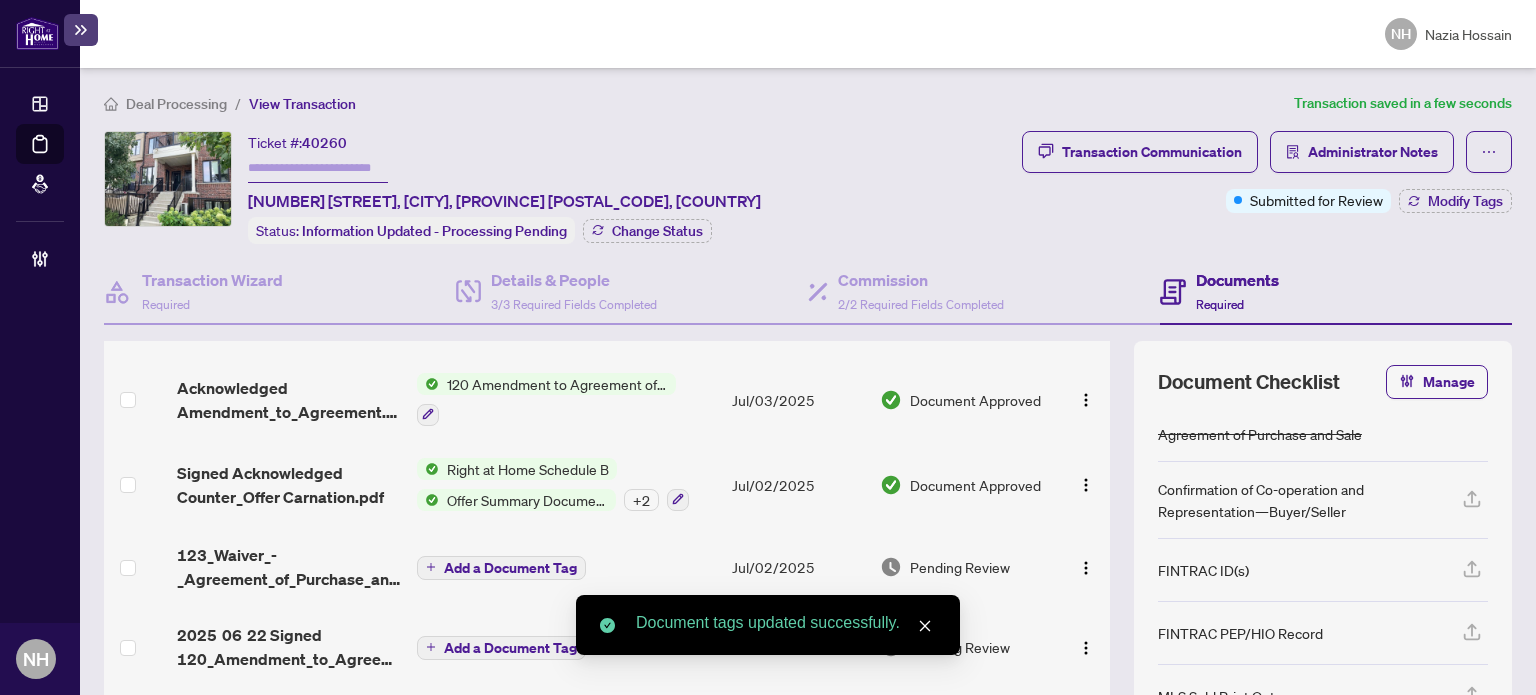 scroll, scrollTop: 200, scrollLeft: 0, axis: vertical 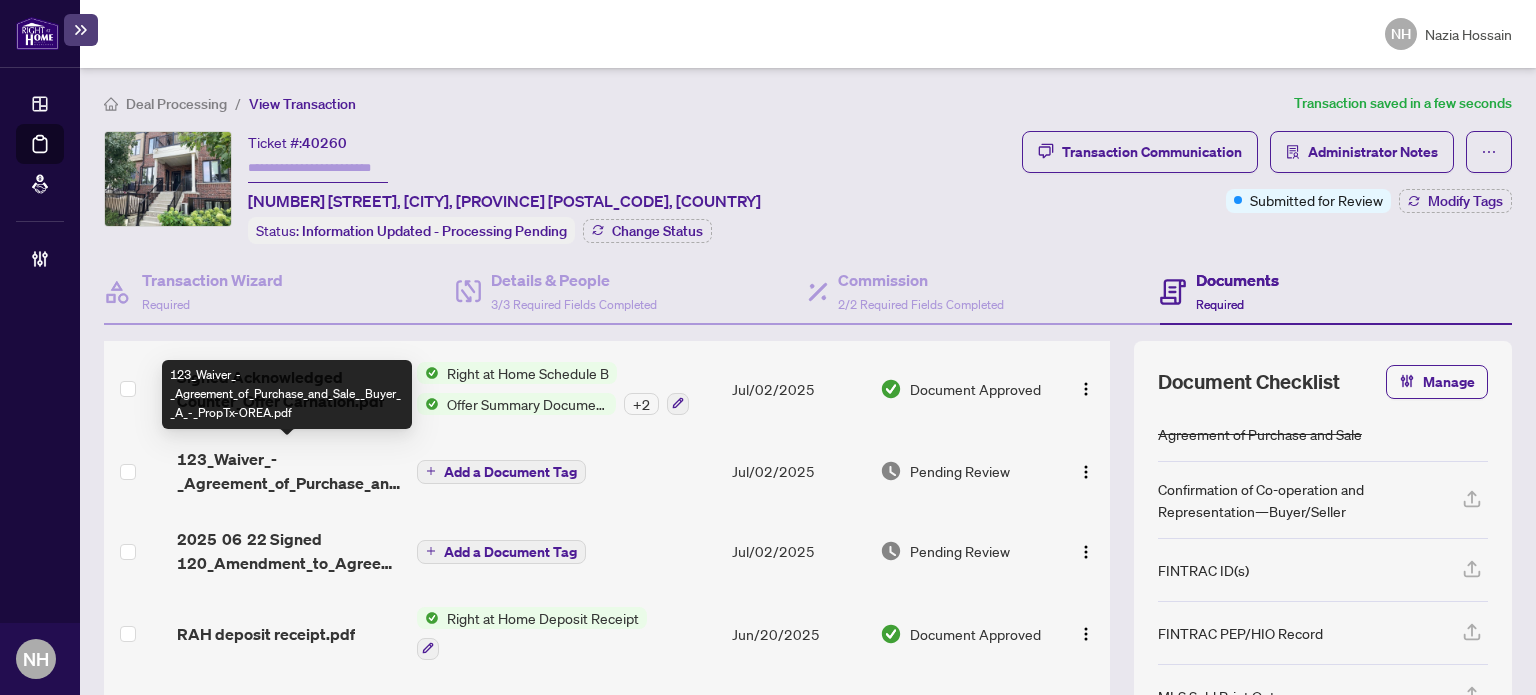 click on "123_Waiver_-_Agreement_of_Purchase_and_Sale__Buyer__A_-_PropTx-OREA.pdf" at bounding box center [289, 471] 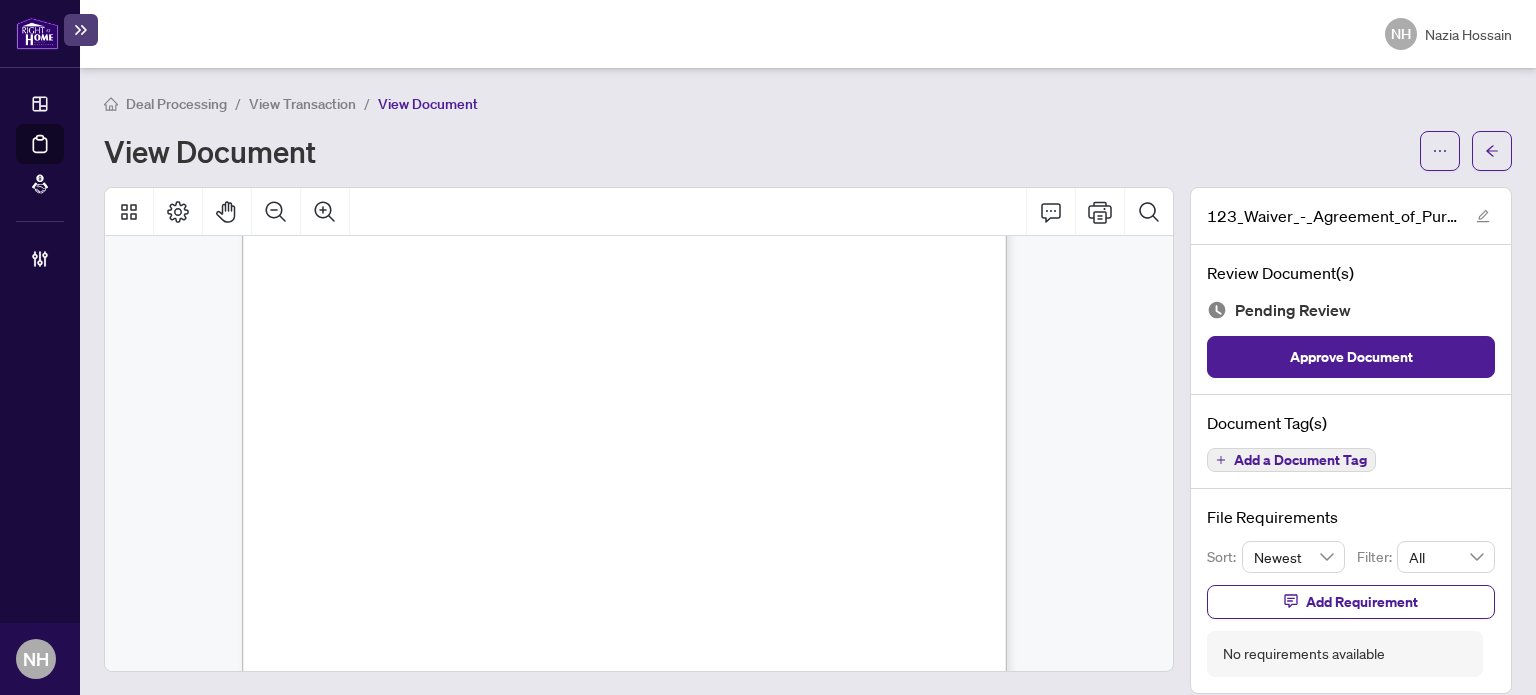 scroll, scrollTop: 0, scrollLeft: 0, axis: both 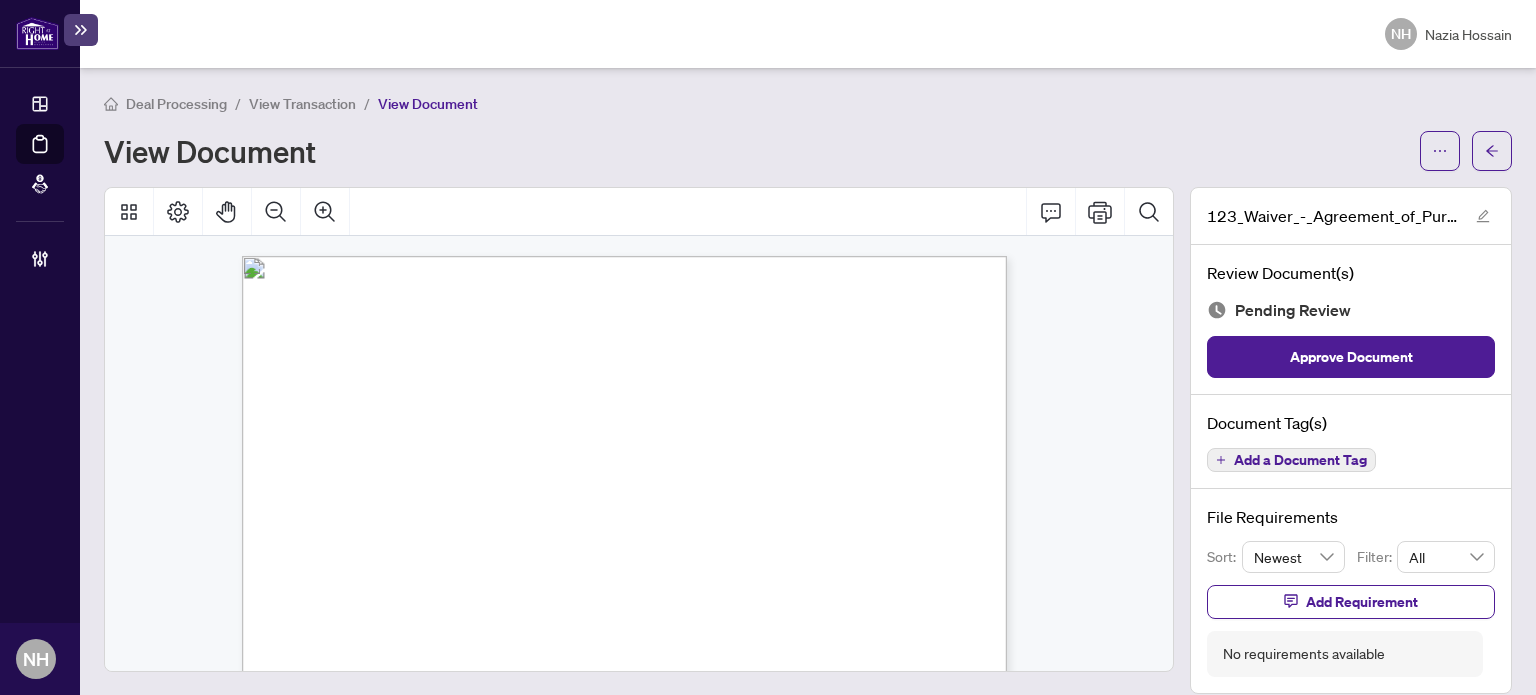 click on "Add a Document Tag" at bounding box center (1300, 460) 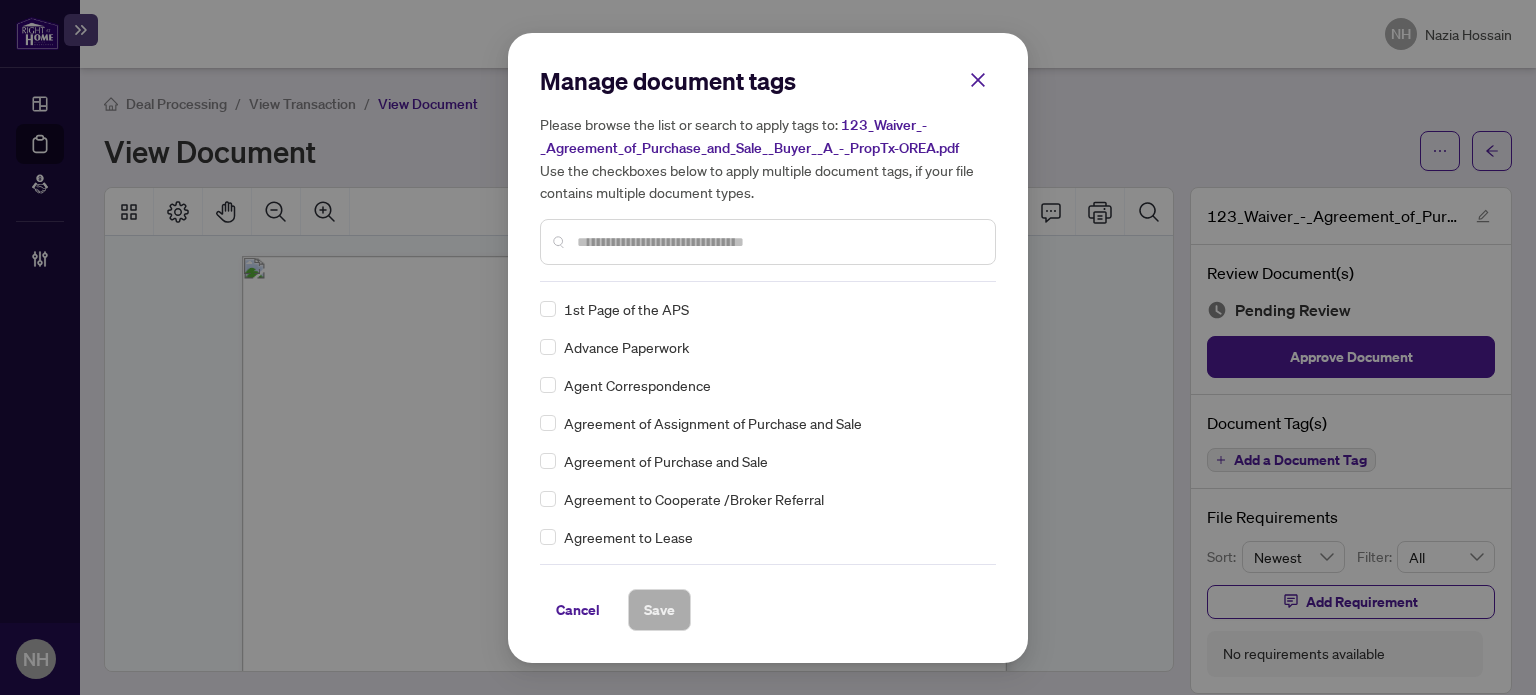 click at bounding box center [778, 242] 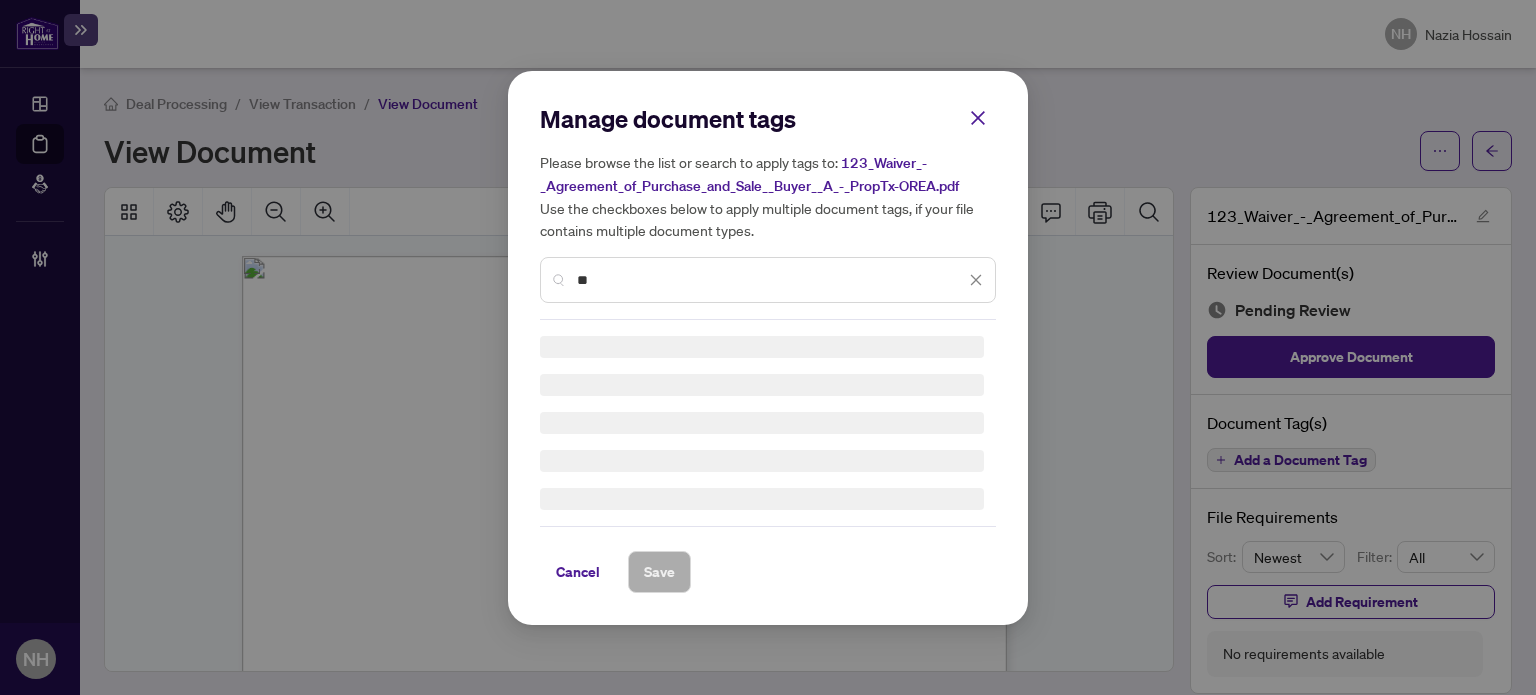 type on "*" 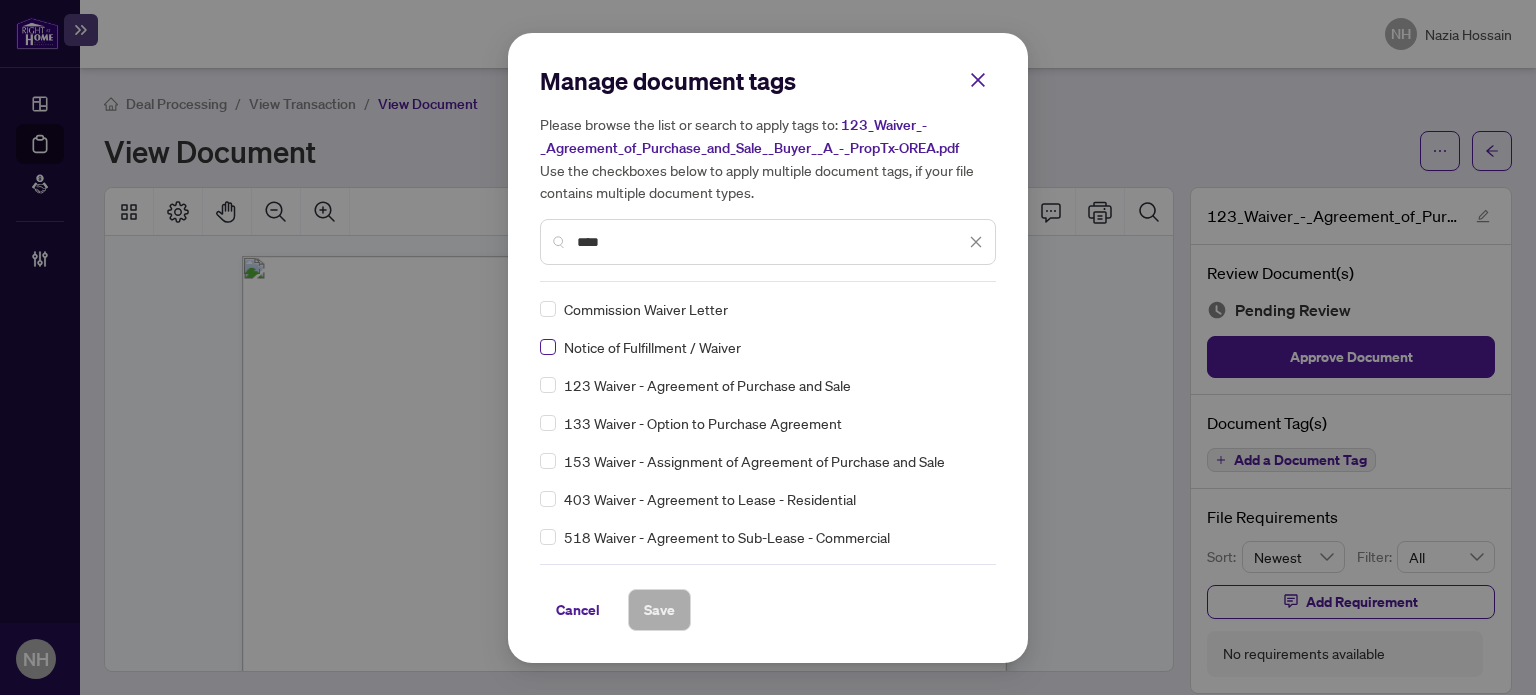 type on "****" 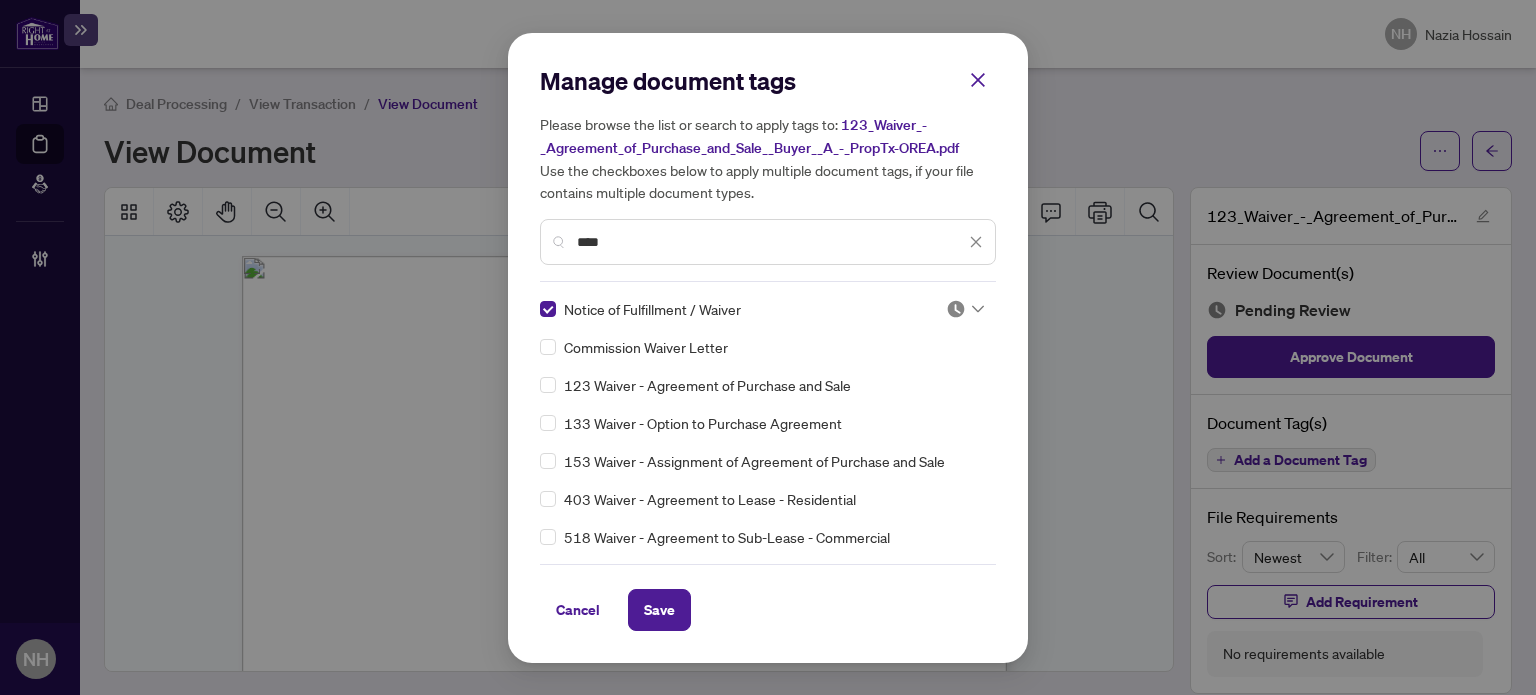 click at bounding box center [956, 309] 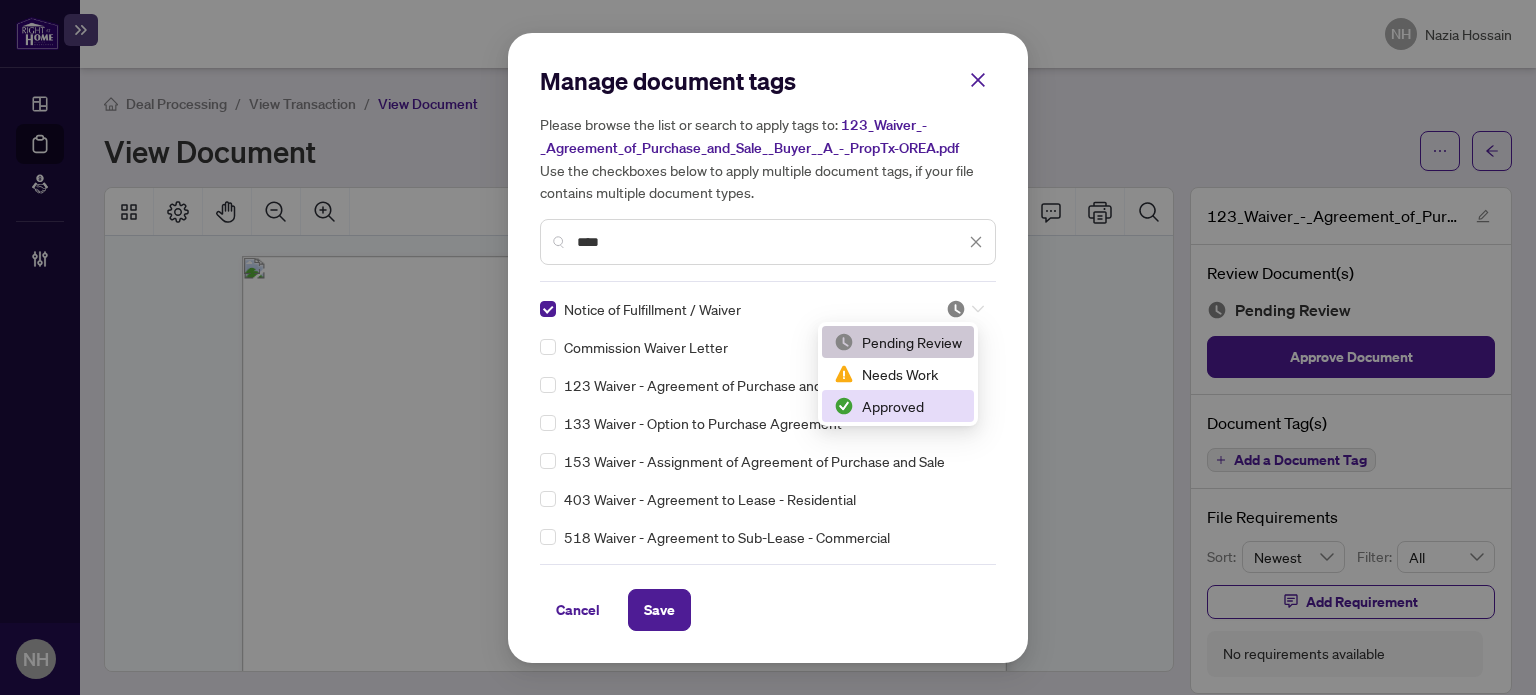 click on "Approved" at bounding box center [898, 406] 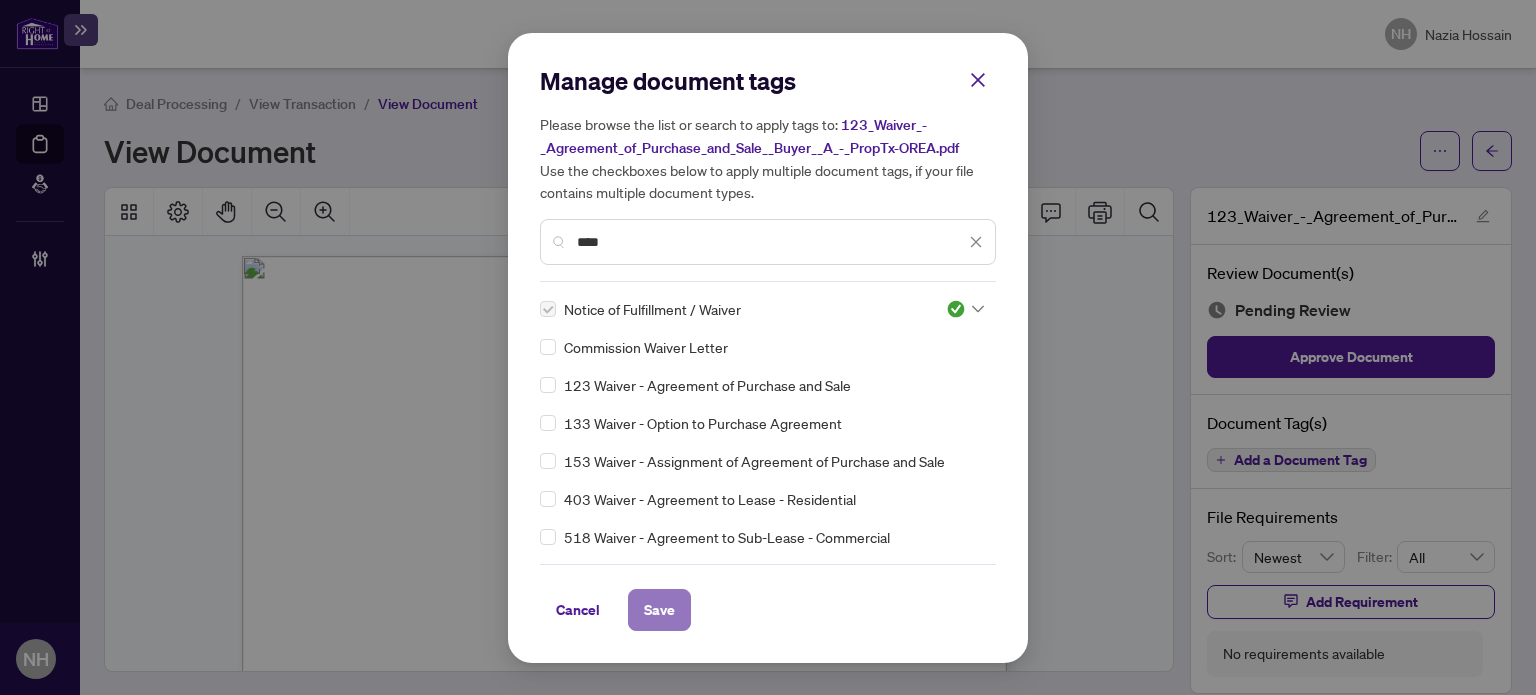 click on "Save" at bounding box center [659, 610] 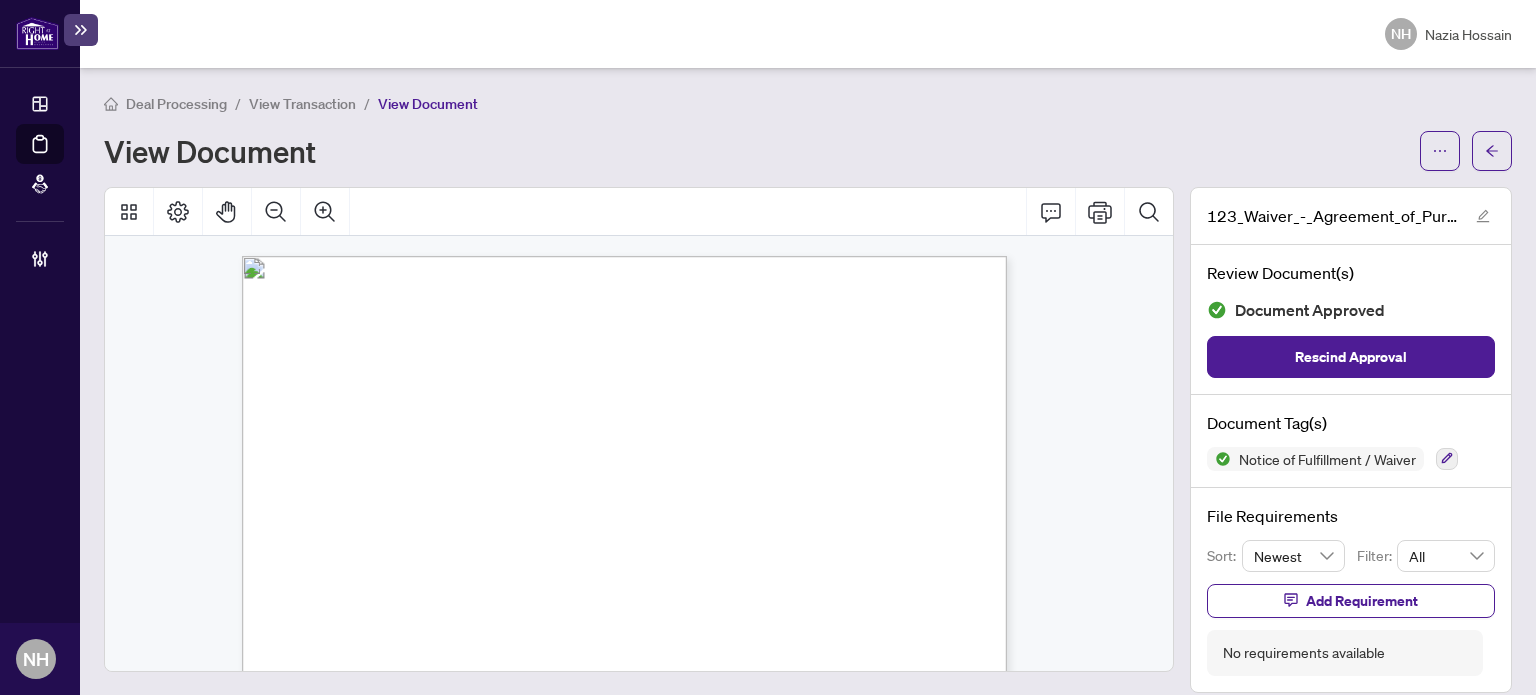 click on "View Transaction" at bounding box center [302, 104] 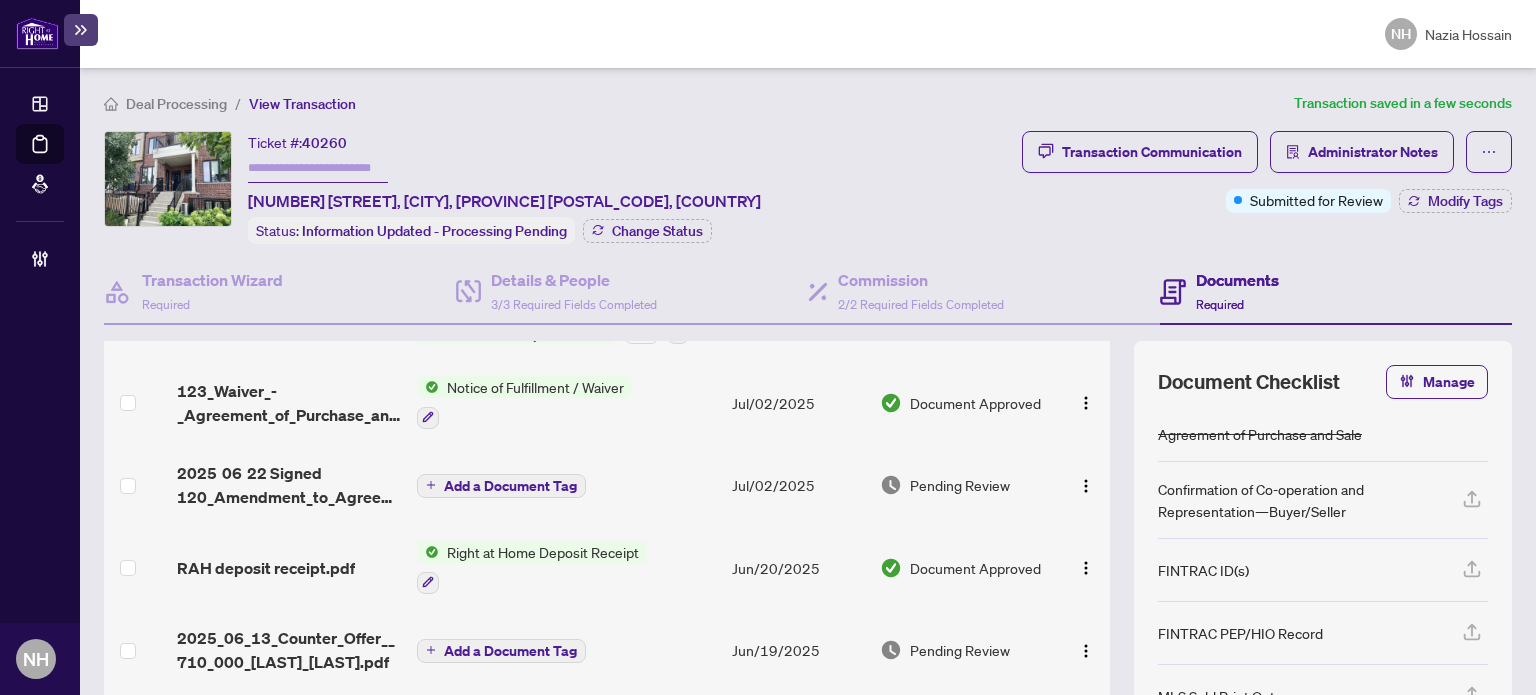 scroll, scrollTop: 300, scrollLeft: 0, axis: vertical 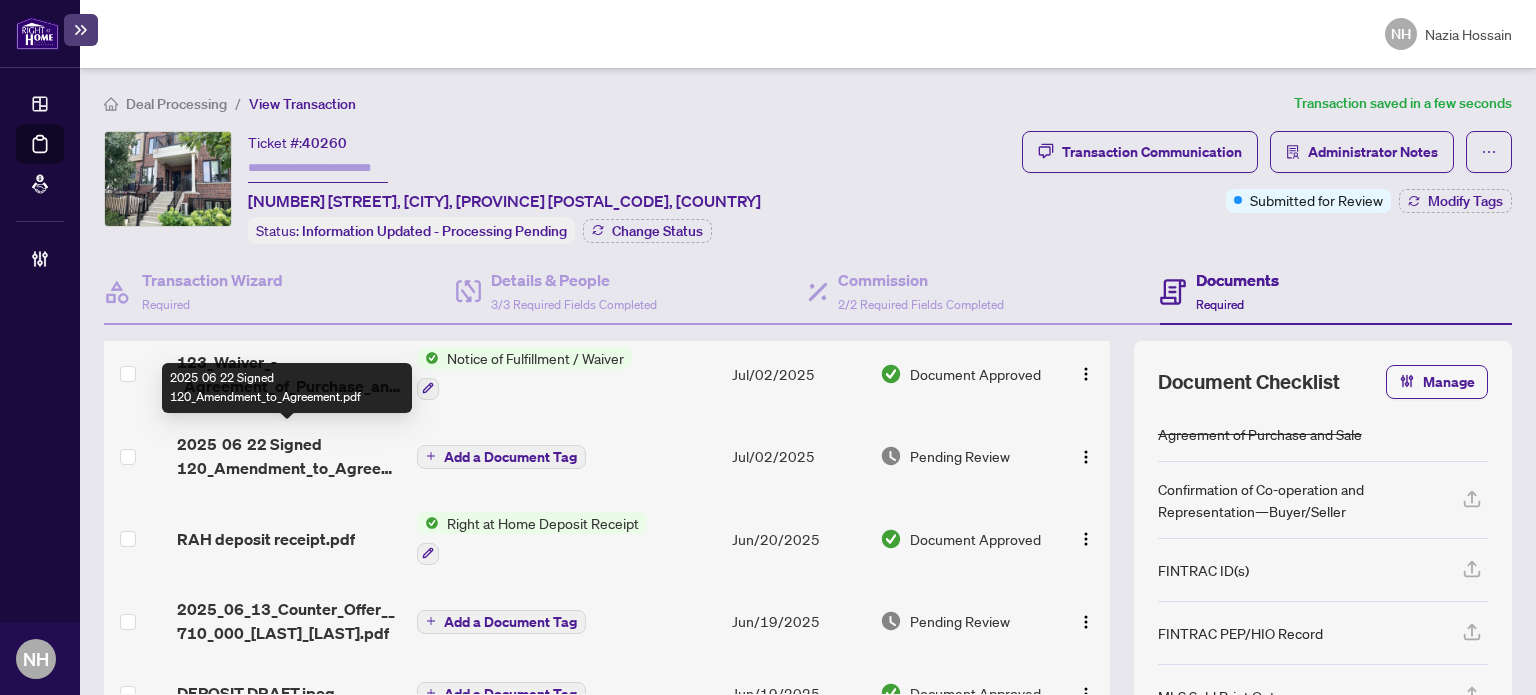 click on "2025 06 22 Signed 120_Amendment_to_Agreement.pdf" at bounding box center (289, 456) 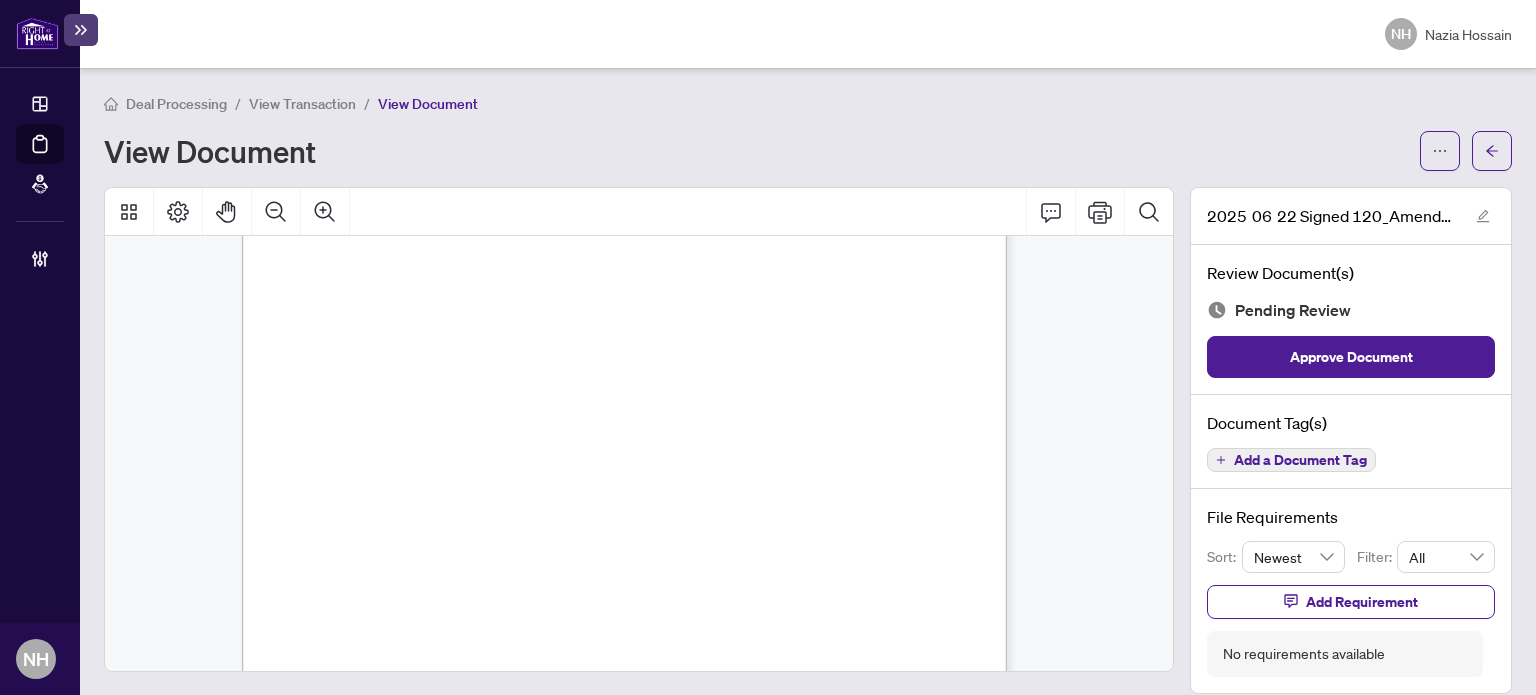 scroll, scrollTop: 2624, scrollLeft: 0, axis: vertical 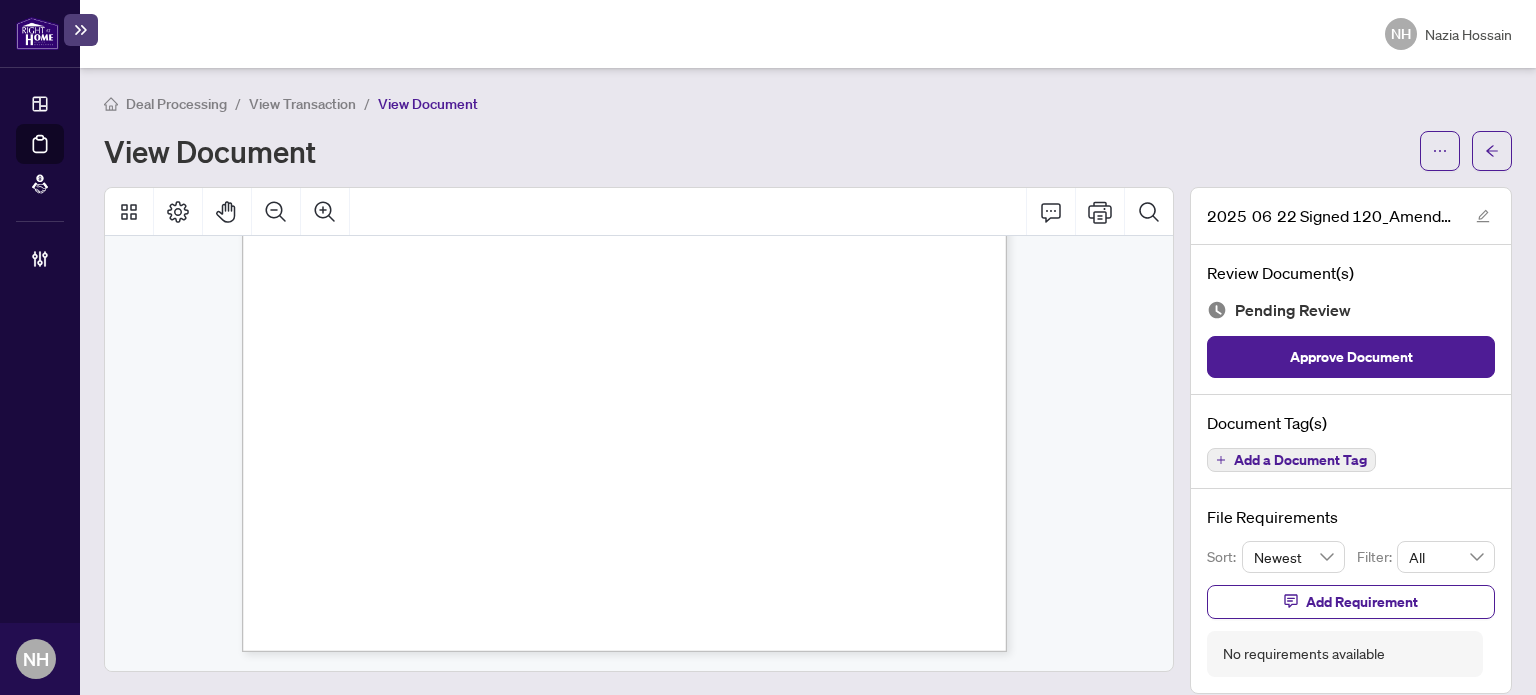 click on "Add a Document Tag" at bounding box center [1300, 460] 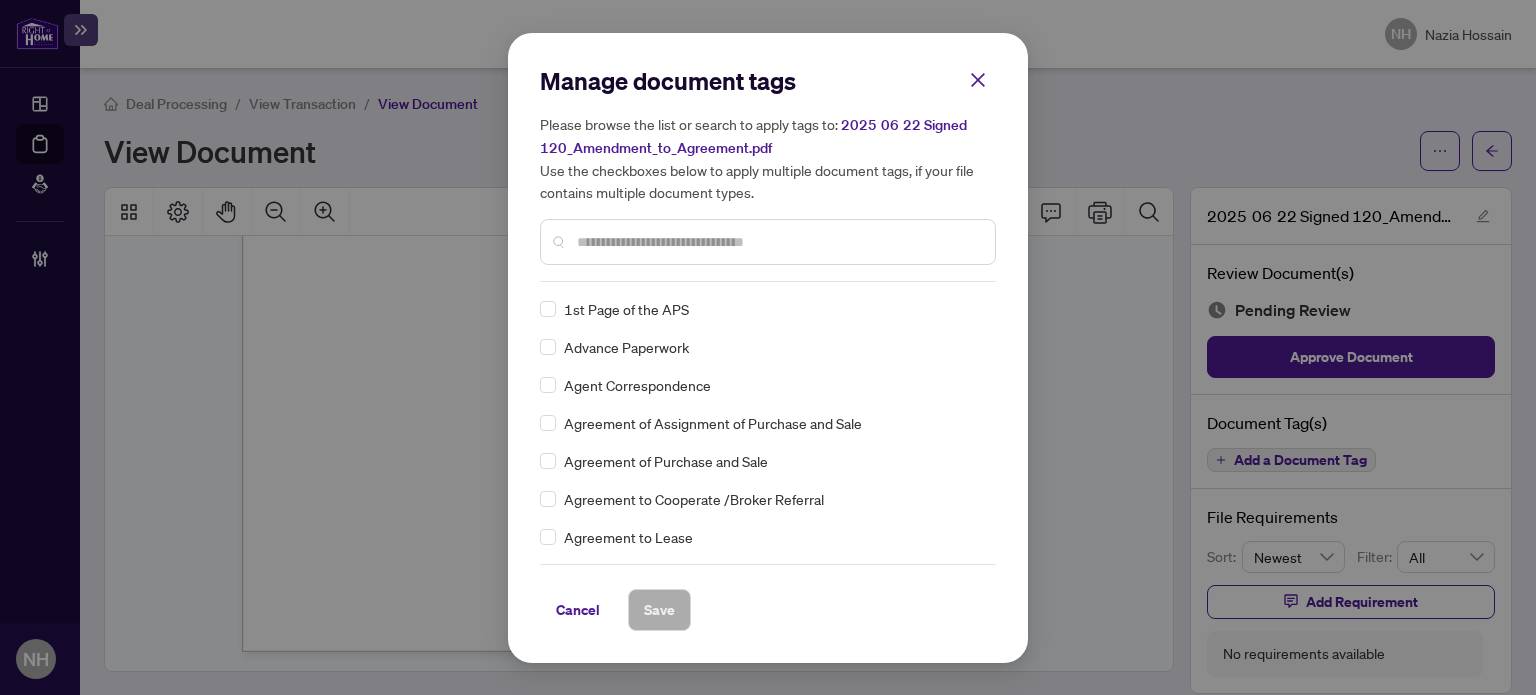click on "Manage document tags Please browse the list or search to apply tags to:   2025 06 22 Signed 120_Amendment_to_Agreement.pdf   Use the checkboxes below to apply multiple document tags, if your file contains multiple document types.   1st Page of the APS Advance Paperwork Agent Correspondence Agreement of Assignment of Purchase and Sale Agreement of Purchase and Sale Agreement to Cooperate /Broker Referral Agreement to Lease Articles of Incorporation Back to Vendor Letter Belongs to Another Transaction Builder's Consent Buyer Designated Representation Agreement Buyer Designated Representation Agreement Buyers Lawyer Information Certificate of Estate Trustee(s) Client Refused to Sign Closing Date Change Co-op Brokerage Commission Statement Co-op EFT Co-operating Indemnity Agreement Commission Adjustment Commission Agreement Commission Calculation Commission Statement Sent Commission Statement Sent to Landlord Commission Statement Sent to Lawyer Commission Statement Sent to Listing Brokerage Copy of Deposit Type" at bounding box center [768, 348] 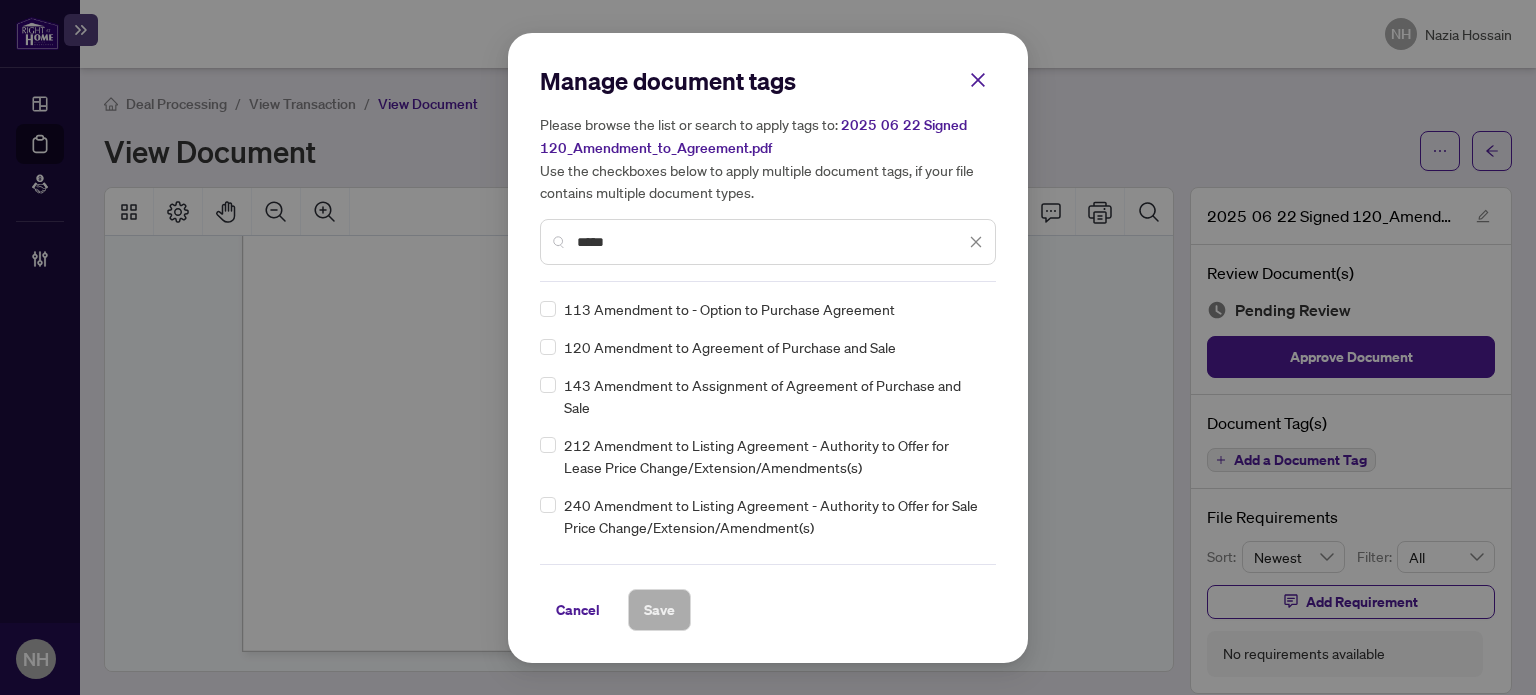 type on "*****" 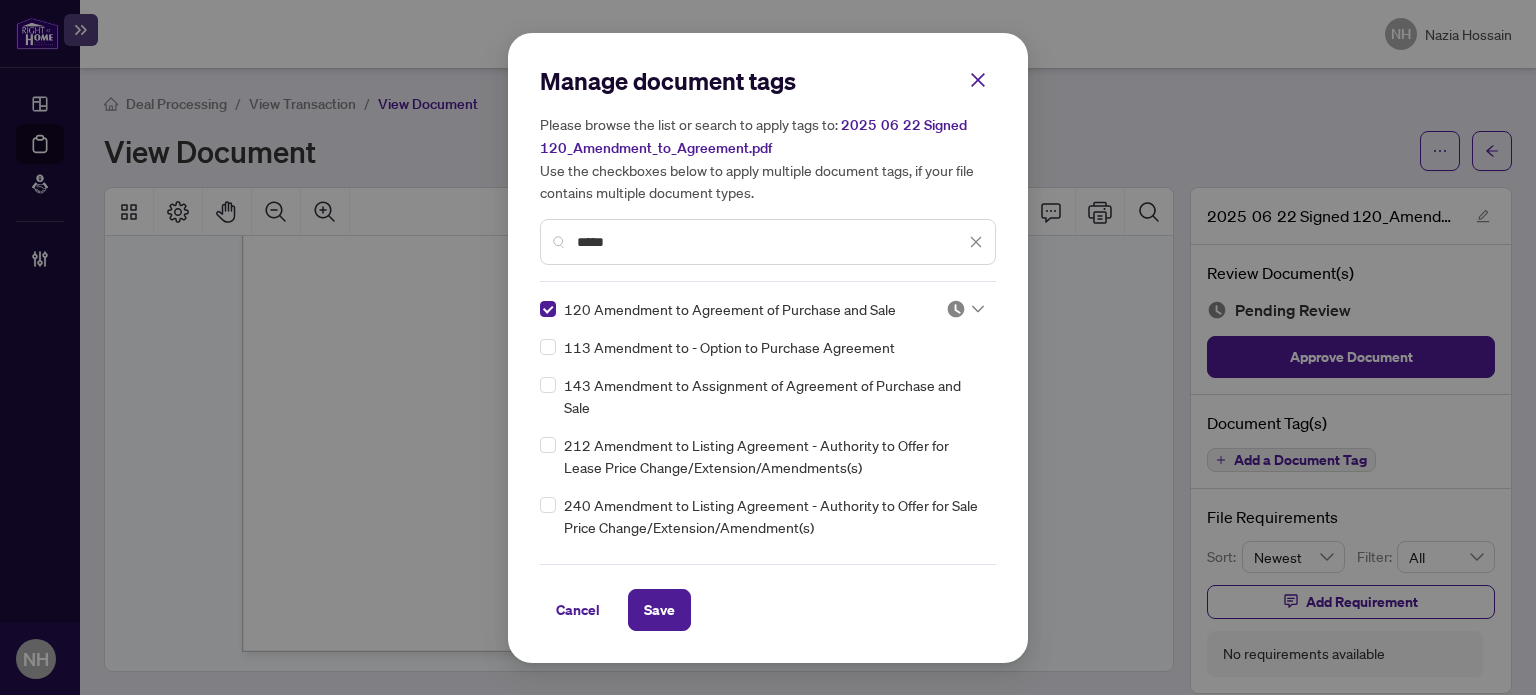 click at bounding box center (965, 309) 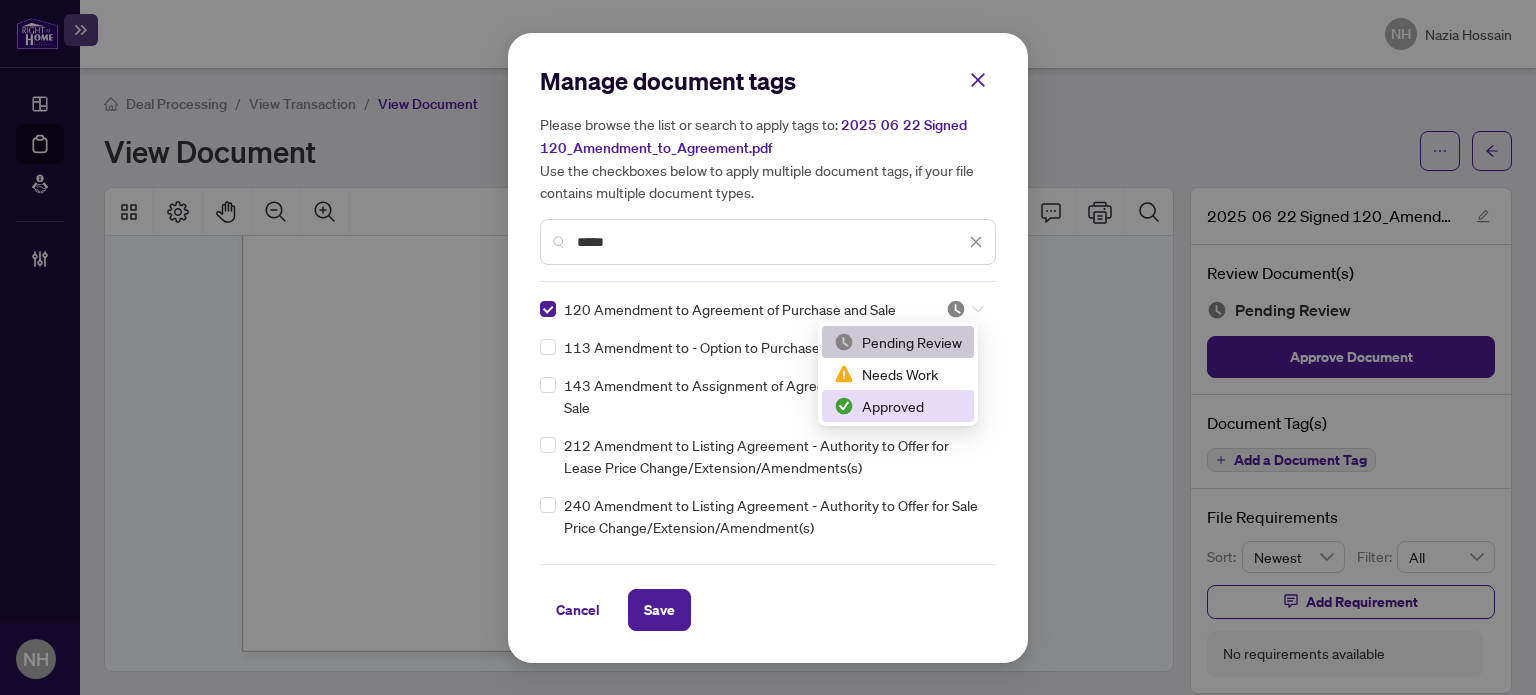 click on "Approved" at bounding box center [898, 406] 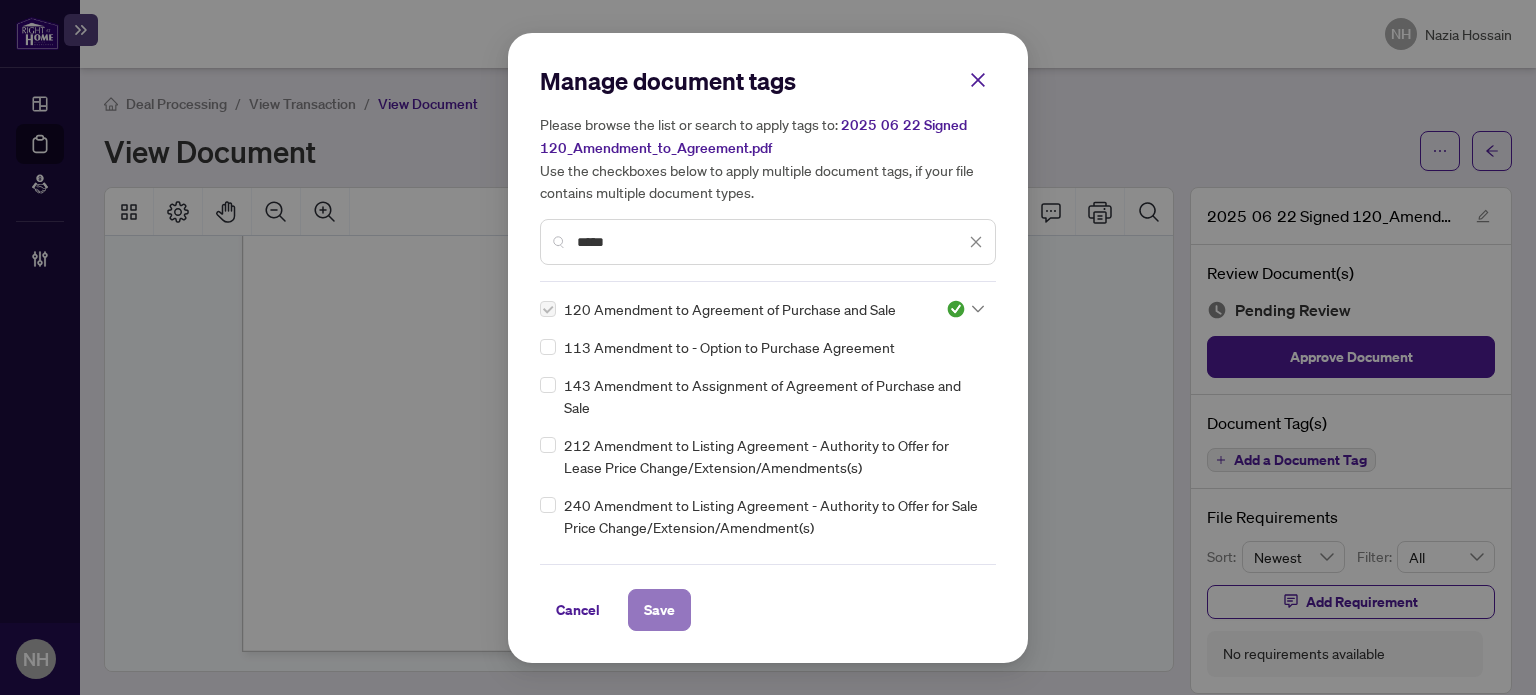 click on "Save" at bounding box center (659, 610) 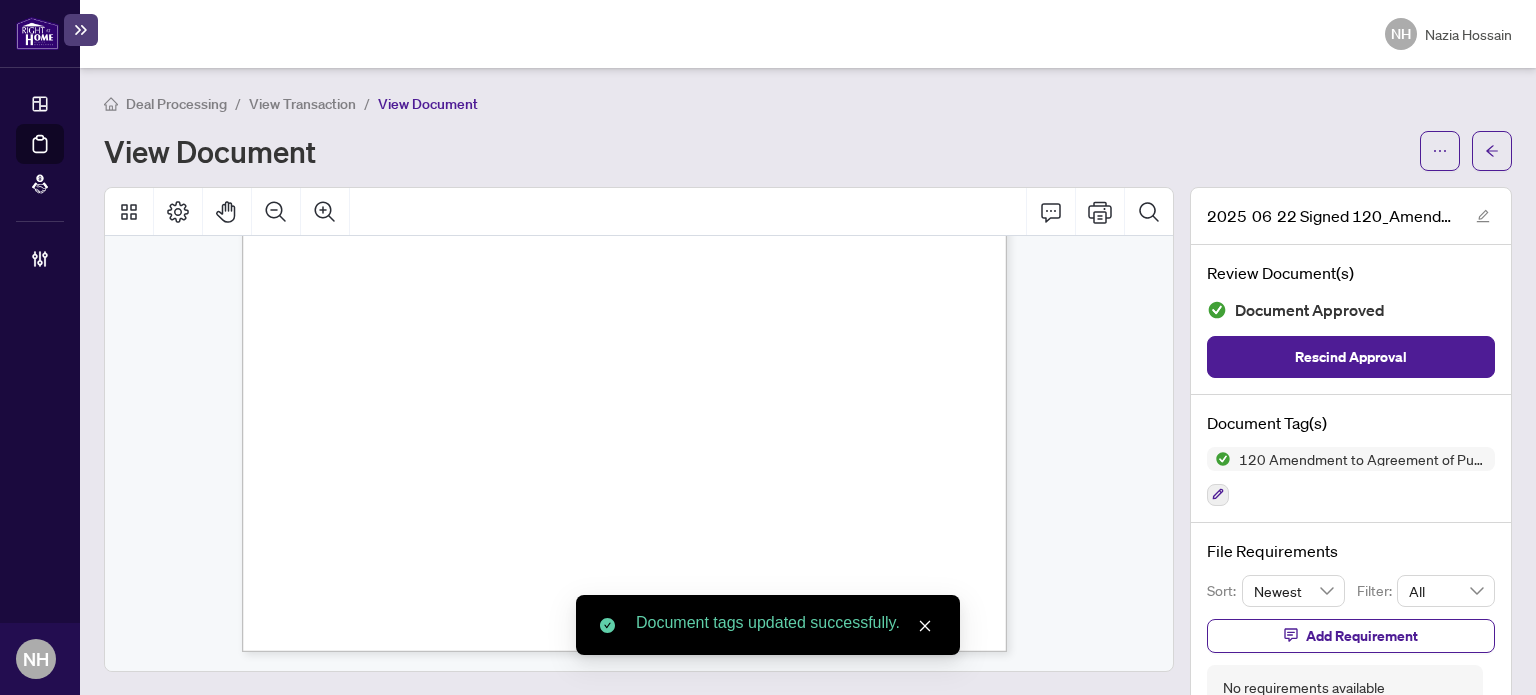 click on "View Transaction" at bounding box center (302, 104) 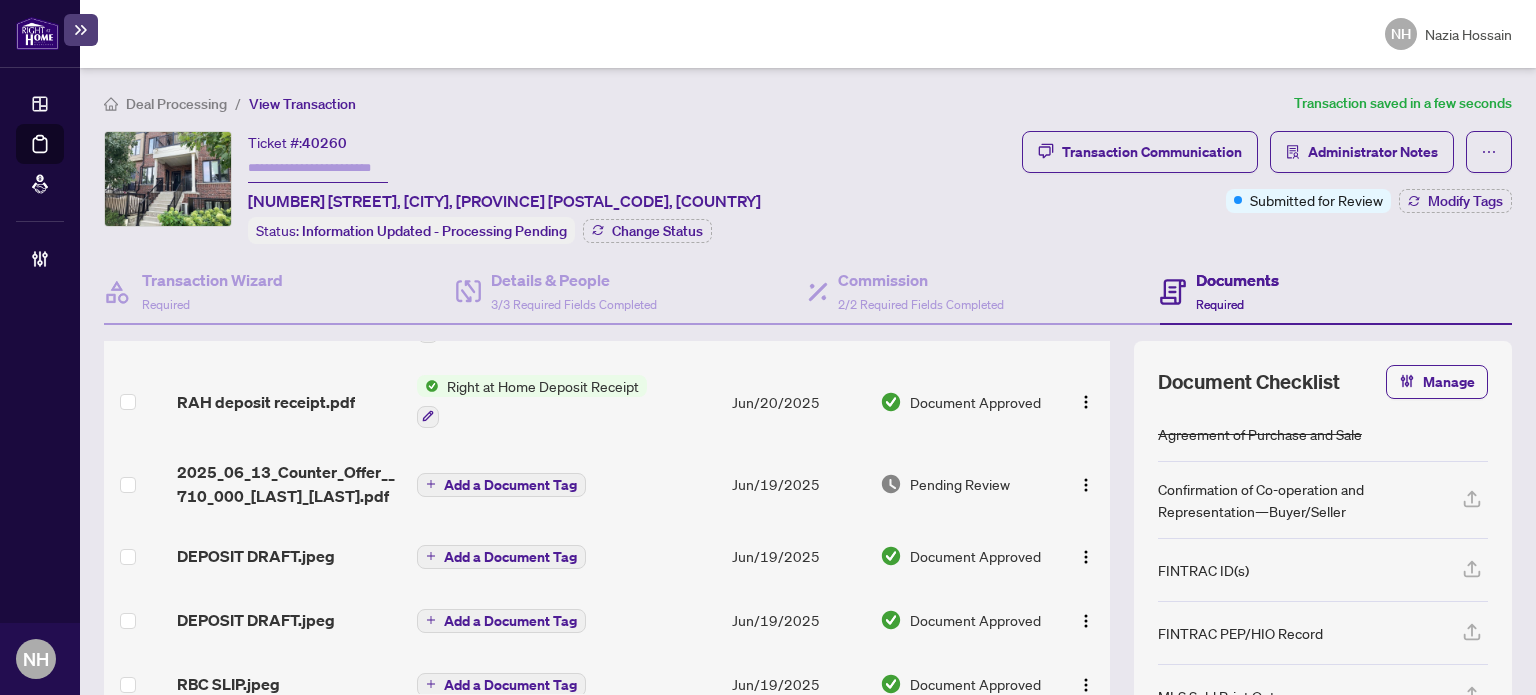 scroll, scrollTop: 466, scrollLeft: 0, axis: vertical 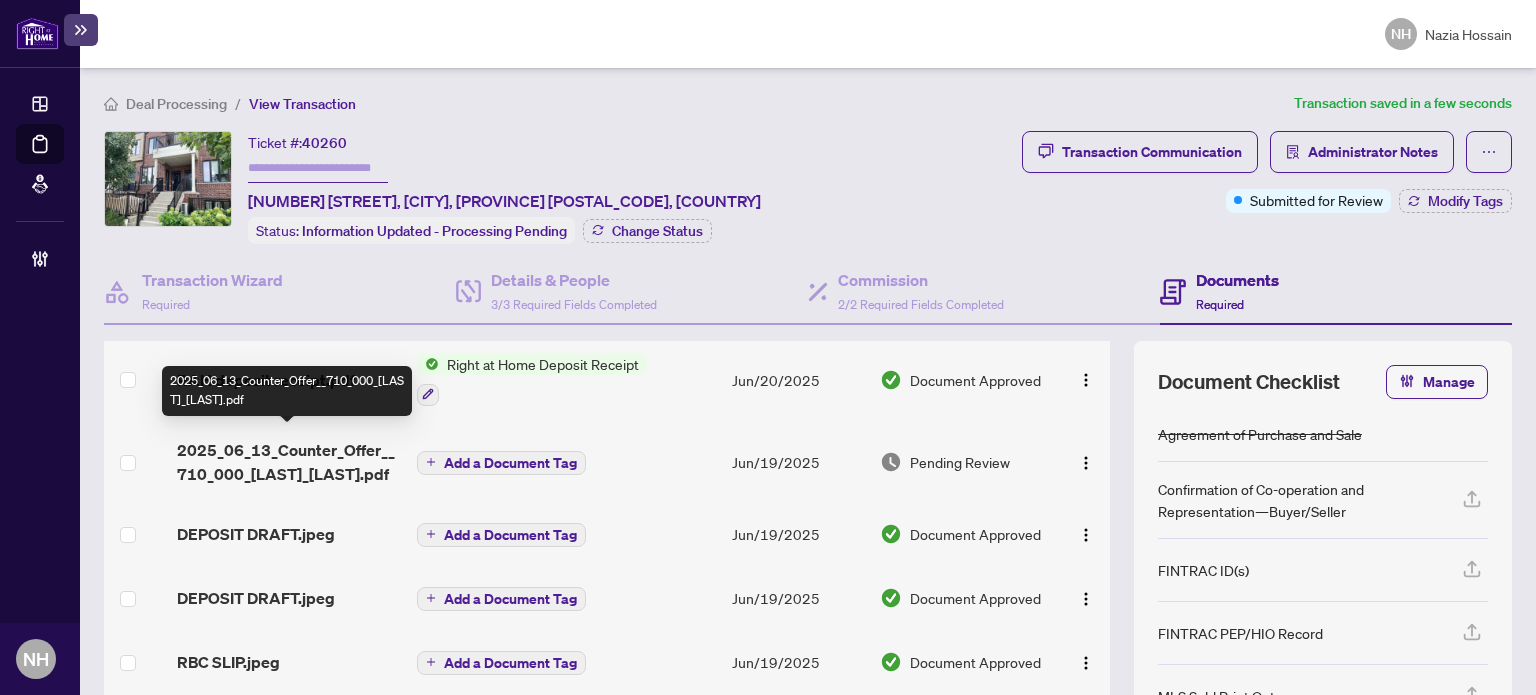 click on "2025_06_13_Counter_Offer__710_000_Thoma_Ambo.pdf" at bounding box center [289, 462] 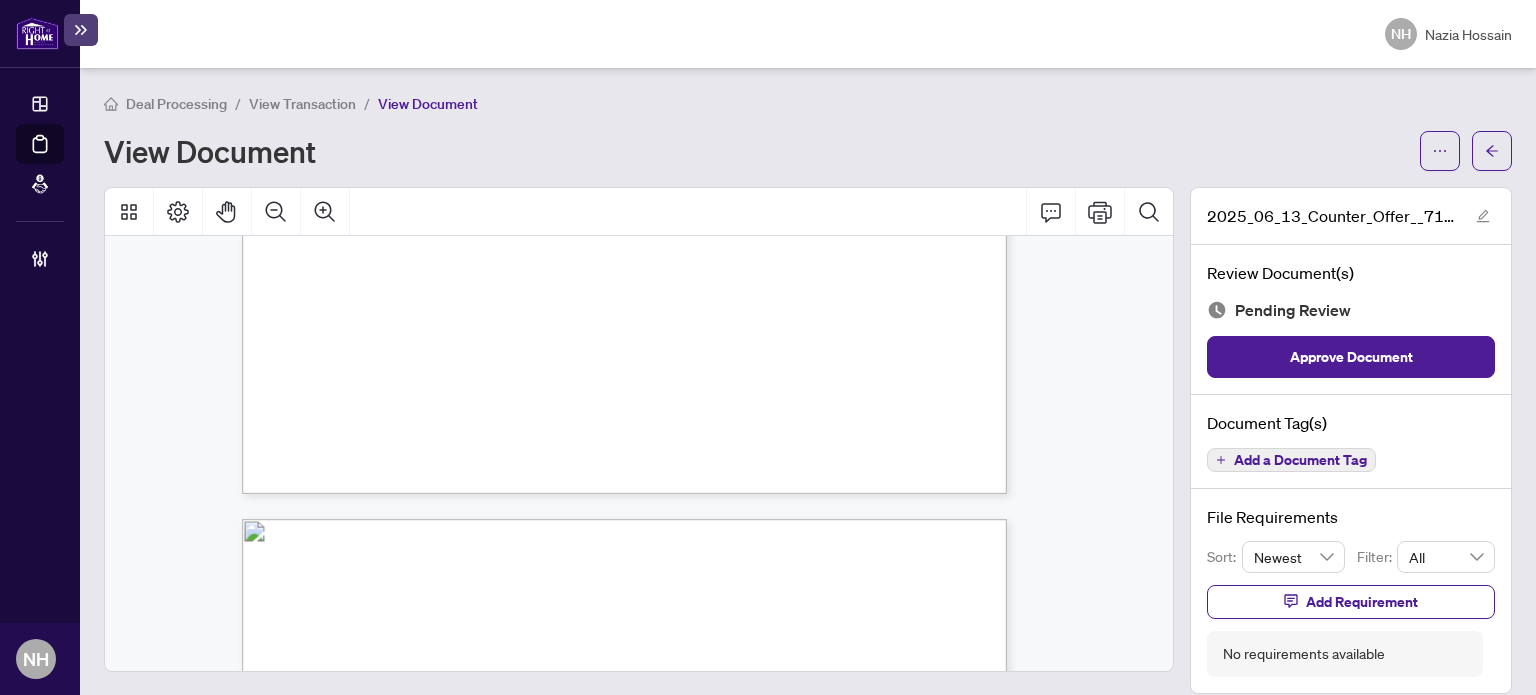 scroll, scrollTop: 800, scrollLeft: 0, axis: vertical 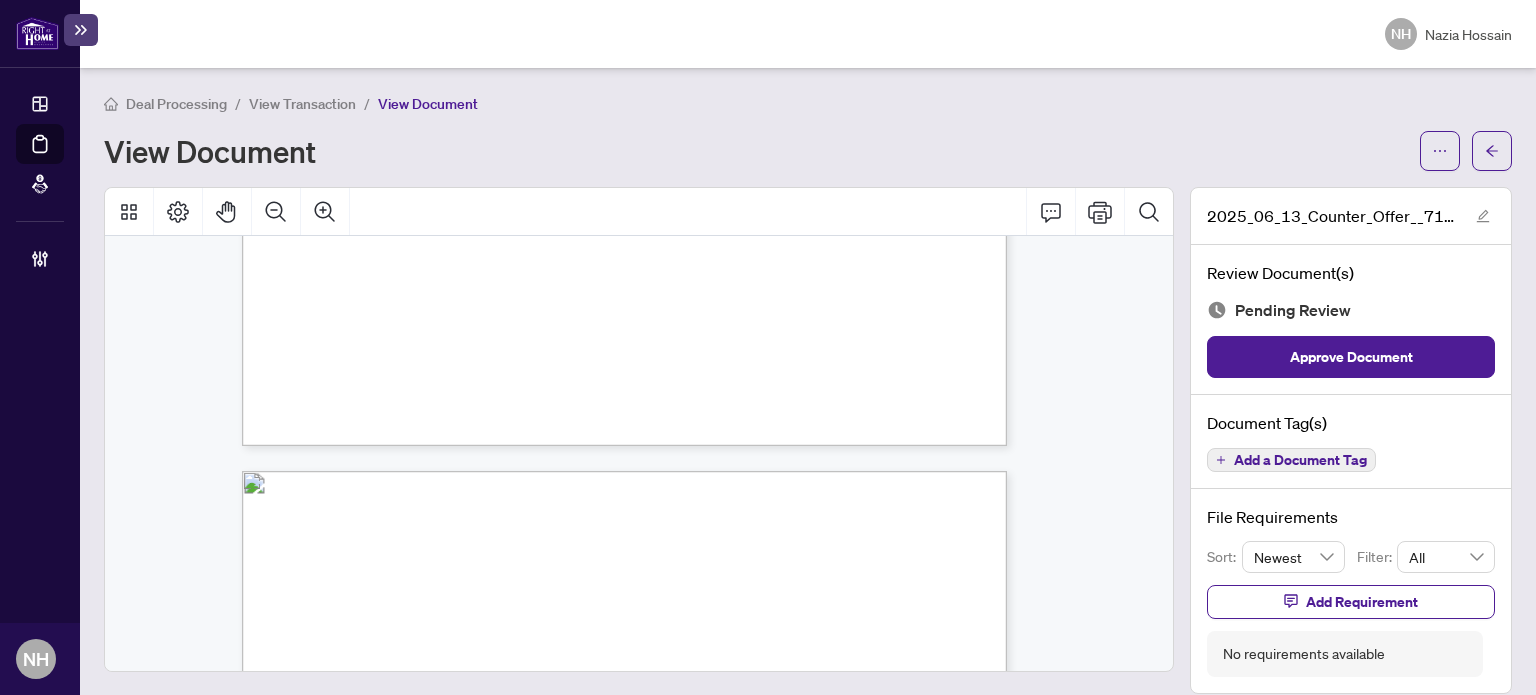 click on "Add a Document Tag" at bounding box center [1300, 460] 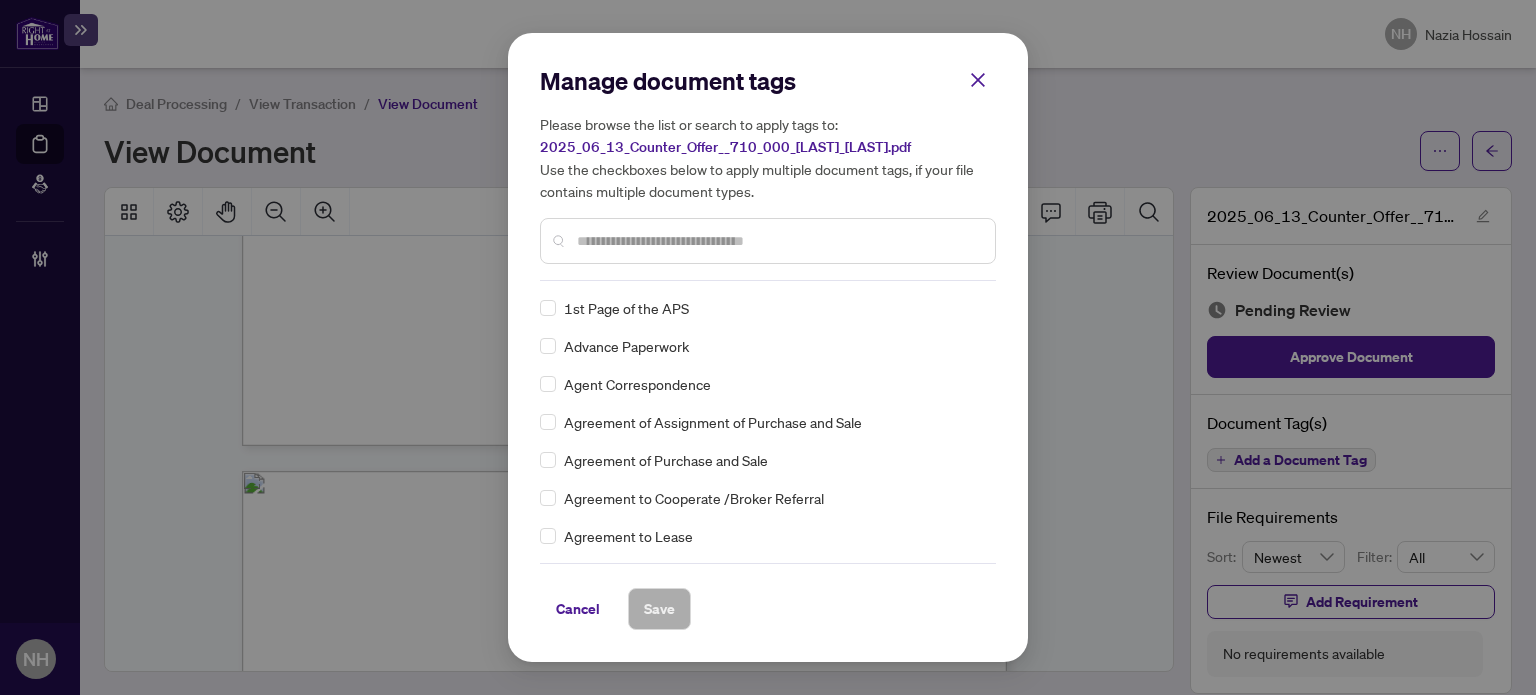 click at bounding box center (778, 241) 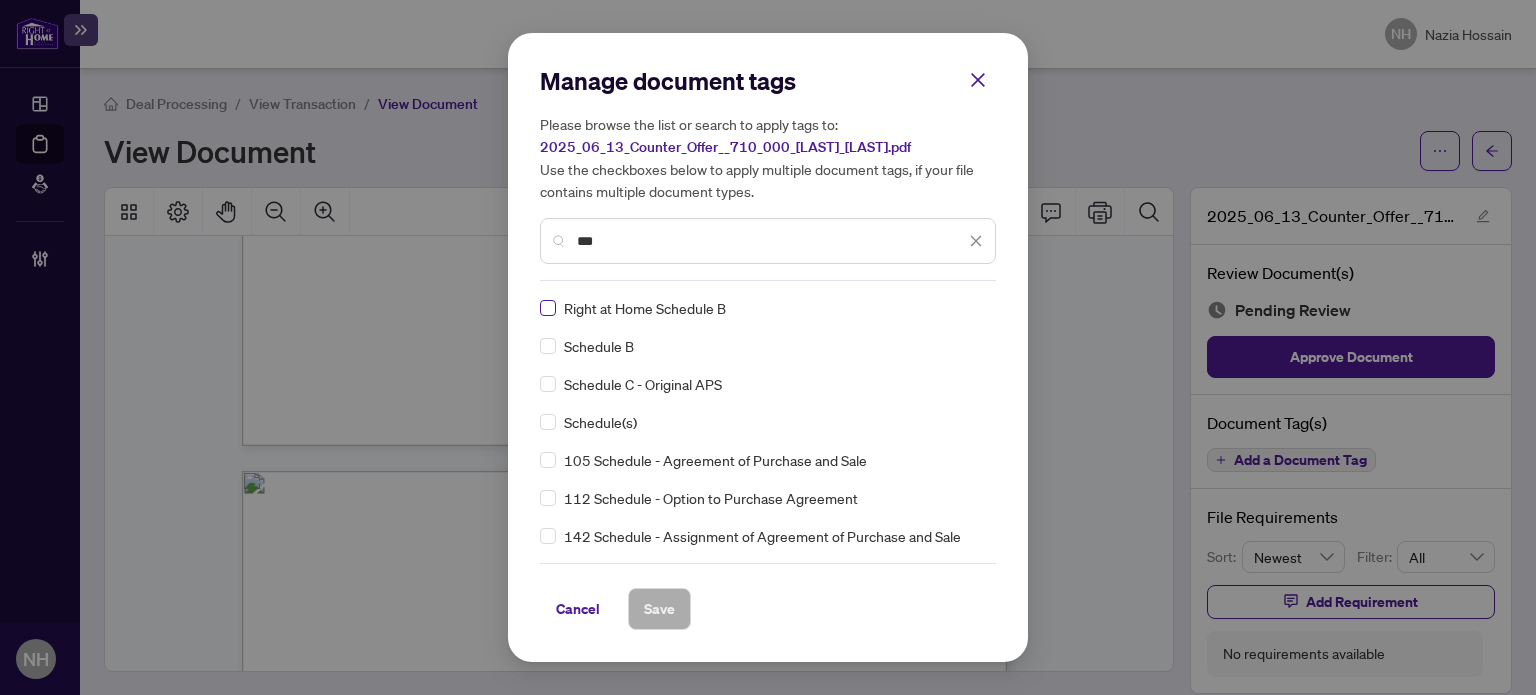 type on "***" 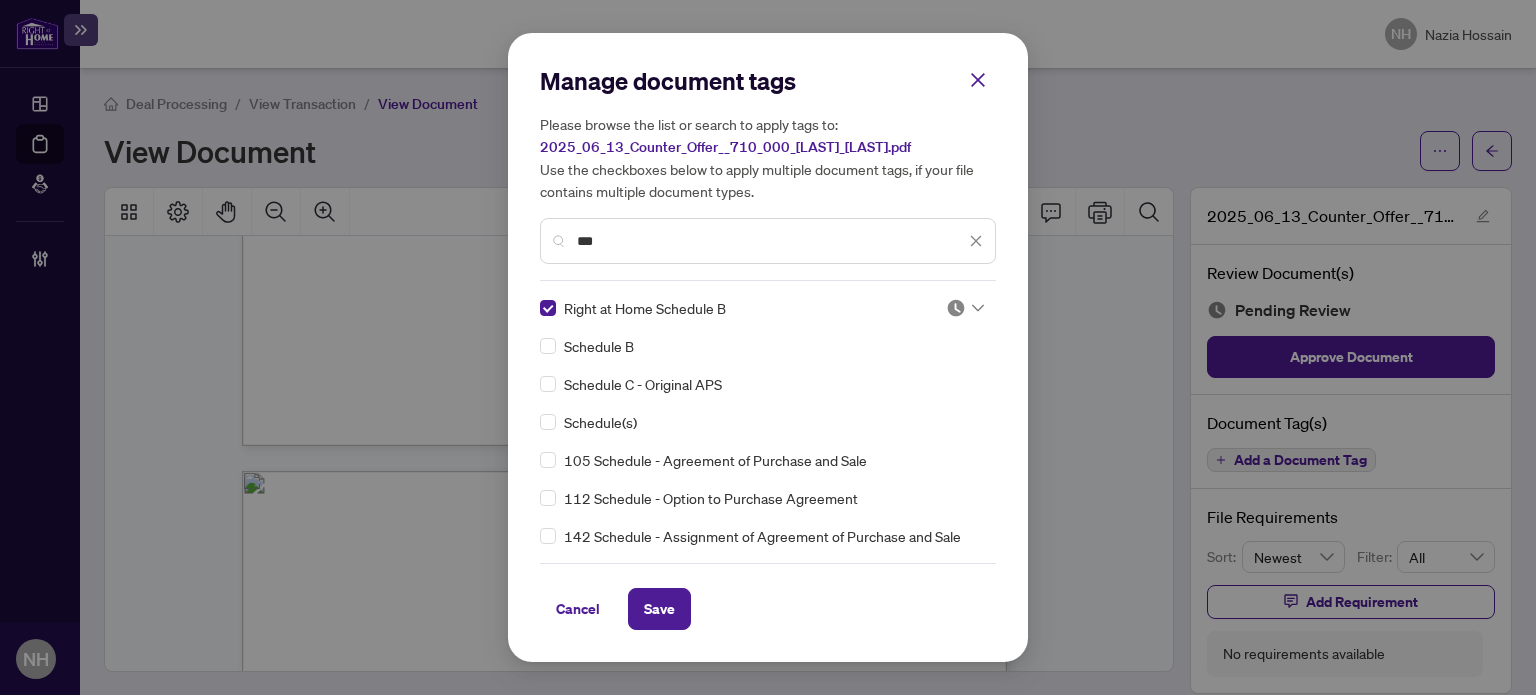click at bounding box center [959, 308] 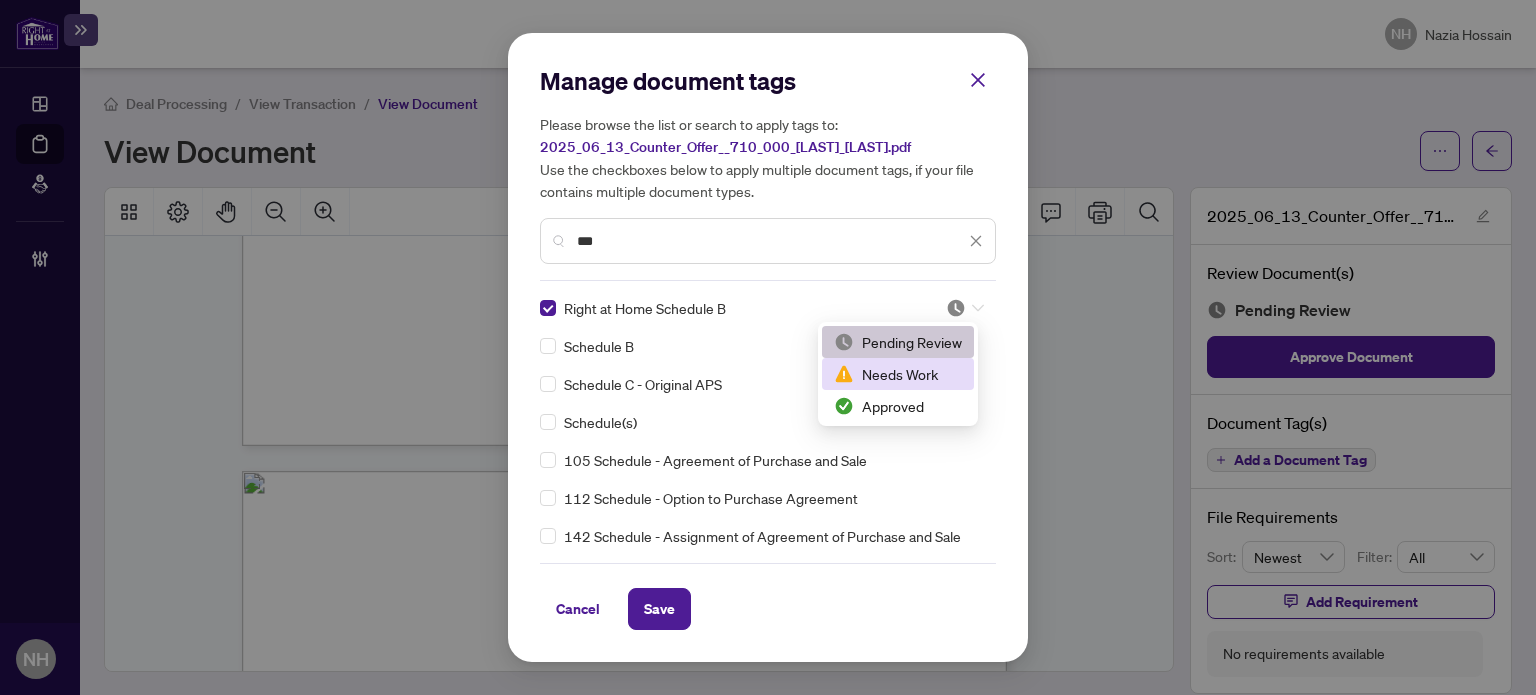 click on "Approved" at bounding box center (898, 406) 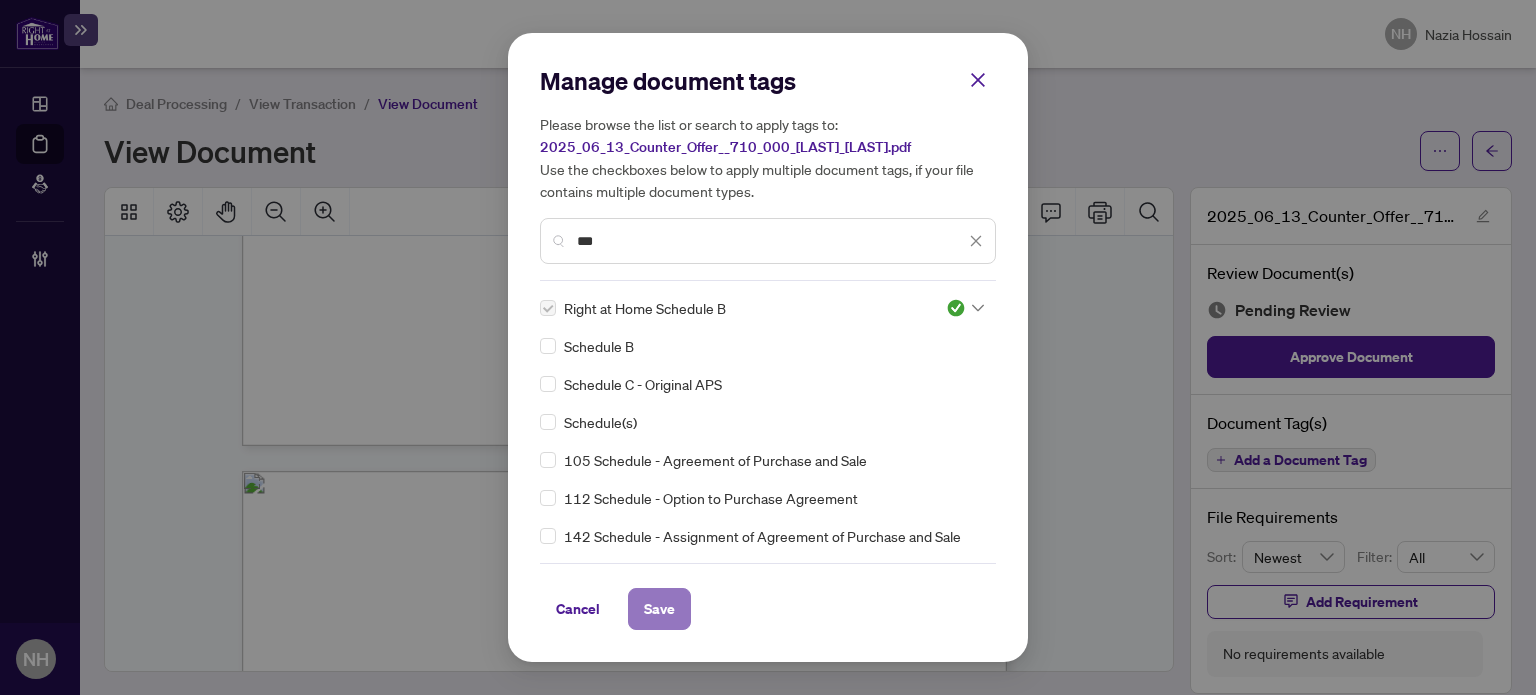 drag, startPoint x: 651, startPoint y: 599, endPoint x: 664, endPoint y: 591, distance: 15.264338 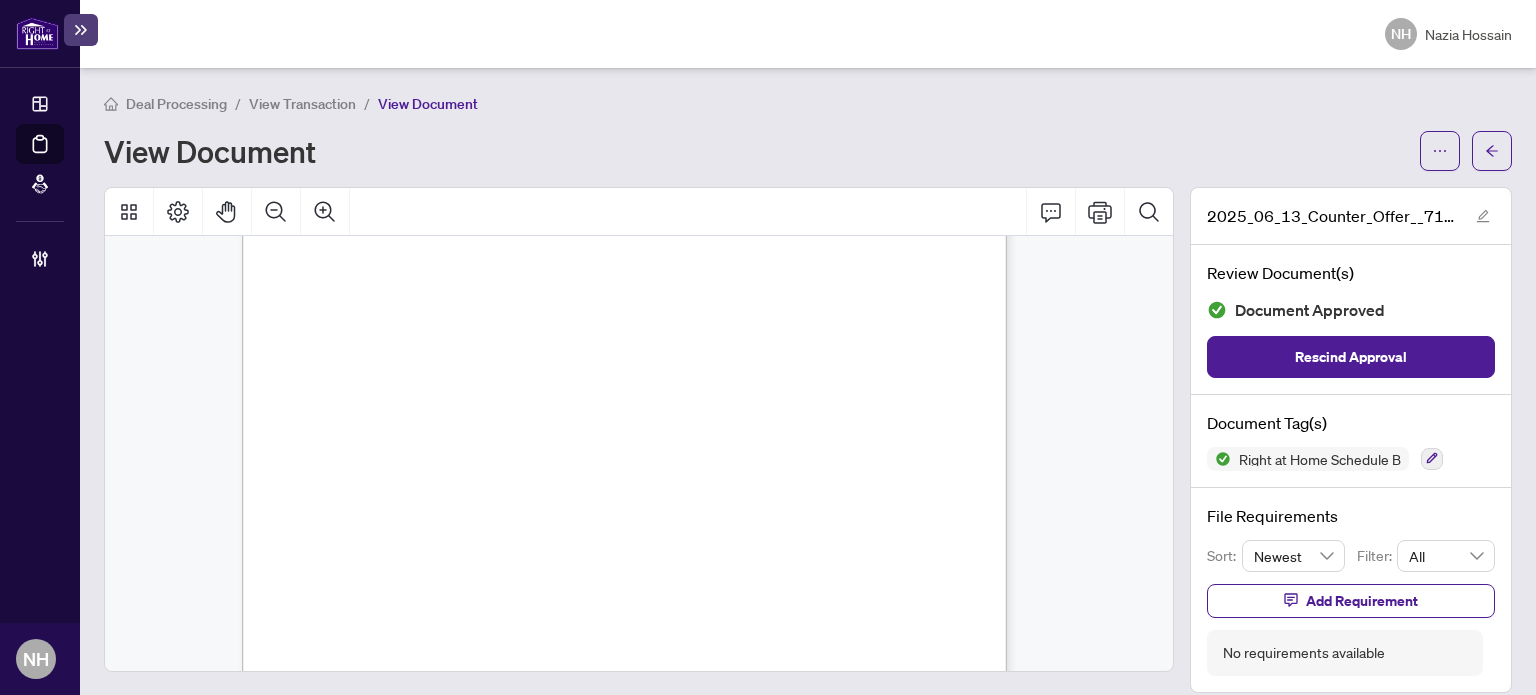 scroll, scrollTop: 3900, scrollLeft: 0, axis: vertical 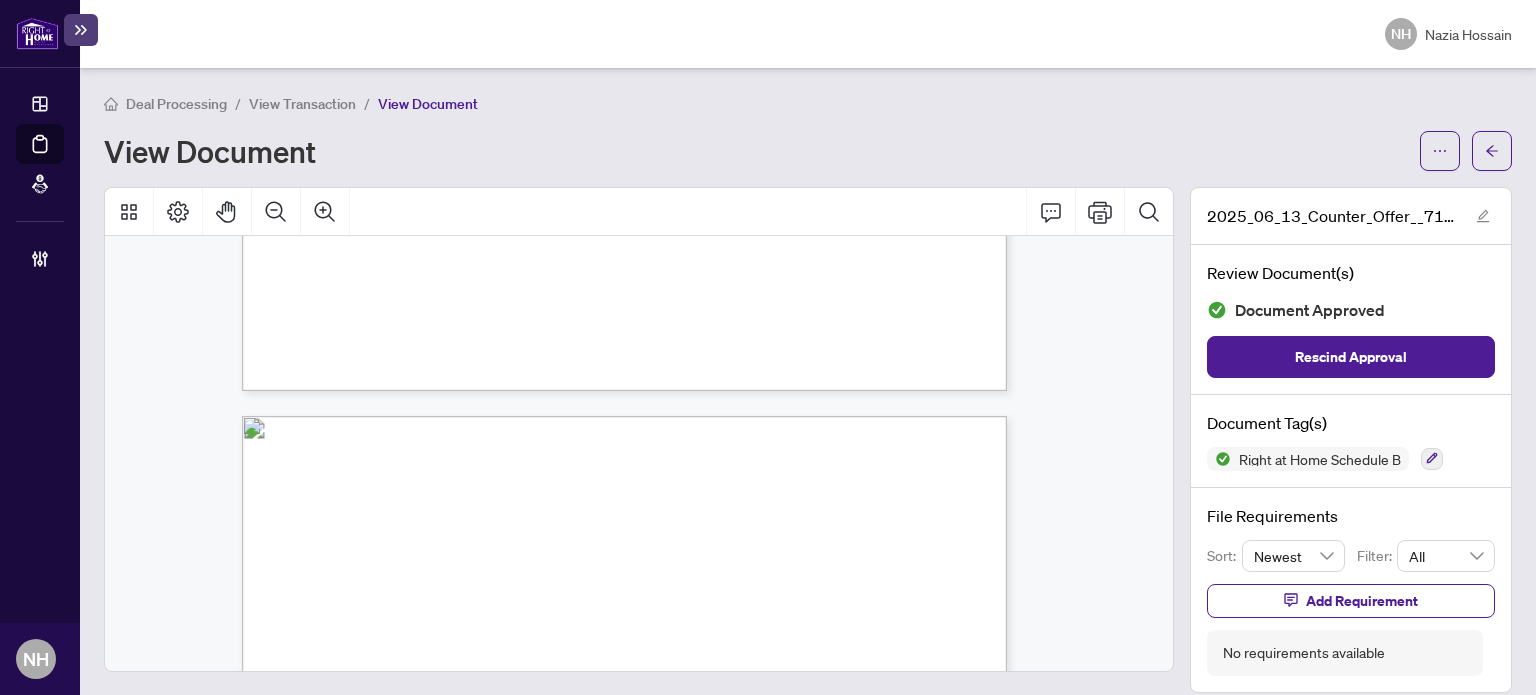click on "View Transaction" at bounding box center [302, 104] 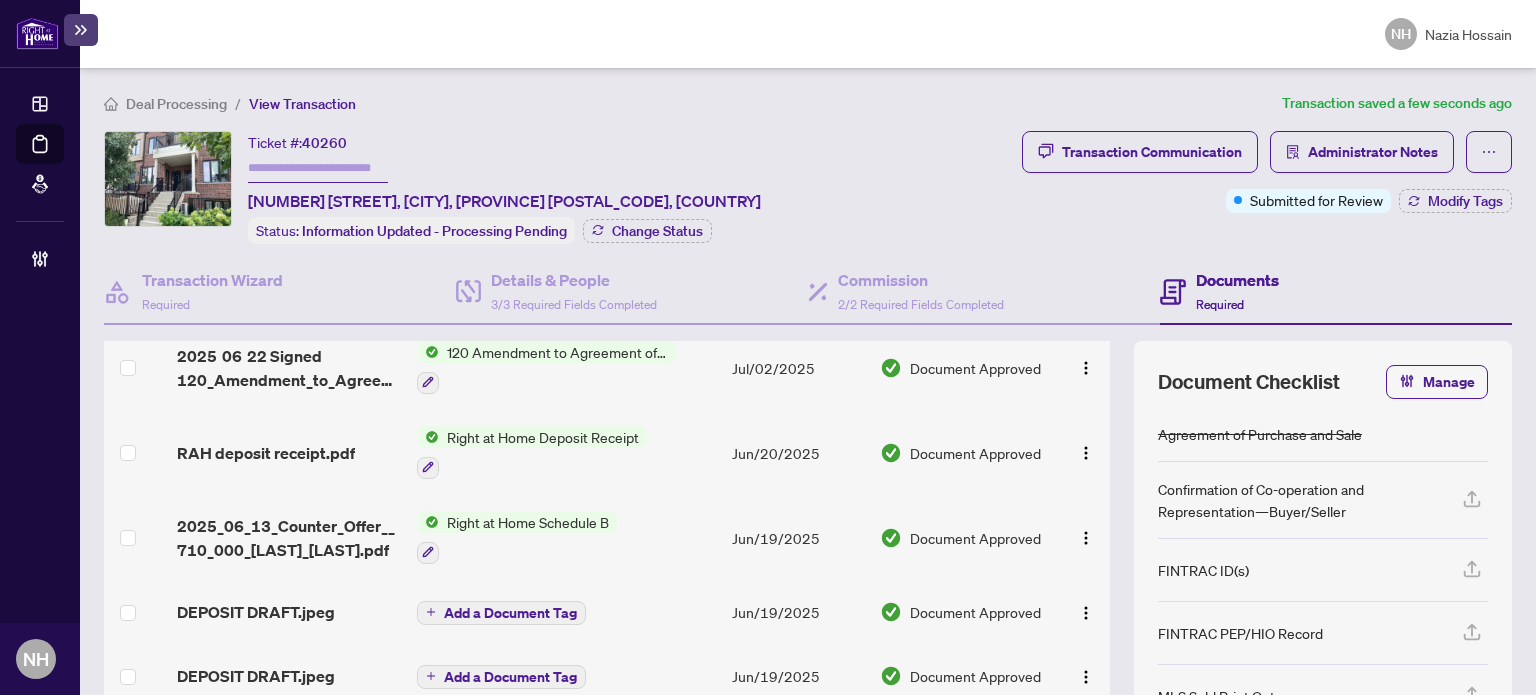 scroll, scrollTop: 471, scrollLeft: 0, axis: vertical 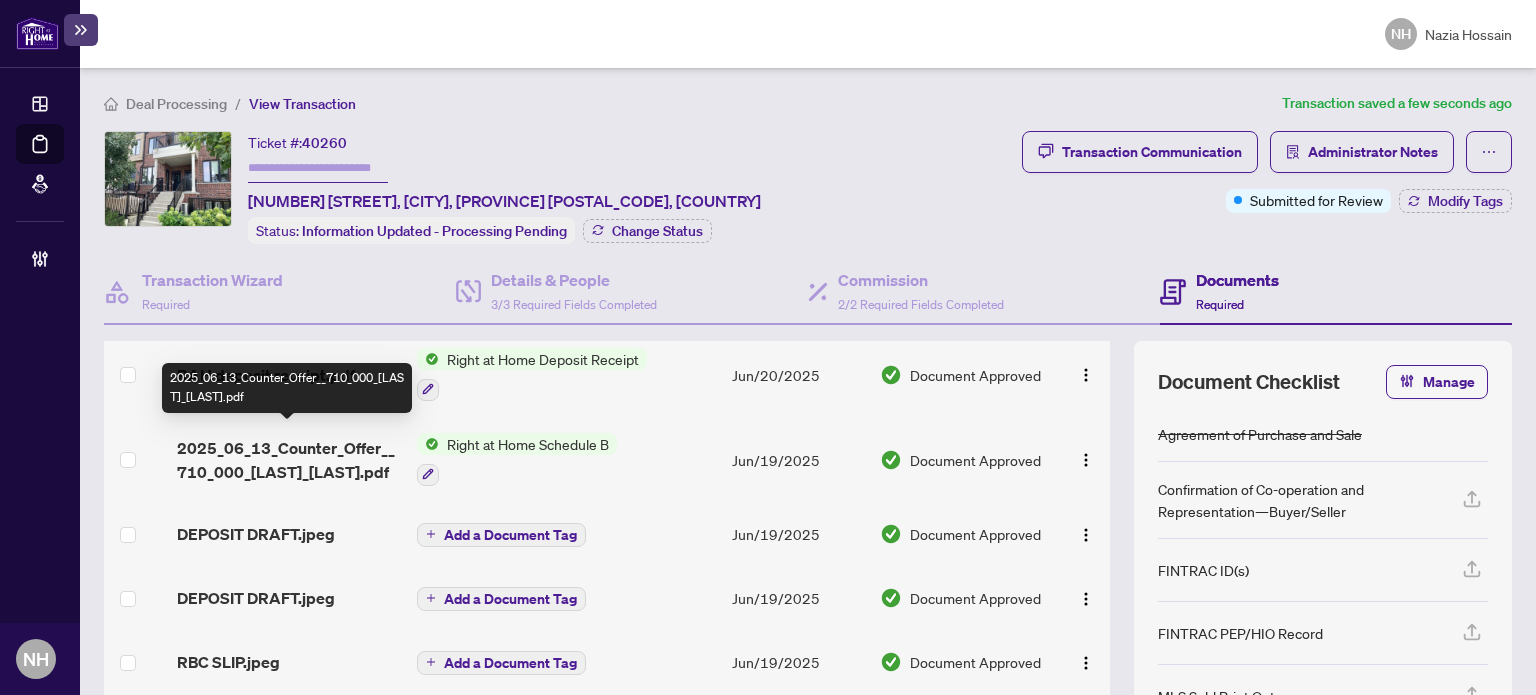 click on "2025_06_13_Counter_Offer__710_000_Thoma_Ambo.pdf" at bounding box center (289, 460) 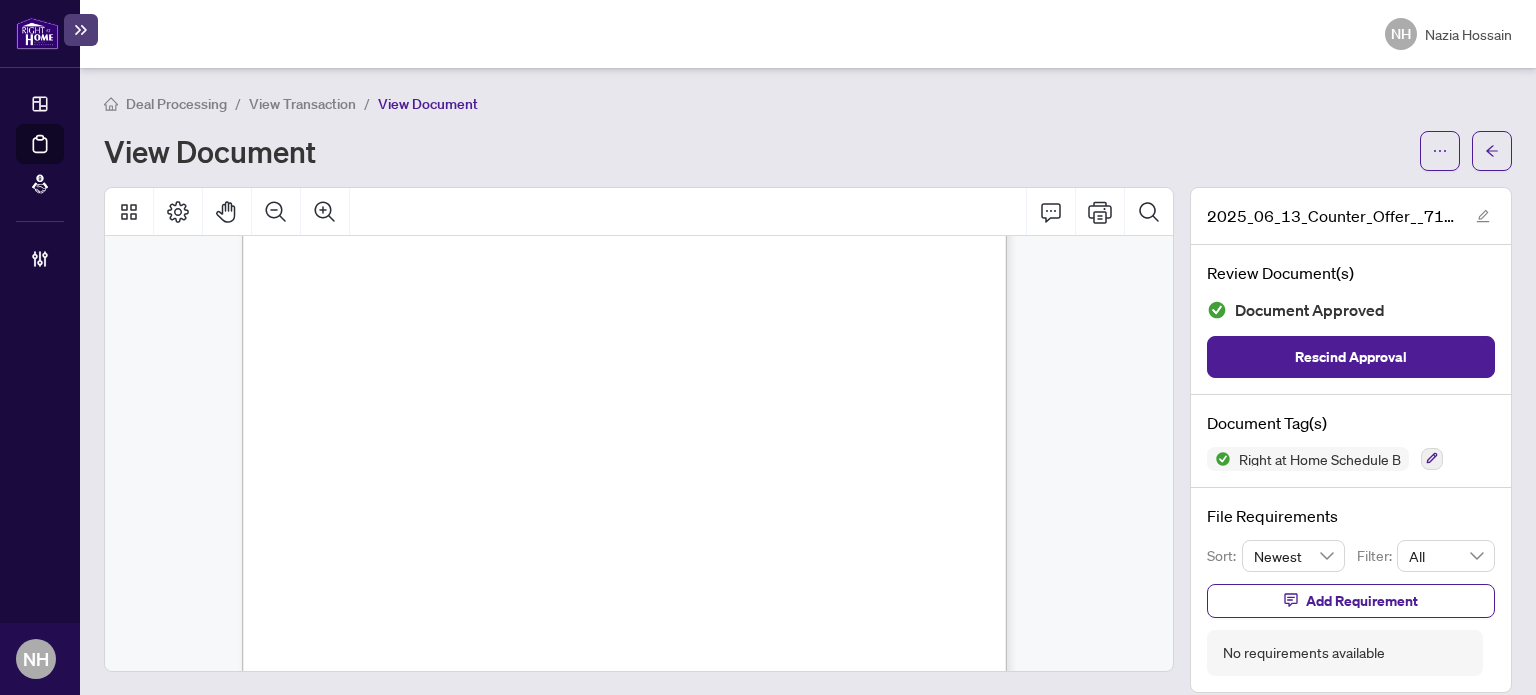scroll, scrollTop: 2300, scrollLeft: 0, axis: vertical 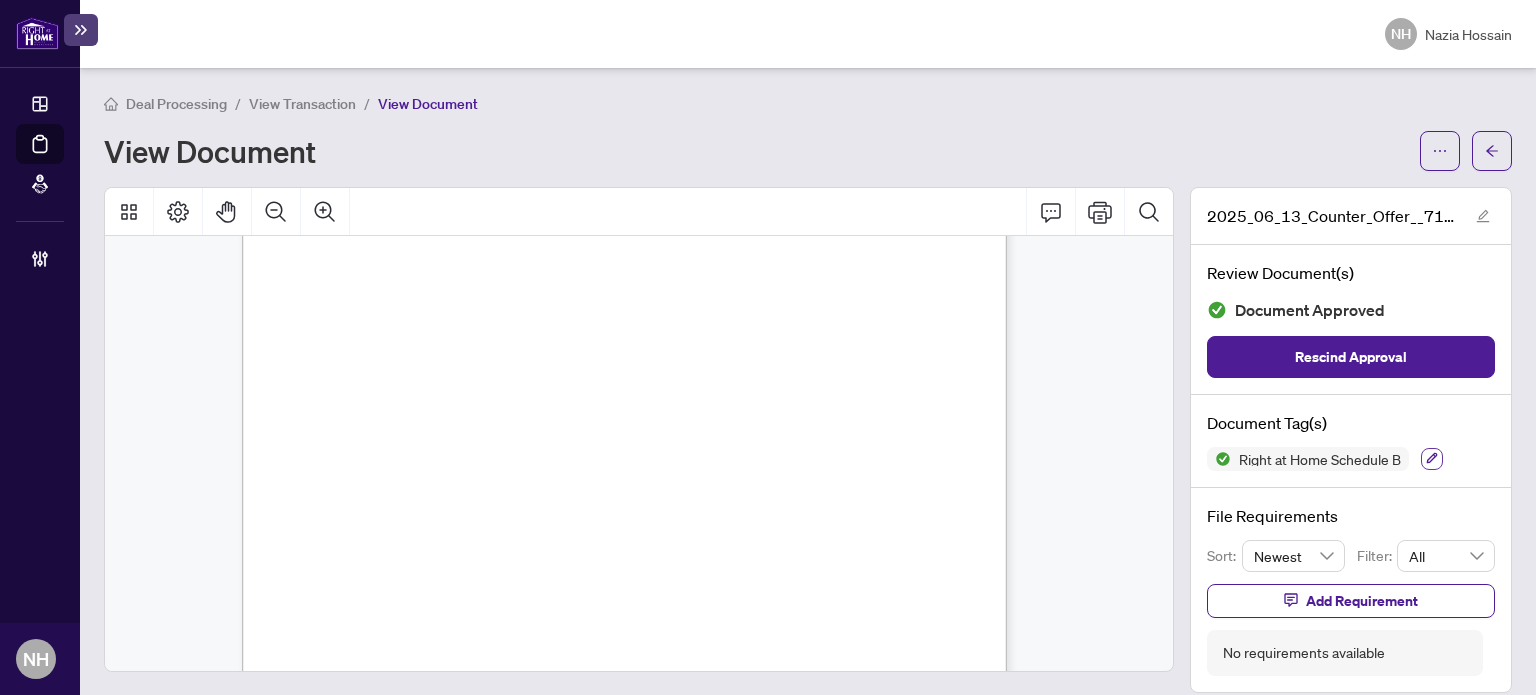 click at bounding box center (1432, 459) 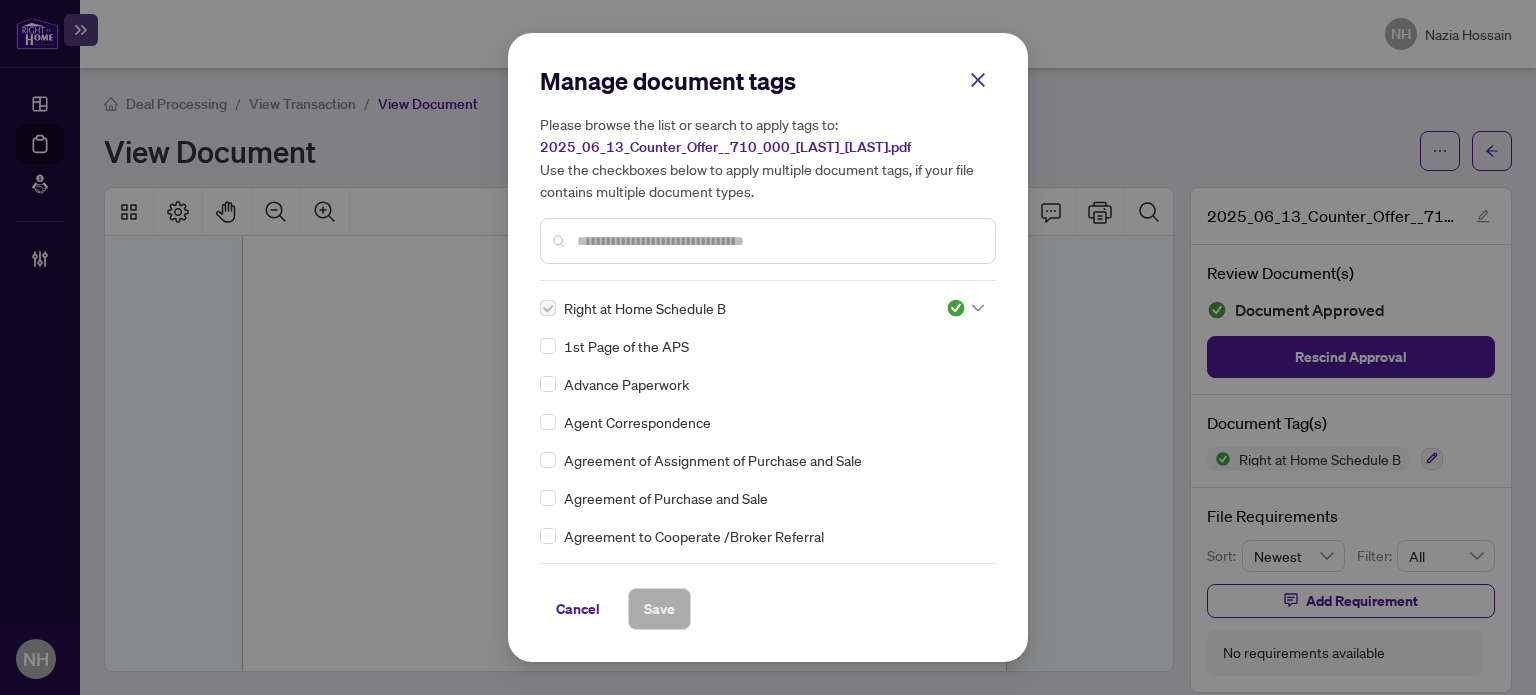 click at bounding box center [778, 241] 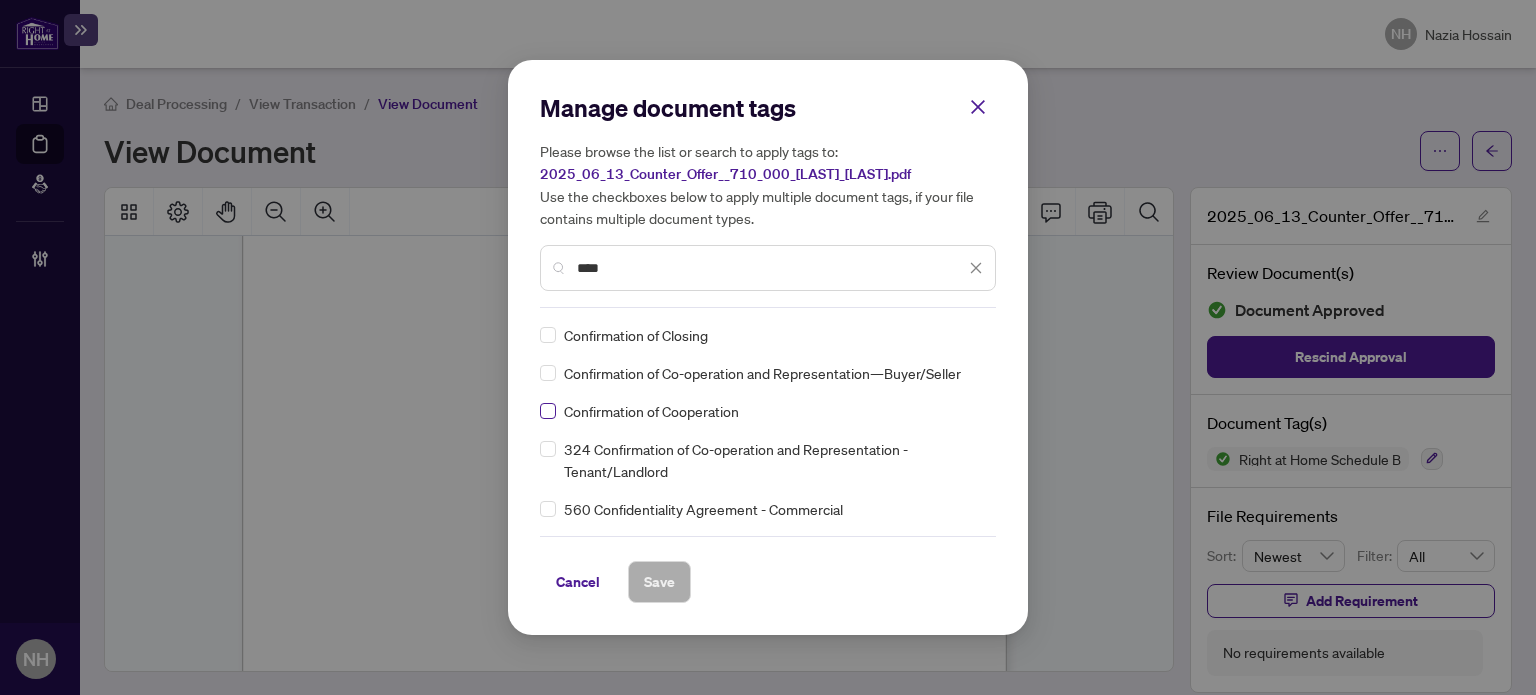 type on "****" 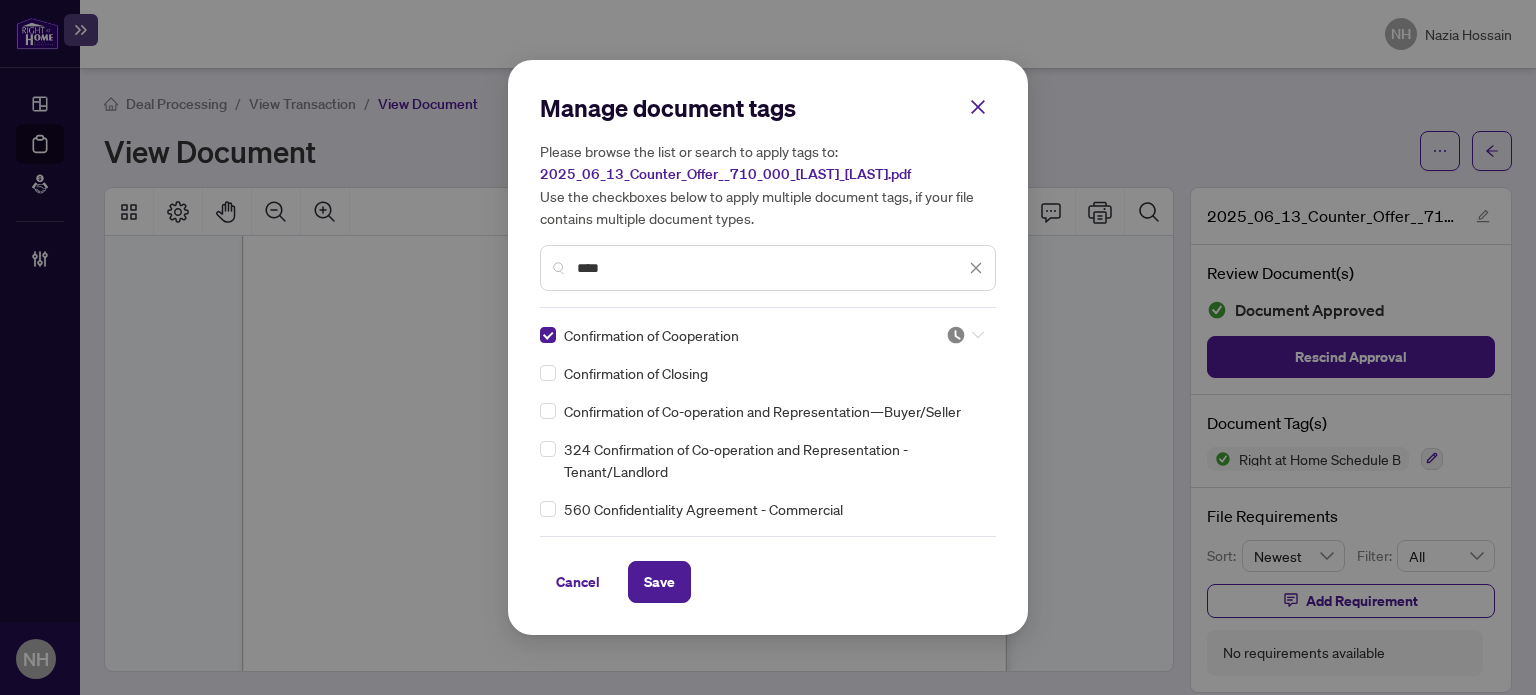click at bounding box center (956, 335) 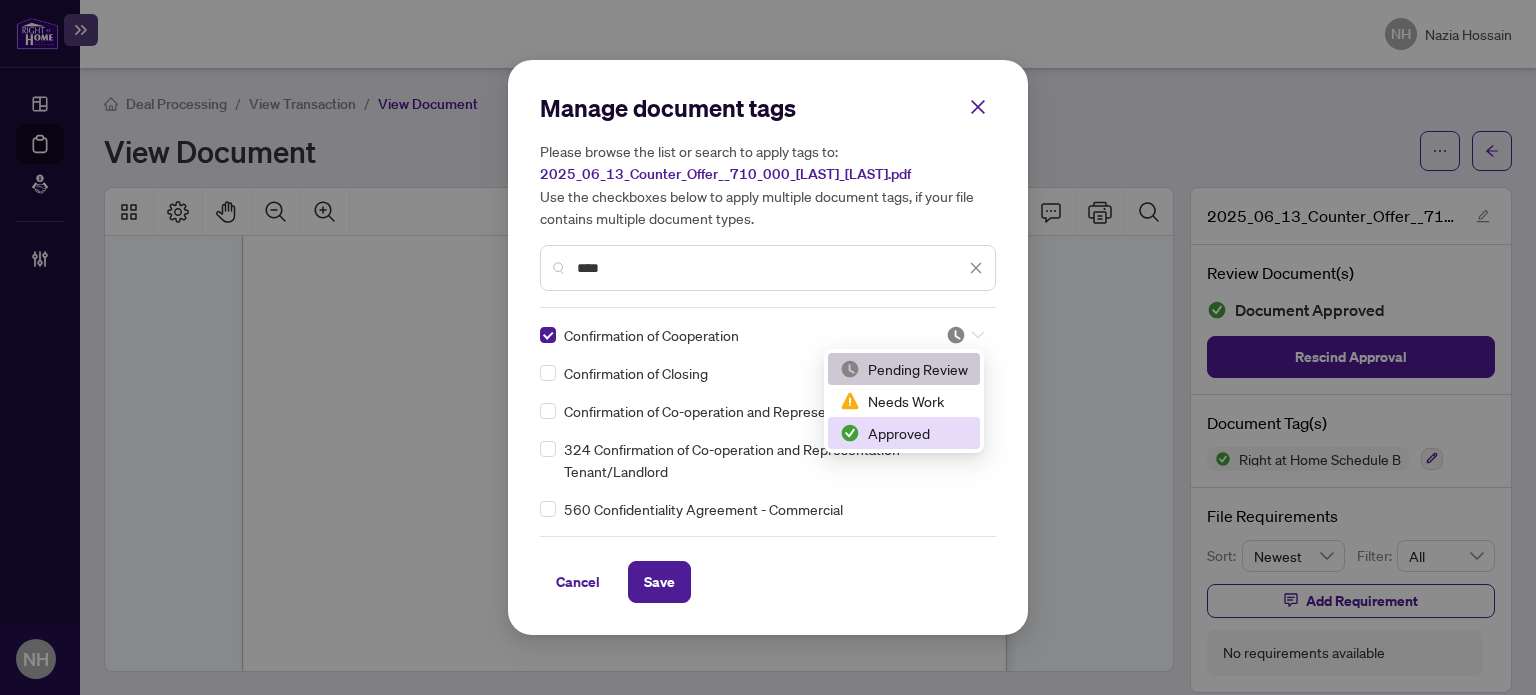 click on "Approved" at bounding box center [904, 433] 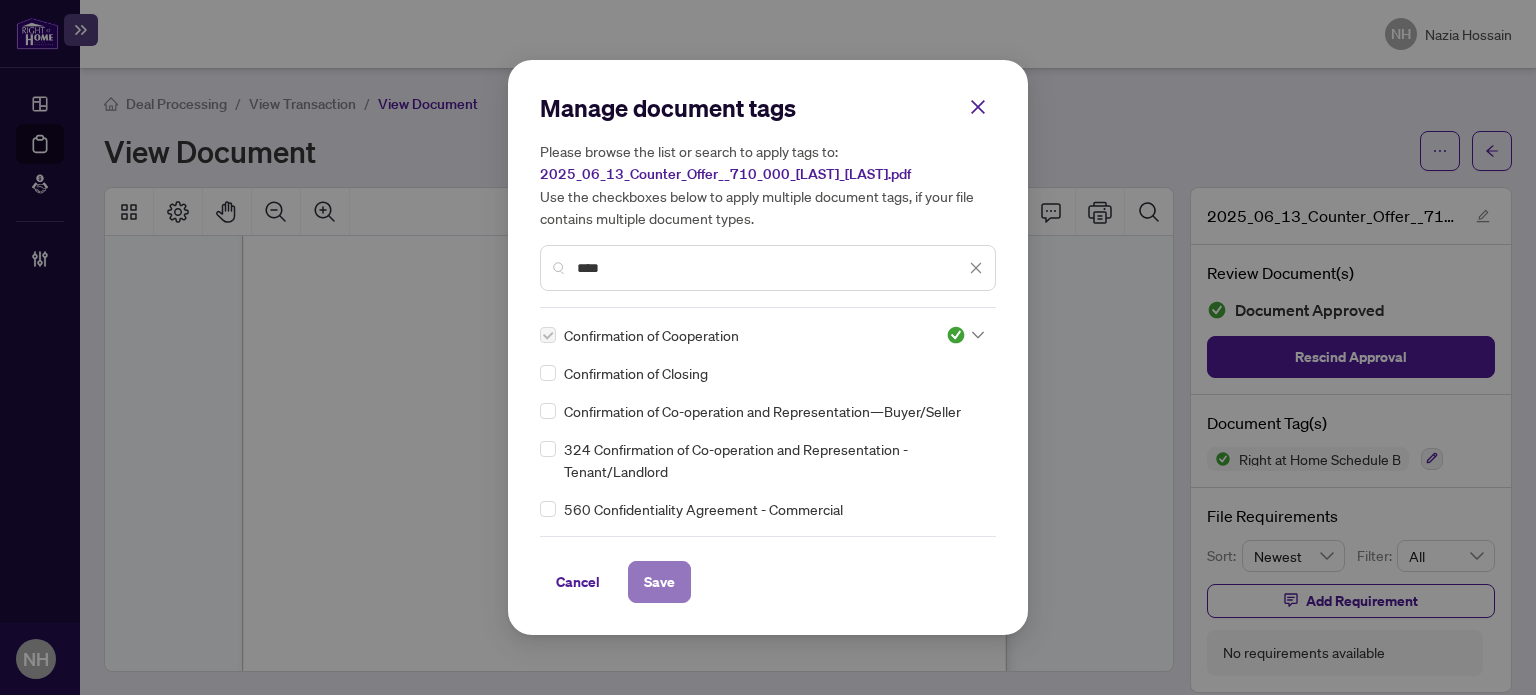 click on "Save" at bounding box center [659, 582] 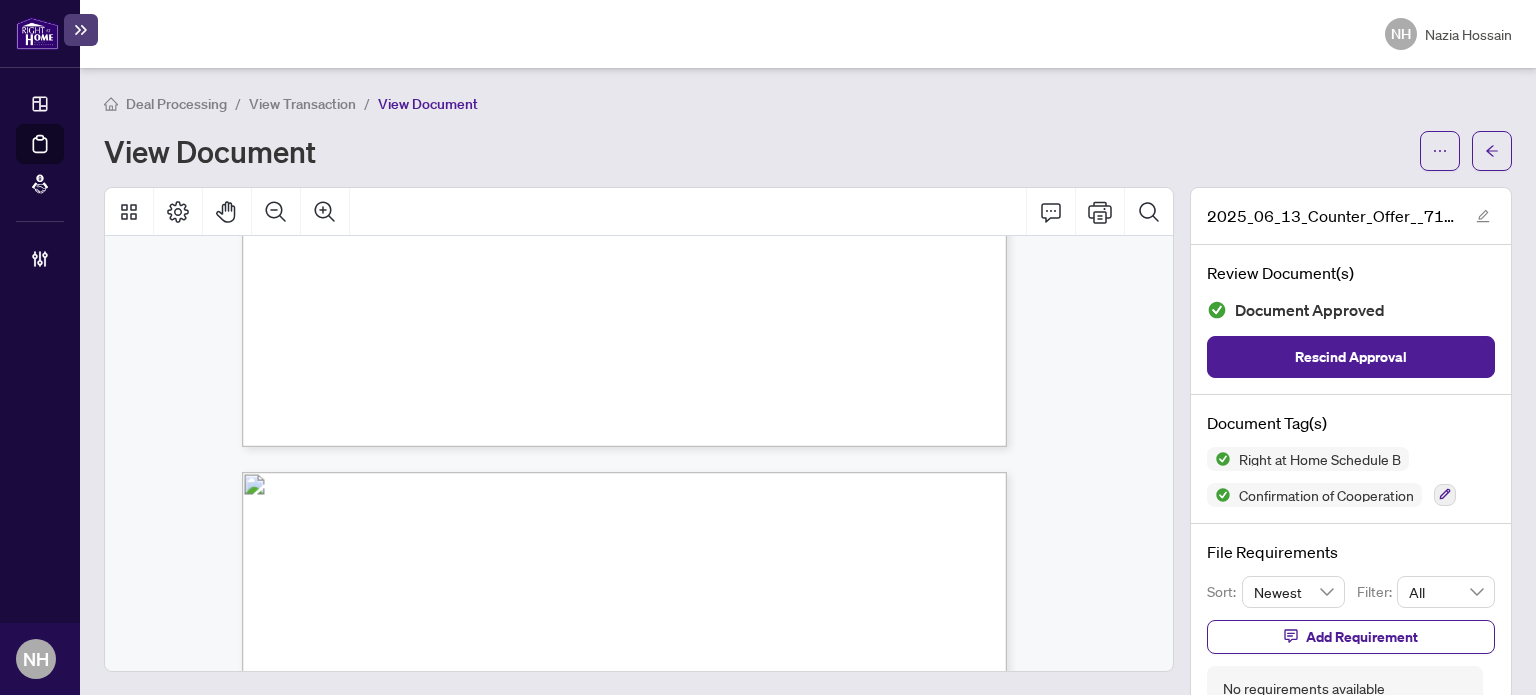 scroll, scrollTop: 3900, scrollLeft: 0, axis: vertical 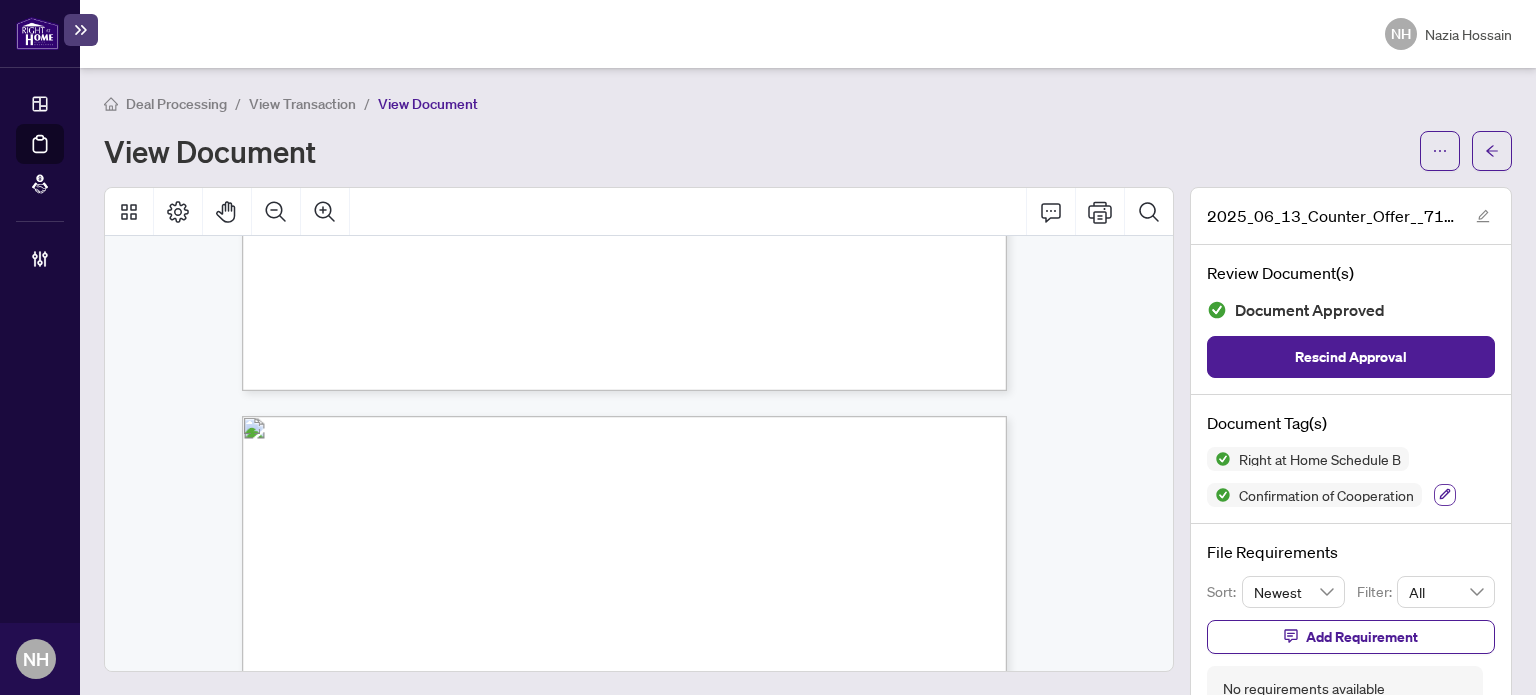 click at bounding box center [1445, 495] 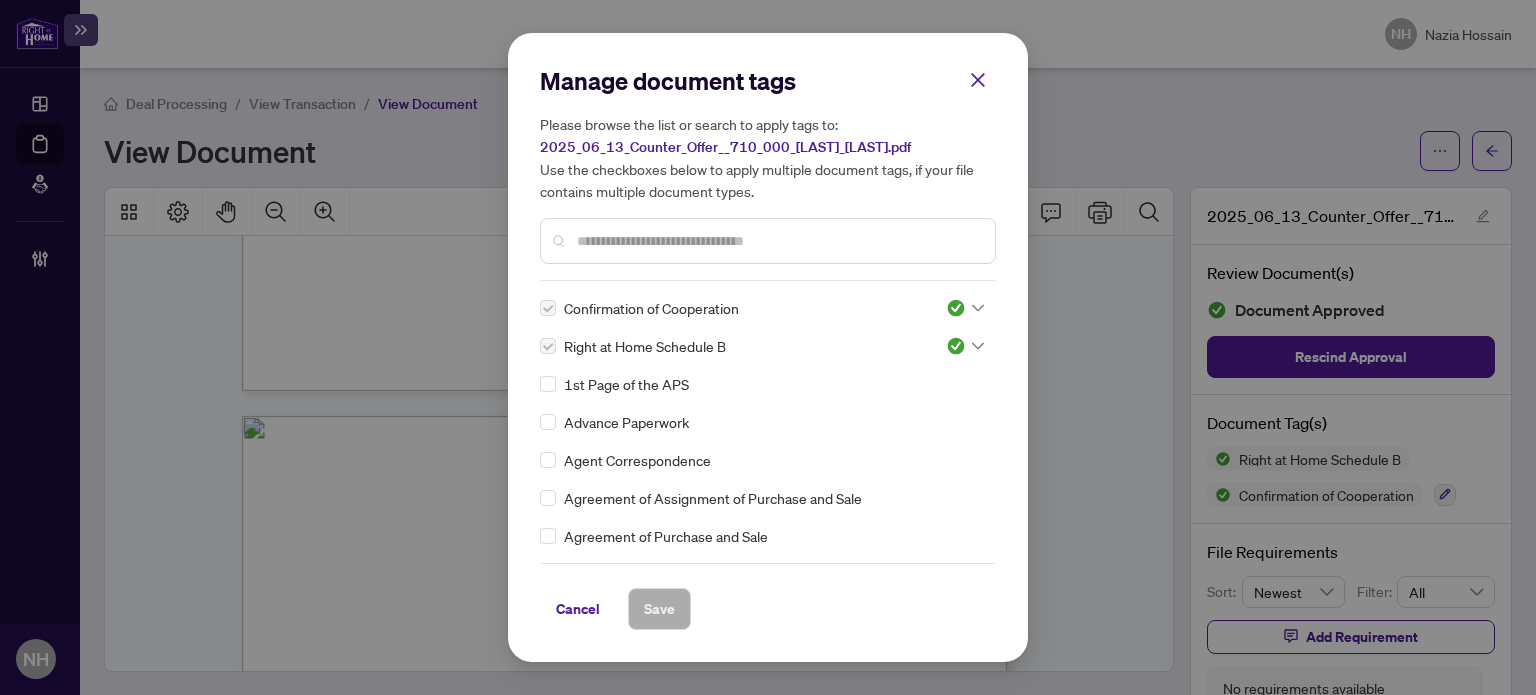 click at bounding box center (778, 241) 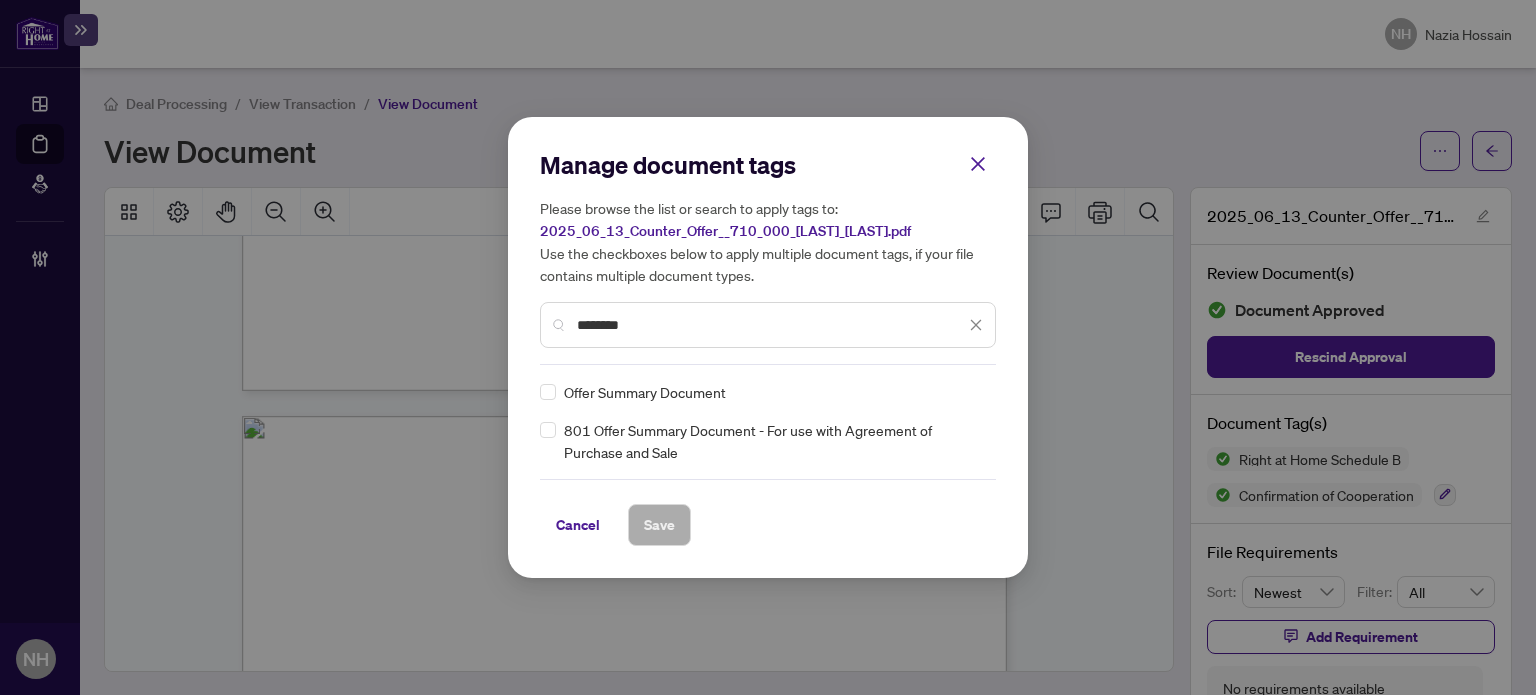 type on "********" 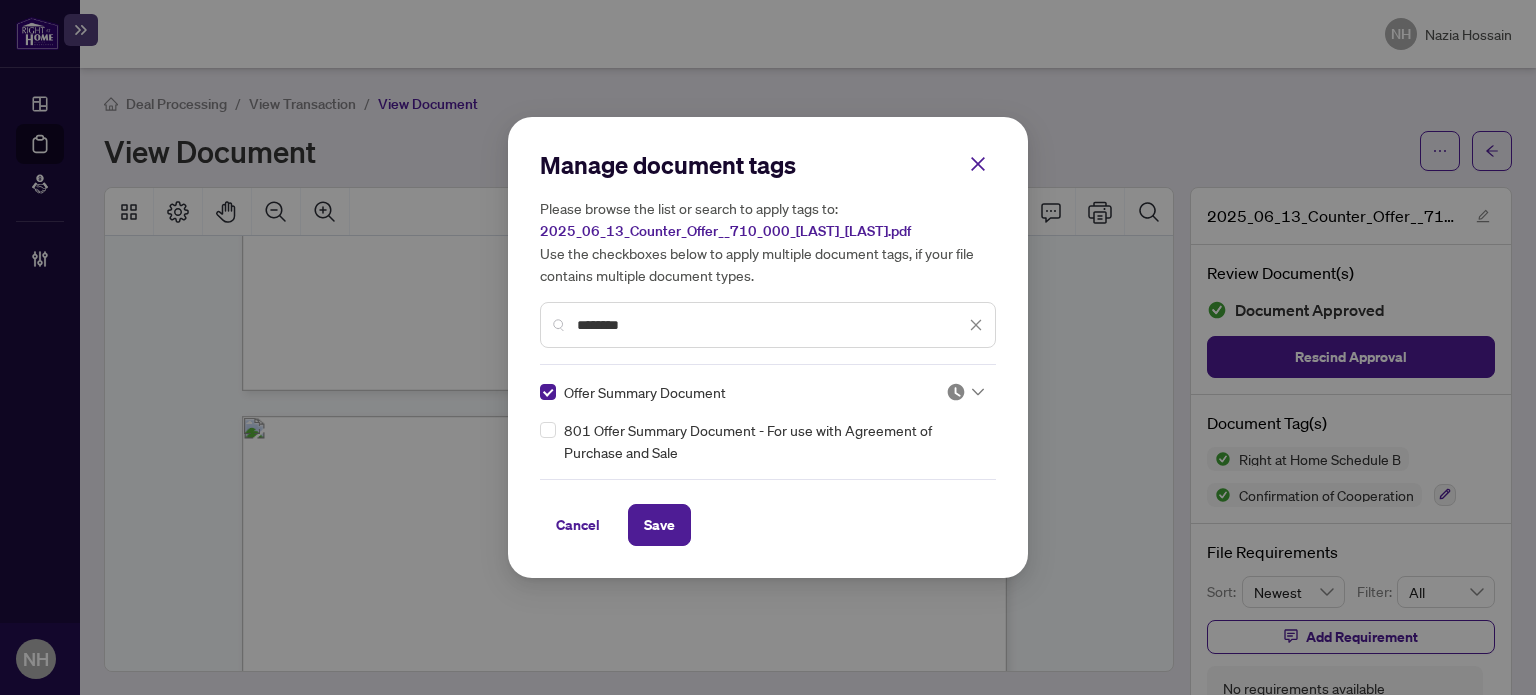 click on "Manage document tags Please browse the list or search to apply tags to:   2025_06_13_Counter_Offer__710_000_Thoma_Ambo.pdf   Use the checkboxes below to apply multiple document tags, if your file contains multiple document types.   ******** Offer Summary Document 801 Offer Summary Document - For use with Agreement of Purchase and Sale Cancel Save" at bounding box center [768, 347] 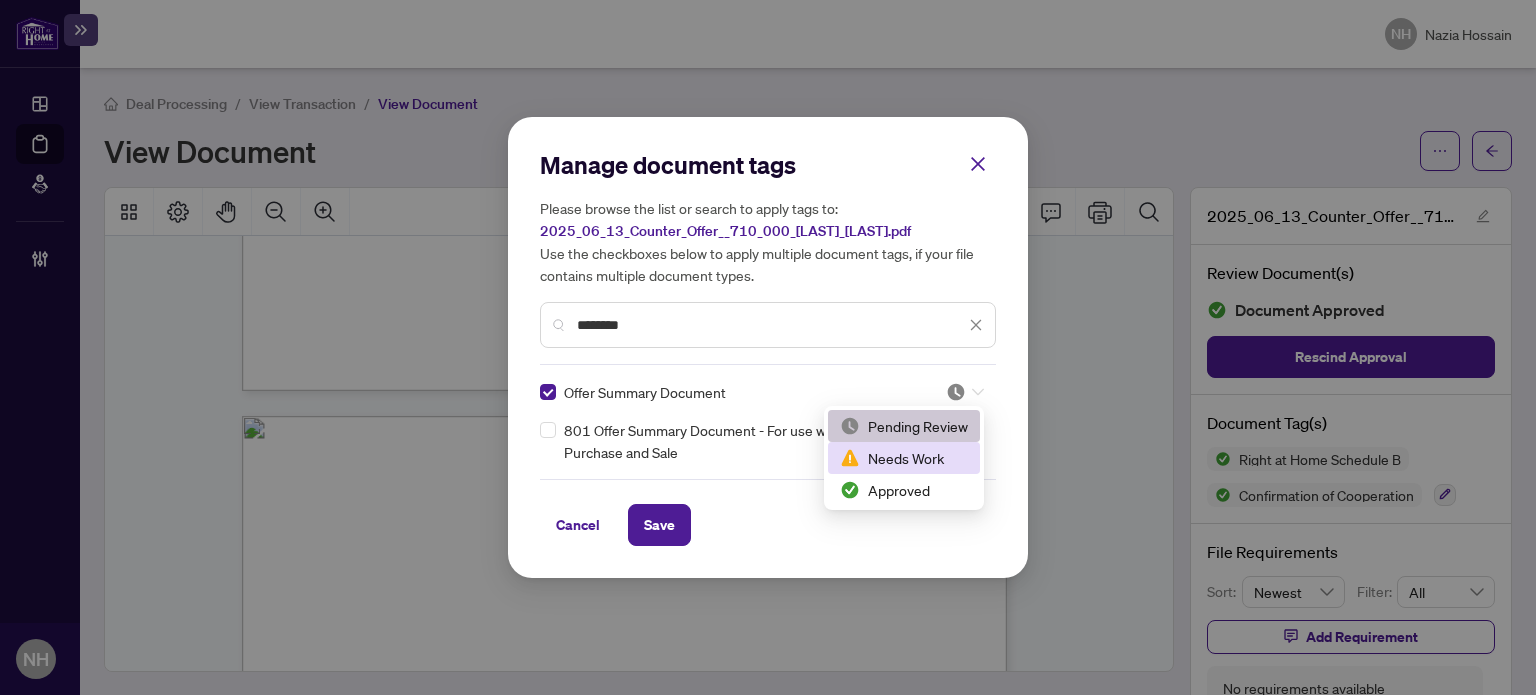 click on "Approved" at bounding box center (904, 490) 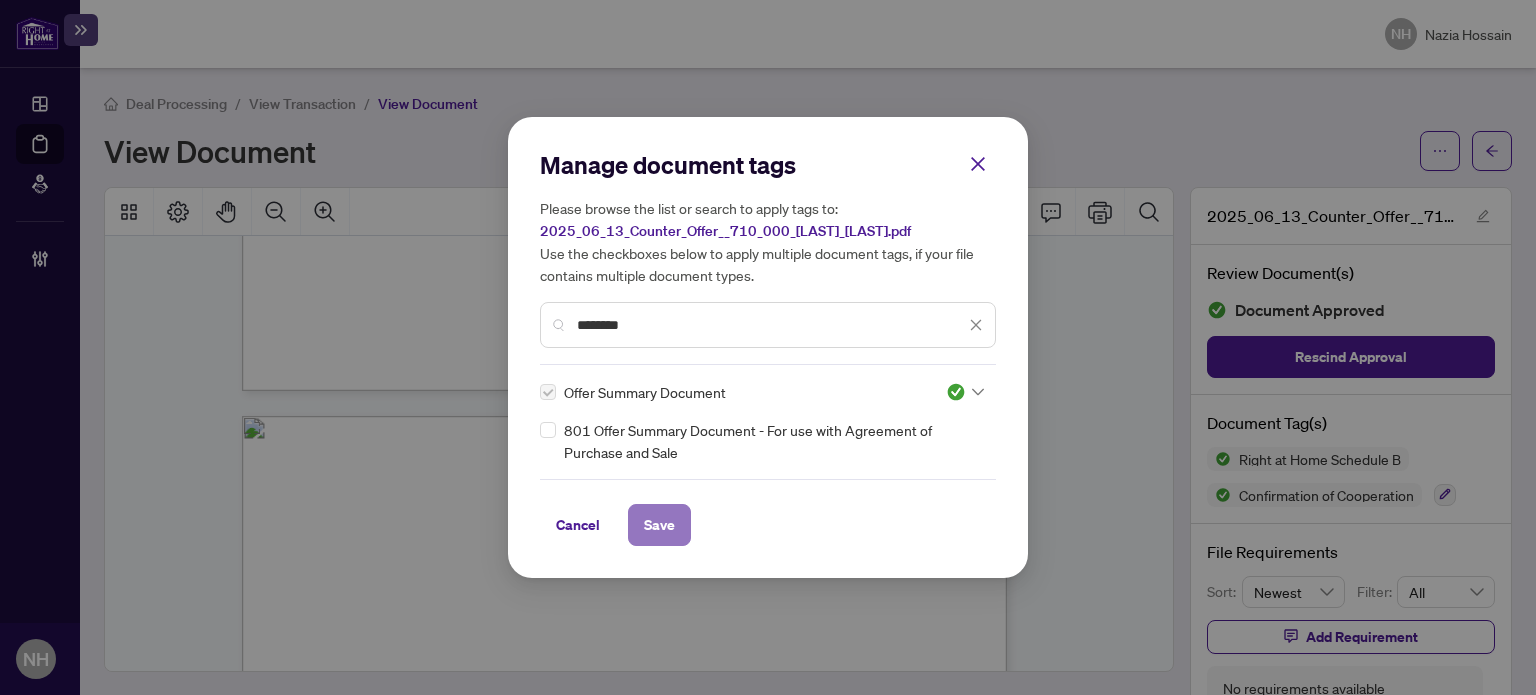 click on "Save" at bounding box center [659, 525] 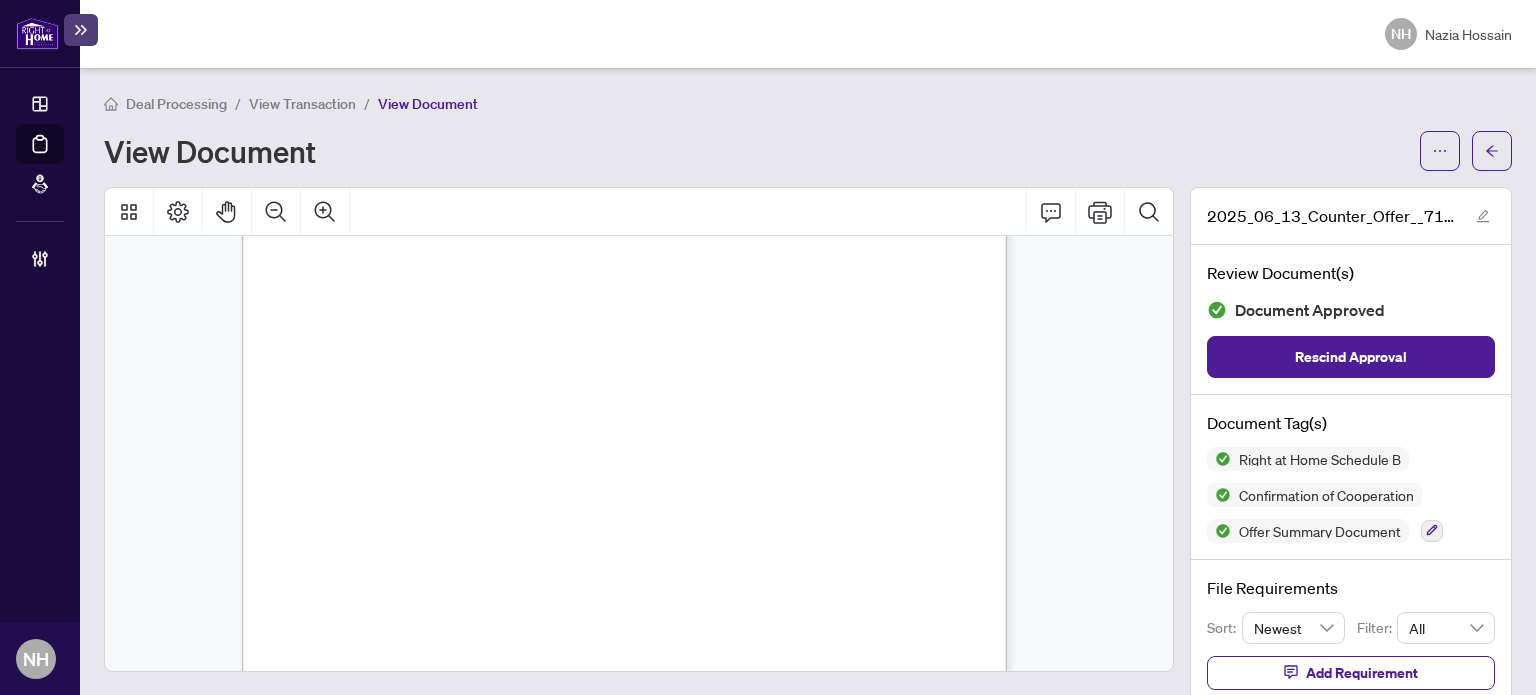 scroll, scrollTop: 11759, scrollLeft: 0, axis: vertical 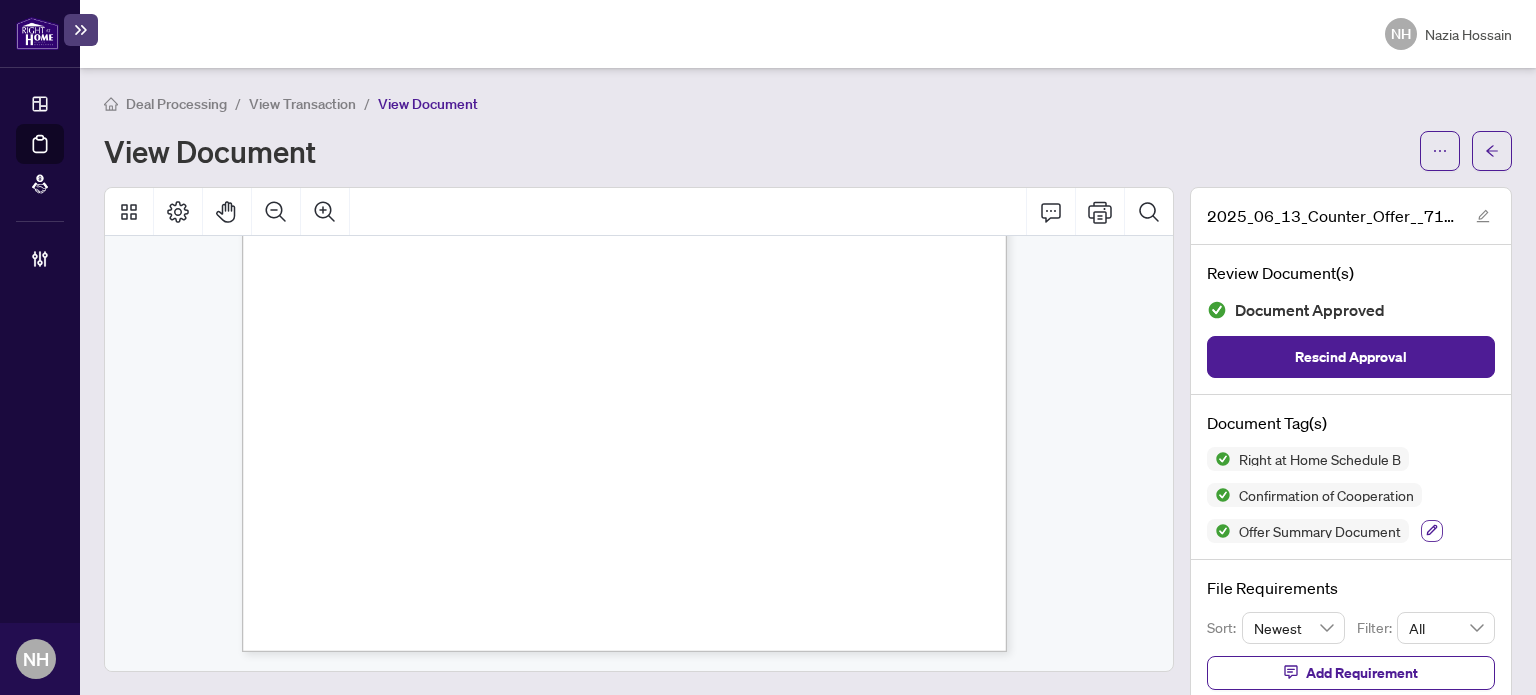 click 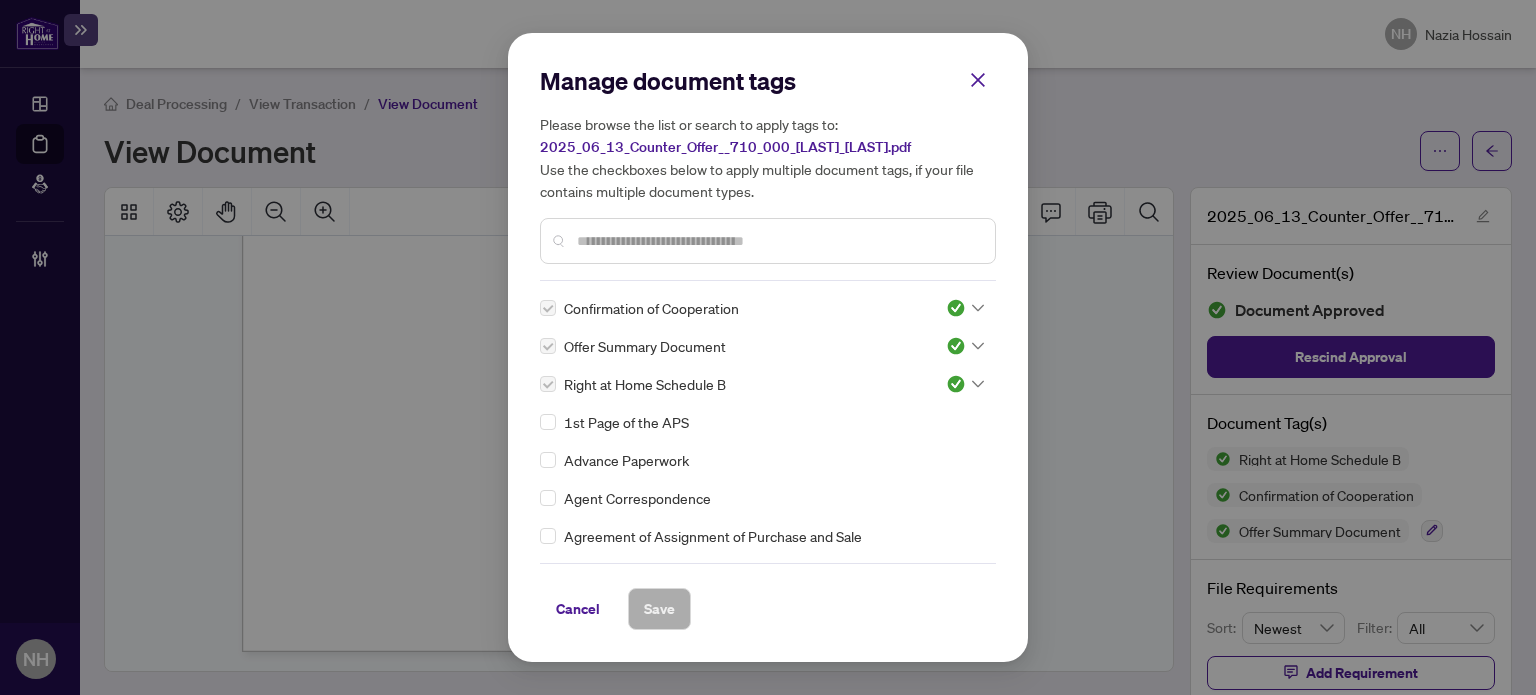 click at bounding box center (768, 241) 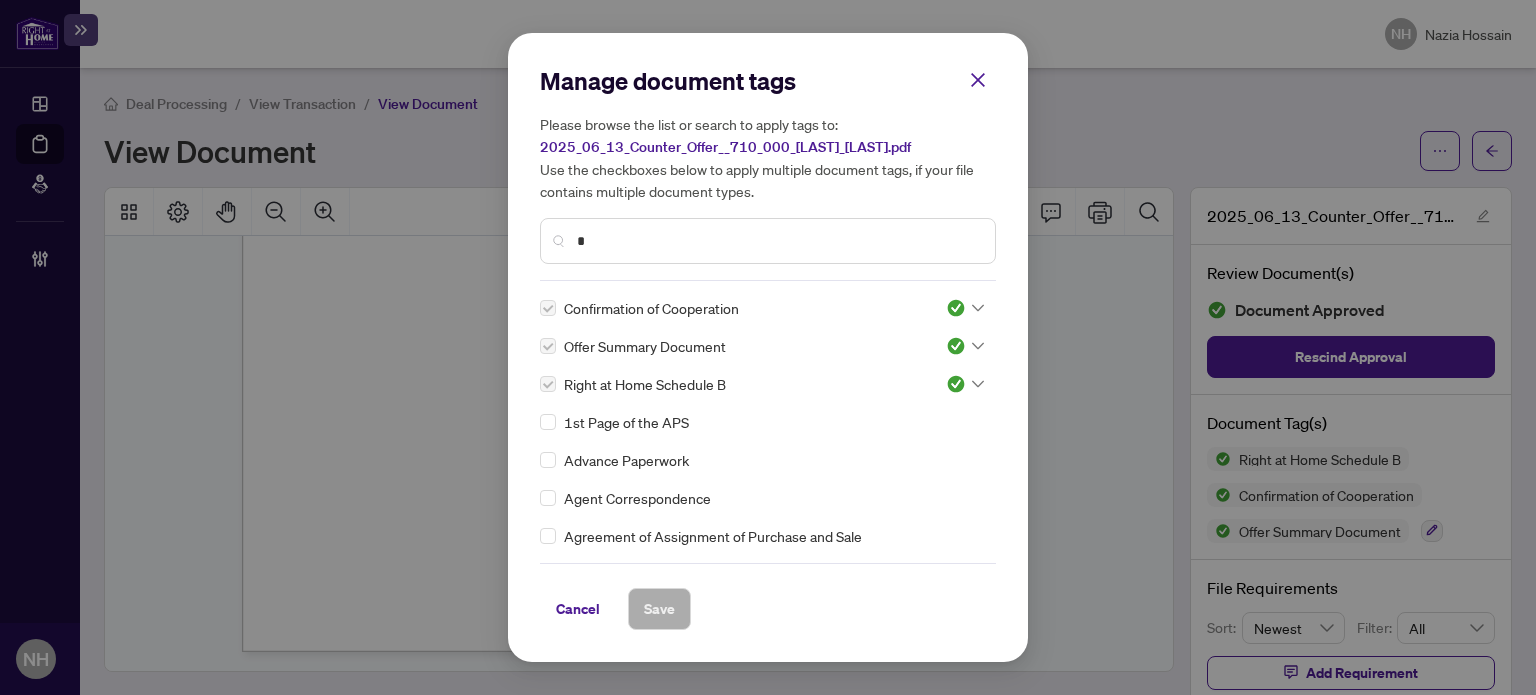 click on "*" at bounding box center (778, 241) 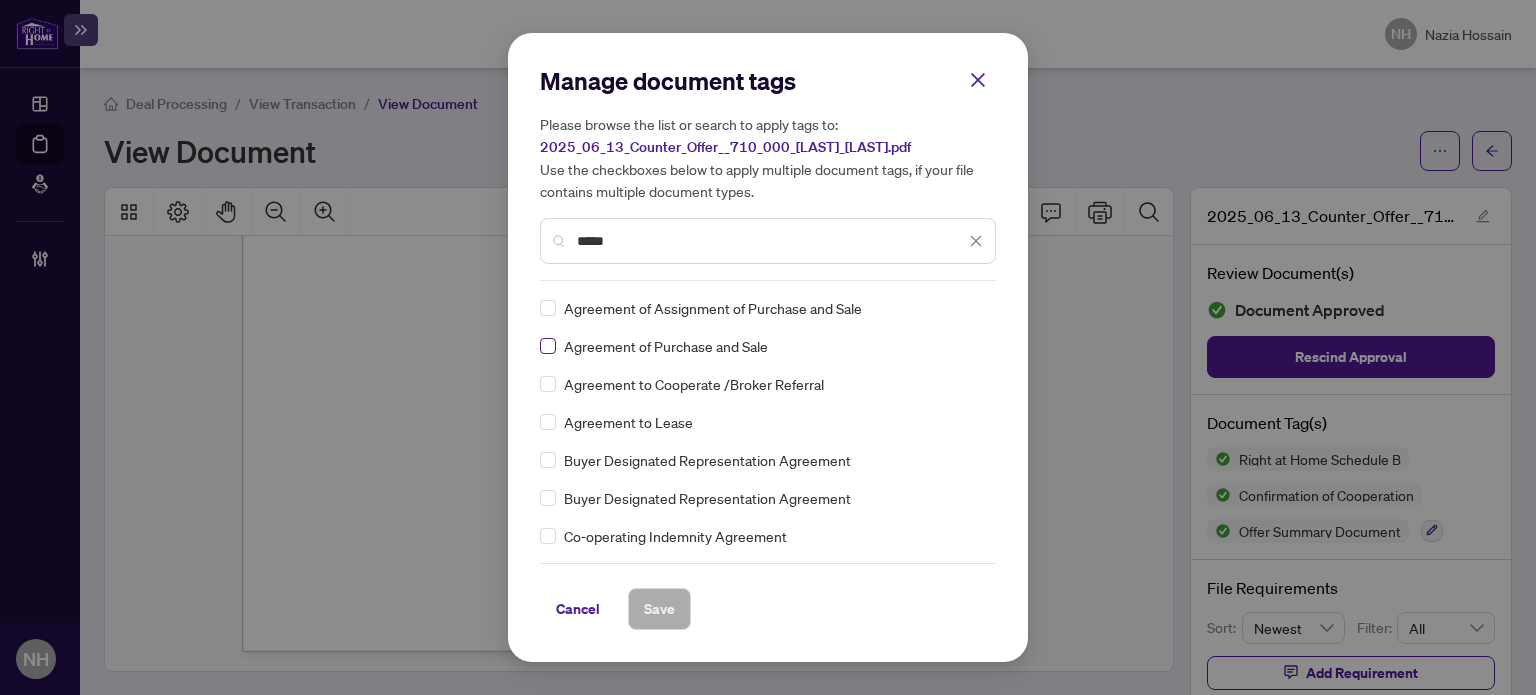 type on "*****" 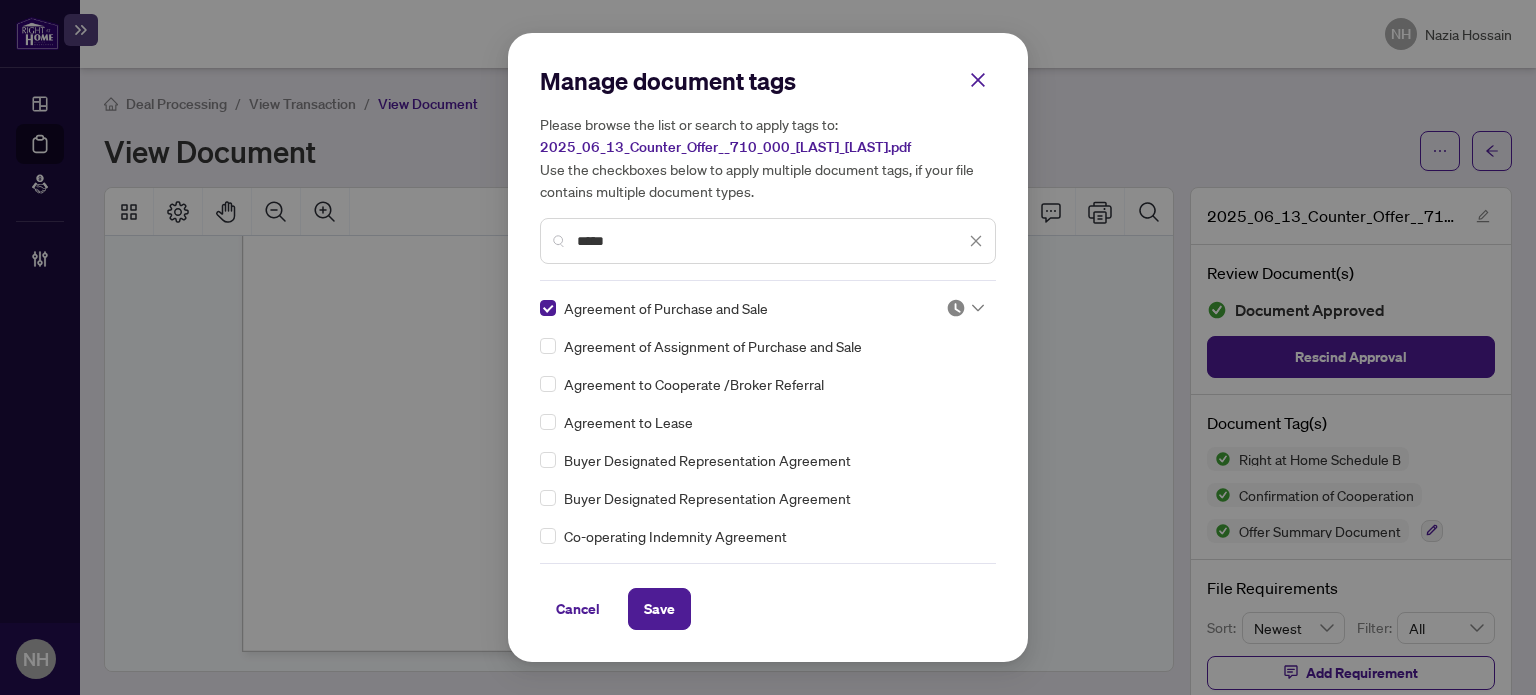 click 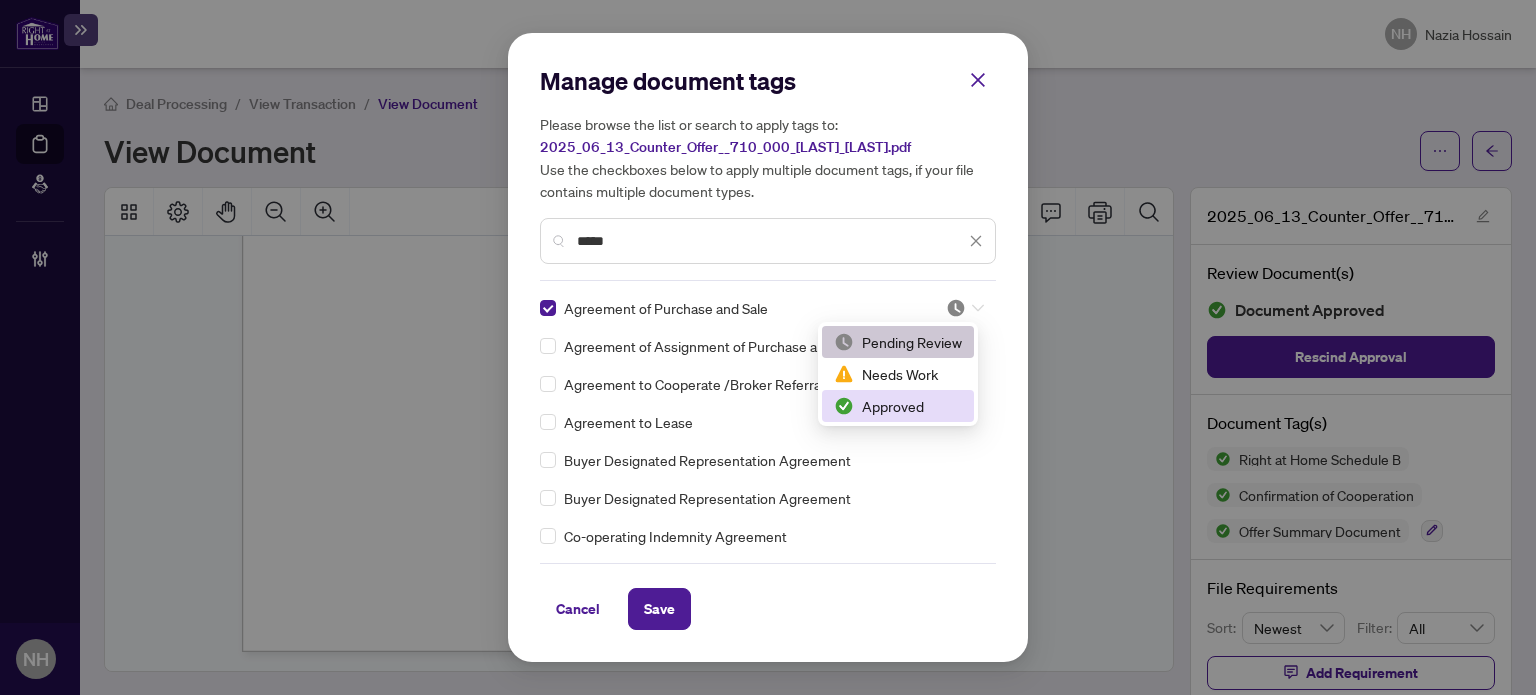 click on "Approved" at bounding box center (898, 406) 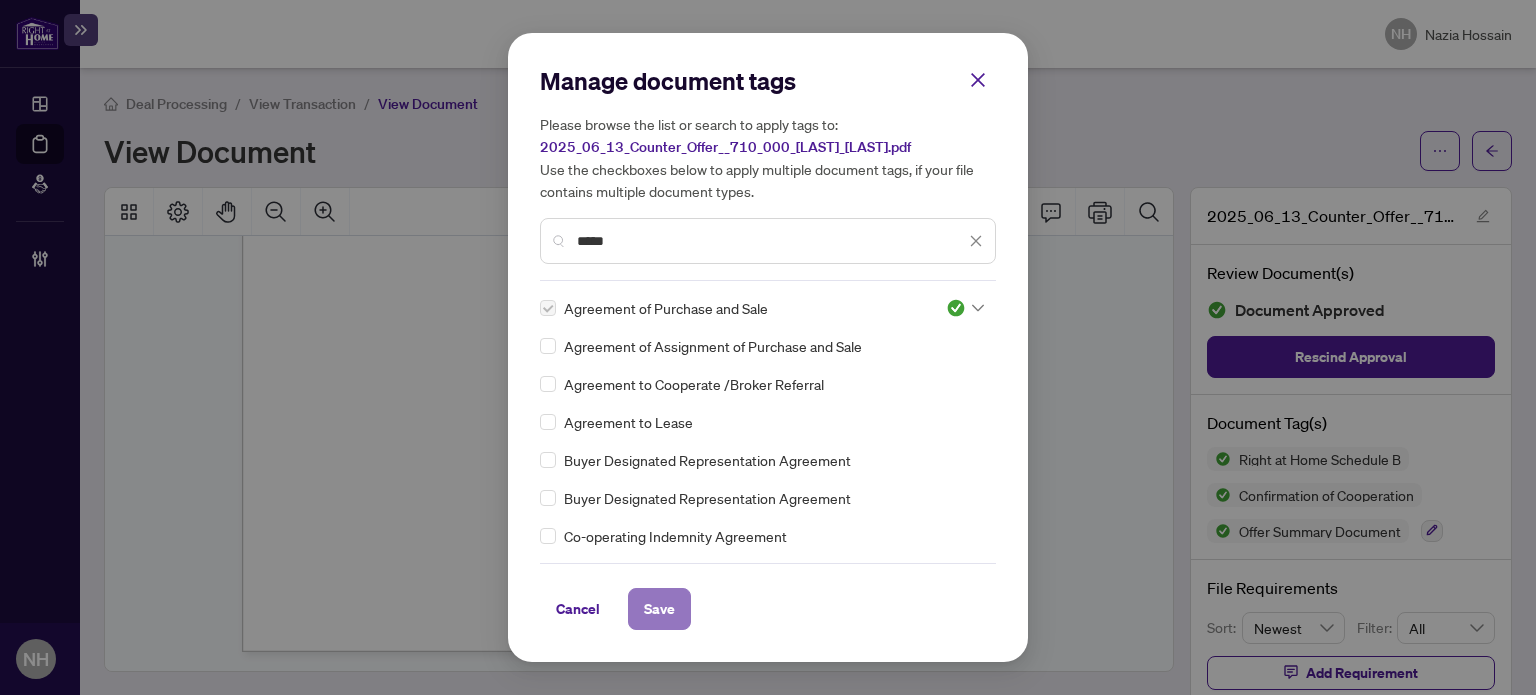 click on "Save" at bounding box center (659, 609) 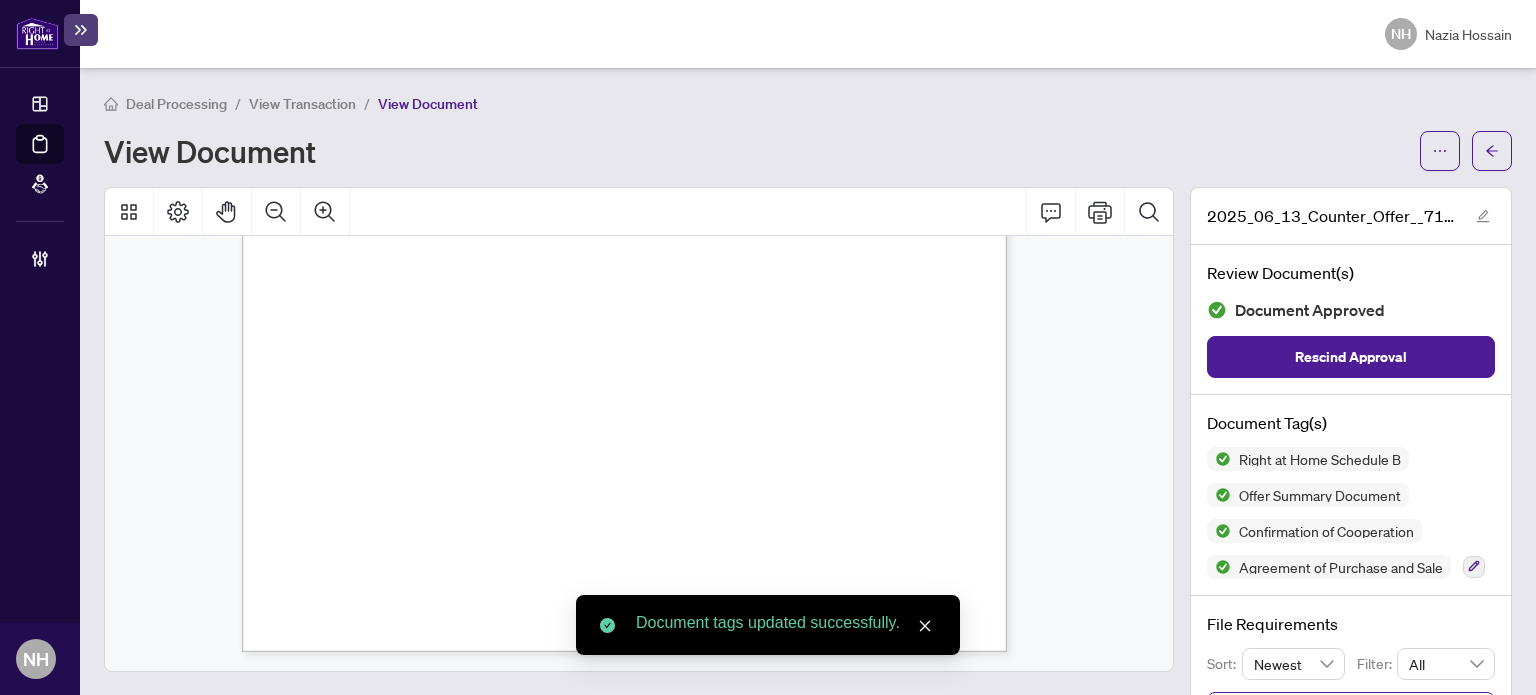 click on "View Transaction" at bounding box center (302, 104) 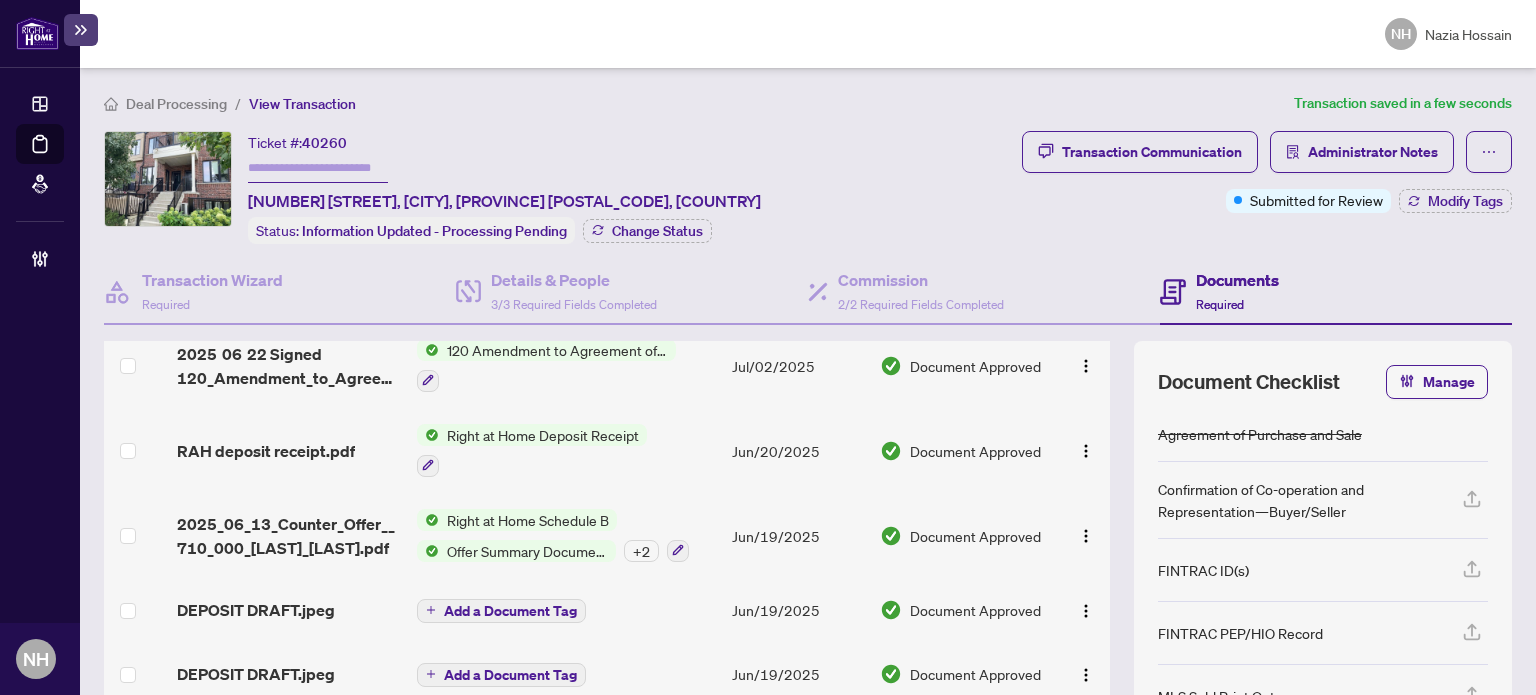 scroll, scrollTop: 471, scrollLeft: 0, axis: vertical 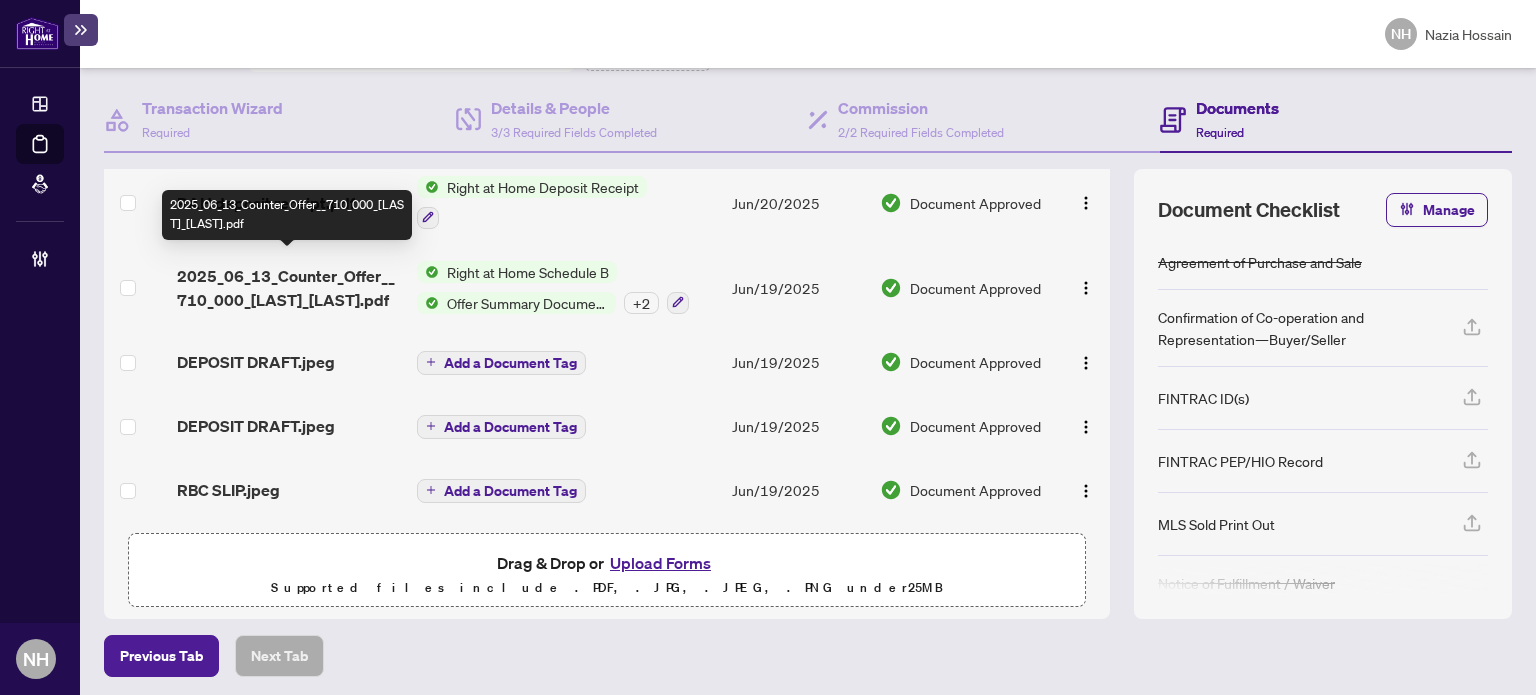 click on "2025_06_13_Counter_Offer__710_000_Thoma_Ambo.pdf" at bounding box center (289, 288) 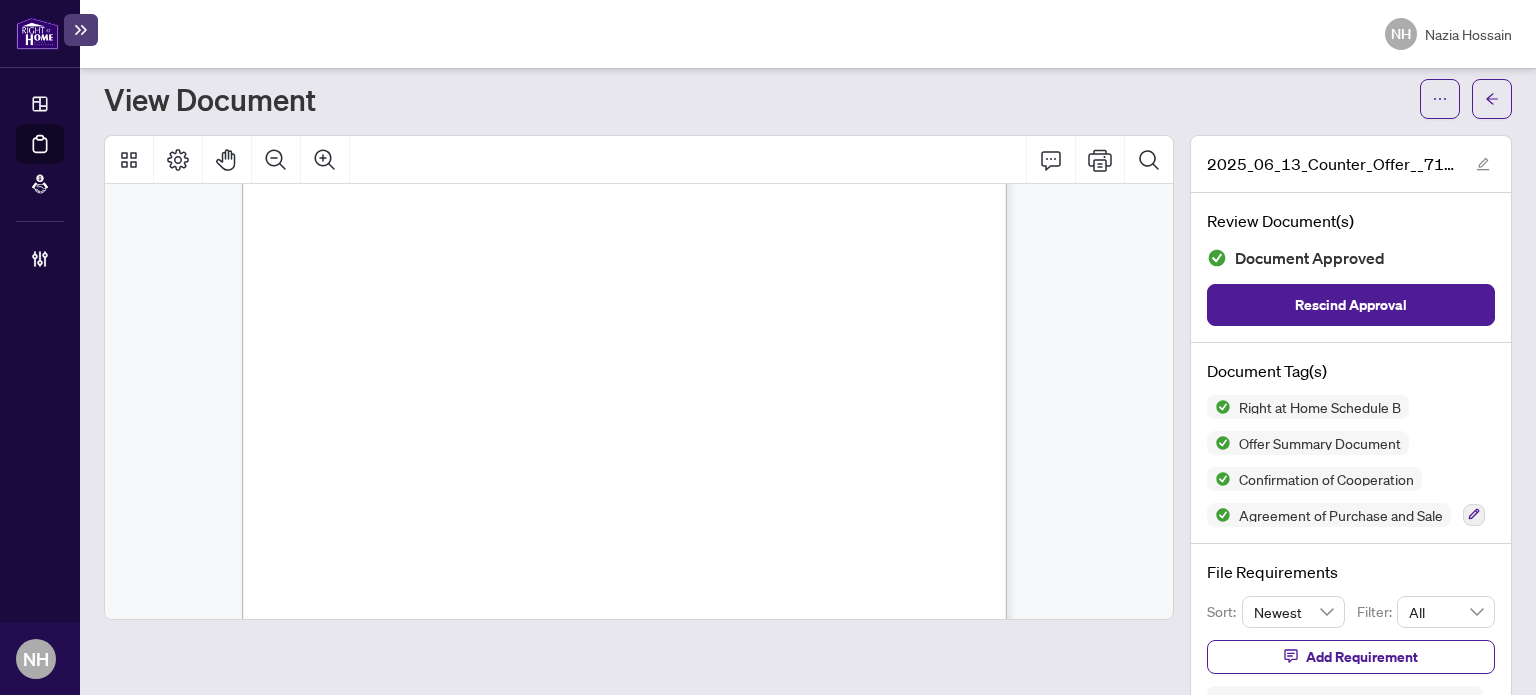 scroll, scrollTop: 4300, scrollLeft: 0, axis: vertical 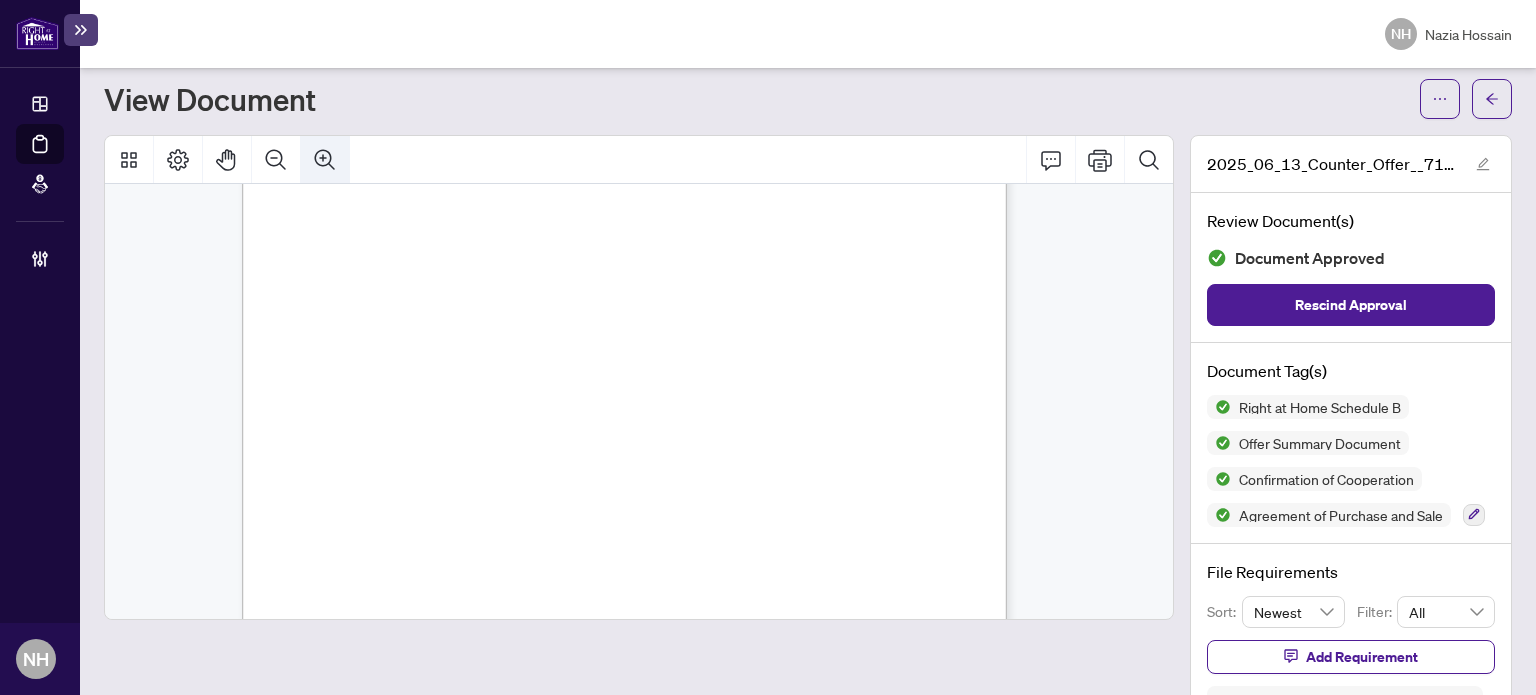 click 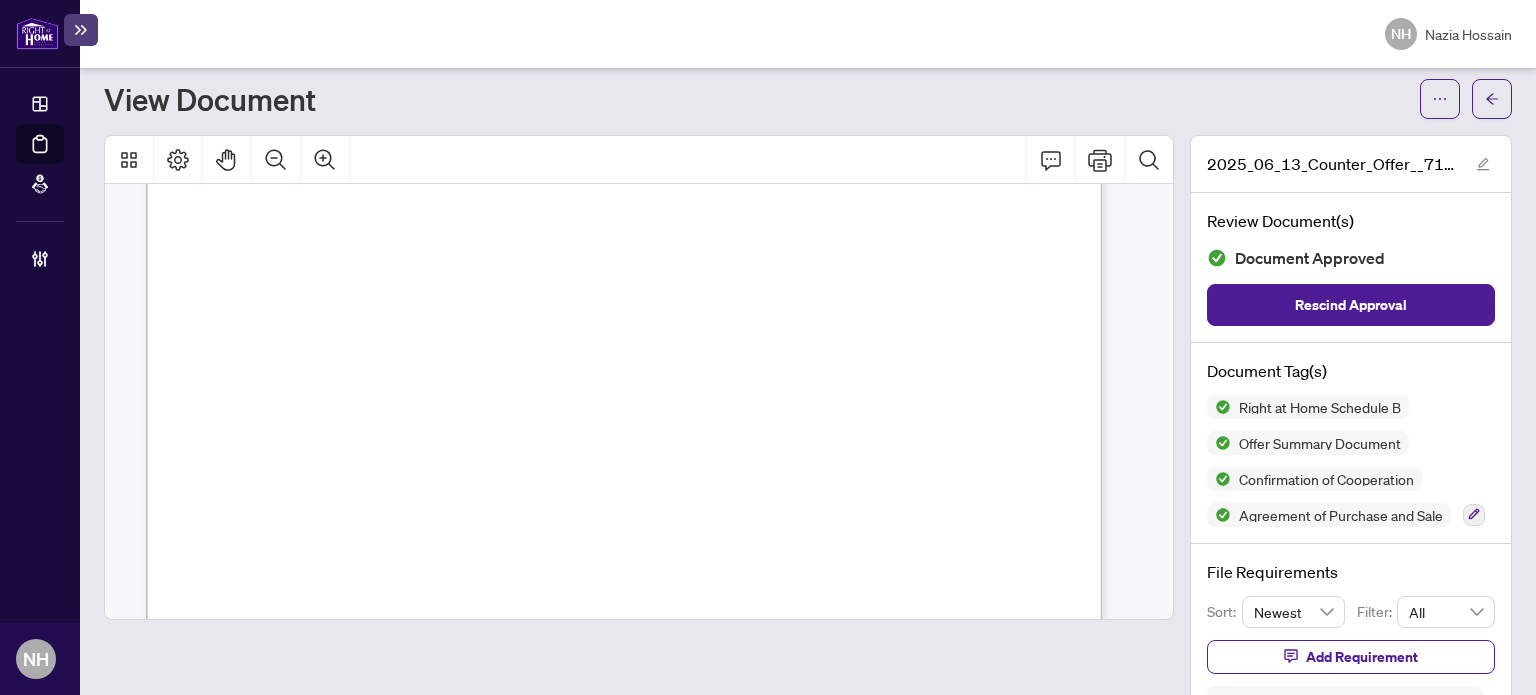 scroll, scrollTop: 10780, scrollLeft: 0, axis: vertical 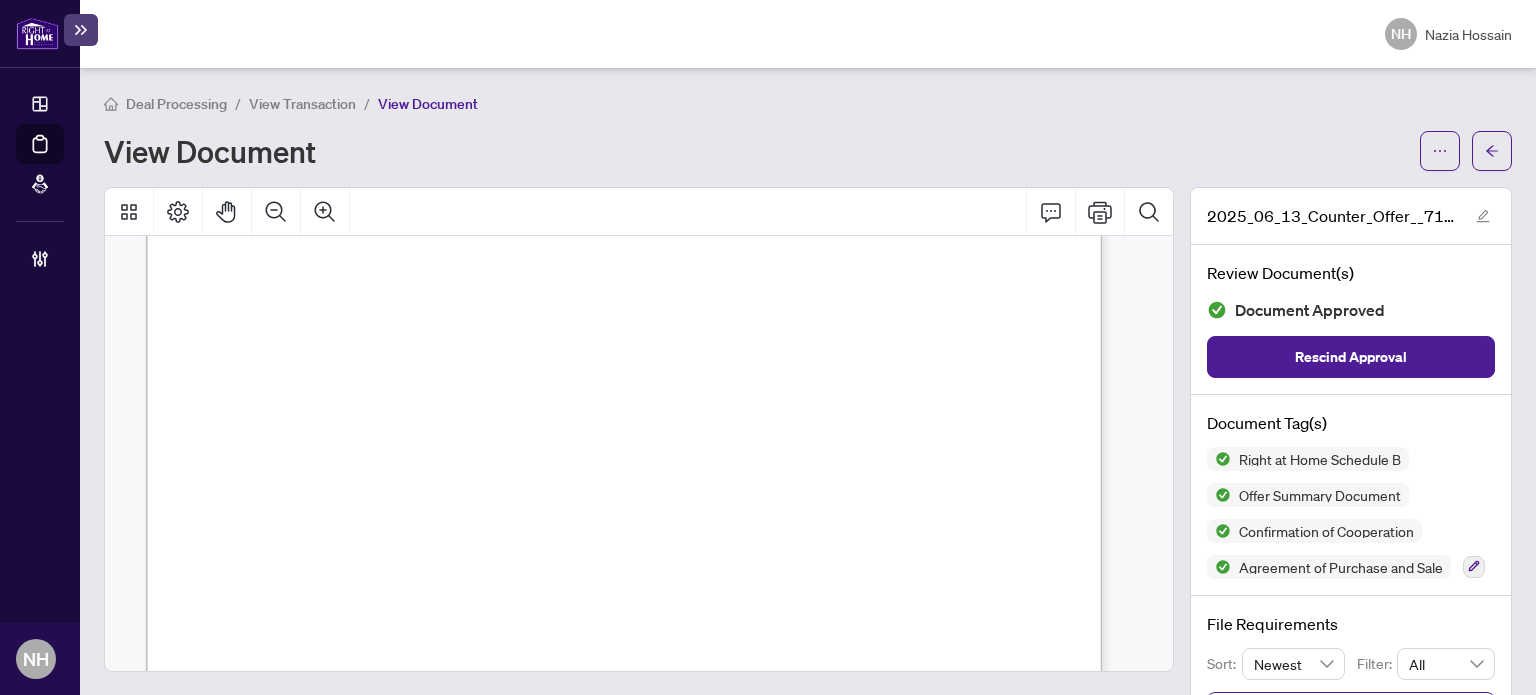click on "View Transaction" at bounding box center (302, 104) 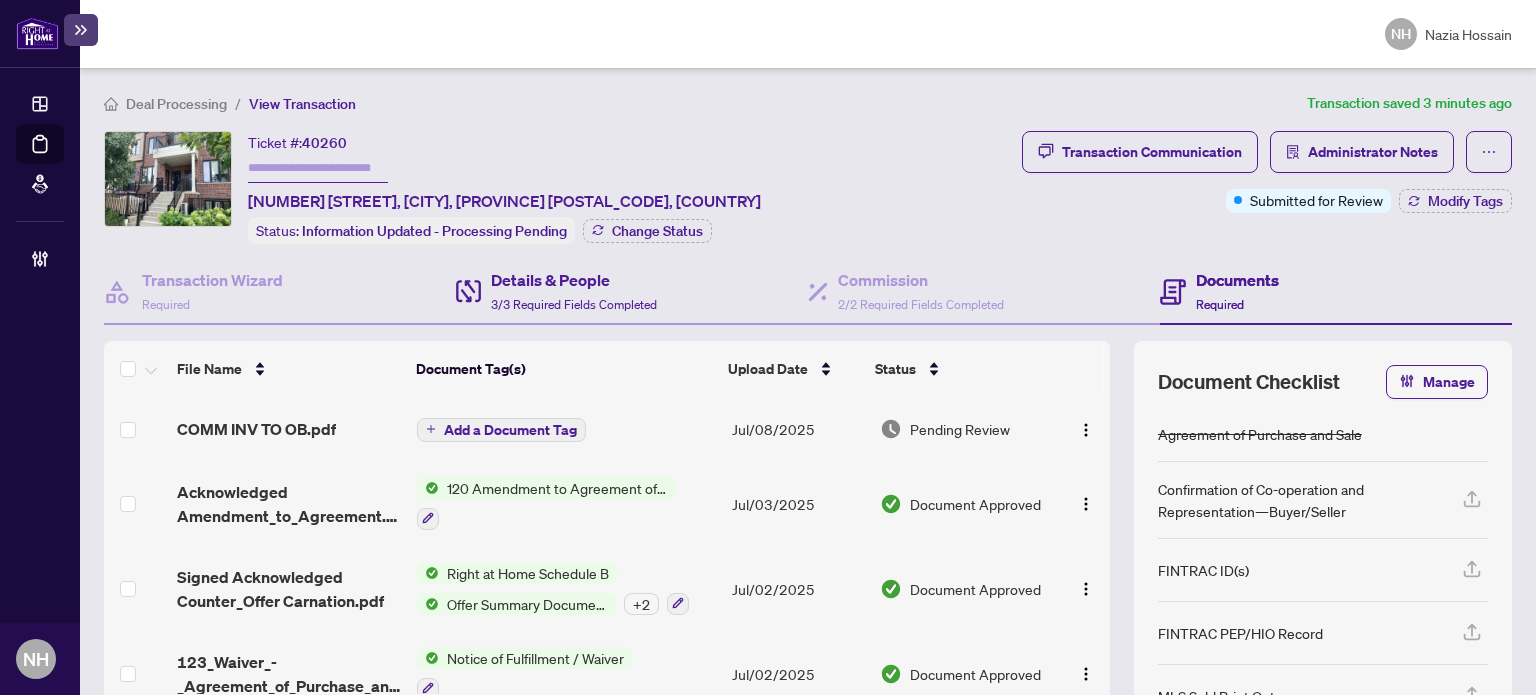 click on "Details & People 3/3 Required Fields Completed" at bounding box center (632, 292) 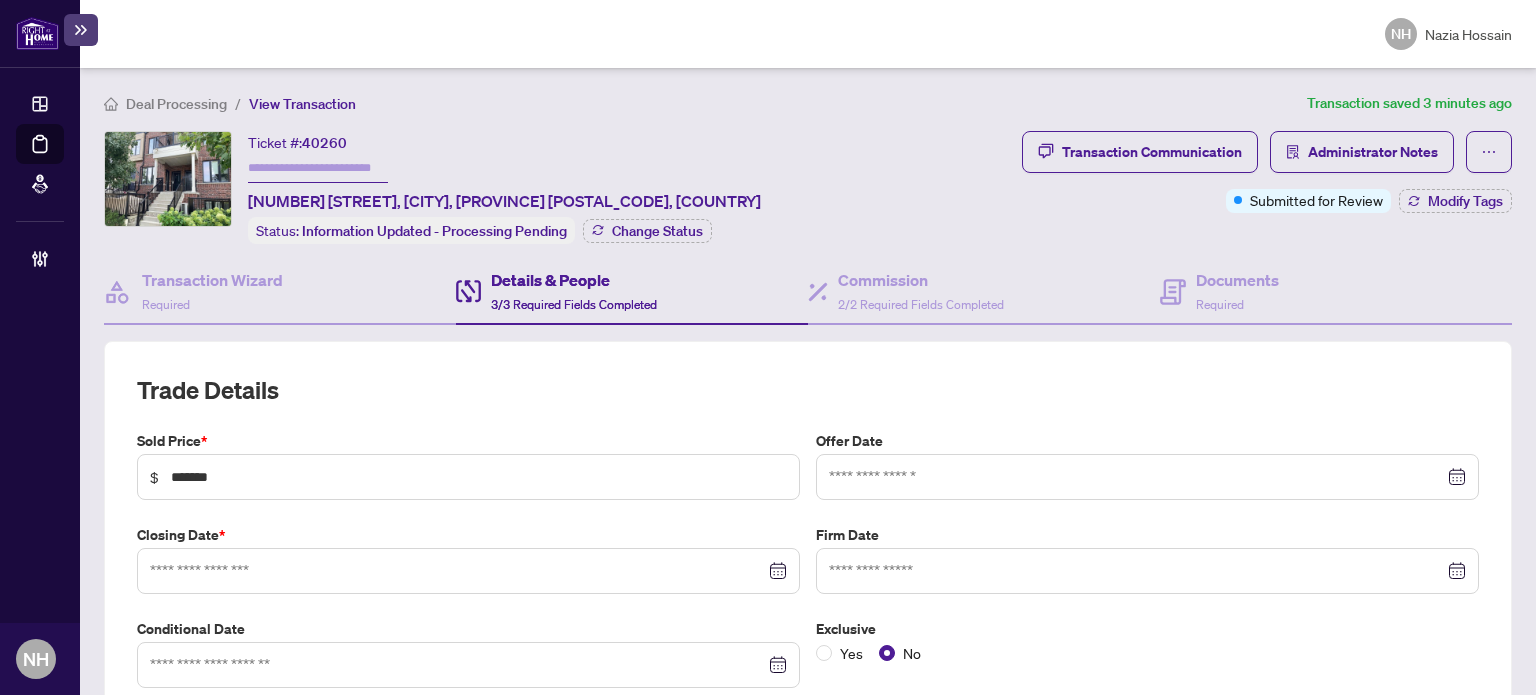type on "**********" 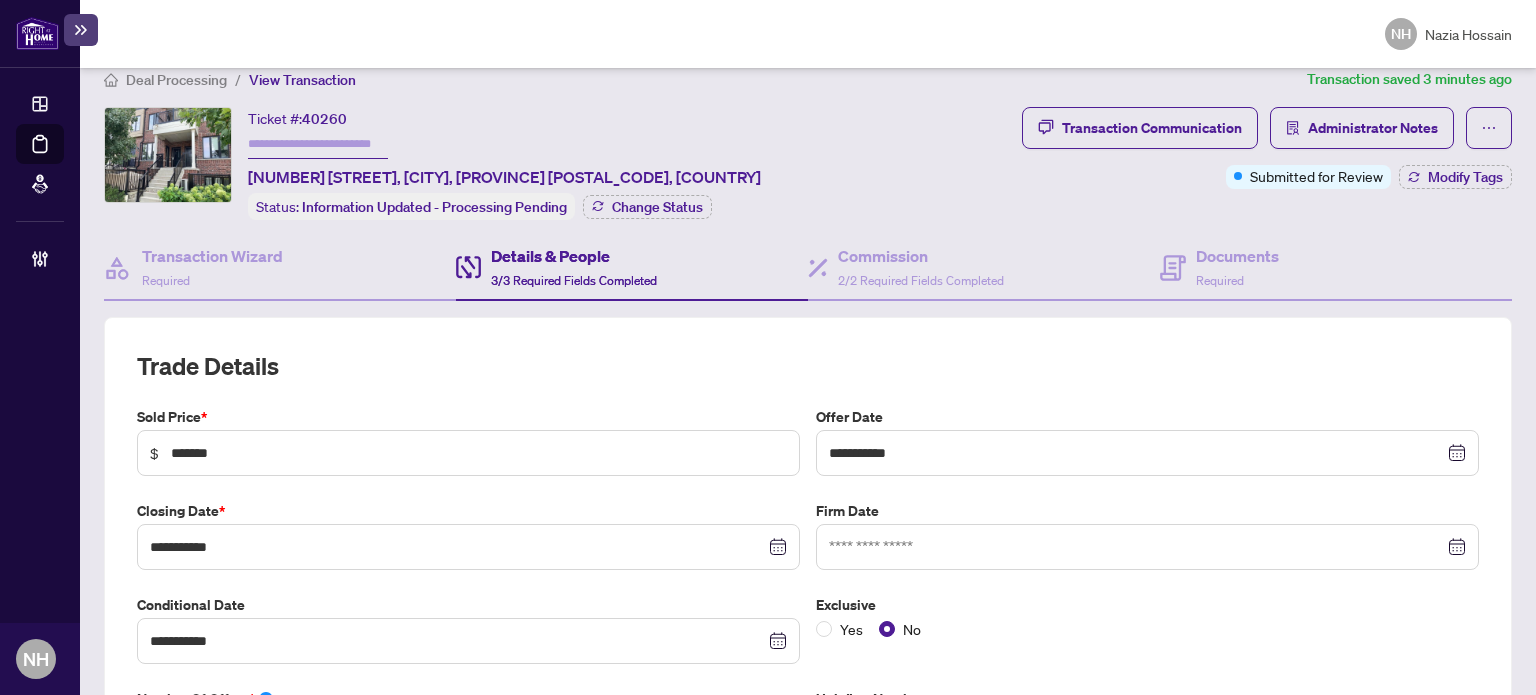 scroll, scrollTop: 0, scrollLeft: 0, axis: both 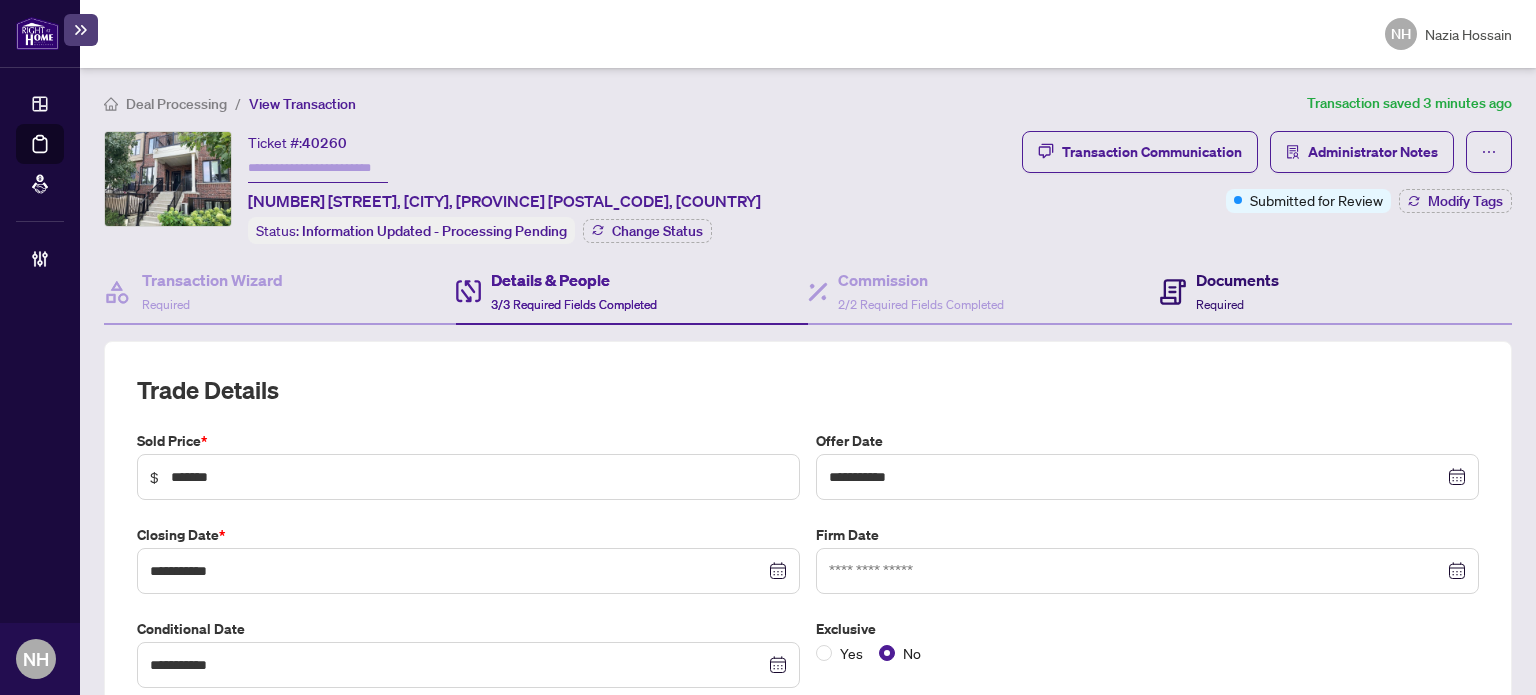 click on "Documents Required" at bounding box center (1237, 291) 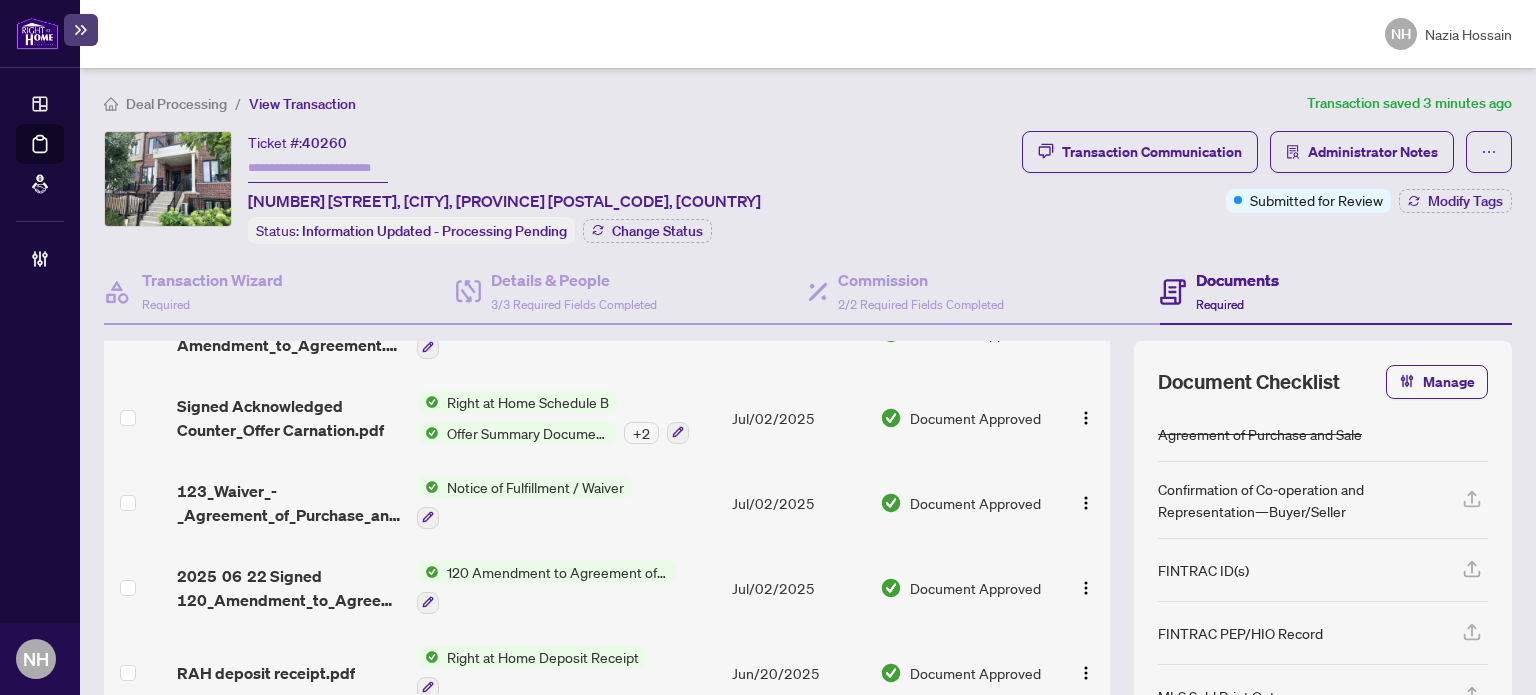 scroll, scrollTop: 471, scrollLeft: 0, axis: vertical 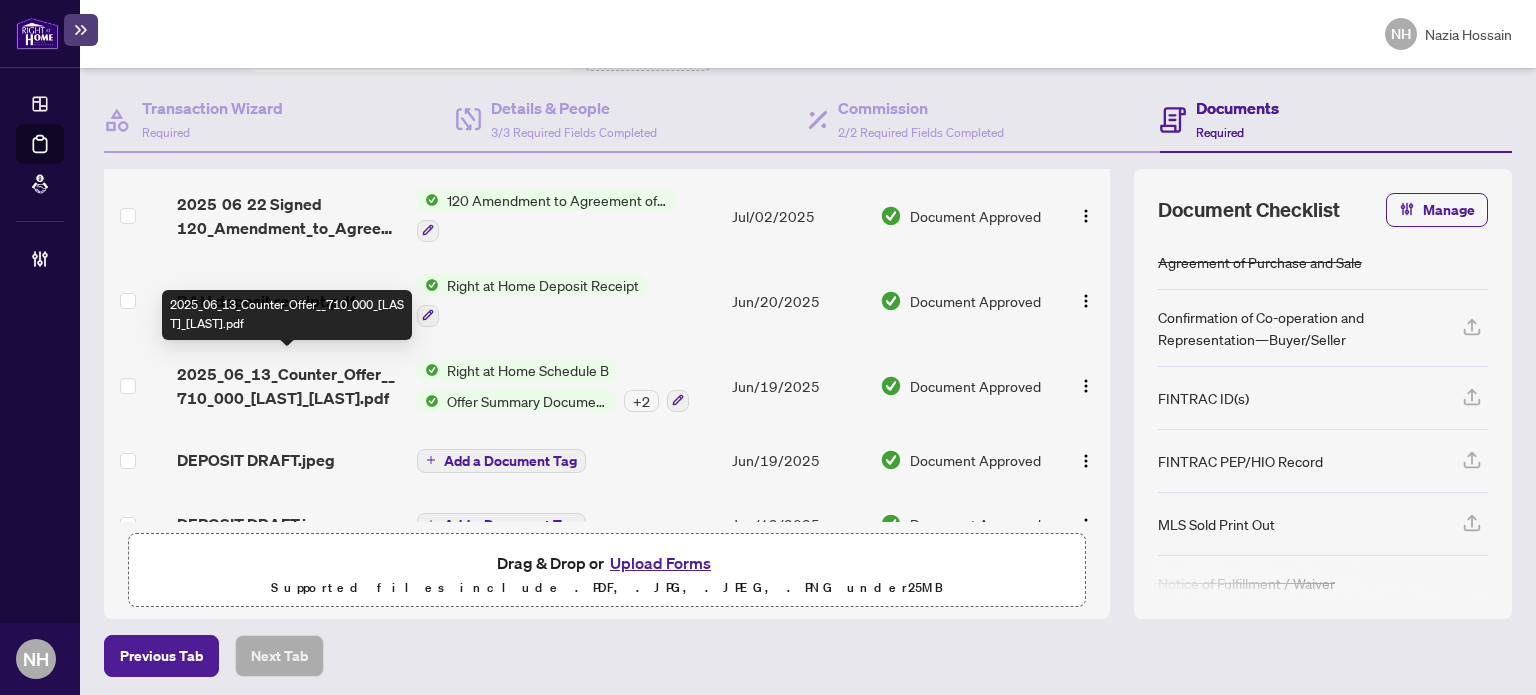 click on "2025_06_13_Counter_Offer__710_000_Thoma_Ambo.pdf" at bounding box center (289, 386) 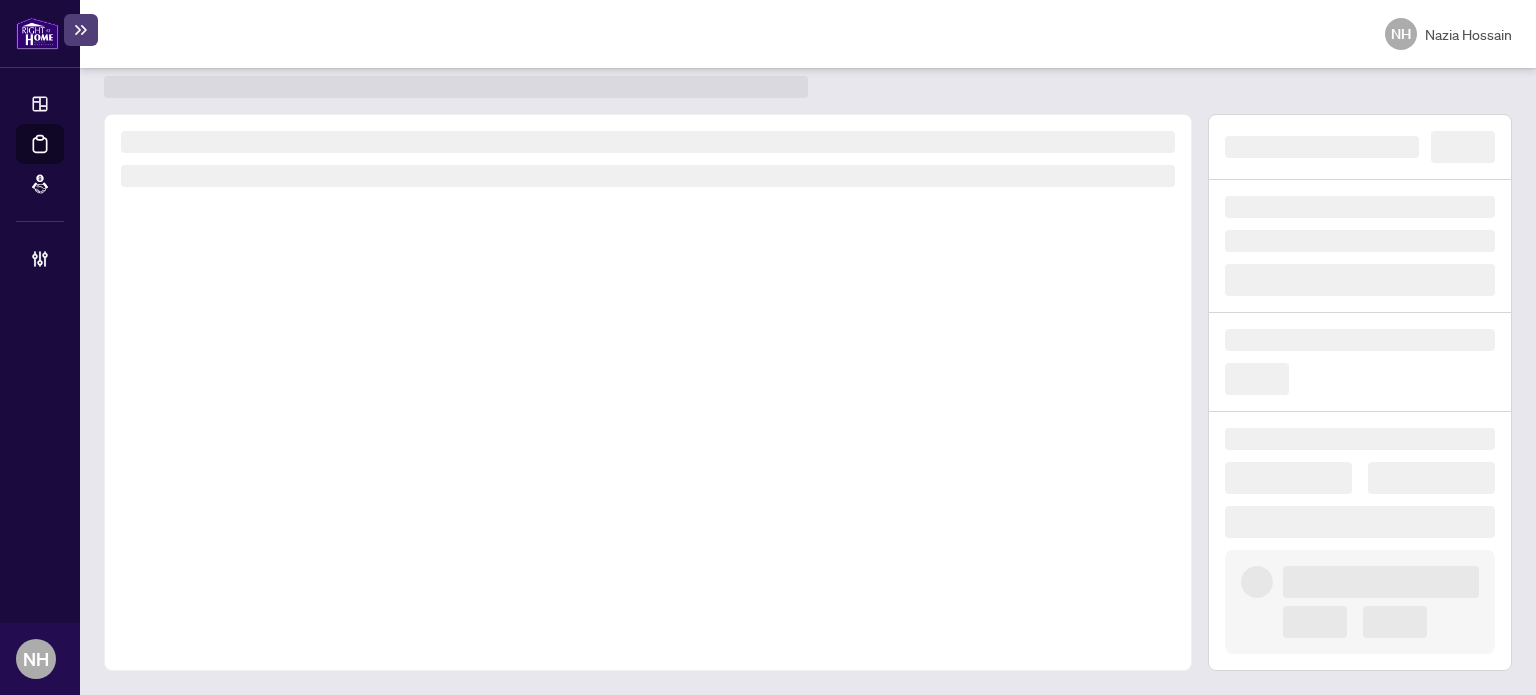 scroll, scrollTop: 52, scrollLeft: 0, axis: vertical 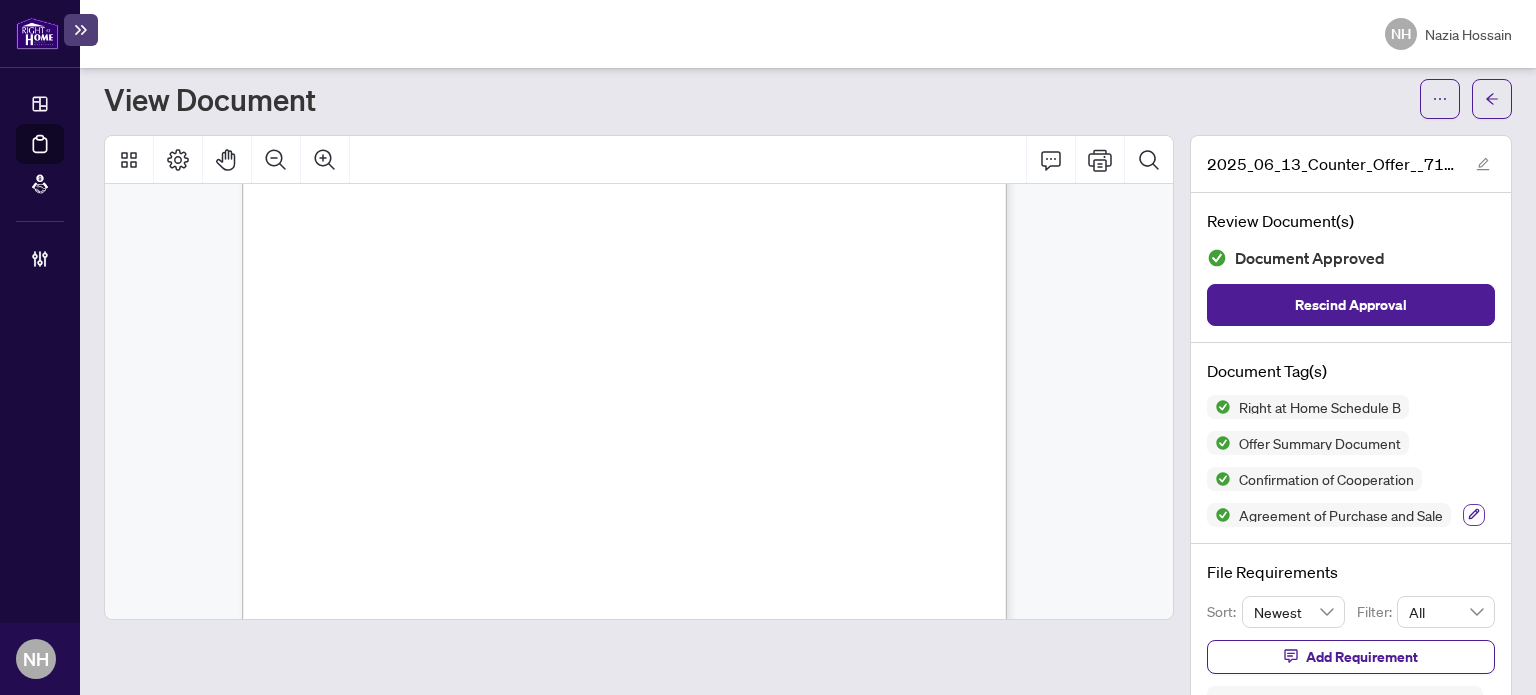 click at bounding box center [1474, 515] 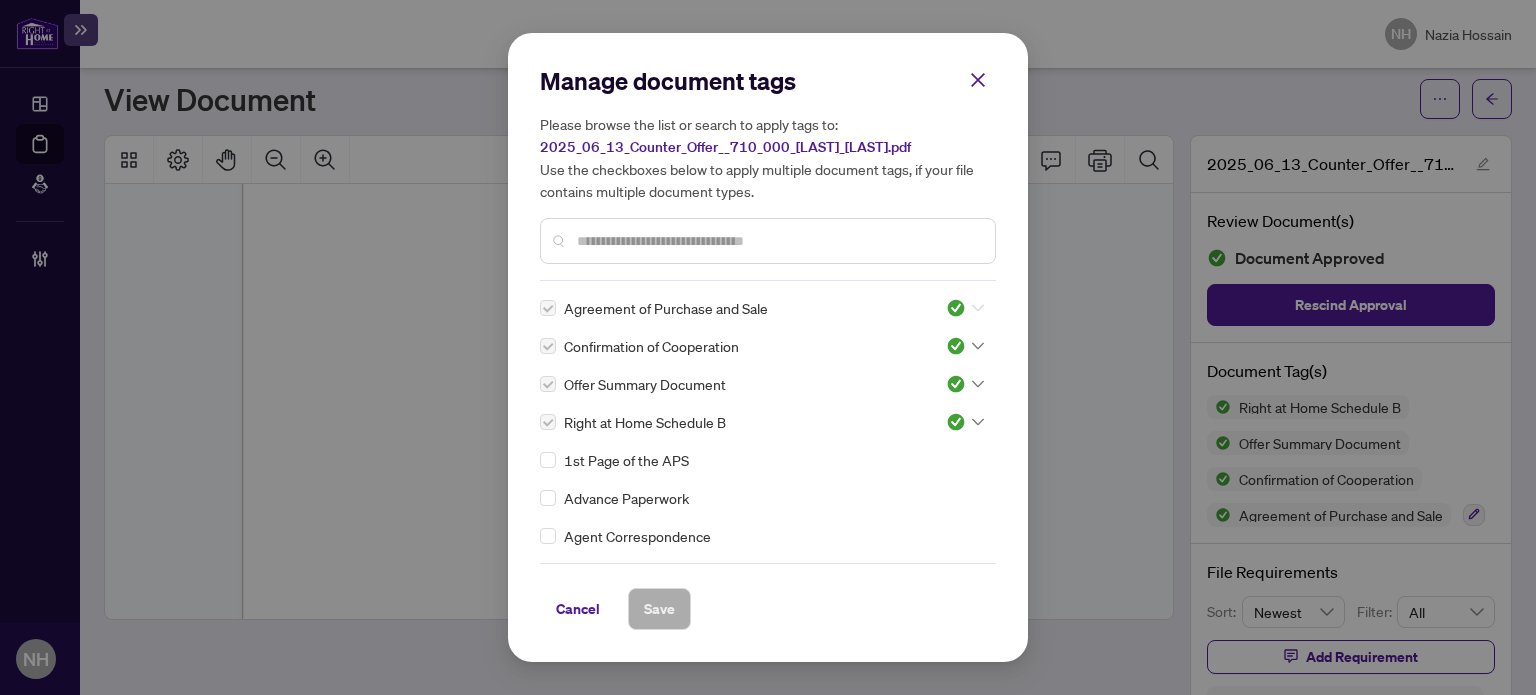 click at bounding box center (965, 308) 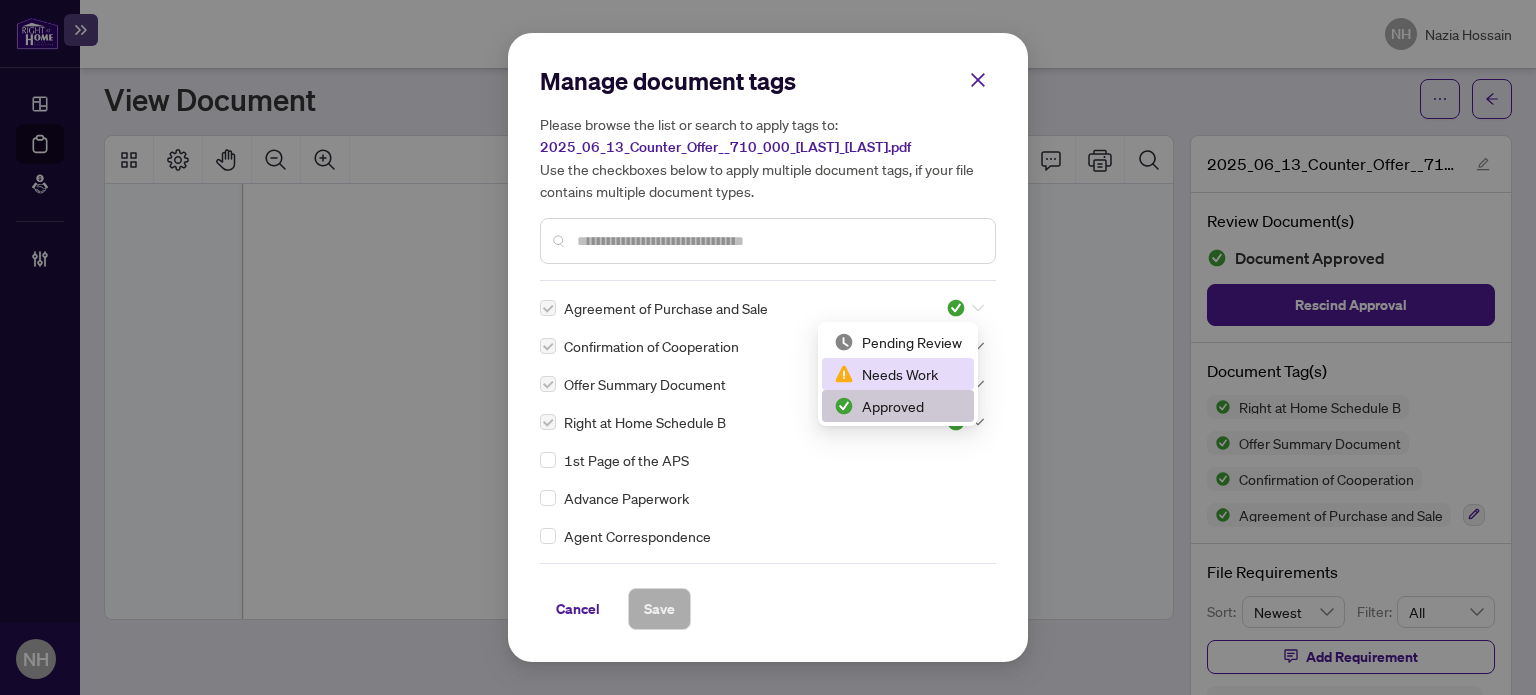click on "Needs Work" at bounding box center (898, 374) 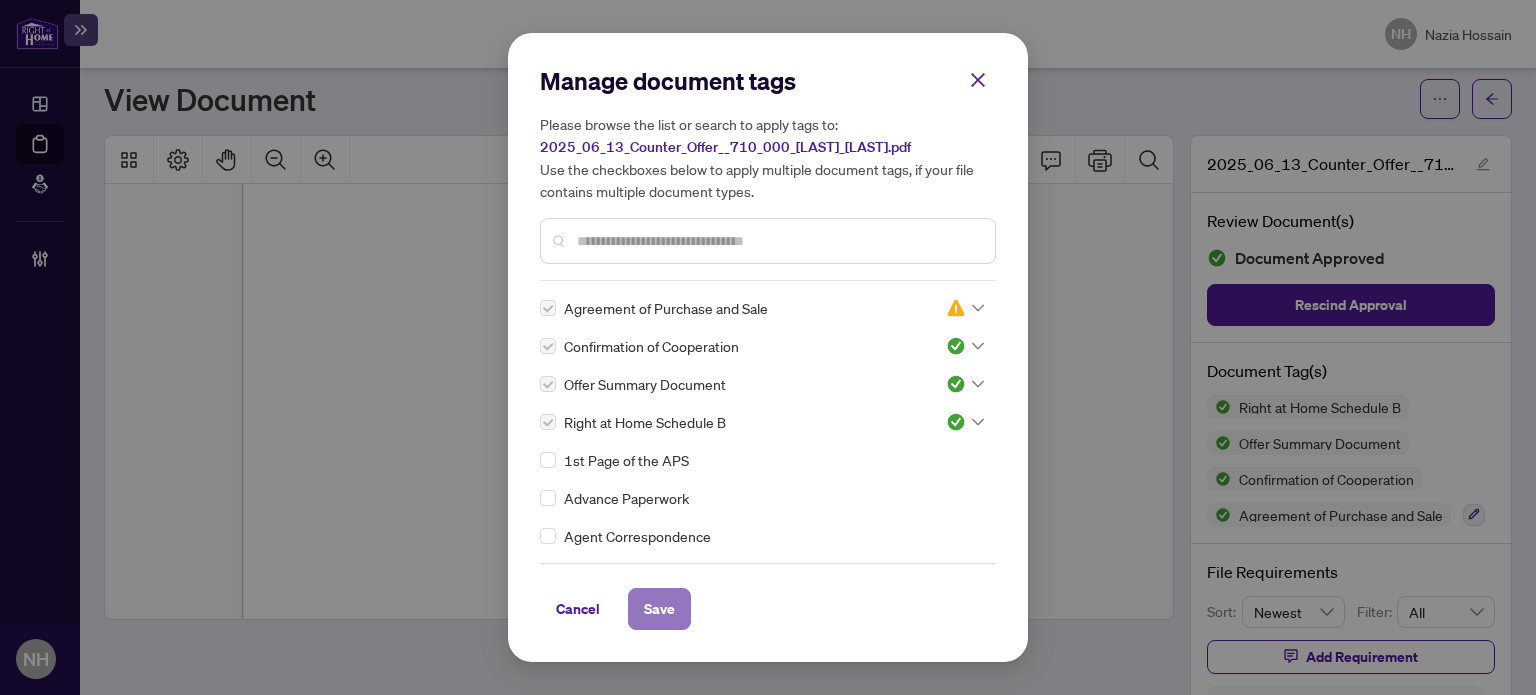 click on "Save" at bounding box center [659, 609] 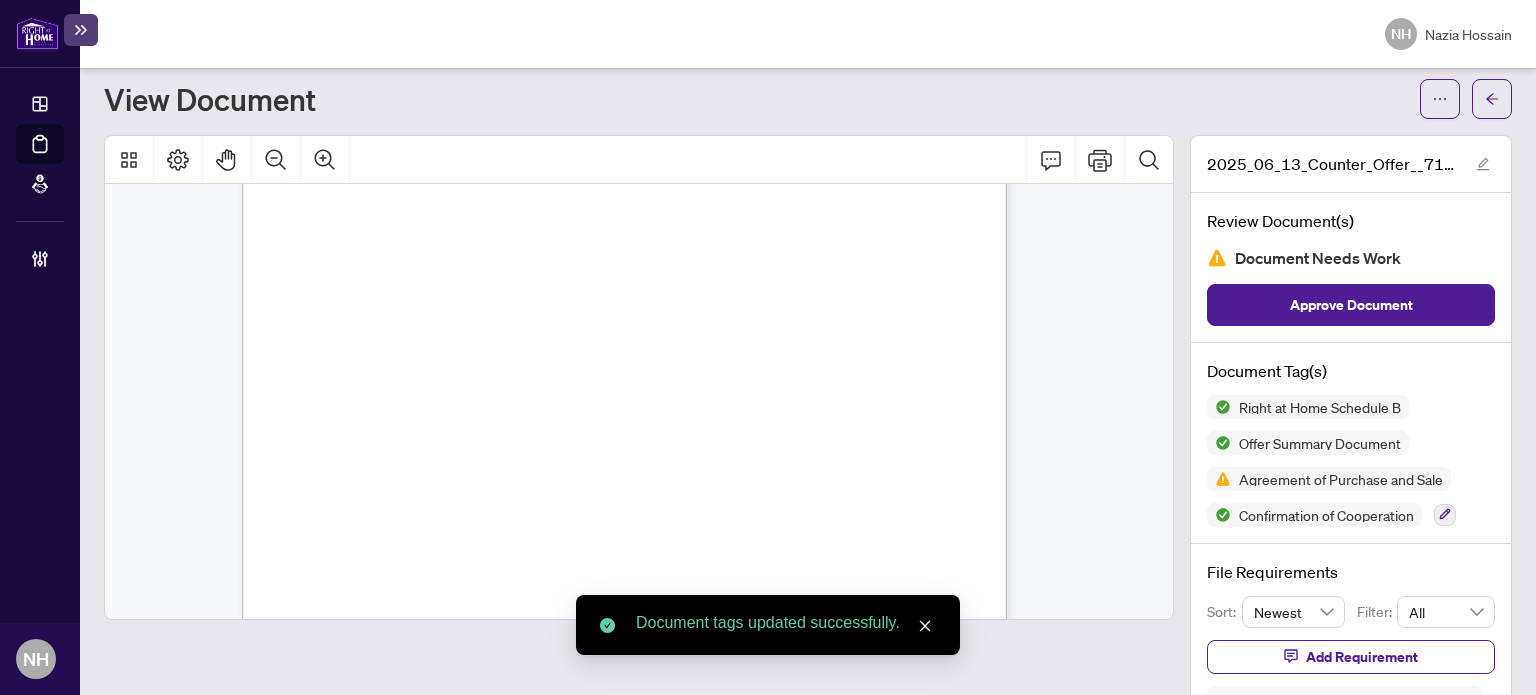 click on "Add Requirement" at bounding box center (1362, 657) 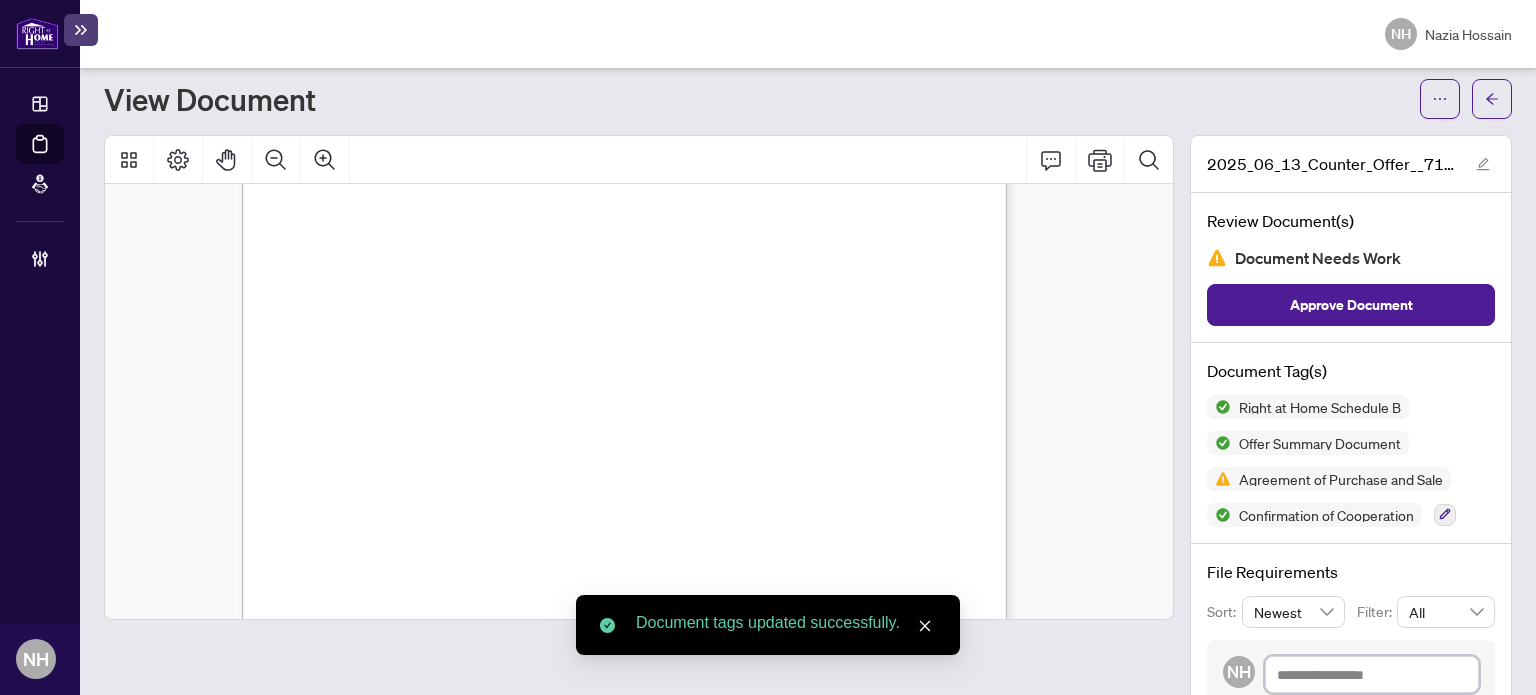 click at bounding box center (1372, 675) 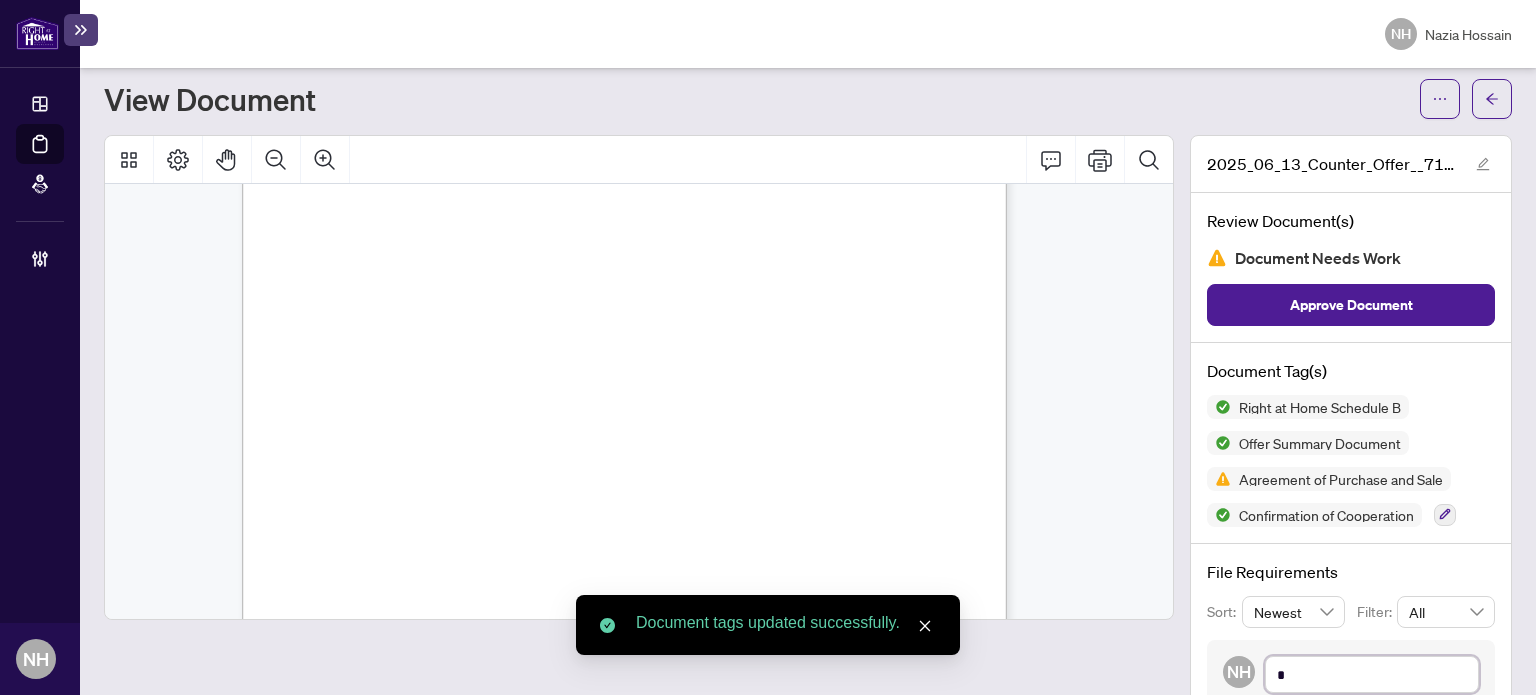 type on "**" 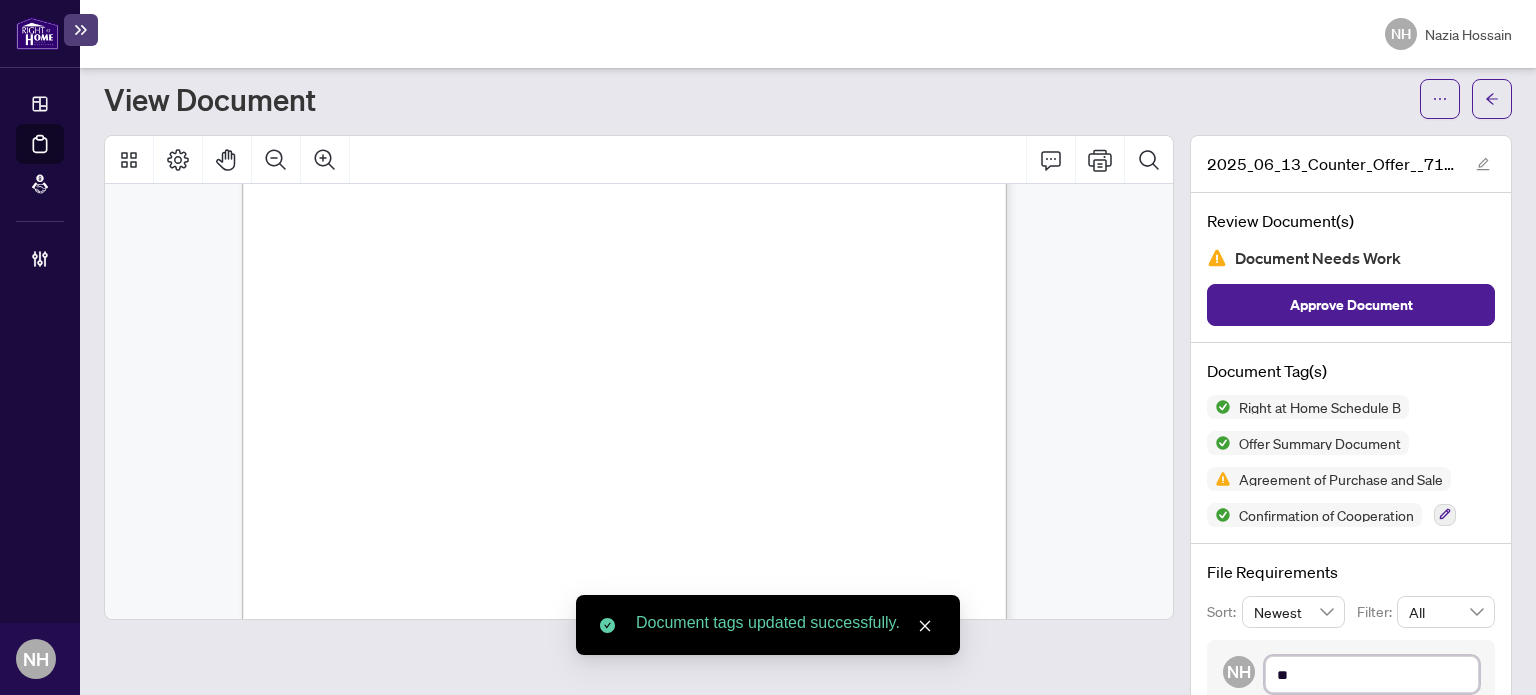 type on "***" 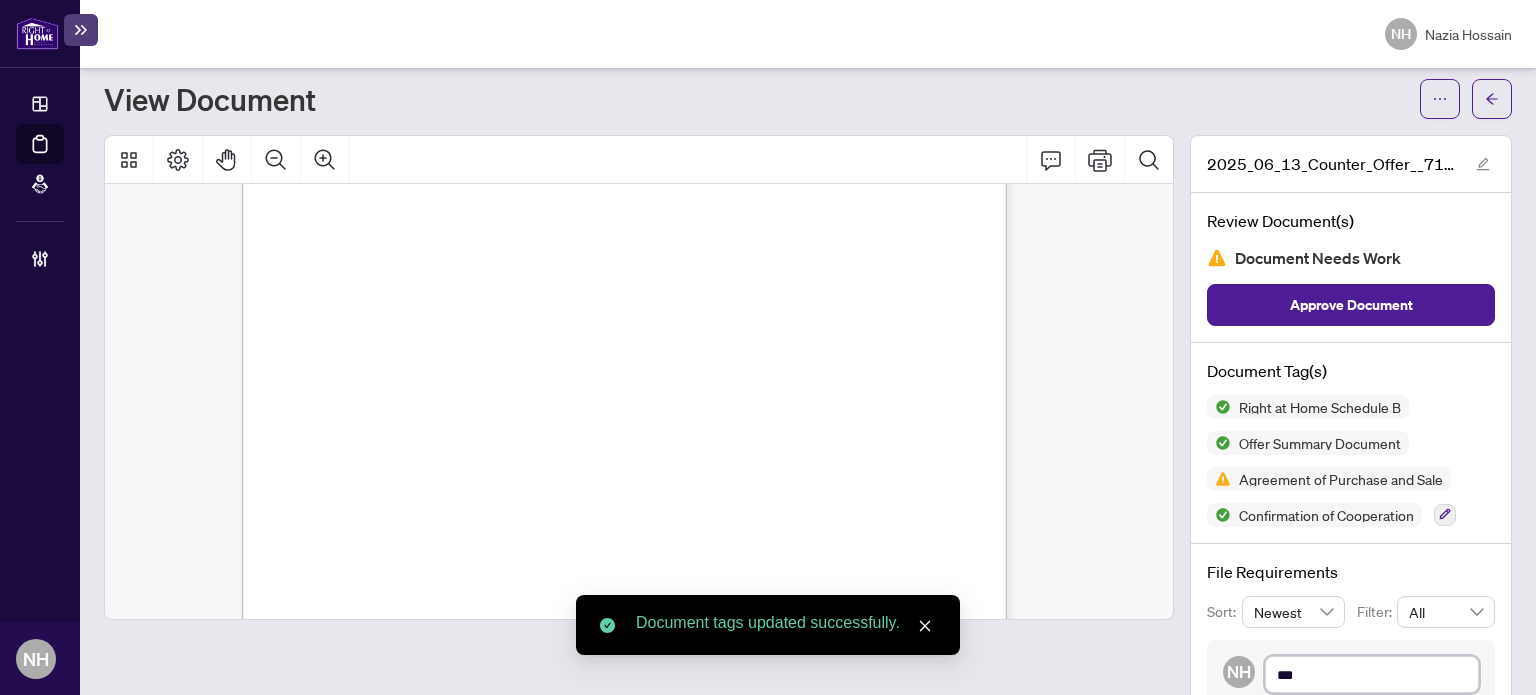 type on "****" 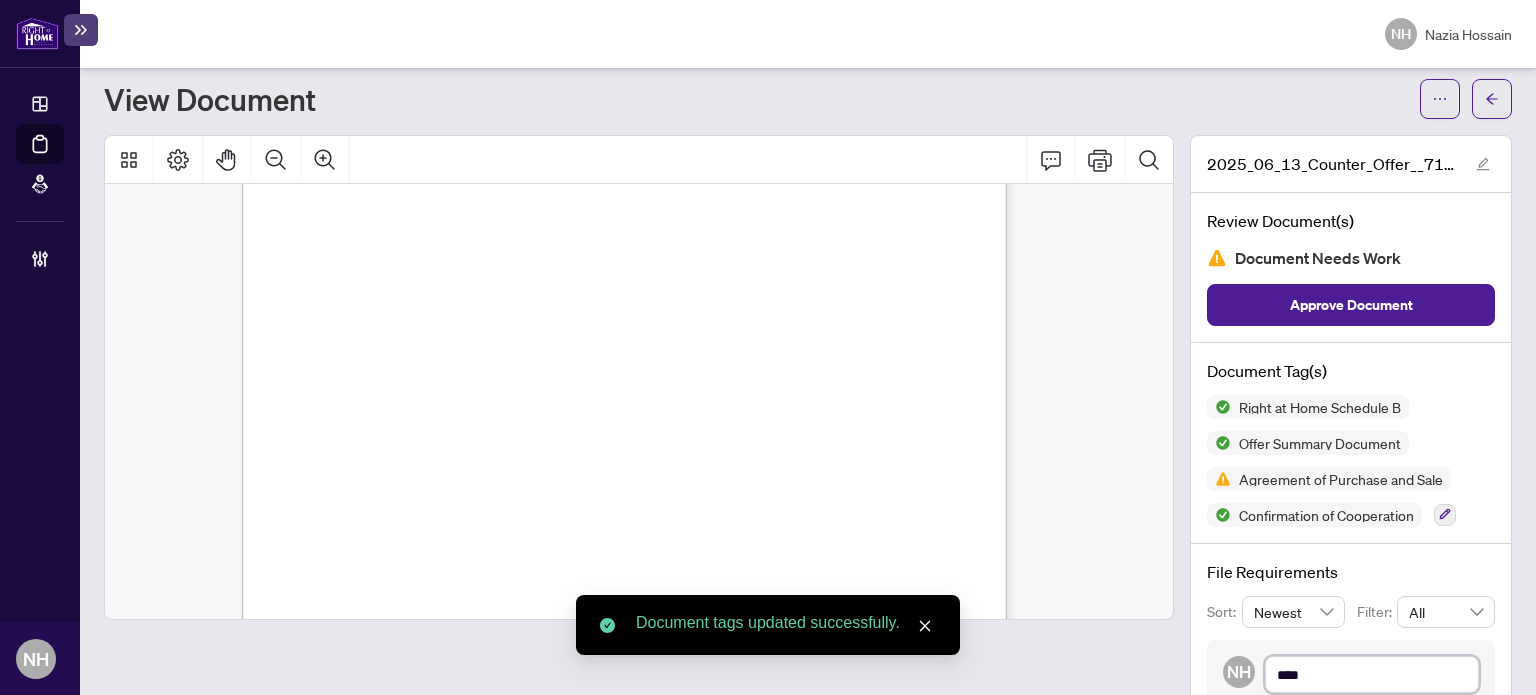 type on "*****" 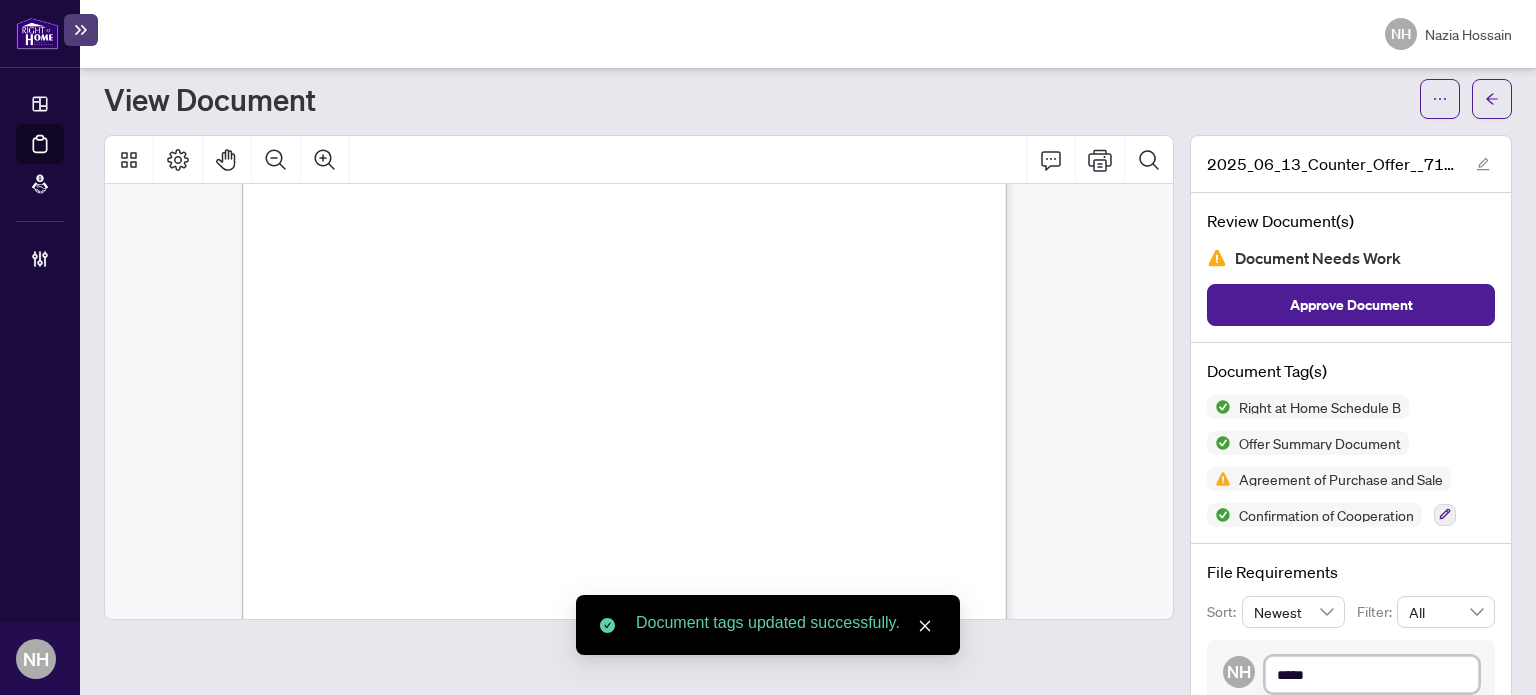 type on "******" 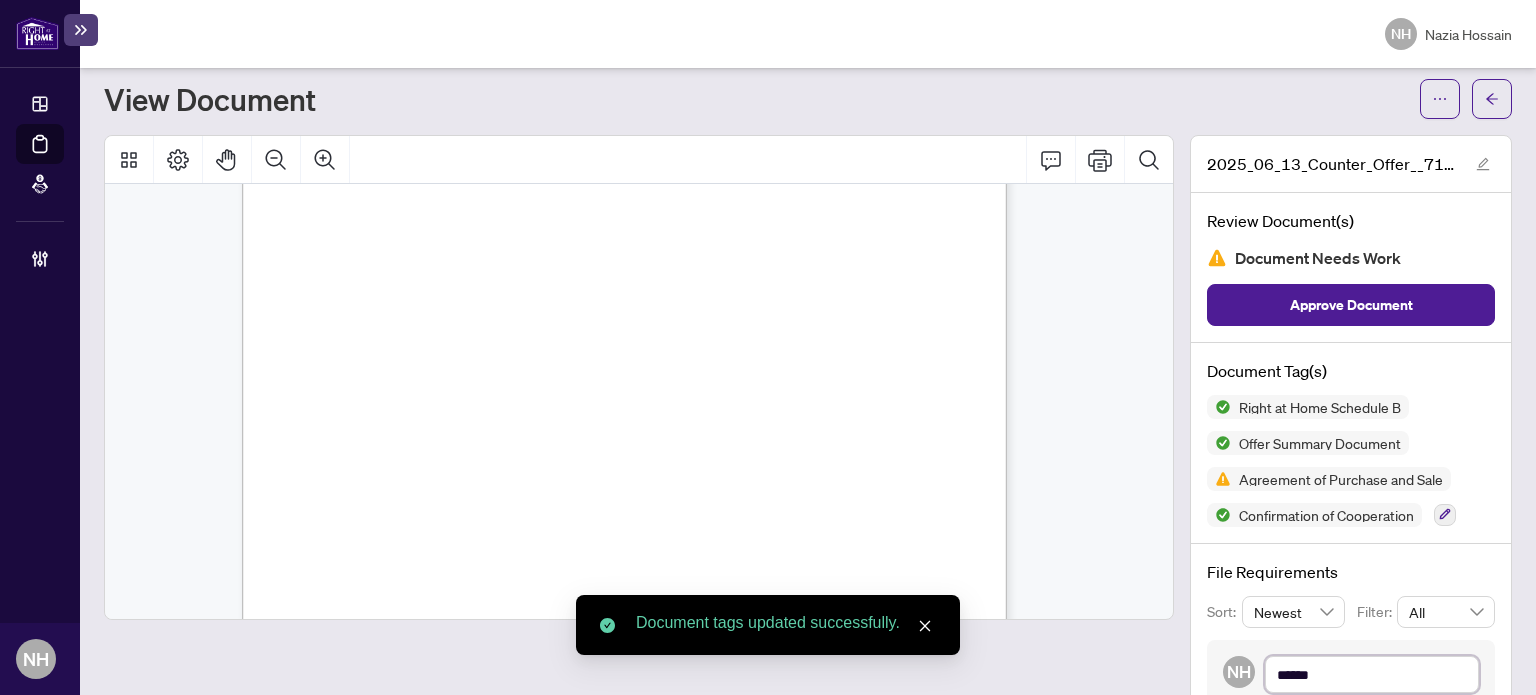 type on "*******" 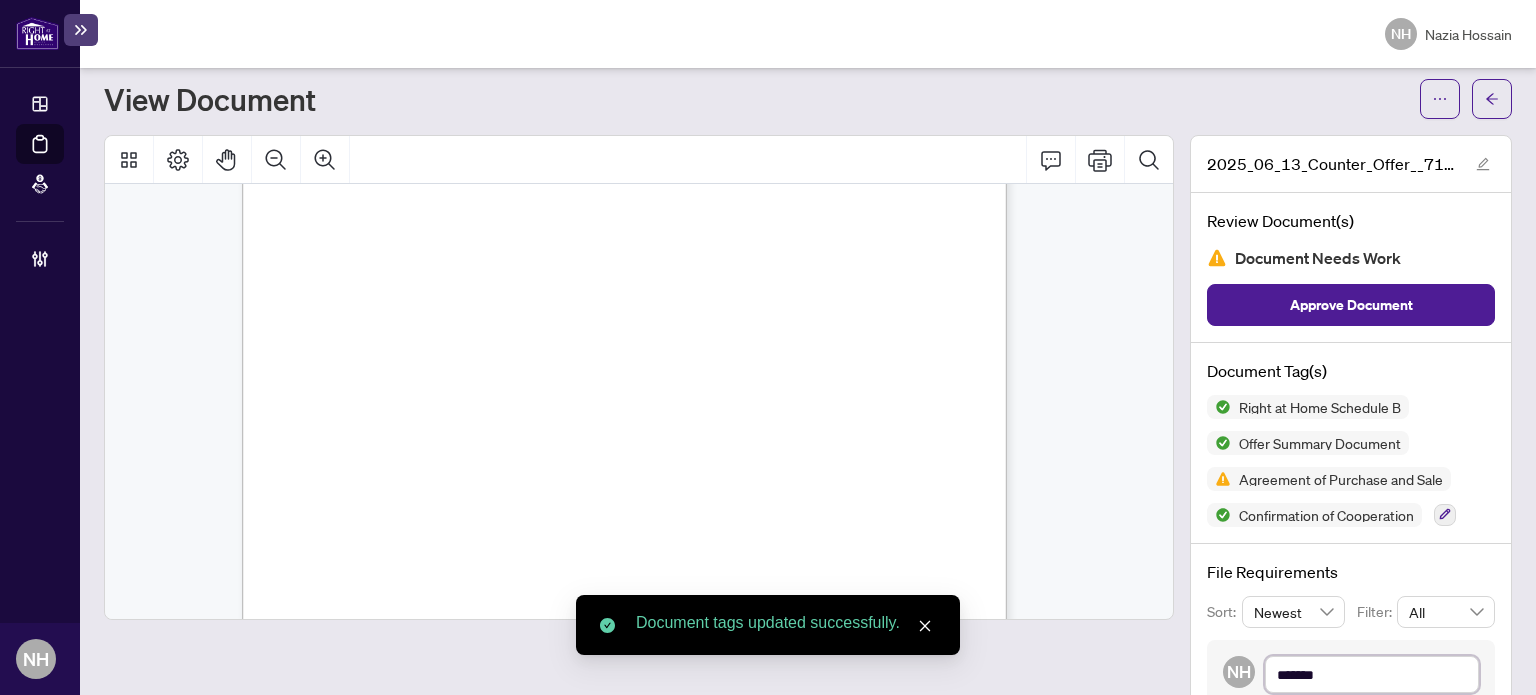 type on "********" 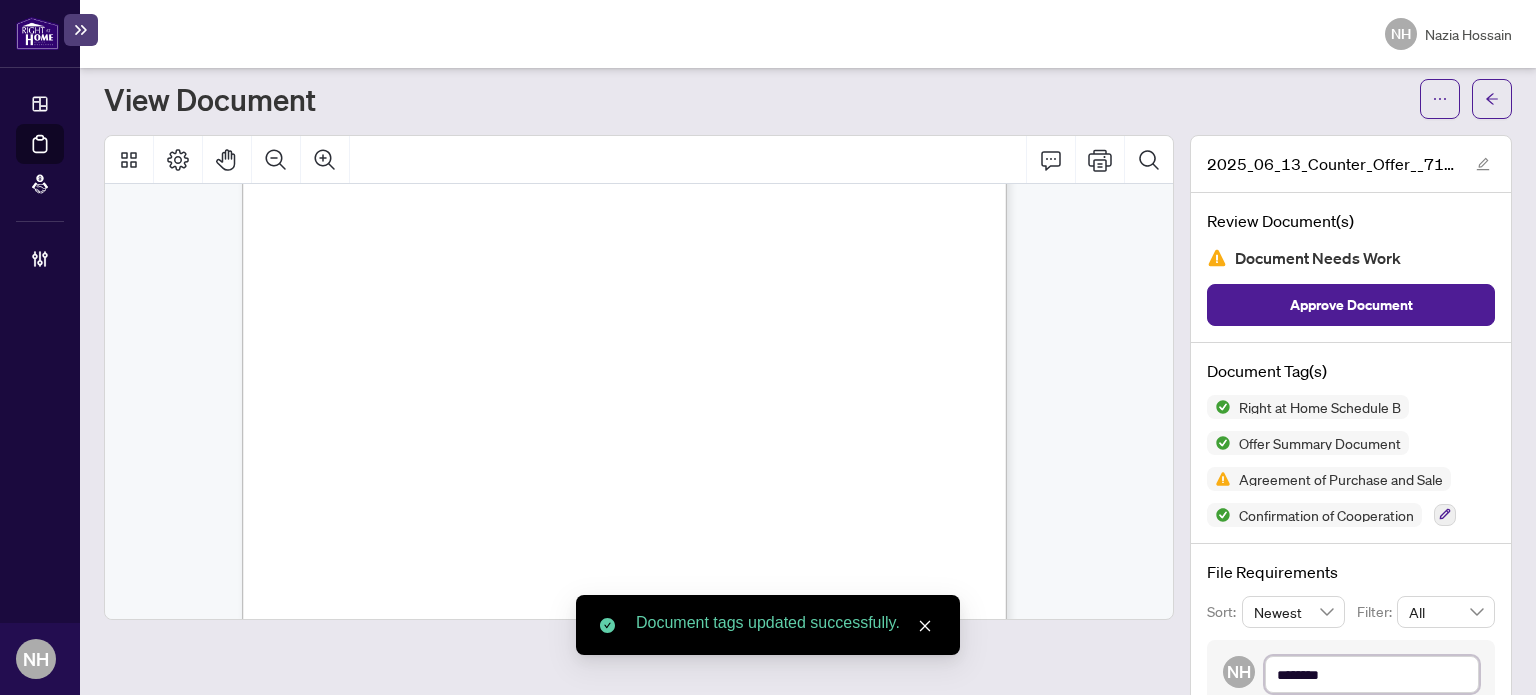 type on "*********" 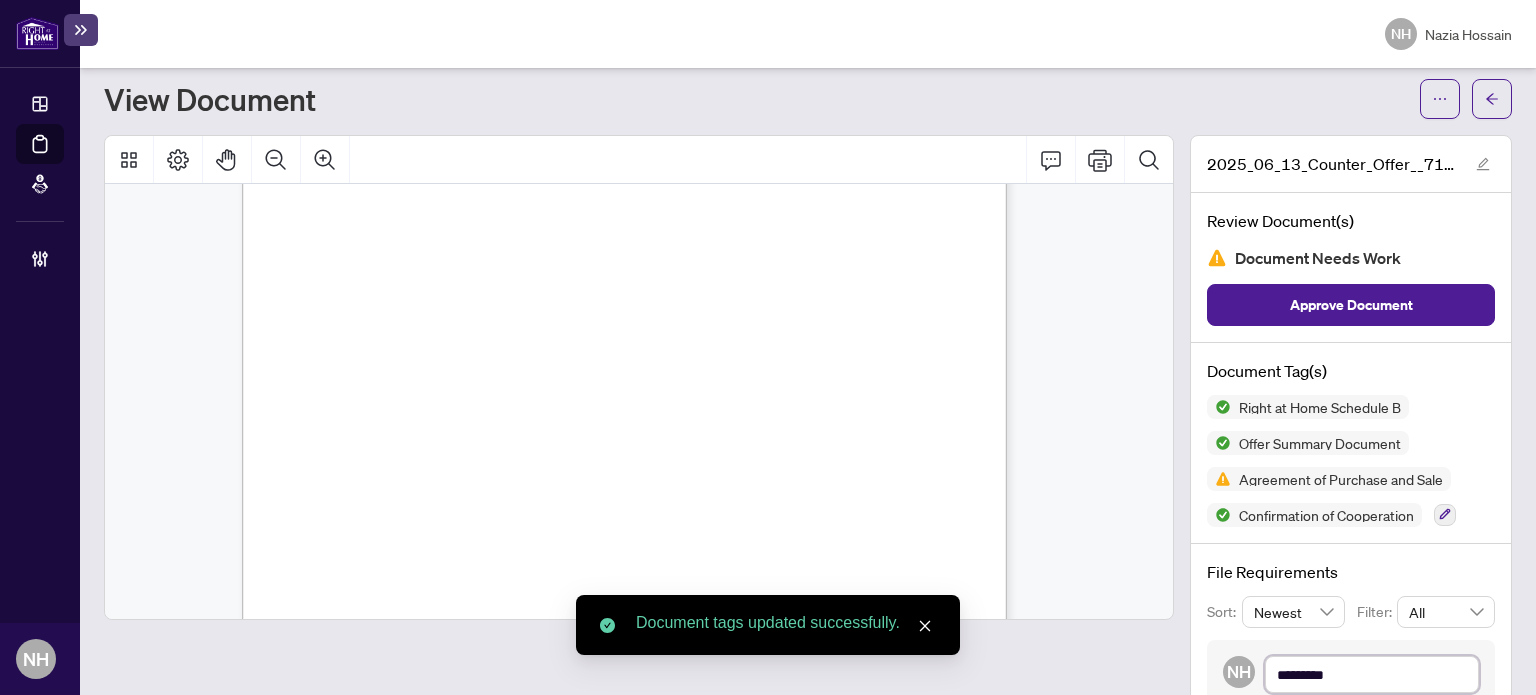 type on "*********" 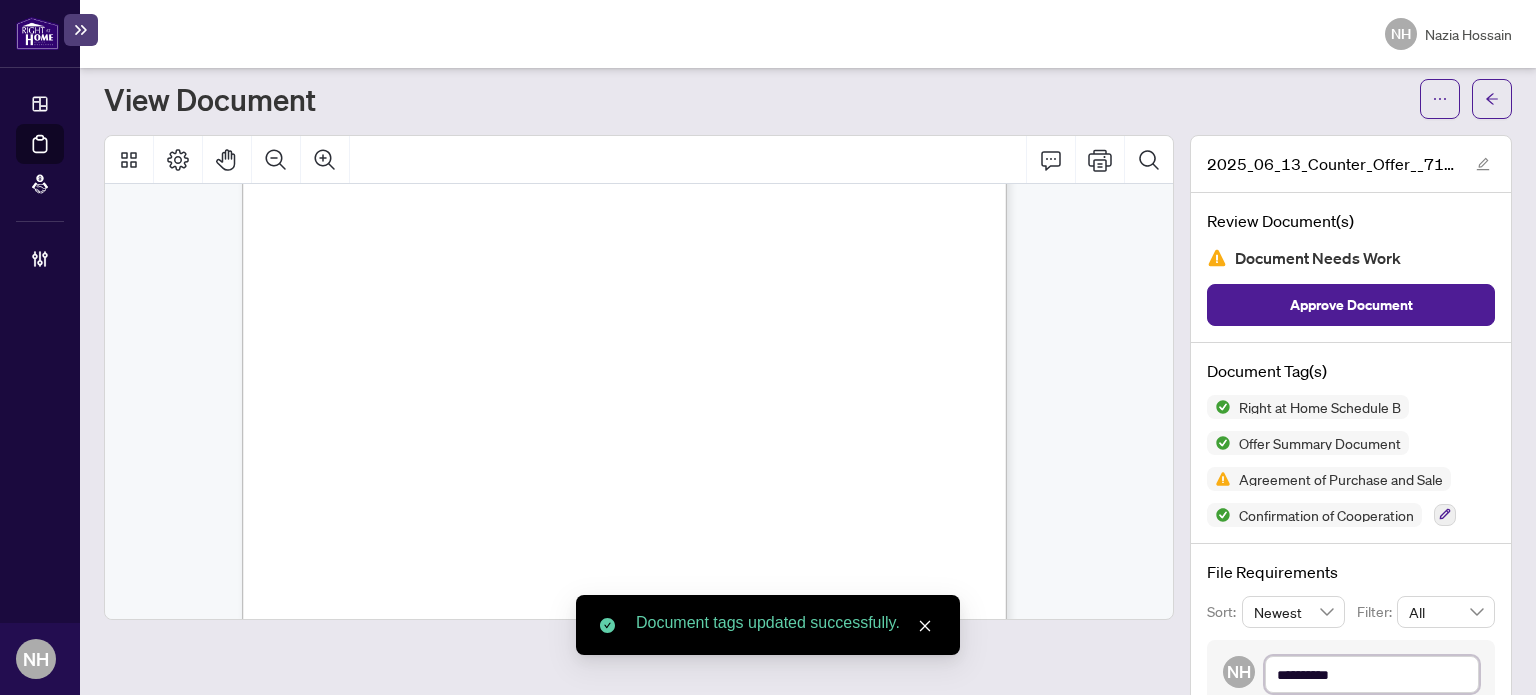type on "**********" 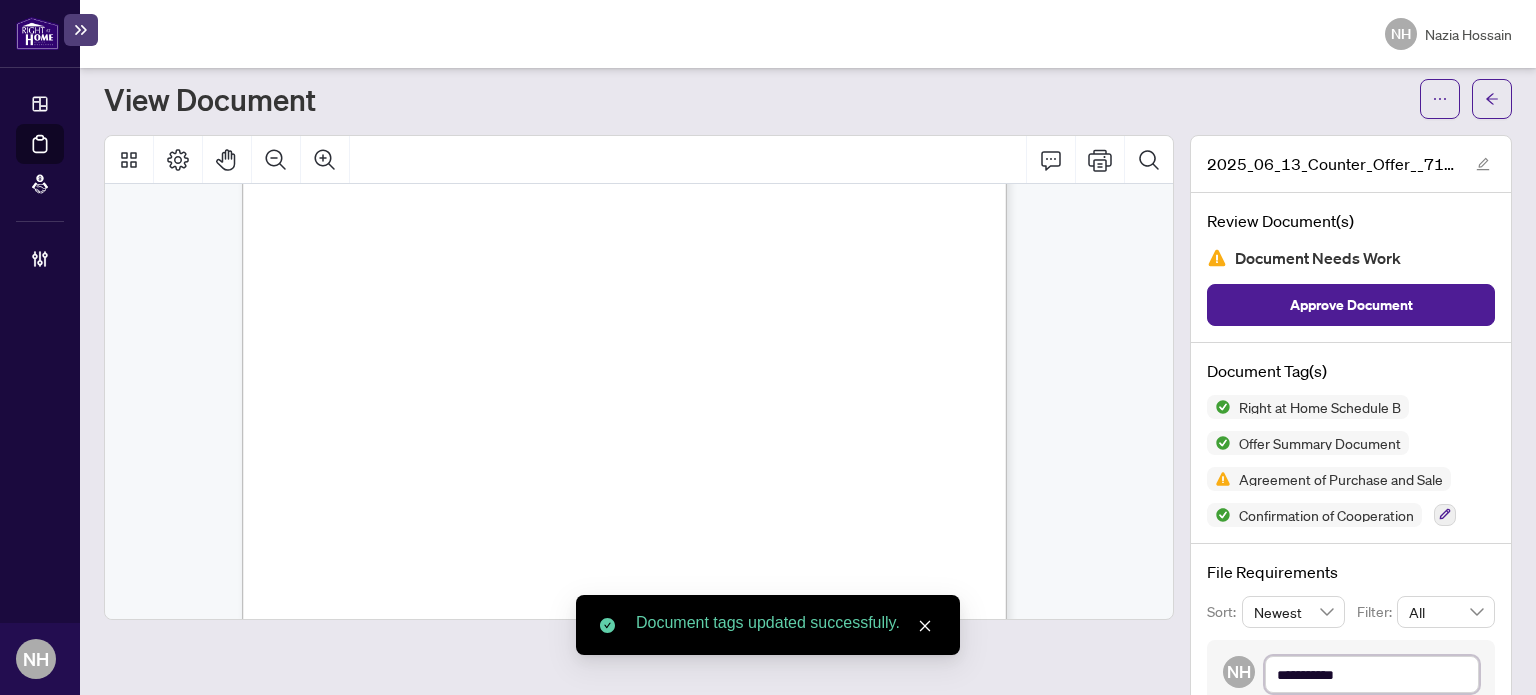 type on "**********" 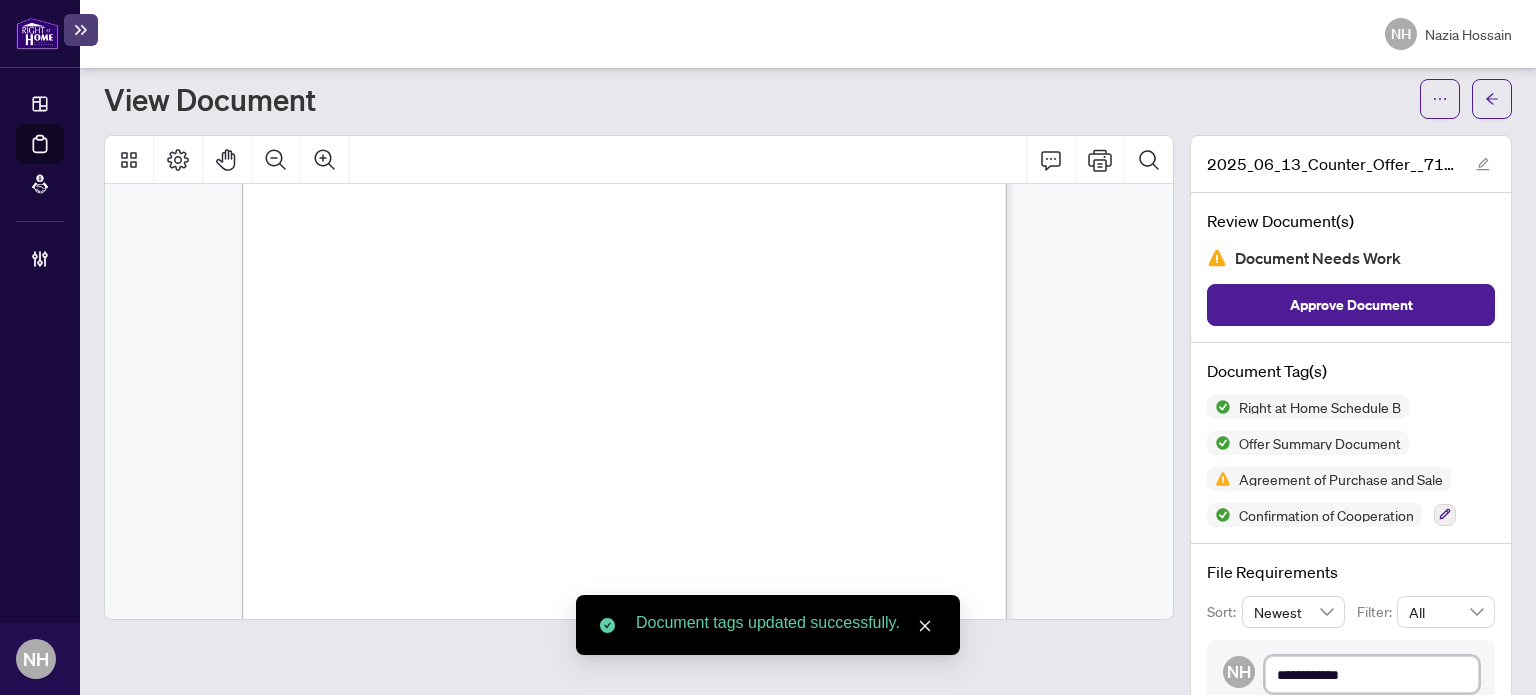 type on "**********" 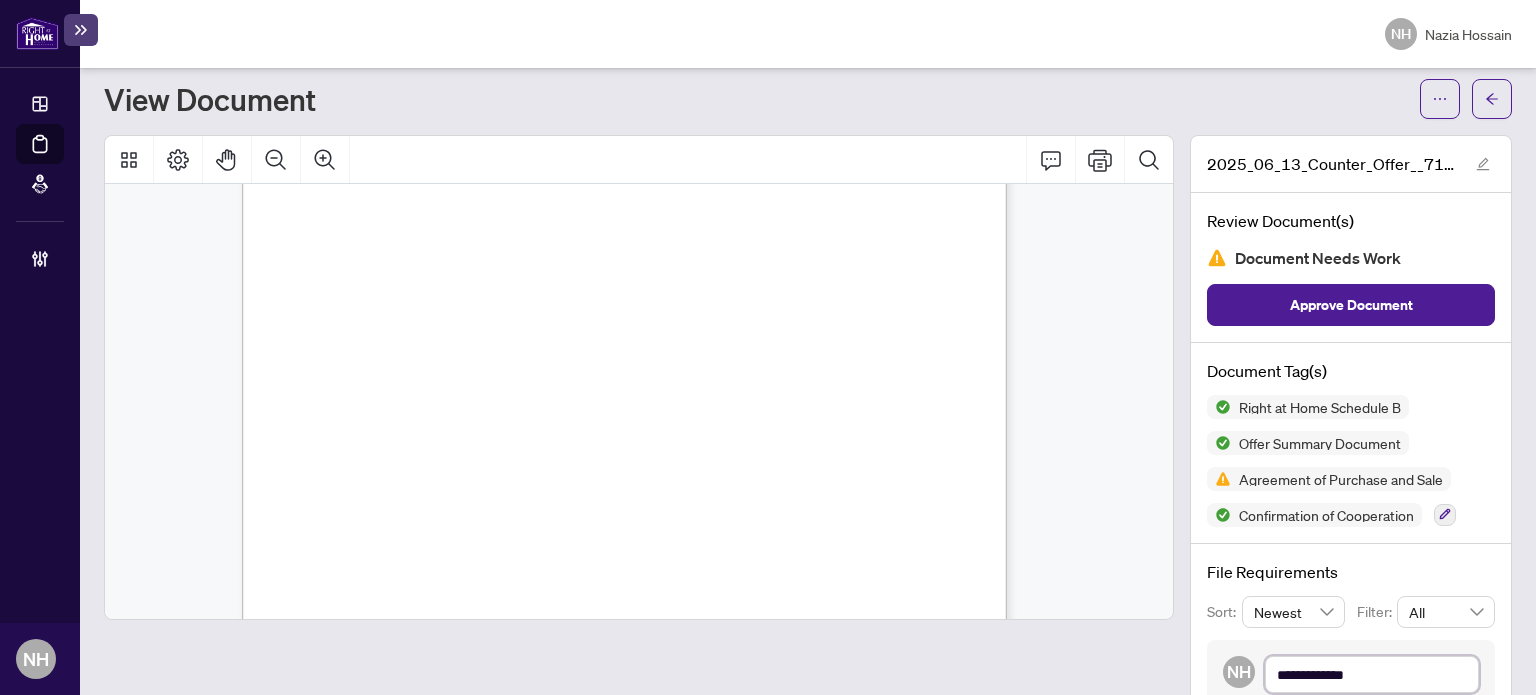 type on "**********" 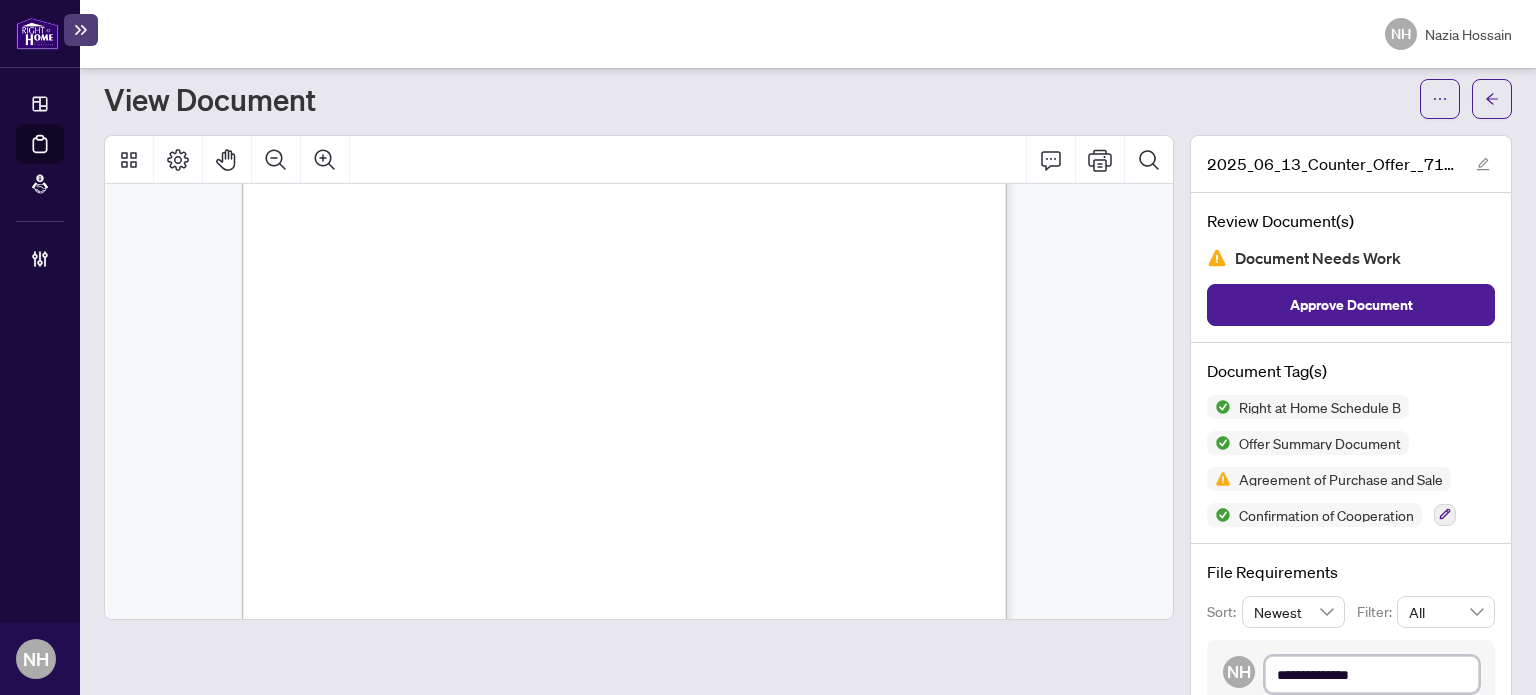 type on "**********" 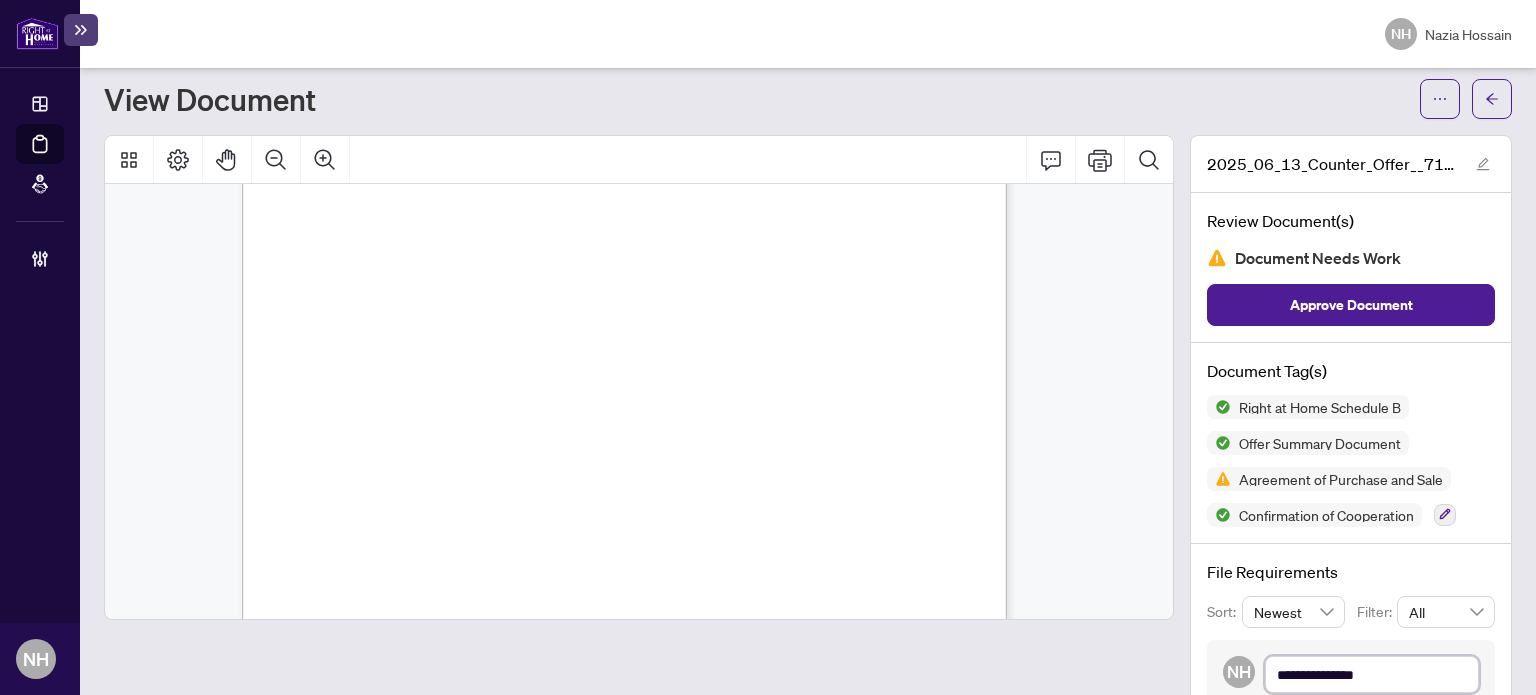type on "**********" 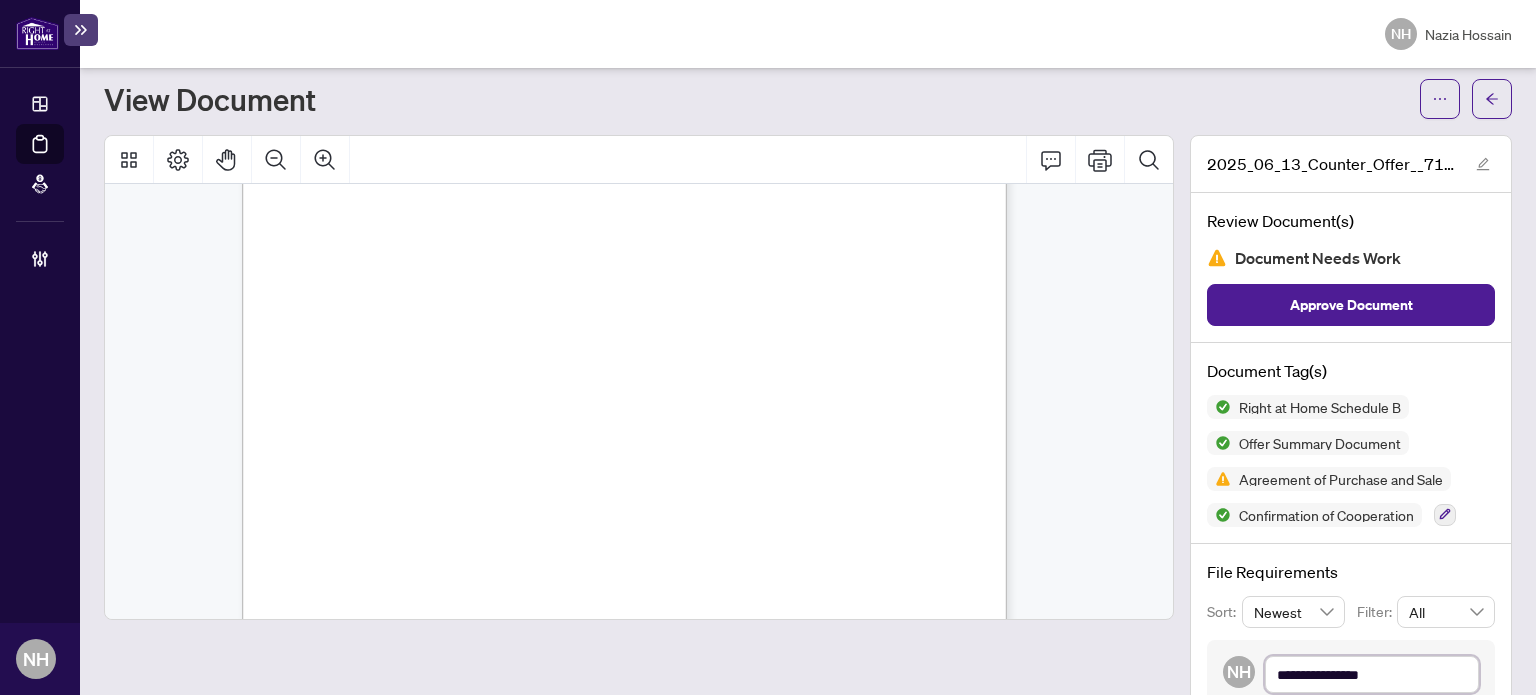 type on "**********" 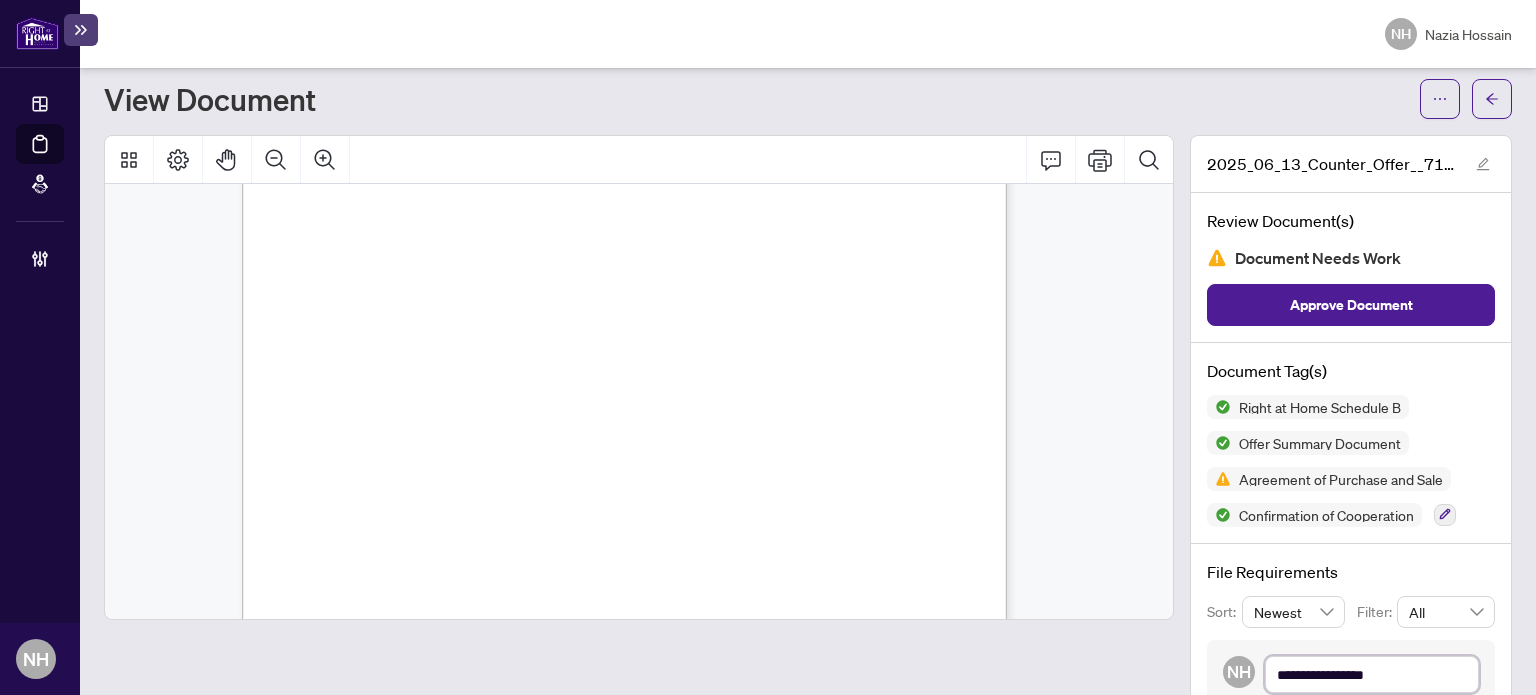 type on "**********" 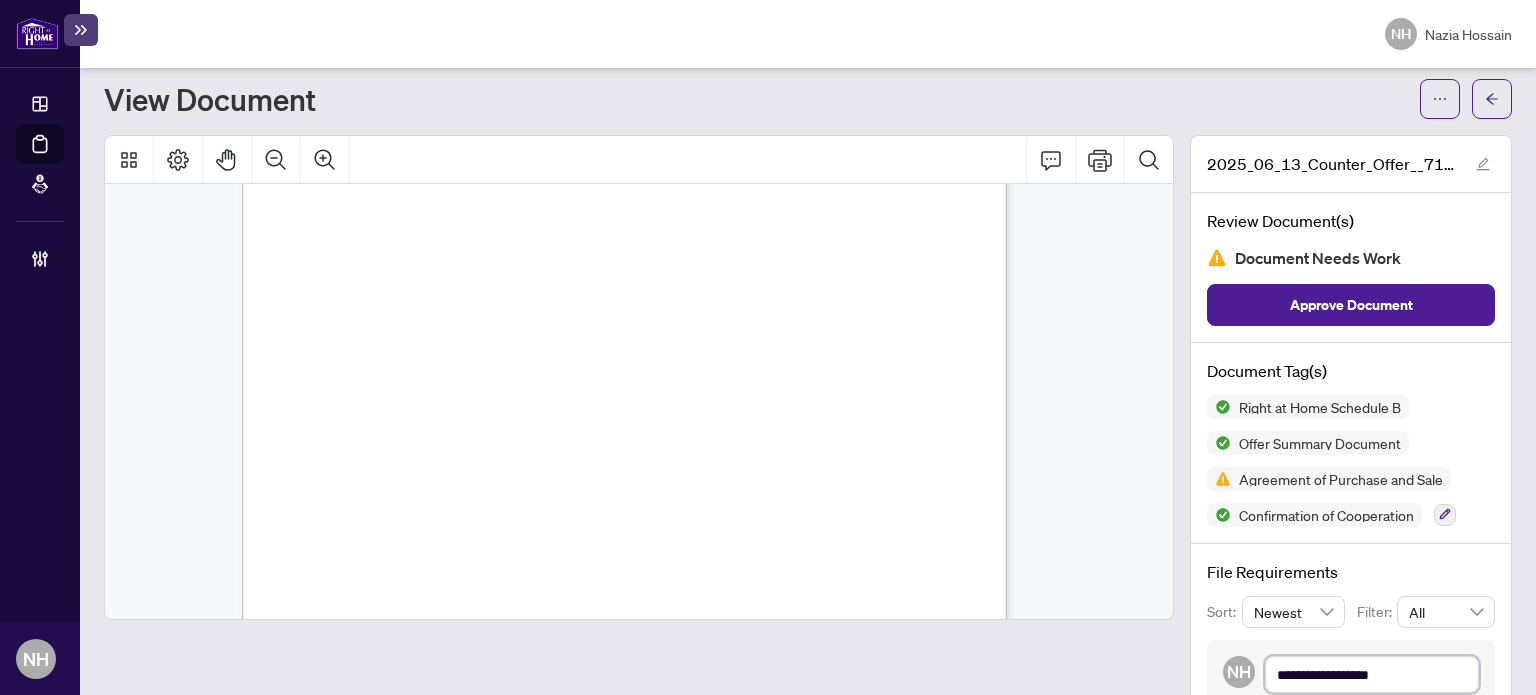 type on "**********" 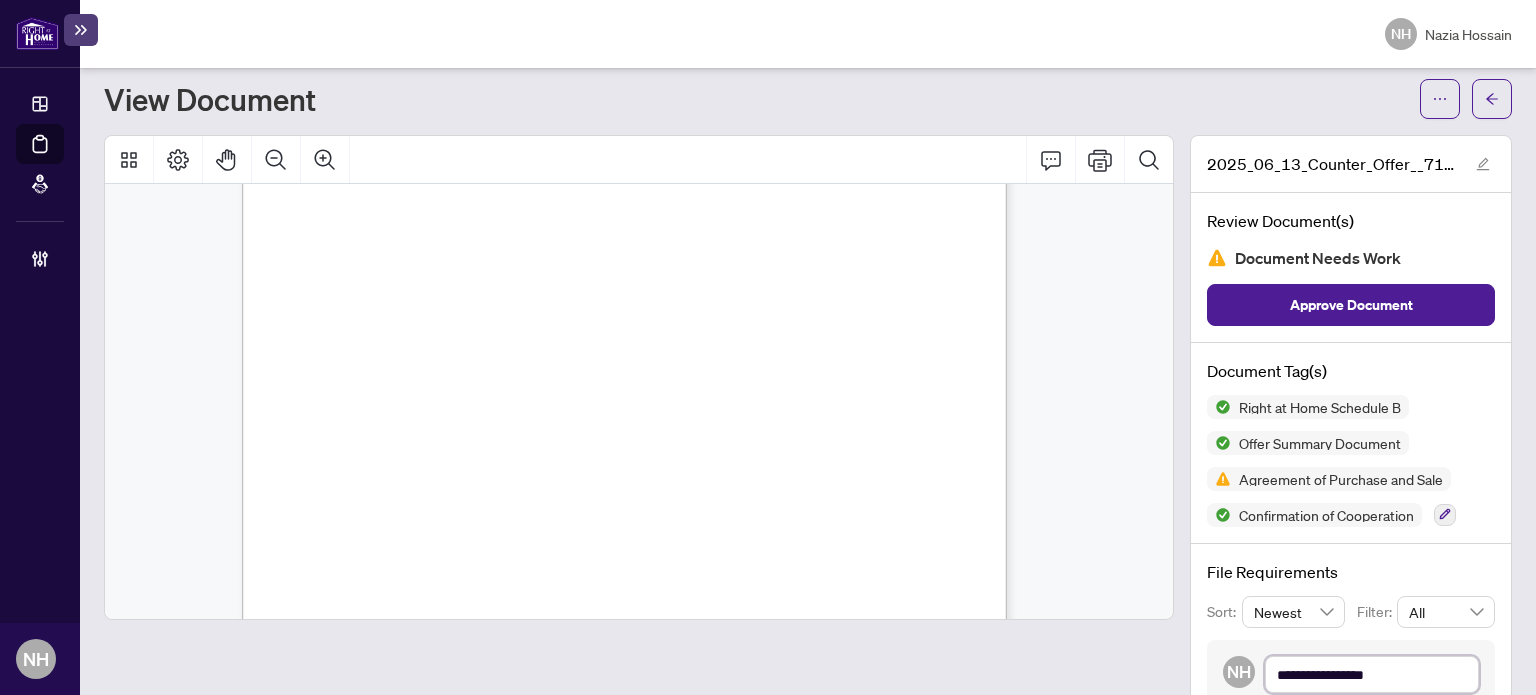 type on "**********" 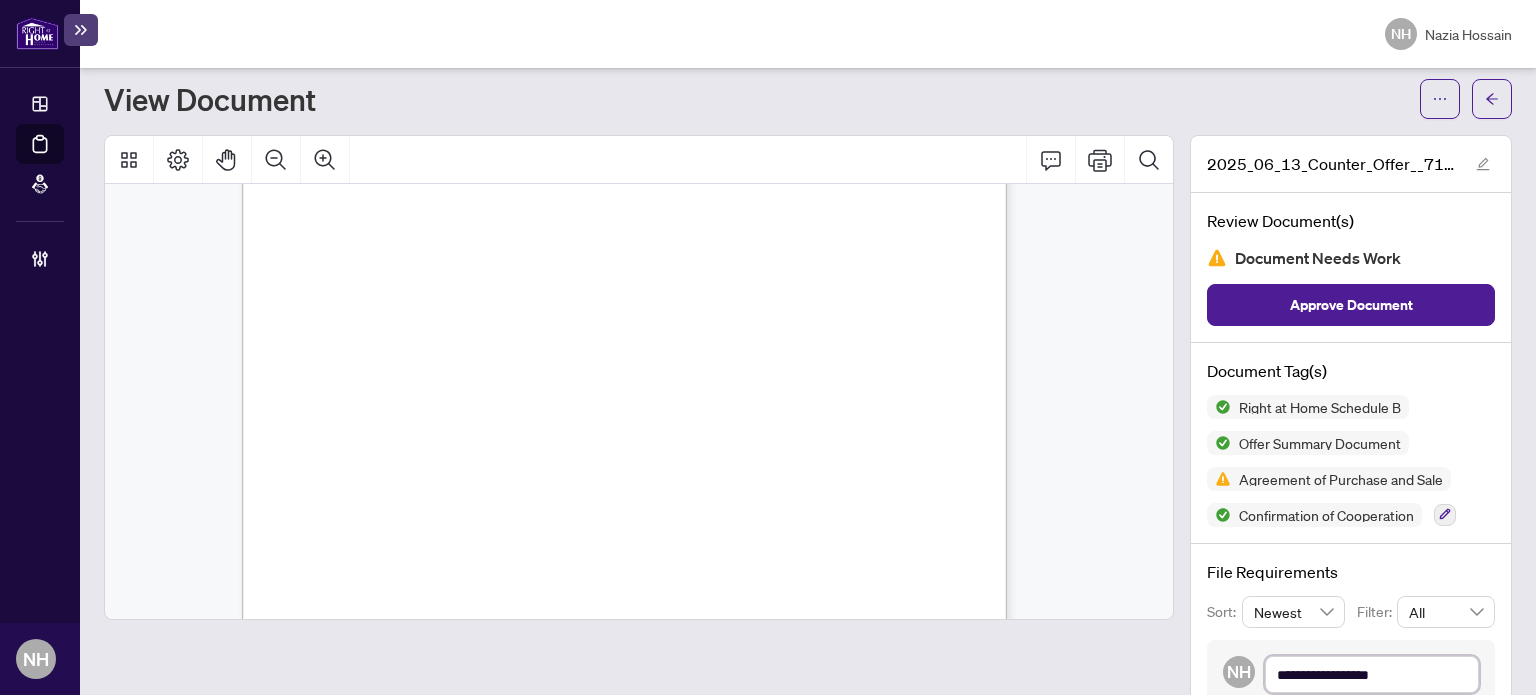 type on "**********" 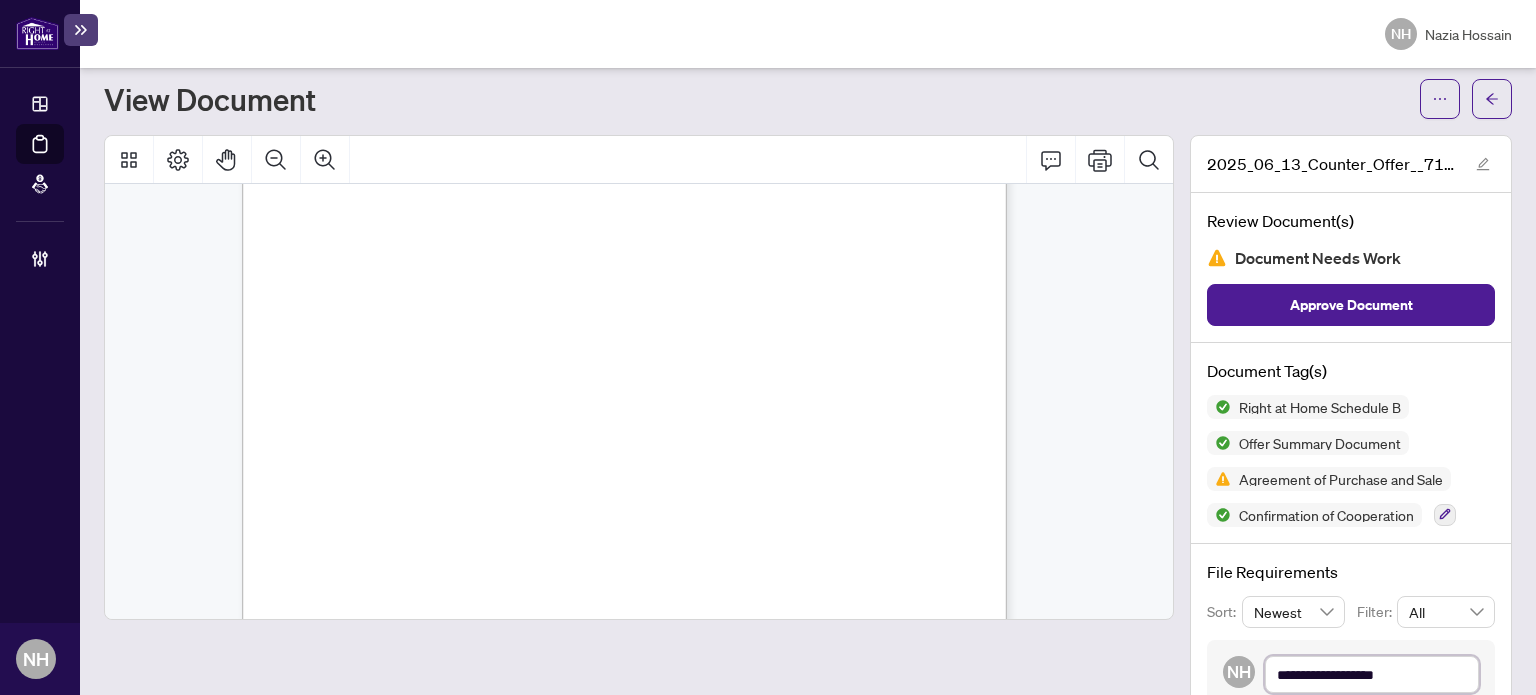 type on "**********" 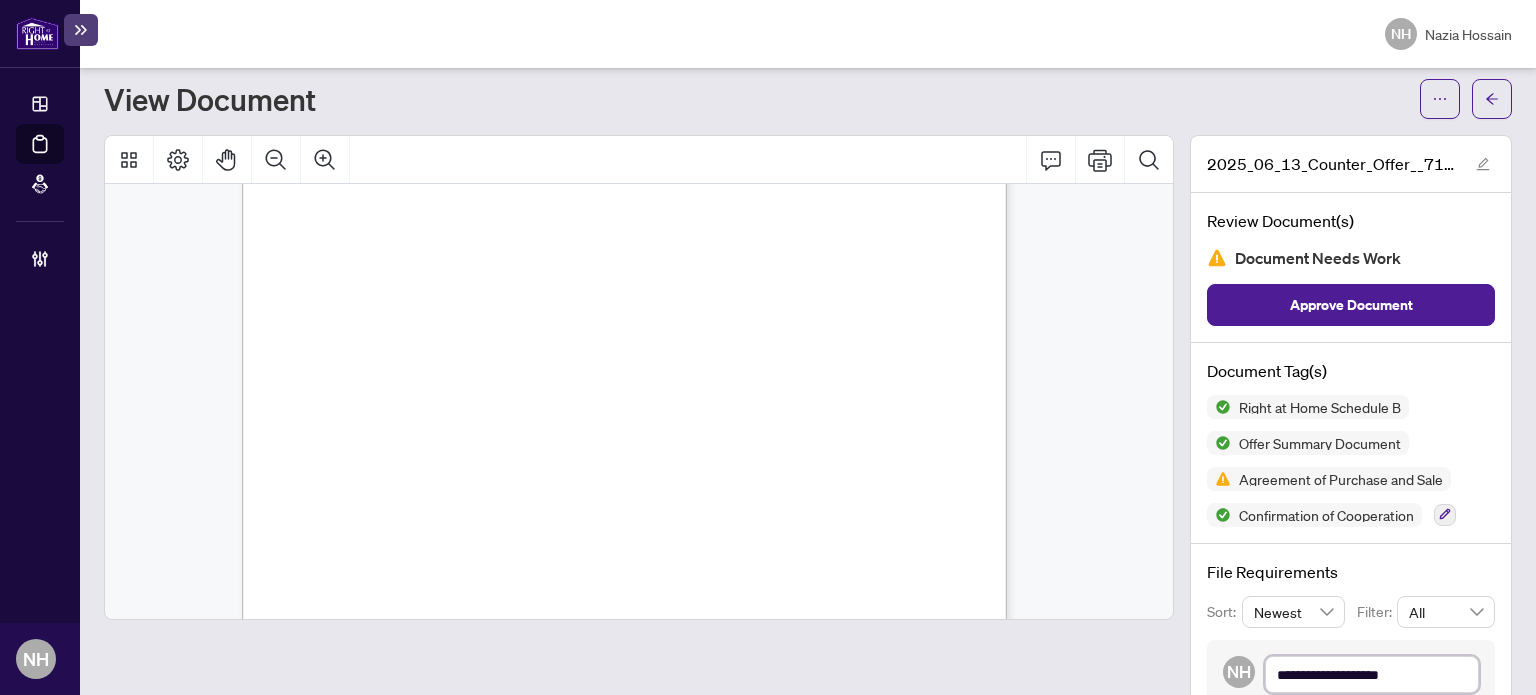 type on "**********" 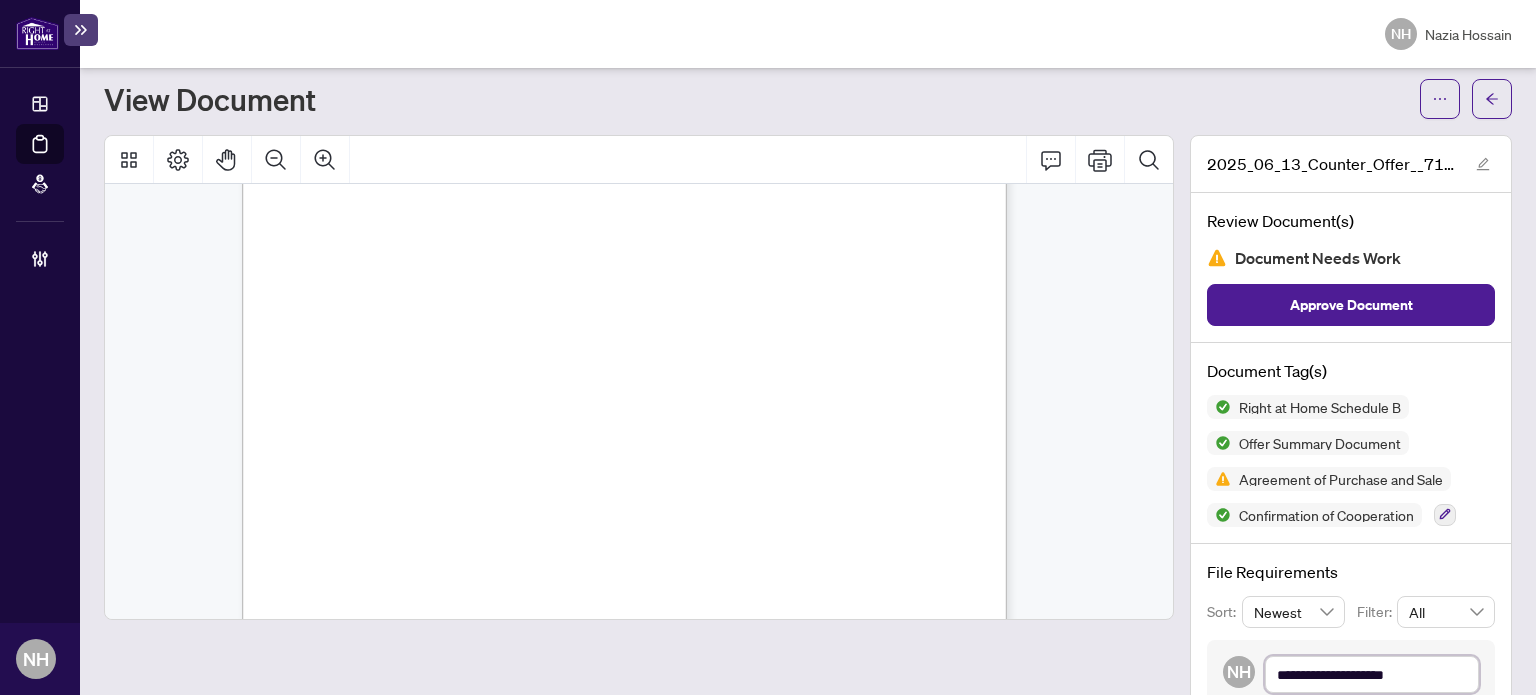 type on "**********" 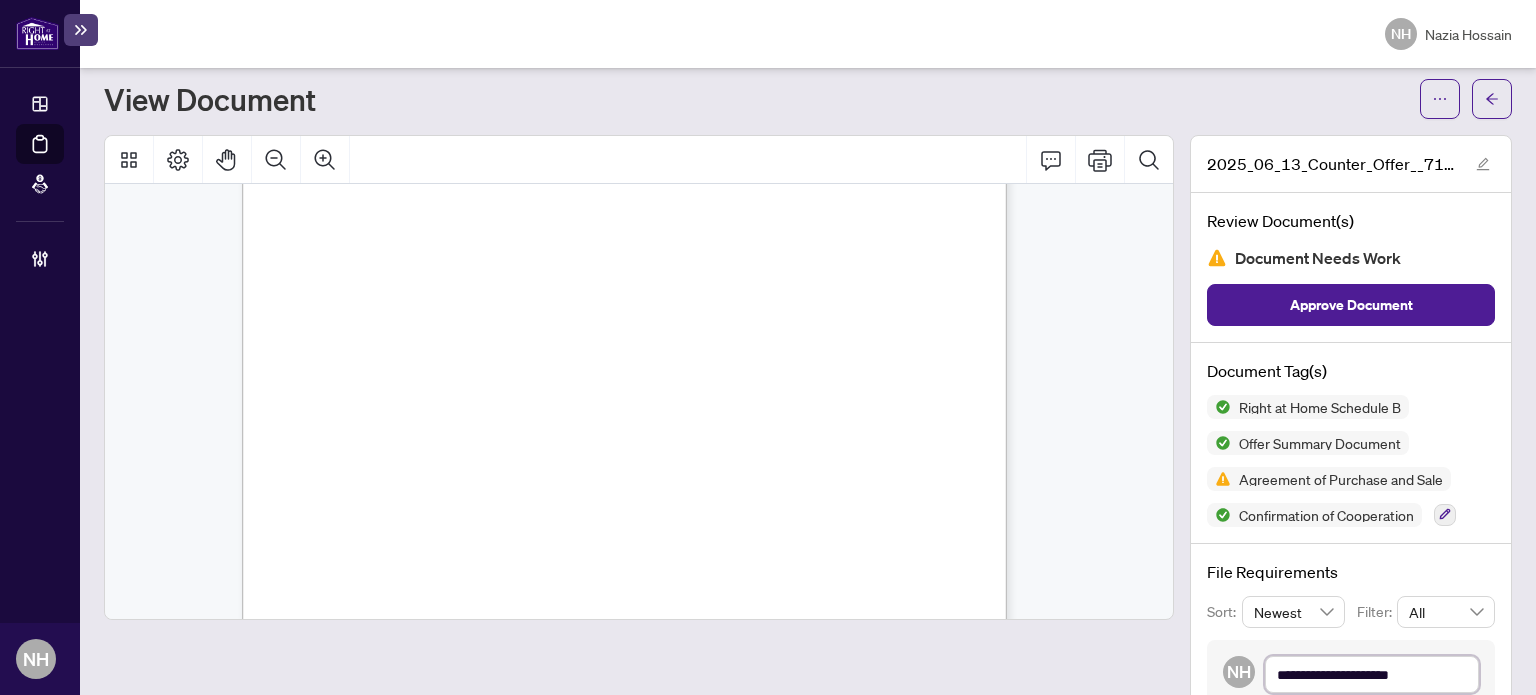 type on "**********" 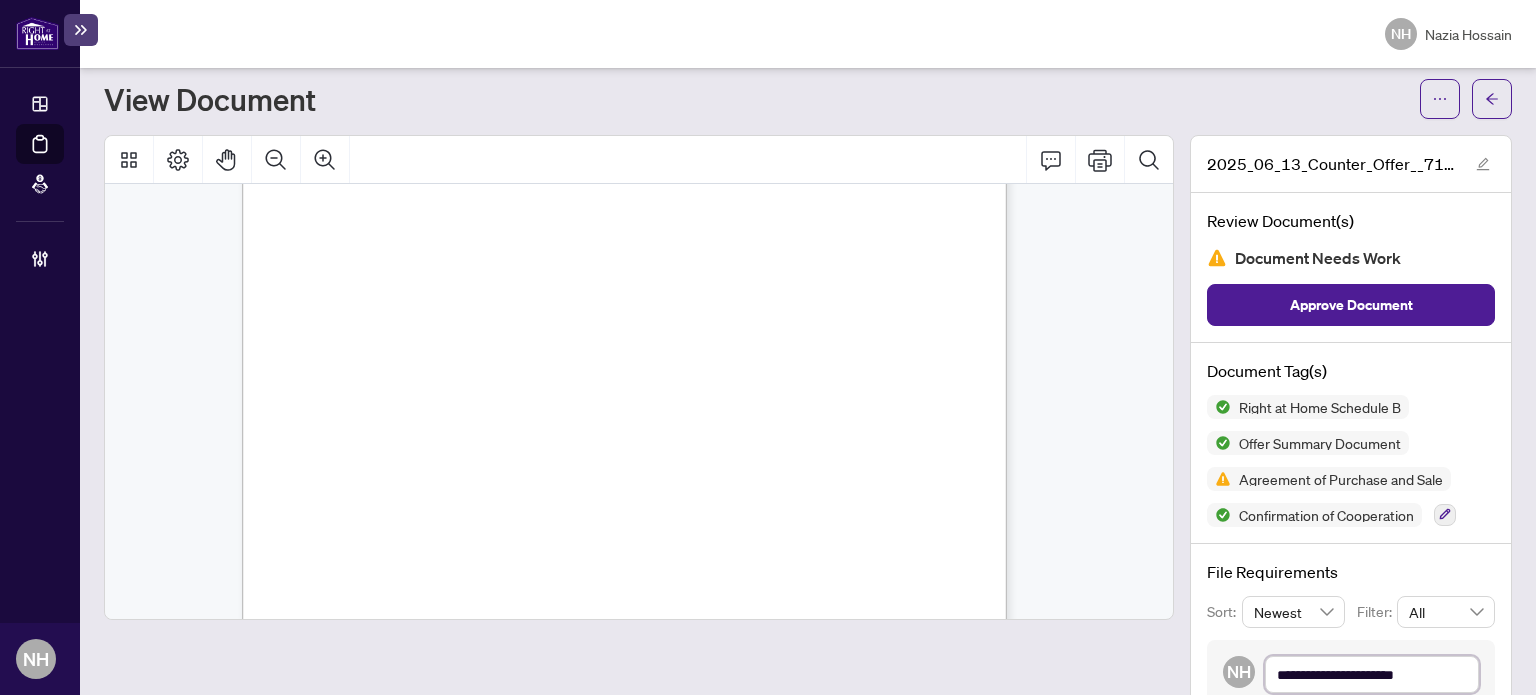 type on "**********" 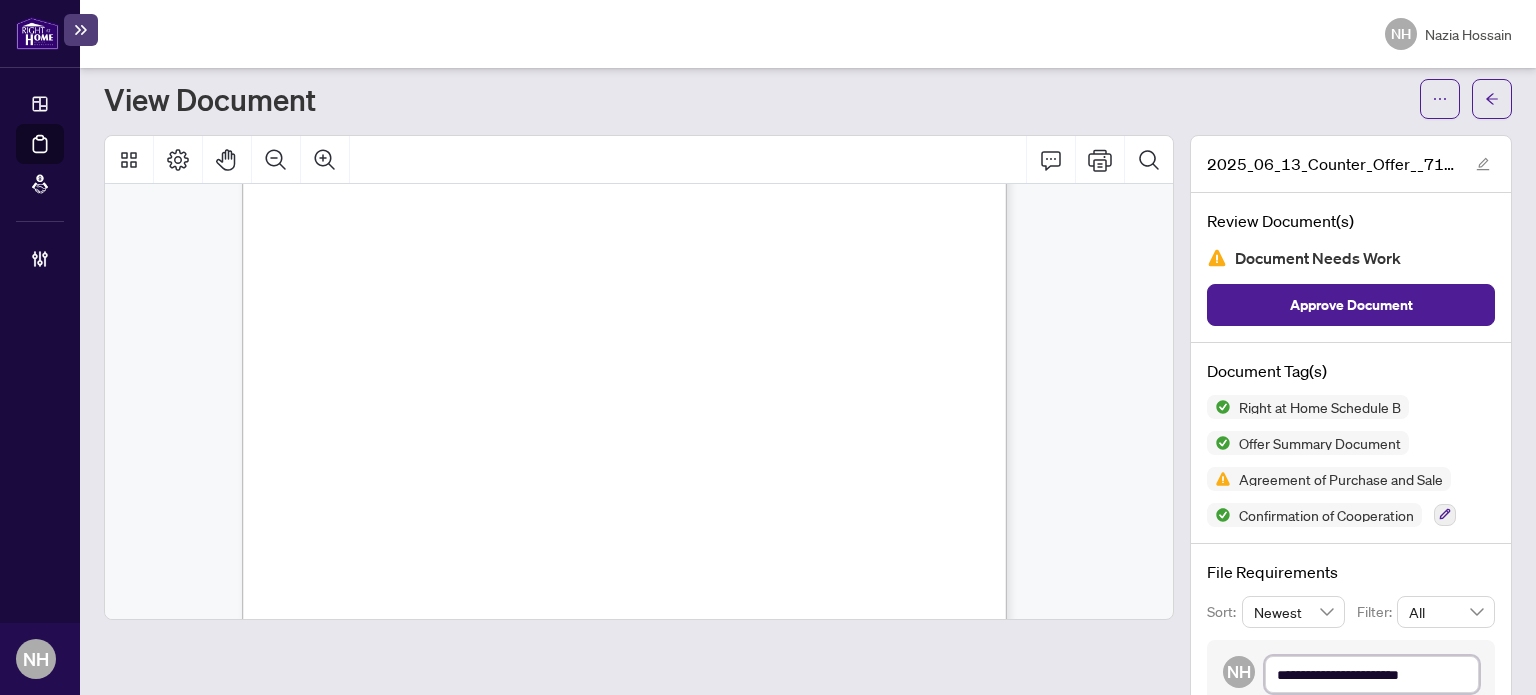 type on "**********" 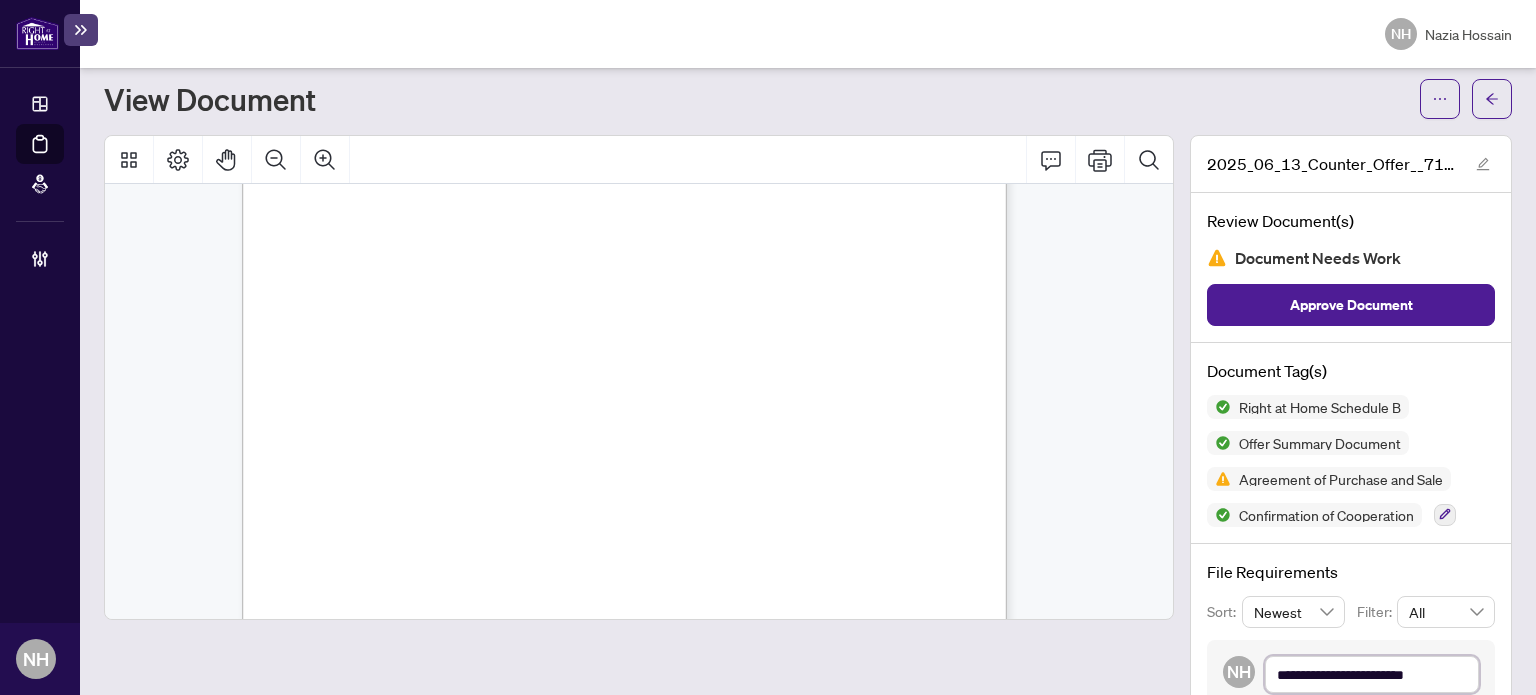 type on "**********" 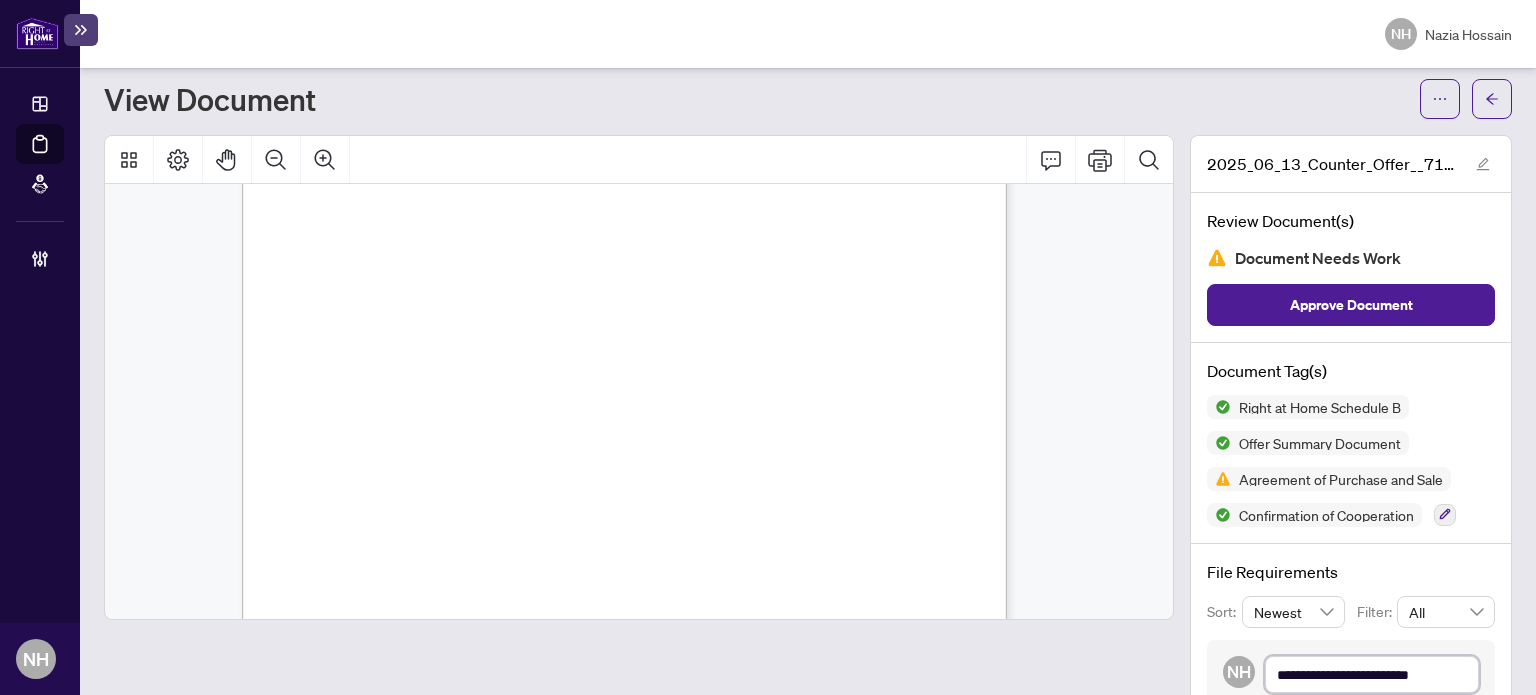 type on "**********" 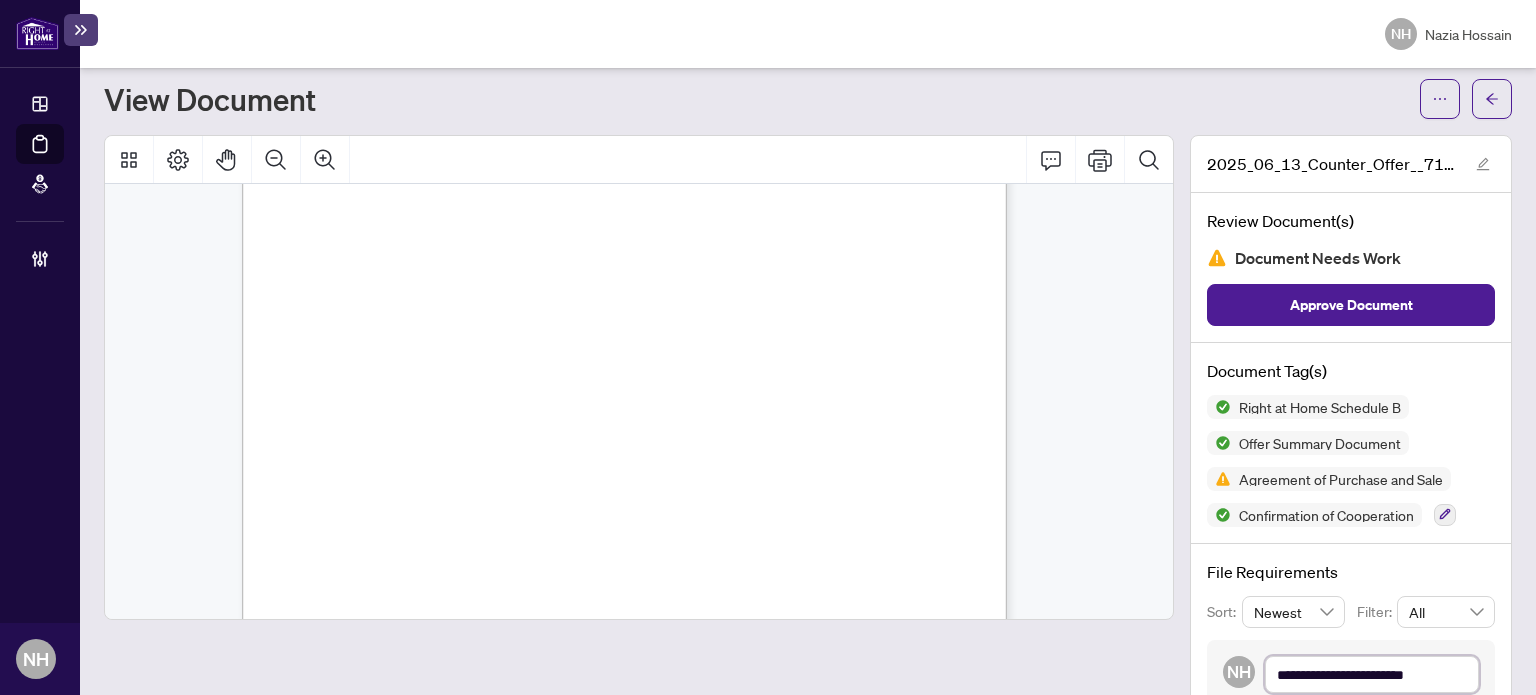 type on "**********" 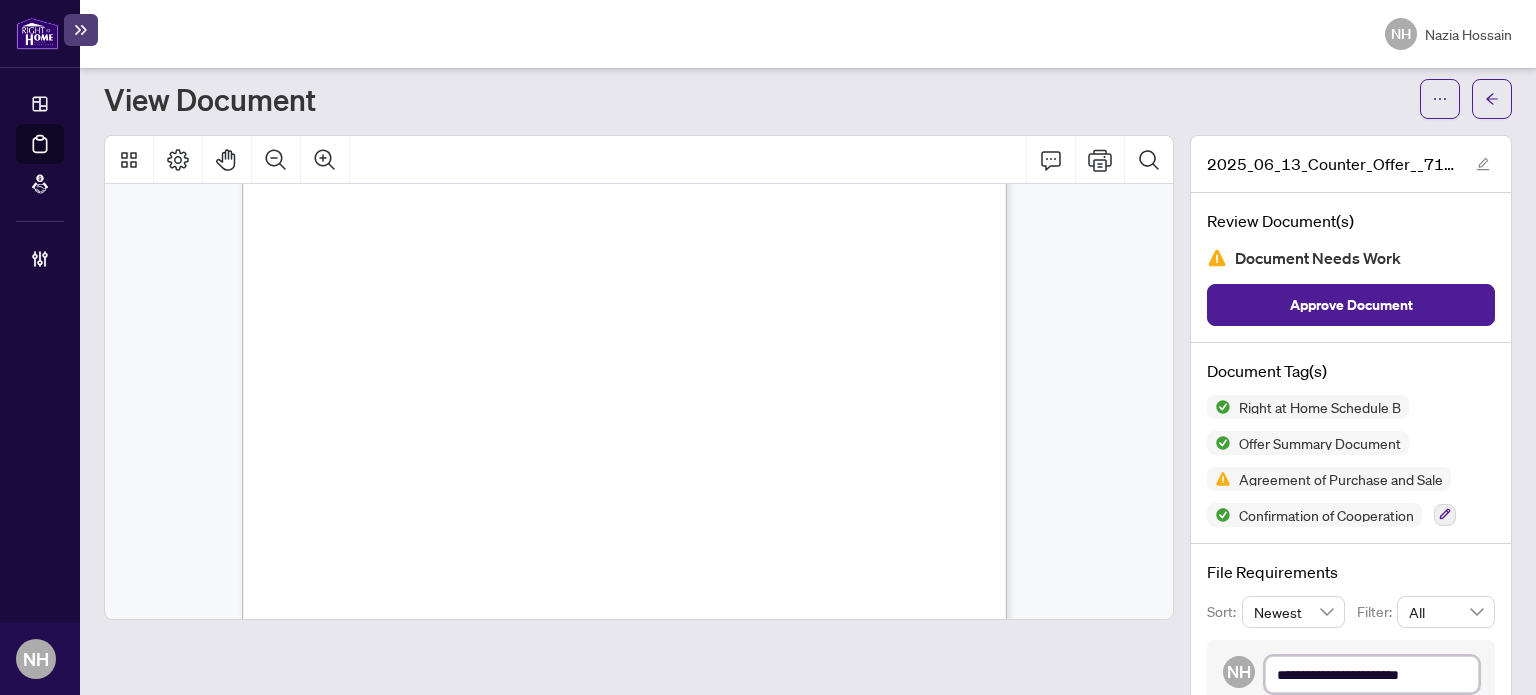 type on "**********" 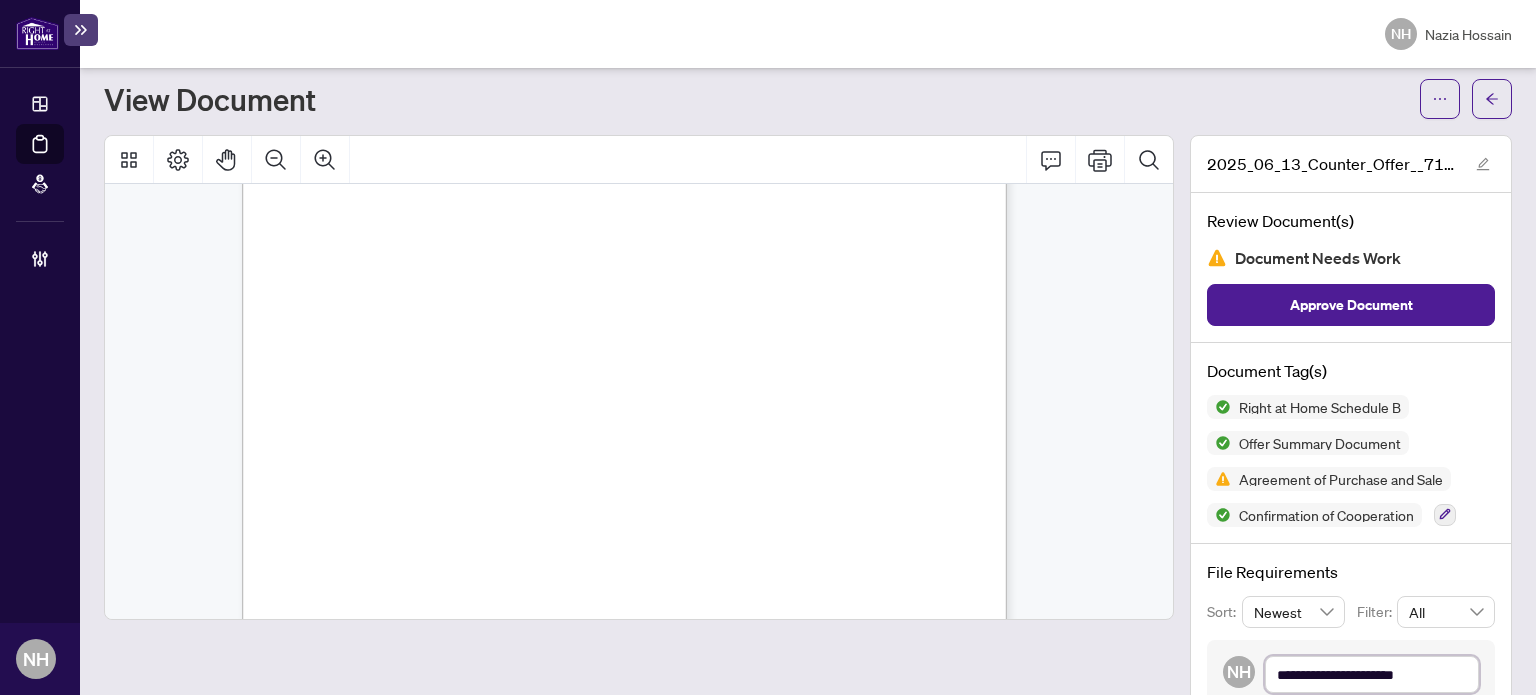 type on "**********" 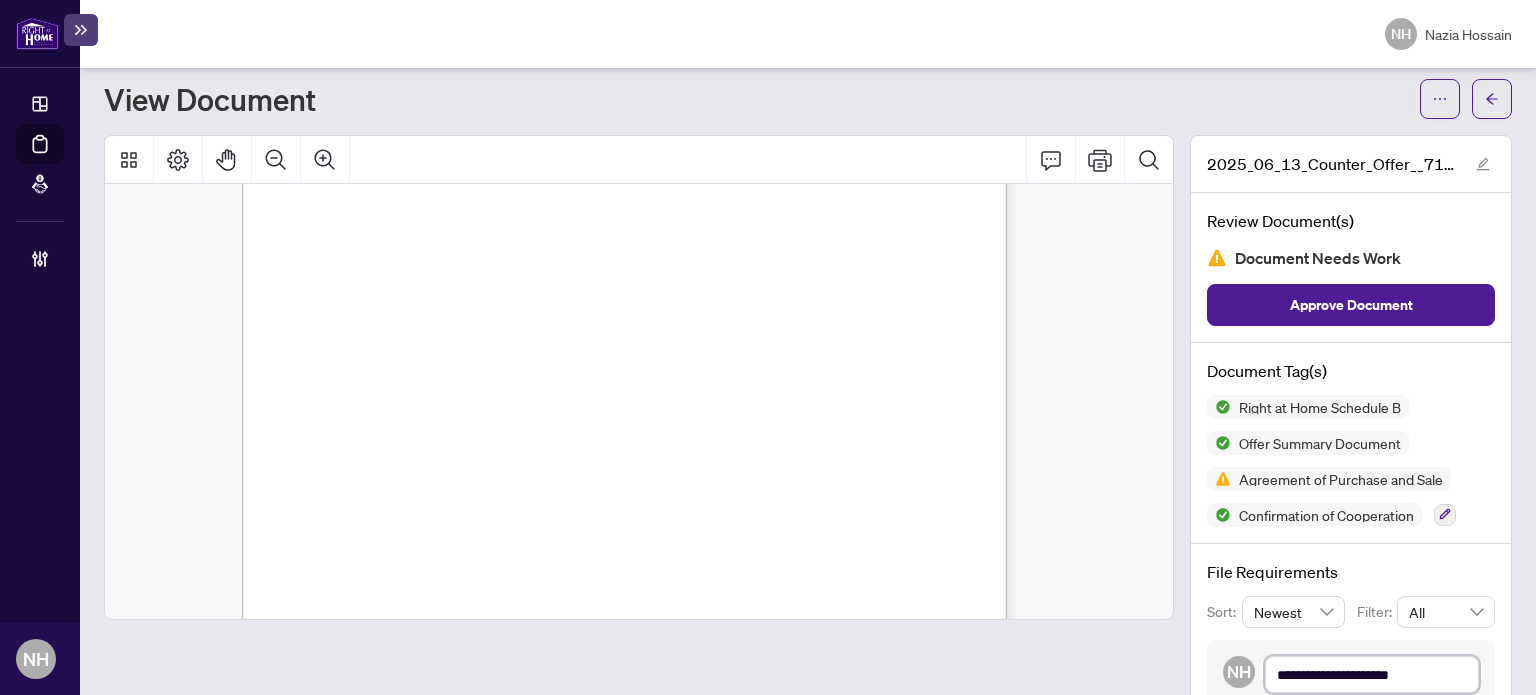 type on "**********" 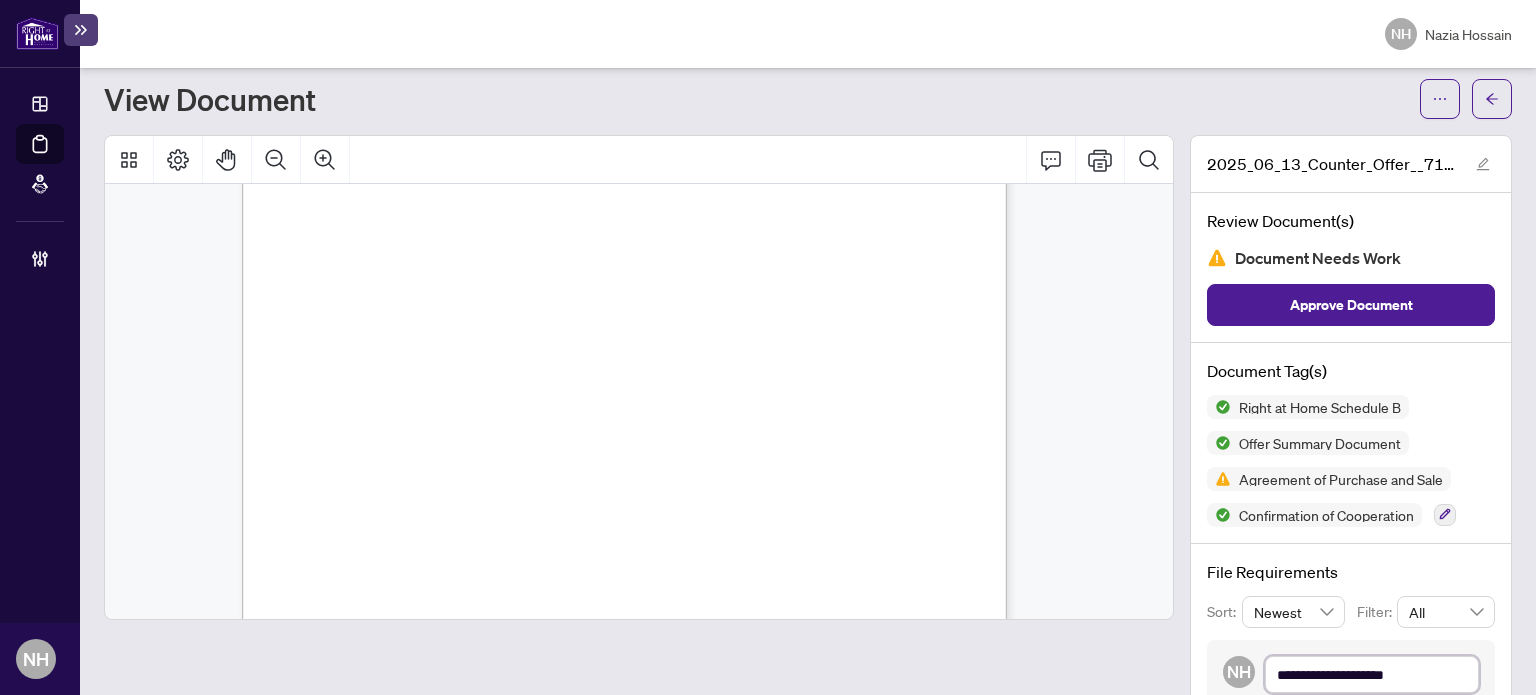 type on "**********" 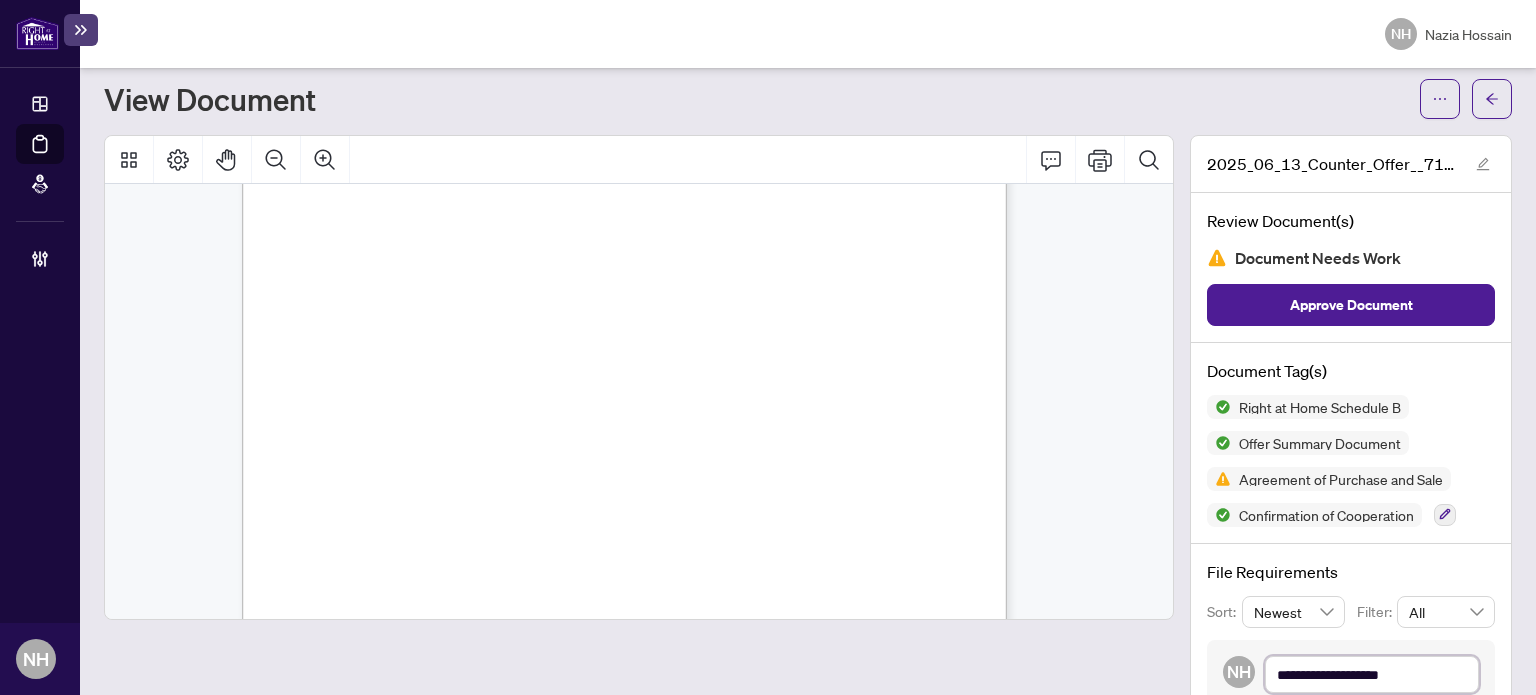 type on "**********" 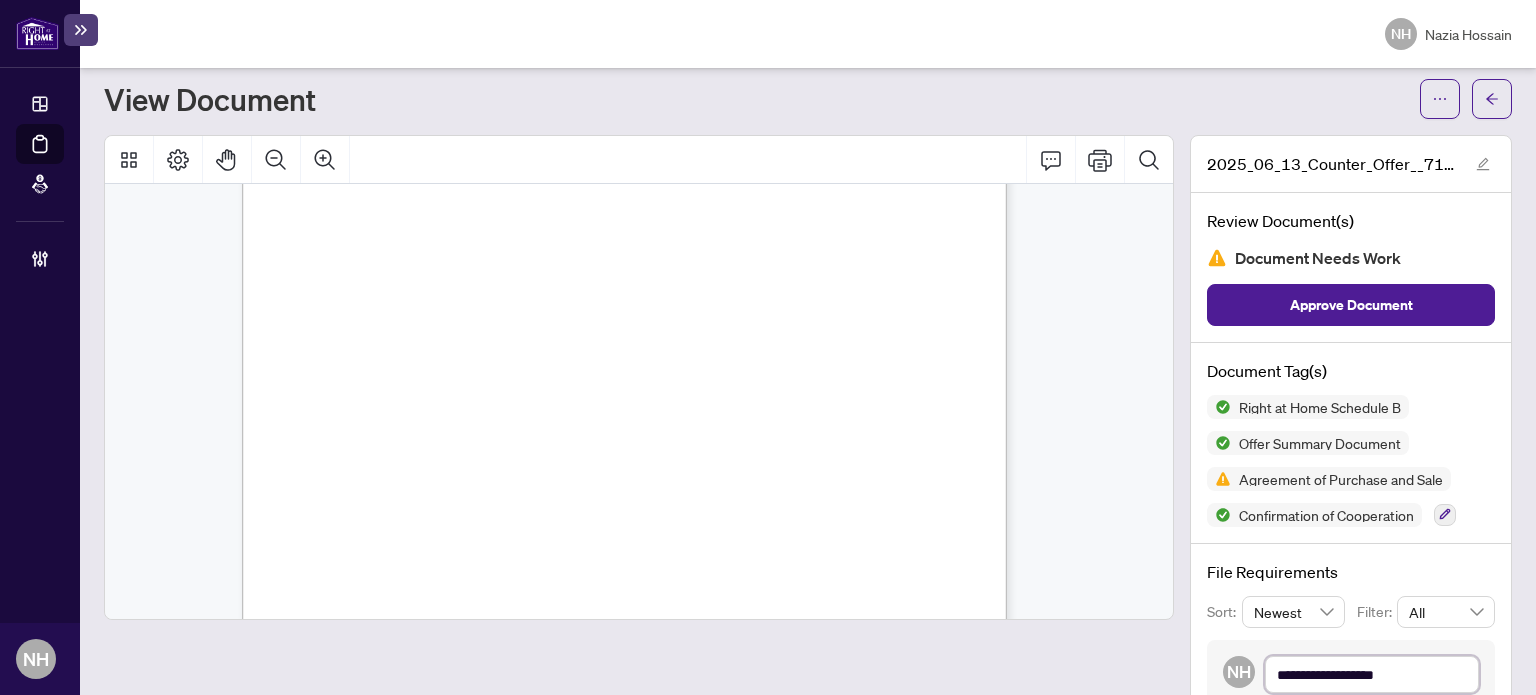 type on "**********" 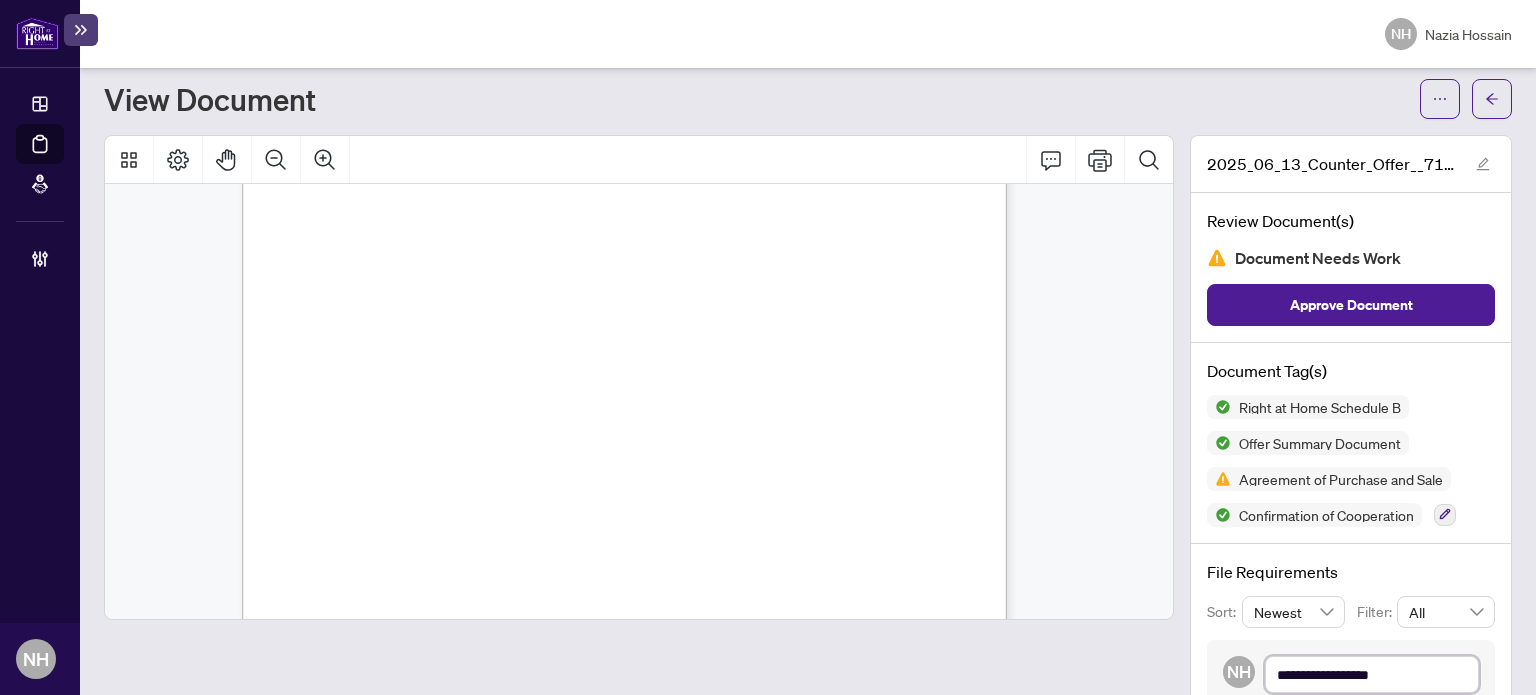 type on "**********" 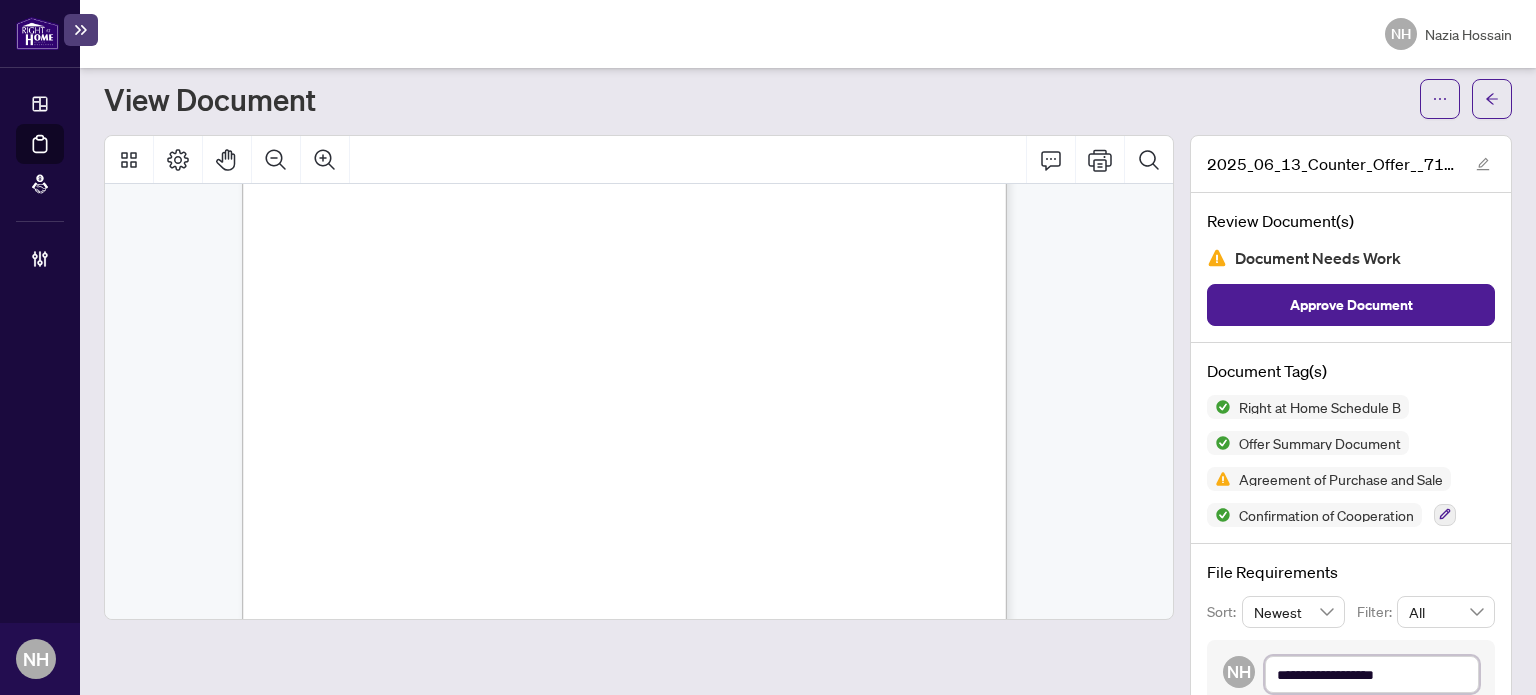type on "**********" 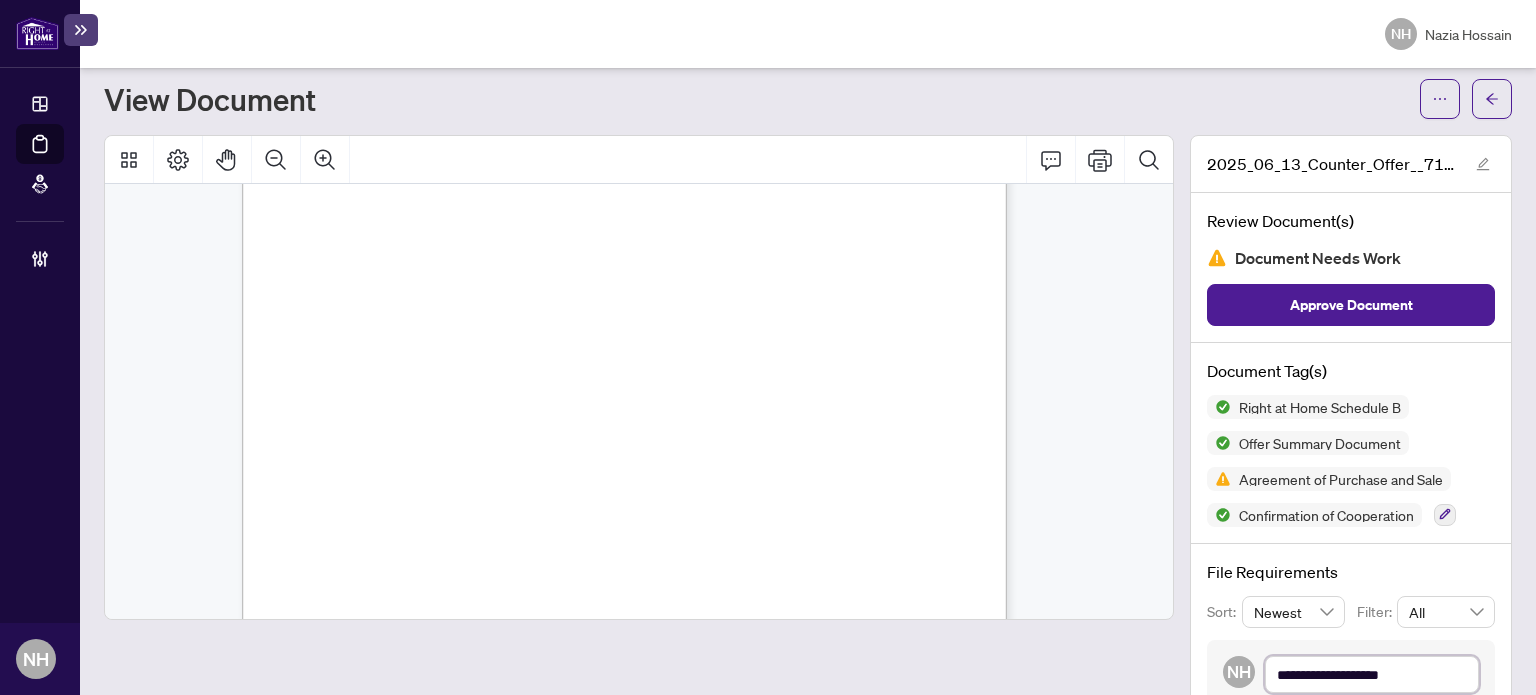 type on "**********" 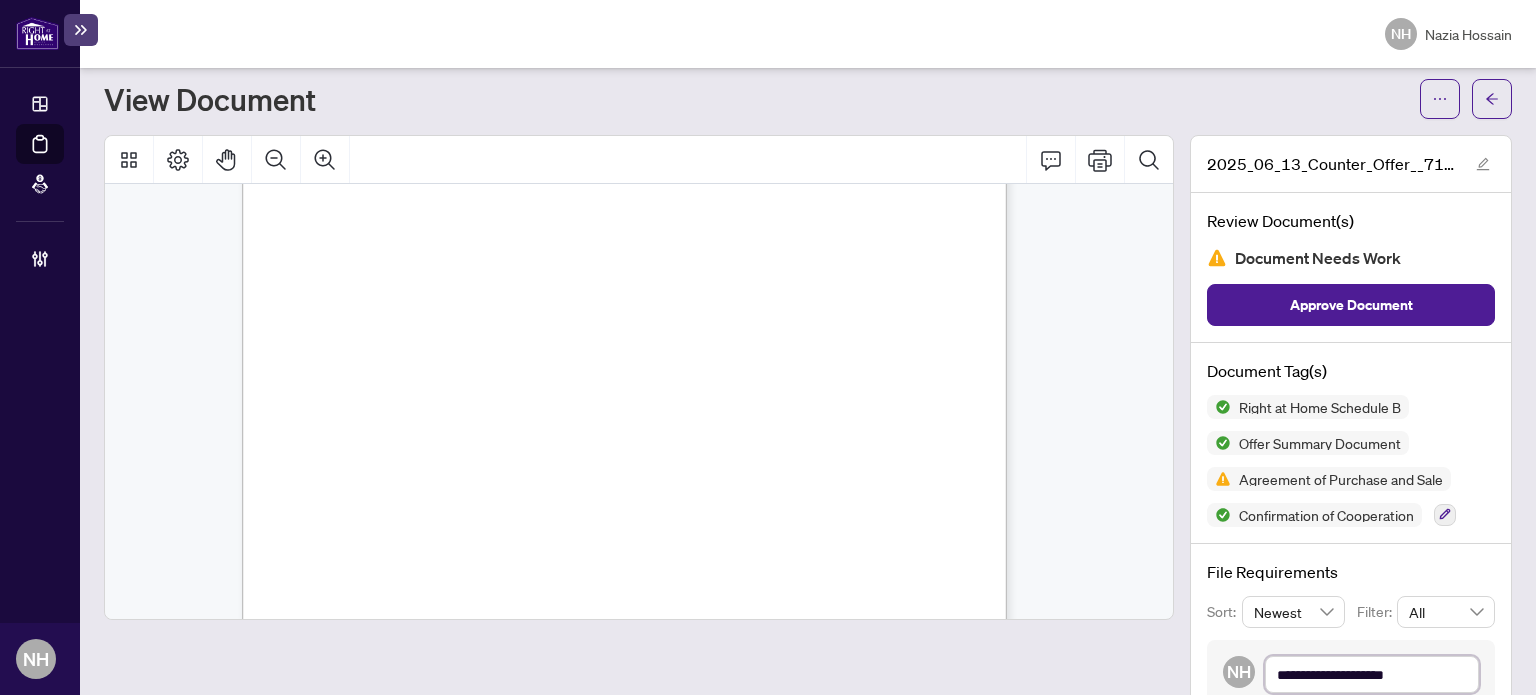 type on "**********" 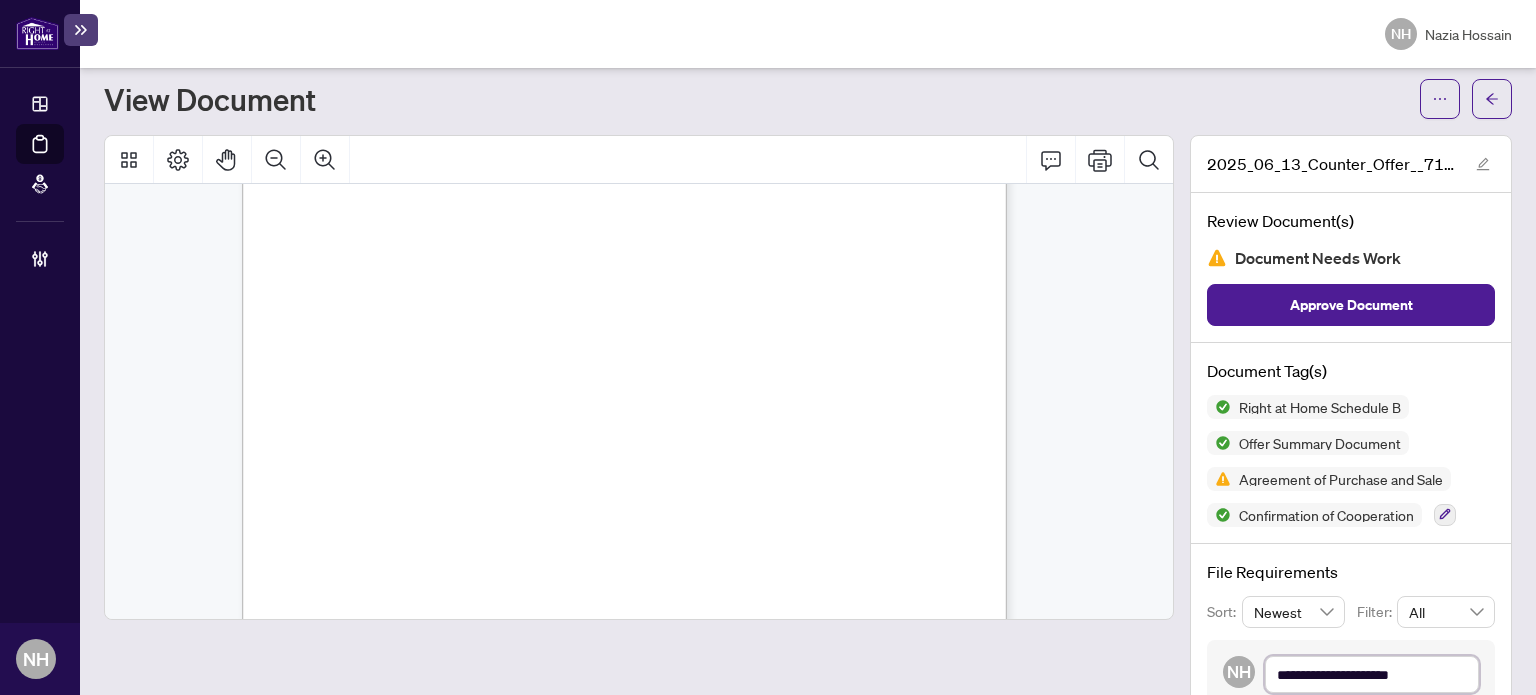 type on "**********" 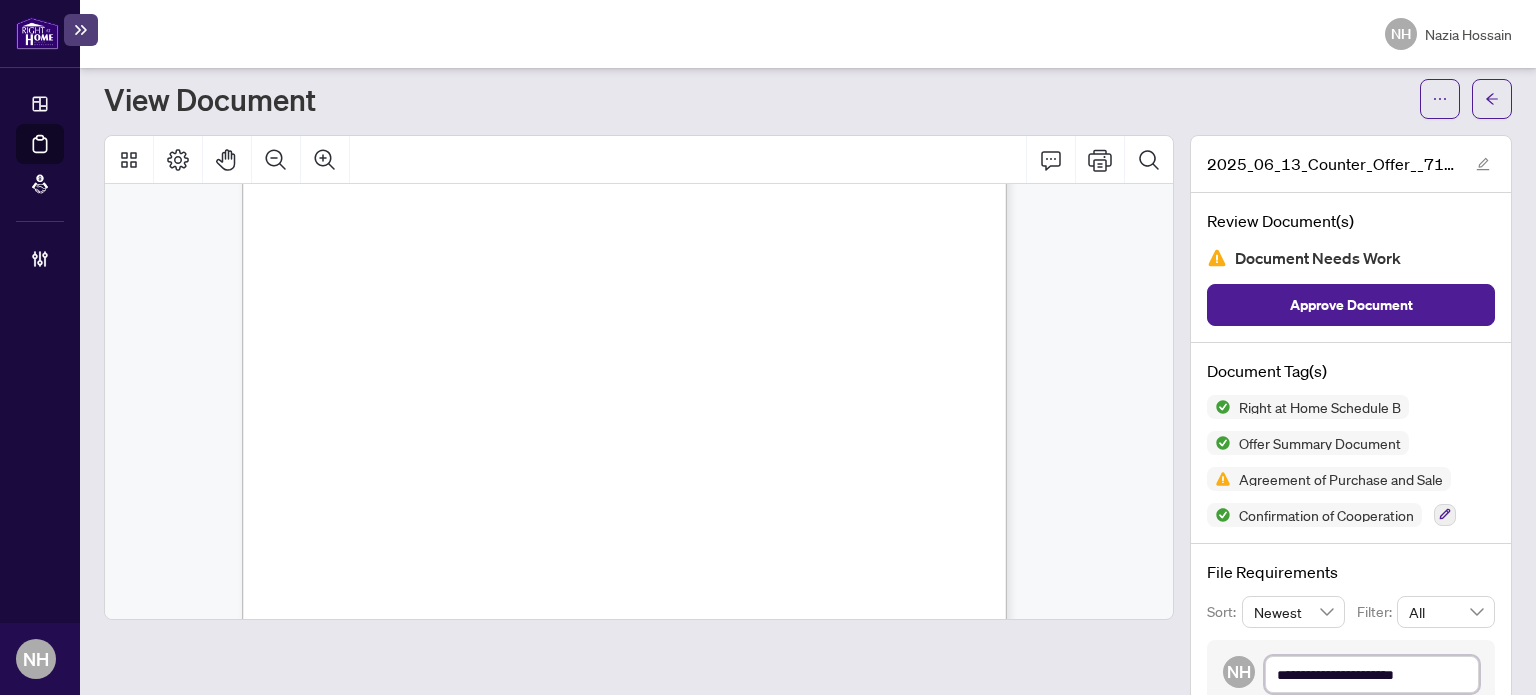 type on "**********" 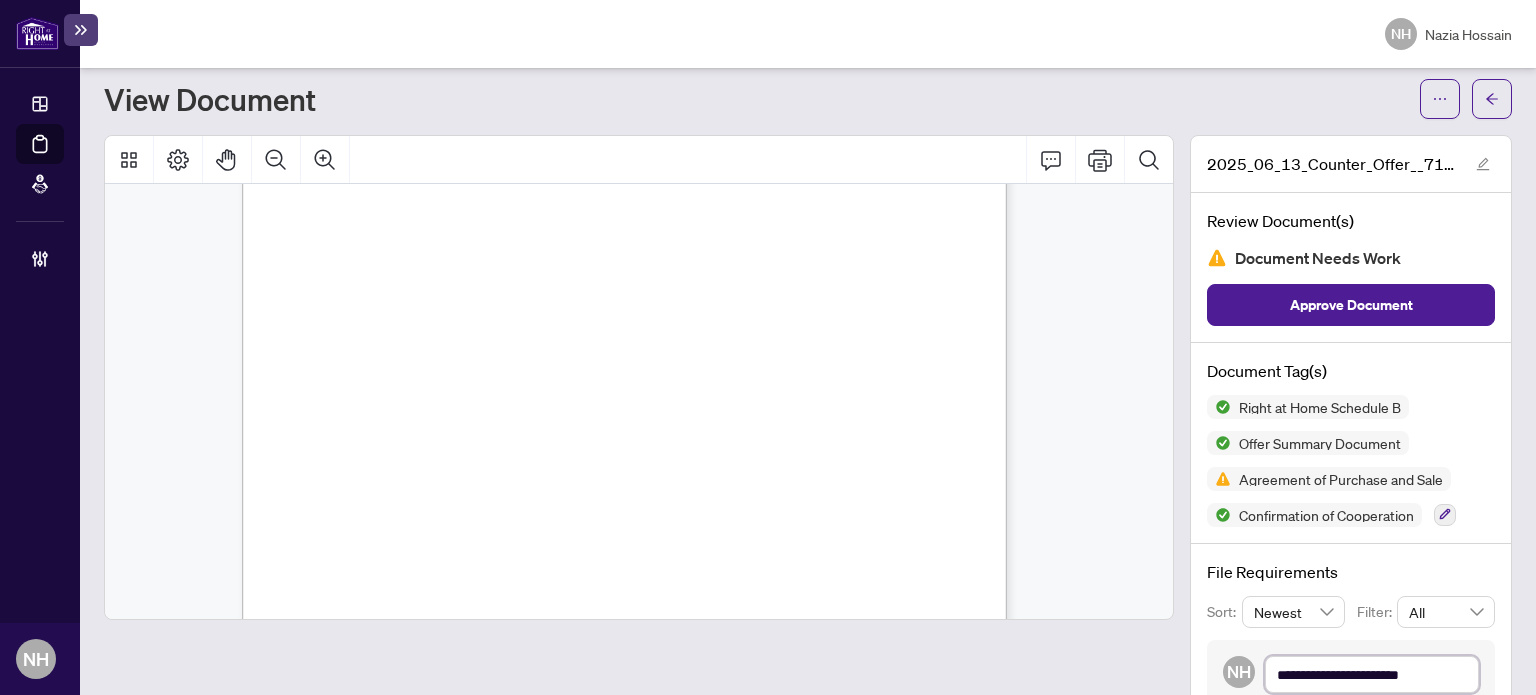 type on "**********" 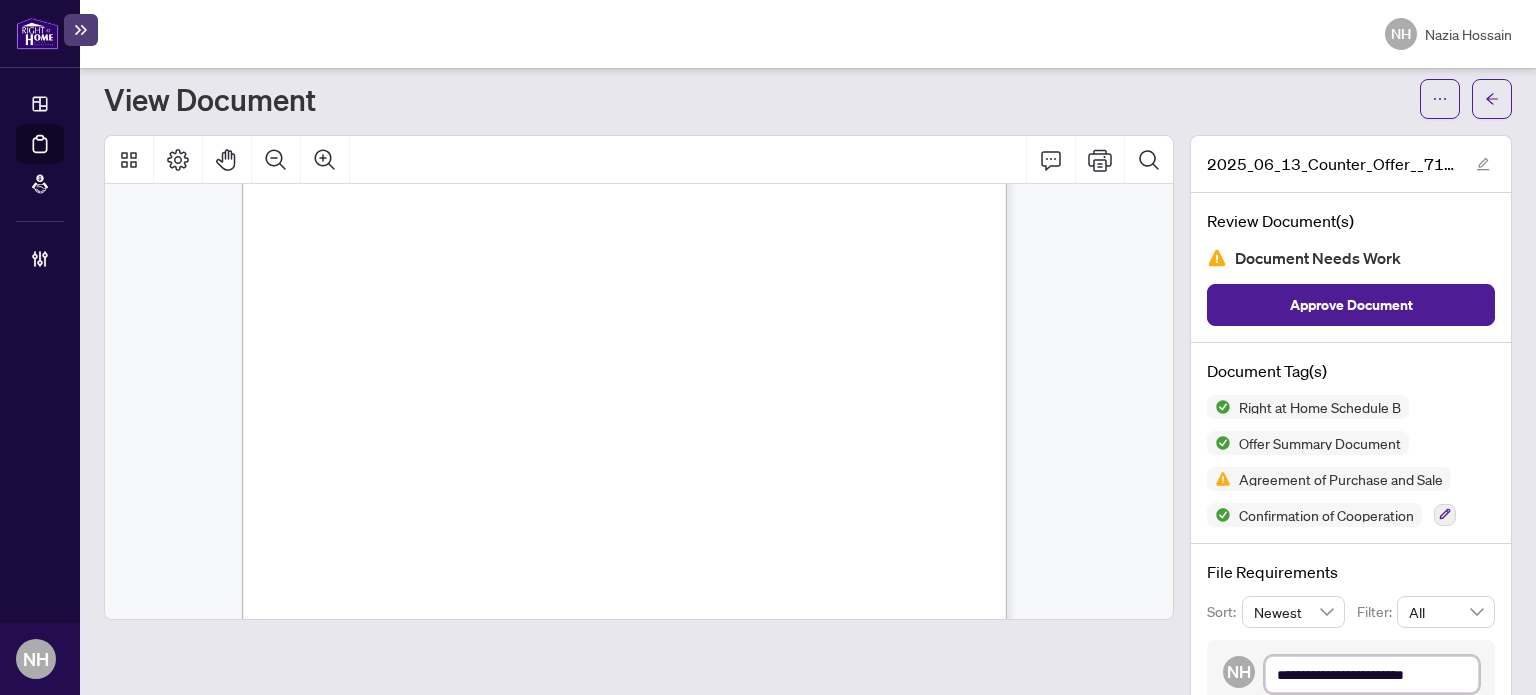 type on "**********" 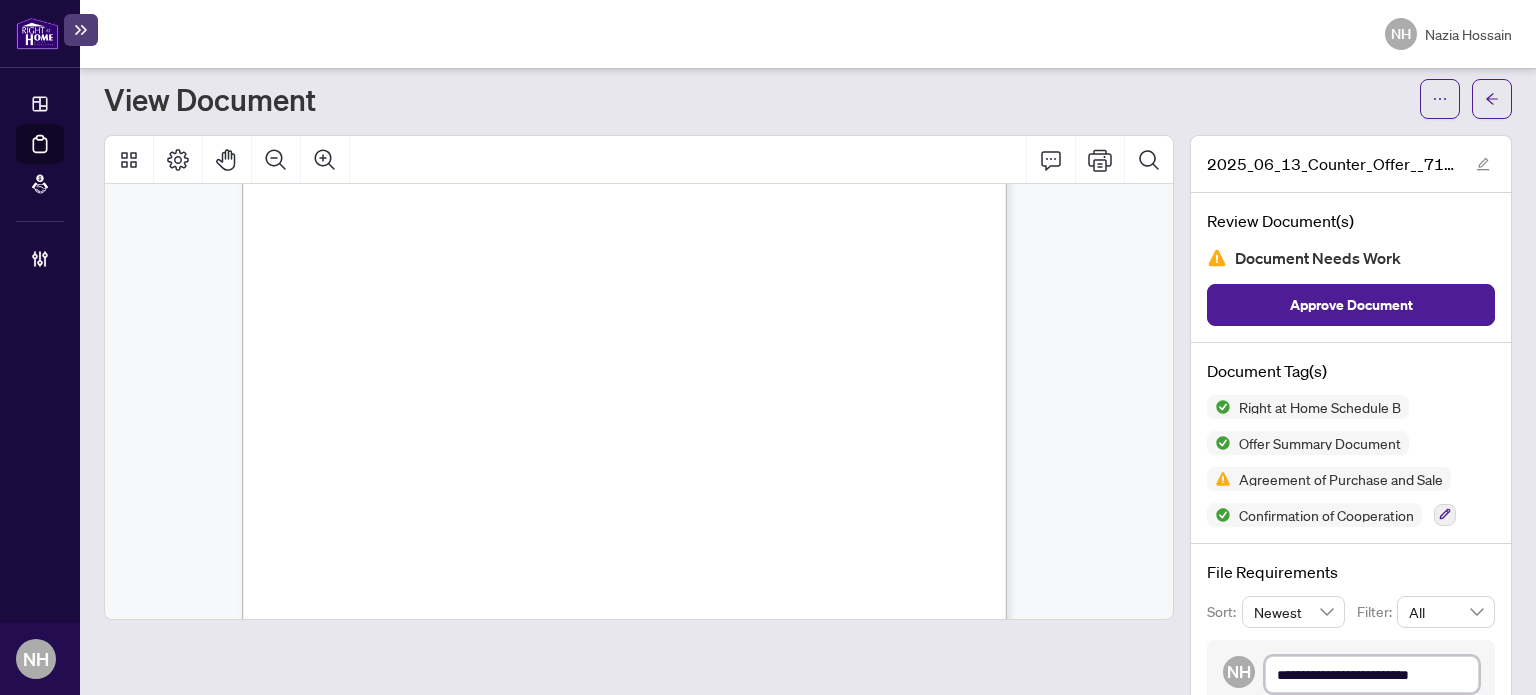 type on "**********" 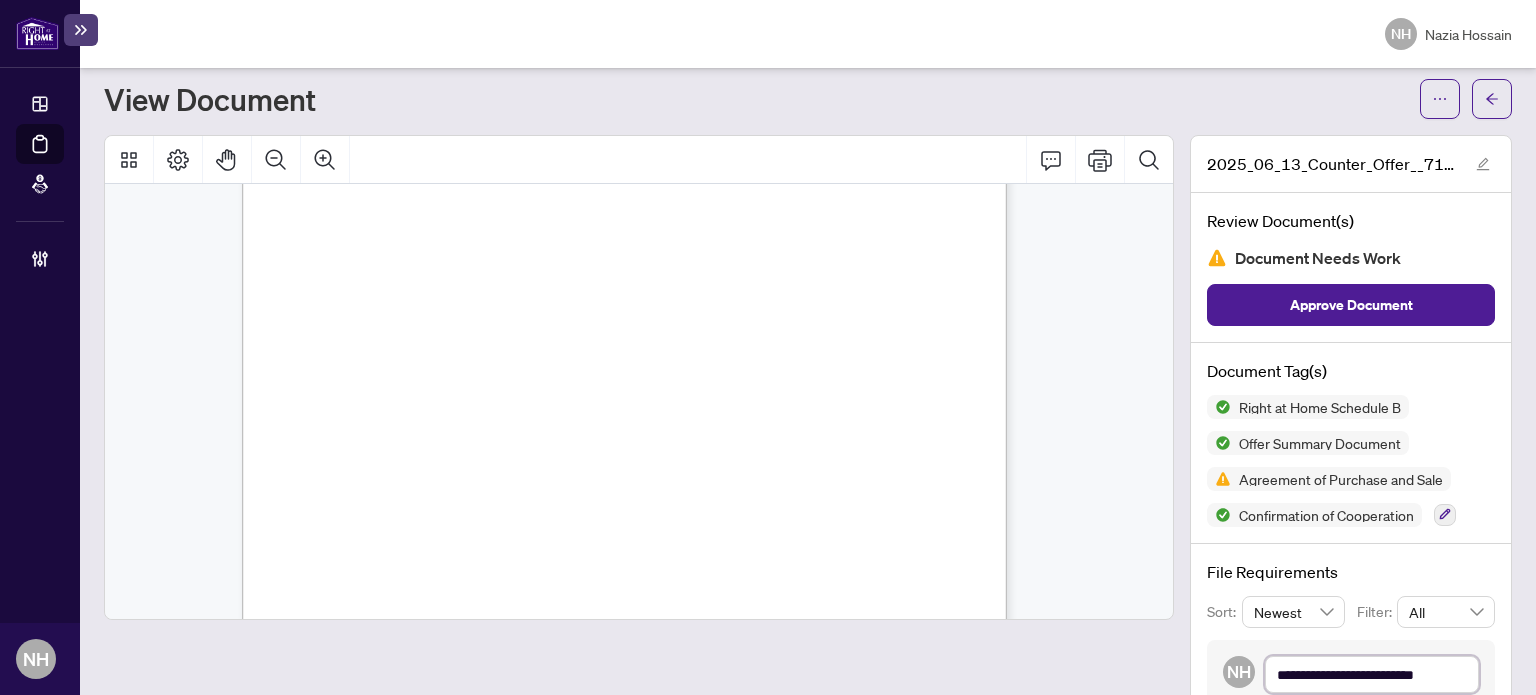 type on "**********" 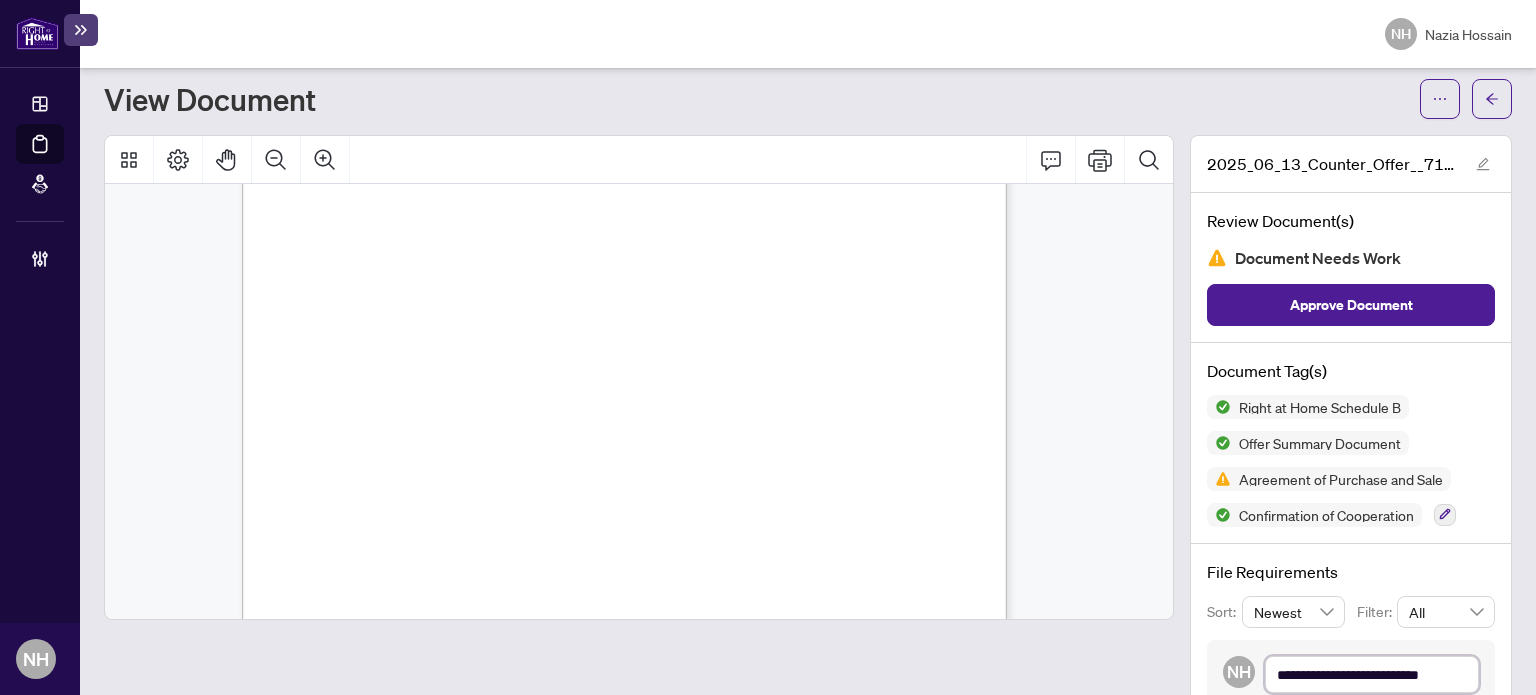 scroll, scrollTop: 59, scrollLeft: 0, axis: vertical 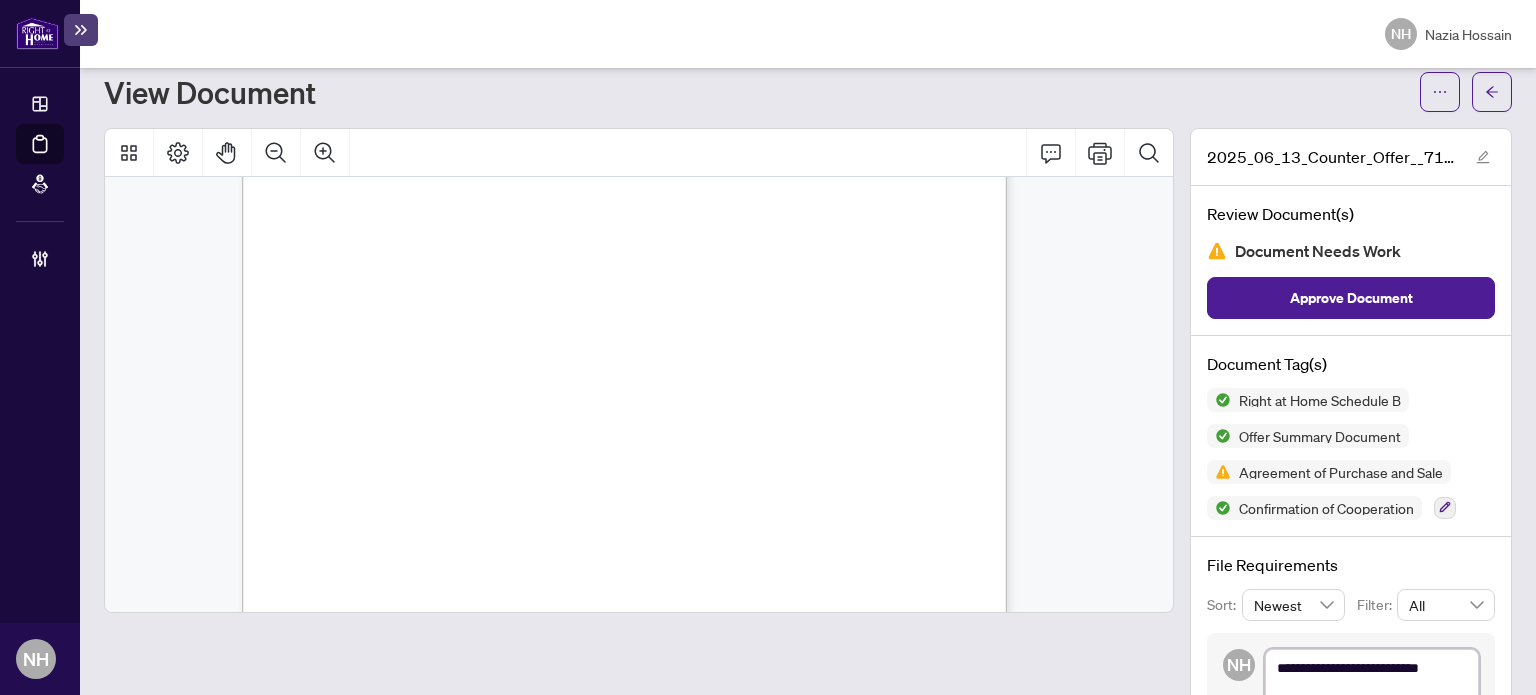 type on "**********" 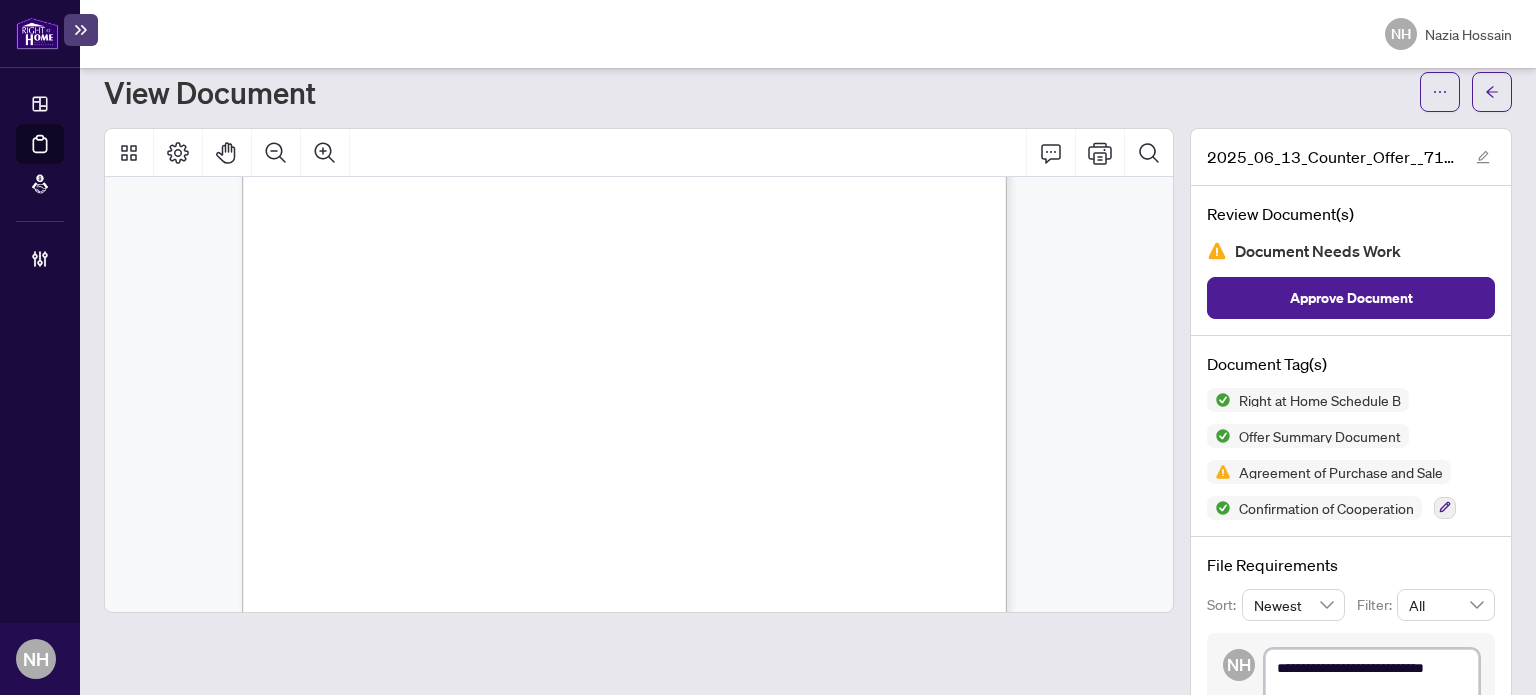 type on "**********" 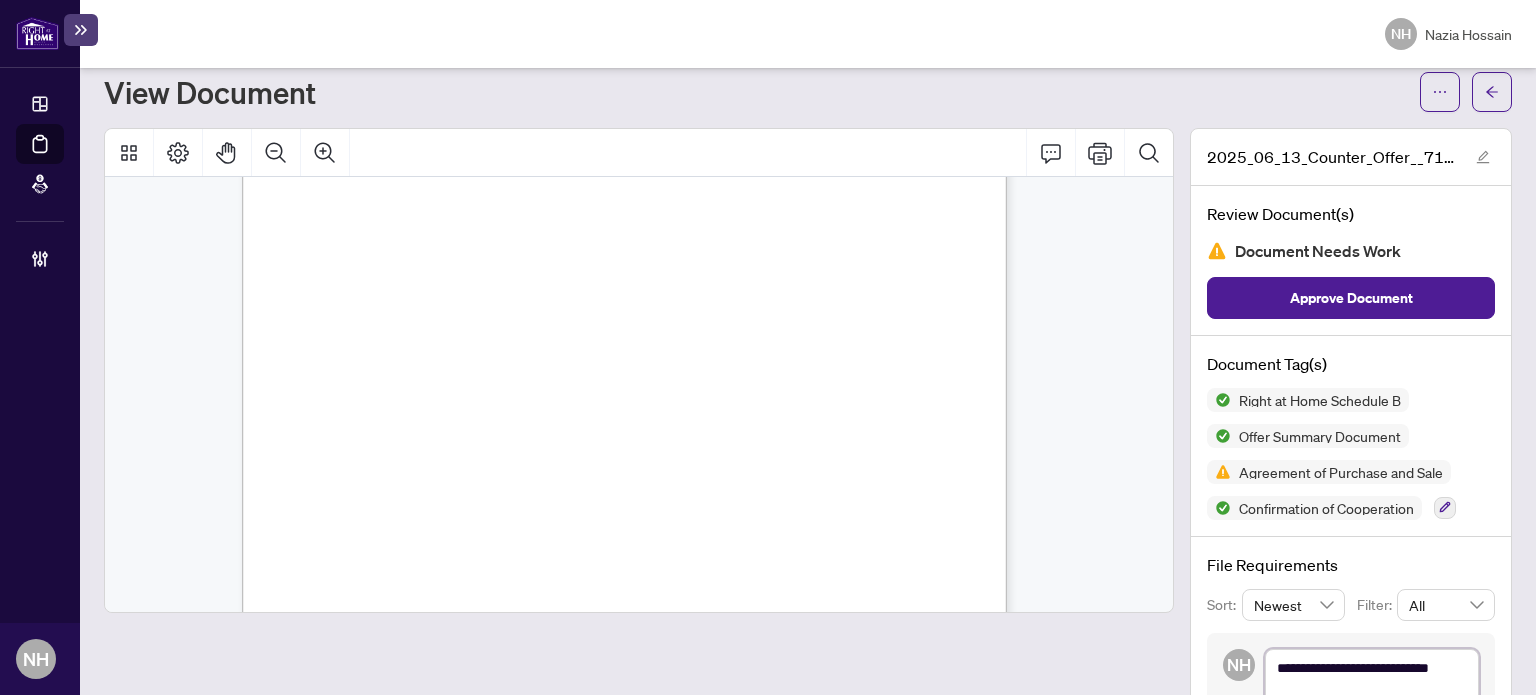 type on "**********" 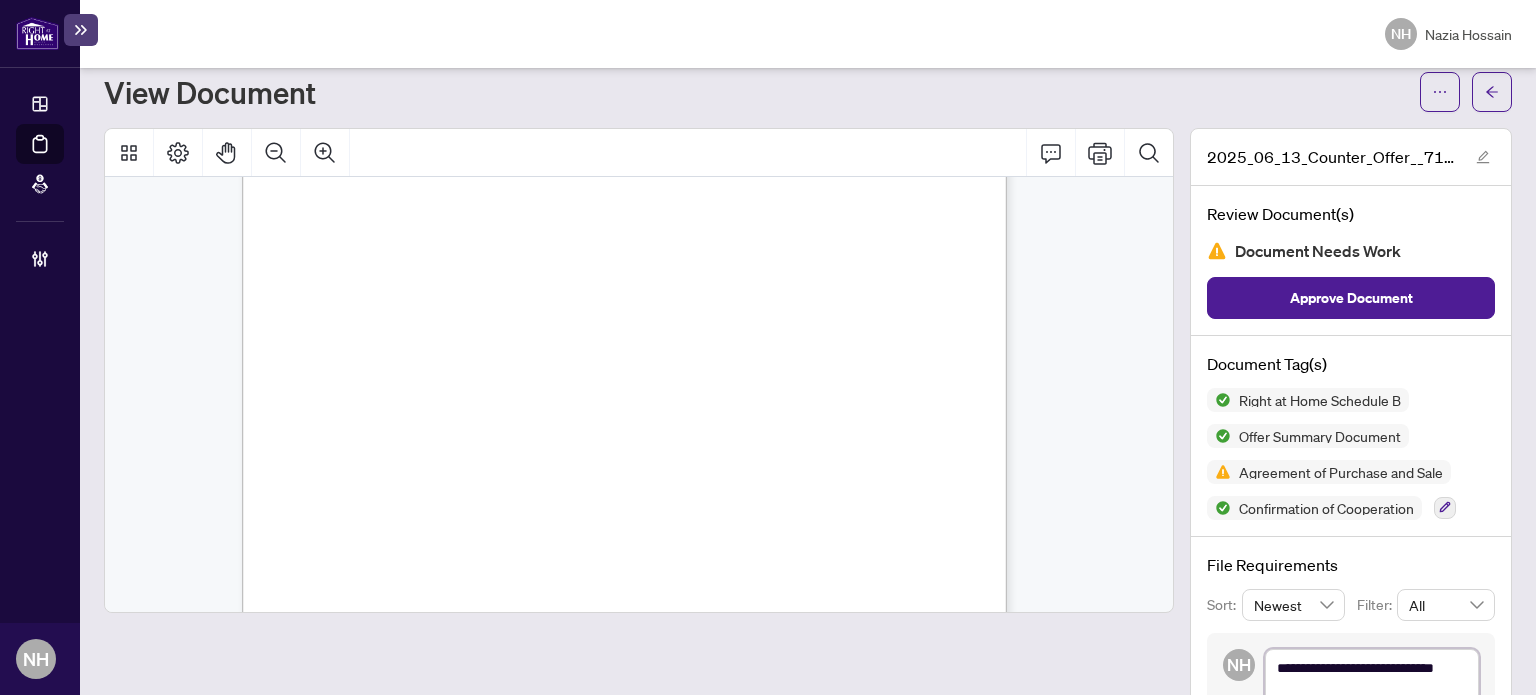 type on "**********" 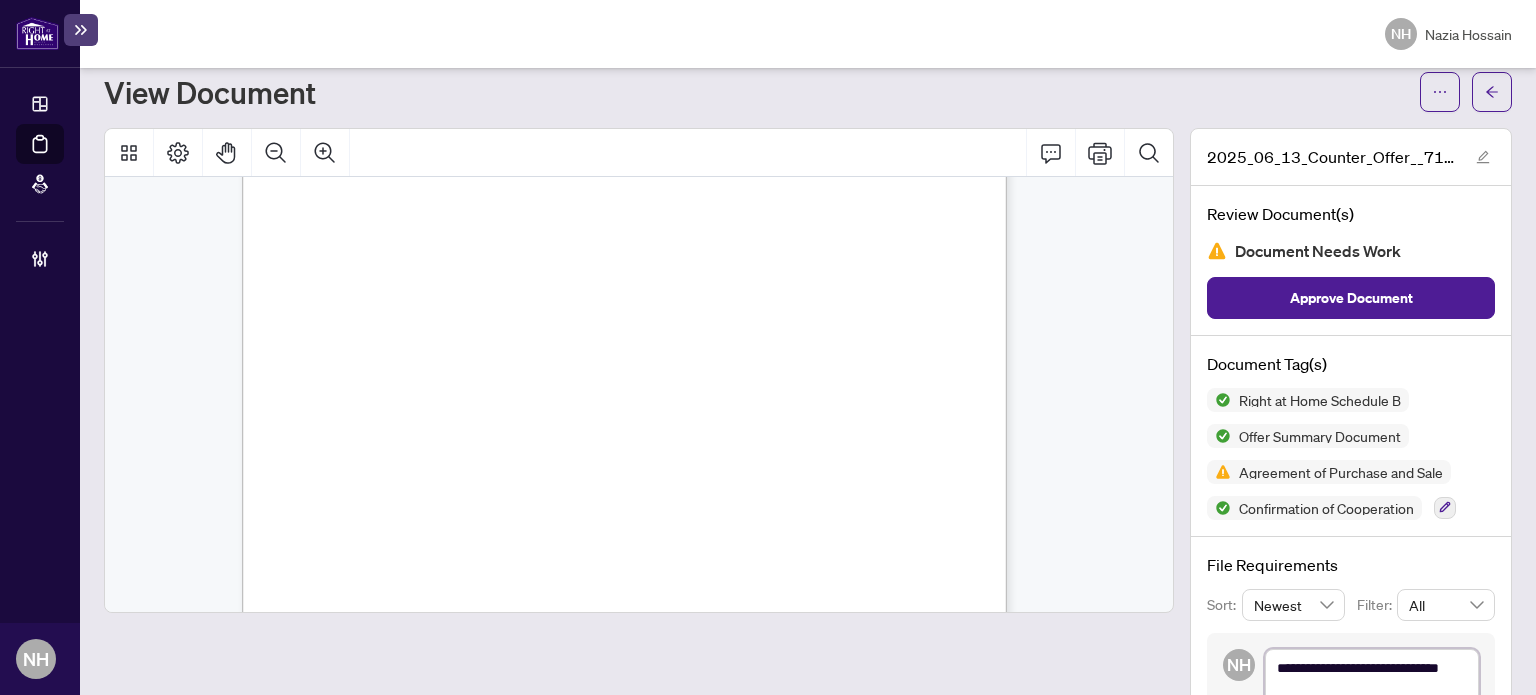 type on "**********" 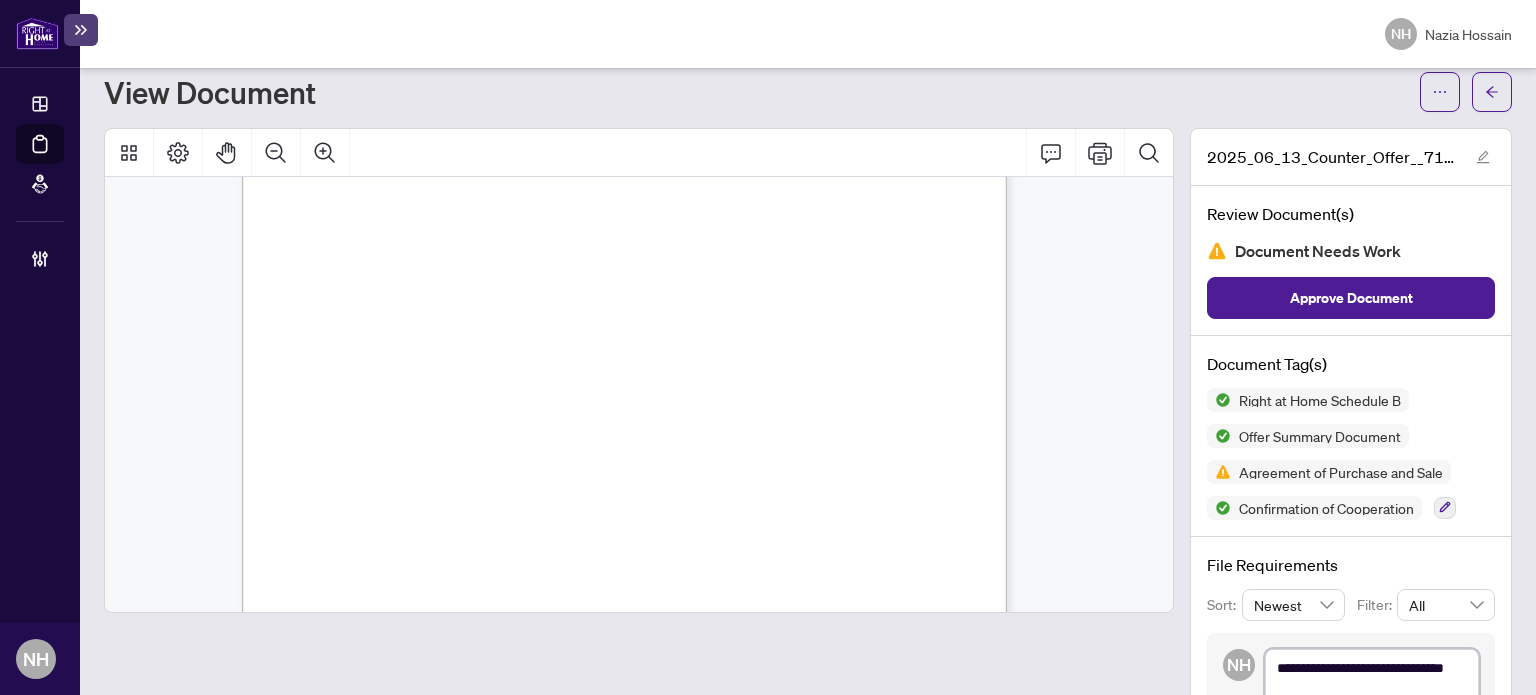 type on "**********" 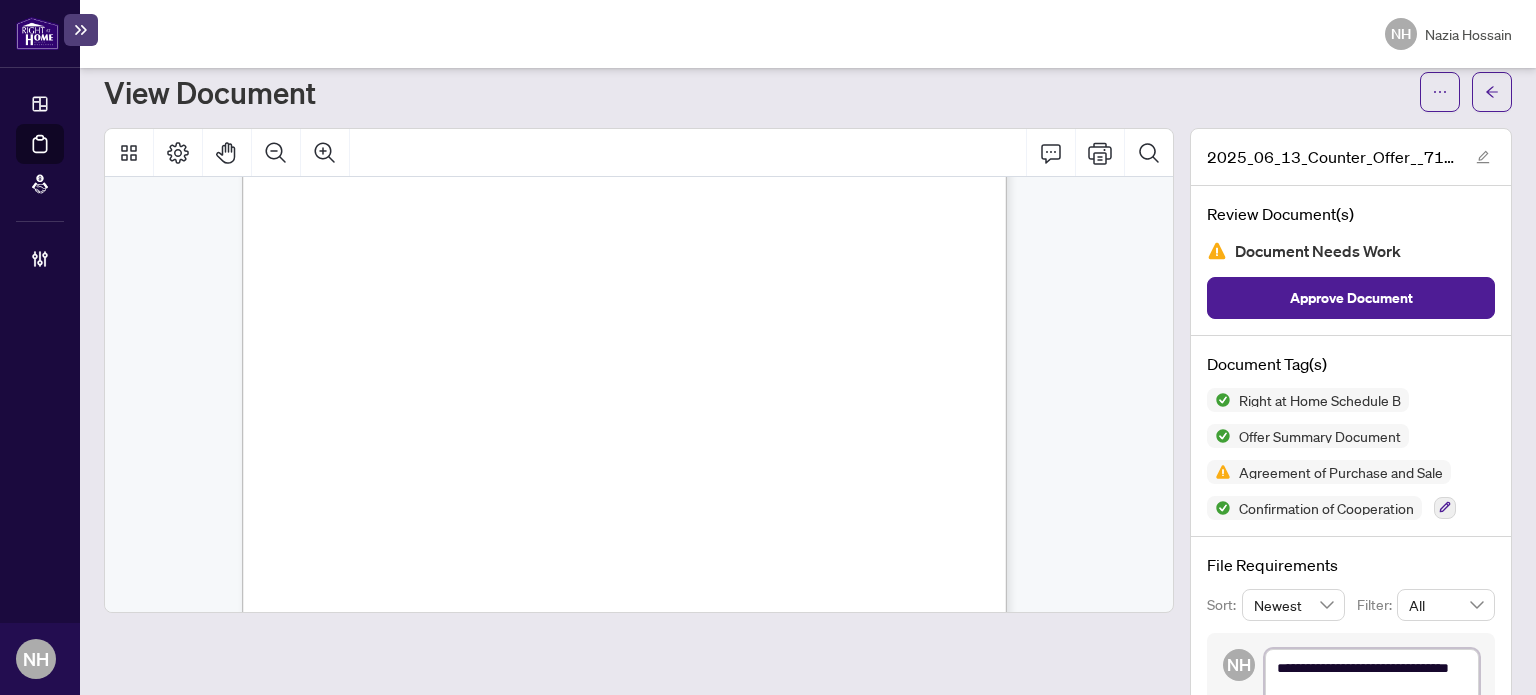 type on "**********" 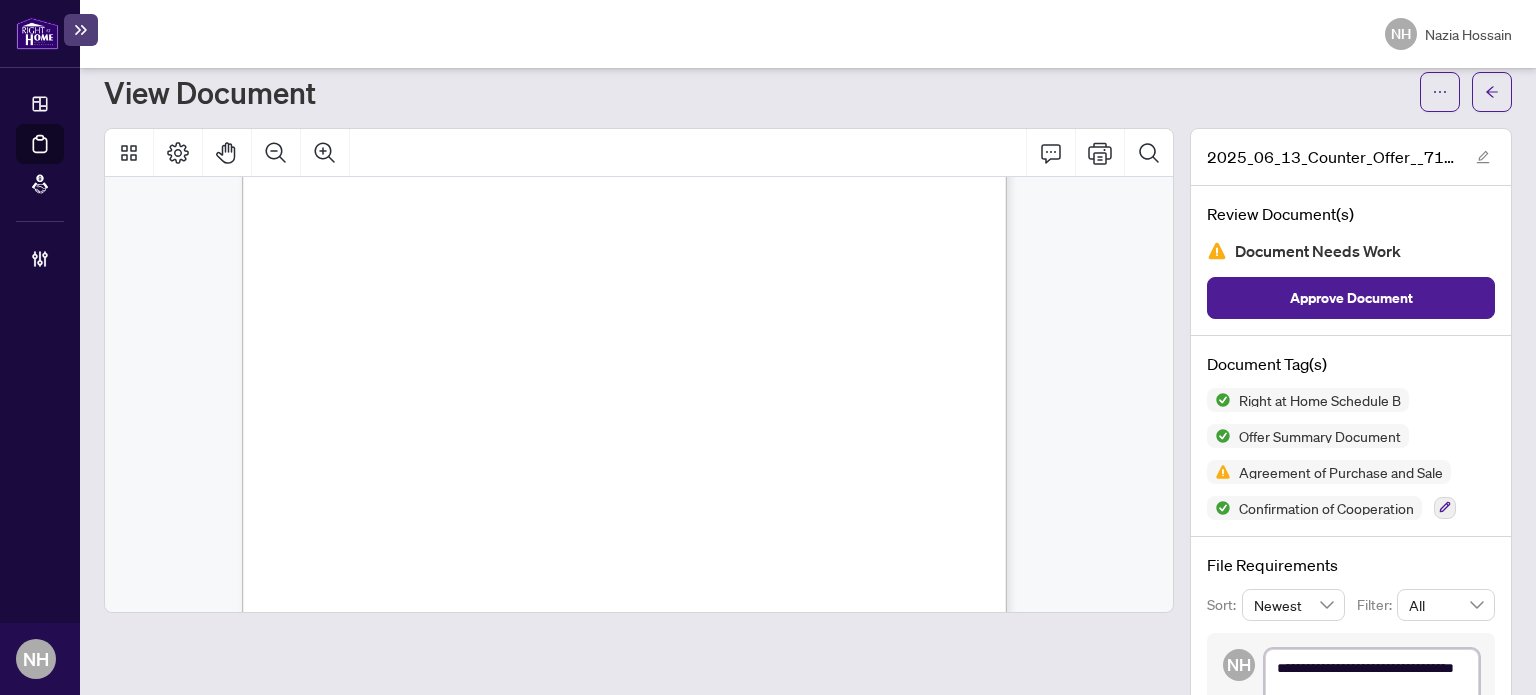 type on "**********" 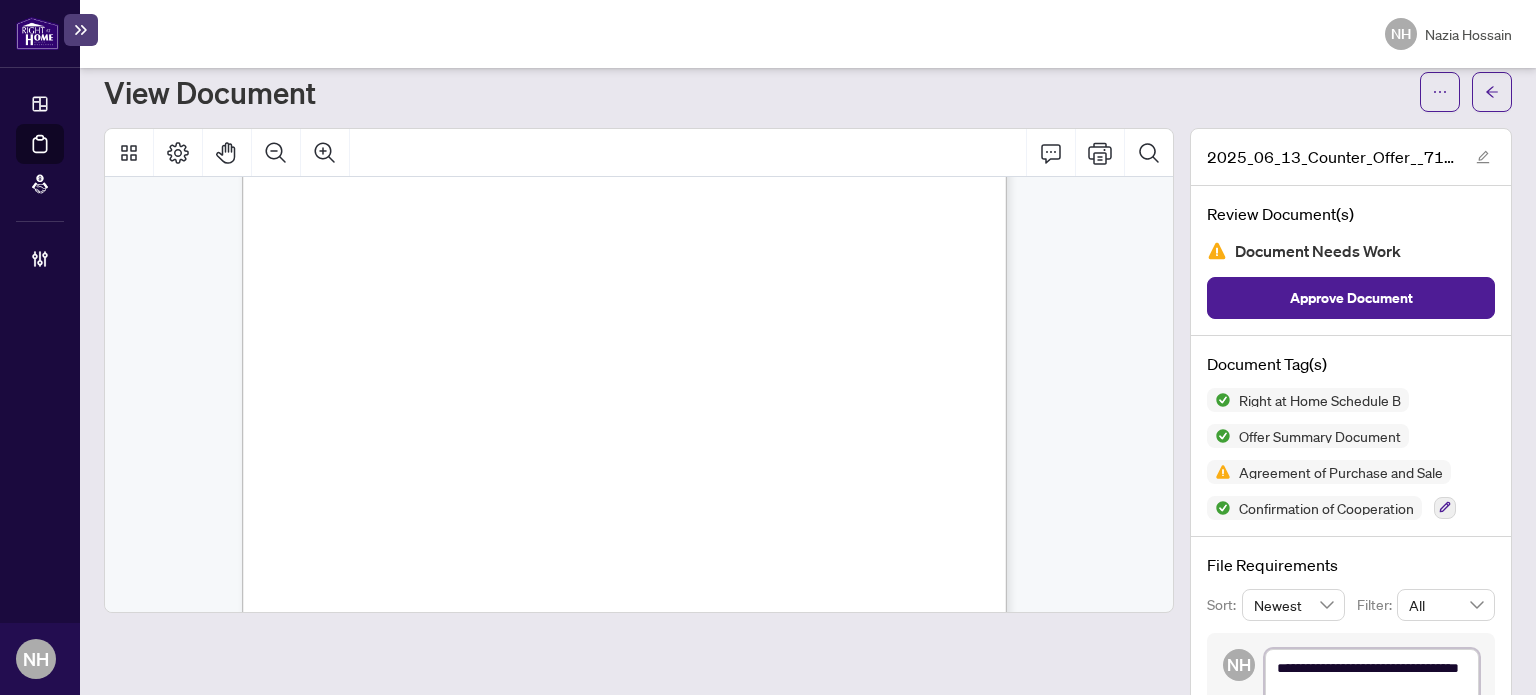 type on "**********" 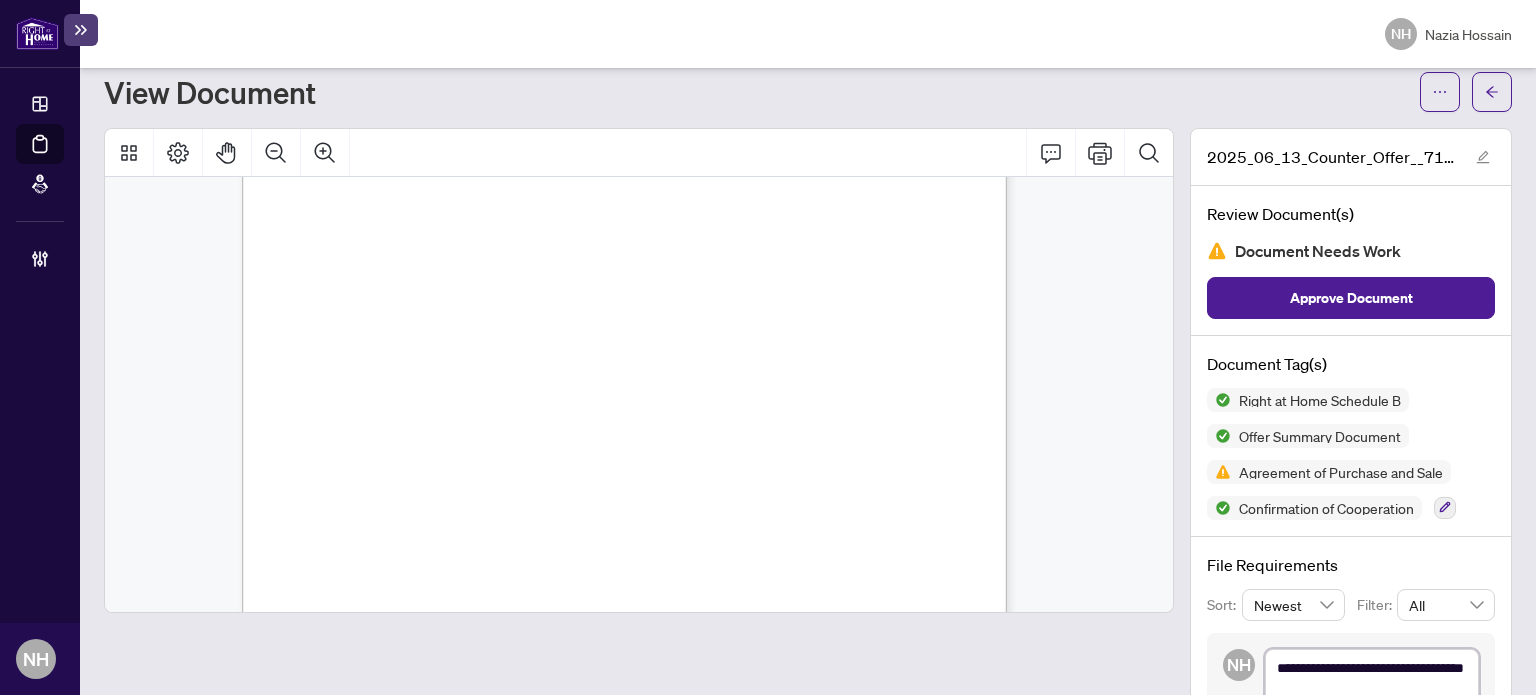 type on "**********" 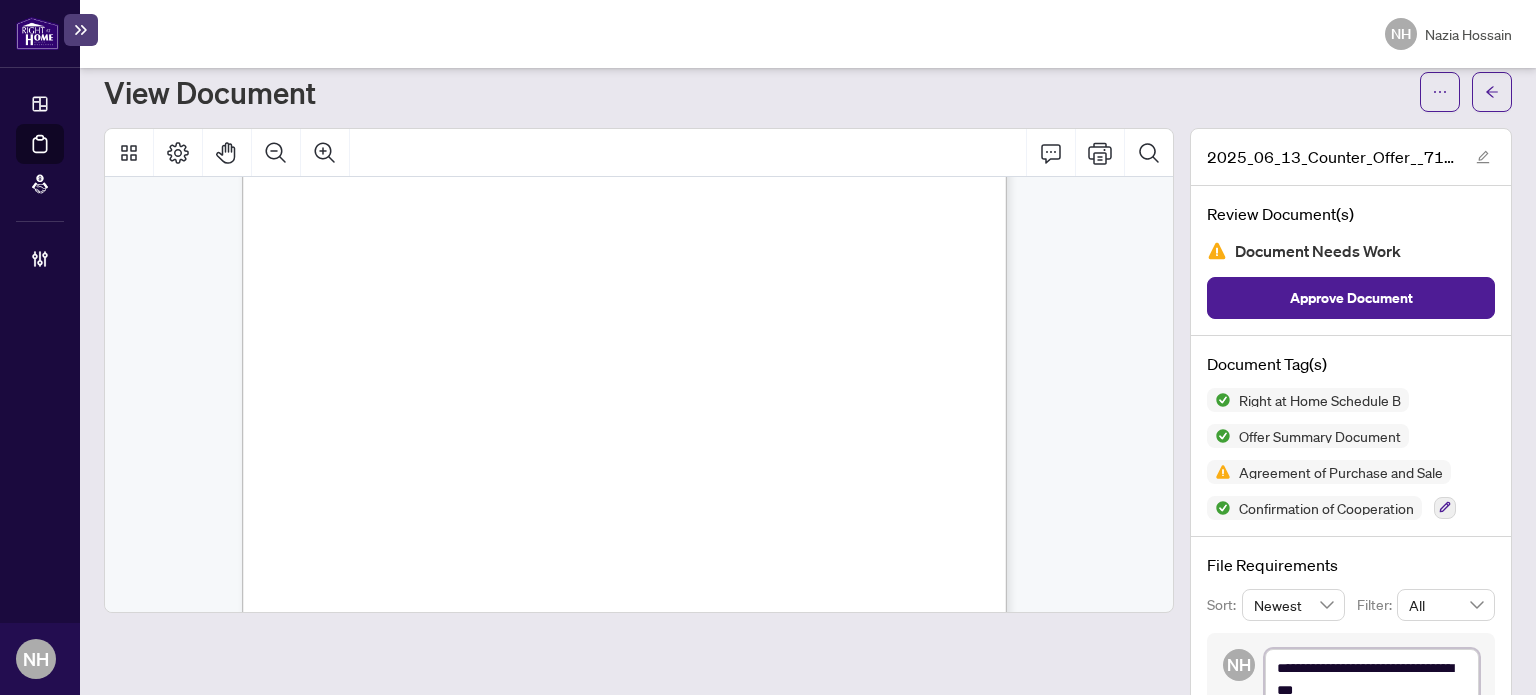type on "**********" 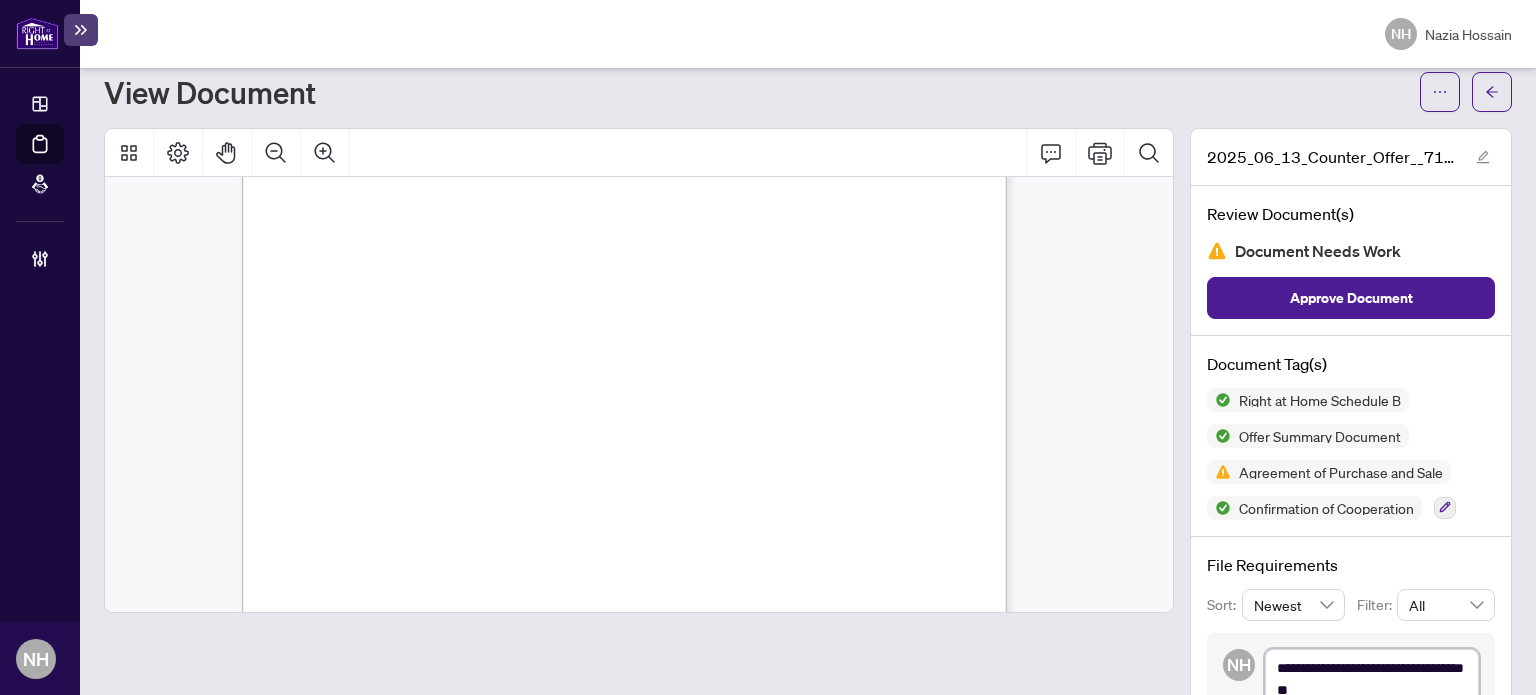 type on "**********" 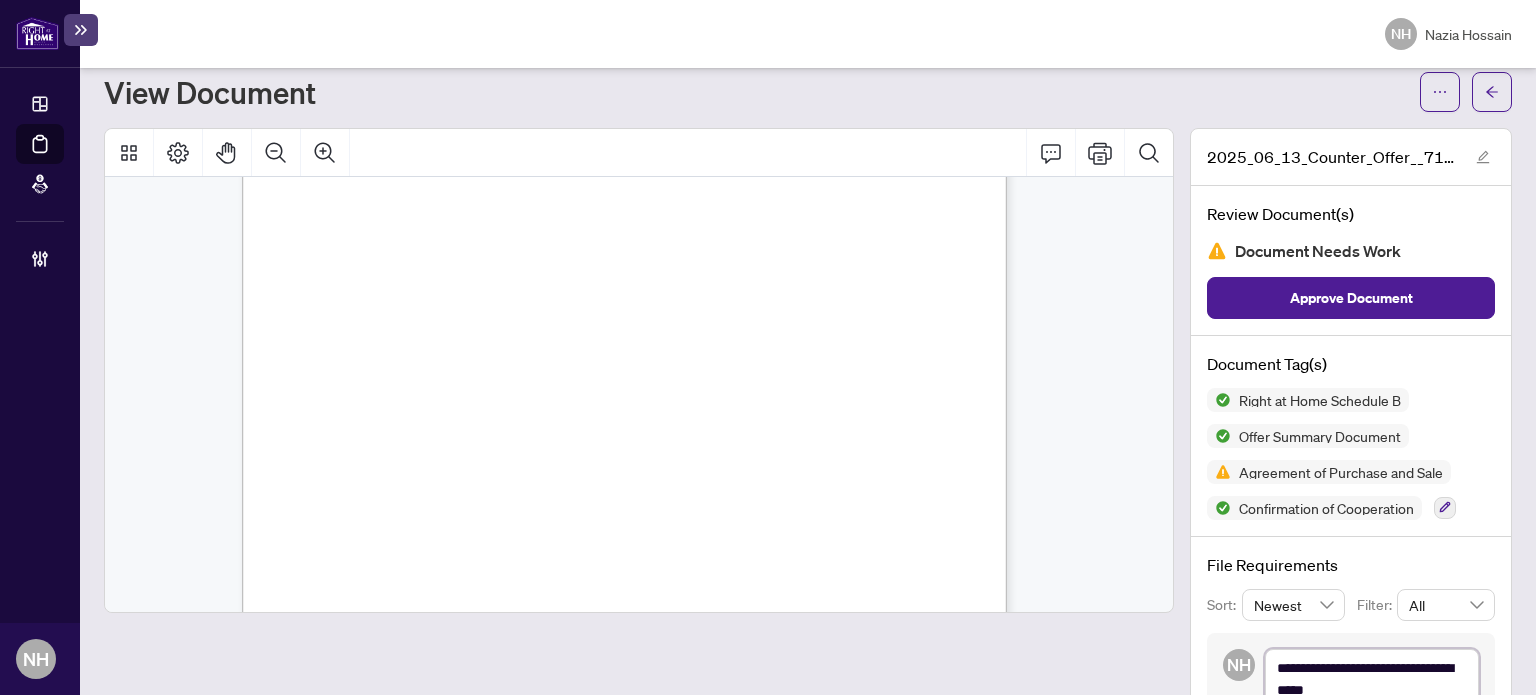 type on "**********" 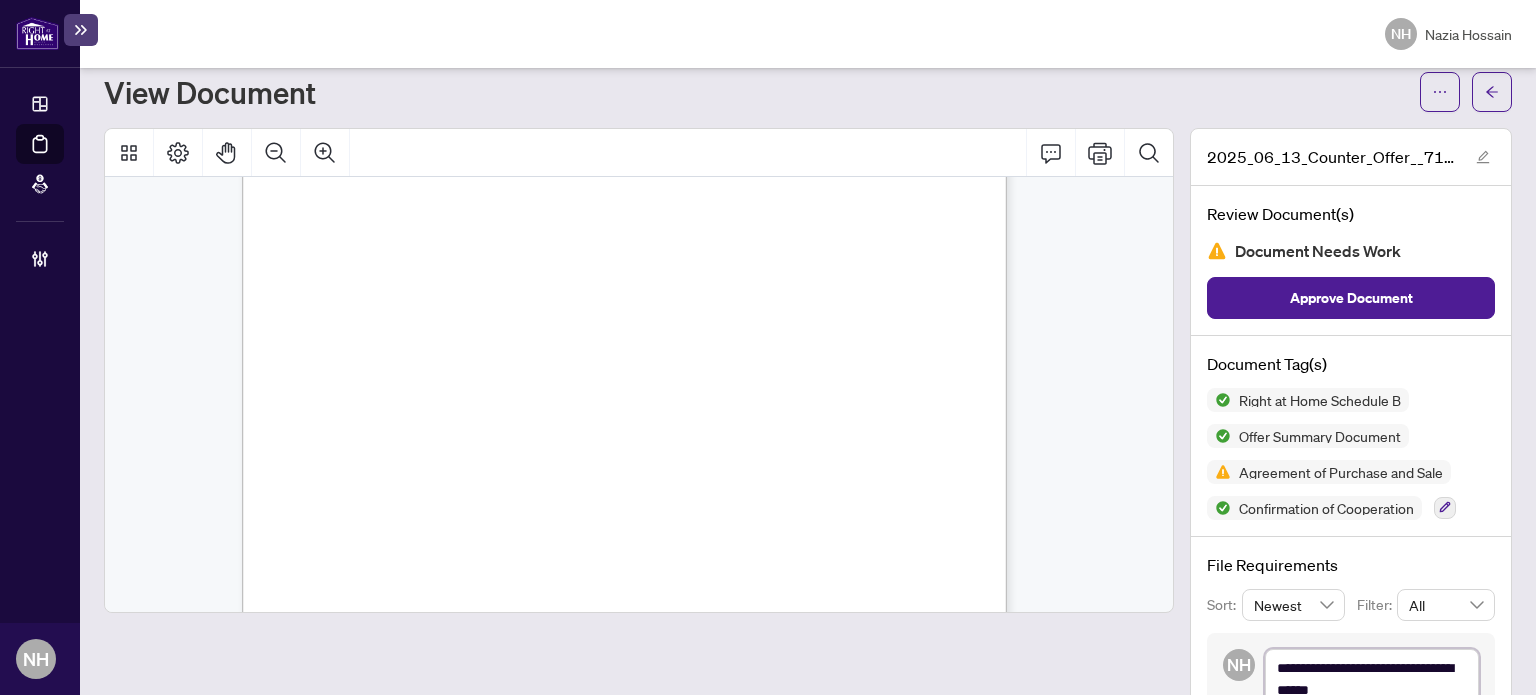 type on "**********" 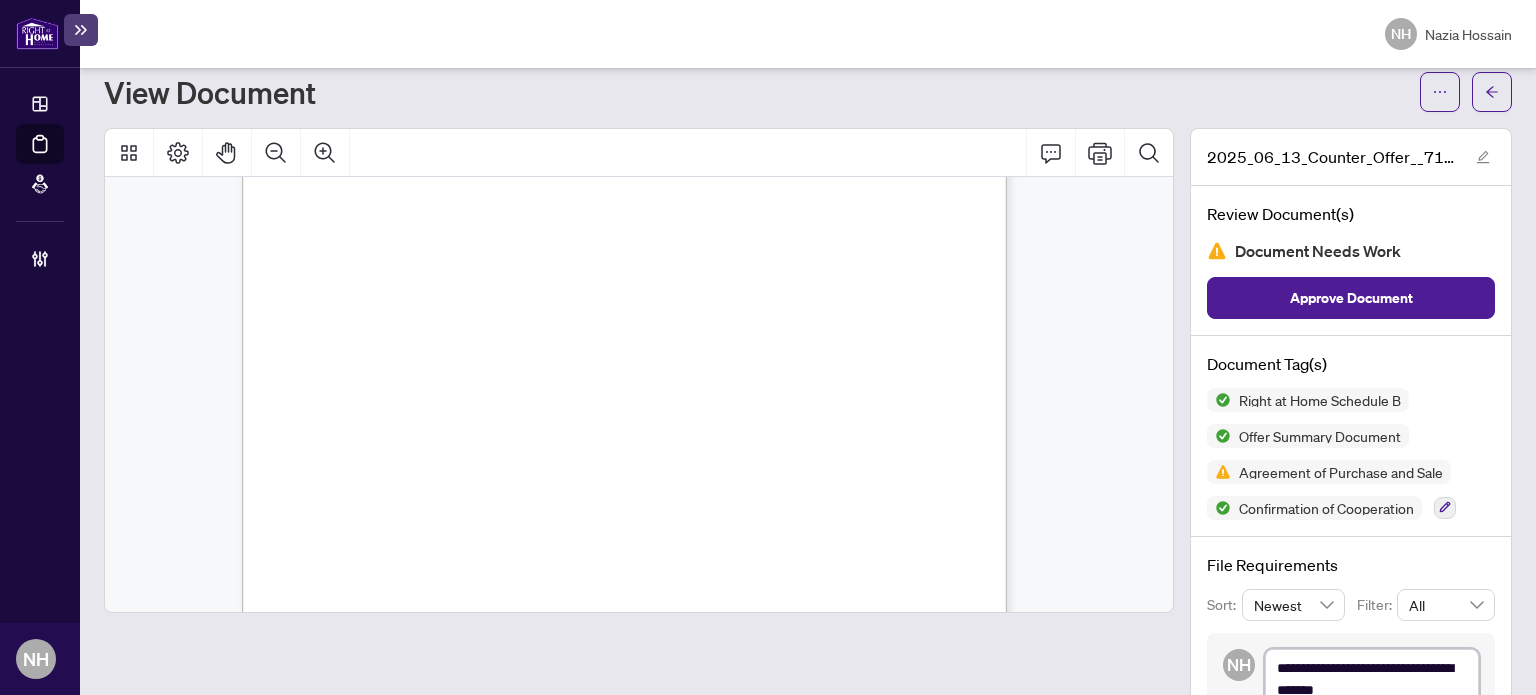 type on "**********" 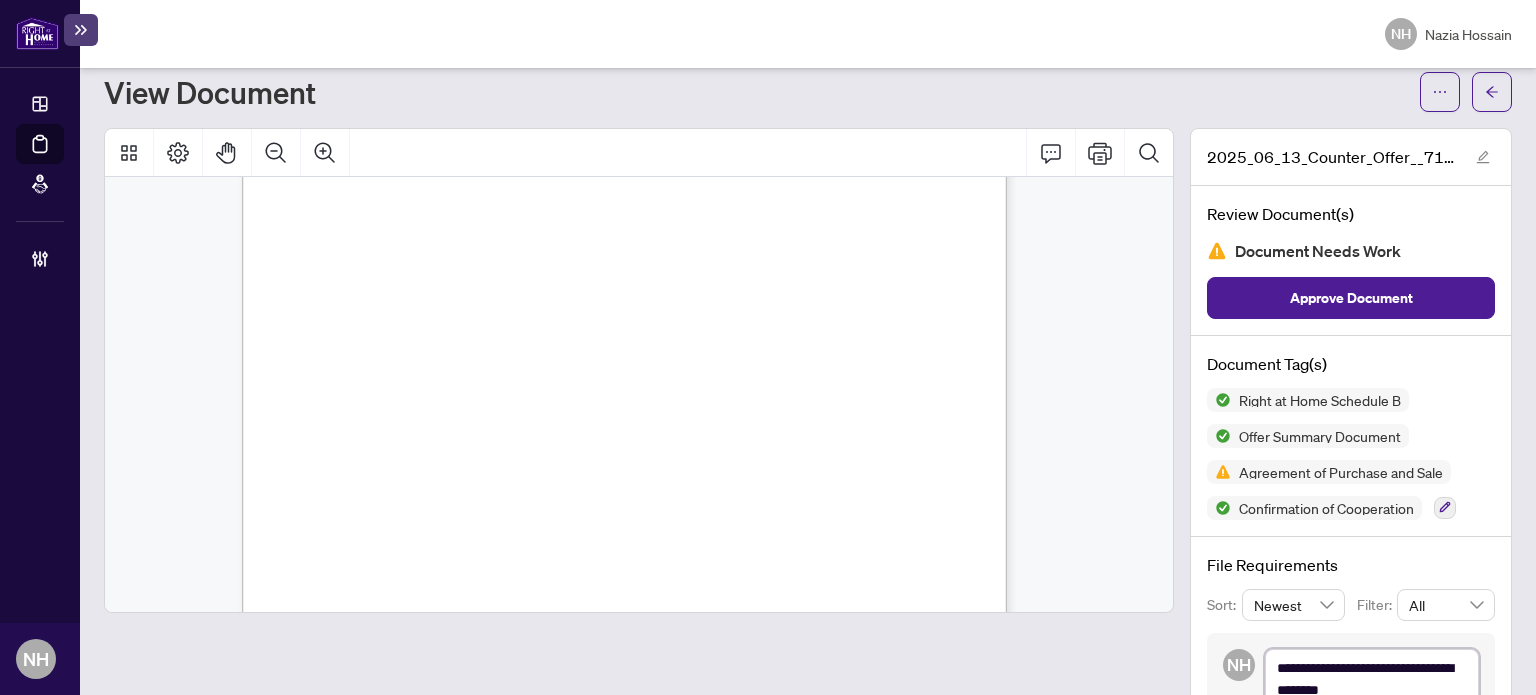 type on "**********" 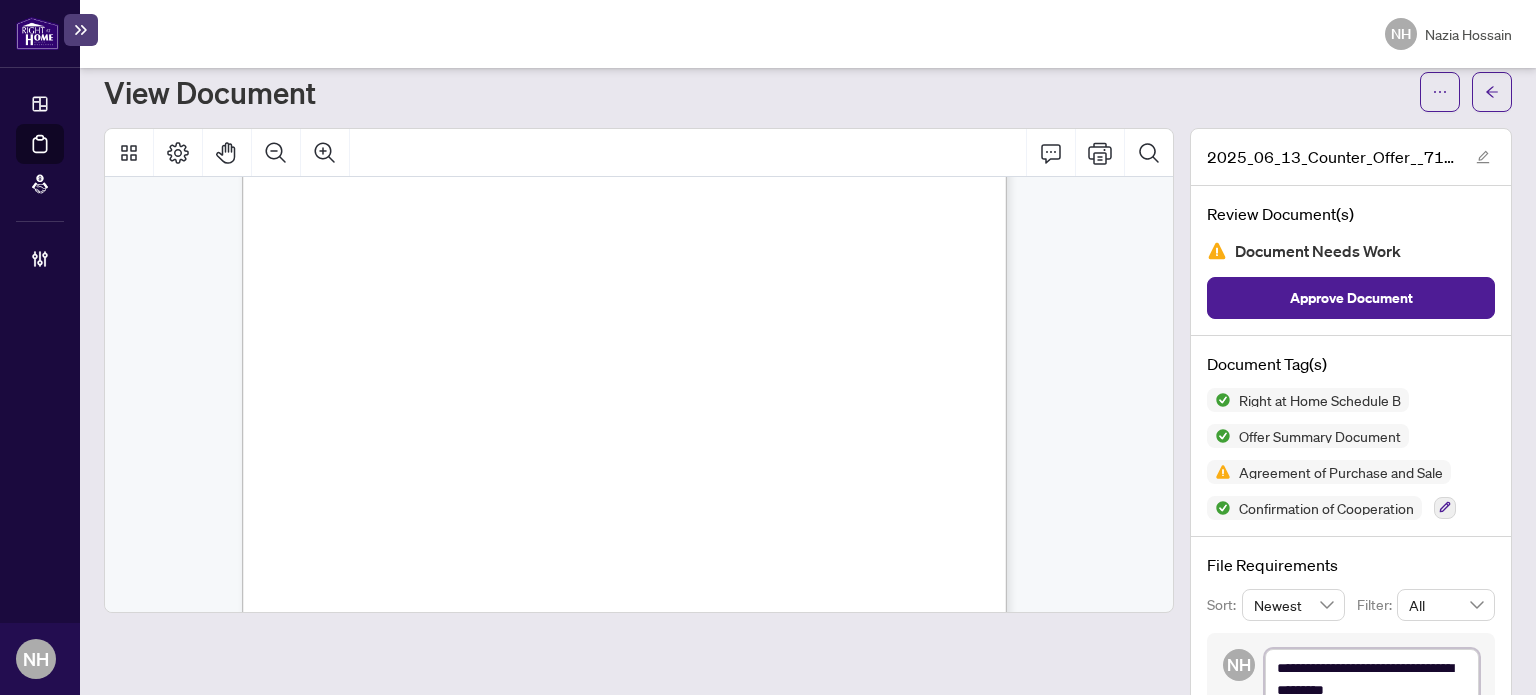 type on "**********" 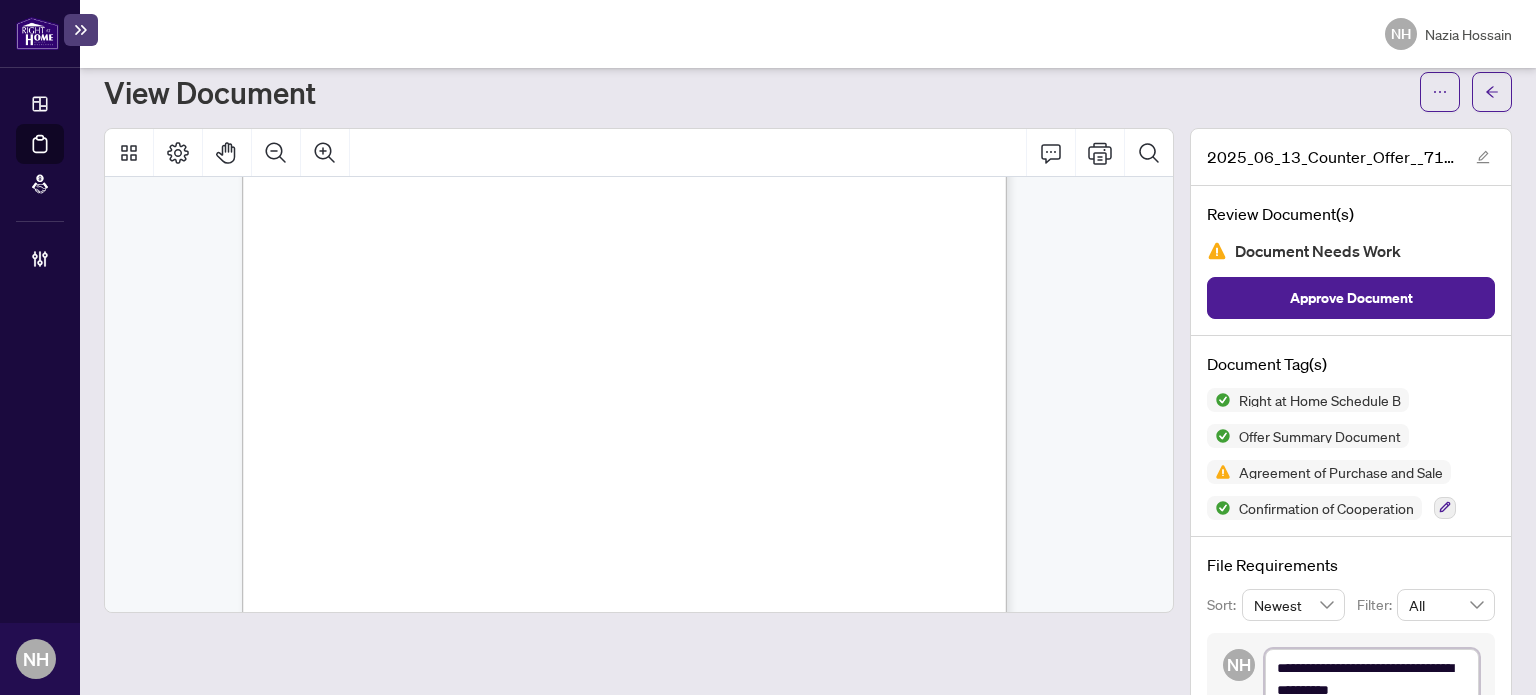 type on "**********" 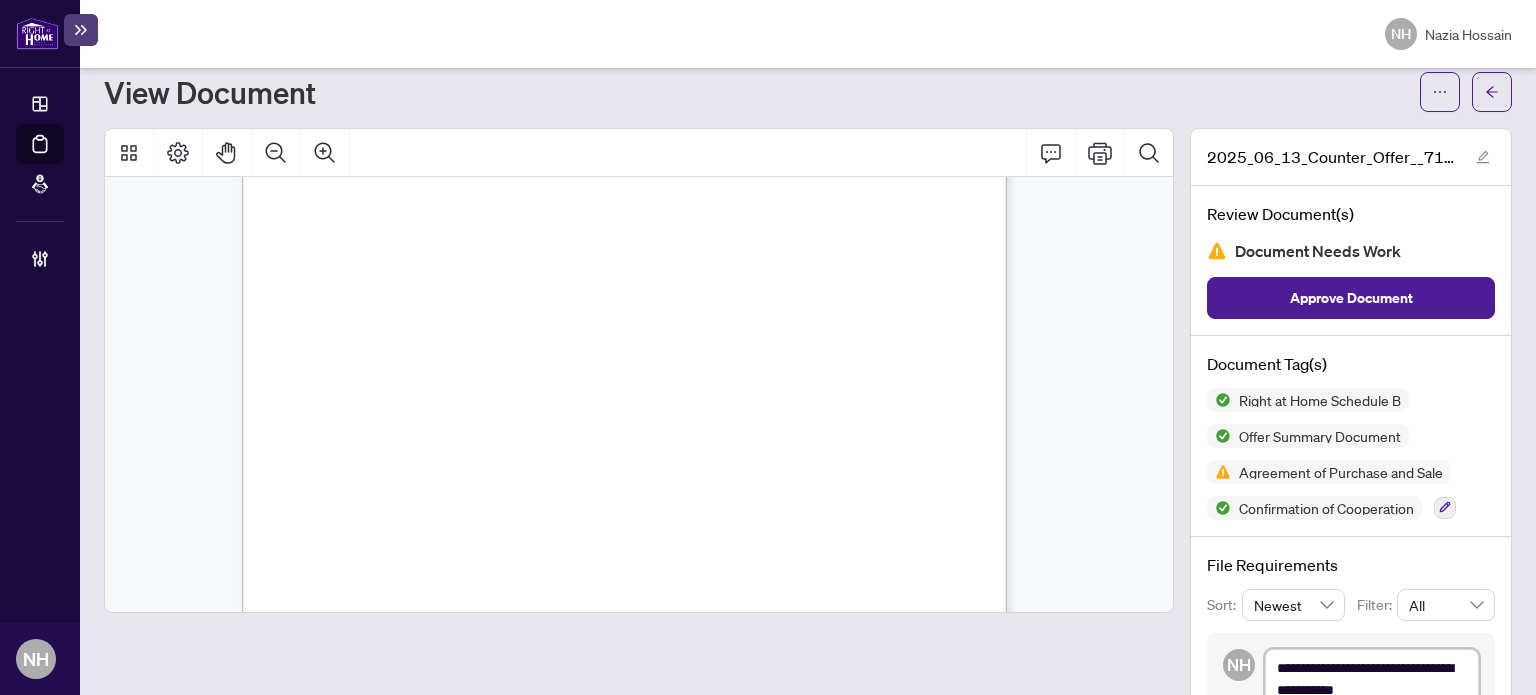 type on "**********" 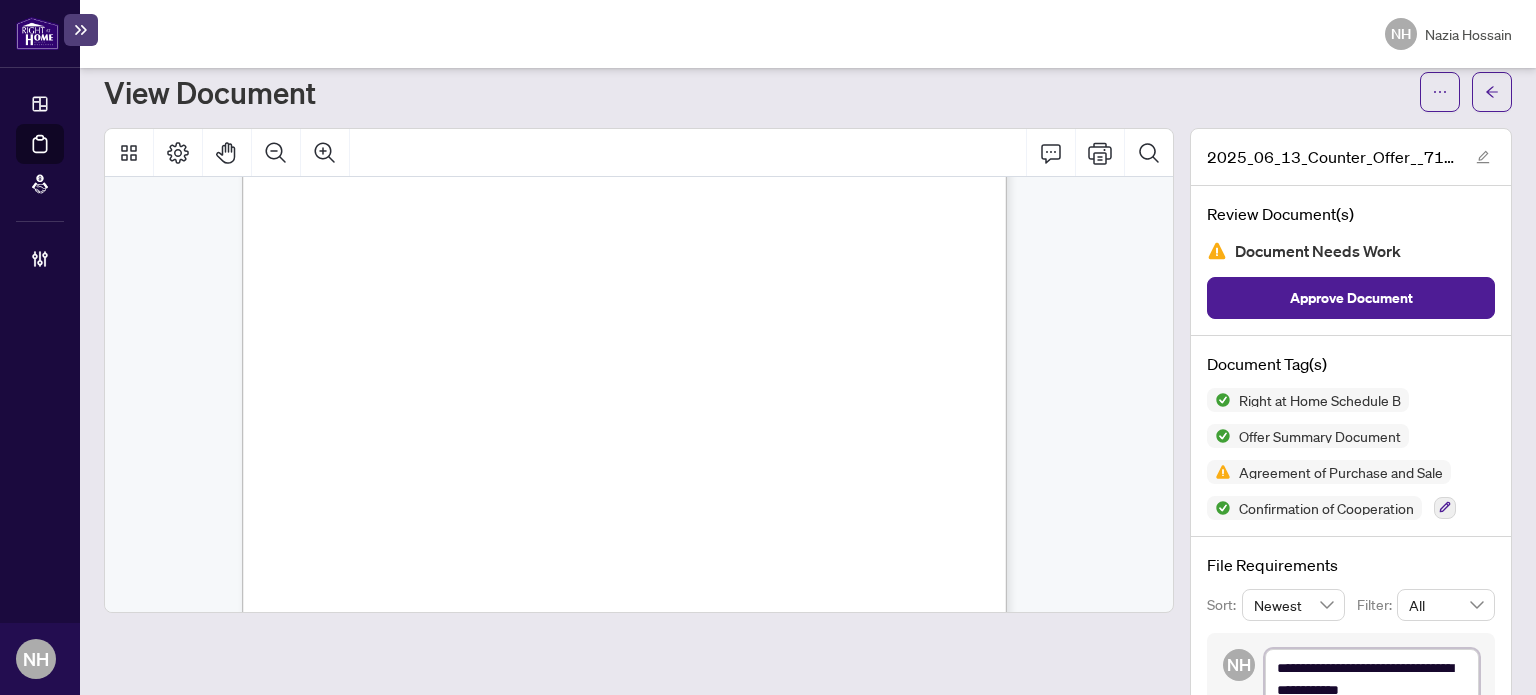 type on "**********" 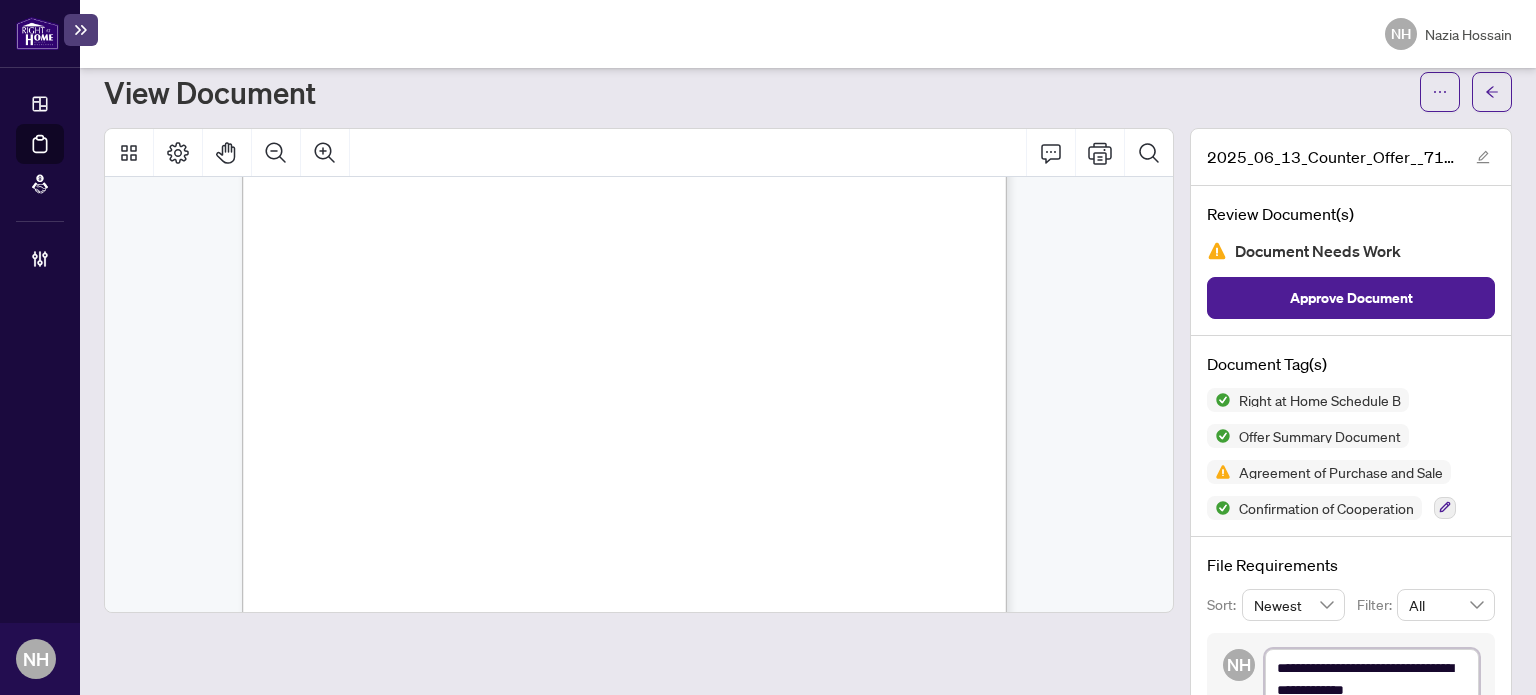 type on "**********" 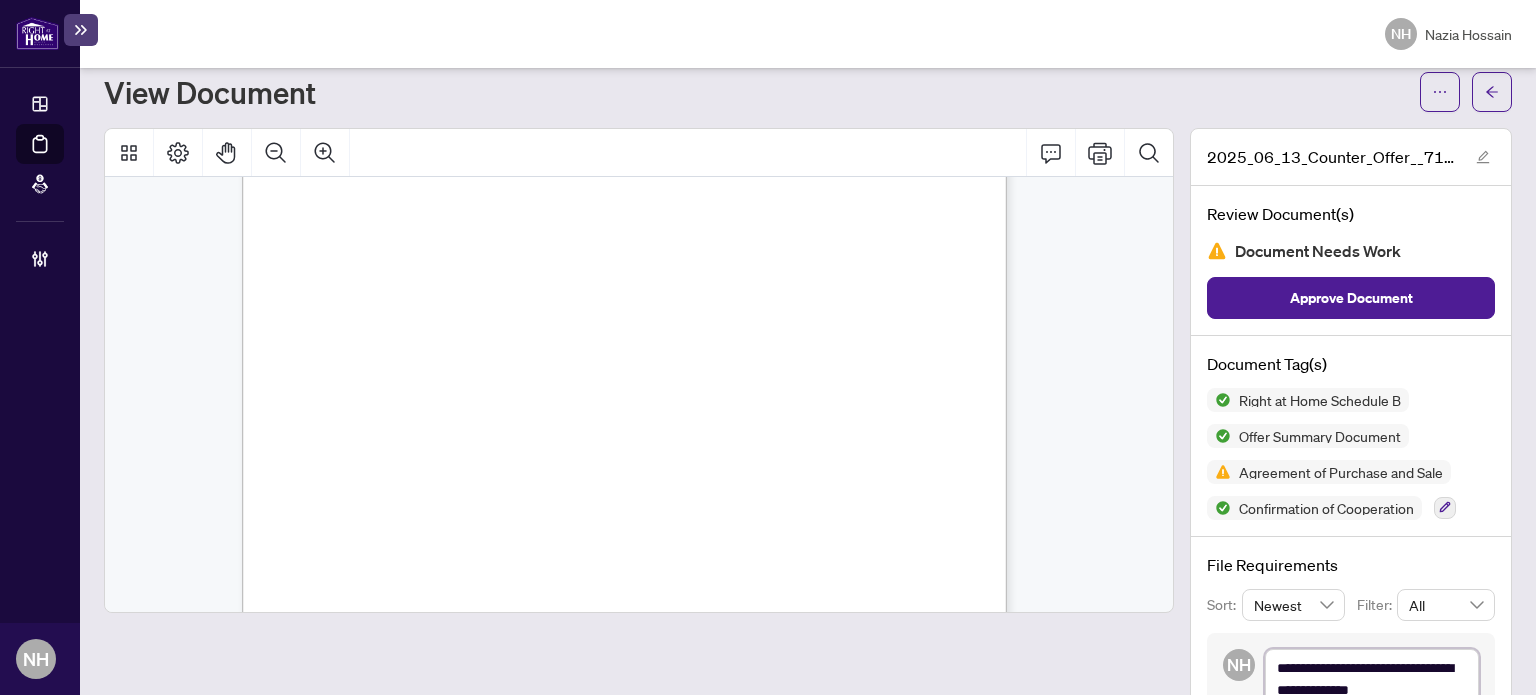 type on "**********" 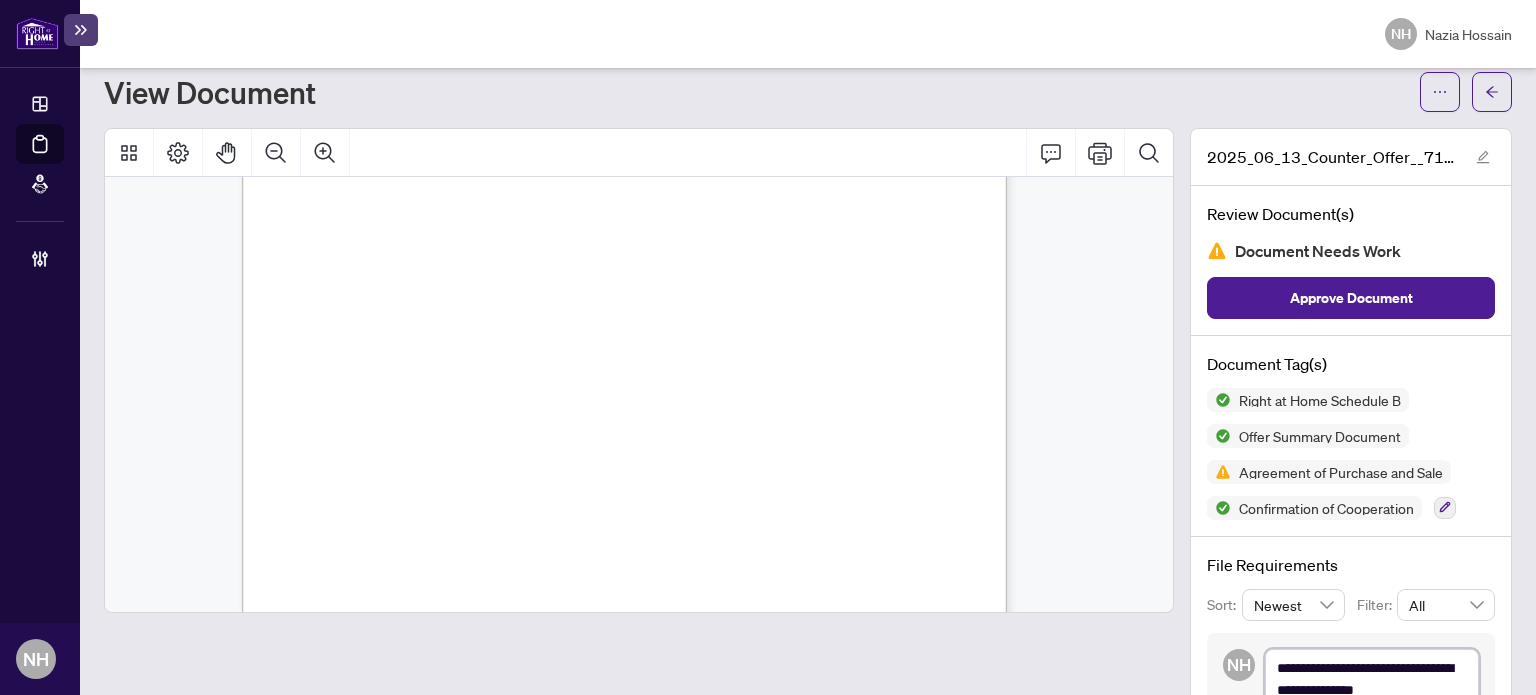 type on "**********" 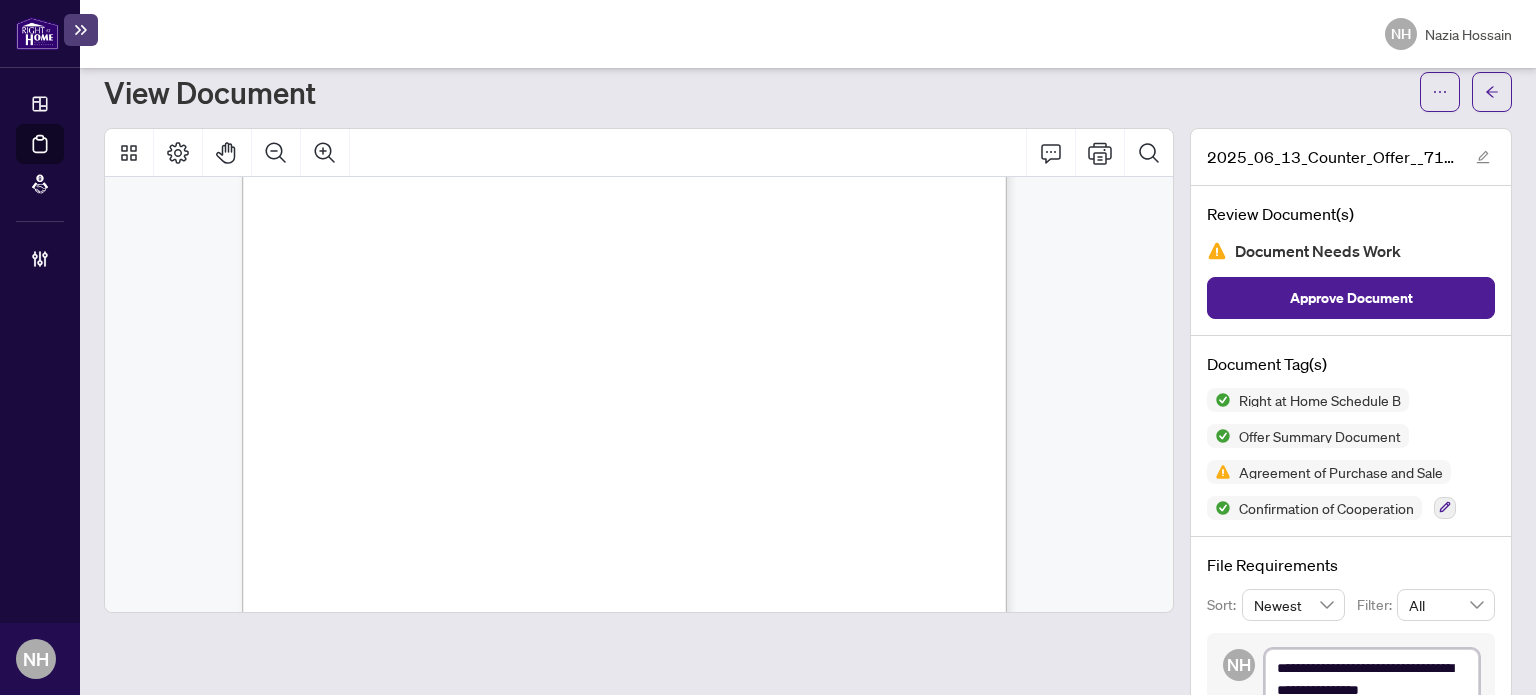 type on "**********" 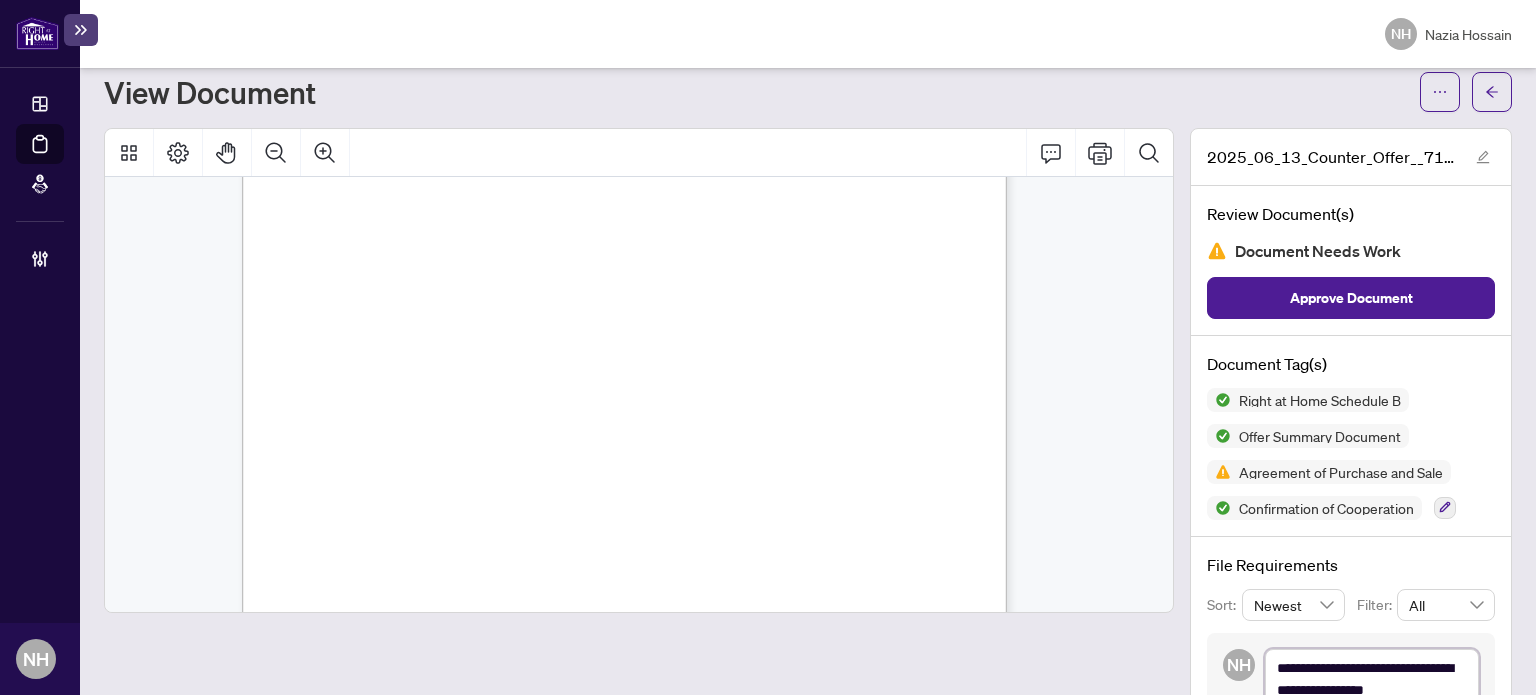 type on "**********" 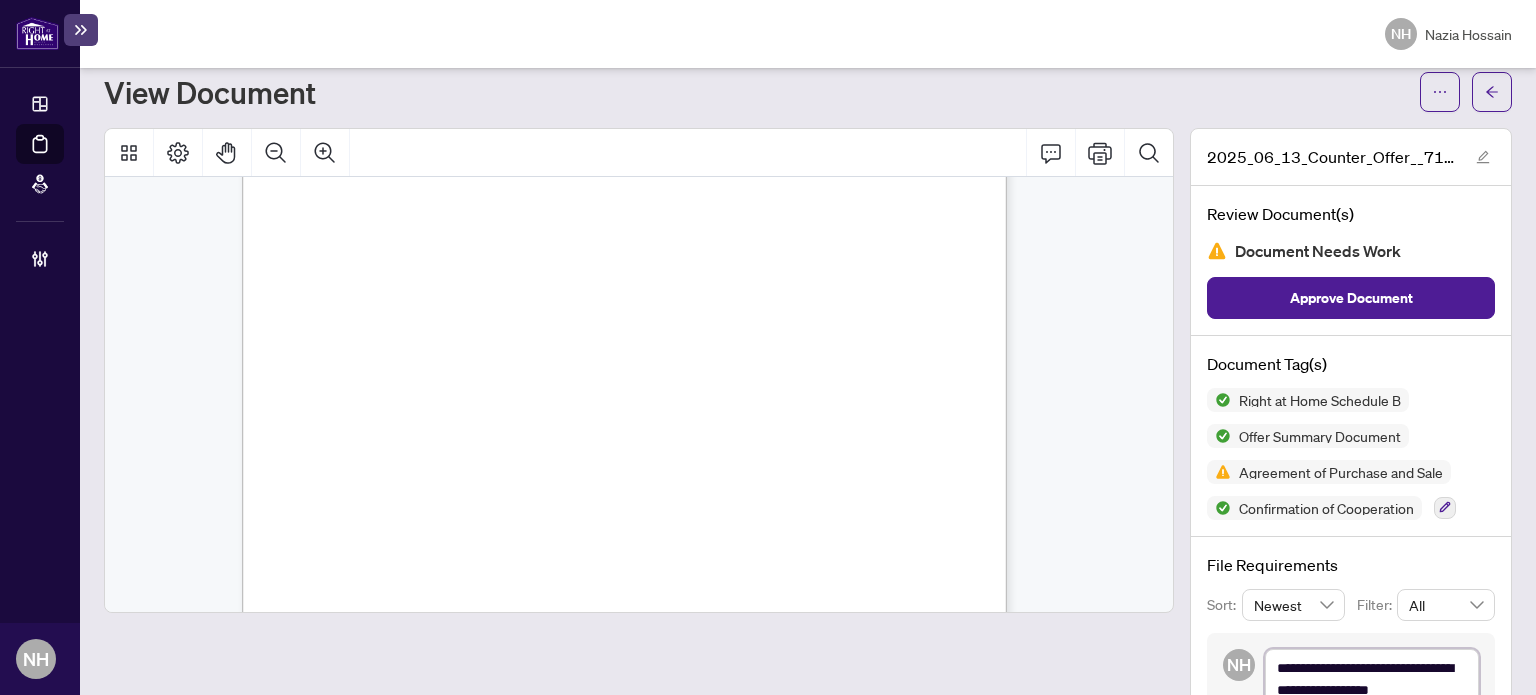 type on "**********" 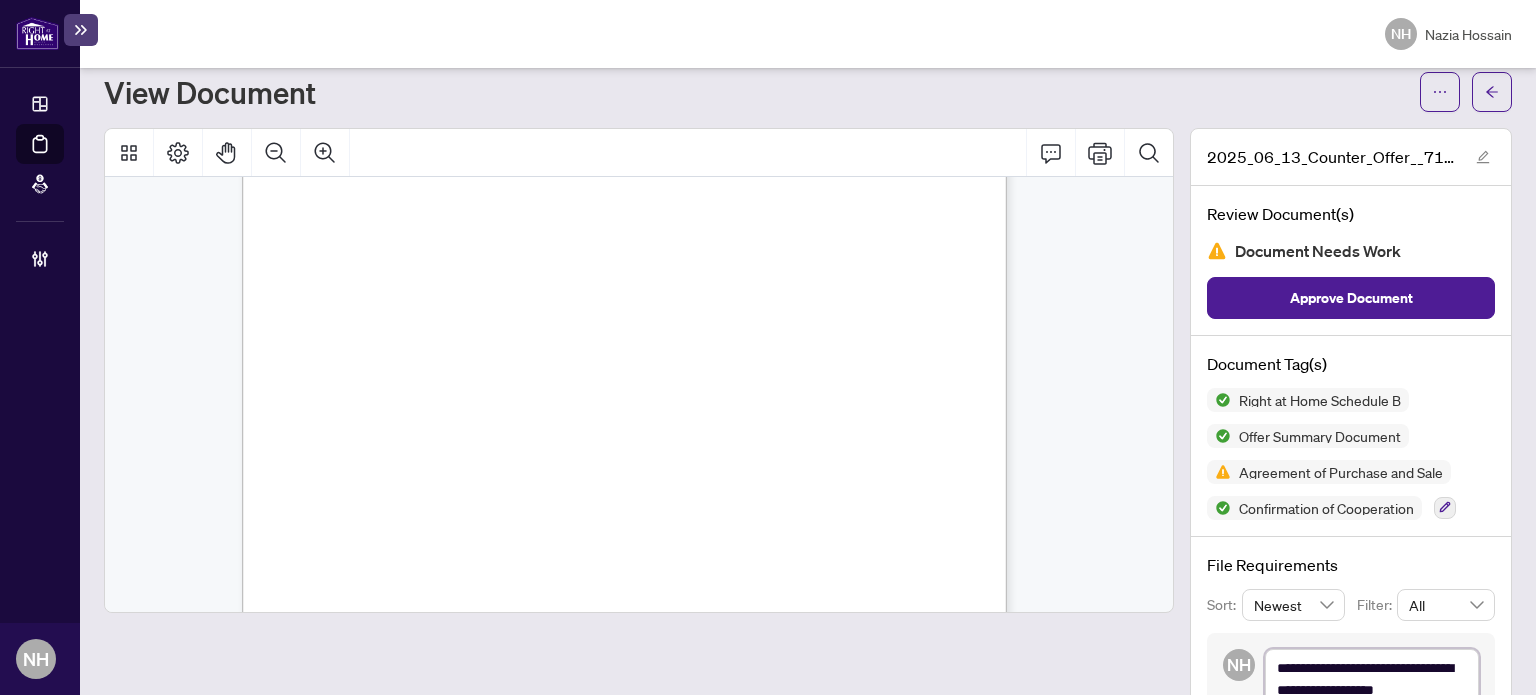 type on "**********" 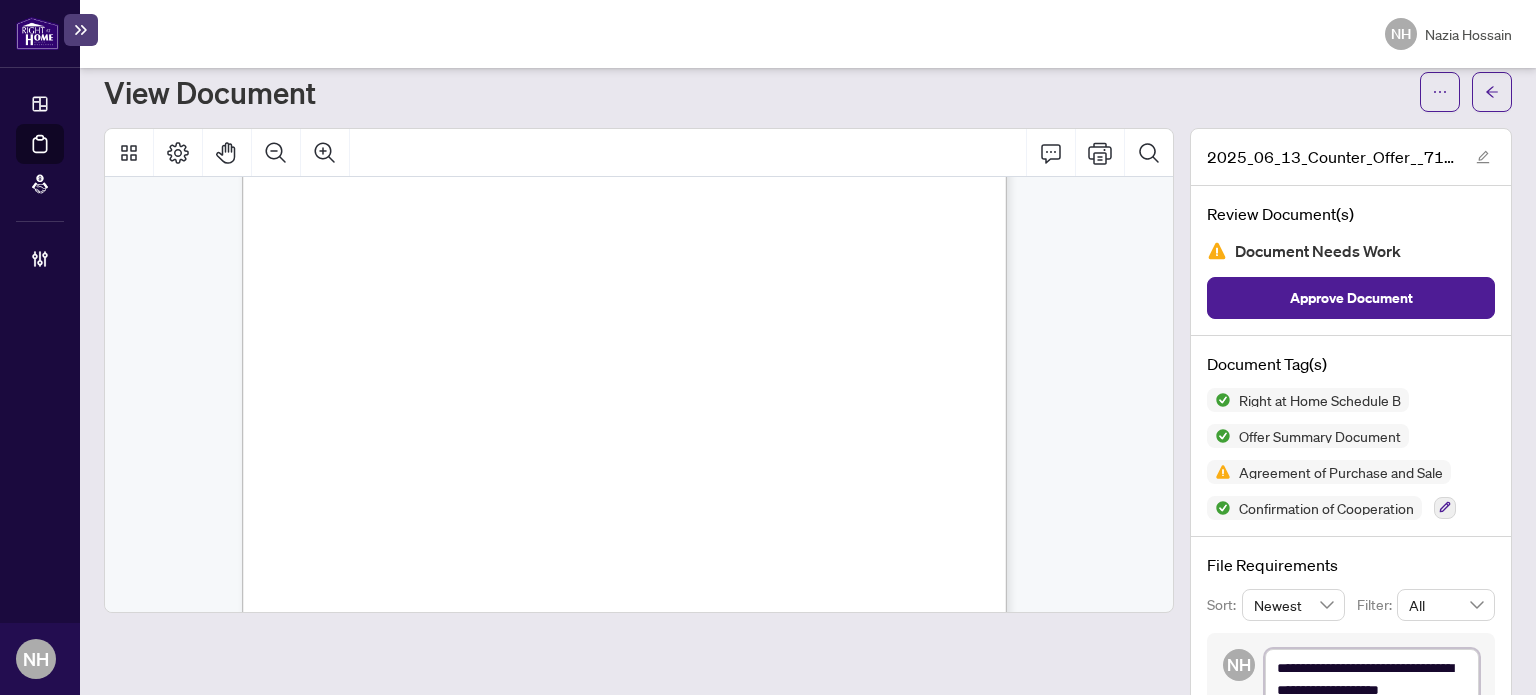 type on "**********" 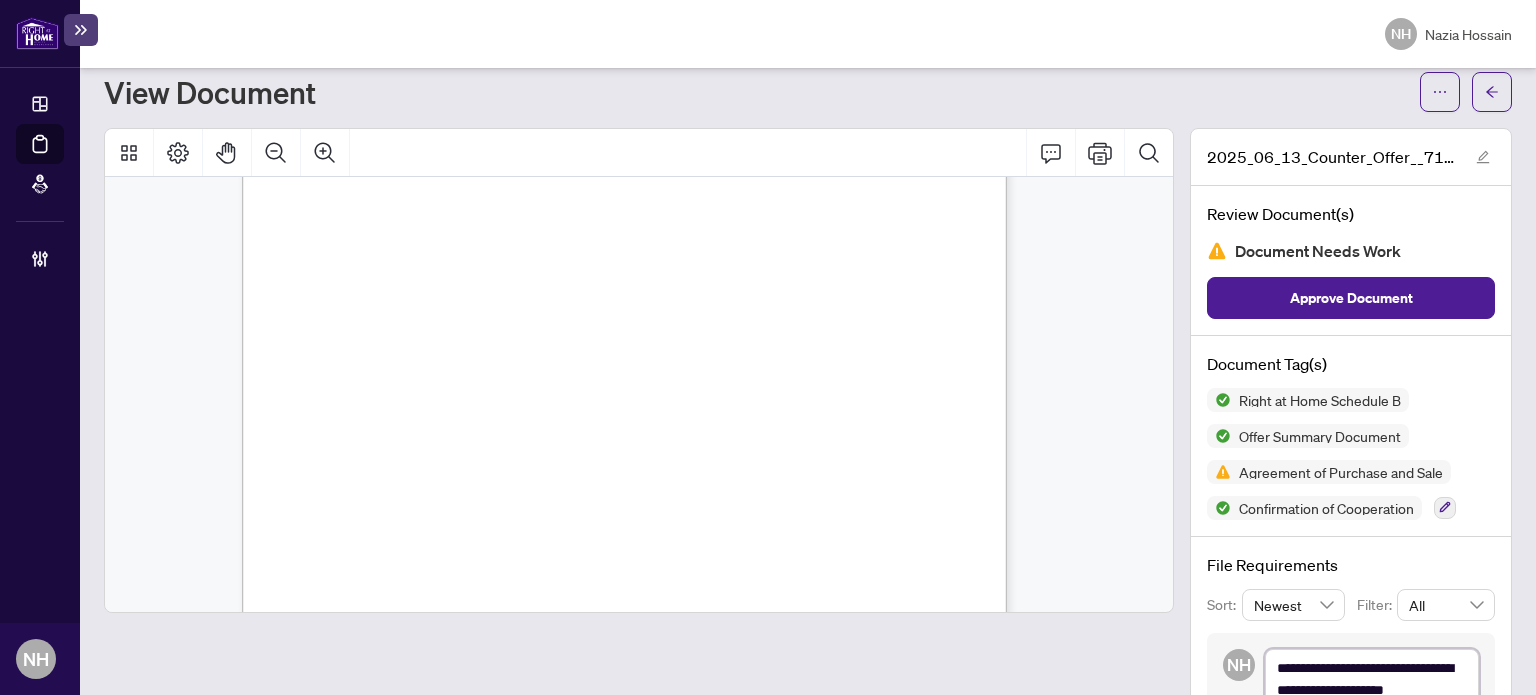 type on "**********" 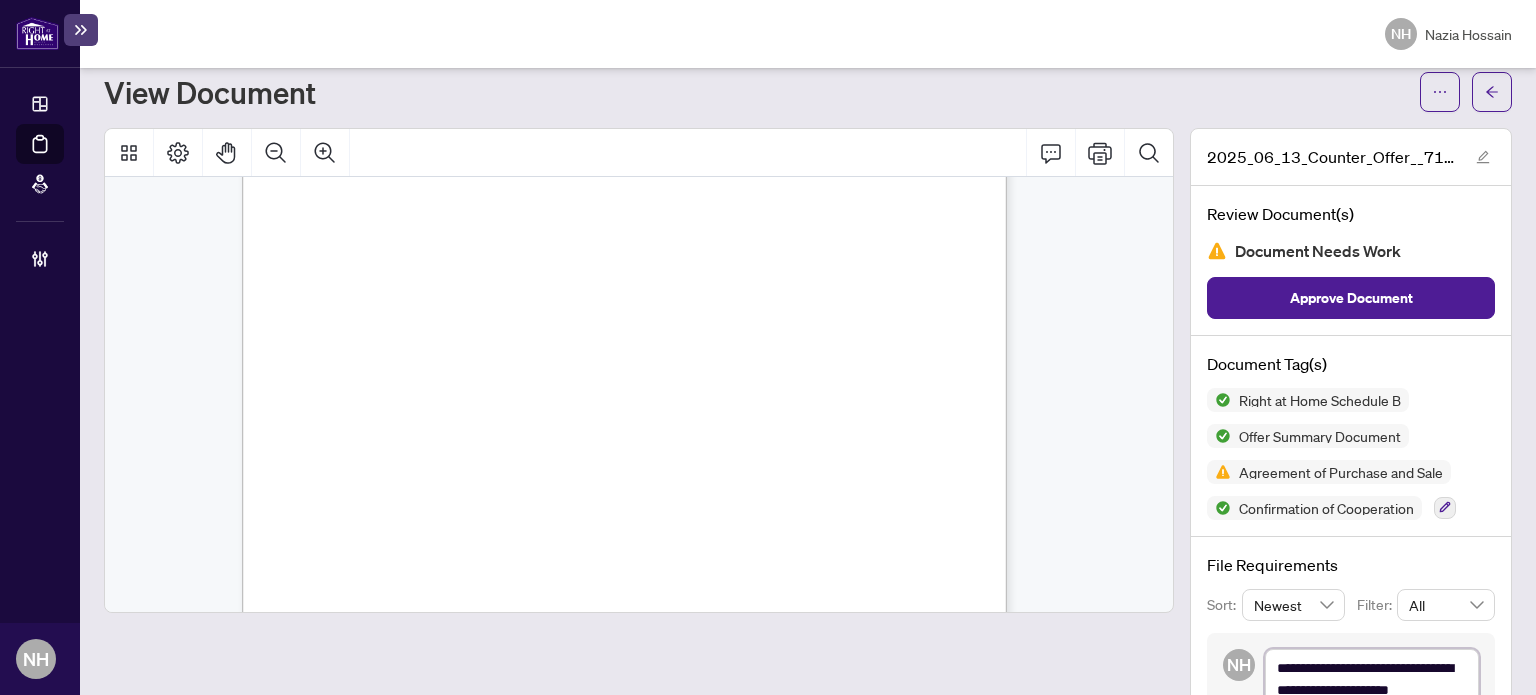scroll, scrollTop: 81, scrollLeft: 0, axis: vertical 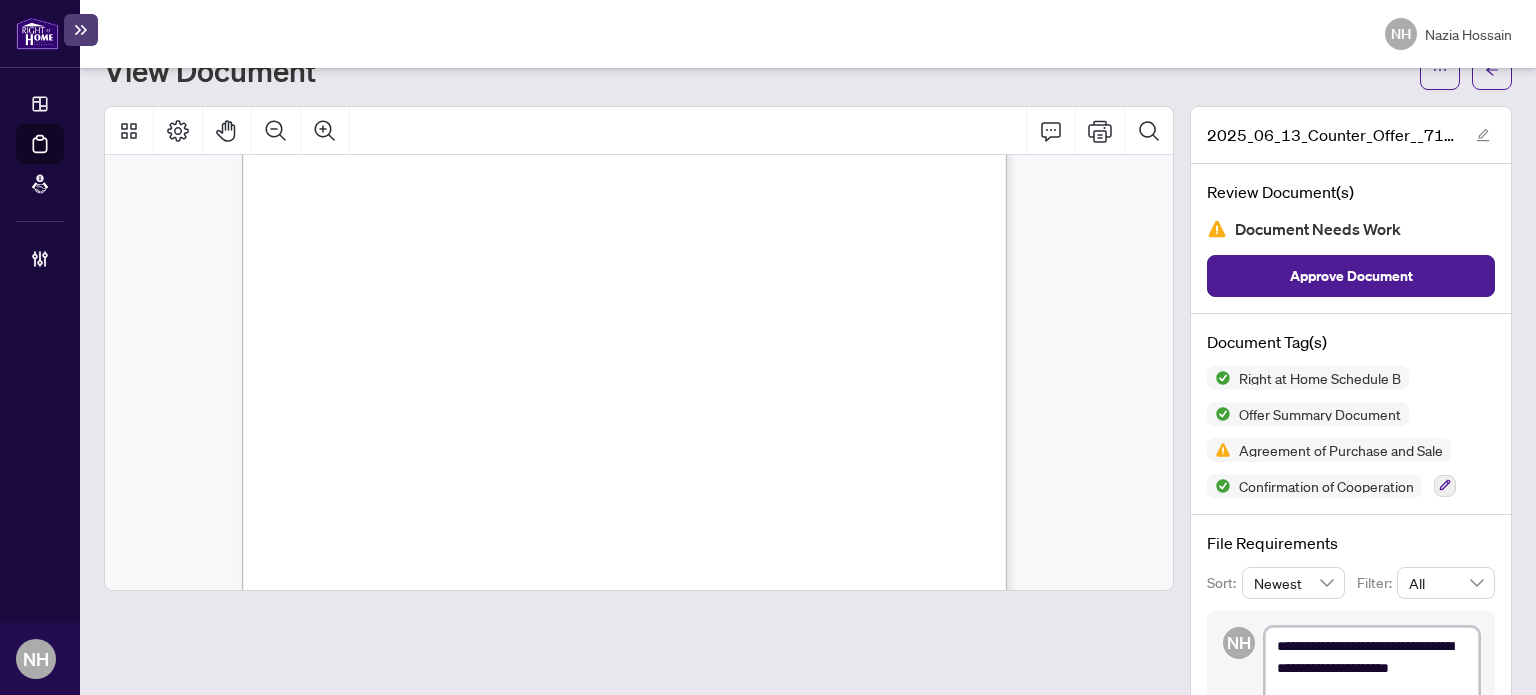 type on "**********" 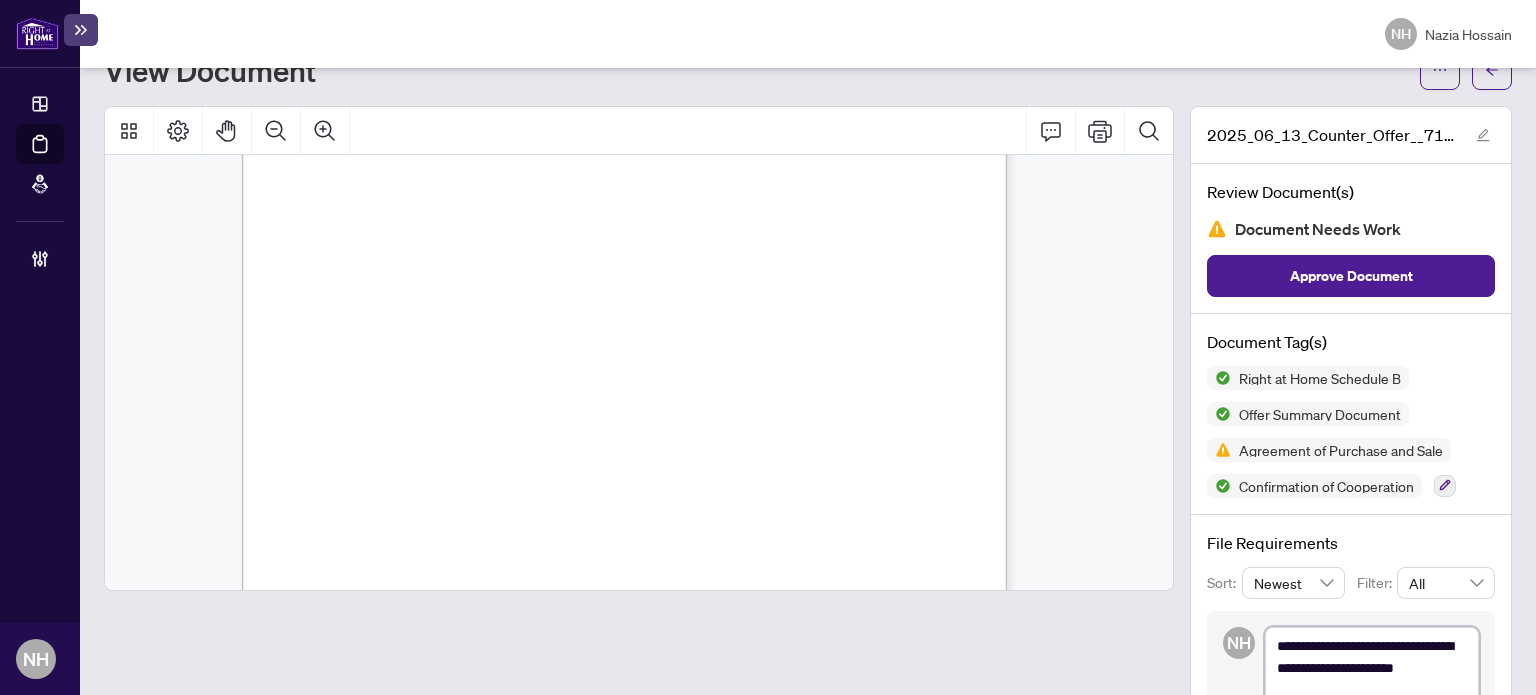 type on "**********" 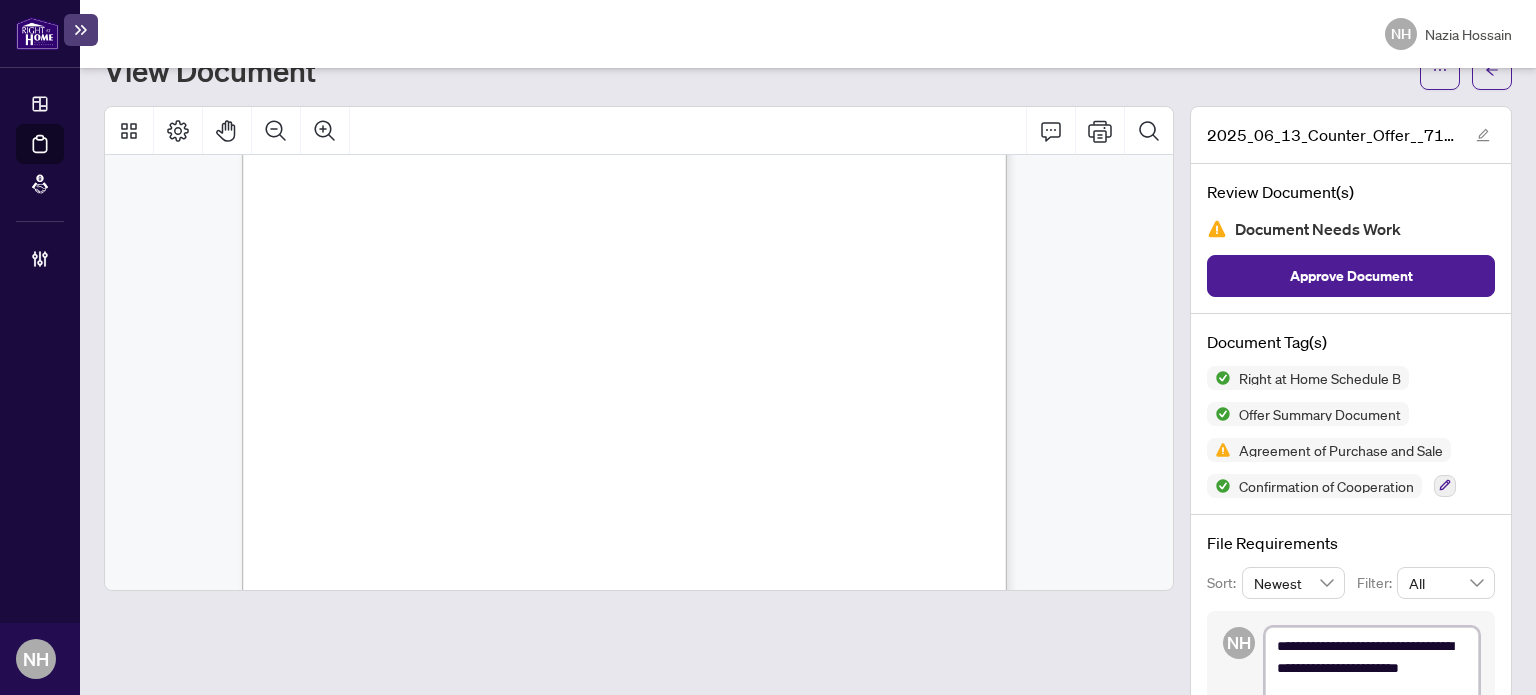 type on "**********" 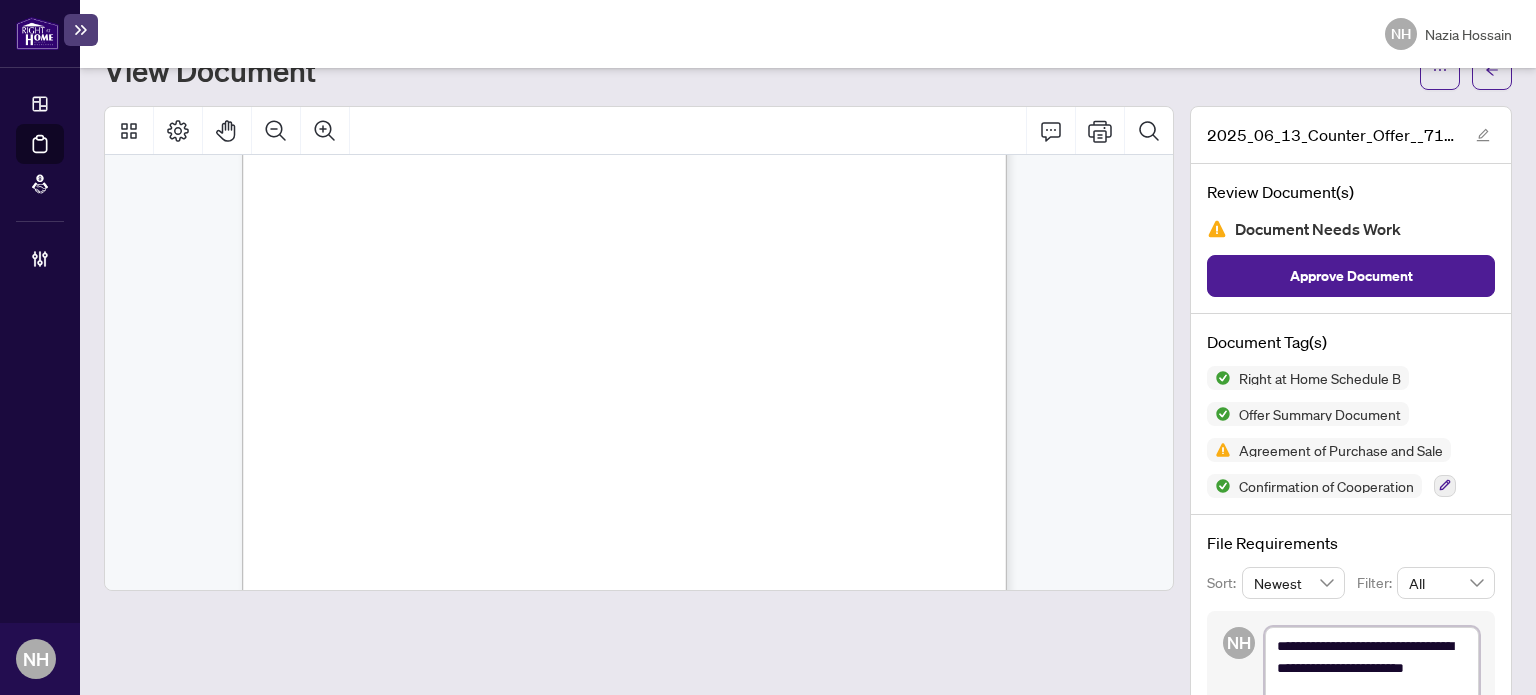 type on "**********" 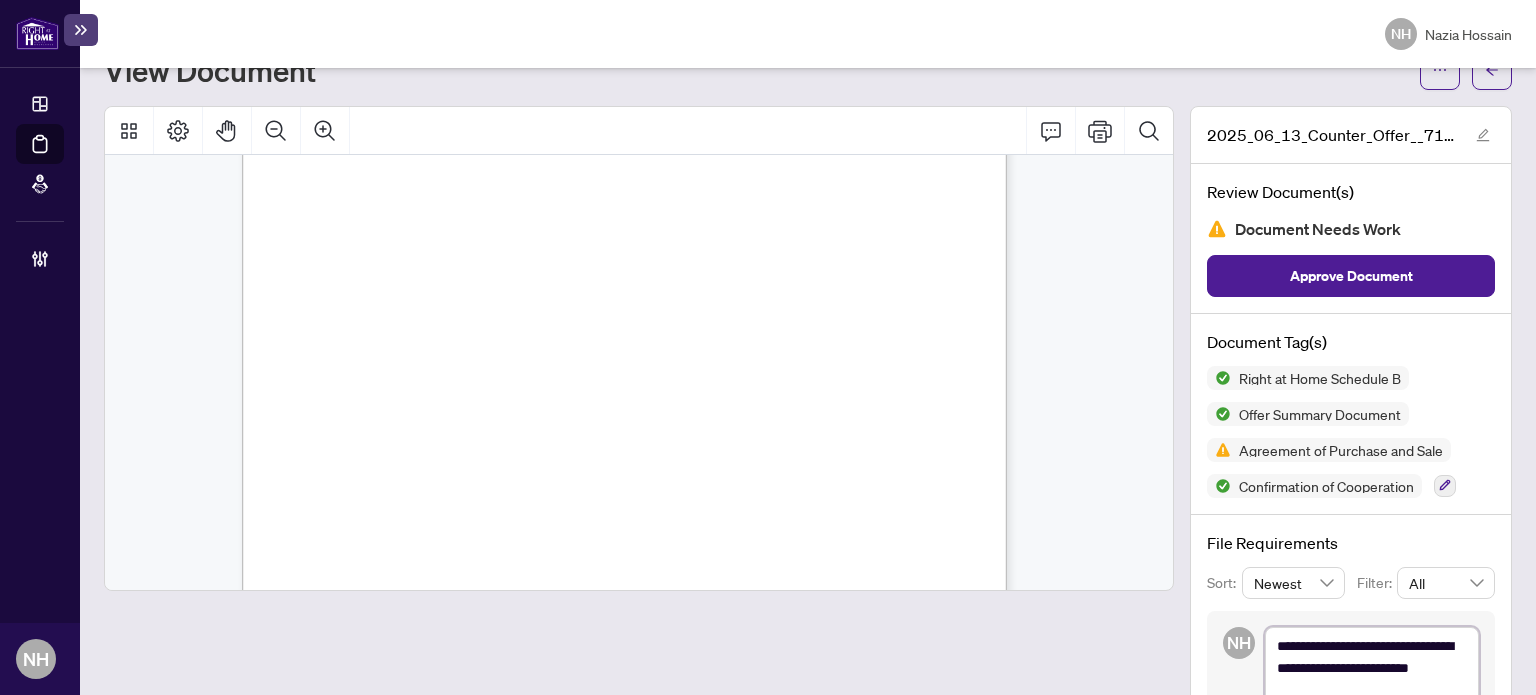 type on "**********" 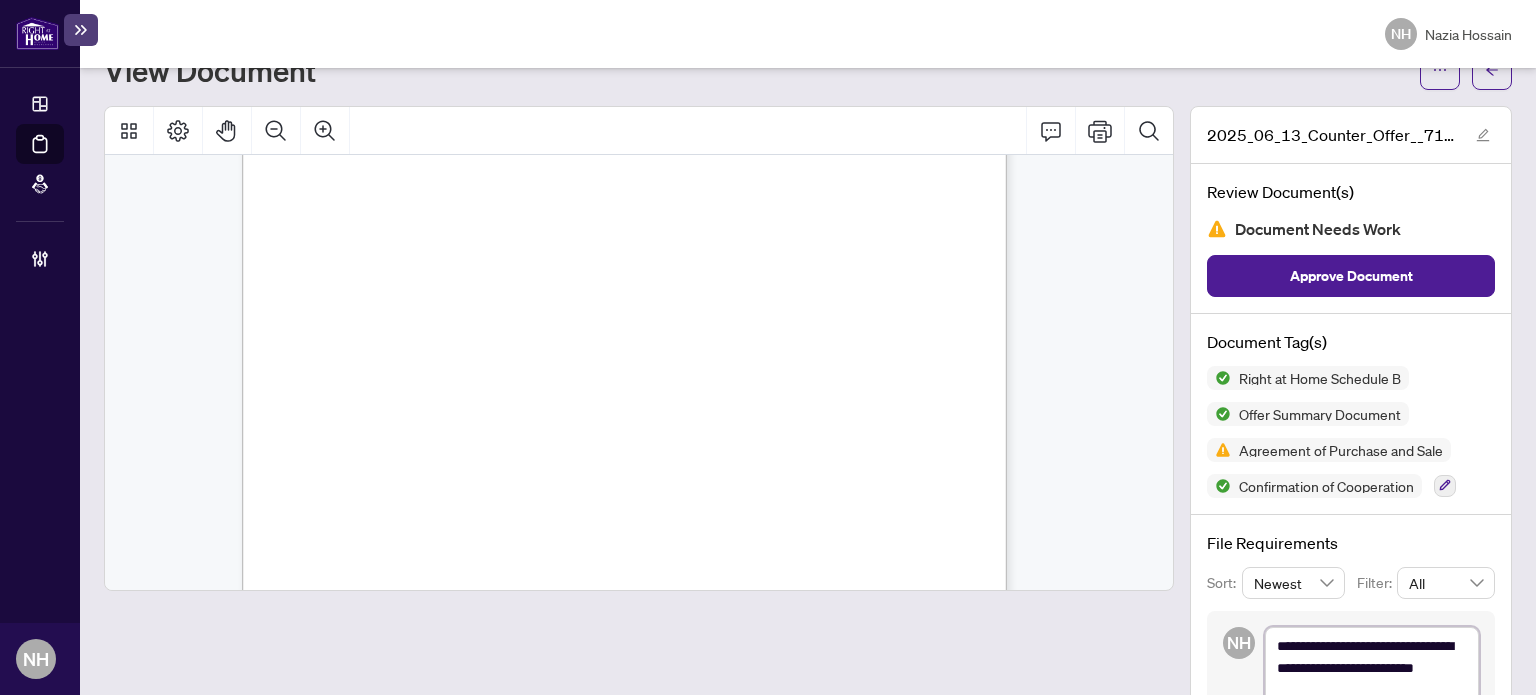 type on "**********" 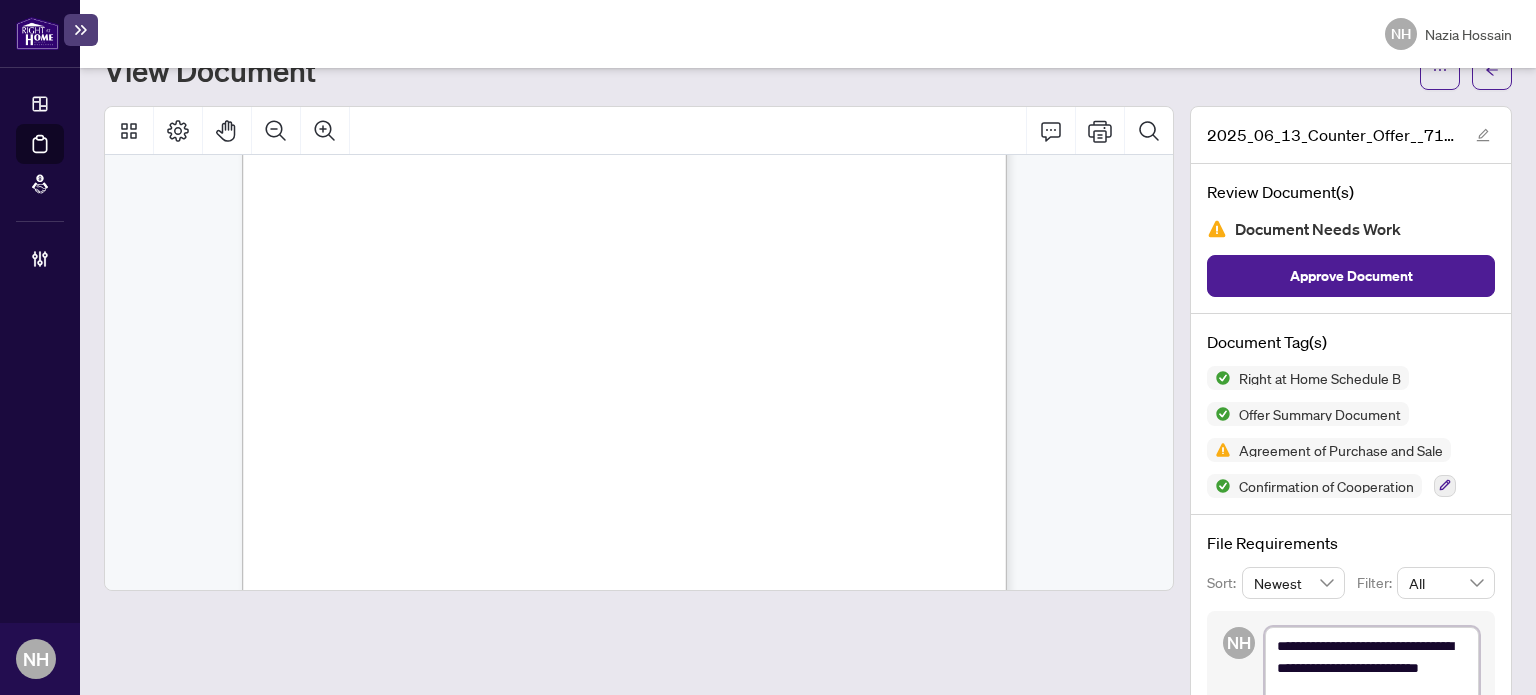 type on "**********" 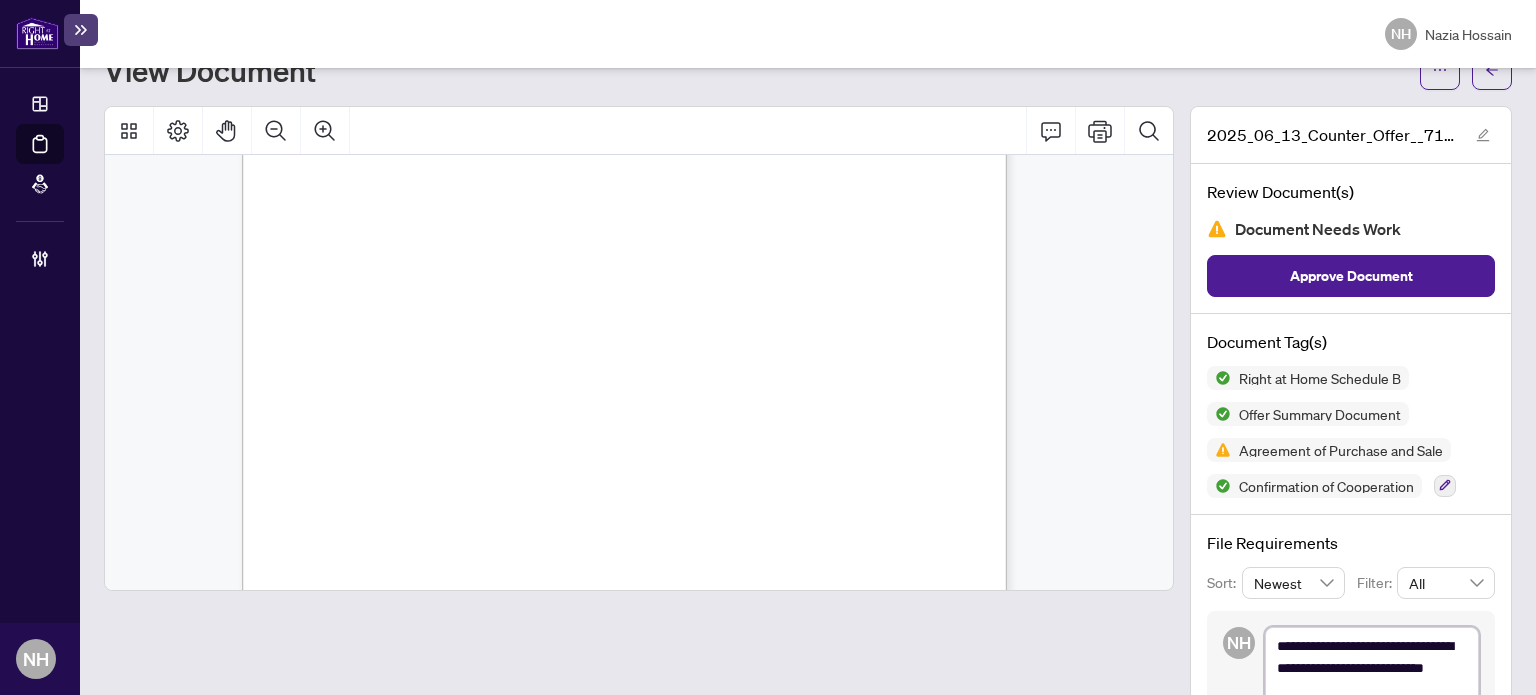 type on "**********" 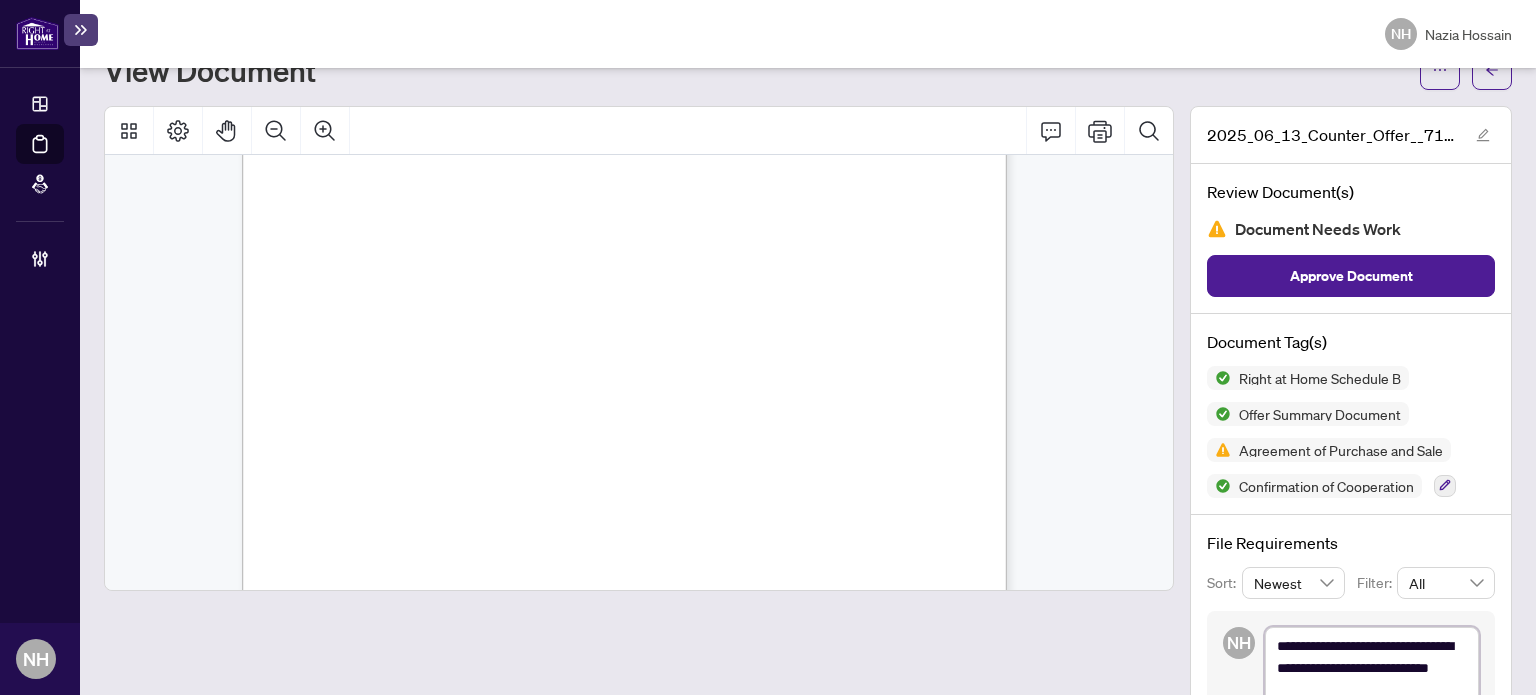 type on "**********" 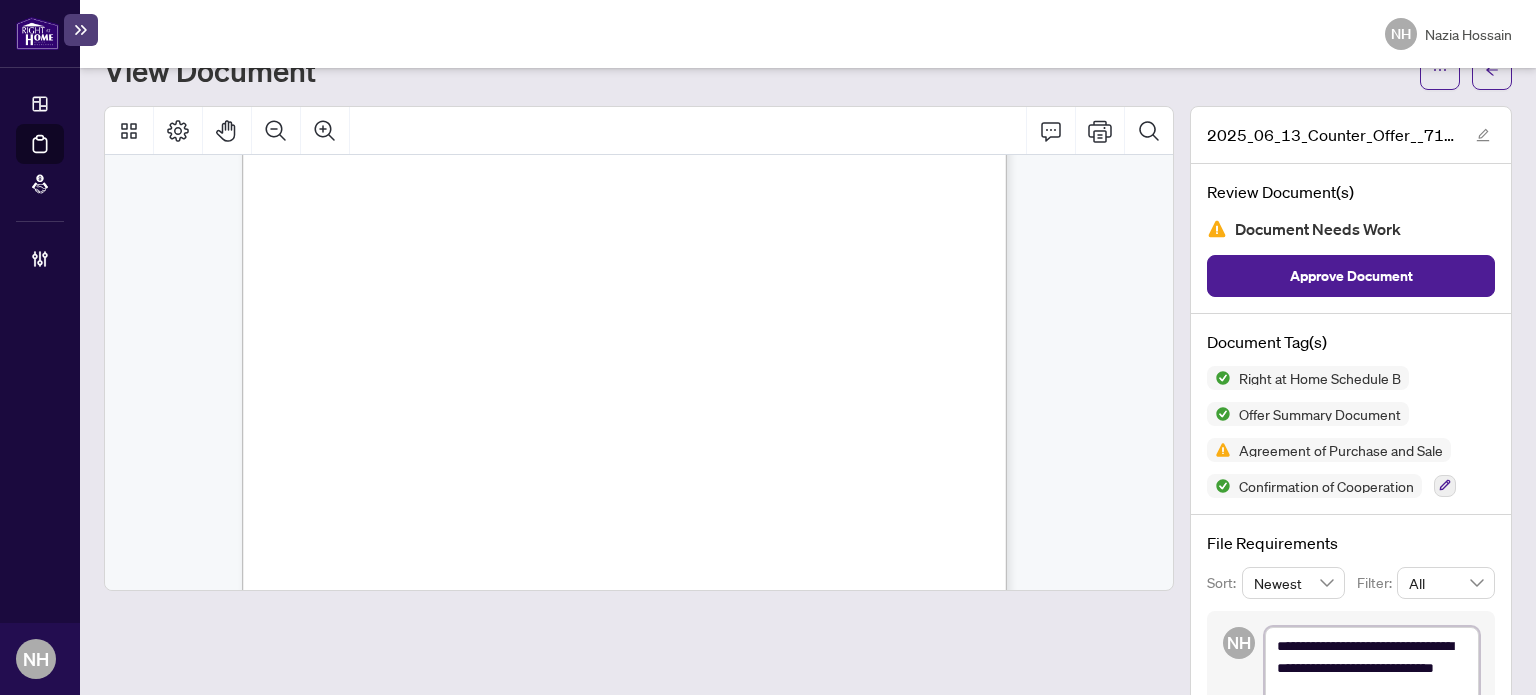 type on "**********" 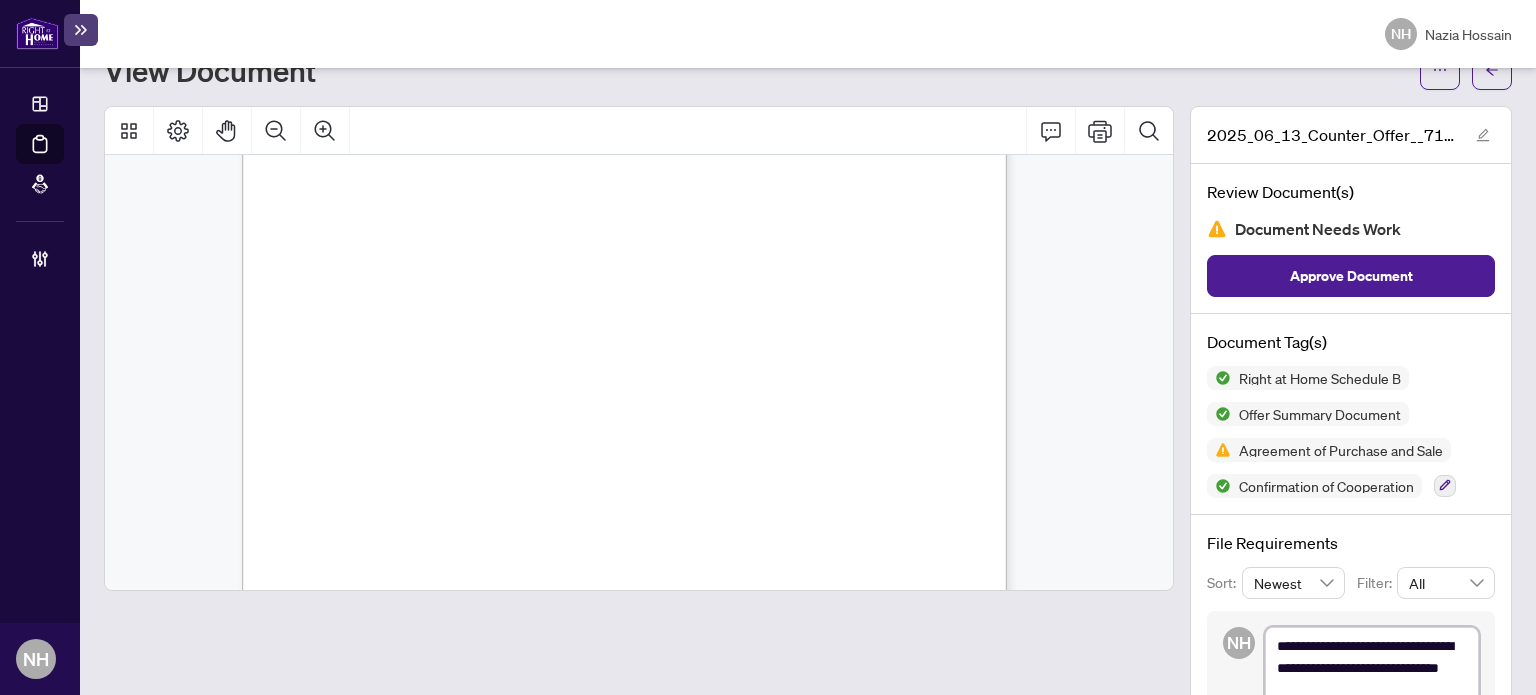 type on "**********" 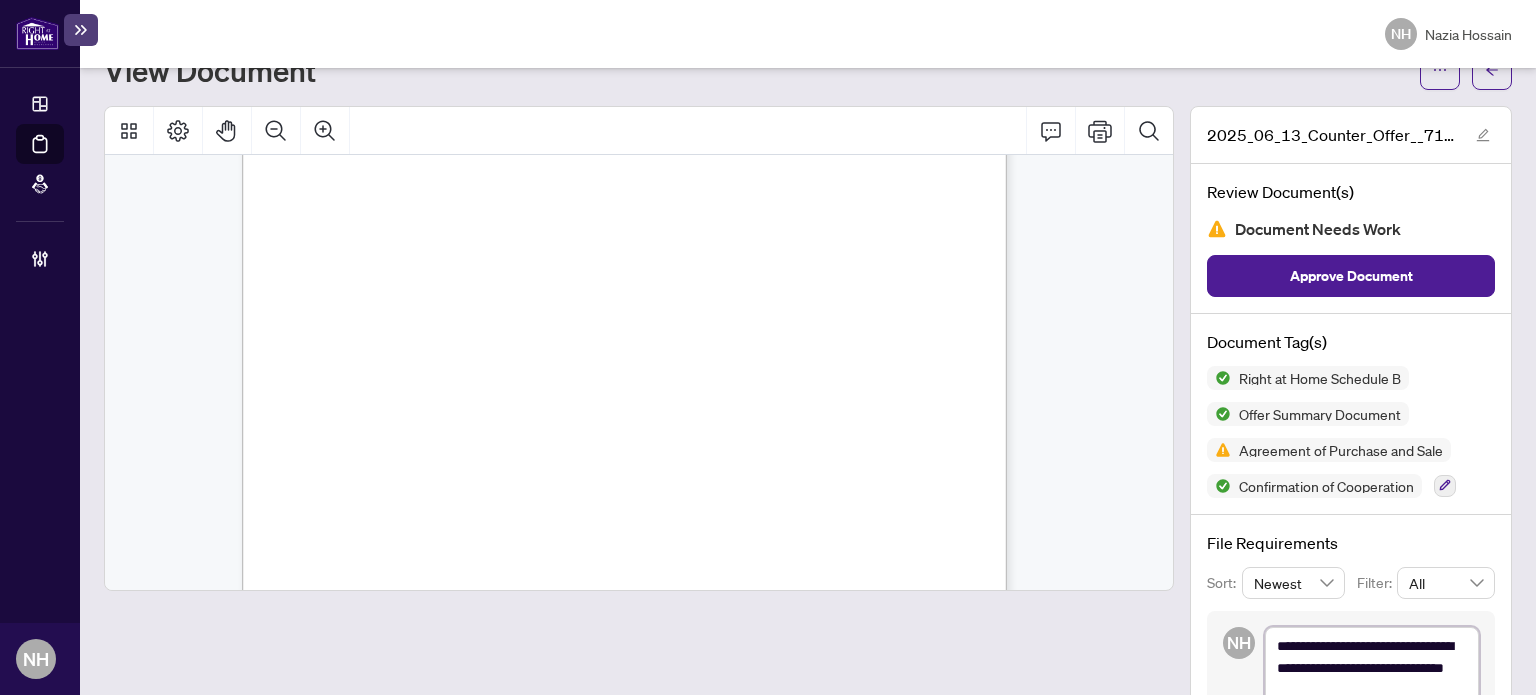 type on "**********" 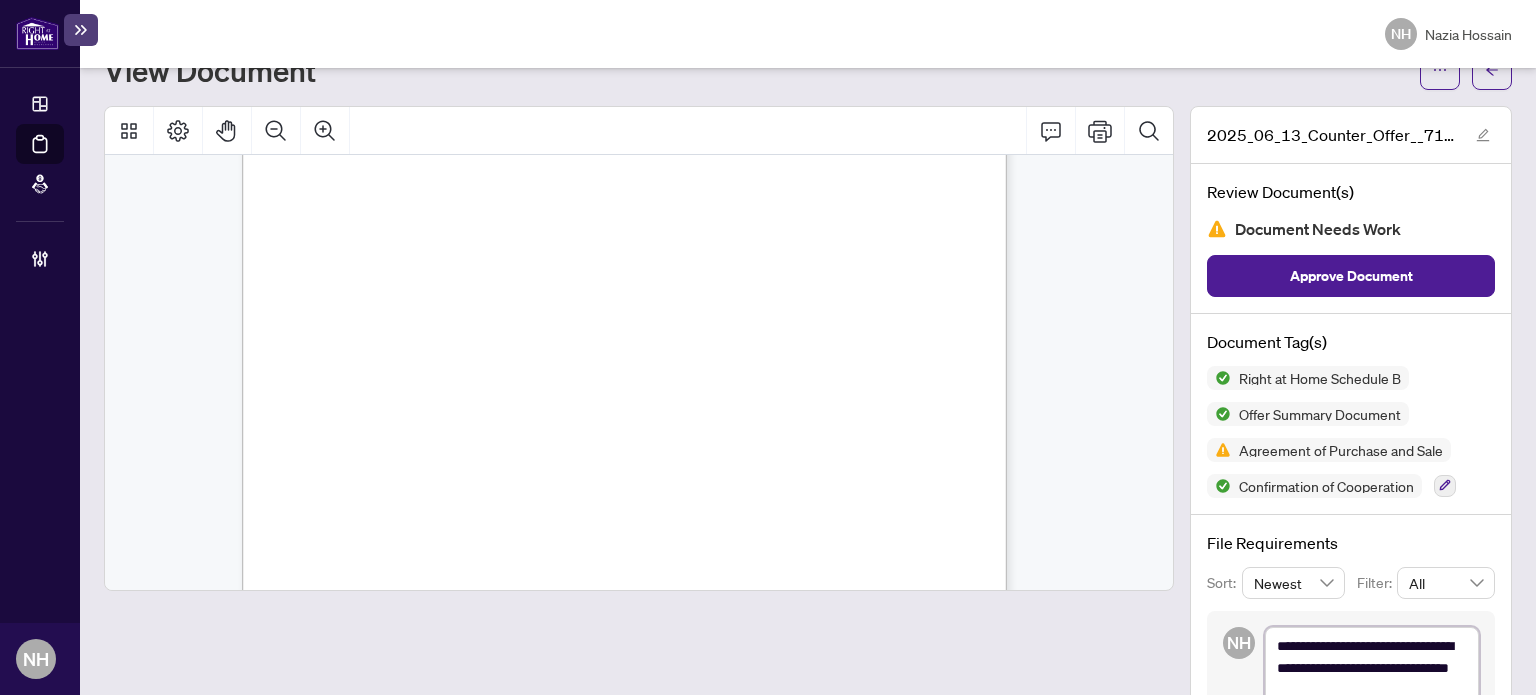 type on "**********" 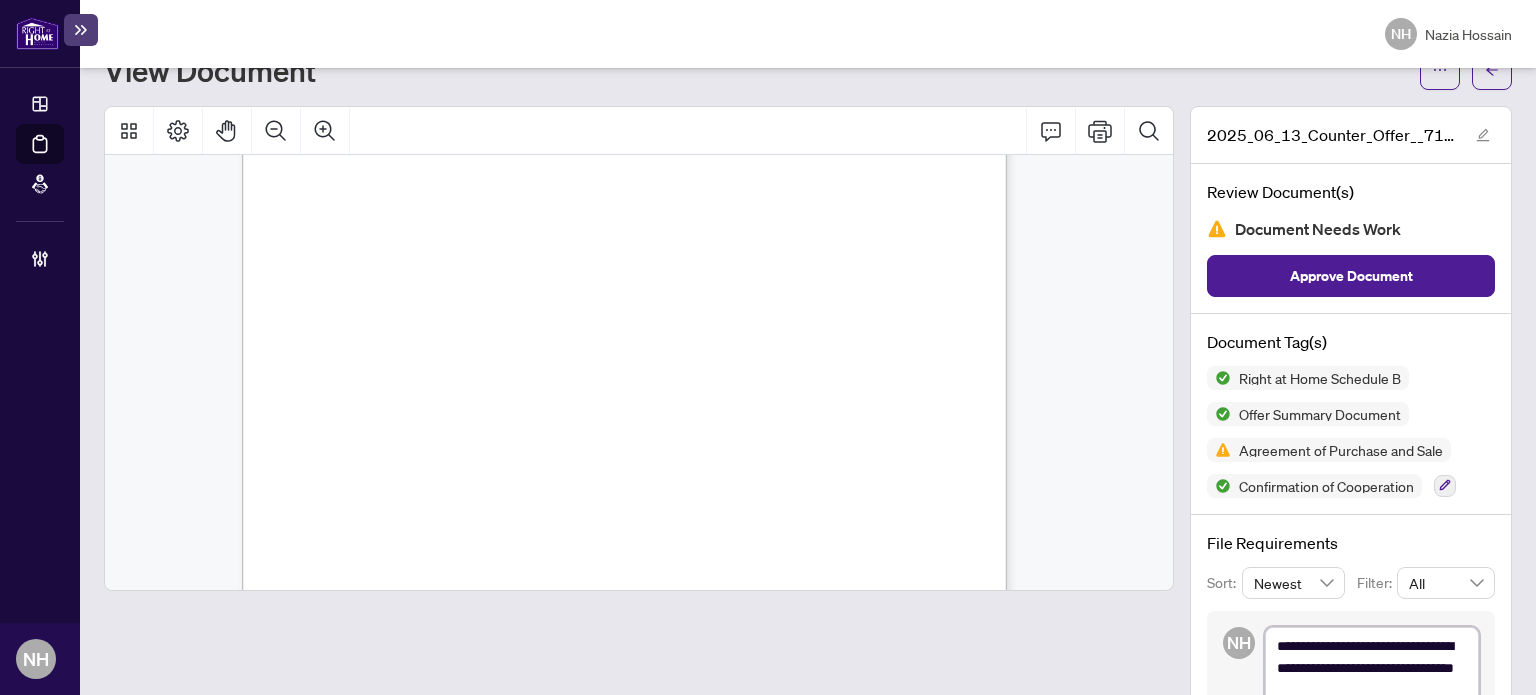 type on "**********" 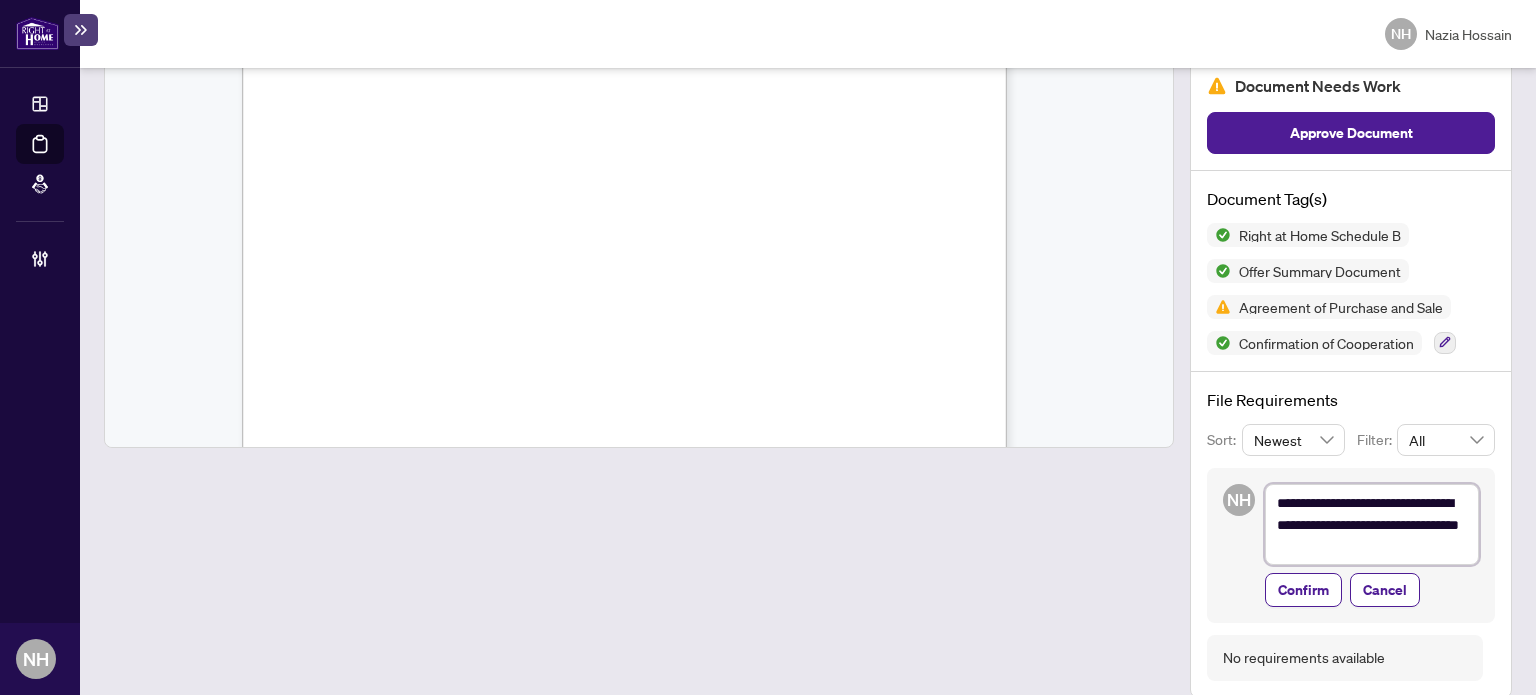 scroll, scrollTop: 248, scrollLeft: 0, axis: vertical 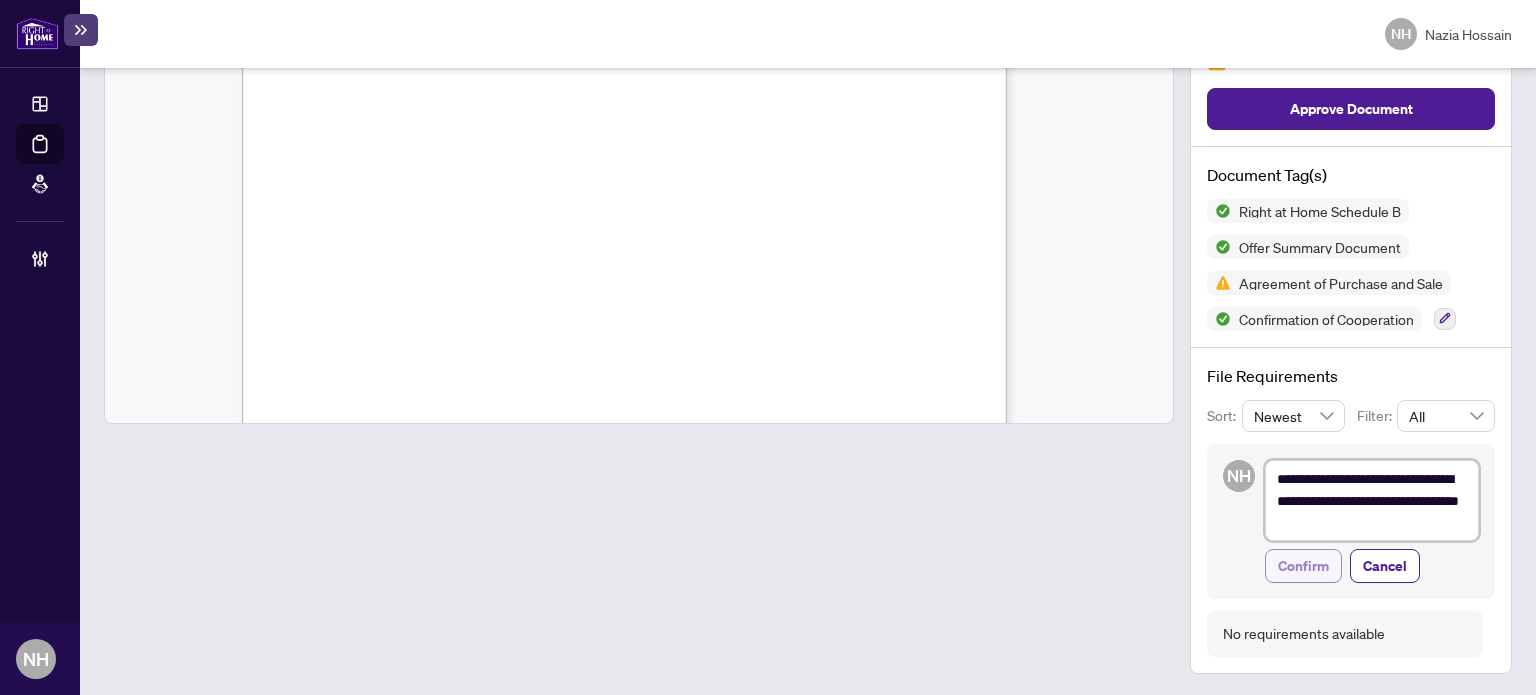 type on "**********" 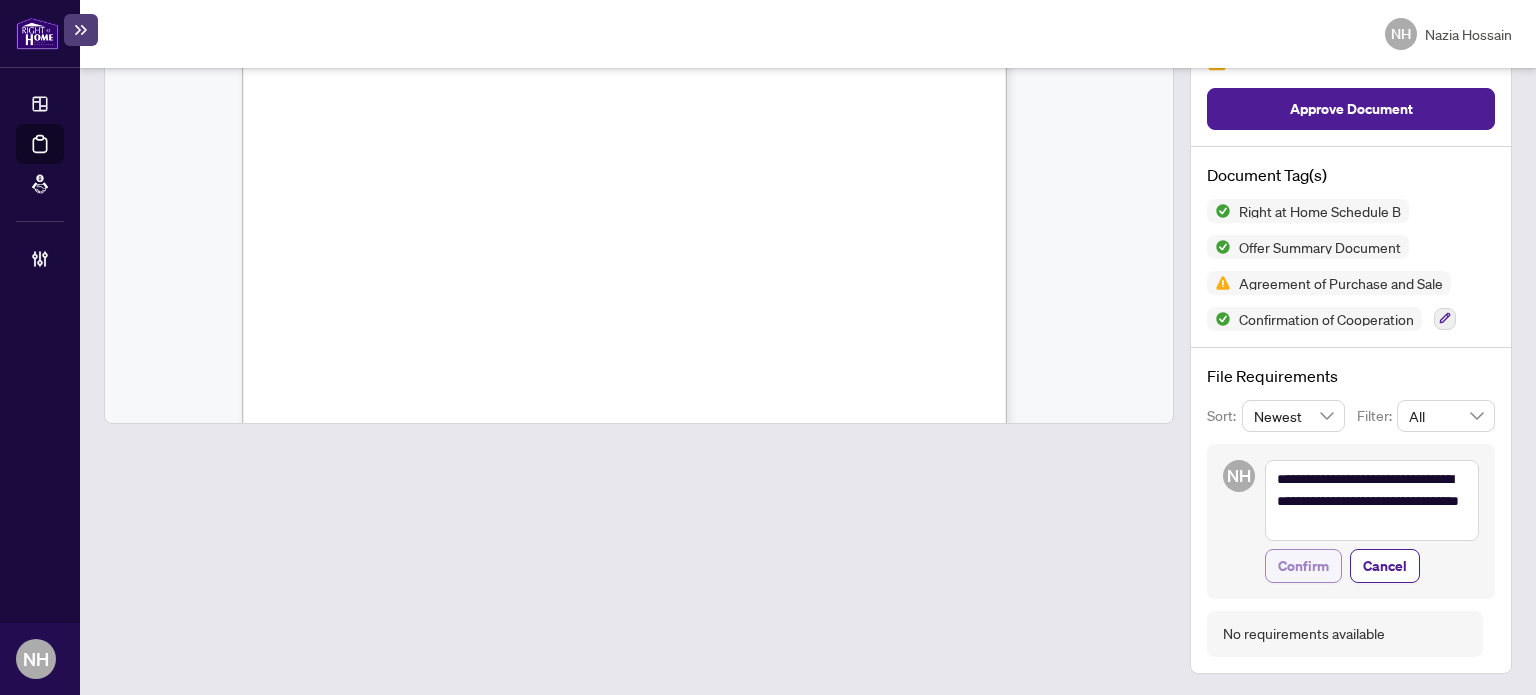 click on "Confirm" at bounding box center (1303, 566) 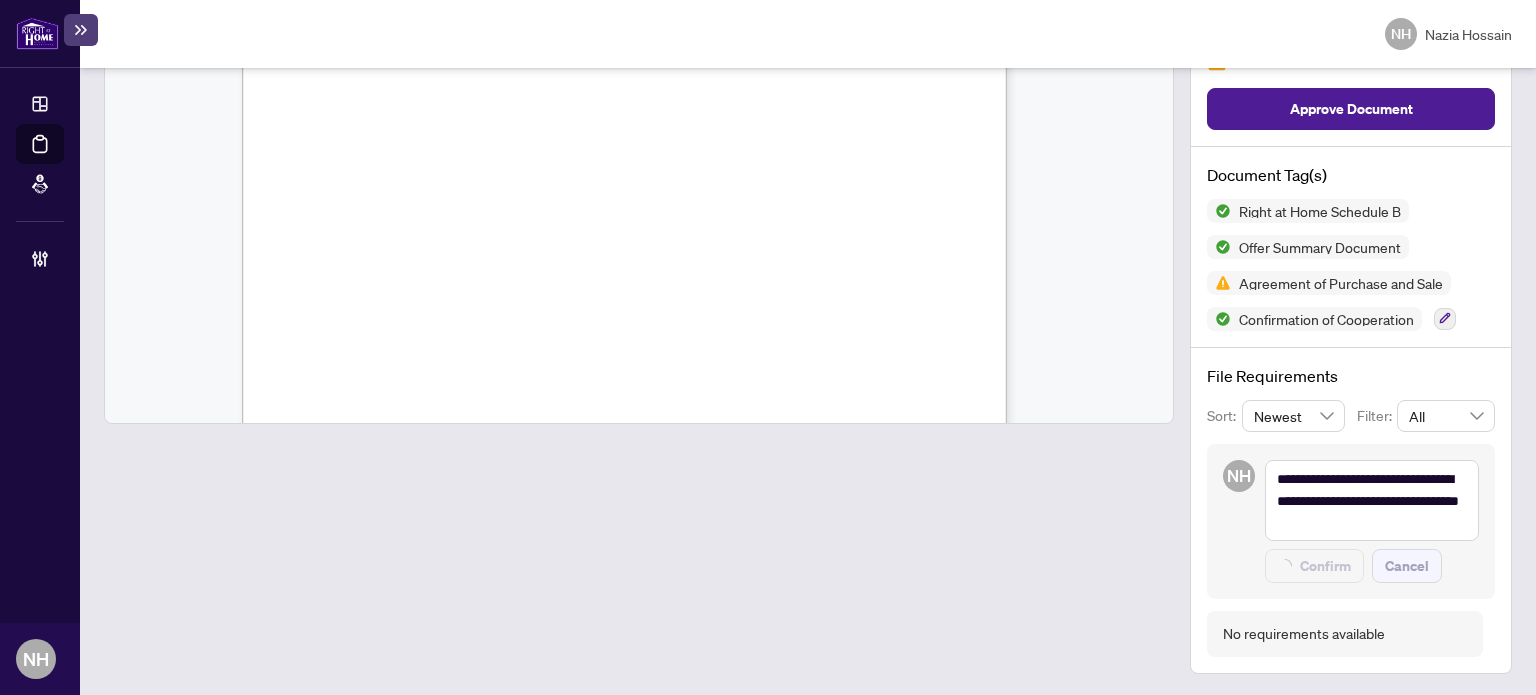 type on "**********" 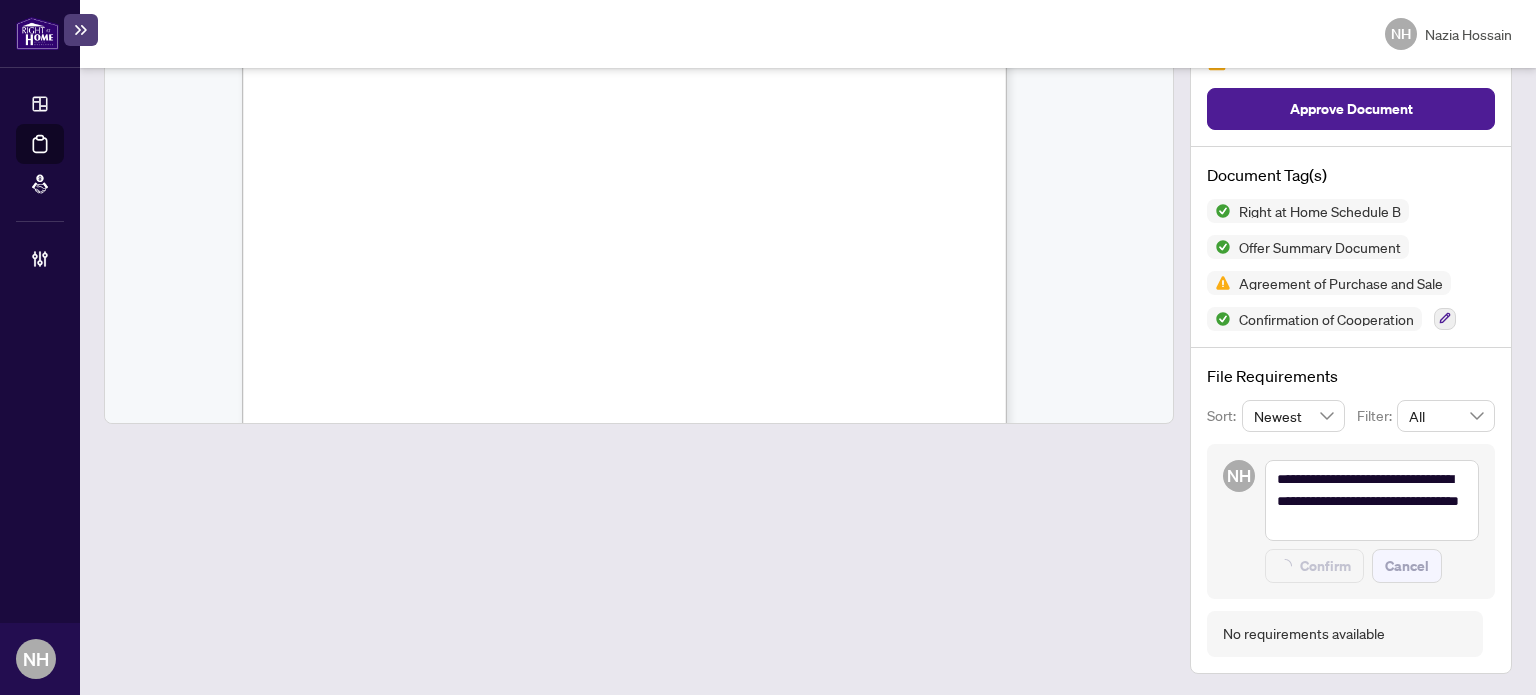 type 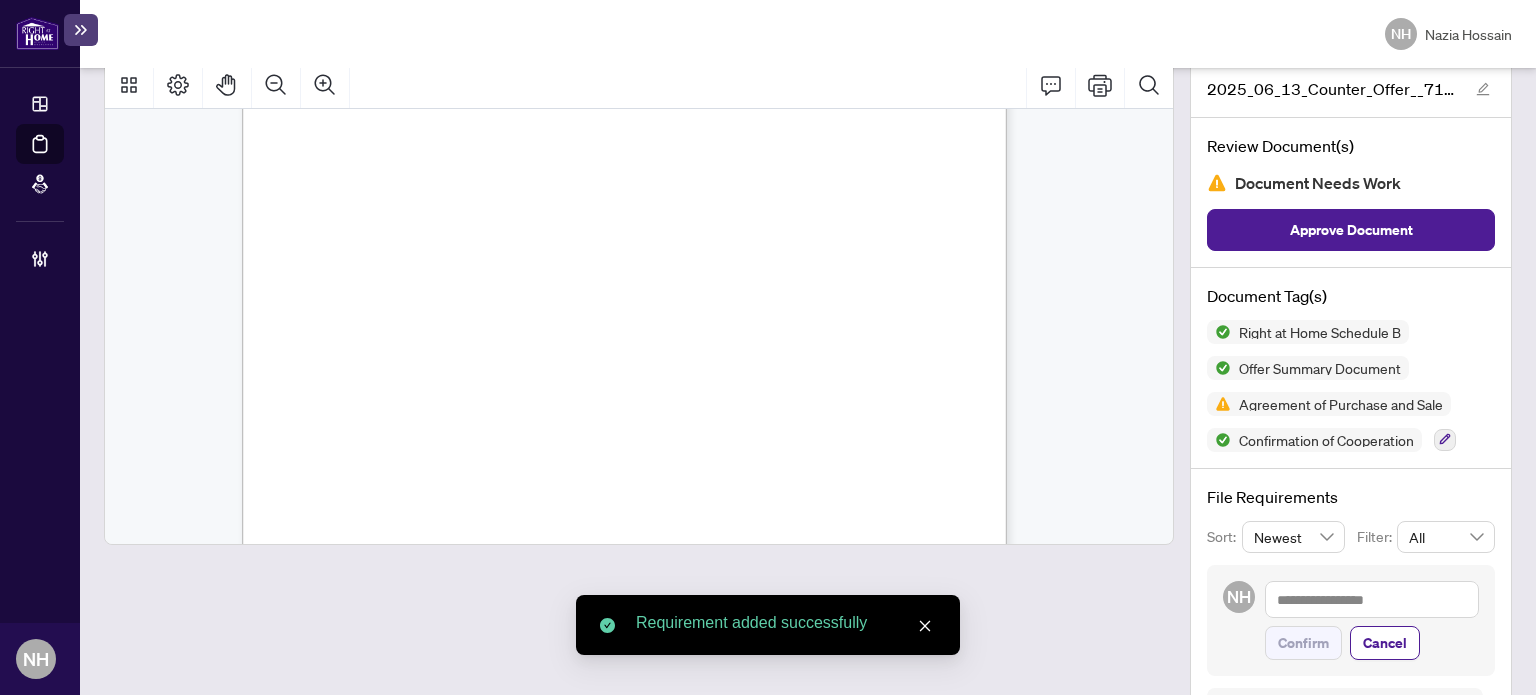 scroll, scrollTop: 0, scrollLeft: 0, axis: both 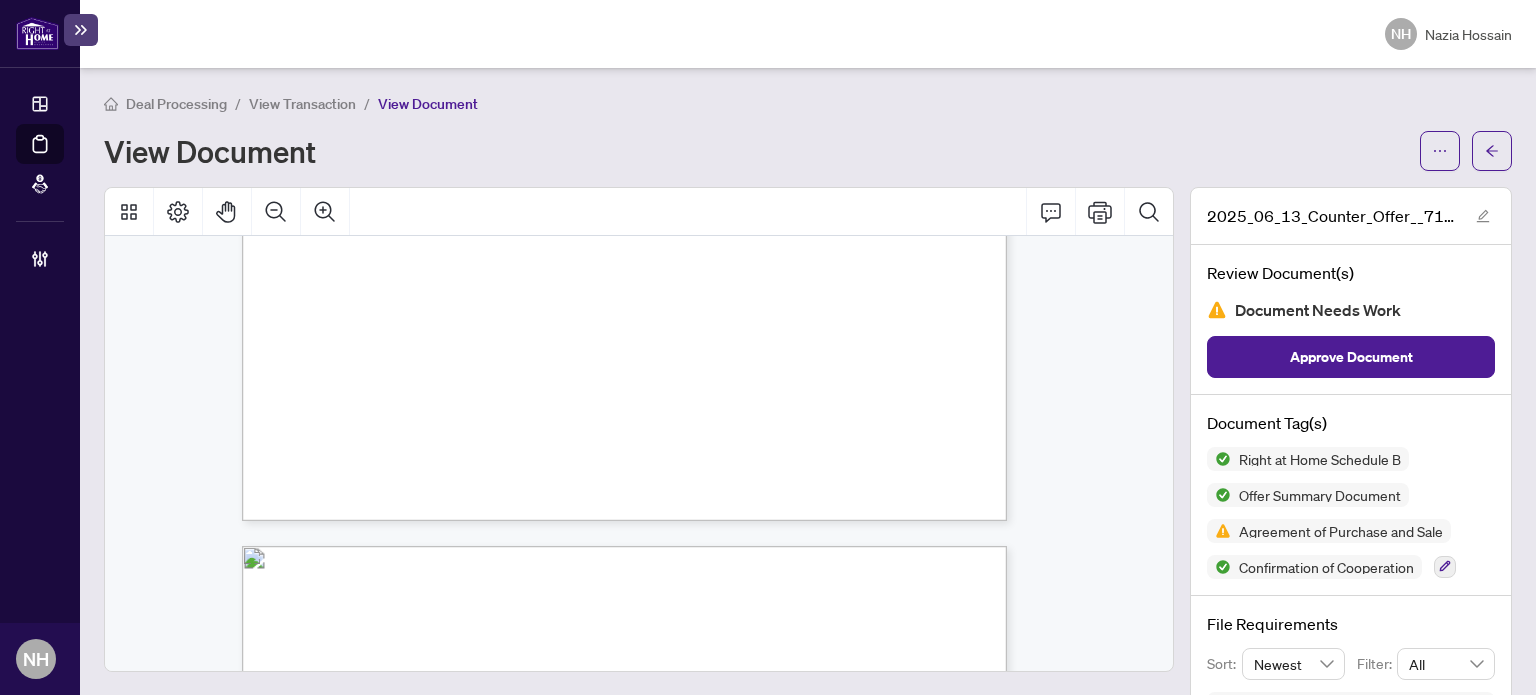 click on "View Transaction" at bounding box center (302, 104) 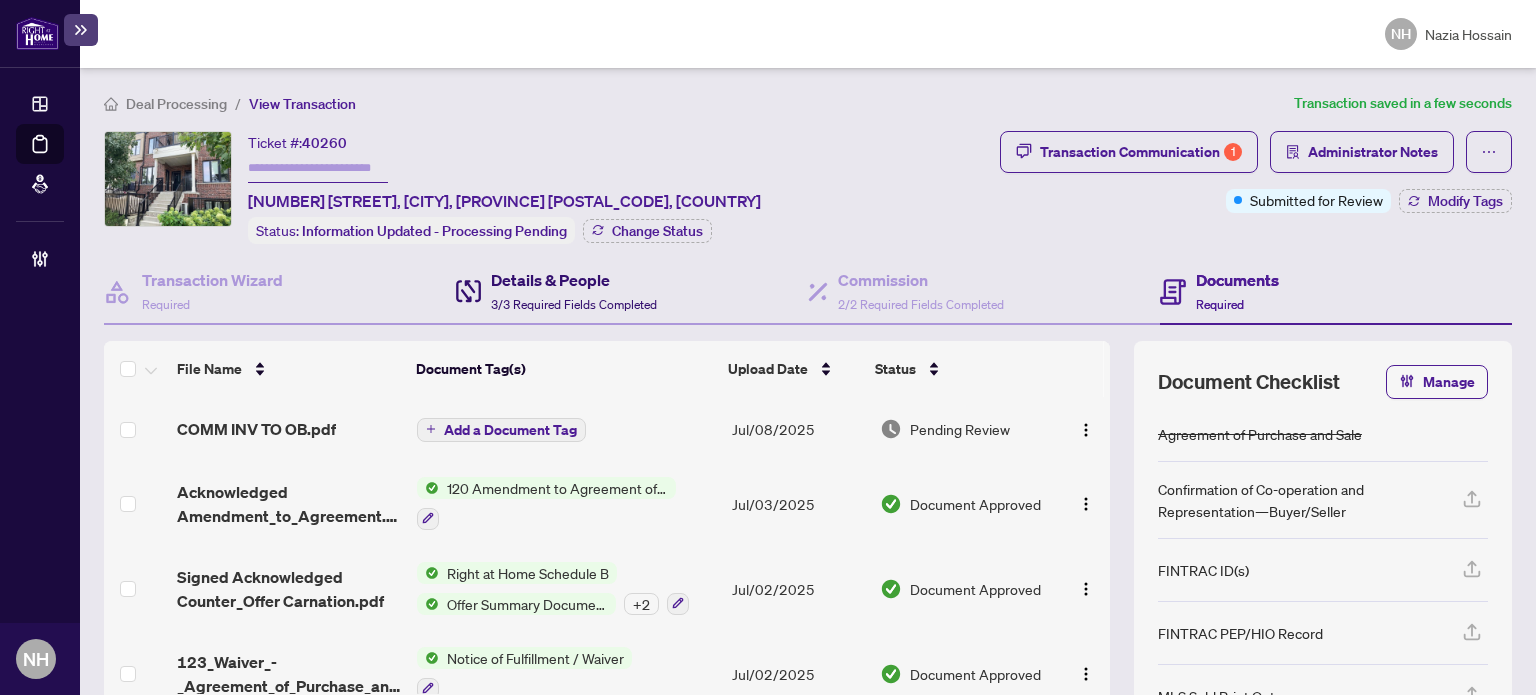 click on "Details & People" at bounding box center (574, 280) 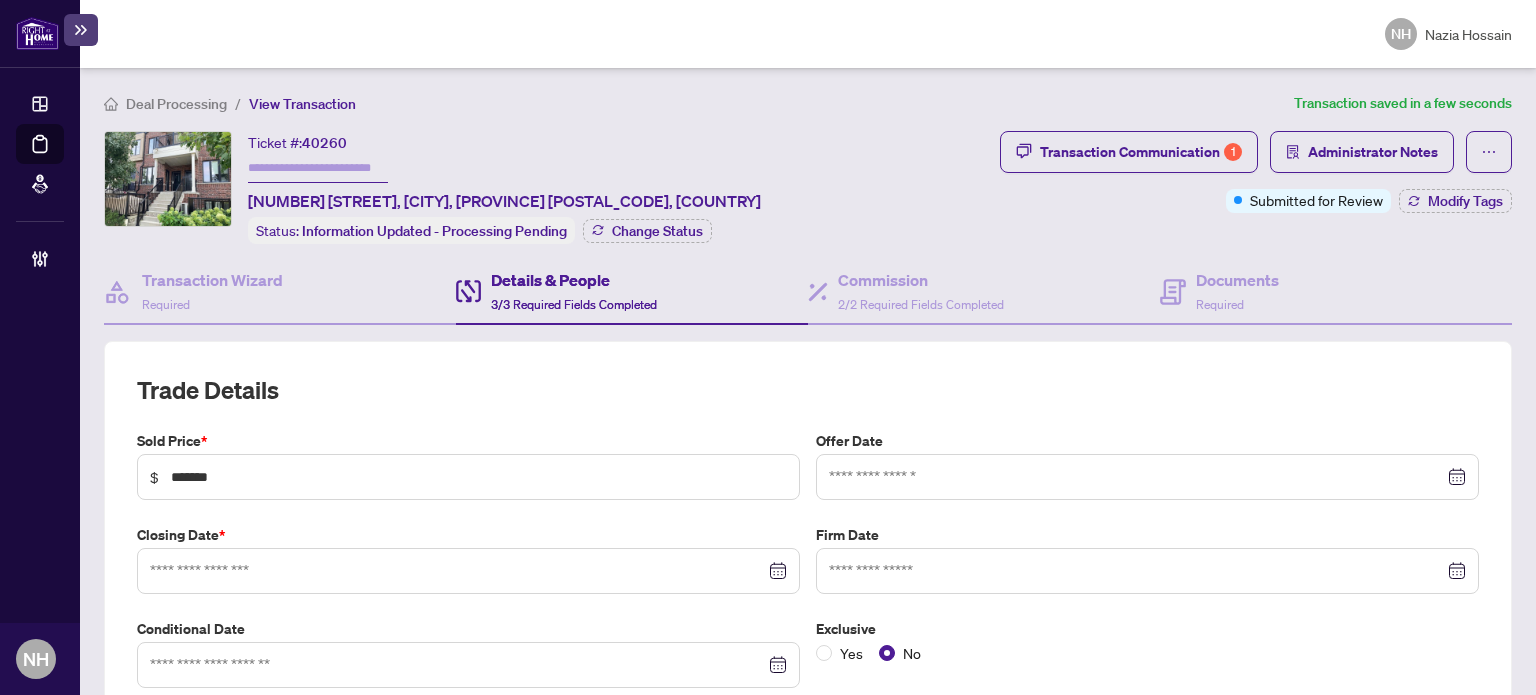 type on "**********" 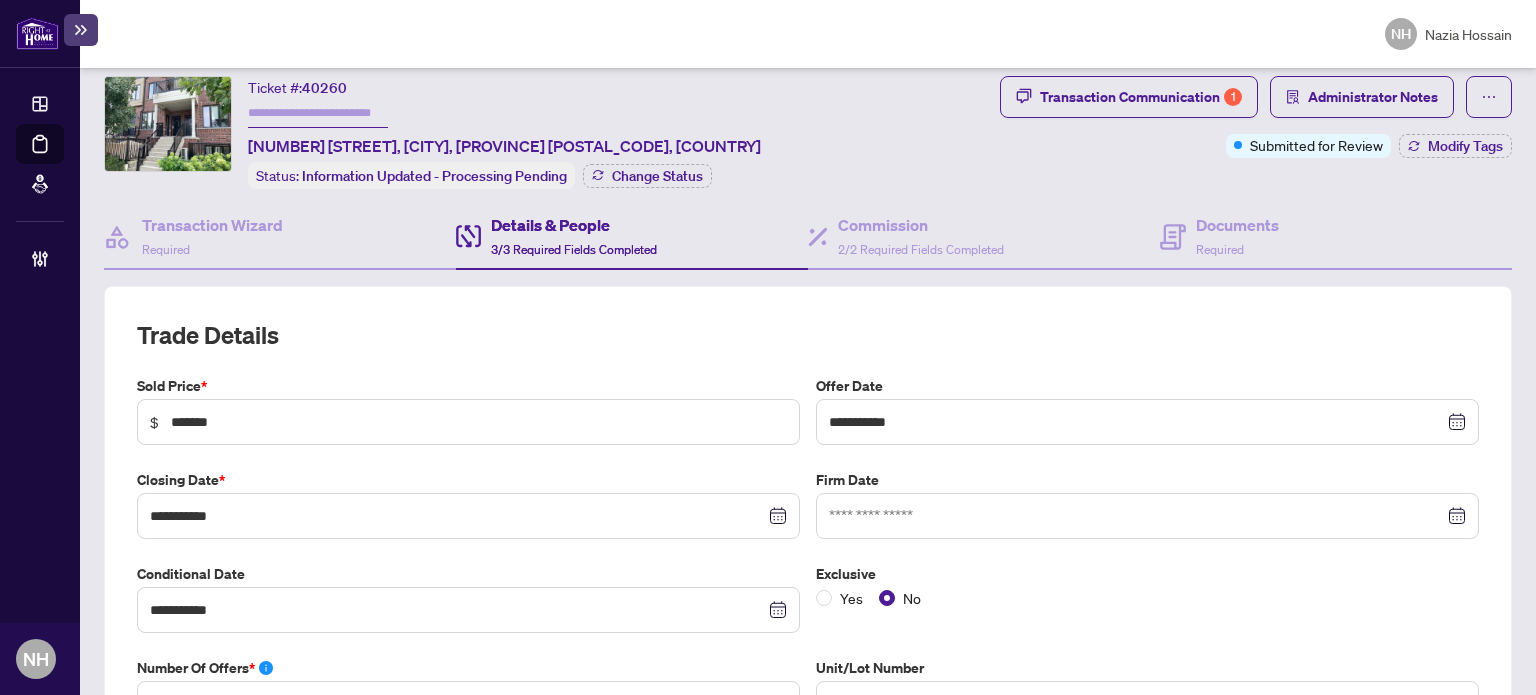 scroll, scrollTop: 0, scrollLeft: 0, axis: both 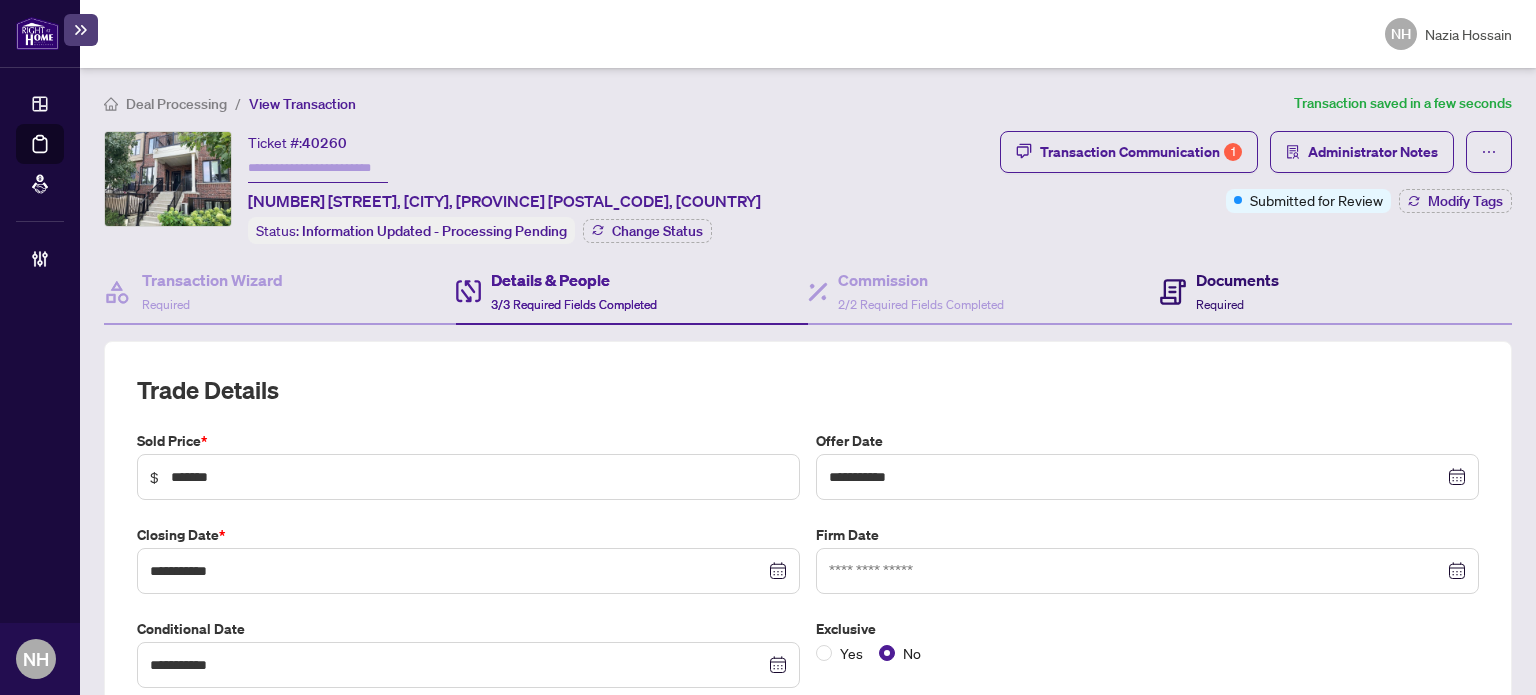 click on "Required" at bounding box center [1220, 304] 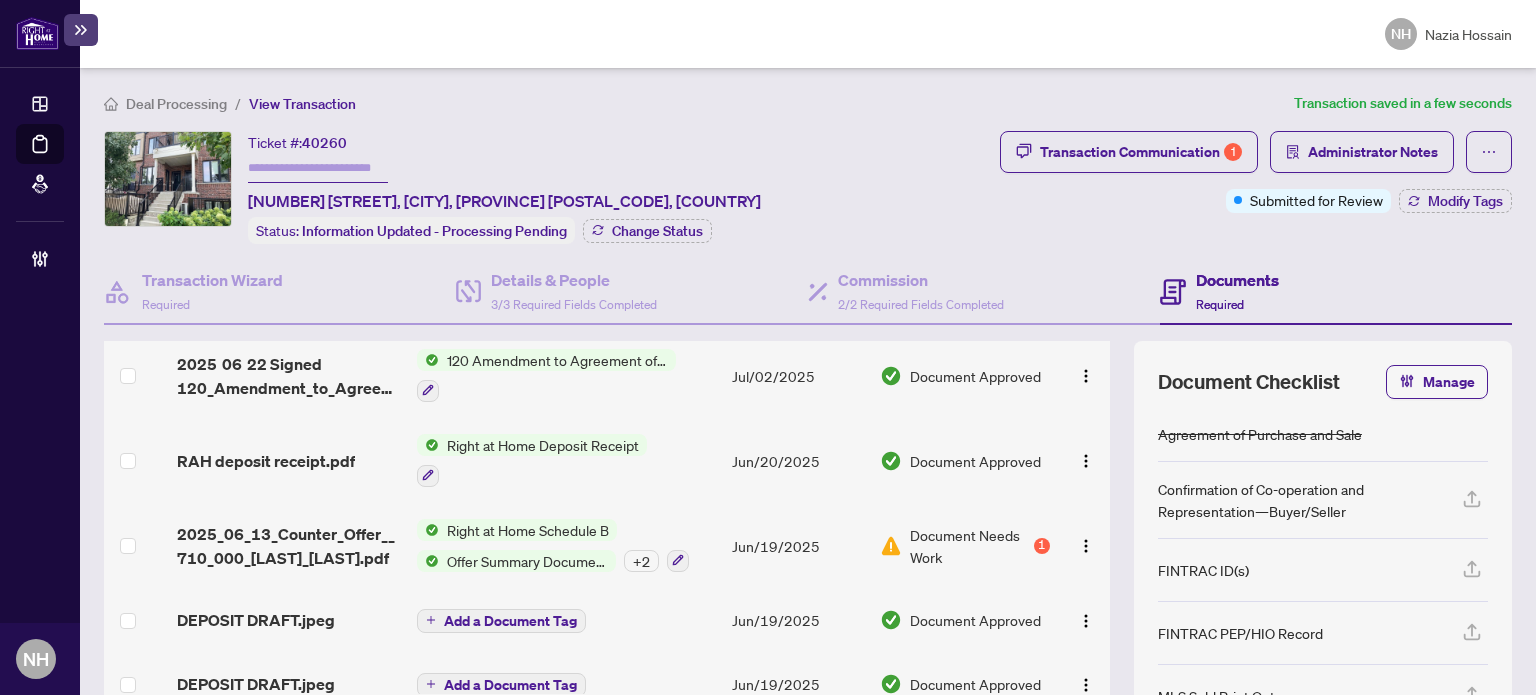 scroll, scrollTop: 471, scrollLeft: 0, axis: vertical 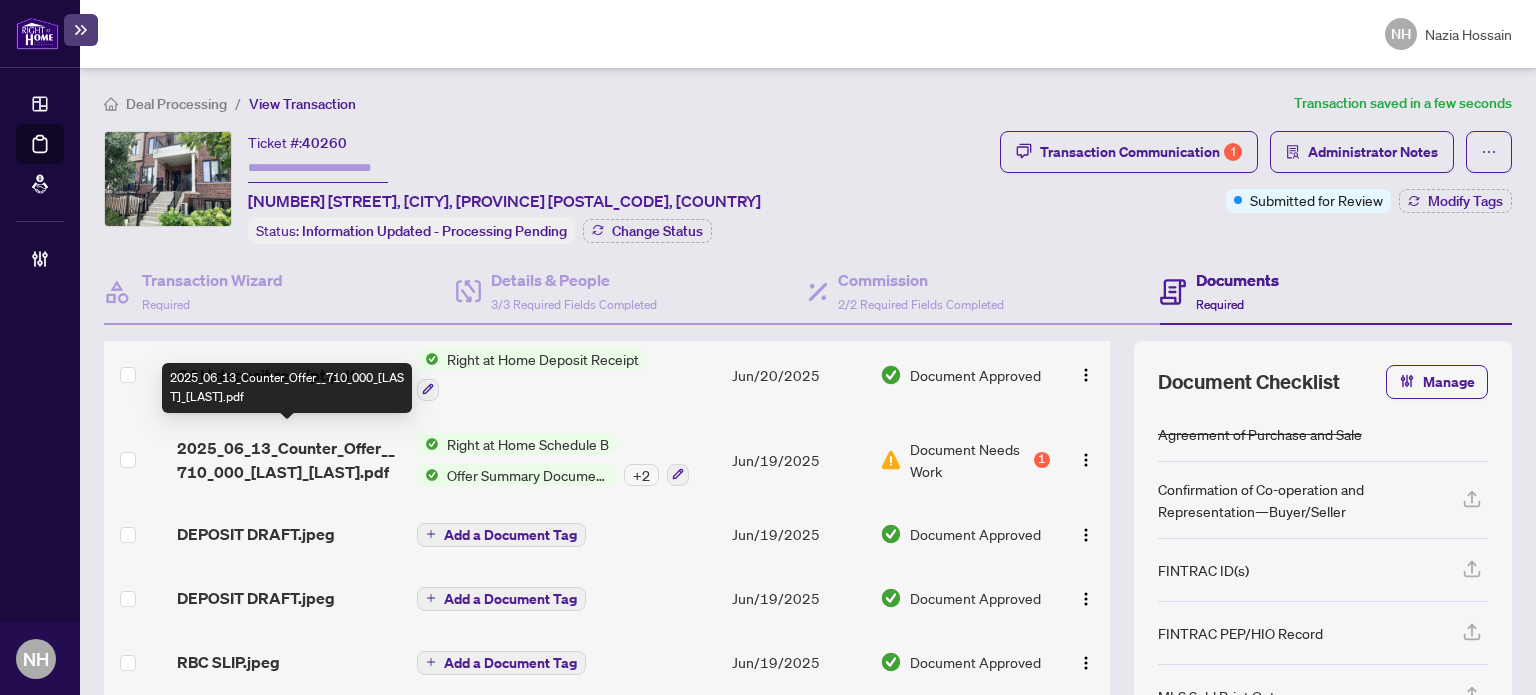 click on "2025_06_13_Counter_Offer__710_000_Thoma_Ambo.pdf" at bounding box center (289, 460) 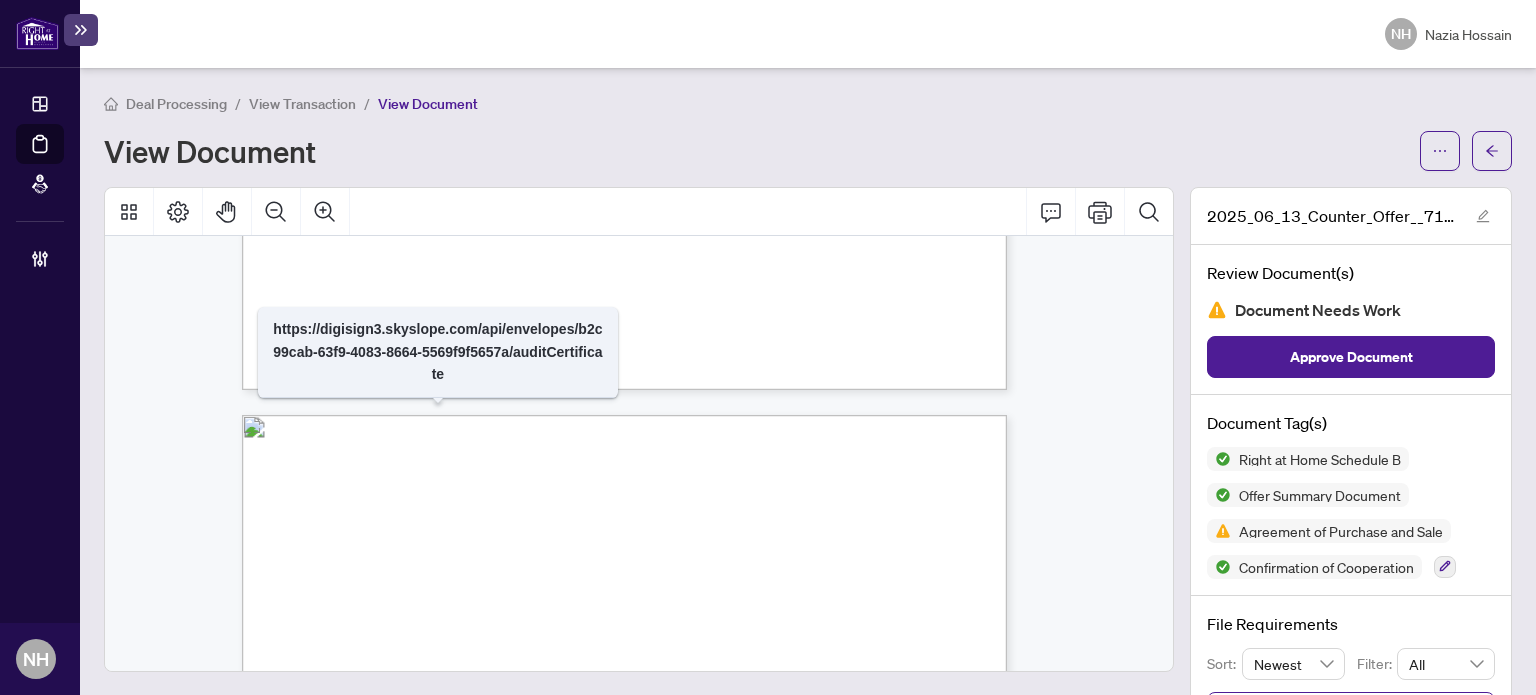 scroll, scrollTop: 1700, scrollLeft: 0, axis: vertical 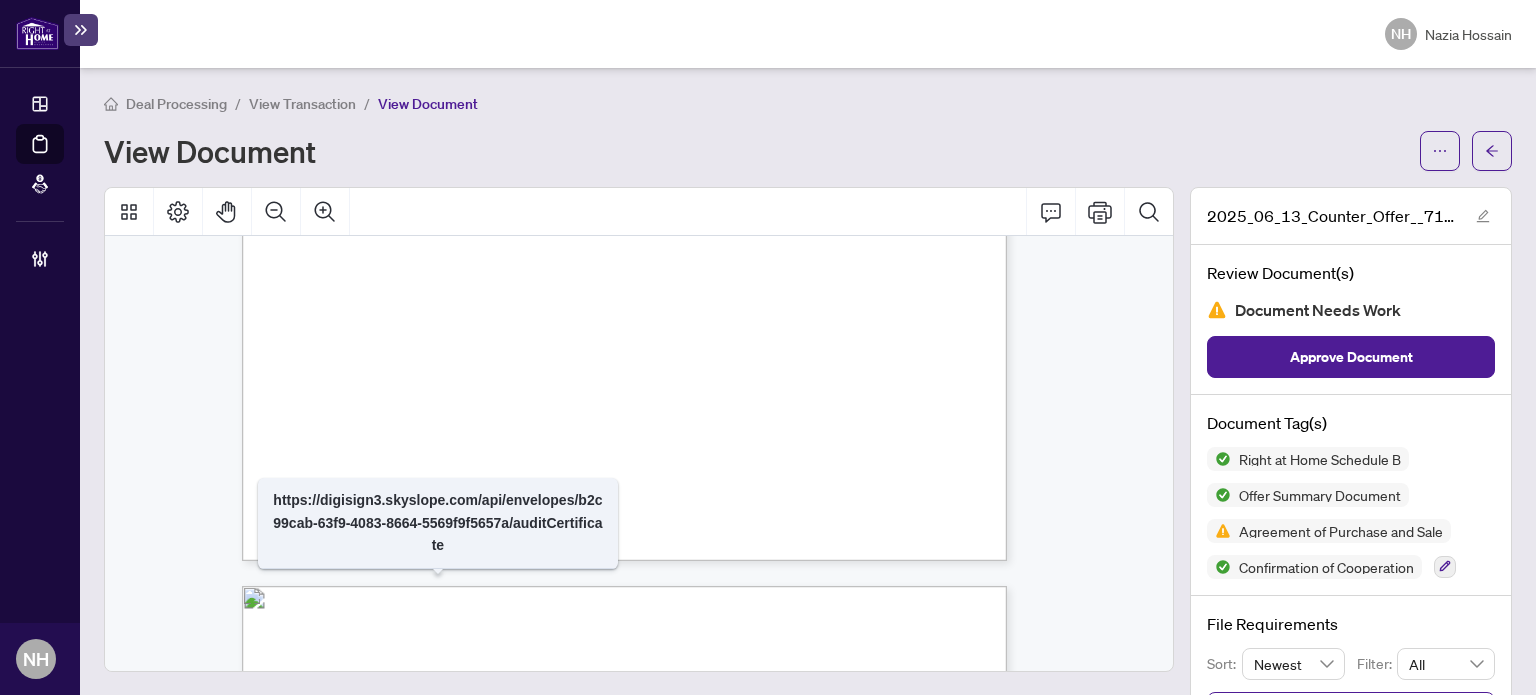 click on "View Transaction" at bounding box center (302, 104) 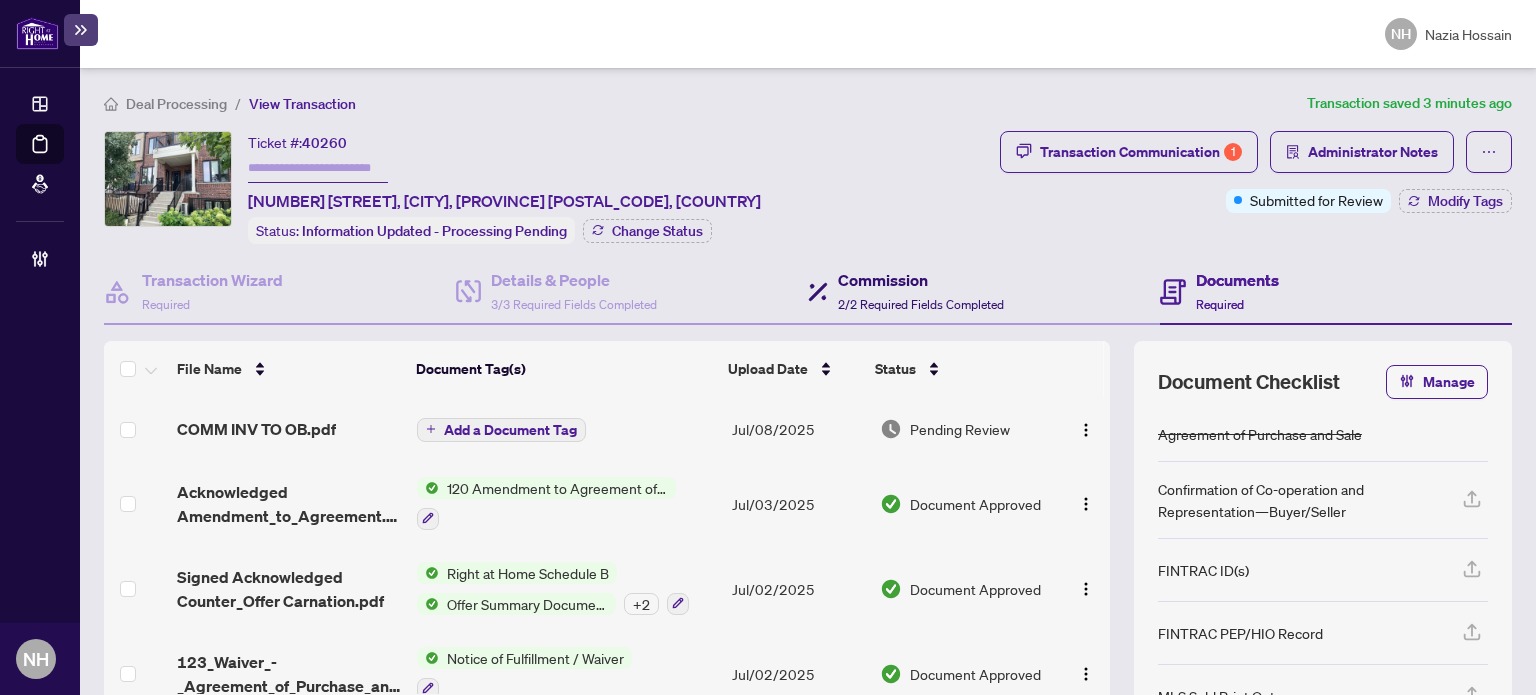 click on "Commission" at bounding box center [921, 280] 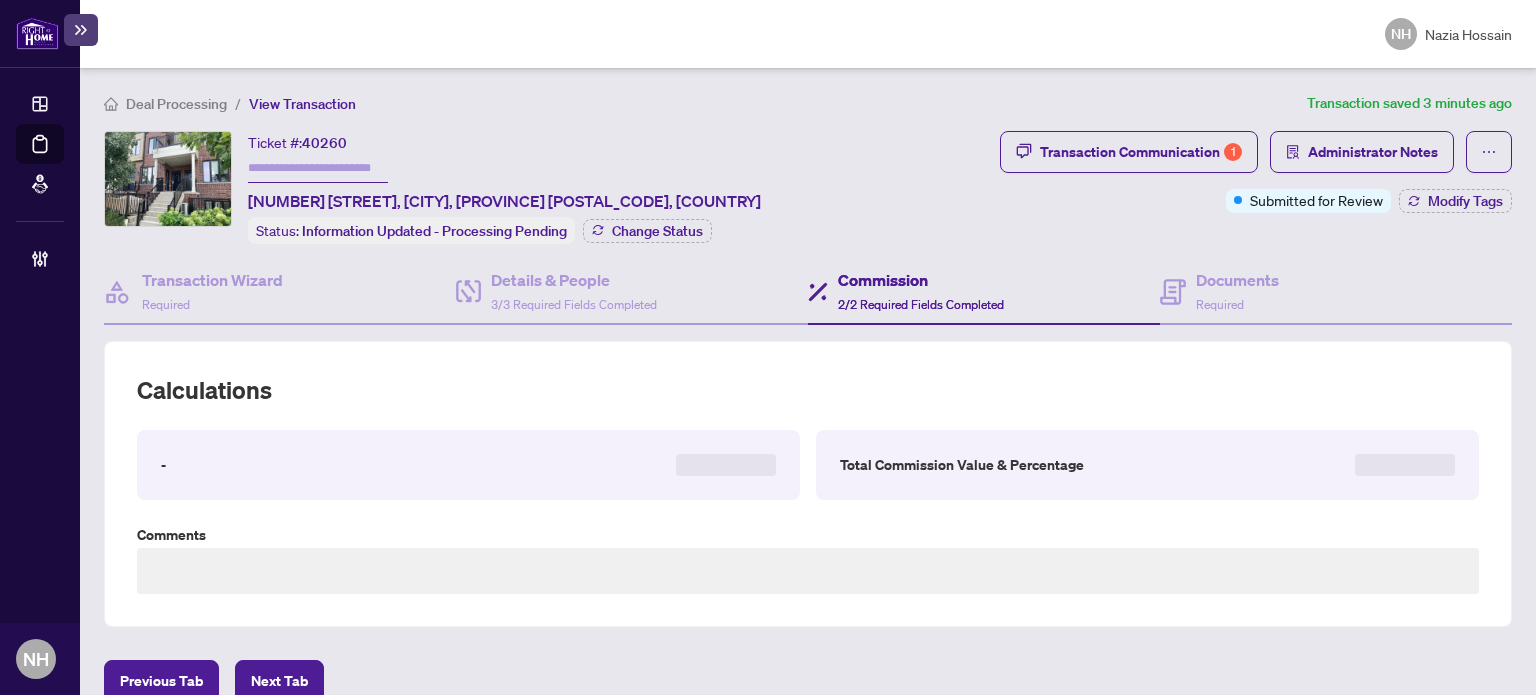 type on "**********" 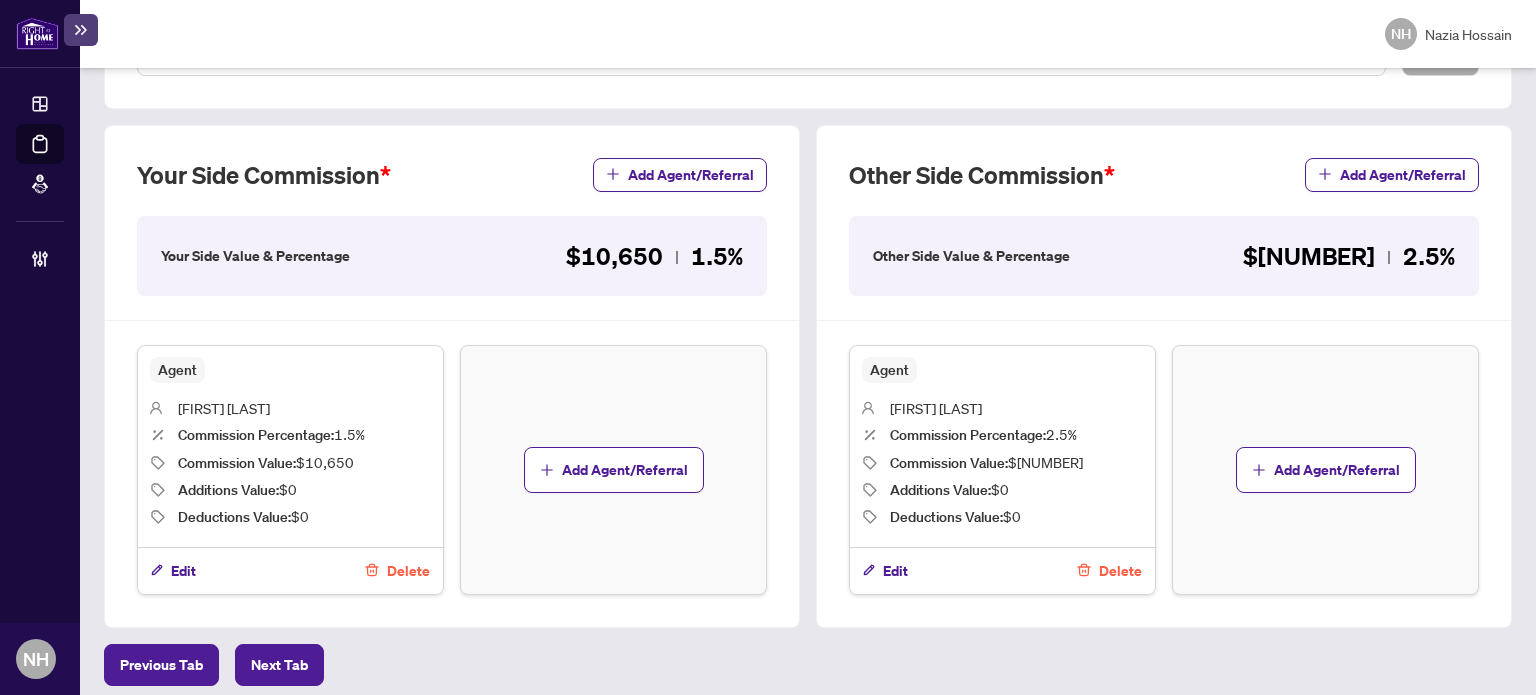 scroll, scrollTop: 530, scrollLeft: 0, axis: vertical 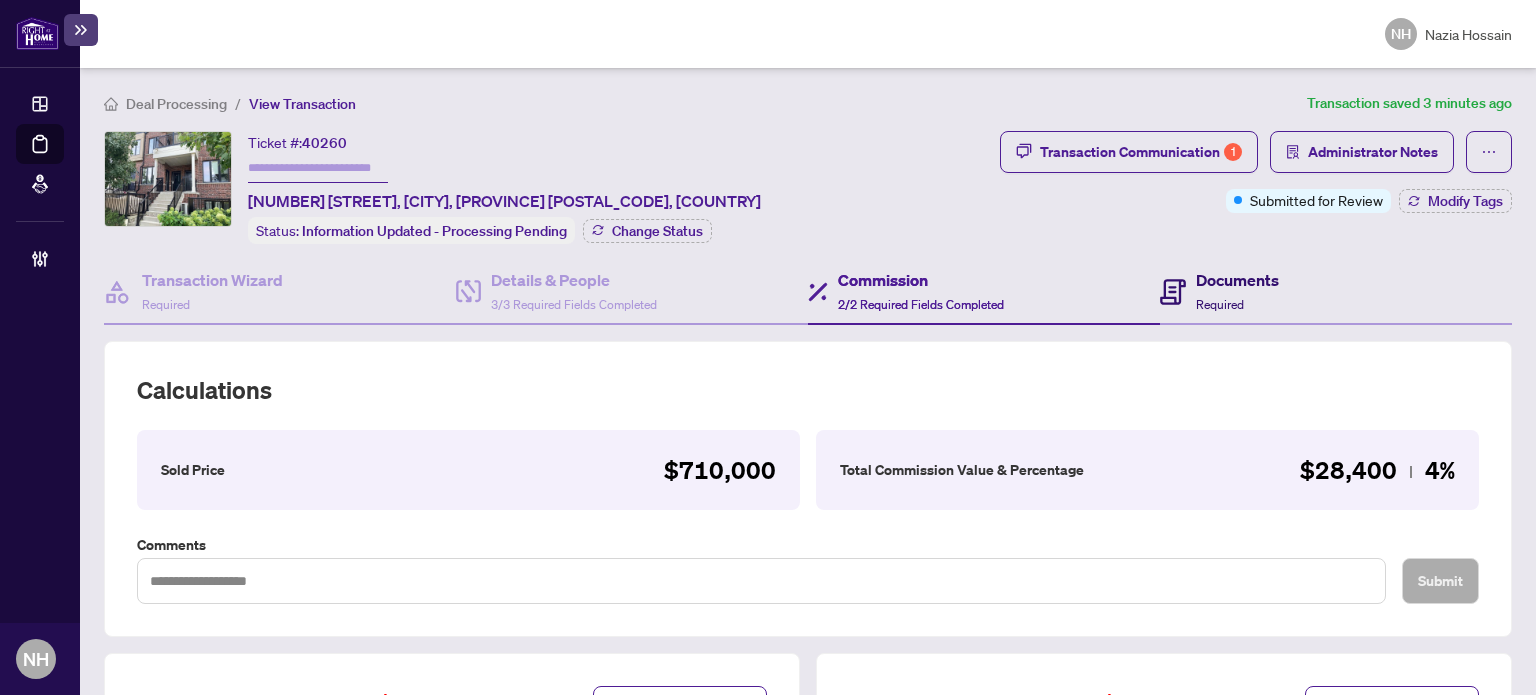 click on "Documents" at bounding box center (1237, 280) 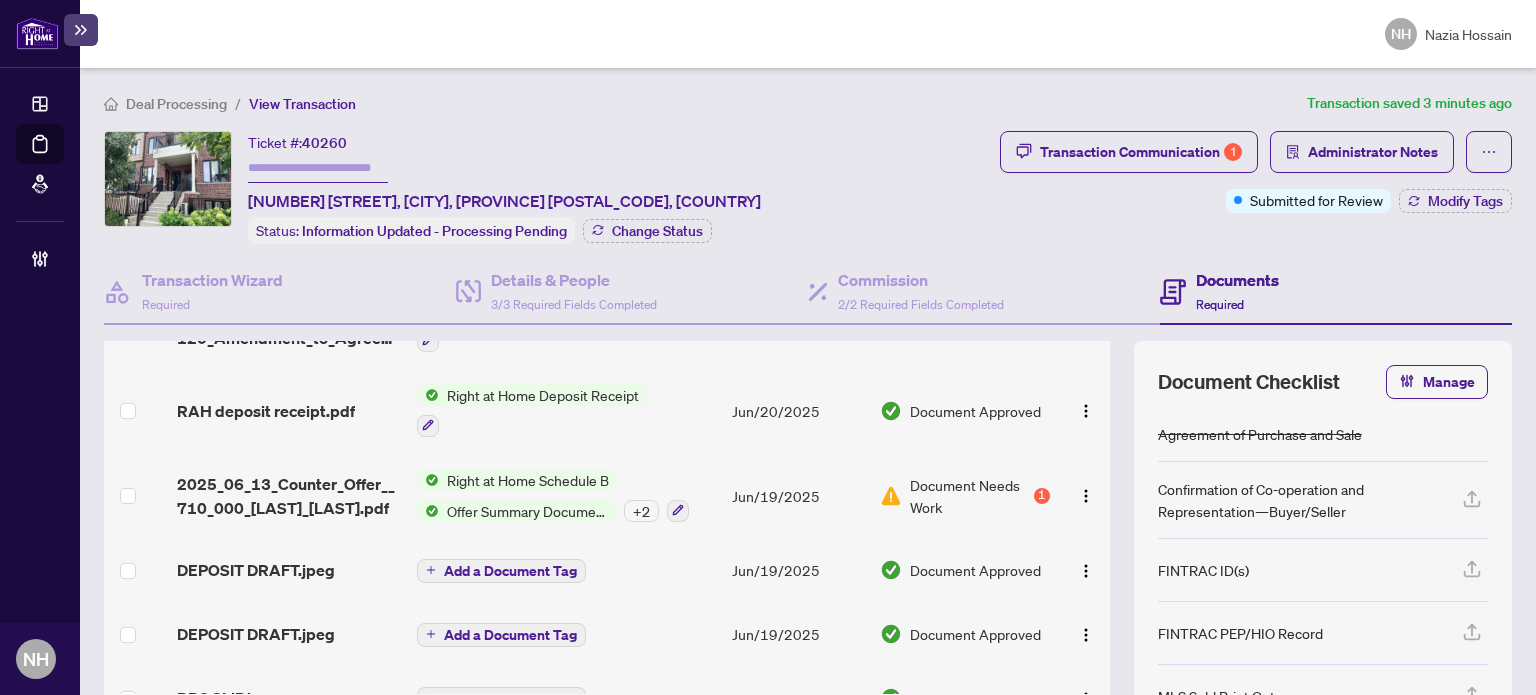 scroll, scrollTop: 471, scrollLeft: 0, axis: vertical 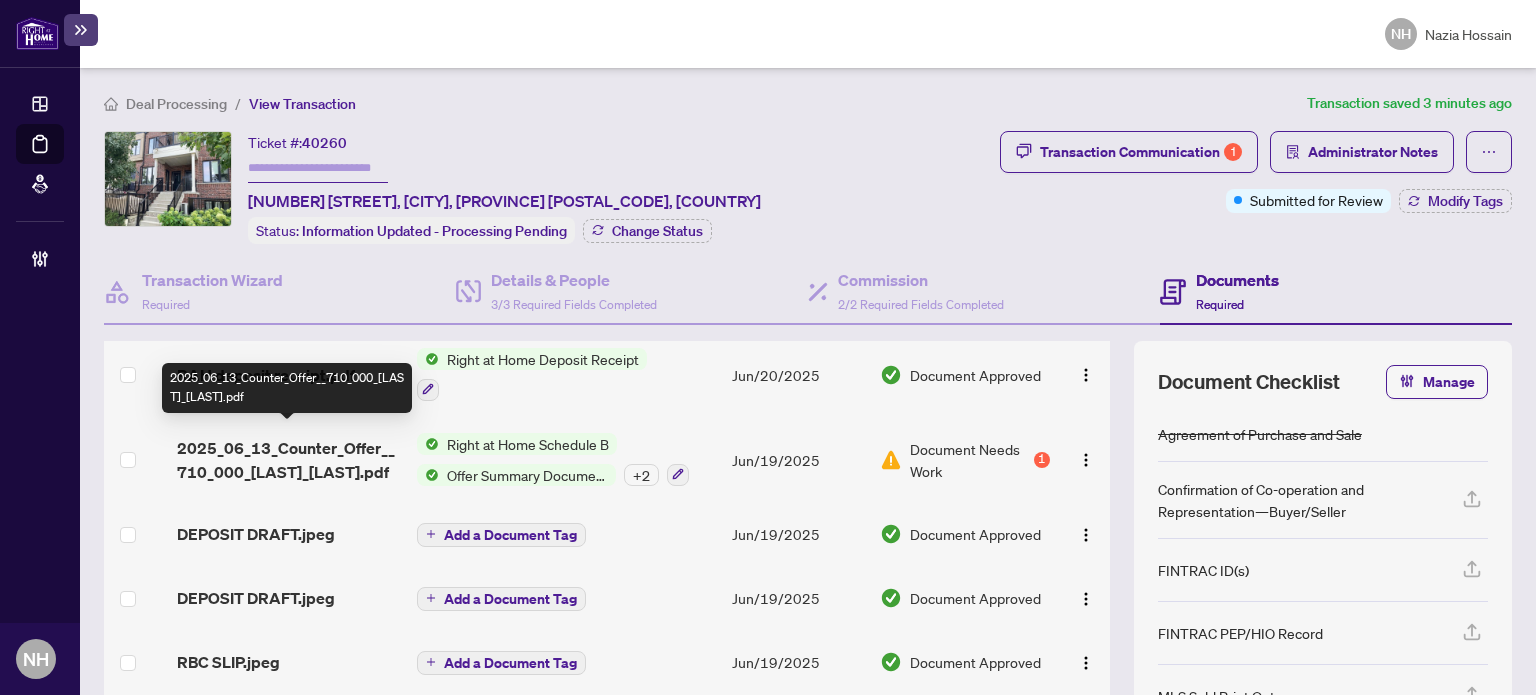 click on "2025_06_13_Counter_Offer__710_000_Thoma_Ambo.pdf" at bounding box center [289, 460] 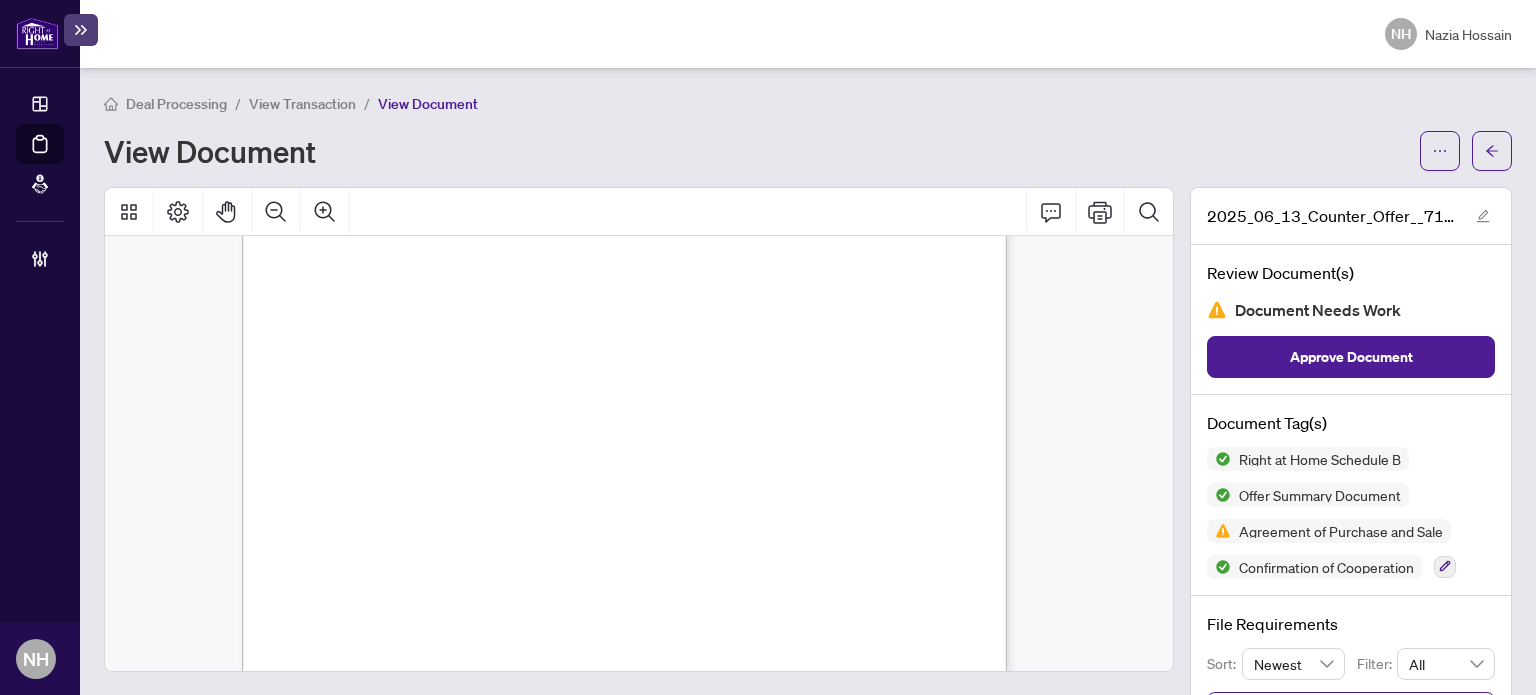 scroll, scrollTop: 9900, scrollLeft: 0, axis: vertical 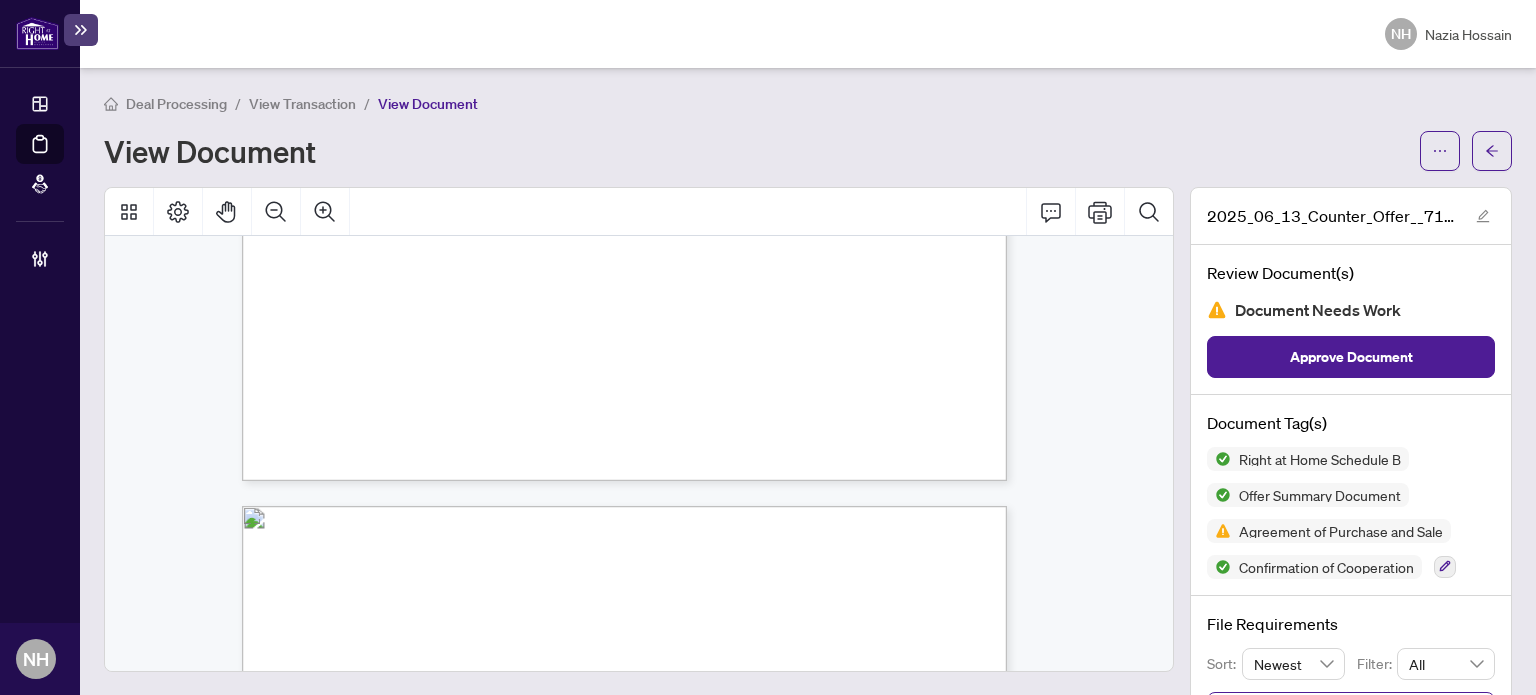 click on "View Transaction" at bounding box center [302, 104] 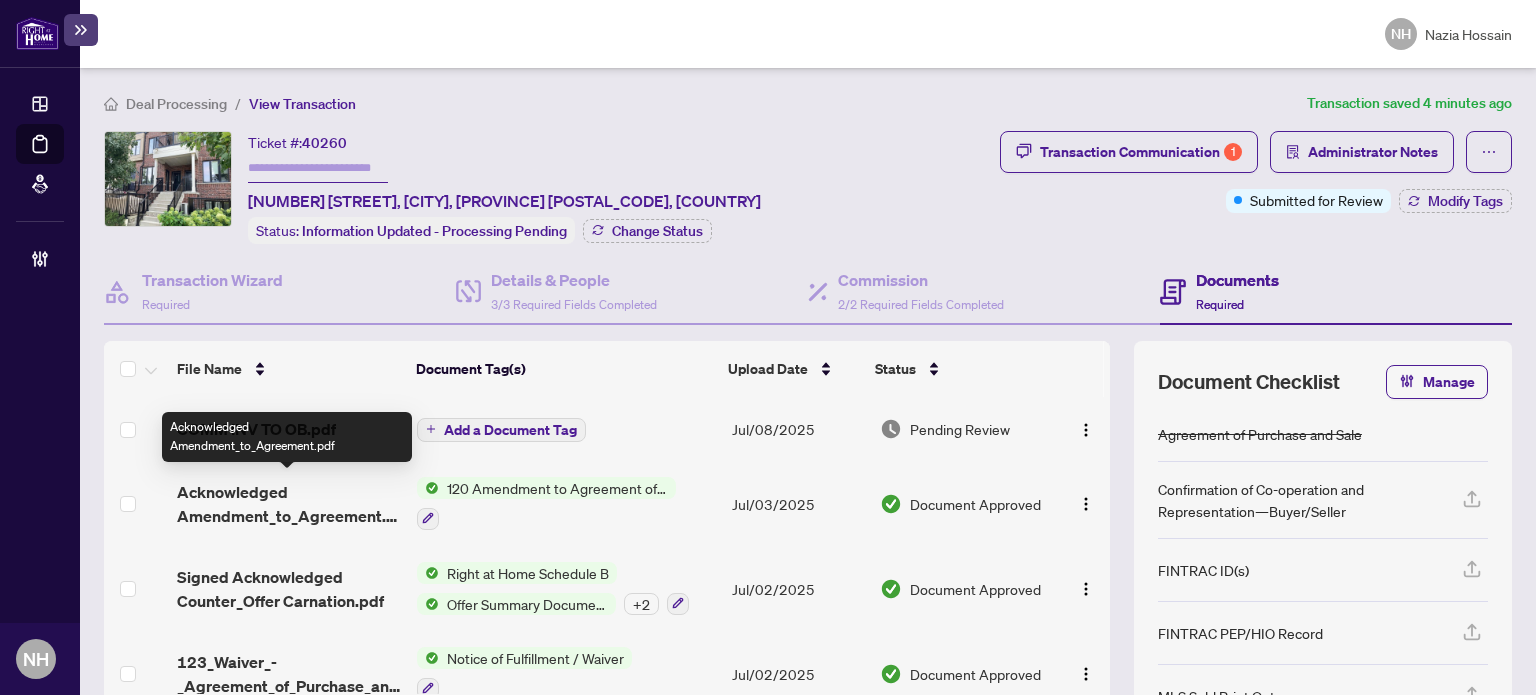 click on "Acknowledged Amendment_to_Agreement.pdf" at bounding box center [289, 504] 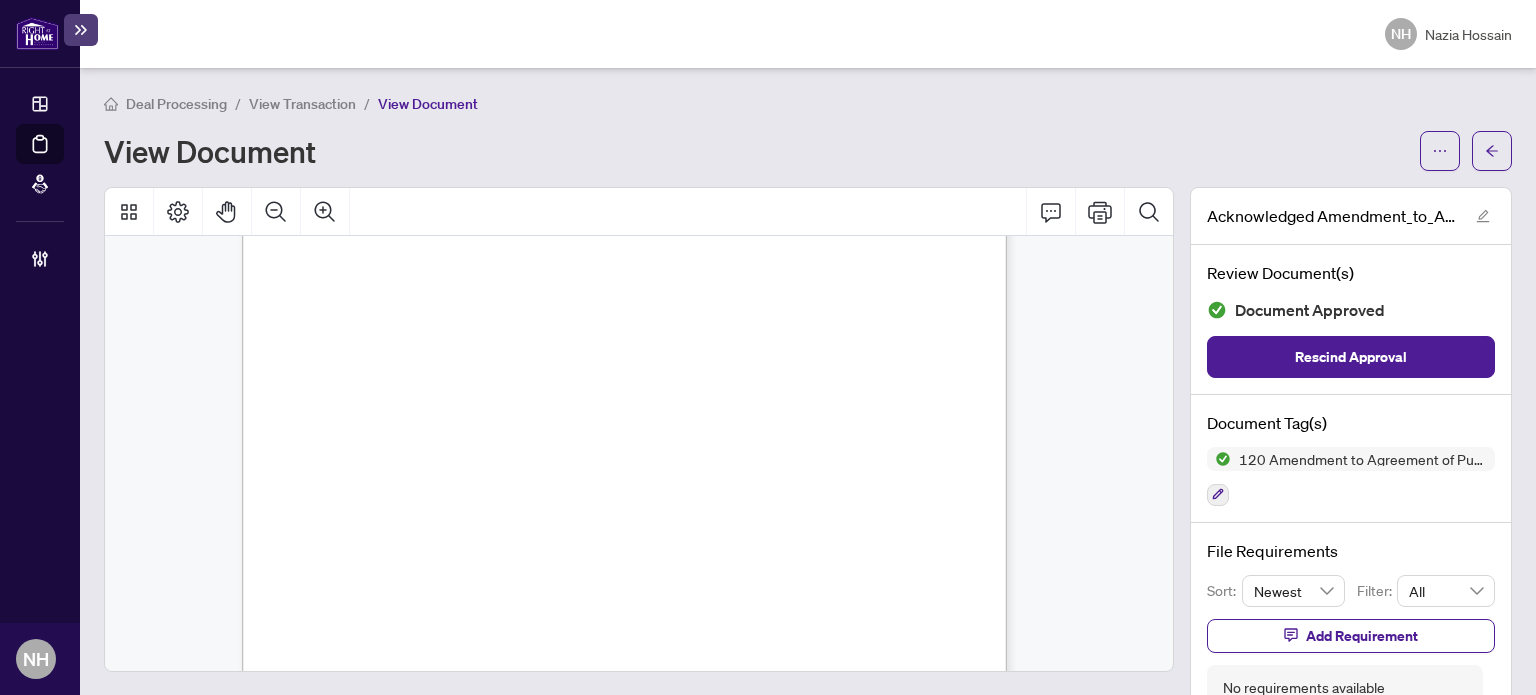 scroll, scrollTop: 2400, scrollLeft: 0, axis: vertical 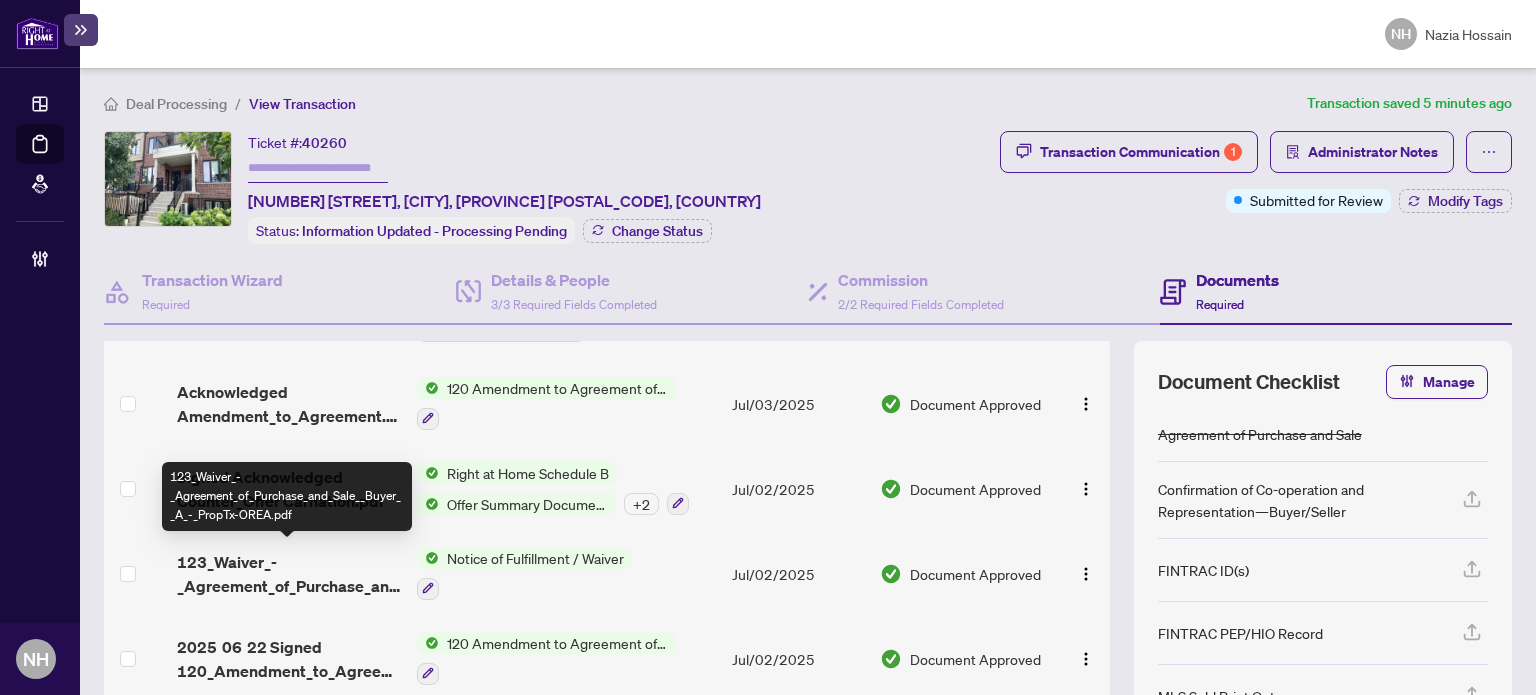 click on "123_Waiver_-_Agreement_of_Purchase_and_Sale__Buyer__A_-_PropTx-OREA.pdf" at bounding box center (289, 574) 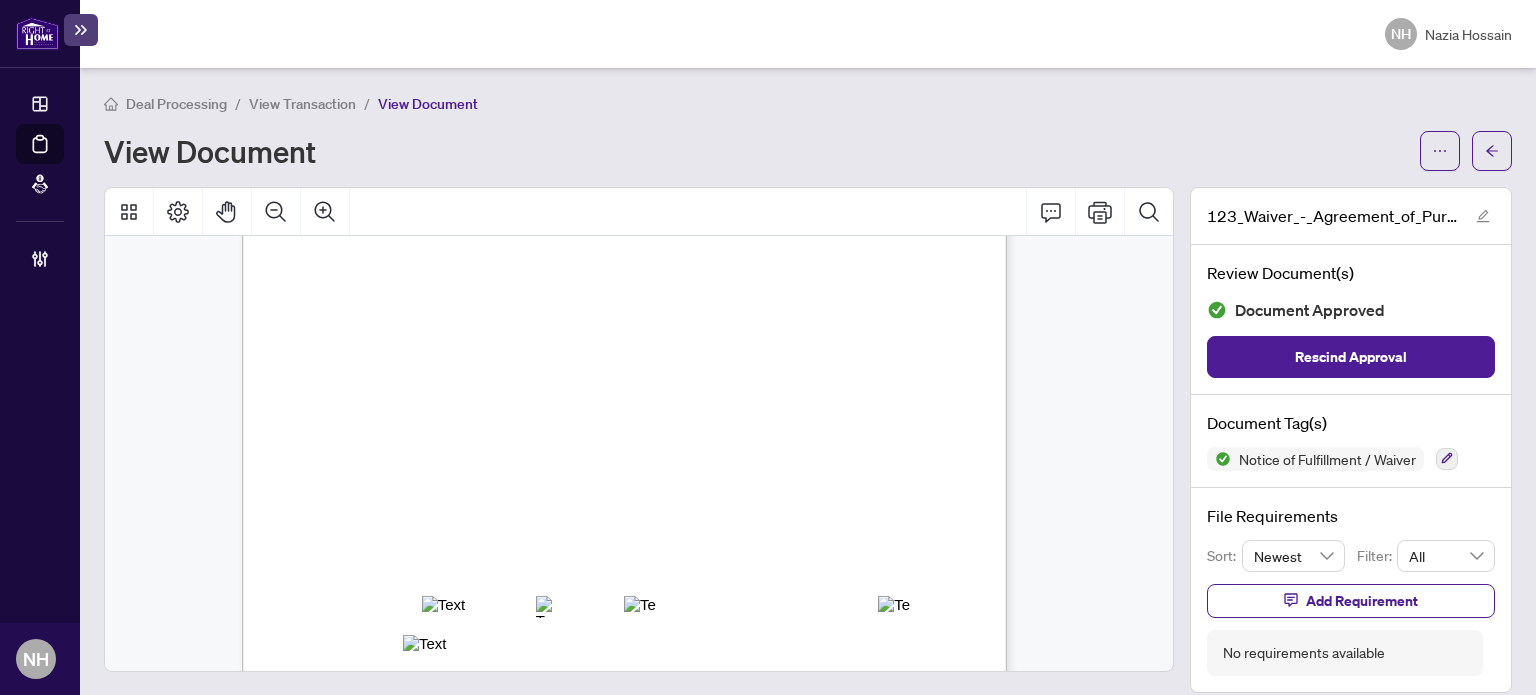 scroll, scrollTop: 594, scrollLeft: 0, axis: vertical 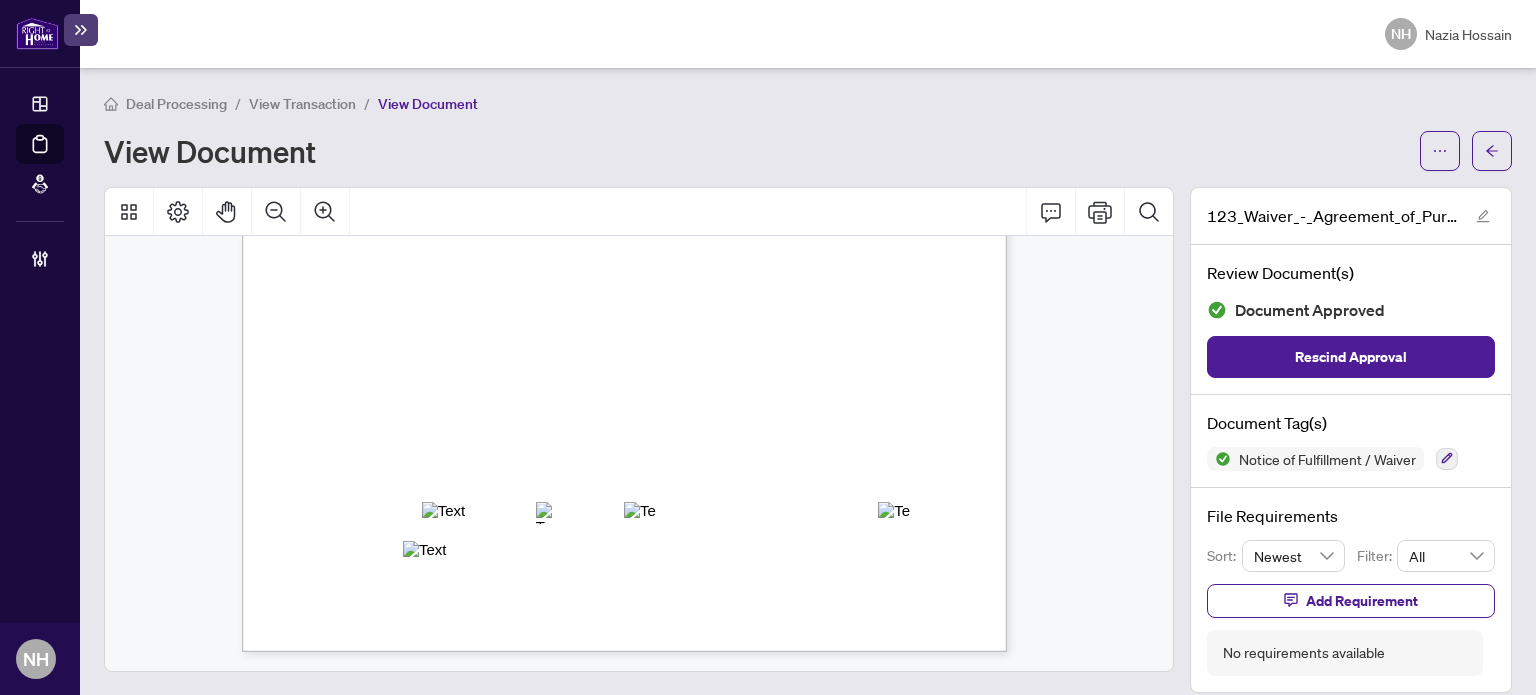 click on "Deal Processing / View Transaction / View Document View Document 123_Waiver_-_Agreement_of_Purchase_and_Sale__Buyer__A_-_PropTx-OREA.pdf Review Document(s) Document Approved Rescind Approval Document Tag(s) Notice of Fulfillment / Waiver File Requirements Sort: Newest Filter: All Add Requirement No requirements available" at bounding box center [808, 381] 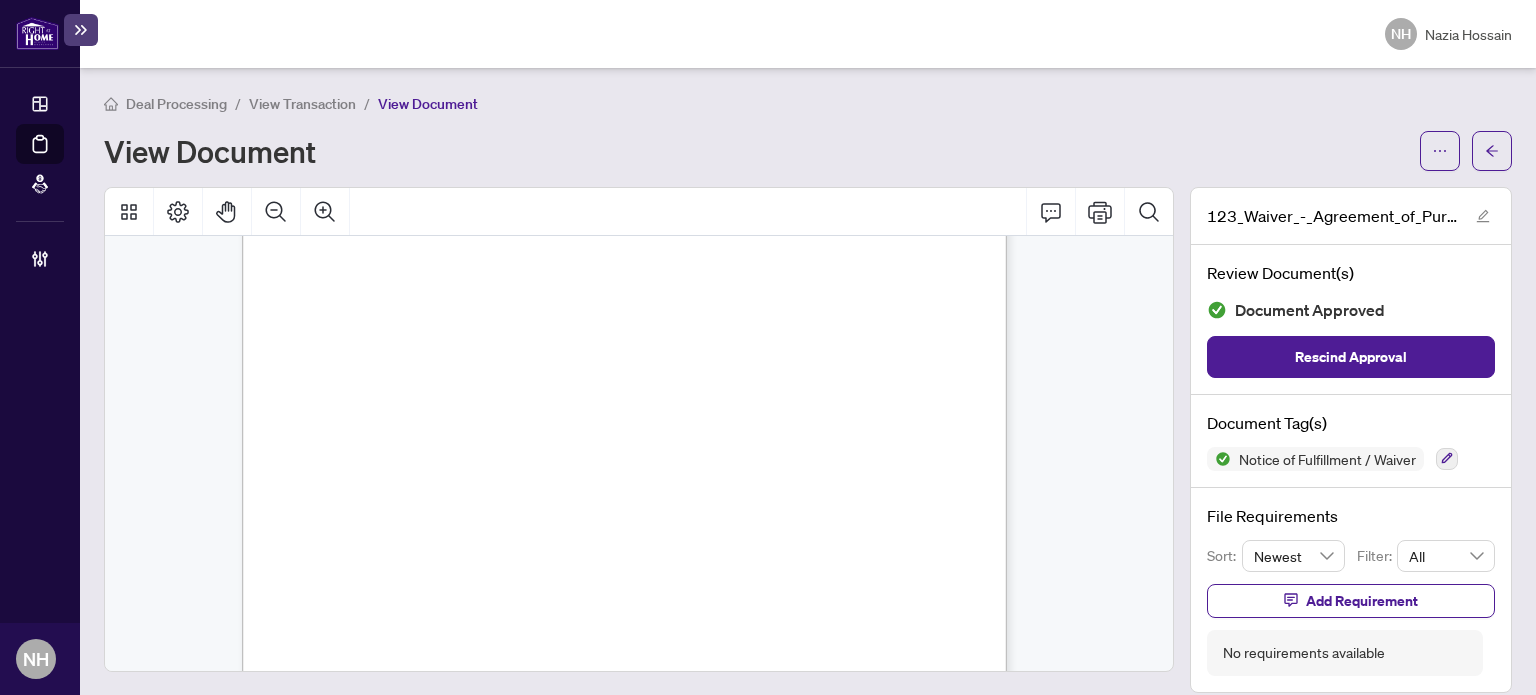 scroll, scrollTop: 0, scrollLeft: 0, axis: both 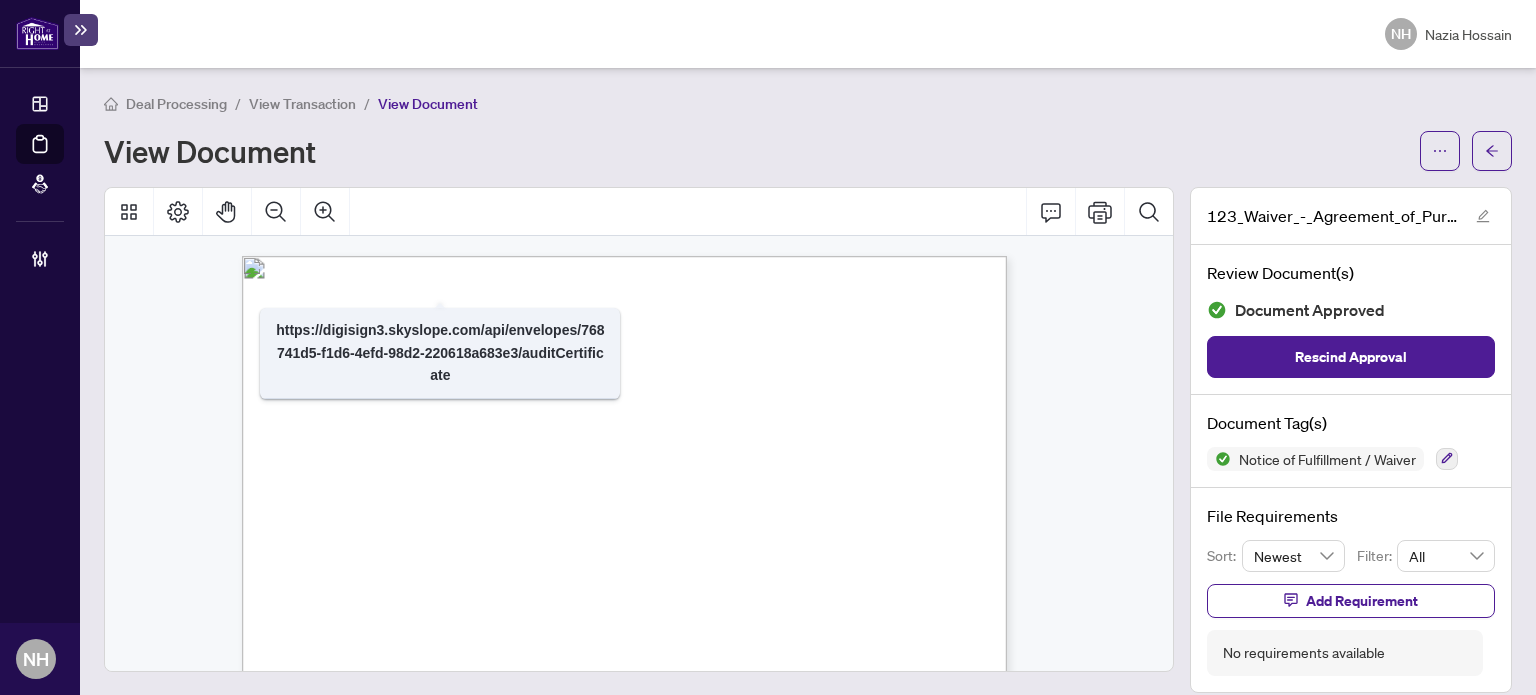 click on "View Transaction" at bounding box center (302, 104) 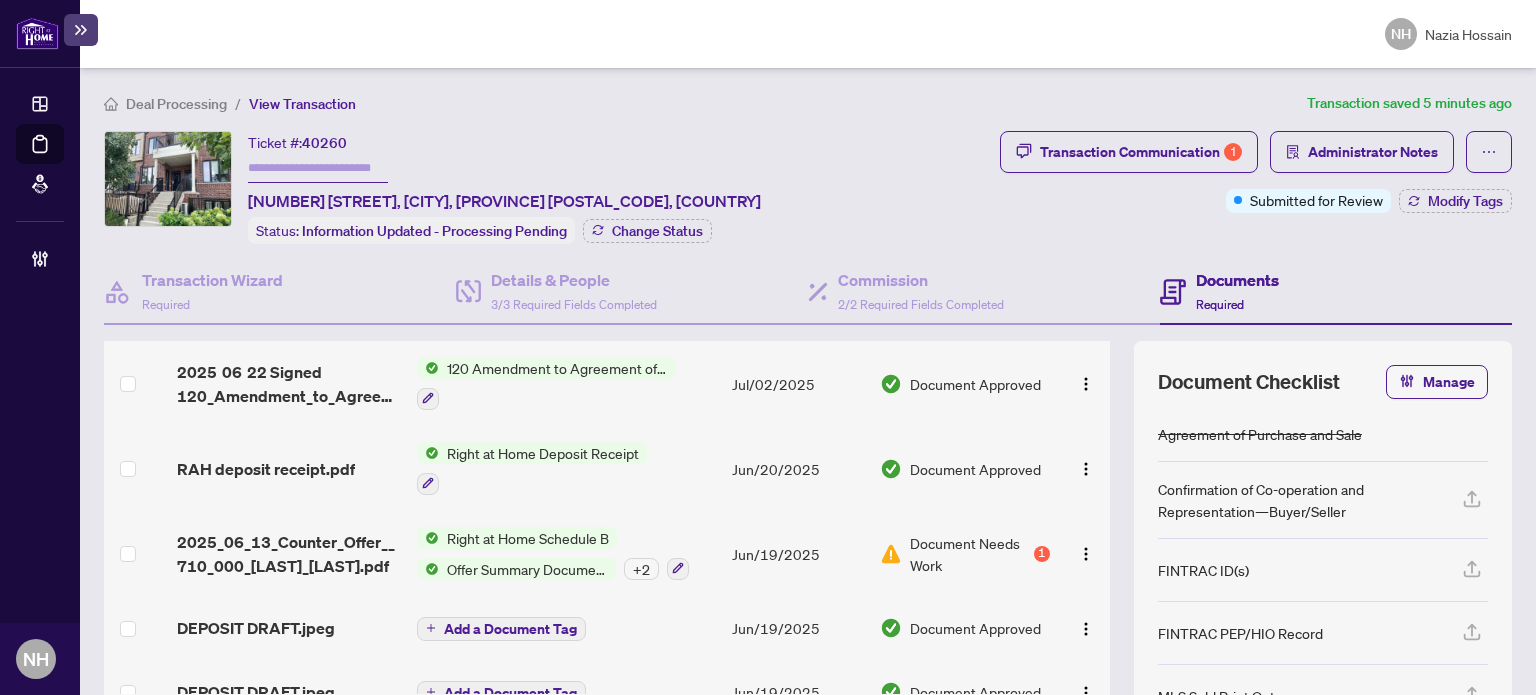 scroll, scrollTop: 271, scrollLeft: 0, axis: vertical 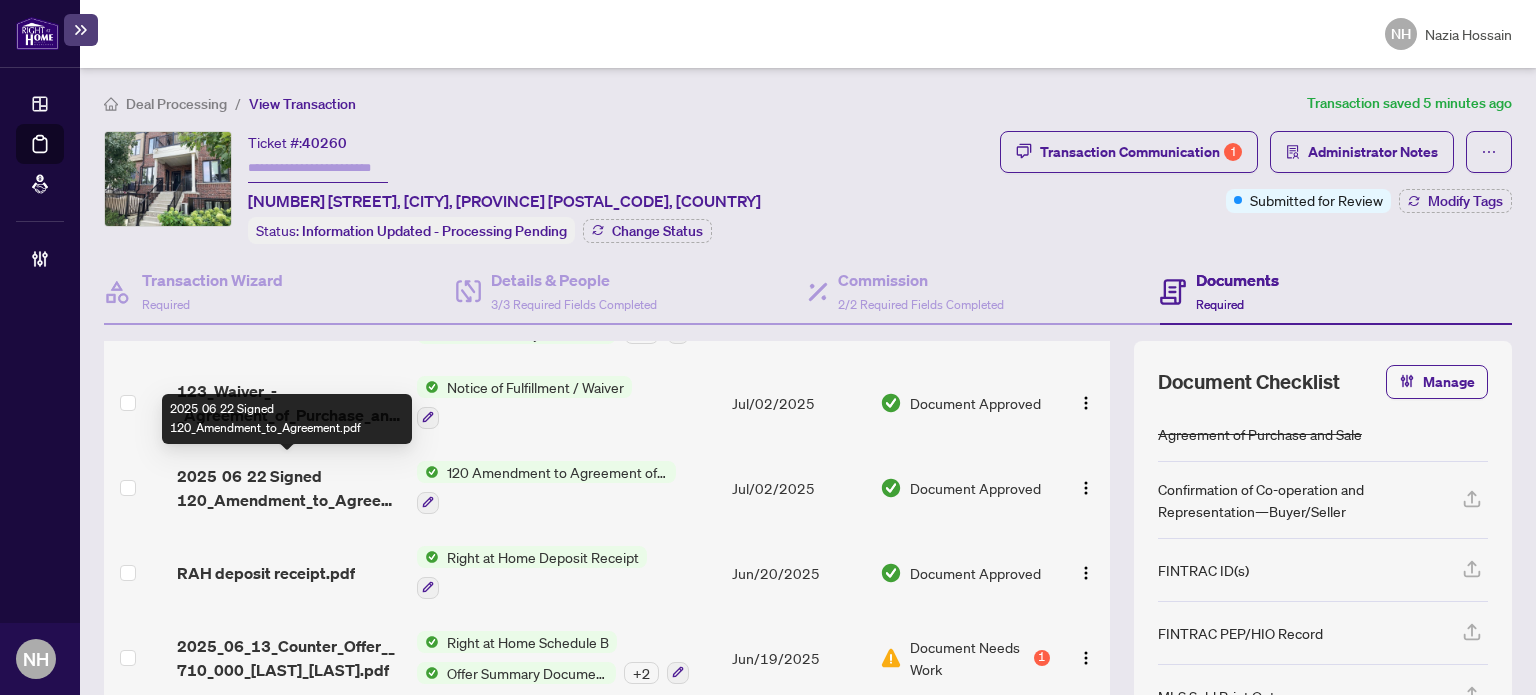 click on "2025 06 22 Signed 120_Amendment_to_Agreement.pdf" at bounding box center (289, 488) 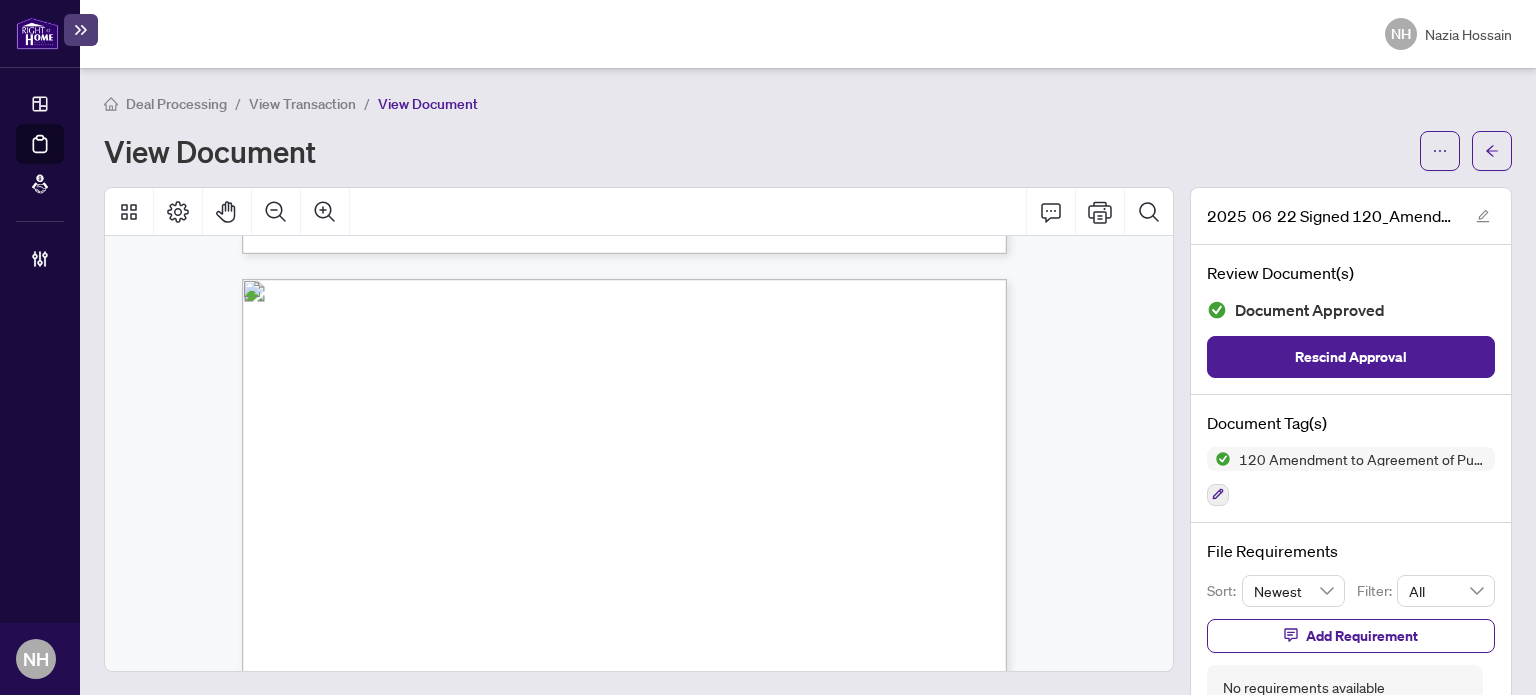 scroll, scrollTop: 2100, scrollLeft: 0, axis: vertical 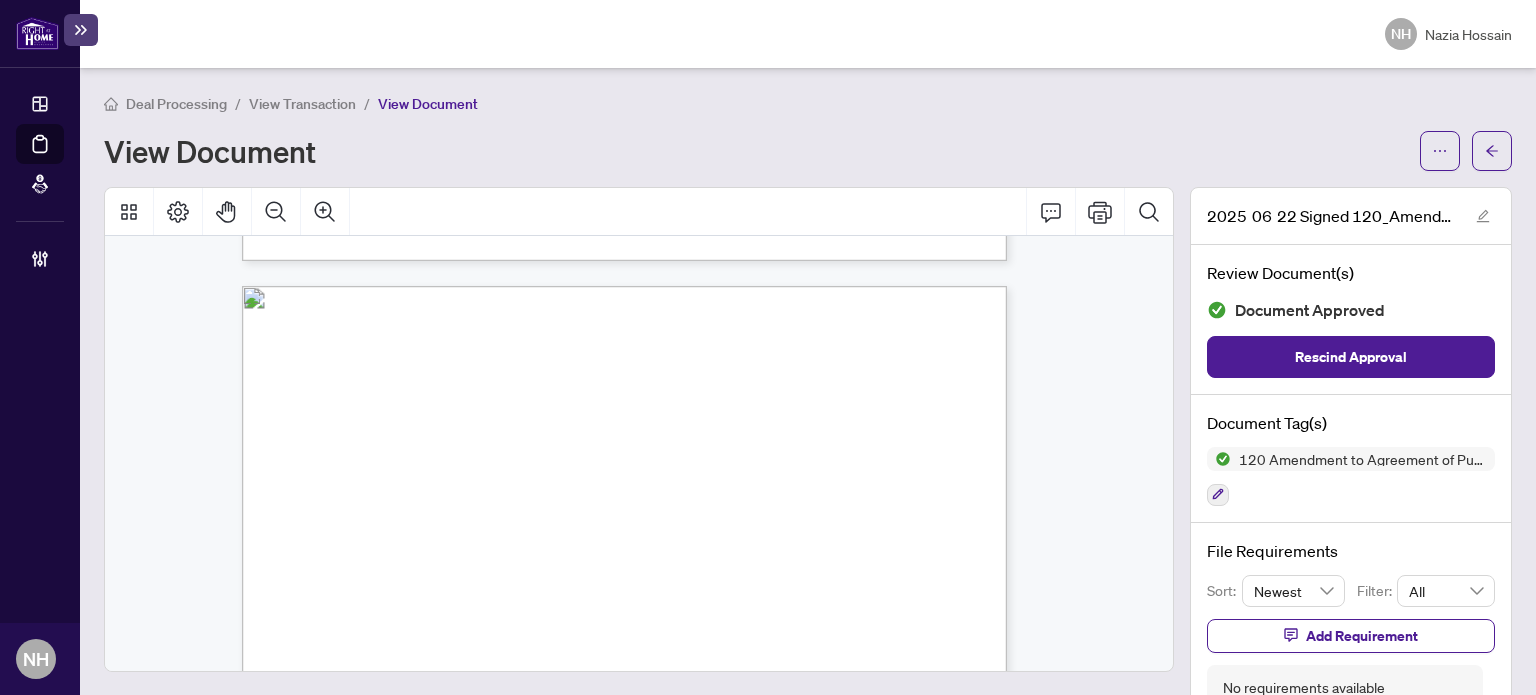 click on "View Transaction" at bounding box center [302, 104] 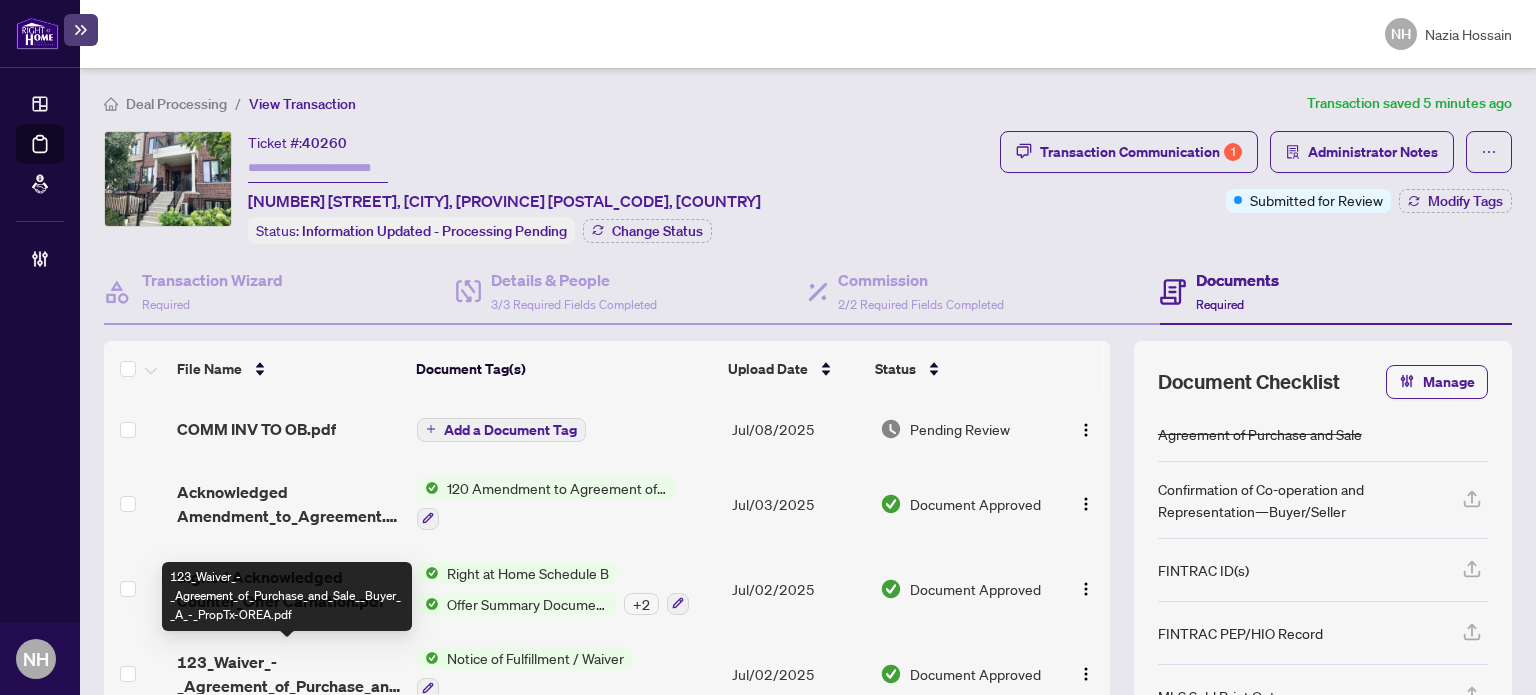 click on "123_Waiver_-_Agreement_of_Purchase_and_Sale__Buyer__A_-_PropTx-OREA.pdf" at bounding box center (289, 674) 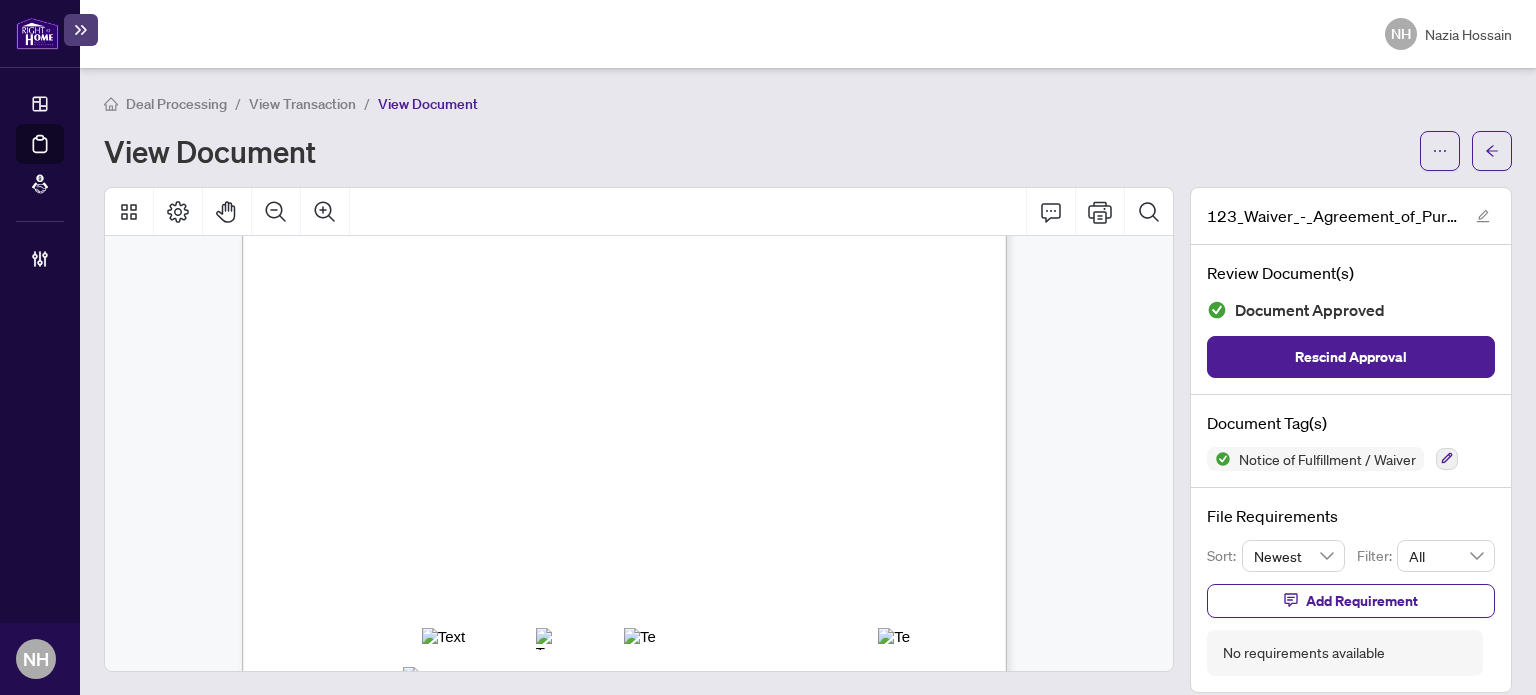 scroll, scrollTop: 594, scrollLeft: 0, axis: vertical 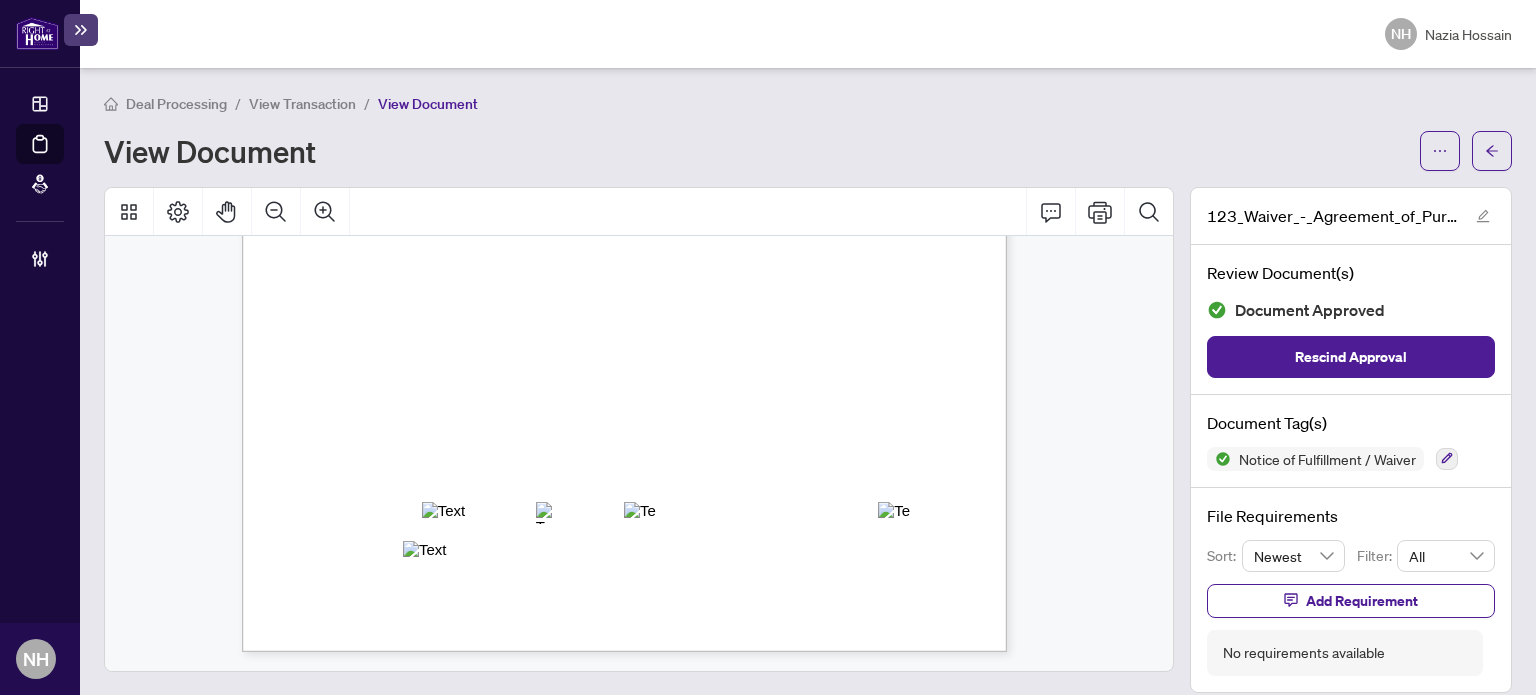 click on "View Transaction" at bounding box center (302, 104) 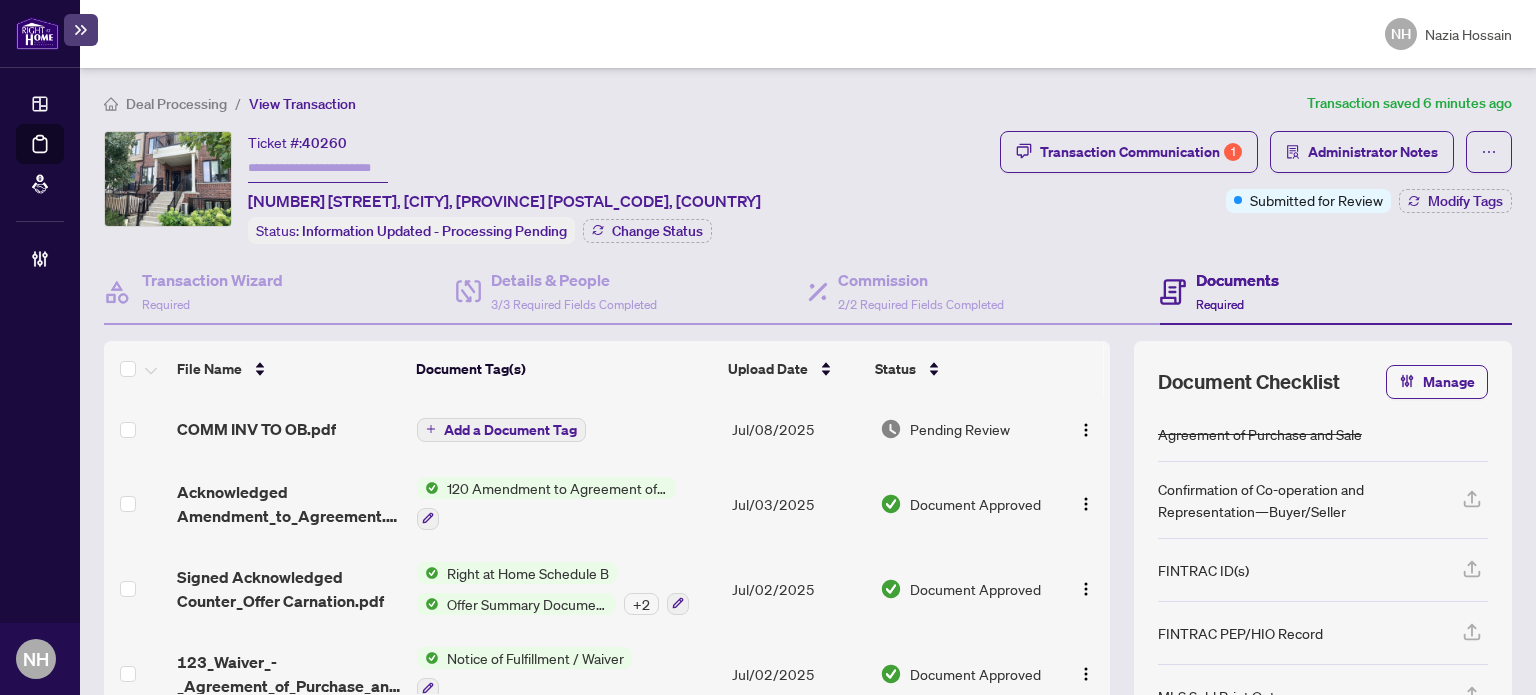click at bounding box center (318, 168) 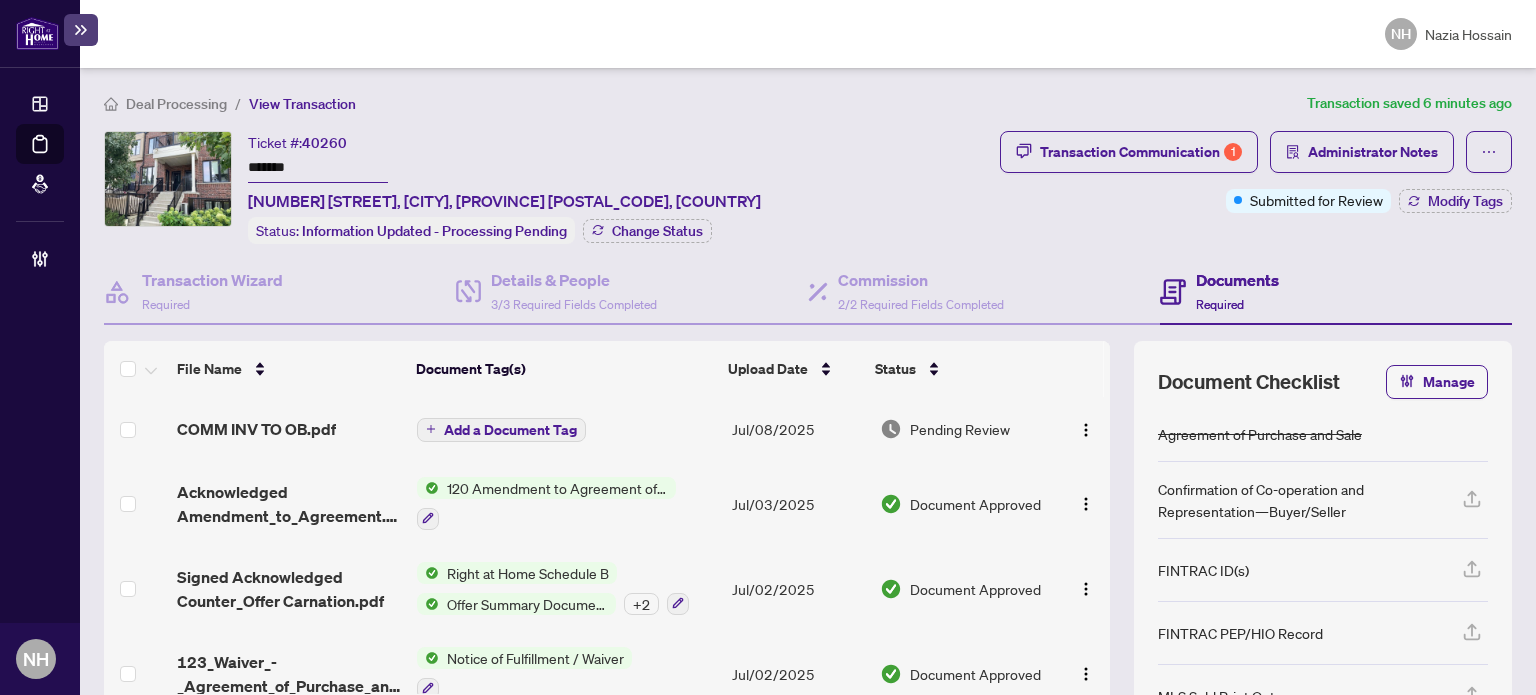 type on "*******" 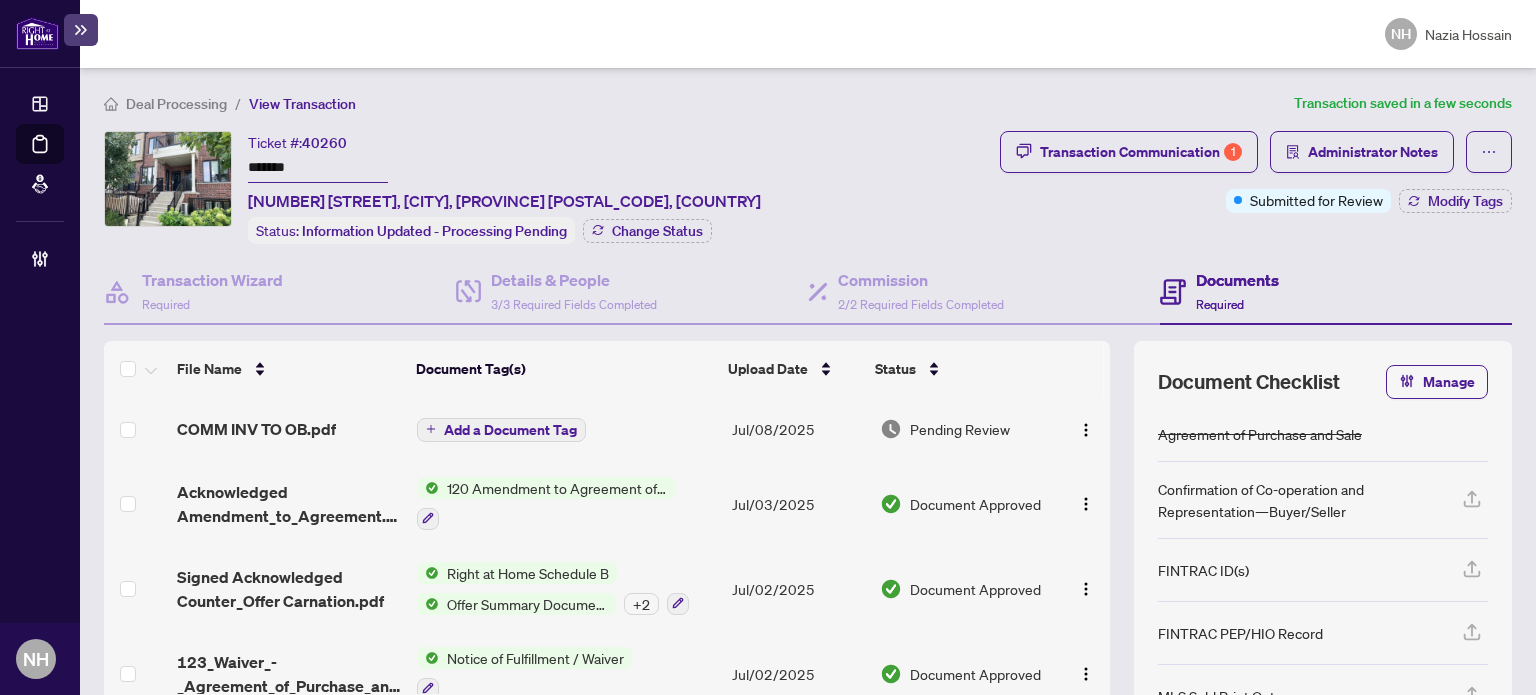 click on "Deal Processing / View Transaction Transaction saved   in a few seconds Ticket #:  40260 ******* 6-10 Carnation Ave, Toronto, Ontario M8V 0B8, Canada Status:   Information Updated - Processing Pending Change Status Transaction Communication 1 Administrator Notes Submitted for Review Modify Tags Transaction Wizard Required Details & People 3/3 Required Fields Completed Commission 2/2 Required Fields Completed Documents Required File Name Document Tag(s) Upload Date Status             COMM INV TO OB.pdf Add a Document Tag Jul/08/2025 Pending Review Acknowledged Amendment_to_Agreement.pdf 120 Amendment to Agreement of Purchase and Sale Jul/03/2025 Document Approved Signed Acknowledged Counter_Offer Carnation.pdf Right at Home Schedule B Offer Summary Document + 2 Jul/02/2025 Document Approved 123_Waiver_-_Agreement_of_Purchase_and_Sale__Buyer__A_-_PropTx-OREA.pdf Notice of Fulfillment / Waiver Jul/02/2025 Document Approved 2025 06 22 Signed 120_Amendment_to_Agreement.pdf Jul/02/2025 Document Approved + 2 1" at bounding box center [808, 470] 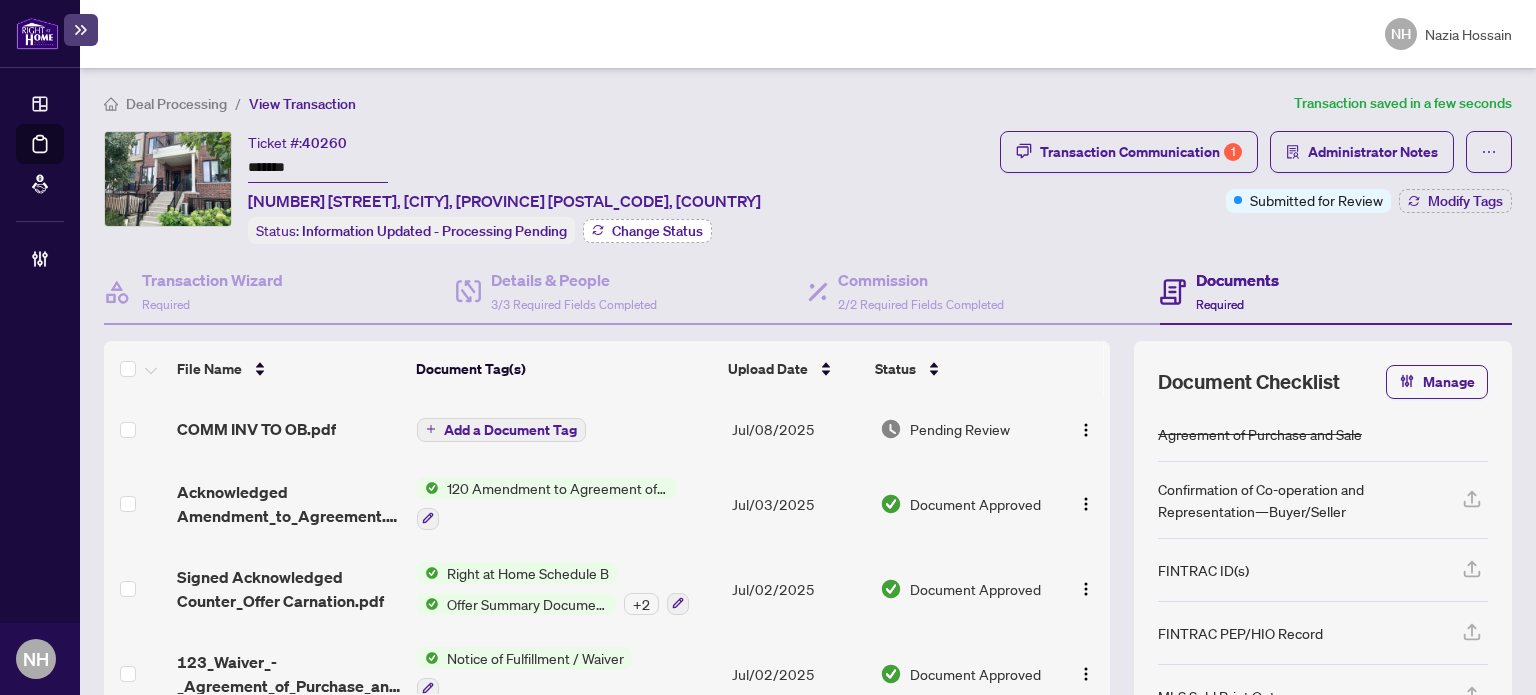 click on "Change Status" at bounding box center (657, 231) 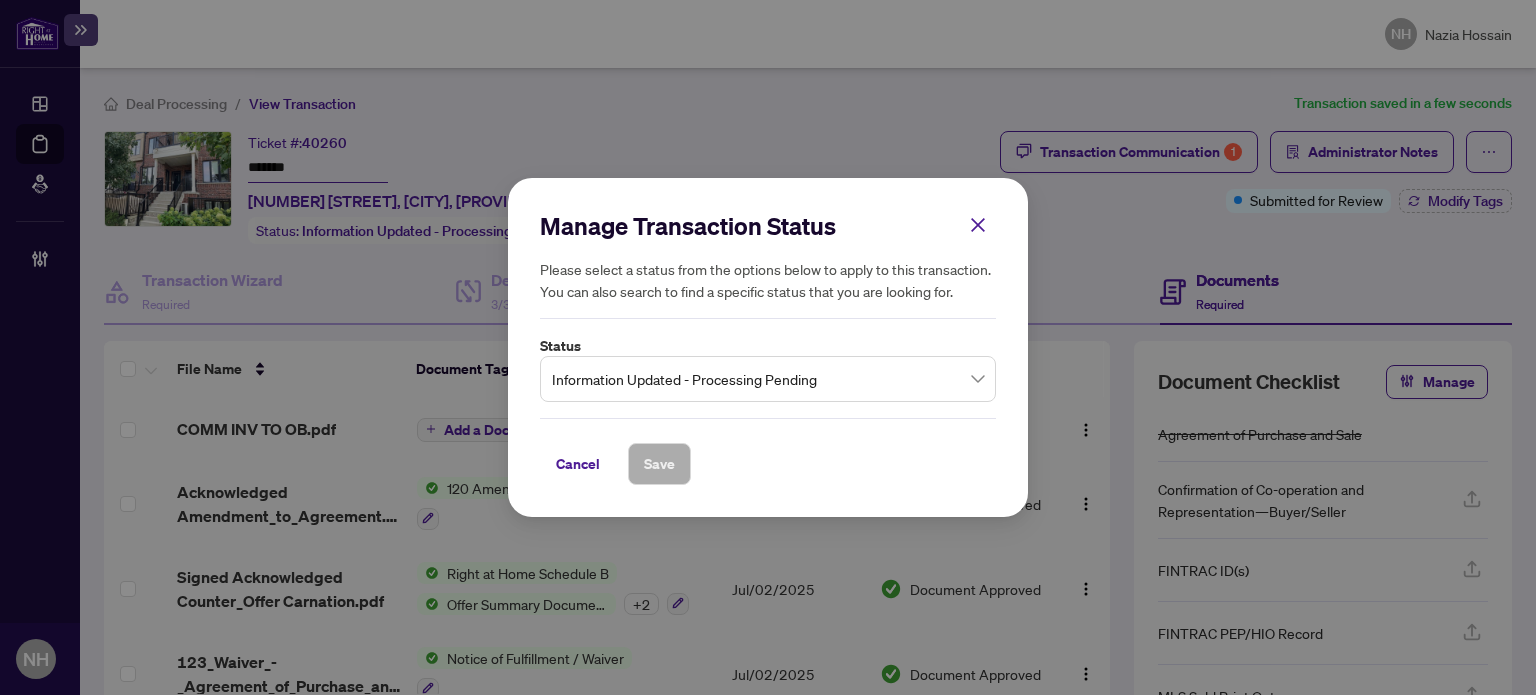 click on "Information Updated - Processing Pending" at bounding box center [768, 379] 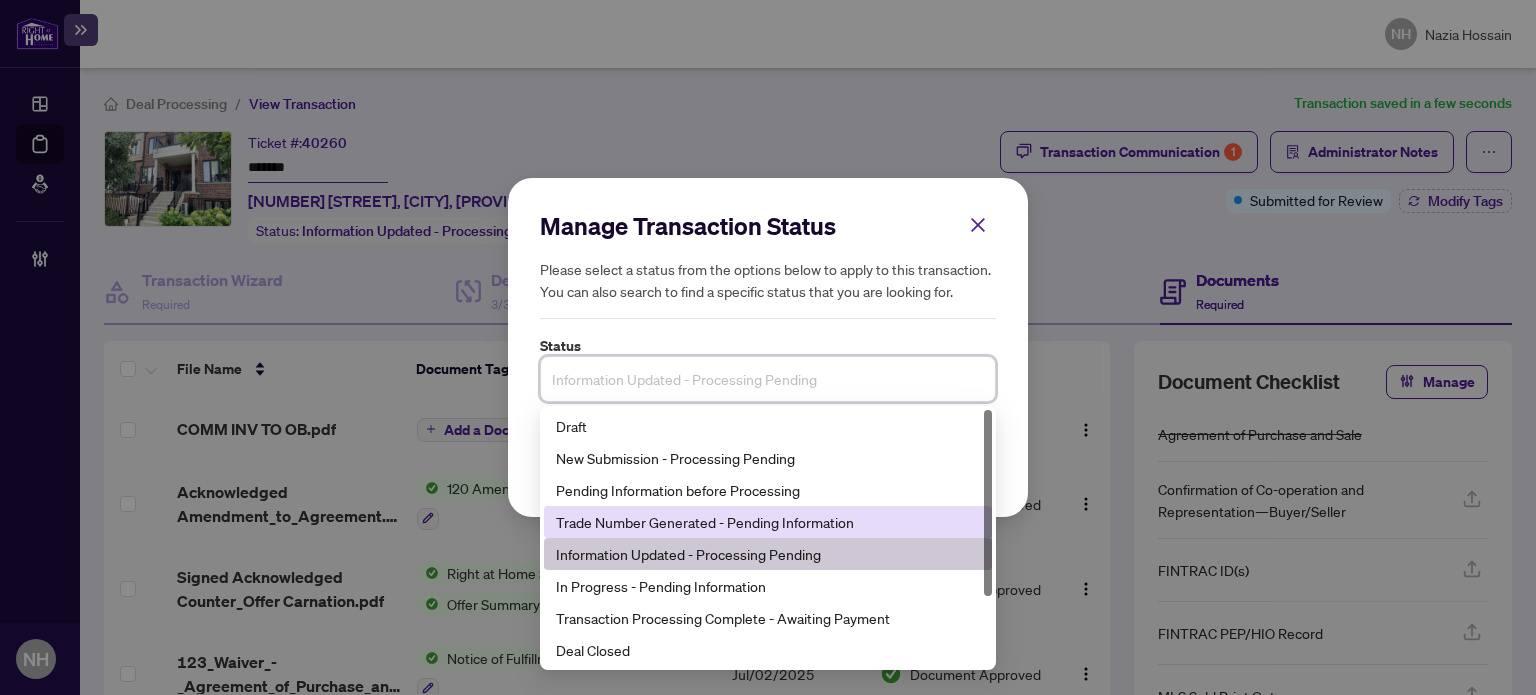 click on "Trade Number Generated - Pending Information" at bounding box center [768, 522] 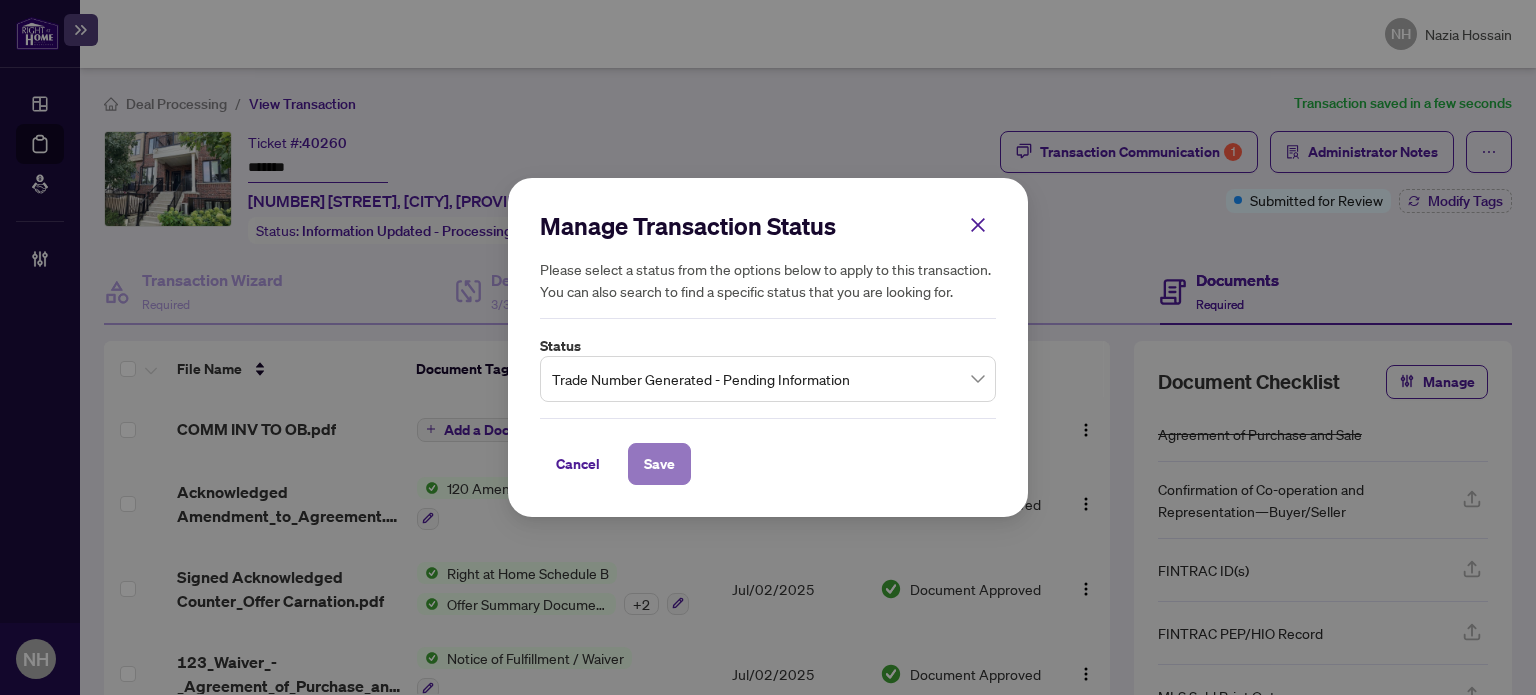 click on "Save" at bounding box center [659, 464] 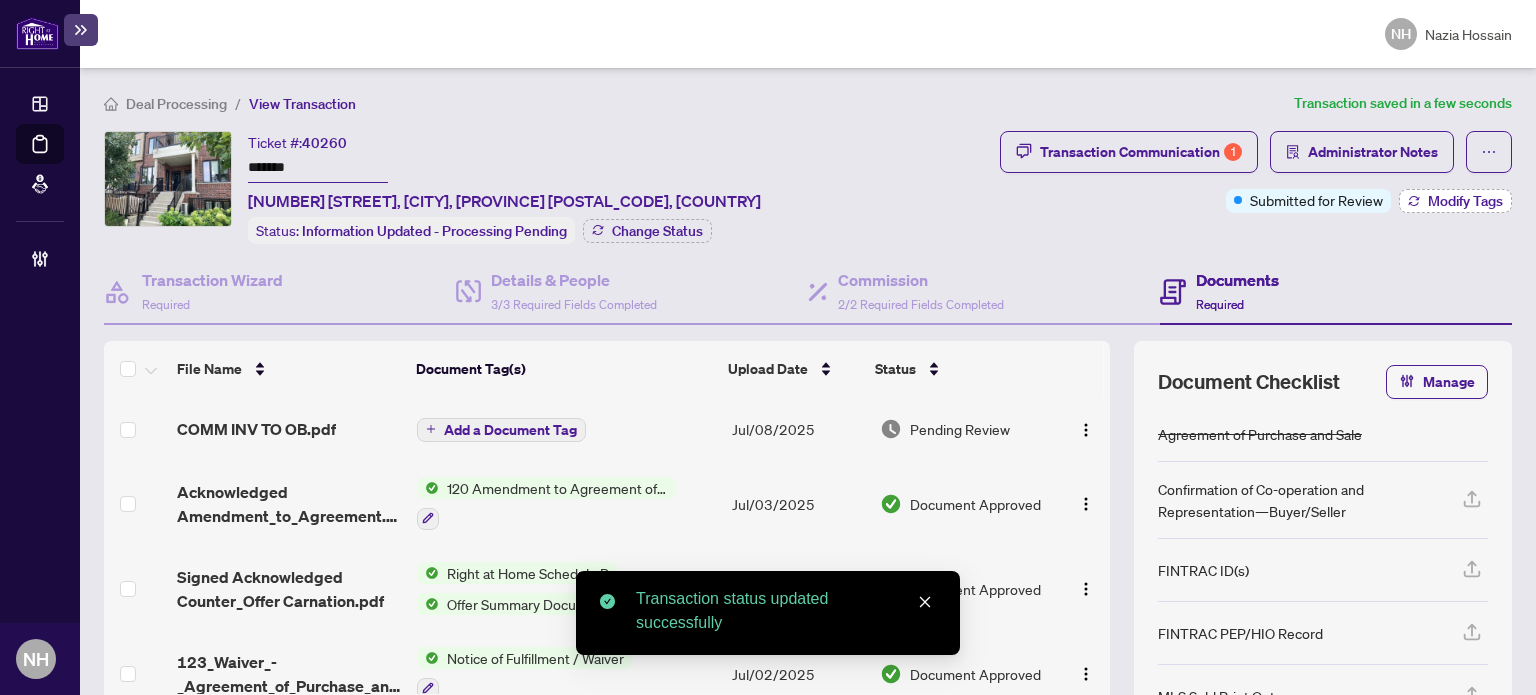 click on "Modify Tags" at bounding box center [1465, 201] 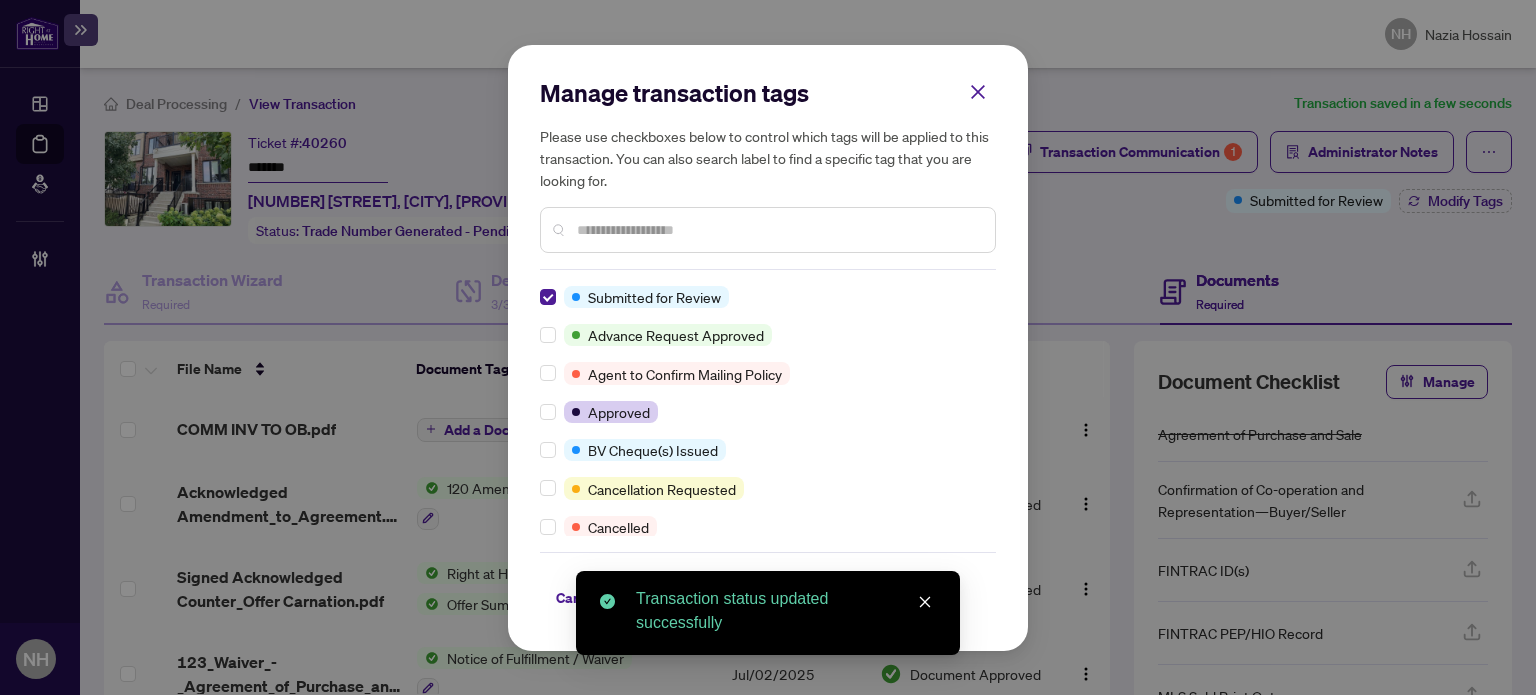 scroll, scrollTop: 0, scrollLeft: 0, axis: both 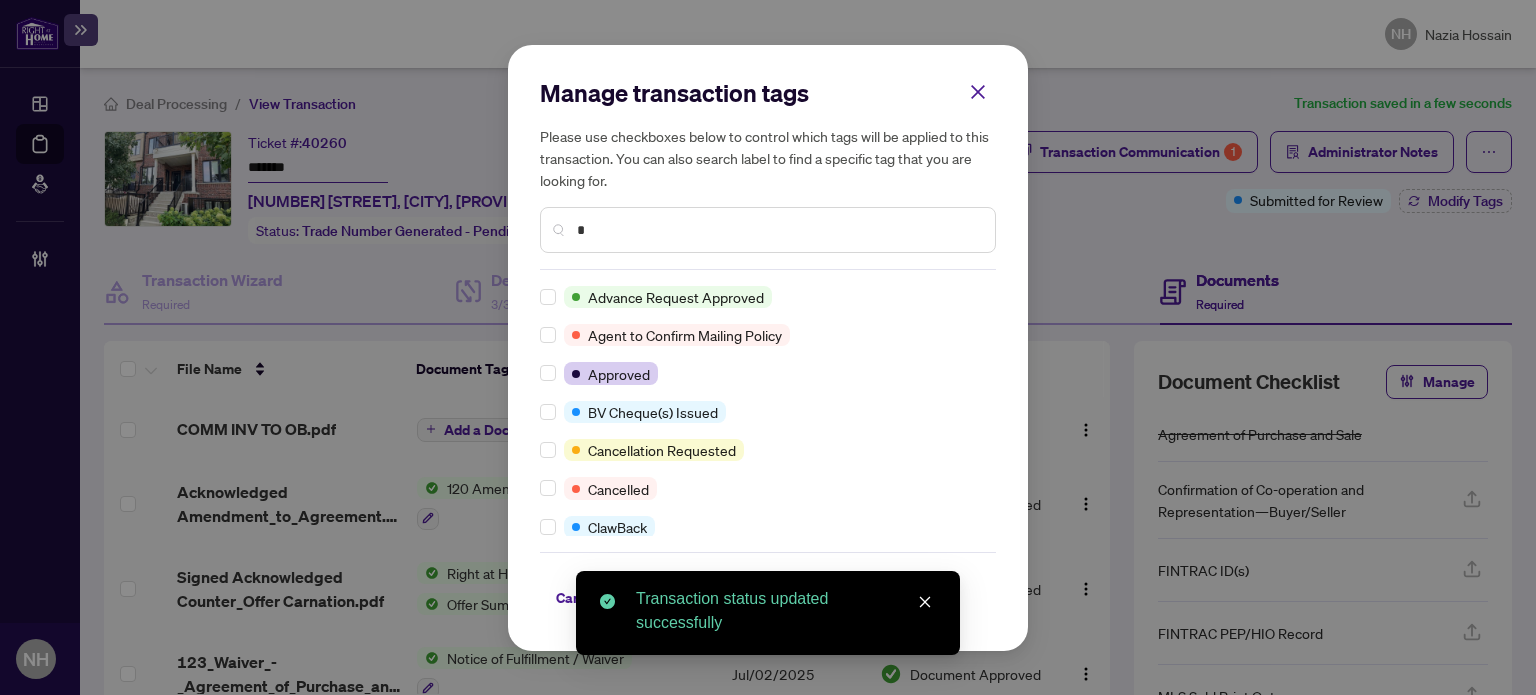 click on "*" at bounding box center [778, 230] 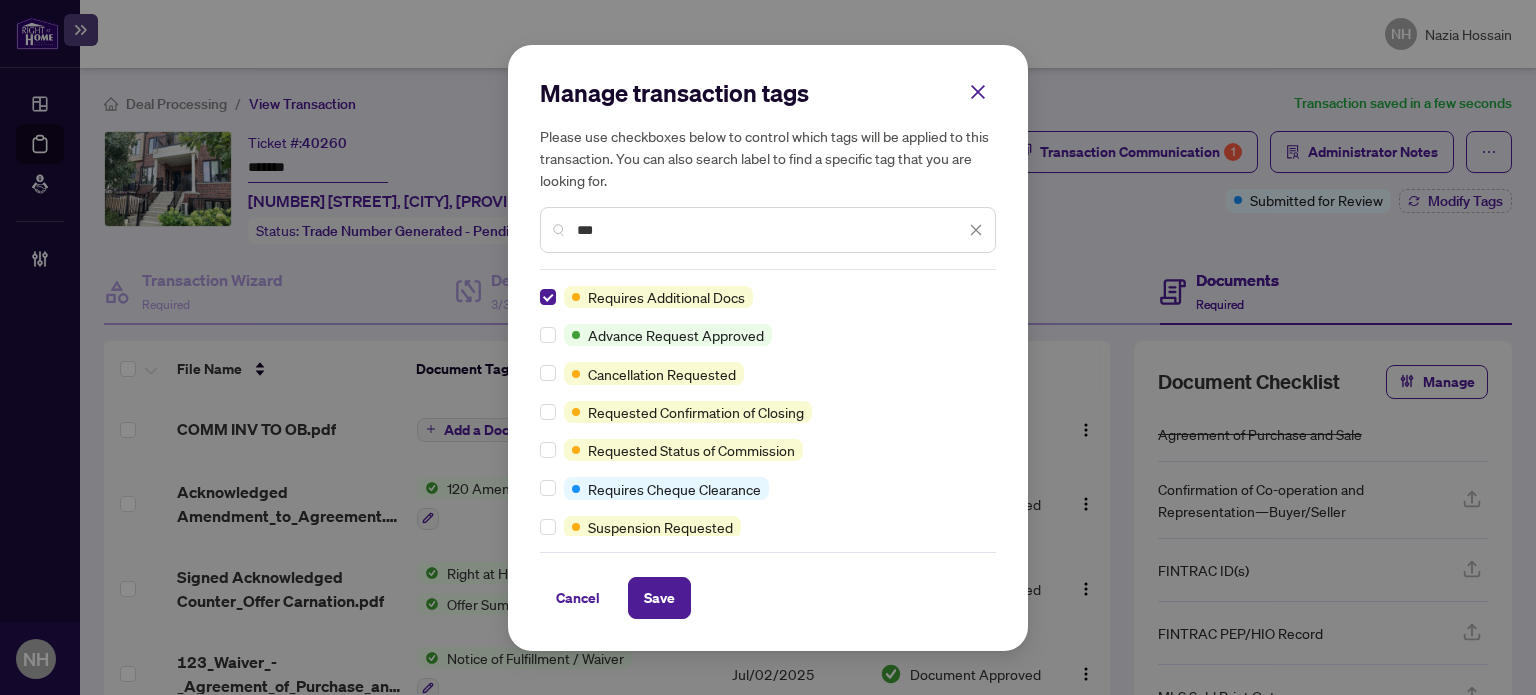 drag, startPoint x: 590, startPoint y: 221, endPoint x: 440, endPoint y: 140, distance: 170.47287 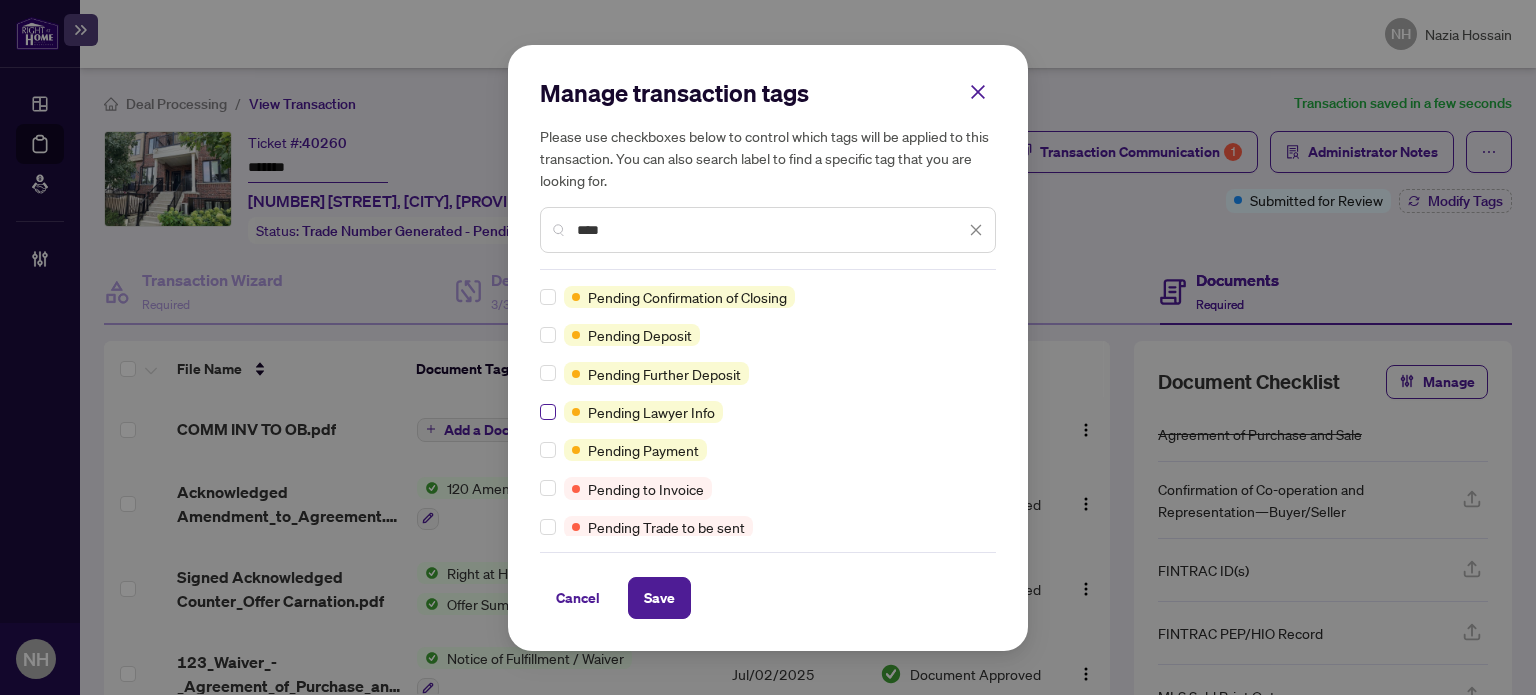 type on "****" 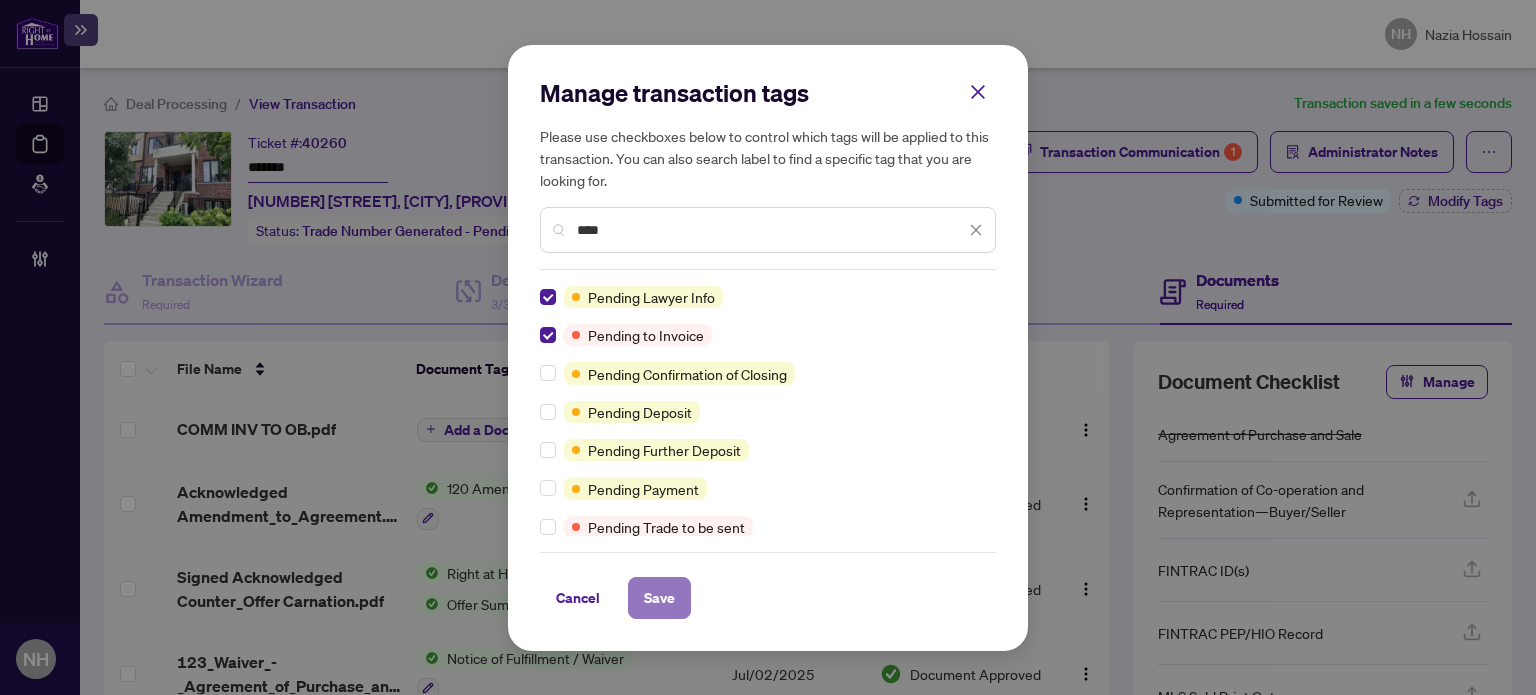 click on "Save" at bounding box center (659, 598) 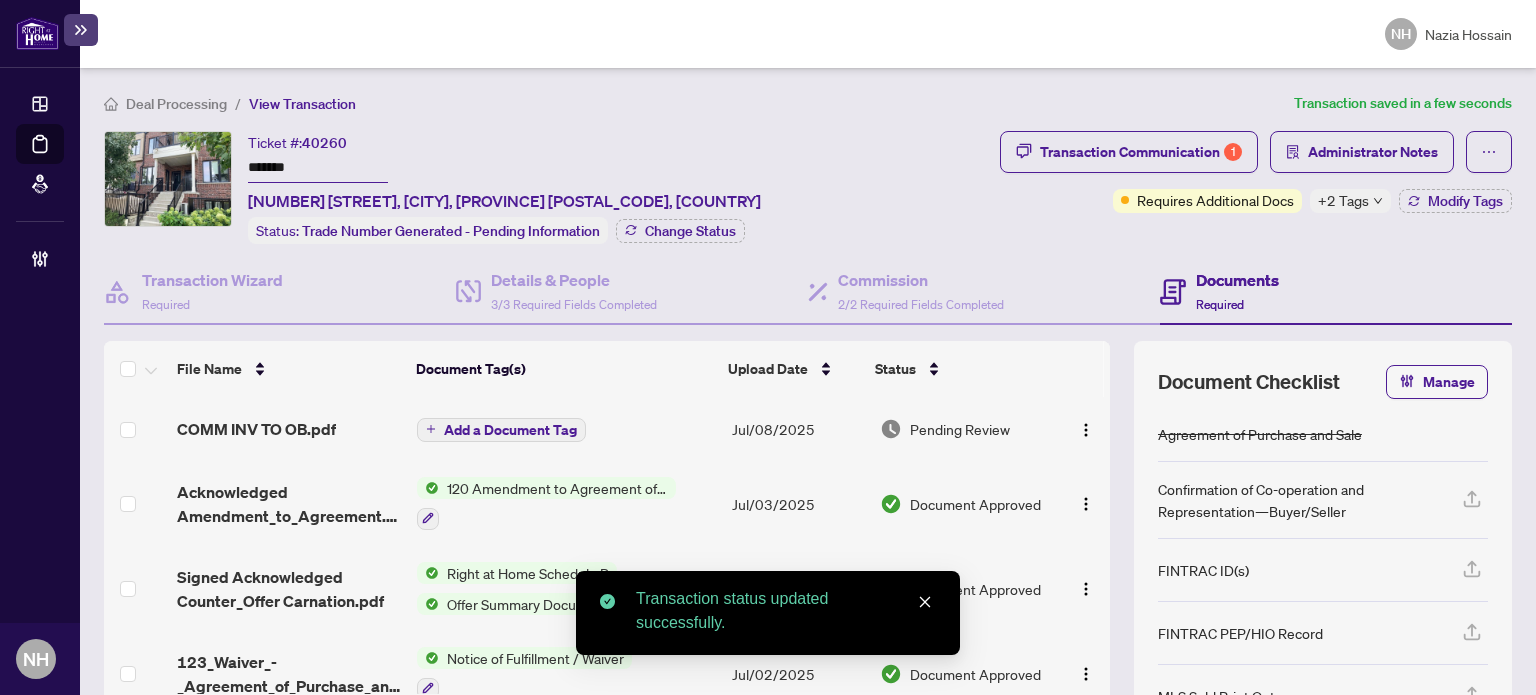click on "Manage" at bounding box center (1449, 382) 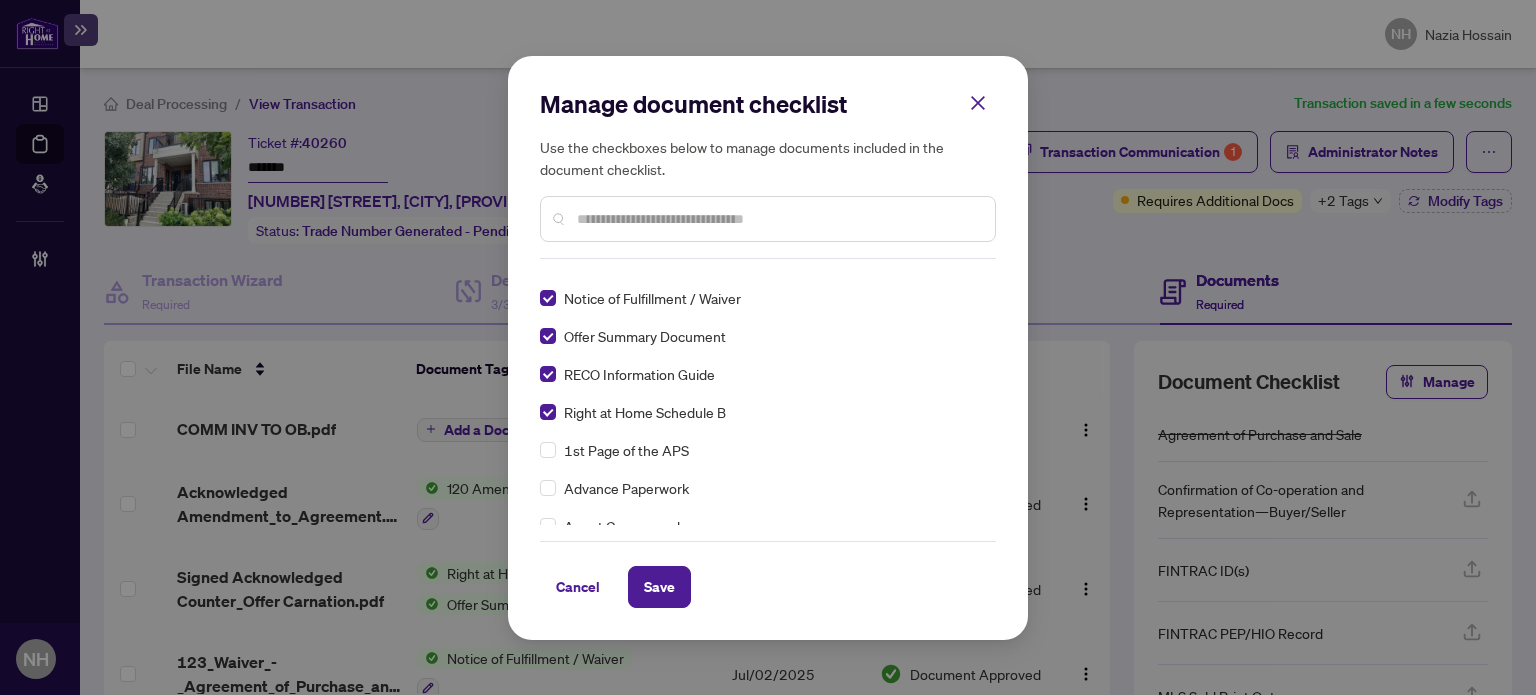 scroll, scrollTop: 300, scrollLeft: 0, axis: vertical 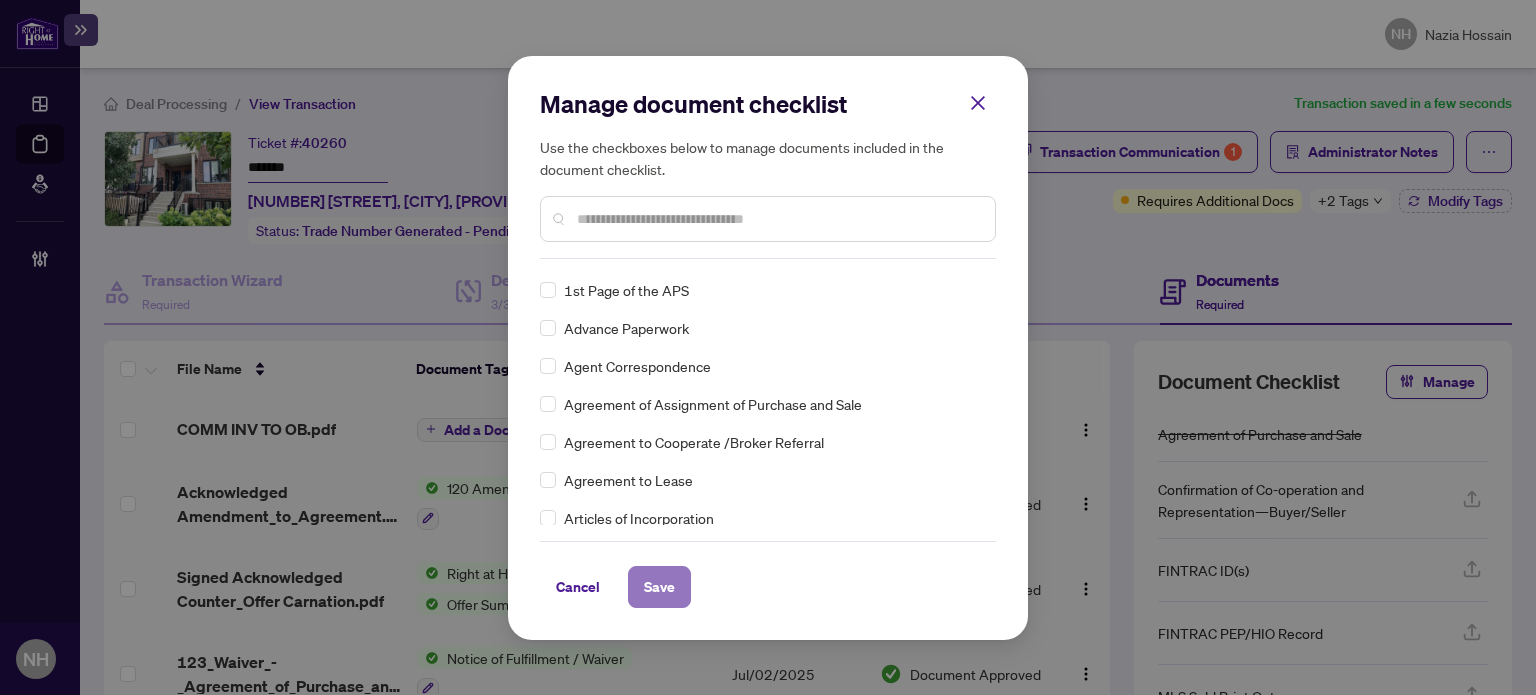 drag, startPoint x: 635, startPoint y: 583, endPoint x: 708, endPoint y: 582, distance: 73.00685 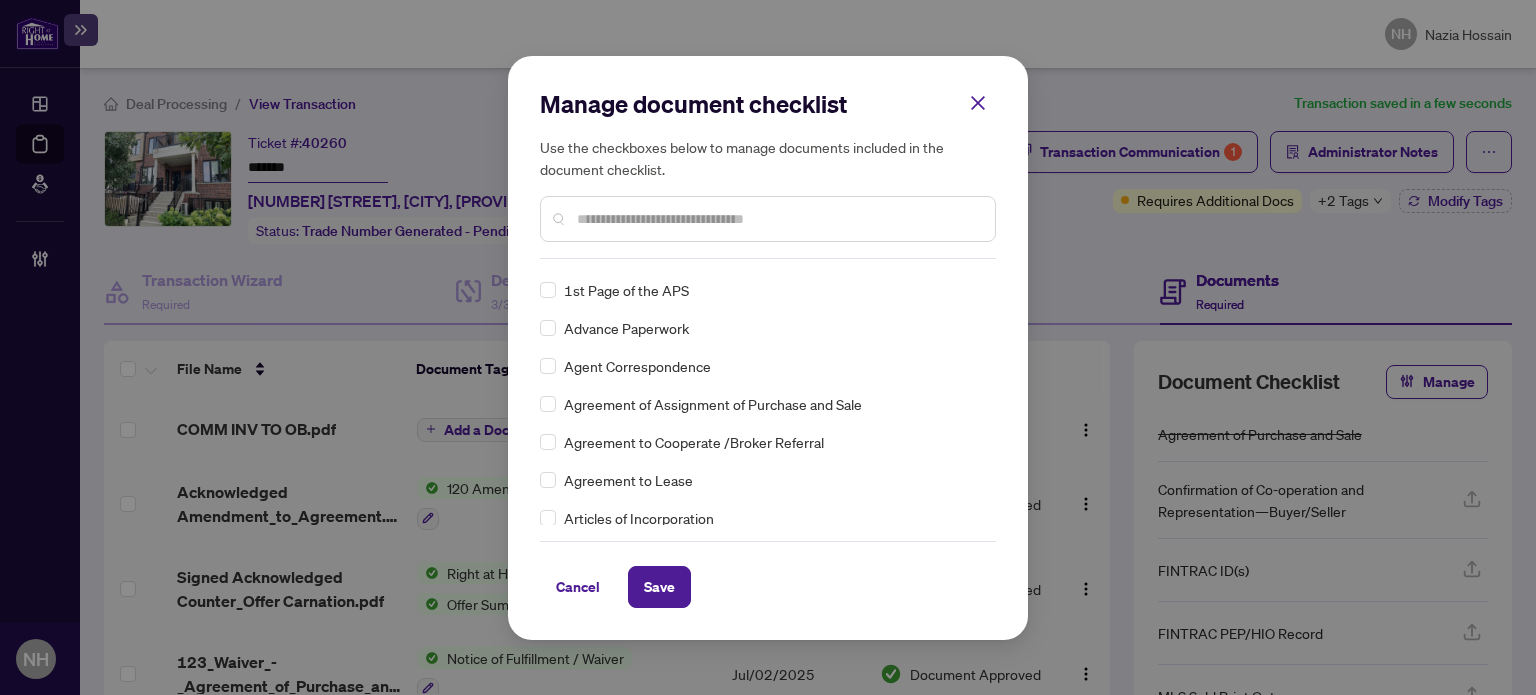 click on "Save" at bounding box center (659, 587) 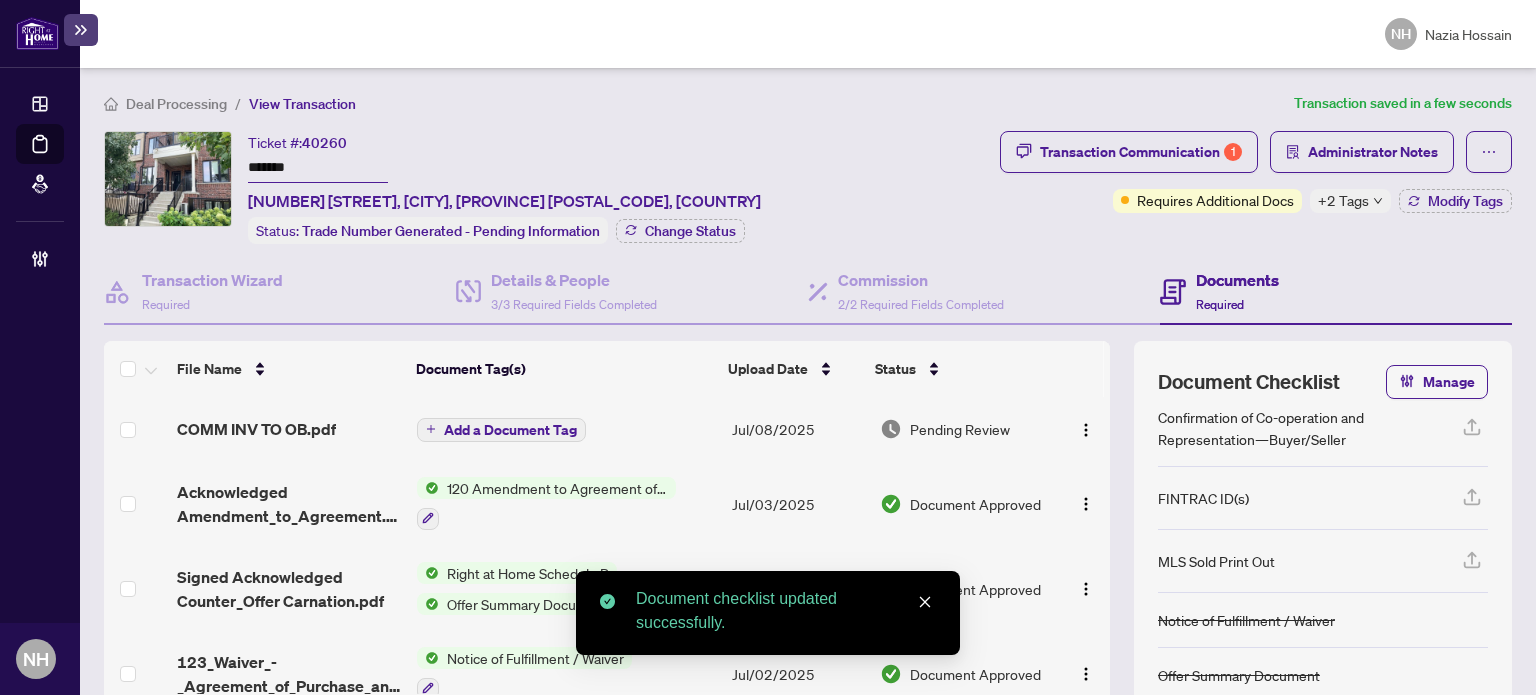 scroll, scrollTop: 100, scrollLeft: 0, axis: vertical 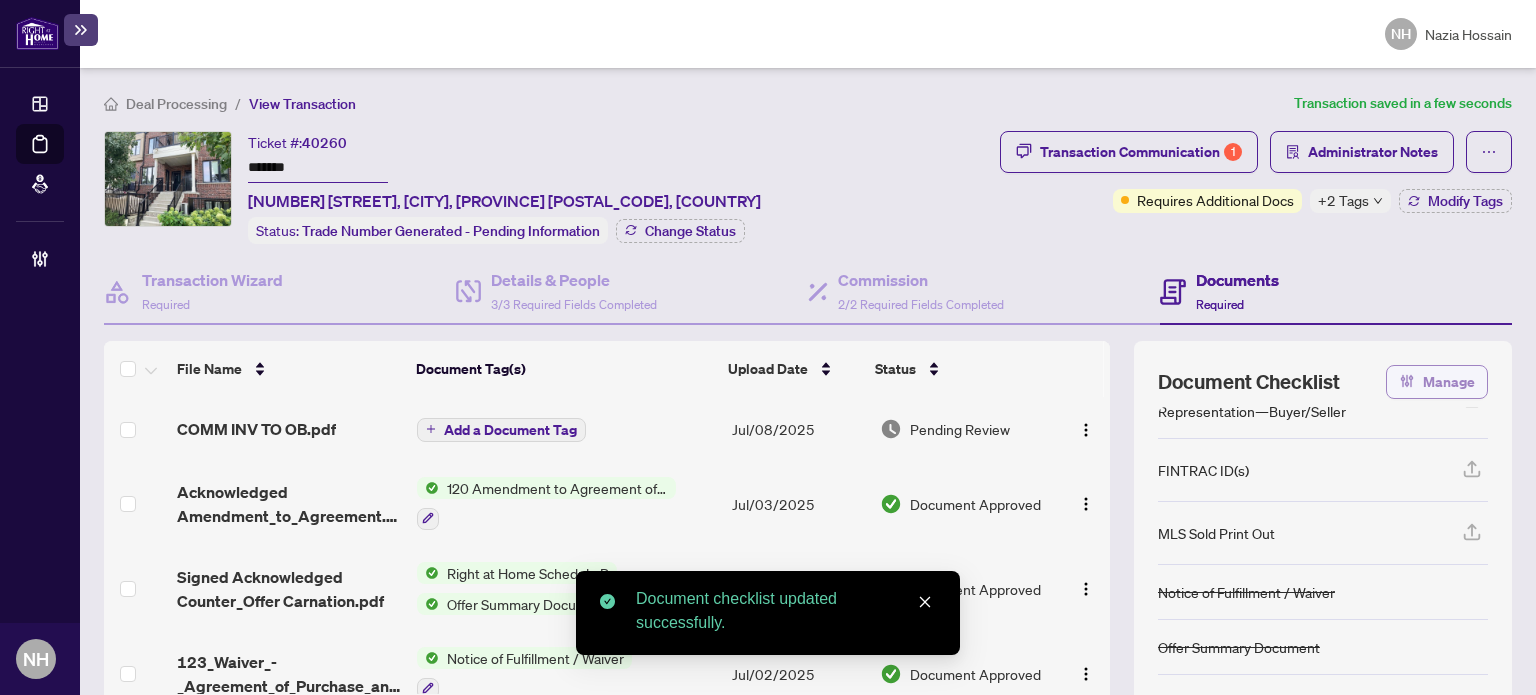 click on "Manage" at bounding box center [1449, 382] 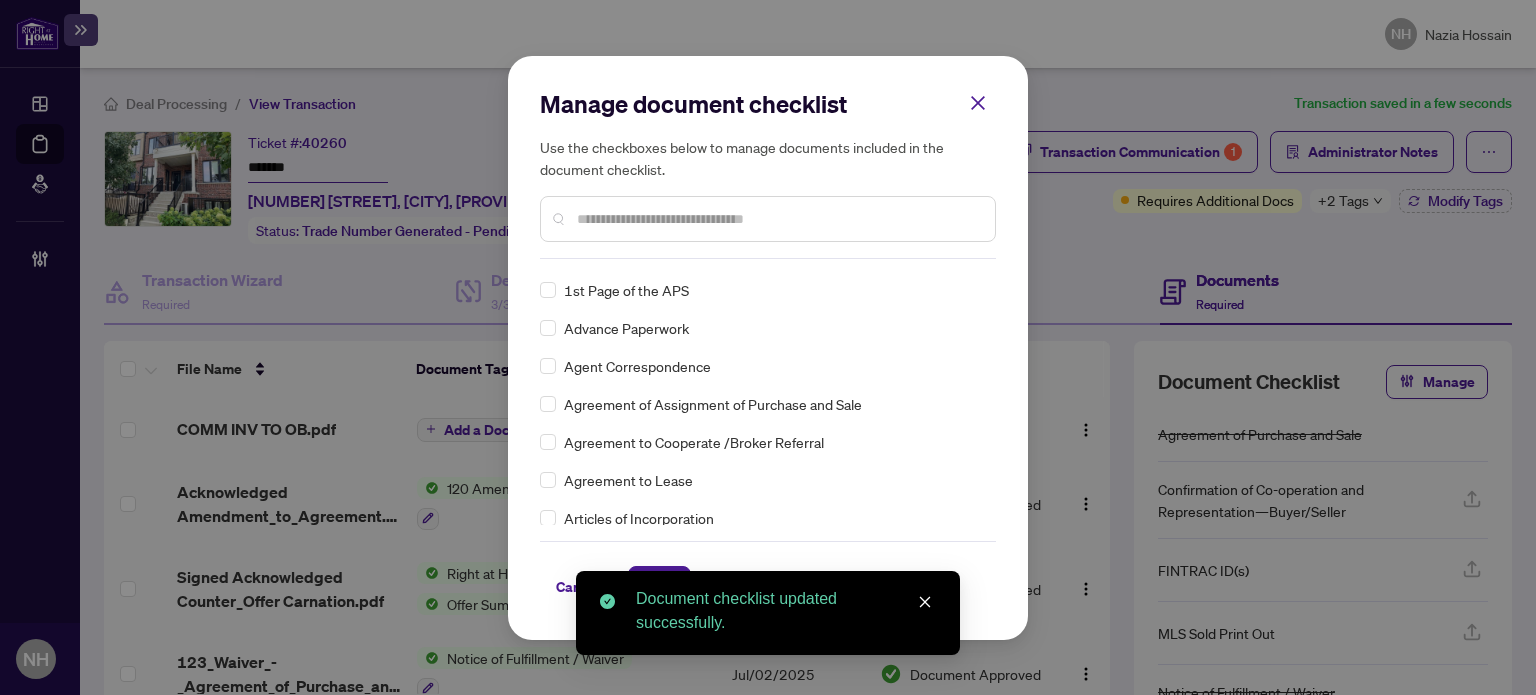 scroll, scrollTop: 0, scrollLeft: 0, axis: both 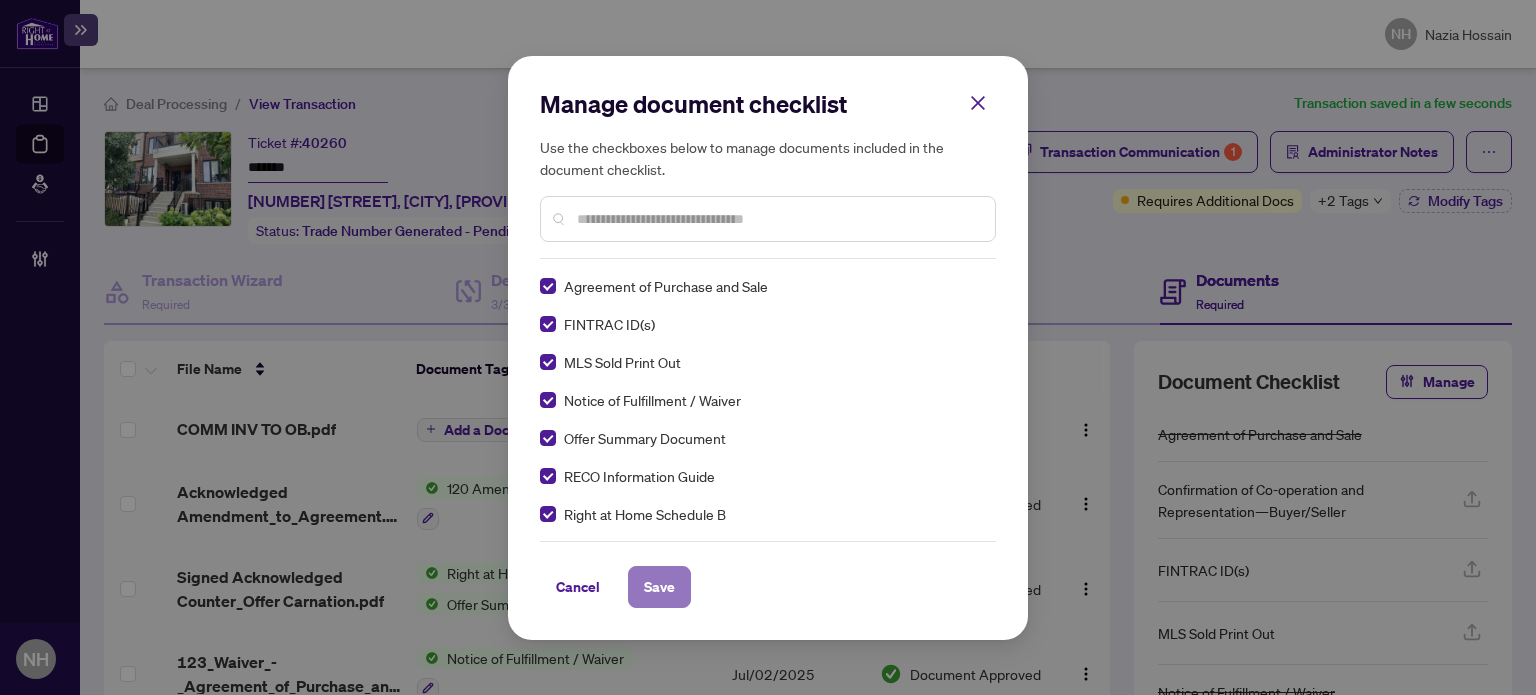 click on "Save" at bounding box center [659, 587] 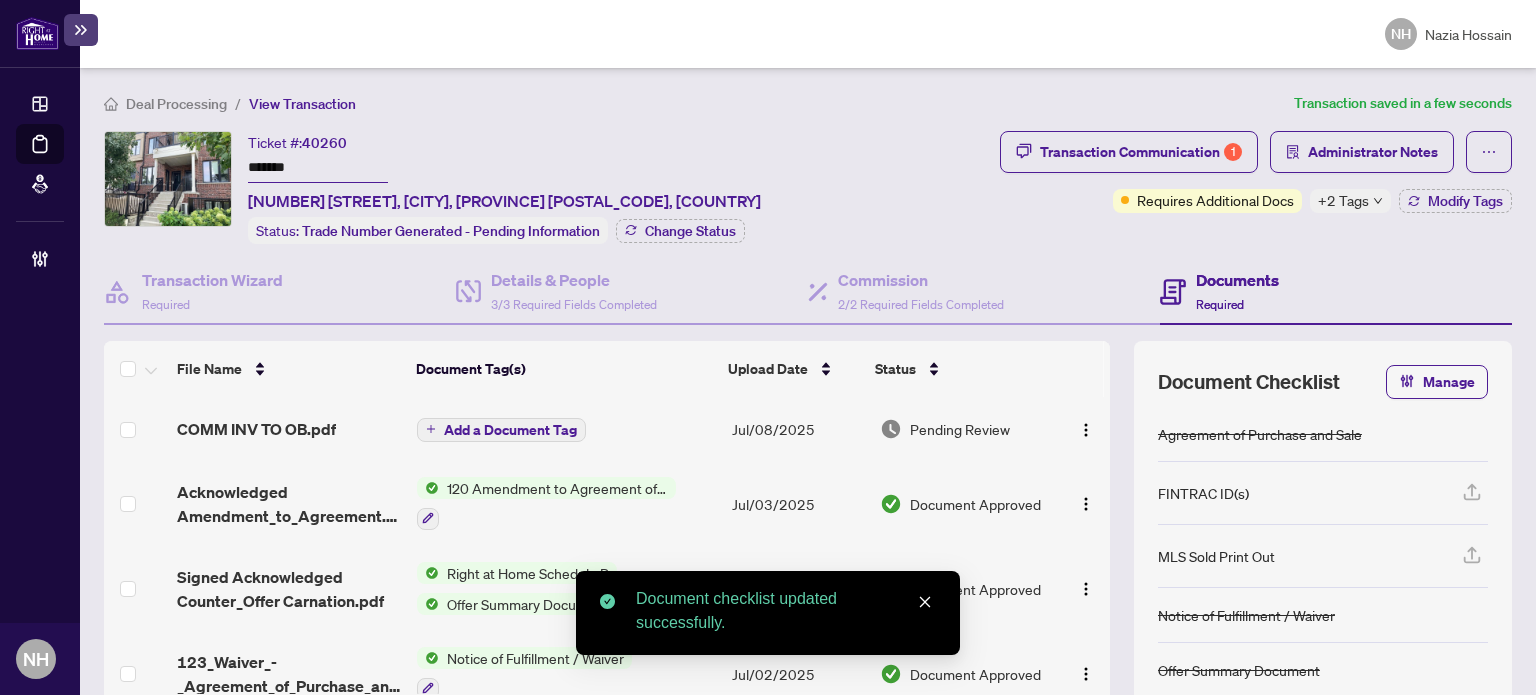 scroll, scrollTop: 52, scrollLeft: 0, axis: vertical 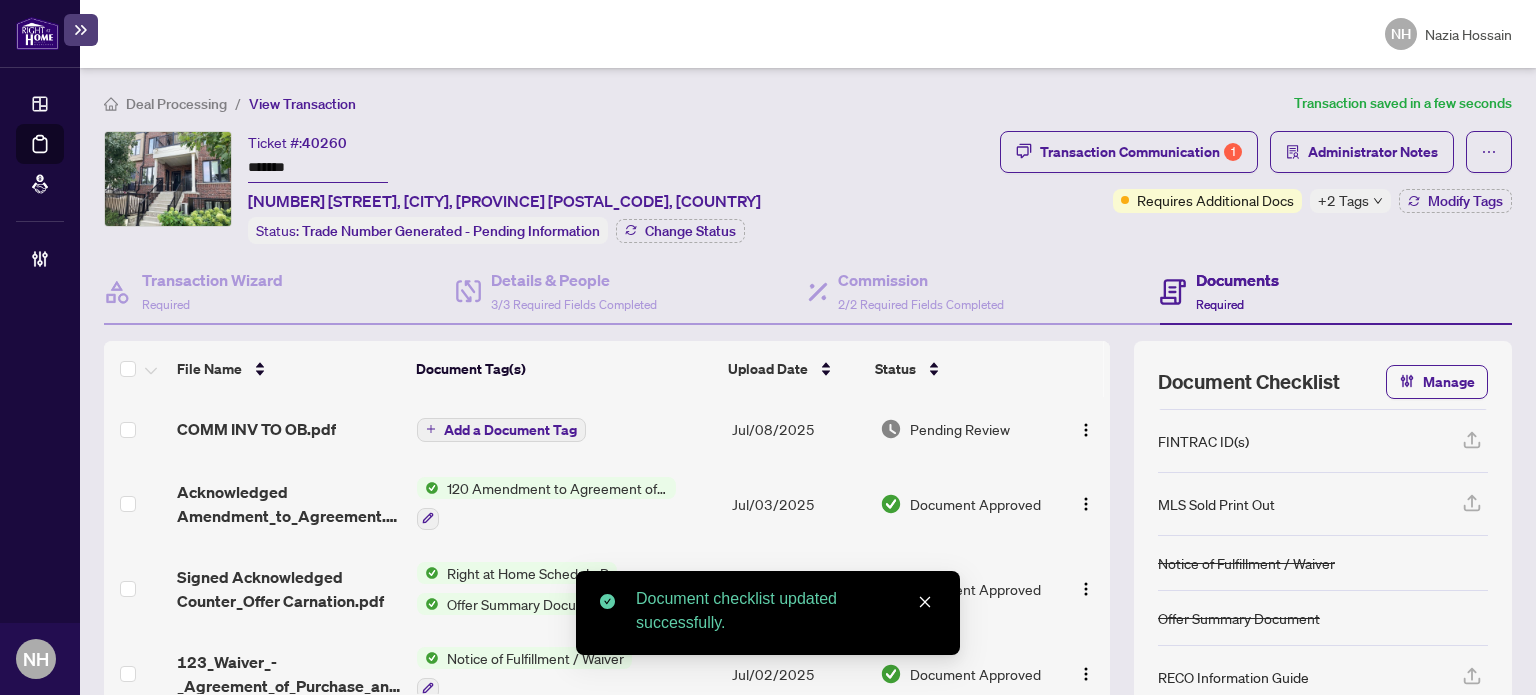 drag, startPoint x: 1448, startPoint y: 387, endPoint x: 394, endPoint y: 255, distance: 1062.2335 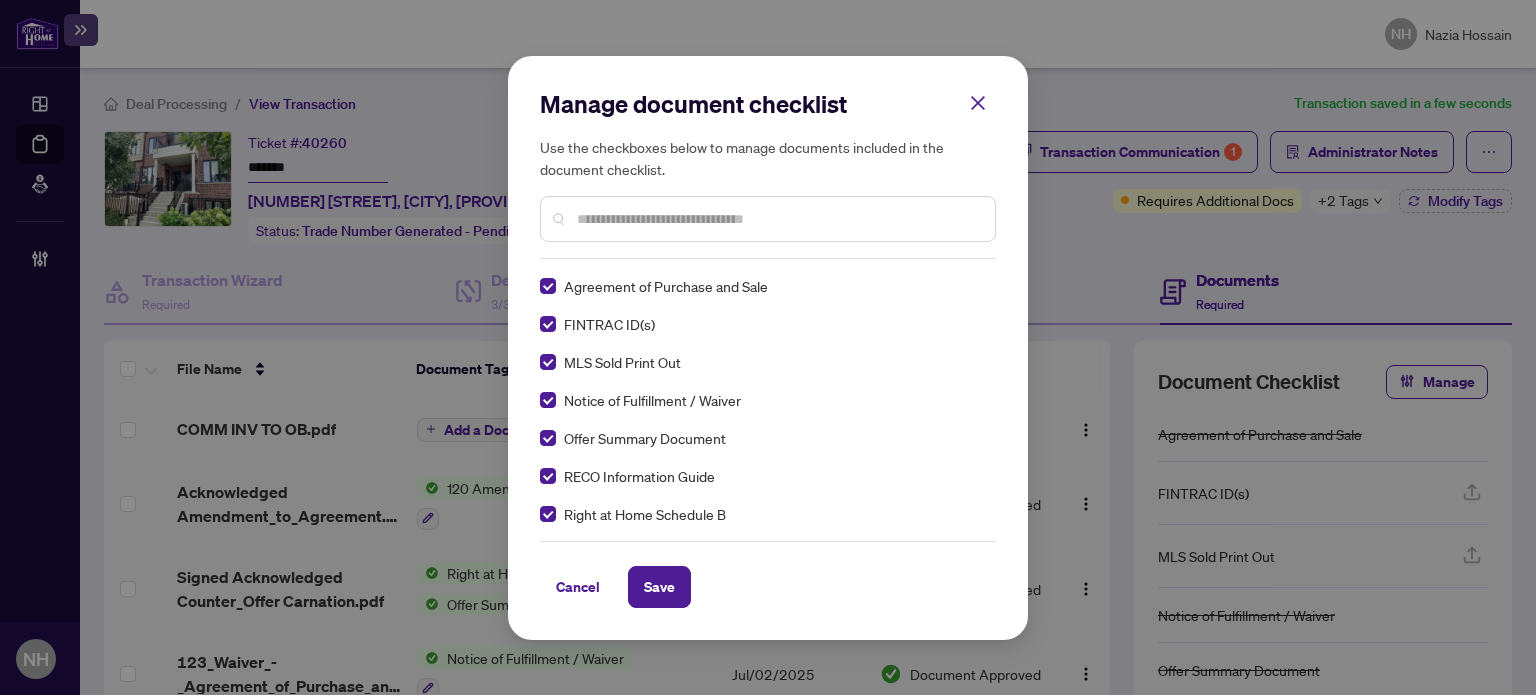 click 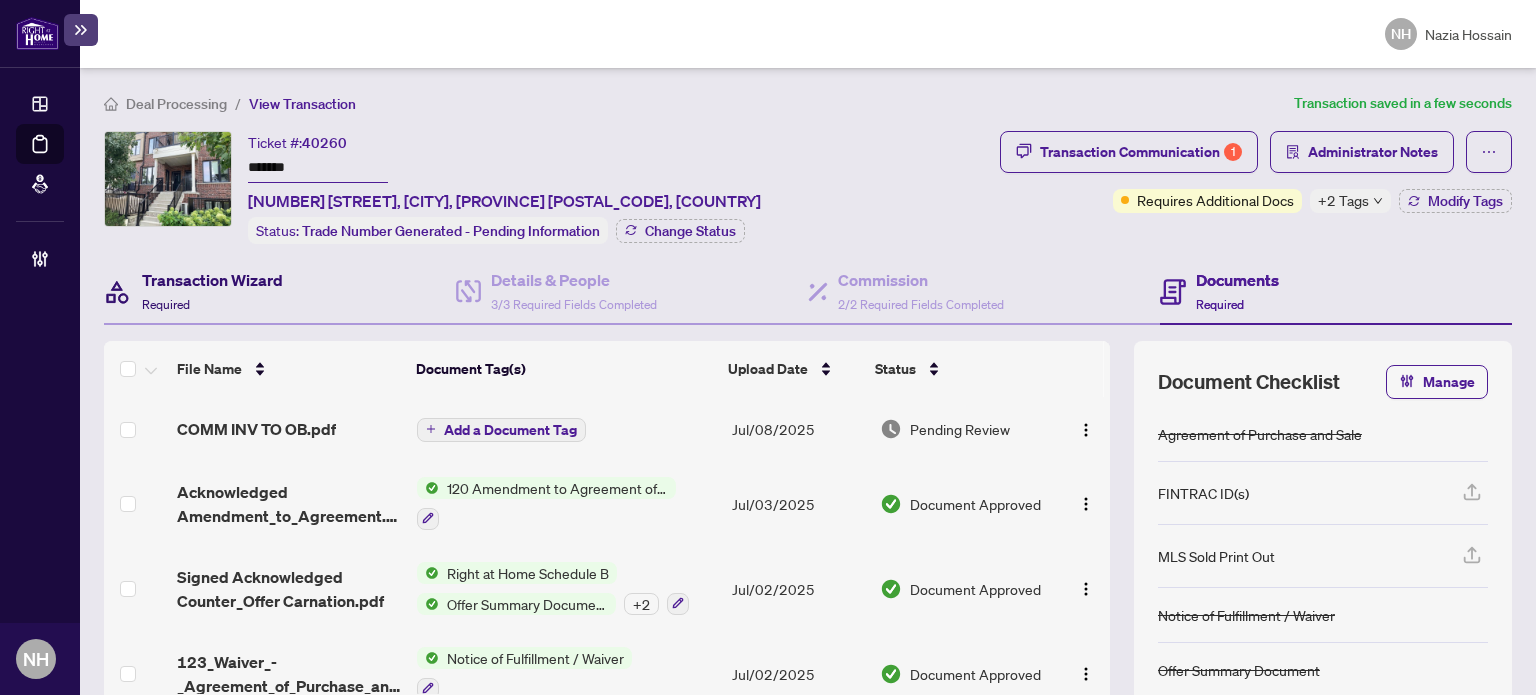 click on "Transaction Wizard Required" at bounding box center (212, 291) 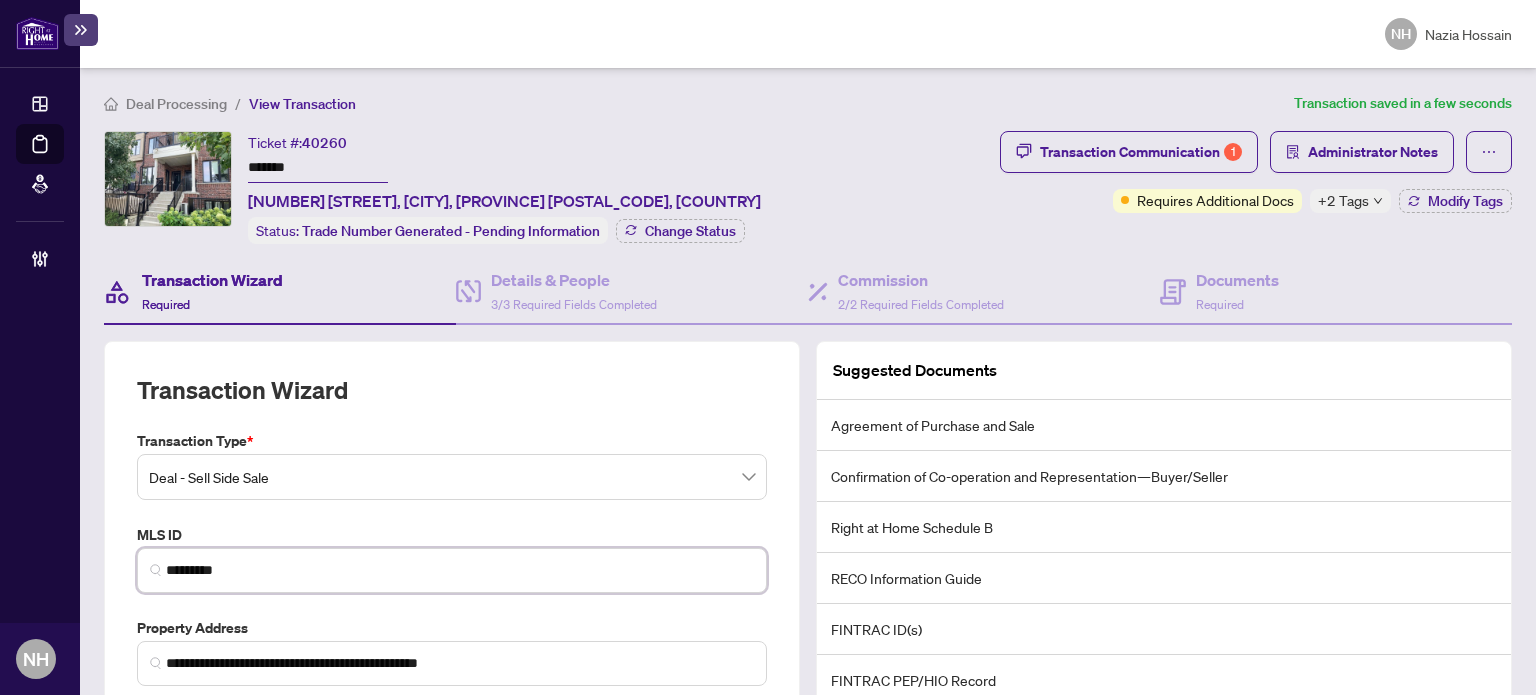 drag, startPoint x: 283, startPoint y: 567, endPoint x: 7, endPoint y: 566, distance: 276.0018 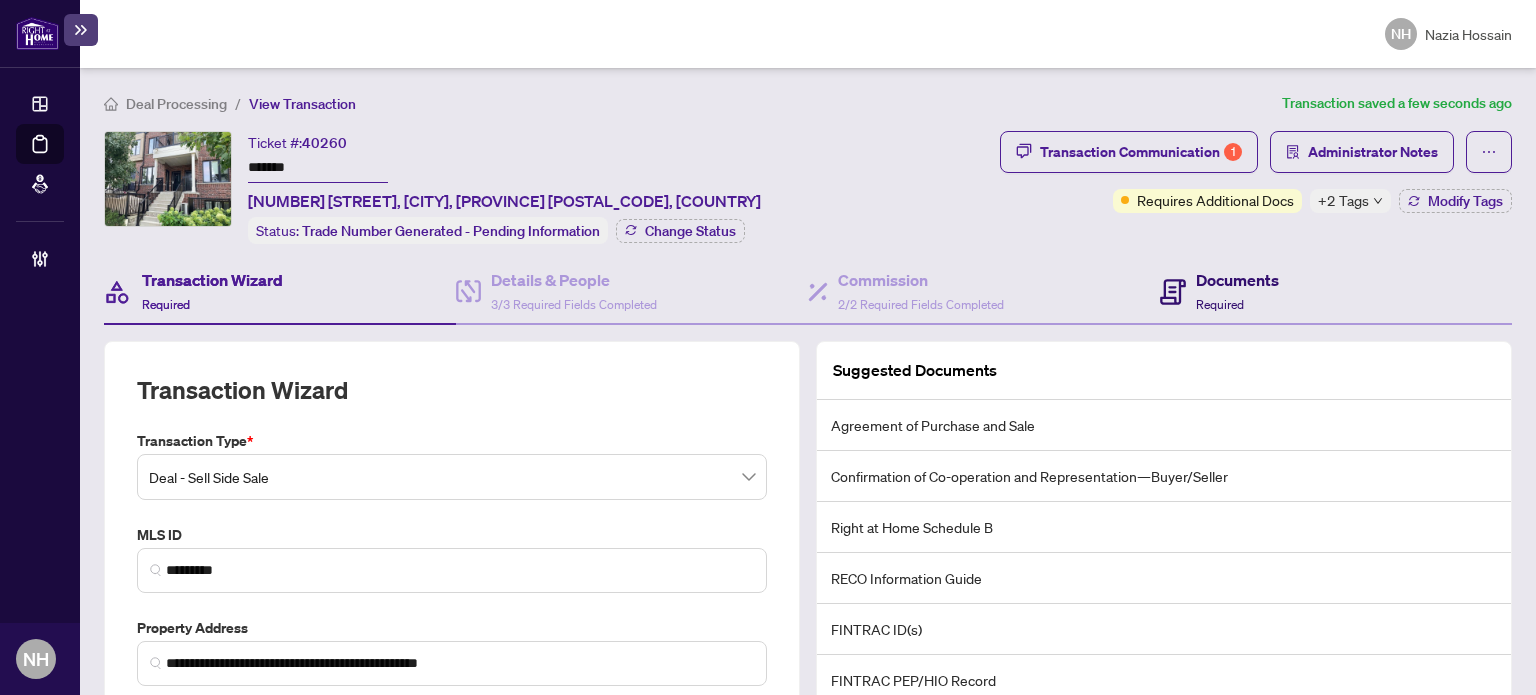 click on "Documents" at bounding box center (1237, 280) 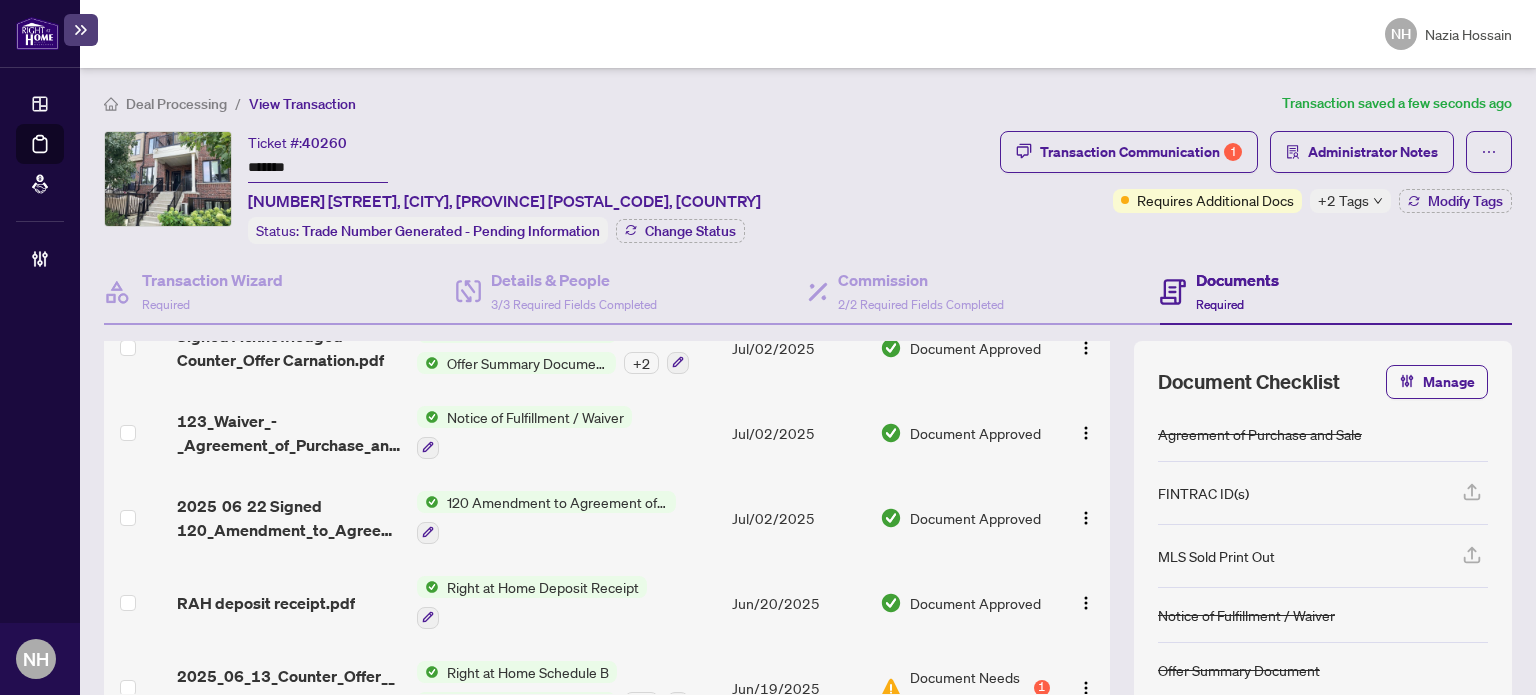 scroll, scrollTop: 471, scrollLeft: 0, axis: vertical 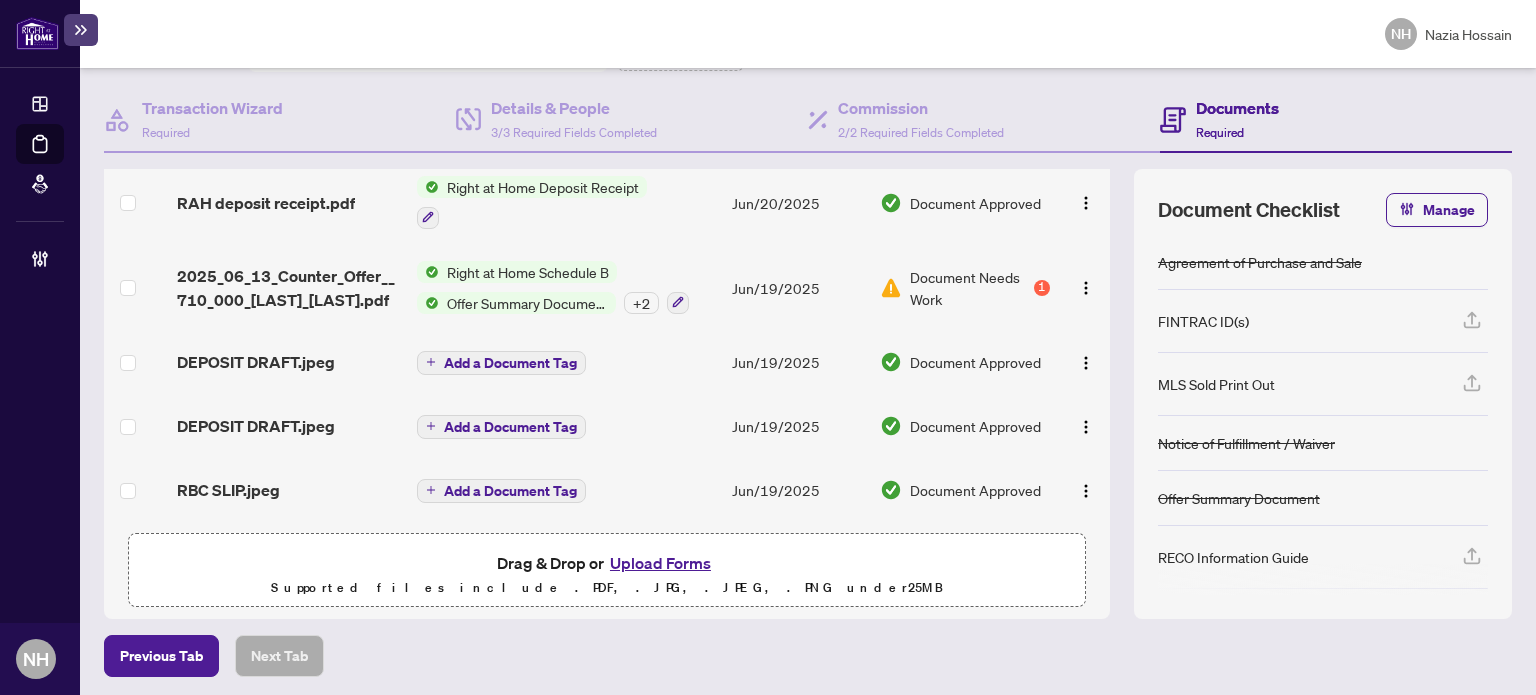 click on "Upload Forms" at bounding box center [660, 563] 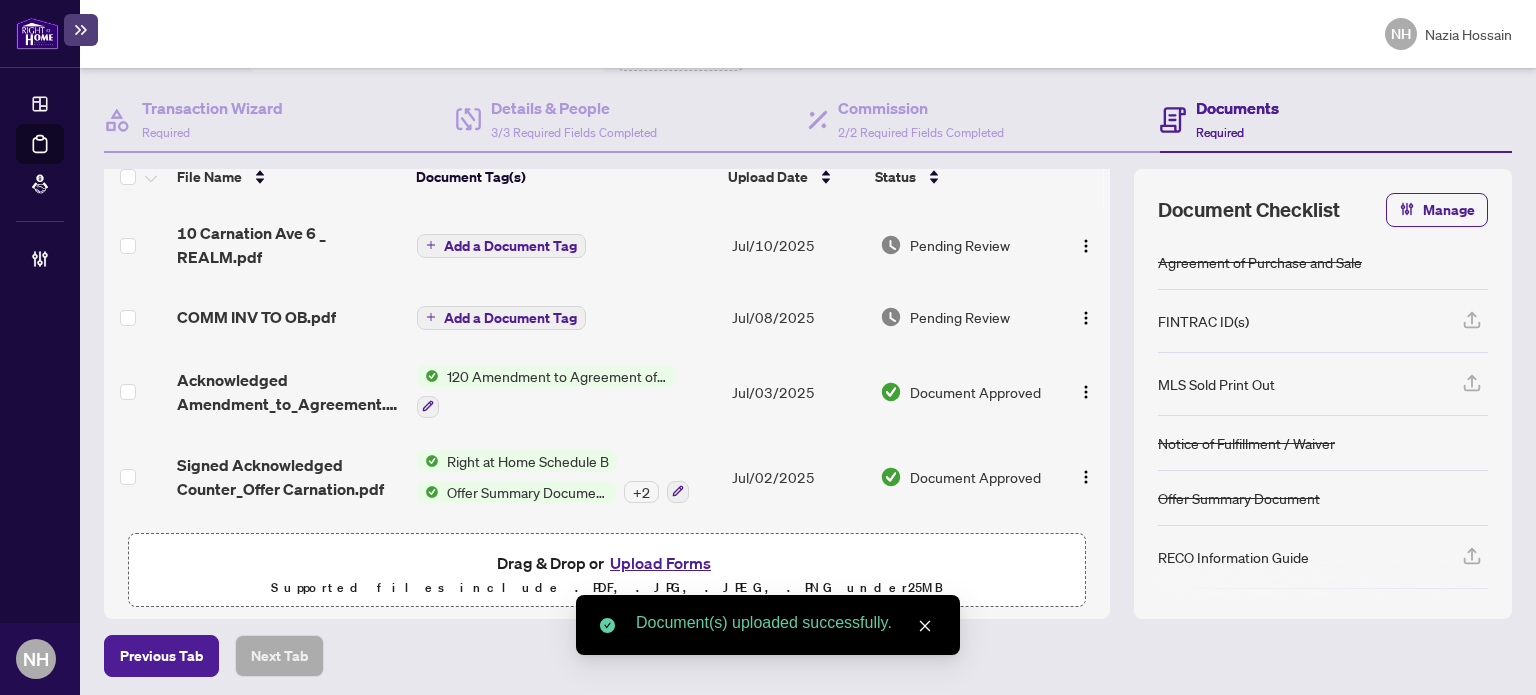 scroll, scrollTop: 0, scrollLeft: 0, axis: both 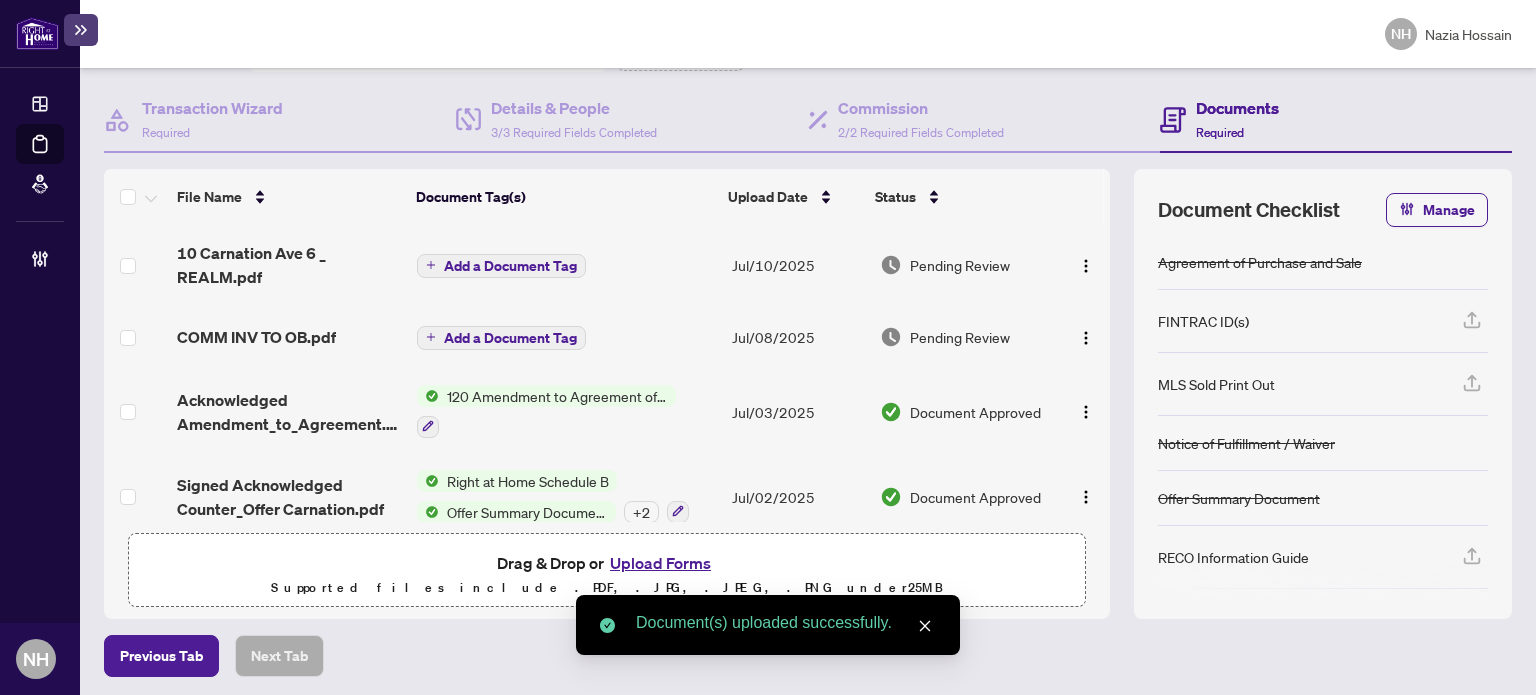 click on "Add a Document Tag" at bounding box center [510, 266] 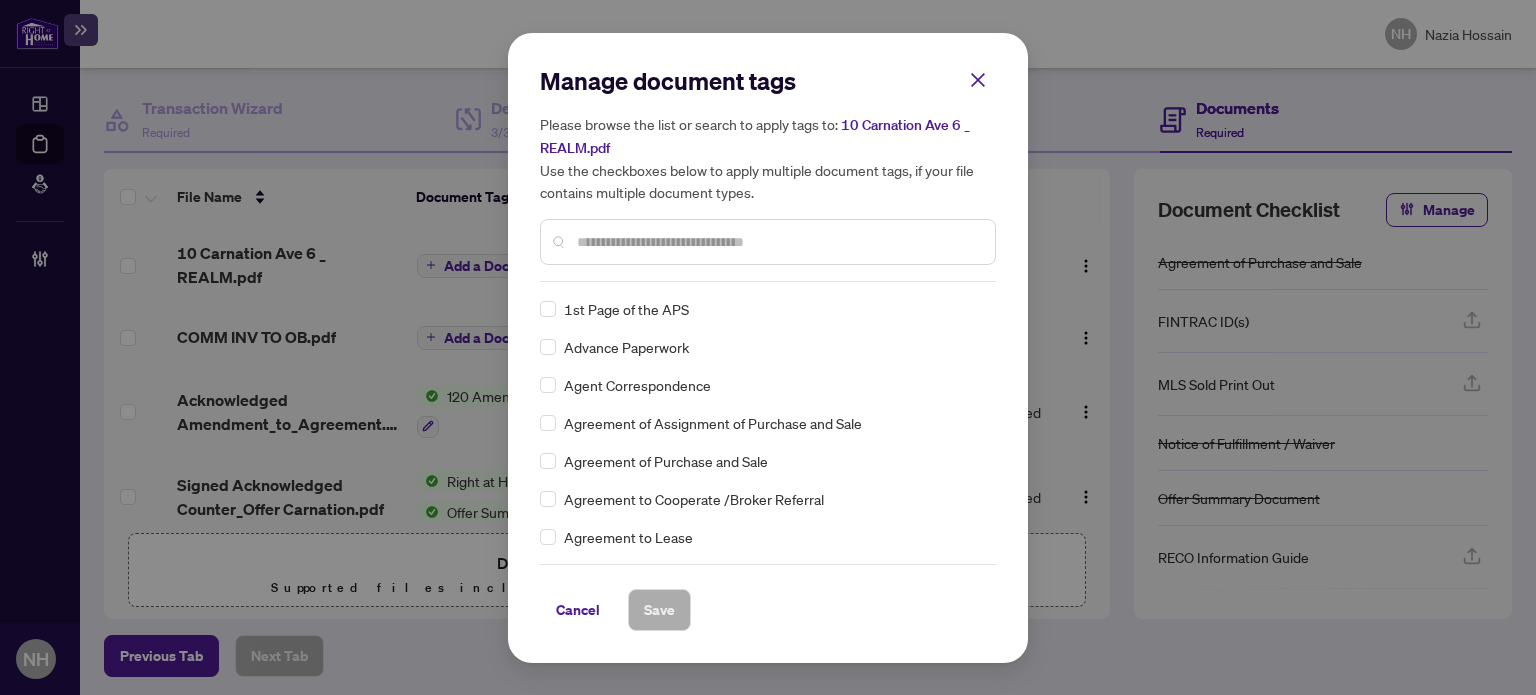 click at bounding box center (778, 242) 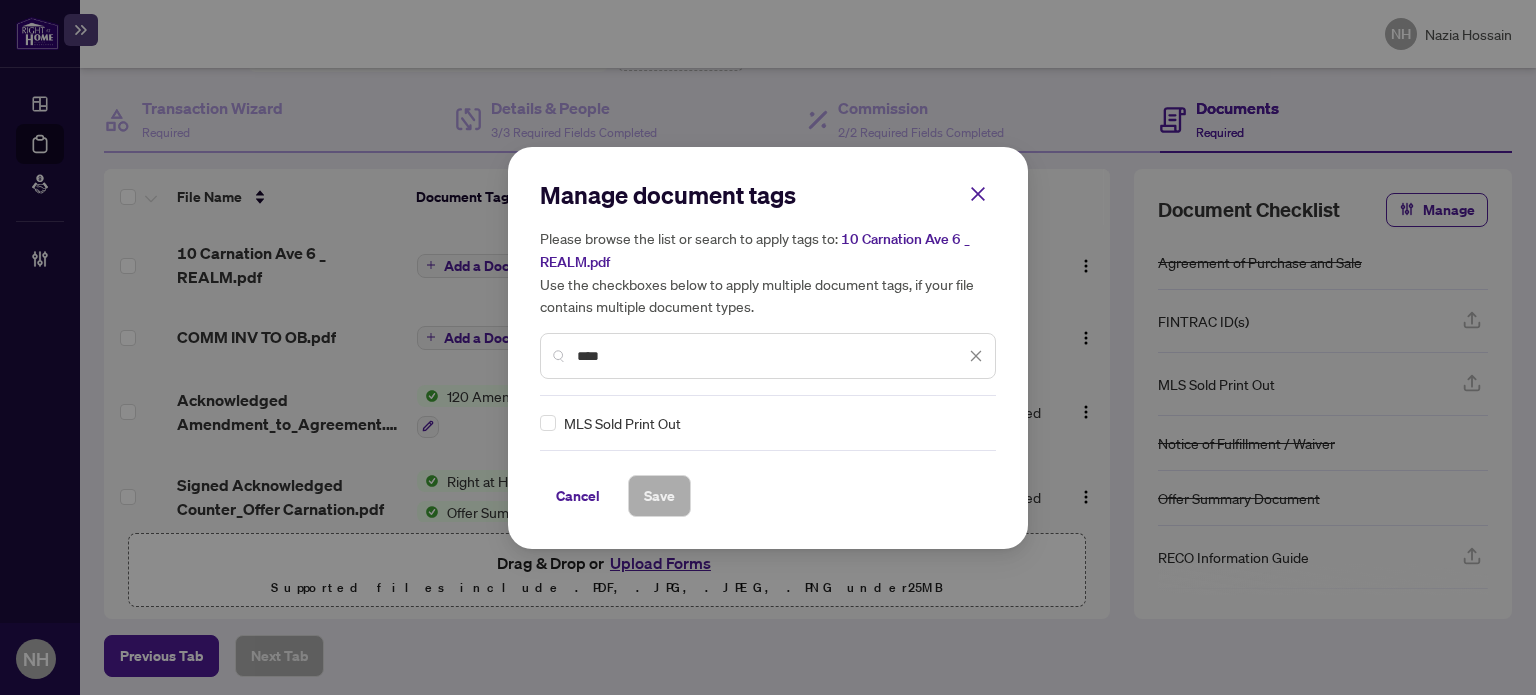 type on "****" 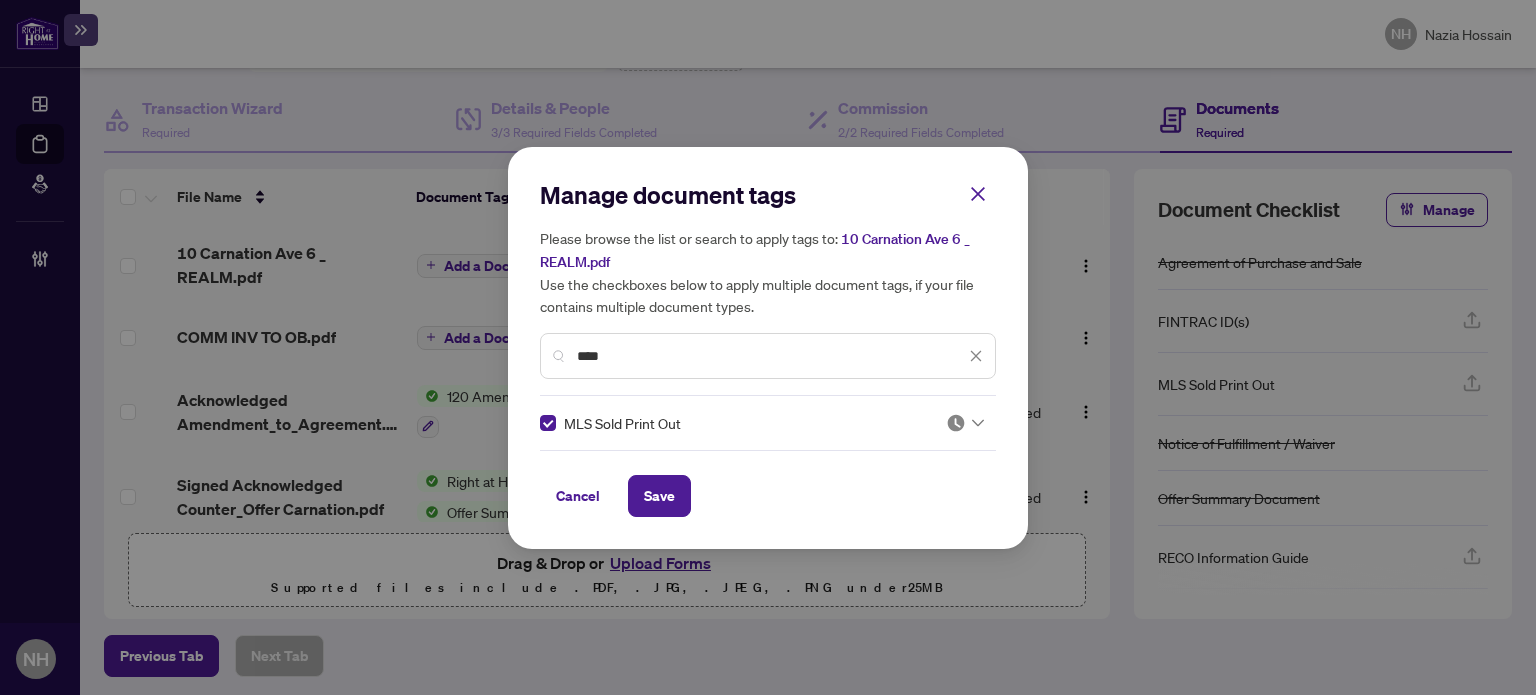 click on "MLS Sold Print Out" at bounding box center (762, 423) 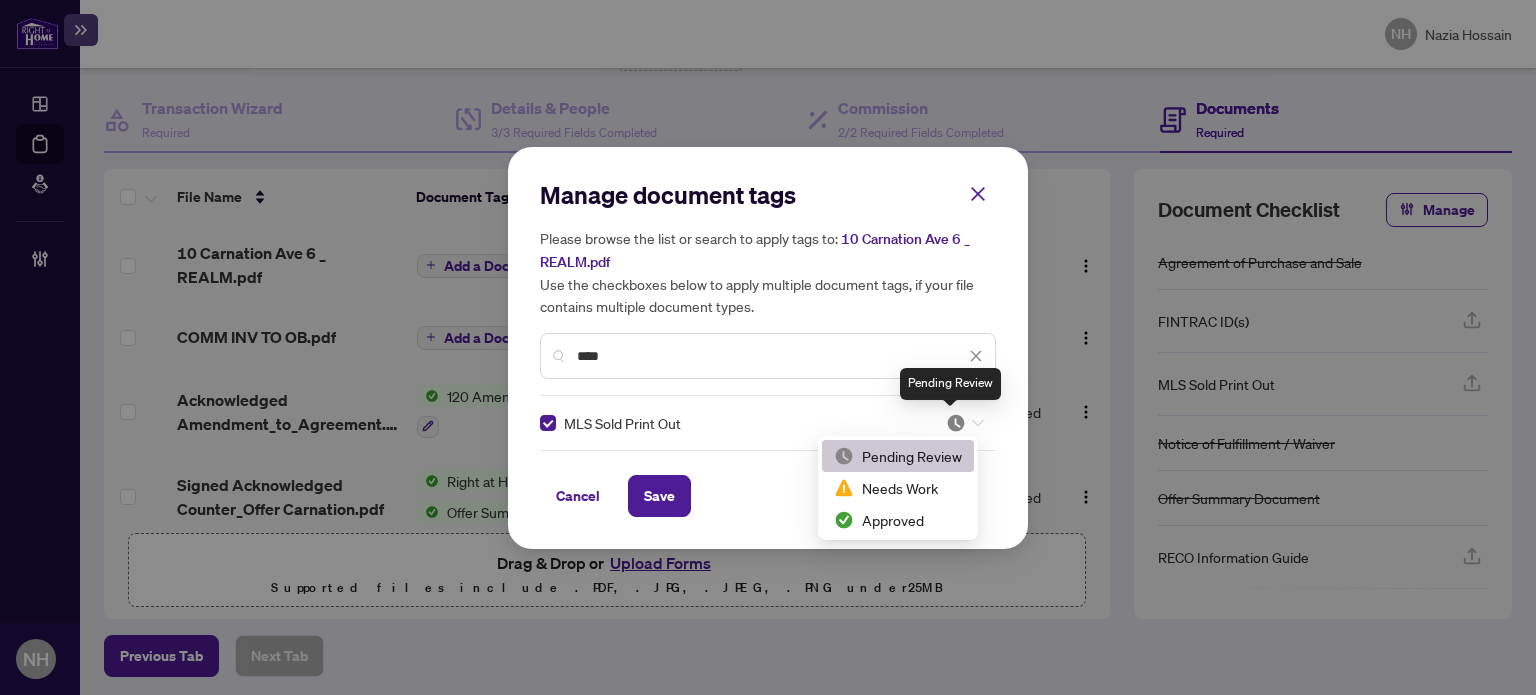 scroll, scrollTop: 3, scrollLeft: 0, axis: vertical 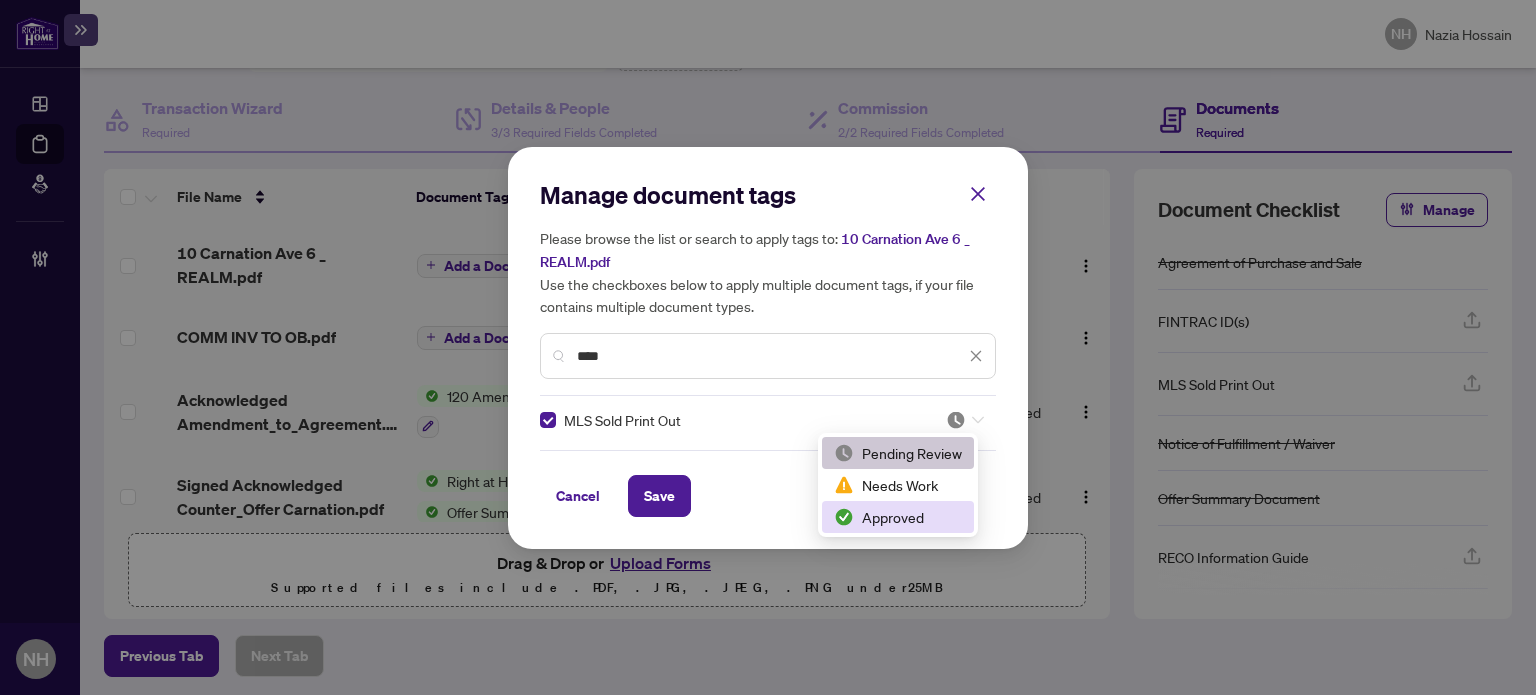 click on "Approved" at bounding box center [898, 517] 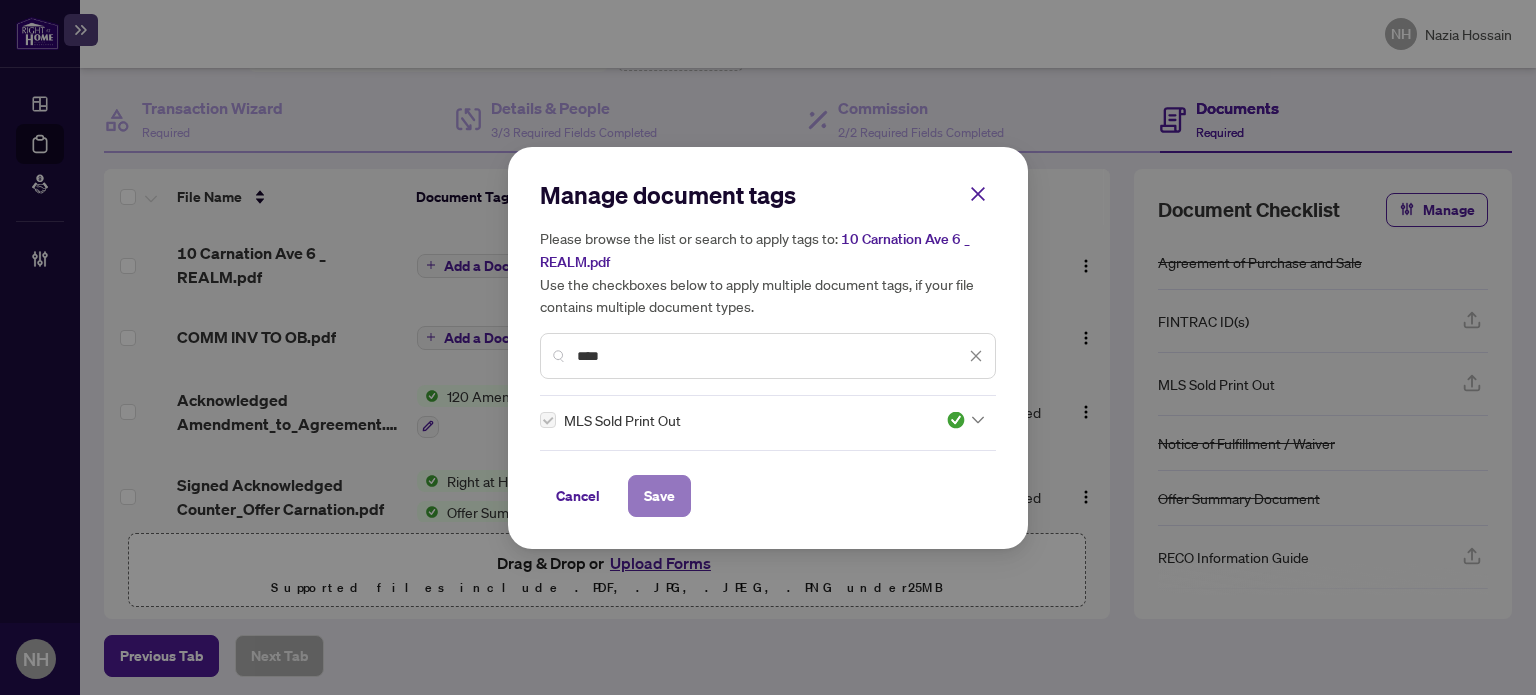 click on "Save" at bounding box center [659, 496] 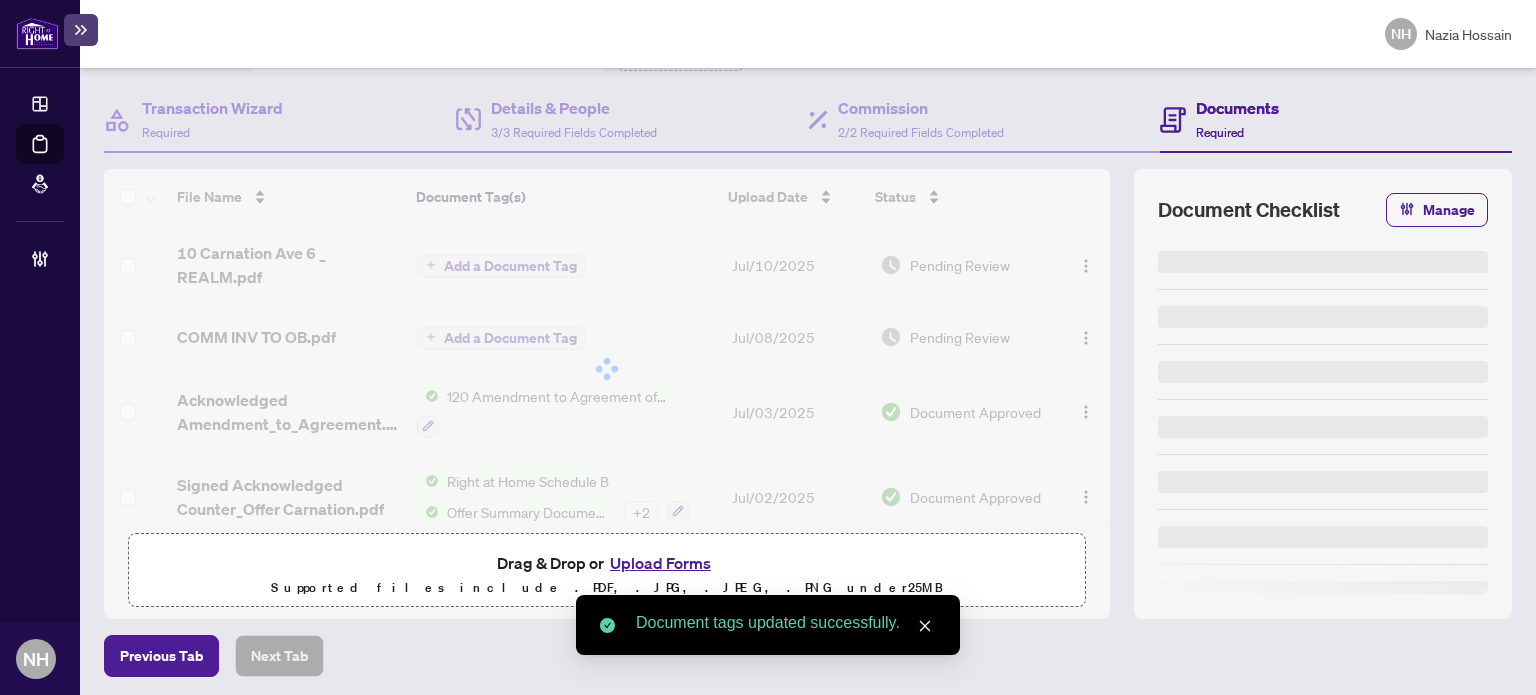 click at bounding box center [607, 369] 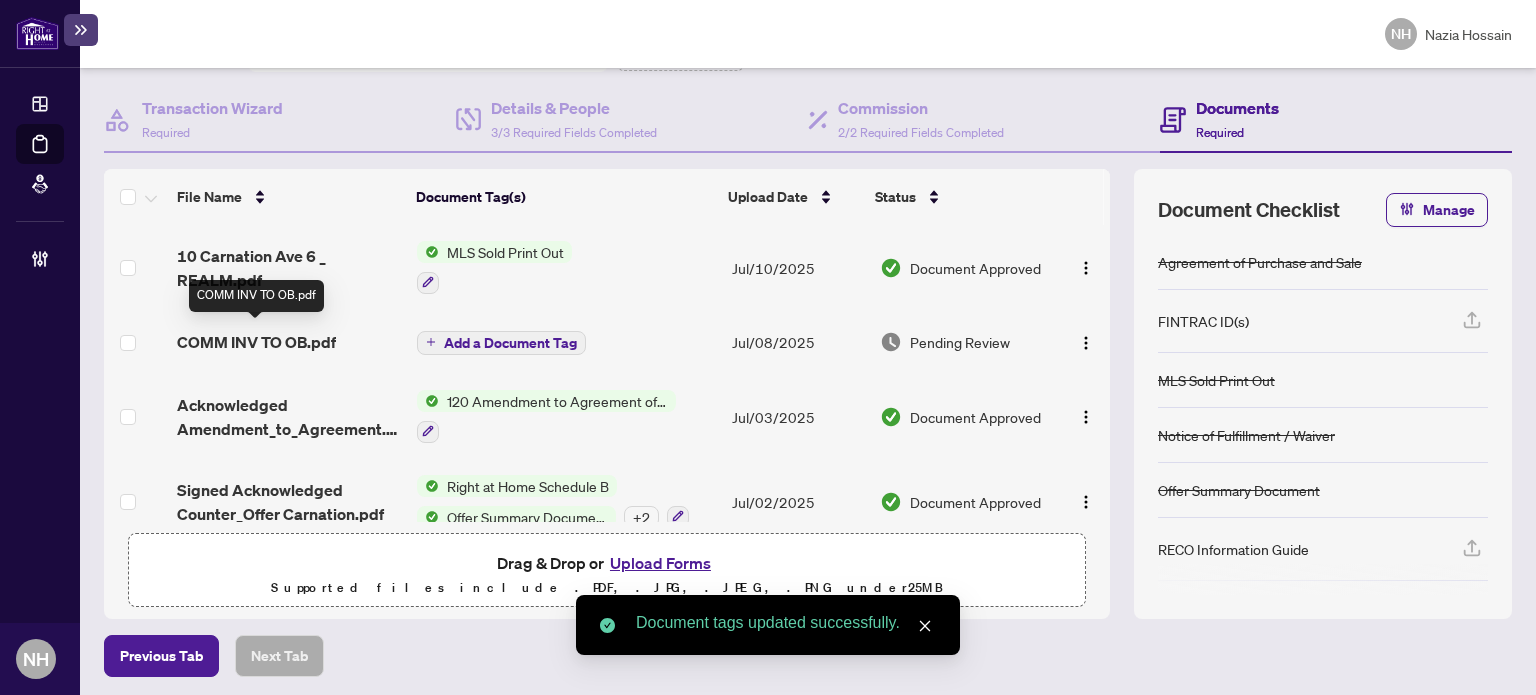click on "COMM INV TO OB.pdf" at bounding box center [256, 342] 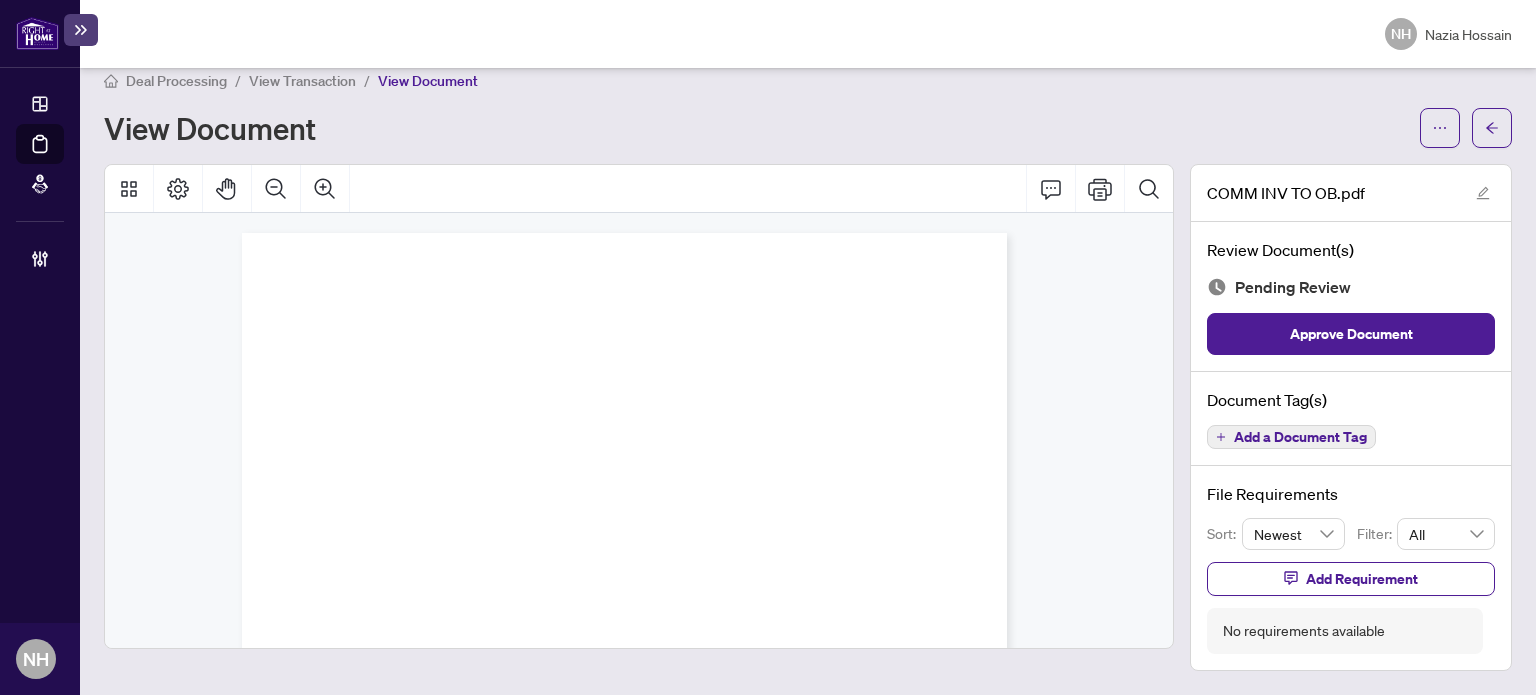 scroll, scrollTop: 18, scrollLeft: 0, axis: vertical 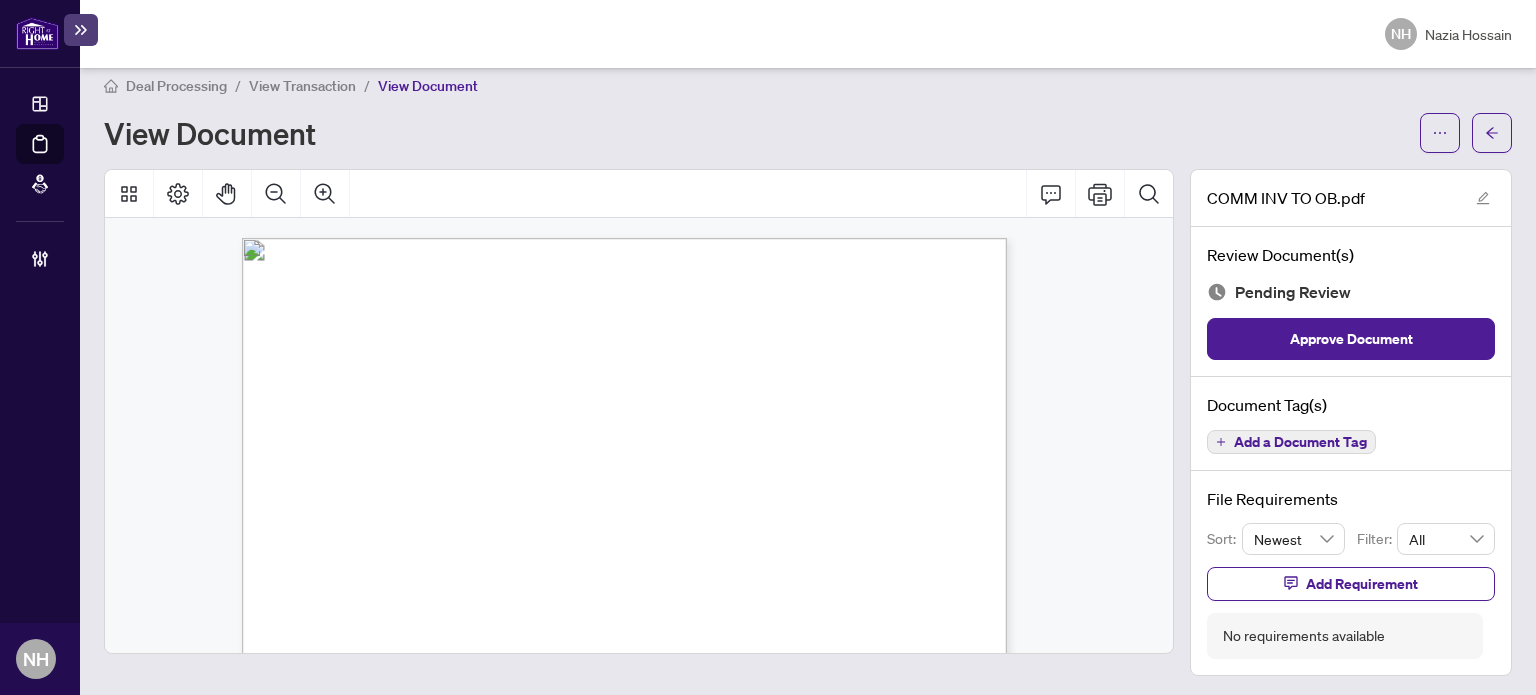 click on "Add a Document Tag" at bounding box center [1300, 442] 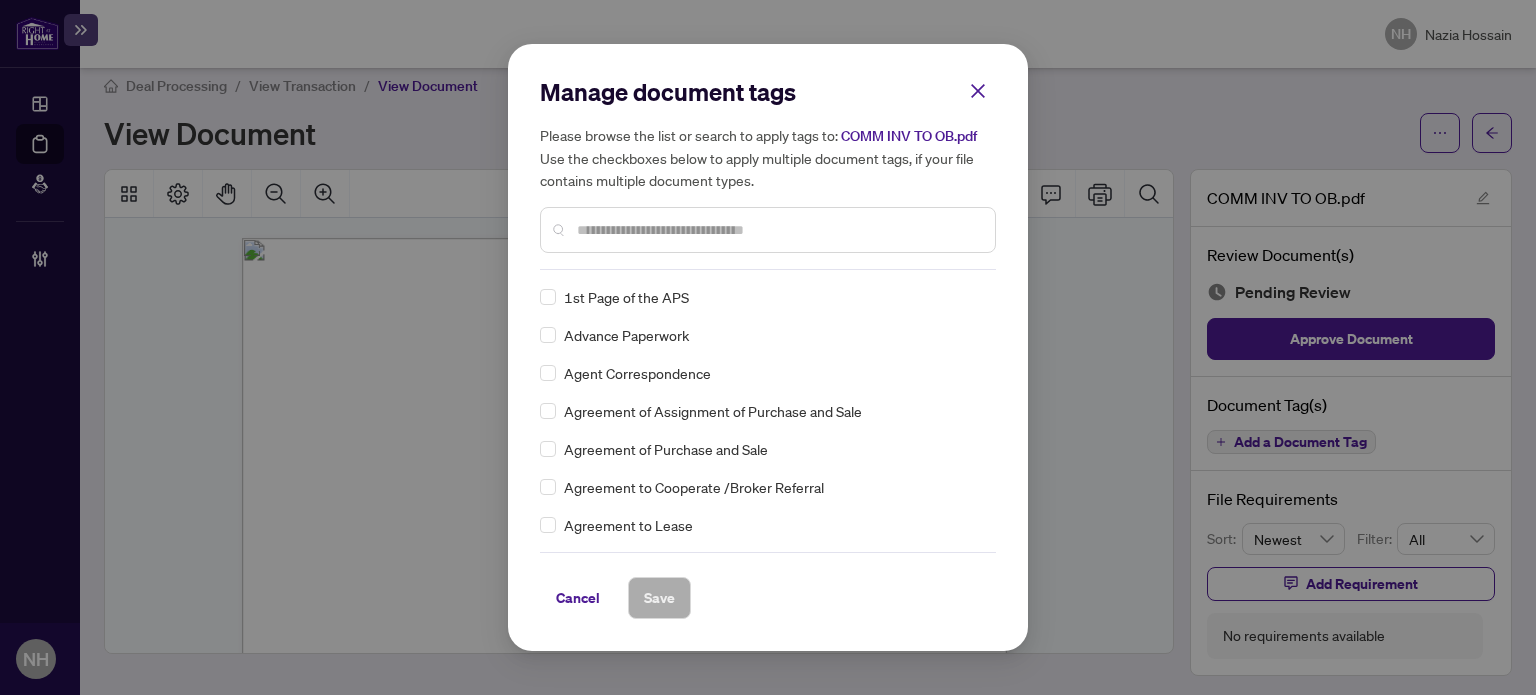 drag, startPoint x: 703, startPoint y: 220, endPoint x: 684, endPoint y: 165, distance: 58.189346 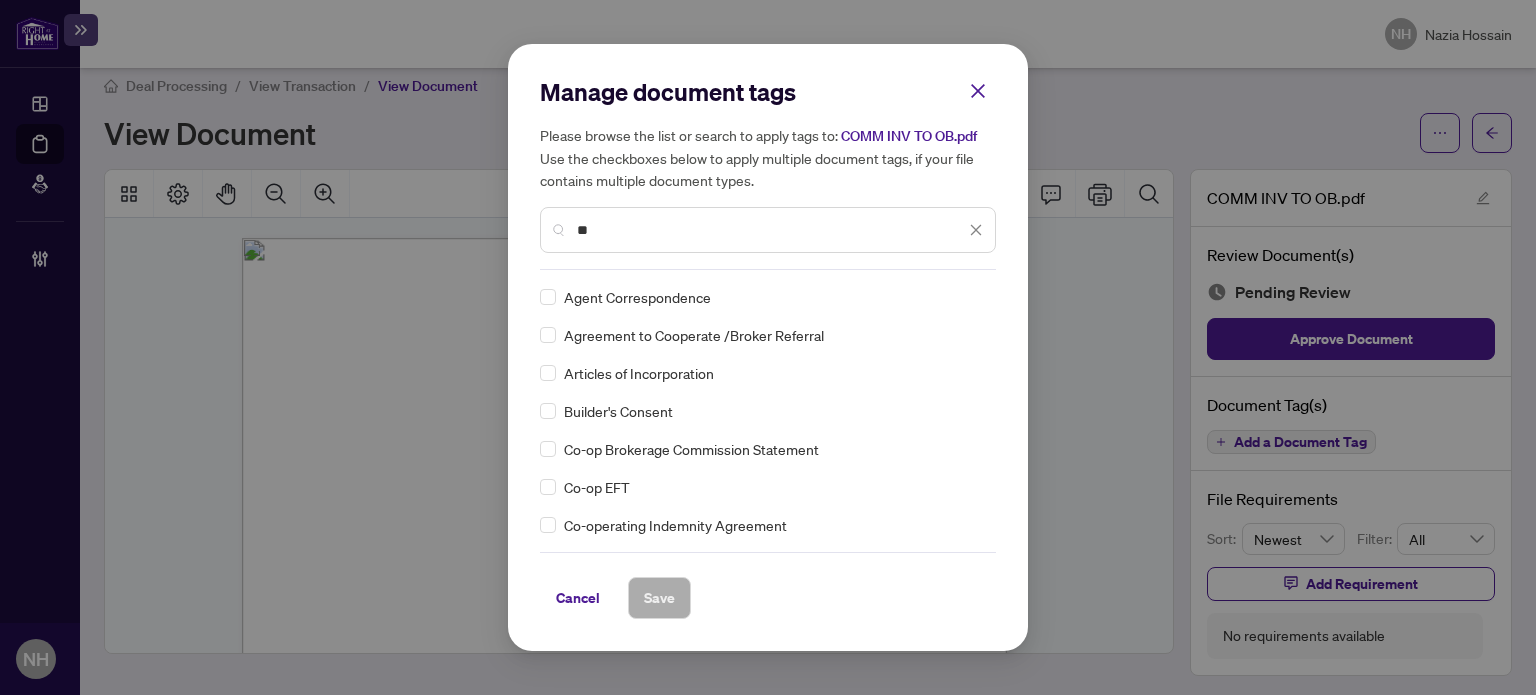 type on "**" 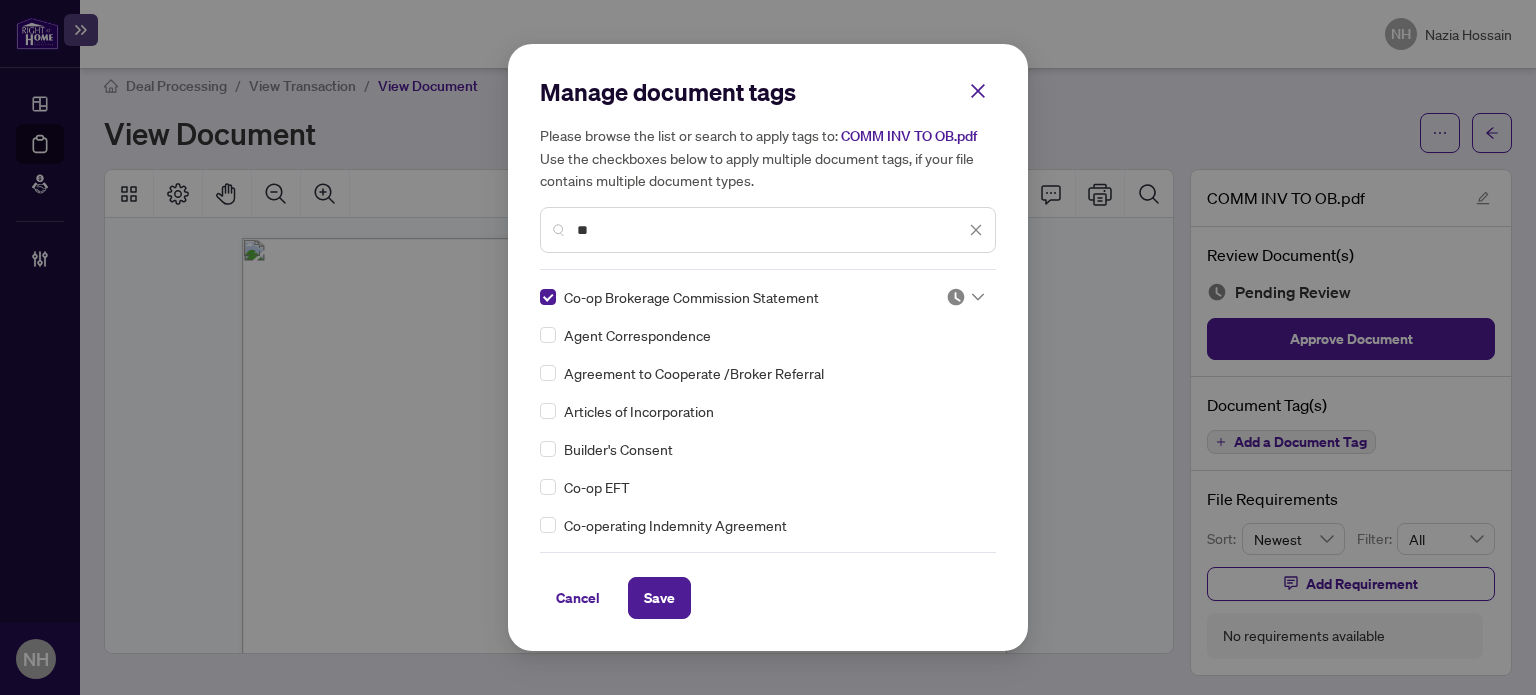 click at bounding box center [956, 297] 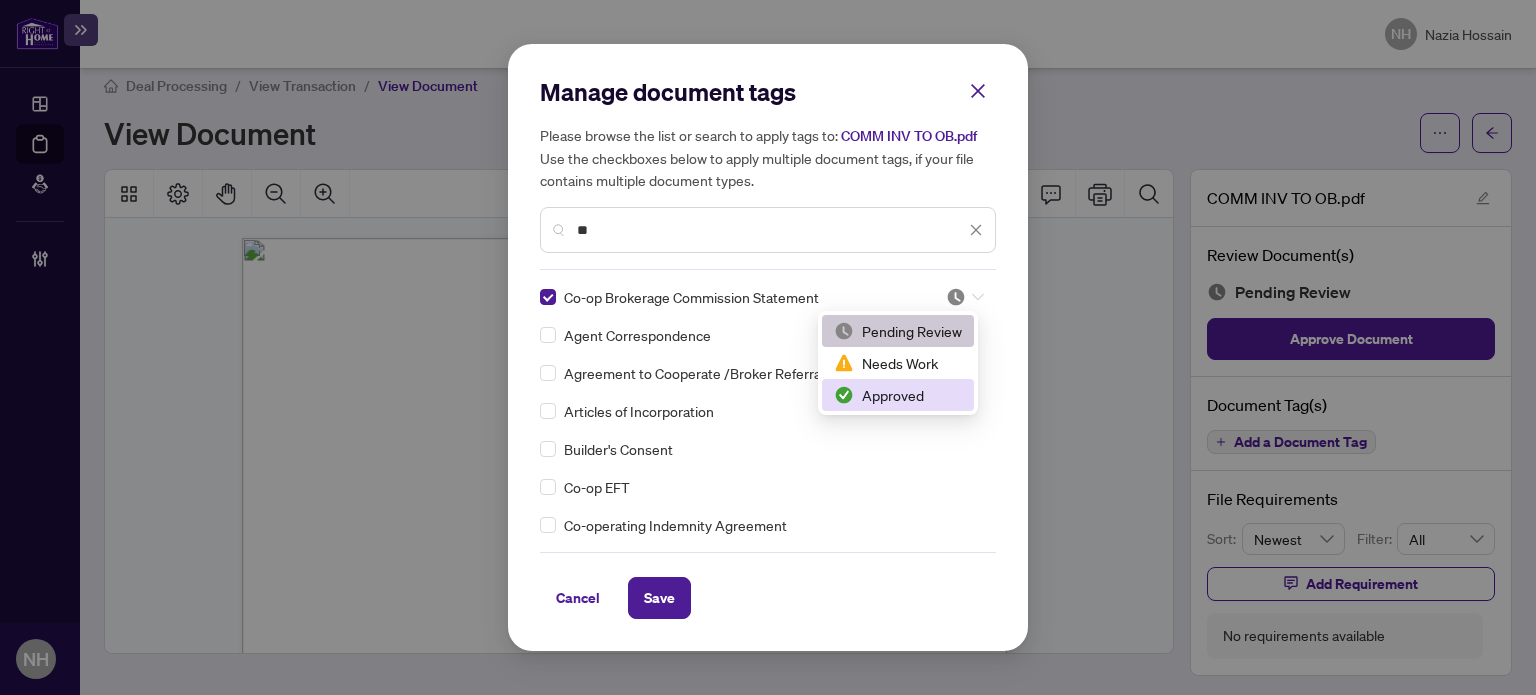 click on "Approved" at bounding box center (898, 395) 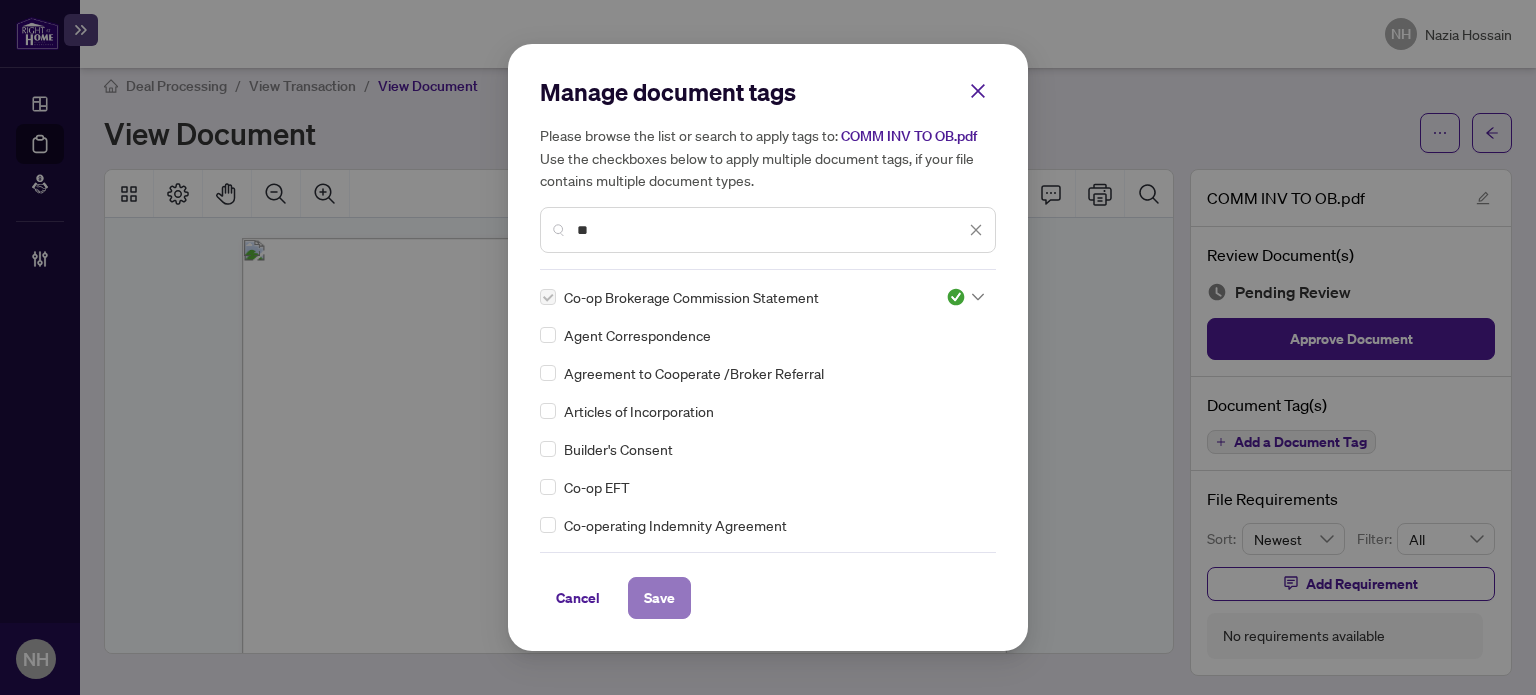 click on "Save" at bounding box center [659, 598] 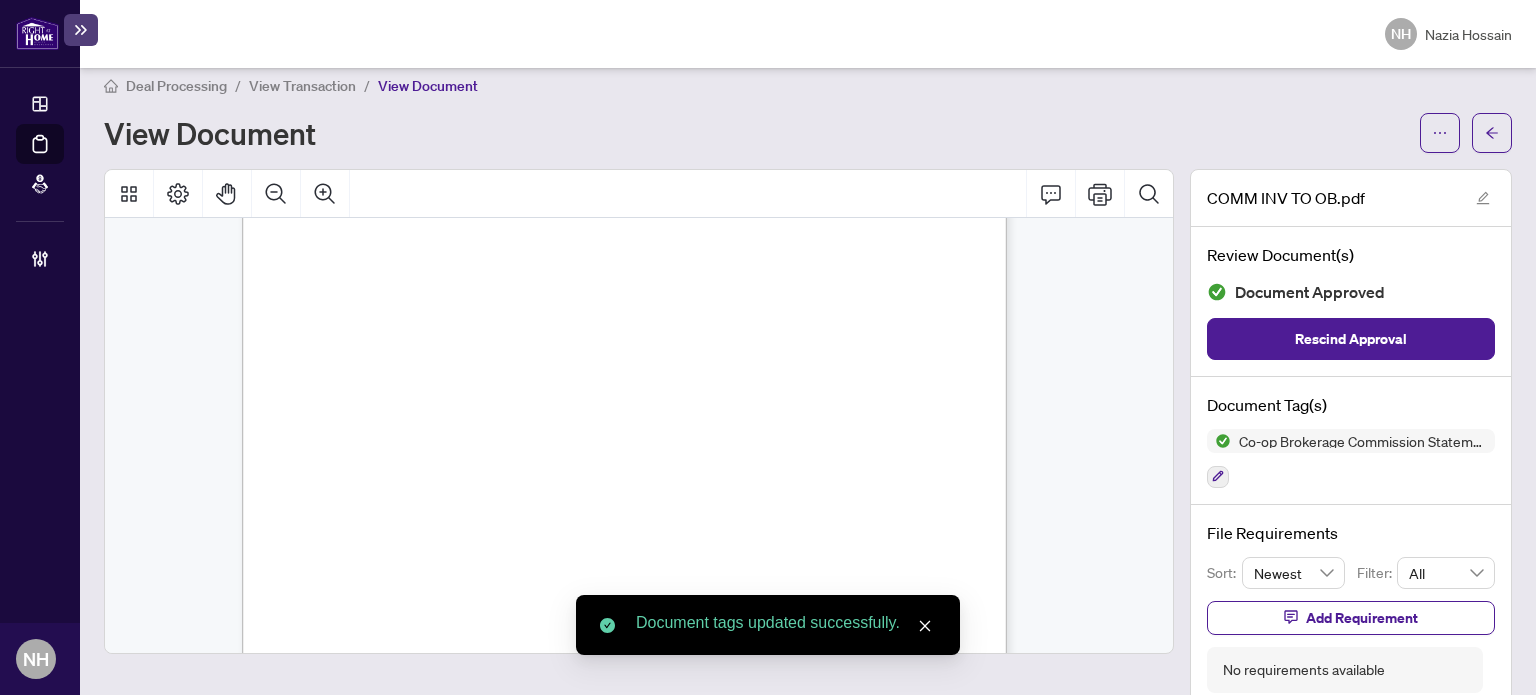 scroll, scrollTop: 300, scrollLeft: 0, axis: vertical 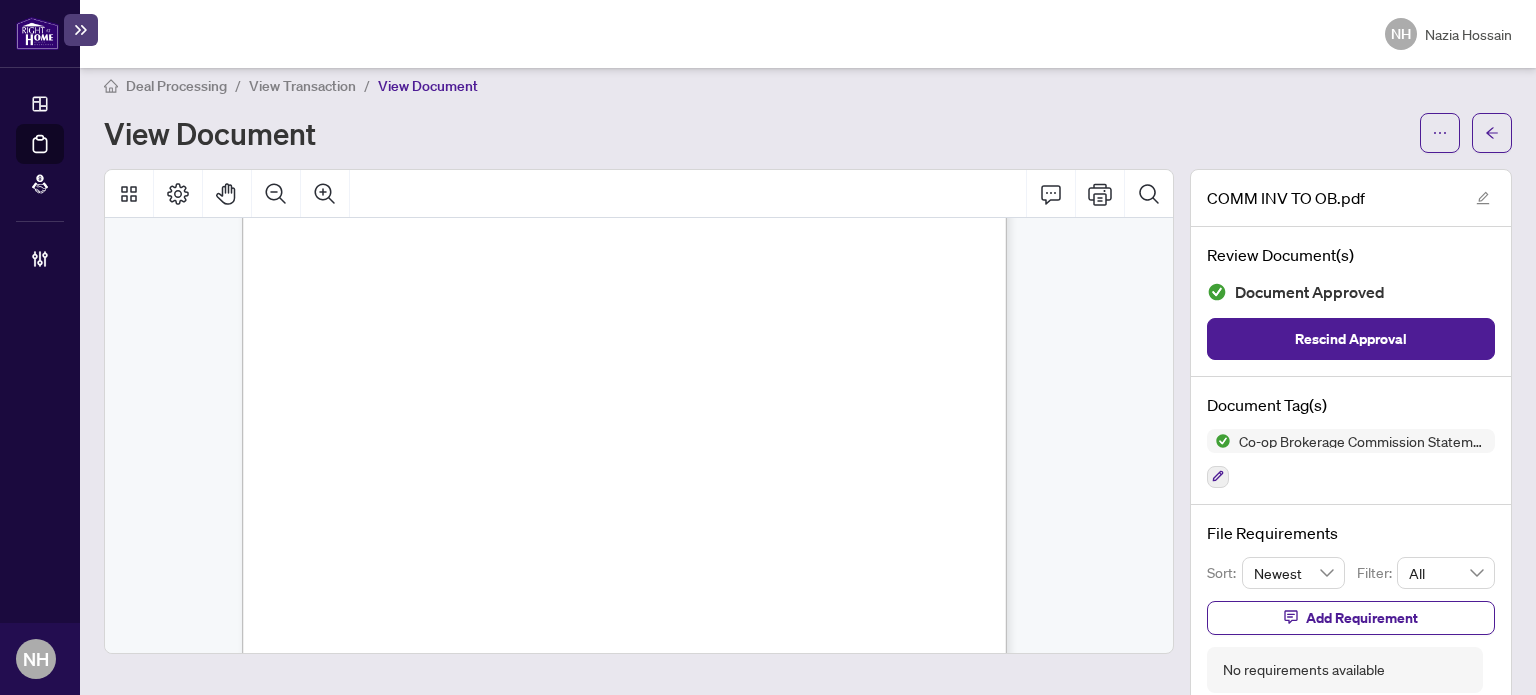 click on "View Transaction" at bounding box center [302, 86] 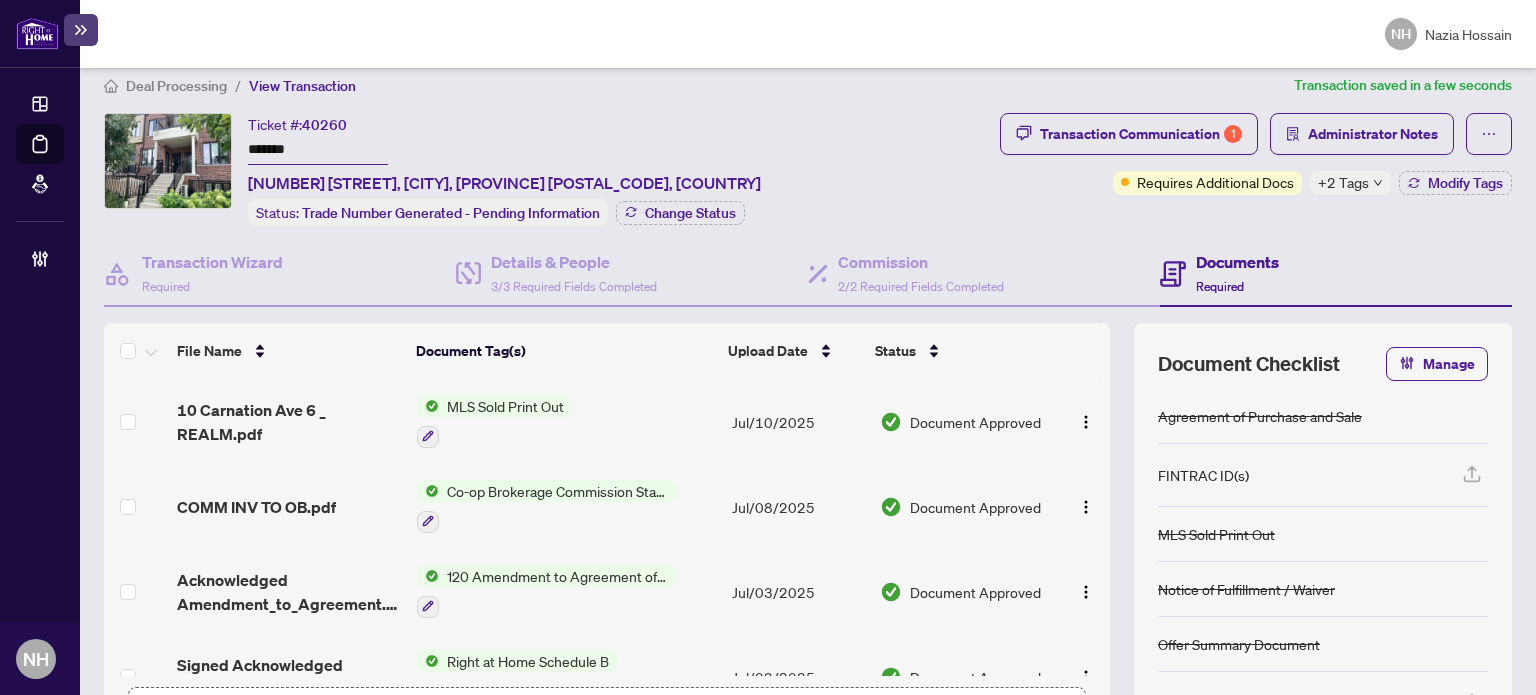 scroll, scrollTop: 0, scrollLeft: 0, axis: both 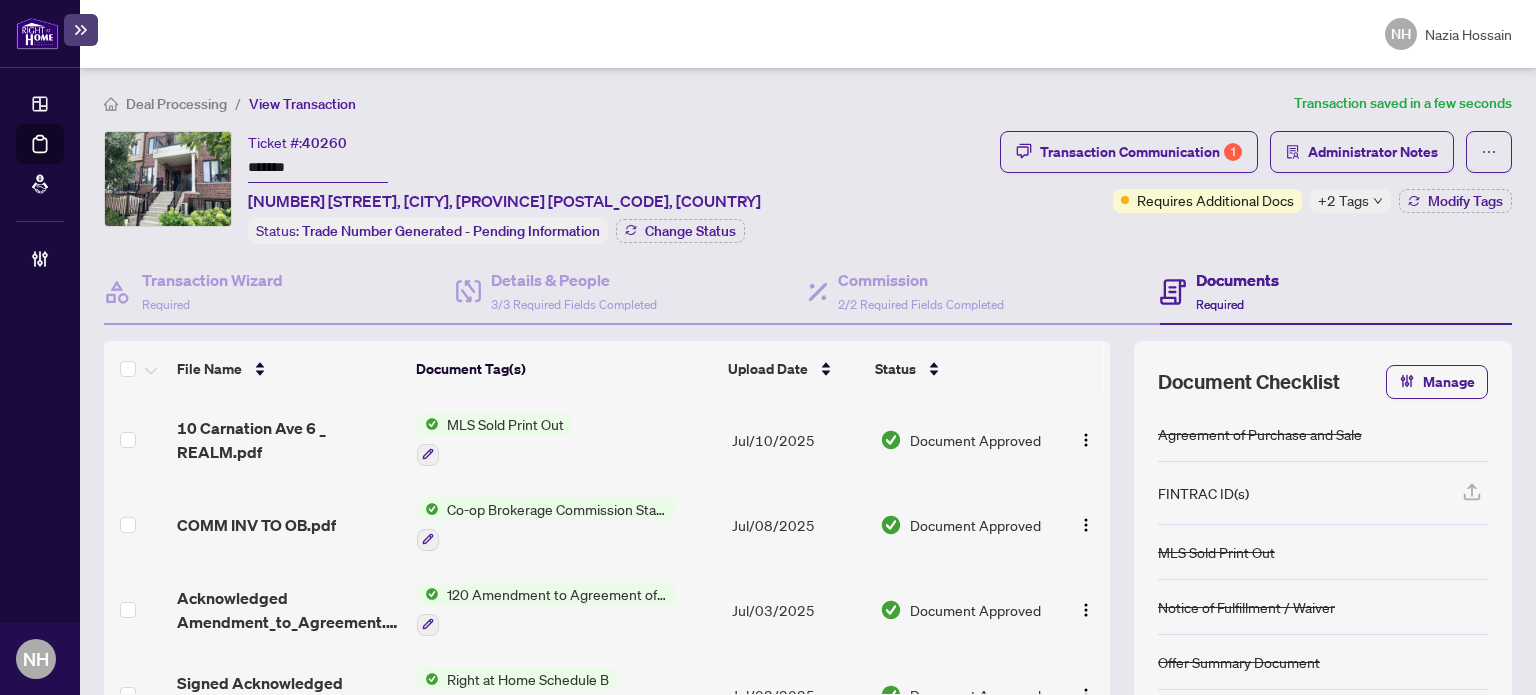 drag, startPoint x: 212, startPoint y: 101, endPoint x: 118, endPoint y: 79, distance: 96.540146 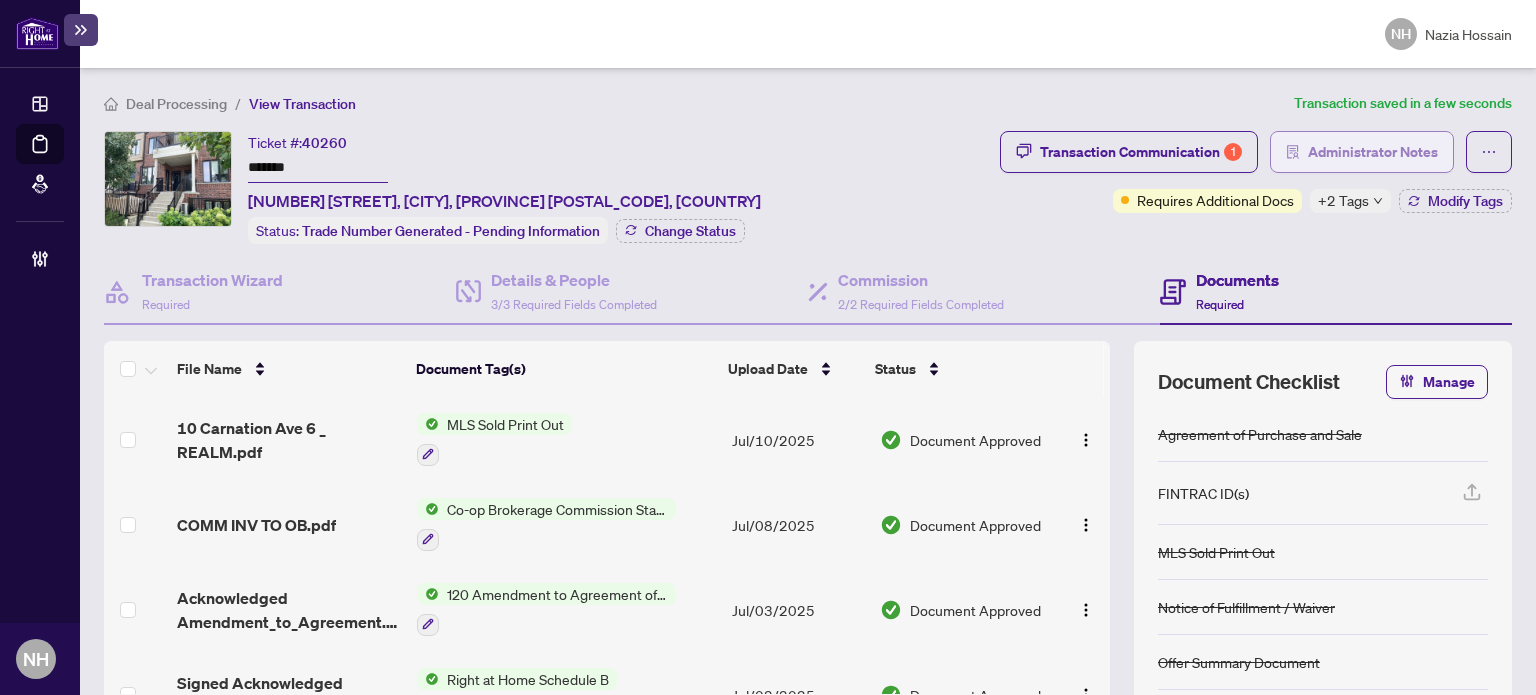 click on "Administrator Notes" at bounding box center [1373, 152] 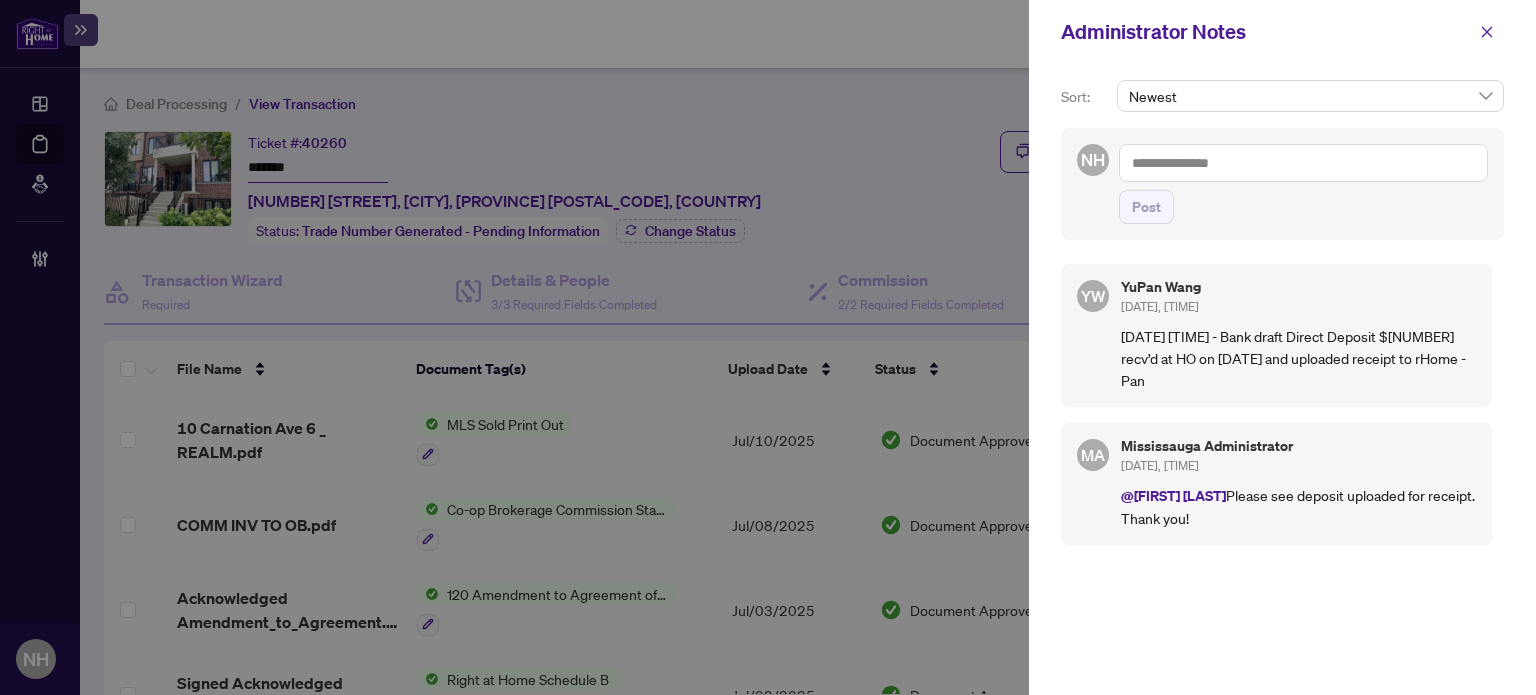 click at bounding box center (1303, 163) 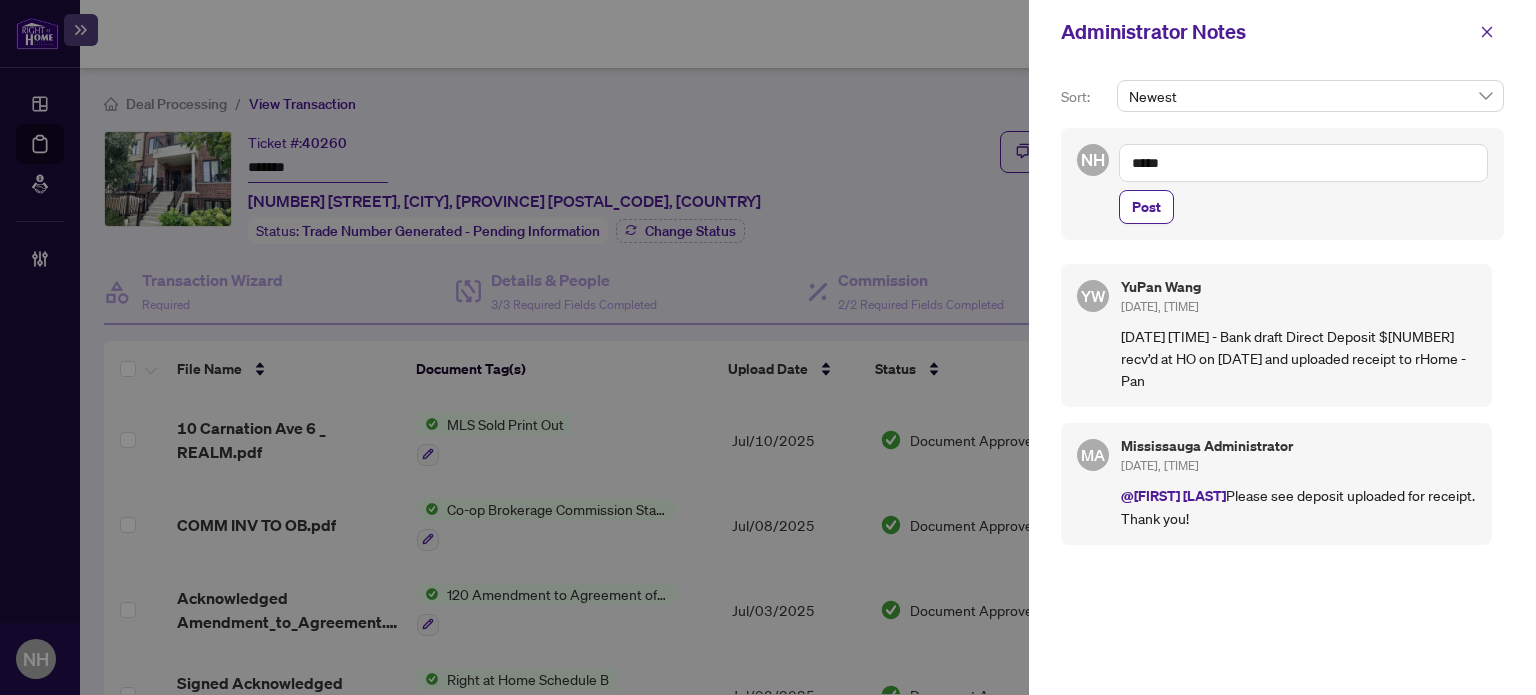 click on "*****" at bounding box center (1303, 163) 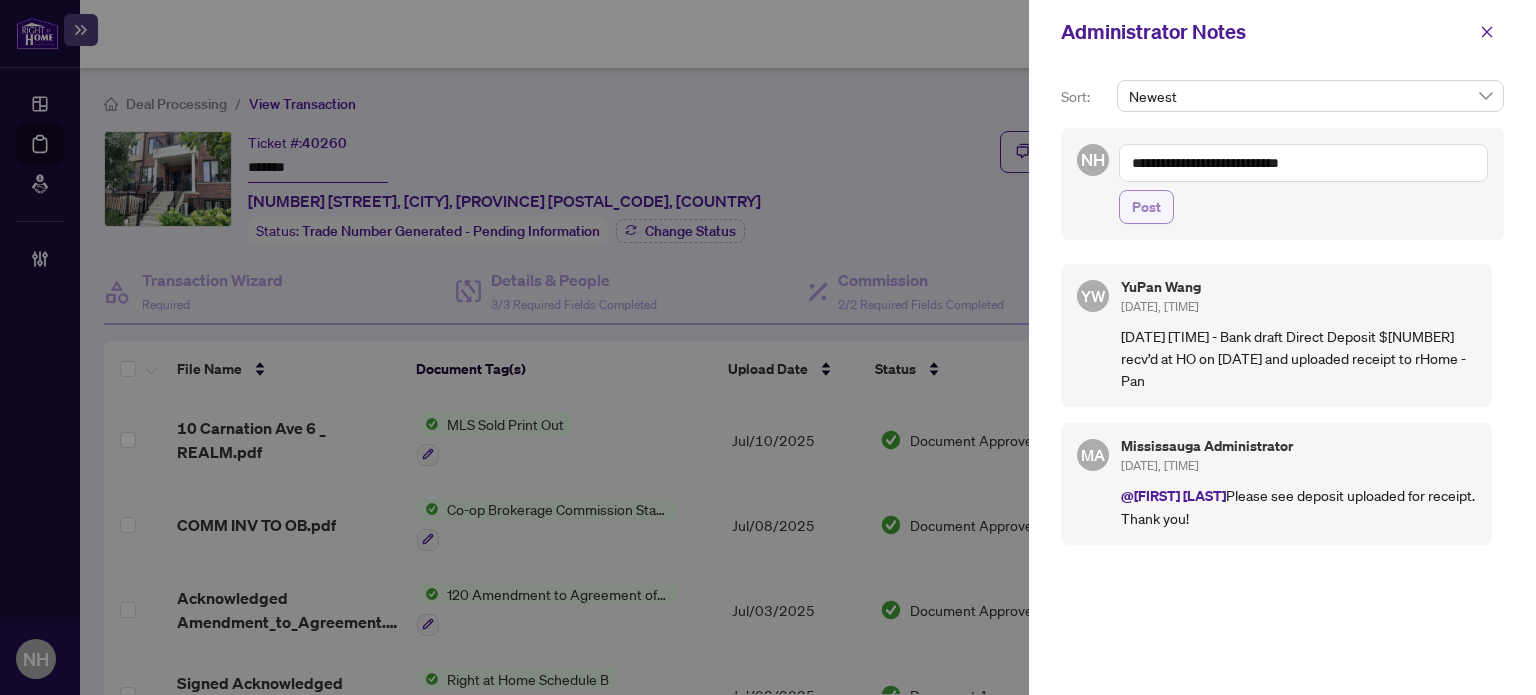 type on "**********" 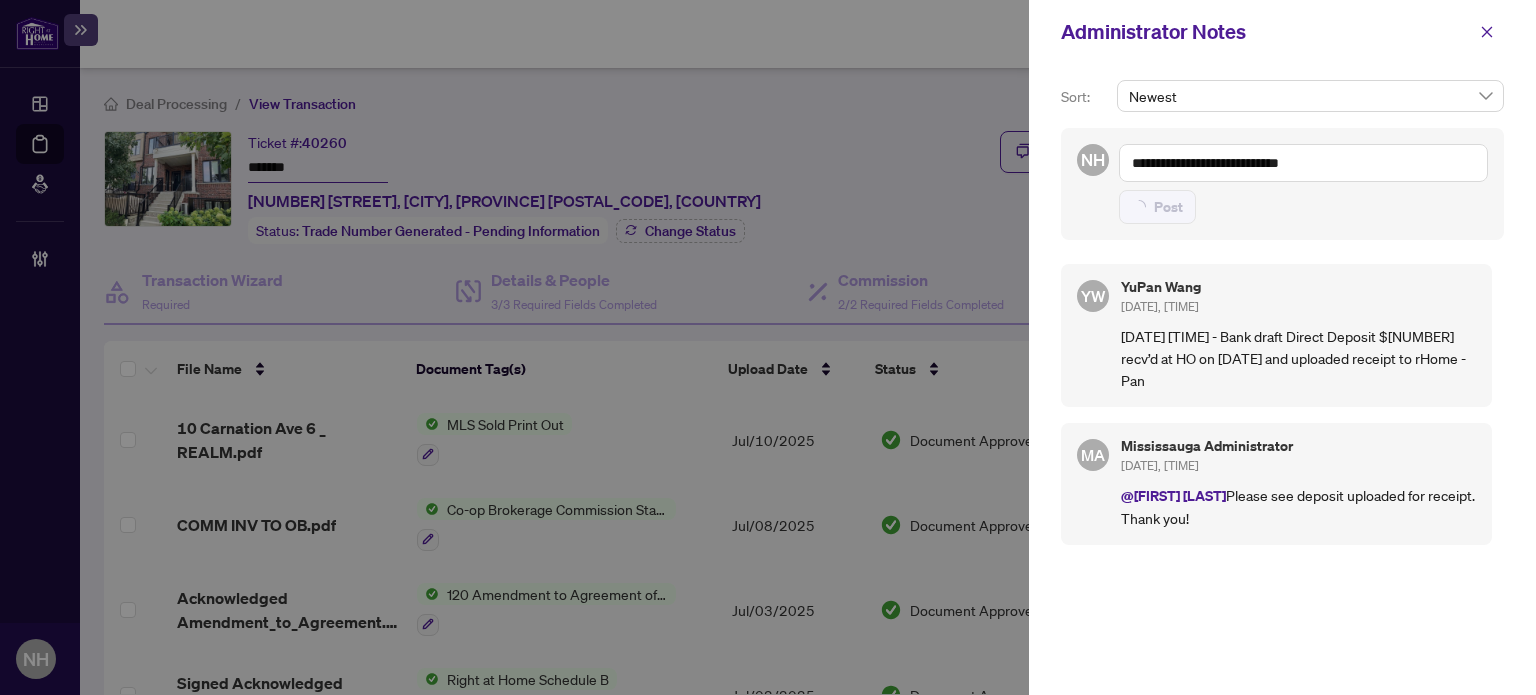 type 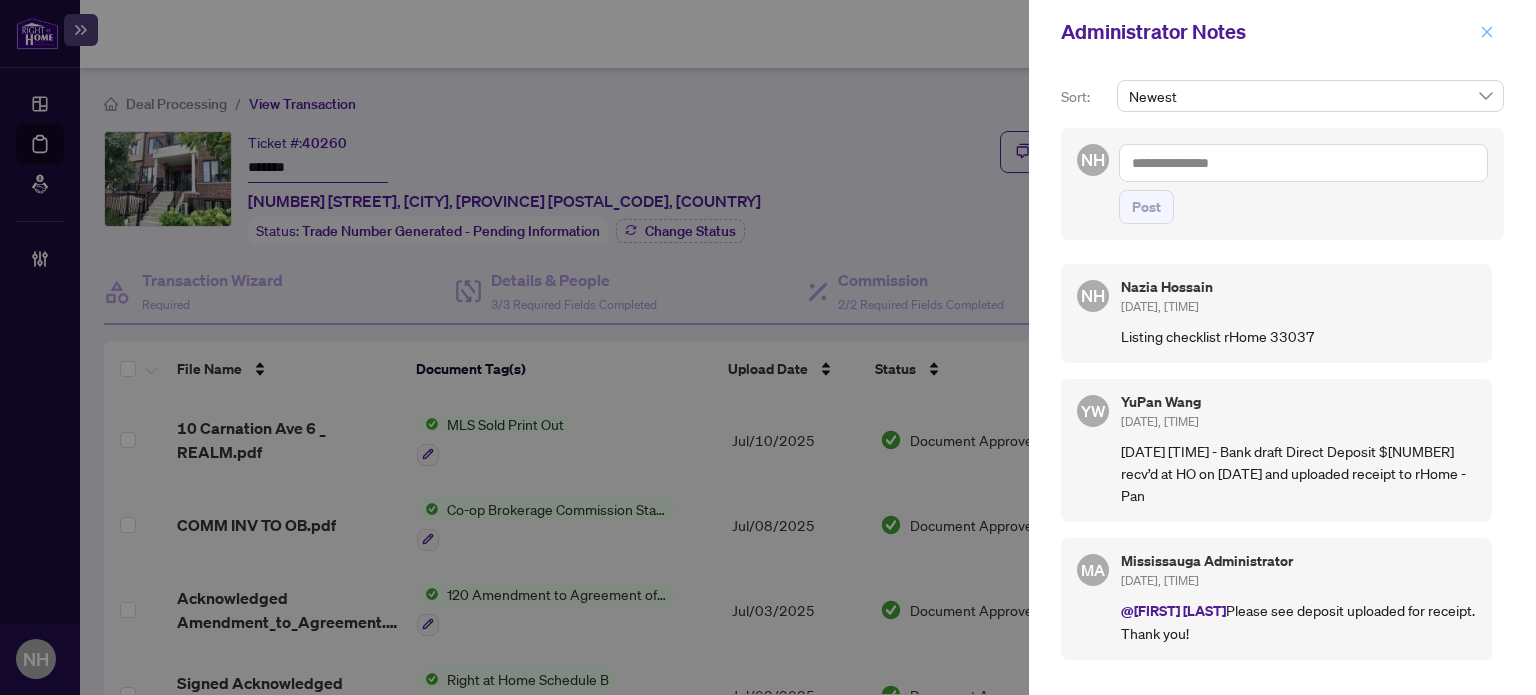 click 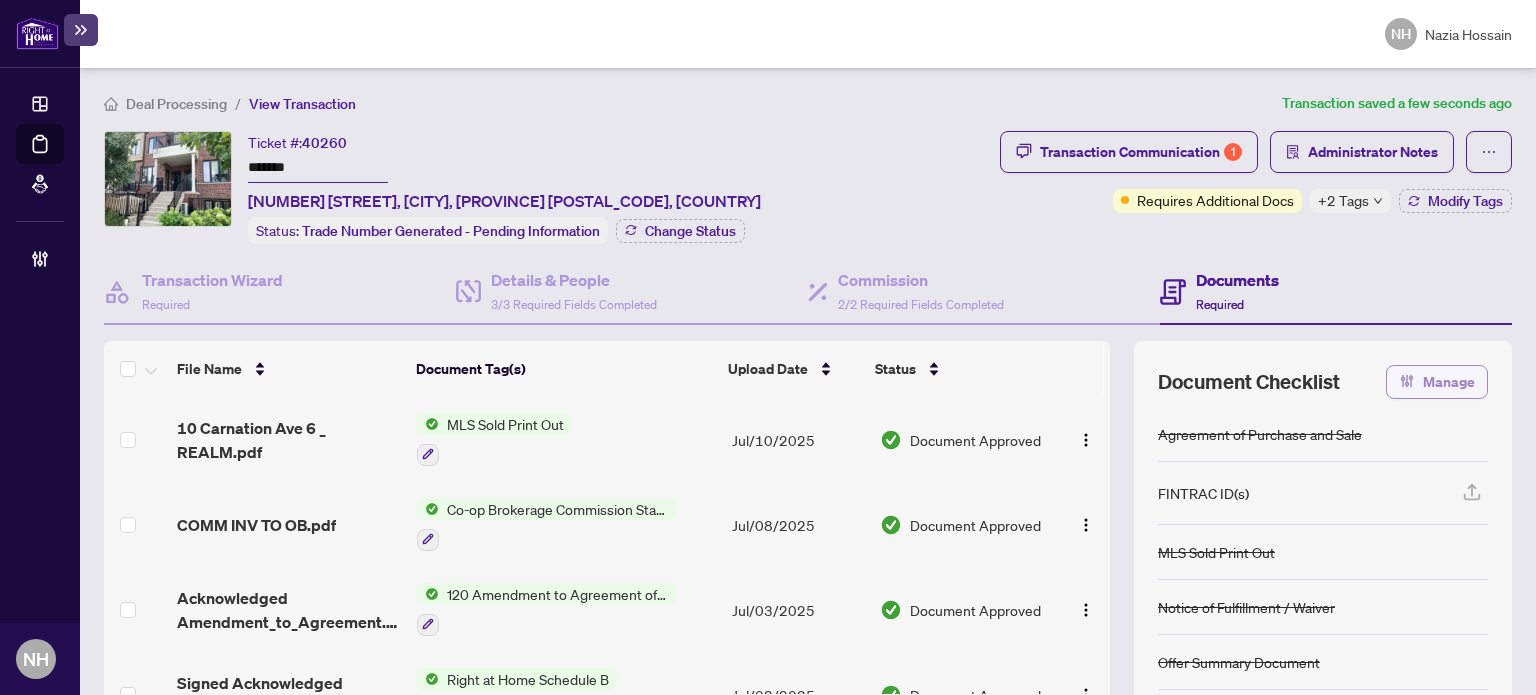 click on "Manage" at bounding box center [1449, 382] 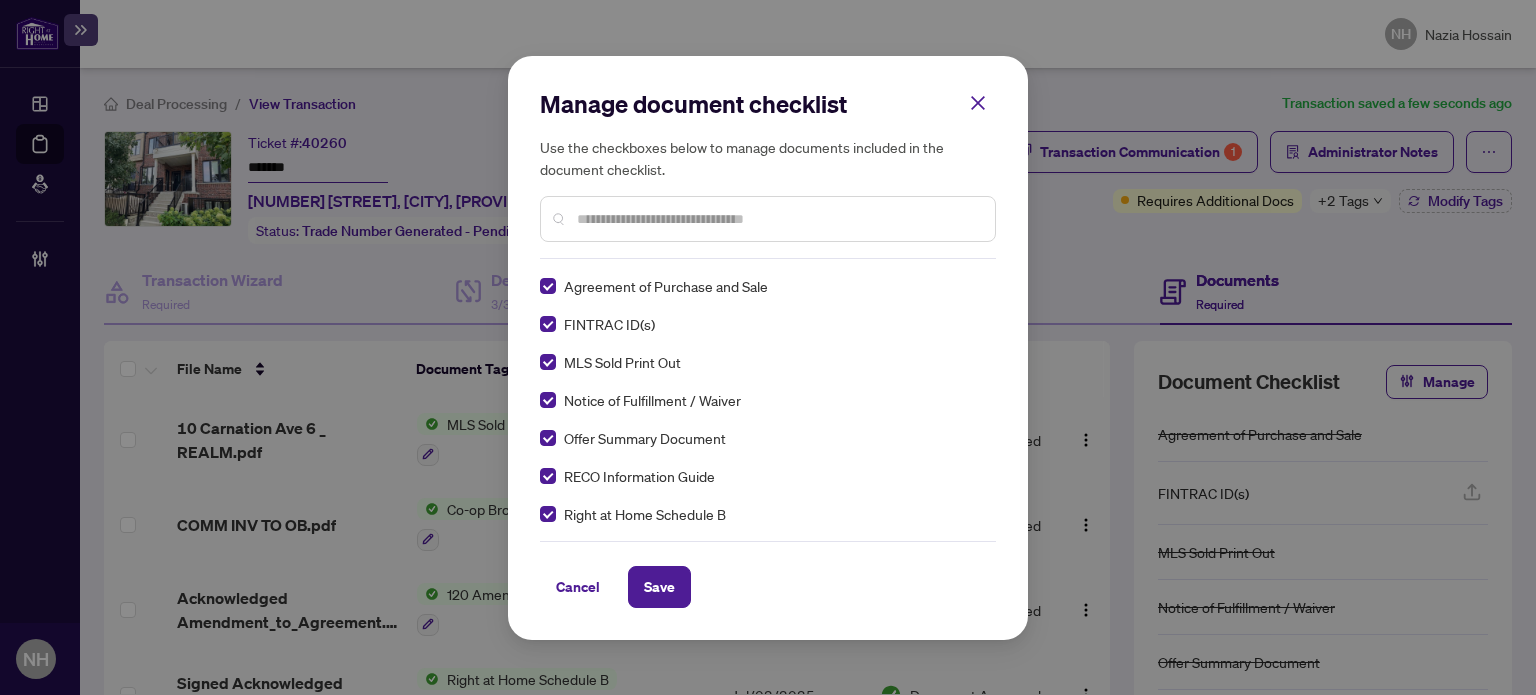 scroll, scrollTop: 0, scrollLeft: 0, axis: both 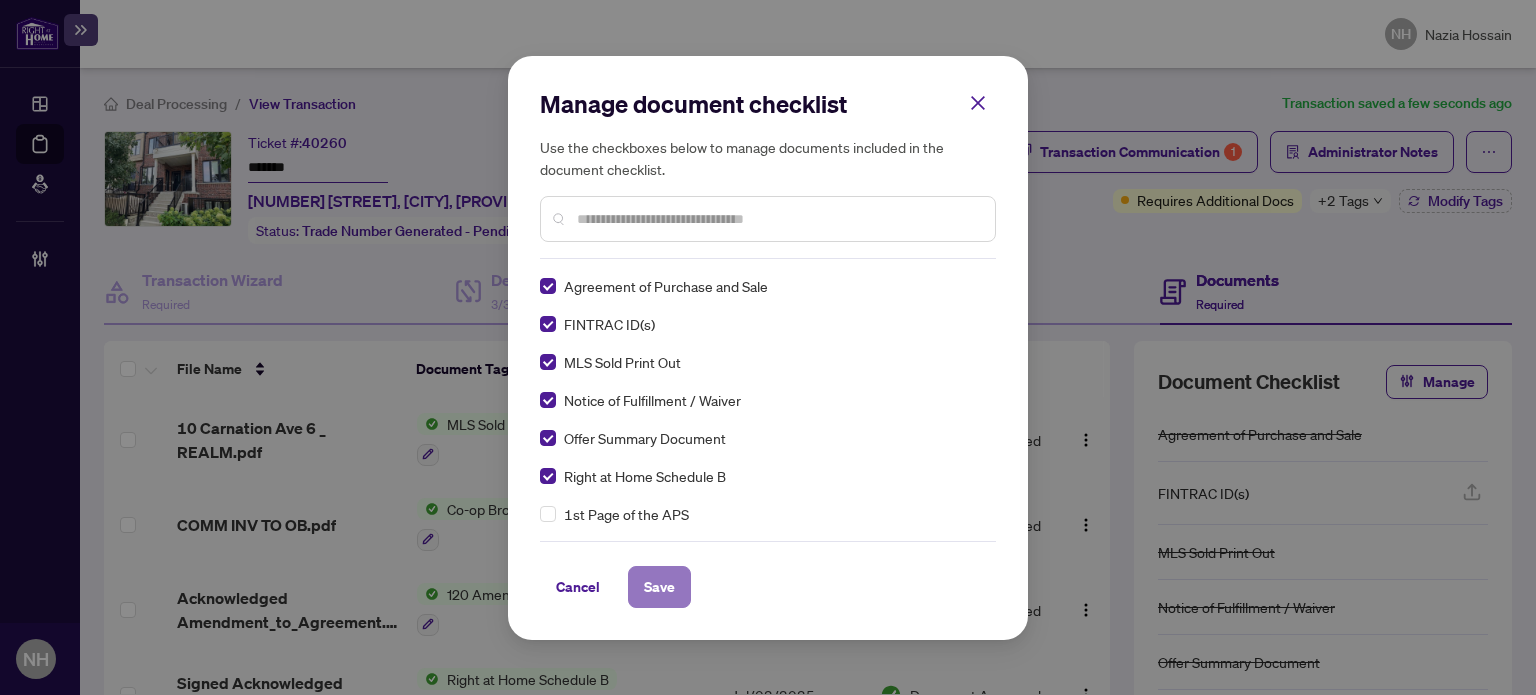 click on "Save" at bounding box center [659, 587] 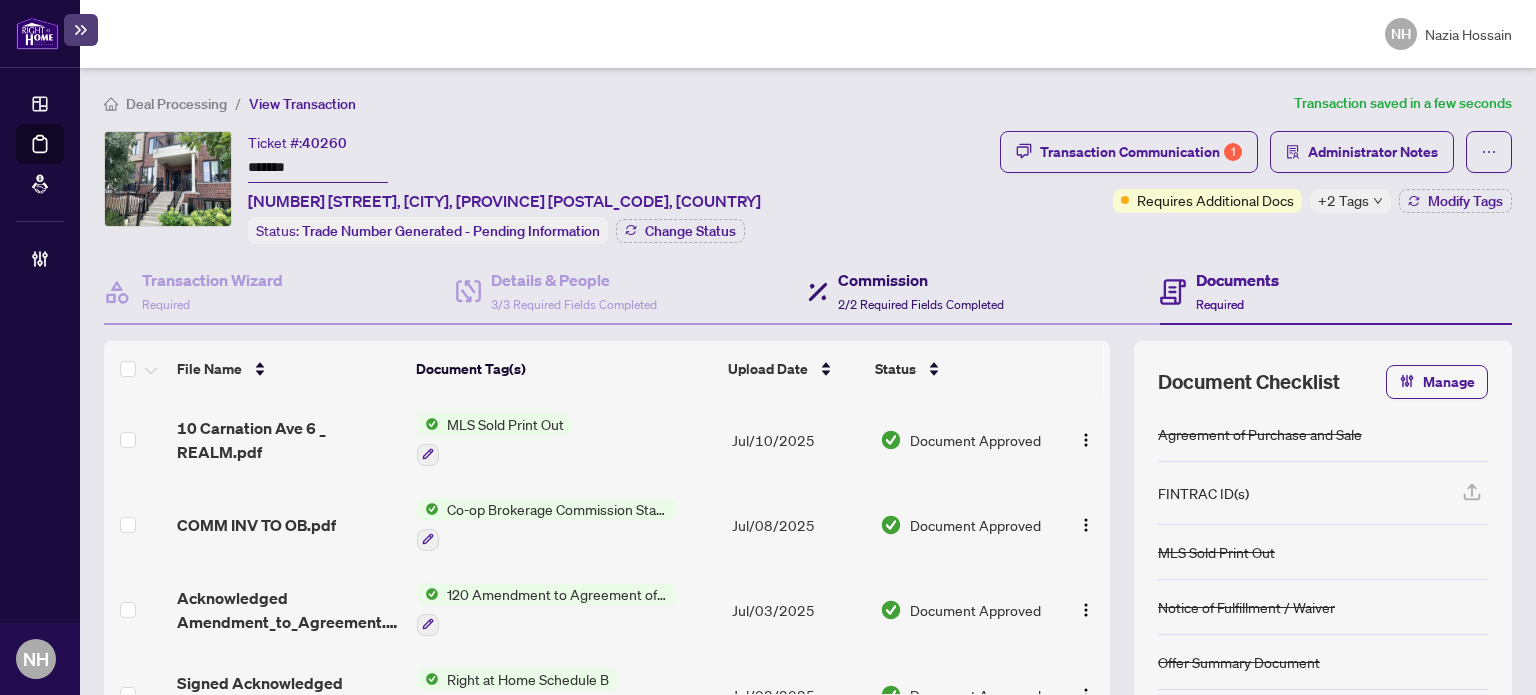 click on "Commission" at bounding box center [921, 280] 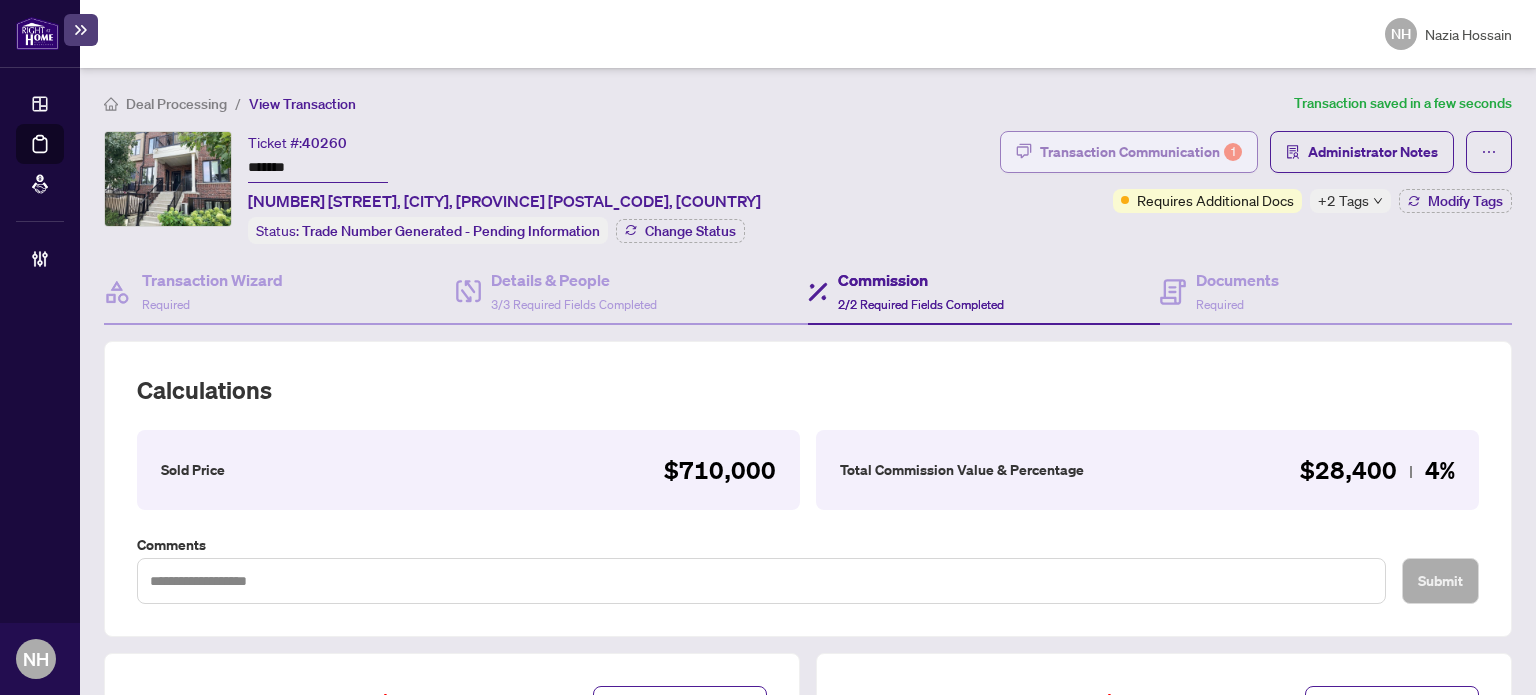 click on "Transaction Communication 1" at bounding box center [1129, 152] 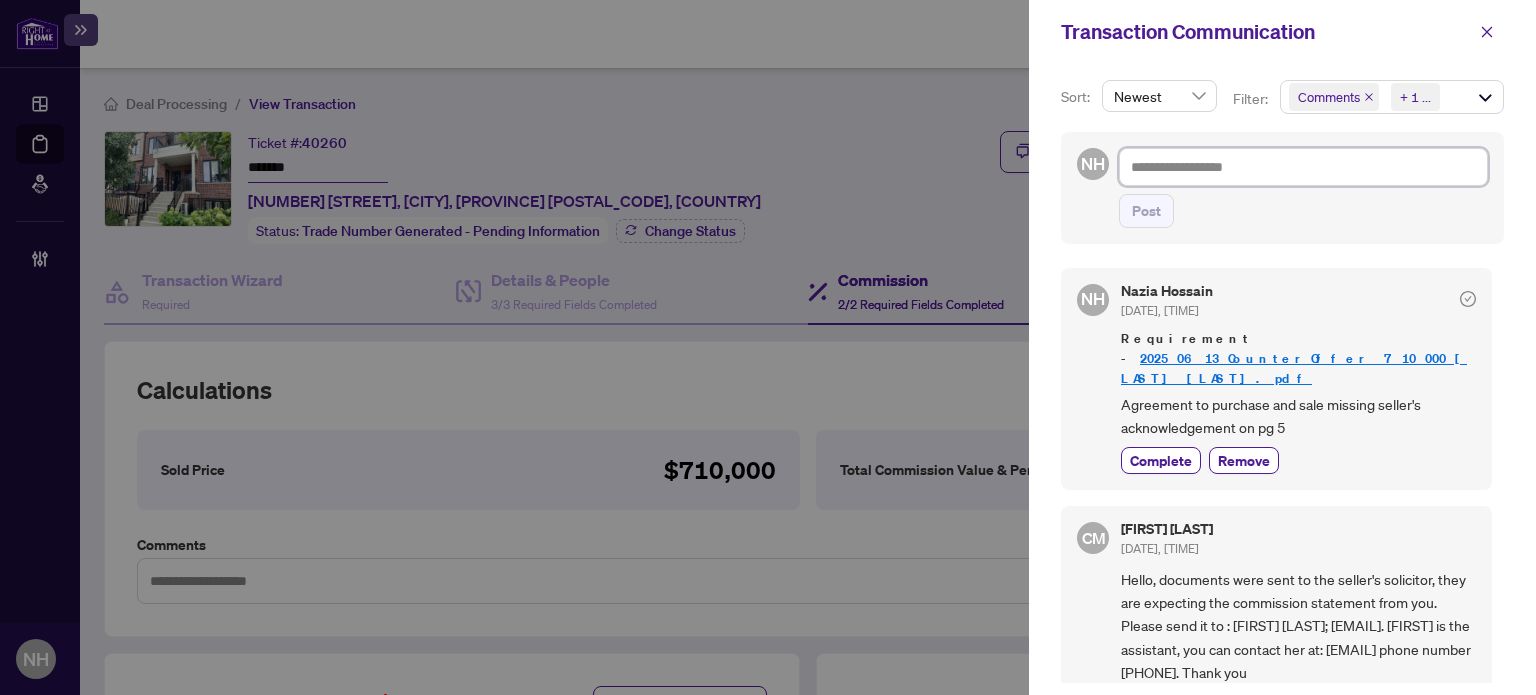 click at bounding box center [1303, 167] 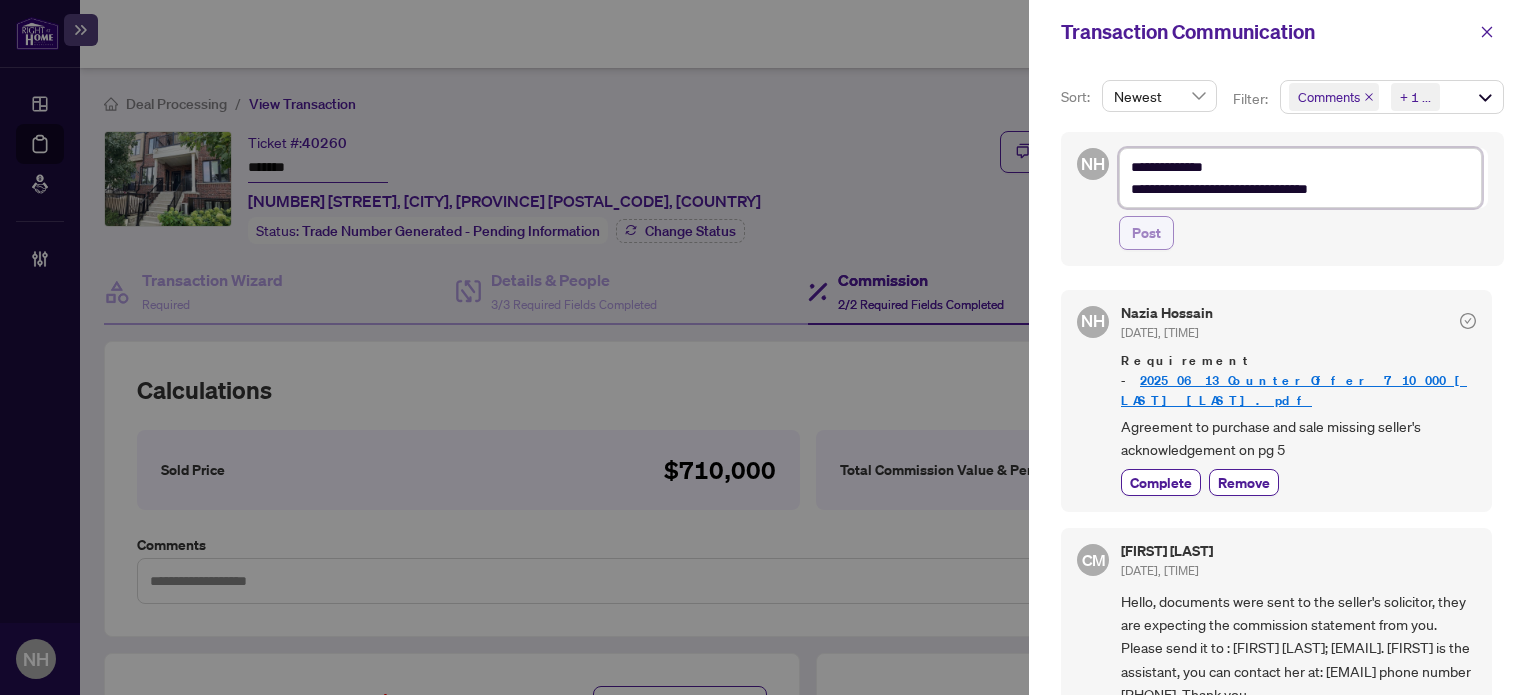 type on "**********" 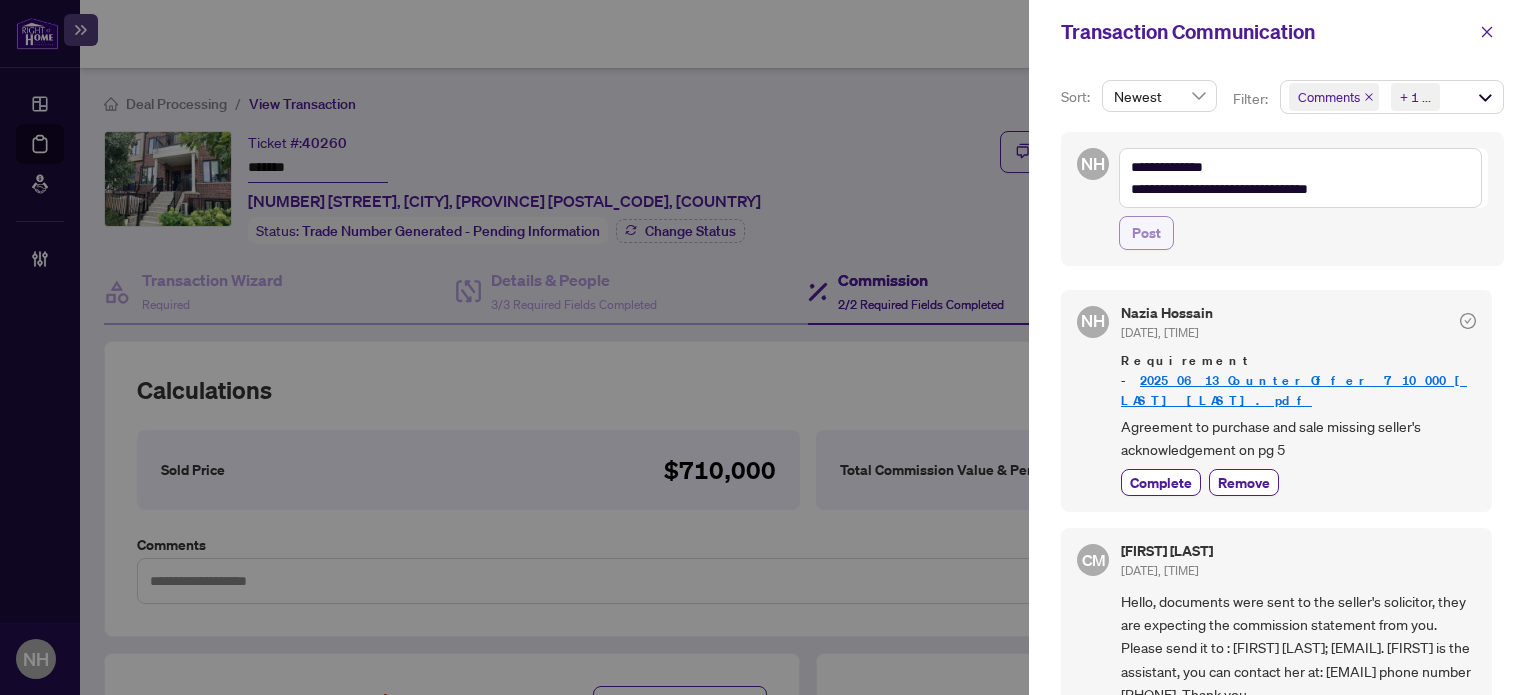 click on "Post" at bounding box center [1146, 233] 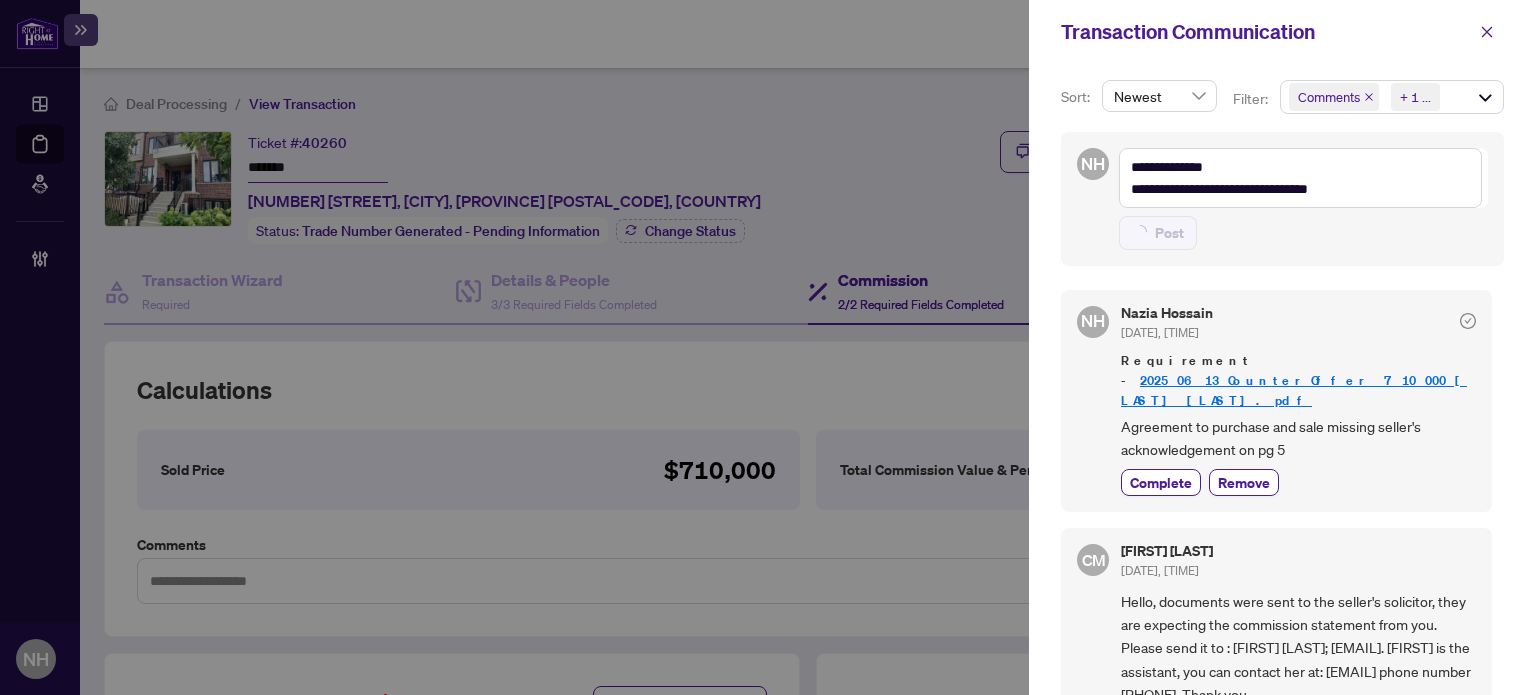 type on "**********" 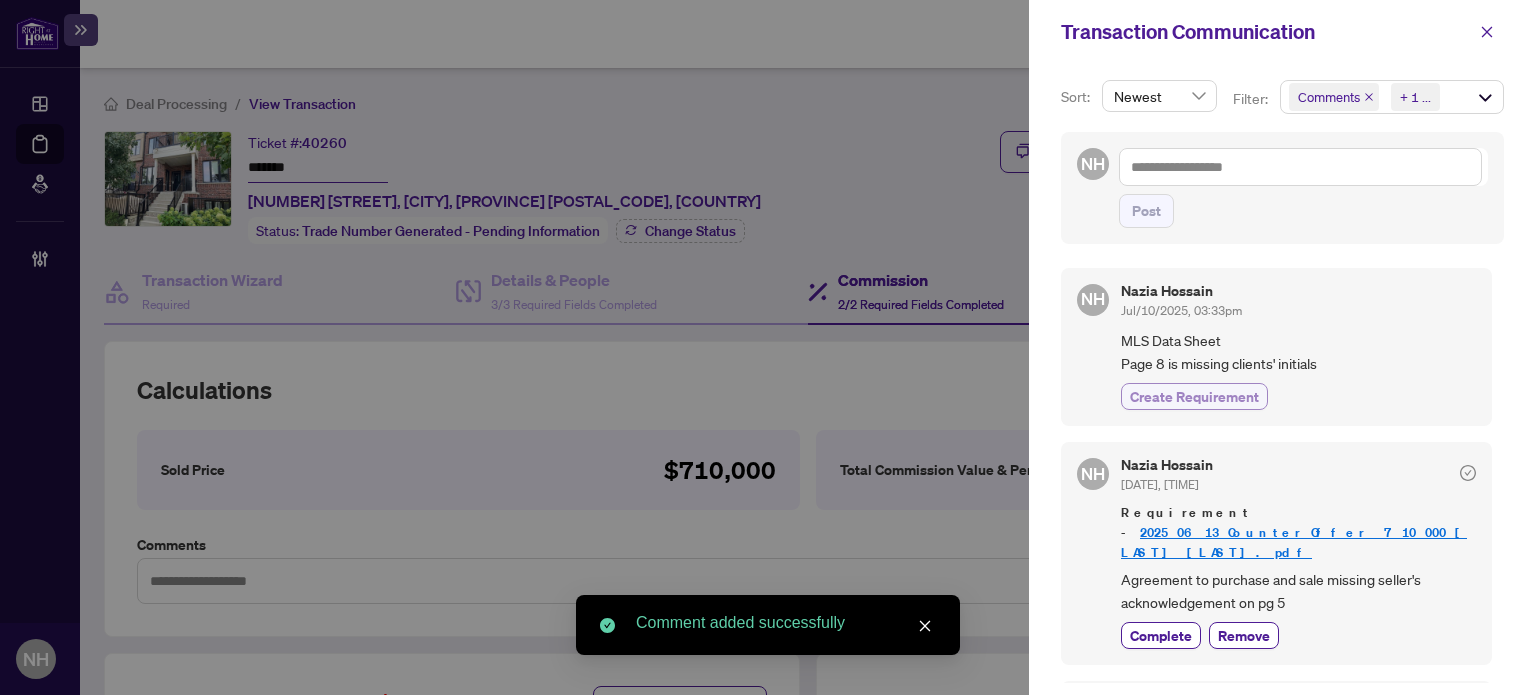 click on "Create Requirement" at bounding box center (1194, 396) 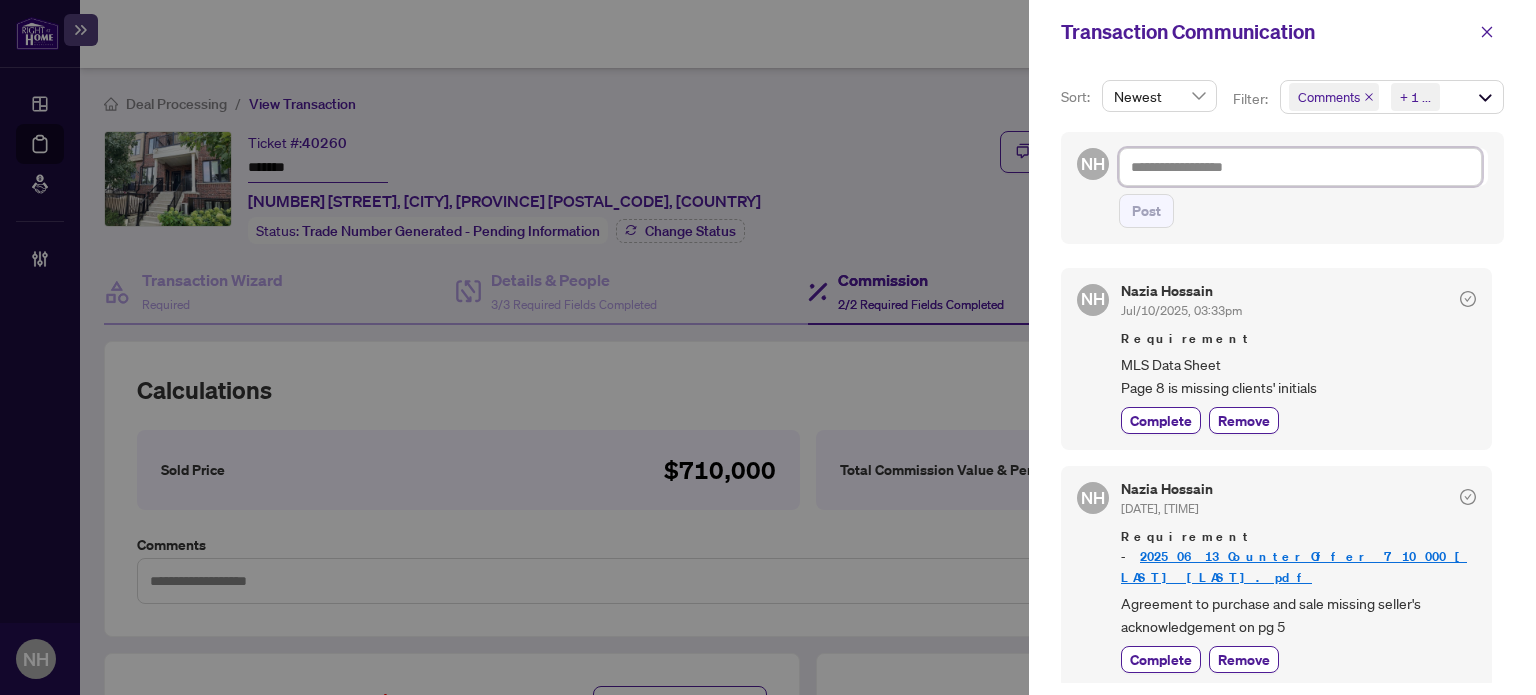 click at bounding box center (1300, 167) 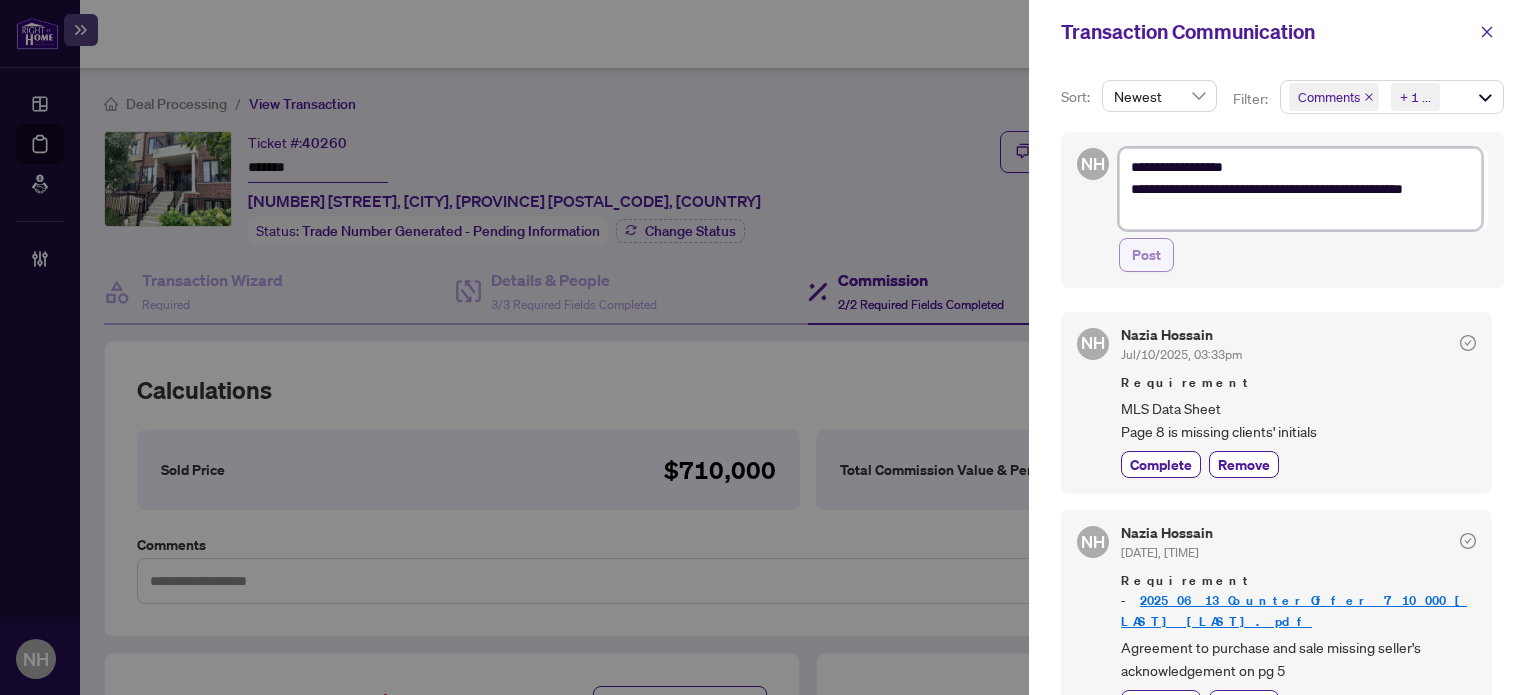 type on "**********" 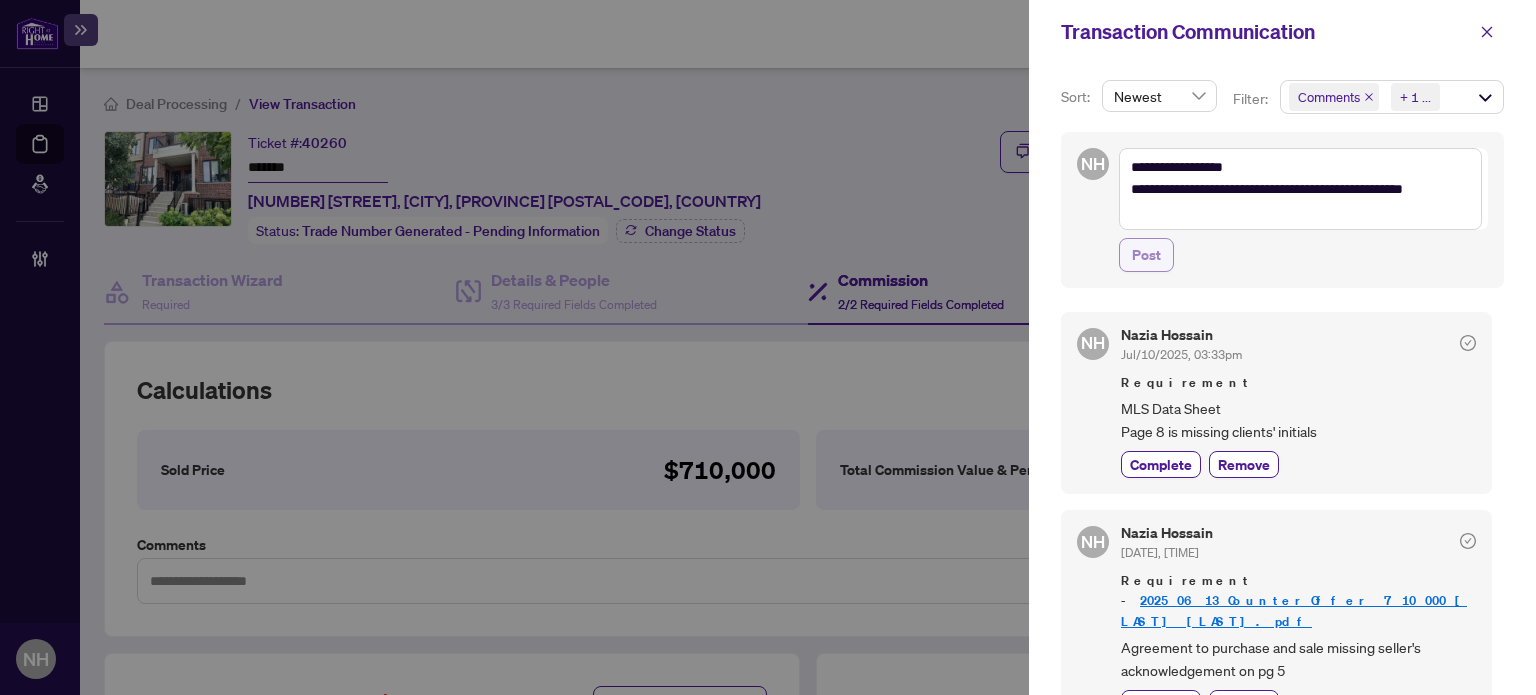 click on "Post" at bounding box center [1146, 255] 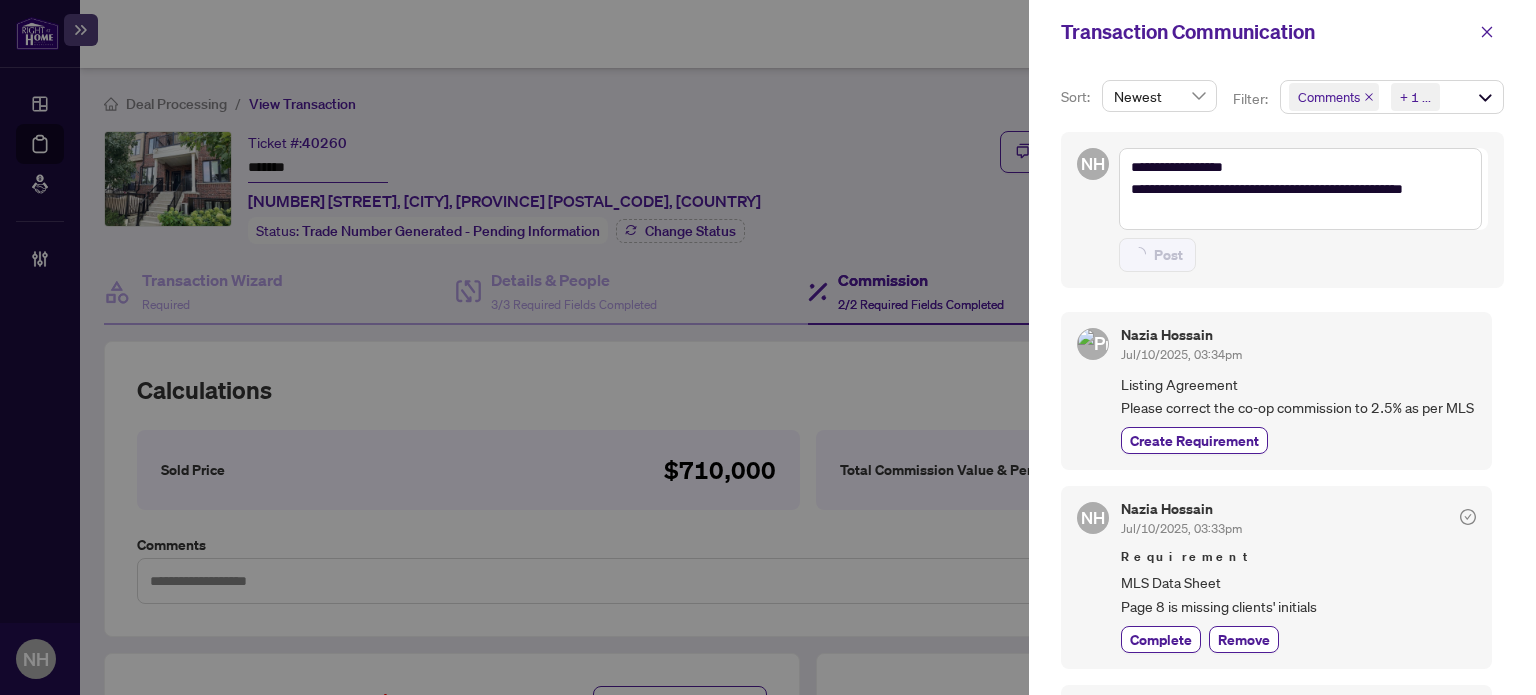 type on "**********" 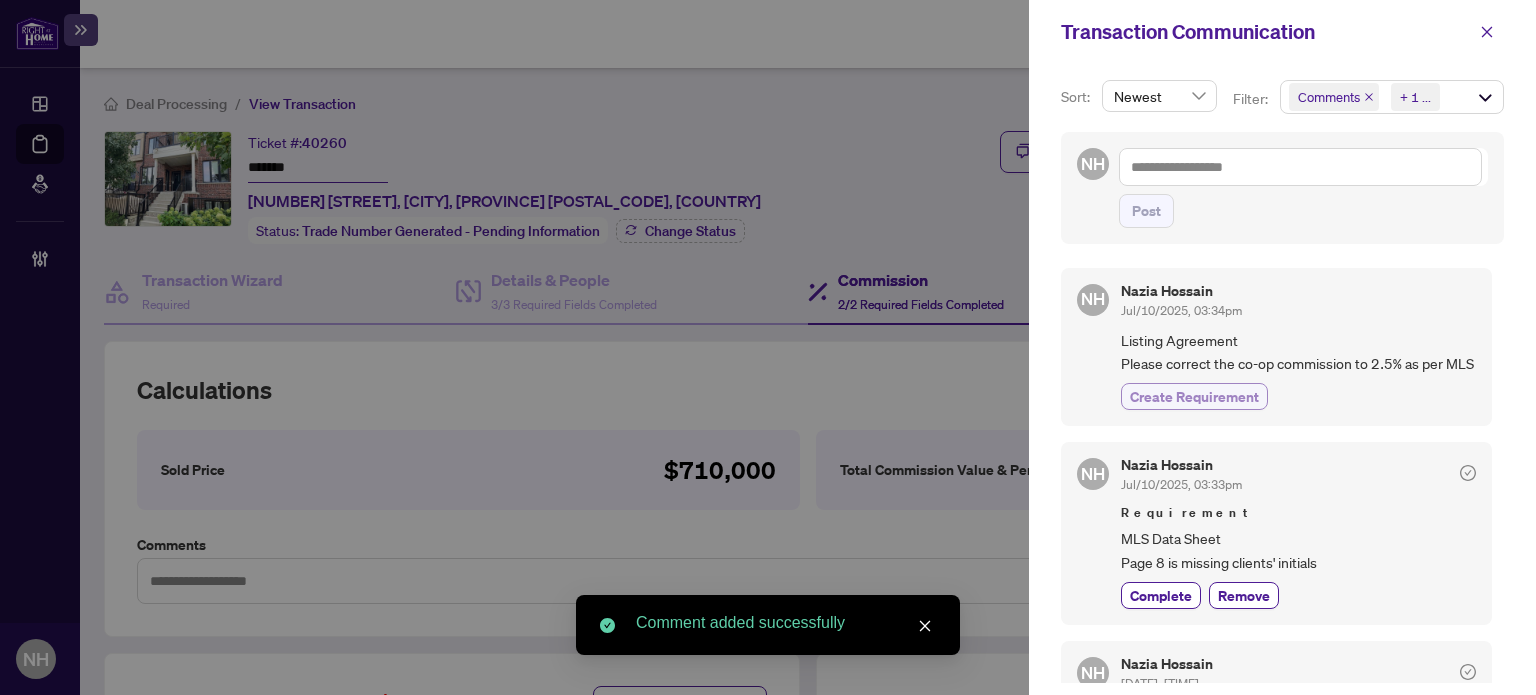 click on "Create Requirement" at bounding box center (1194, 396) 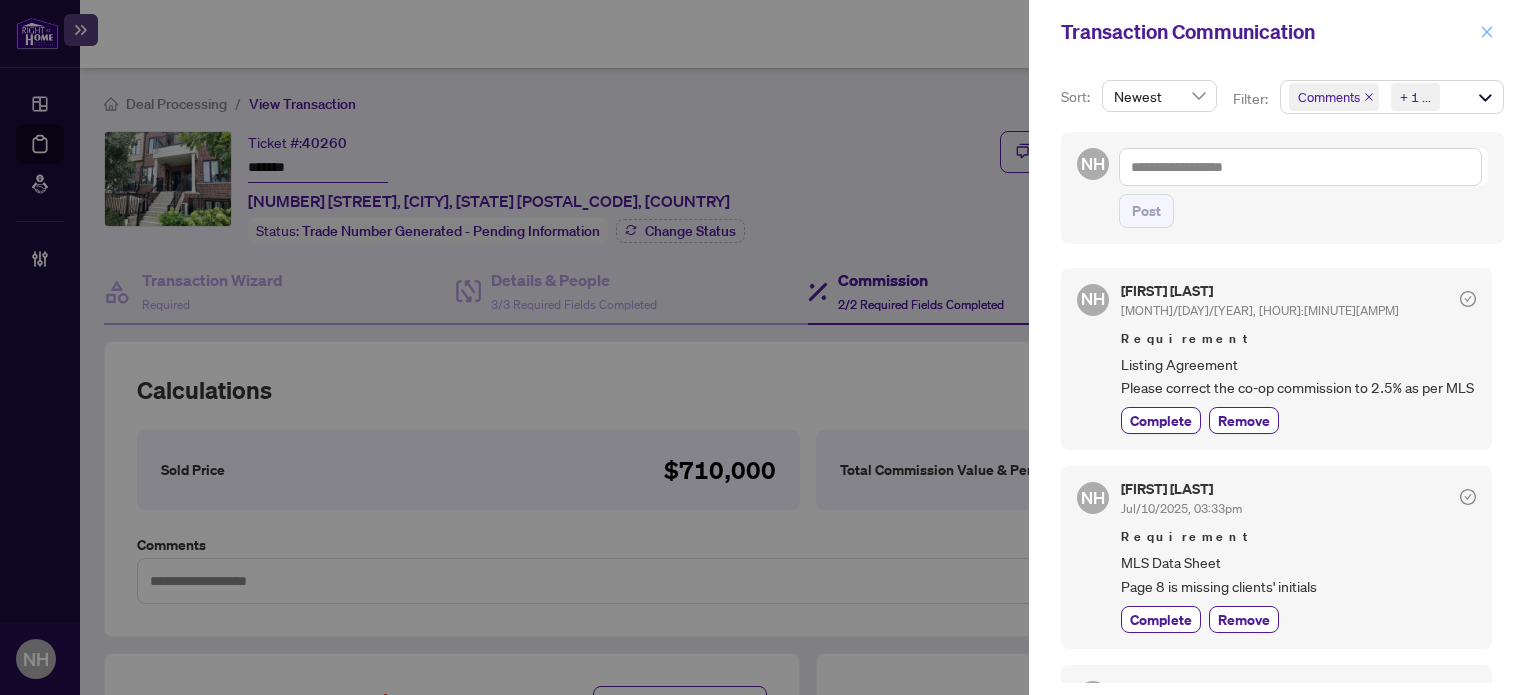 click at bounding box center (1487, 32) 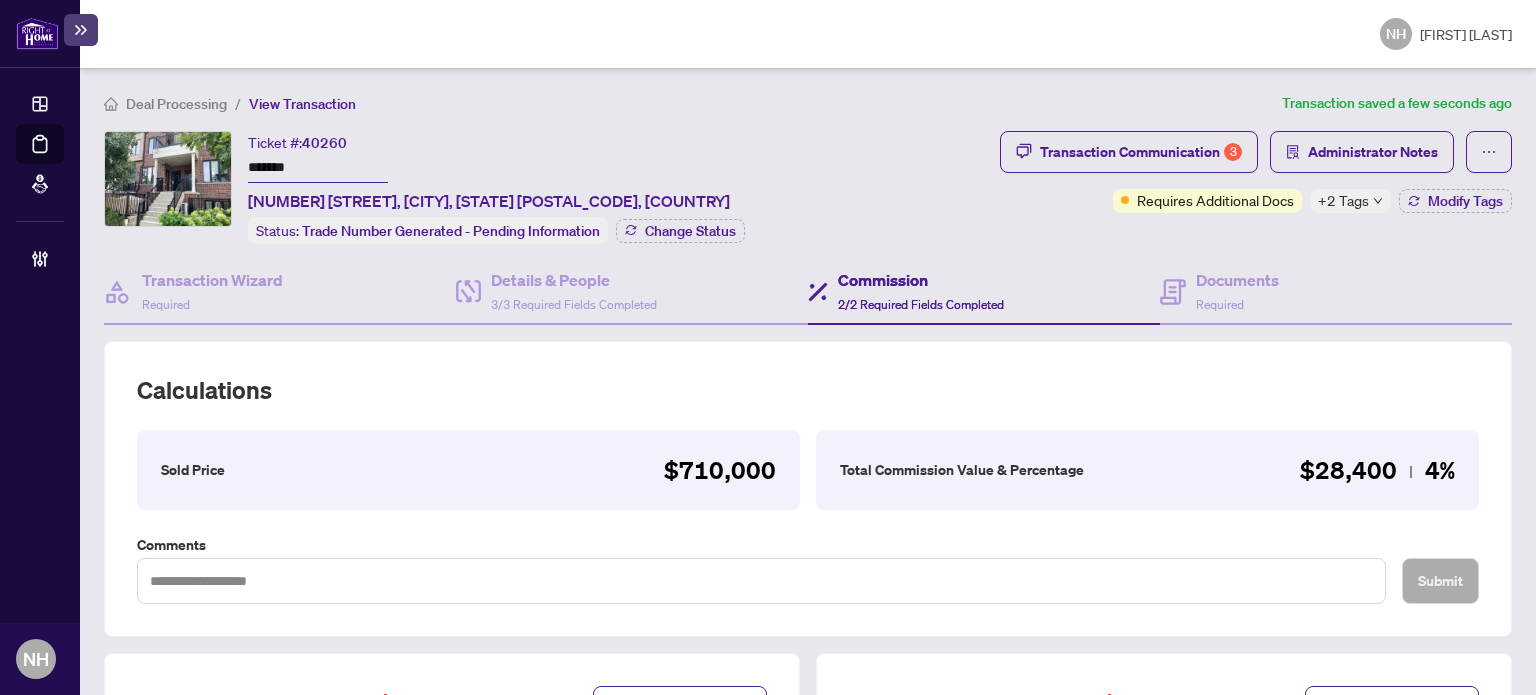 drag, startPoint x: 314, startPoint y: 166, endPoint x: 120, endPoint y: 136, distance: 196.30588 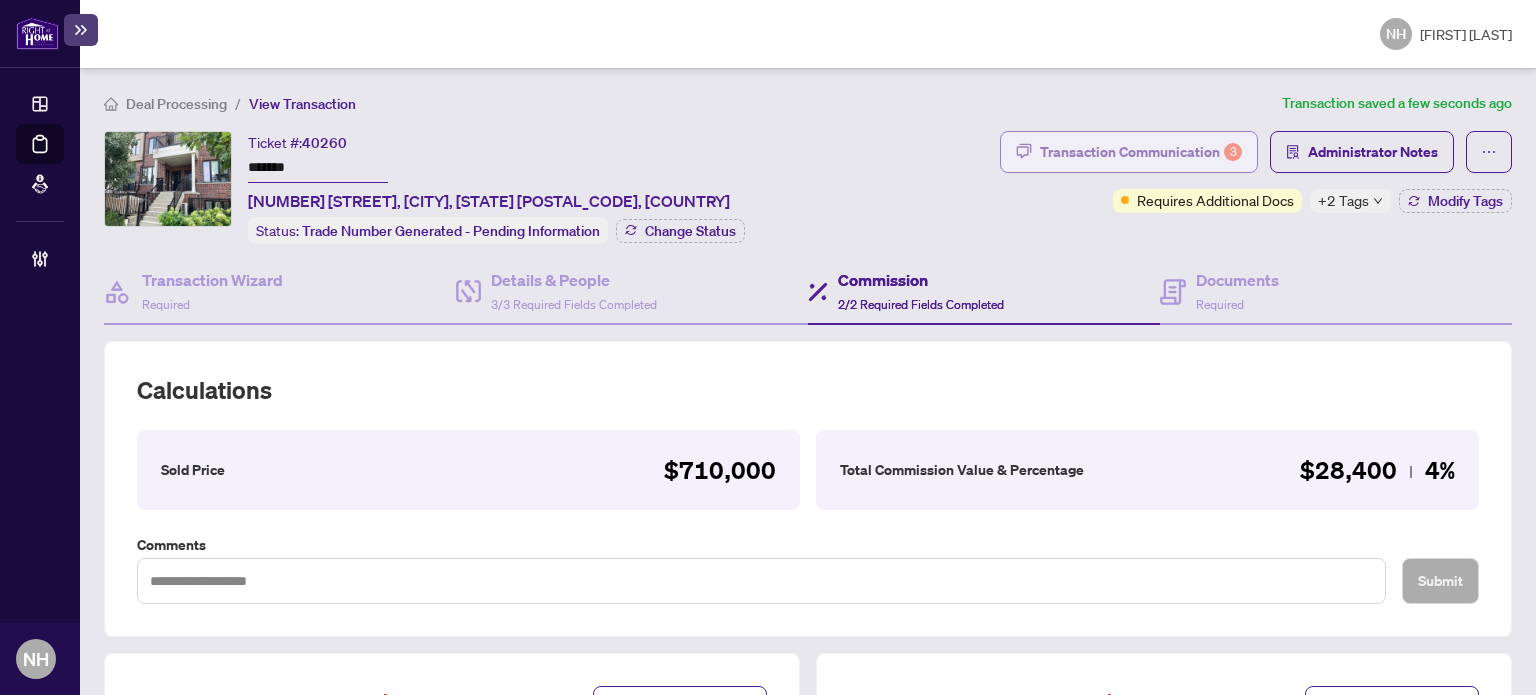 click on "Transaction Communication 3" at bounding box center (1141, 152) 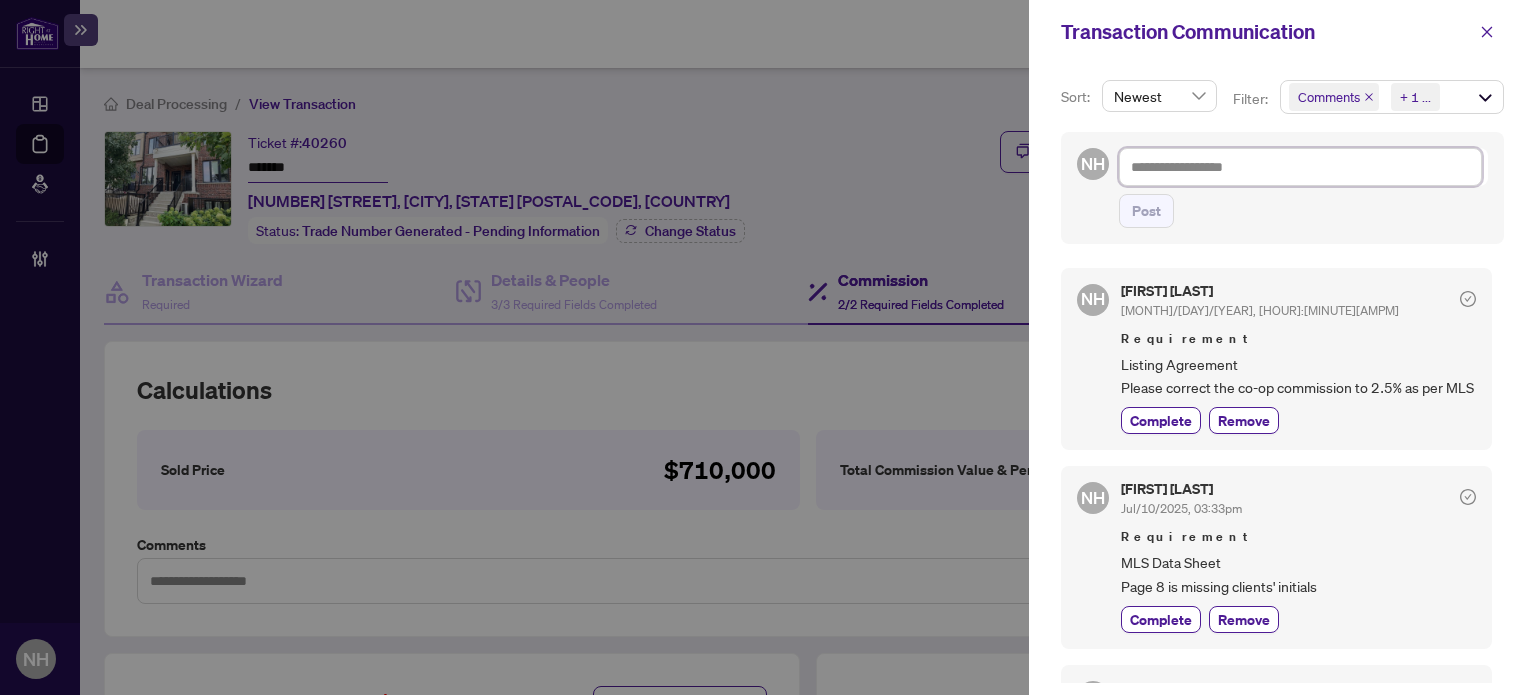 click at bounding box center [1300, 167] 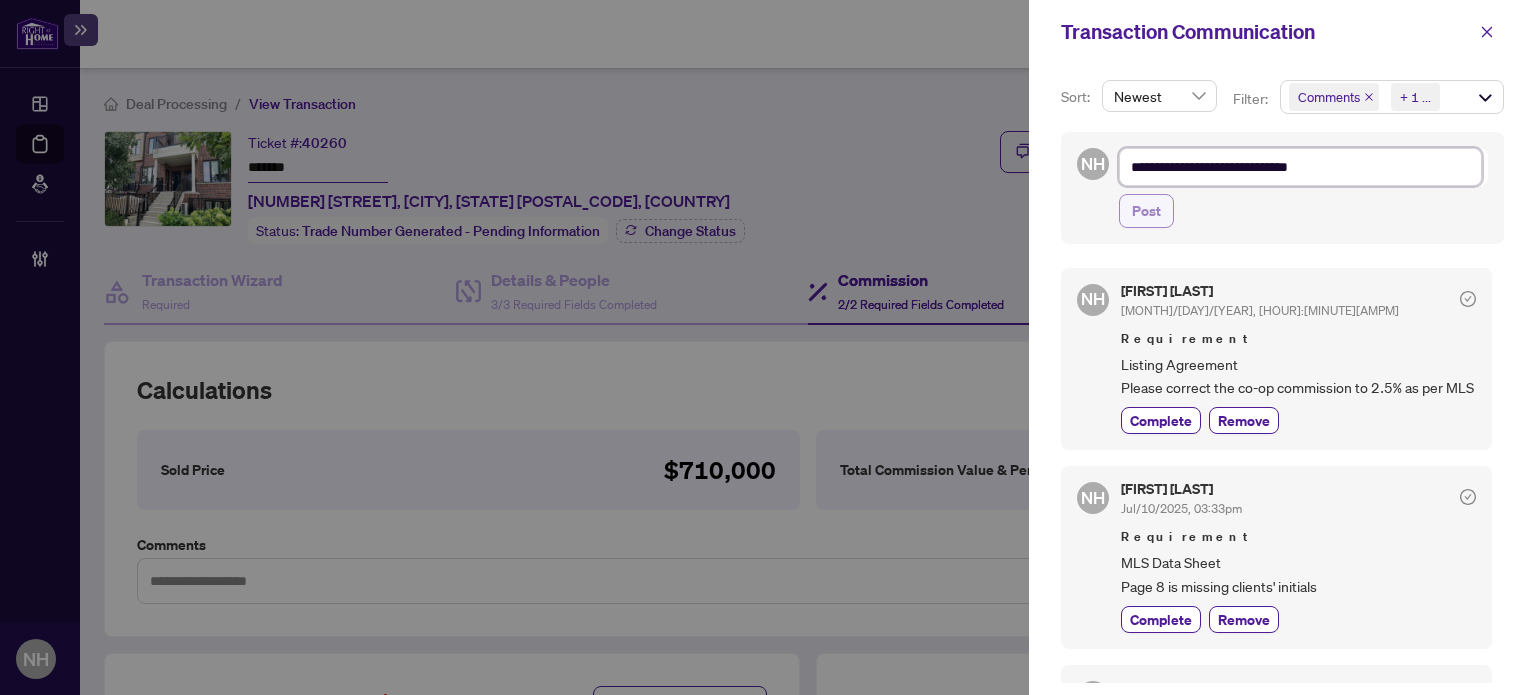 type on "**********" 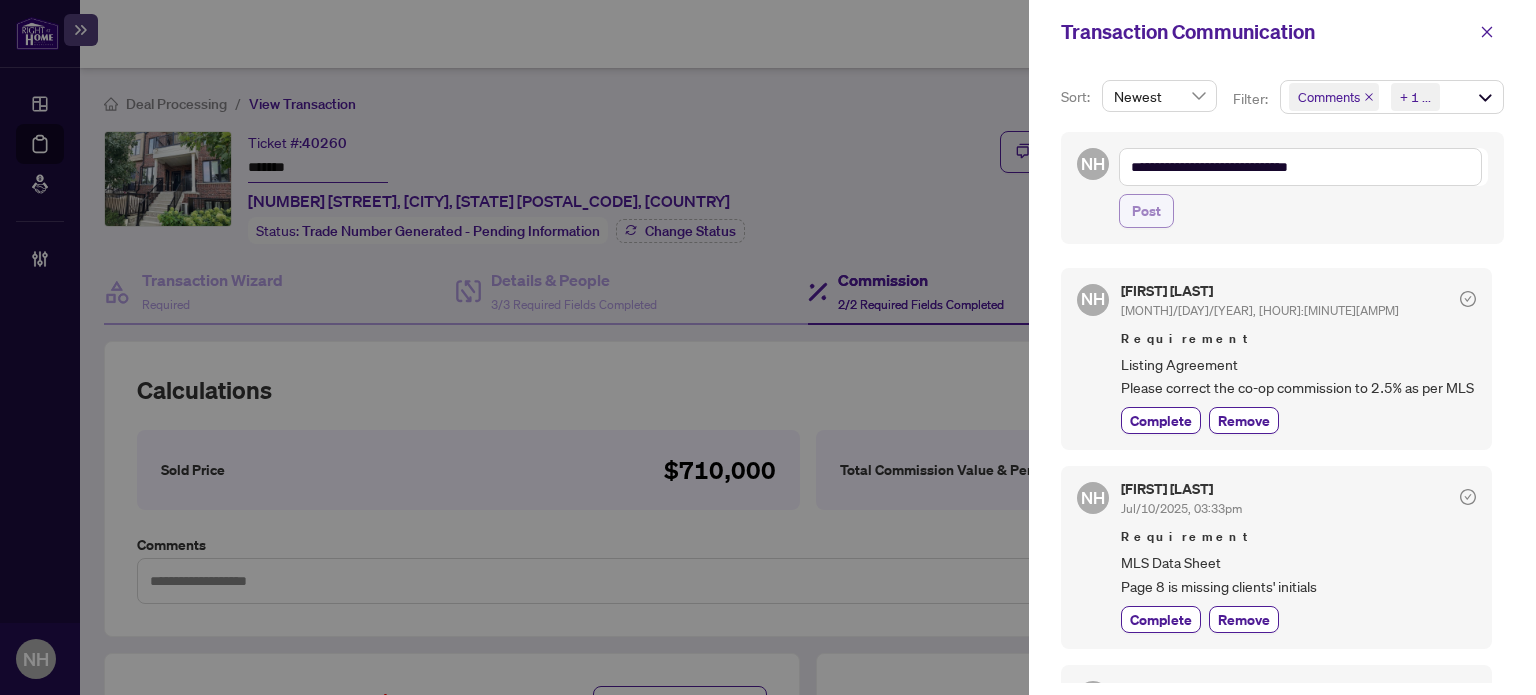 click on "Post" at bounding box center [1146, 211] 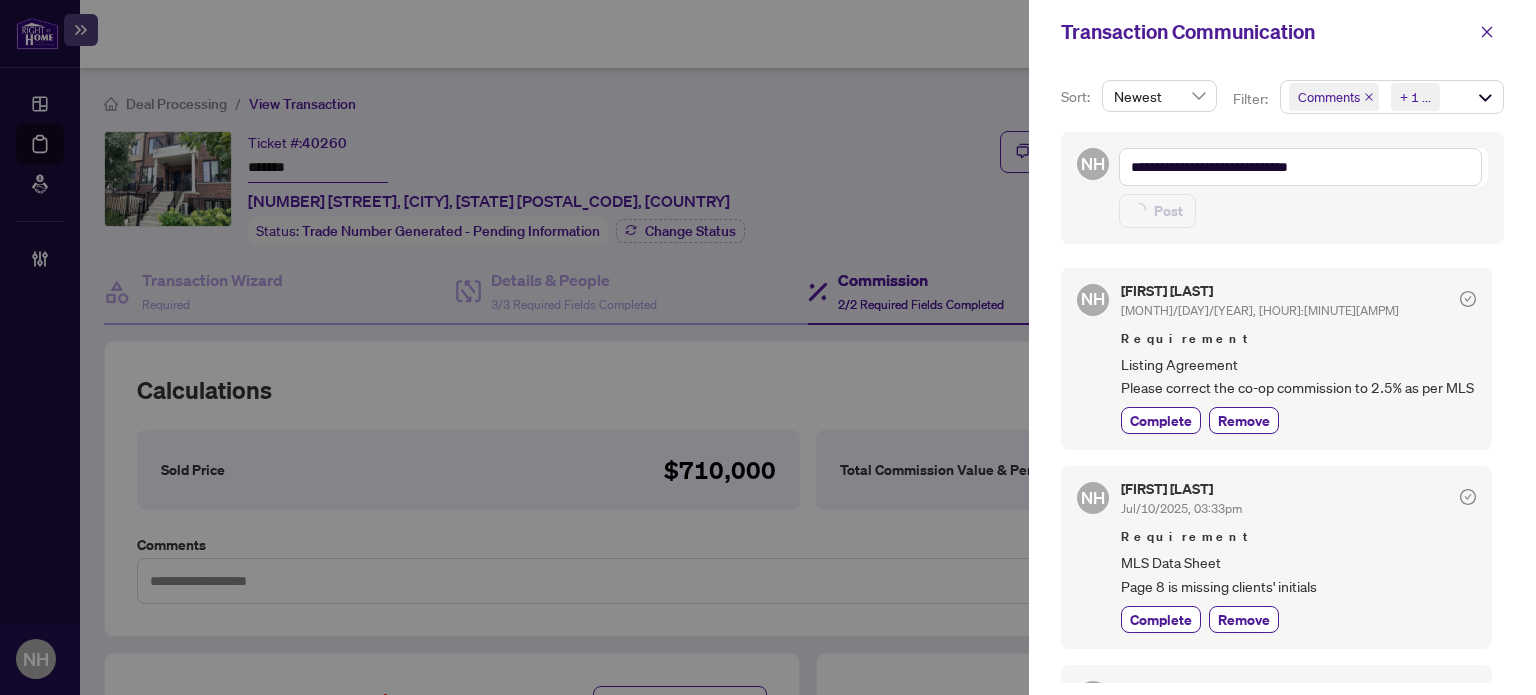 type on "**********" 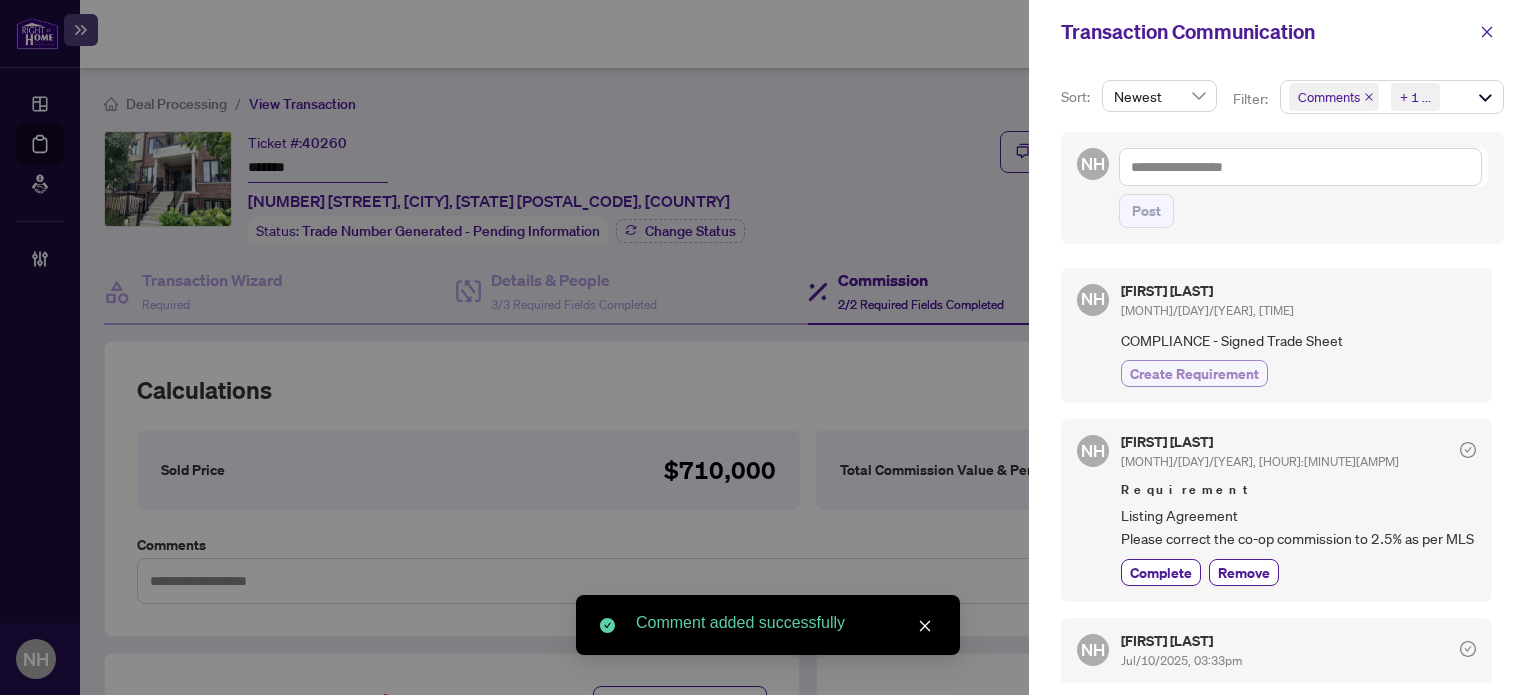 click on "Create Requirement" at bounding box center (1194, 373) 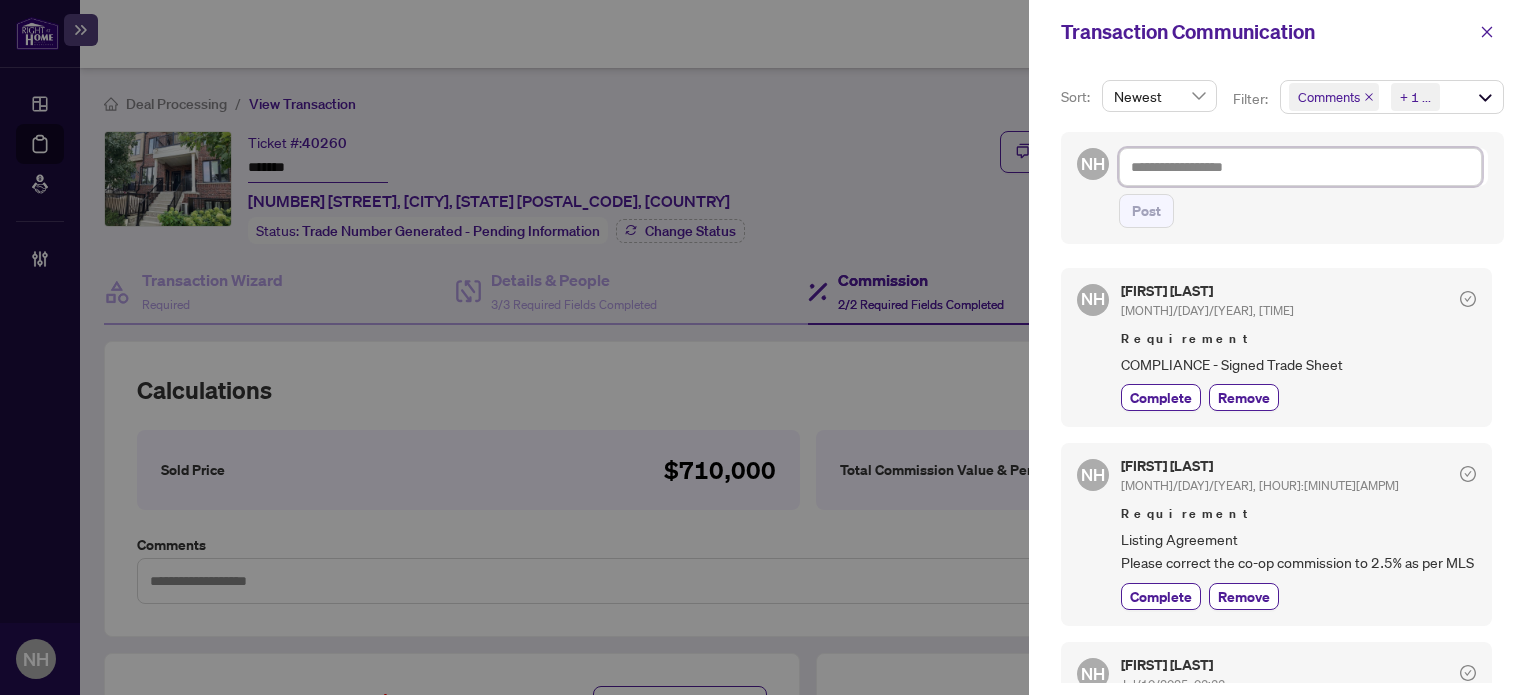 click at bounding box center [1300, 167] 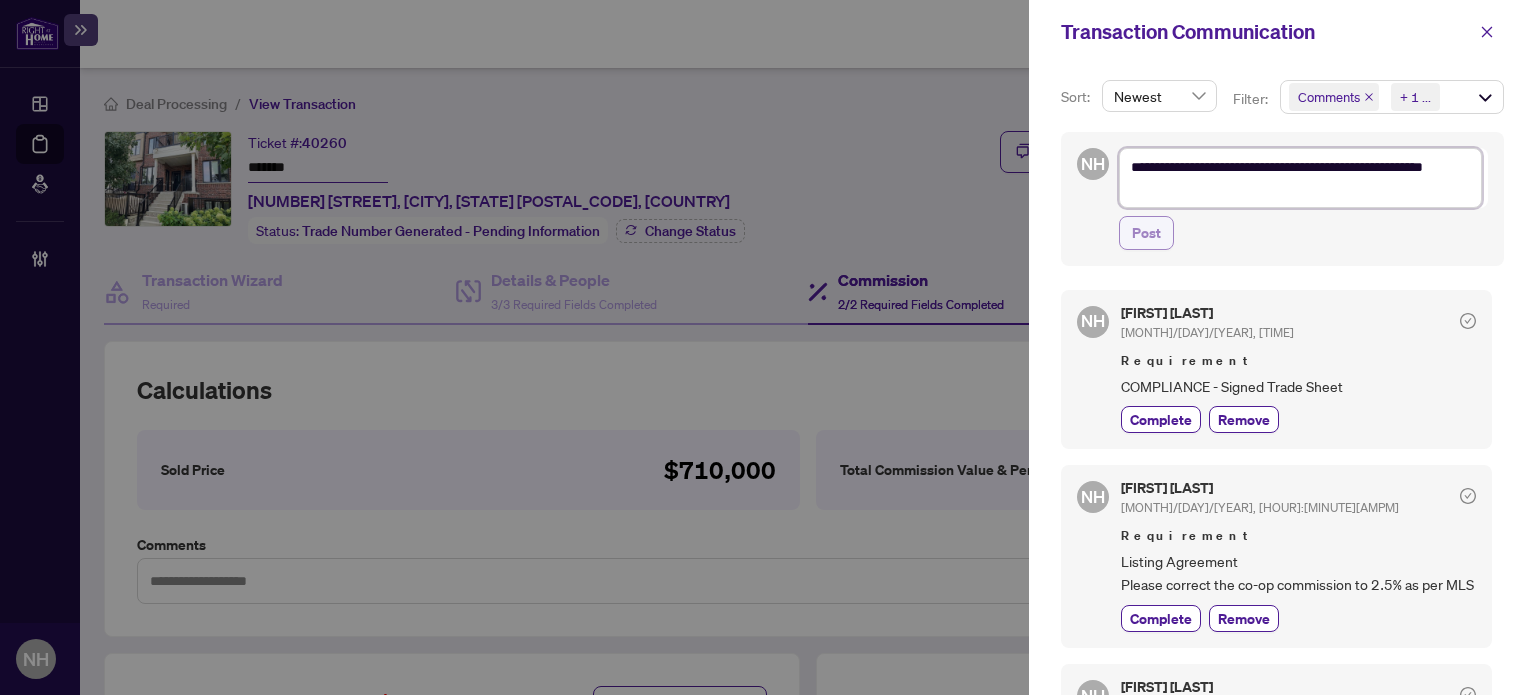 type on "**********" 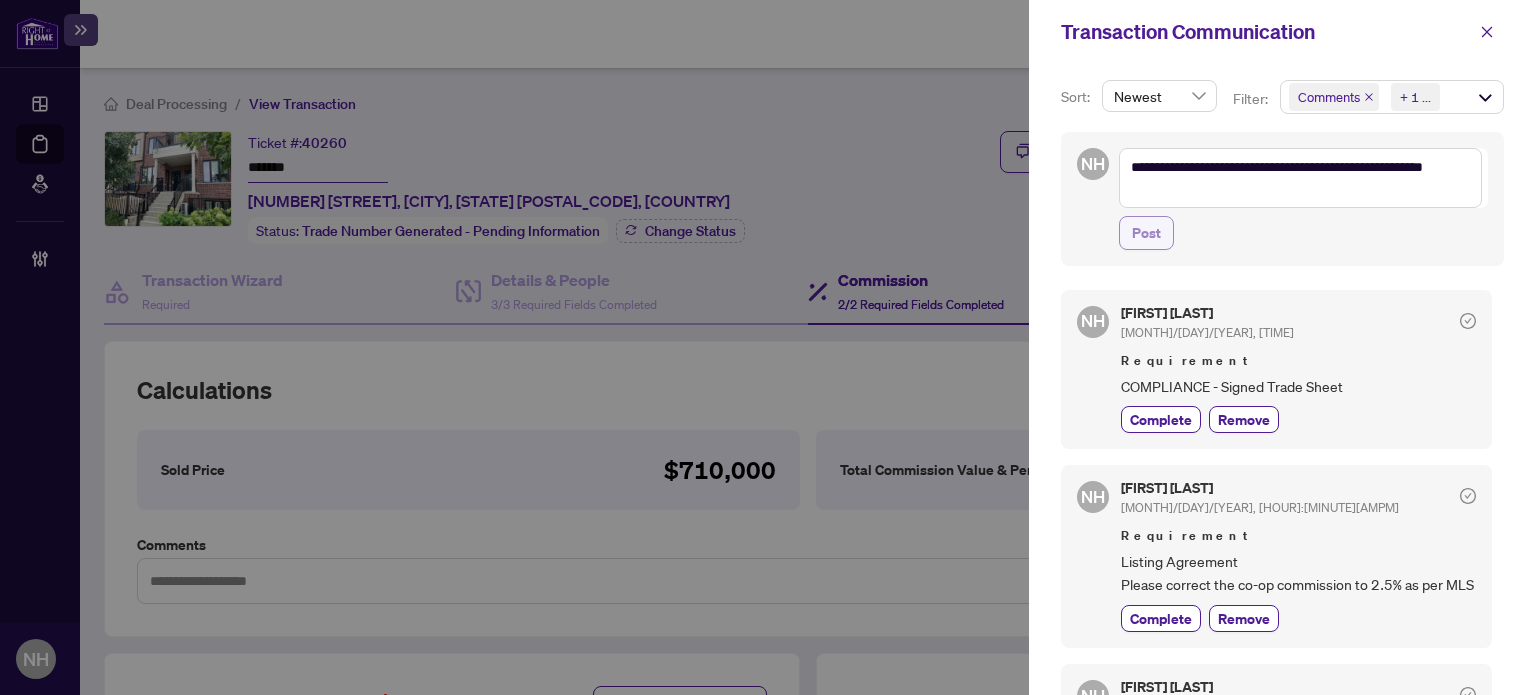 click on "Post" at bounding box center (1146, 233) 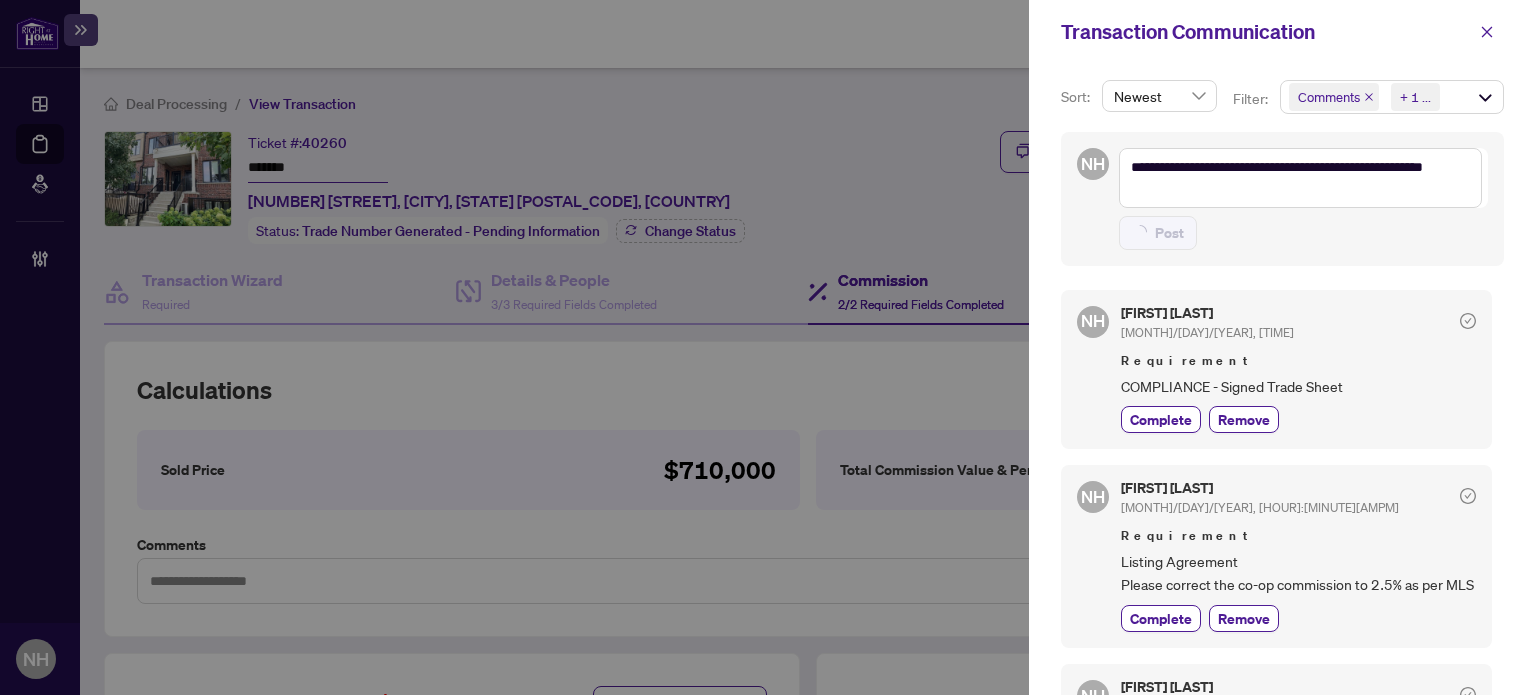 type on "**********" 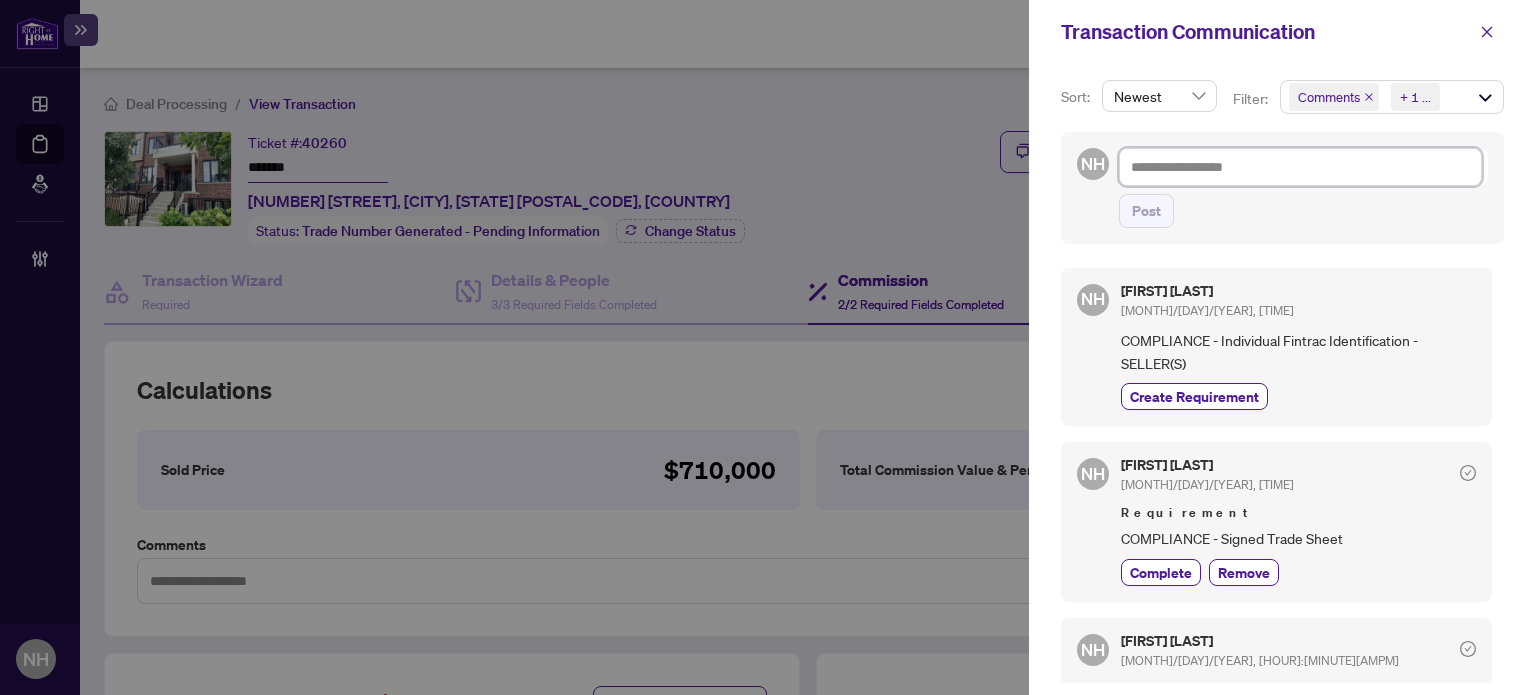 click at bounding box center (1300, 167) 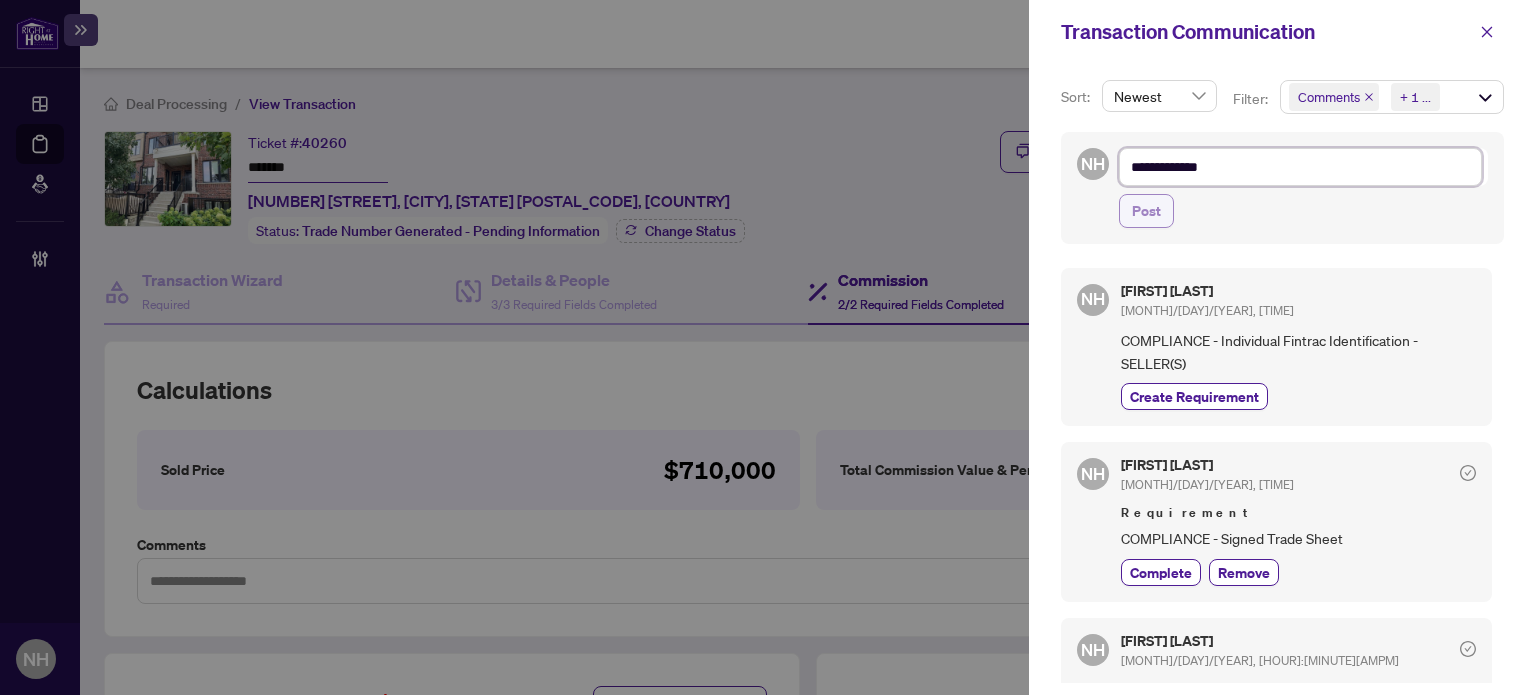 type on "**********" 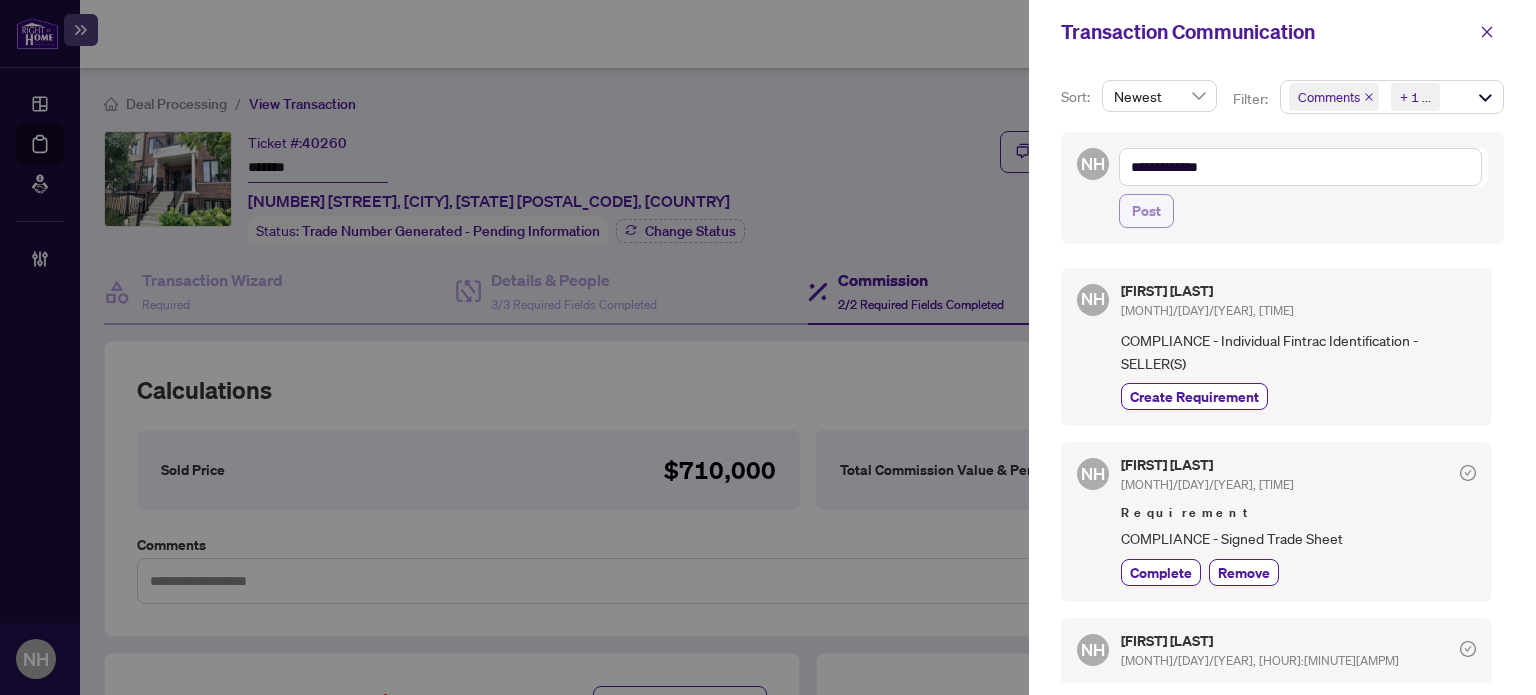 click on "Post" at bounding box center (1146, 211) 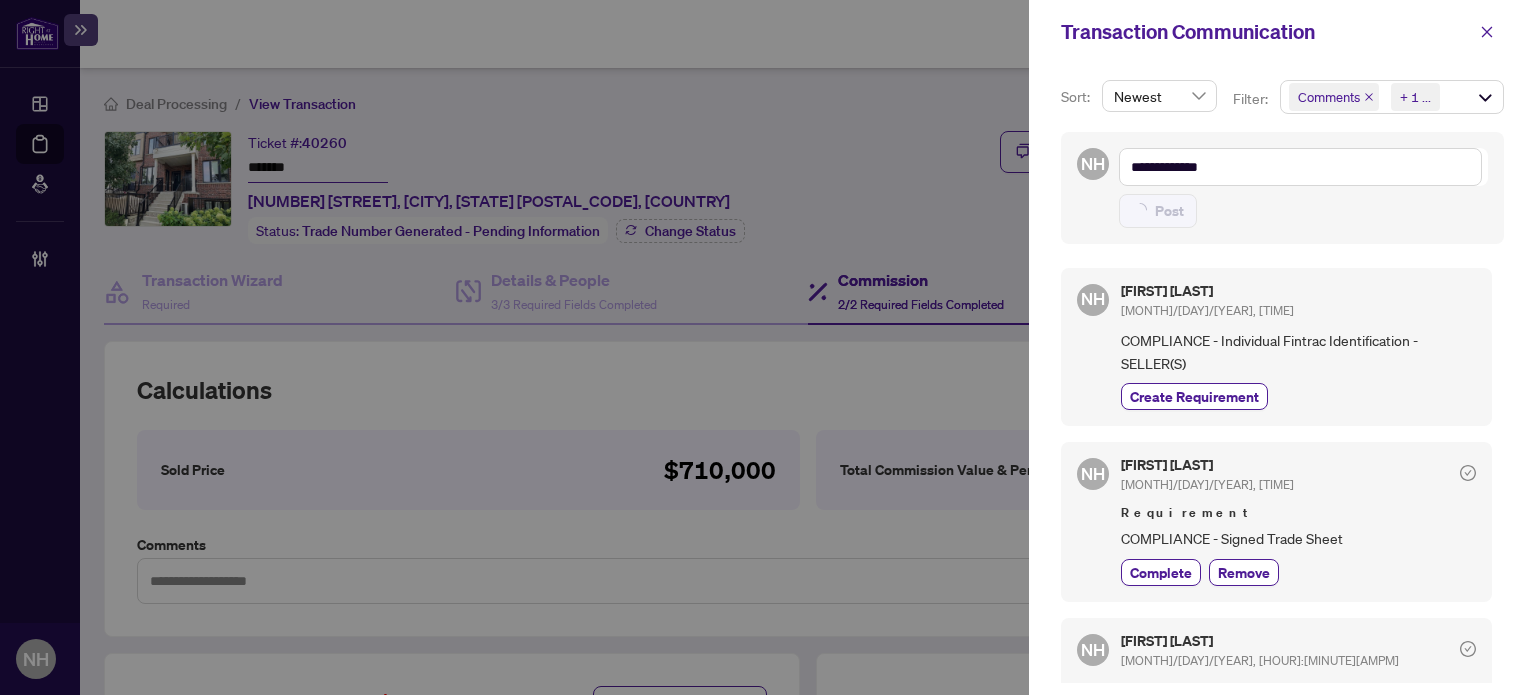 type on "**********" 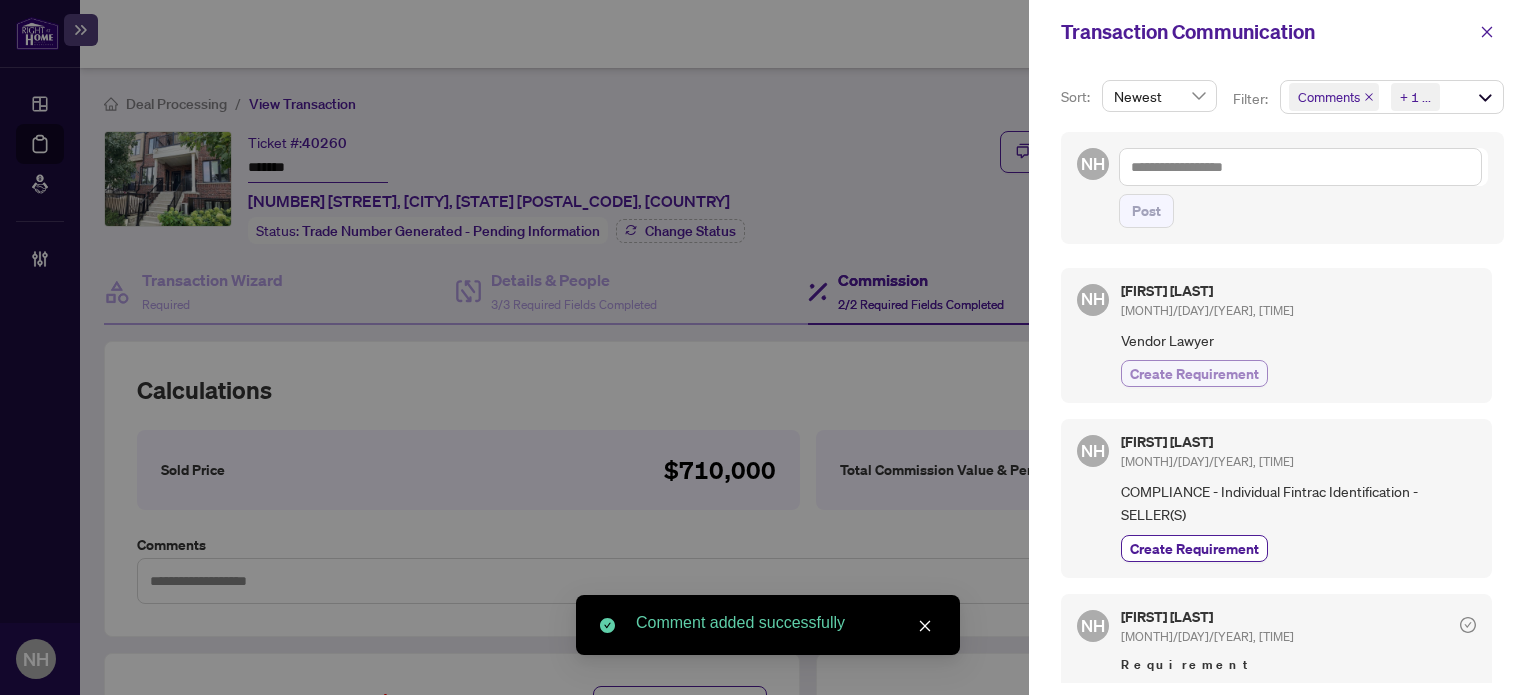 click on "Create Requirement" at bounding box center [1194, 373] 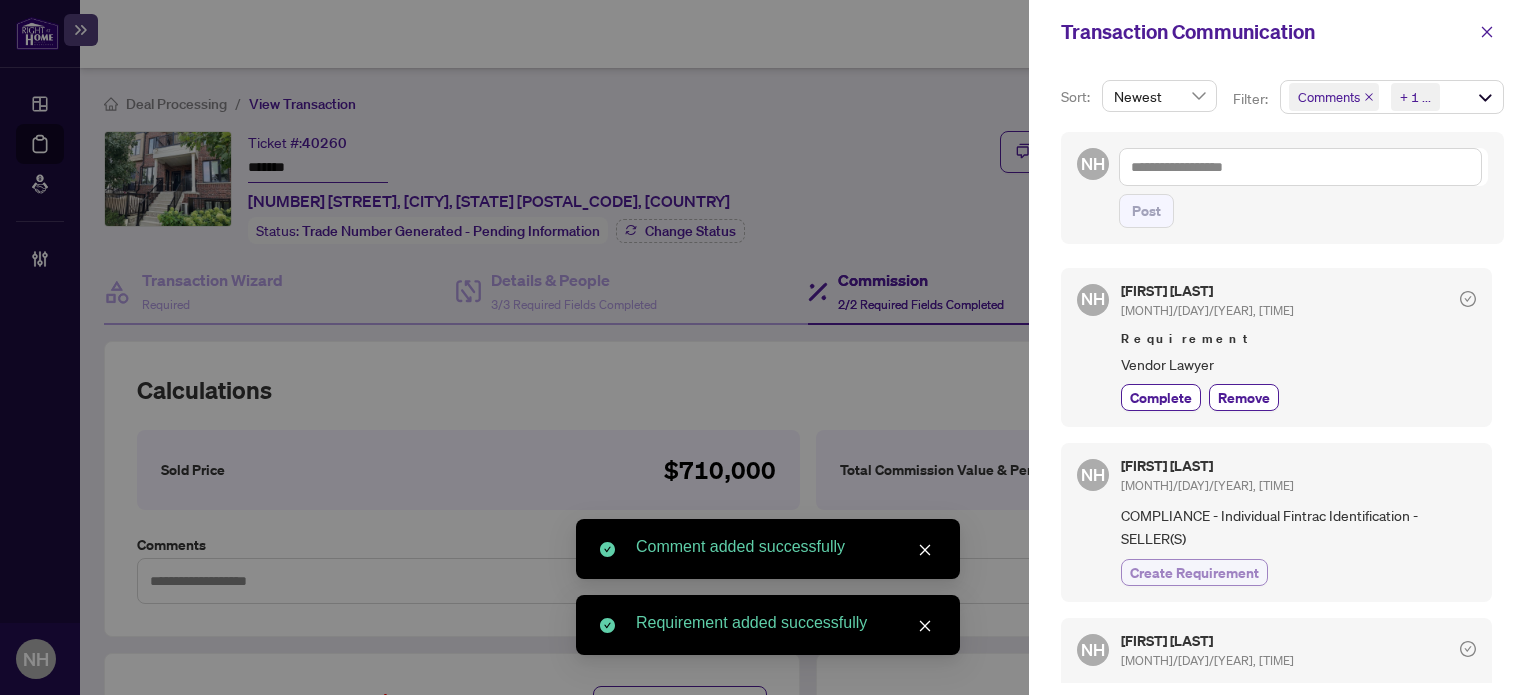 click on "Create Requirement" at bounding box center (1194, 572) 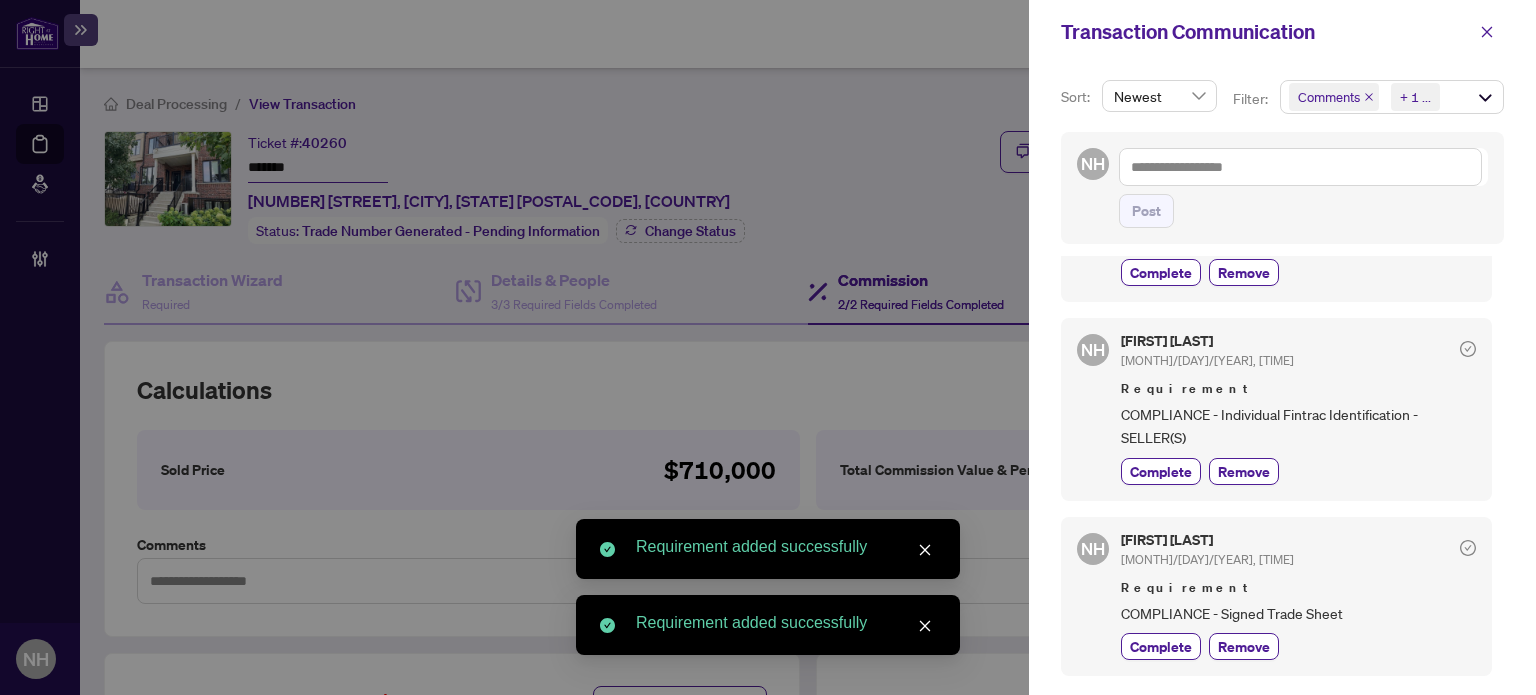 scroll, scrollTop: 0, scrollLeft: 0, axis: both 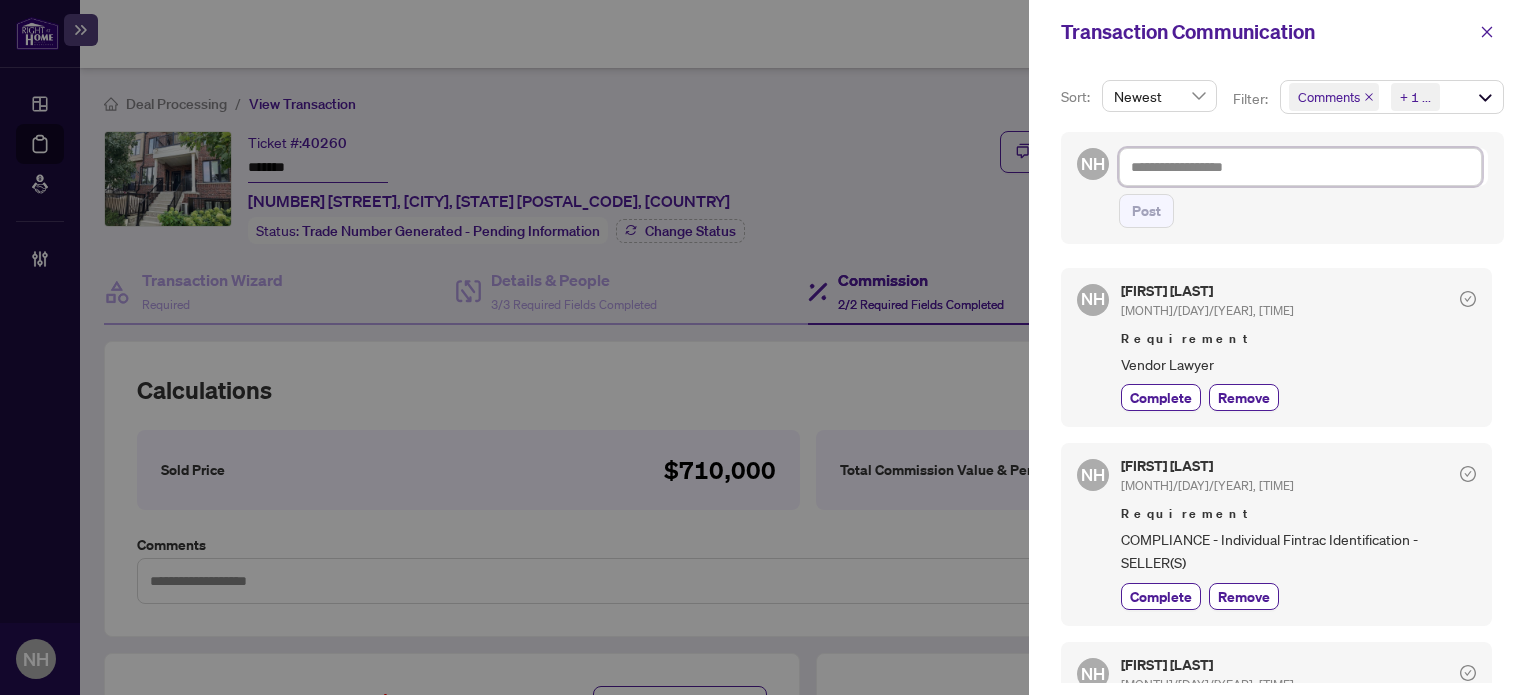click at bounding box center [1300, 167] 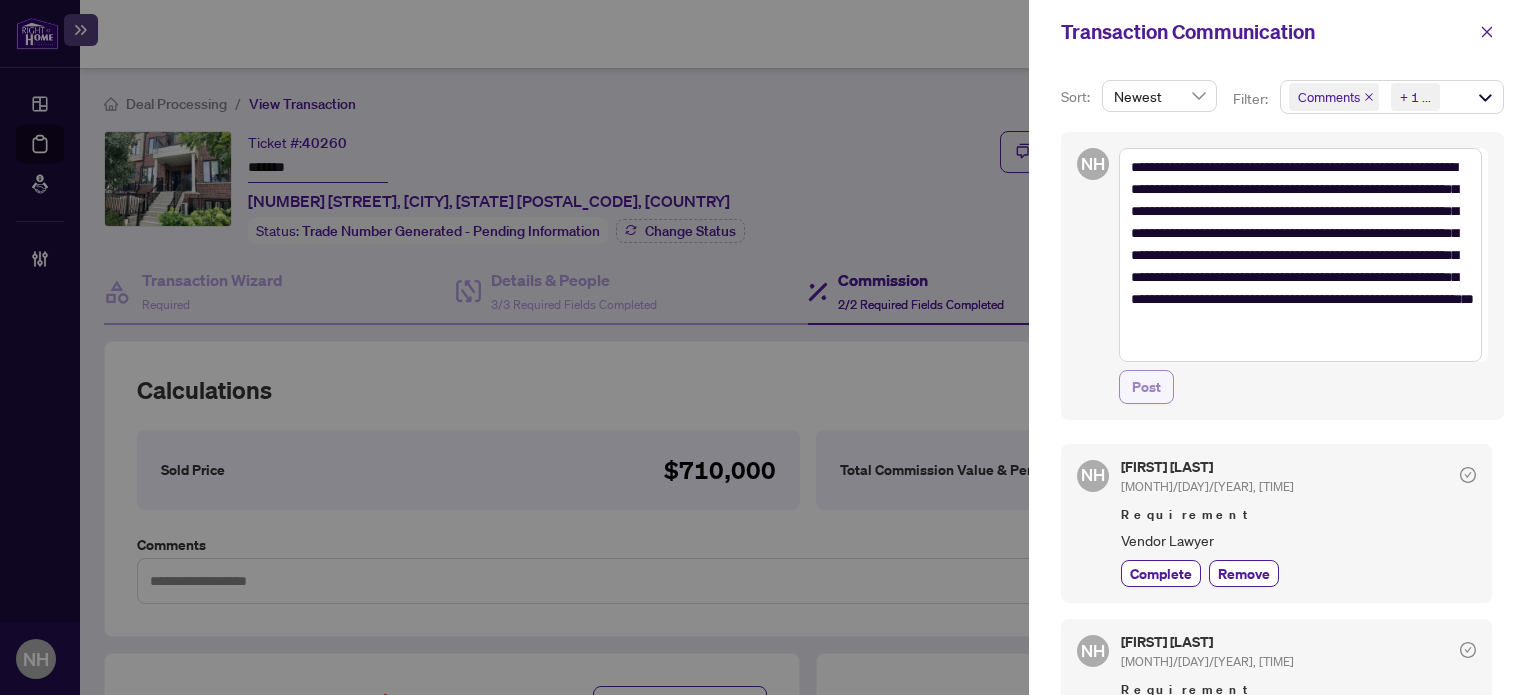 click on "Post" at bounding box center (1146, 387) 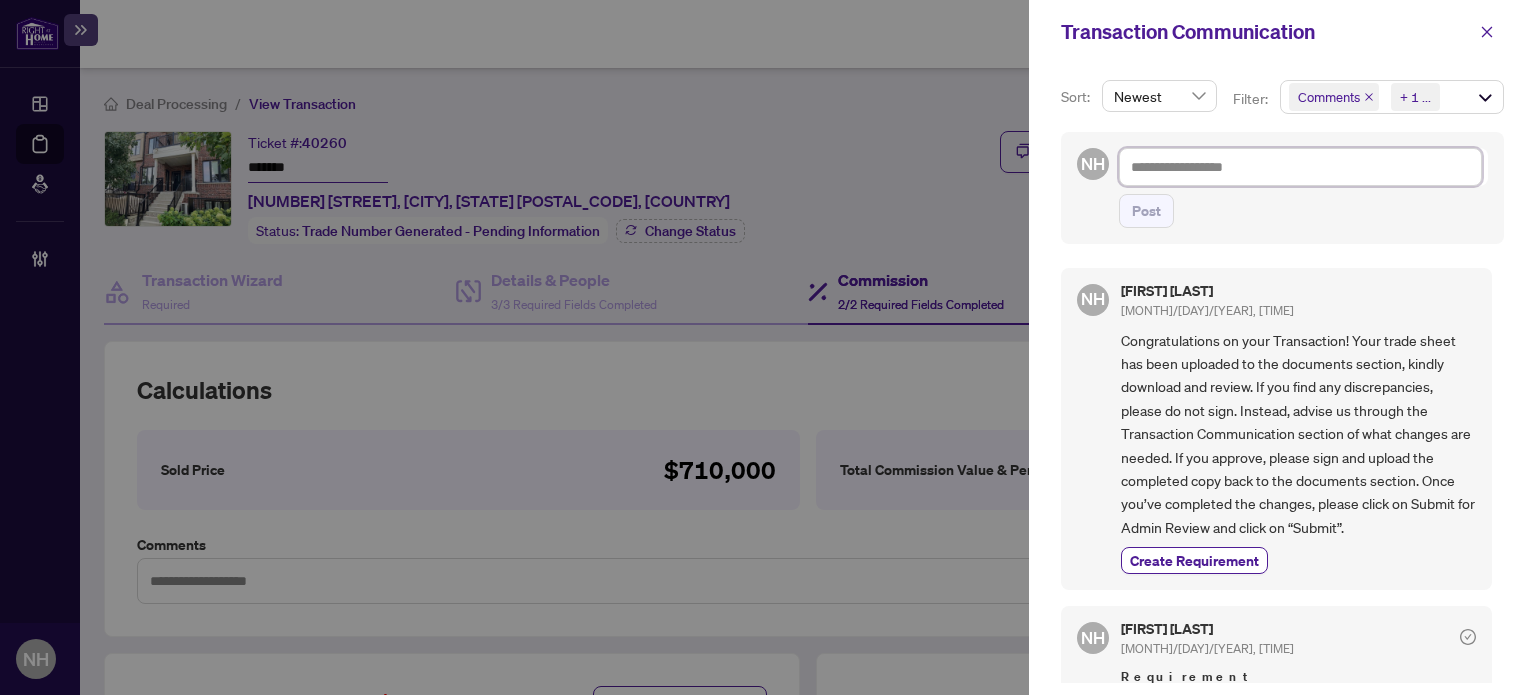 click at bounding box center [1300, 167] 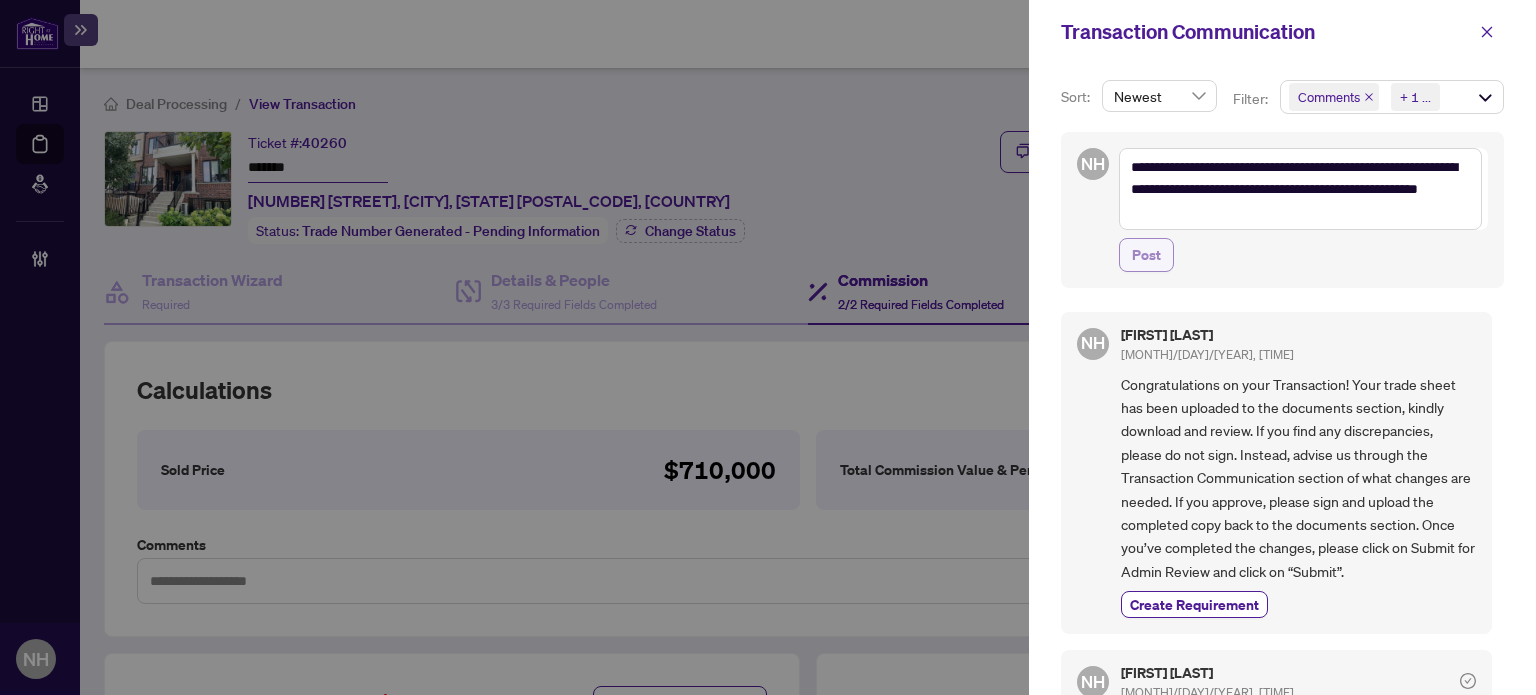 click on "Post" at bounding box center [1146, 255] 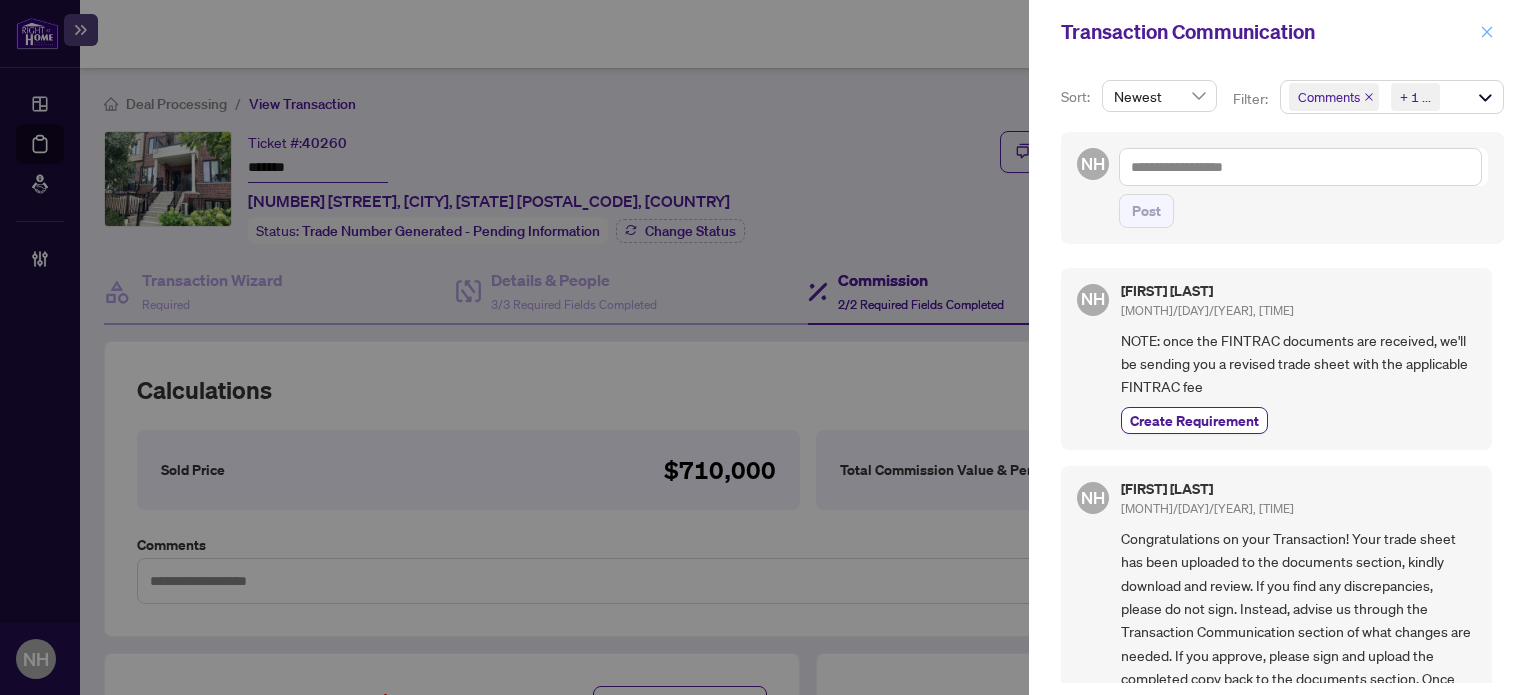 click at bounding box center (1487, 32) 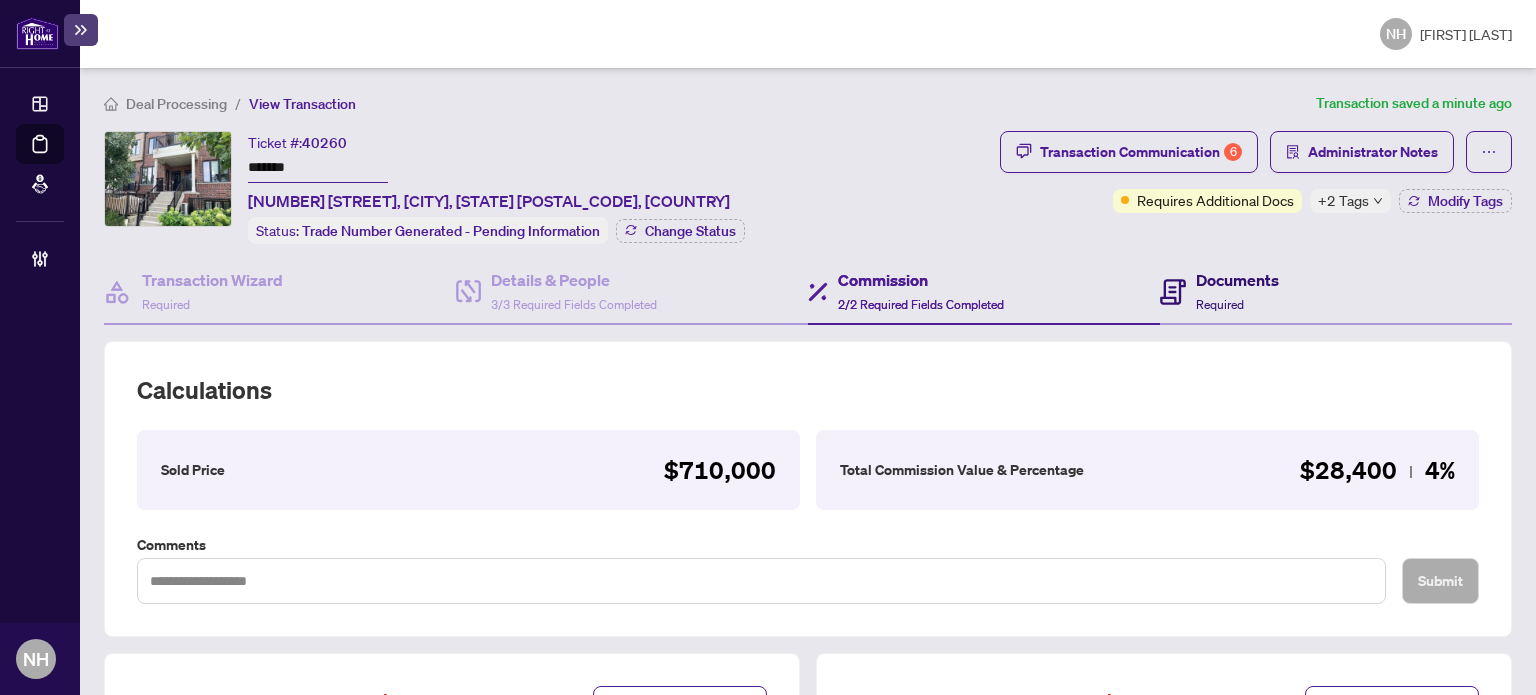 click on "Documents" at bounding box center [1237, 280] 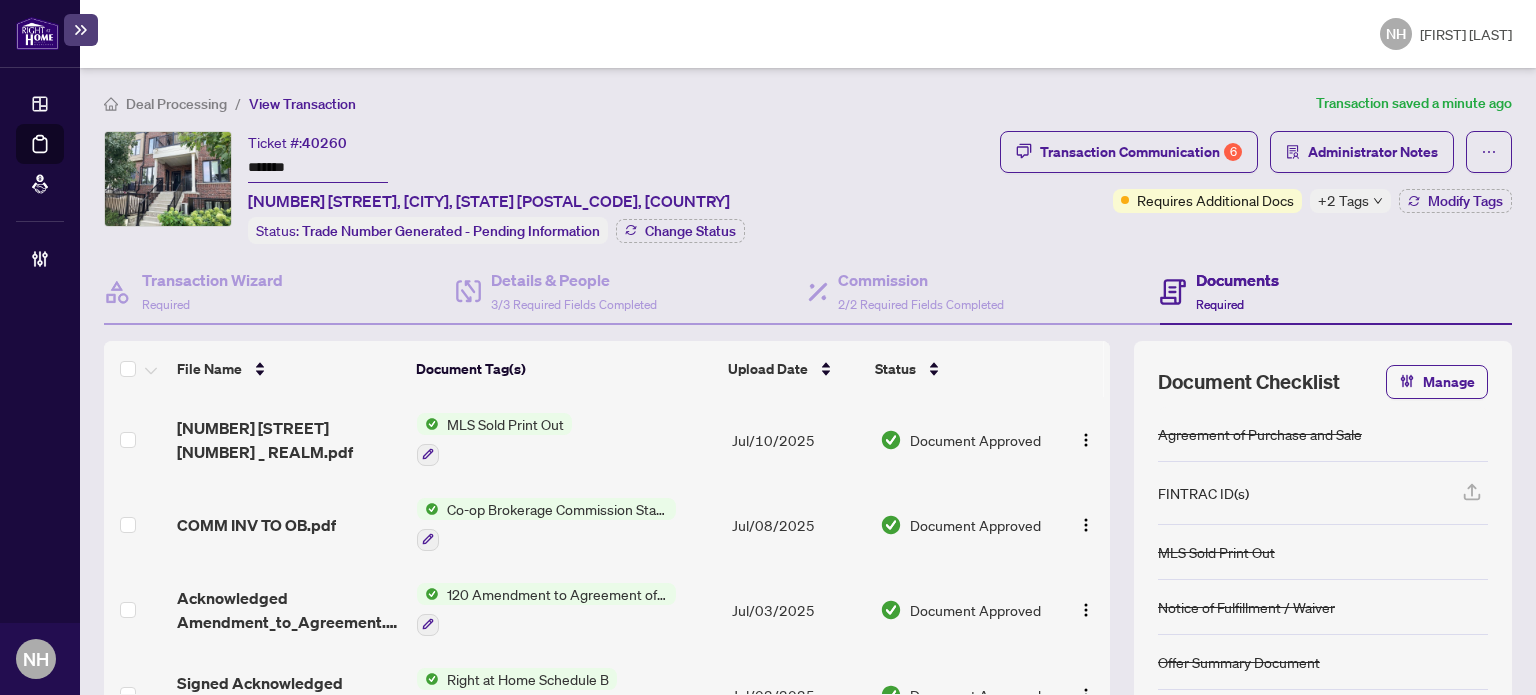 scroll, scrollTop: 576, scrollLeft: 0, axis: vertical 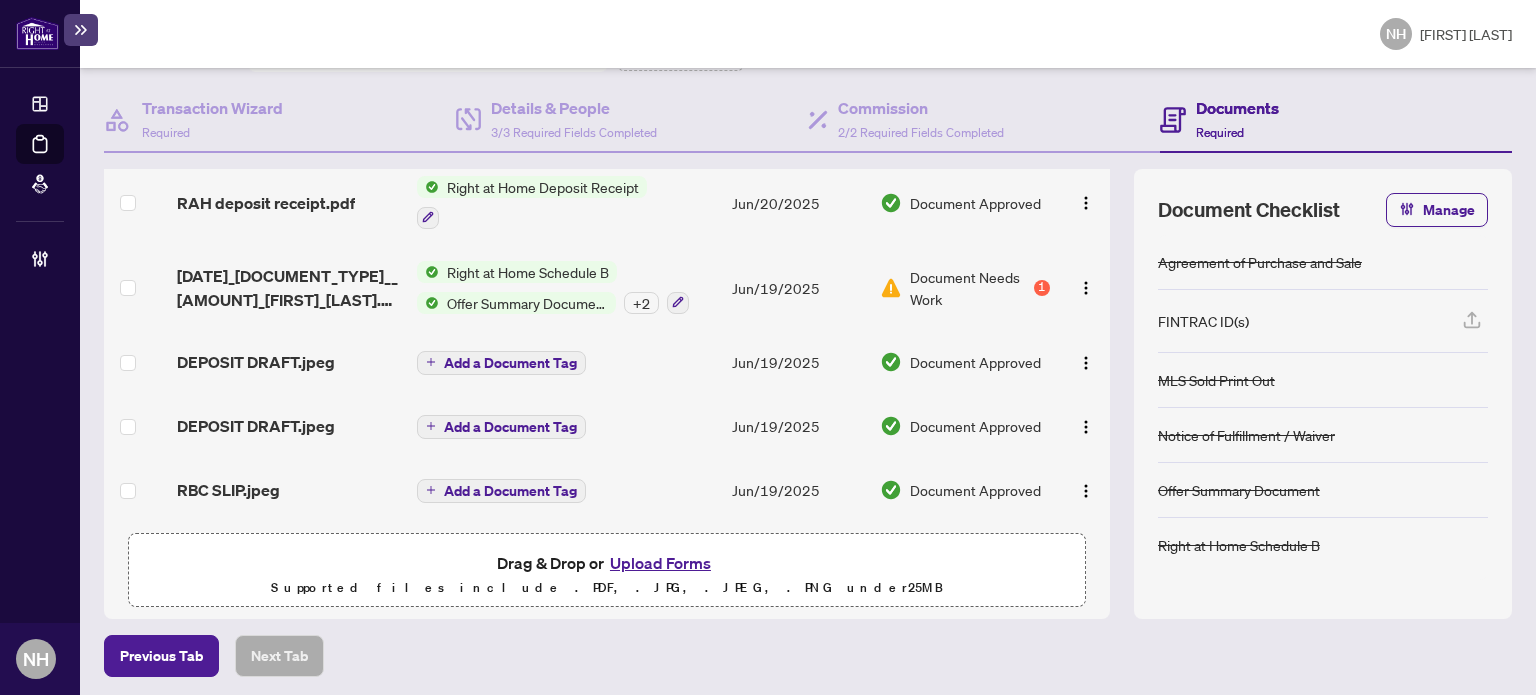 click on "Upload Forms" at bounding box center (660, 563) 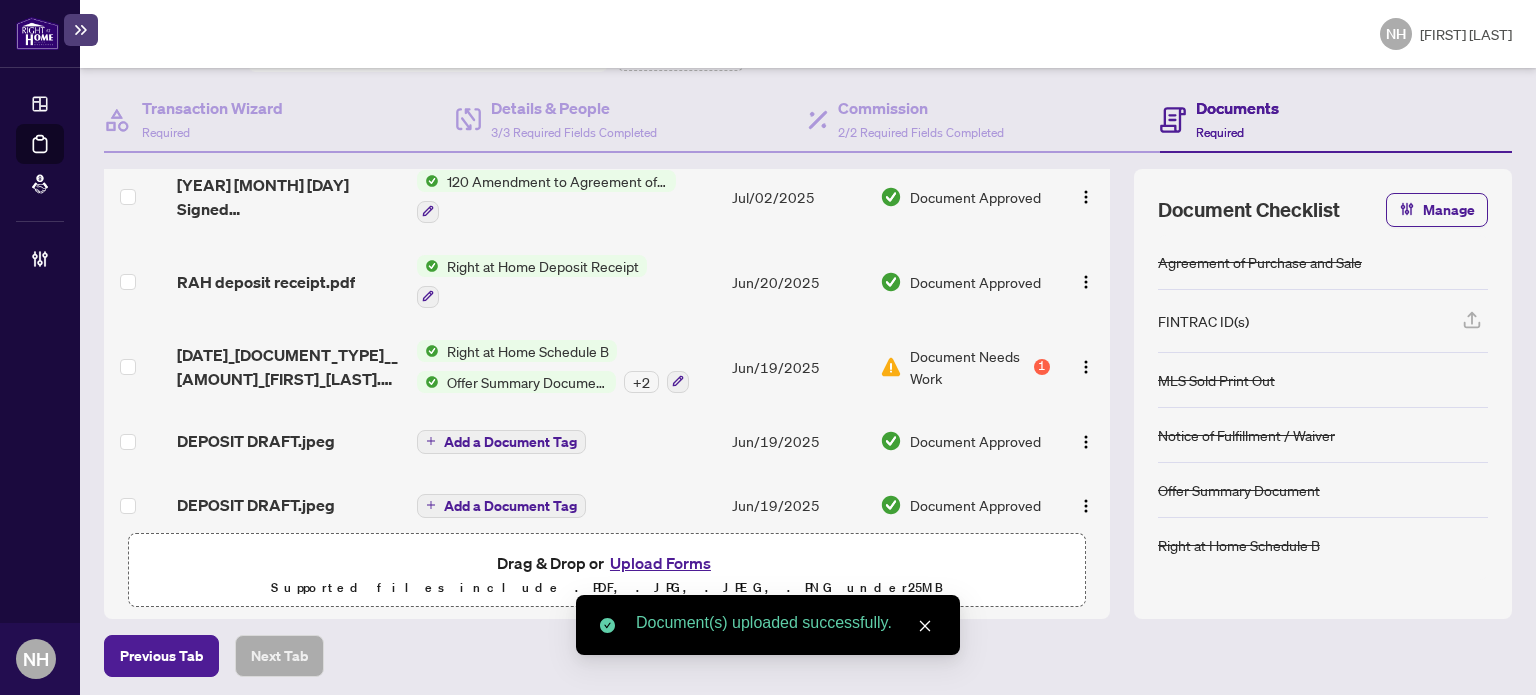 click on "Upload Forms" at bounding box center (660, 563) 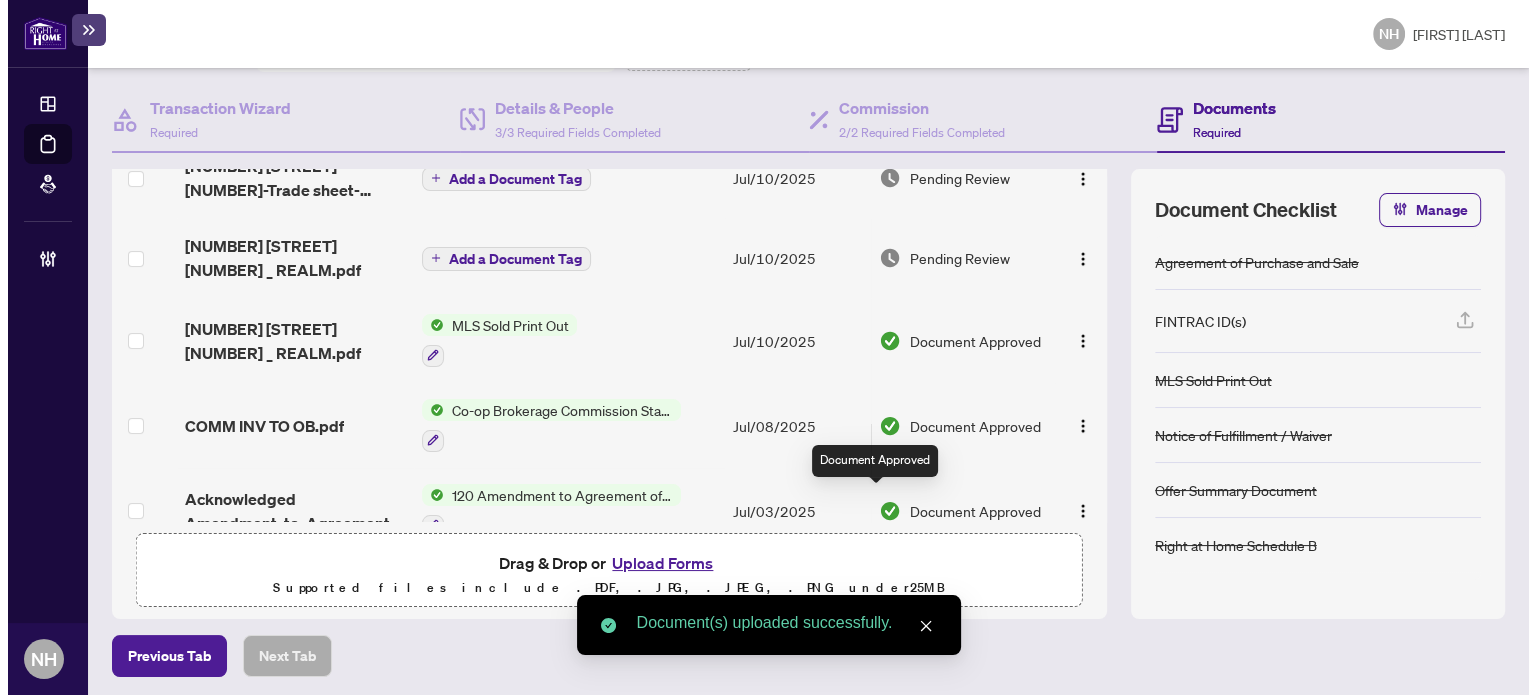 scroll, scrollTop: 0, scrollLeft: 0, axis: both 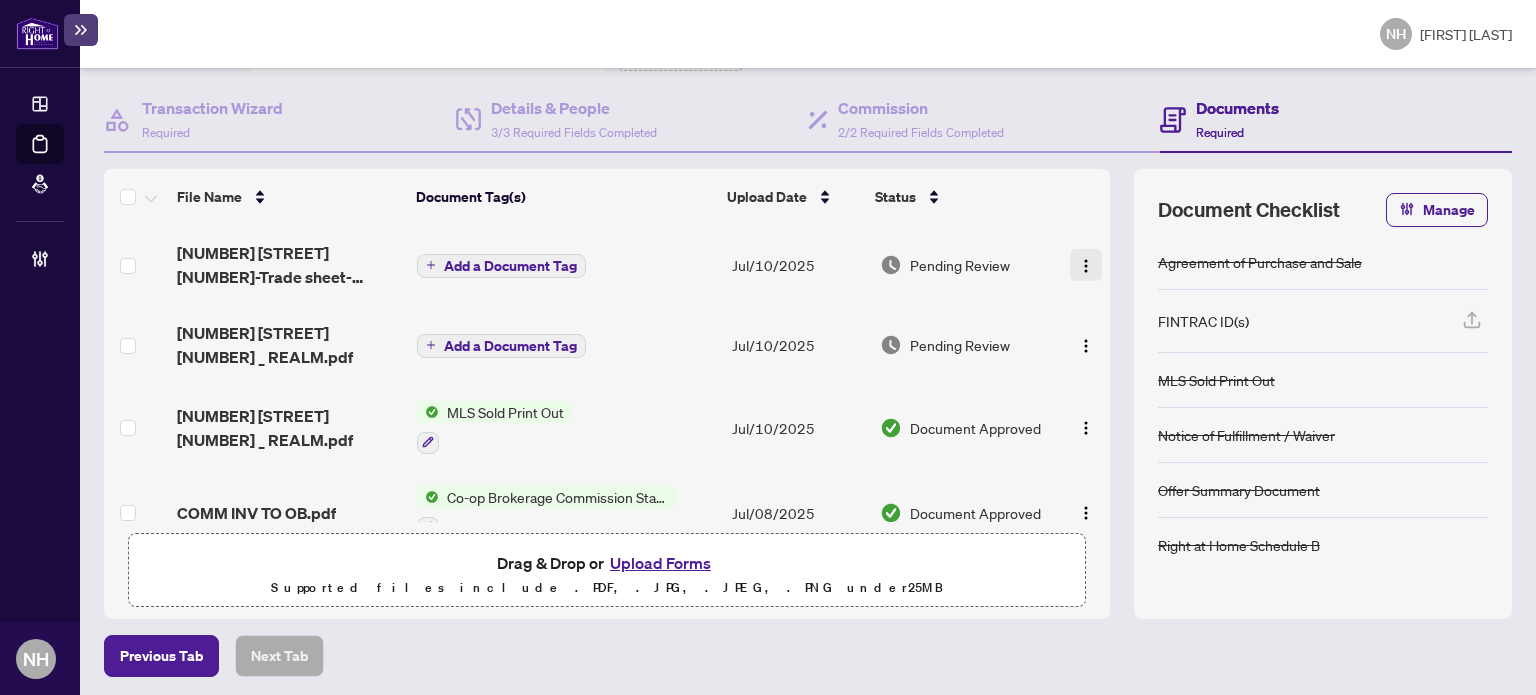 click at bounding box center [1086, 266] 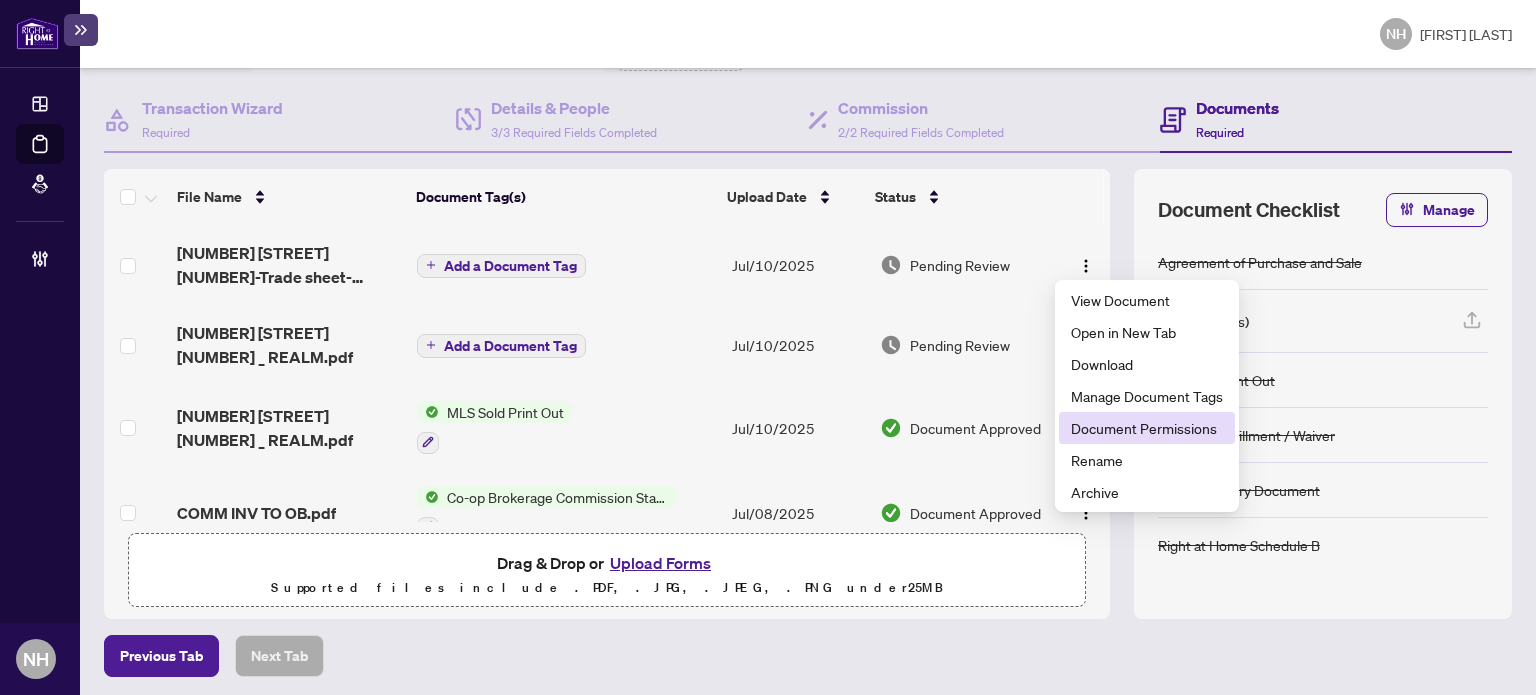 click on "Document Permissions" at bounding box center [1147, 428] 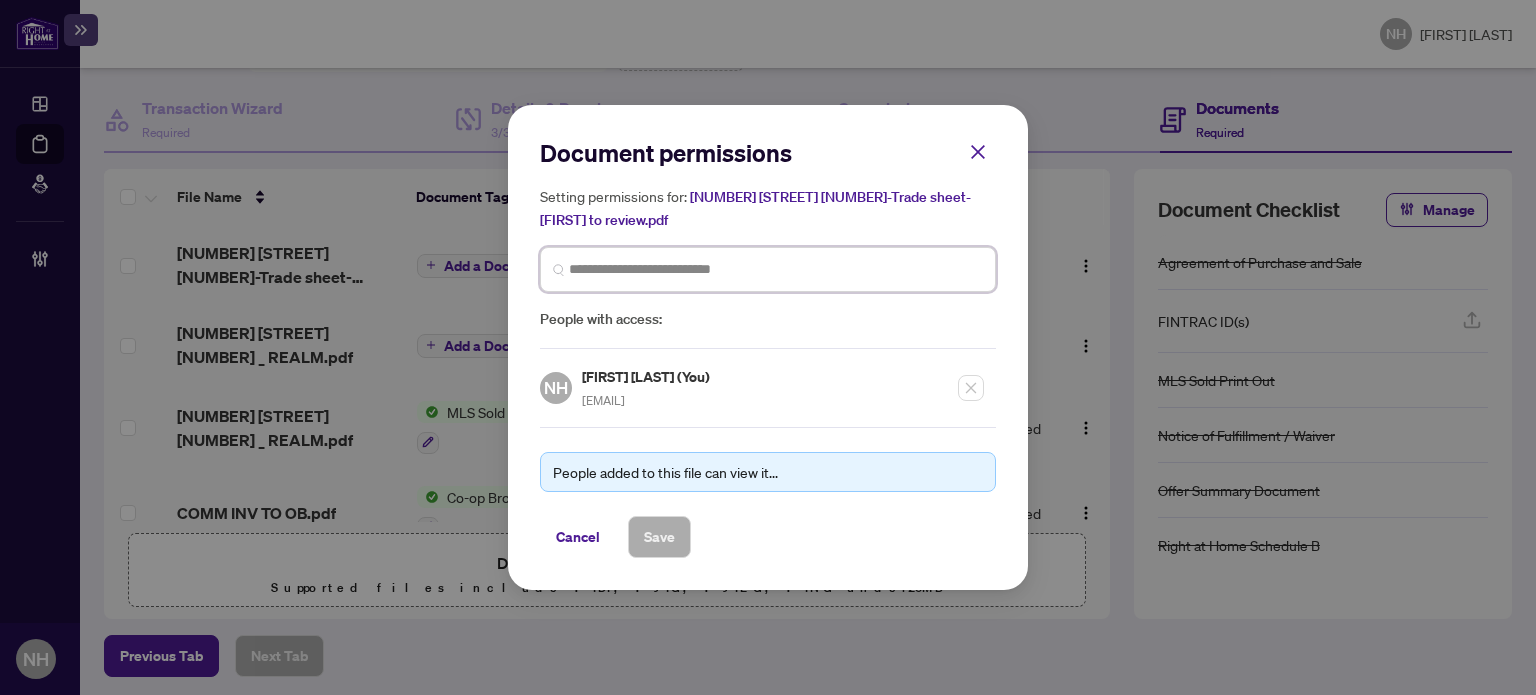 click at bounding box center [776, 269] 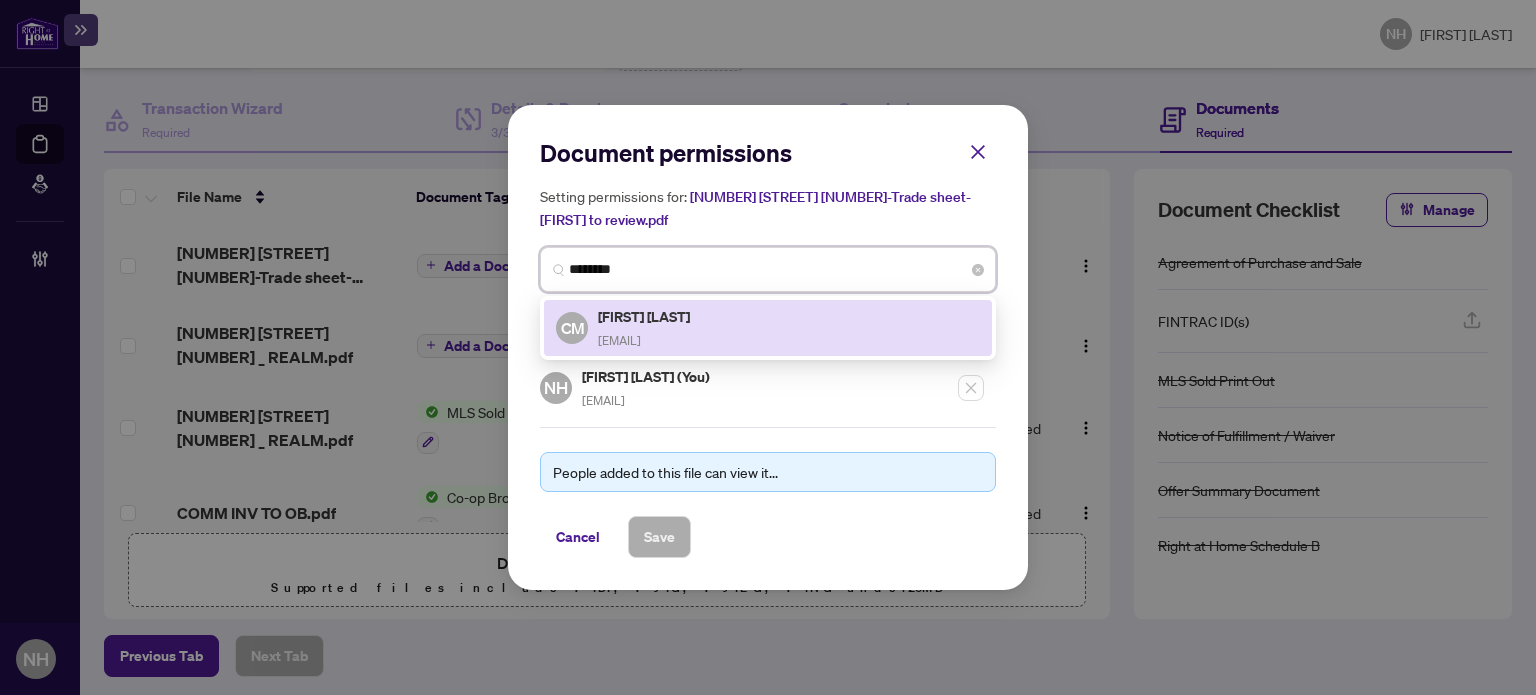 click on "CM Carlos Merino   cmerino77@gmail.com" at bounding box center (768, 328) 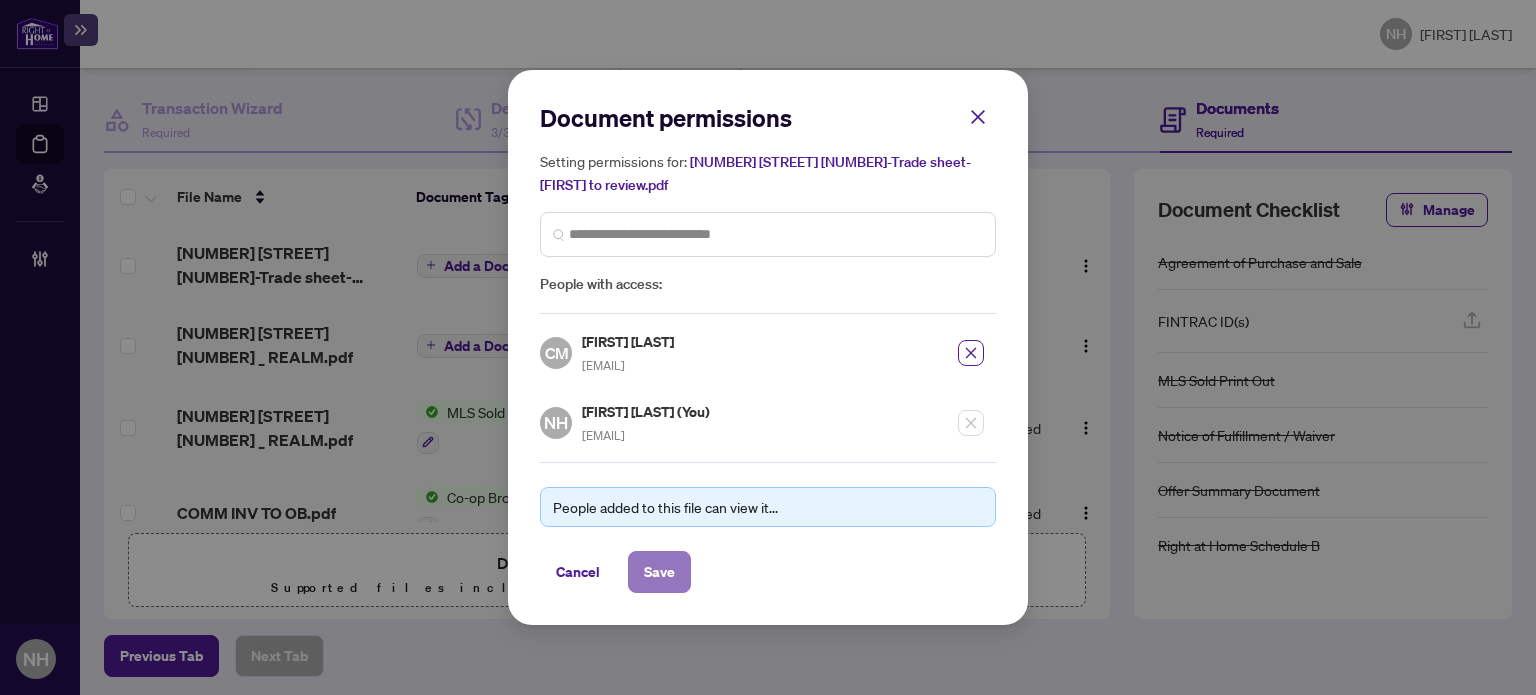 click on "Save" at bounding box center [659, 572] 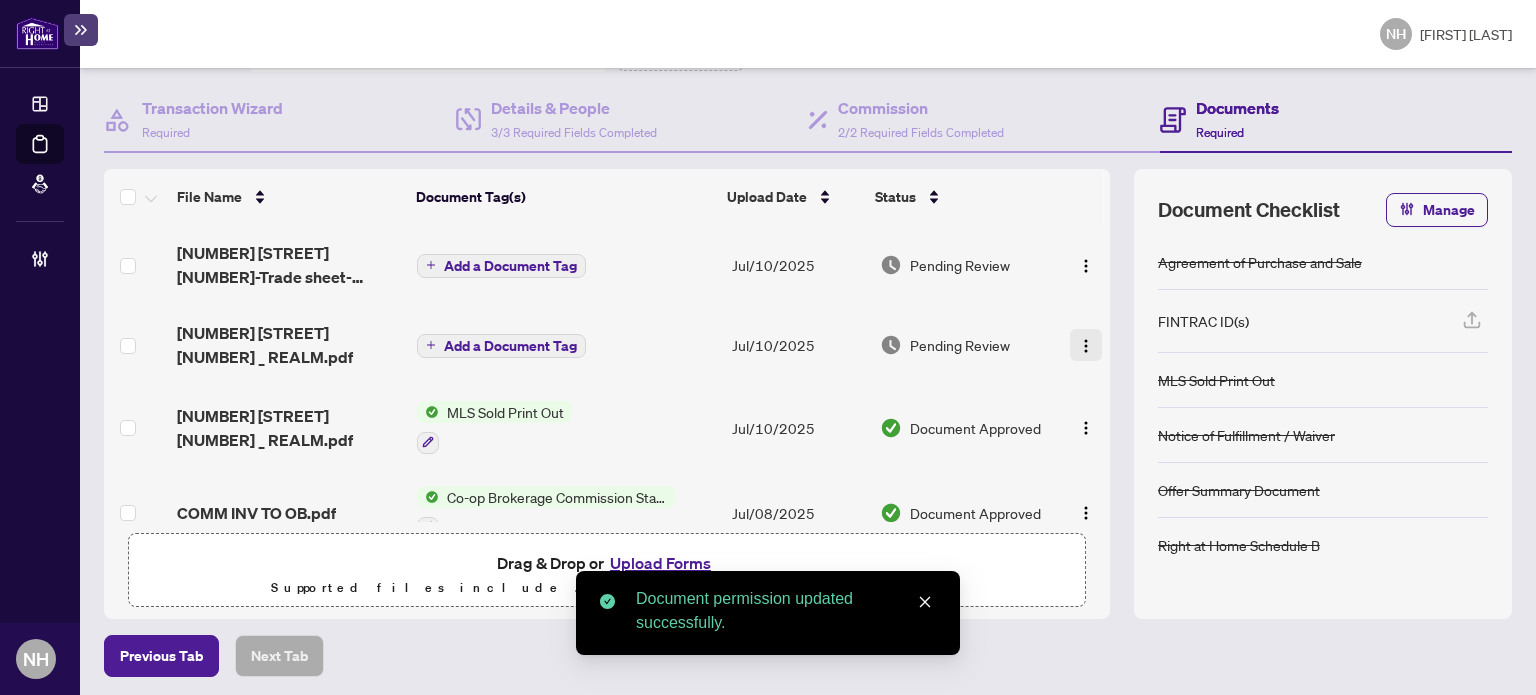 click at bounding box center [1086, 346] 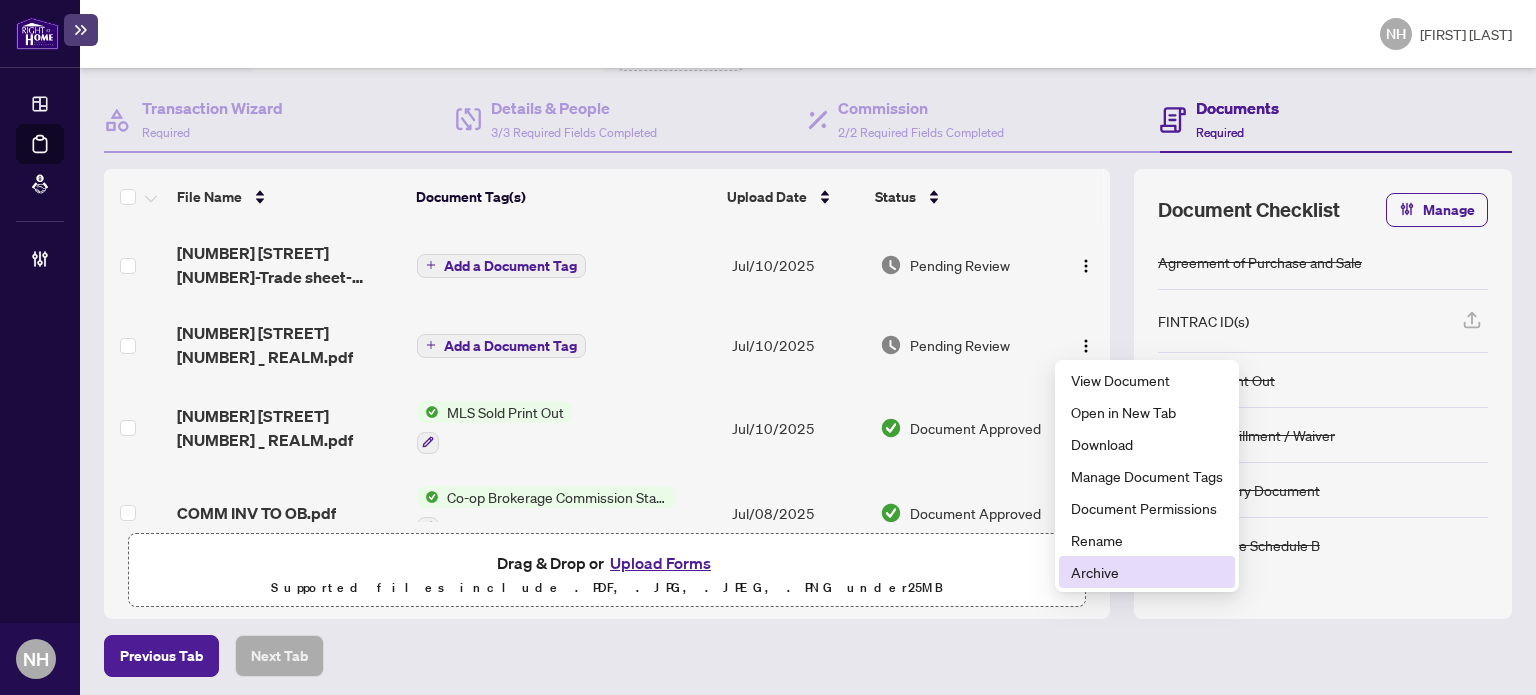 click on "Archive" at bounding box center [1147, 572] 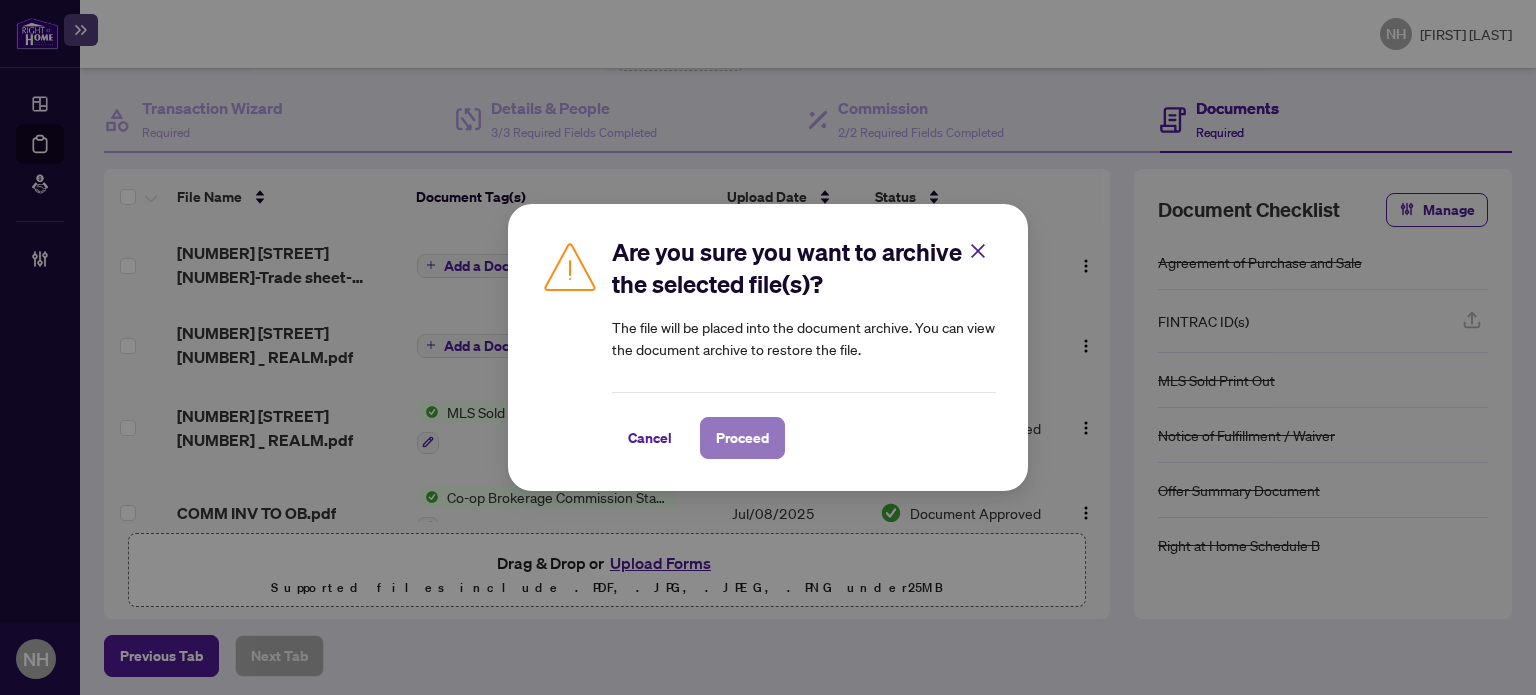 click on "Proceed" at bounding box center (742, 438) 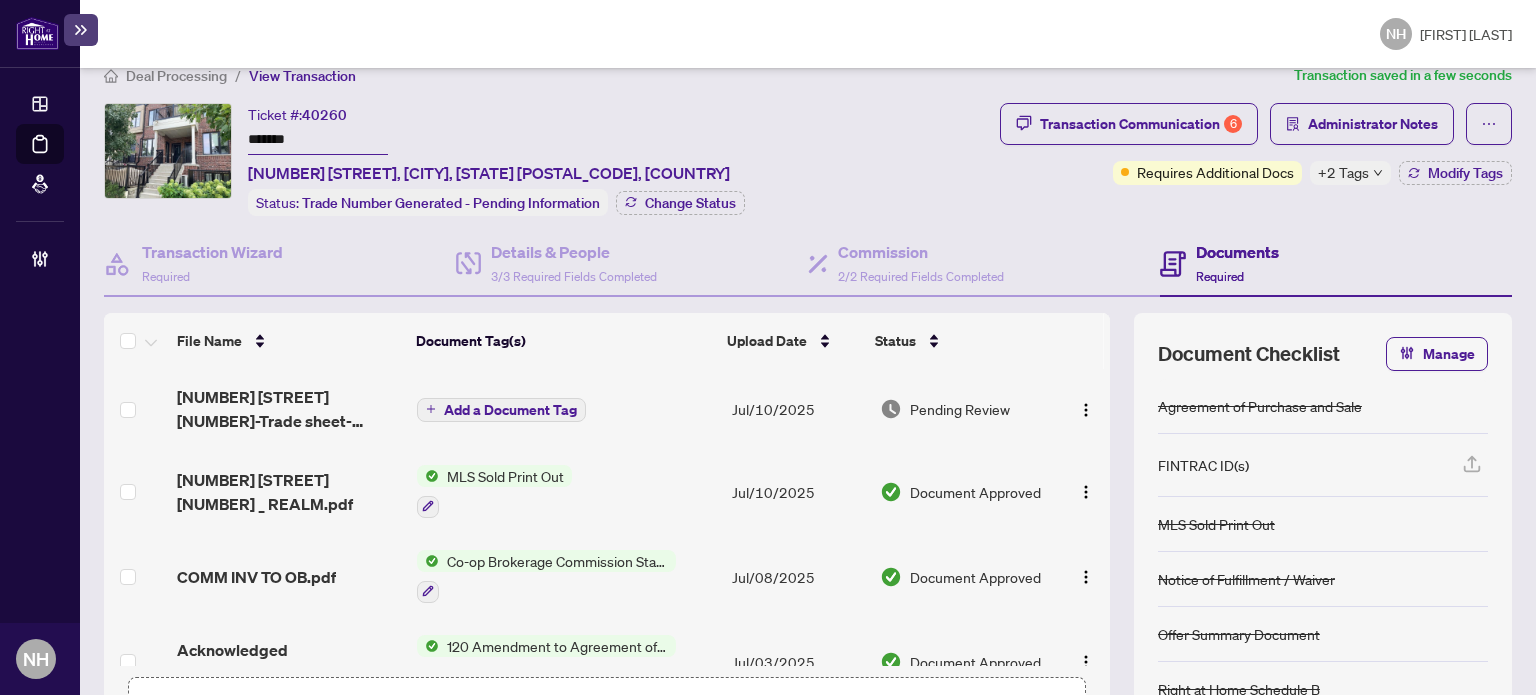 scroll, scrollTop: 0, scrollLeft: 0, axis: both 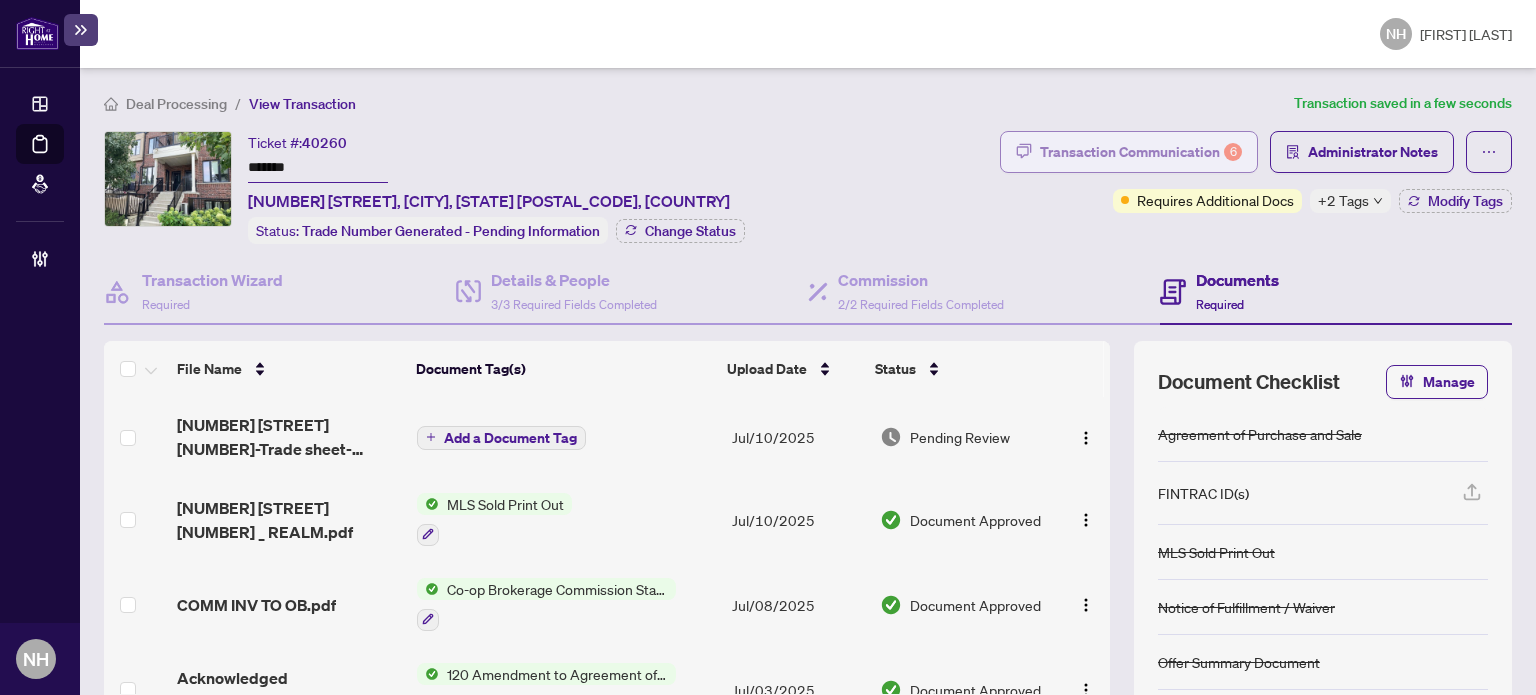 click on "Transaction Communication 6" at bounding box center [1141, 152] 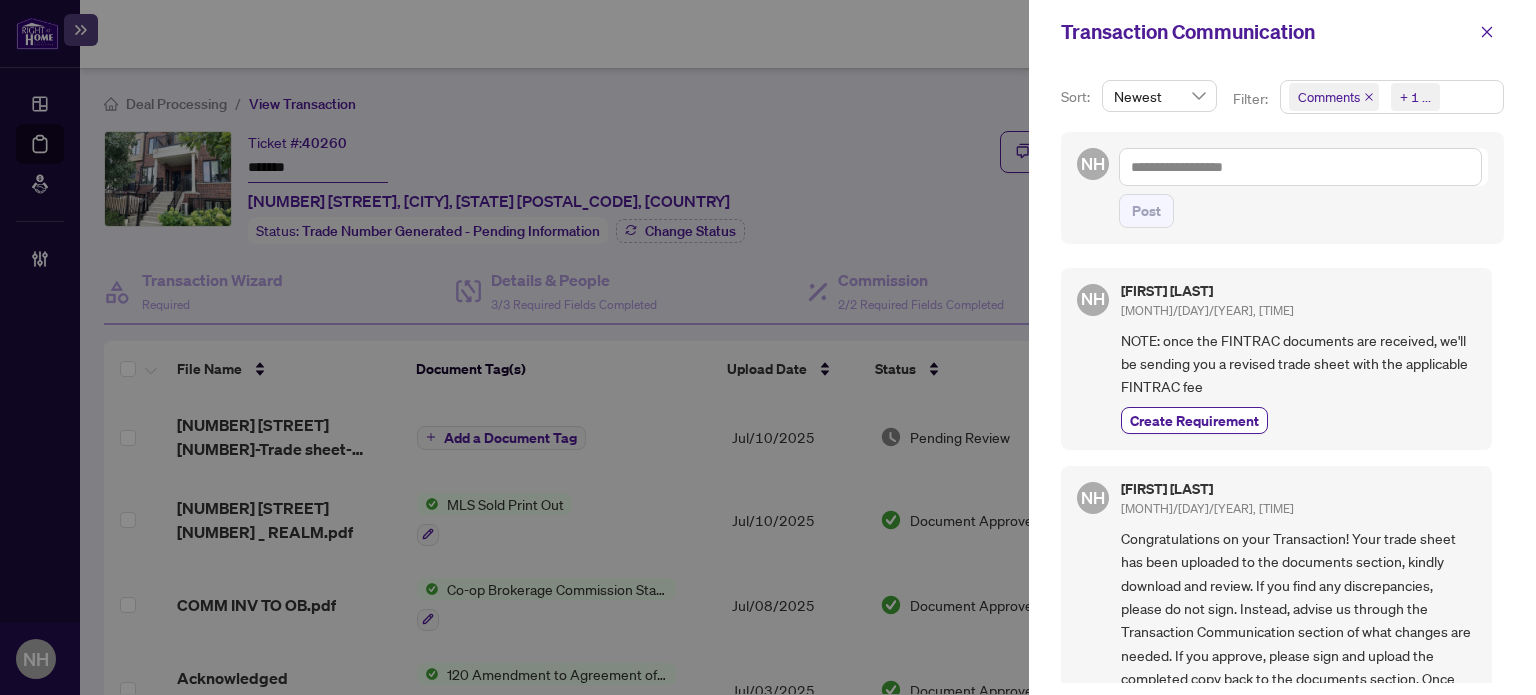 click on "Comments Requirements + 1 ..." at bounding box center [1392, 97] 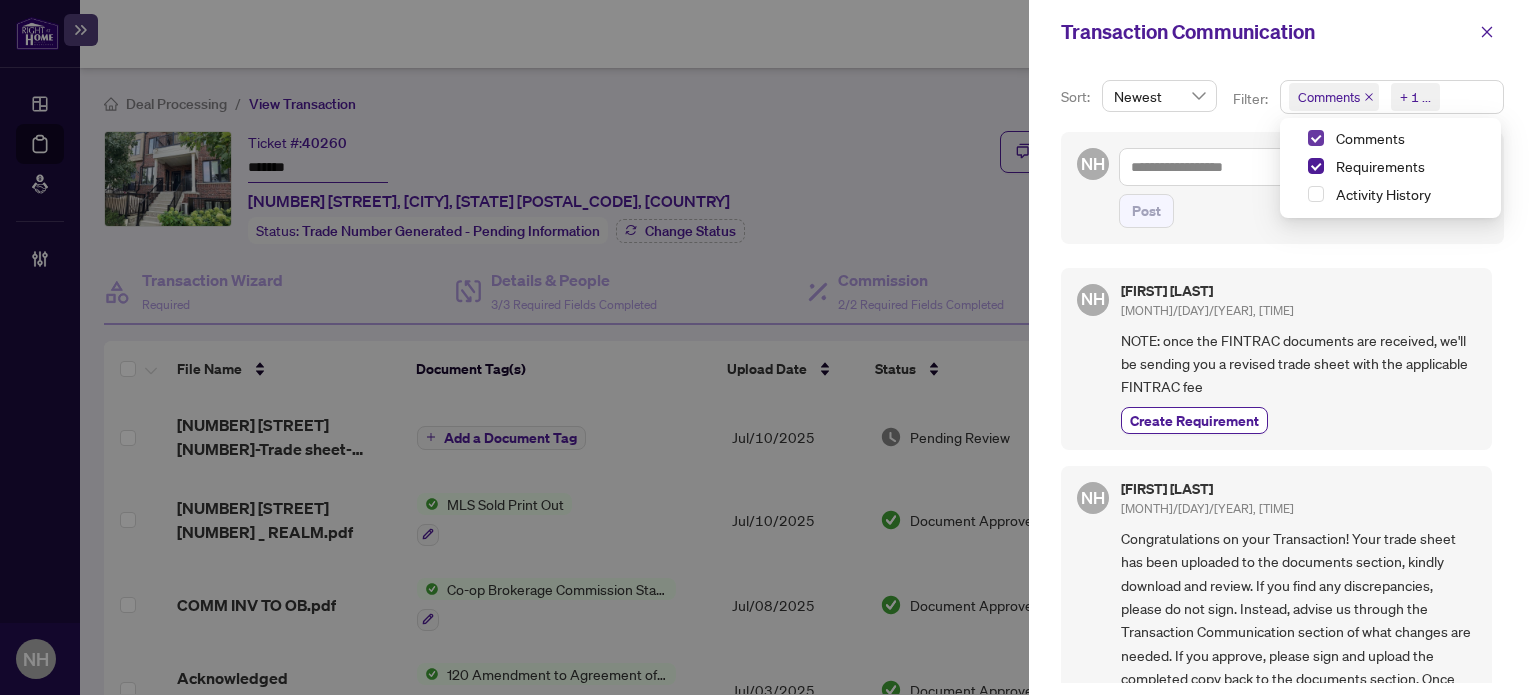 click at bounding box center (1316, 138) 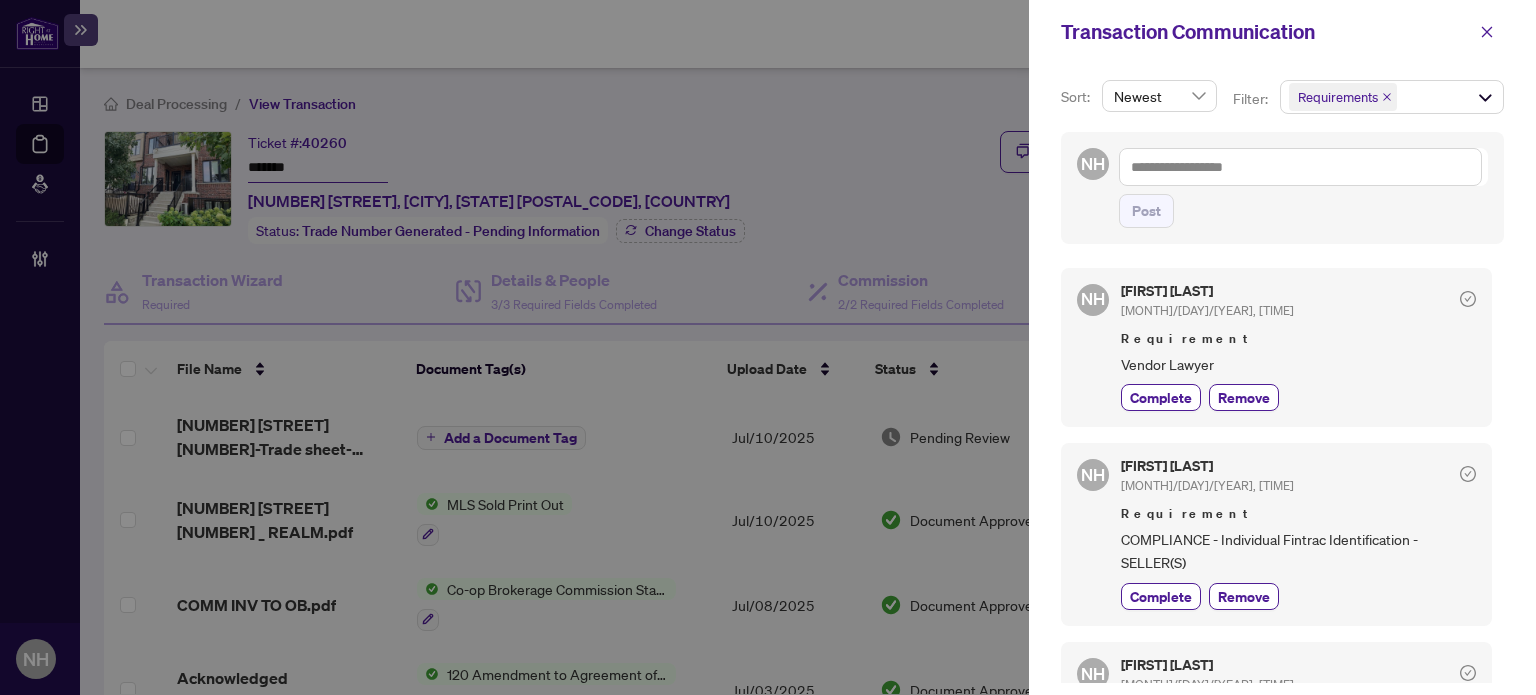 click on "Transaction Communication" at bounding box center (1282, 32) 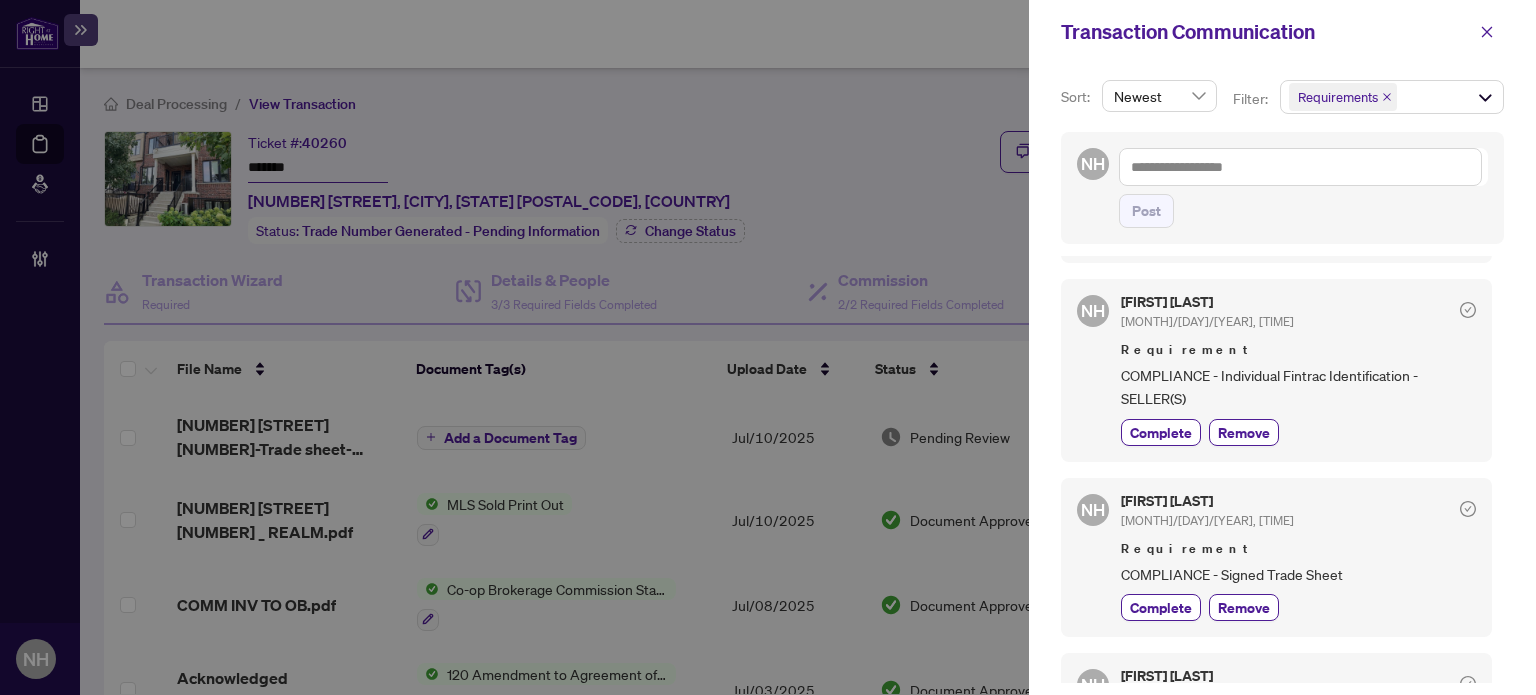 scroll, scrollTop: 200, scrollLeft: 0, axis: vertical 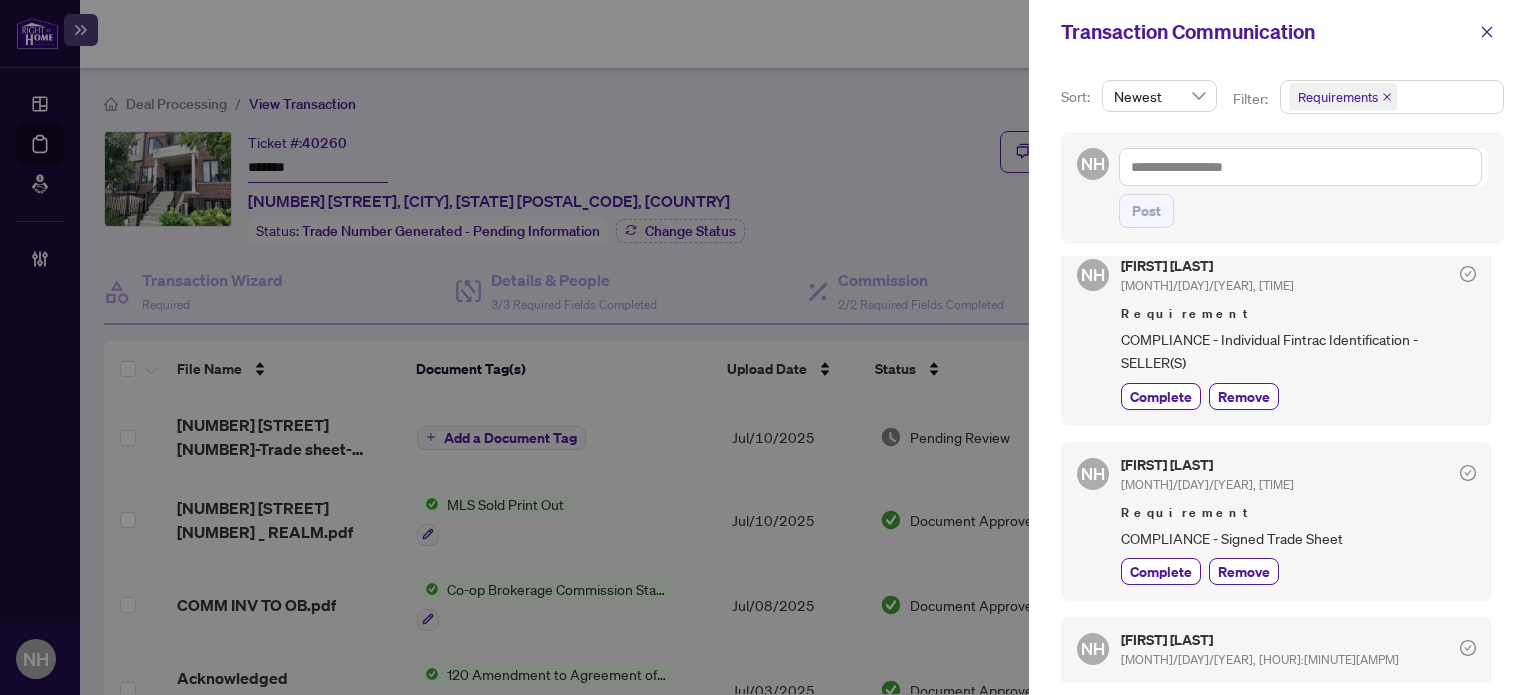 click on "Requirements + 0 ..." at bounding box center [1392, 97] 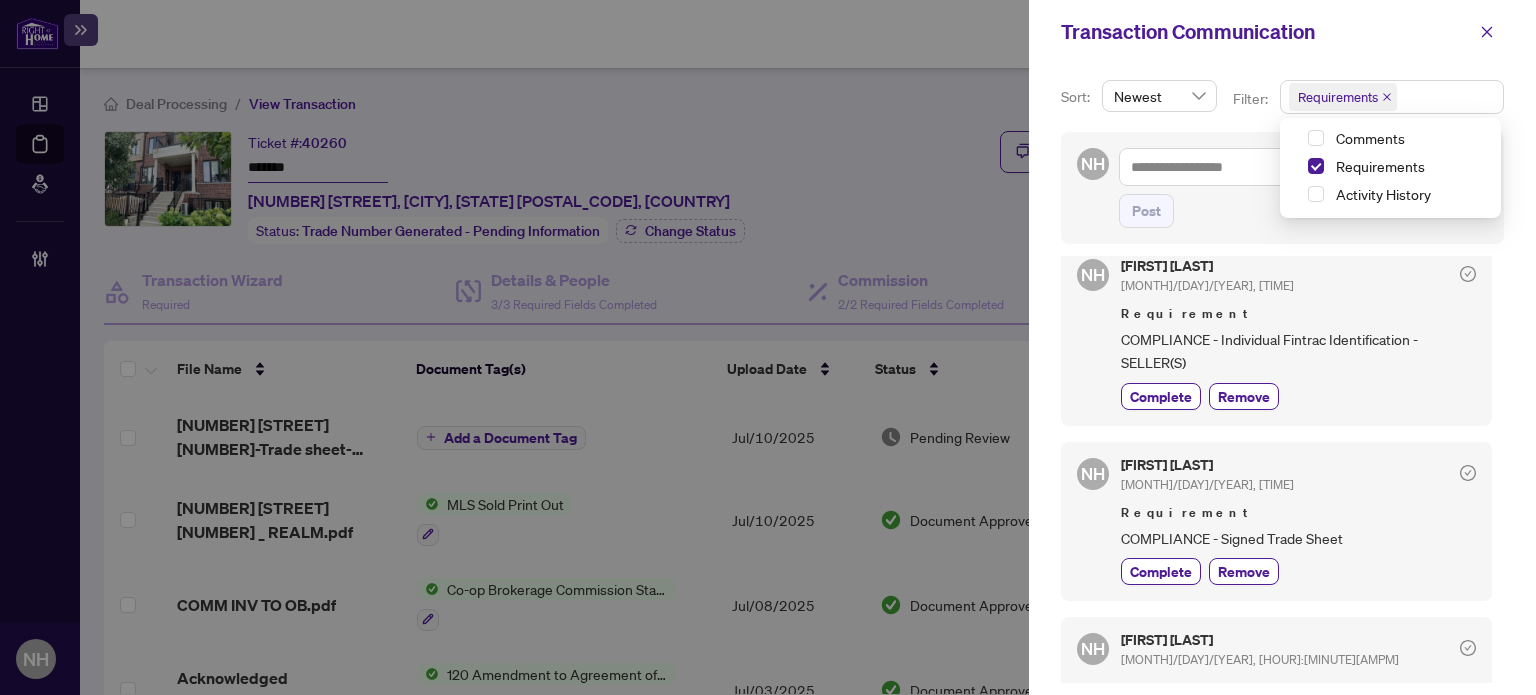 click on "Requirements + 0 ..." at bounding box center [1392, 97] 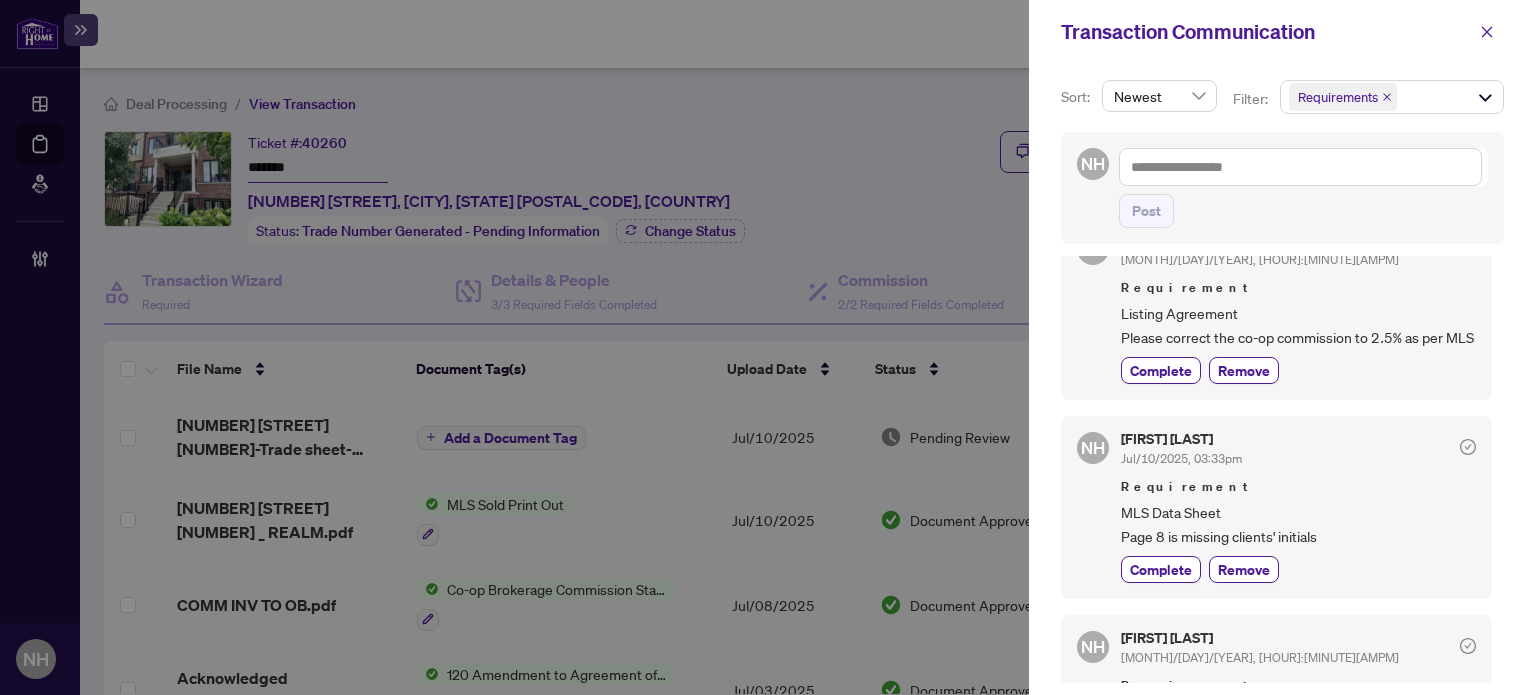 scroll, scrollTop: 449, scrollLeft: 0, axis: vertical 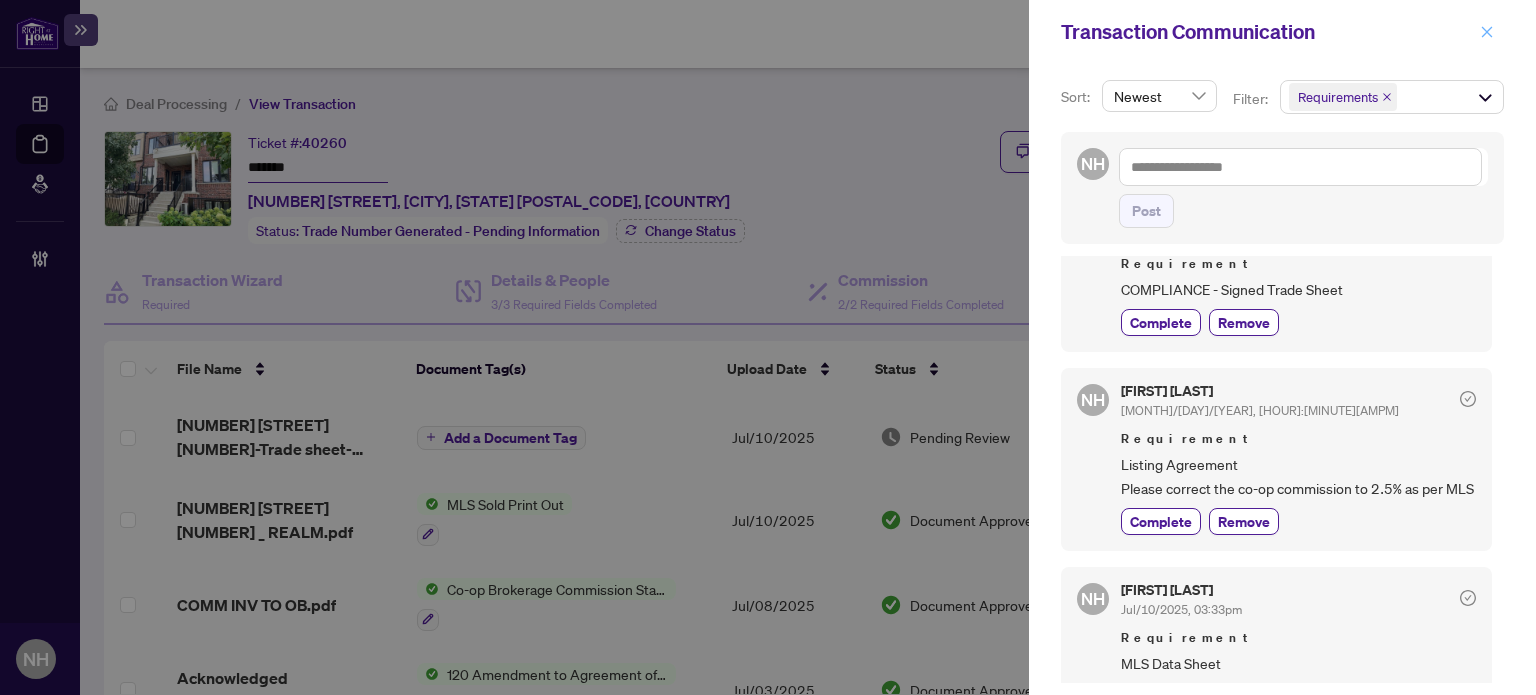 click at bounding box center [1487, 32] 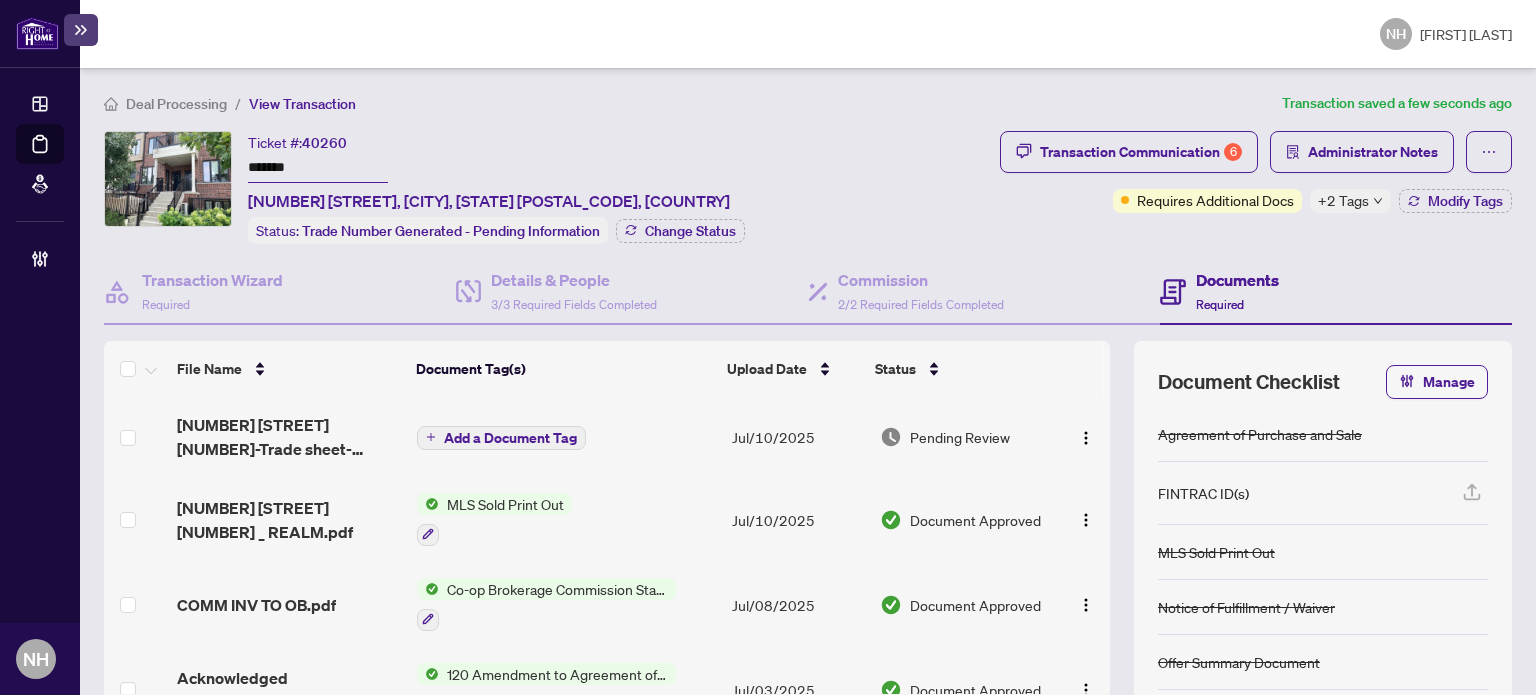 click on "Transaction Communication 6 Administrator Notes Requires Additional Docs +2 Tags Modify Tags" at bounding box center (1256, 172) 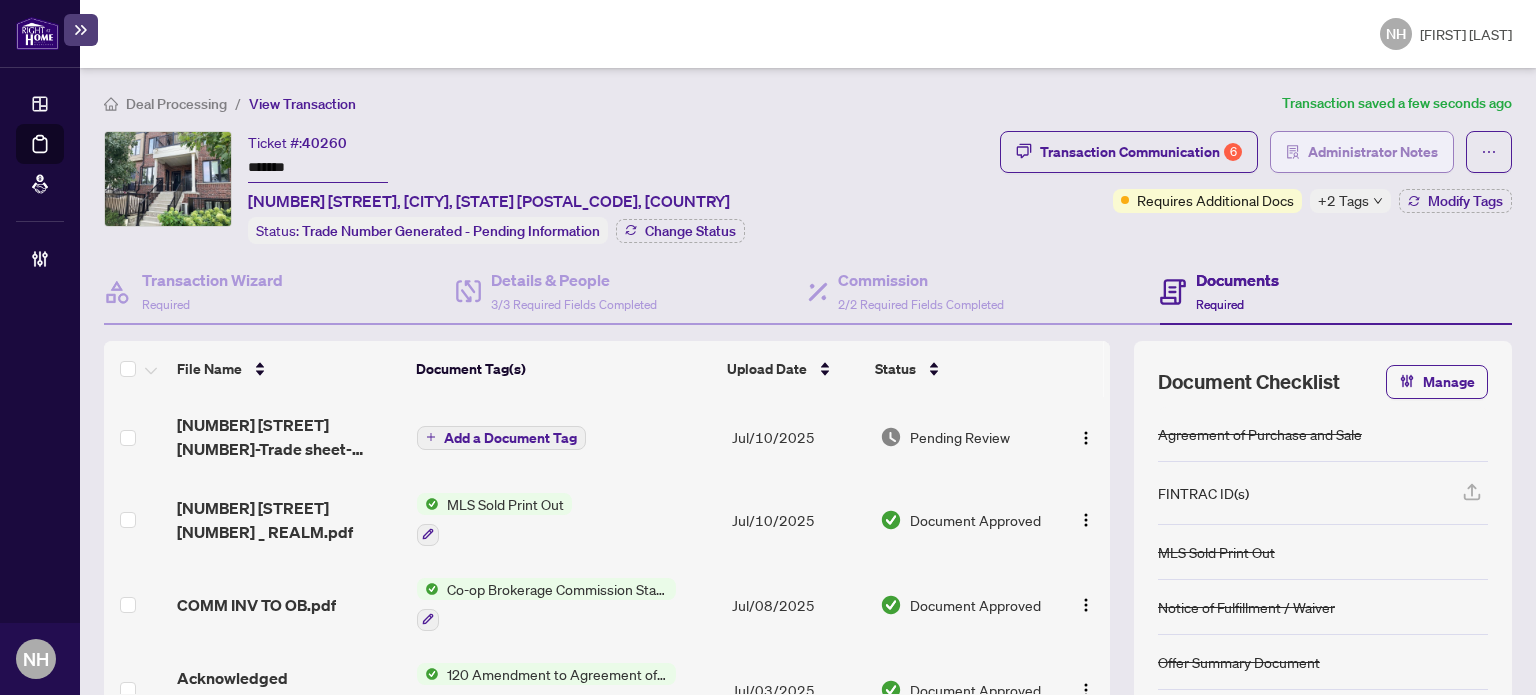 click on "Administrator Notes" at bounding box center (1362, 152) 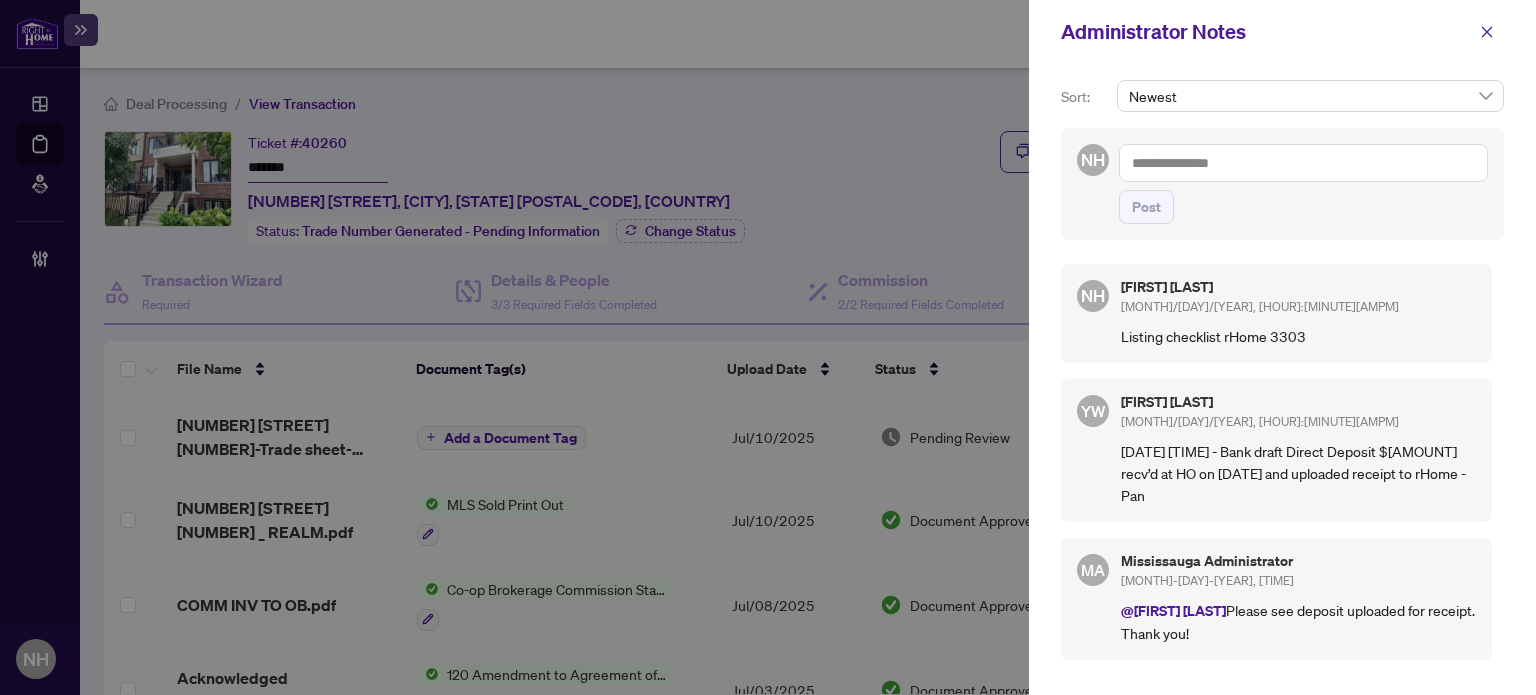 click at bounding box center (1303, 163) 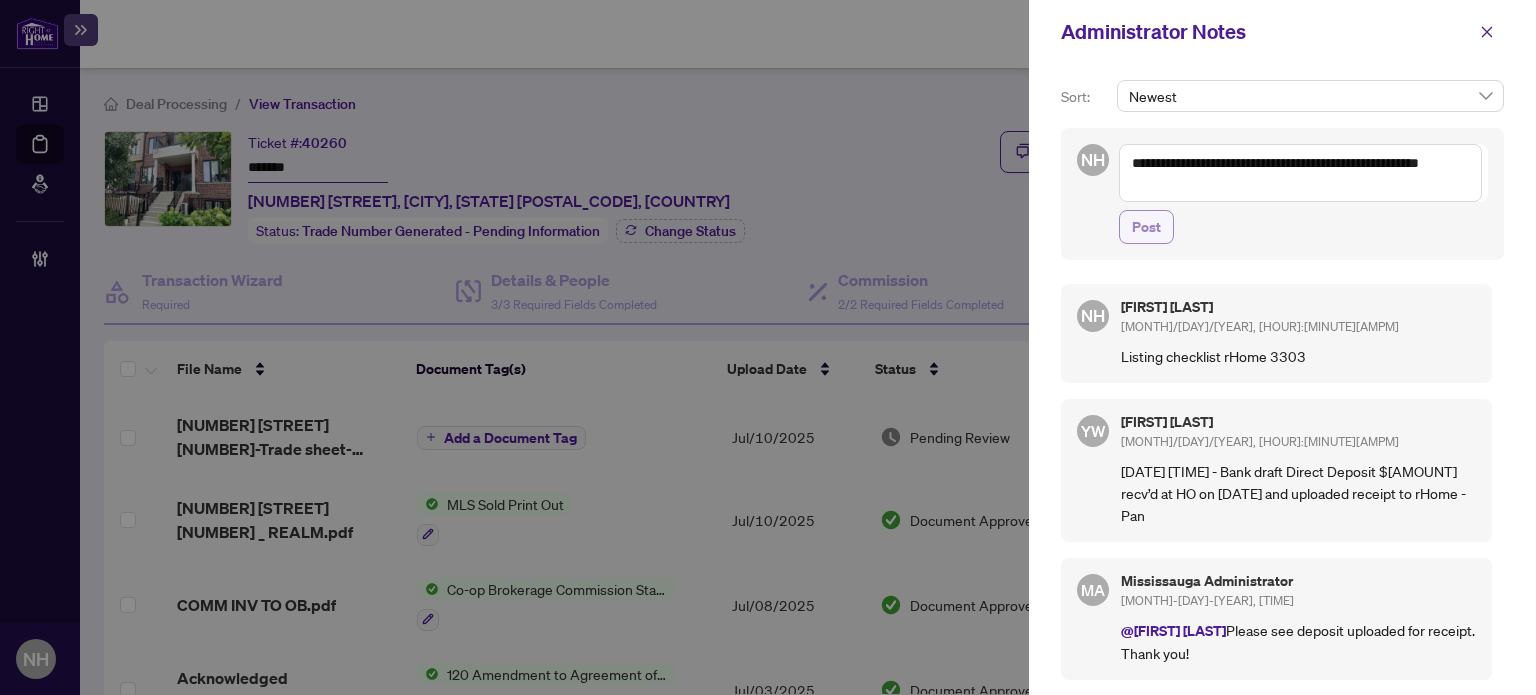 click on "Post" at bounding box center [1146, 227] 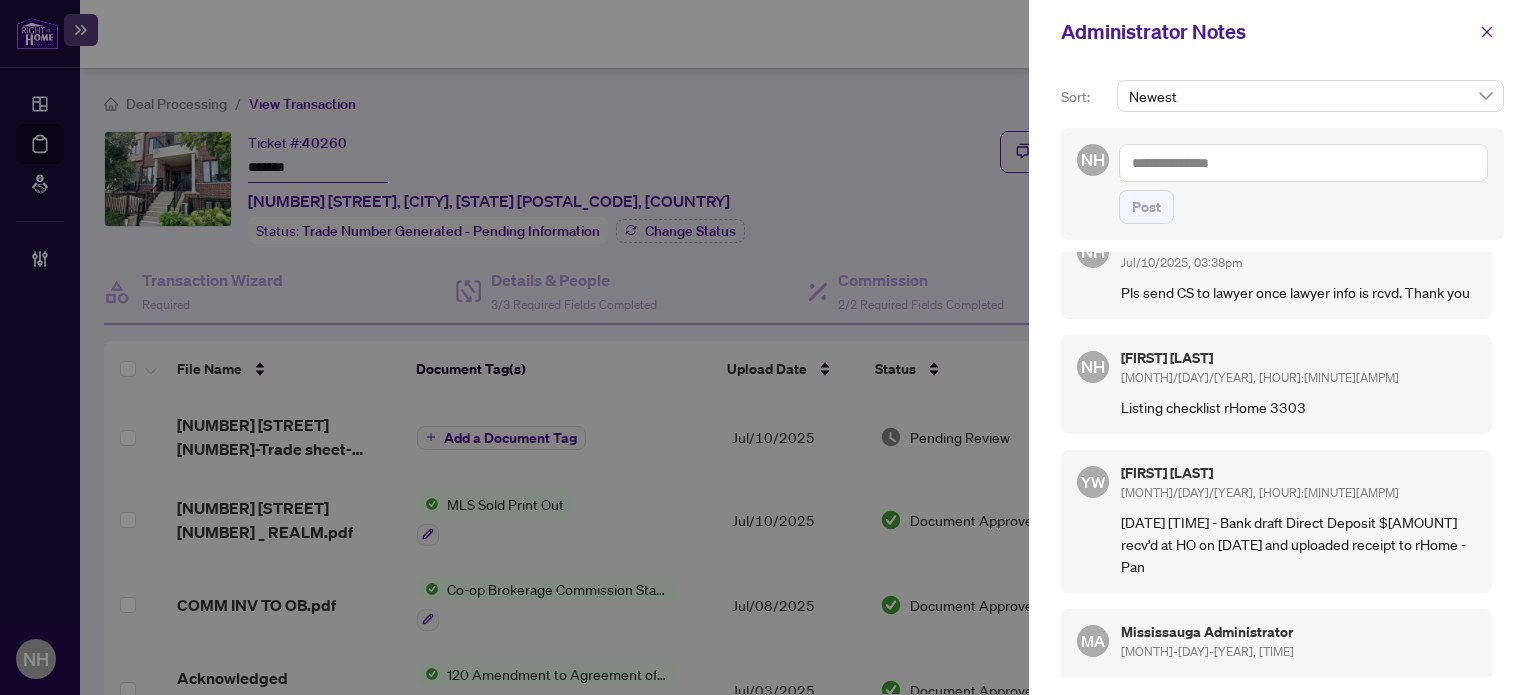 scroll, scrollTop: 0, scrollLeft: 0, axis: both 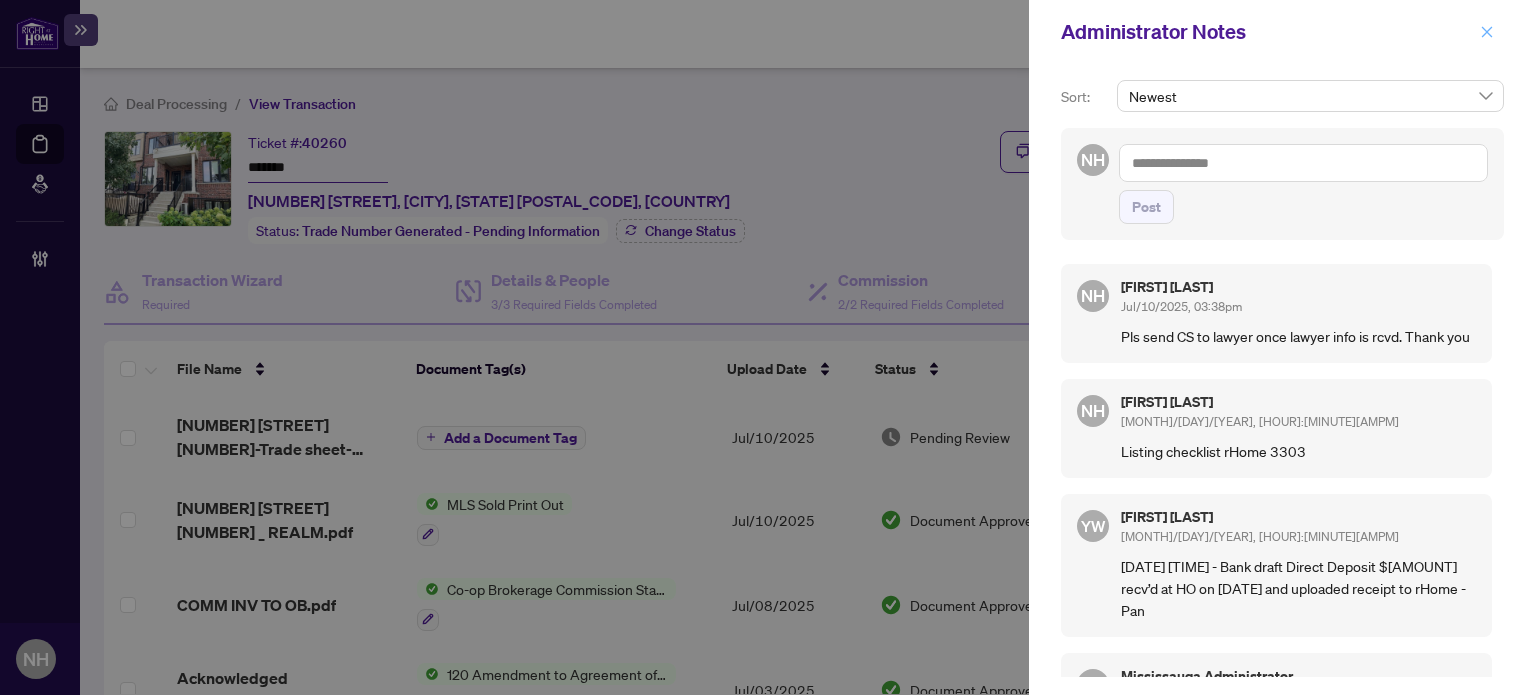 click at bounding box center [1487, 32] 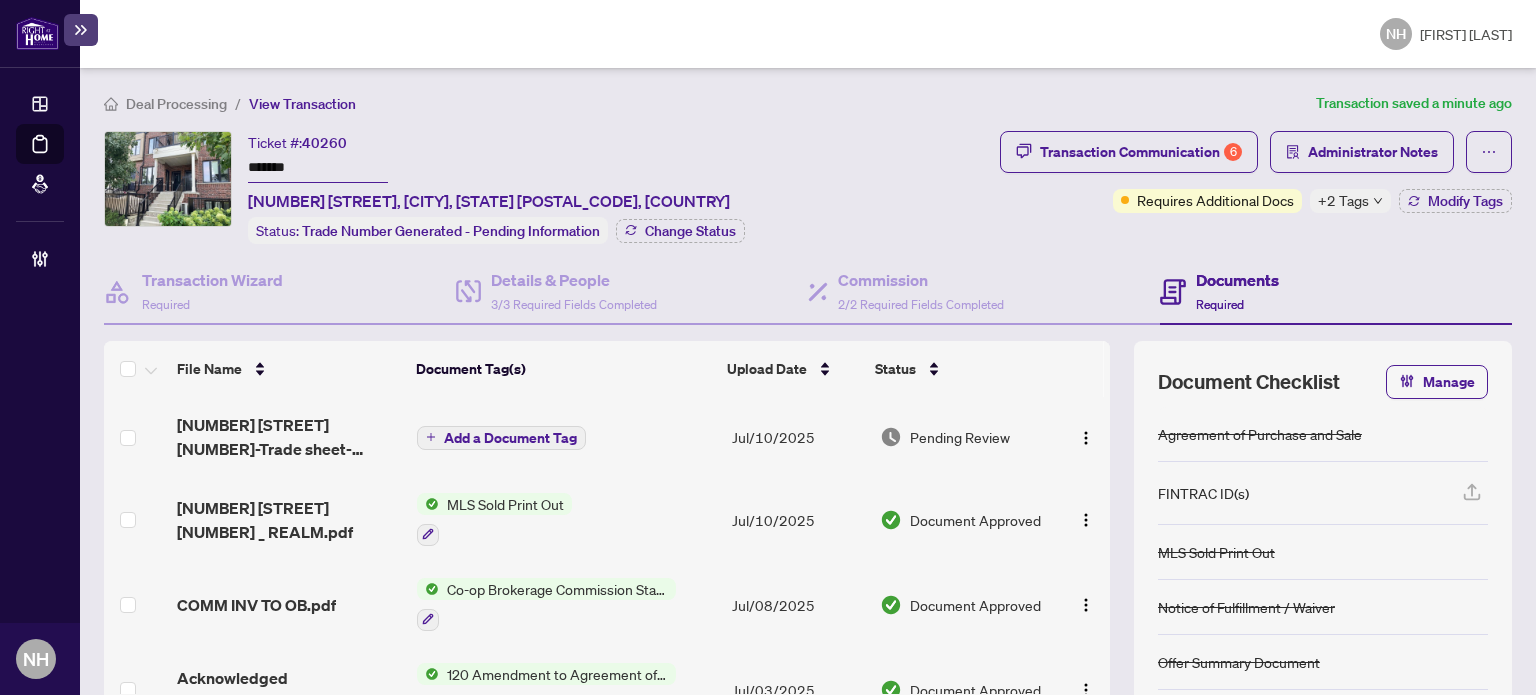 click on "*******" at bounding box center (318, 168) 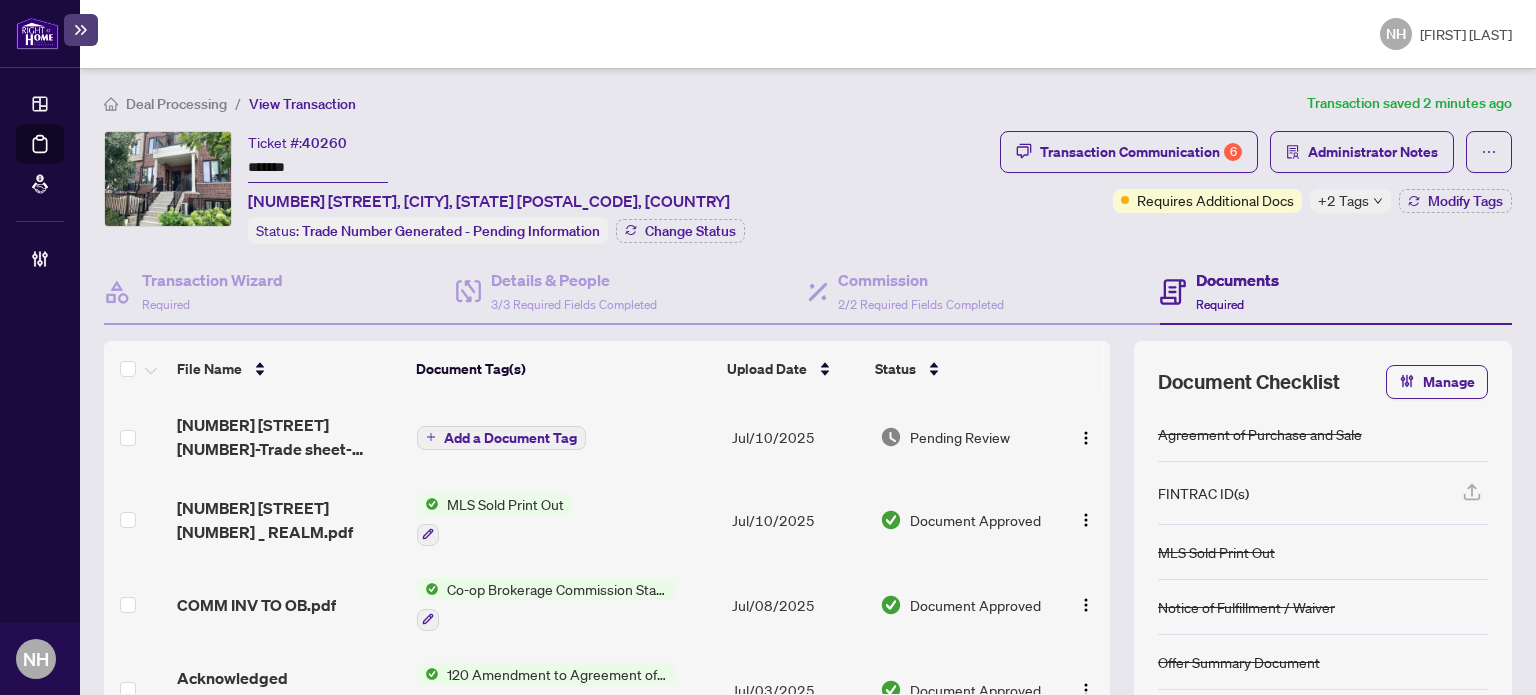 click on "Deal Processing / View Transaction Transaction saved   2 minutes ago Ticket #:  40260 ******* 6-10 Carnation Ave, Toronto, Ontario M8V 0B8, Canada Status:   Trade Number Generated - Pending Information Change Status Transaction Communication 6 Administrator Notes Requires Additional Docs +2 Tags Modify Tags Transaction Wizard Required Details & People 3/3 Required Fields Completed Commission 2/2 Required Fields Completed Documents Required File Name Document Tag(s) Upload Date Status             10 Carnation Ave 6-Trade sheet-Carlos to review.pdf Add a Document Tag Jul/10/2025 Pending Review 10 Carnation Ave 6 _ REALM.pdf MLS Sold Print Out Jul/10/2025 Document Approved COMM INV TO OB.pdf Co-op Brokerage Commission Statement Jul/08/2025 Document Approved Acknowledged Amendment_to_Agreement.pdf 120 Amendment to Agreement of Purchase and Sale Jul/03/2025 Document Approved Signed Acknowledged Counter_Offer Carnation.pdf Right at Home Schedule B Offer Summary Document + 2 Jul/02/2025 Document Approved + 2 1" at bounding box center (808, 381) 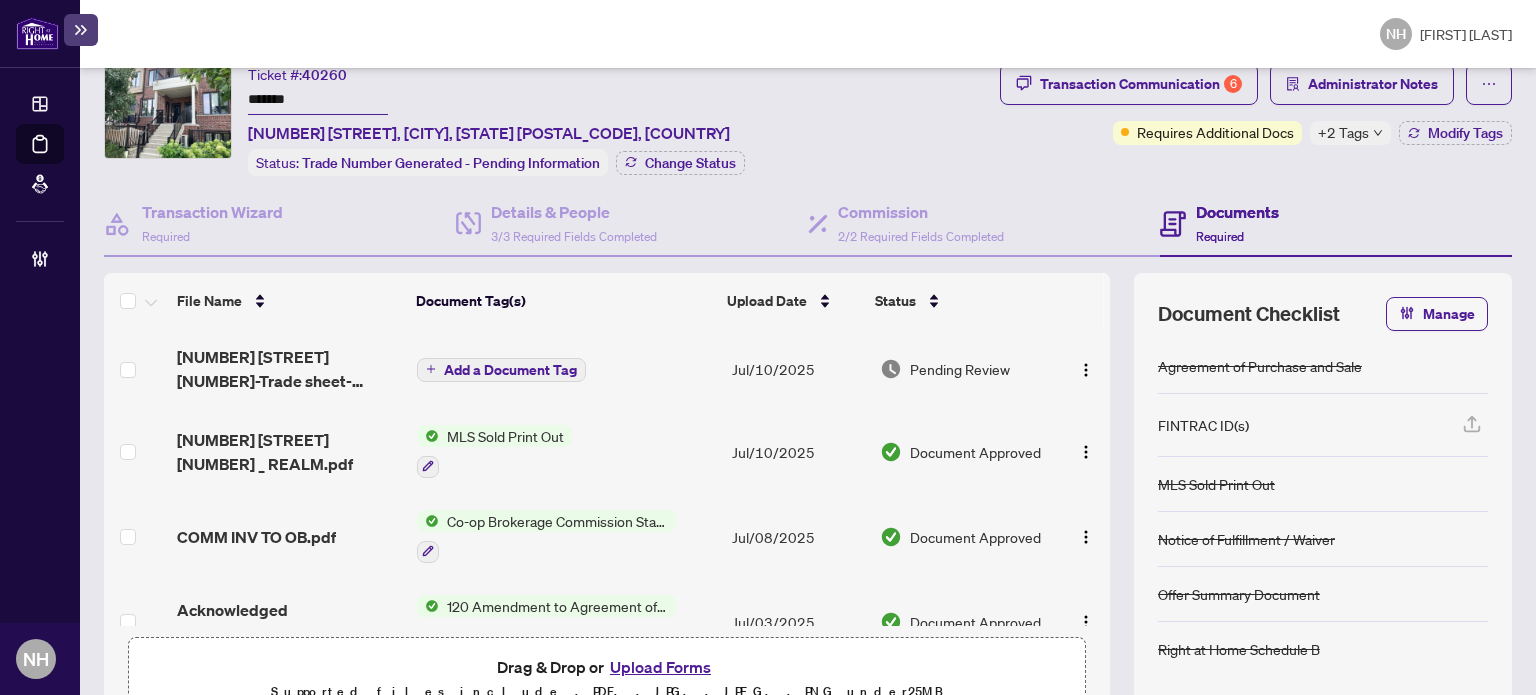 scroll, scrollTop: 0, scrollLeft: 0, axis: both 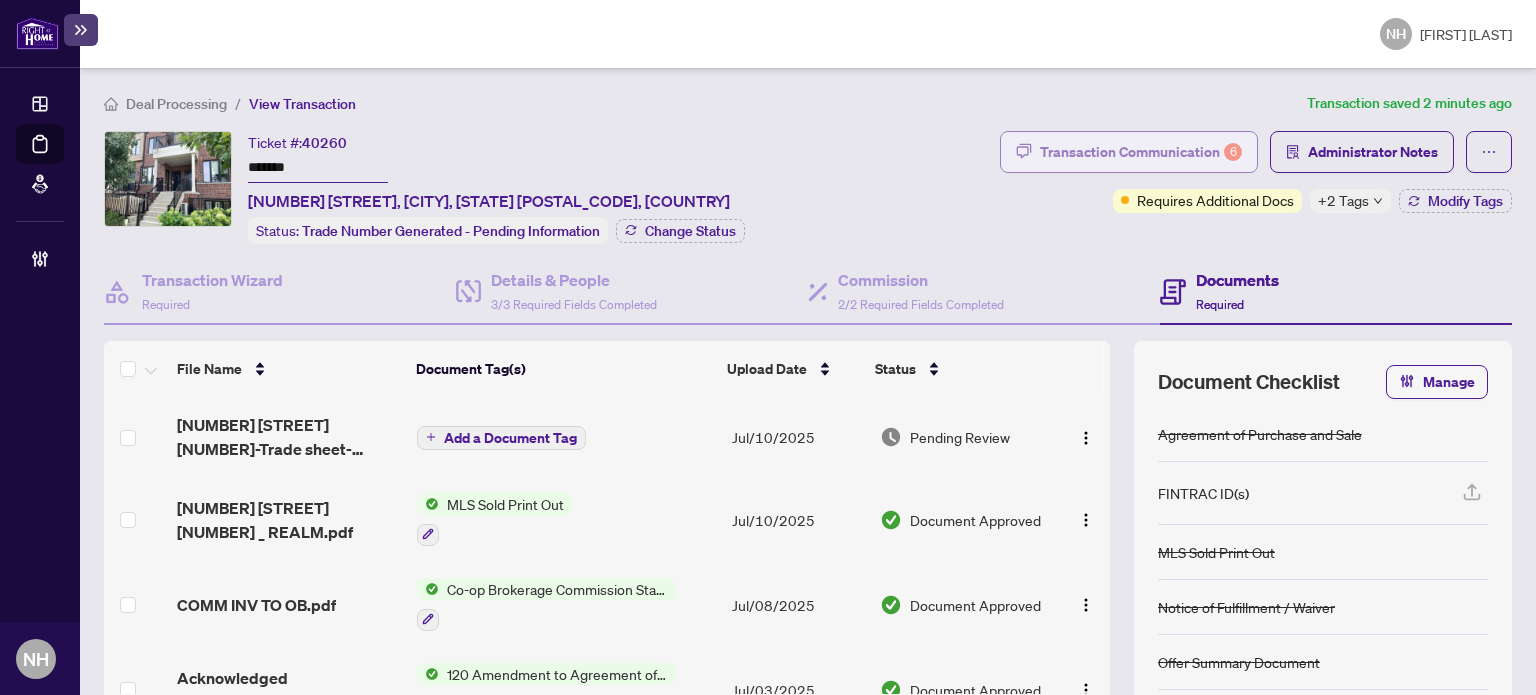 click on "Transaction Communication 6" at bounding box center [1129, 152] 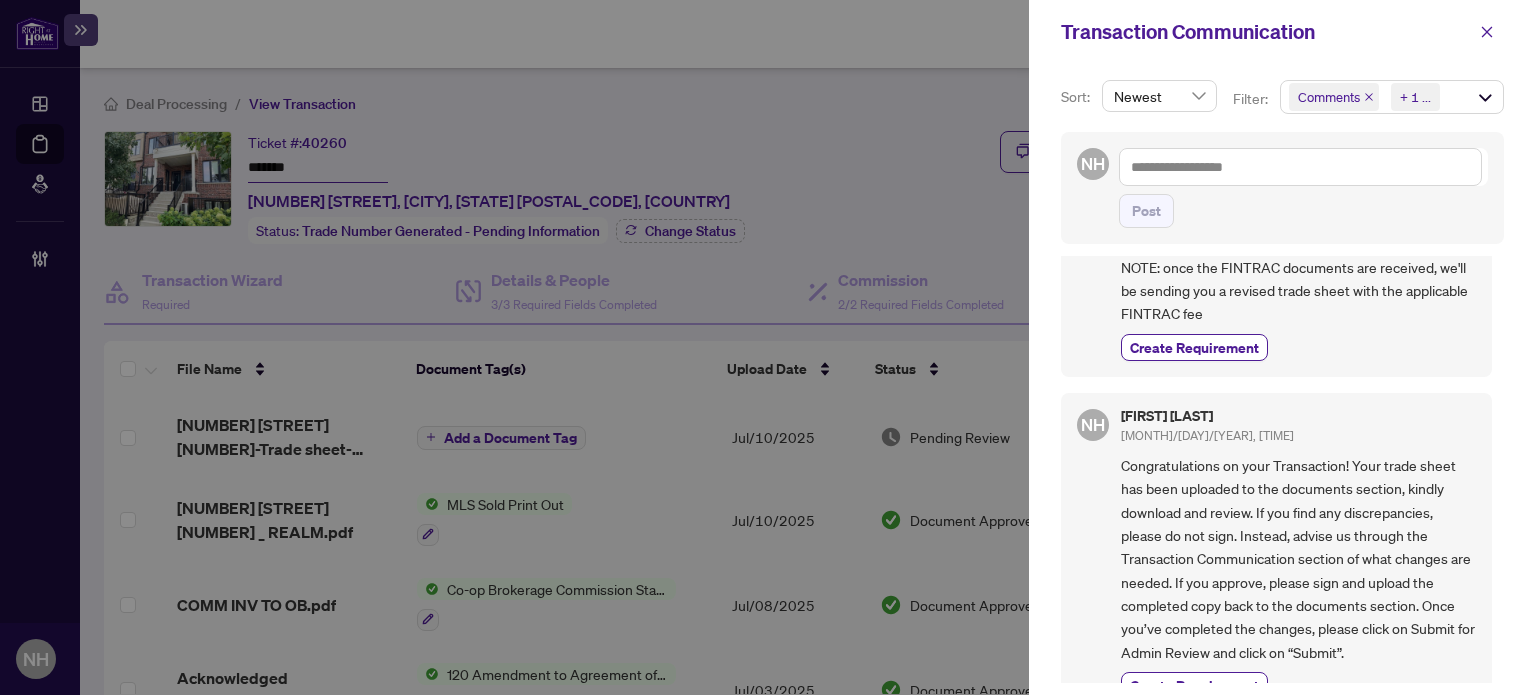 scroll, scrollTop: 0, scrollLeft: 0, axis: both 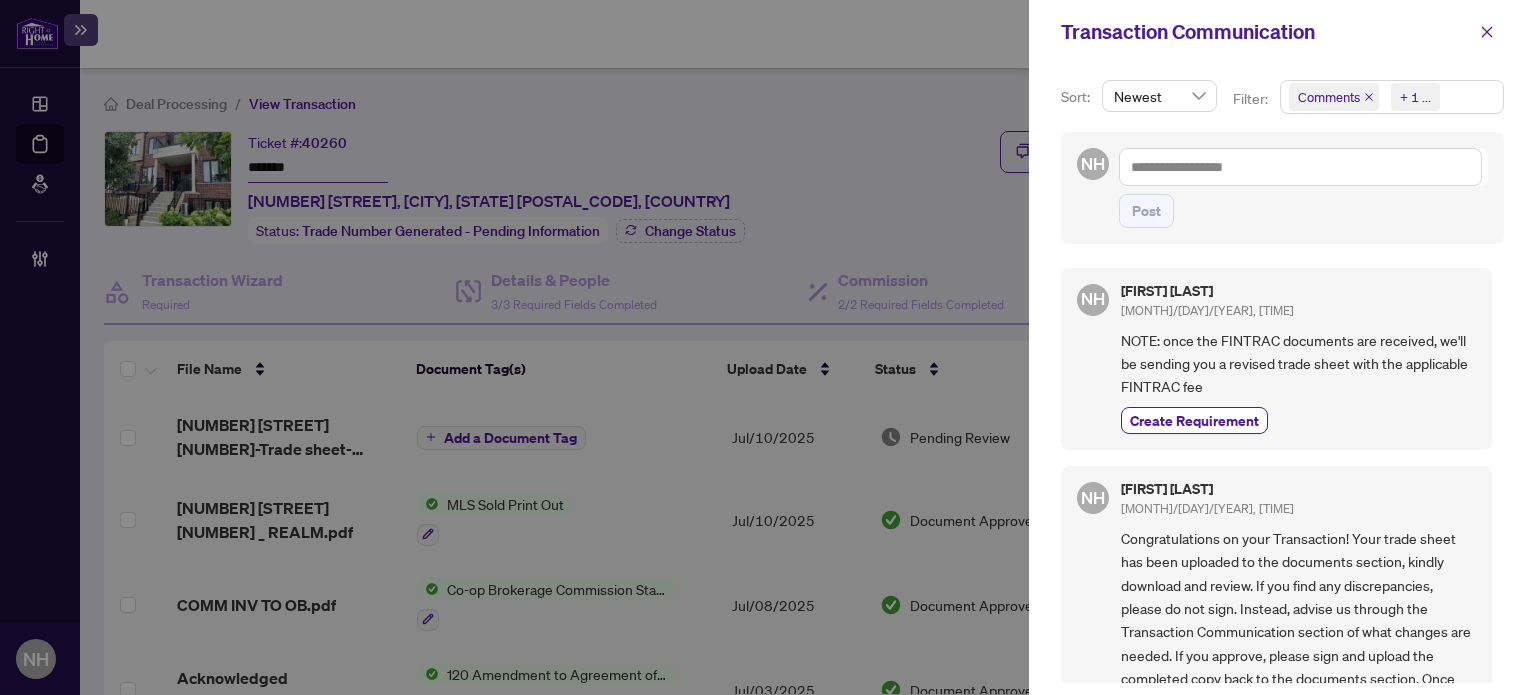 click on "Comments Requirements + 1 ..." at bounding box center (1392, 97) 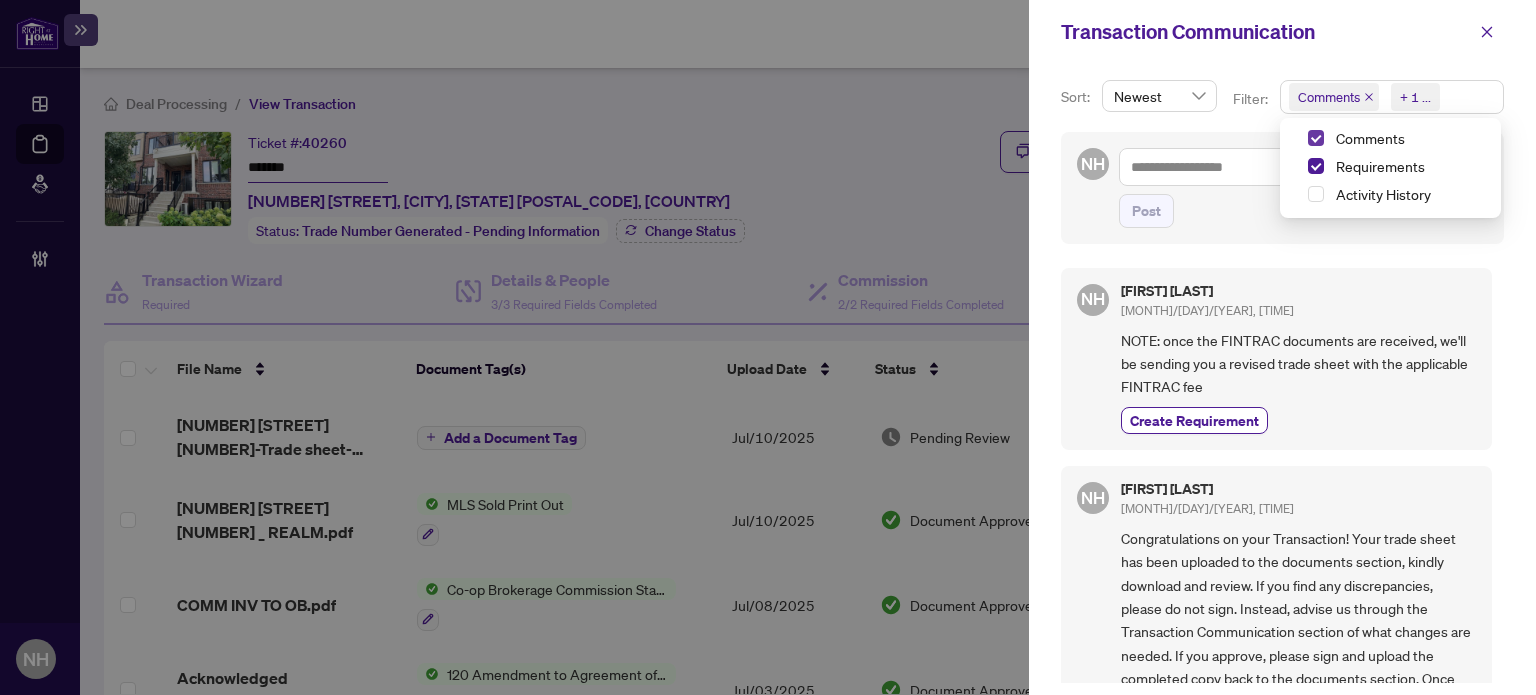 click at bounding box center (1316, 138) 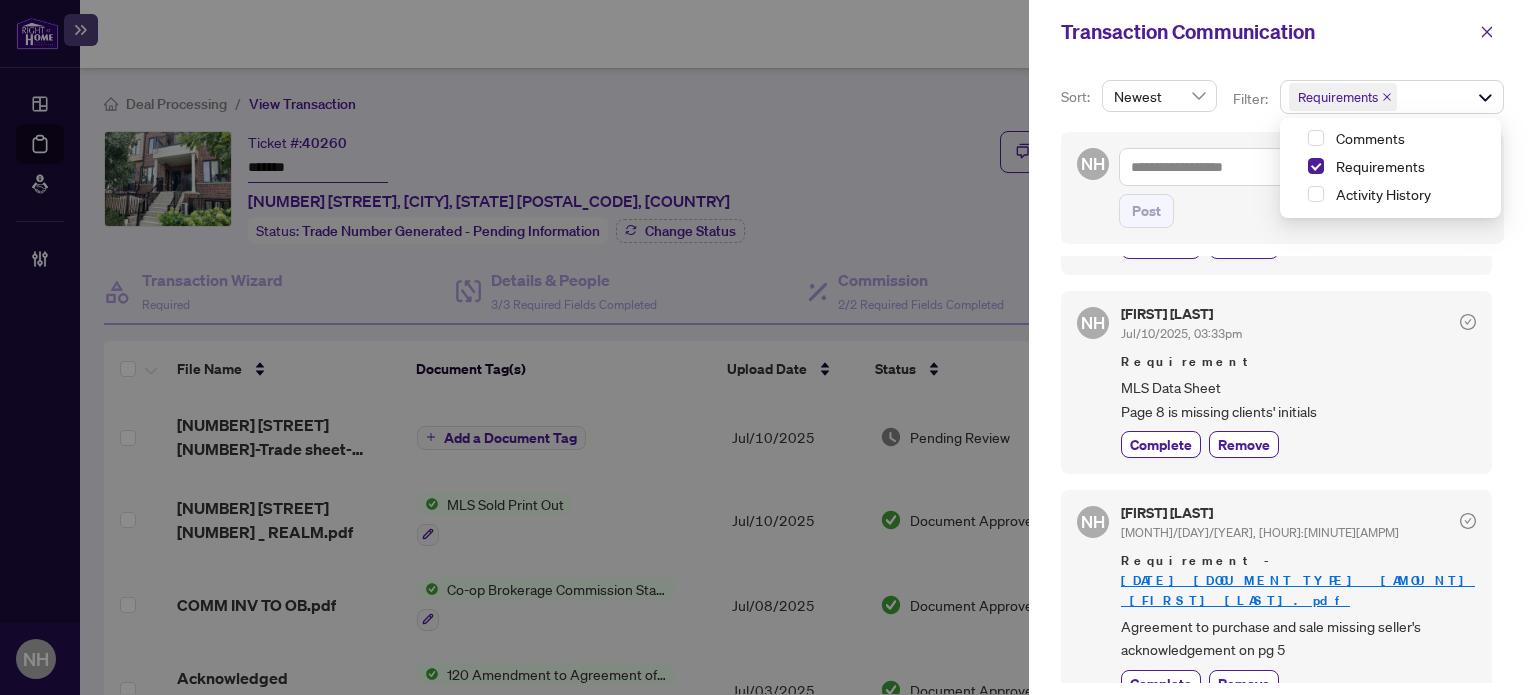 scroll, scrollTop: 749, scrollLeft: 0, axis: vertical 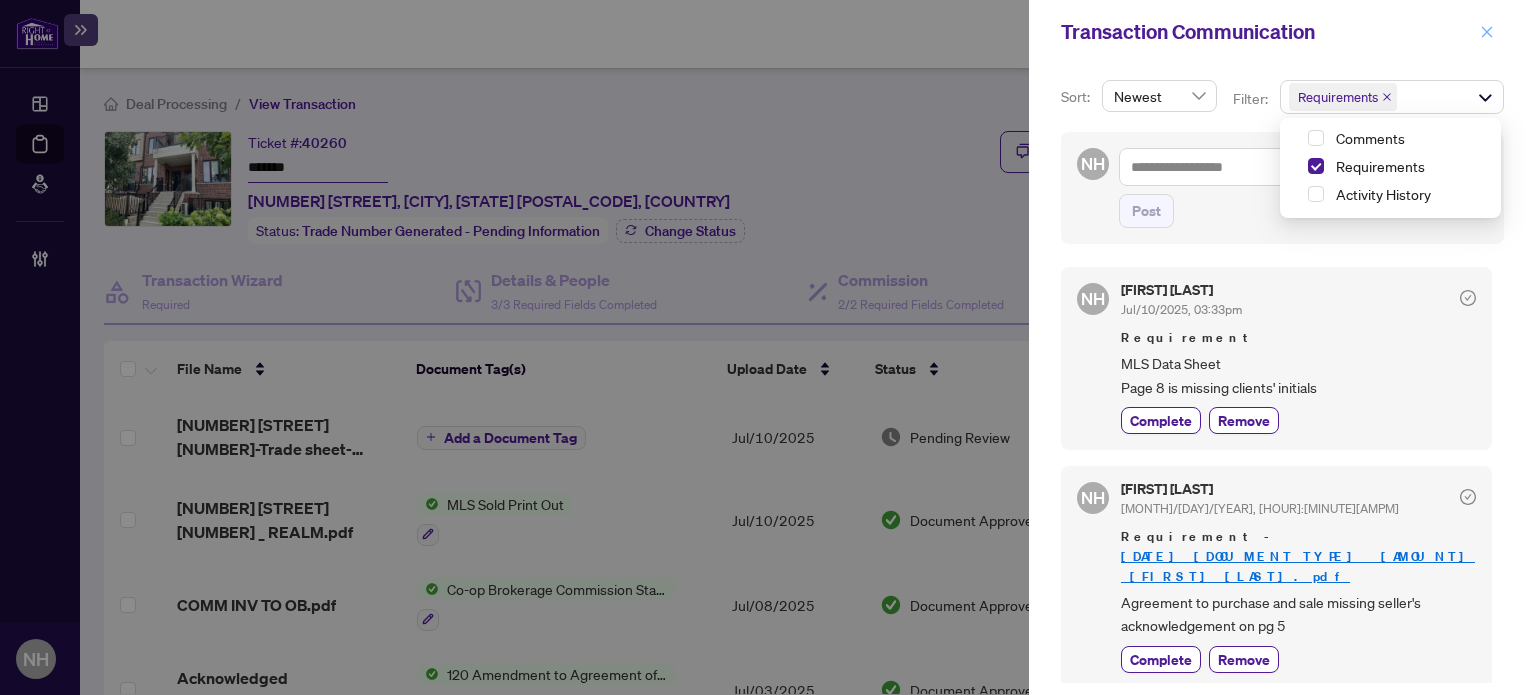 click 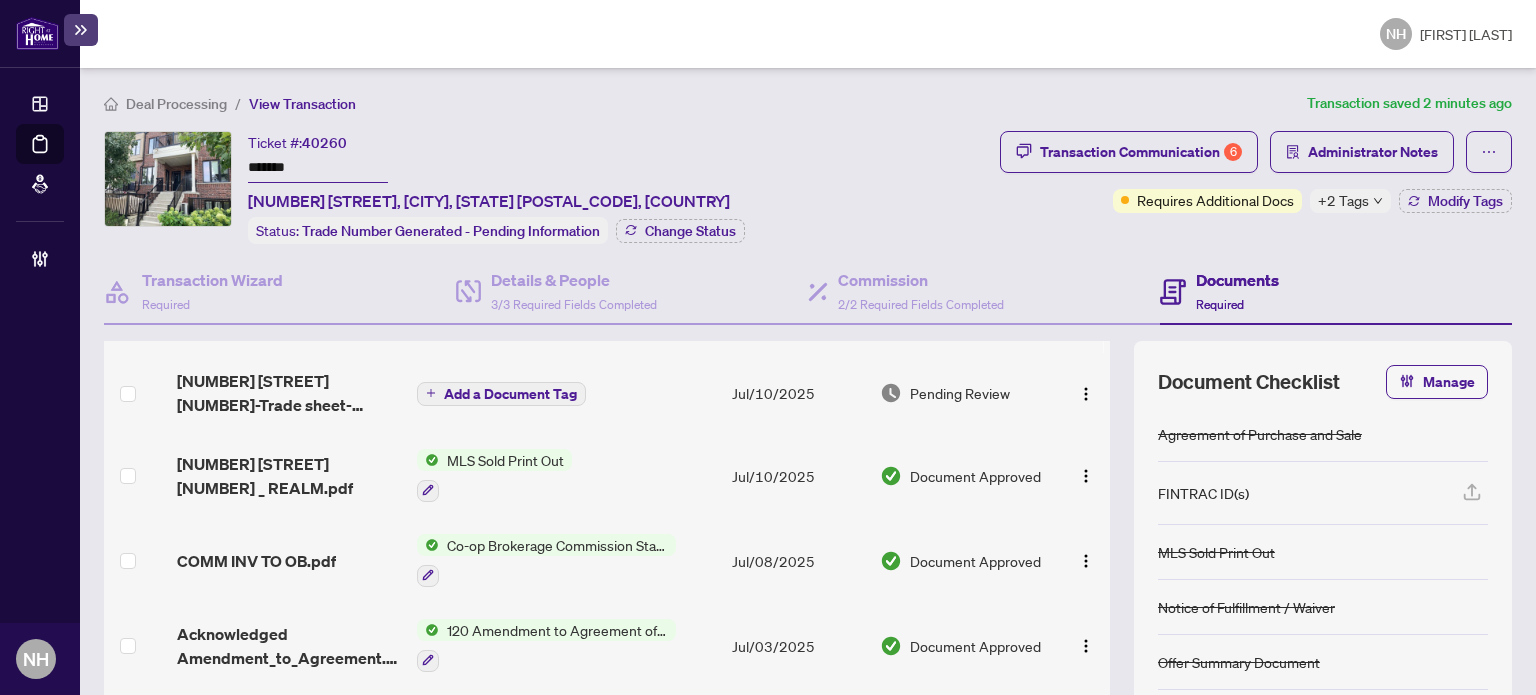 scroll, scrollTop: 0, scrollLeft: 0, axis: both 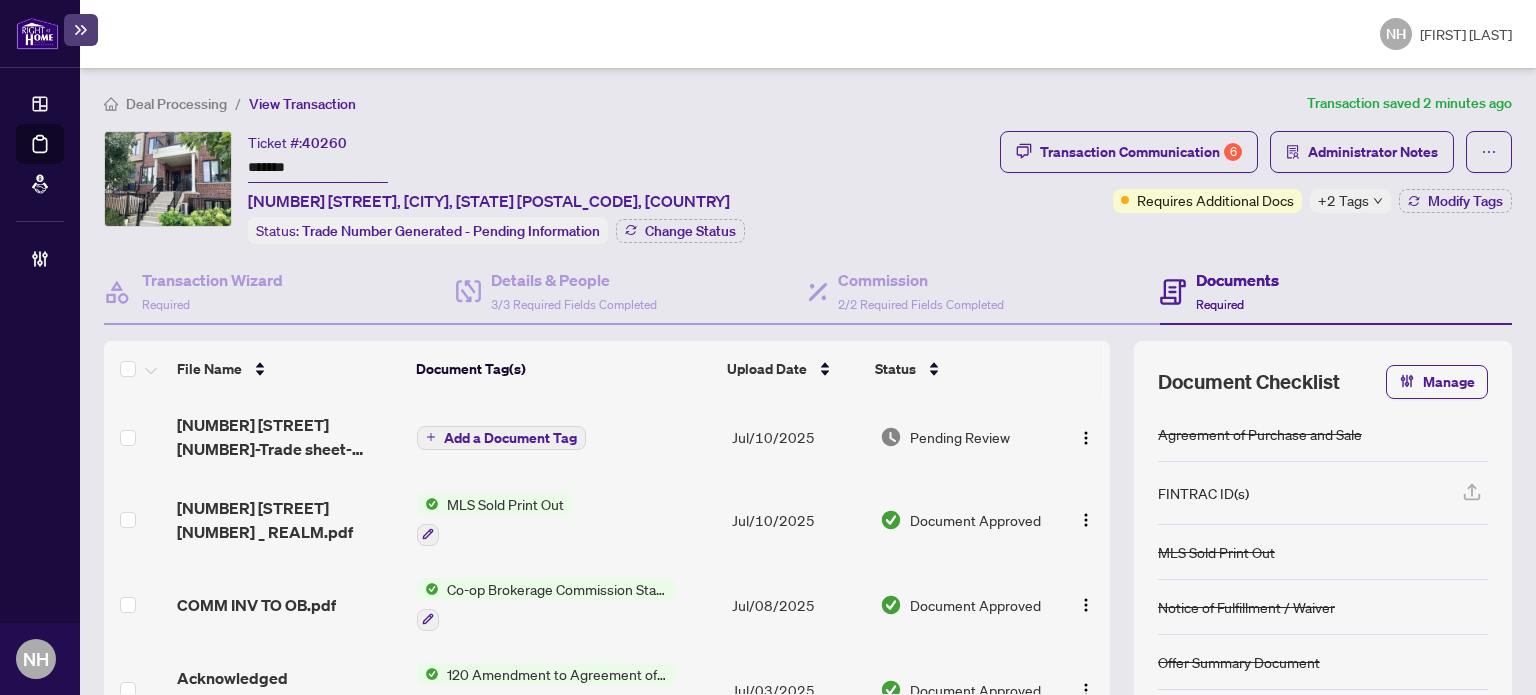 click on "Deal Processing" at bounding box center [176, 104] 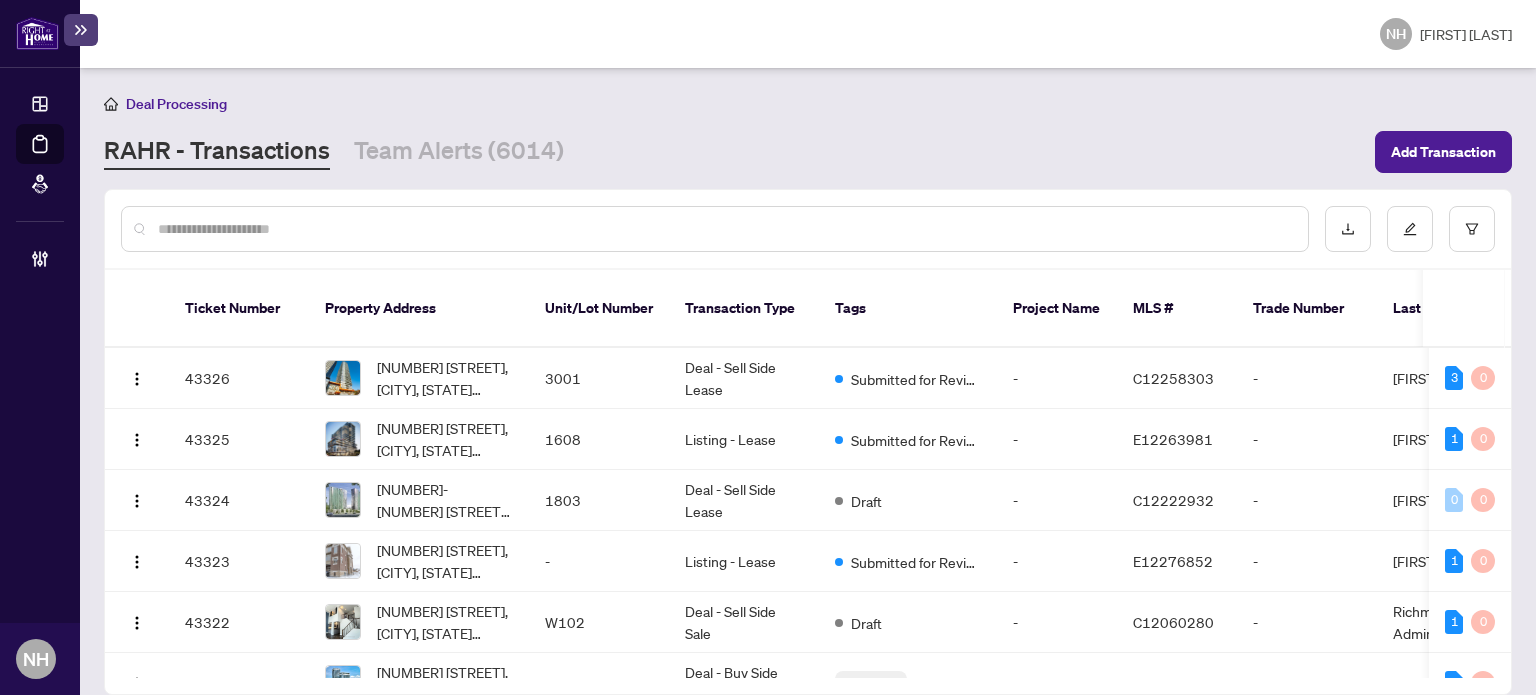 click at bounding box center [725, 229] 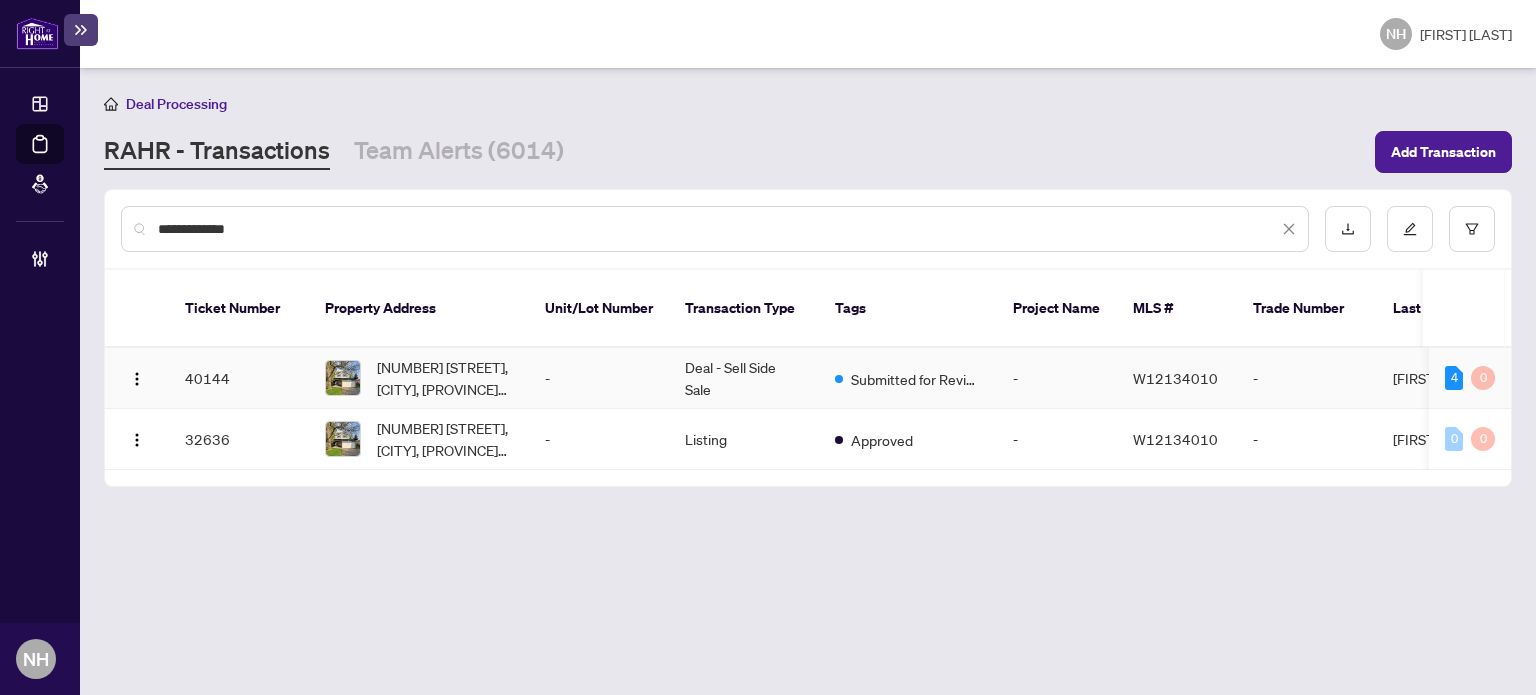 click on "[NUMBER] [STREET], [CITY], [PROVINCE] [POSTAL_CODE], [COUNTRY]" at bounding box center [445, 378] 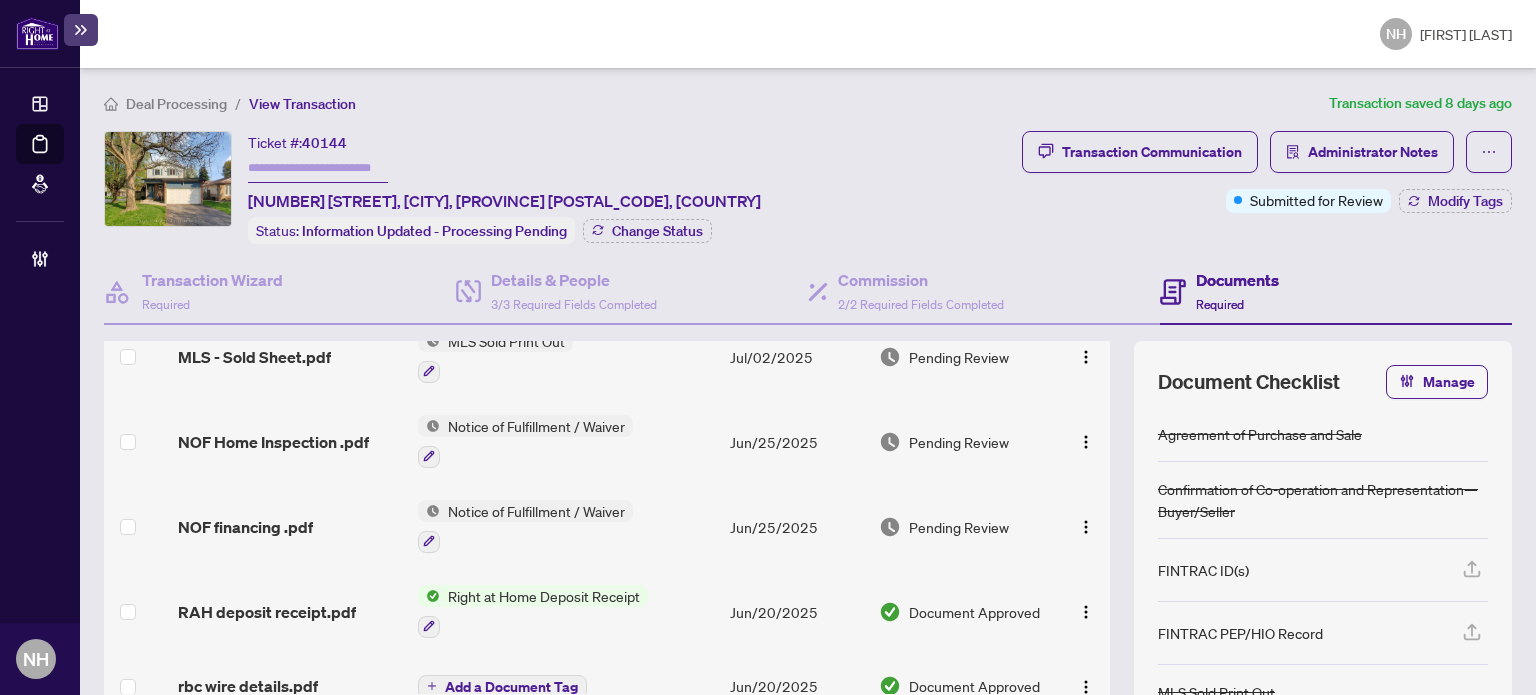 scroll, scrollTop: 79, scrollLeft: 0, axis: vertical 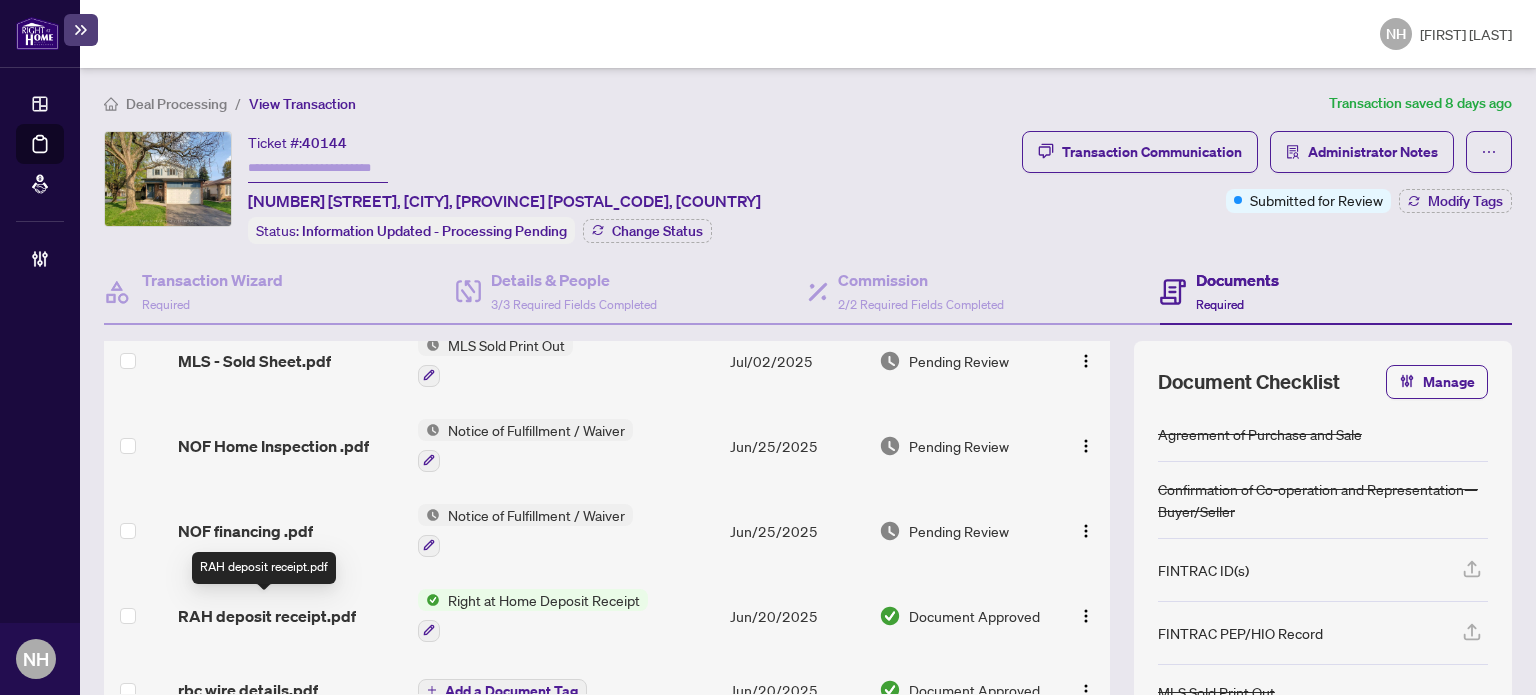 click on "RAH deposit receipt.pdf" at bounding box center [267, 616] 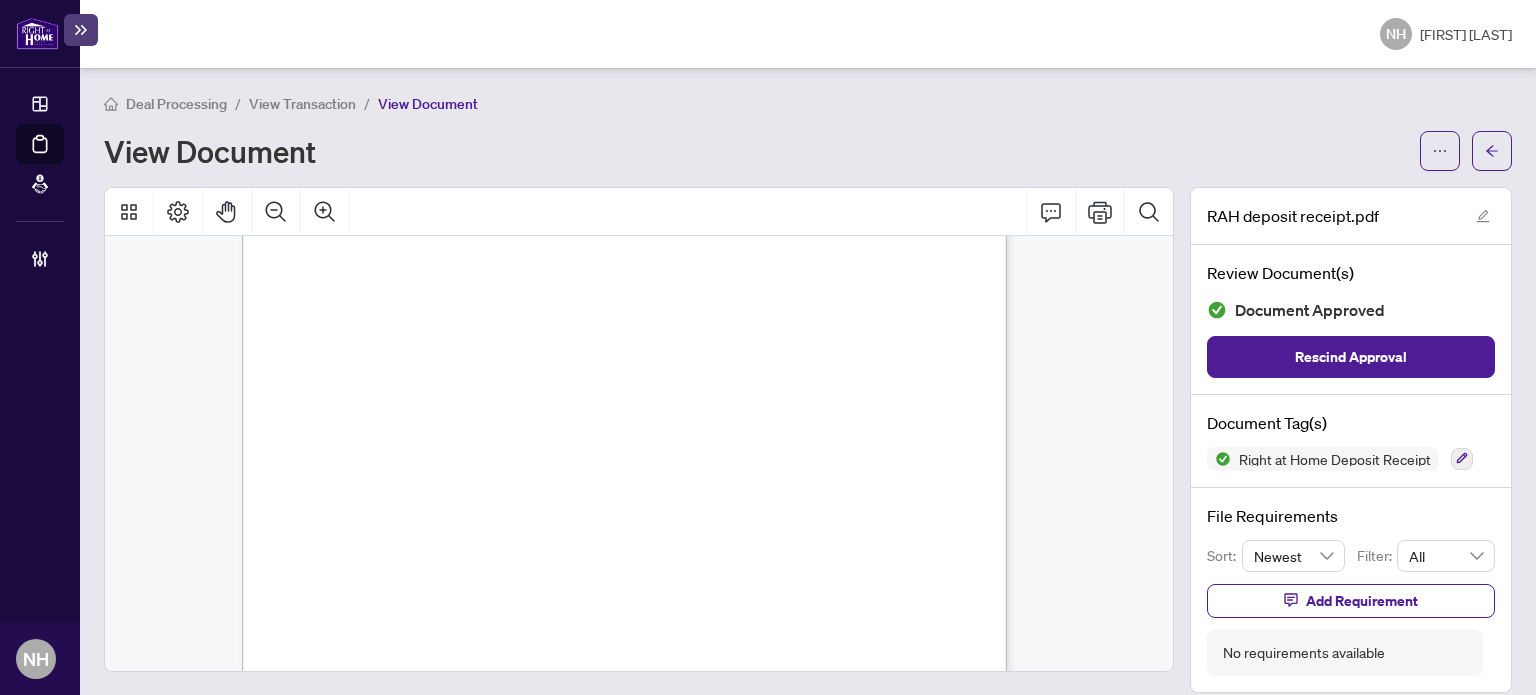 scroll, scrollTop: 200, scrollLeft: 0, axis: vertical 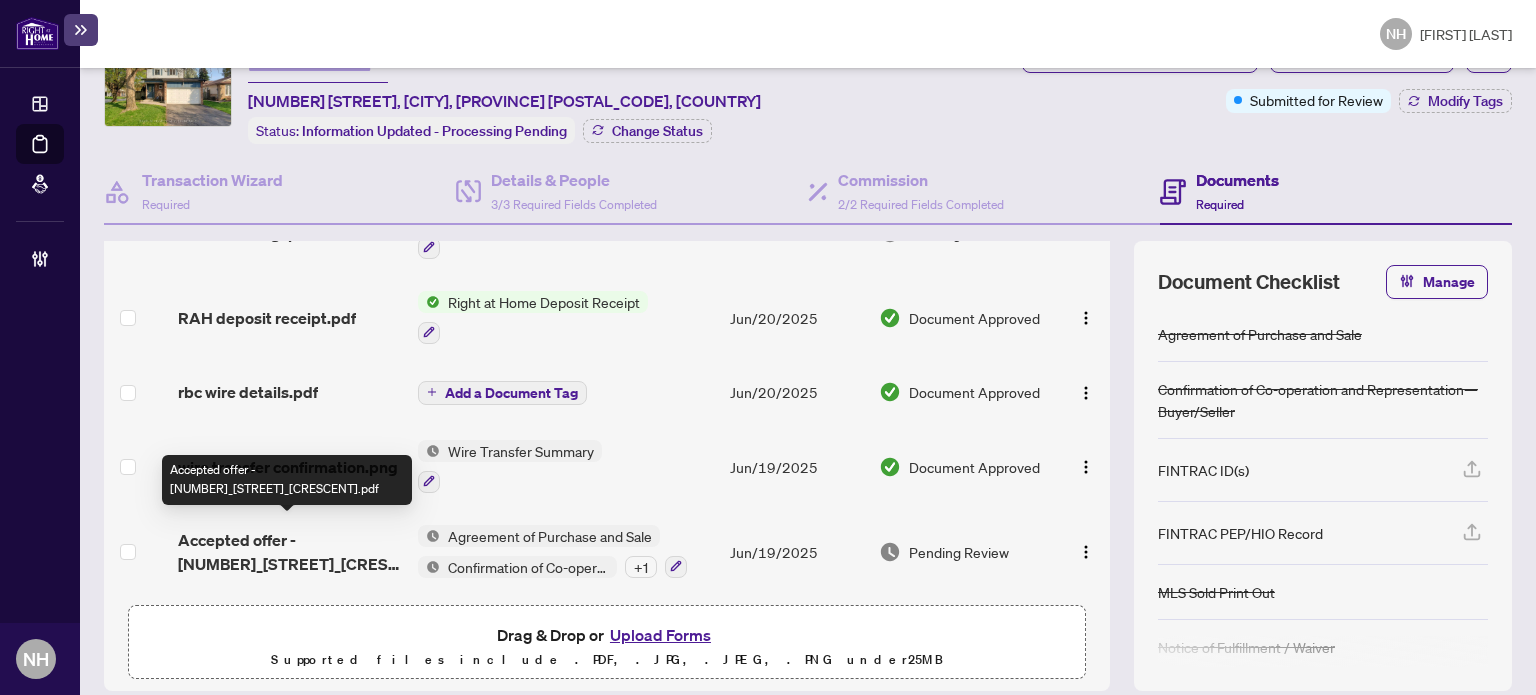 click on "Accepted offer - 496_Tipperton_Crescent.pdf" at bounding box center (290, 552) 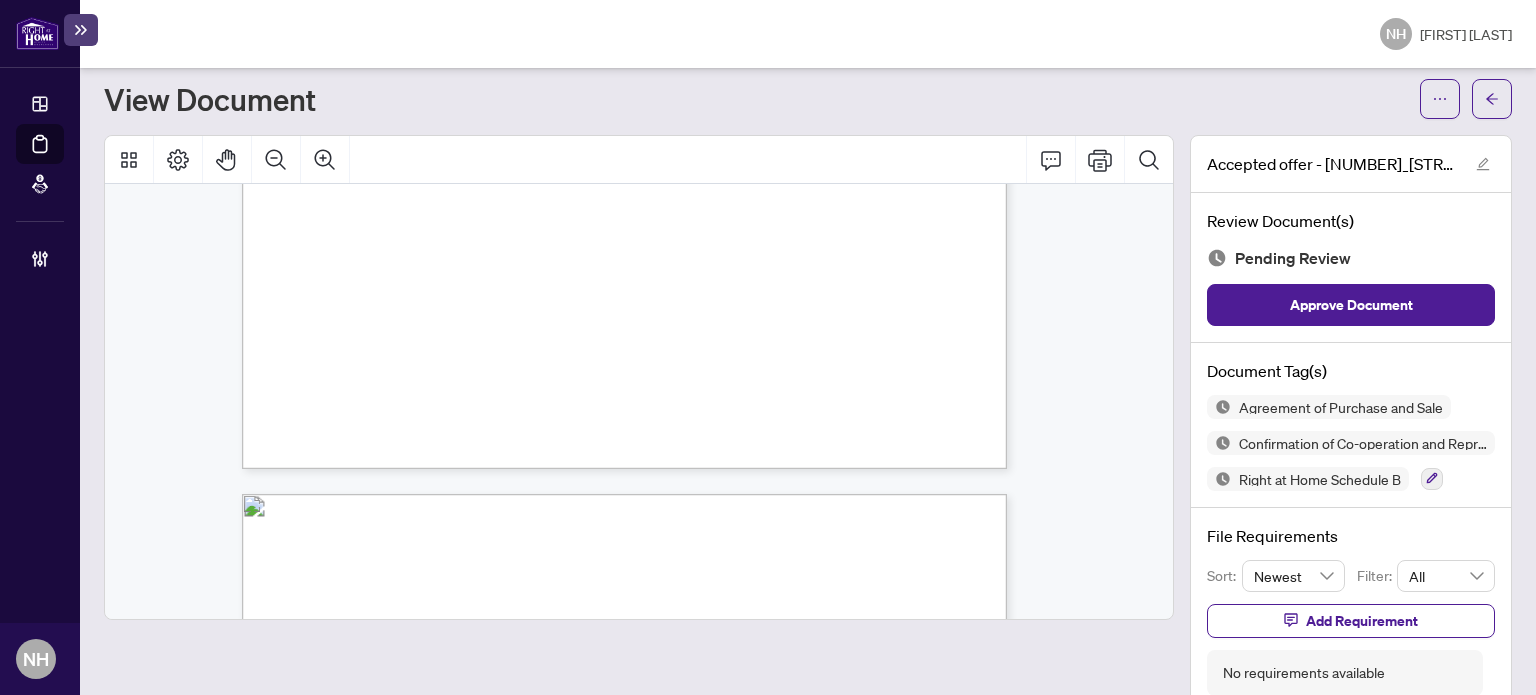 scroll, scrollTop: 6100, scrollLeft: 0, axis: vertical 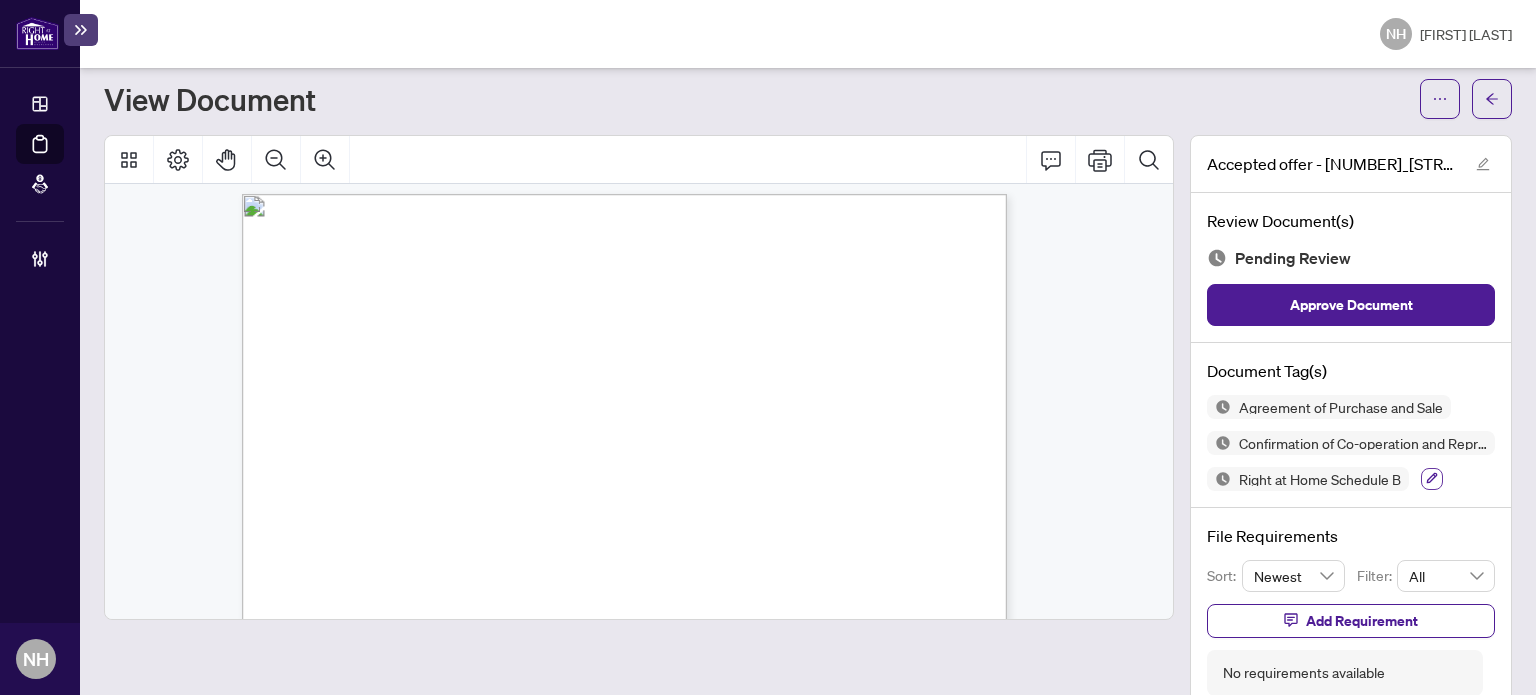 click at bounding box center (1432, 479) 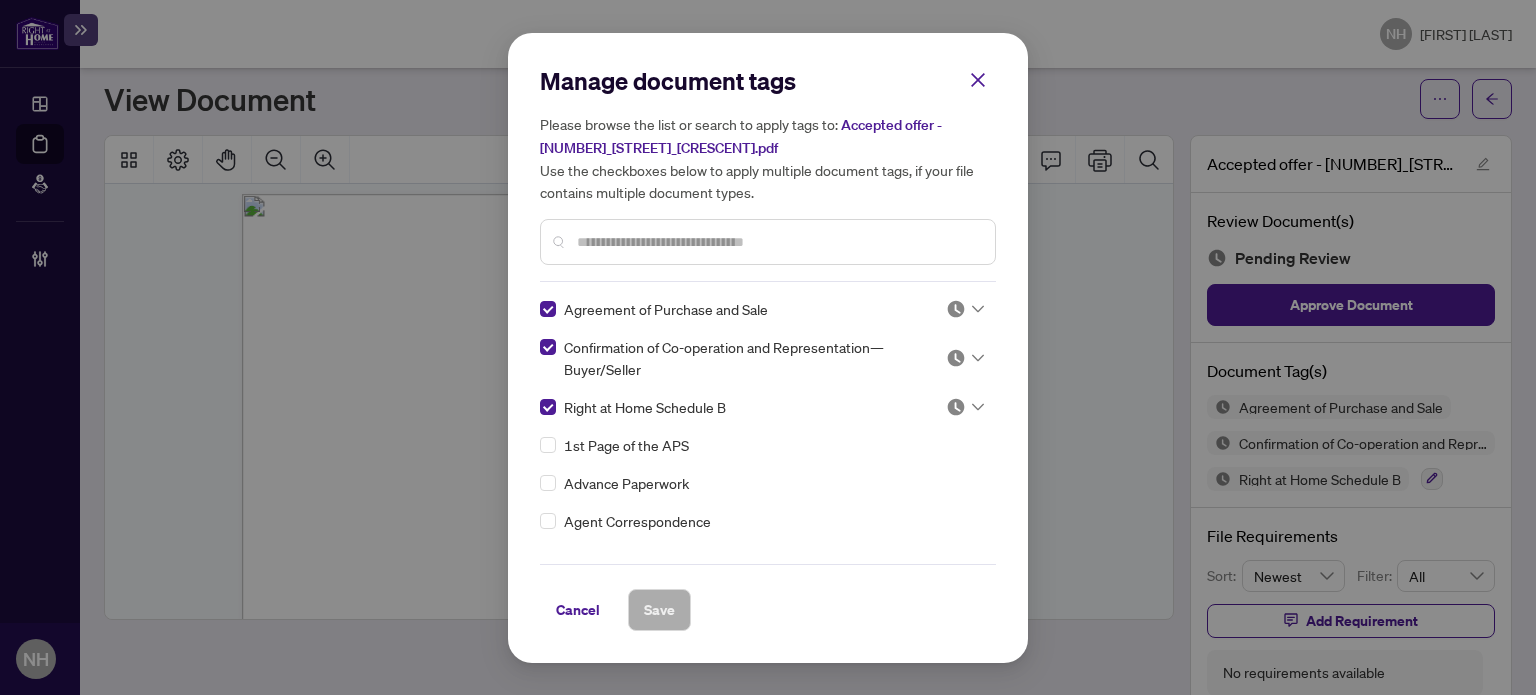 click 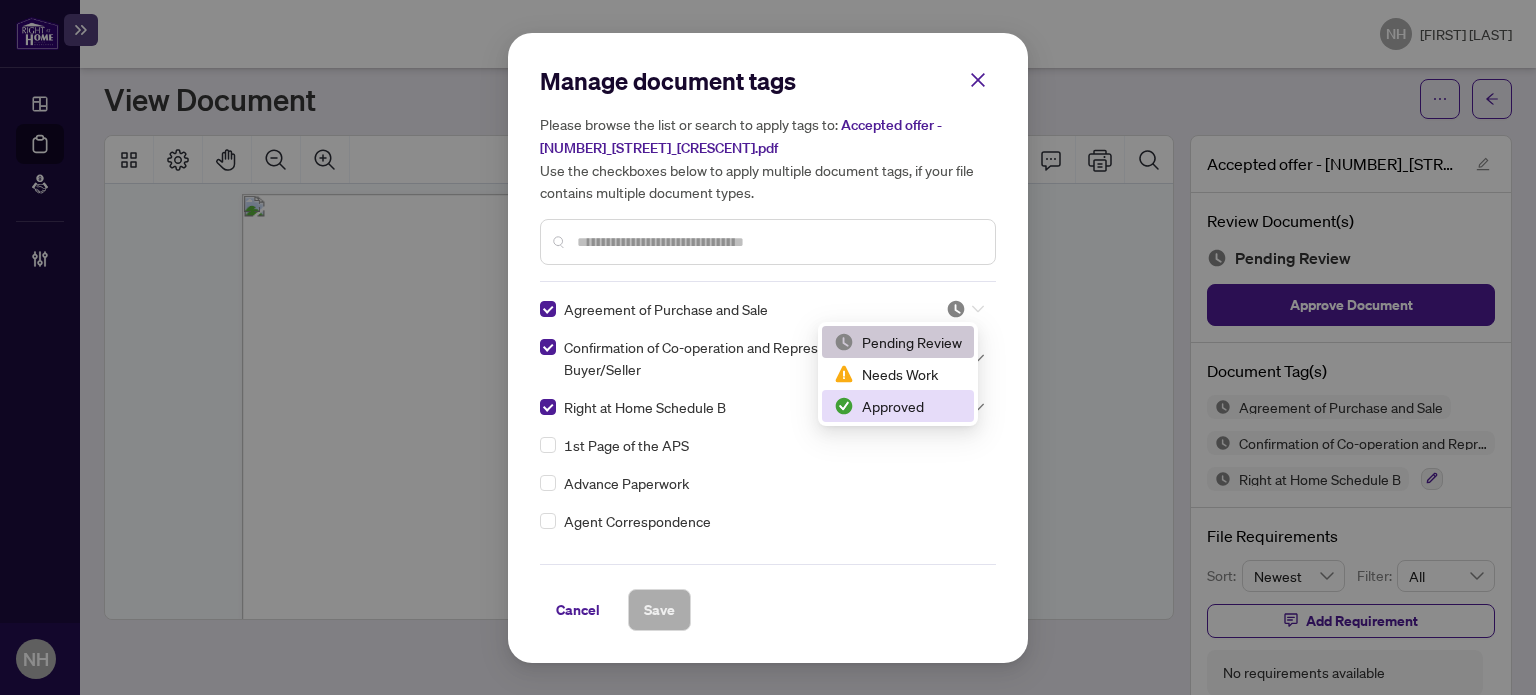click on "Approved" at bounding box center (898, 406) 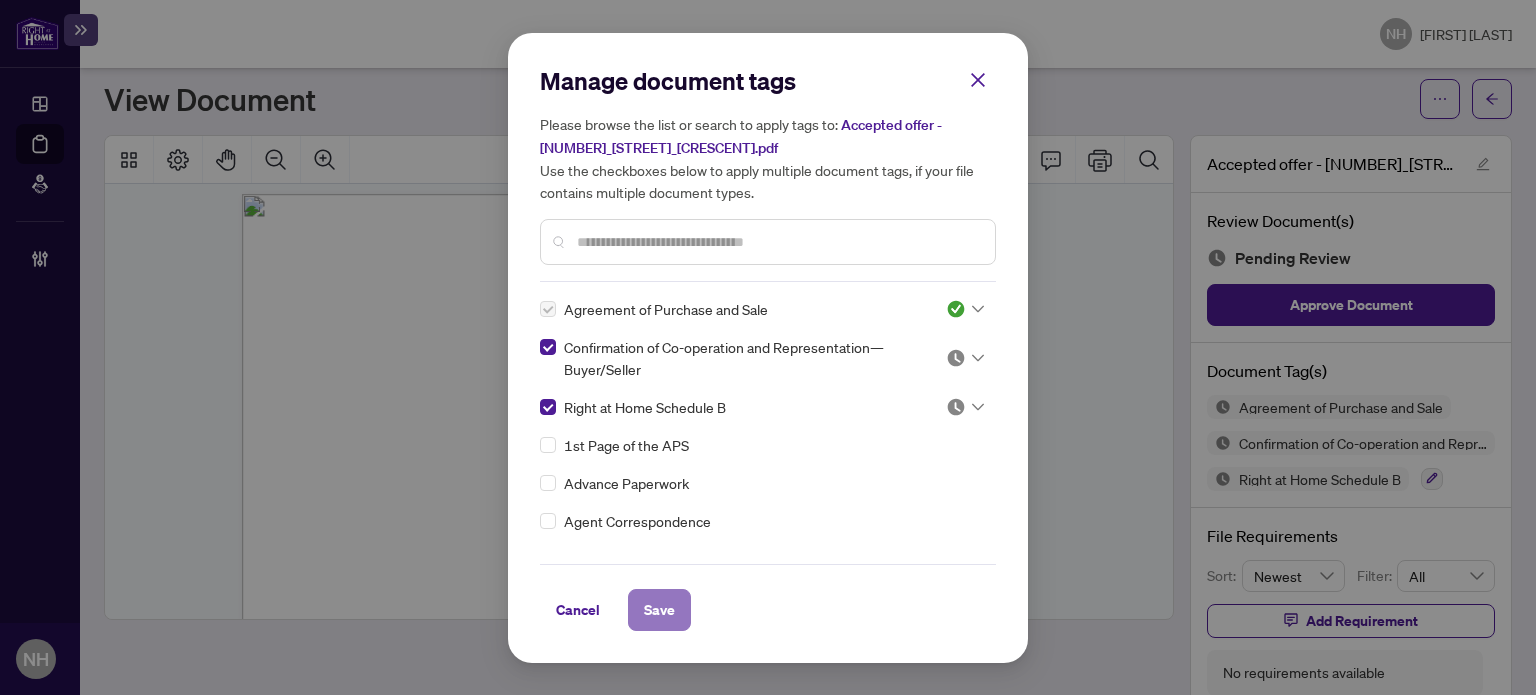 click on "Save" at bounding box center (659, 610) 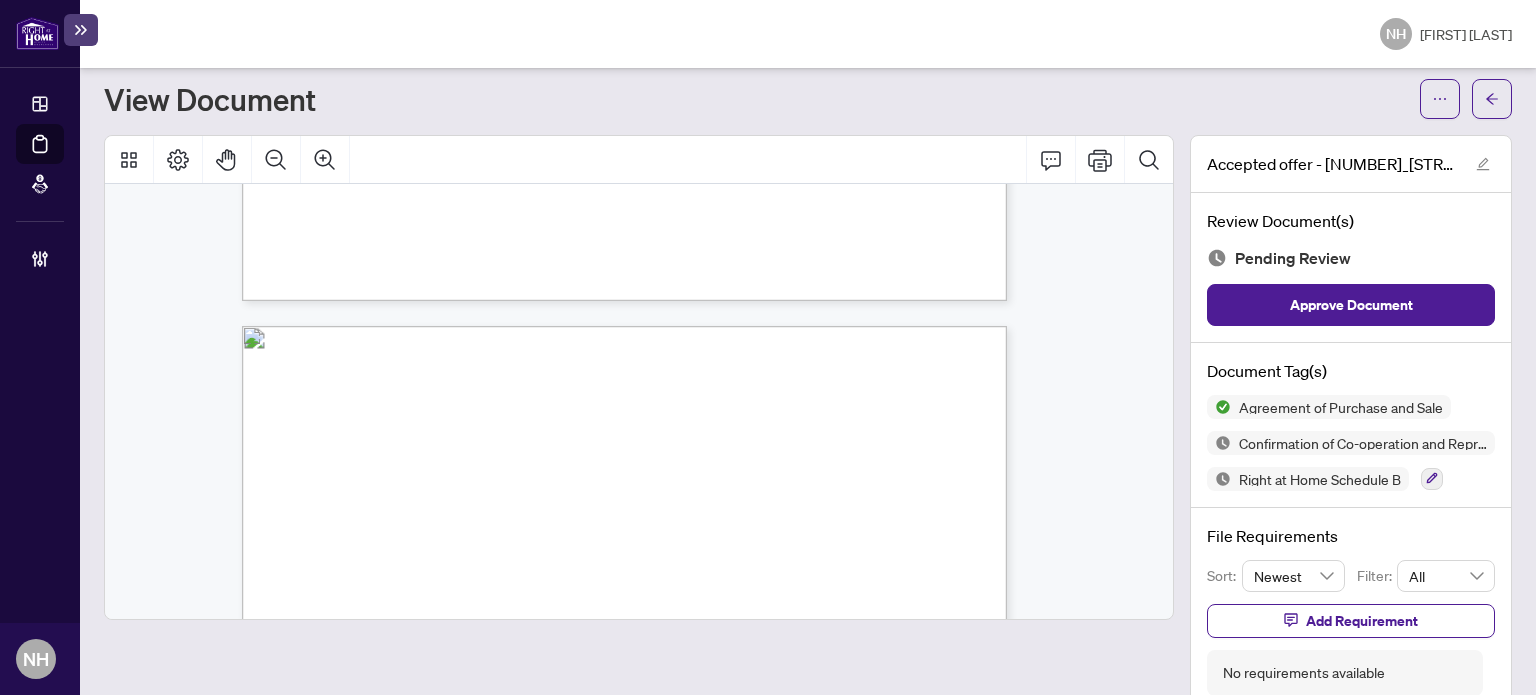 scroll, scrollTop: 7100, scrollLeft: 0, axis: vertical 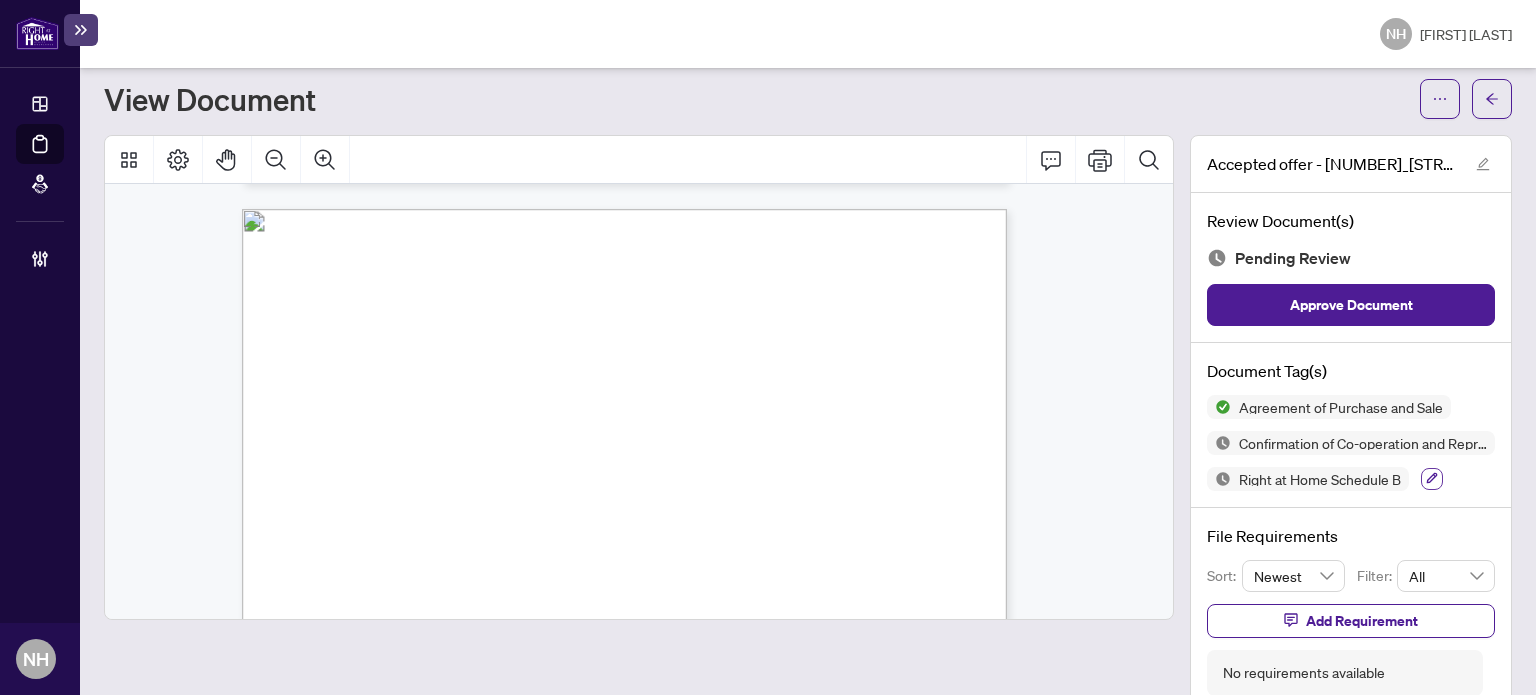 click at bounding box center (1432, 479) 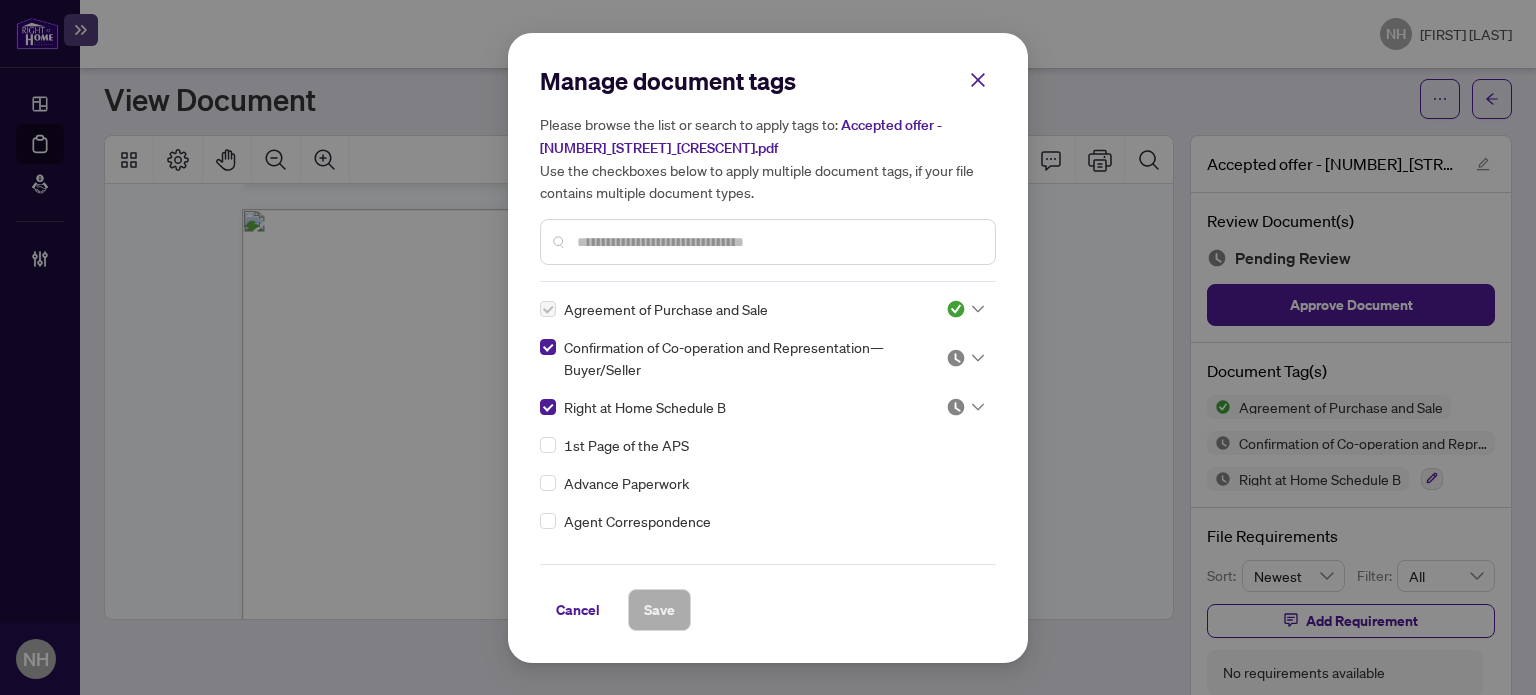 click at bounding box center (965, 407) 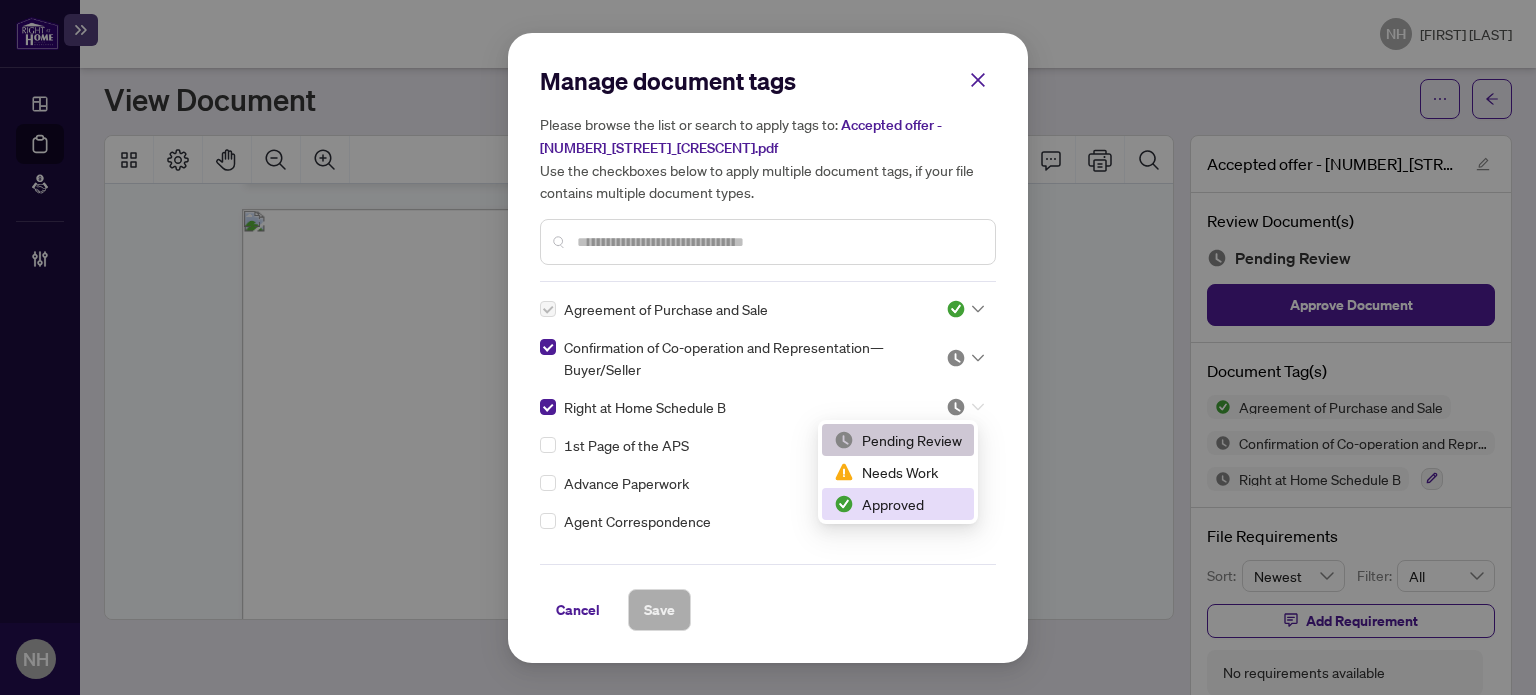 click on "Approved" at bounding box center [898, 504] 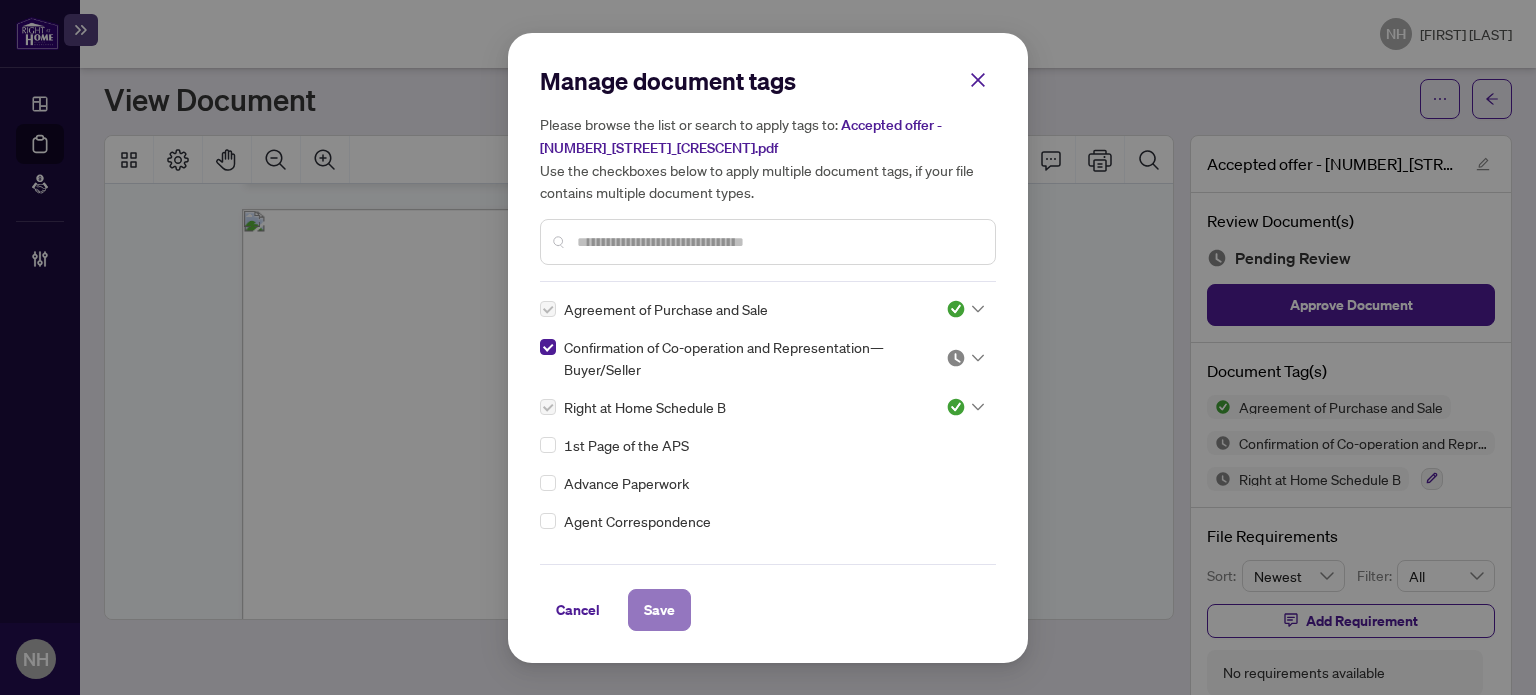 click on "Save" at bounding box center [659, 610] 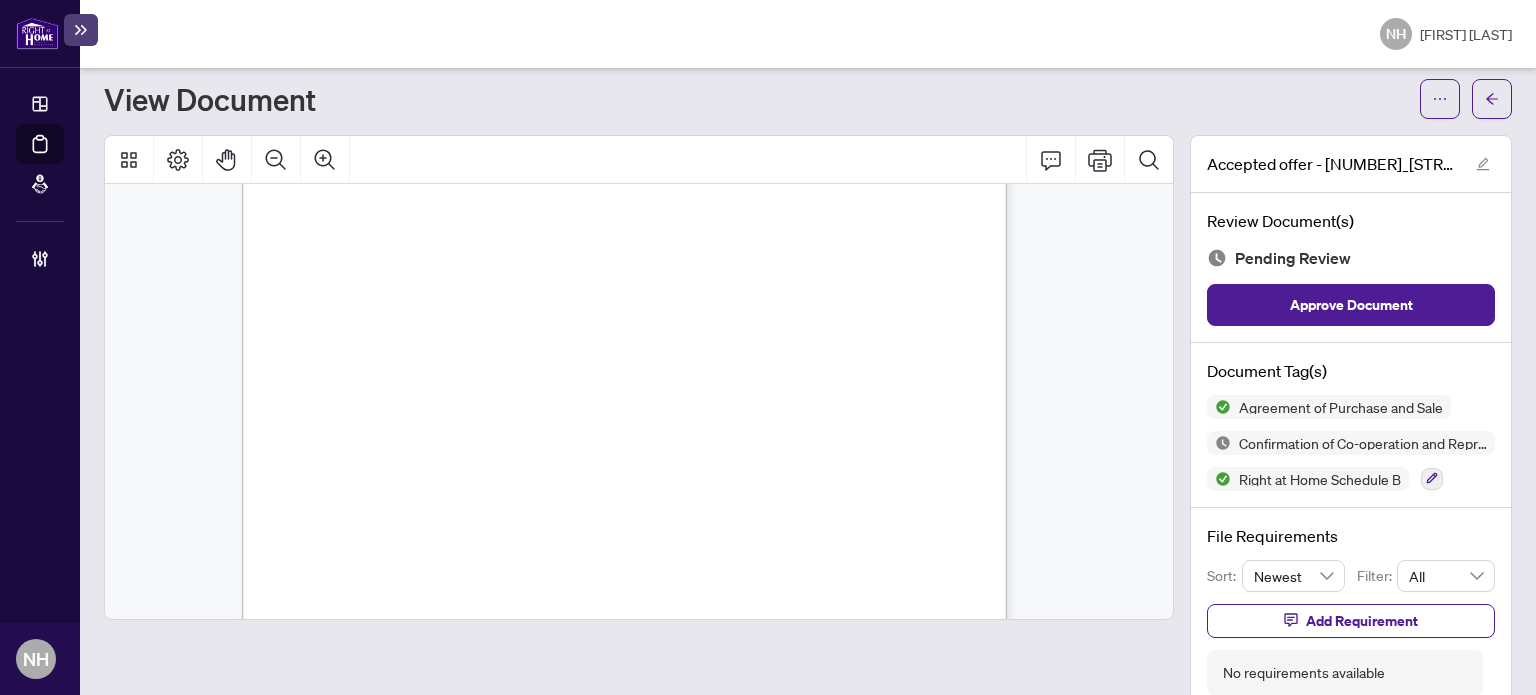 scroll, scrollTop: 8600, scrollLeft: 0, axis: vertical 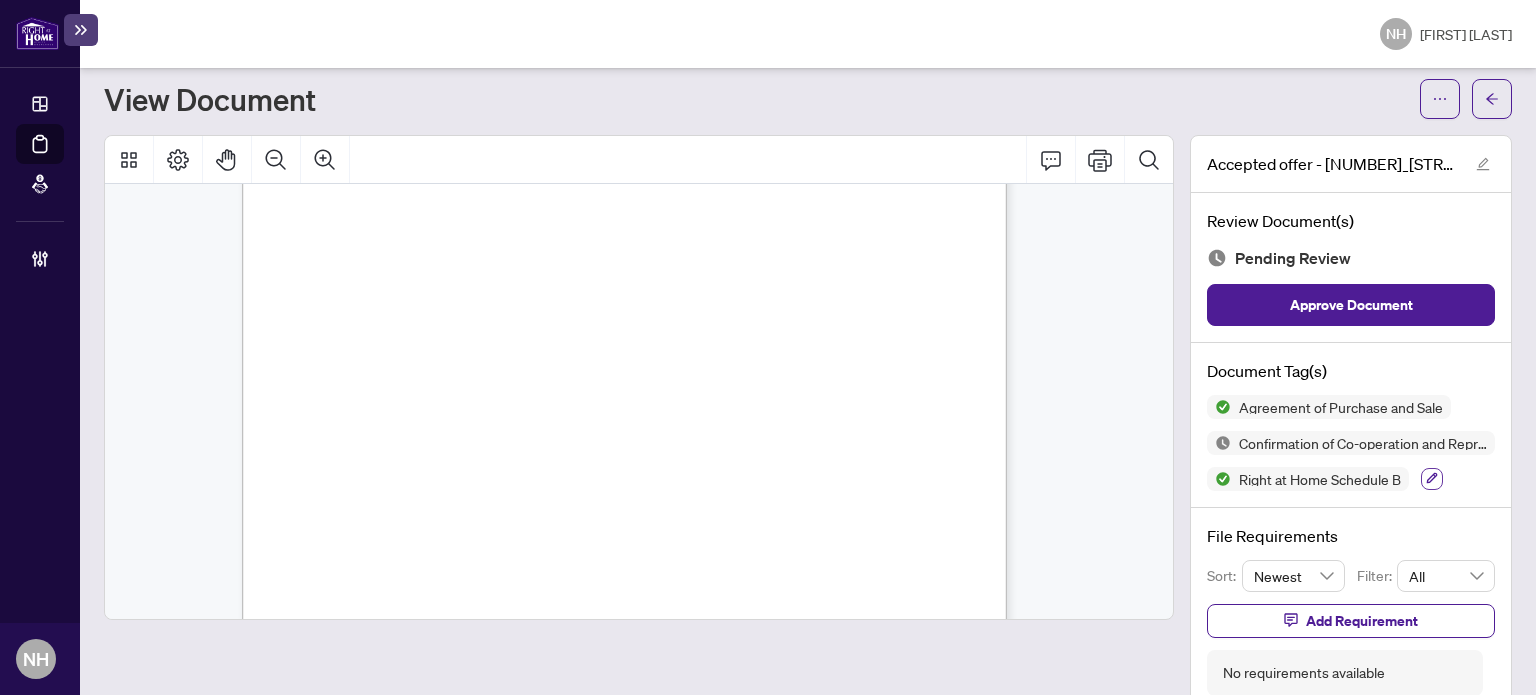 click at bounding box center [1432, 479] 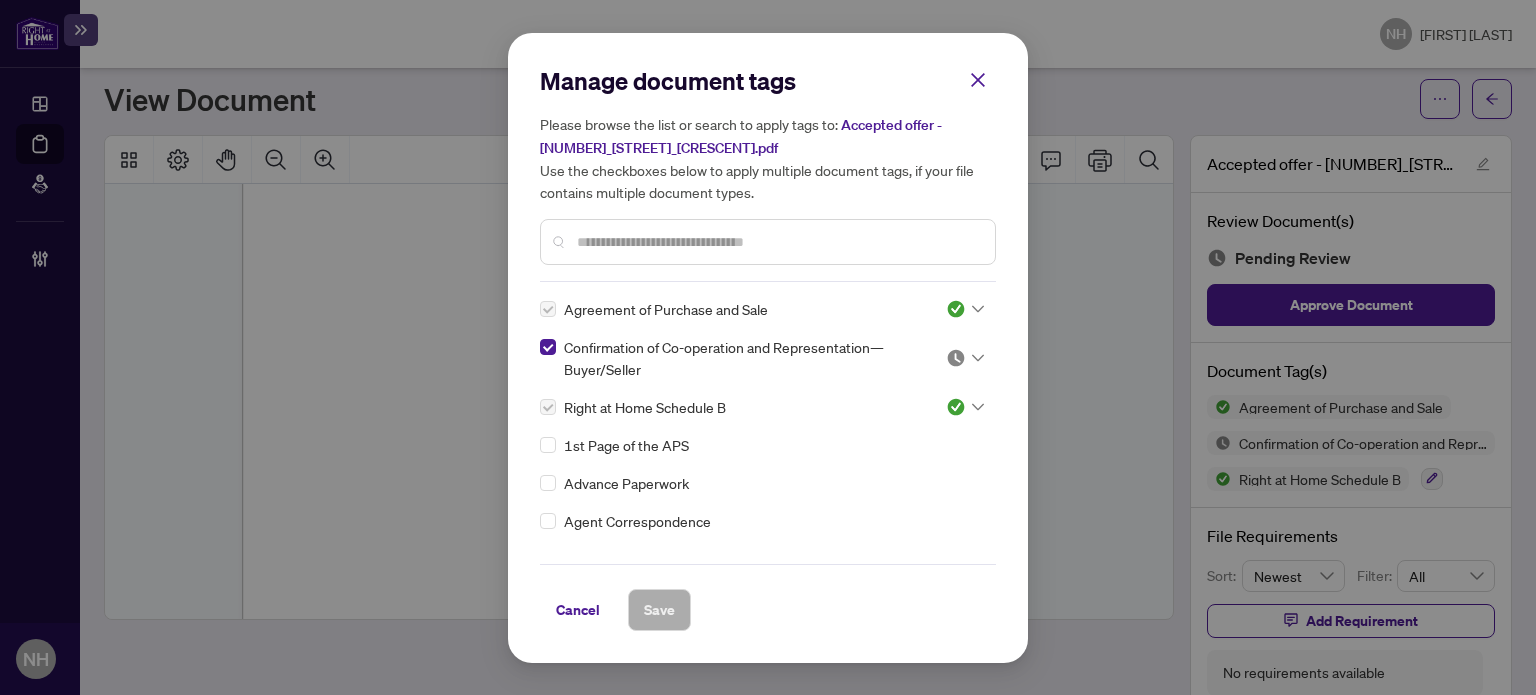 click at bounding box center (965, 358) 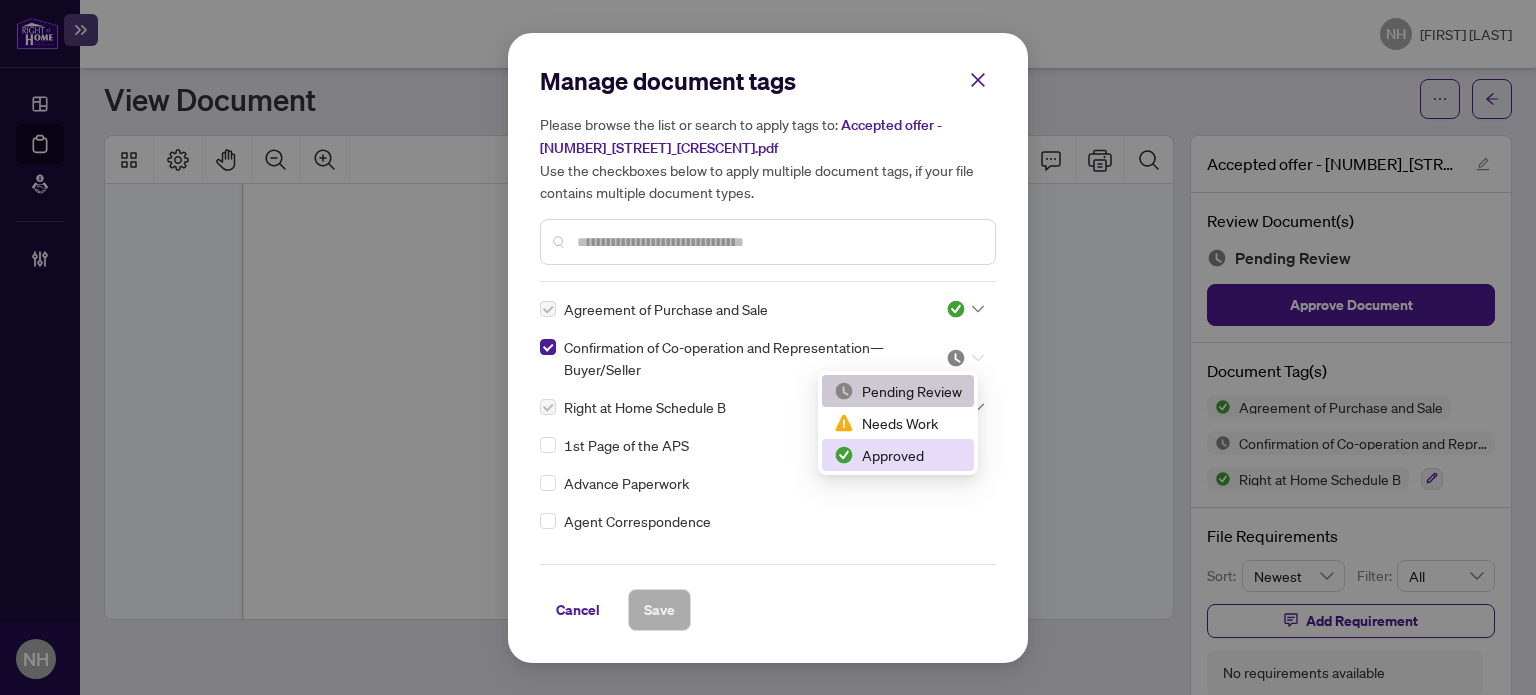 click on "Approved" at bounding box center (898, 455) 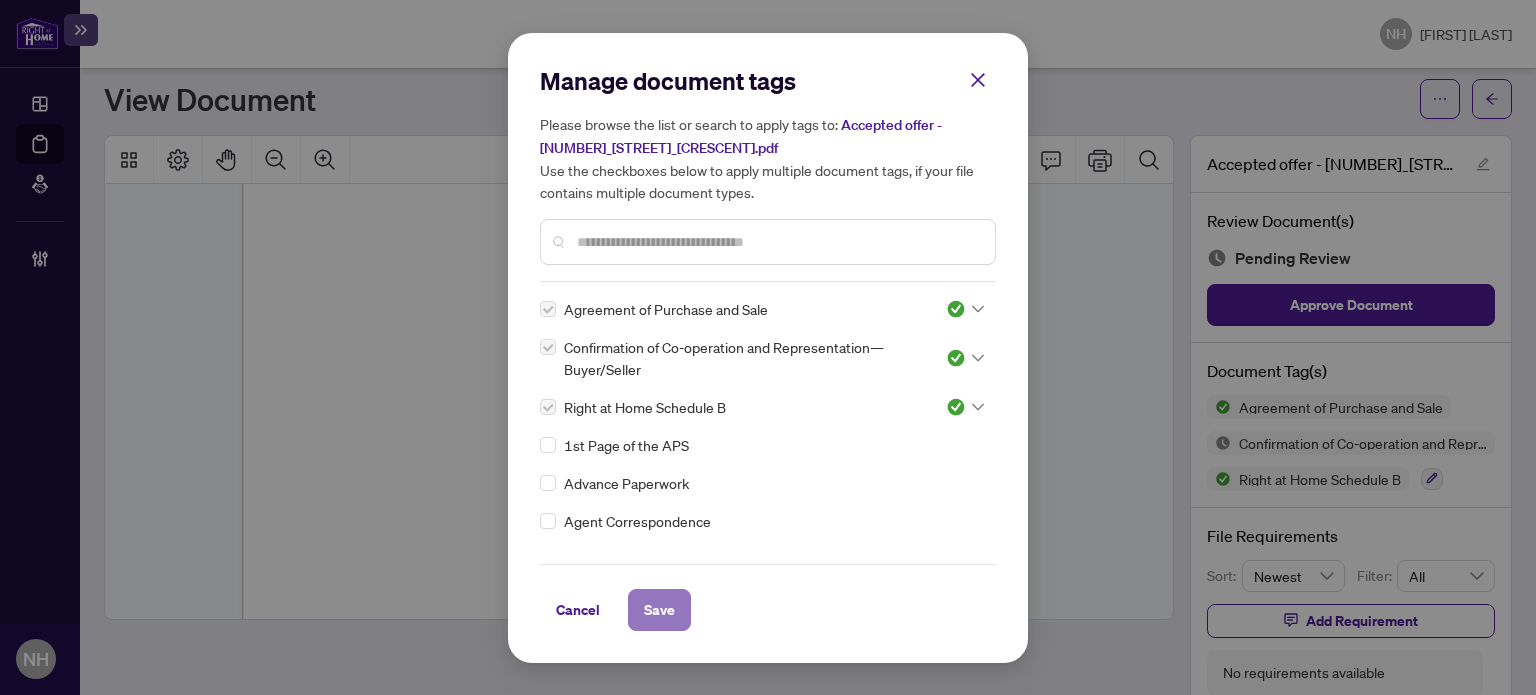 click on "Save" at bounding box center (659, 610) 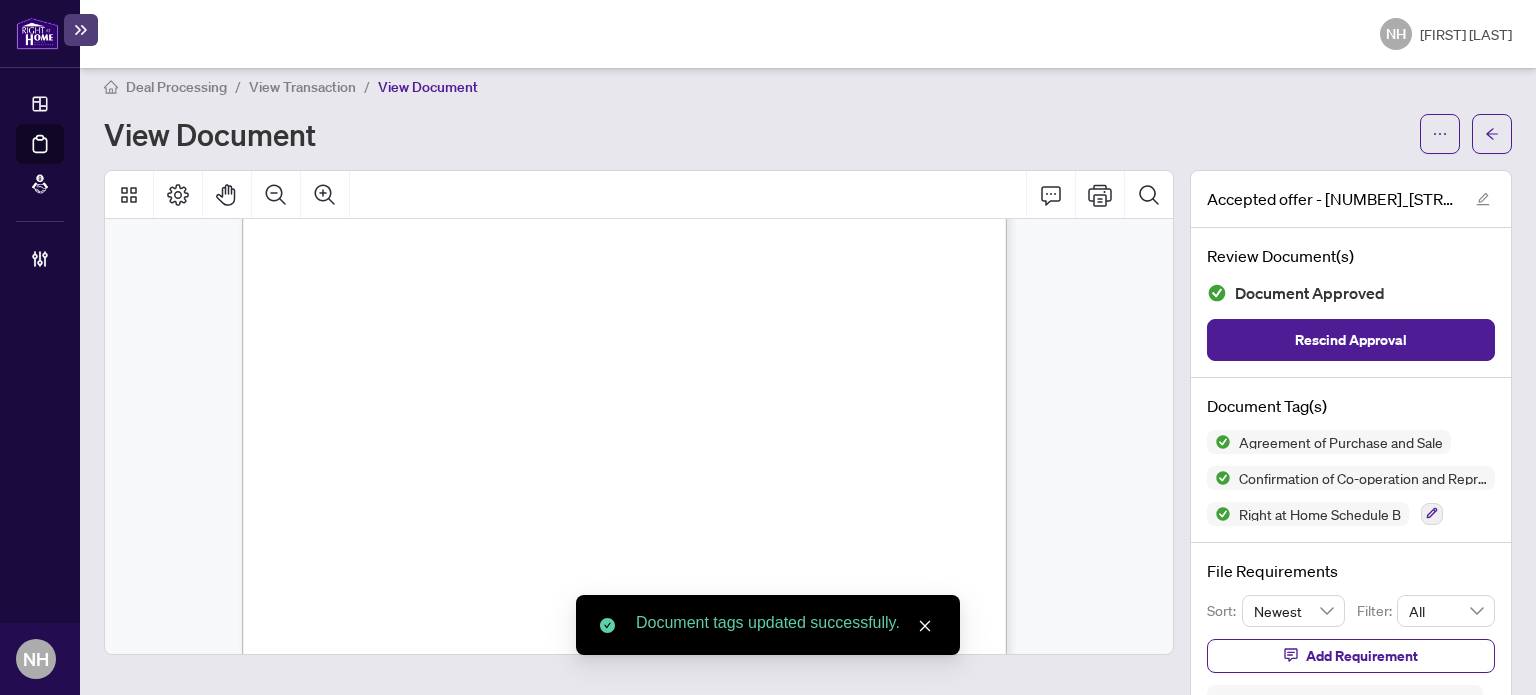 scroll, scrollTop: 0, scrollLeft: 0, axis: both 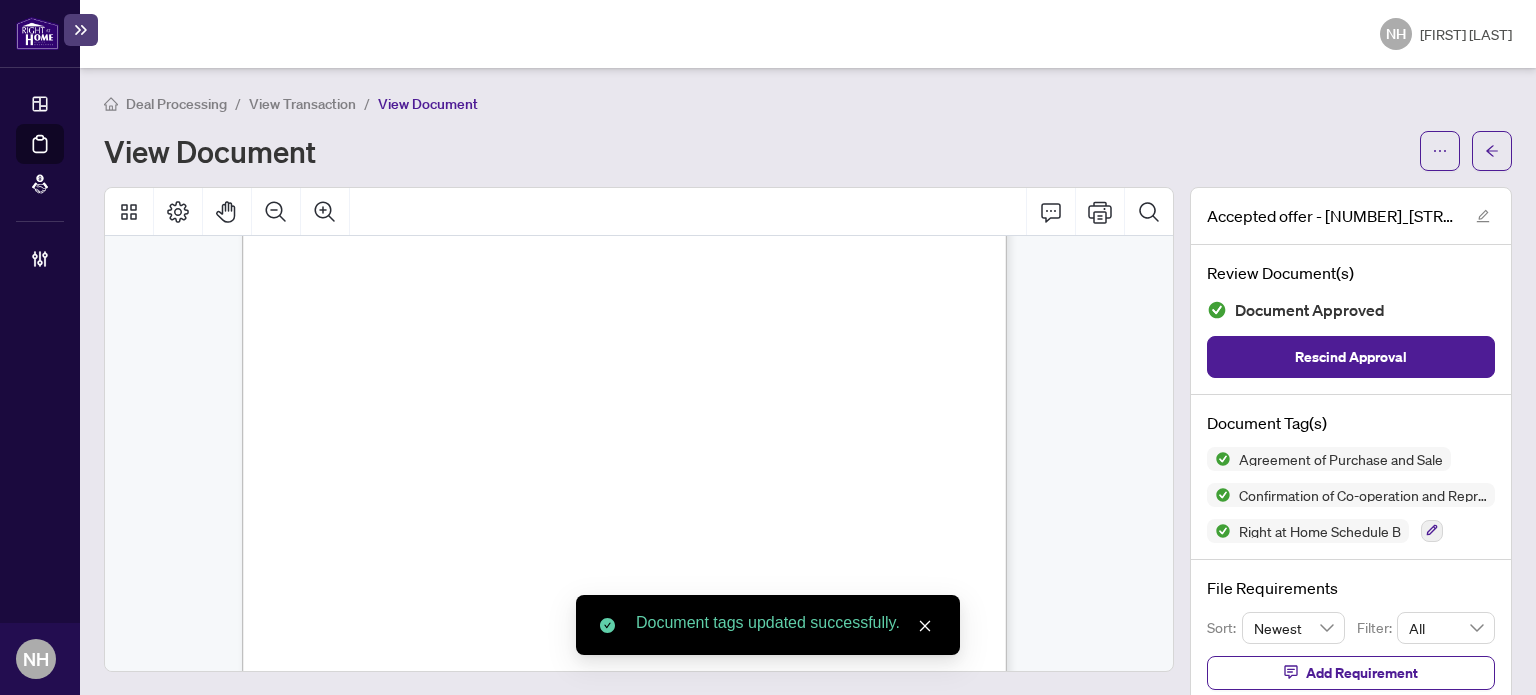 click on "View Transaction" at bounding box center (302, 104) 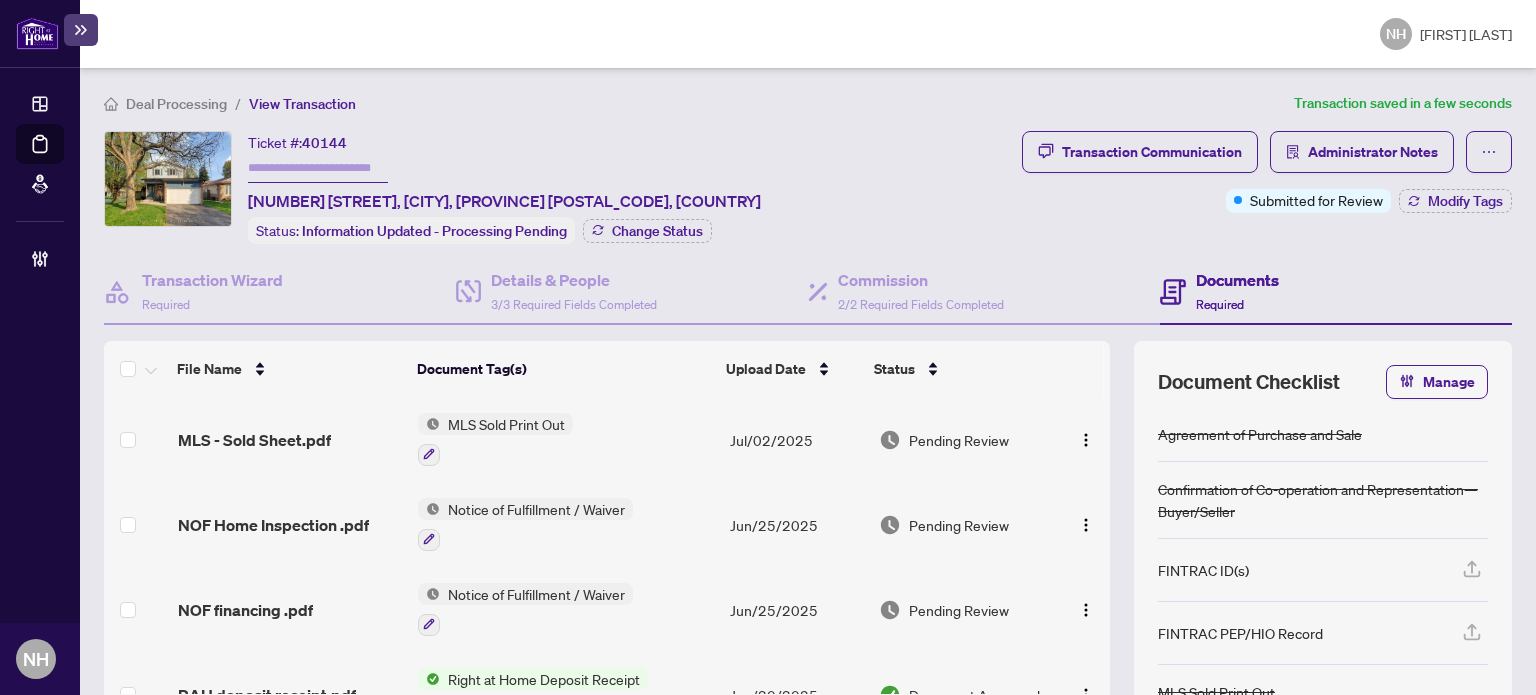 click on "MLS - Sold Sheet.pdf" at bounding box center (254, 440) 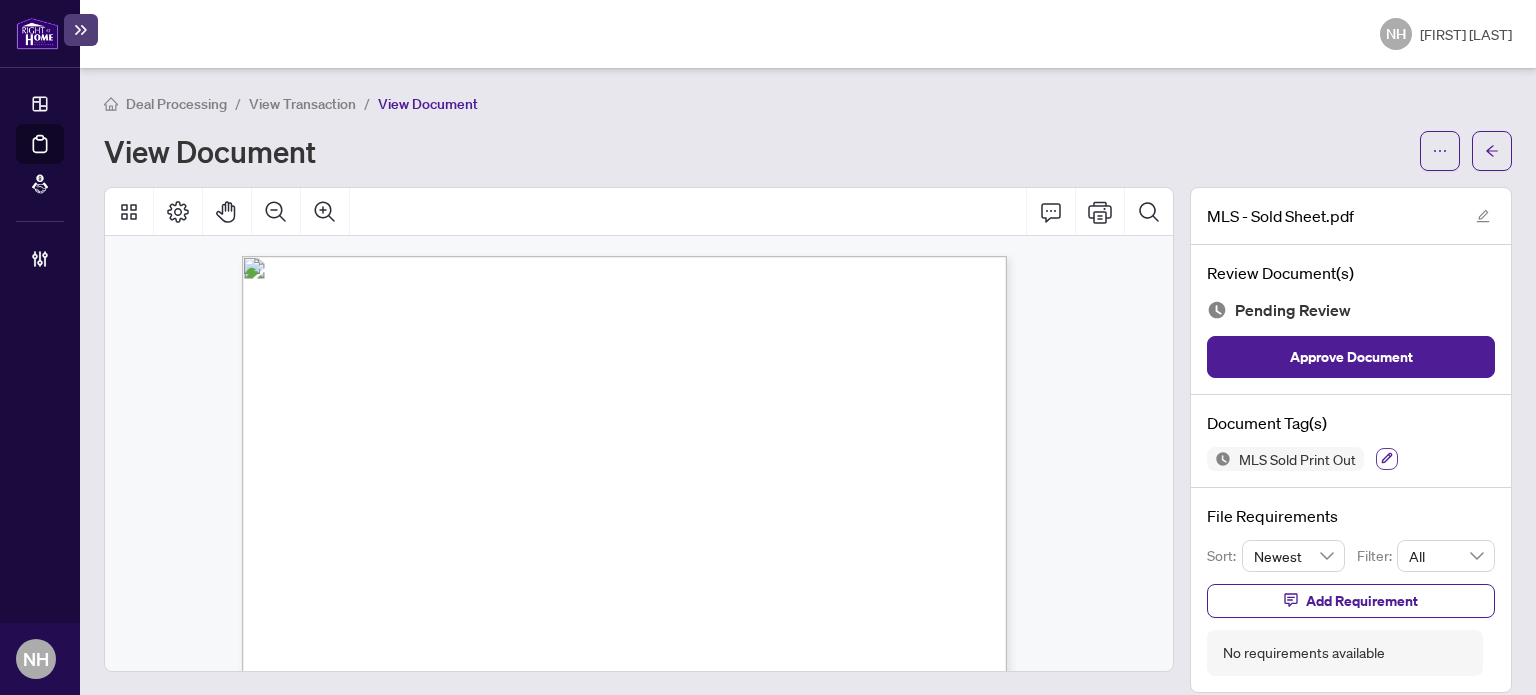 click at bounding box center [1387, 459] 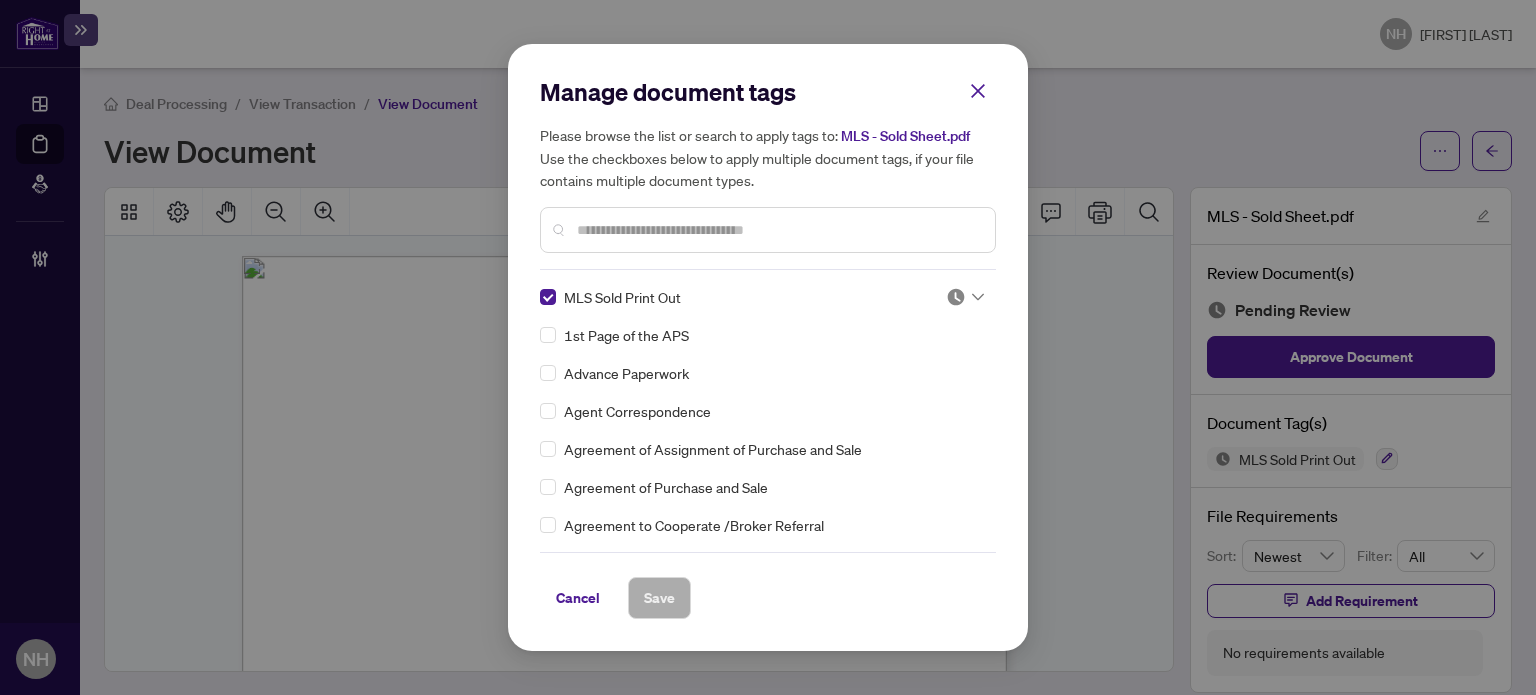 click 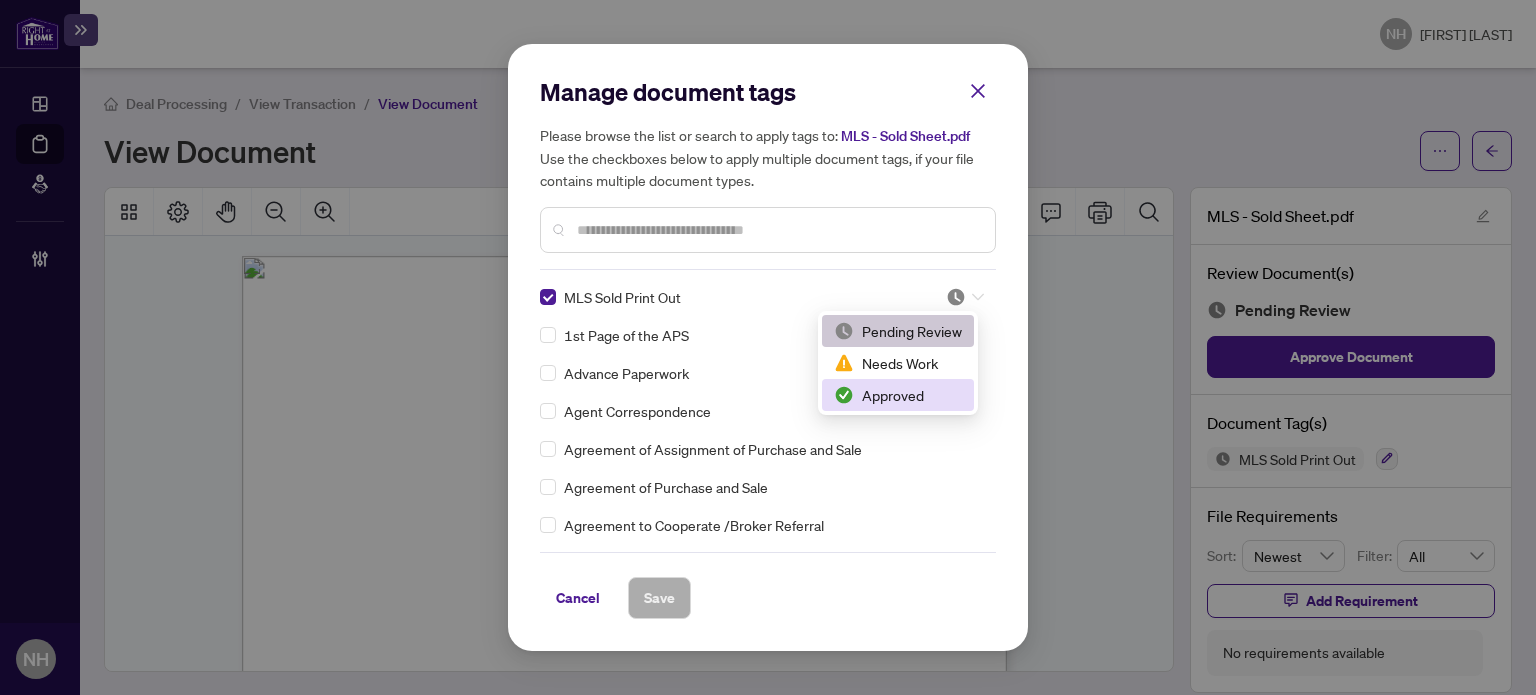 click on "Approved" at bounding box center [898, 395] 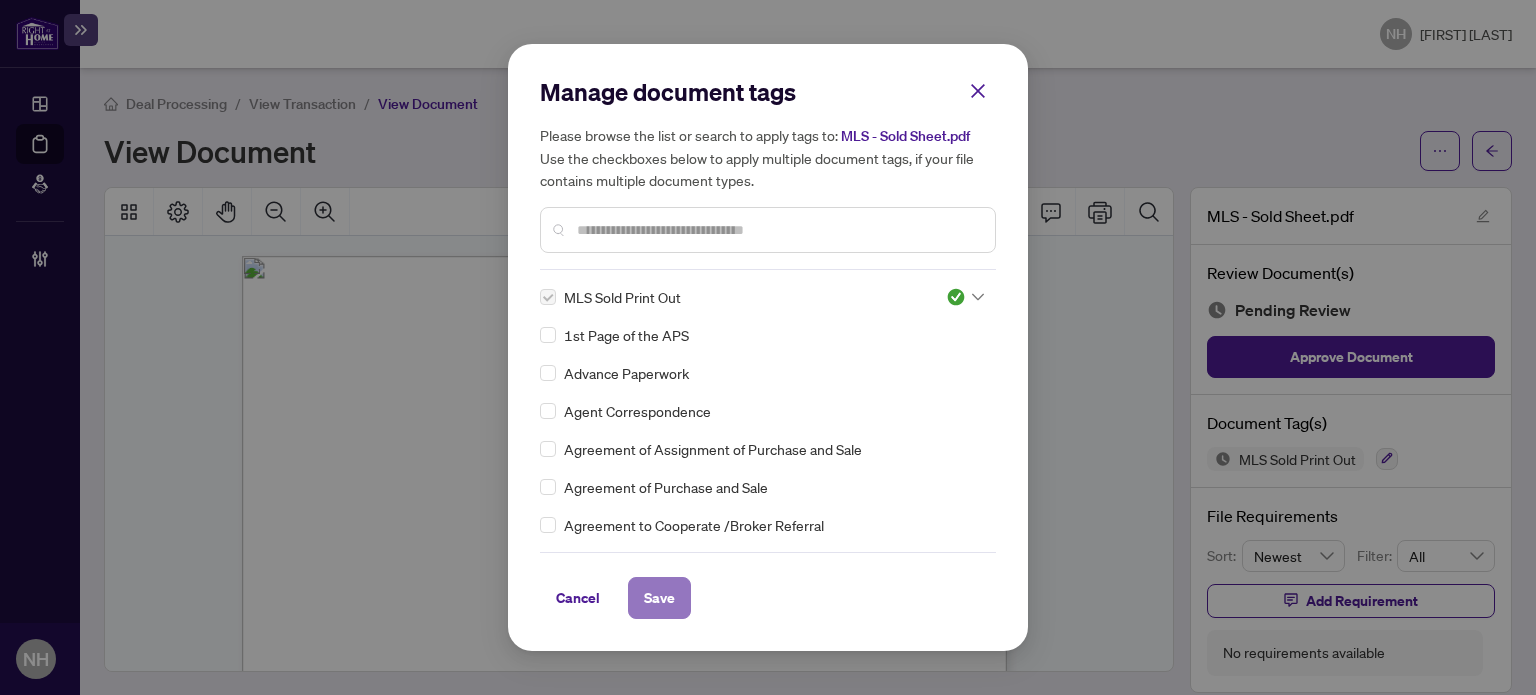click on "Save" at bounding box center (659, 598) 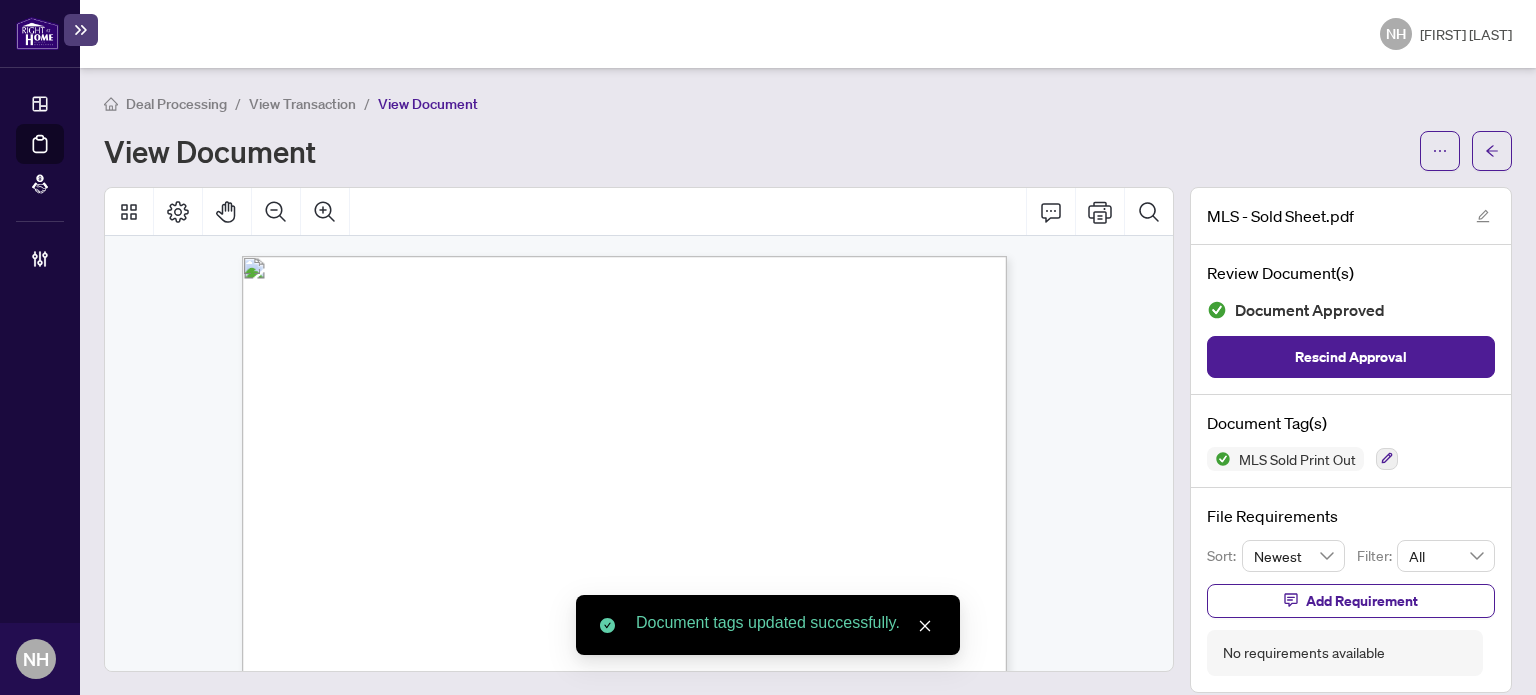 click on "View Transaction" at bounding box center (302, 104) 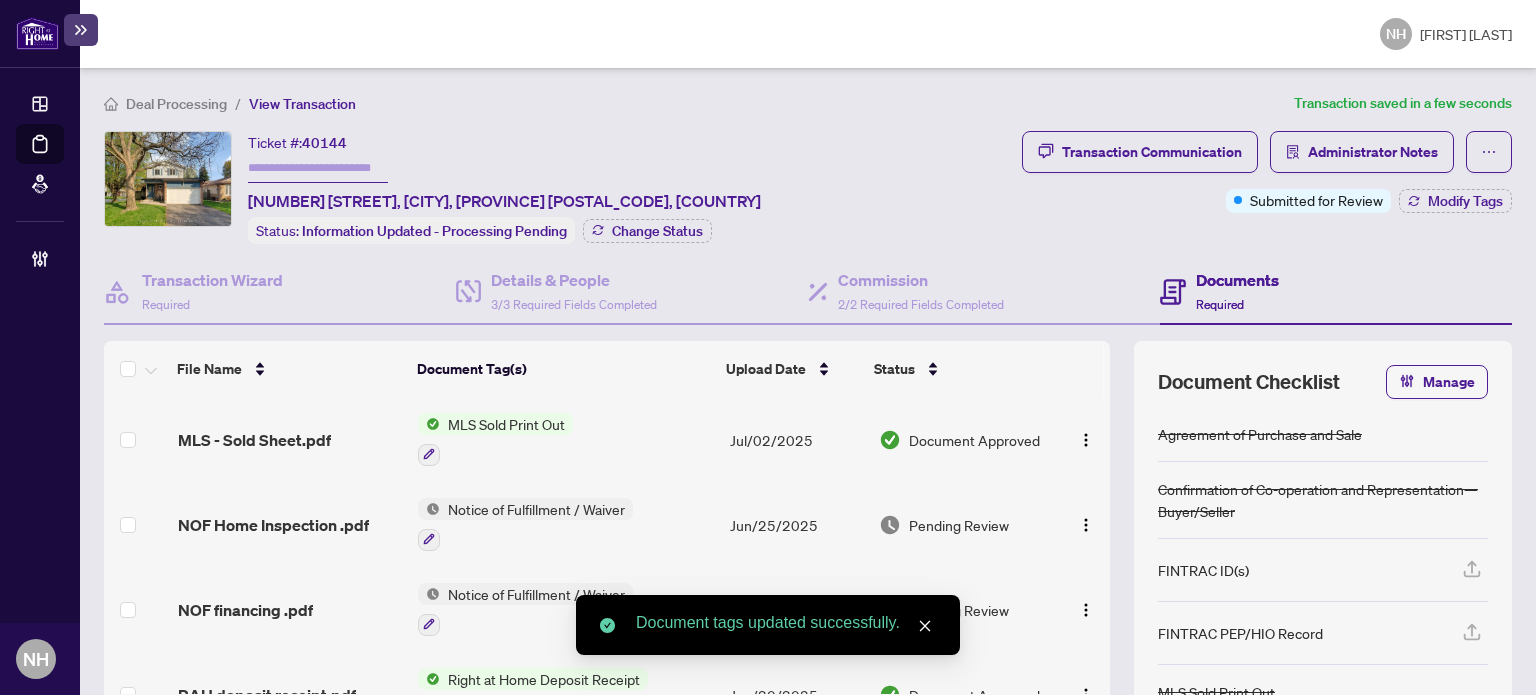 click on "NOF Home Inspection .pdf" at bounding box center (290, 524) 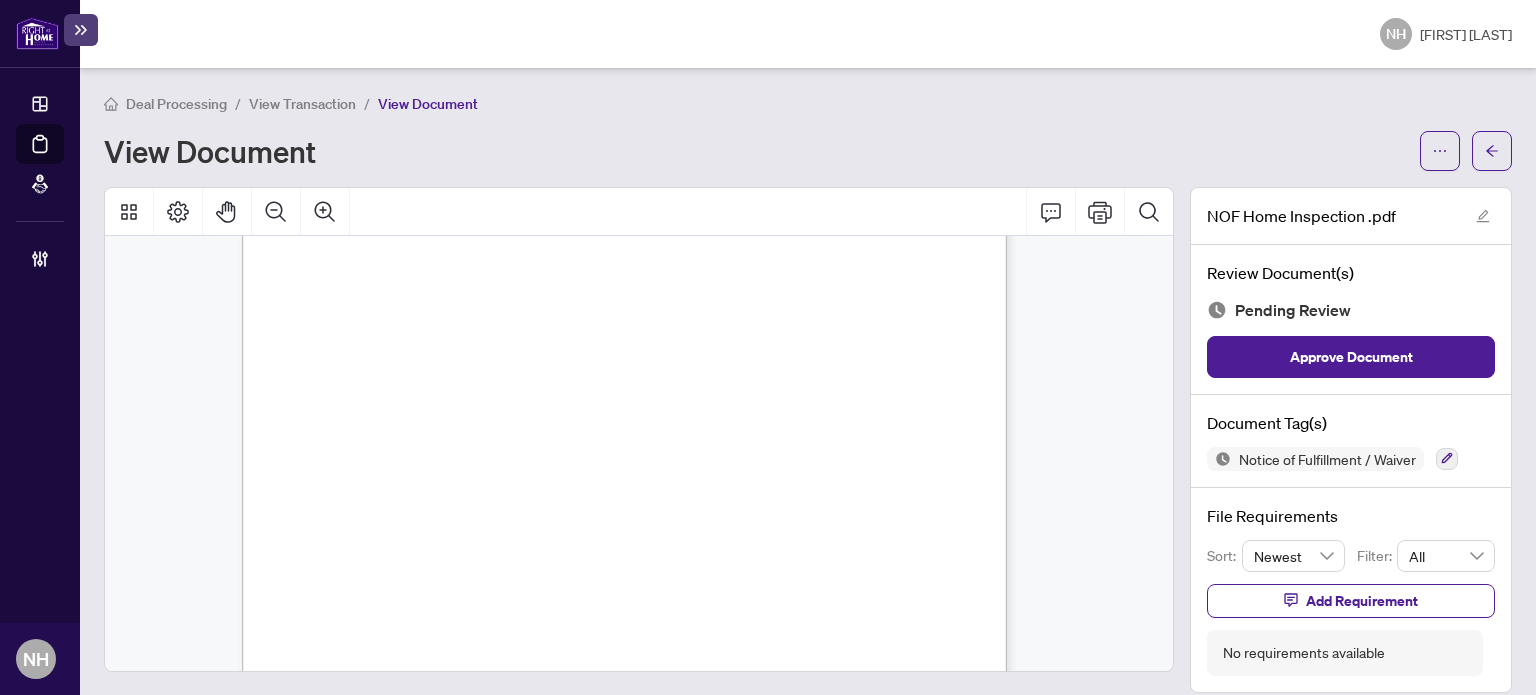 scroll, scrollTop: 594, scrollLeft: 0, axis: vertical 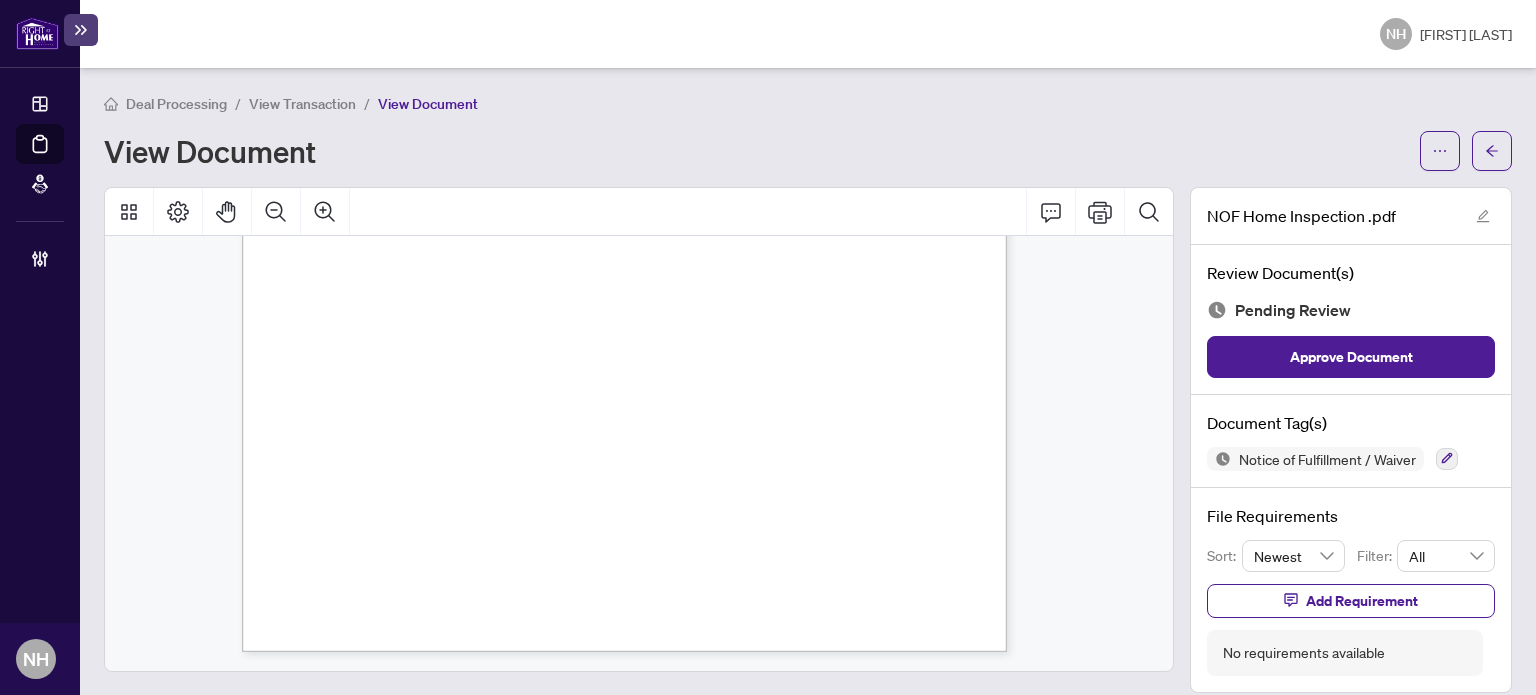 click at bounding box center [1447, 459] 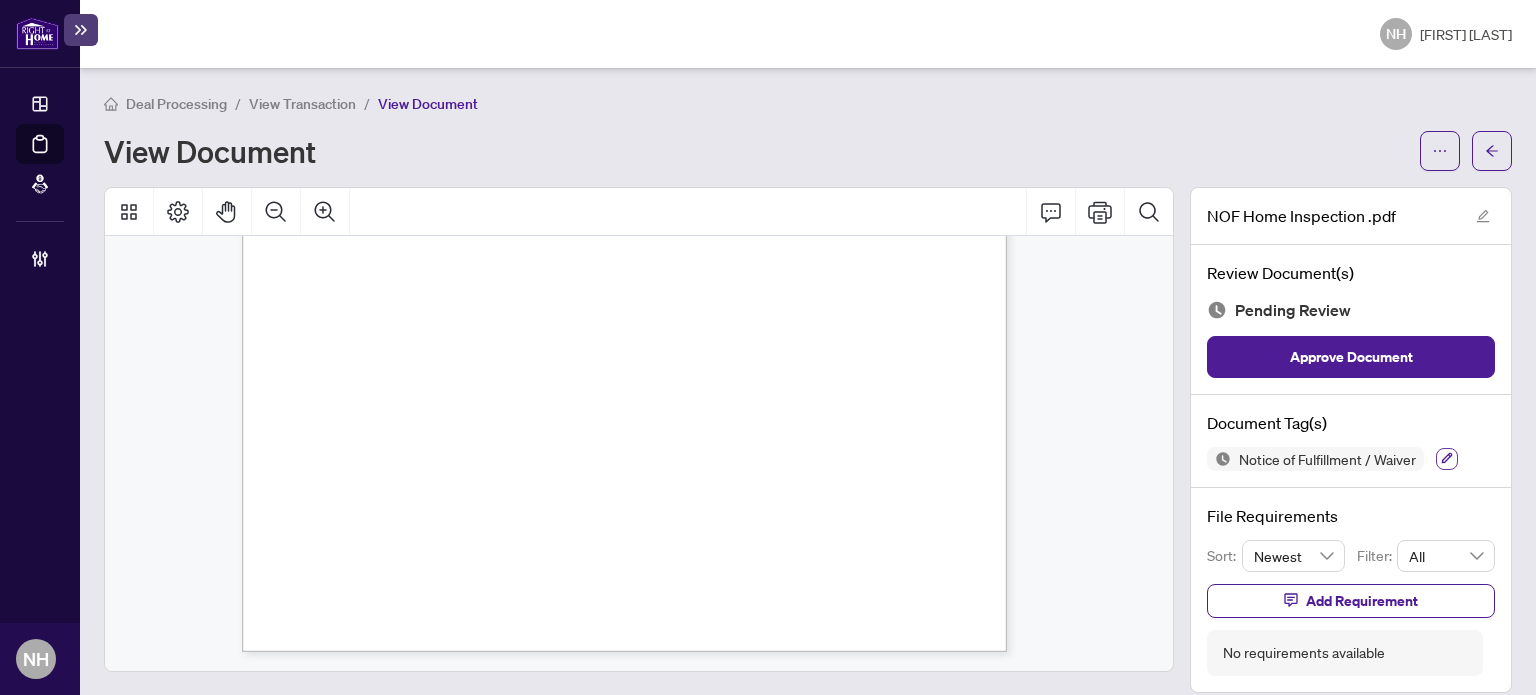 click 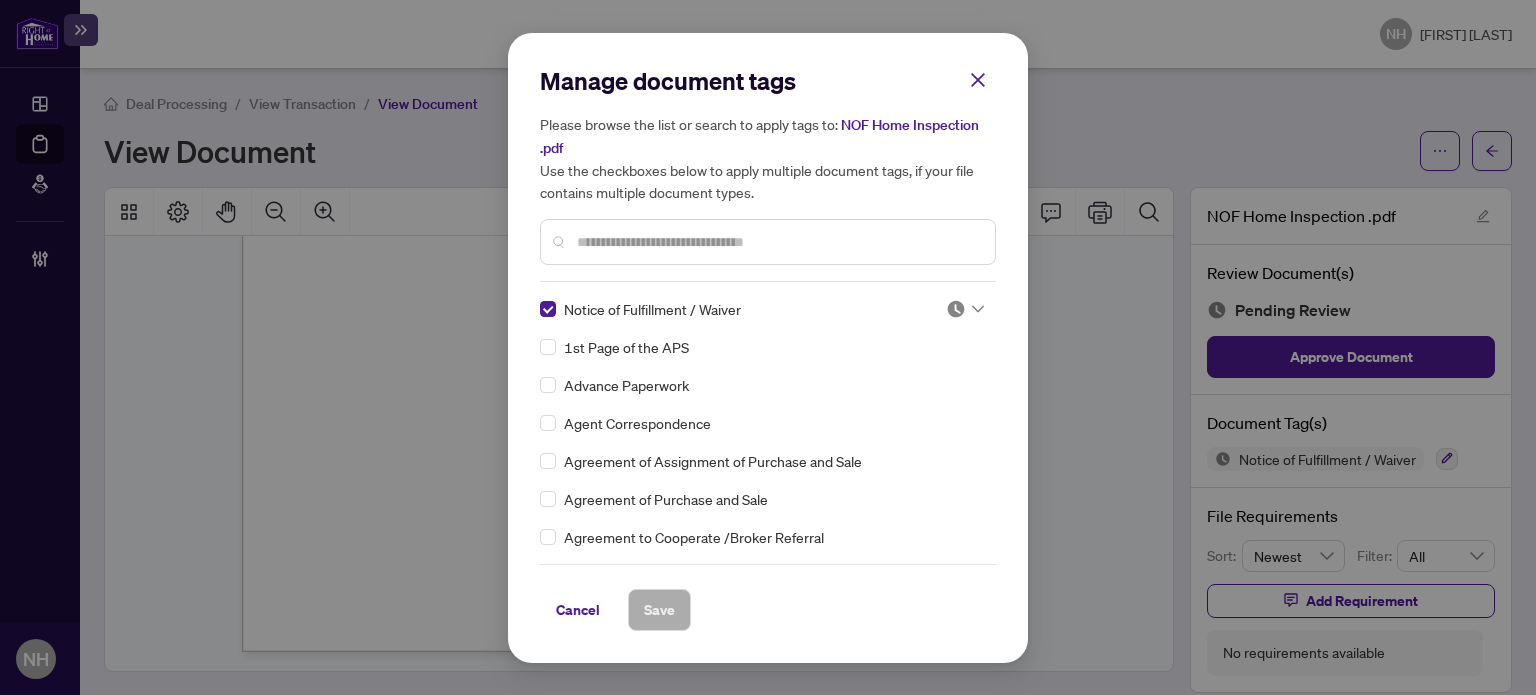 click on "Notice of Fulfillment / Waiver 1st Page of the APS Advance Paperwork Agent Correspondence Agreement of Assignment of Purchase and Sale Agreement of Purchase and Sale Agreement to Cooperate /Broker Referral Agreement to Lease Articles of Incorporation Back to Vendor Letter Belongs to Another Transaction Builder's Consent Buyer Designated Representation Agreement Buyer Designated Representation Agreement Buyers Lawyer Information Certificate of Estate Trustee(s) Client Refused to Sign Closing Date Change Co-op Brokerage Commission Statement Co-op EFT Co-operating Indemnity Agreement Commission Adjustment Commission Agreement Commission Calculation Commission Statement Sent Commission Statement Sent to Landlord Commission Statement Sent to Lawyer Commission Statement Sent to Listing Brokerage Commission Statement Sent to Vendor Commission Waiver Letter Confirmation of Closing Confirmation of Co-operation and Representation—Buyer/Seller Confirmation of Cooperation Copy of Commission Payment Copy of Deposit Type" at bounding box center (768, 423) 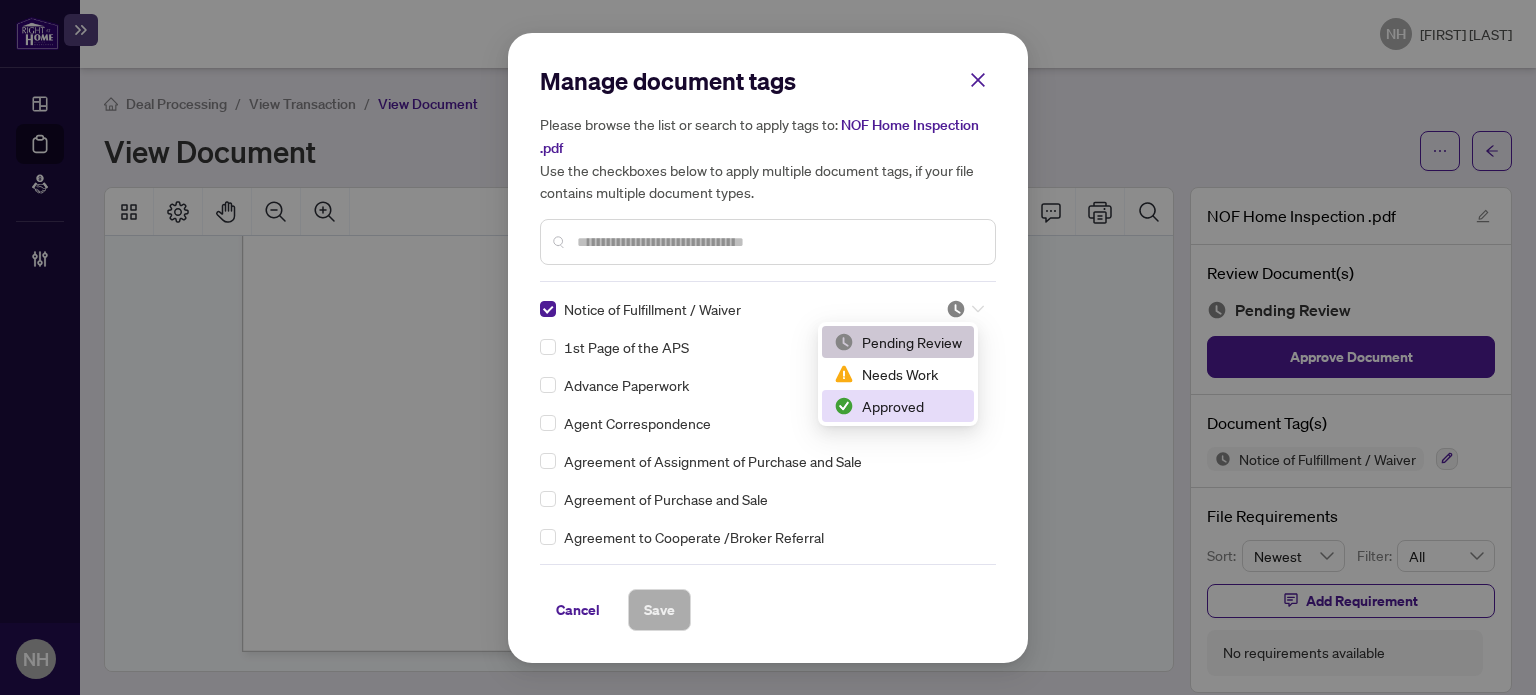 click on "Approved" at bounding box center (898, 406) 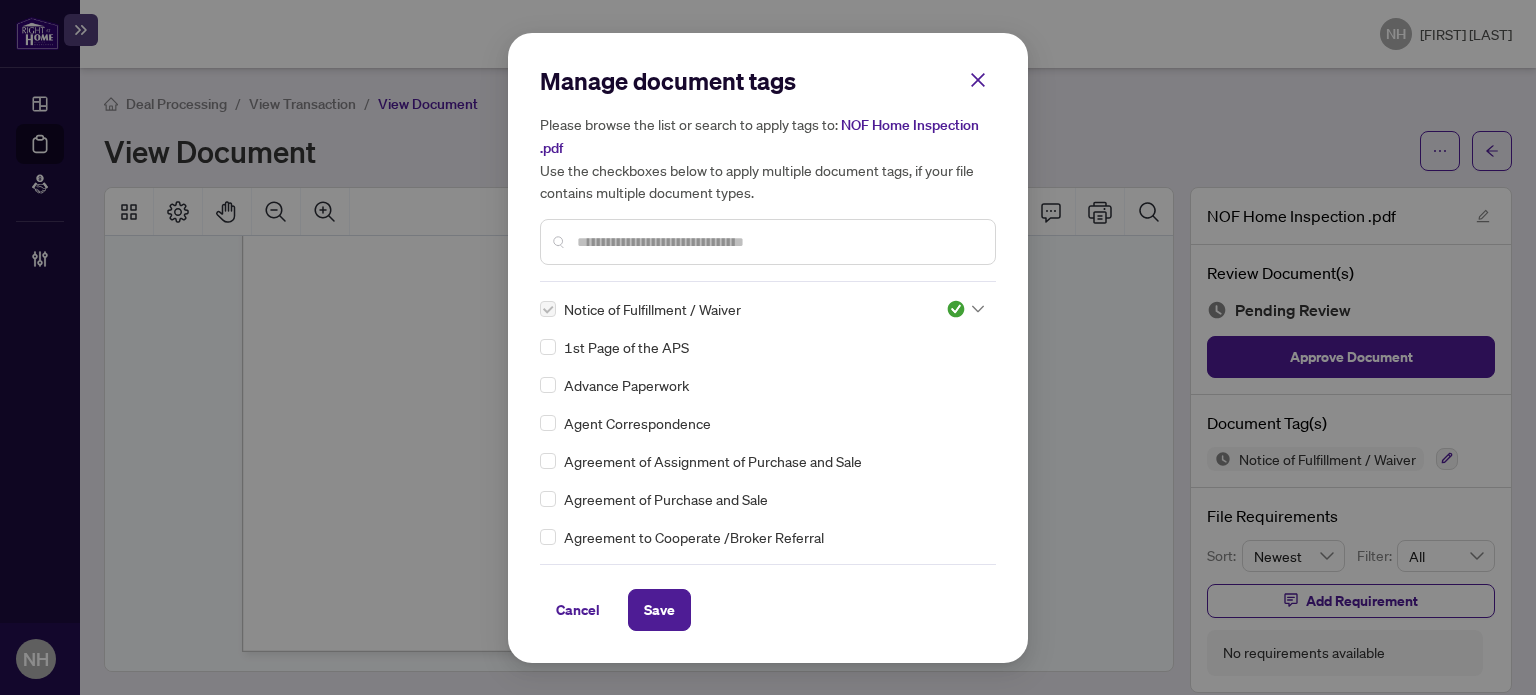 click on "Cancel Save" at bounding box center [768, 597] 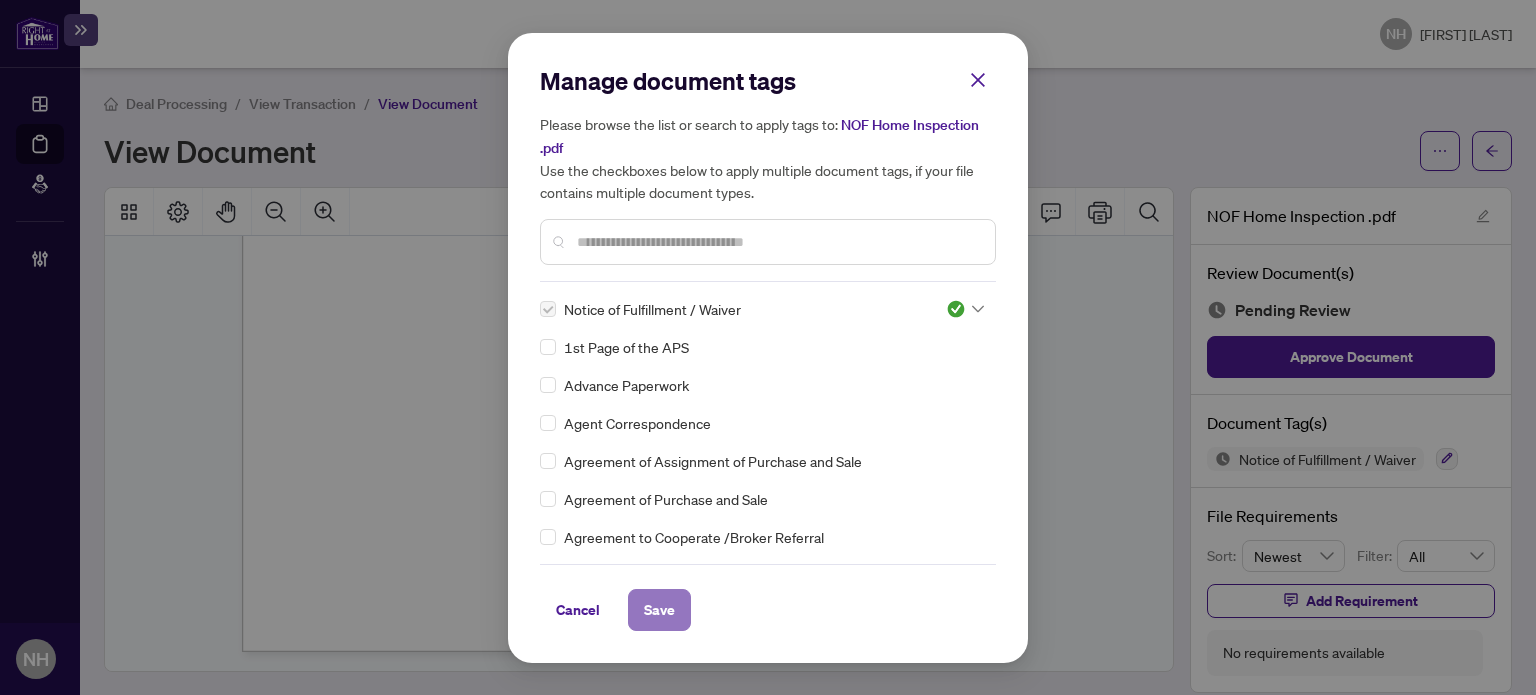 click on "Save" at bounding box center (659, 610) 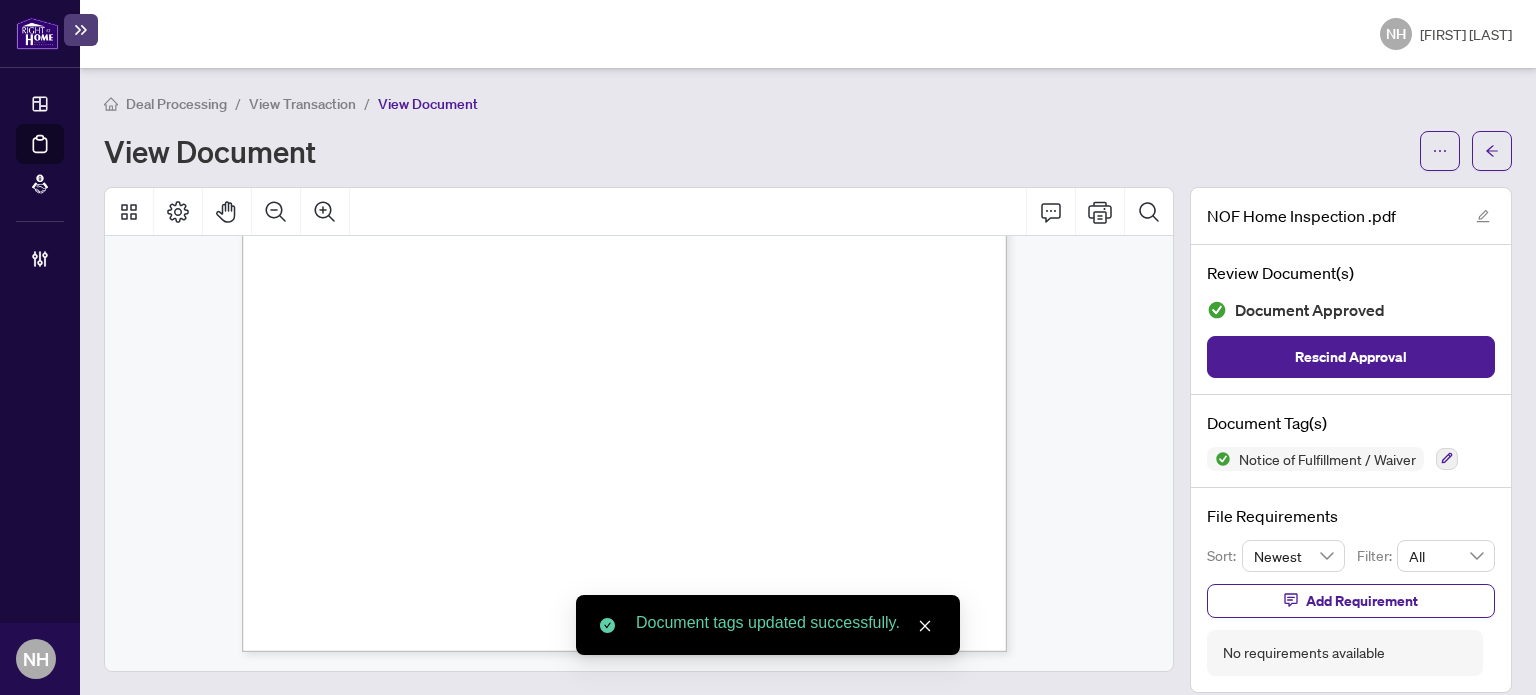 click on "View Transaction" at bounding box center (302, 104) 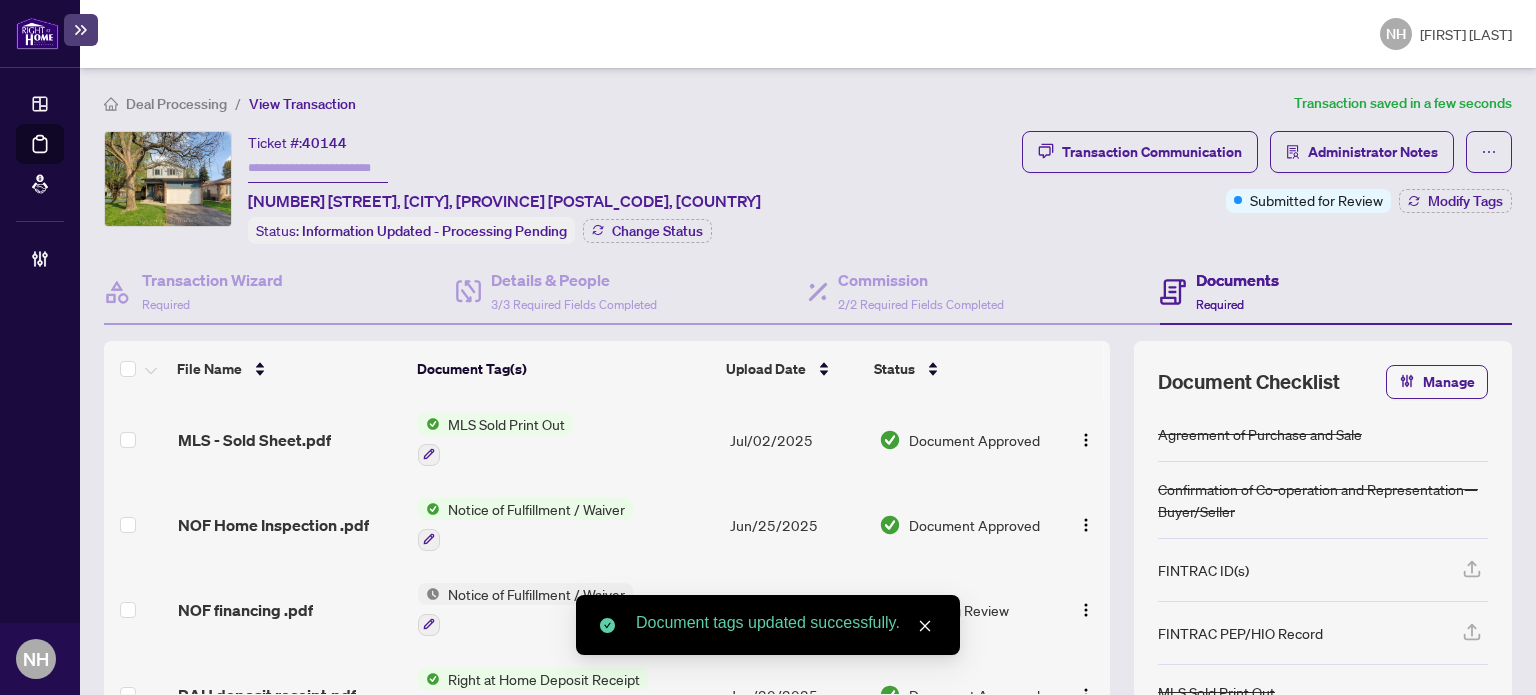 scroll, scrollTop: 200, scrollLeft: 0, axis: vertical 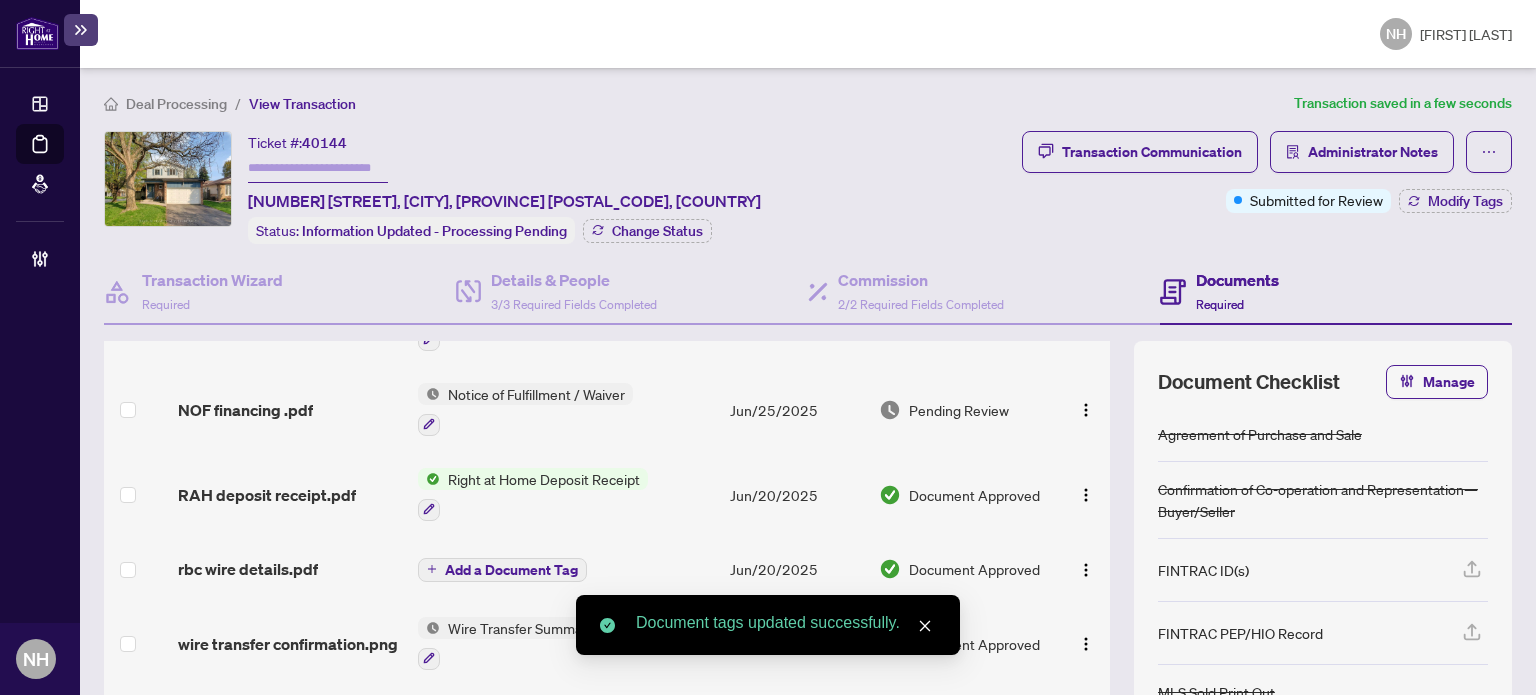 click on "NOF financing .pdf" at bounding box center [245, 410] 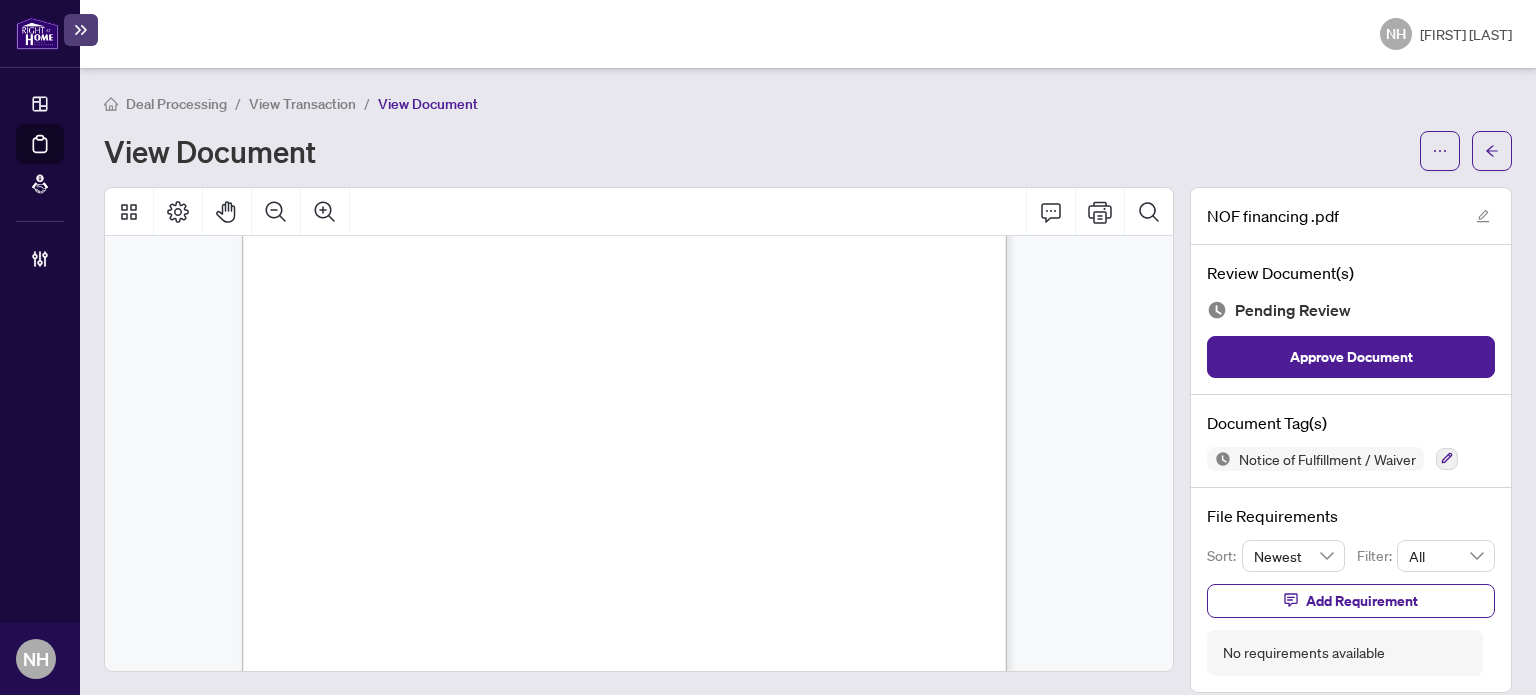 scroll, scrollTop: 594, scrollLeft: 0, axis: vertical 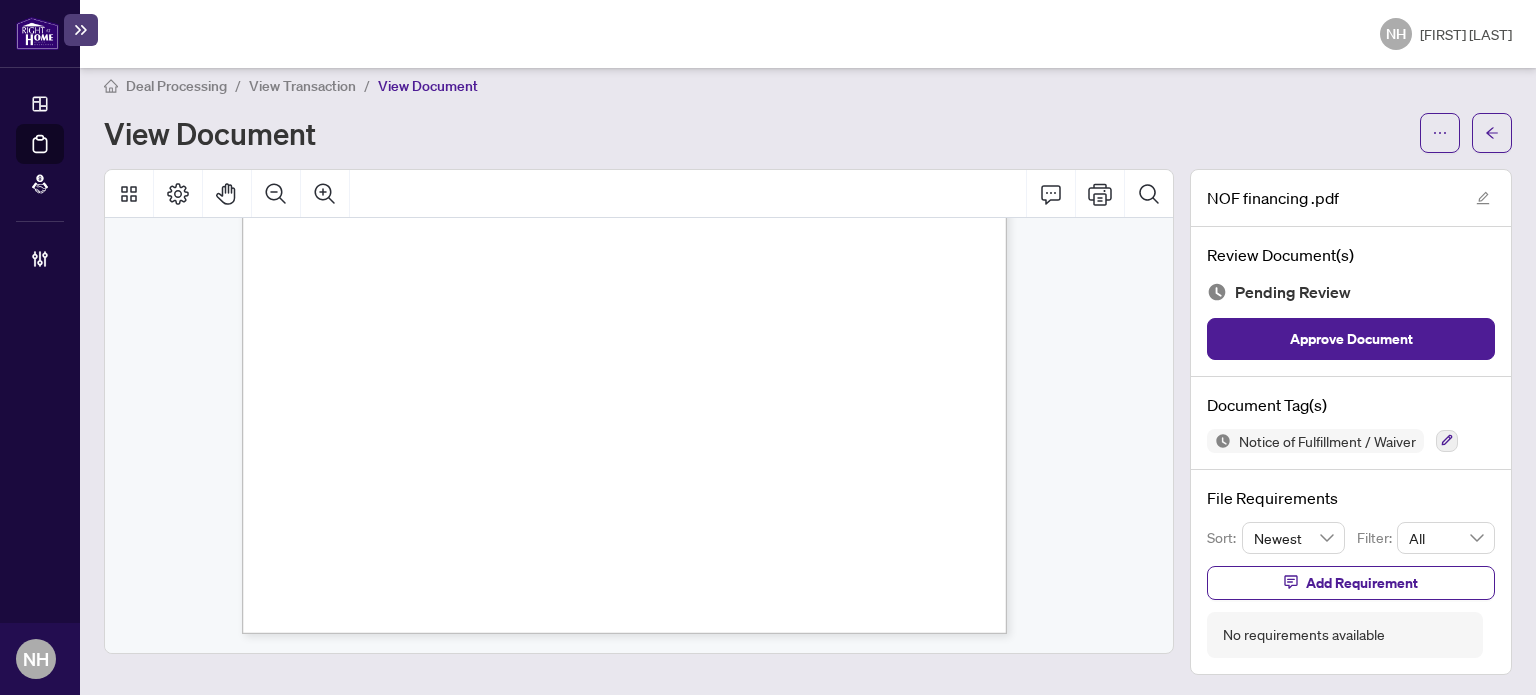 click on "Notice of Fulfillment / Waiver" at bounding box center (1351, 441) 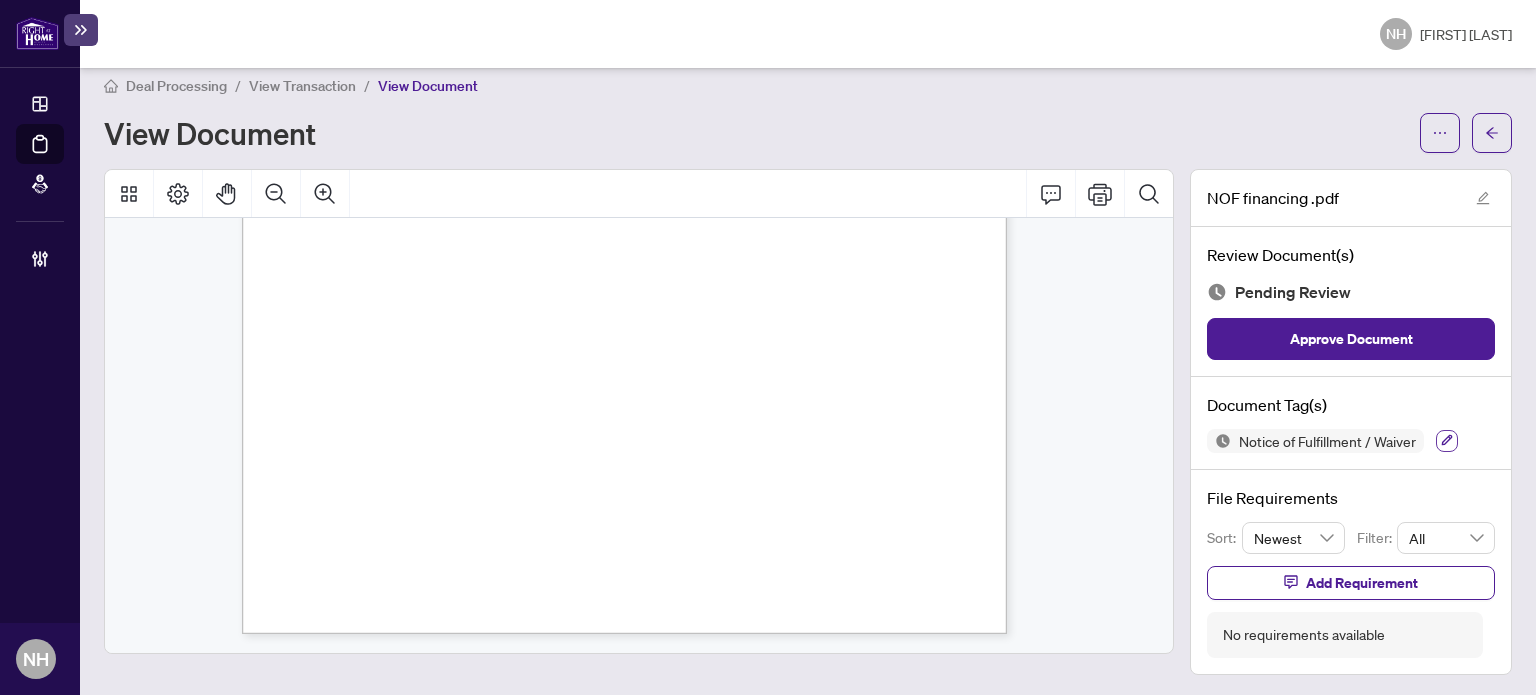 click 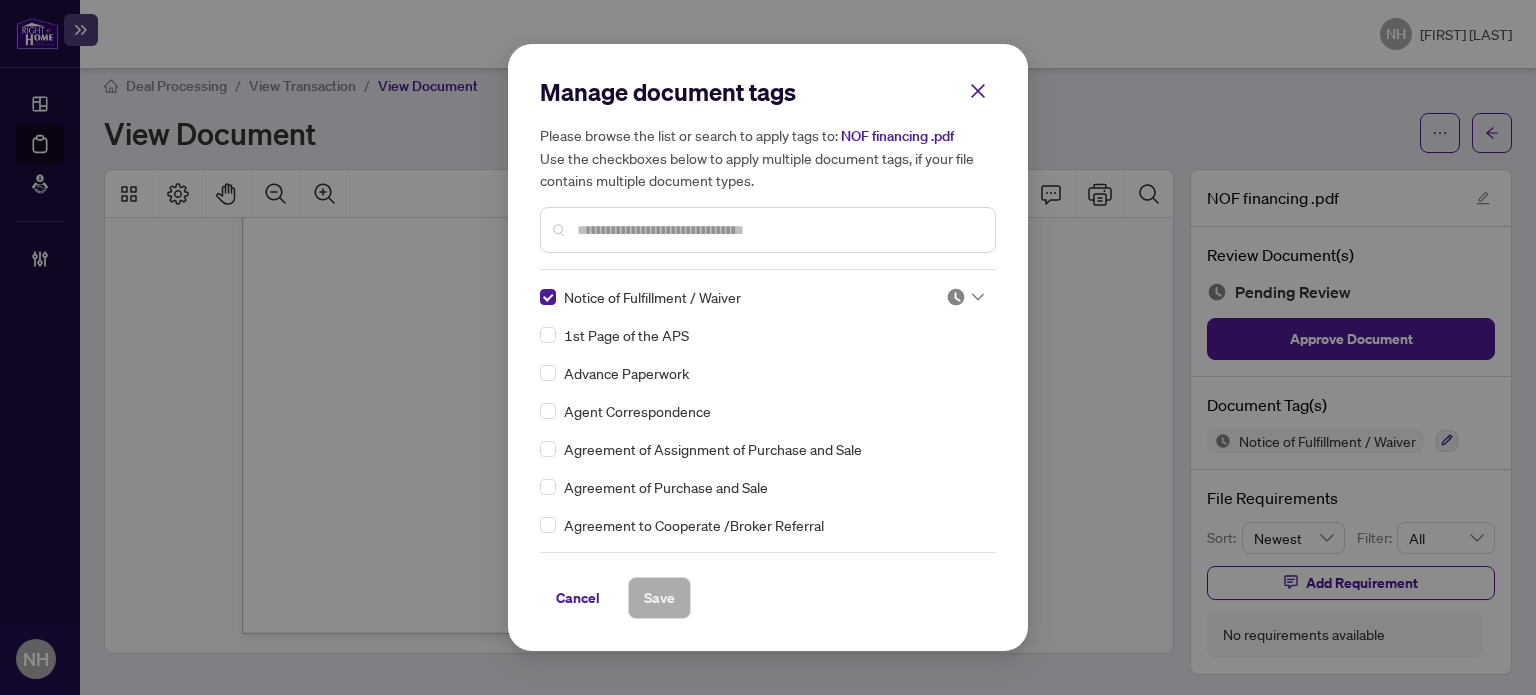 click 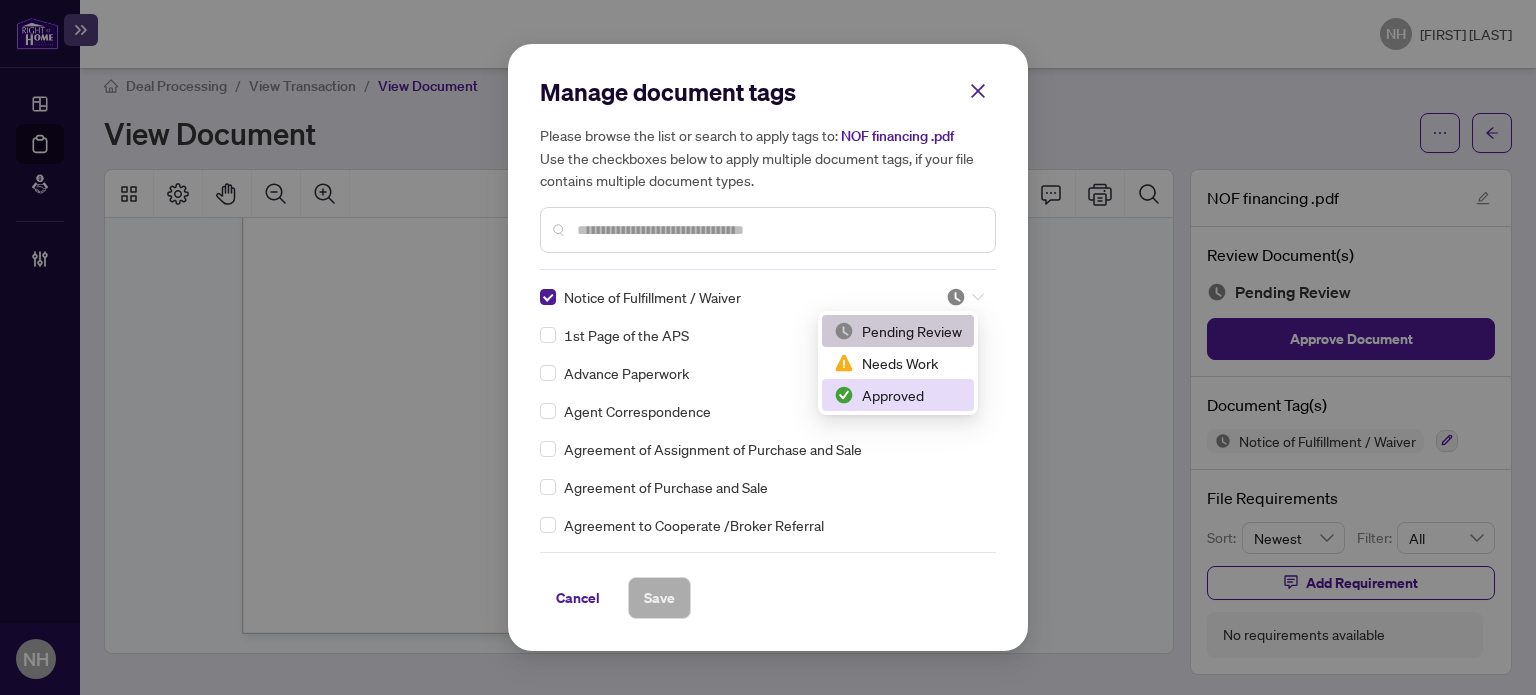click on "Approved" at bounding box center (898, 395) 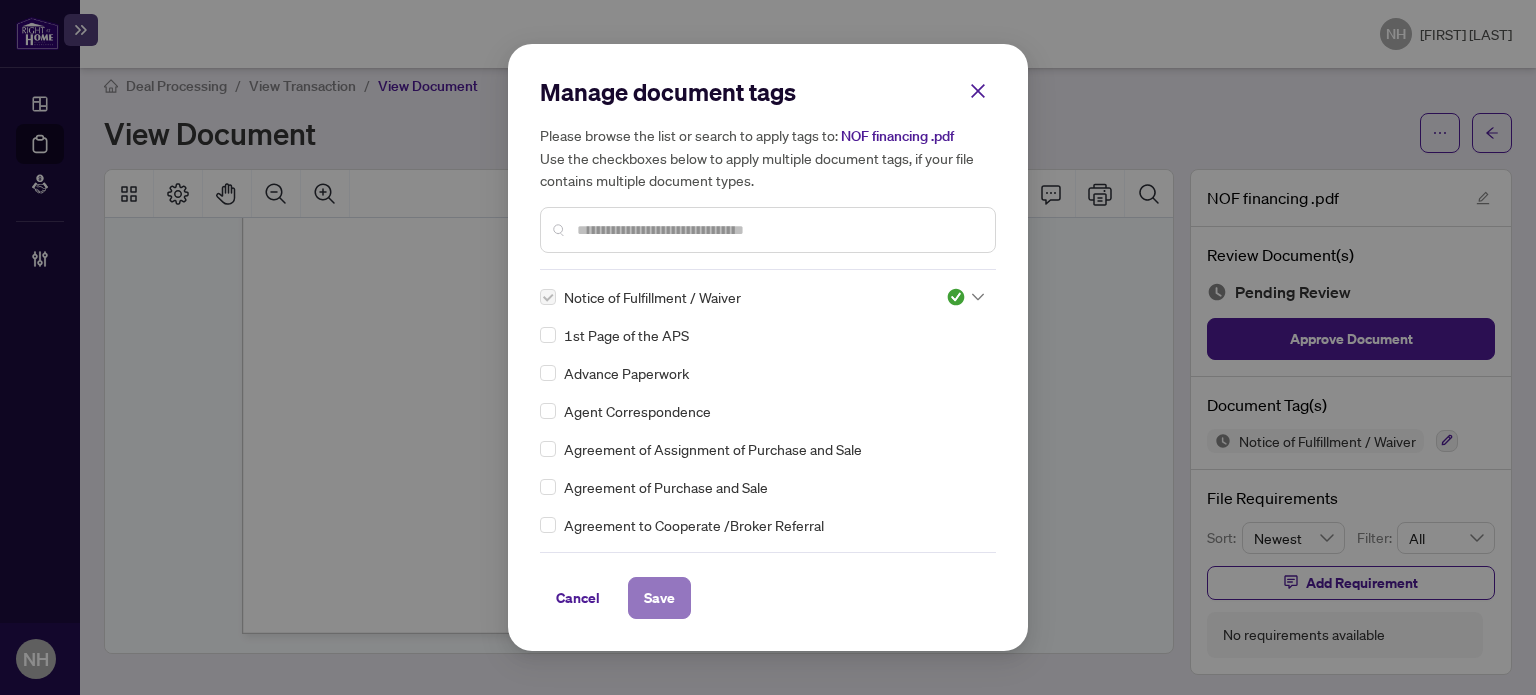 click on "Save" at bounding box center (659, 598) 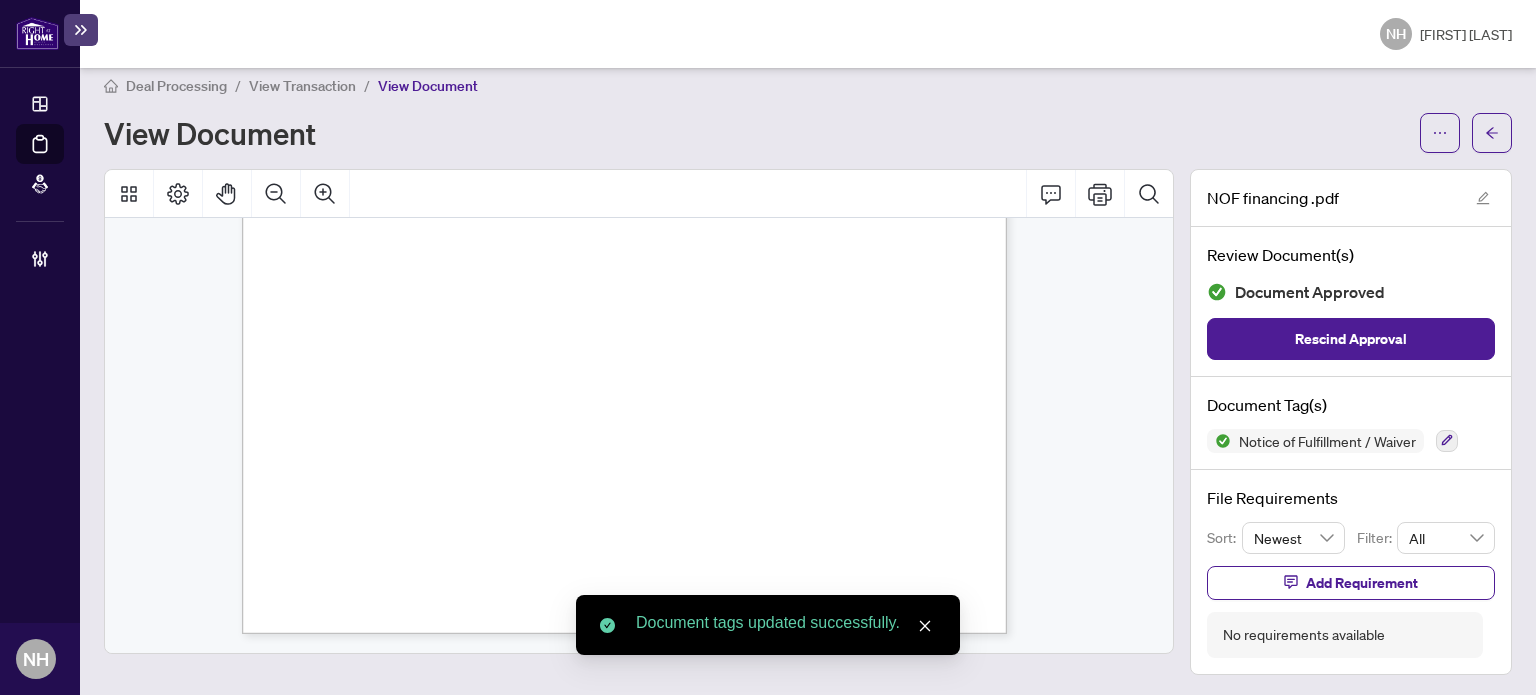 click on "View Transaction" at bounding box center (302, 86) 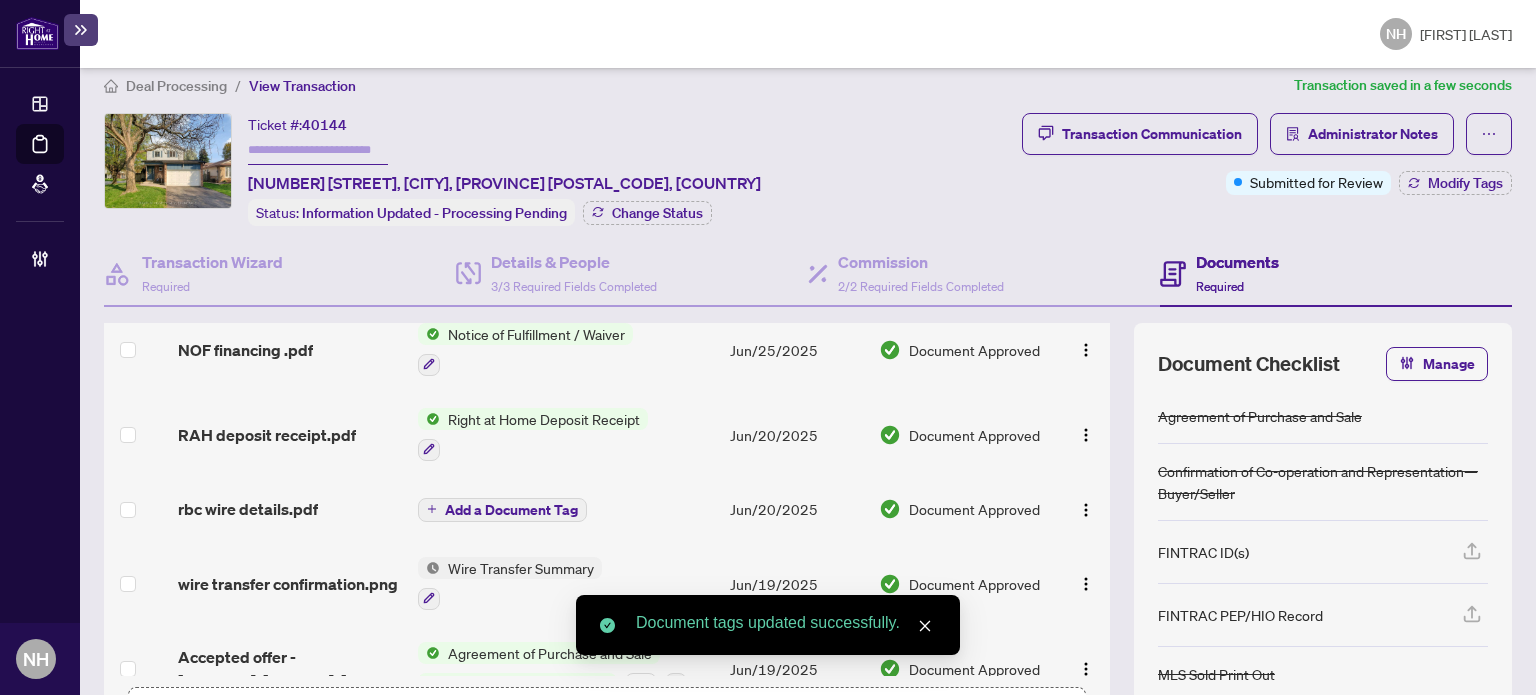 scroll, scrollTop: 279, scrollLeft: 0, axis: vertical 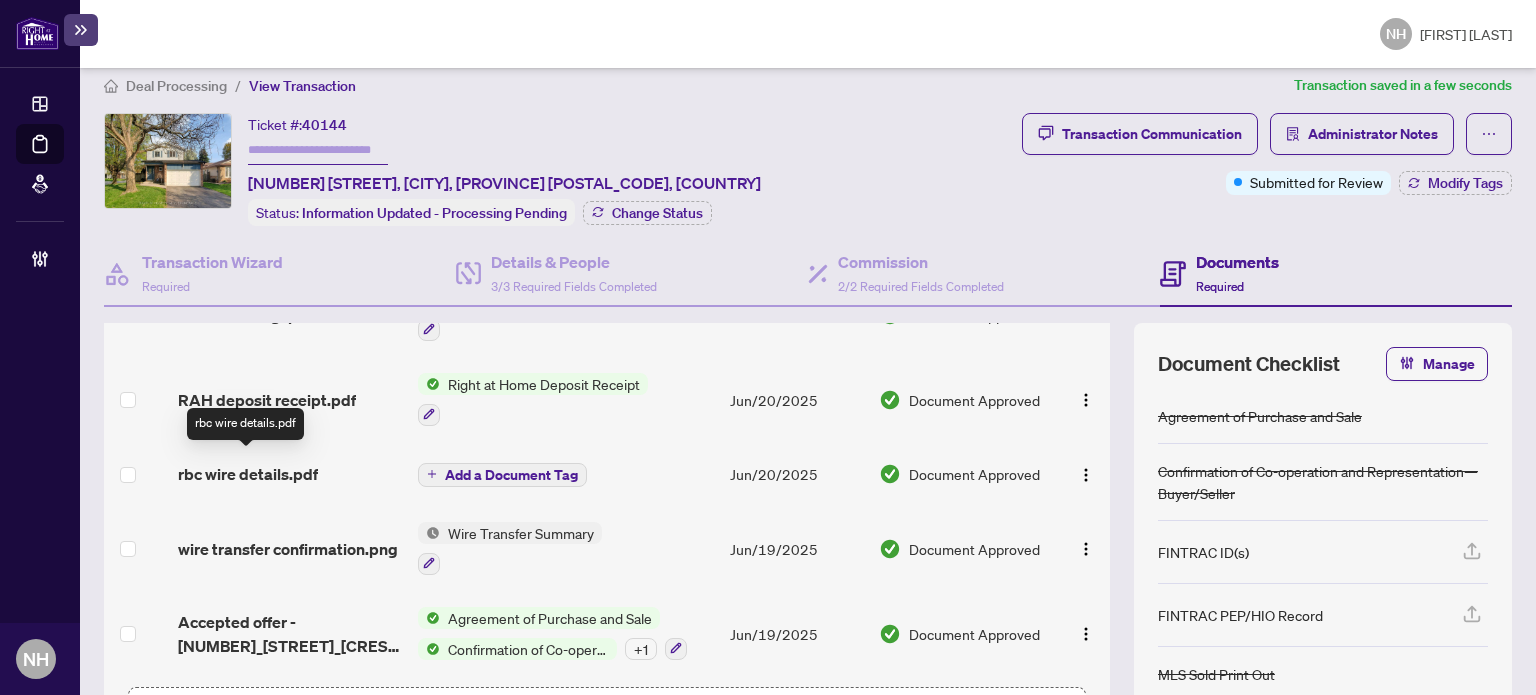 click on "rbc wire details.pdf" at bounding box center (248, 474) 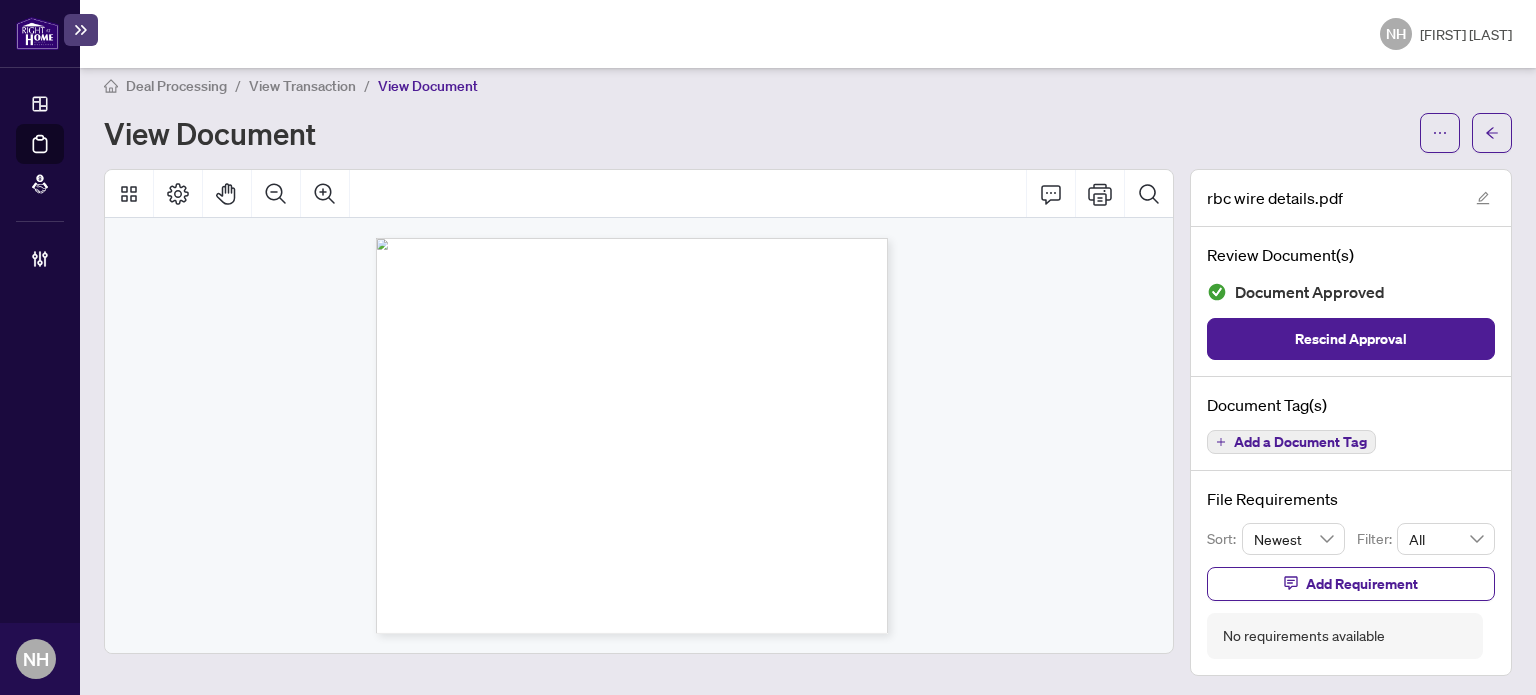 click on "View Transaction" at bounding box center (302, 86) 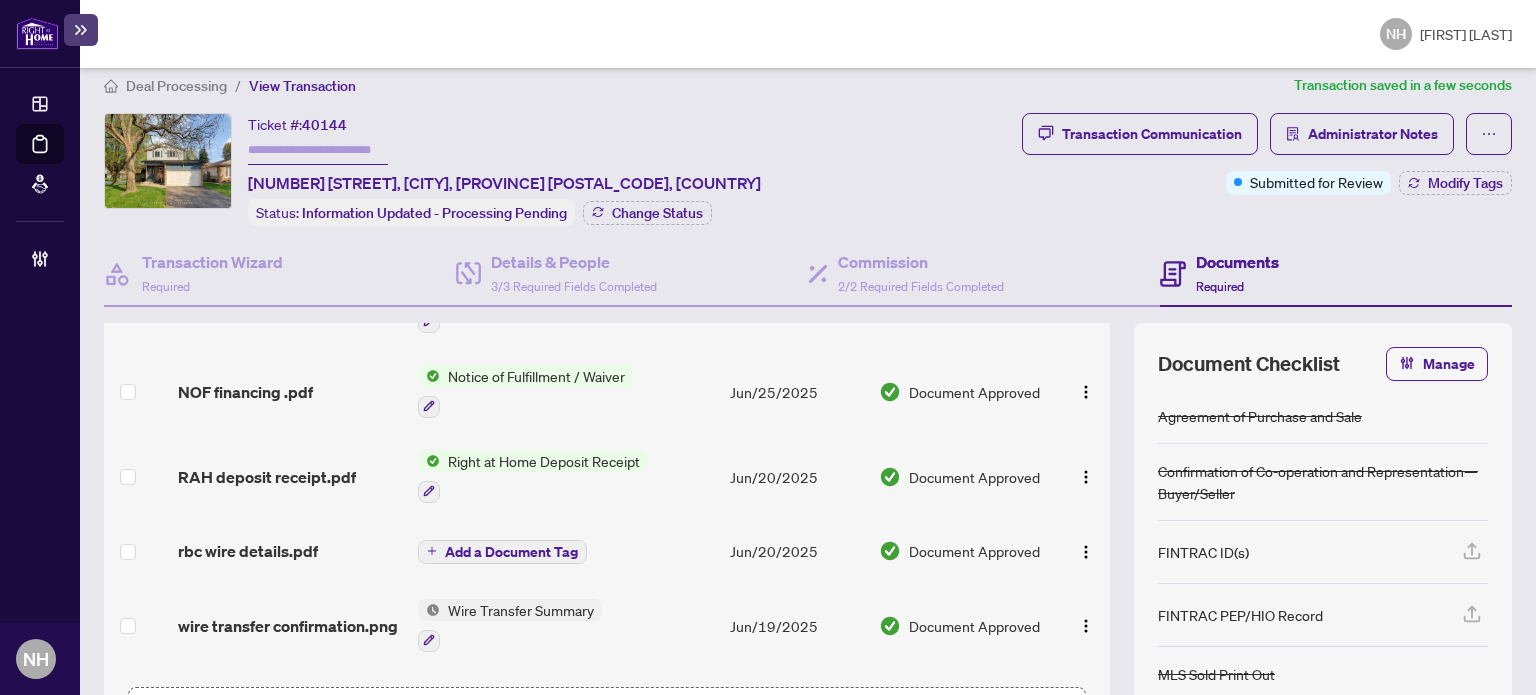 scroll, scrollTop: 279, scrollLeft: 0, axis: vertical 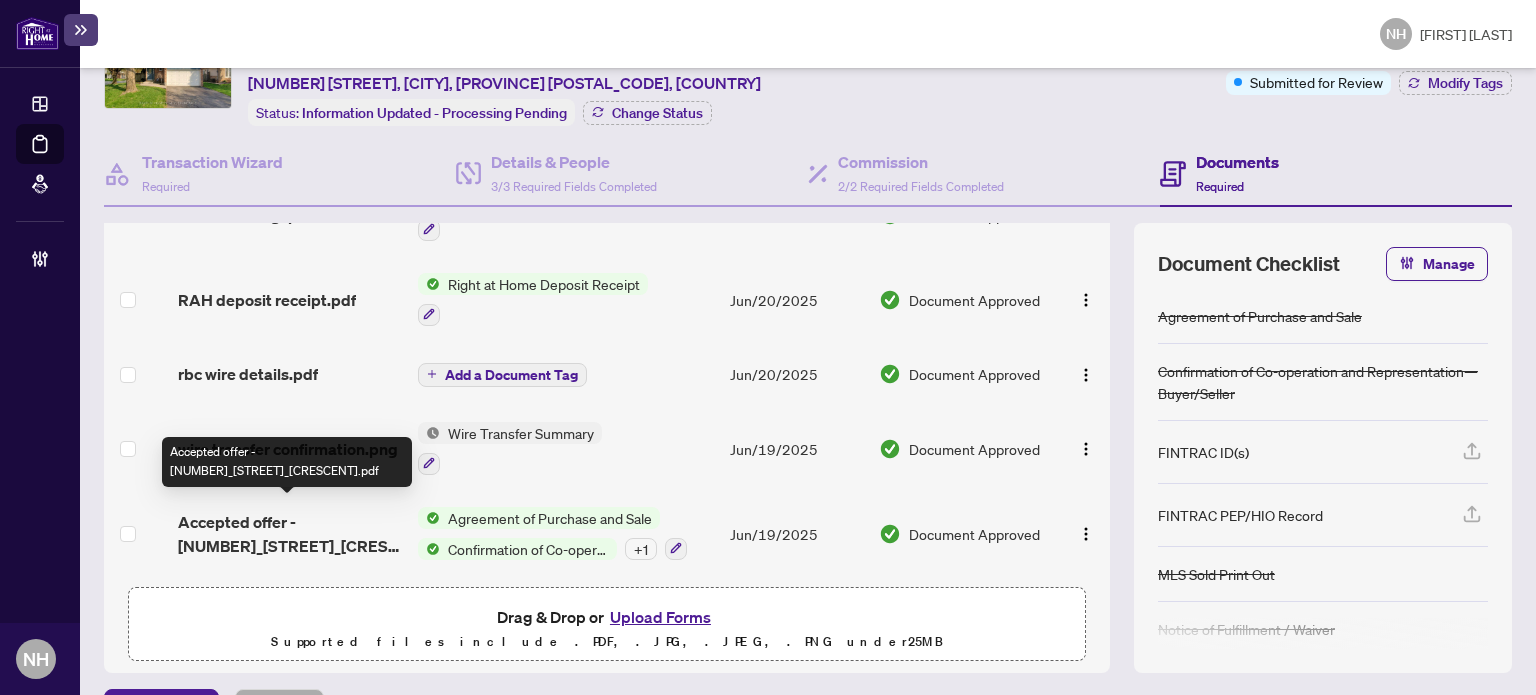click on "Accepted offer - 496_Tipperton_Crescent.pdf" at bounding box center [290, 534] 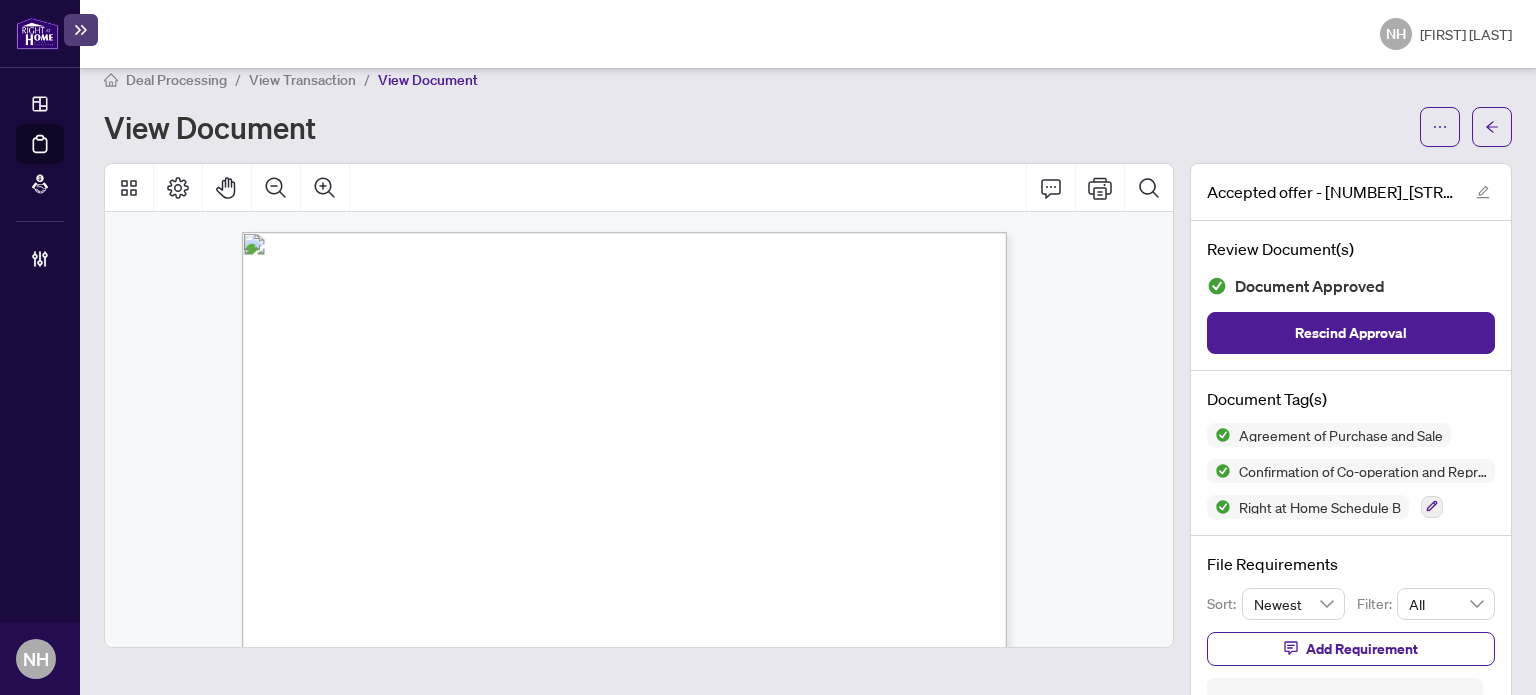 scroll, scrollTop: 0, scrollLeft: 0, axis: both 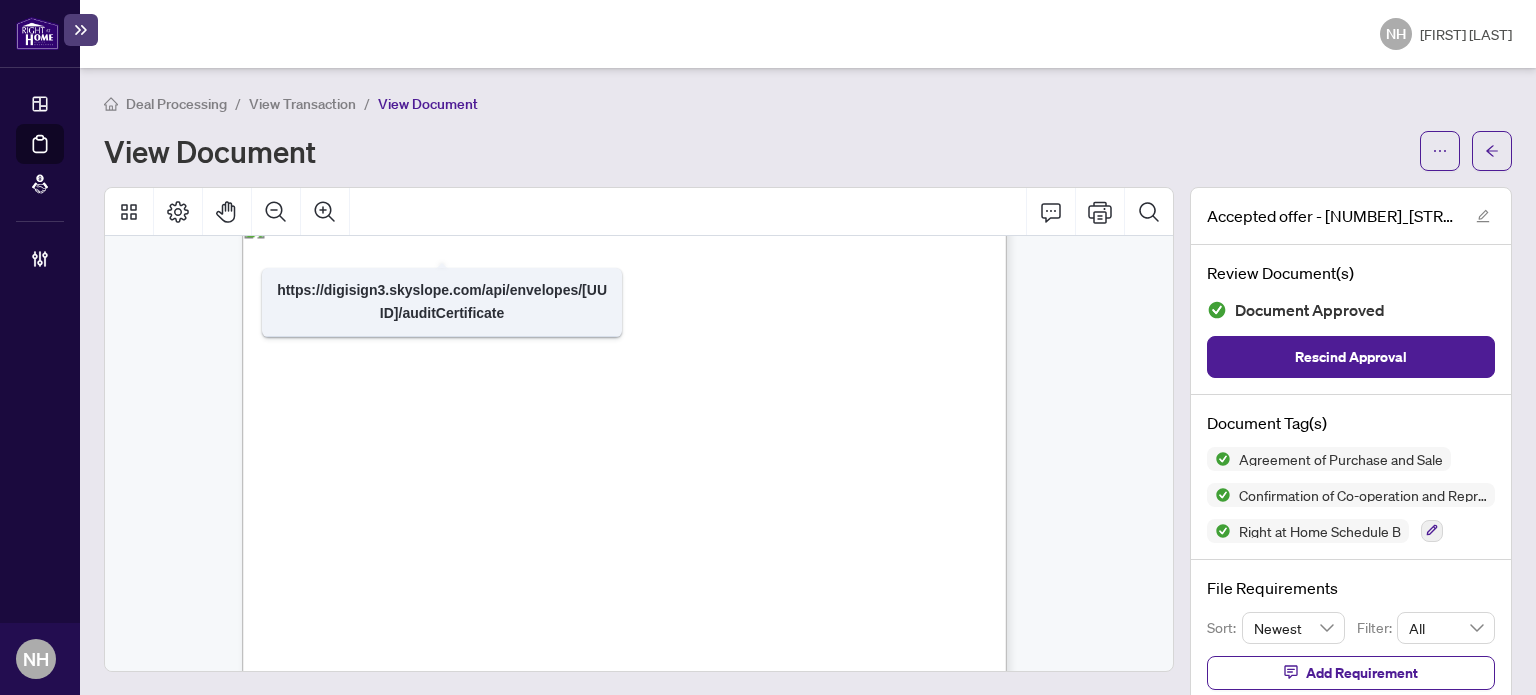 click on "View Transaction" at bounding box center [302, 104] 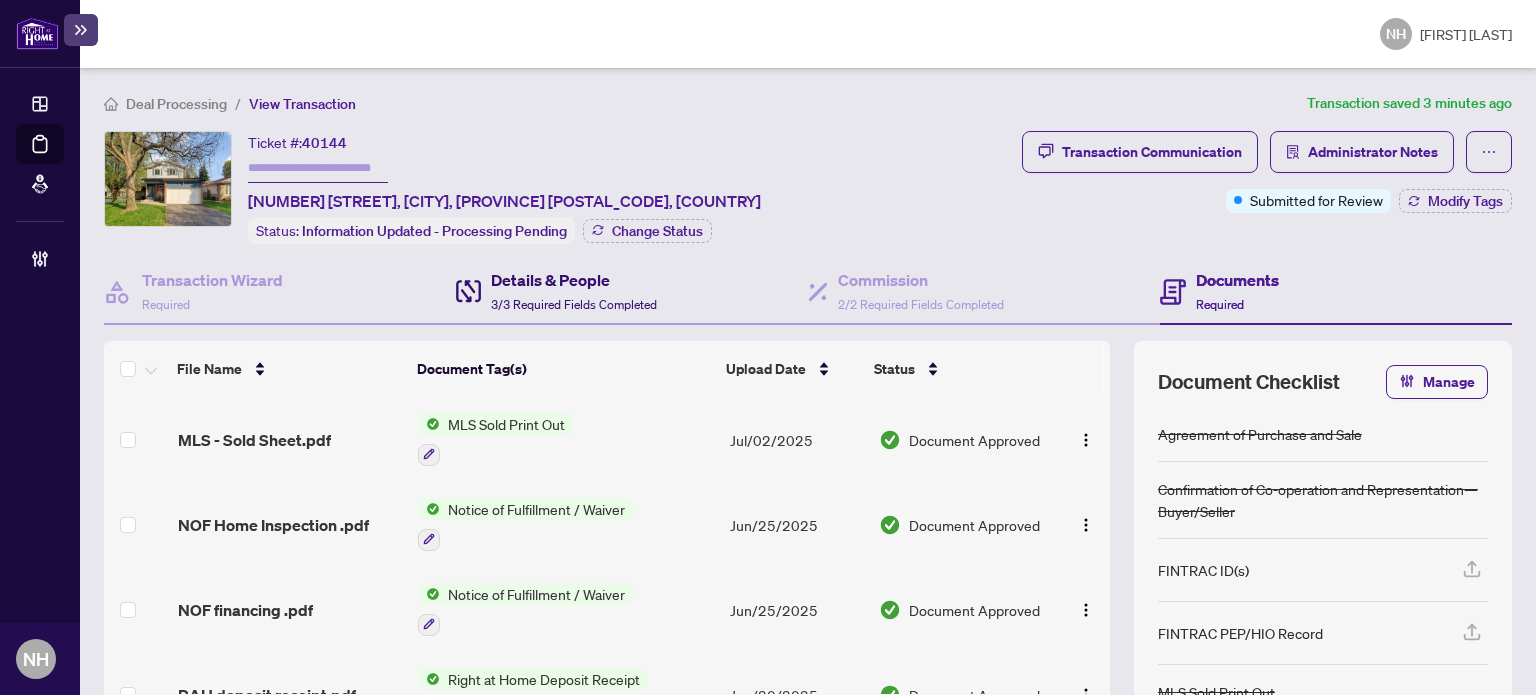 click on "Details & People" at bounding box center (574, 280) 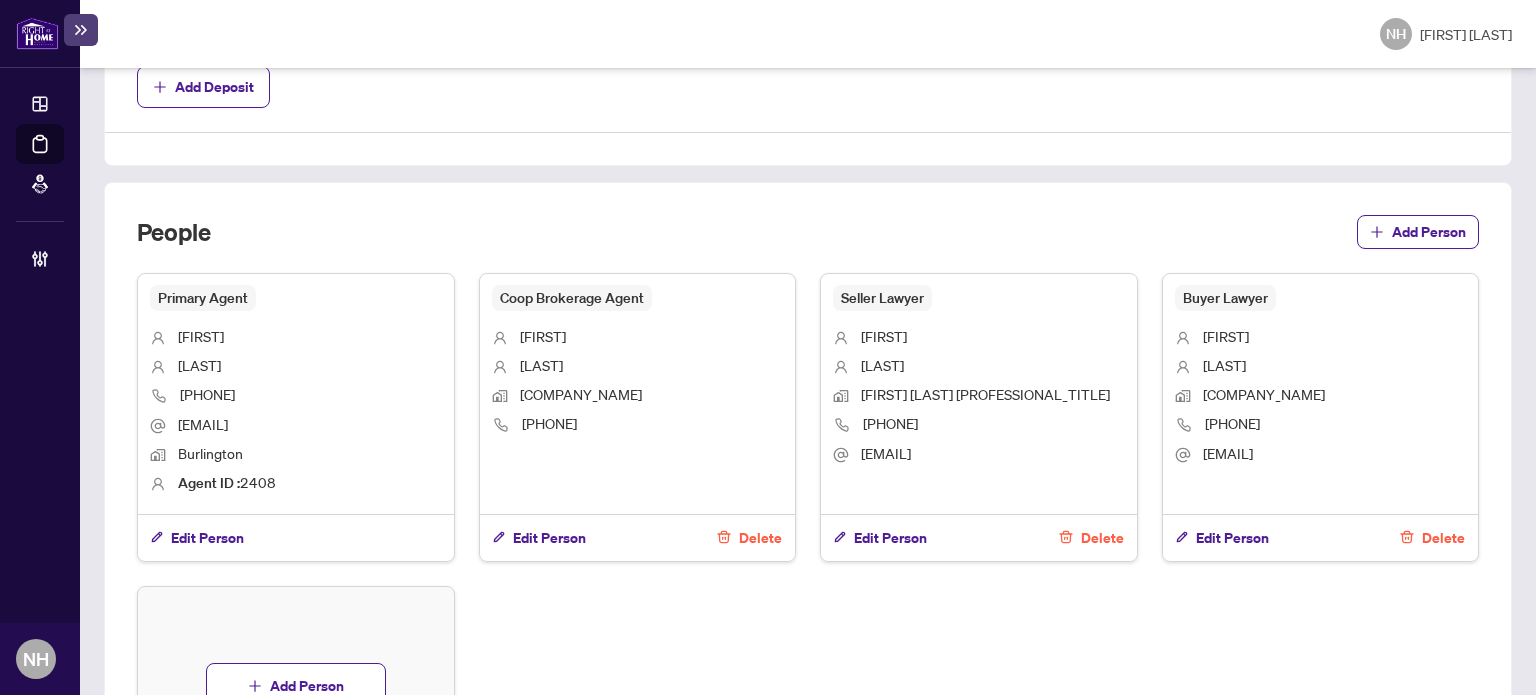 scroll, scrollTop: 1100, scrollLeft: 0, axis: vertical 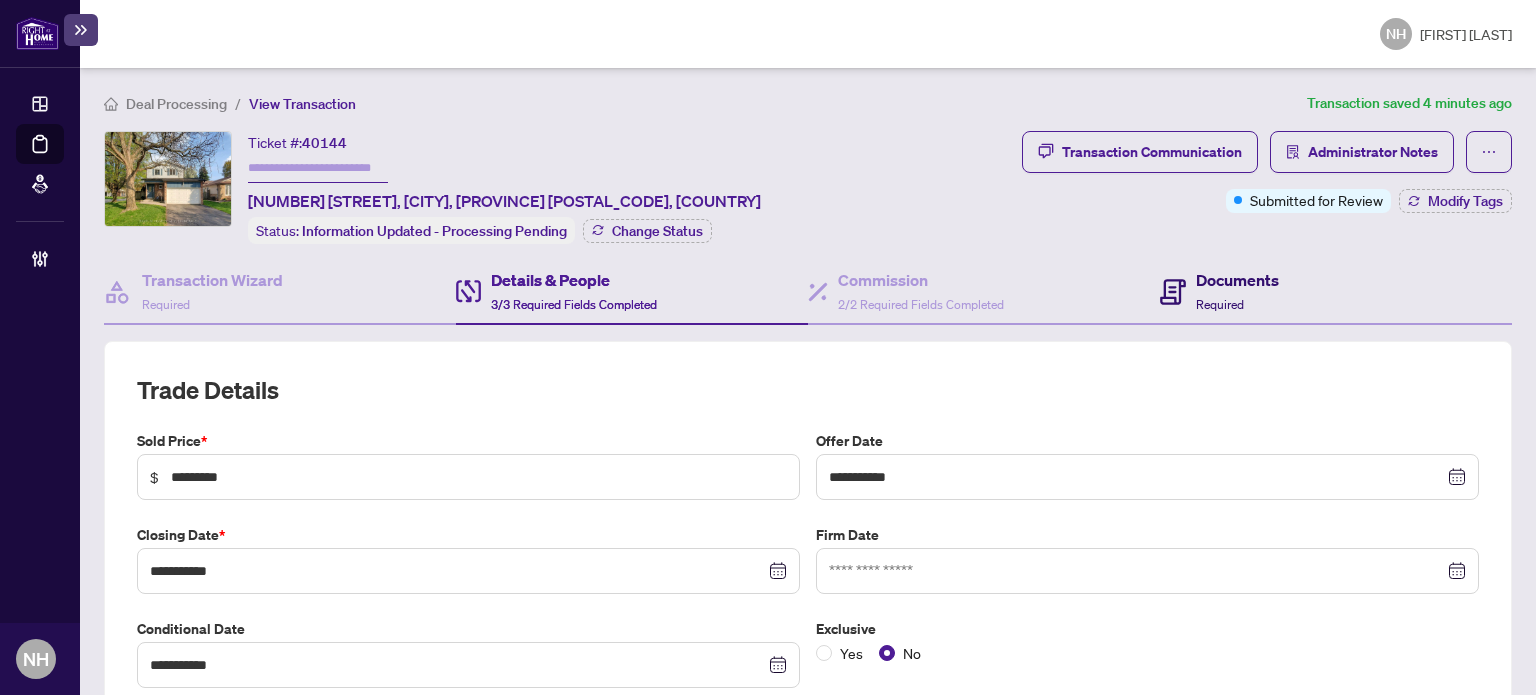 click on "Documents Required" at bounding box center (1237, 291) 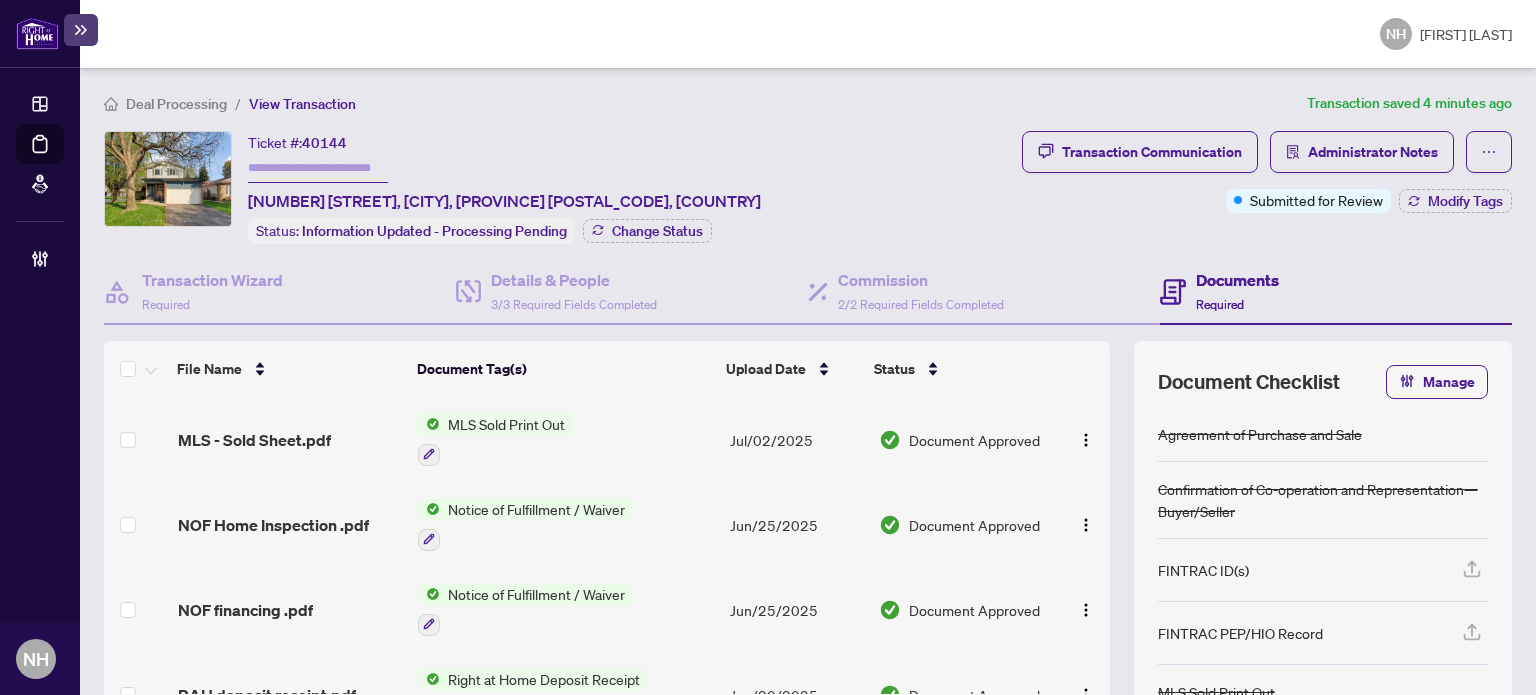 scroll, scrollTop: 279, scrollLeft: 0, axis: vertical 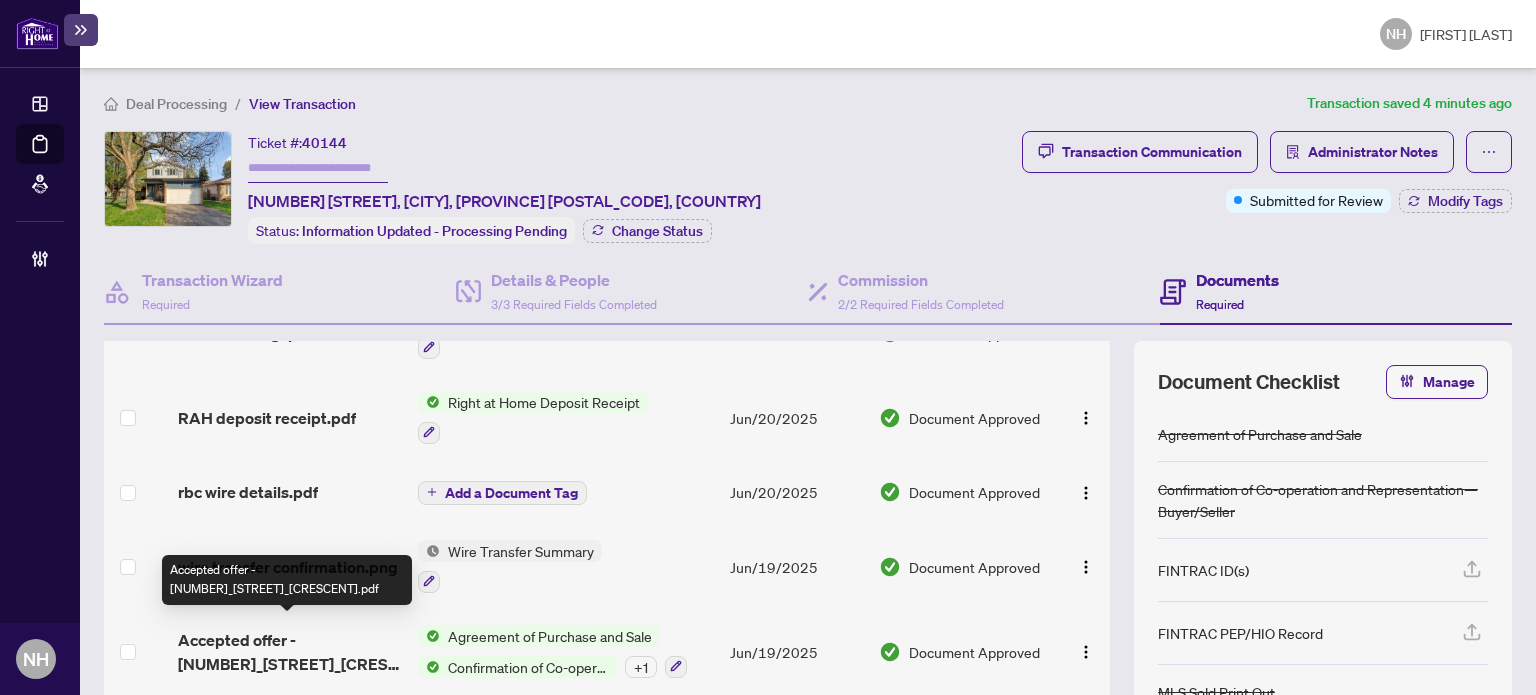 click on "Accepted offer - 496_Tipperton_Crescent.pdf" at bounding box center [290, 652] 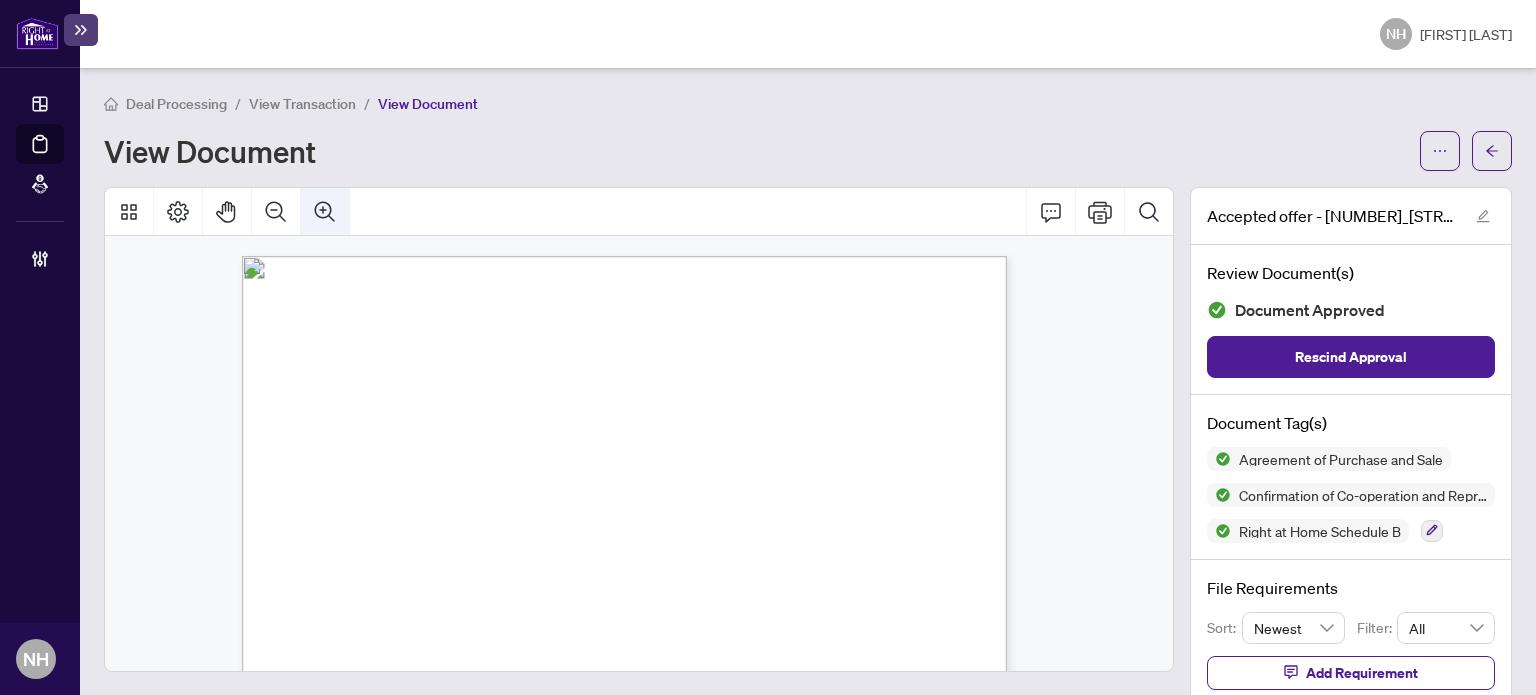 click 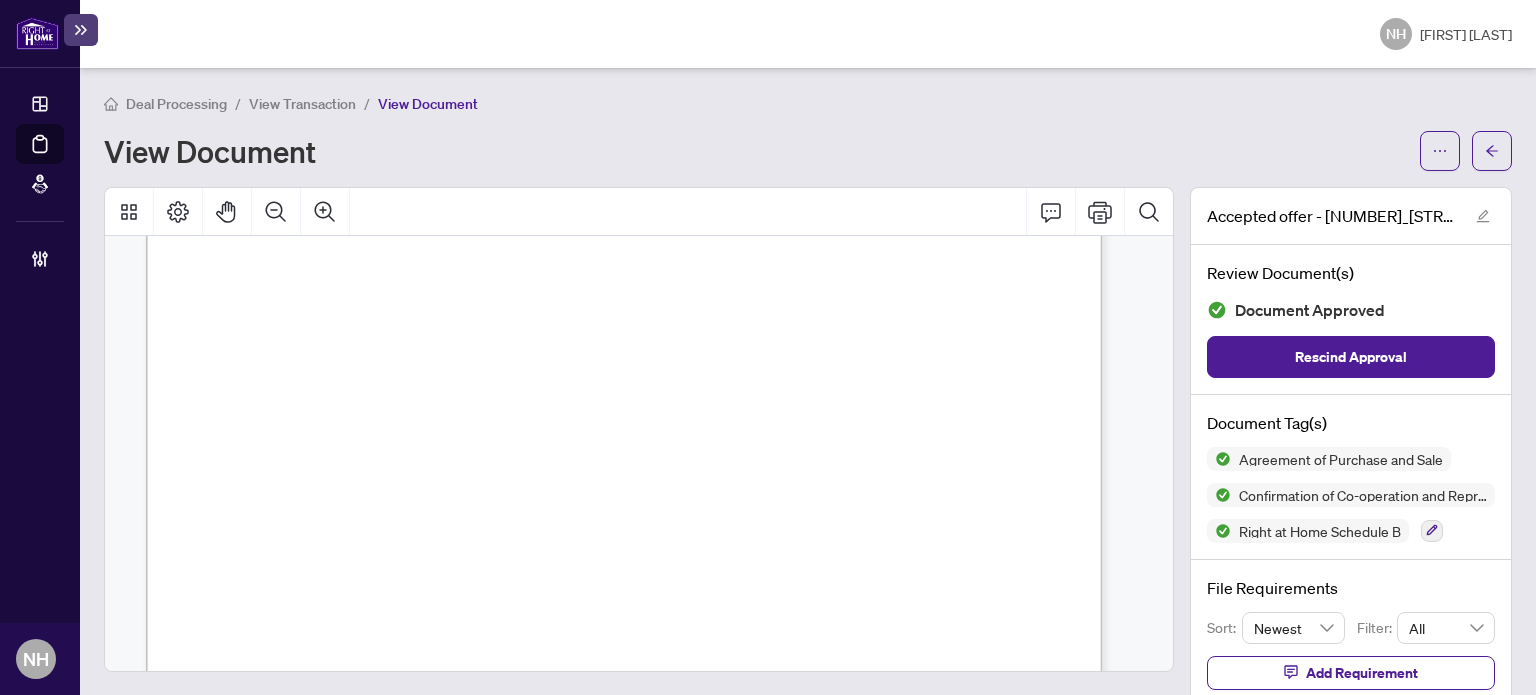 scroll, scrollTop: 9606, scrollLeft: 0, axis: vertical 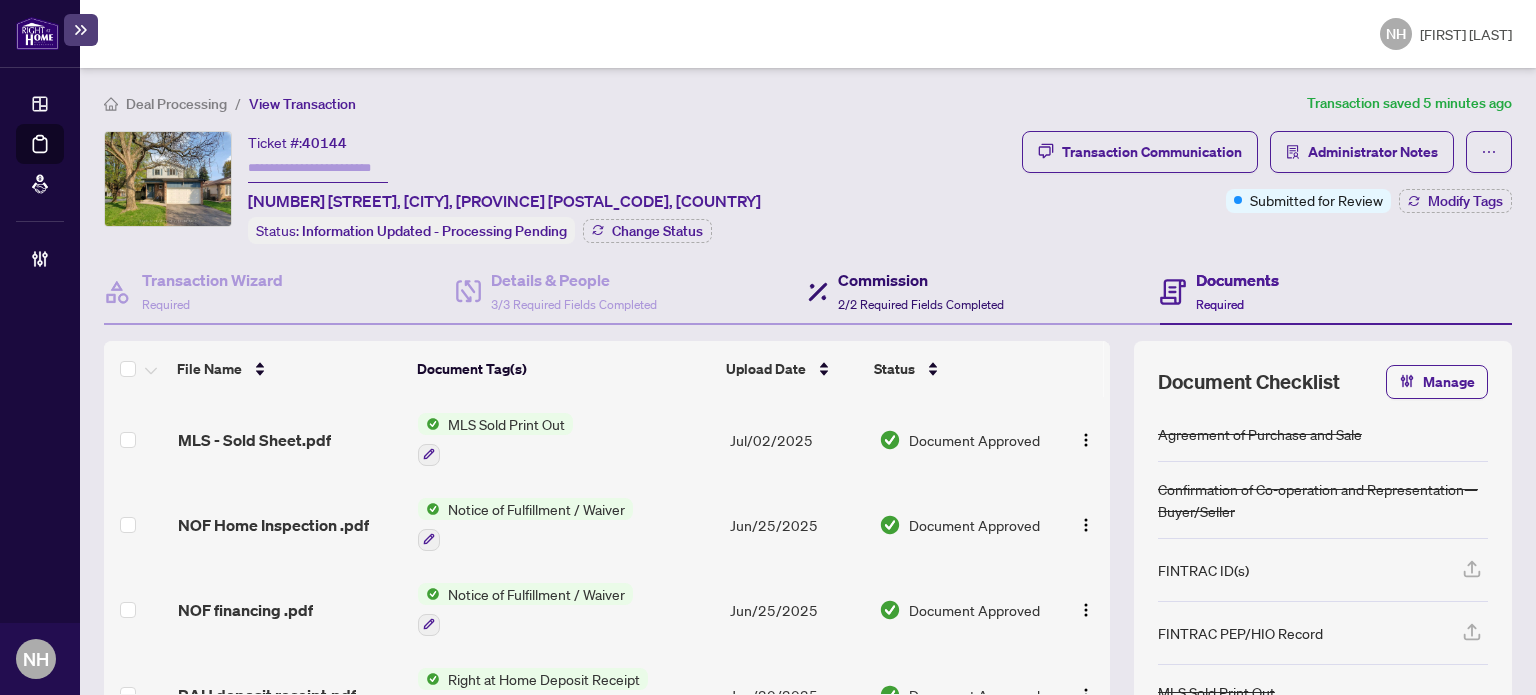 click on "Commission" at bounding box center [921, 280] 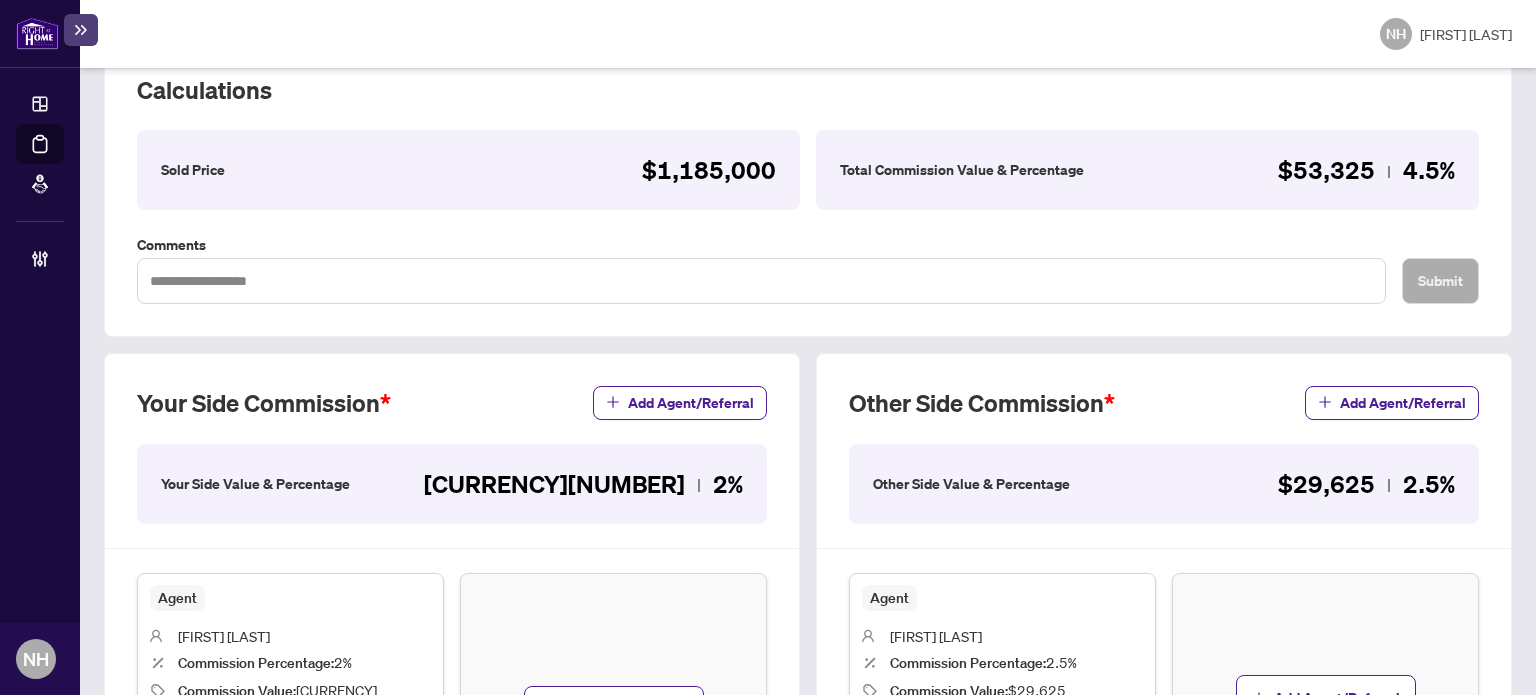 scroll, scrollTop: 500, scrollLeft: 0, axis: vertical 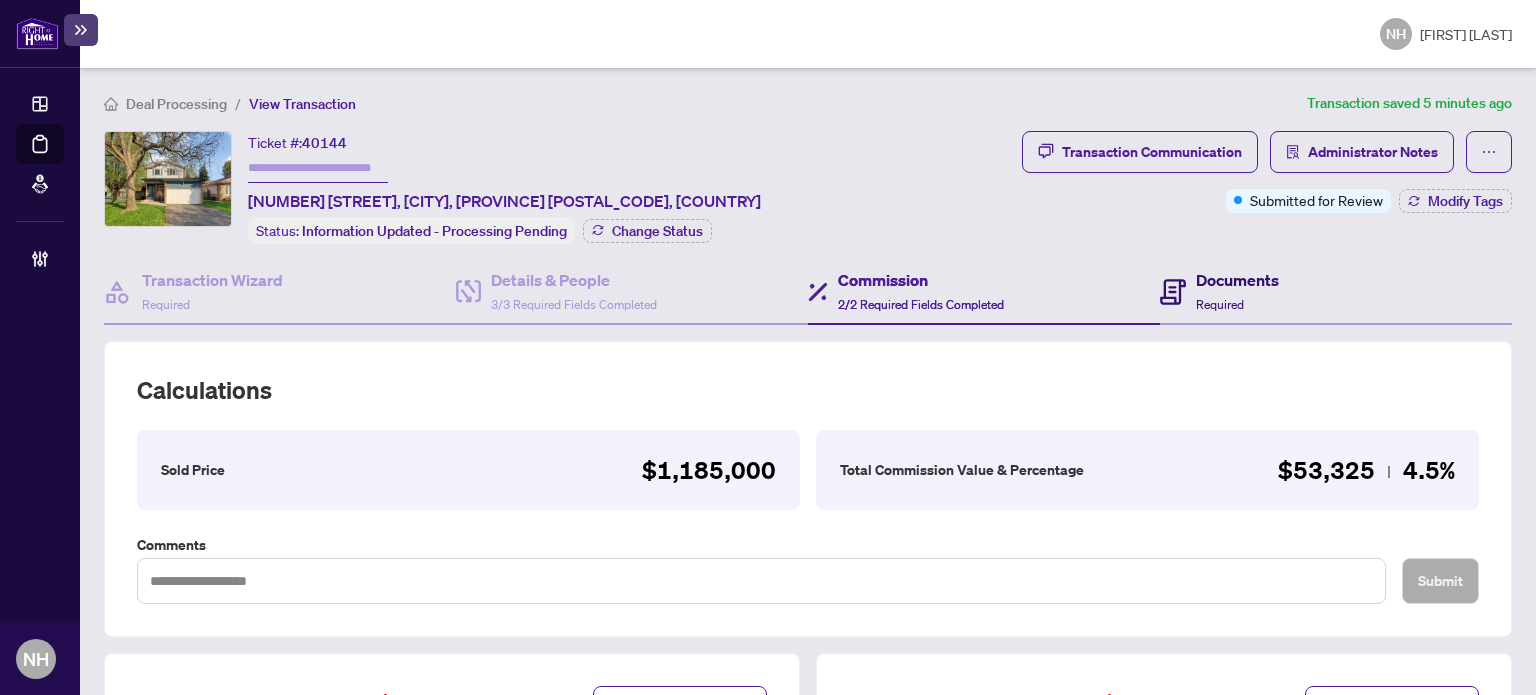 click on "Documents" at bounding box center [1237, 280] 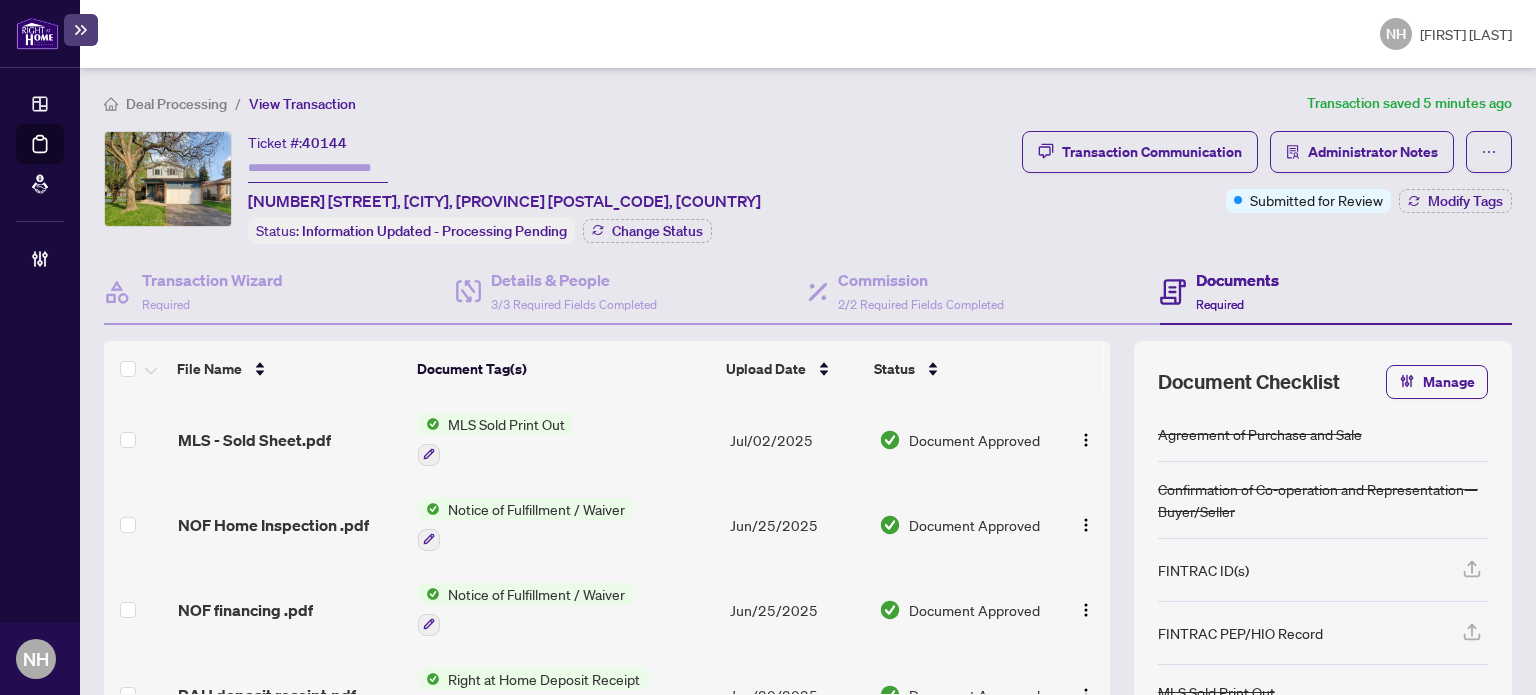 scroll, scrollTop: 279, scrollLeft: 0, axis: vertical 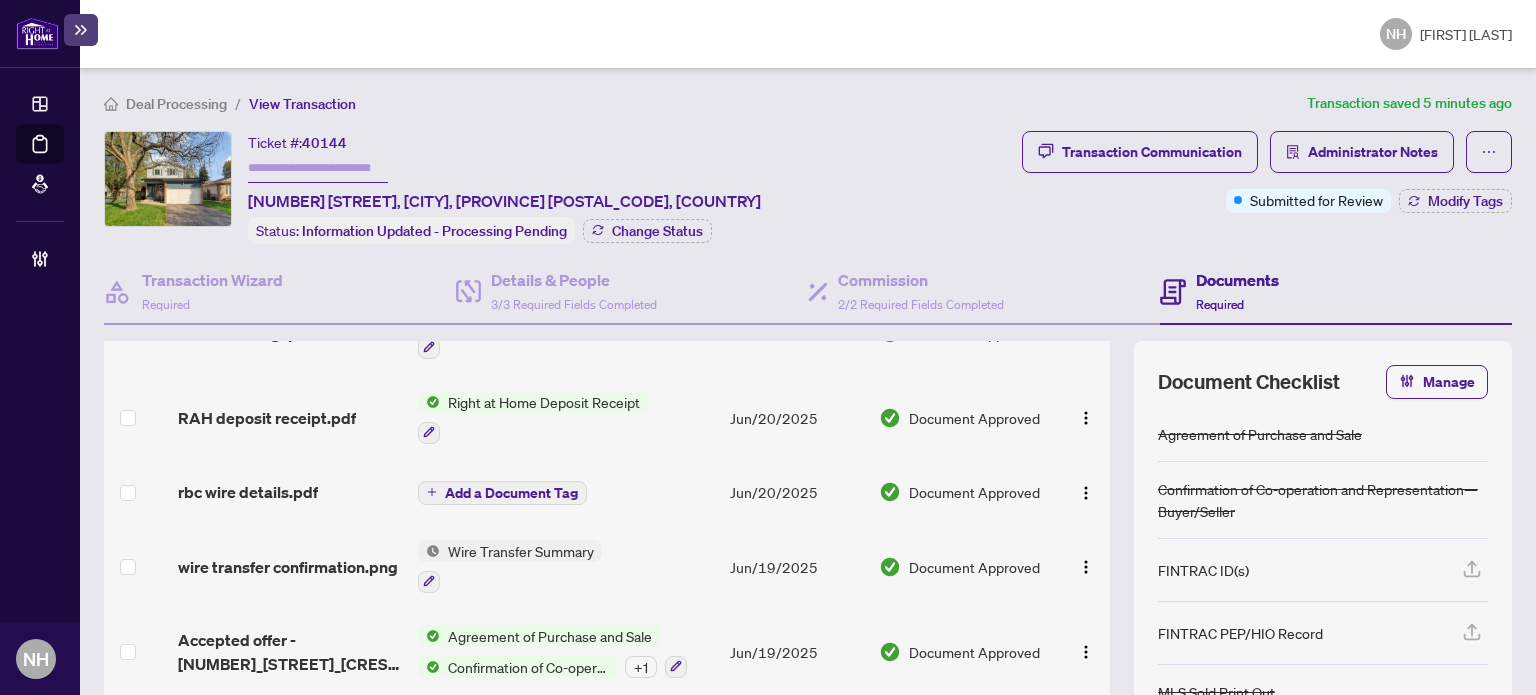 click on "Accepted offer - 496_Tipperton_Crescent.pdf" at bounding box center [290, 652] 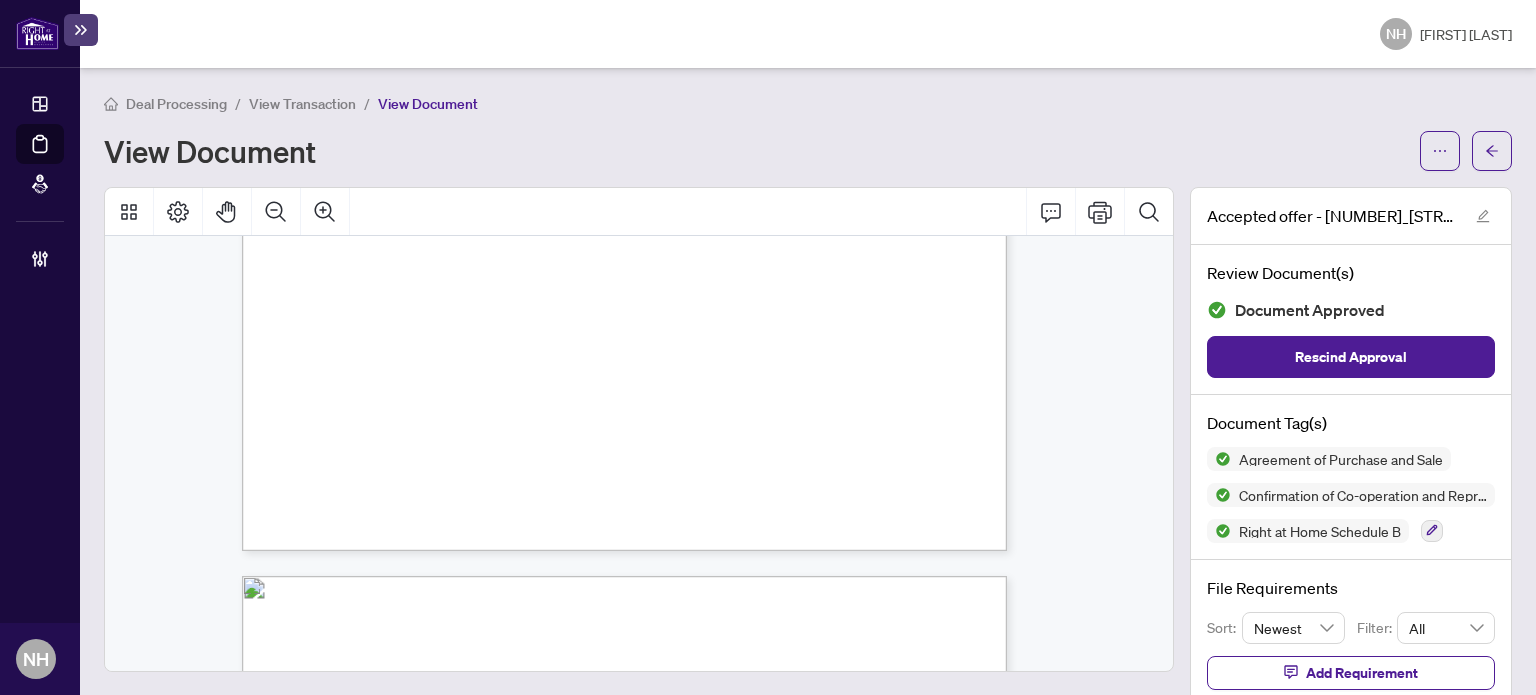 scroll, scrollTop: 7500, scrollLeft: 0, axis: vertical 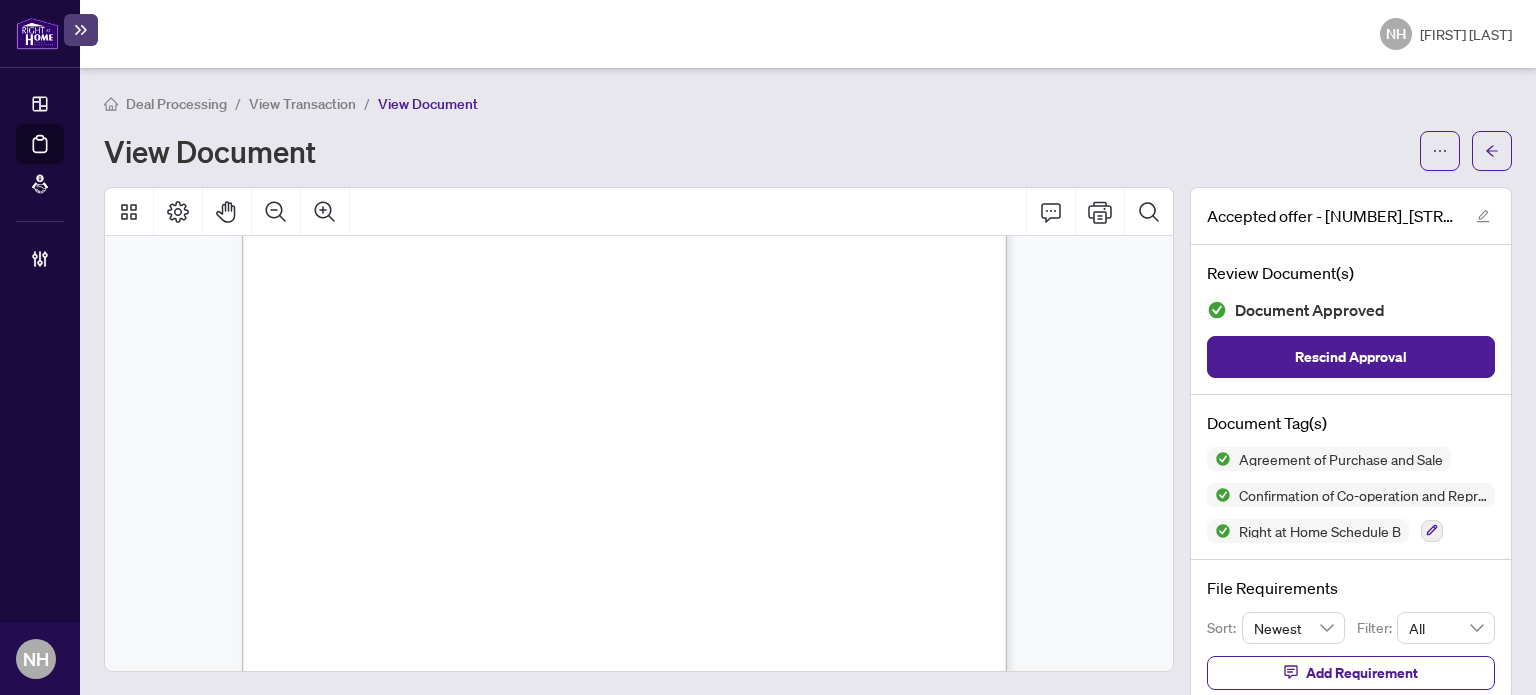 click on "View Transaction" at bounding box center (302, 104) 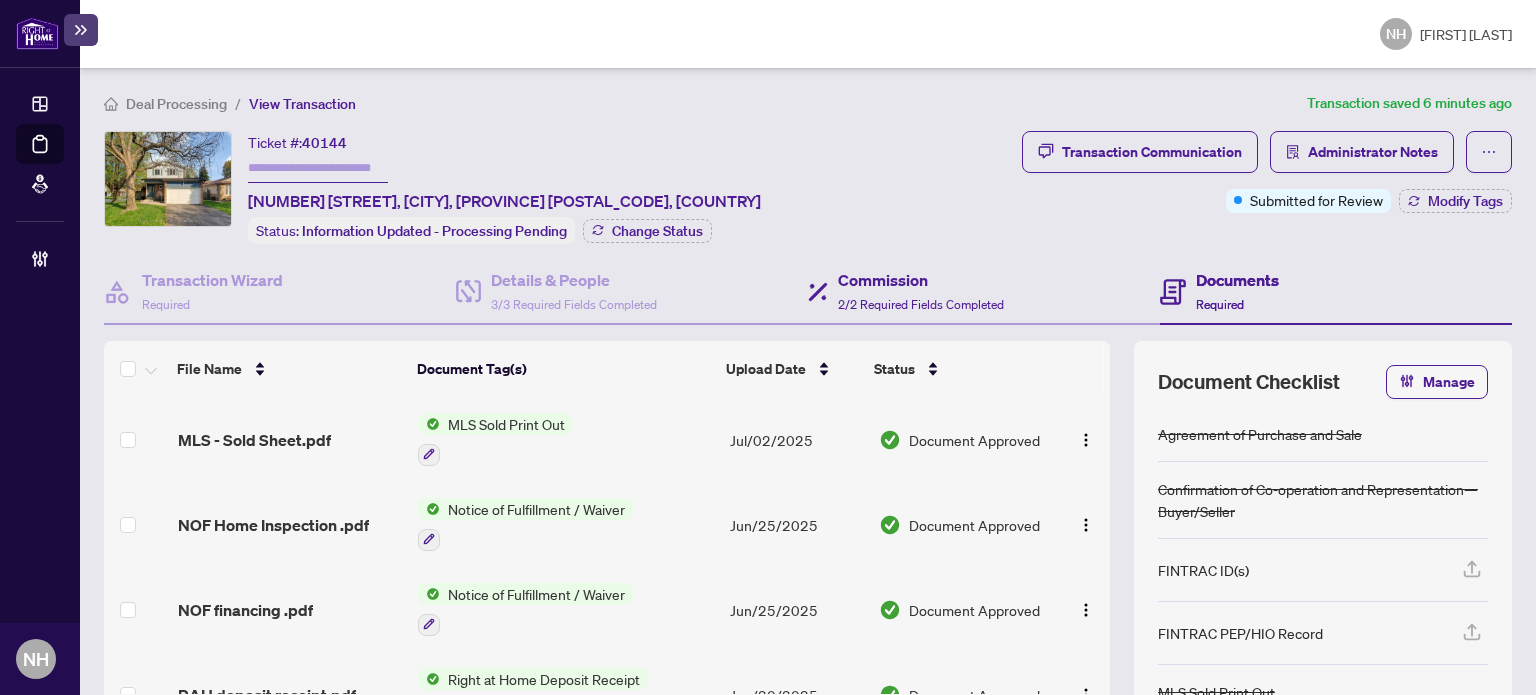click on "Commission 2/2 Required Fields Completed" at bounding box center (984, 292) 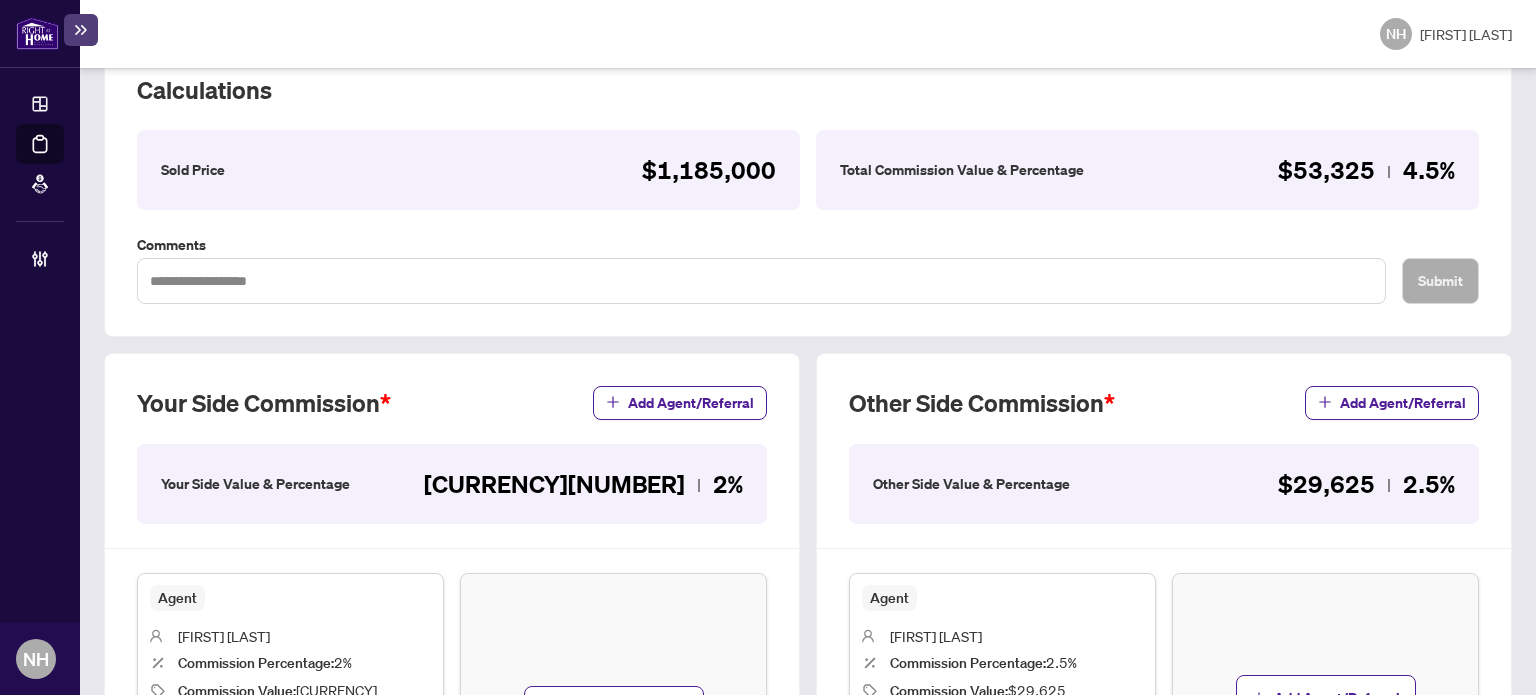 scroll, scrollTop: 0, scrollLeft: 0, axis: both 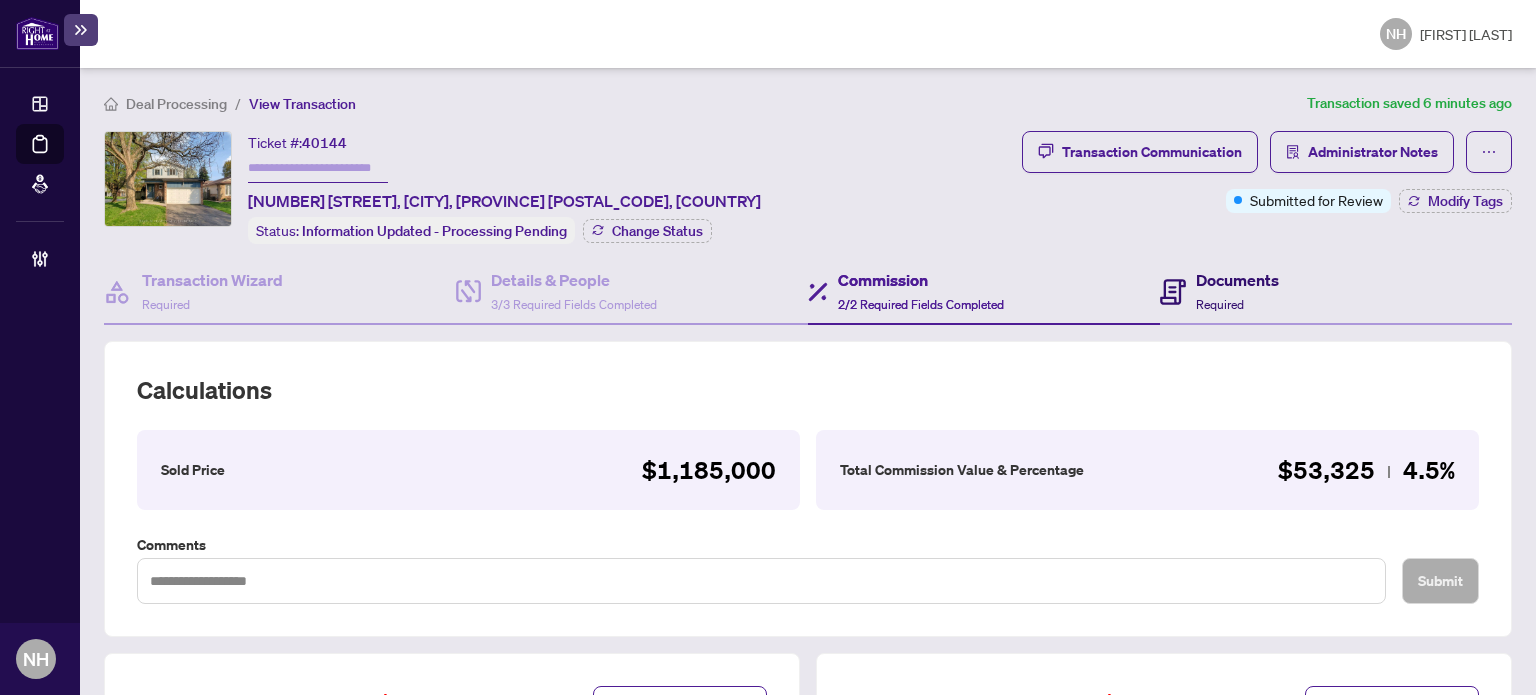 click on "Documents" at bounding box center [1237, 280] 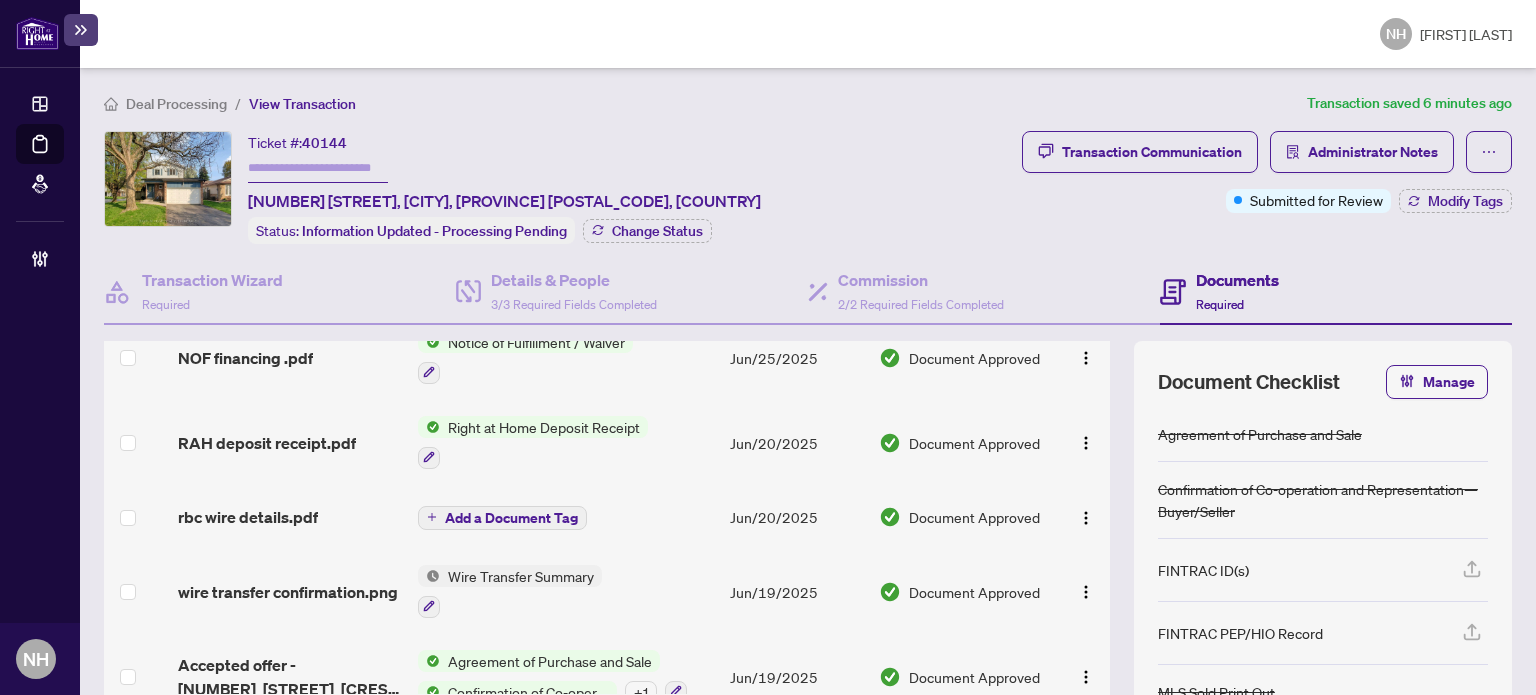 scroll, scrollTop: 279, scrollLeft: 0, axis: vertical 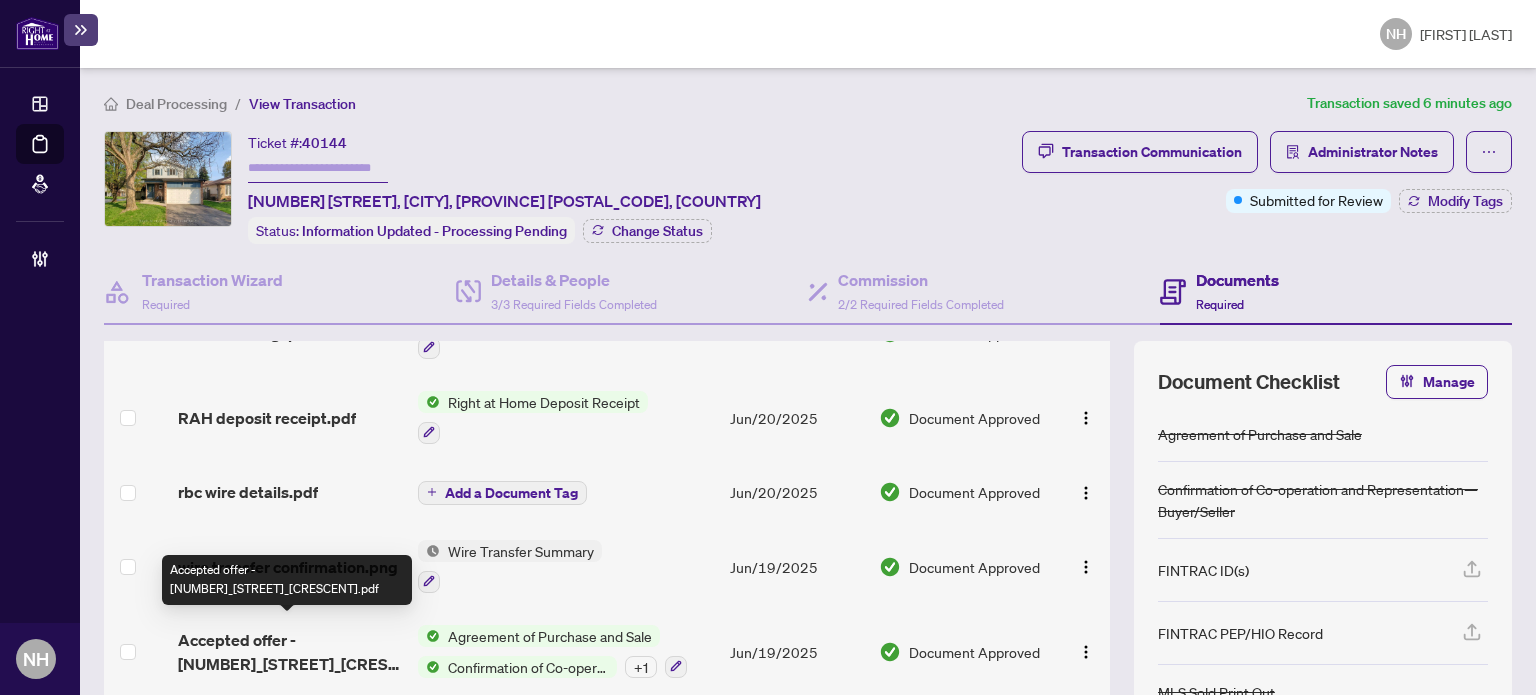 click on "Accepted offer - 496_Tipperton_Crescent.pdf" at bounding box center (290, 652) 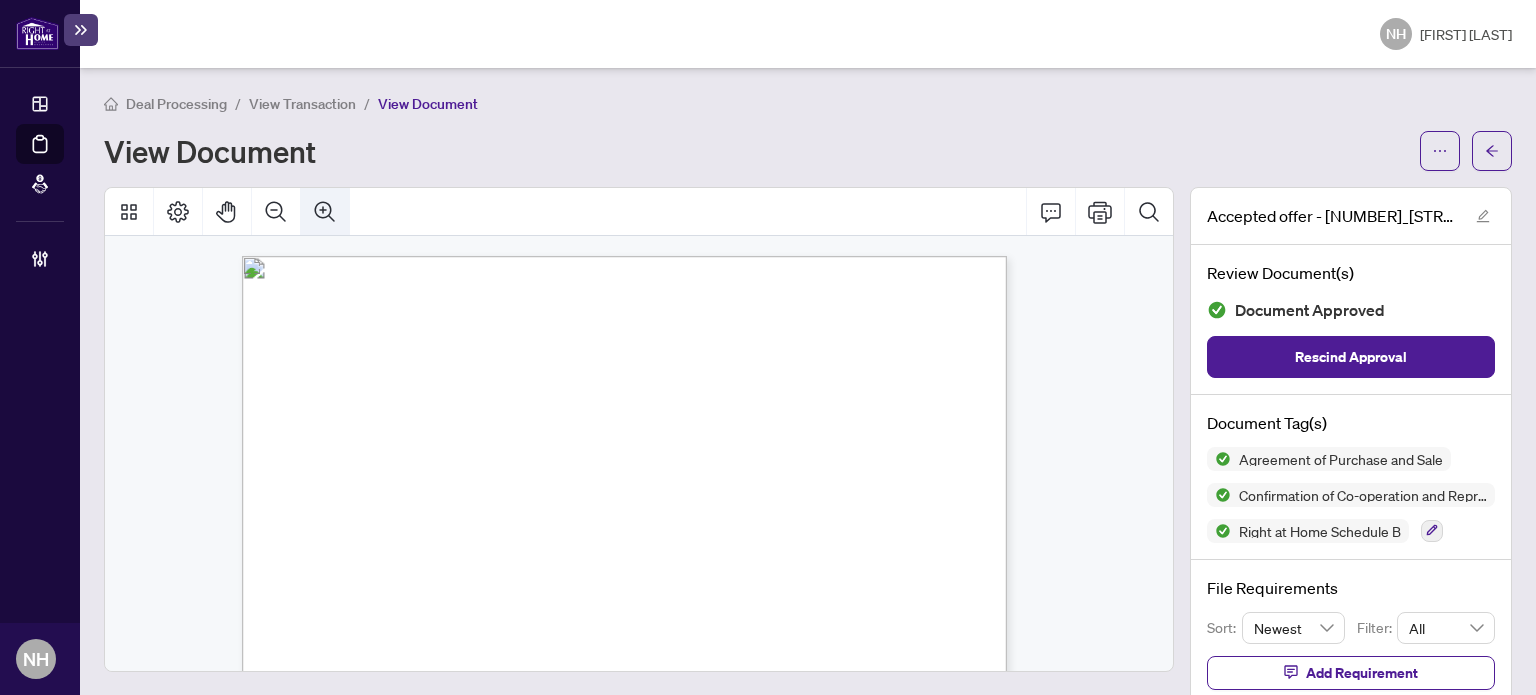 click 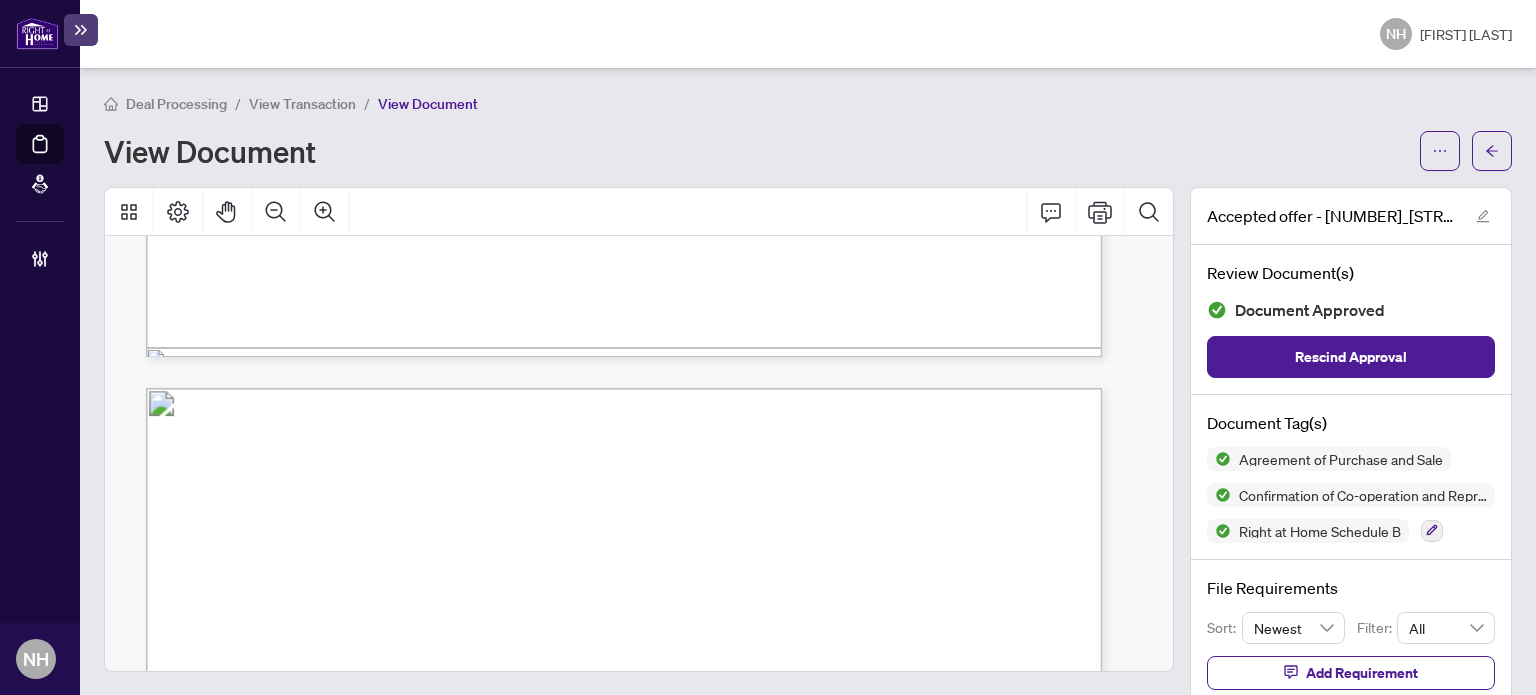 scroll, scrollTop: 8906, scrollLeft: 0, axis: vertical 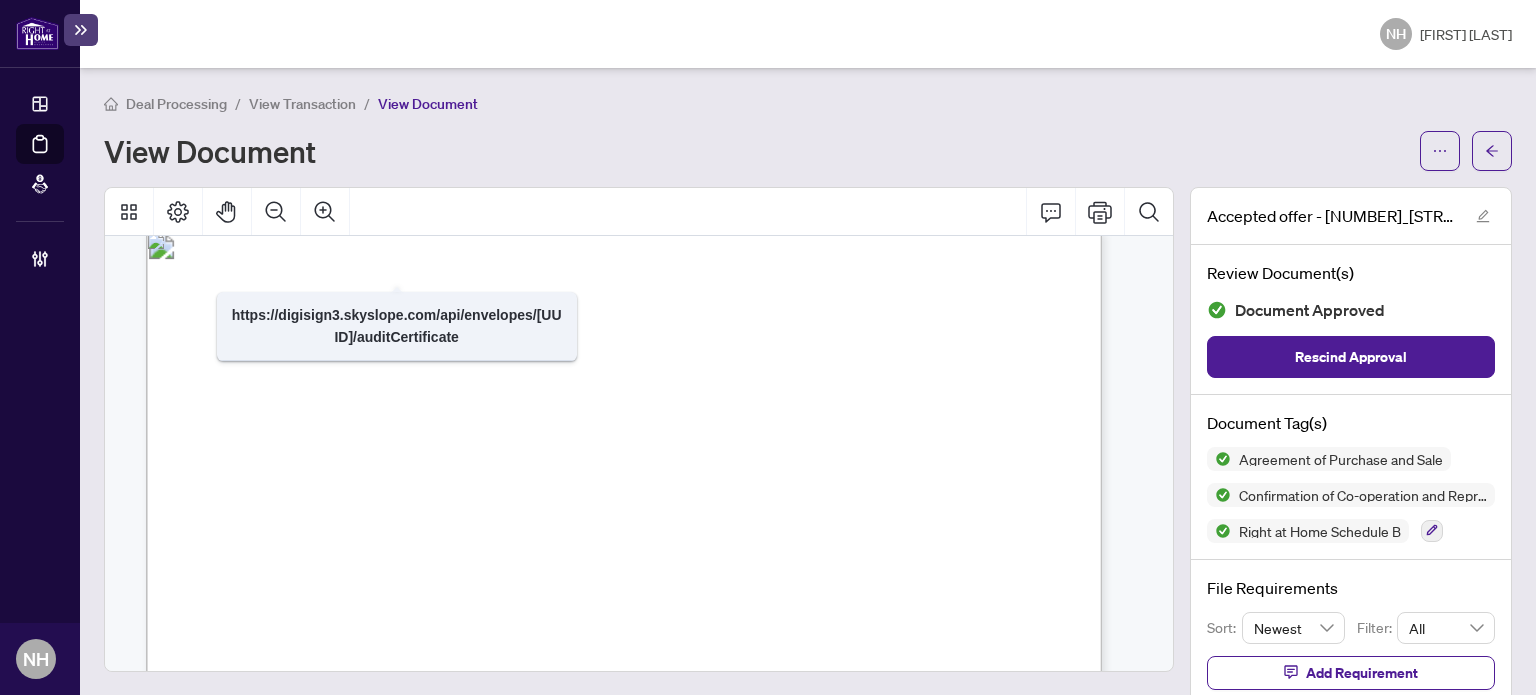 click on "View Transaction" at bounding box center (302, 104) 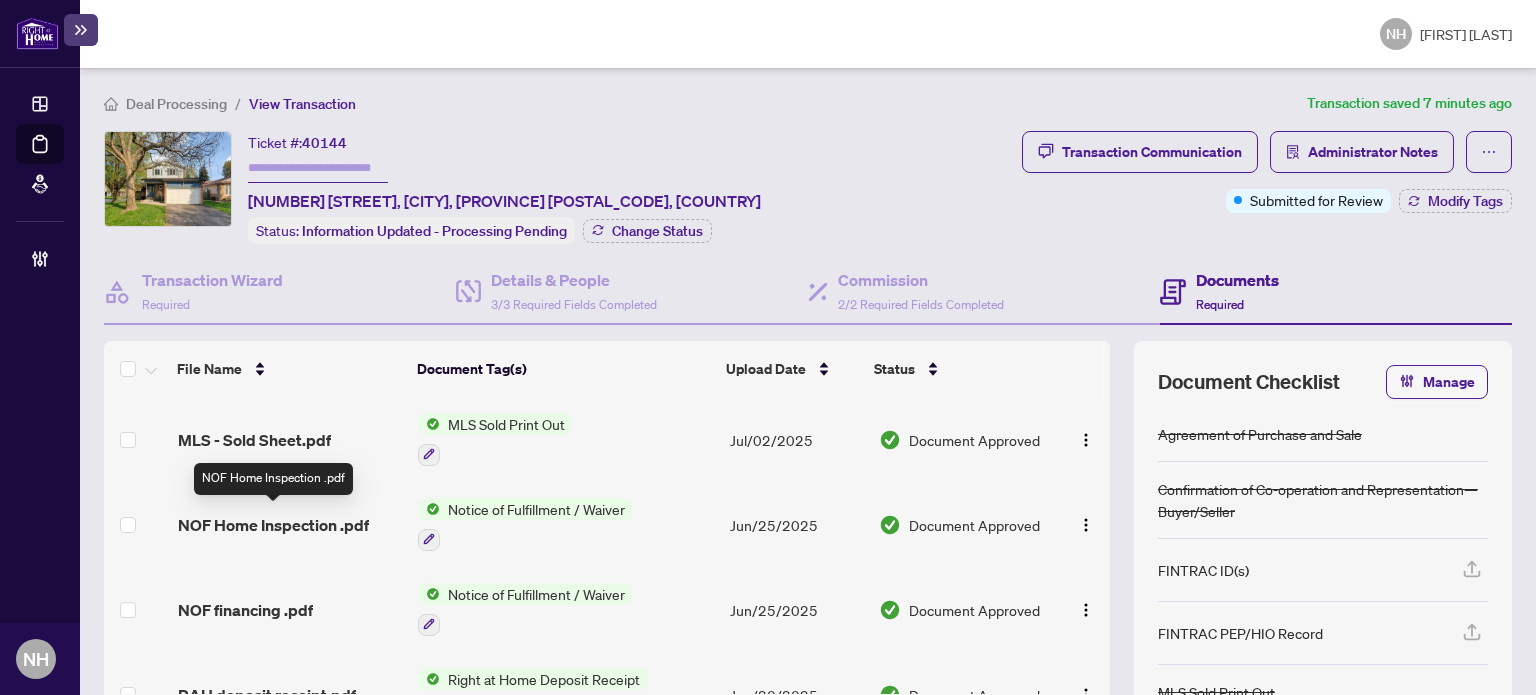click on "NOF Home Inspection .pdf" at bounding box center [273, 525] 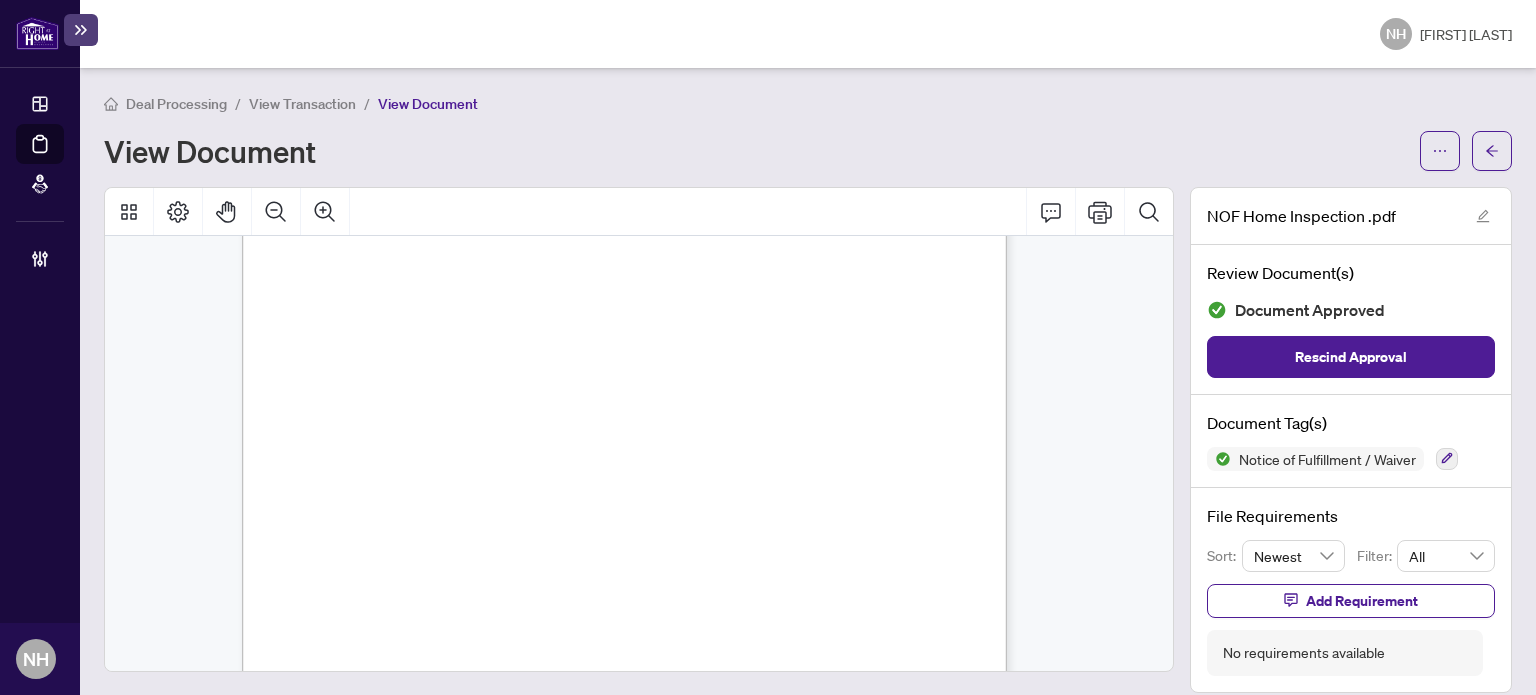 scroll, scrollTop: 594, scrollLeft: 0, axis: vertical 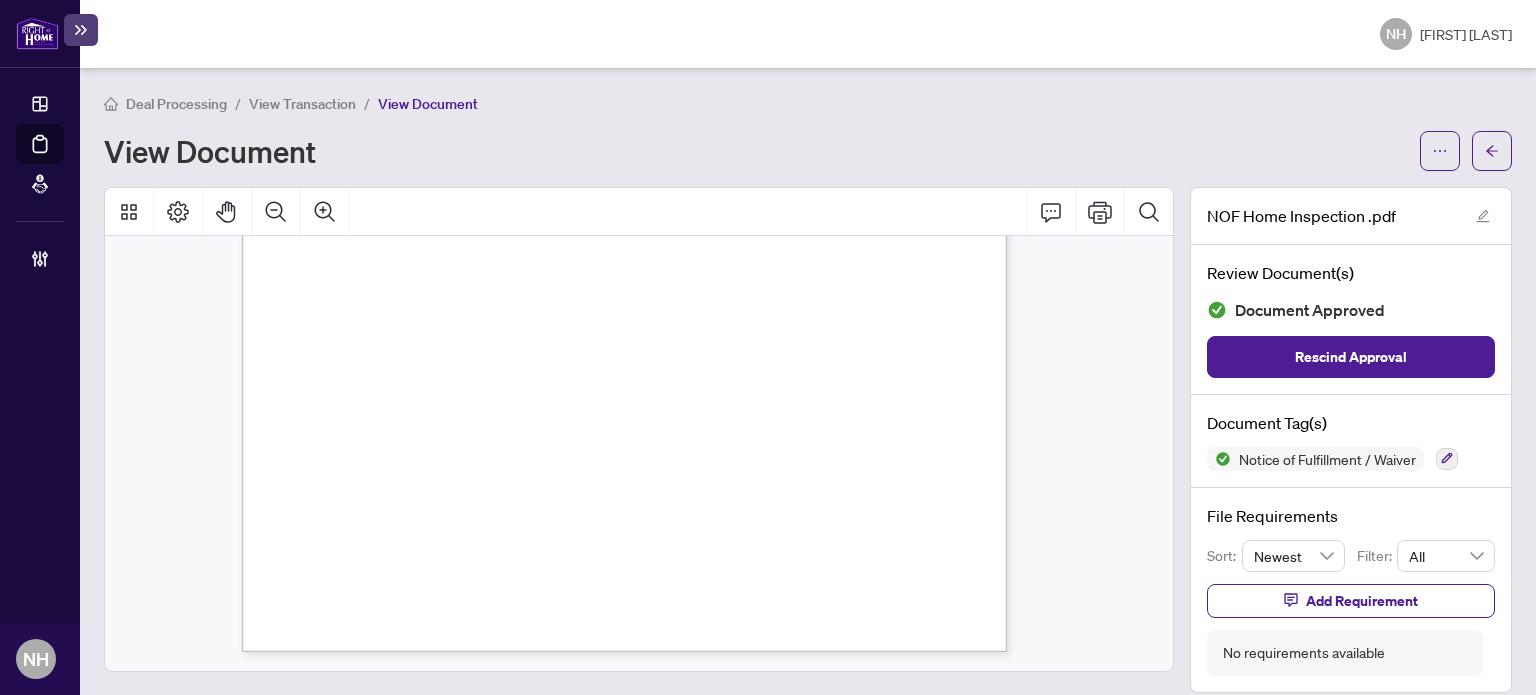 click on "View Transaction" at bounding box center [302, 104] 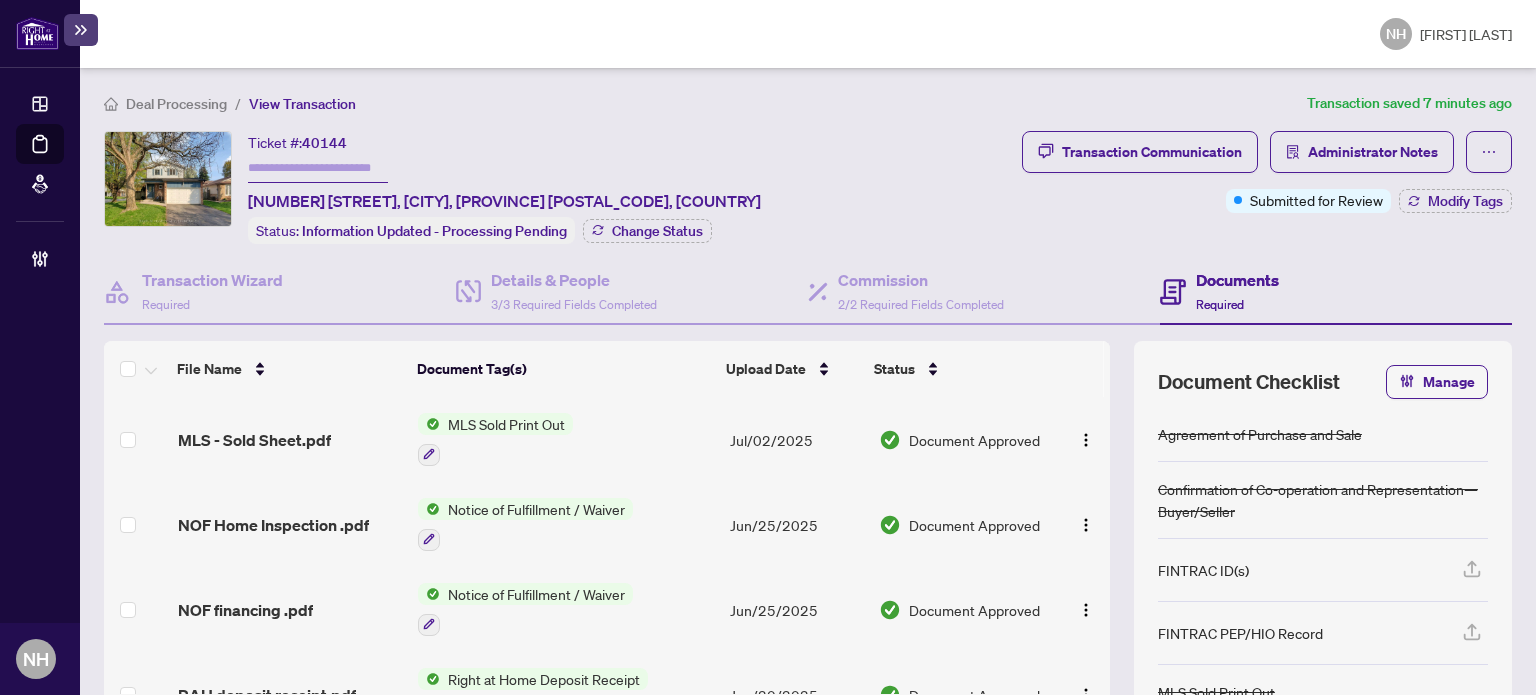 click on "Notice of Fulfillment / Waiver" at bounding box center [536, 594] 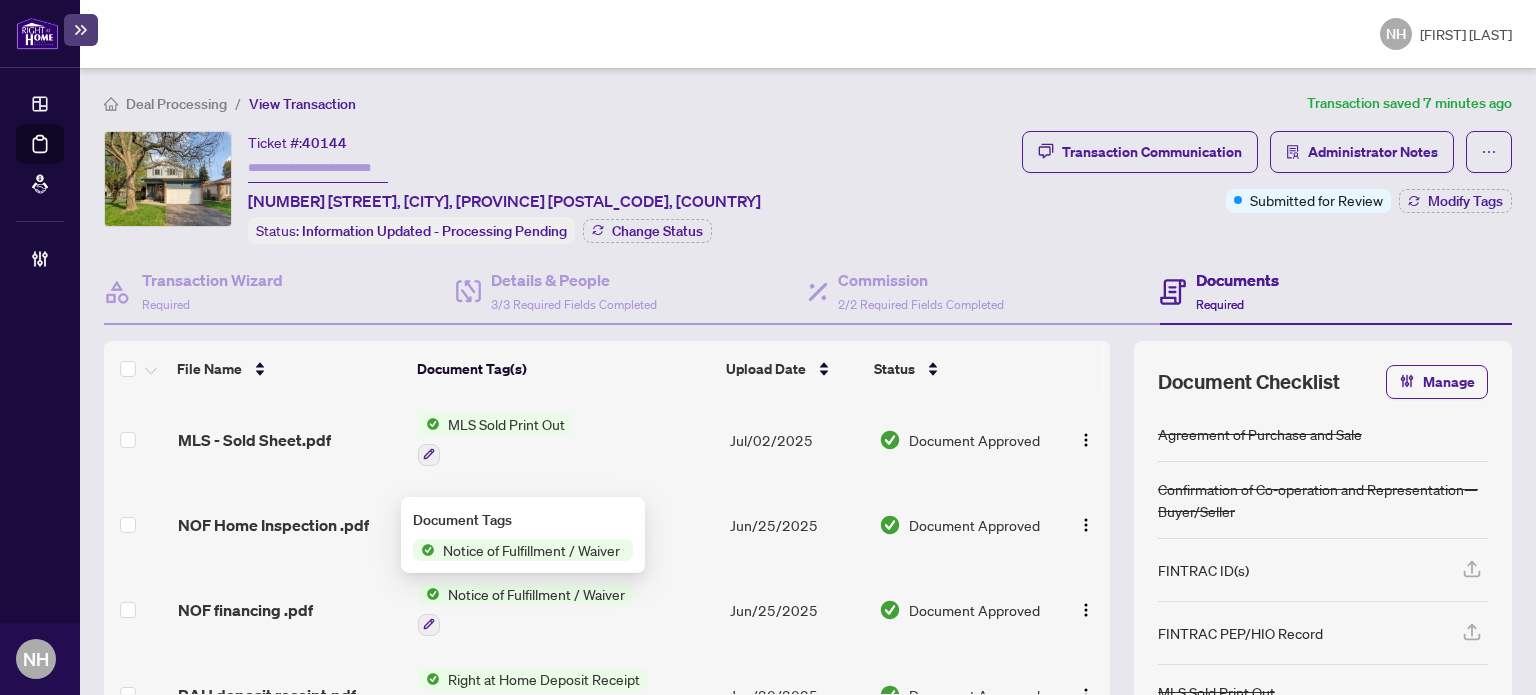 click on "Notice of Fulfillment / Waiver" at bounding box center (536, 594) 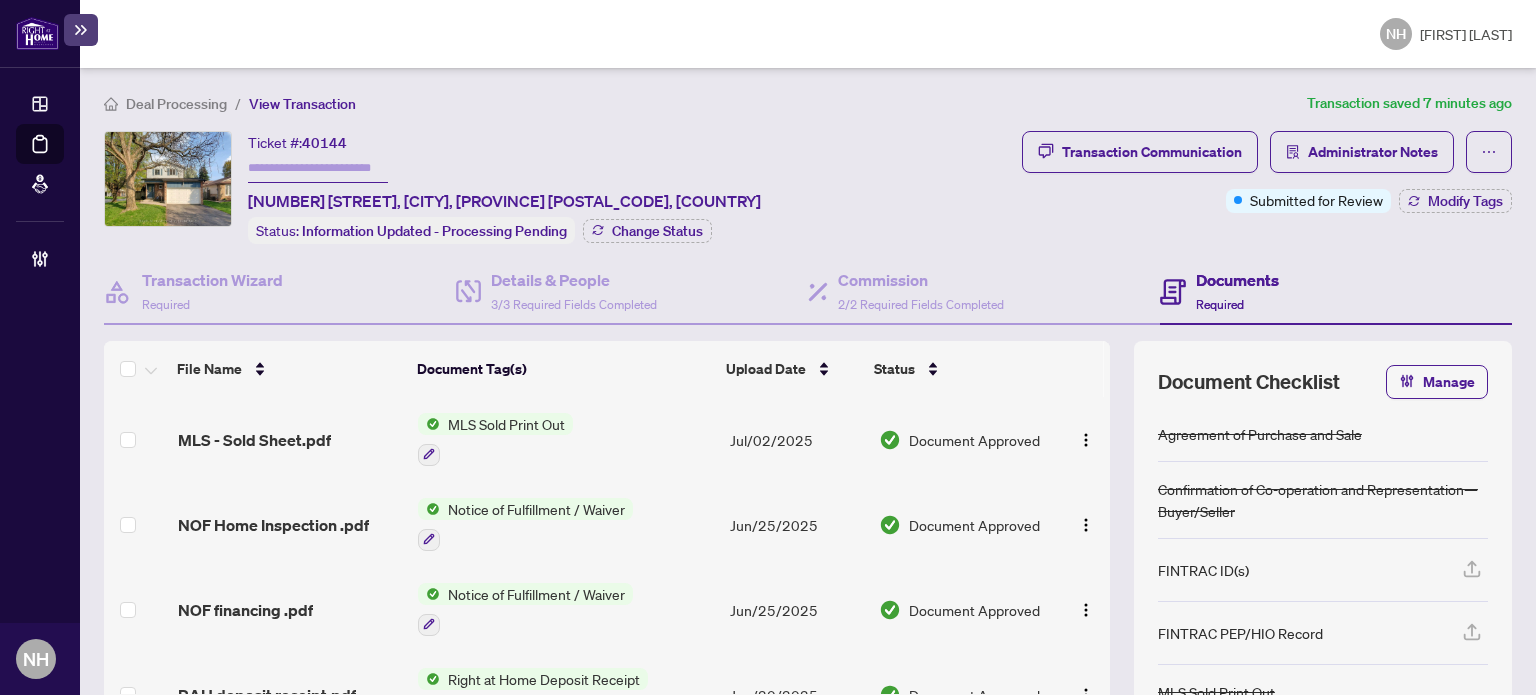 click on "NOF financing .pdf" at bounding box center (290, 609) 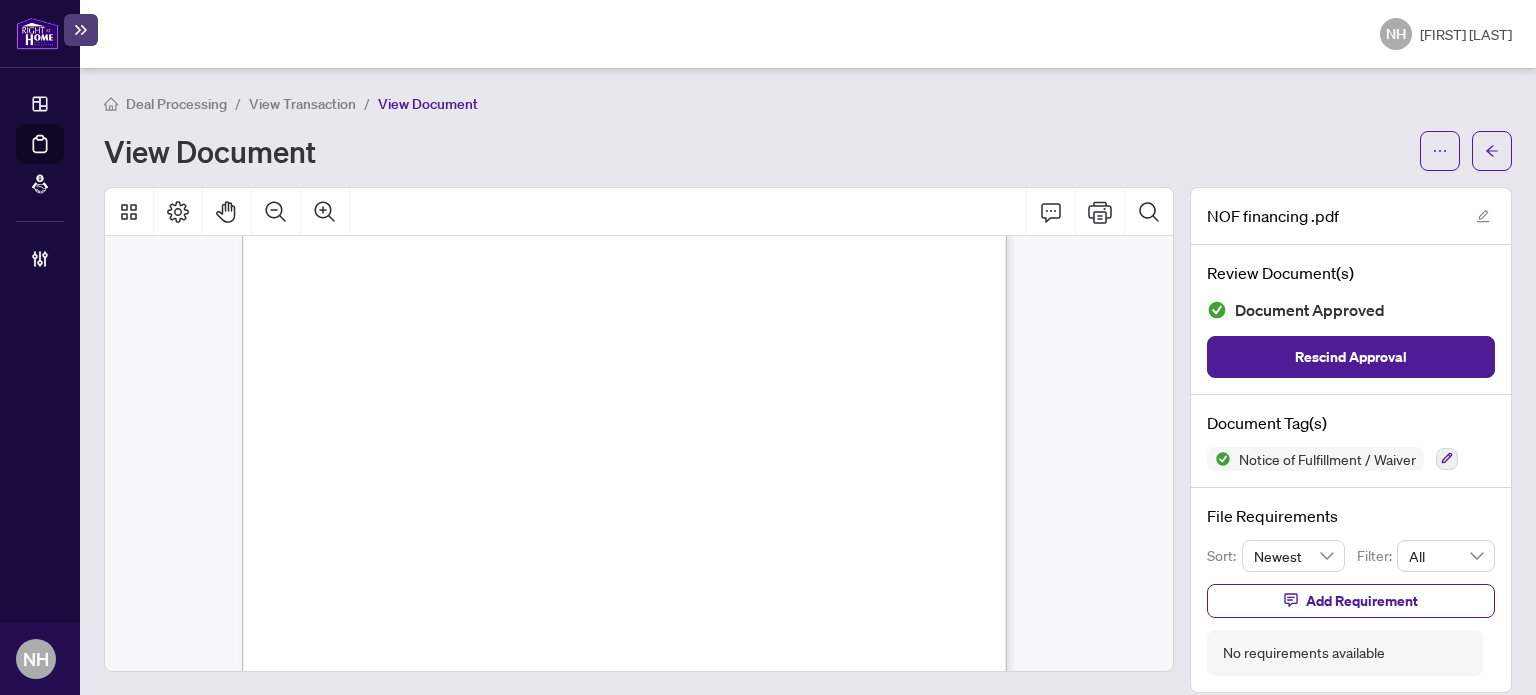 scroll, scrollTop: 500, scrollLeft: 0, axis: vertical 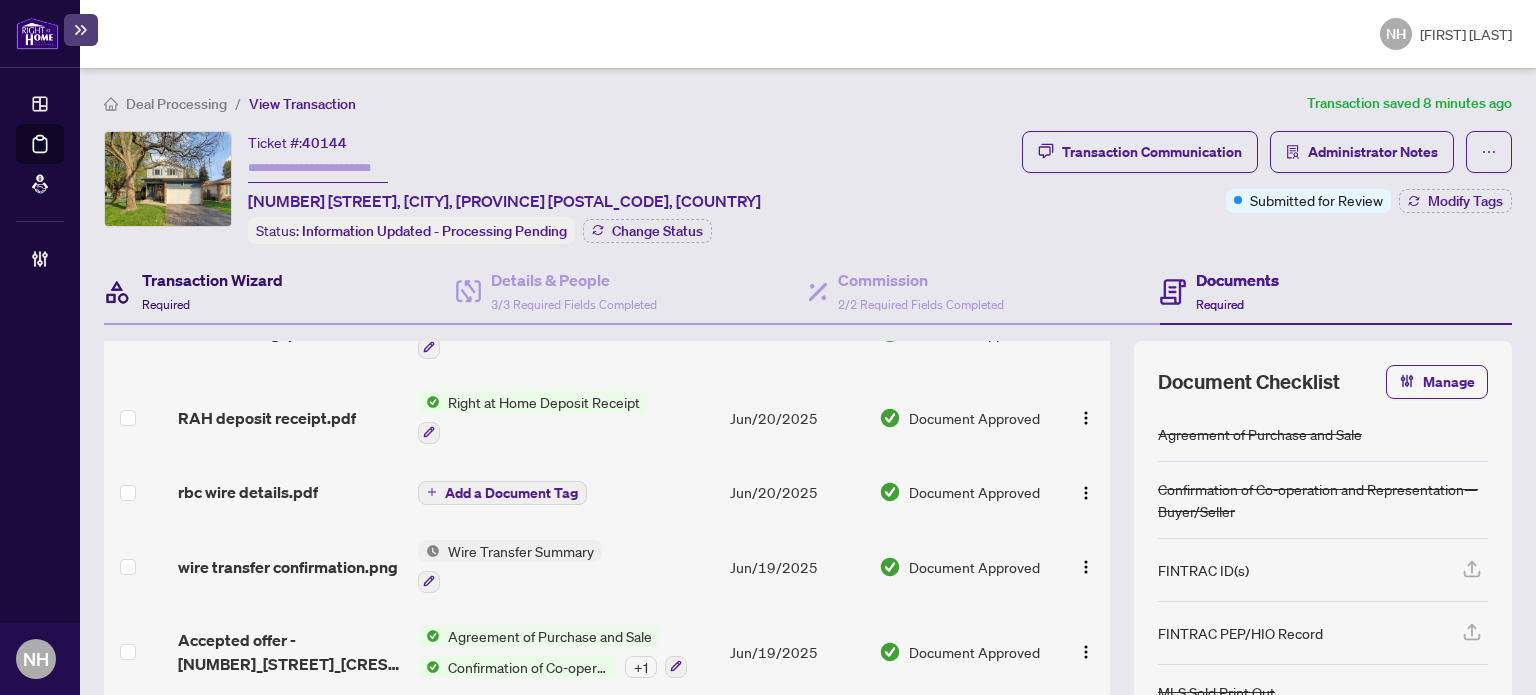 click on "Transaction Wizard" at bounding box center (212, 280) 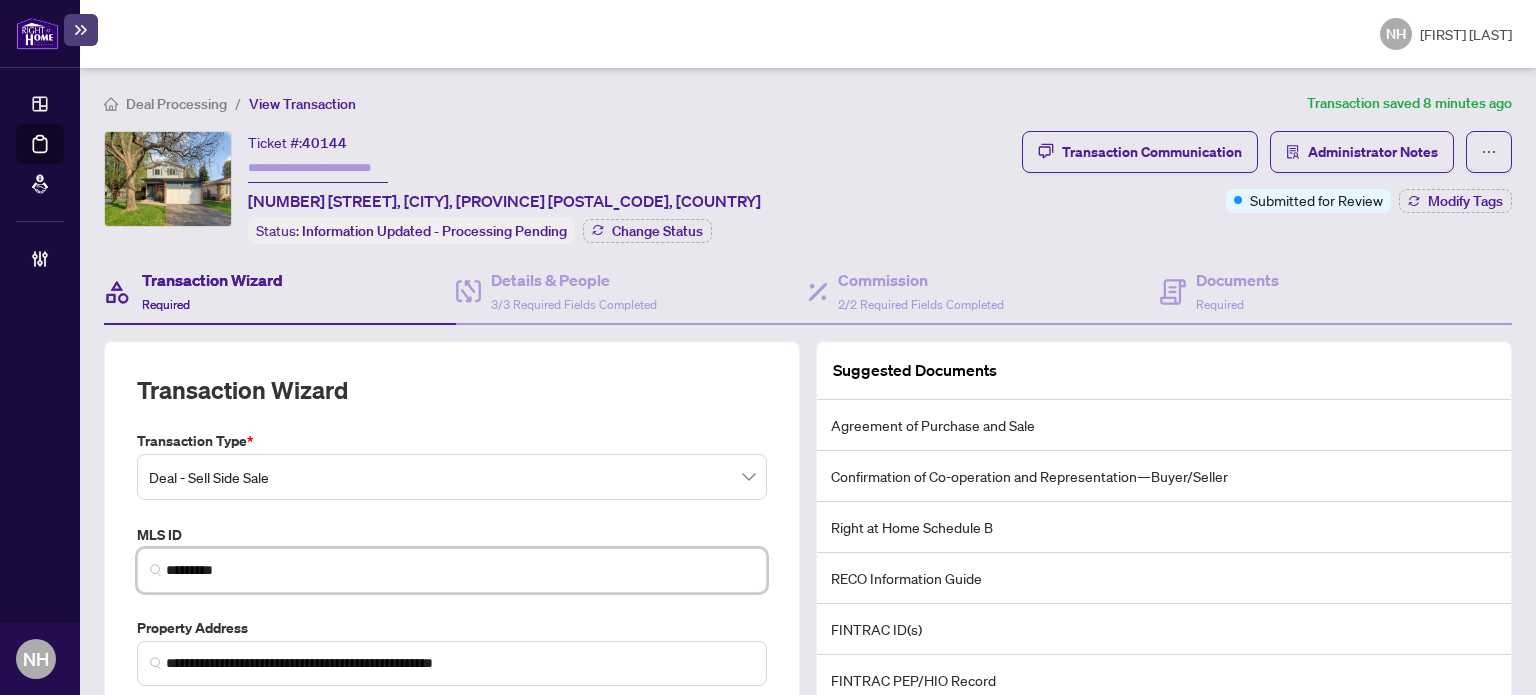 drag, startPoint x: 270, startPoint y: 559, endPoint x: 97, endPoint y: 555, distance: 173.04623 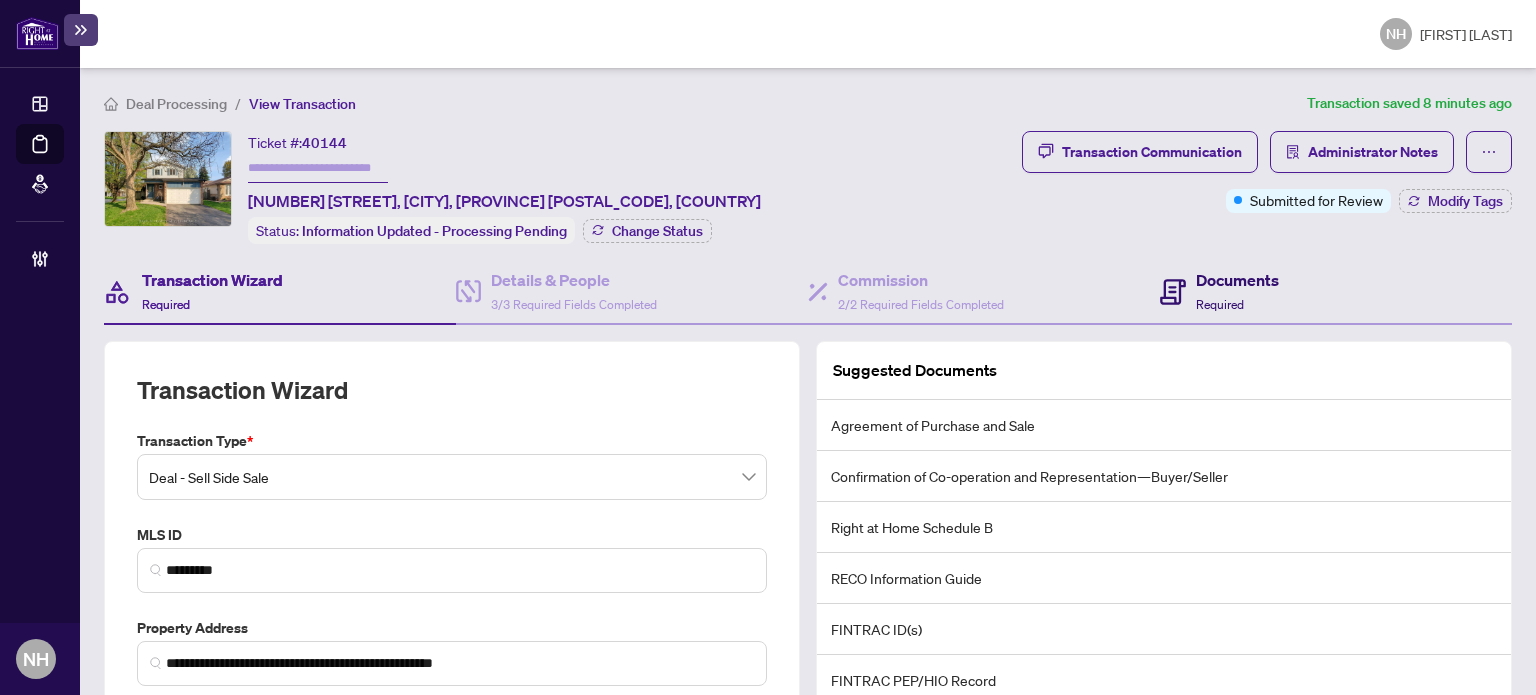 click on "Required" at bounding box center (1220, 304) 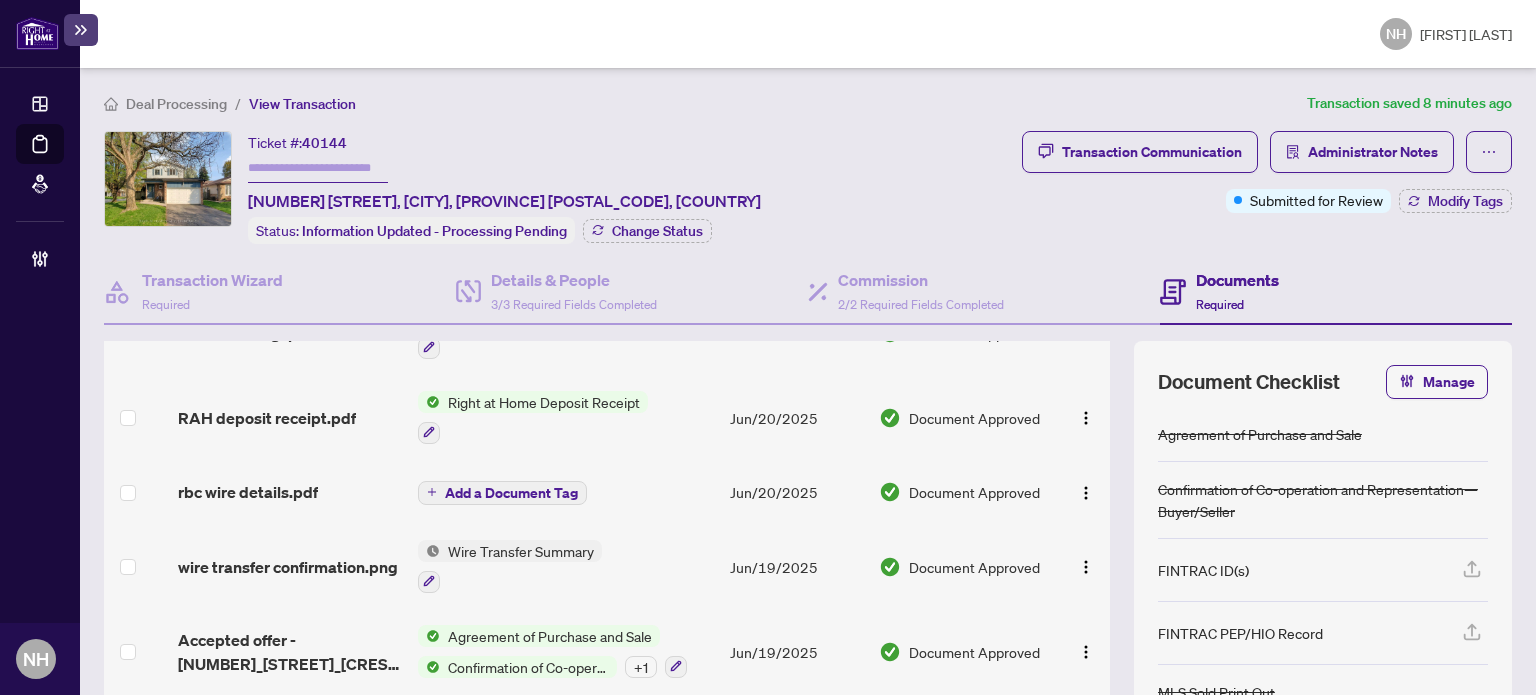 scroll, scrollTop: 0, scrollLeft: 0, axis: both 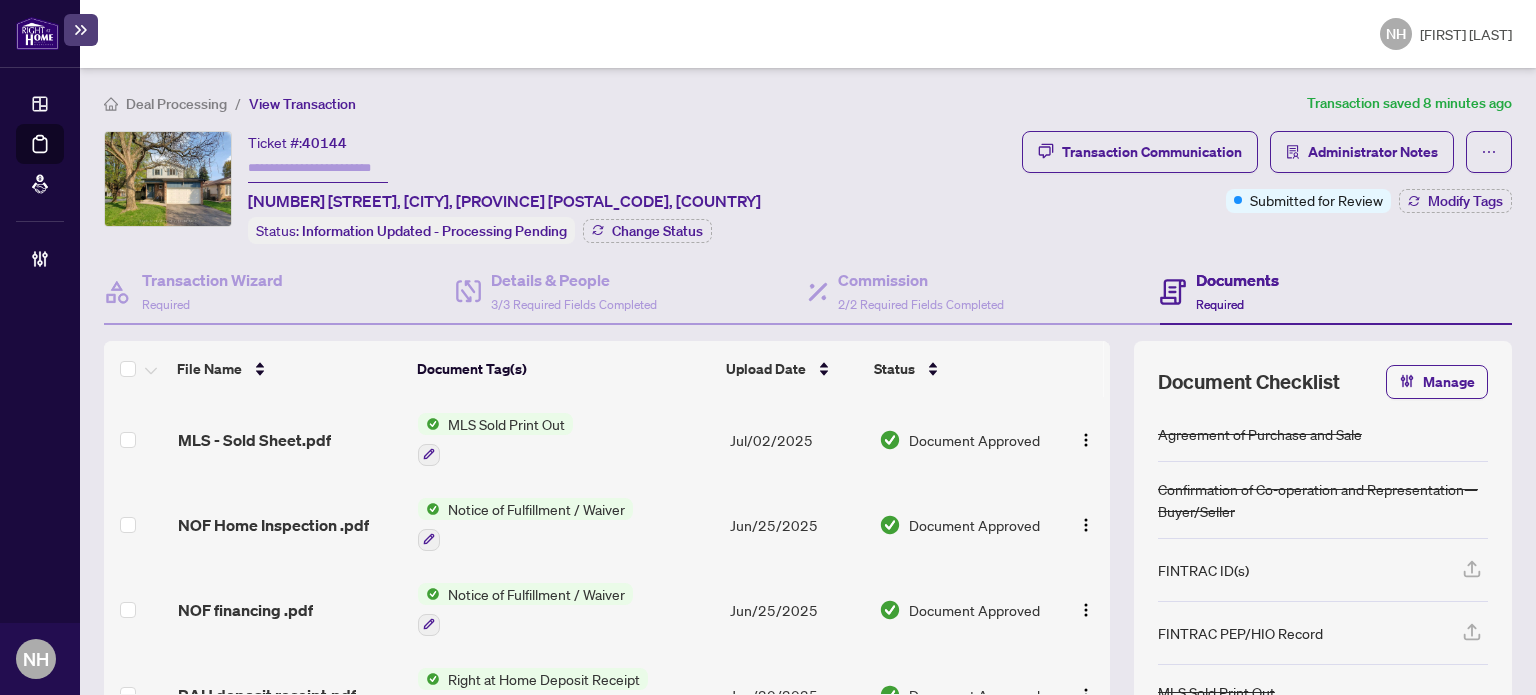 click at bounding box center [318, 168] 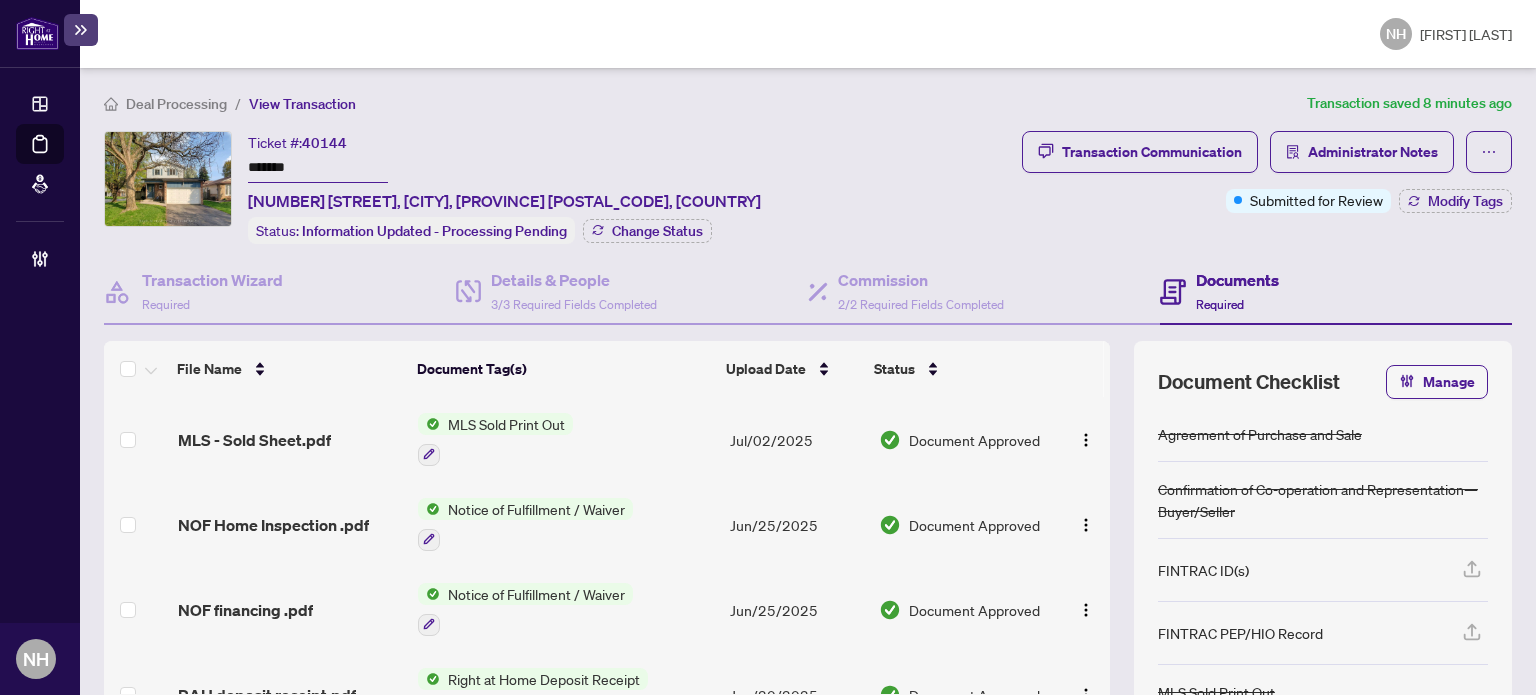 click on "Deal Processing / View Transaction" at bounding box center (701, 103) 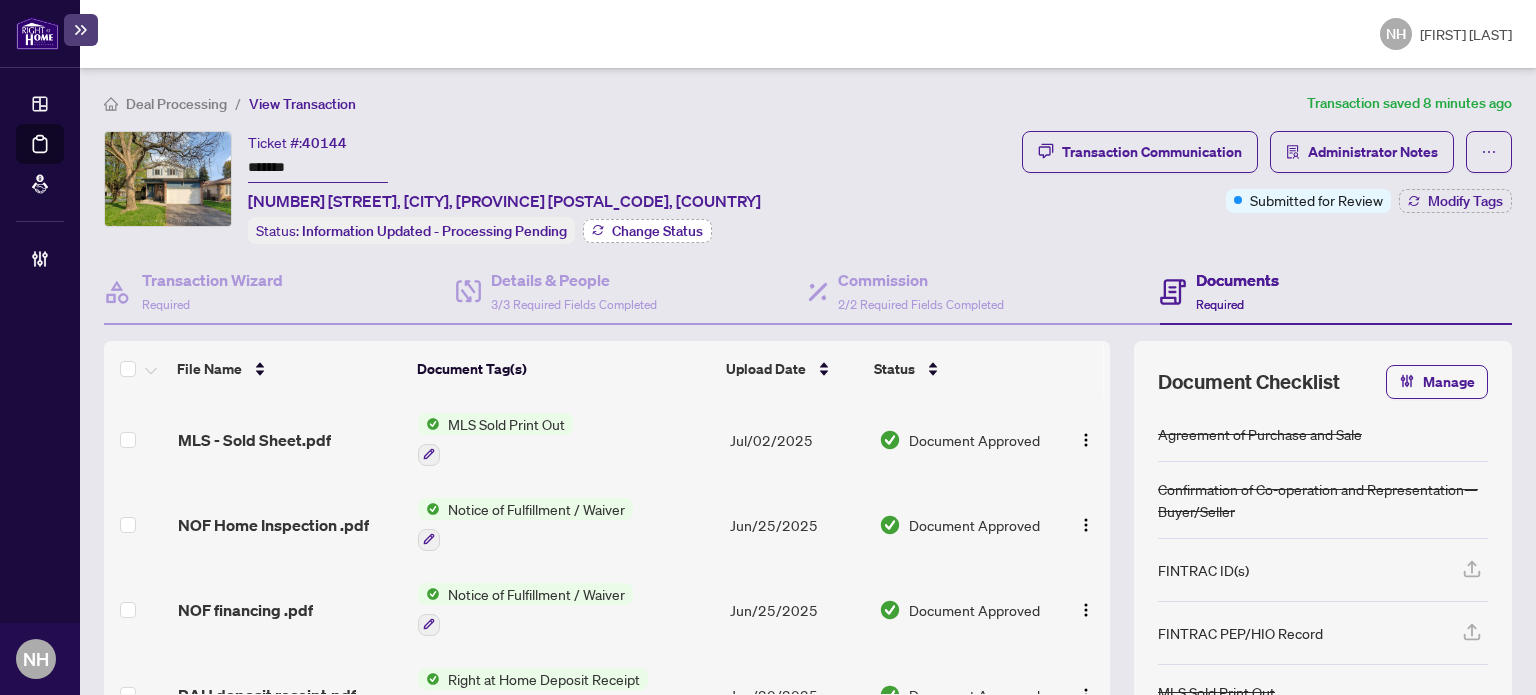 click on "Change Status" at bounding box center [647, 231] 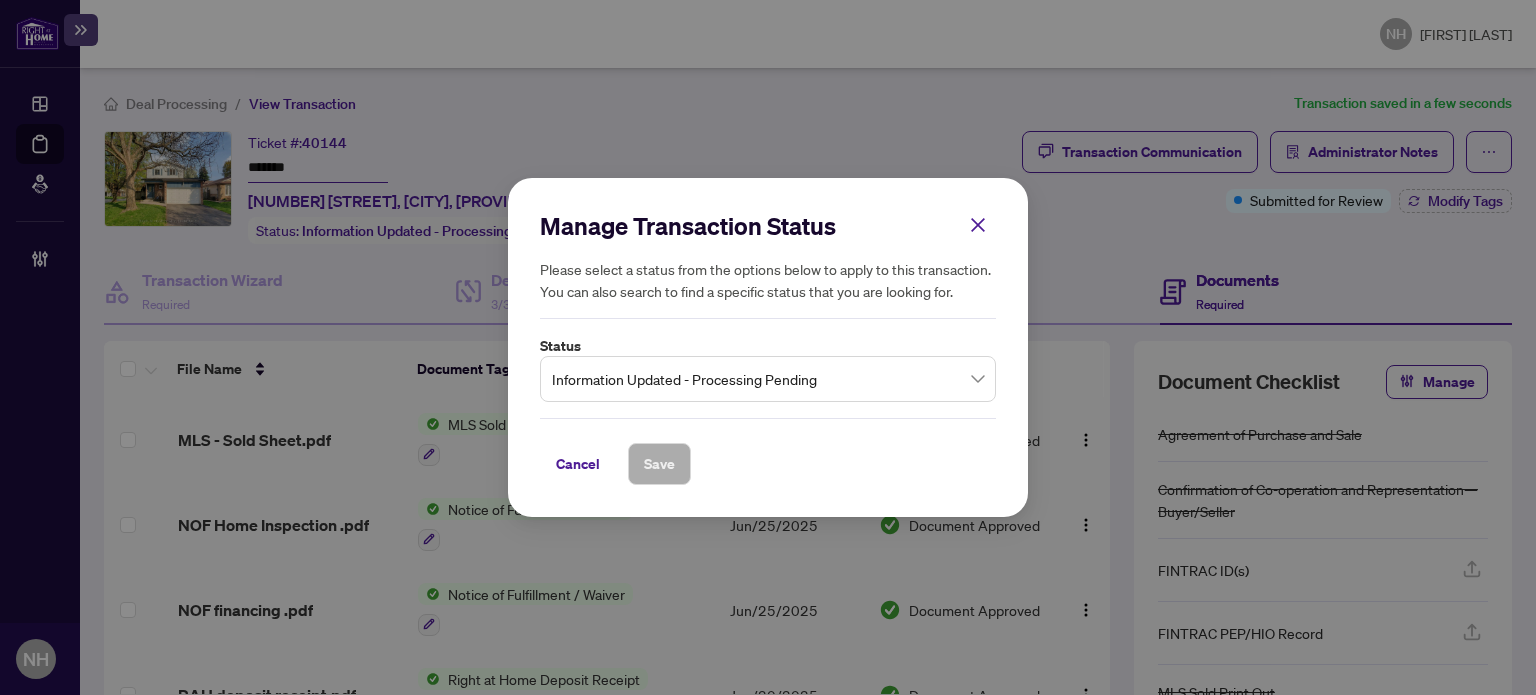 click on "Information Updated - Processing Pending" at bounding box center [768, 379] 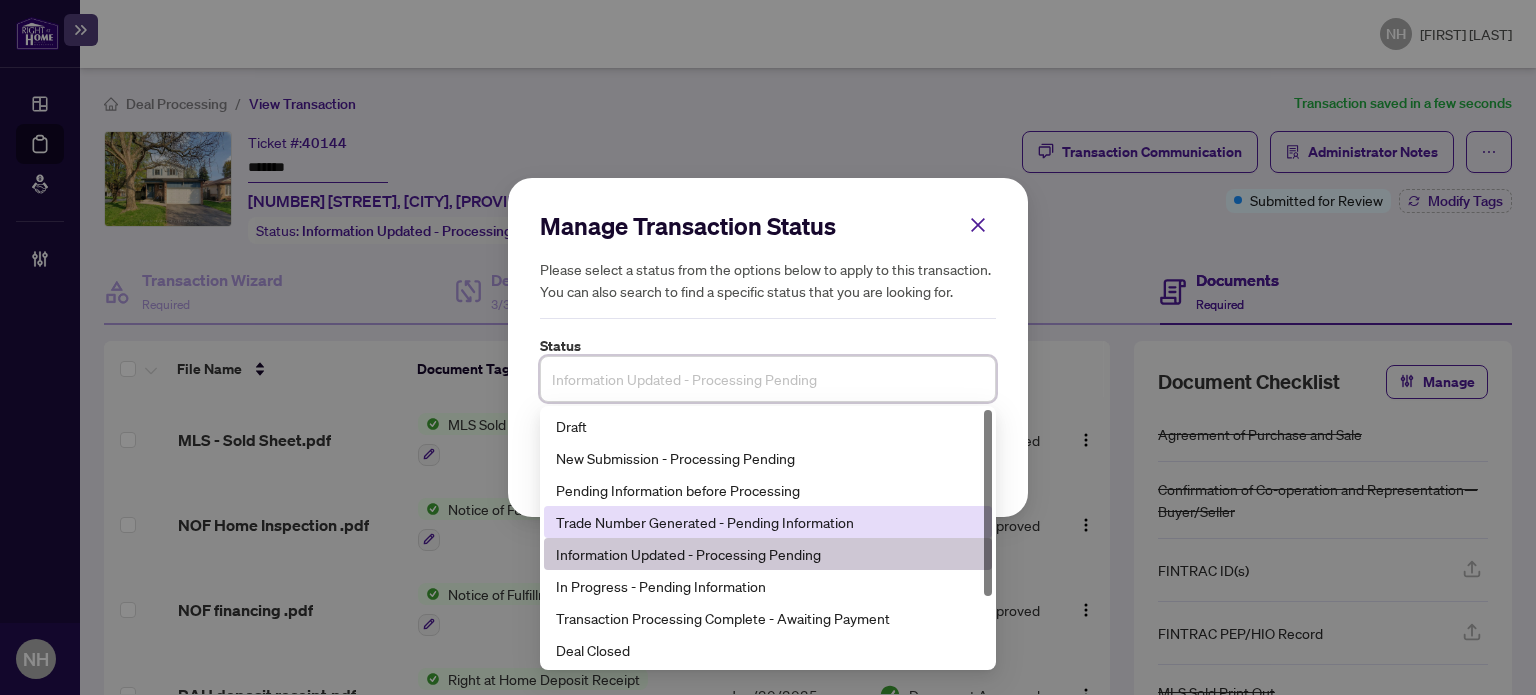 click on "Trade Number Generated - Pending Information" at bounding box center (768, 522) 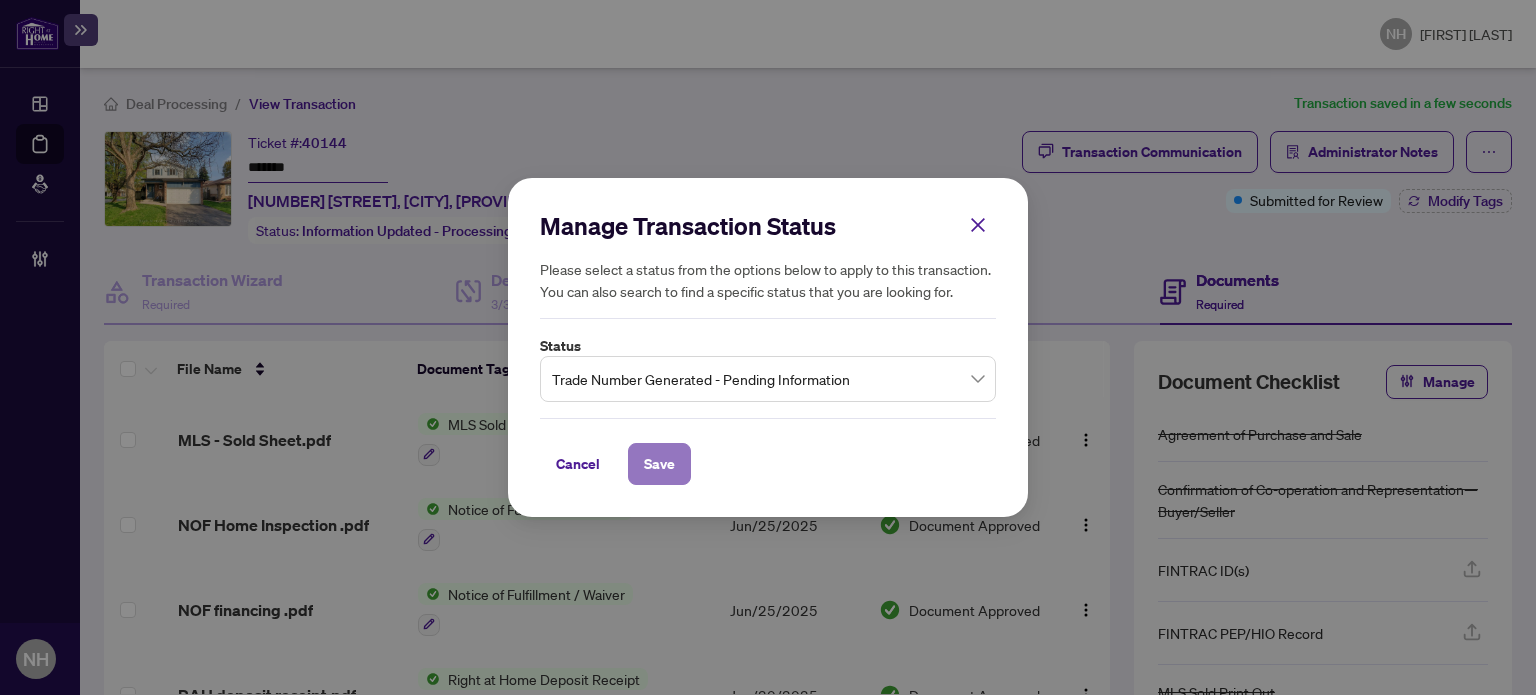 click on "Save" at bounding box center (659, 464) 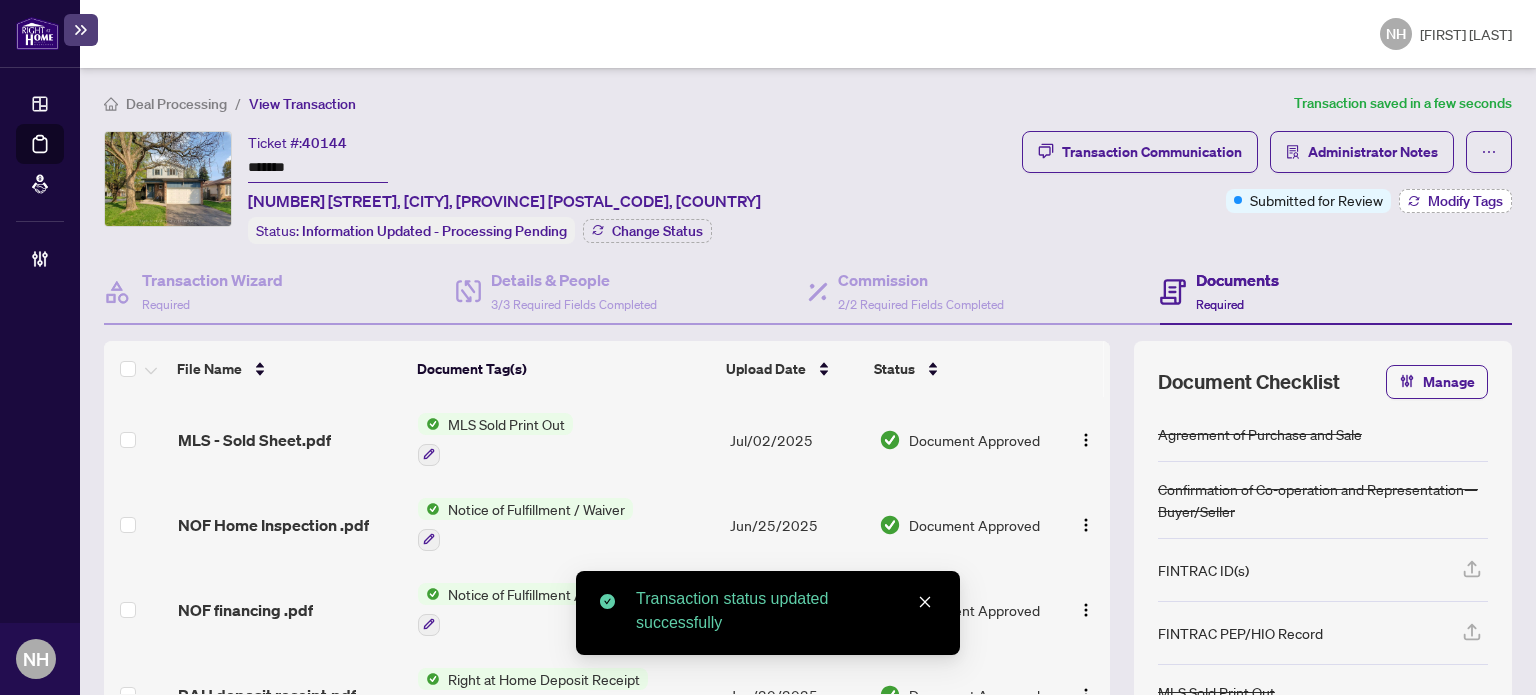 click on "Modify Tags" at bounding box center [1465, 201] 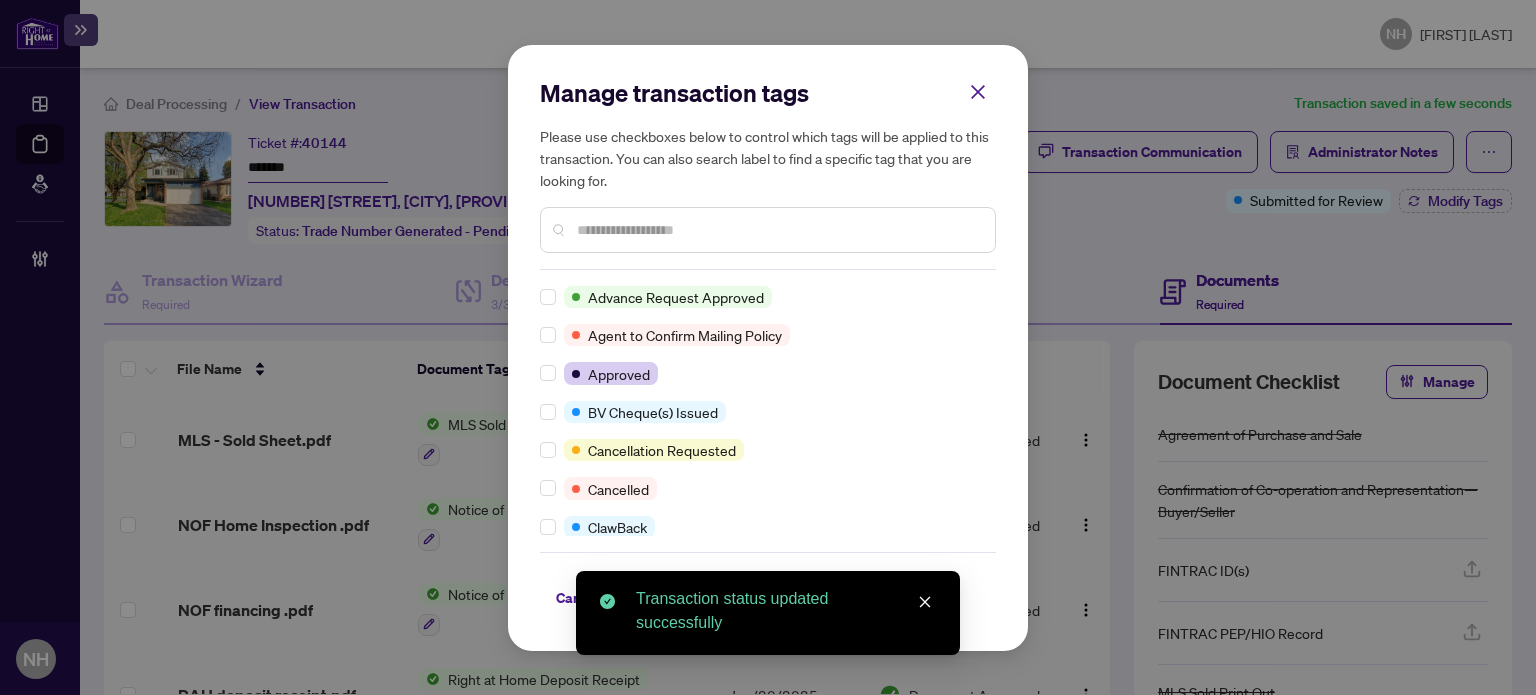 scroll, scrollTop: 0, scrollLeft: 0, axis: both 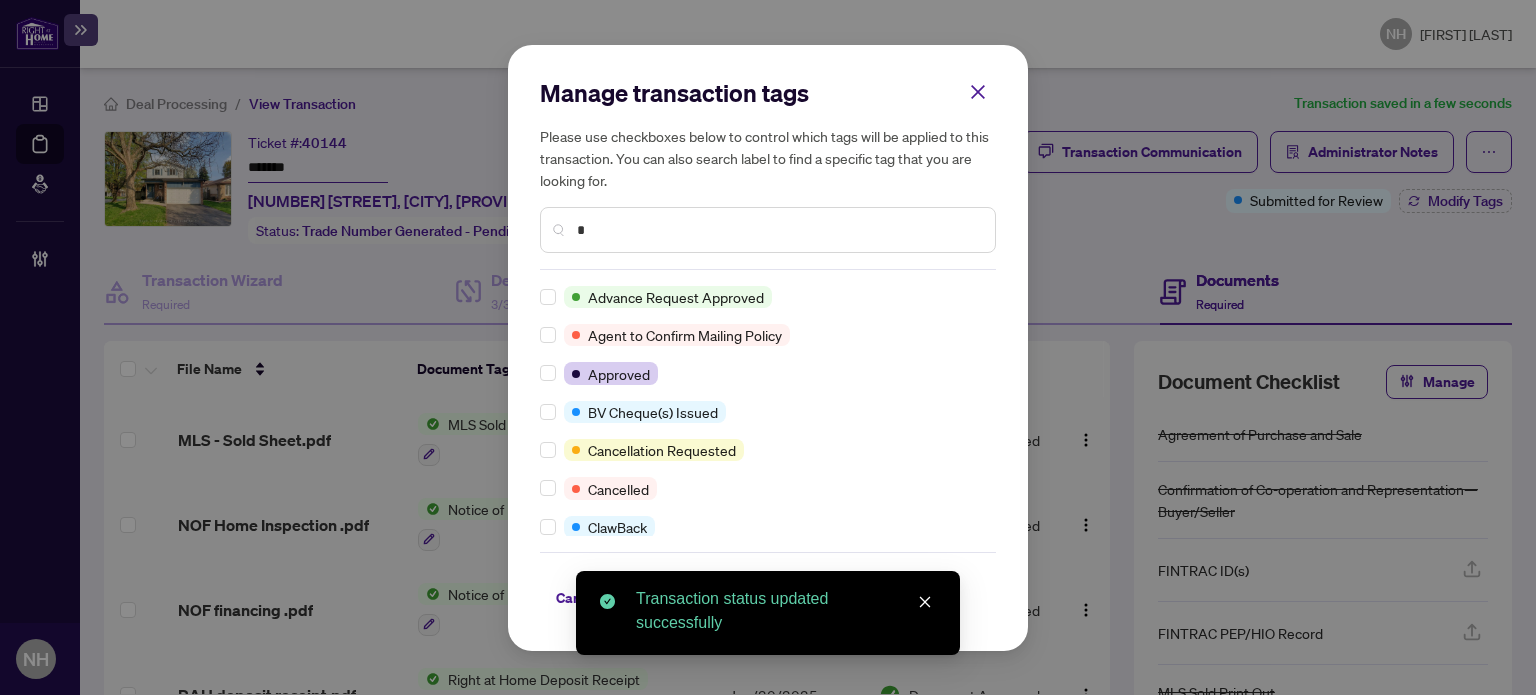 click on "*" at bounding box center (778, 230) 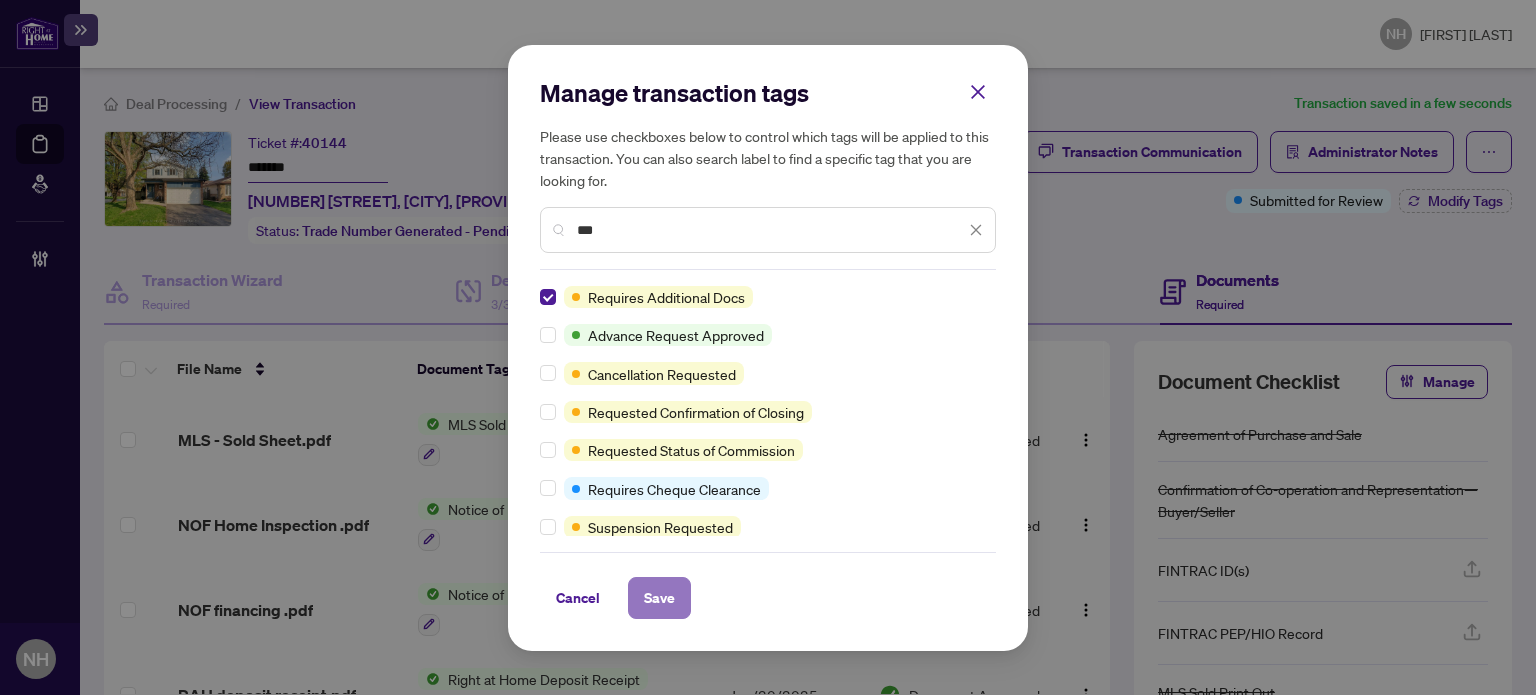 click on "Save" at bounding box center [659, 598] 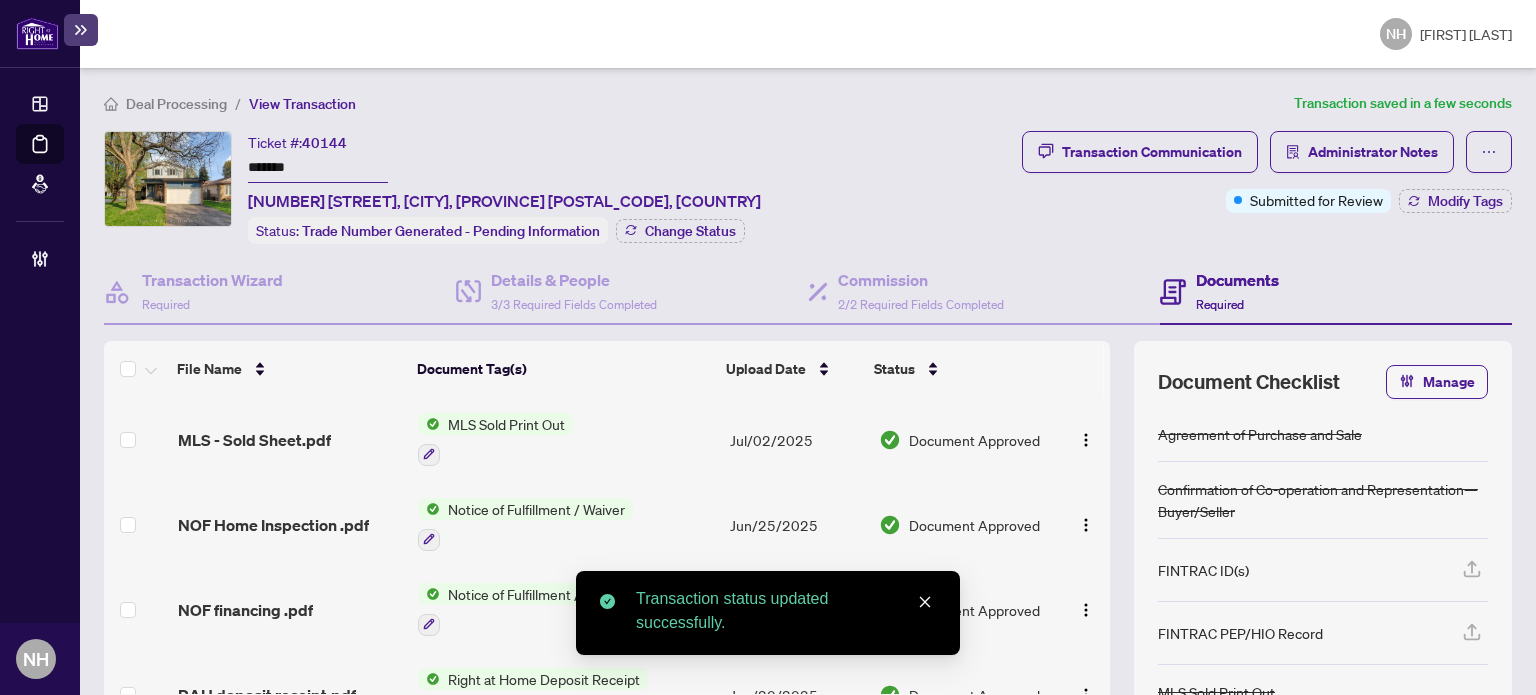 drag, startPoint x: 316, startPoint y: 162, endPoint x: 141, endPoint y: 147, distance: 175.64168 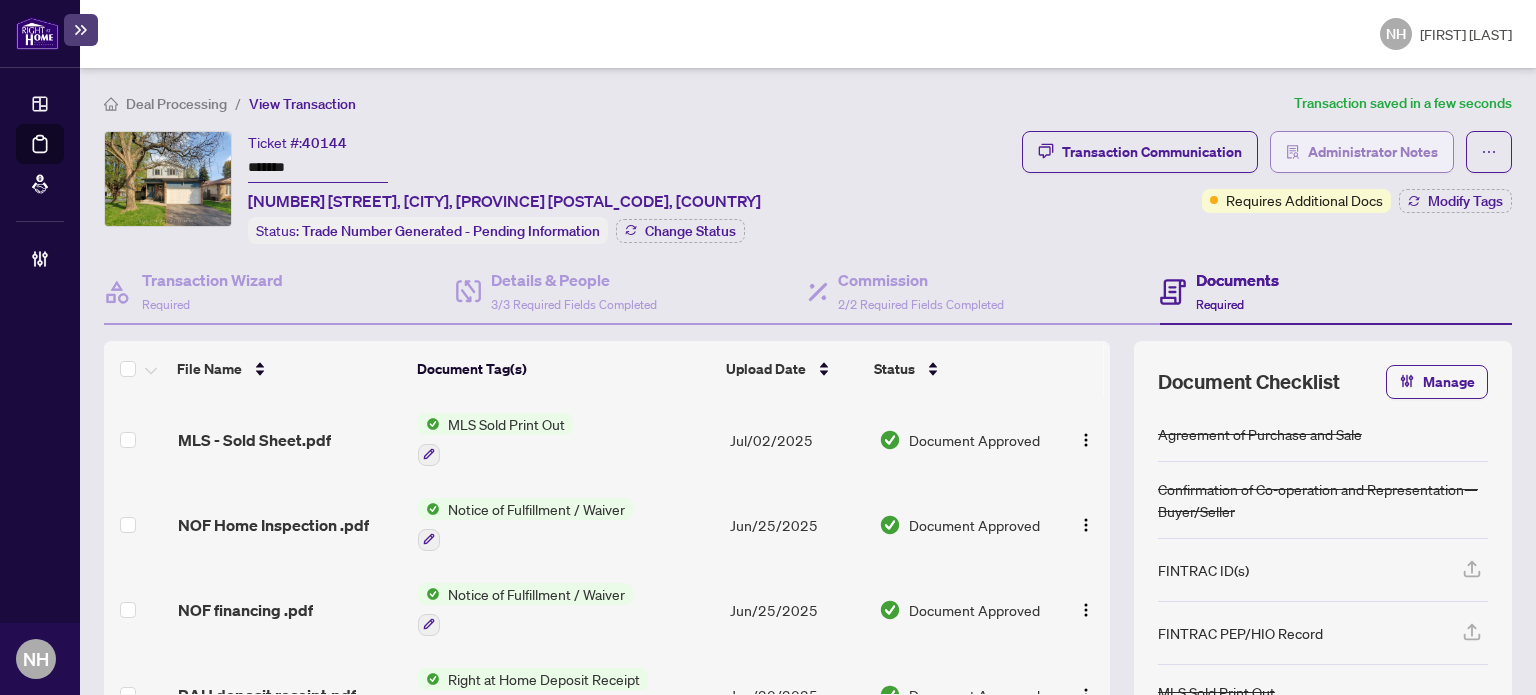 click on "Administrator Notes" at bounding box center (1373, 152) 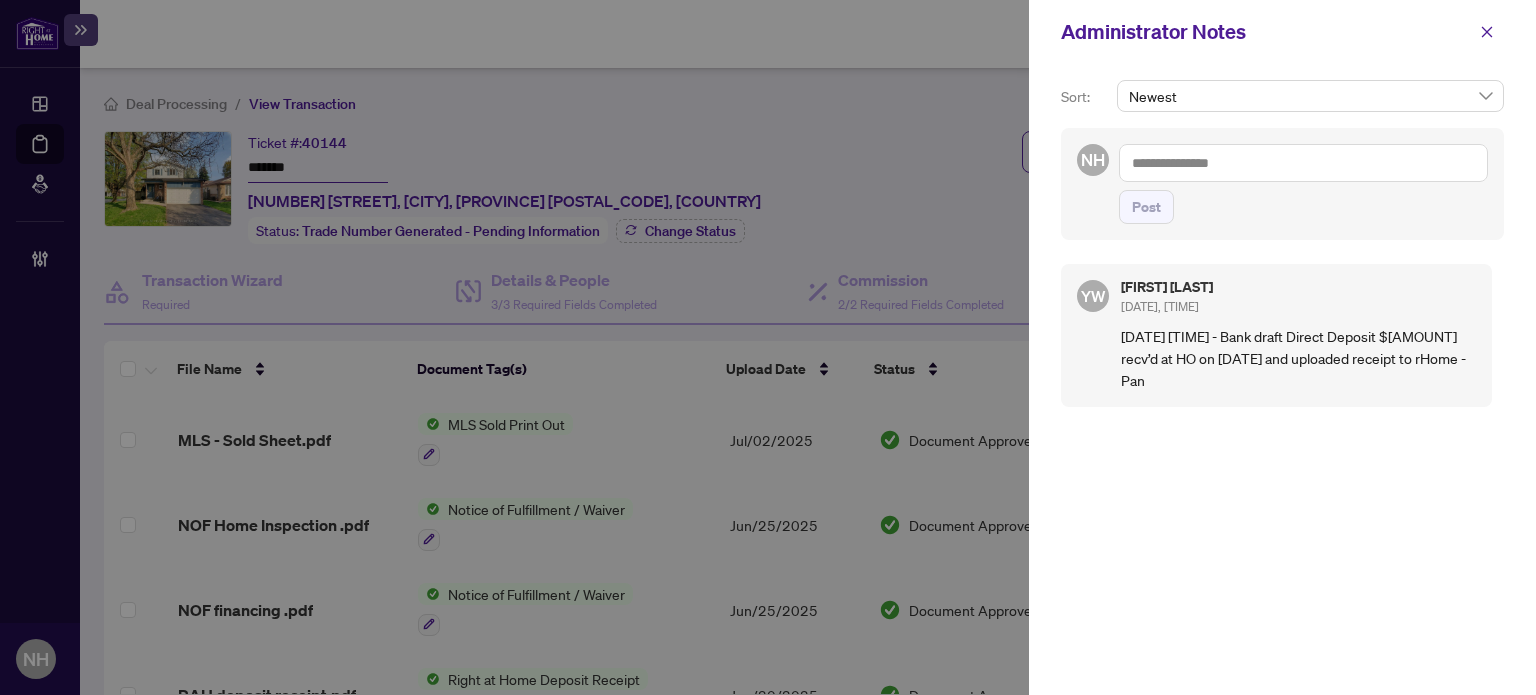 click at bounding box center [1303, 163] 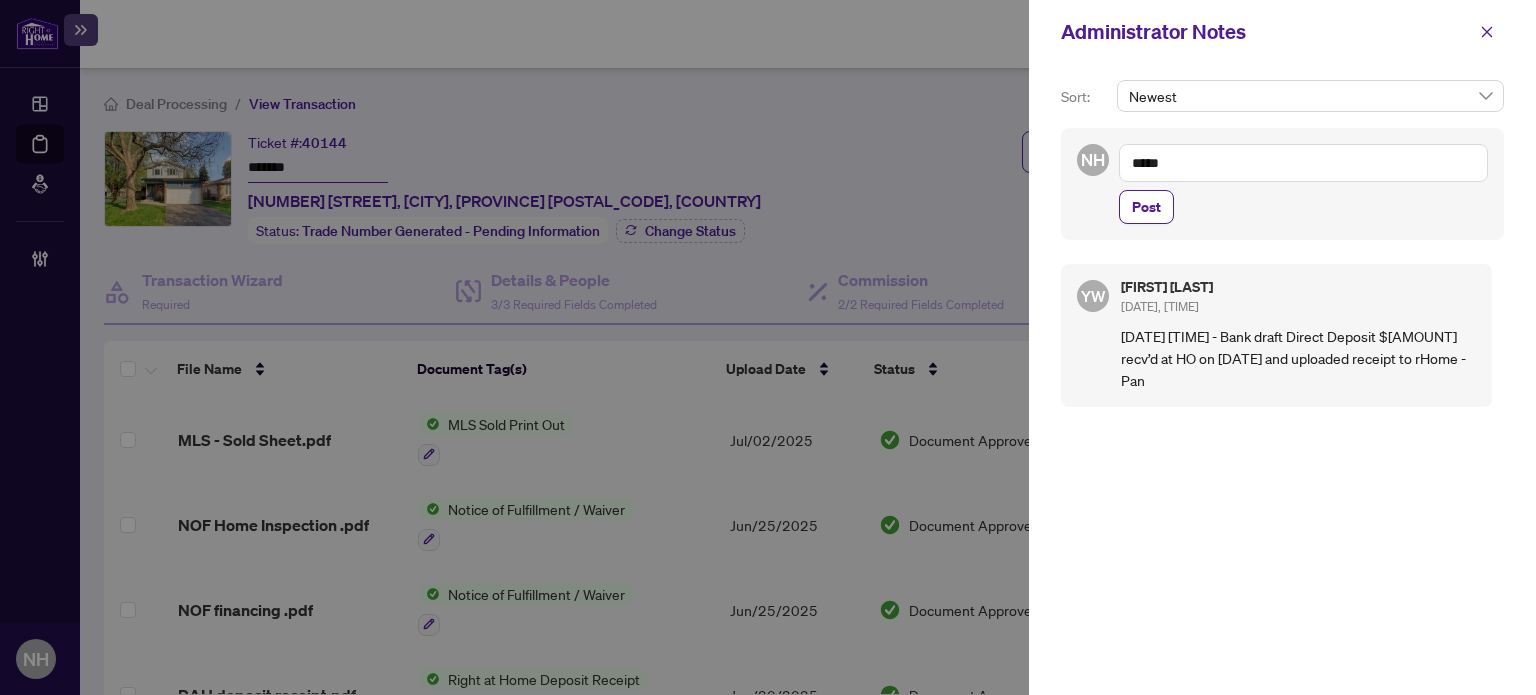 click on "*****" at bounding box center [1303, 163] 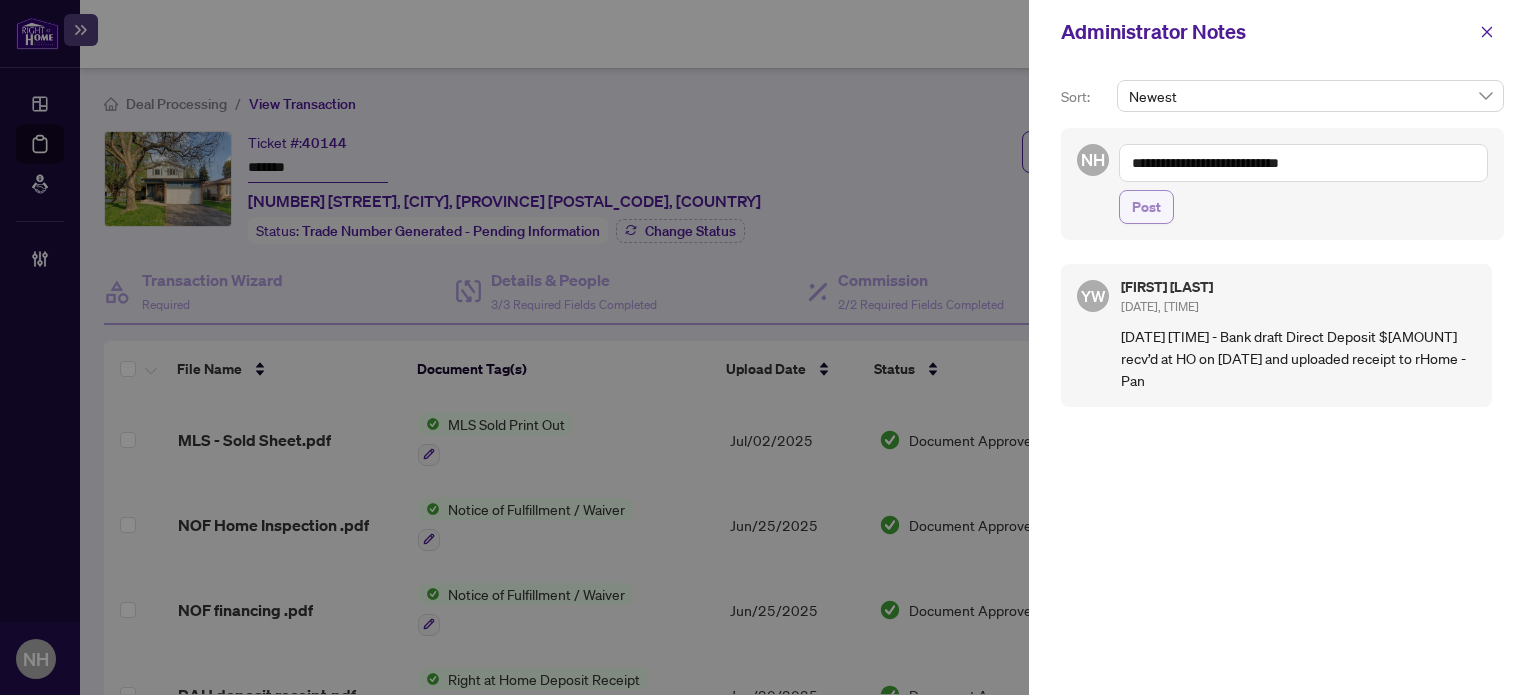 click on "Post" at bounding box center (1146, 207) 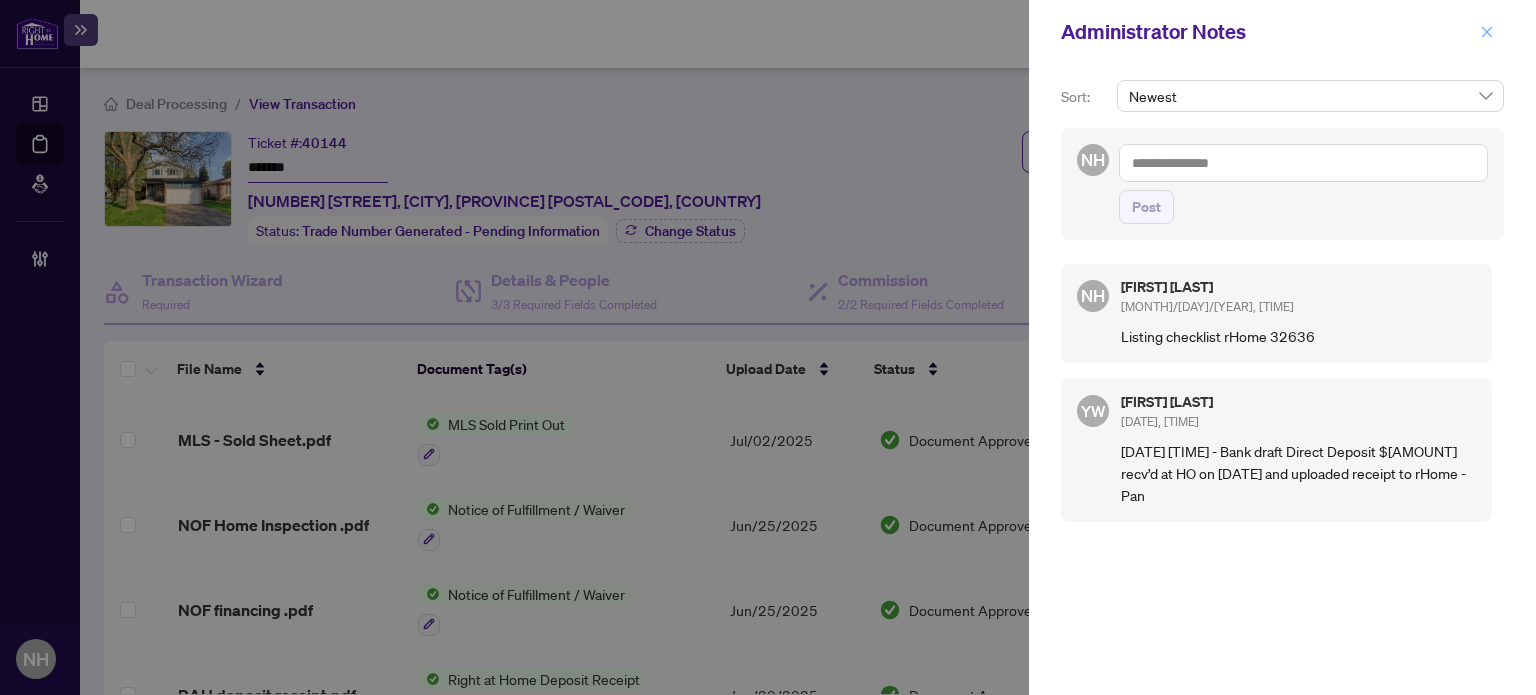 click at bounding box center [1487, 32] 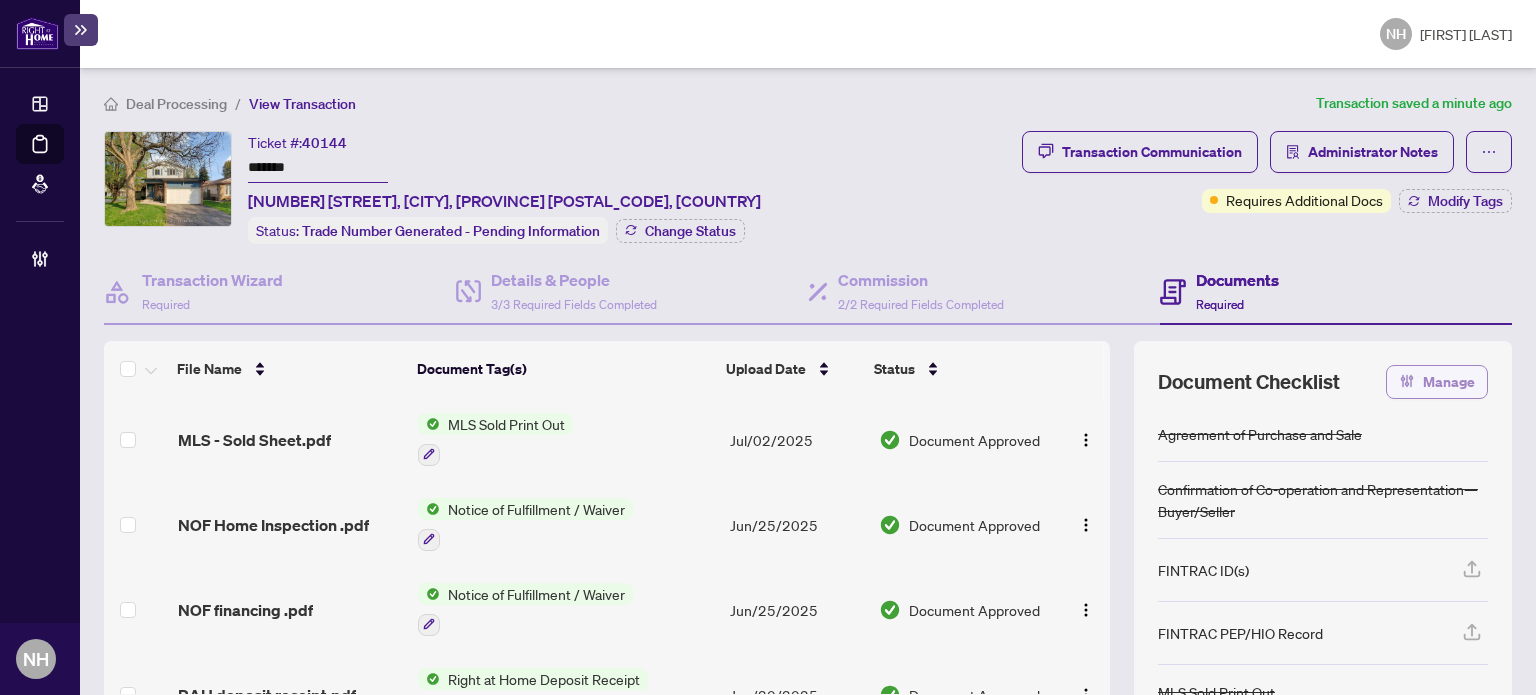 click on "Manage" at bounding box center (1449, 382) 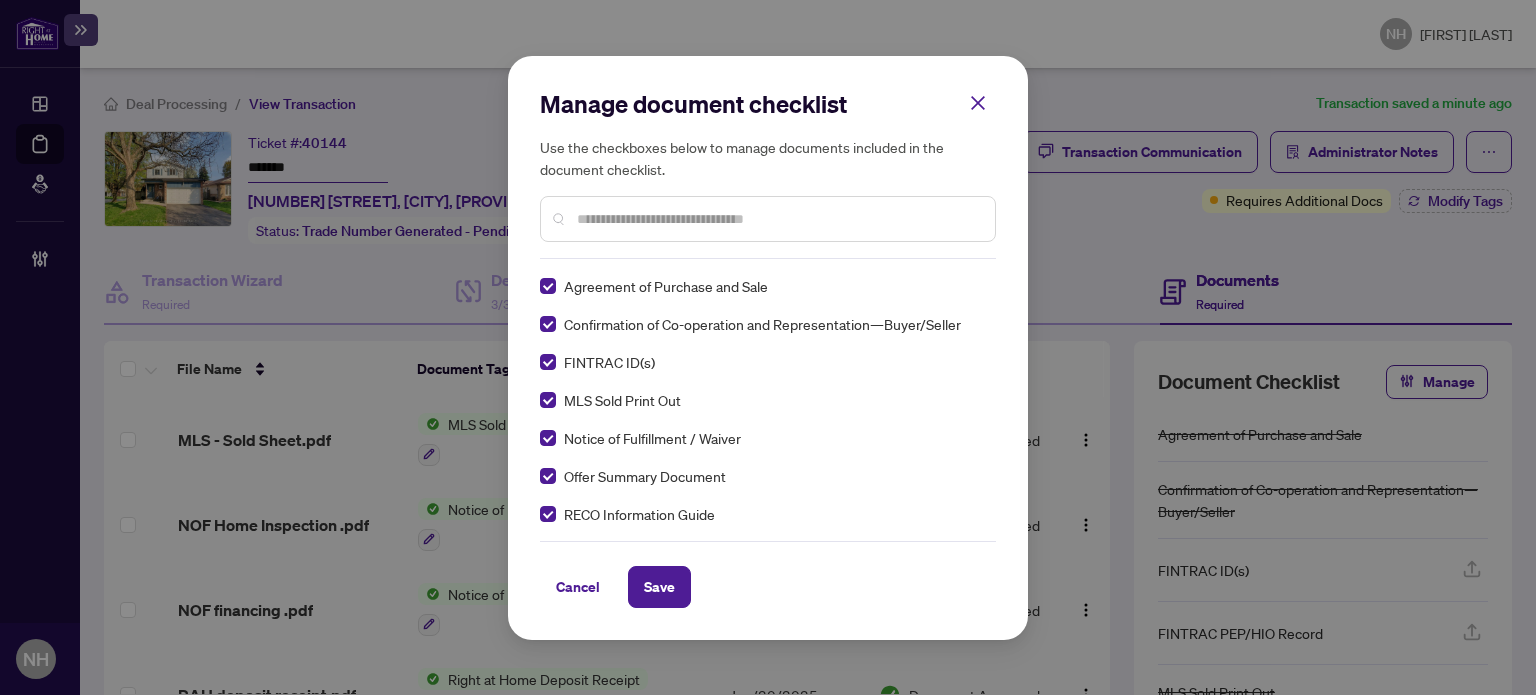 scroll, scrollTop: 0, scrollLeft: 0, axis: both 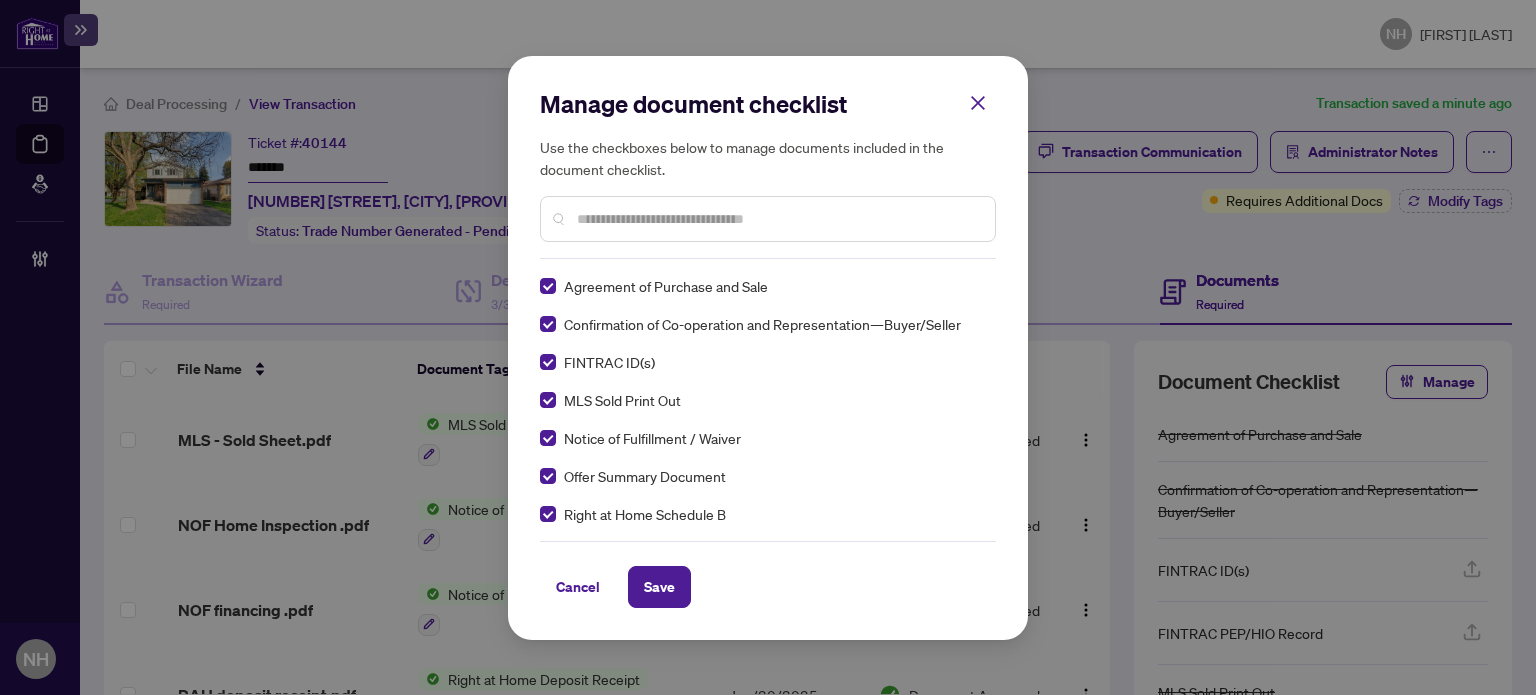 drag, startPoint x: 656, startPoint y: 576, endPoint x: 808, endPoint y: 566, distance: 152.3286 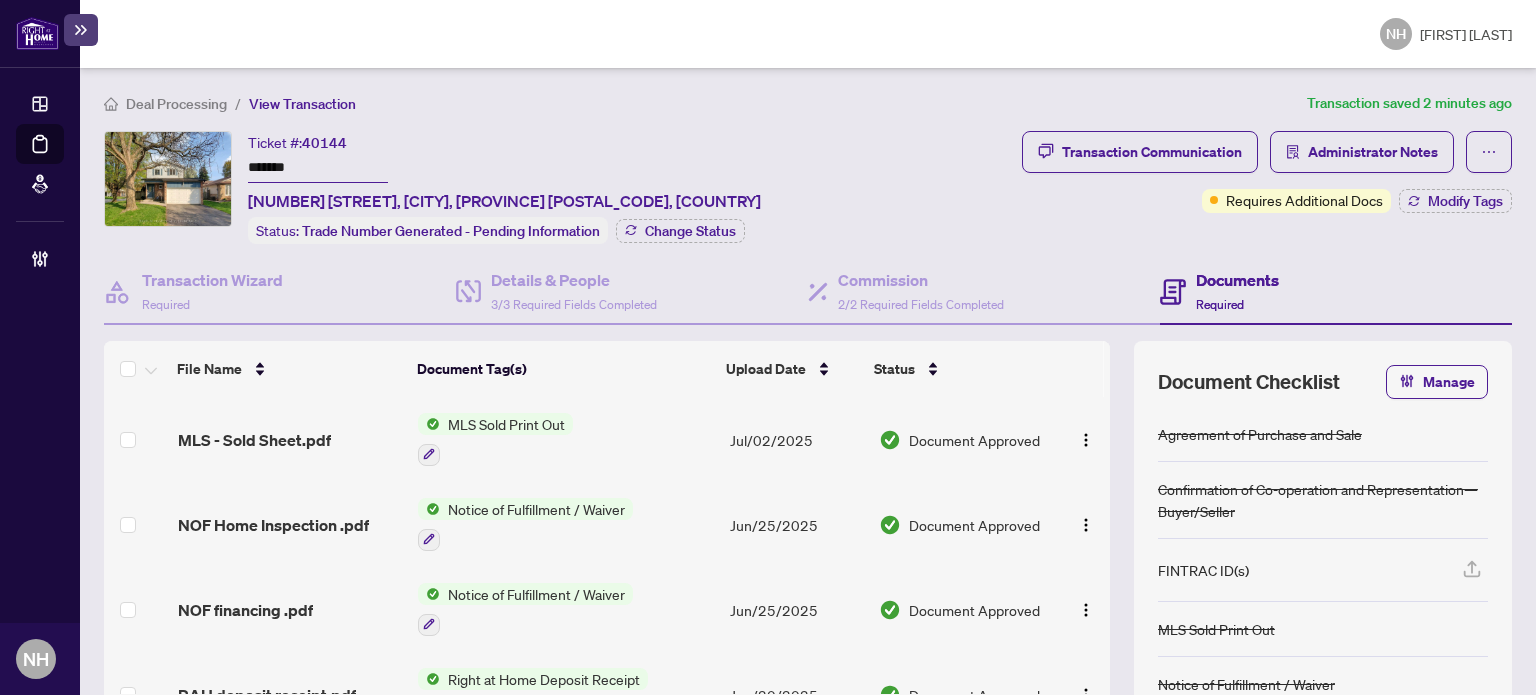 click on "Documents" at bounding box center [1237, 280] 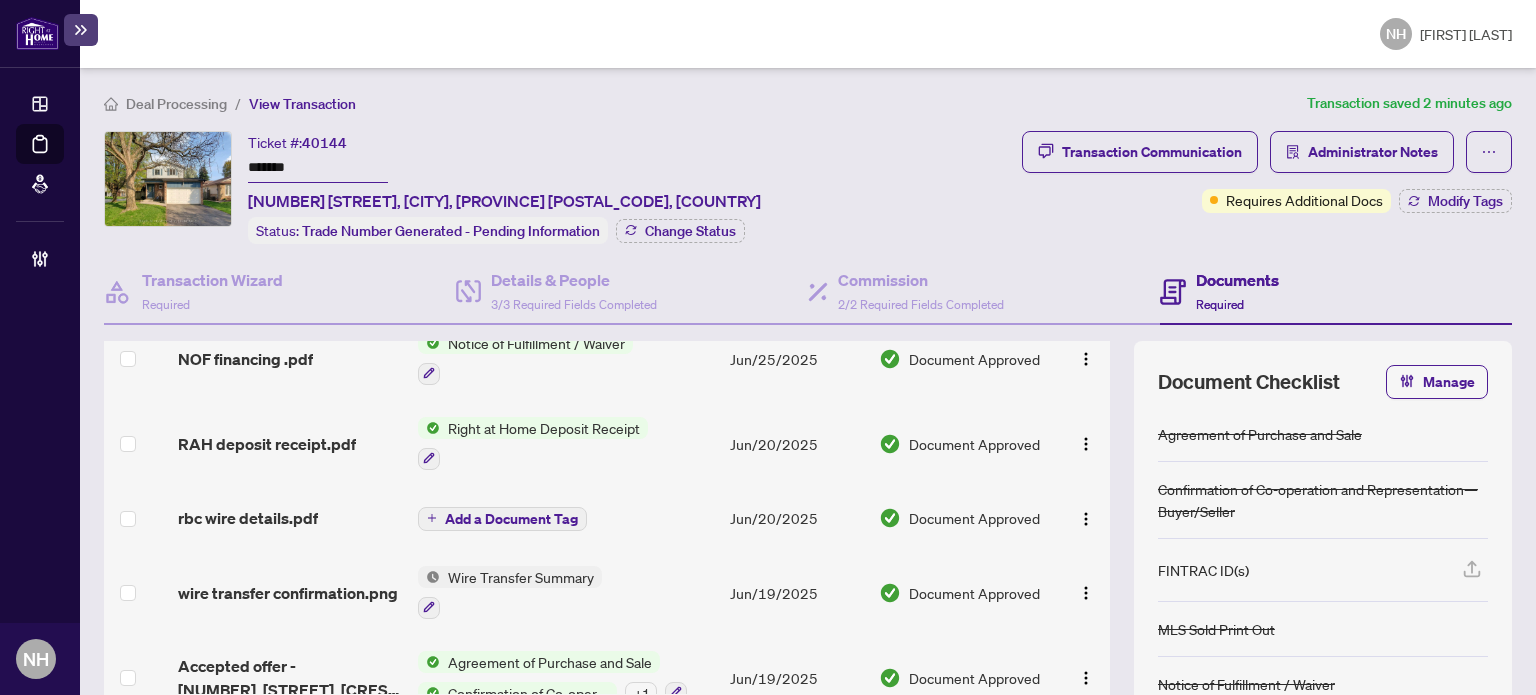 scroll, scrollTop: 279, scrollLeft: 0, axis: vertical 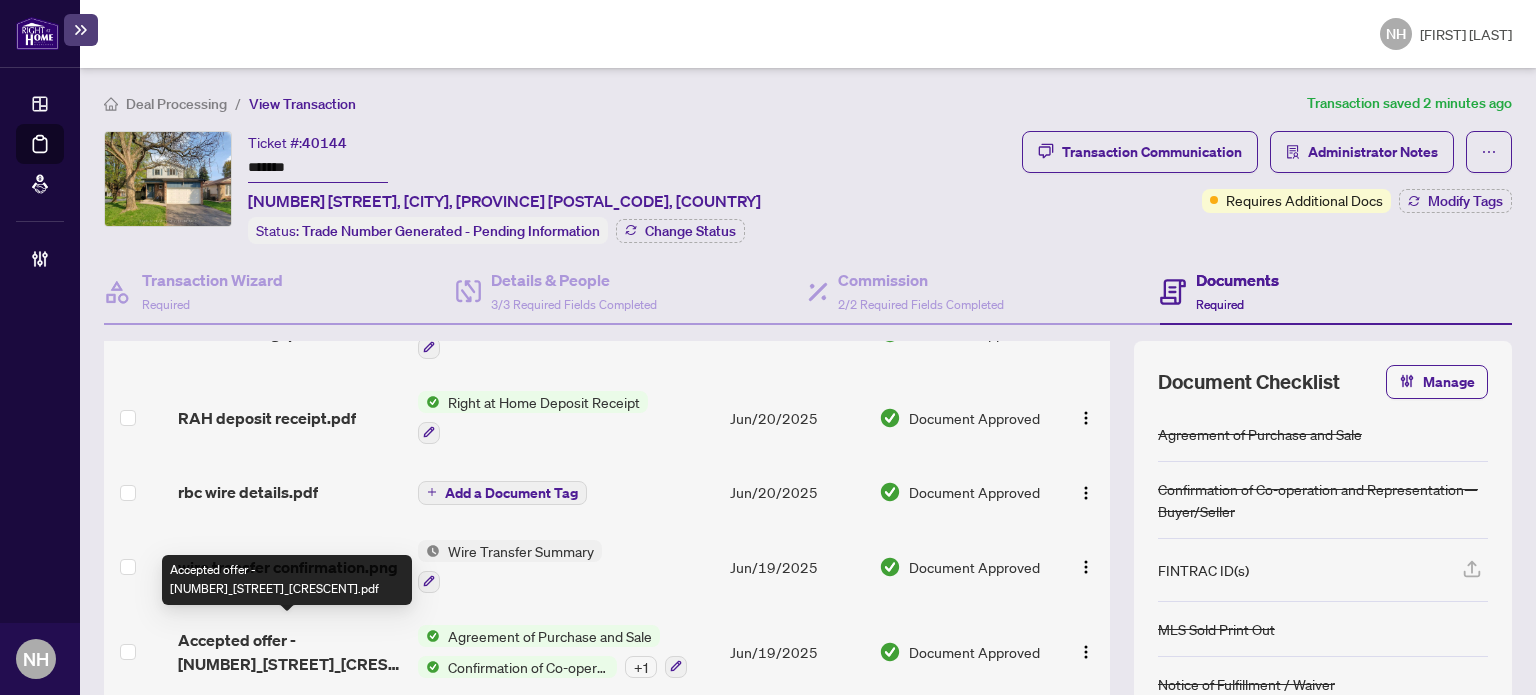 click on "Accepted offer - 496_Tipperton_Crescent.pdf" at bounding box center [290, 652] 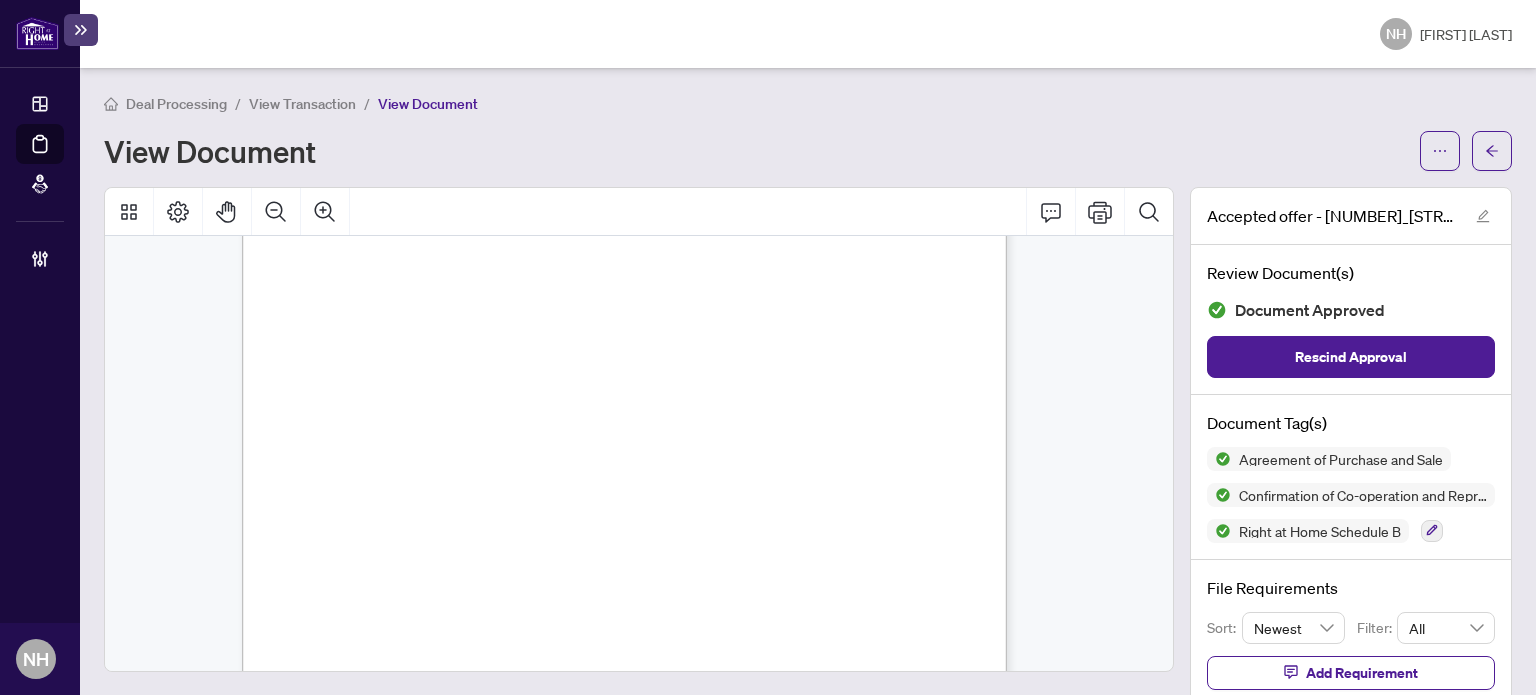 scroll, scrollTop: 200, scrollLeft: 0, axis: vertical 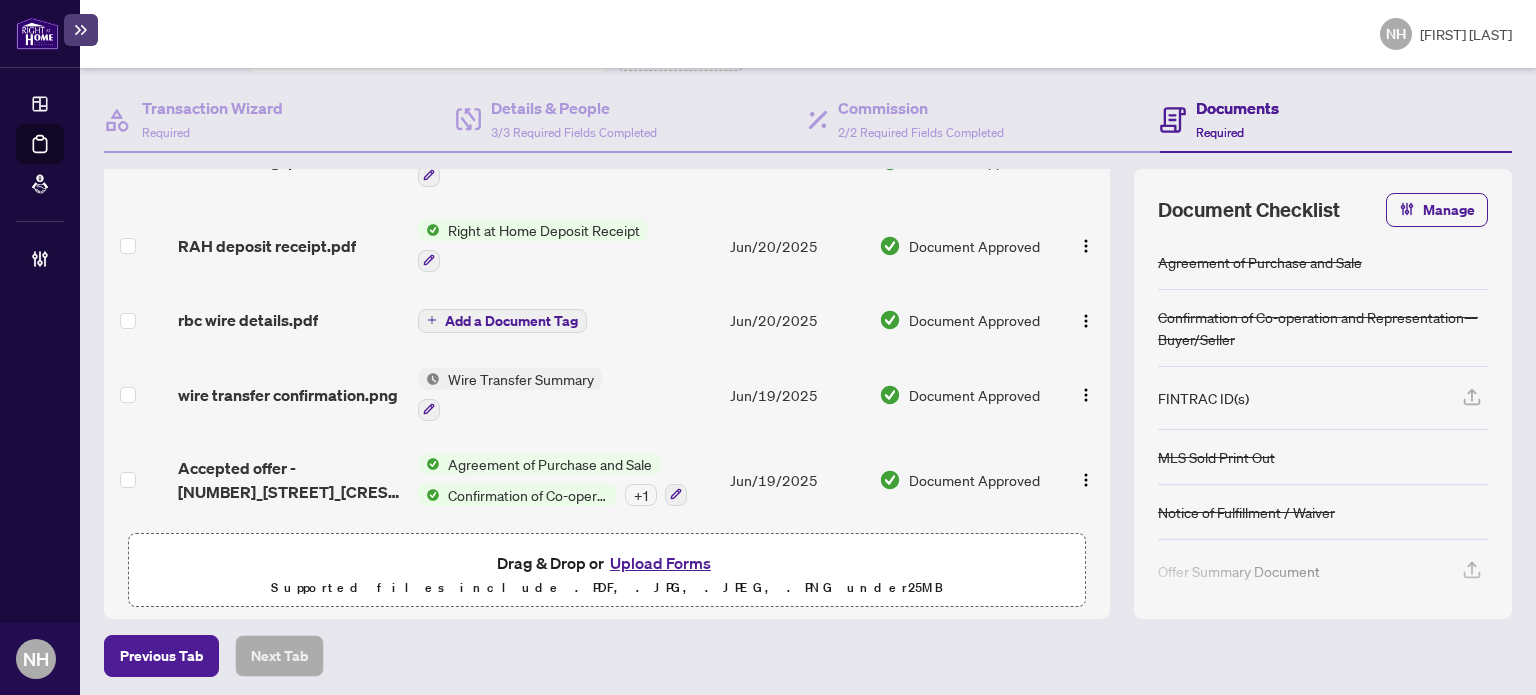 click on "Upload Forms" at bounding box center [660, 563] 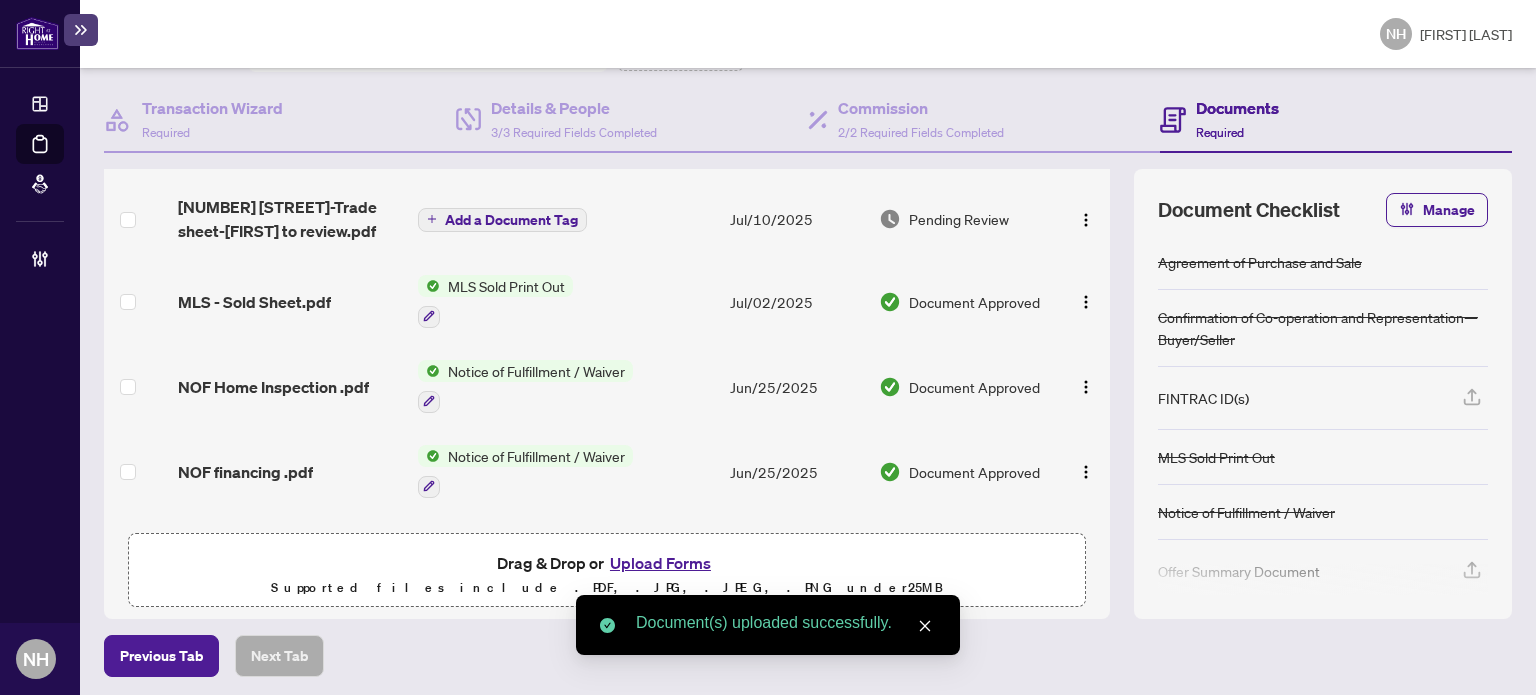 scroll, scrollTop: 0, scrollLeft: 0, axis: both 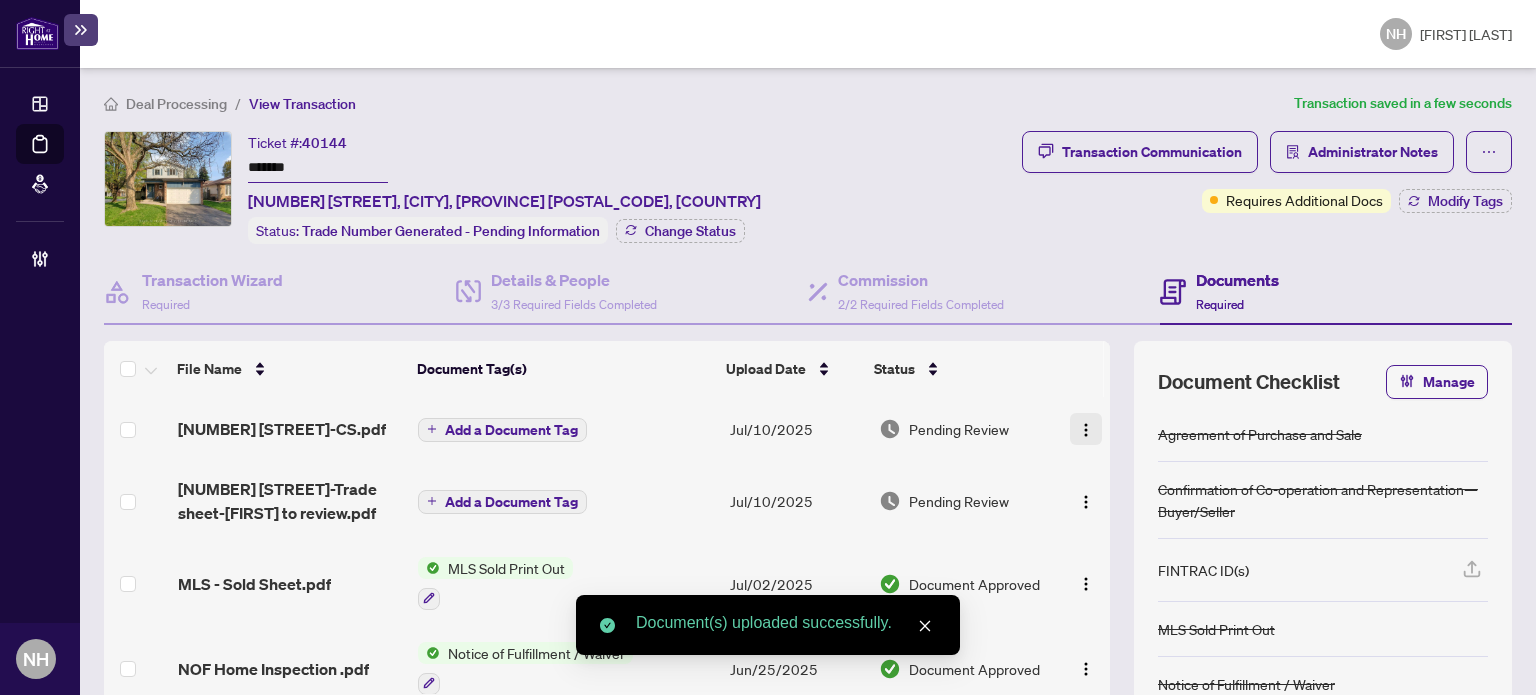 click at bounding box center [1086, 430] 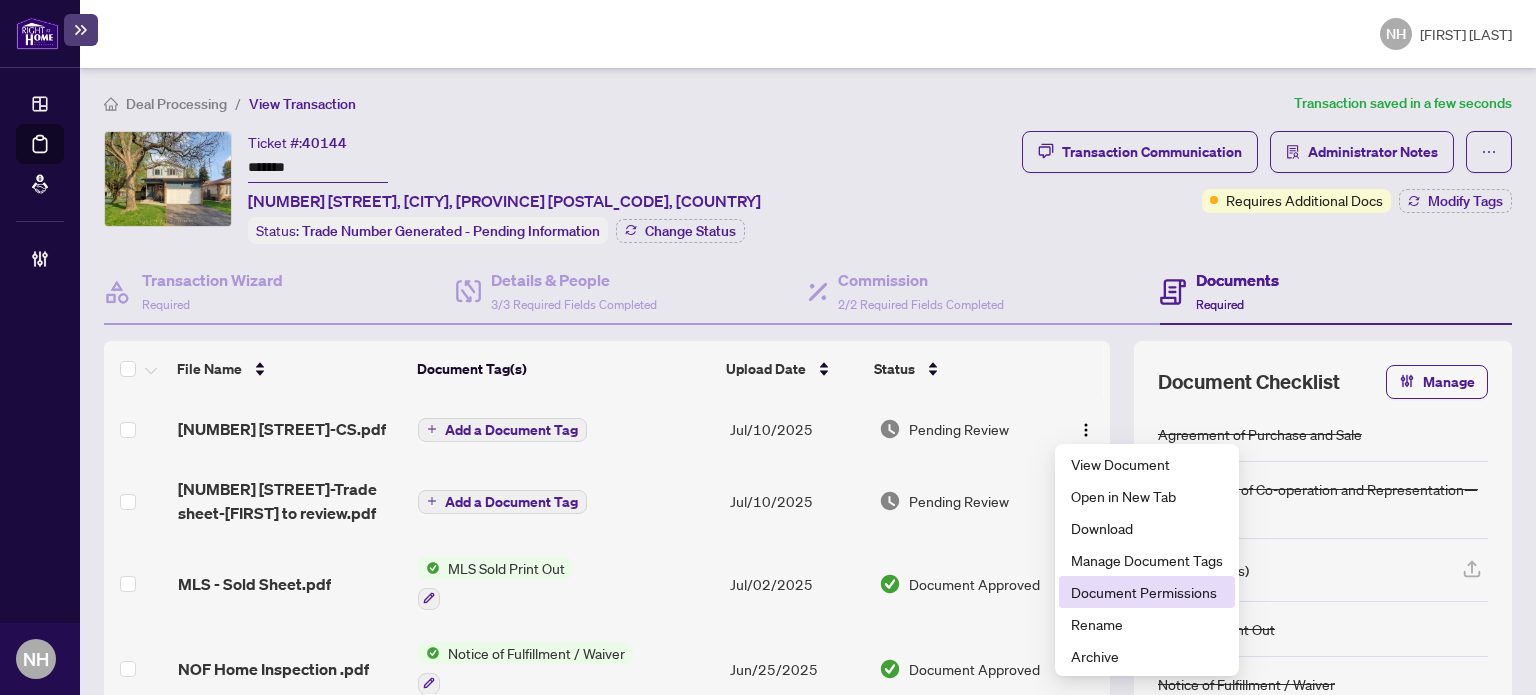 click on "Document Permissions" at bounding box center [1147, 592] 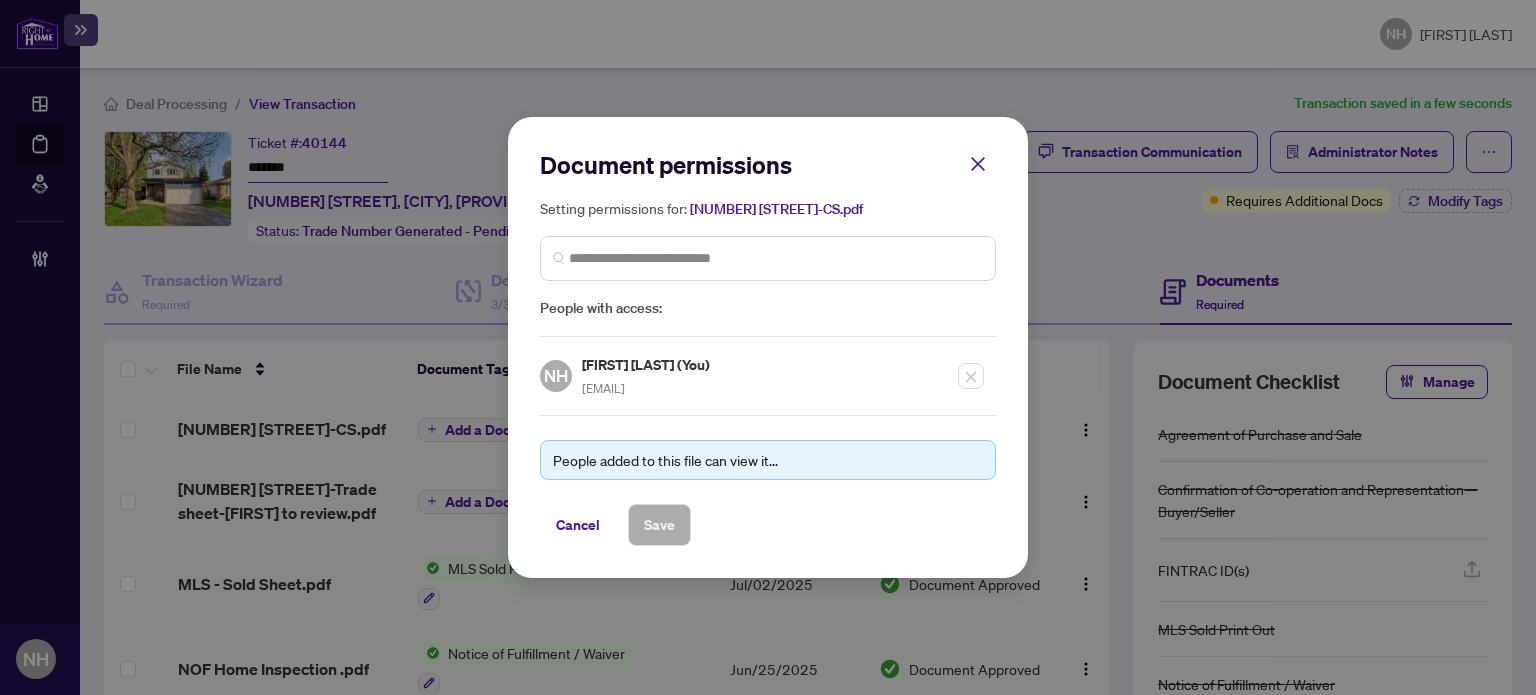 click at bounding box center (768, 258) 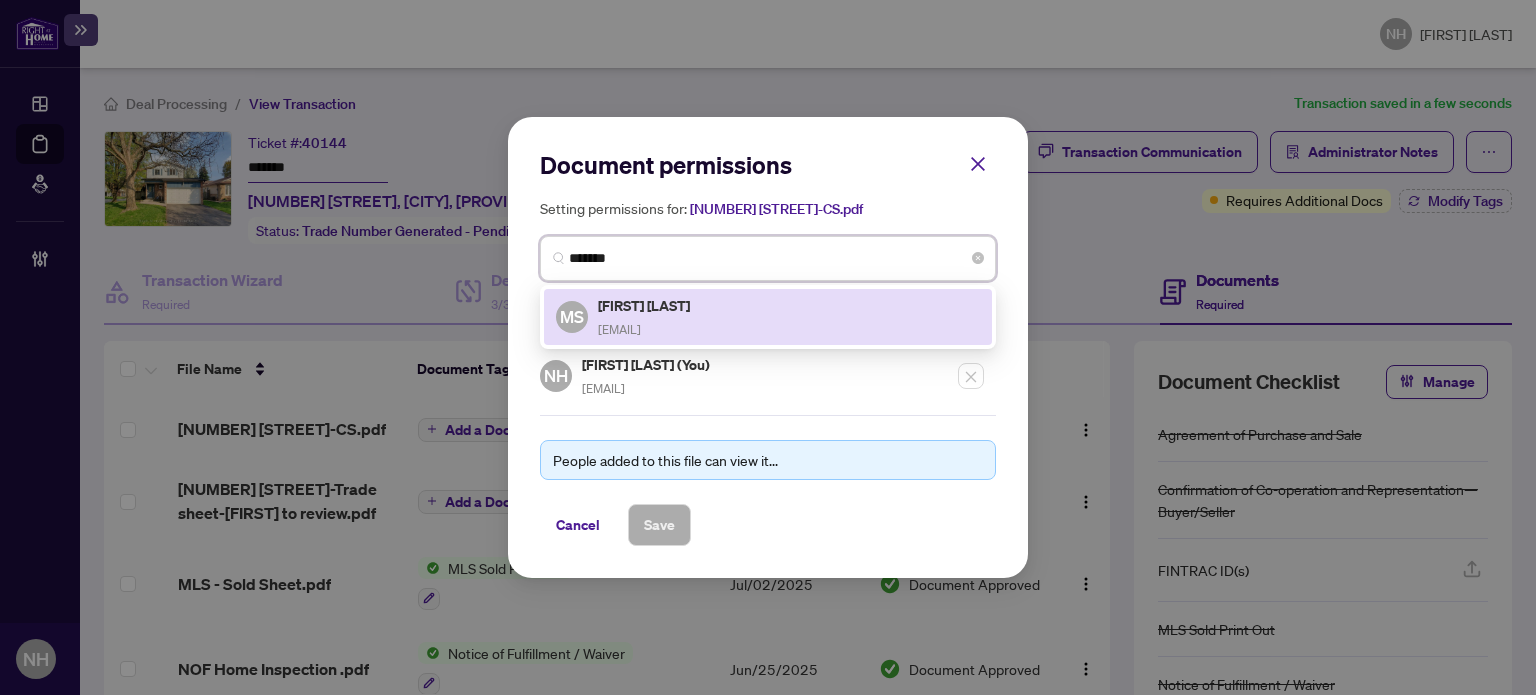 click on "[FIRST] [LAST]" at bounding box center (645, 305) 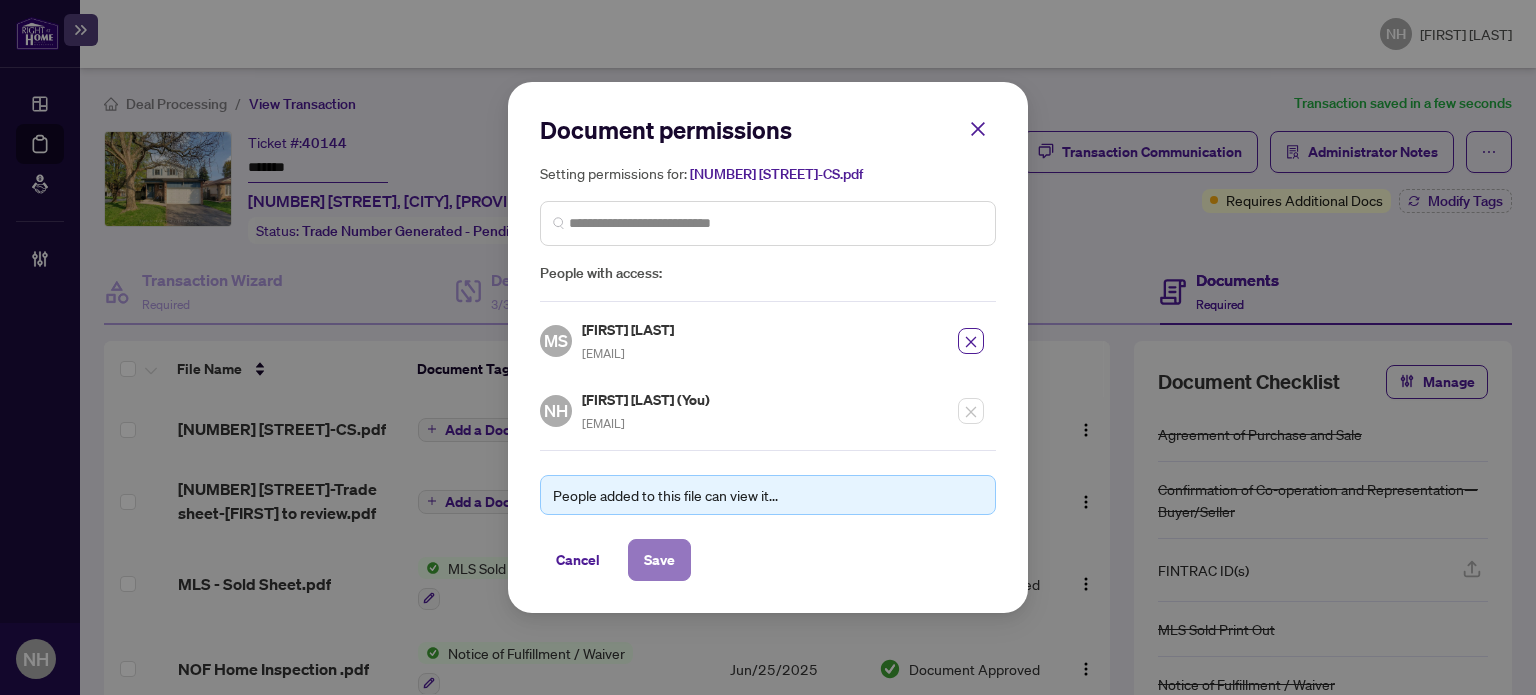 click on "Save" at bounding box center [659, 560] 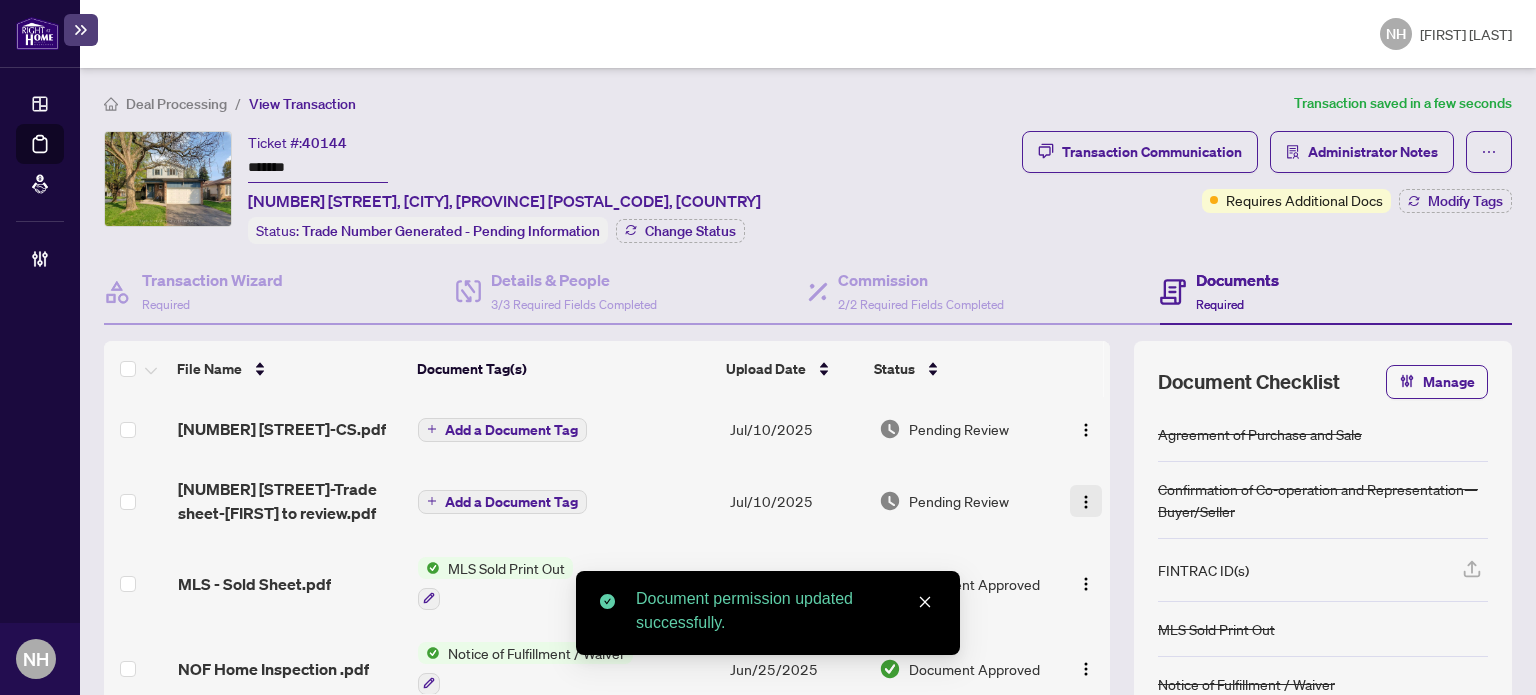click at bounding box center (1086, 502) 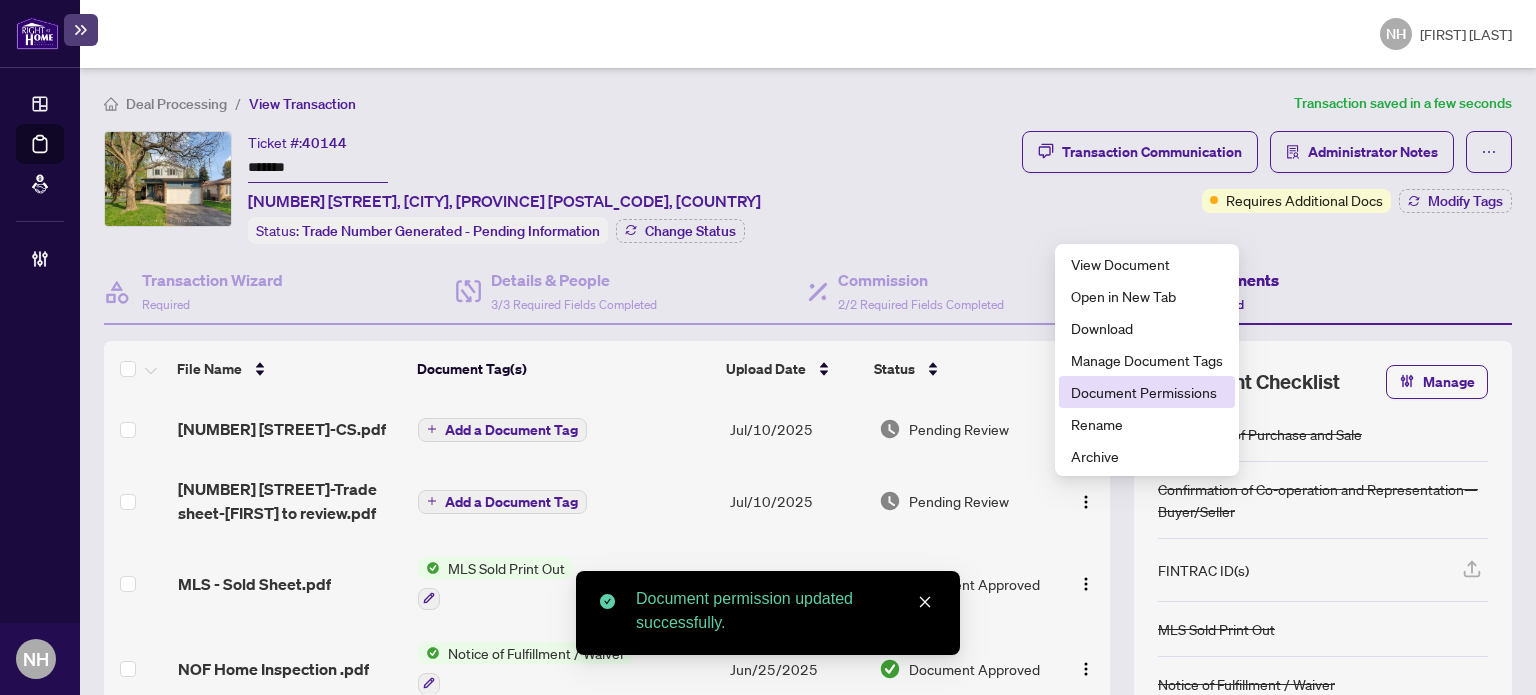 click on "Document Permissions" at bounding box center (1147, 392) 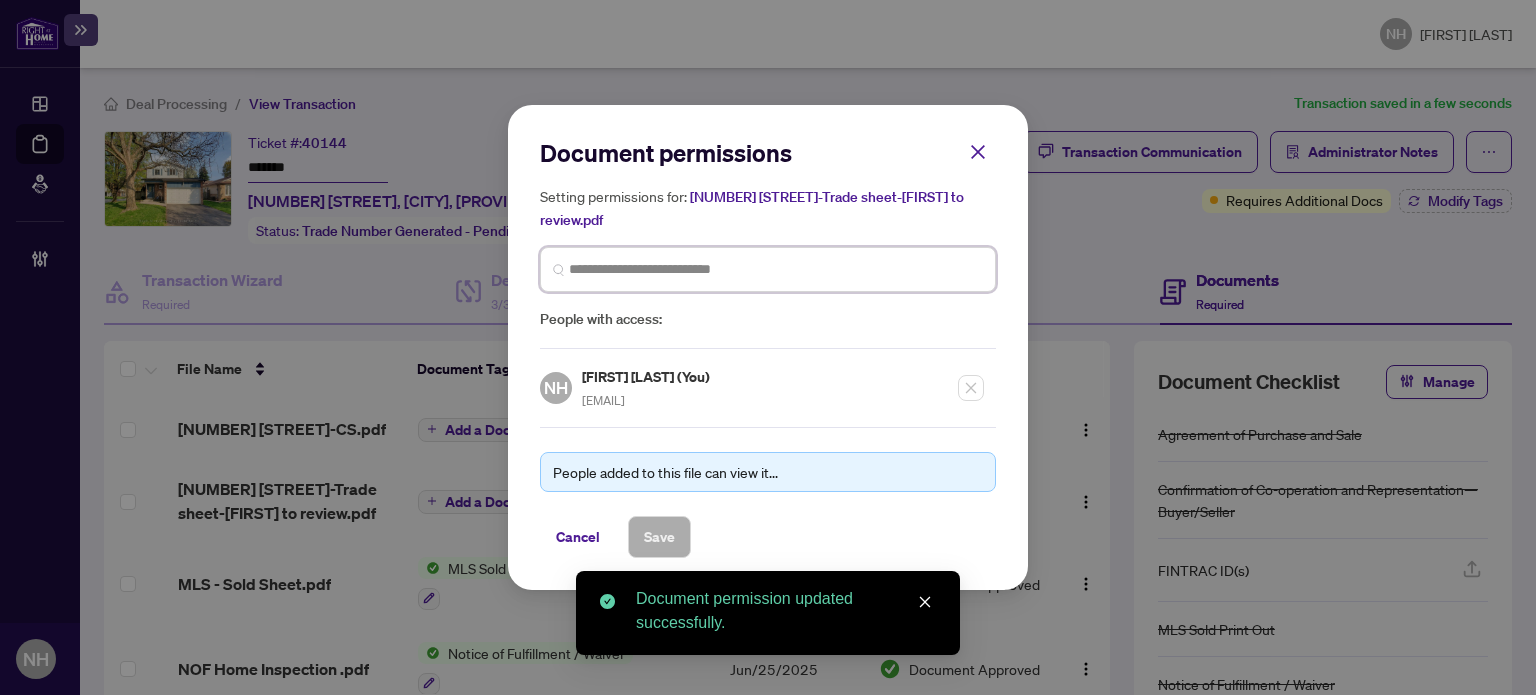 click at bounding box center [0, 0] 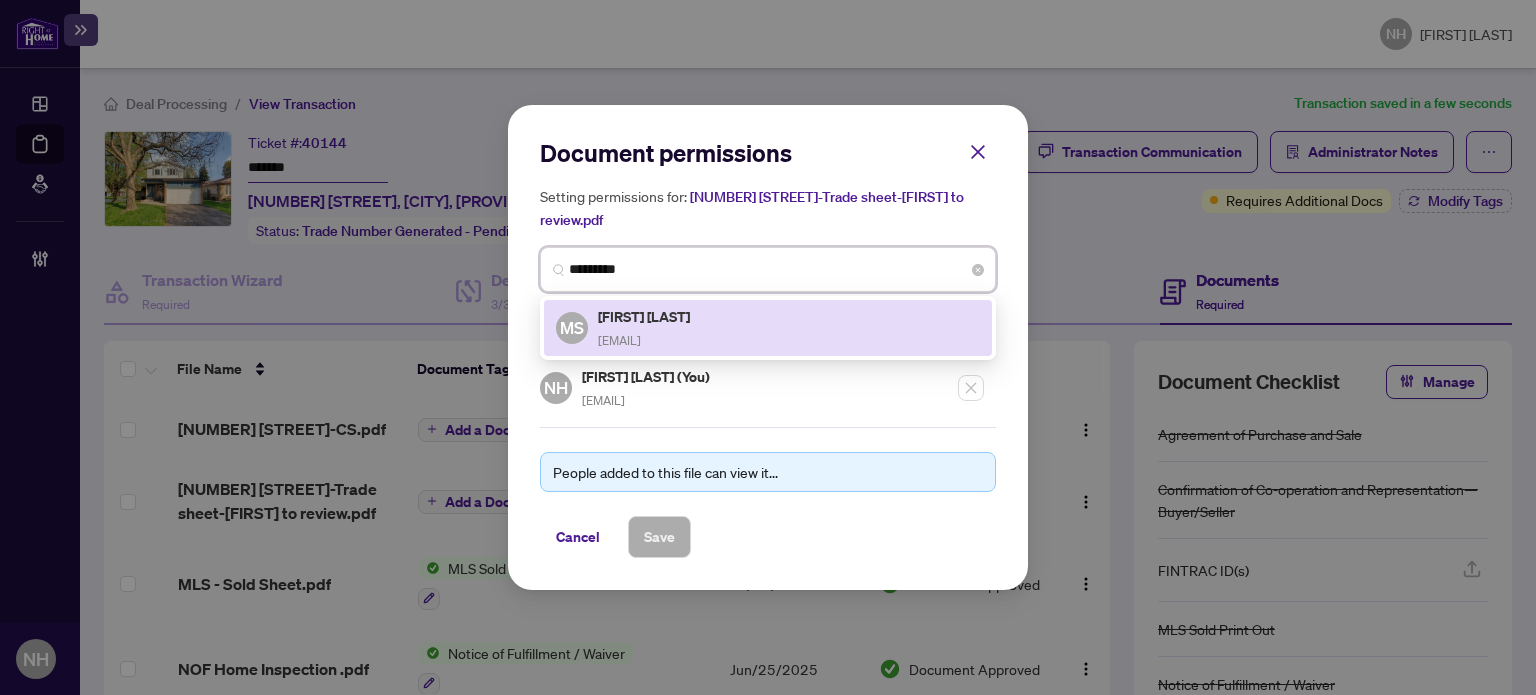 click on "[FIRST] [LAST]" at bounding box center (645, 316) 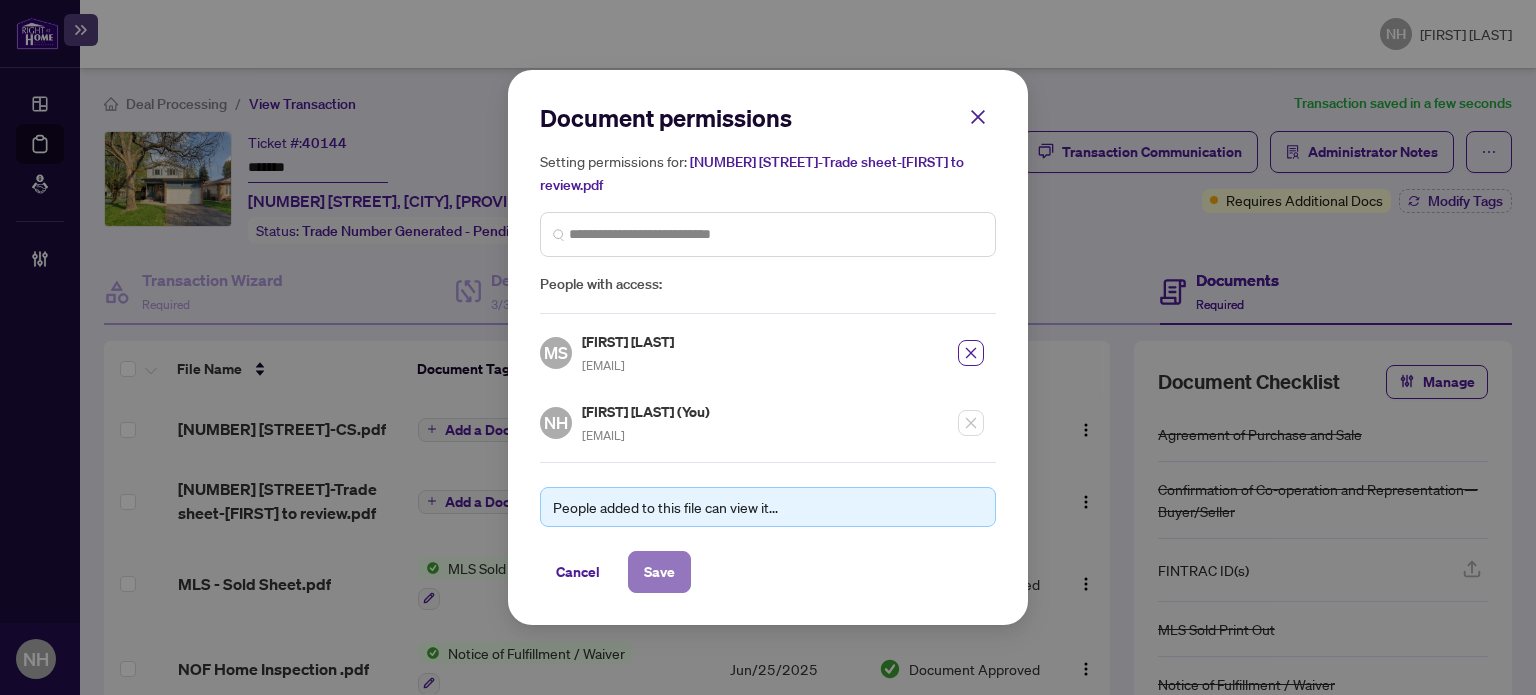 click on "Save" at bounding box center [659, 572] 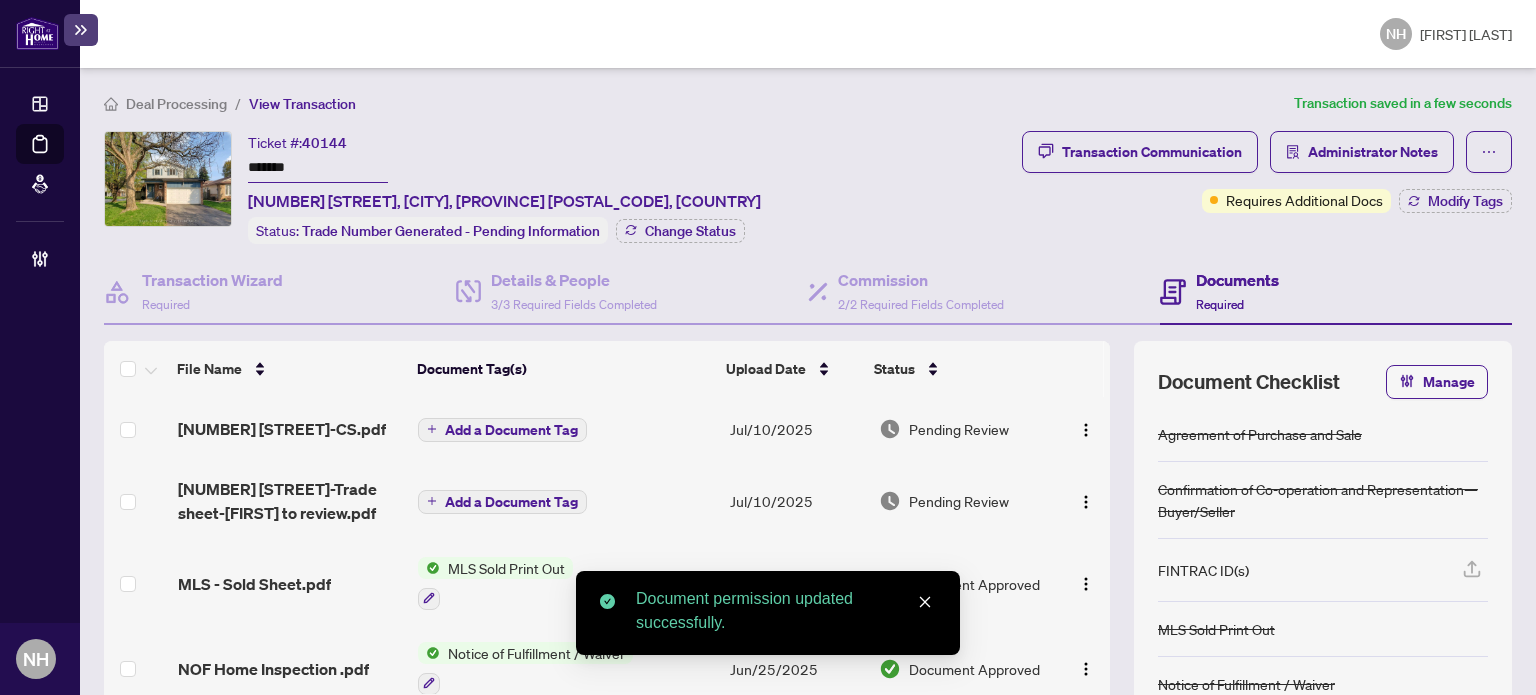 click on "Add a Document Tag" at bounding box center (511, 430) 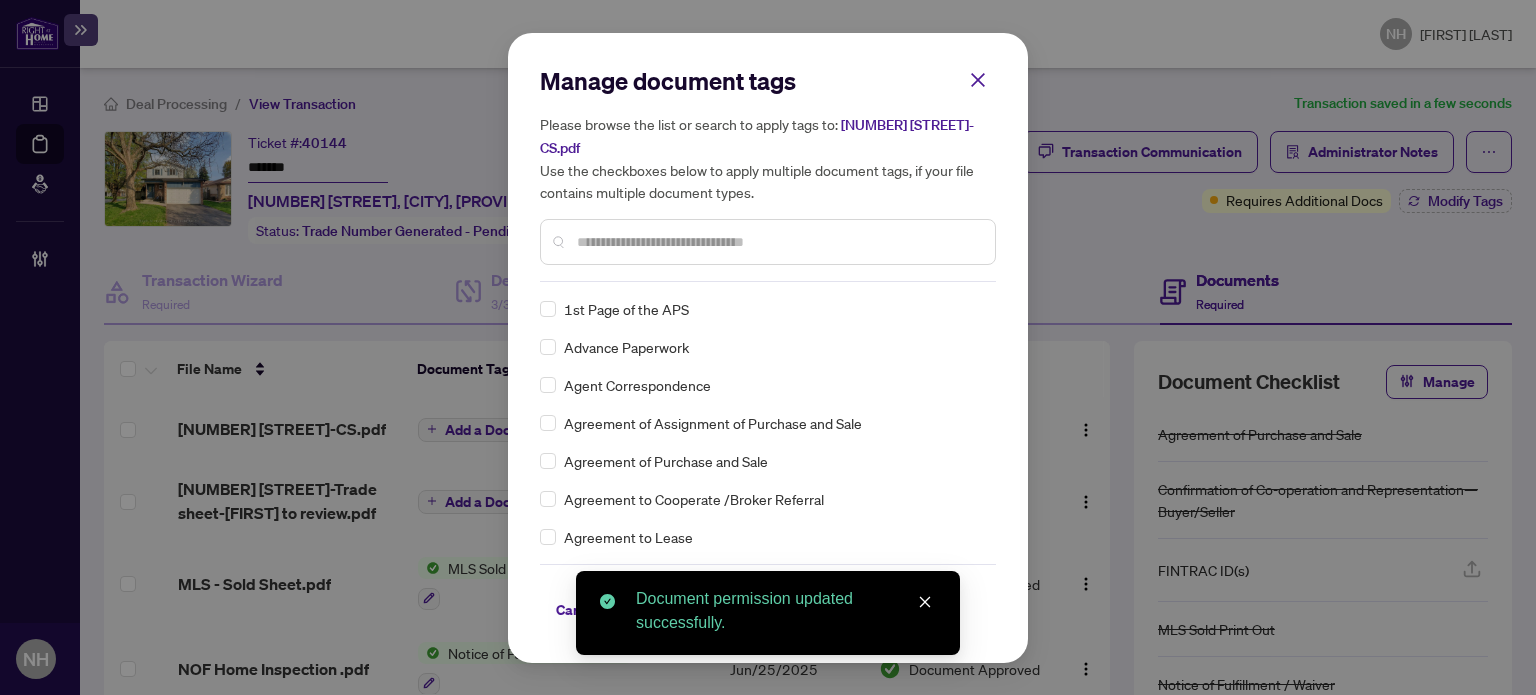 click at bounding box center [778, 242] 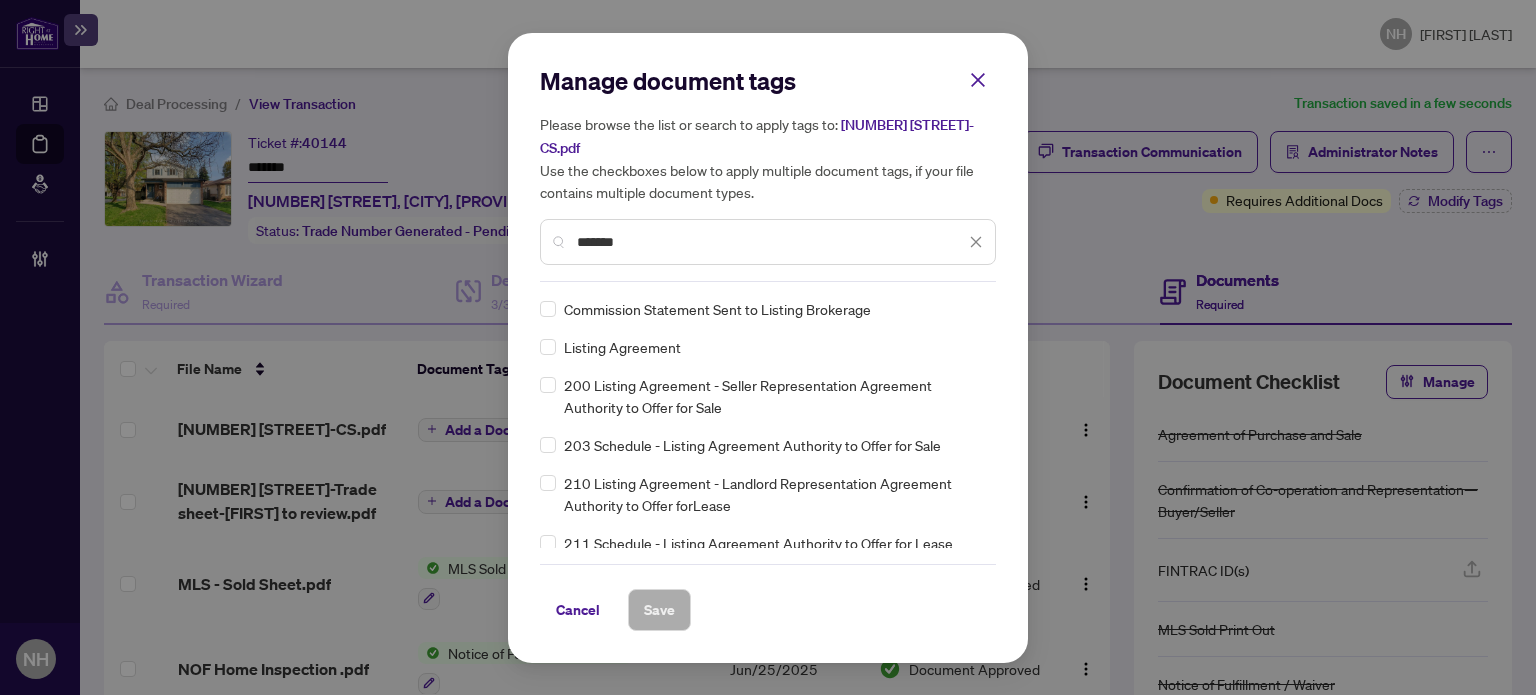 drag, startPoint x: 648, startPoint y: 243, endPoint x: 324, endPoint y: 151, distance: 336.80856 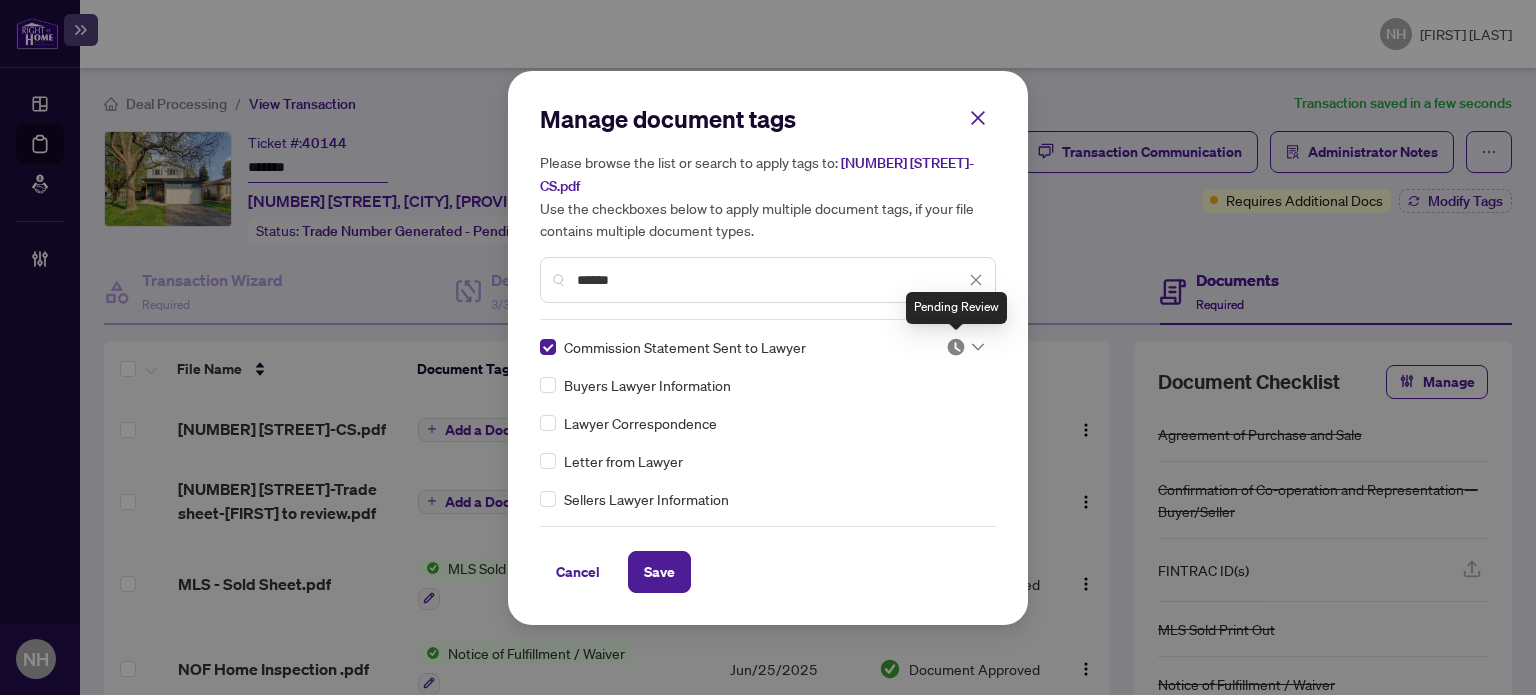 click at bounding box center (956, 347) 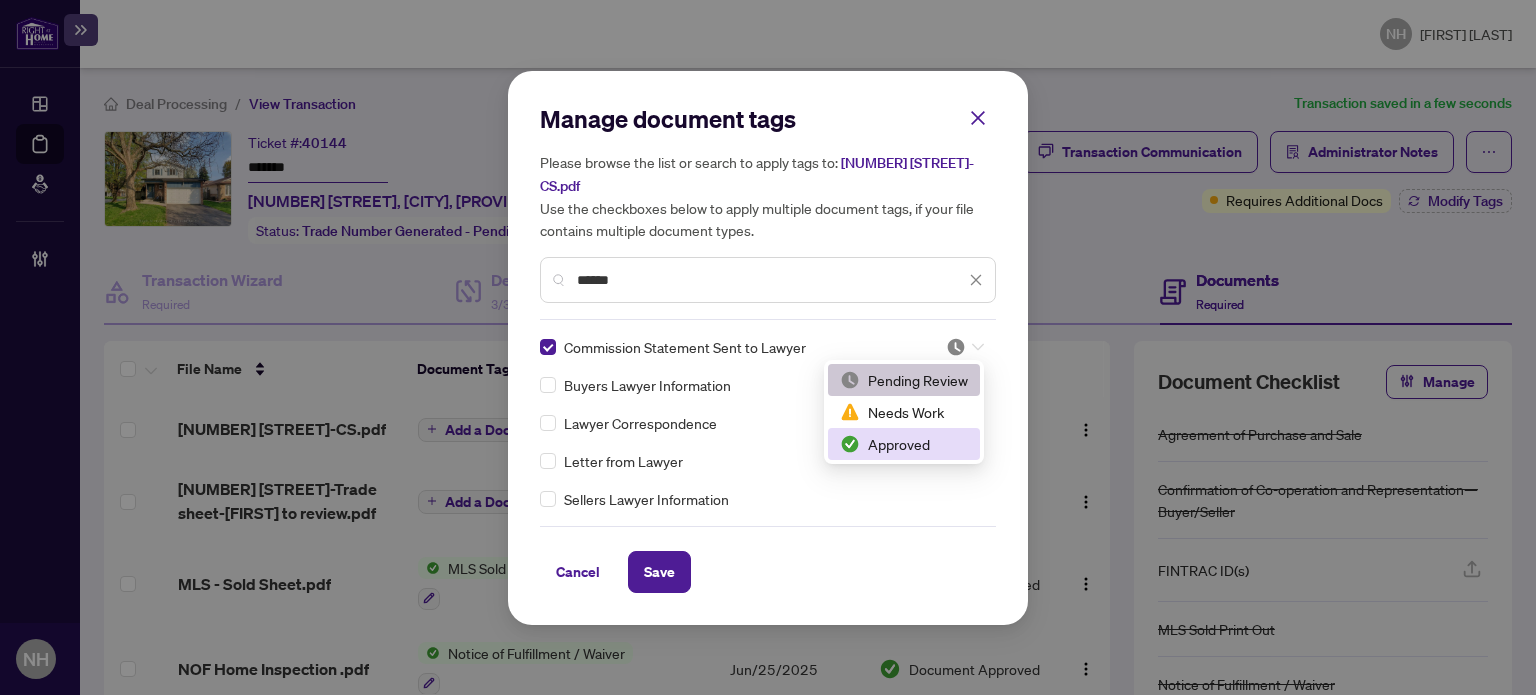 click on "Approved" at bounding box center (904, 444) 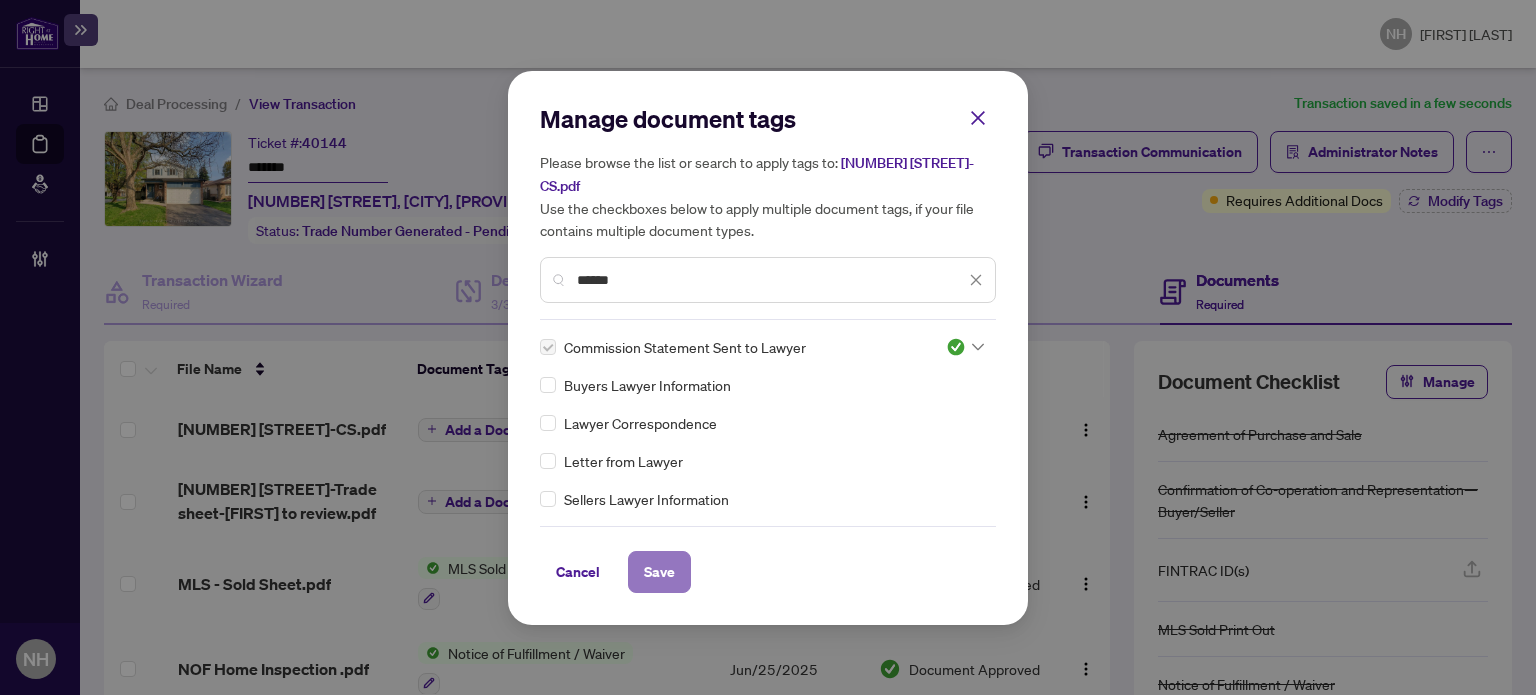 click on "Save" at bounding box center (659, 572) 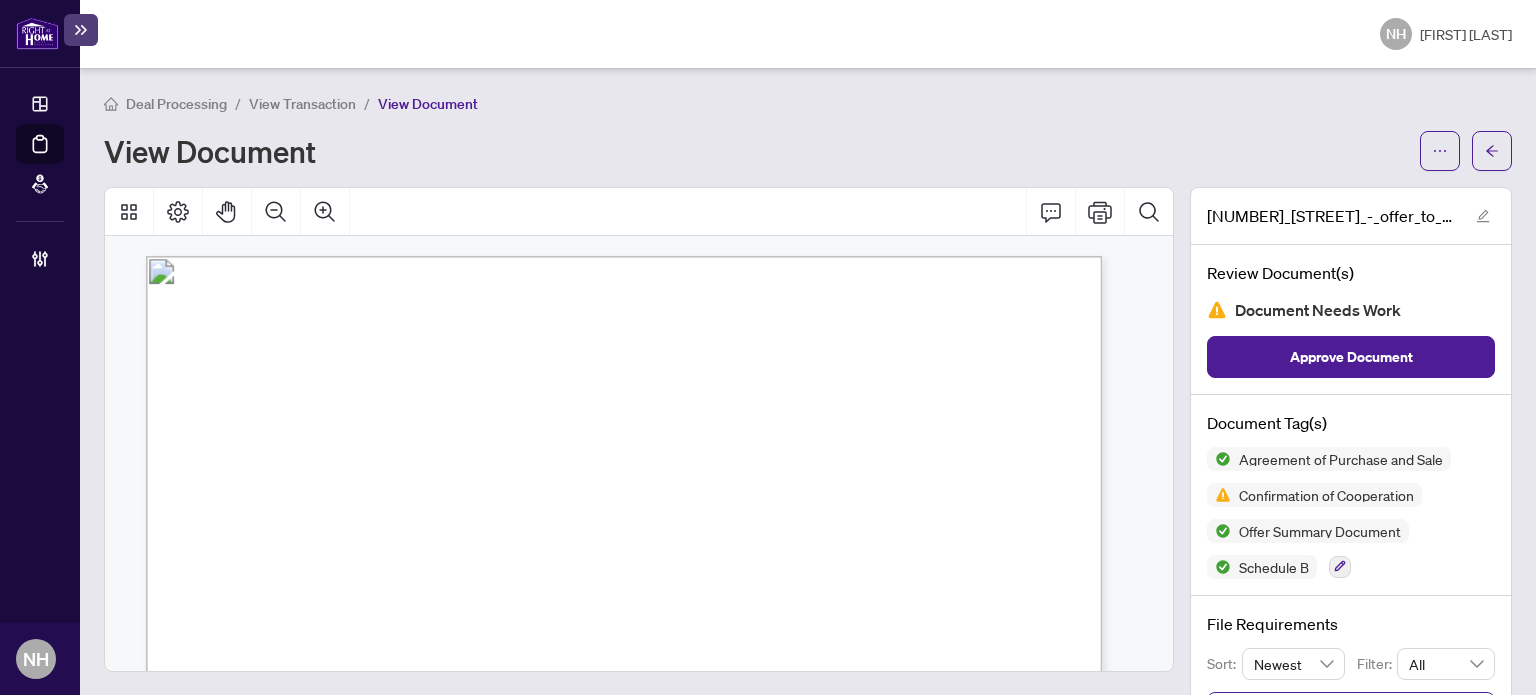 scroll, scrollTop: 0, scrollLeft: 0, axis: both 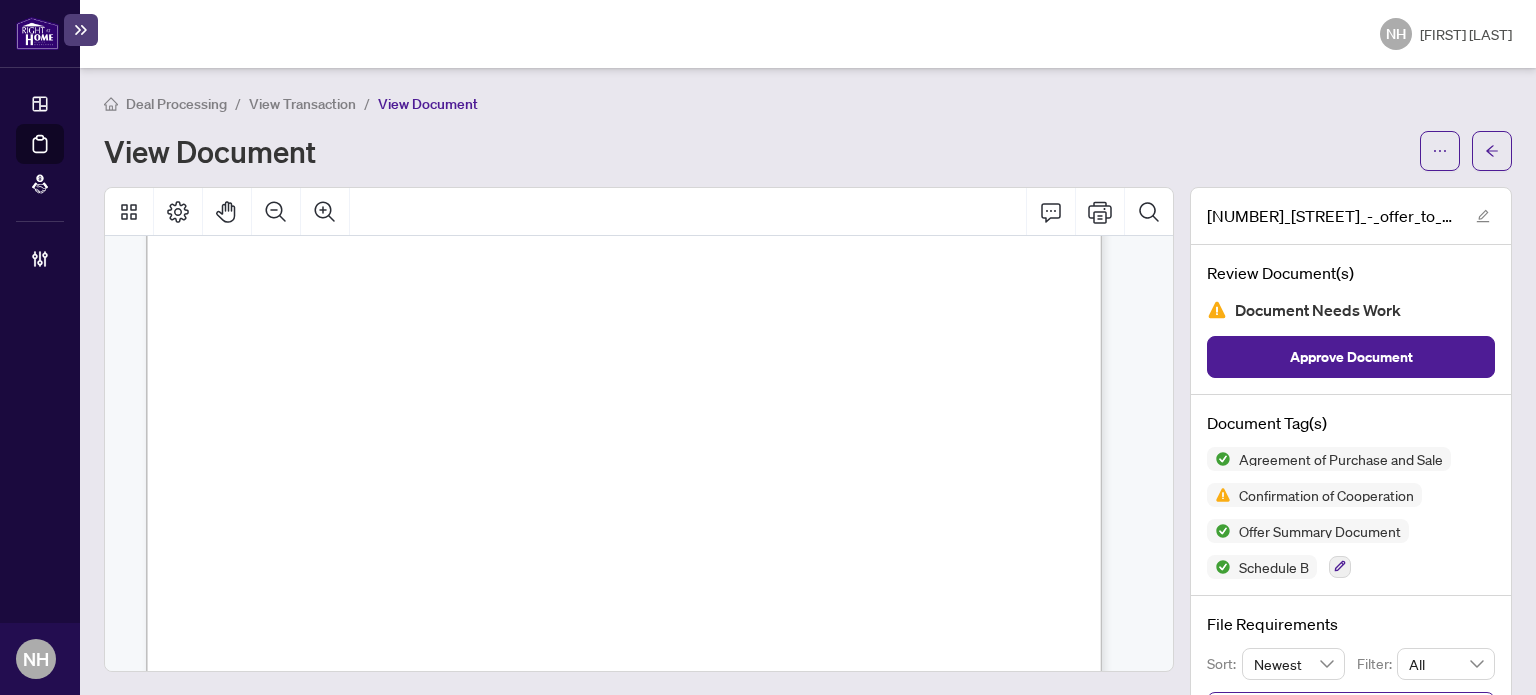 click on "Deal Processing" at bounding box center (176, 104) 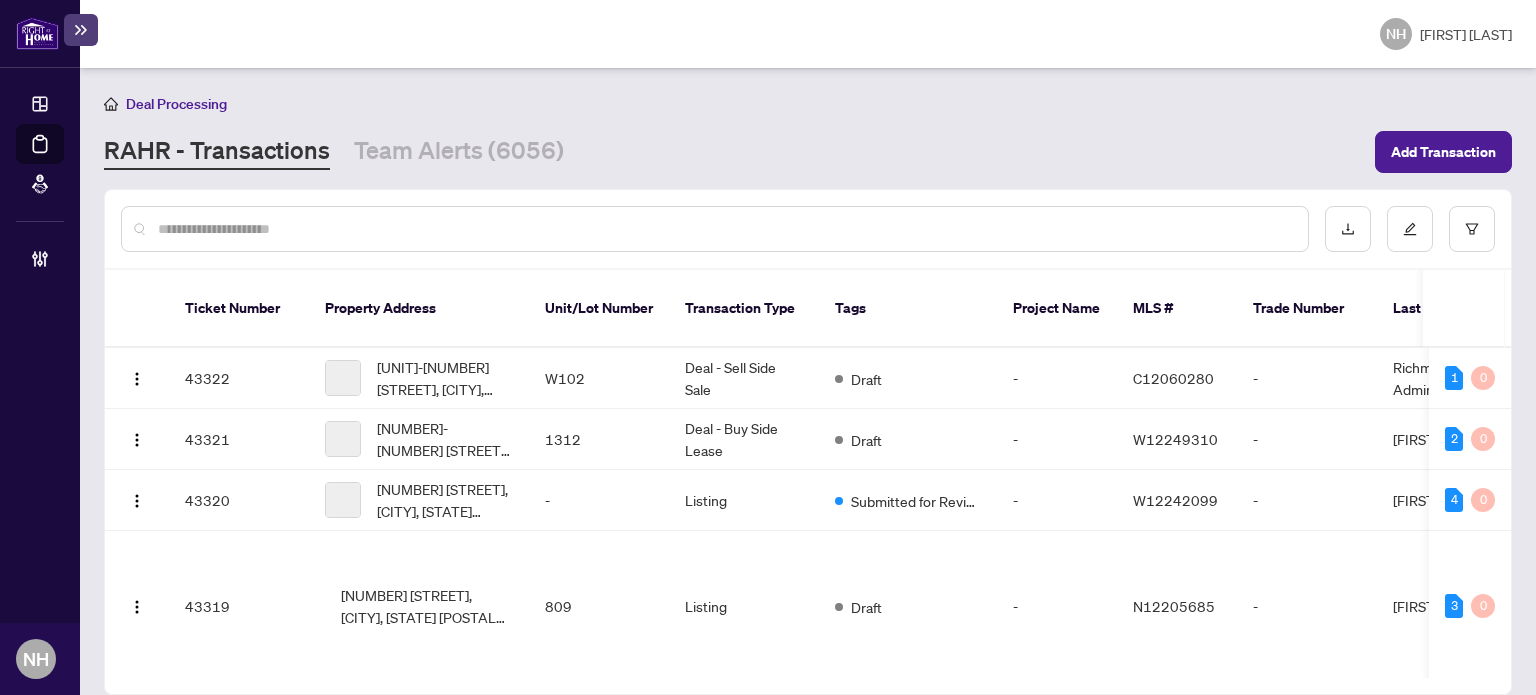 click at bounding box center (725, 229) 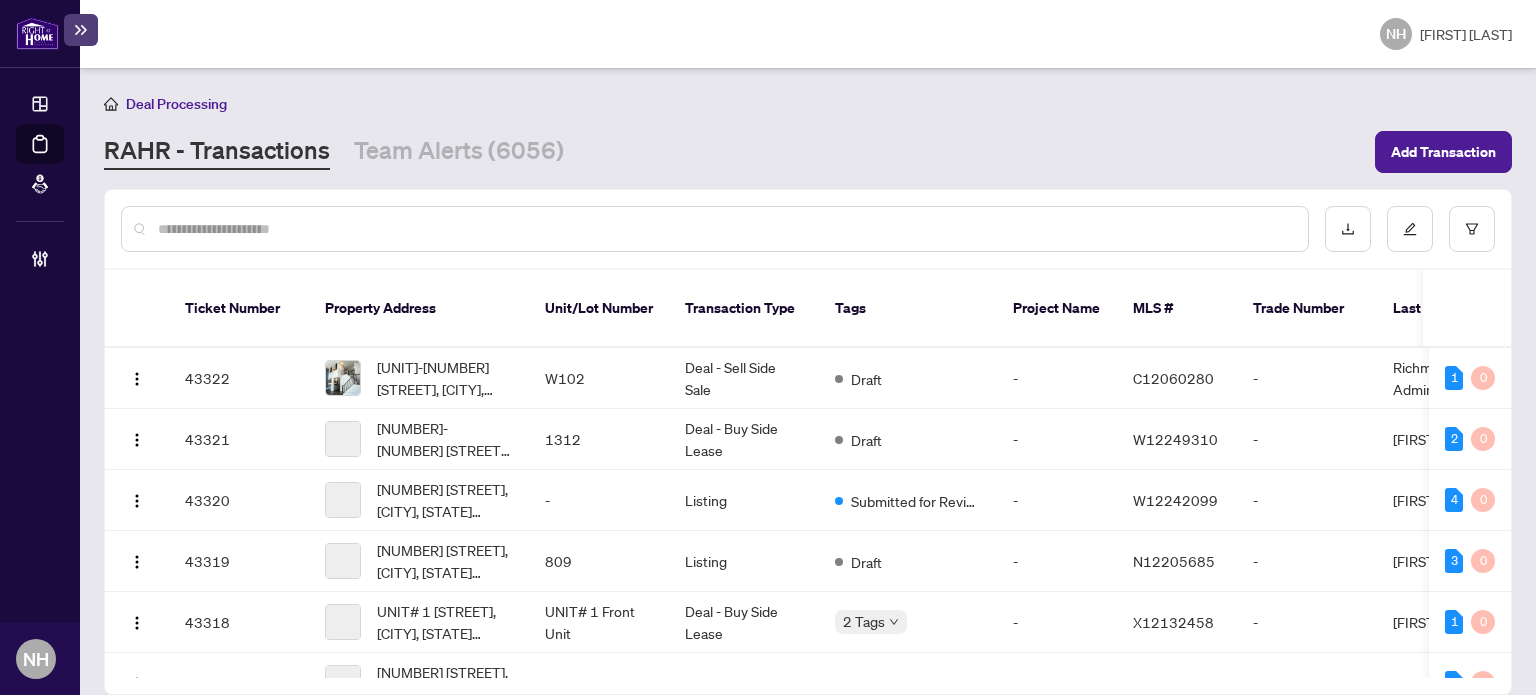 paste on "*******" 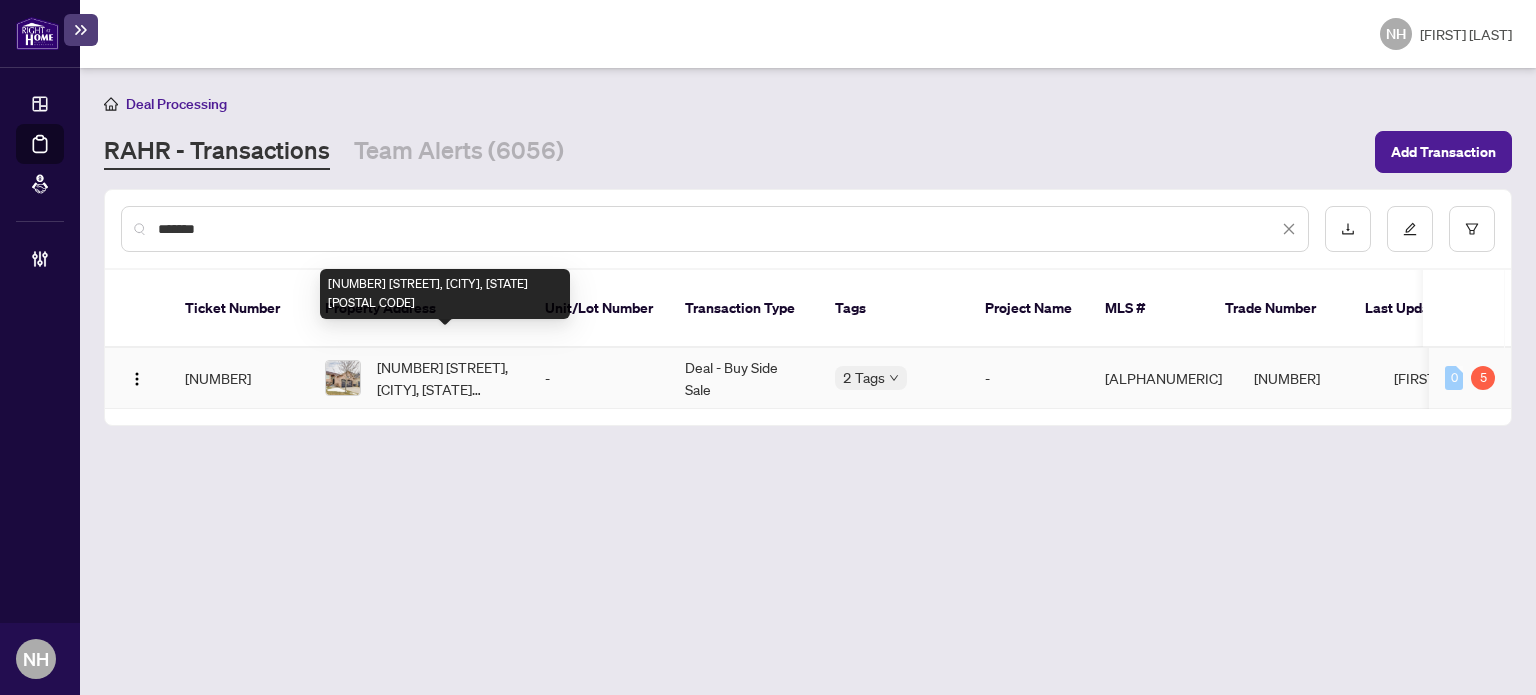 type on "*******" 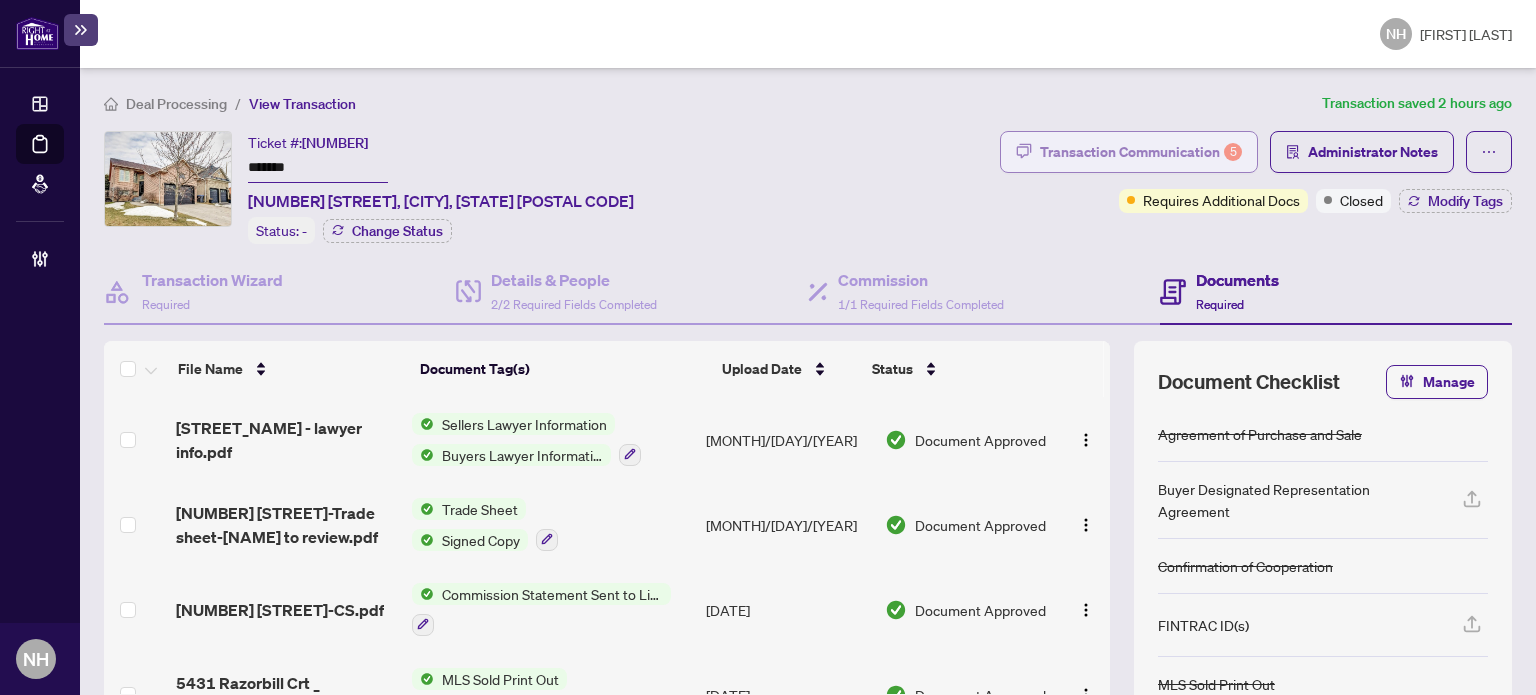 click on "Transaction Communication 5" at bounding box center (1141, 152) 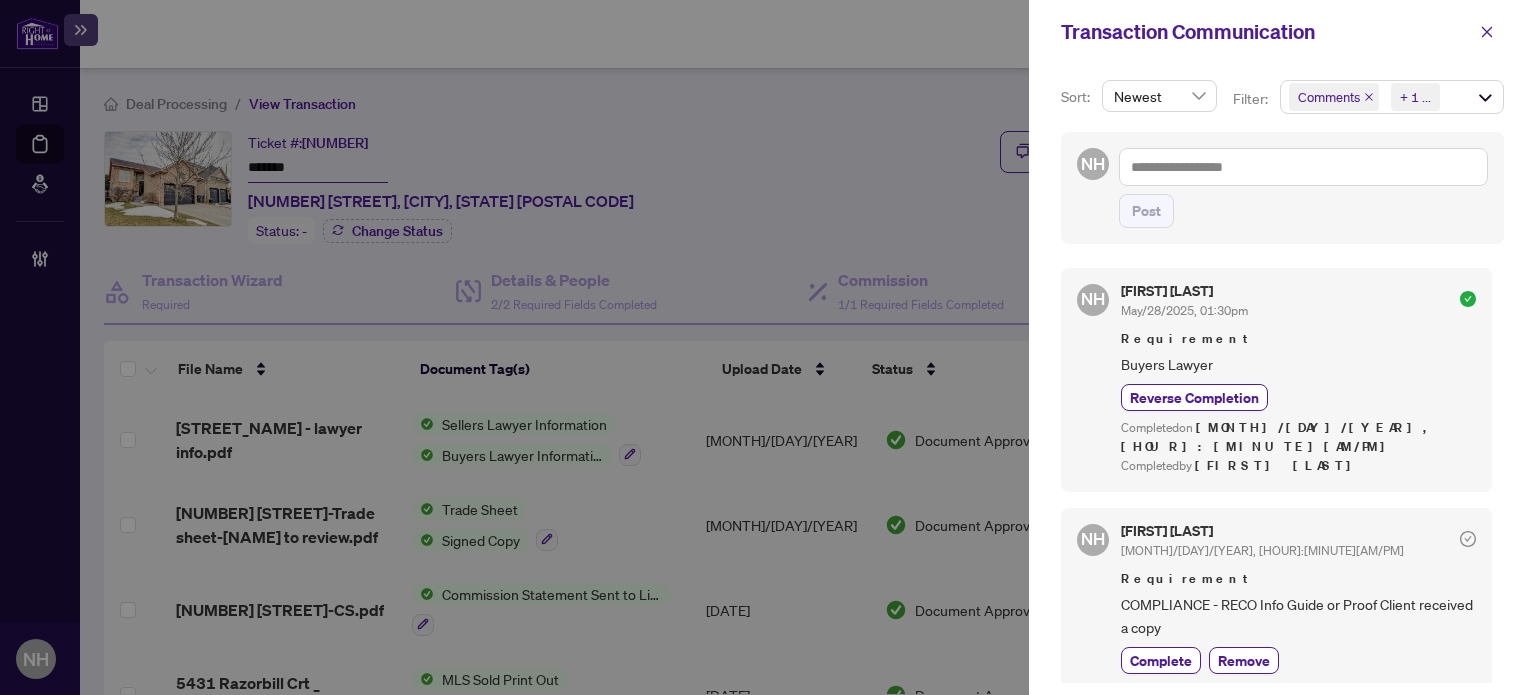 click on "Comments Requirements + 1 ..." at bounding box center [1392, 97] 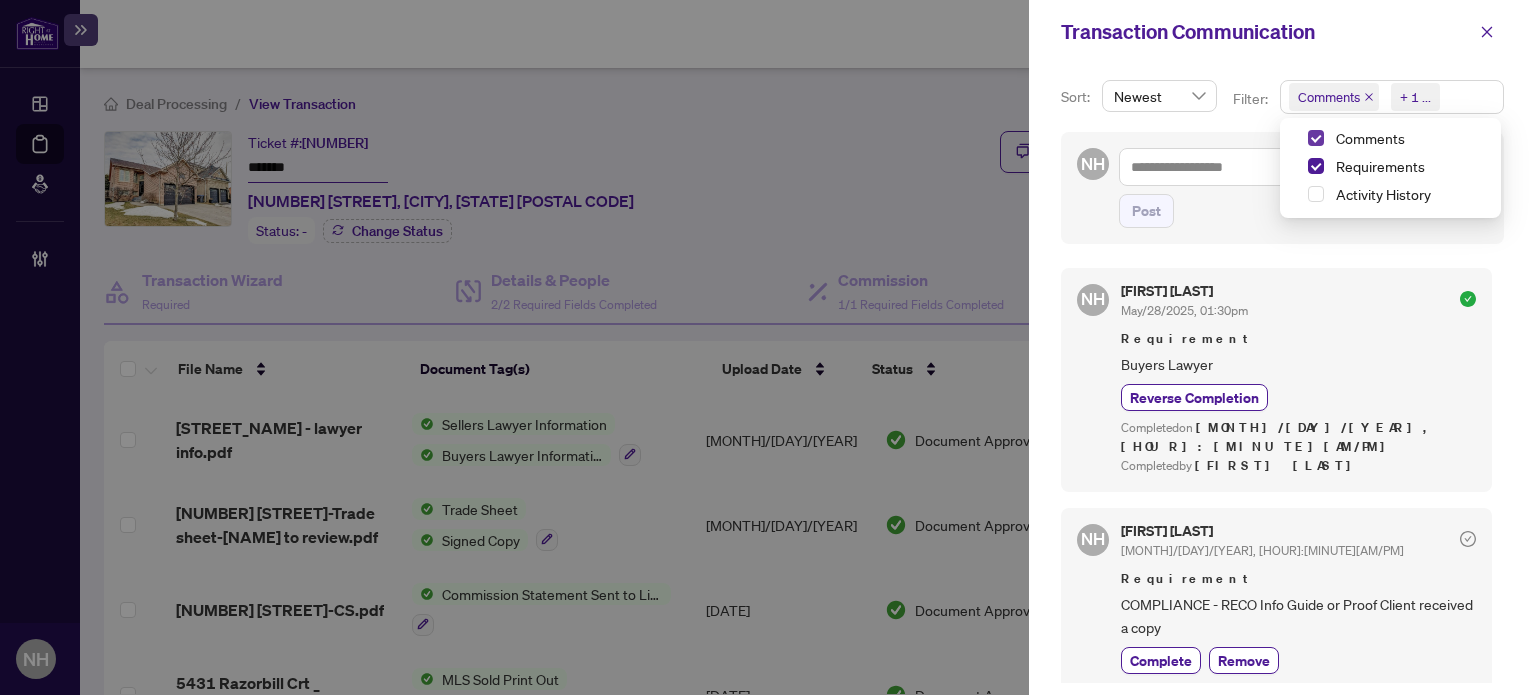 click at bounding box center [1316, 138] 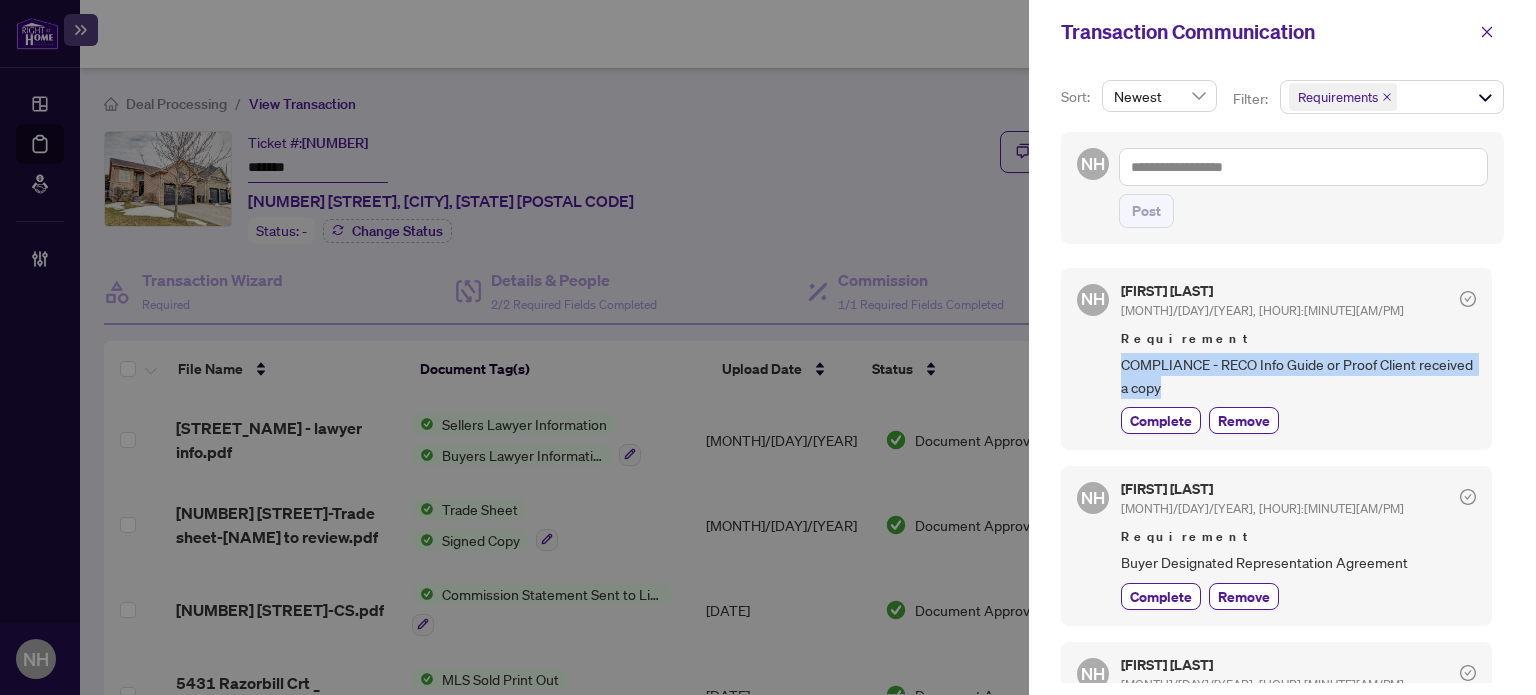 drag, startPoint x: 1230, startPoint y: 387, endPoint x: 1118, endPoint y: 356, distance: 116.21101 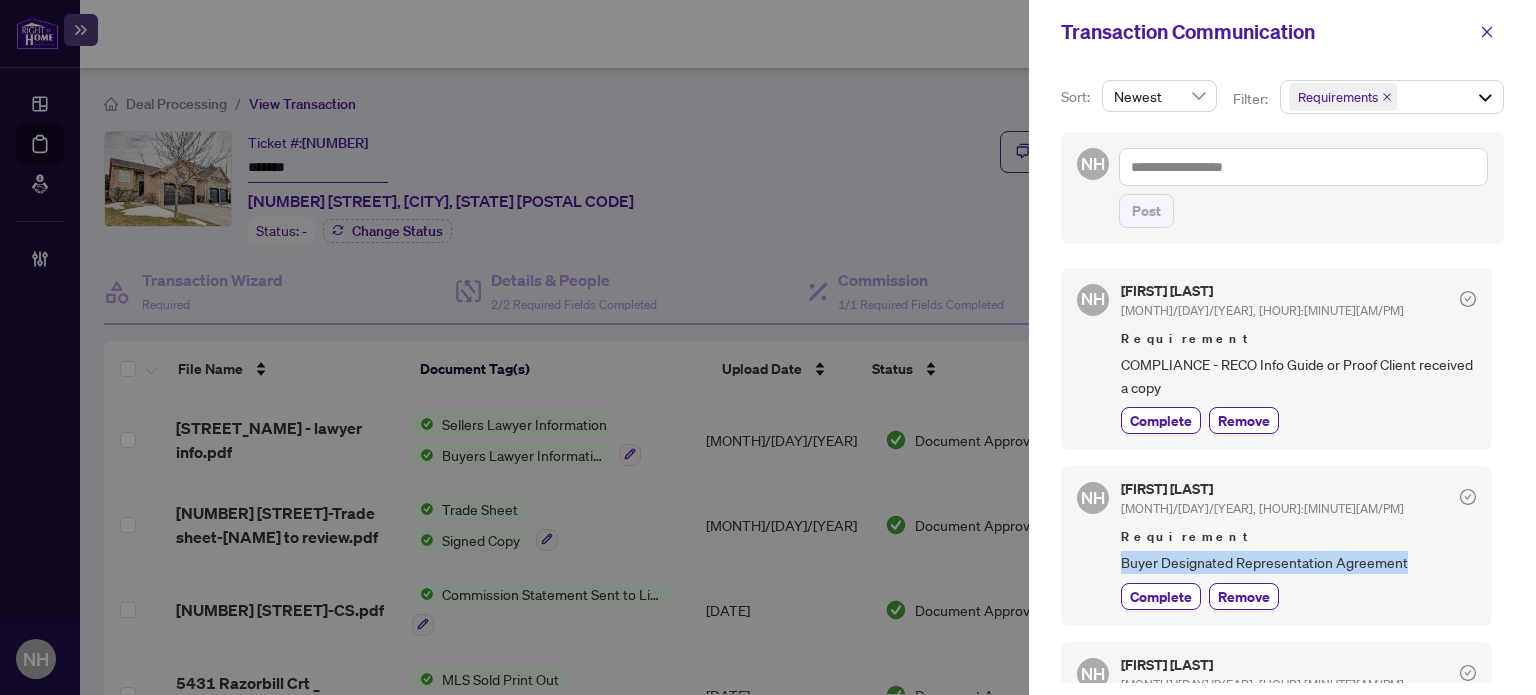 drag, startPoint x: 1407, startPoint y: 561, endPoint x: 1112, endPoint y: 555, distance: 295.061 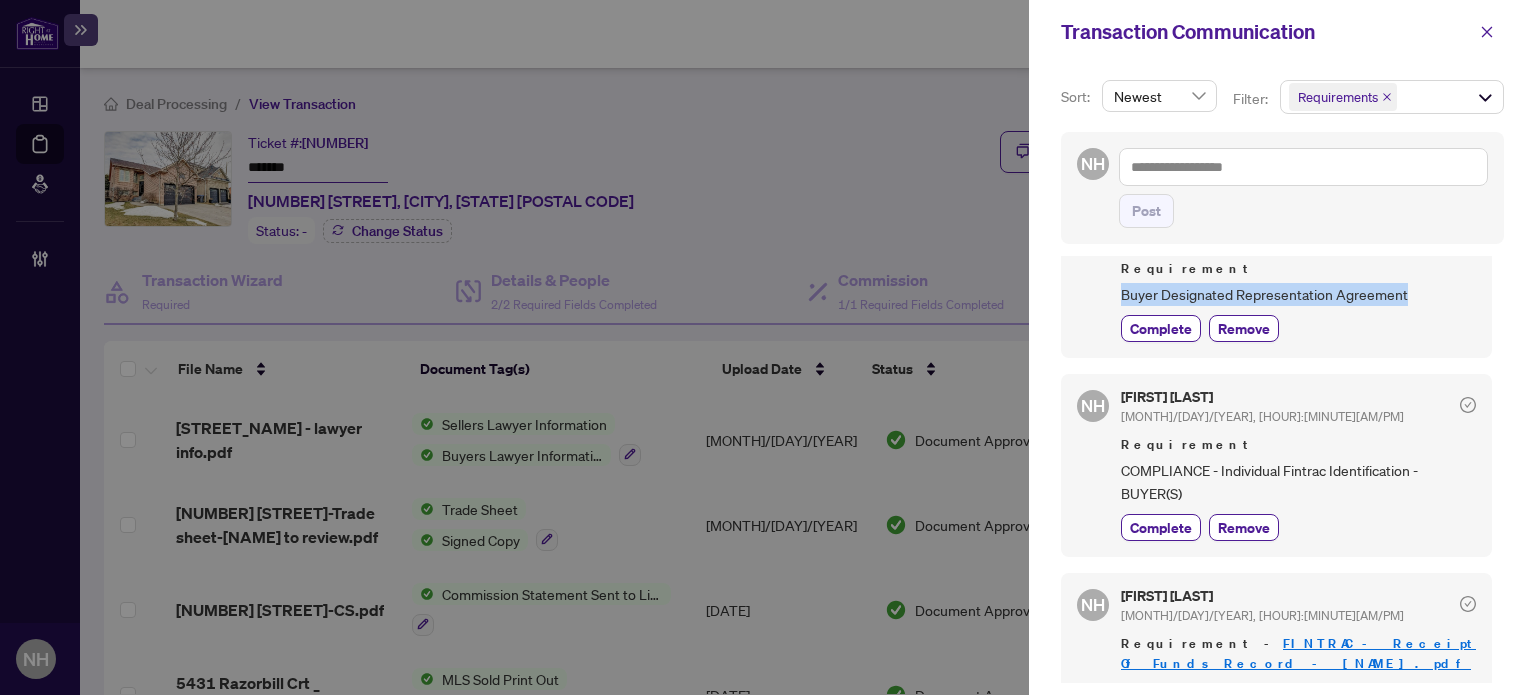 scroll, scrollTop: 300, scrollLeft: 0, axis: vertical 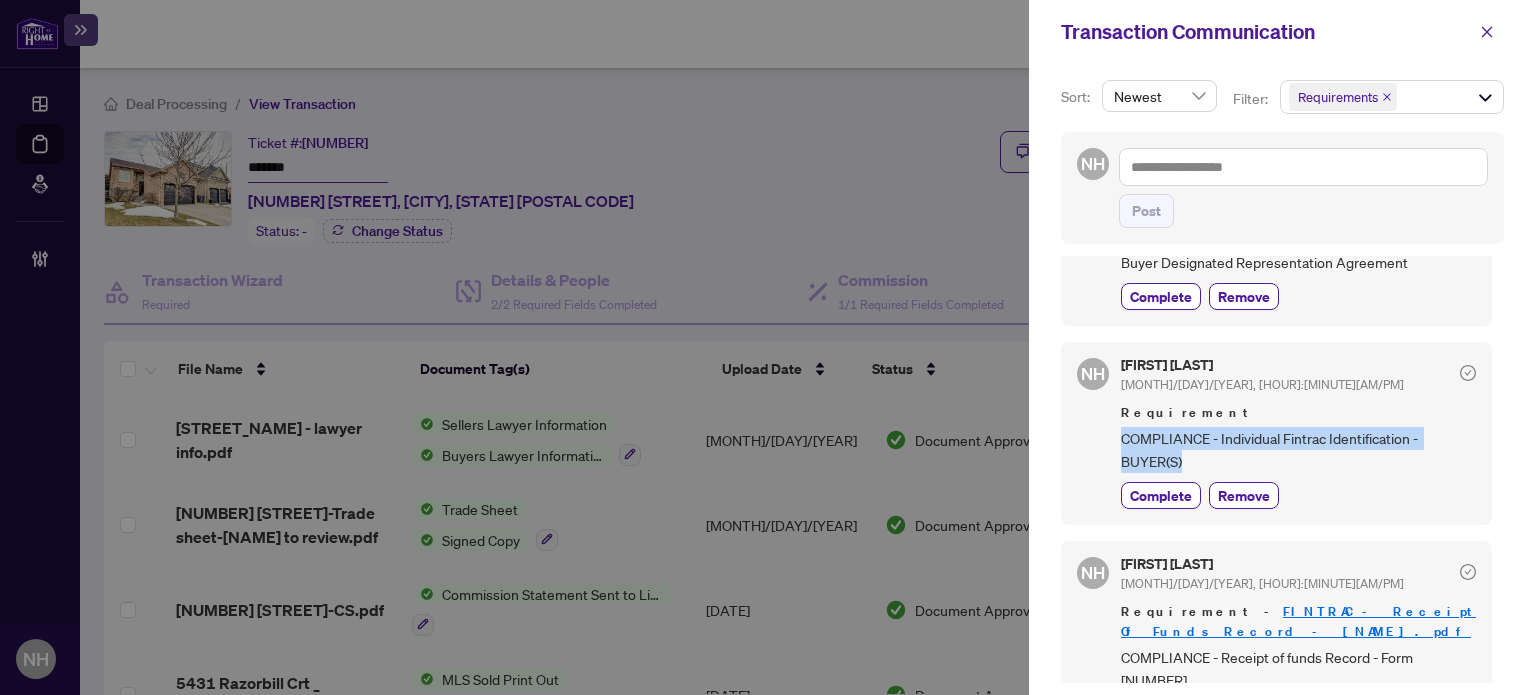 drag, startPoint x: 1147, startPoint y: 447, endPoint x: 1118, endPoint y: 438, distance: 30.364452 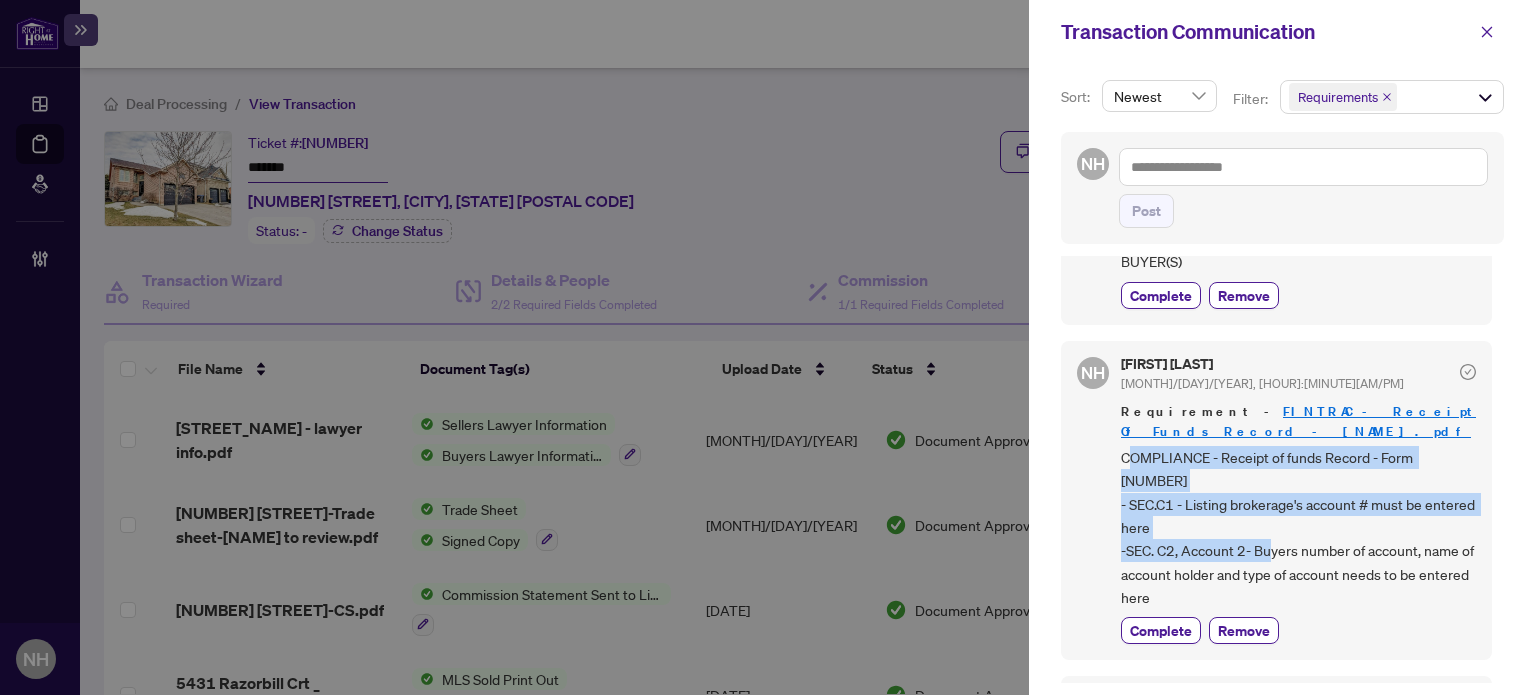 drag, startPoint x: 1126, startPoint y: 430, endPoint x: 1301, endPoint y: 497, distance: 187.3873 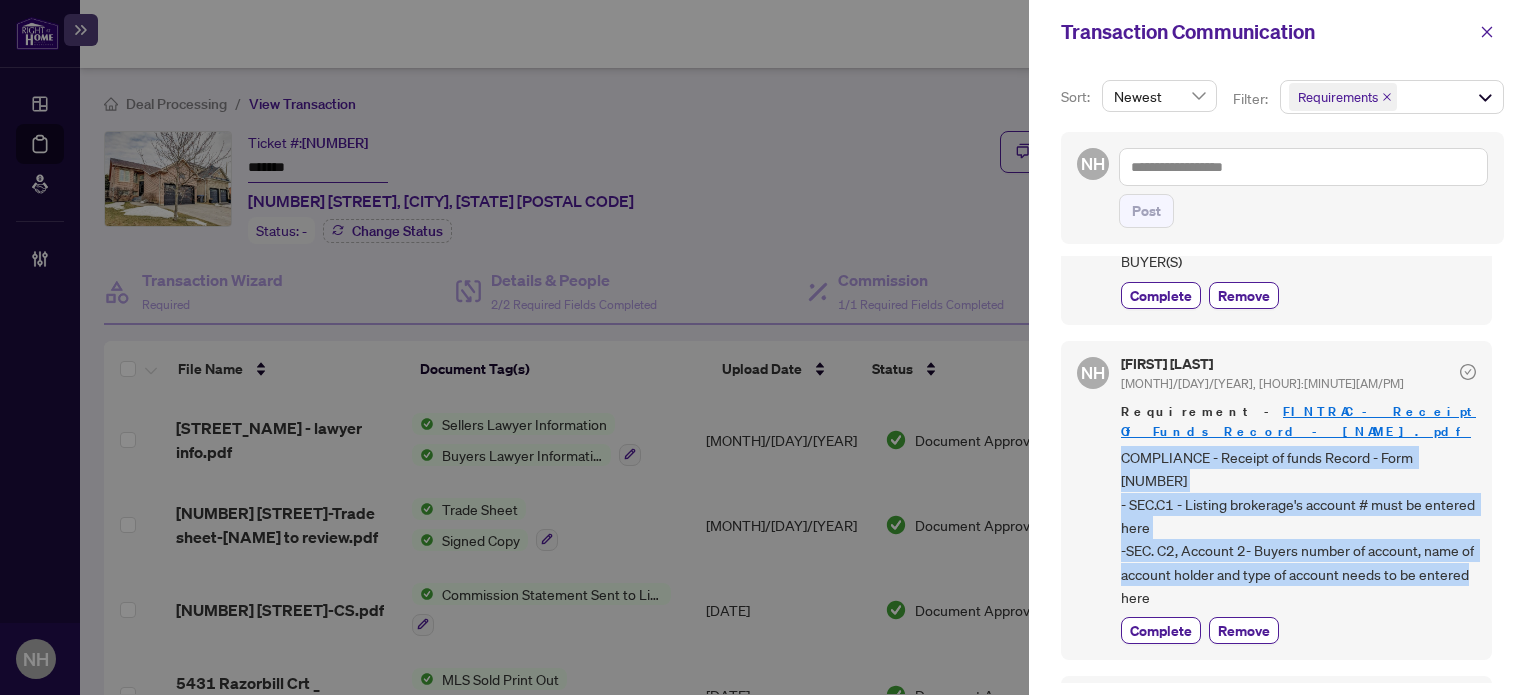 drag, startPoint x: 1112, startPoint y: 430, endPoint x: 1288, endPoint y: 560, distance: 218.80585 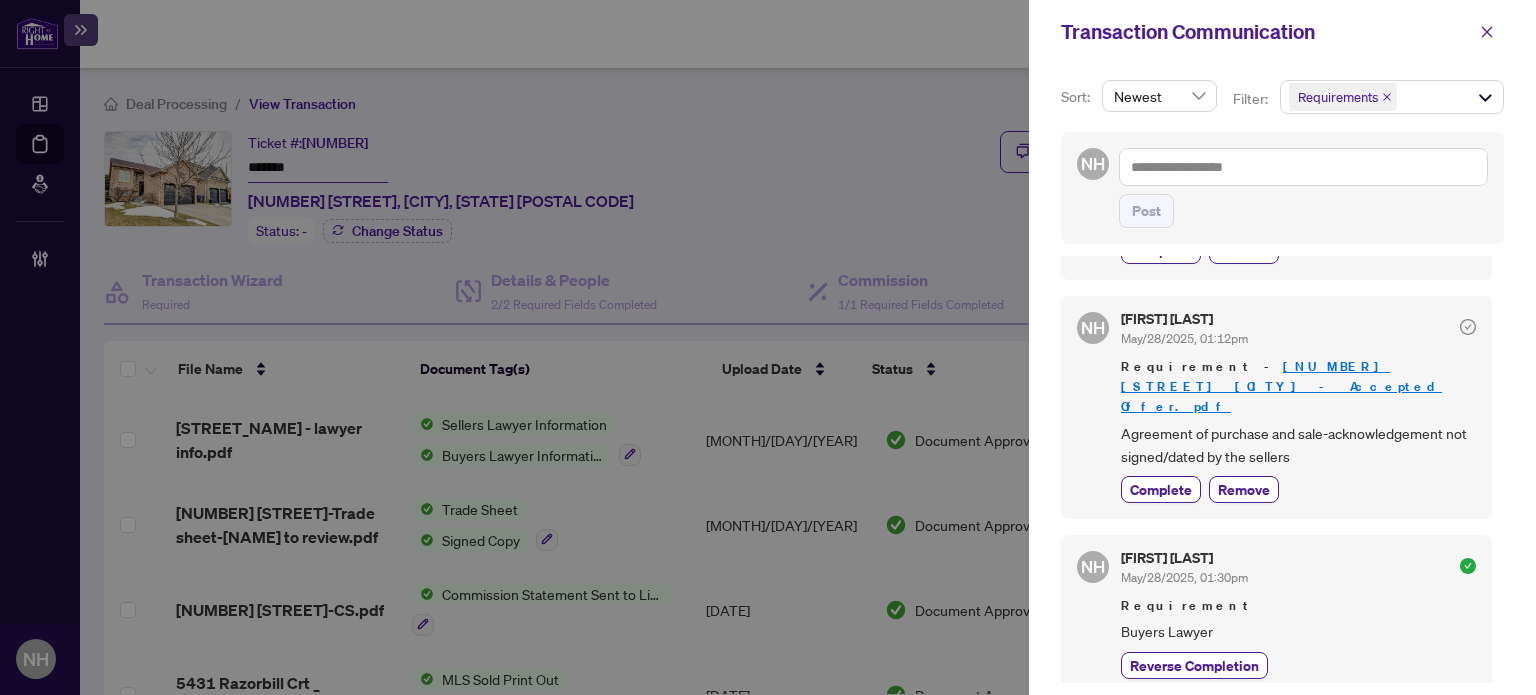 scroll, scrollTop: 900, scrollLeft: 0, axis: vertical 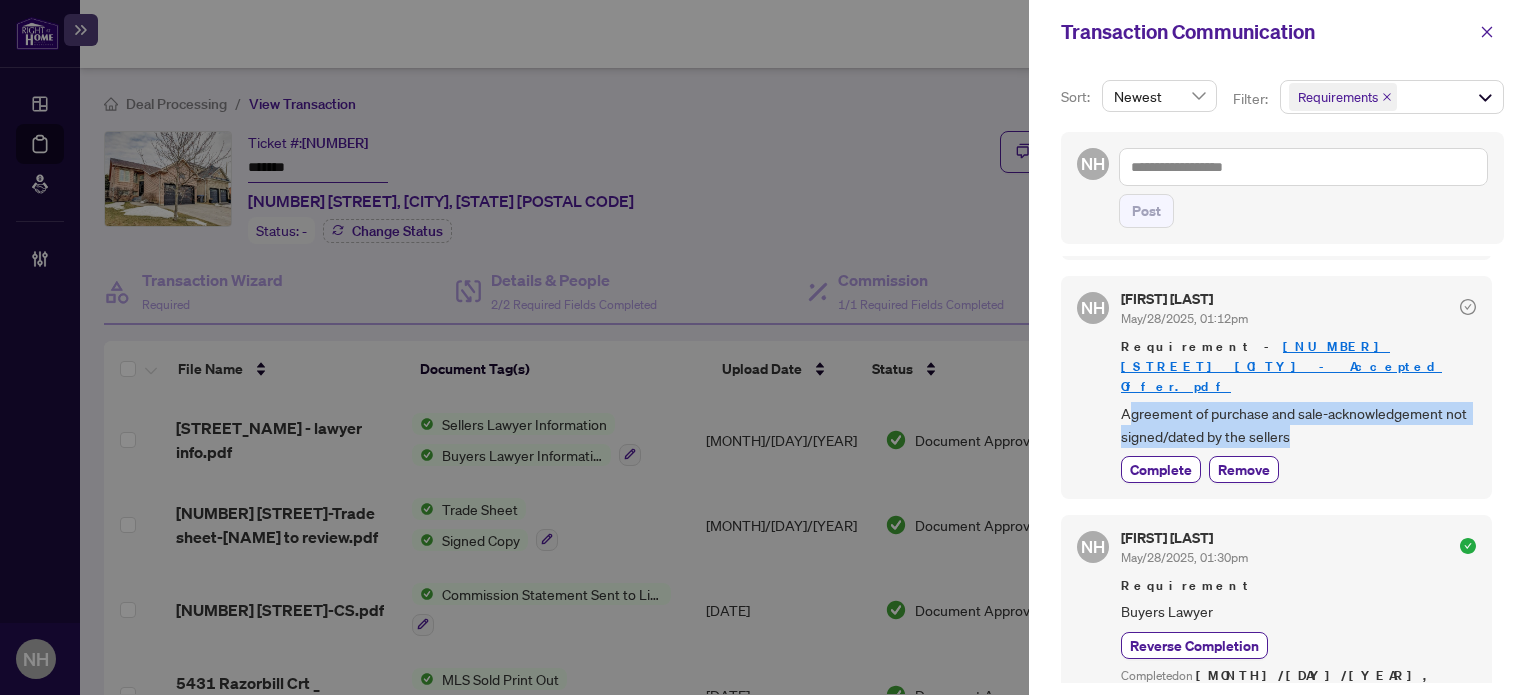 drag, startPoint x: 1126, startPoint y: 341, endPoint x: 1194, endPoint y: 351, distance: 68.73136 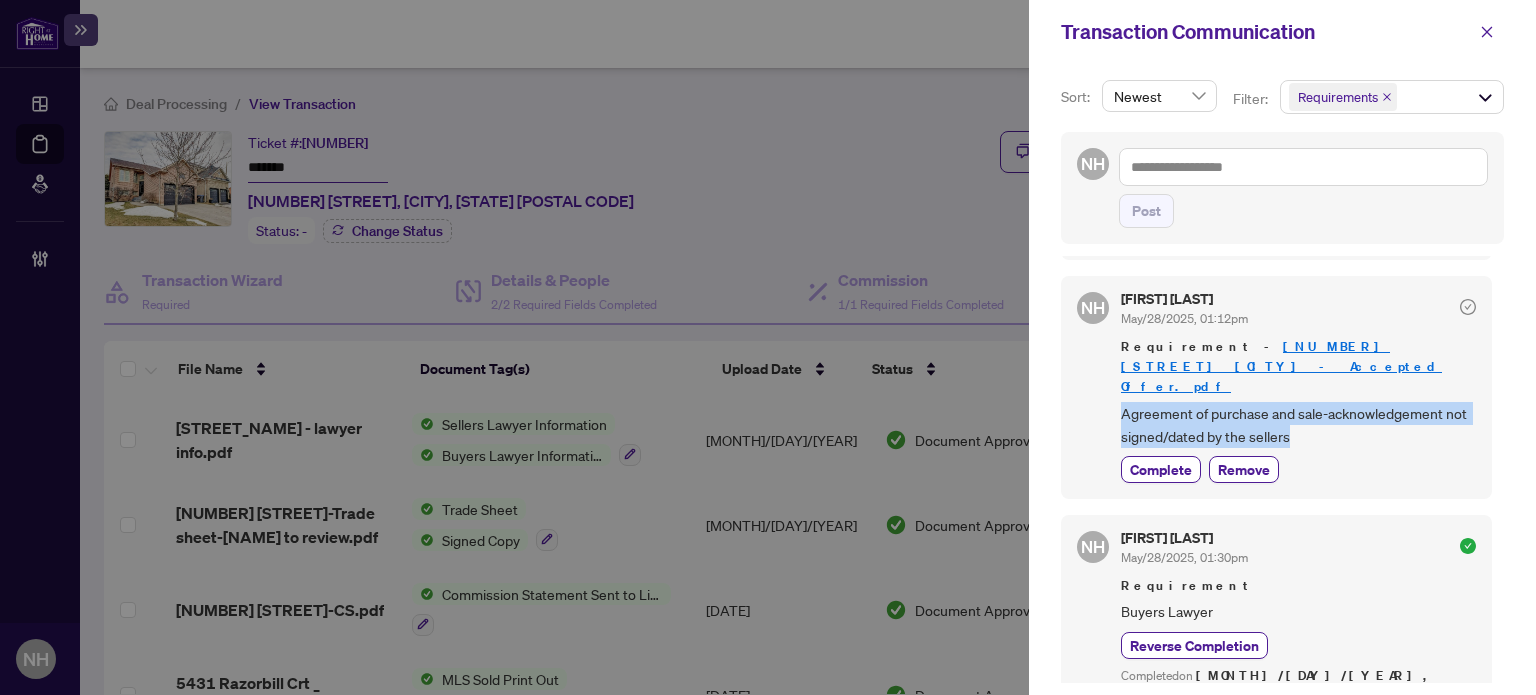 drag, startPoint x: 1124, startPoint y: 342, endPoint x: 1321, endPoint y: 371, distance: 199.12308 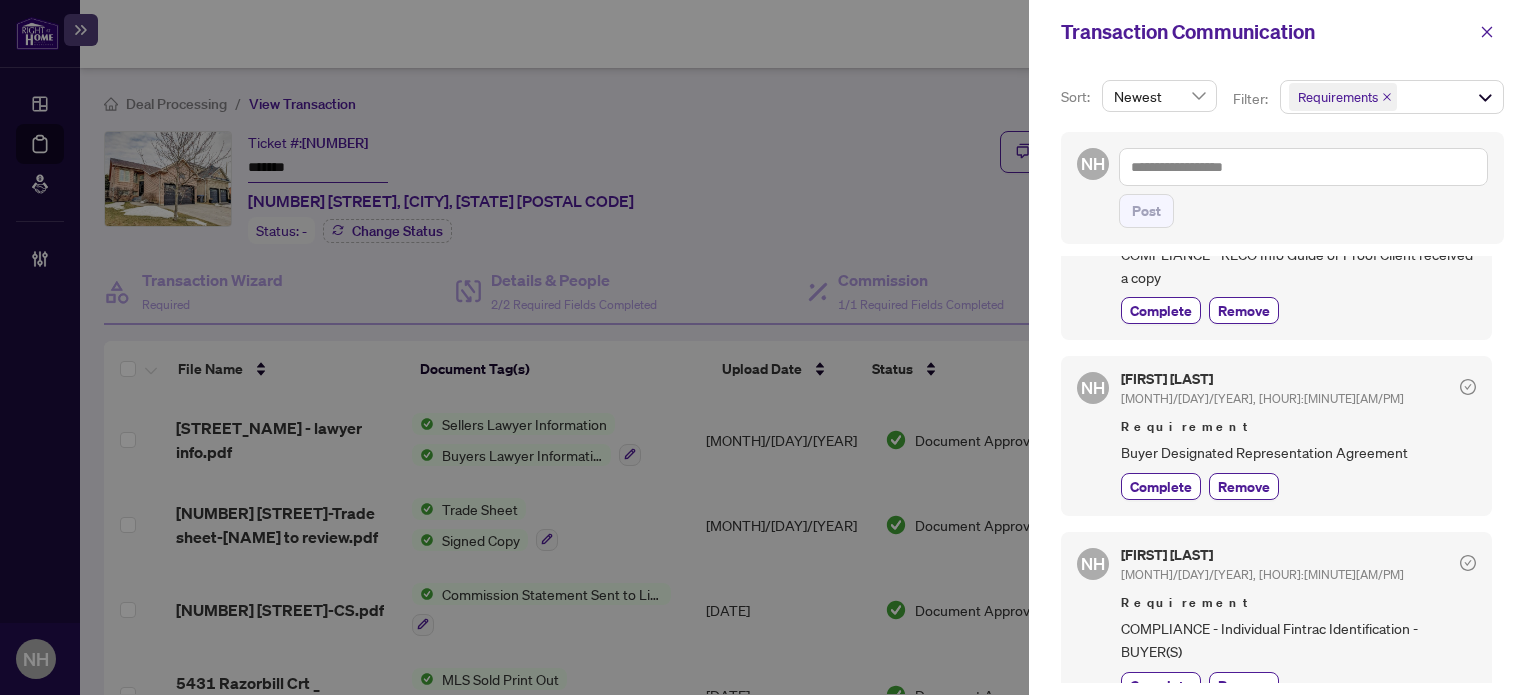 scroll, scrollTop: 0, scrollLeft: 0, axis: both 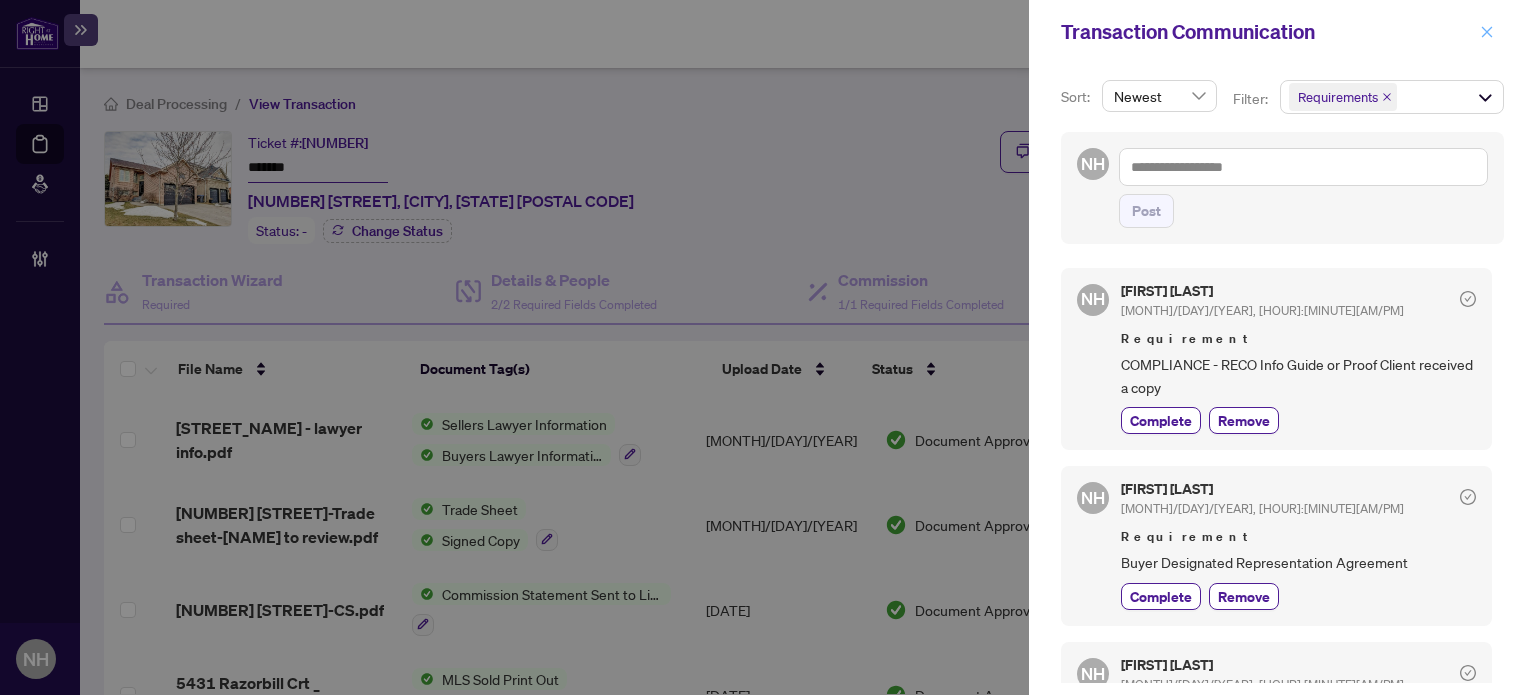 click 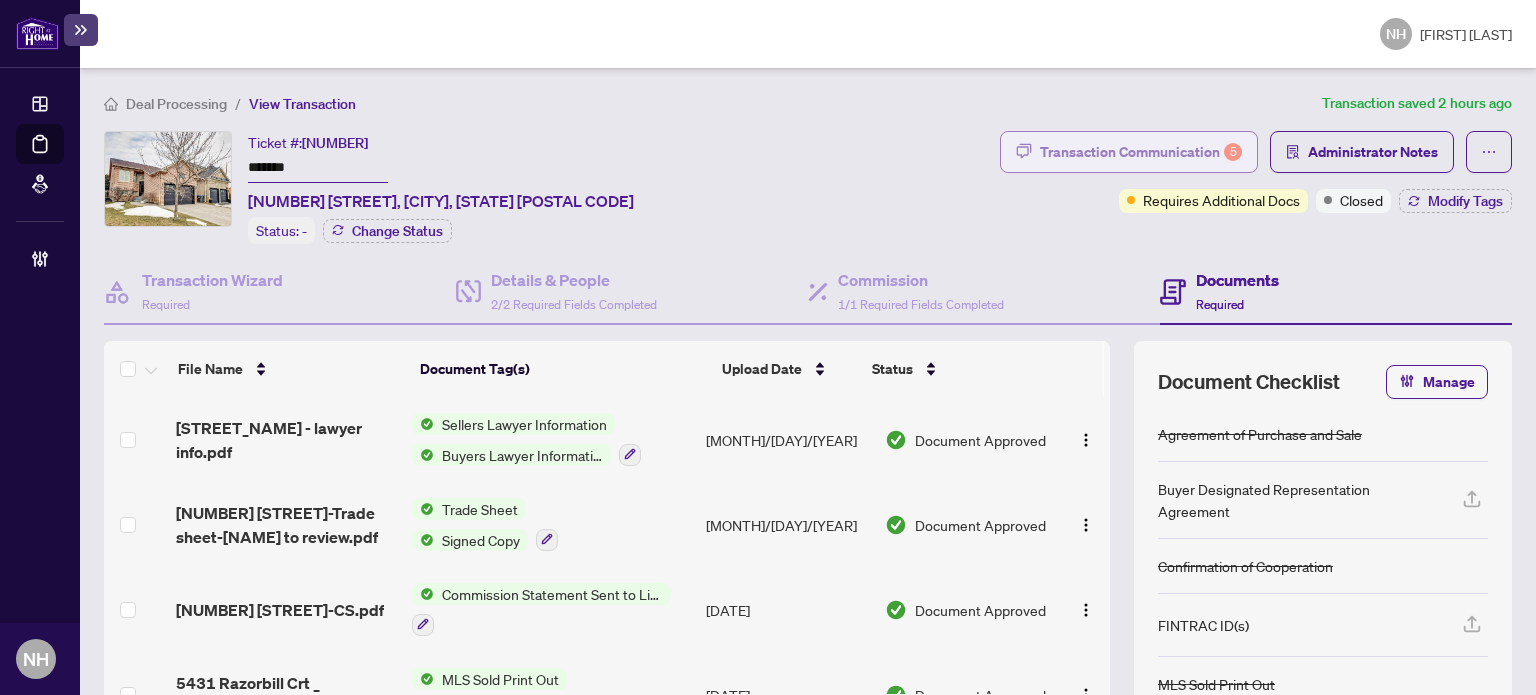 click on "Transaction Communication 5" at bounding box center (1141, 152) 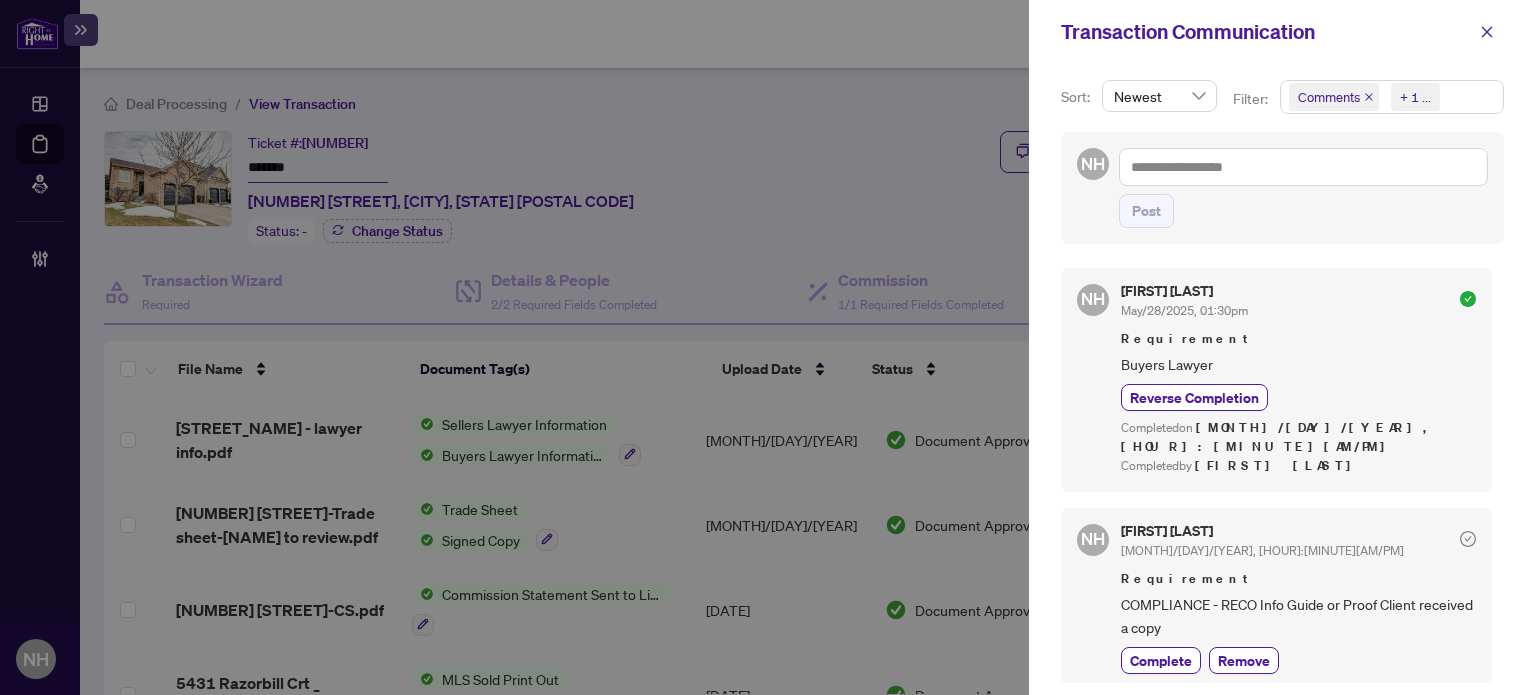 click on "+ 1 ..." at bounding box center [1415, 97] 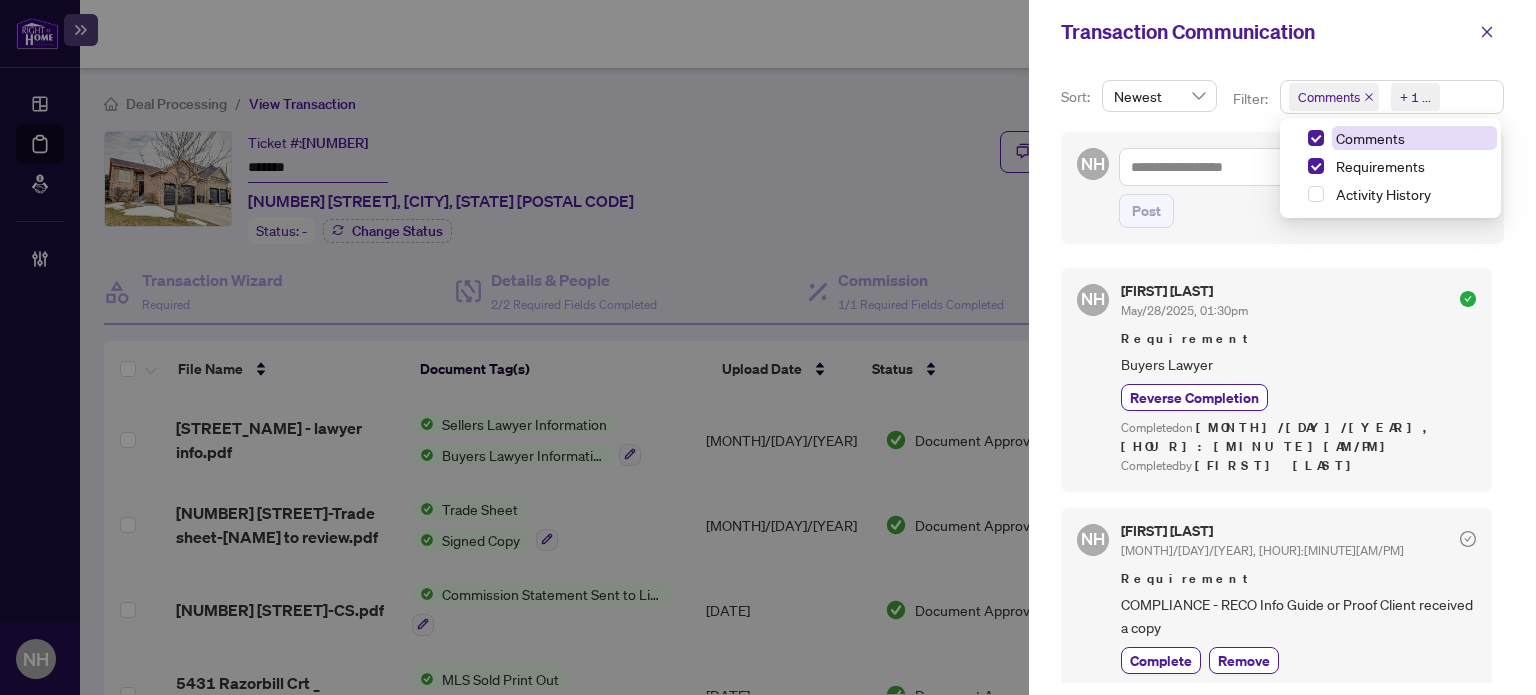 click on "Comments" at bounding box center [1370, 138] 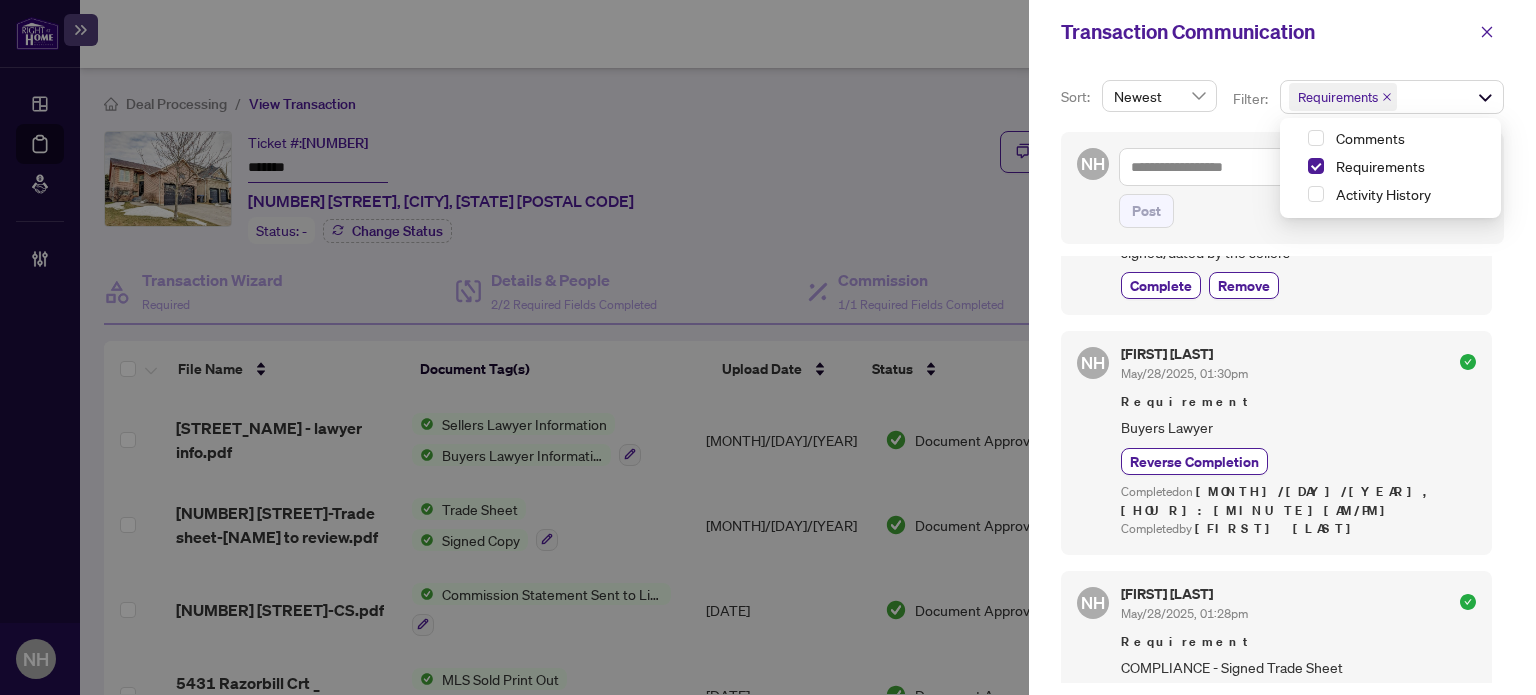 scroll, scrollTop: 1084, scrollLeft: 0, axis: vertical 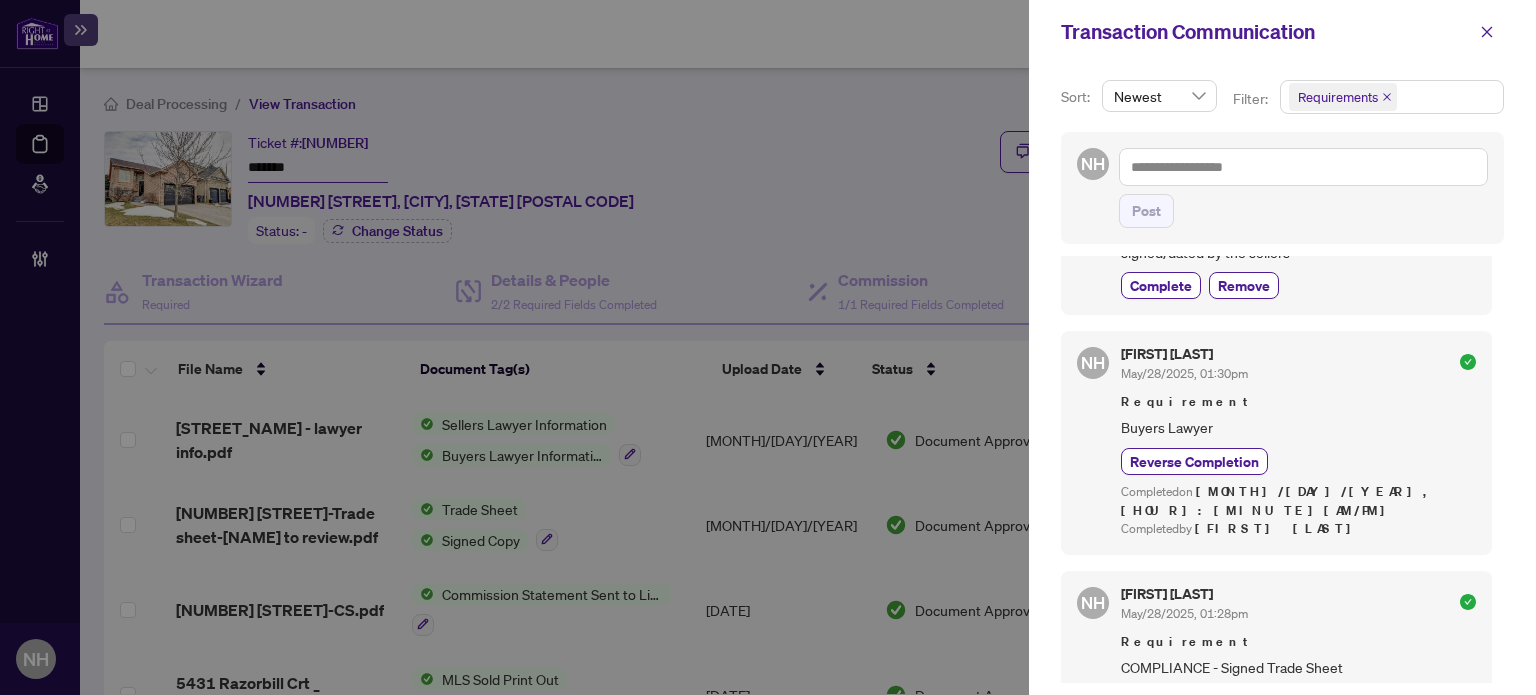 click on "Requirements + 0 ..." at bounding box center (1392, 97) 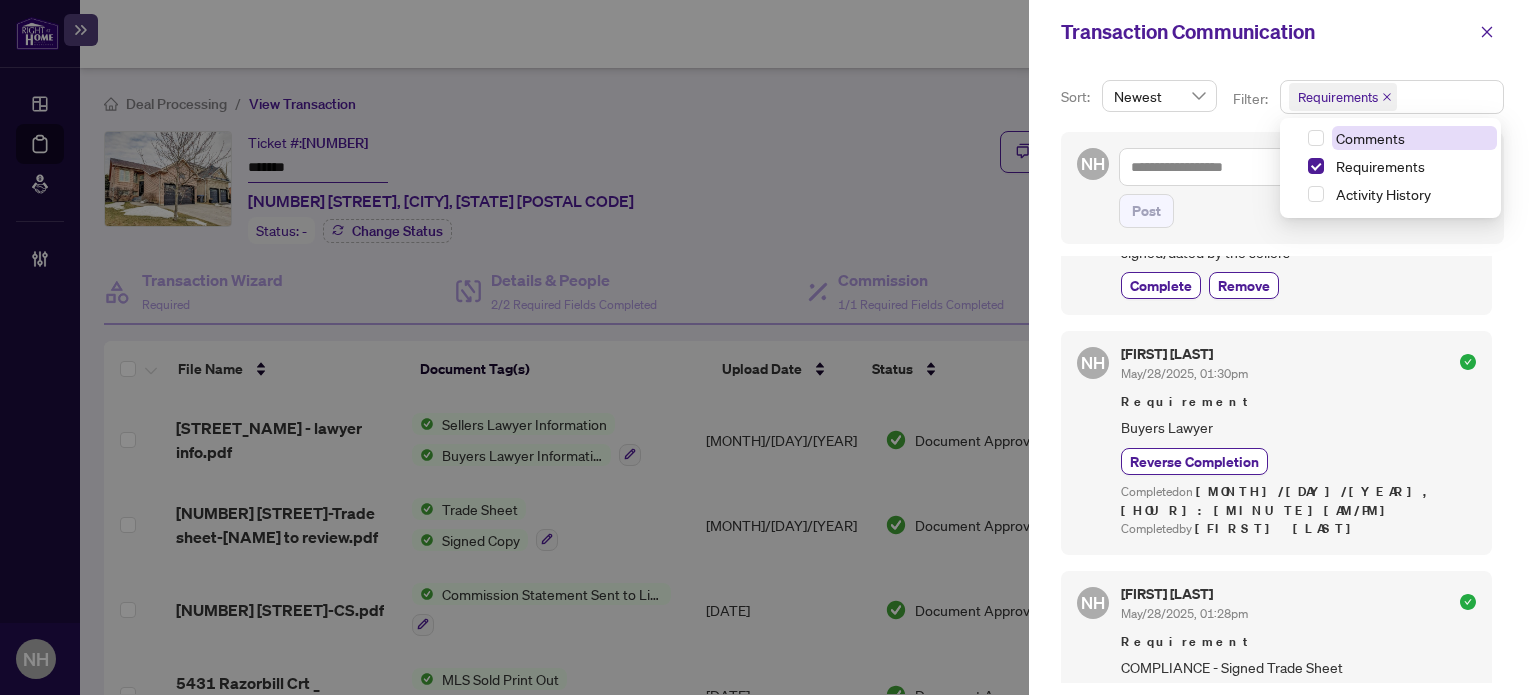 click on "Comments" at bounding box center (1370, 138) 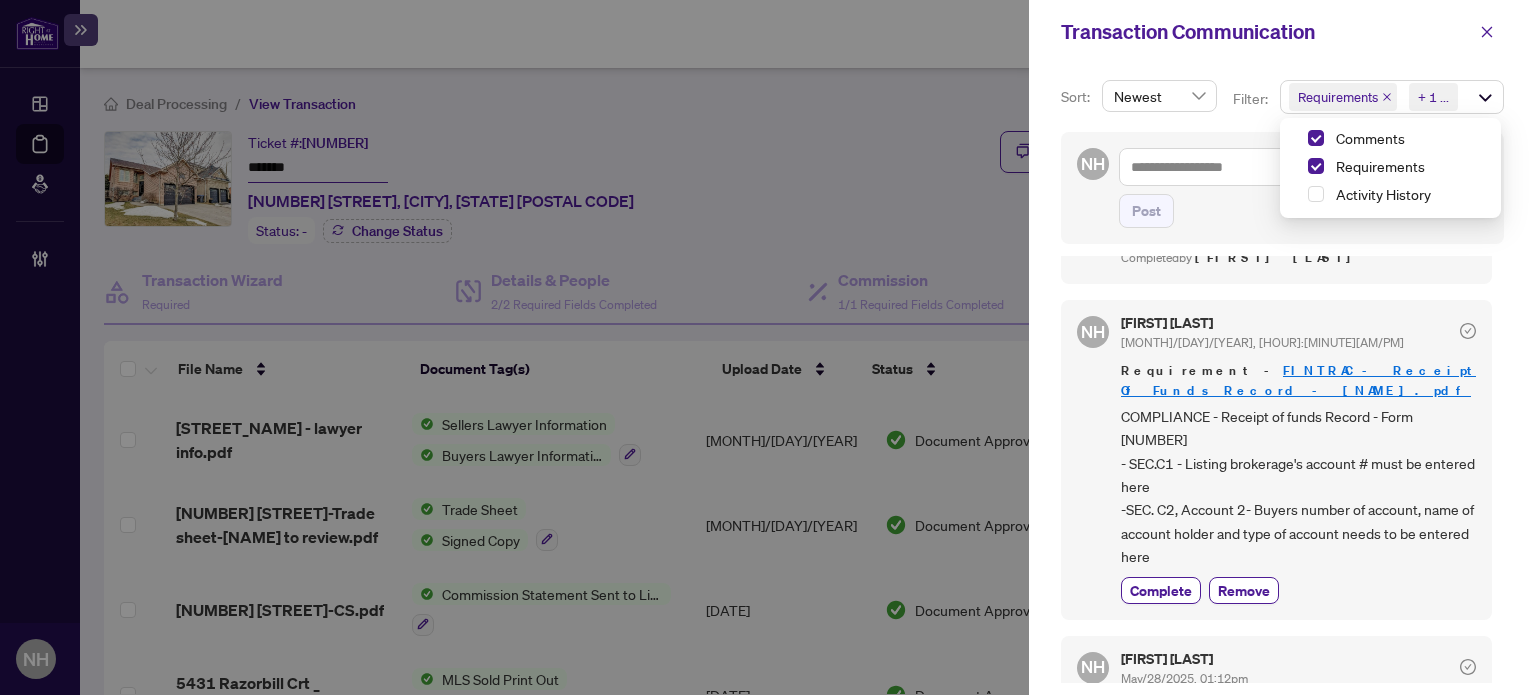 scroll, scrollTop: 1595, scrollLeft: 0, axis: vertical 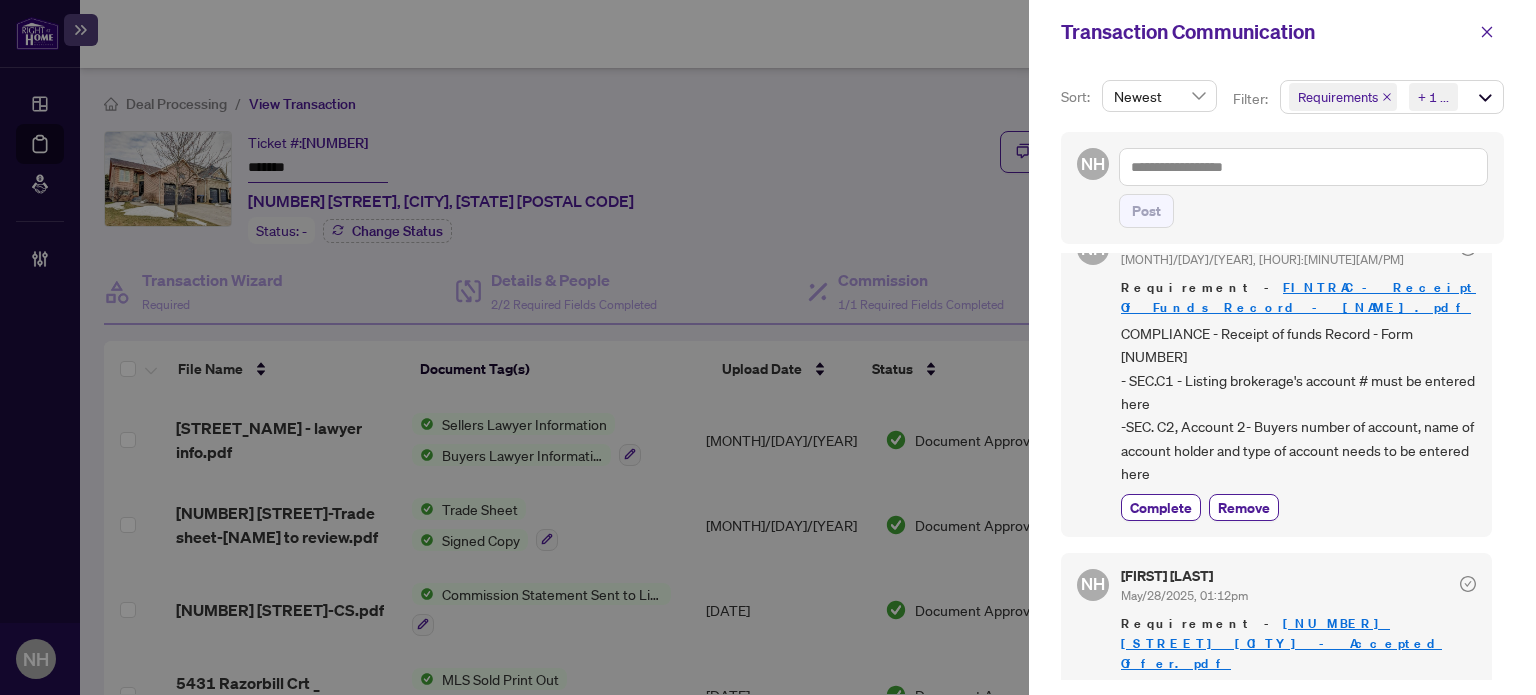 click on "Agreement of purchase and sale-acknowledgement not signed/dated by the sellers" at bounding box center (1298, 701) 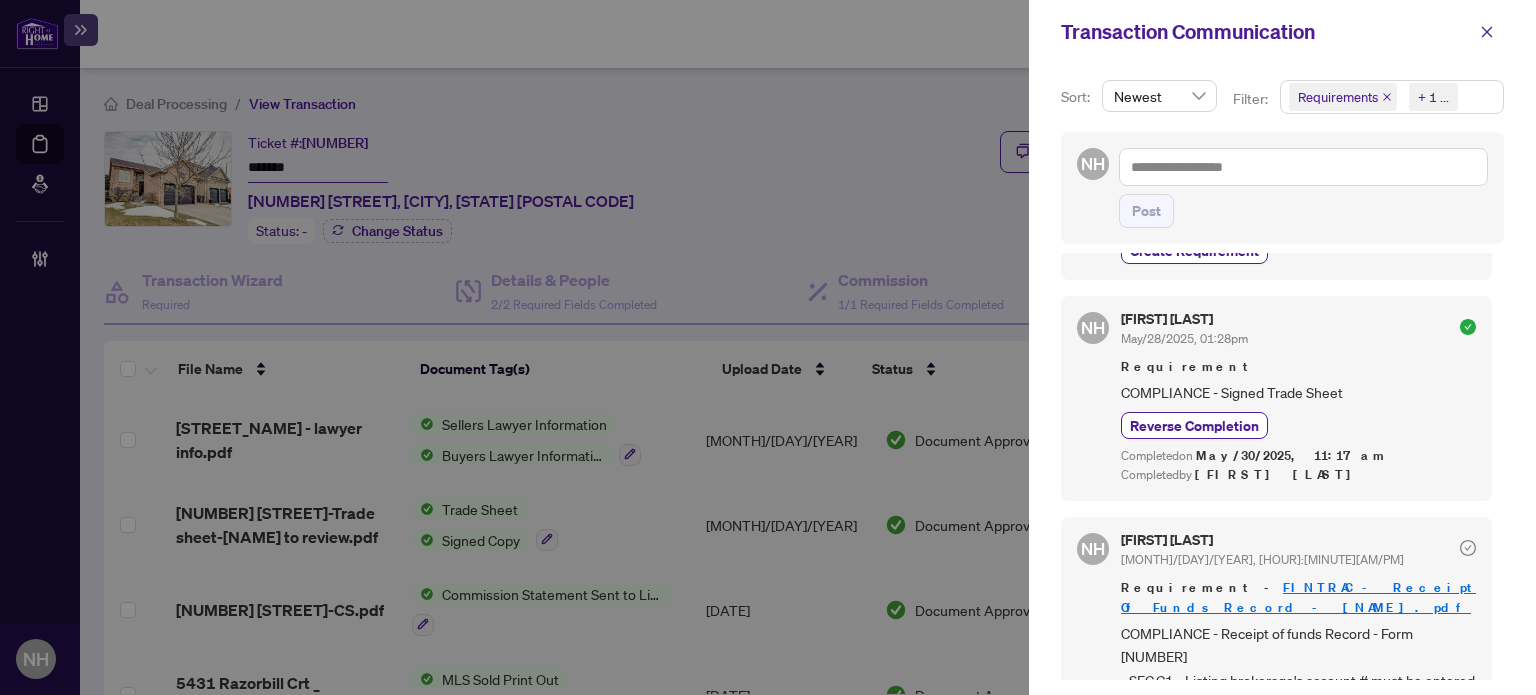 click on "Requirements Comments + 1 ..." at bounding box center (1392, 97) 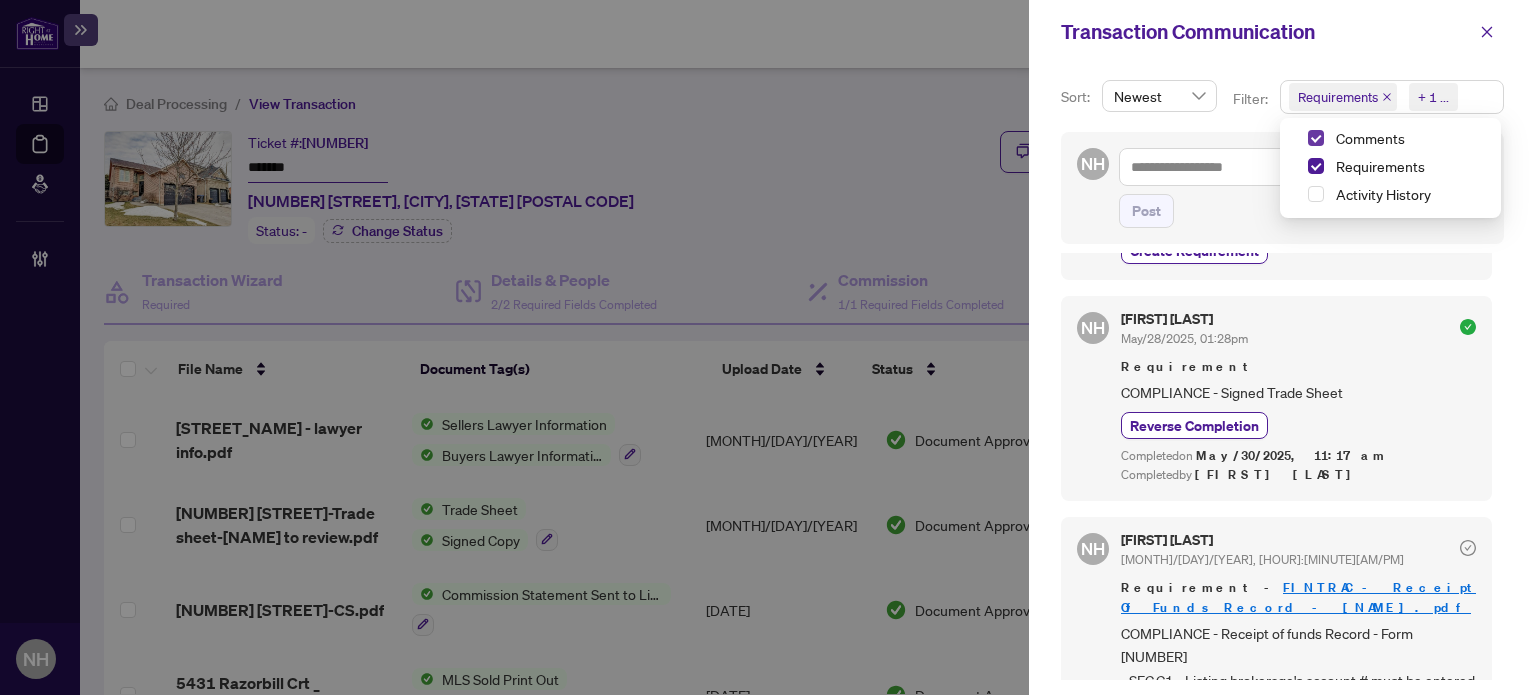 click at bounding box center (1316, 138) 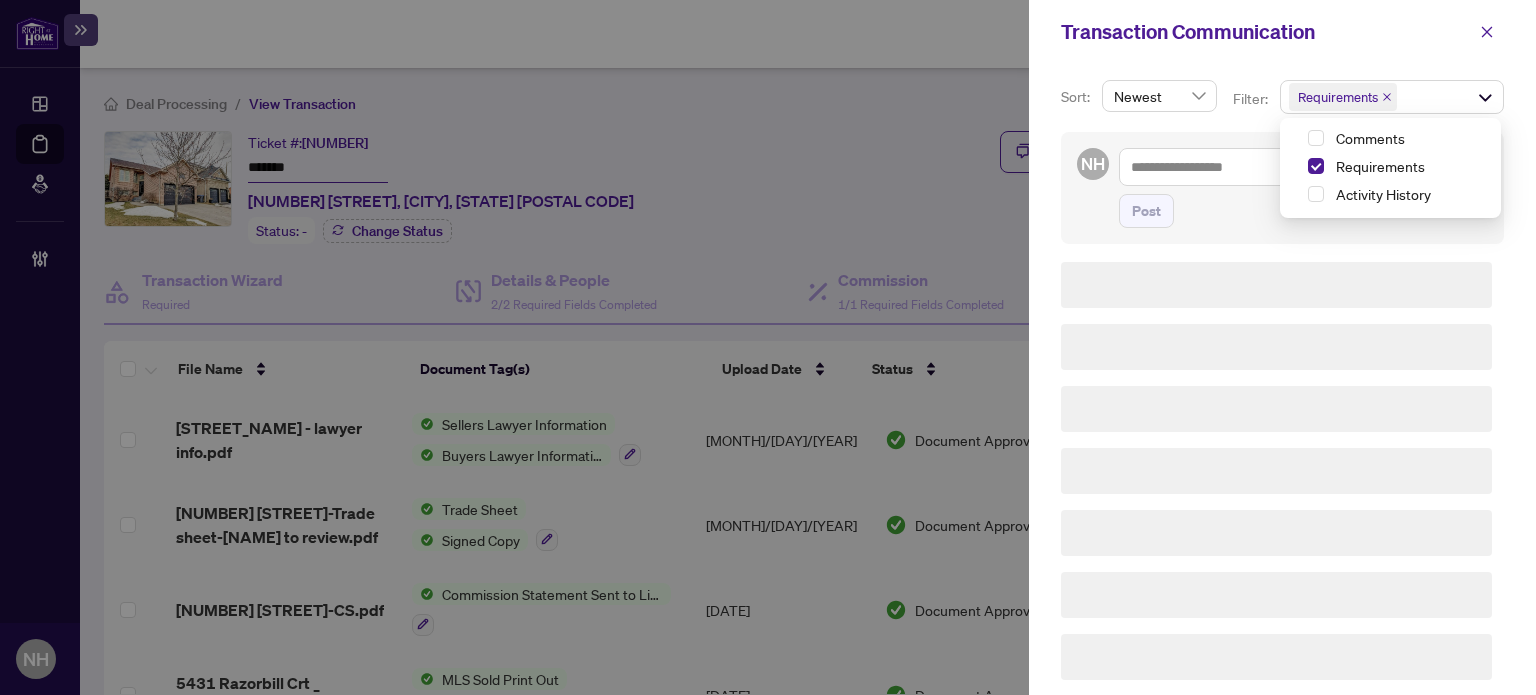 scroll, scrollTop: 0, scrollLeft: 0, axis: both 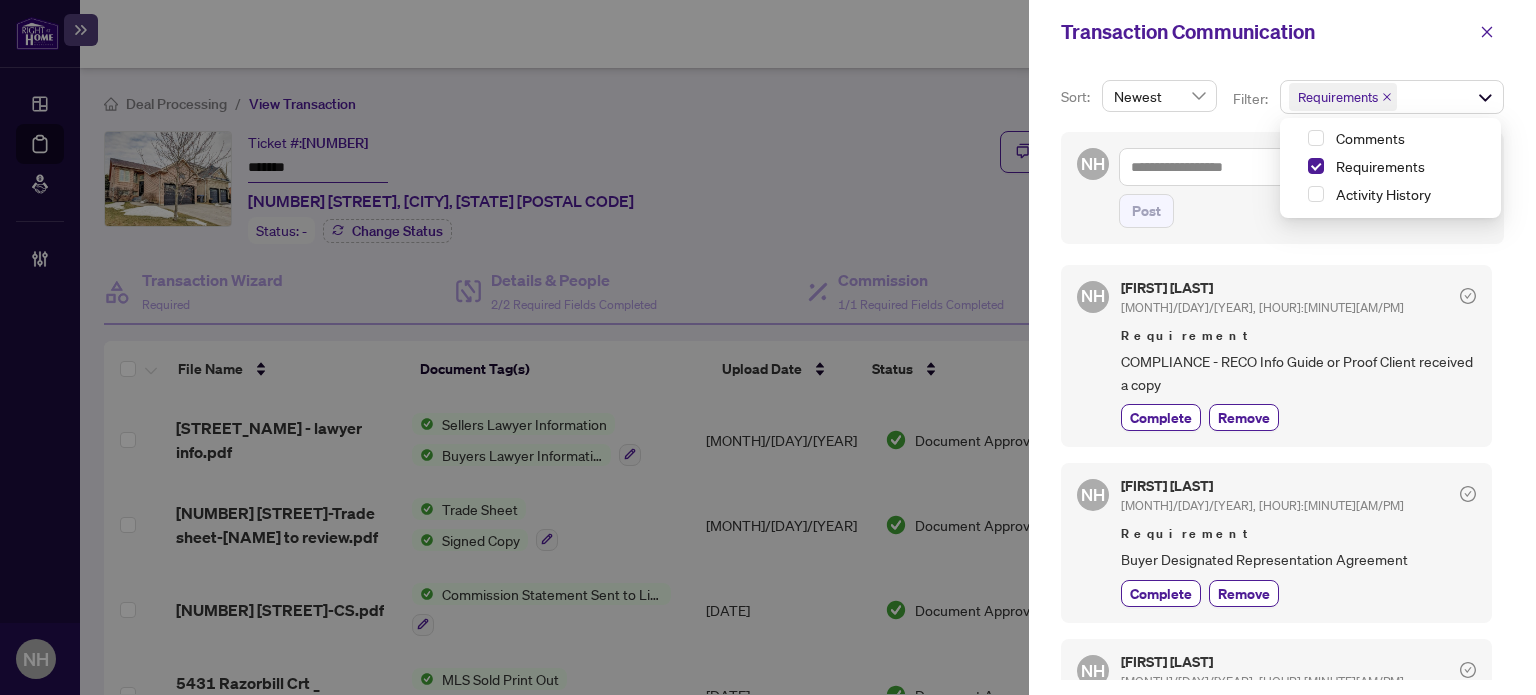 click on "NH Nazia Hossain   May/28/2025, 01:29pm Requirement   Buyer Designated Representation Agreement Complete Remove" at bounding box center (1276, 542) 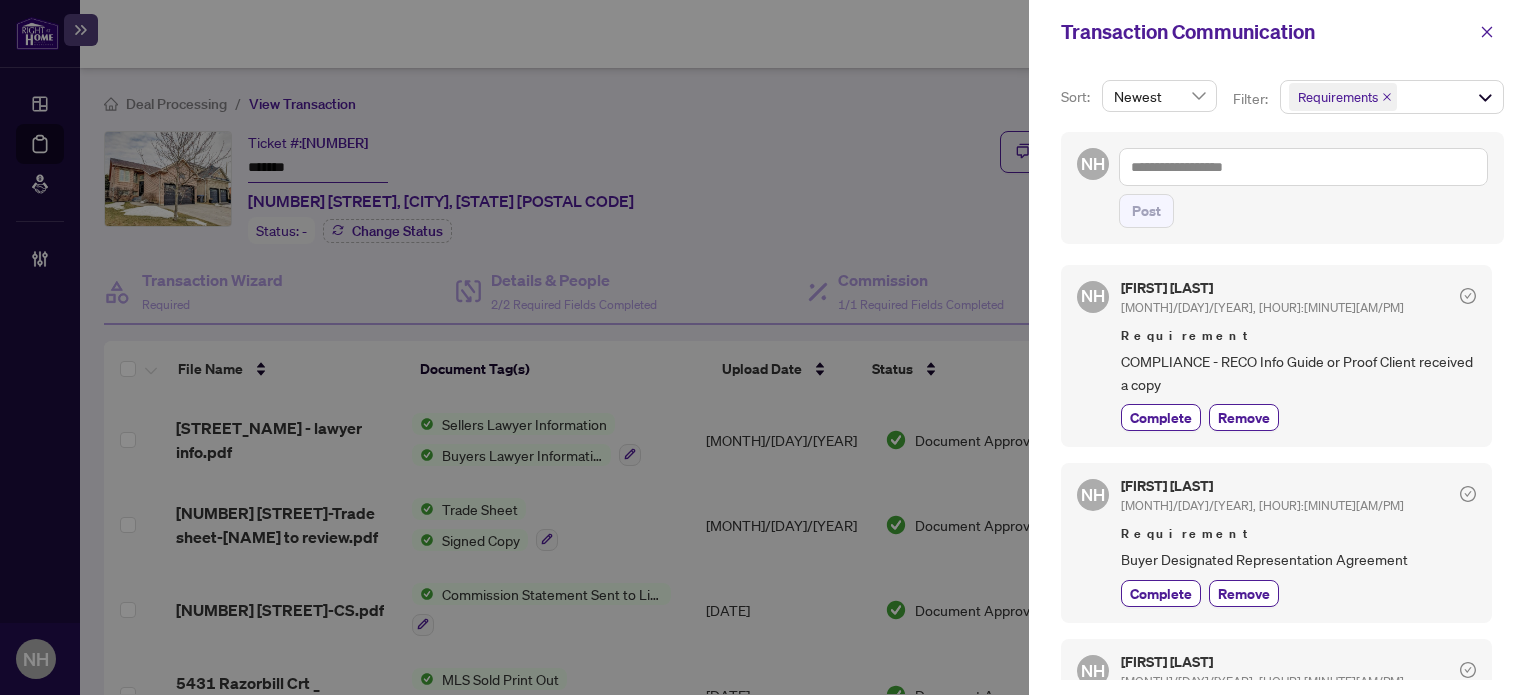 scroll, scrollTop: 200, scrollLeft: 0, axis: vertical 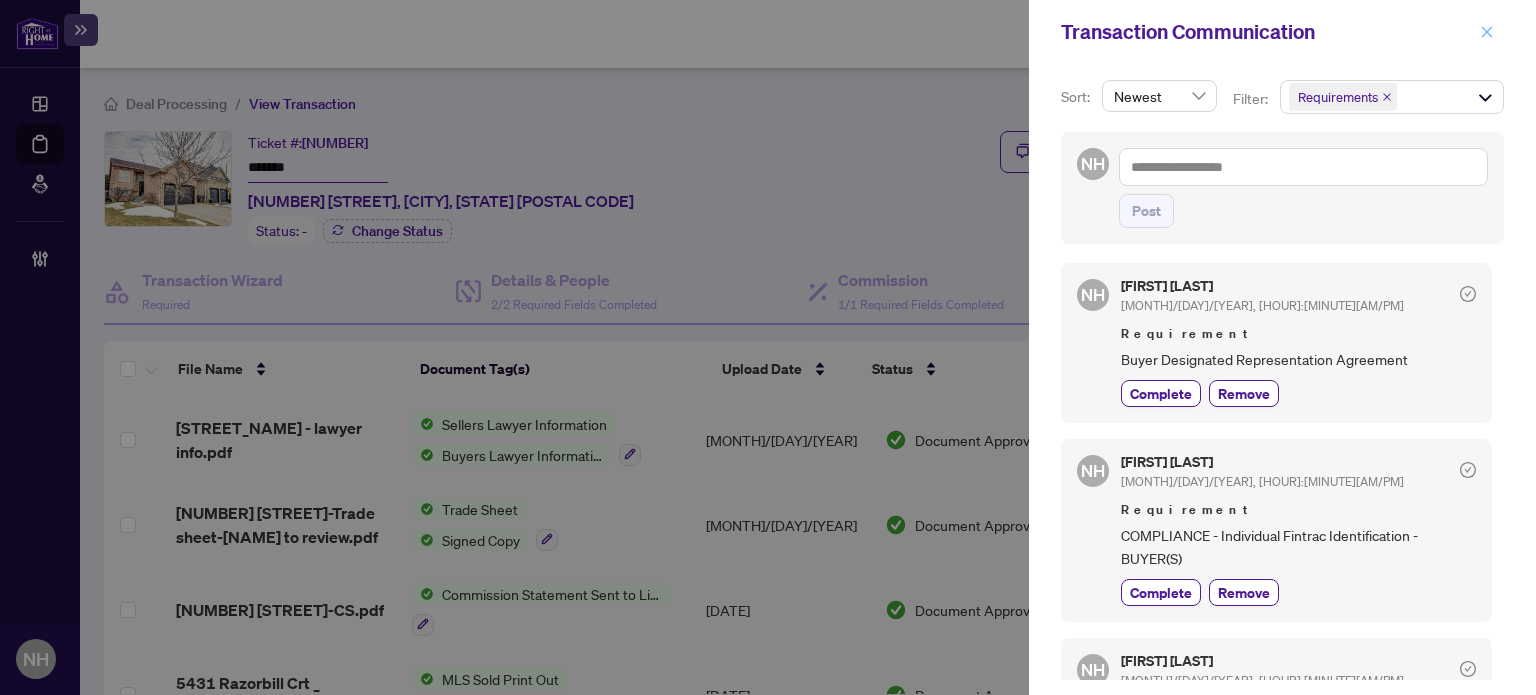 click at bounding box center (1487, 32) 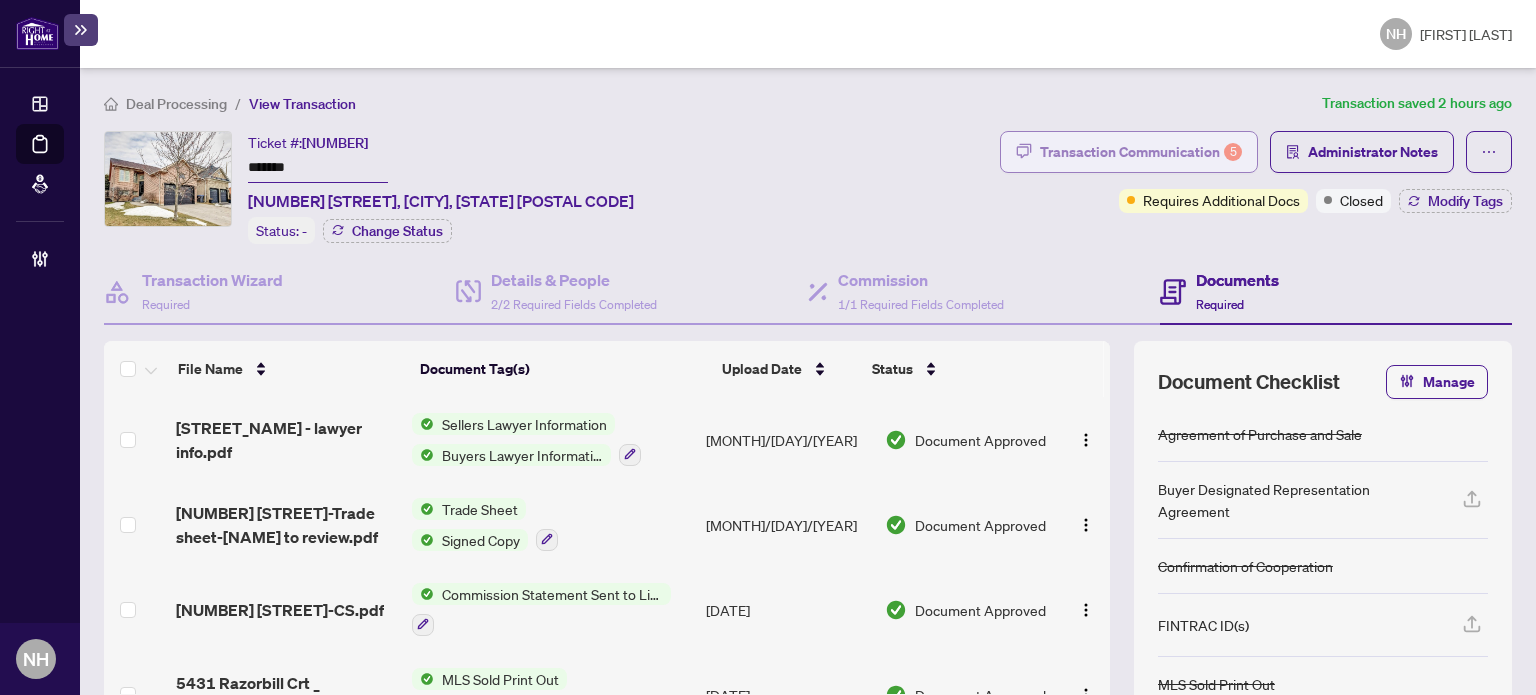 click on "Transaction Communication 5" at bounding box center (1141, 152) 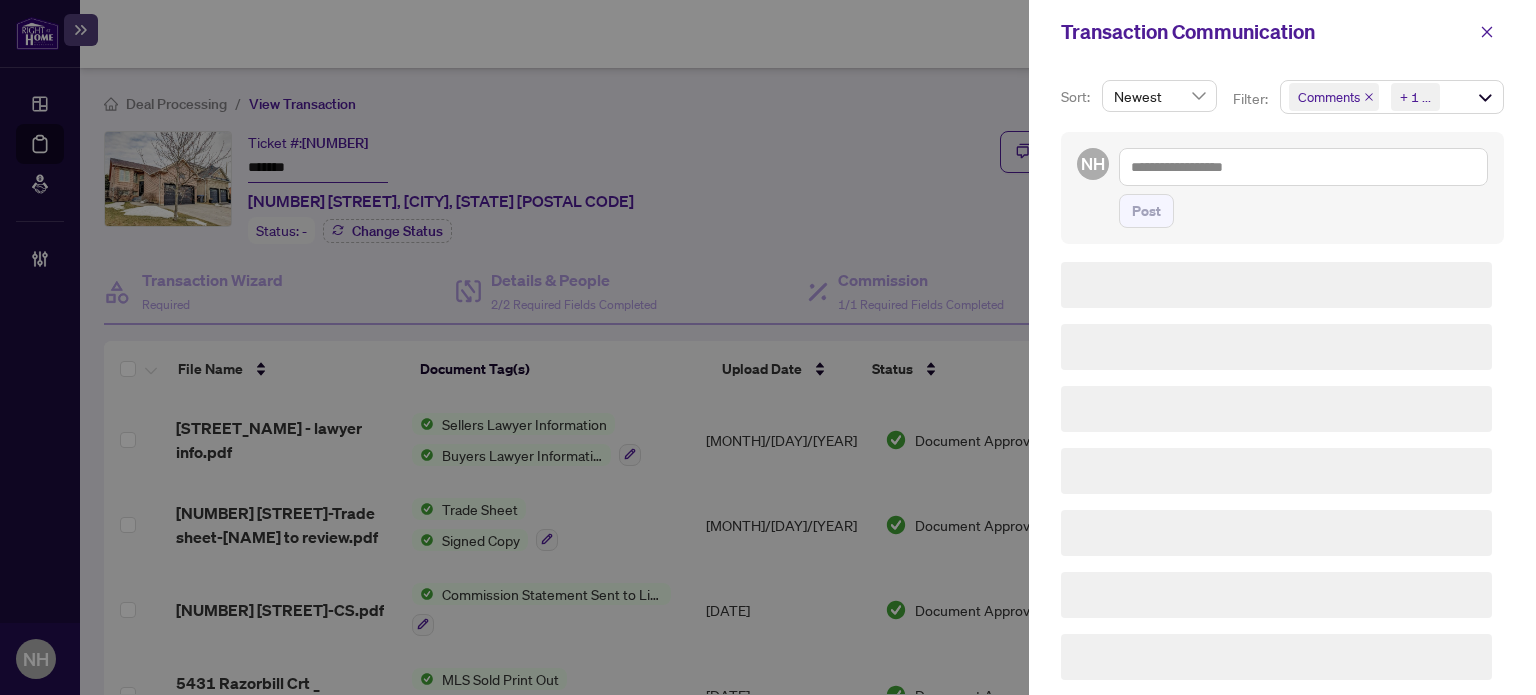 scroll, scrollTop: 0, scrollLeft: 0, axis: both 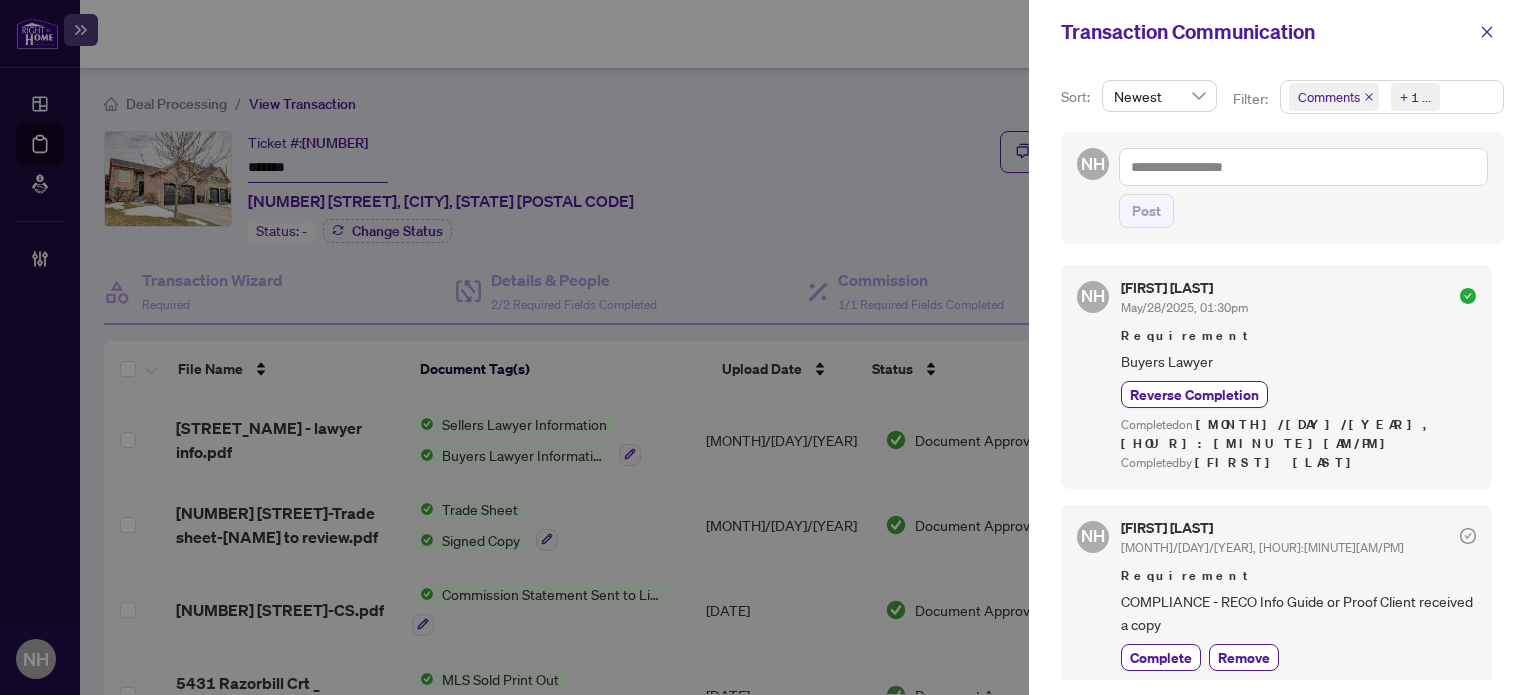 click on "Comments" at bounding box center (1329, 97) 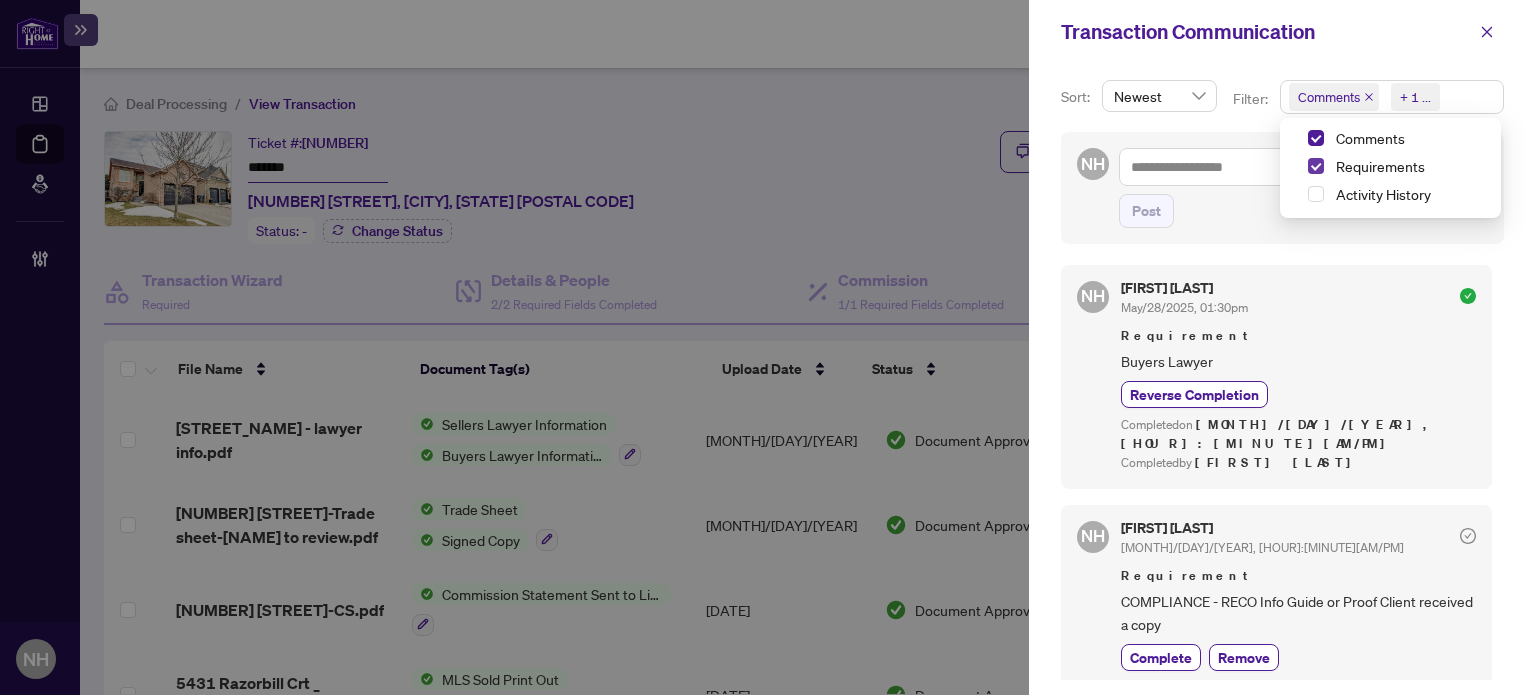 click at bounding box center [1316, 166] 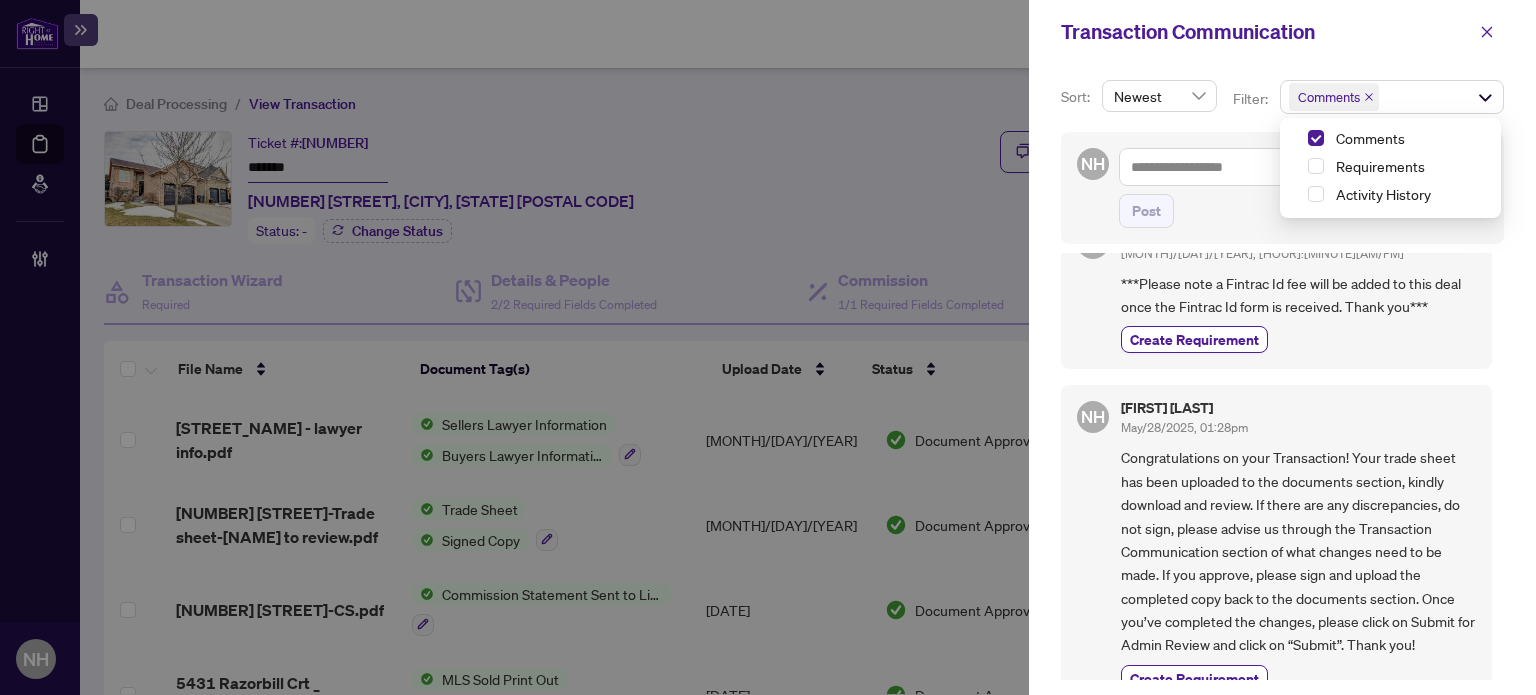 scroll, scrollTop: 78, scrollLeft: 0, axis: vertical 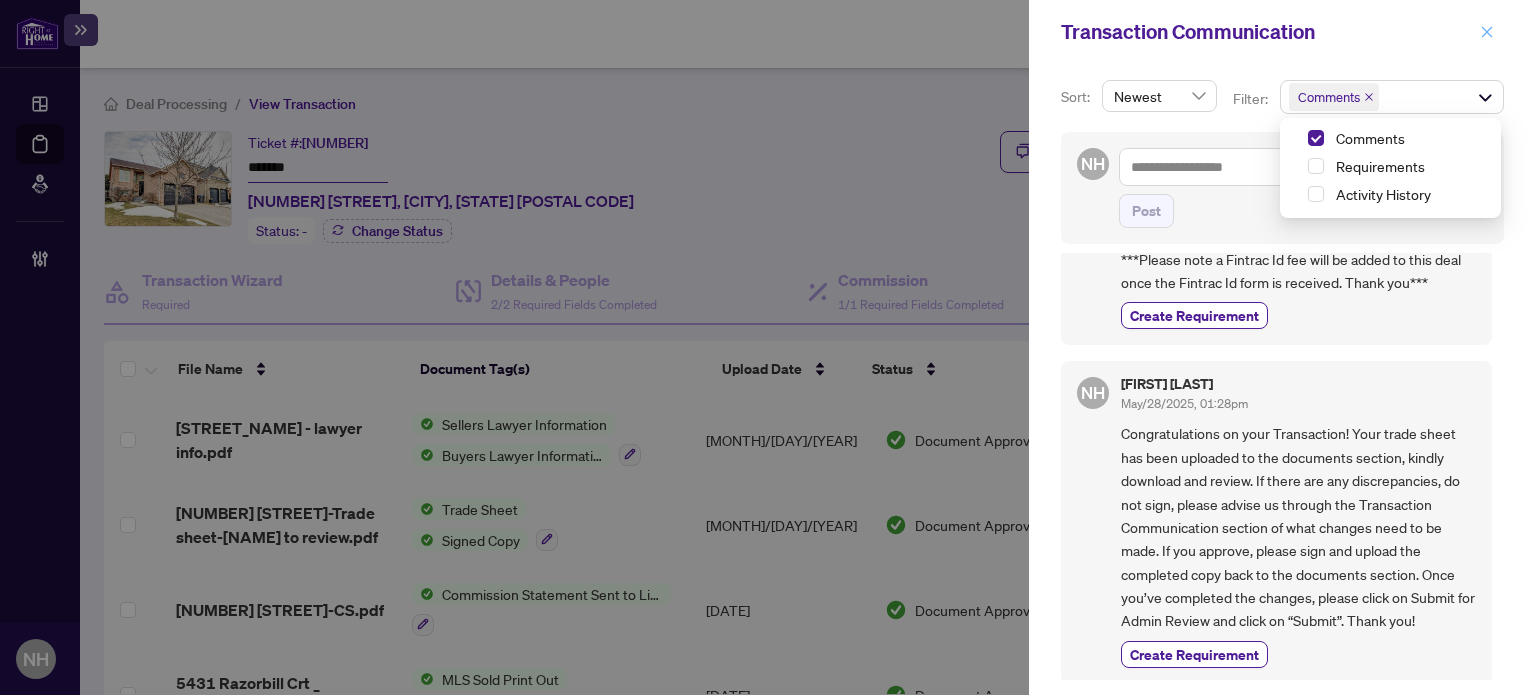 drag, startPoint x: 1480, startPoint y: 29, endPoint x: 1429, endPoint y: 99, distance: 86.608315 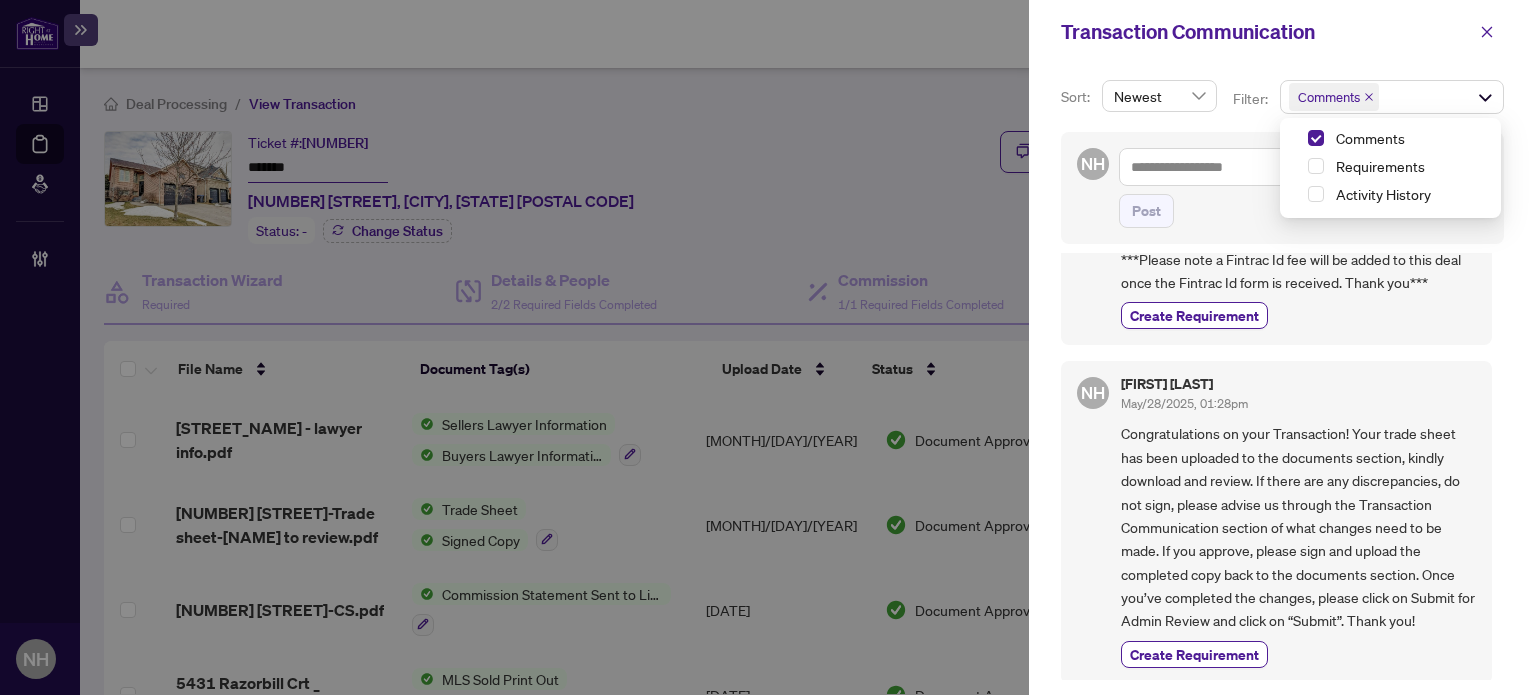 click 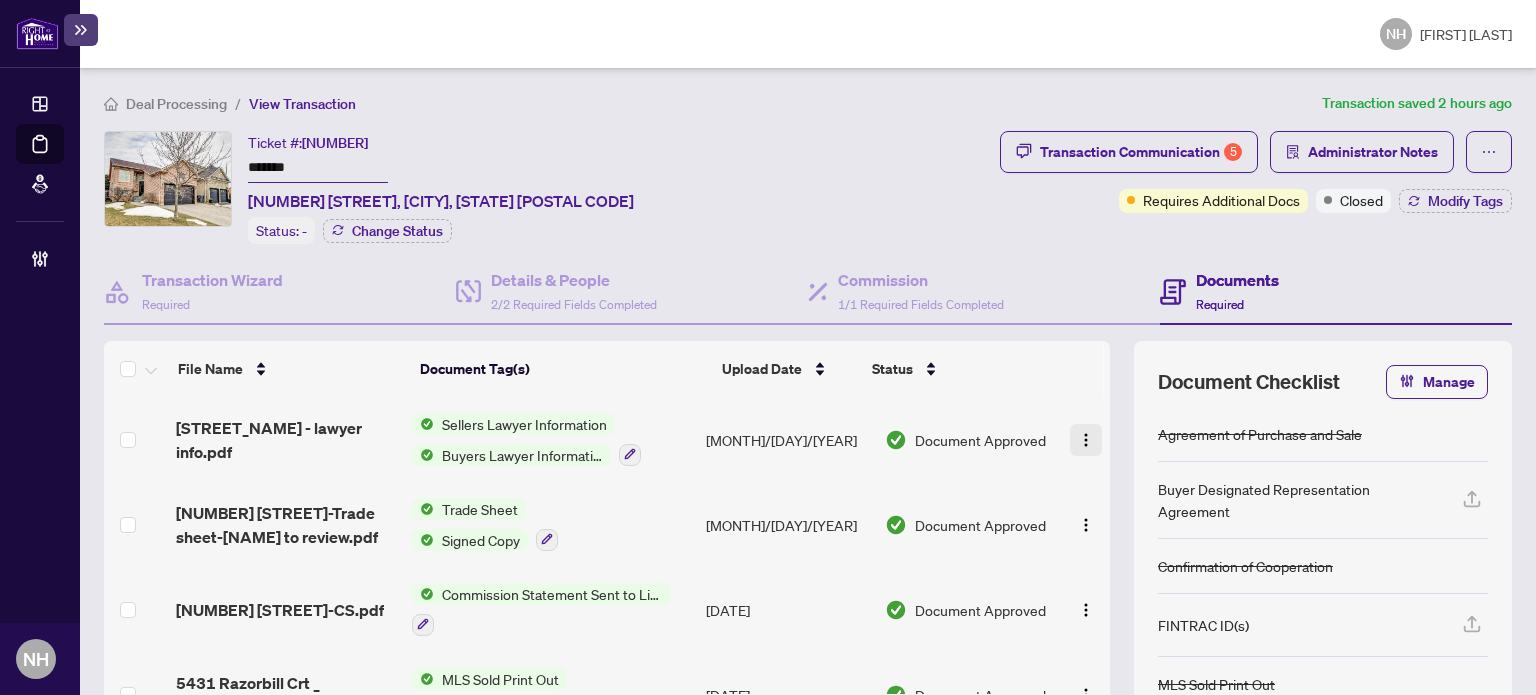 click at bounding box center [1086, 440] 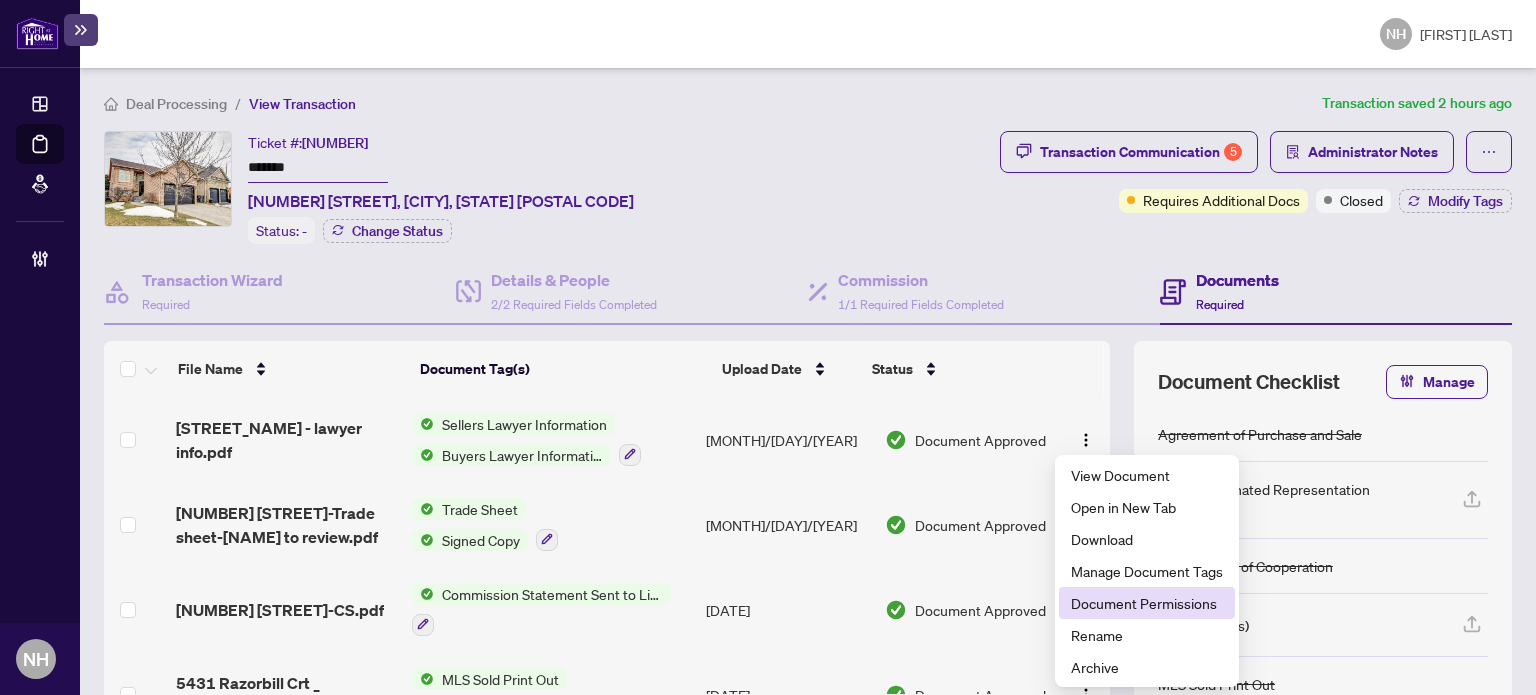 click on "Document Permissions" at bounding box center [1147, 603] 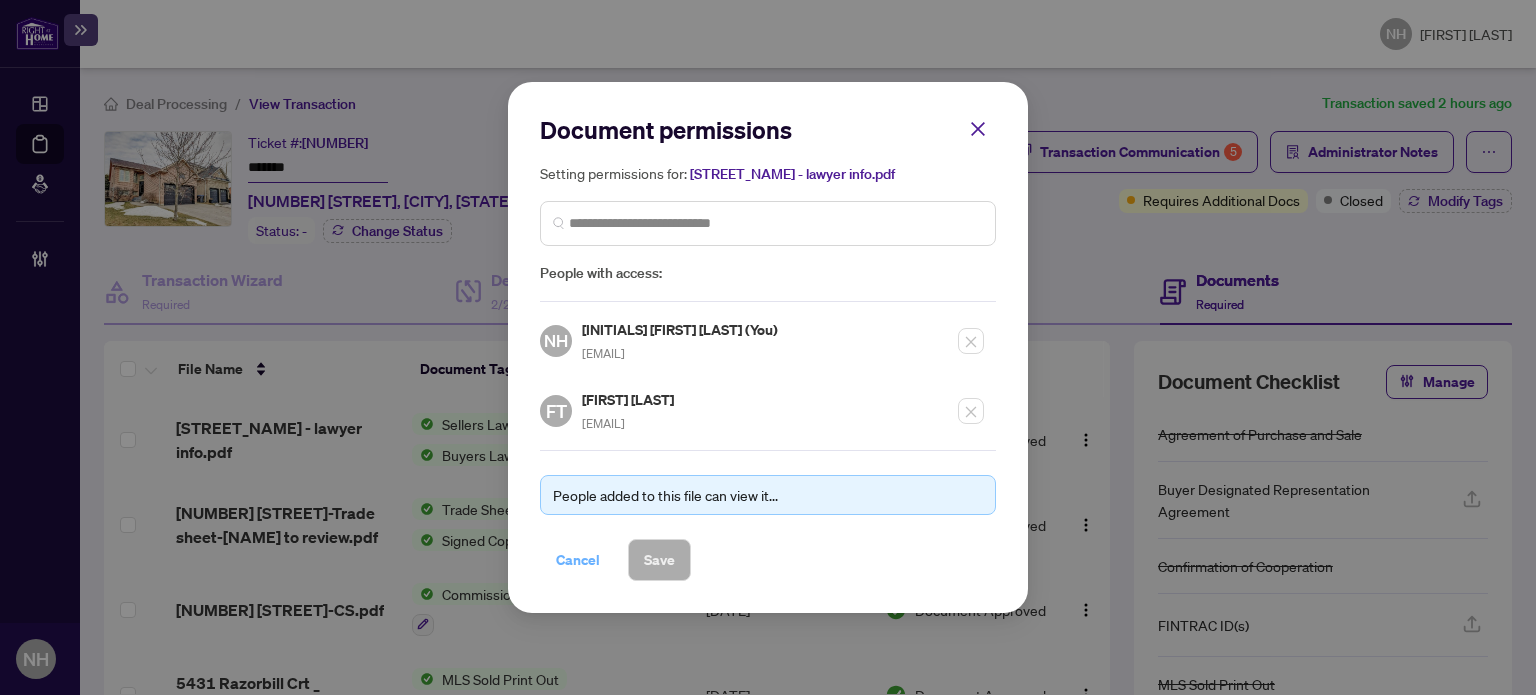 click on "Cancel" at bounding box center [578, 560] 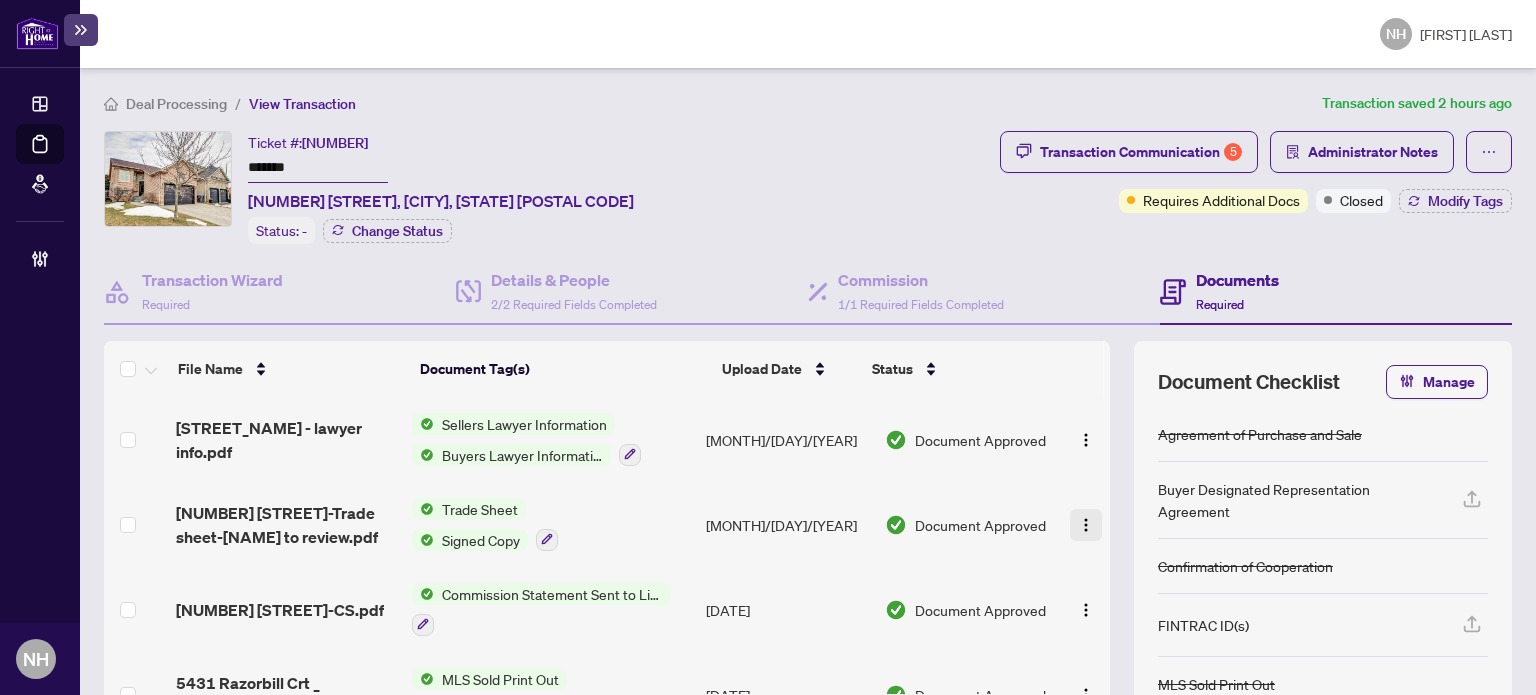click at bounding box center [1086, 525] 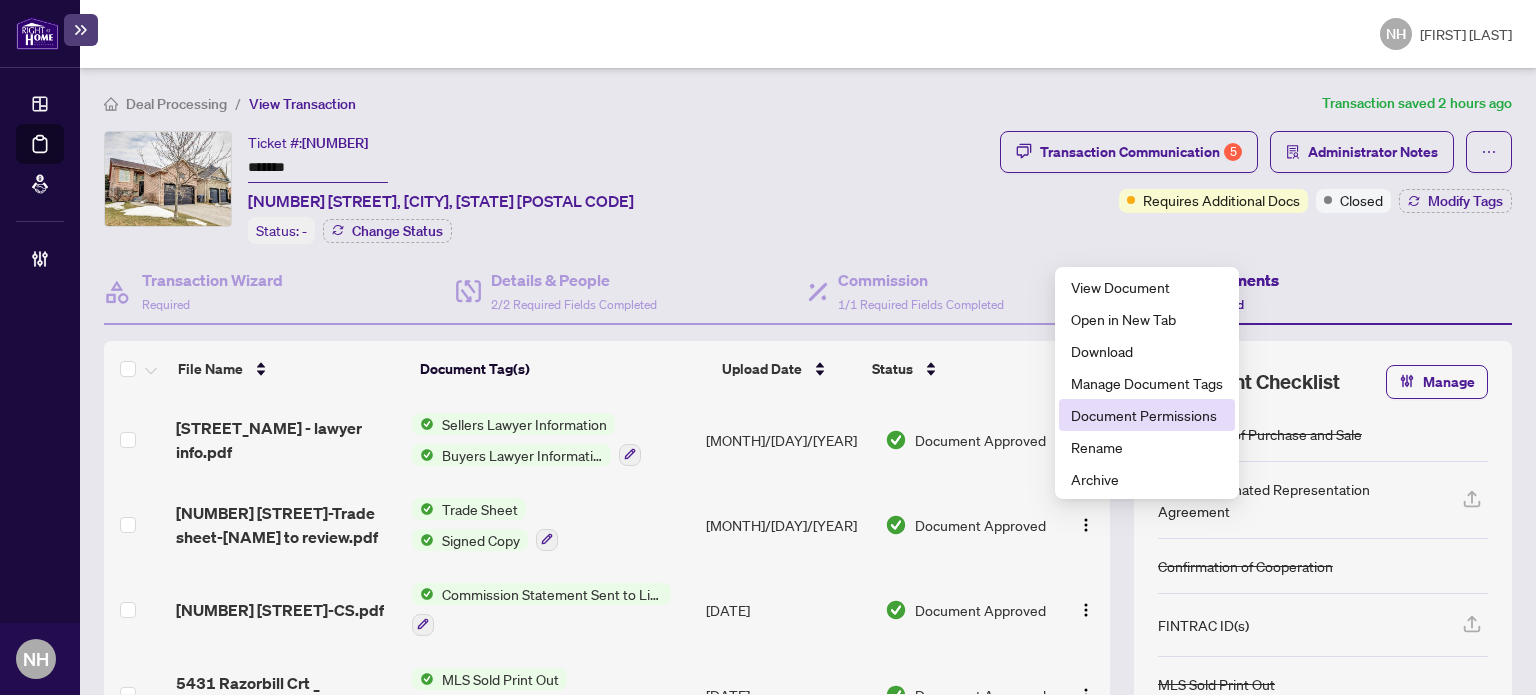 click on "Document Permissions" at bounding box center [1147, 415] 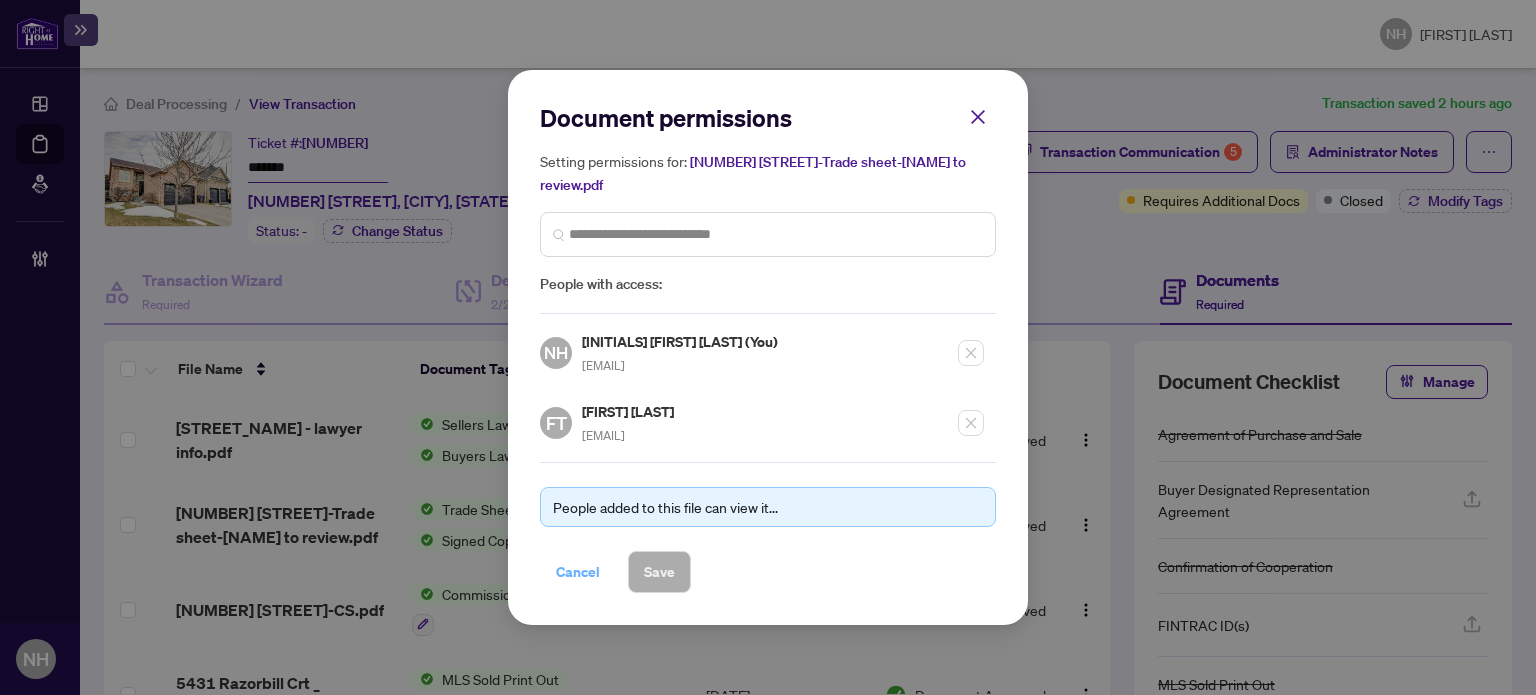 click on "Cancel" at bounding box center [578, 572] 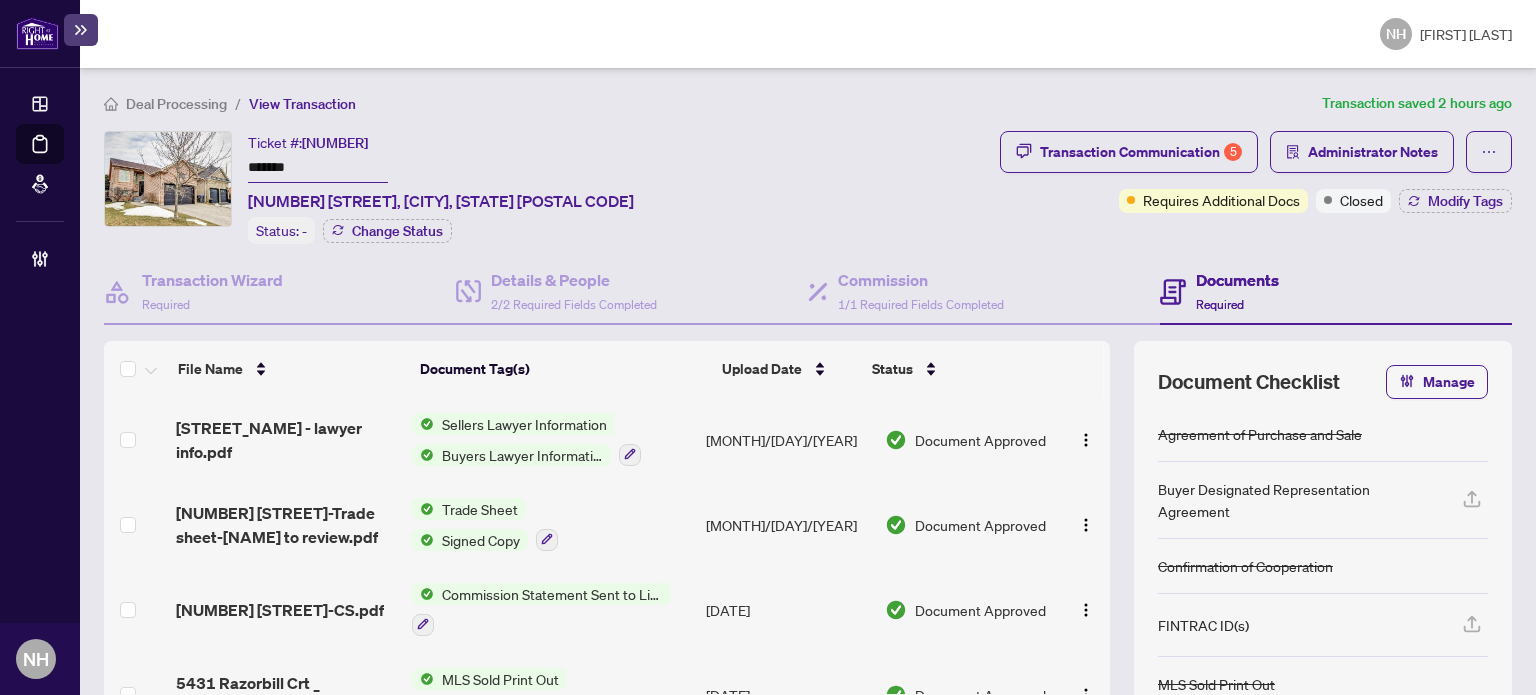 scroll, scrollTop: 100, scrollLeft: 0, axis: vertical 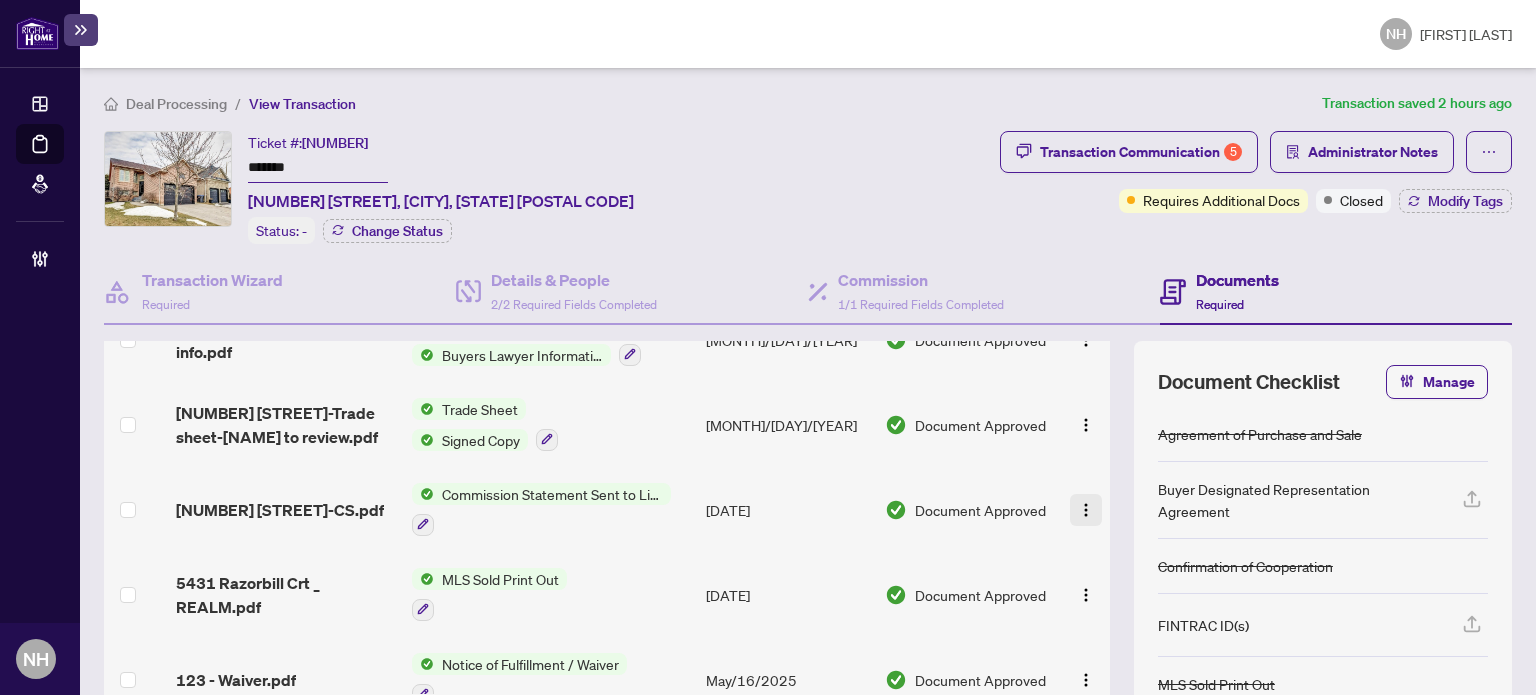 click at bounding box center (1086, 510) 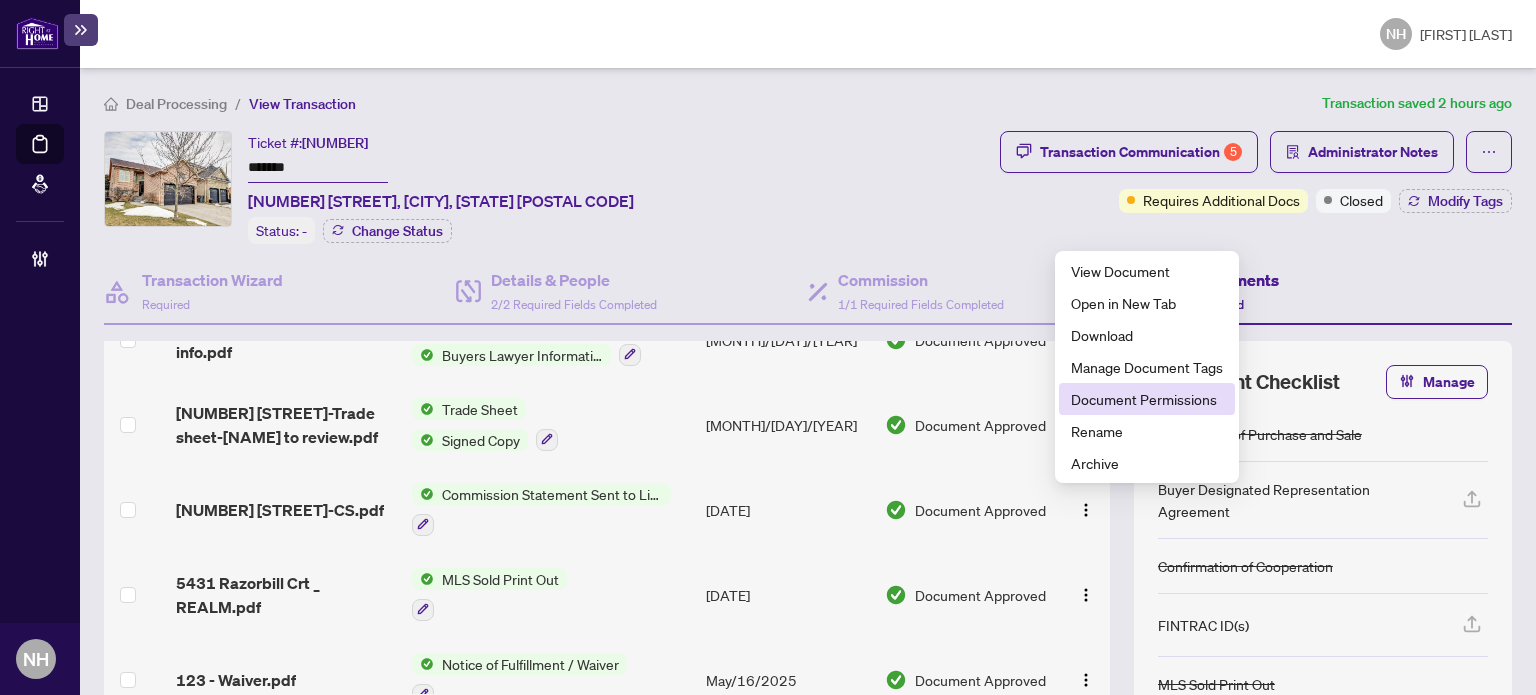 click on "Document Permissions" at bounding box center (1147, 399) 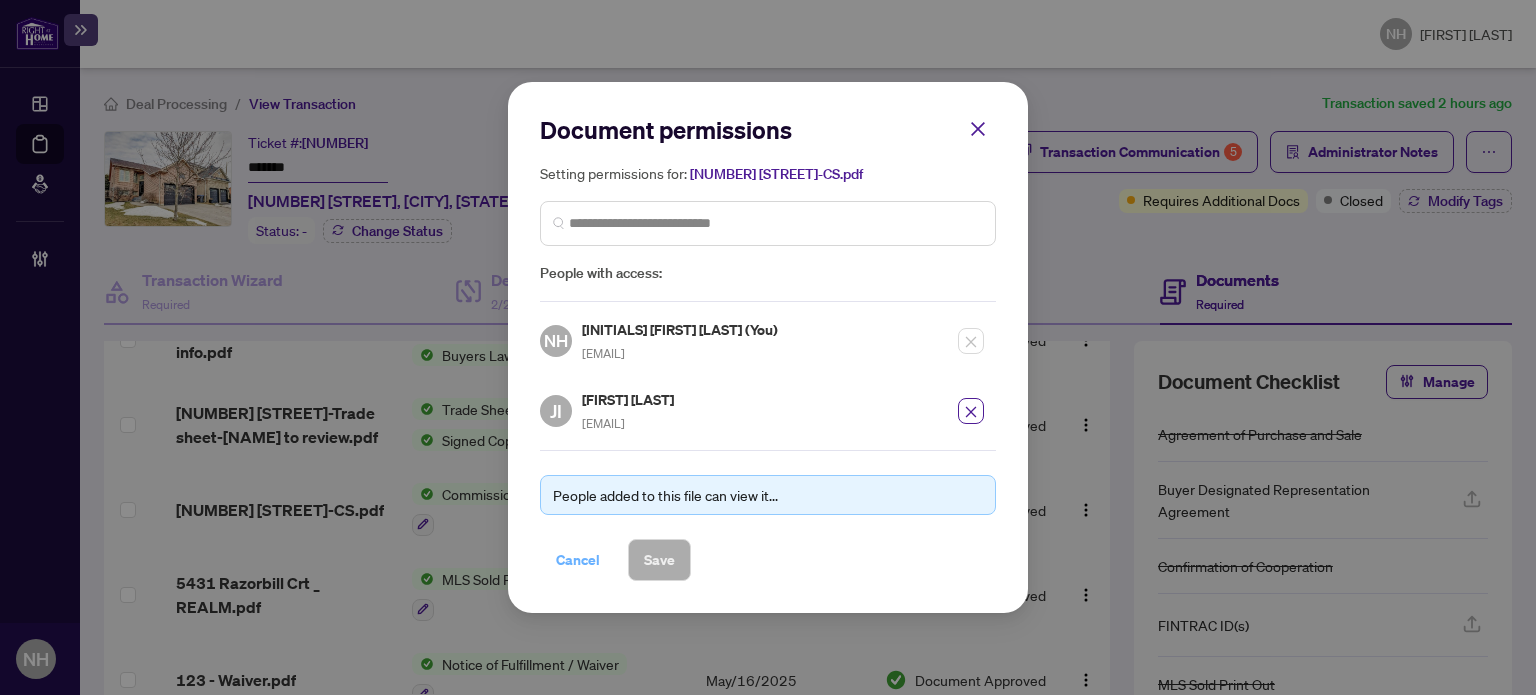 click on "Cancel" at bounding box center [578, 560] 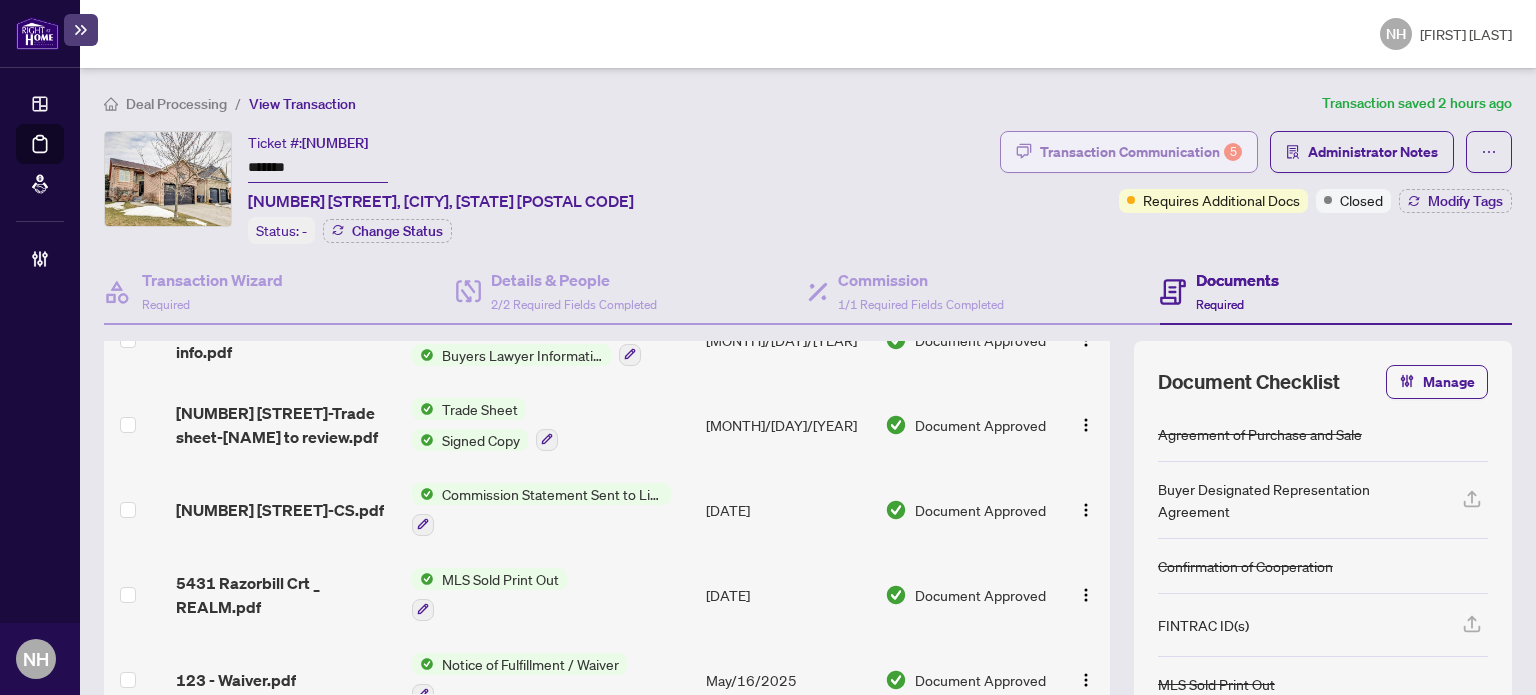 click on "Transaction Communication 5" at bounding box center (1141, 152) 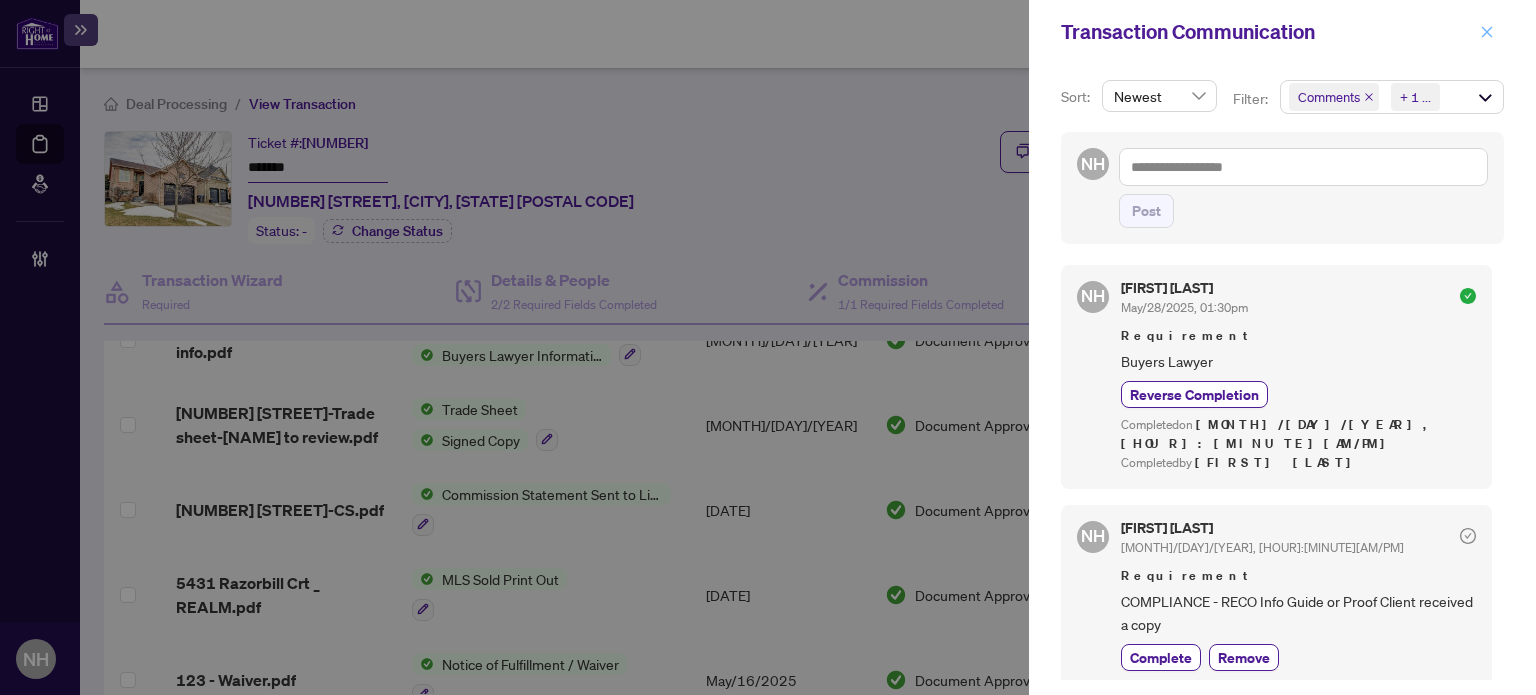 click 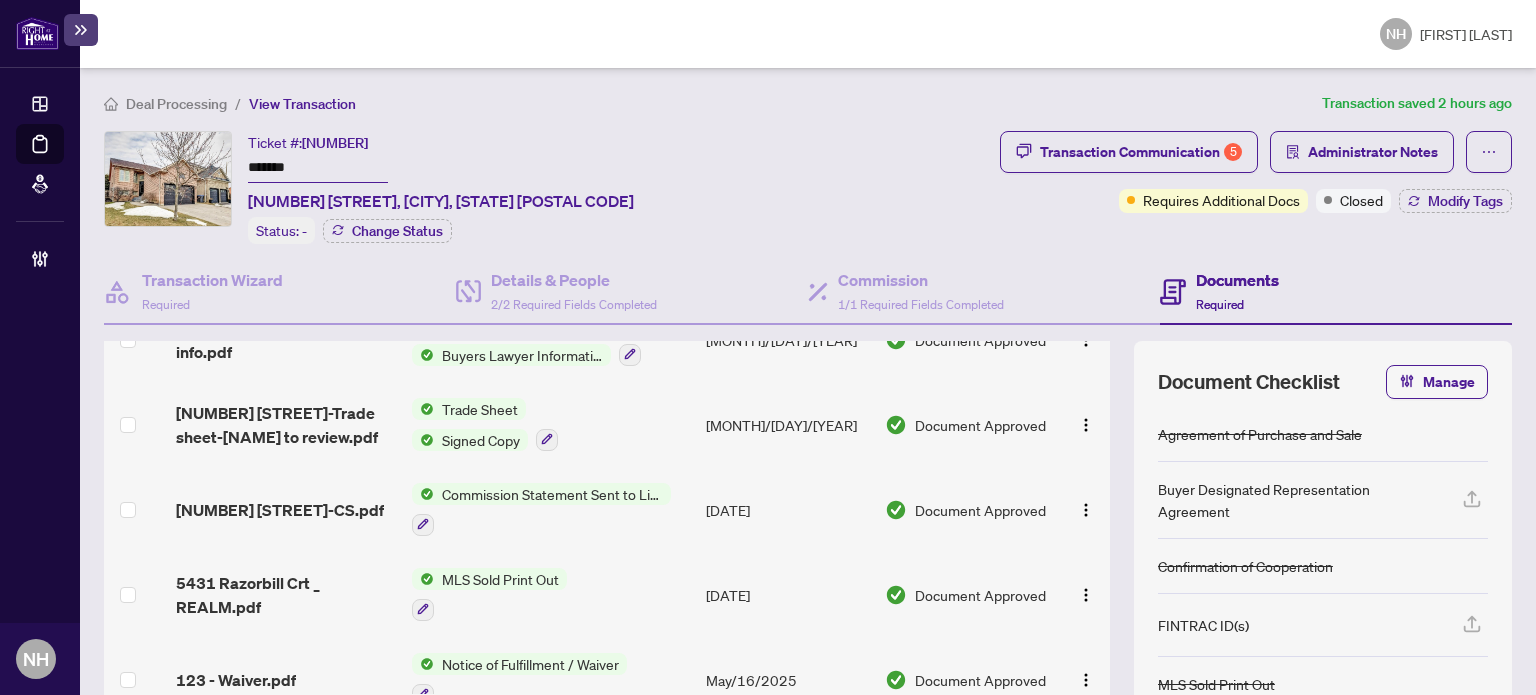 drag, startPoint x: 165, startPoint y: 99, endPoint x: 292, endPoint y: 2, distance: 159.80614 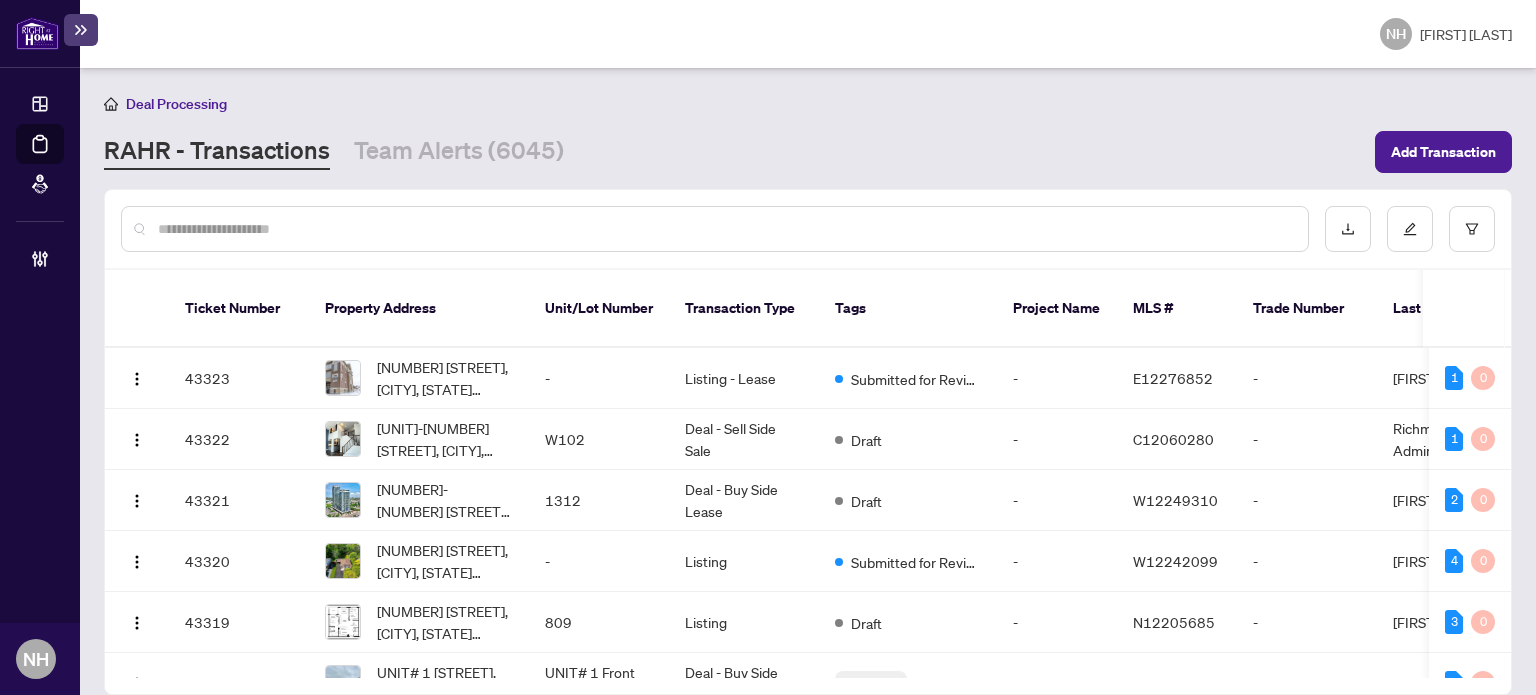 click on "Deal Processing RAHR - Transactions Team Alerts   (6045) Add Transaction Ticket Number Property Address Unit/Lot Number Transaction Type Tags Project Name MLS # Trade Number Last Updated By Last Modified Date Created By Created Date Branch Submission Date                                 43323 116 Bavin St, Clarington, Ontario L1C 7H5, Canada - Listing - Lease Submitted for Review - E12276852 - Serwat Ahmed Jul/10/2025 Serwat Ahmed Jul/10/2025 Durham Jul/10/2025 1 0 43322 W102-565 Wilson Ave, Toronto, Ontario M3H 0C6, Canada W102 Deal - Sell Side Sale Draft - C12060280 - Richmond Hill Administrator Jul/10/2025 Weiser Cheung Jul/10/2025 Richmond Hill - 1 0 43321 1312-365 Prince Of Wales Dr, Mississauga, Ontario L5B 0G6, Canada 1312 Deal - Buy Side Lease Draft - W12249310 - Monika Kostrzewa Jul/10/2025 Monika Kostrzewa Jul/10/2025 Mississauga - 2 0 43320 118 Bonham Blvd, Mississauga, Ontario L5M 1C7, Canada - Listing Submitted for Review - W12242099 - Shivani Paluskar Jul/10/2025 Shivani Paluskar" at bounding box center (808, 381) 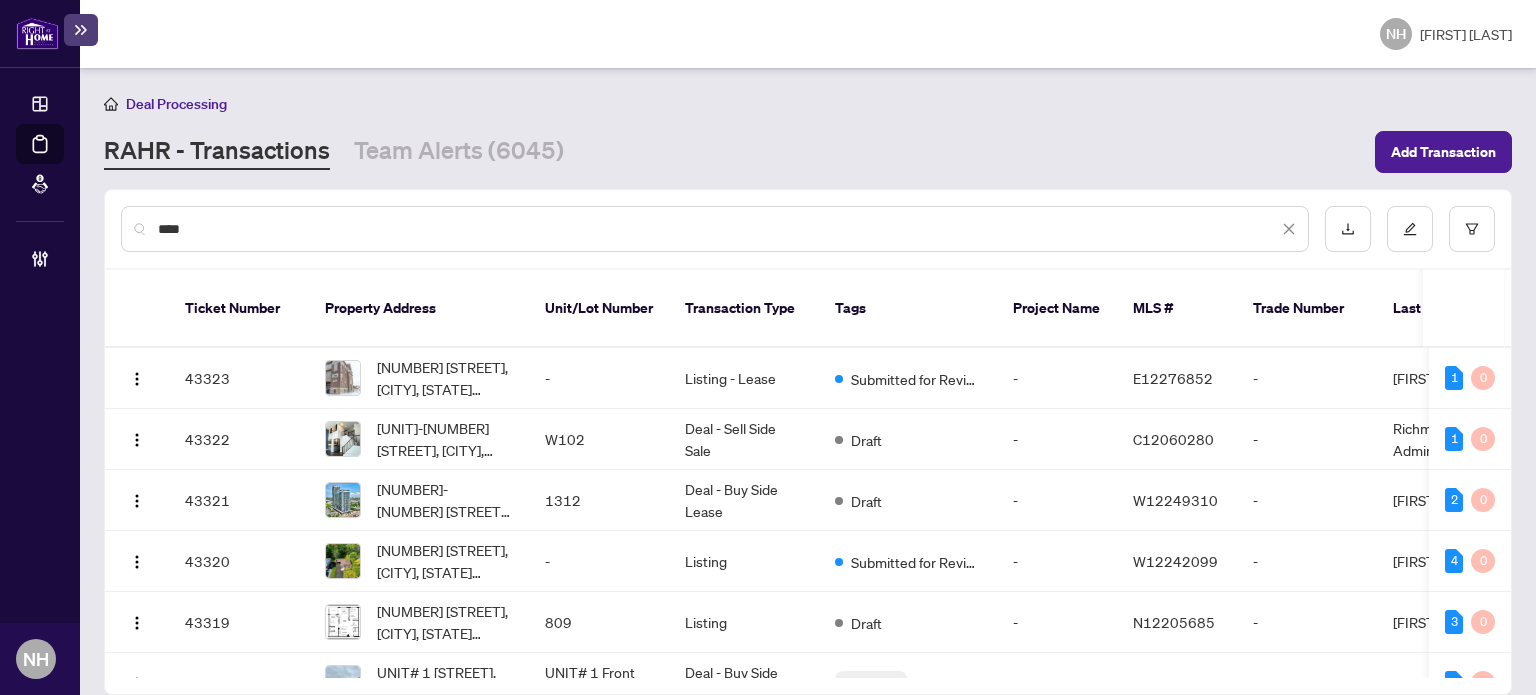 type on "*****" 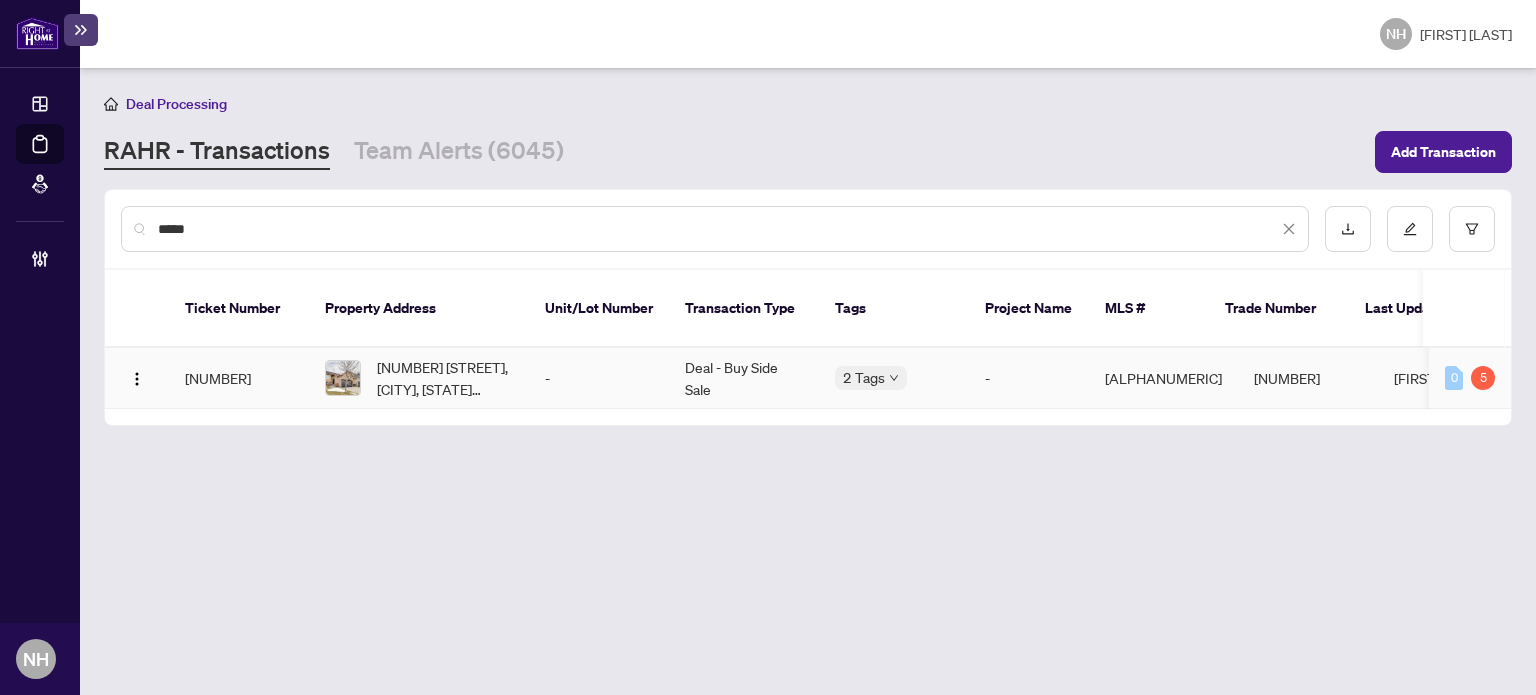 click on "5431 Razorbill Crt, Mississauga, Ontario L5V 2C9, Canada" at bounding box center [445, 378] 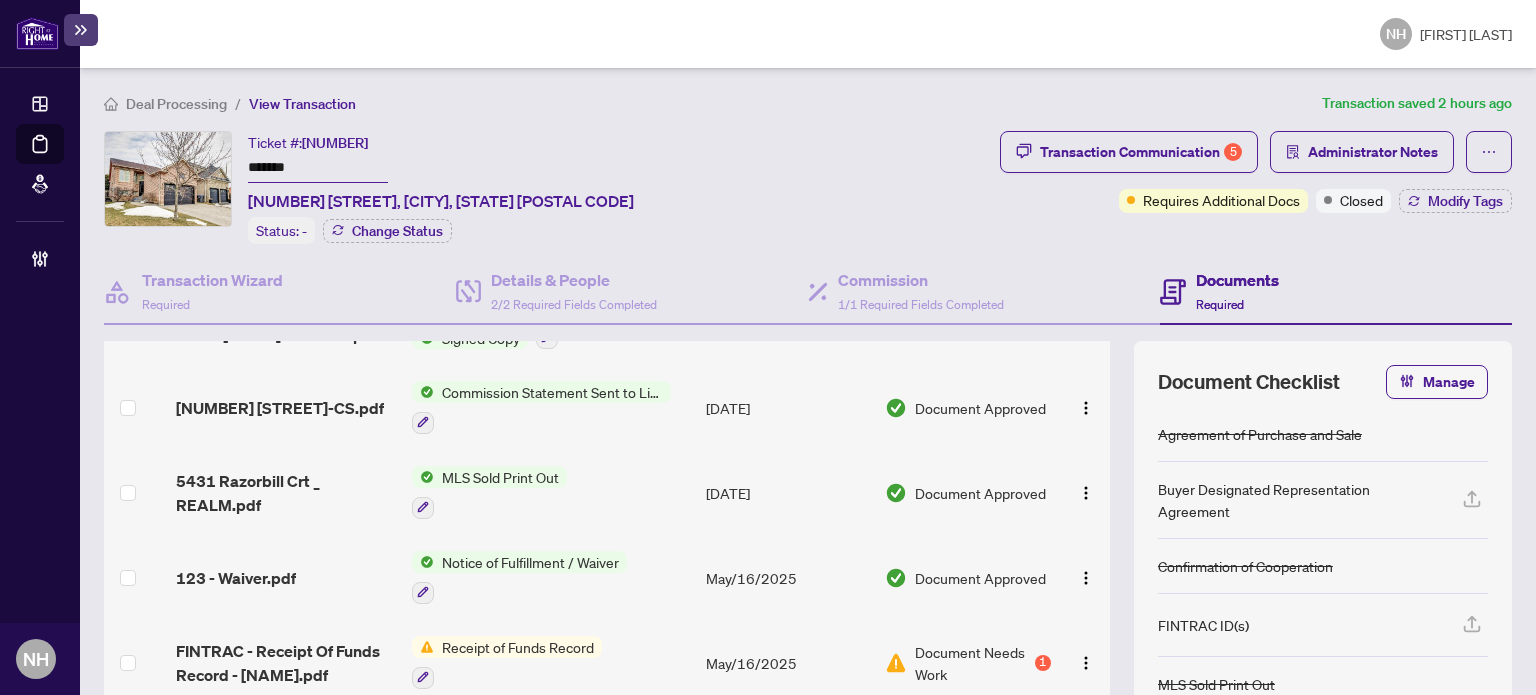 scroll, scrollTop: 105, scrollLeft: 0, axis: vertical 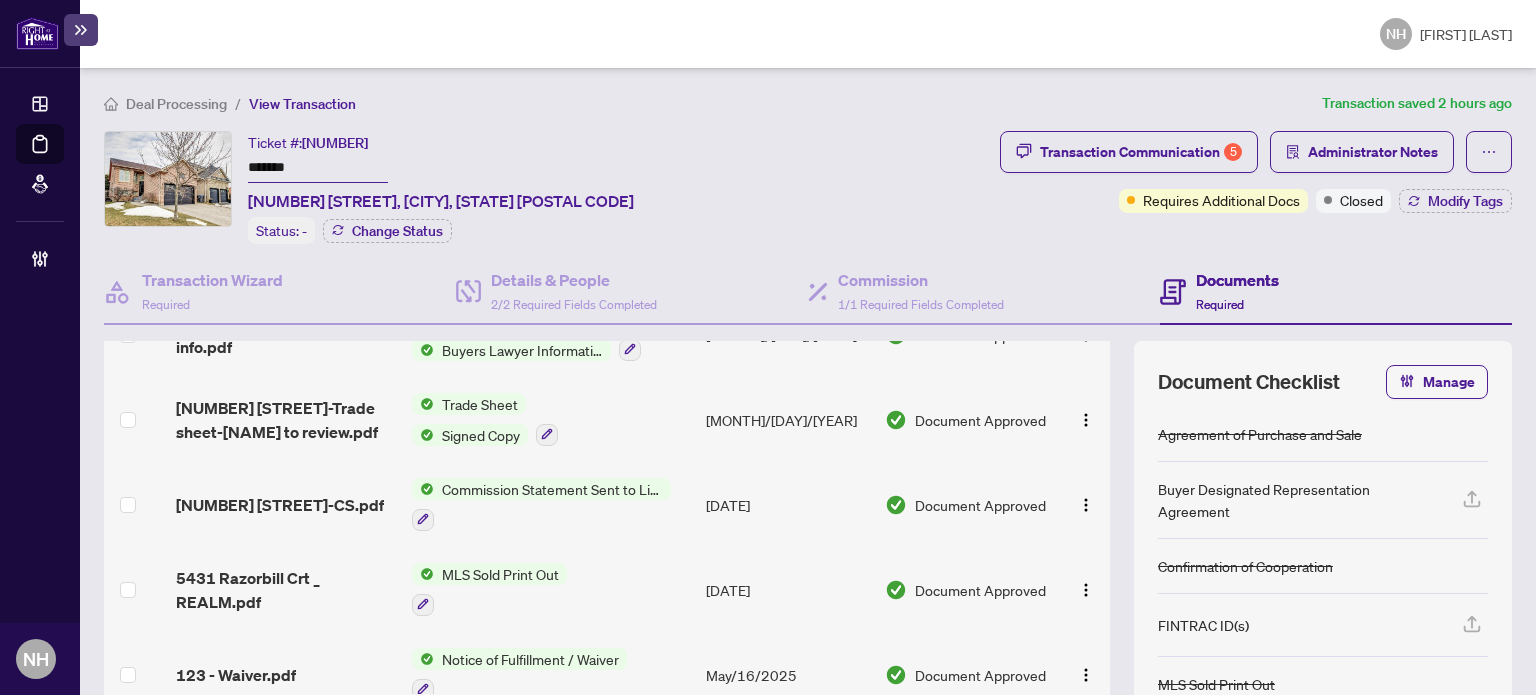 click on "Deal Processing" at bounding box center (176, 104) 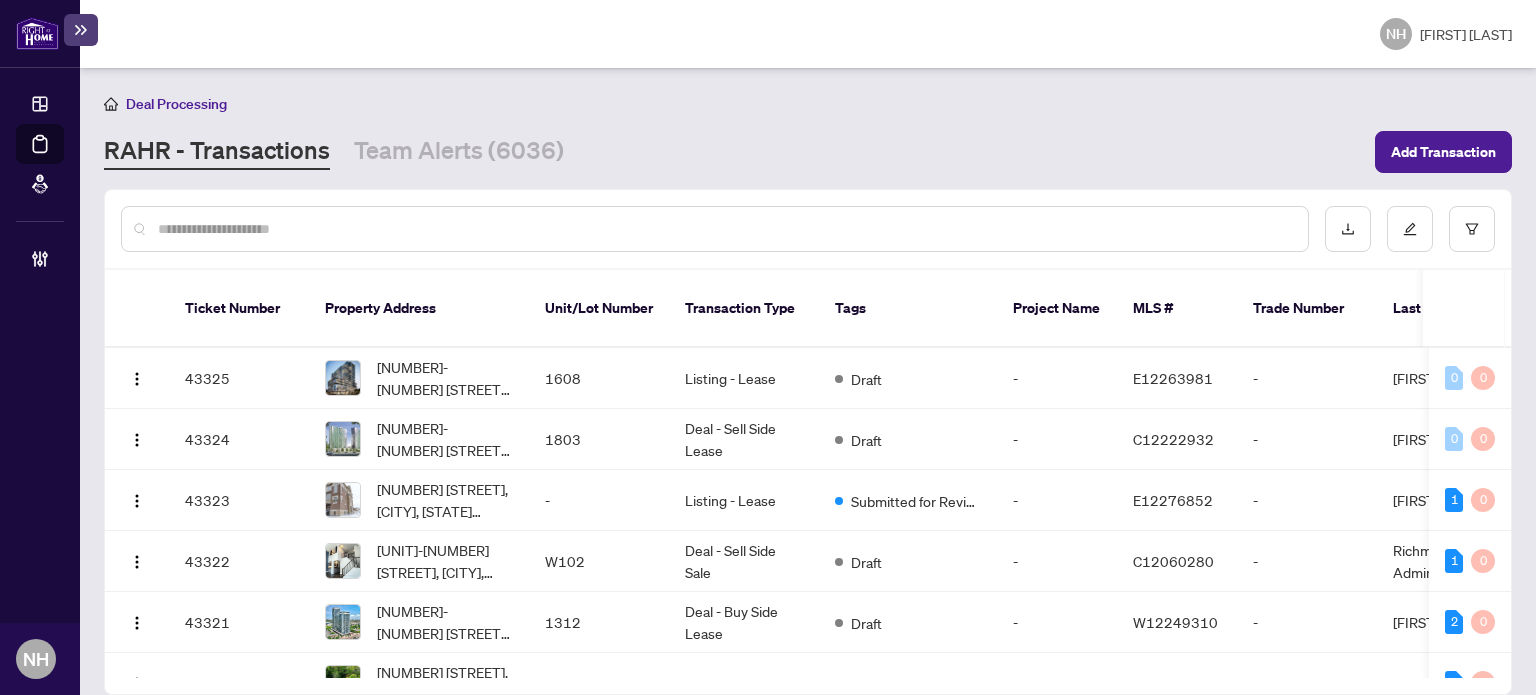 click at bounding box center (725, 229) 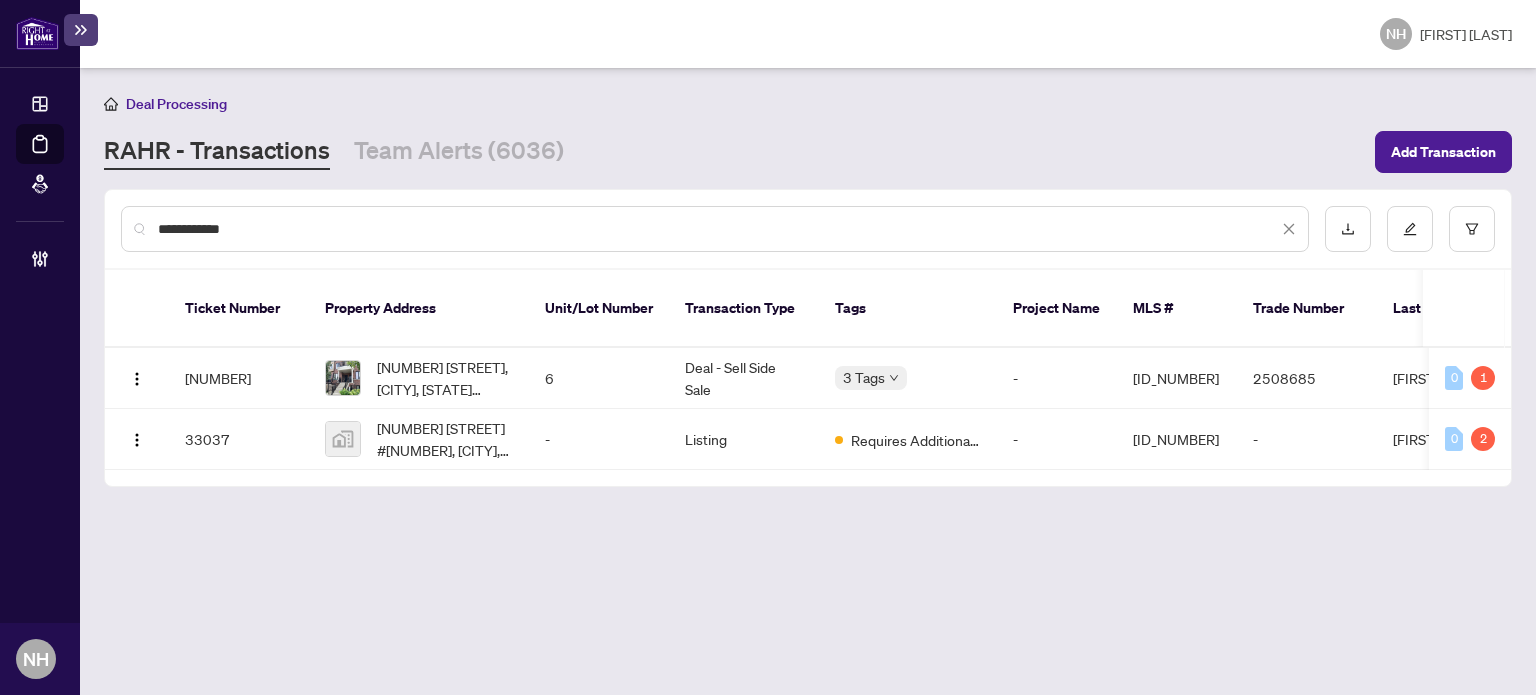 type on "**********" 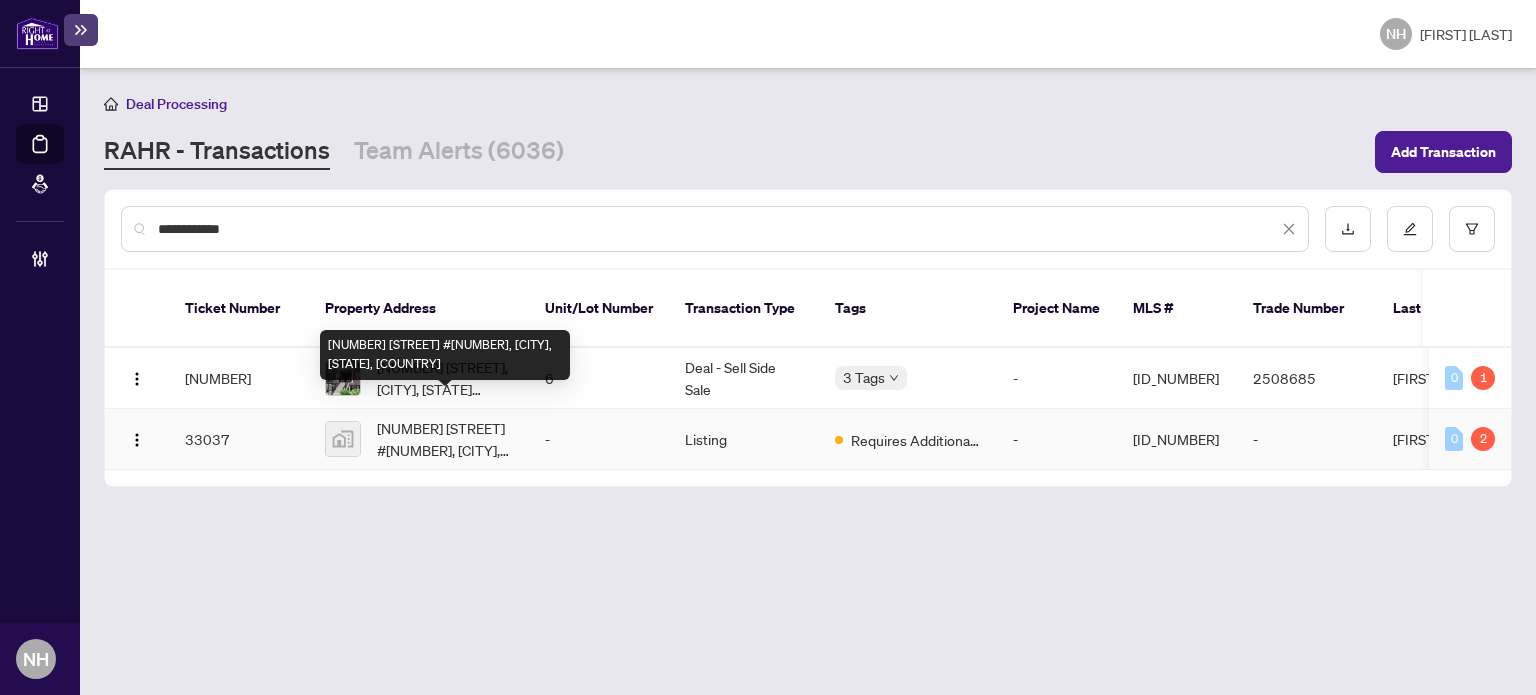 click on "10 Carnation Avenue #6, Etobicoke, ON, Canada" at bounding box center [445, 439] 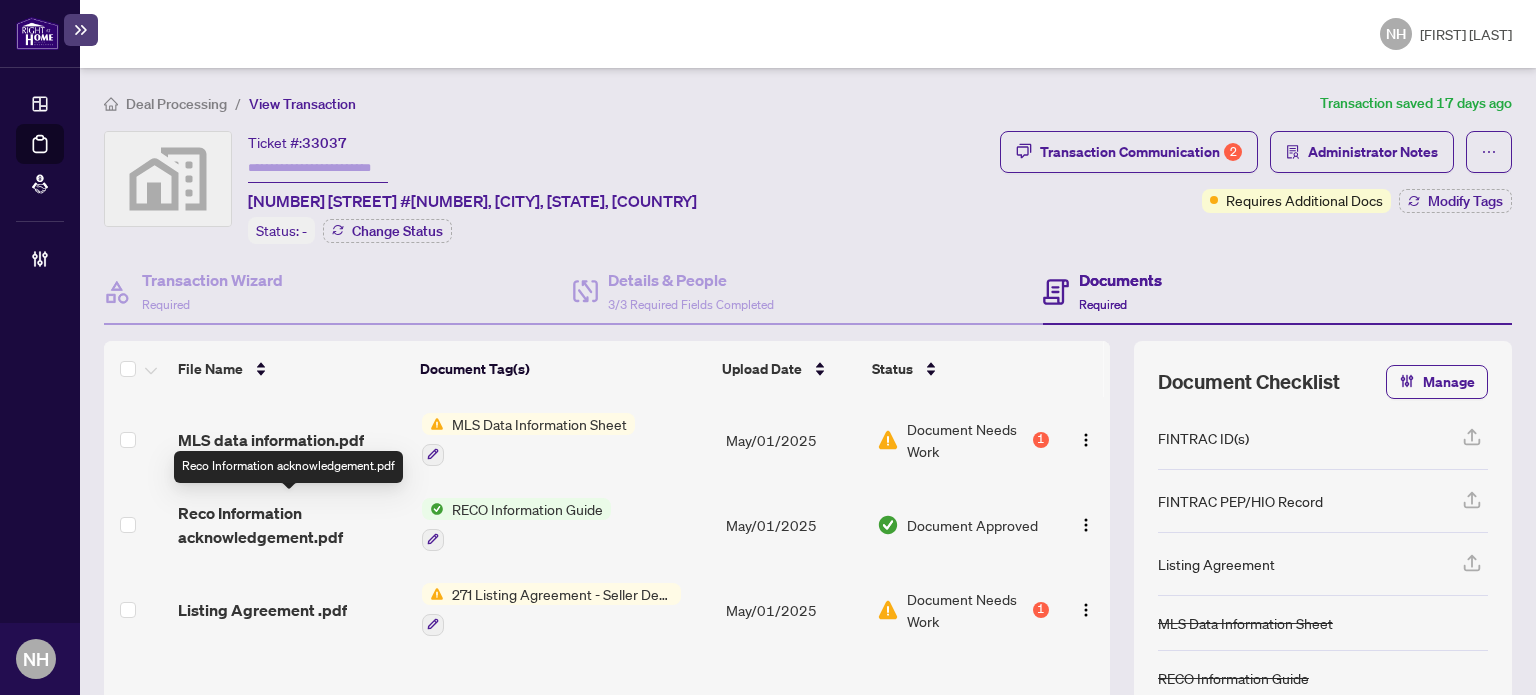 click on "Reco Information acknowledgement.pdf" at bounding box center (291, 525) 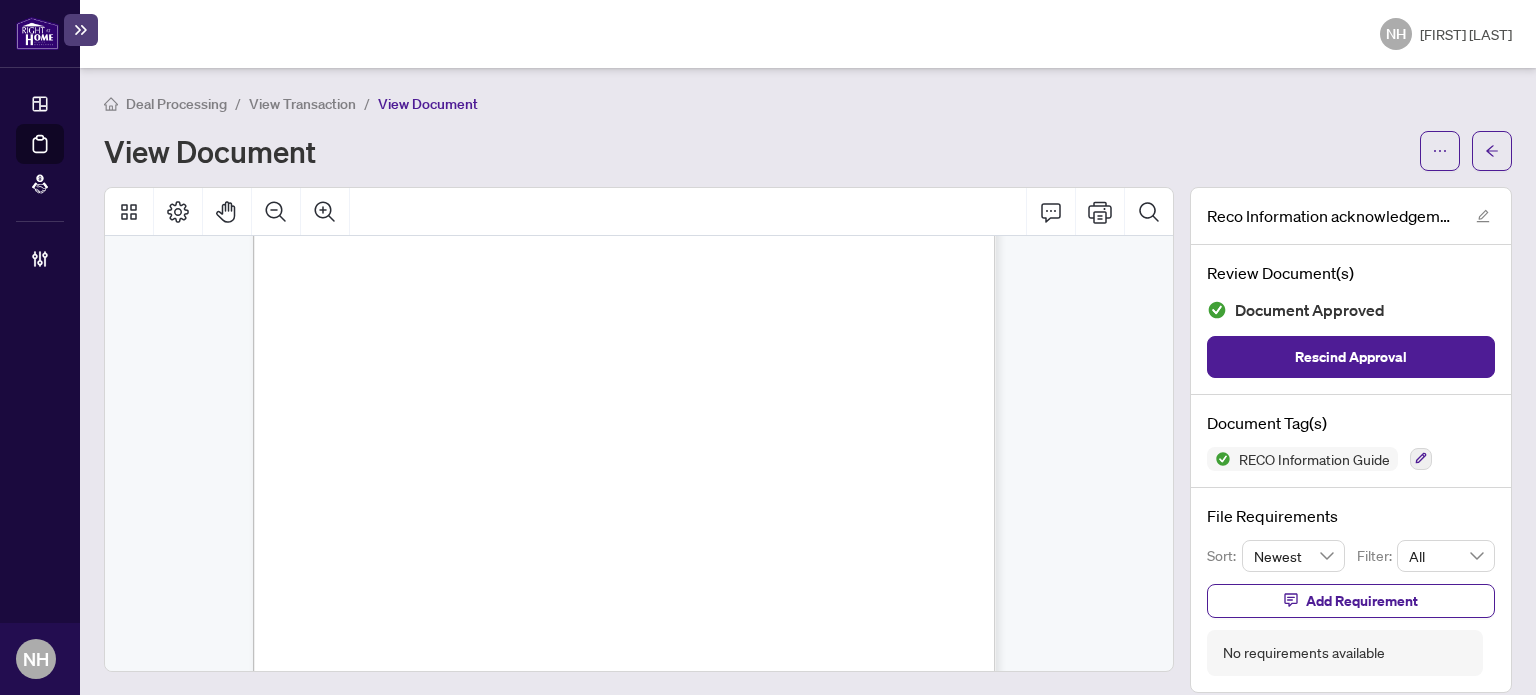 scroll, scrollTop: 300, scrollLeft: 0, axis: vertical 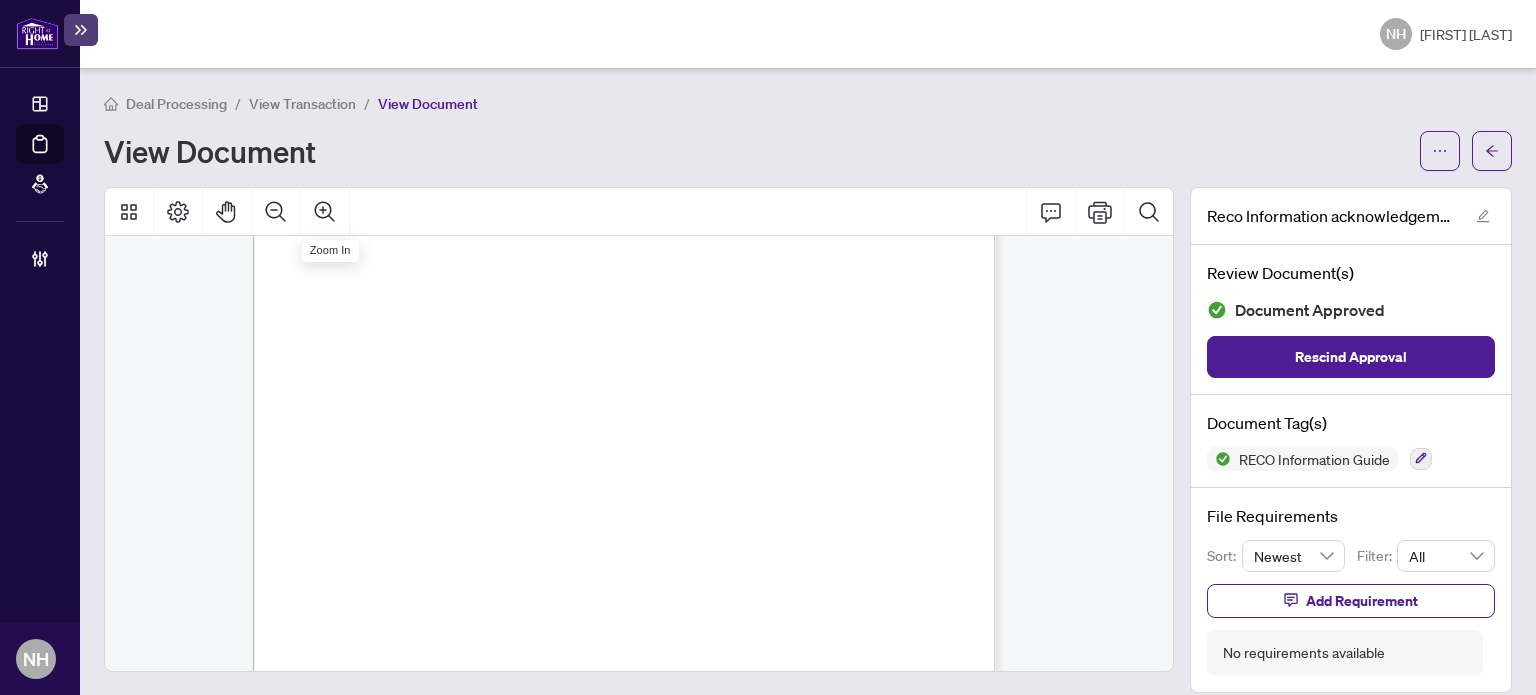 click on "Deal Processing / View Transaction / View Document View Document Reco Information acknowledgement.pdf Review Document(s) Document Approved Rescind Approval Document Tag(s) RECO Information Guide File Requirements Sort: Newest Filter: All Add Requirement No requirements available" at bounding box center [808, 381] 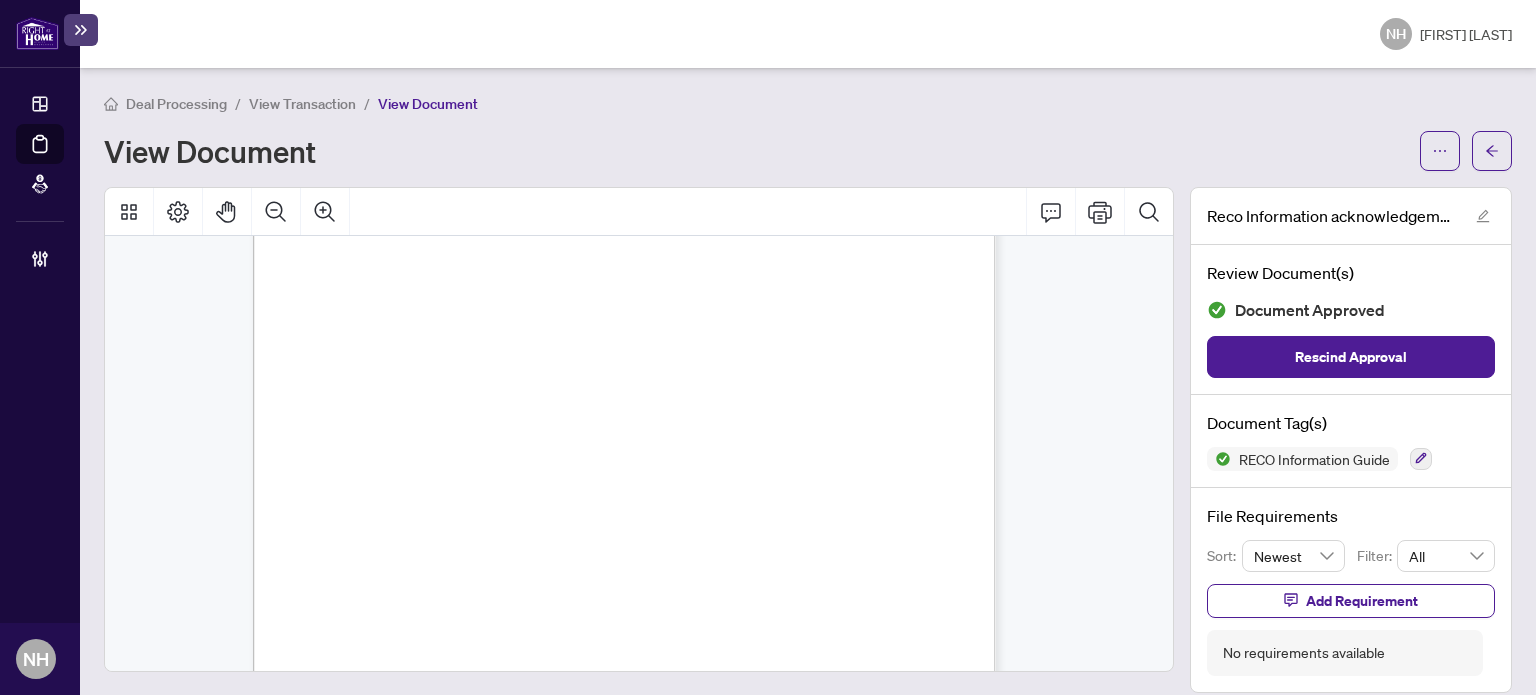 click on "View Transaction" at bounding box center (302, 104) 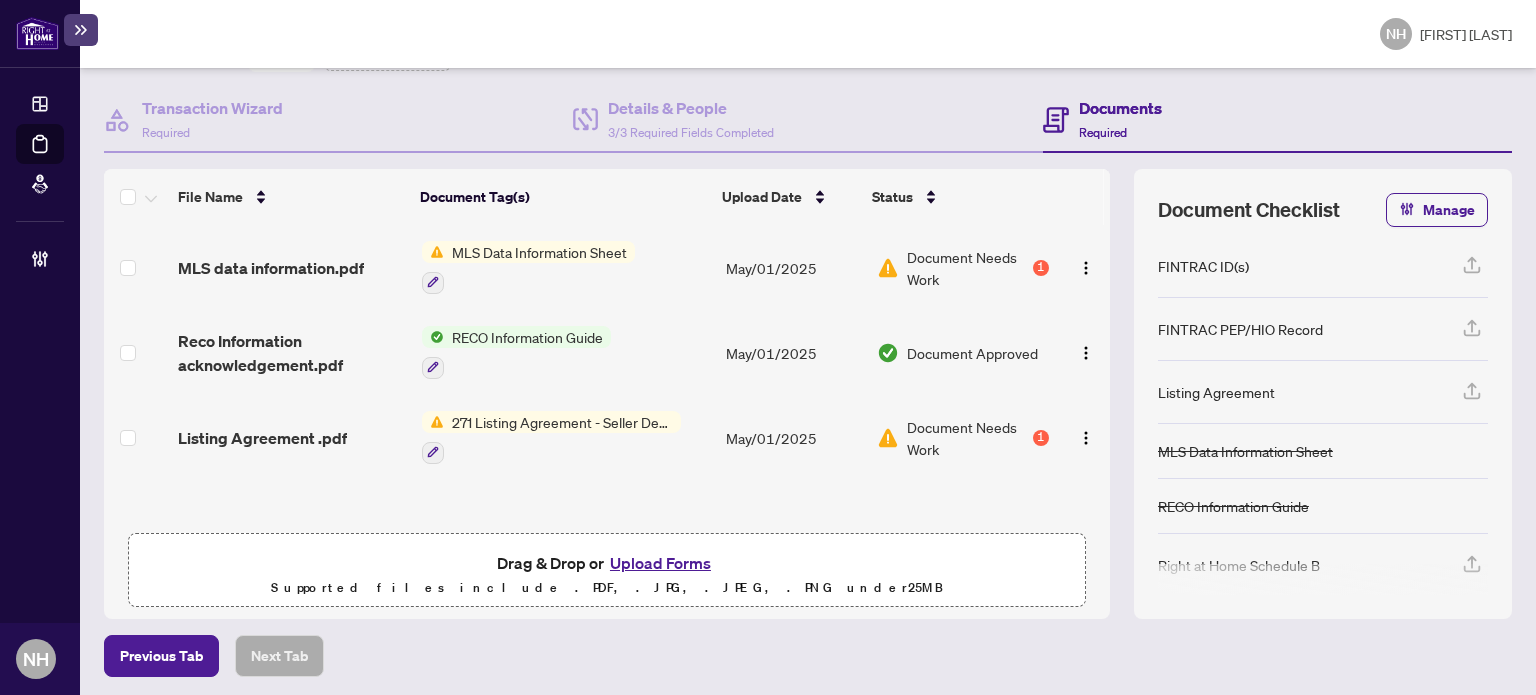 click on "Listing Agreement .pdf" at bounding box center [262, 438] 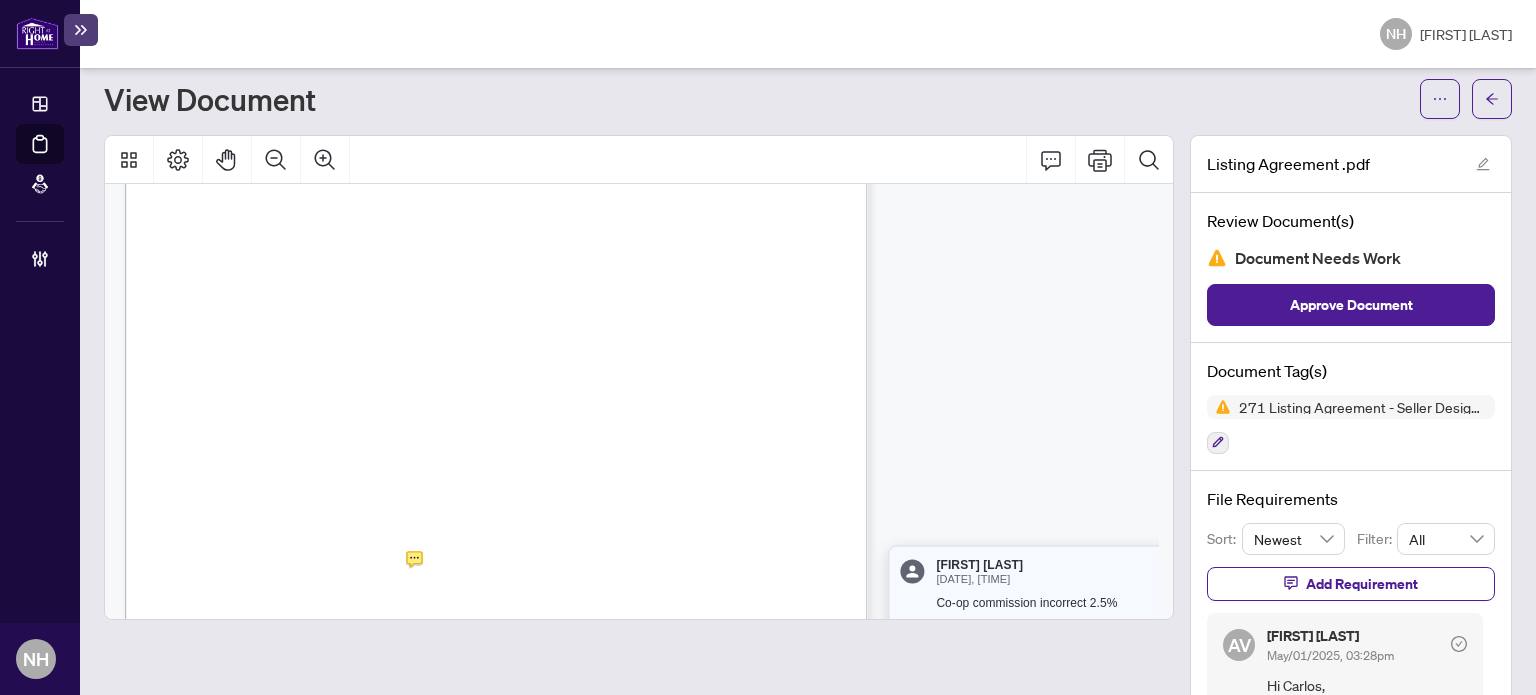 scroll, scrollTop: 400, scrollLeft: 0, axis: vertical 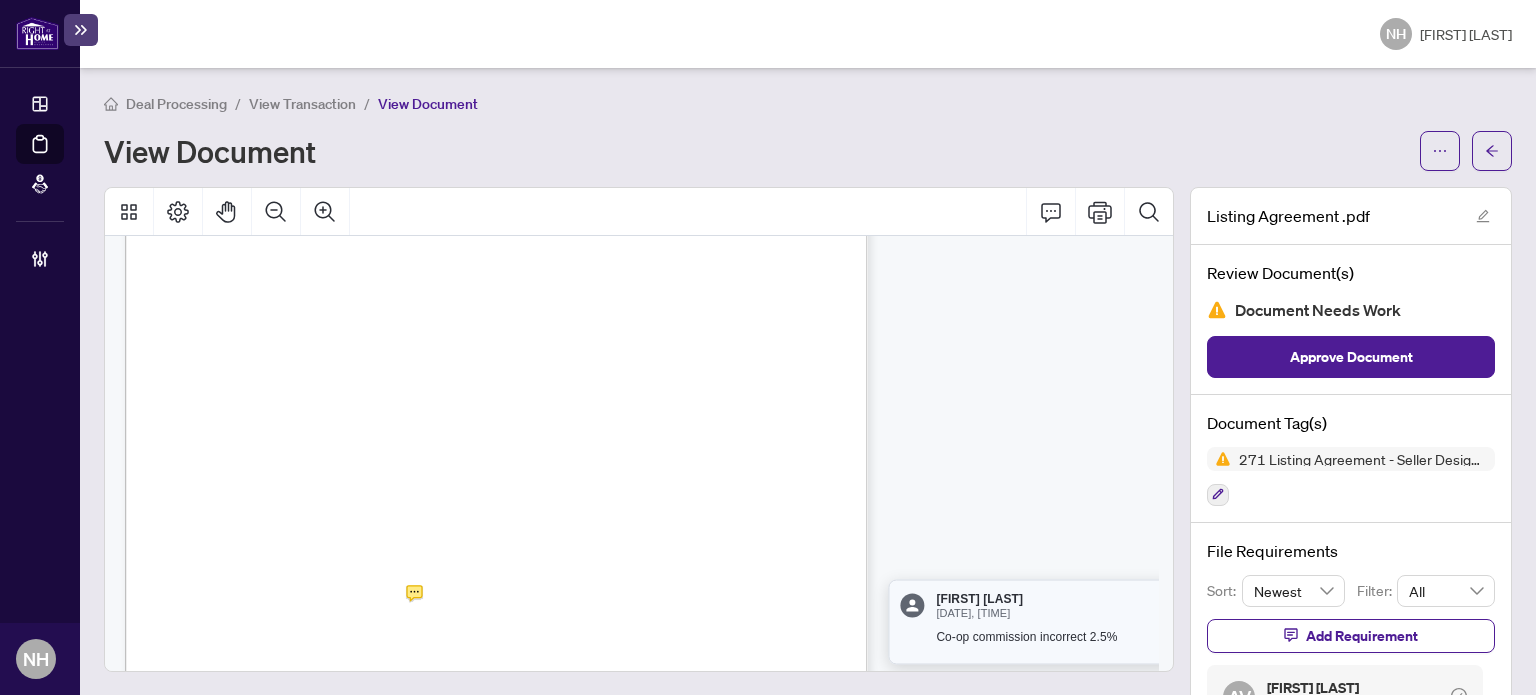 click on "View Transaction" at bounding box center (302, 104) 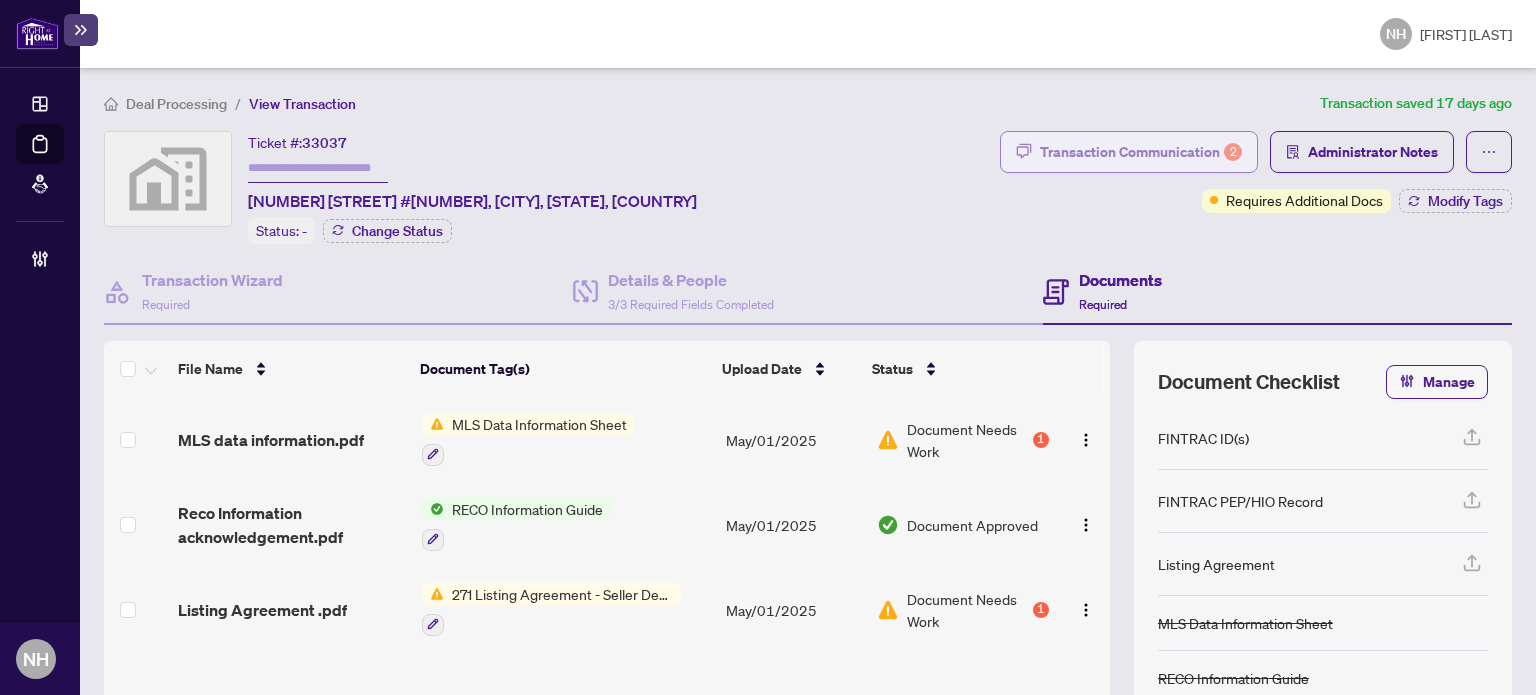 click on "Transaction Communication 2" at bounding box center (1141, 152) 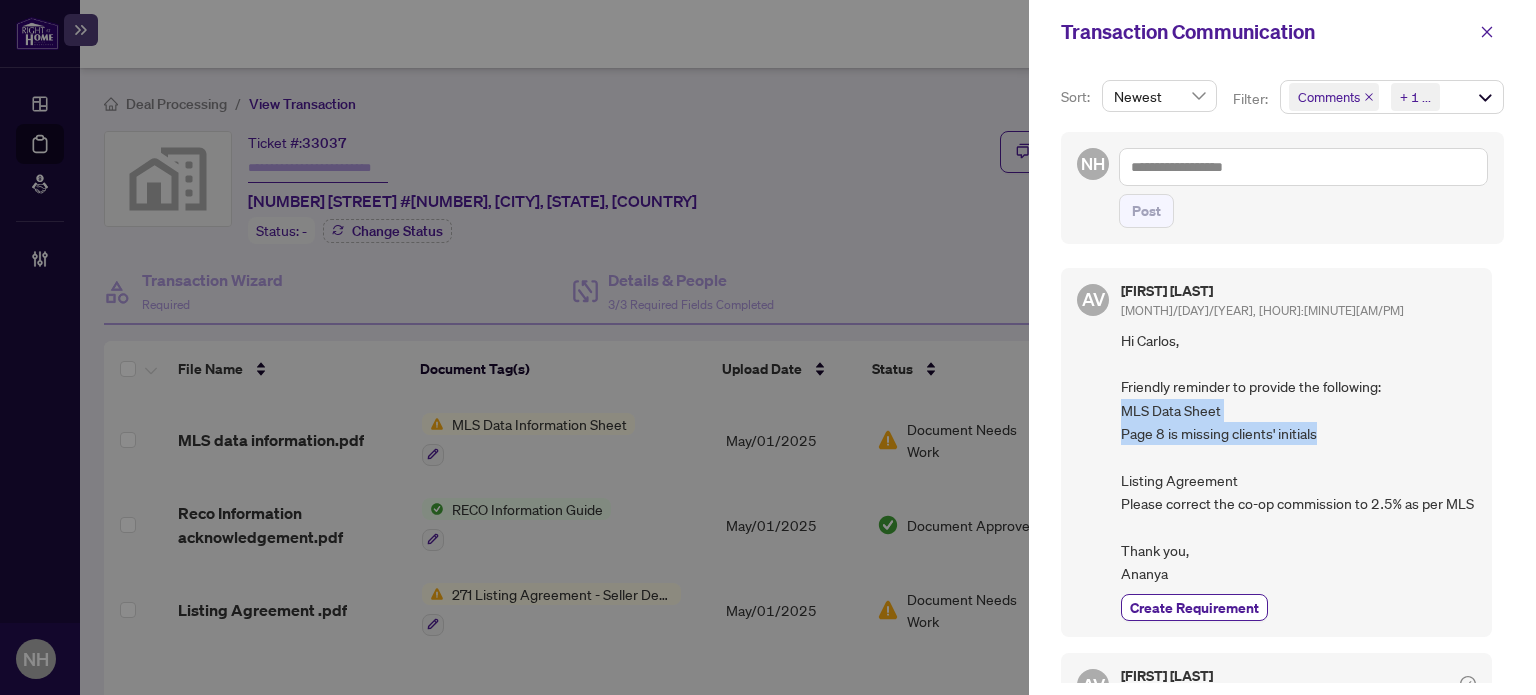 drag, startPoint x: 1122, startPoint y: 405, endPoint x: 1333, endPoint y: 427, distance: 212.14381 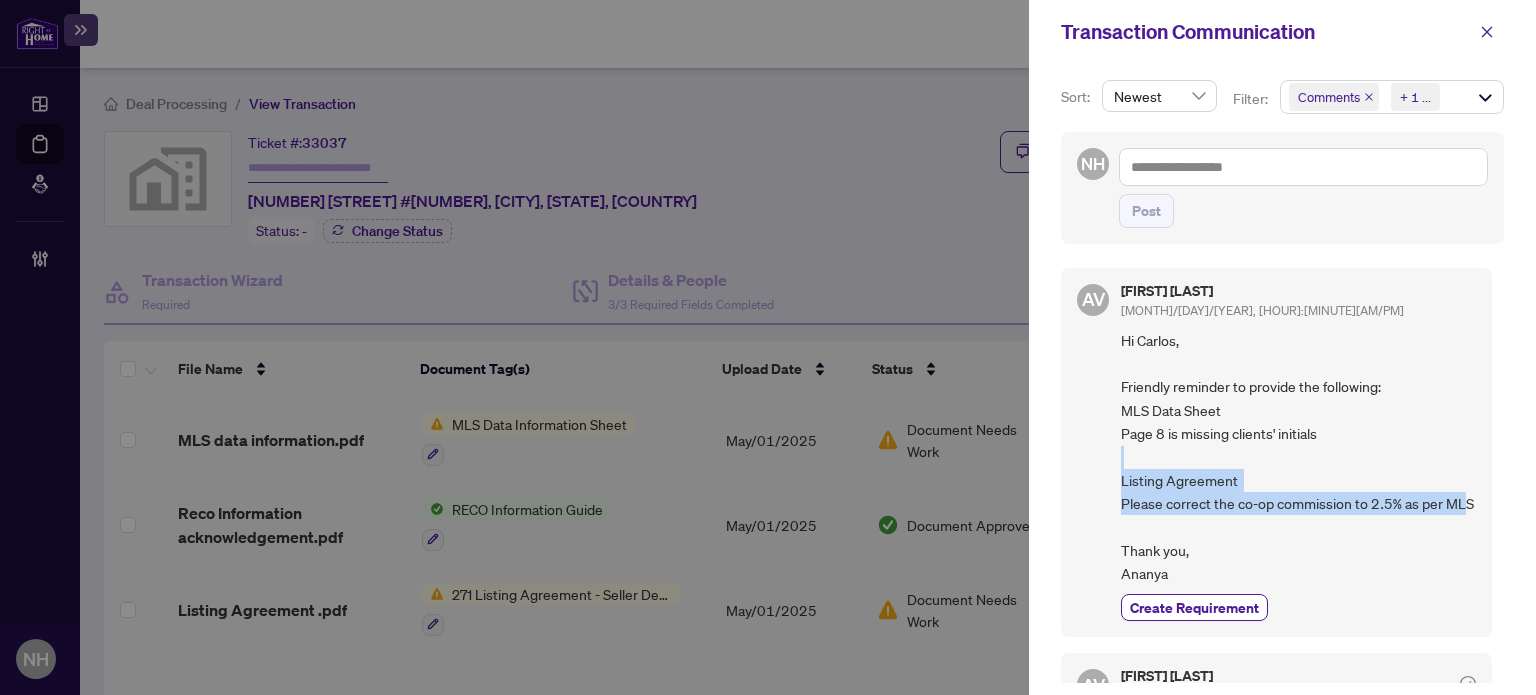 drag, startPoint x: 1119, startPoint y: 478, endPoint x: 1180, endPoint y: 536, distance: 84.17244 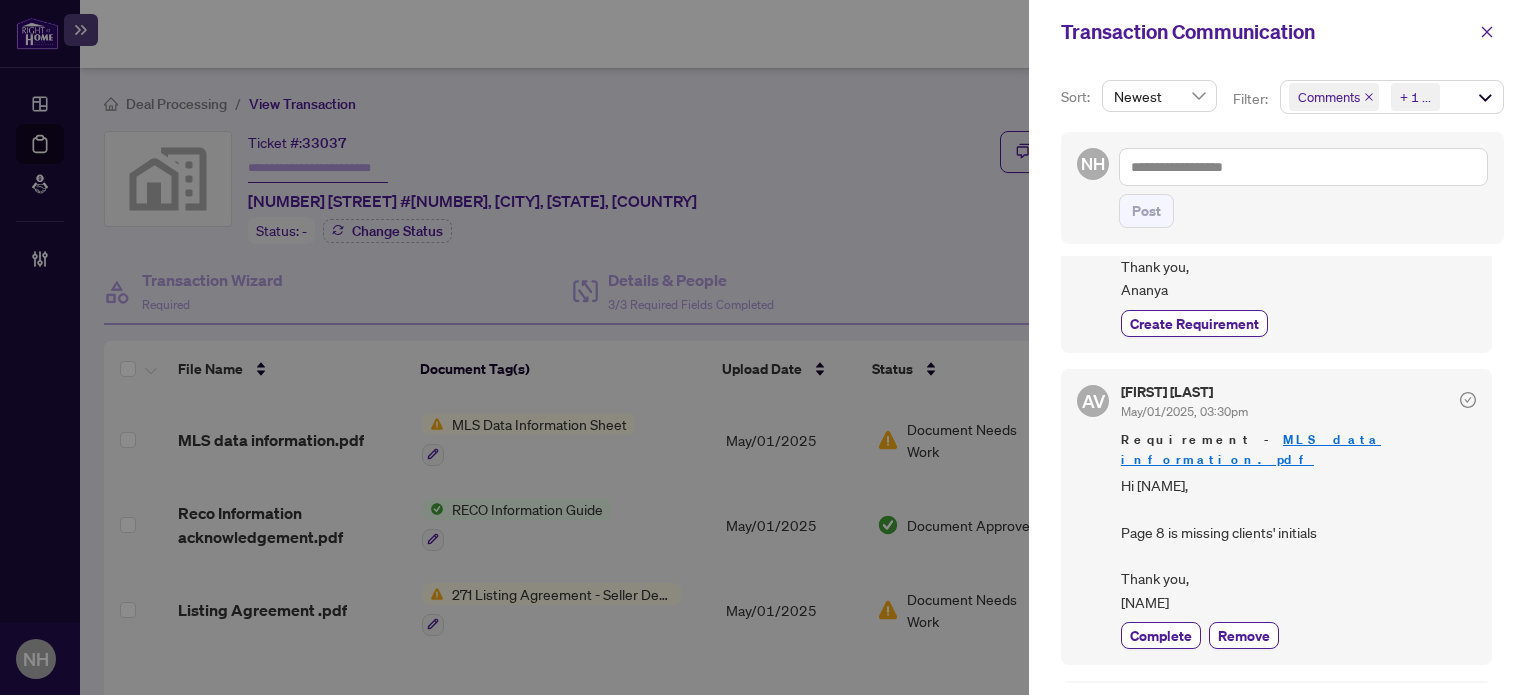 scroll, scrollTop: 300, scrollLeft: 0, axis: vertical 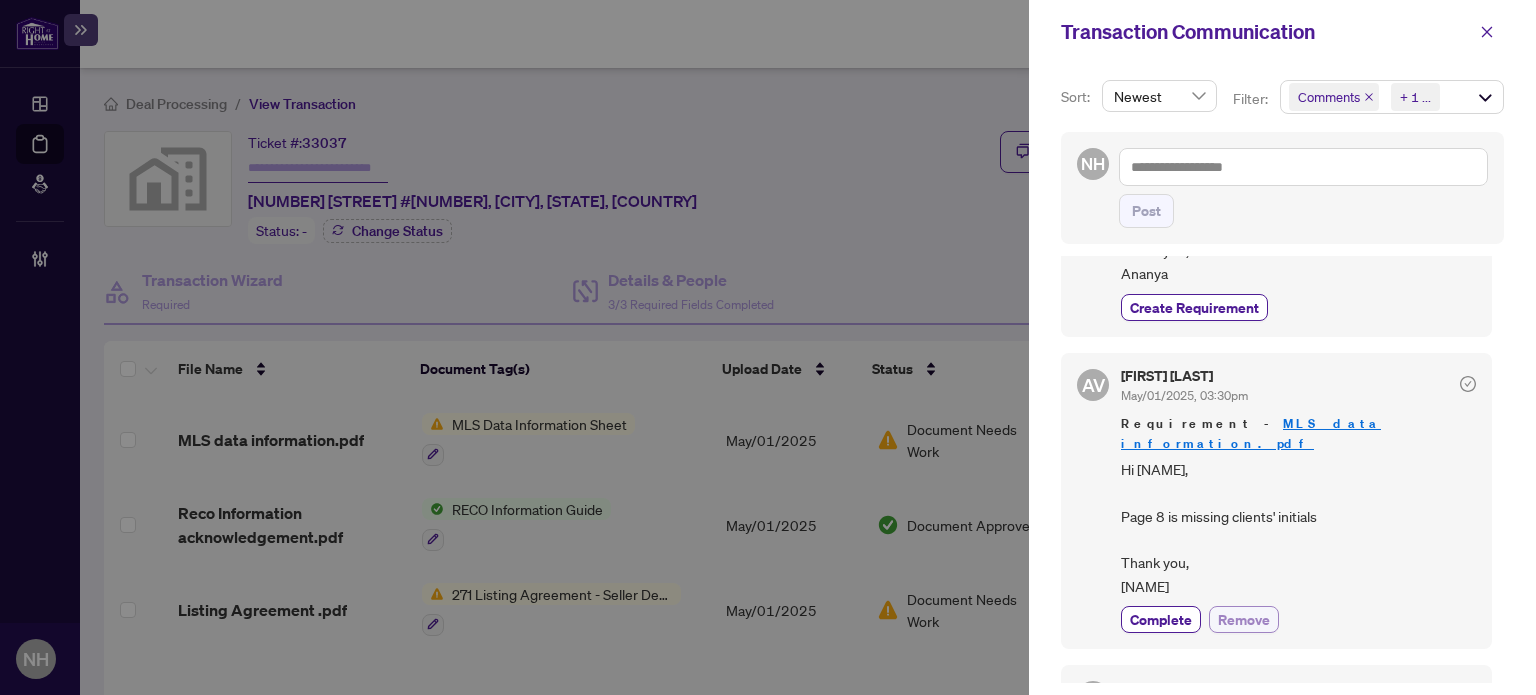 click on "Remove" at bounding box center [1244, 619] 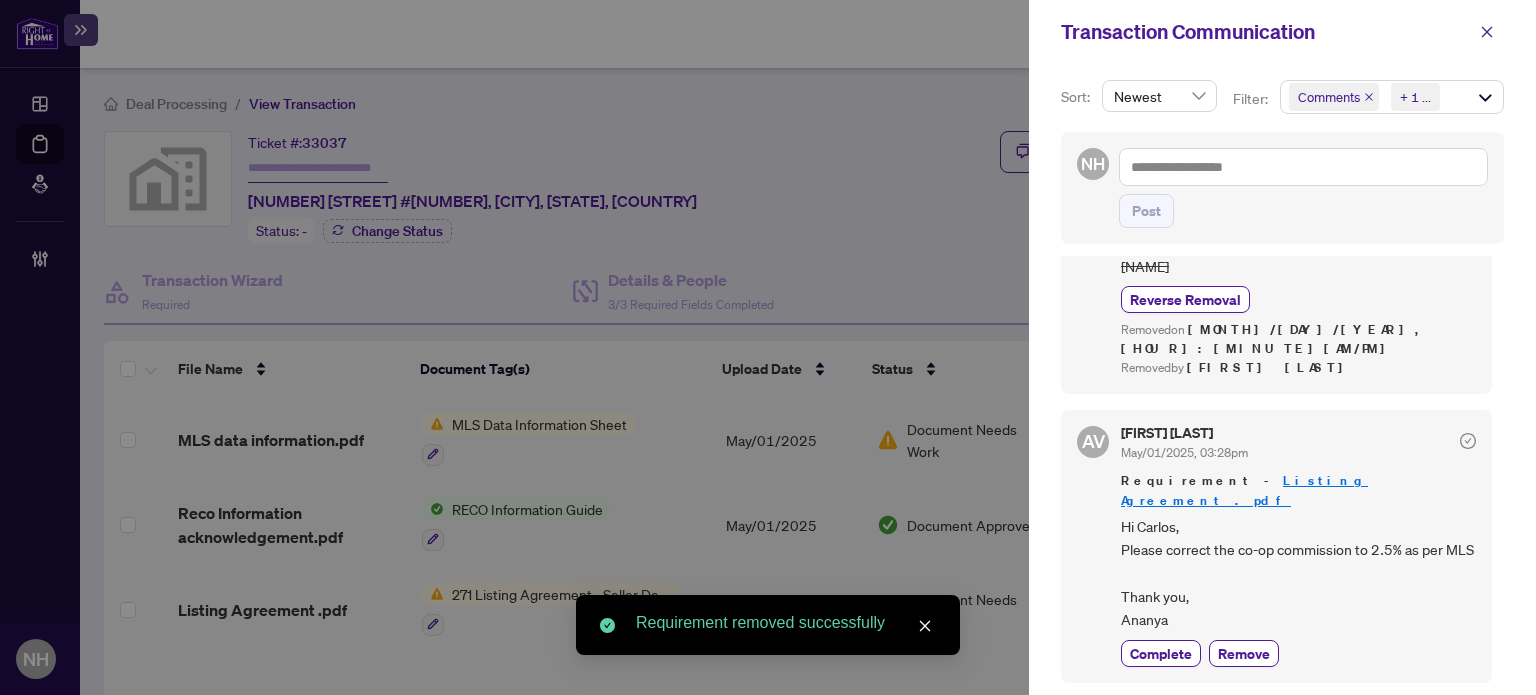 scroll, scrollTop: 626, scrollLeft: 0, axis: vertical 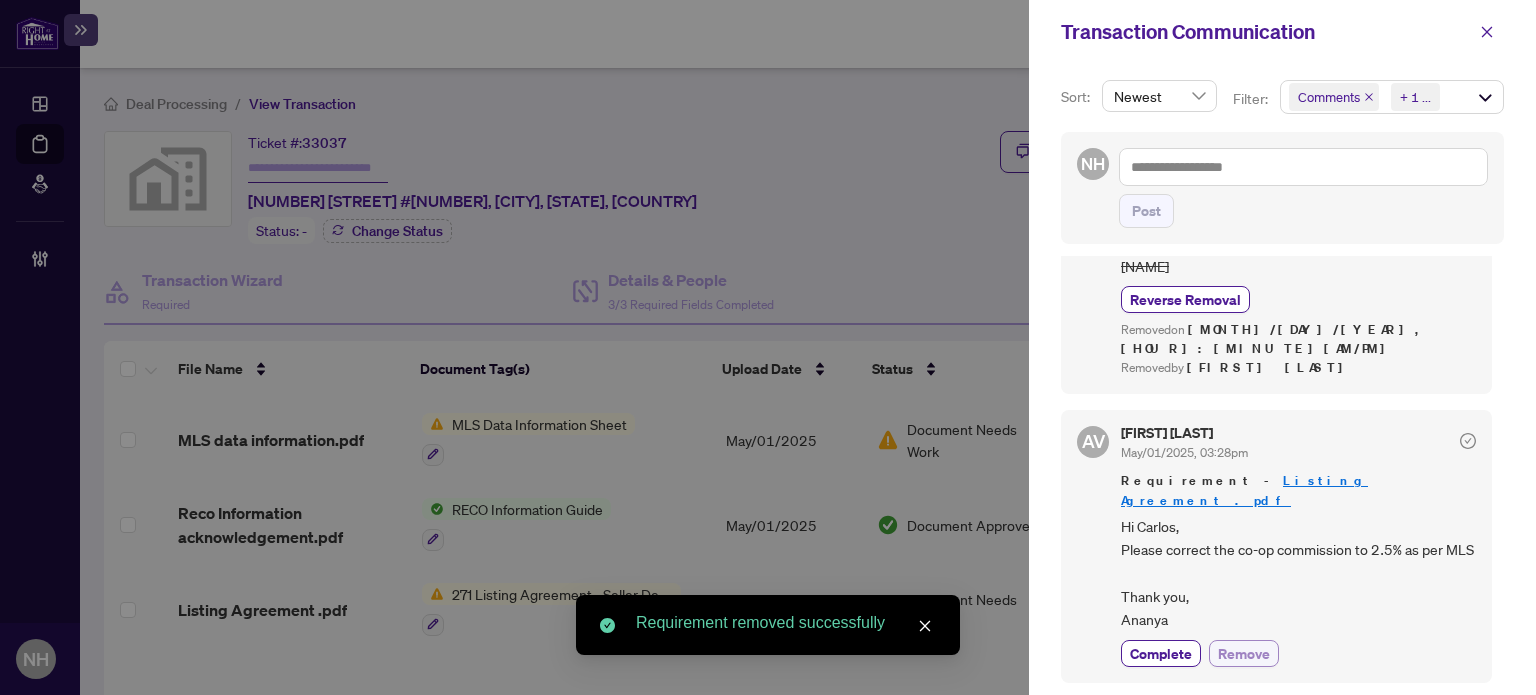 click on "Remove" at bounding box center (1244, 653) 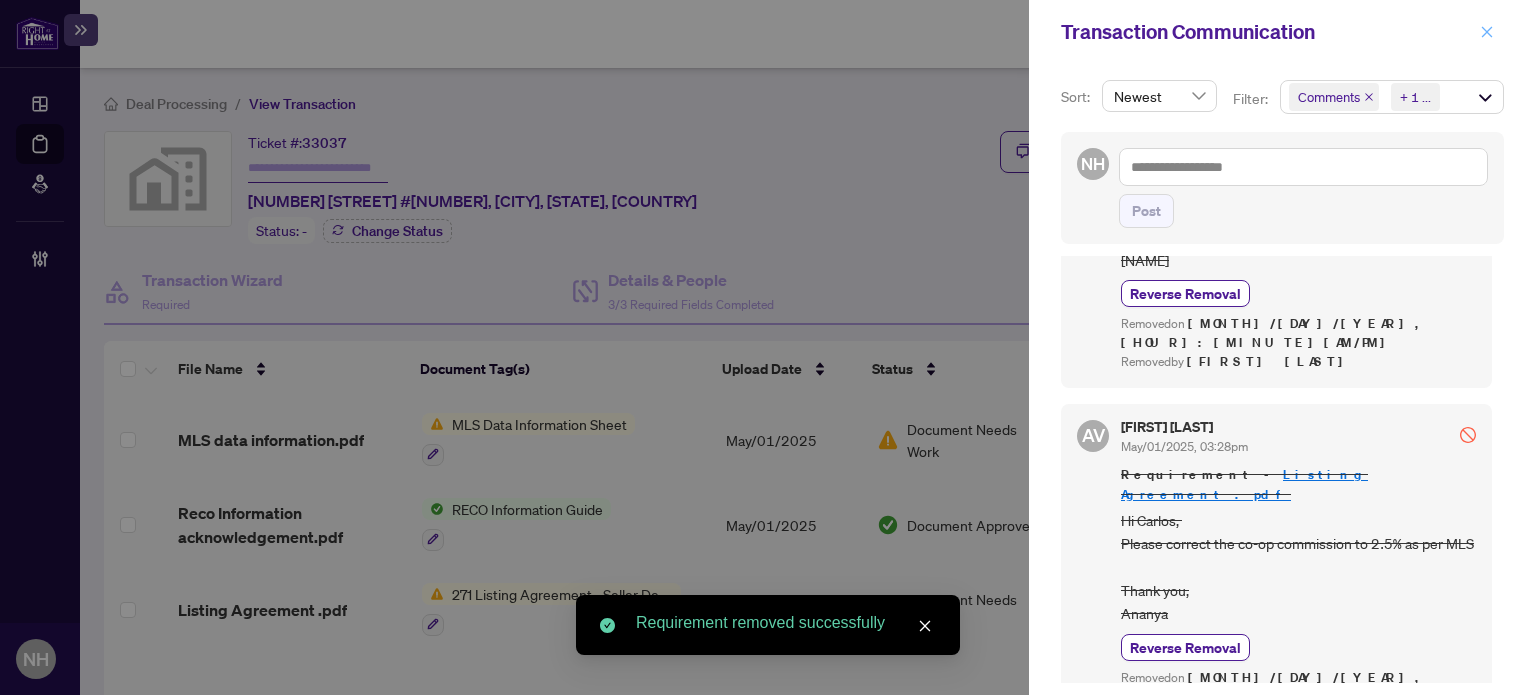 click 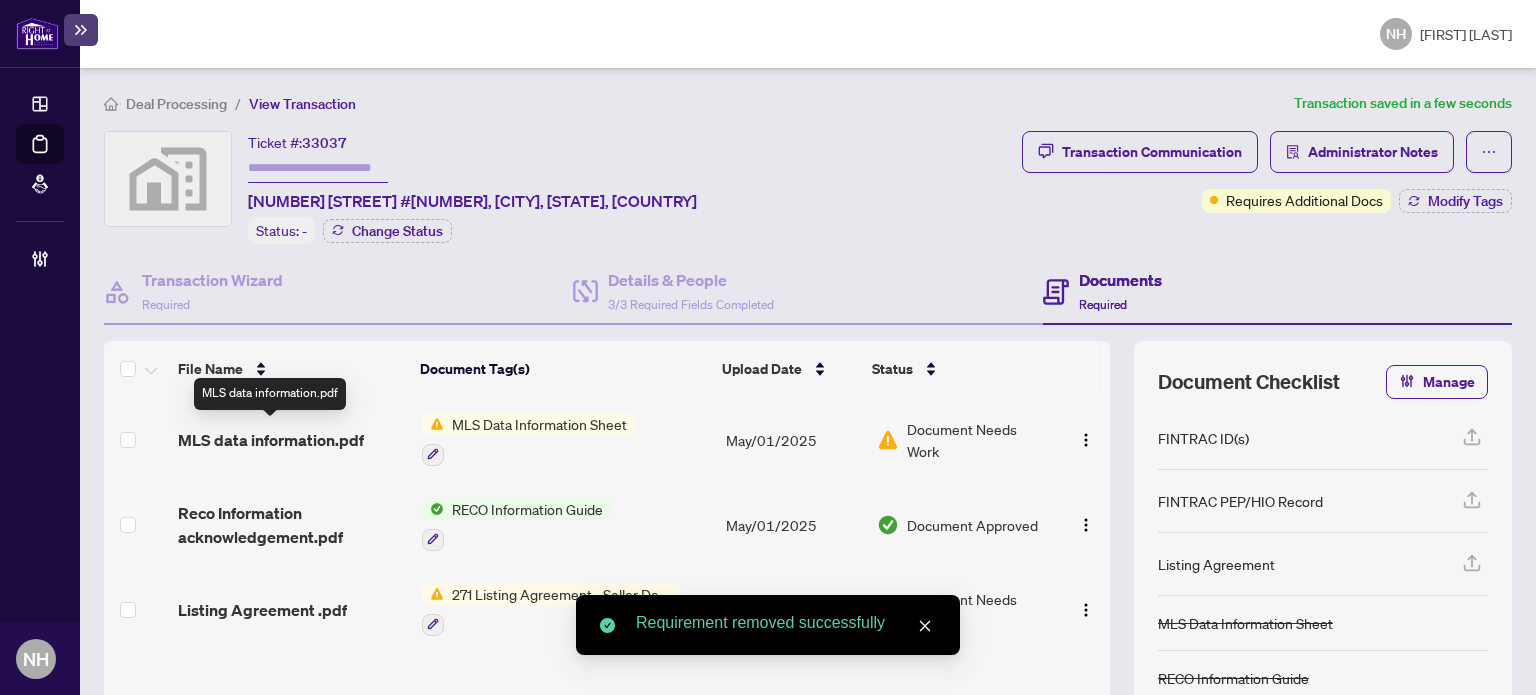 click on "MLS data information.pdf" at bounding box center [271, 440] 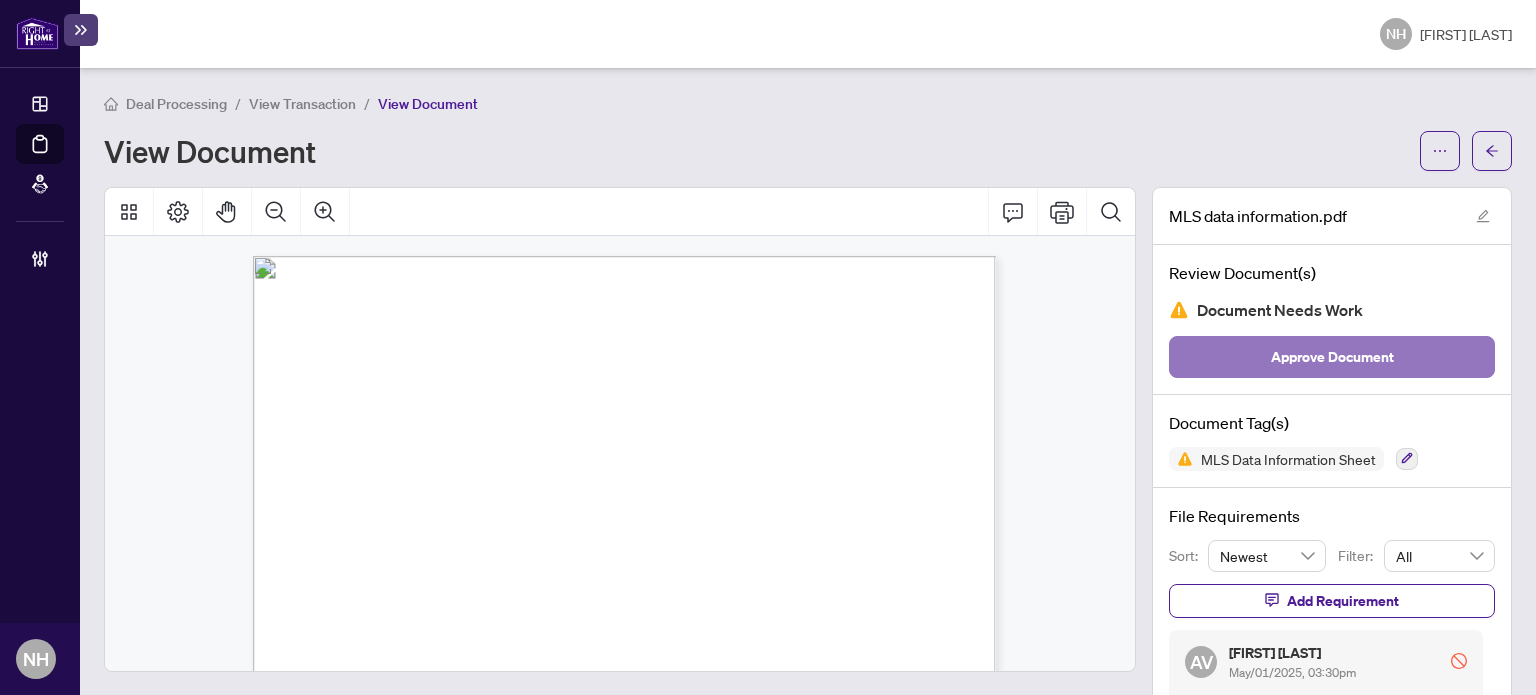 click on "Approve Document" at bounding box center [1332, 357] 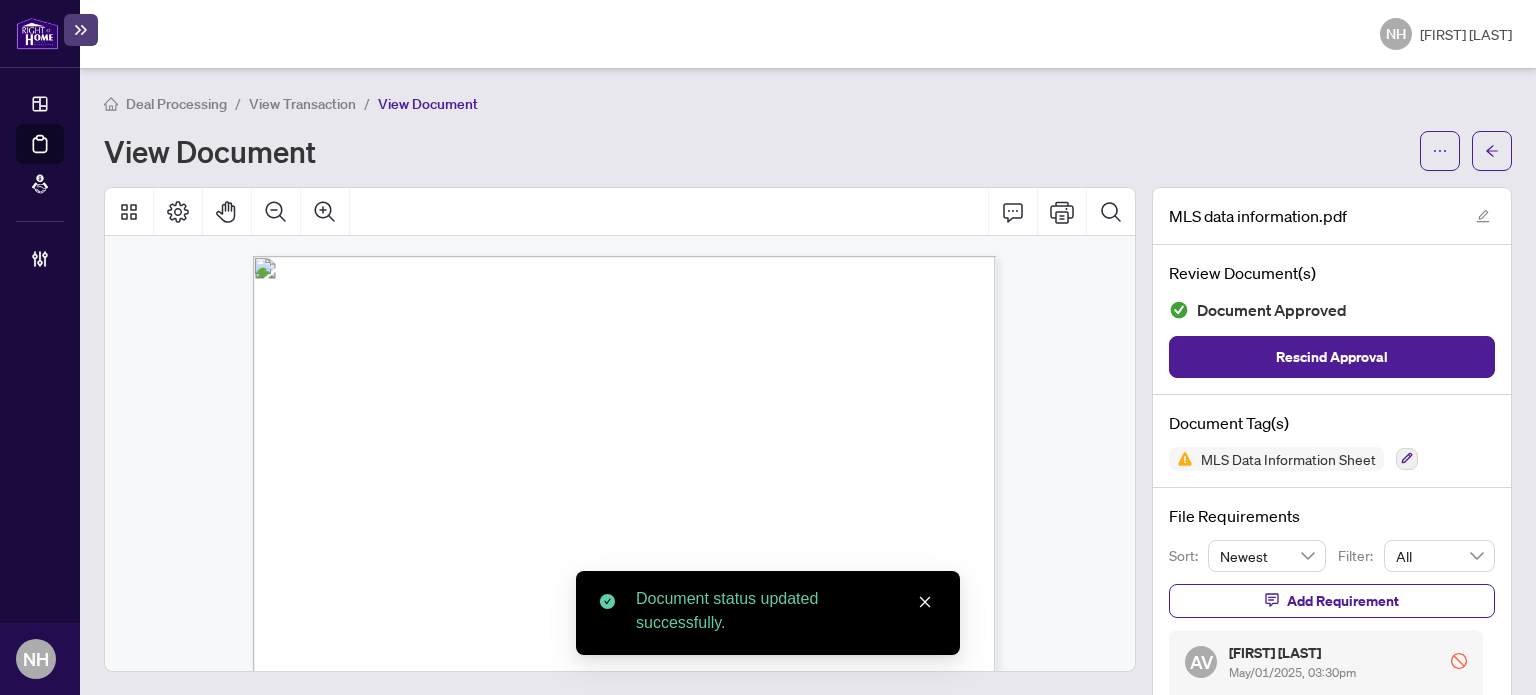 click on "View Transaction" at bounding box center (302, 104) 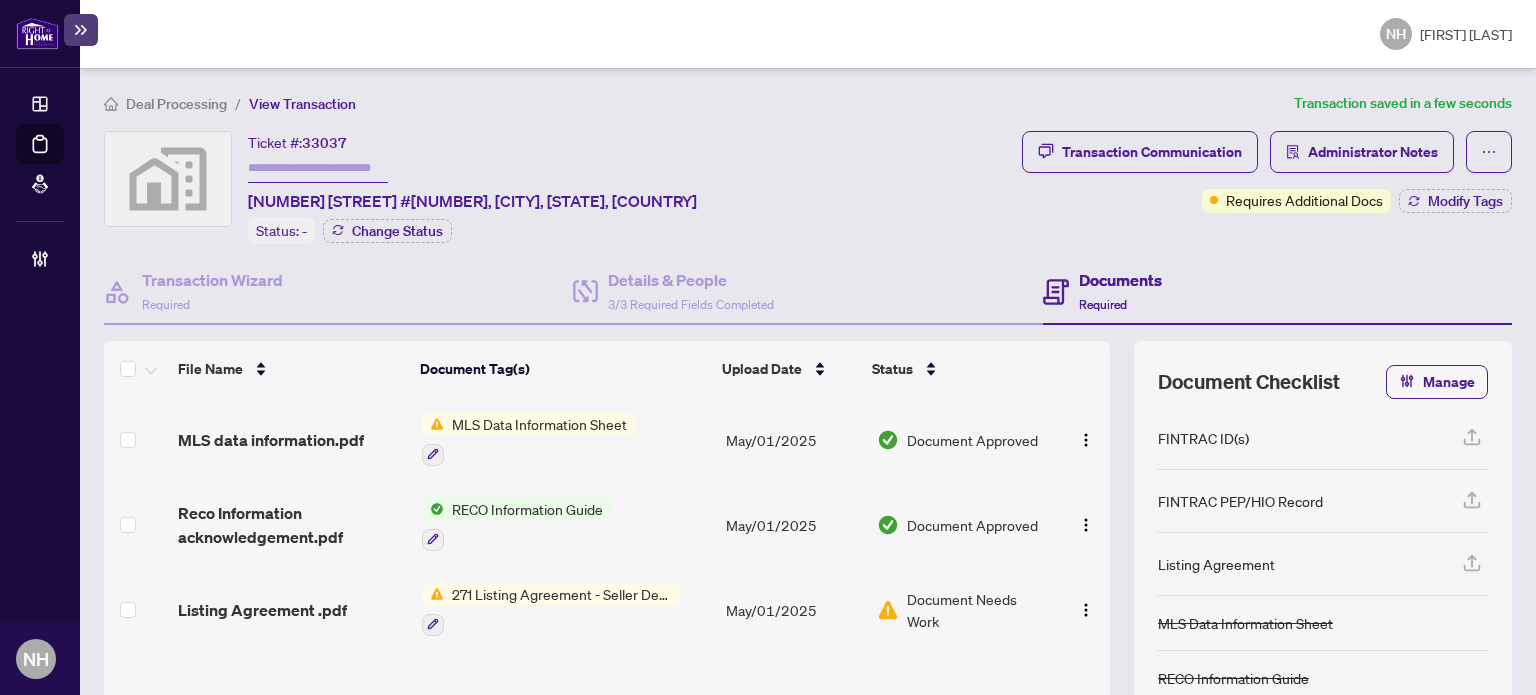 click on "Listing Agreement .pdf" at bounding box center [262, 610] 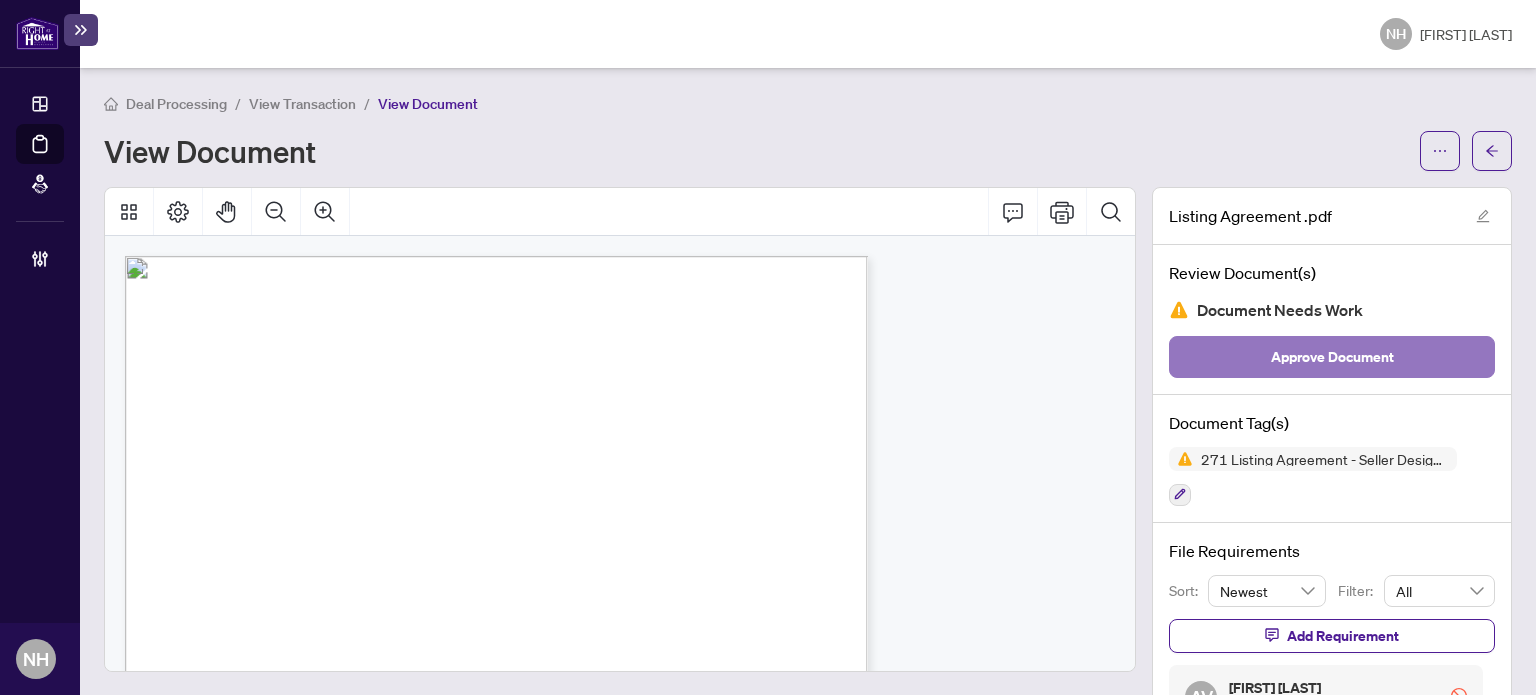 click on "Approve Document" at bounding box center [1332, 357] 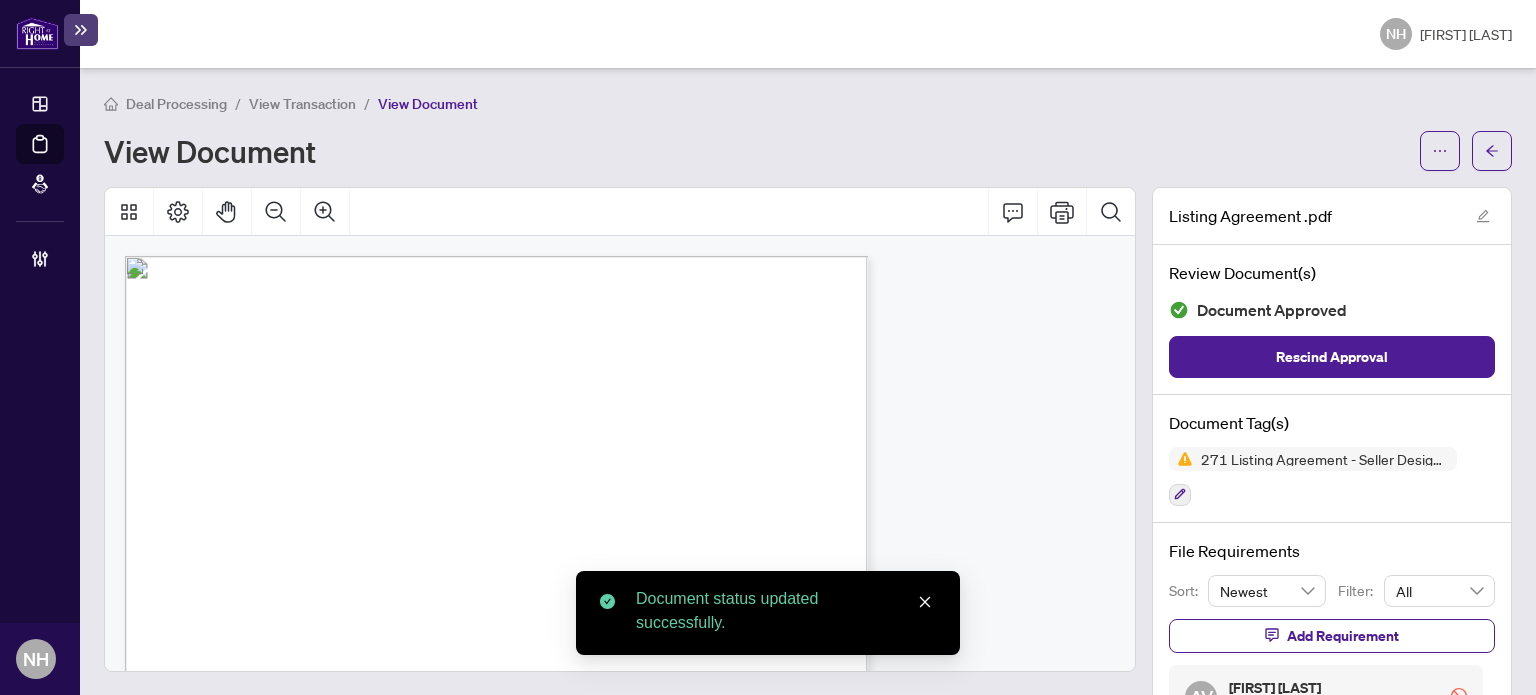 click on "View Transaction" at bounding box center [302, 104] 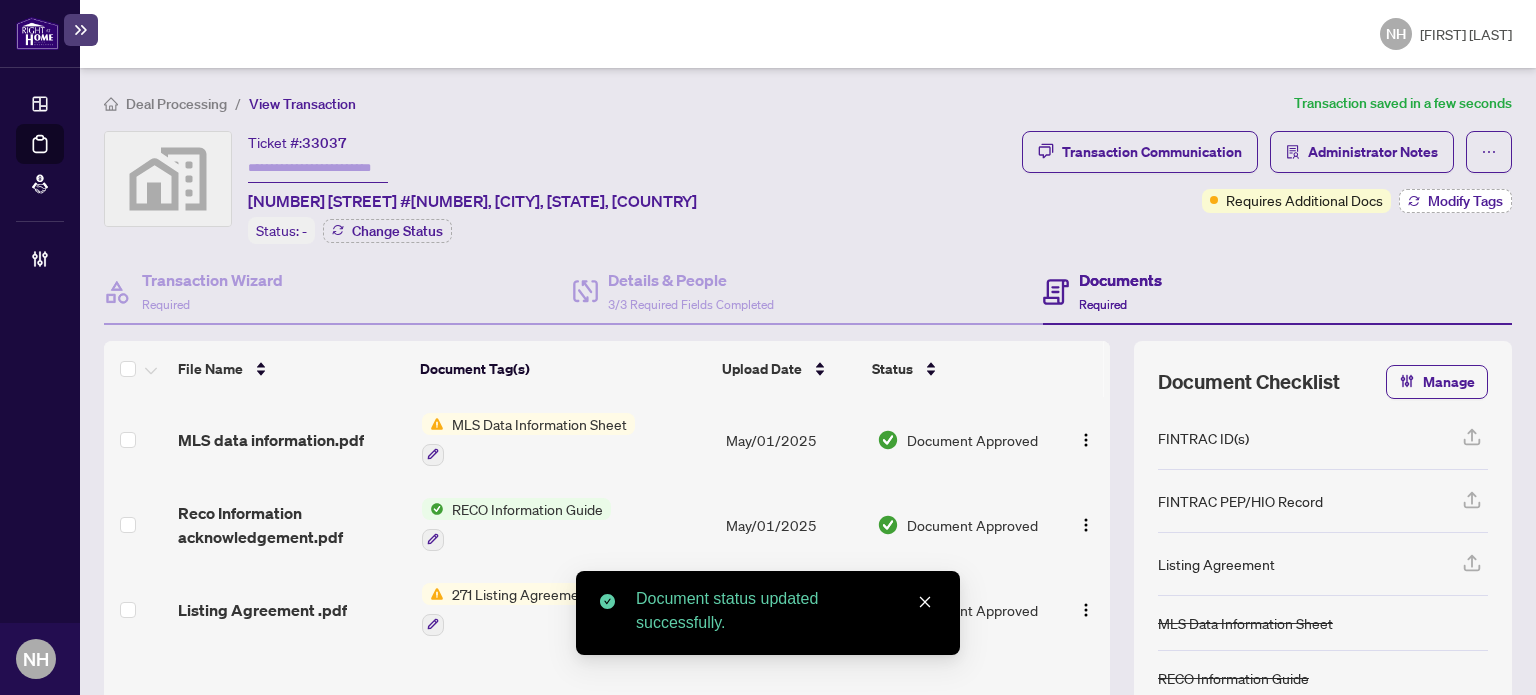 click on "Modify Tags" at bounding box center (1465, 201) 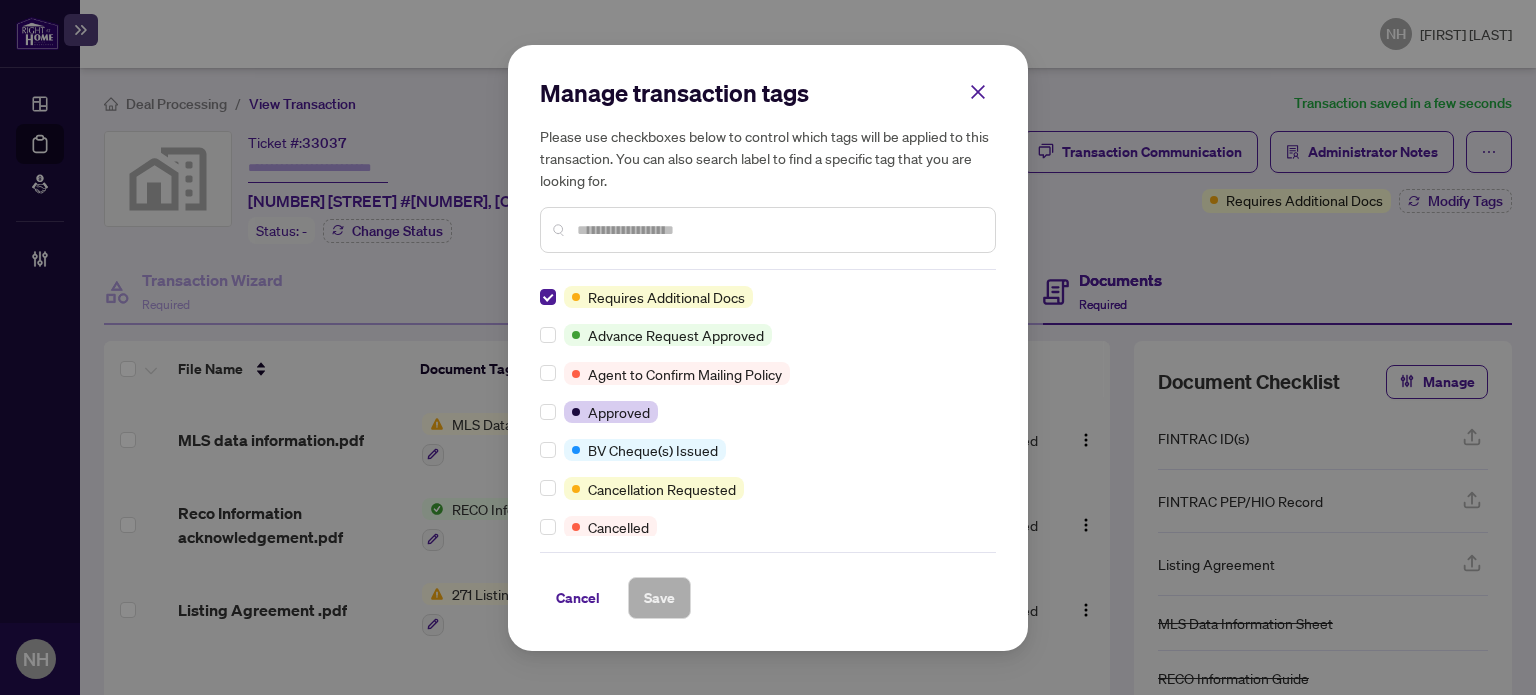 scroll, scrollTop: 0, scrollLeft: 0, axis: both 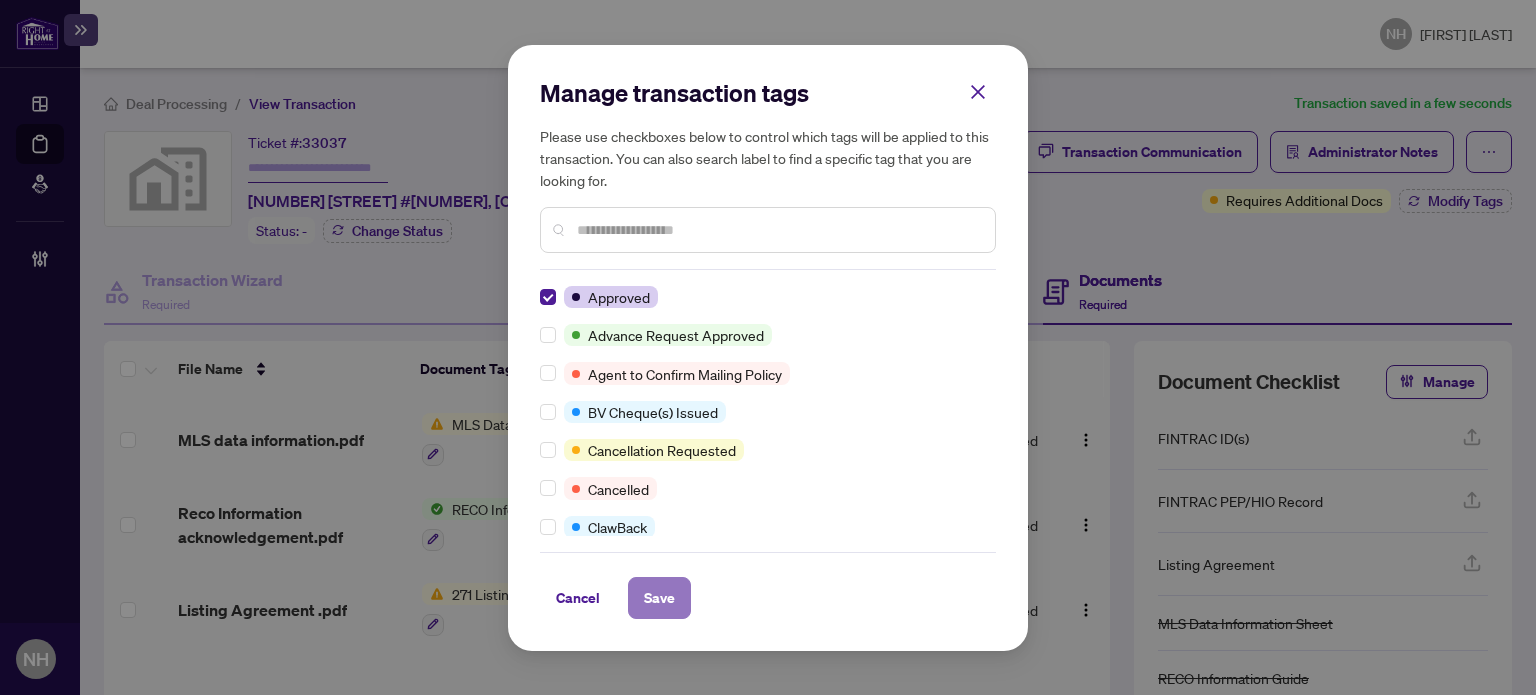 click on "Save" at bounding box center (659, 598) 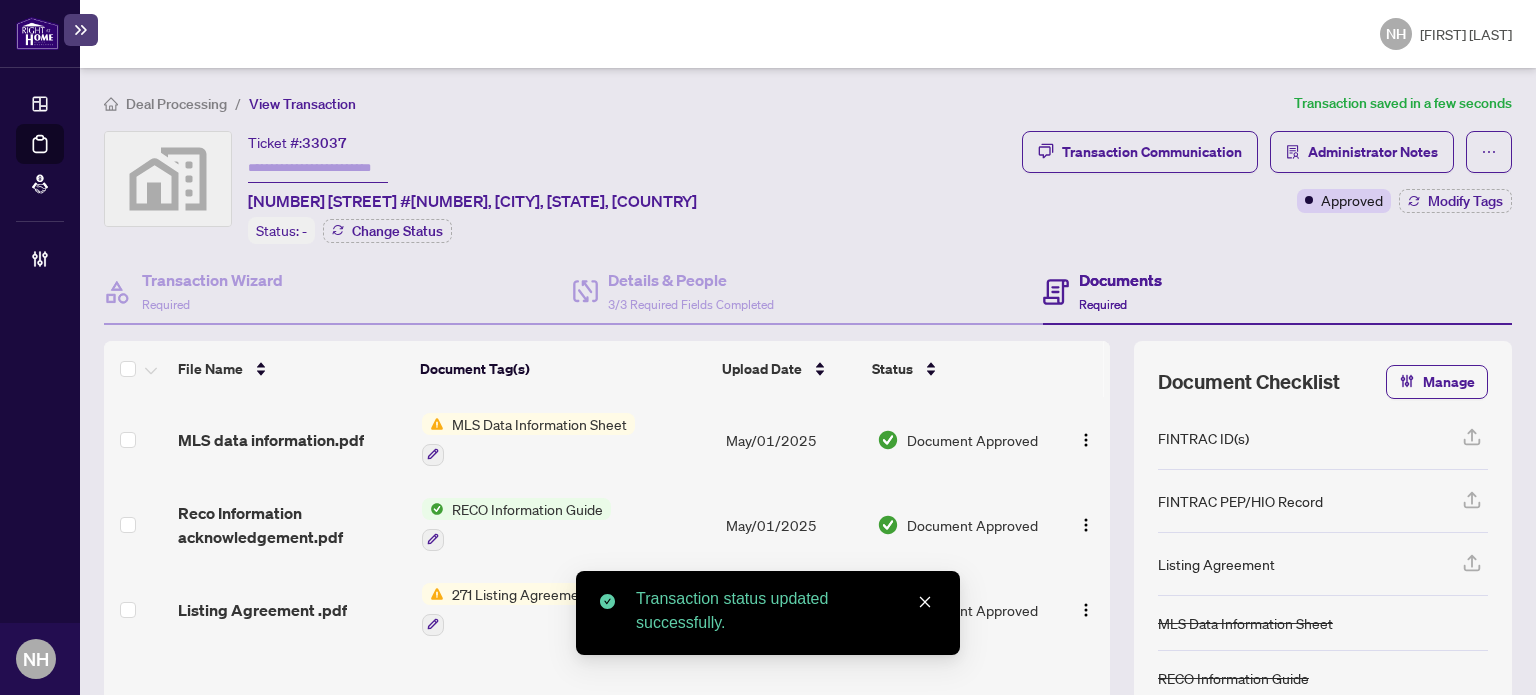 click at bounding box center [318, 168] 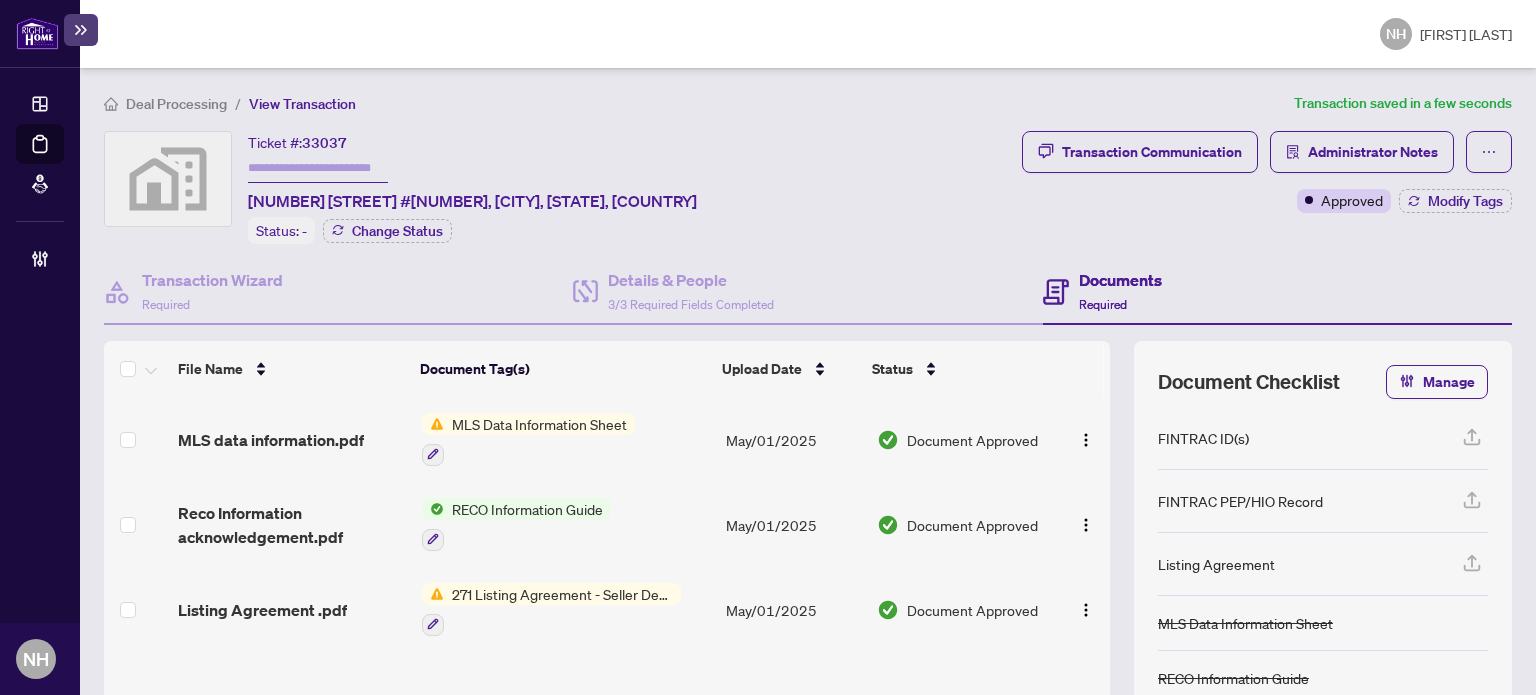 paste on "**********" 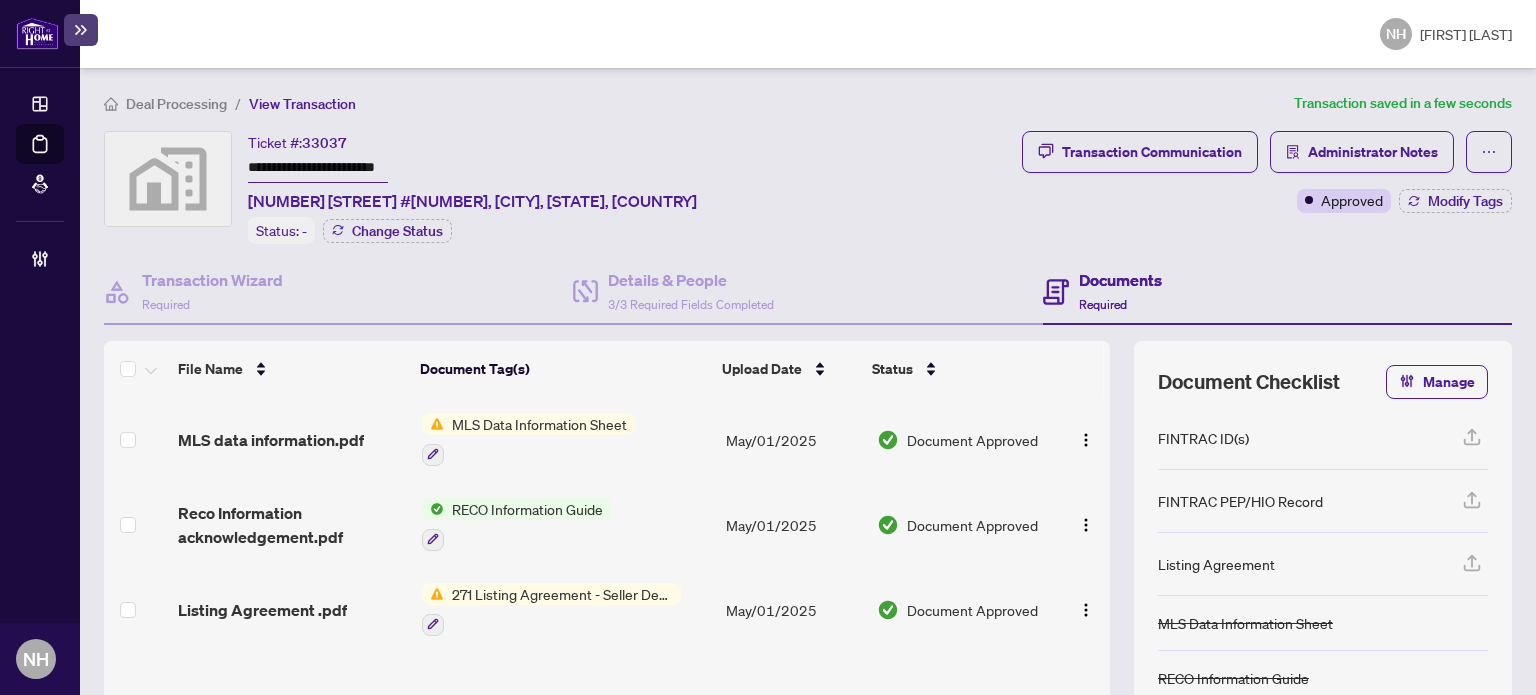 scroll, scrollTop: 0, scrollLeft: 8, axis: horizontal 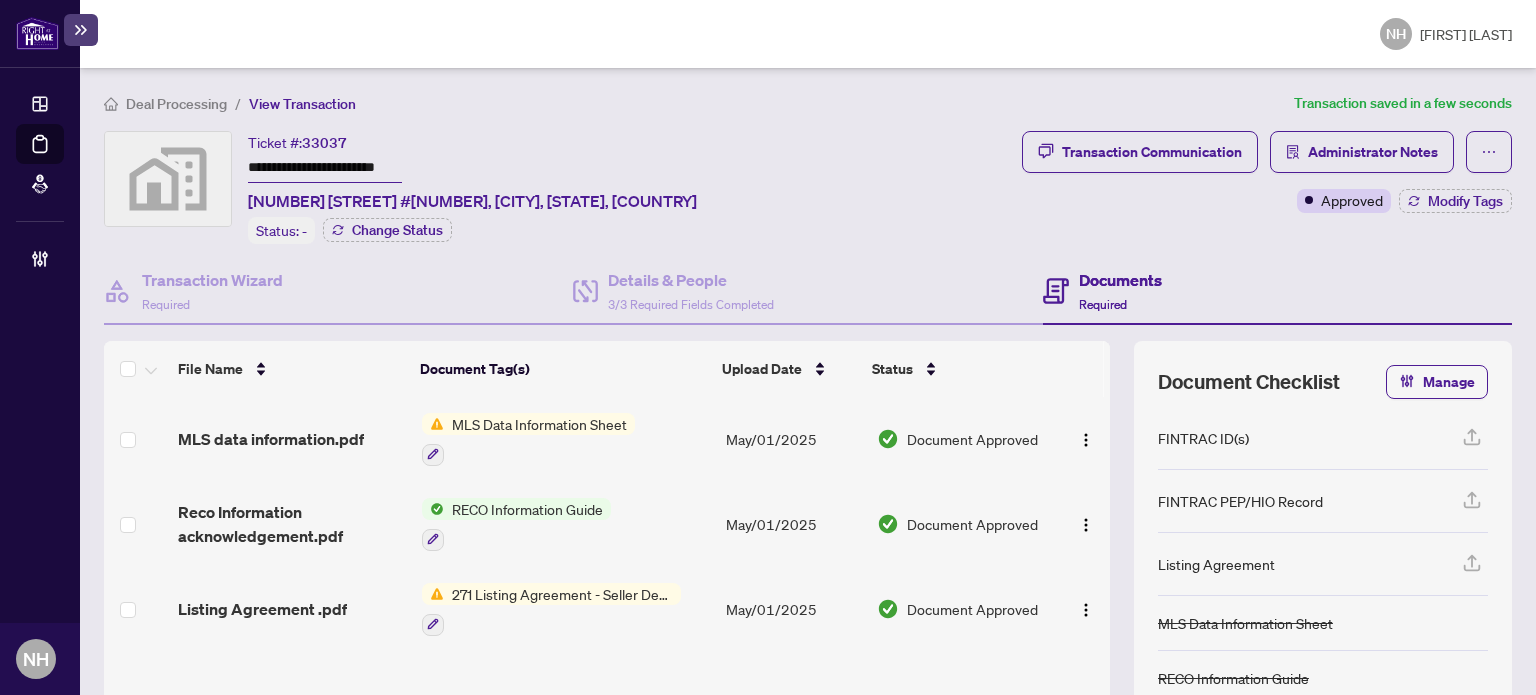 drag, startPoint x: 252, startPoint y: 157, endPoint x: 673, endPoint y: 165, distance: 421.076 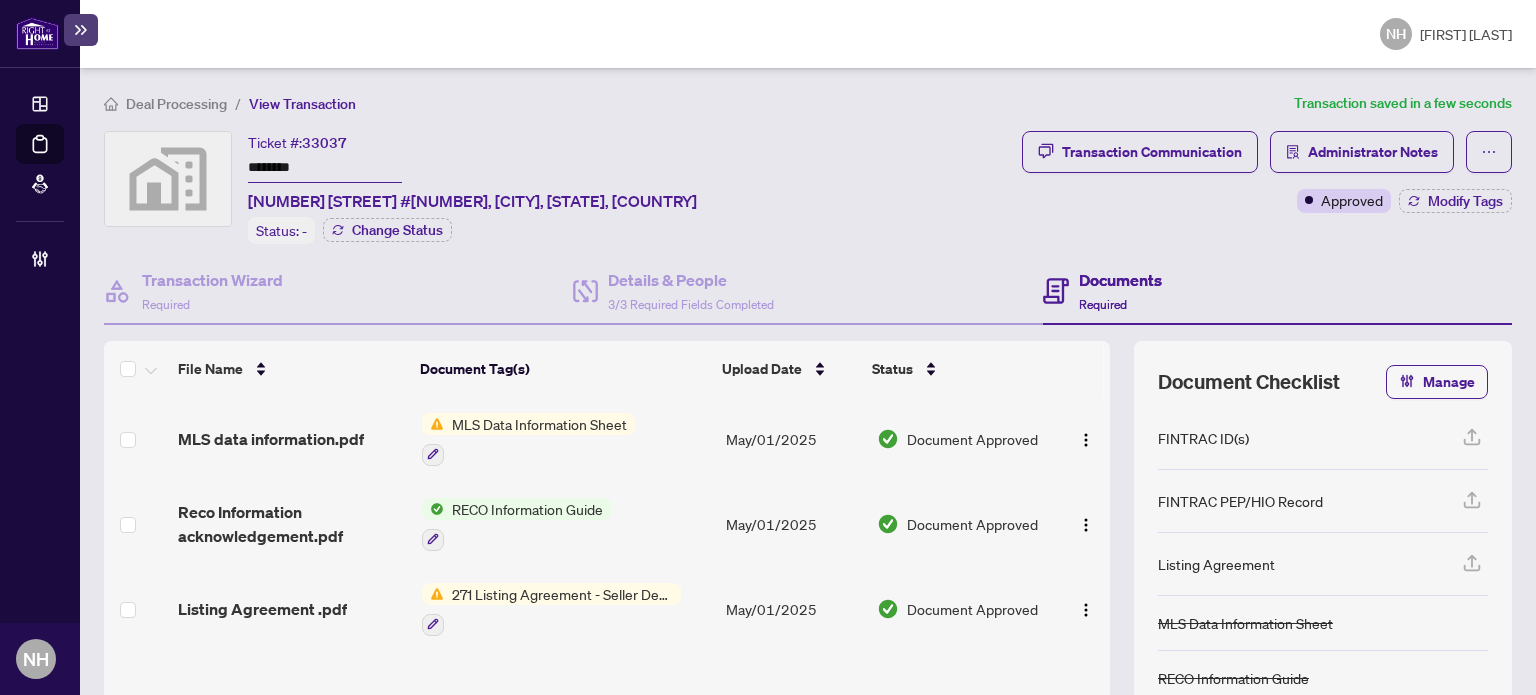 scroll, scrollTop: 0, scrollLeft: 0, axis: both 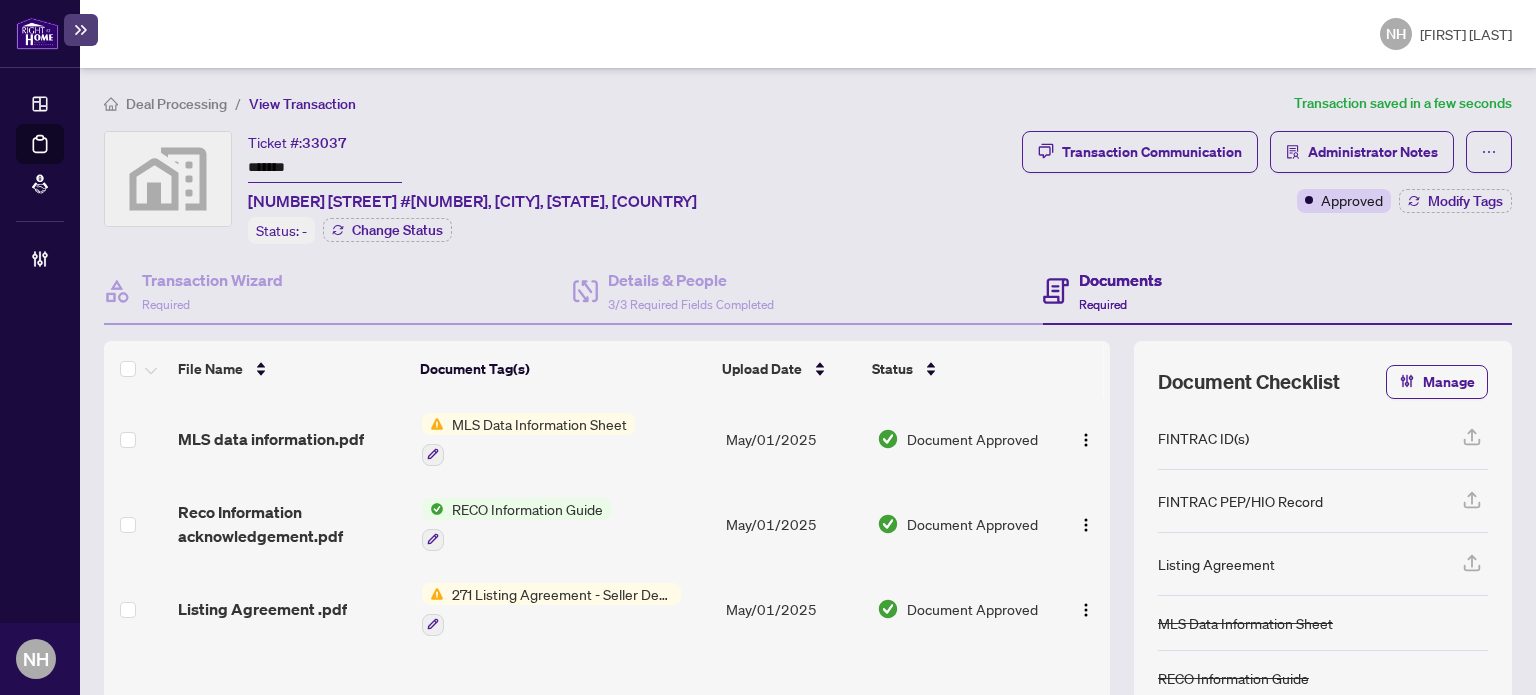 type on "*******" 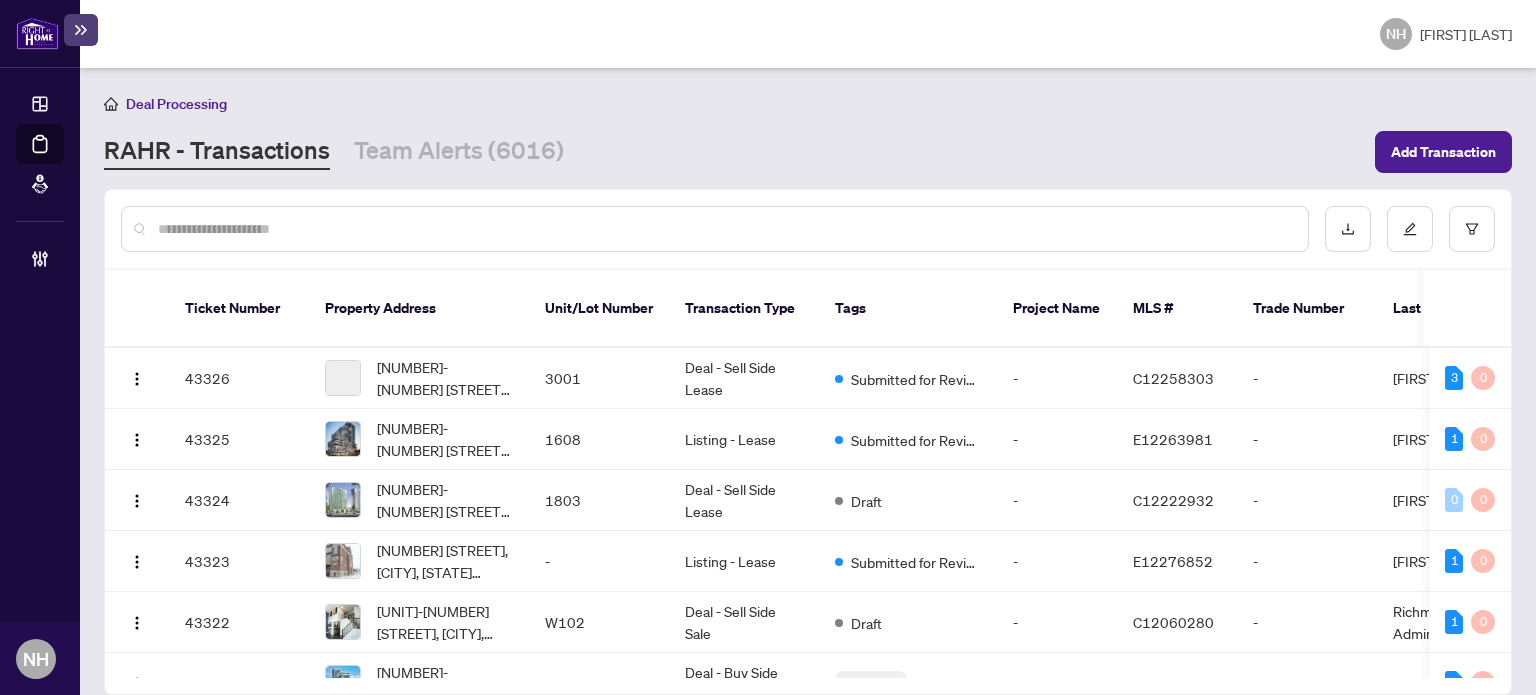 click at bounding box center [725, 229] 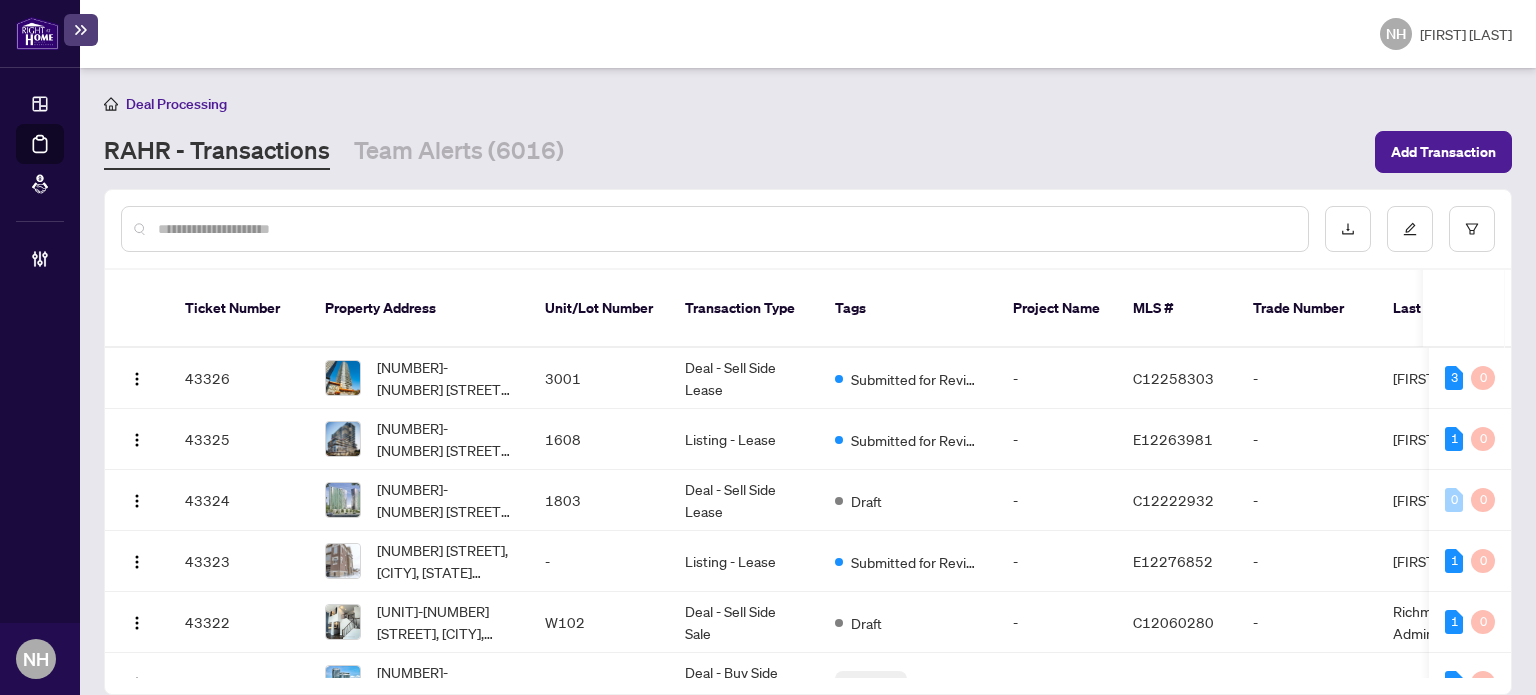 paste on "*******" 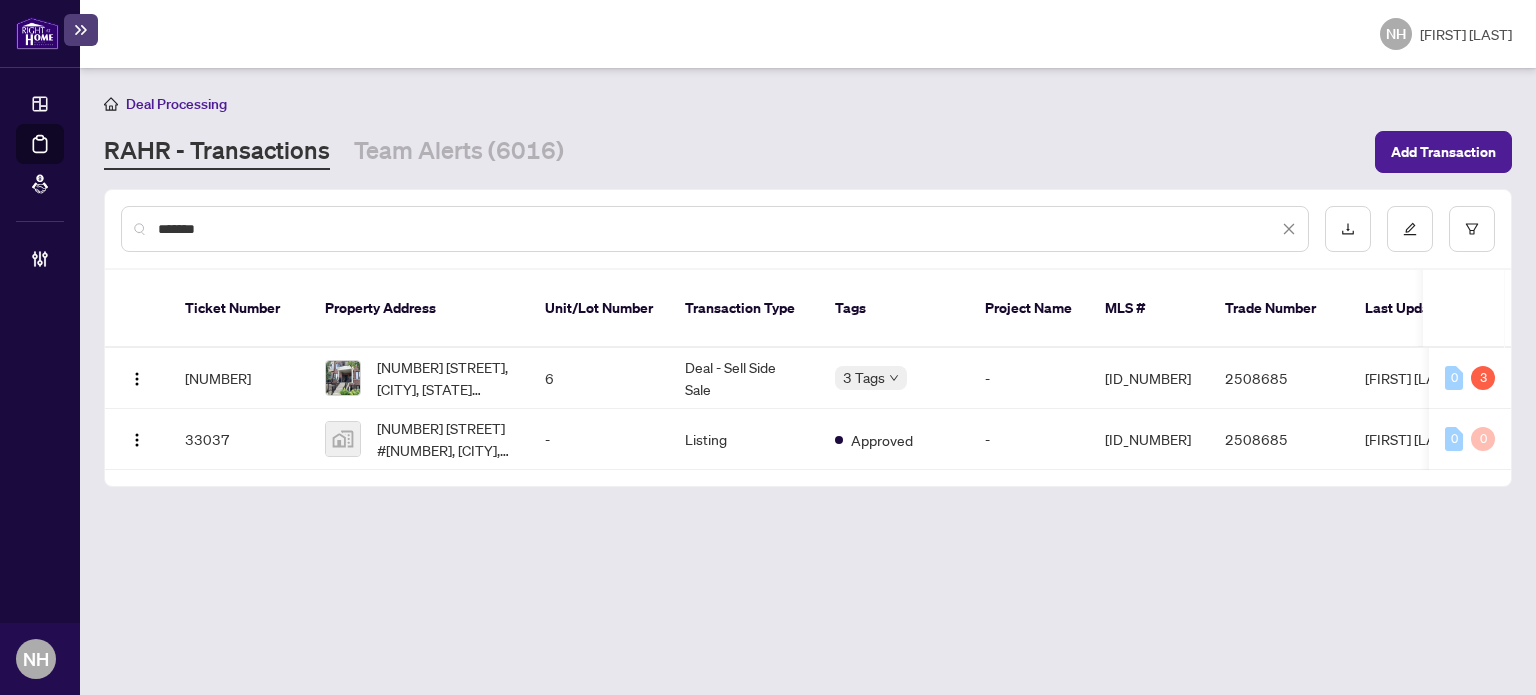 drag, startPoint x: 243, startPoint y: 223, endPoint x: 0, endPoint y: 174, distance: 247.8911 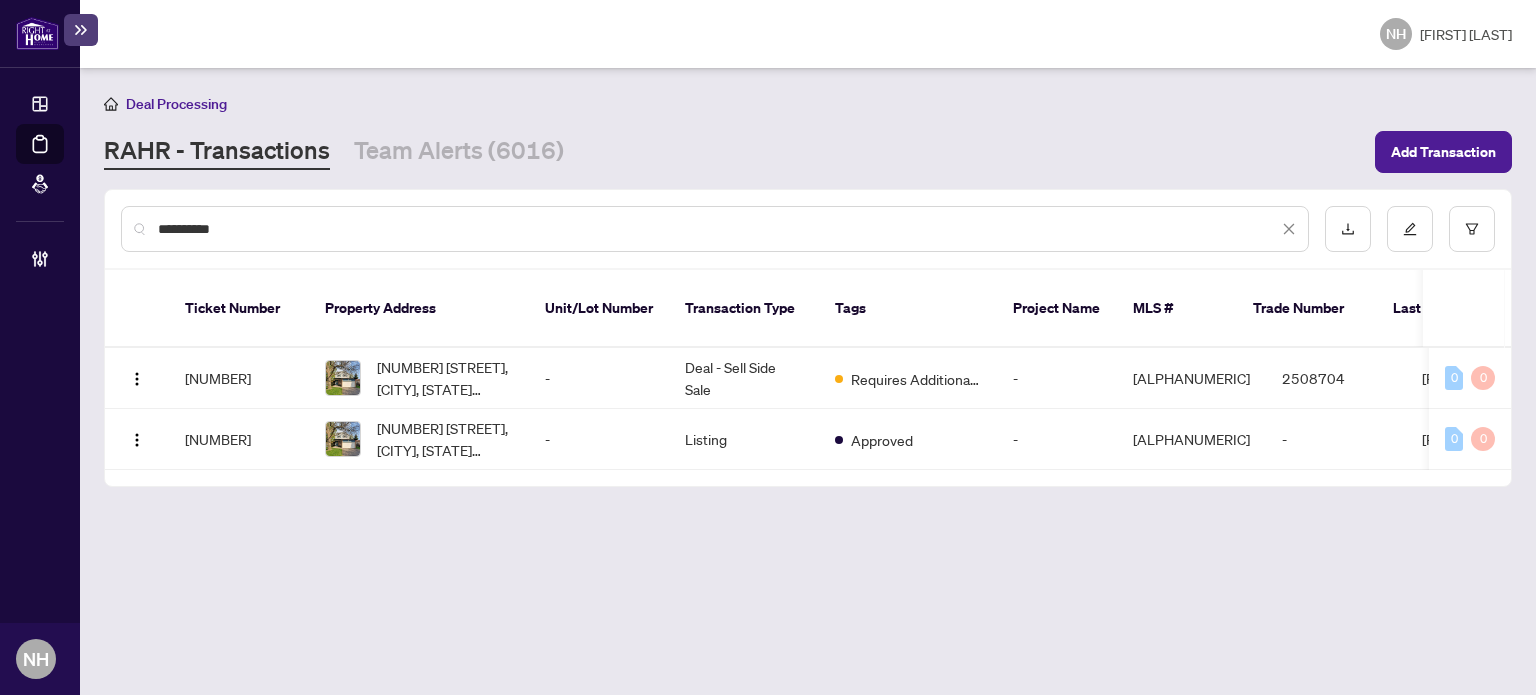 type on "**********" 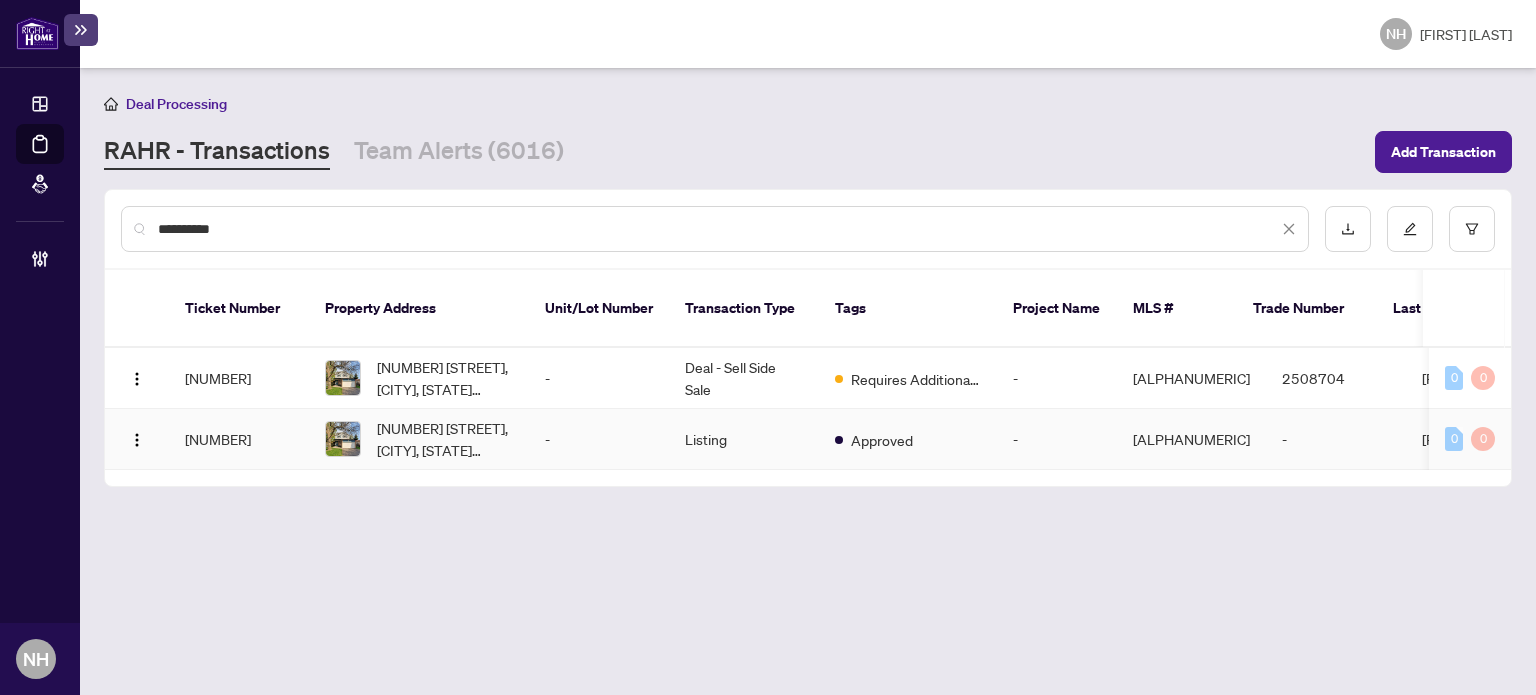 click on "[NUMBER] [STREET], [CITY], [STATE] [POSTAL CODE], [COUNTRY]" at bounding box center (445, 439) 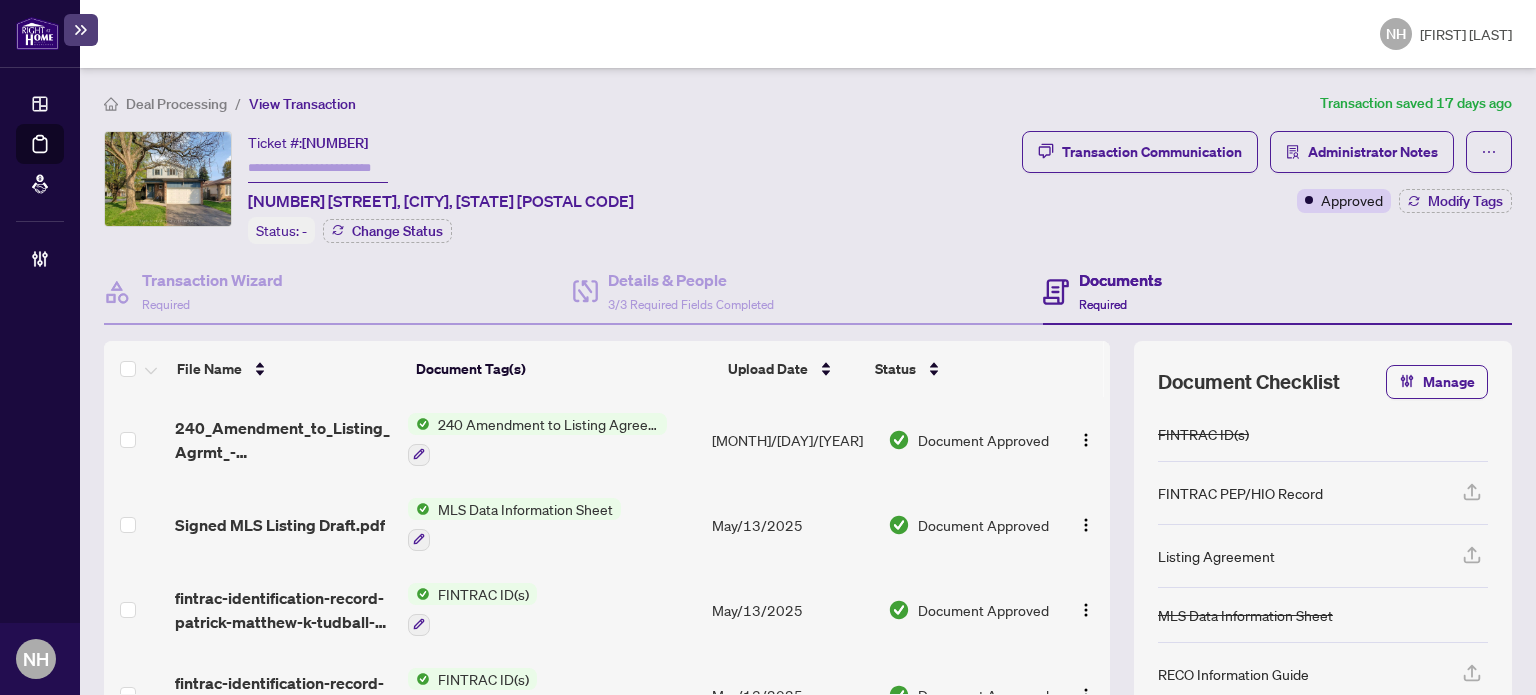 click at bounding box center (318, 168) 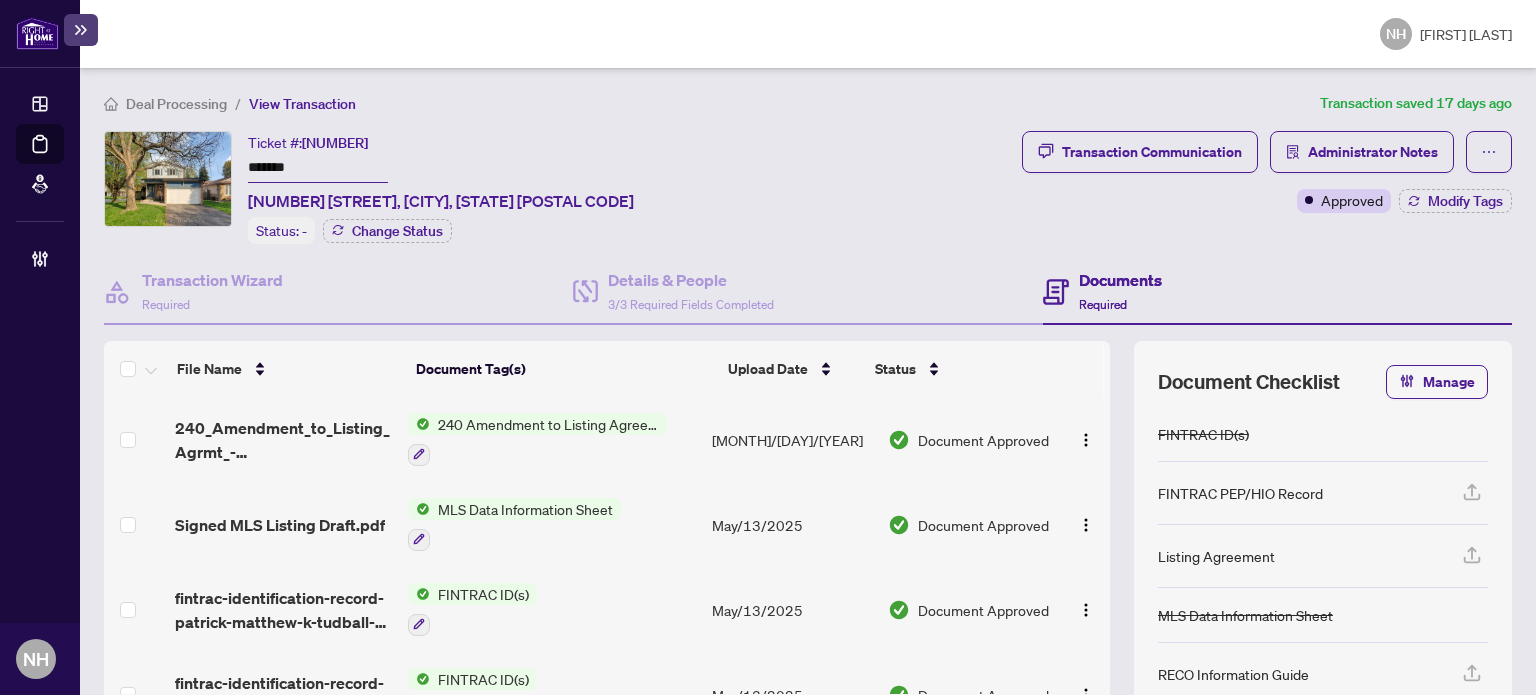 type on "*******" 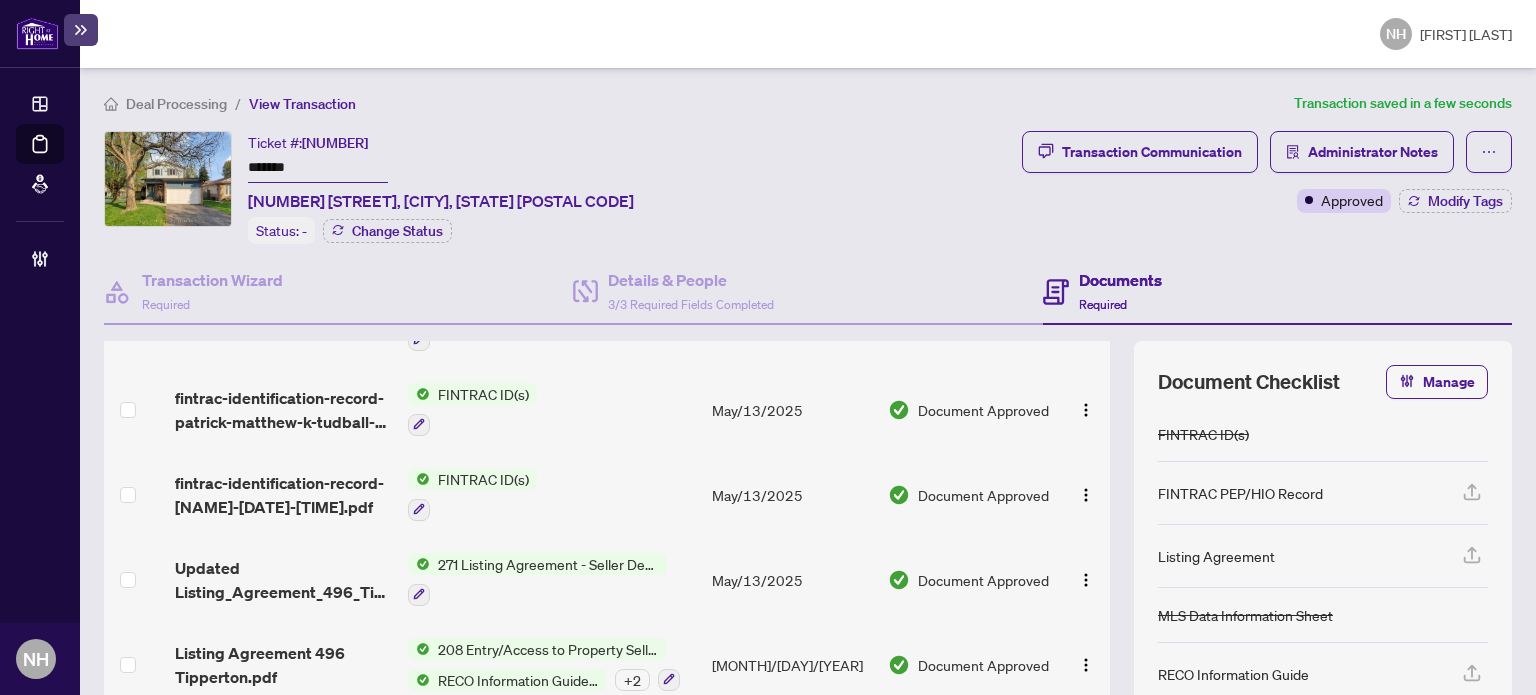 scroll, scrollTop: 215, scrollLeft: 0, axis: vertical 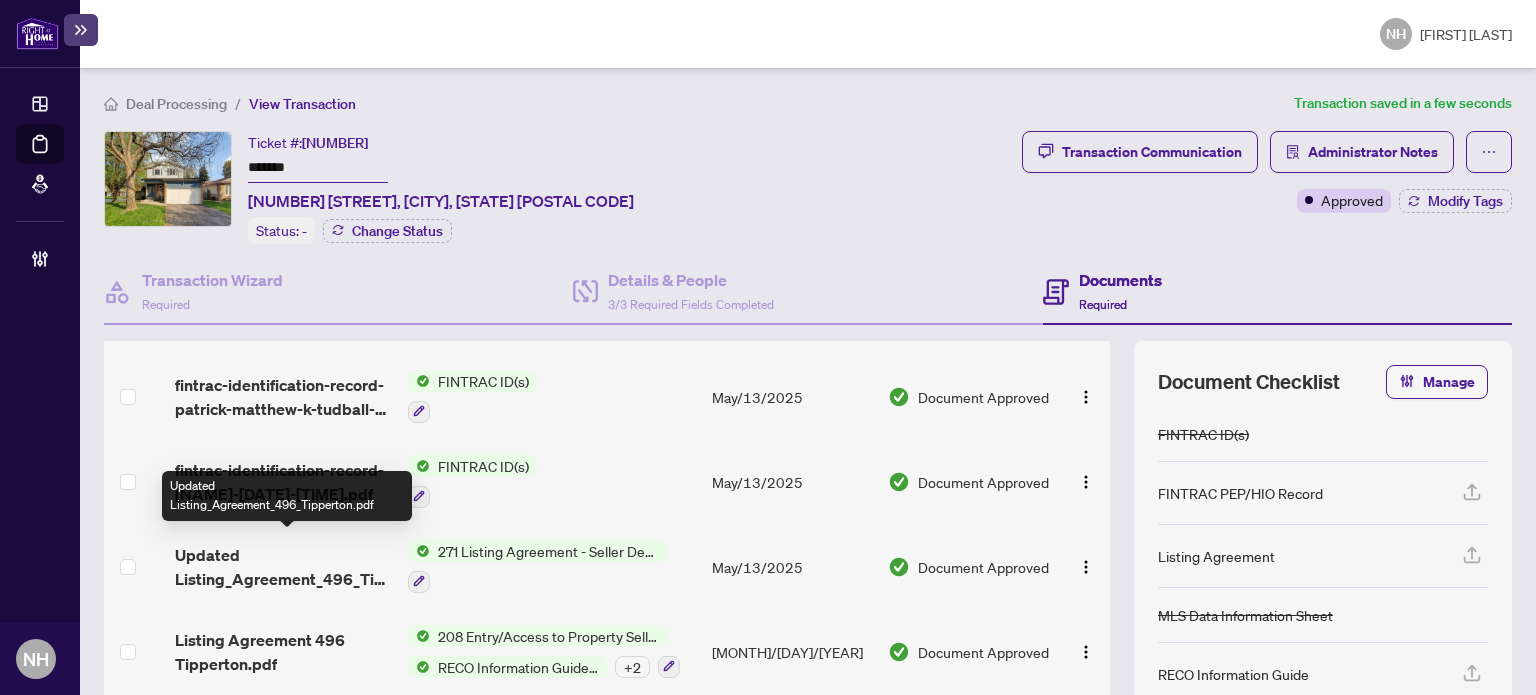click on "Updated Listing_Agreement_496_Tipperton.pdf" at bounding box center [283, 567] 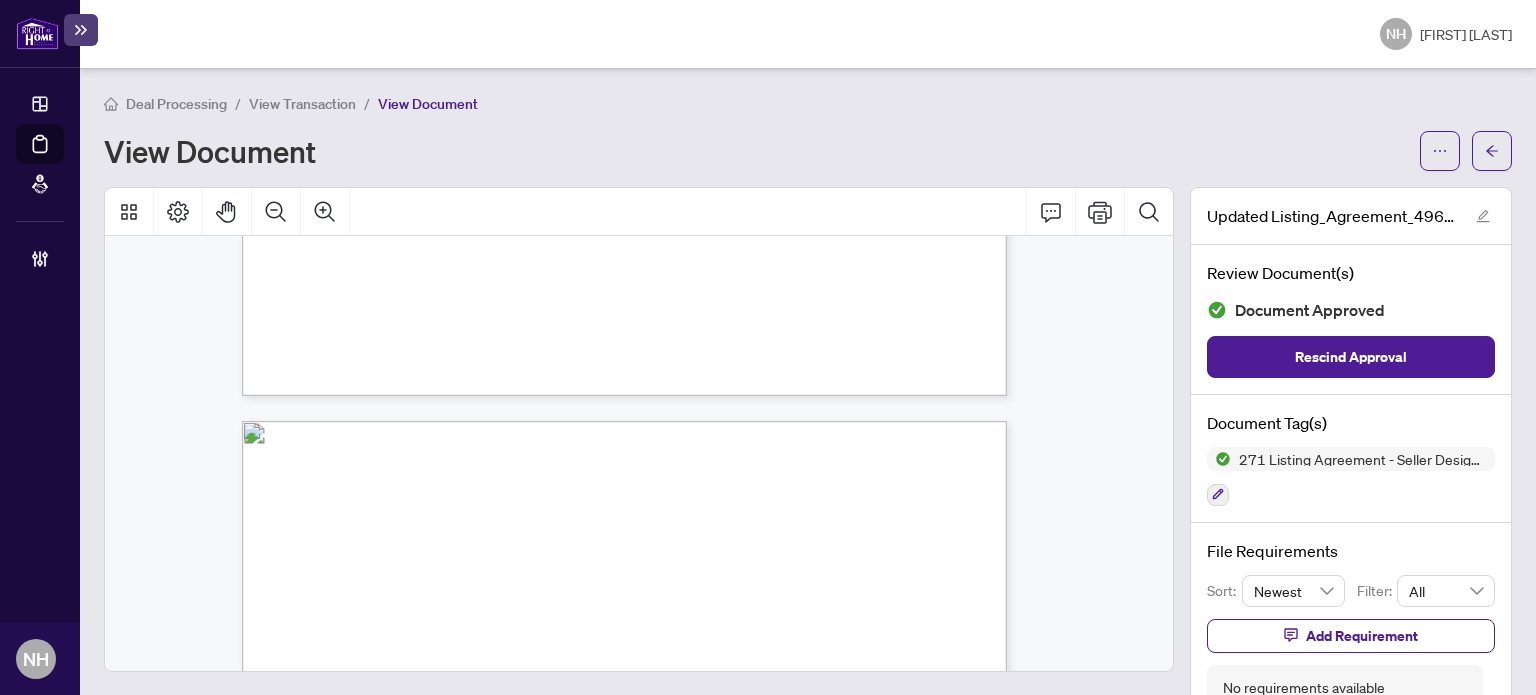 scroll, scrollTop: 14200, scrollLeft: 0, axis: vertical 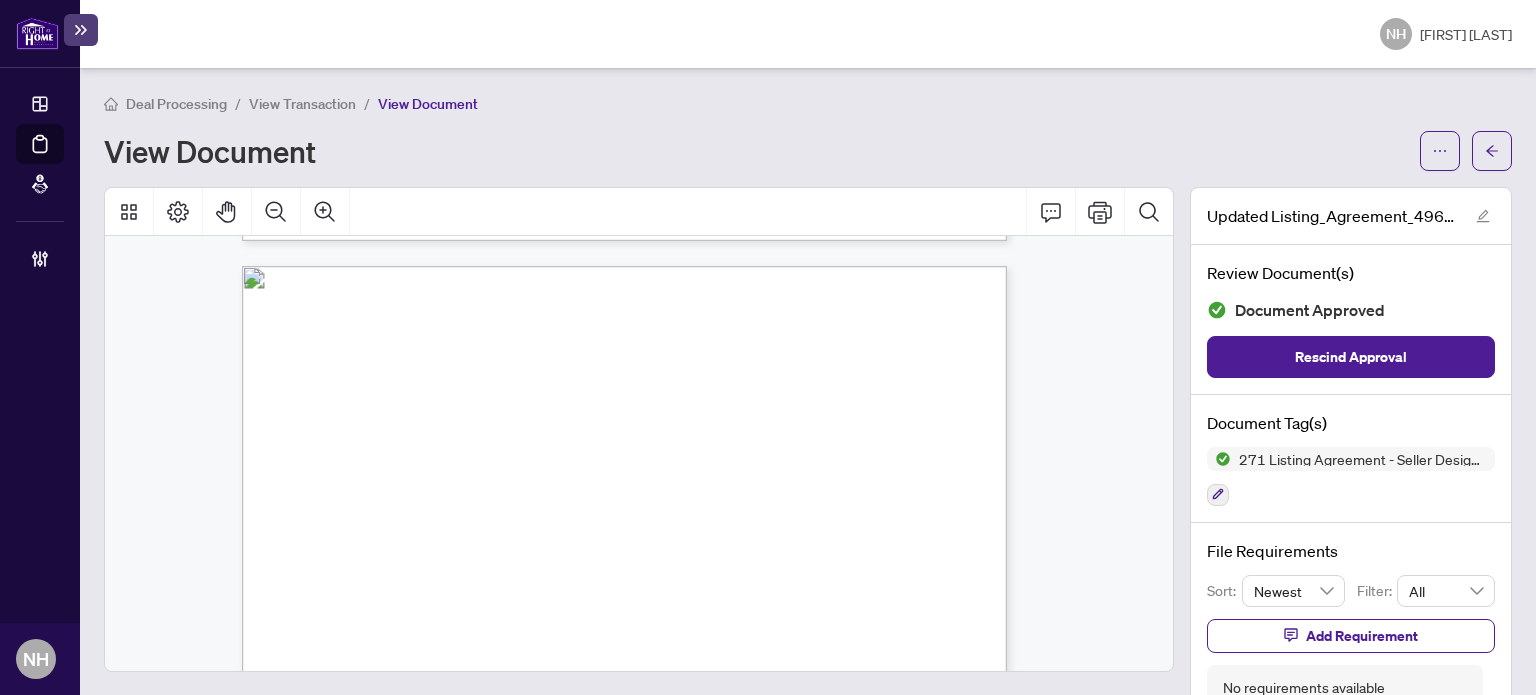 click on "View Transaction" at bounding box center [302, 104] 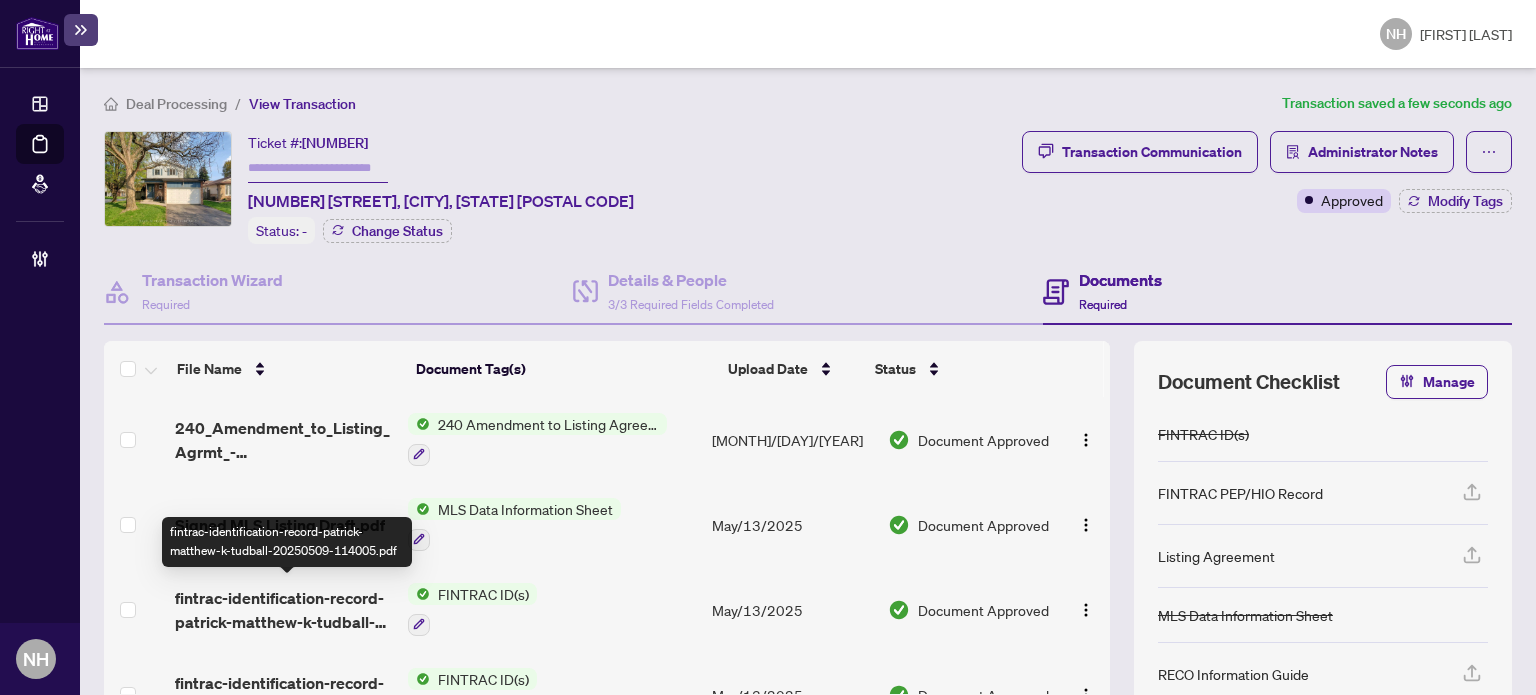 click on "fintrac-identification-record-patrick-matthew-k-tudball-20250509-114005.pdf" at bounding box center (283, 610) 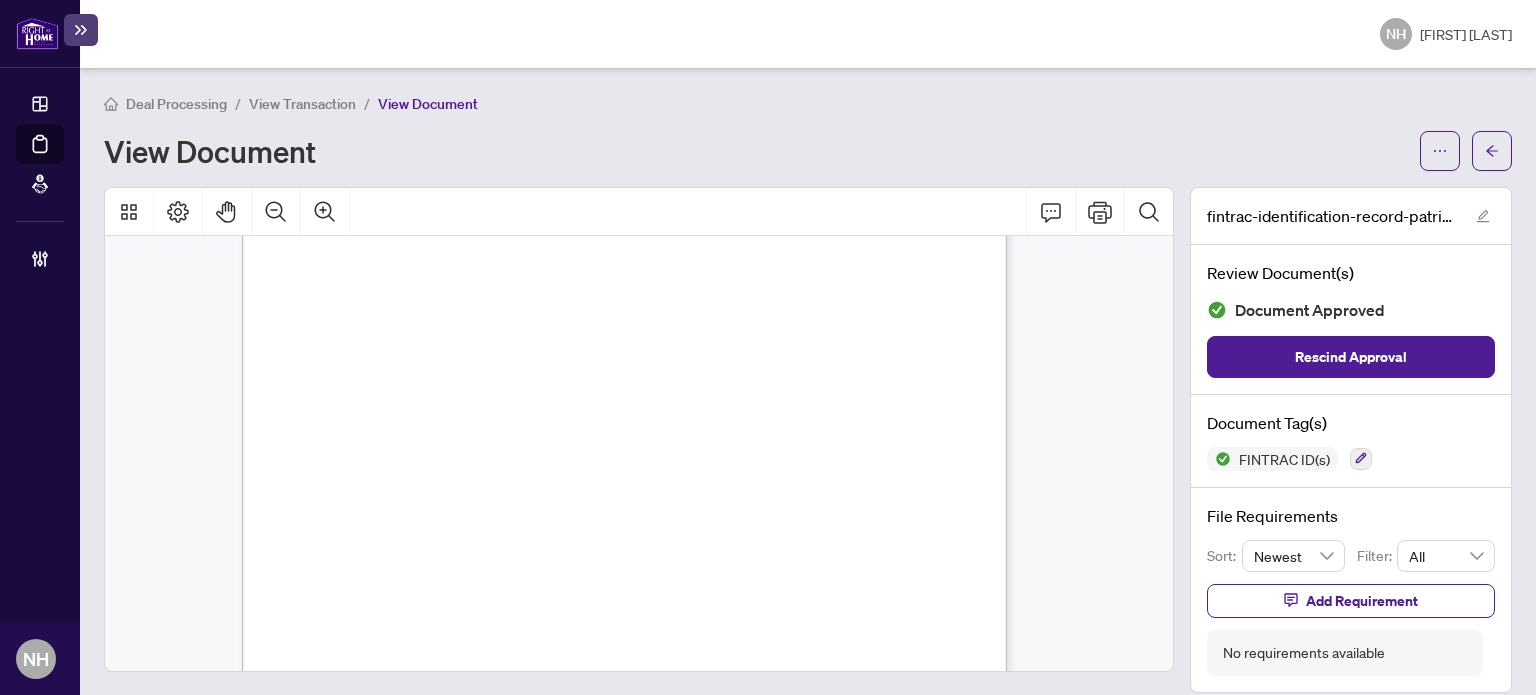 scroll, scrollTop: 3700, scrollLeft: 0, axis: vertical 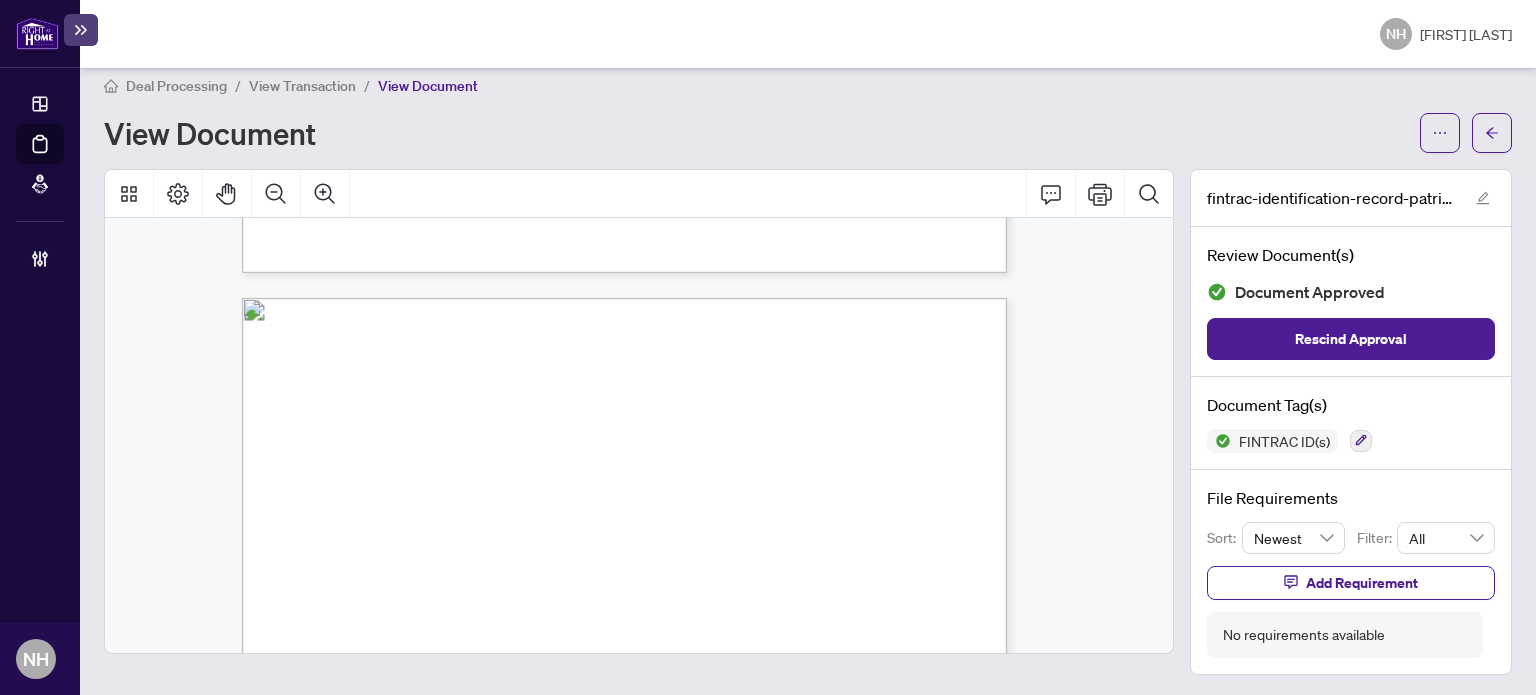 click on "View Transaction" at bounding box center (302, 86) 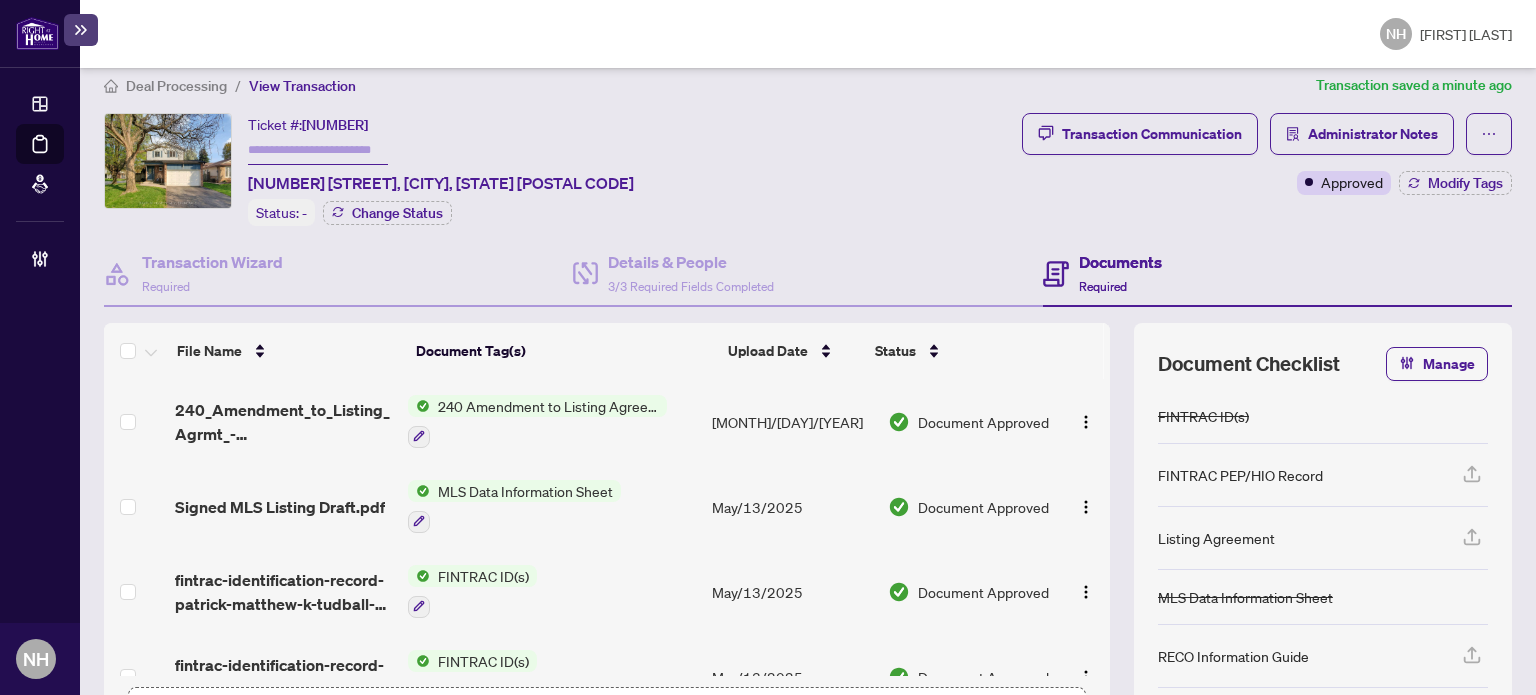 click on "fintrac-identification-record-linda-tudball-20250509-113034.pdf" at bounding box center [283, 677] 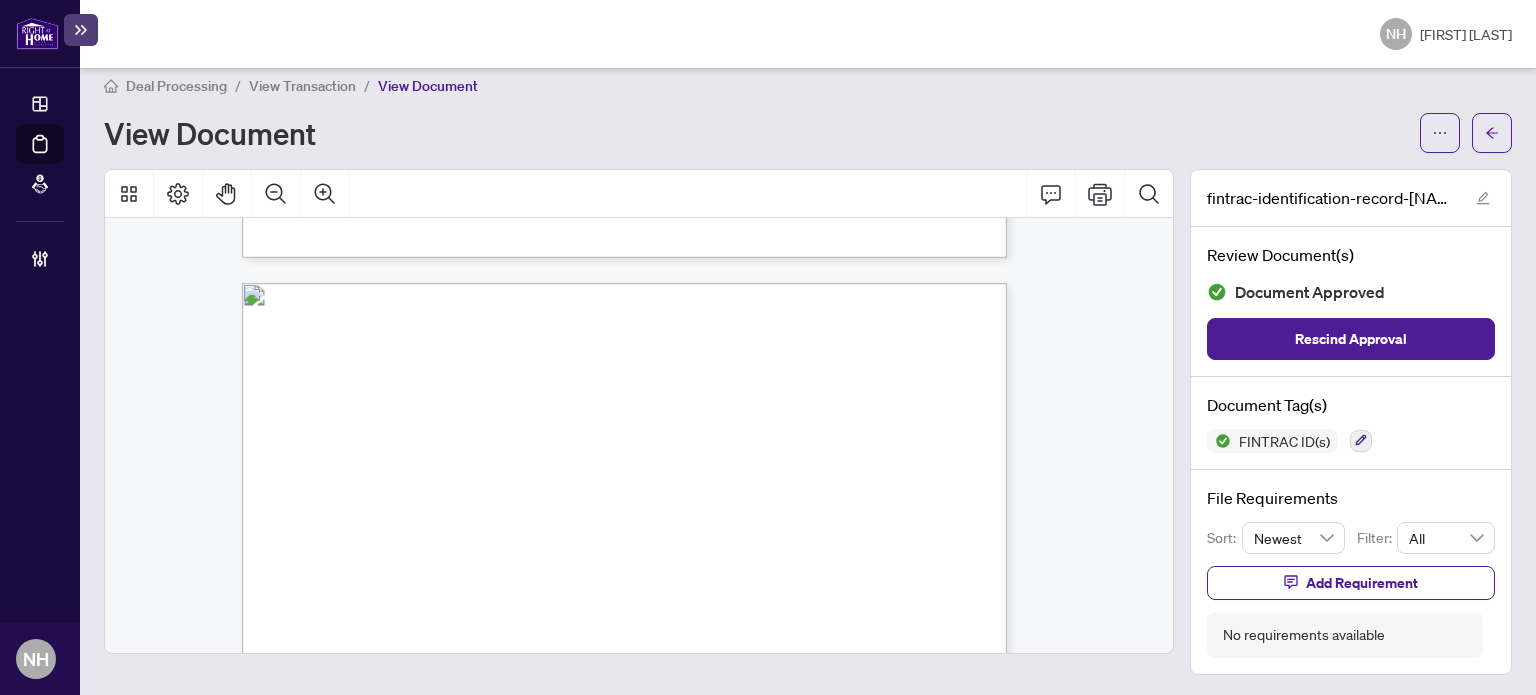 scroll, scrollTop: 3200, scrollLeft: 0, axis: vertical 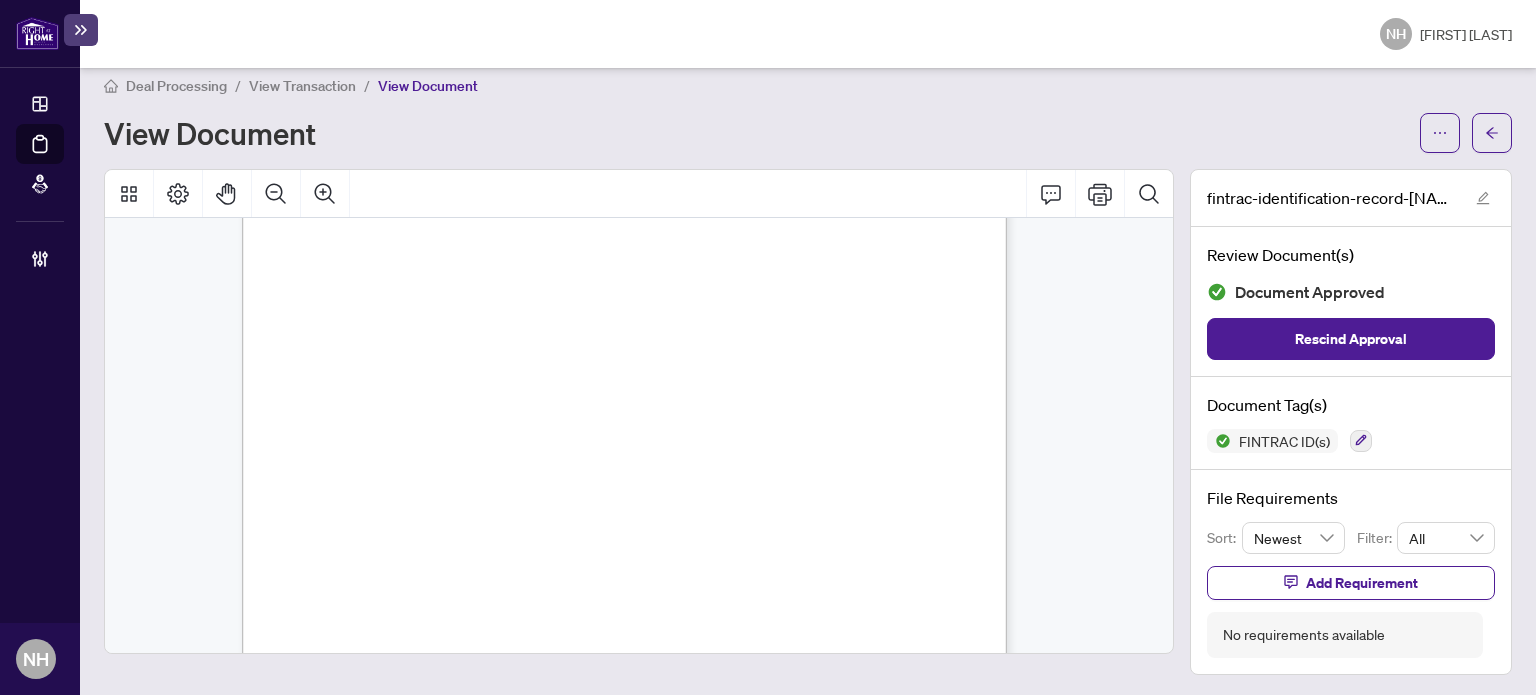 click on "NH Nazia Hossain" at bounding box center [808, 34] 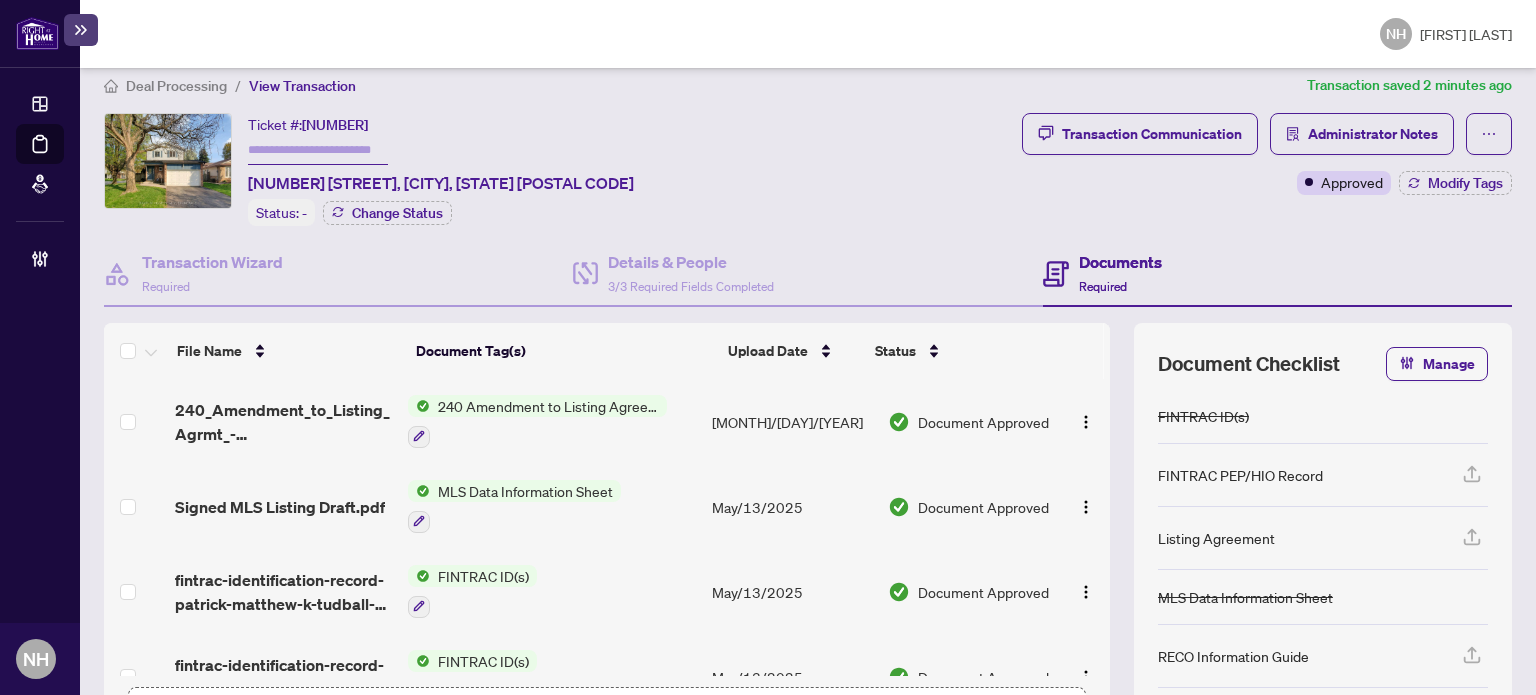 click at bounding box center [318, 150] 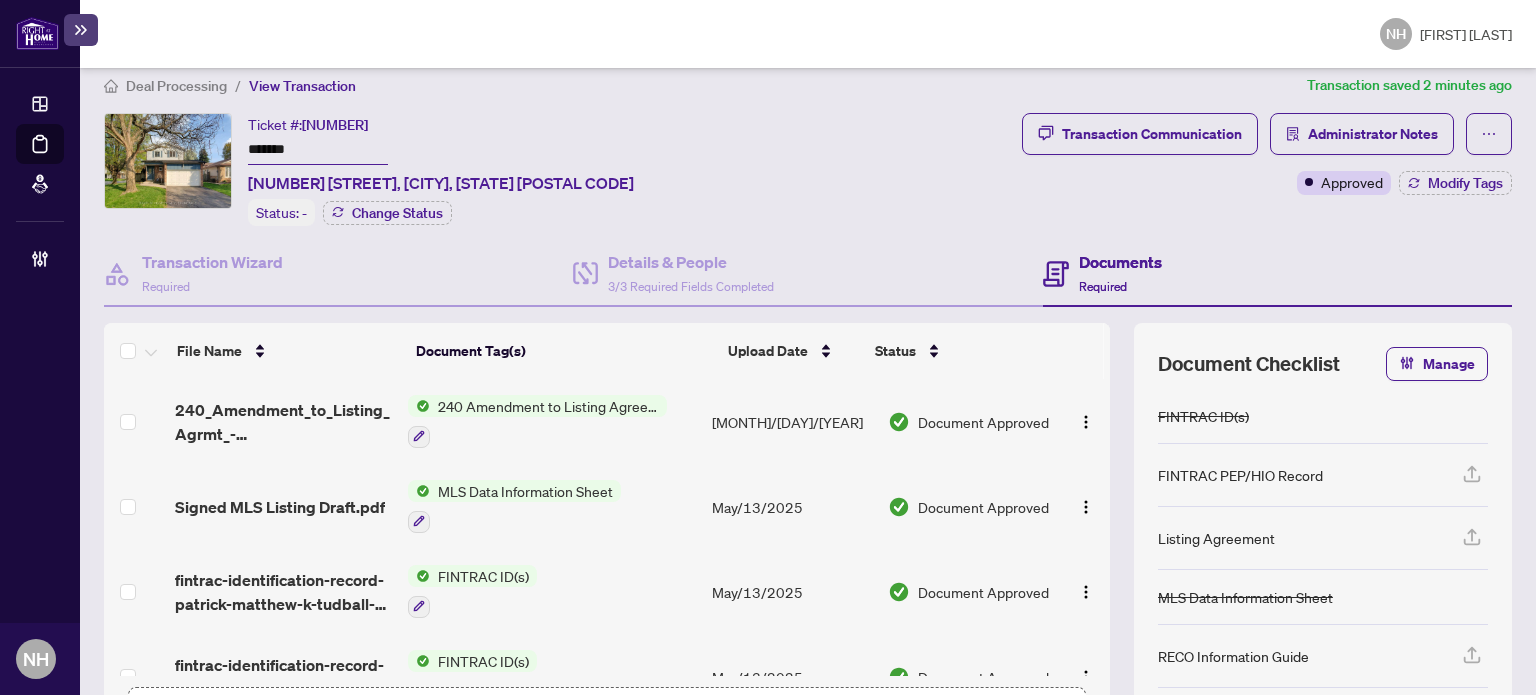 type on "*******" 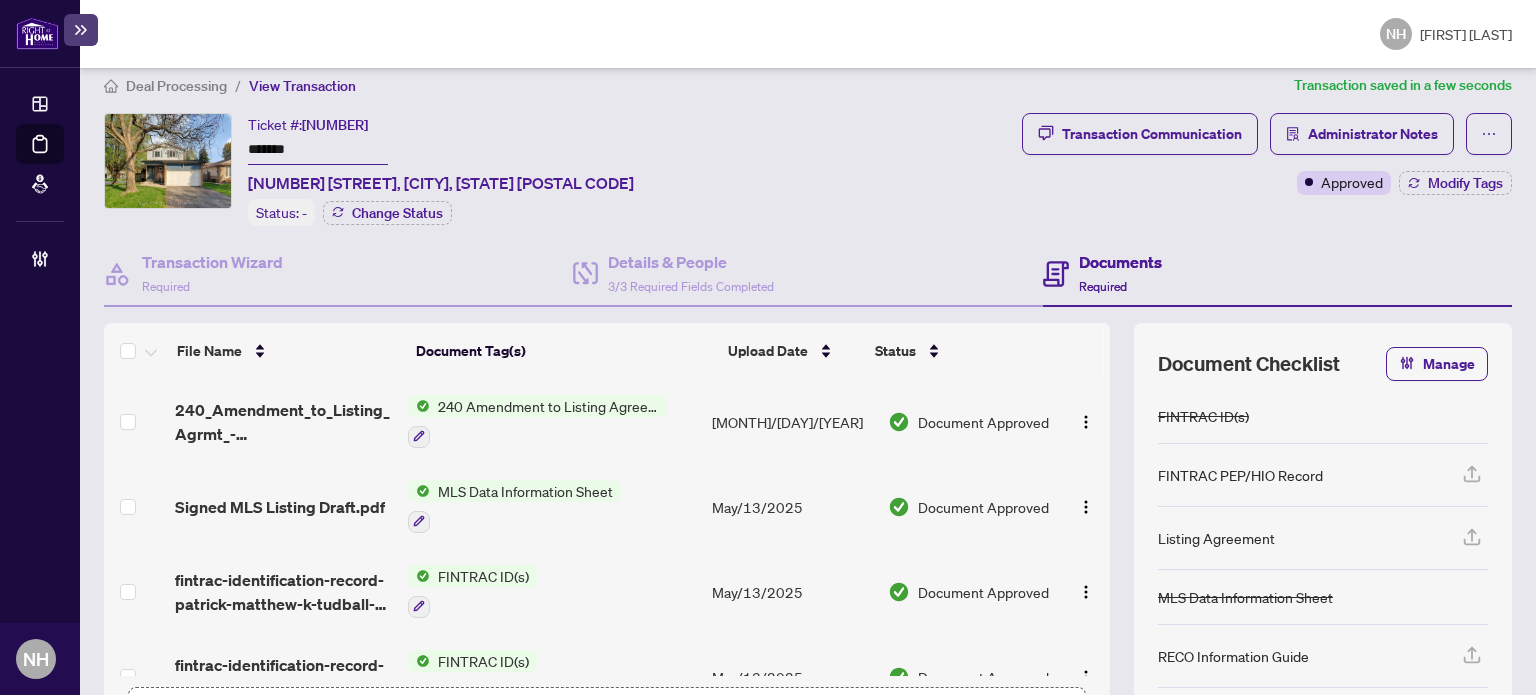 click on "Deal Processing / View Transaction Transaction saved   in a few seconds Ticket #:  32636 ******* 496 Tipperton Cres, Oakville, Ontario L6L 5C9, Canada Status:   - Change Status Transaction Communication Administrator Notes Approved Modify Tags Transaction Wizard Required Details & People 3/3 Required Fields Completed Documents Required File Name Document Tag(s) Upload Date Status             240_Amendment_to_Listing_Agrmt_-_Price_Change_Extension_Amendment__A__-_PropTx-OREA.pdf 240 Amendment to Listing Agreement - Authority to Offer for Sale
Price Change/Extension/Amendment(s) May/30/2025 Document Approved Signed MLS Listing Draft.pdf MLS Data Information Sheet May/13/2025 Document Approved fintrac-identification-record-patrick-matthew-k-tudball-20250509-114005.pdf FINTRAC ID(s) May/13/2025 Document Approved fintrac-identification-record-linda-tudball-20250509-113034.pdf FINTRAC ID(s) May/13/2025 Document Approved Updated Listing_Agreement_496_Tipperton.pdf May/13/2025 Document Approved + 2 Apr/29/2025" at bounding box center [808, 381] 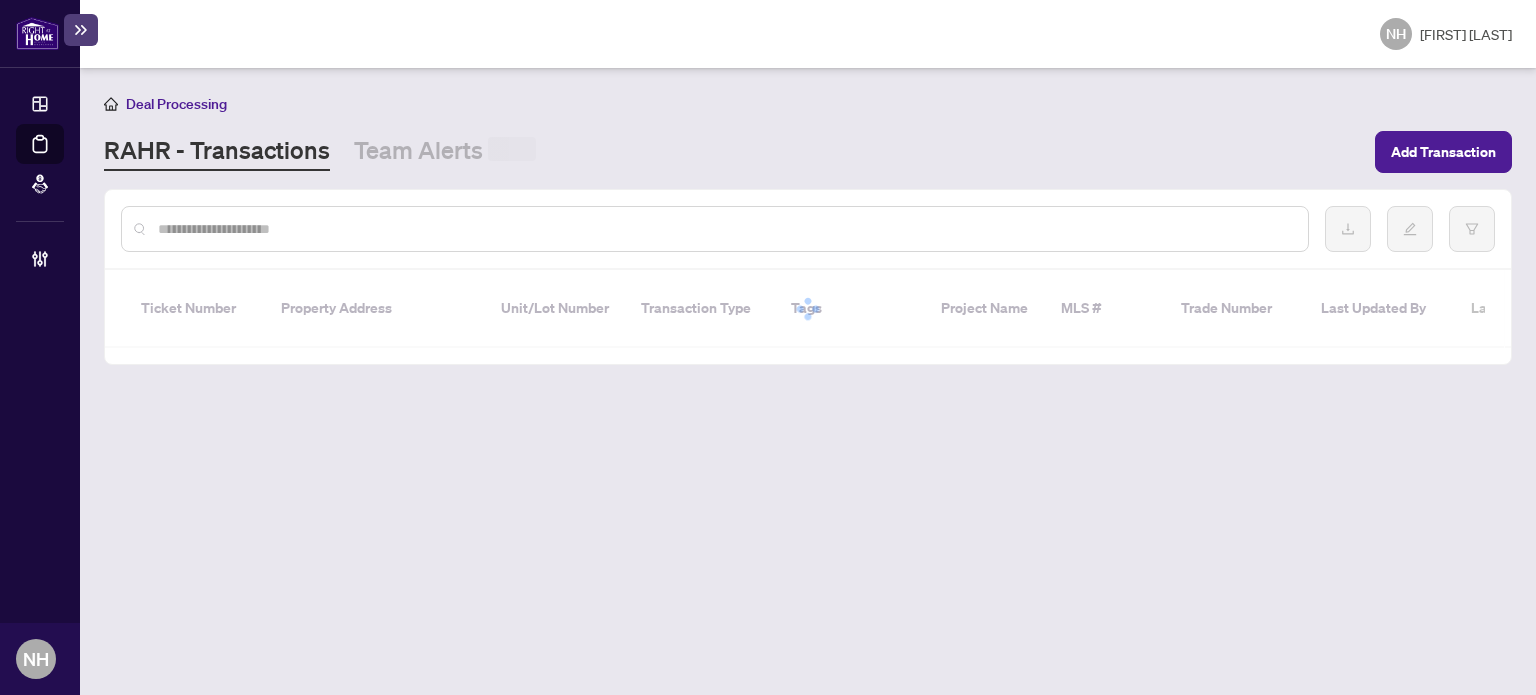 scroll, scrollTop: 0, scrollLeft: 0, axis: both 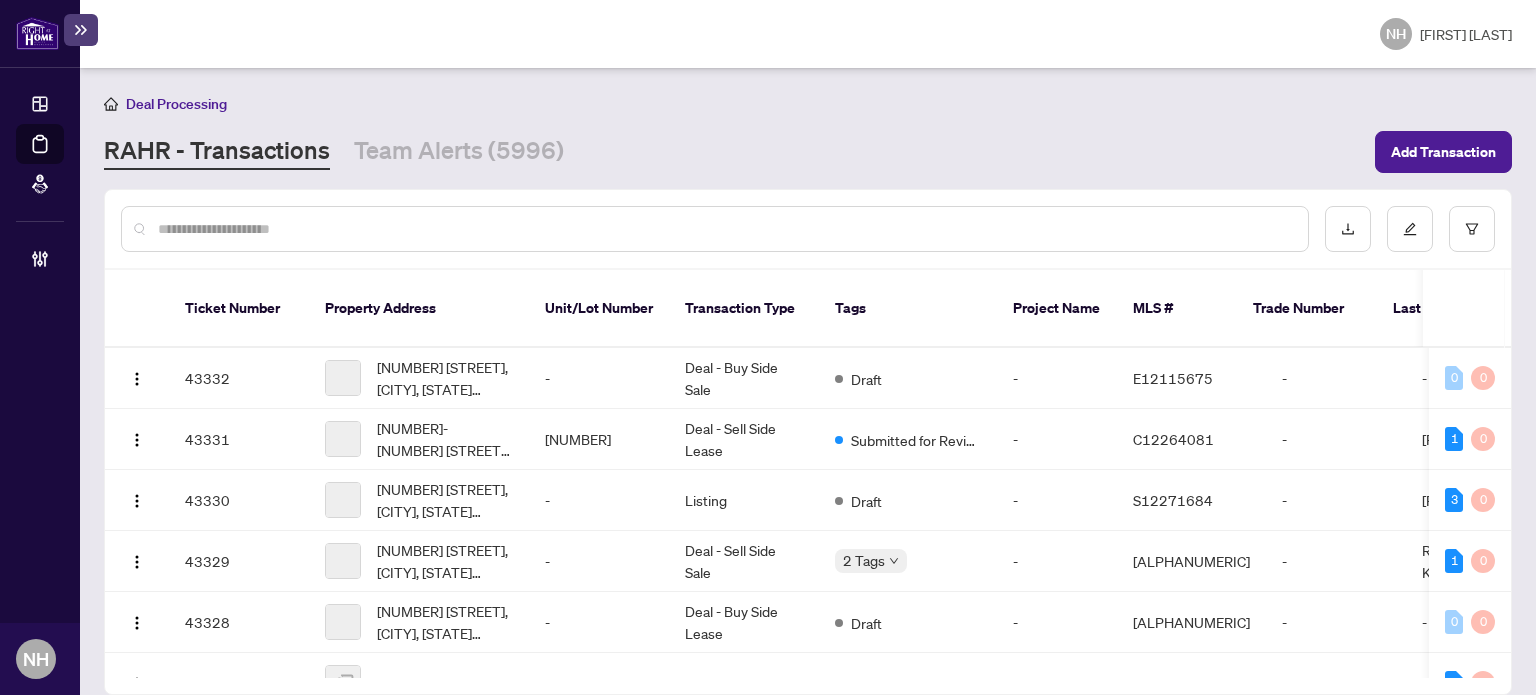 click at bounding box center [725, 229] 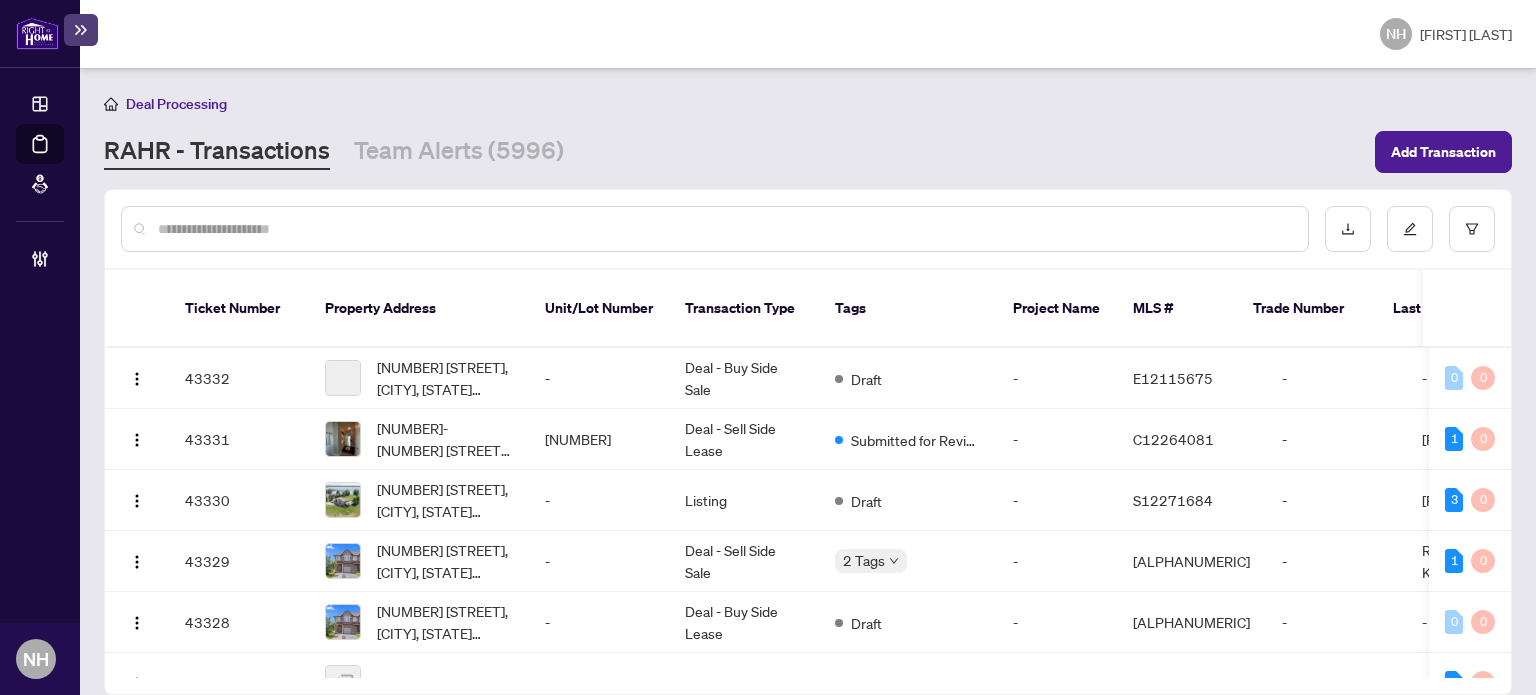 paste on "*******" 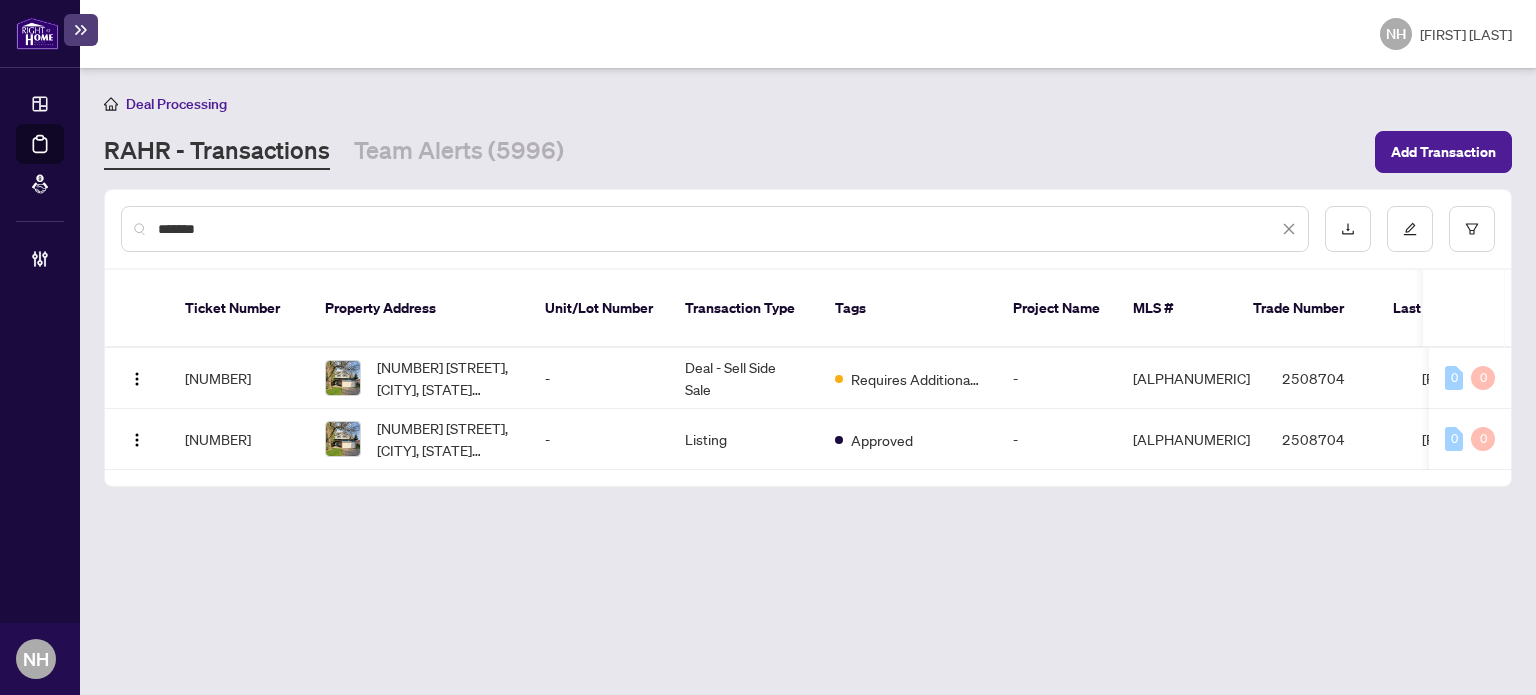 type on "*******" 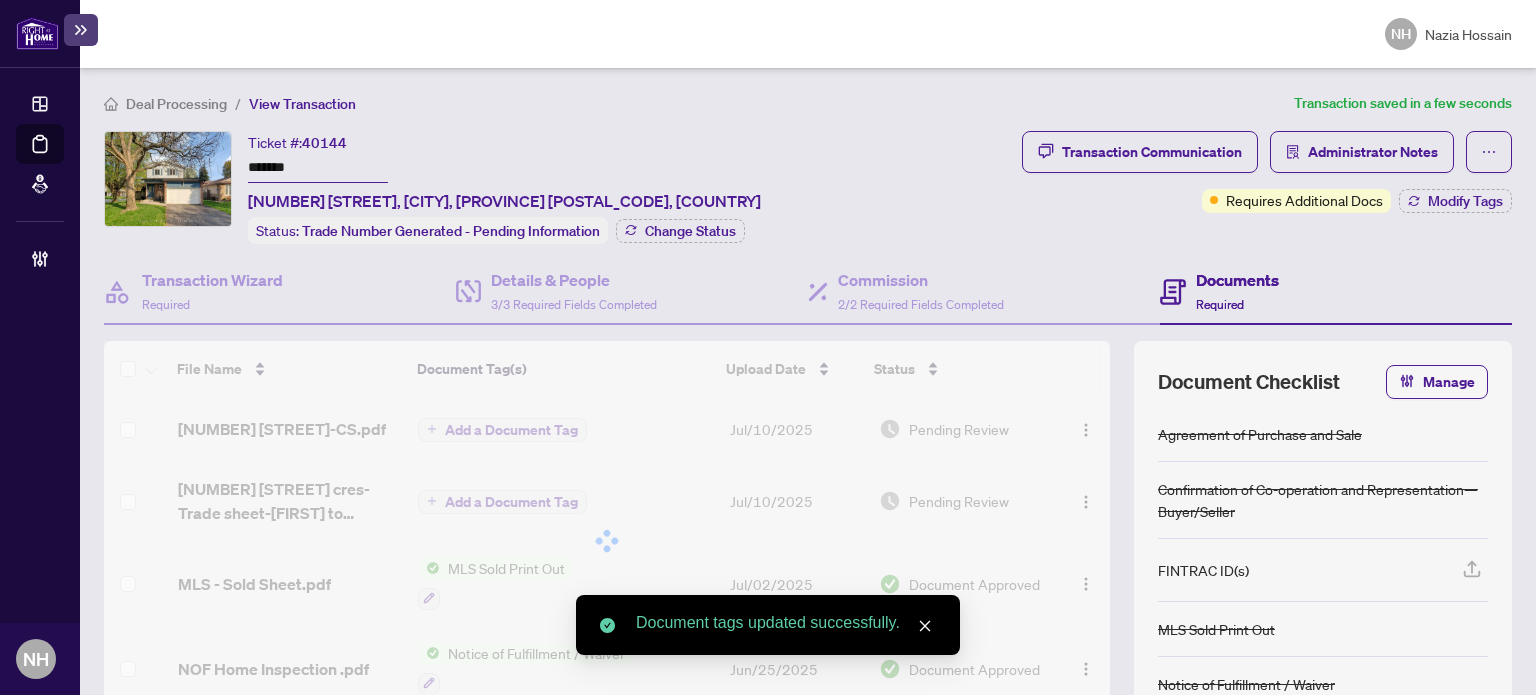 scroll, scrollTop: 0, scrollLeft: 0, axis: both 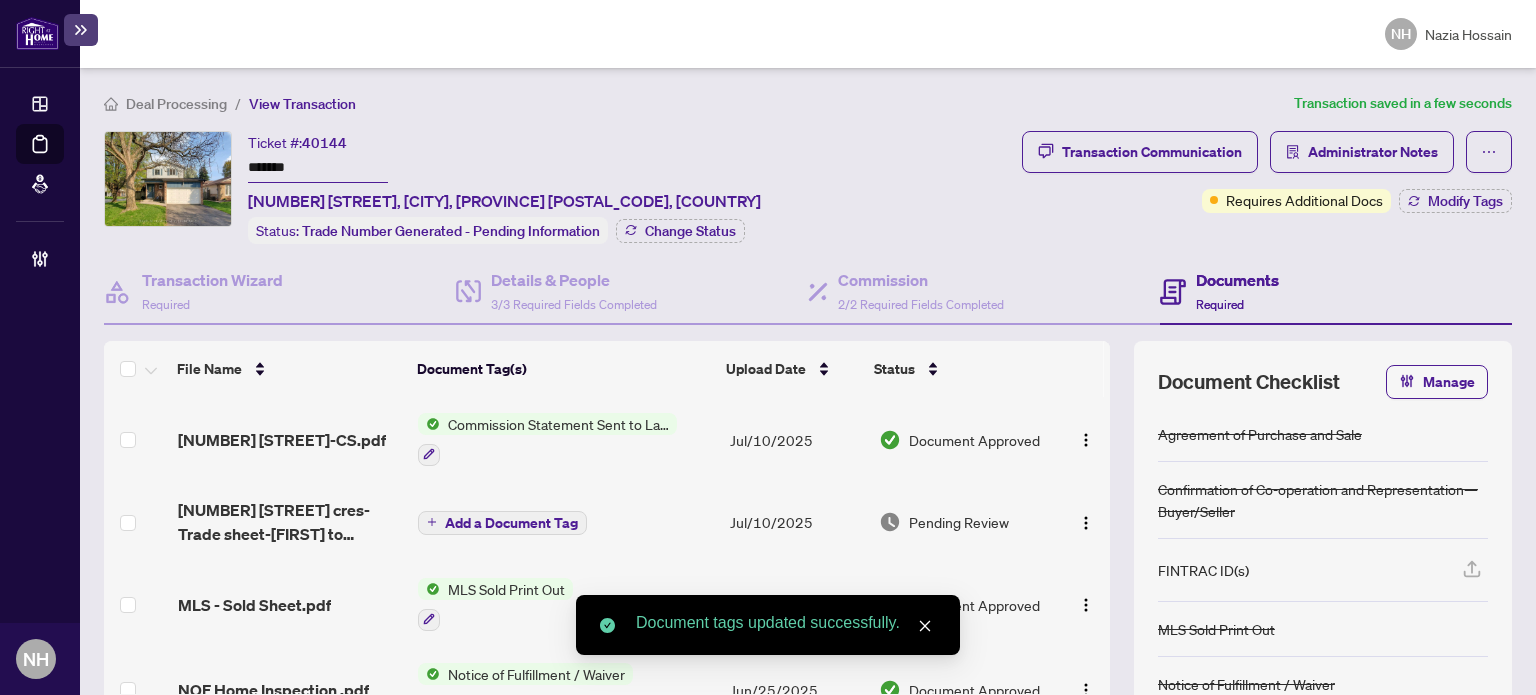 click on "Administrator Notes" at bounding box center (1373, 152) 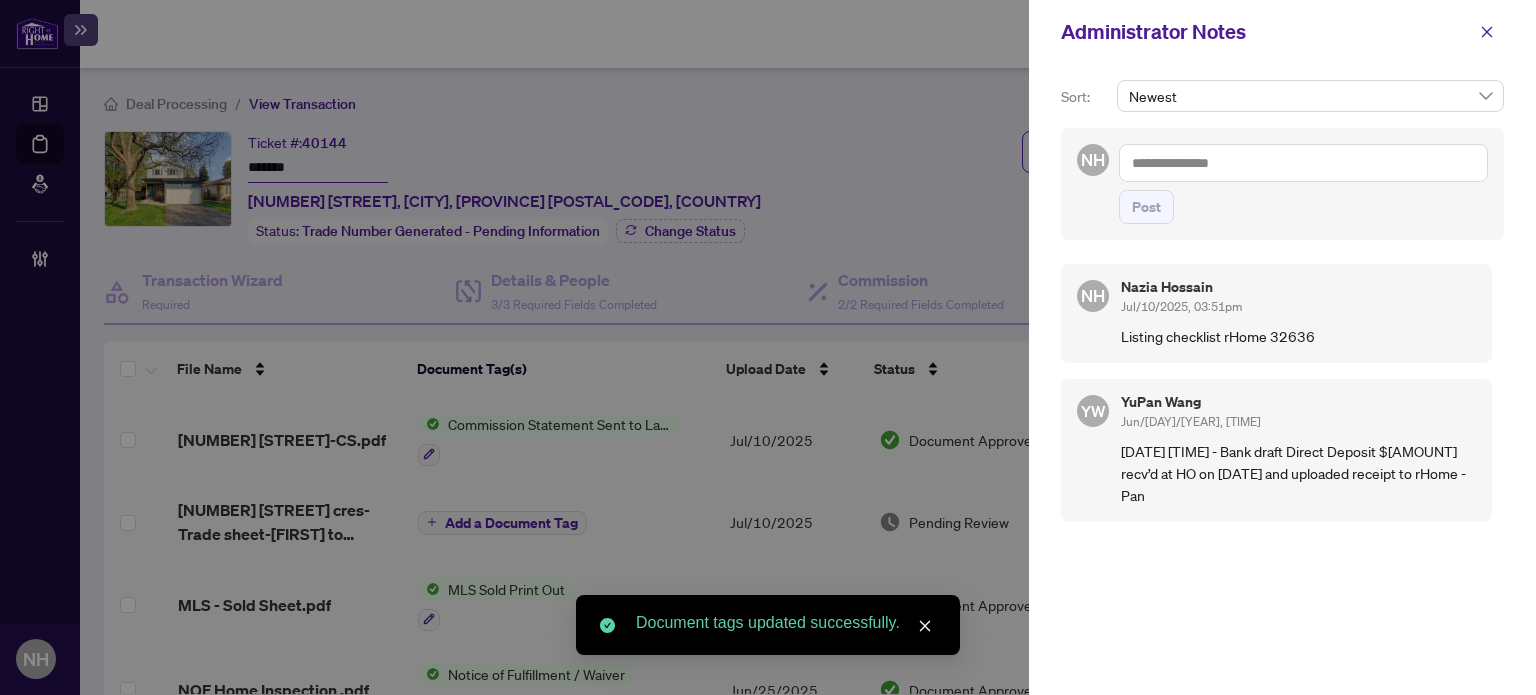 click at bounding box center [1303, 163] 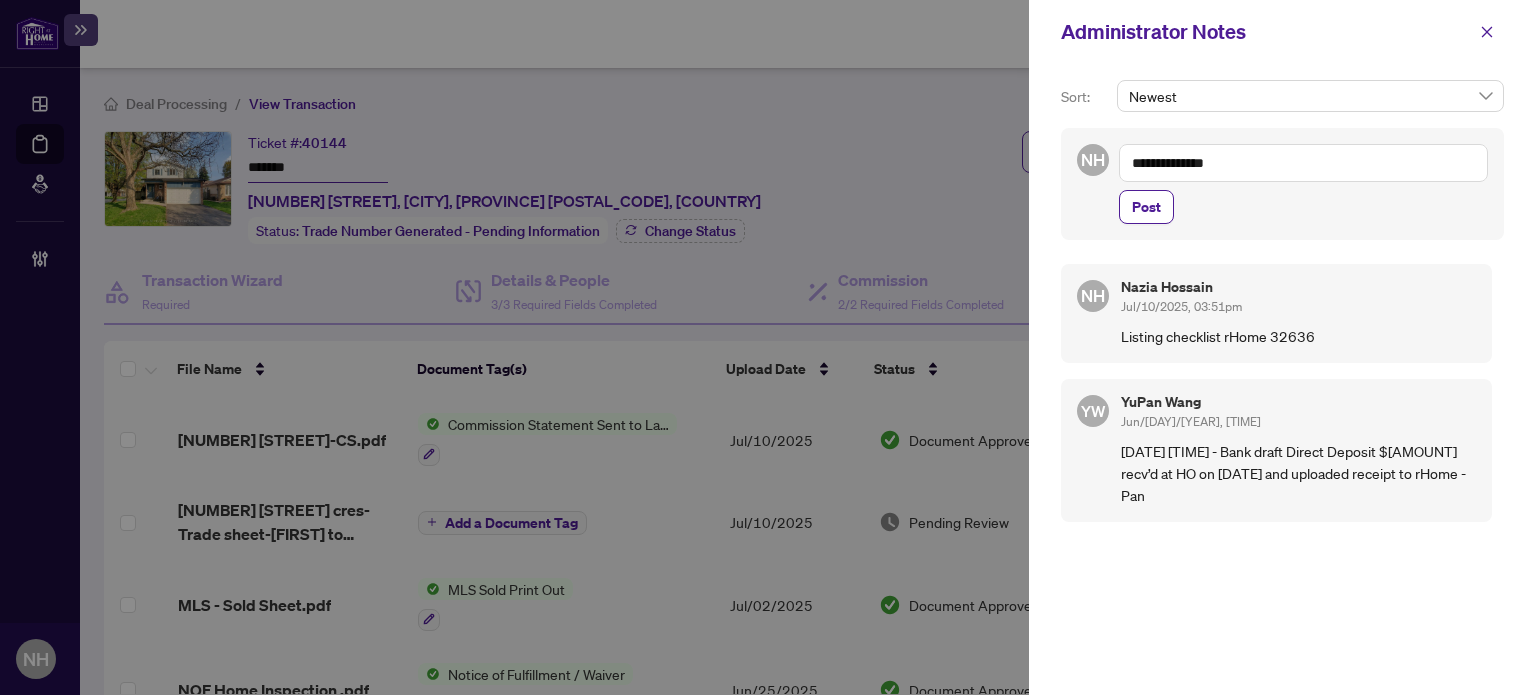 paste on "**********" 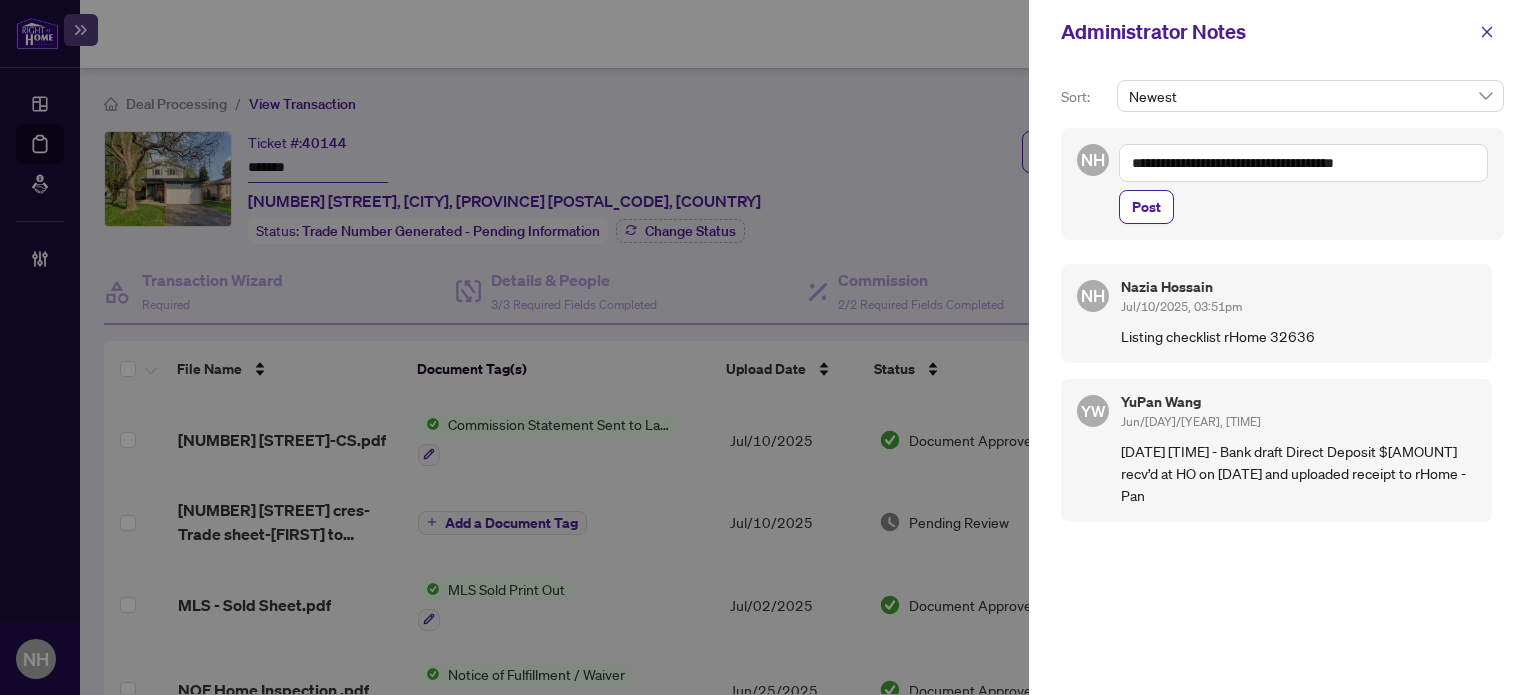 paste on "**********" 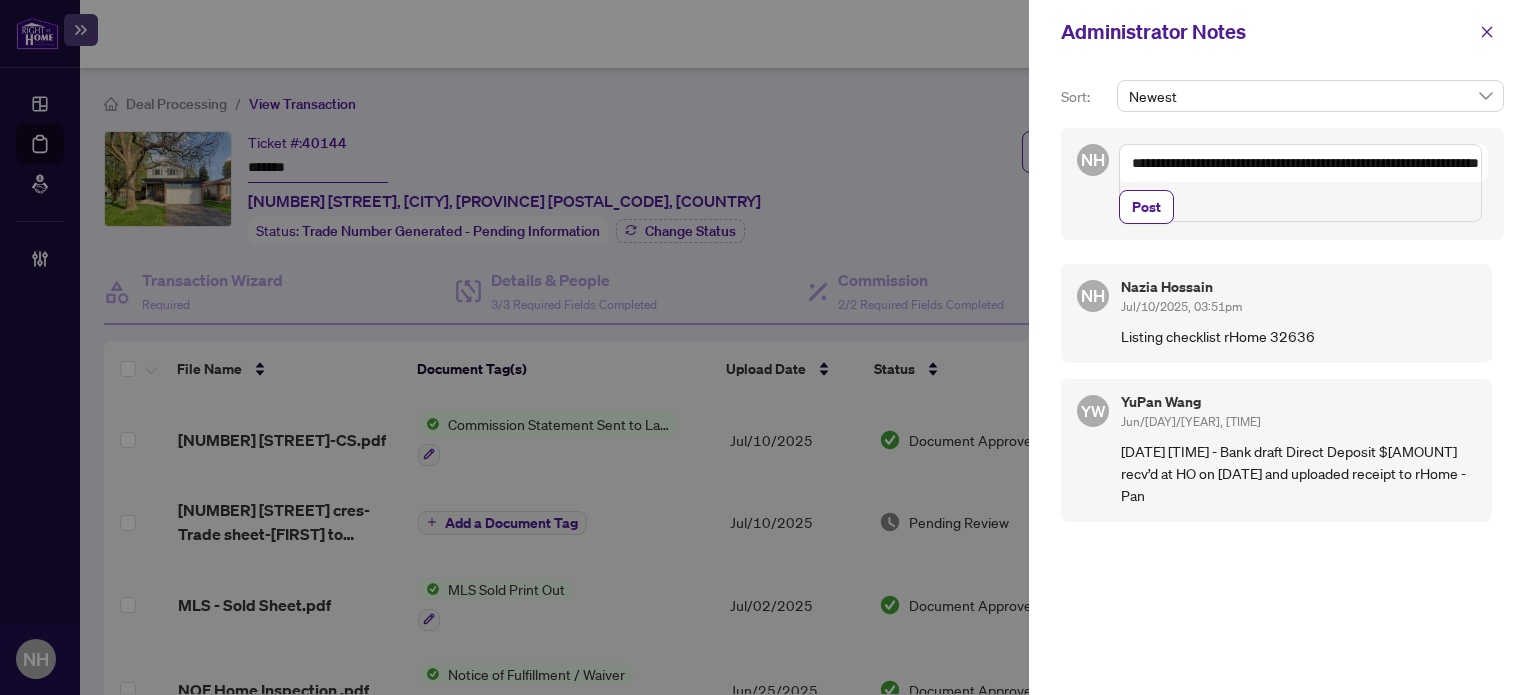 drag, startPoint x: 1137, startPoint y: 184, endPoint x: 1245, endPoint y: 199, distance: 109.03669 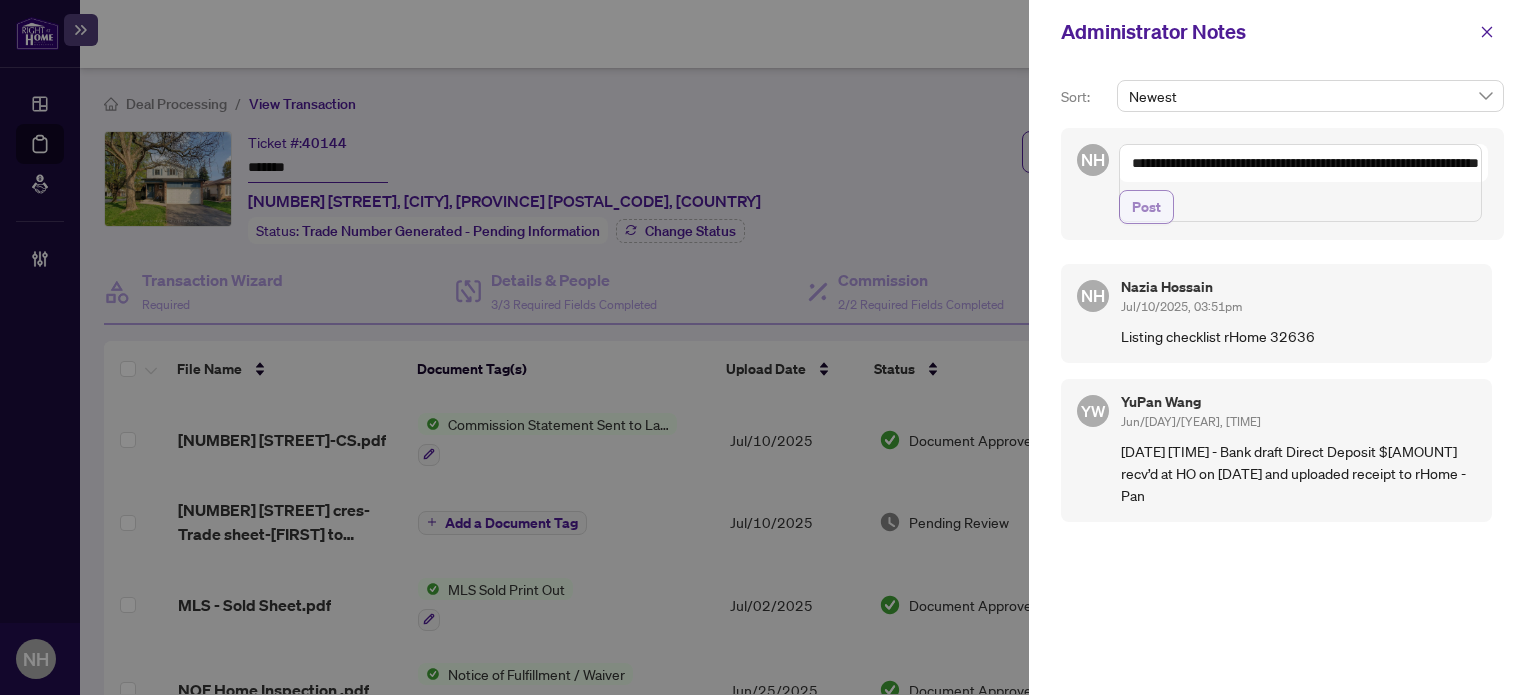 type on "**********" 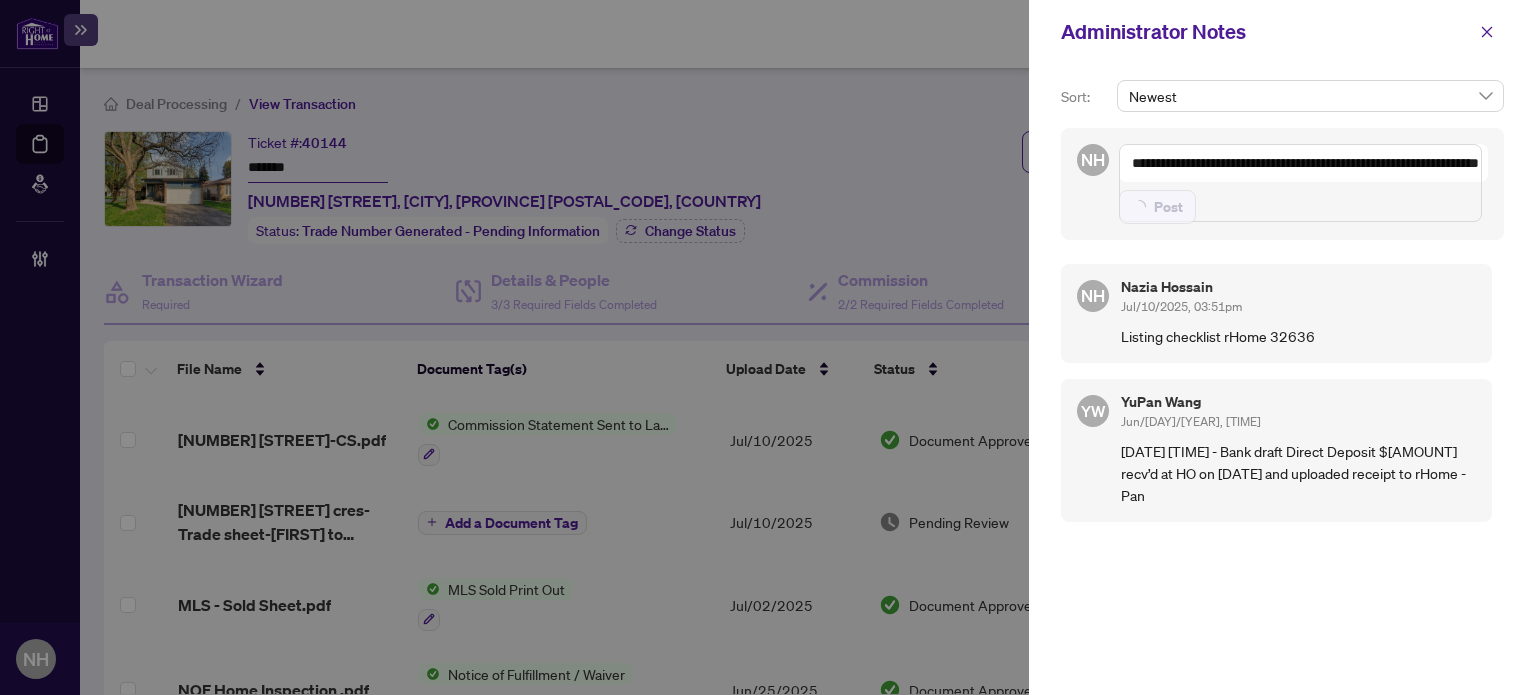 type 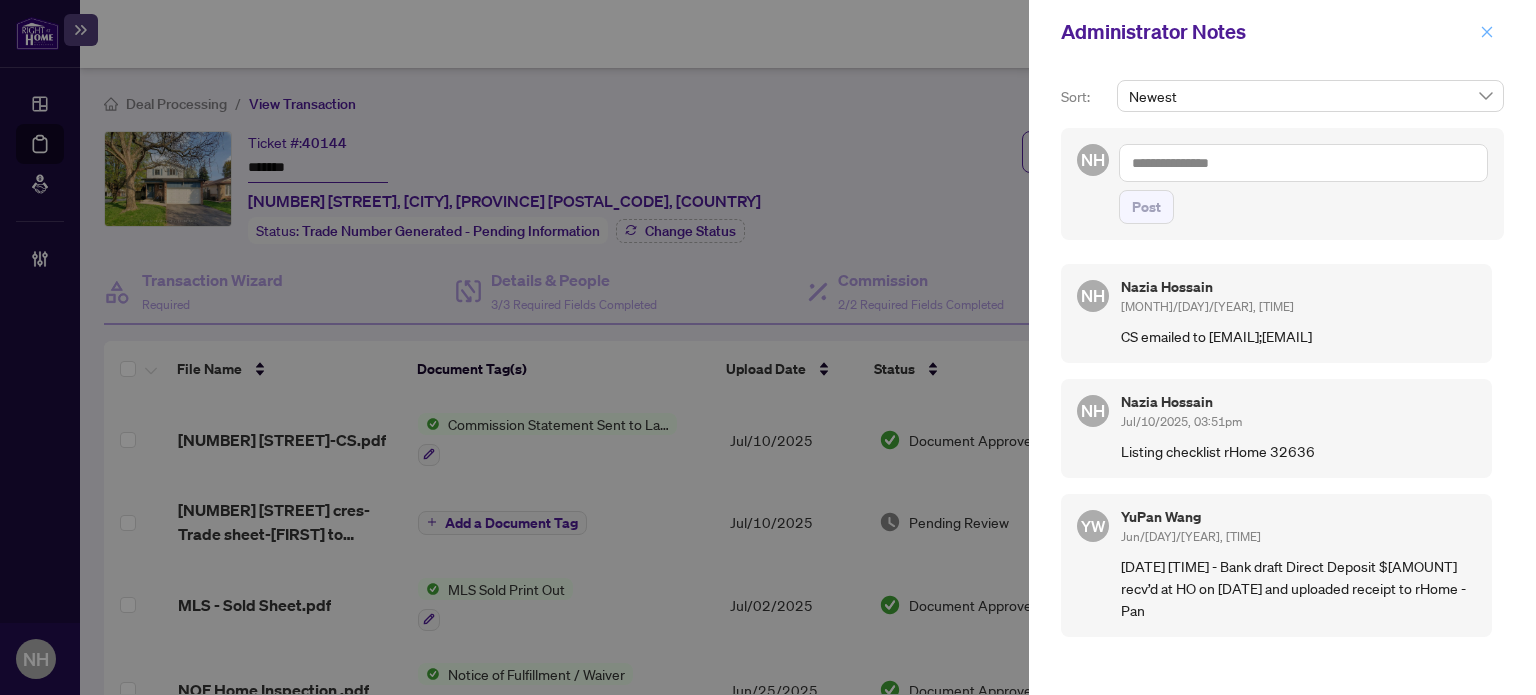 click 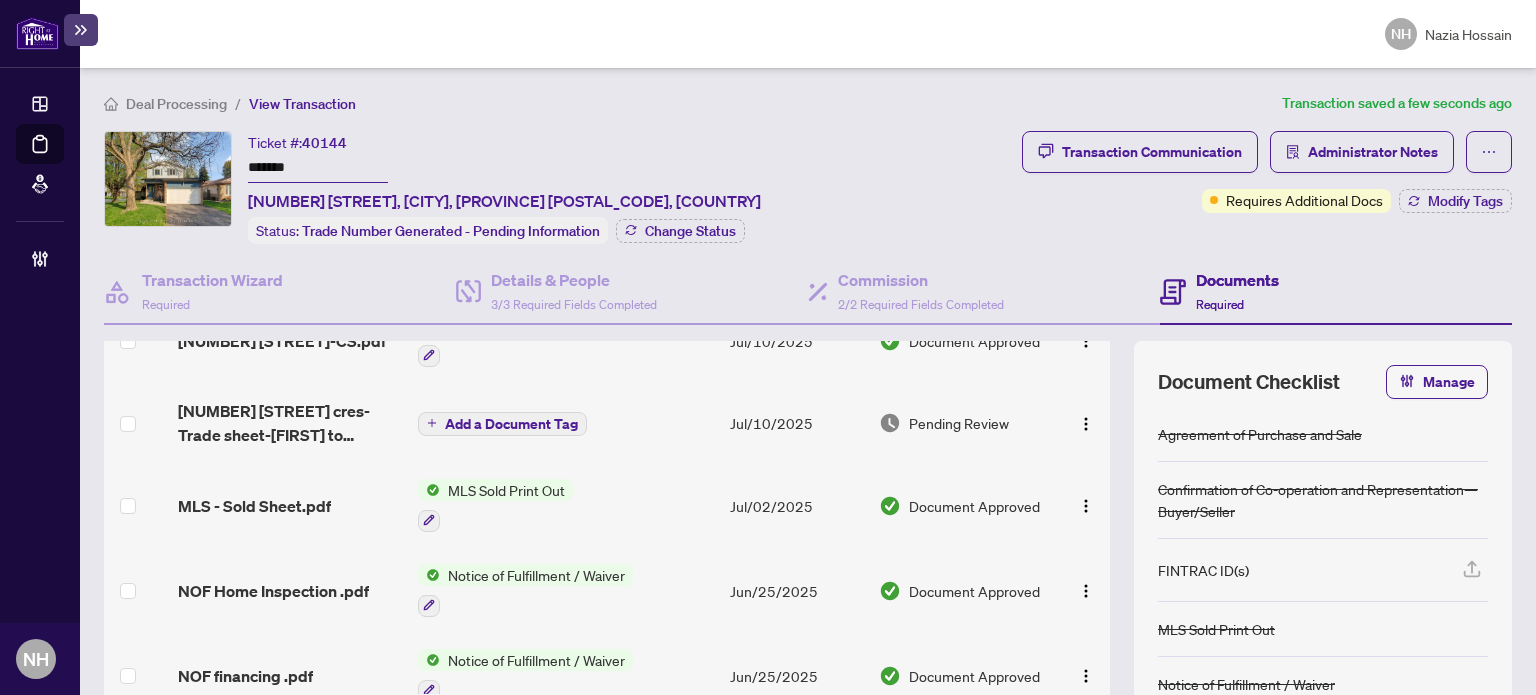scroll, scrollTop: 200, scrollLeft: 0, axis: vertical 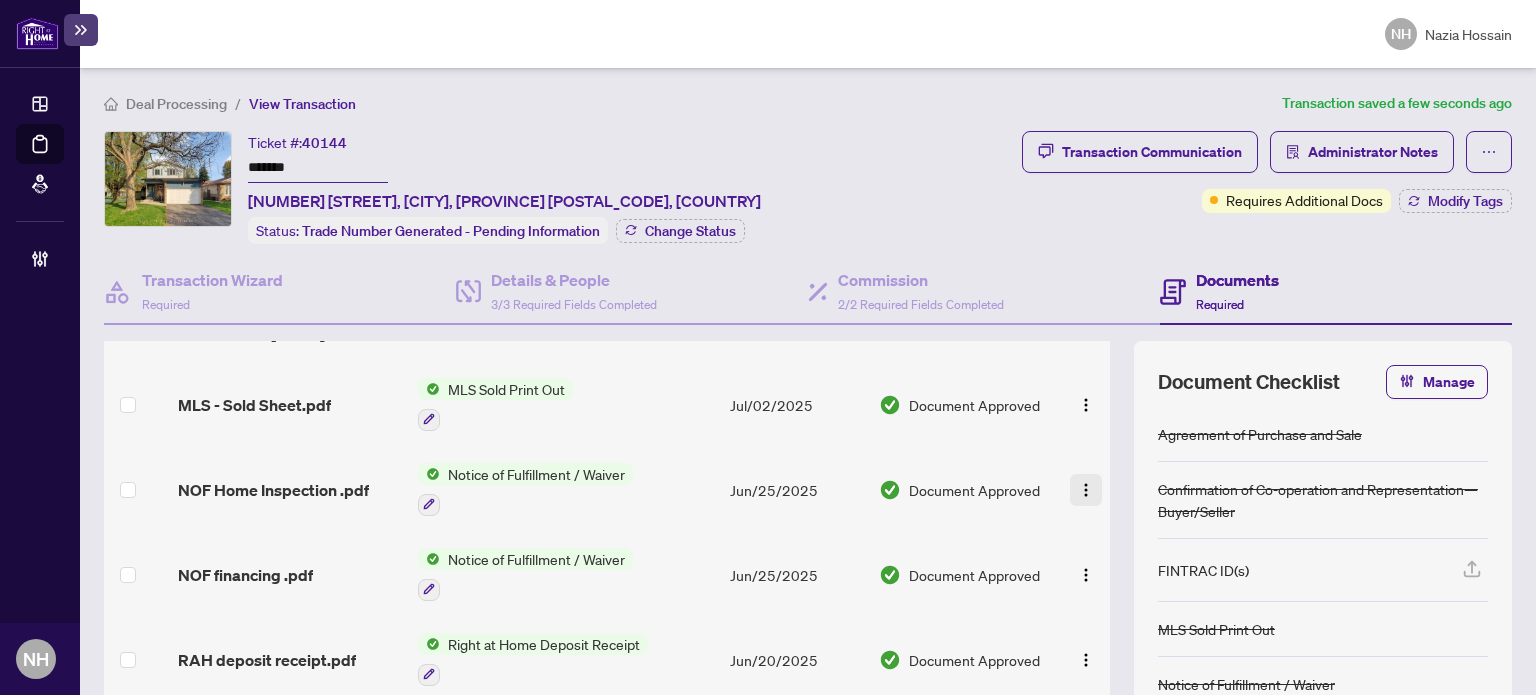 click at bounding box center [1086, 490] 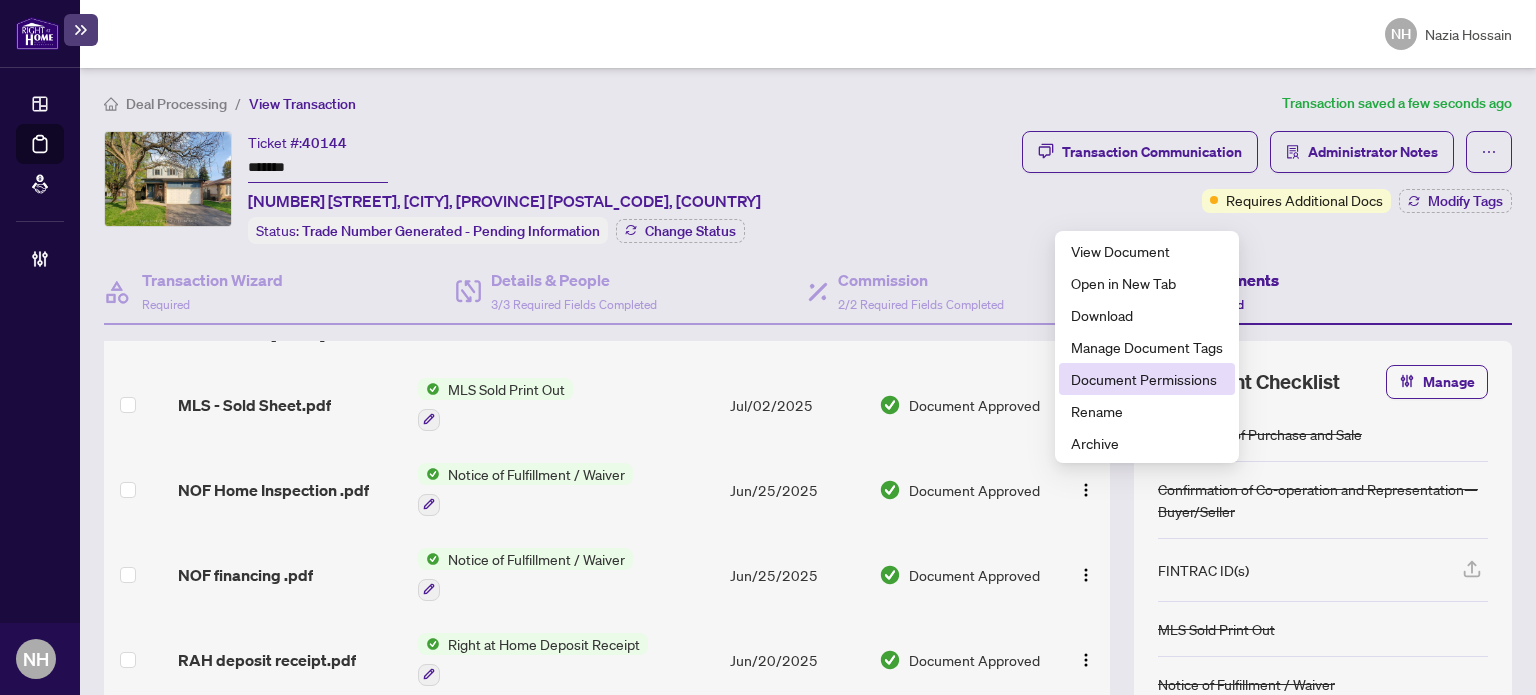 click on "Document Permissions" at bounding box center [1147, 379] 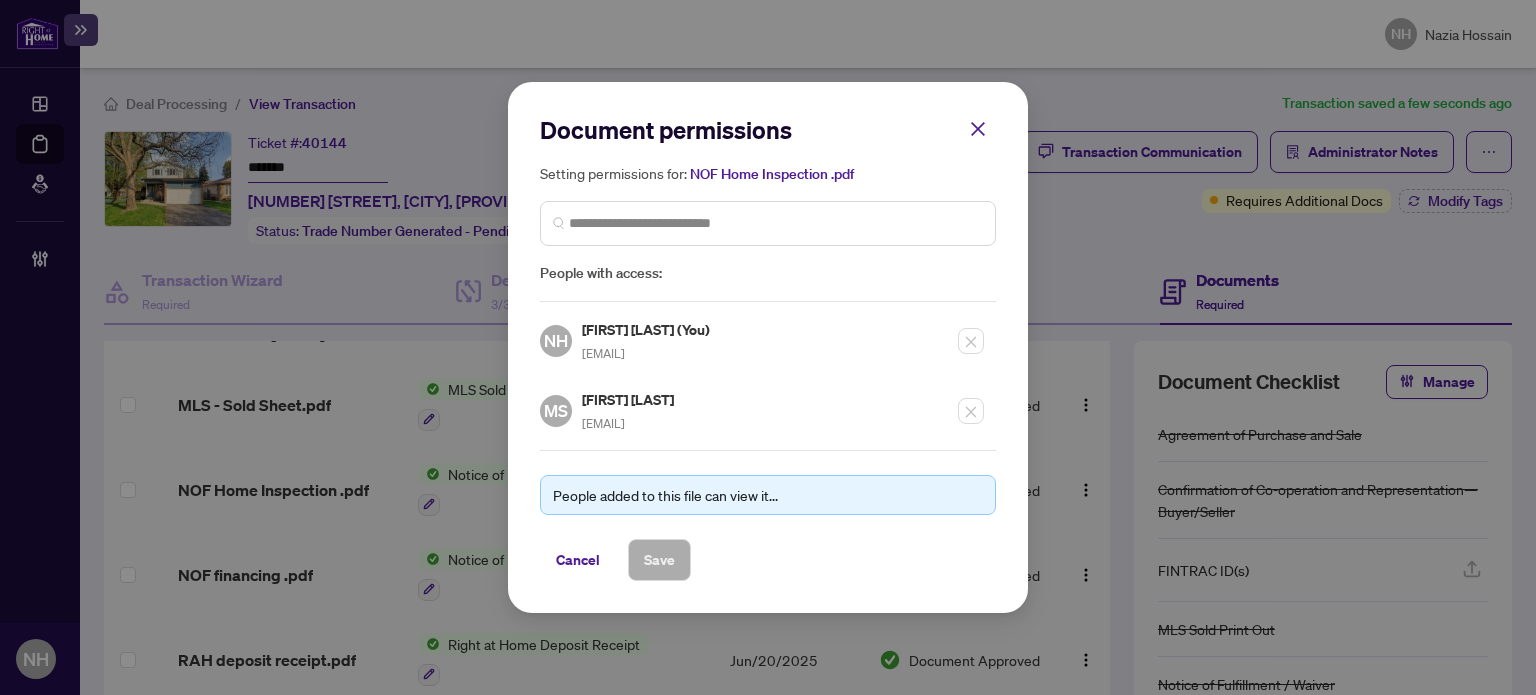 drag, startPoint x: 743, startPoint y: 419, endPoint x: 576, endPoint y: 429, distance: 167.29913 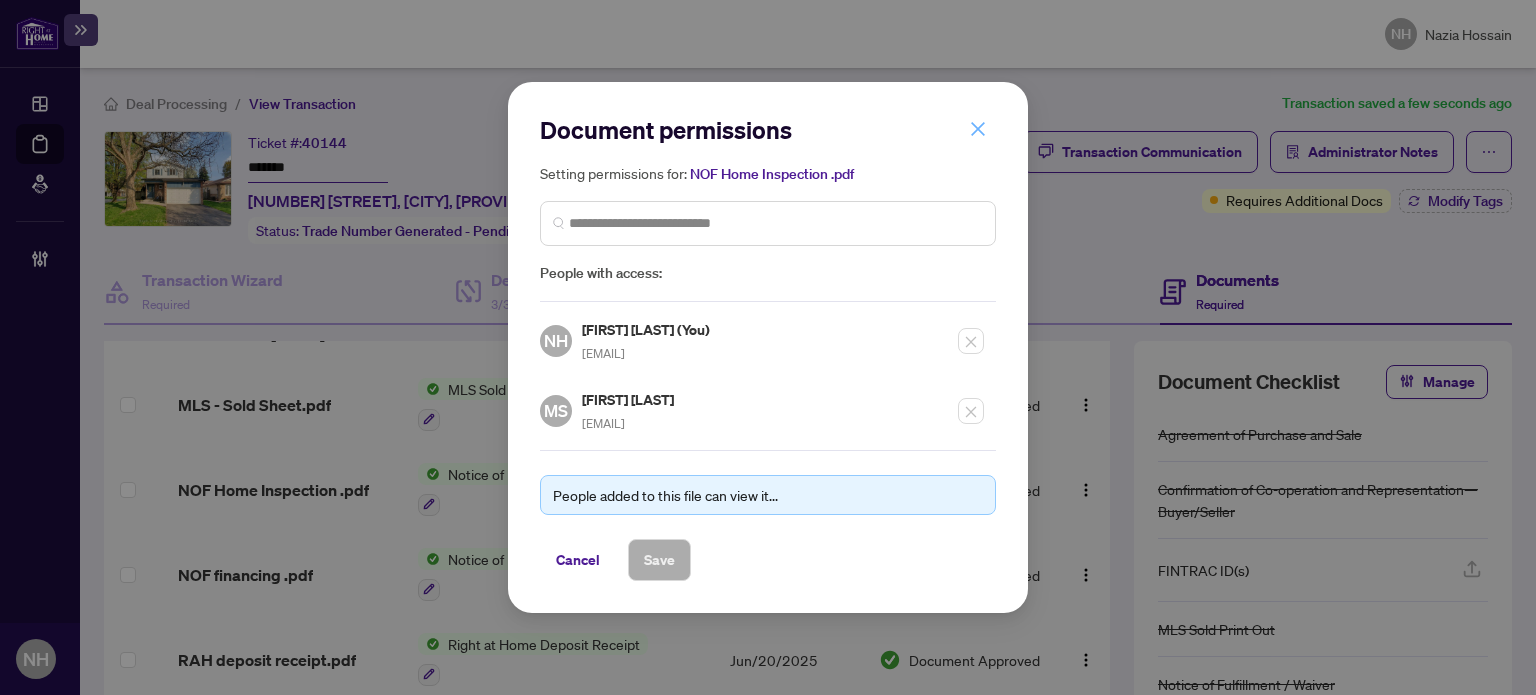 click 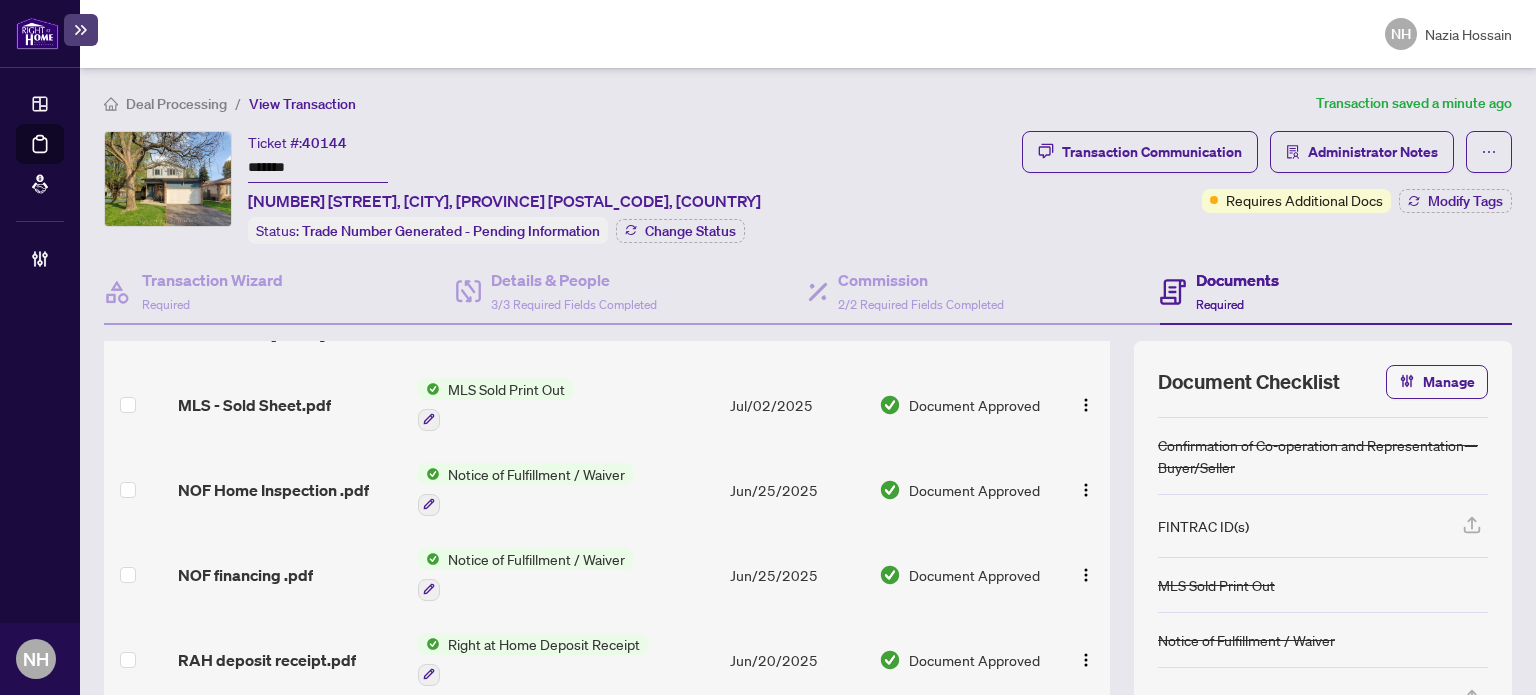 scroll, scrollTop: 67, scrollLeft: 0, axis: vertical 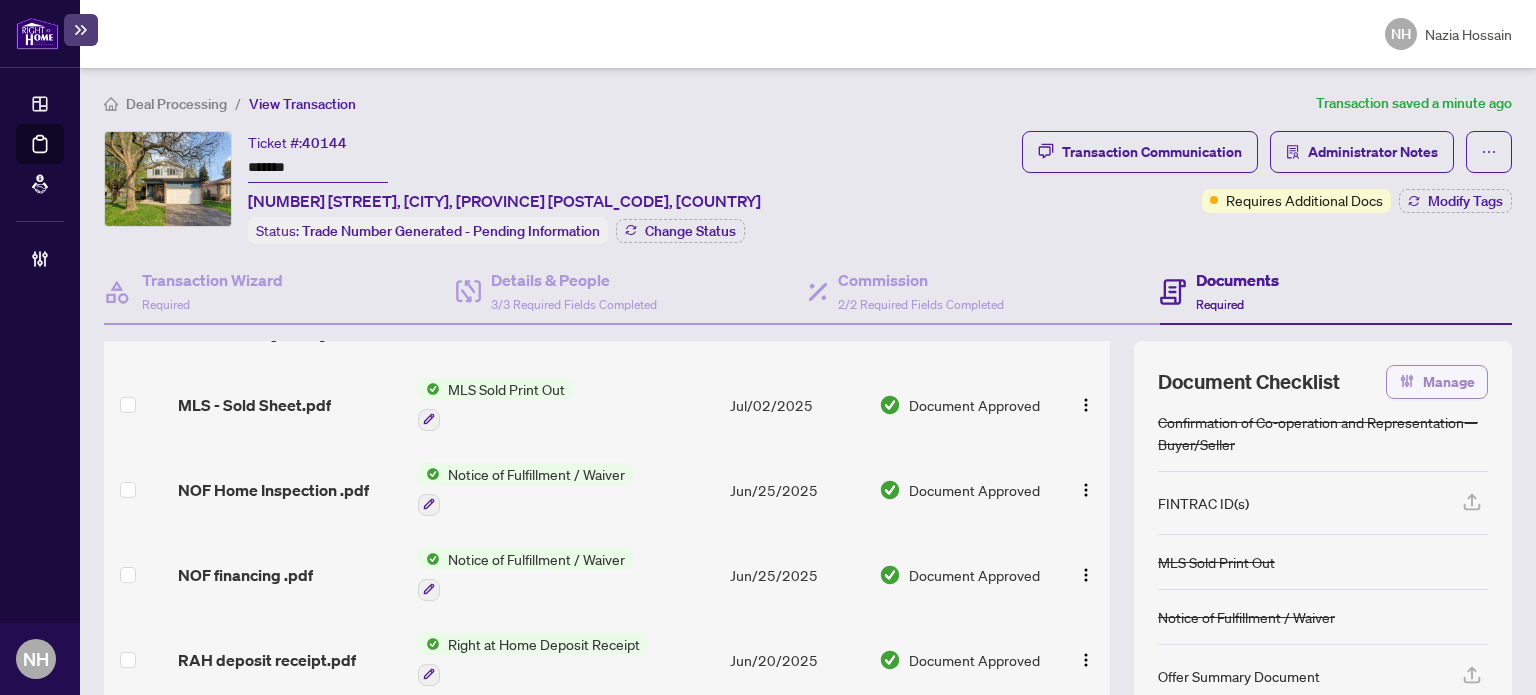 click on "Manage" at bounding box center (1449, 382) 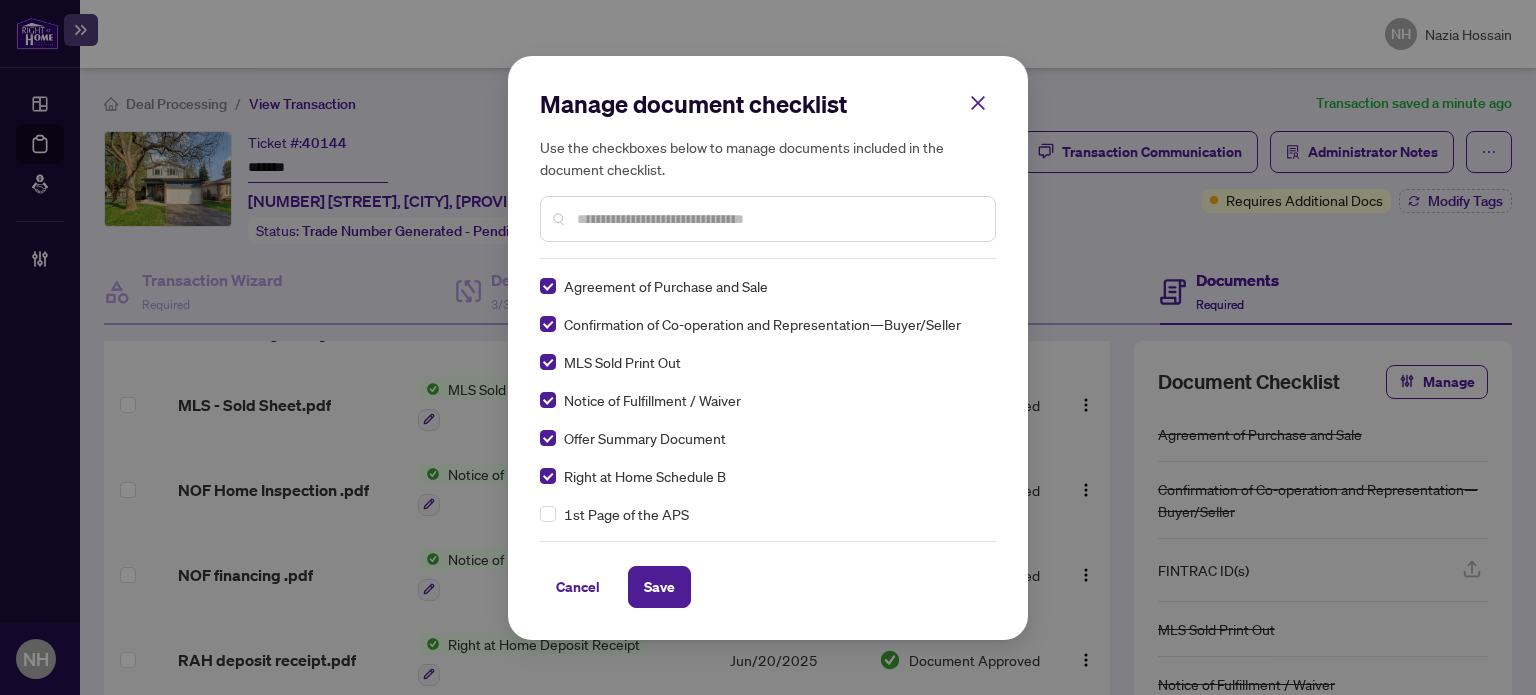 scroll, scrollTop: 0, scrollLeft: 0, axis: both 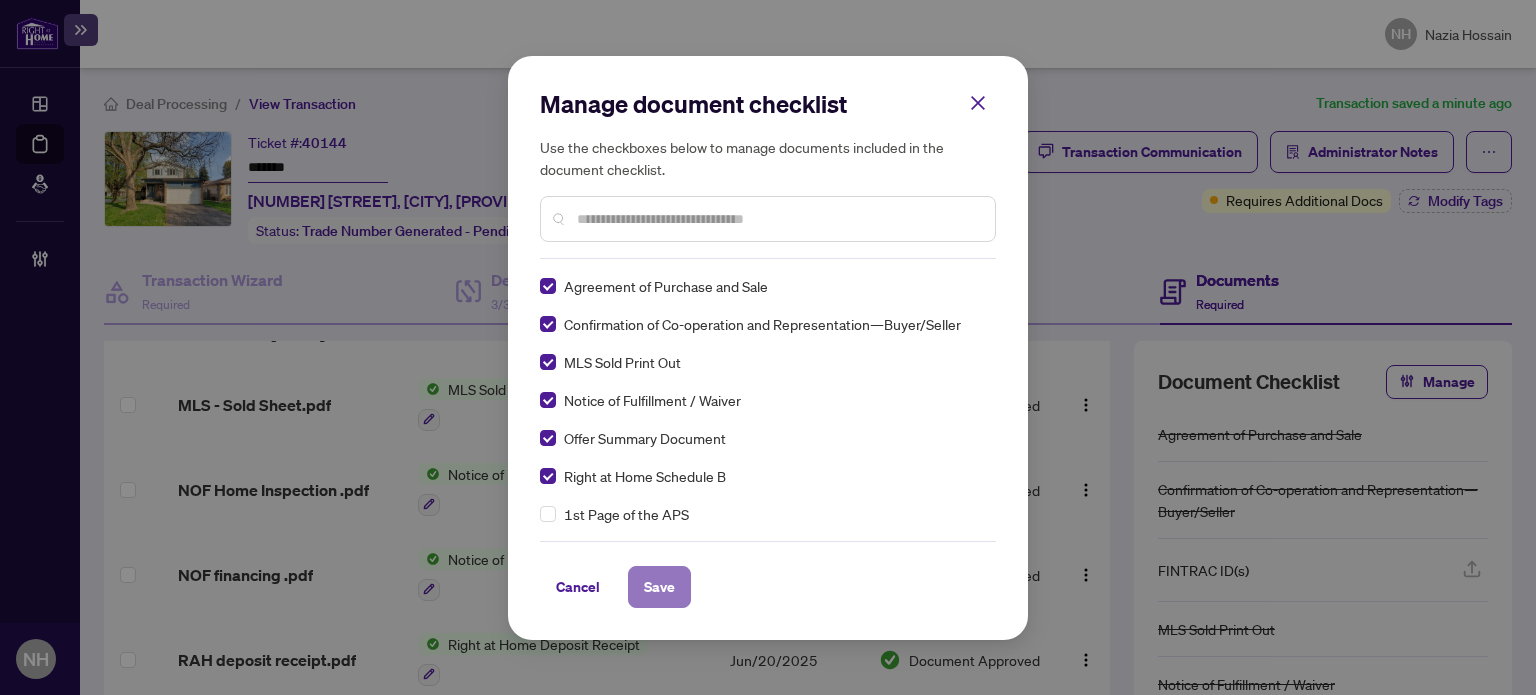 click on "Save" at bounding box center (659, 587) 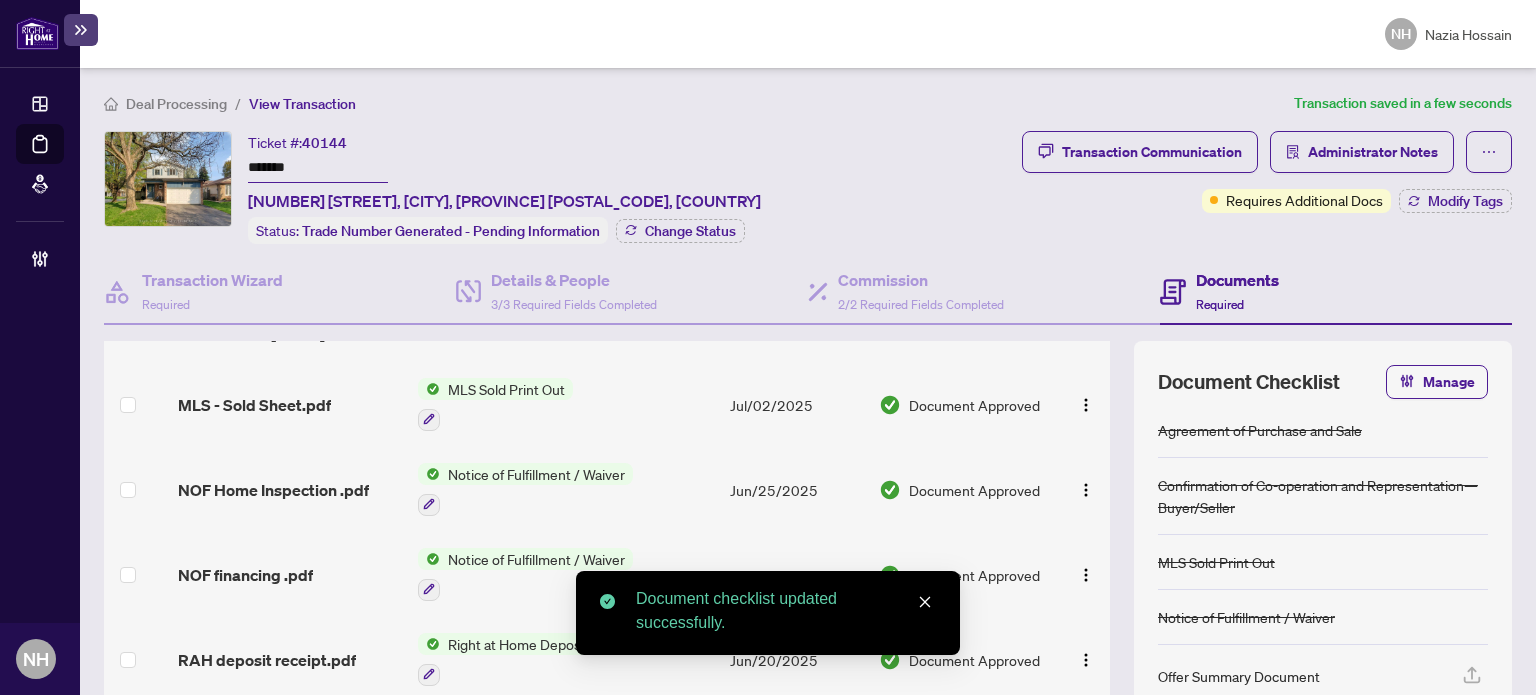 scroll, scrollTop: 0, scrollLeft: 0, axis: both 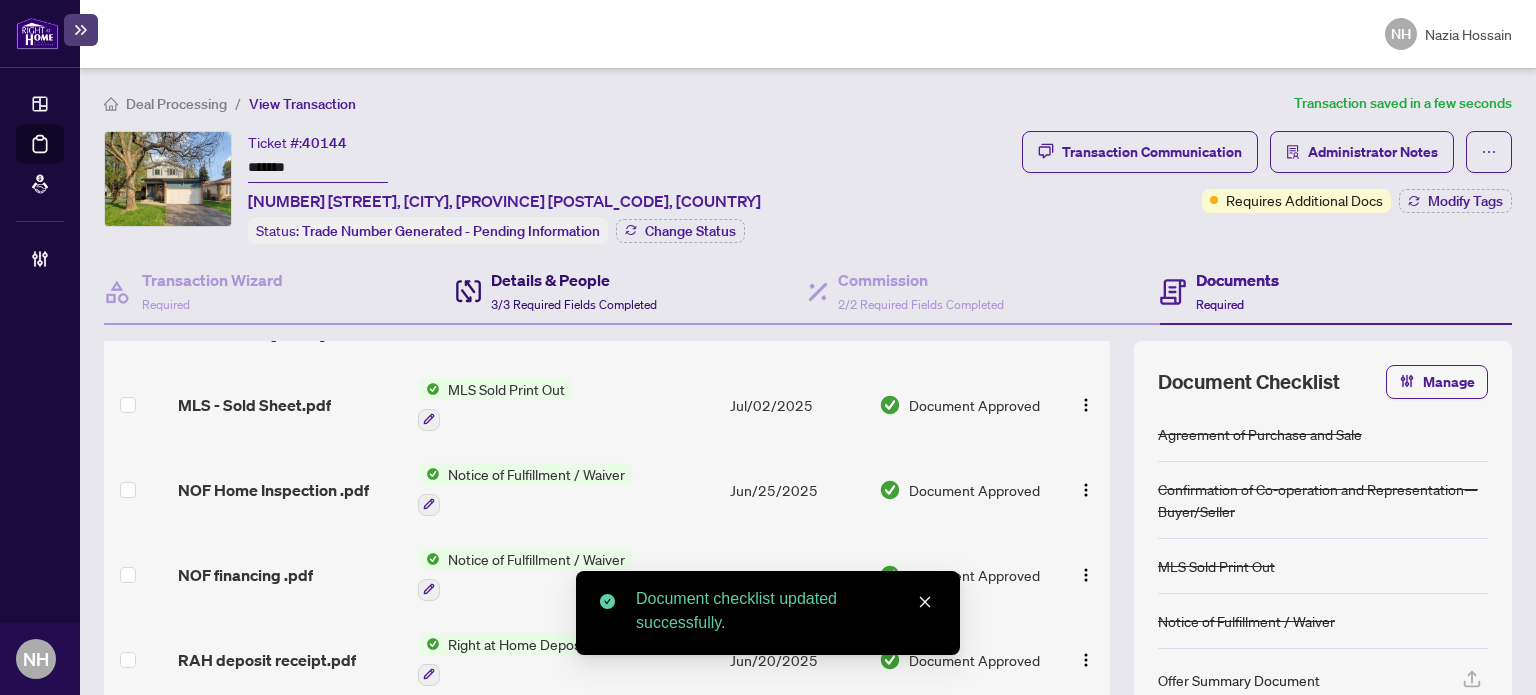 click on "3/3 Required Fields Completed" at bounding box center (574, 304) 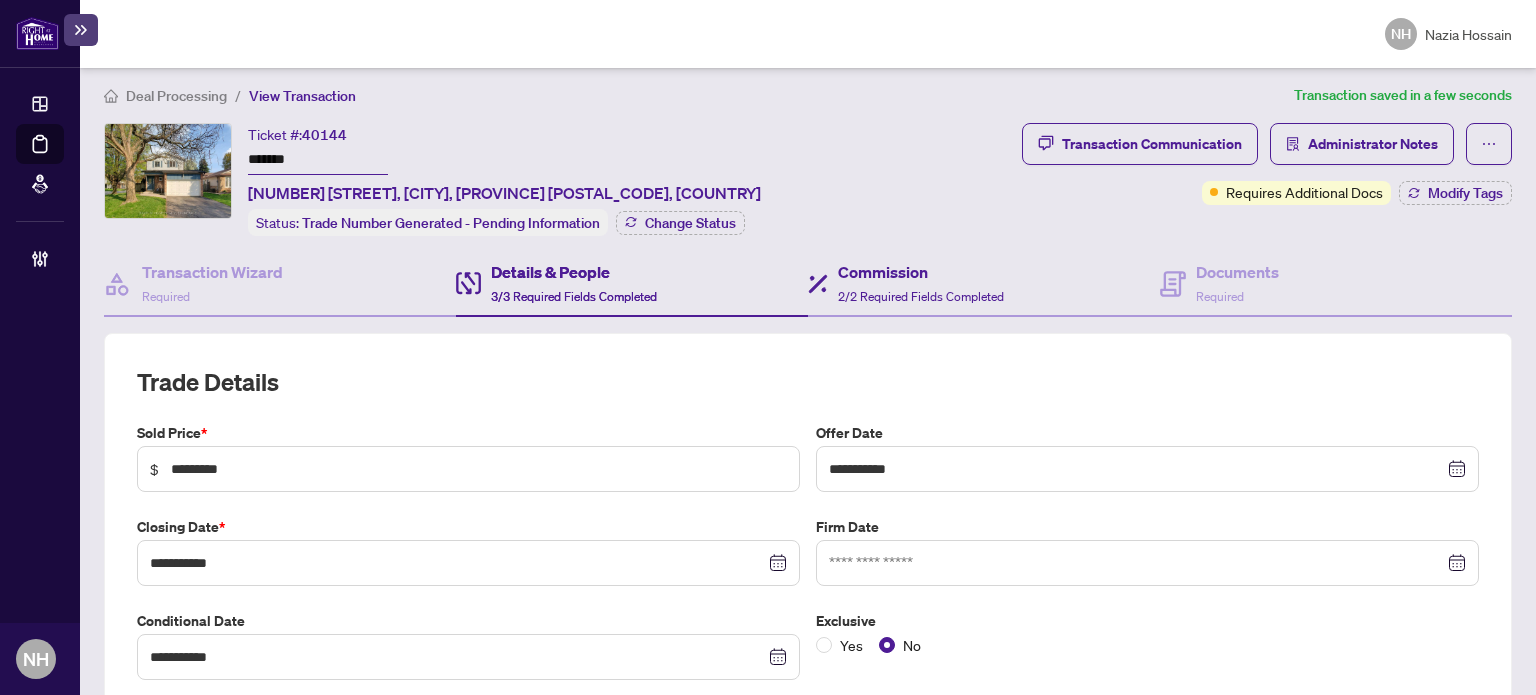 scroll, scrollTop: 0, scrollLeft: 0, axis: both 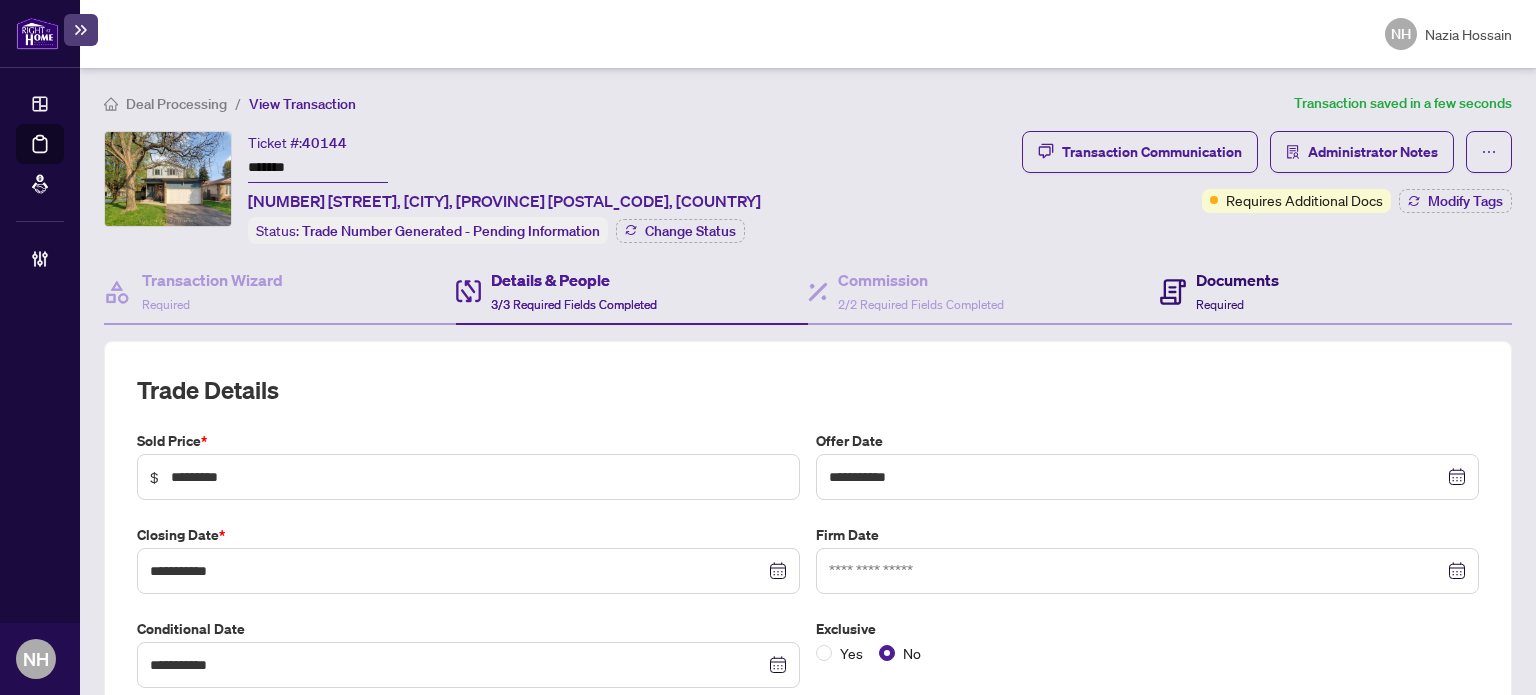 click on "Documents Required" at bounding box center [1237, 291] 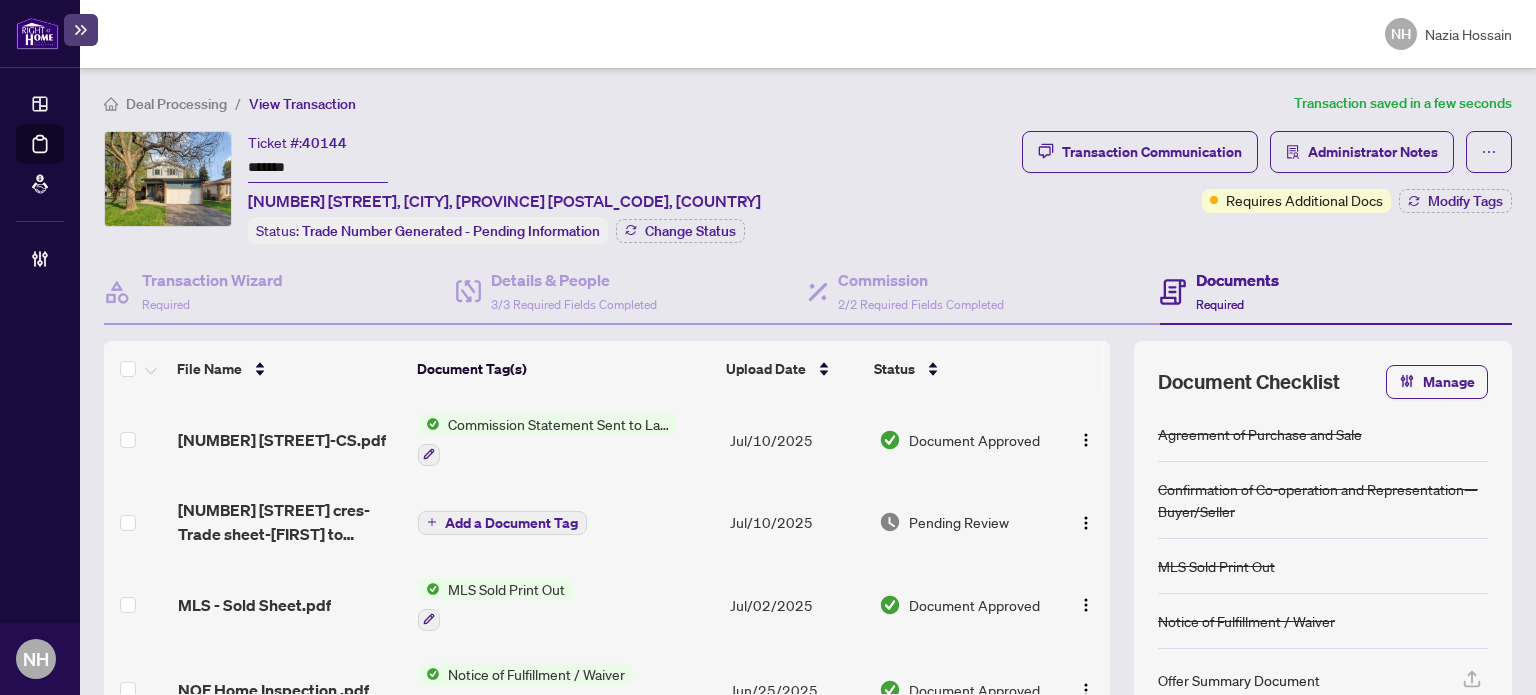 click on "Manage" at bounding box center (1437, 382) 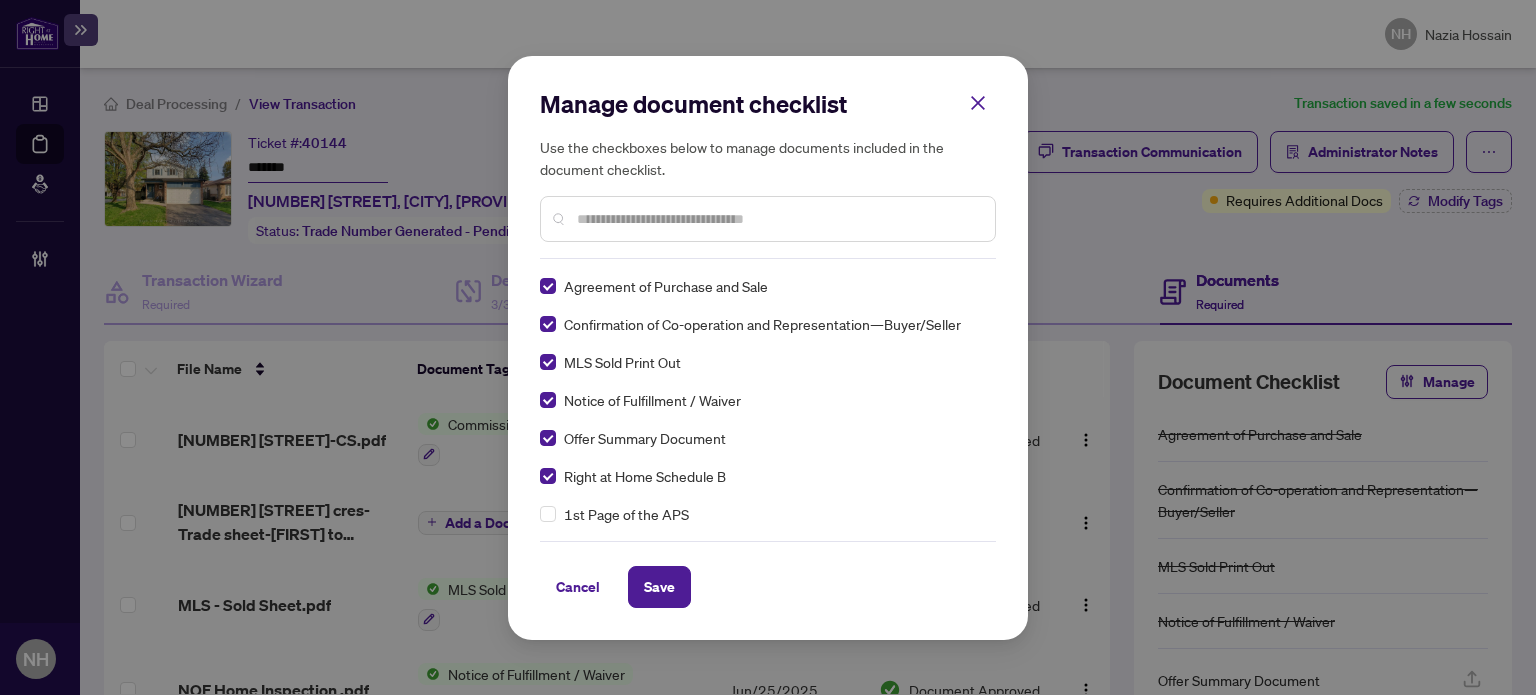 scroll, scrollTop: 0, scrollLeft: 0, axis: both 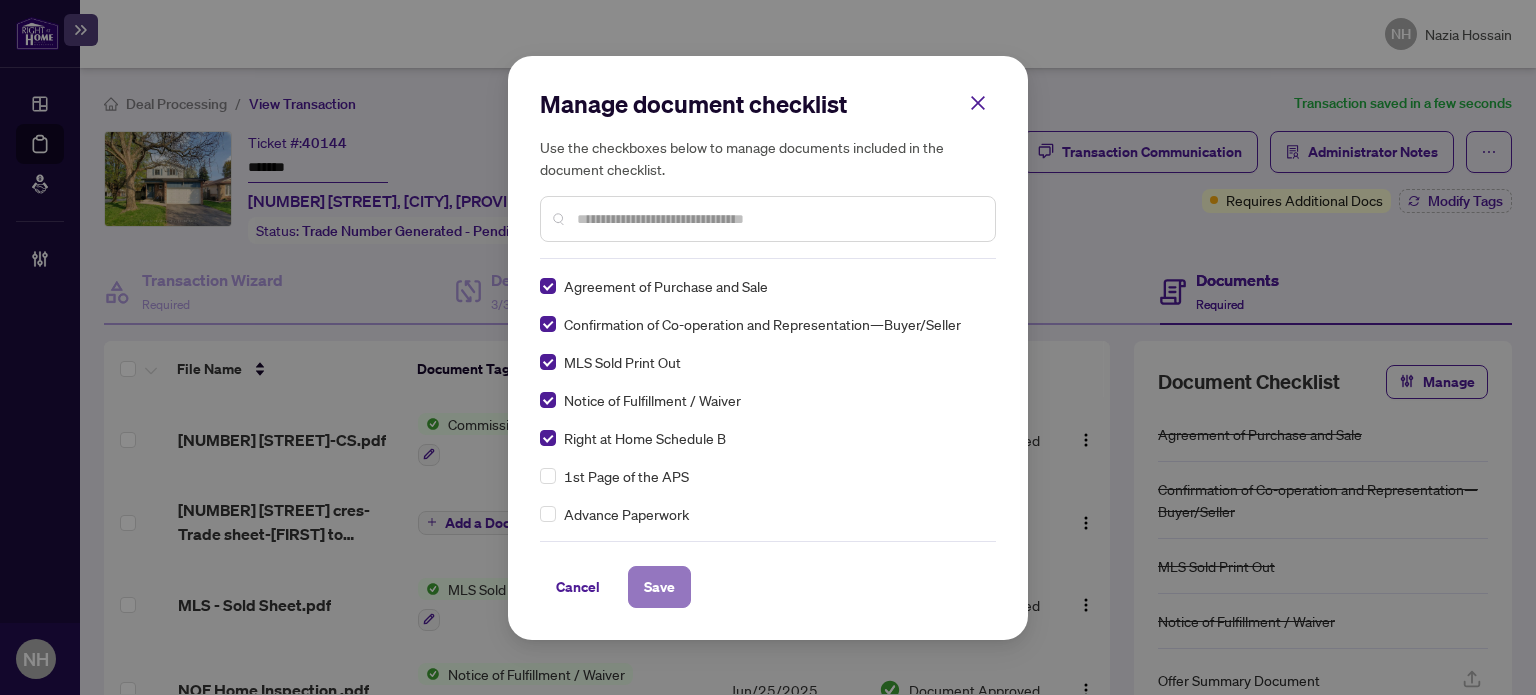click on "Save" at bounding box center (659, 587) 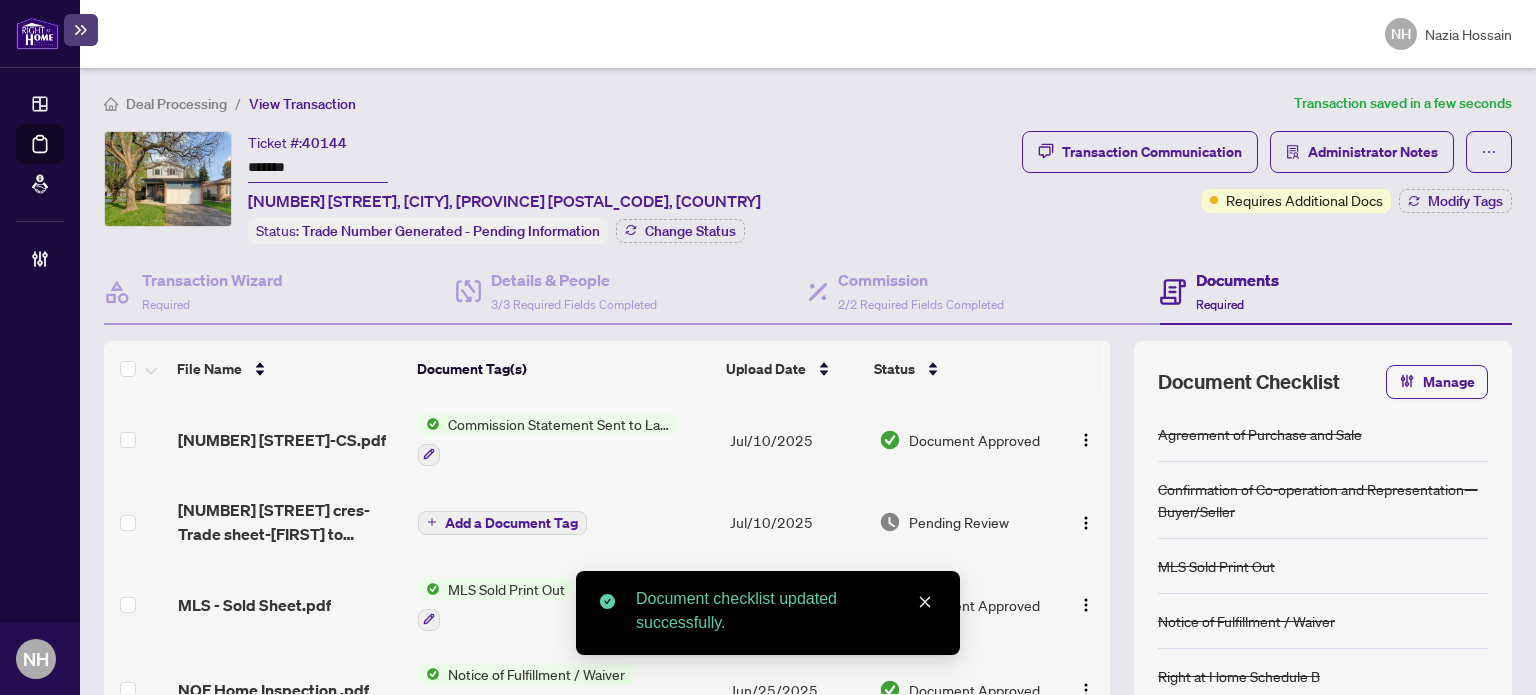 scroll, scrollTop: 0, scrollLeft: 0, axis: both 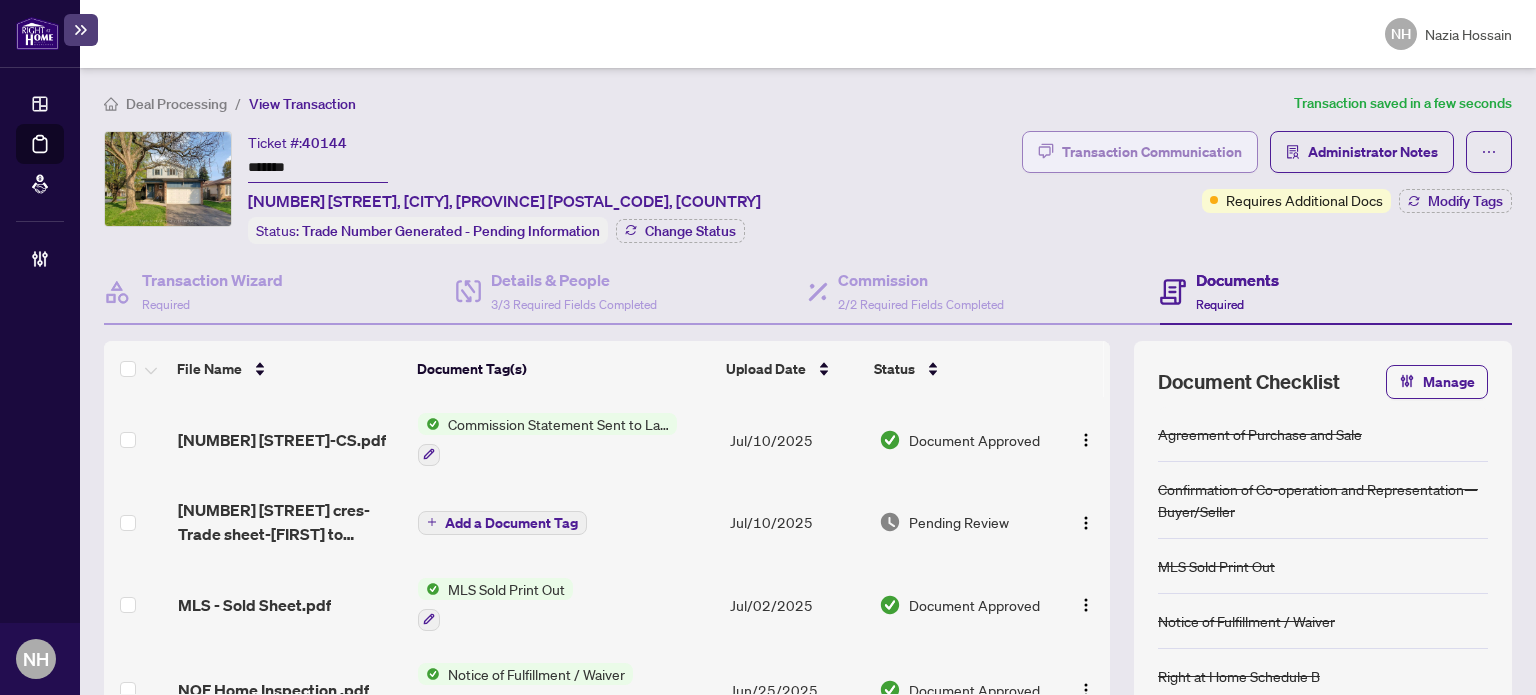 click on "Transaction Communication" at bounding box center [1152, 152] 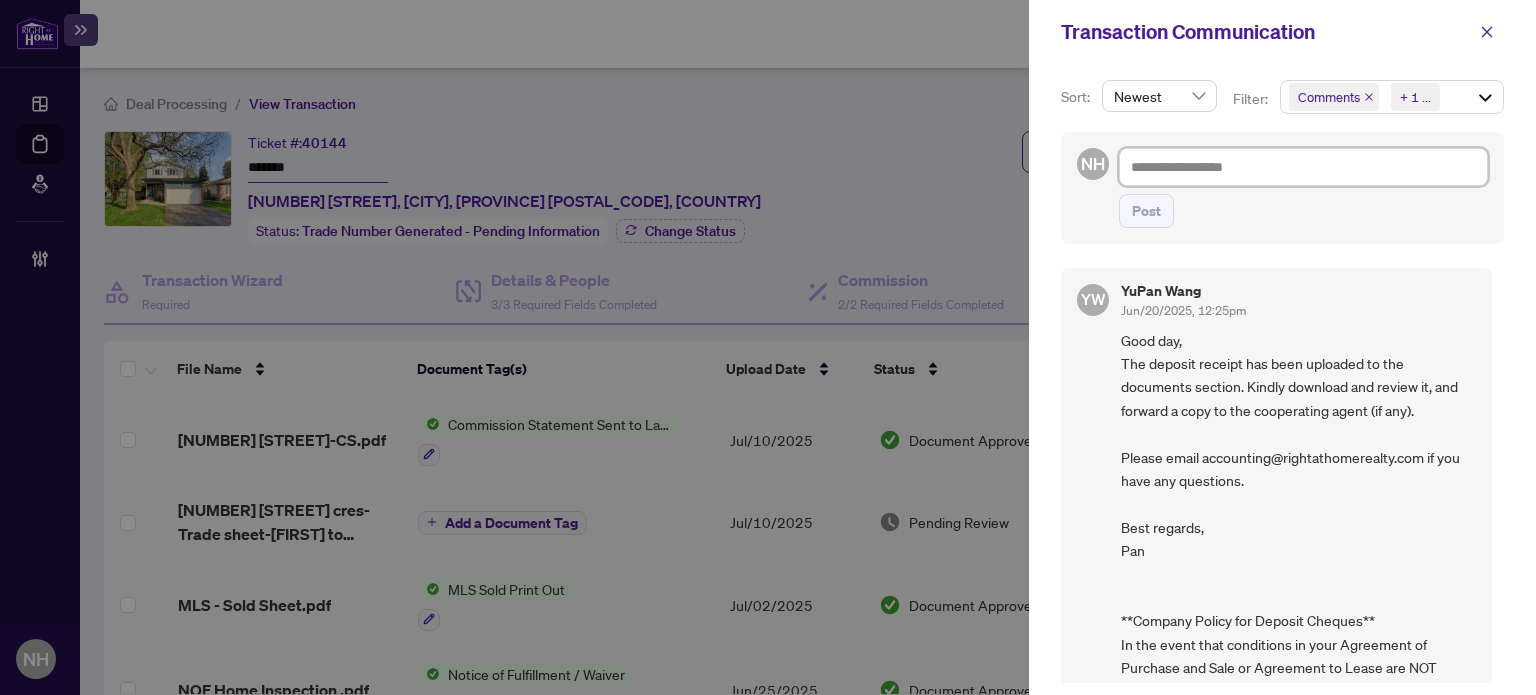 click at bounding box center [1303, 167] 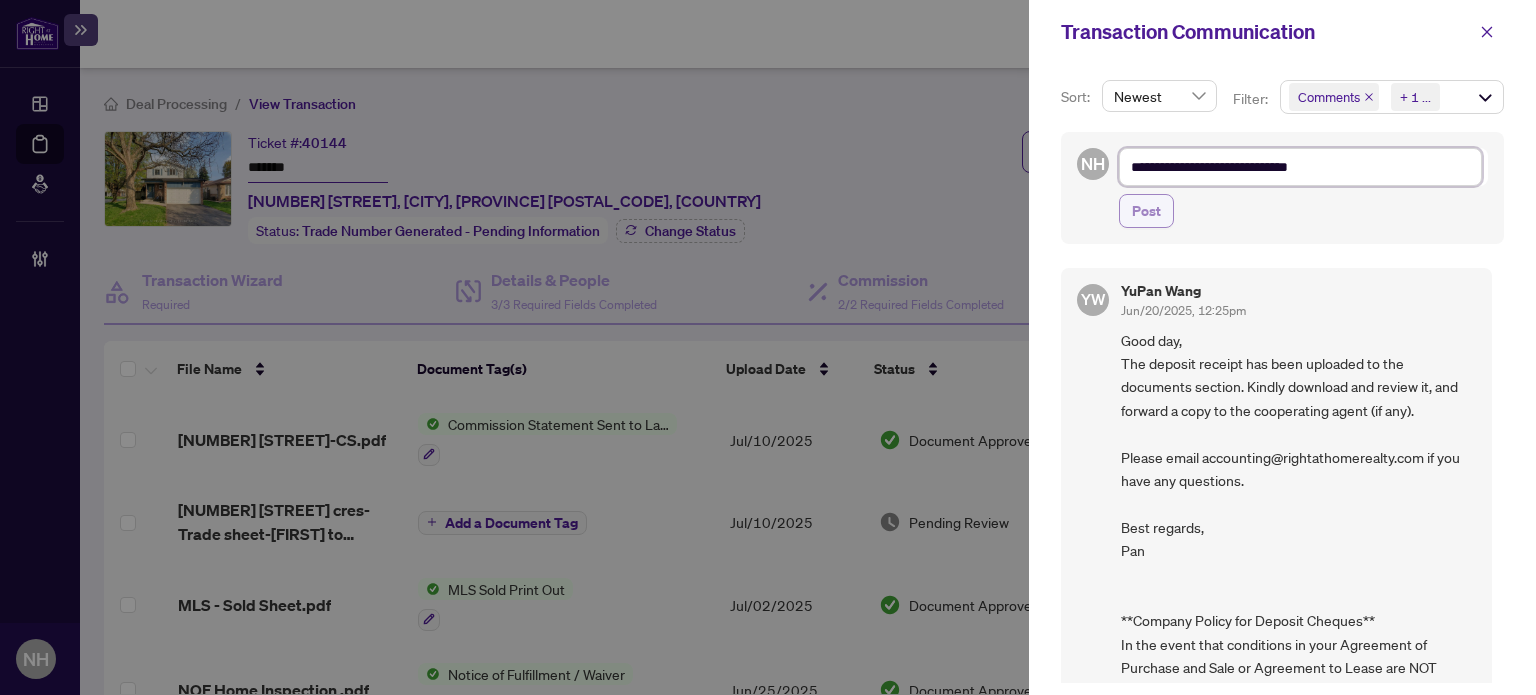 type on "**********" 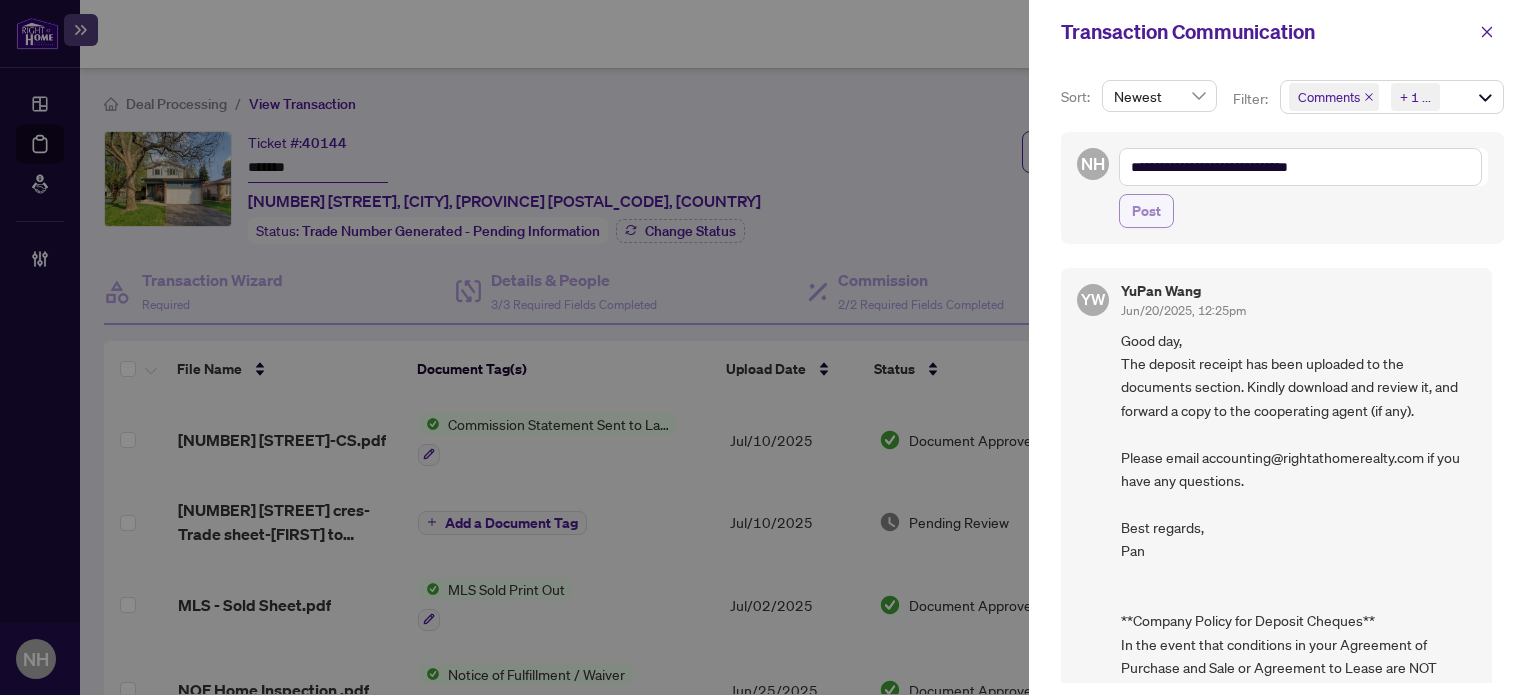 click on "Post" at bounding box center [1146, 211] 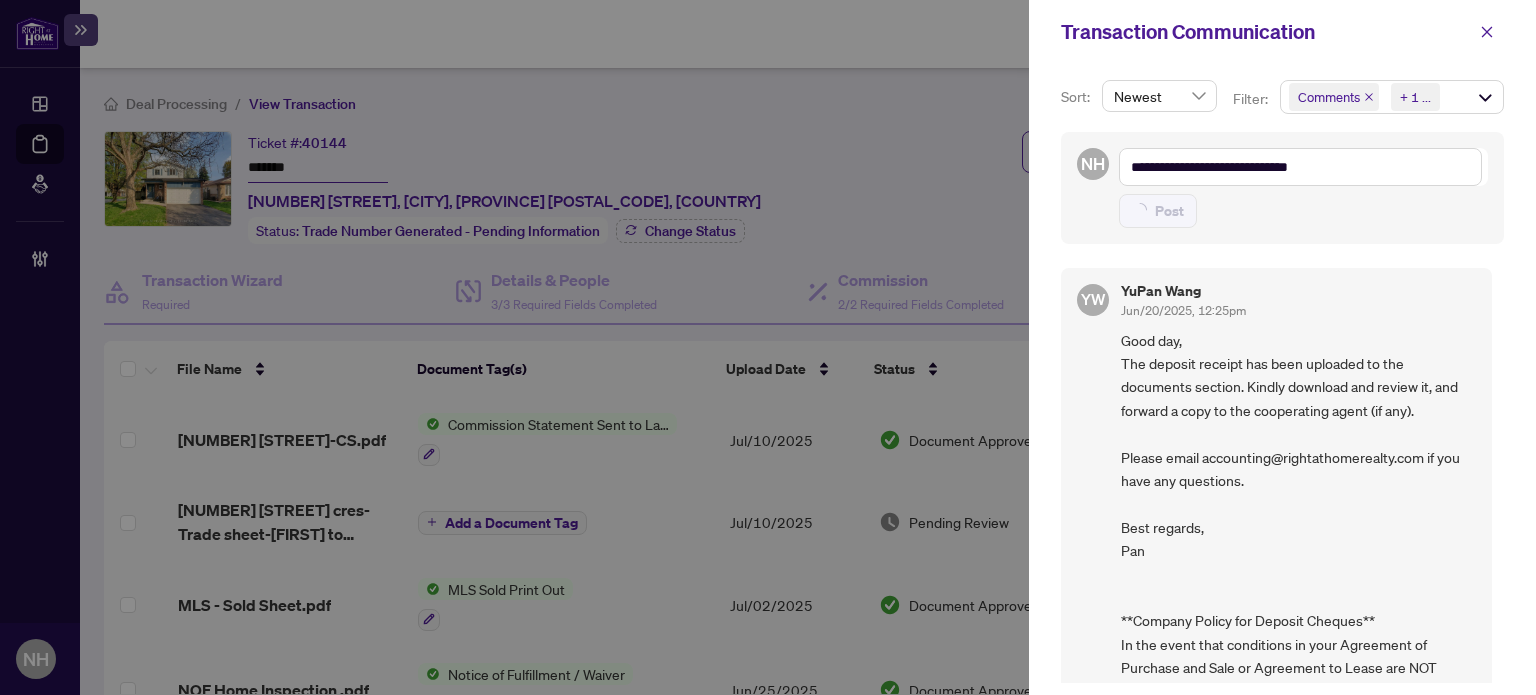 type on "**********" 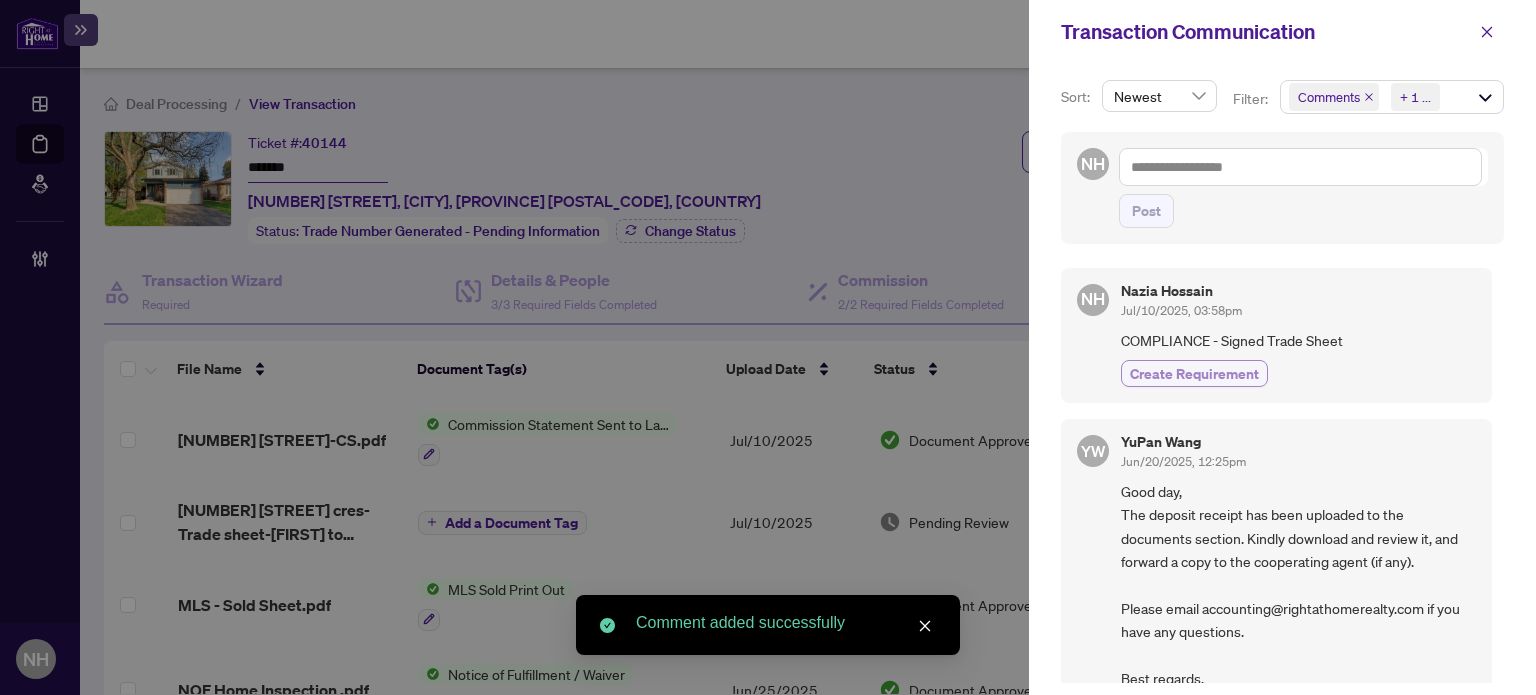 click on "Create Requirement" at bounding box center [1194, 373] 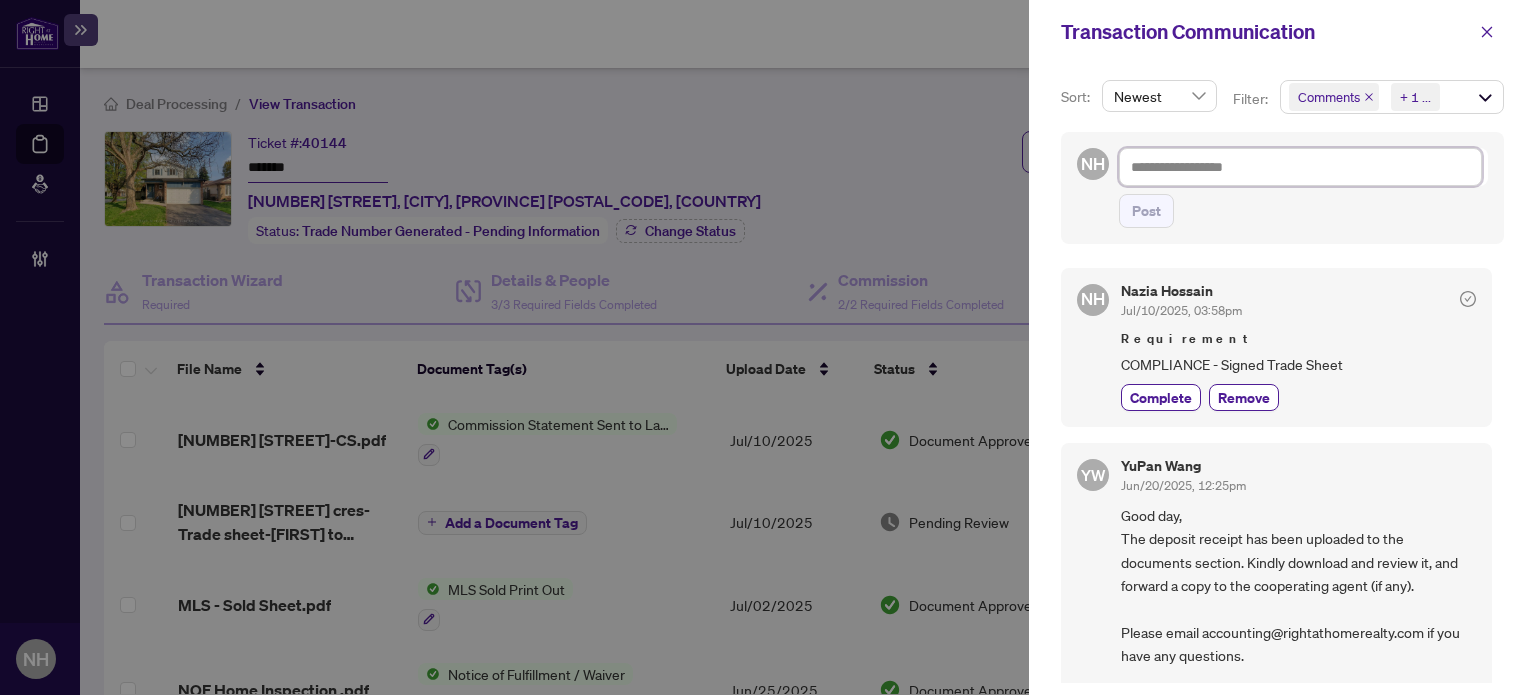 click at bounding box center (1300, 167) 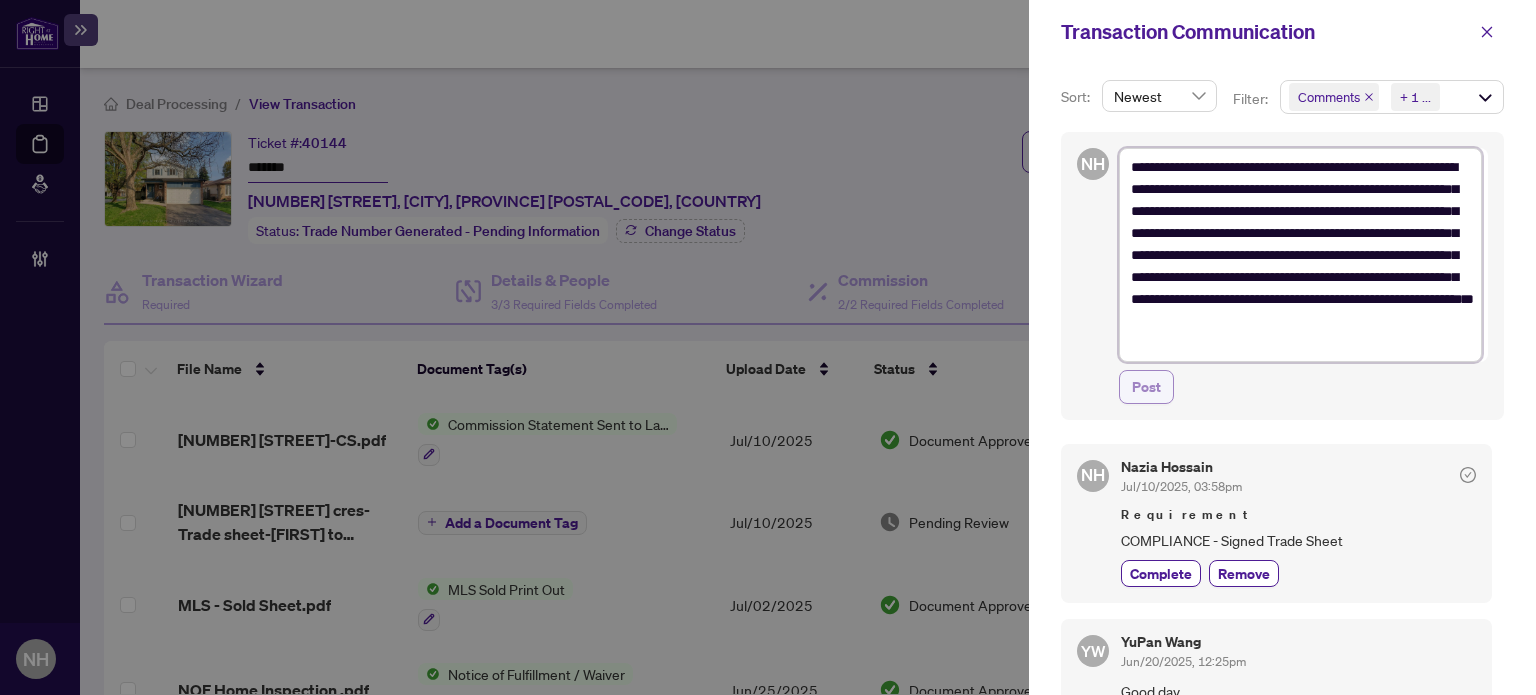 type on "**********" 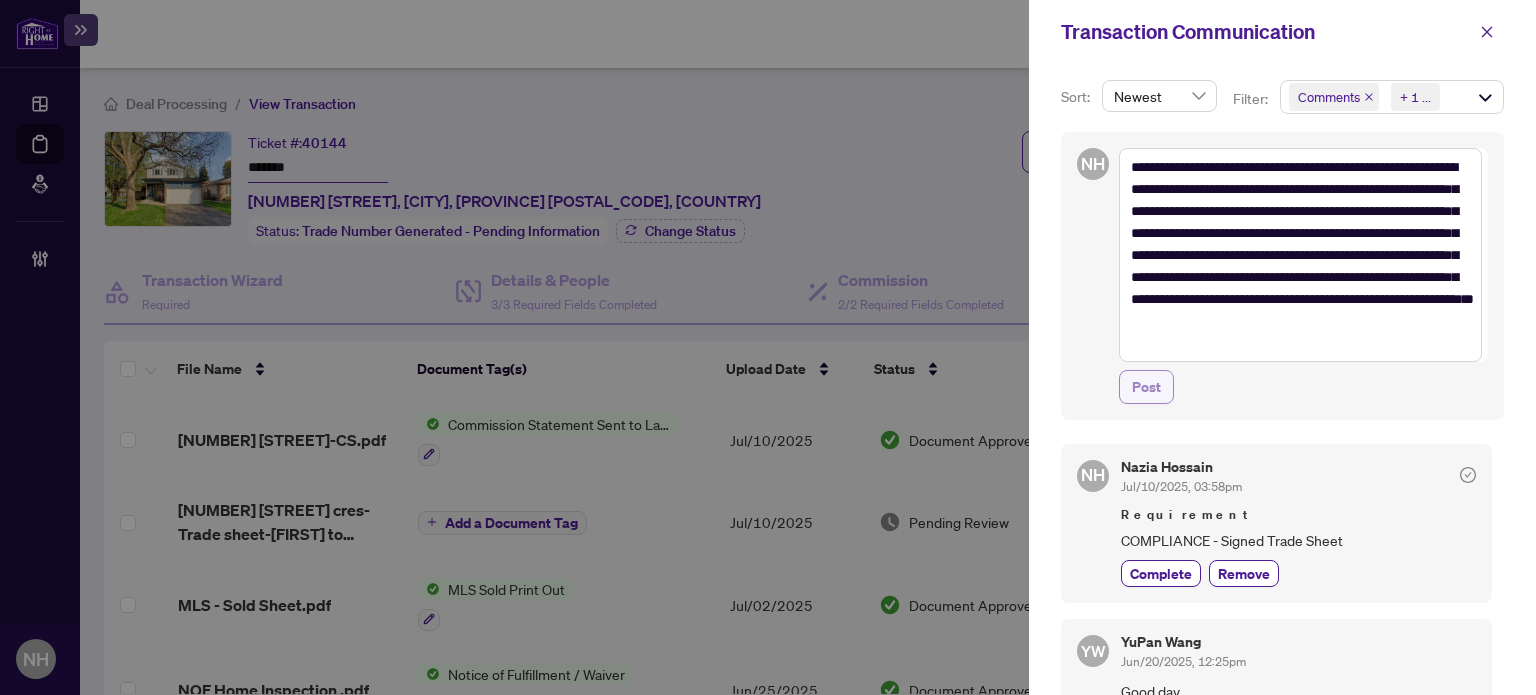 click on "Post" at bounding box center (1146, 387) 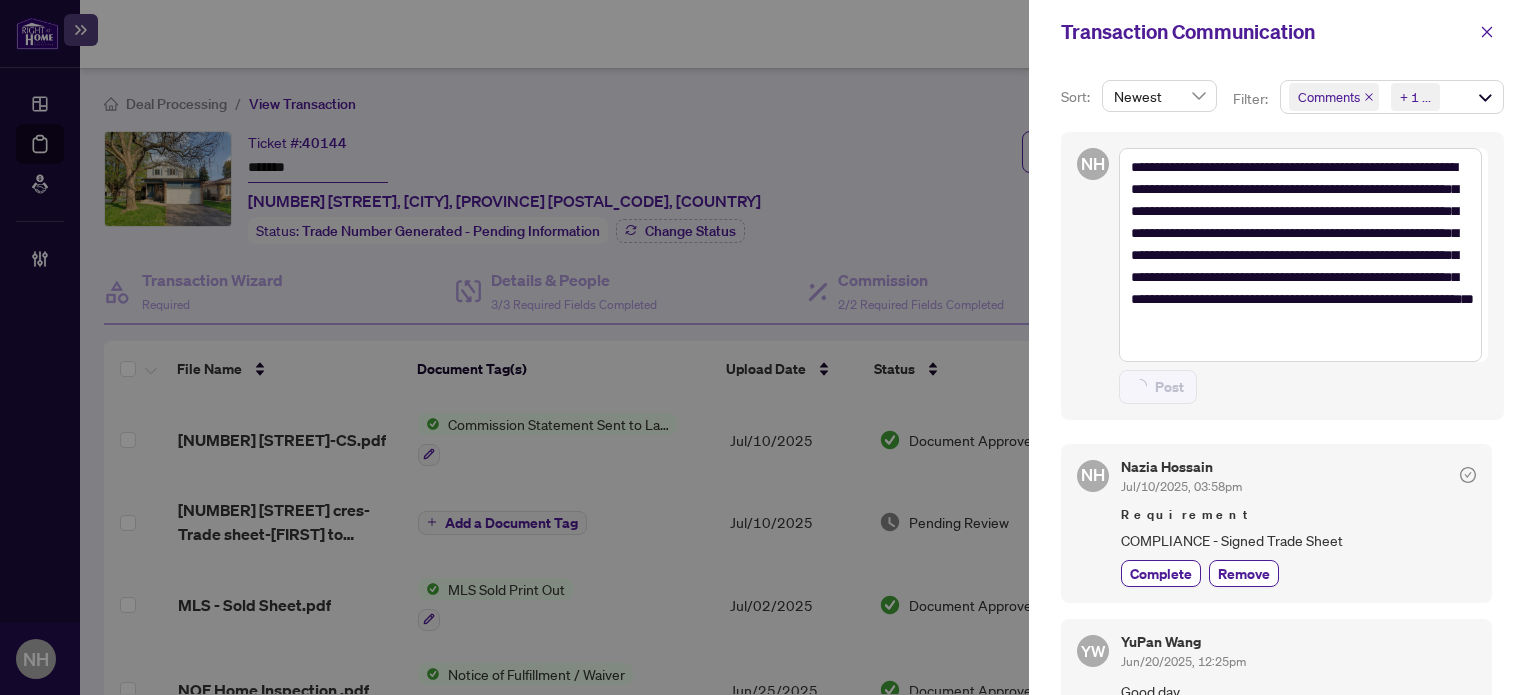 type on "**********" 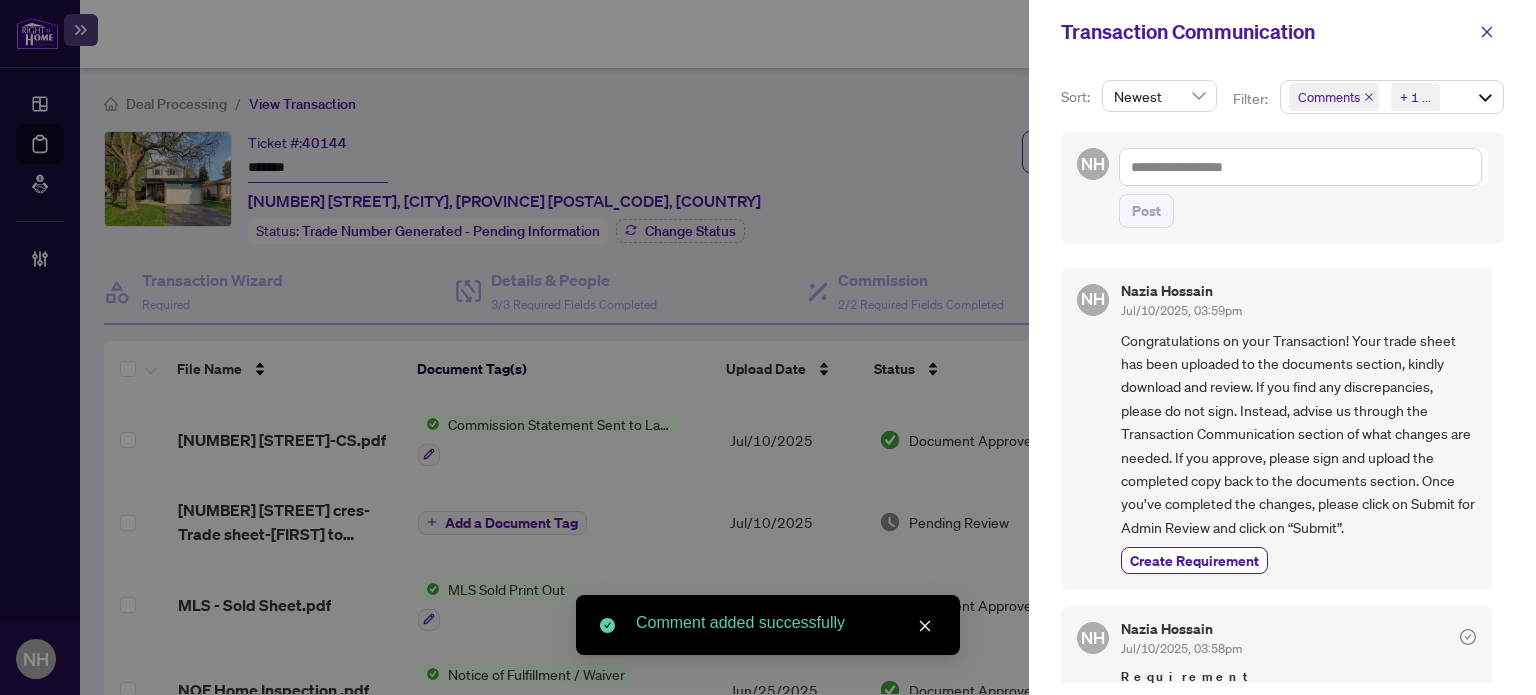 click on "Comments Requirements + 1 ..." at bounding box center [1392, 97] 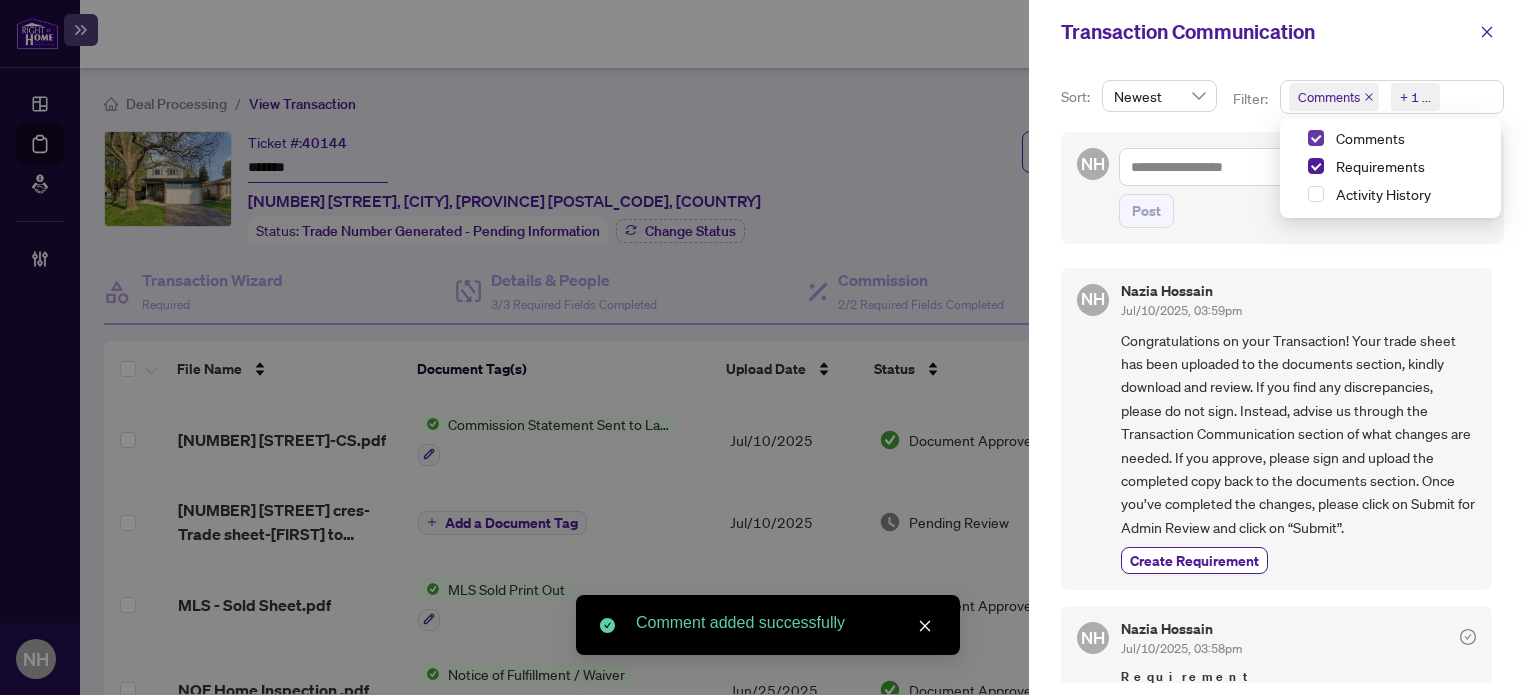 click at bounding box center (1316, 138) 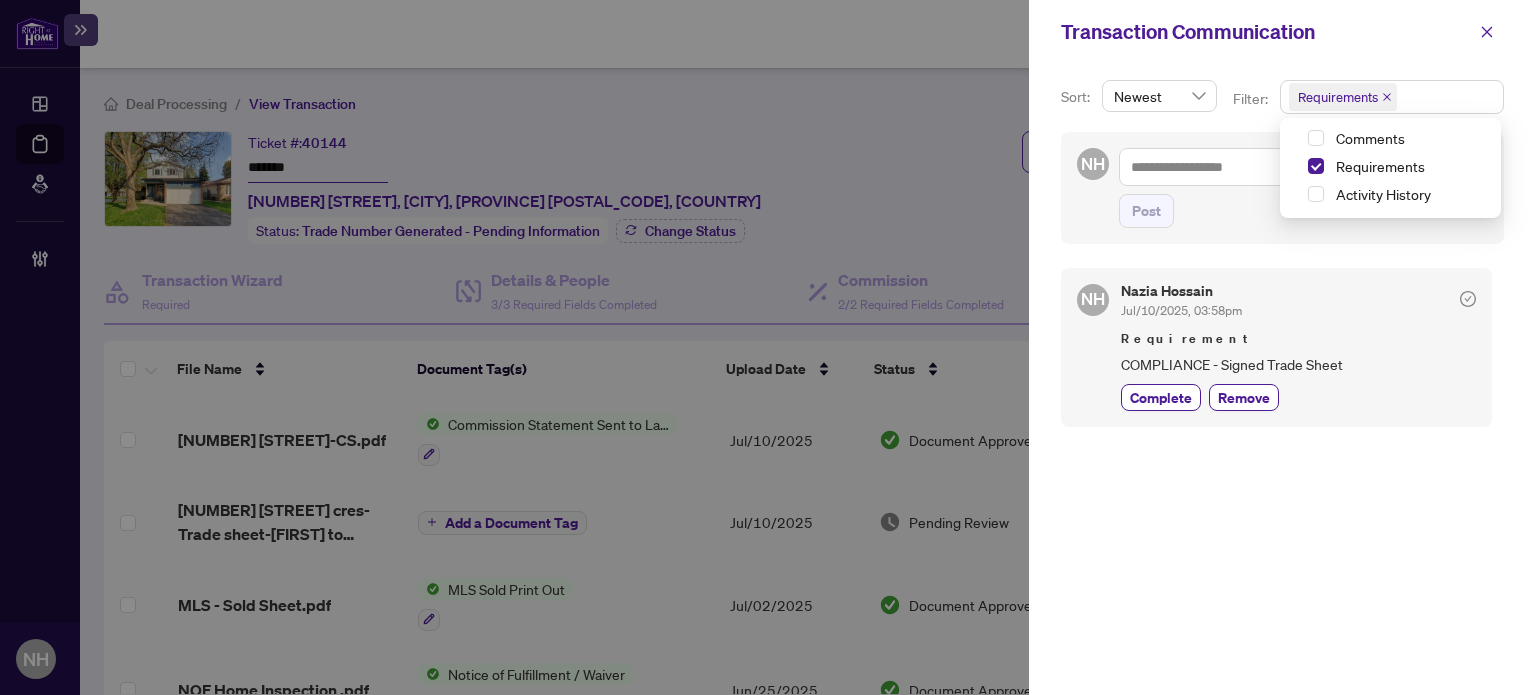 click on "Requirements + 0 ..." at bounding box center (1392, 97) 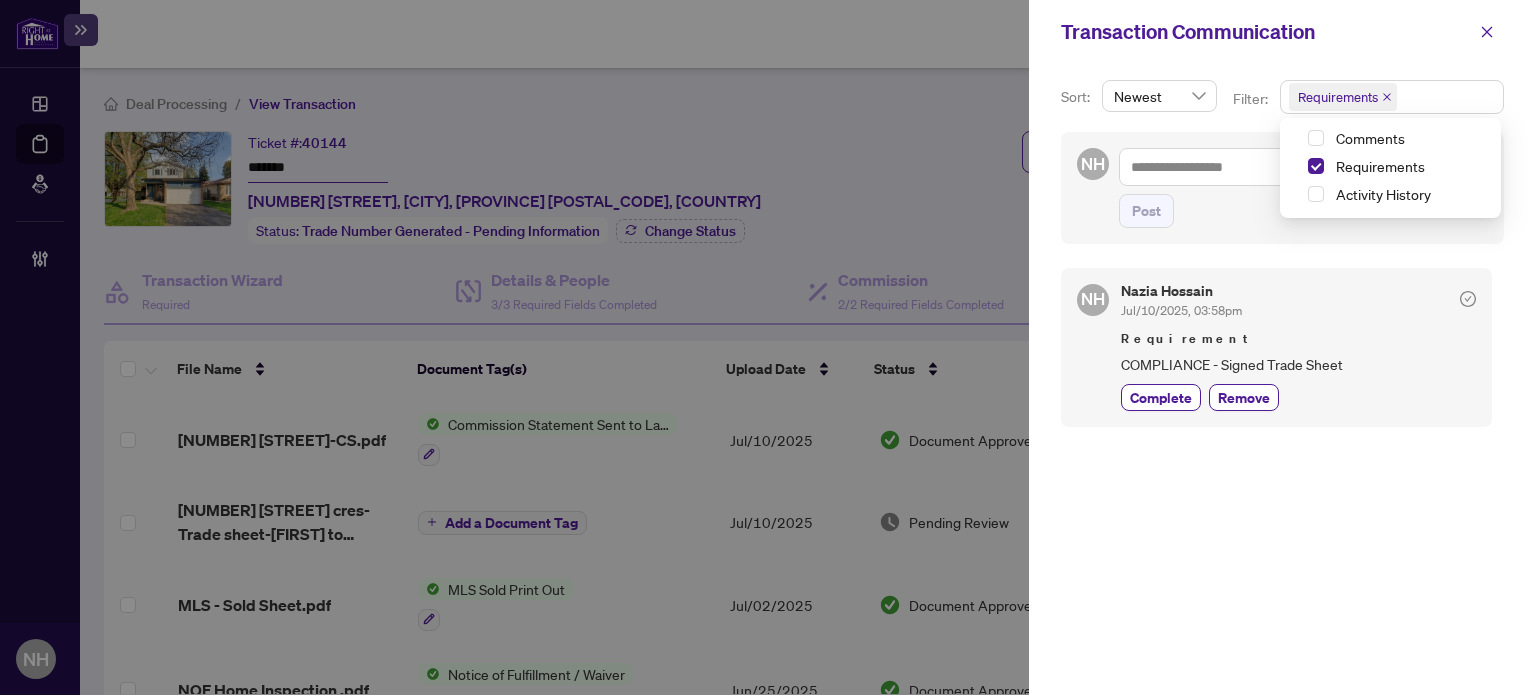 click on "Requirements + 0 ..." at bounding box center [1392, 97] 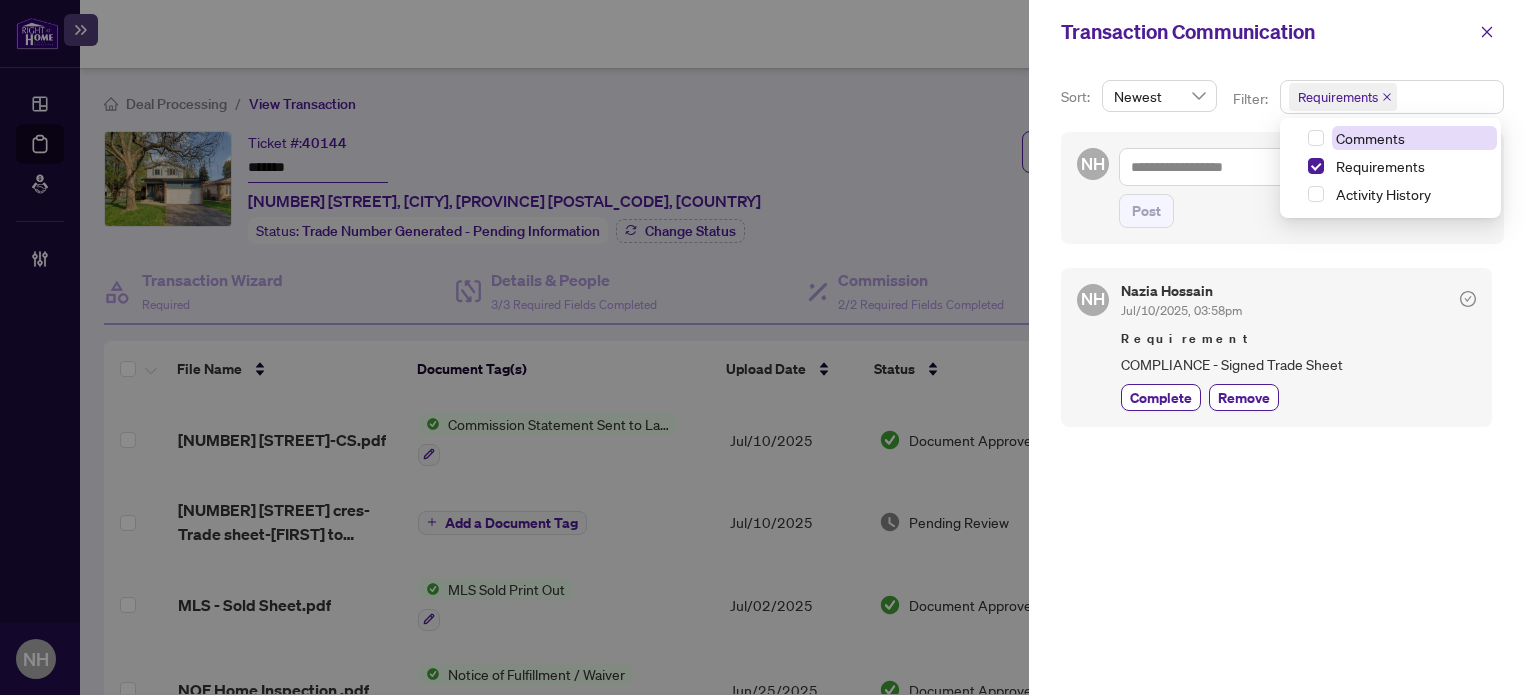 click on "Comments" at bounding box center [1370, 138] 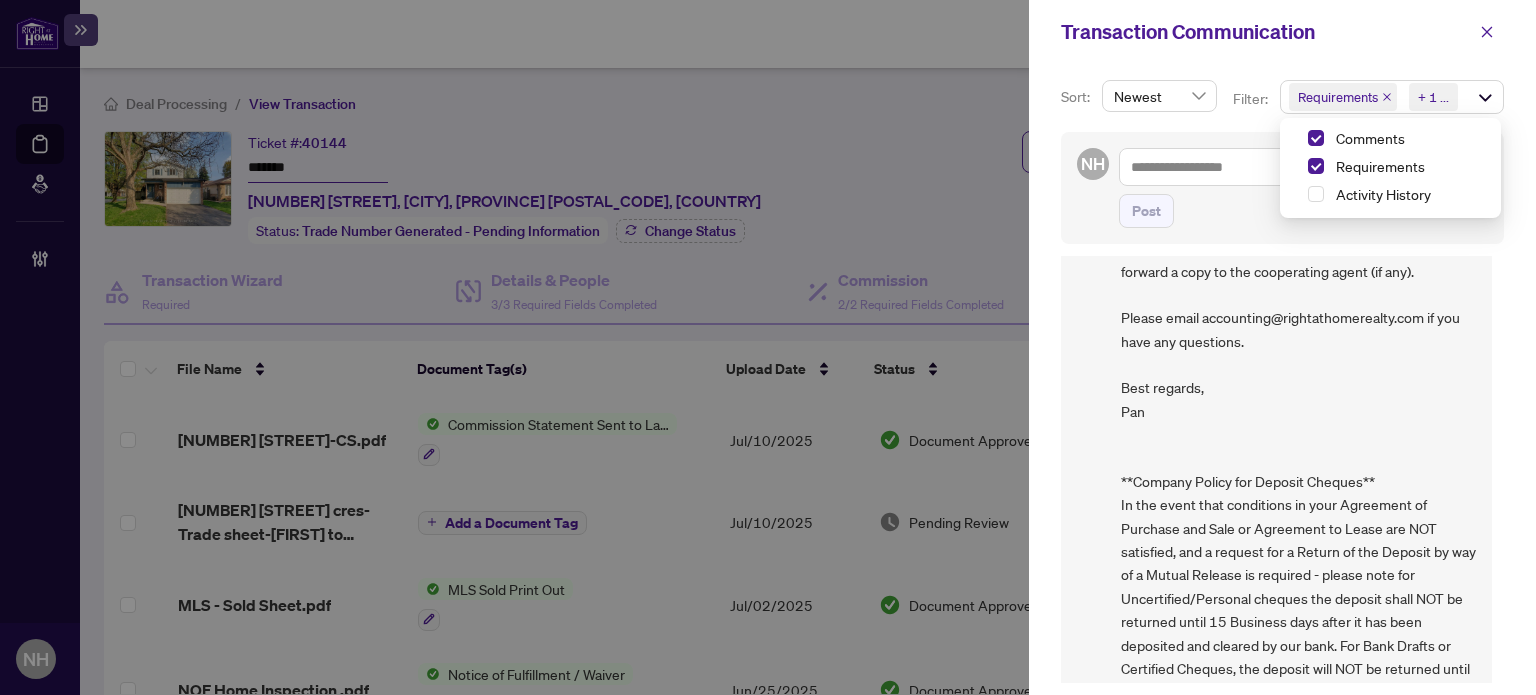 scroll, scrollTop: 744, scrollLeft: 0, axis: vertical 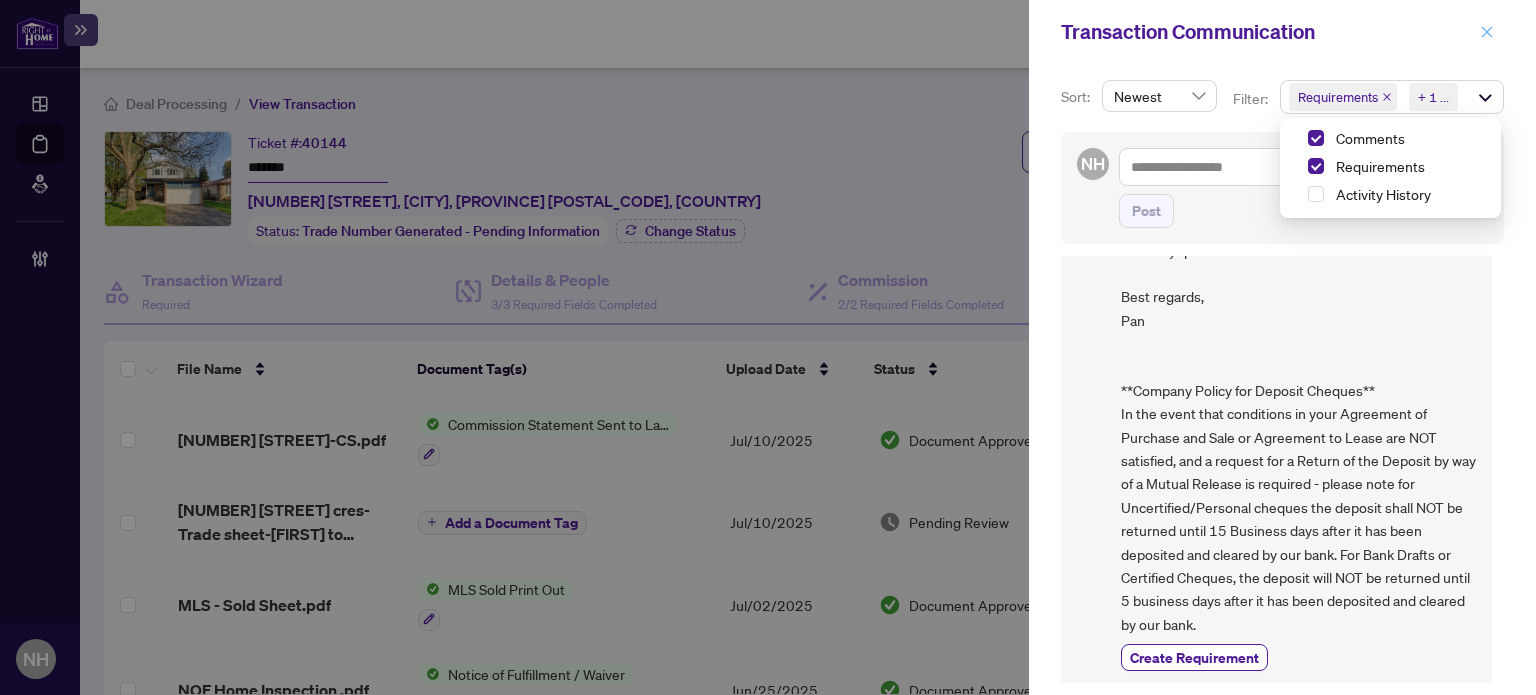 click 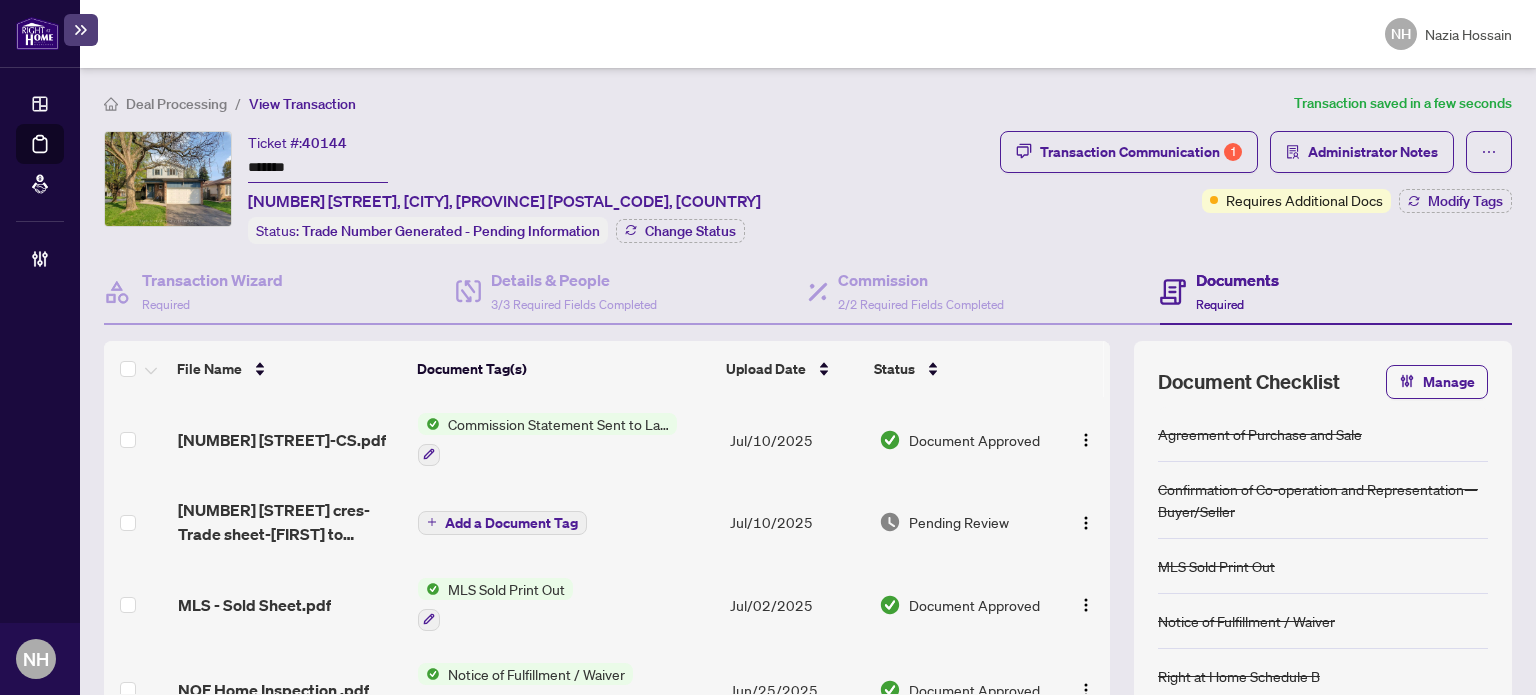 drag, startPoint x: 319, startPoint y: 168, endPoint x: 171, endPoint y: 162, distance: 148.12157 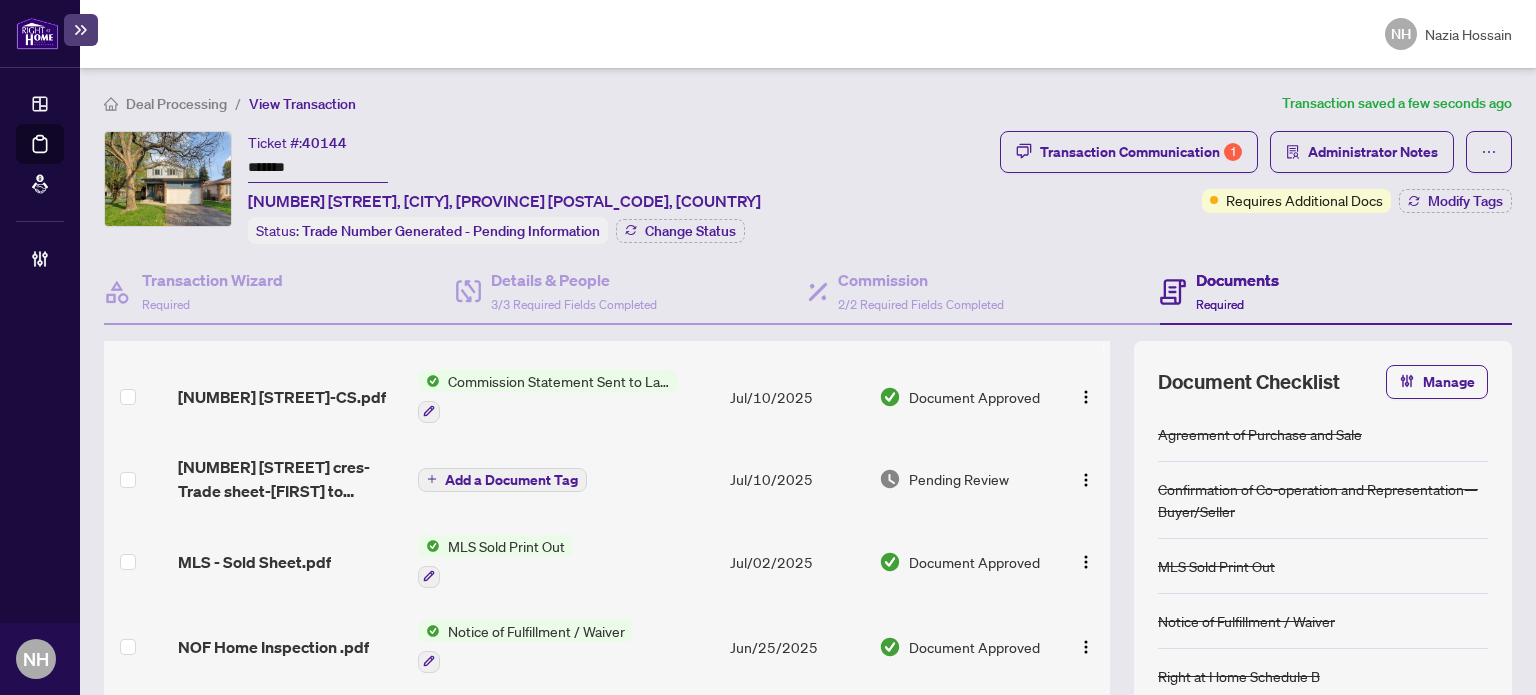 scroll, scrollTop: 0, scrollLeft: 0, axis: both 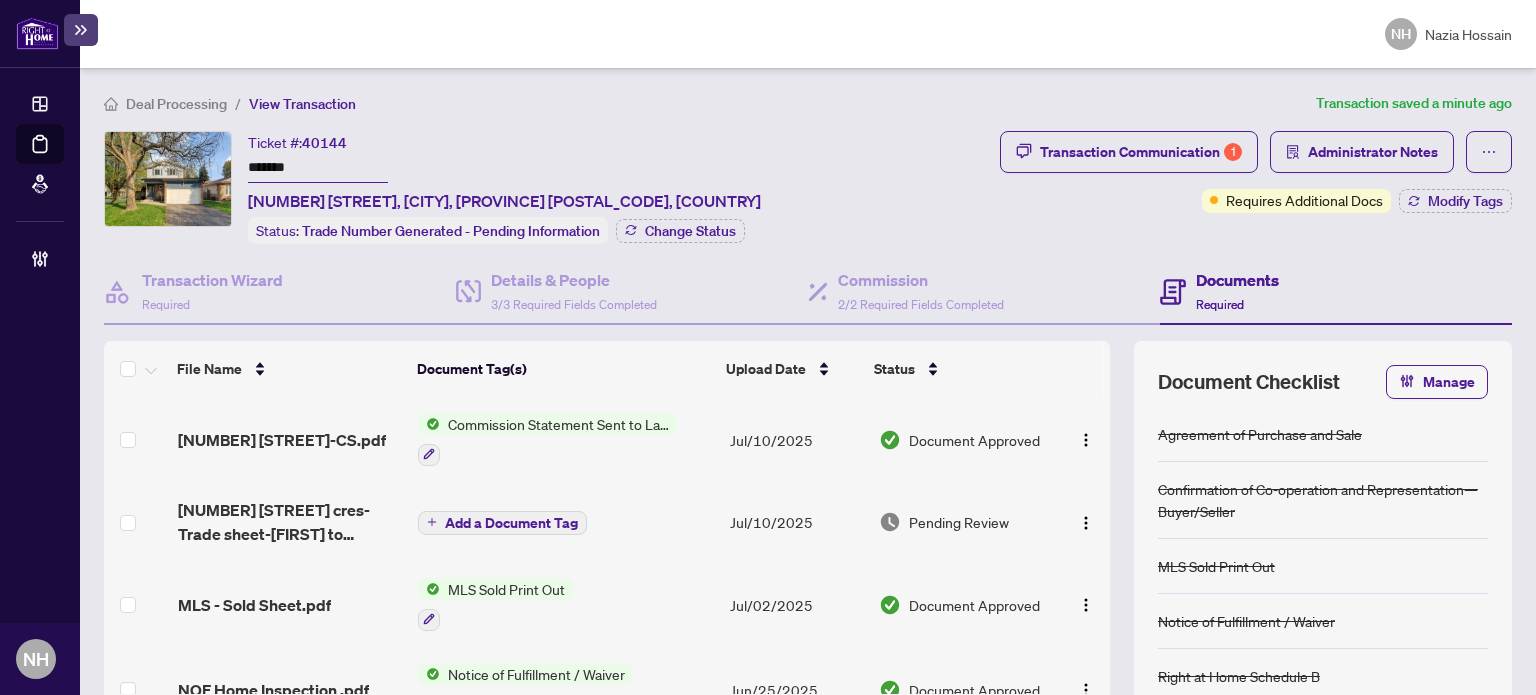 click on "Deal Processing" at bounding box center [176, 104] 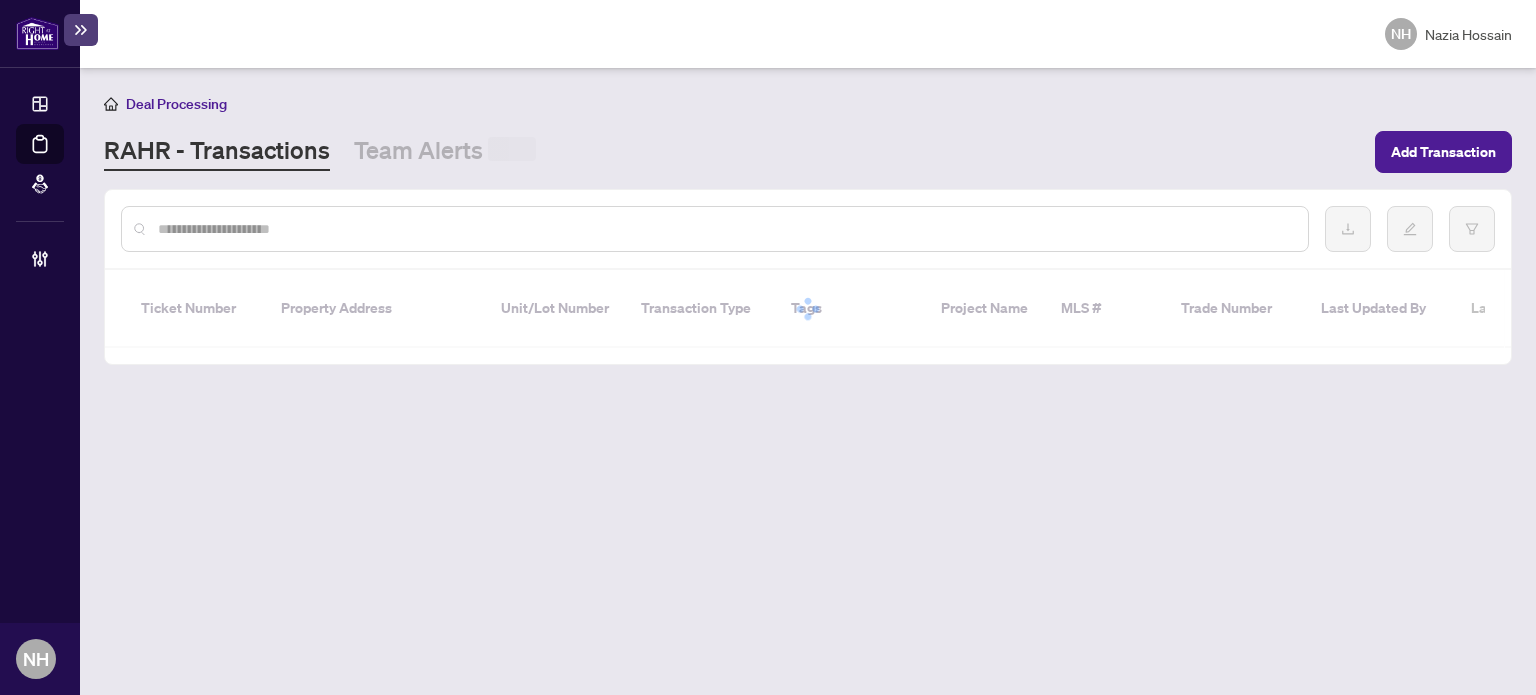 click at bounding box center (715, 229) 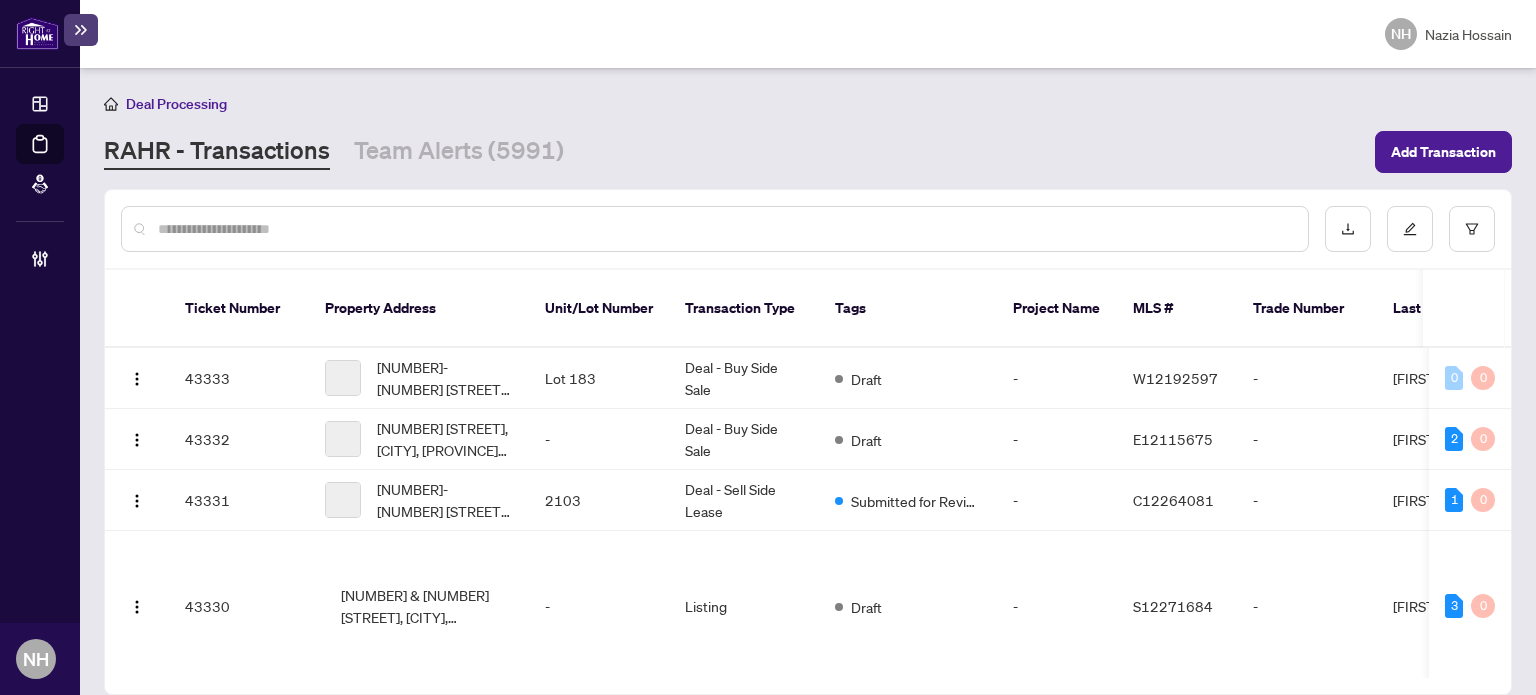 drag, startPoint x: 204, startPoint y: 226, endPoint x: 200, endPoint y: 215, distance: 11.7046995 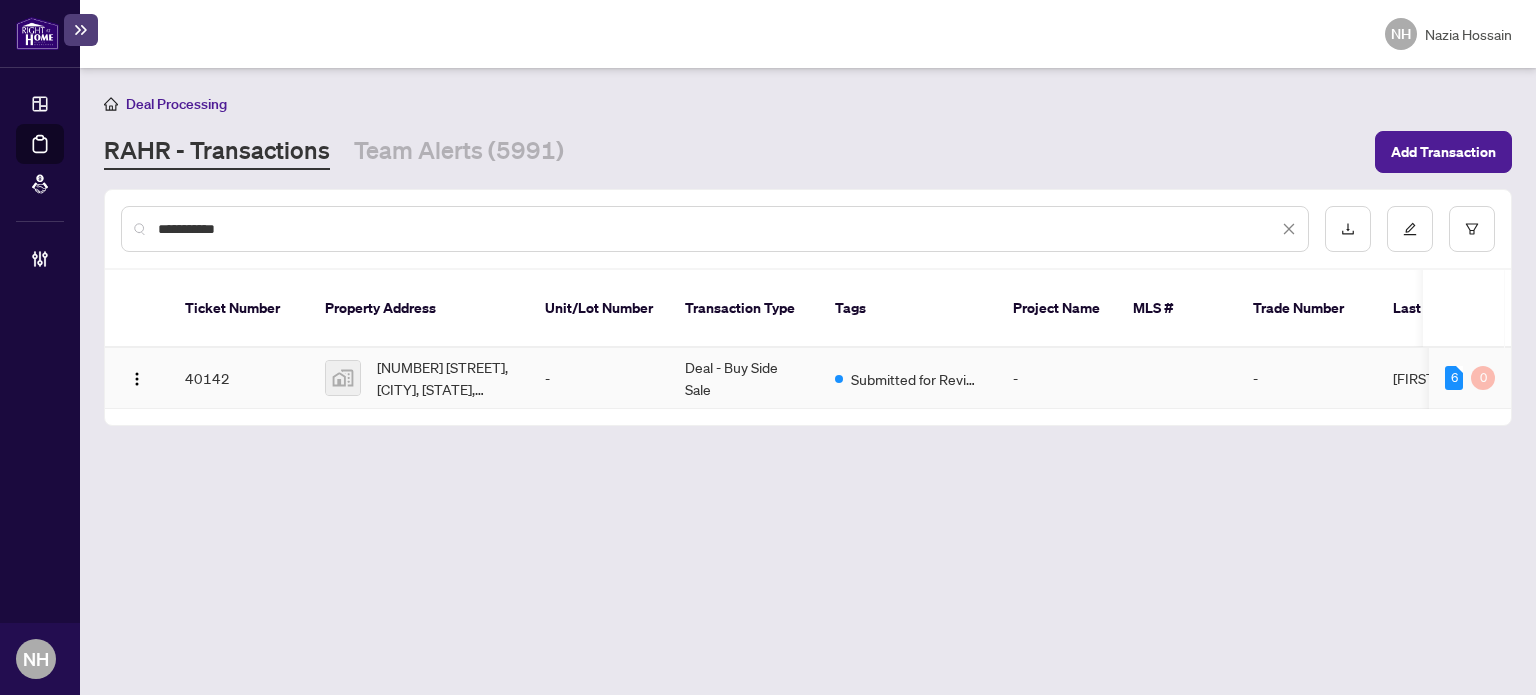 type on "**********" 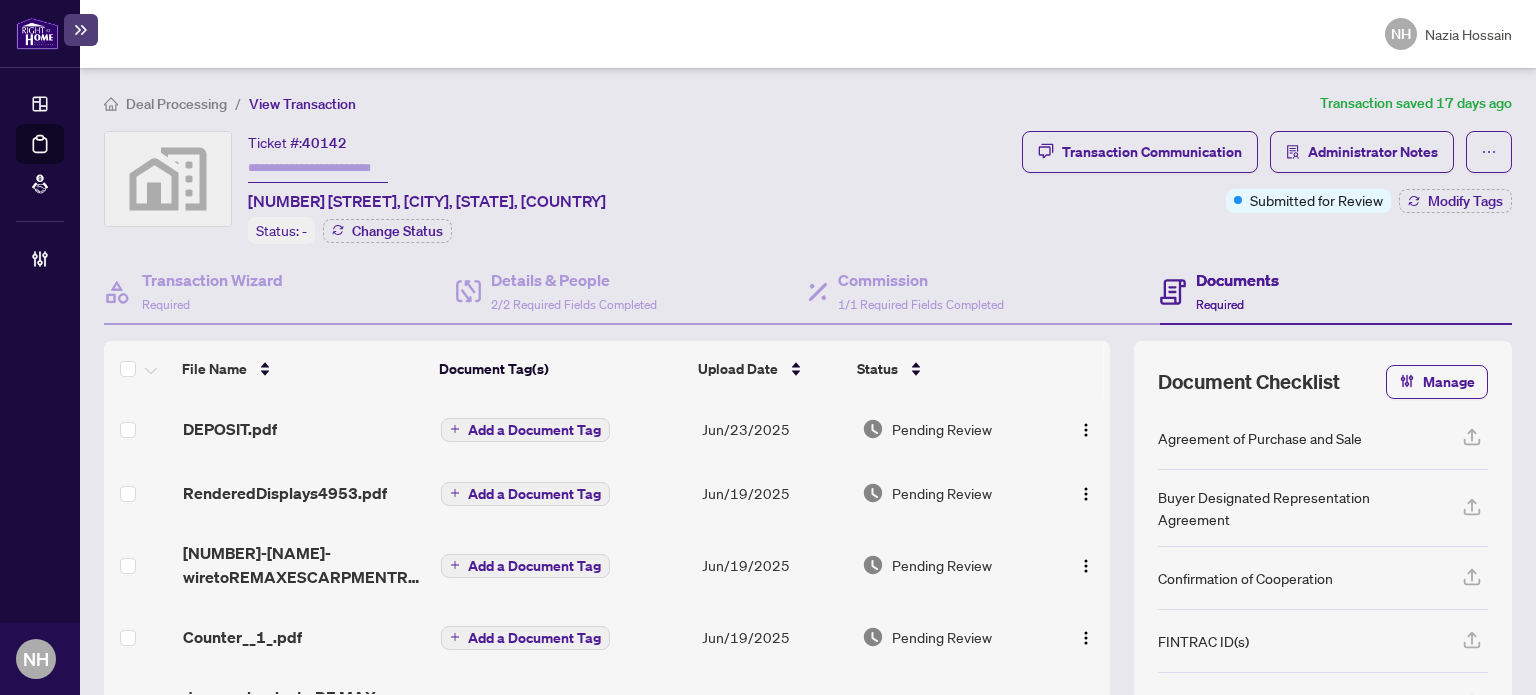 scroll, scrollTop: 140, scrollLeft: 0, axis: vertical 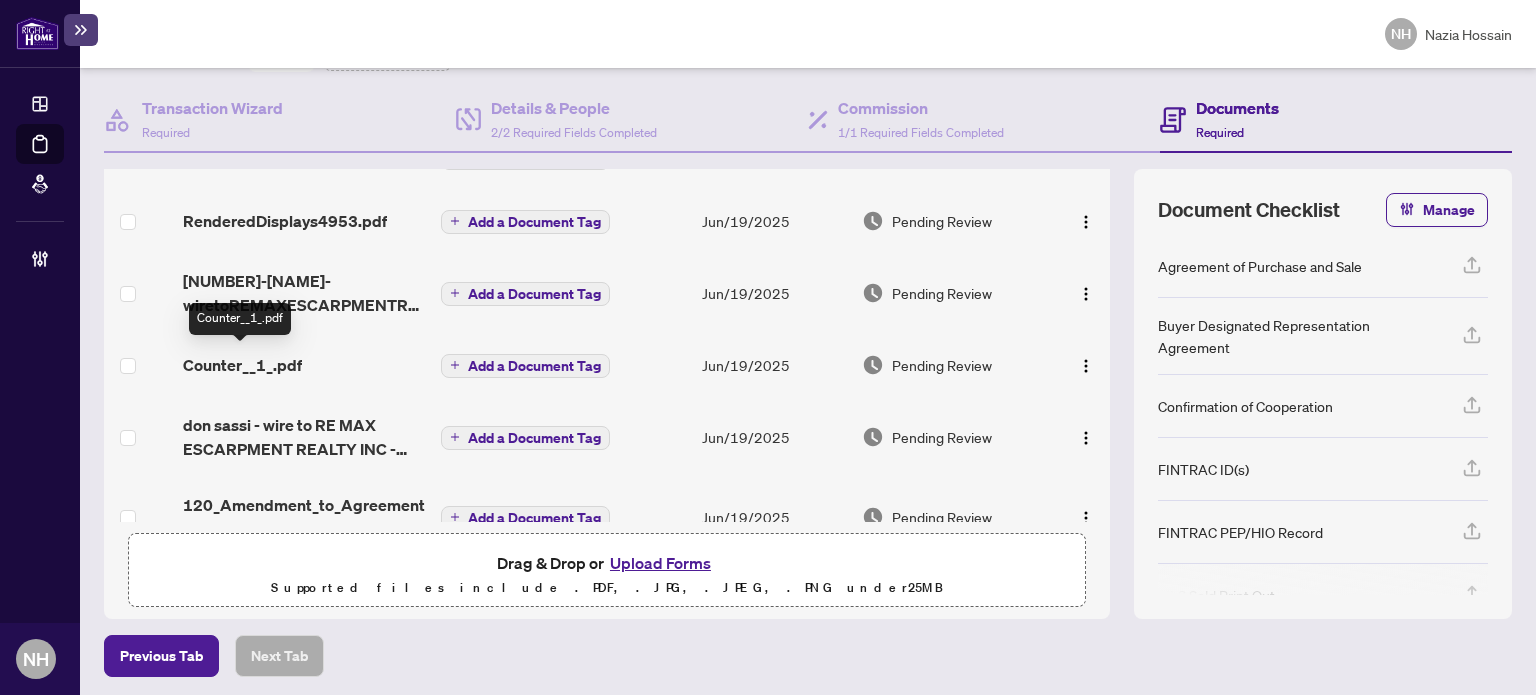 click on "Counter__1_.pdf" at bounding box center [242, 349] 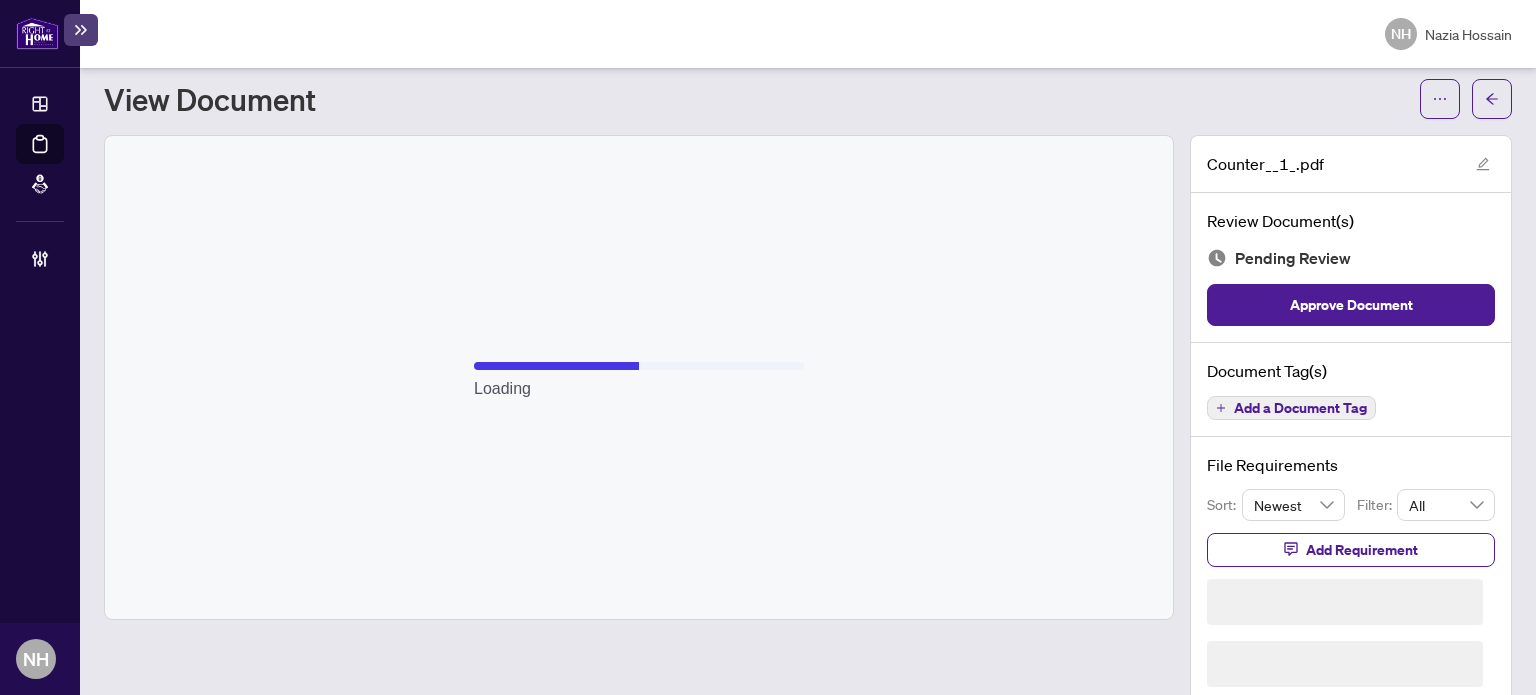 scroll, scrollTop: 18, scrollLeft: 0, axis: vertical 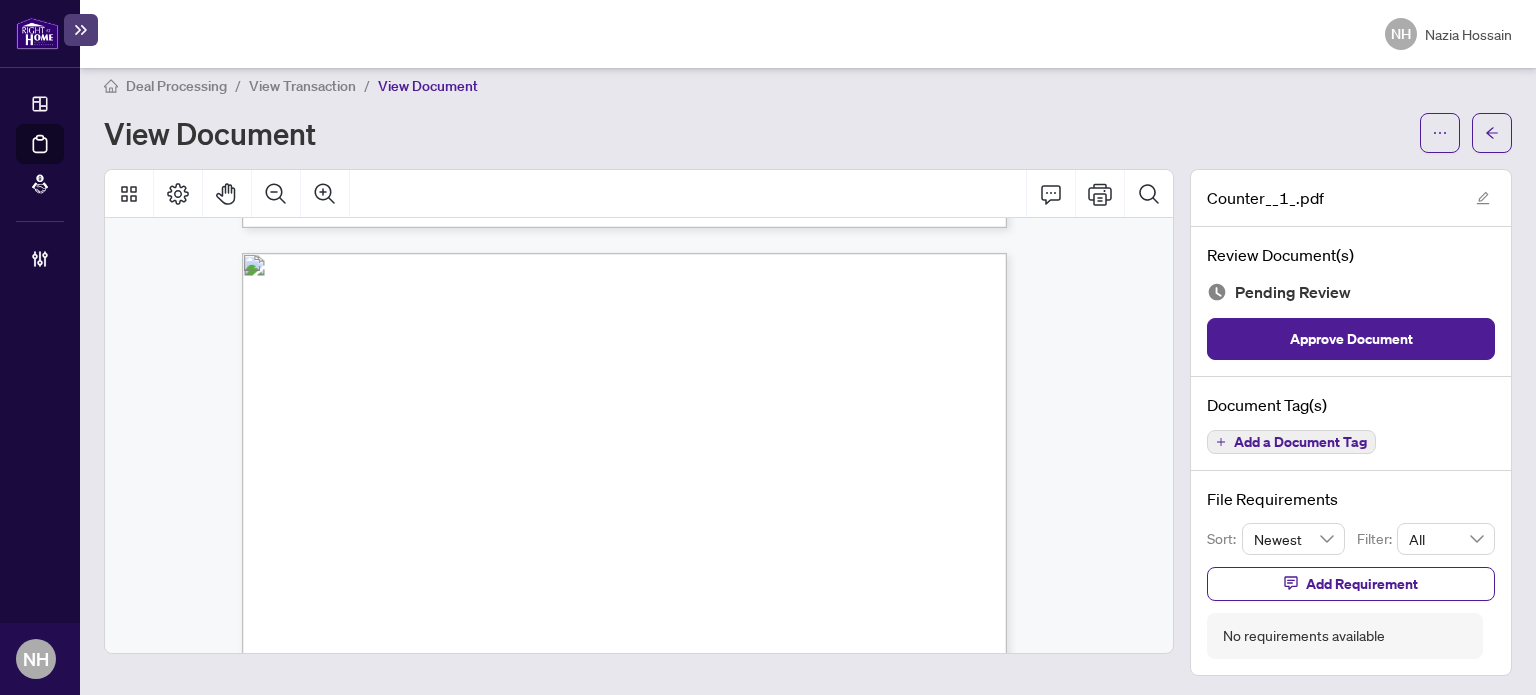 click on "Add a Document Tag" at bounding box center [1300, 442] 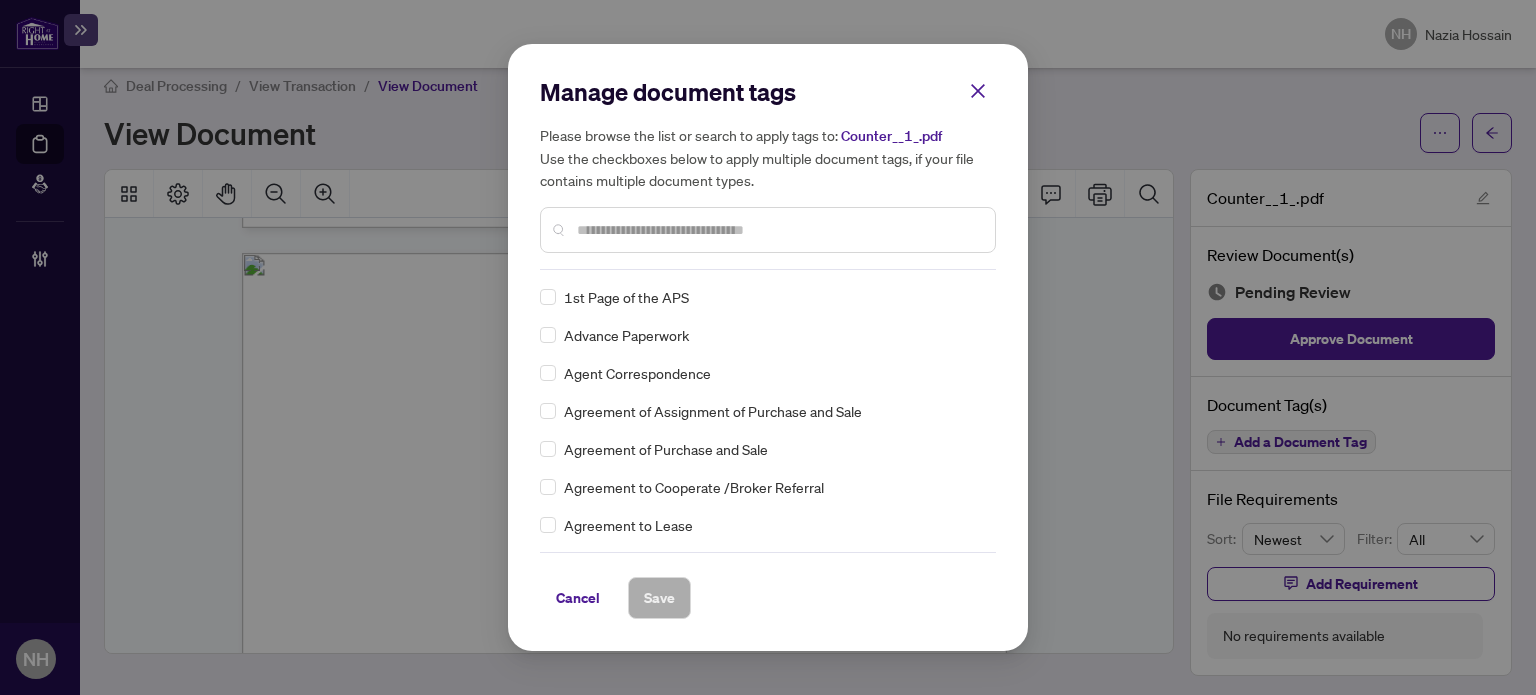 click at bounding box center (778, 230) 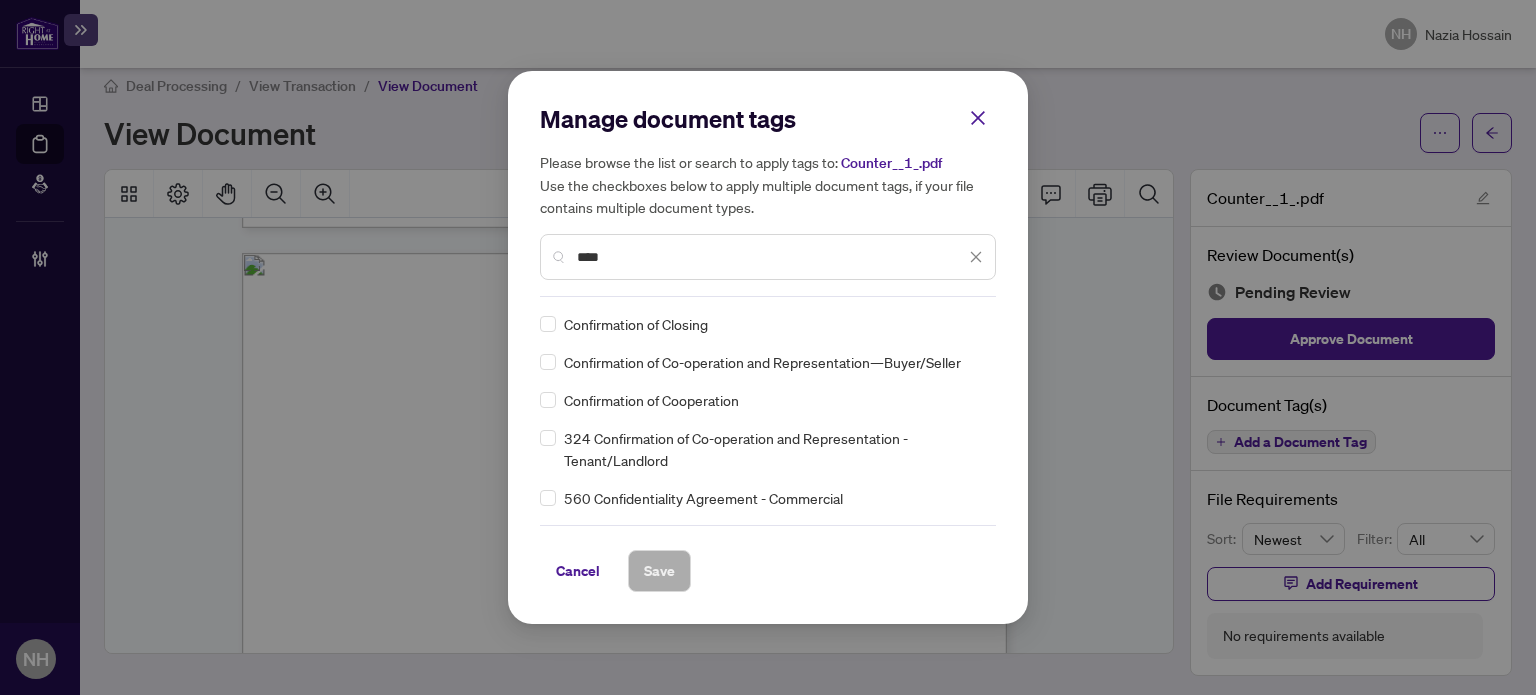 type on "****" 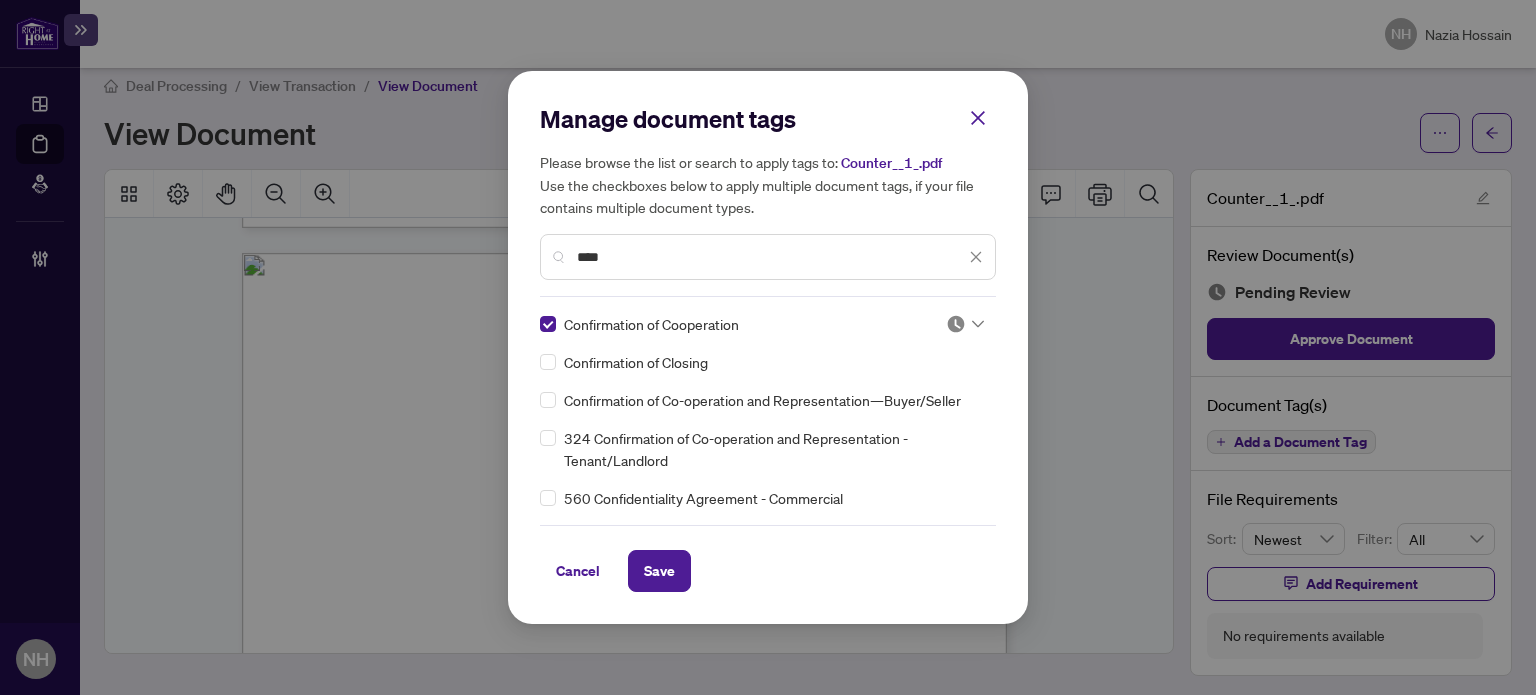 click at bounding box center (965, 324) 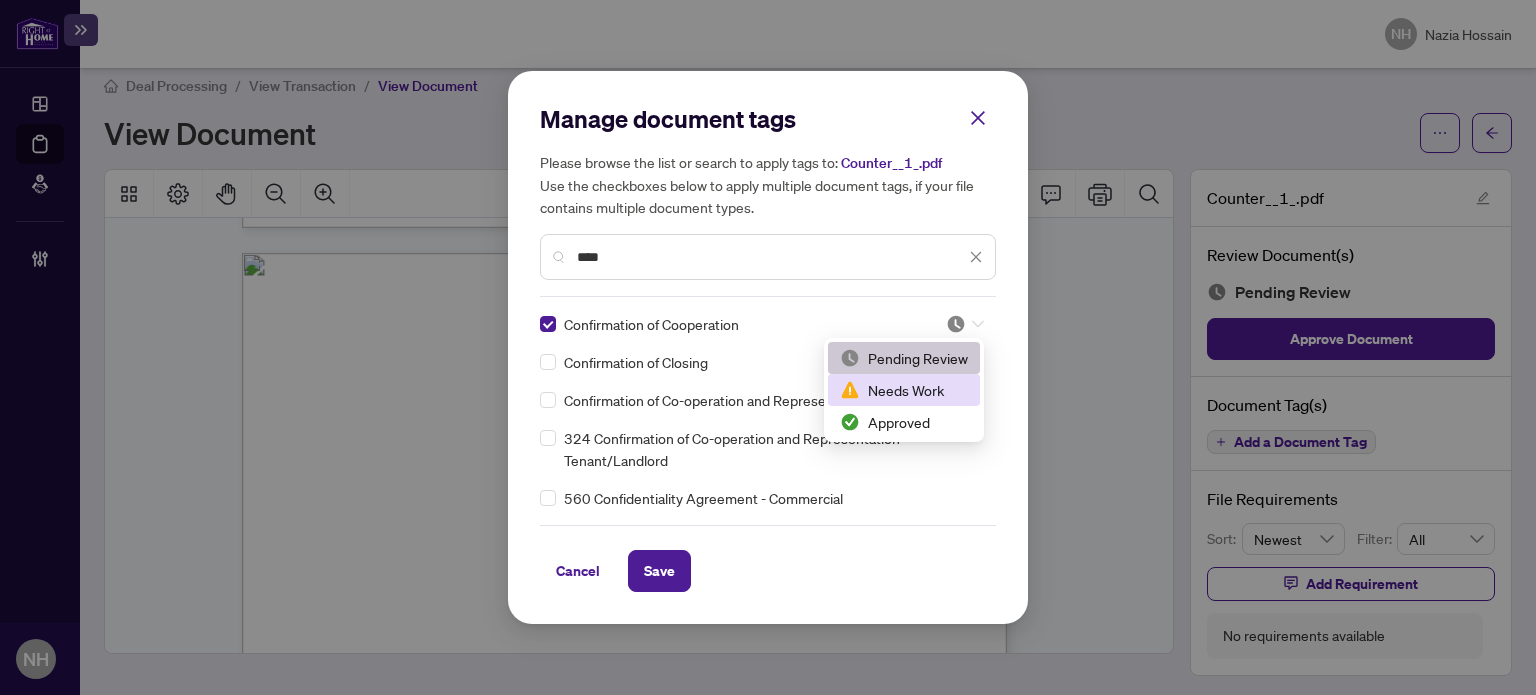 click on "Needs Work" at bounding box center [904, 390] 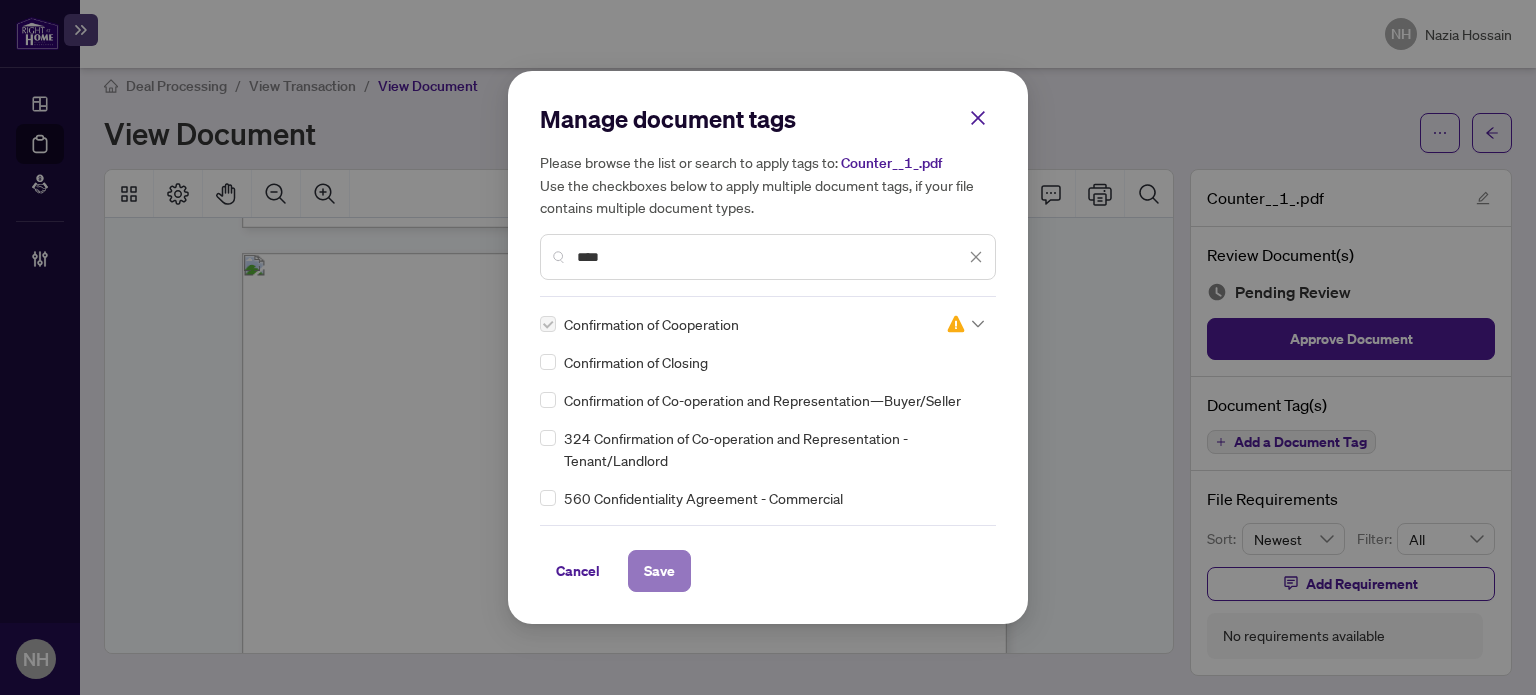 click on "Save" at bounding box center (659, 571) 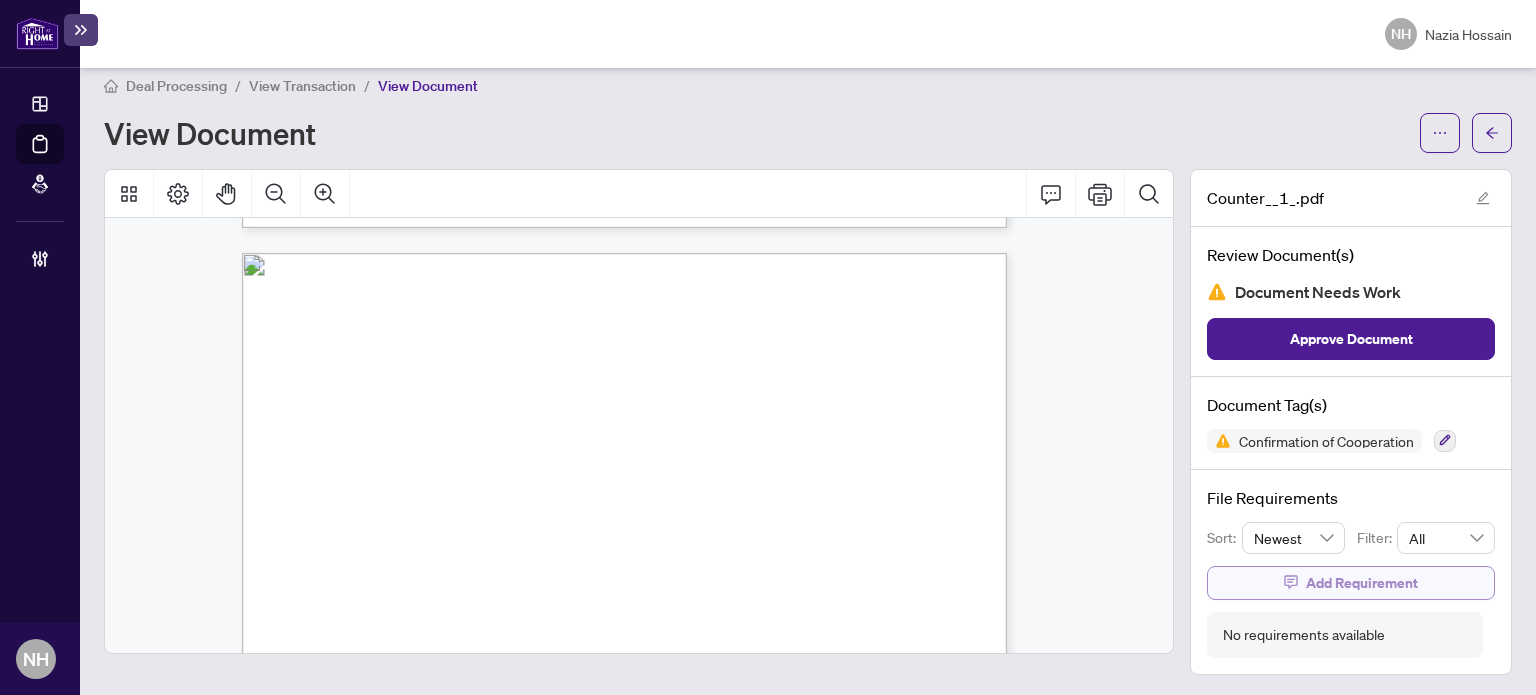 click on "Add Requirement" at bounding box center [1362, 583] 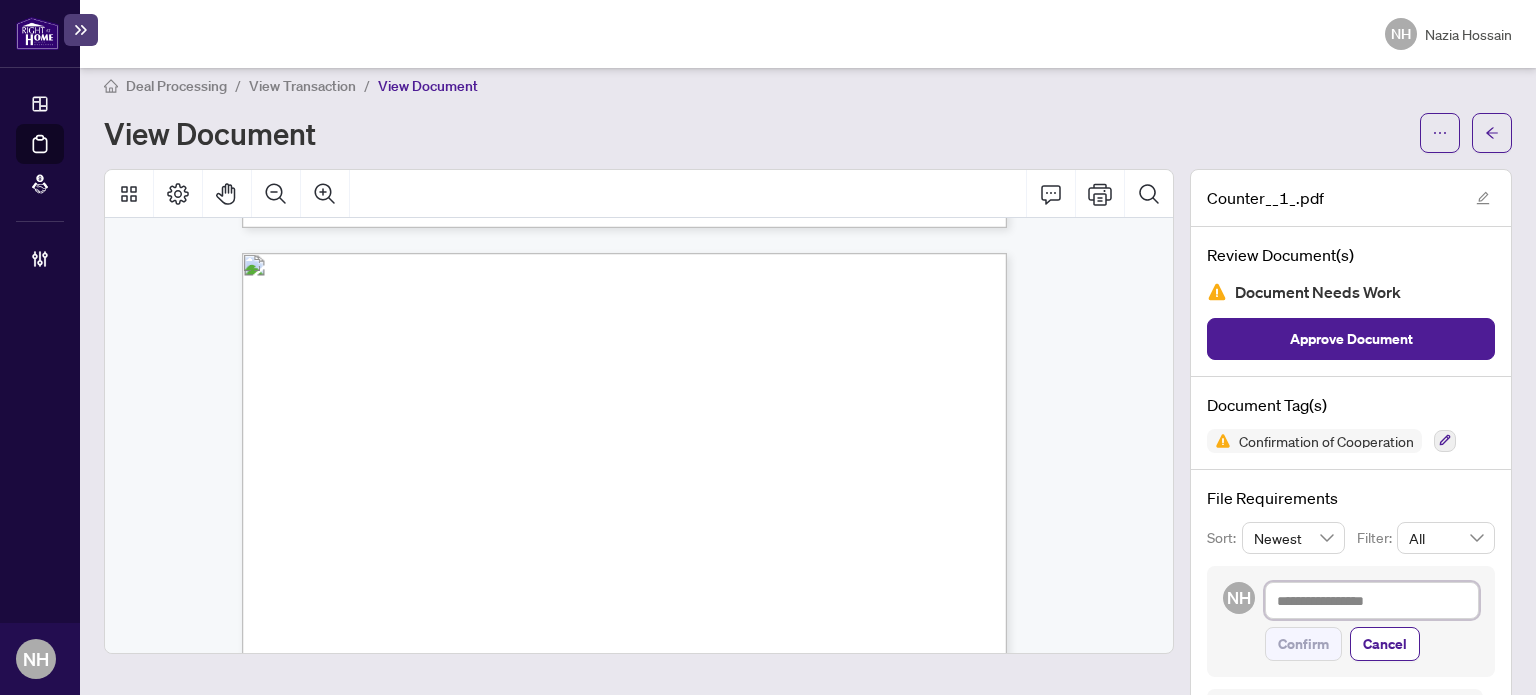 click at bounding box center (1372, 601) 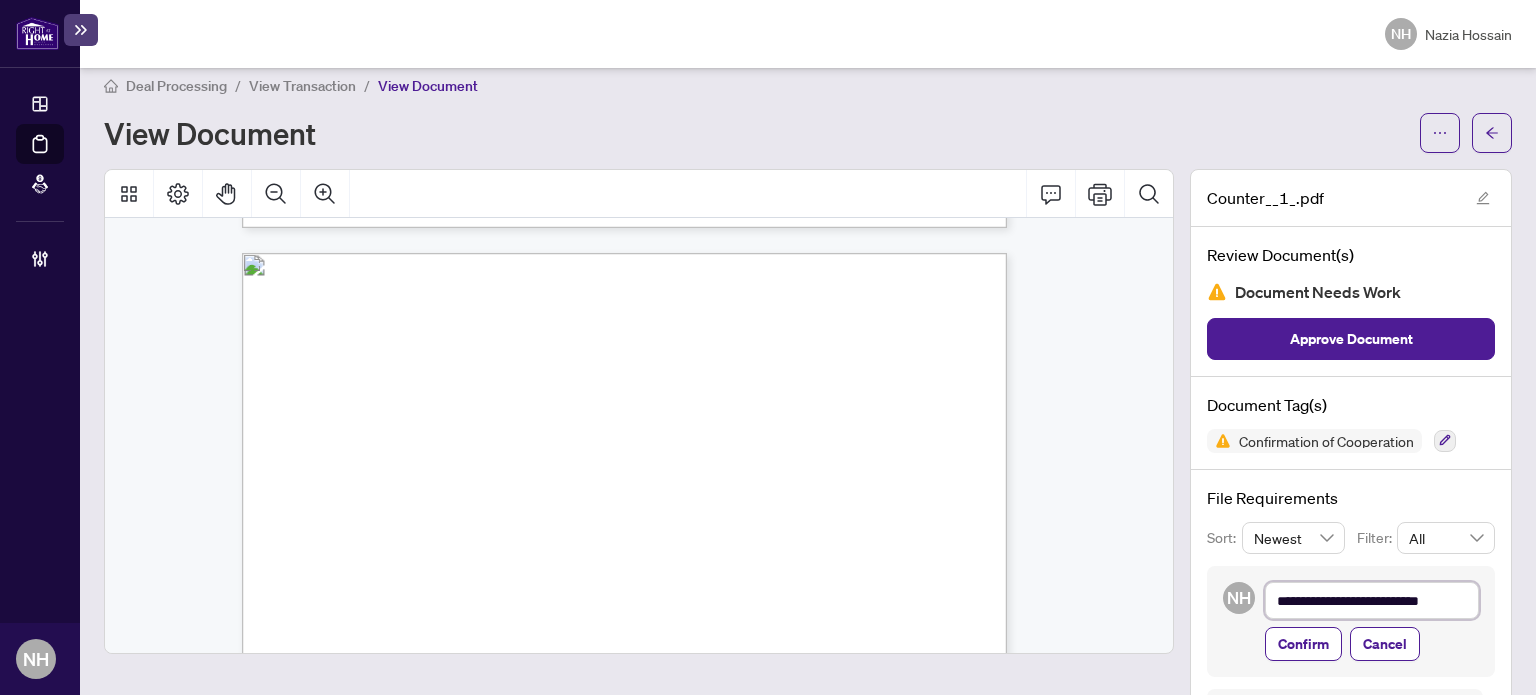 type on "**********" 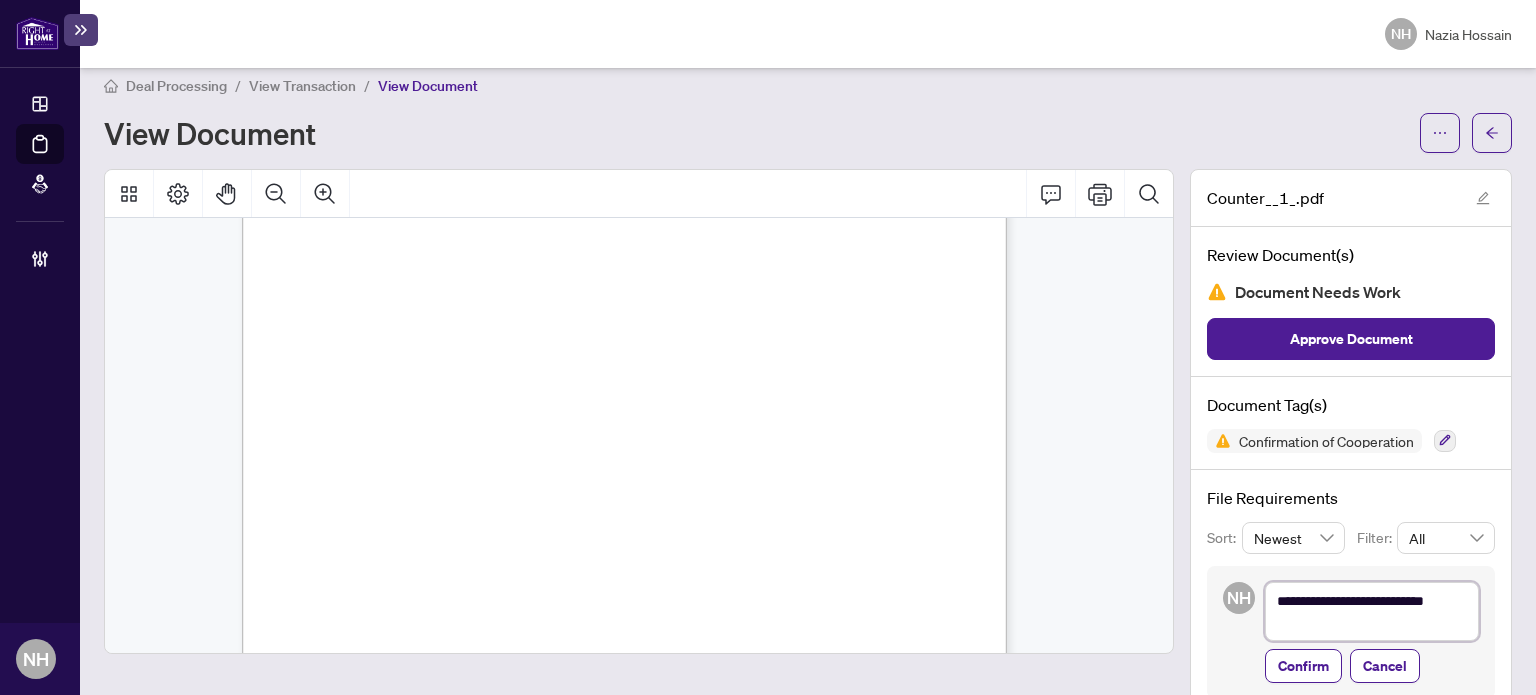 scroll, scrollTop: 500, scrollLeft: 0, axis: vertical 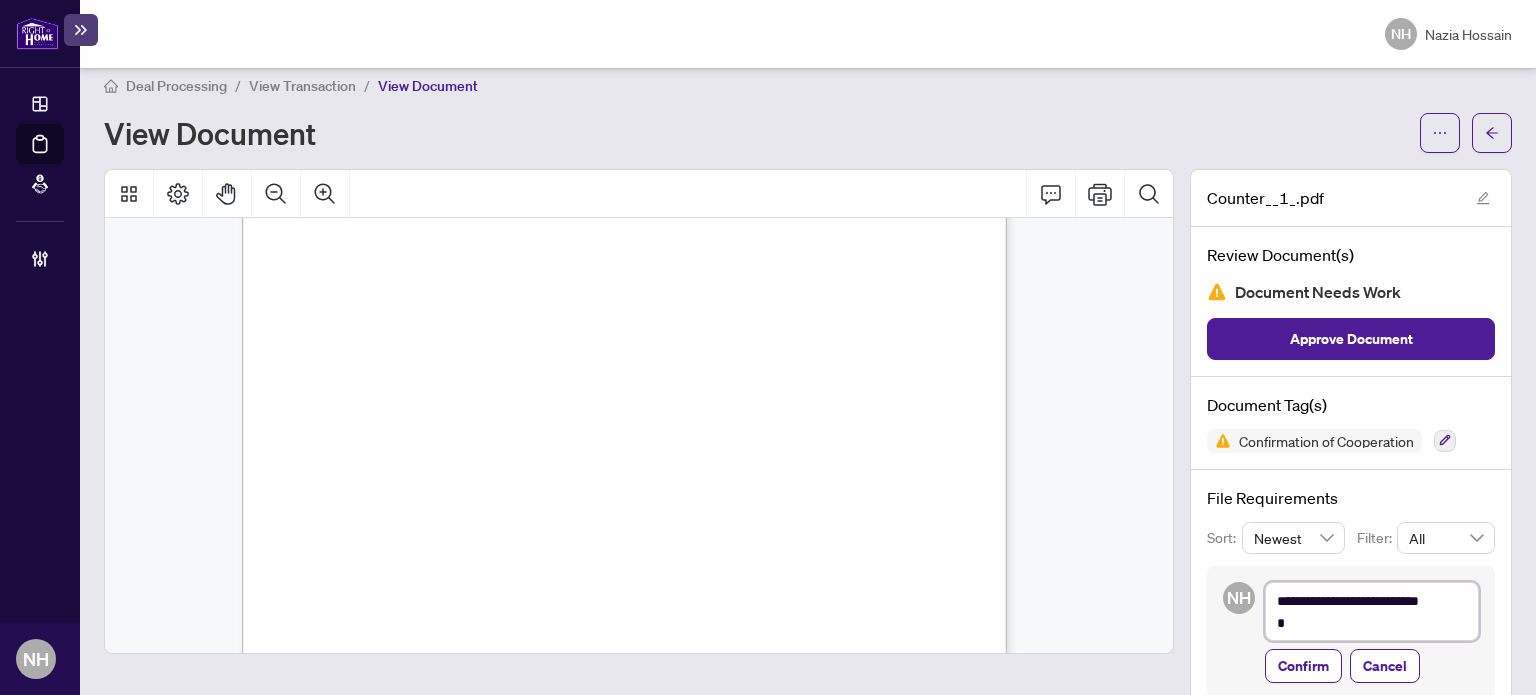 type on "**********" 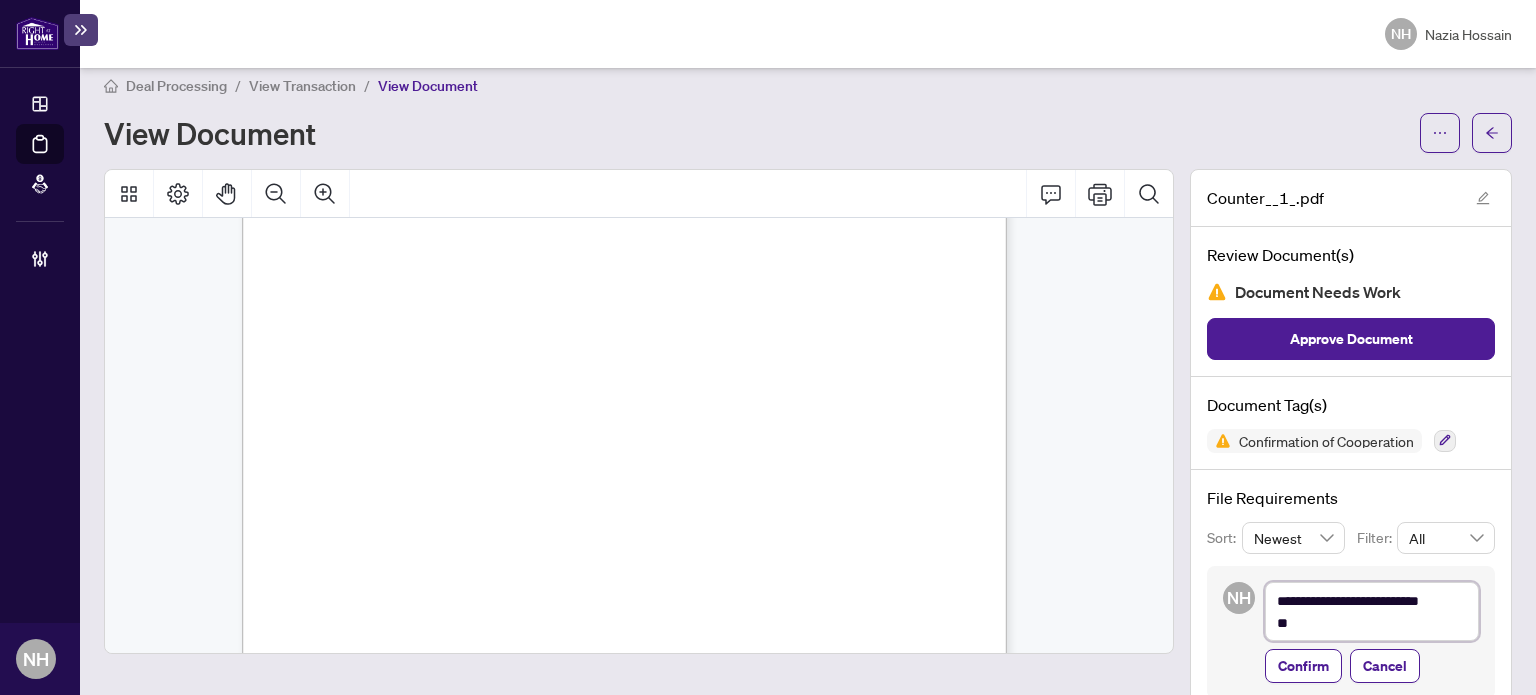 type on "**********" 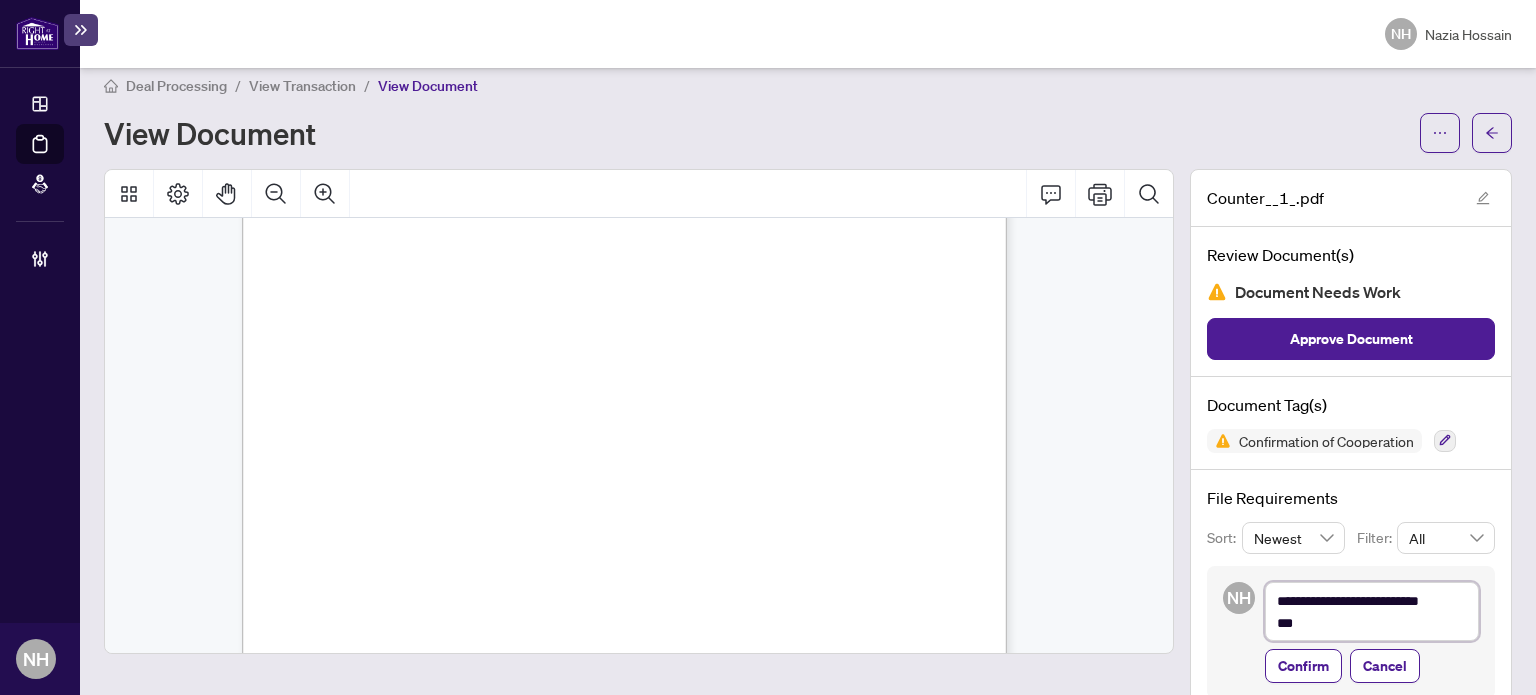 type on "**********" 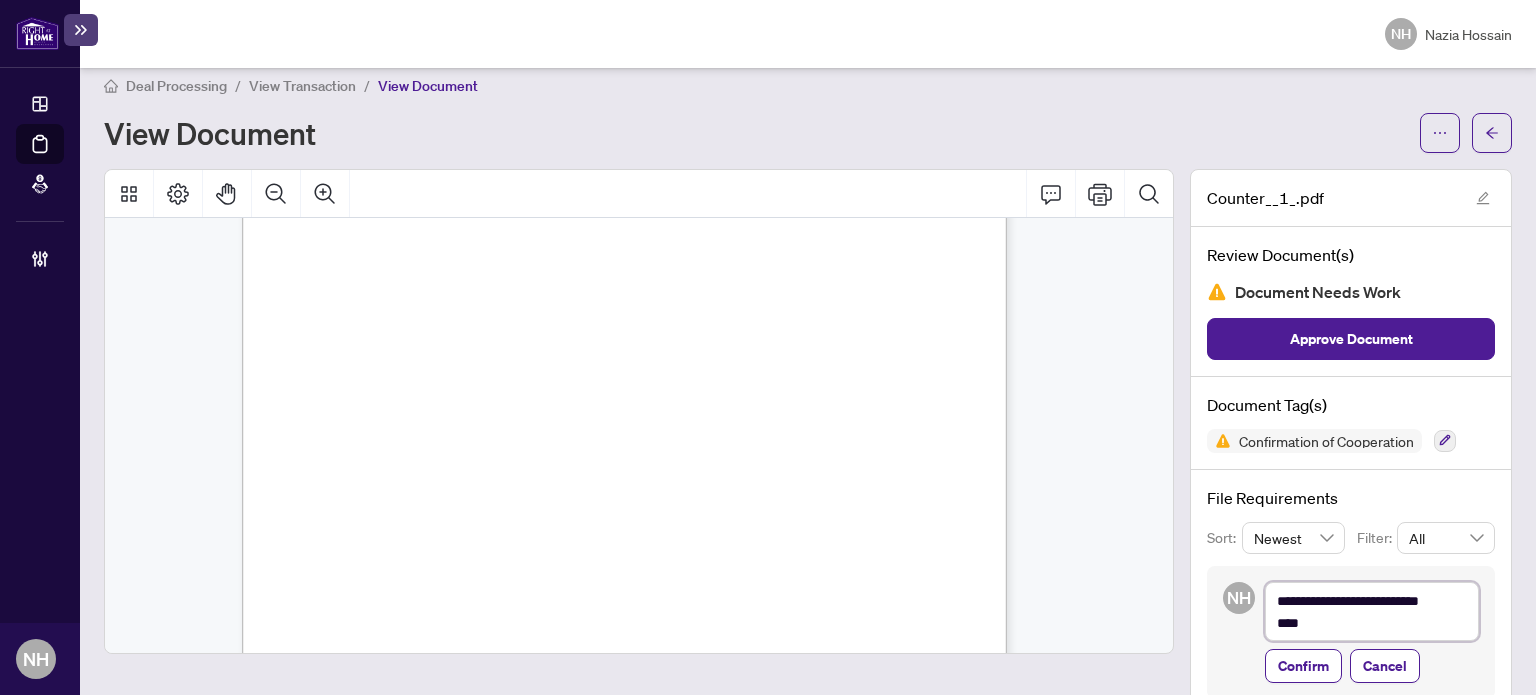 type on "**********" 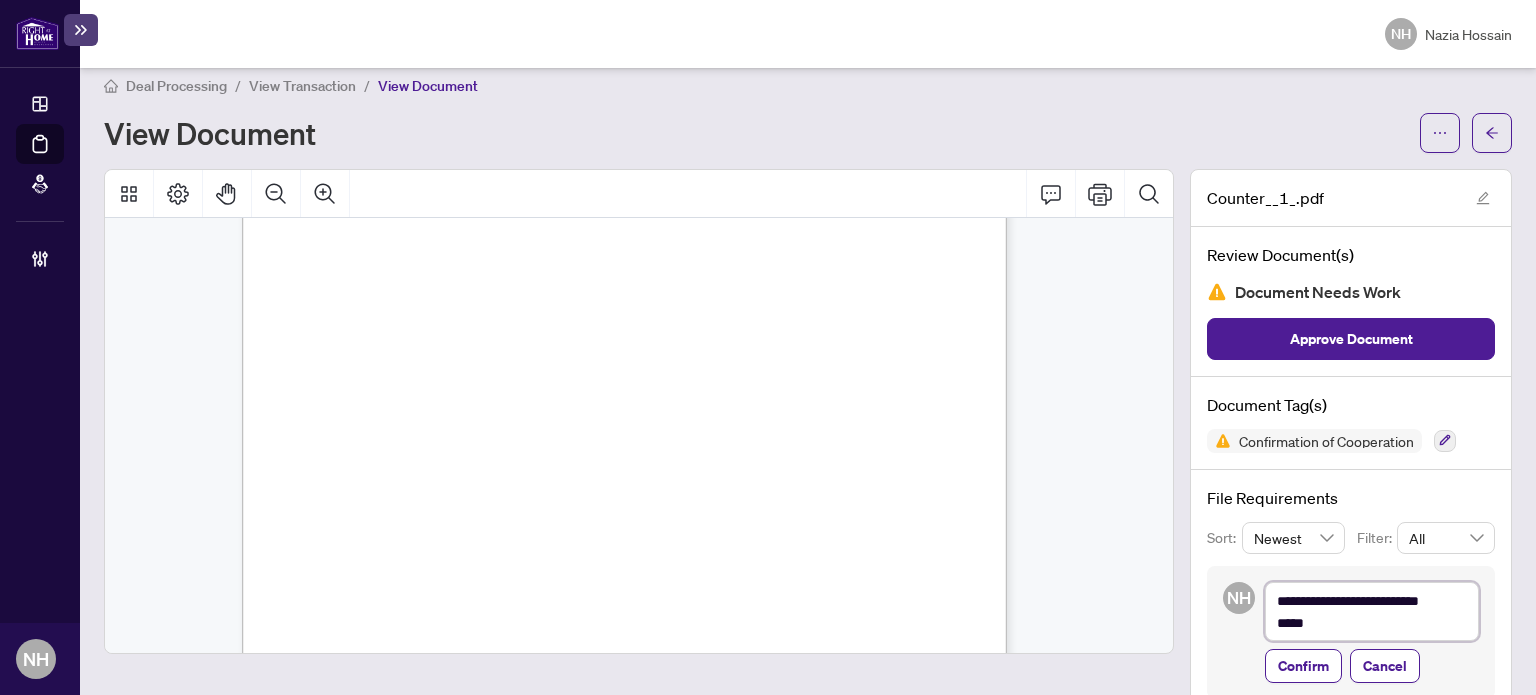 type on "**********" 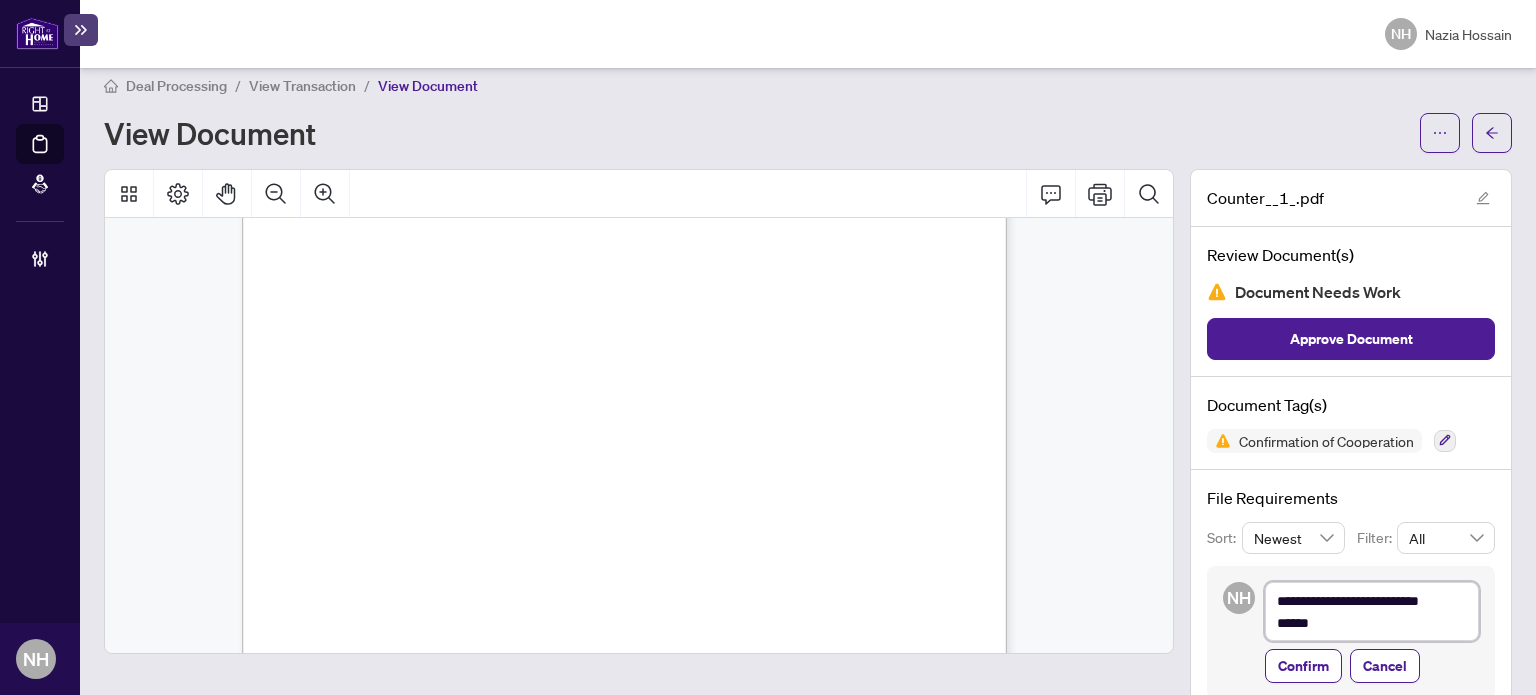 type on "**********" 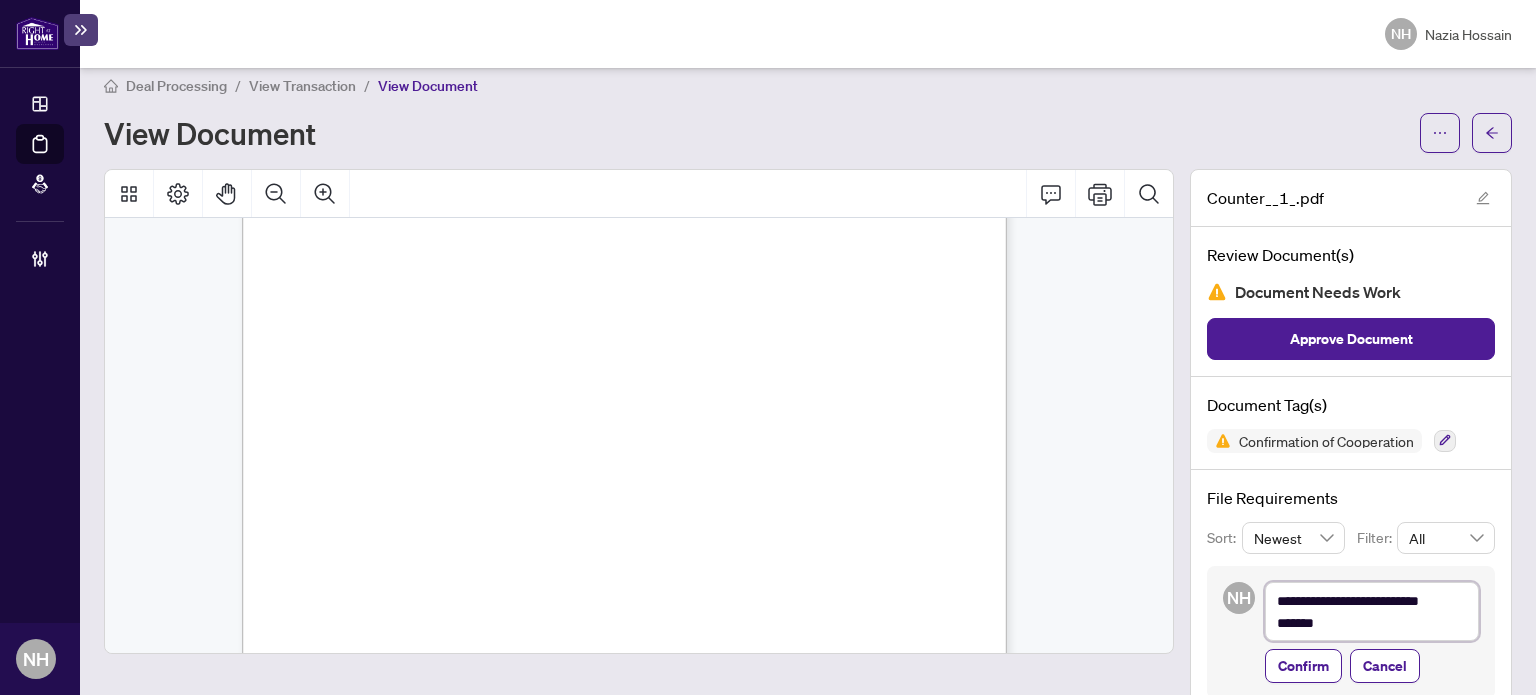 type on "**********" 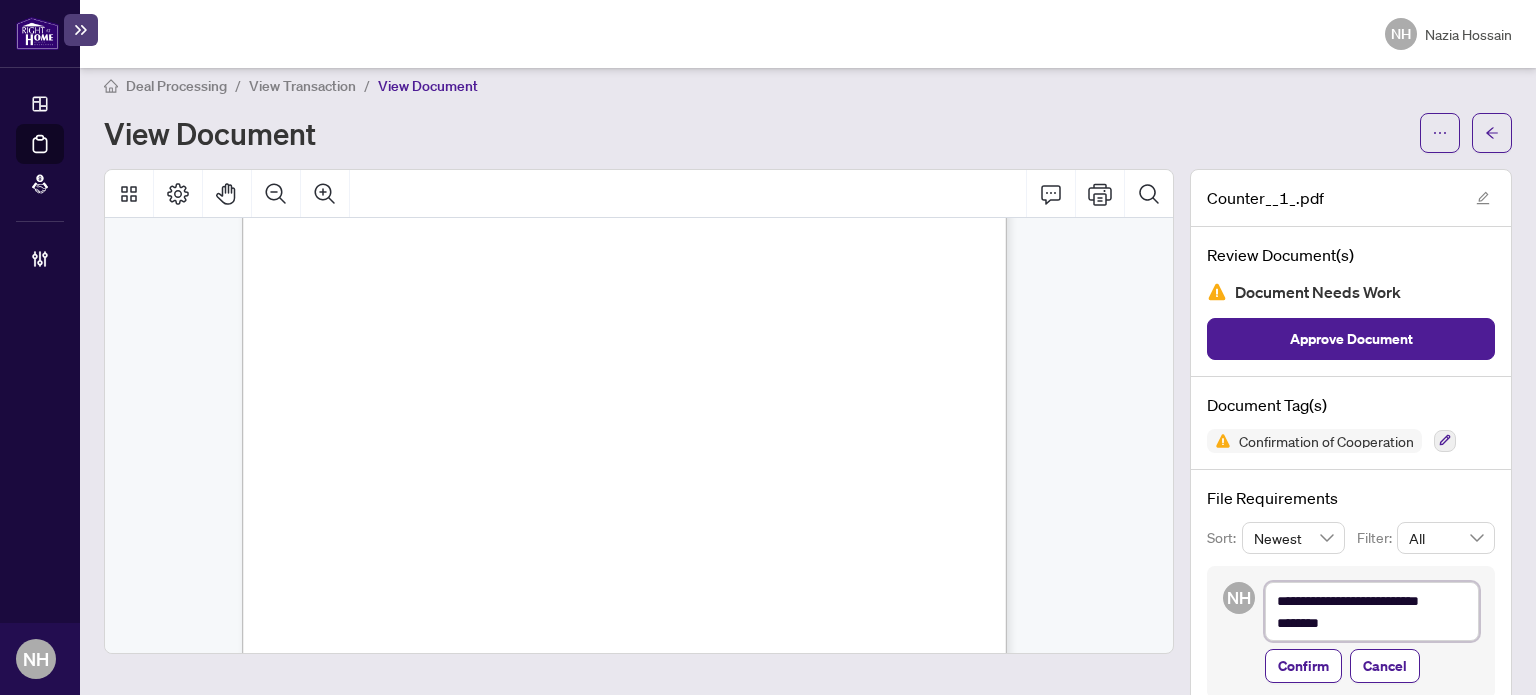 type on "**********" 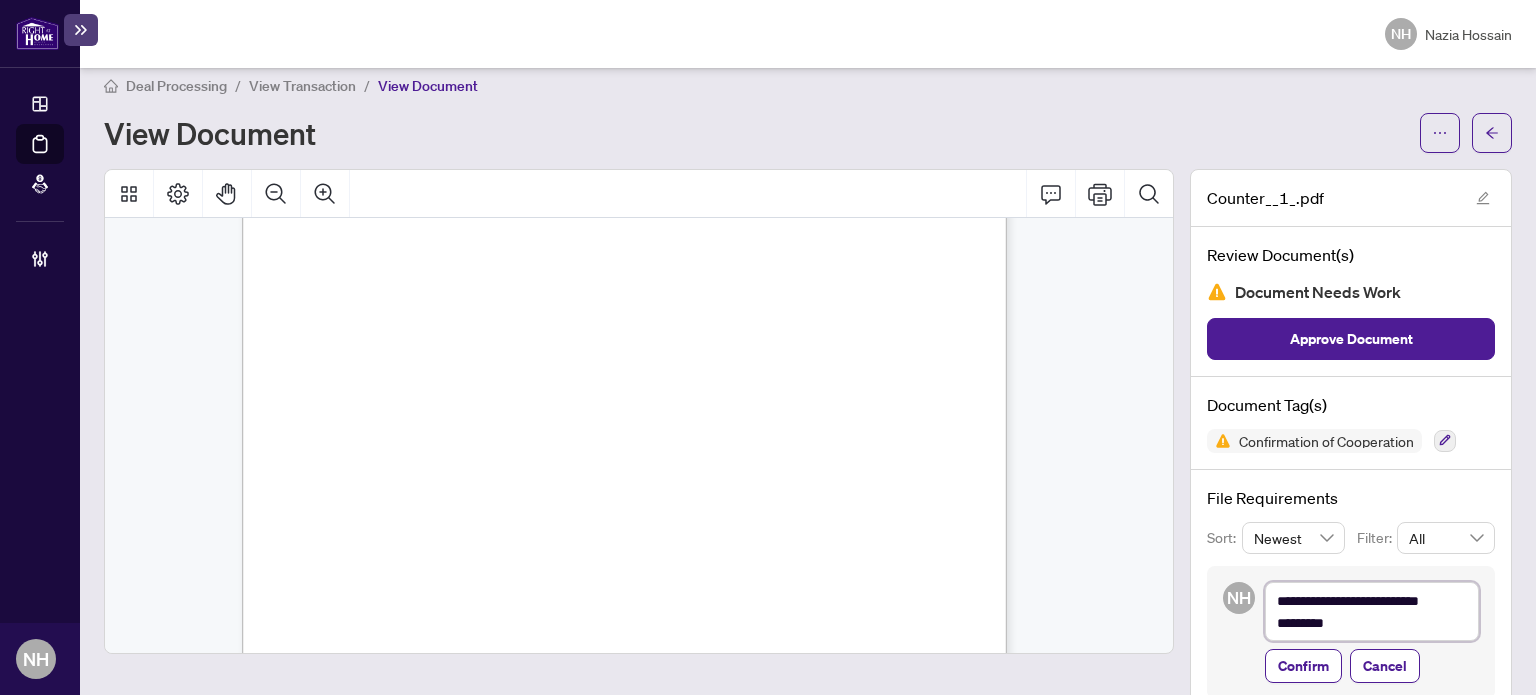 type on "**********" 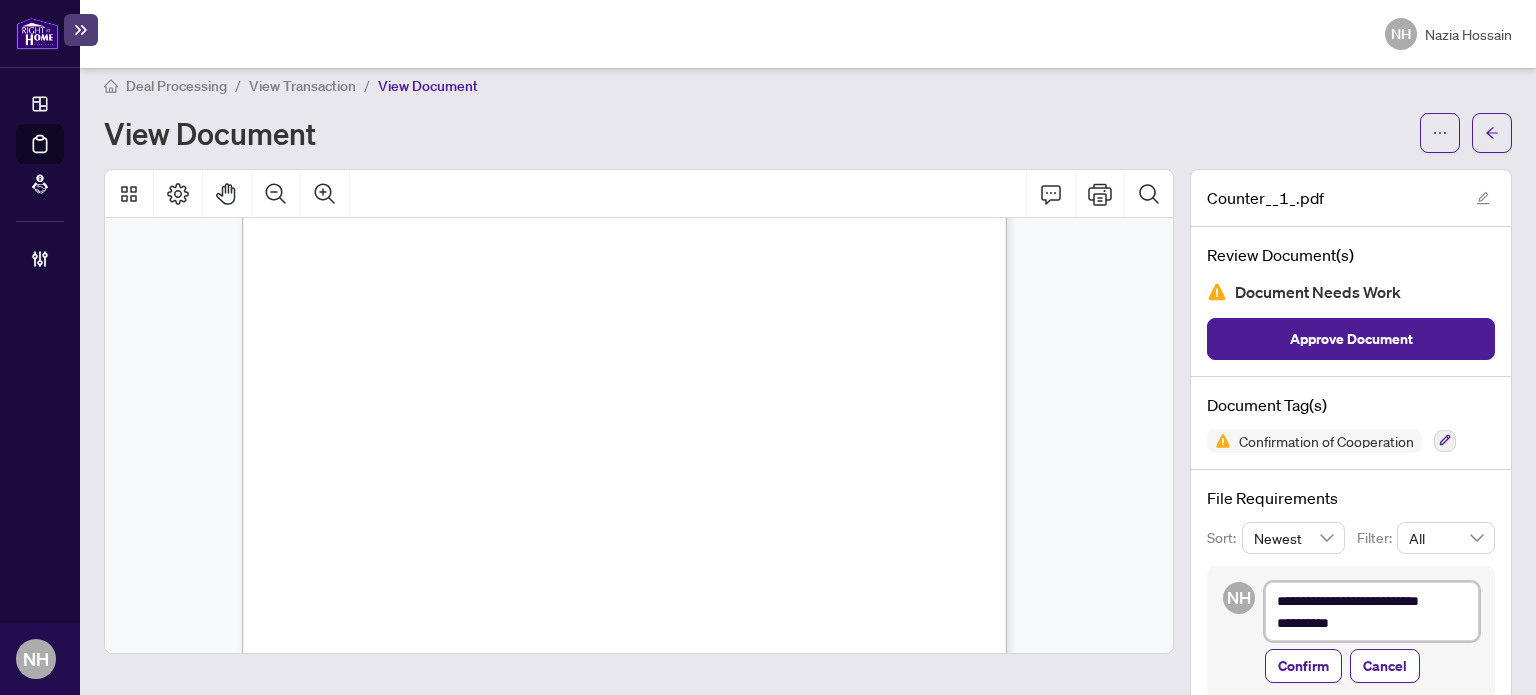 type on "**********" 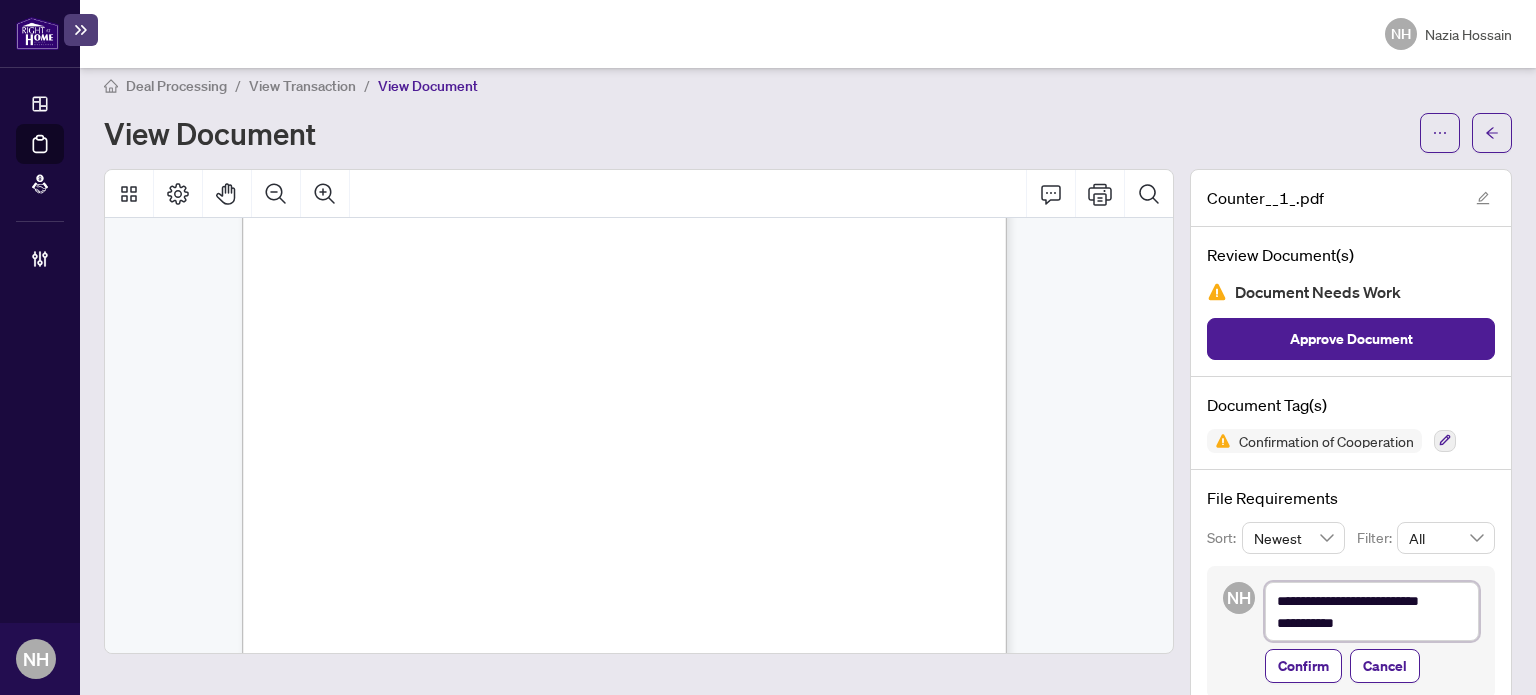 type on "**********" 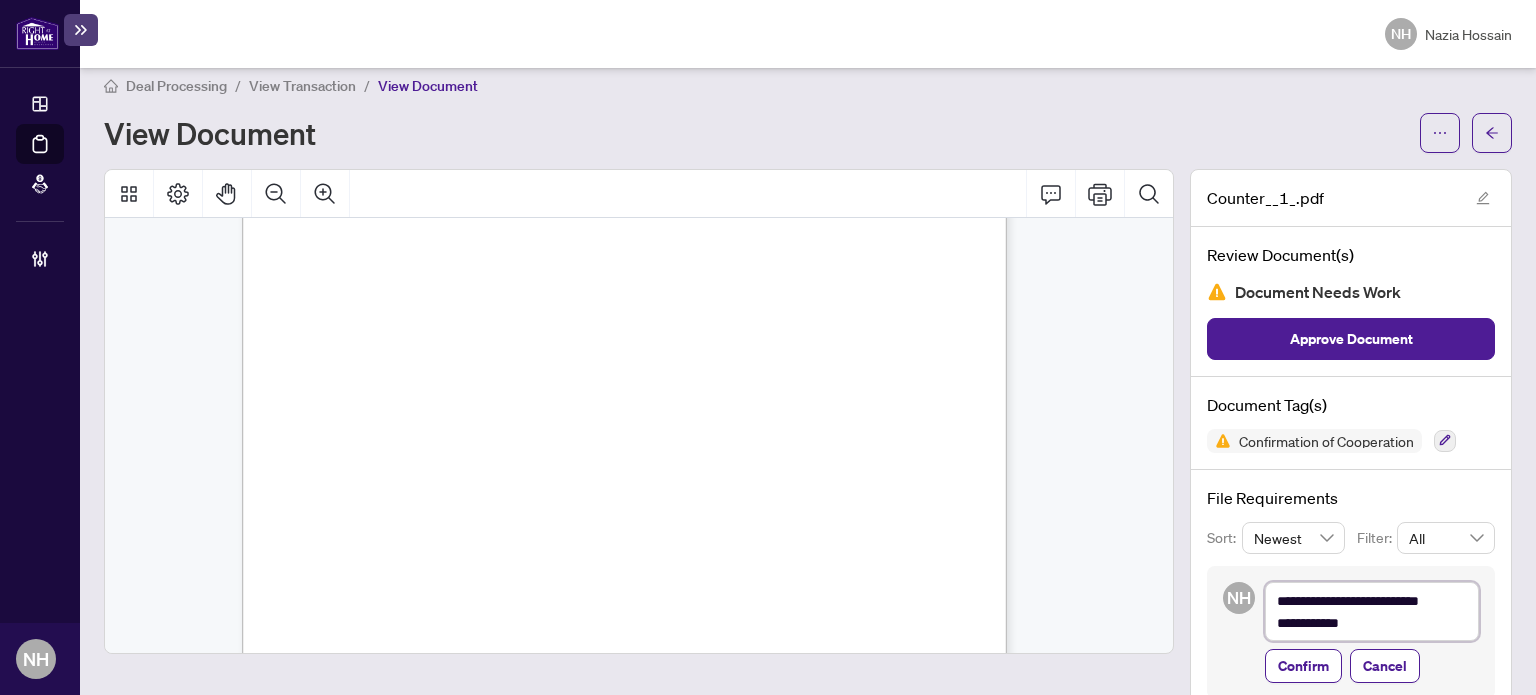 type on "**********" 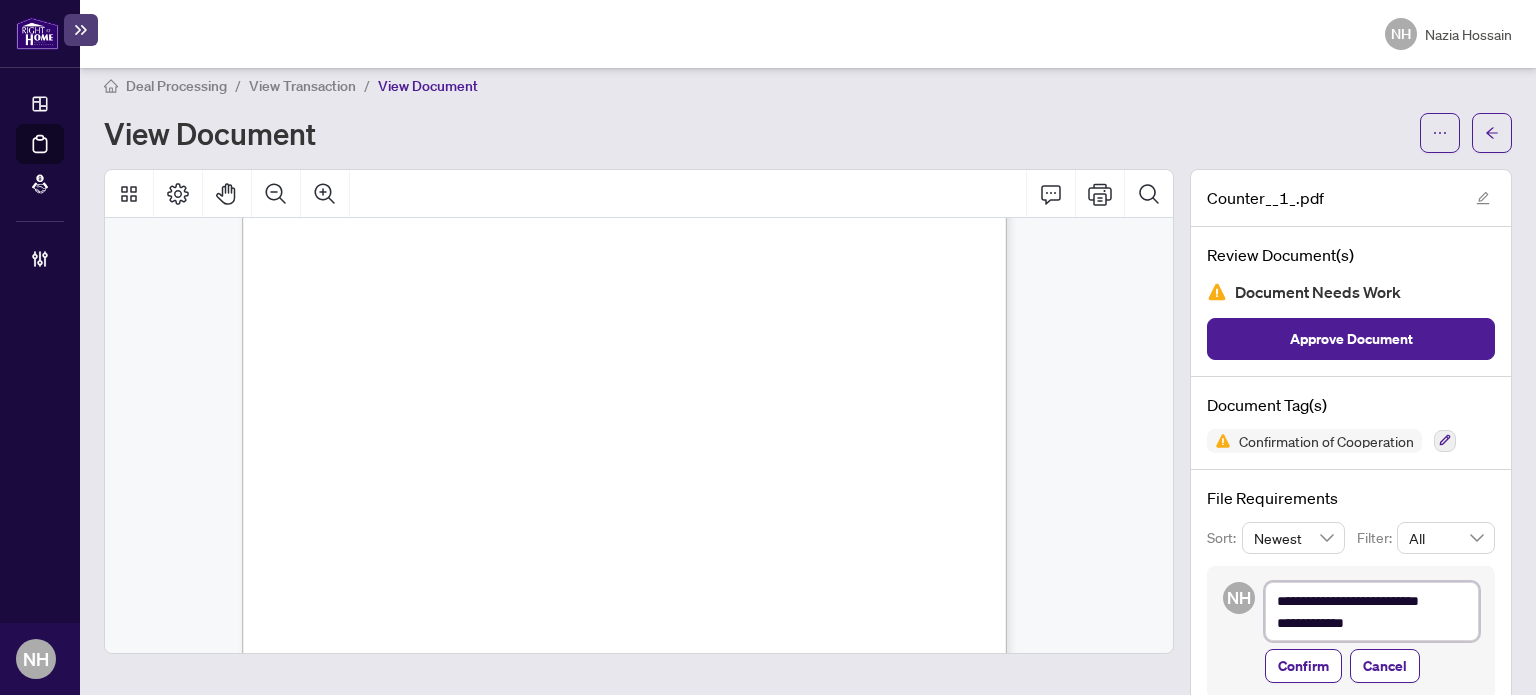type on "**********" 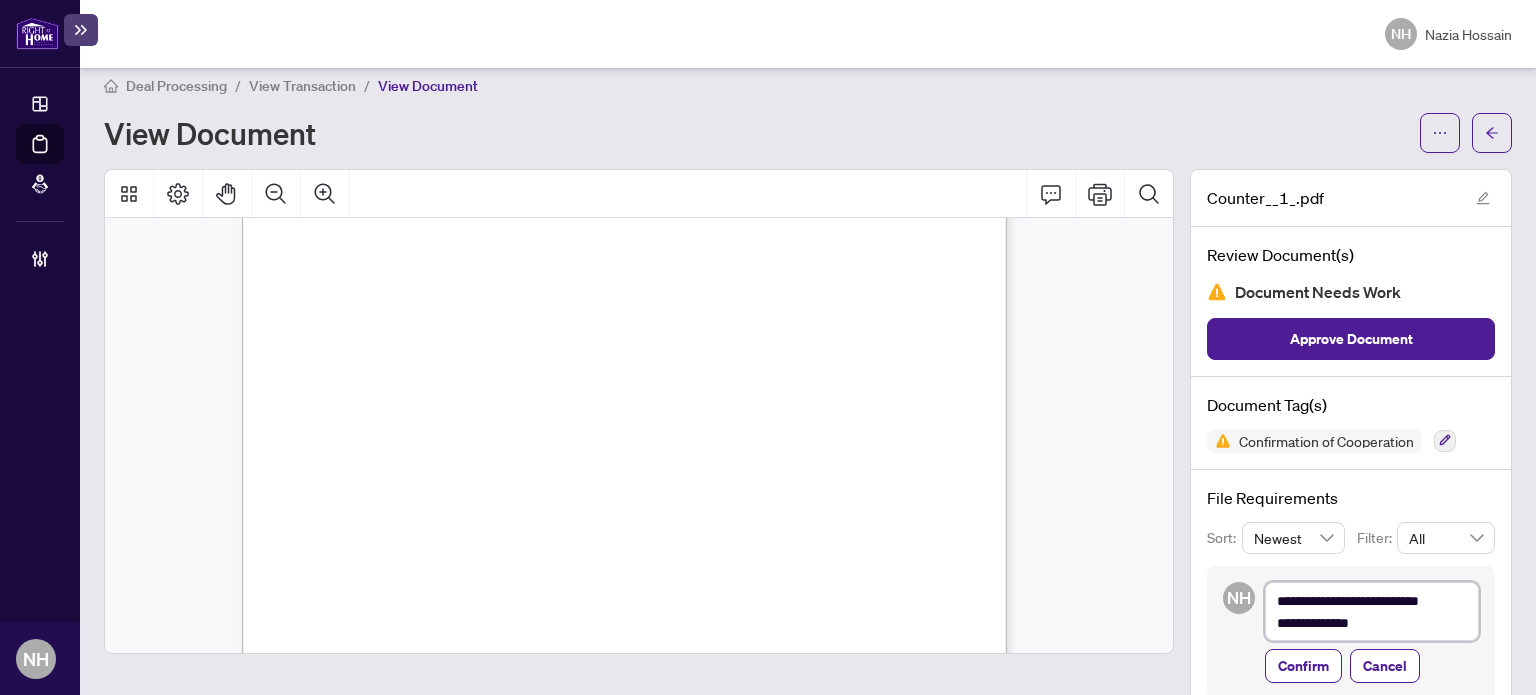 type on "**********" 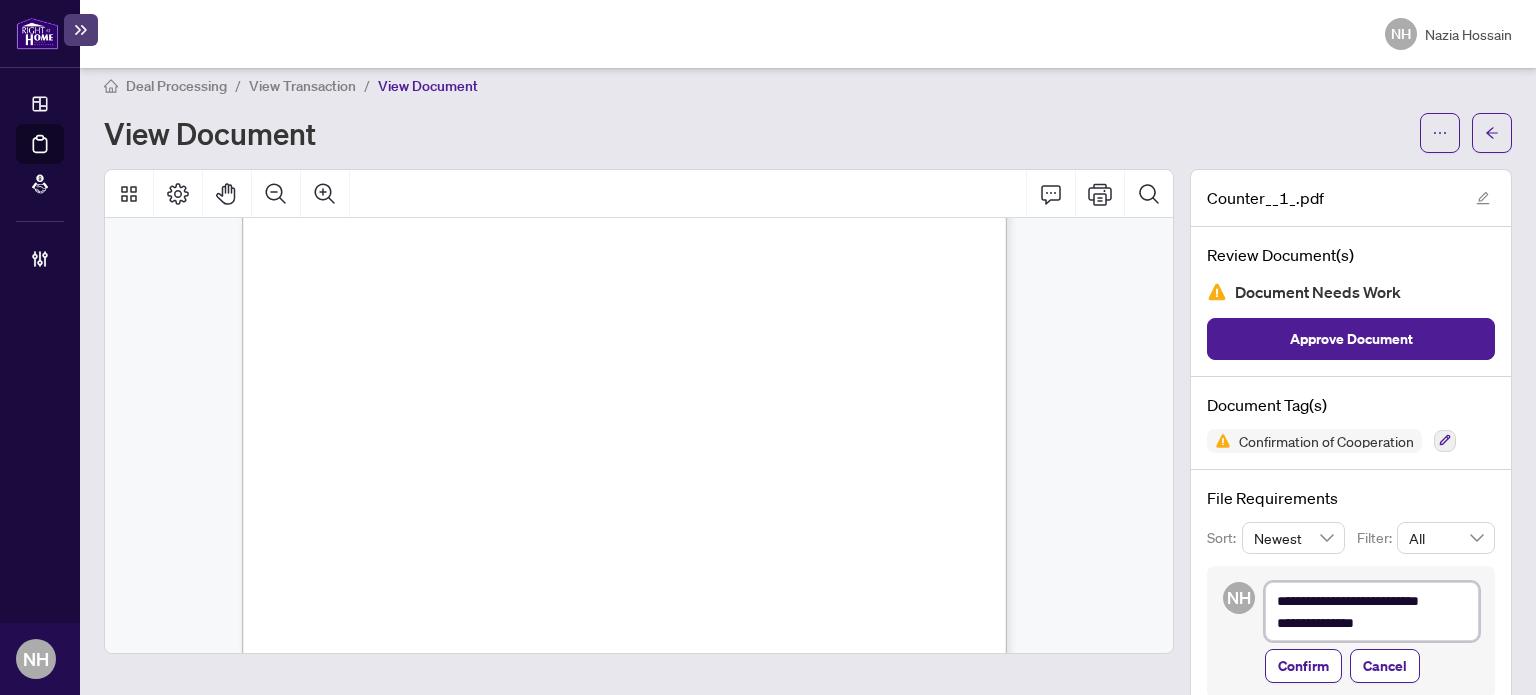 type on "**********" 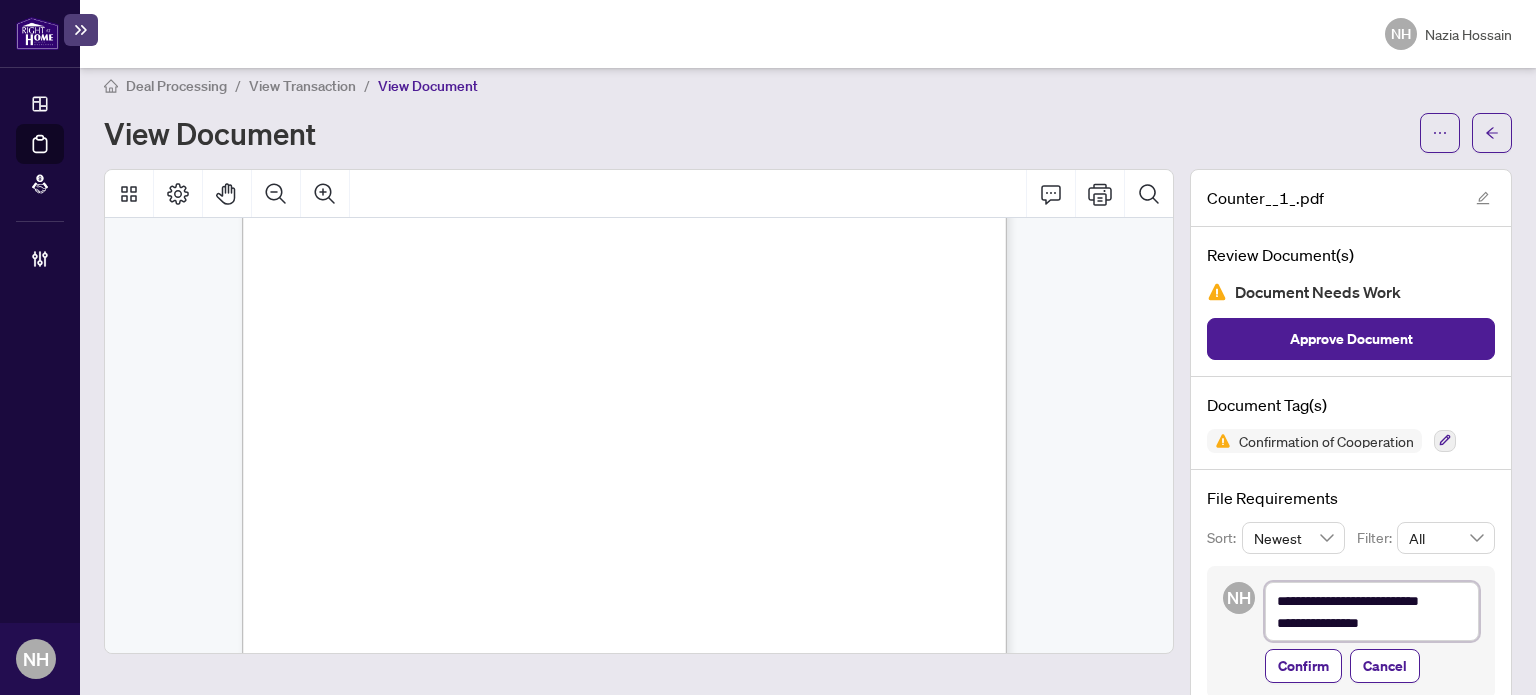 type on "**********" 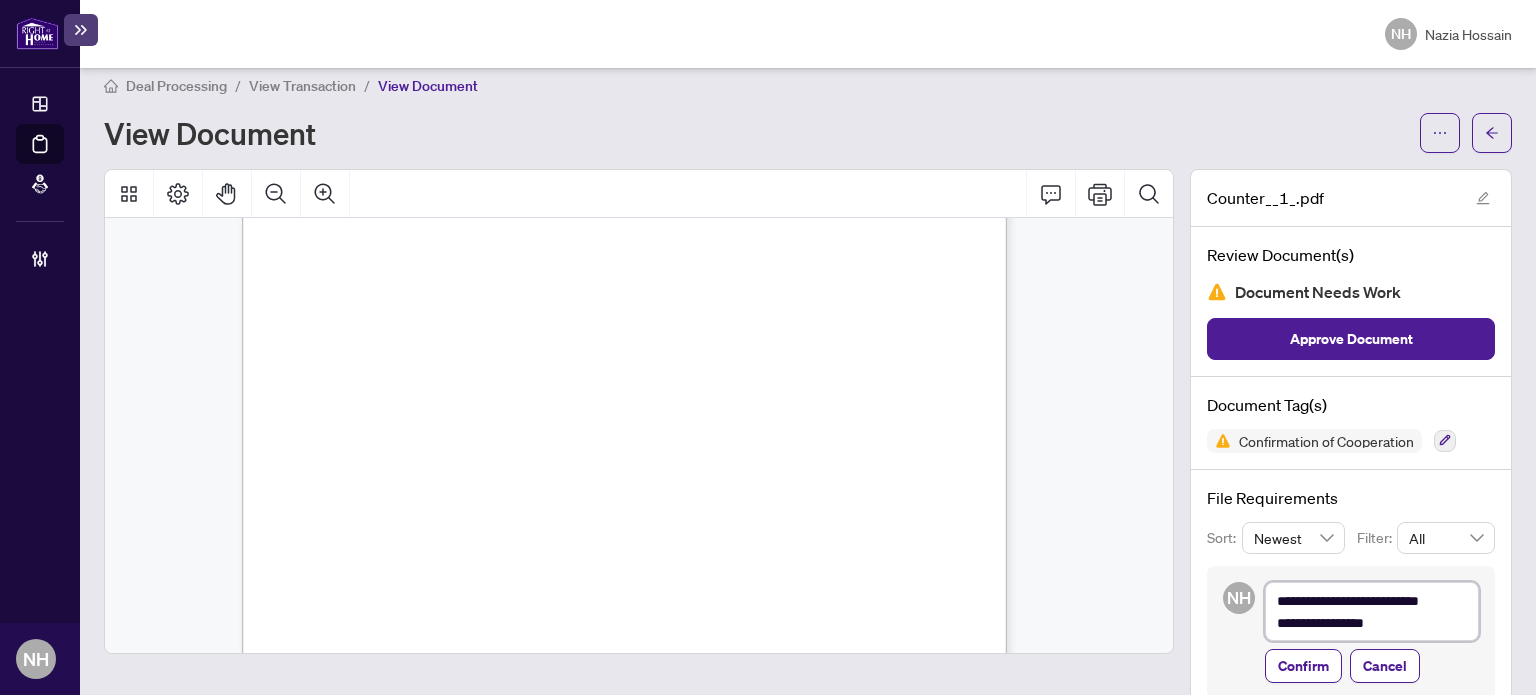 type on "**********" 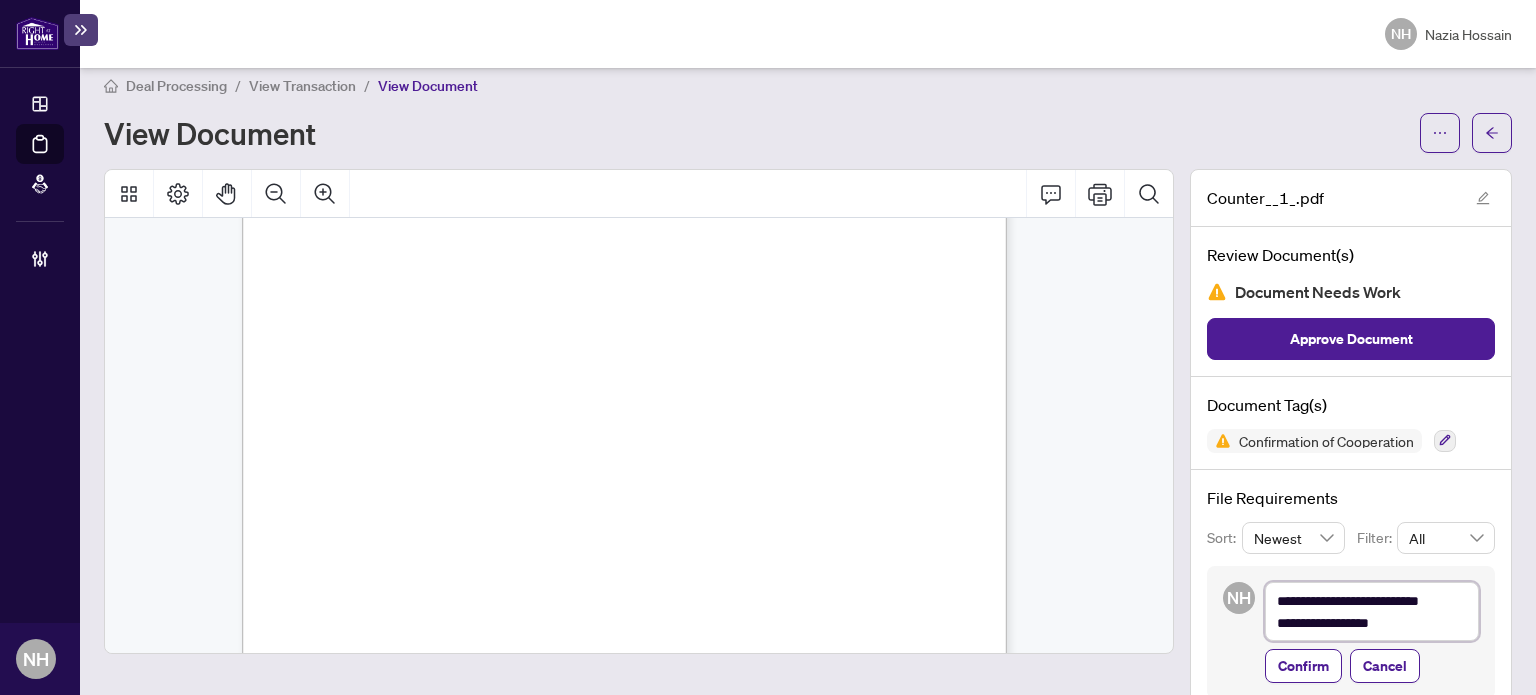 type on "**********" 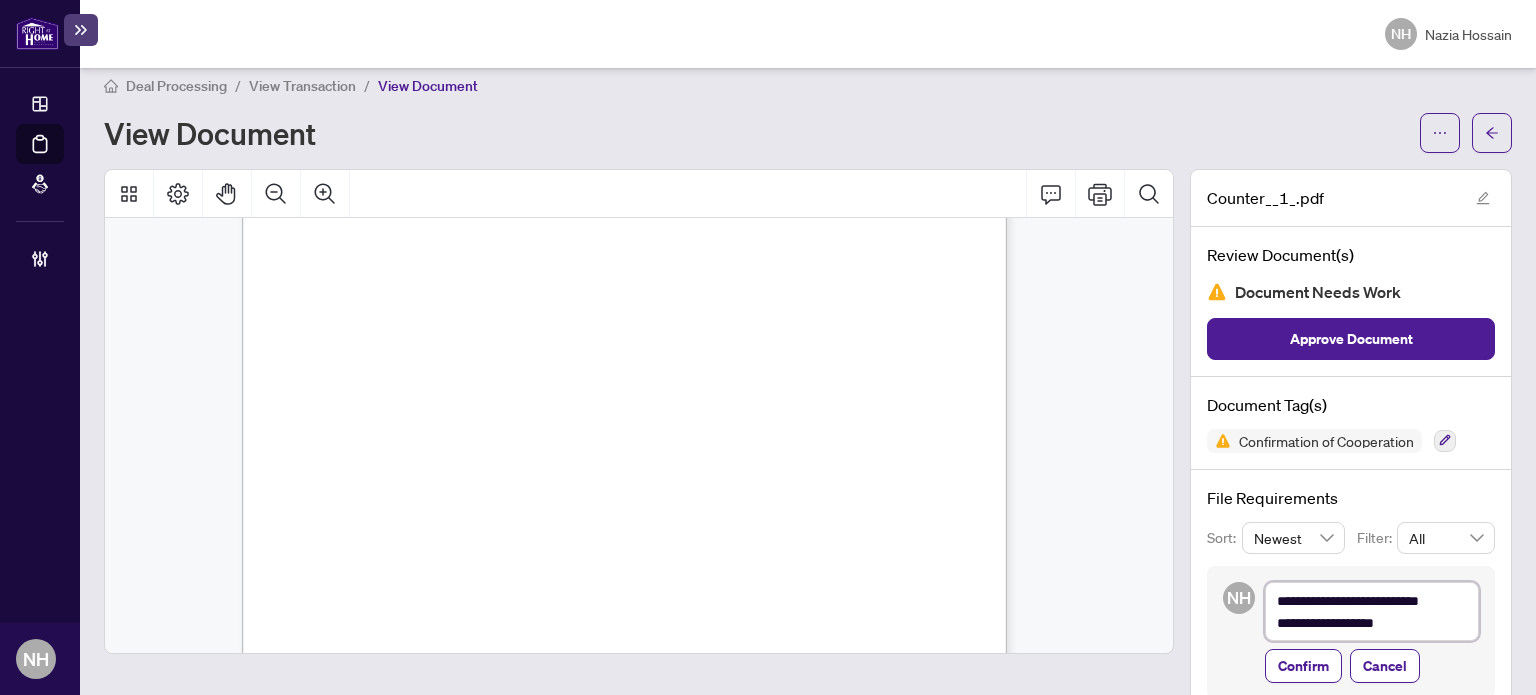 type on "**********" 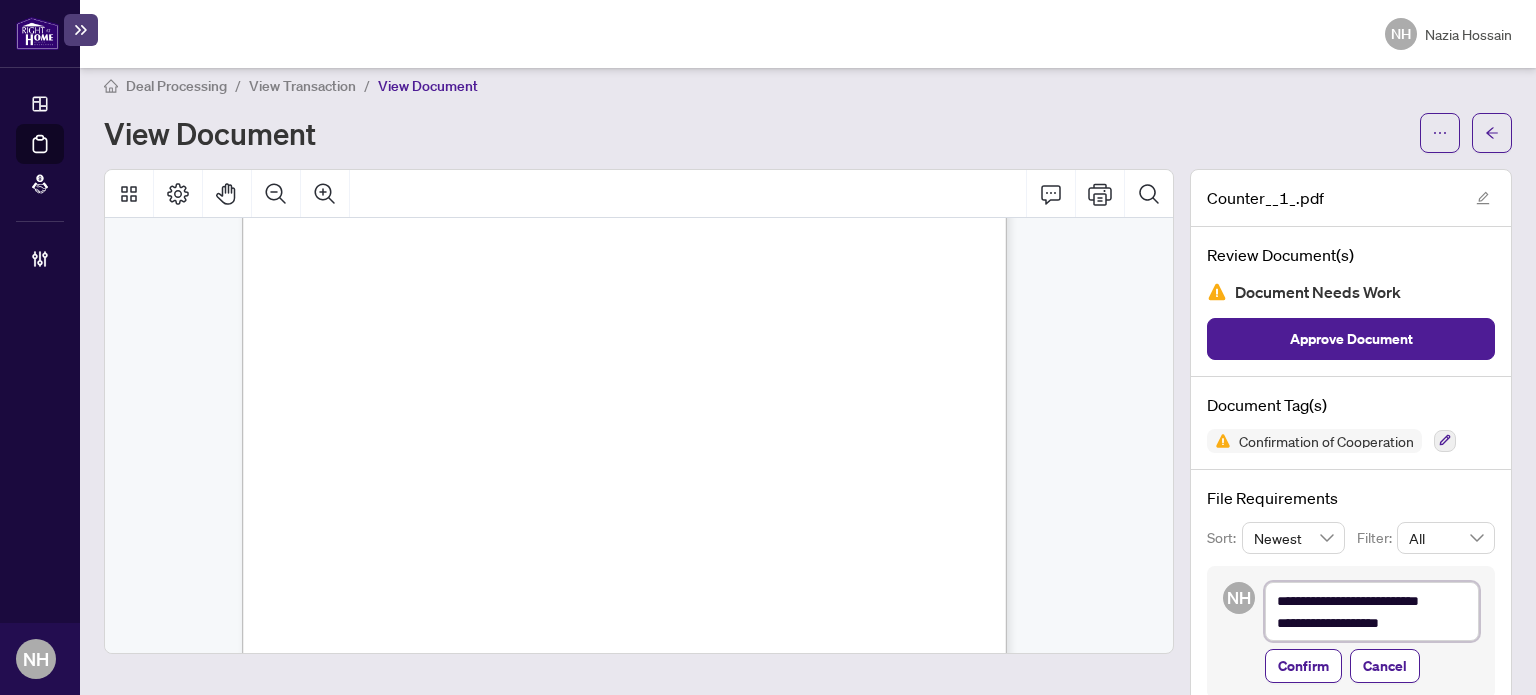 type on "**********" 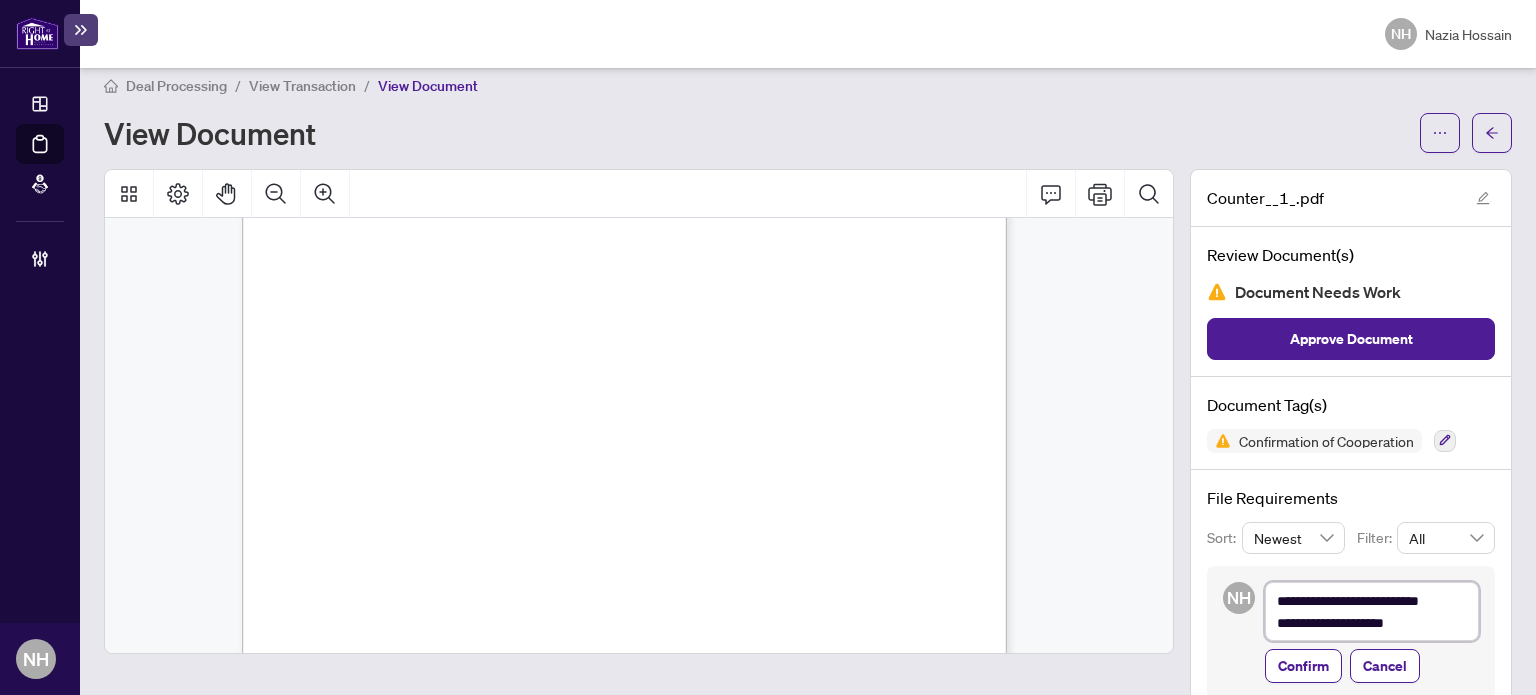 type on "**********" 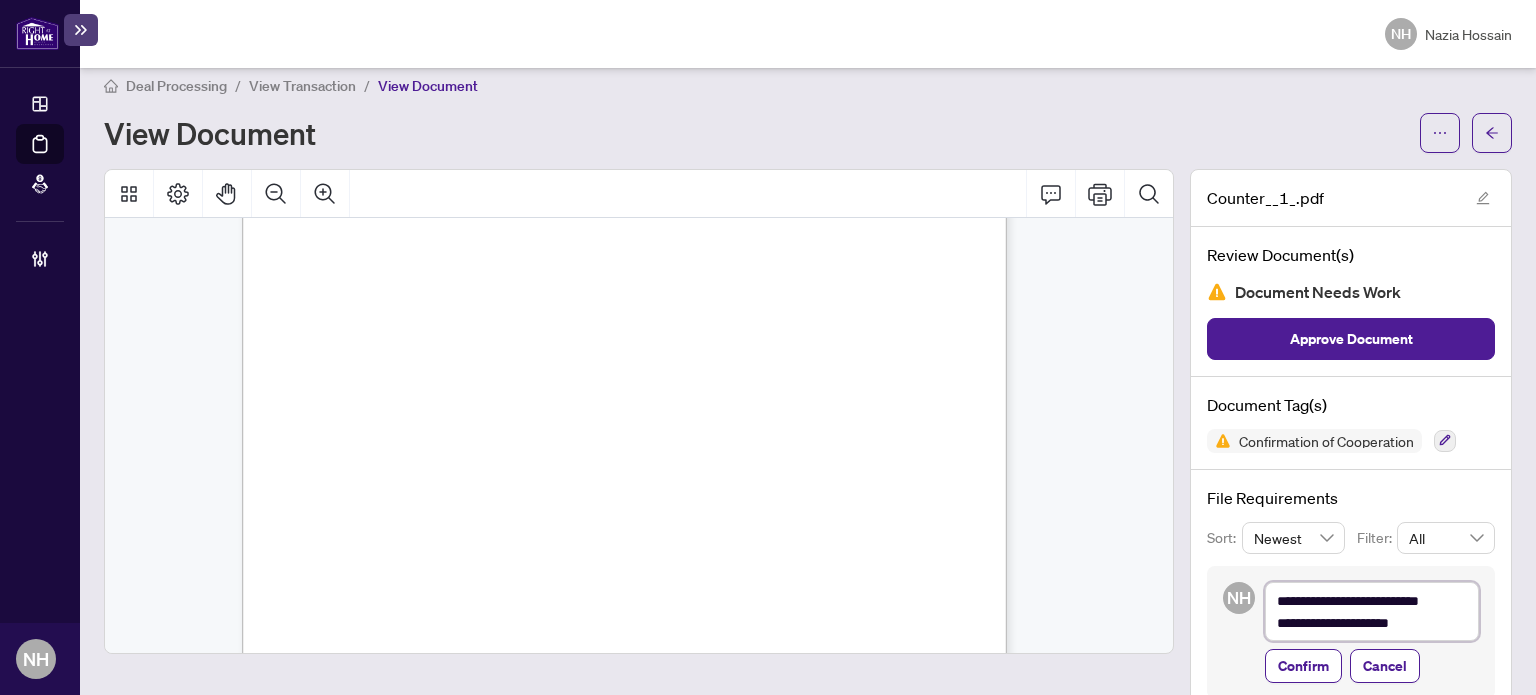 type on "**********" 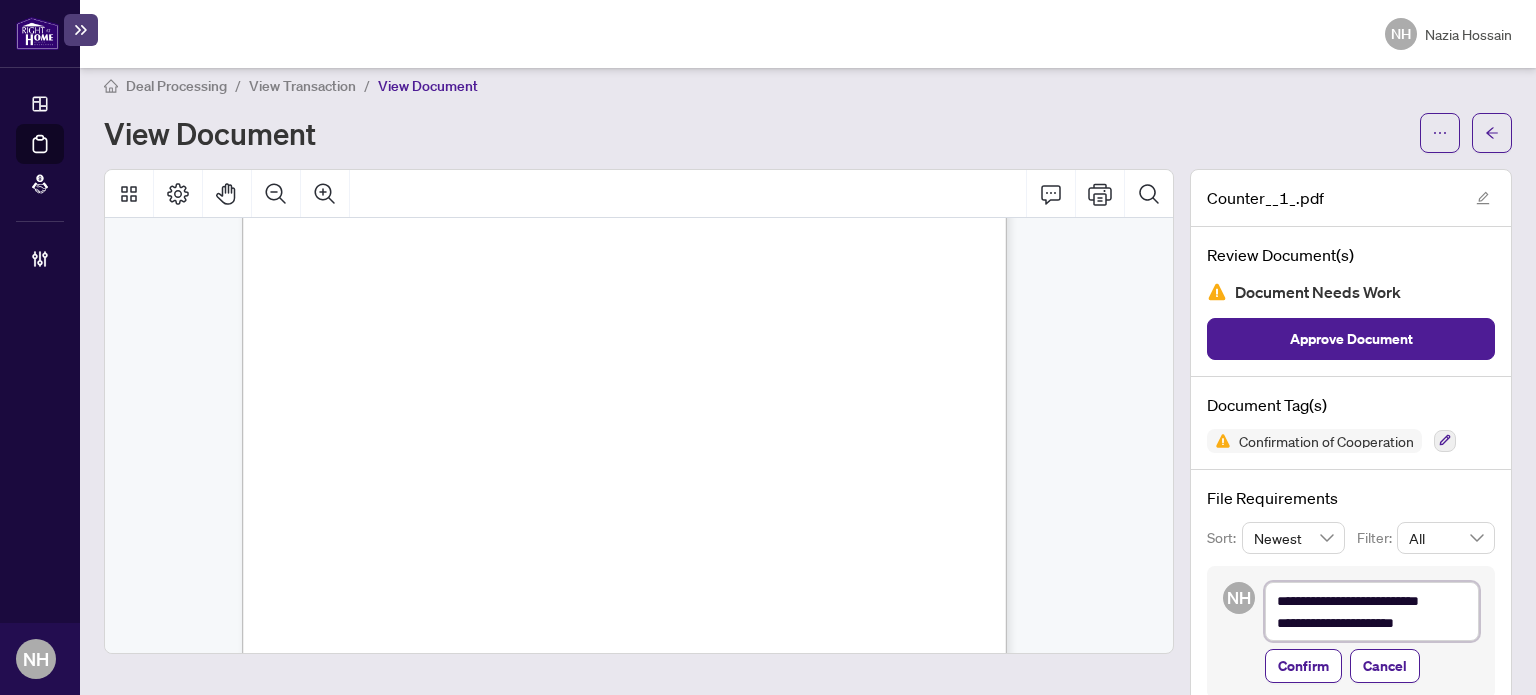 type on "**********" 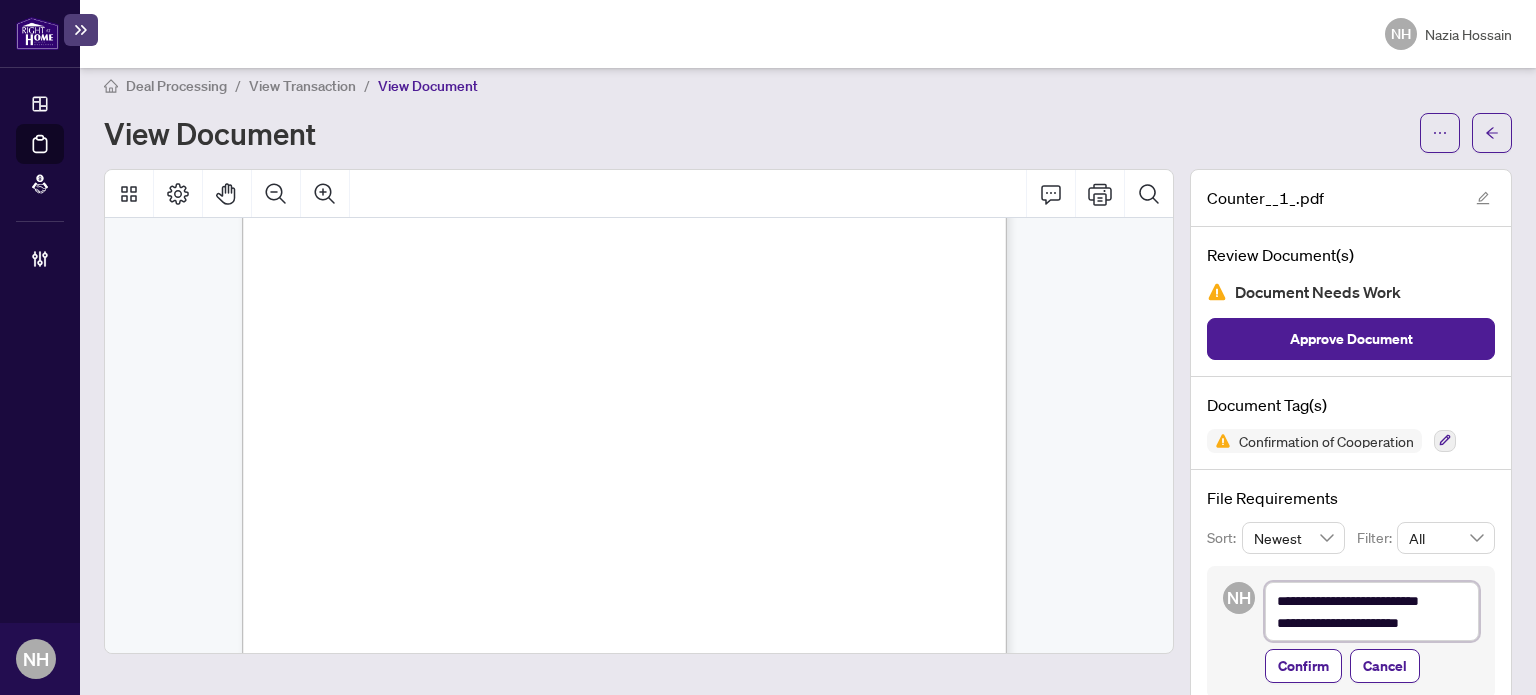 type on "**********" 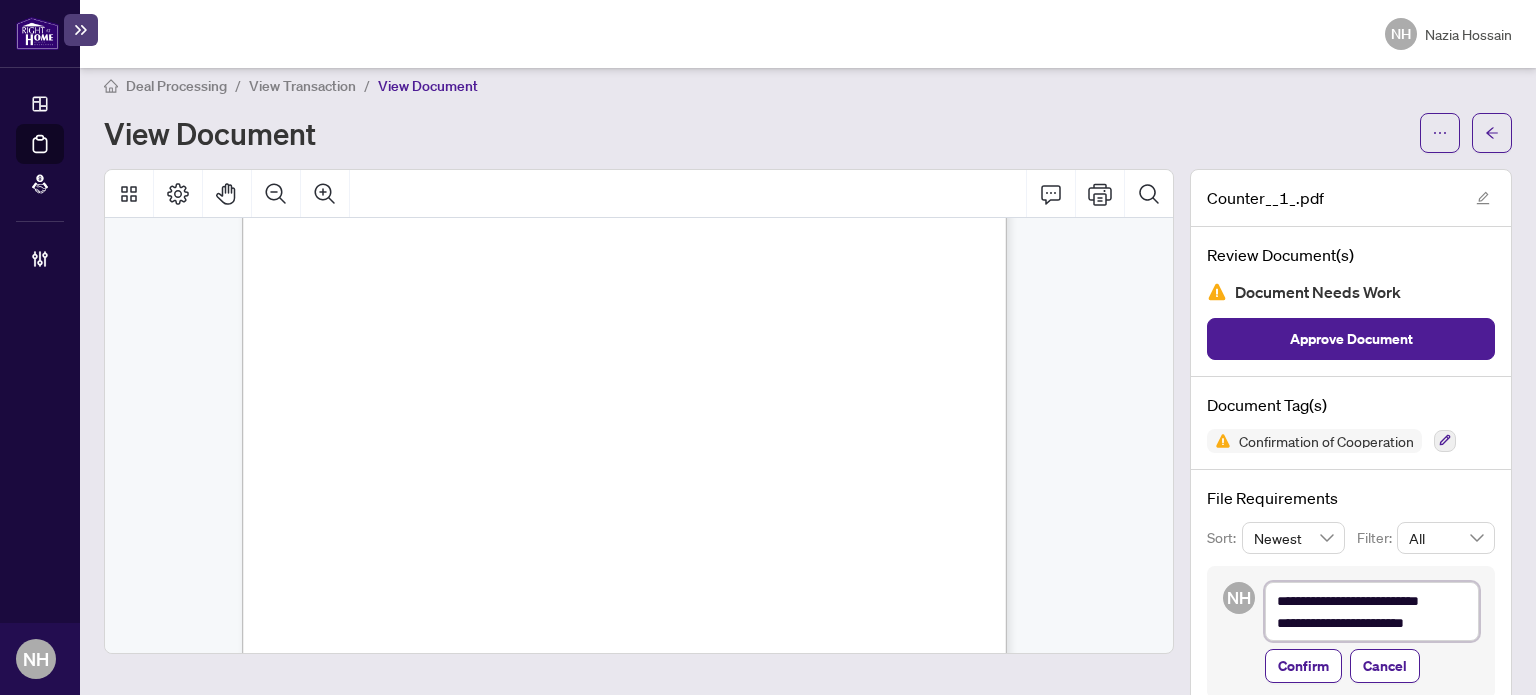 type on "**********" 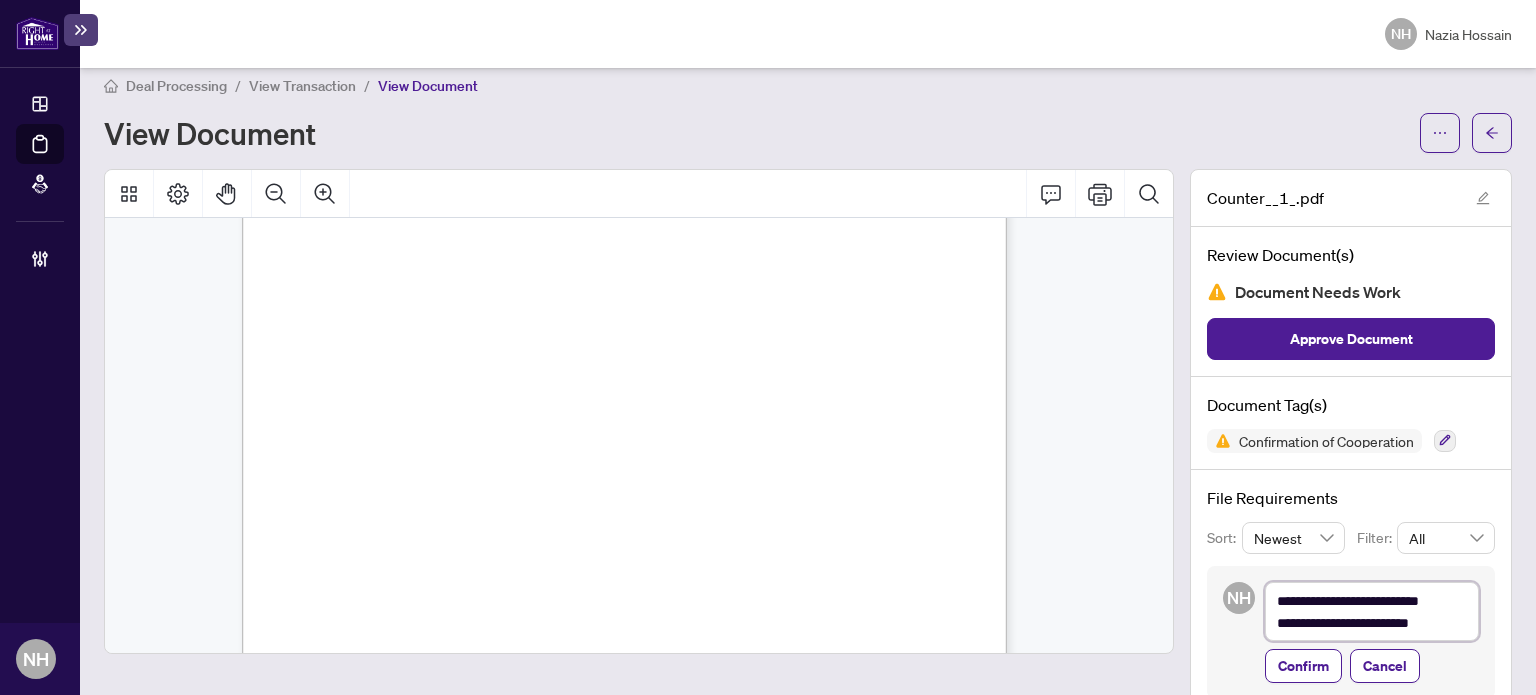 type on "**********" 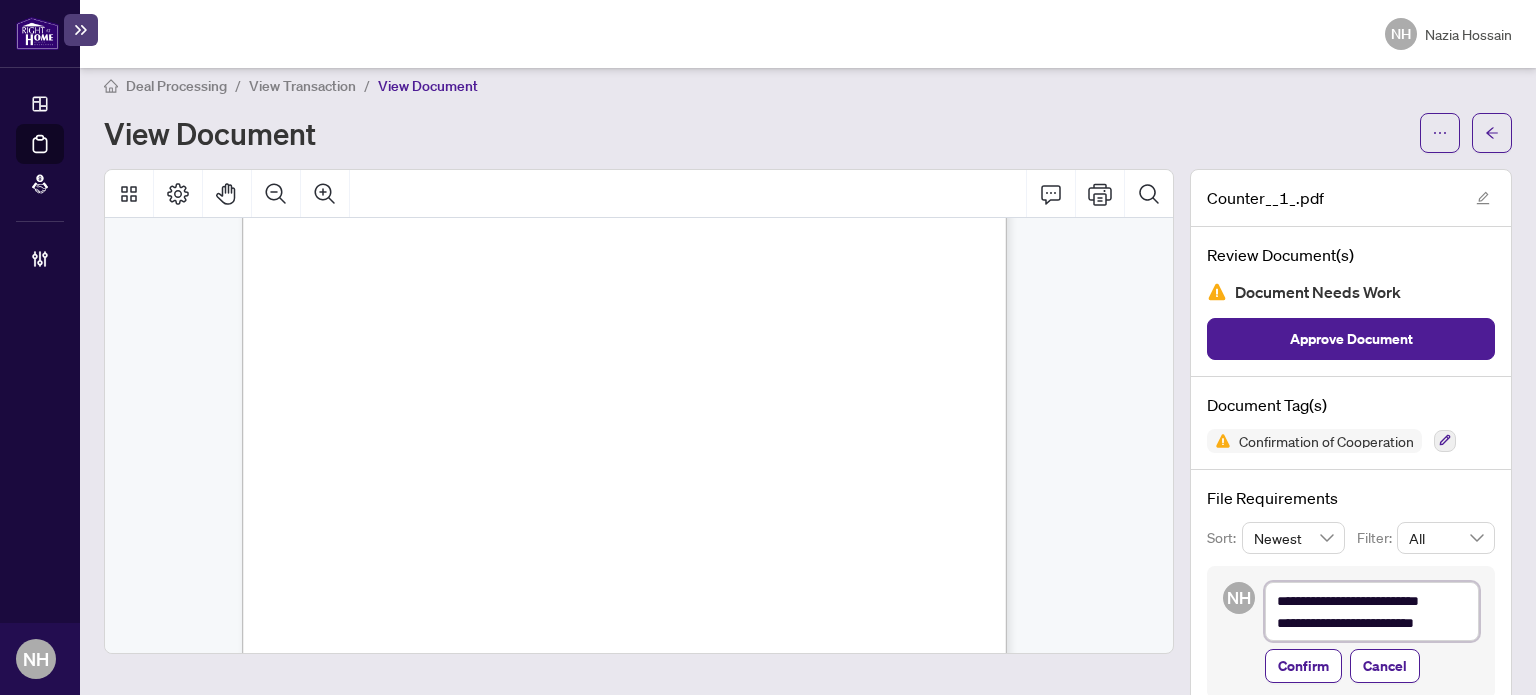 type on "**********" 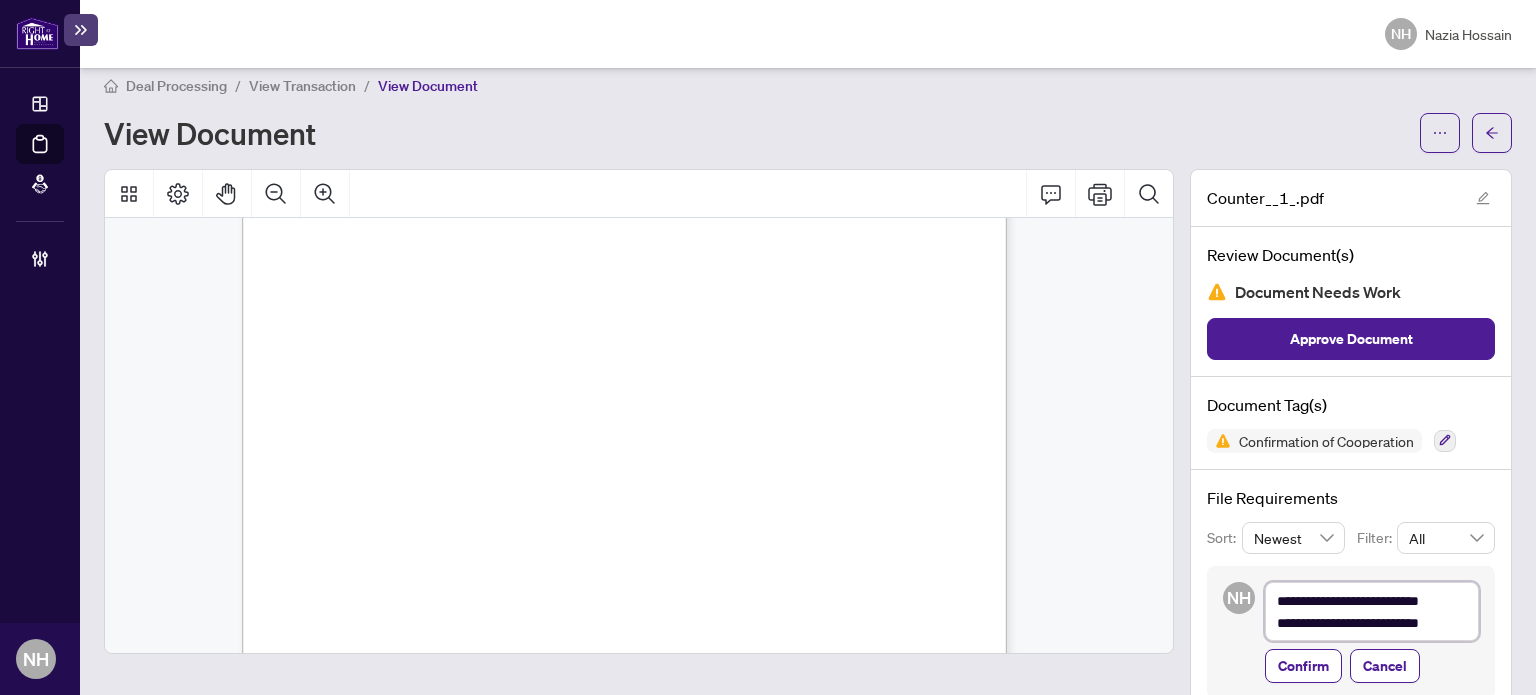 type on "**********" 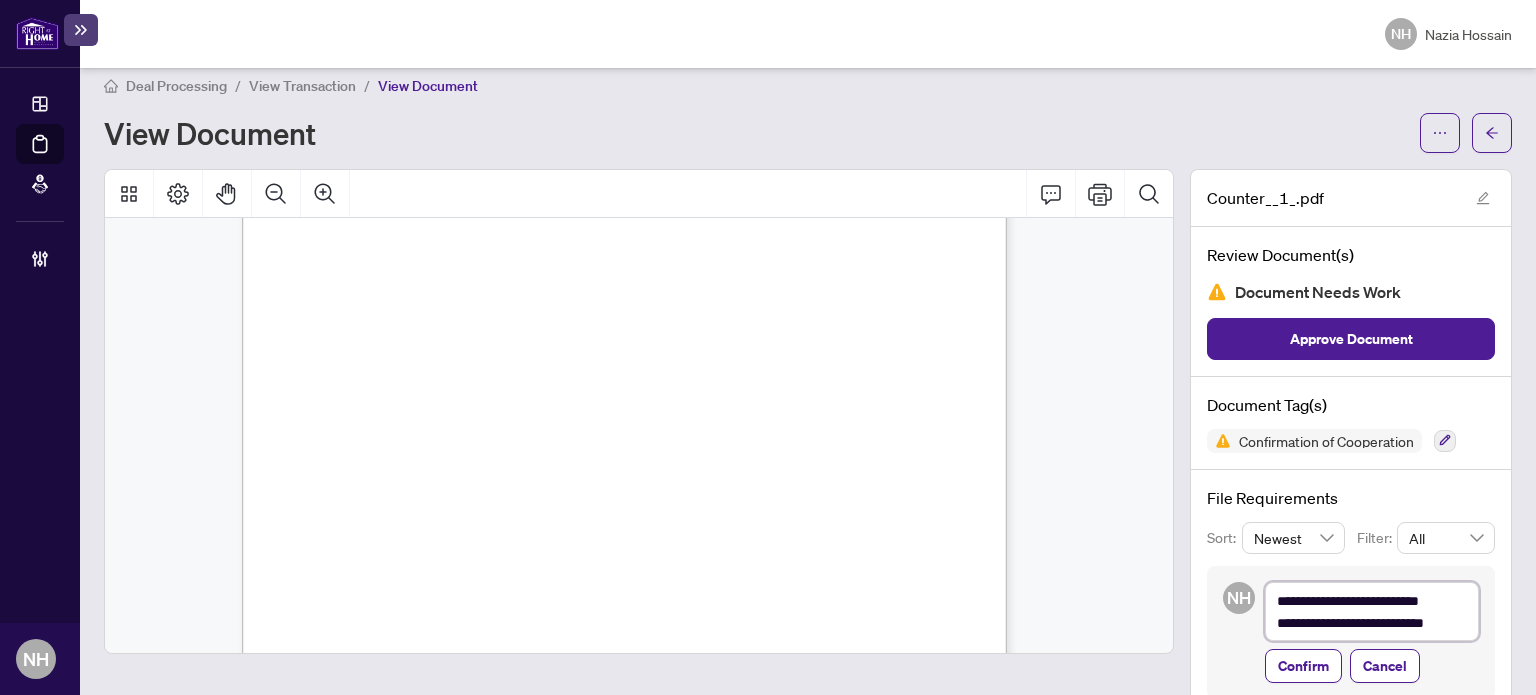 type on "**********" 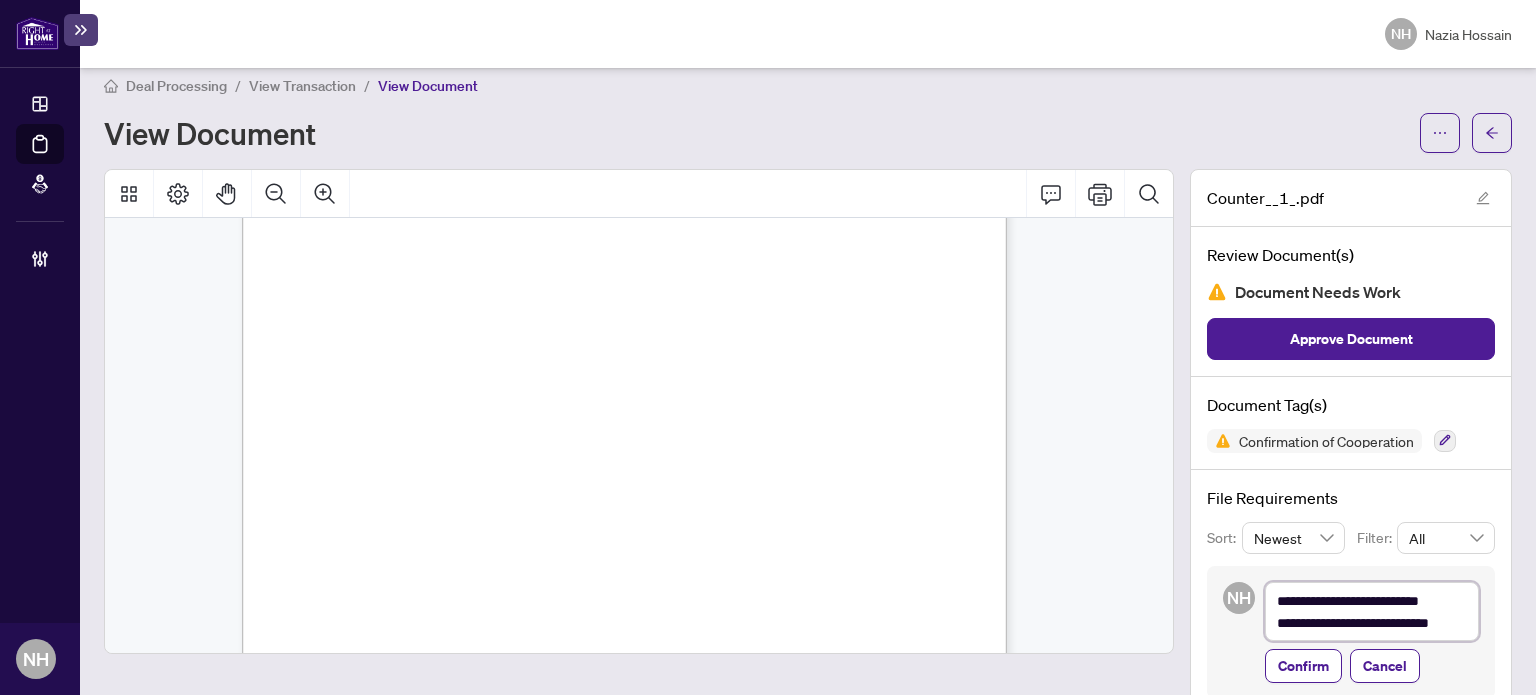 type on "**********" 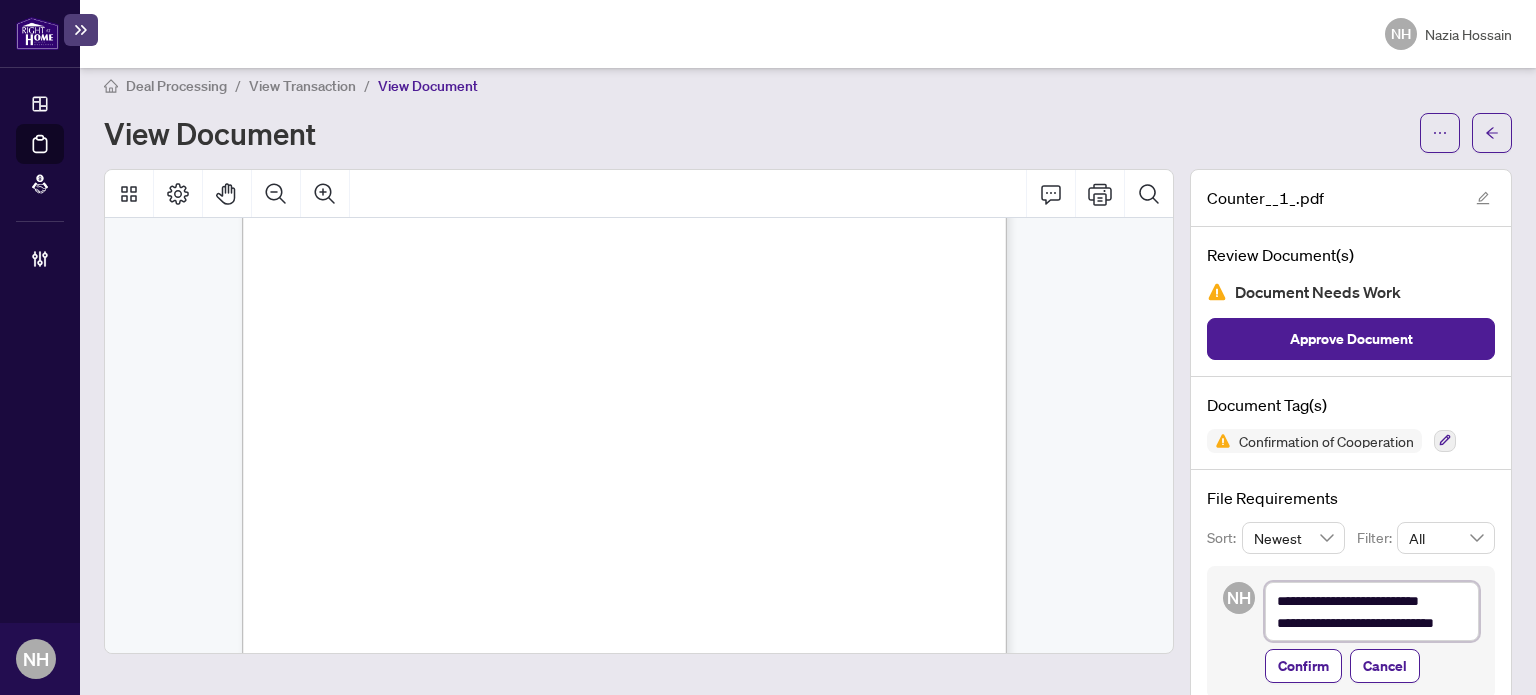 type on "**********" 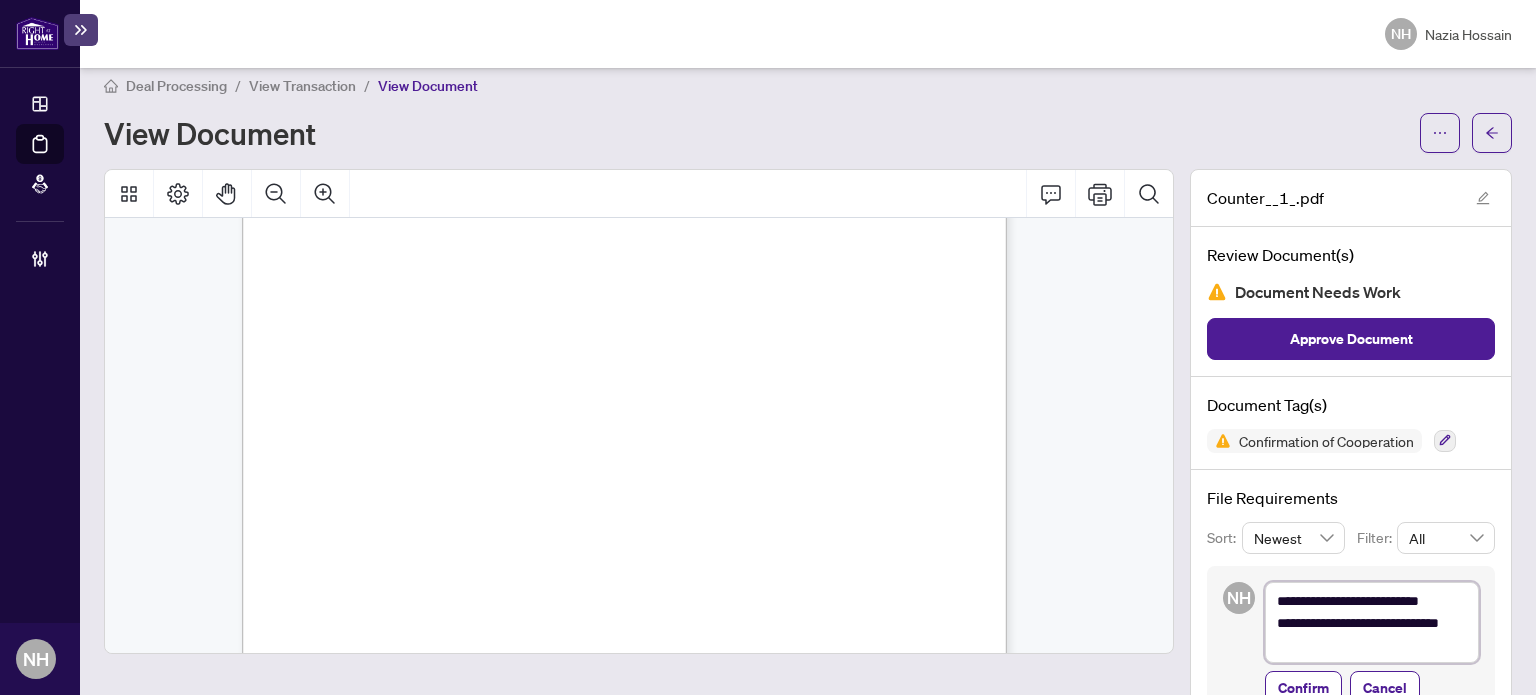 type on "**********" 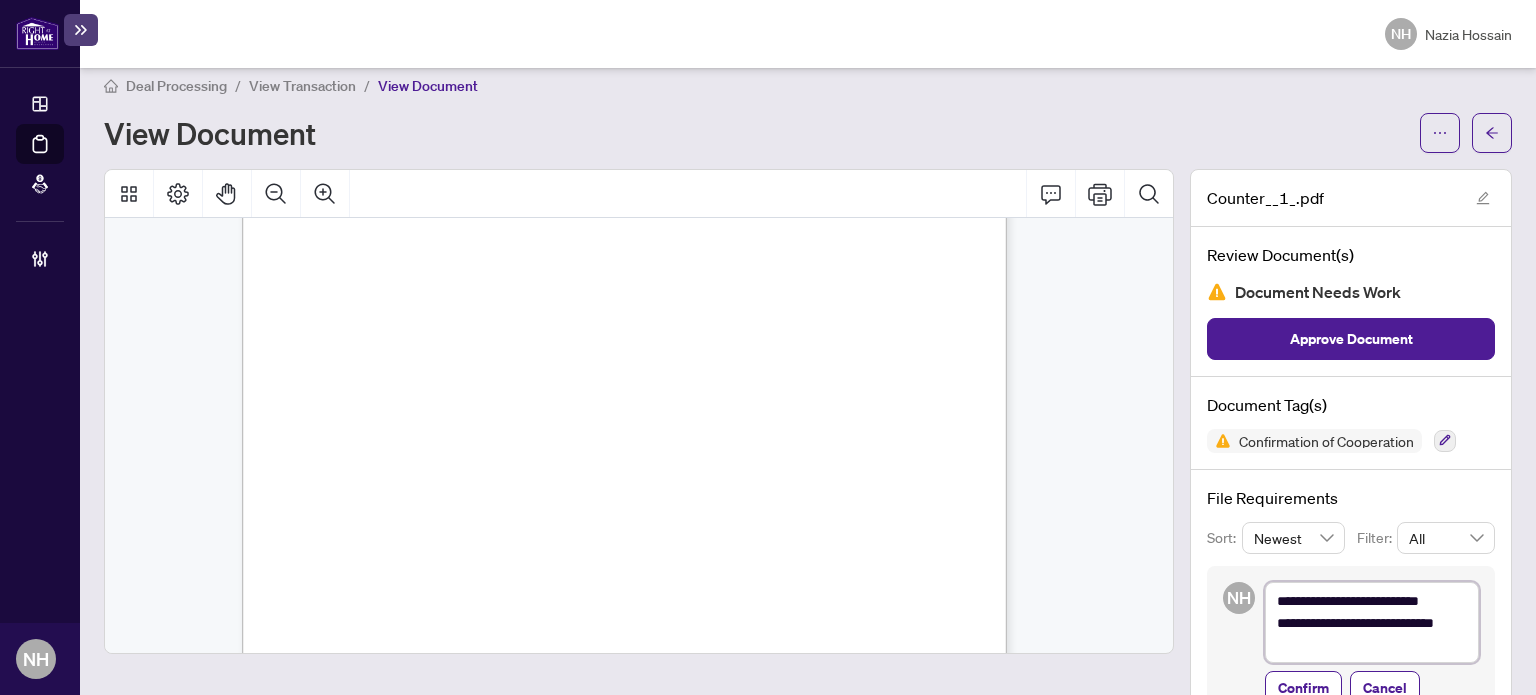 type on "**********" 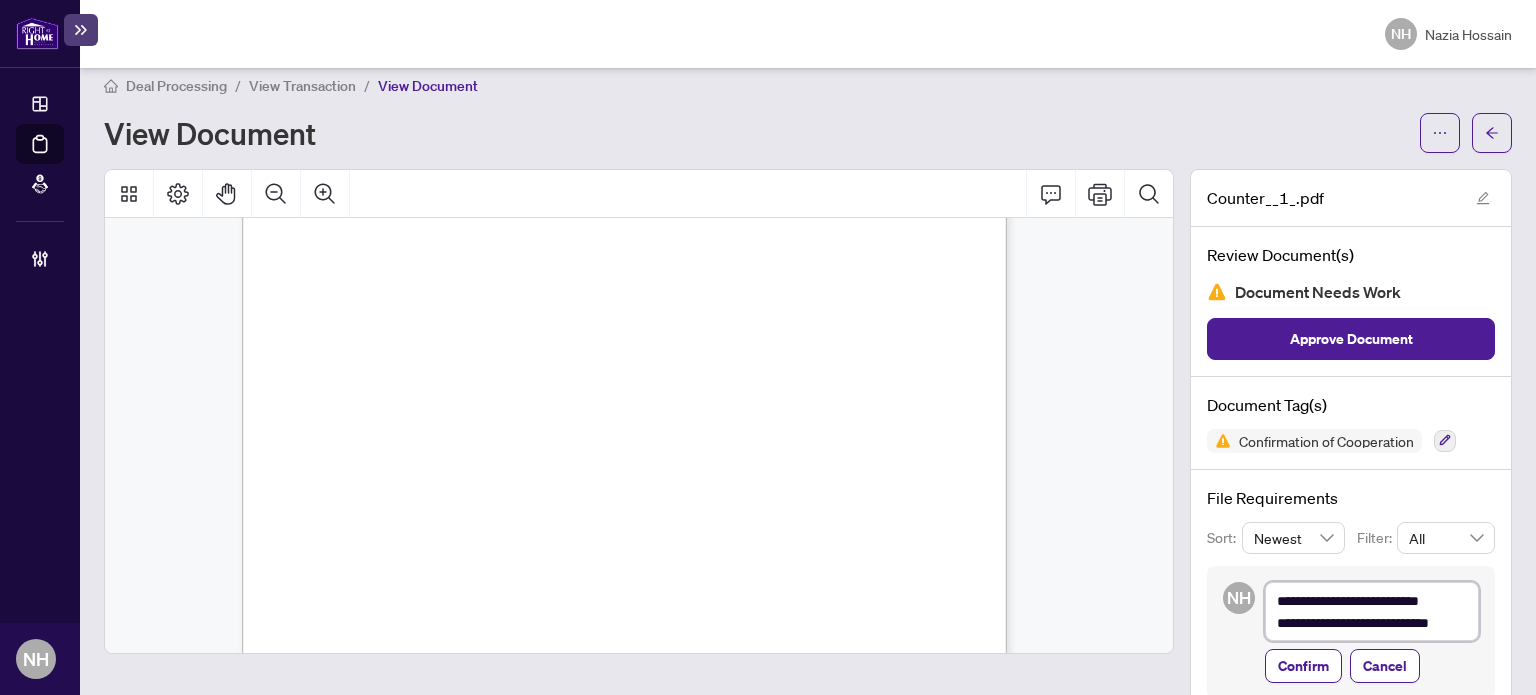 type on "**********" 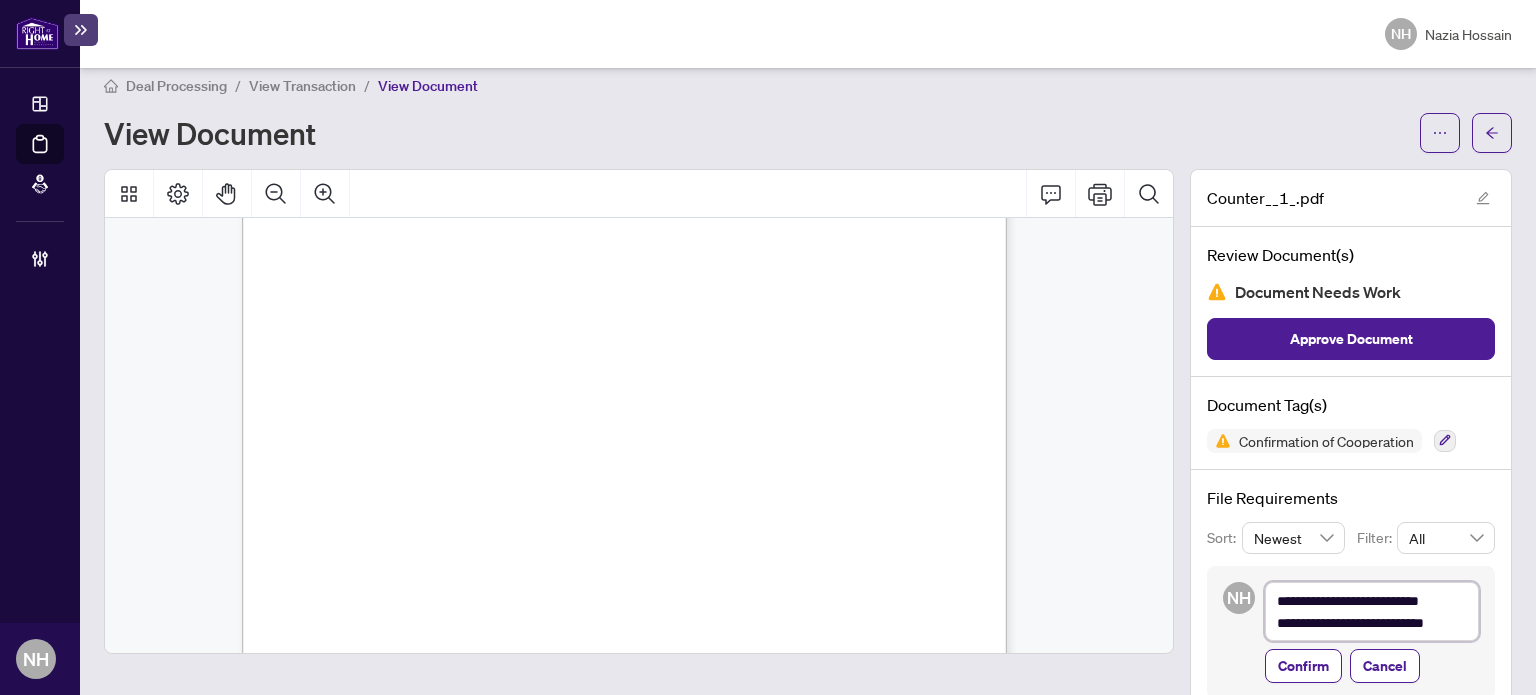type on "**********" 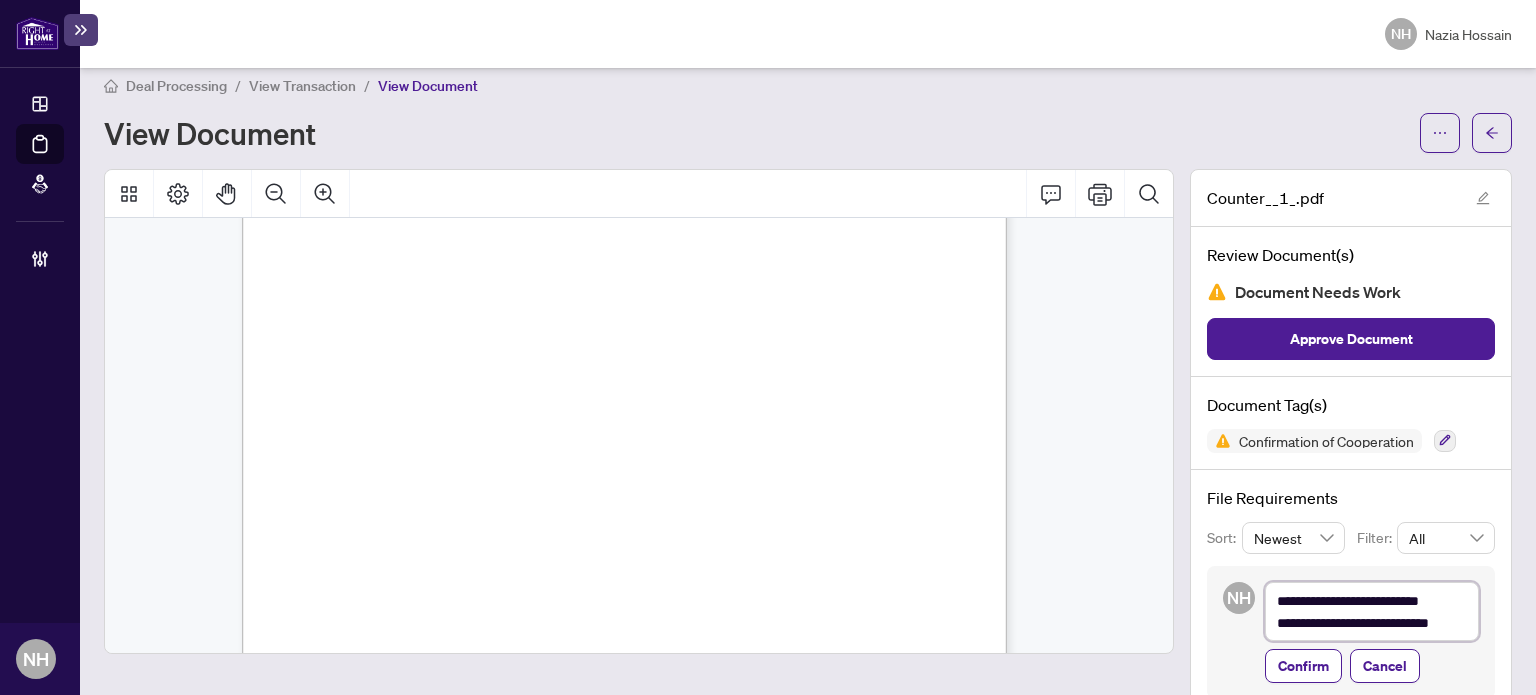 type on "**********" 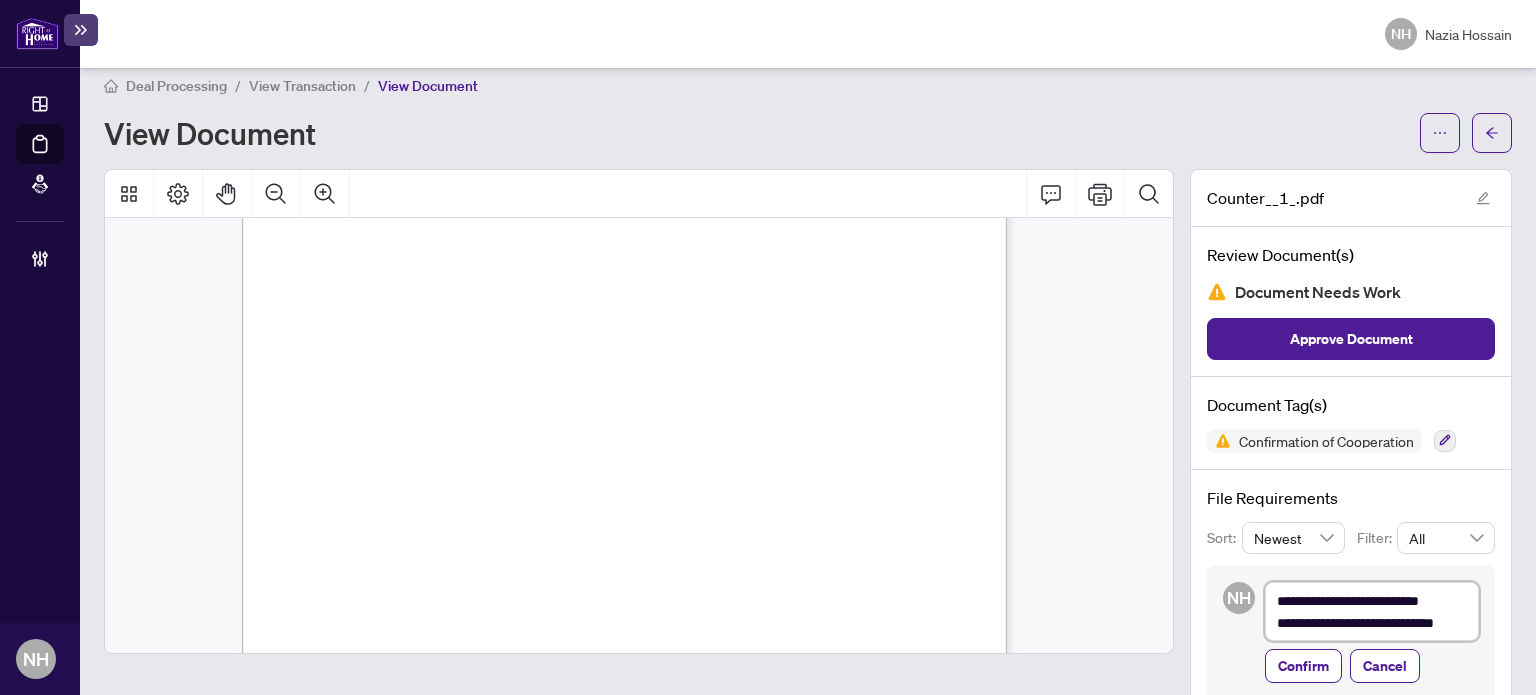 type on "**********" 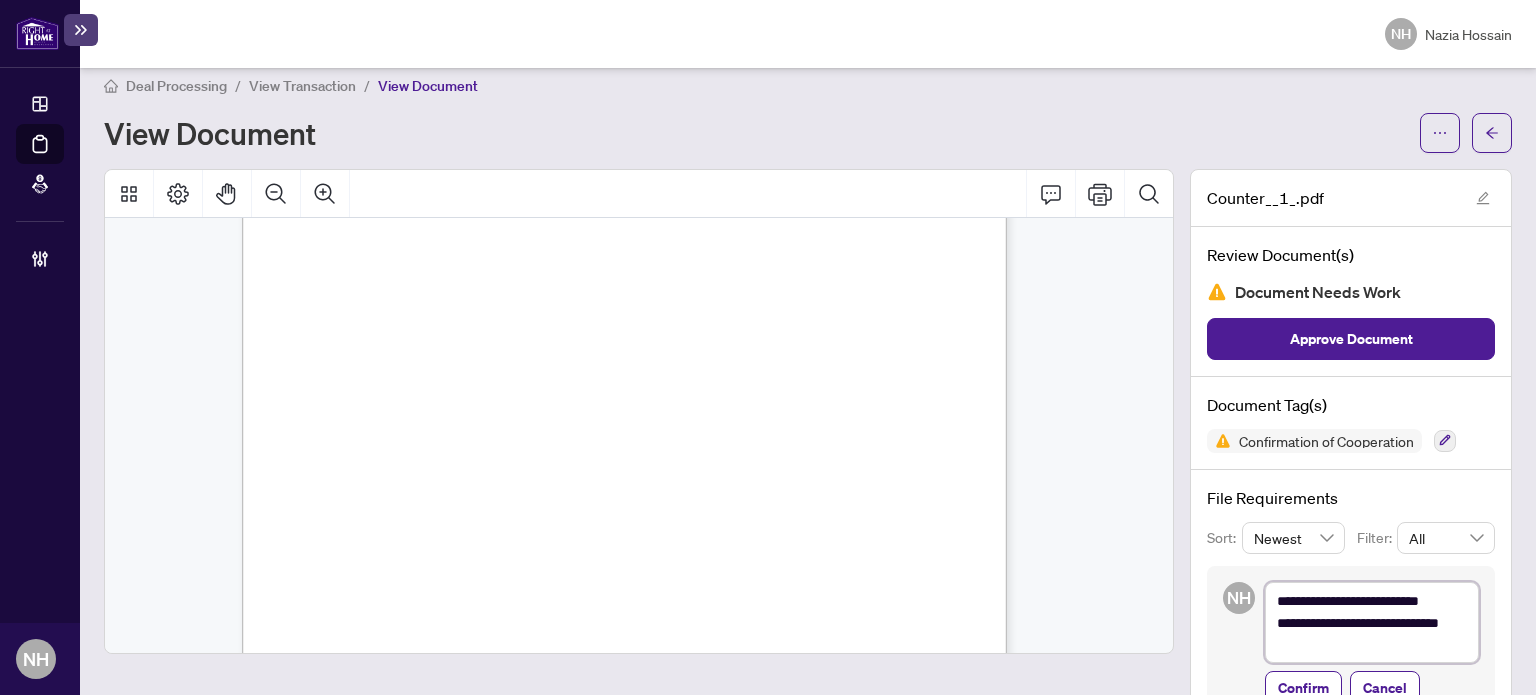 type on "**********" 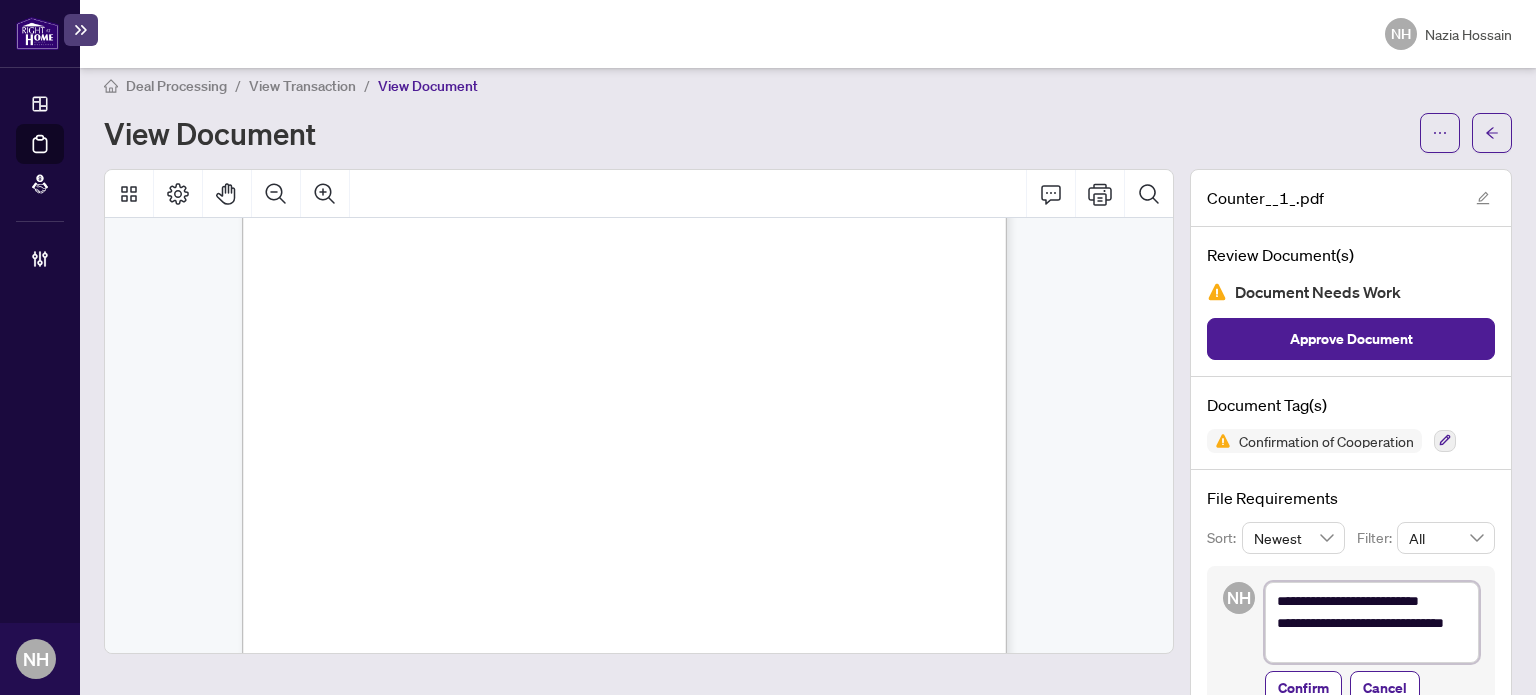 type on "**********" 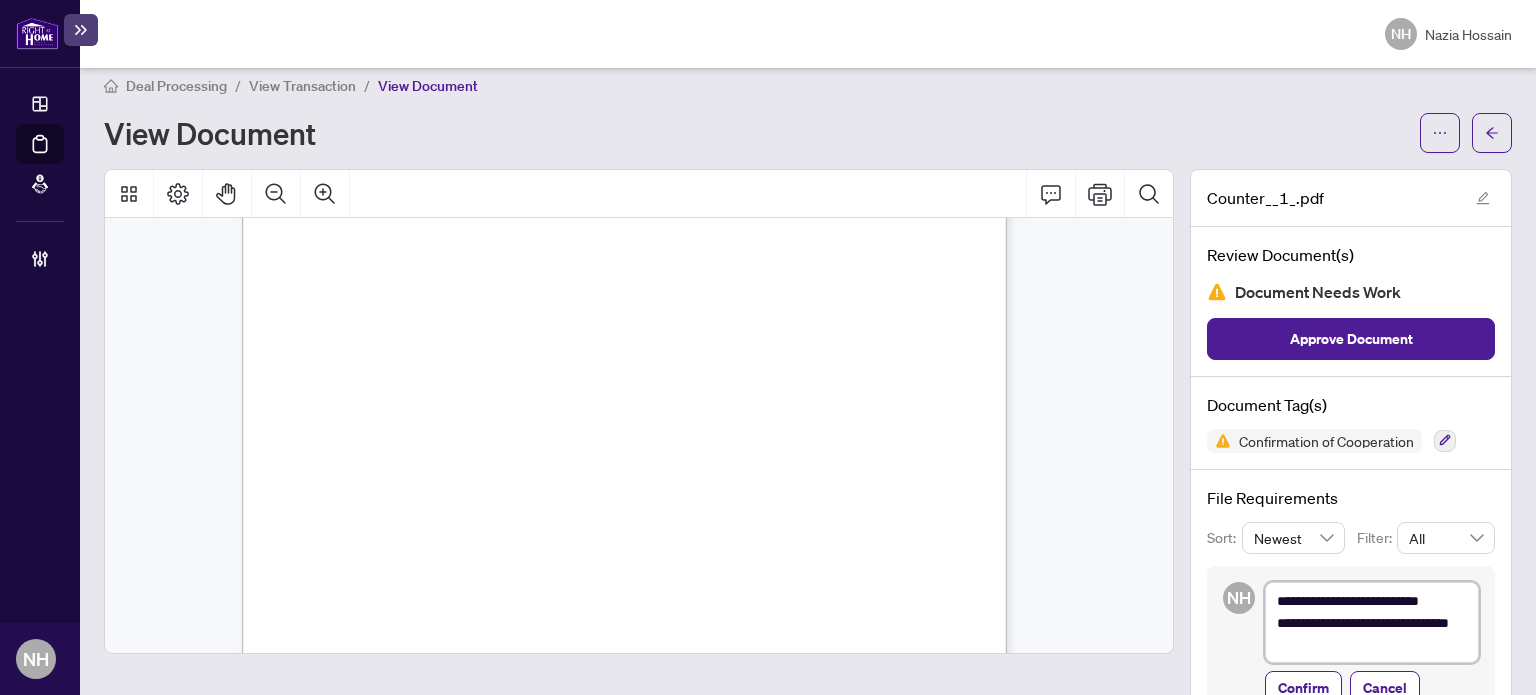 type on "**********" 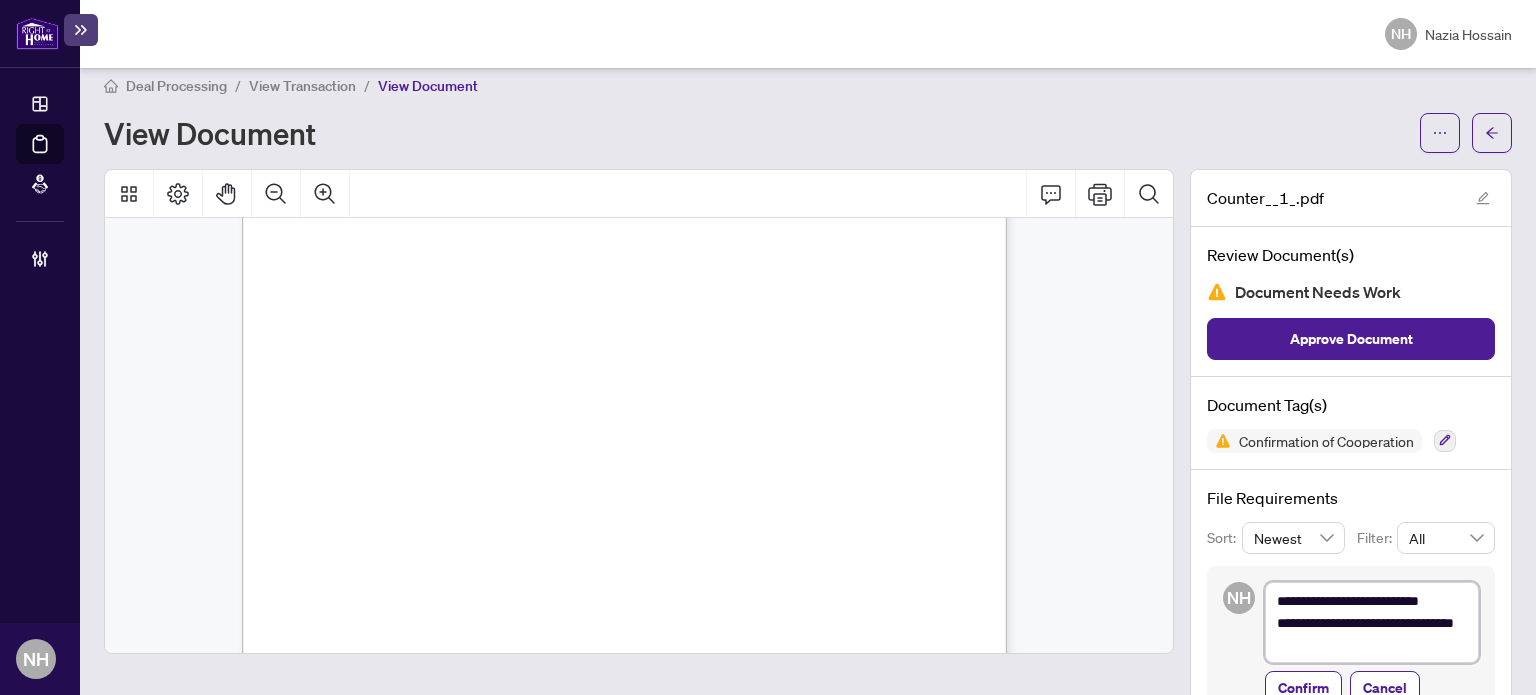 type on "**********" 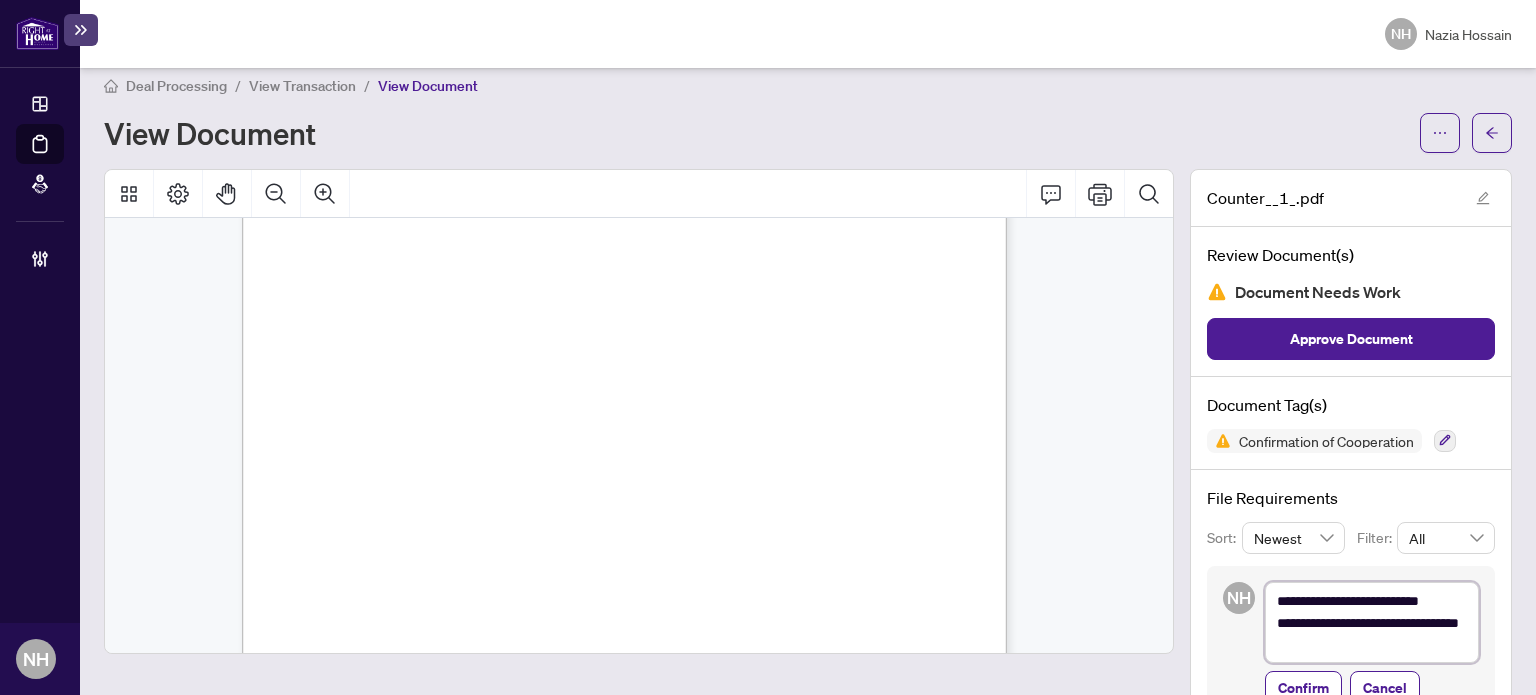 type on "**********" 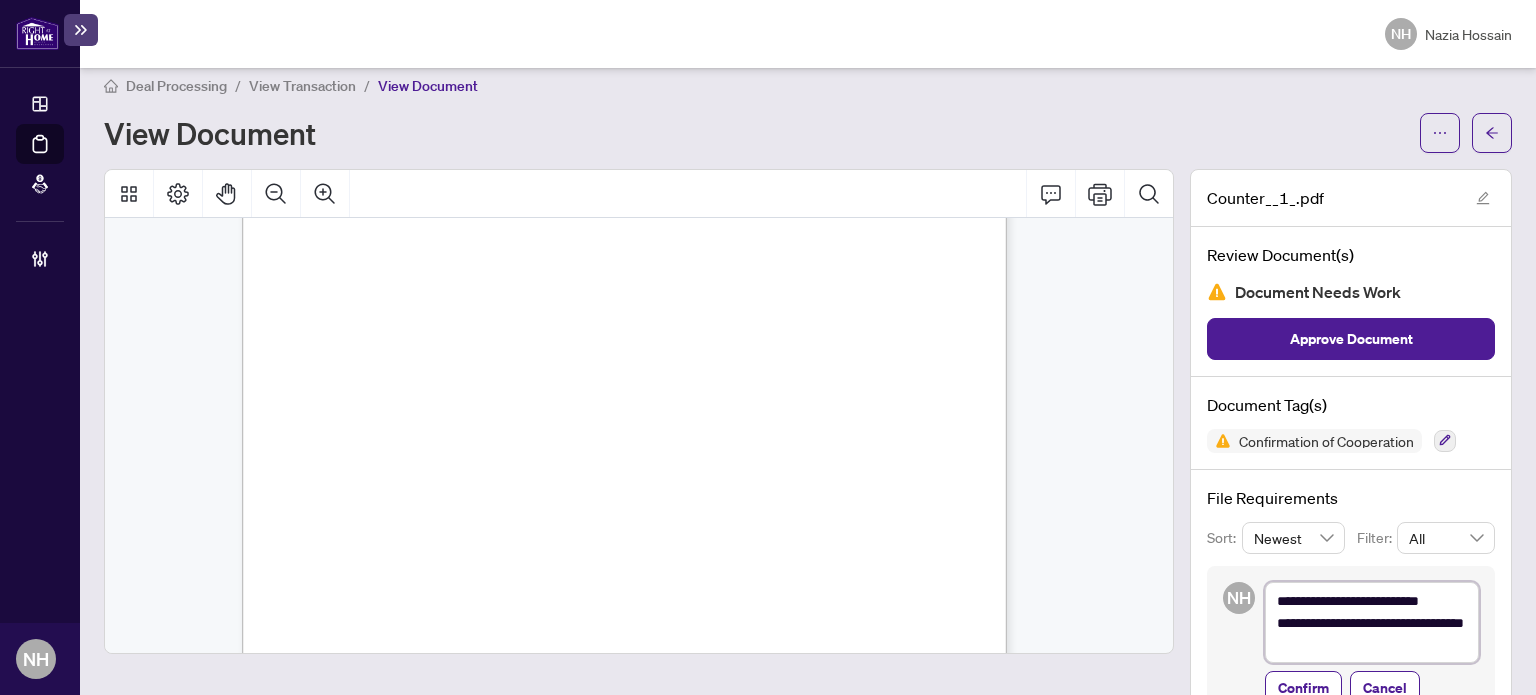 type on "**********" 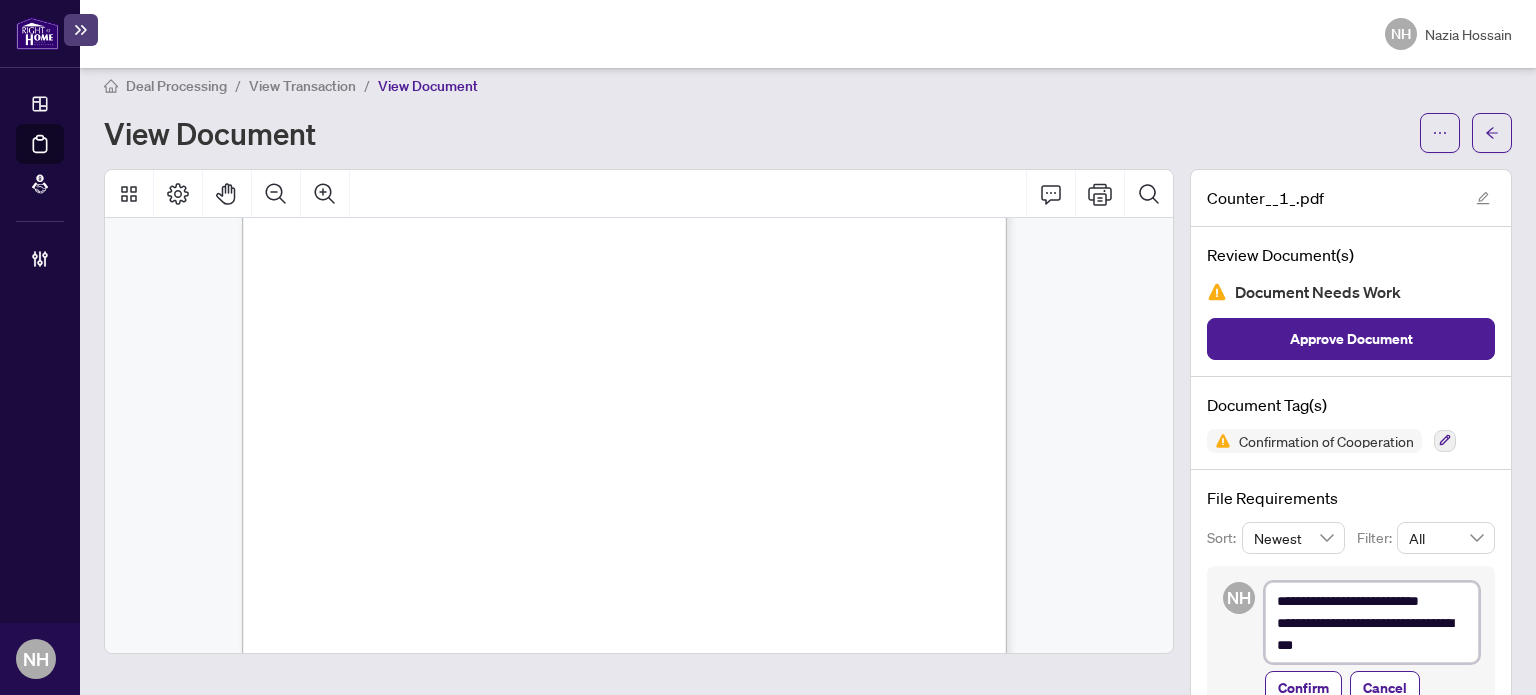 type on "**********" 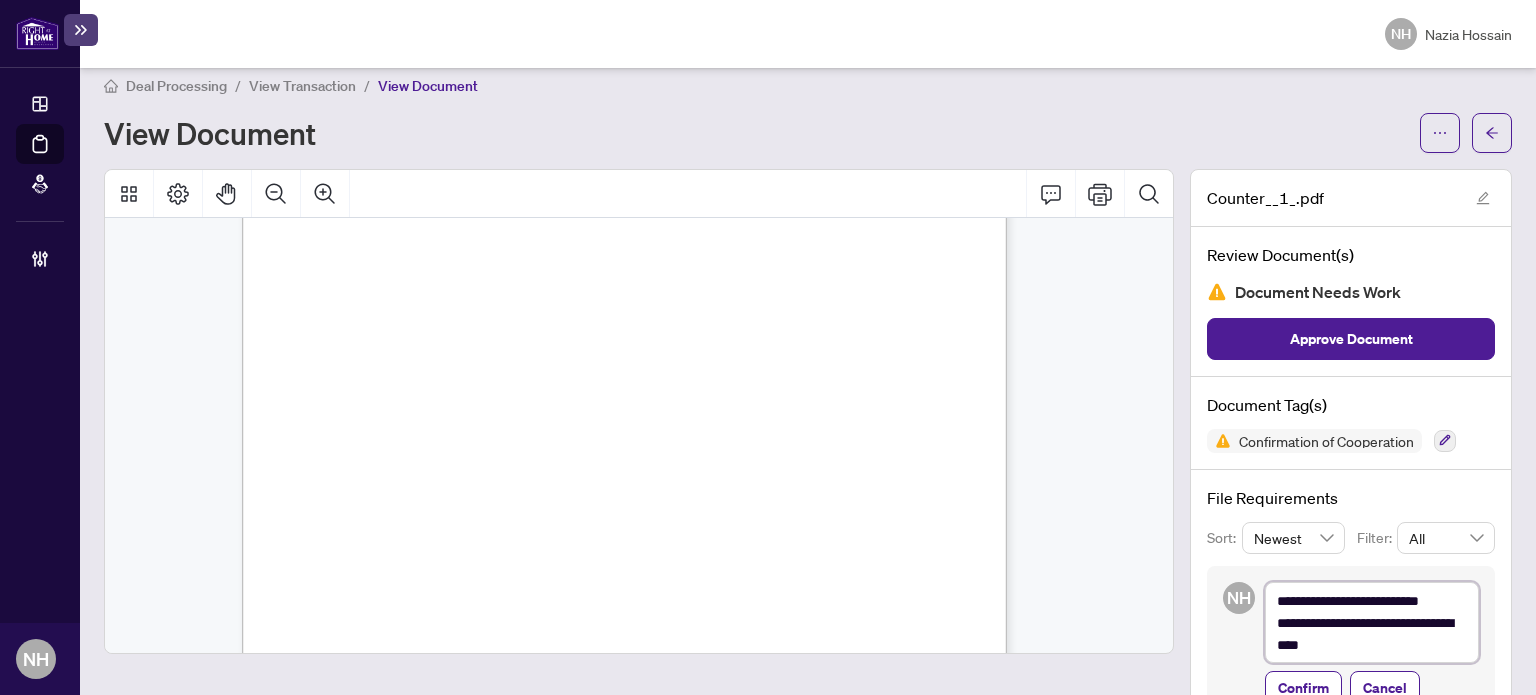 type on "**********" 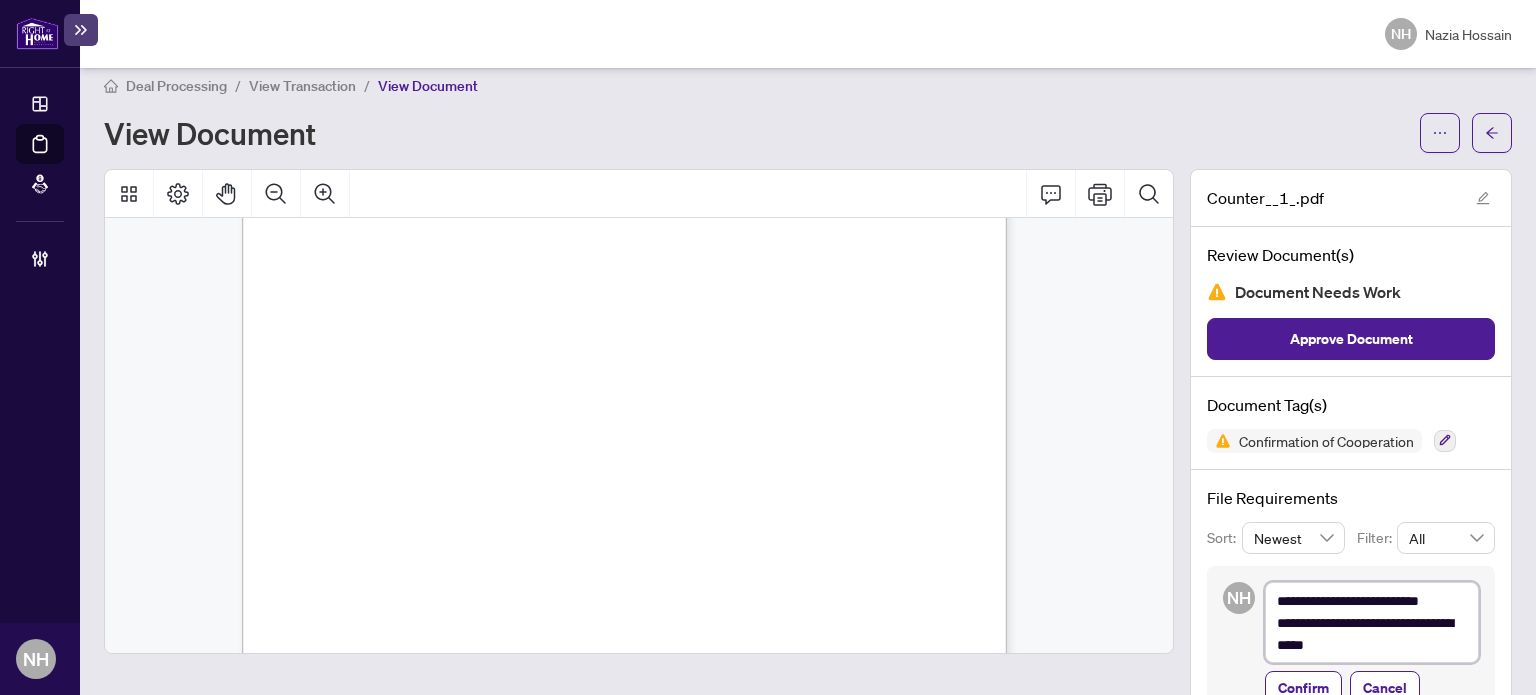 type on "**********" 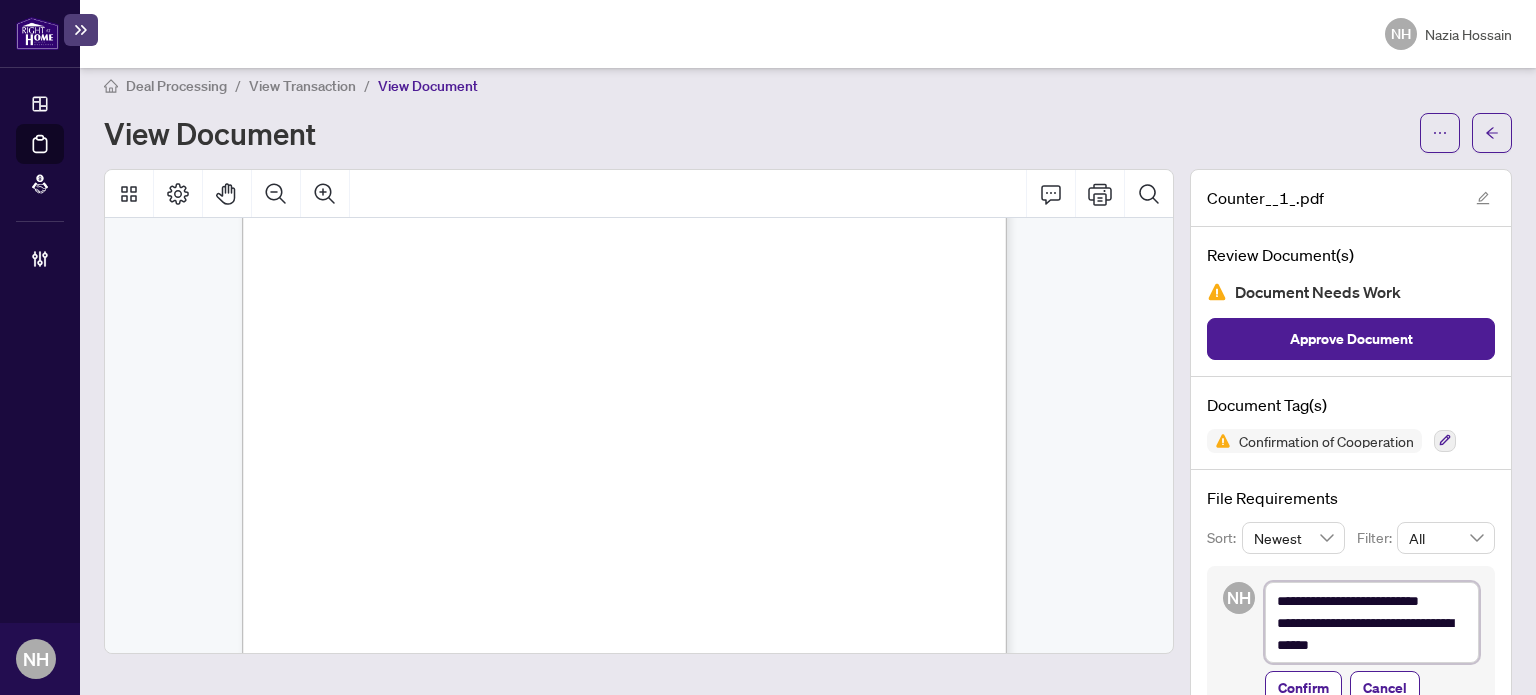 type on "**********" 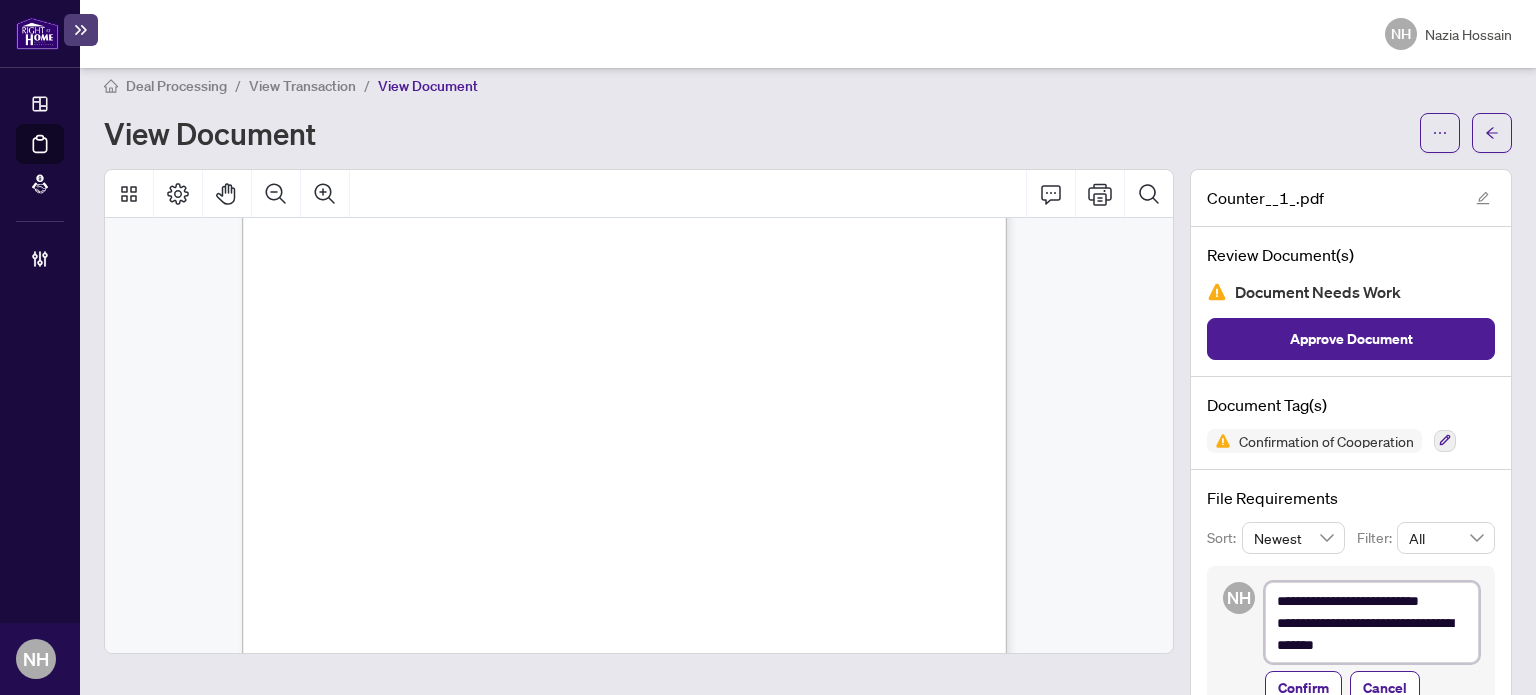 type on "**********" 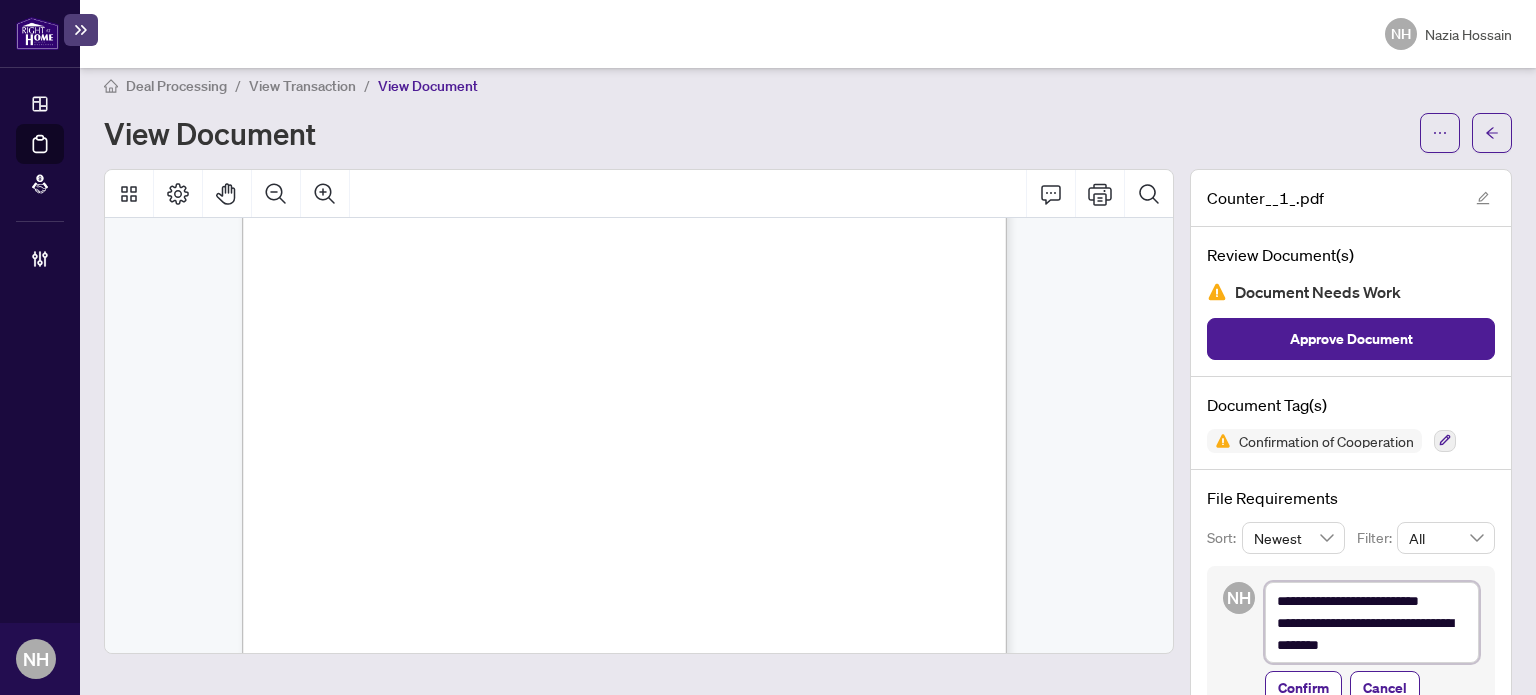 type on "**********" 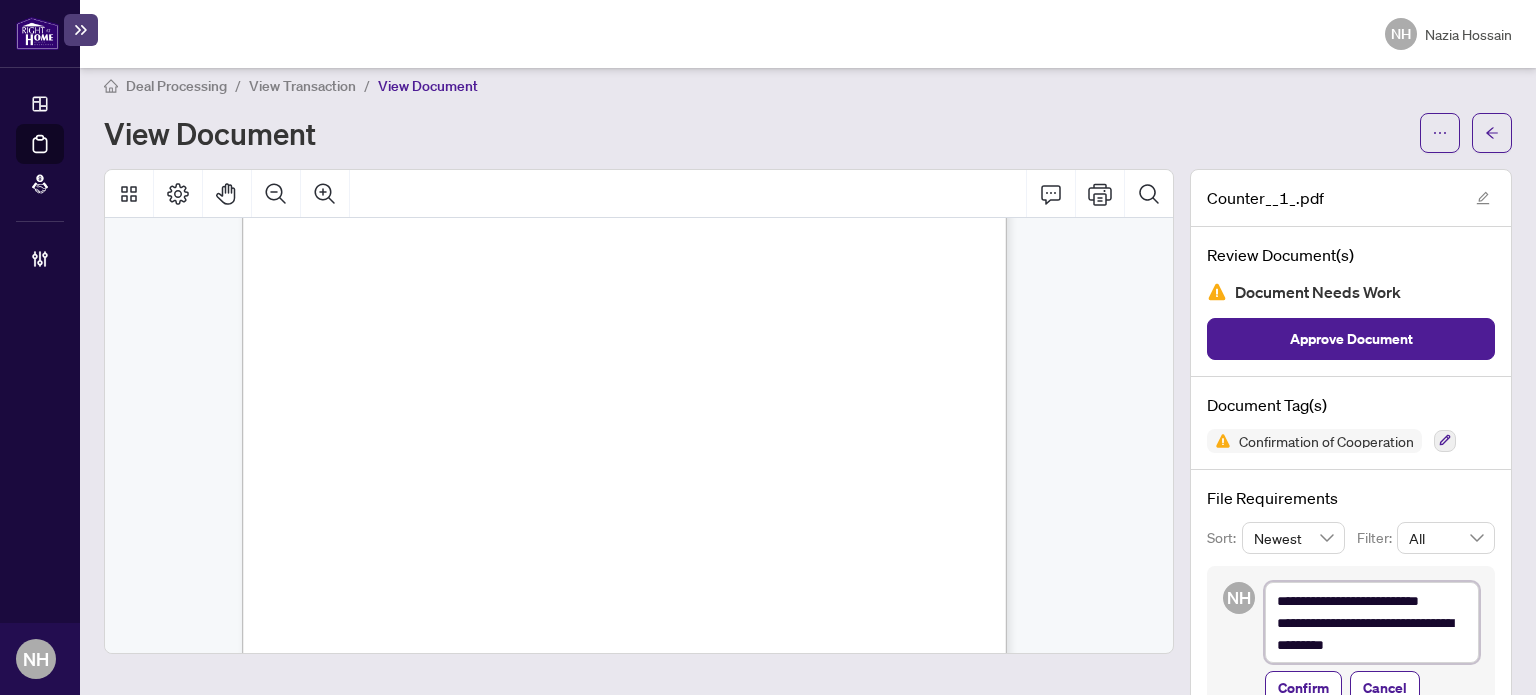 type on "**********" 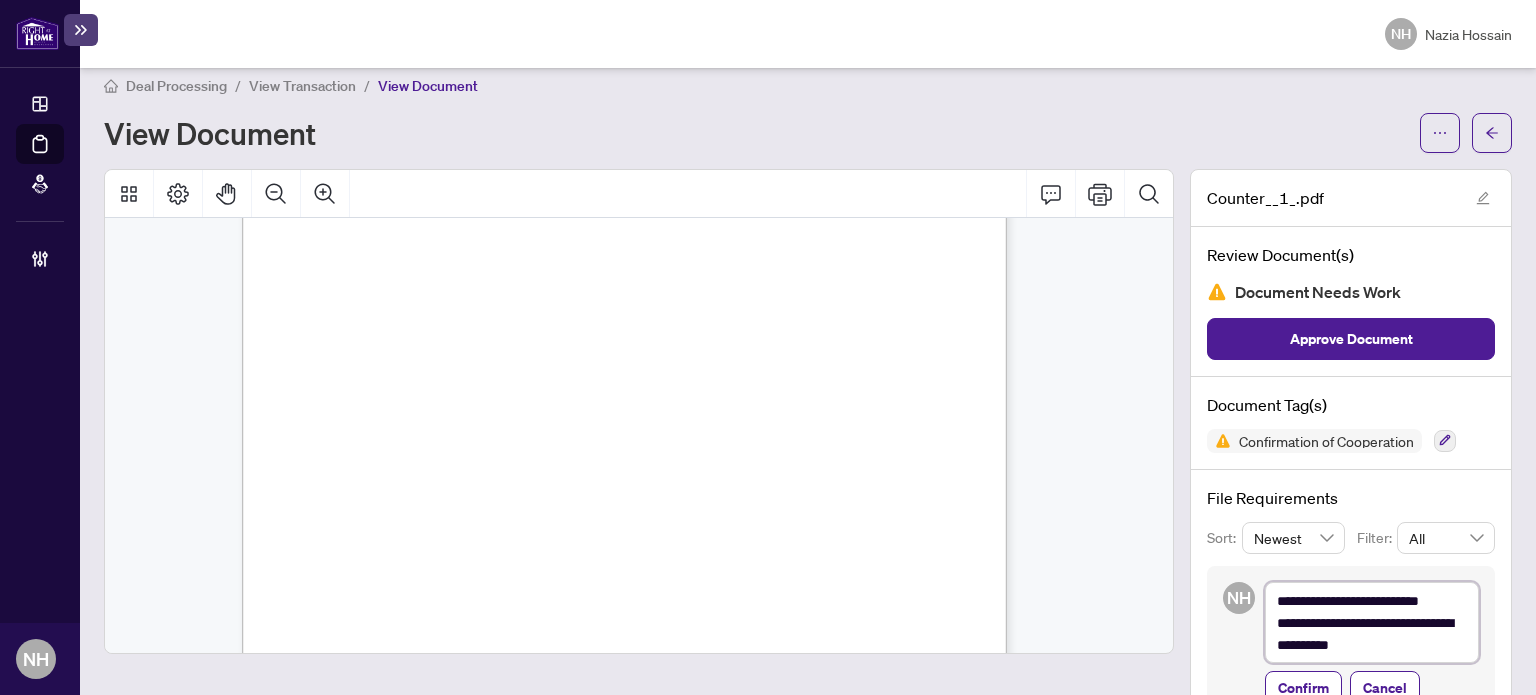type on "**********" 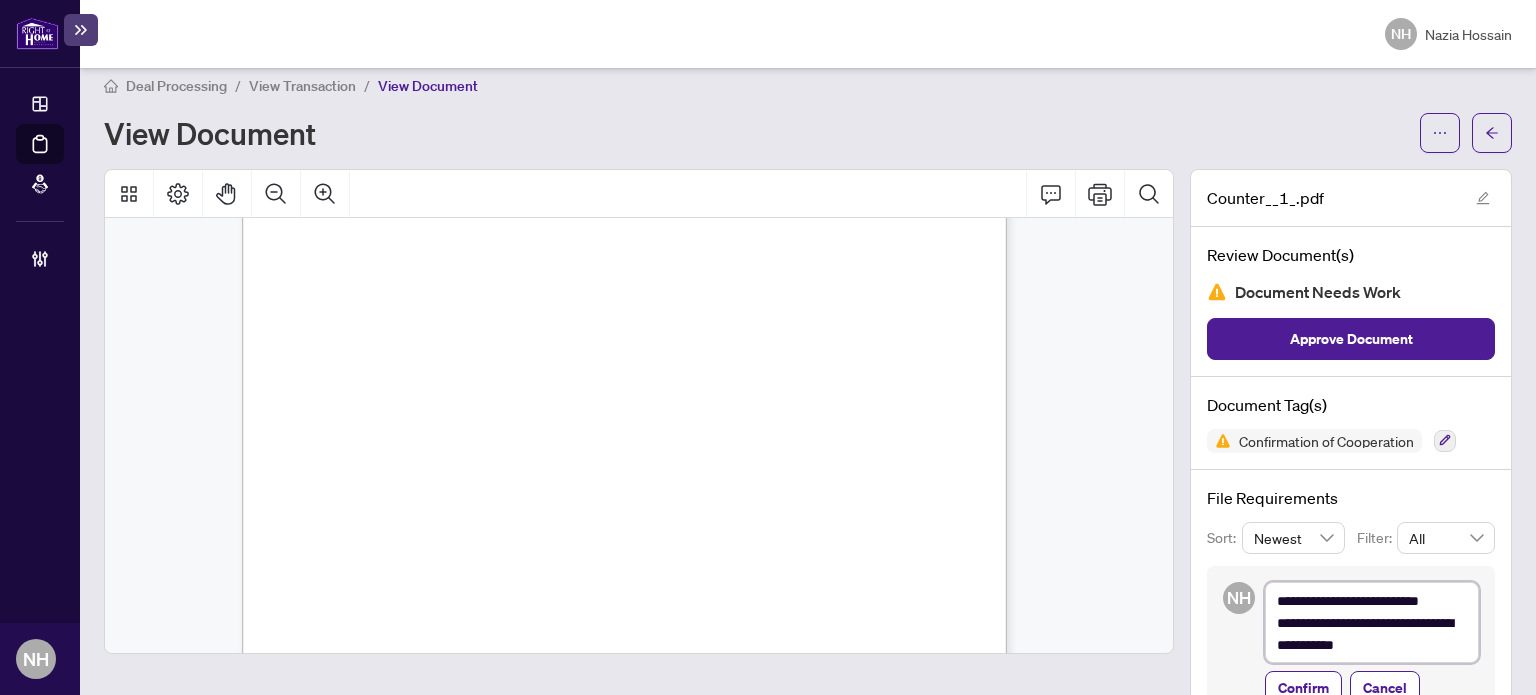 type on "**********" 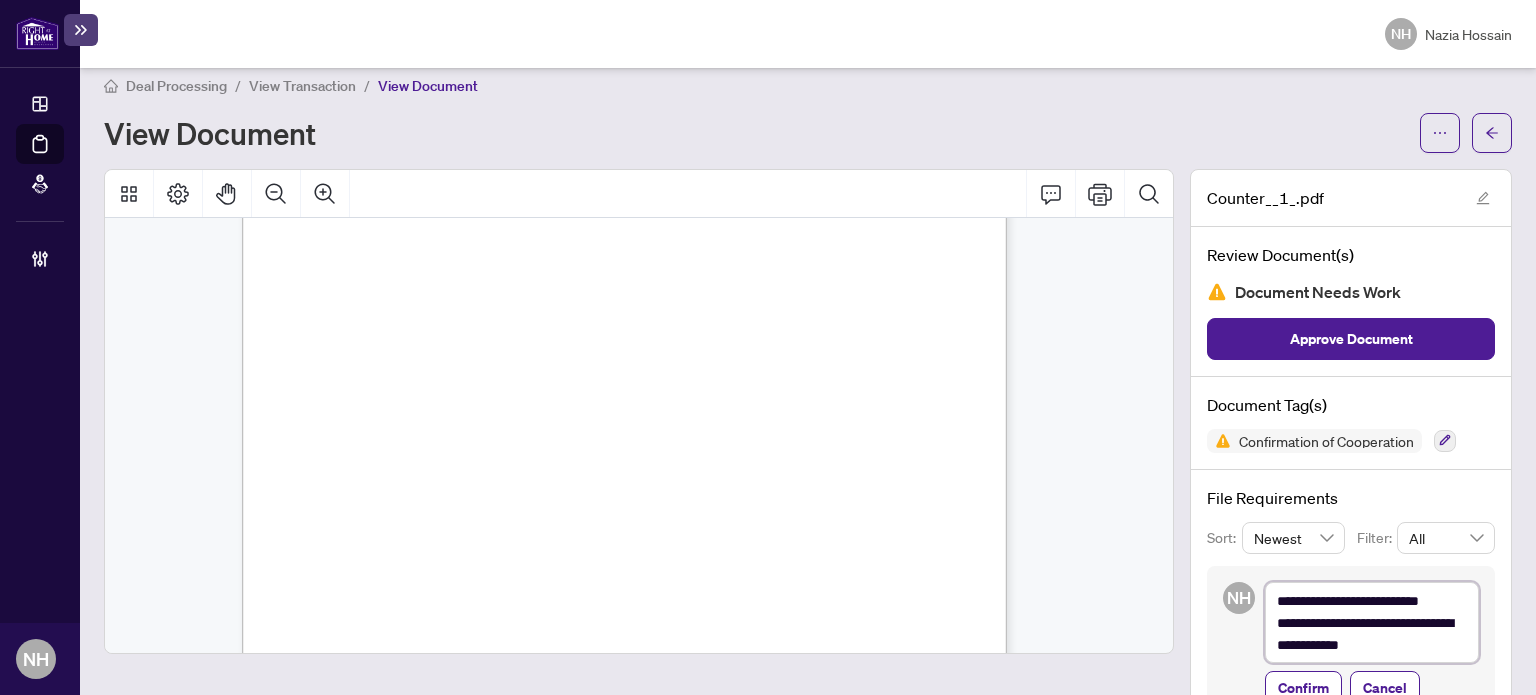 type on "**********" 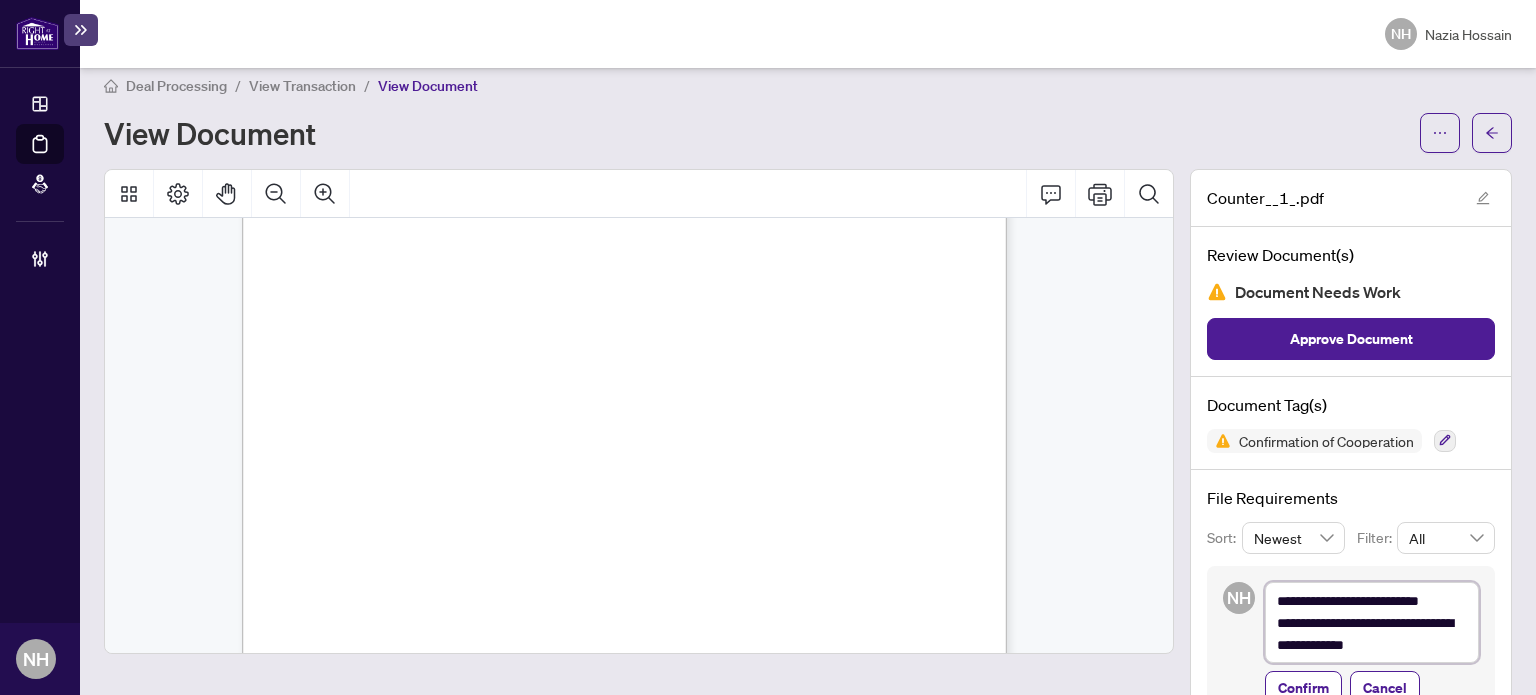 type on "**********" 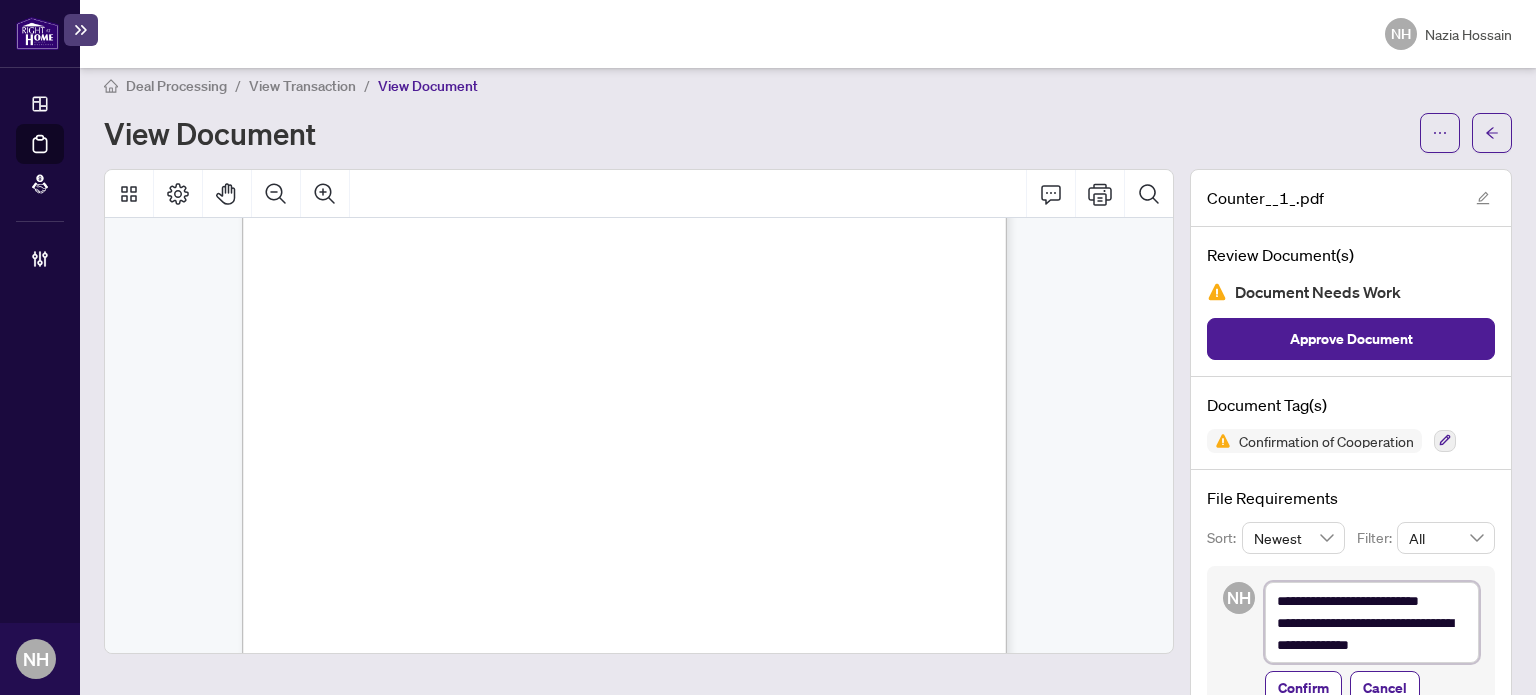 type on "**********" 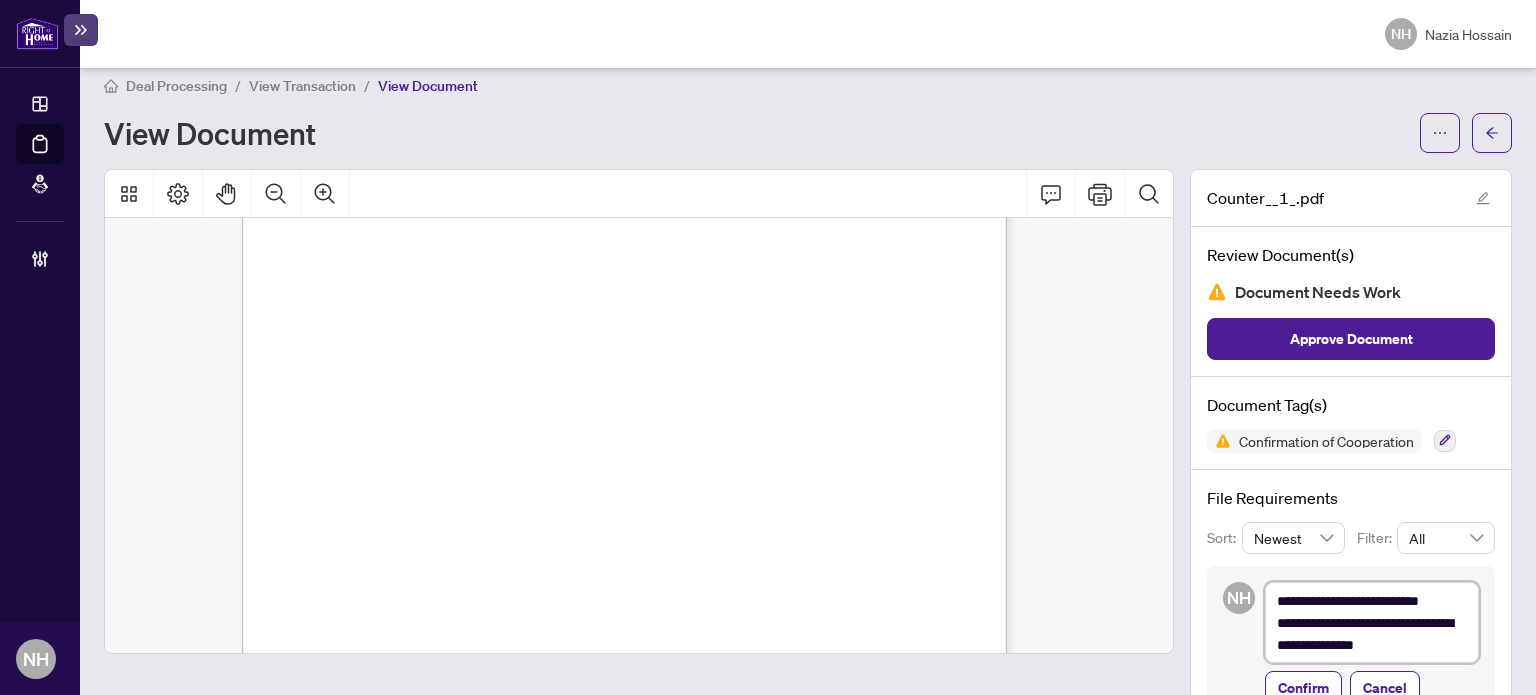 type on "**********" 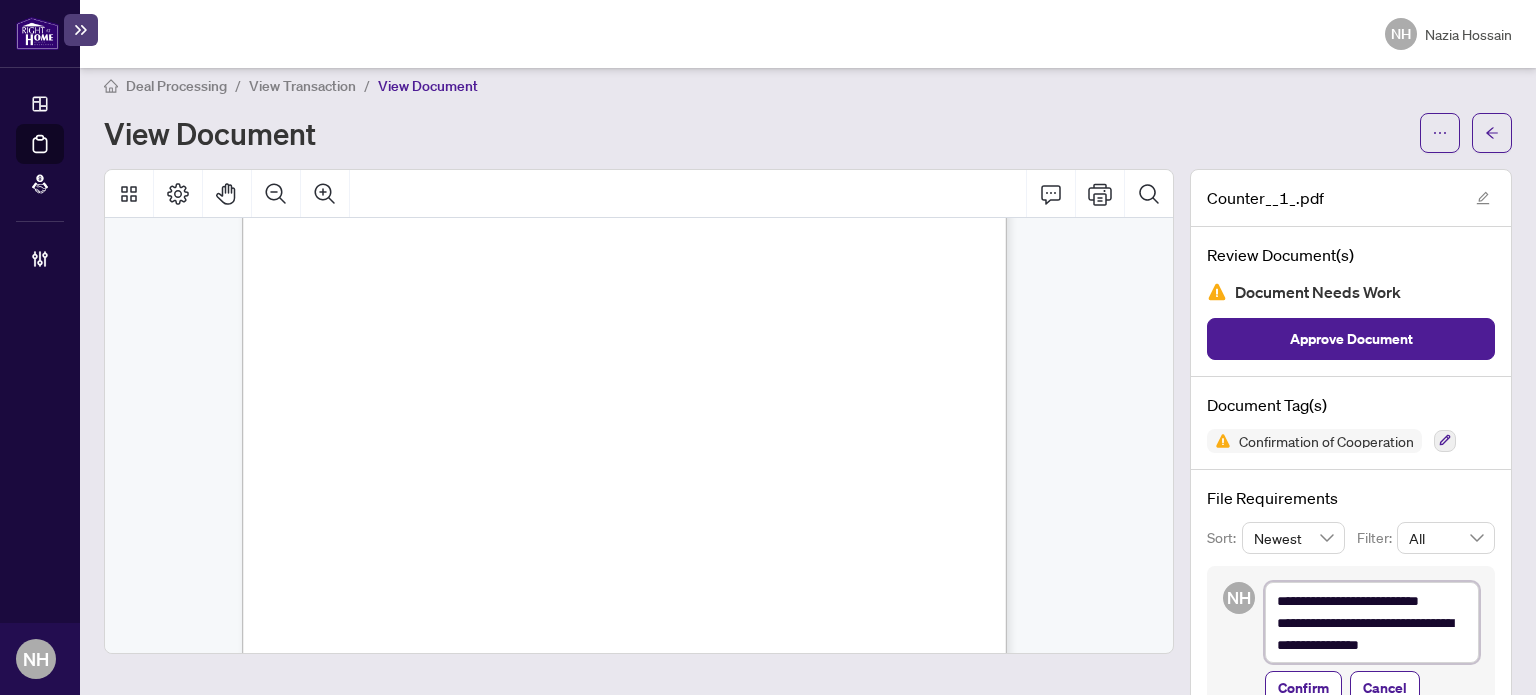 type on "**********" 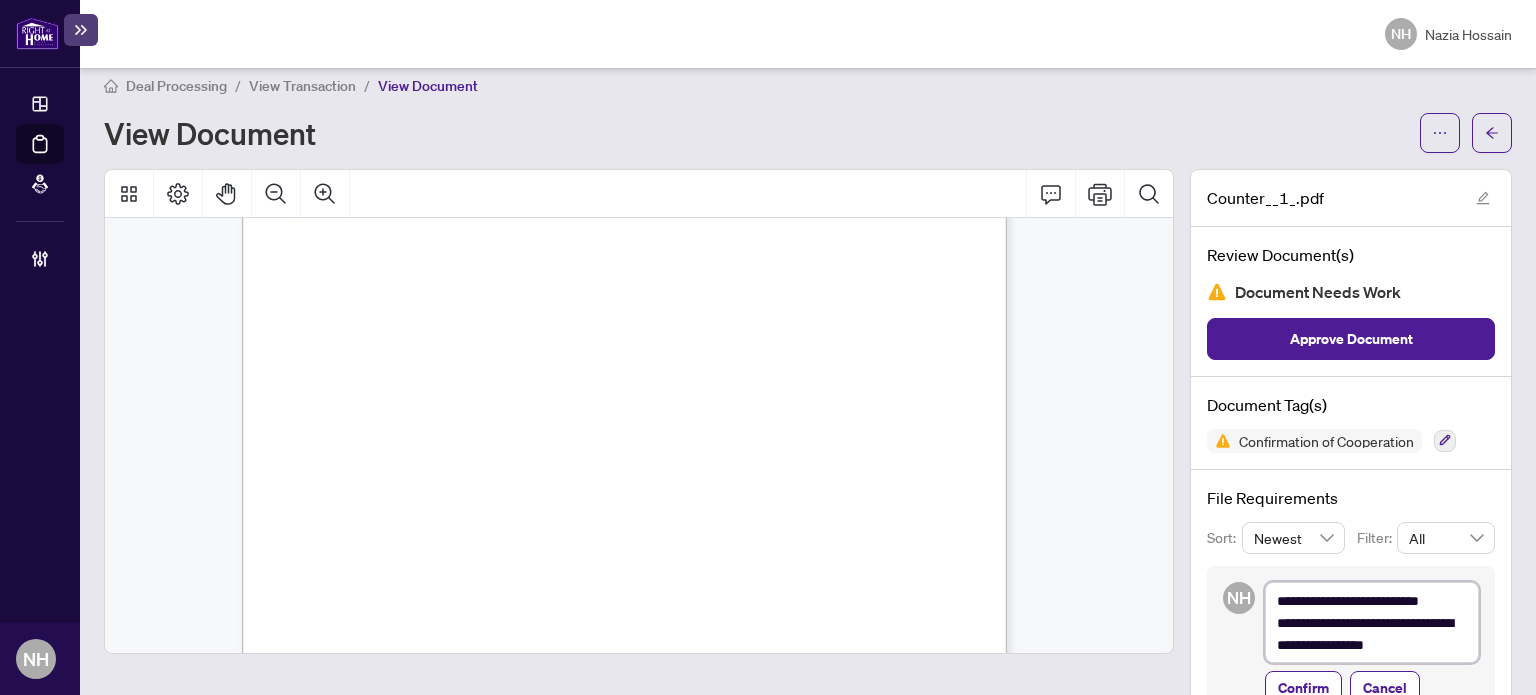 type on "**********" 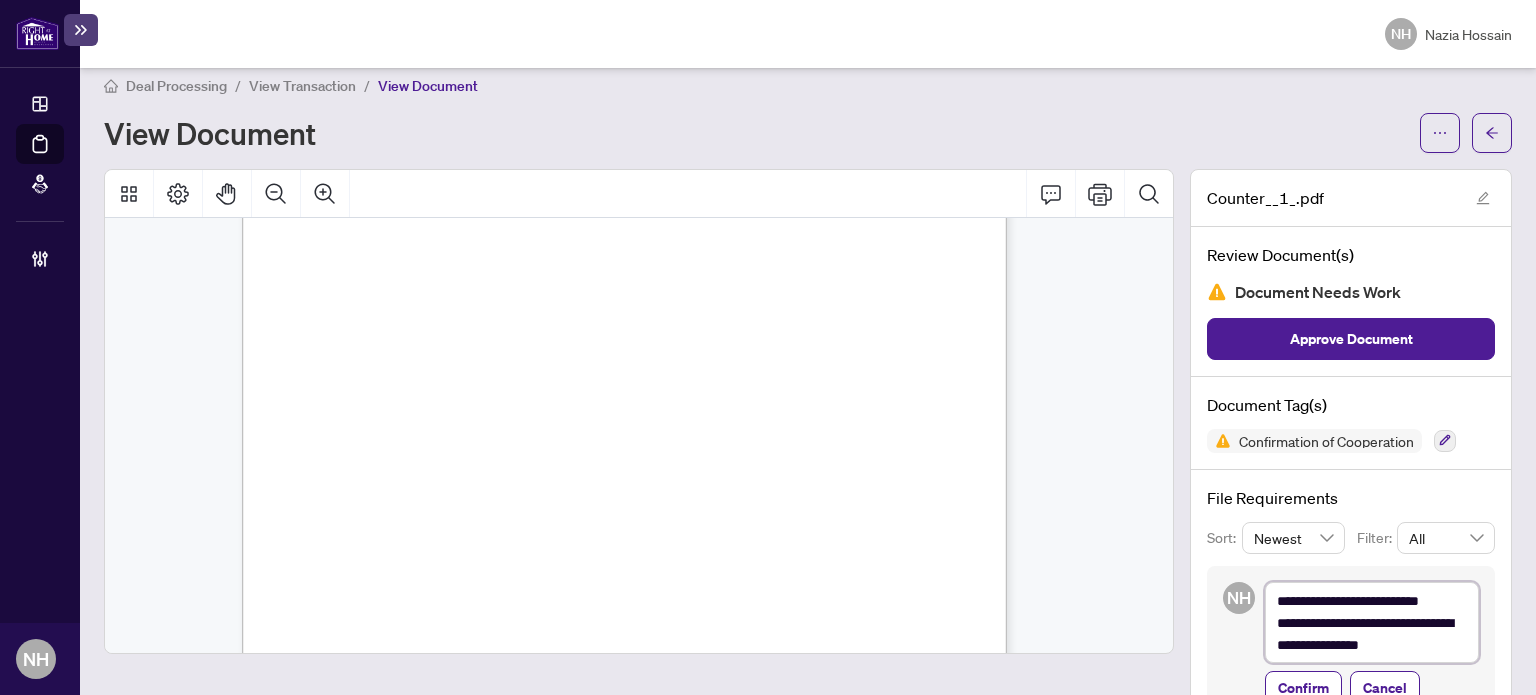 type on "**********" 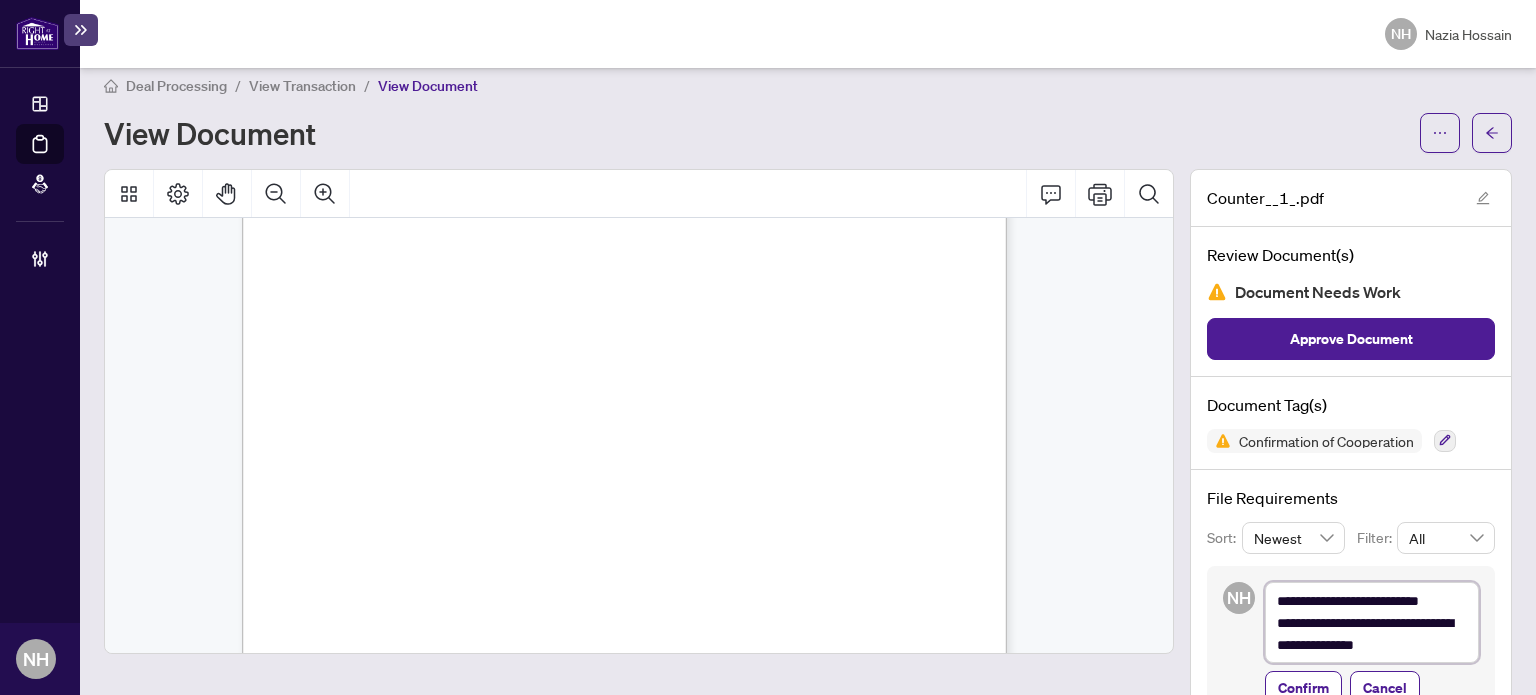 type on "**********" 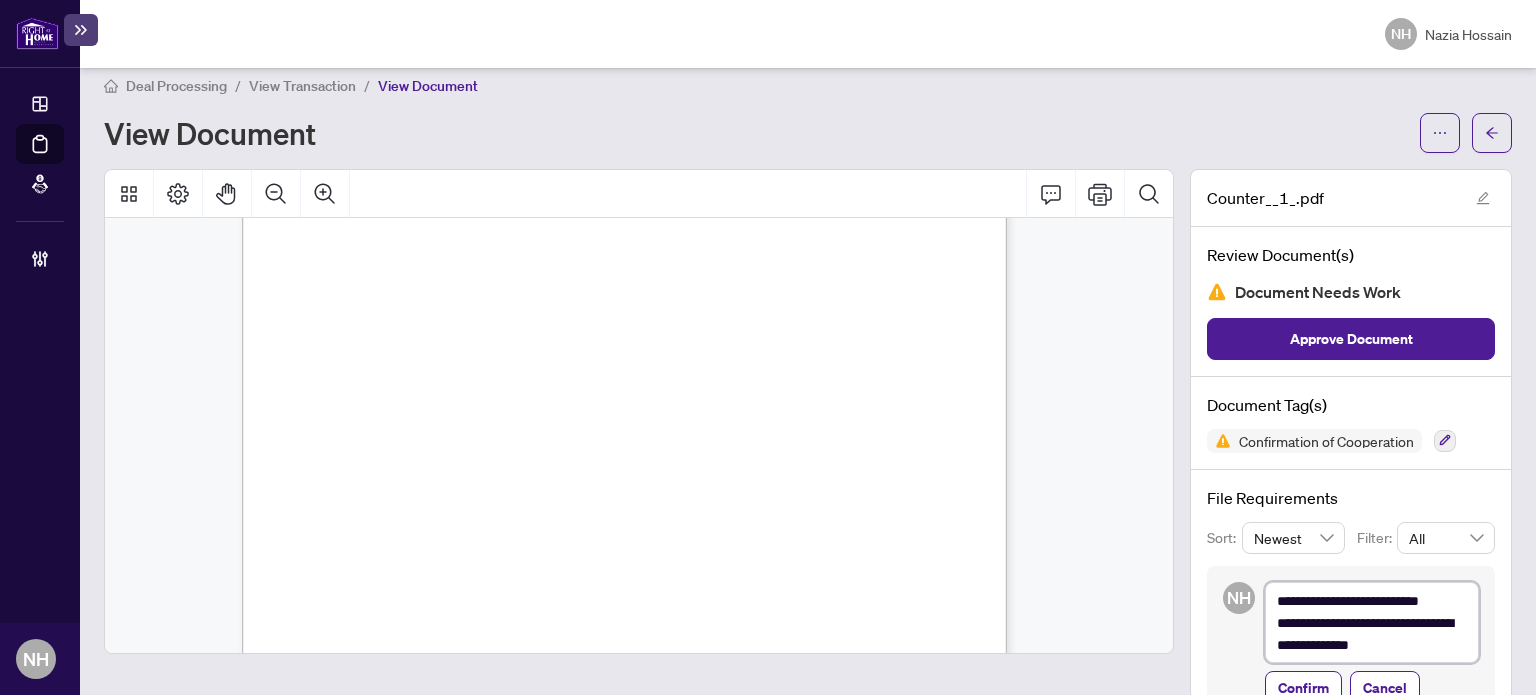 type on "**********" 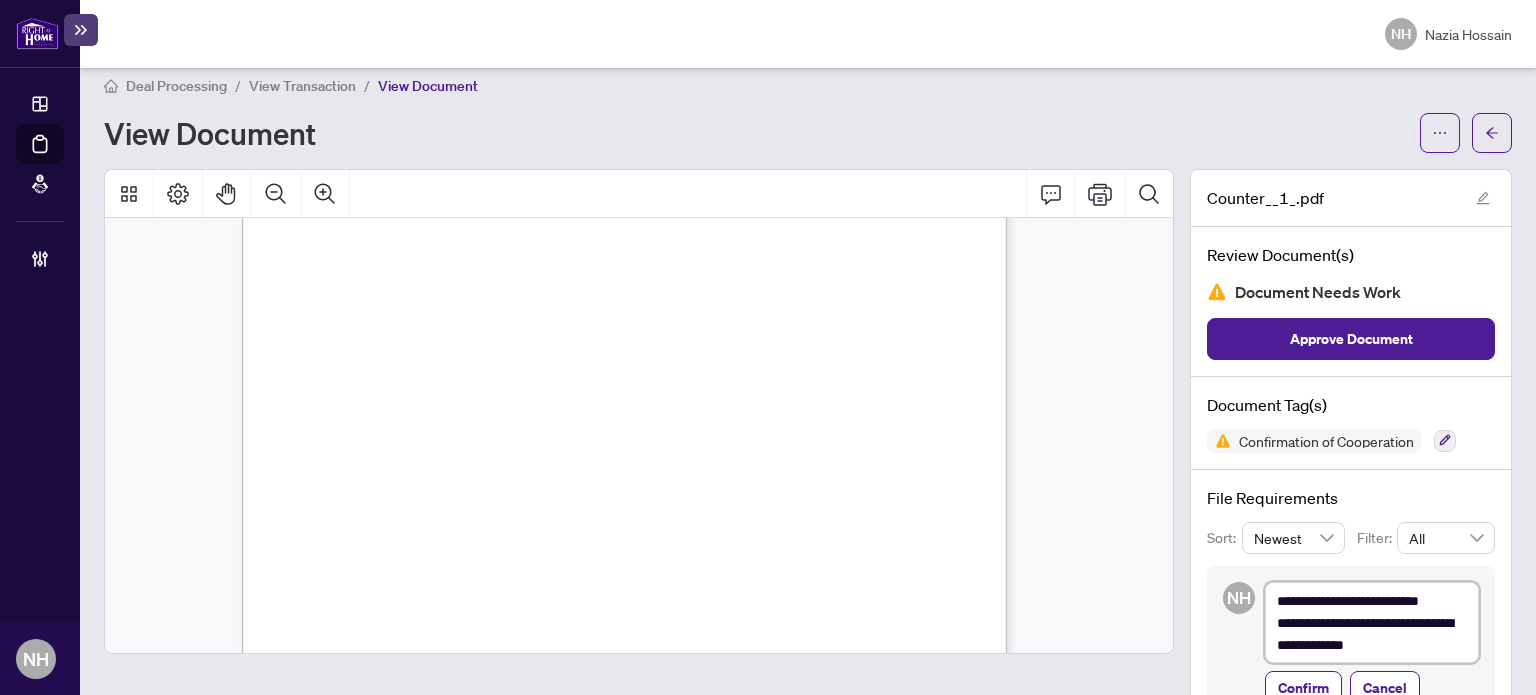 type on "**********" 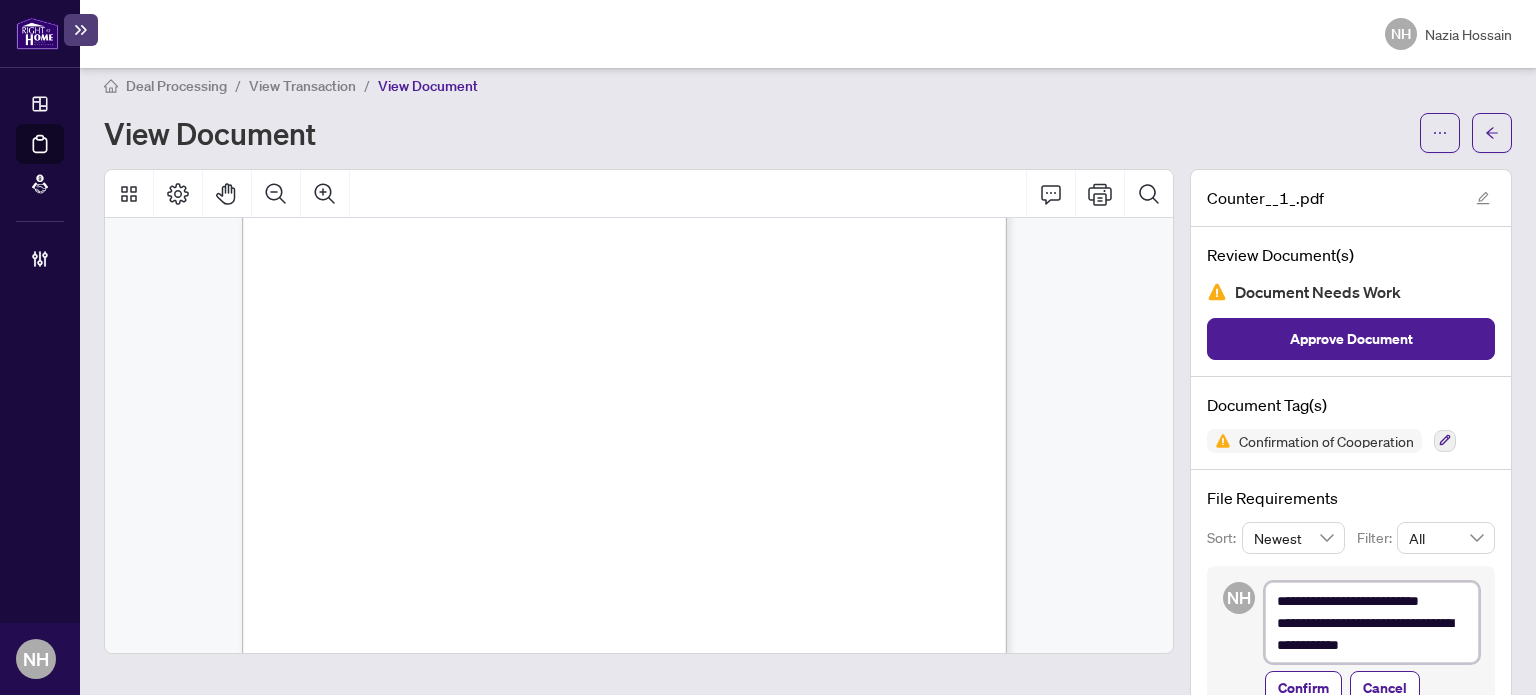 type on "**********" 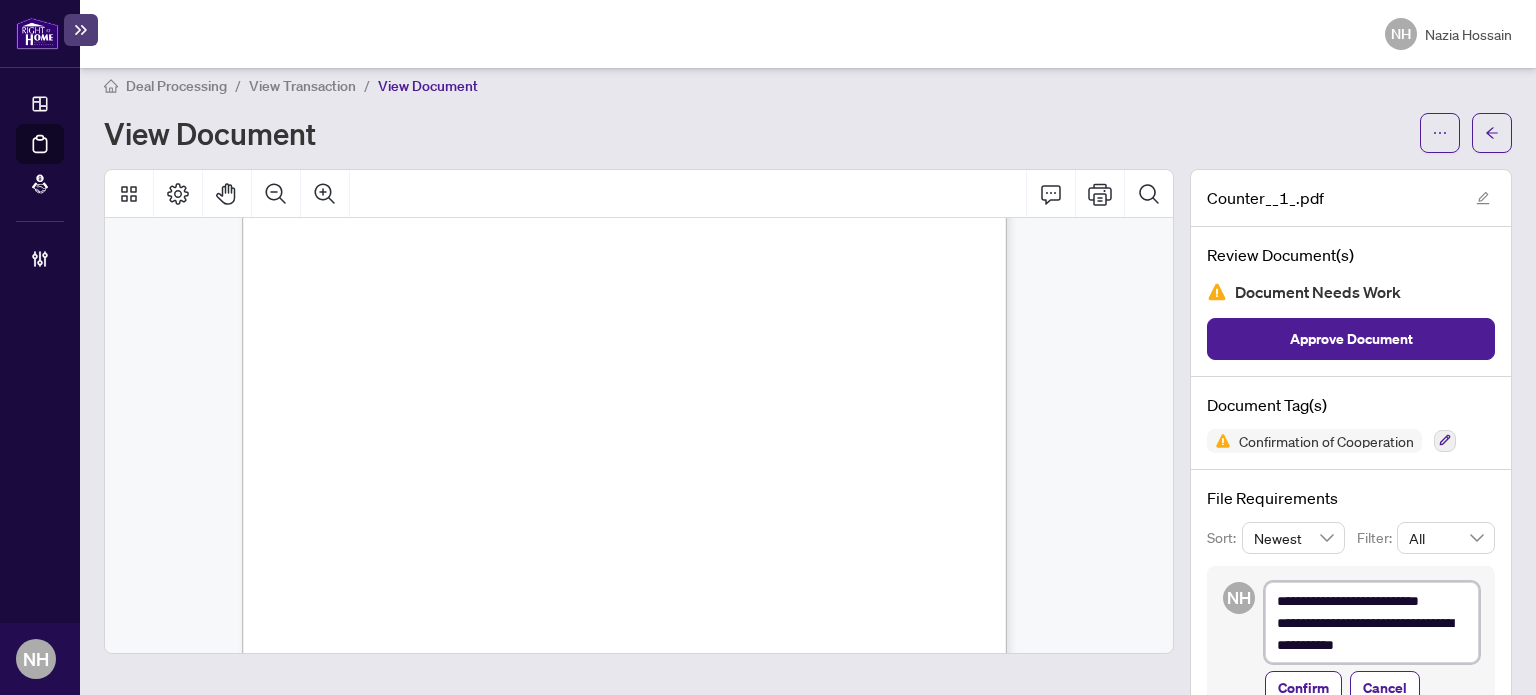type on "**********" 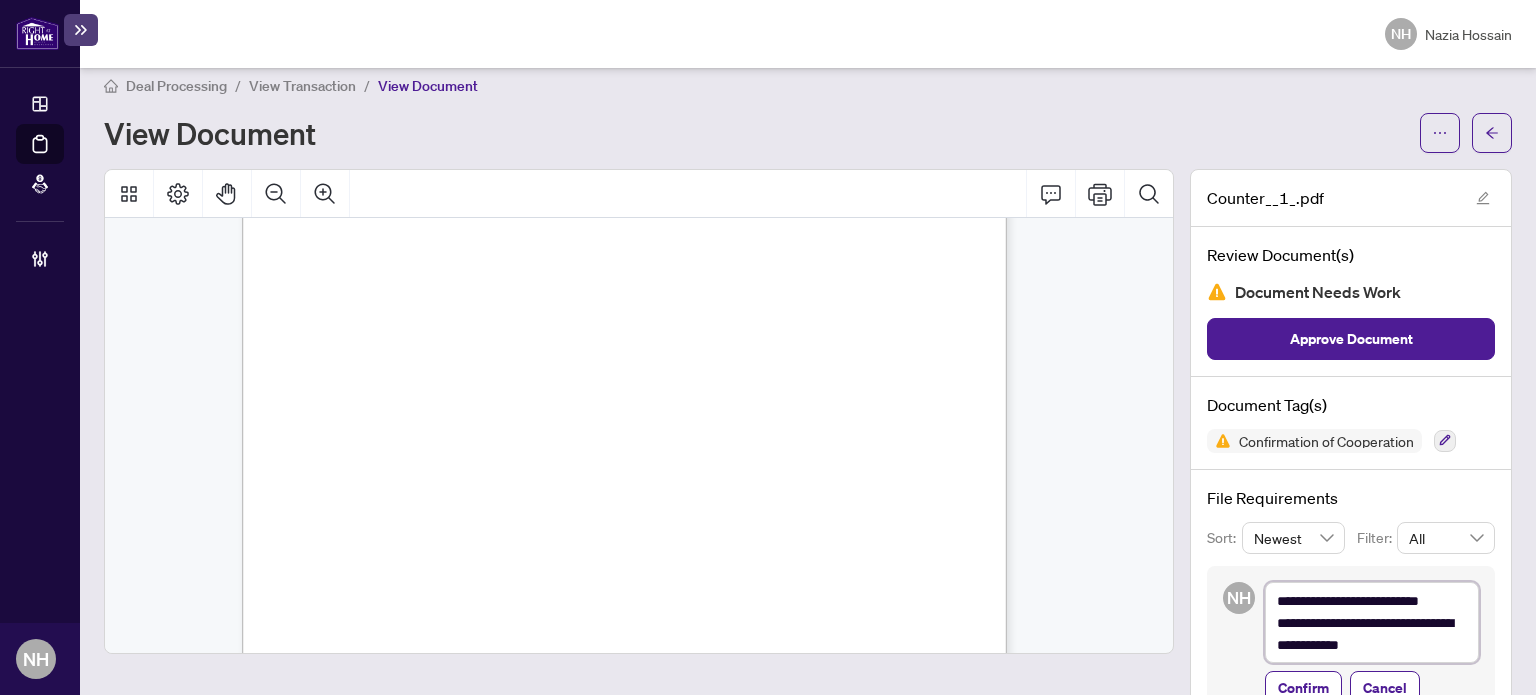 type on "**********" 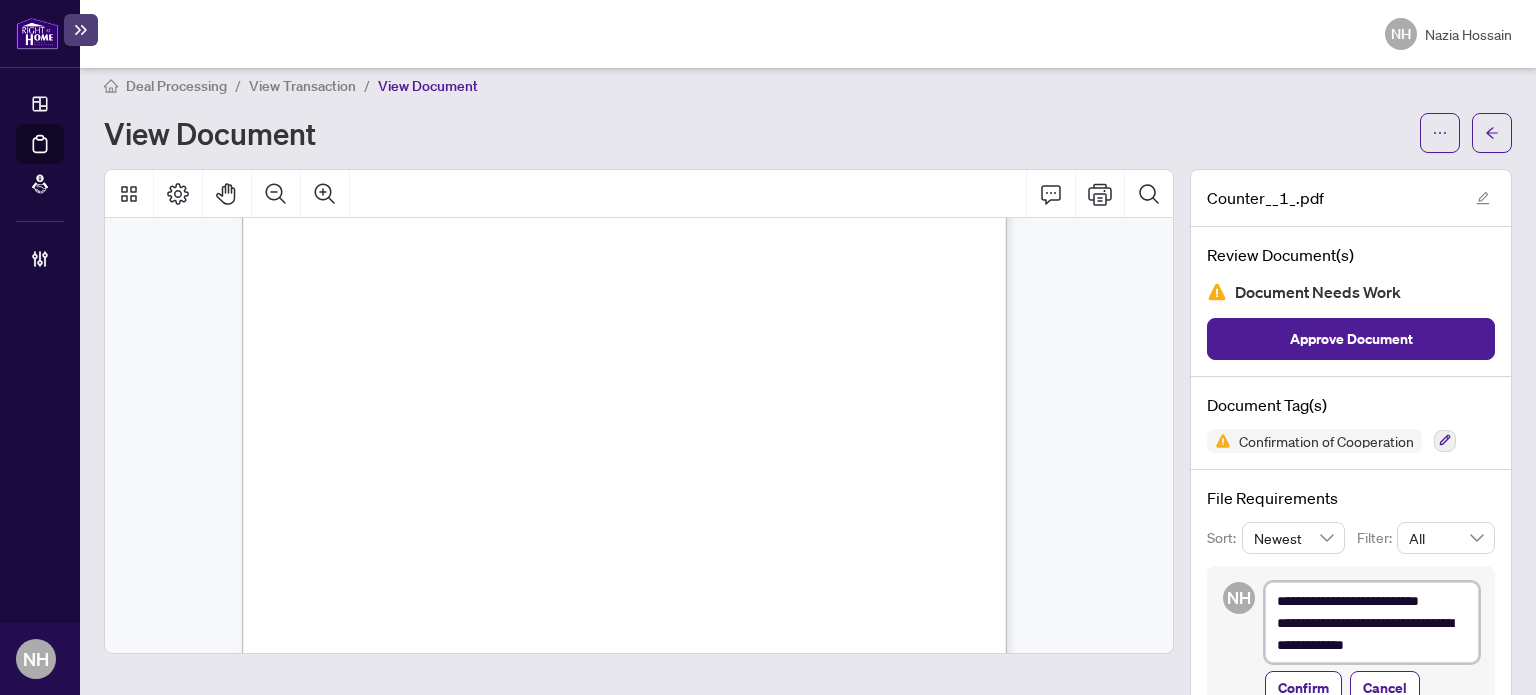 type on "**********" 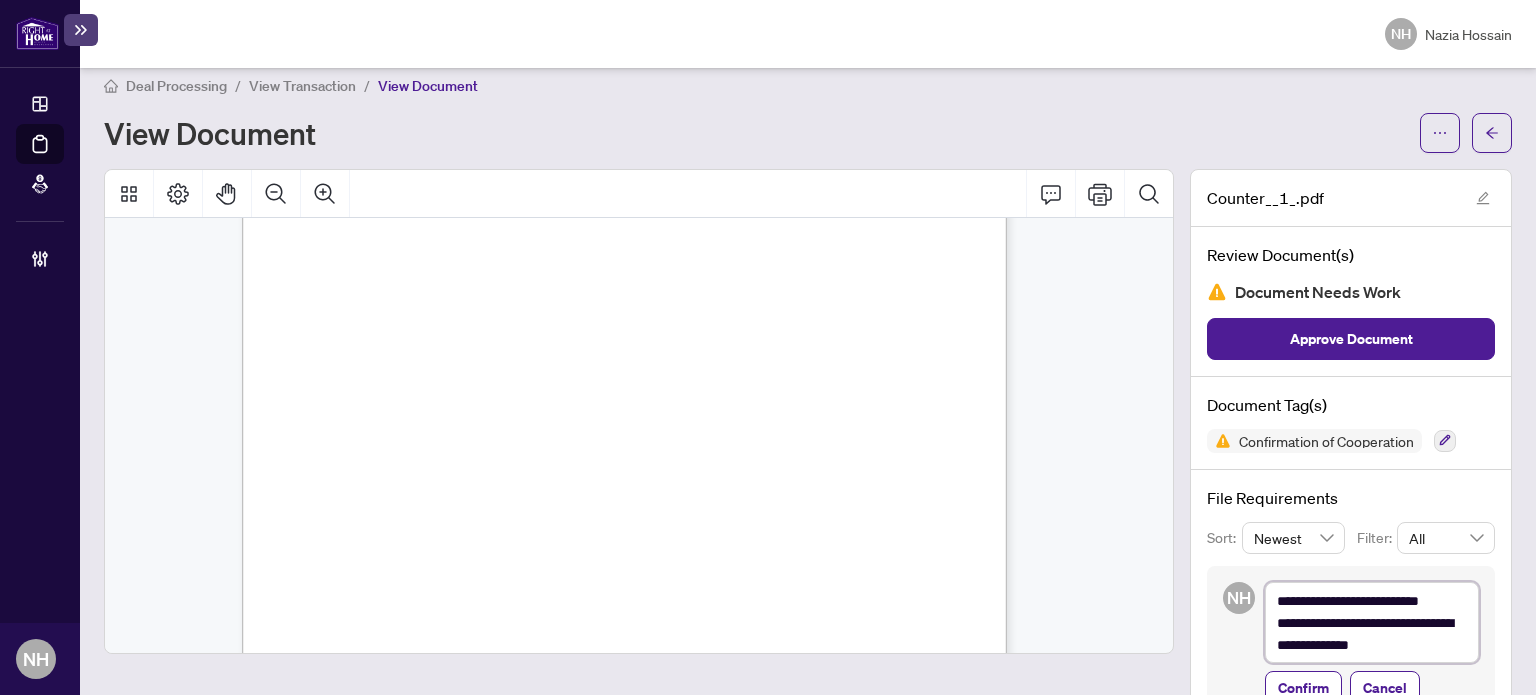 type on "**********" 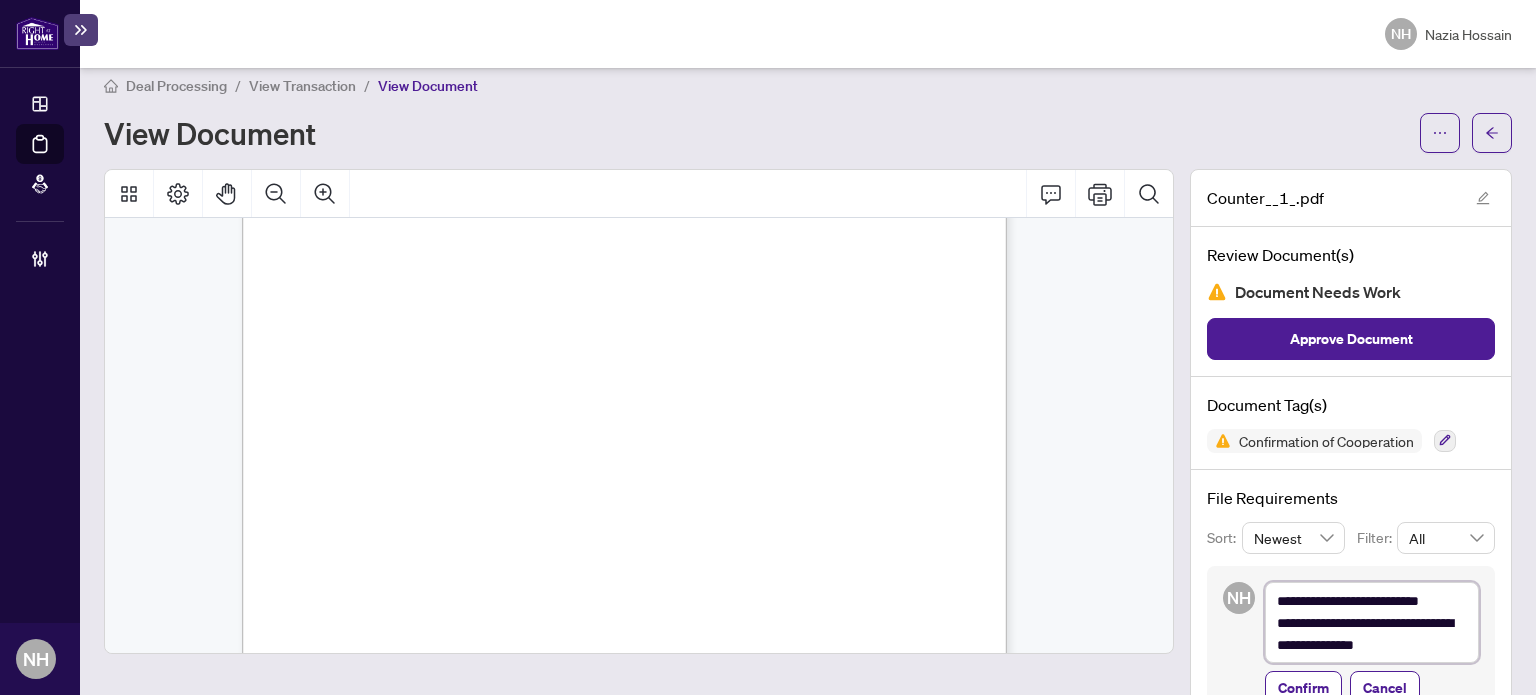 type on "**********" 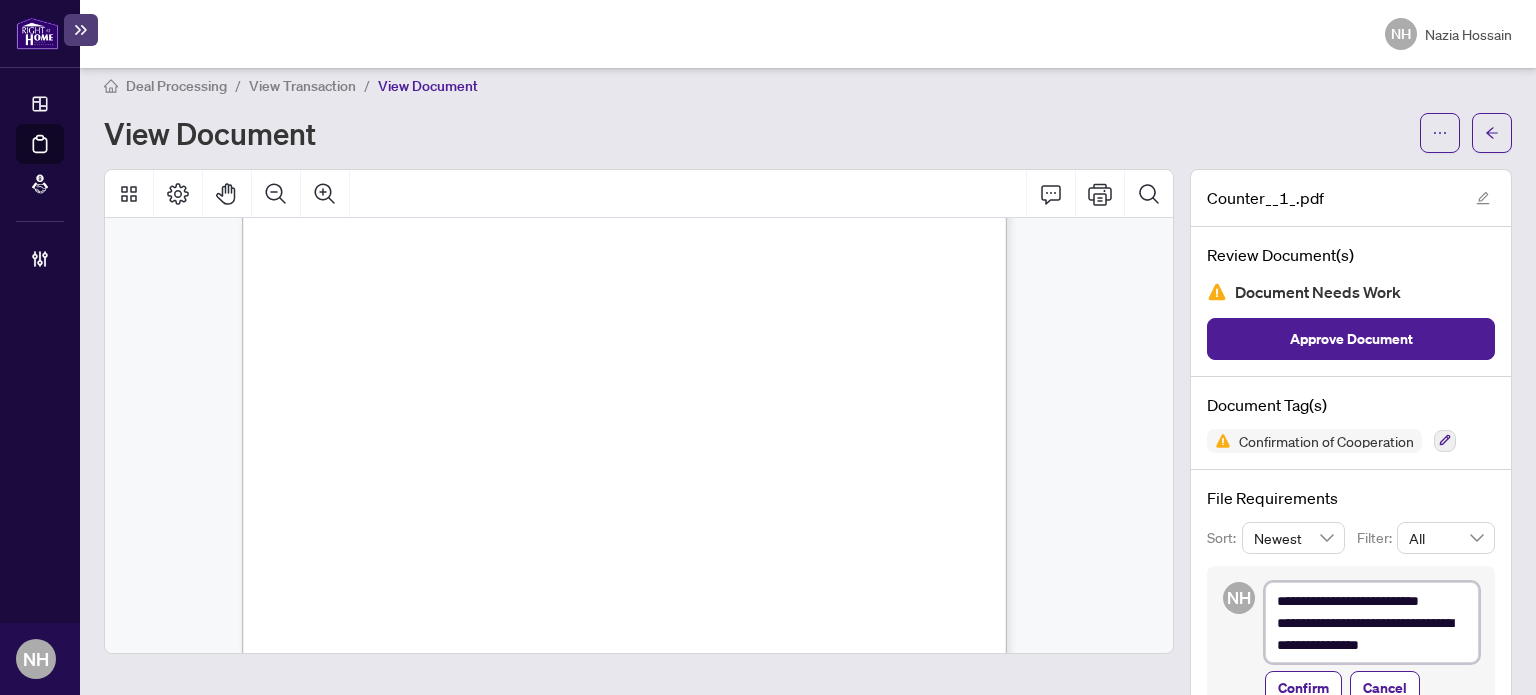 type on "**********" 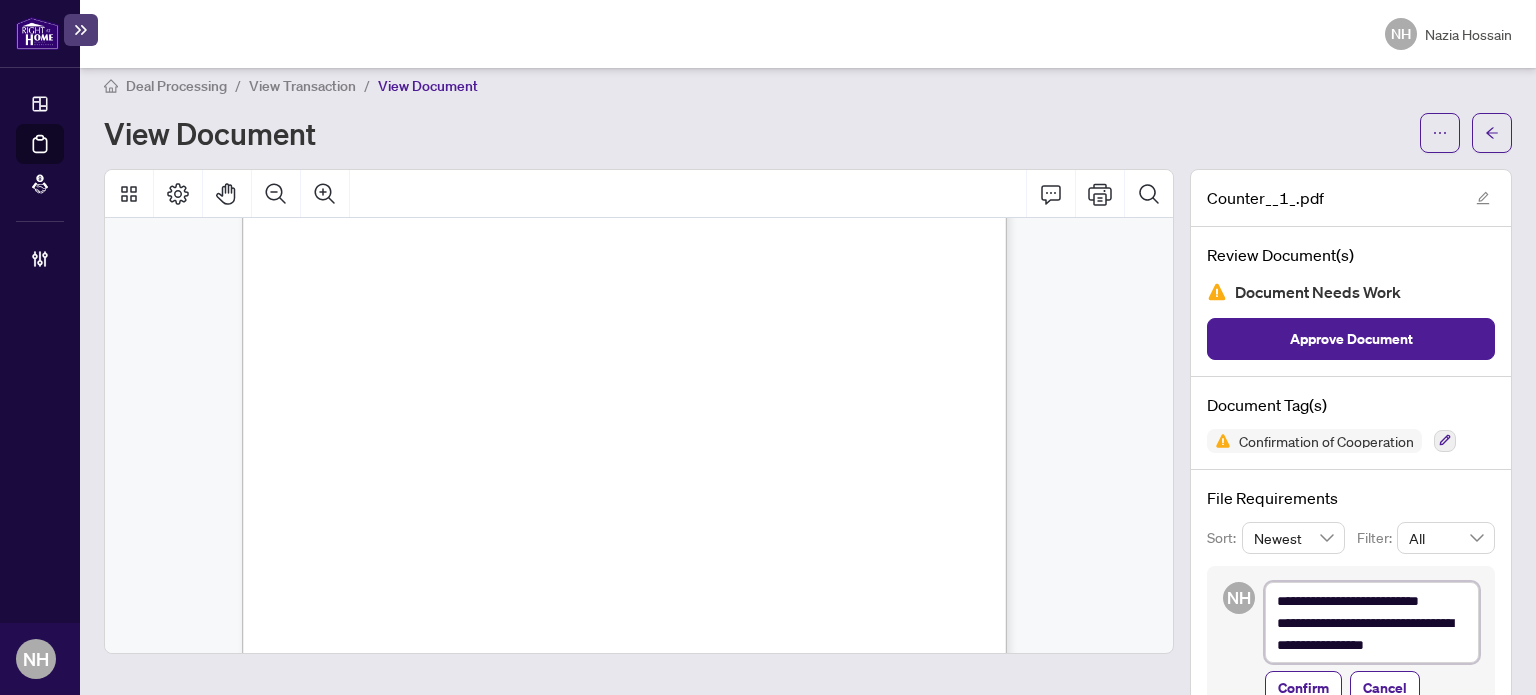 type on "**********" 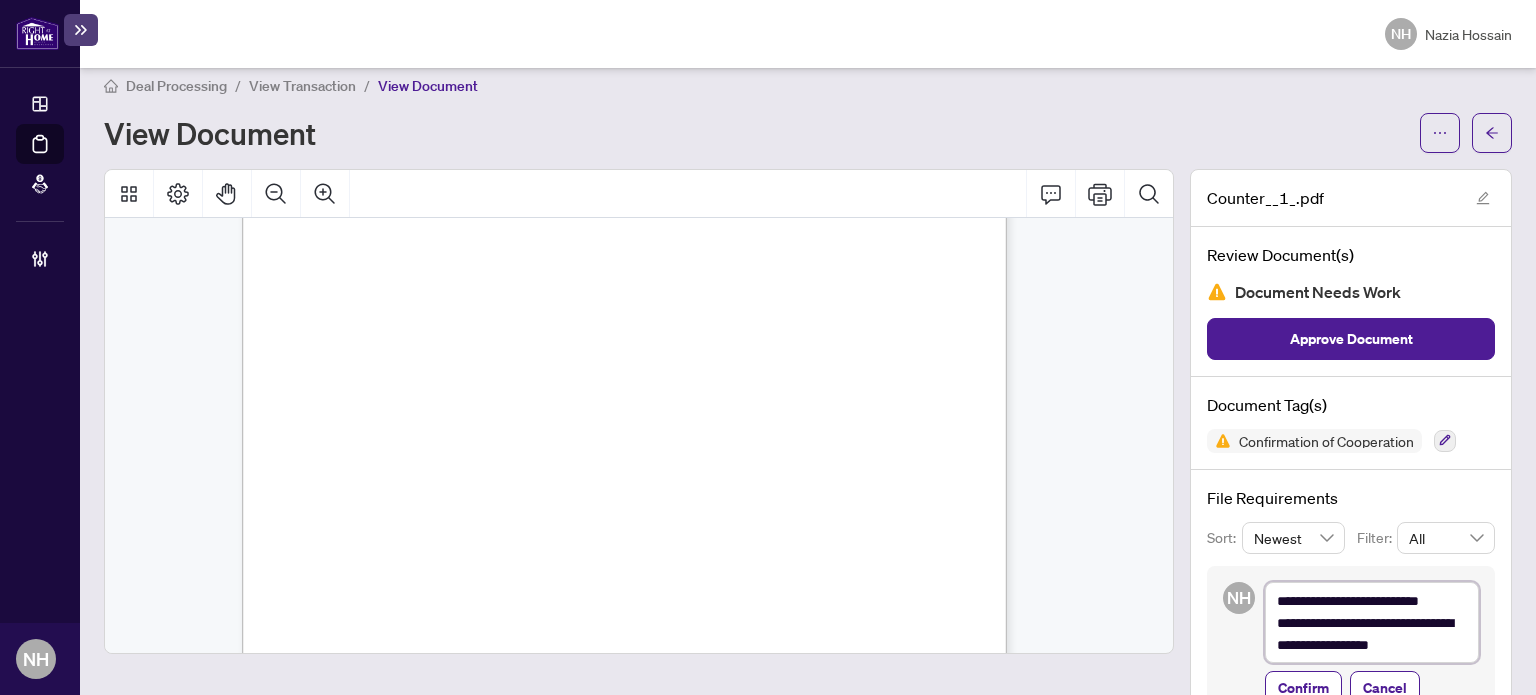 type on "**********" 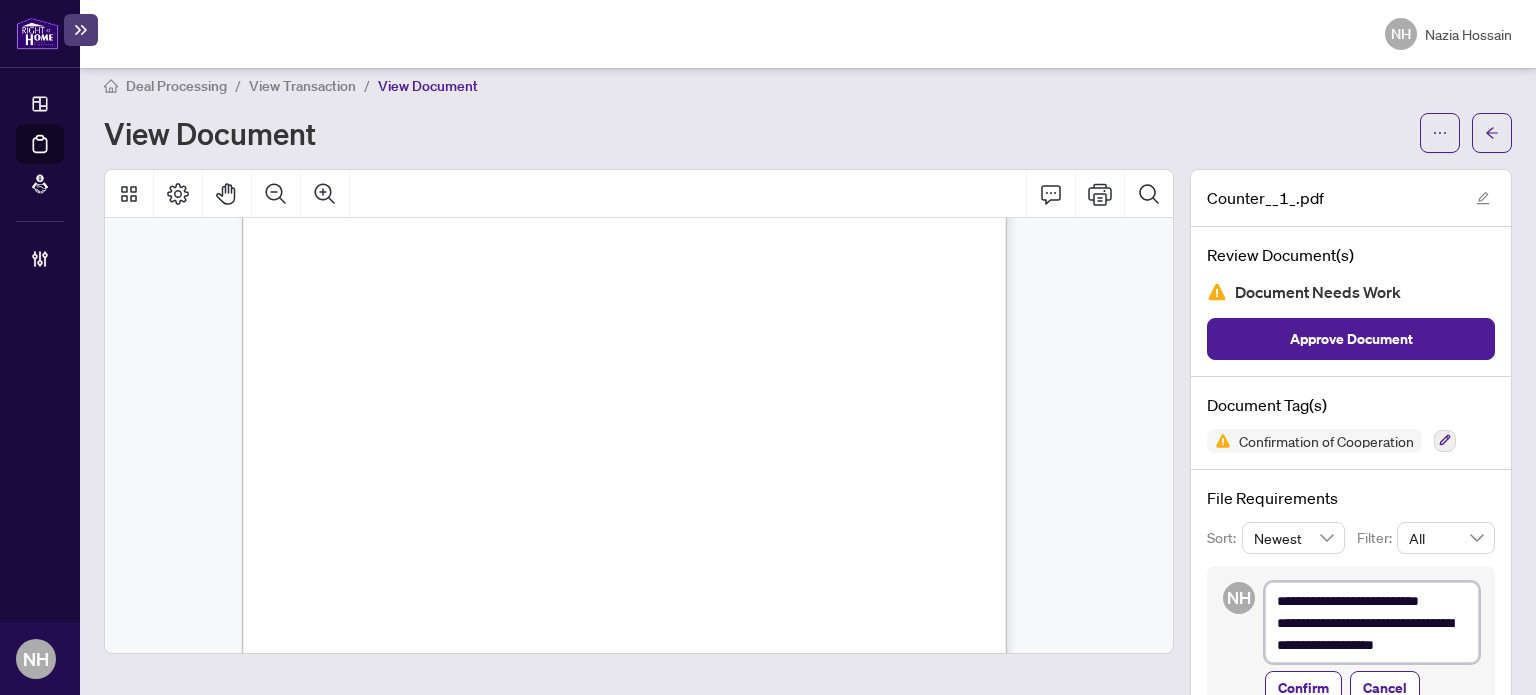 type on "**********" 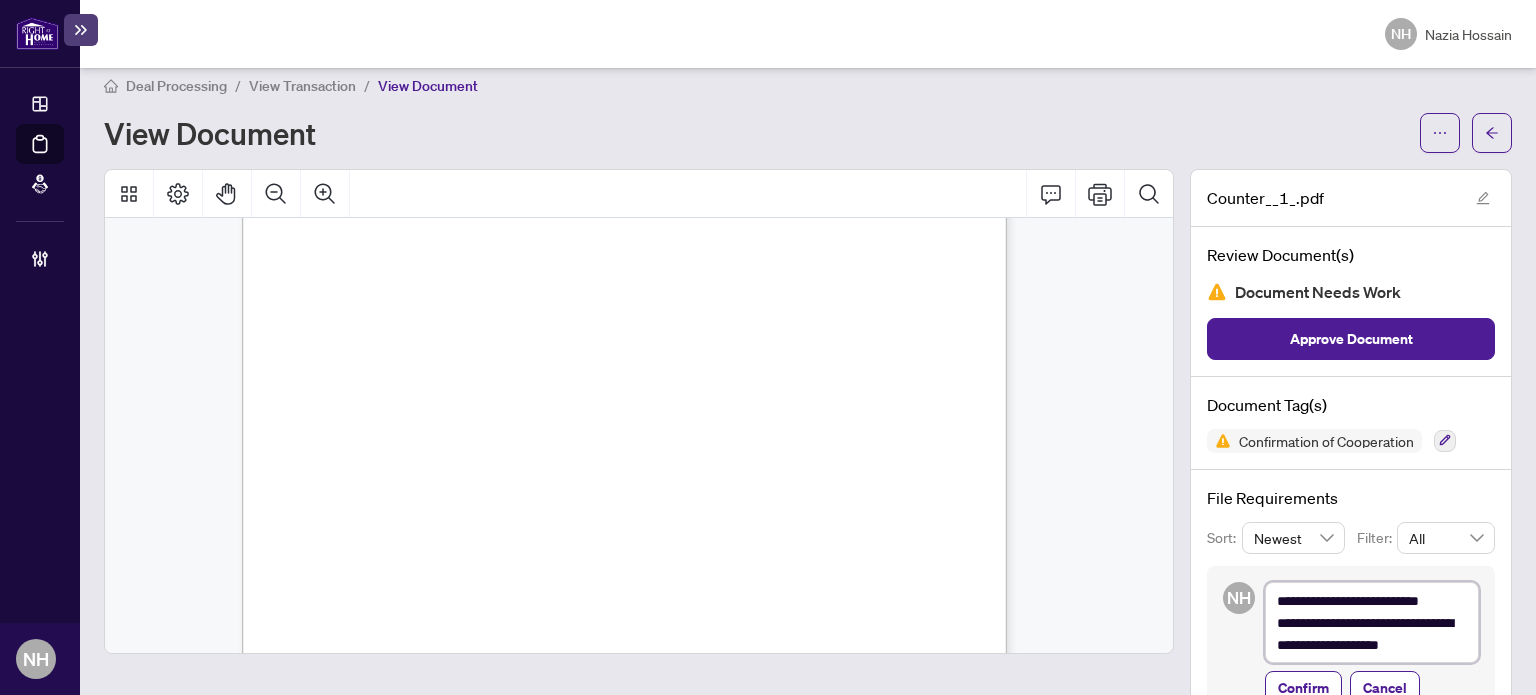 type on "**********" 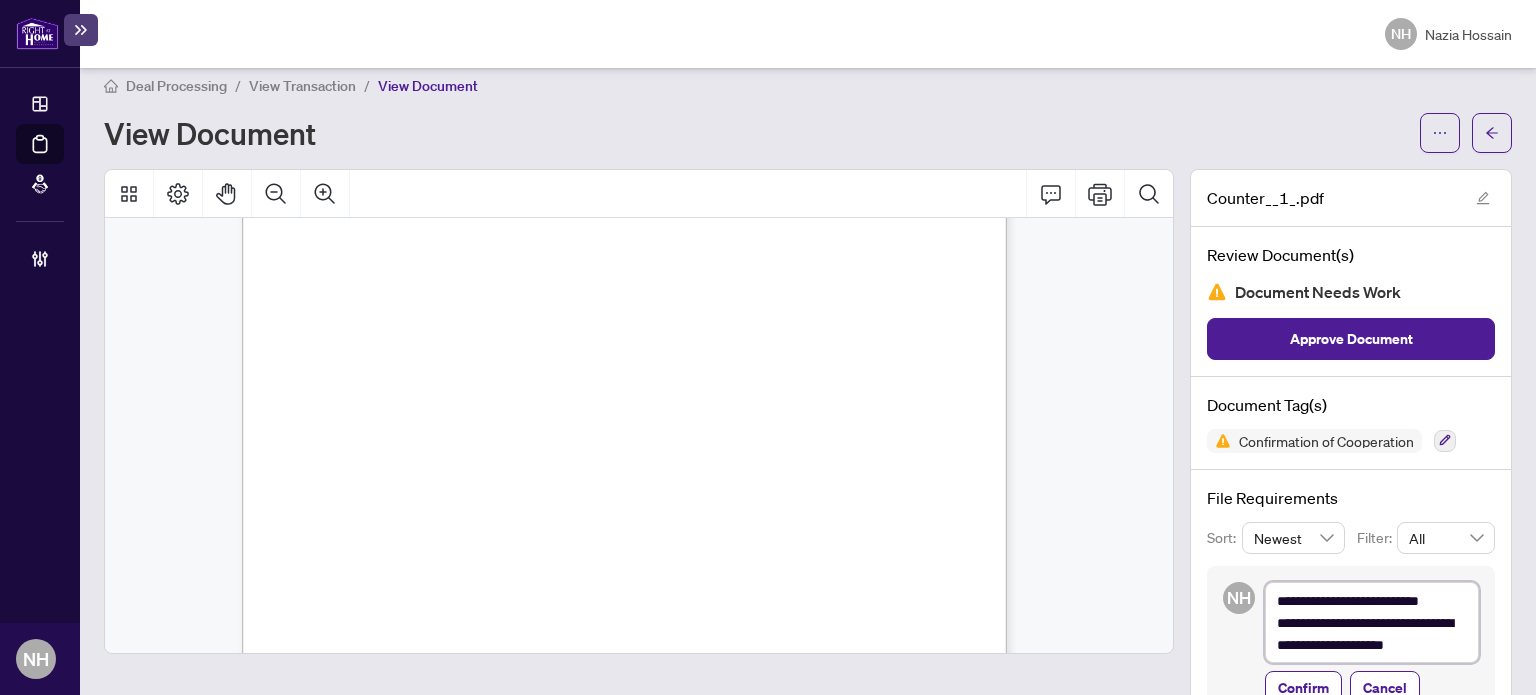type on "**********" 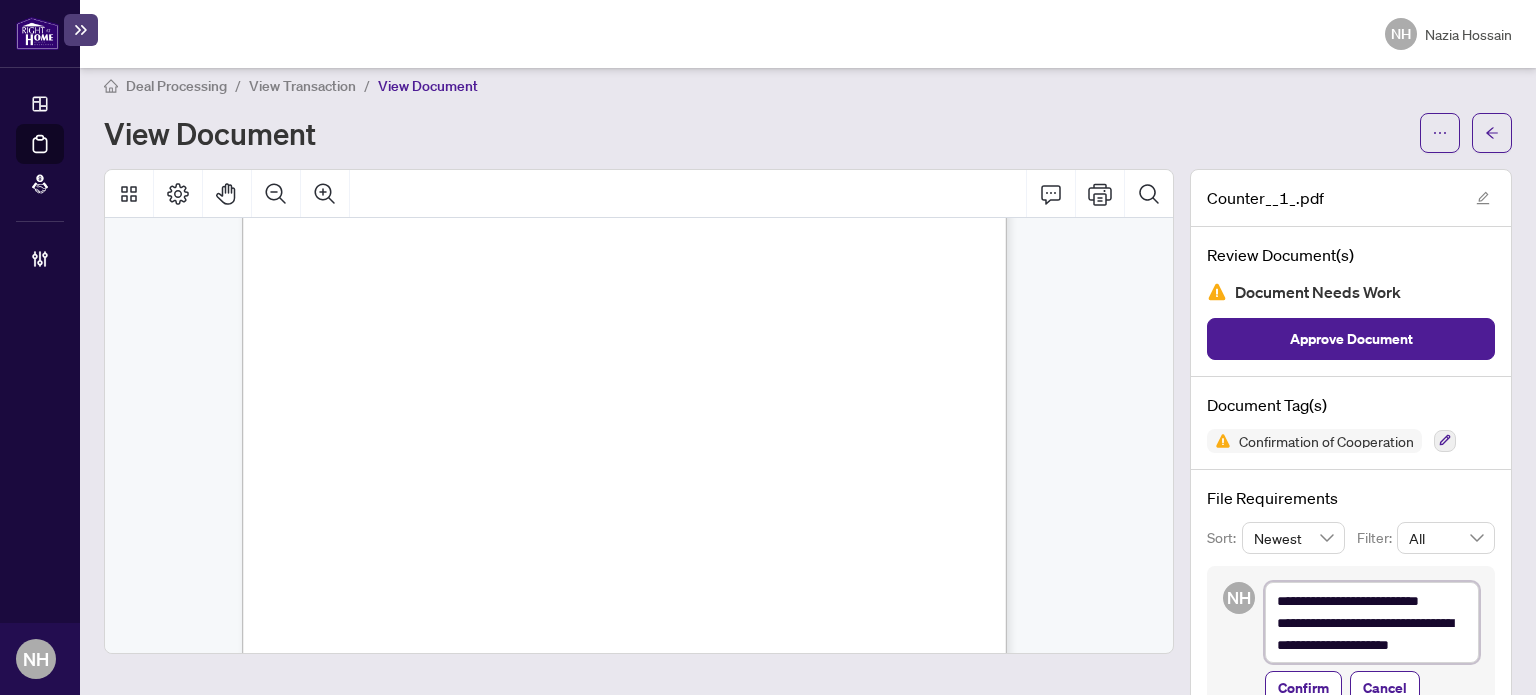 type on "**********" 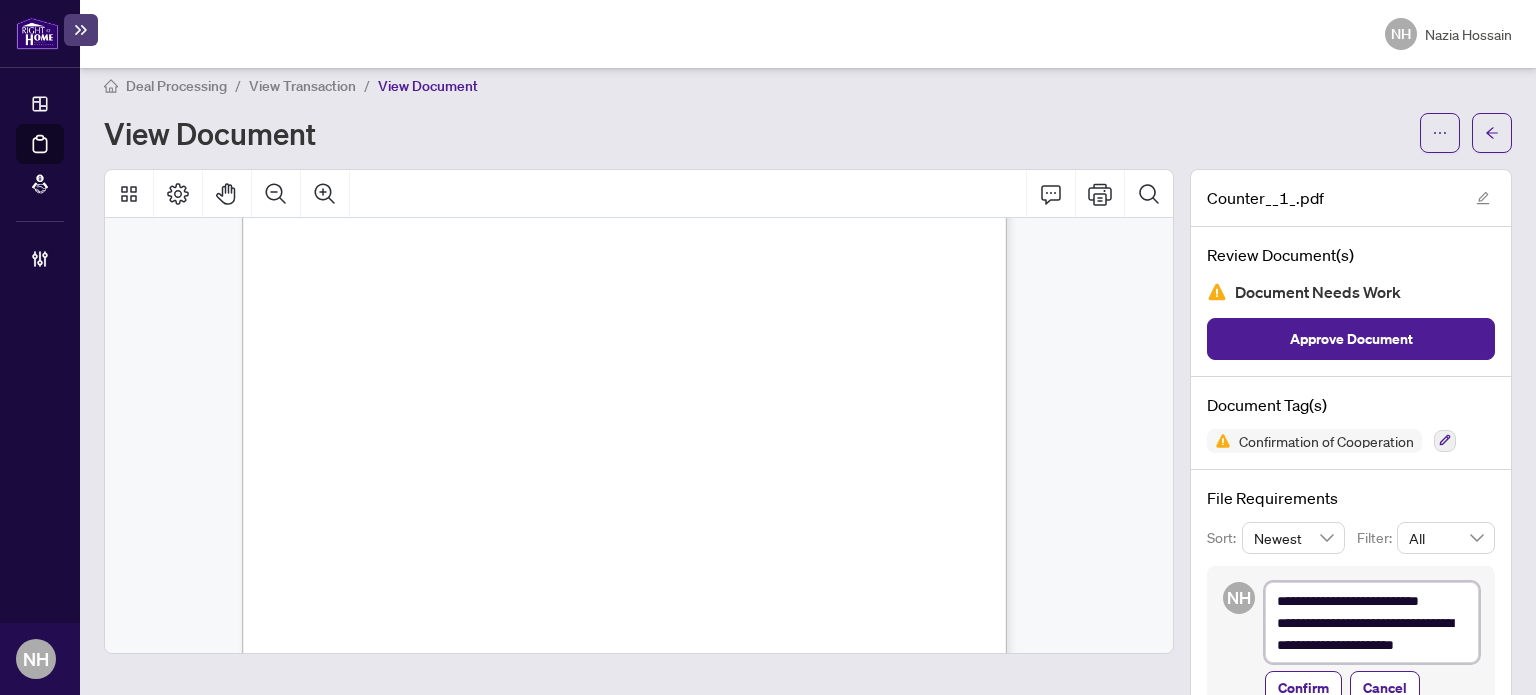 type on "**********" 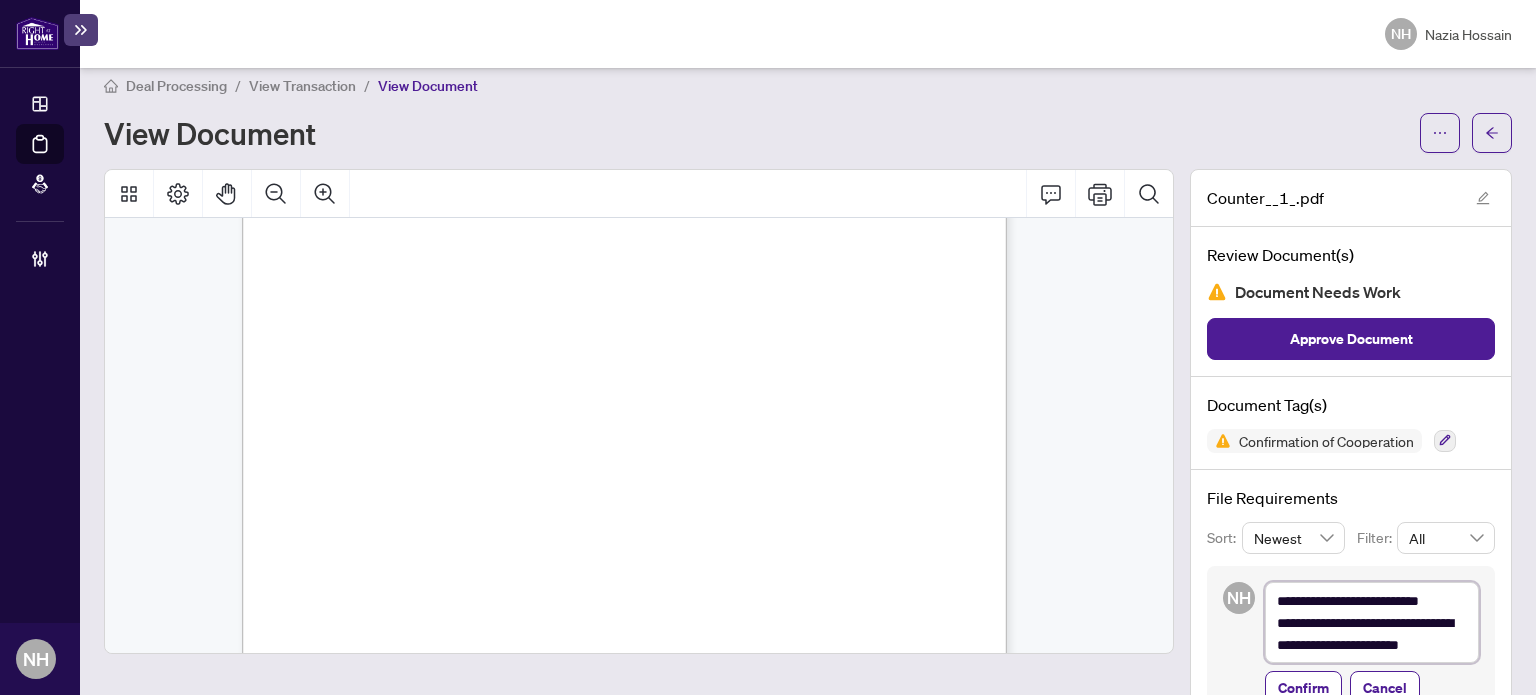 type on "**********" 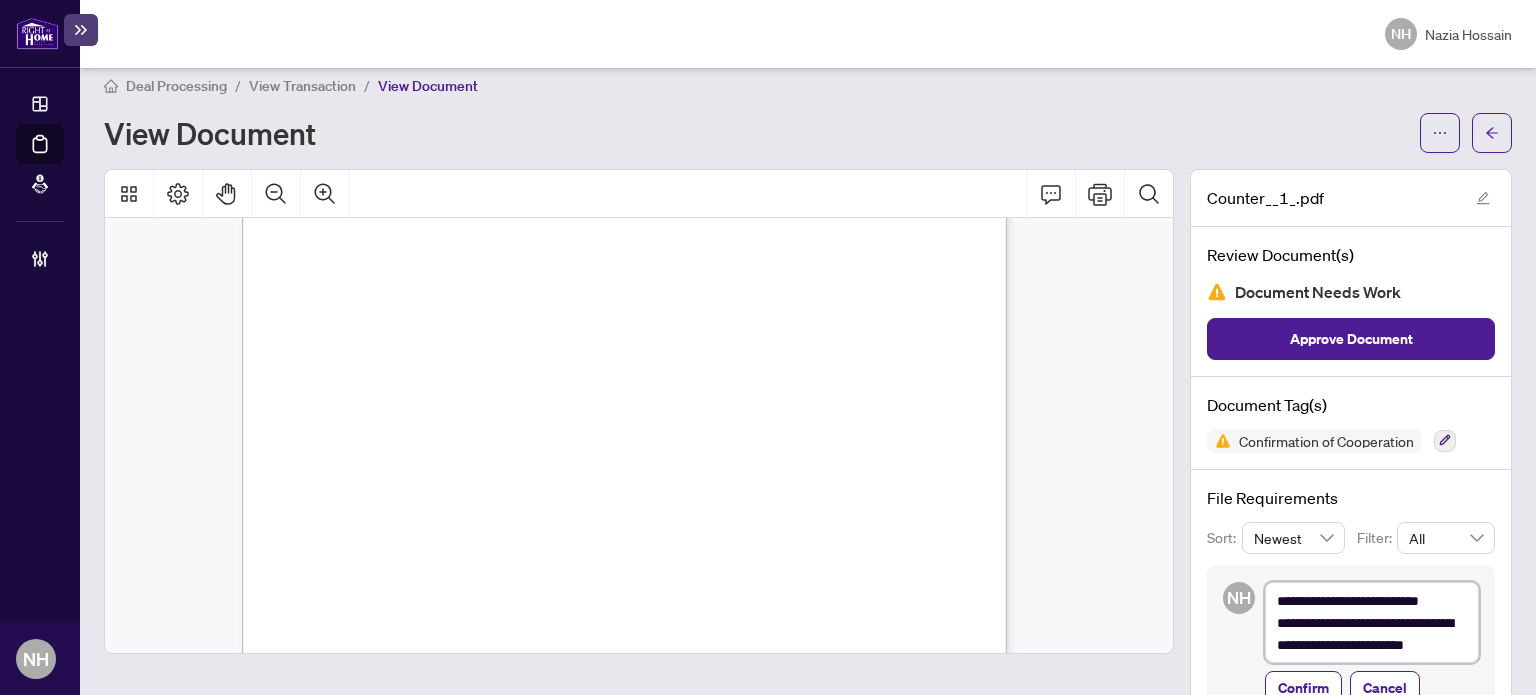 type on "**********" 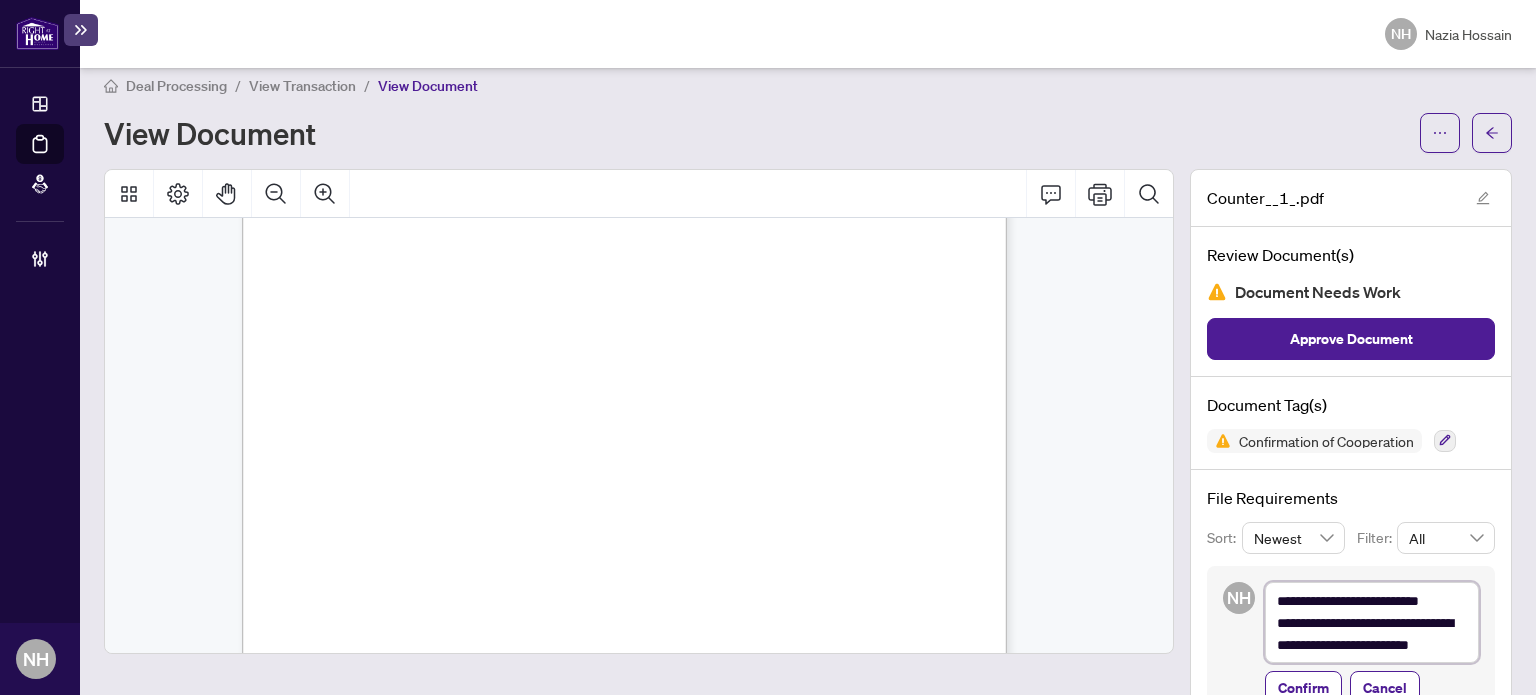type on "**********" 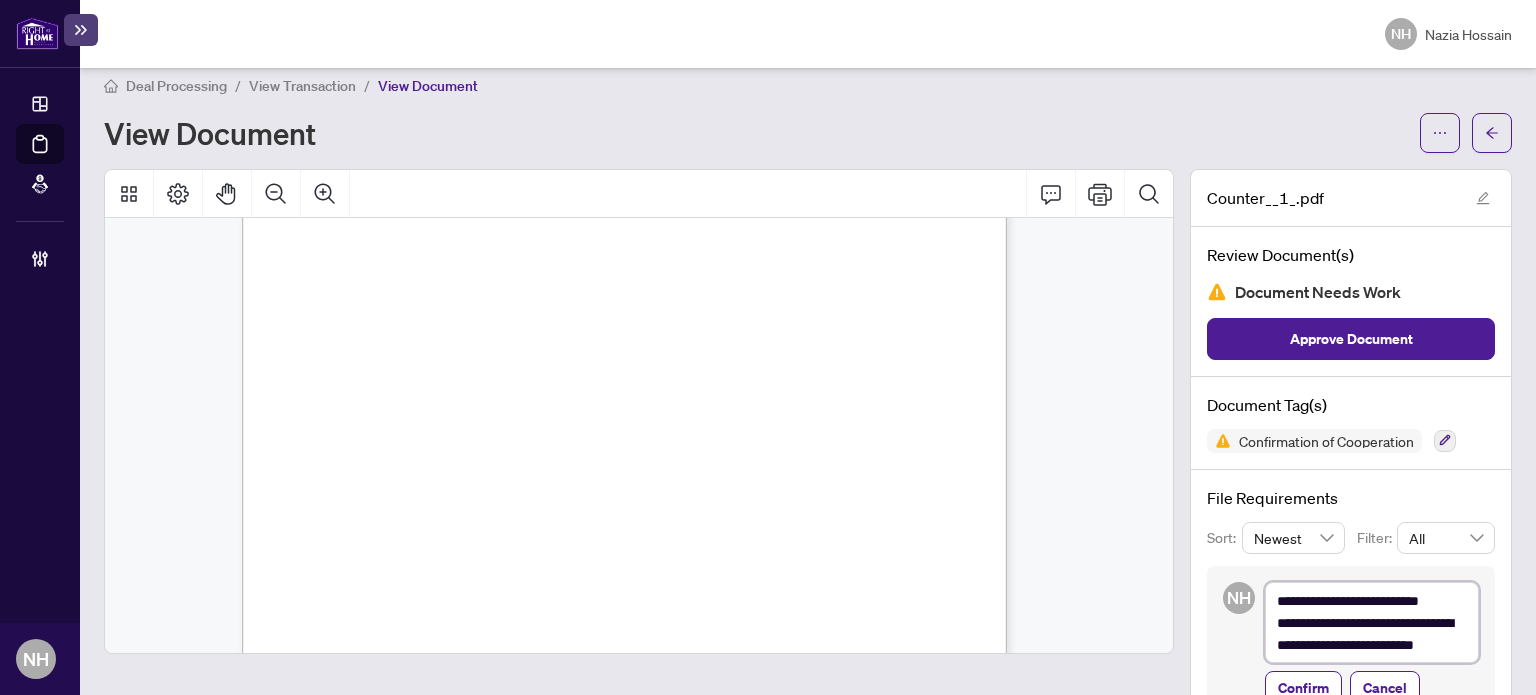 type on "**********" 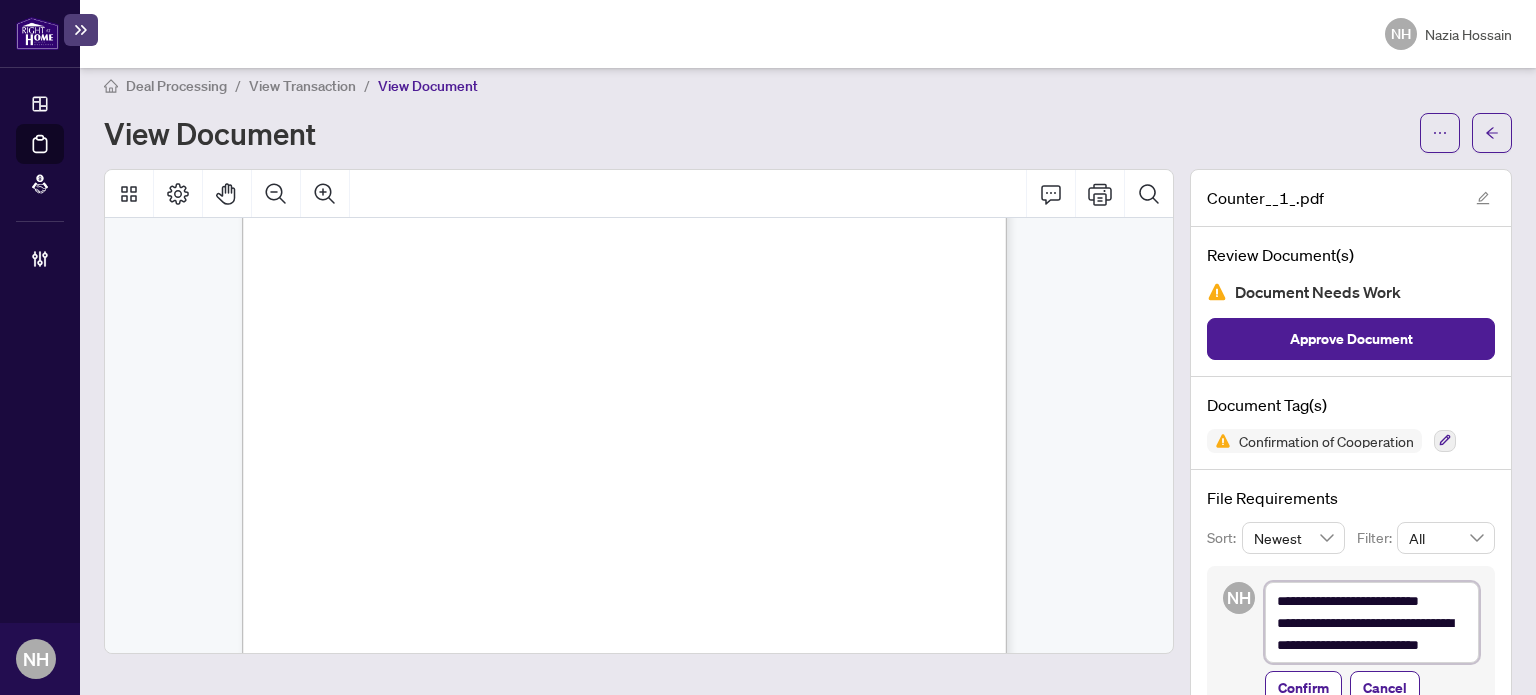 type on "**********" 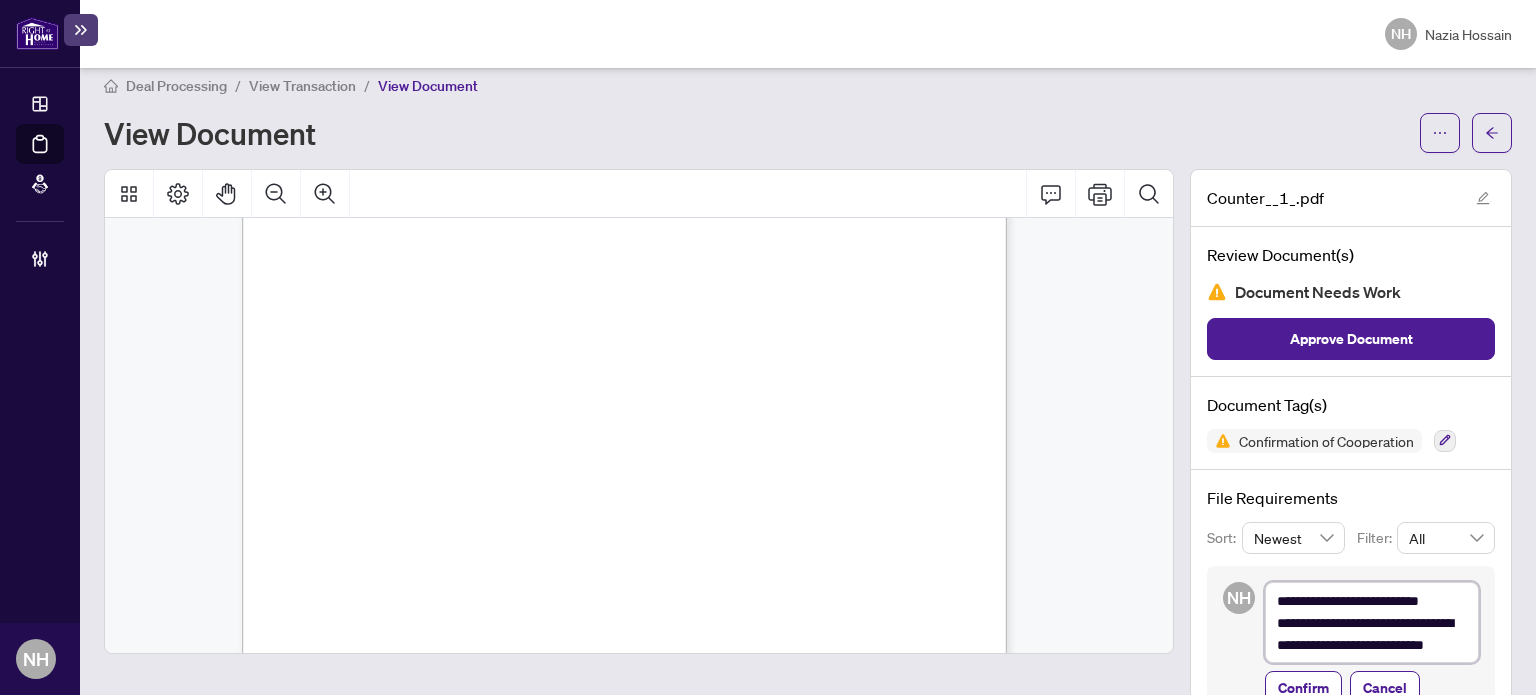 type on "**********" 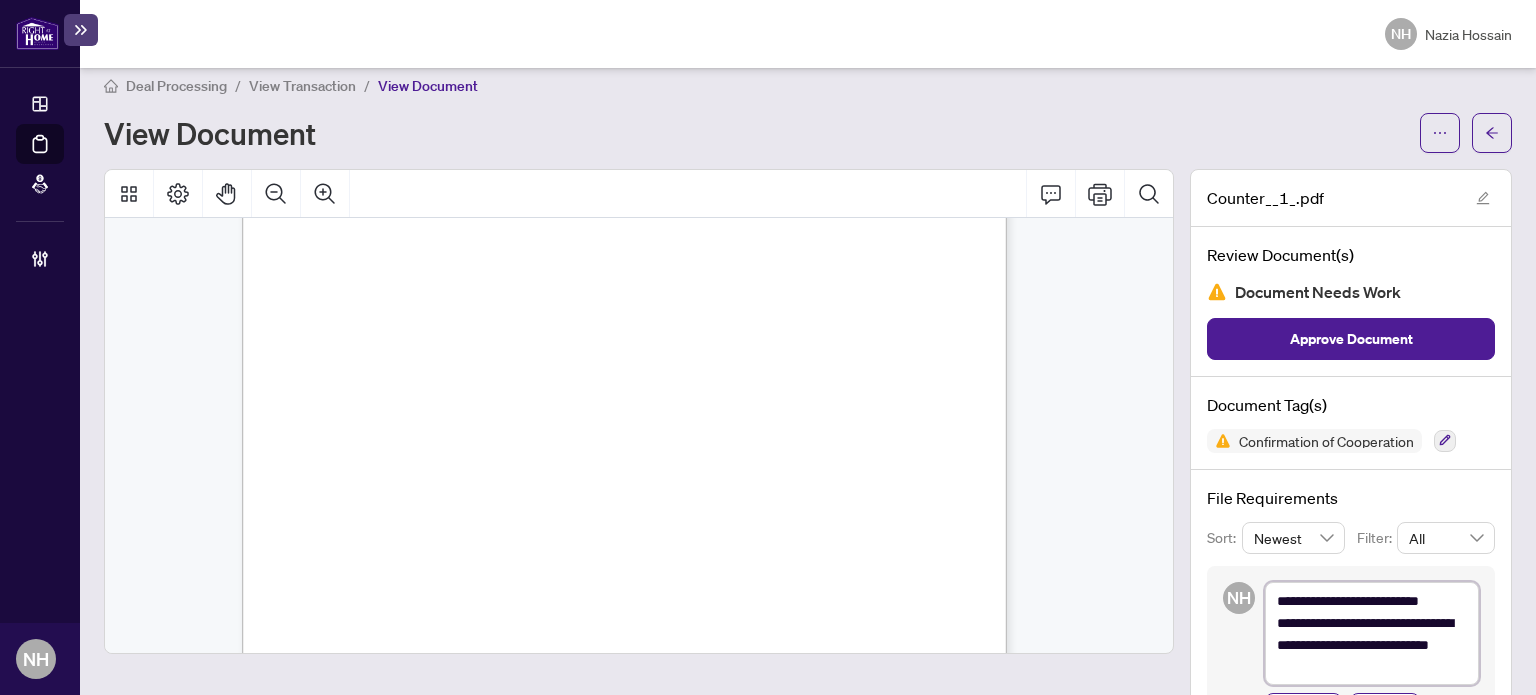 type on "**********" 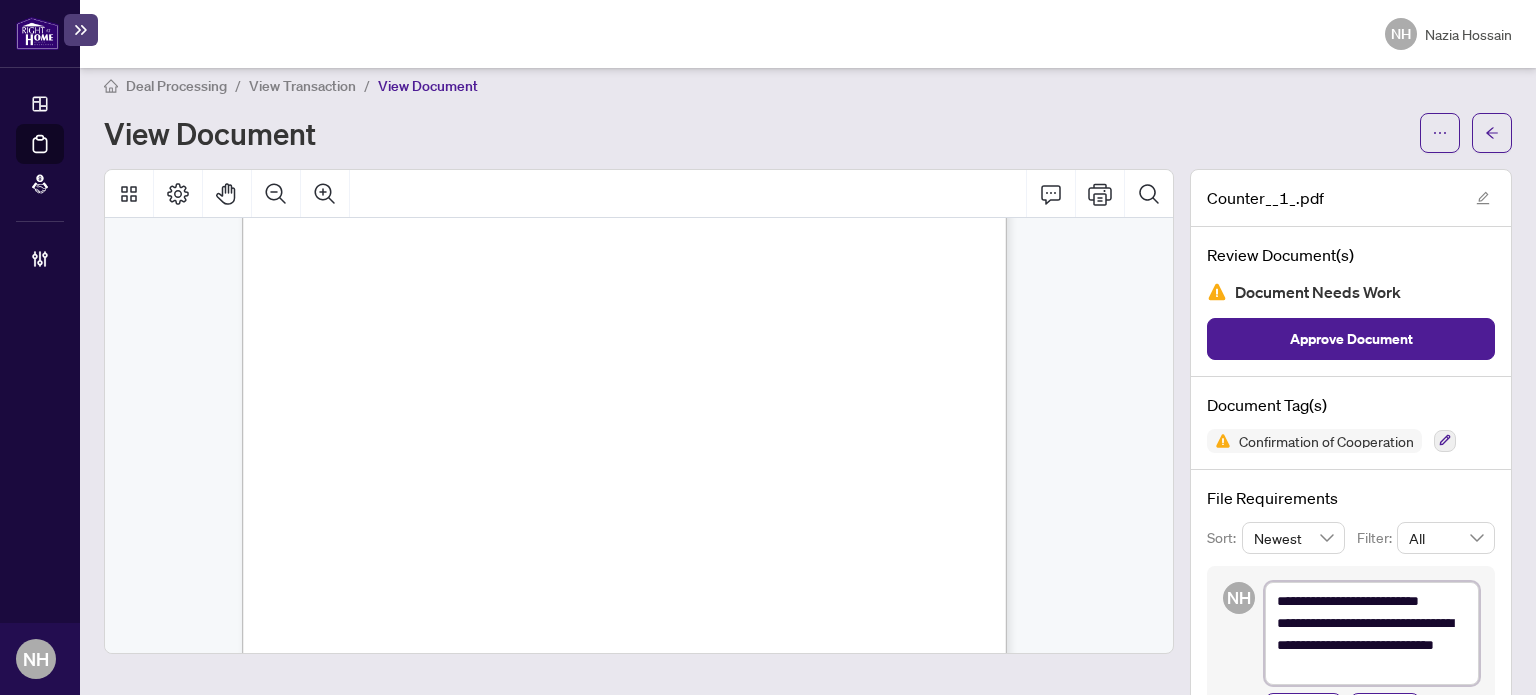 type on "**********" 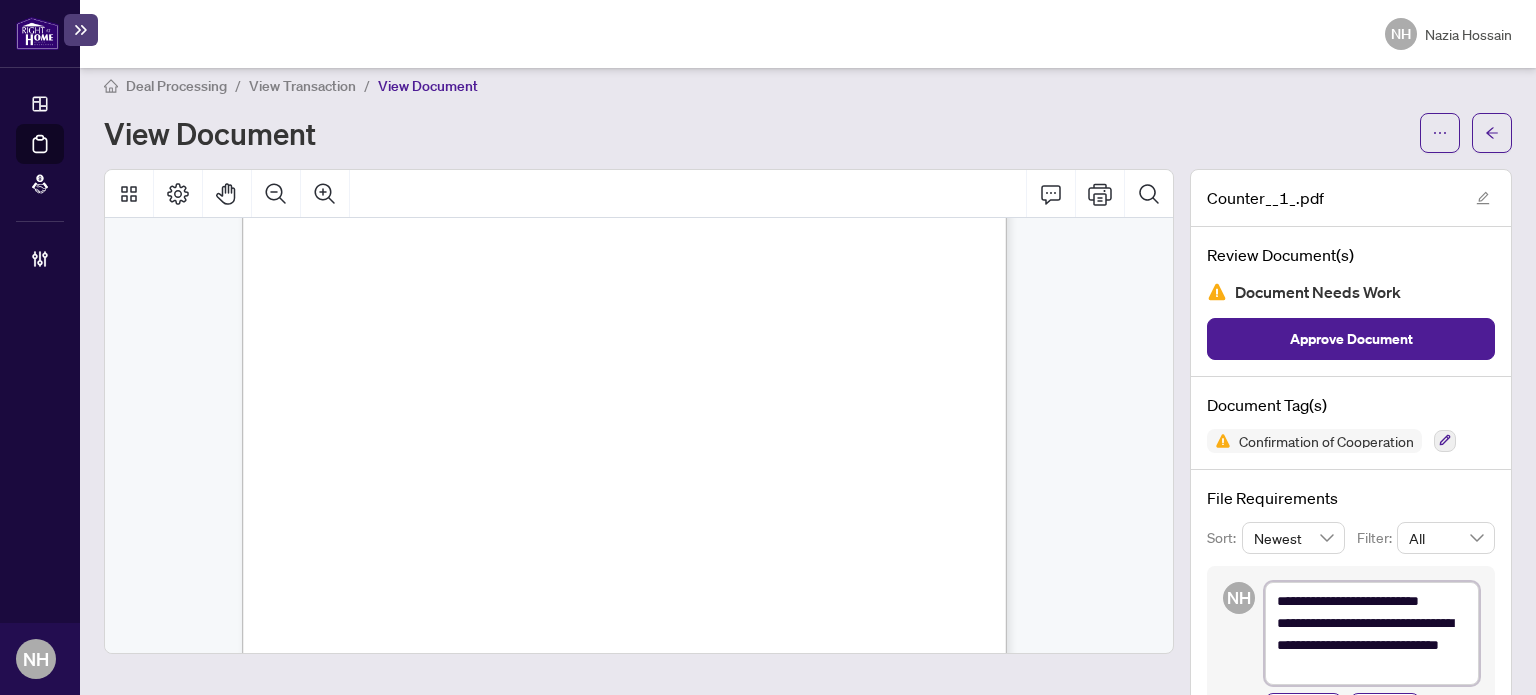 type on "**********" 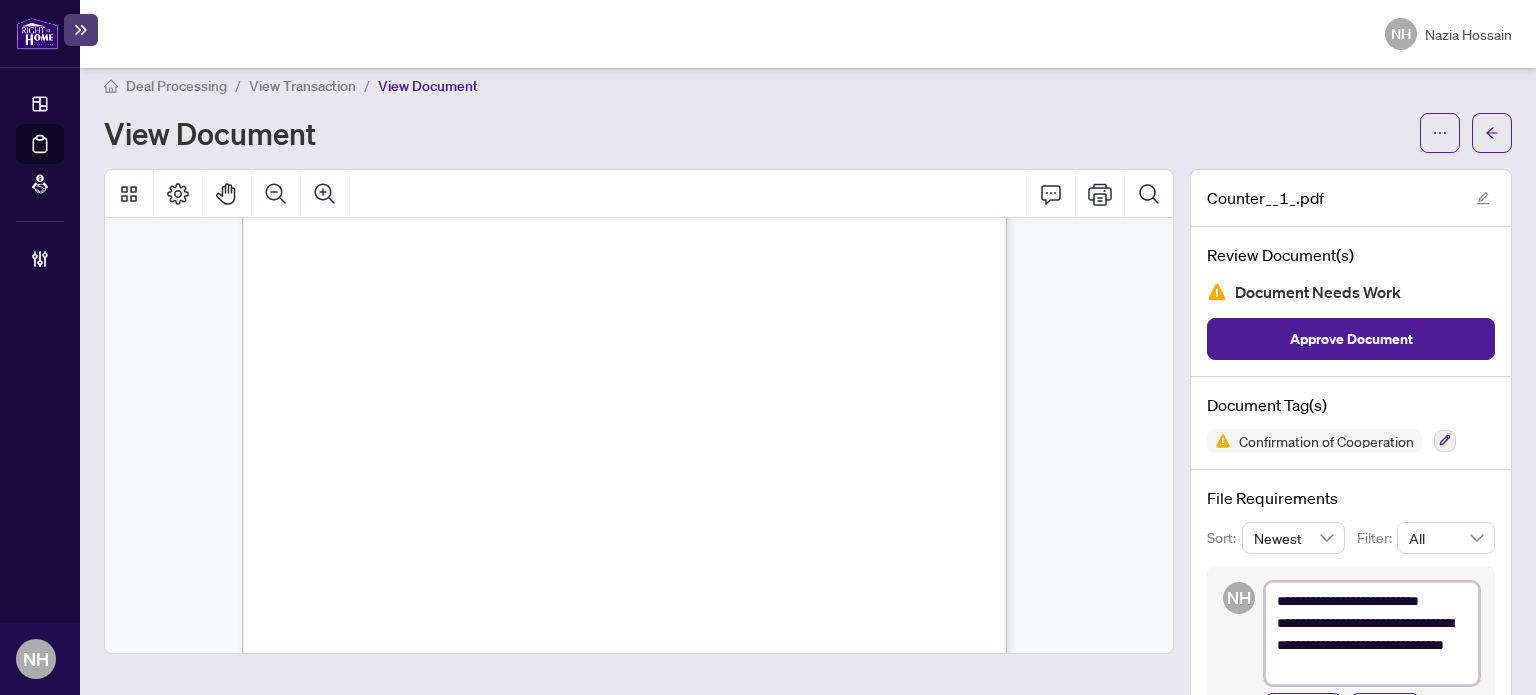 type on "**********" 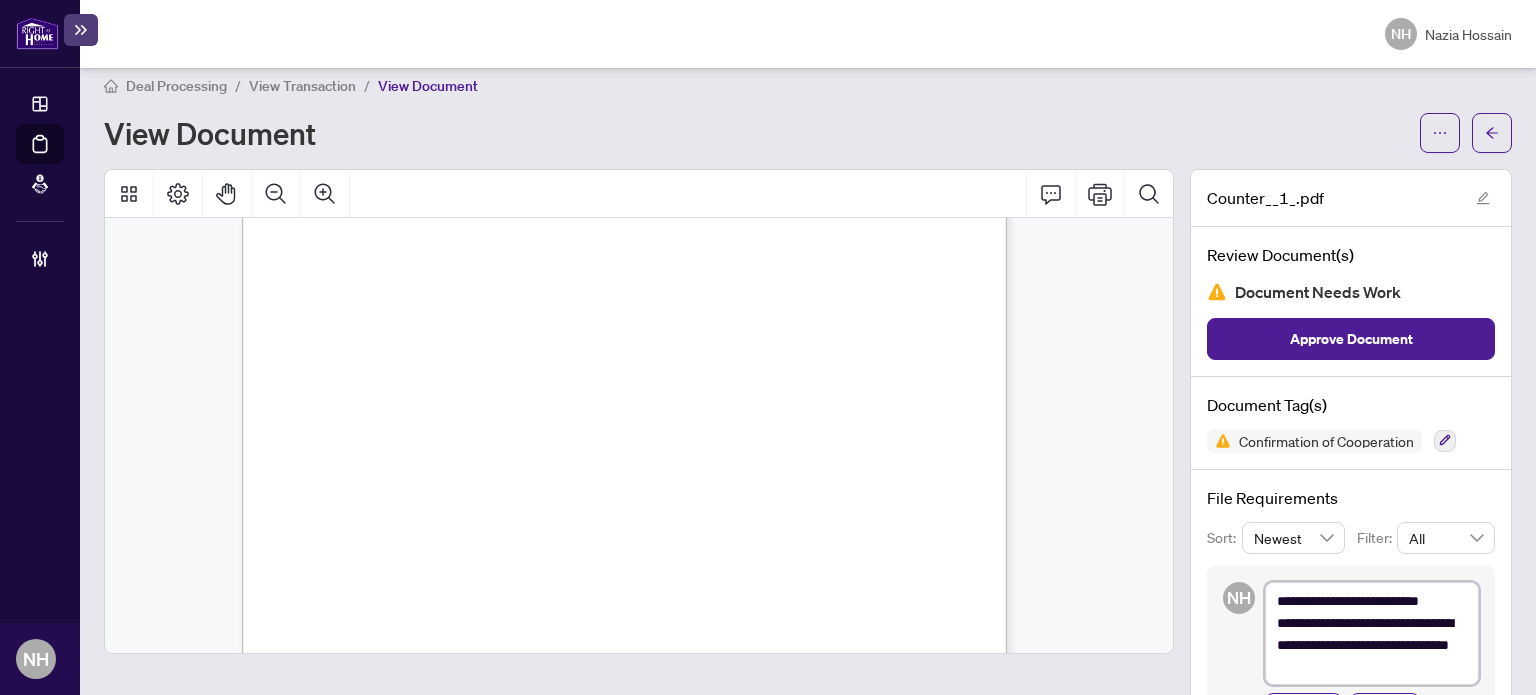 type on "**********" 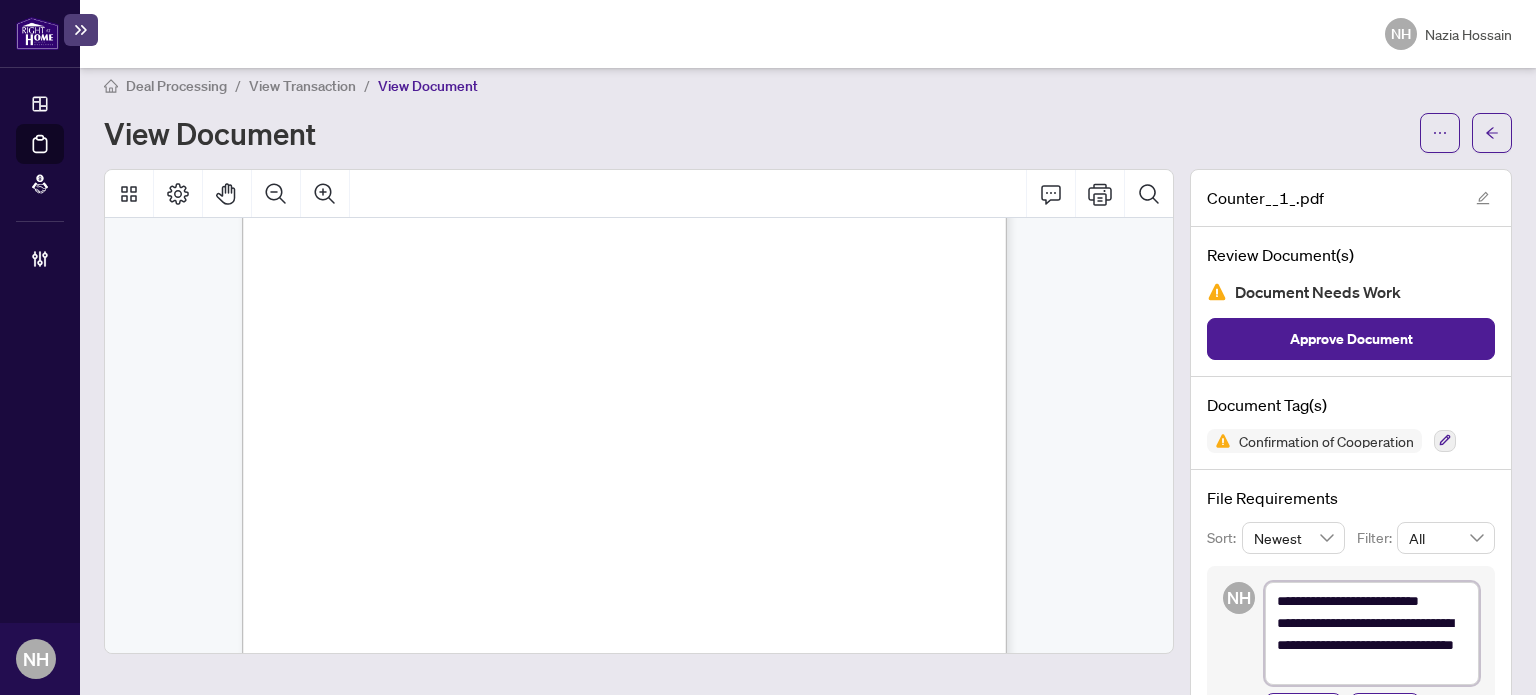 type on "**********" 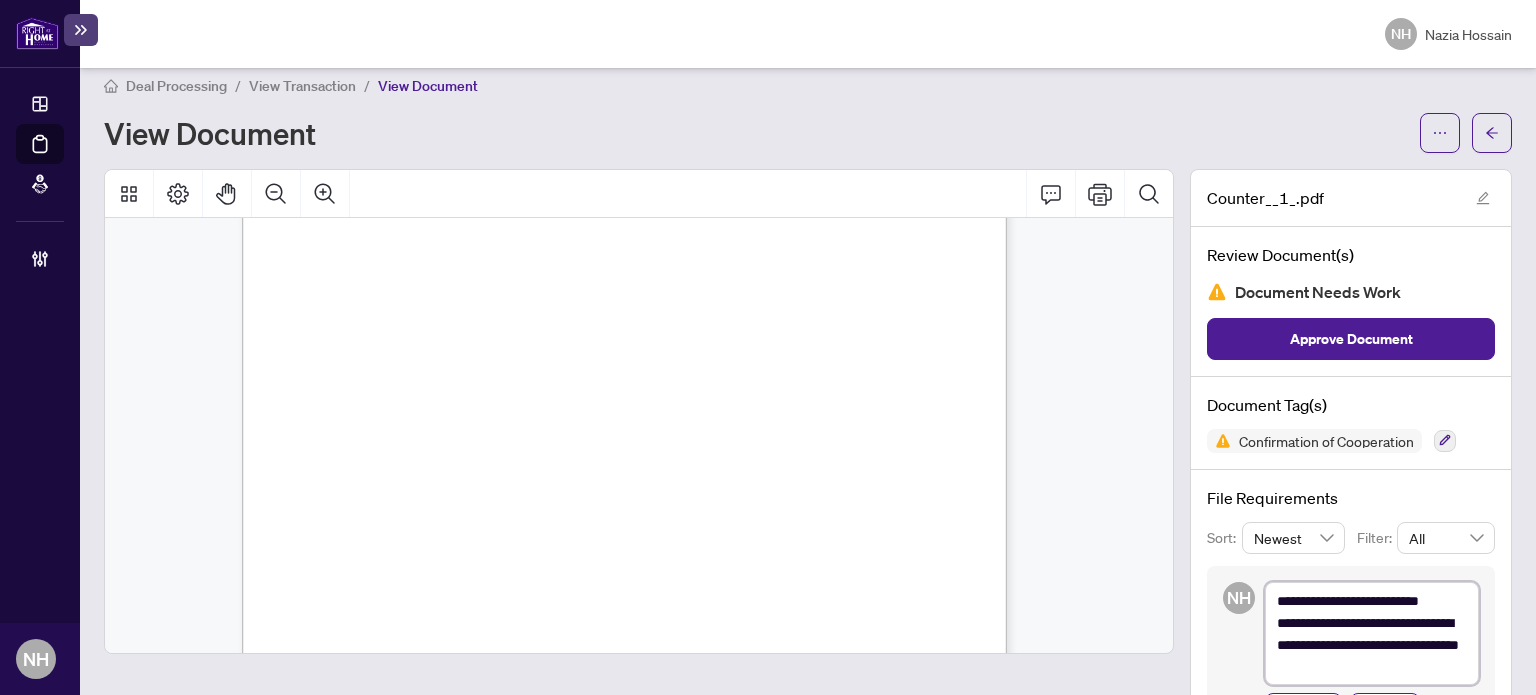type on "**********" 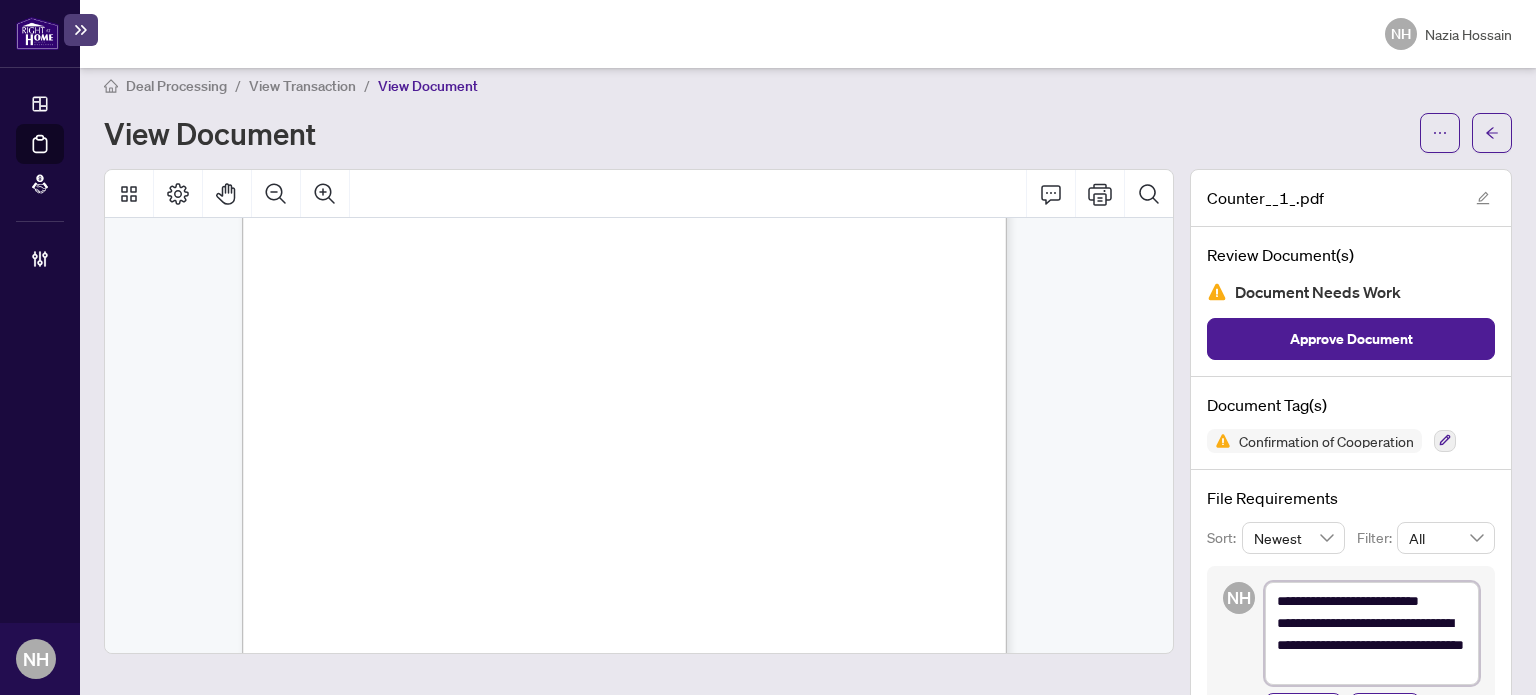 type on "**********" 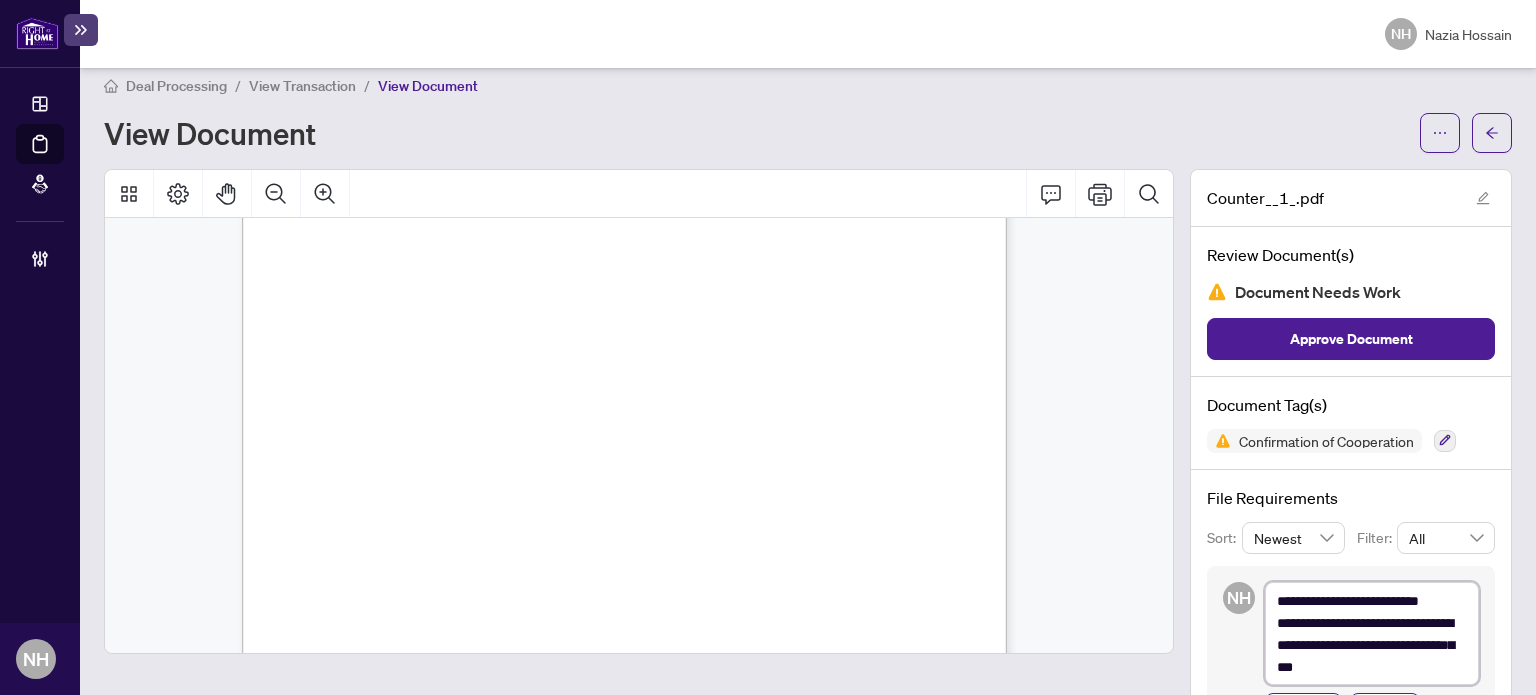 type on "**********" 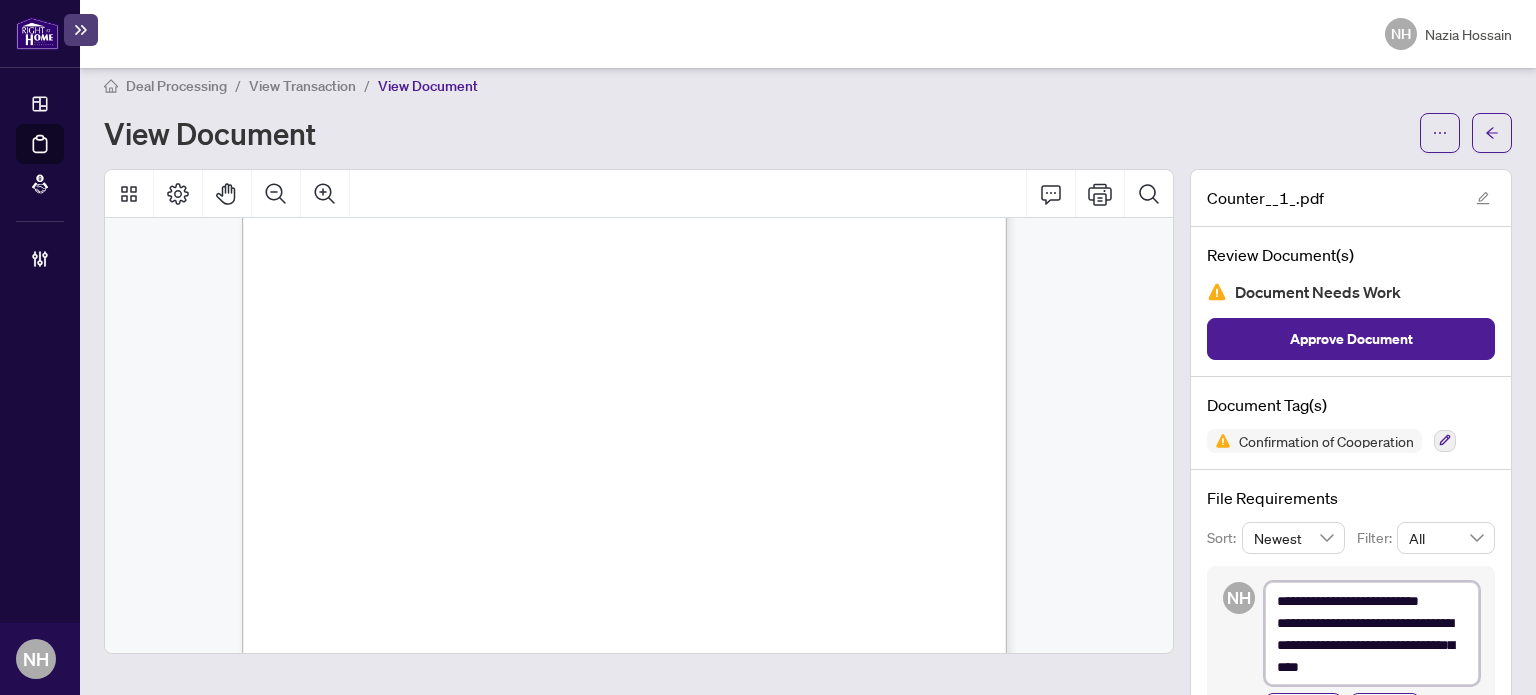 type on "**********" 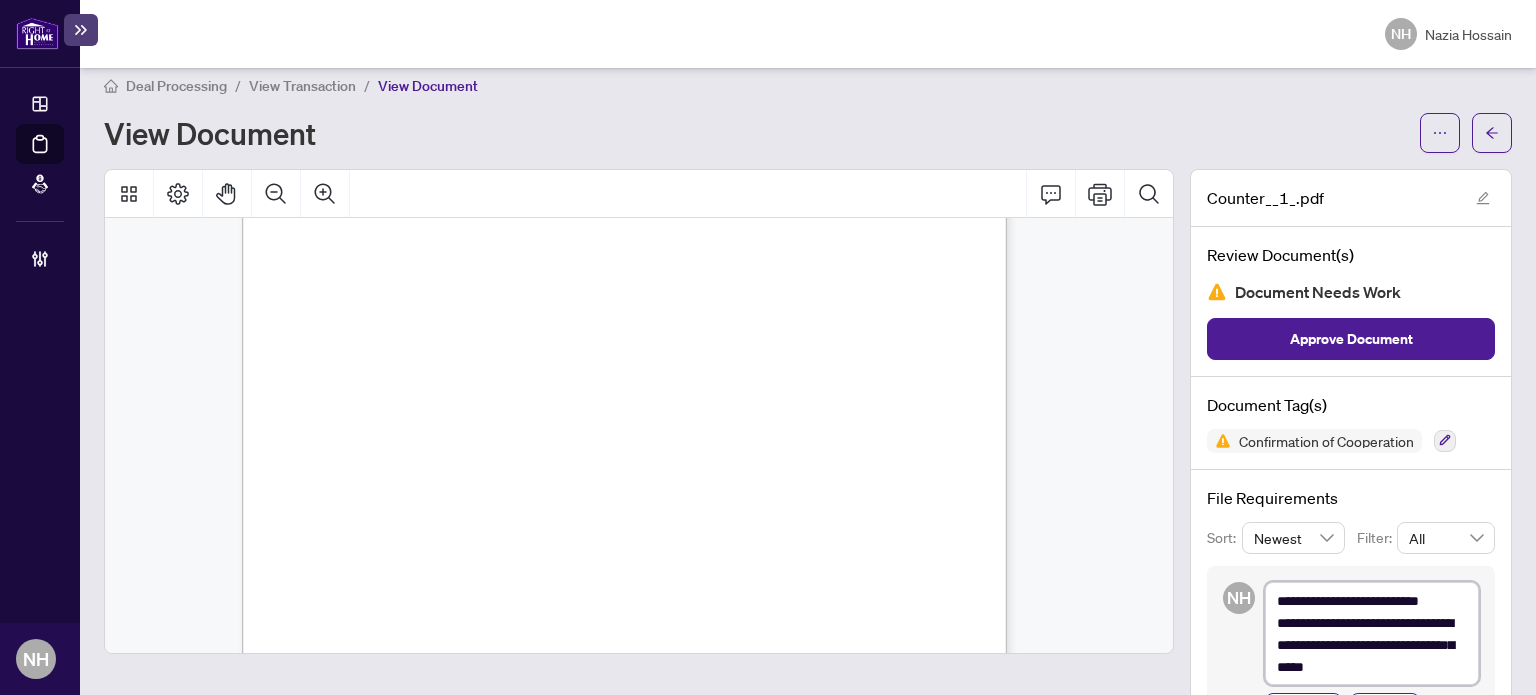 type on "**********" 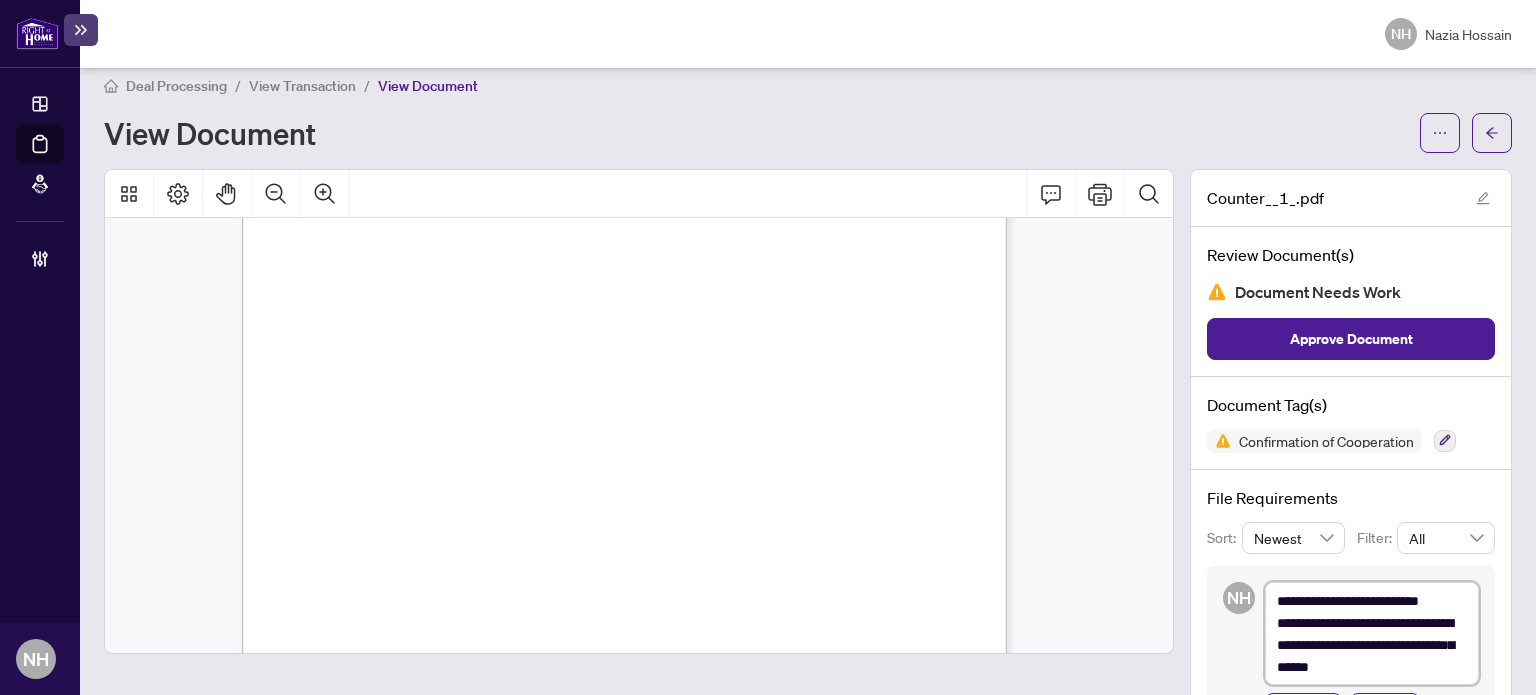 type on "**********" 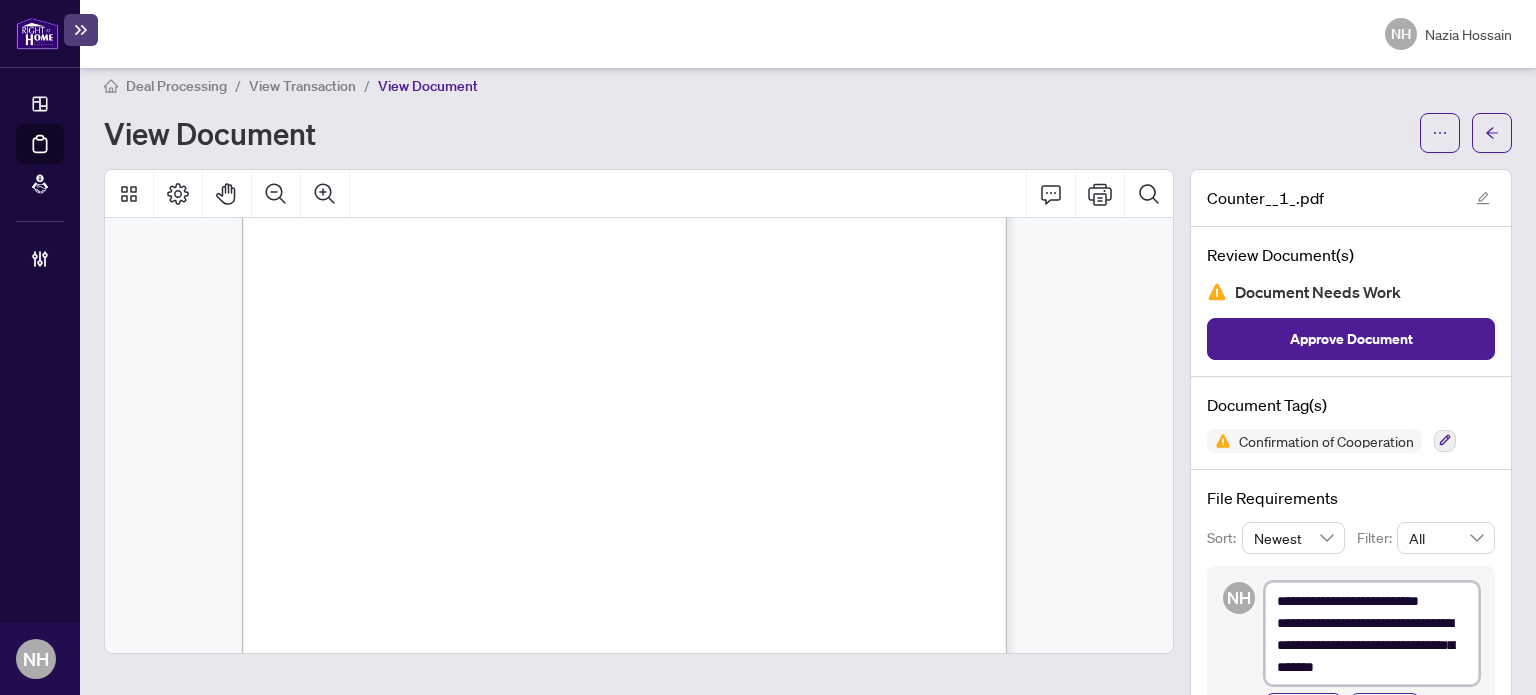 type on "**********" 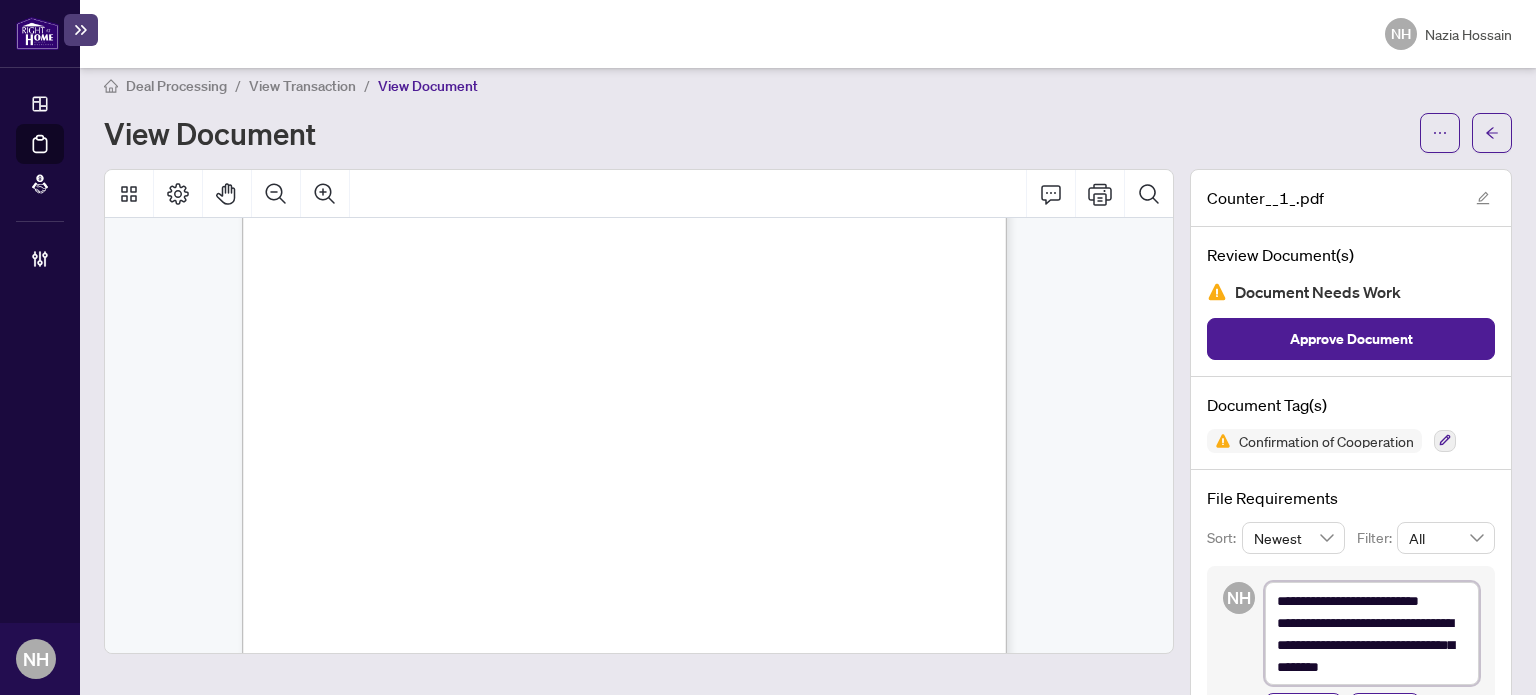 type on "**********" 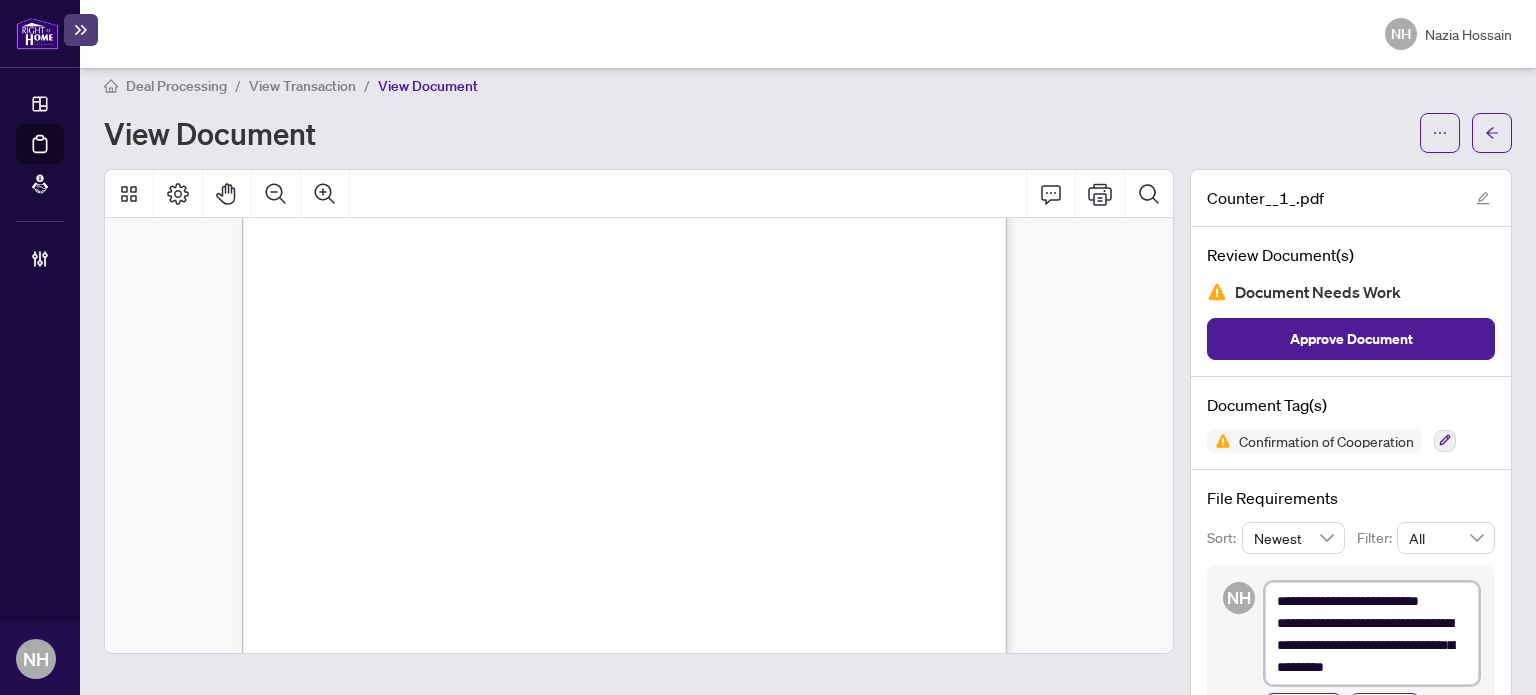 type on "**********" 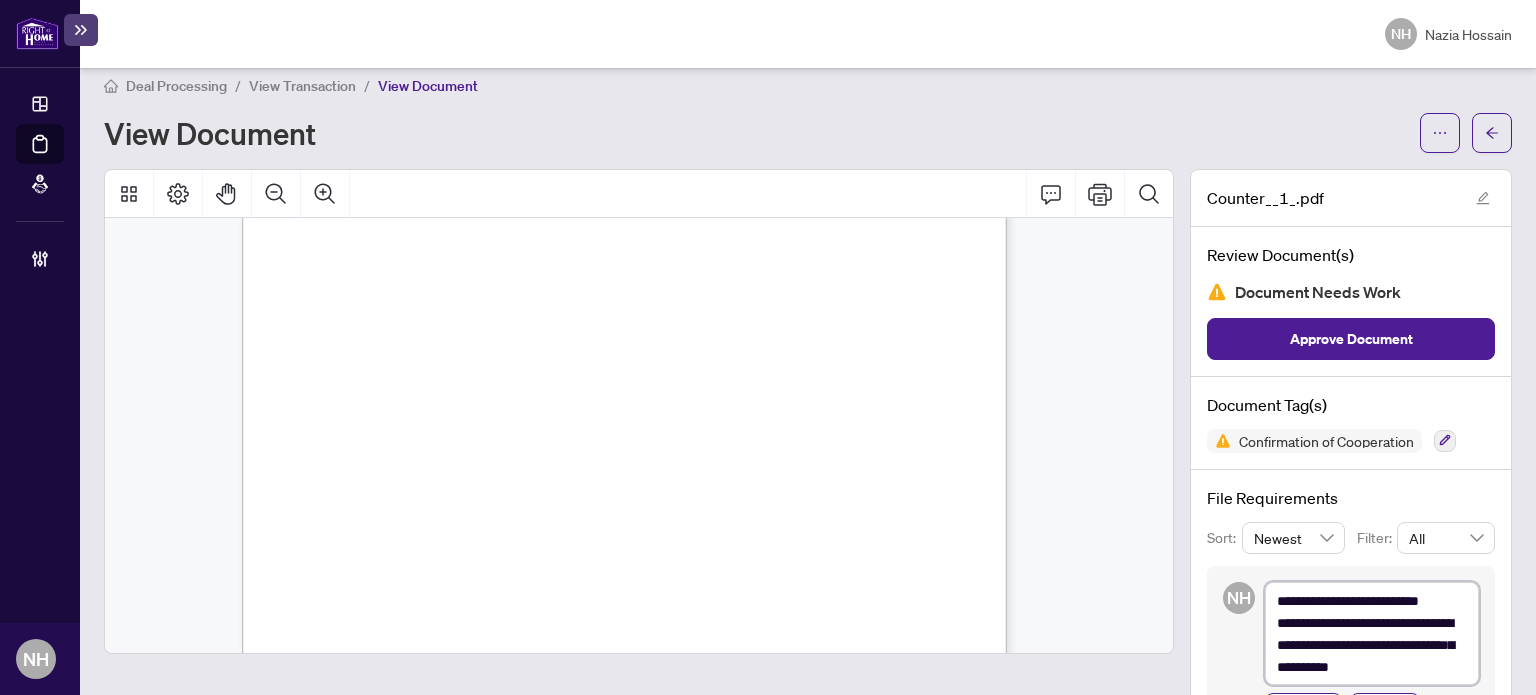 type on "**********" 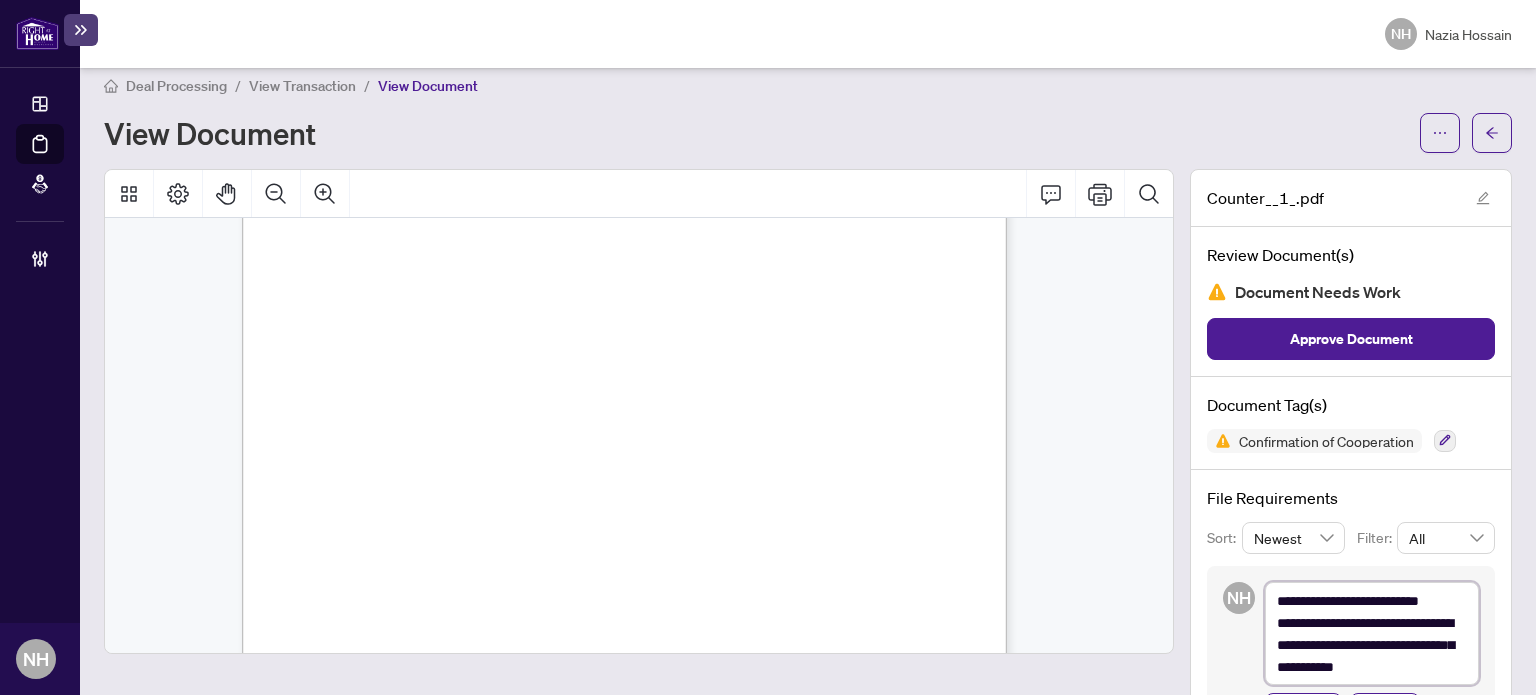 type on "**********" 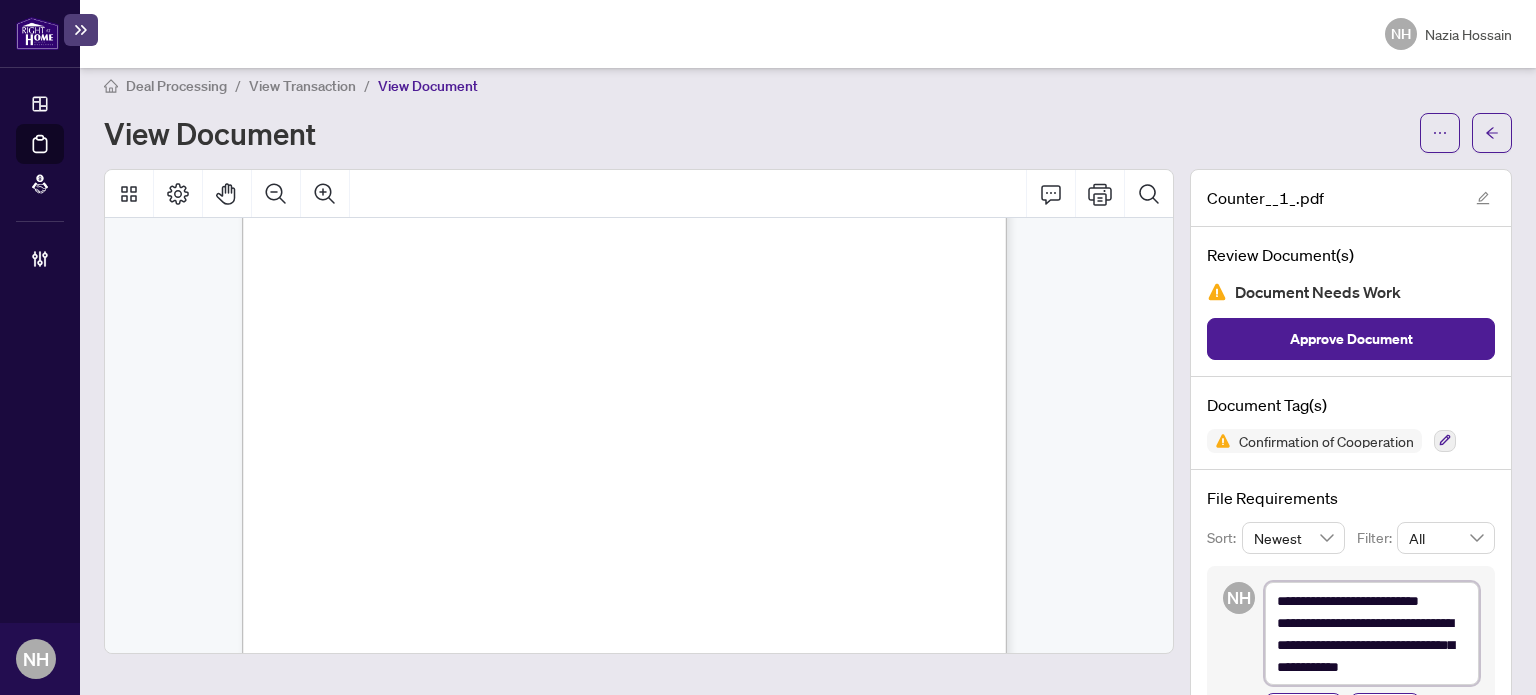 type on "**********" 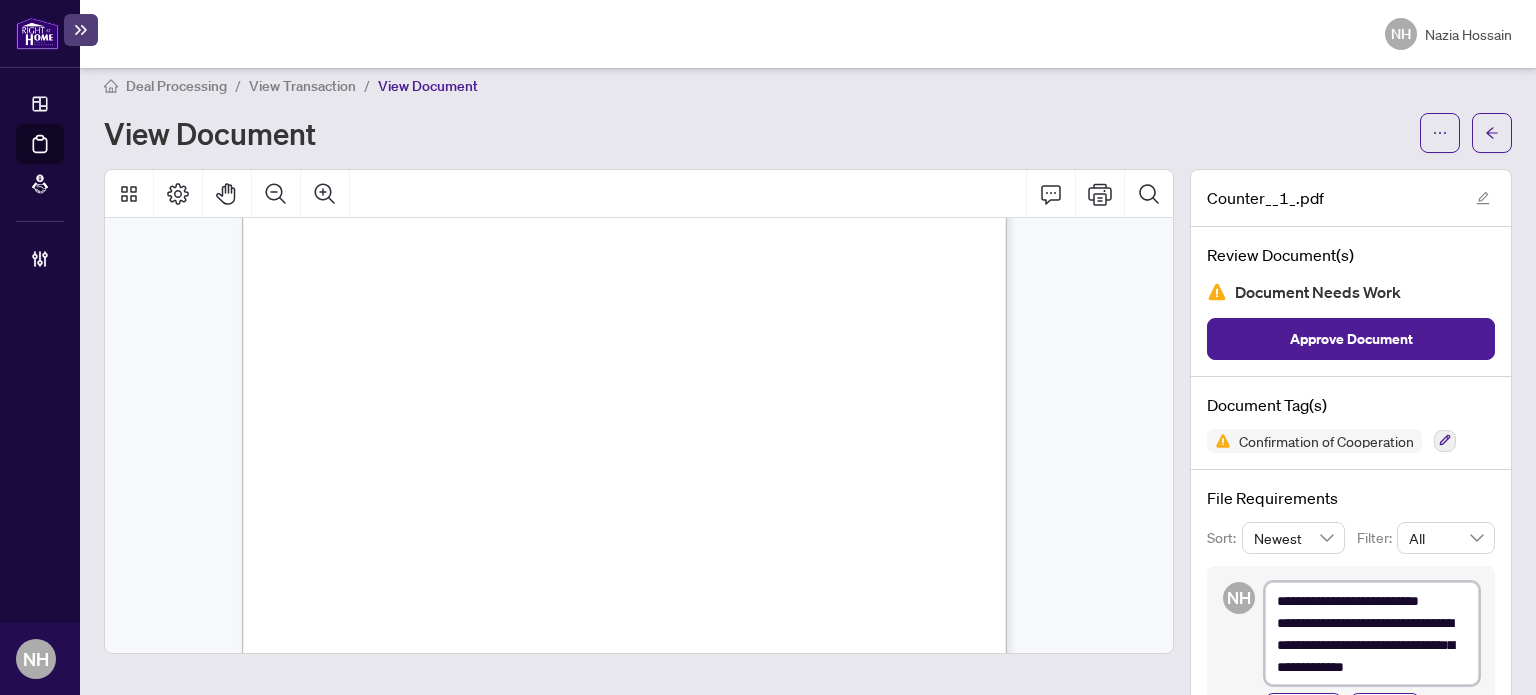 type on "**********" 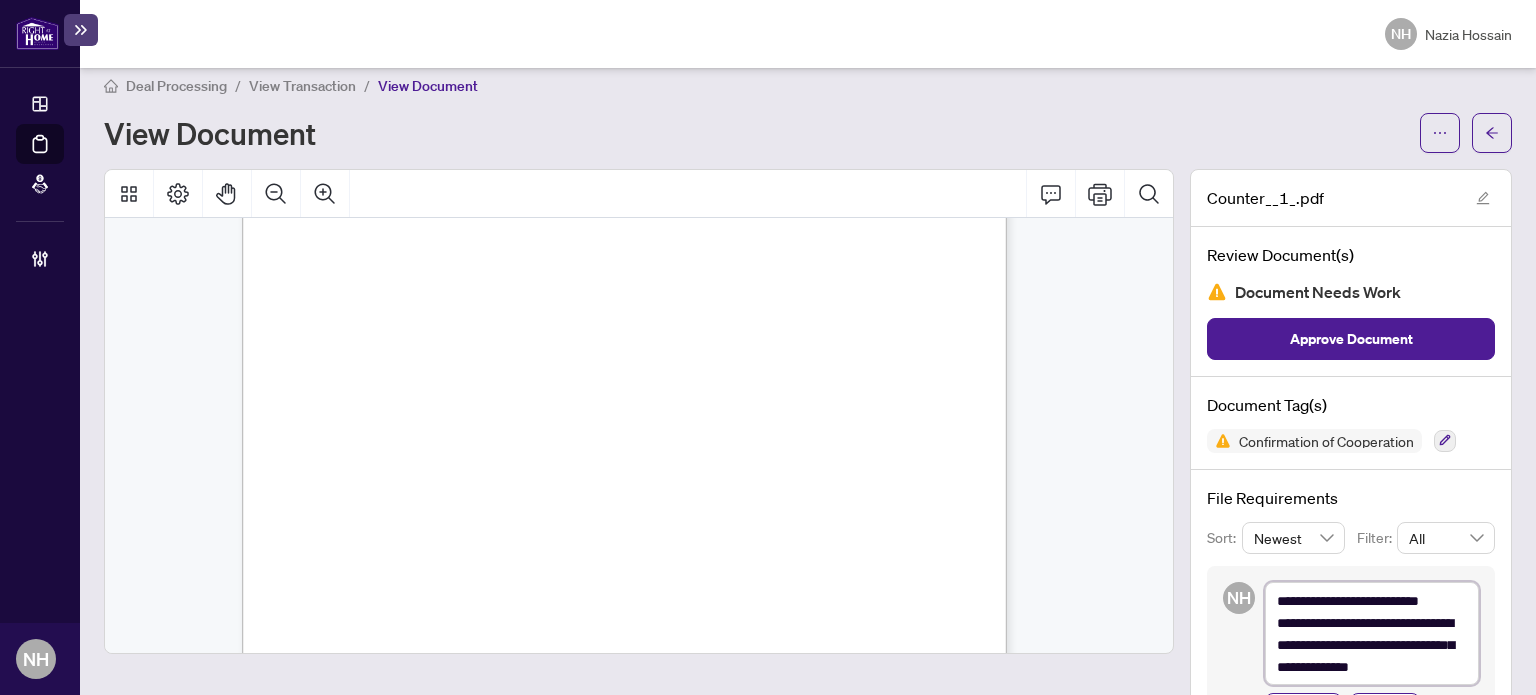 type 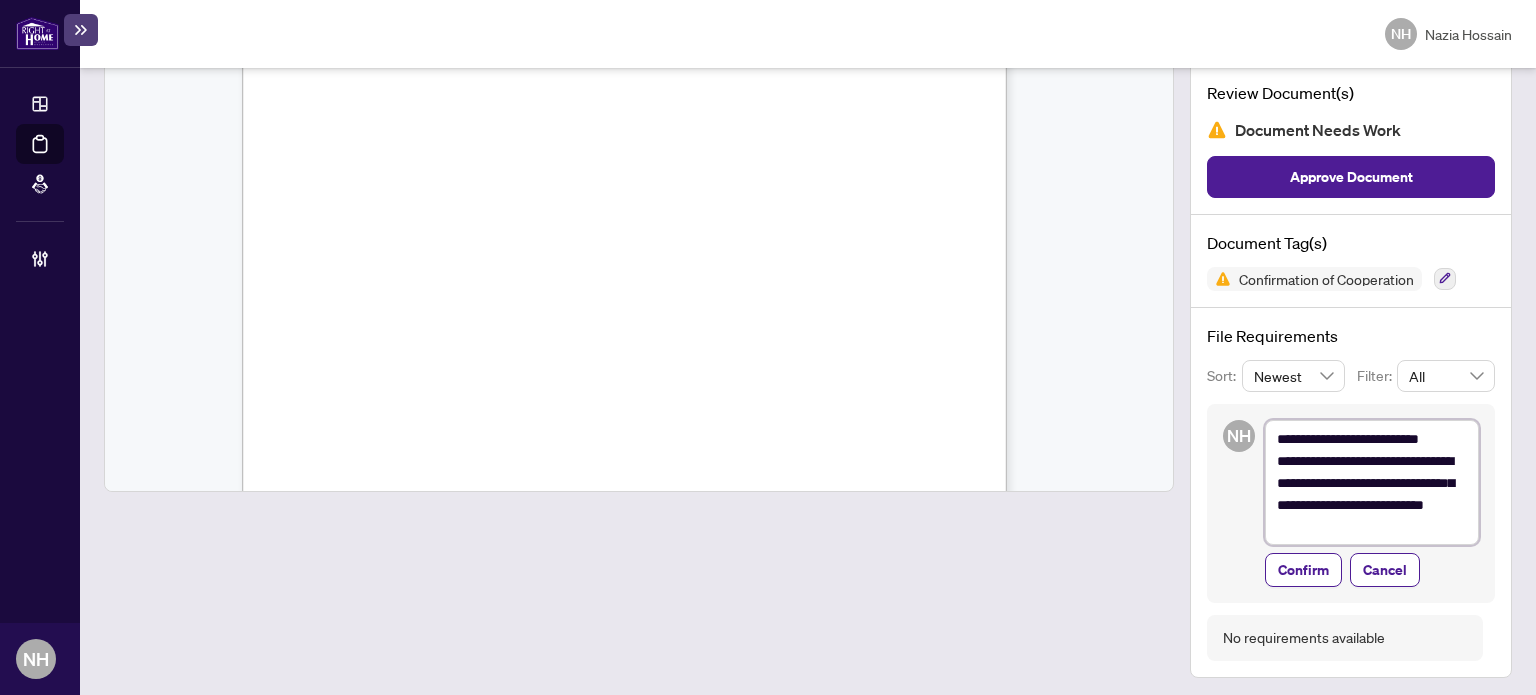 scroll, scrollTop: 184, scrollLeft: 0, axis: vertical 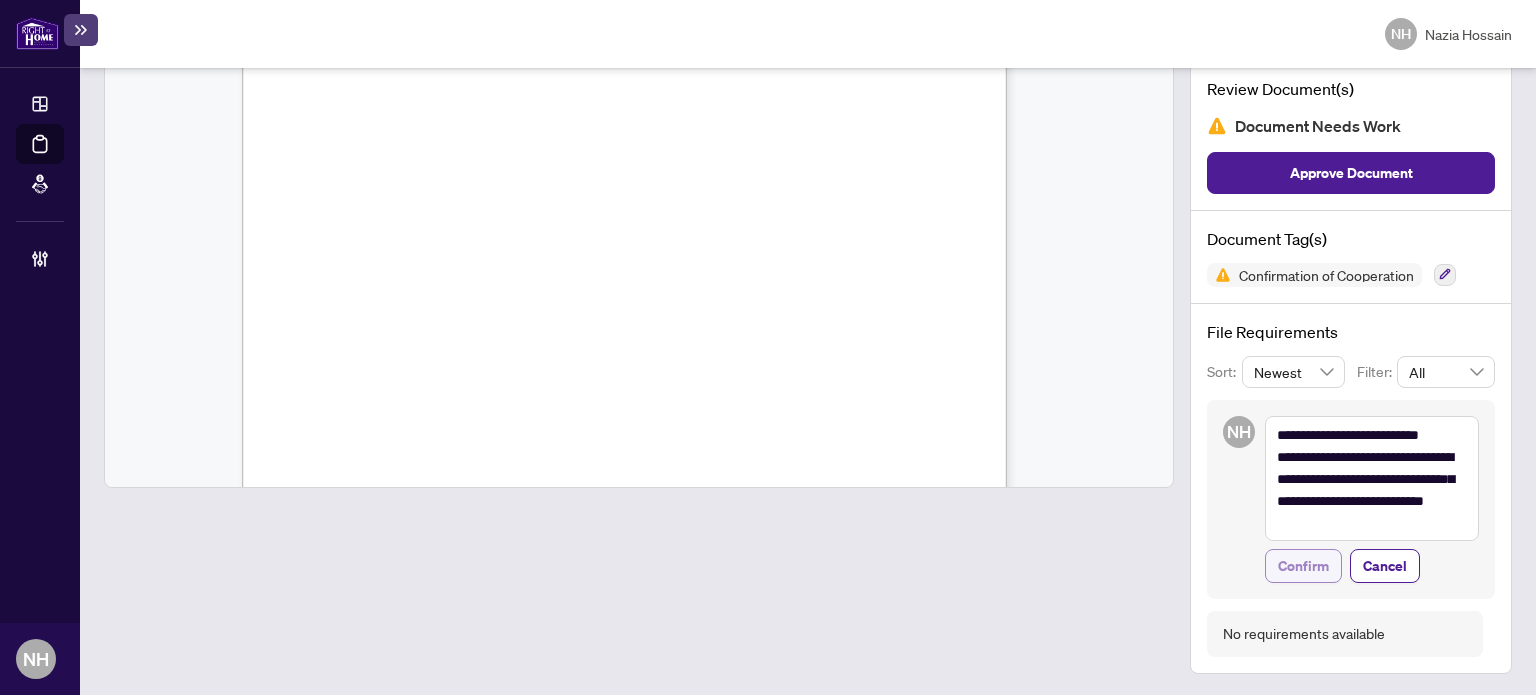 click on "Confirm" at bounding box center [1303, 566] 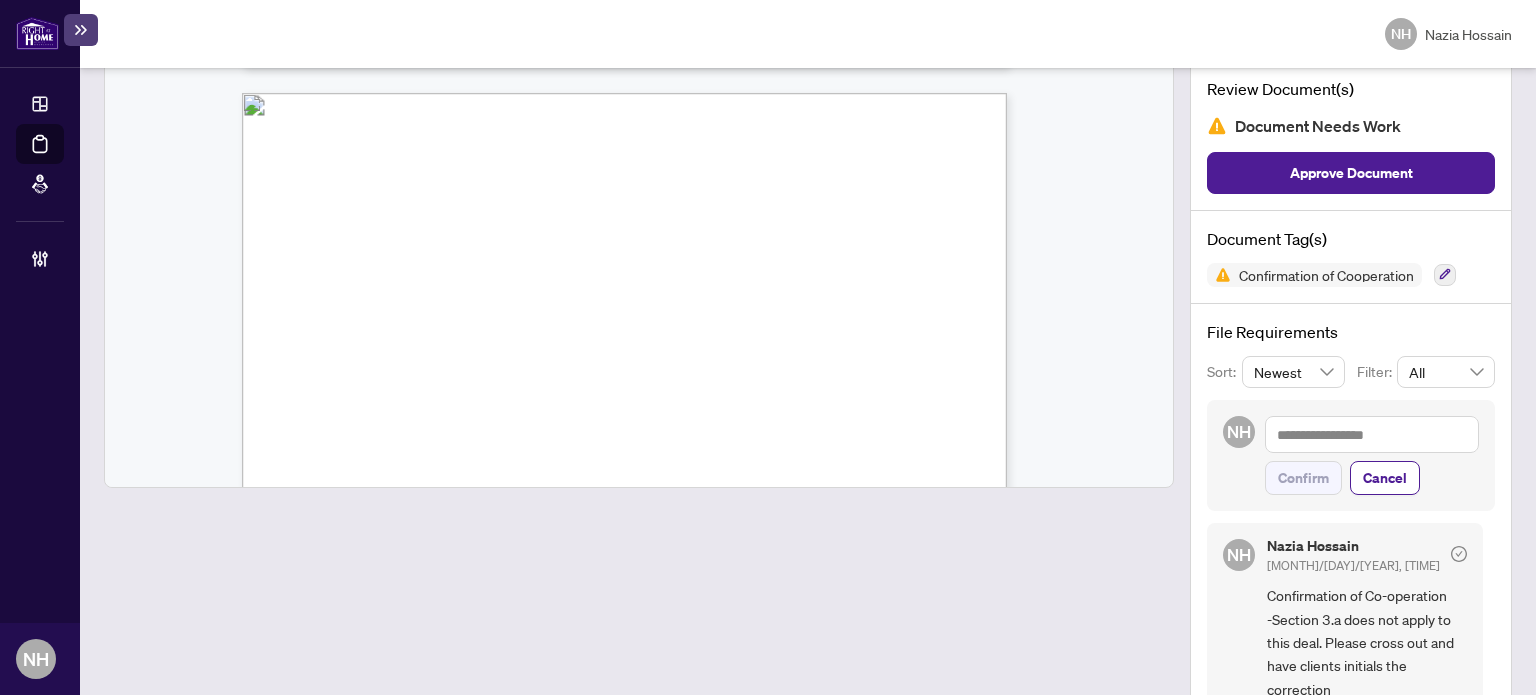 scroll, scrollTop: 8100, scrollLeft: 0, axis: vertical 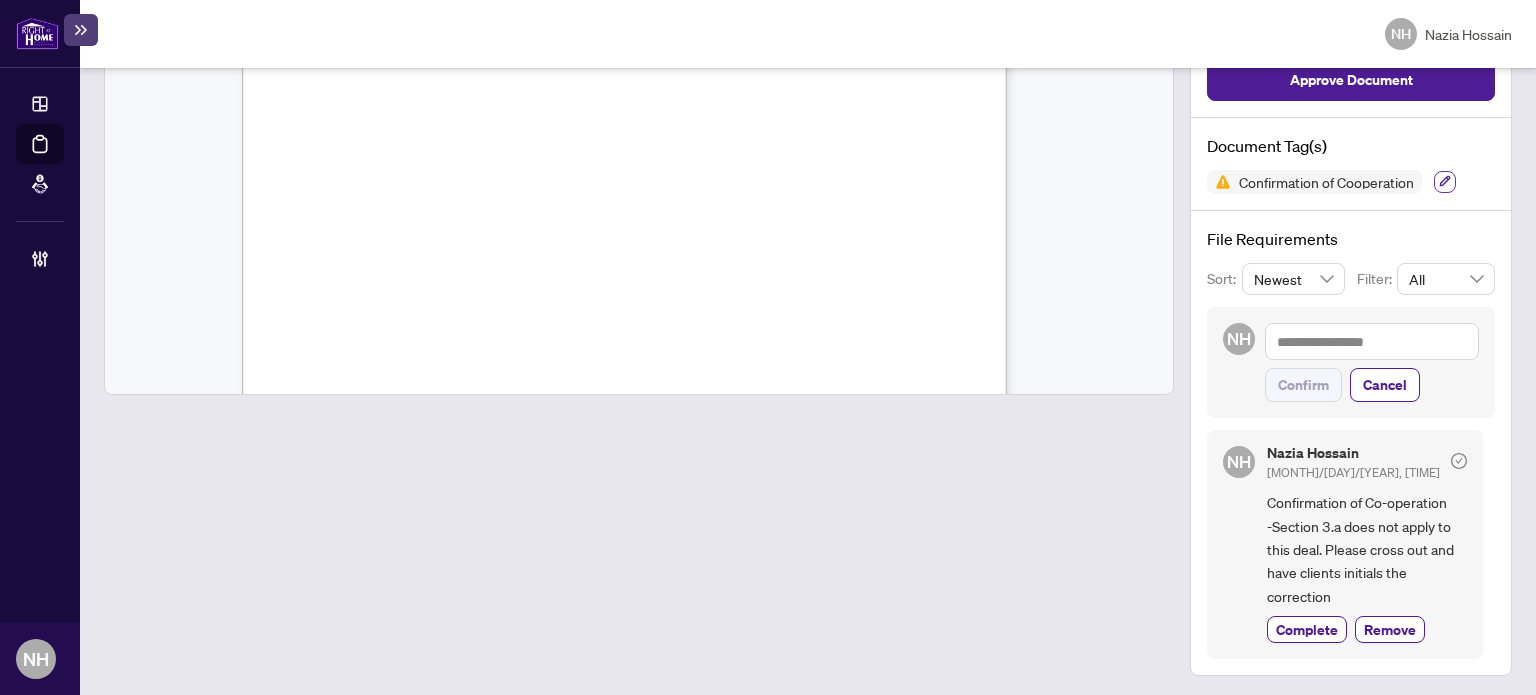 click at bounding box center [1445, 182] 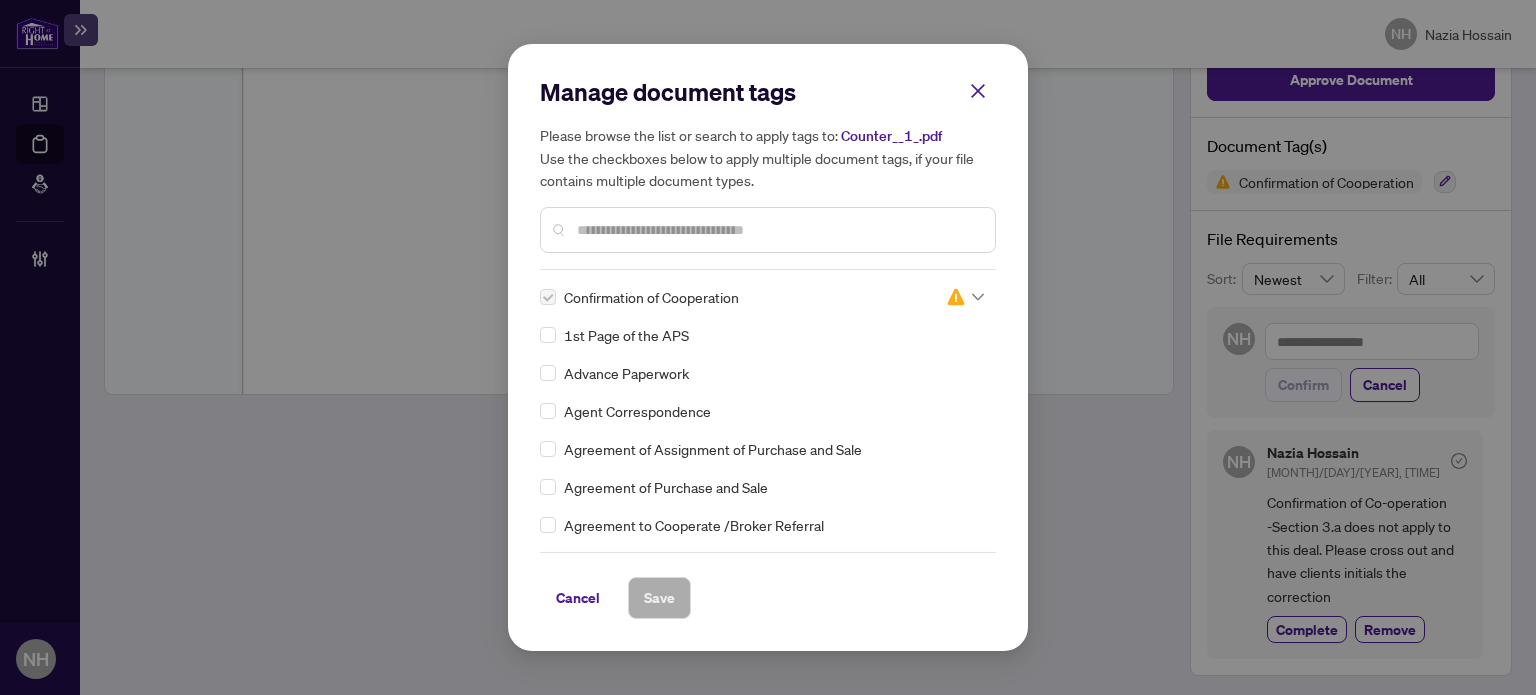 click at bounding box center (778, 230) 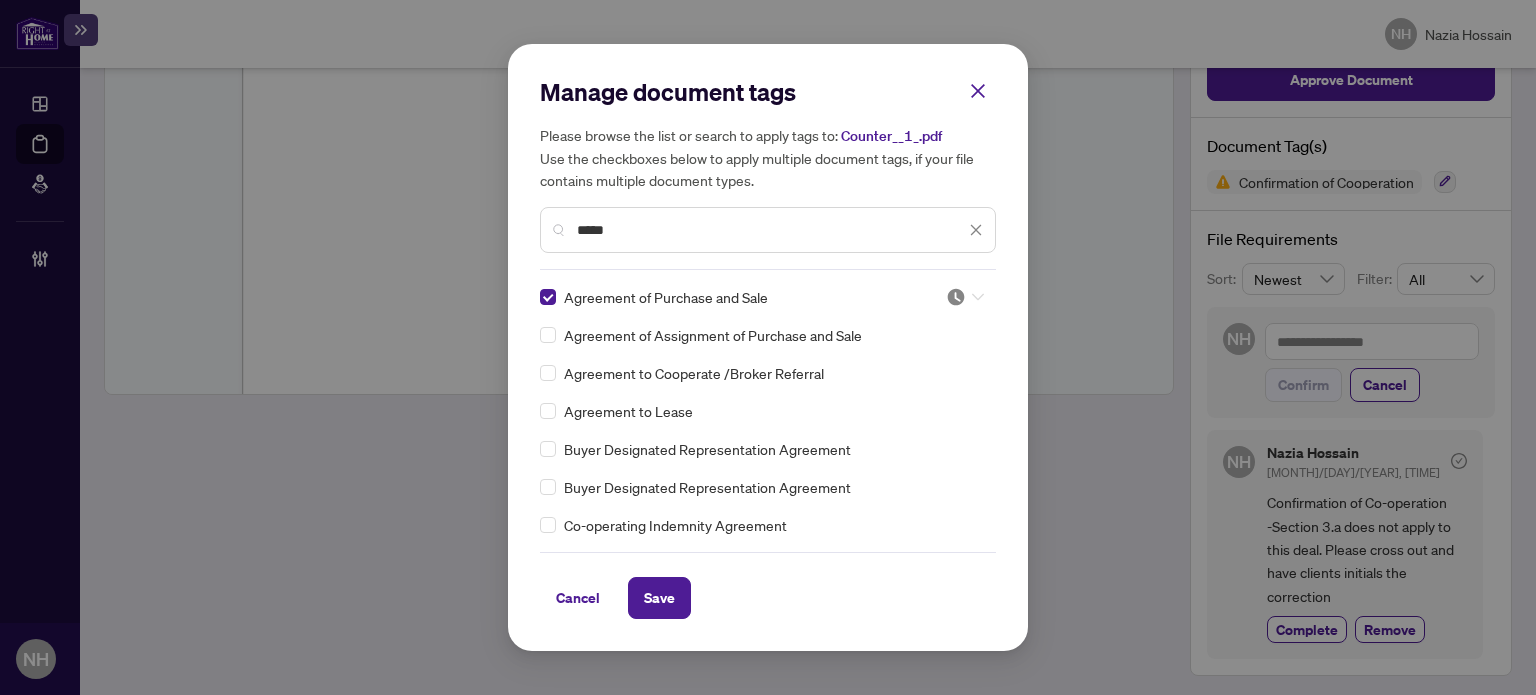 click at bounding box center (956, 297) 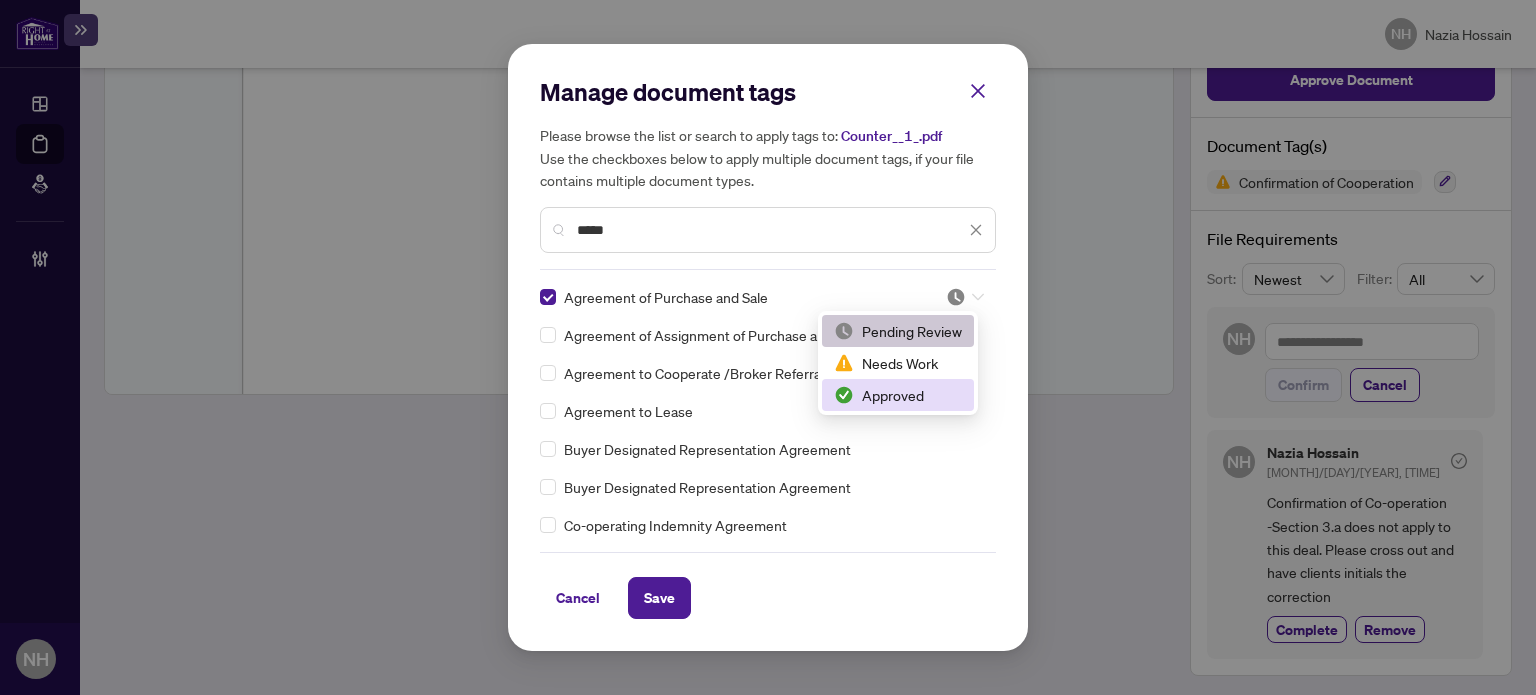 click on "Approved" at bounding box center (898, 395) 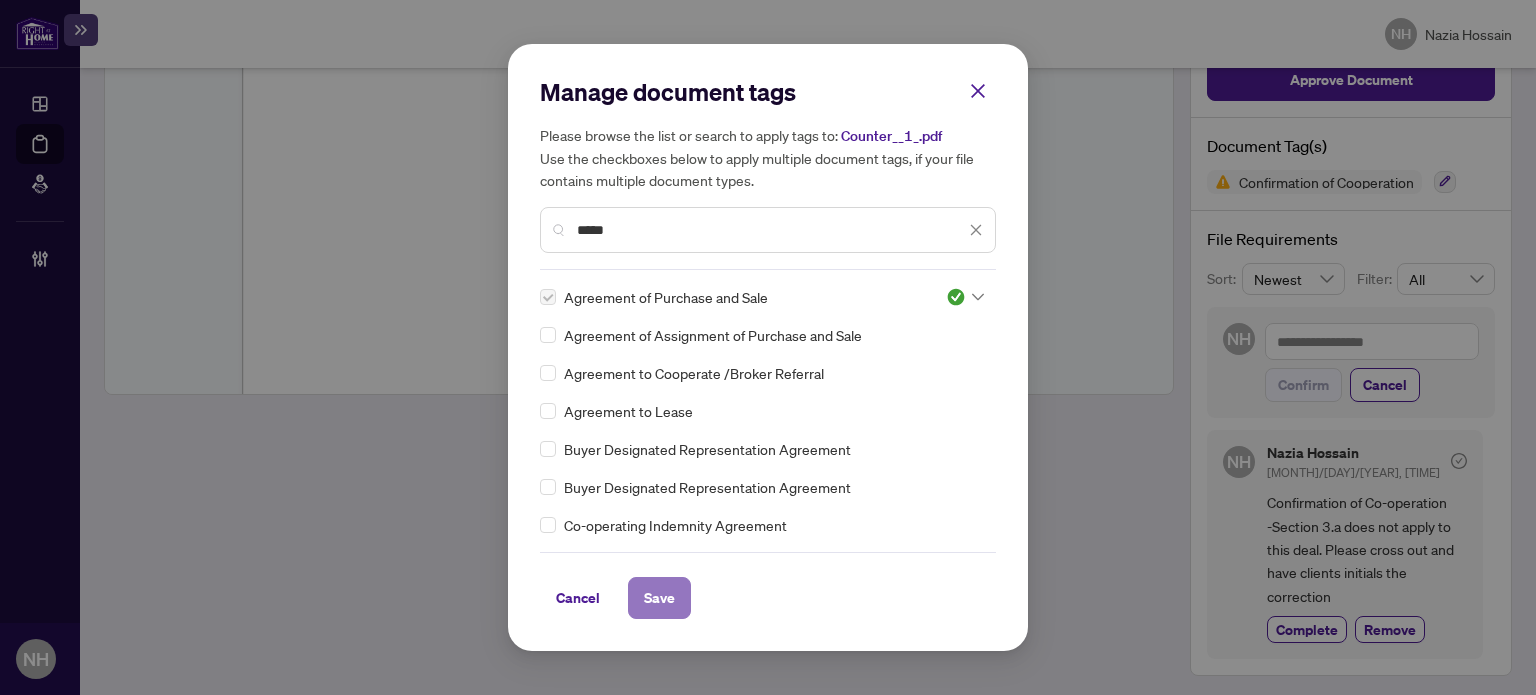 click on "Save" at bounding box center [659, 598] 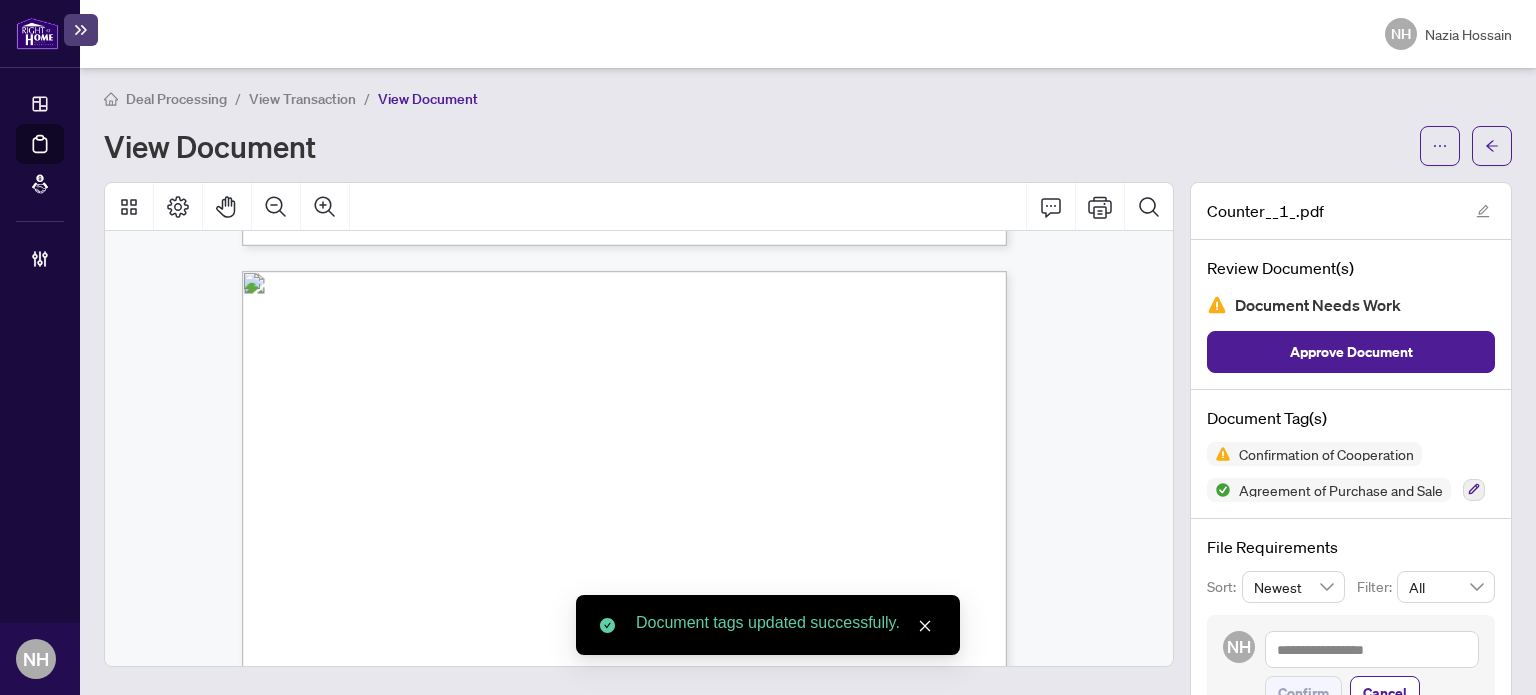 scroll, scrollTop: 0, scrollLeft: 0, axis: both 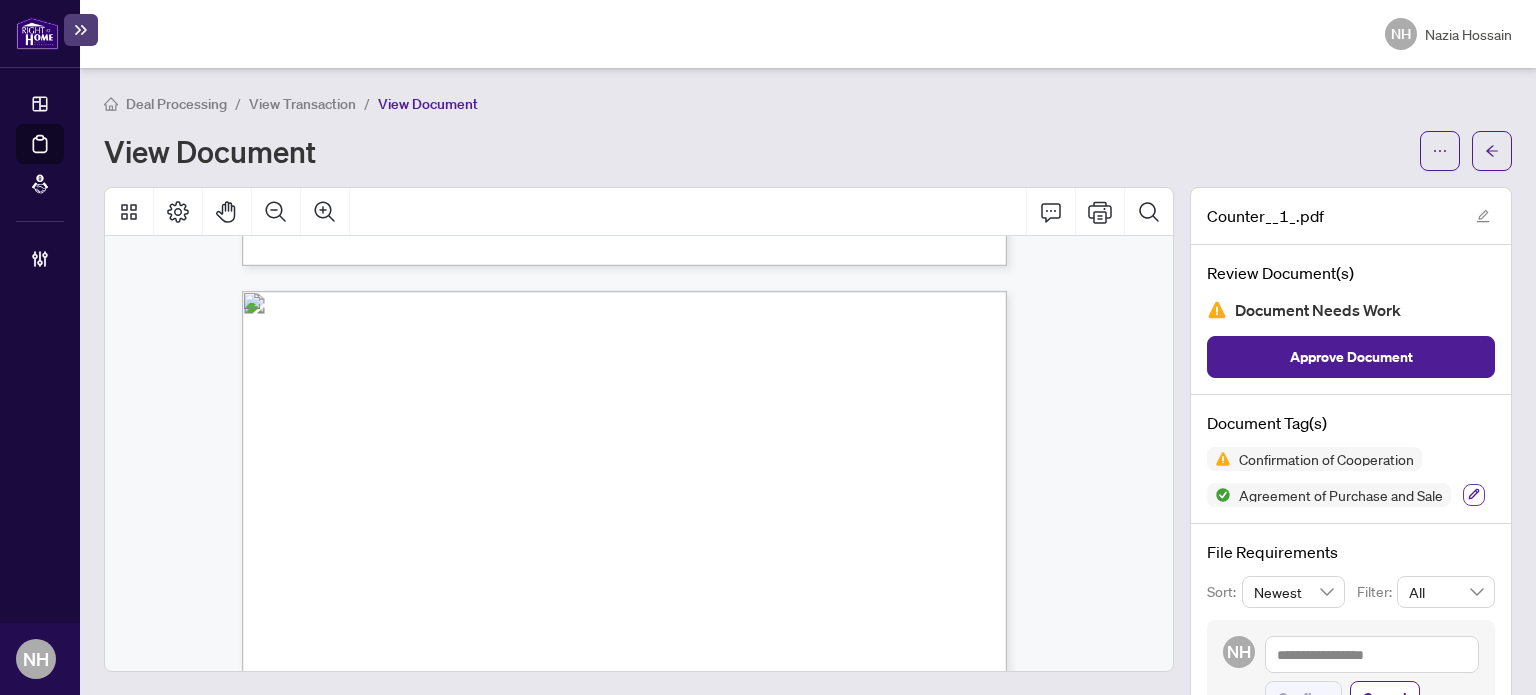 click at bounding box center [1474, 495] 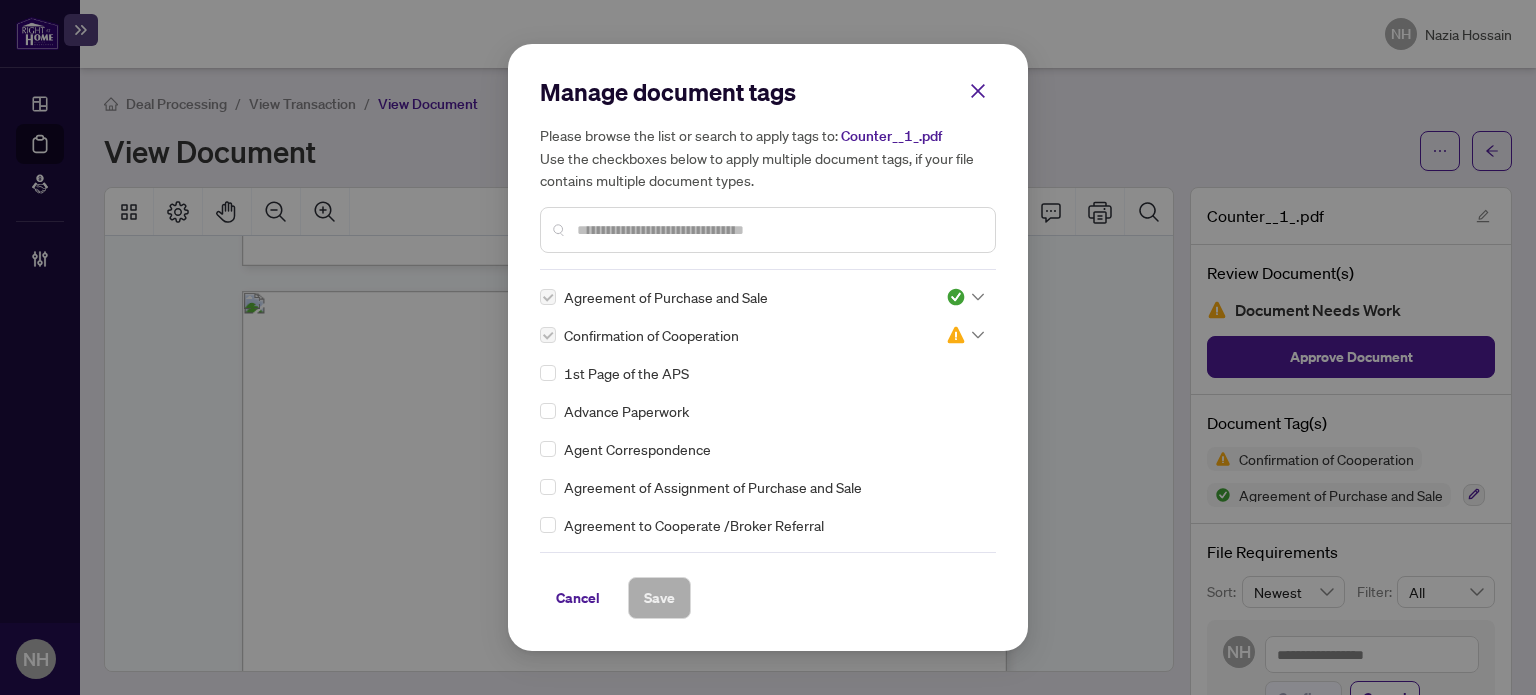 click at bounding box center (778, 230) 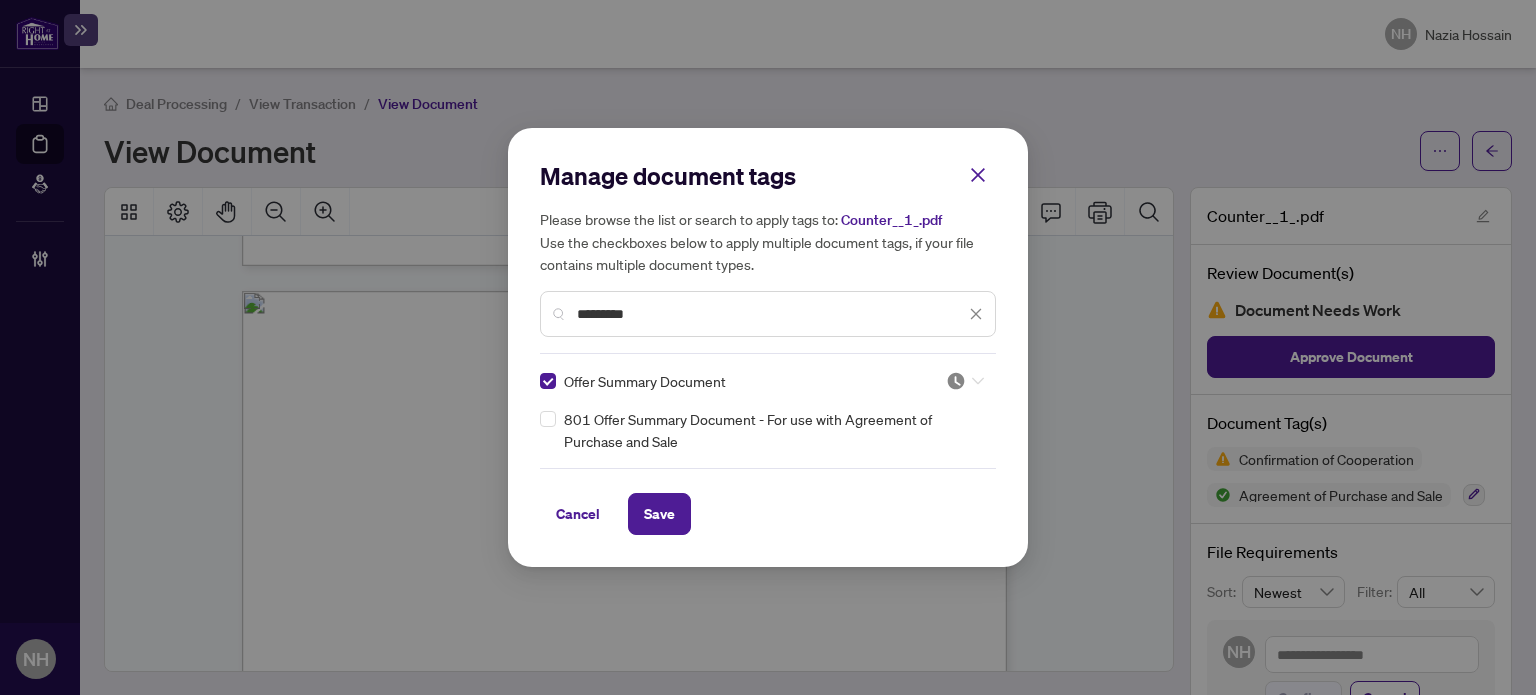 click at bounding box center (956, 381) 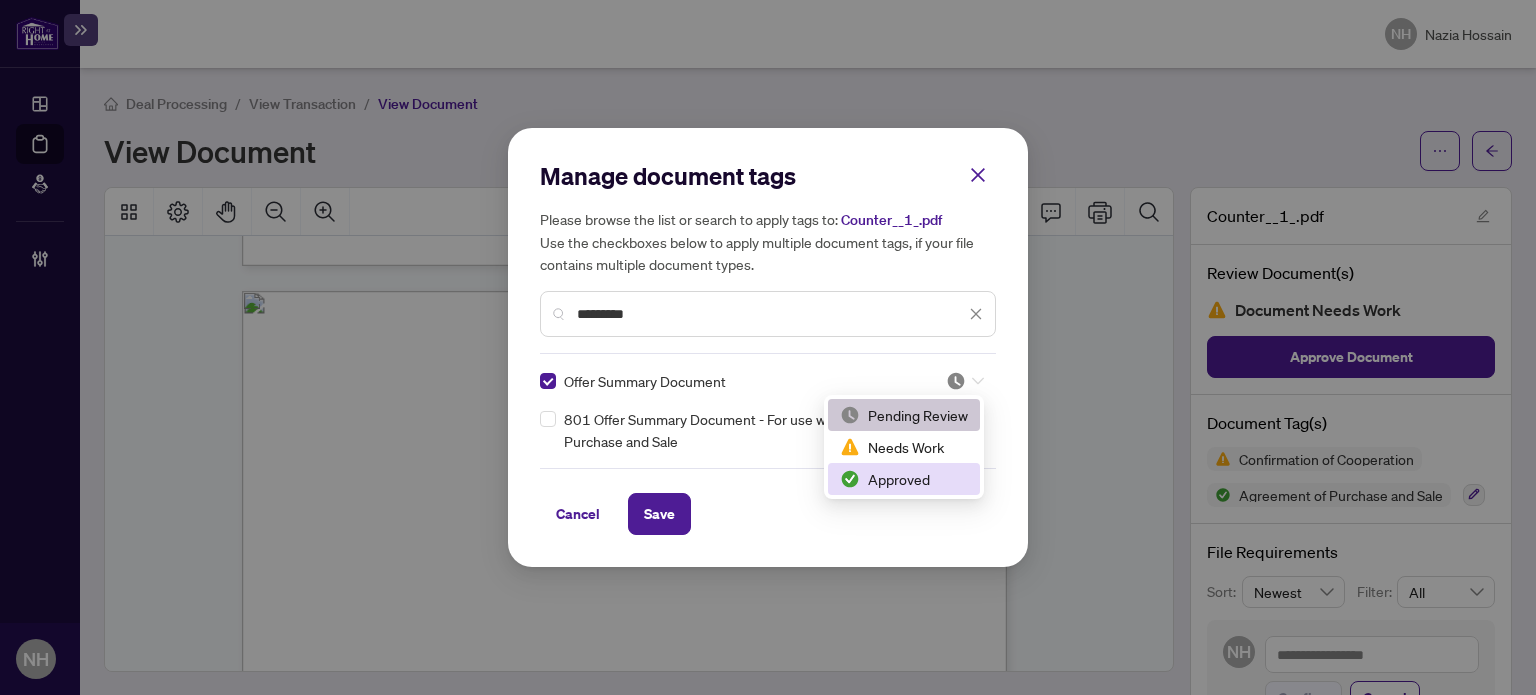 click on "Approved" at bounding box center (904, 479) 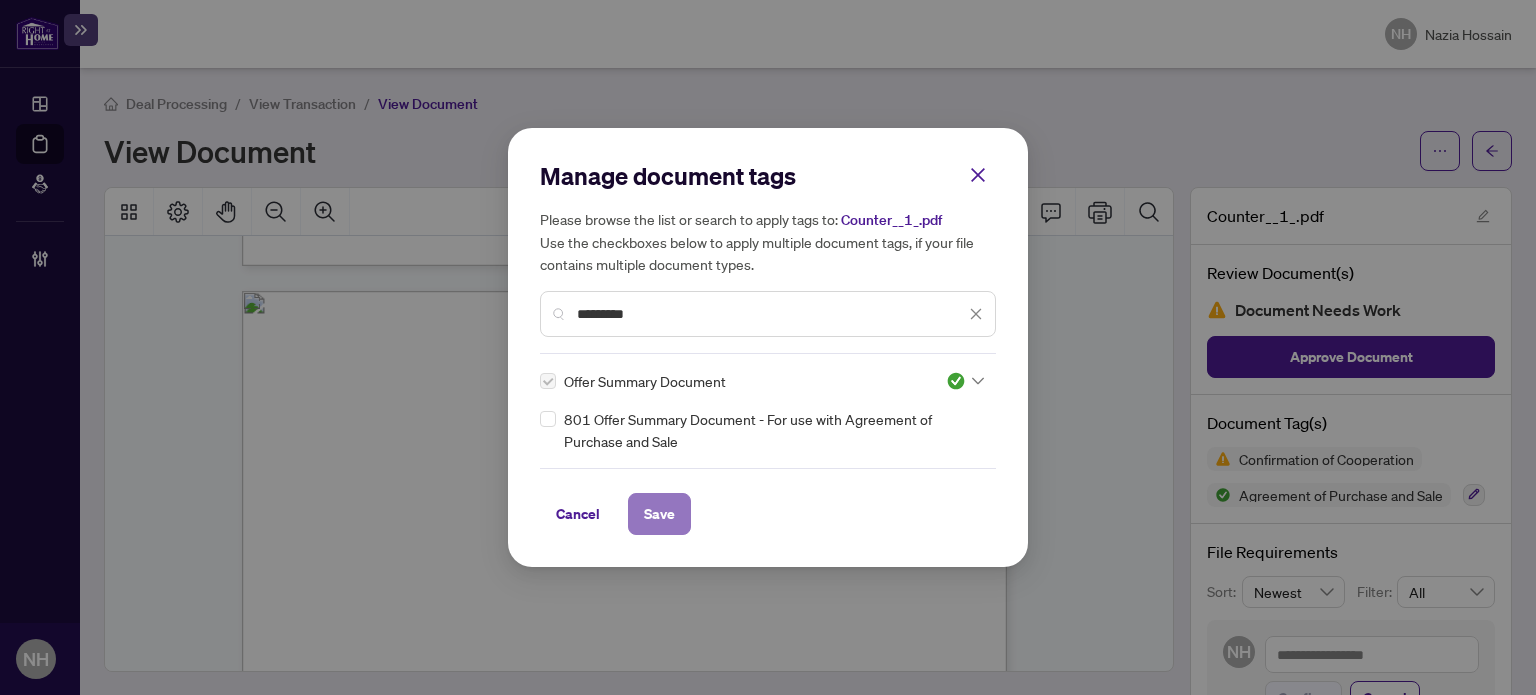 click on "Save" at bounding box center (659, 514) 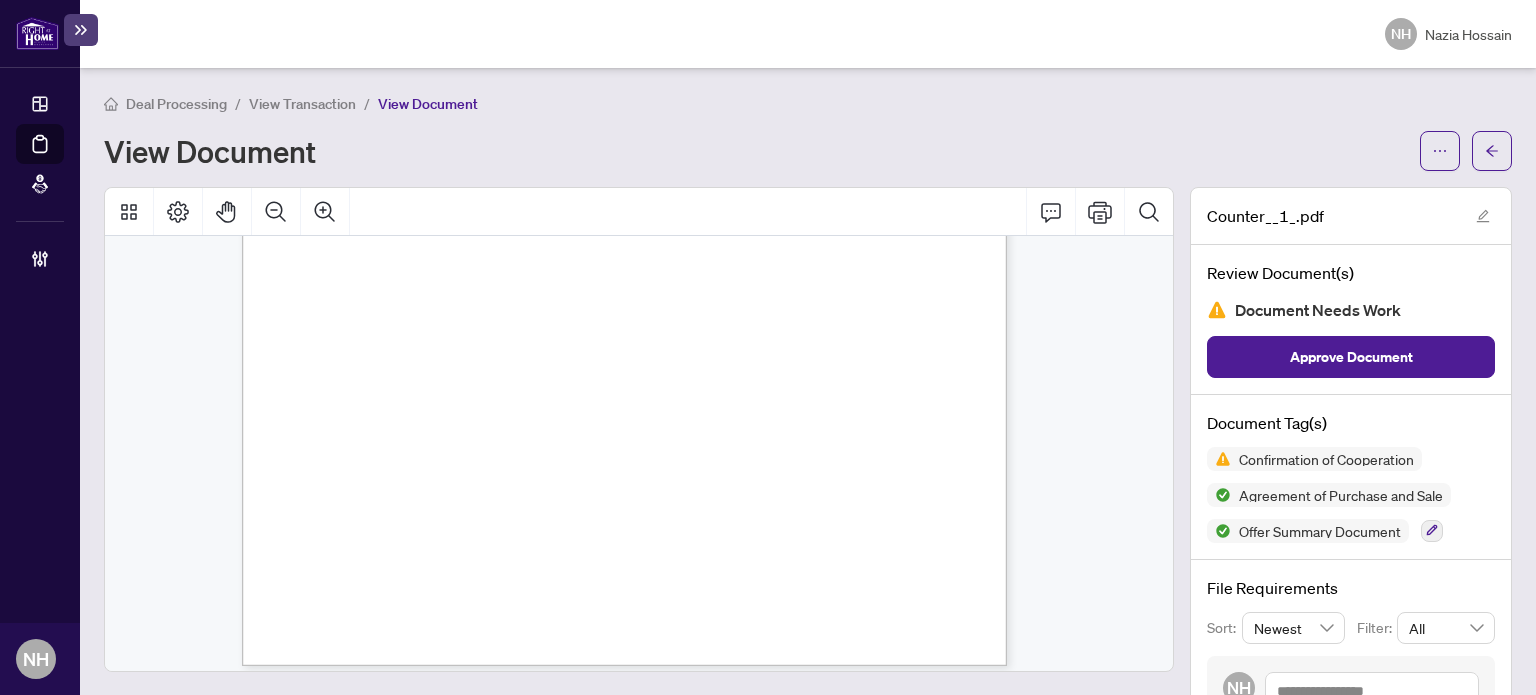 scroll, scrollTop: 10744, scrollLeft: 0, axis: vertical 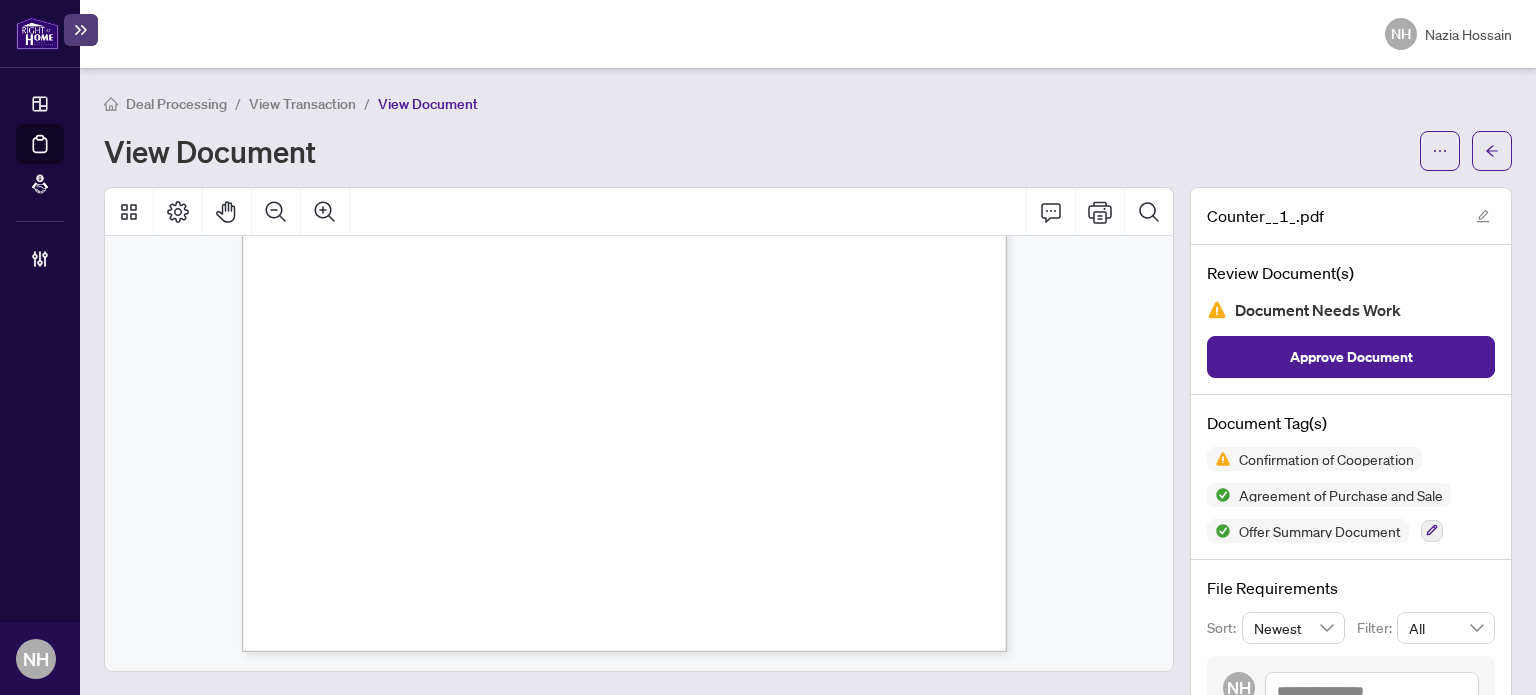 click on "Confirmation of Cooperation Agreement of Purchase and Sale Offer Summary Document" at bounding box center (1351, 495) 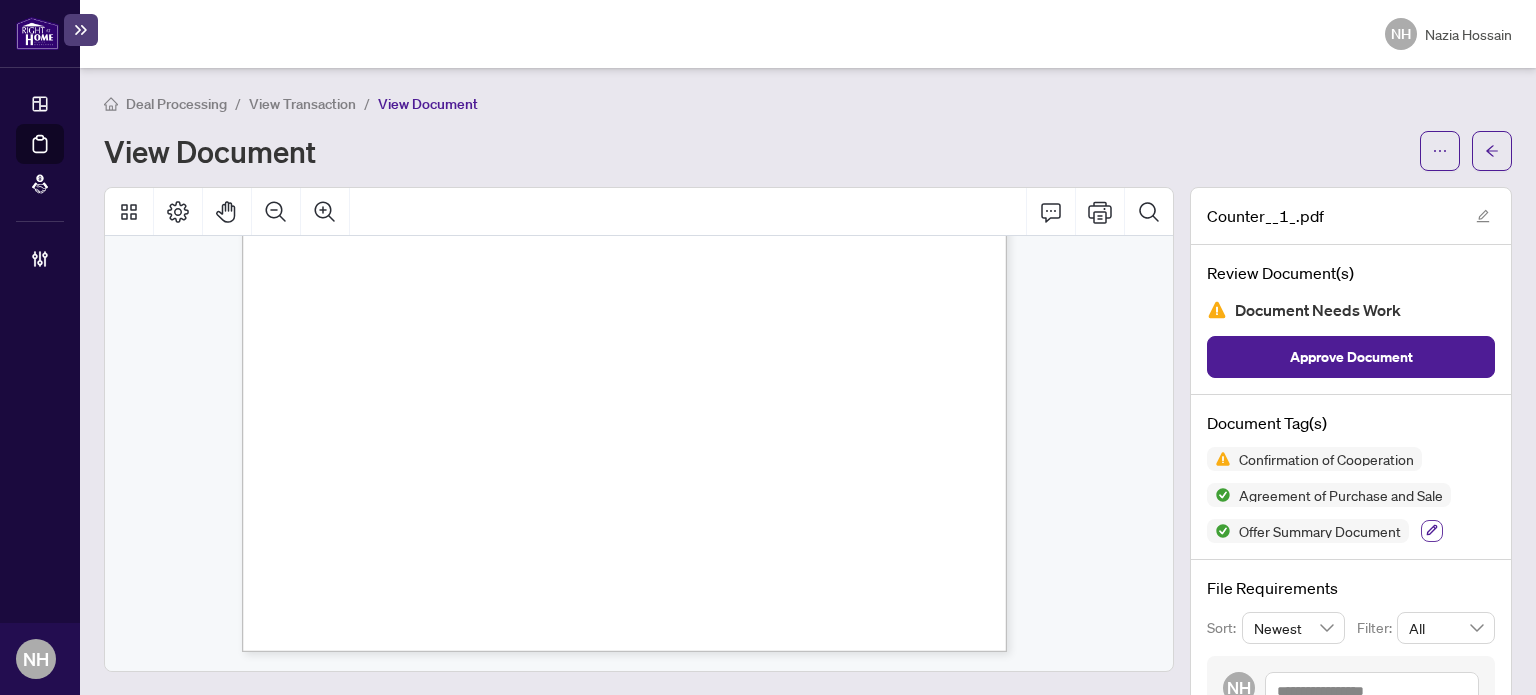 click at bounding box center (1432, 531) 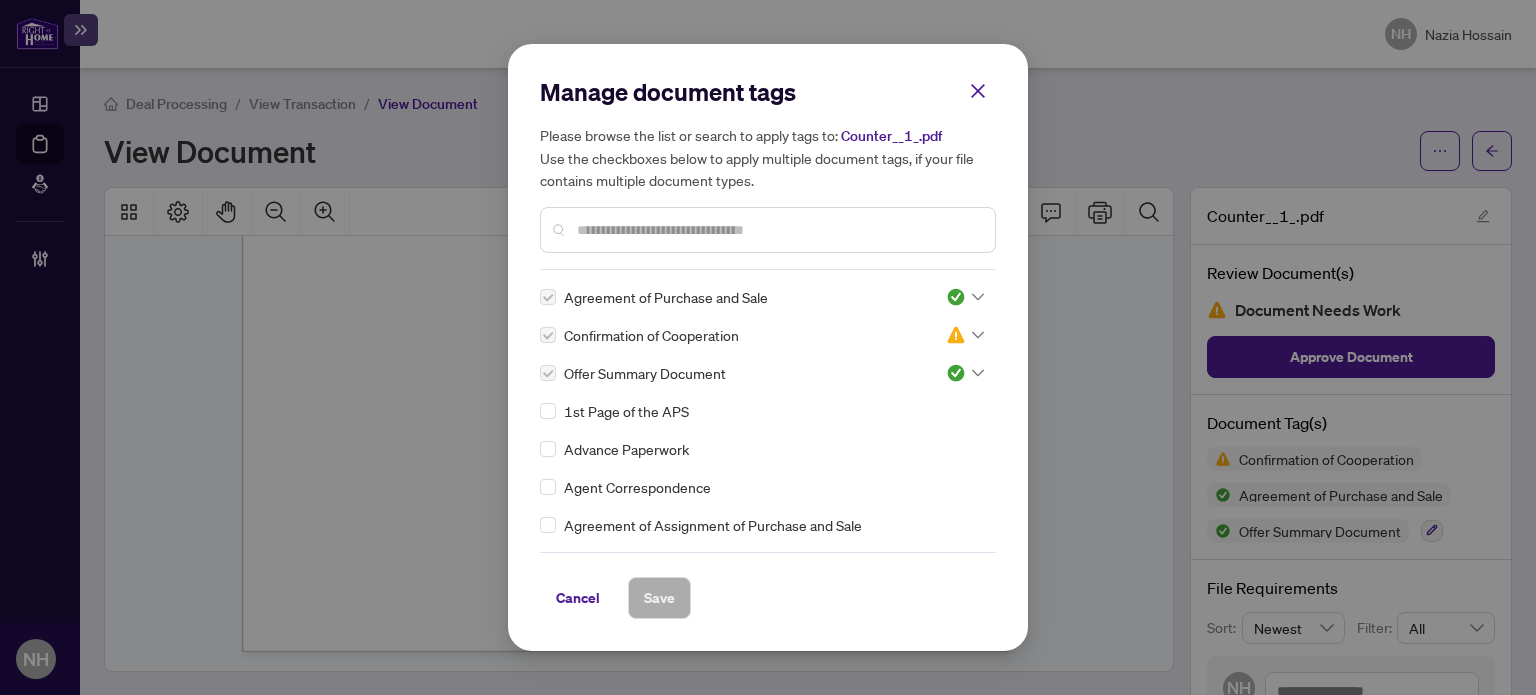 click at bounding box center [778, 230] 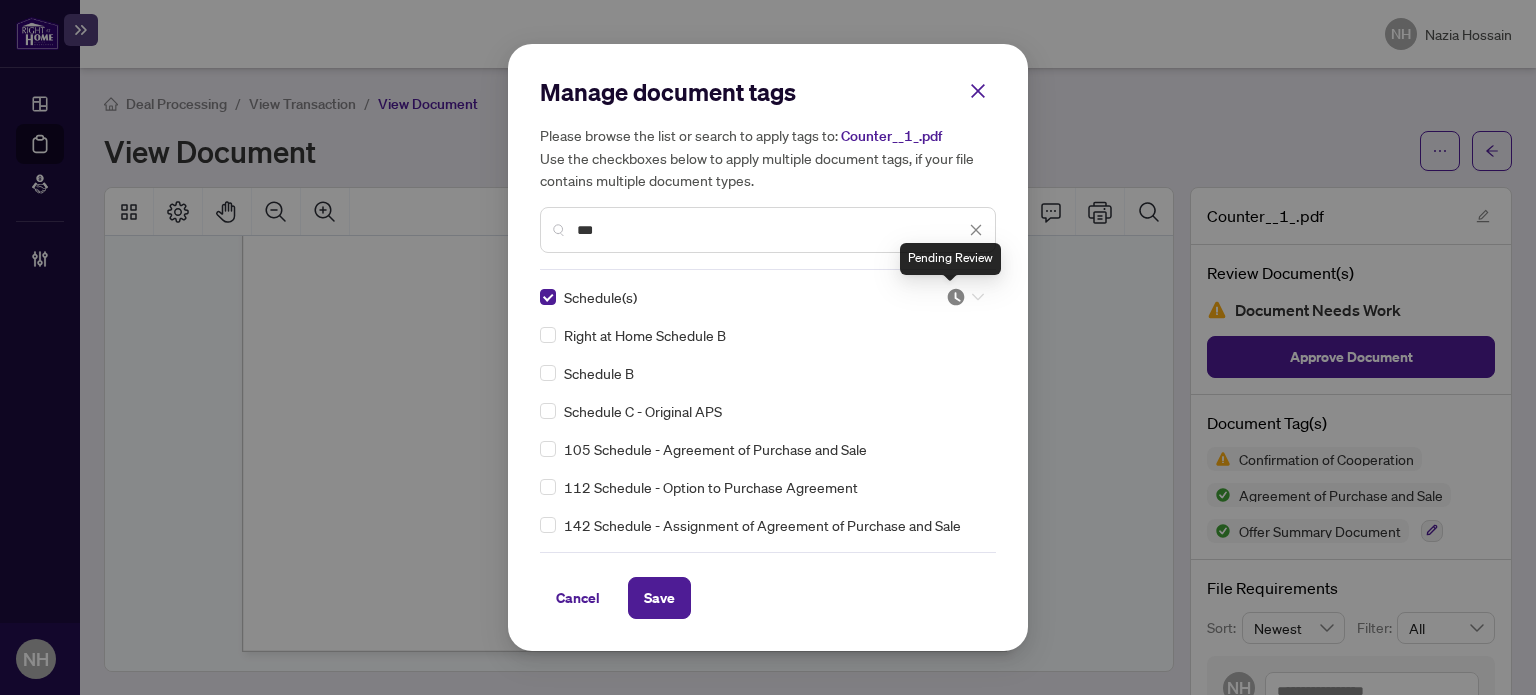 click at bounding box center (956, 297) 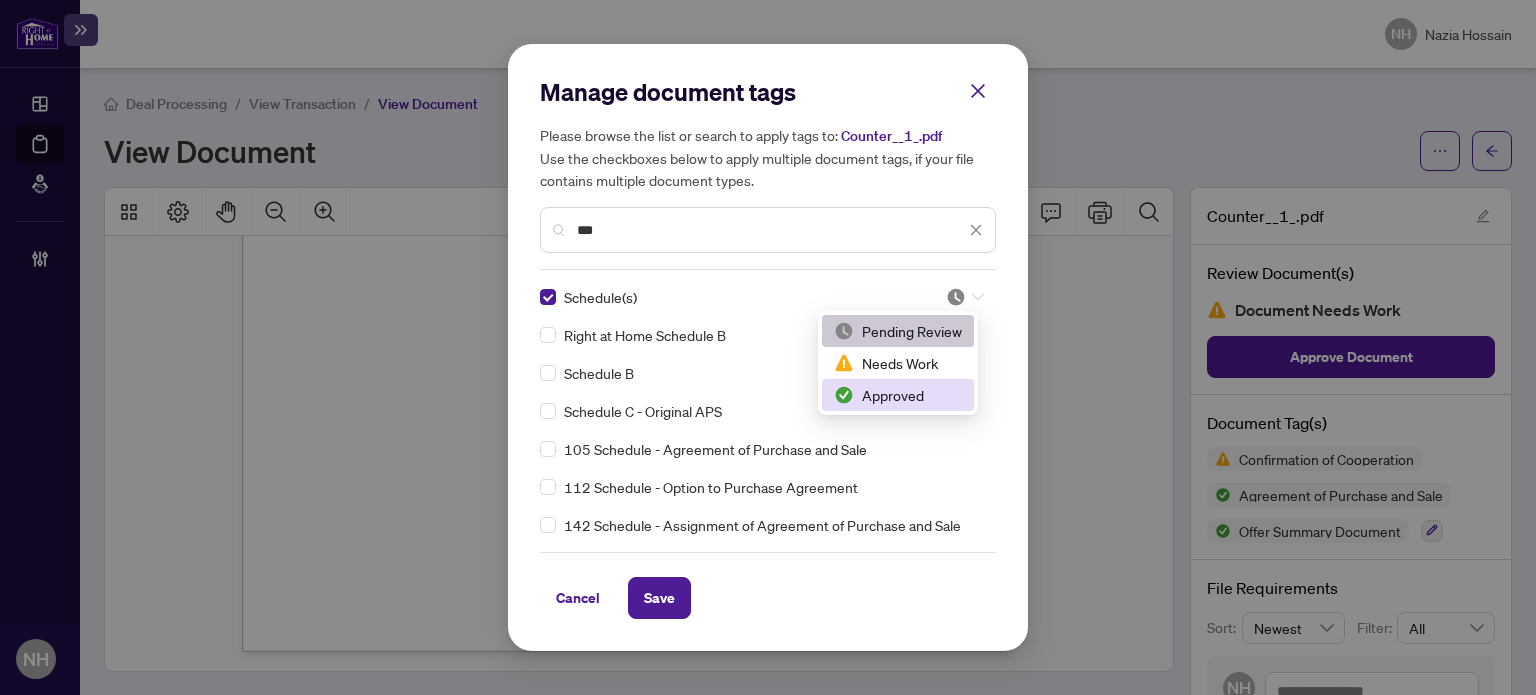 click on "Approved" at bounding box center (898, 395) 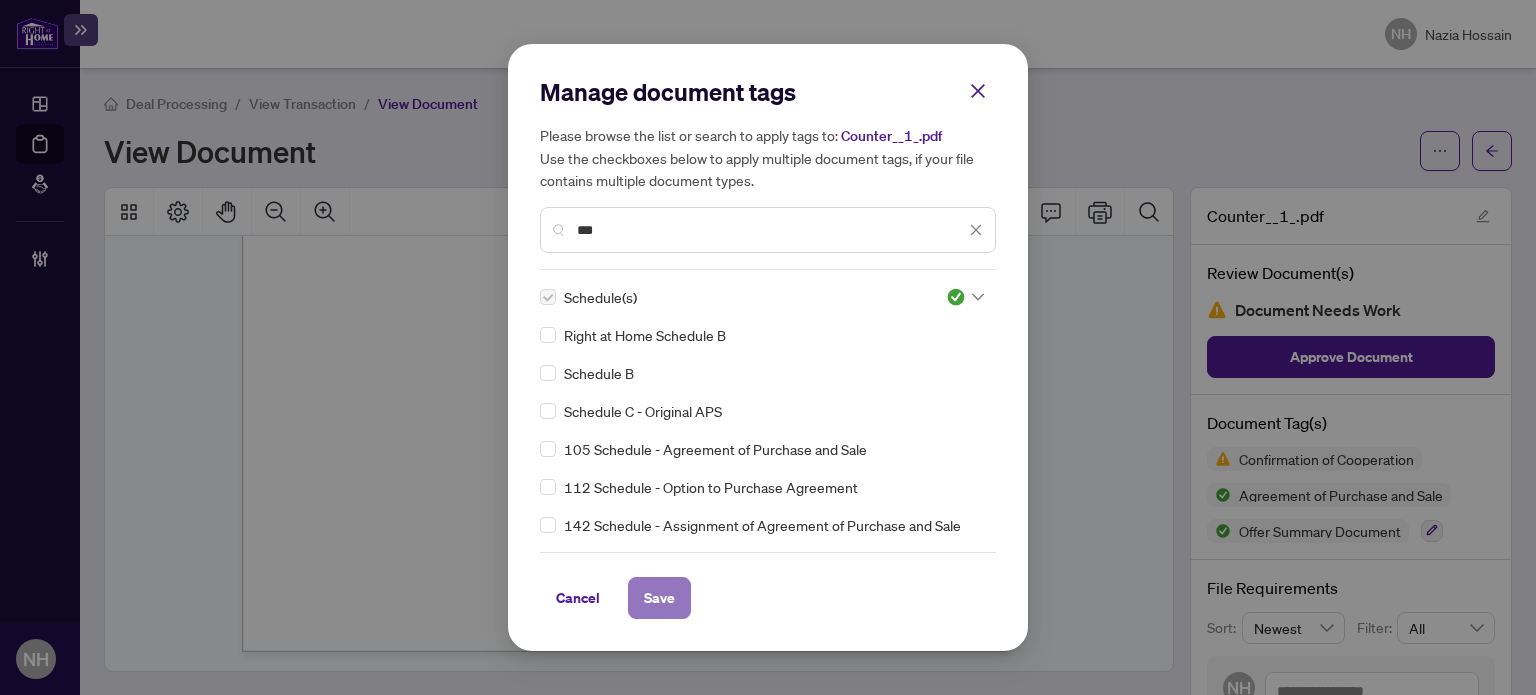 click on "Save" at bounding box center [659, 598] 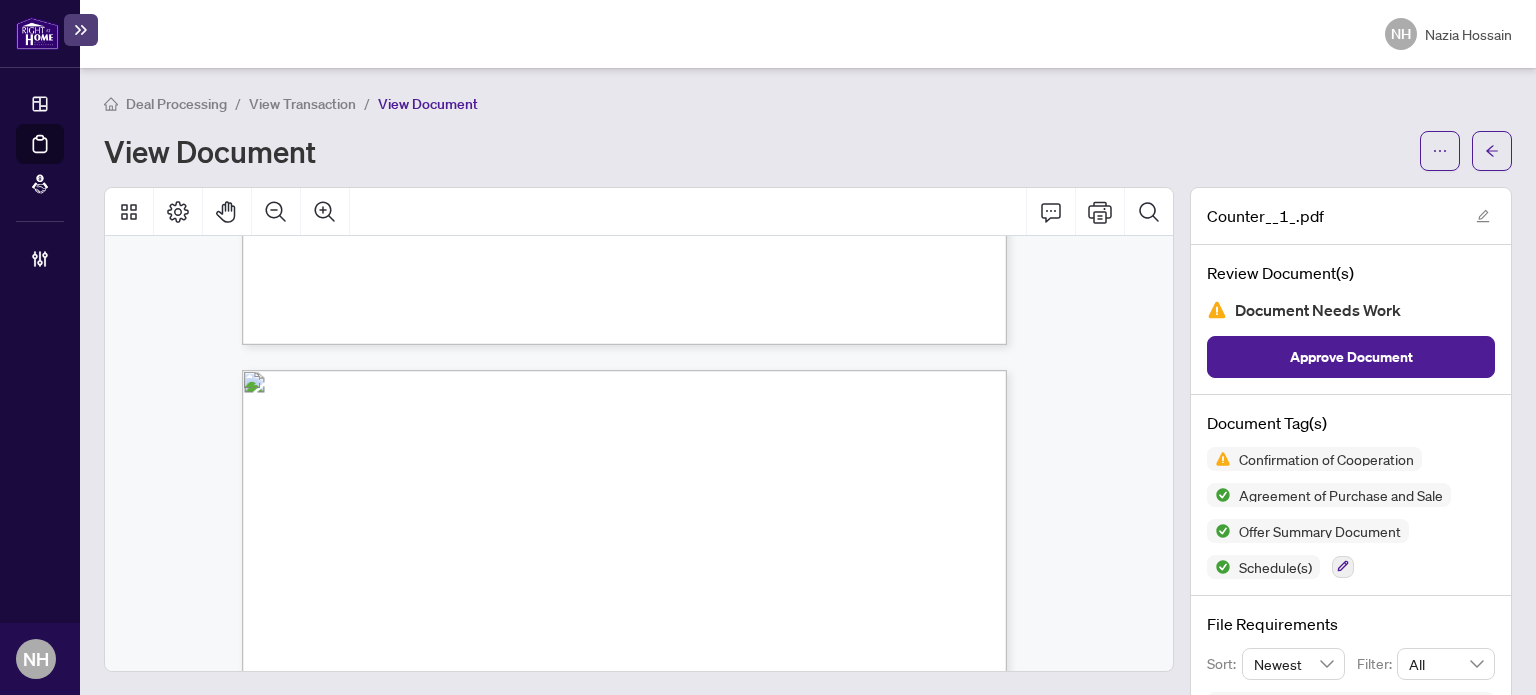 scroll, scrollTop: 1944, scrollLeft: 0, axis: vertical 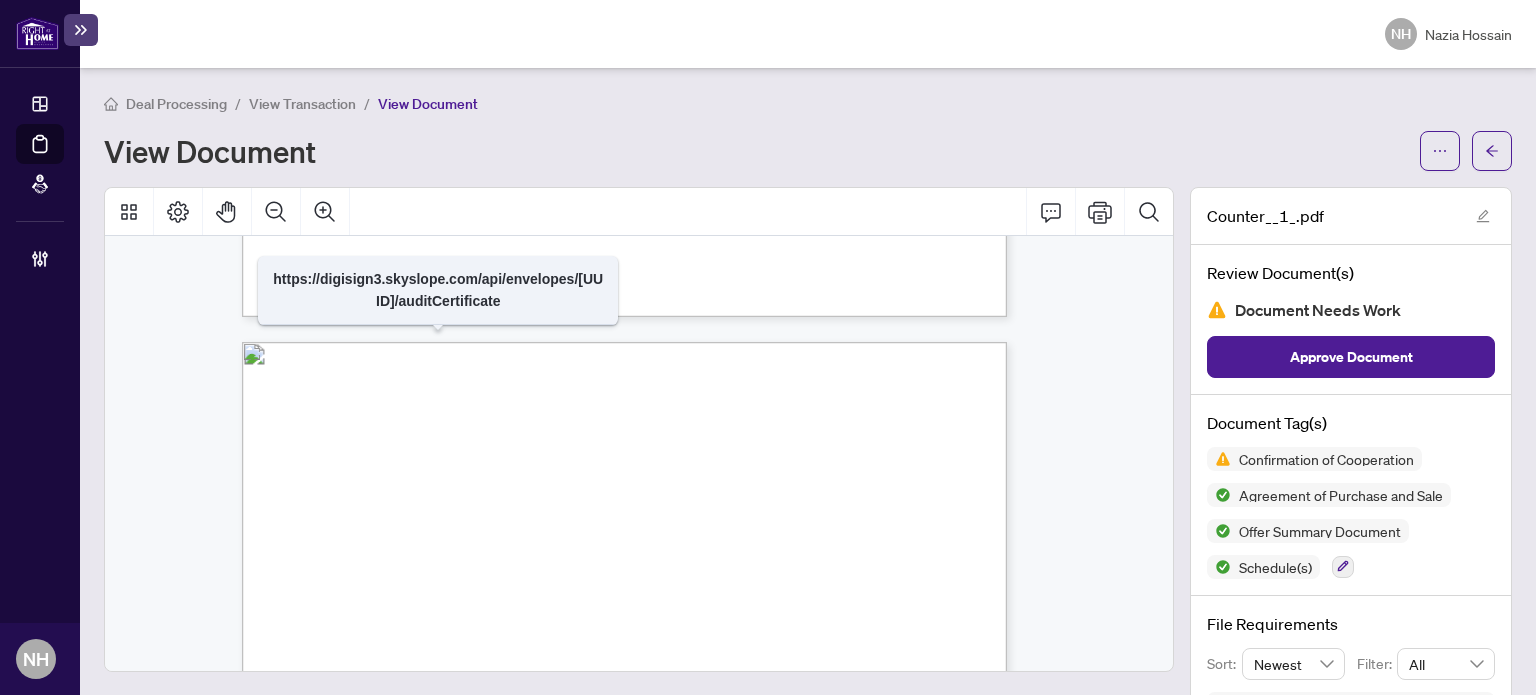 click on "View Transaction" at bounding box center (302, 104) 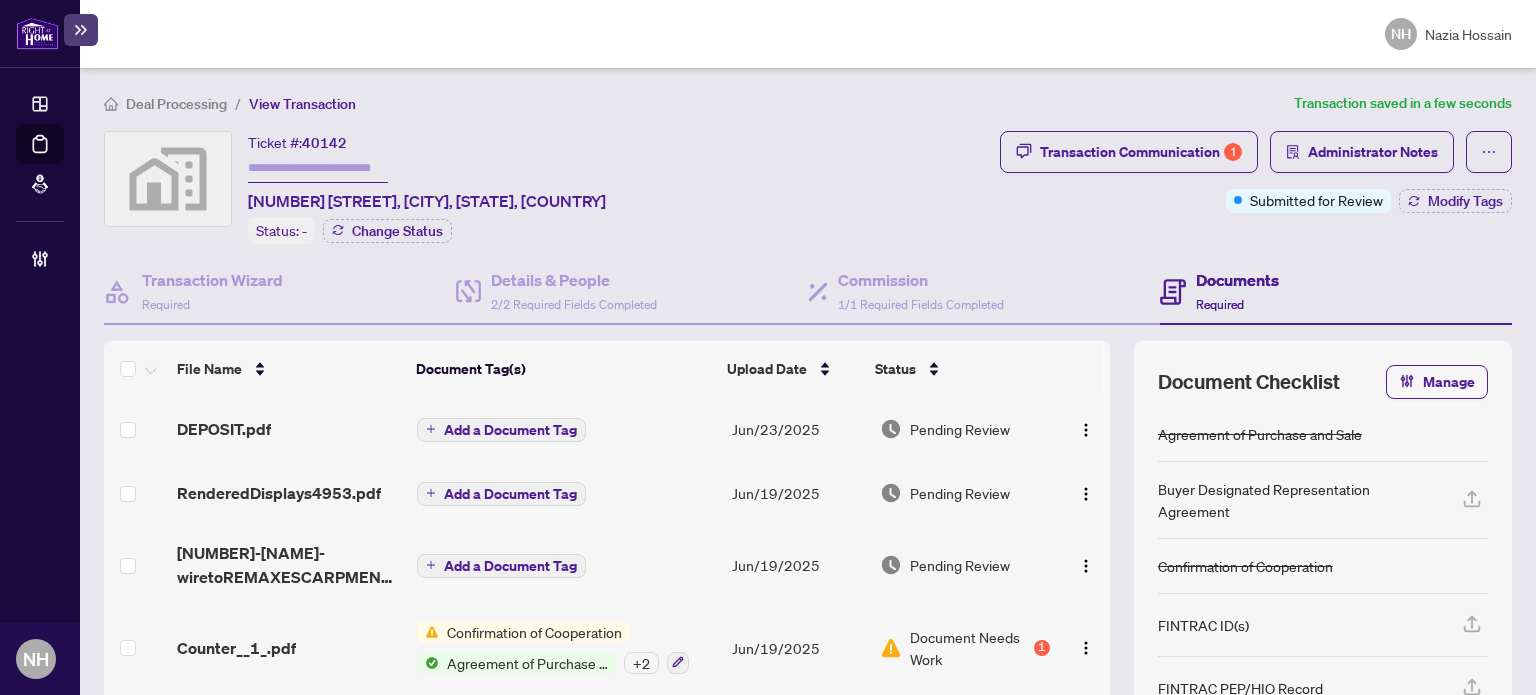 click on "DEPOSIT.pdf" at bounding box center [224, 429] 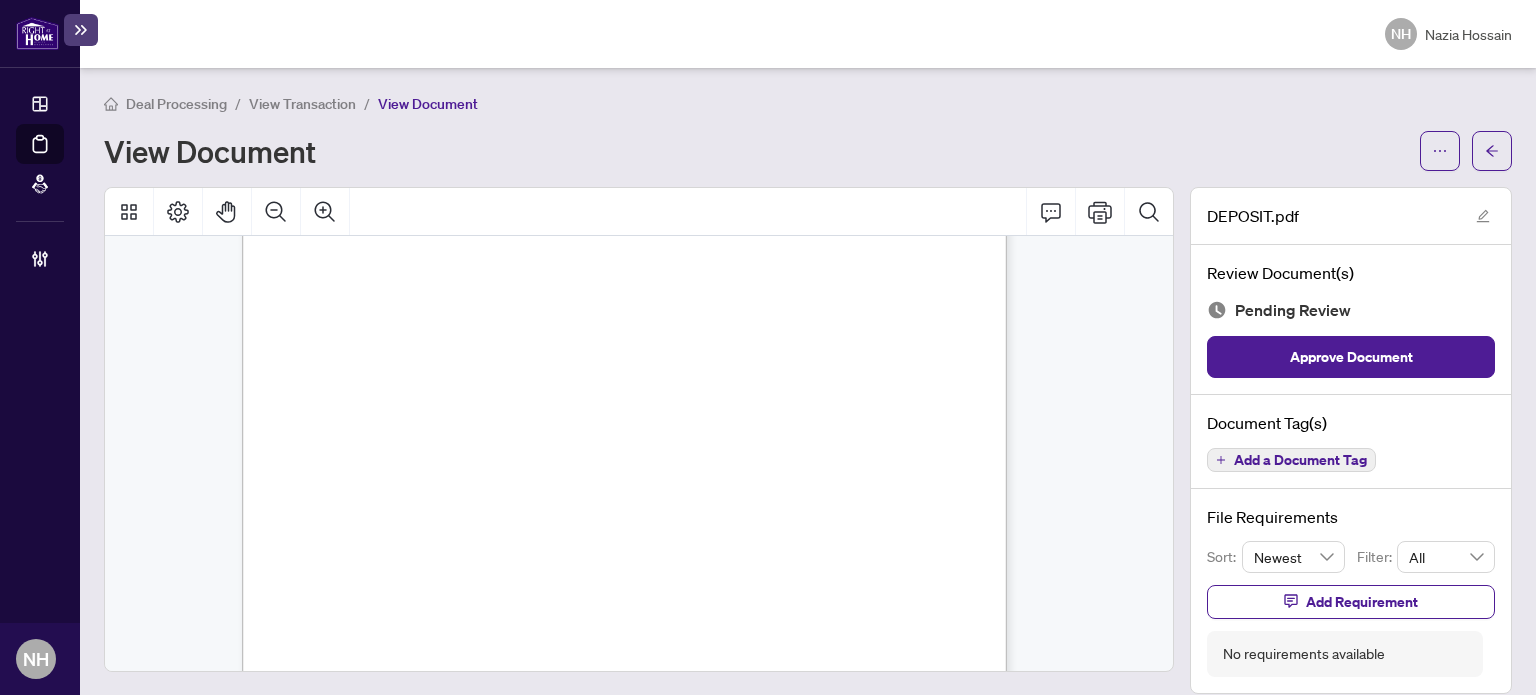 scroll, scrollTop: 400, scrollLeft: 0, axis: vertical 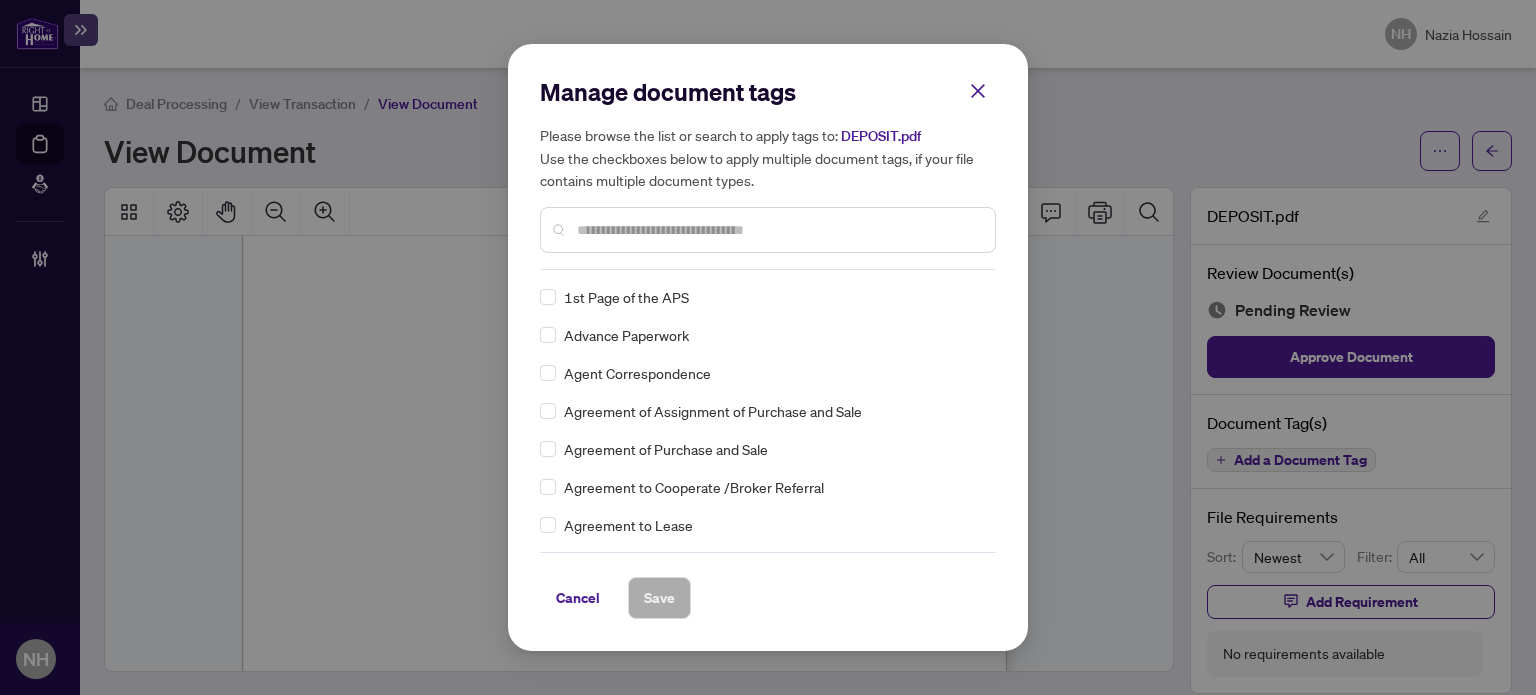 click at bounding box center [778, 230] 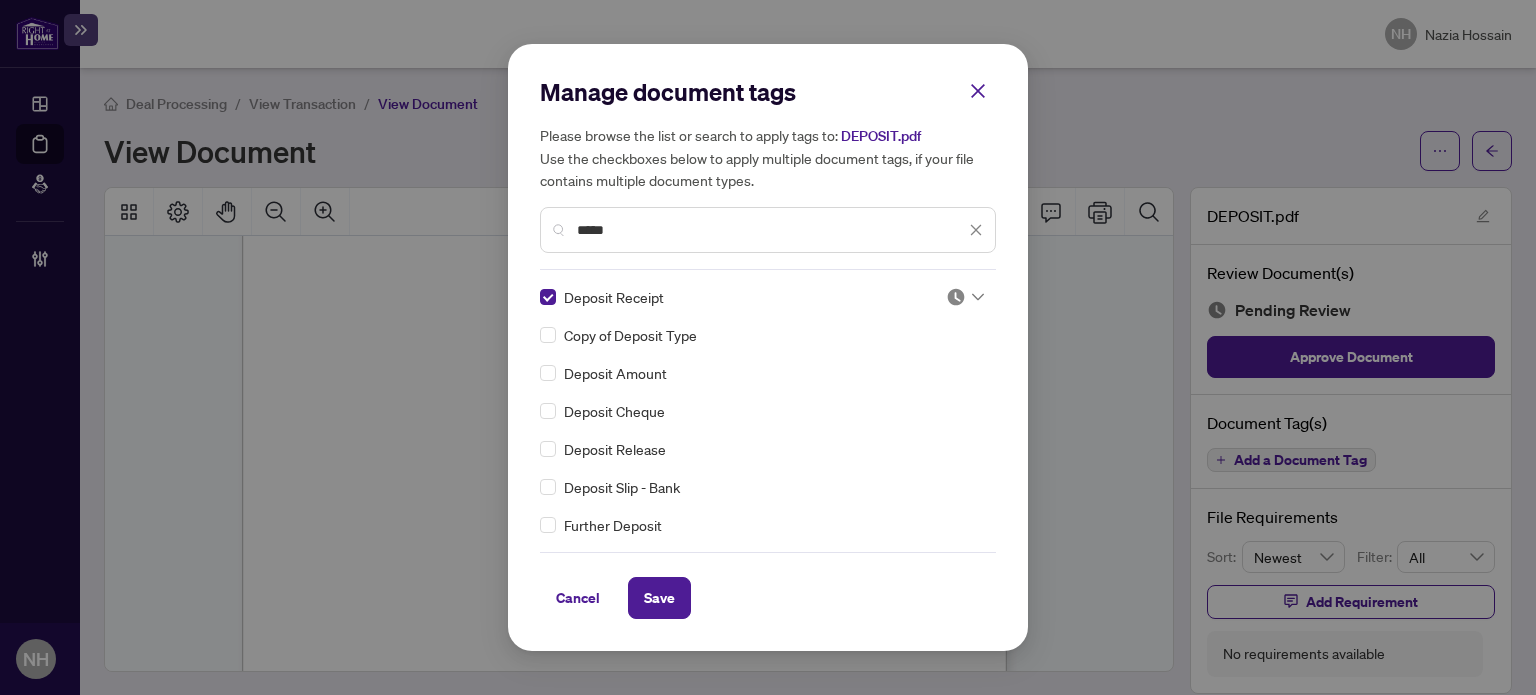 click 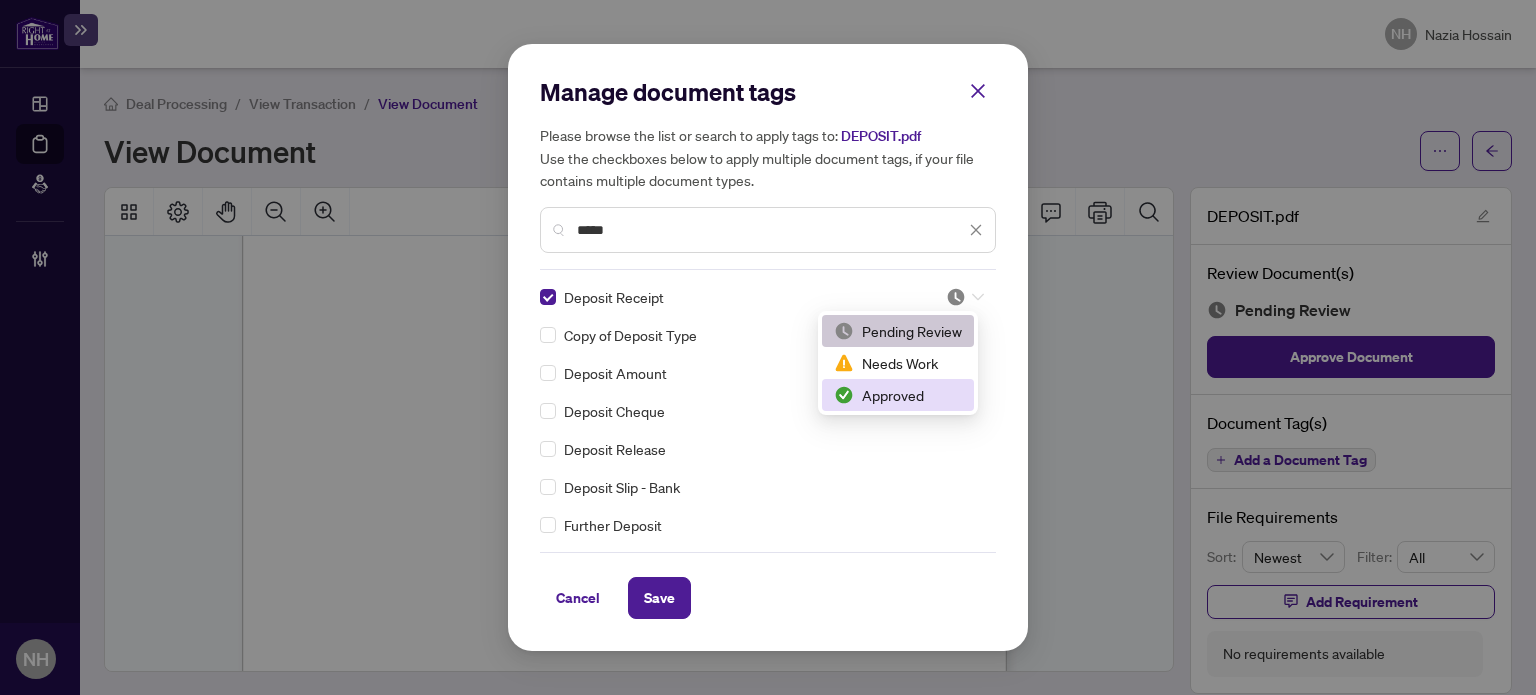 click on "Approved" at bounding box center [898, 395] 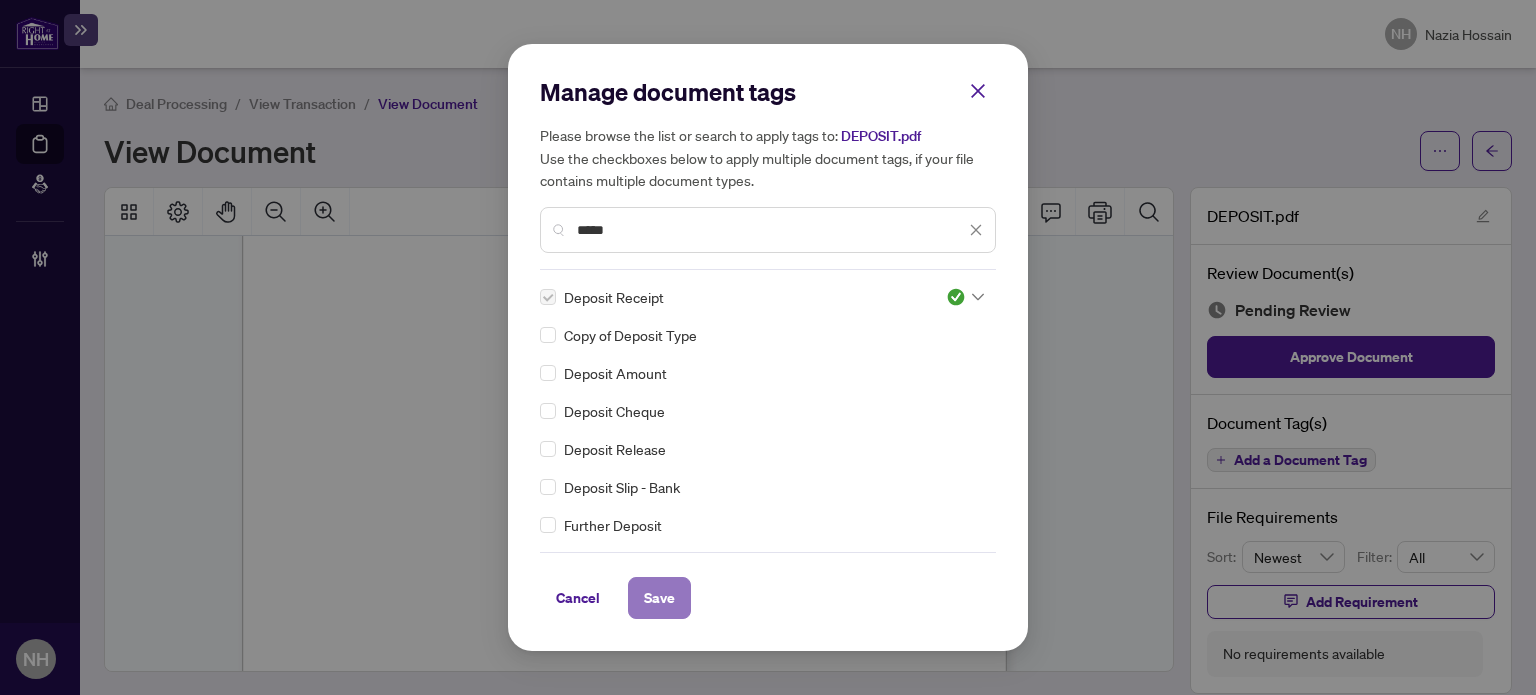 click on "Save" at bounding box center (659, 598) 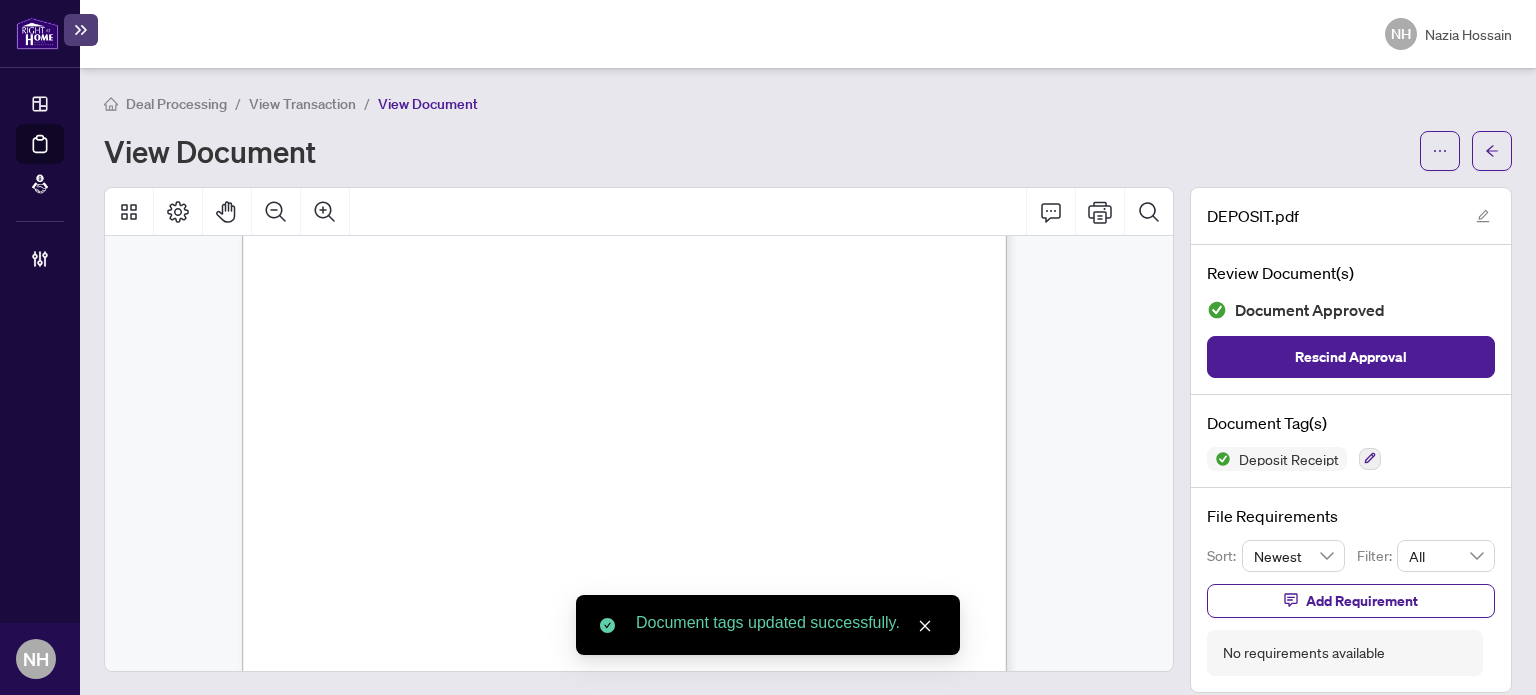 click on "View Transaction" at bounding box center [302, 104] 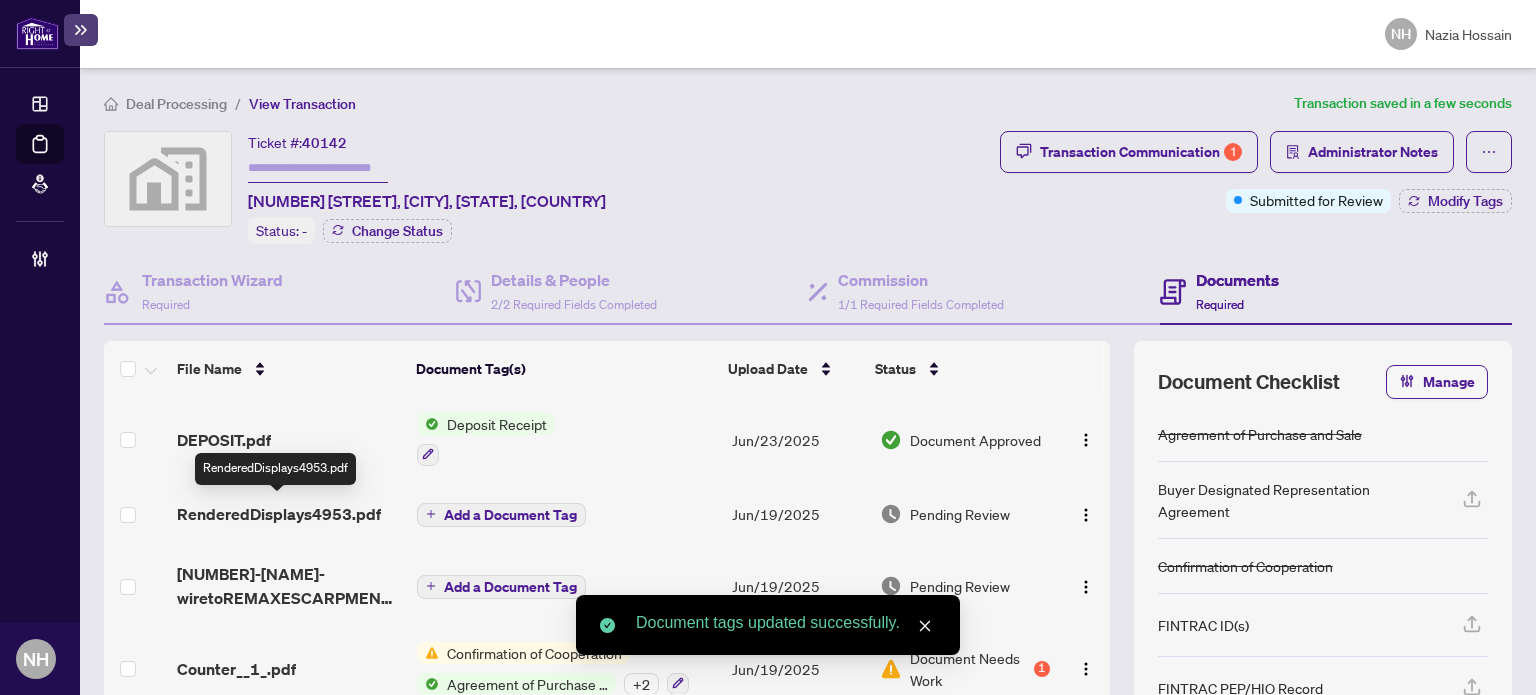 click on "RenderedDisplays4953.pdf" at bounding box center [279, 514] 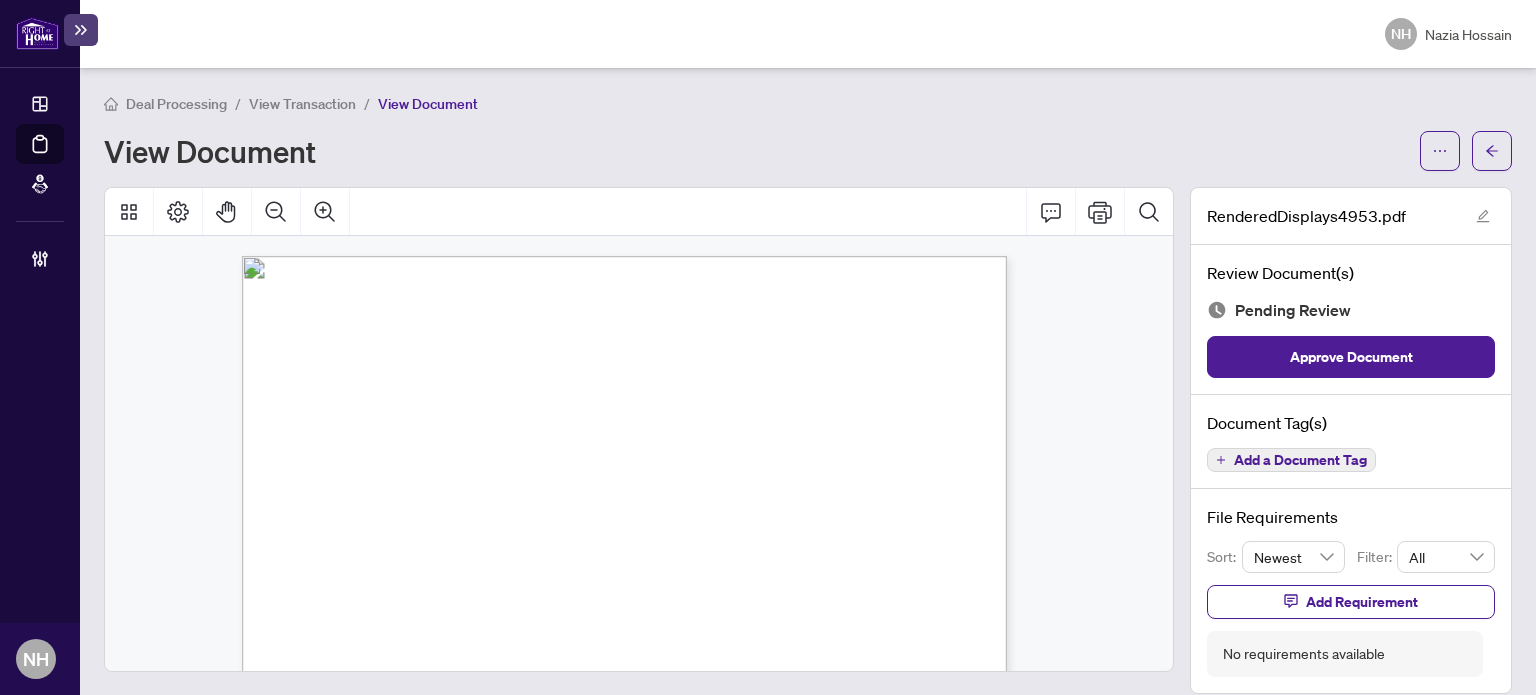 click on "Add a Document Tag" at bounding box center (1300, 460) 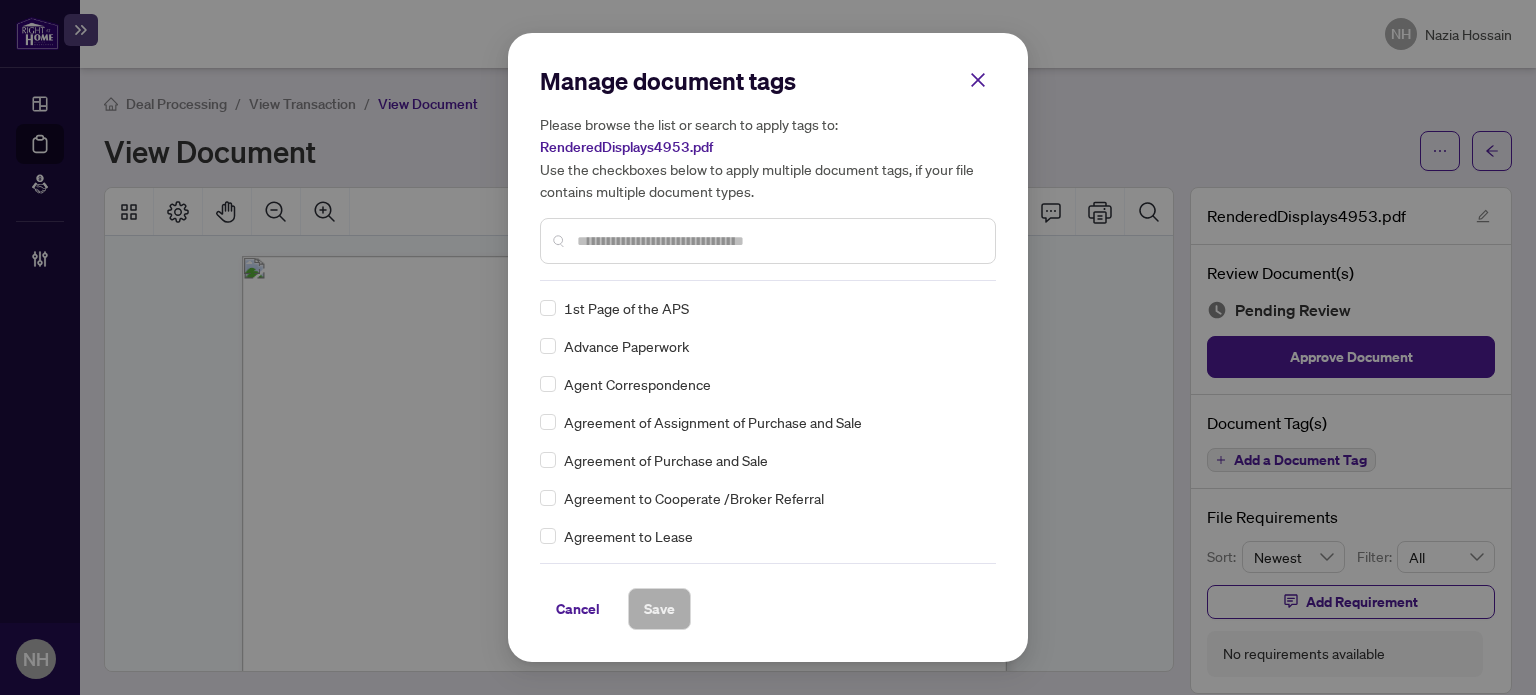 click at bounding box center [778, 241] 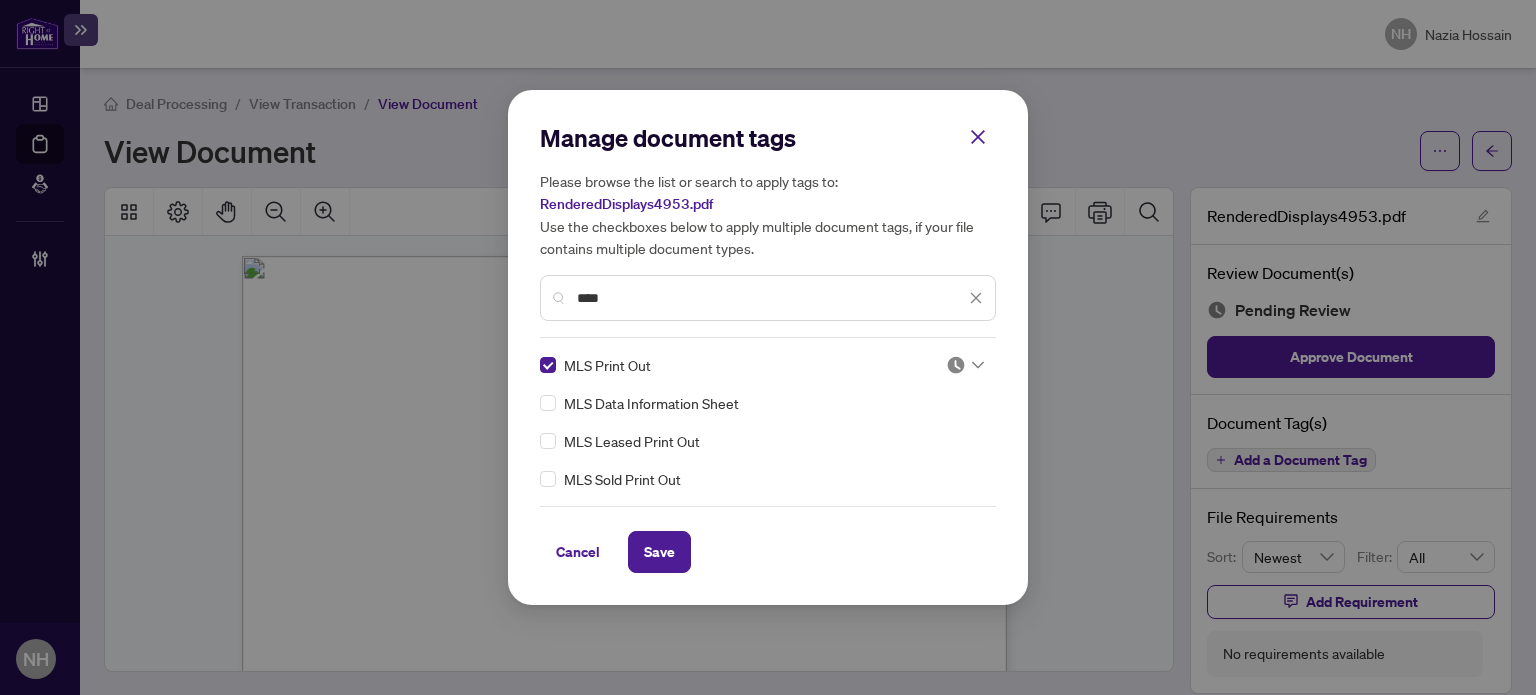 click at bounding box center (959, 365) 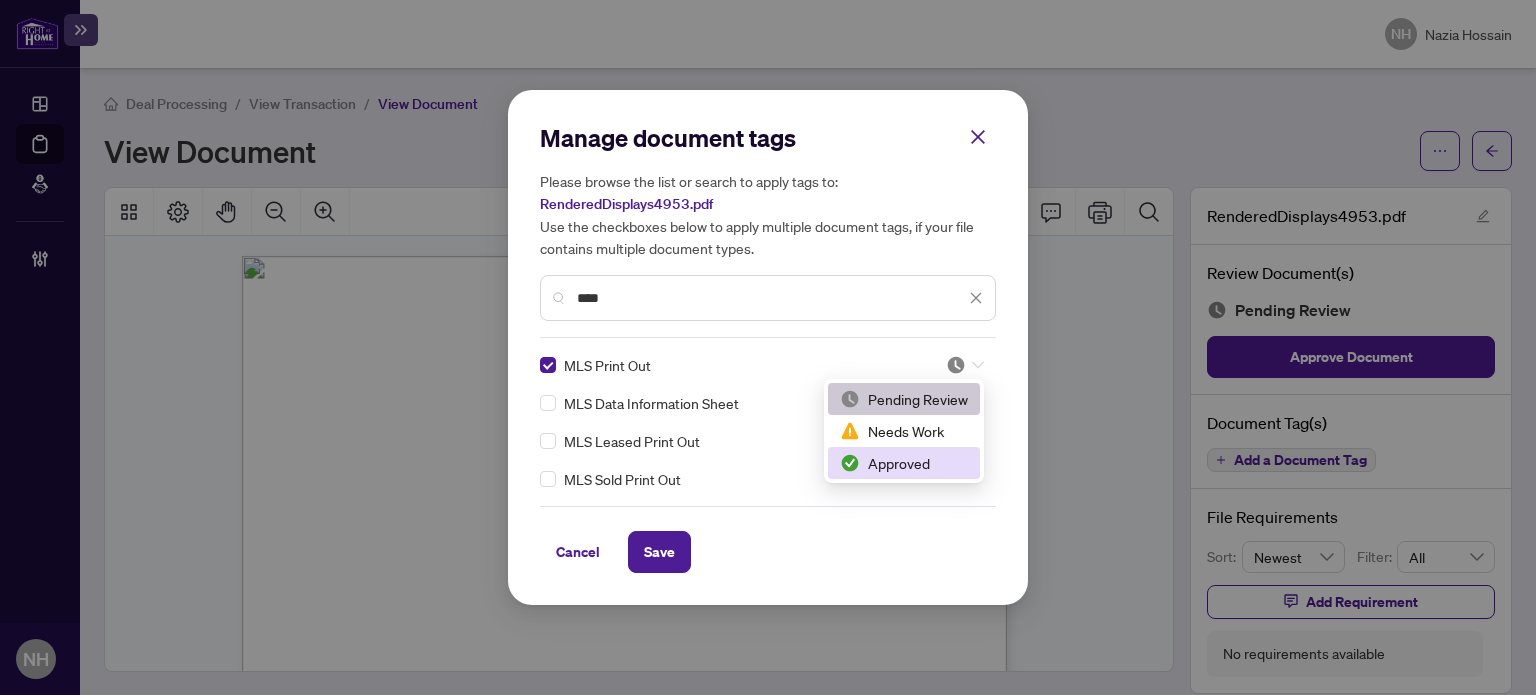click on "Approved" at bounding box center [904, 463] 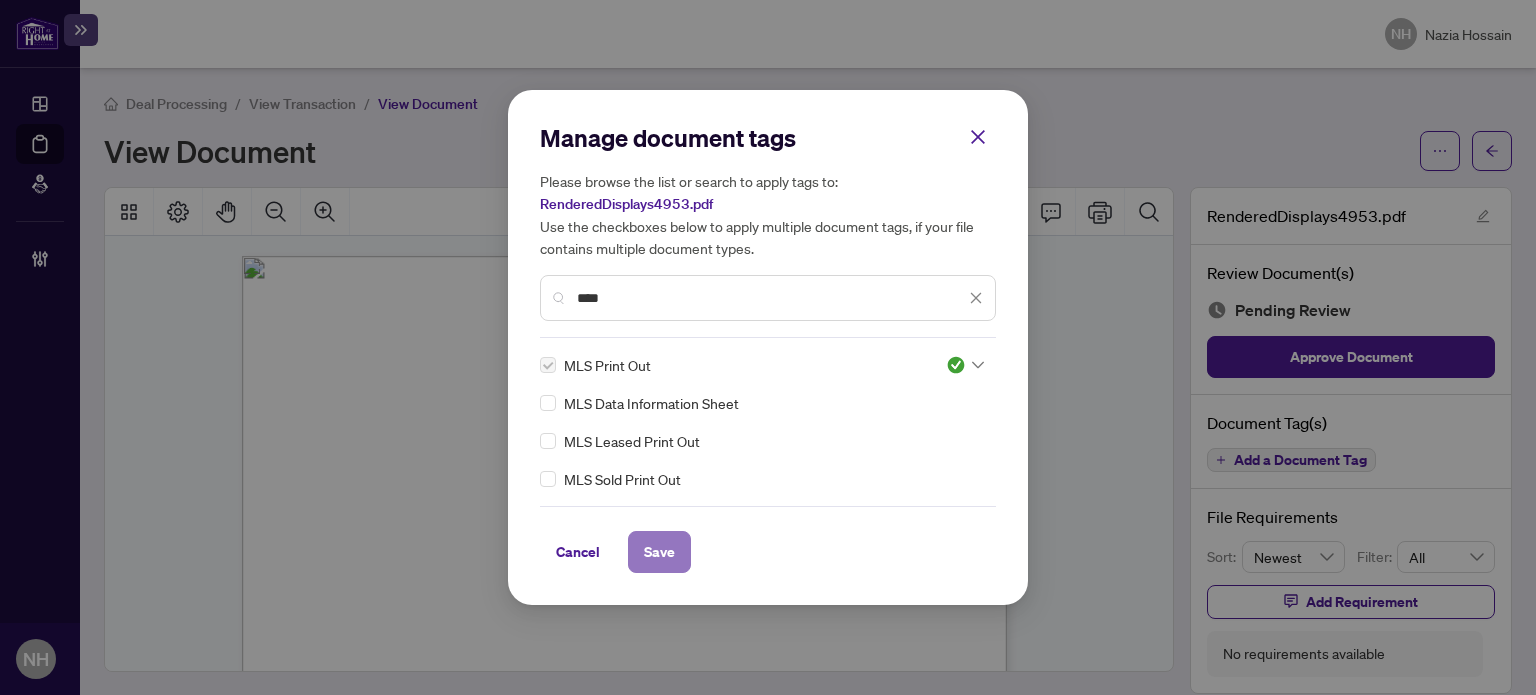 click on "Save" at bounding box center (659, 552) 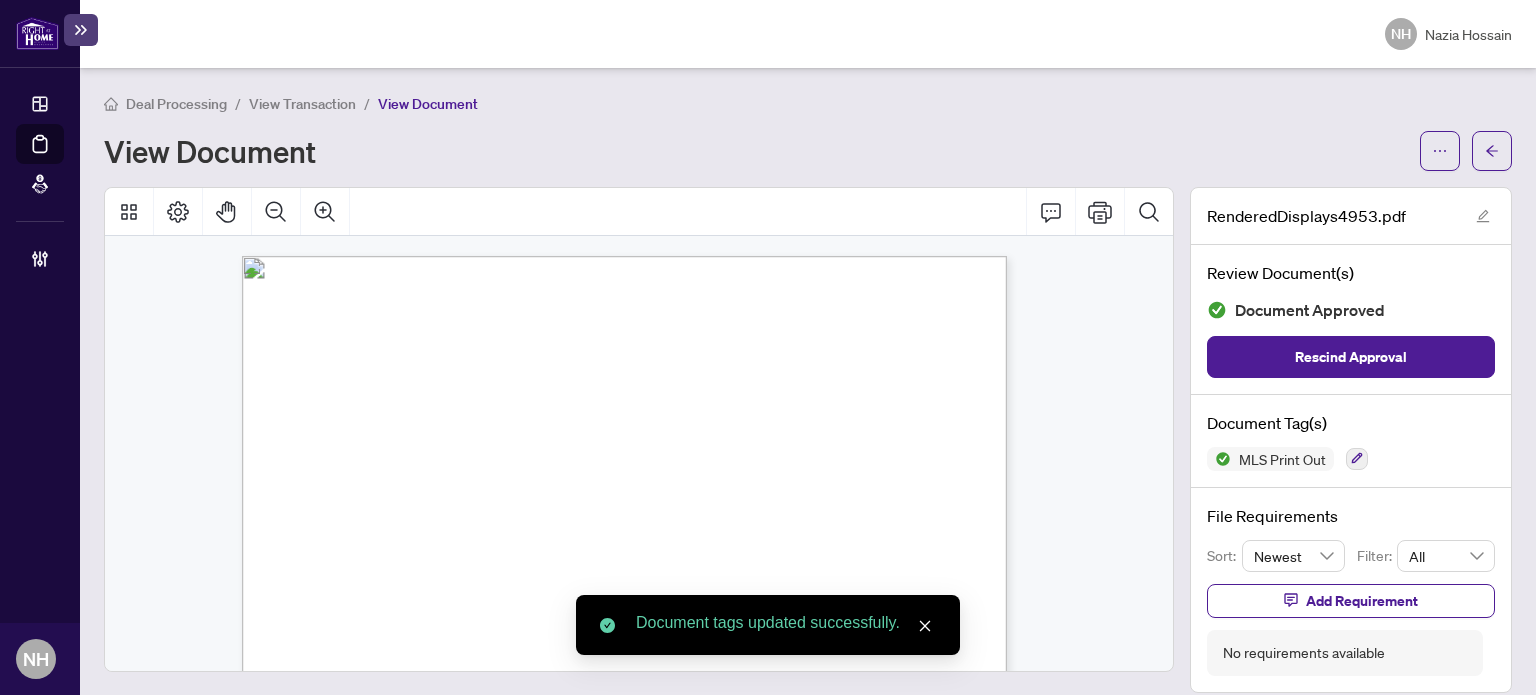 click on "View Transaction" at bounding box center [302, 104] 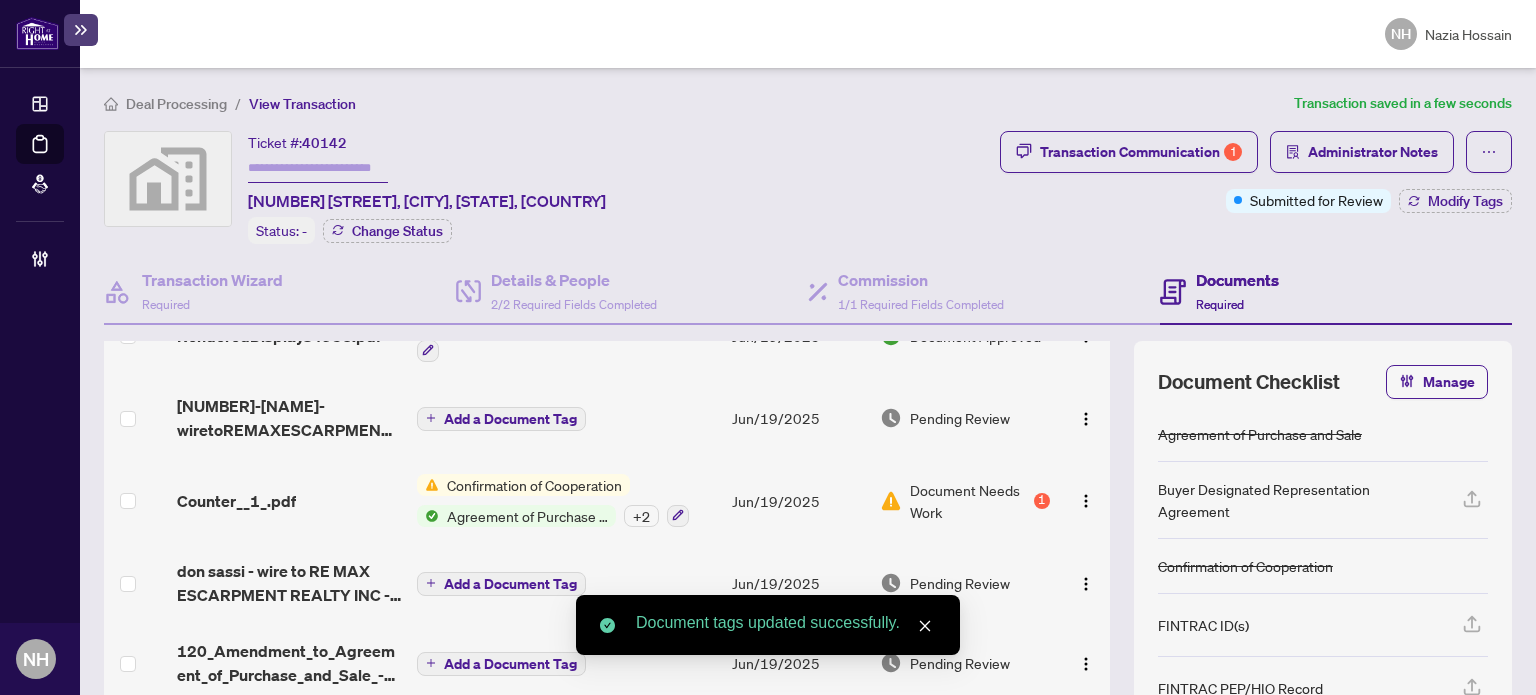 scroll, scrollTop: 200, scrollLeft: 0, axis: vertical 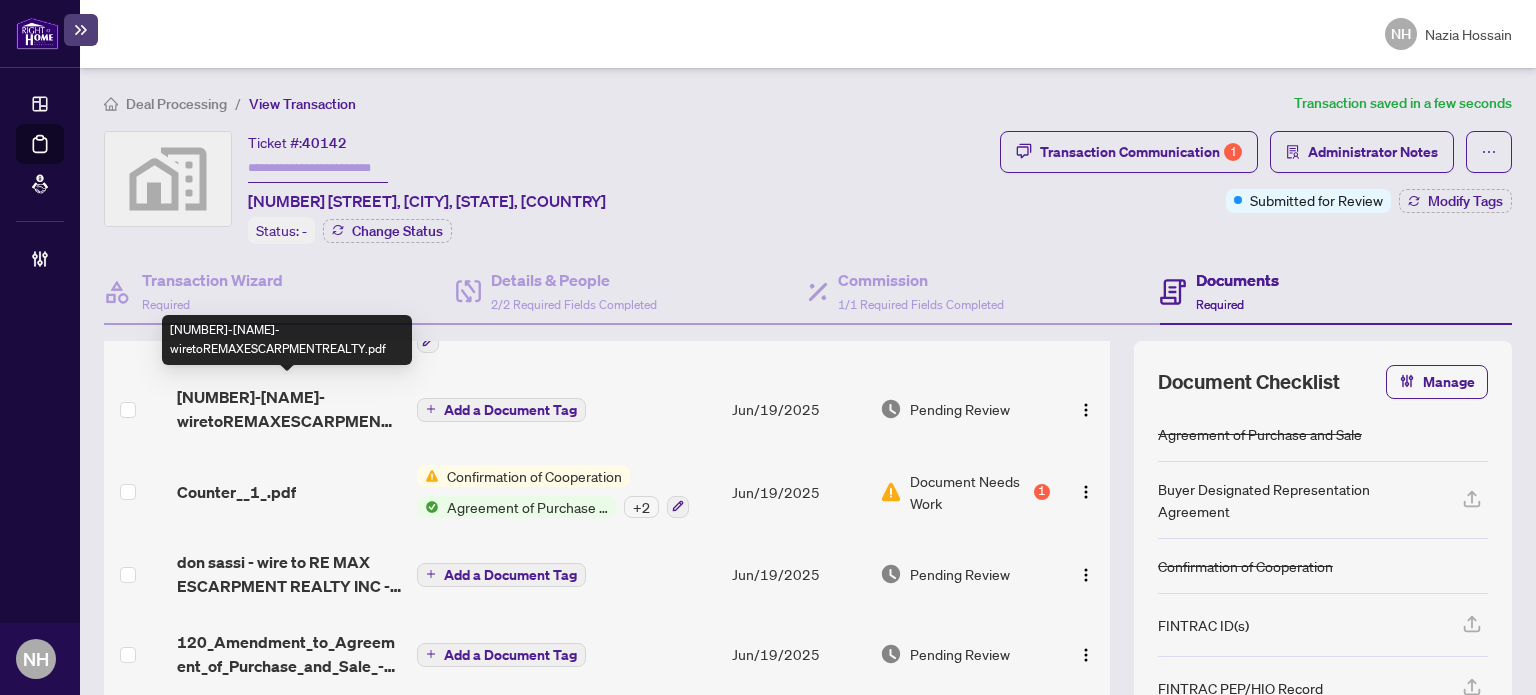 click on "1750336407424-donsassi-wiretoREMAXESCARPMENTREALTY.pdf" at bounding box center [280, 417] 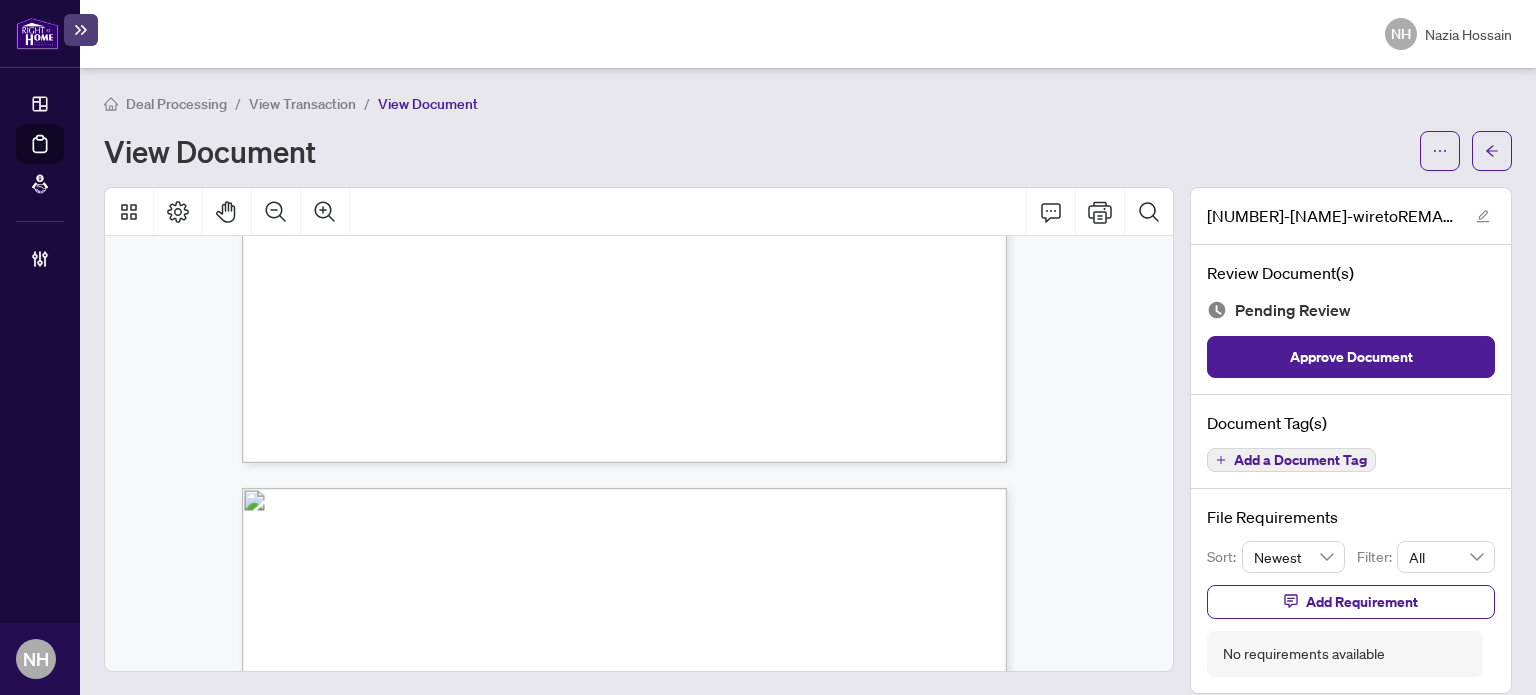 scroll, scrollTop: 800, scrollLeft: 0, axis: vertical 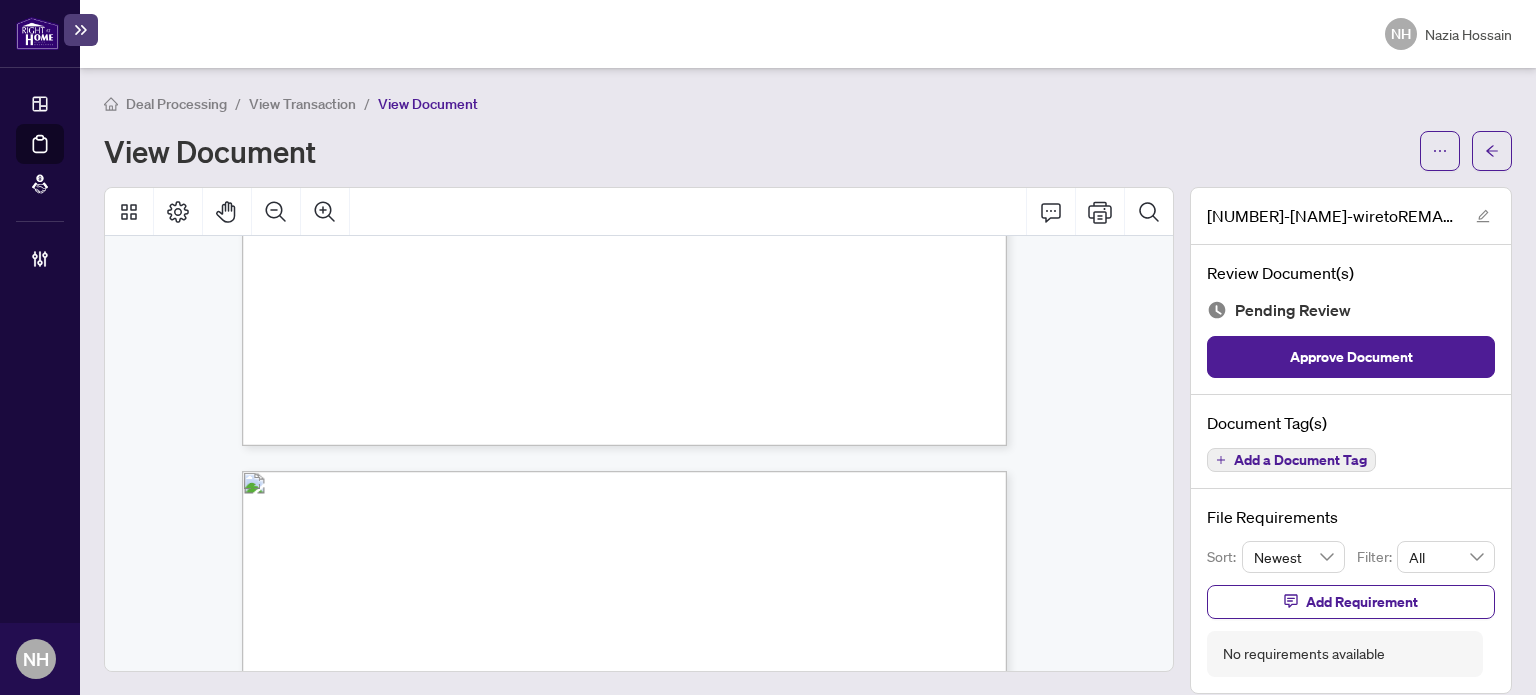 click on "Add a Document Tag" at bounding box center (1300, 460) 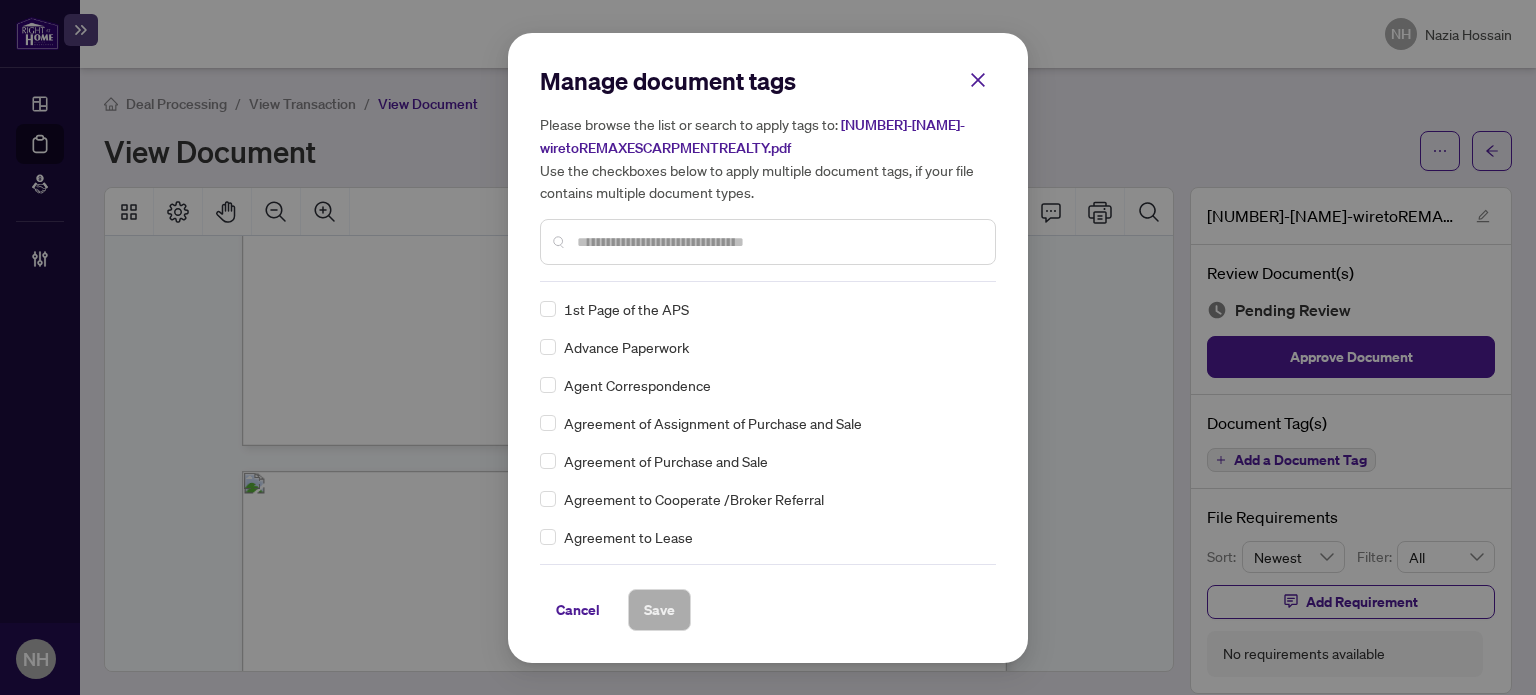 click at bounding box center [778, 242] 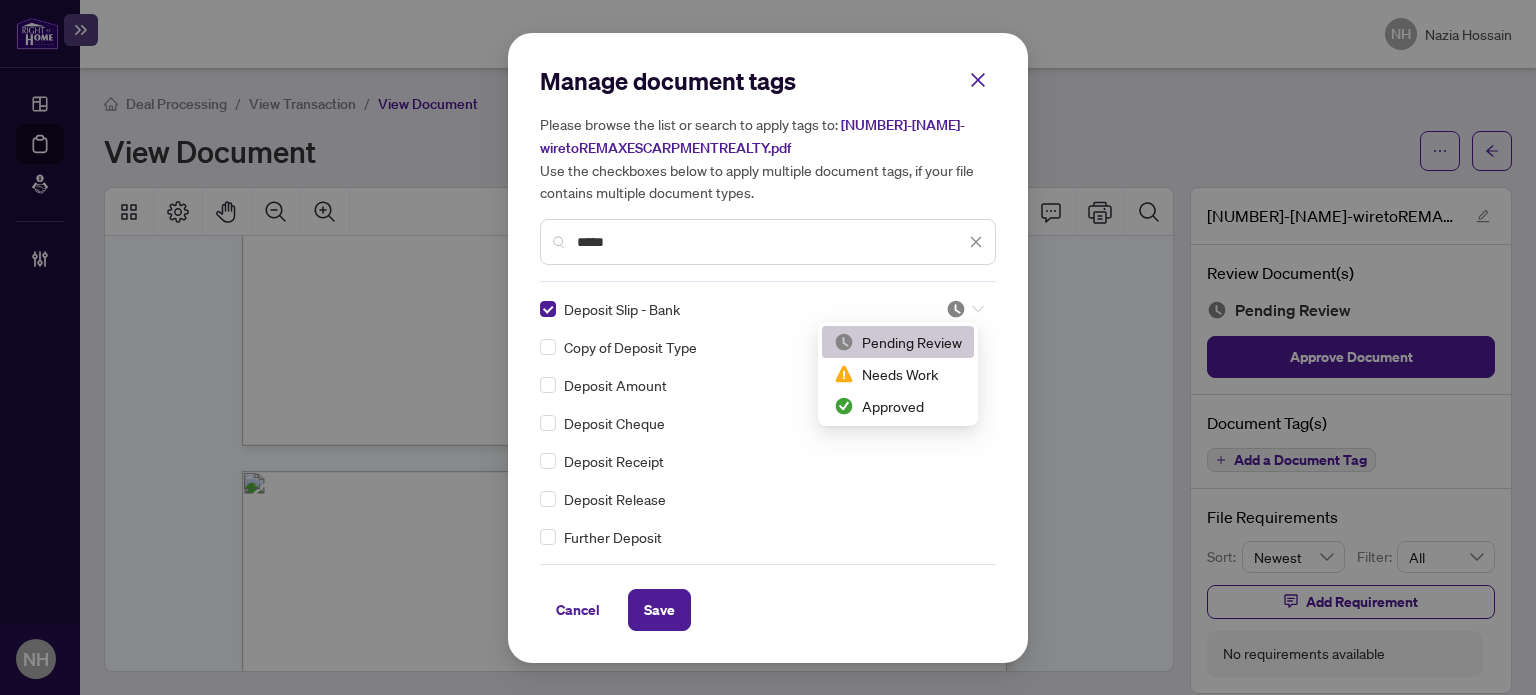 click at bounding box center [956, 309] 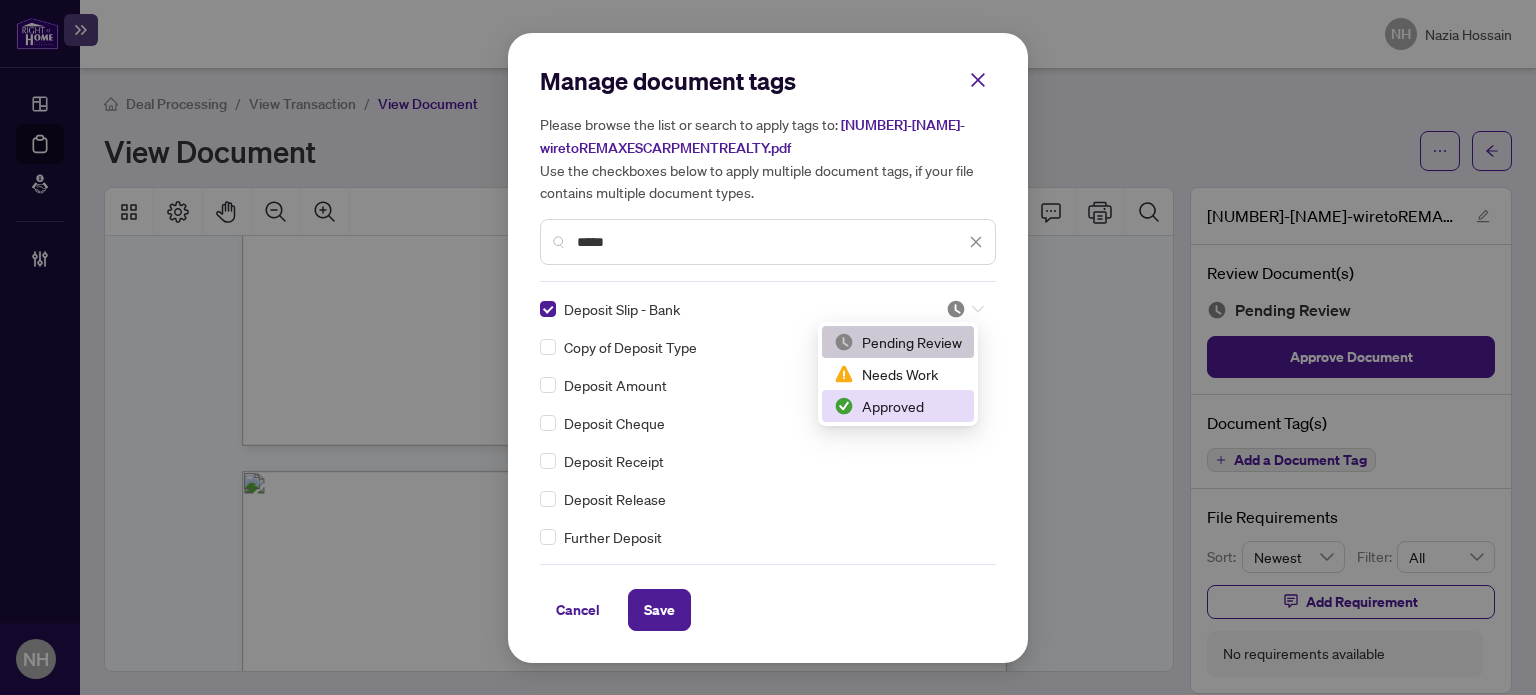 click on "Approved" at bounding box center [898, 406] 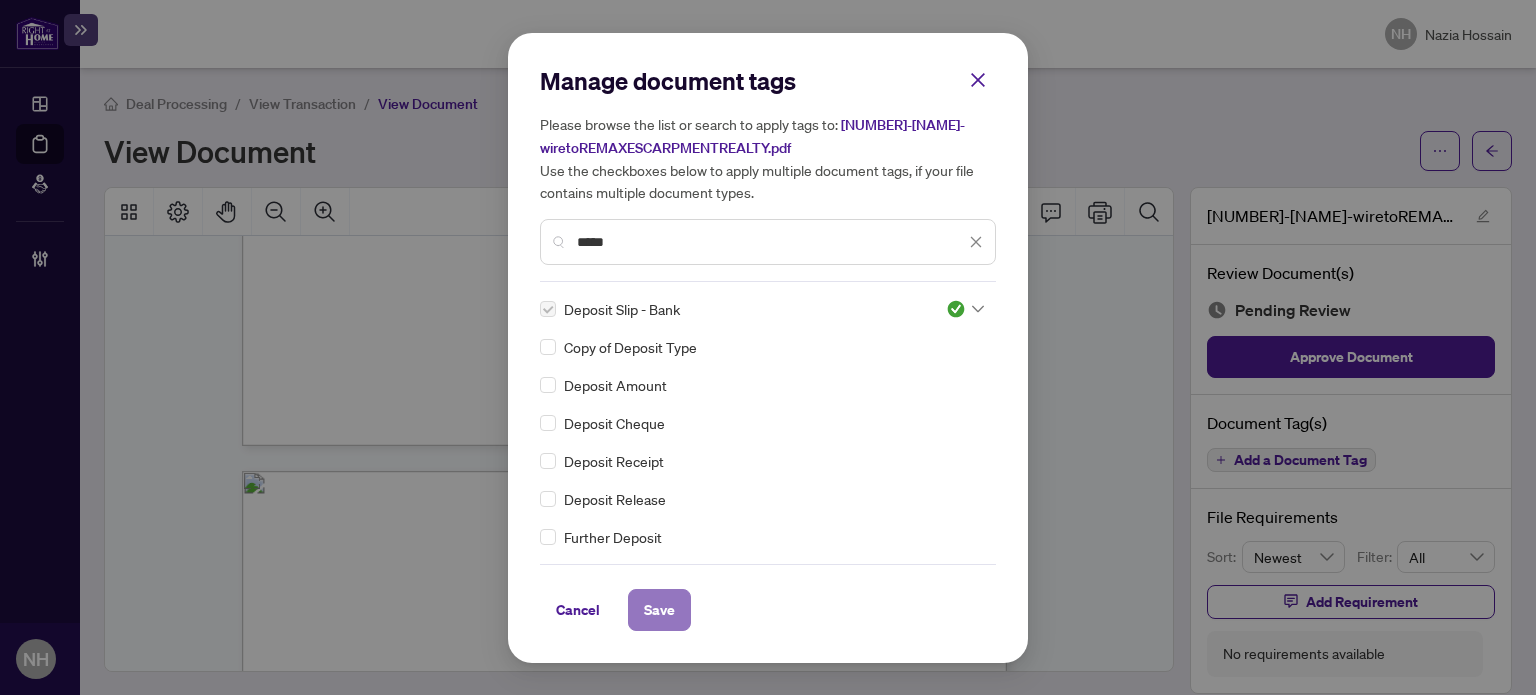 click on "Save" at bounding box center (659, 610) 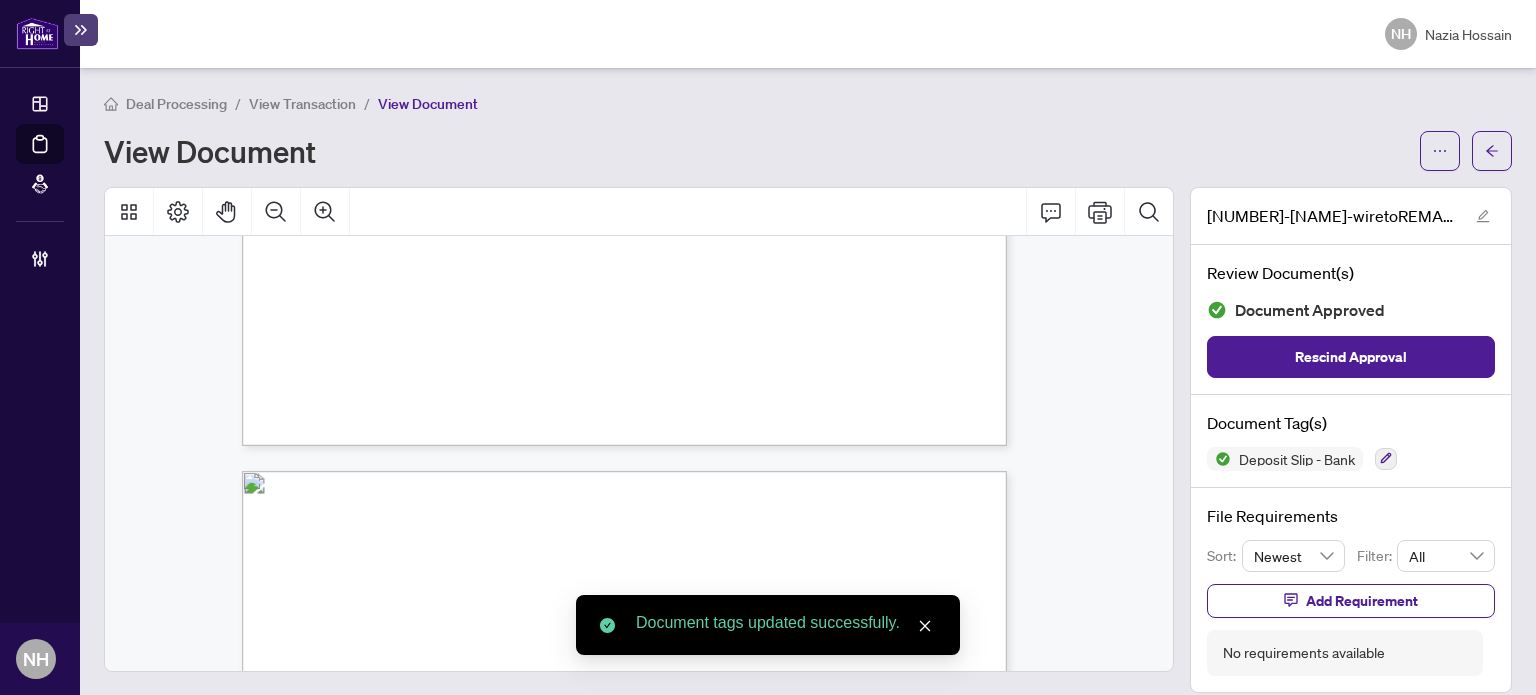 click on "View Transaction" at bounding box center (302, 104) 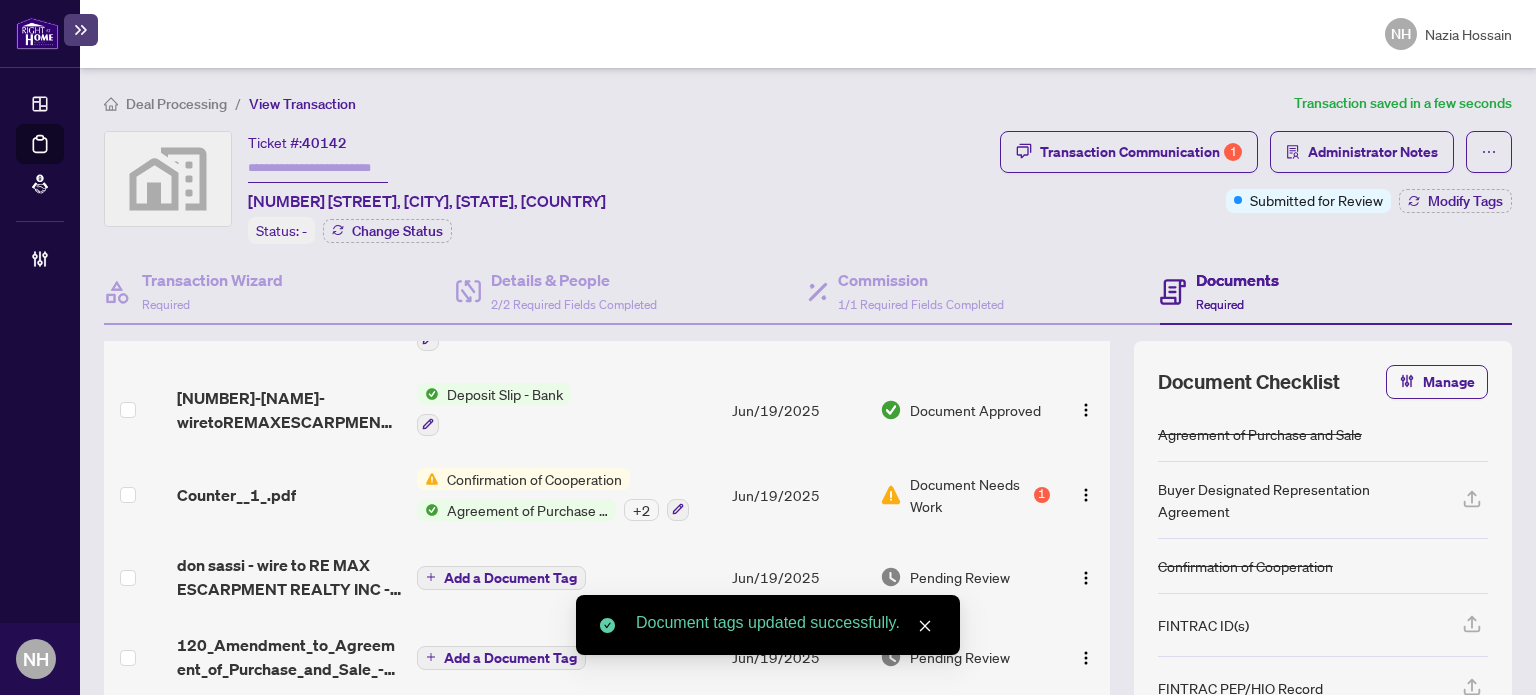 scroll, scrollTop: 206, scrollLeft: 0, axis: vertical 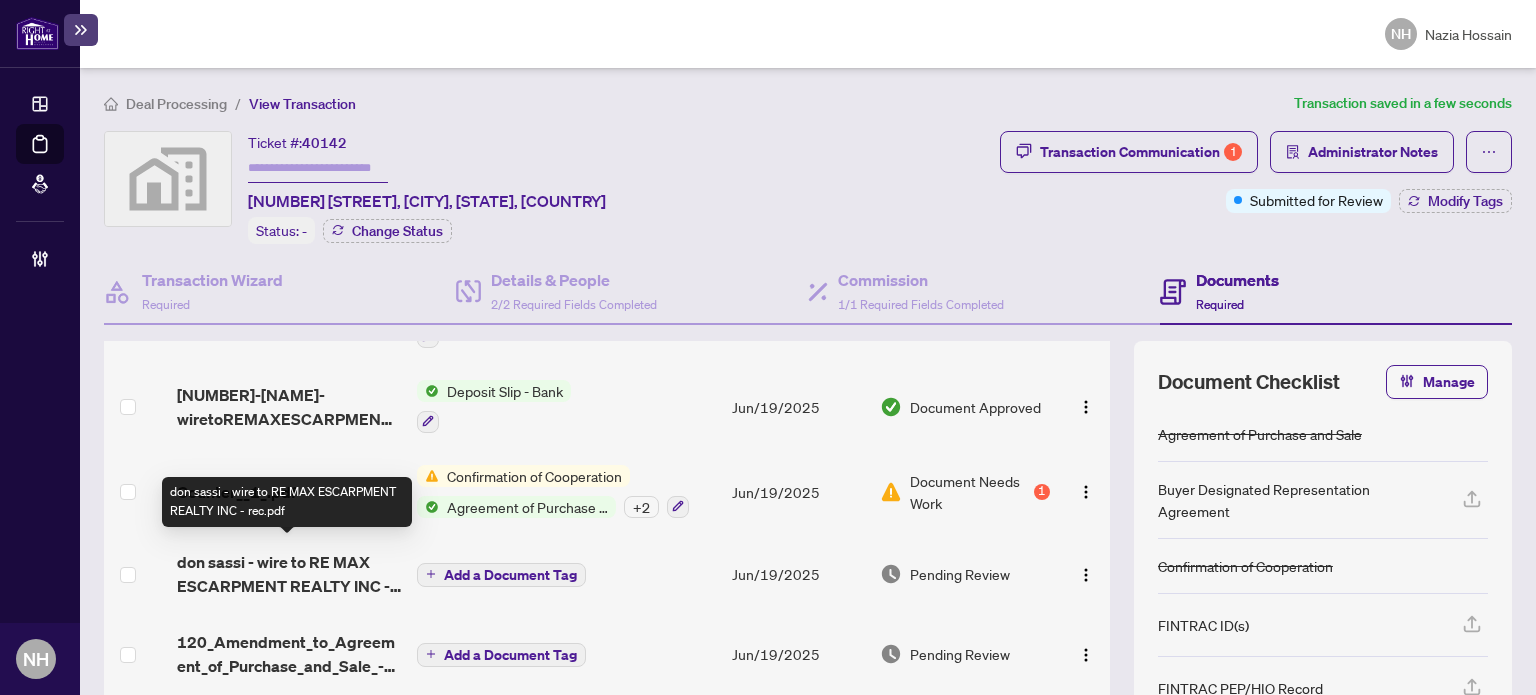 click on "don sassi - wire to RE MAX ESCARPMENT REALTY INC - rec.pdf" at bounding box center (289, 574) 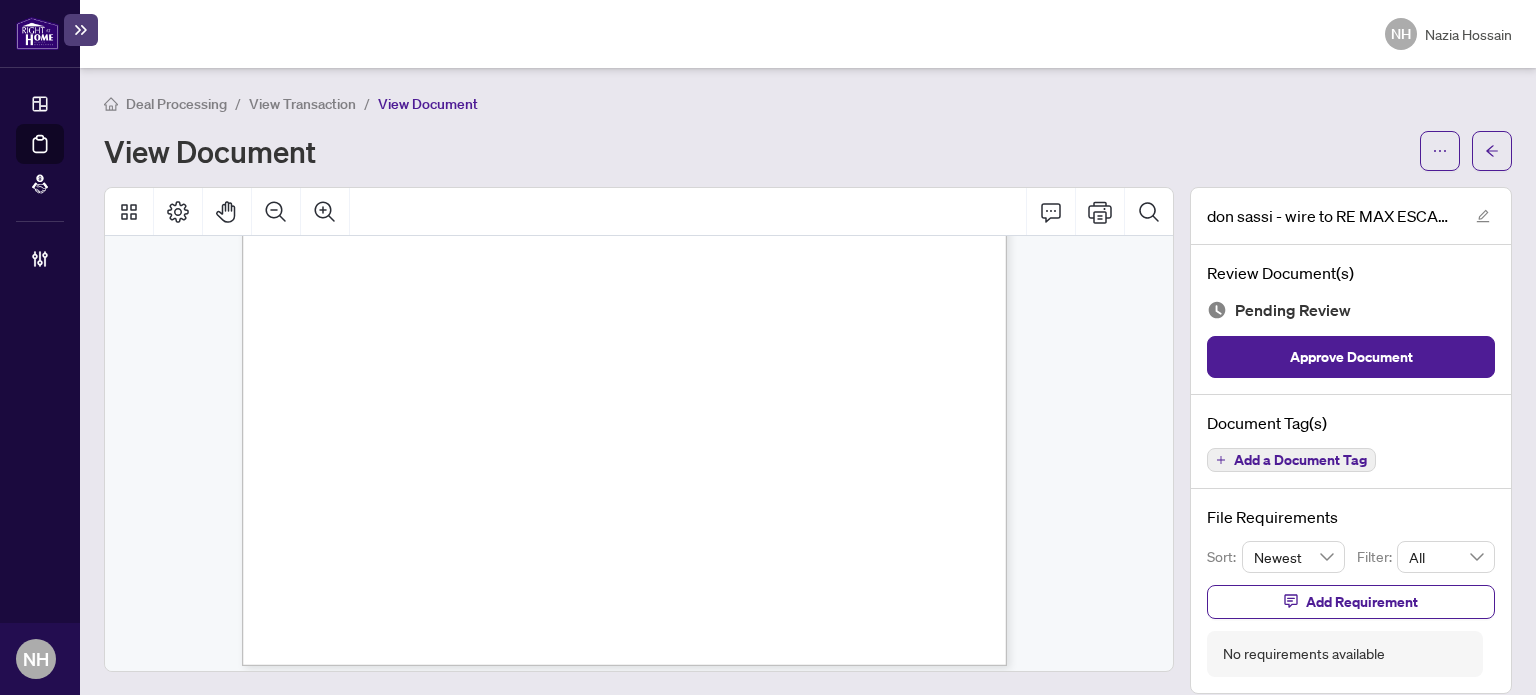 scroll, scrollTop: 700, scrollLeft: 0, axis: vertical 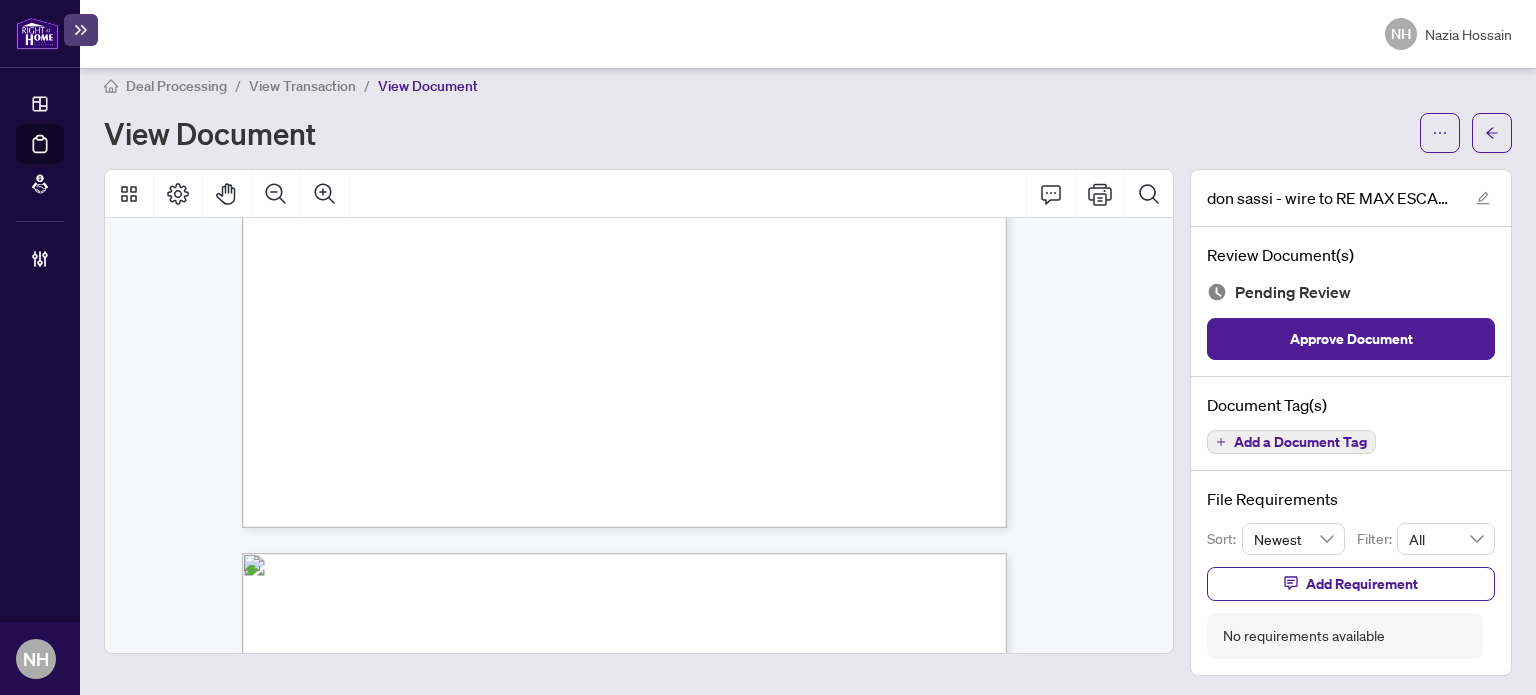 click on "Add a Document Tag" at bounding box center (1291, 442) 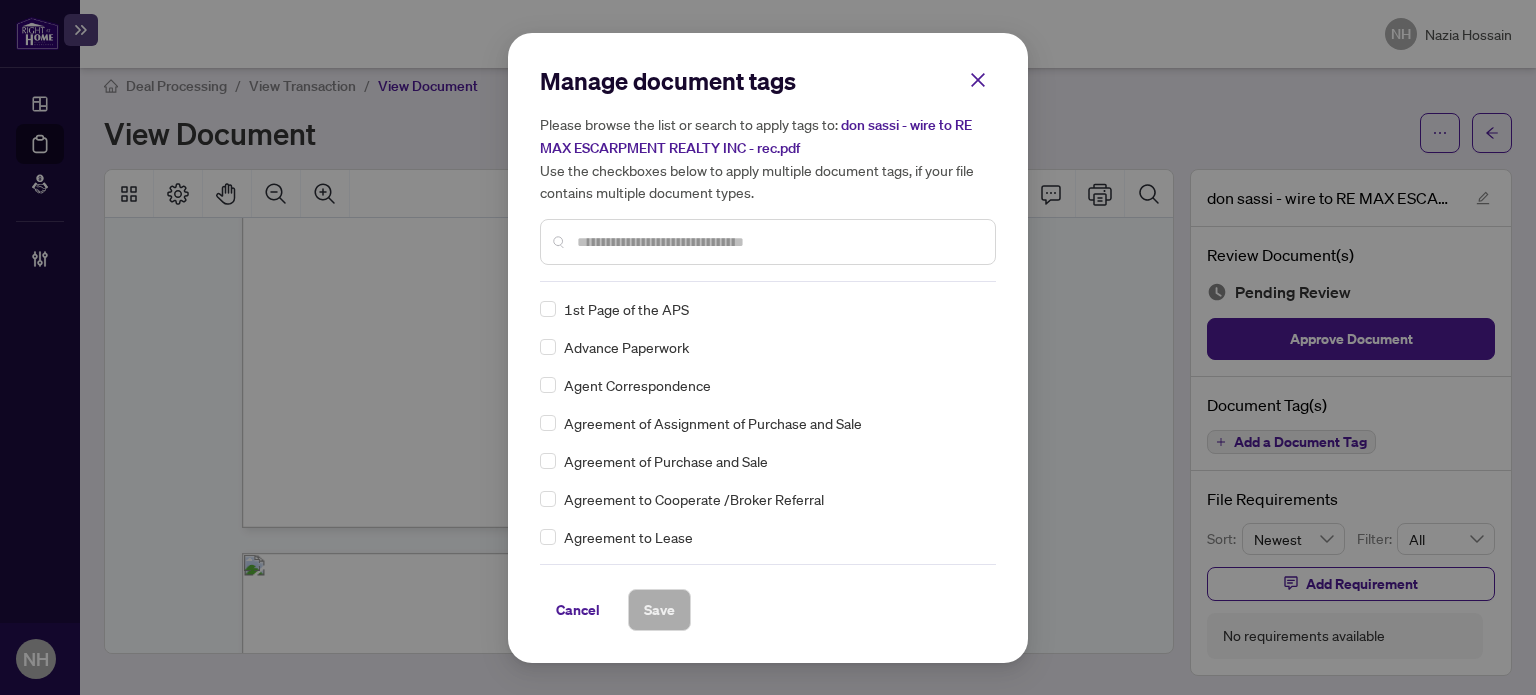 click at bounding box center (778, 242) 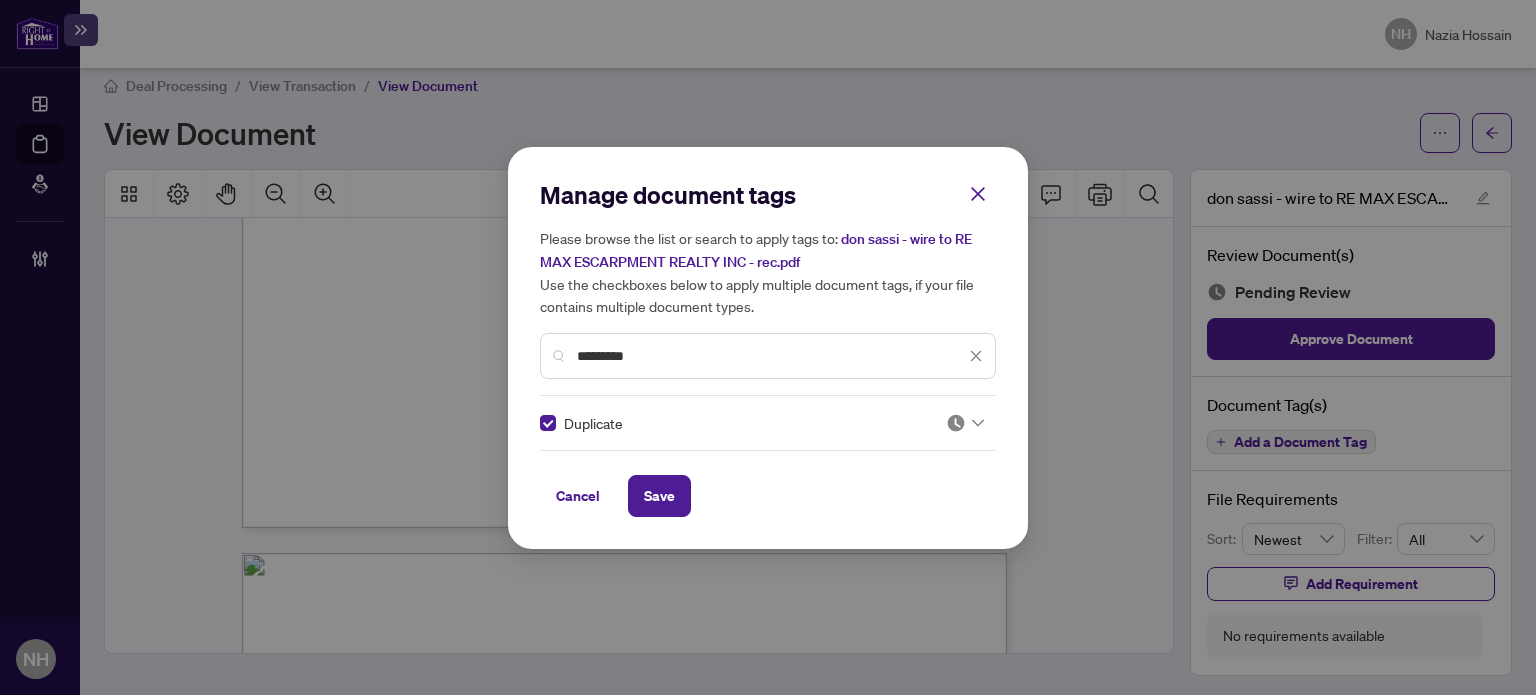 click on "Manage document tags Please browse the list or search to apply tags to:   don sassi - wire to RE MAX ESCARPMENT REALTY INC - rec.pdf   Use the checkboxes below to apply multiple document tags, if your file contains multiple document types.   ********* Duplicate Cancel Save" at bounding box center [768, 348] 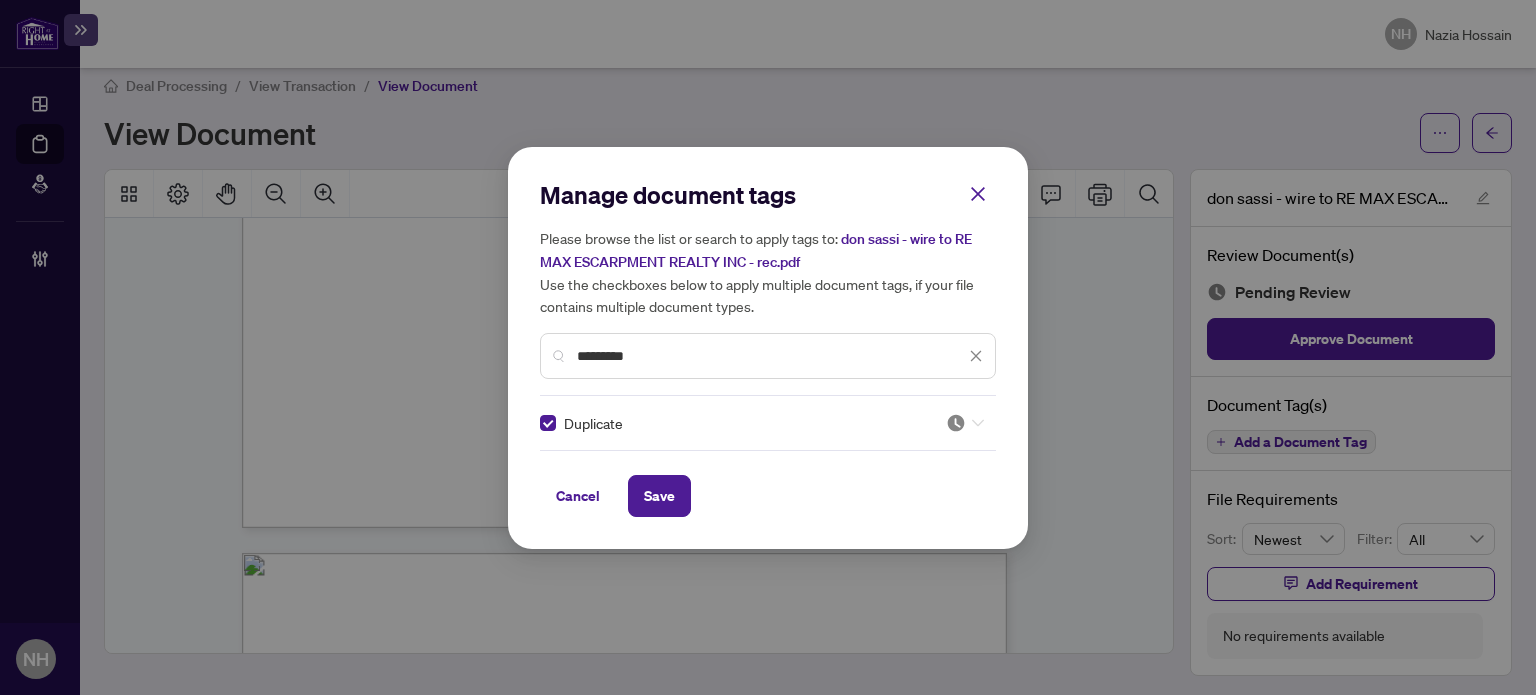 click at bounding box center [965, 423] 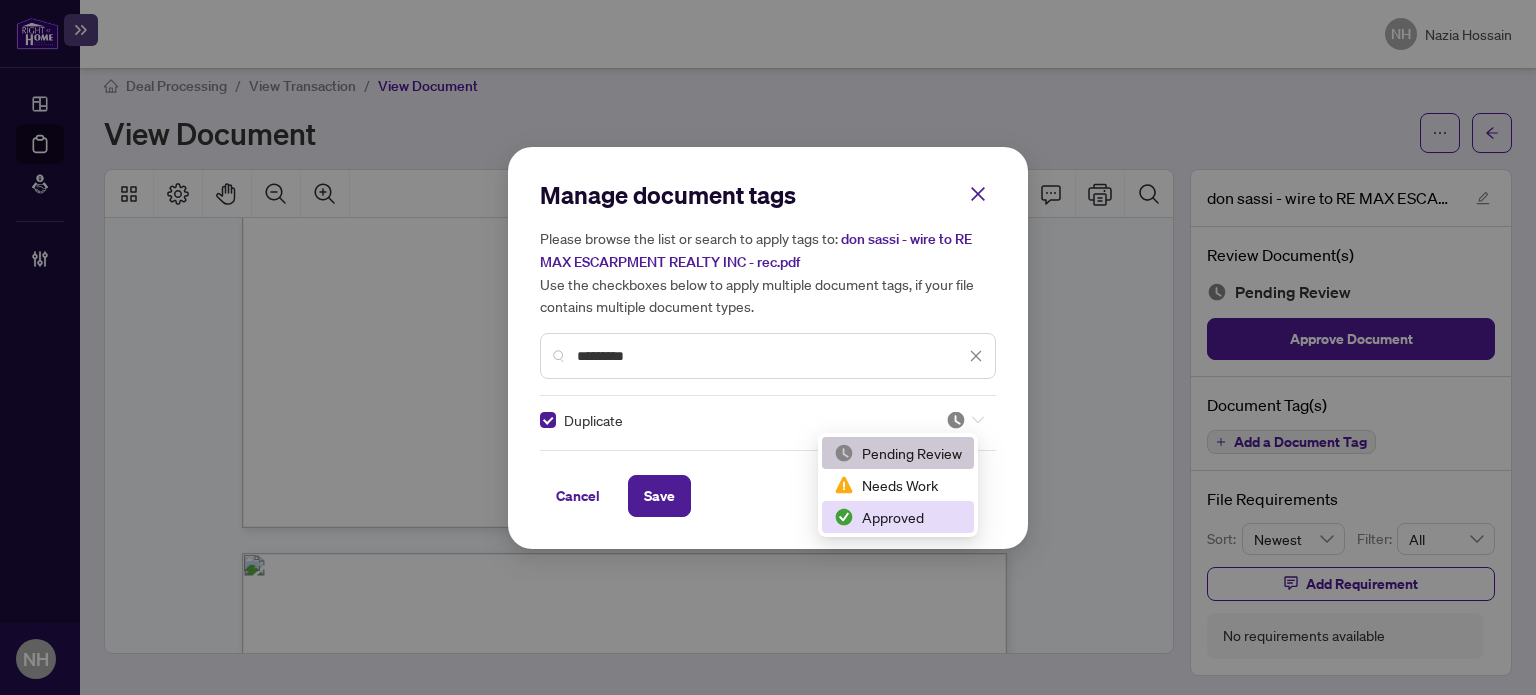 click on "Approved" at bounding box center [898, 517] 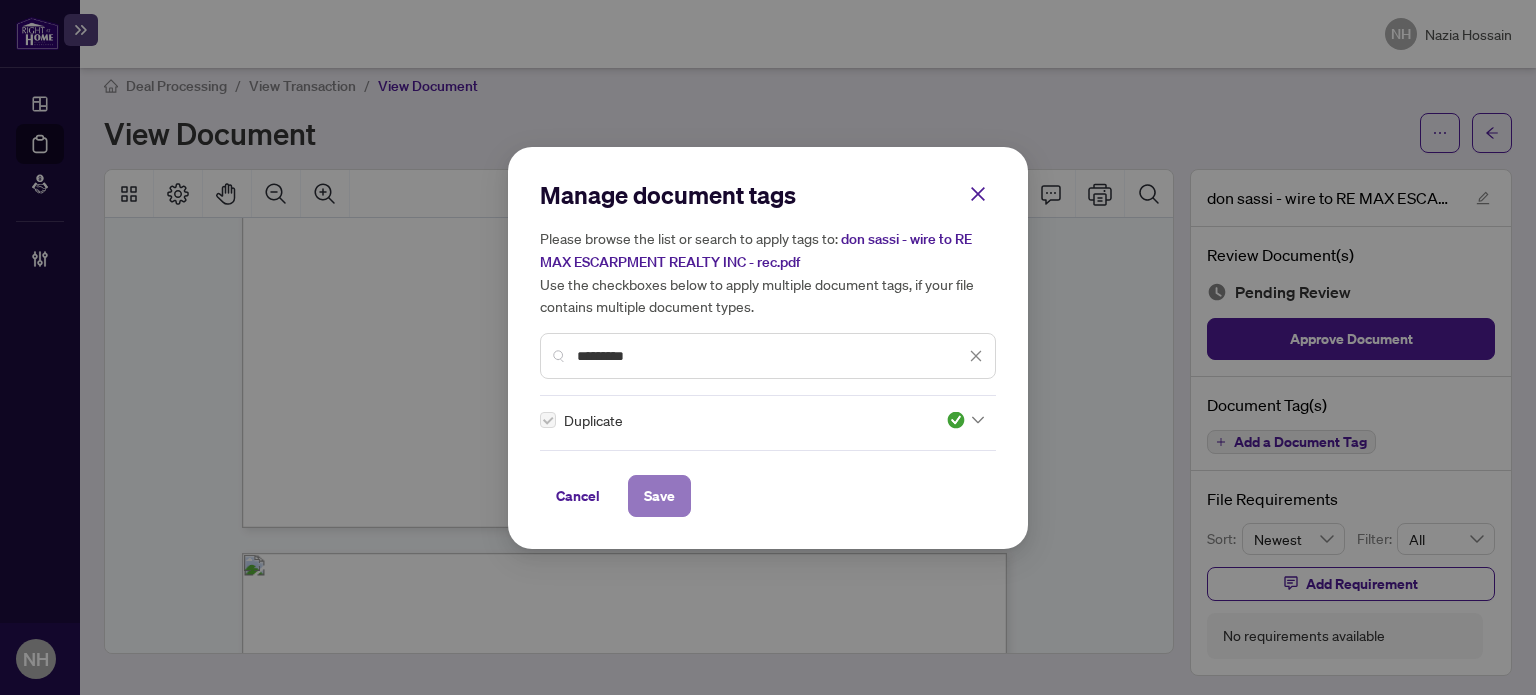 click on "Save" at bounding box center (659, 496) 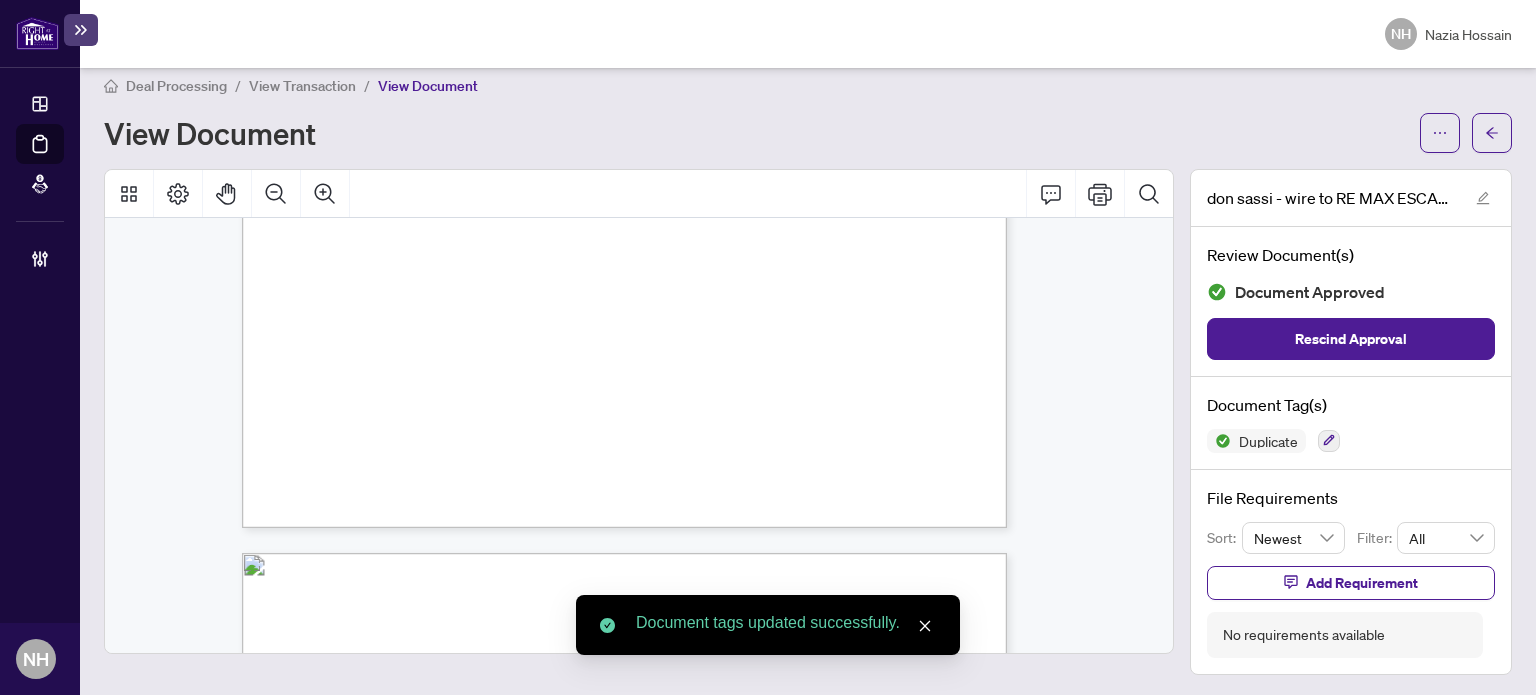 click on "View Transaction" at bounding box center (302, 86) 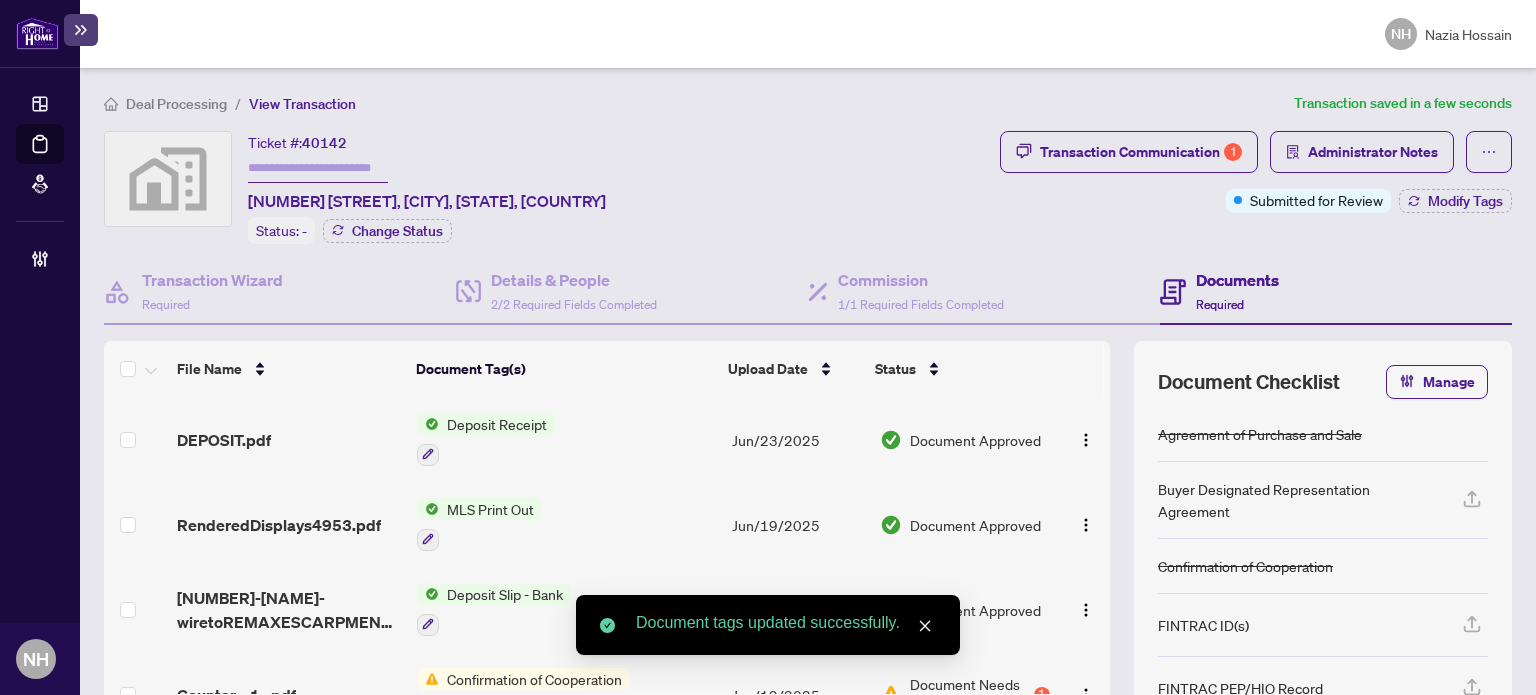 scroll, scrollTop: 172, scrollLeft: 0, axis: vertical 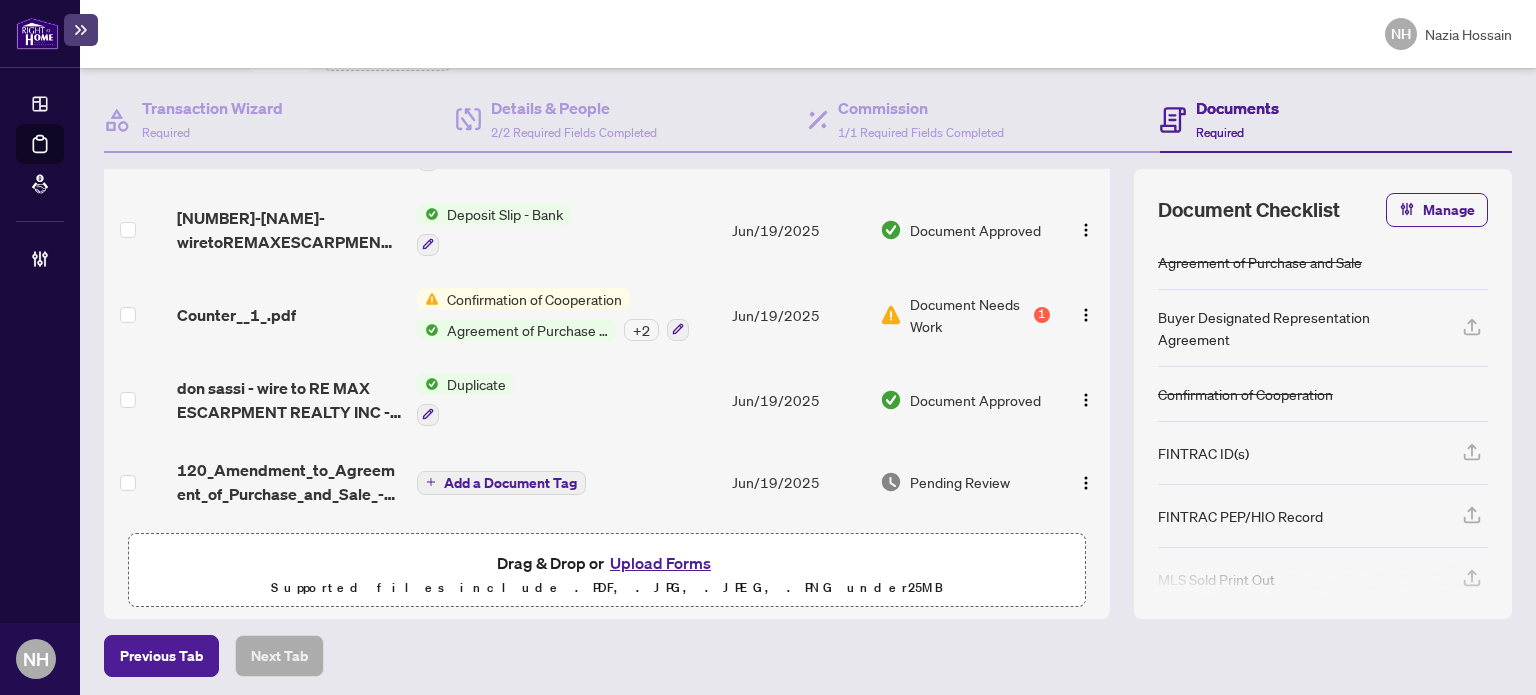 click on "120_Amendment_to_Agreement_of_Purchase_and_Sale_-_A_-_PropTx-OREA.pdf" at bounding box center (289, 482) 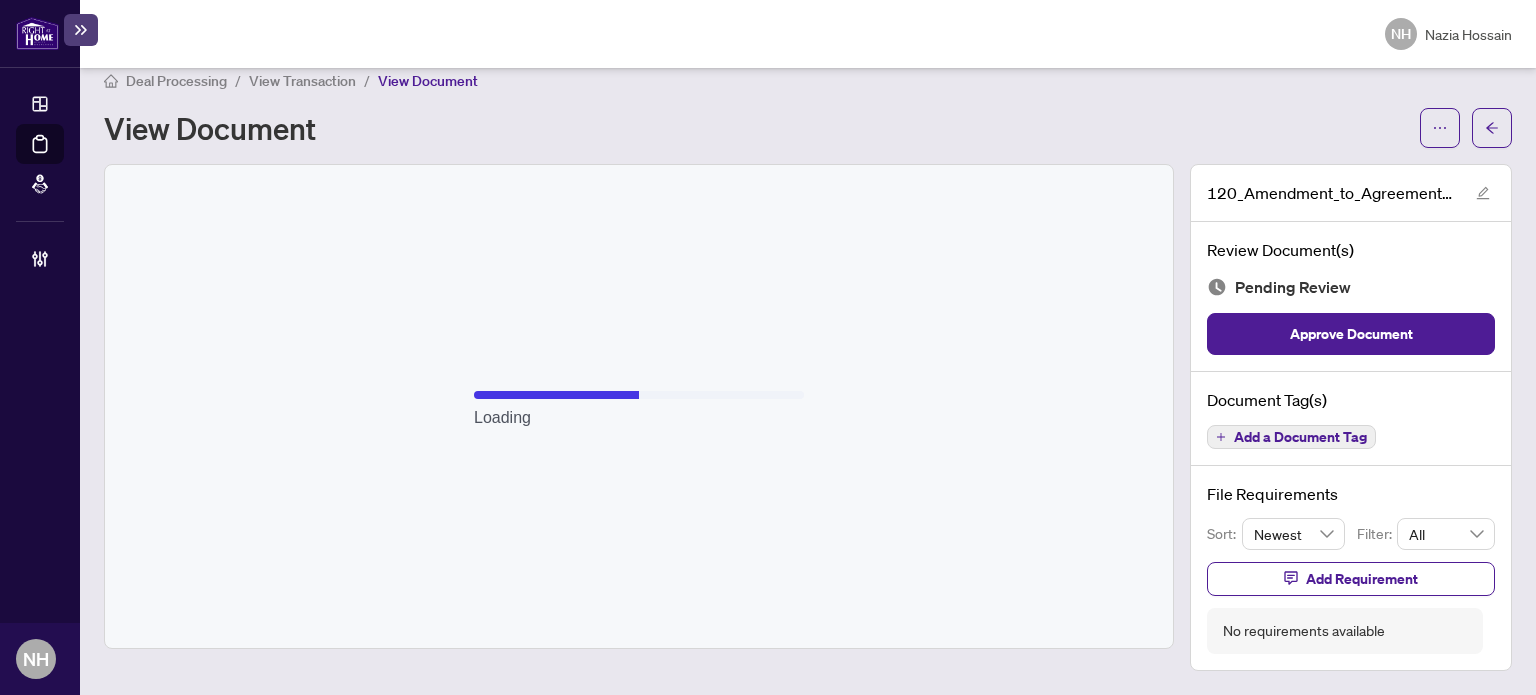 scroll, scrollTop: 18, scrollLeft: 0, axis: vertical 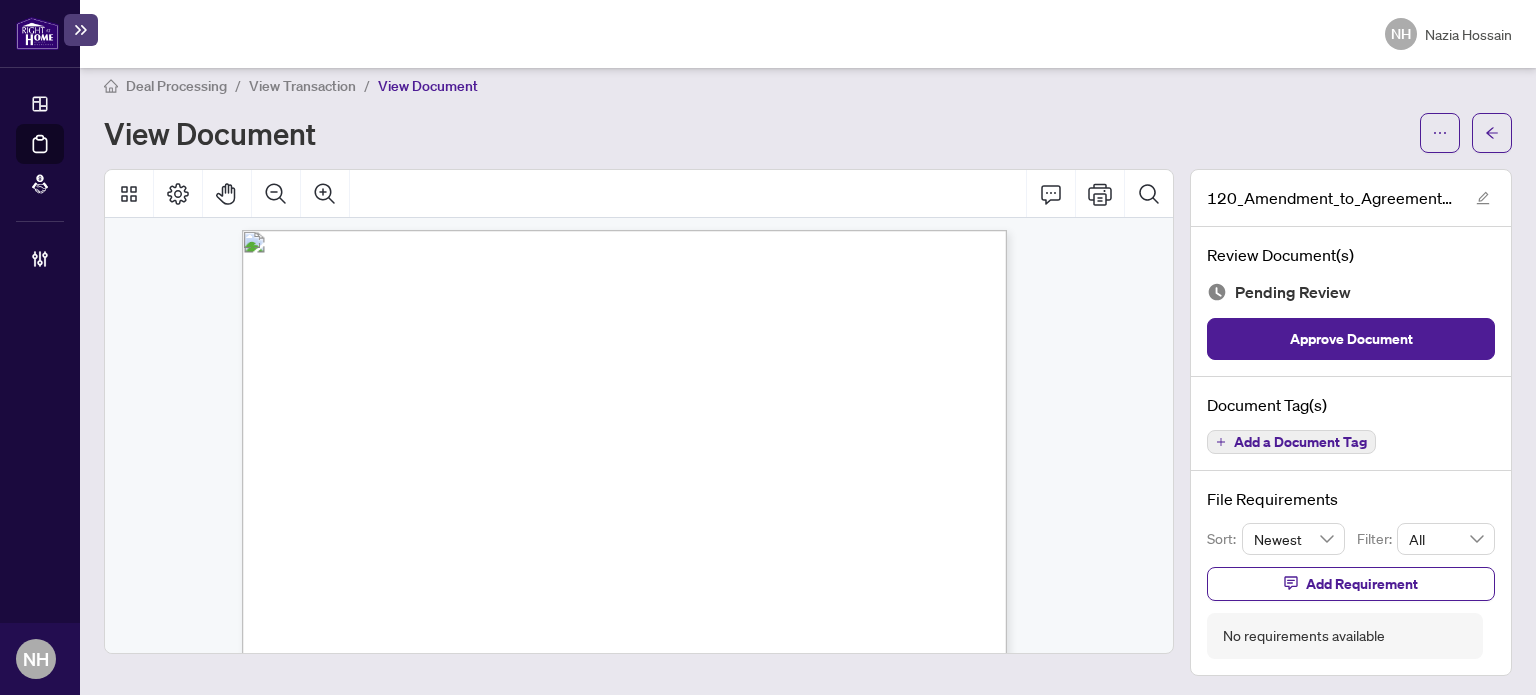 click on "Add a Document Tag" at bounding box center [1300, 442] 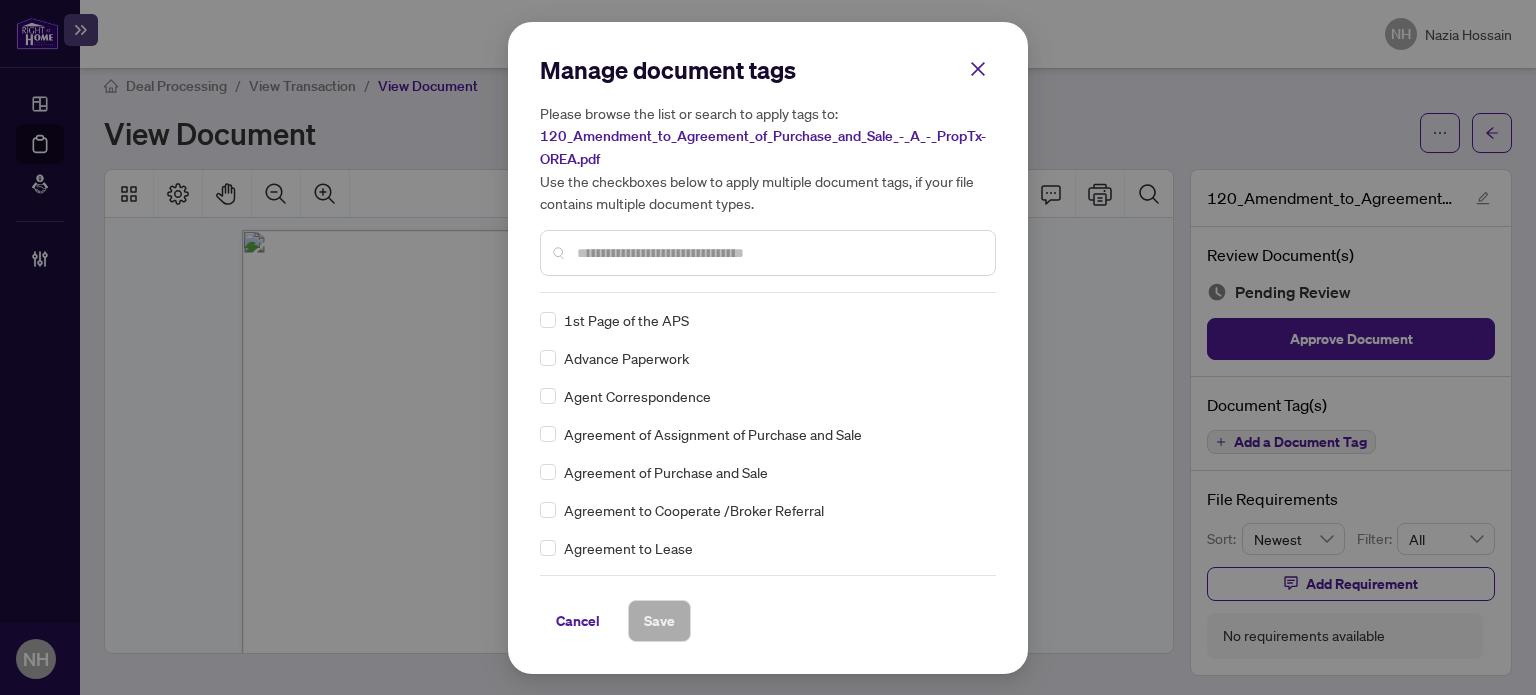 click at bounding box center [778, 253] 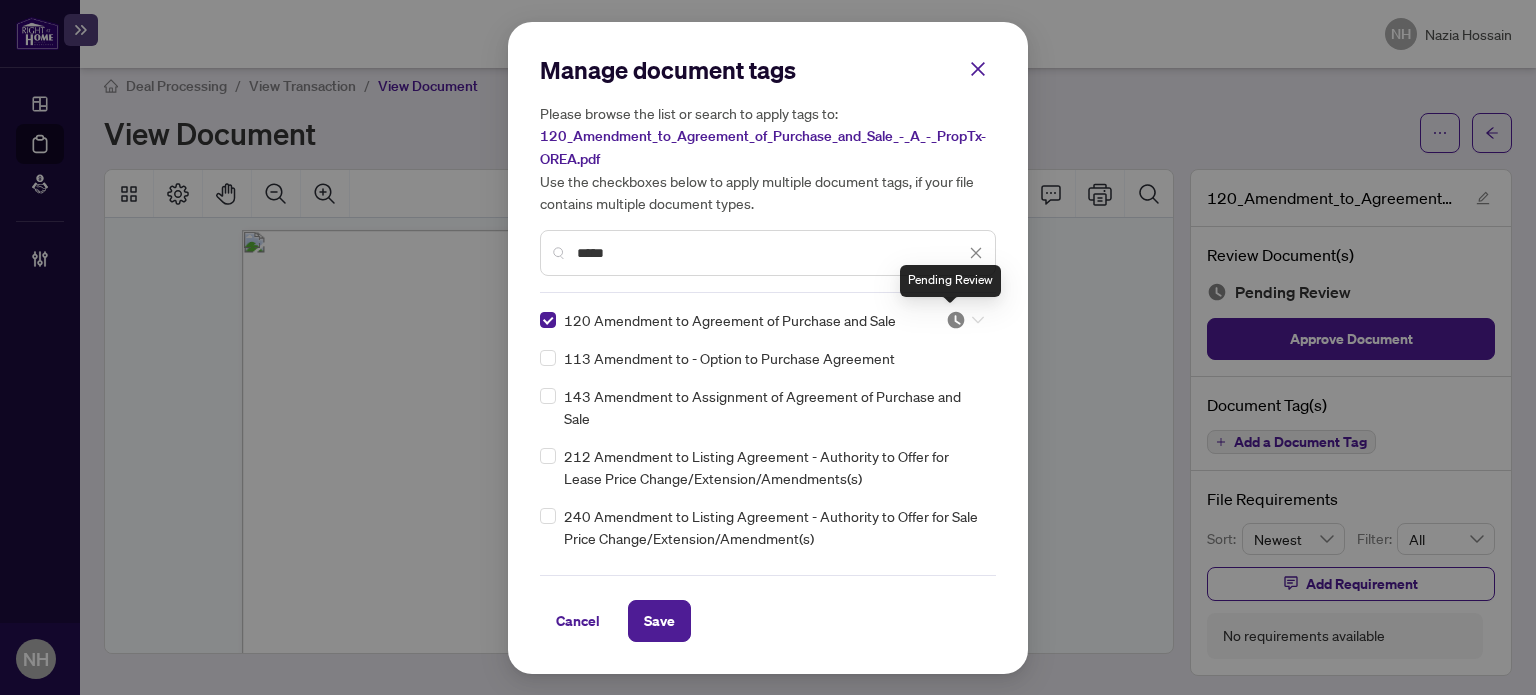 click at bounding box center [956, 320] 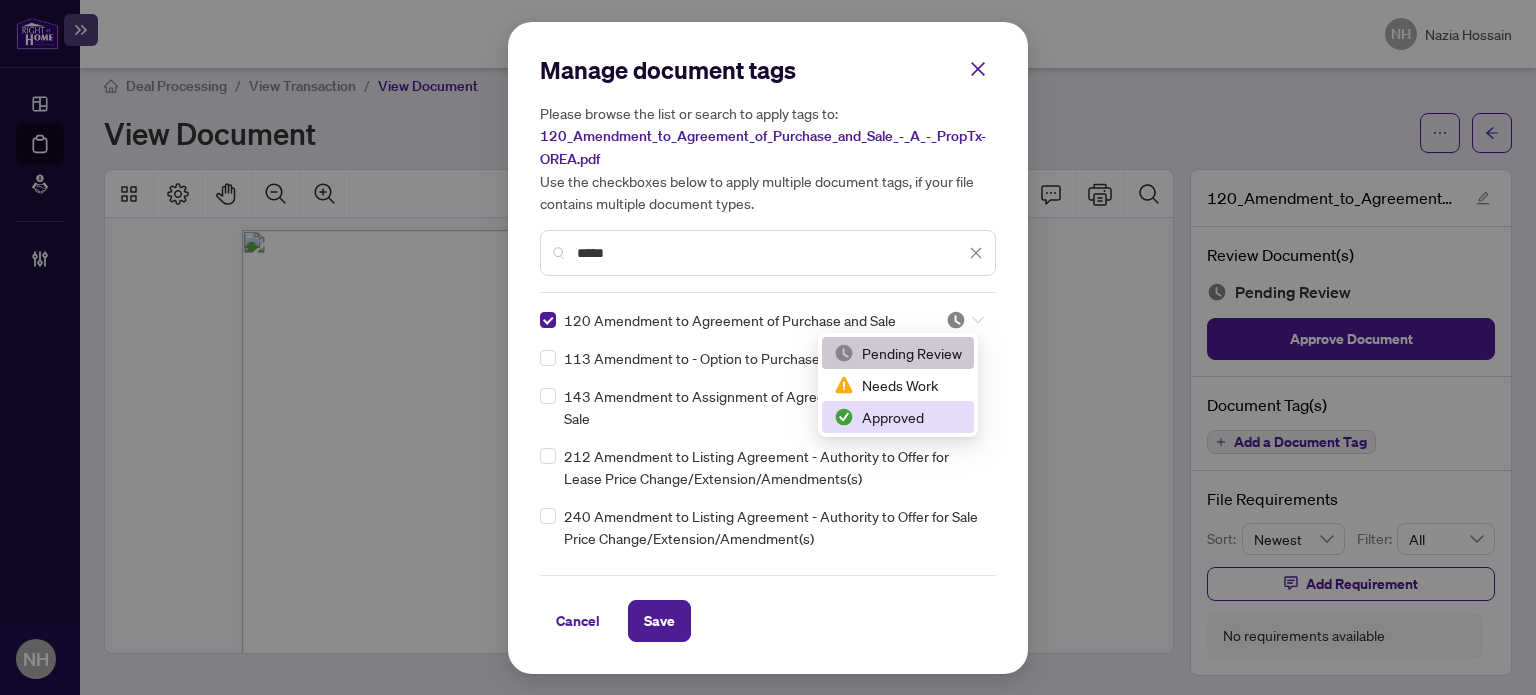 click on "Approved" at bounding box center (898, 417) 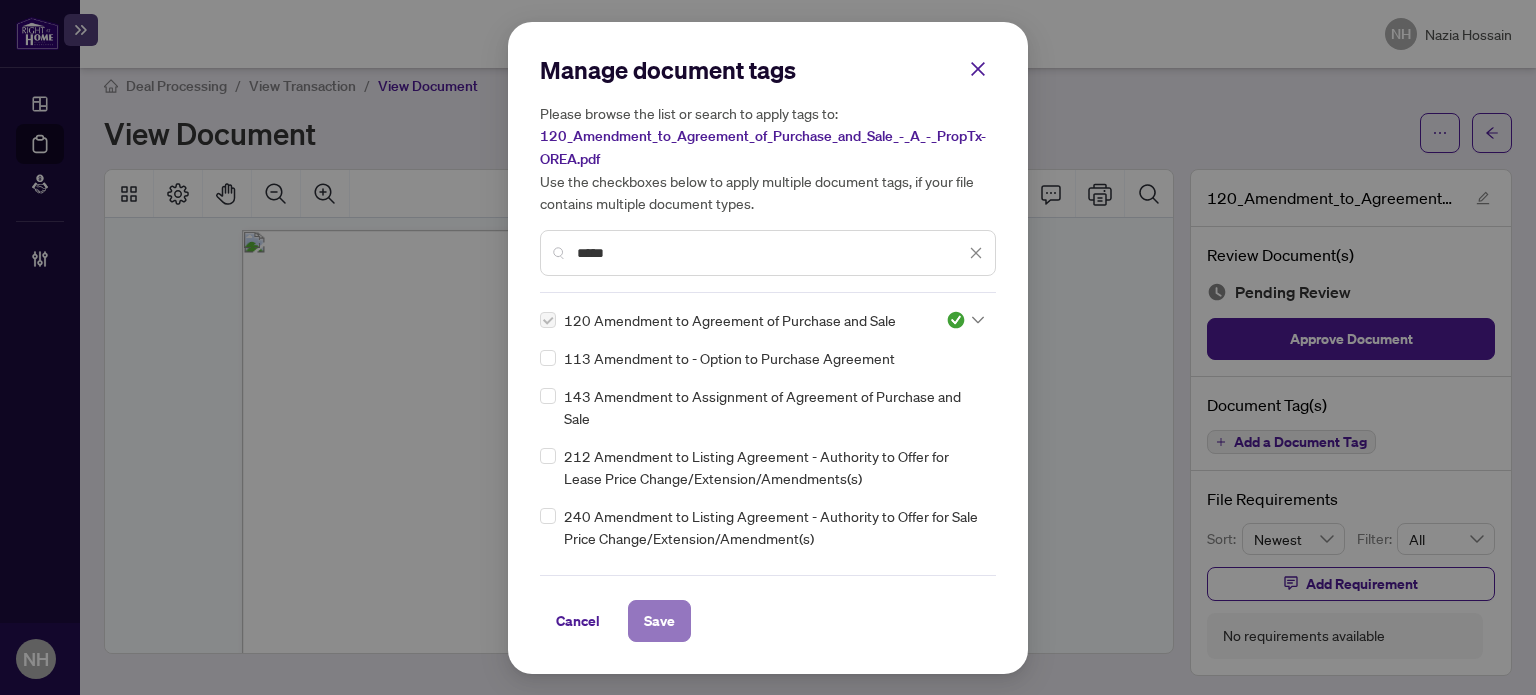 click on "Save" at bounding box center [659, 621] 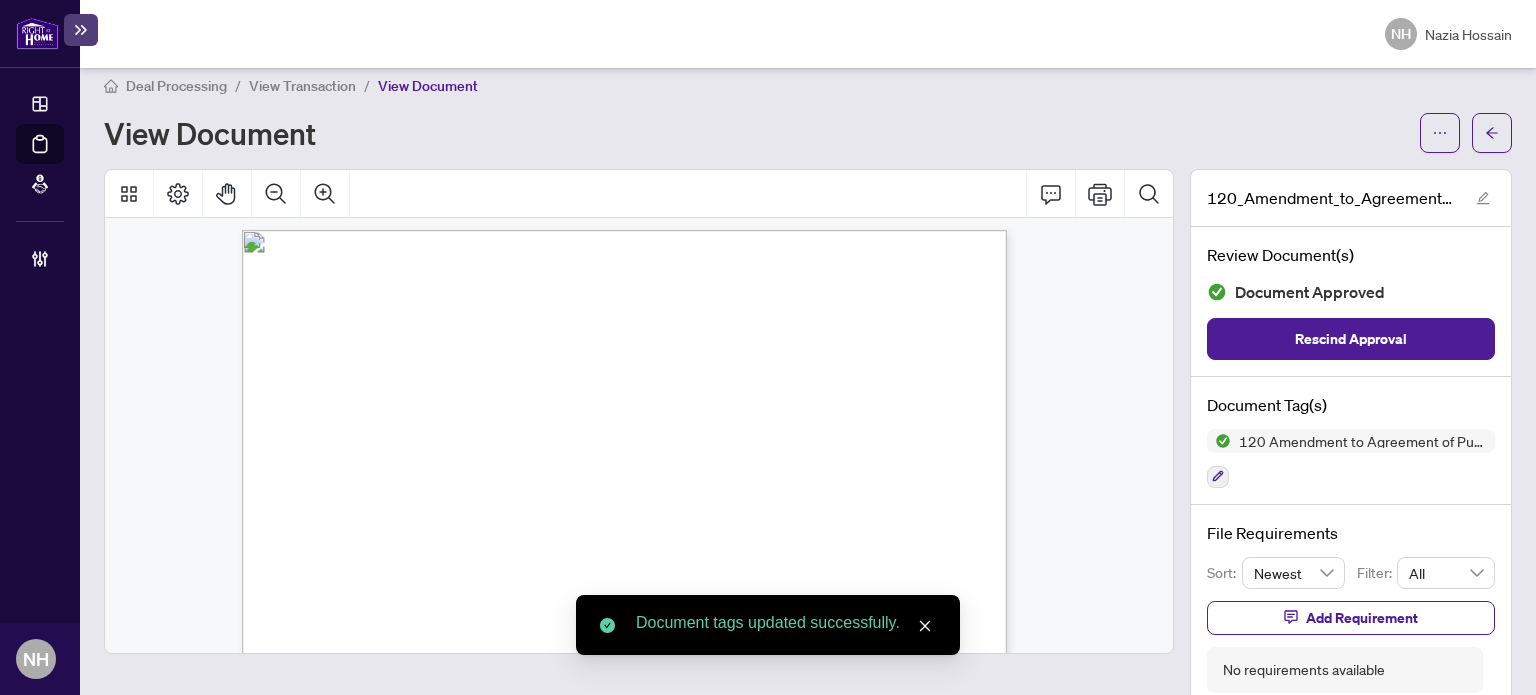 click on "View Transaction" at bounding box center [302, 86] 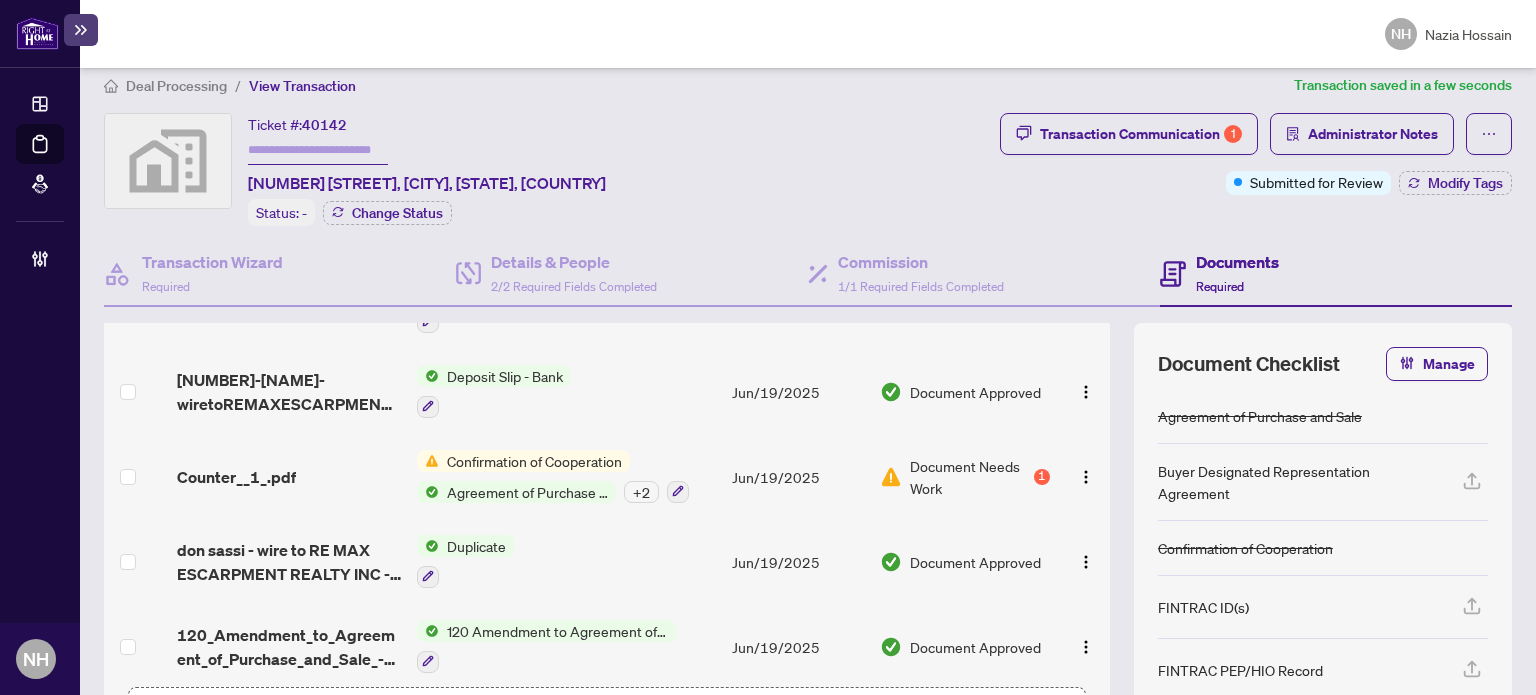 scroll, scrollTop: 215, scrollLeft: 0, axis: vertical 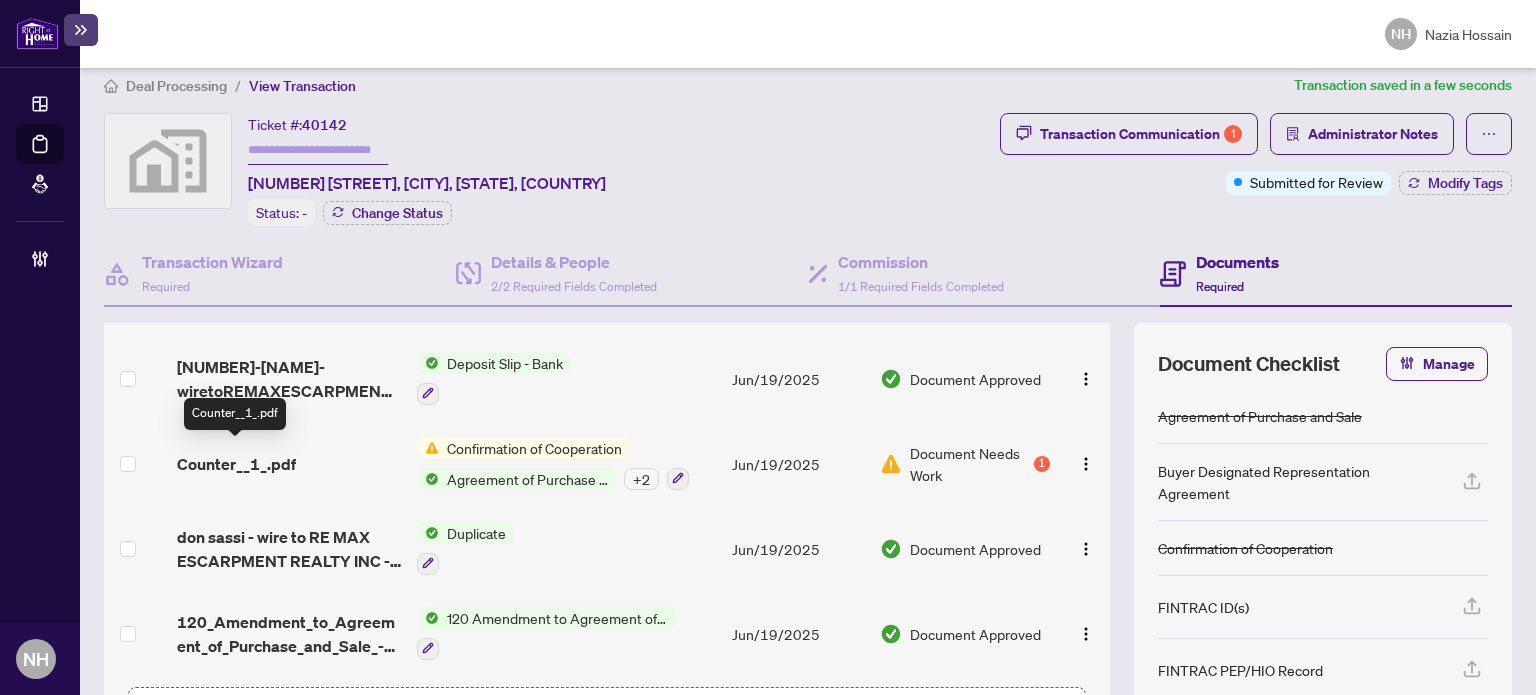 click on "Counter__1_.pdf" at bounding box center [236, 464] 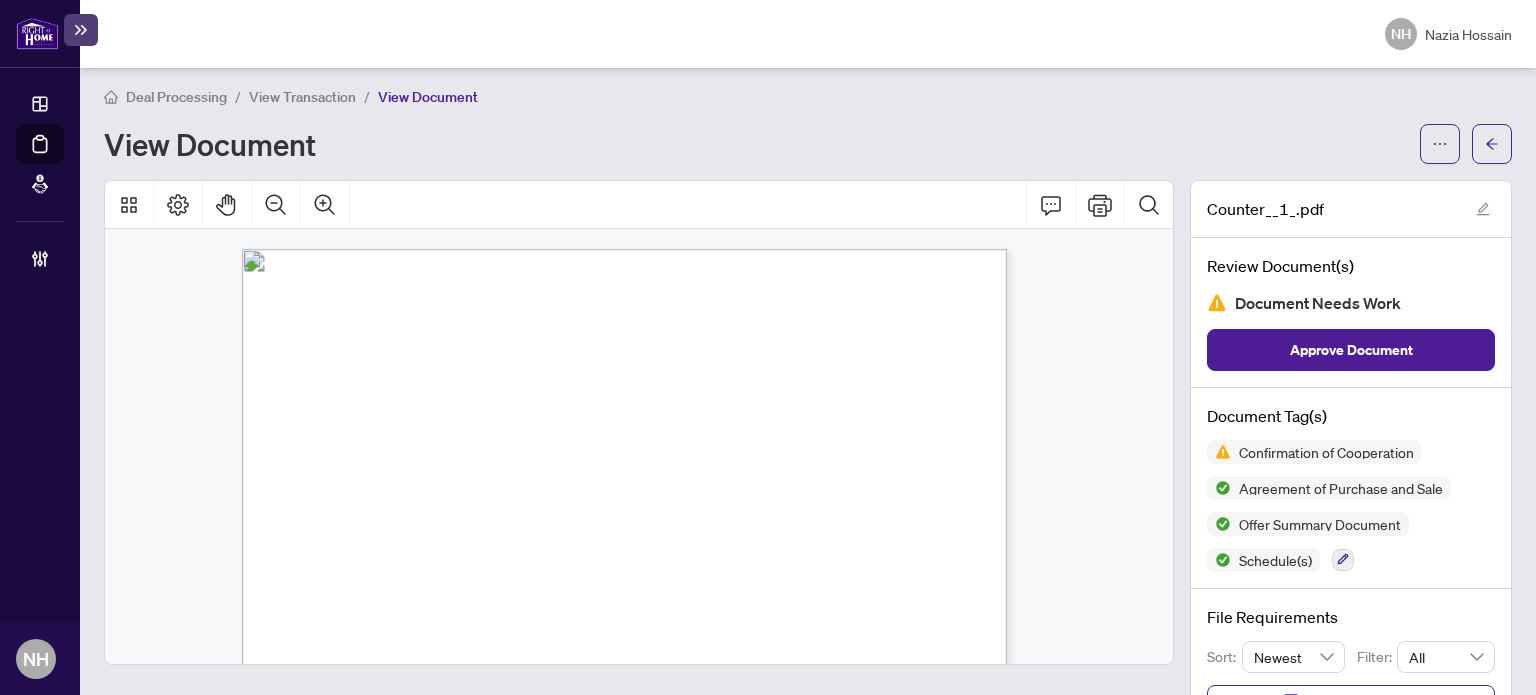 scroll, scrollTop: 0, scrollLeft: 0, axis: both 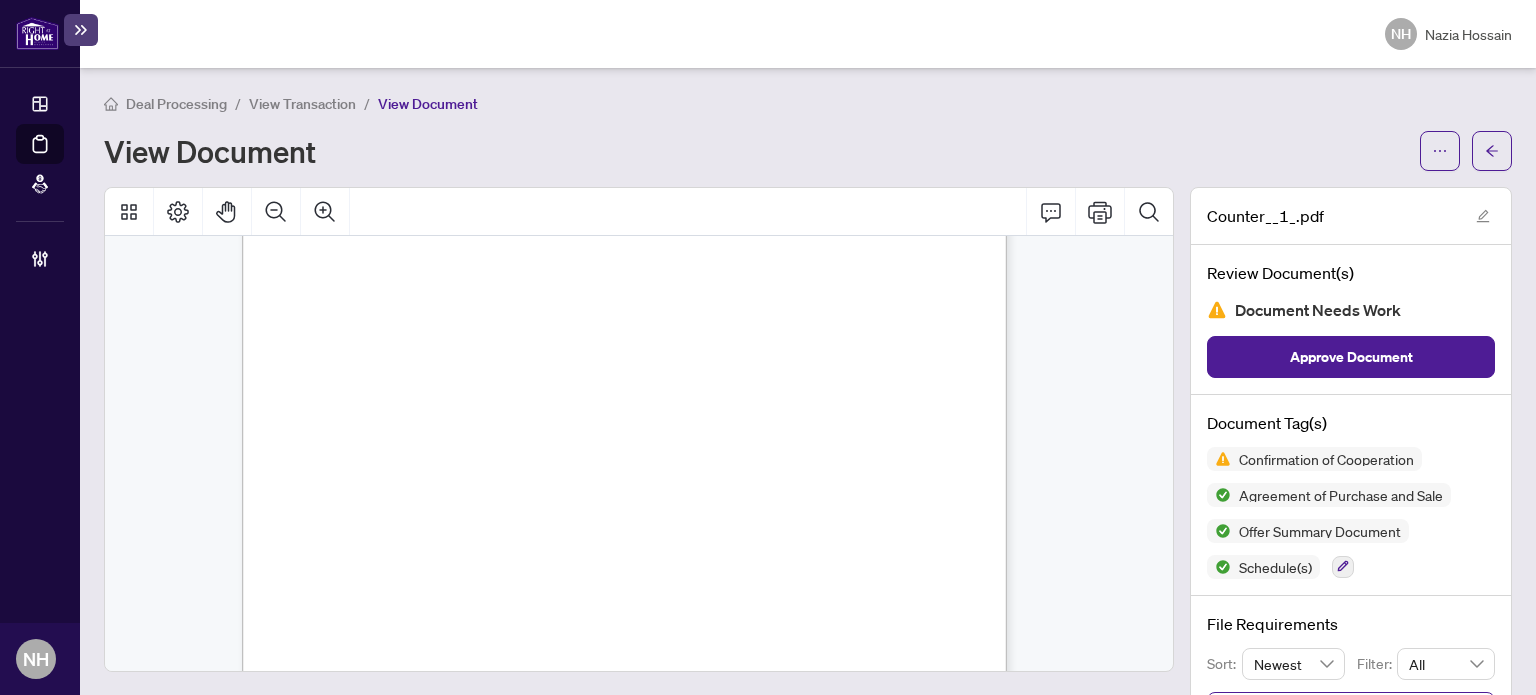 drag, startPoint x: 353, startPoint y: 91, endPoint x: 337, endPoint y: 96, distance: 16.763054 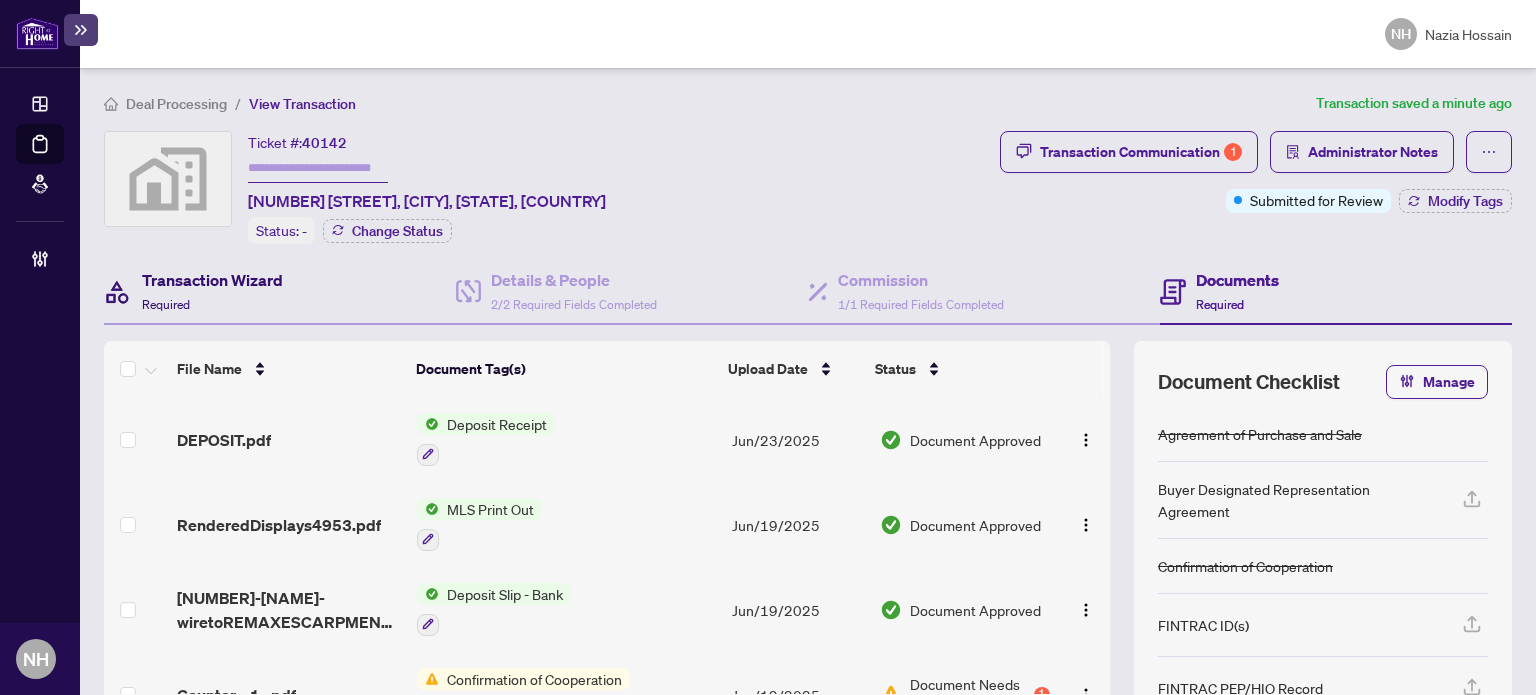 click on "Transaction Wizard" at bounding box center (212, 280) 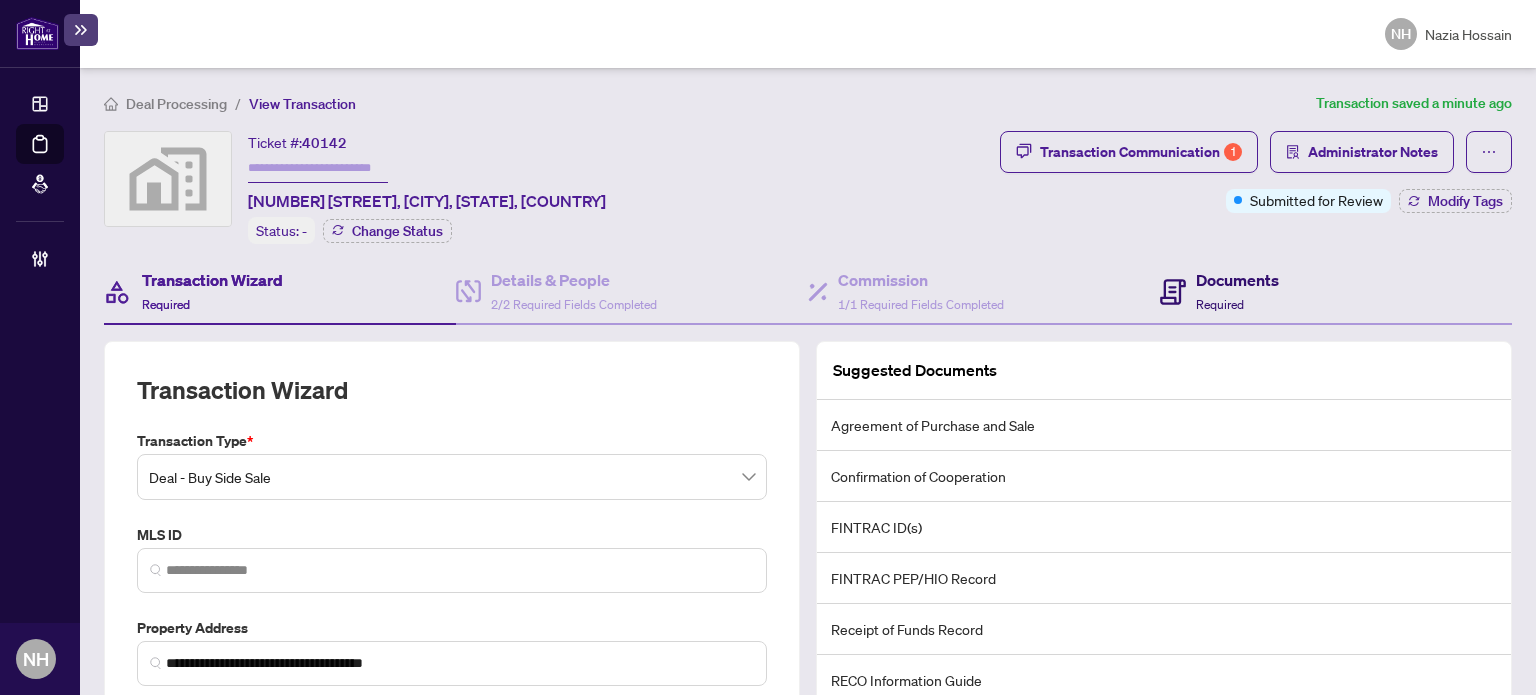 click on "Required" at bounding box center (1220, 304) 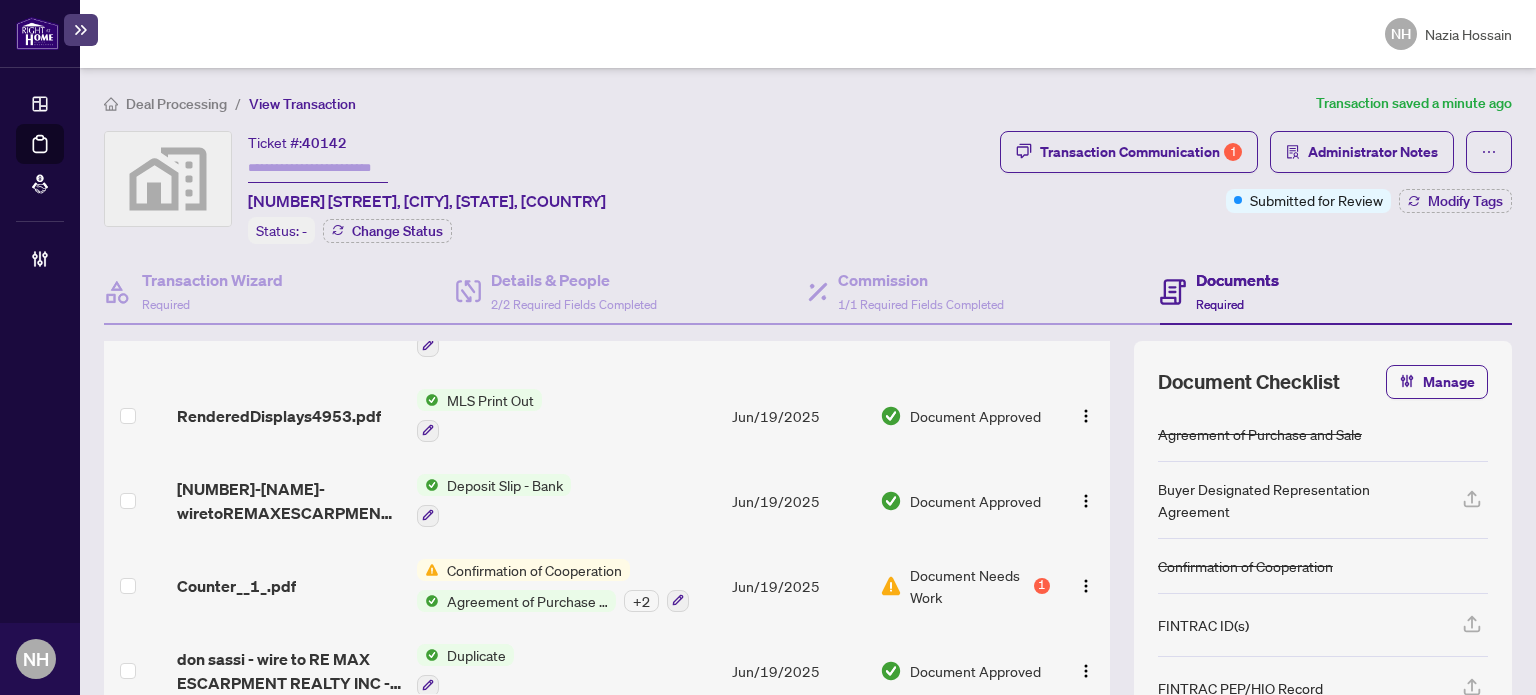 scroll, scrollTop: 215, scrollLeft: 0, axis: vertical 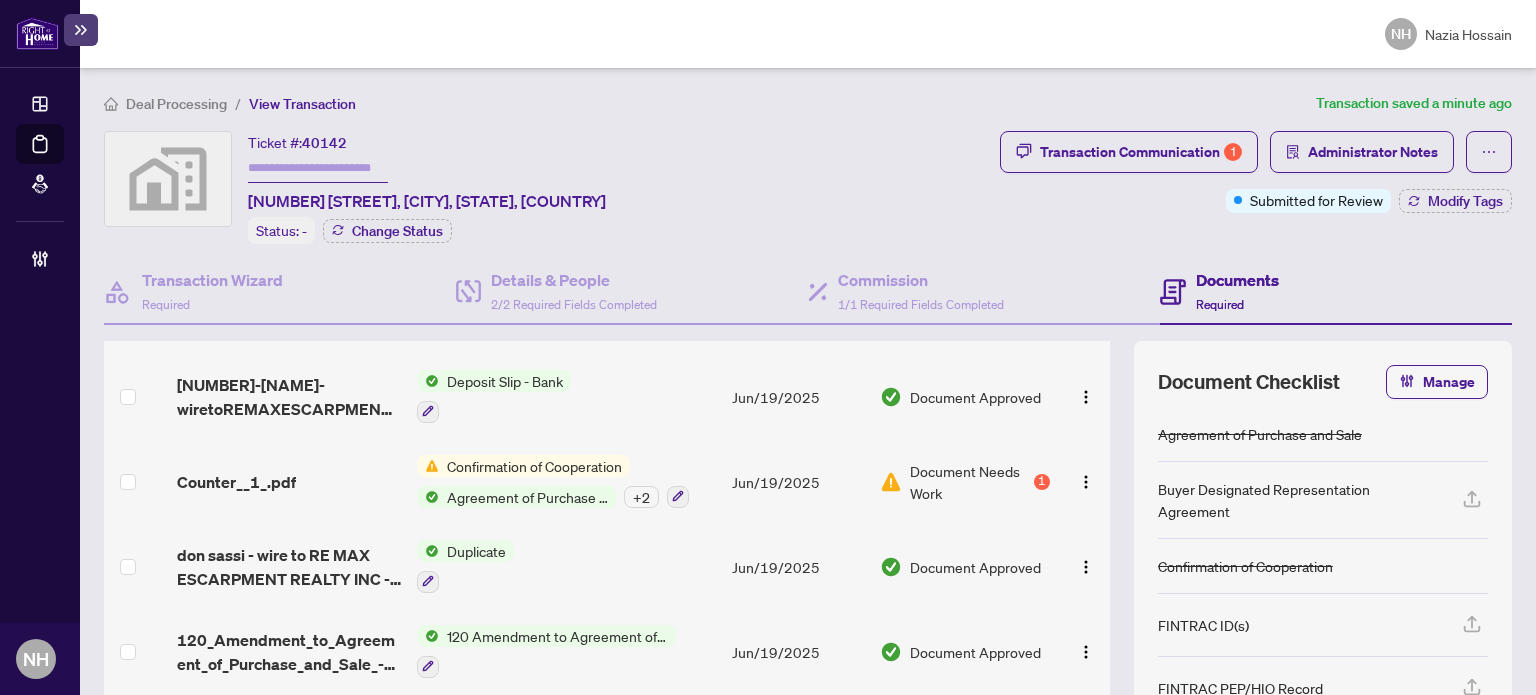click on "Counter__1_.pdf" at bounding box center (289, 481) 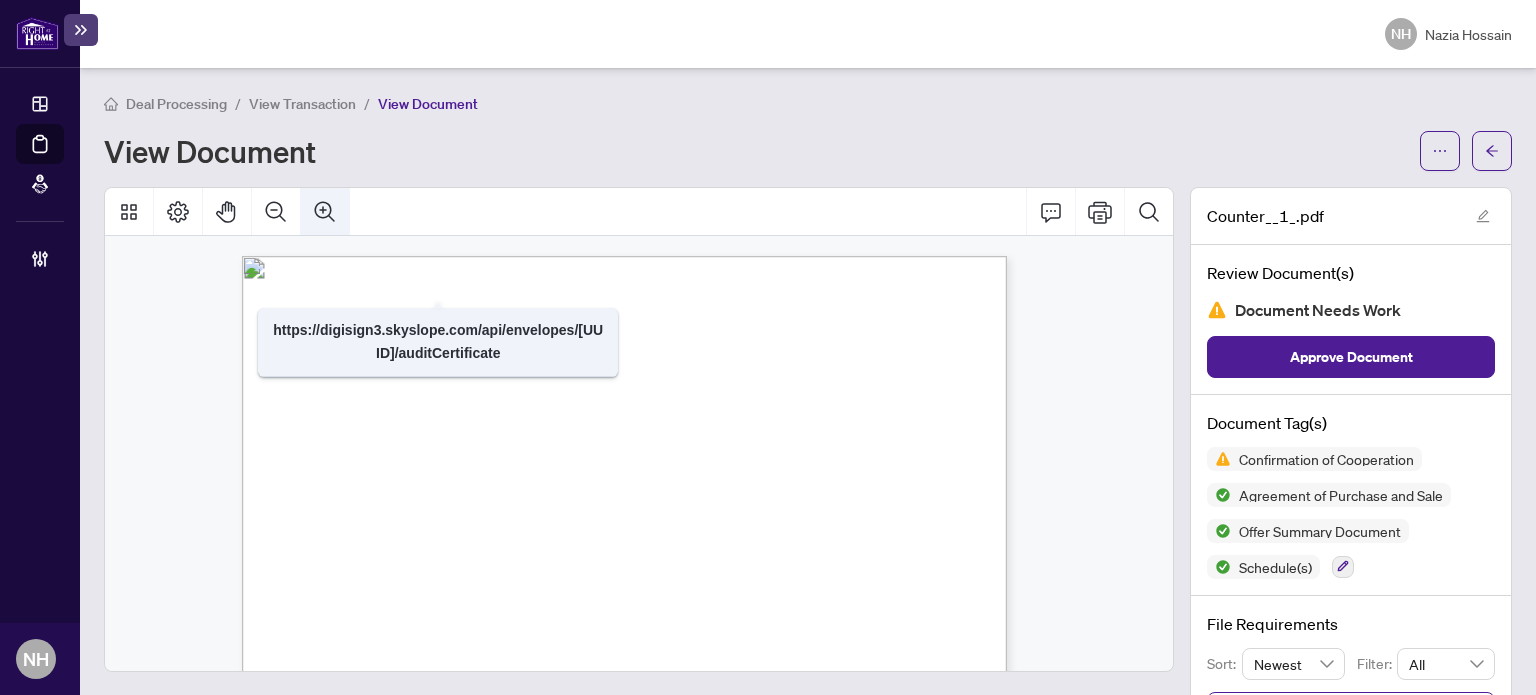 click 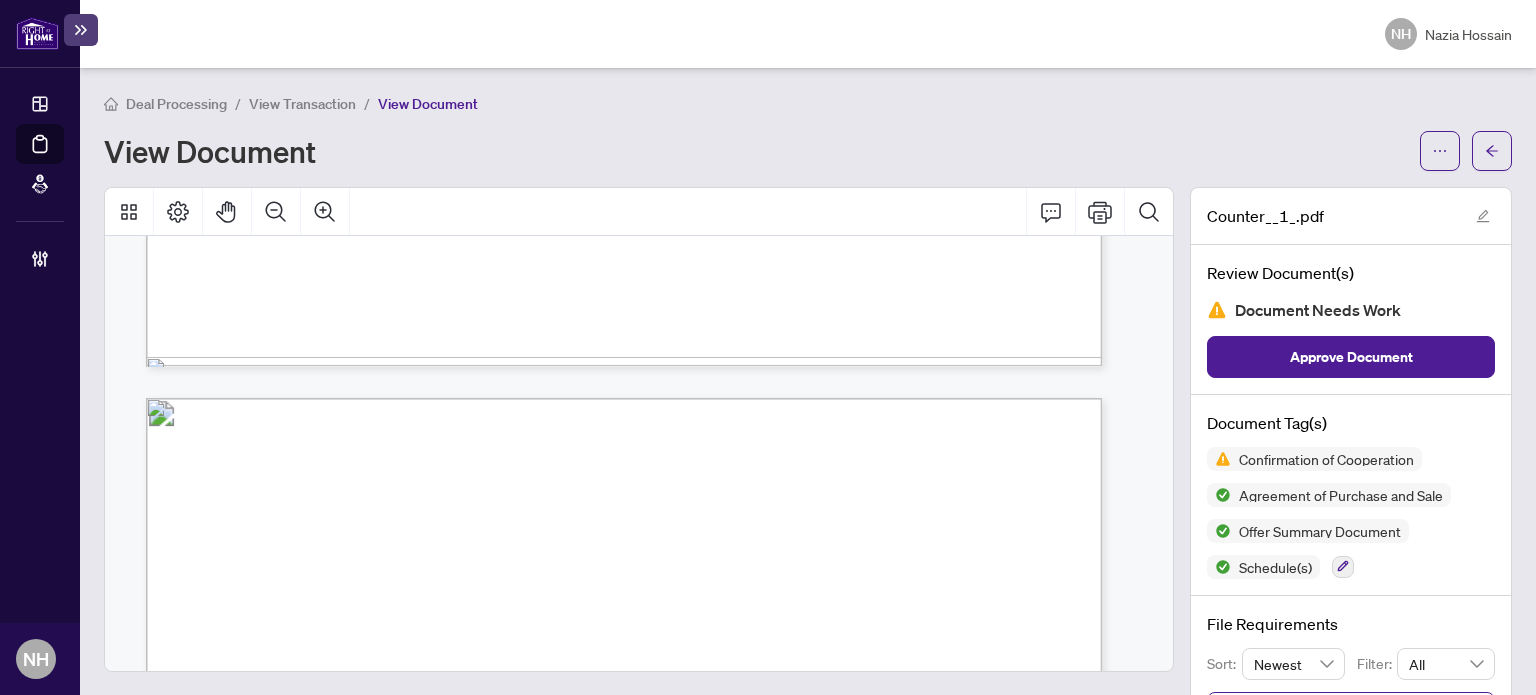 scroll, scrollTop: 10206, scrollLeft: 0, axis: vertical 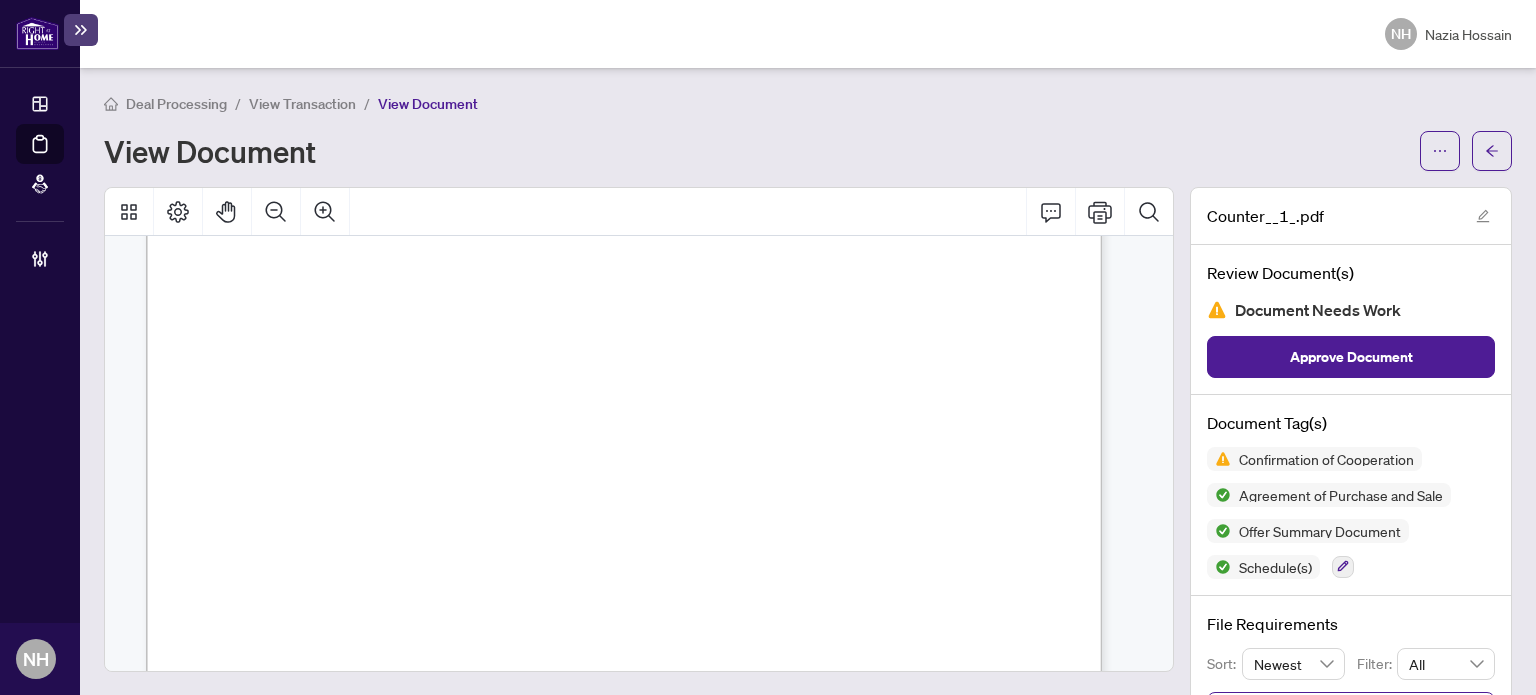 drag, startPoint x: 360, startPoint y: 107, endPoint x: 332, endPoint y: 104, distance: 28.160255 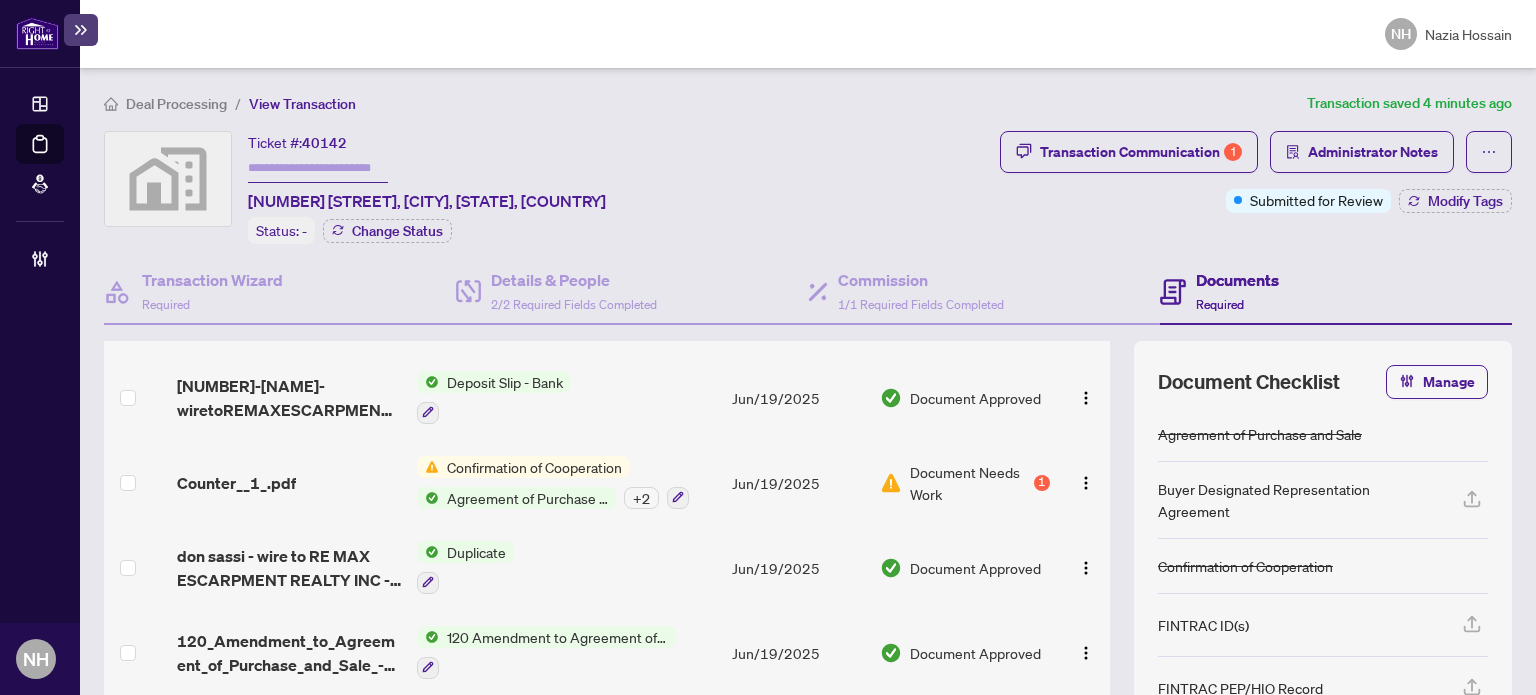 scroll, scrollTop: 215, scrollLeft: 0, axis: vertical 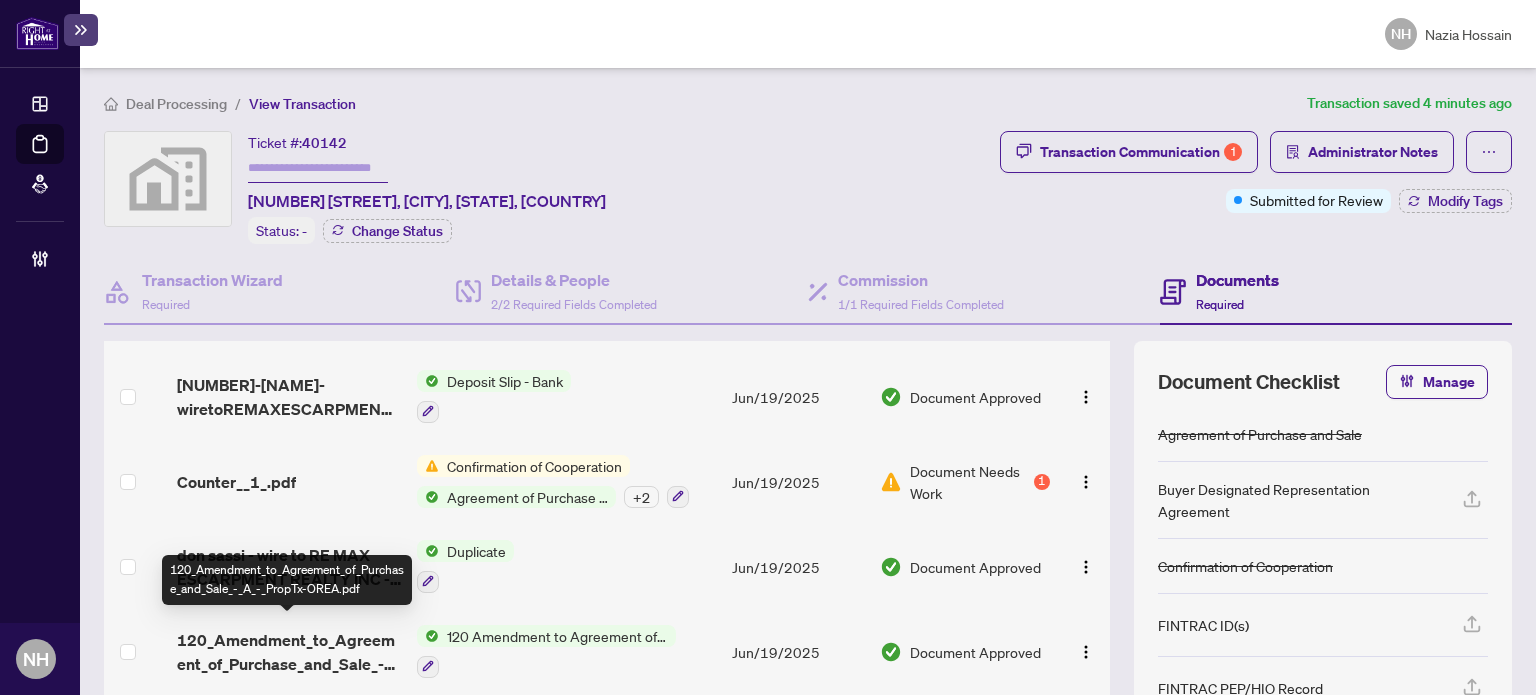 click on "120_Amendment_to_Agreement_of_Purchase_and_Sale_-_A_-_PropTx-OREA.pdf" at bounding box center [289, 652] 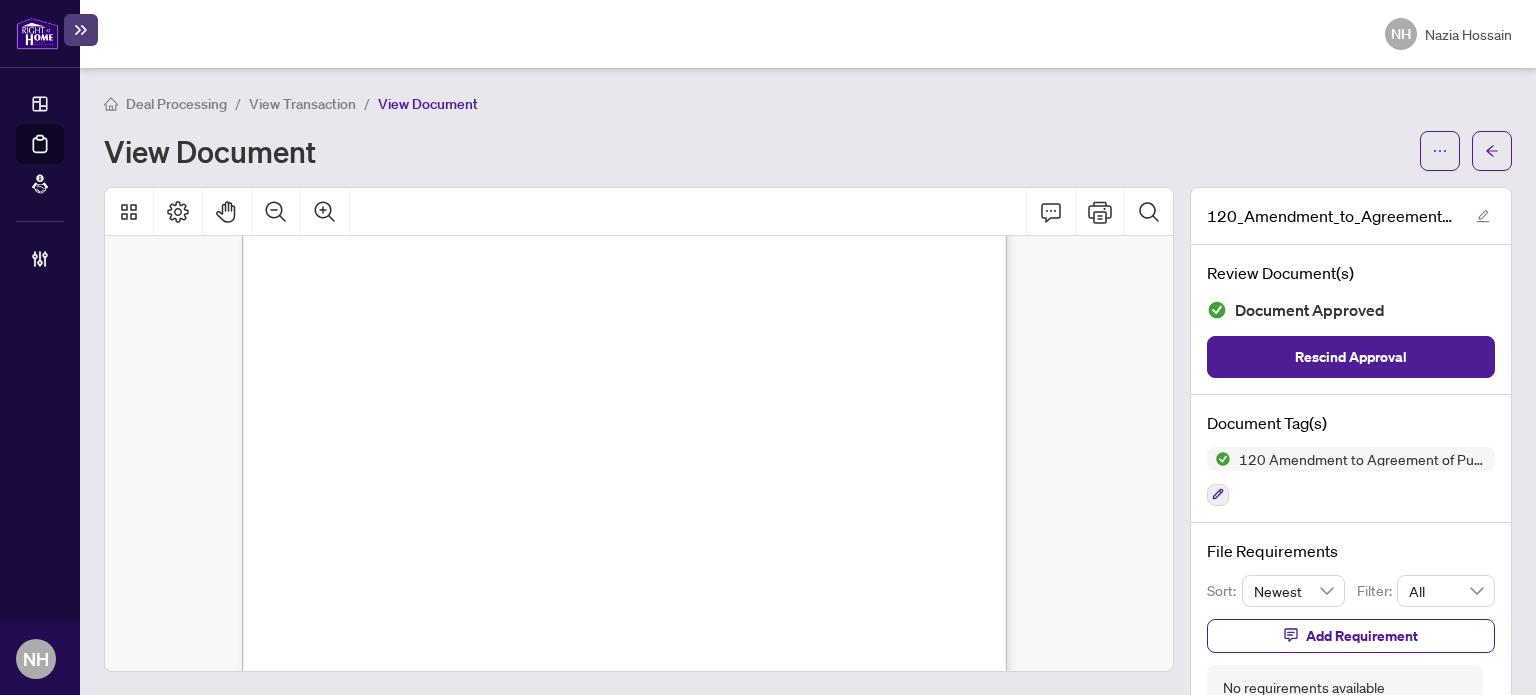 scroll, scrollTop: 1400, scrollLeft: 0, axis: vertical 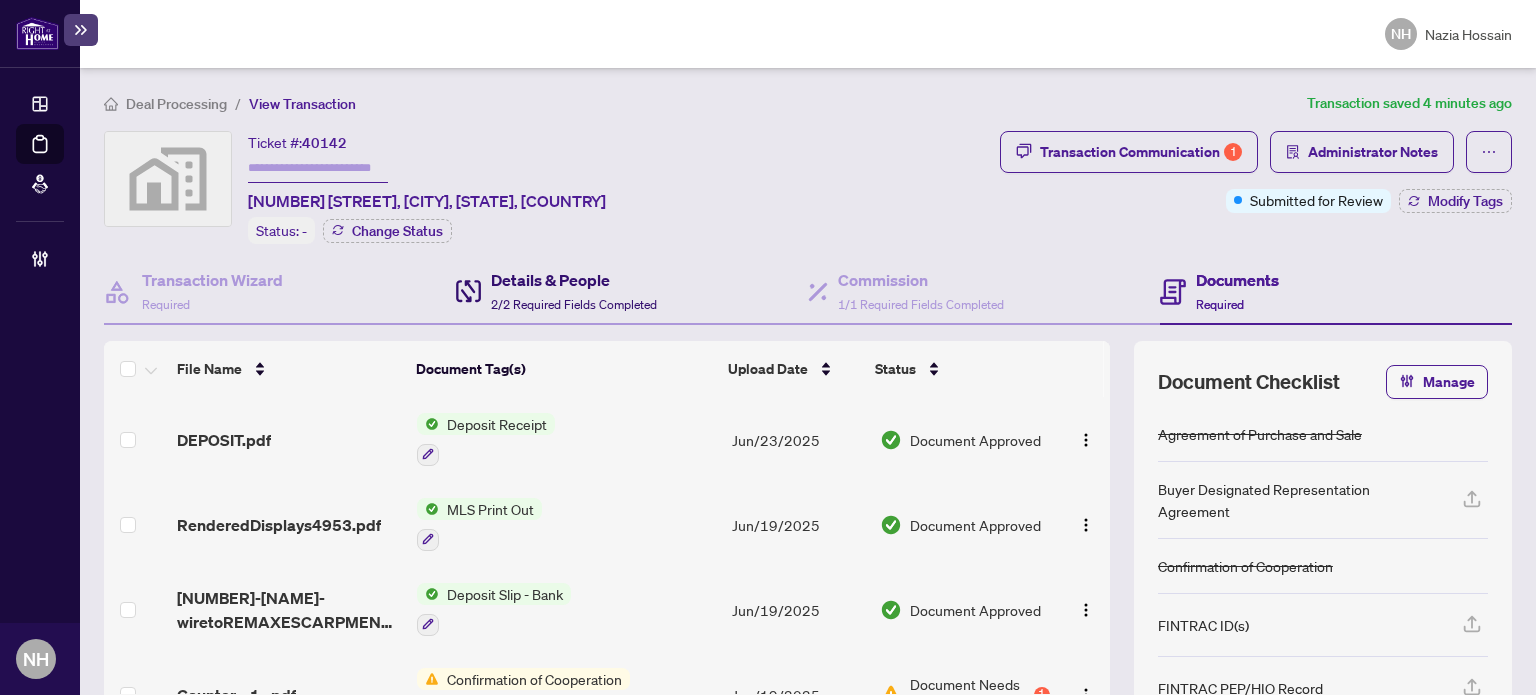 click on "2/2 Required Fields Completed" at bounding box center (574, 304) 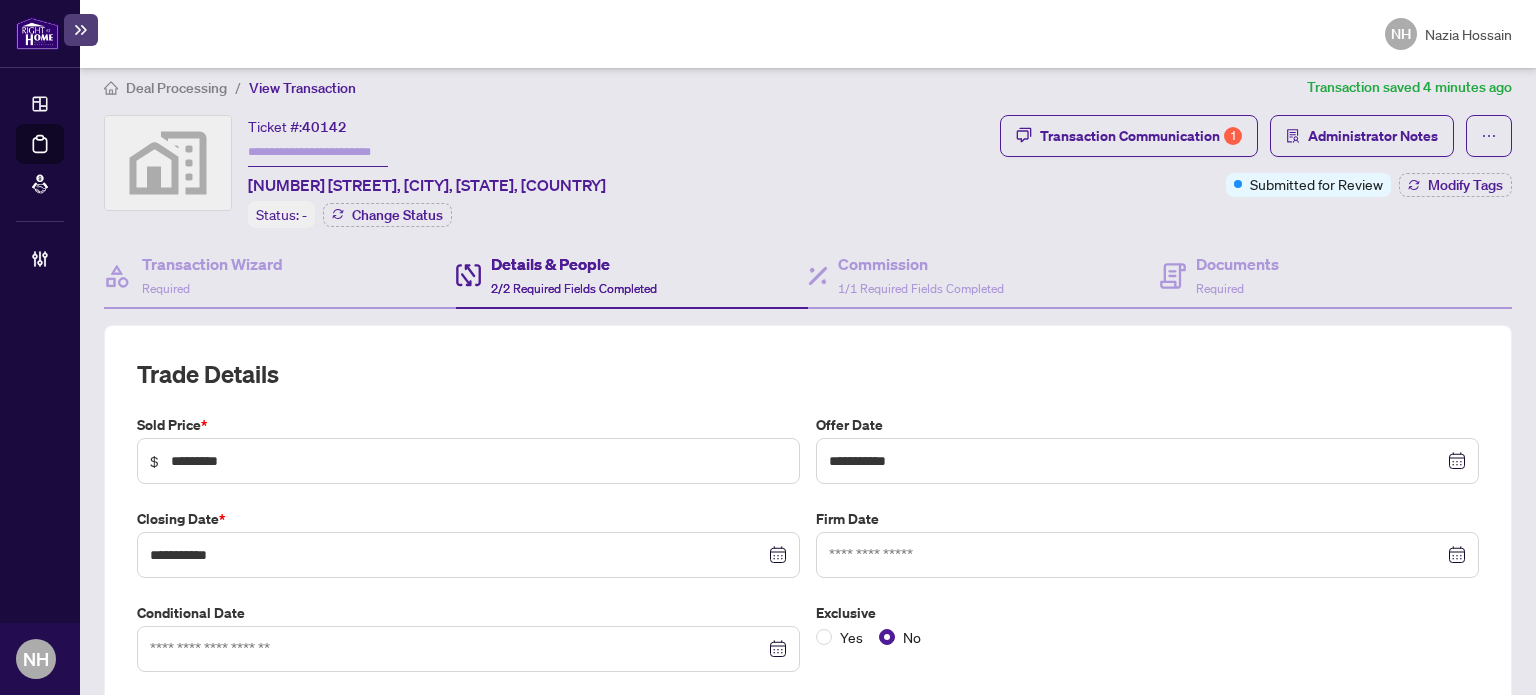 scroll, scrollTop: 0, scrollLeft: 0, axis: both 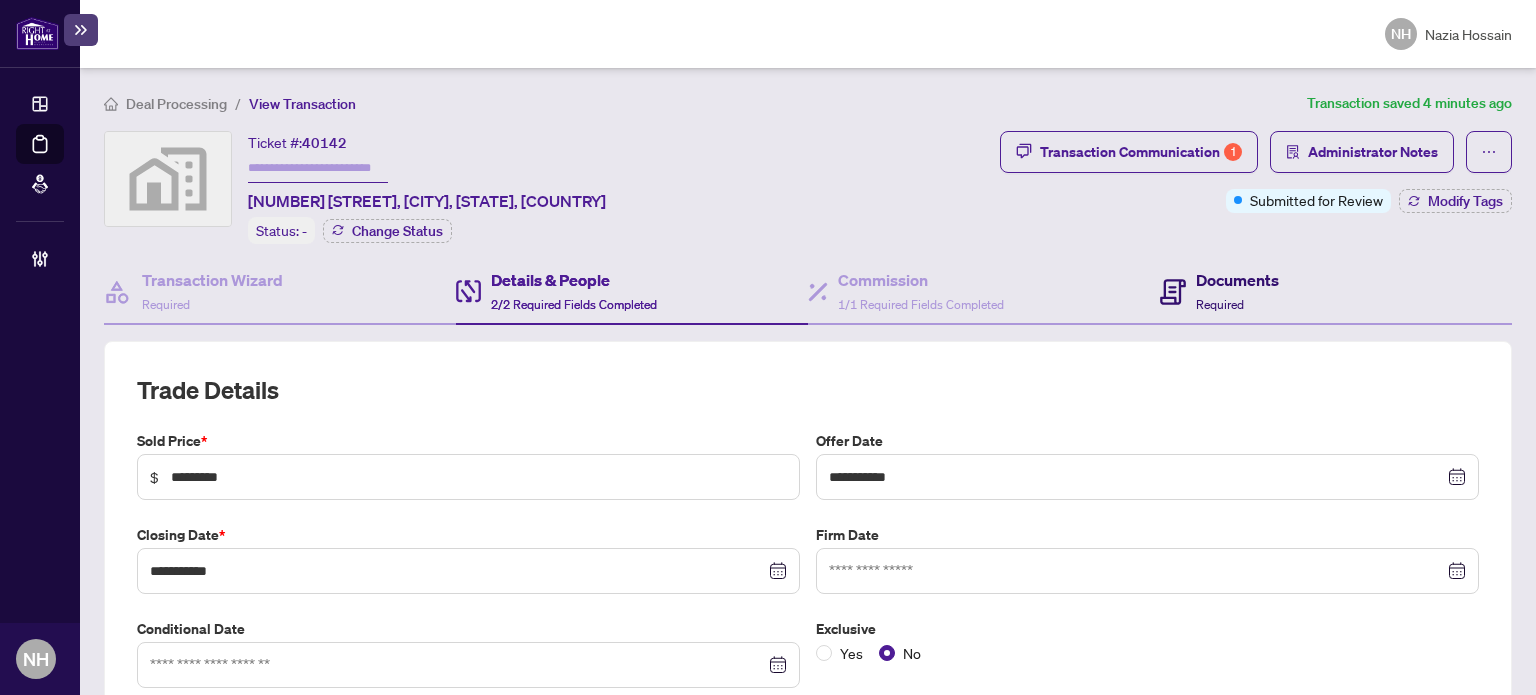 click on "Required" at bounding box center (1220, 304) 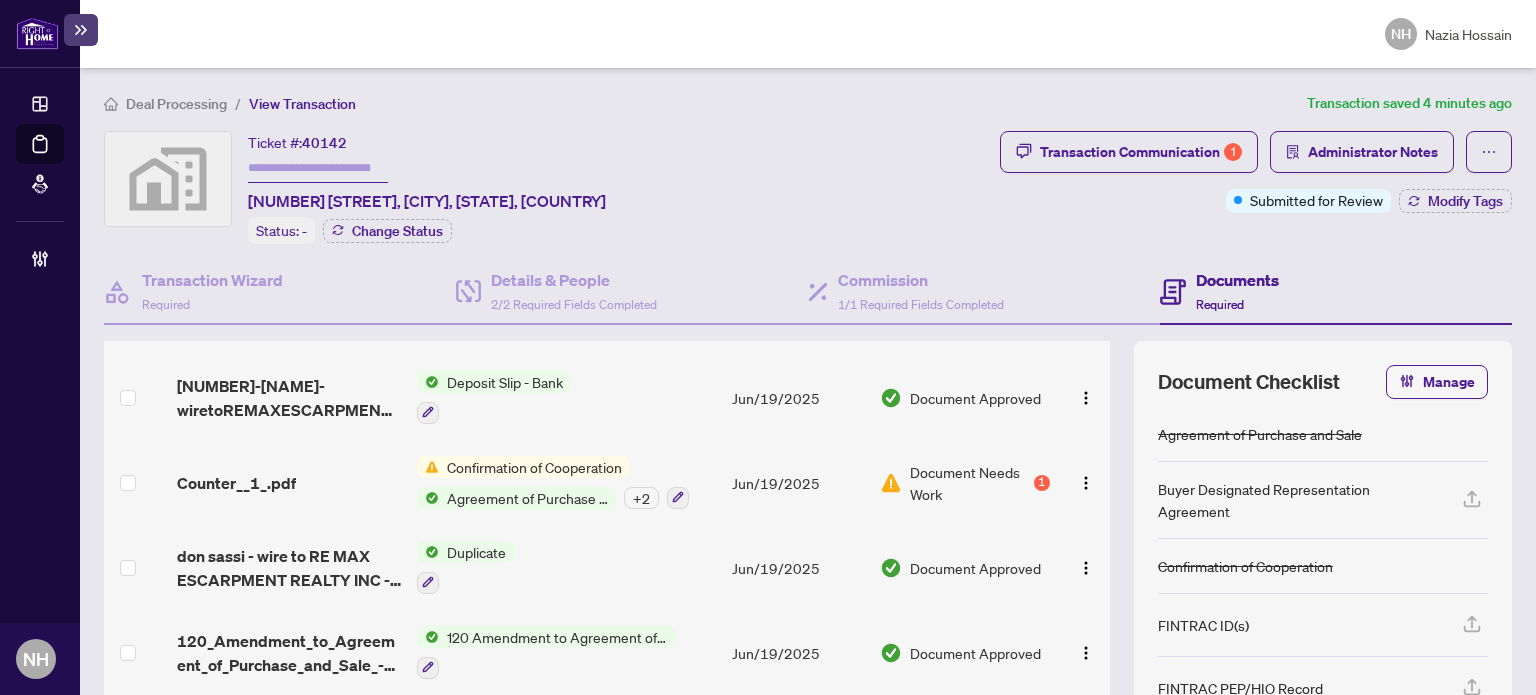 scroll, scrollTop: 215, scrollLeft: 0, axis: vertical 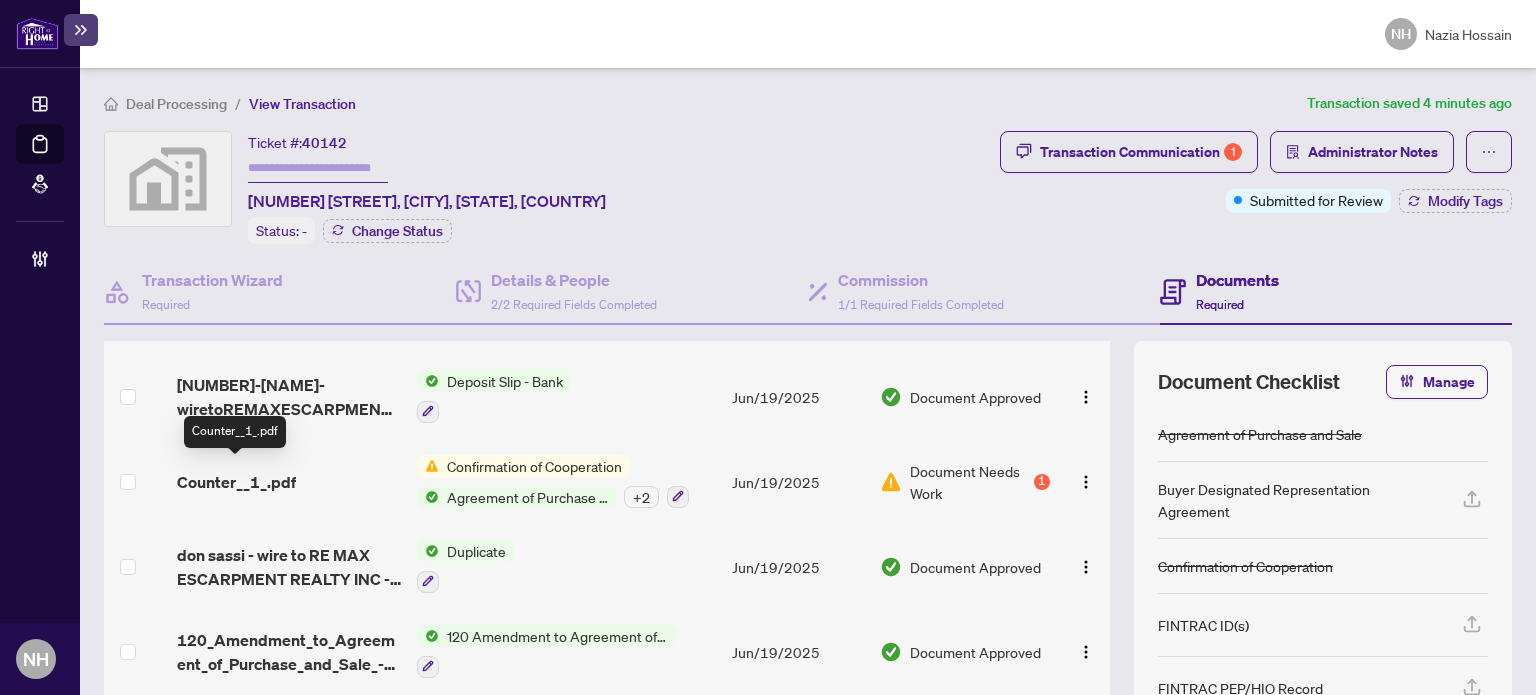 click on "Counter__1_.pdf" at bounding box center (236, 482) 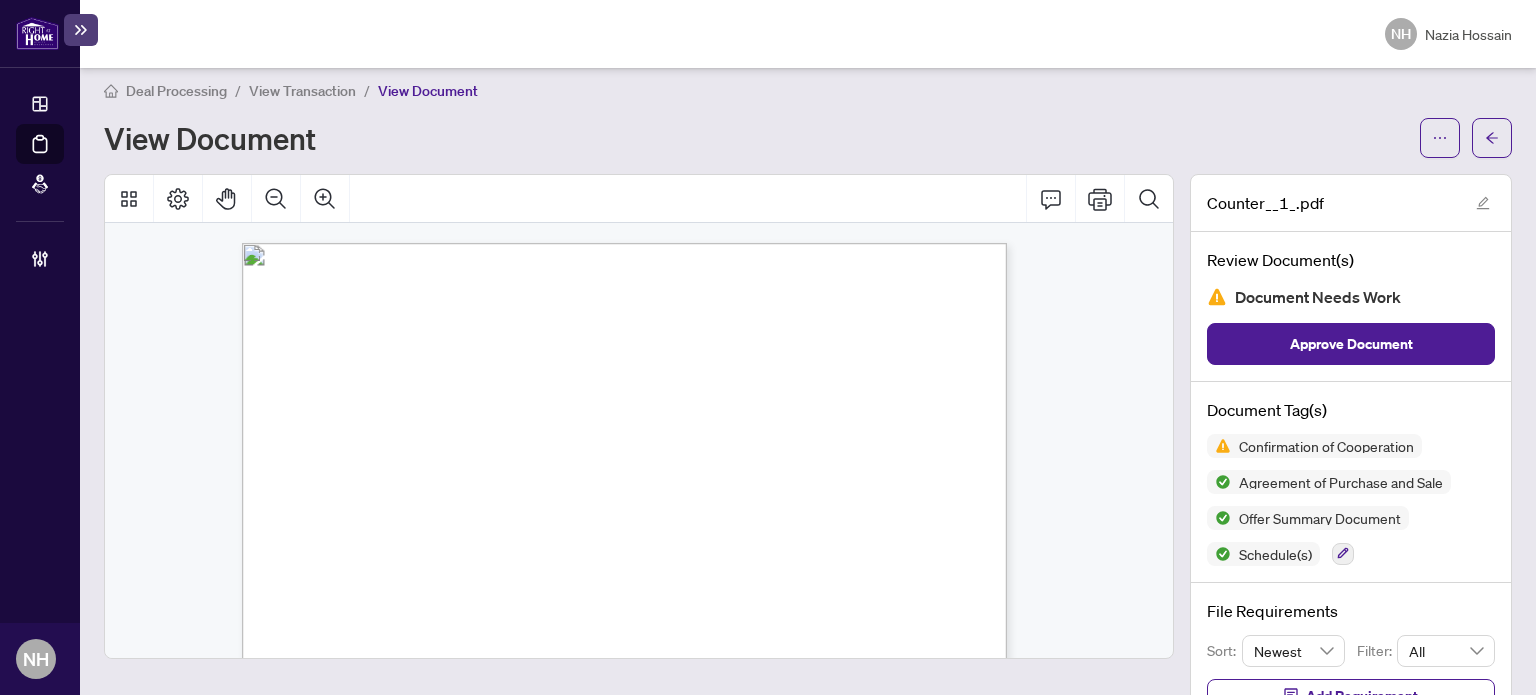 scroll, scrollTop: 0, scrollLeft: 0, axis: both 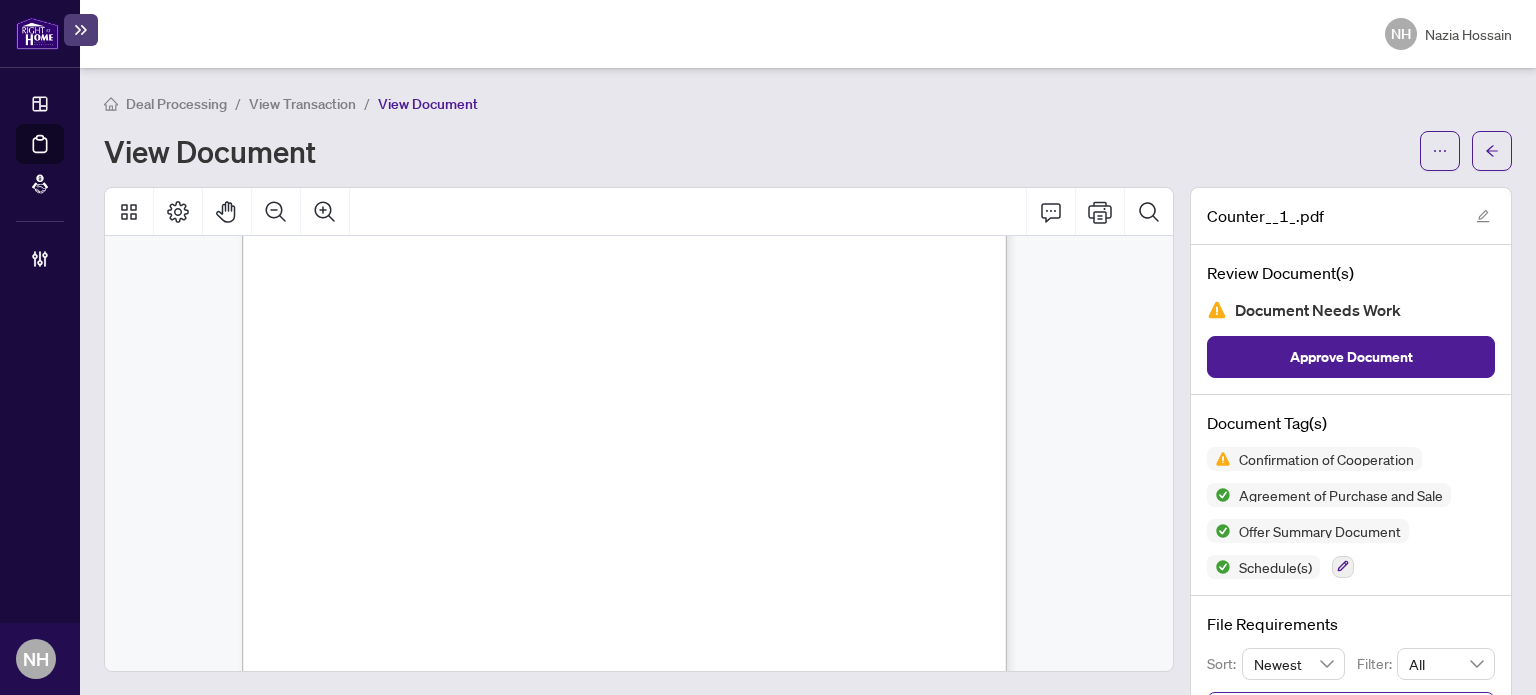 click on "View Transaction" at bounding box center (302, 104) 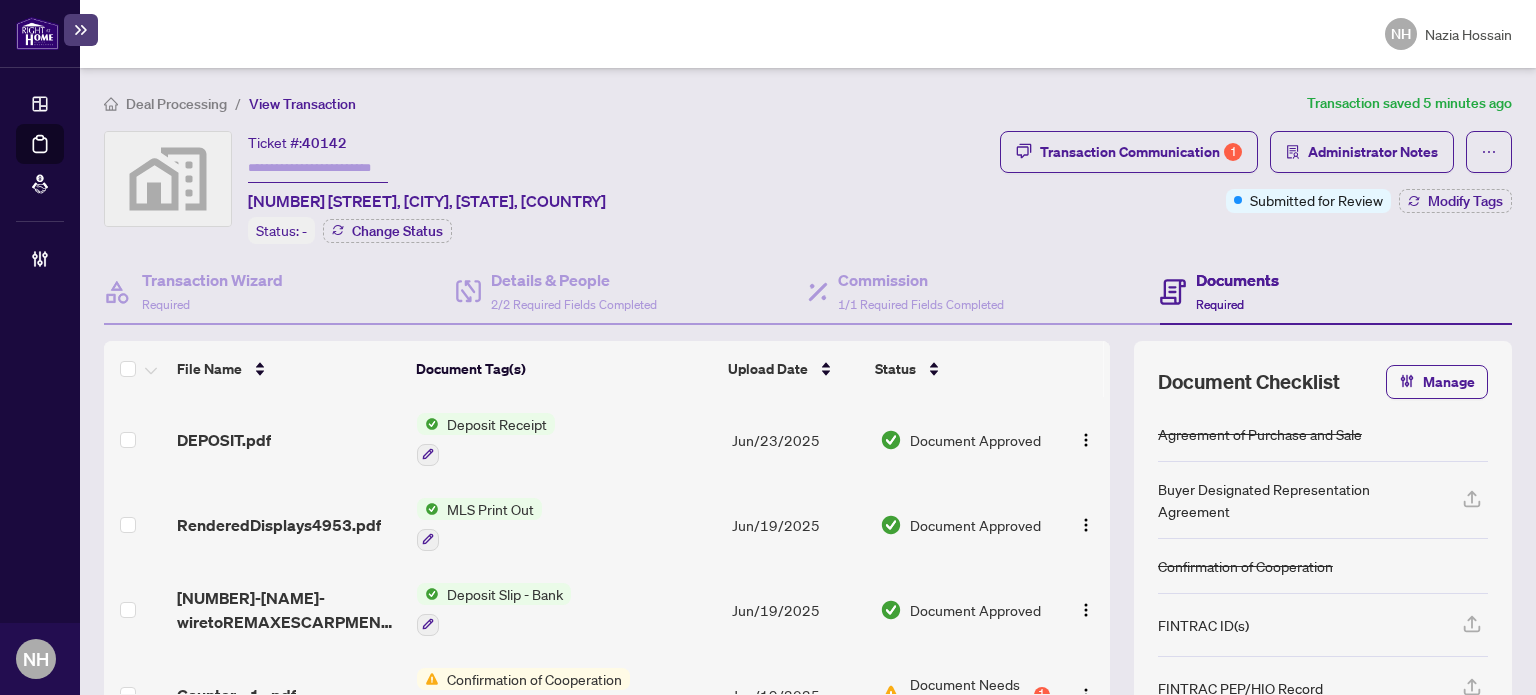 click on "DEPOSIT.pdf" at bounding box center [224, 440] 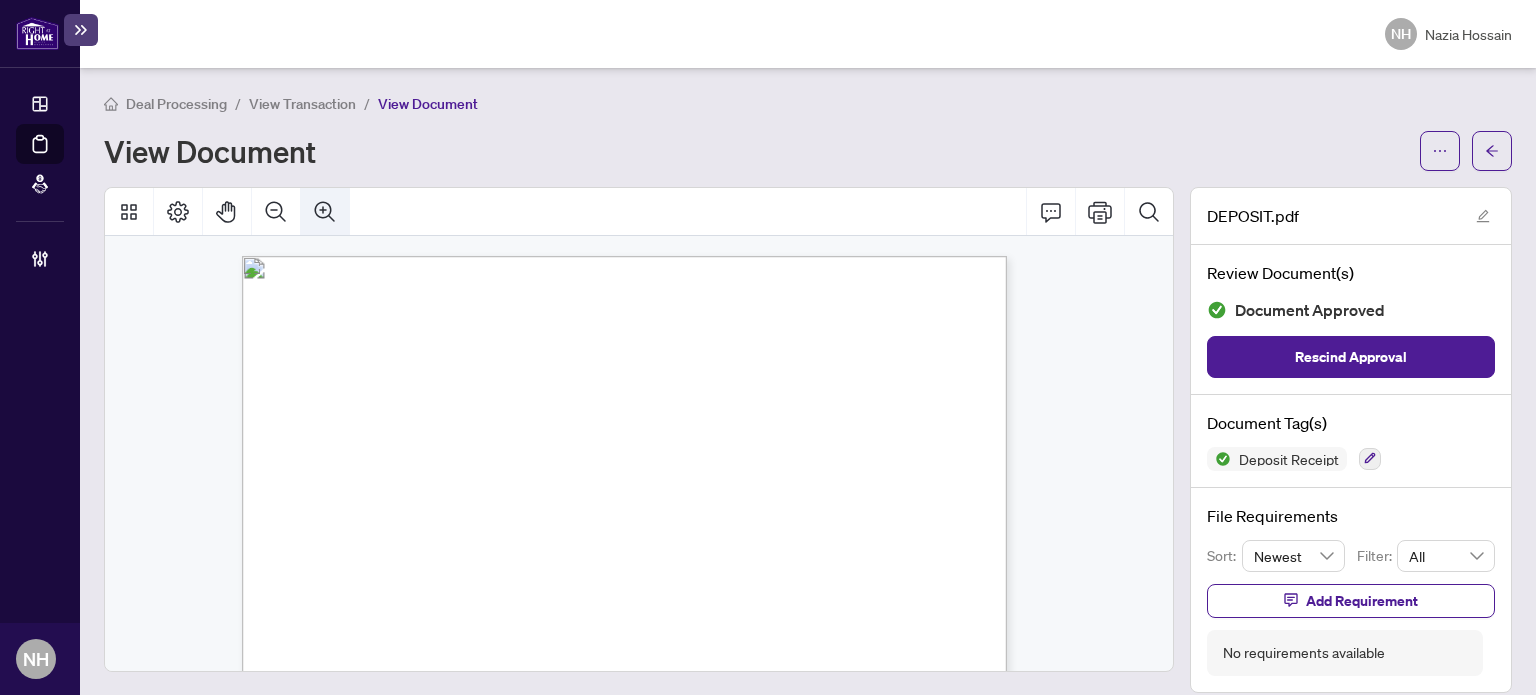 click 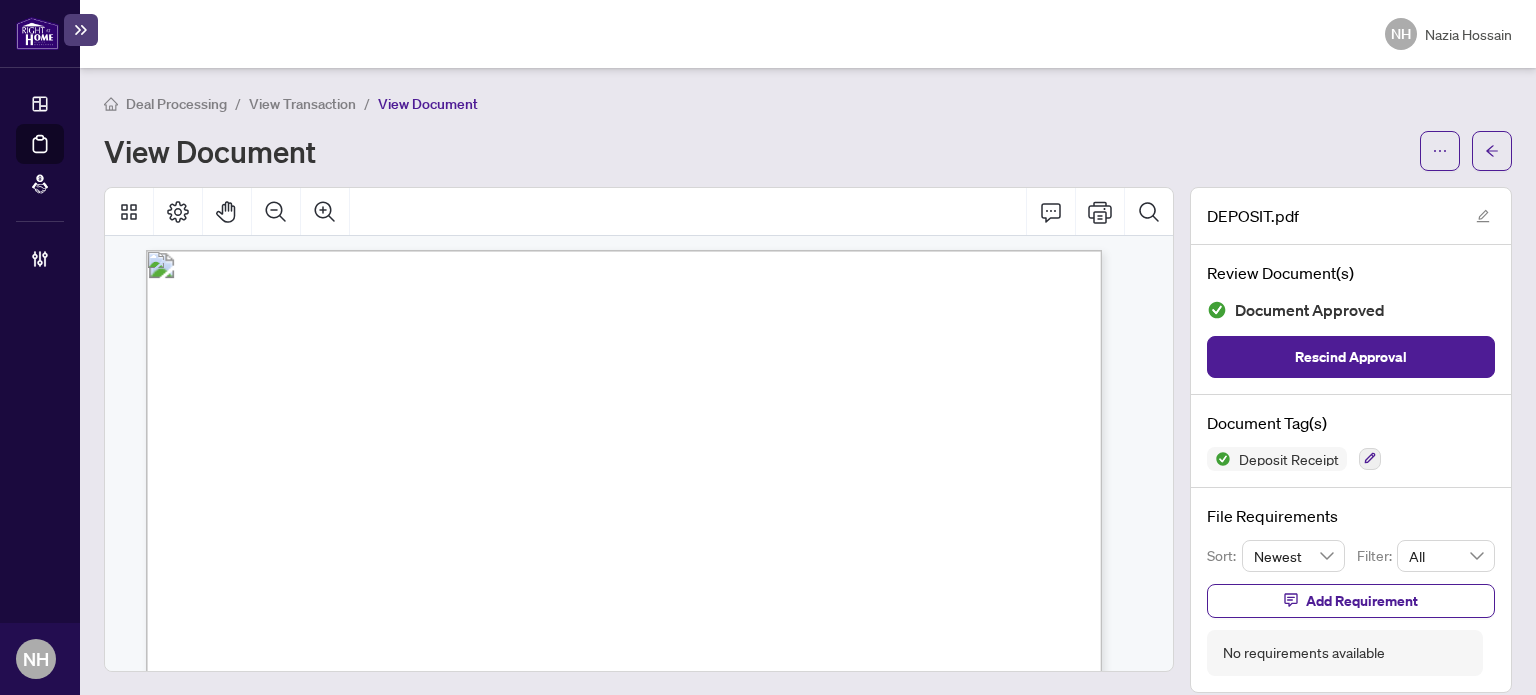 scroll, scrollTop: 306, scrollLeft: 0, axis: vertical 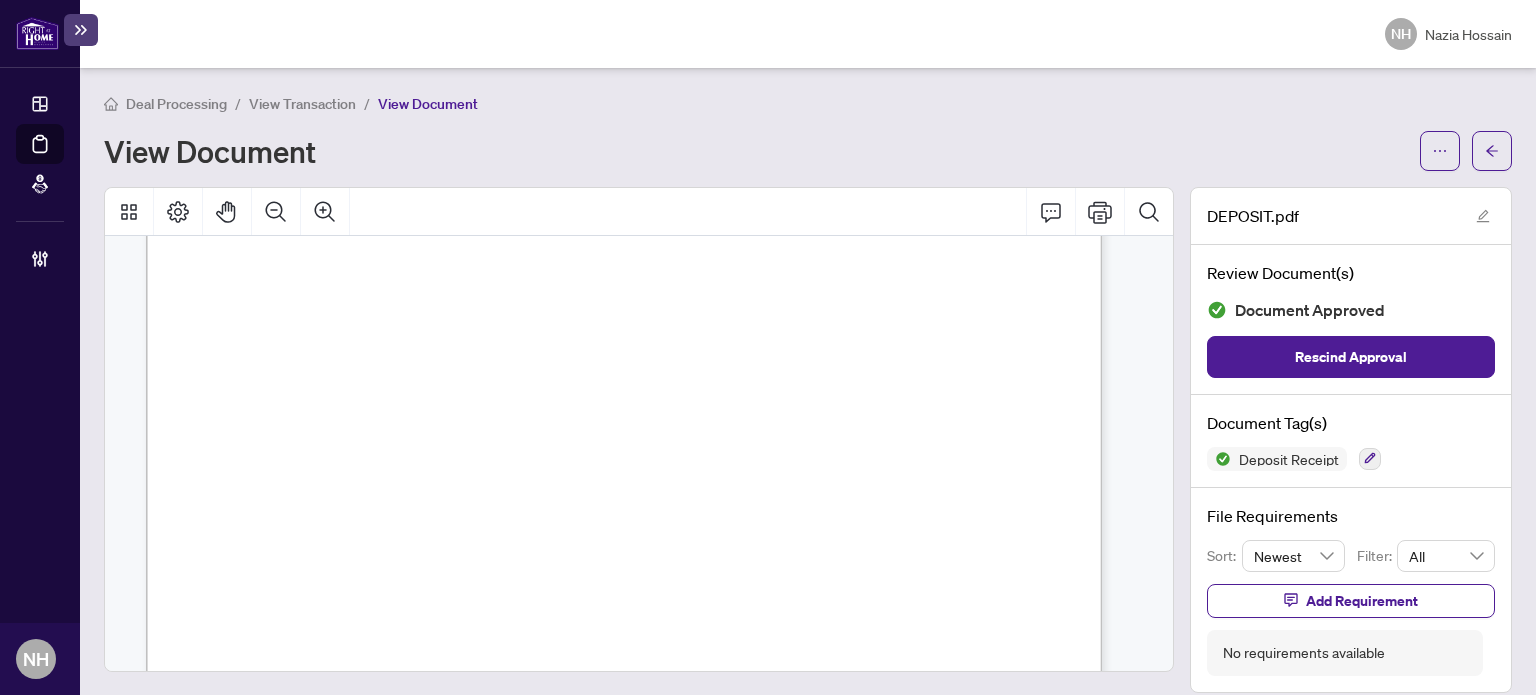 click on "View Transaction" at bounding box center [302, 104] 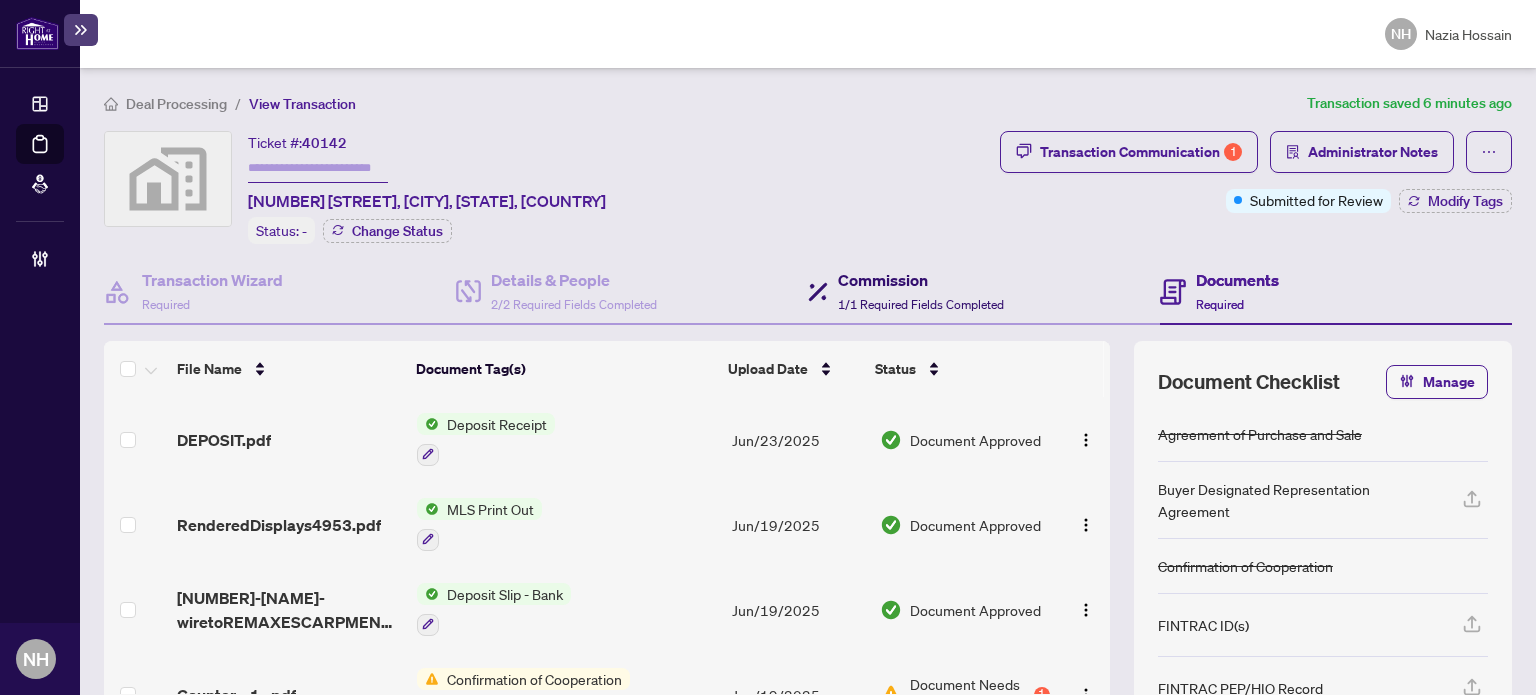 drag, startPoint x: 903, startPoint y: 288, endPoint x: 892, endPoint y: 293, distance: 12.083046 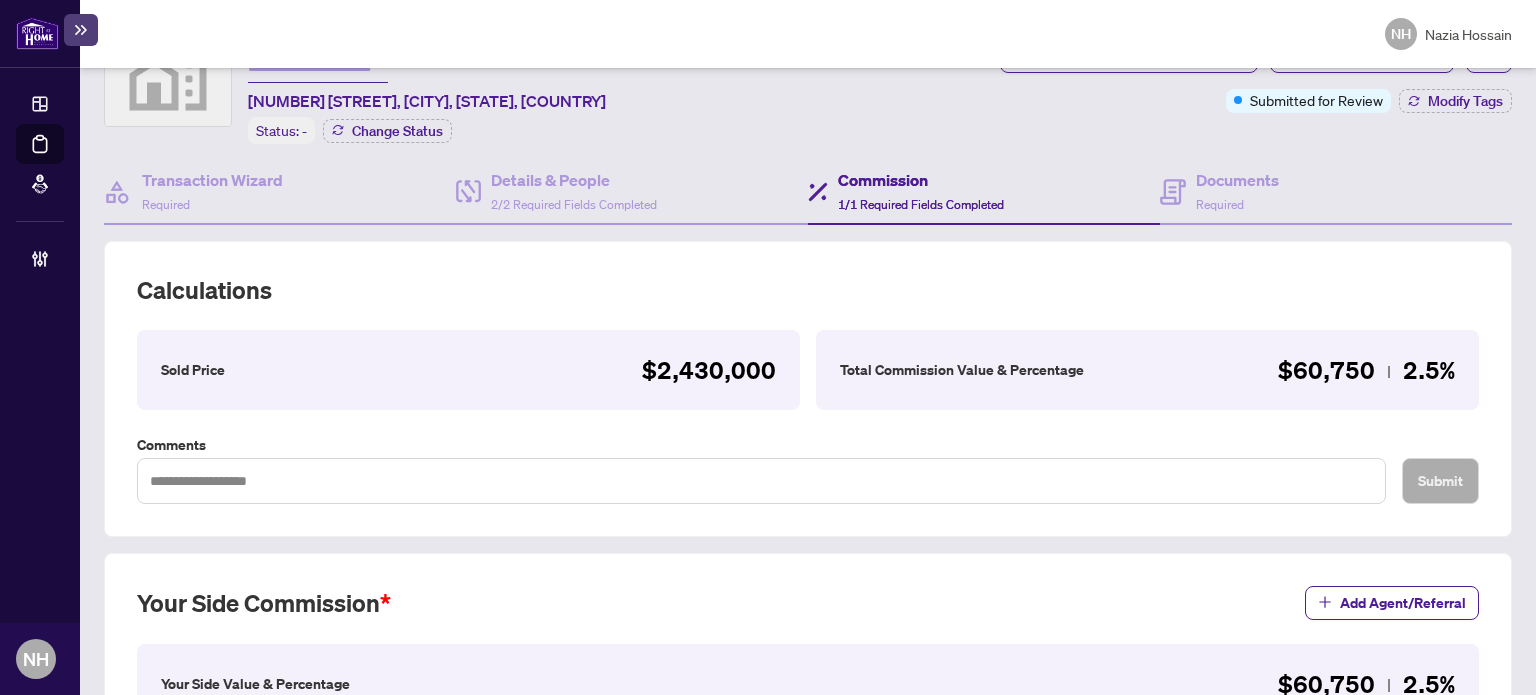 scroll, scrollTop: 0, scrollLeft: 0, axis: both 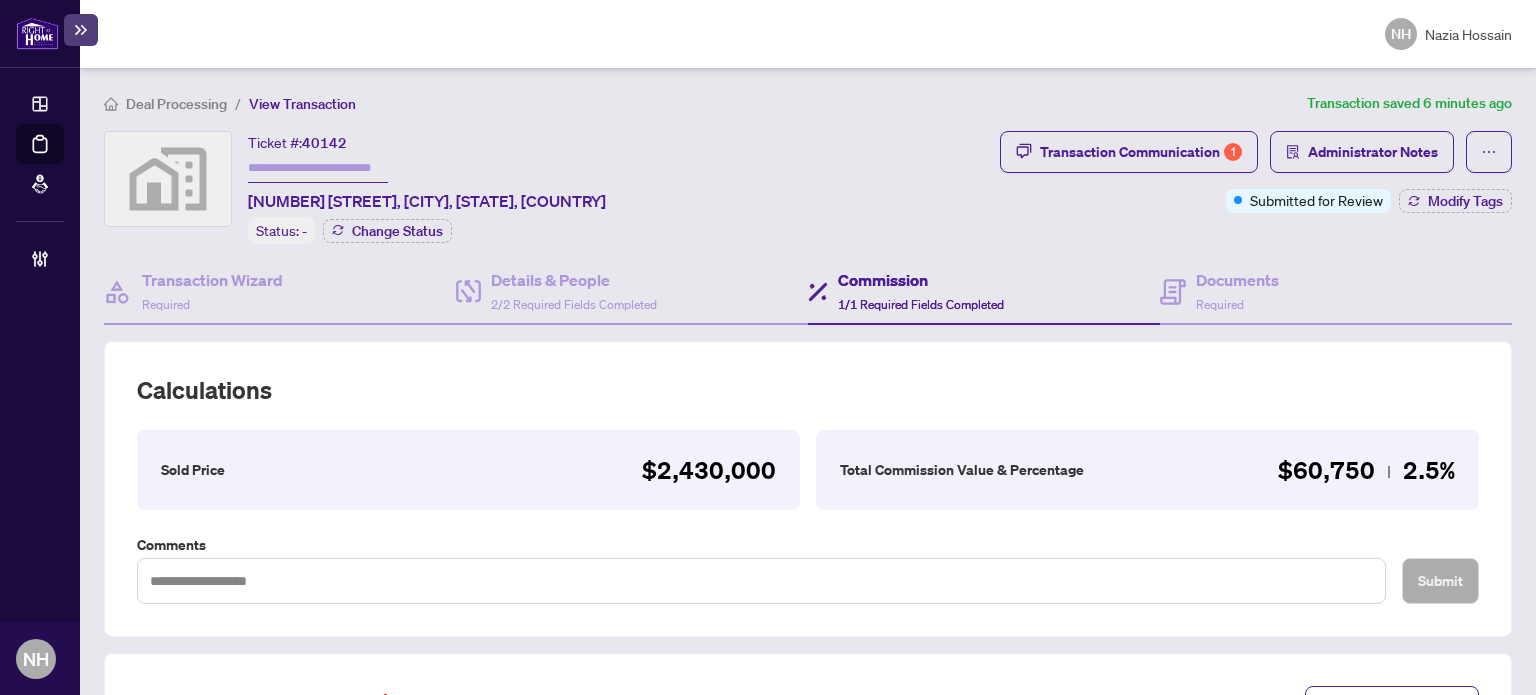 click on "Commission 1/1 Required Fields Completed" at bounding box center [921, 291] 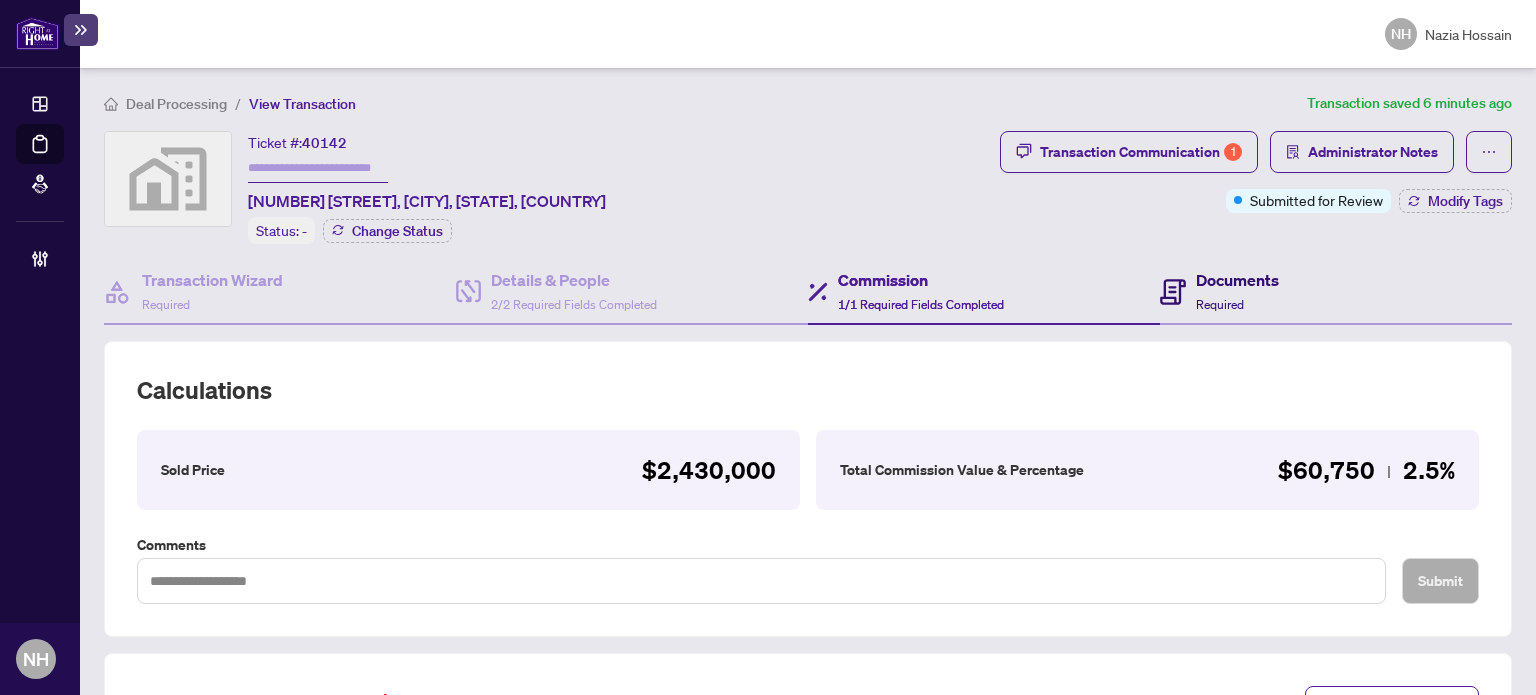 click 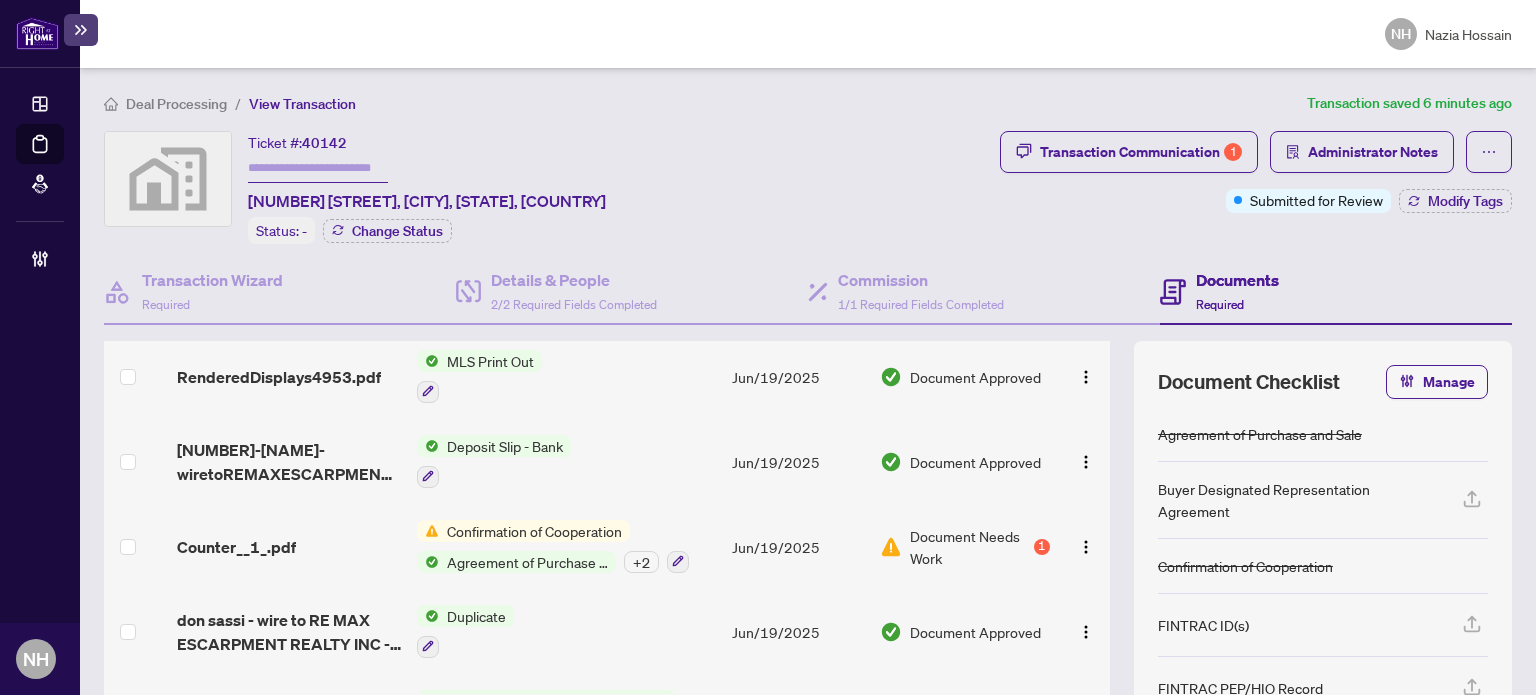 scroll, scrollTop: 215, scrollLeft: 0, axis: vertical 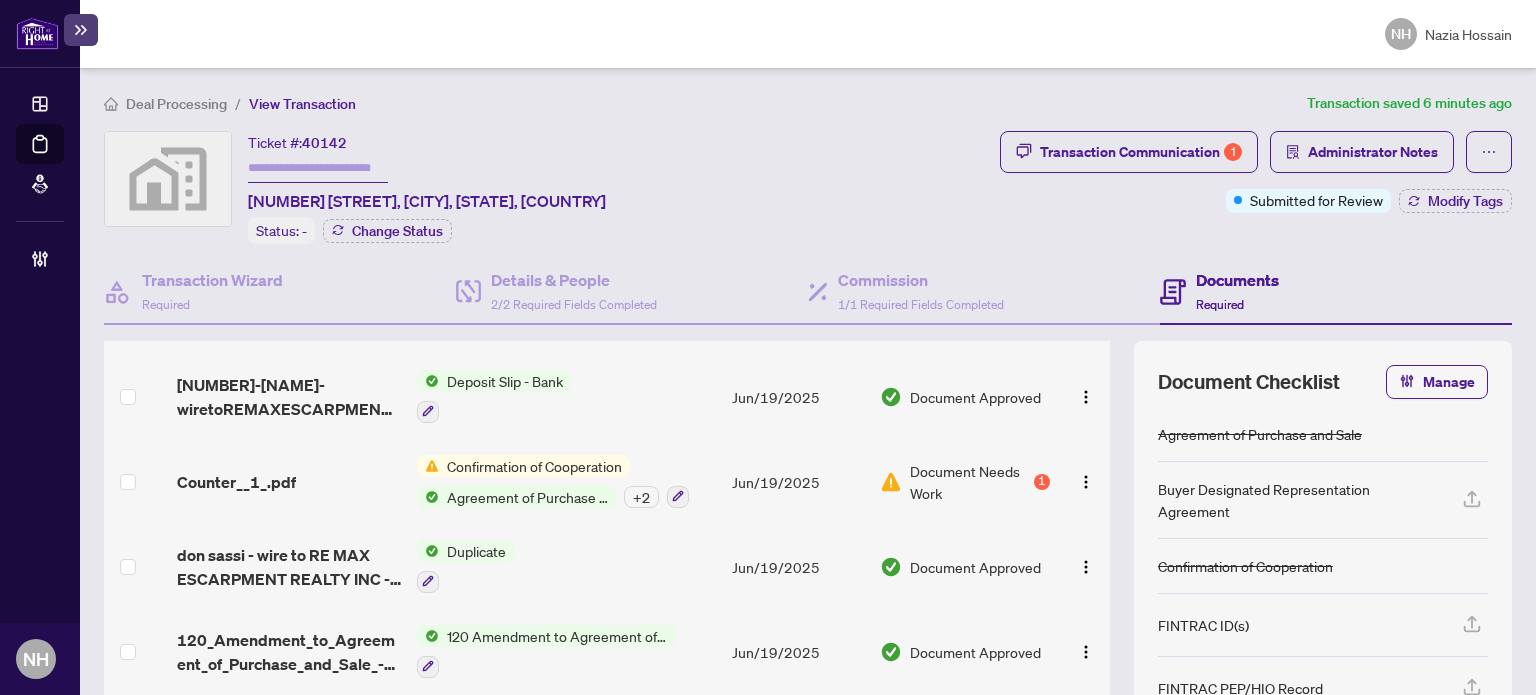 click on "Counter__1_.pdf" at bounding box center (236, 482) 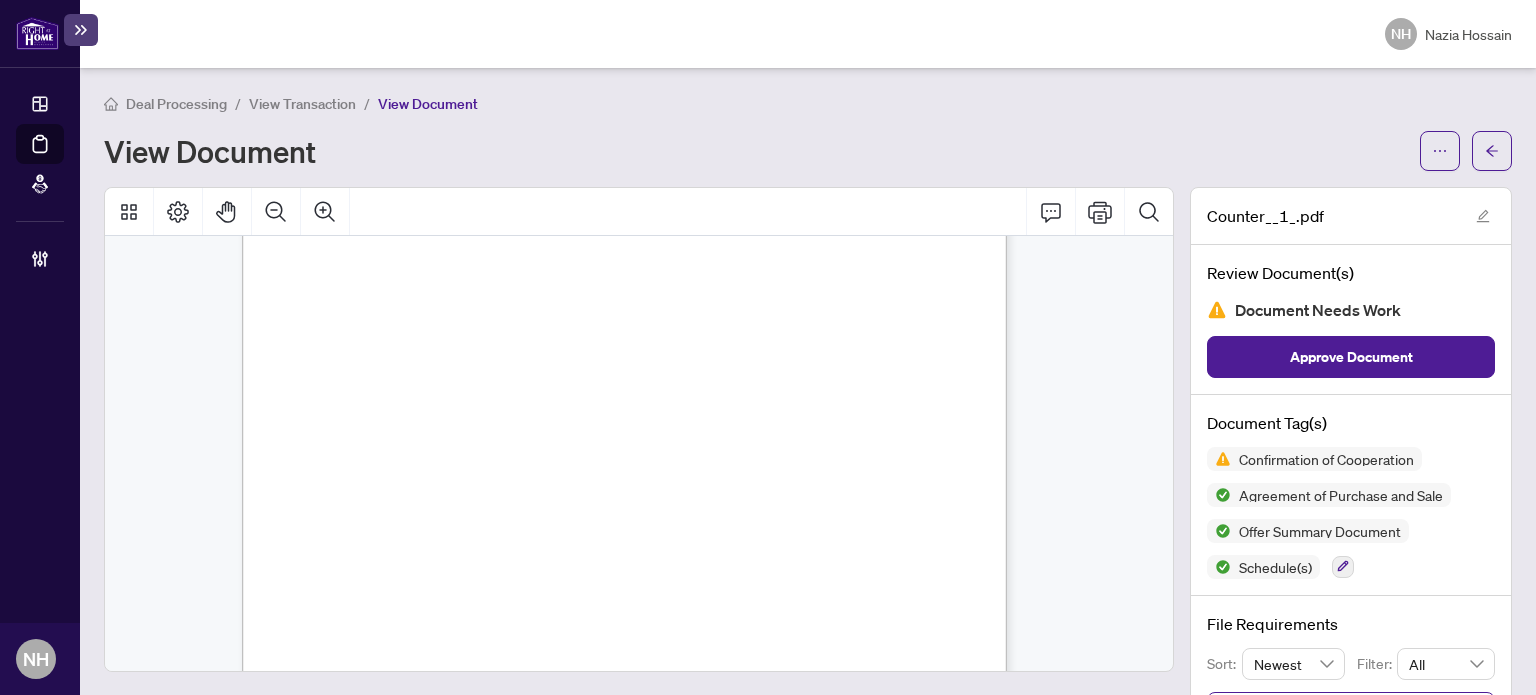 scroll, scrollTop: 500, scrollLeft: 0, axis: vertical 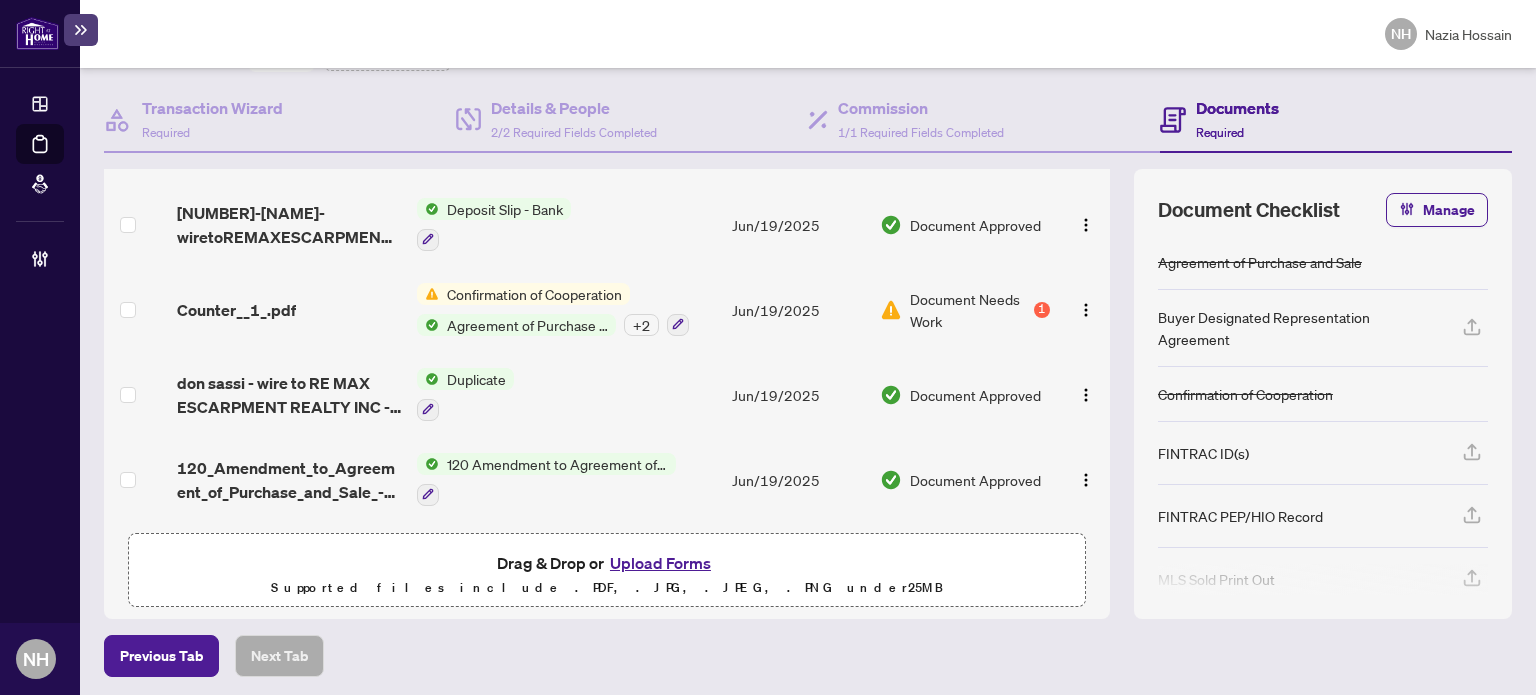 click on "Upload Forms" at bounding box center (660, 563) 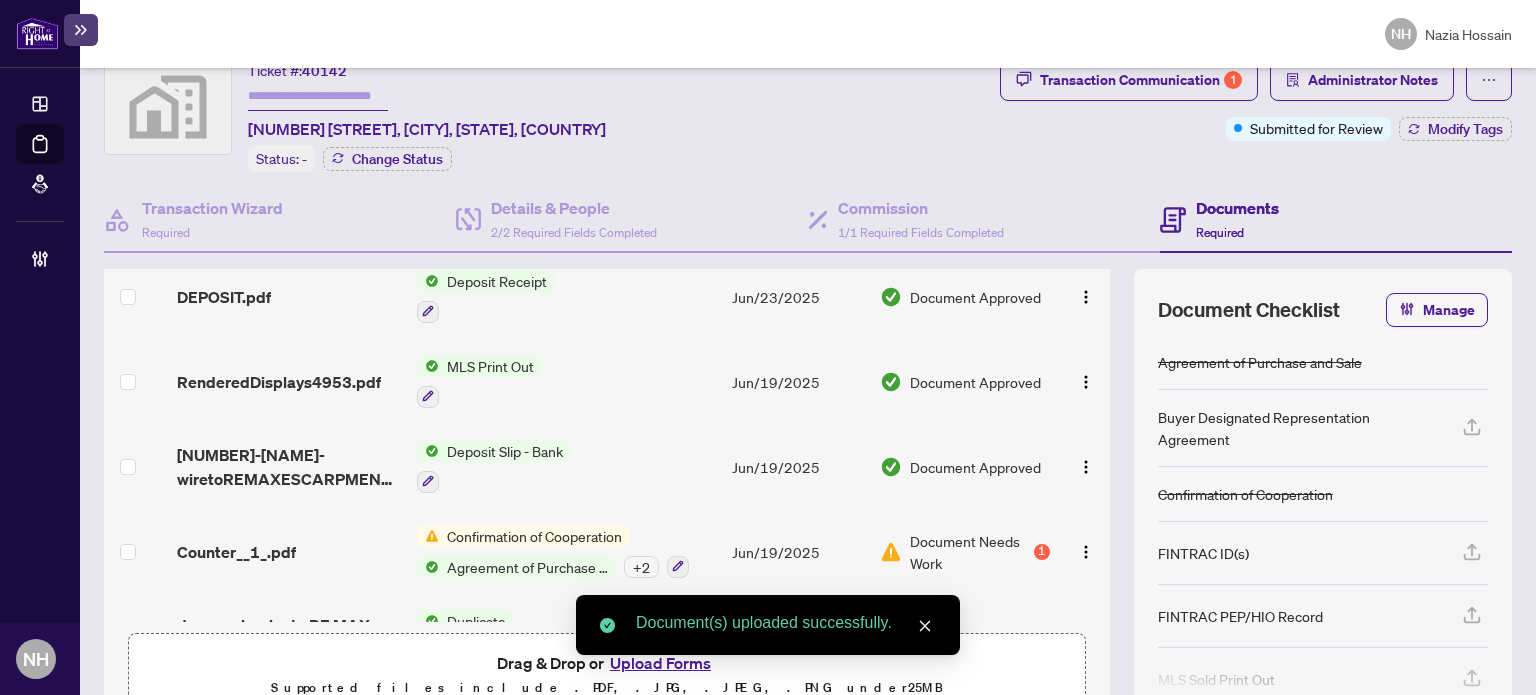 scroll, scrollTop: 0, scrollLeft: 0, axis: both 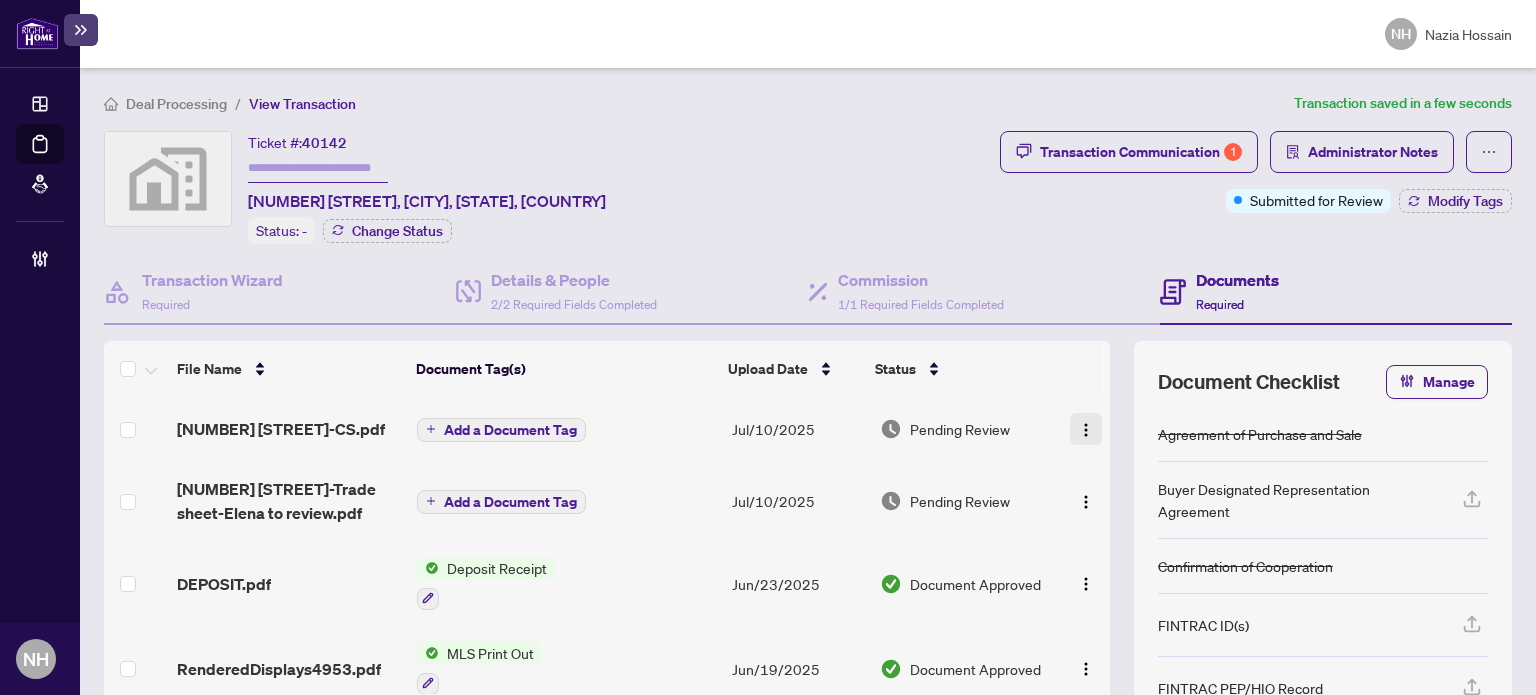 click at bounding box center [1086, 430] 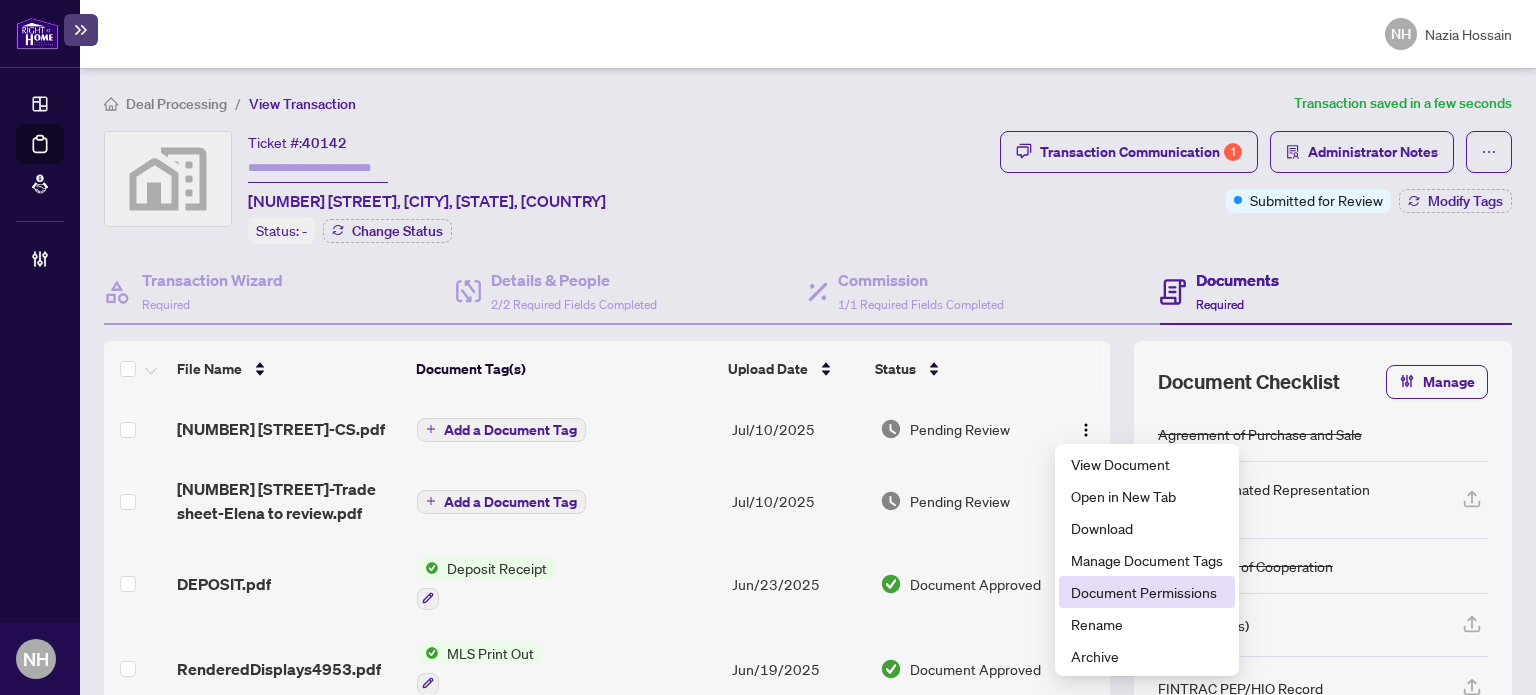 click on "Document Permissions" at bounding box center [1147, 592] 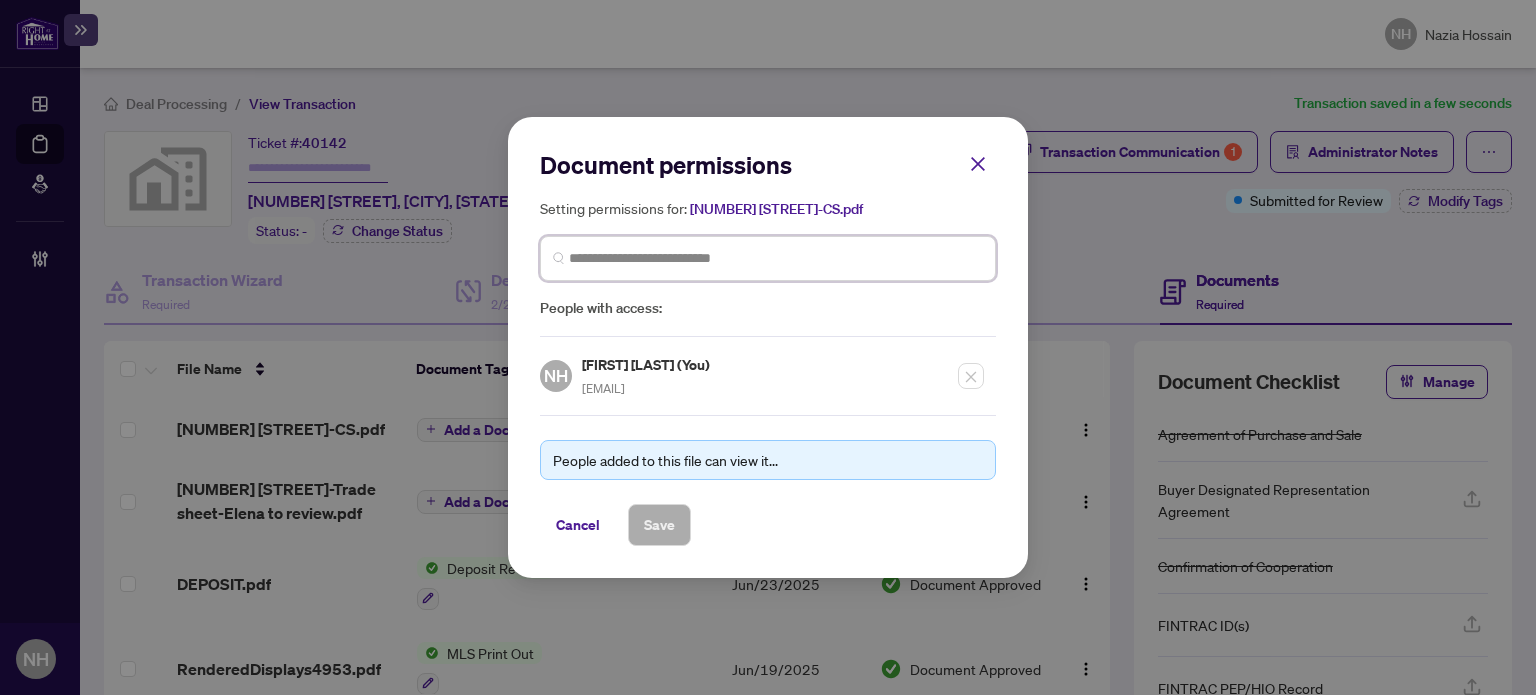 click at bounding box center (776, 258) 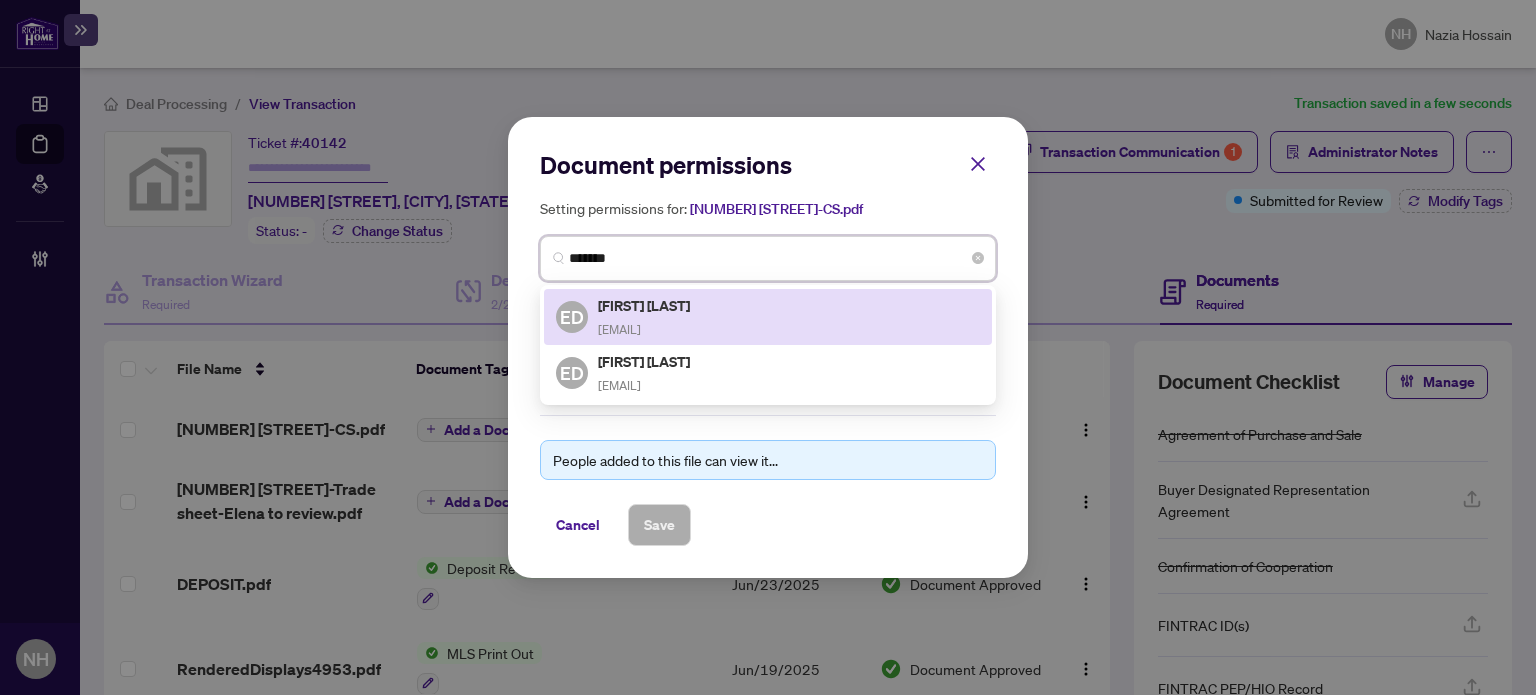 click on "Elena Day" at bounding box center [645, 305] 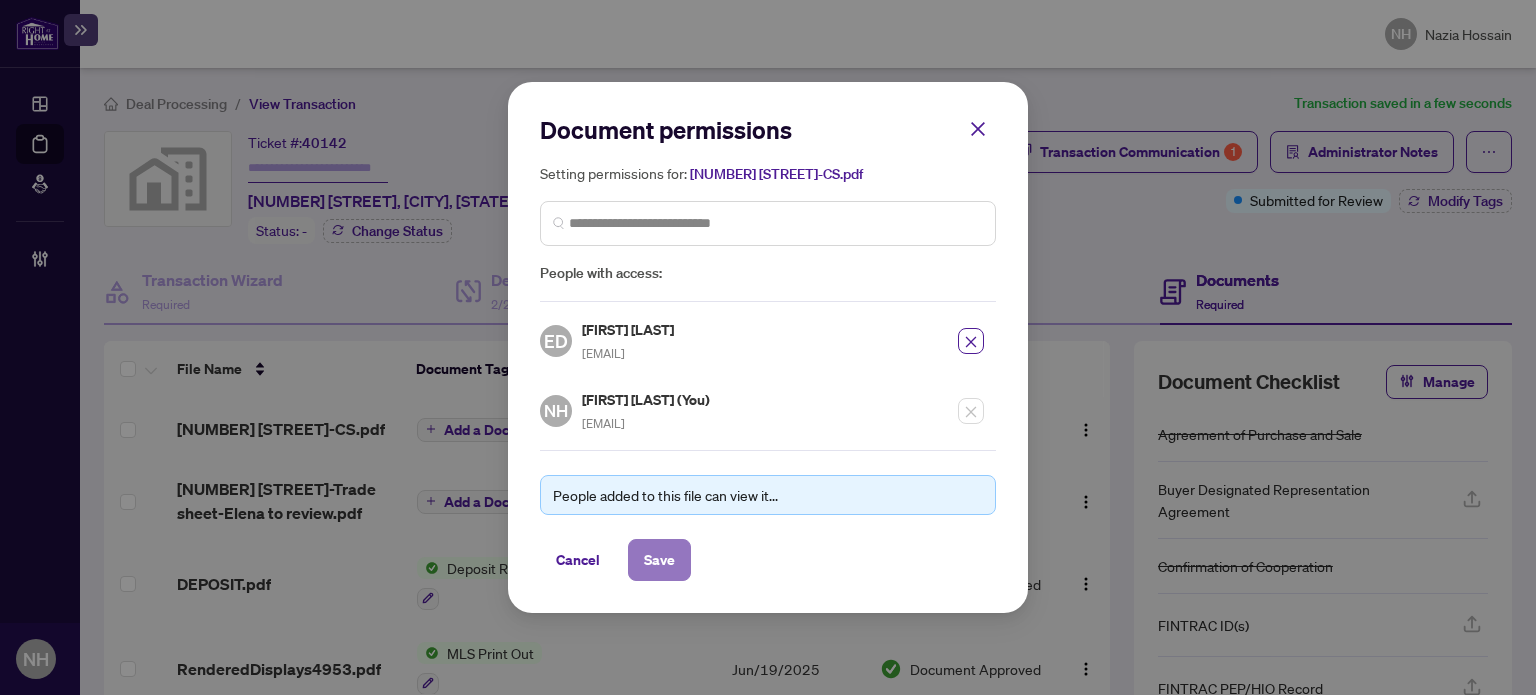 click on "Save" at bounding box center [659, 560] 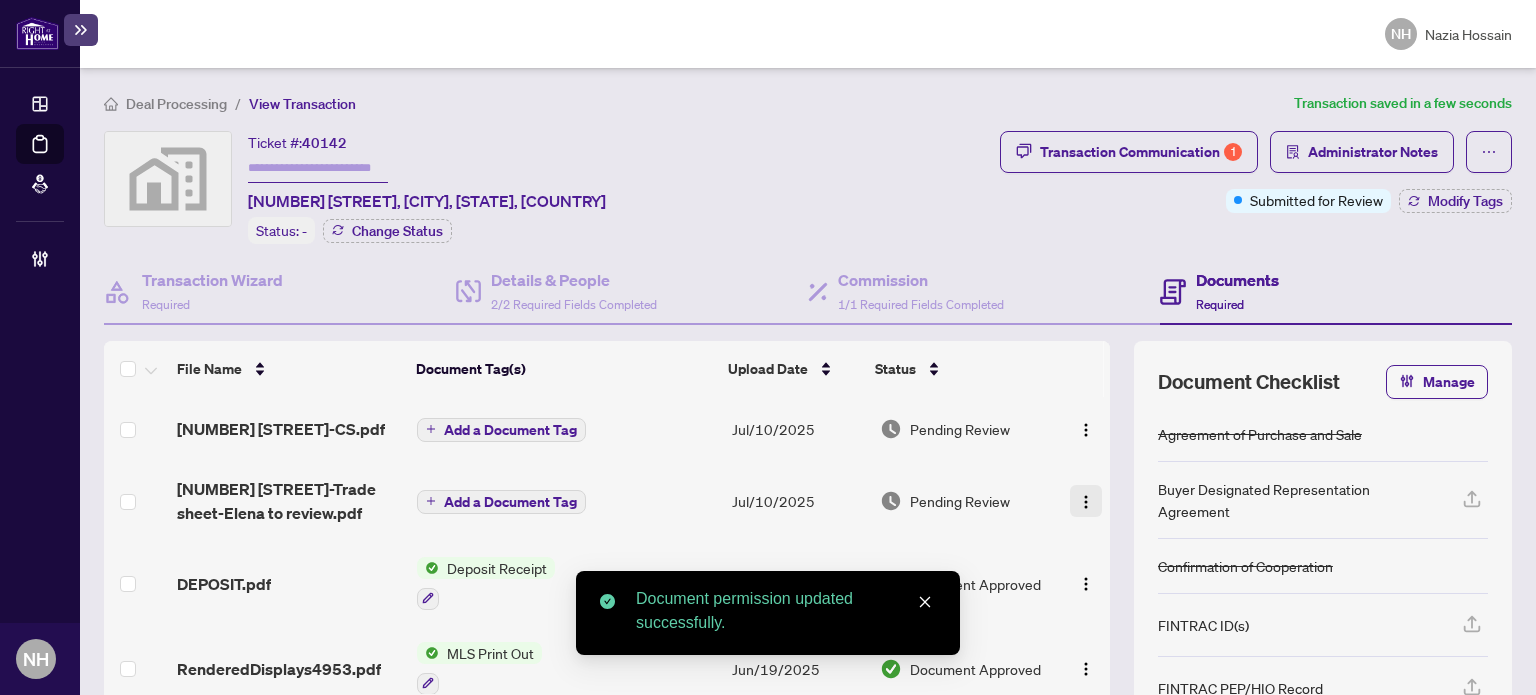 click at bounding box center (1086, 501) 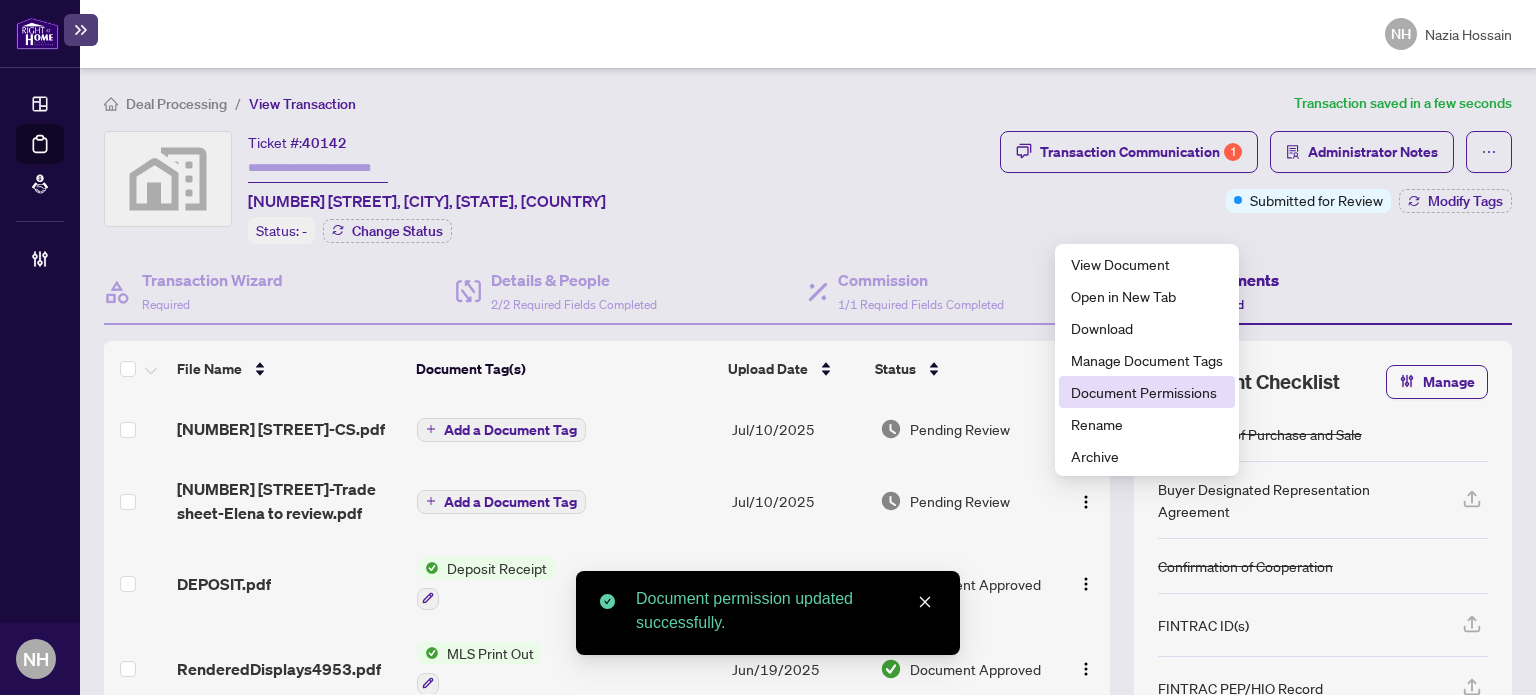 click on "Document Permissions" at bounding box center [1147, 392] 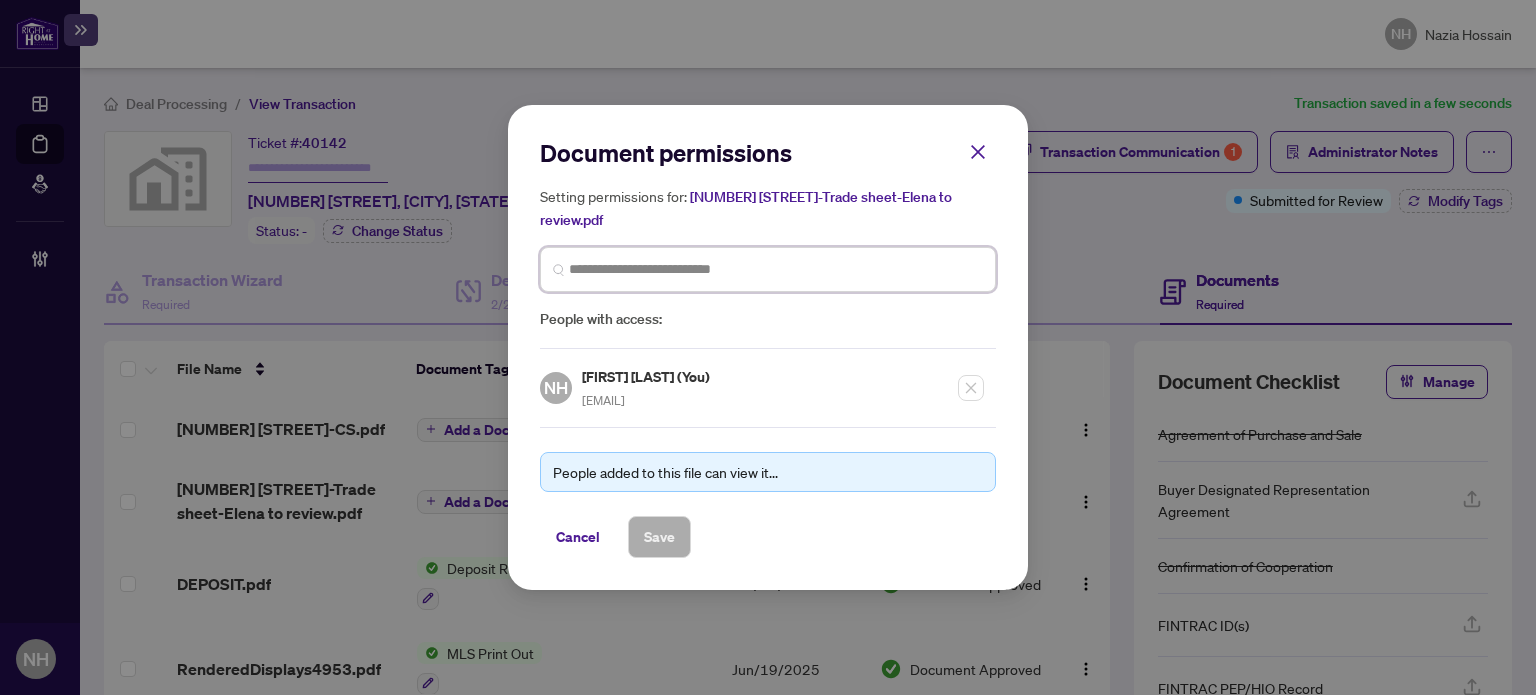 click at bounding box center [0, 0] 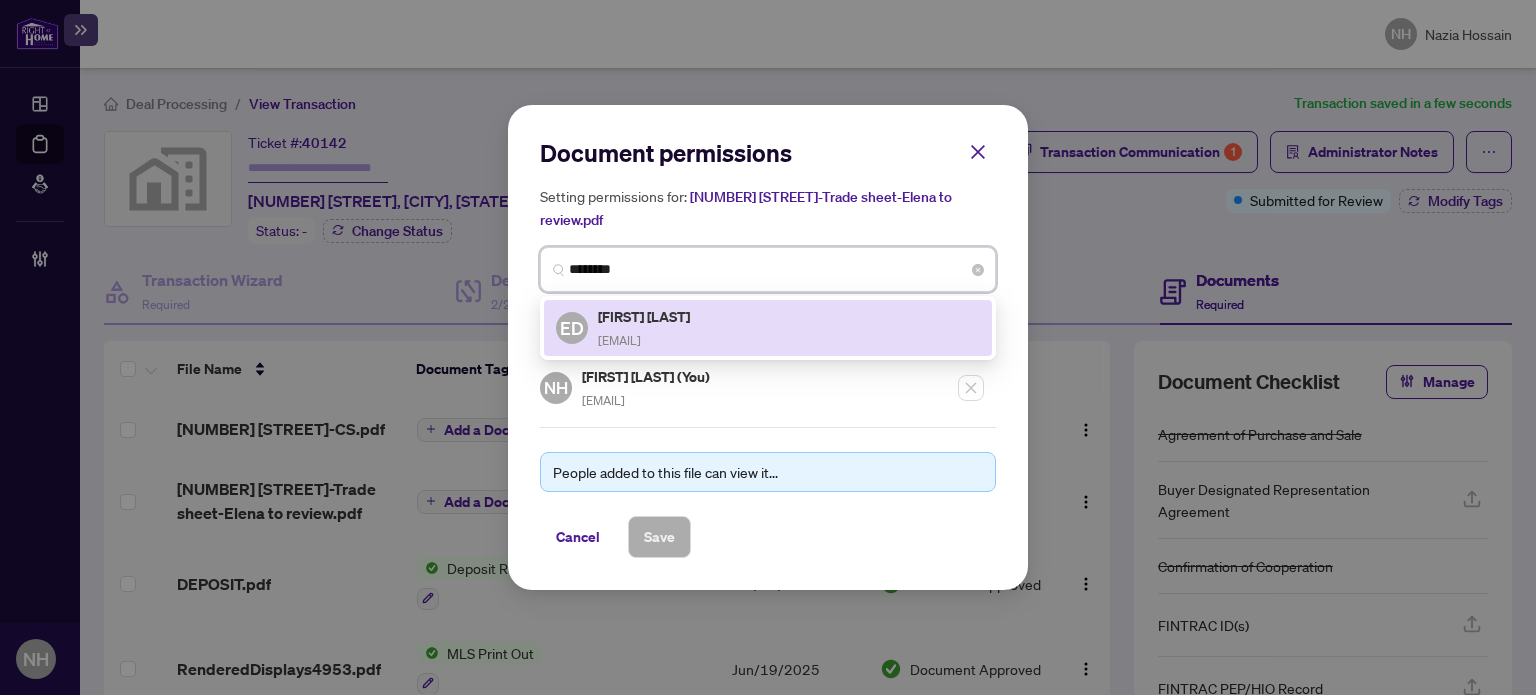 click on "Elena Day" at bounding box center (645, 305) 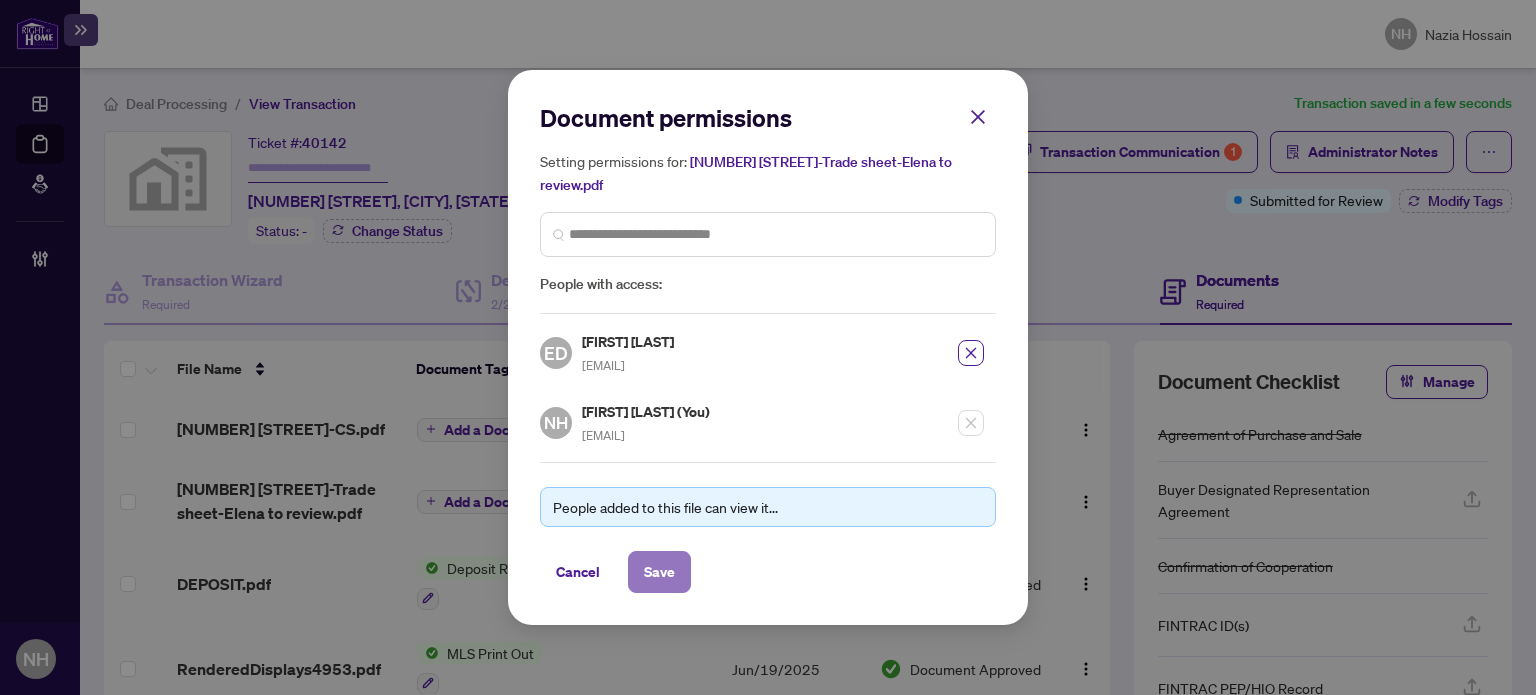 click on "Save" at bounding box center (659, 560) 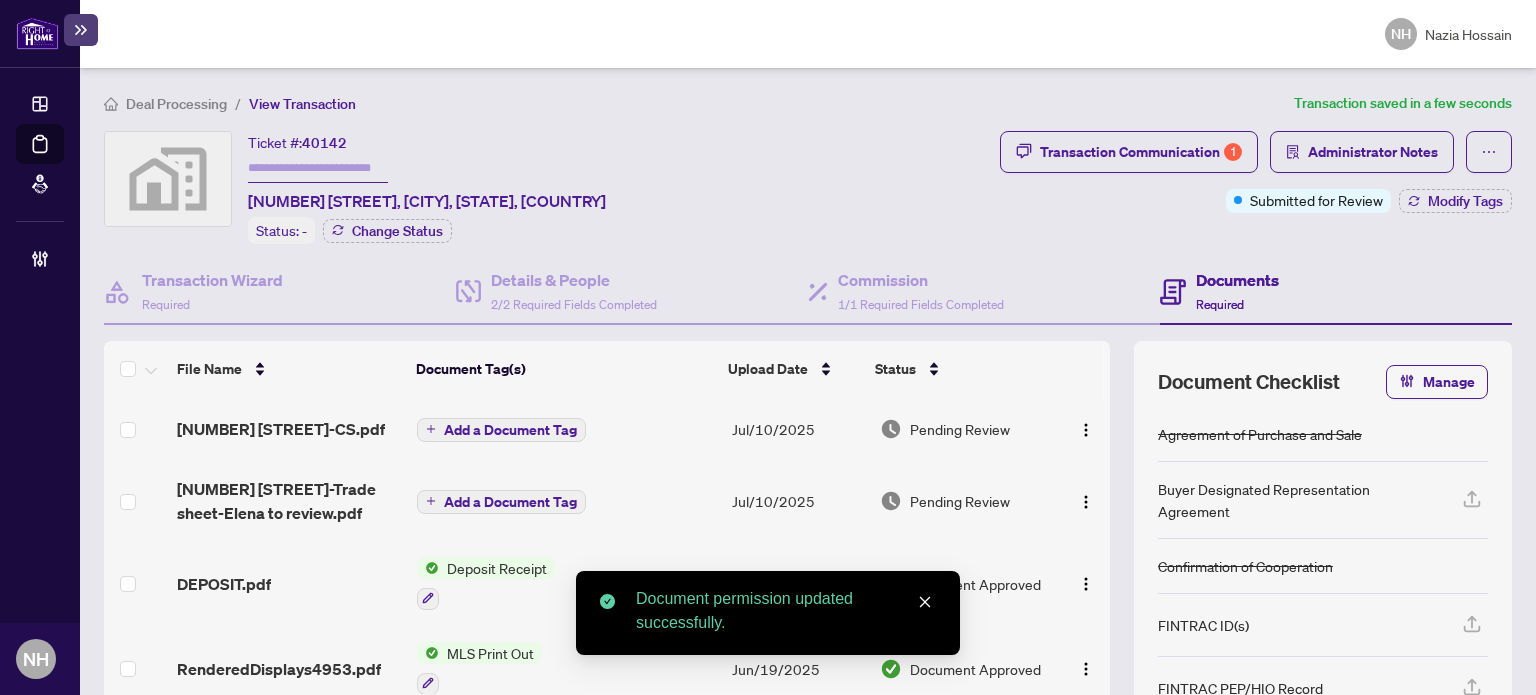 click on "Add a Document Tag" at bounding box center [510, 430] 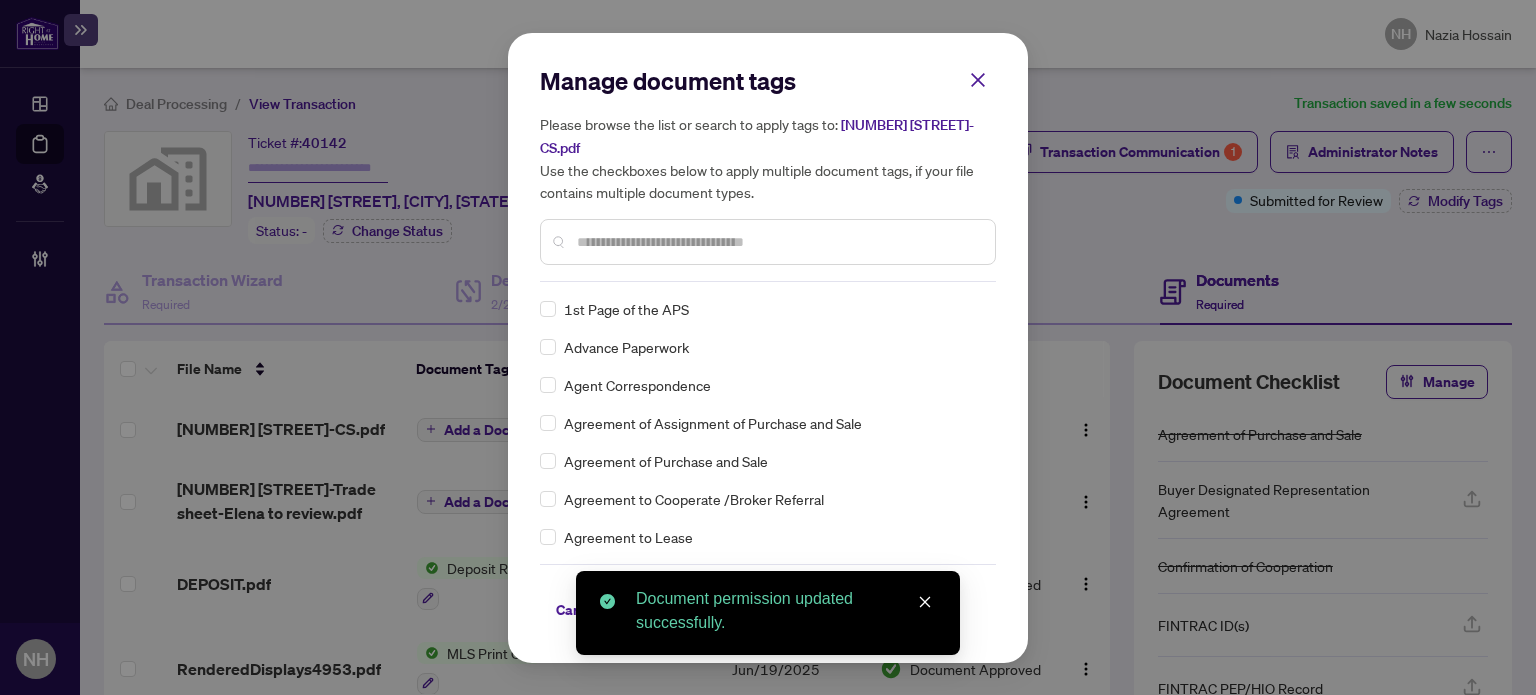 click at bounding box center [768, 230] 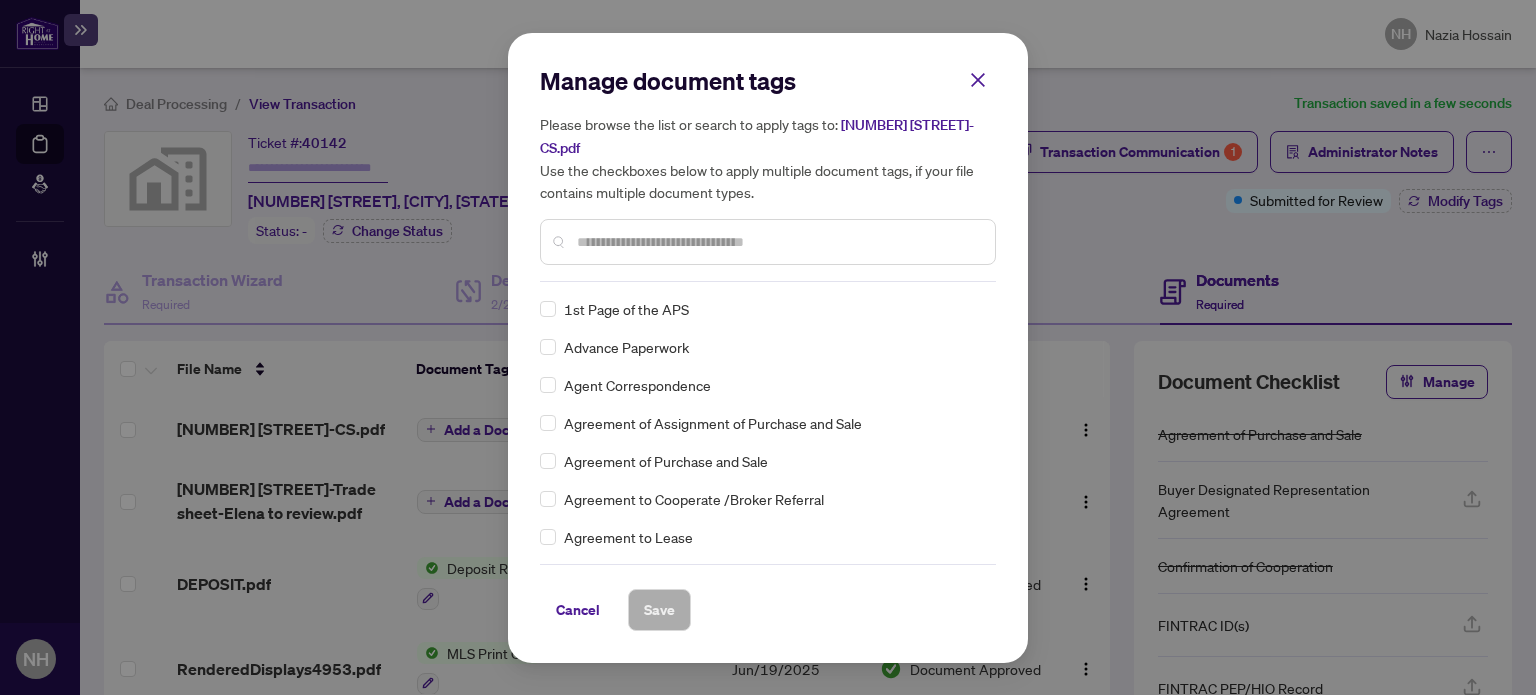 click at bounding box center [778, 230] 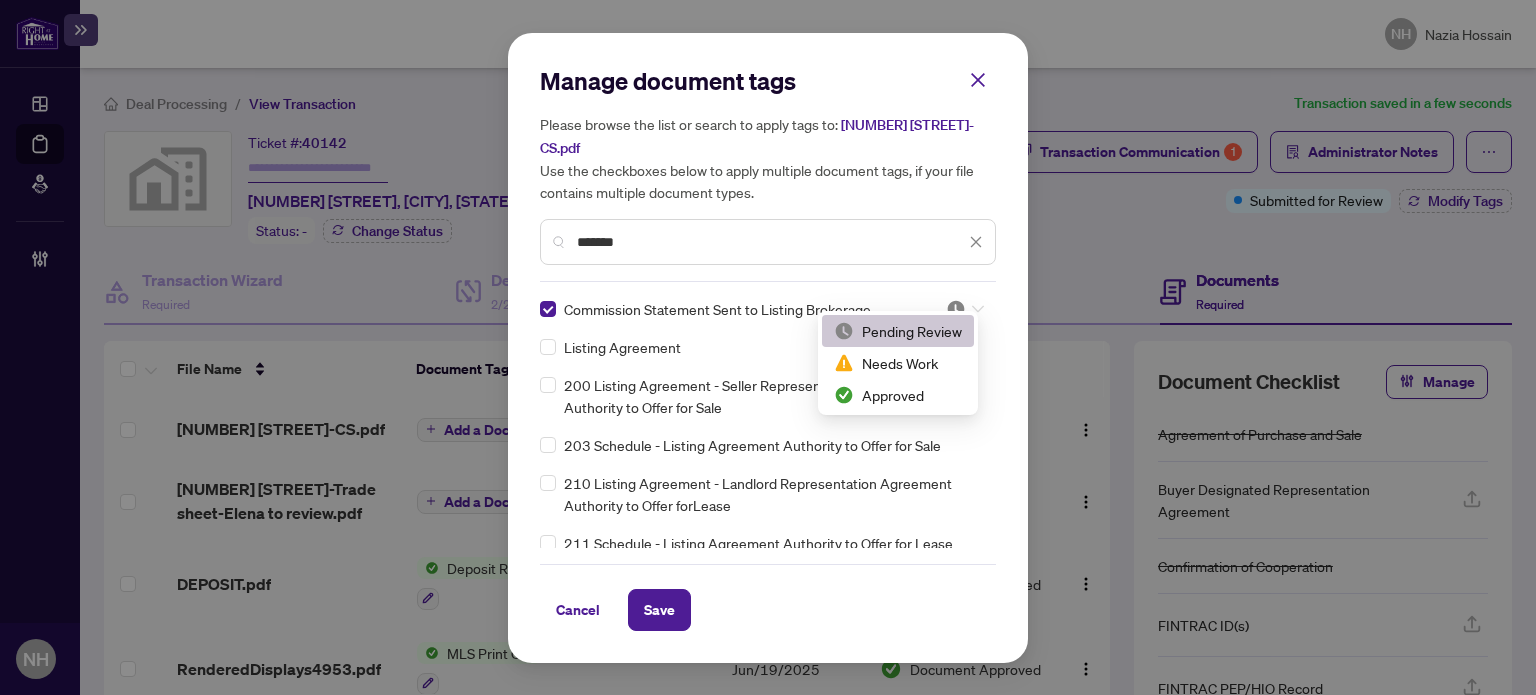 click at bounding box center [965, 297] 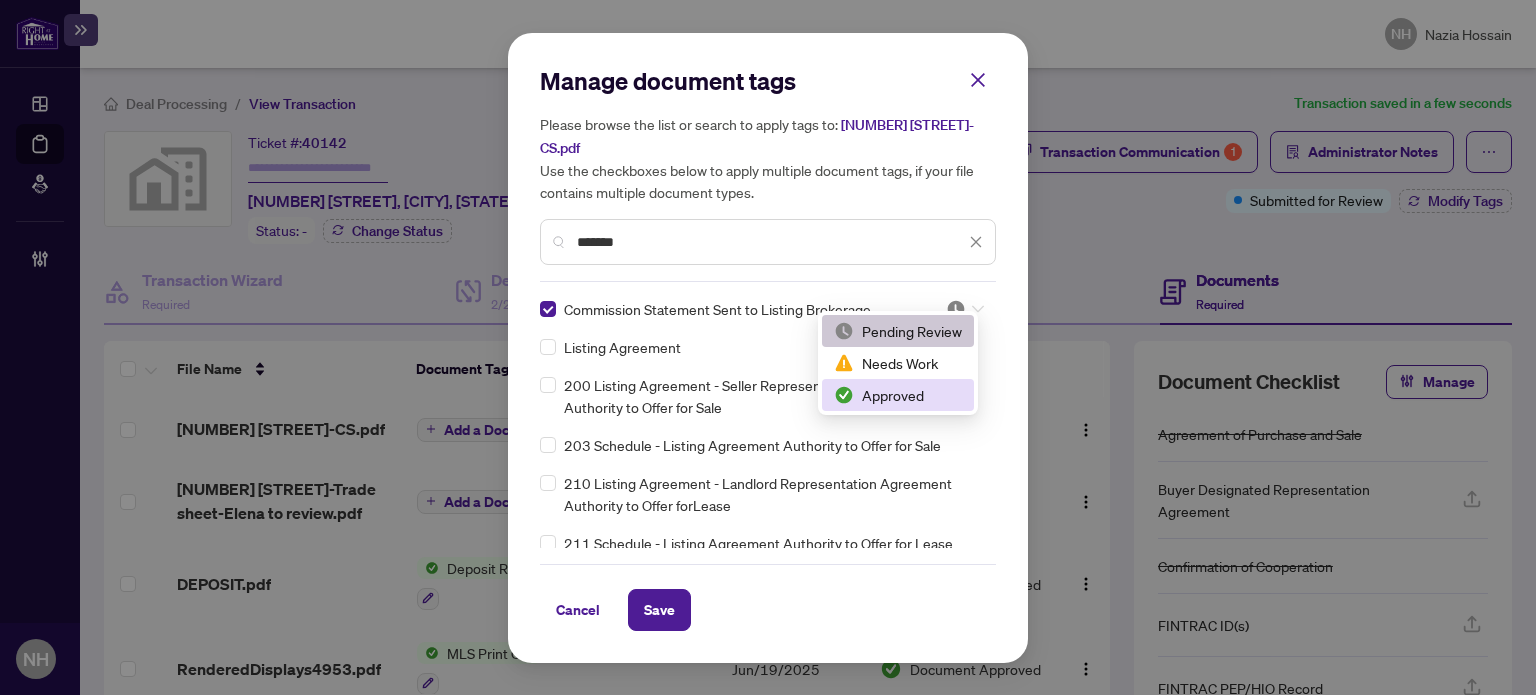 click on "Approved" at bounding box center (898, 395) 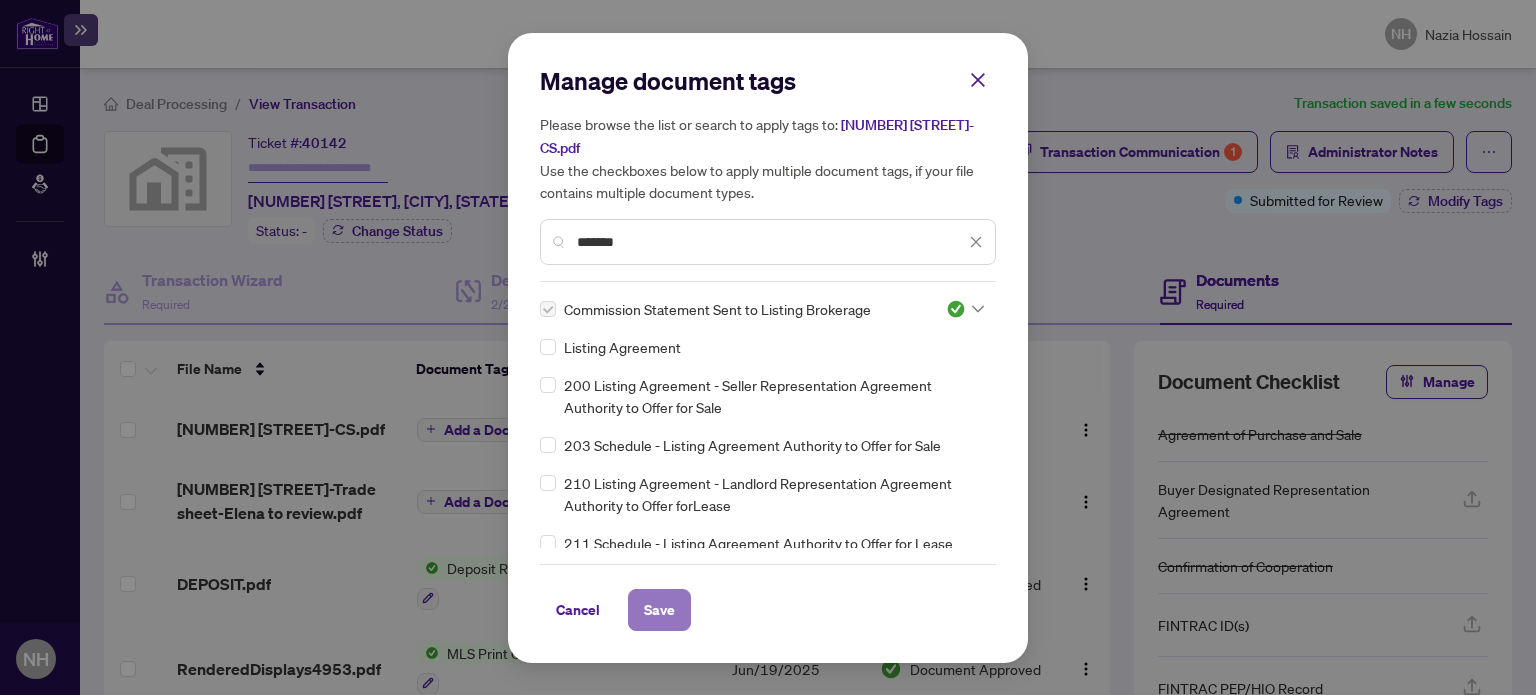 click on "Save" at bounding box center (659, 598) 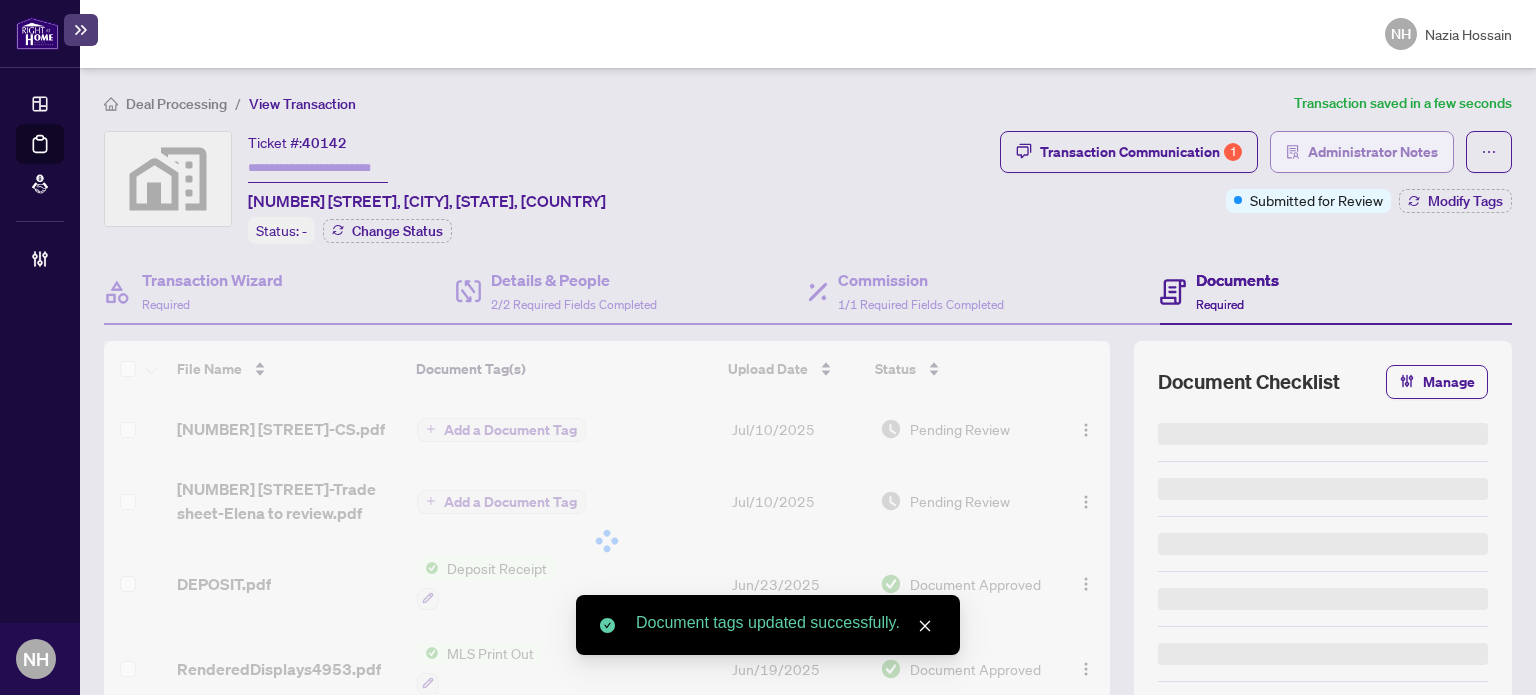 click on "Administrator Notes" at bounding box center [1373, 152] 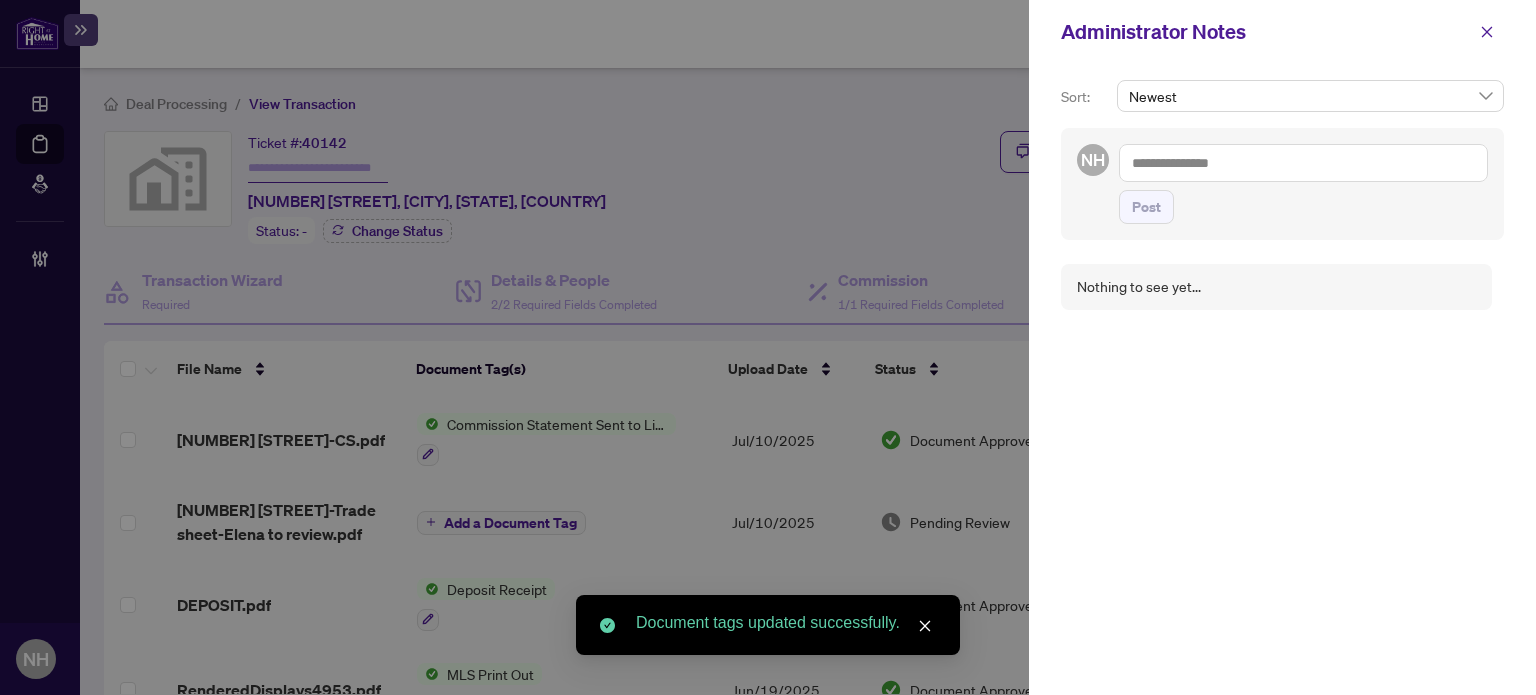 click at bounding box center (1303, 163) 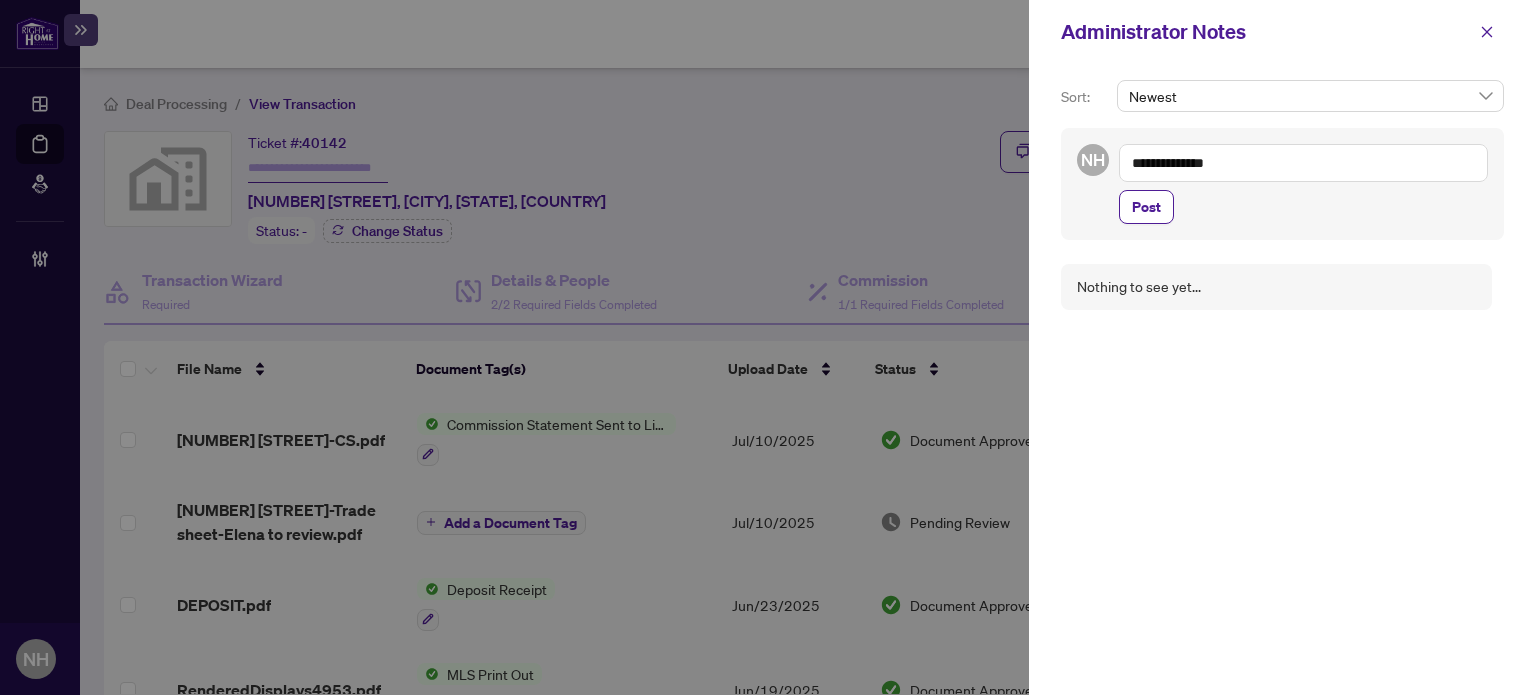 paste on "**********" 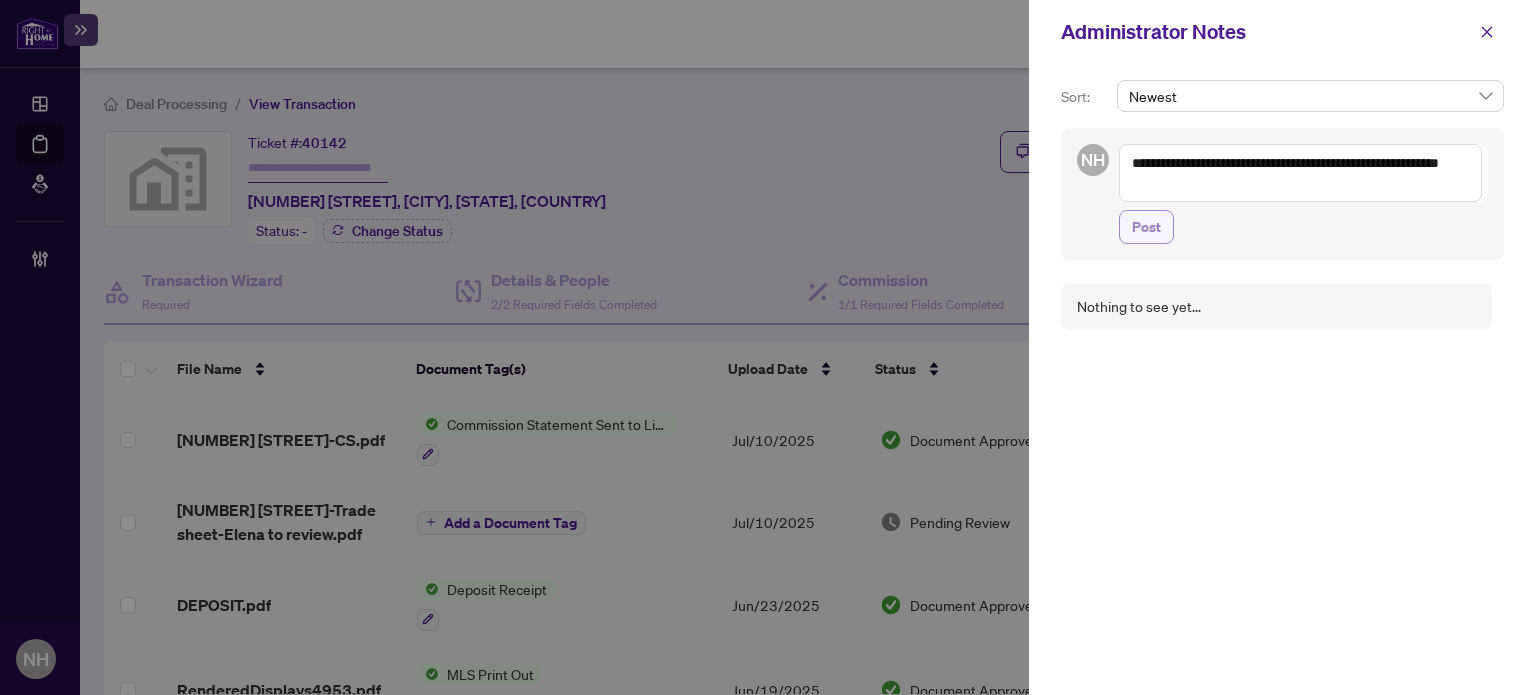 click on "Post" at bounding box center (1146, 207) 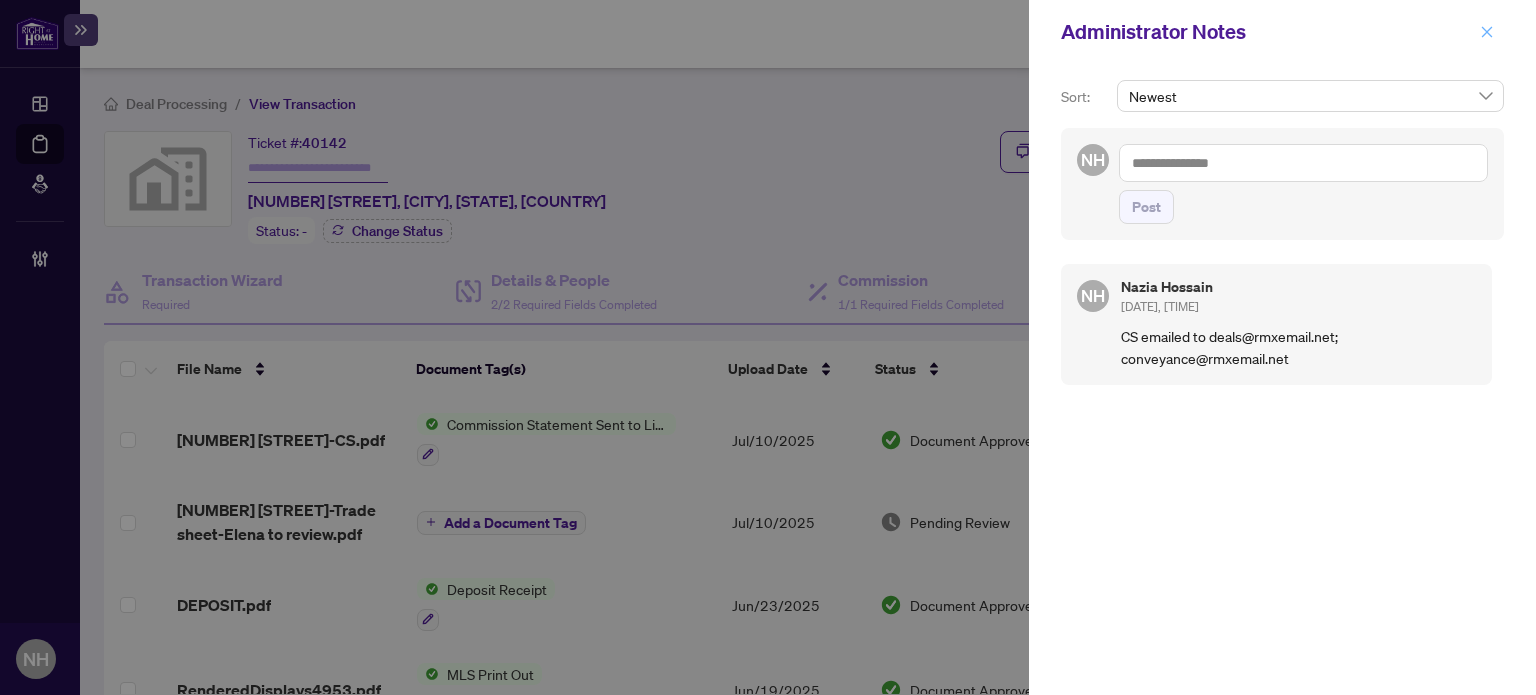 click 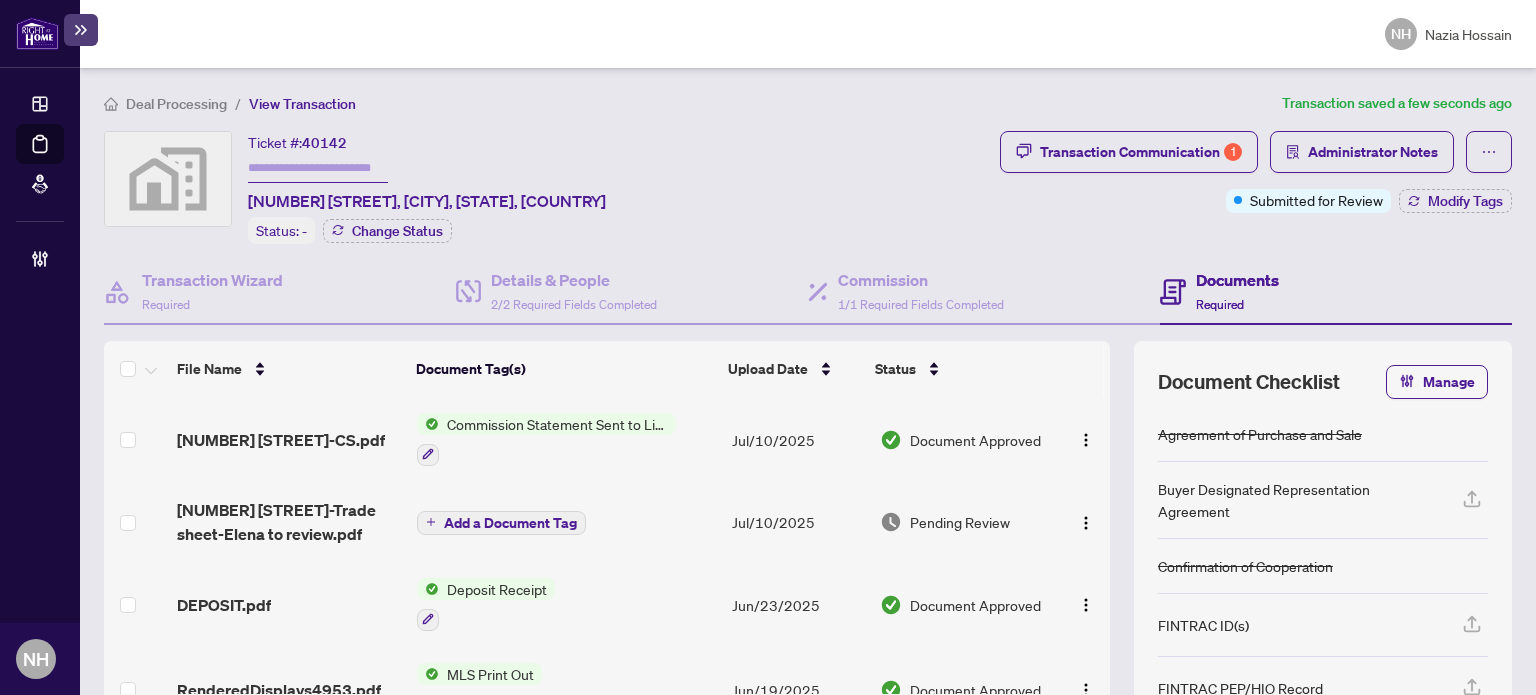 click at bounding box center [318, 168] 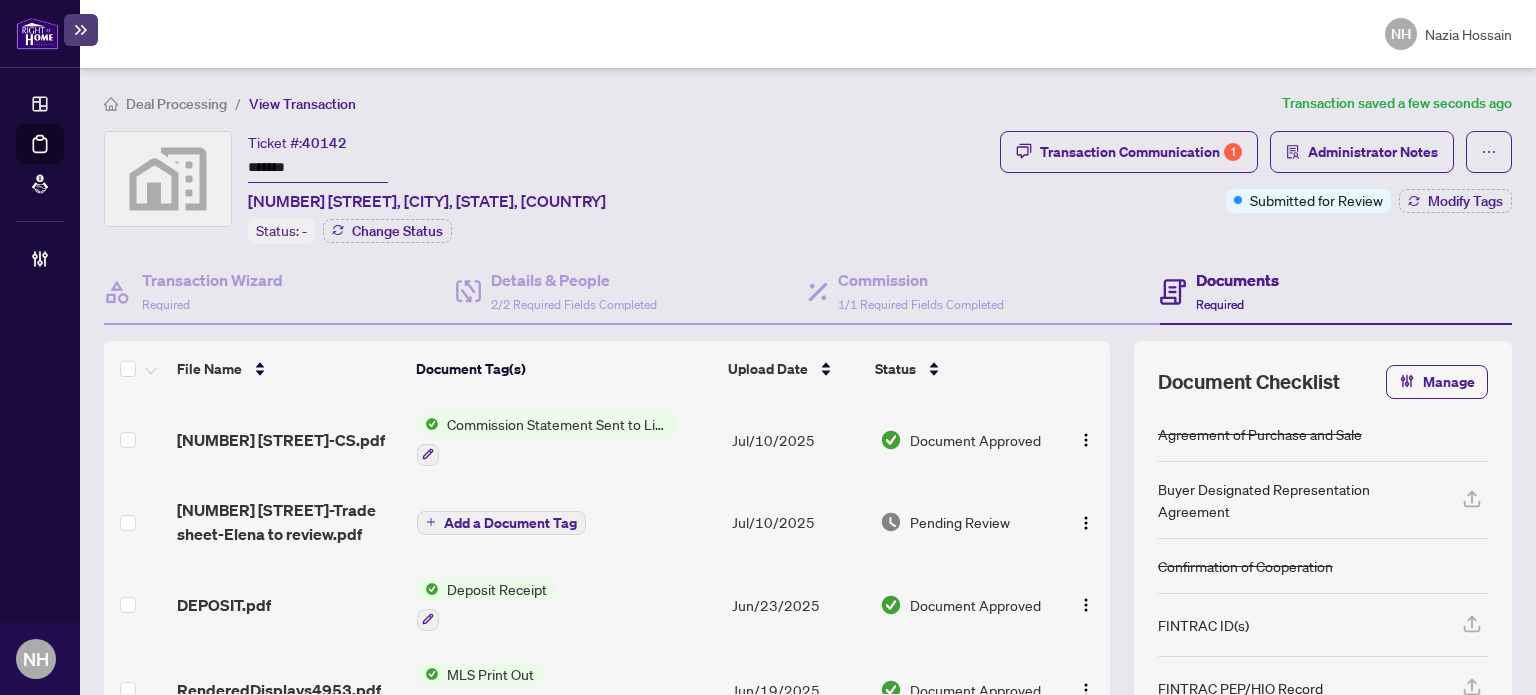 click on "Deal Processing / View Transaction" at bounding box center (689, 103) 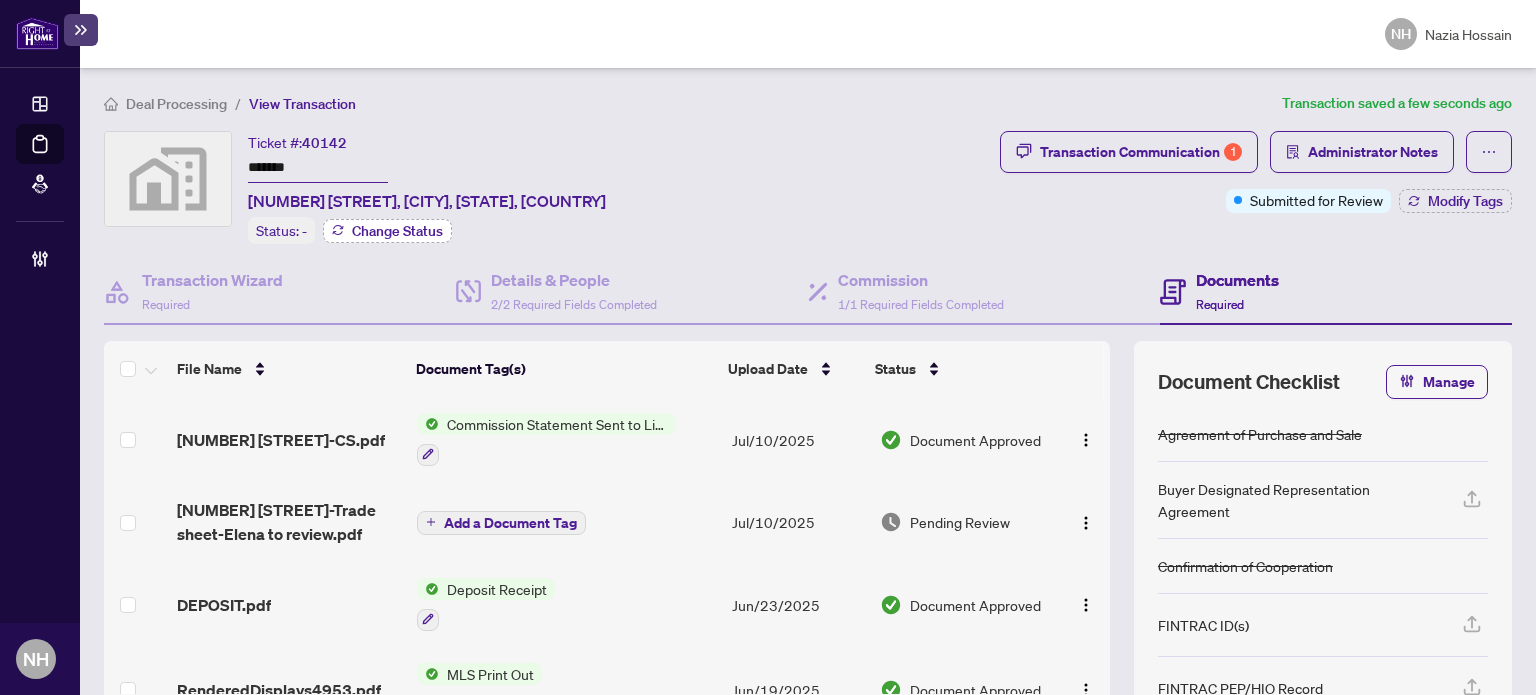click on "Ticket #:  40142 ******* 510 Anthony Drive, Oakville, ON, Canada Status:   - Change Status" at bounding box center [422, 187] 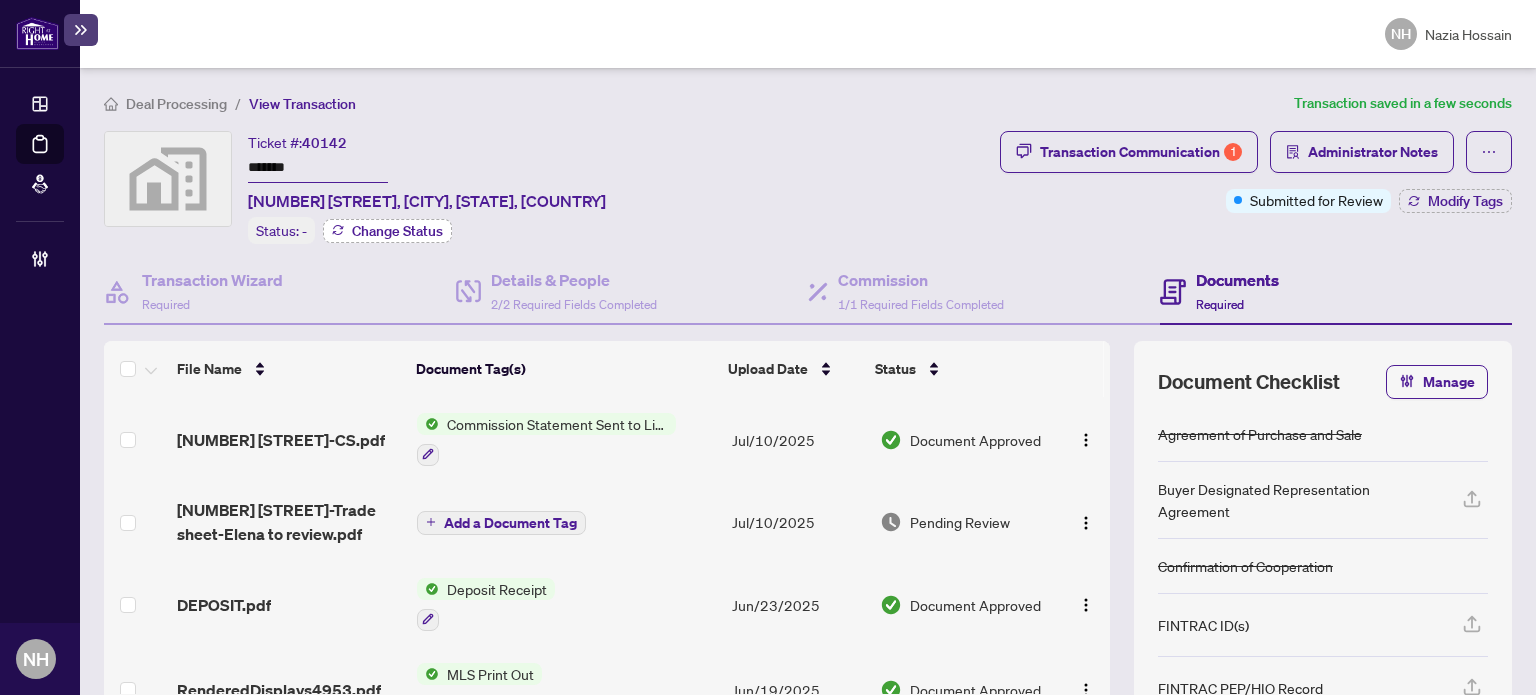 click on "Change Status" at bounding box center [387, 231] 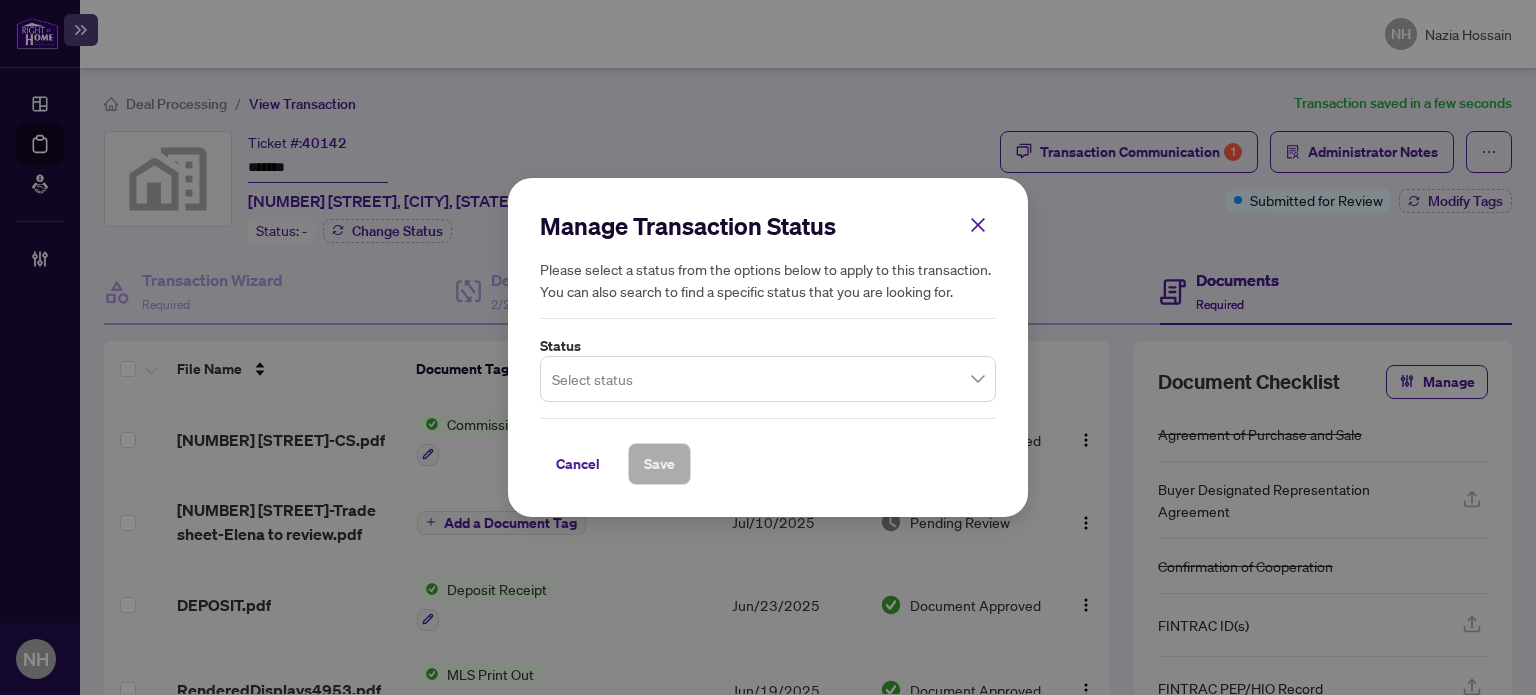 click at bounding box center (768, 379) 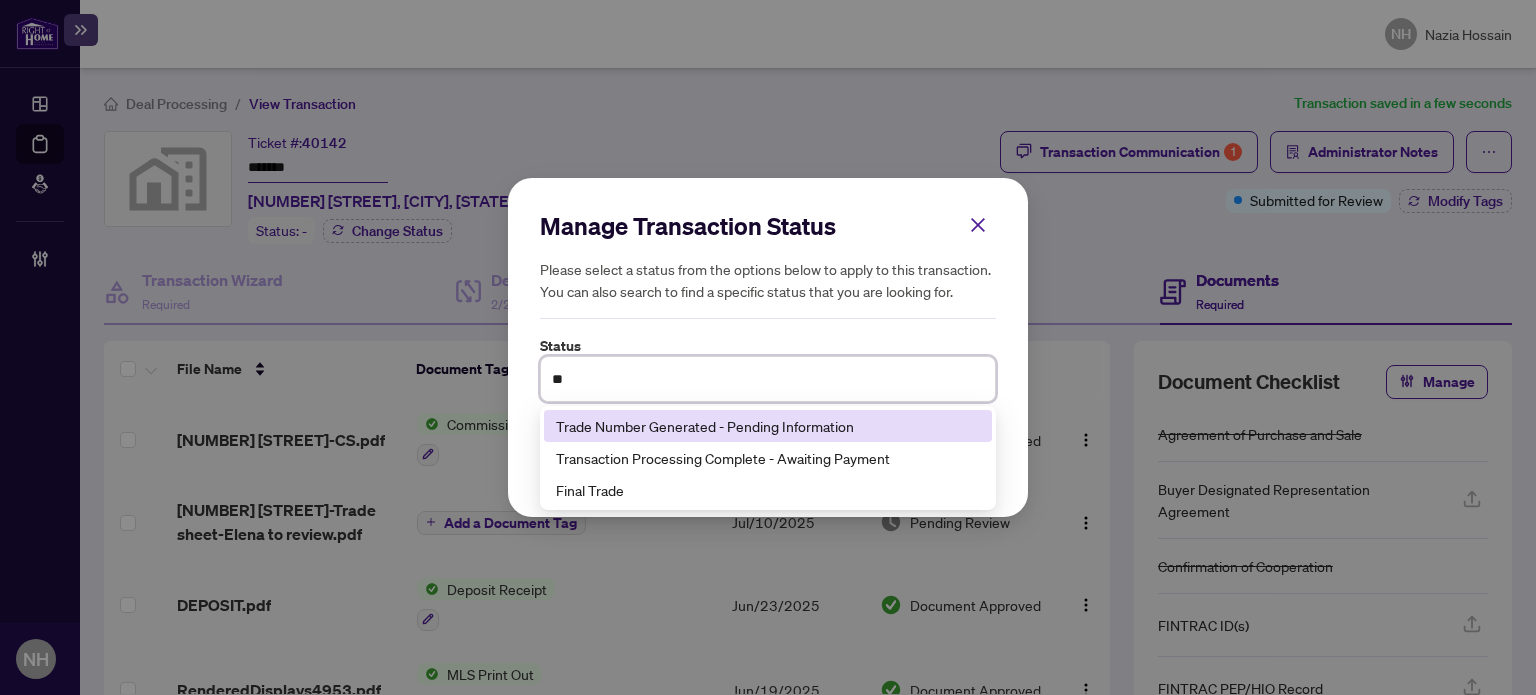 click on "Trade Number Generated - Pending Information" at bounding box center (768, 426) 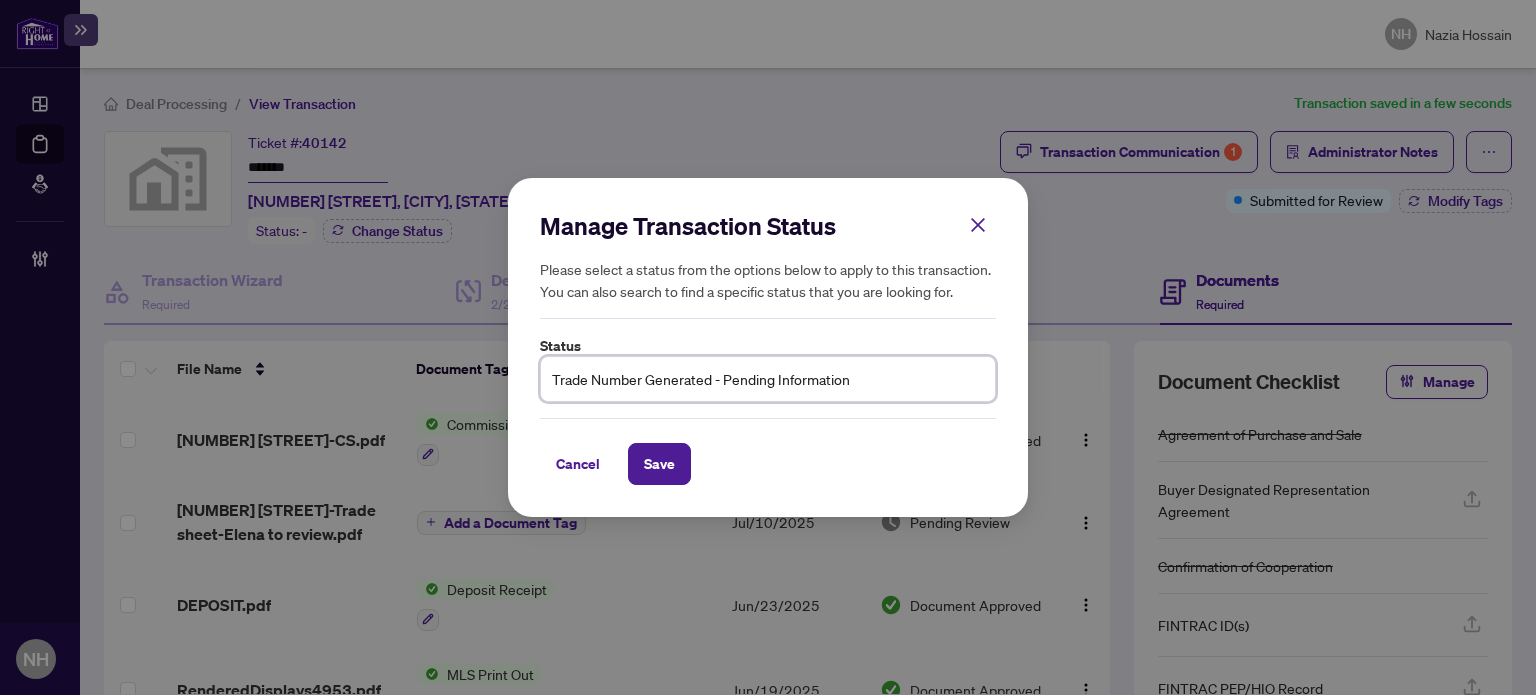 drag, startPoint x: 668, startPoint y: 463, endPoint x: 924, endPoint y: 399, distance: 263.87875 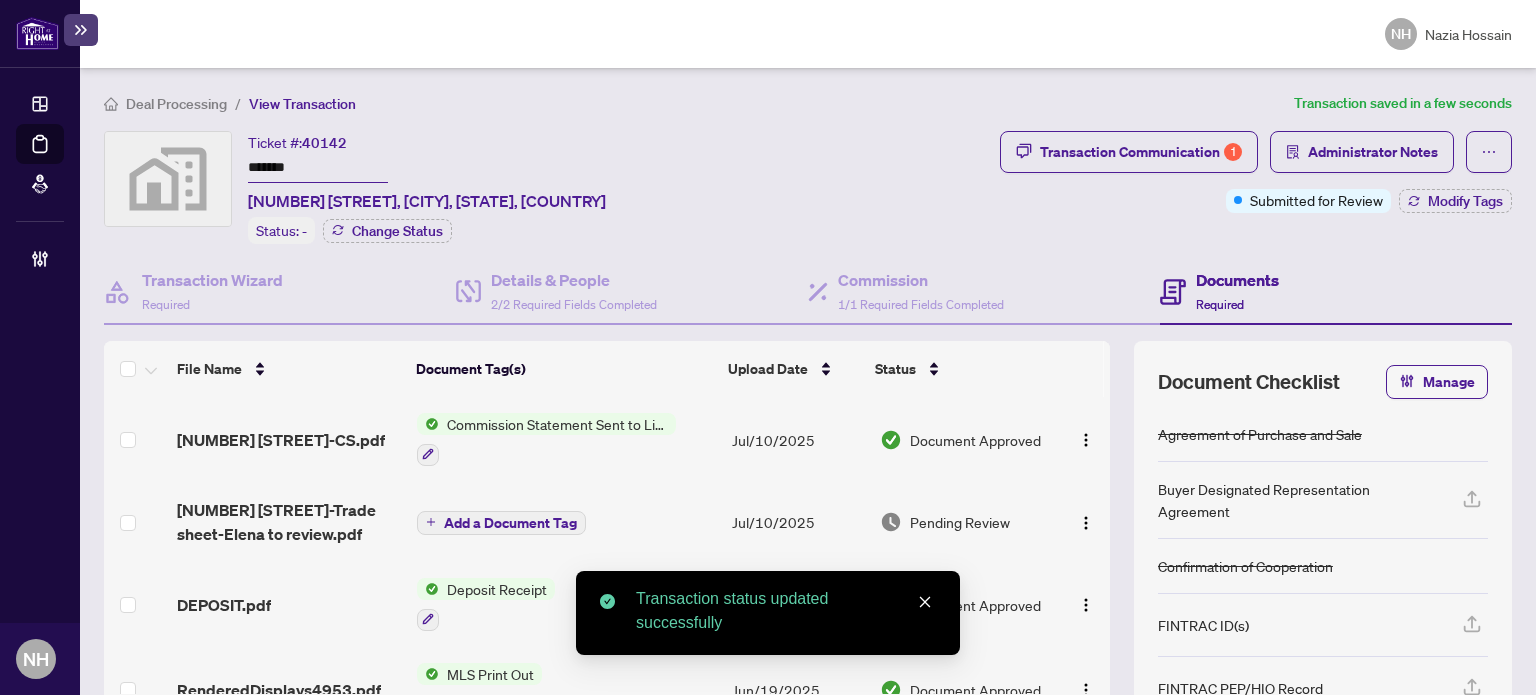 click on "Transaction Communication 1 Administrator Notes Submitted for Review Modify Tags" at bounding box center (1256, 187) 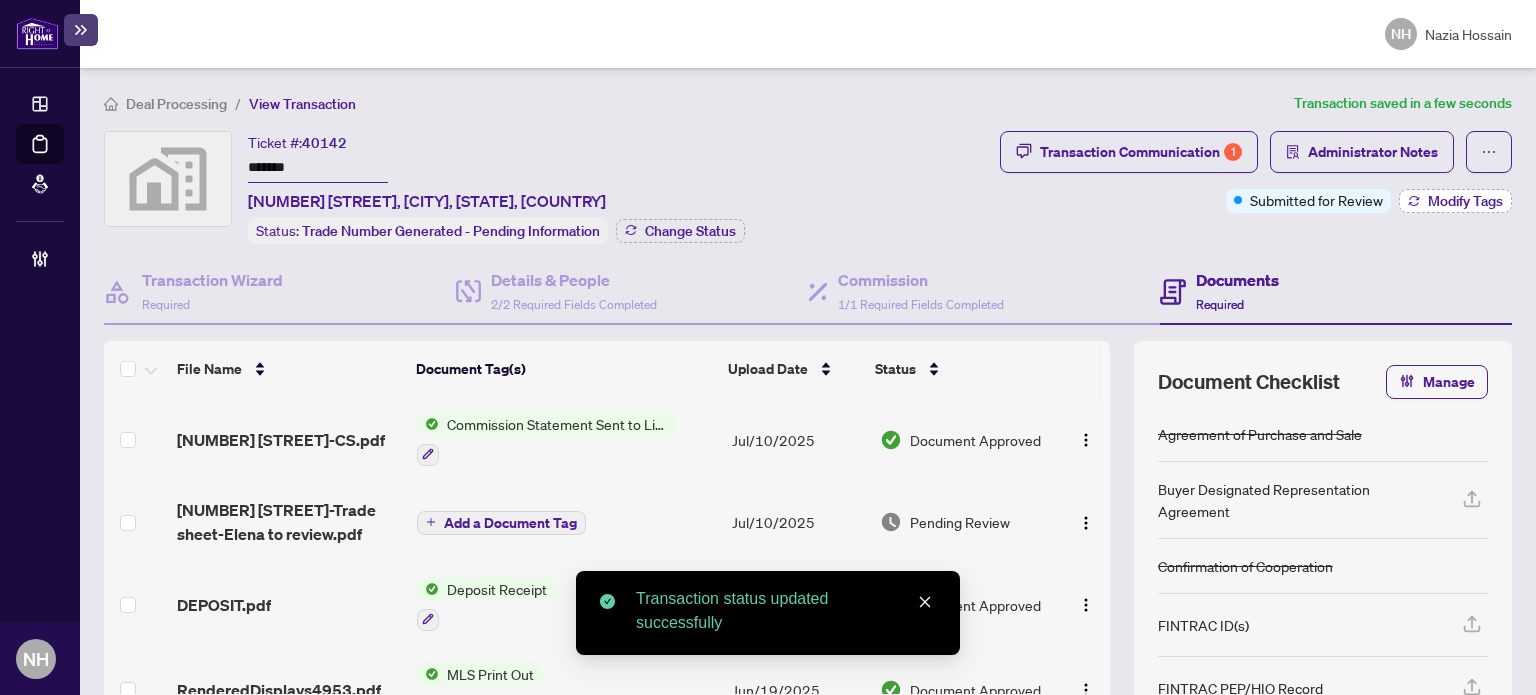 click on "Modify Tags" at bounding box center [1465, 201] 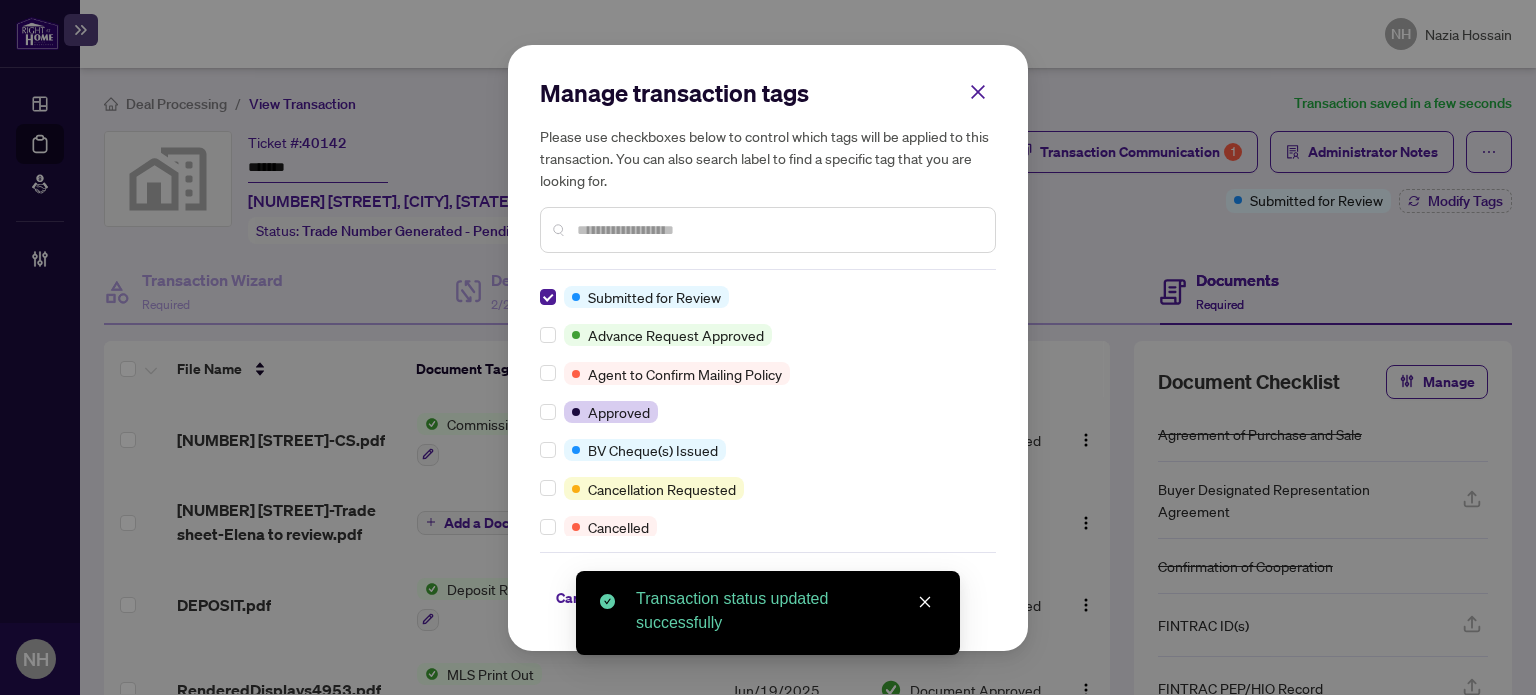 click at bounding box center [552, 297] 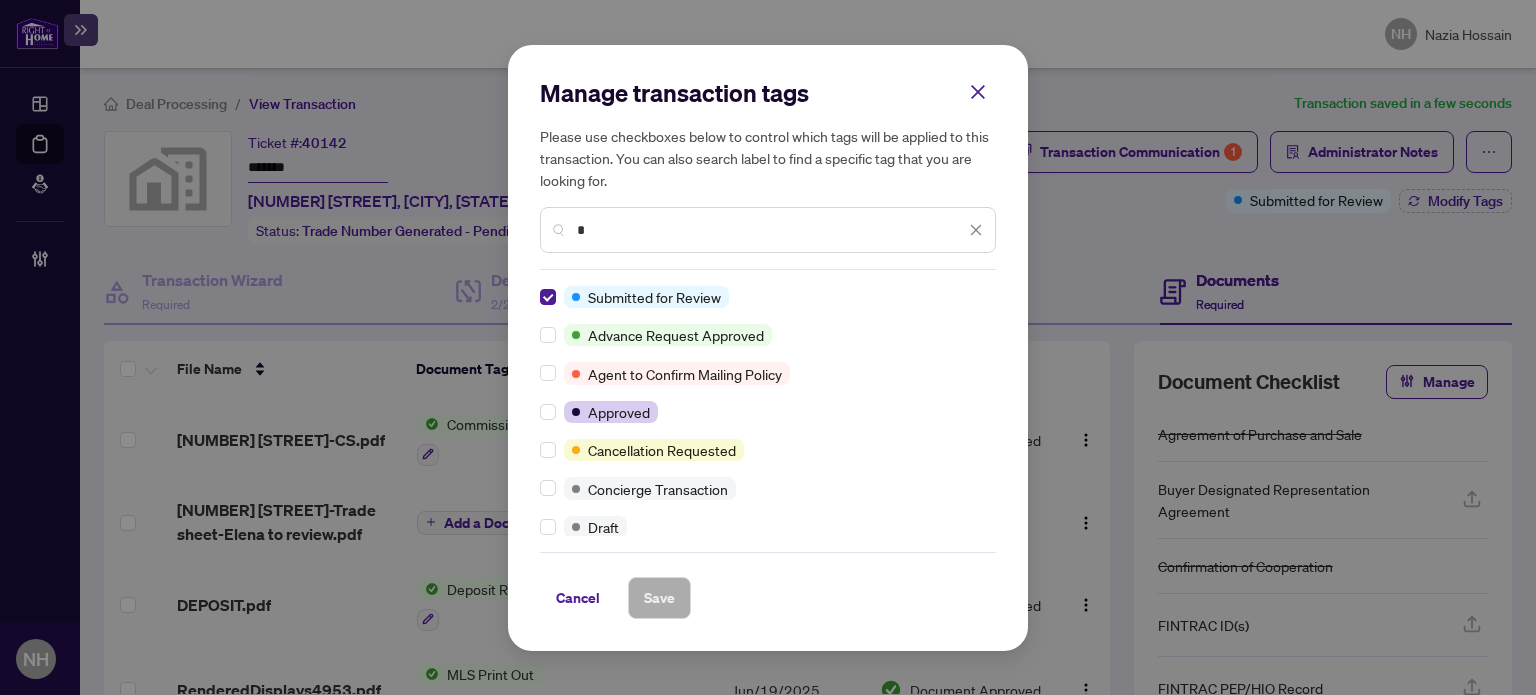scroll, scrollTop: 0, scrollLeft: 0, axis: both 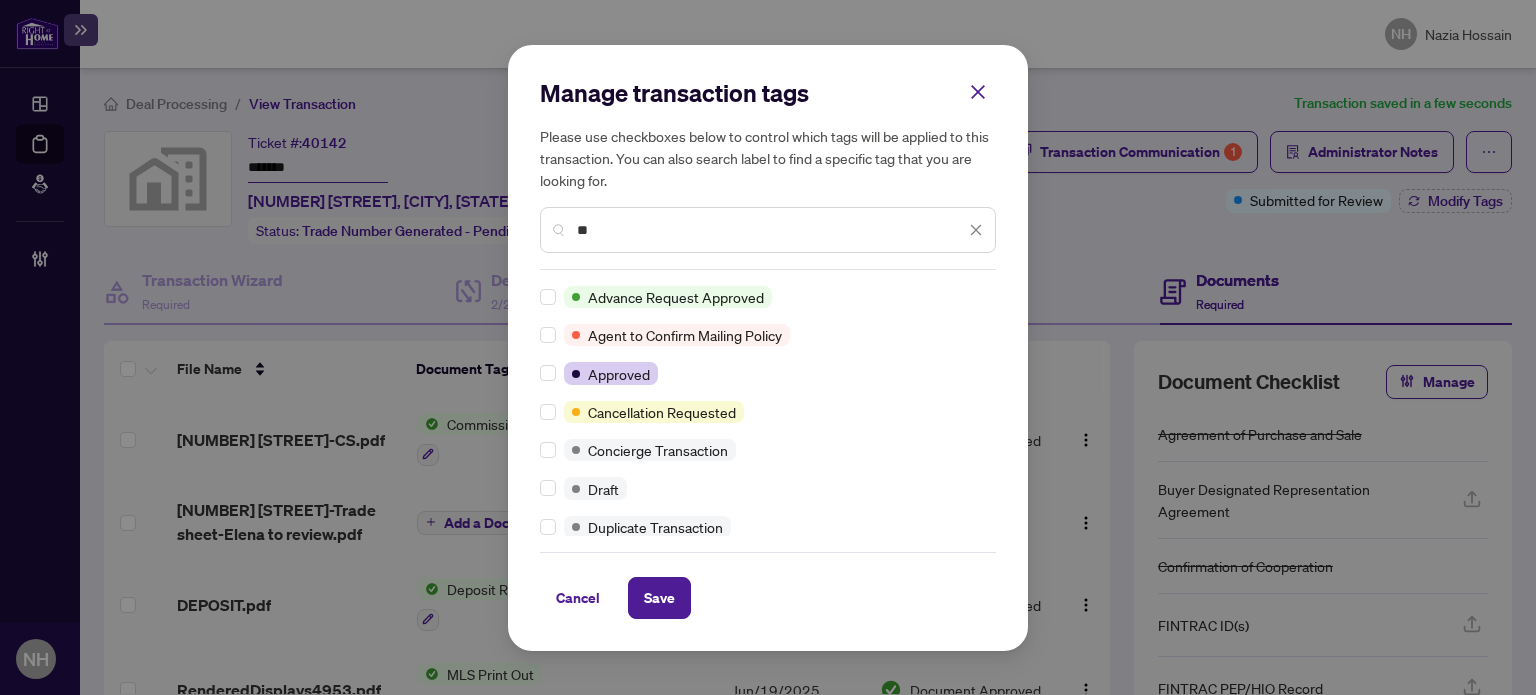 click on "**" at bounding box center [771, 230] 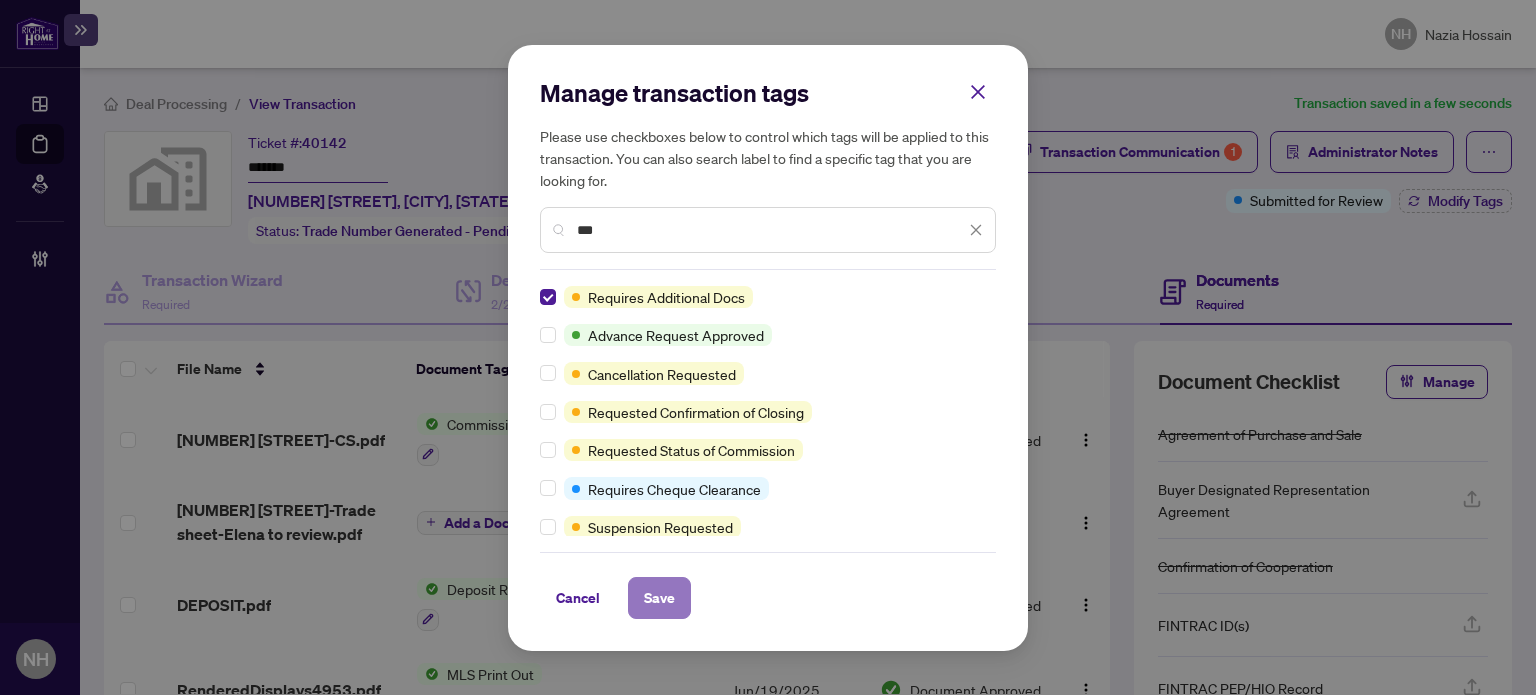 click on "Save" at bounding box center (659, 598) 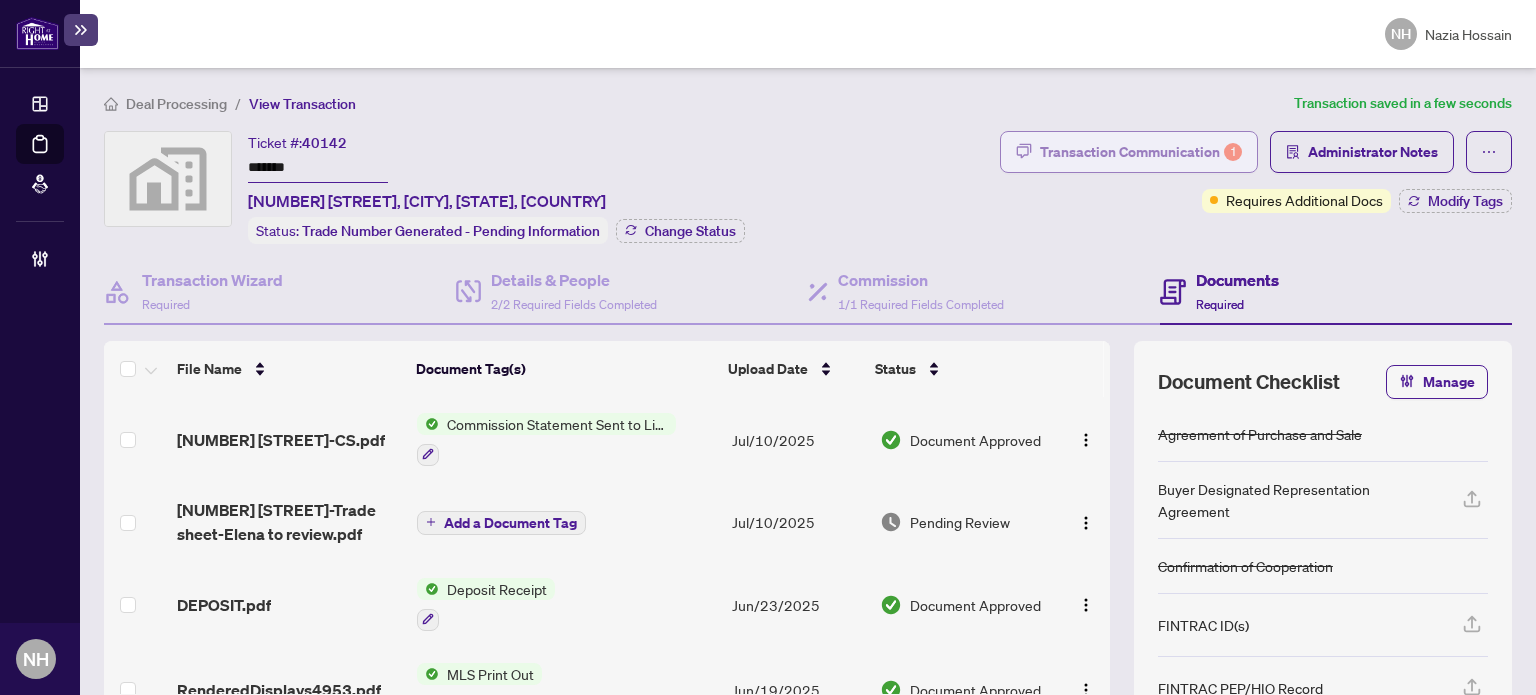 click on "Transaction Communication 1" at bounding box center (1141, 152) 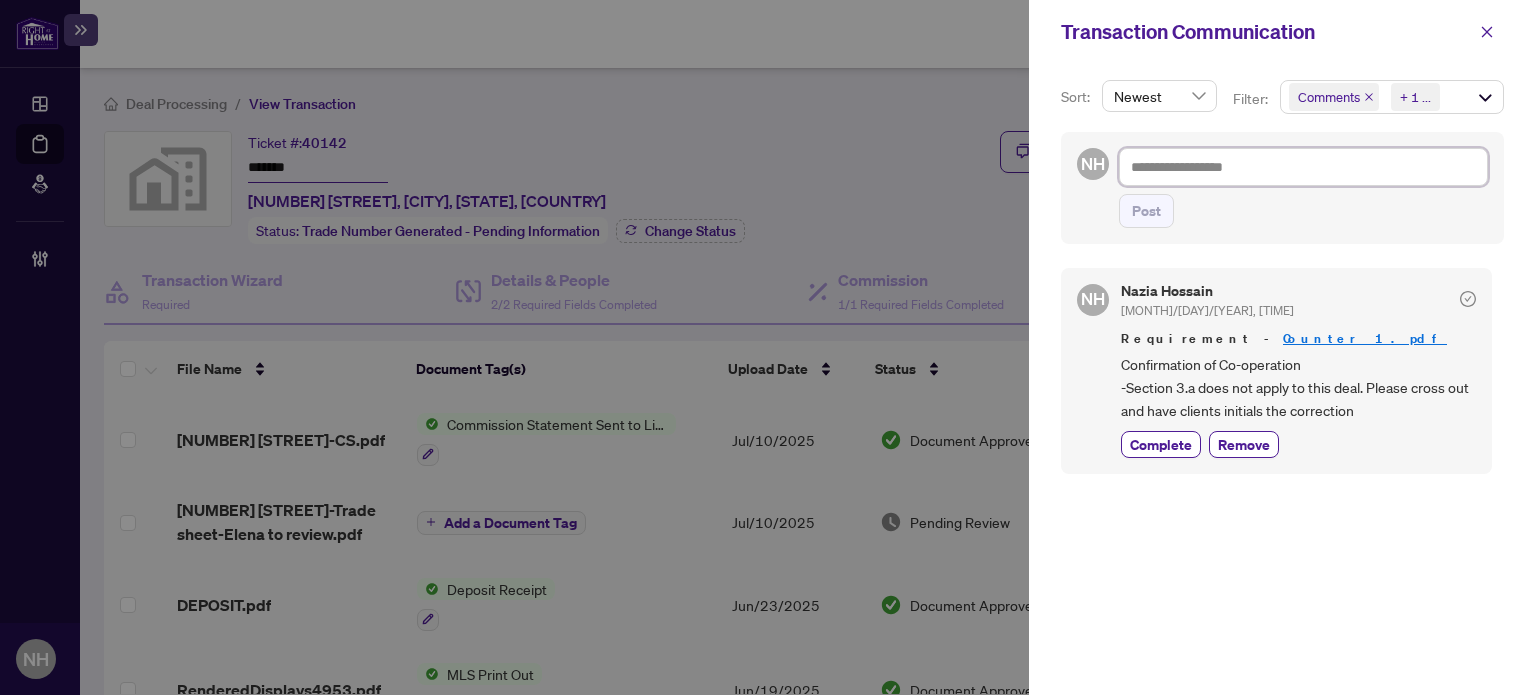 click at bounding box center [1303, 167] 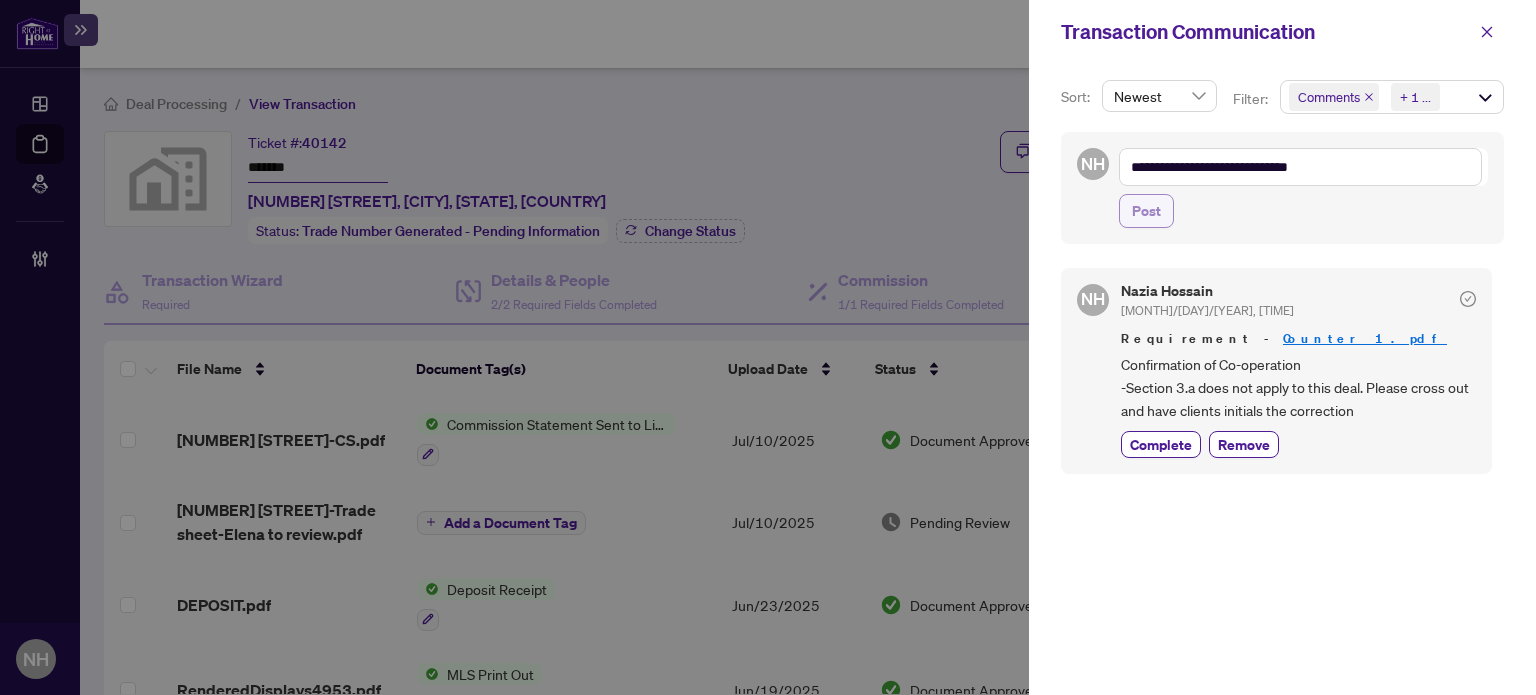 click on "Post" at bounding box center [1146, 211] 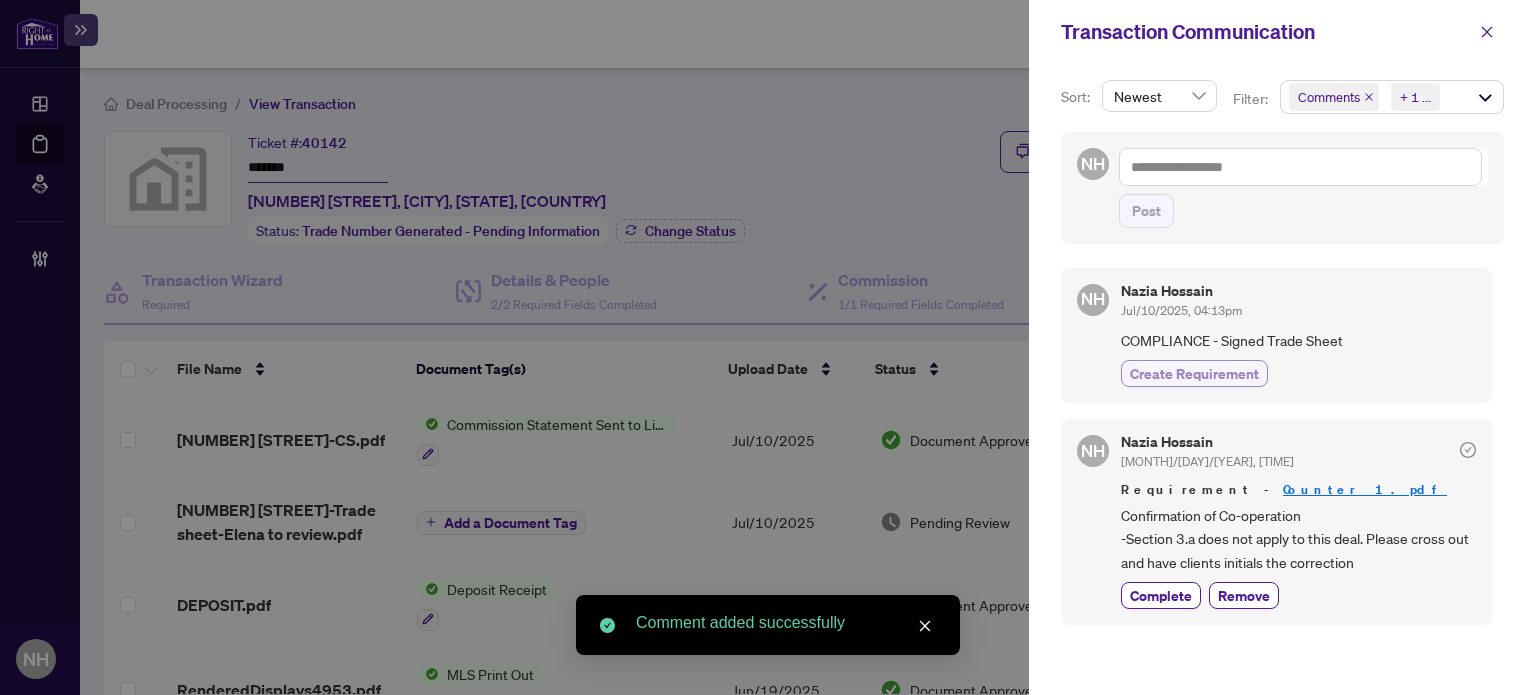 click on "Create Requirement" at bounding box center [1194, 373] 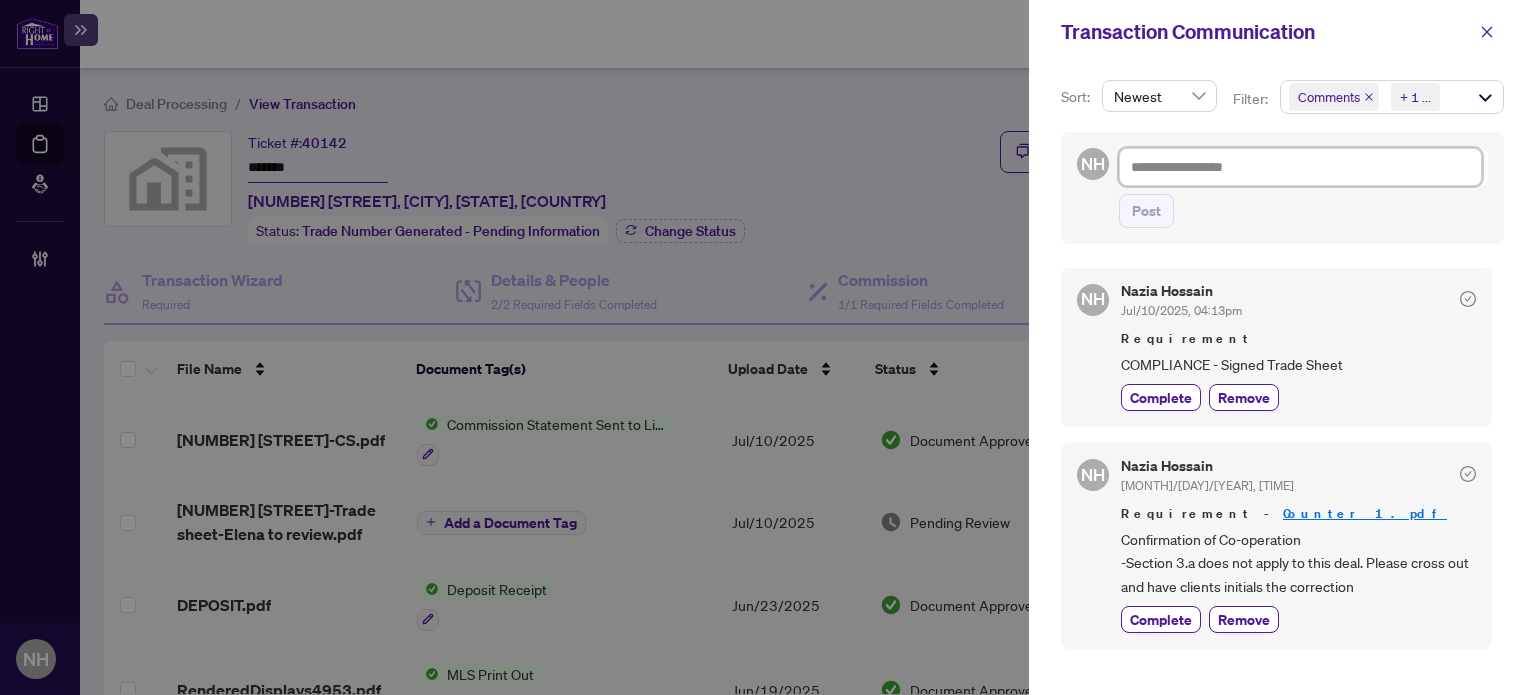 click at bounding box center [1300, 167] 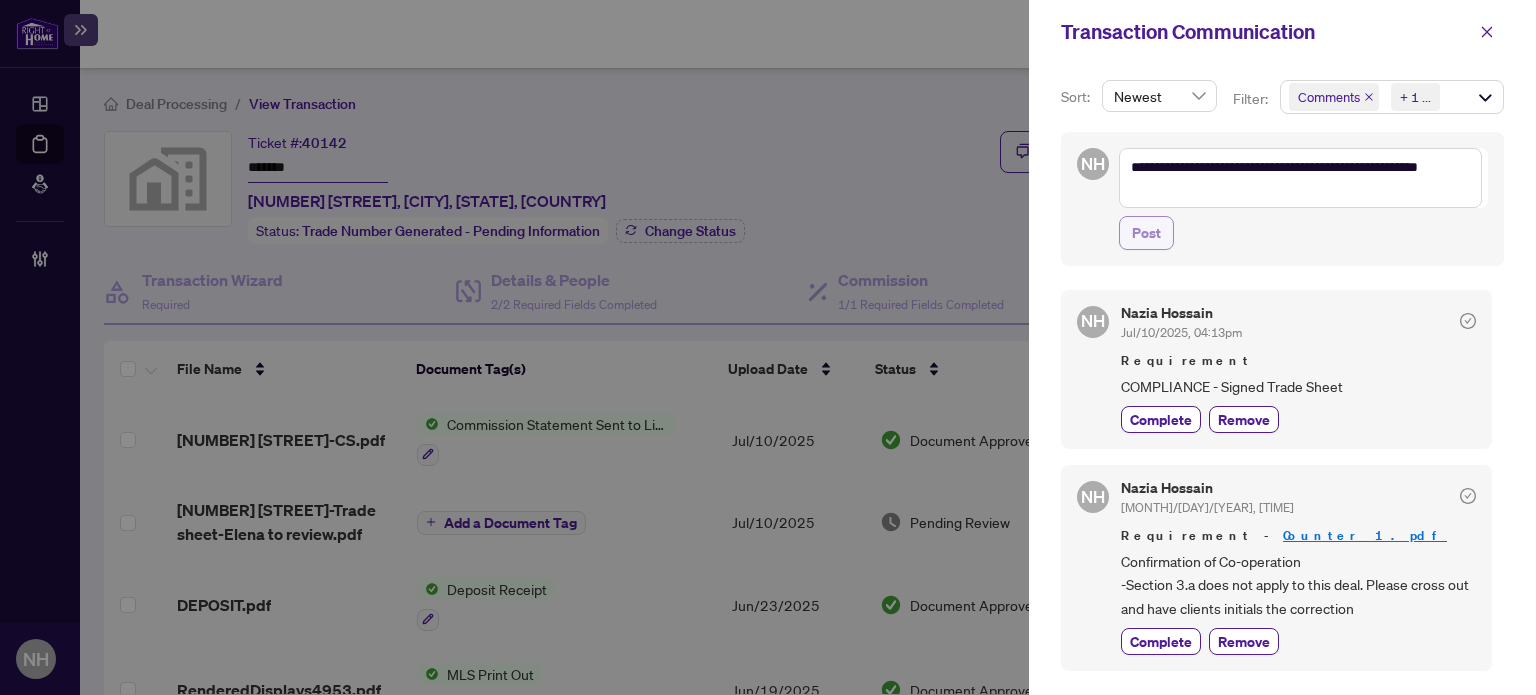 click on "Post" at bounding box center [1146, 233] 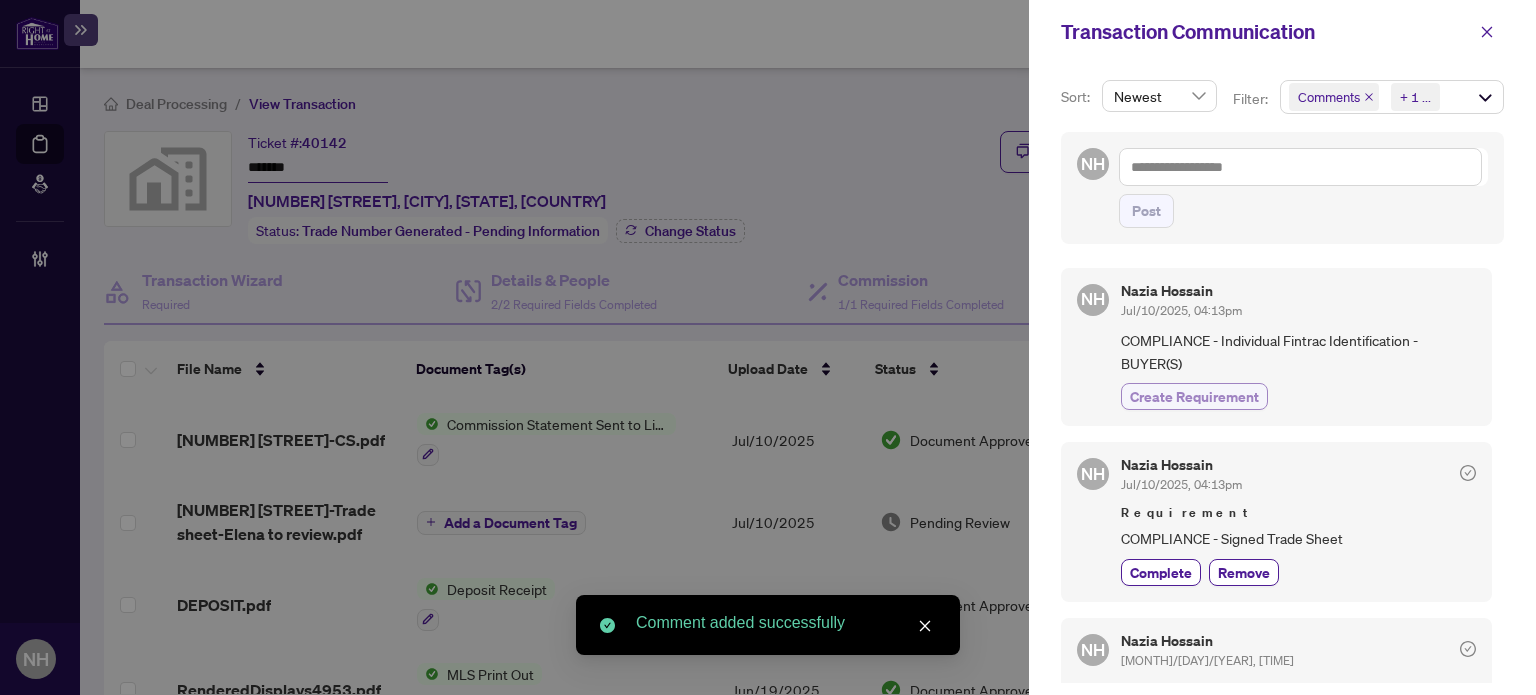 click on "Create Requirement" at bounding box center (1194, 396) 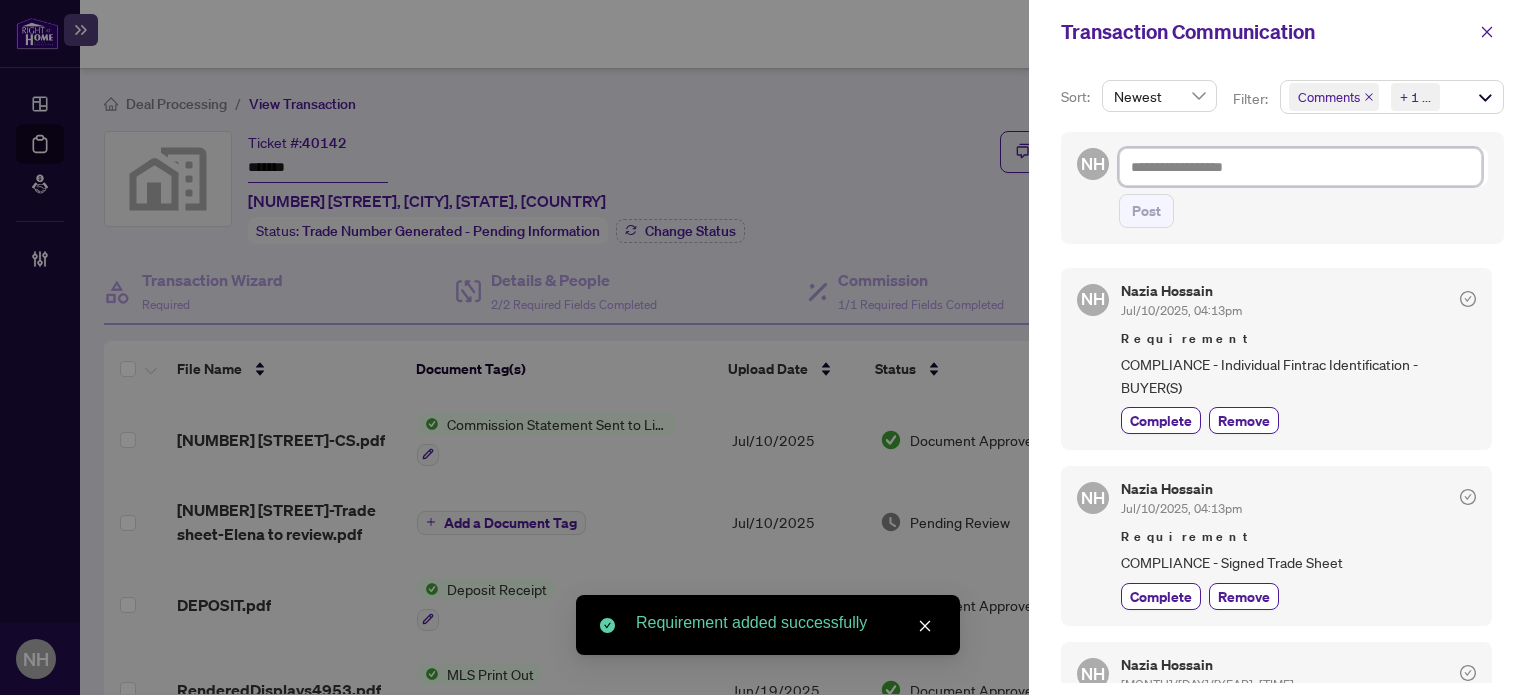 click at bounding box center (1300, 167) 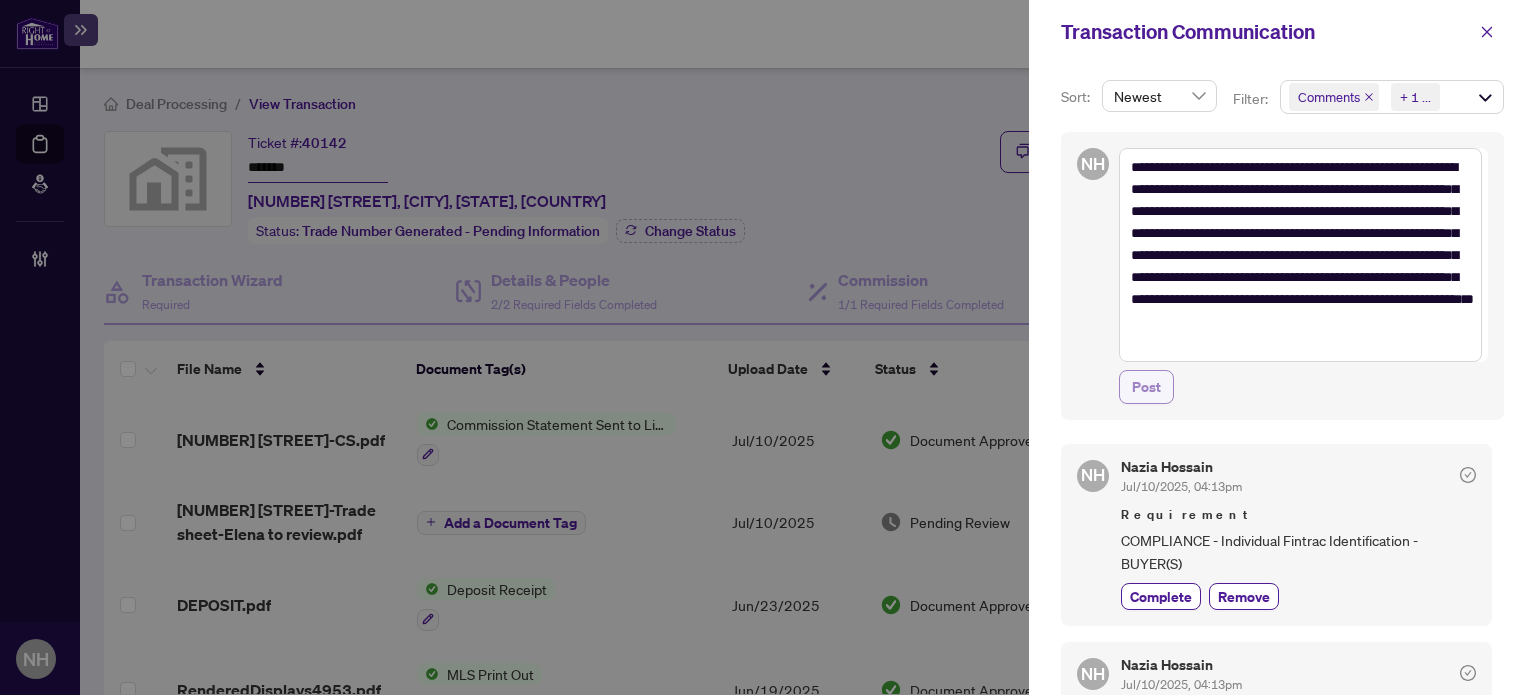 click on "Post" at bounding box center [1146, 387] 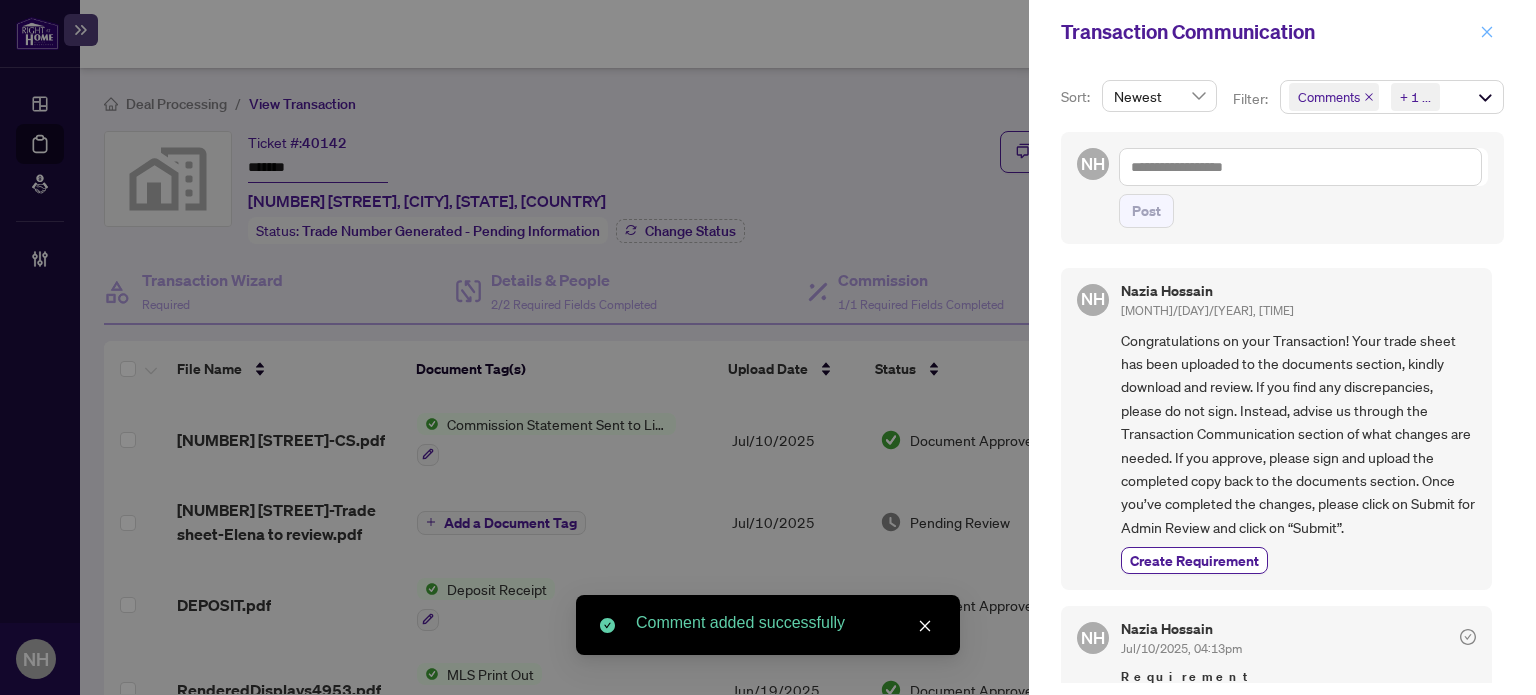 click at bounding box center (1487, 32) 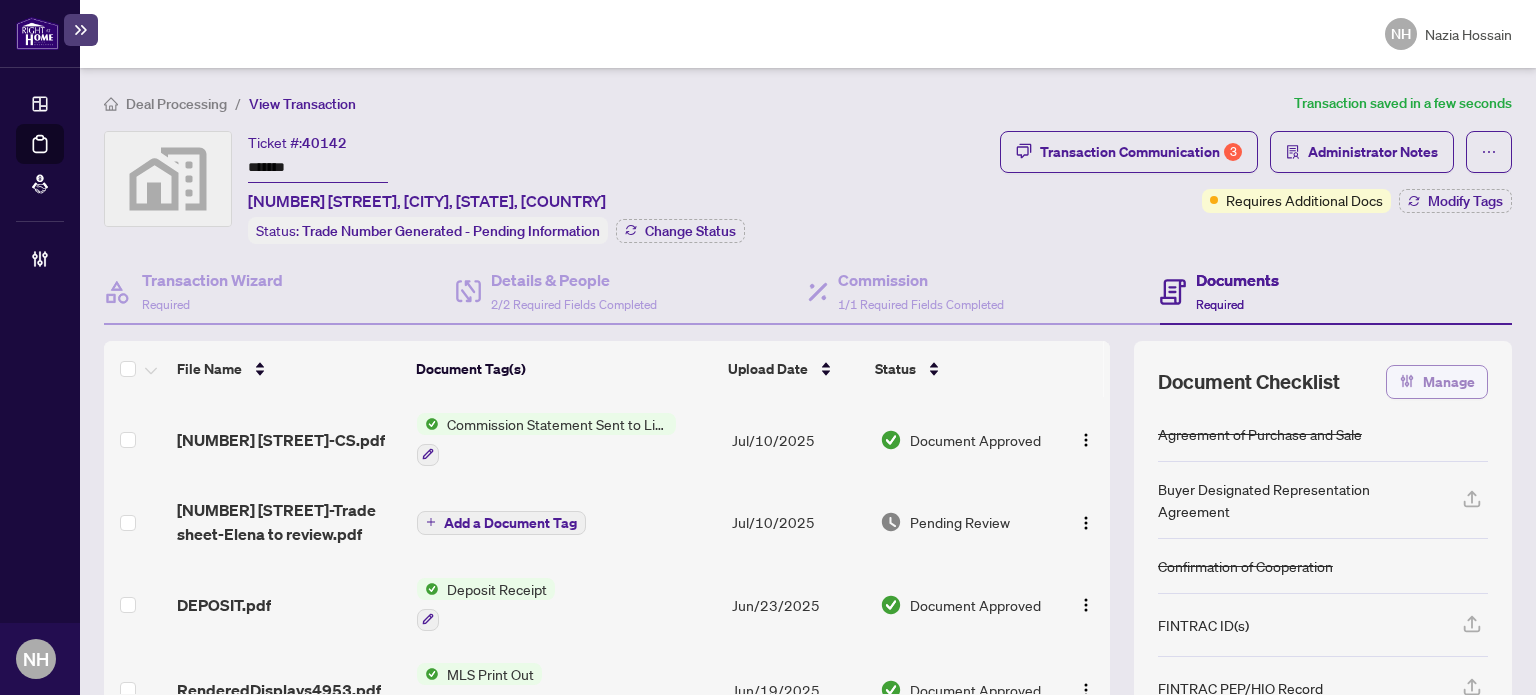 click on "Manage" at bounding box center [1437, 382] 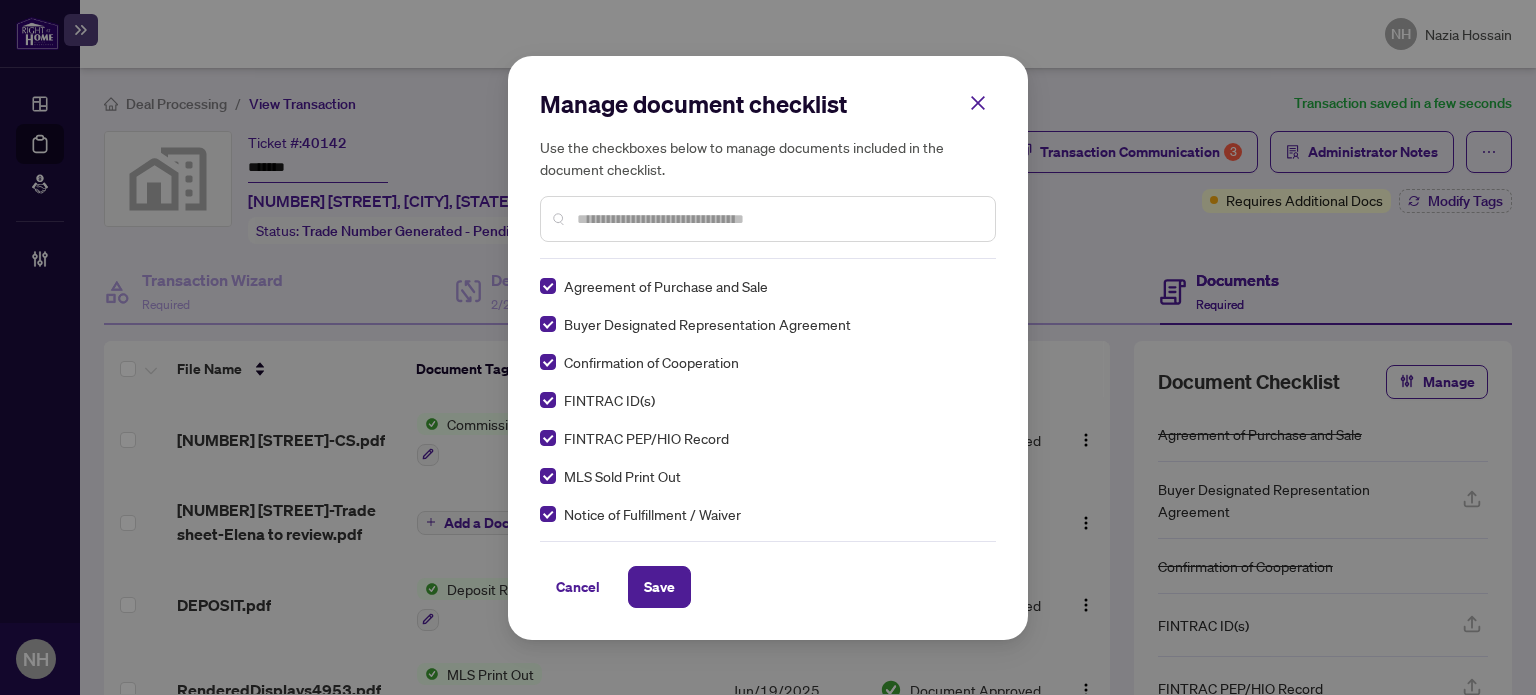 scroll, scrollTop: 0, scrollLeft: 0, axis: both 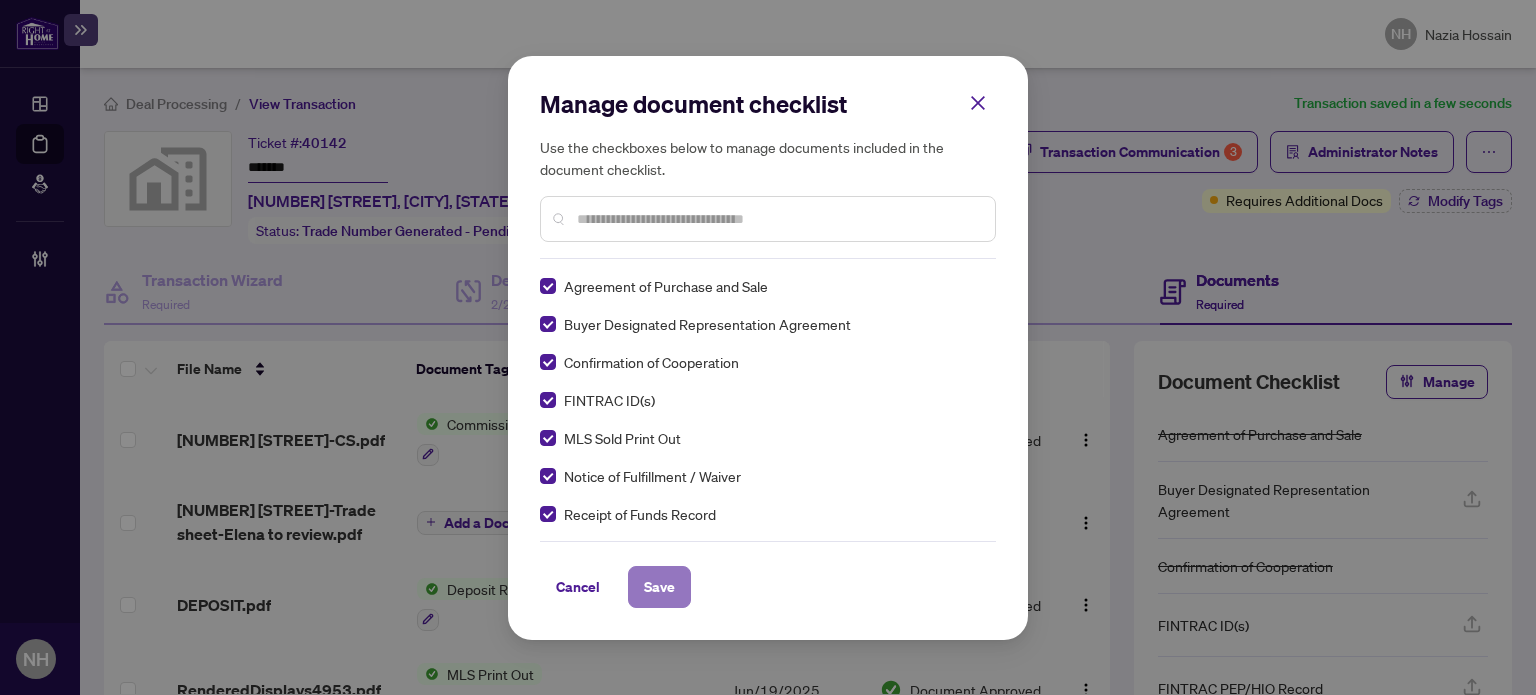 click on "Save" at bounding box center (659, 587) 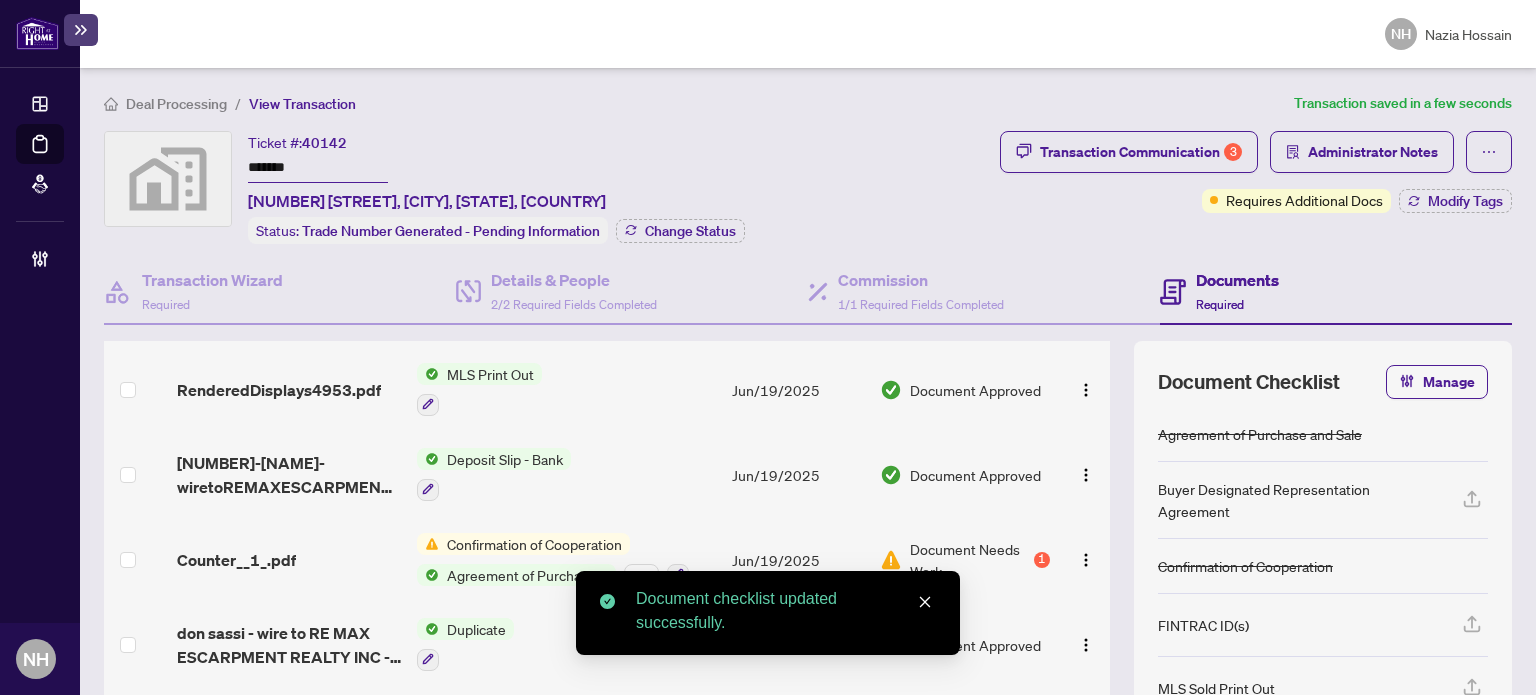 scroll, scrollTop: 379, scrollLeft: 0, axis: vertical 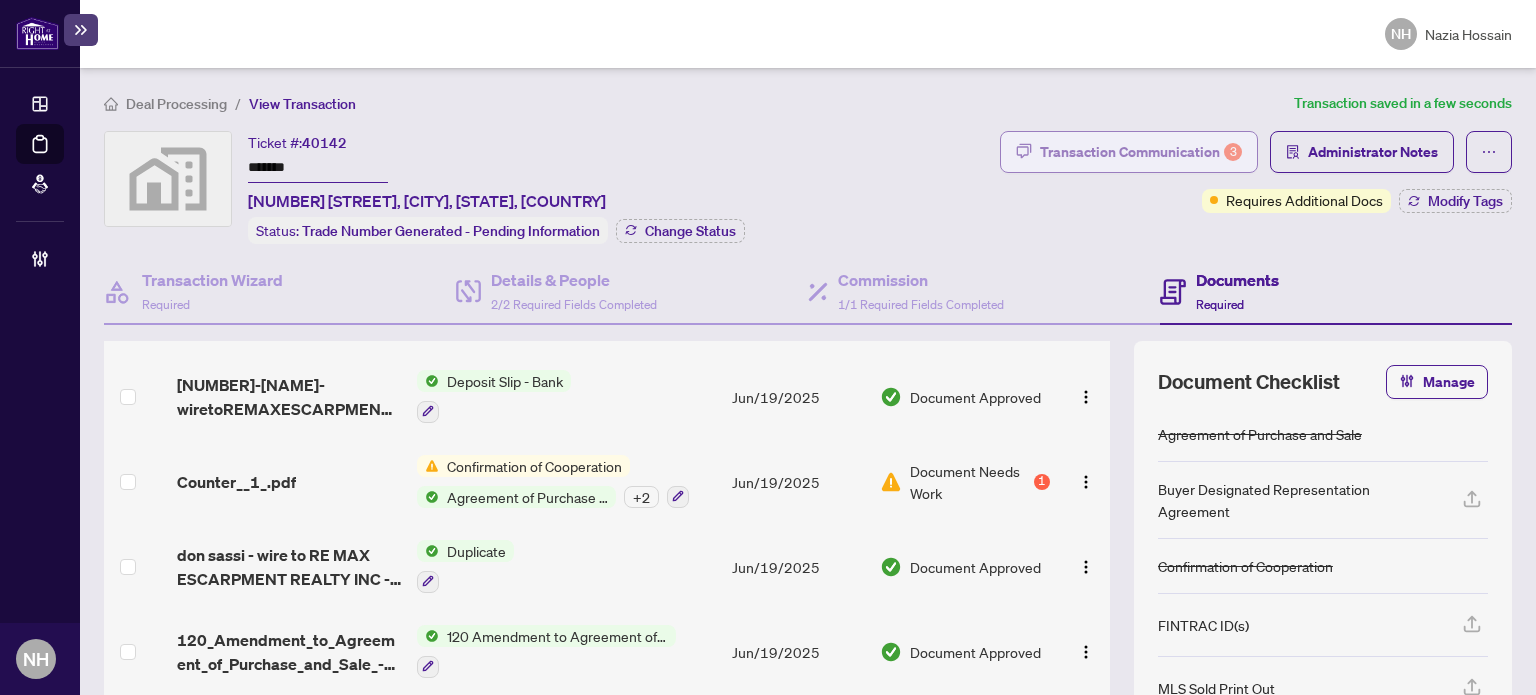 click on "Transaction Communication 3" at bounding box center (1141, 152) 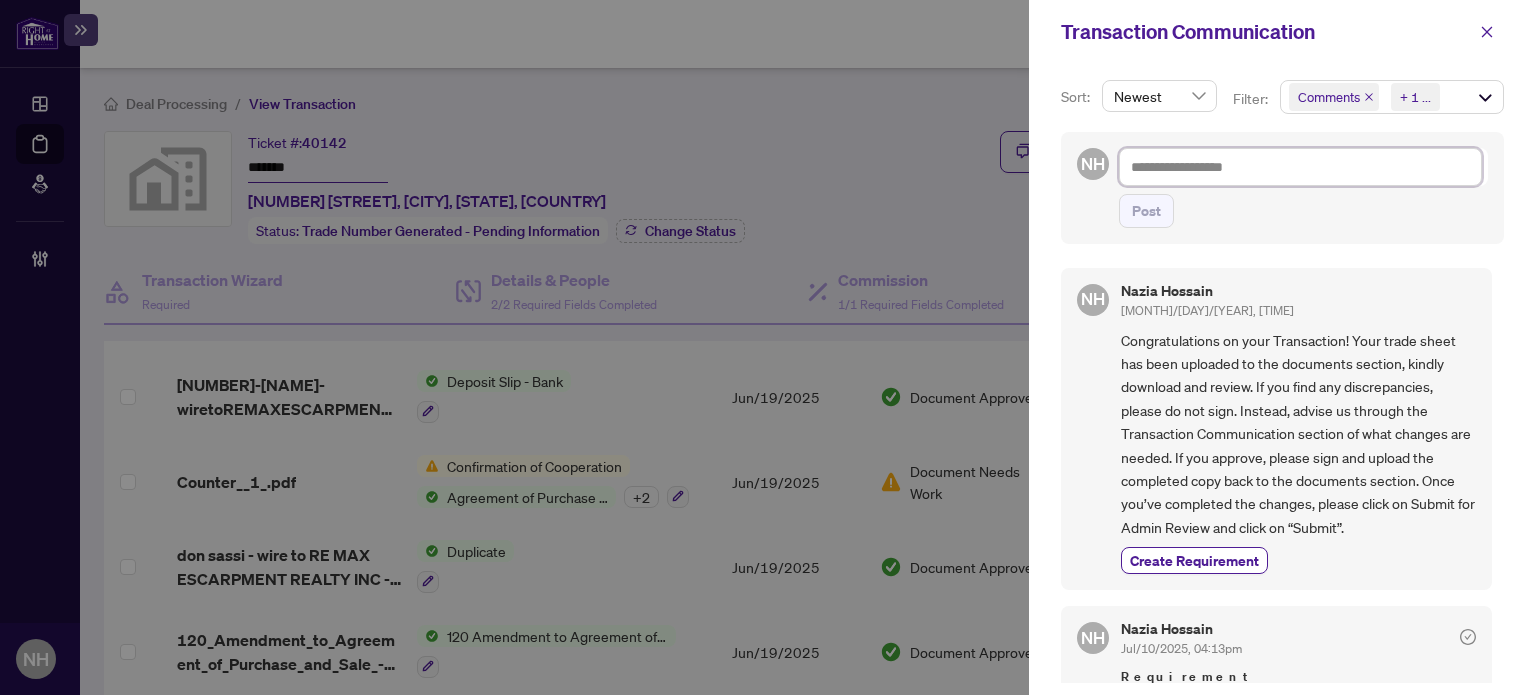 click at bounding box center (1300, 167) 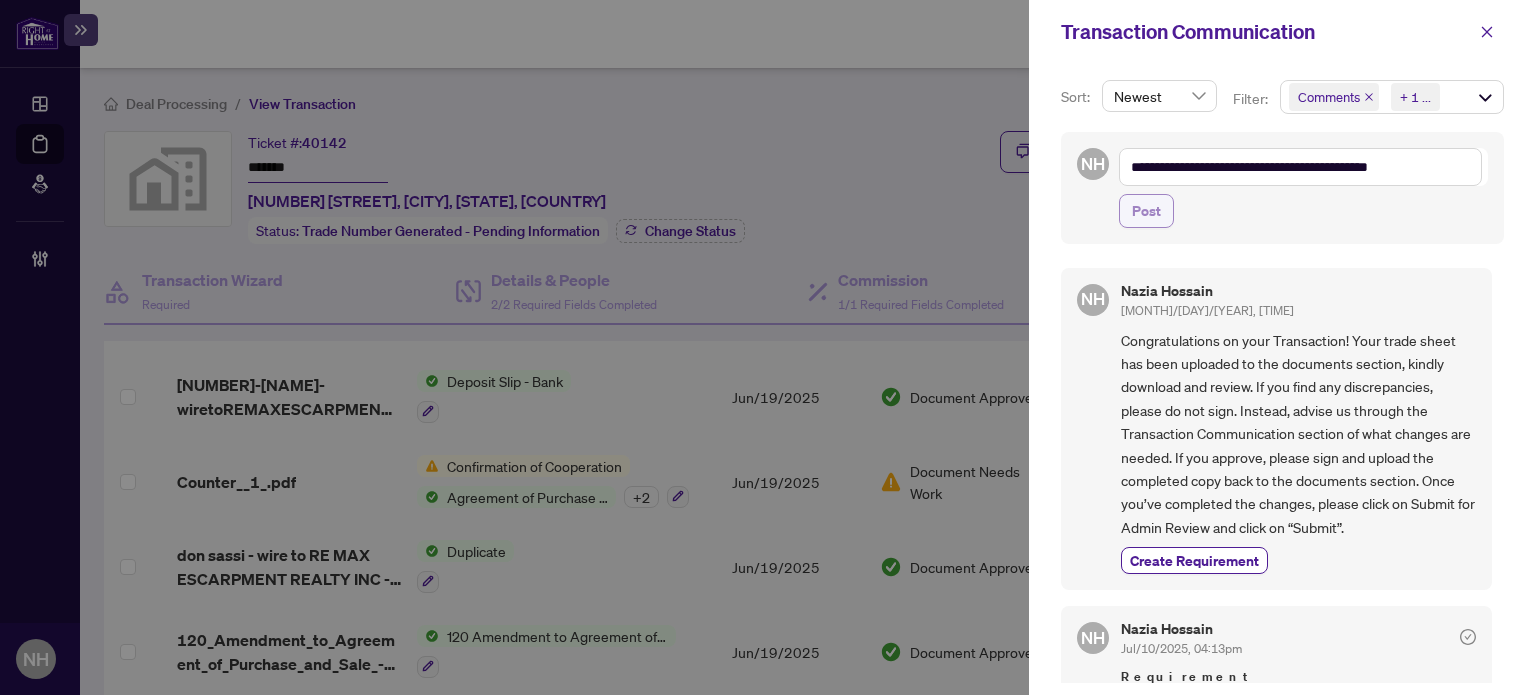 click on "Post" at bounding box center [1146, 211] 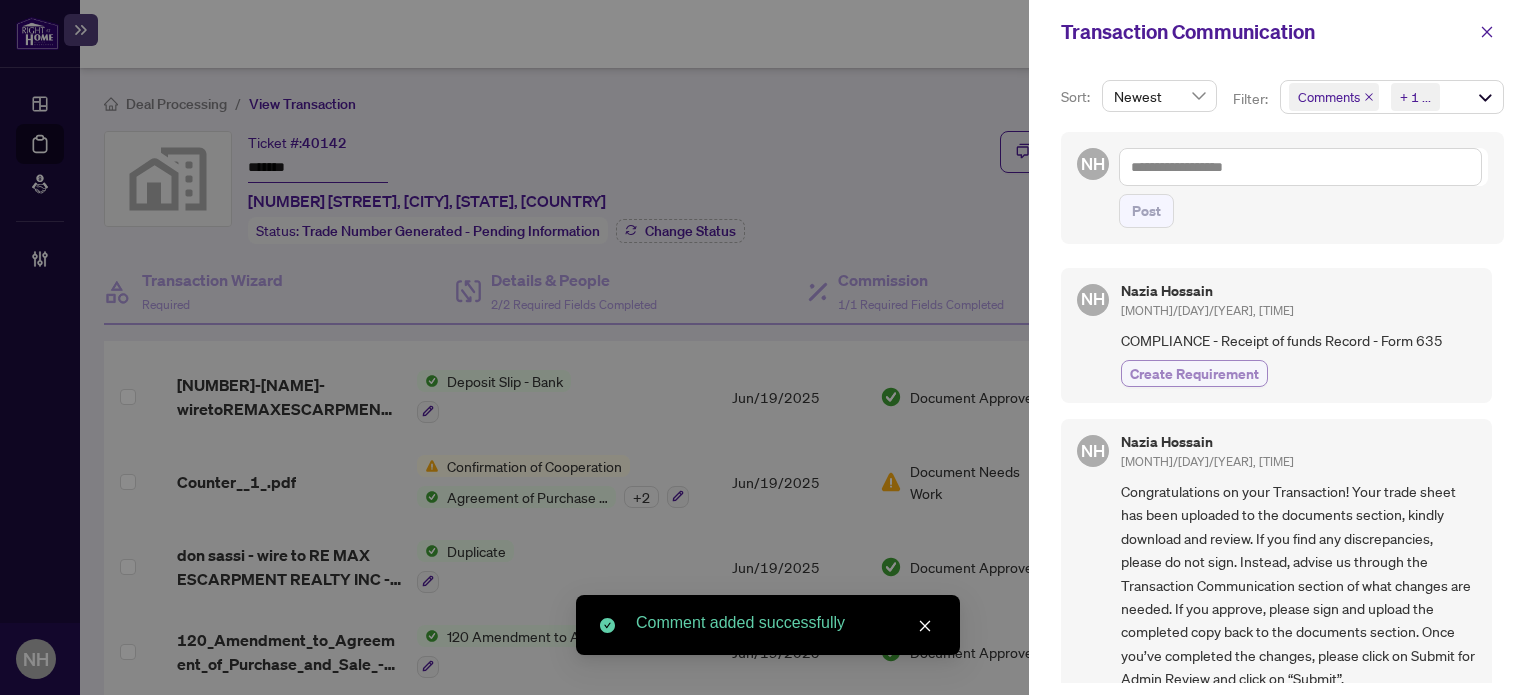 click on "Create Requirement" at bounding box center [1194, 373] 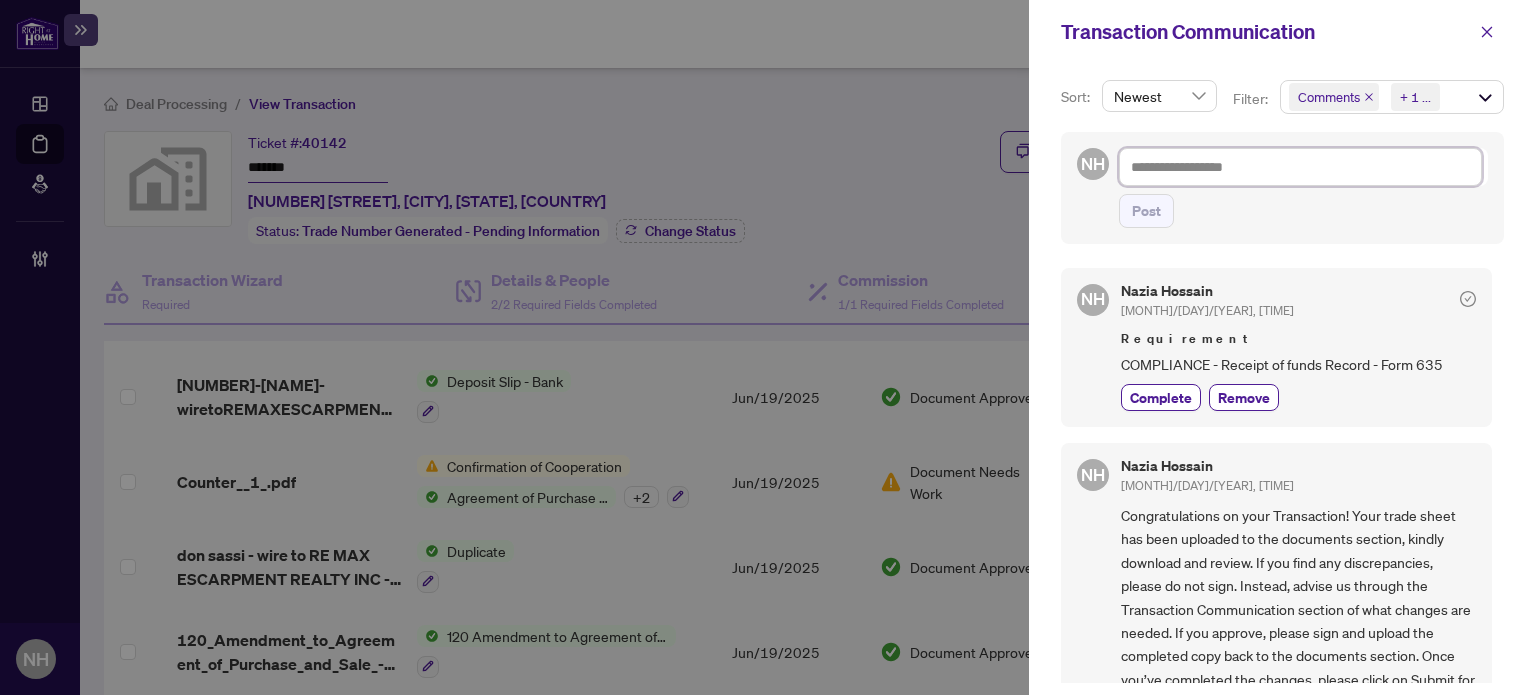 click at bounding box center [1300, 167] 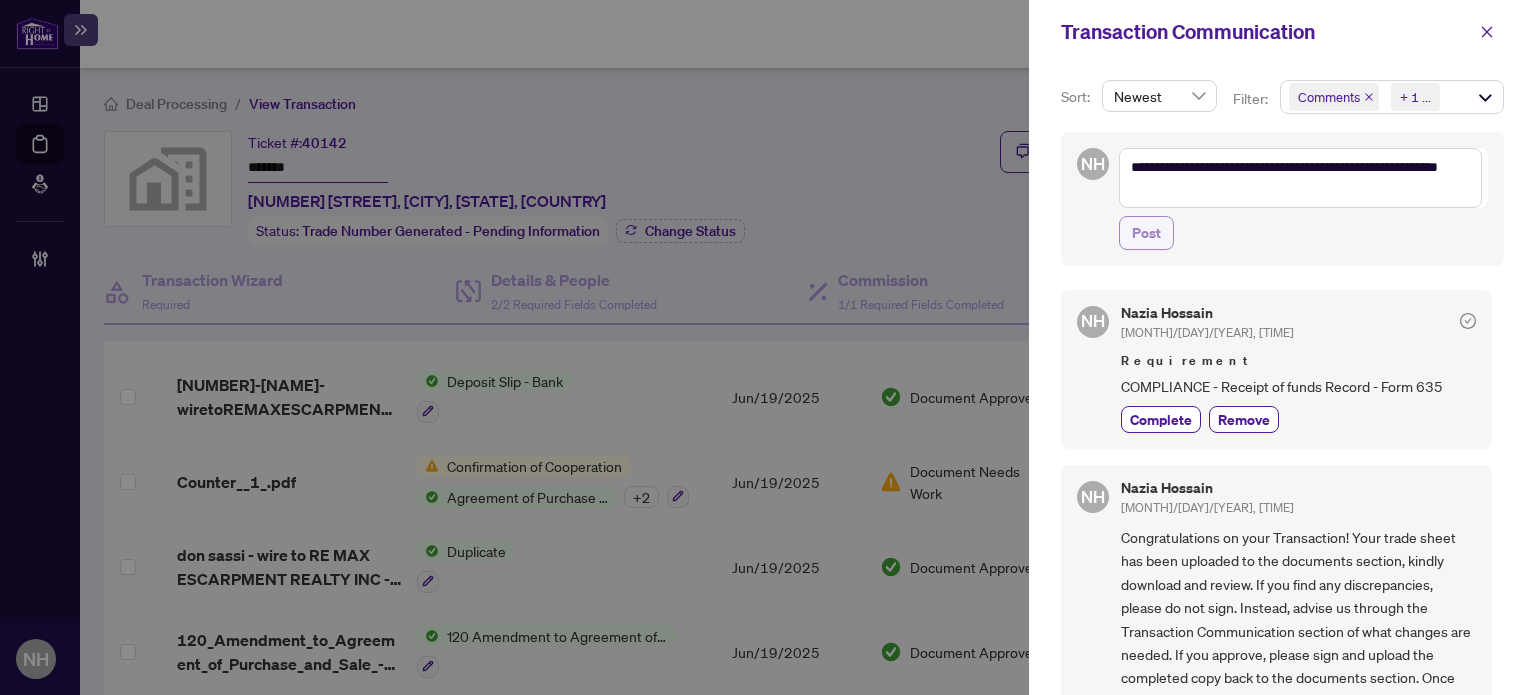 click on "Post" at bounding box center (1146, 233) 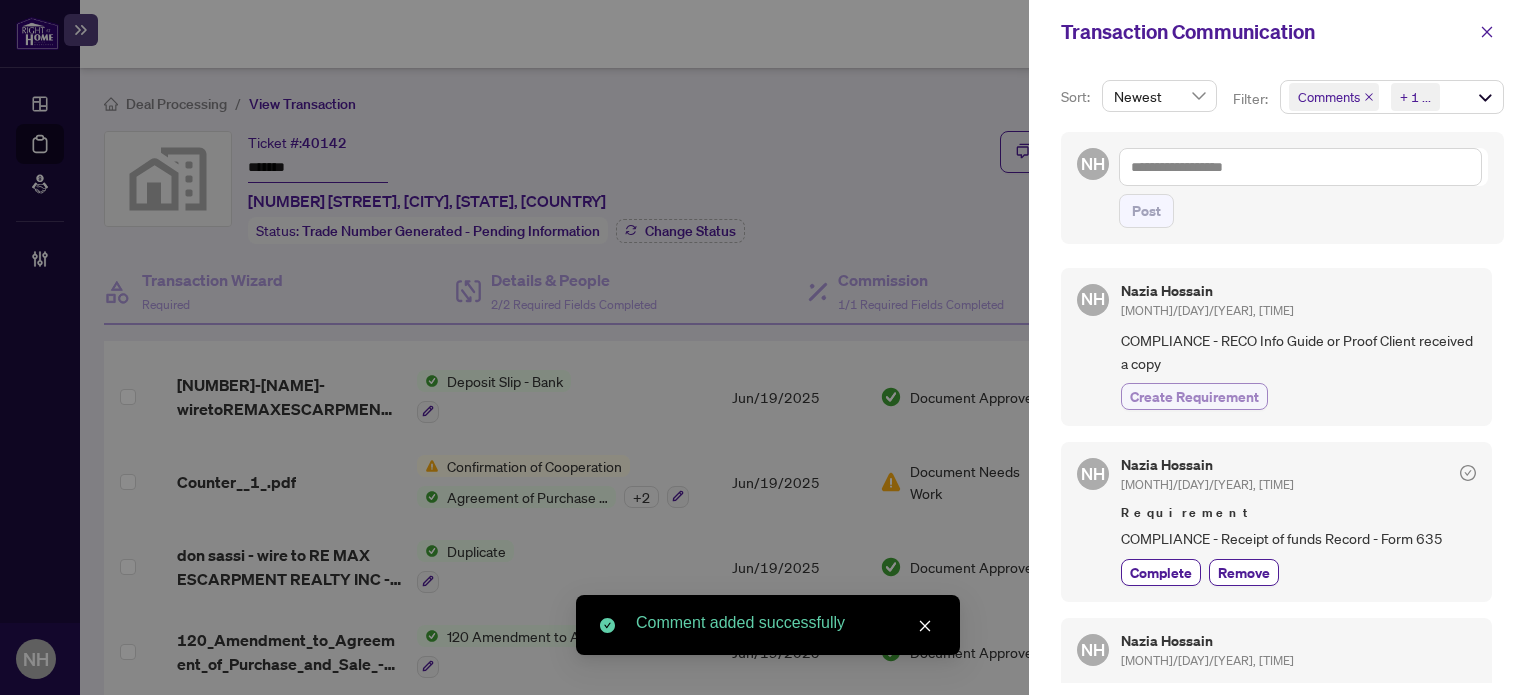 click on "Create Requirement" at bounding box center (1194, 396) 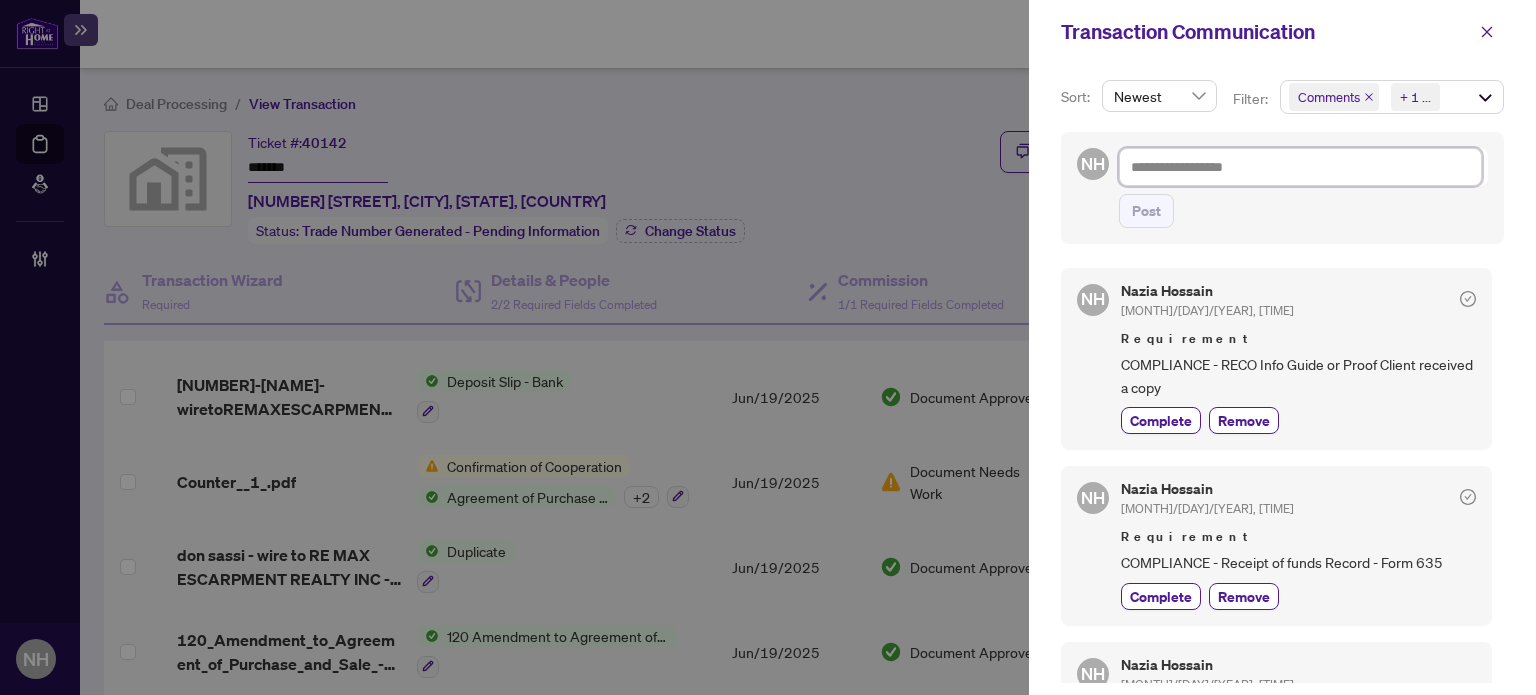 click at bounding box center (1300, 167) 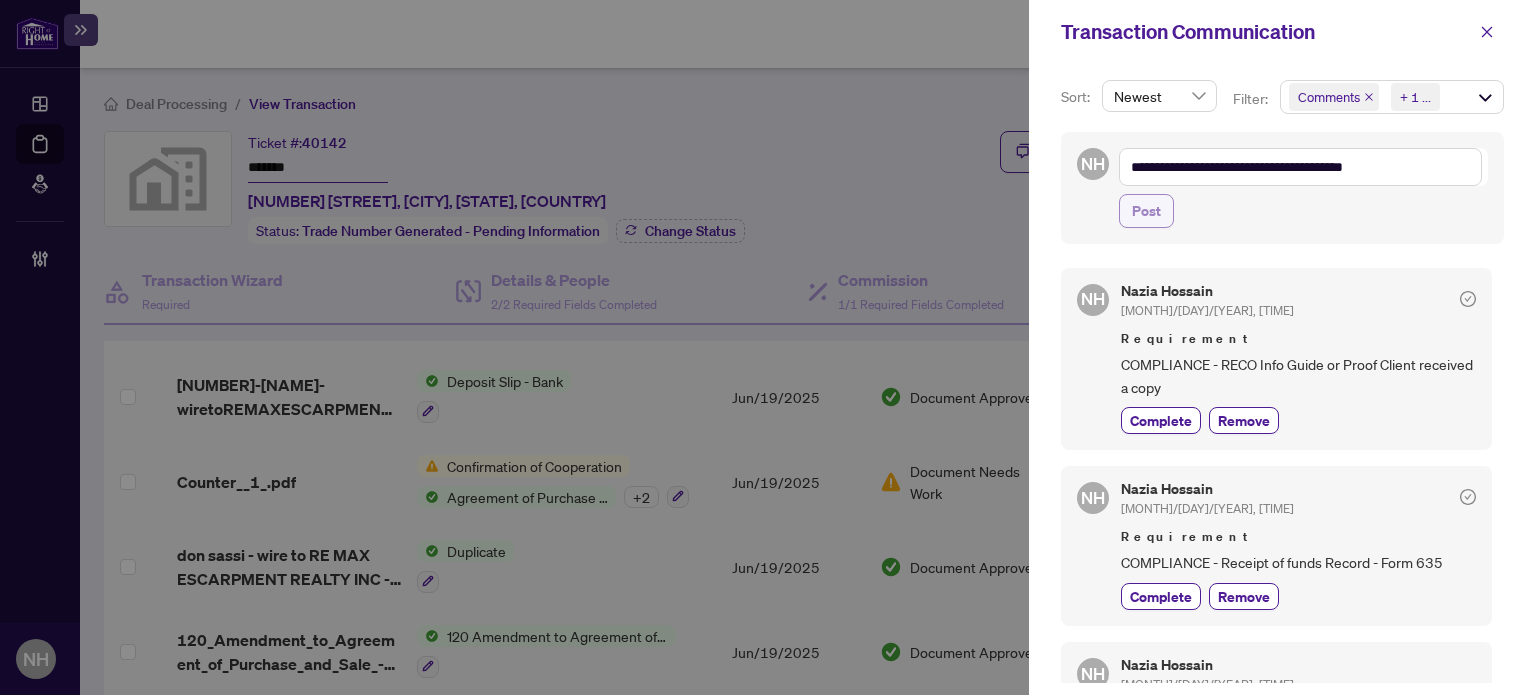 click on "Post" at bounding box center [1146, 211] 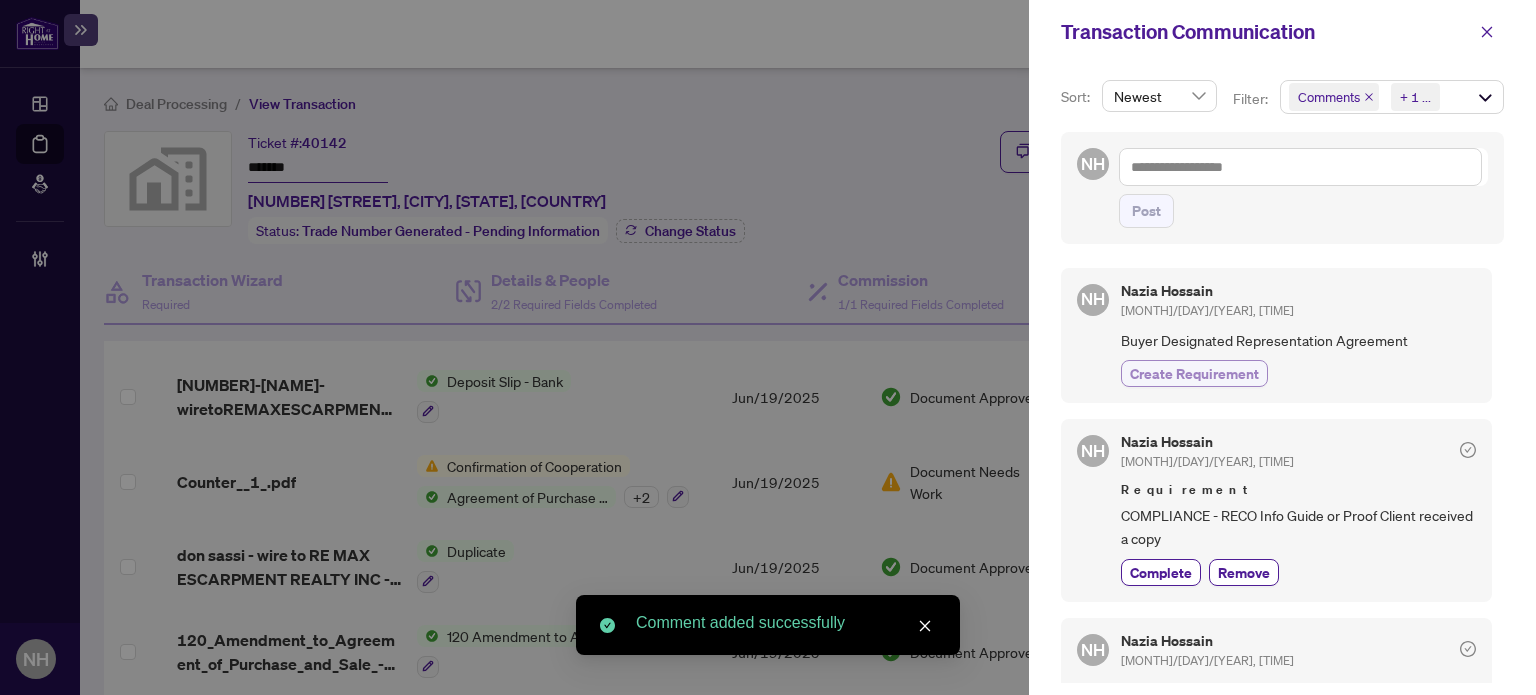 click on "Create Requirement" at bounding box center (1194, 373) 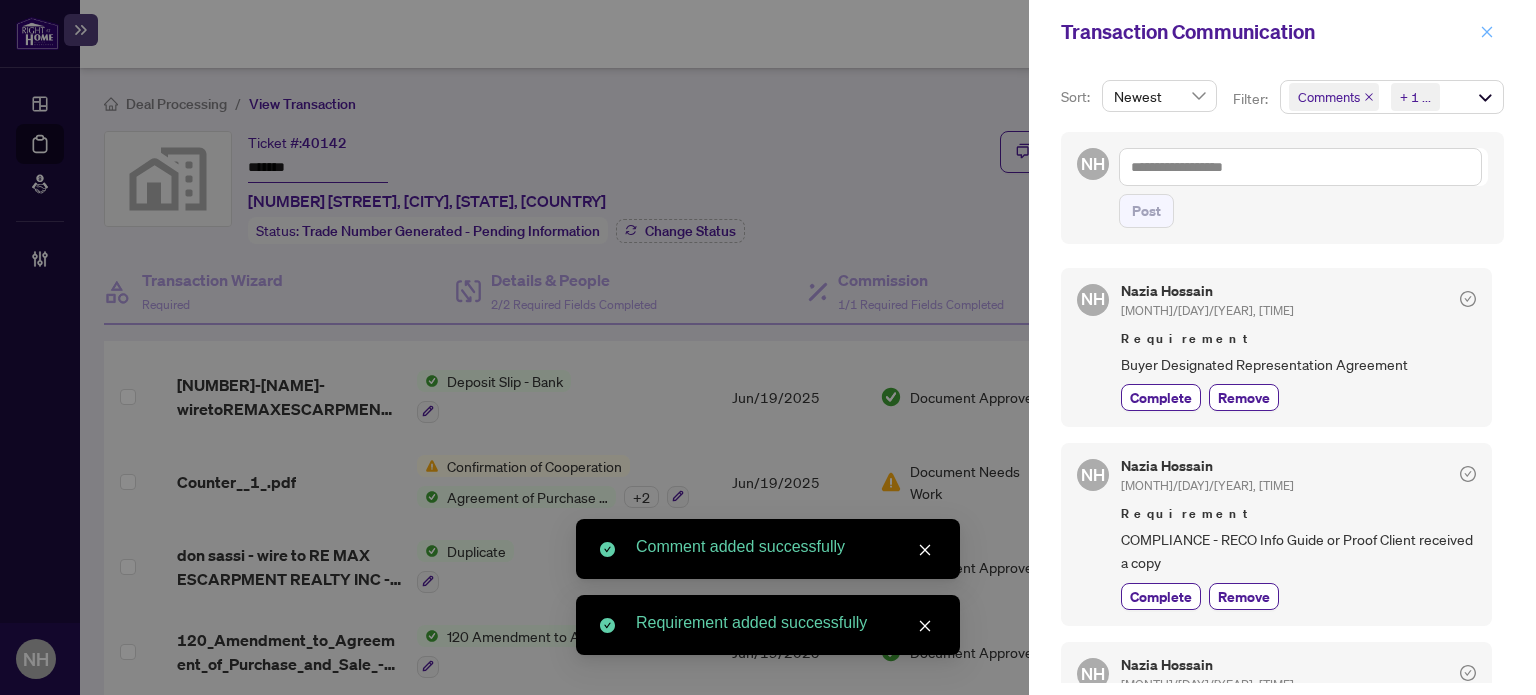 click 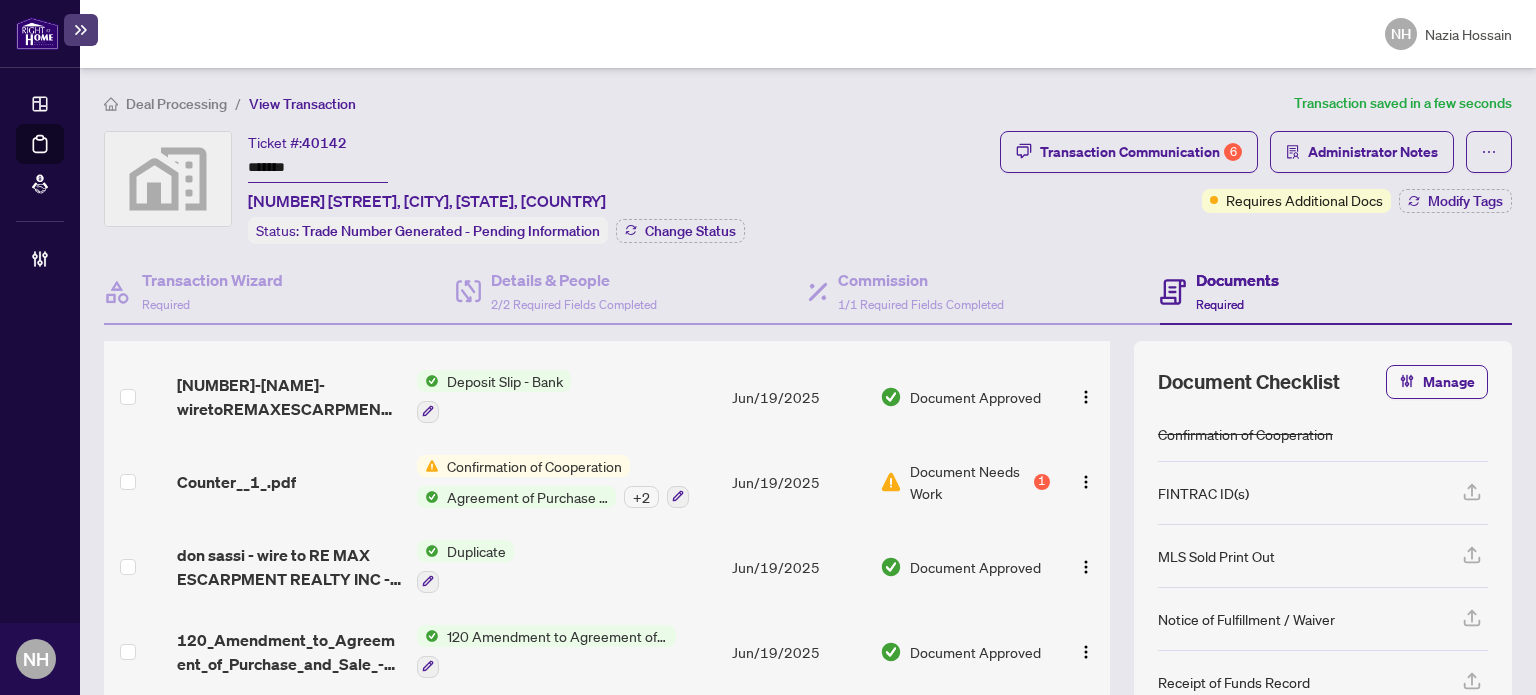 scroll, scrollTop: 144, scrollLeft: 0, axis: vertical 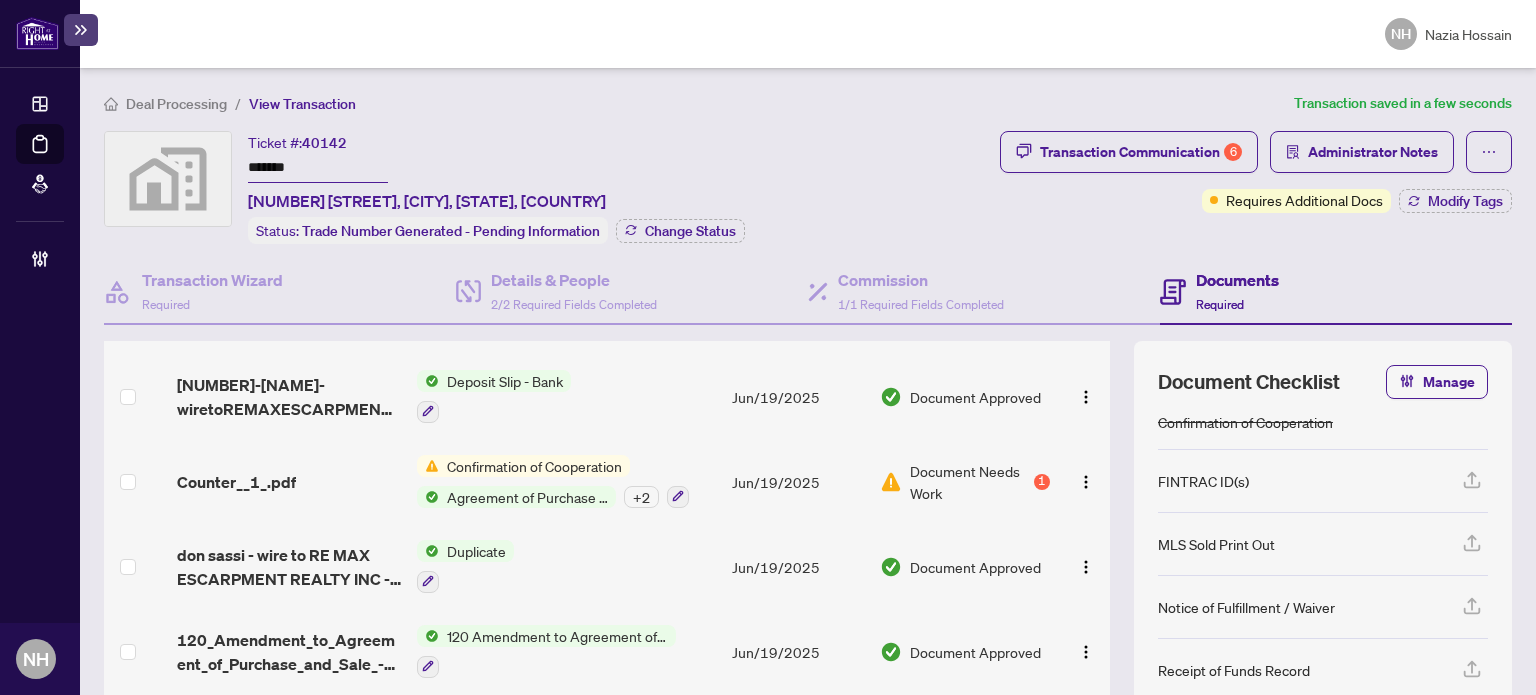click on "Manage" at bounding box center [1437, 382] 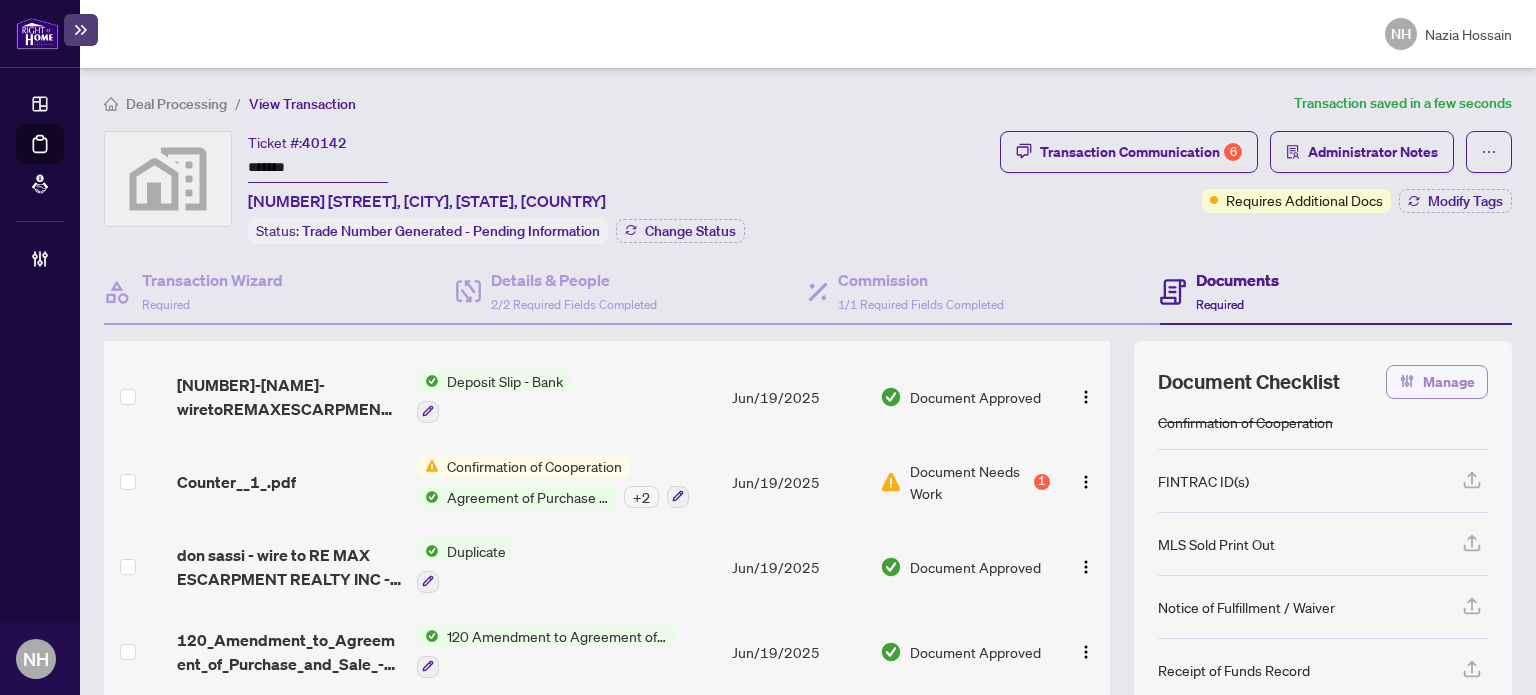 click 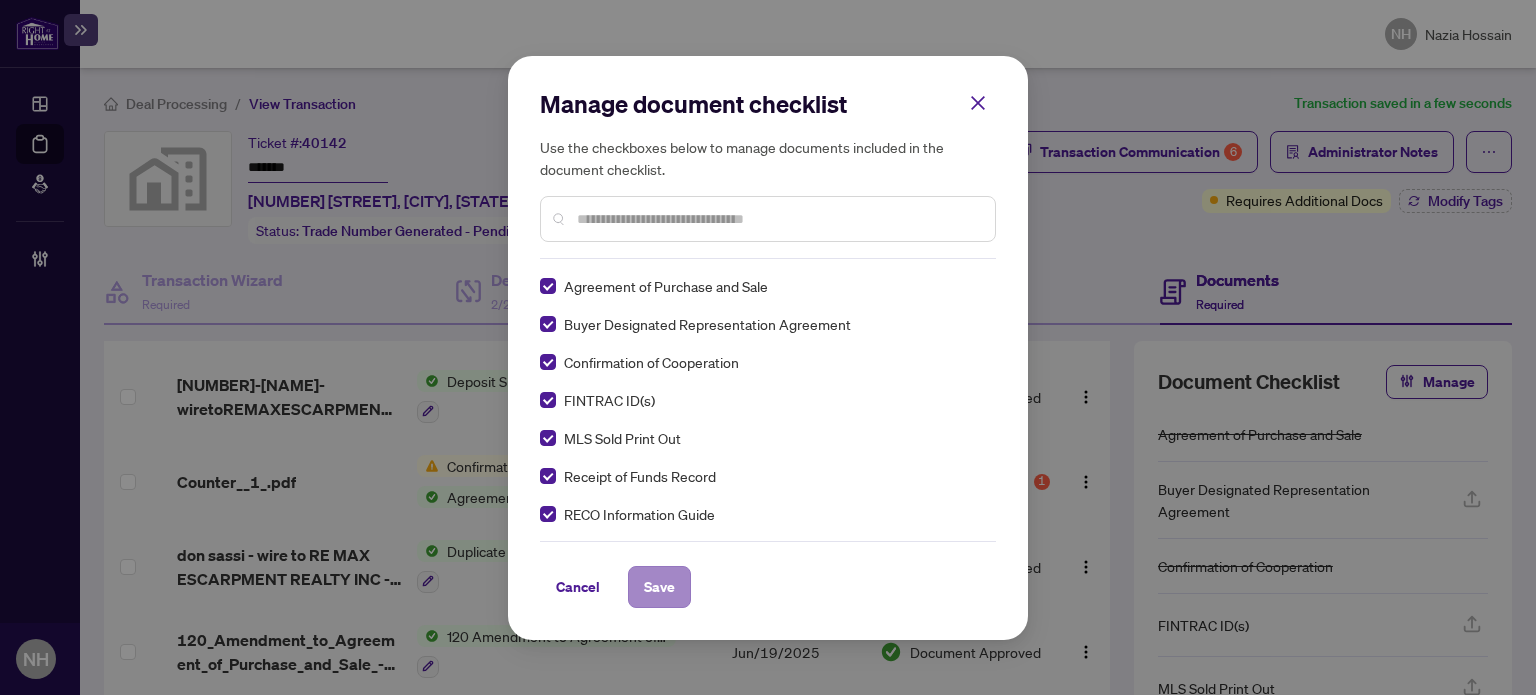 scroll, scrollTop: 0, scrollLeft: 0, axis: both 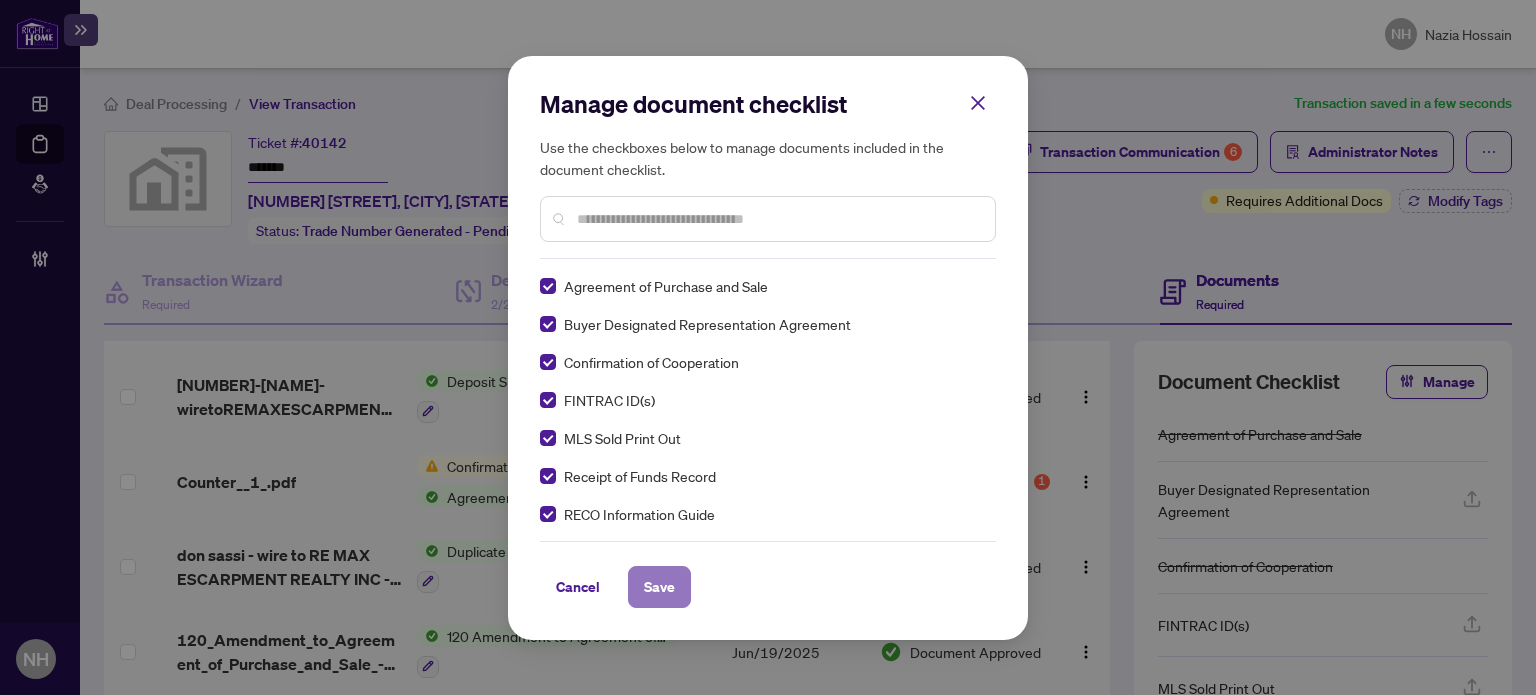click on "Save" at bounding box center [659, 587] 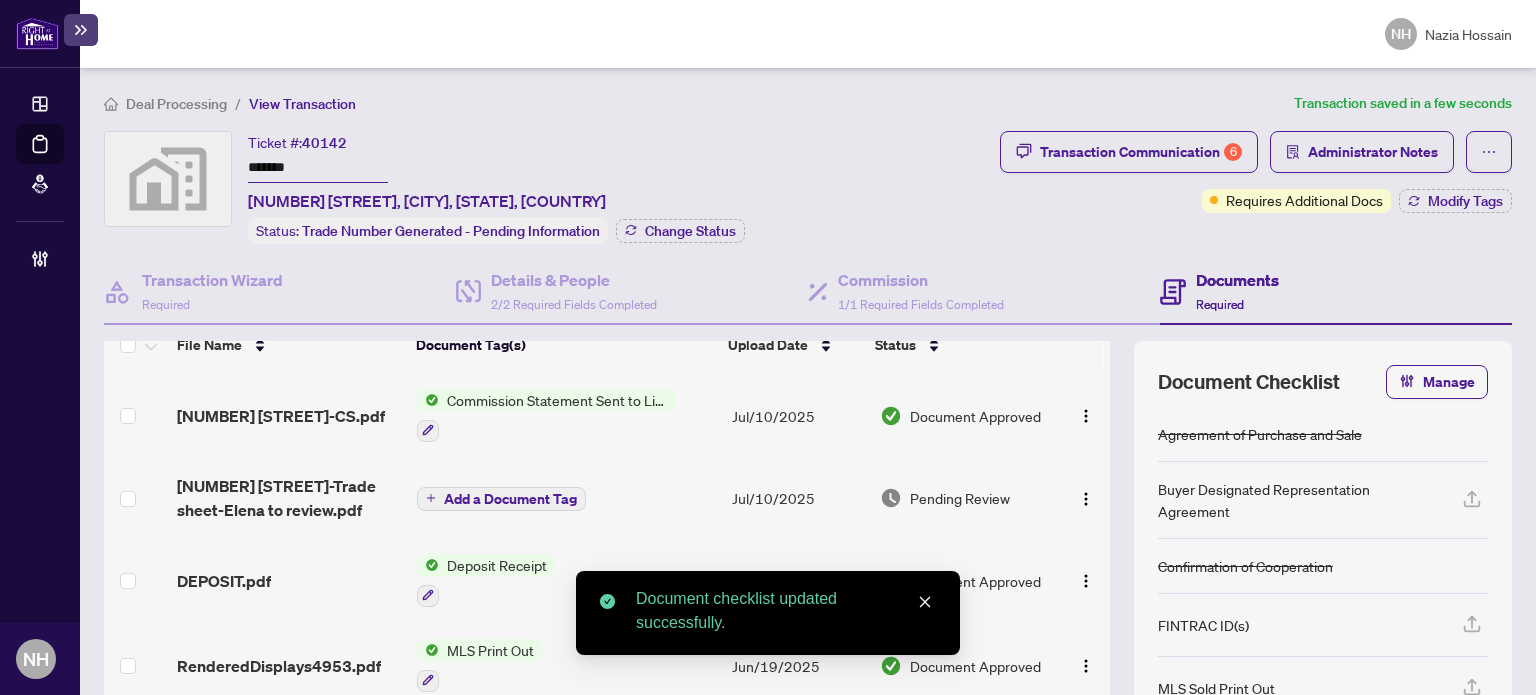 scroll, scrollTop: 0, scrollLeft: 0, axis: both 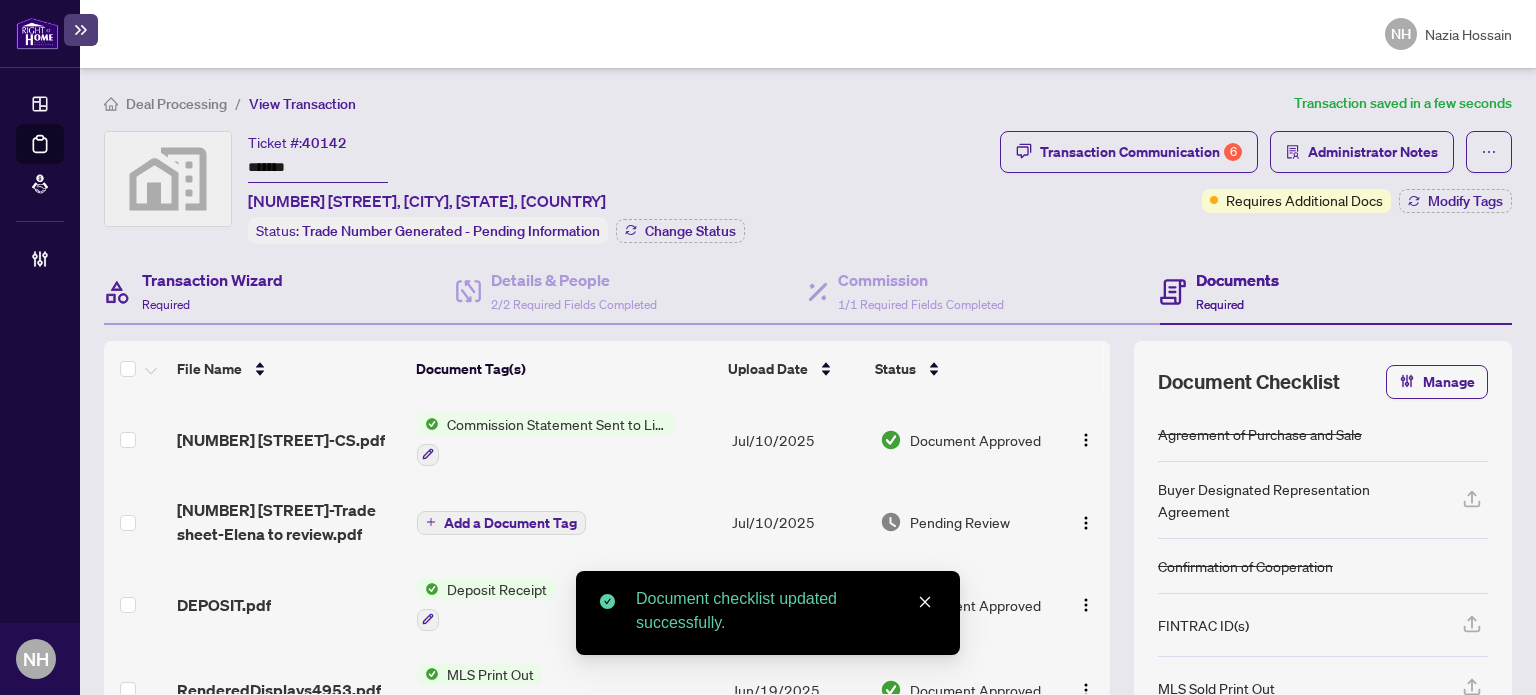 click on "Transaction Wizard Required" at bounding box center (280, 292) 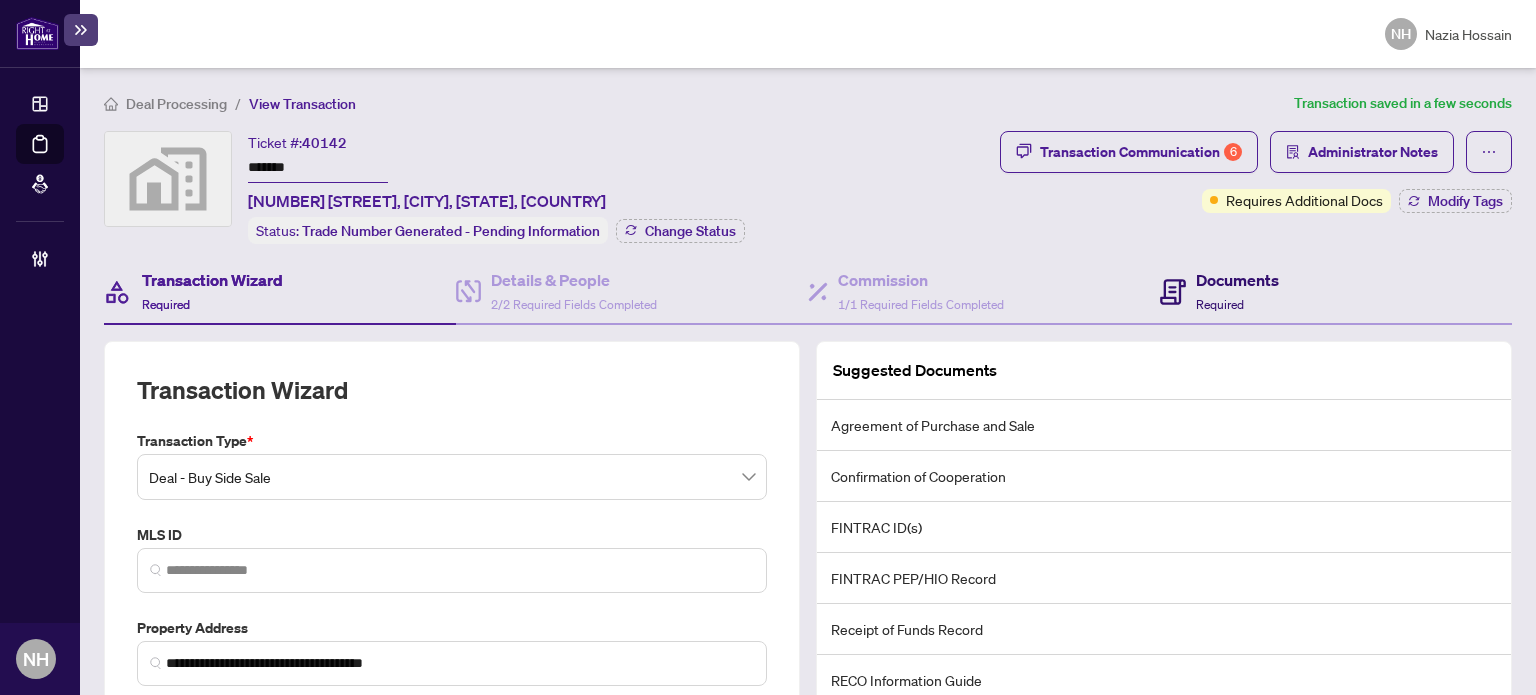 click on "Documents Required" at bounding box center (1237, 291) 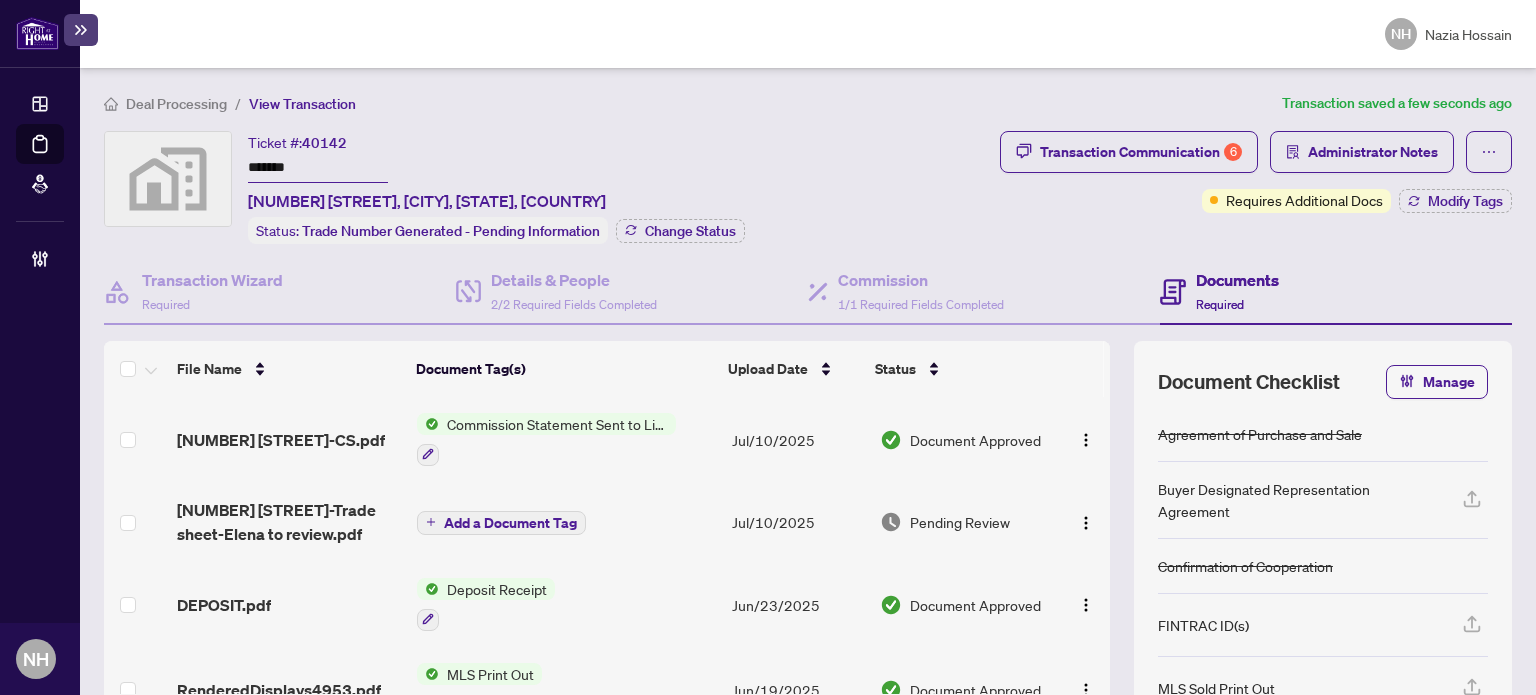 click on "Required" at bounding box center (1220, 304) 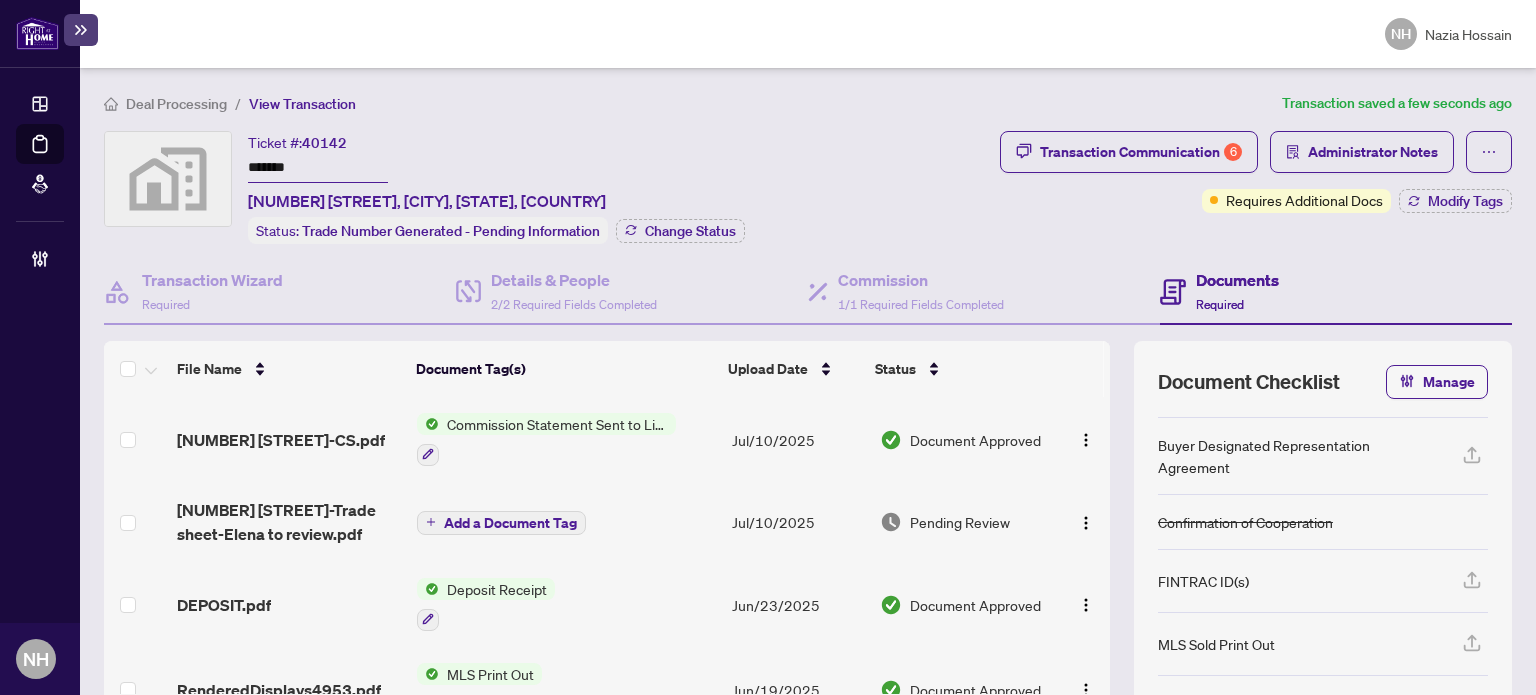 scroll, scrollTop: 82, scrollLeft: 0, axis: vertical 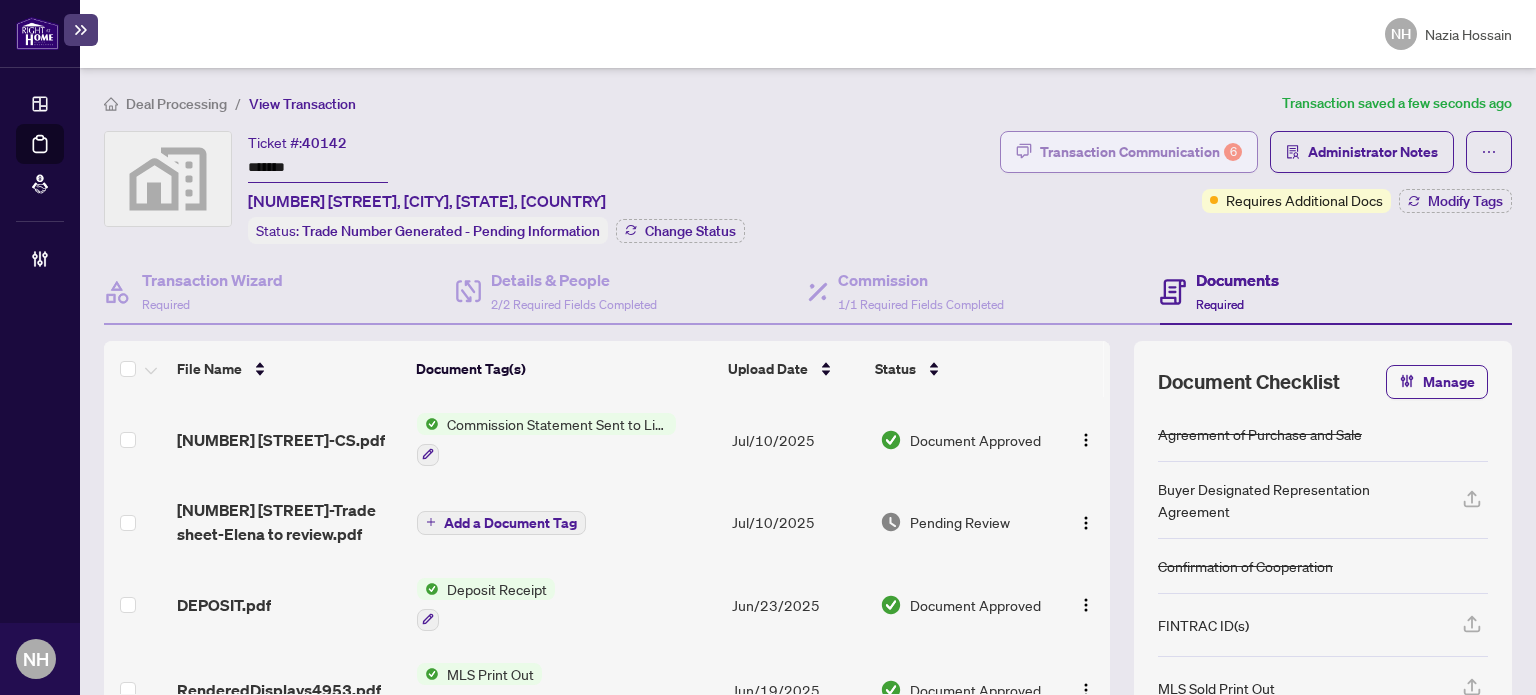 click on "Transaction Communication 6" at bounding box center [1141, 152] 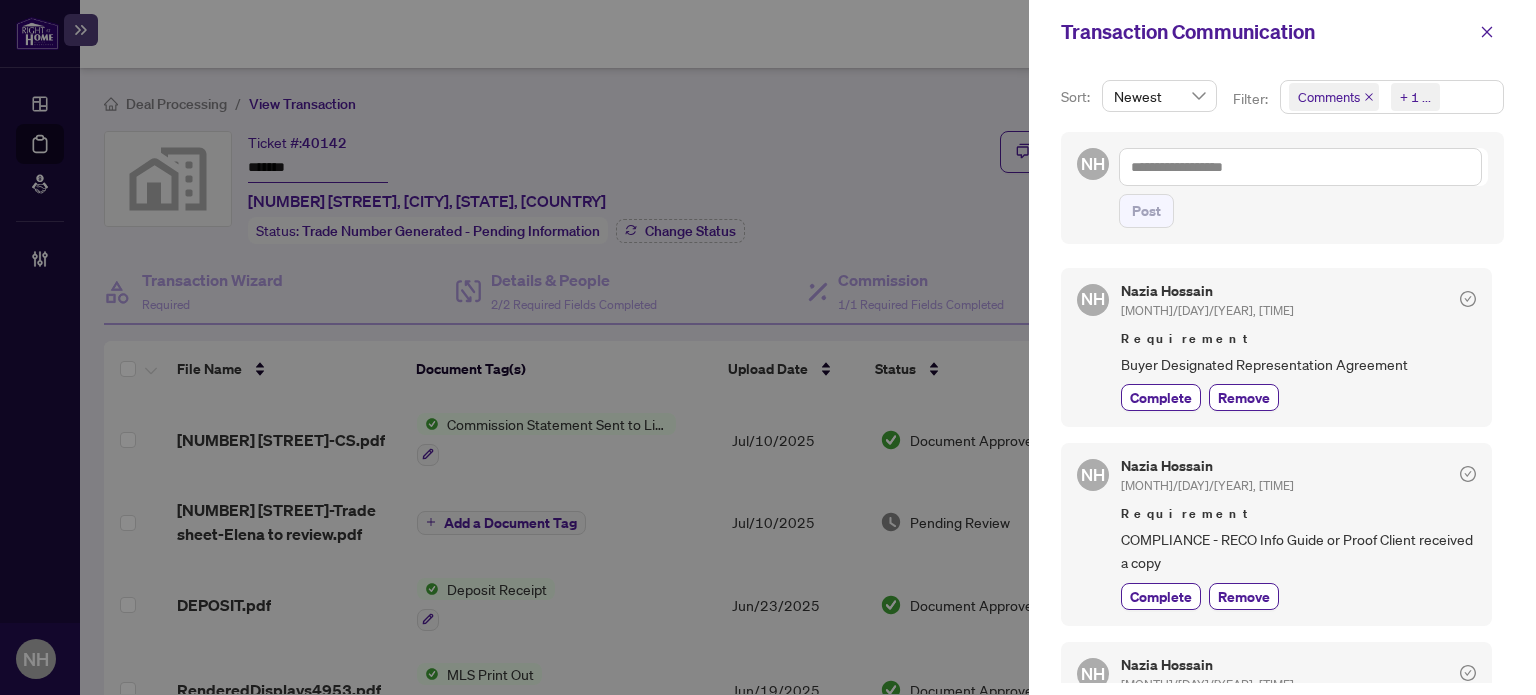 click on "Comments Requirements + 1 ..." at bounding box center [1392, 97] 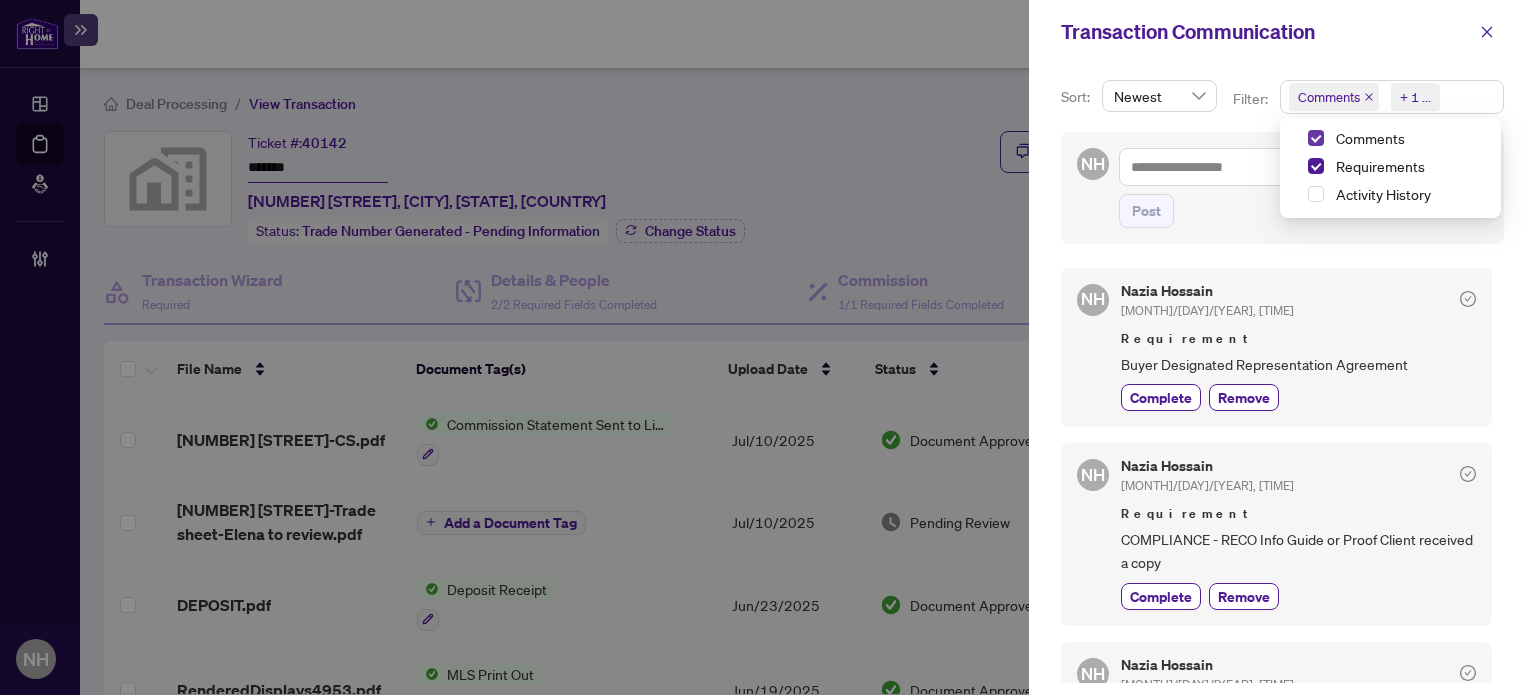 click at bounding box center [1316, 138] 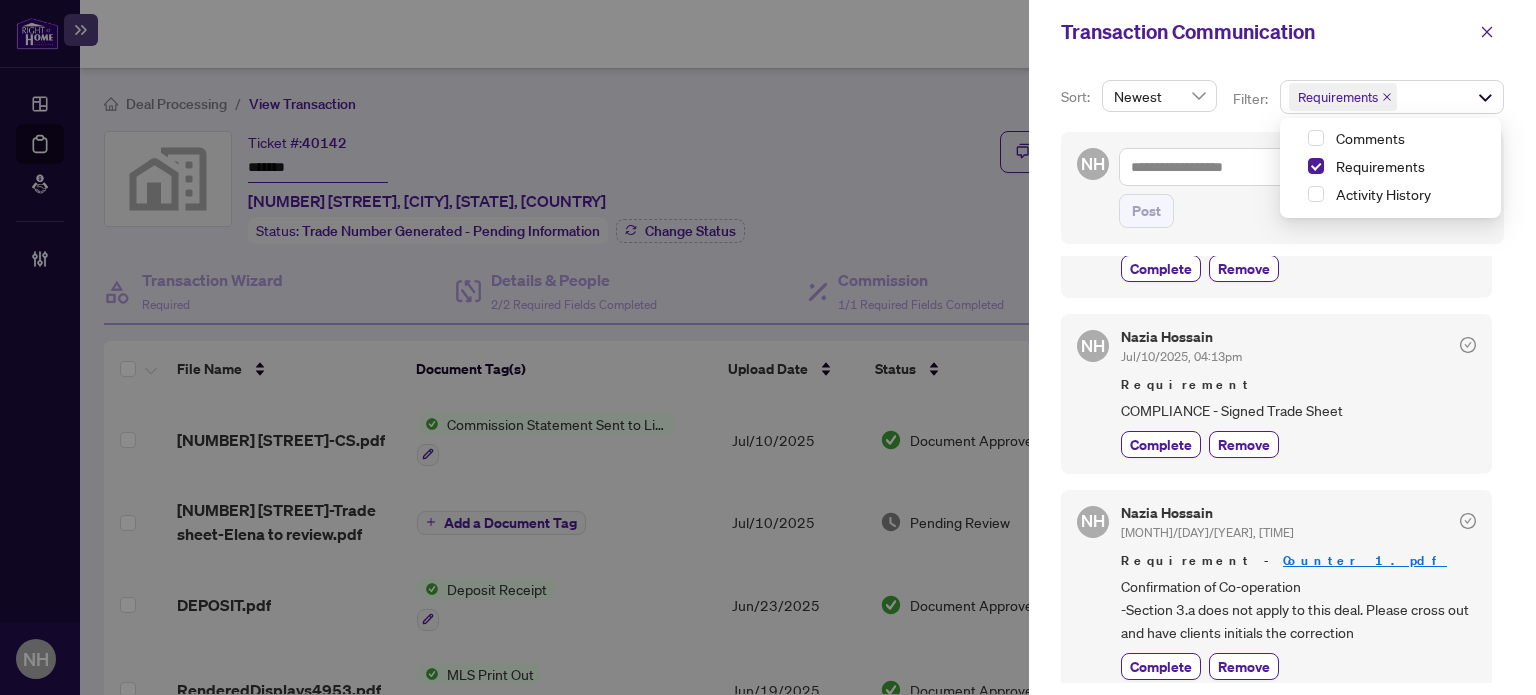 scroll, scrollTop: 705, scrollLeft: 0, axis: vertical 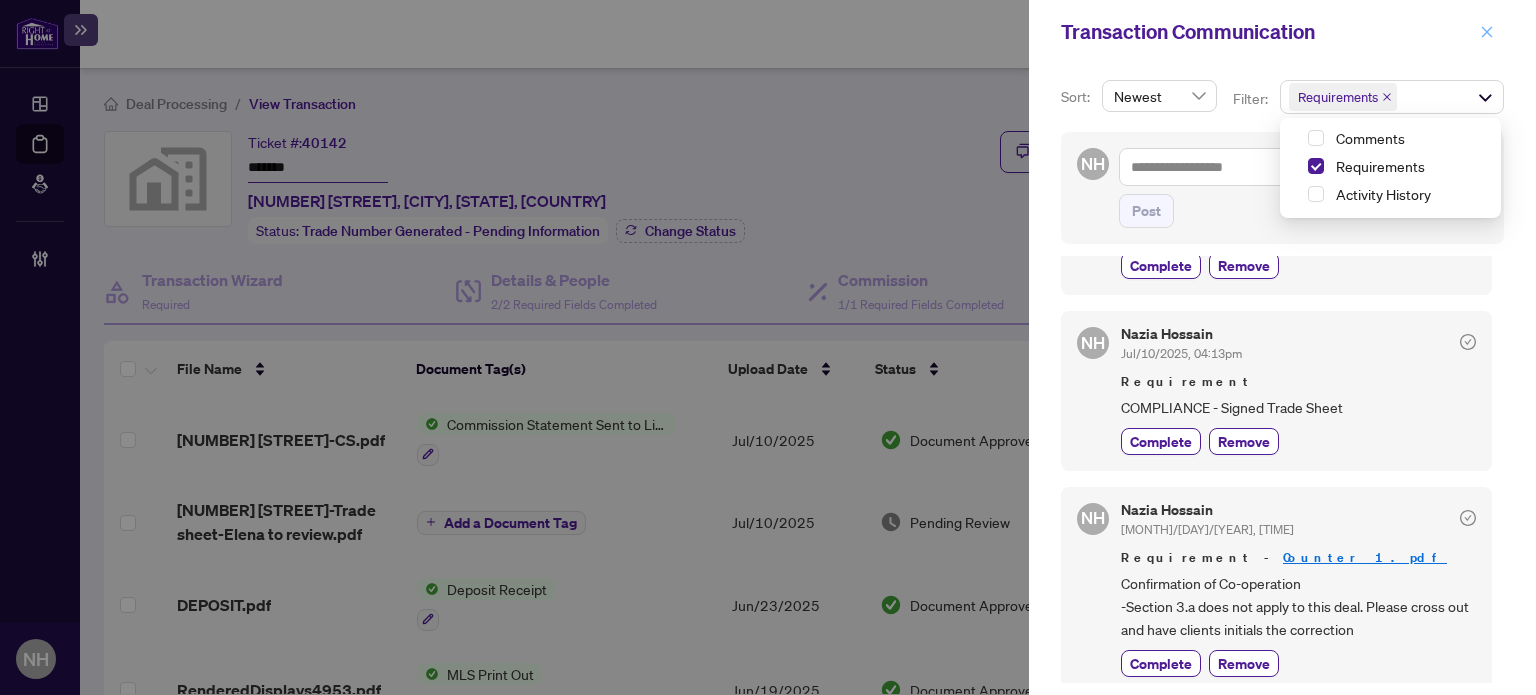 click 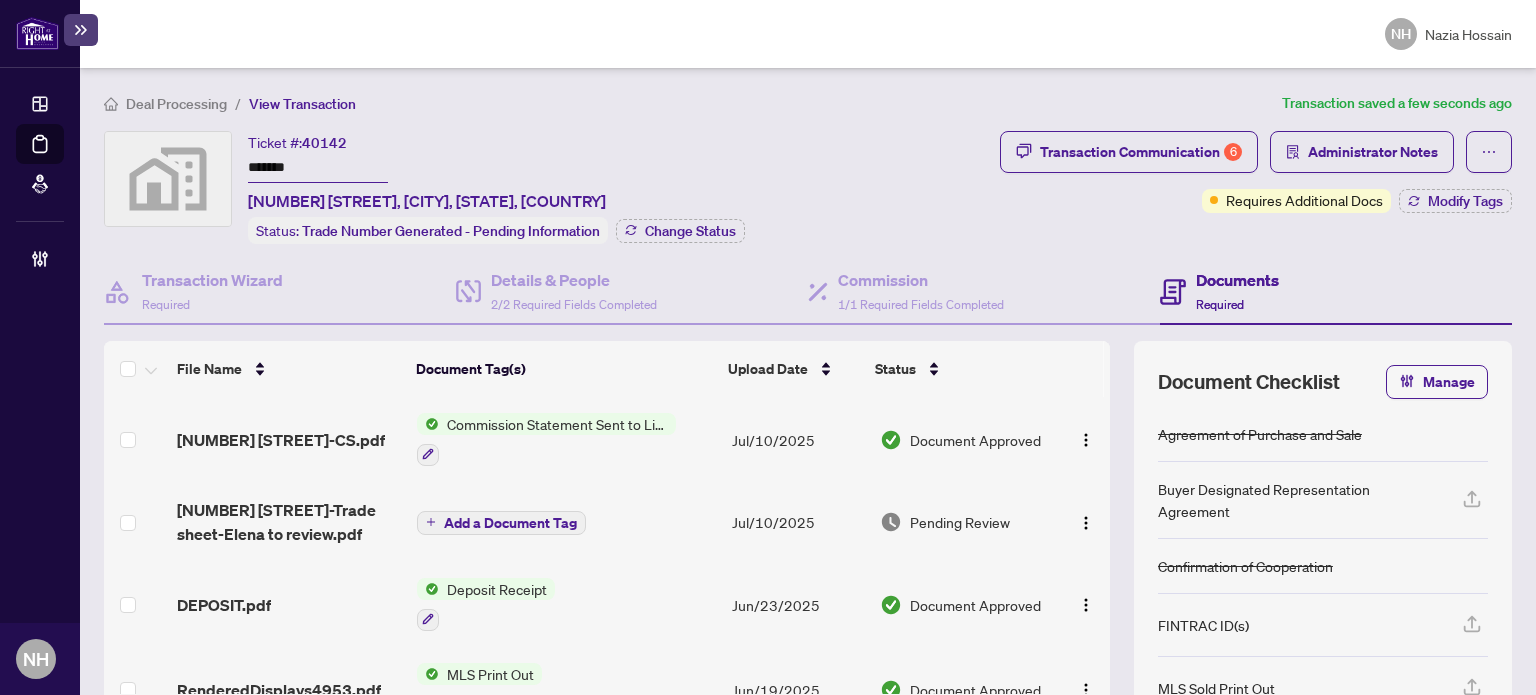 drag, startPoint x: 326, startPoint y: 167, endPoint x: 144, endPoint y: 155, distance: 182.39517 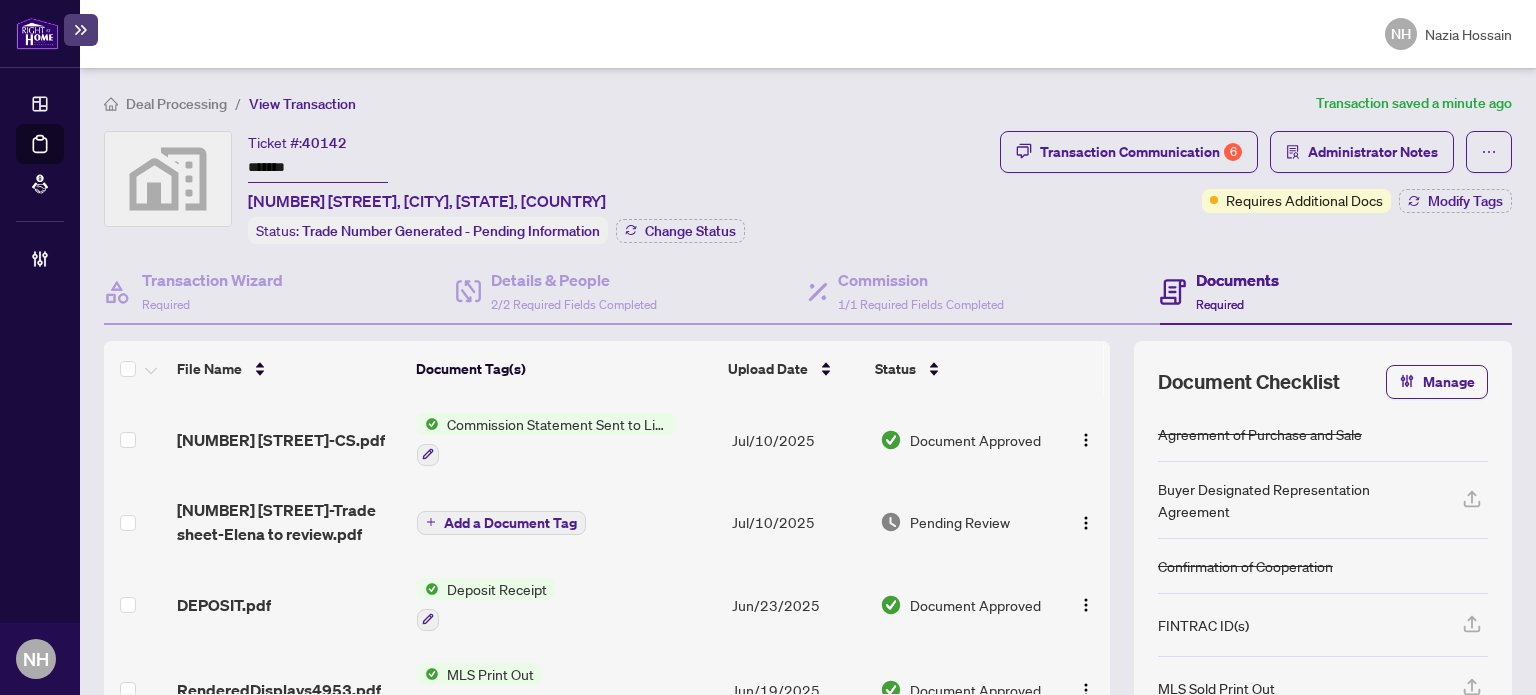 click on "Deal Processing" at bounding box center [176, 104] 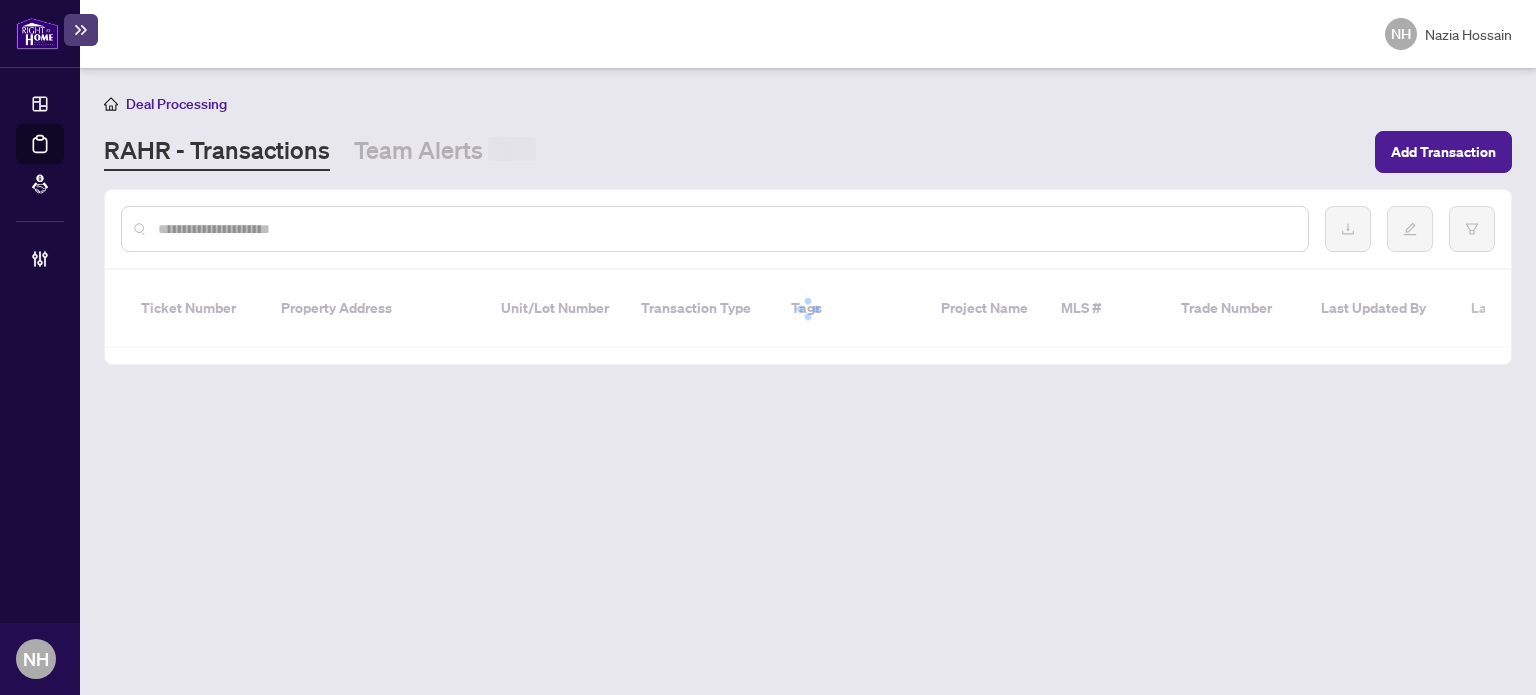 click at bounding box center (725, 229) 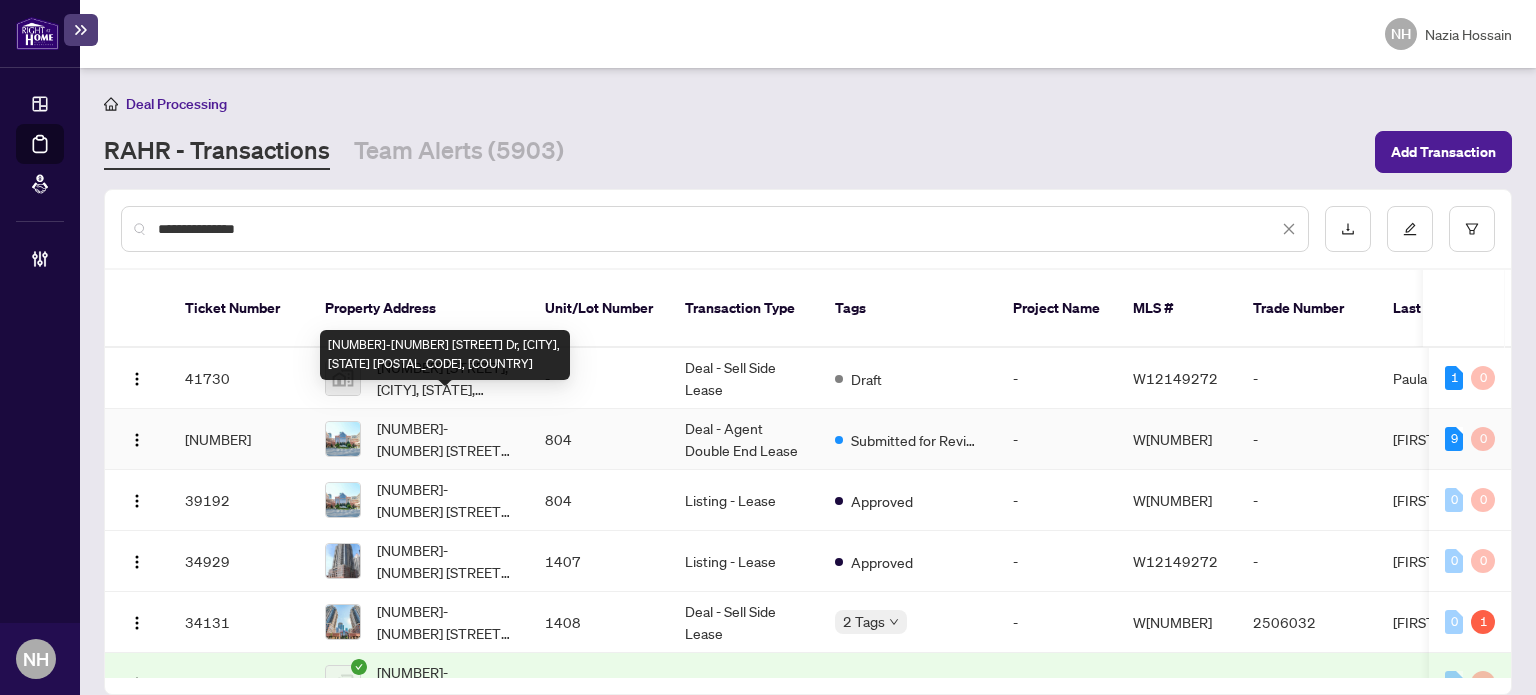 click on "804-4080 Living Arts Dr, Mississauga, Ontario L5B 4N3, Canada" at bounding box center (445, 439) 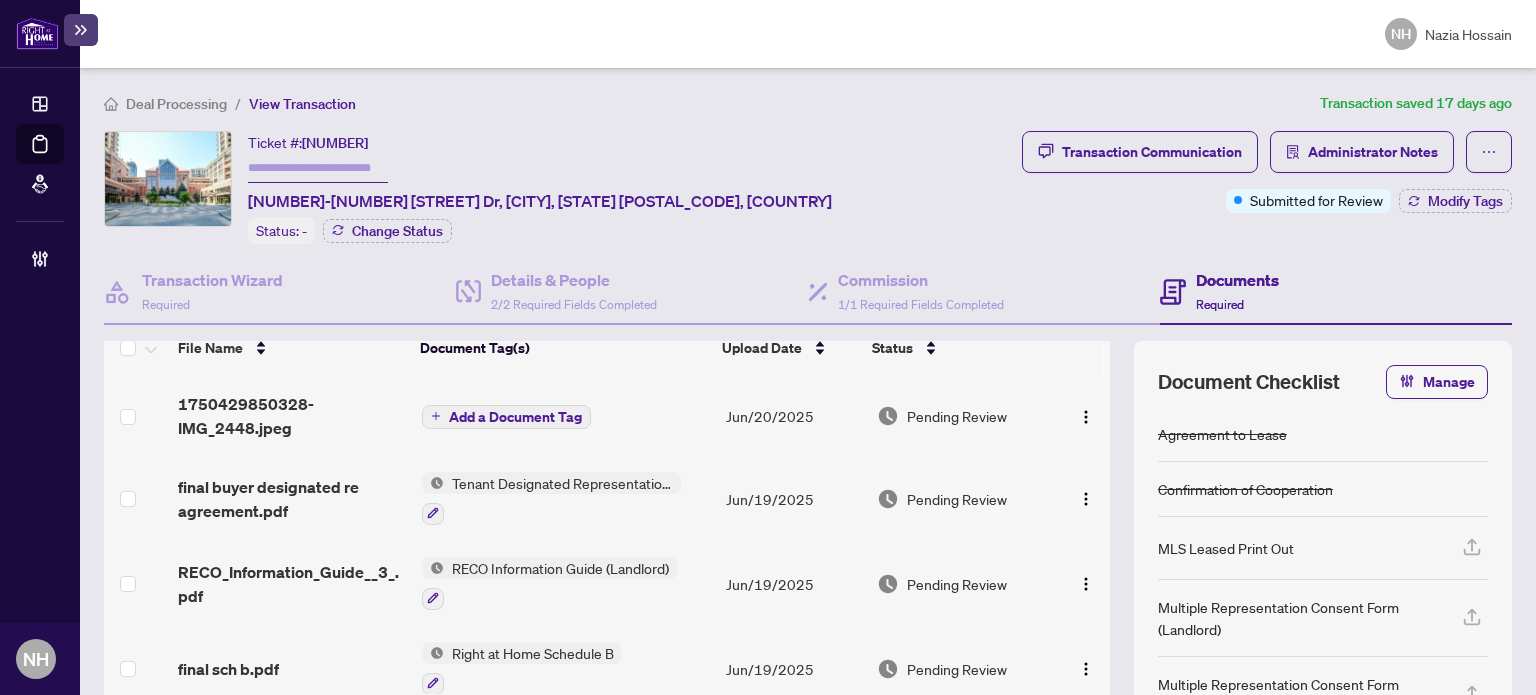 scroll, scrollTop: 0, scrollLeft: 0, axis: both 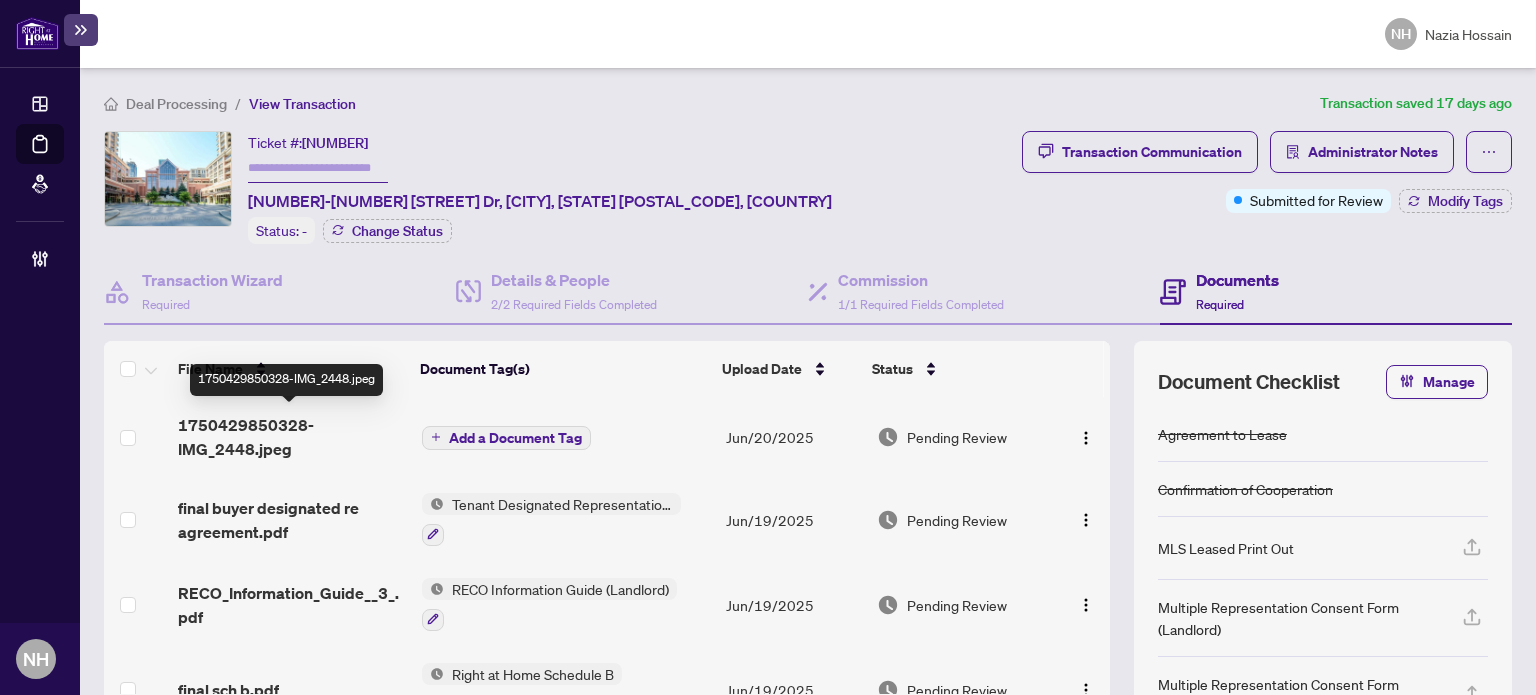 click on "1750429850328-IMG_2448.jpeg" at bounding box center (265, 429) 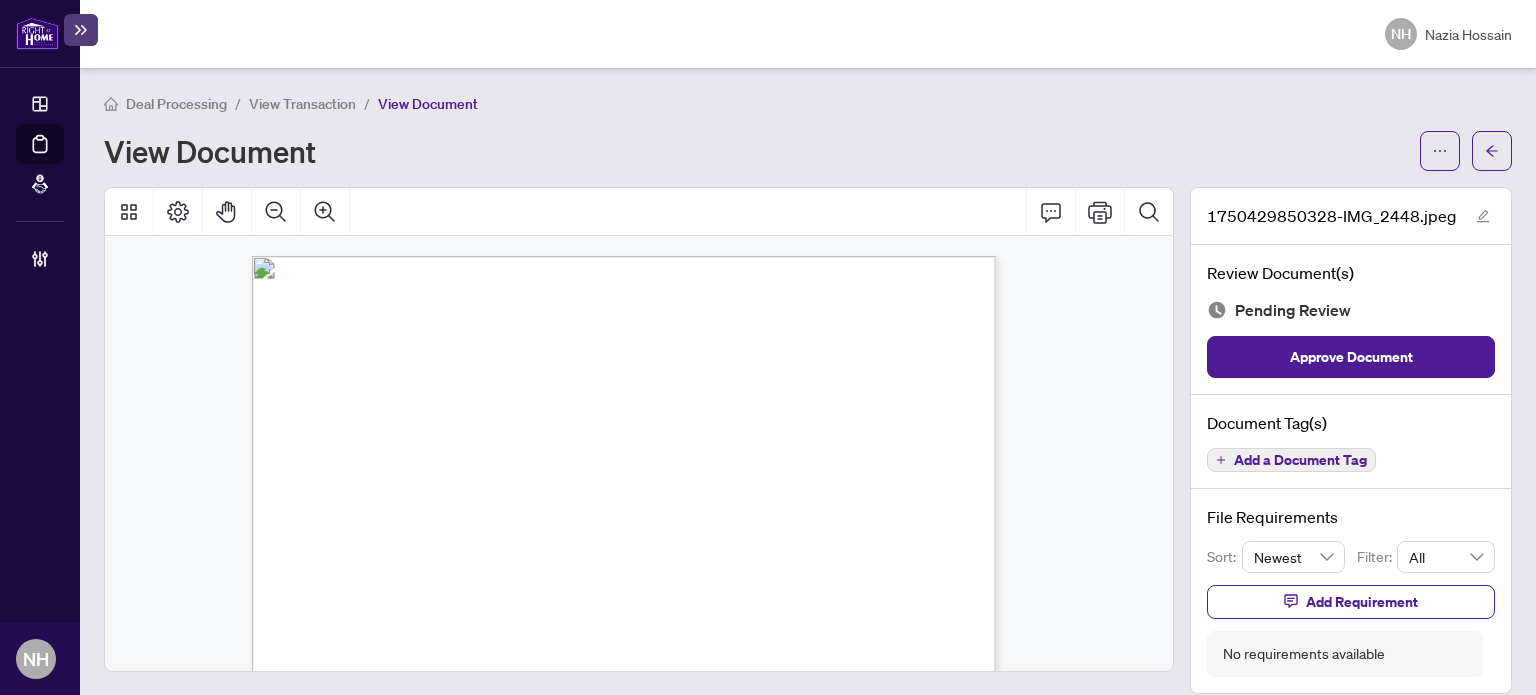 click on "Deal Processing" at bounding box center [176, 104] 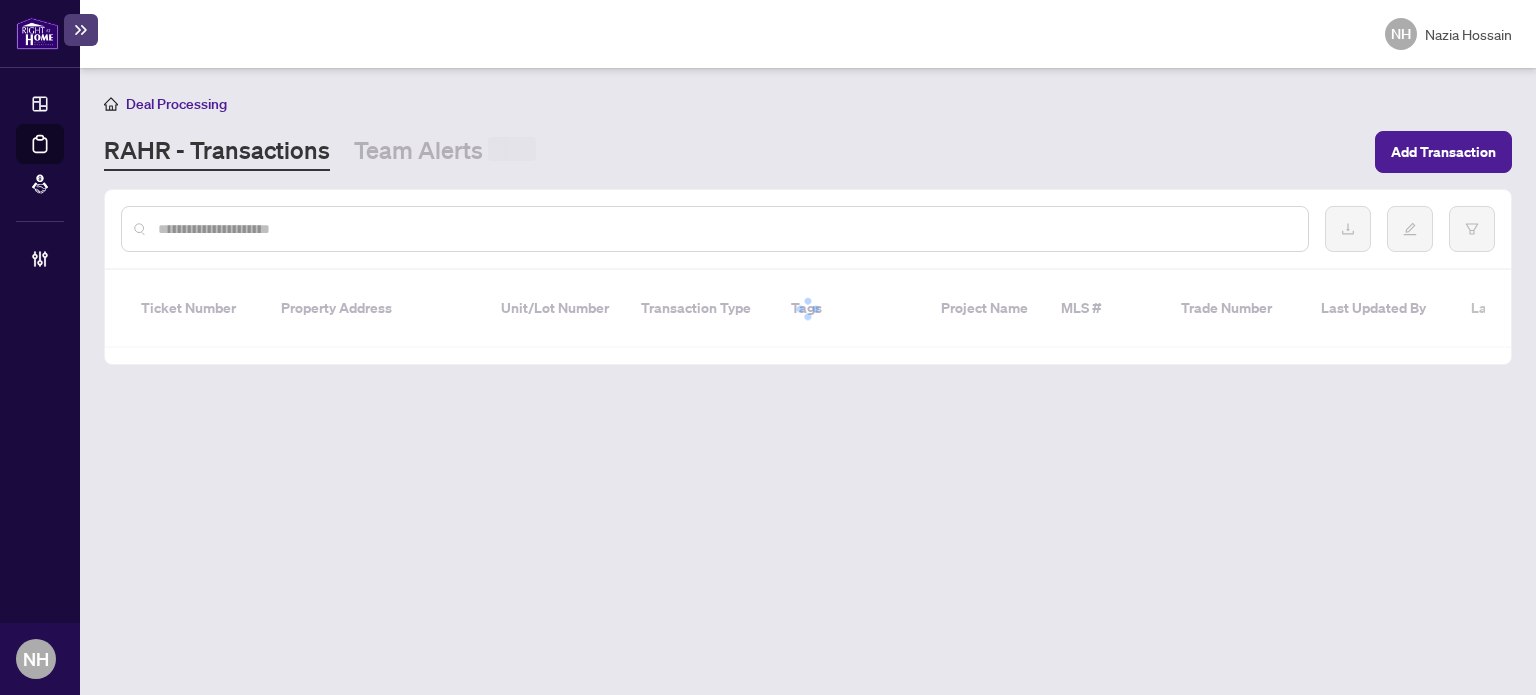 click at bounding box center [725, 229] 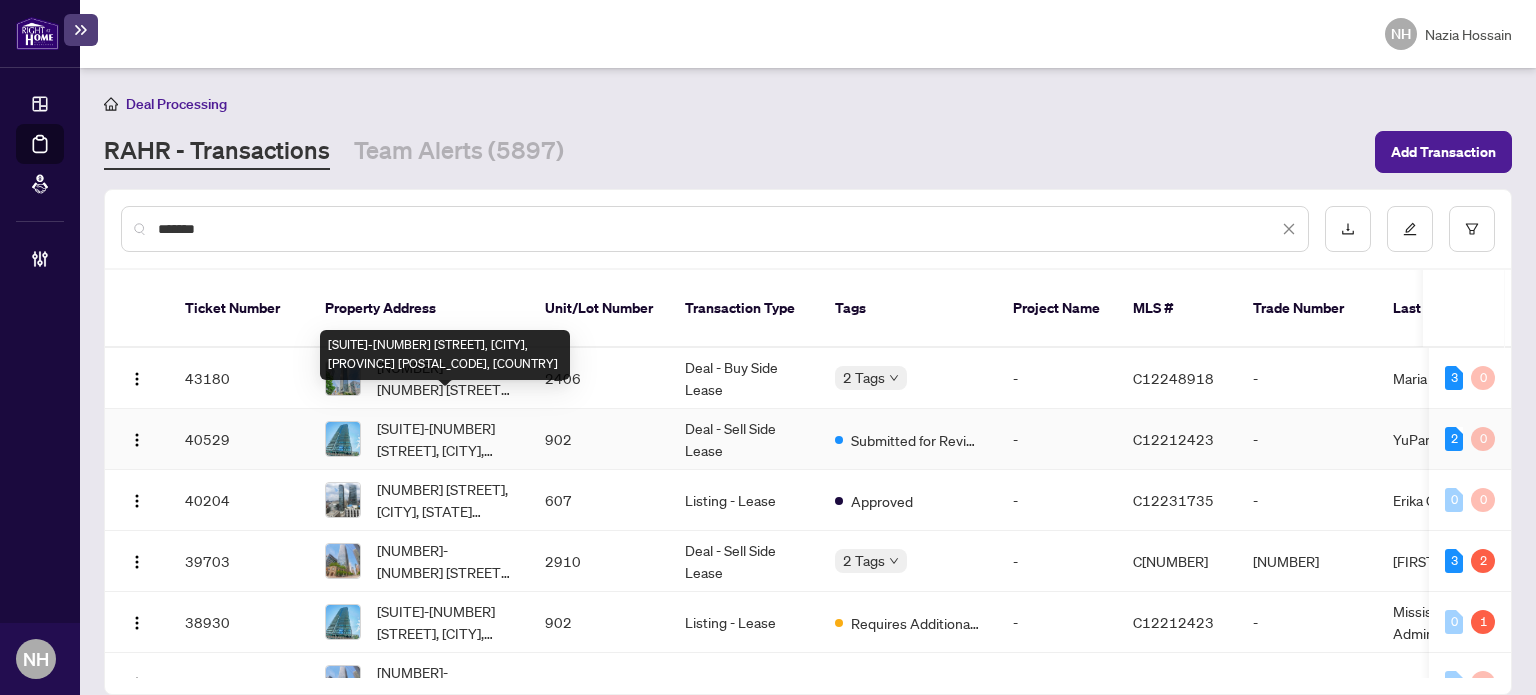 click on "[NUMBER]-[NUMBER] [STREET], [CITY], [PROVINCE] [POSTAL_CODE], [COUNTRY]" at bounding box center [445, 439] 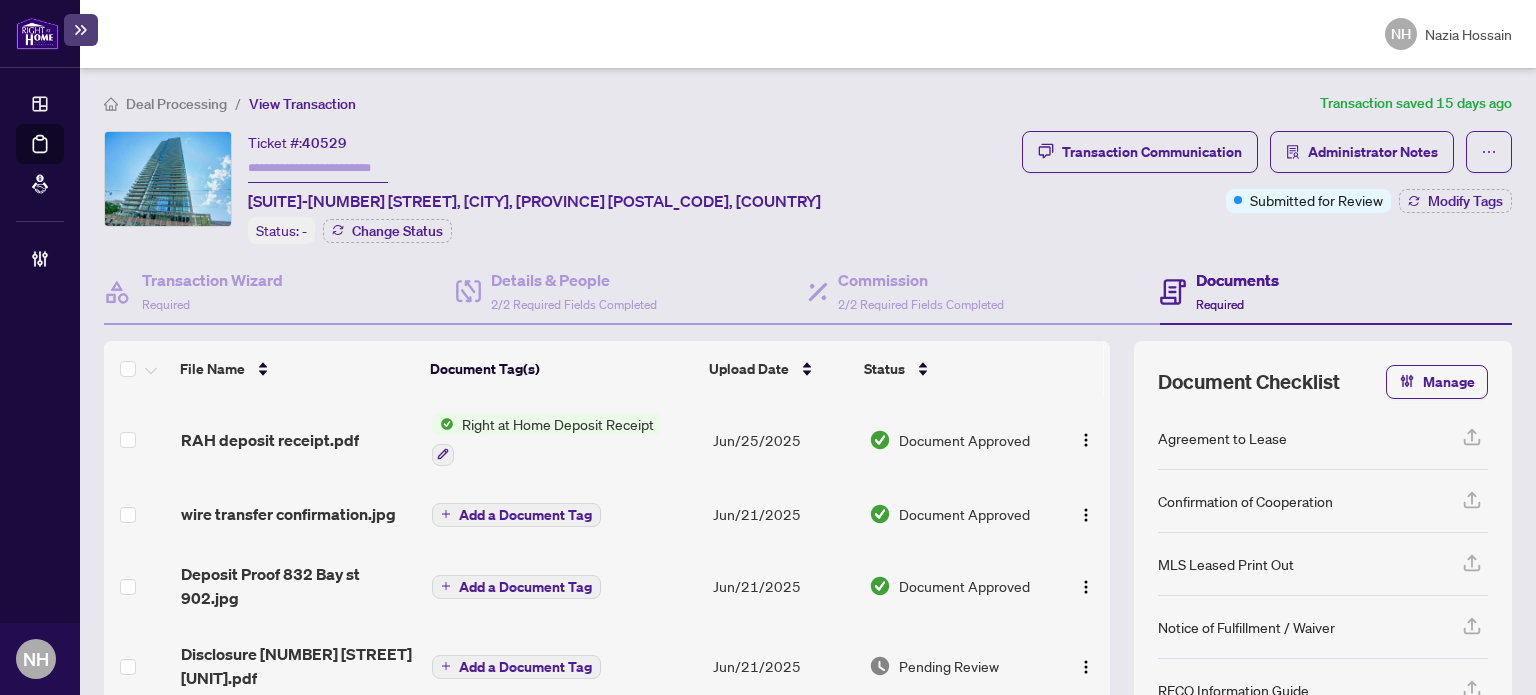 click on "RAH deposit receipt.pdf" at bounding box center [269, 440] 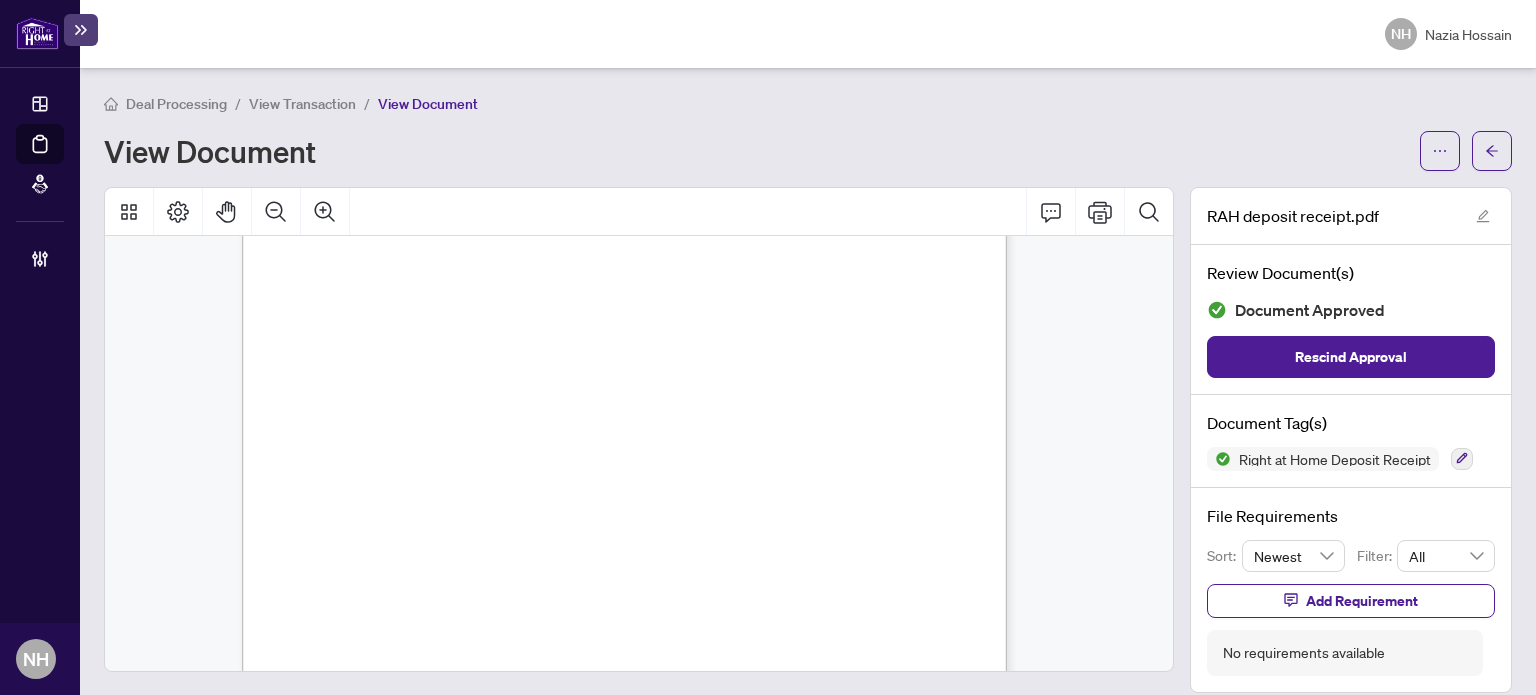 scroll, scrollTop: 300, scrollLeft: 0, axis: vertical 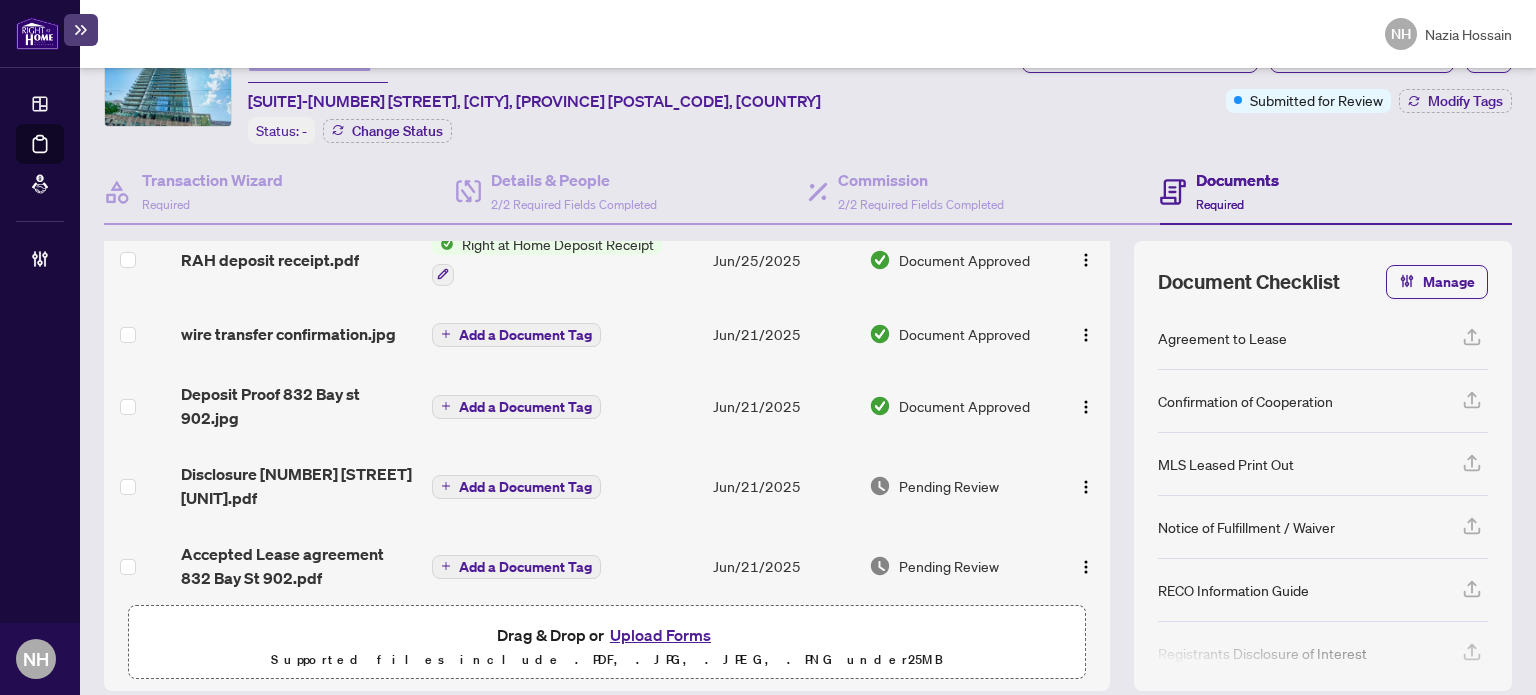 click on "Accepted Lease agreement 832 Bay St 902.pdf" at bounding box center [296, 566] 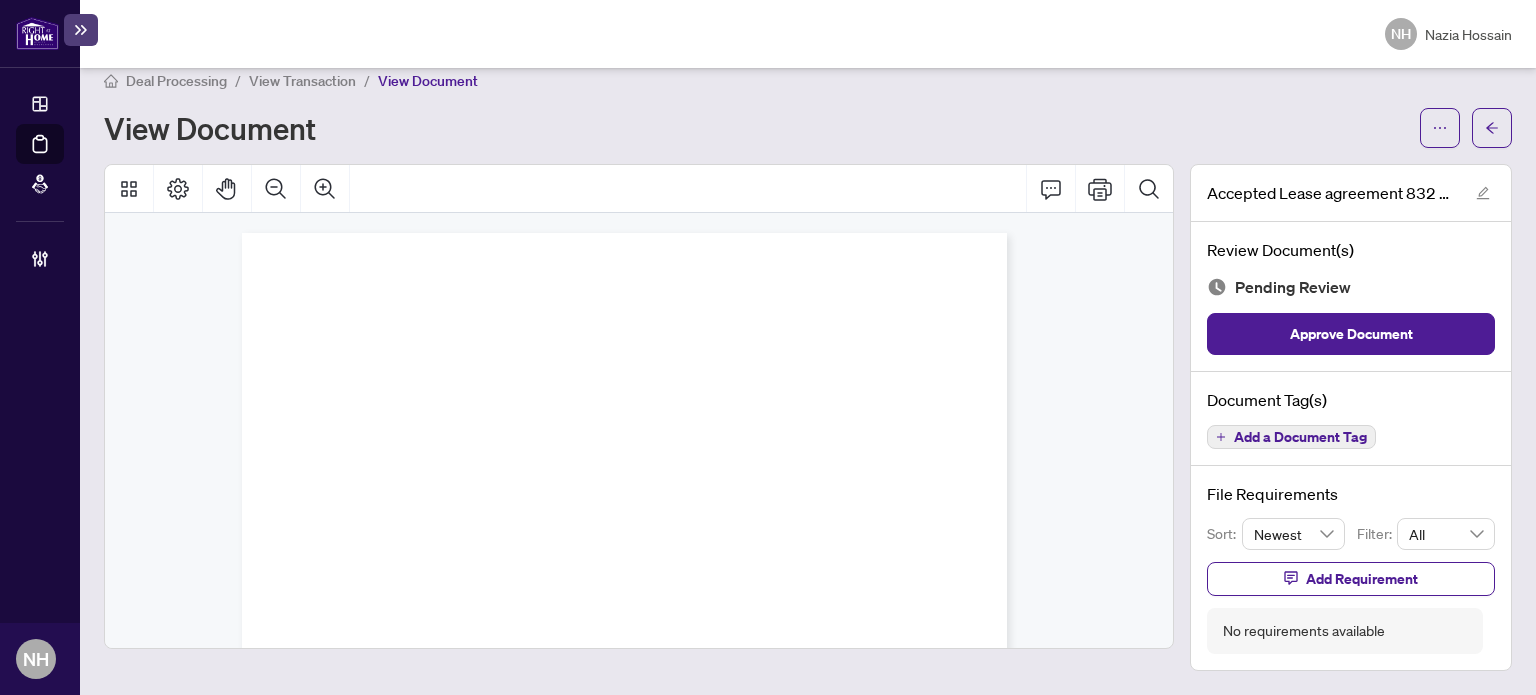 scroll, scrollTop: 18, scrollLeft: 0, axis: vertical 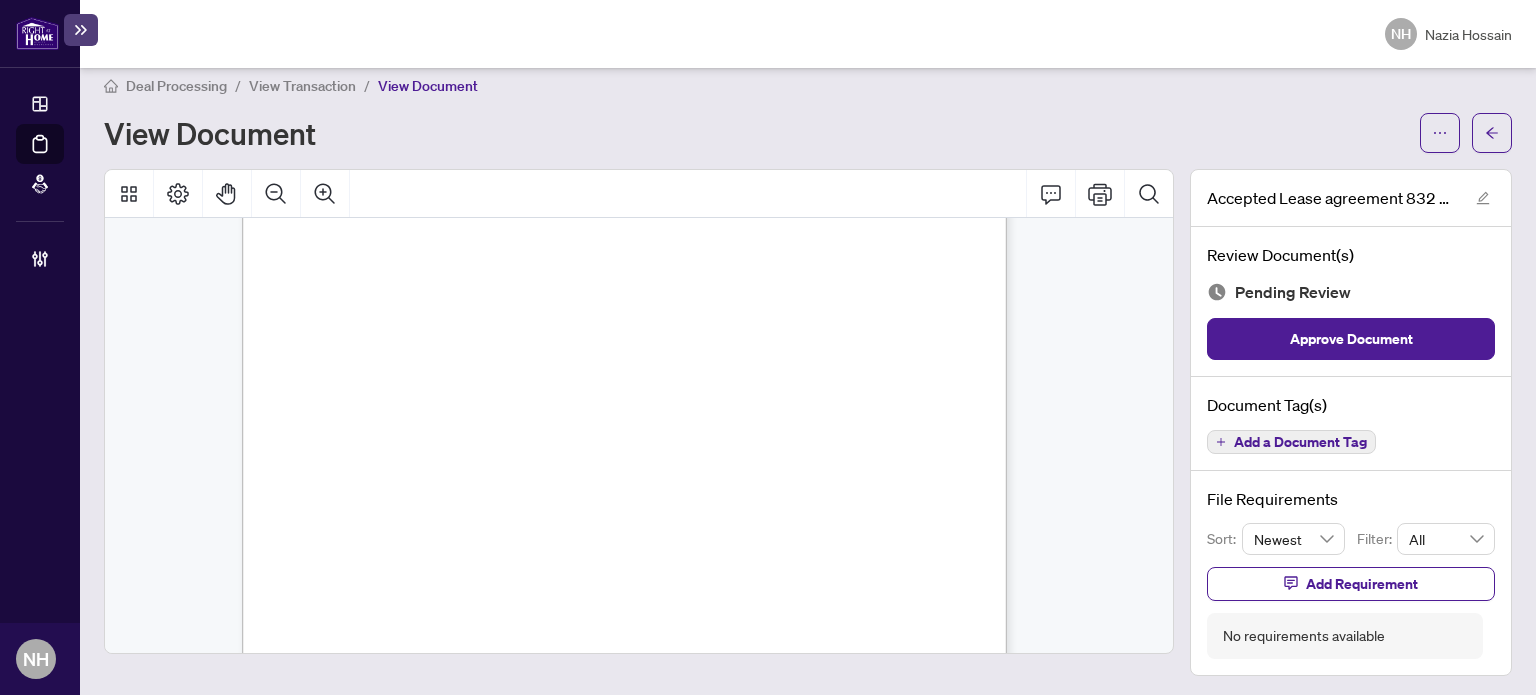 click on "Add a Document Tag" at bounding box center (1300, 442) 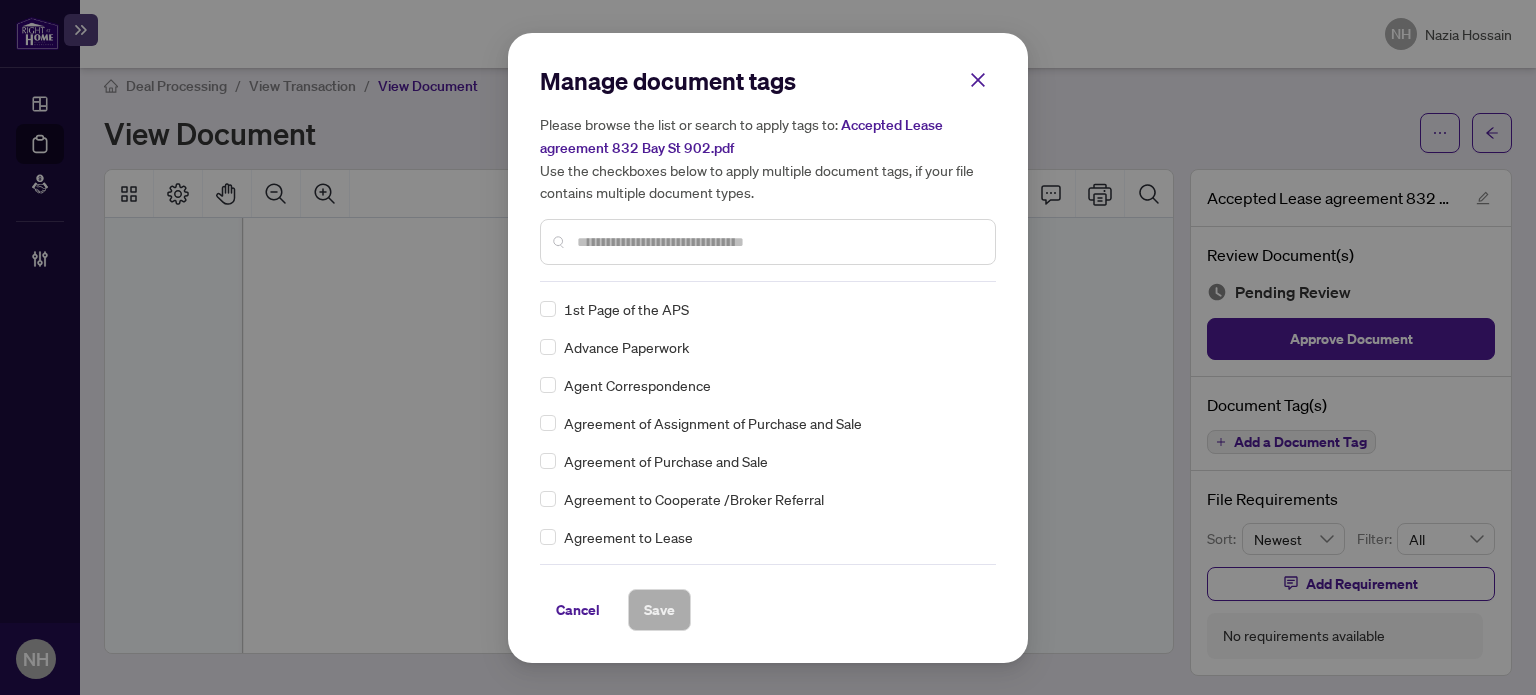 click at bounding box center [768, 242] 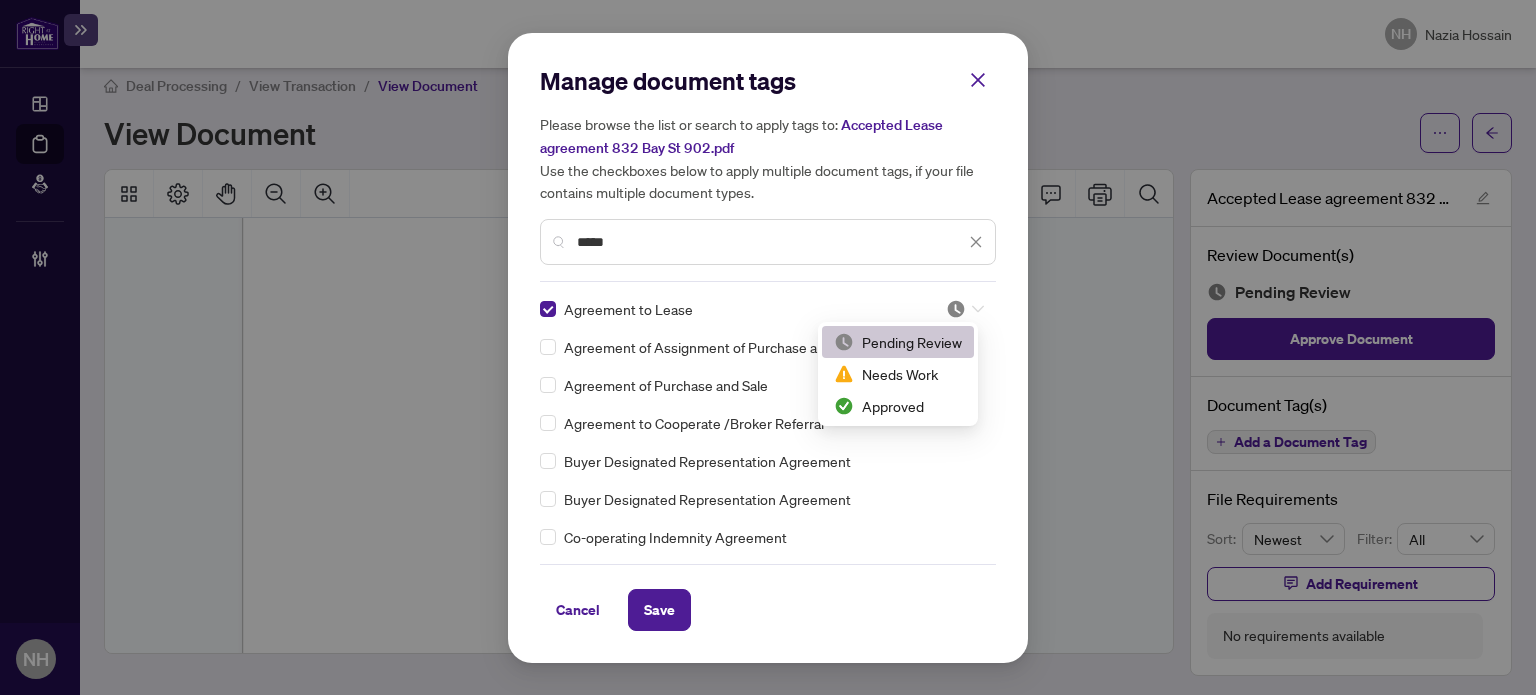 click at bounding box center (956, 309) 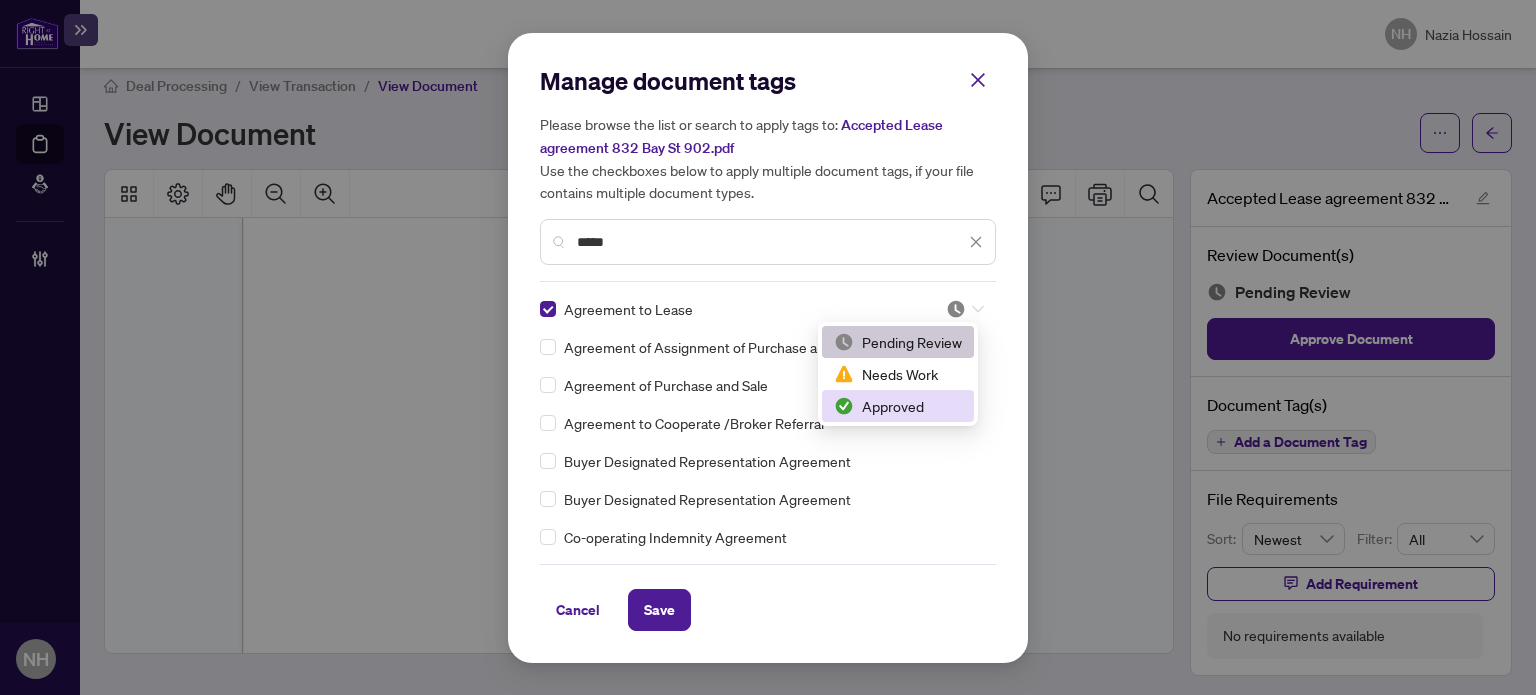click on "Approved" at bounding box center [898, 406] 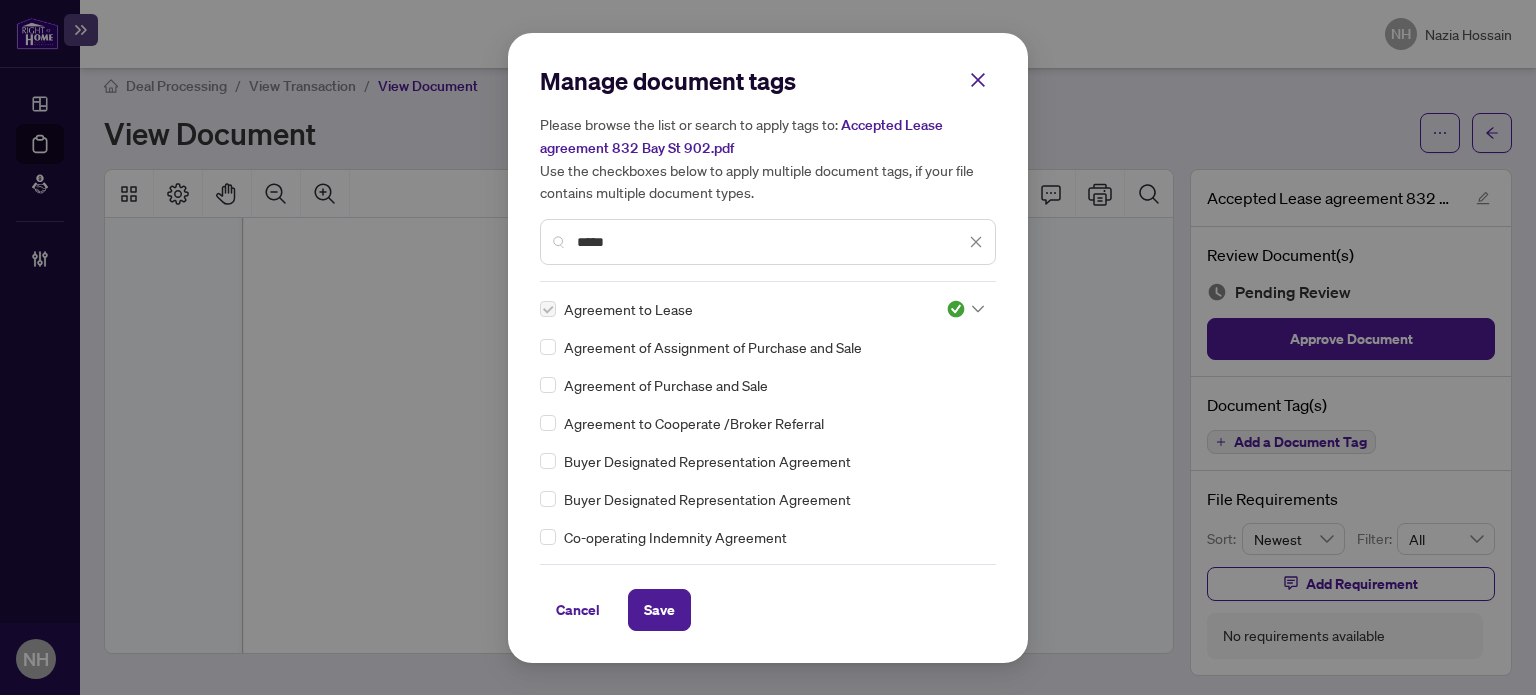 drag, startPoint x: 664, startPoint y: 608, endPoint x: 867, endPoint y: 540, distance: 214.08643 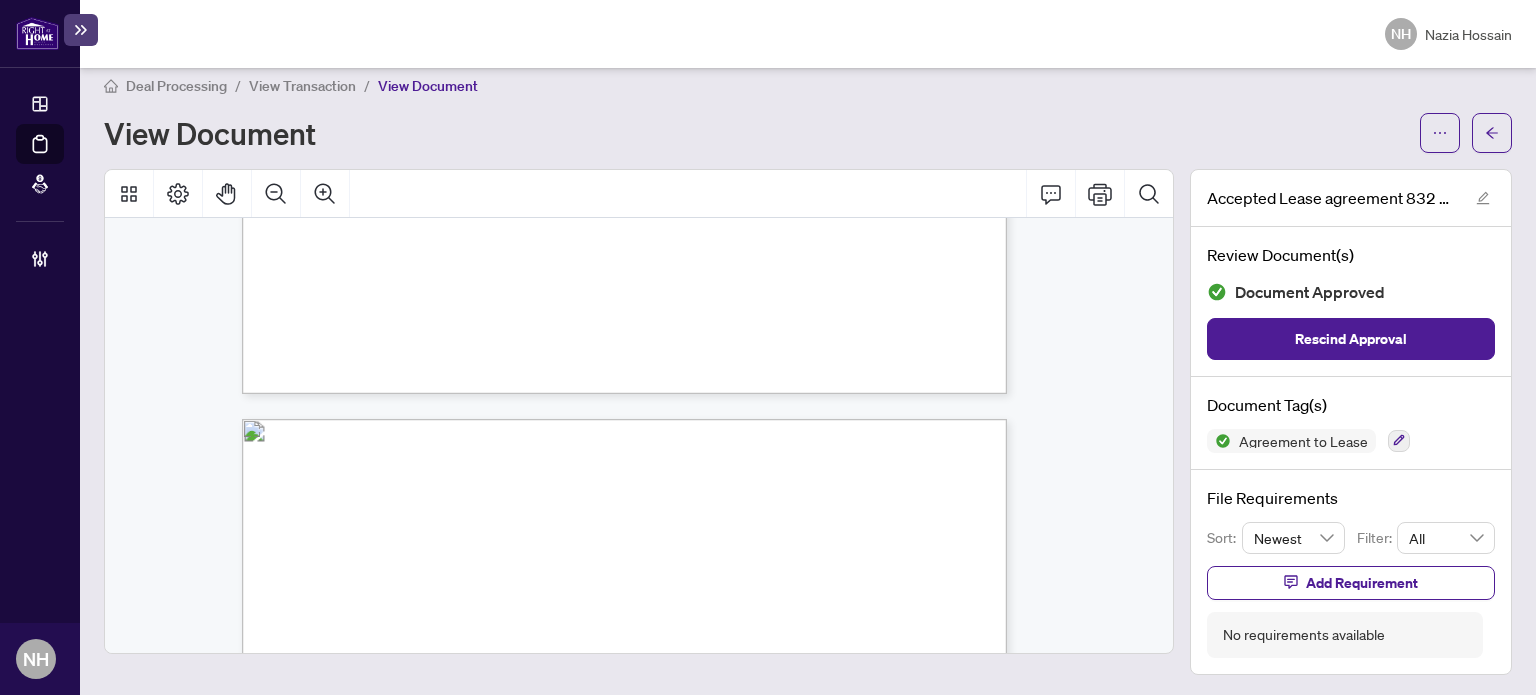scroll, scrollTop: 8000, scrollLeft: 0, axis: vertical 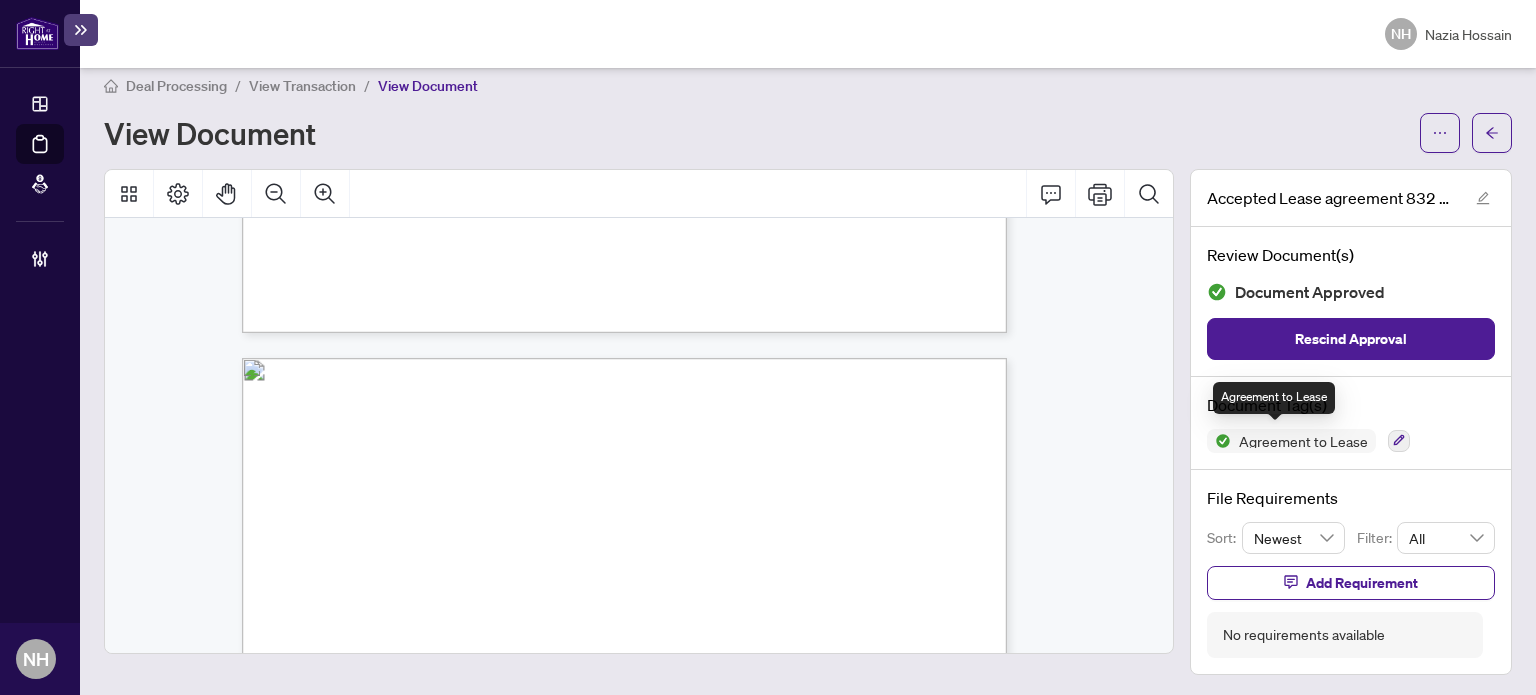 click on "Agreement to Lease" at bounding box center [1351, 441] 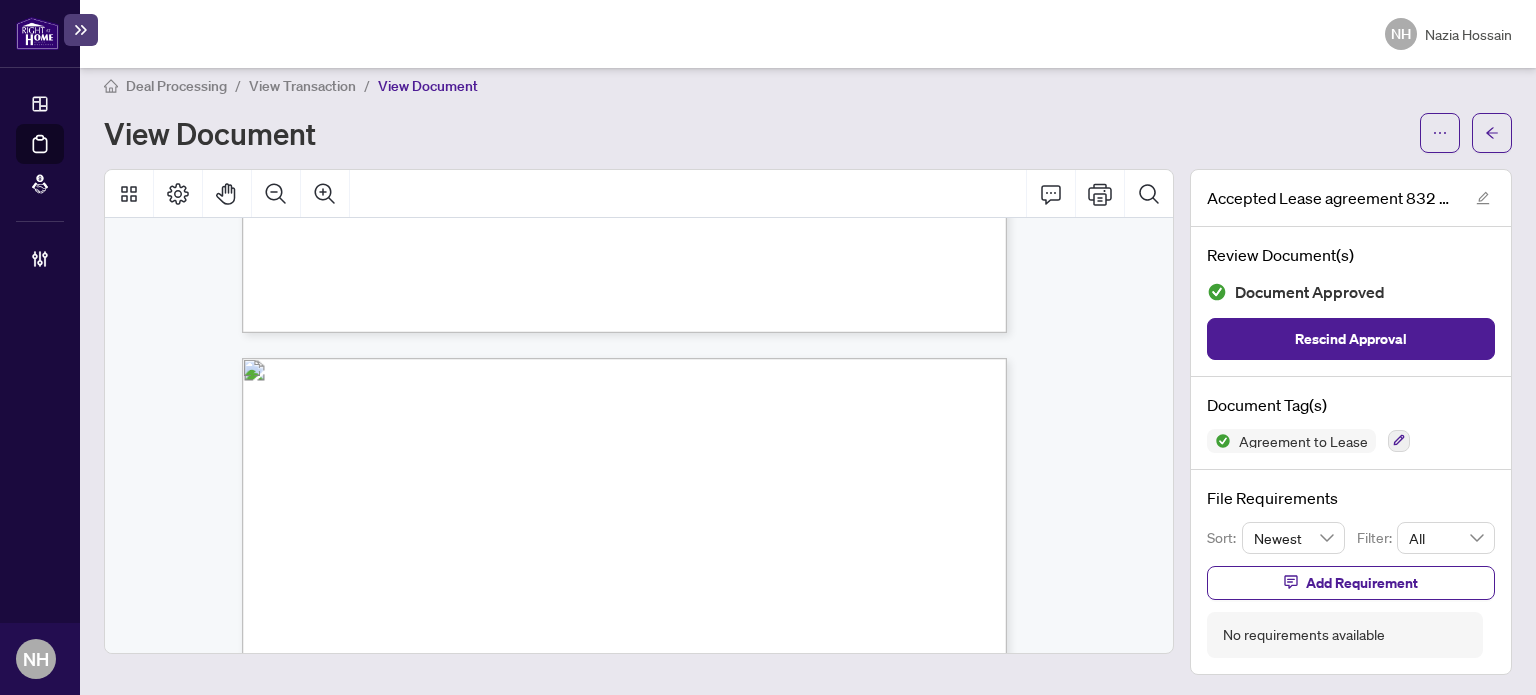 click at bounding box center [1399, 441] 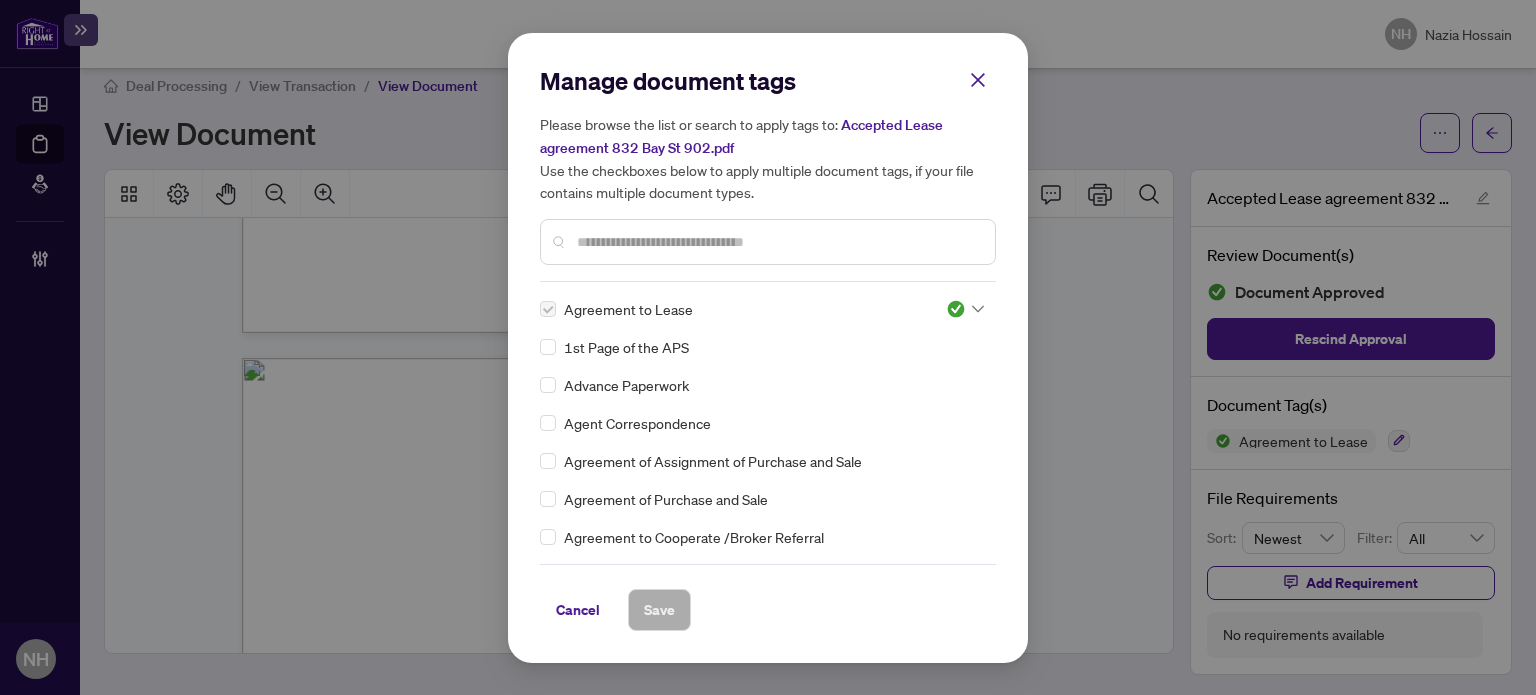 click at bounding box center [768, 242] 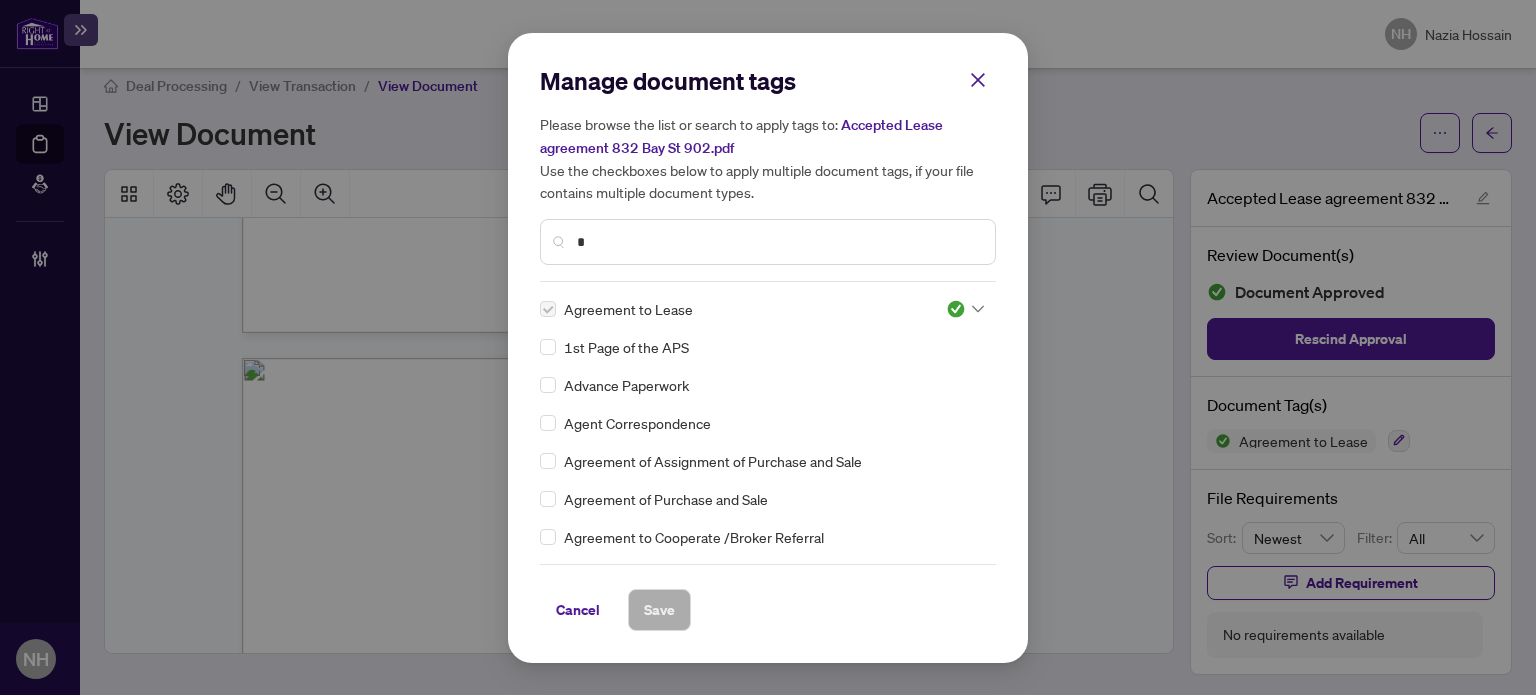click on "*" at bounding box center (778, 242) 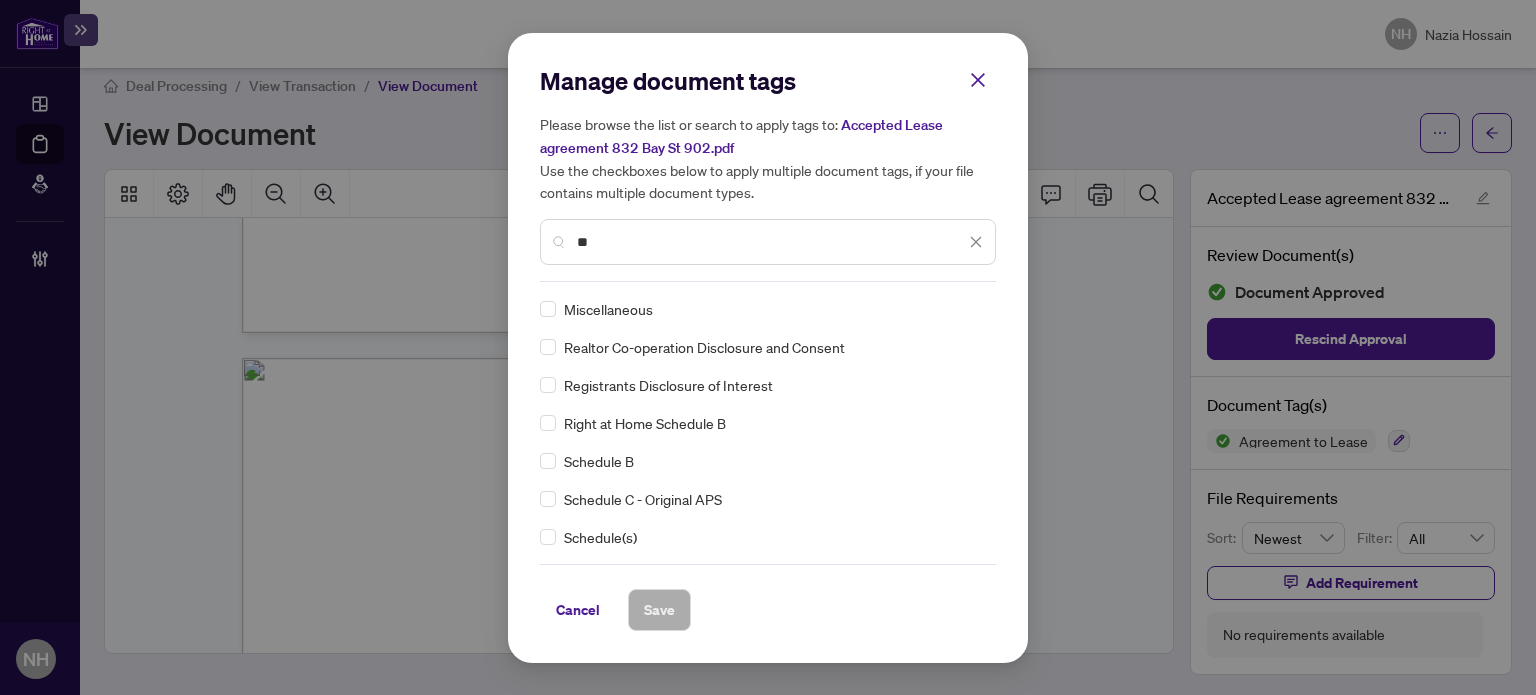 click on "Manage document tags Please browse the list or search to apply tags to:   Accepted Lease agreement 832 Bay St 902.pdf   Use the checkboxes below to apply multiple document tags, if your file contains multiple document types.   ** Miscellaneous Realtor Co-operation Disclosure and Consent Registrants Disclosure of Interest Right at Home Schedule B Schedule B Schedule C - Original APS Schedule(s) 105 Schedule - Agreement of Purchase and Sale 112 Schedule - Option to Purchase Agreement 142 Schedule - Assignment of Agreement of Purchase and Sale 160 Registrant Disclosure of Interest - Acquisition ofProperty 161 Registrant Disclosure of Interest - Disposition ofProperty 203 Schedule - Listing Agreement Authority to Offer for Sale 211 Schedule - Listing Agreement Authority to Offer for Lease 221 Seller Property Information Statement - Schedule forCondominium 222 Seller Property Information Statement - Schedule forWater Supply, Waste Disposal, Access, Shoreline, Utilities 299 Seller Disclosure - Latent Defect(s) Save" at bounding box center (768, 348) 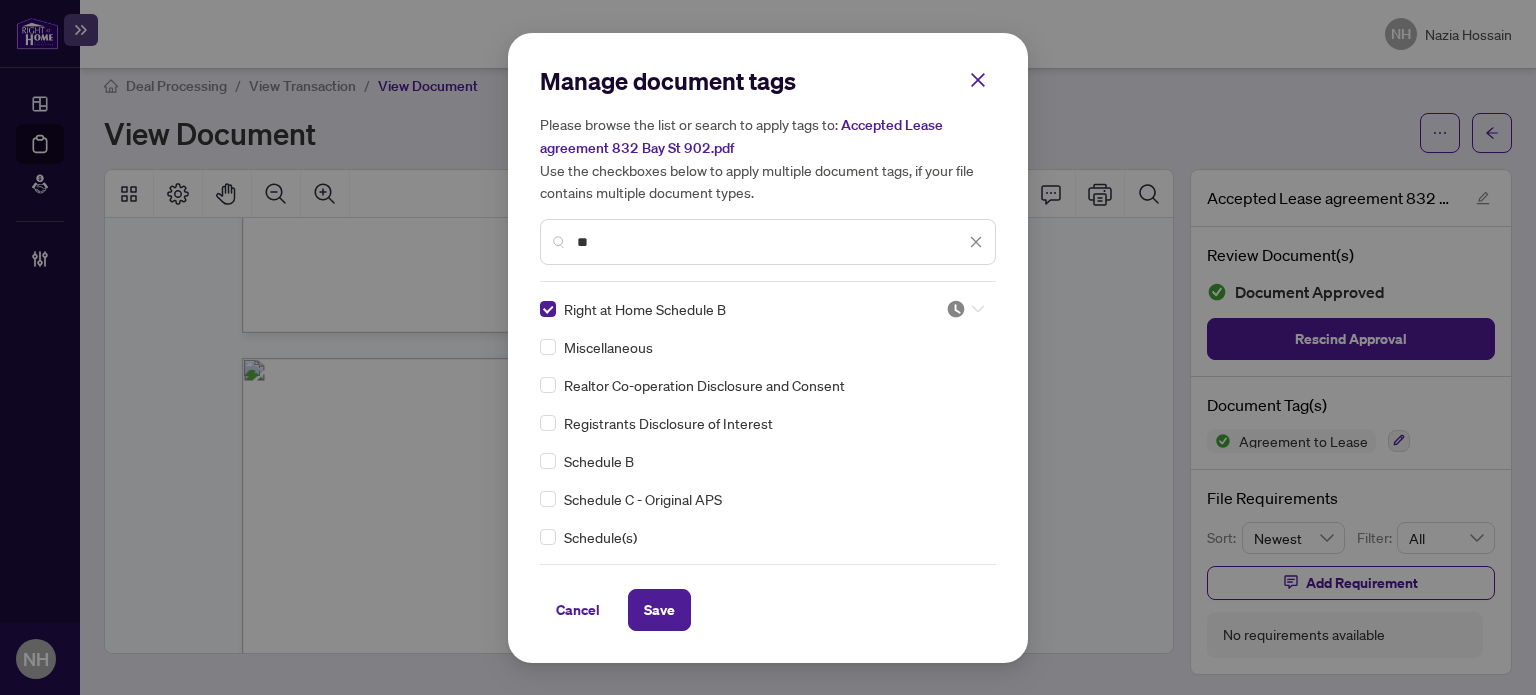 click at bounding box center [956, 309] 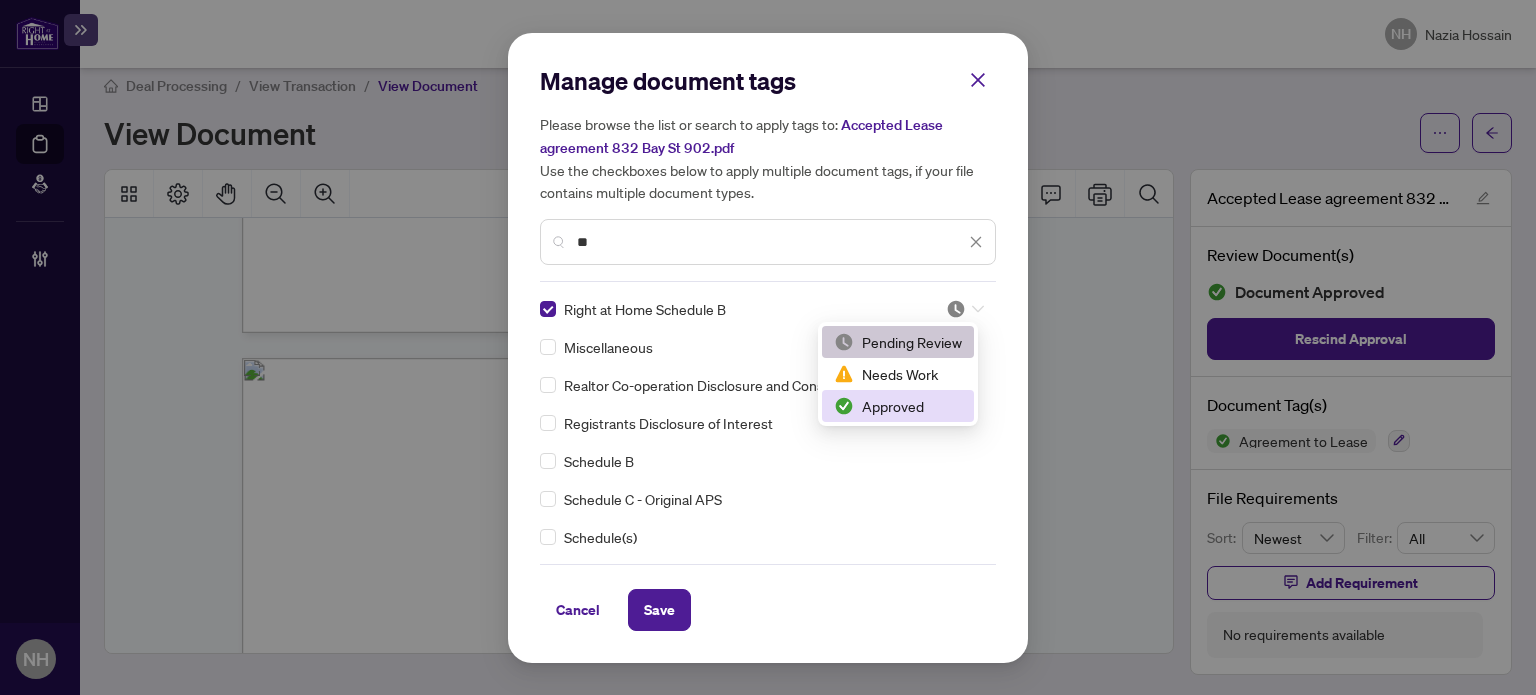 click on "Approved" at bounding box center (898, 406) 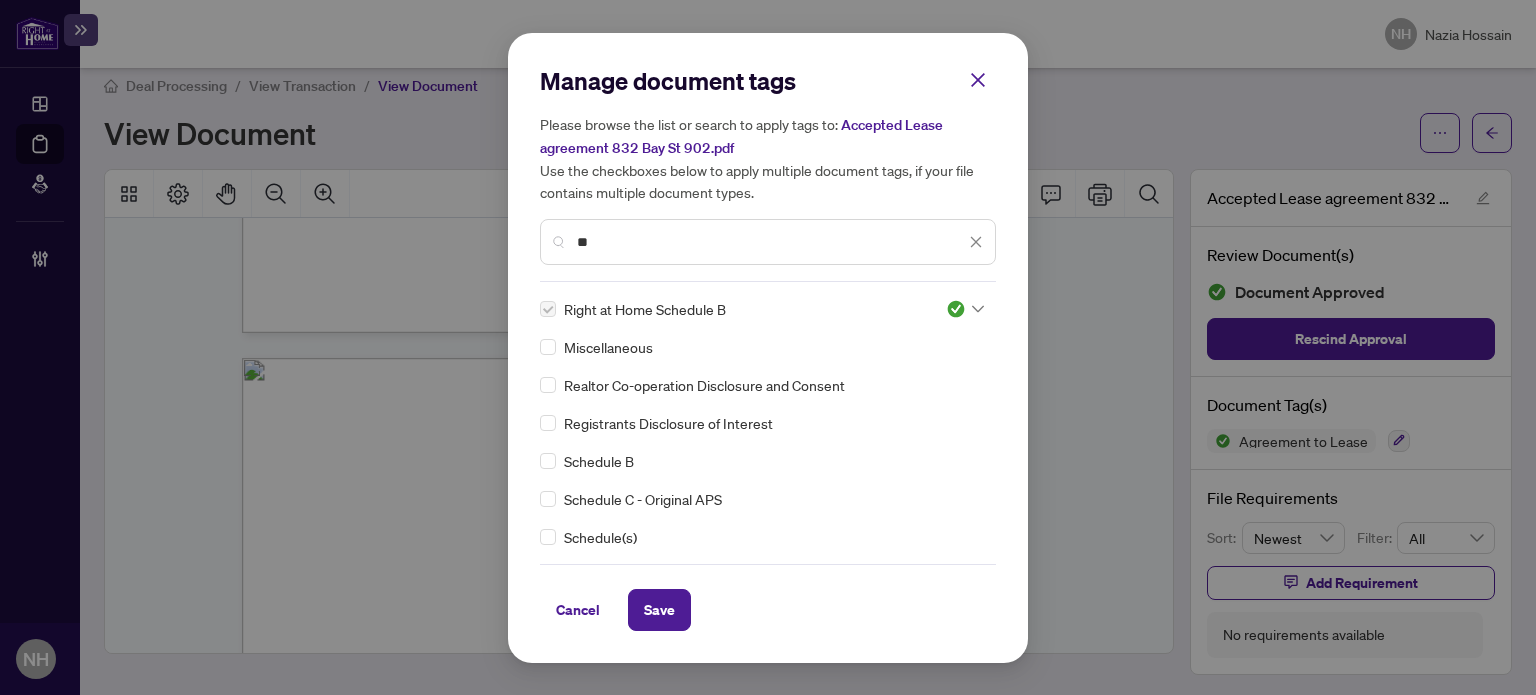 drag, startPoint x: 671, startPoint y: 600, endPoint x: 984, endPoint y: 515, distance: 324.33624 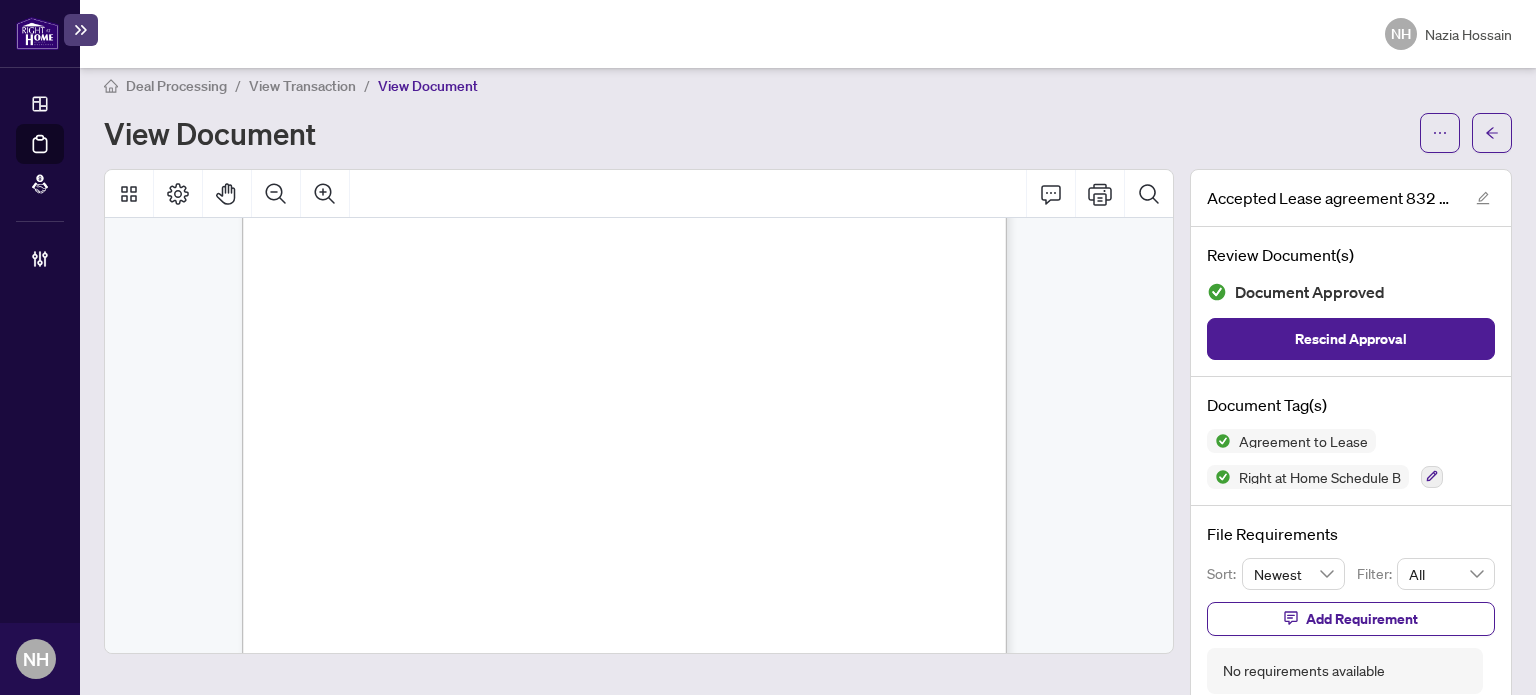 scroll, scrollTop: 22300, scrollLeft: 0, axis: vertical 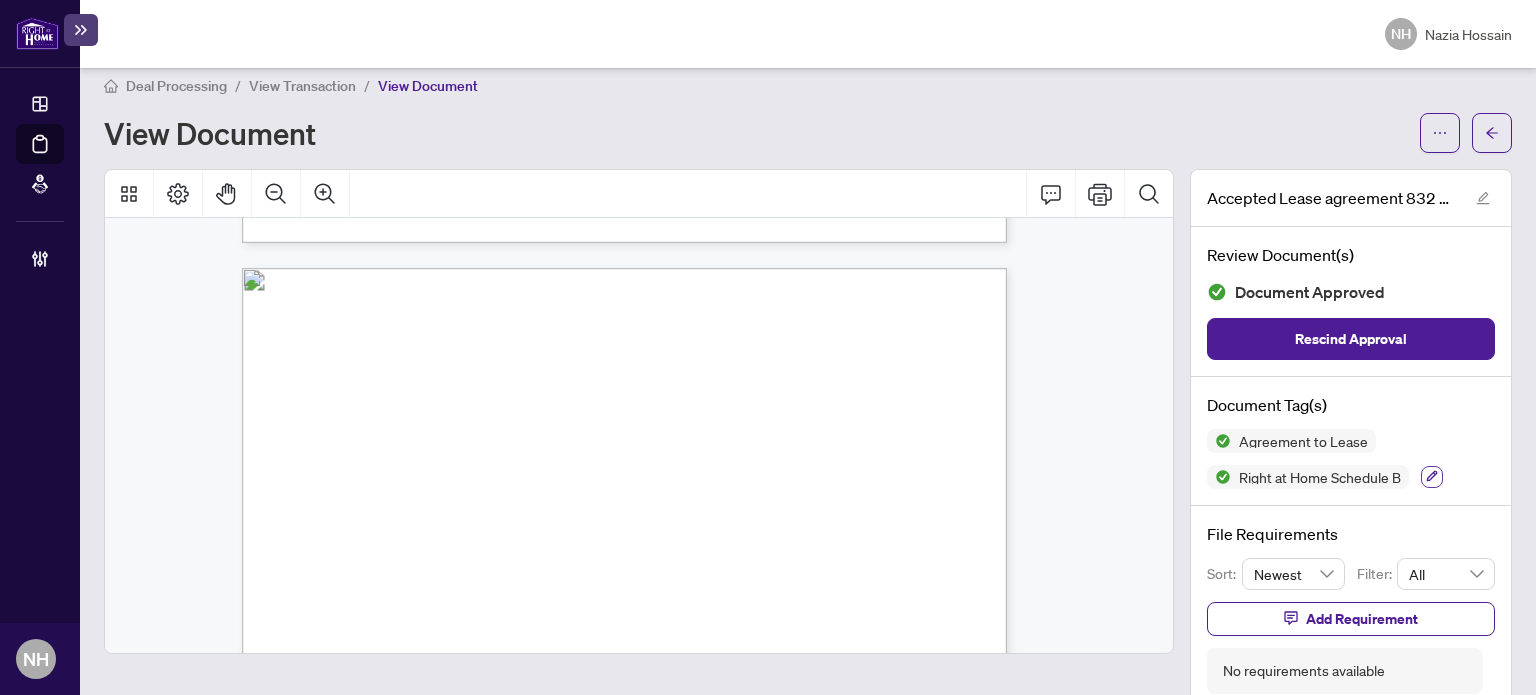 click 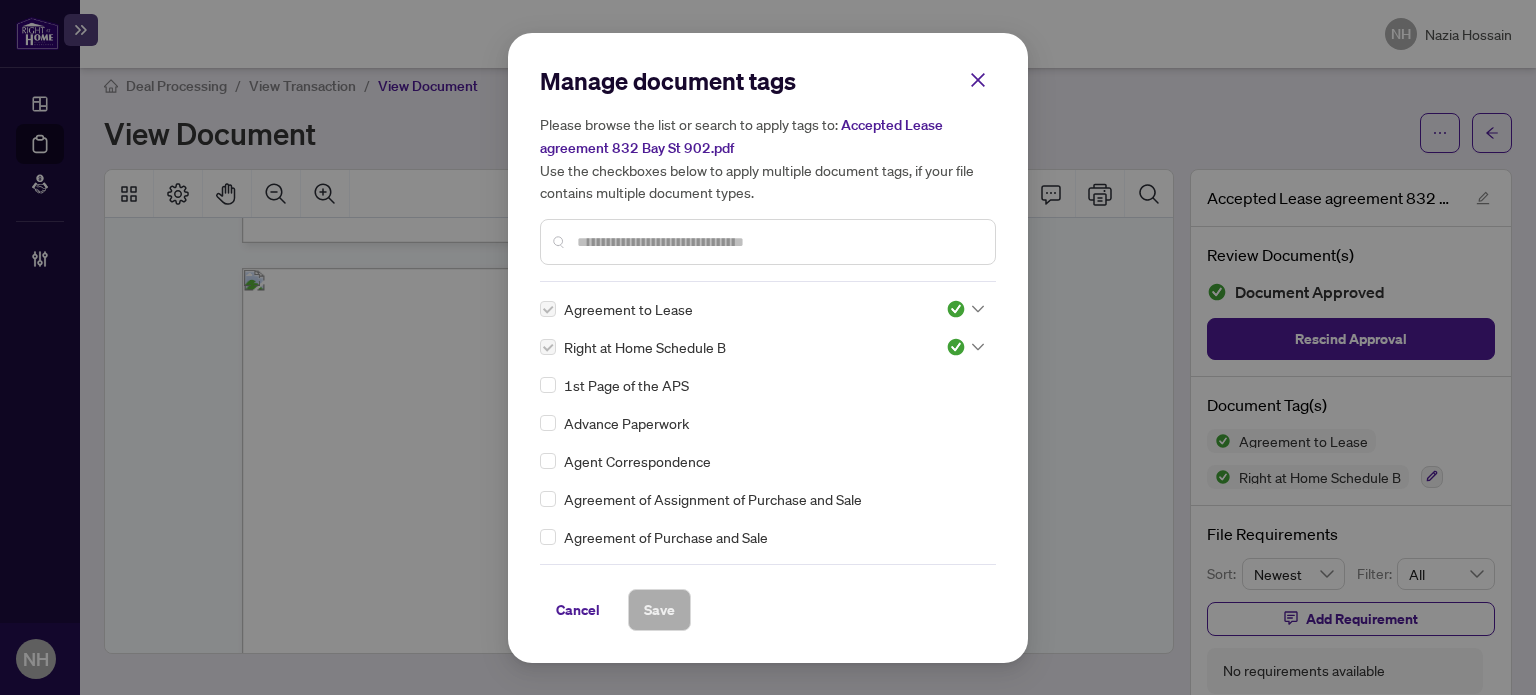 click at bounding box center [778, 242] 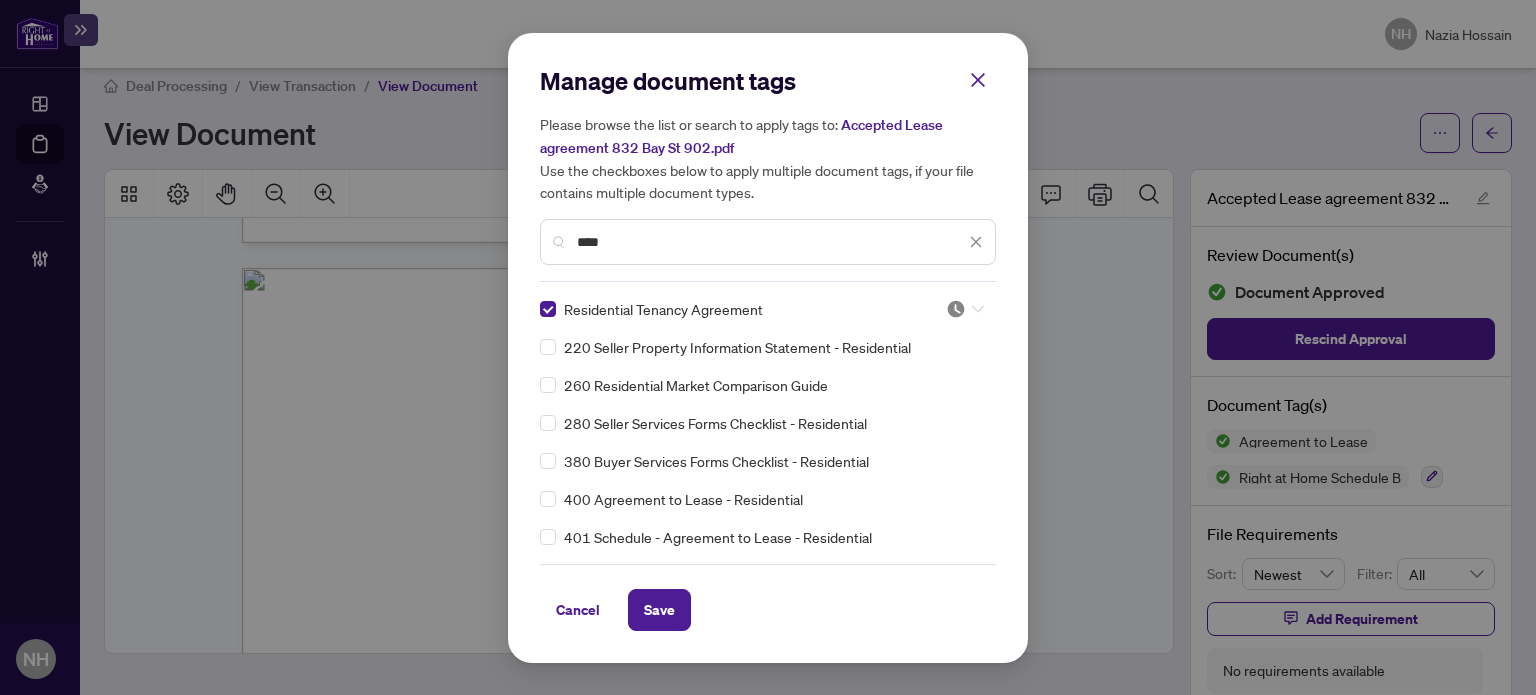 click at bounding box center [956, 309] 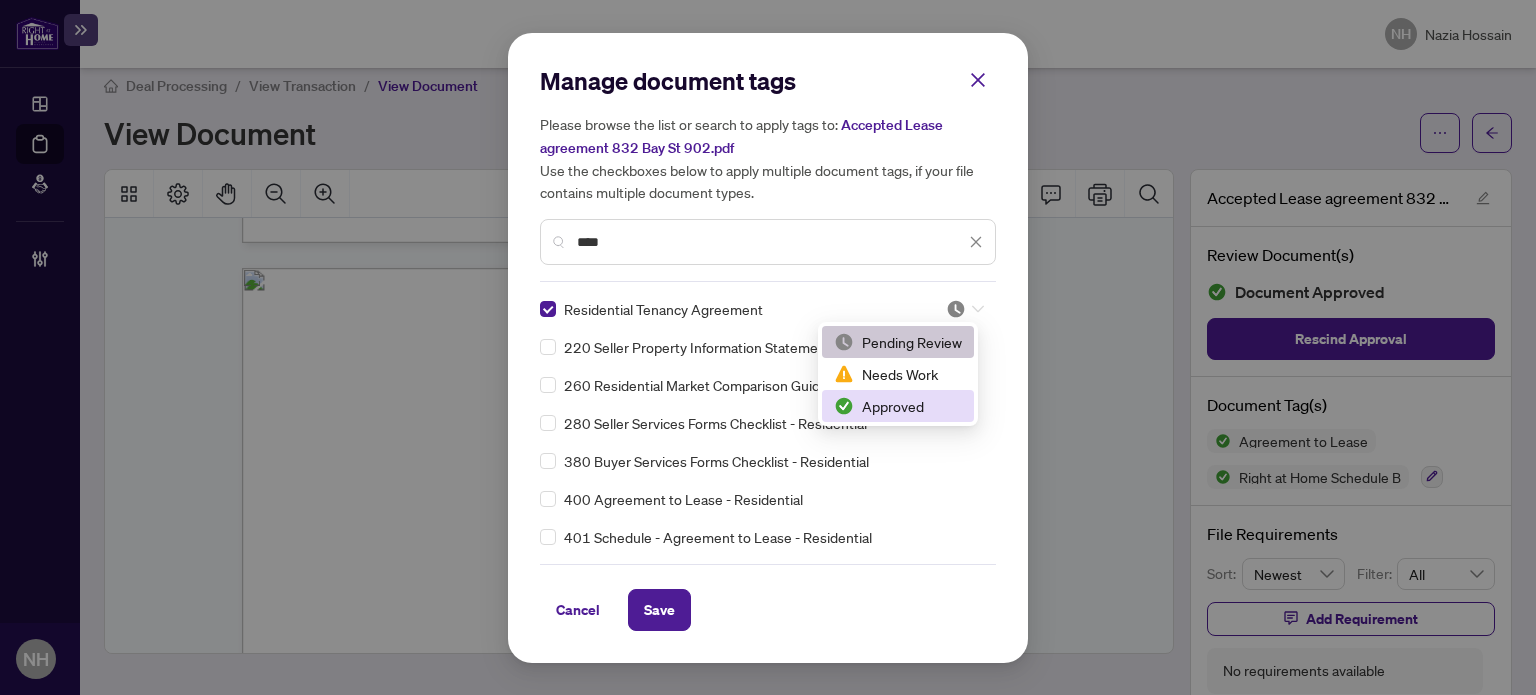 click on "Approved" at bounding box center (898, 406) 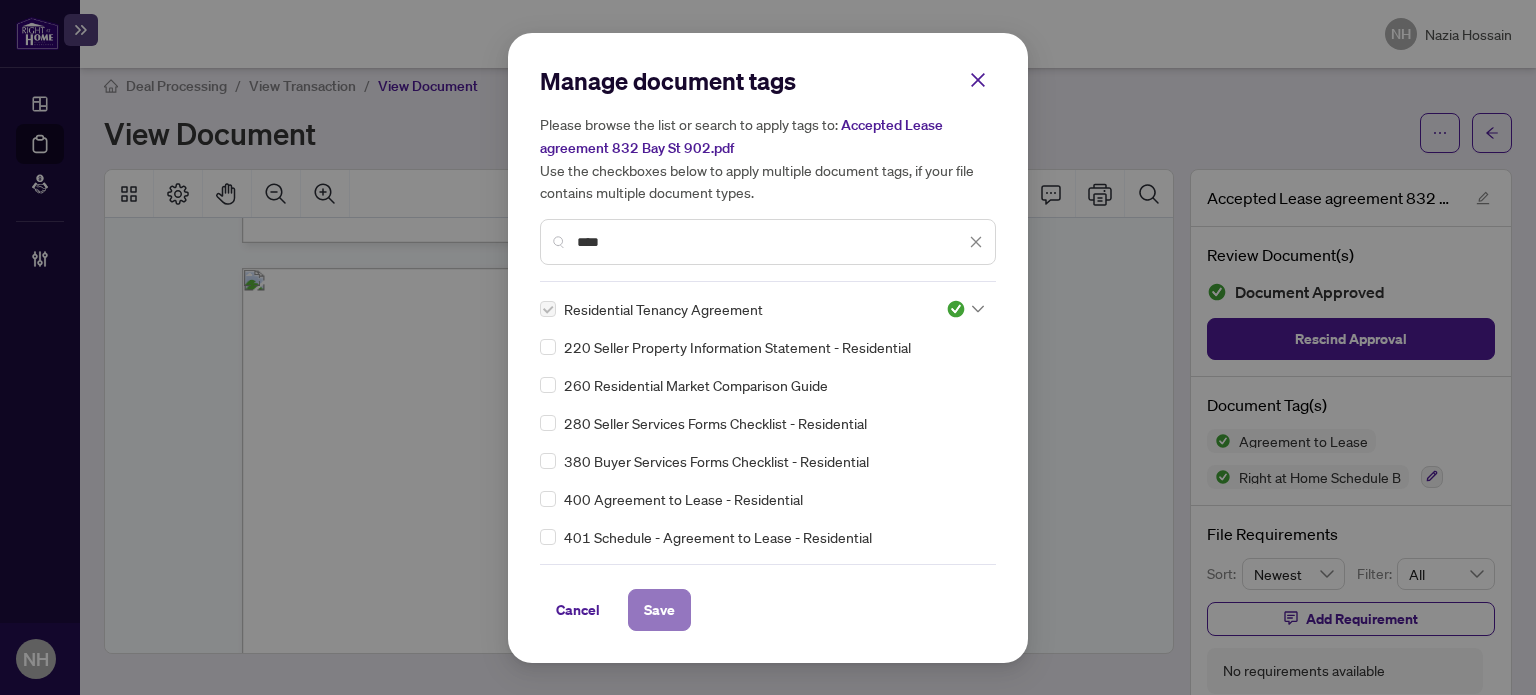 click on "Save" at bounding box center [659, 610] 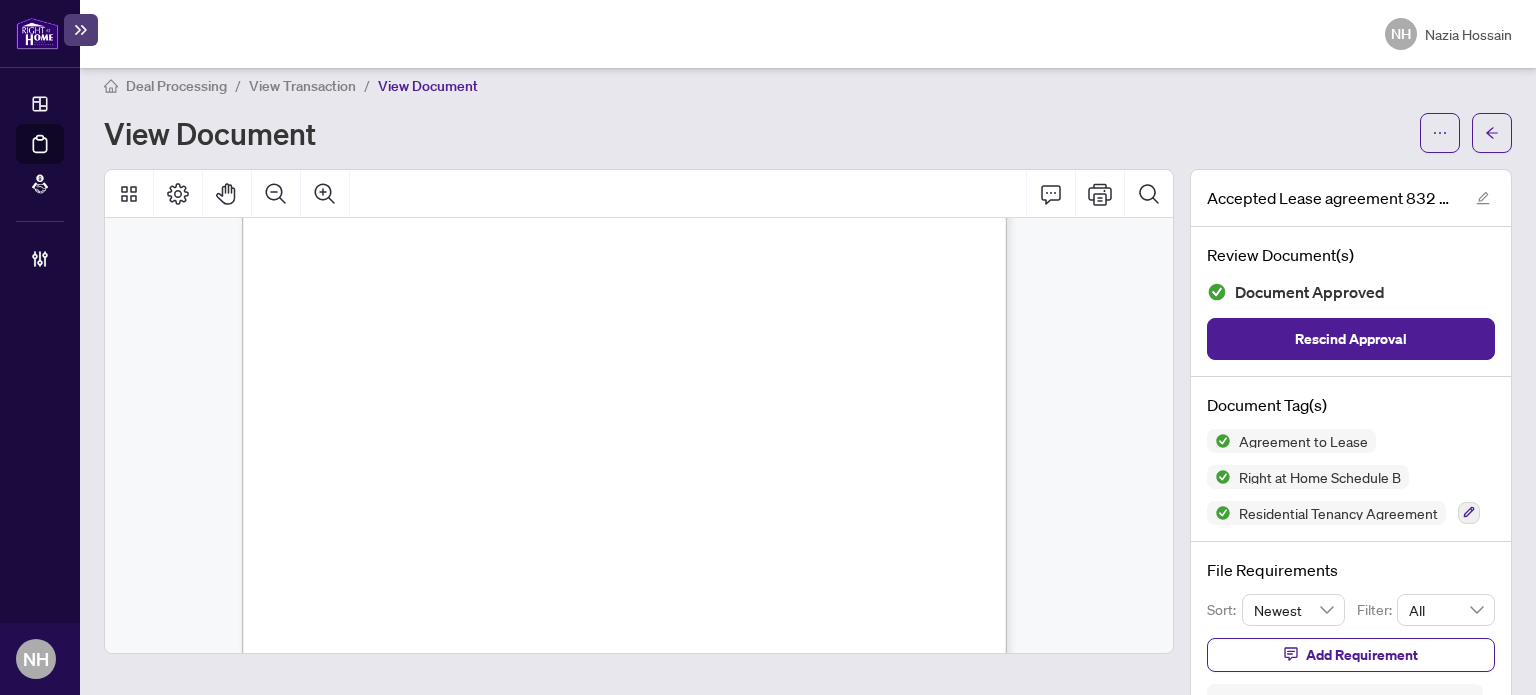scroll, scrollTop: 23939, scrollLeft: 0, axis: vertical 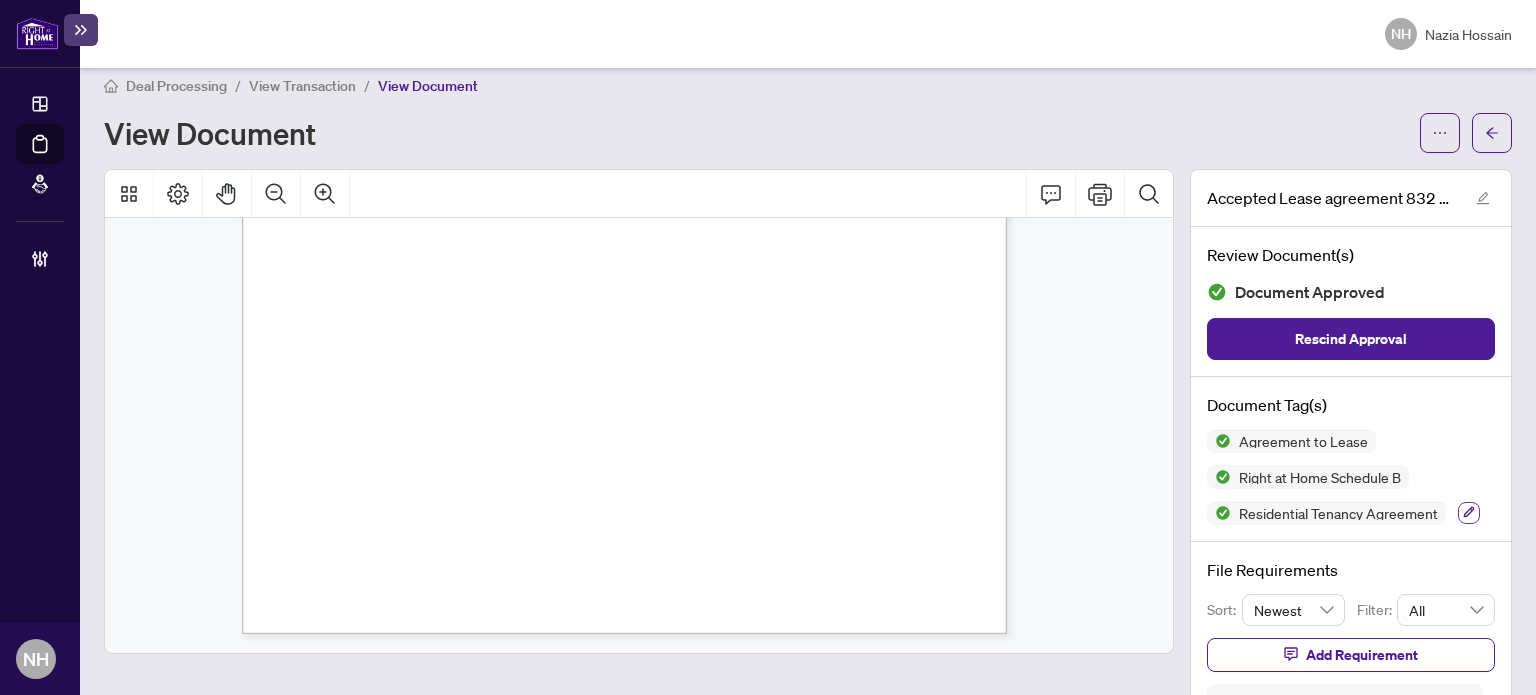 click 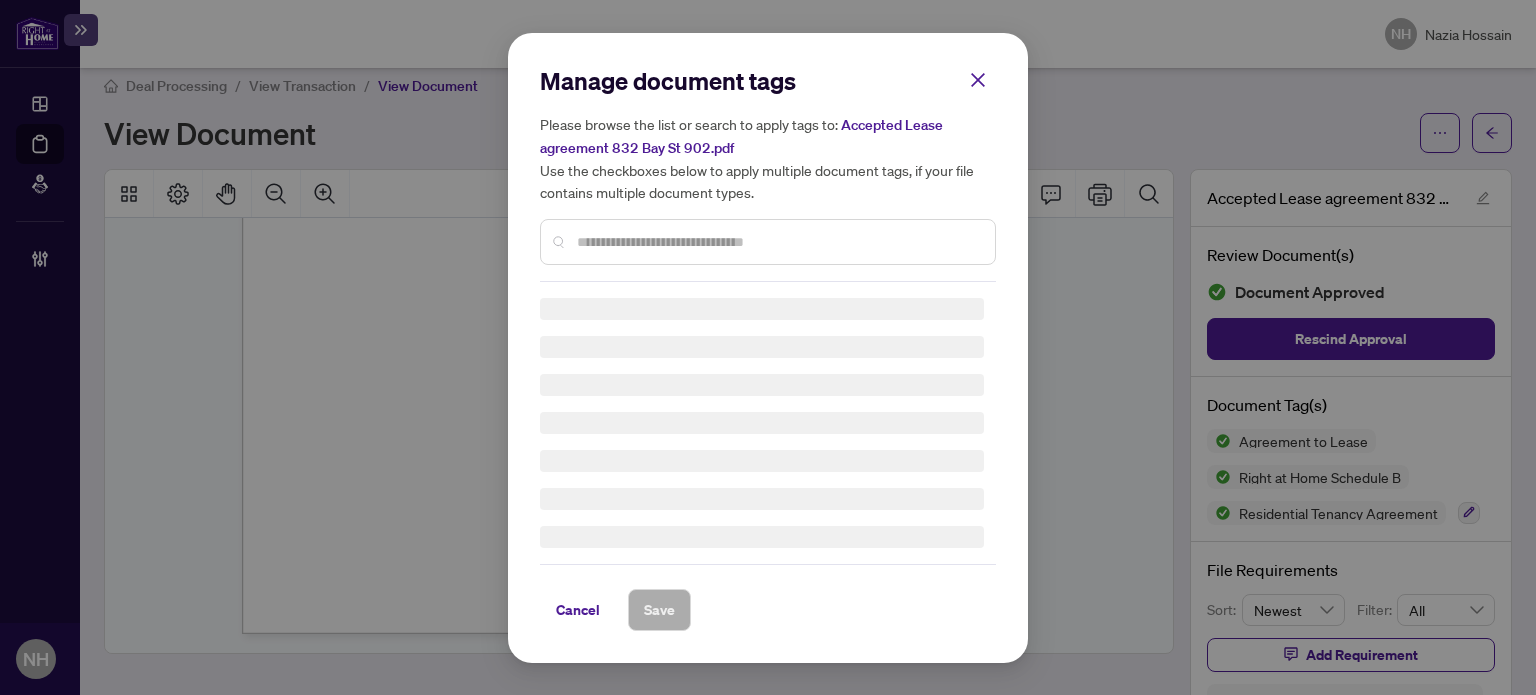 click at bounding box center [778, 242] 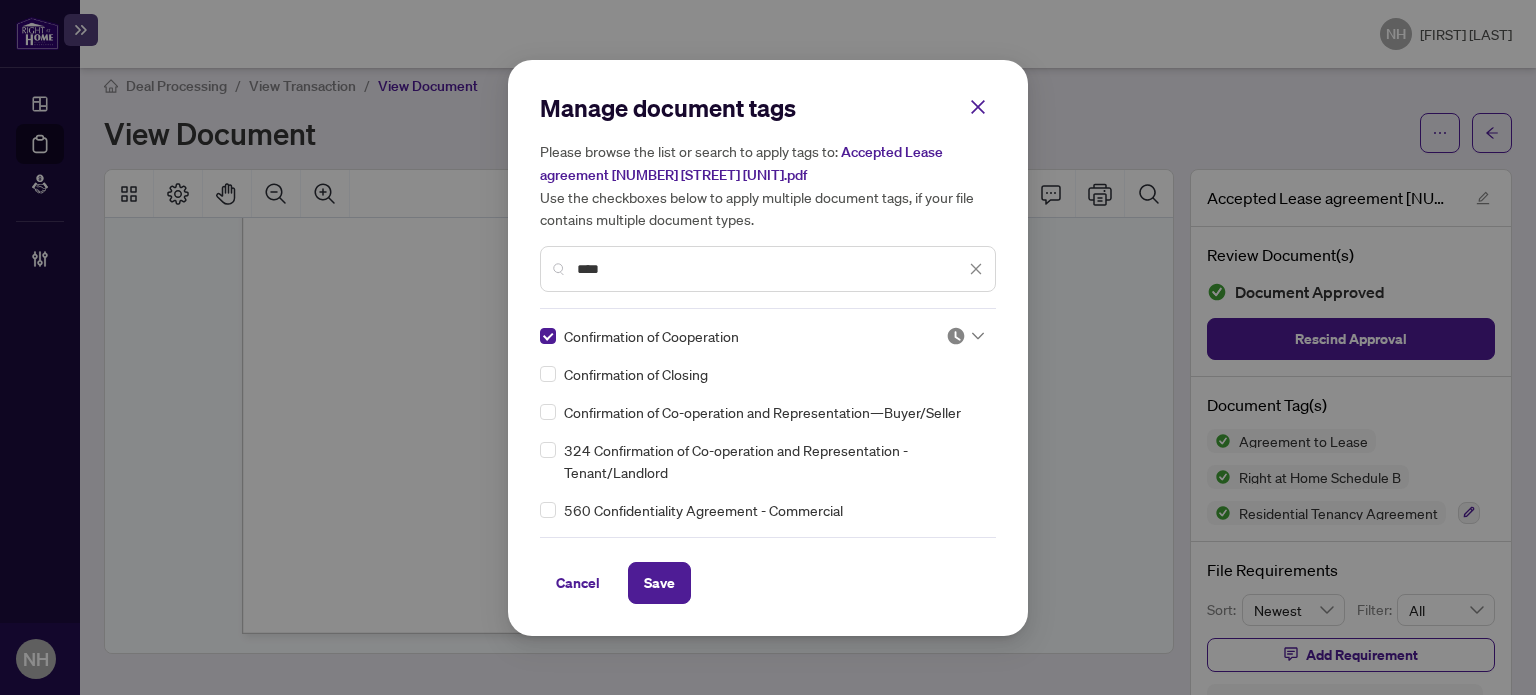 click 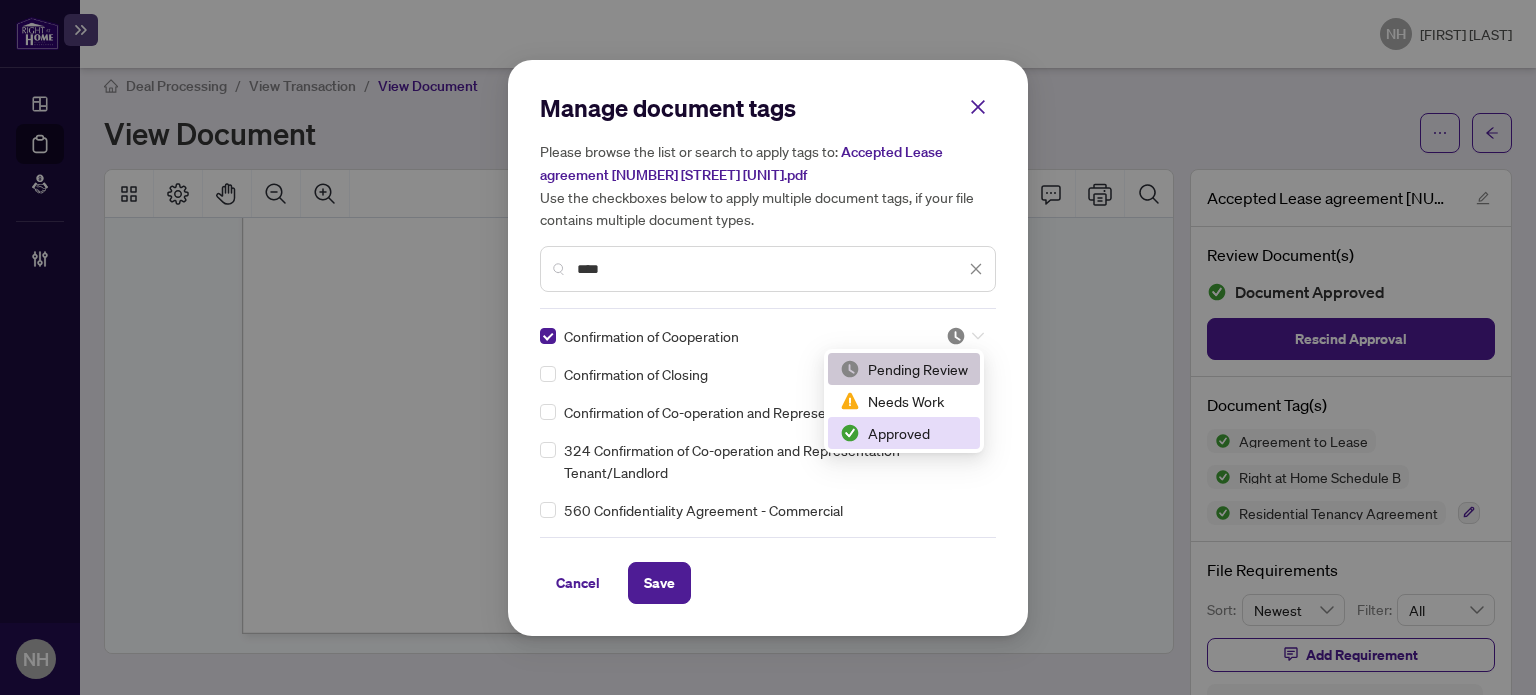 click on "Approved" at bounding box center [904, 433] 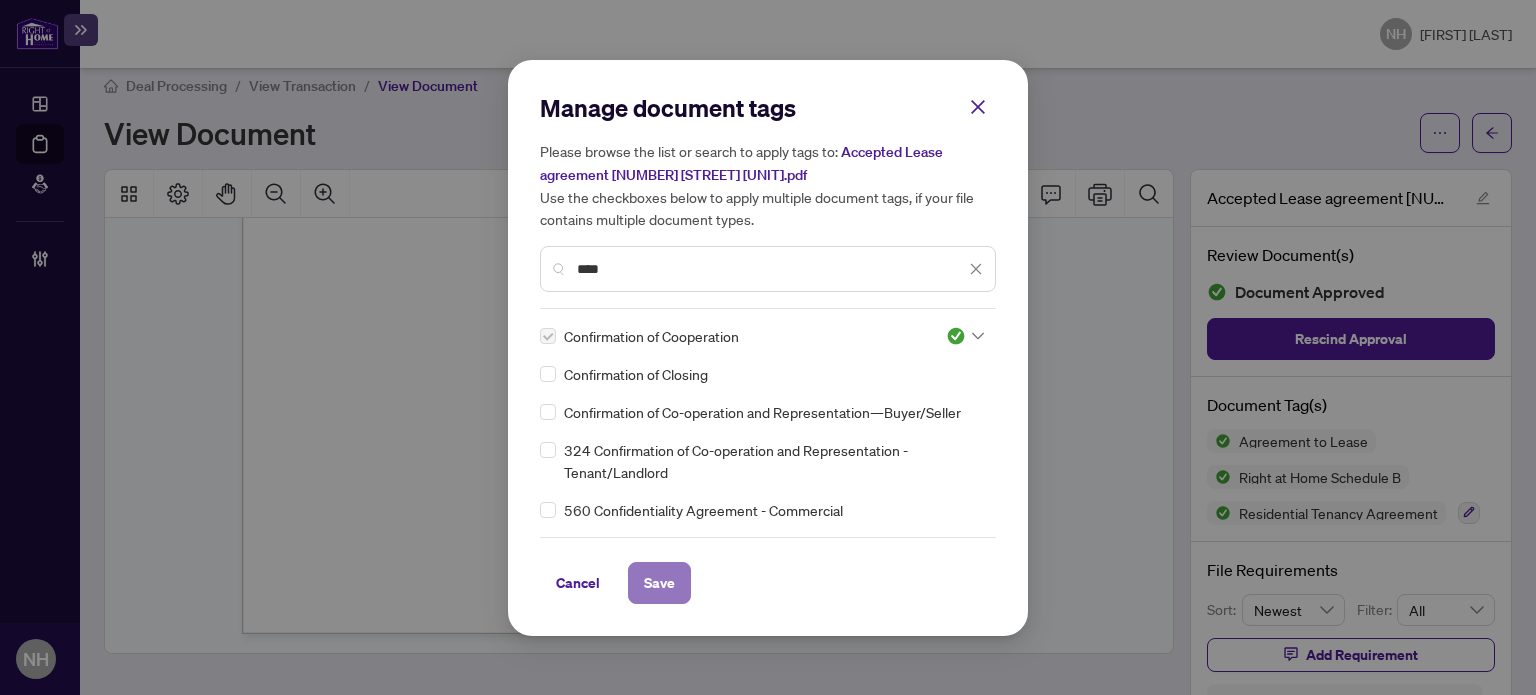 click on "Save" at bounding box center [659, 583] 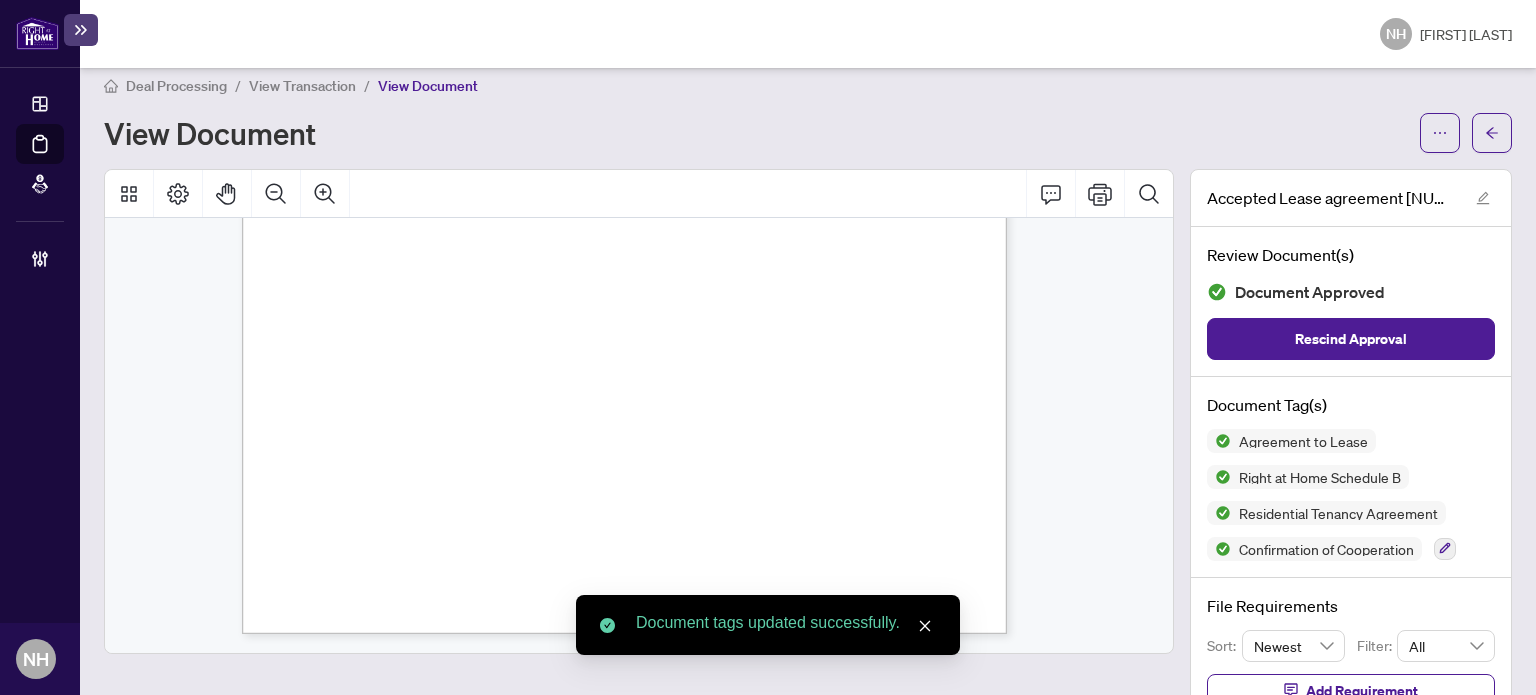 click on "View Transaction" at bounding box center (302, 86) 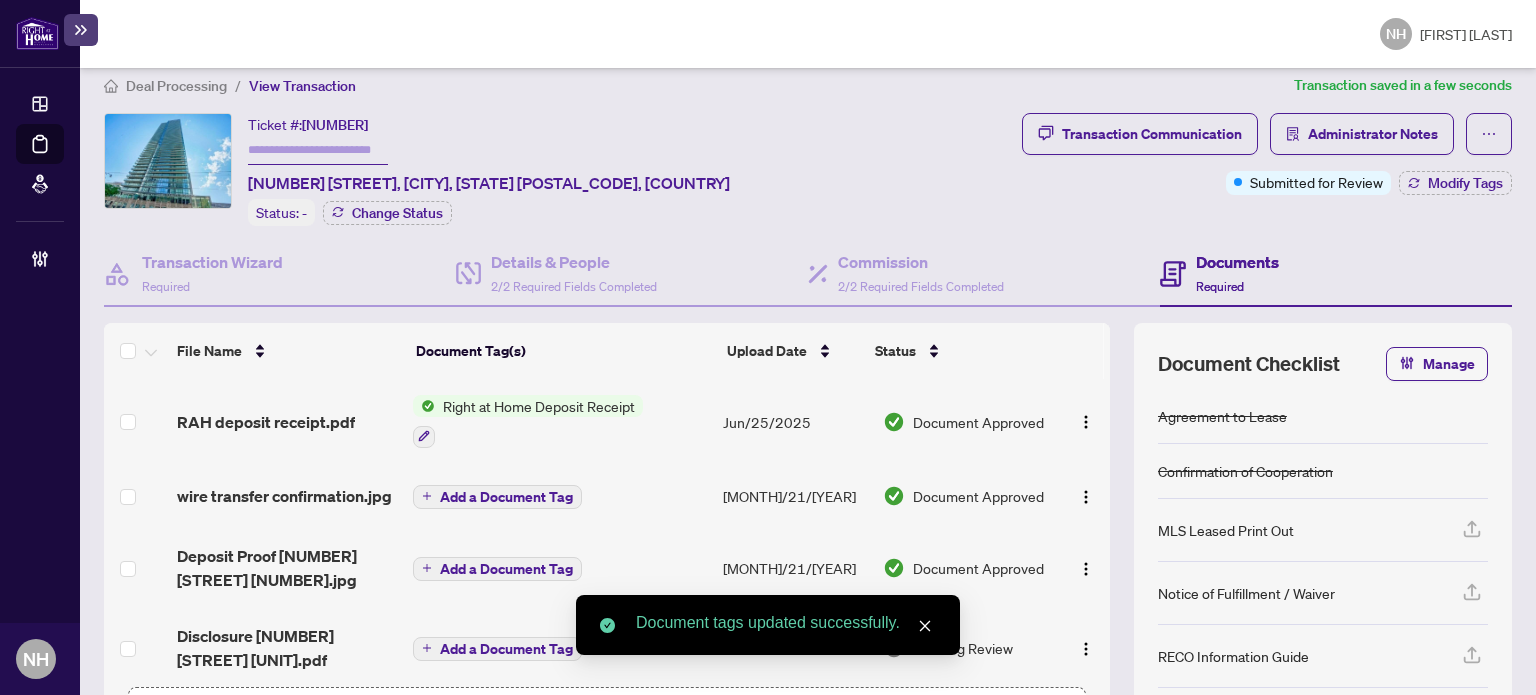 scroll, scrollTop: 85, scrollLeft: 0, axis: vertical 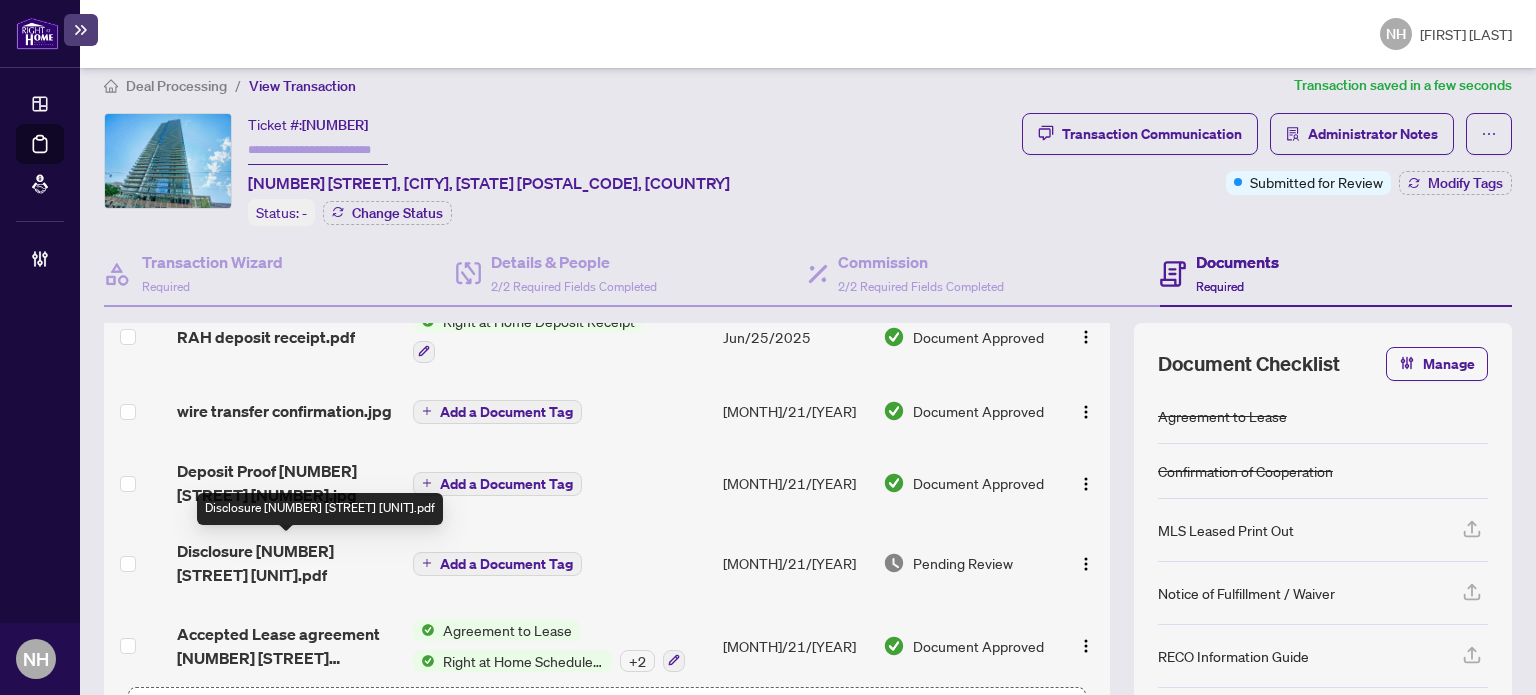 click on "Disclosure [NUMBER] [STREET] [NUMBER].pdf" at bounding box center (287, 563) 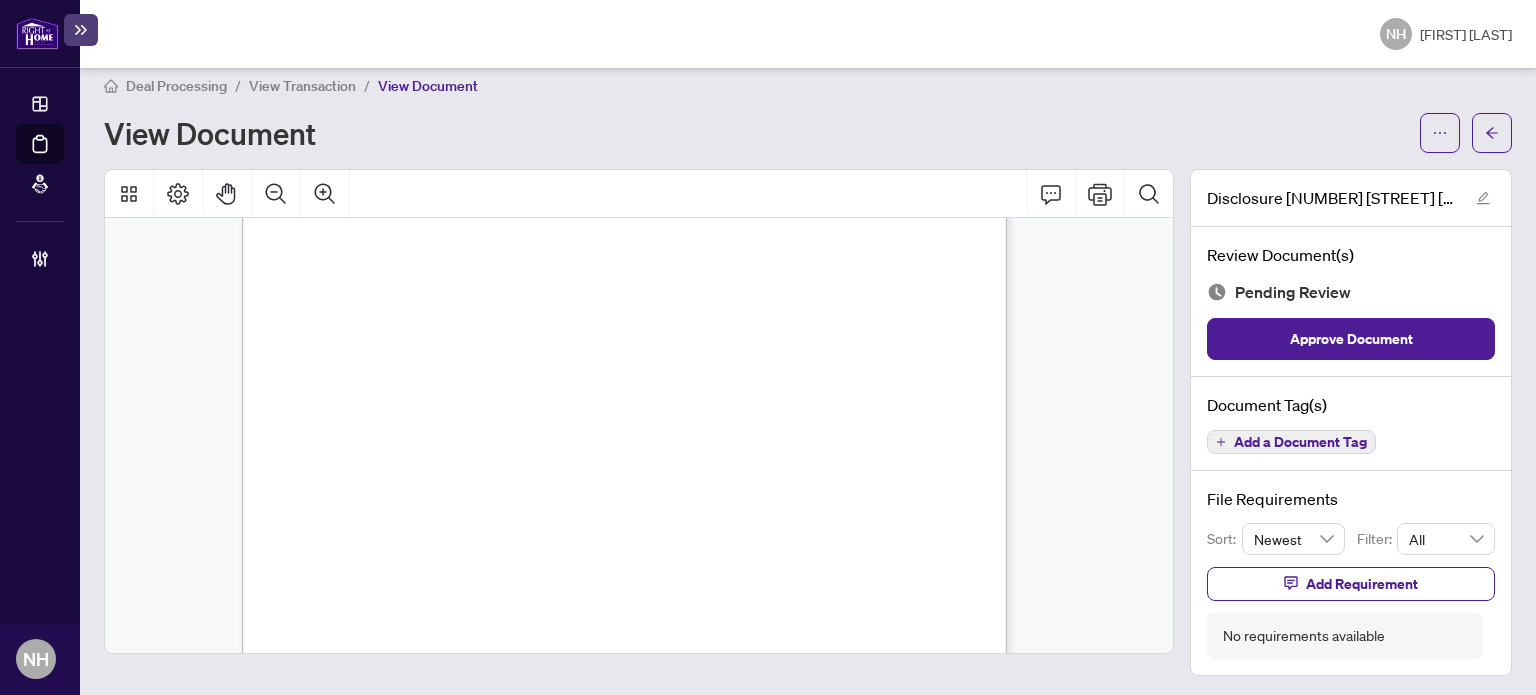 scroll, scrollTop: 594, scrollLeft: 0, axis: vertical 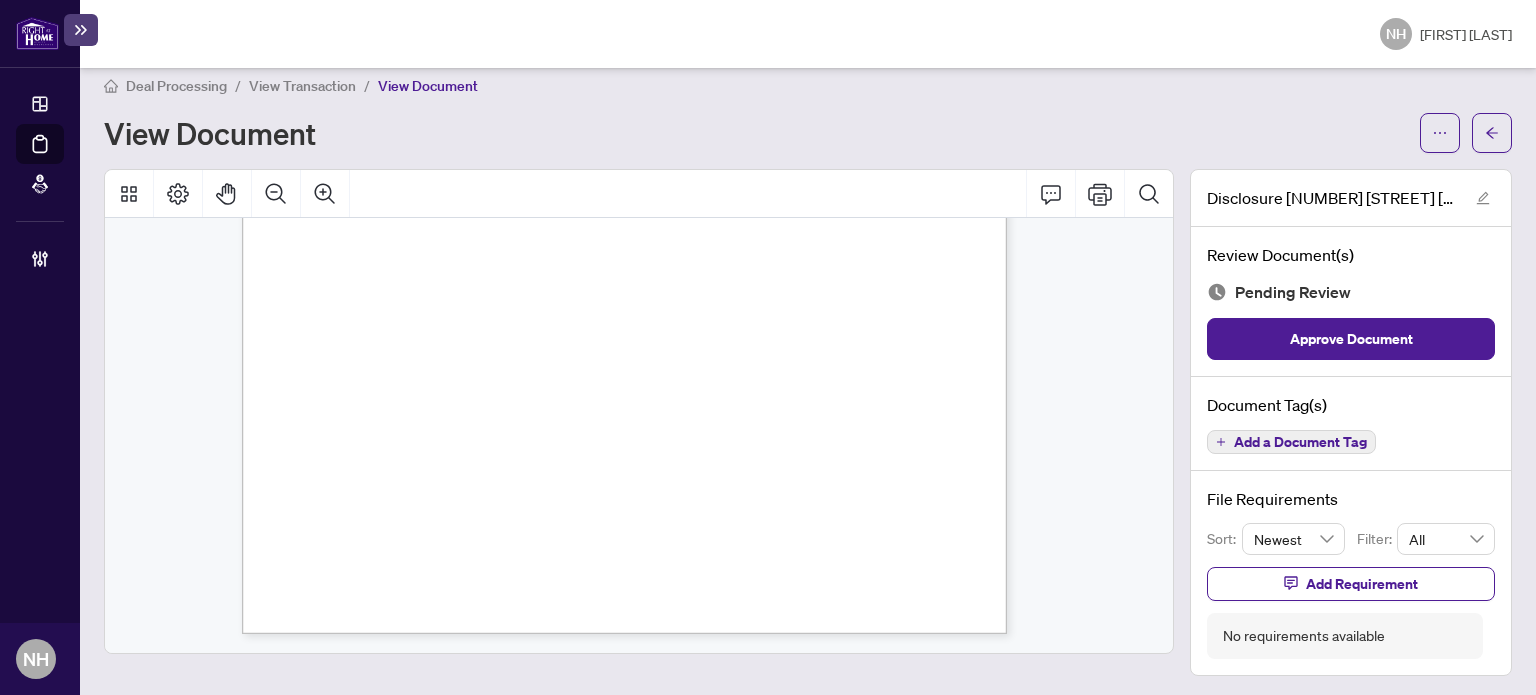 click on "Add a Document Tag" at bounding box center (1291, 442) 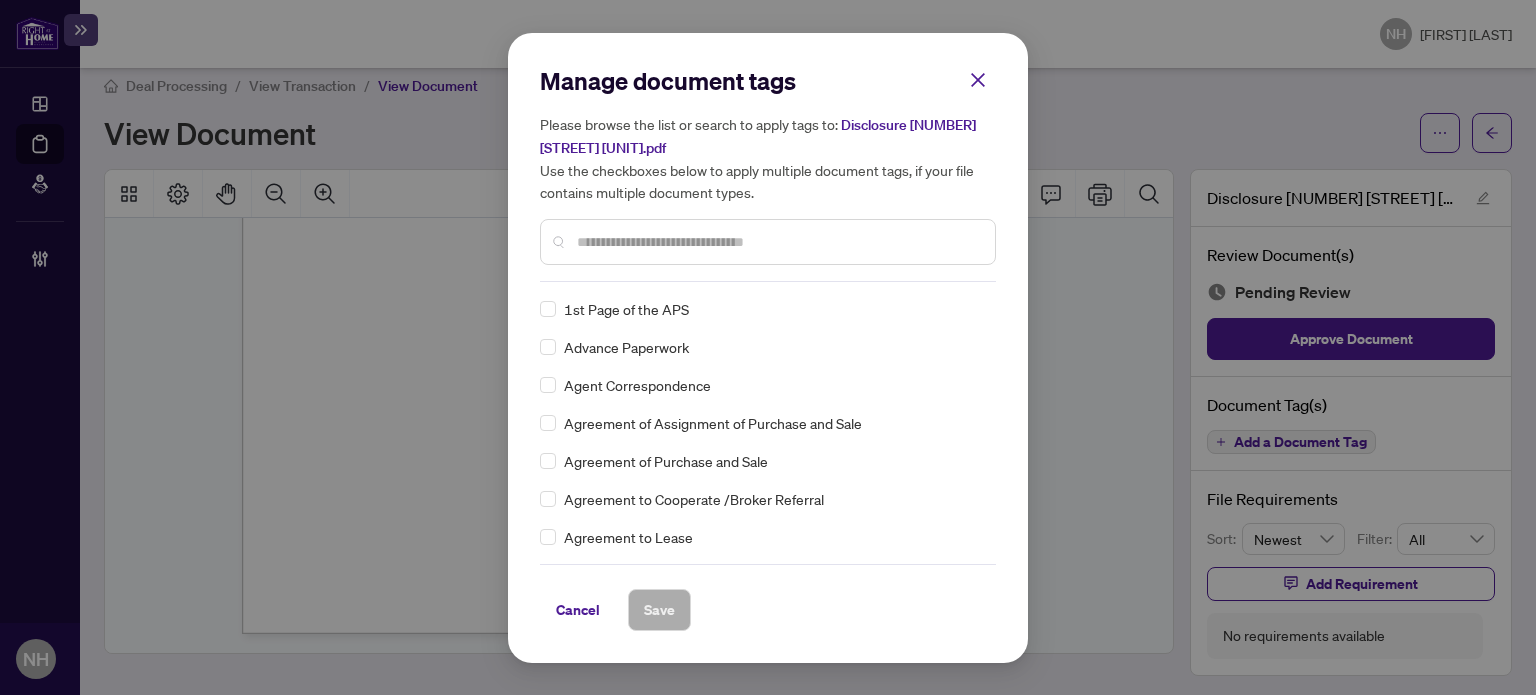 drag, startPoint x: 732, startPoint y: 237, endPoint x: 717, endPoint y: 207, distance: 33.54102 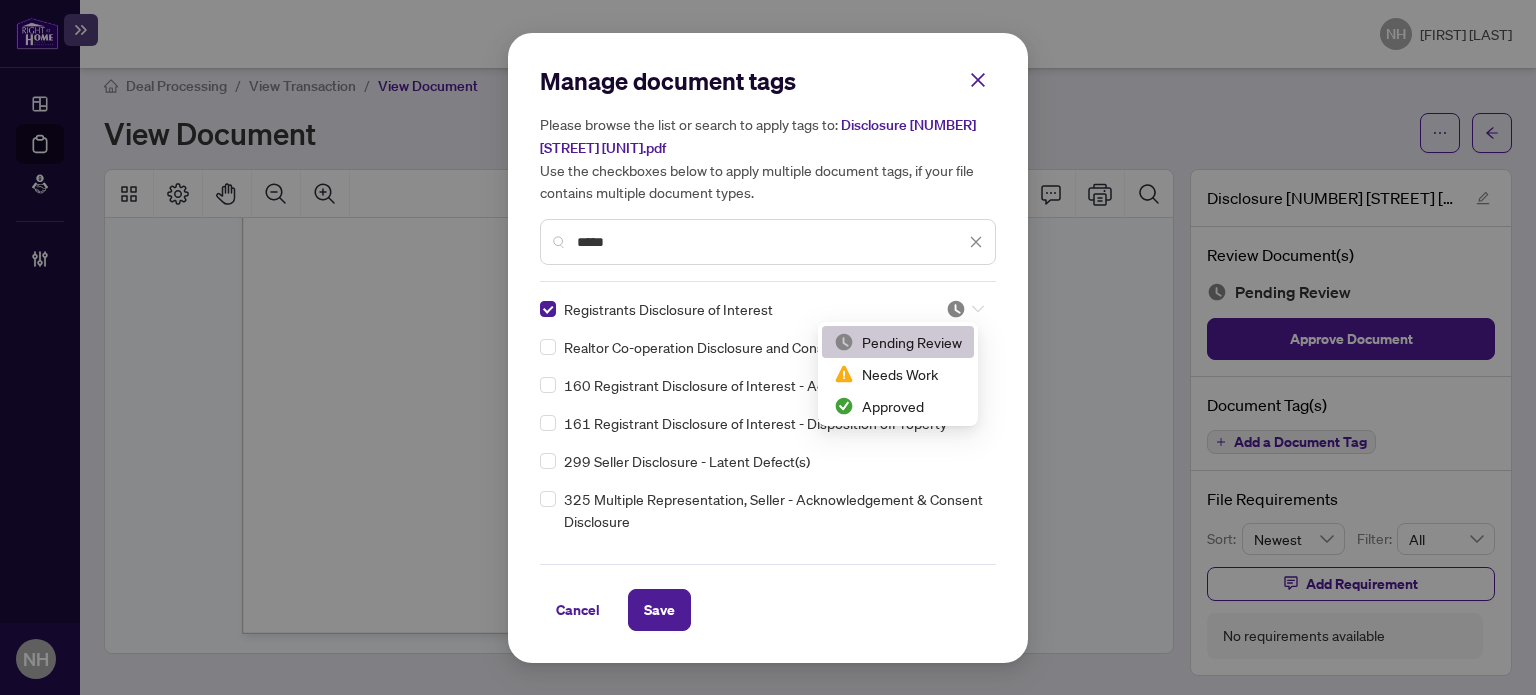 click 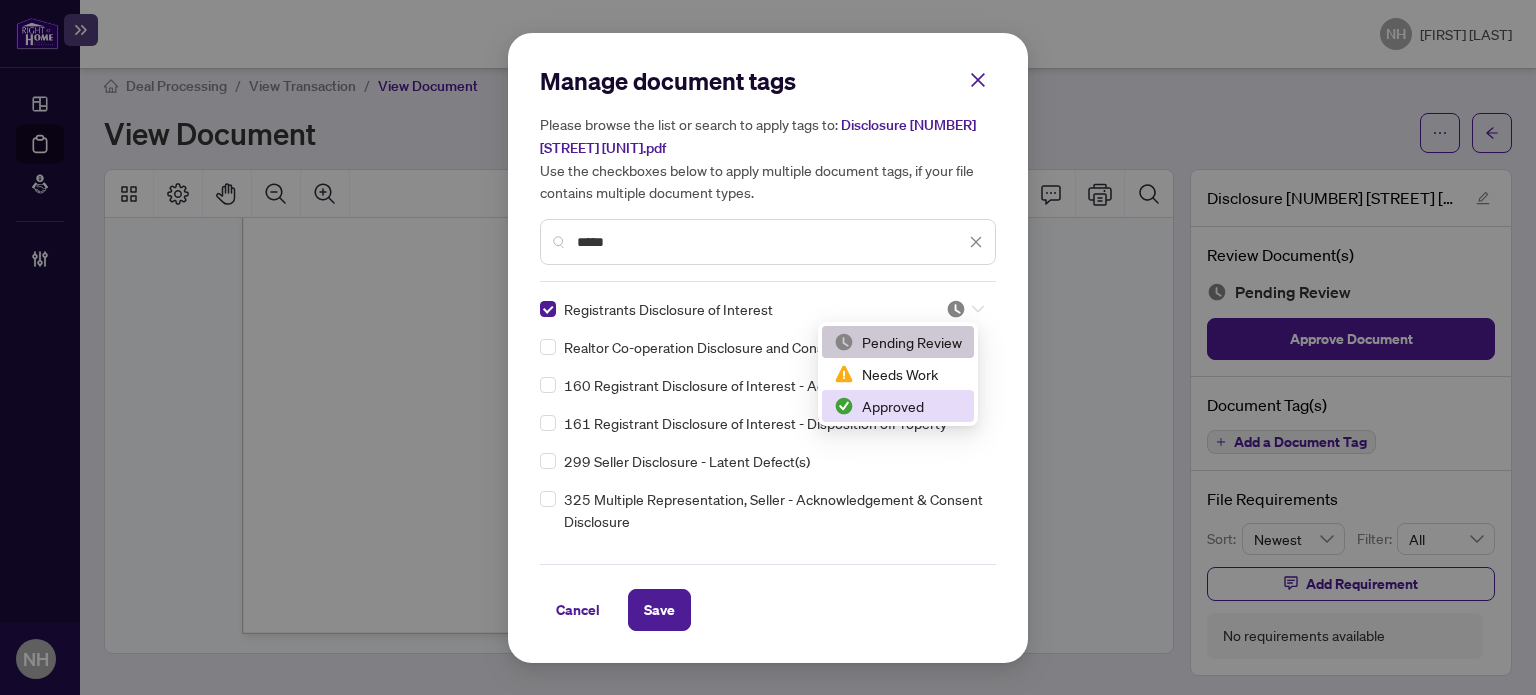 click on "Approved" at bounding box center (898, 406) 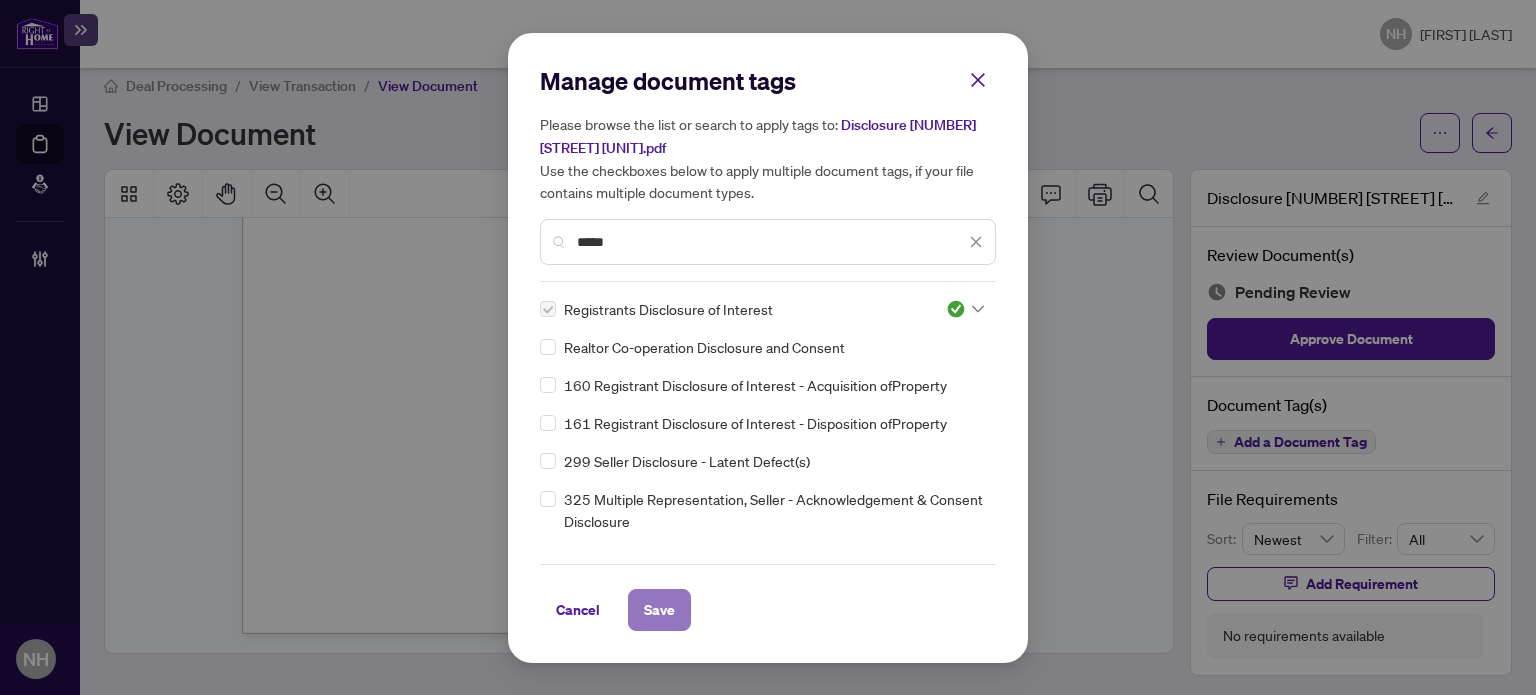 click on "Save" at bounding box center (659, 610) 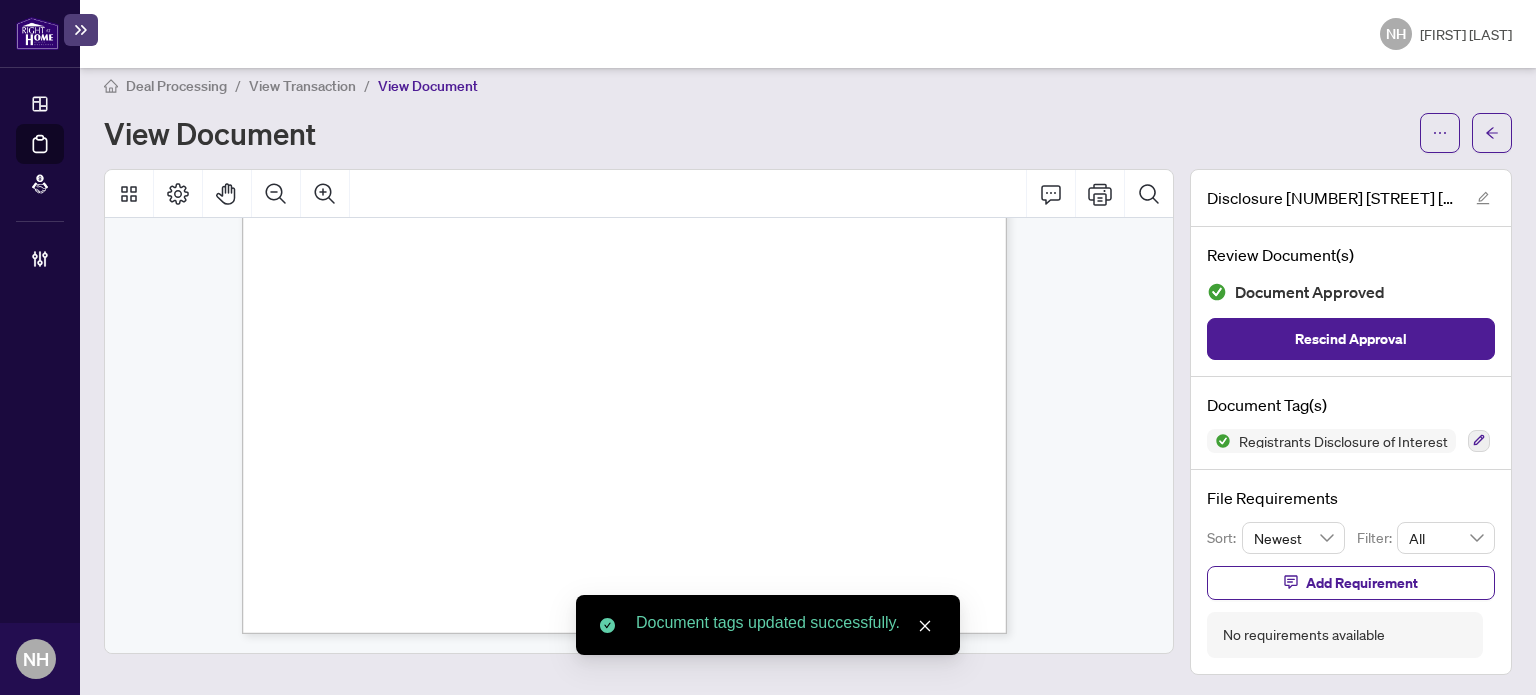 click on "View Transaction" at bounding box center [302, 86] 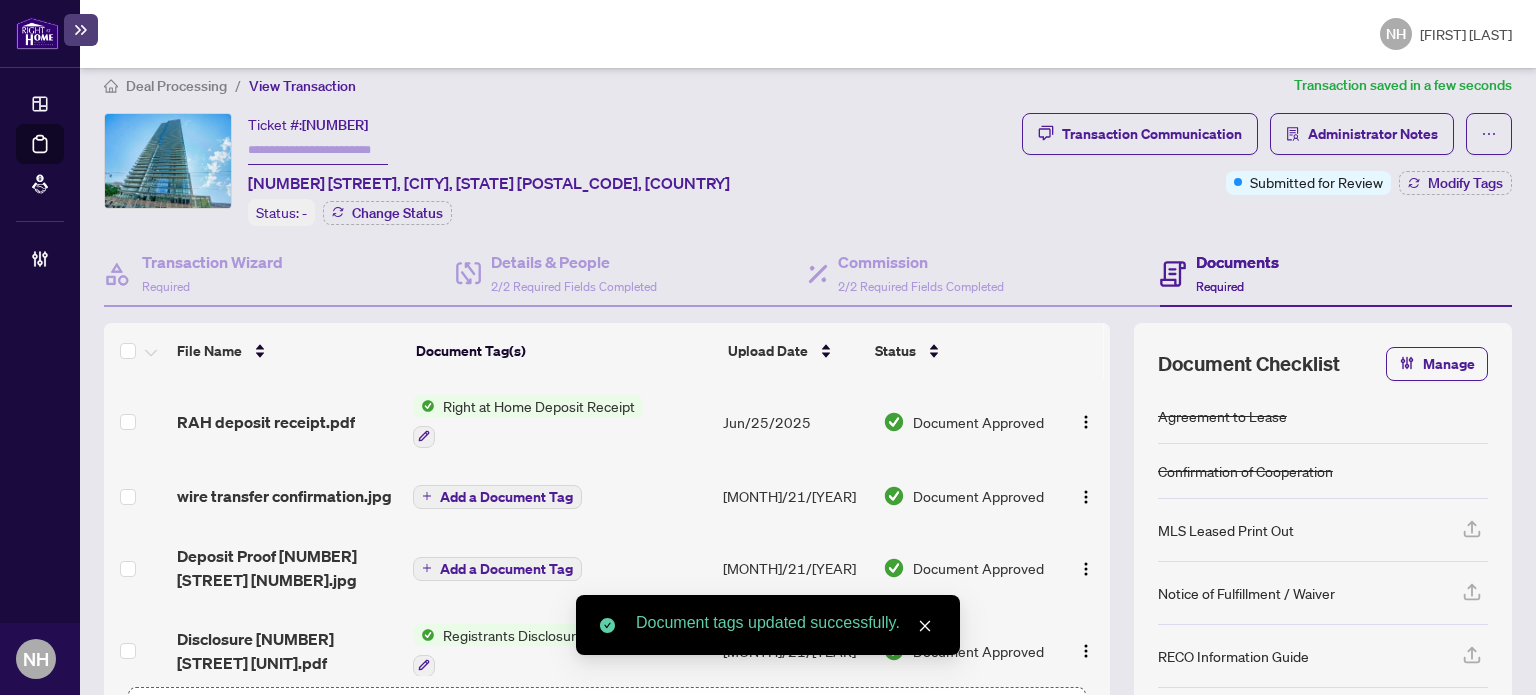 scroll, scrollTop: 105, scrollLeft: 0, axis: vertical 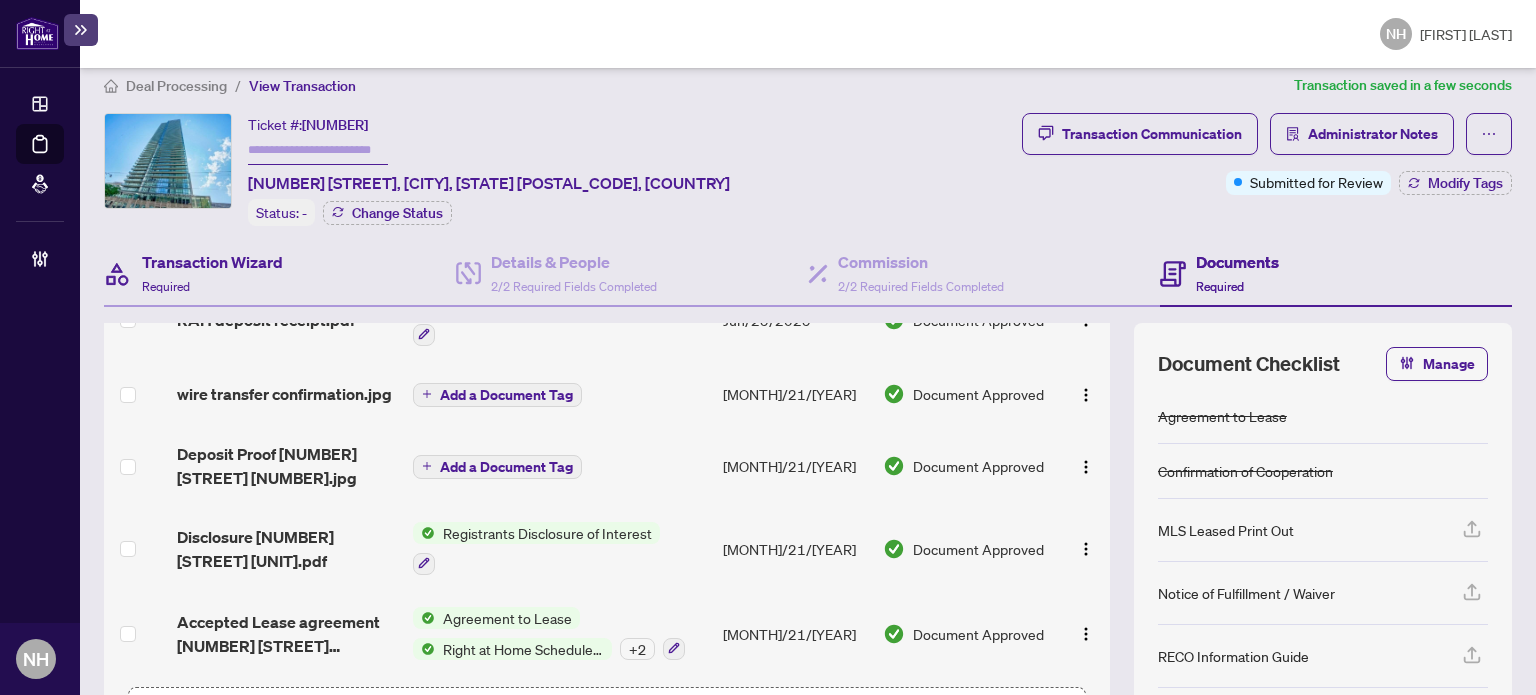click on "Transaction Wizard Required" at bounding box center (280, 274) 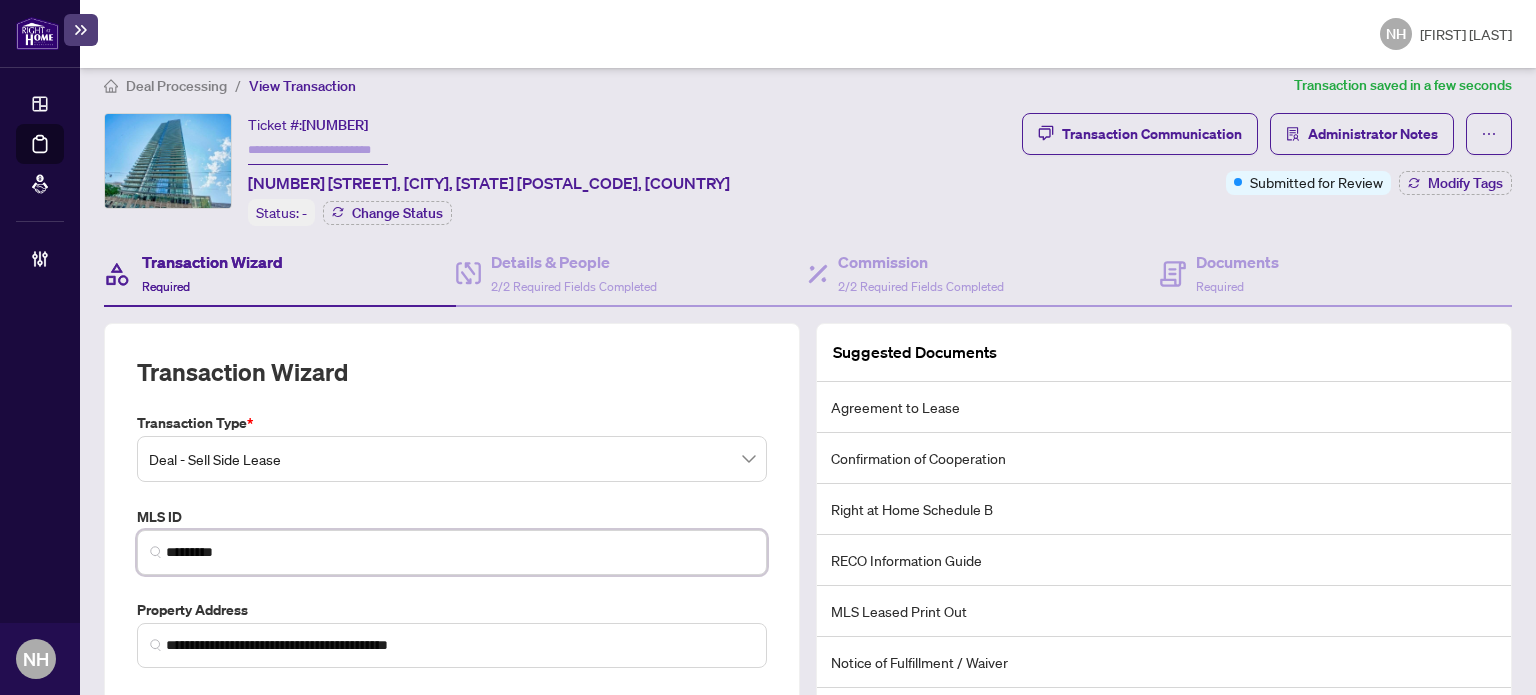 drag, startPoint x: 231, startPoint y: 538, endPoint x: 62, endPoint y: 538, distance: 169 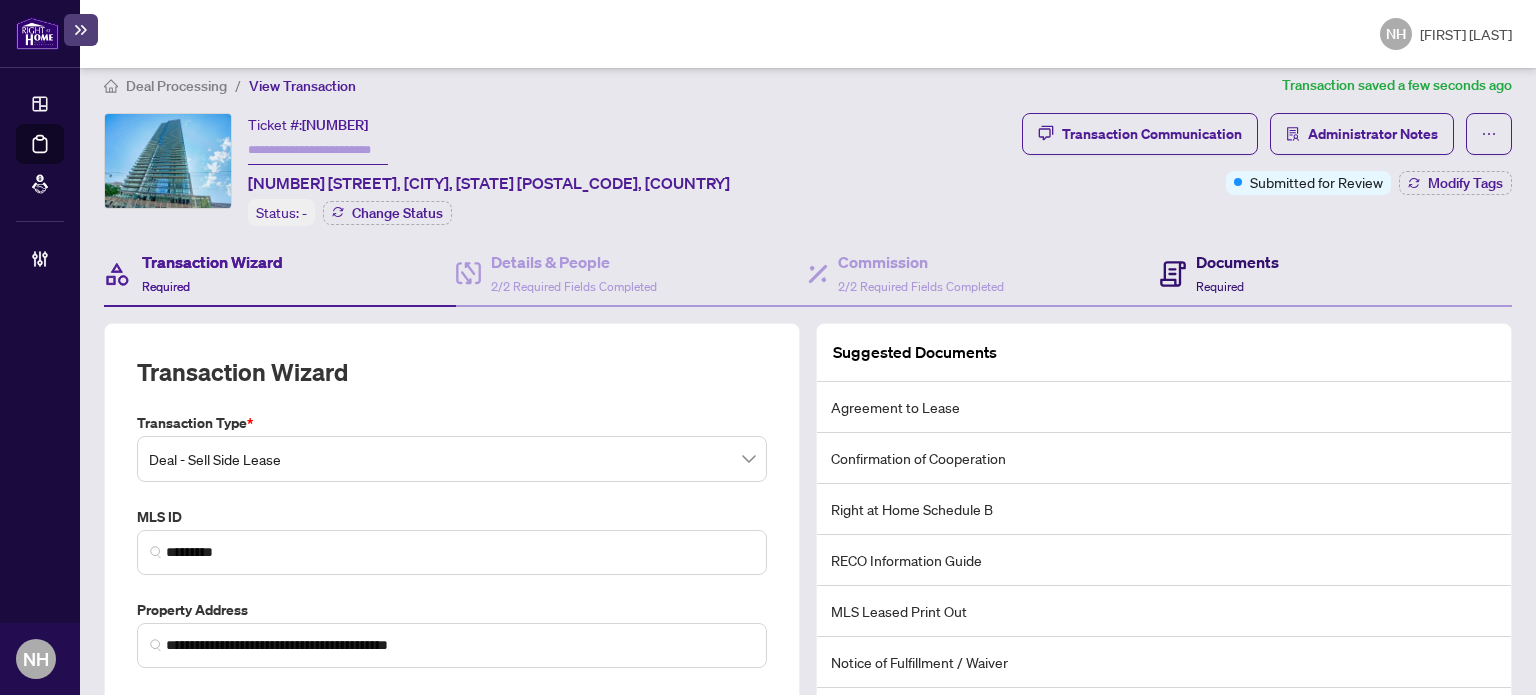 click on "Required" at bounding box center (1220, 286) 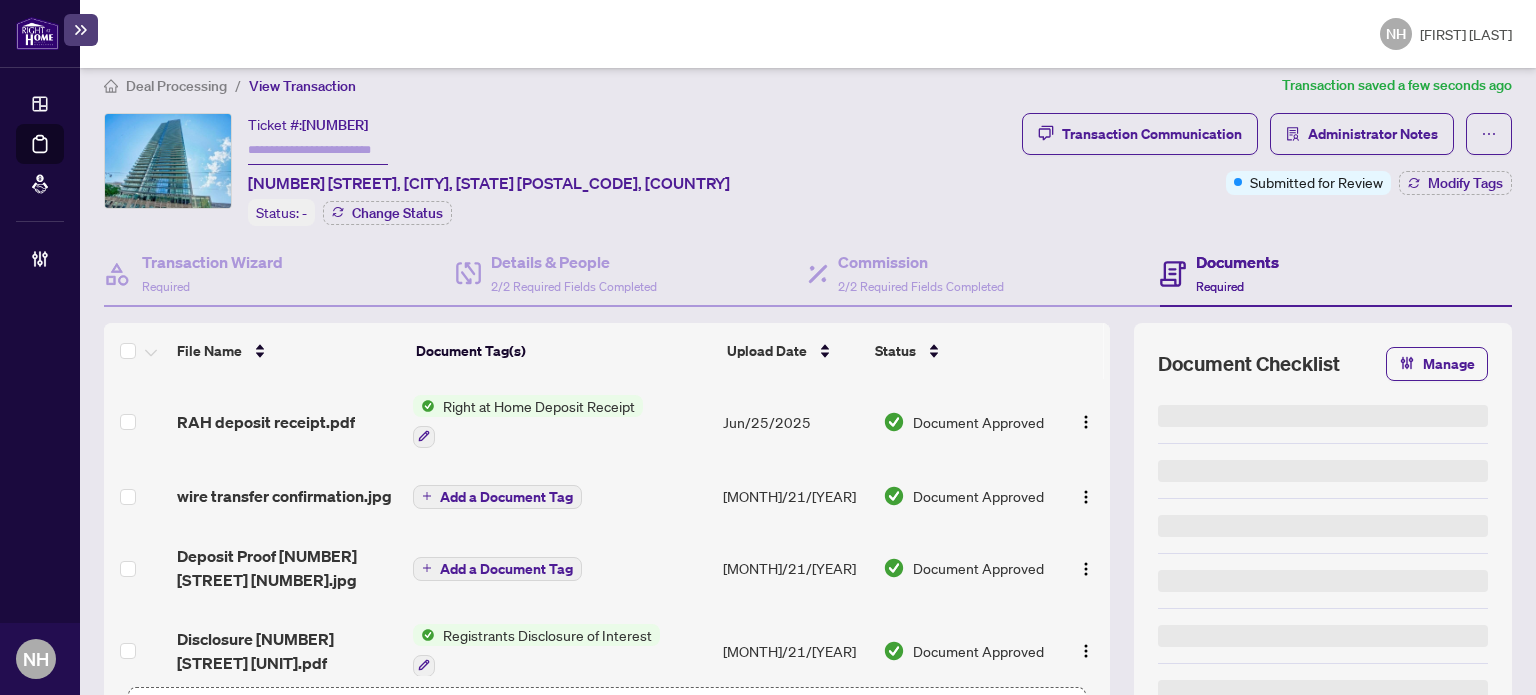 scroll, scrollTop: 0, scrollLeft: 0, axis: both 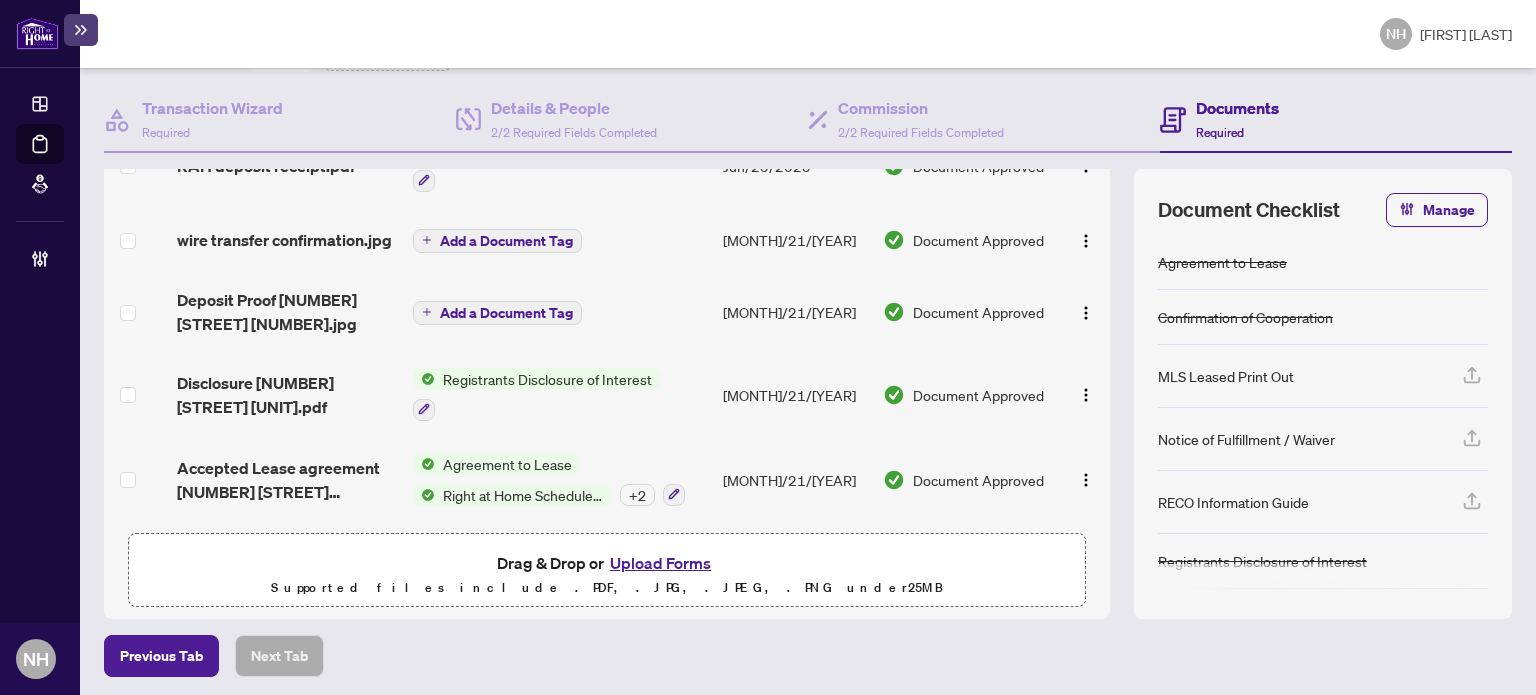 click on "Upload Forms" at bounding box center [660, 563] 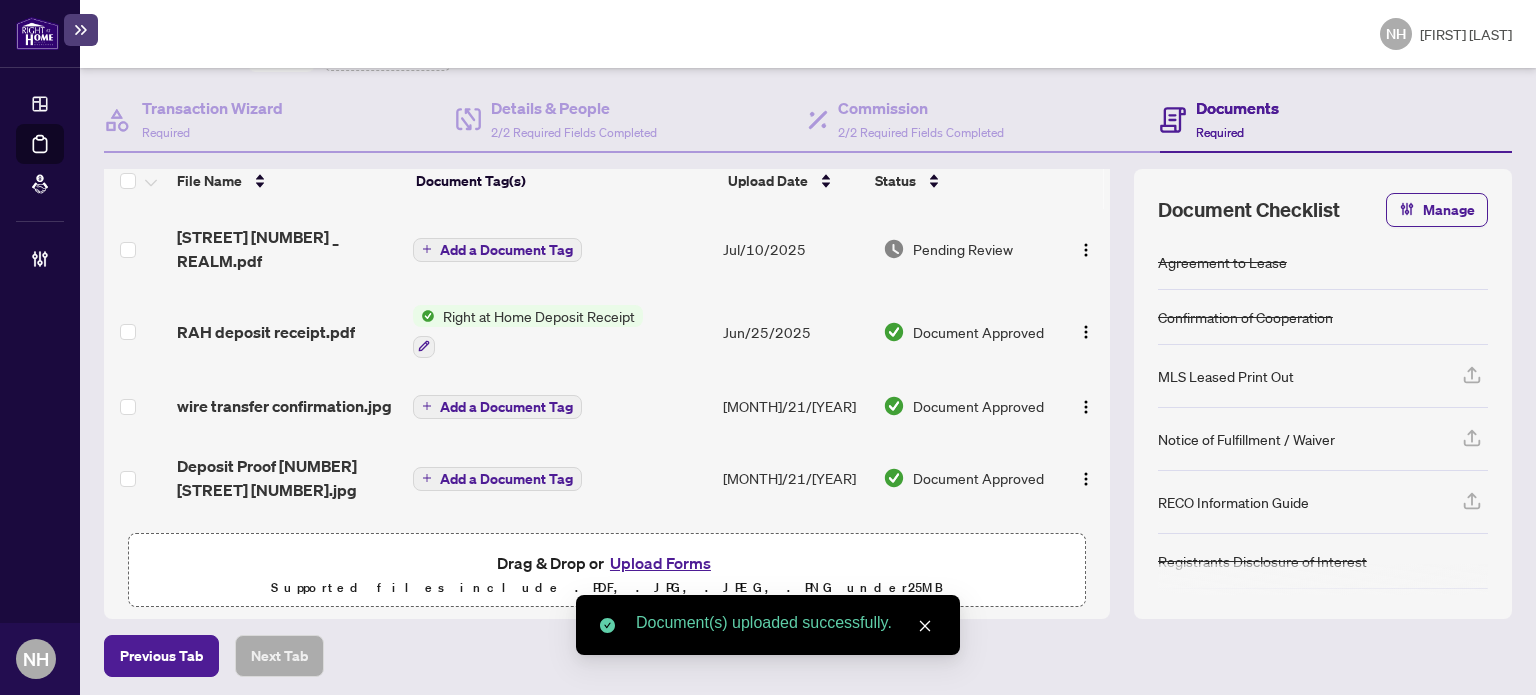 scroll, scrollTop: 0, scrollLeft: 0, axis: both 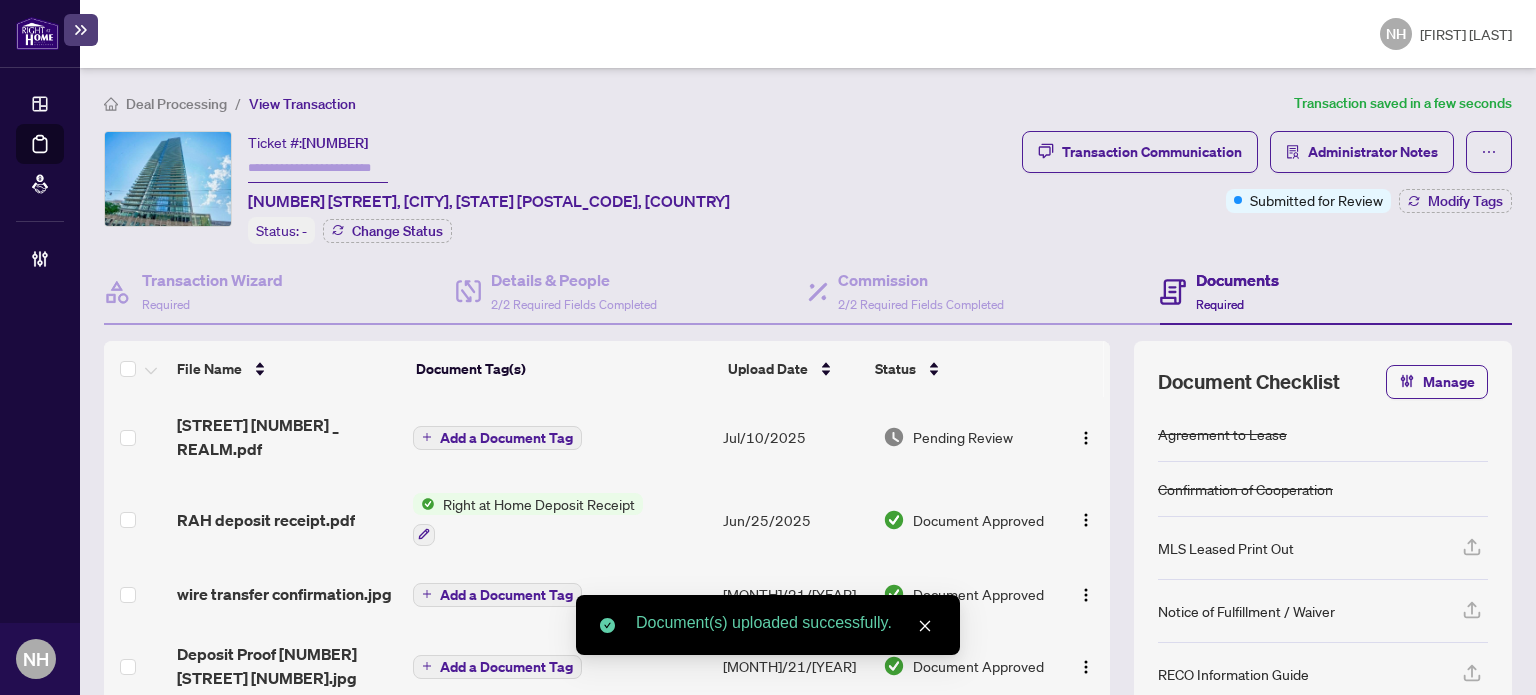click on "Add a Document Tag" at bounding box center (560, 437) 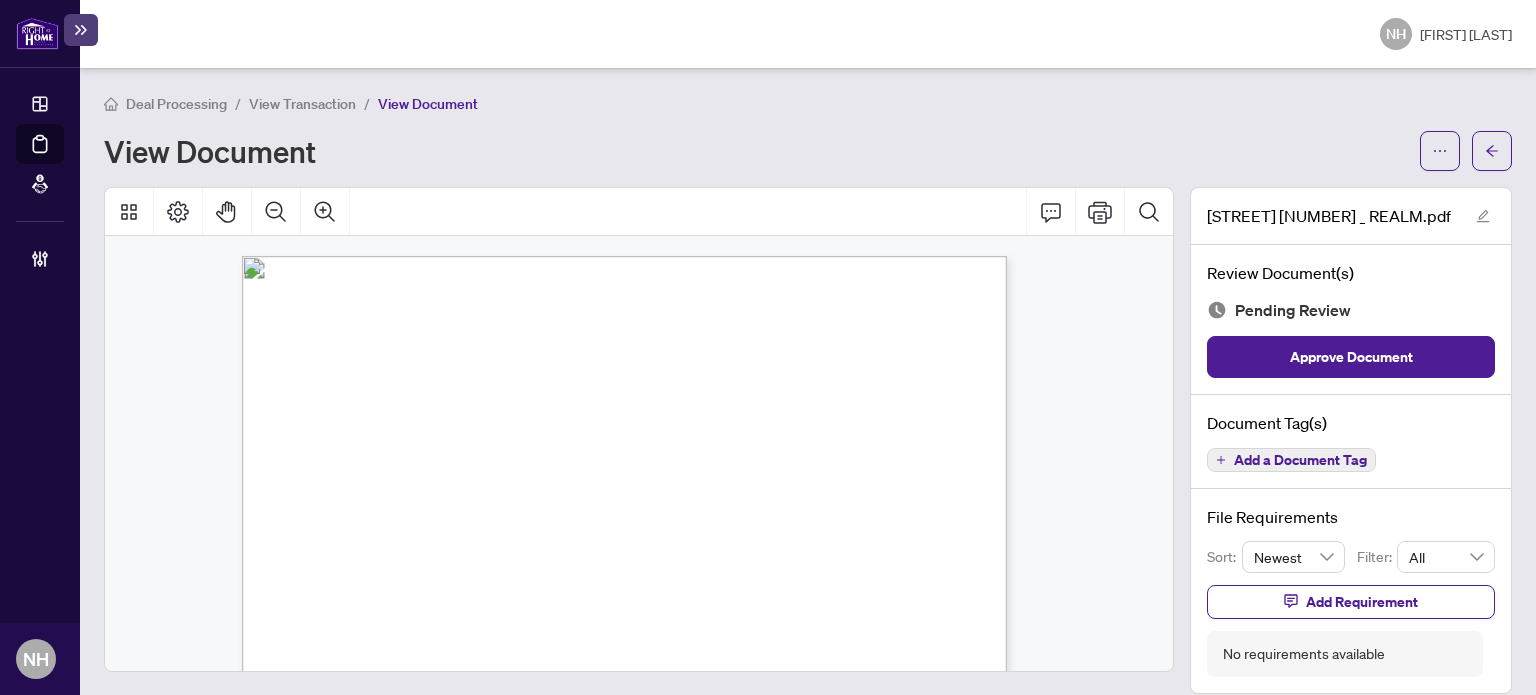 click on "Add a Document Tag" at bounding box center (1300, 460) 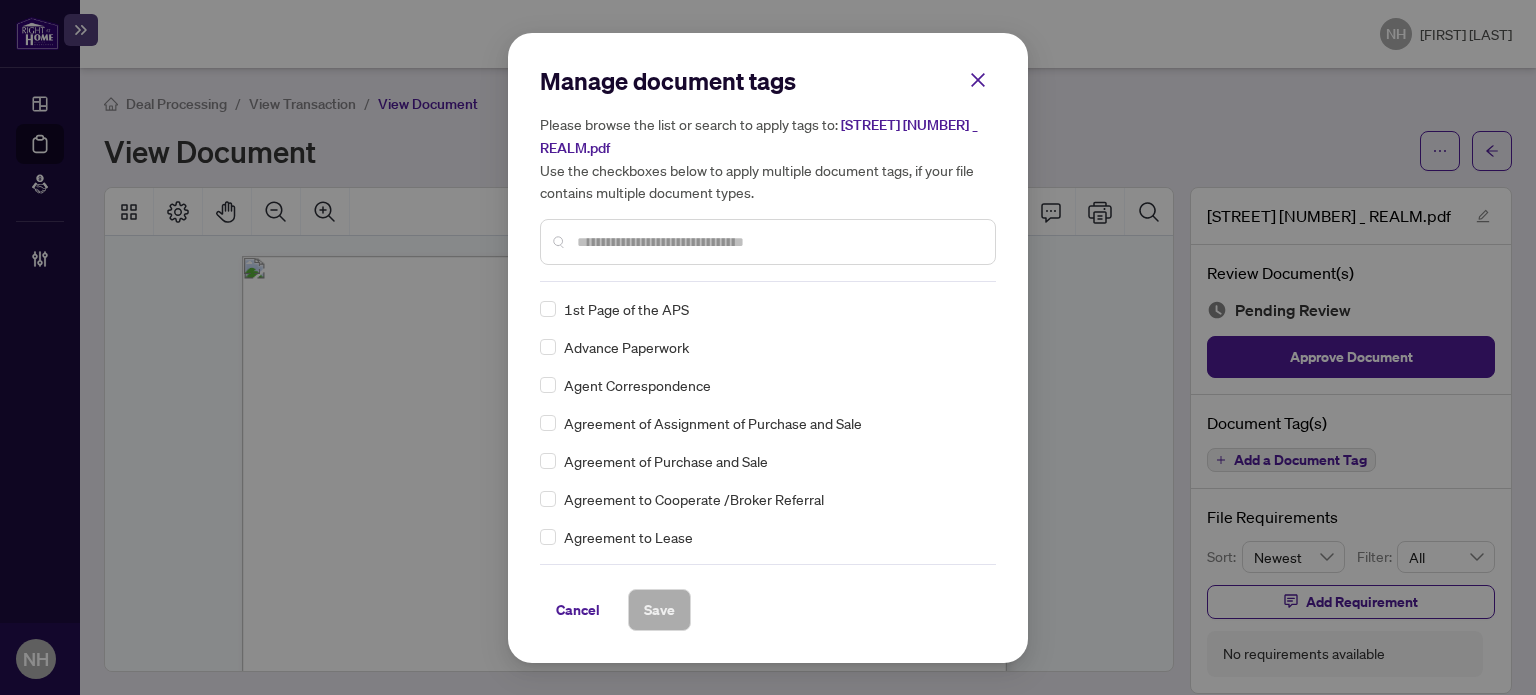 click at bounding box center (778, 242) 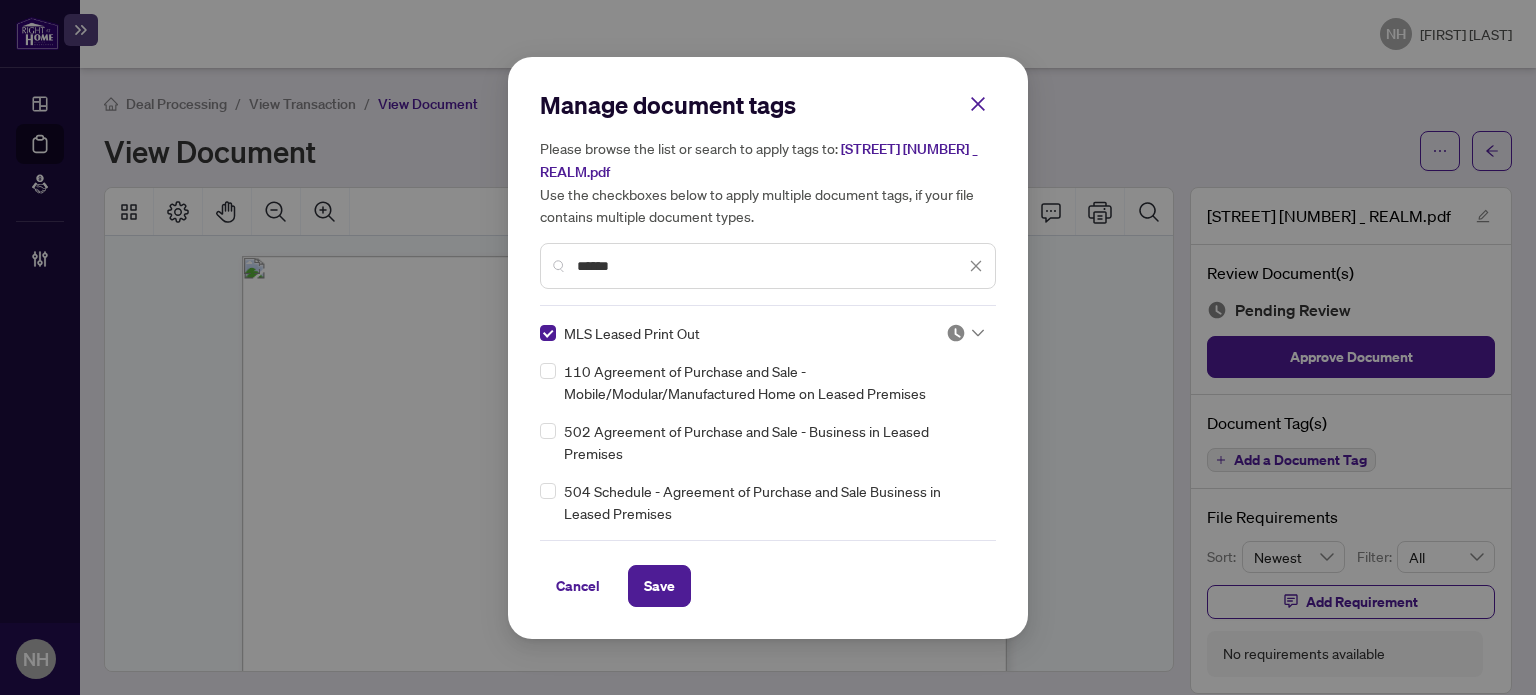 click at bounding box center [956, 333] 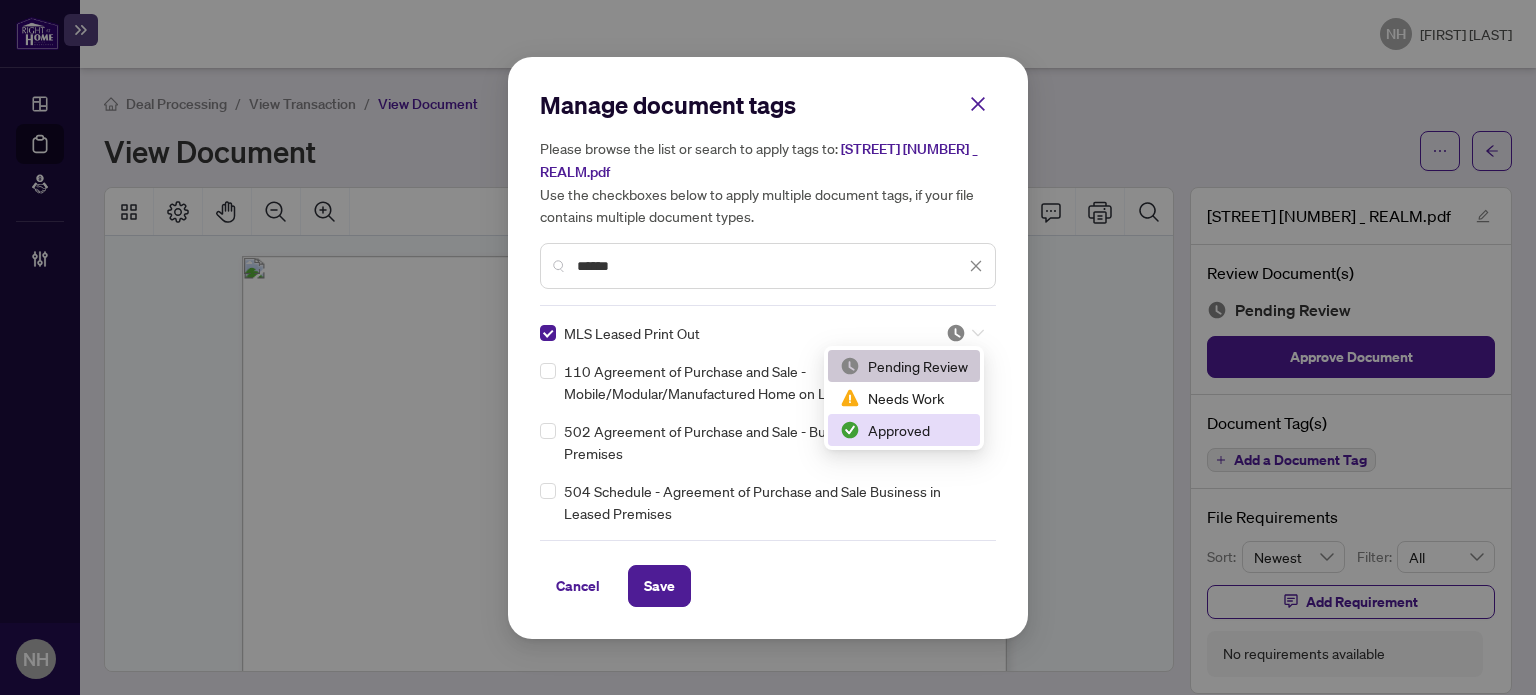 click on "Approved" at bounding box center (904, 430) 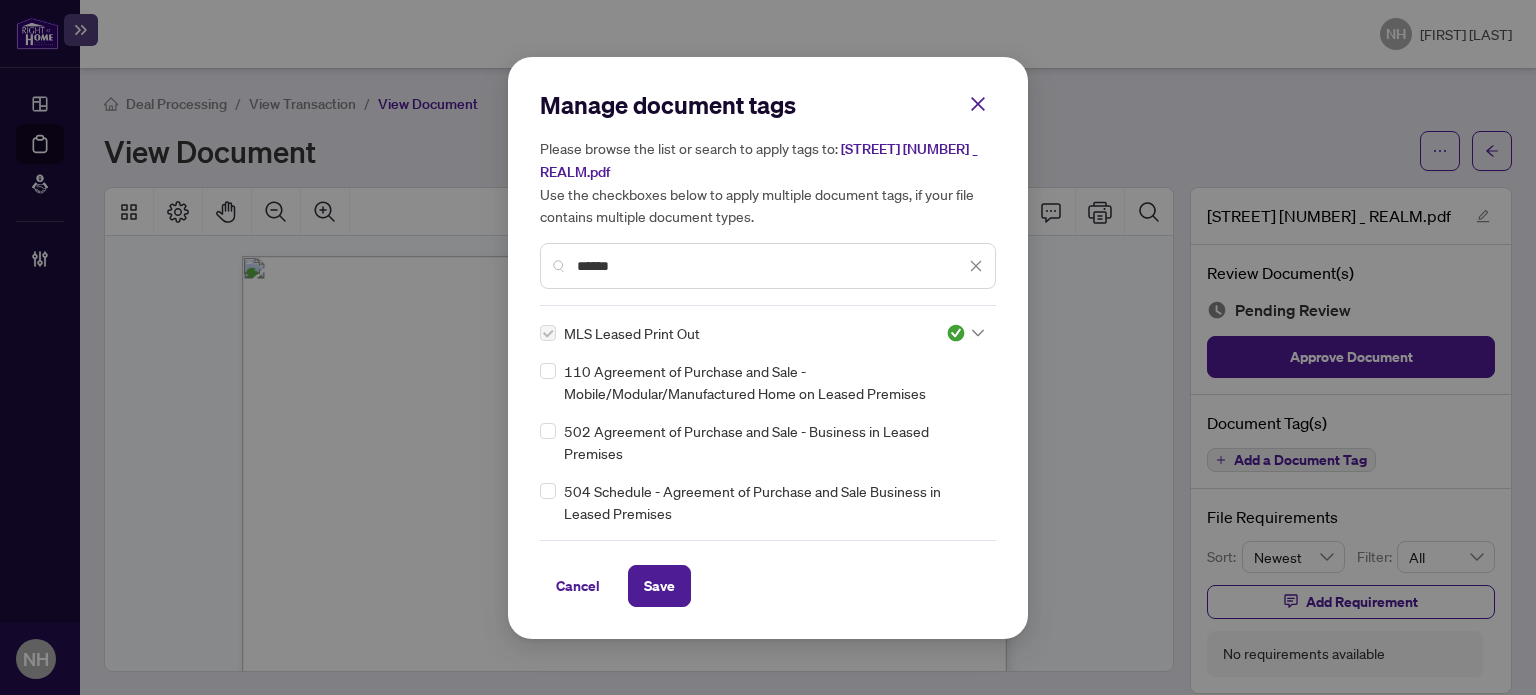 click on "Manage document tags Please browse the list or search to apply tags to:   832 Bay St 902 _ REALM.pdf   Use the checkboxes below to apply multiple document tags, if your file contains multiple document types.   ****** MLS Leased Print Out 3 110 Agreement of Purchase and Sale - Mobile/Modular/Manufactured Home on
Leased Premises 502 Agreement of Purchase and Sale - Business in Leased Premises 504 Schedule - Agreement of Purchase and Sale Business in Leased Premises Cancel Save Cancel OK" at bounding box center [768, 348] 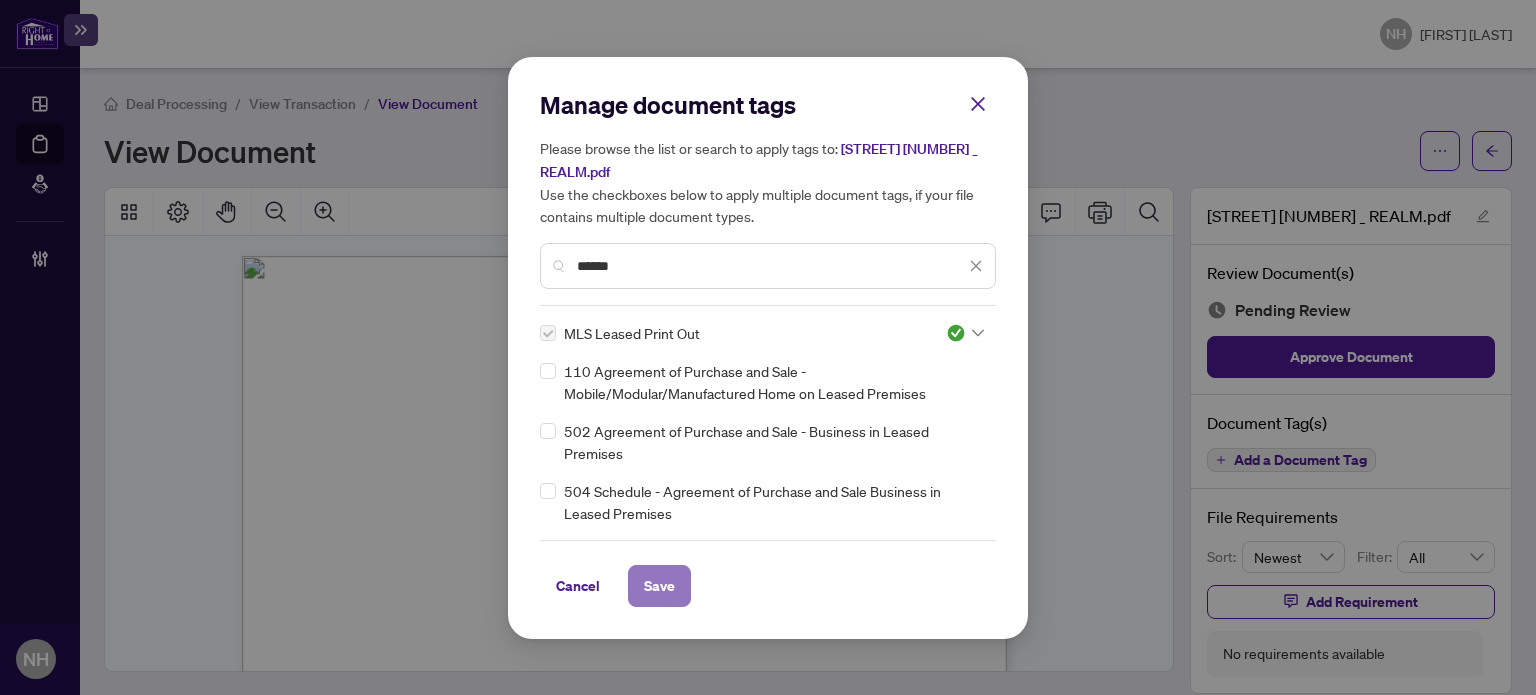 click on "Save" at bounding box center (659, 586) 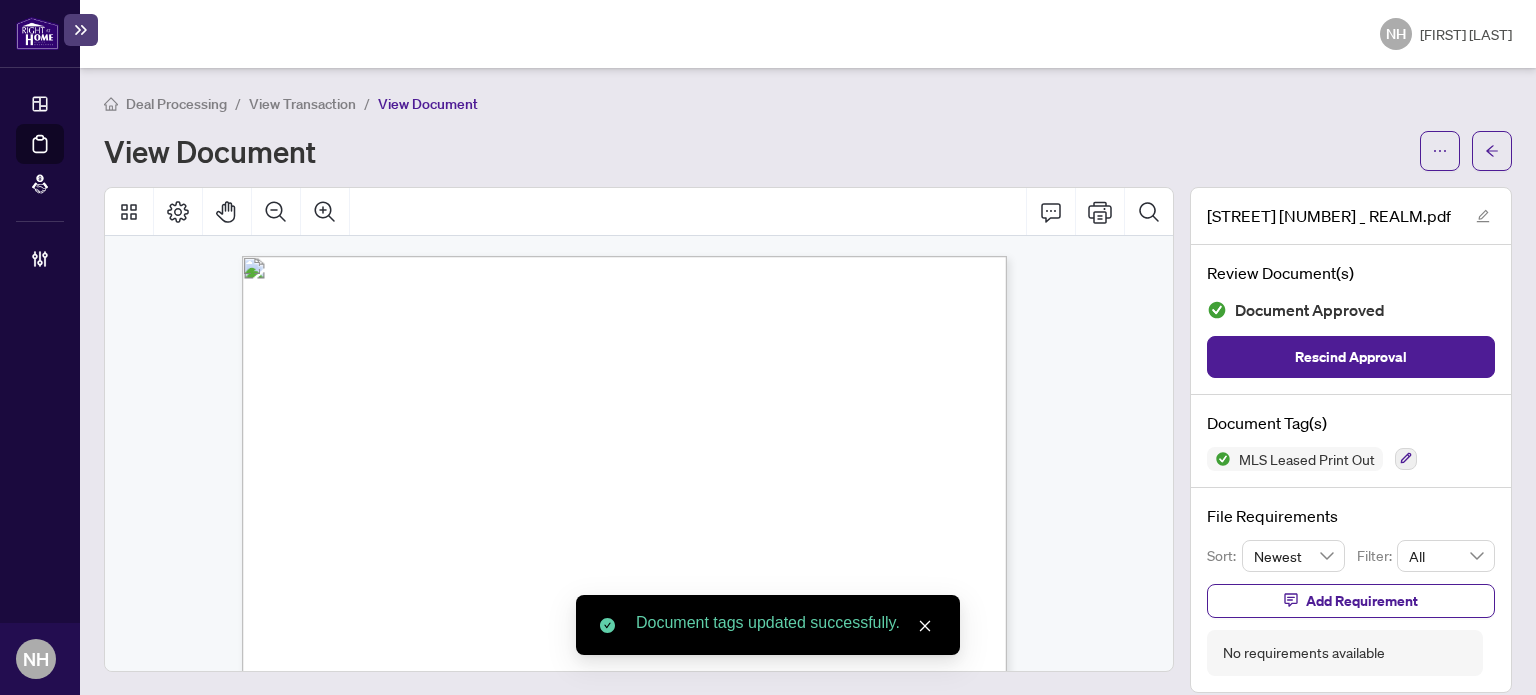 click on "View Transaction" at bounding box center (302, 104) 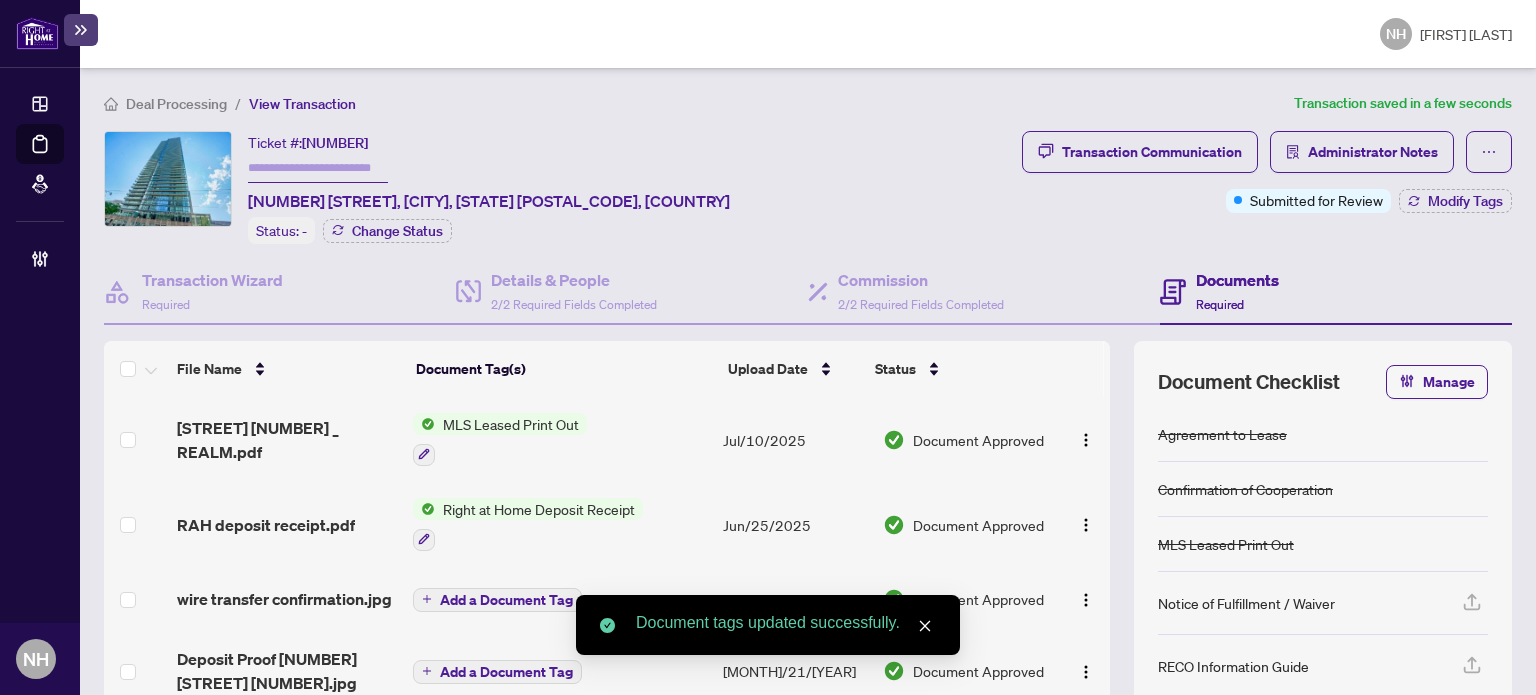 click on "Documents" at bounding box center (1237, 280) 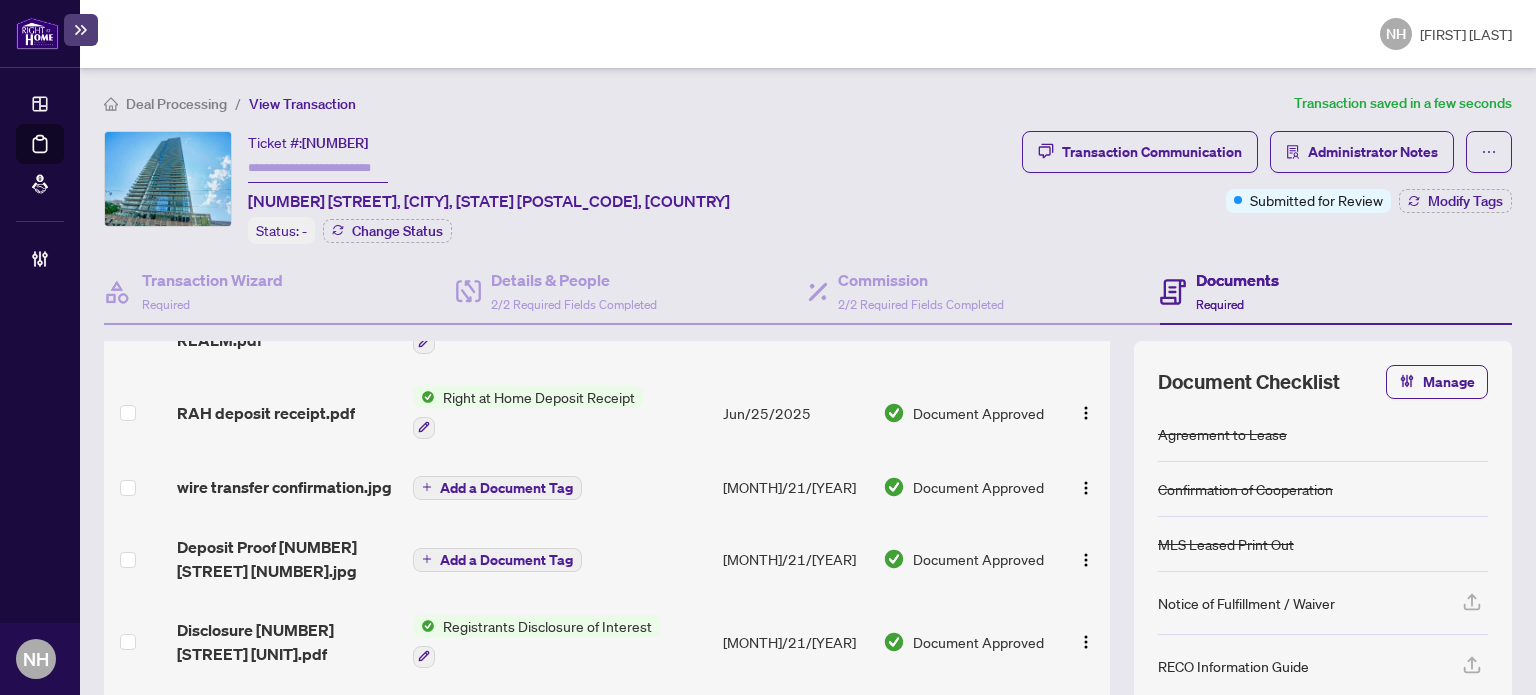 scroll, scrollTop: 190, scrollLeft: 0, axis: vertical 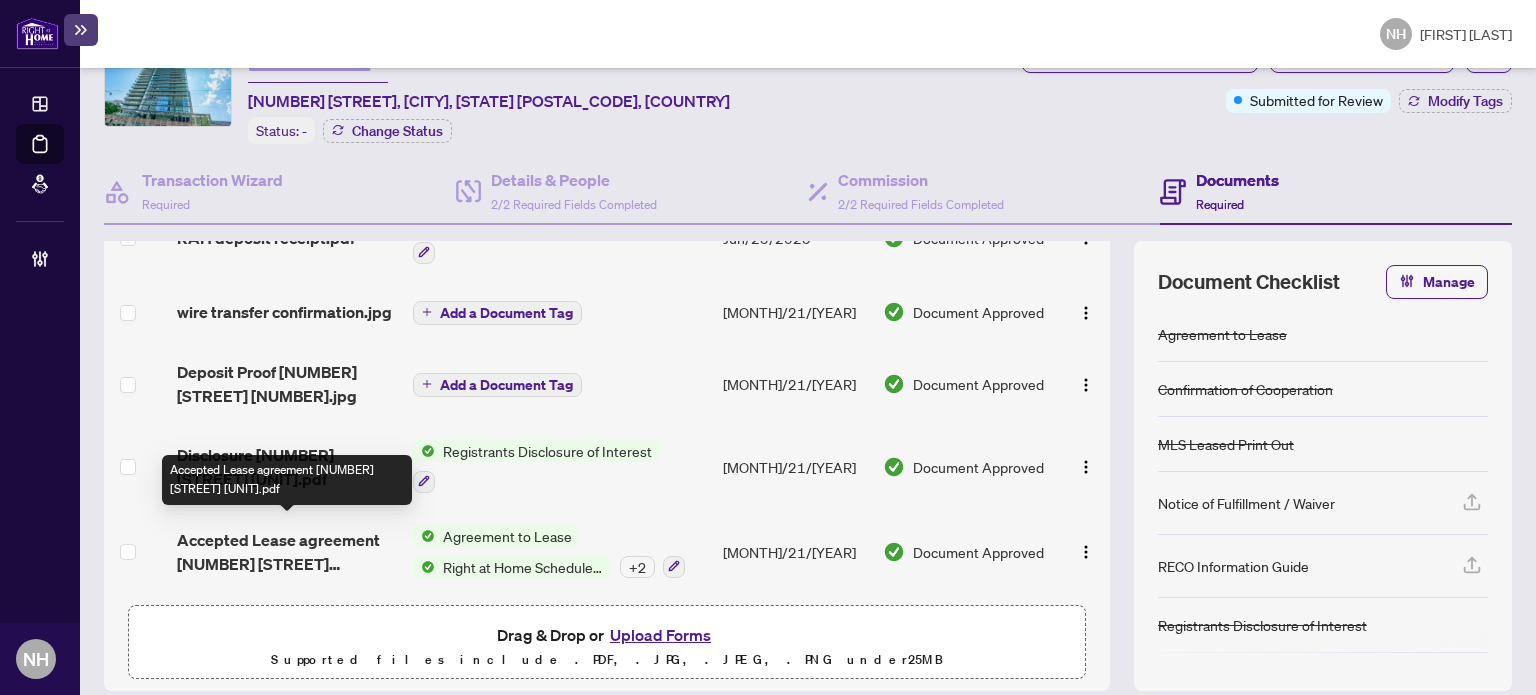 click on "Accepted Lease agreement 832 Bay St 902.pdf" at bounding box center (287, 552) 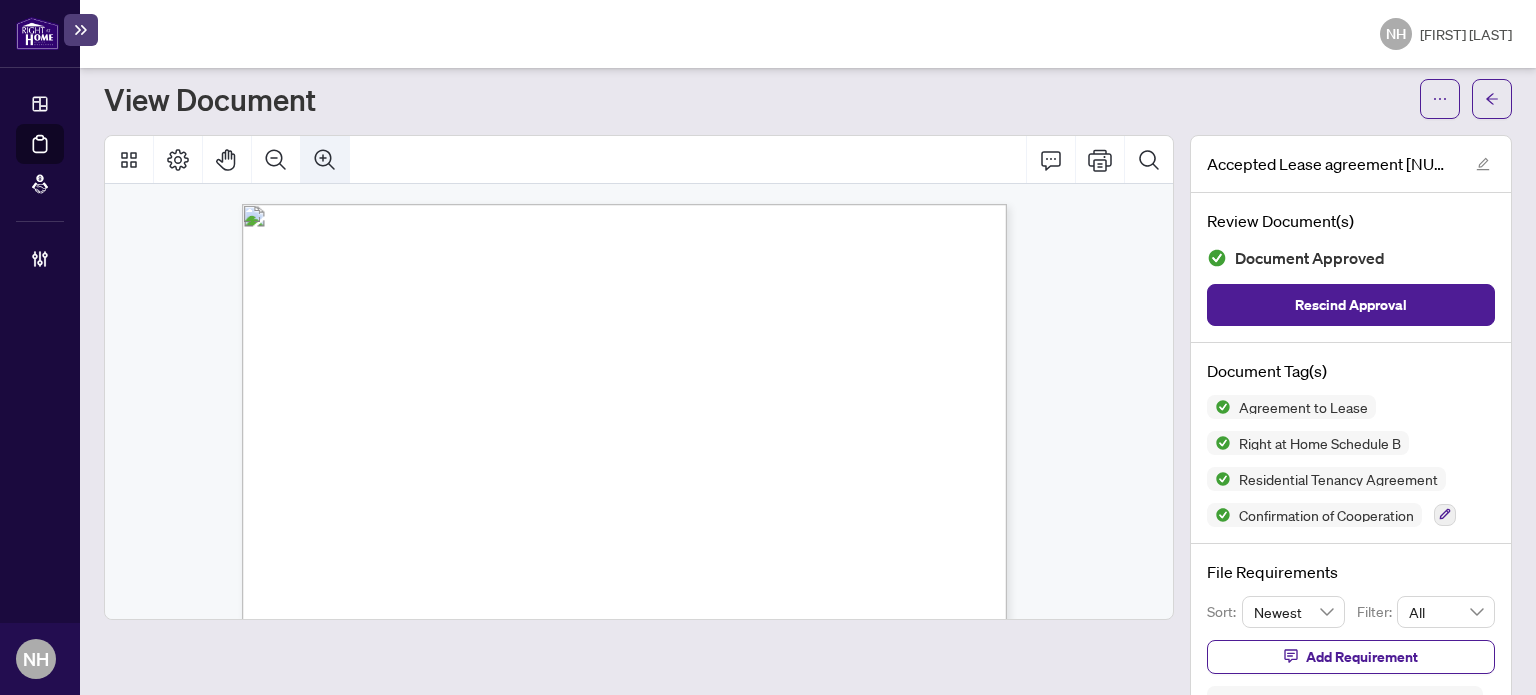 click 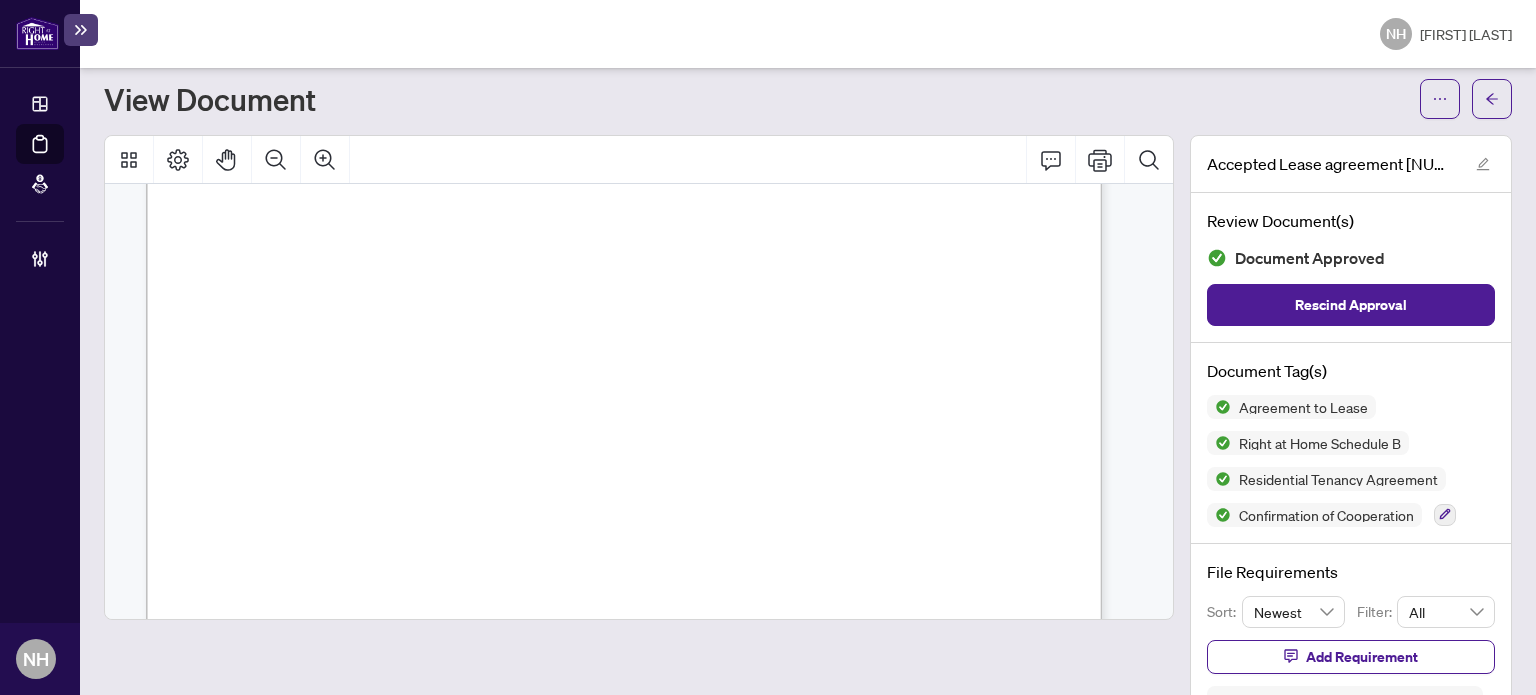 scroll, scrollTop: 29200, scrollLeft: 0, axis: vertical 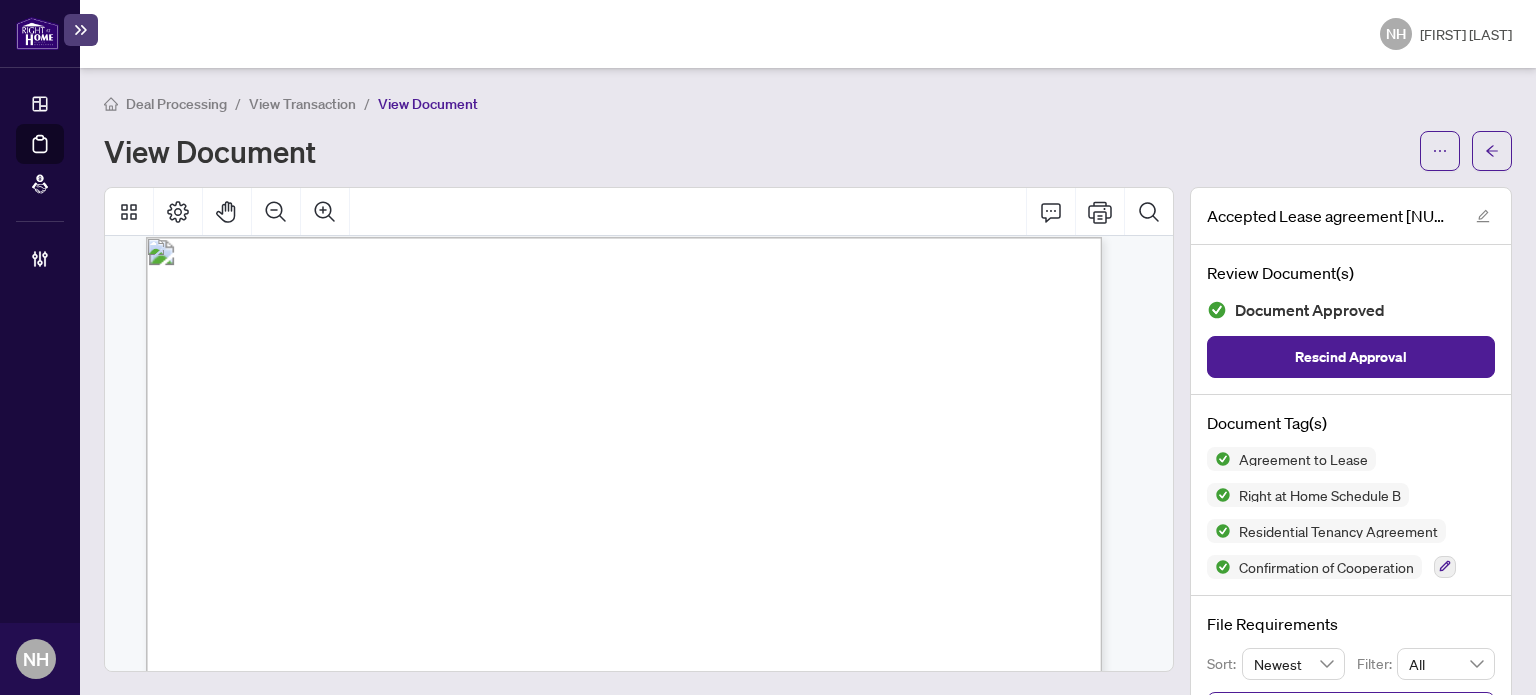 click on "View Transaction" at bounding box center [302, 104] 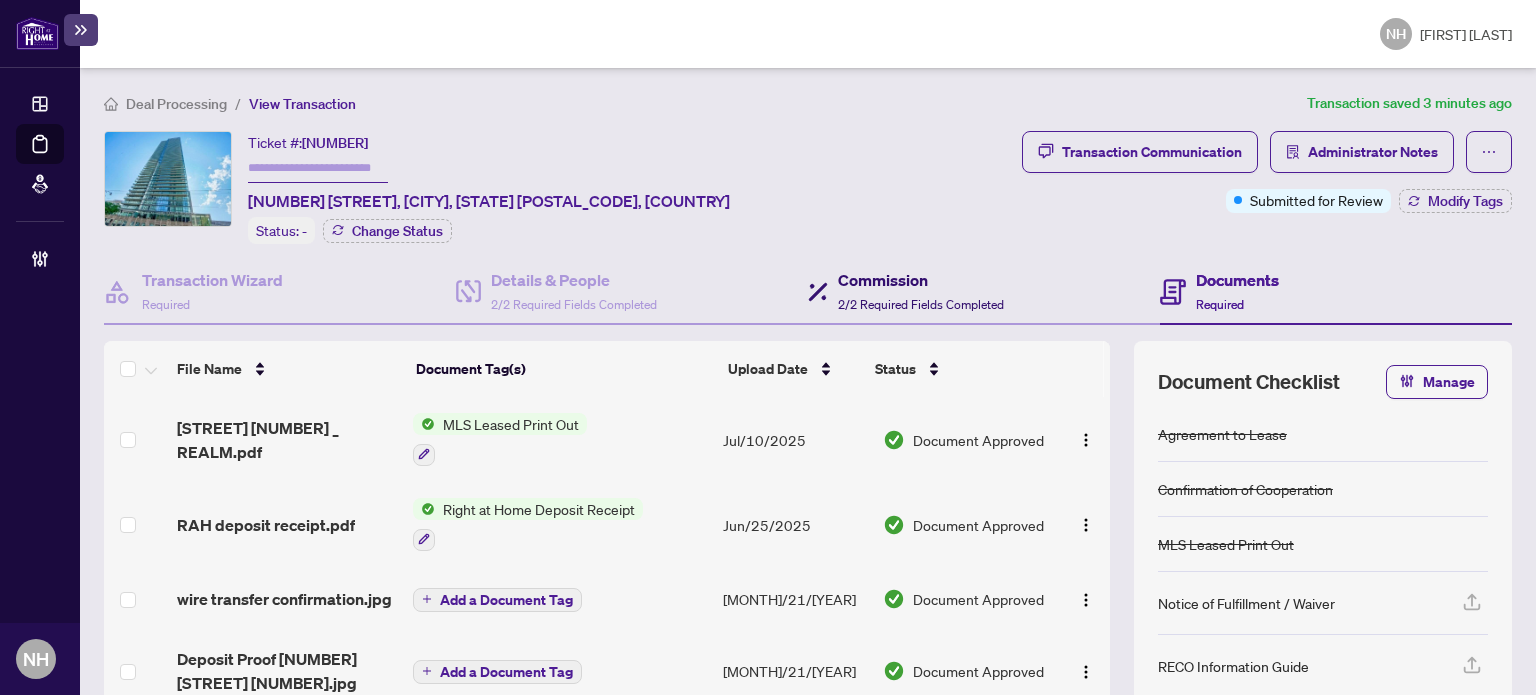 click on "Commission" at bounding box center [921, 280] 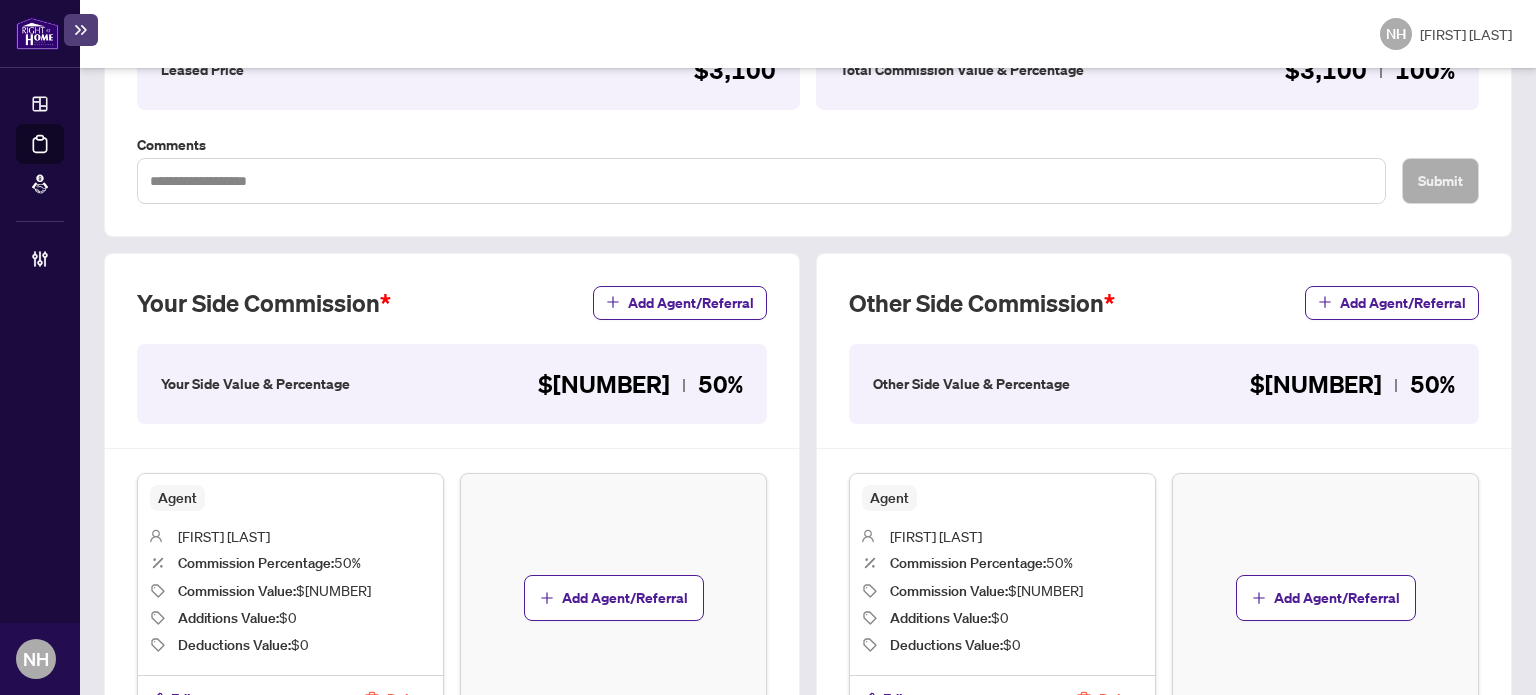 scroll, scrollTop: 530, scrollLeft: 0, axis: vertical 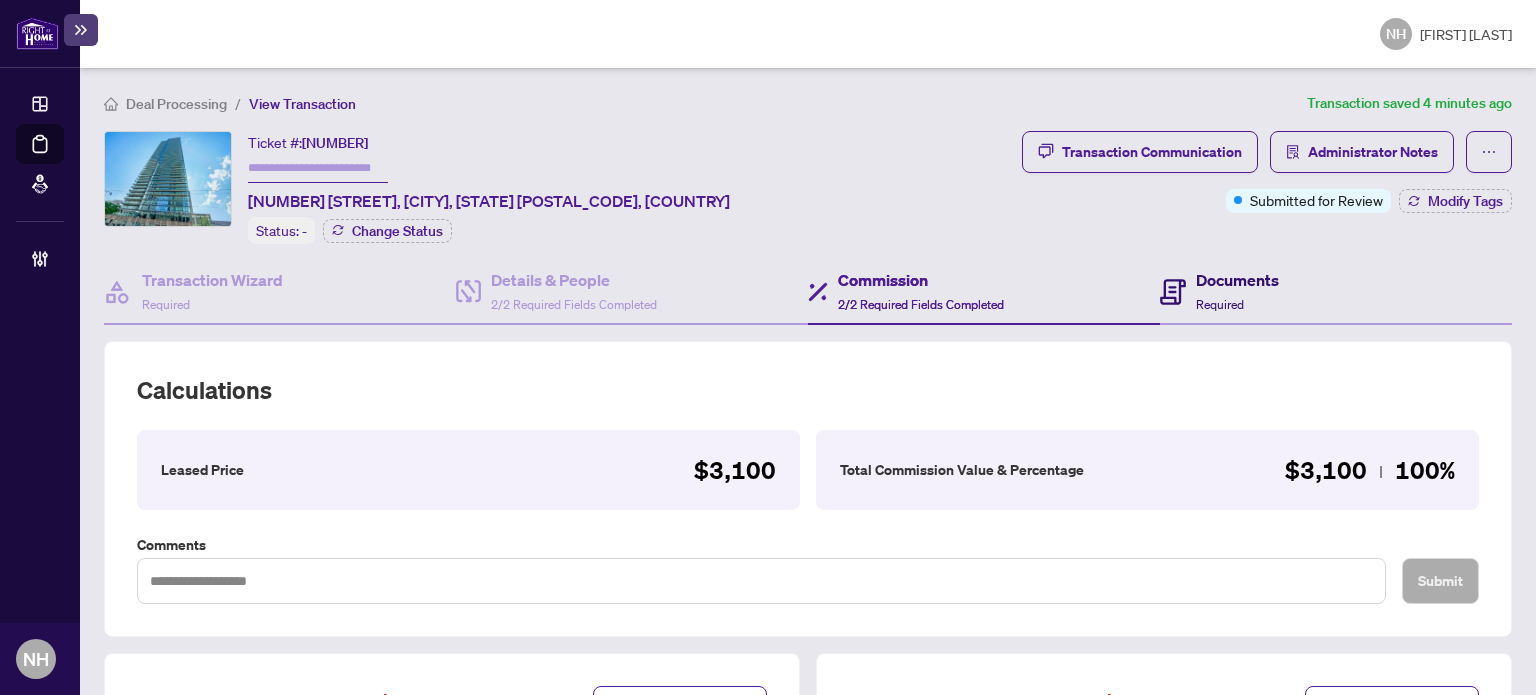 click on "Documents" at bounding box center [1237, 280] 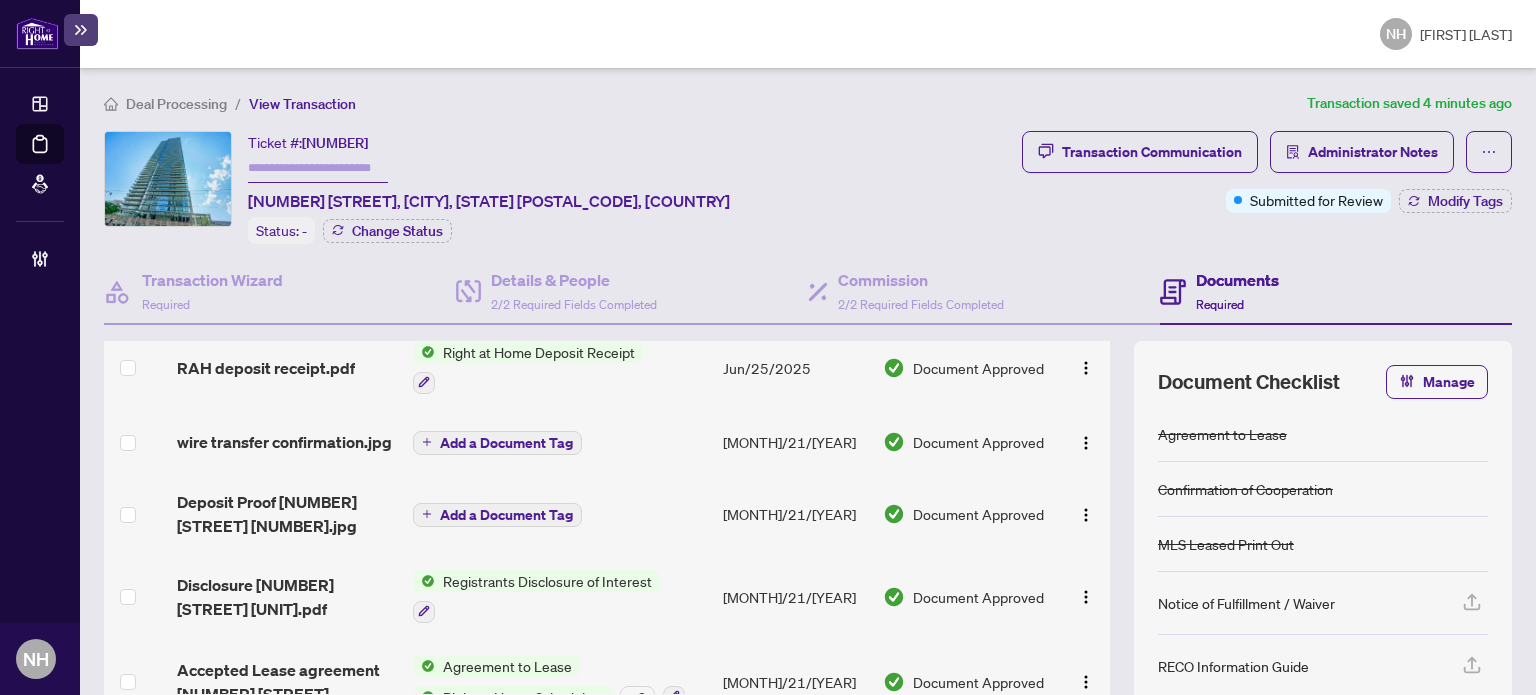 scroll, scrollTop: 190, scrollLeft: 0, axis: vertical 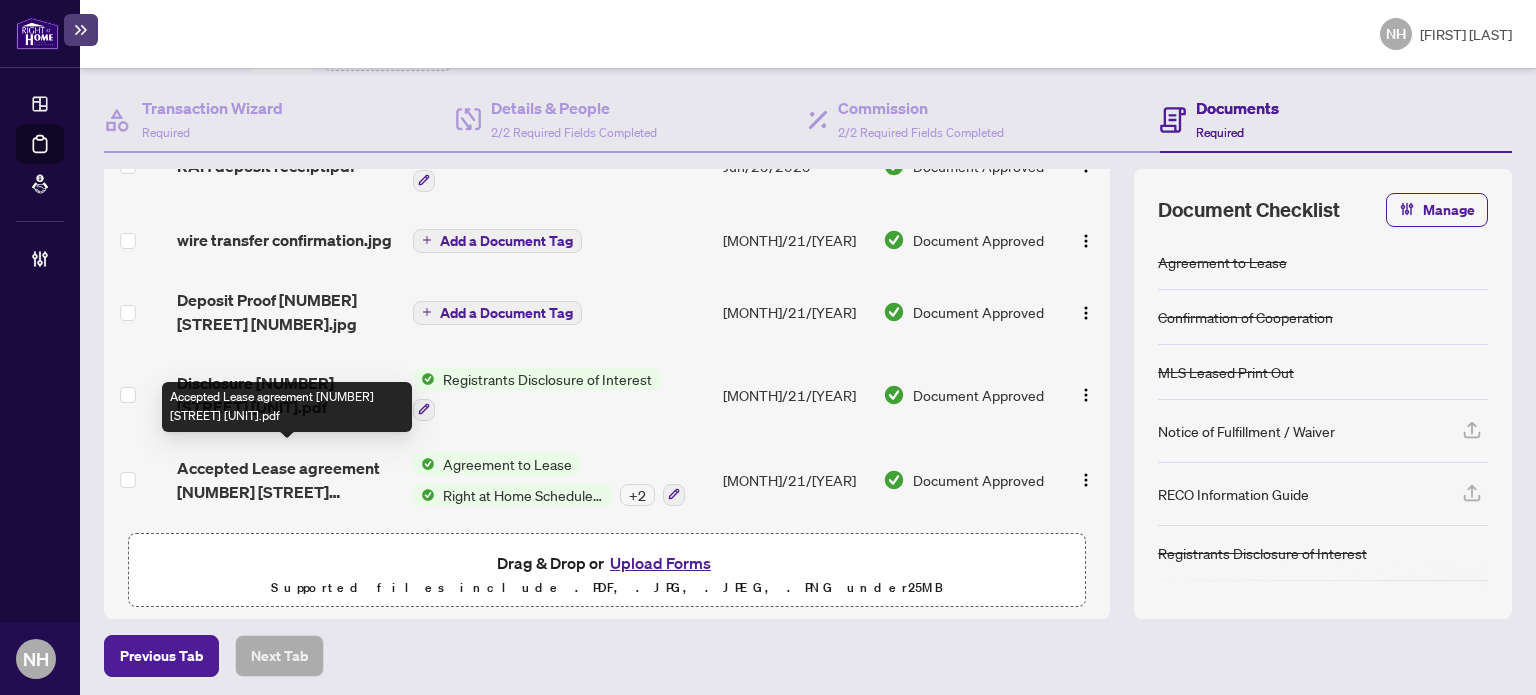 click on "Accepted Lease agreement 832 Bay St 902.pdf" at bounding box center (287, 480) 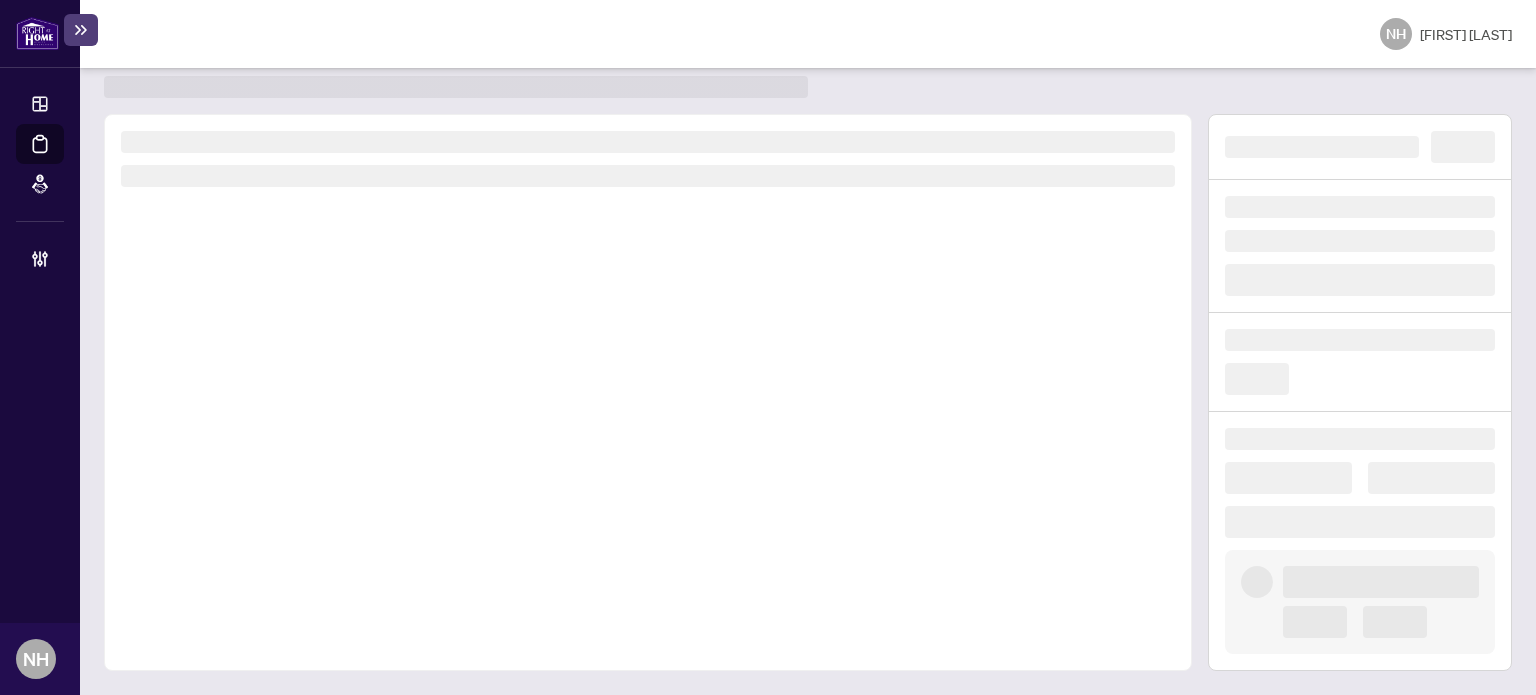 scroll, scrollTop: 52, scrollLeft: 0, axis: vertical 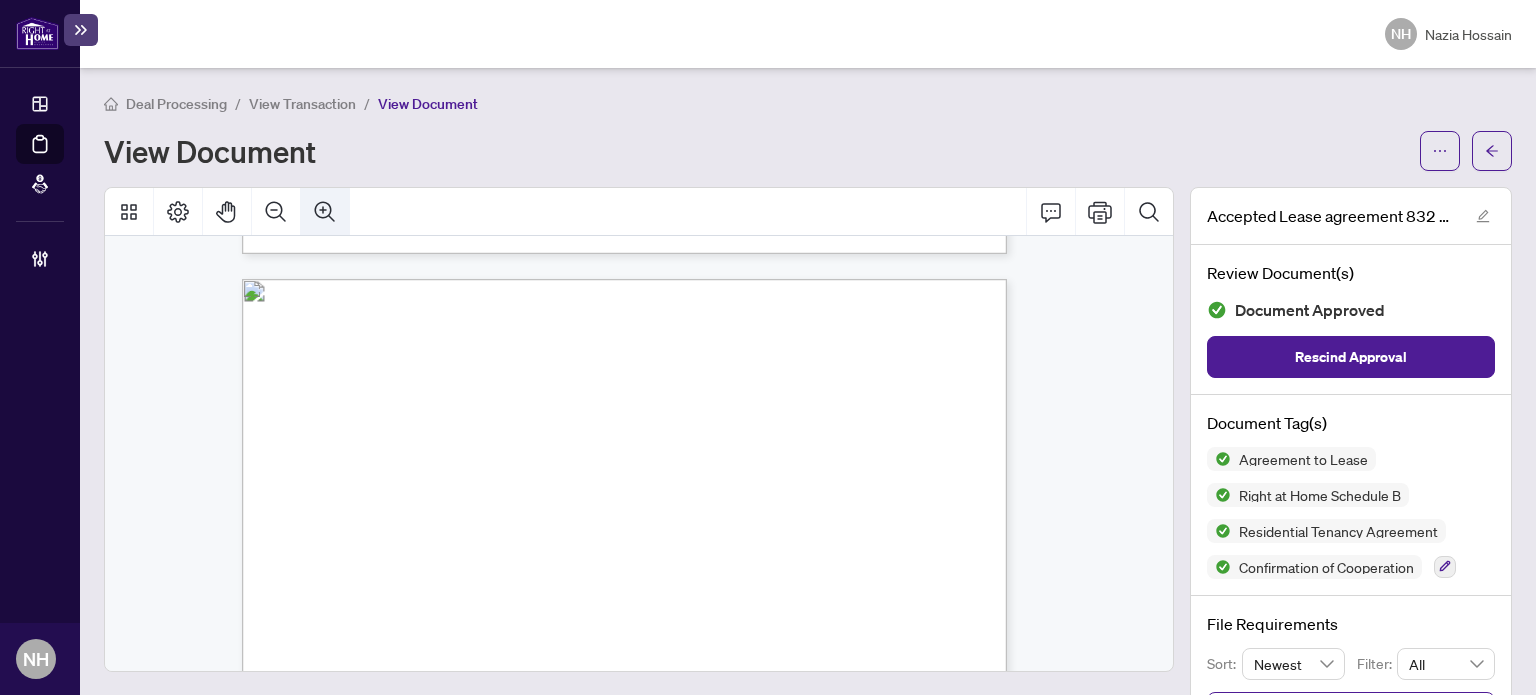 click 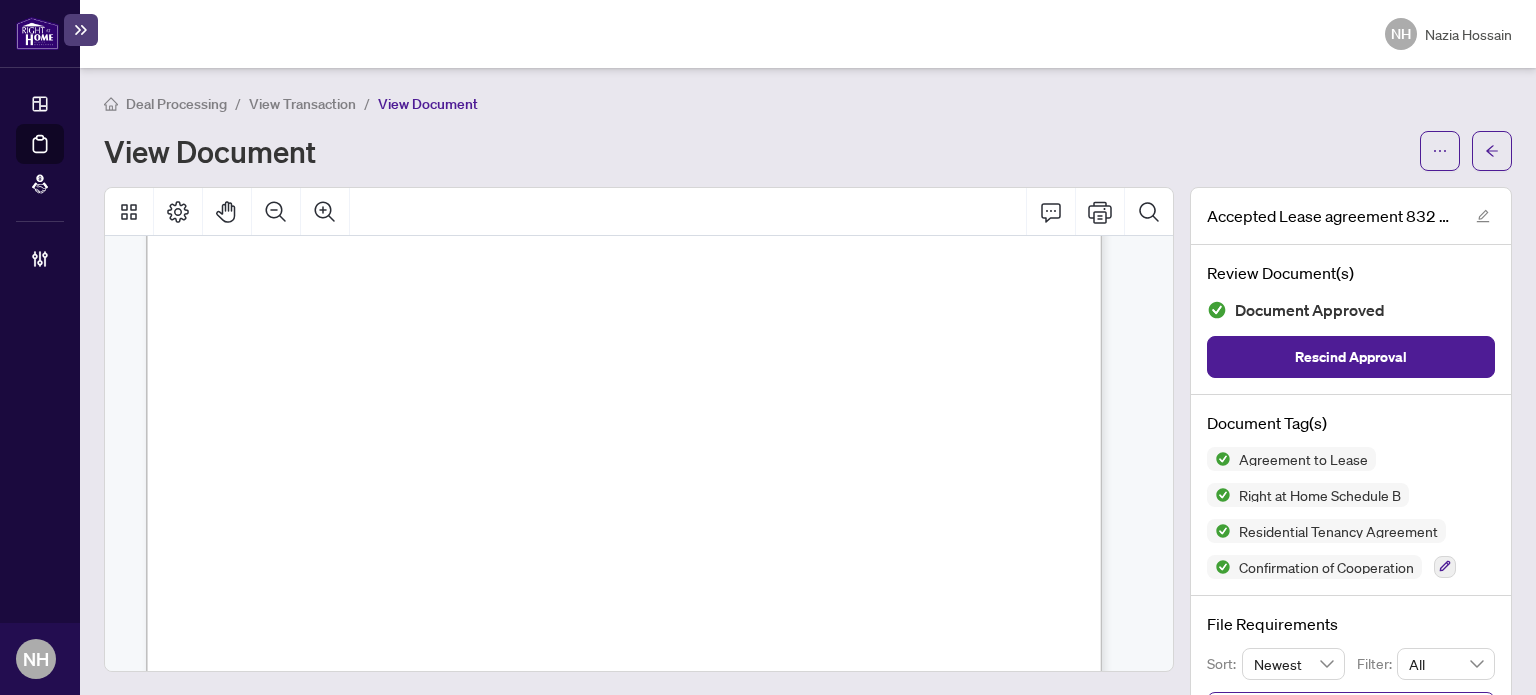 scroll, scrollTop: 0, scrollLeft: 0, axis: both 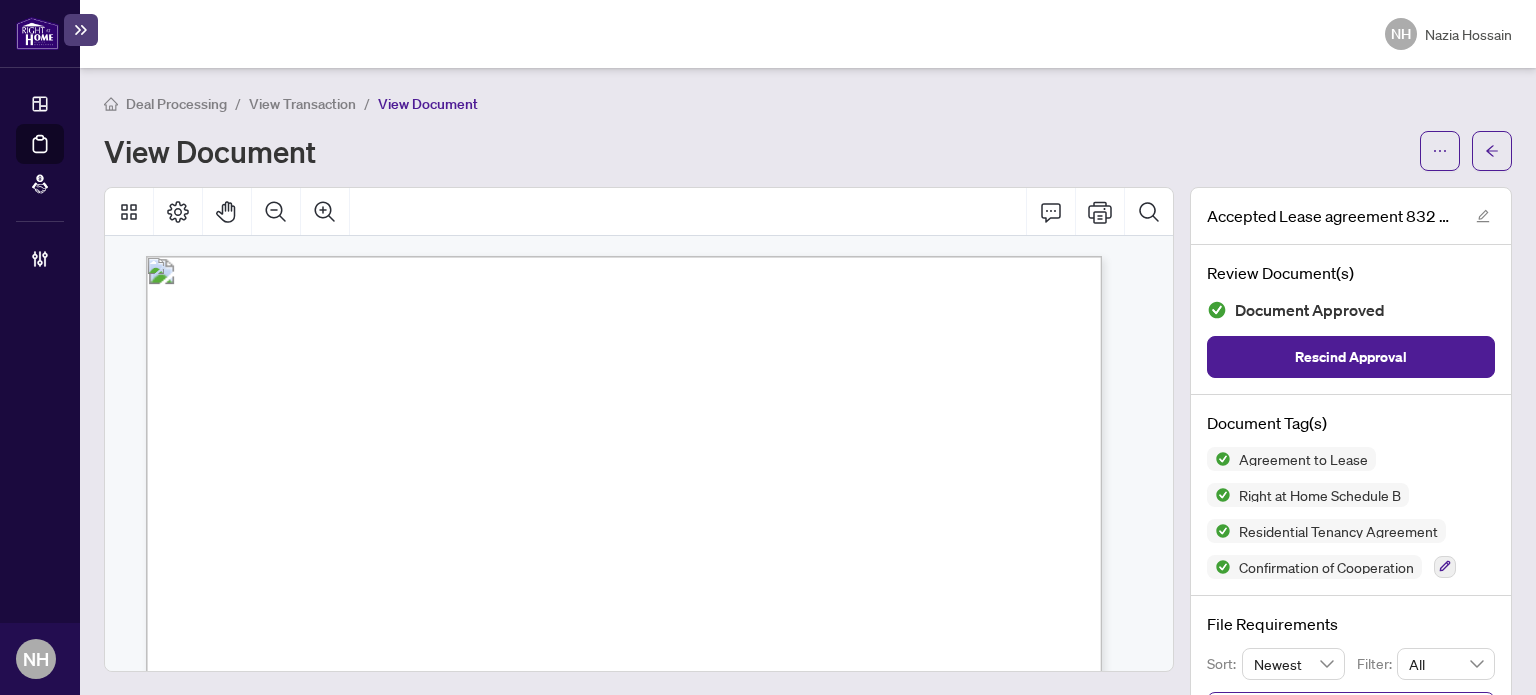 click on "View Transaction" at bounding box center [302, 104] 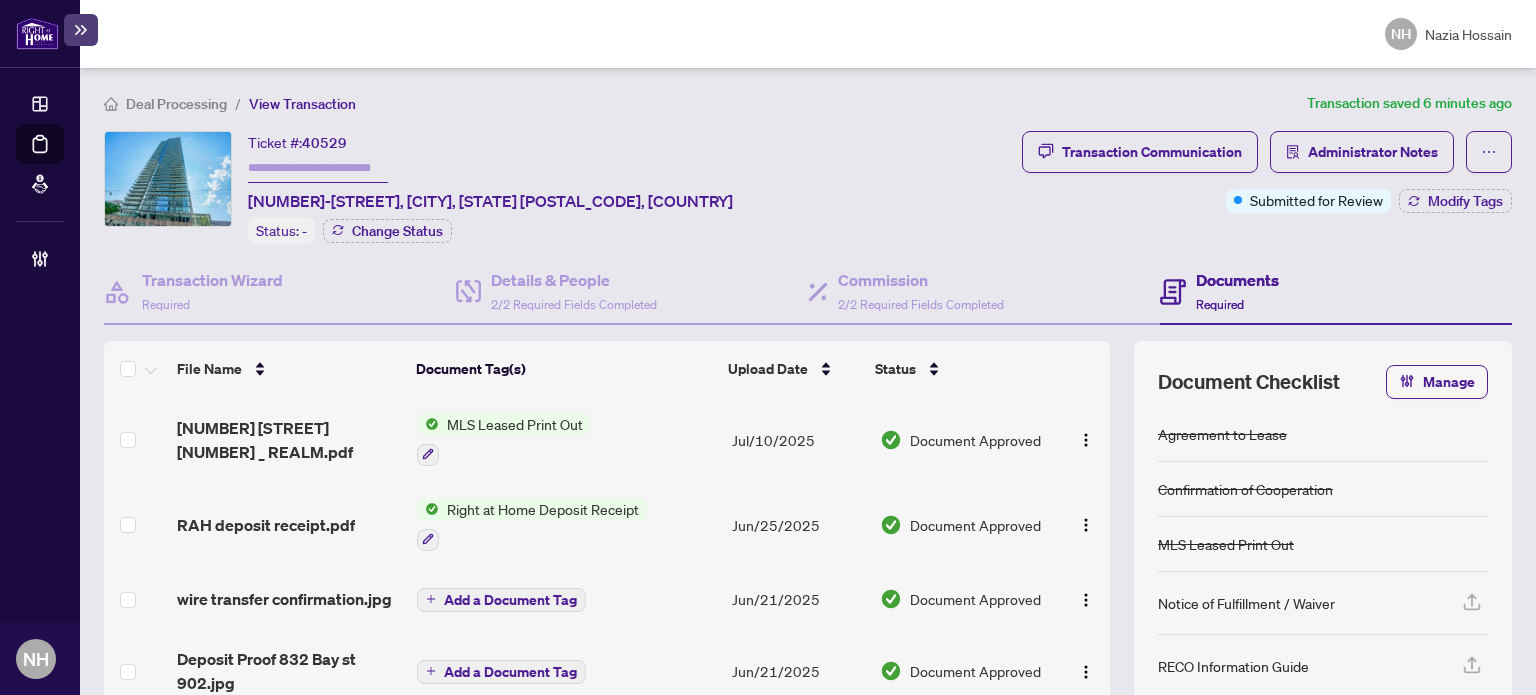 click at bounding box center (318, 168) 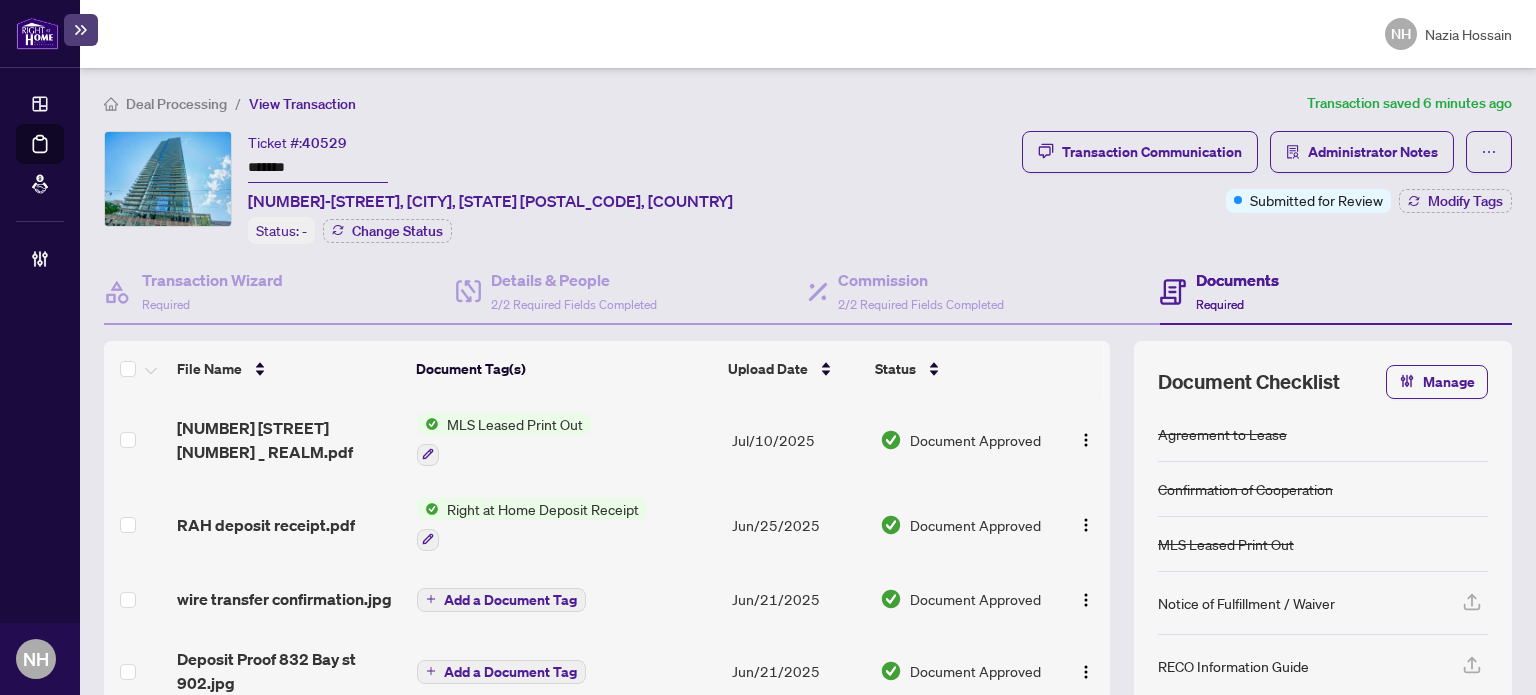 type on "*******" 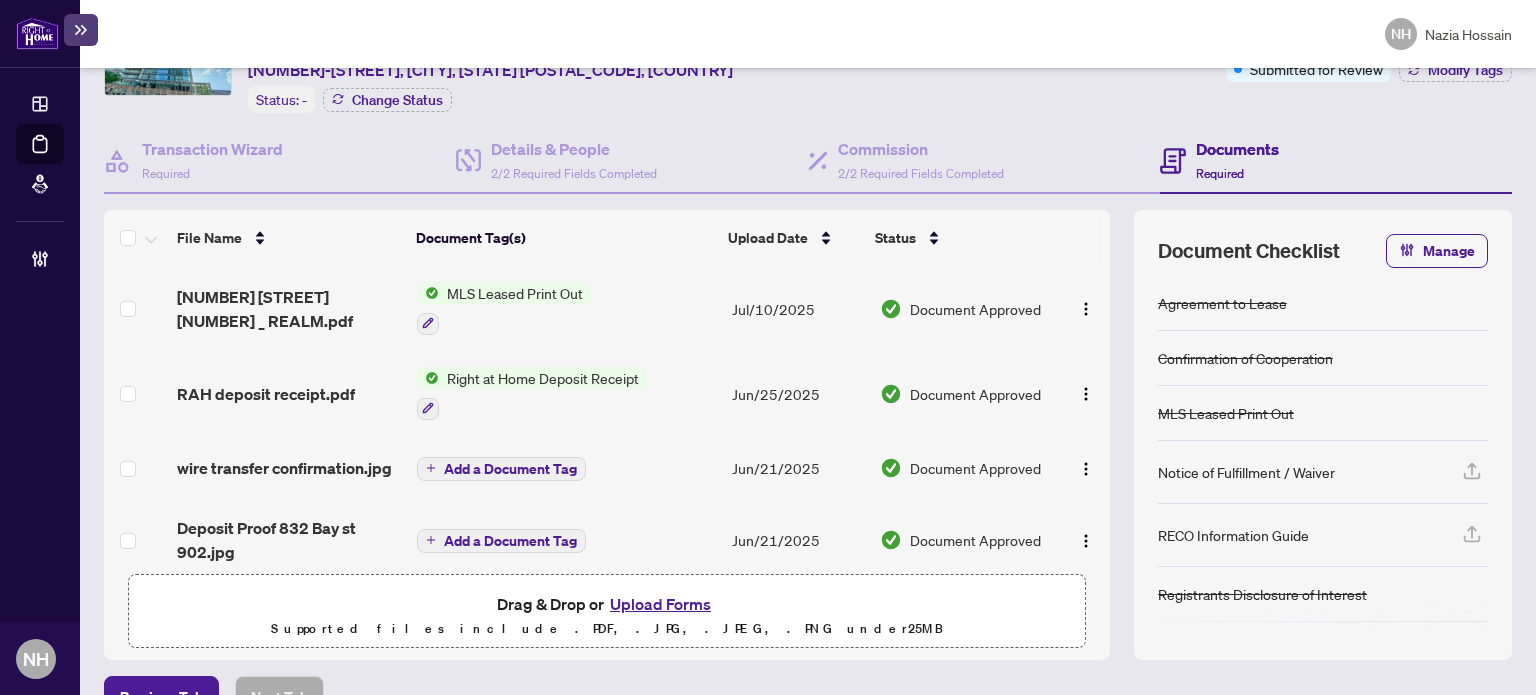 scroll, scrollTop: 172, scrollLeft: 0, axis: vertical 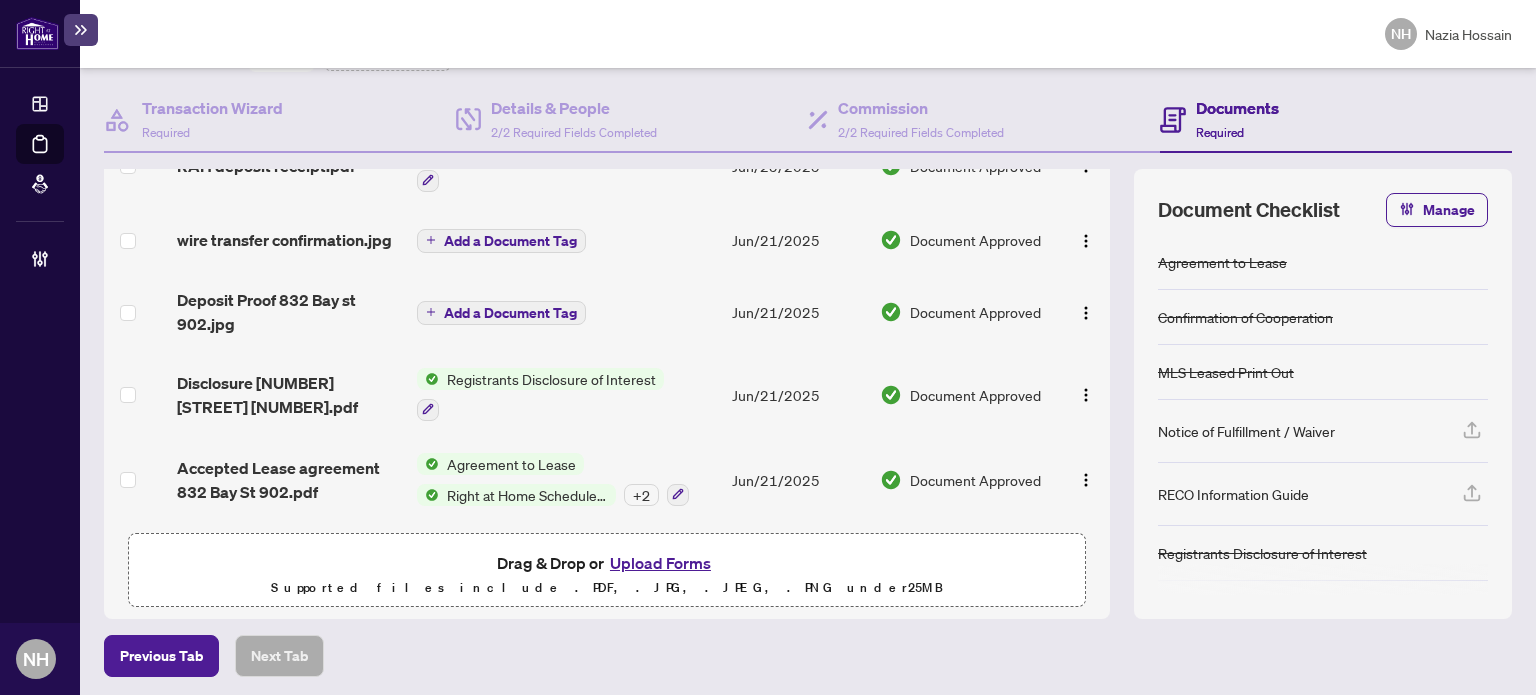 click on "Upload Forms" at bounding box center (660, 563) 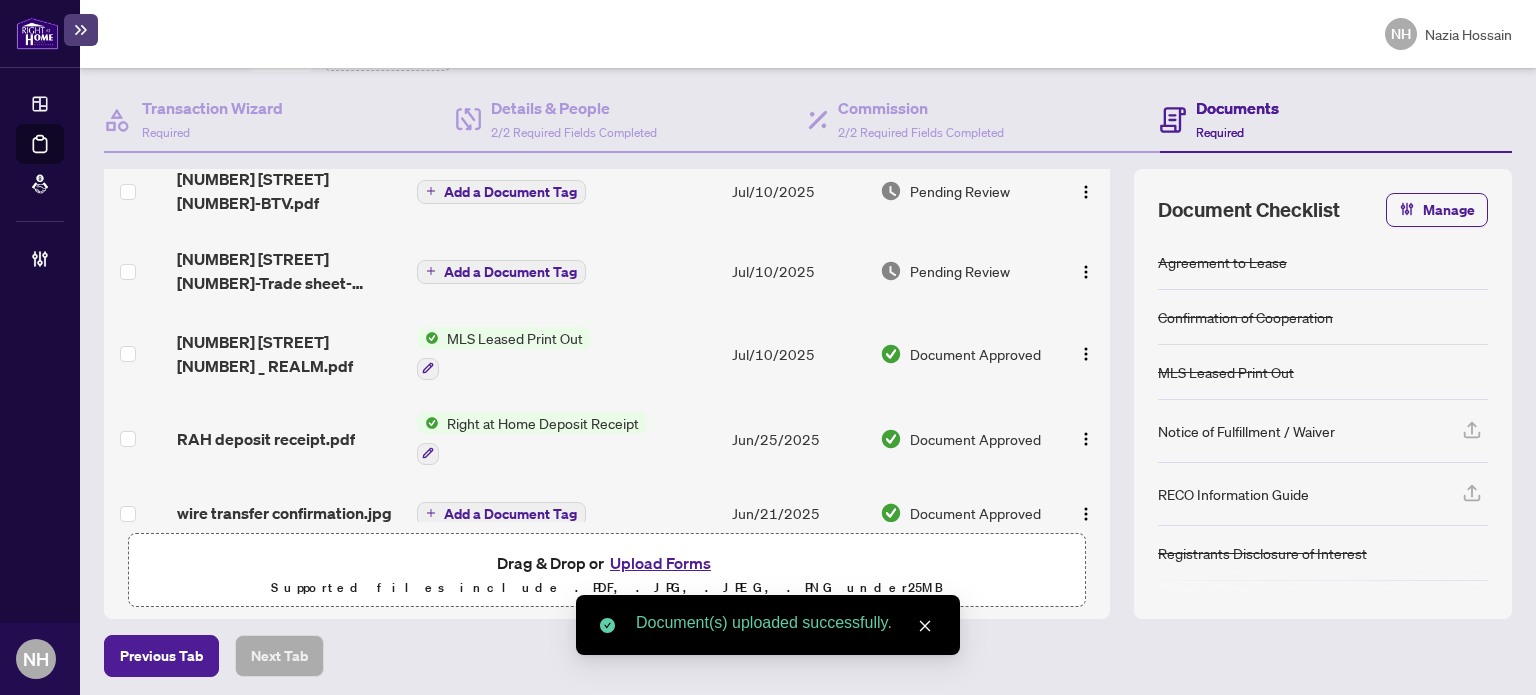 scroll, scrollTop: 0, scrollLeft: 0, axis: both 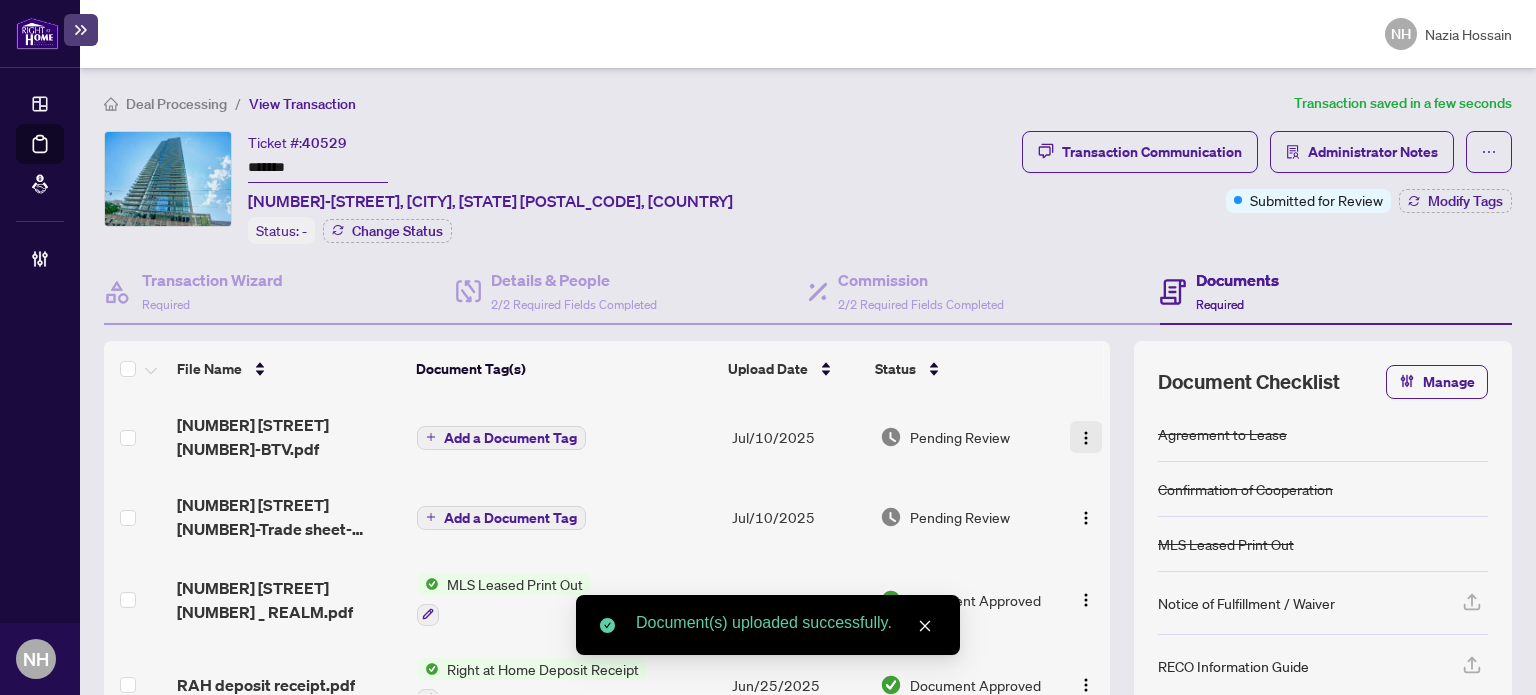 click at bounding box center [1086, 429] 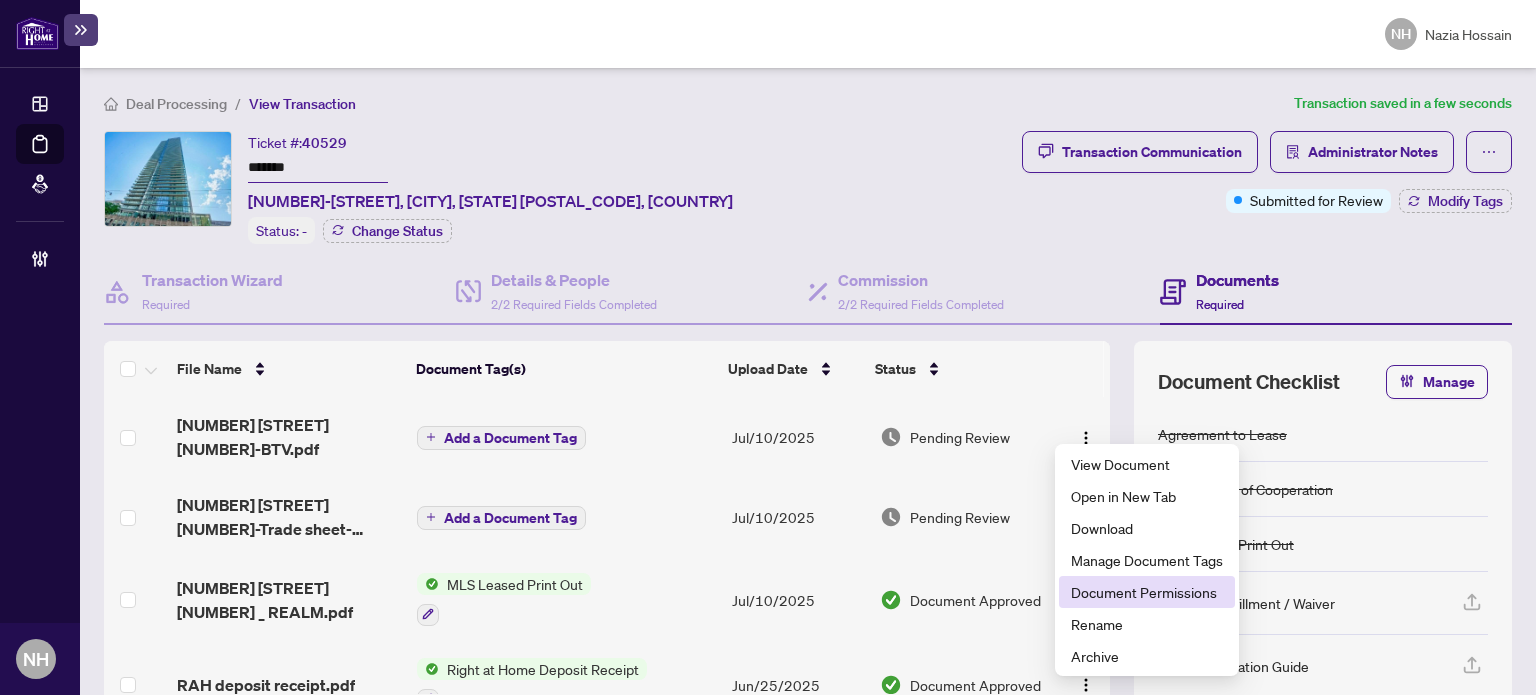 click on "Document Permissions" at bounding box center [1147, 592] 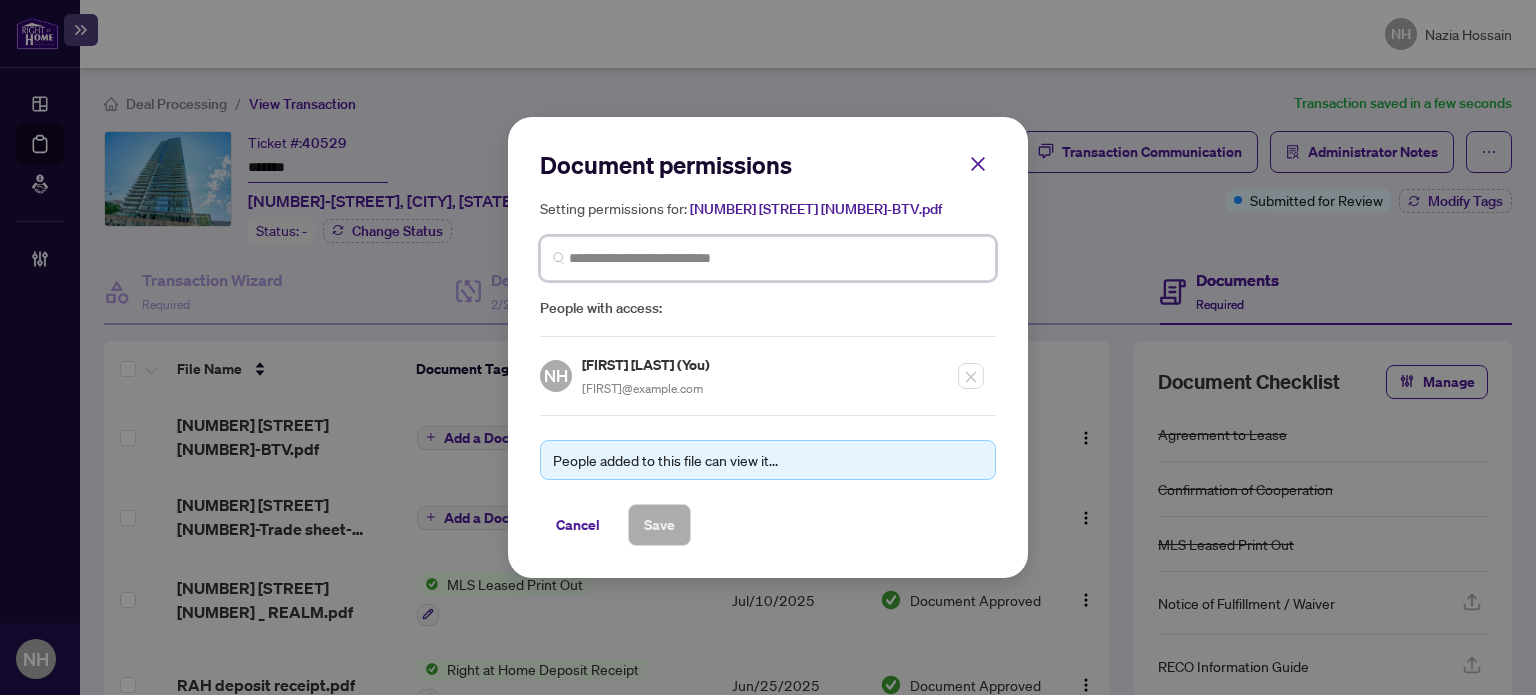 click at bounding box center [776, 258] 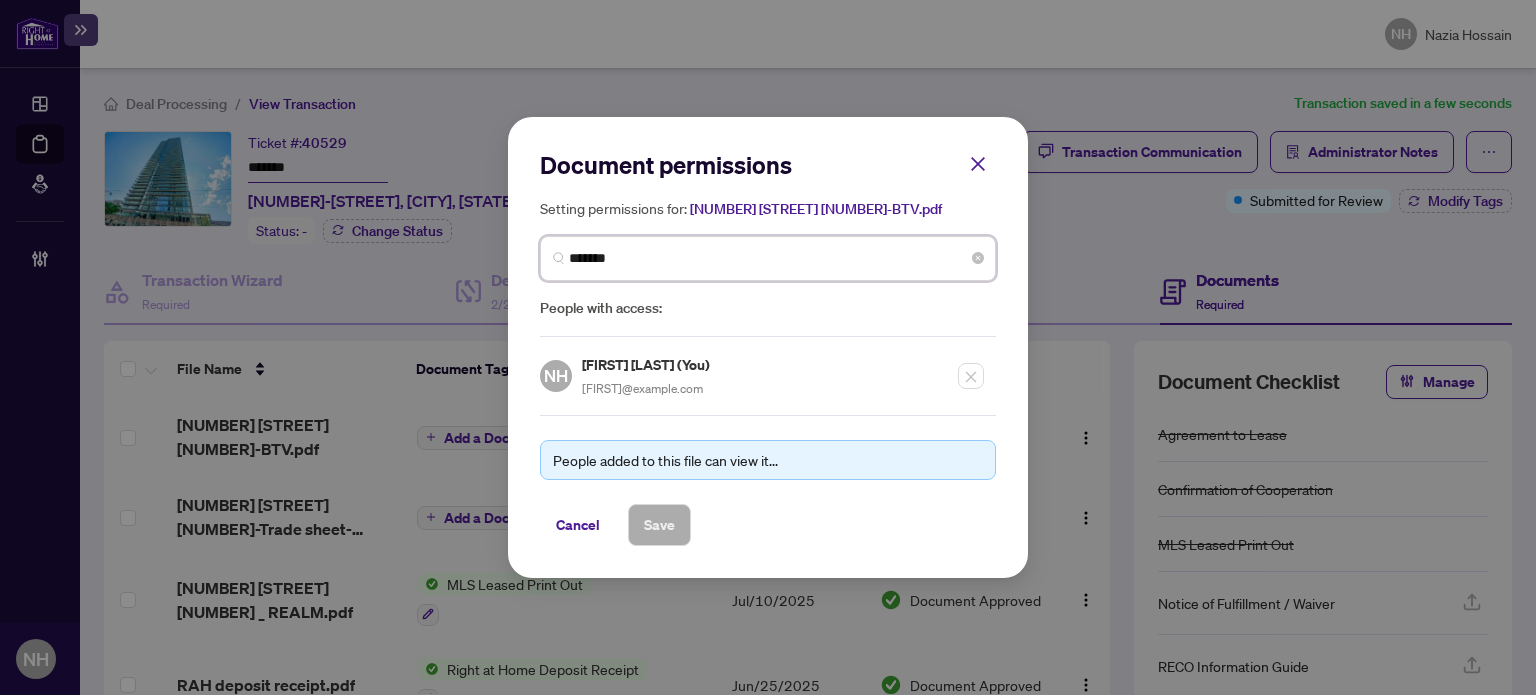 type on "********" 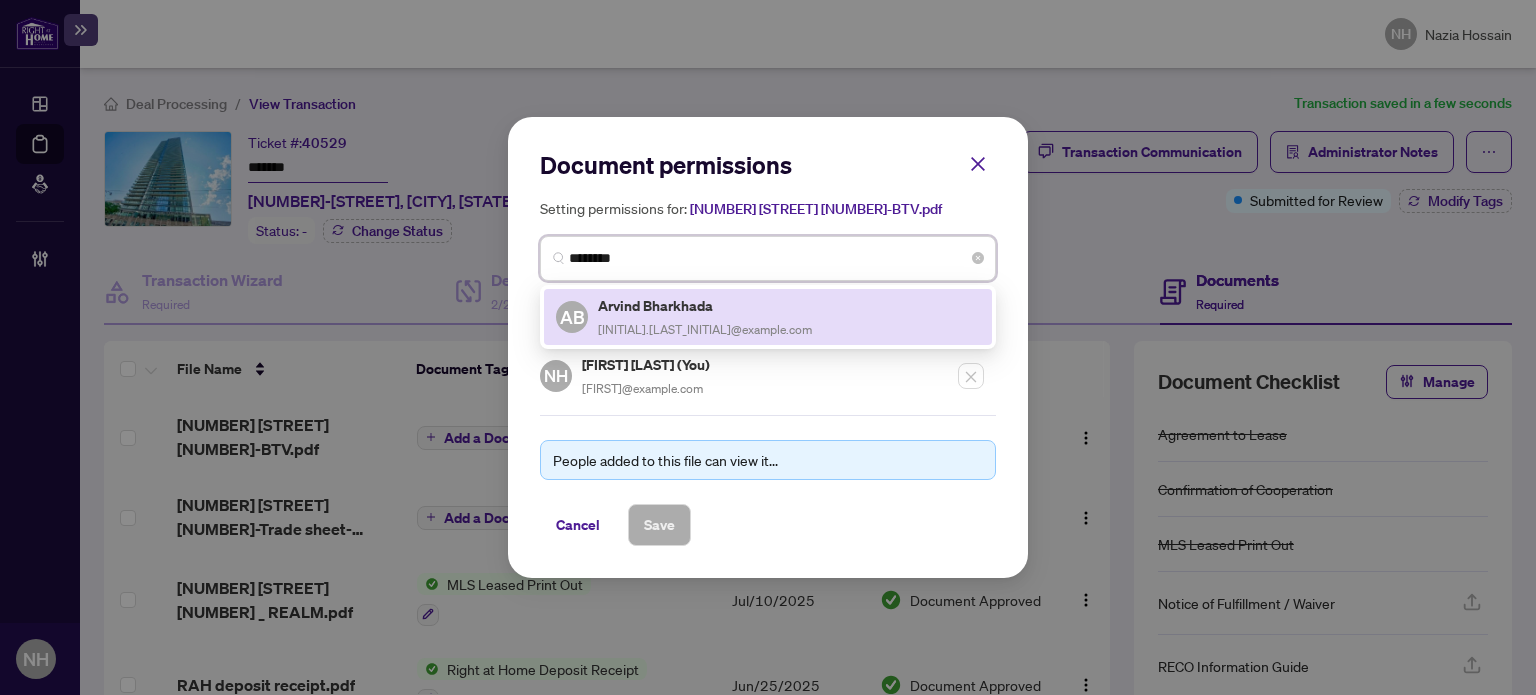 click on "Arvind Bharkhada" at bounding box center (676, 305) 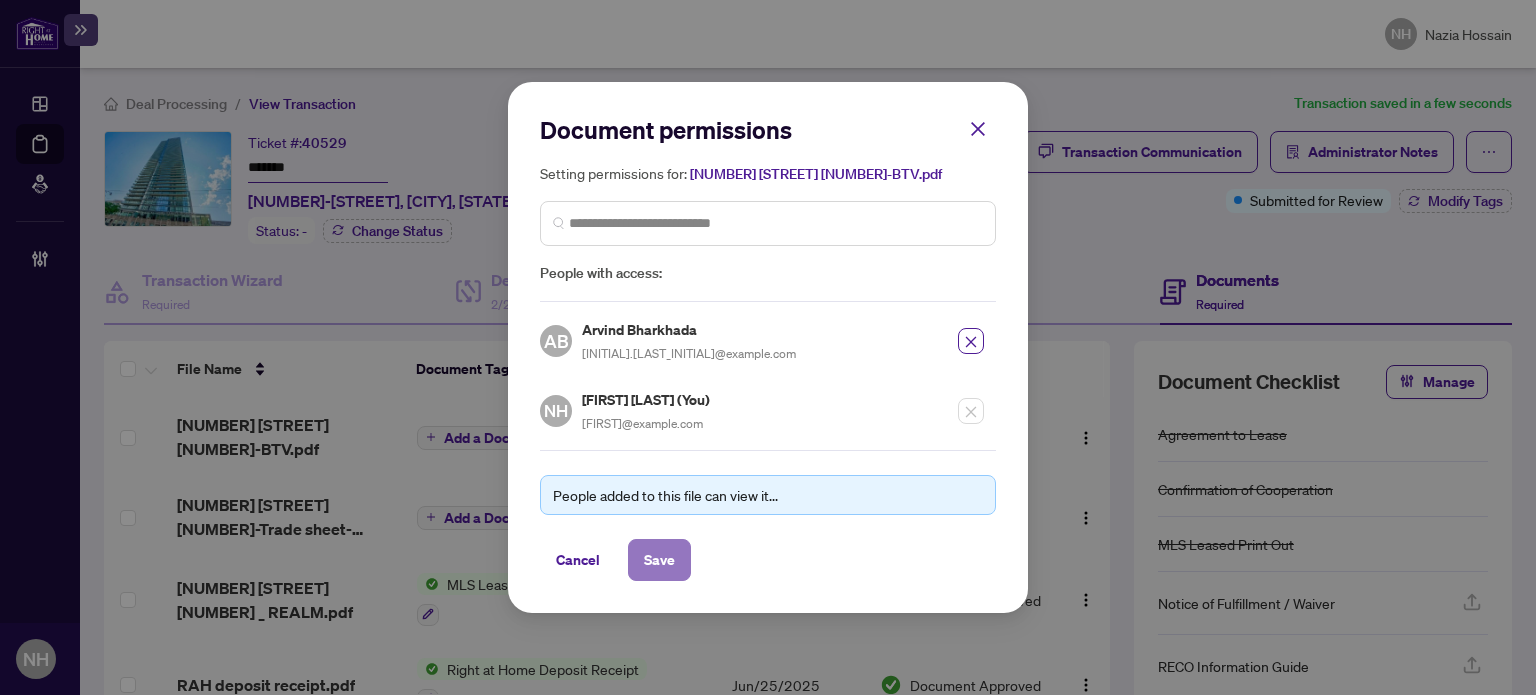 click on "Save" at bounding box center (659, 560) 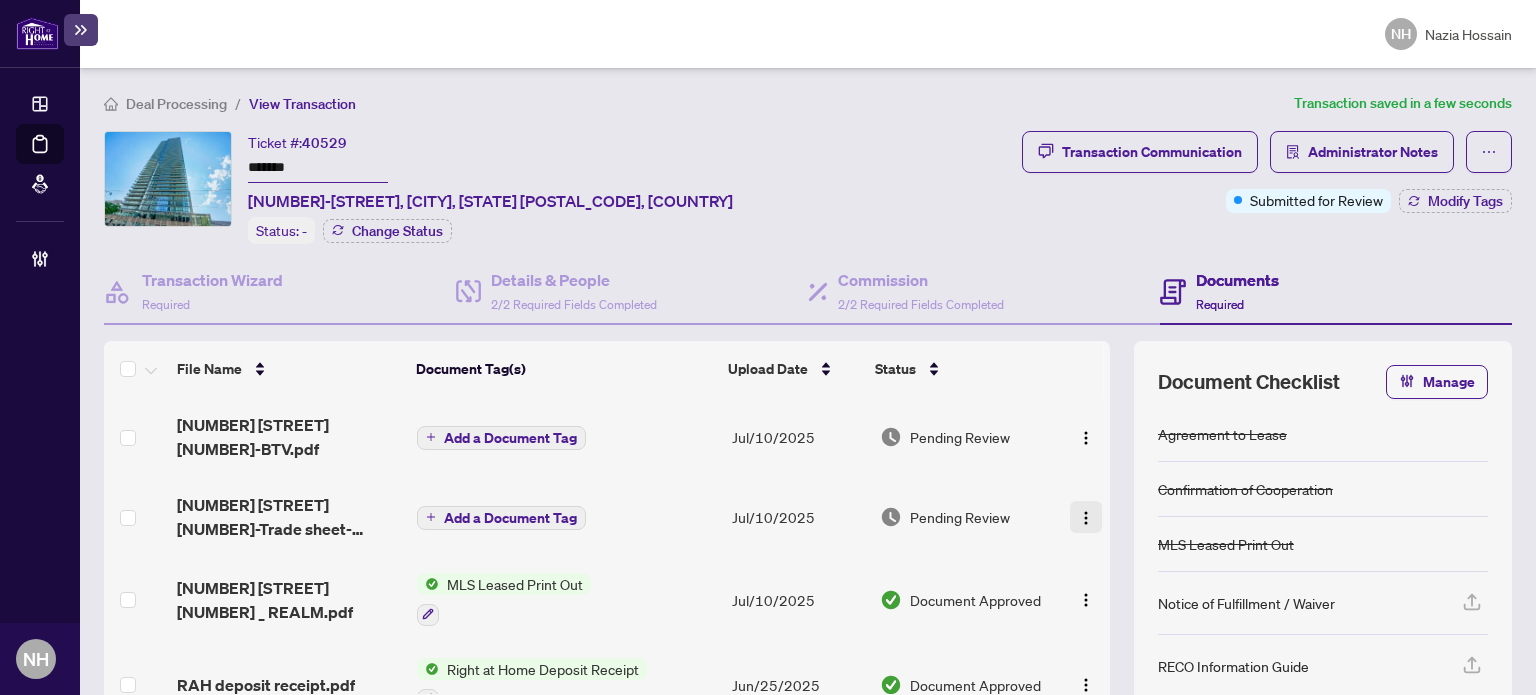 click at bounding box center [1086, 502] 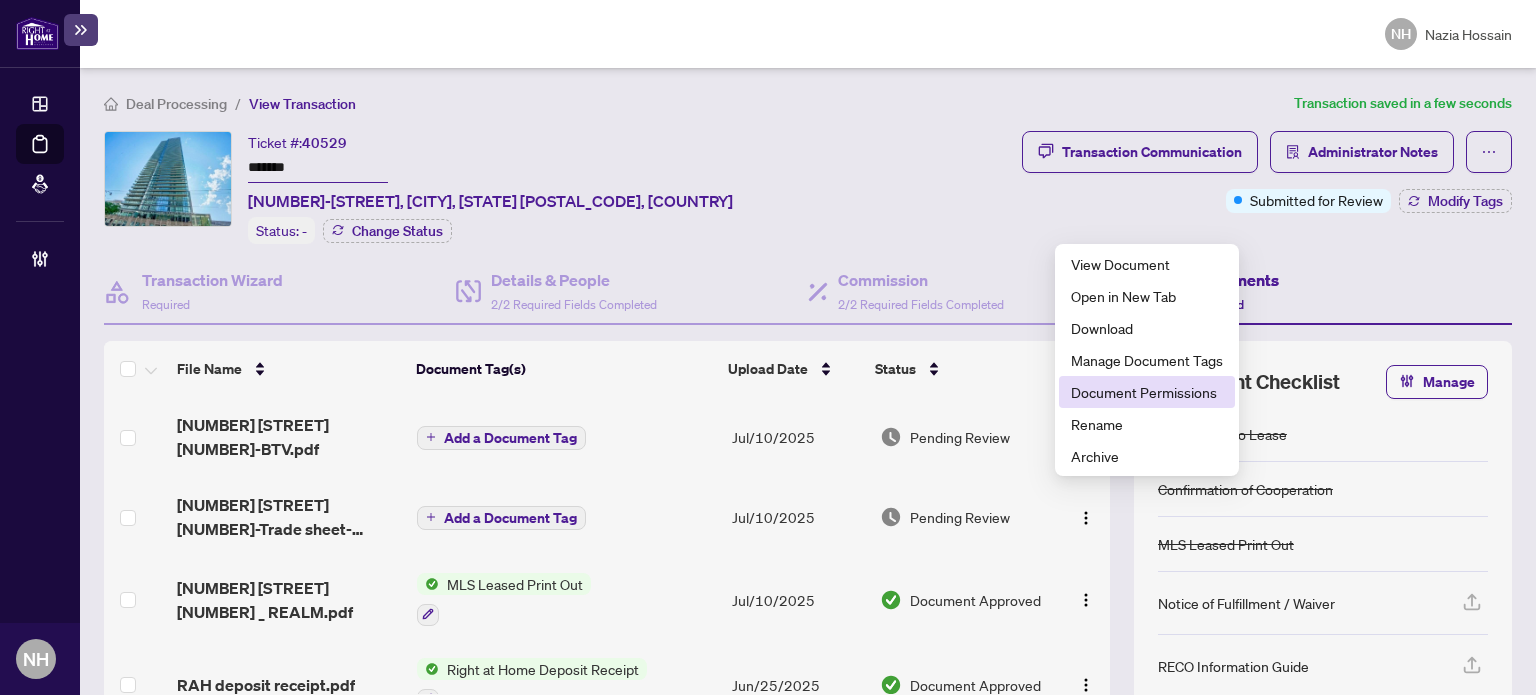 click on "Document Permissions" at bounding box center [1147, 392] 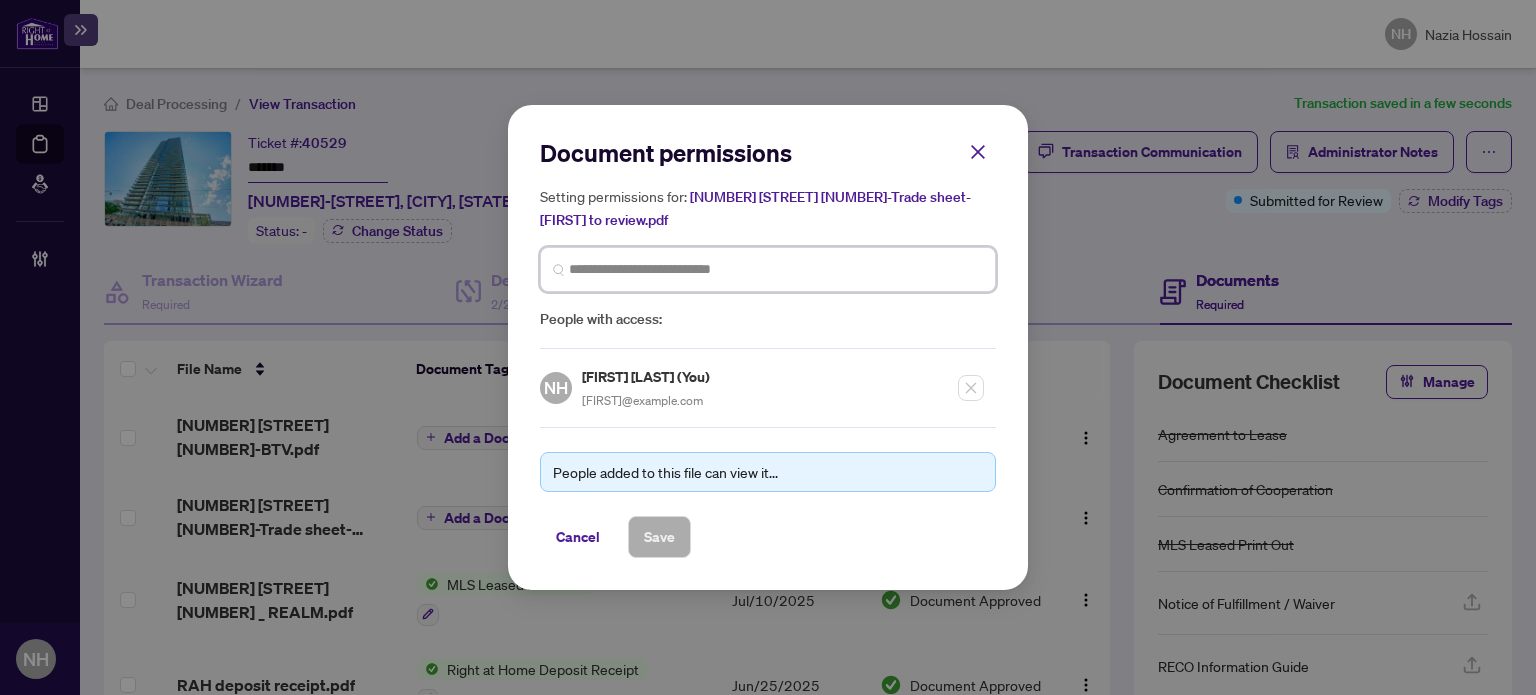 click at bounding box center [0, 0] 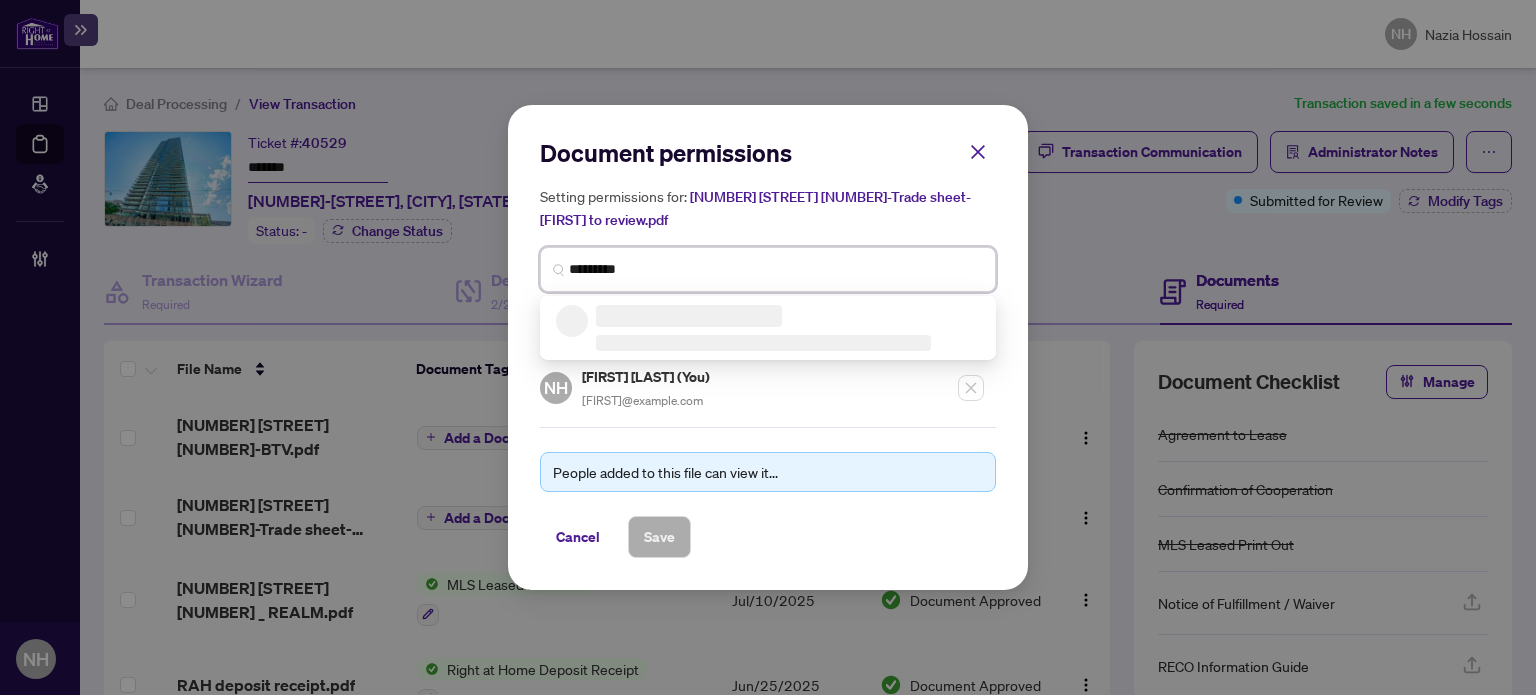 type on "**********" 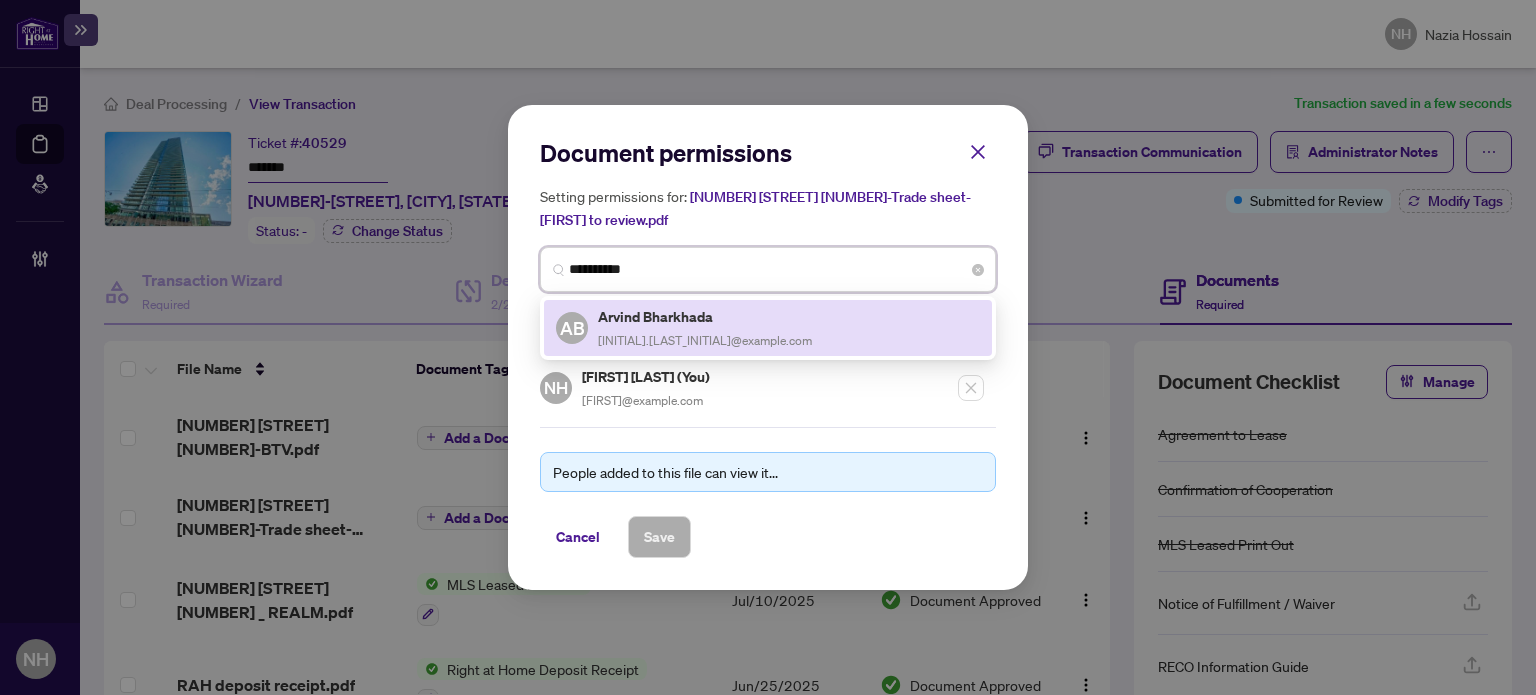 click on "Arvind Bharkhada   A.BHARKHADA@SYMPATICO.CA" at bounding box center [676, 317] 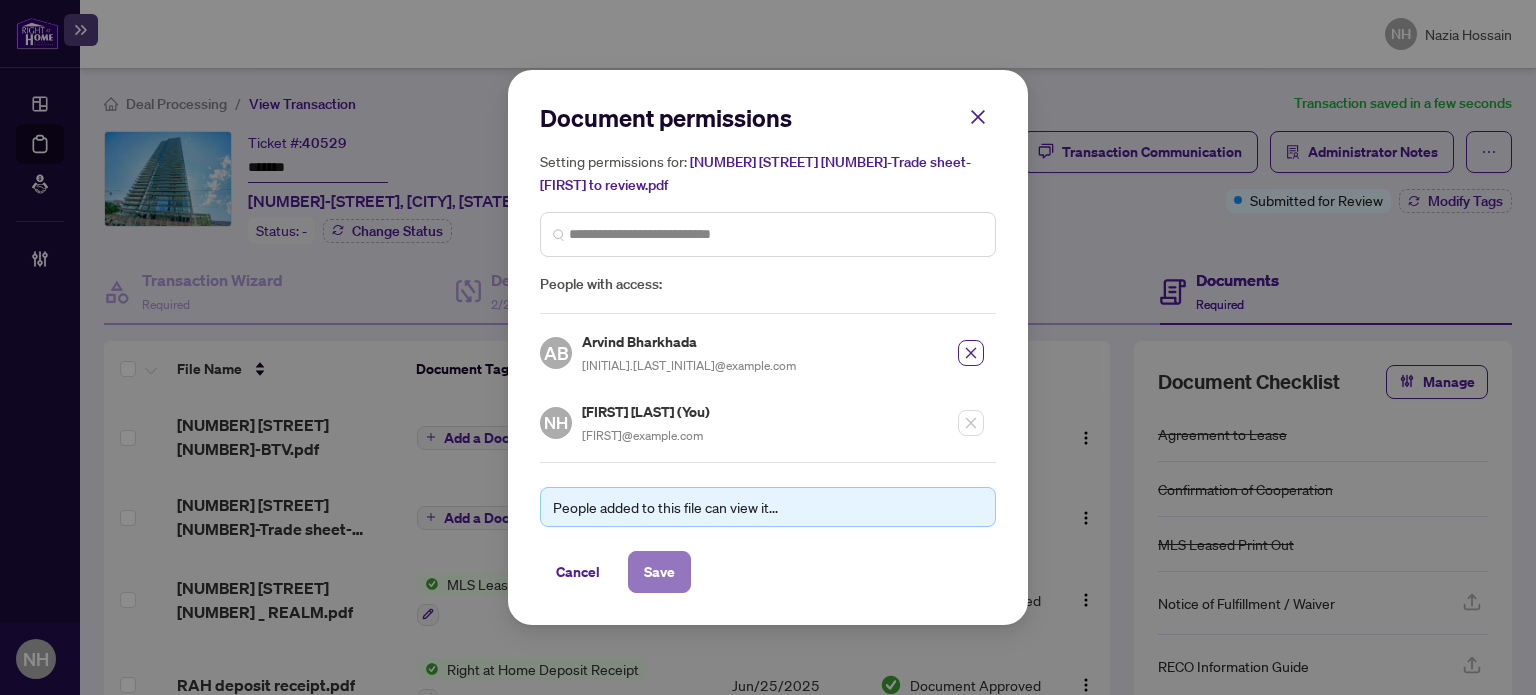 click on "Save" at bounding box center [659, 560] 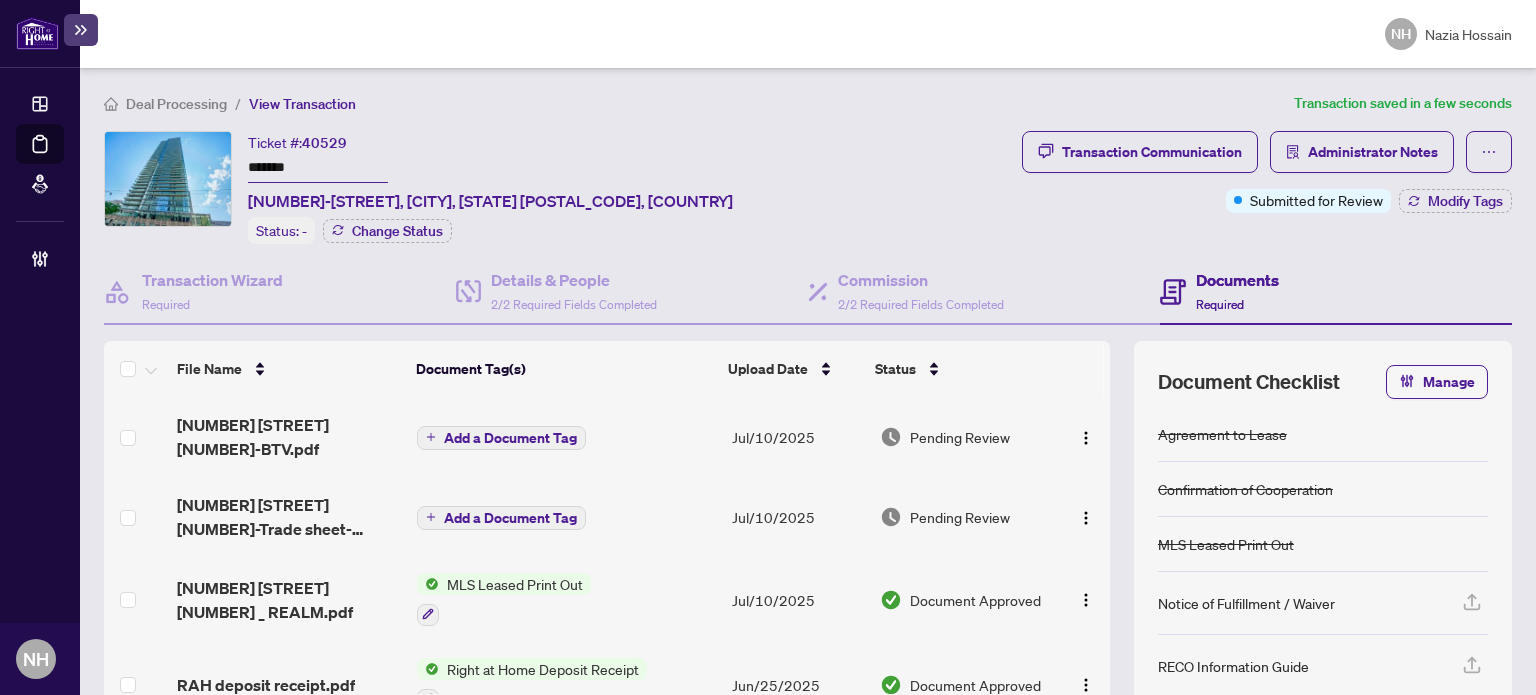 click on "Add a Document Tag" at bounding box center [510, 430] 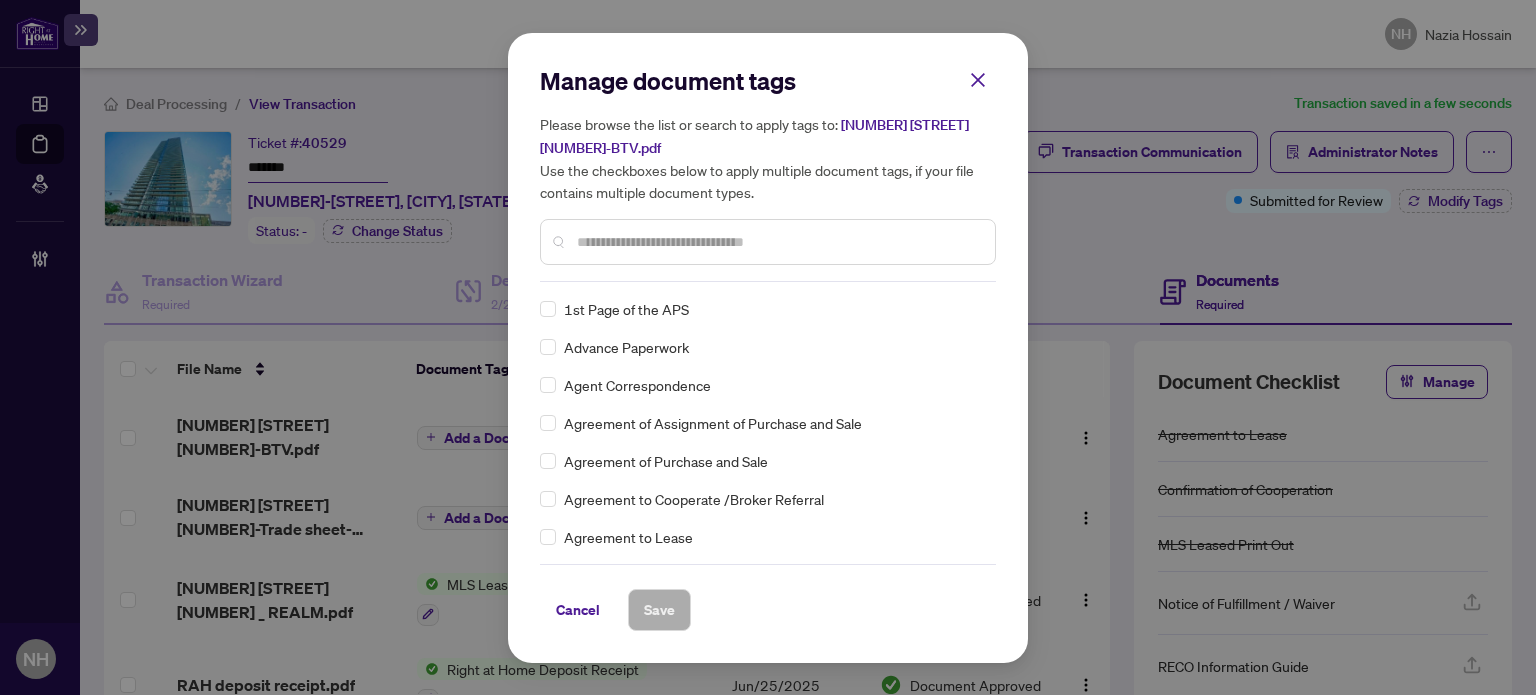 click at bounding box center [778, 230] 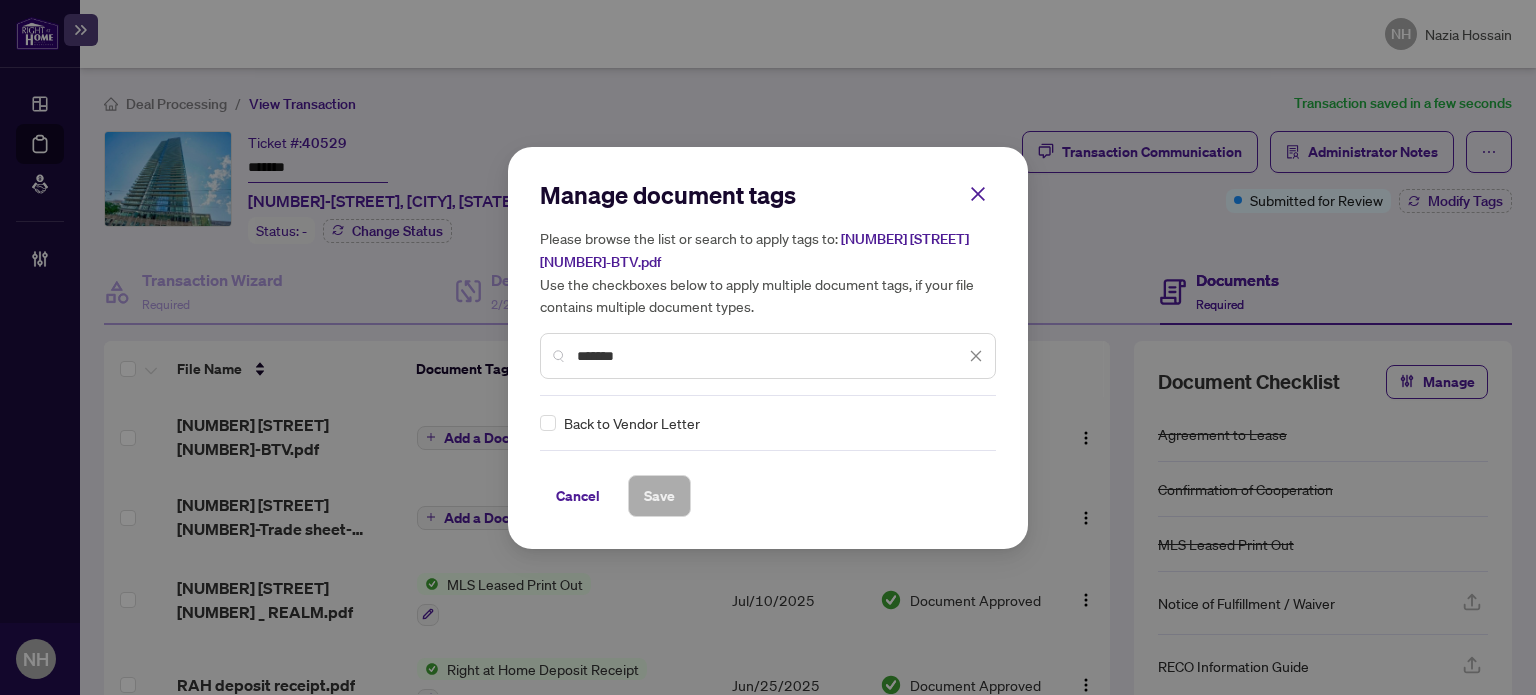 type on "*******" 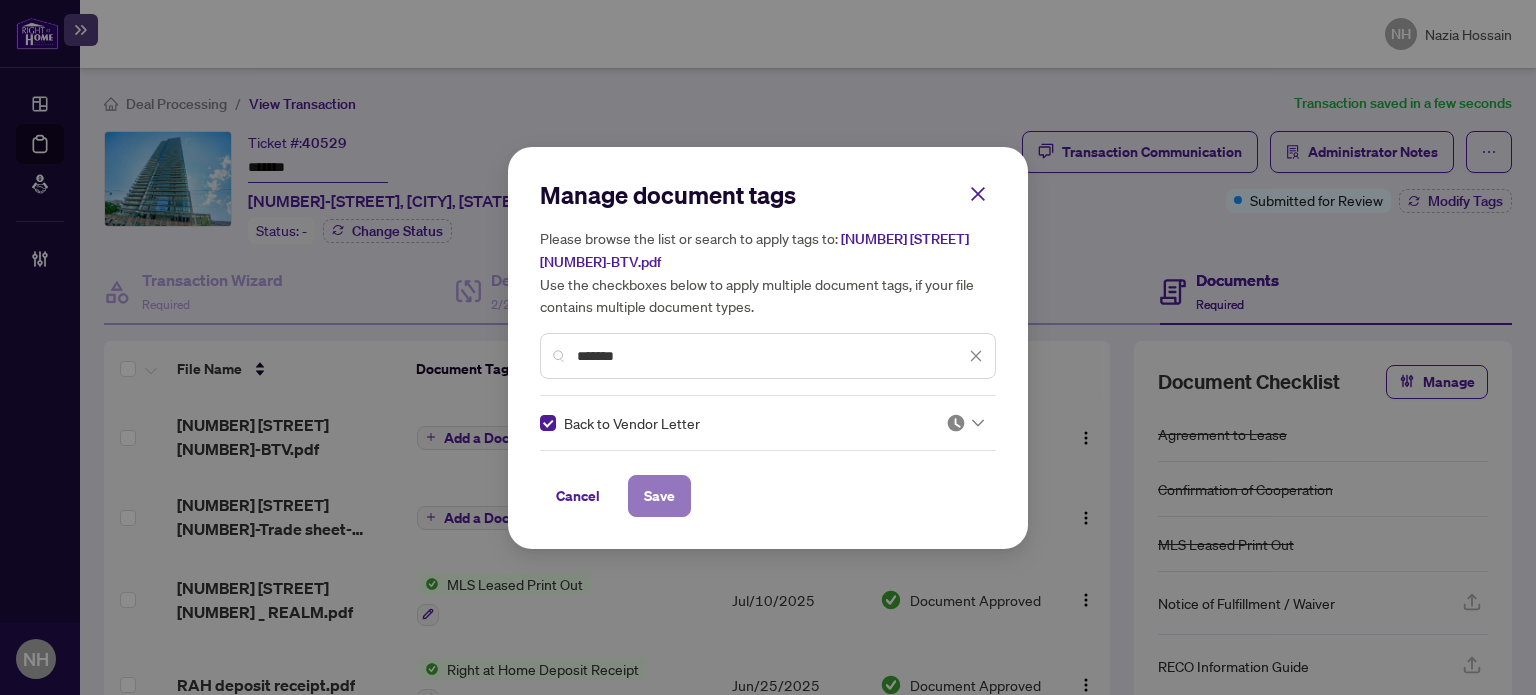 click on "Save" at bounding box center (659, 484) 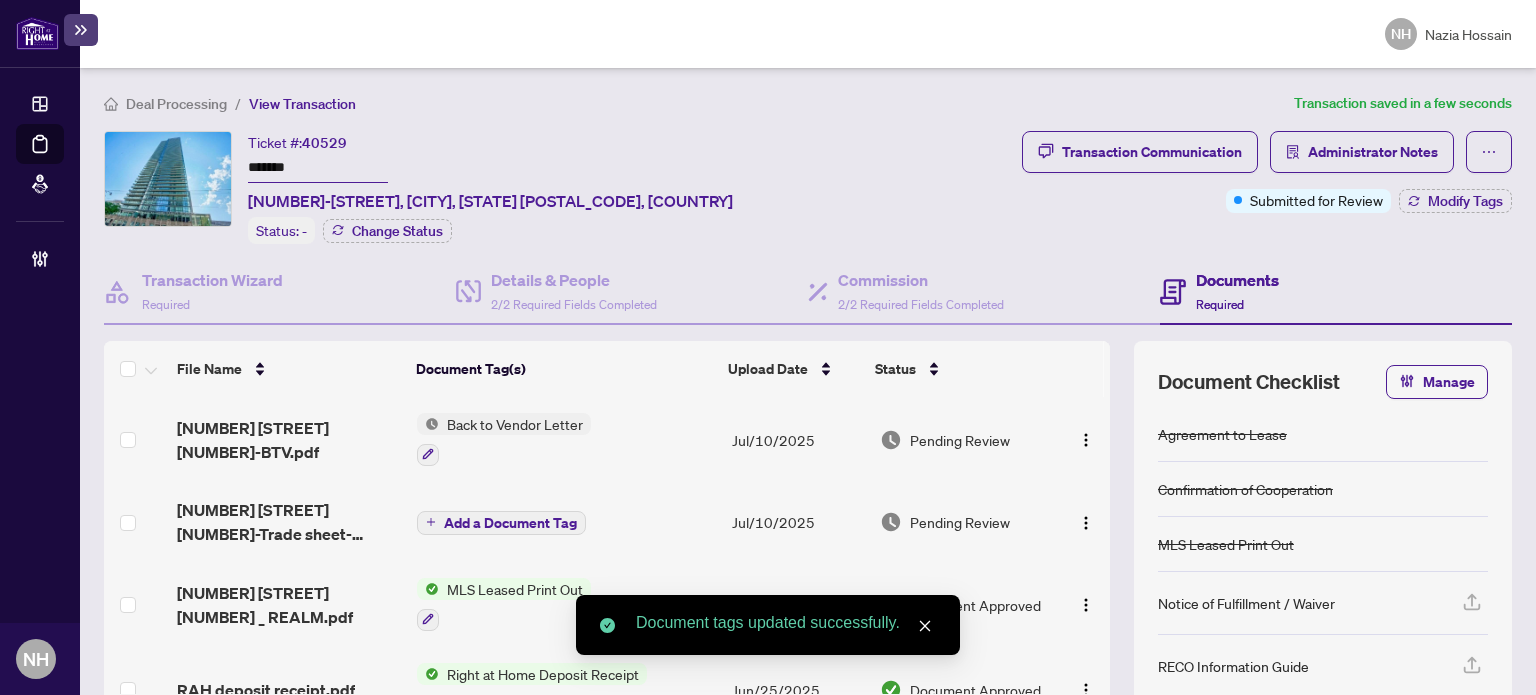 click on "Back to Vendor Letter" at bounding box center (515, 424) 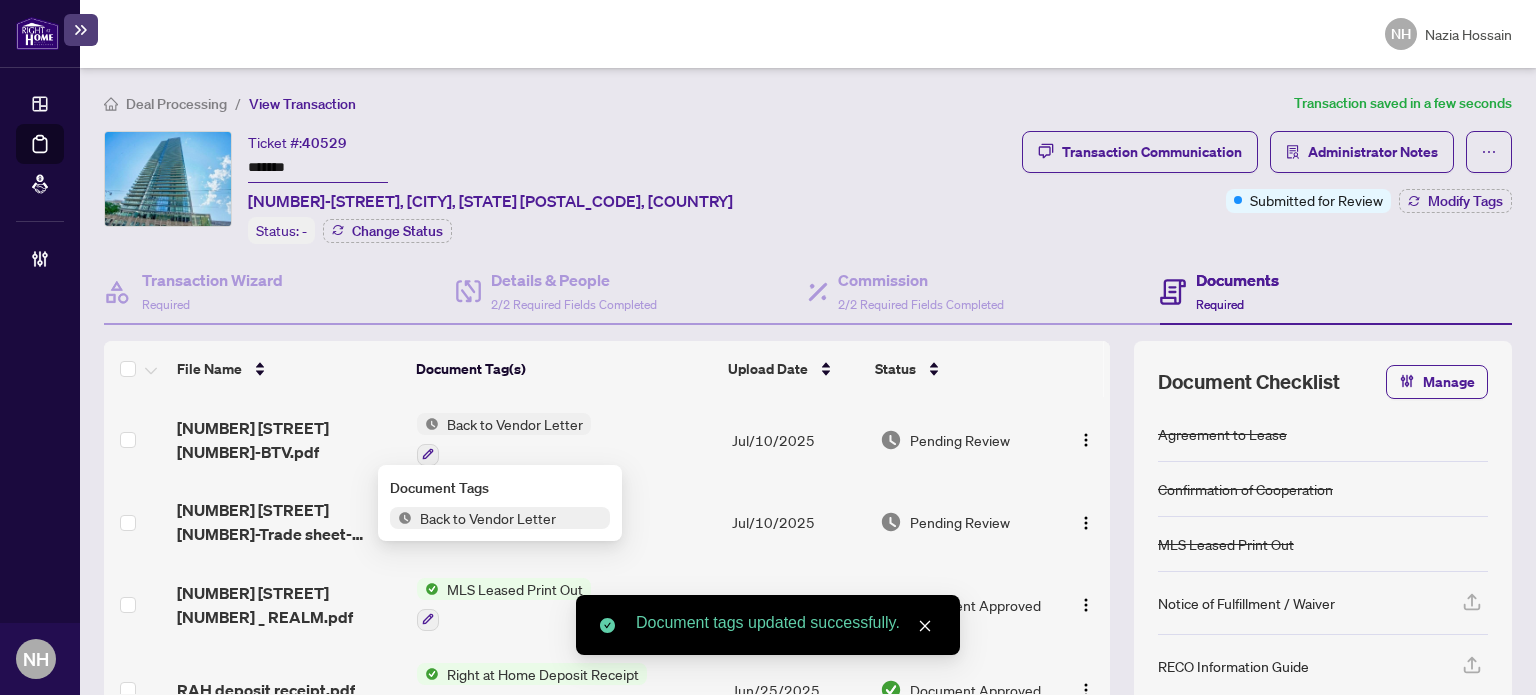 click on "Back to Vendor Letter" at bounding box center (488, 518) 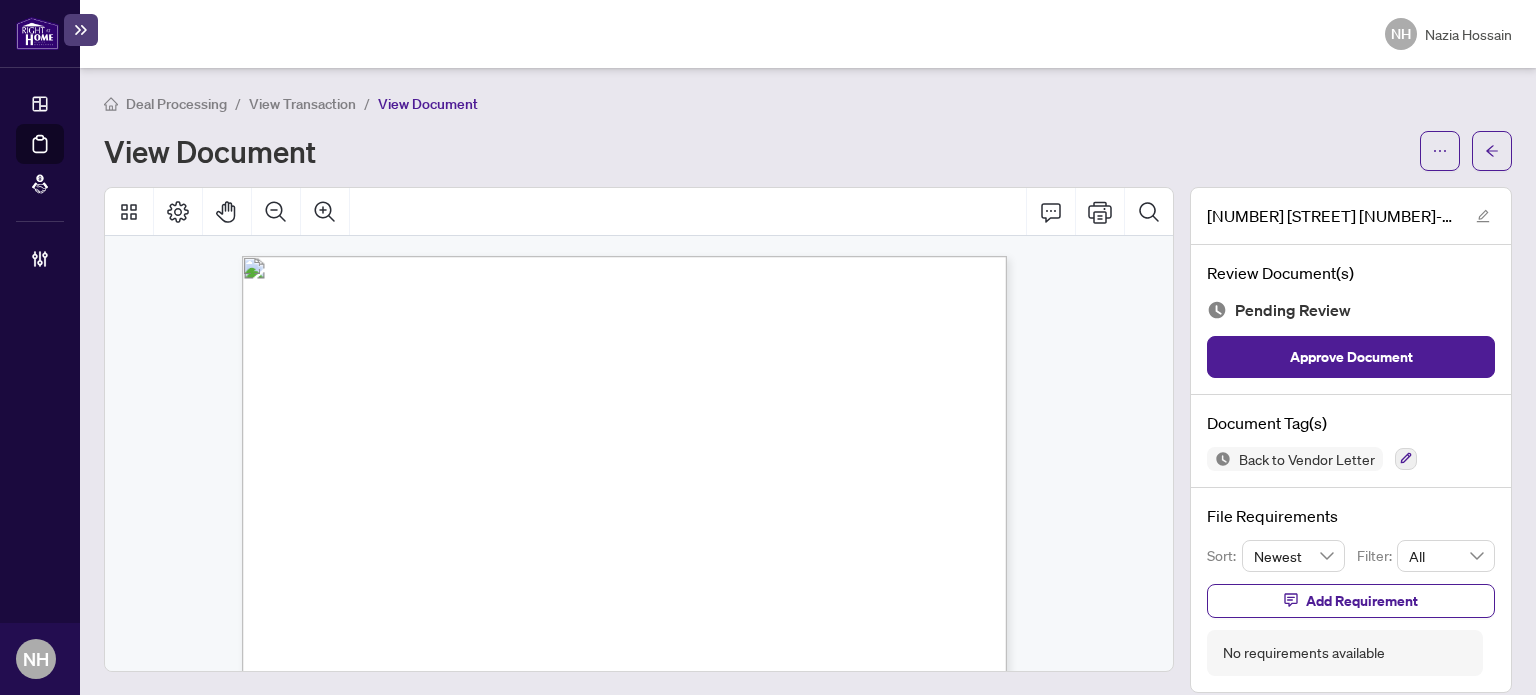 click on "Back to Vendor Letter" at bounding box center (1351, 459) 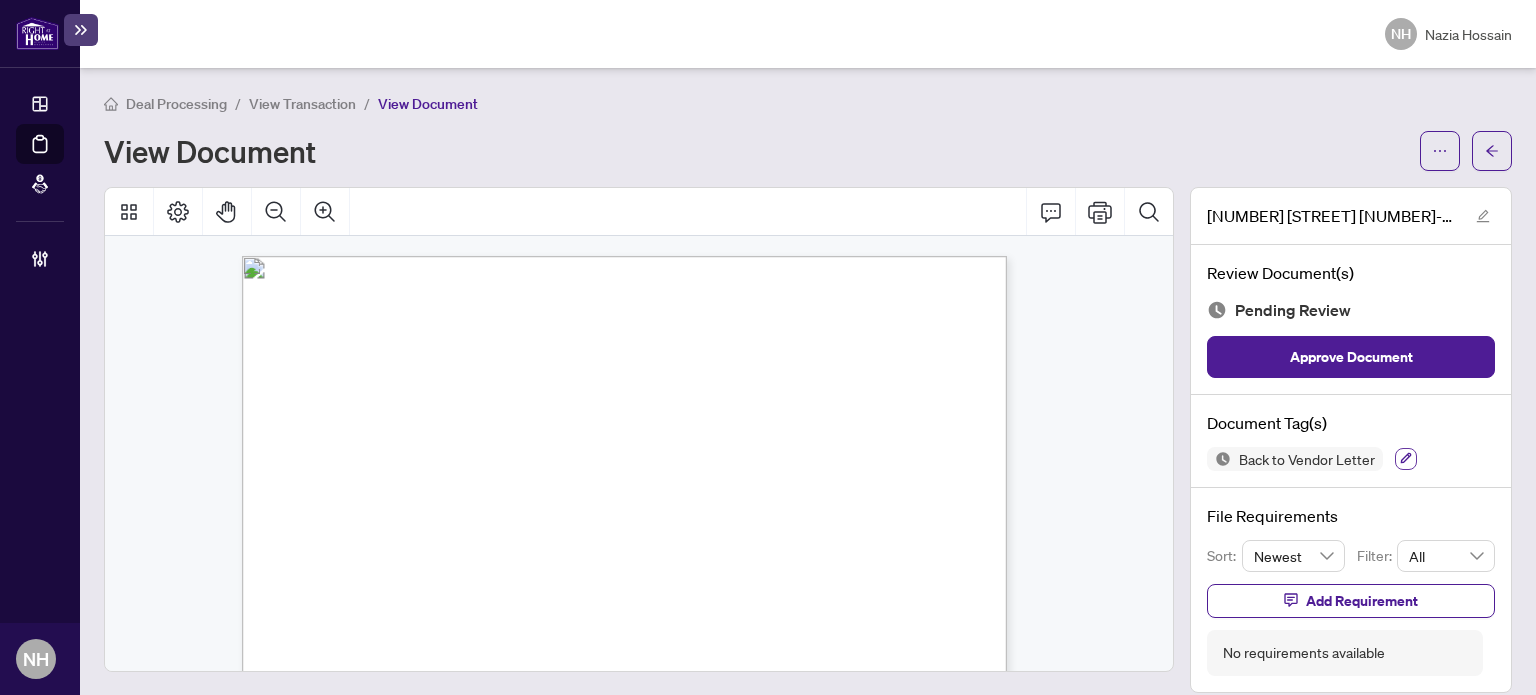 click 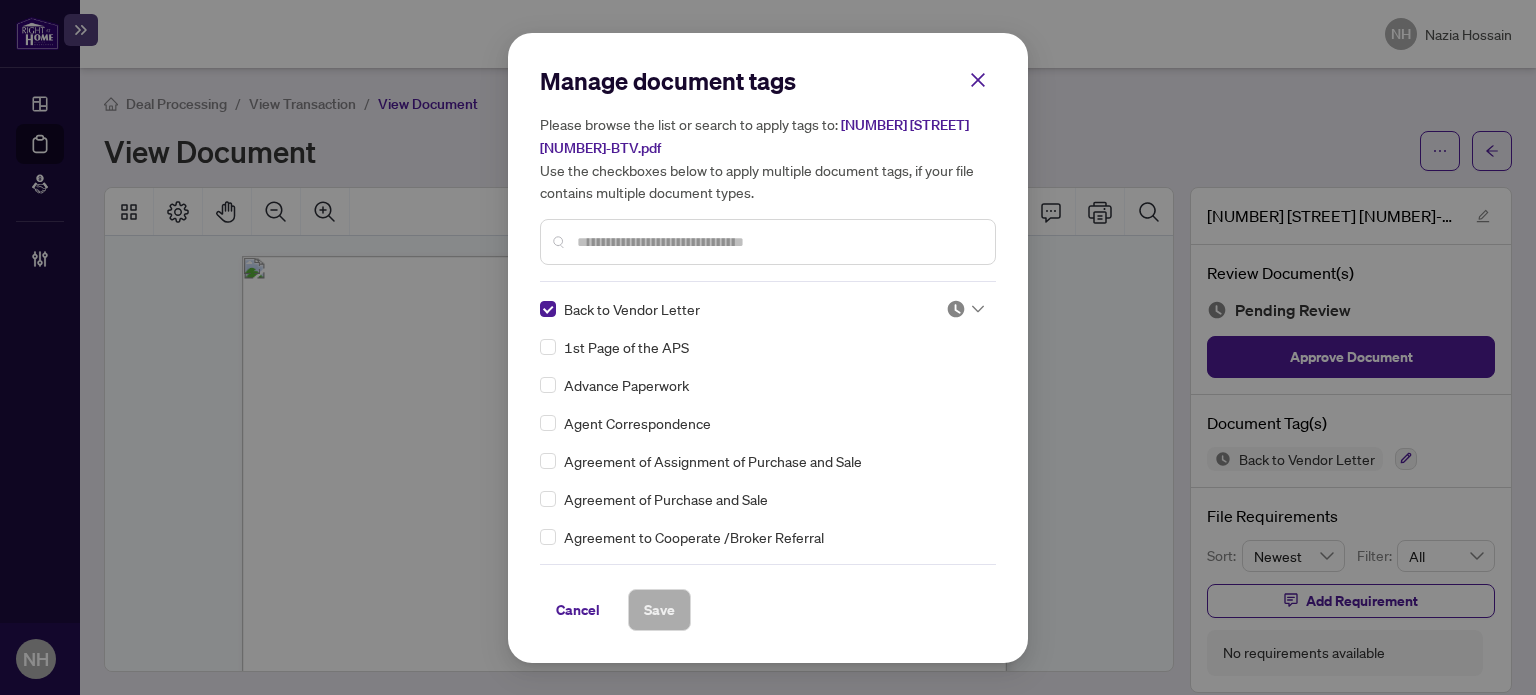 click at bounding box center [965, 297] 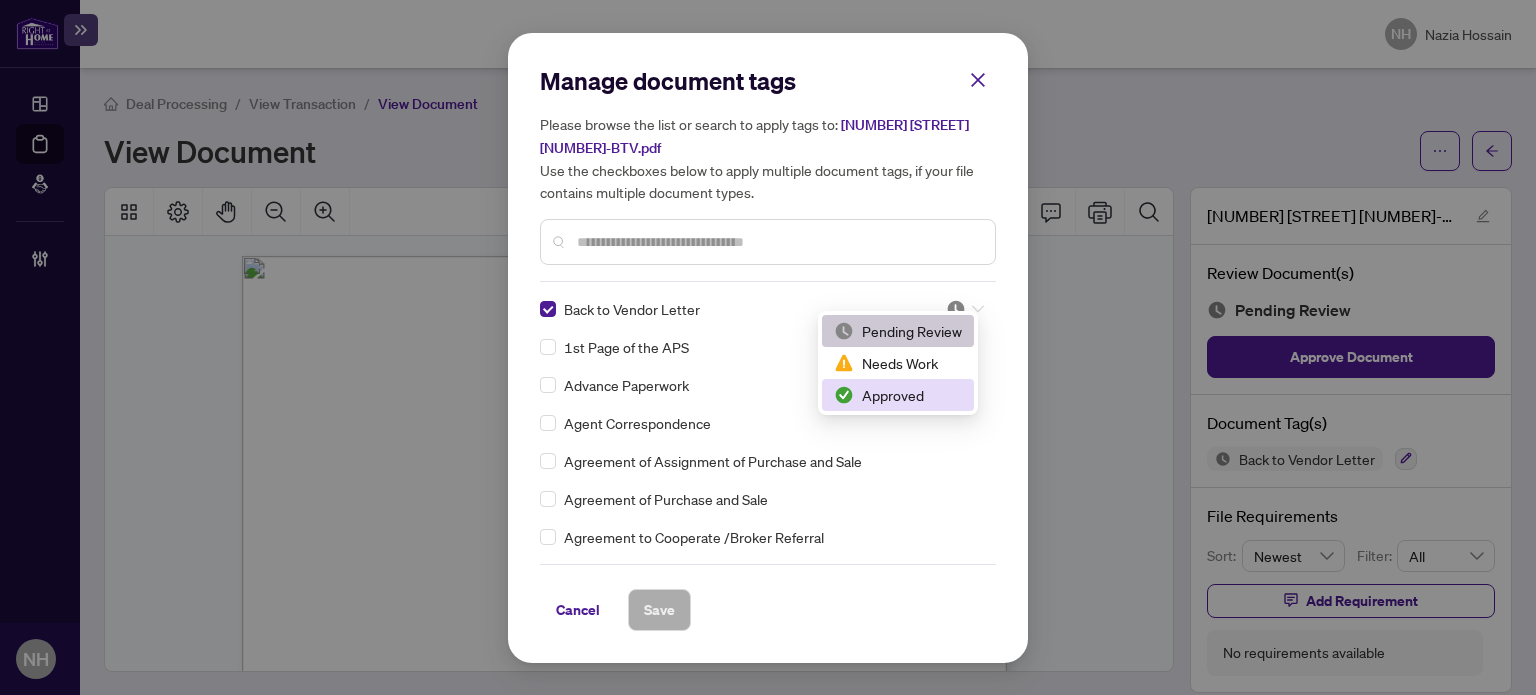 click on "Approved" at bounding box center (898, 395) 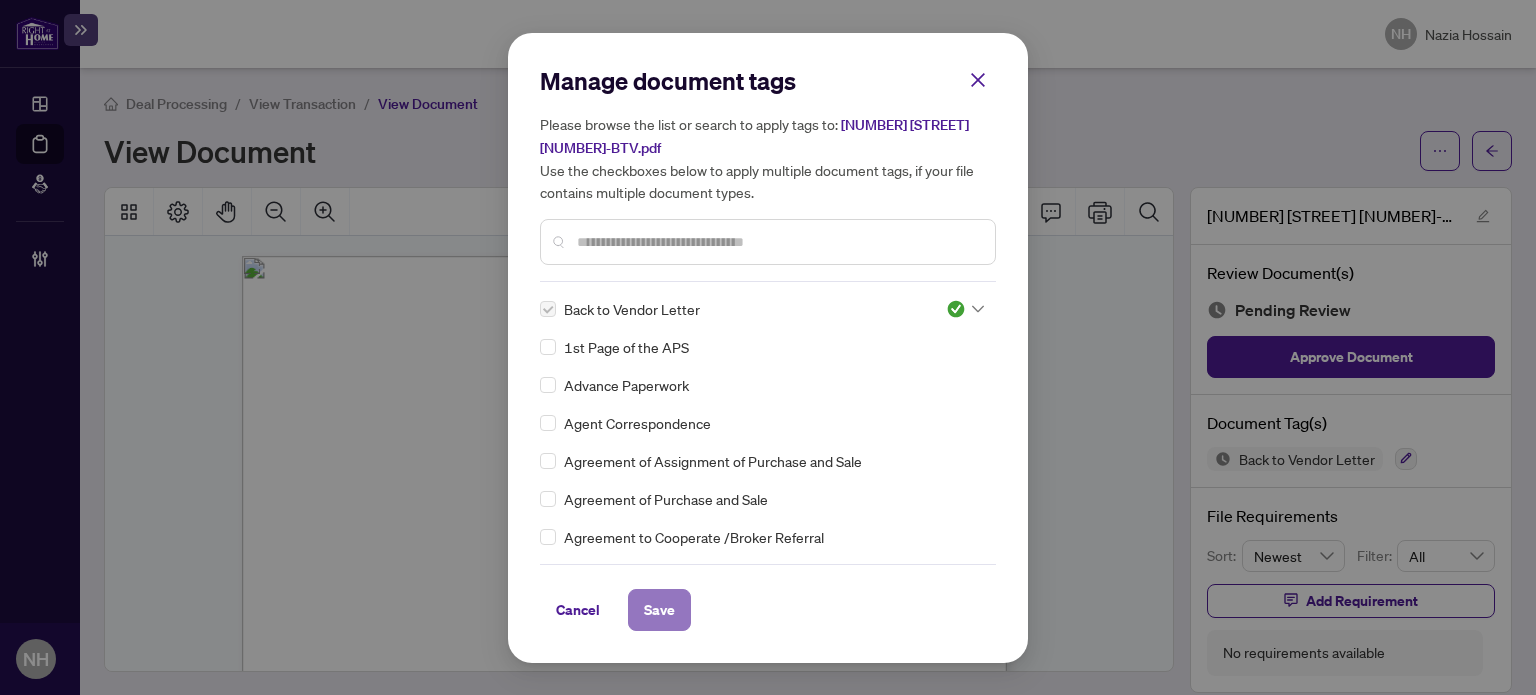 click on "Save" at bounding box center (659, 598) 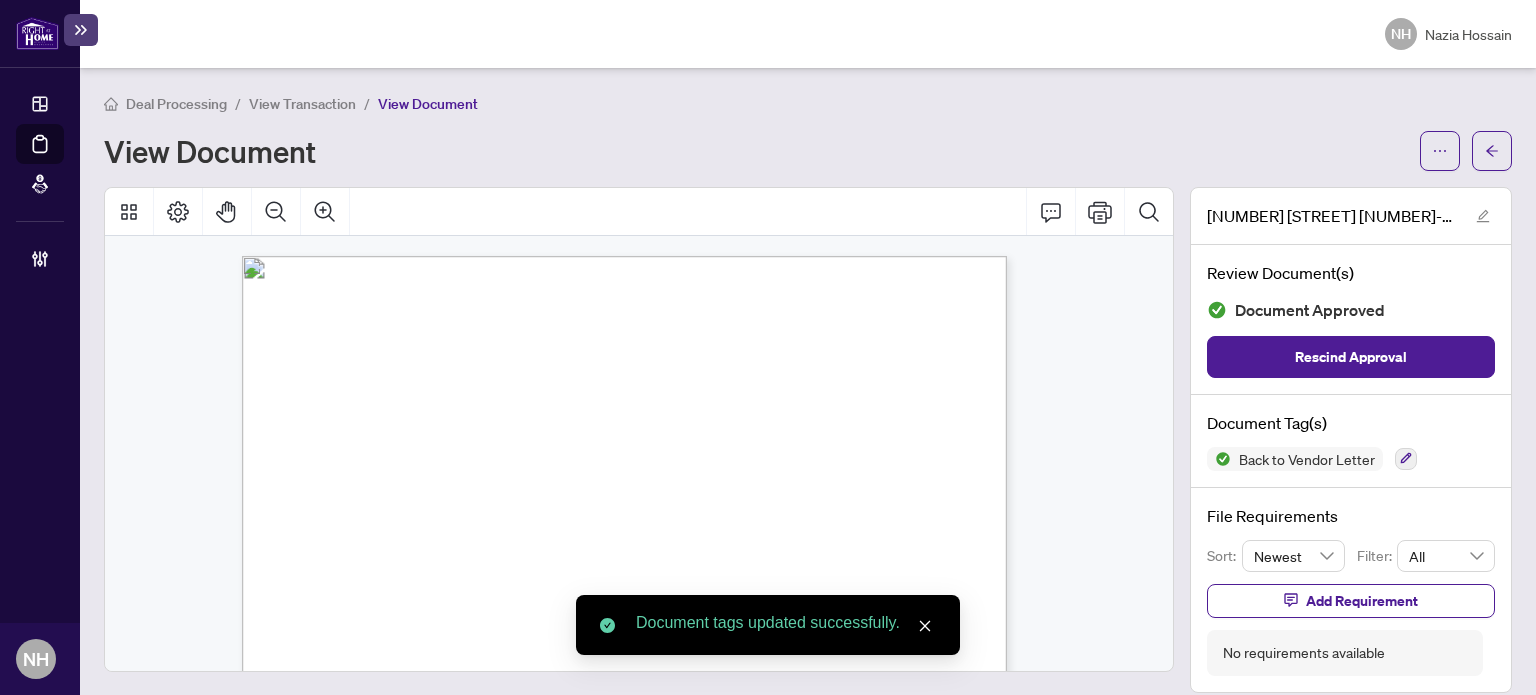 click on "View Transaction" at bounding box center (302, 104) 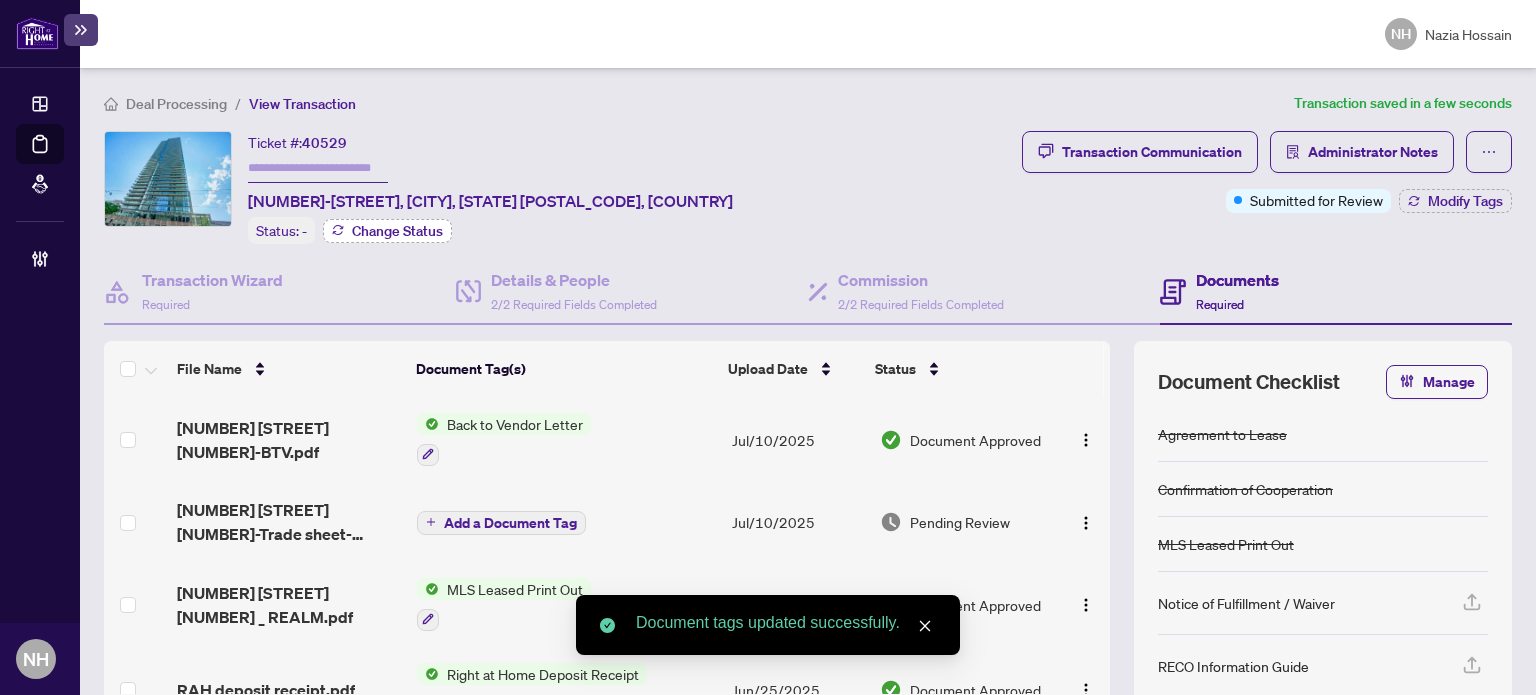 click on "Change Status" at bounding box center [397, 231] 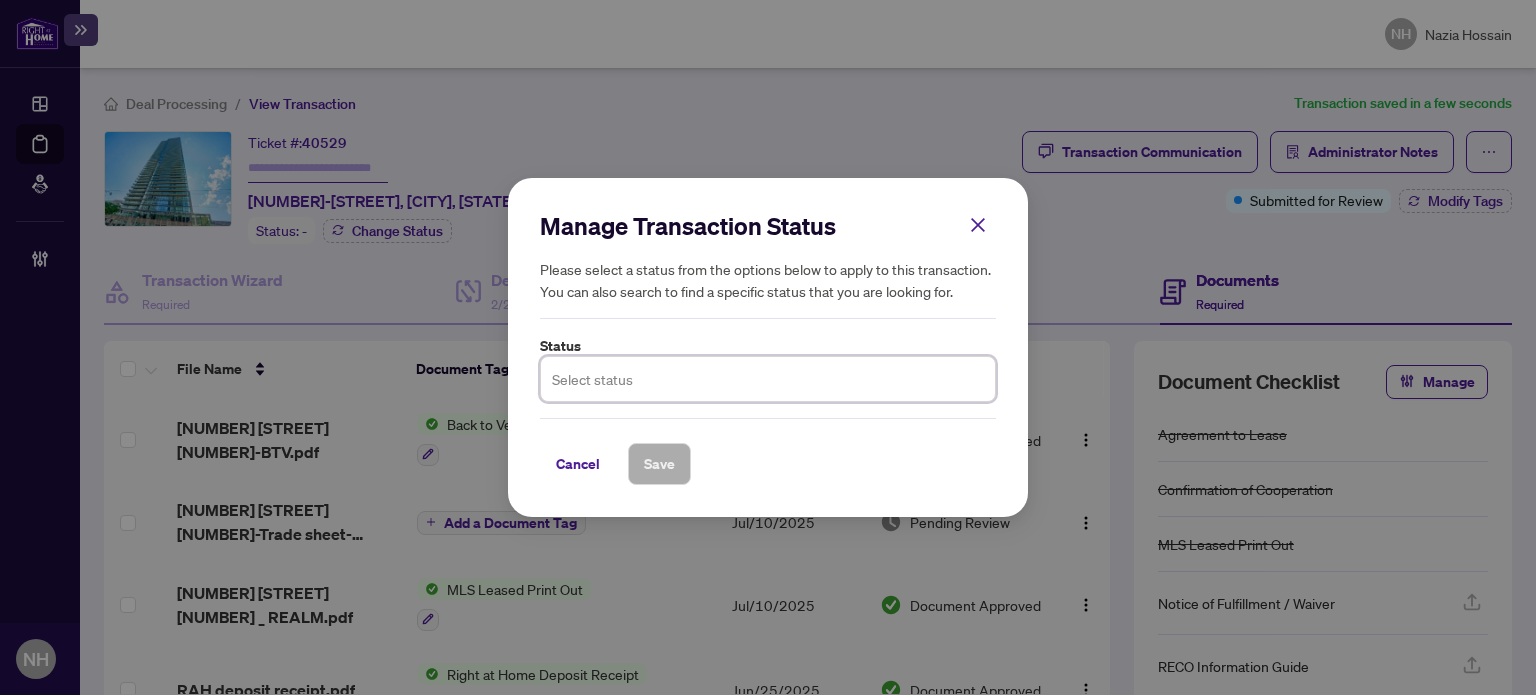 click at bounding box center (768, 379) 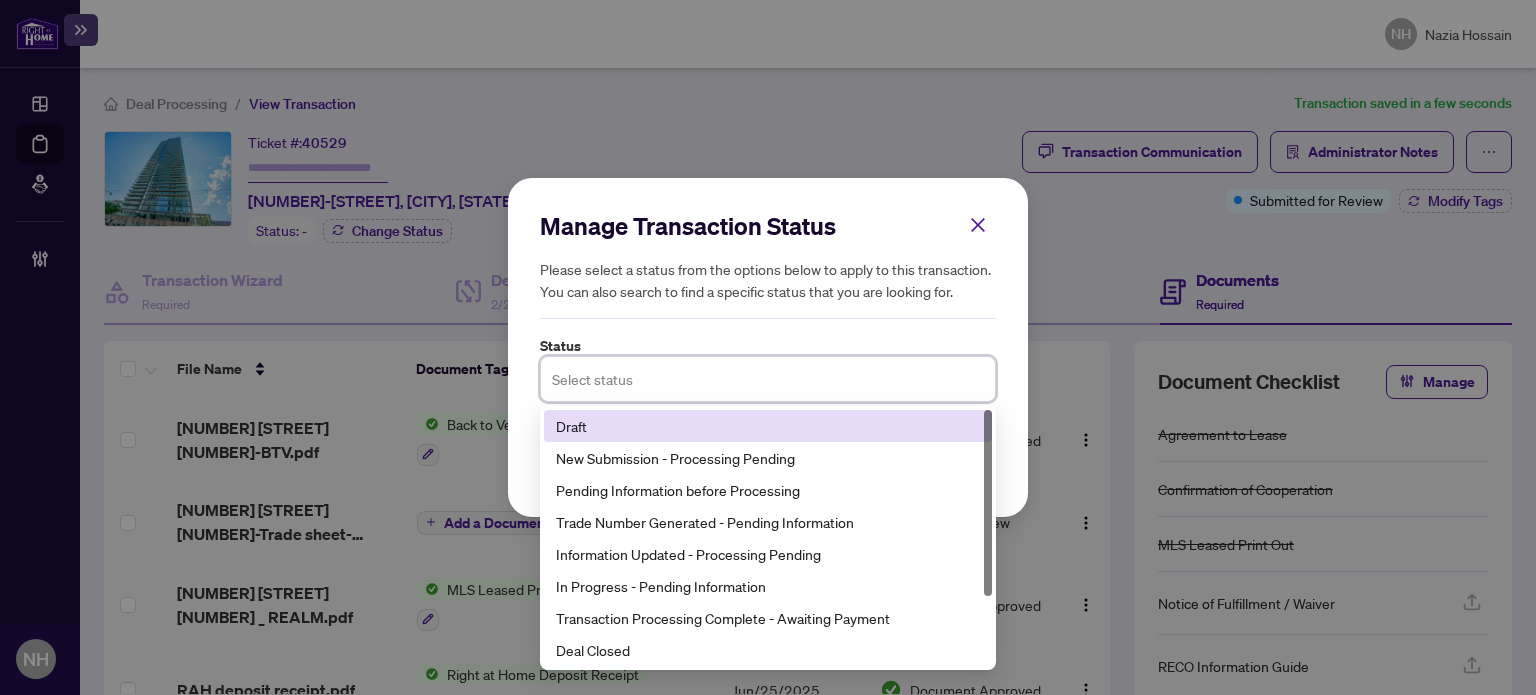 type on "*" 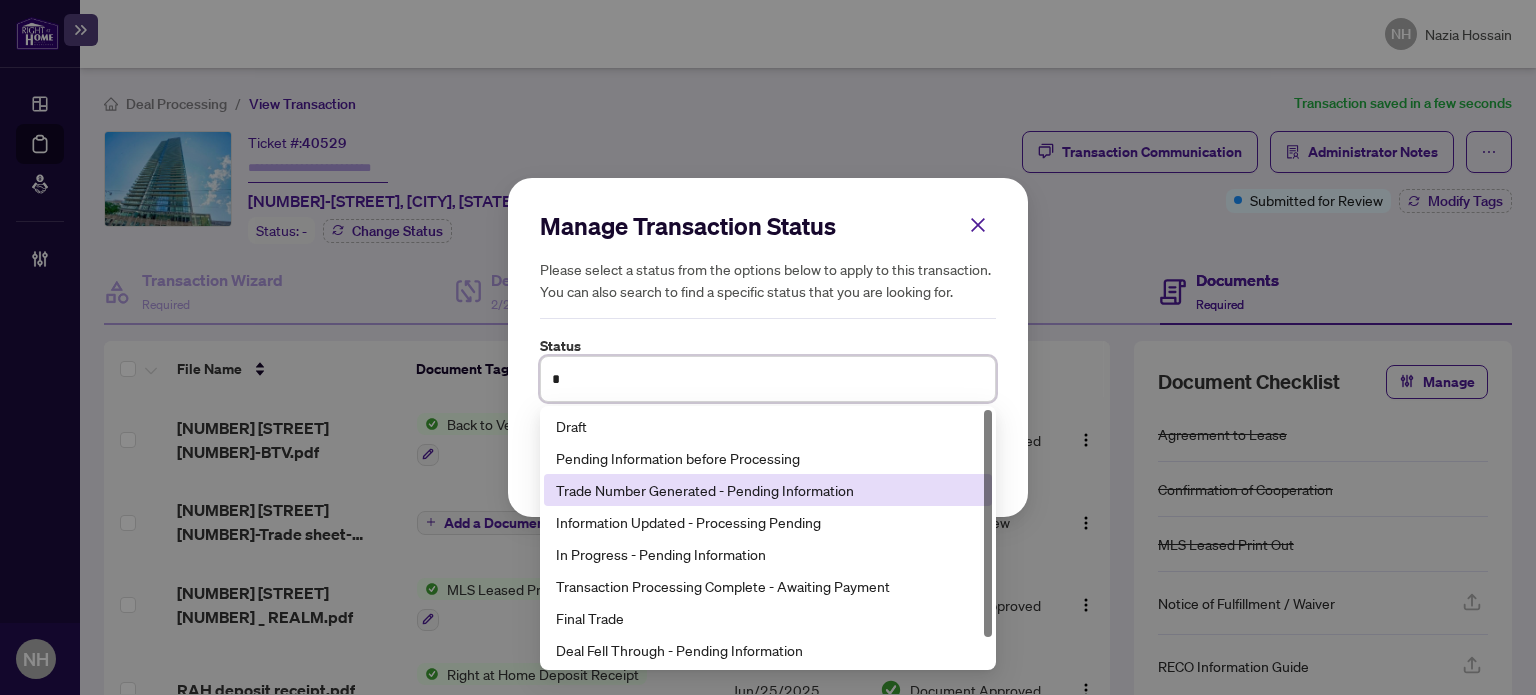 click on "Trade Number Generated - Pending Information" at bounding box center [768, 490] 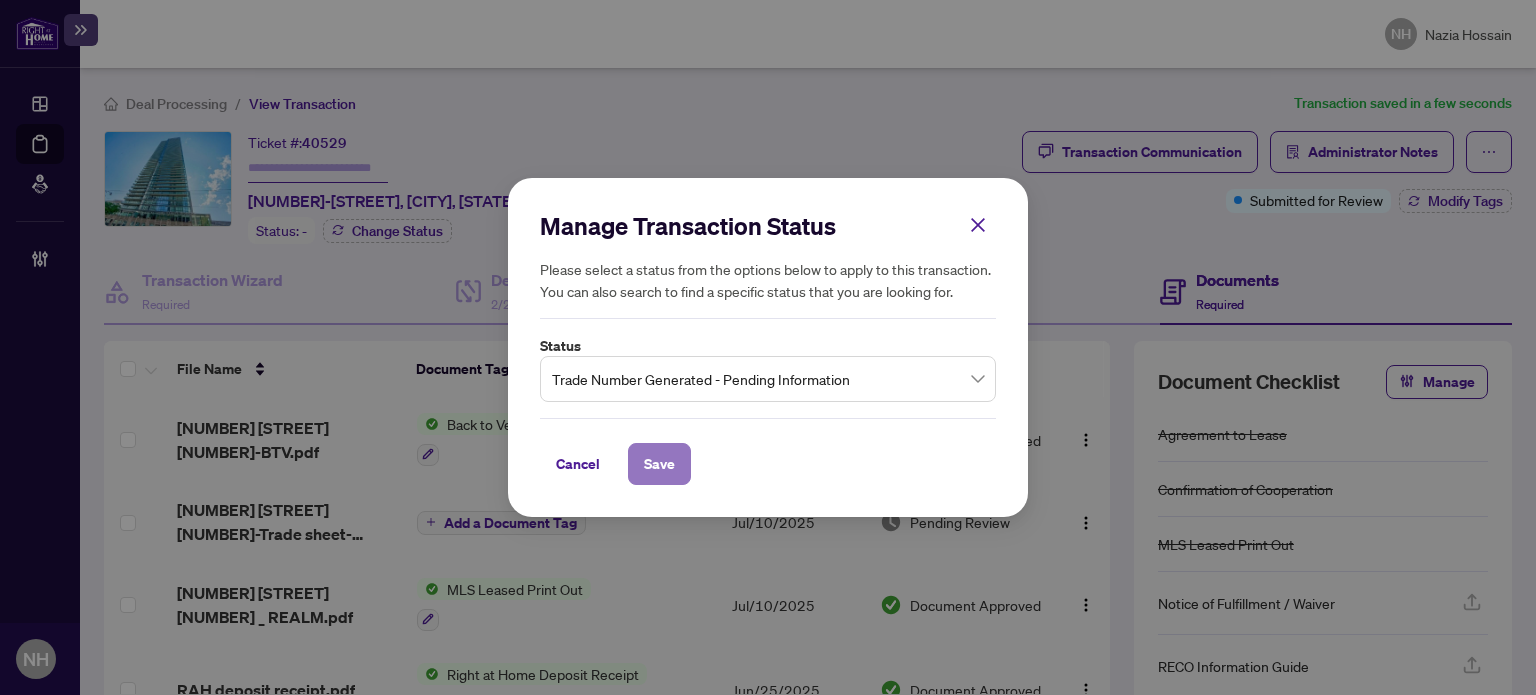 click on "Save" at bounding box center (659, 464) 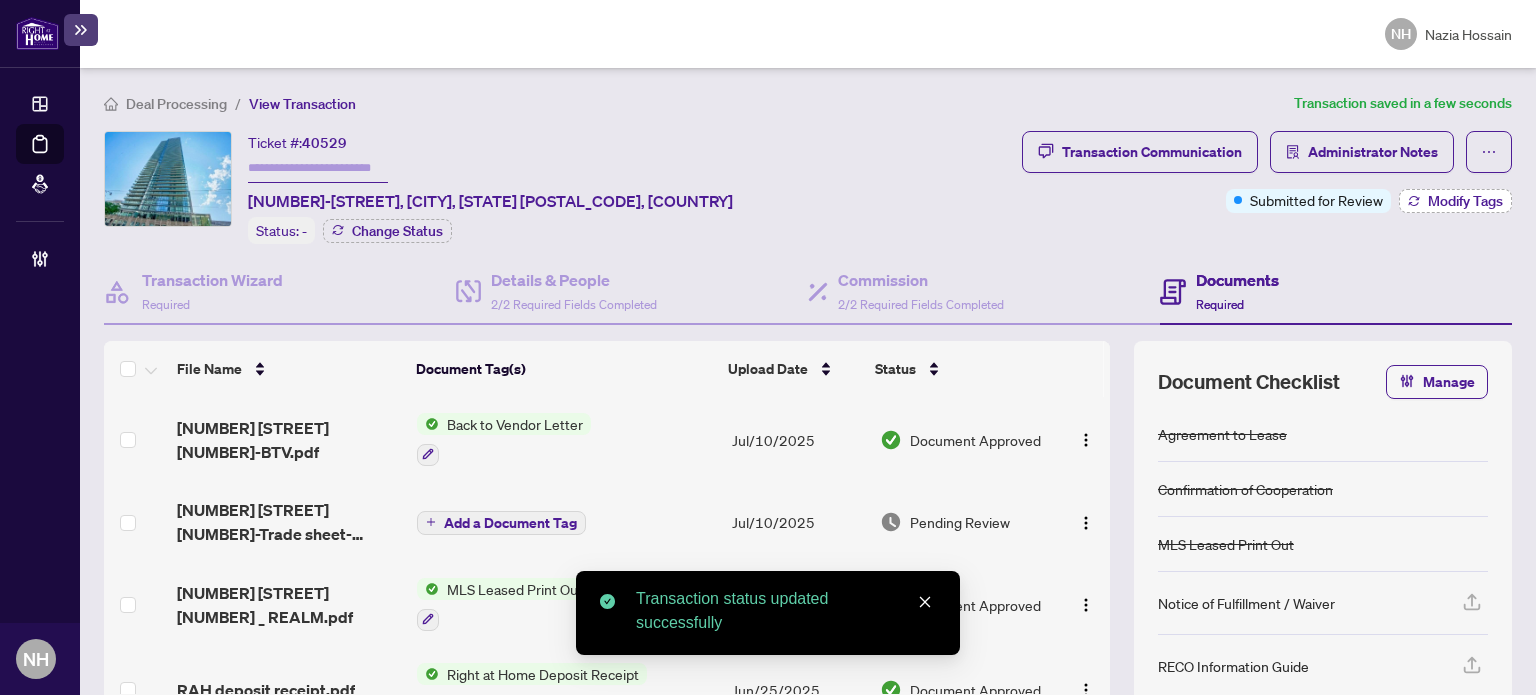 click on "Modify Tags" at bounding box center [1465, 201] 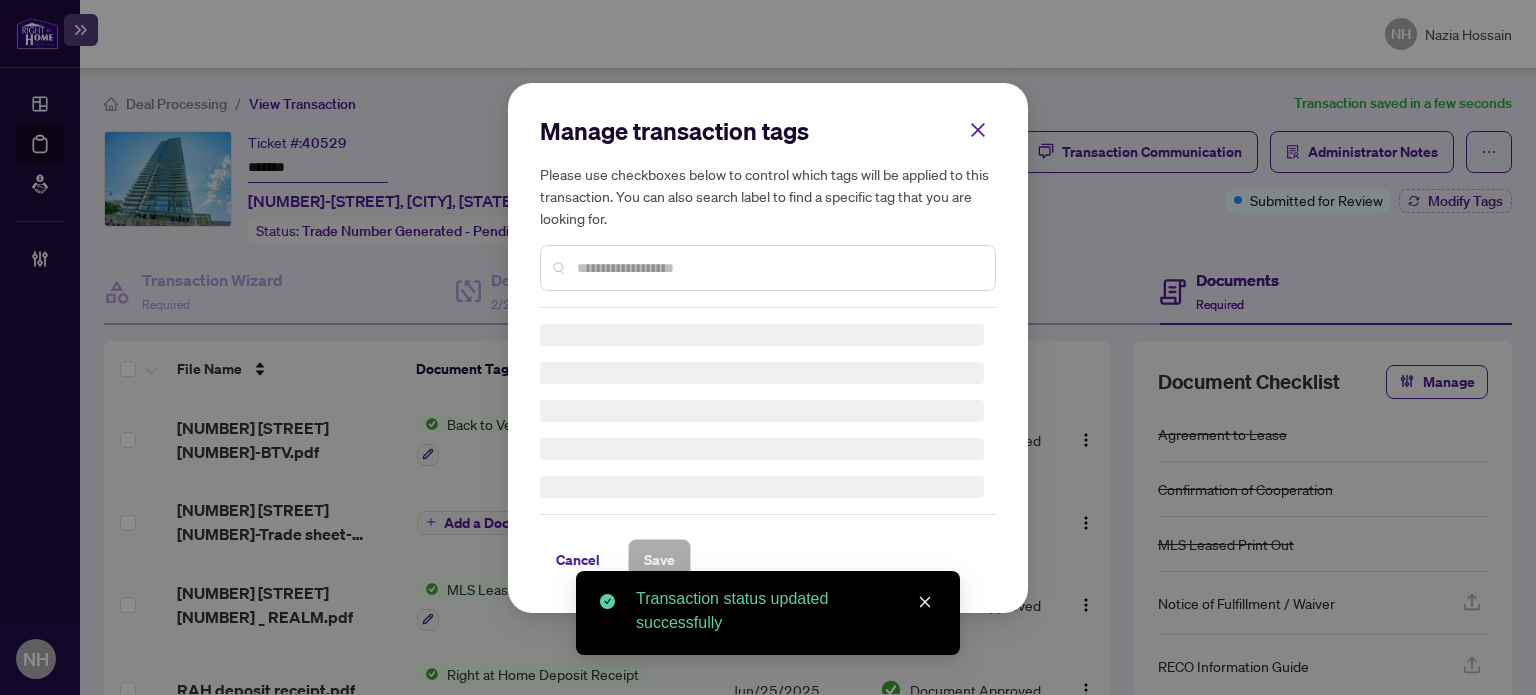 type on "*******" 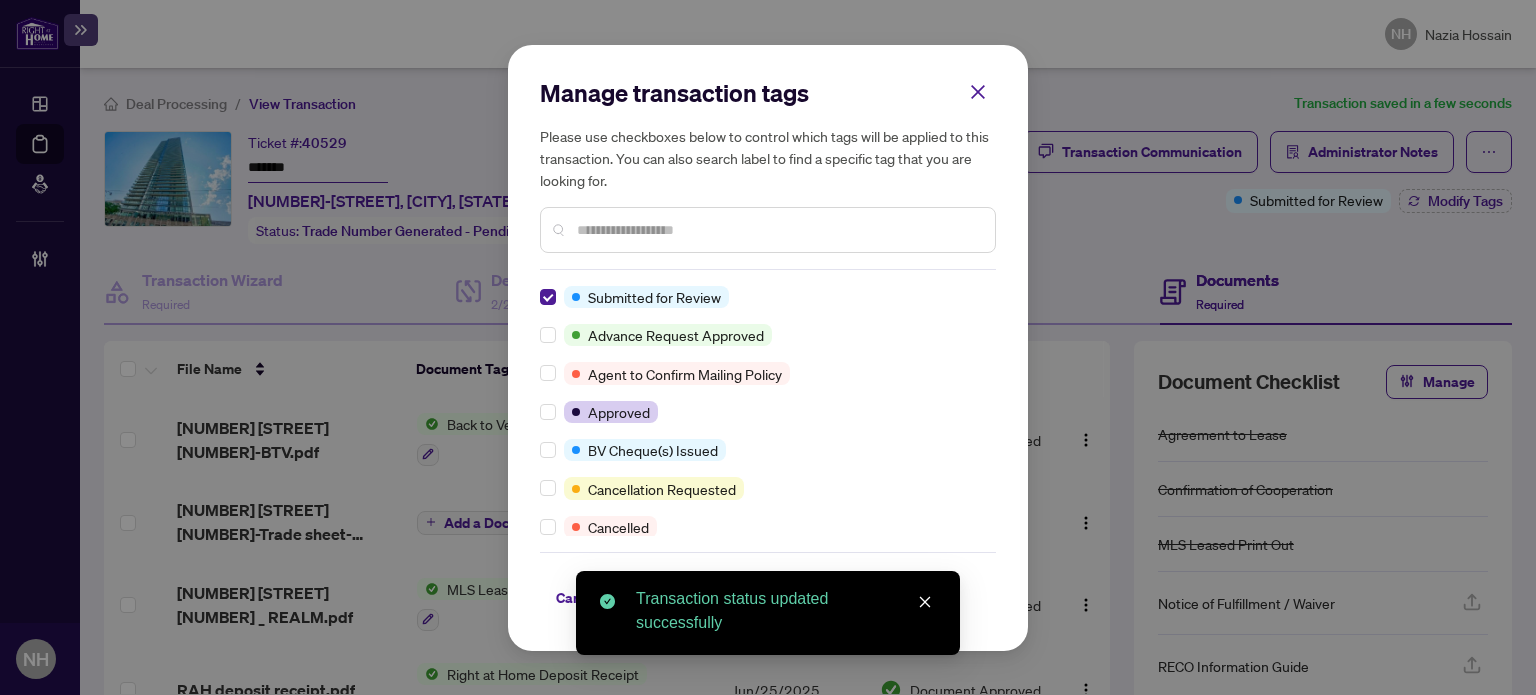 scroll, scrollTop: 0, scrollLeft: 0, axis: both 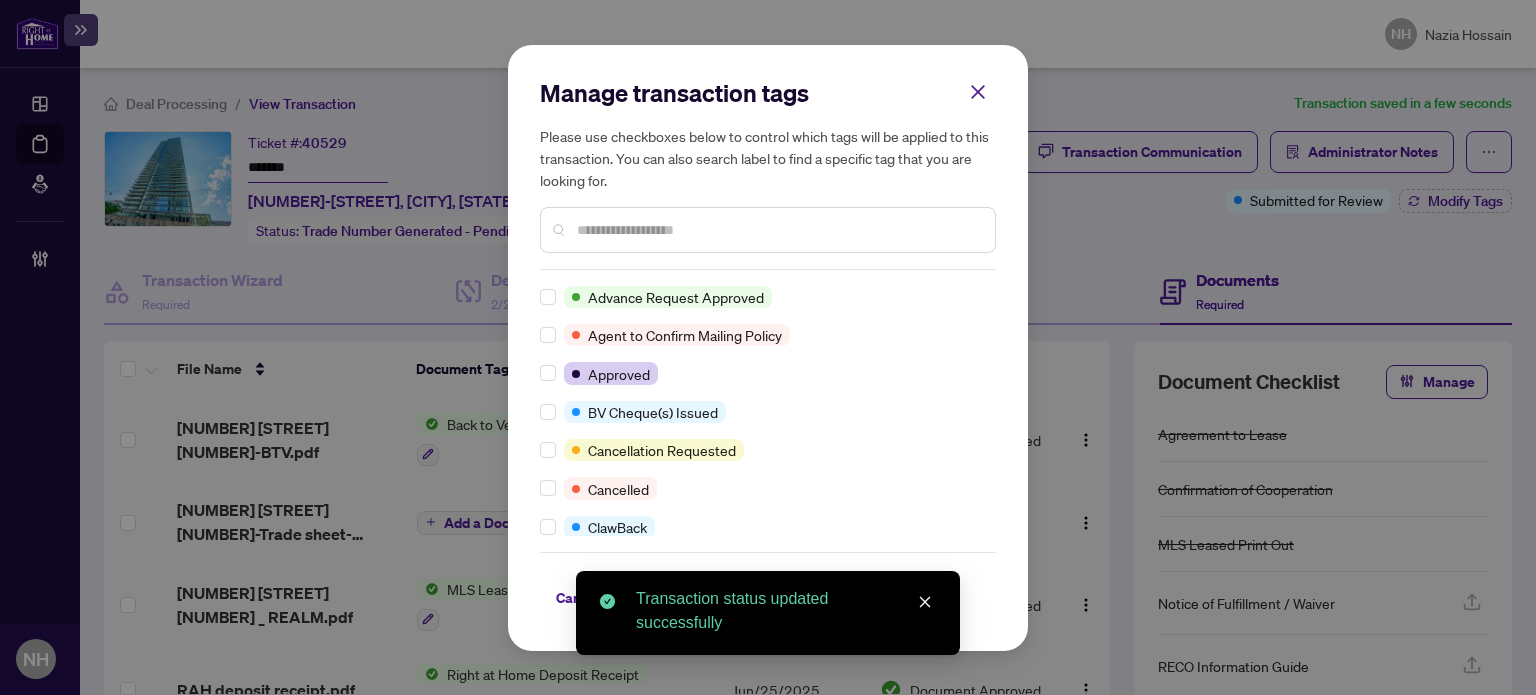 click at bounding box center [778, 230] 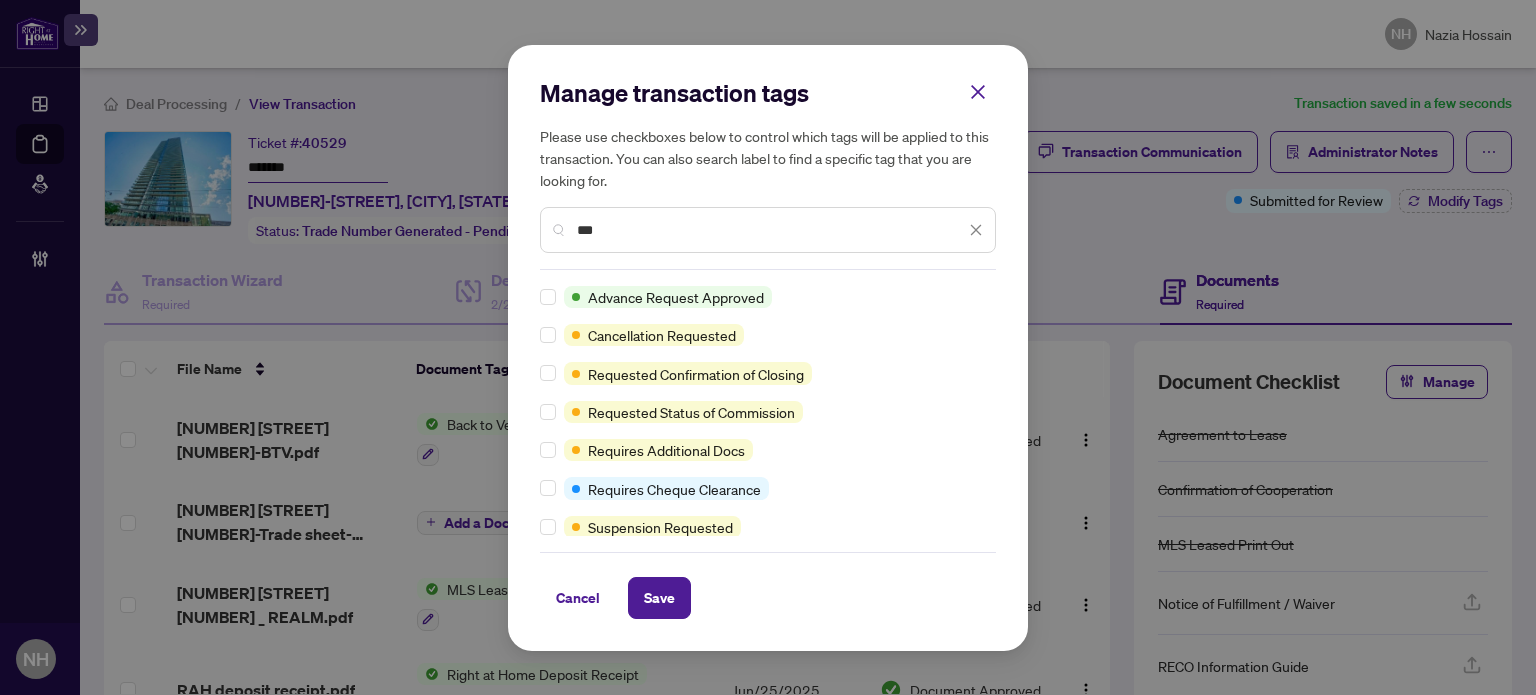 type on "***" 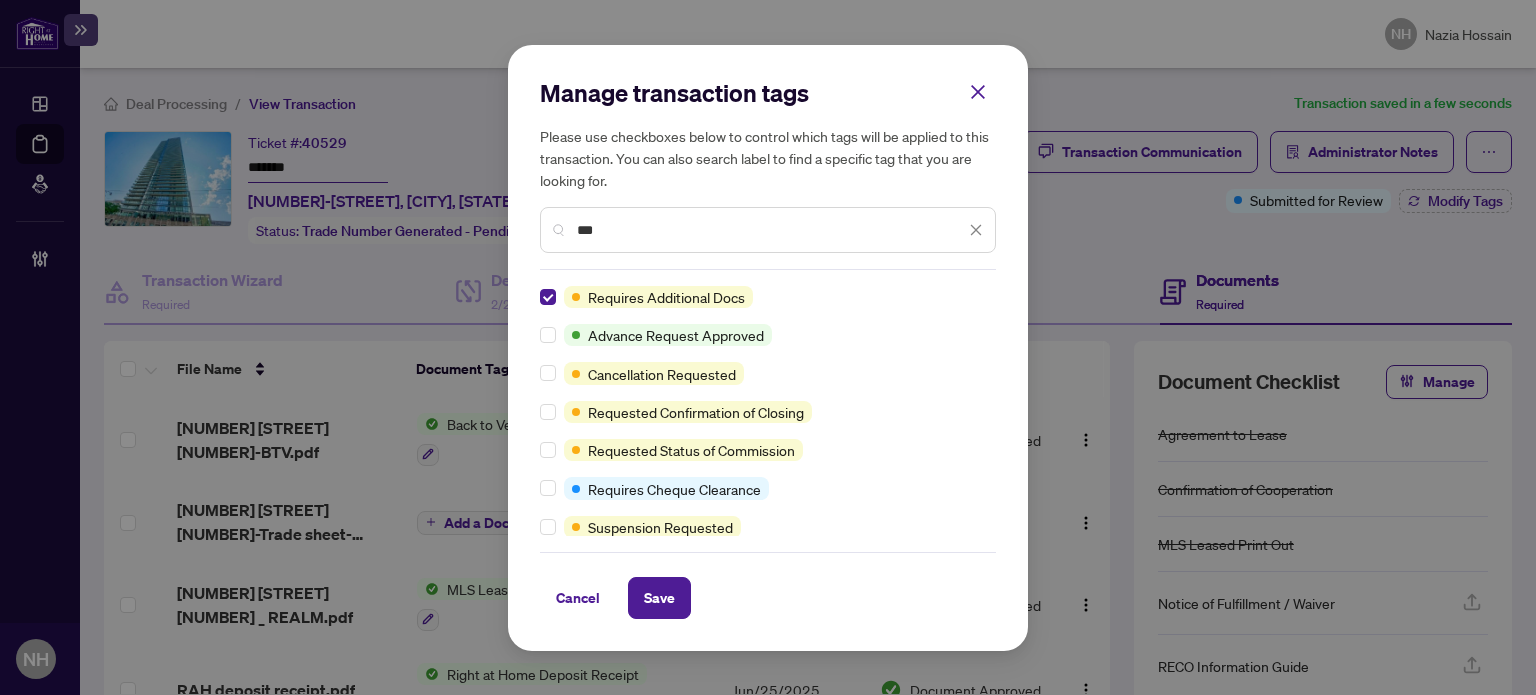 drag, startPoint x: 664, startPoint y: 595, endPoint x: 558, endPoint y: 236, distance: 374.32205 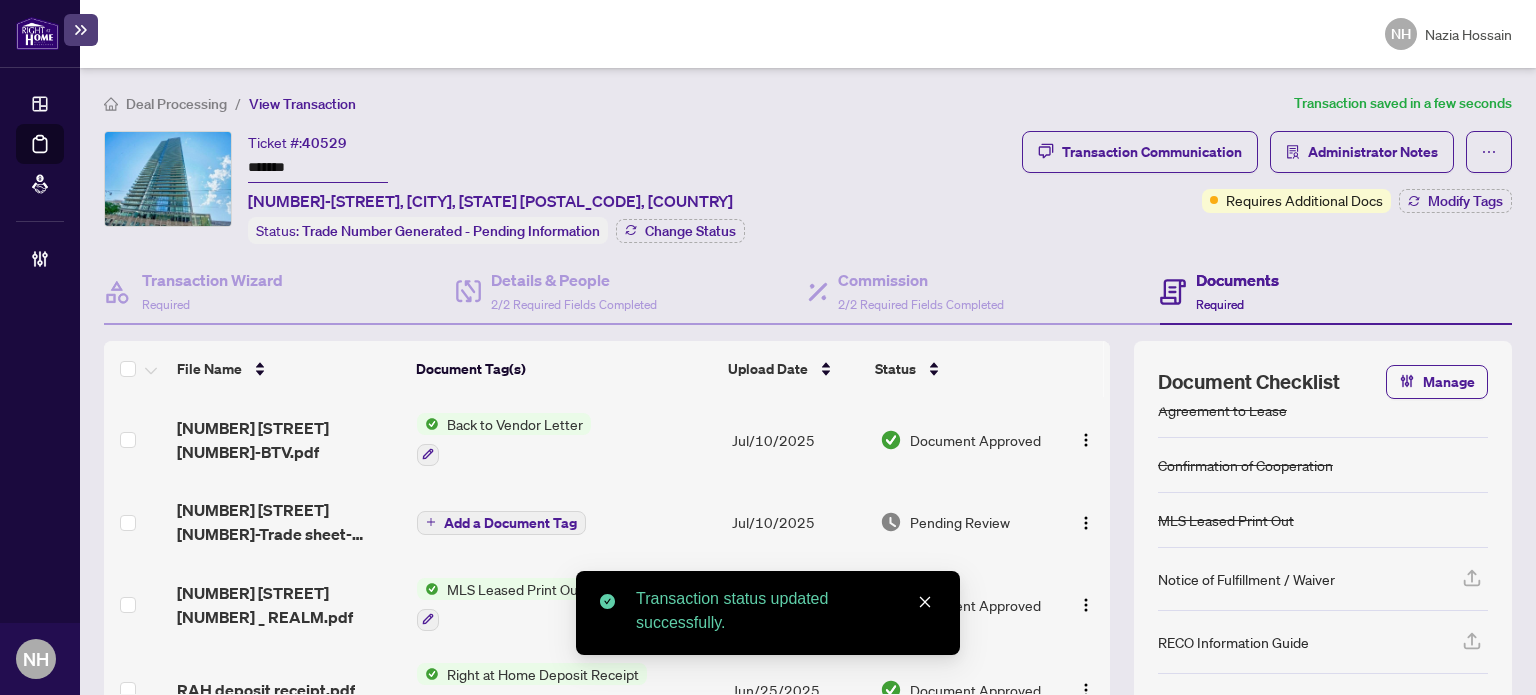 scroll, scrollTop: 45, scrollLeft: 0, axis: vertical 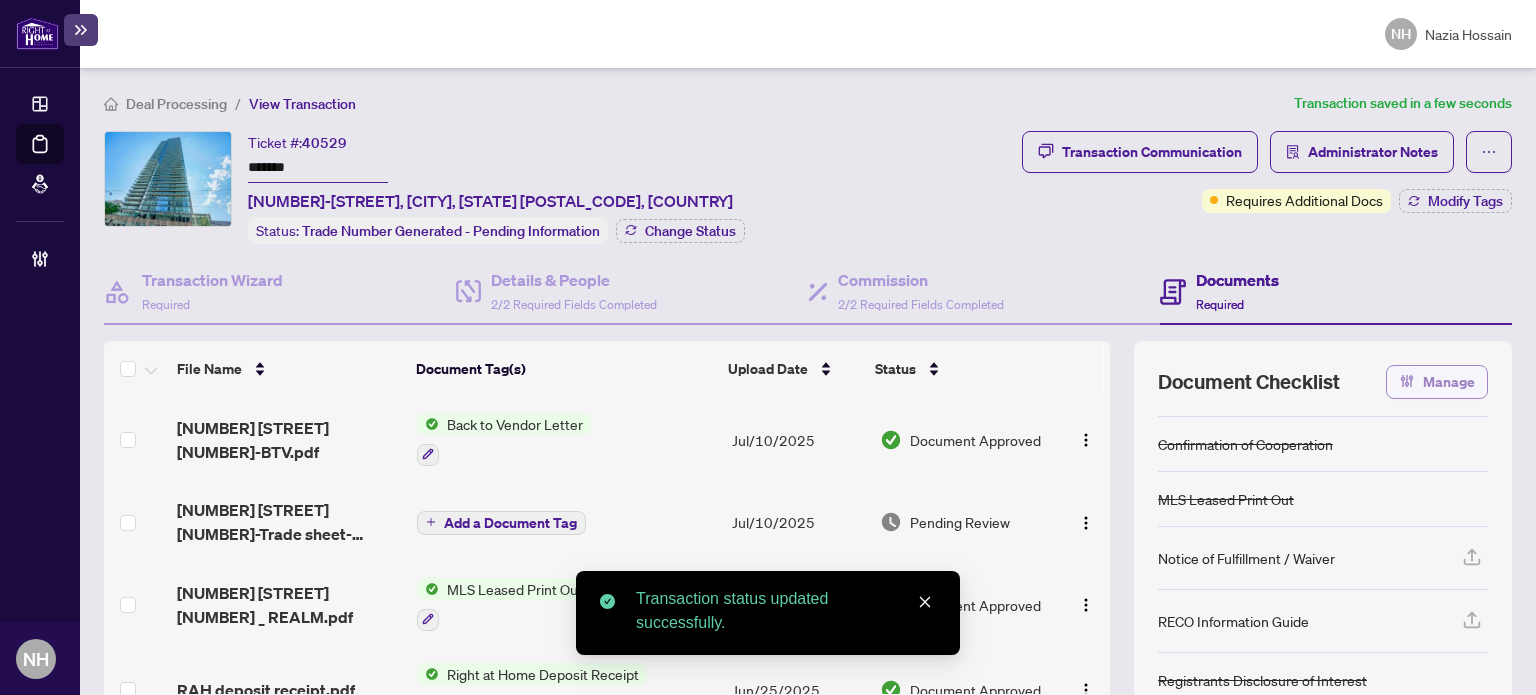 click on "Manage" at bounding box center (1449, 382) 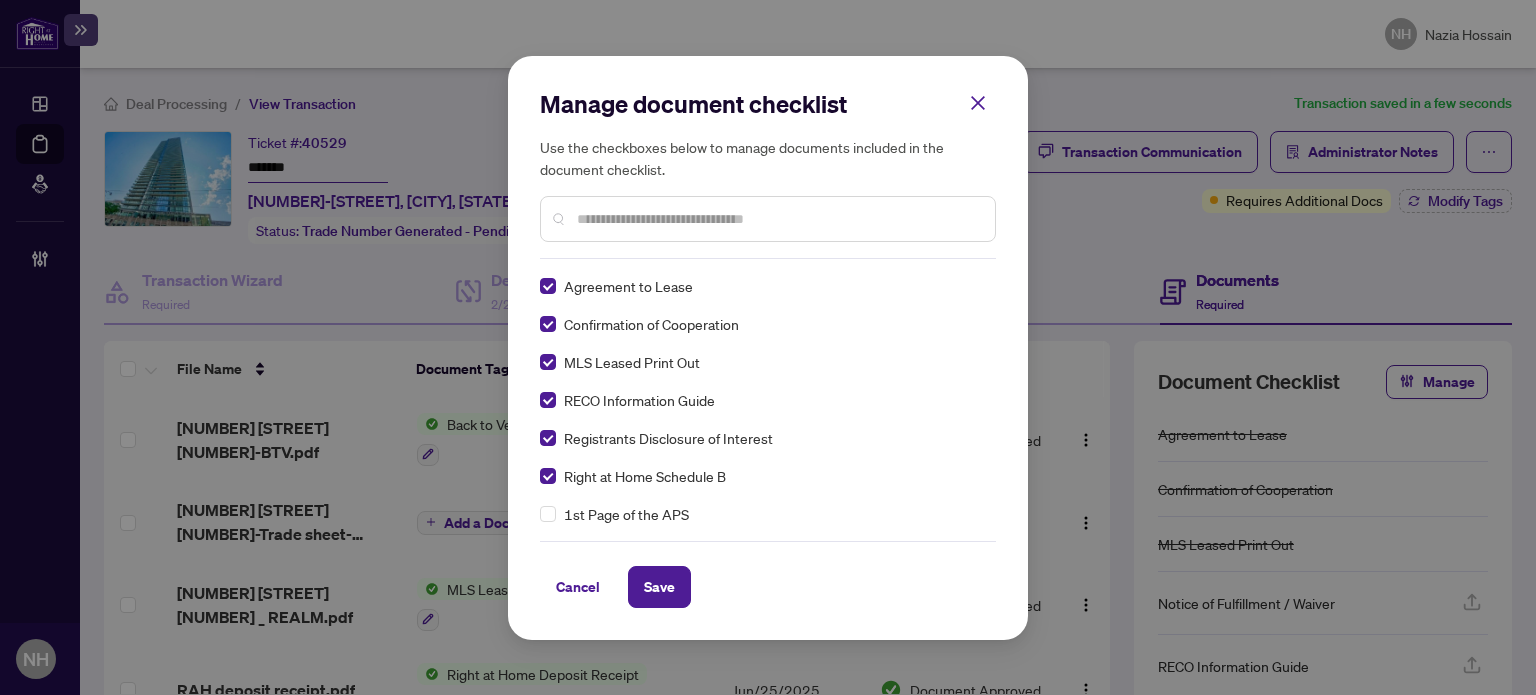 scroll, scrollTop: 0, scrollLeft: 0, axis: both 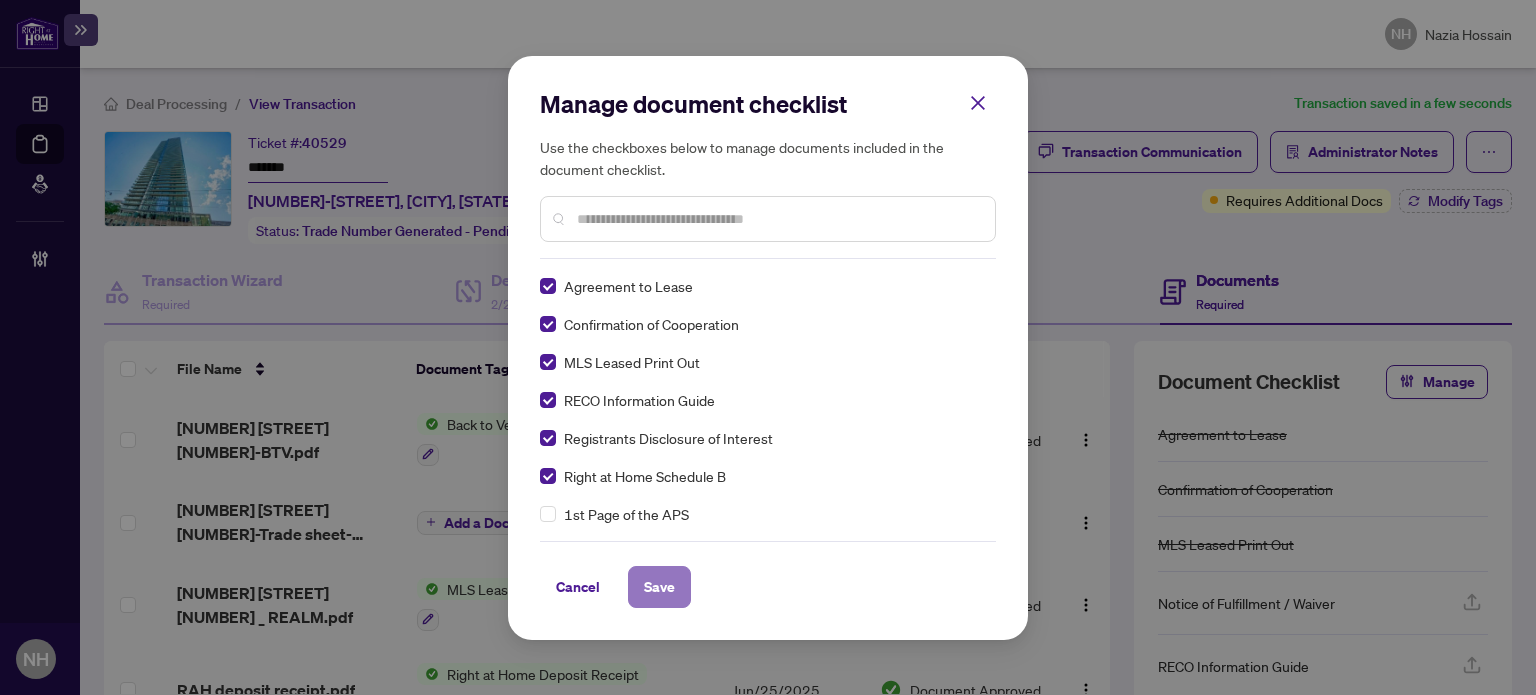 click on "Save" at bounding box center (659, 587) 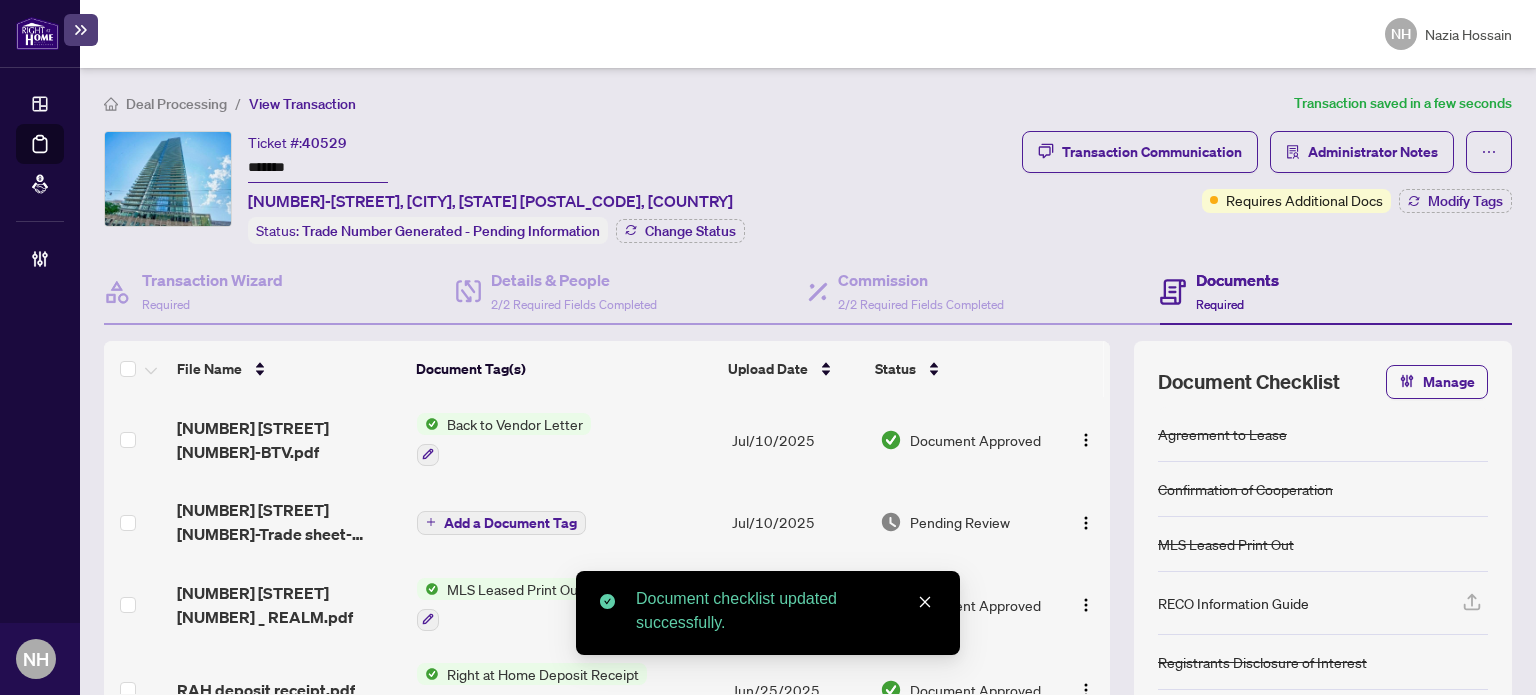 drag, startPoint x: 308, startPoint y: 159, endPoint x: 142, endPoint y: 141, distance: 166.97305 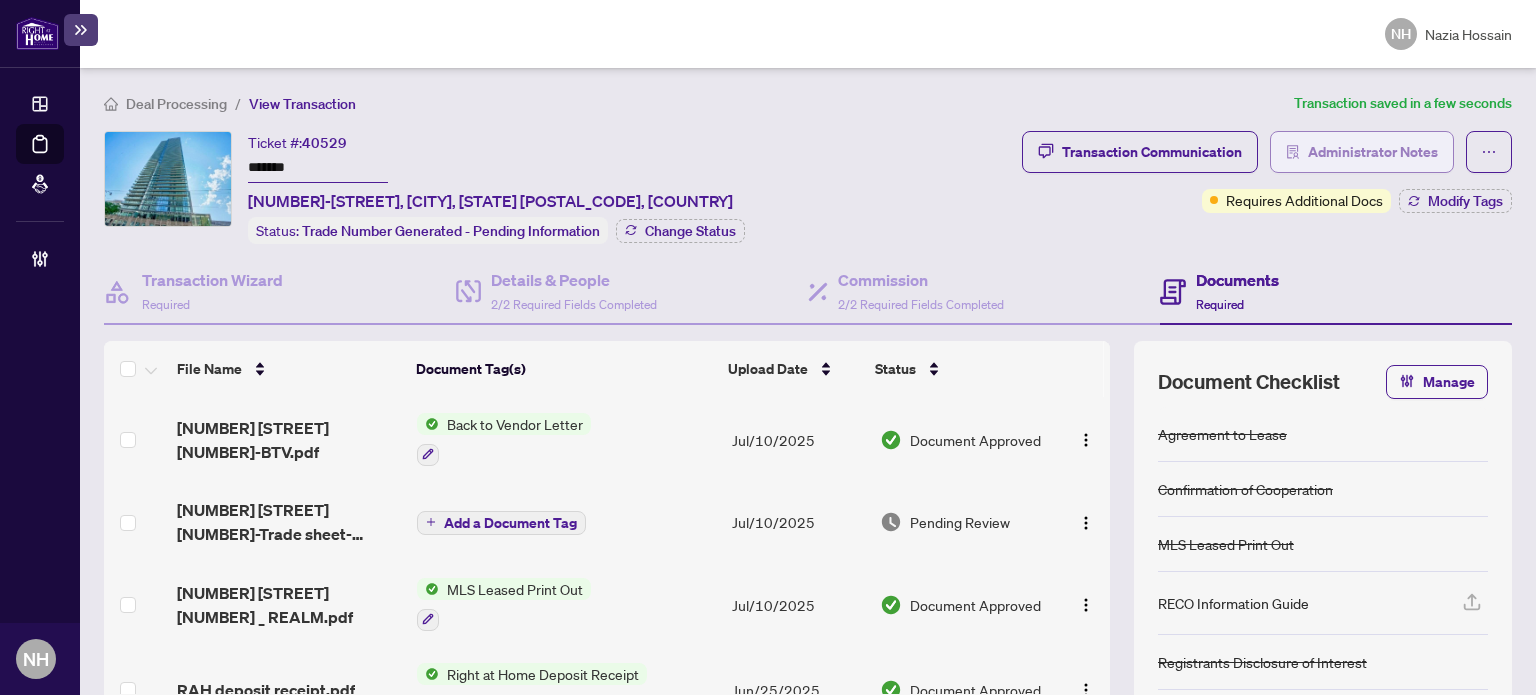 click on "Administrator Notes" at bounding box center (1373, 152) 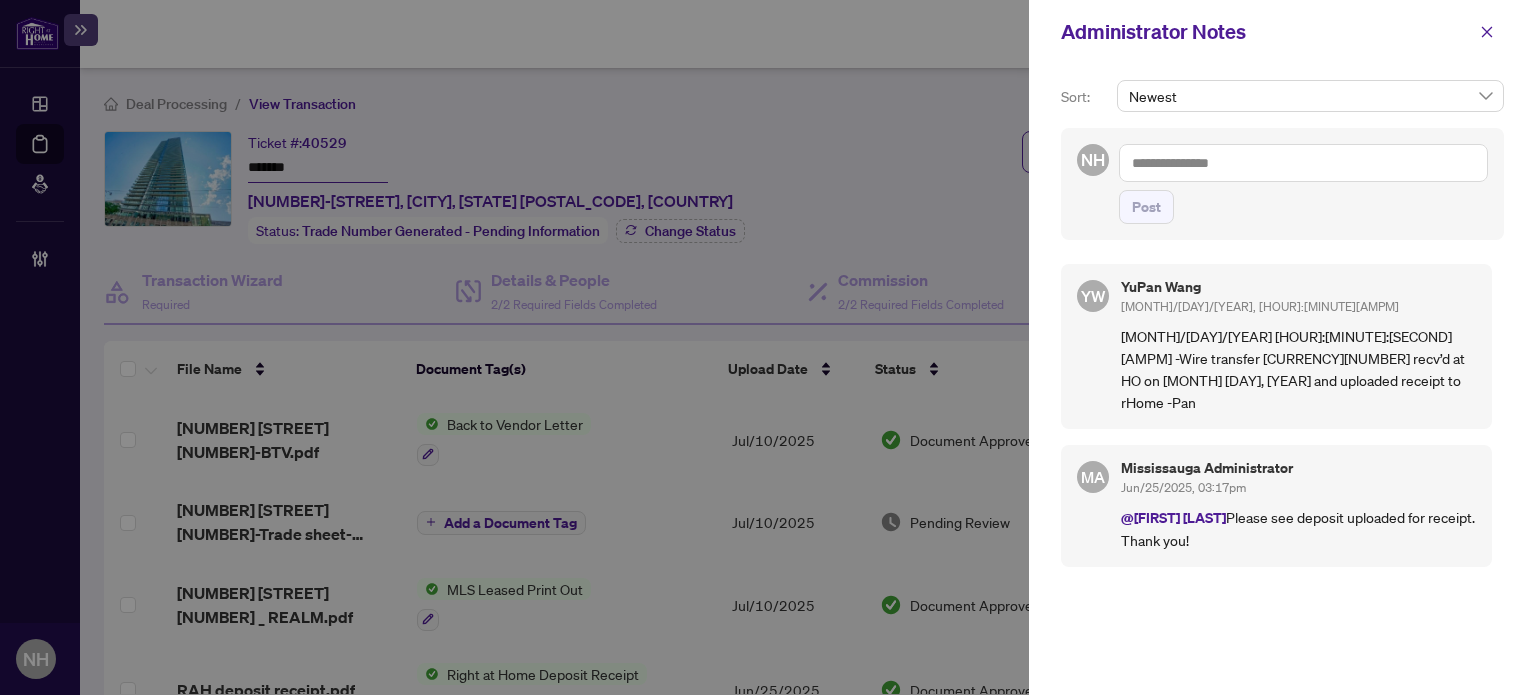 click at bounding box center [1303, 163] 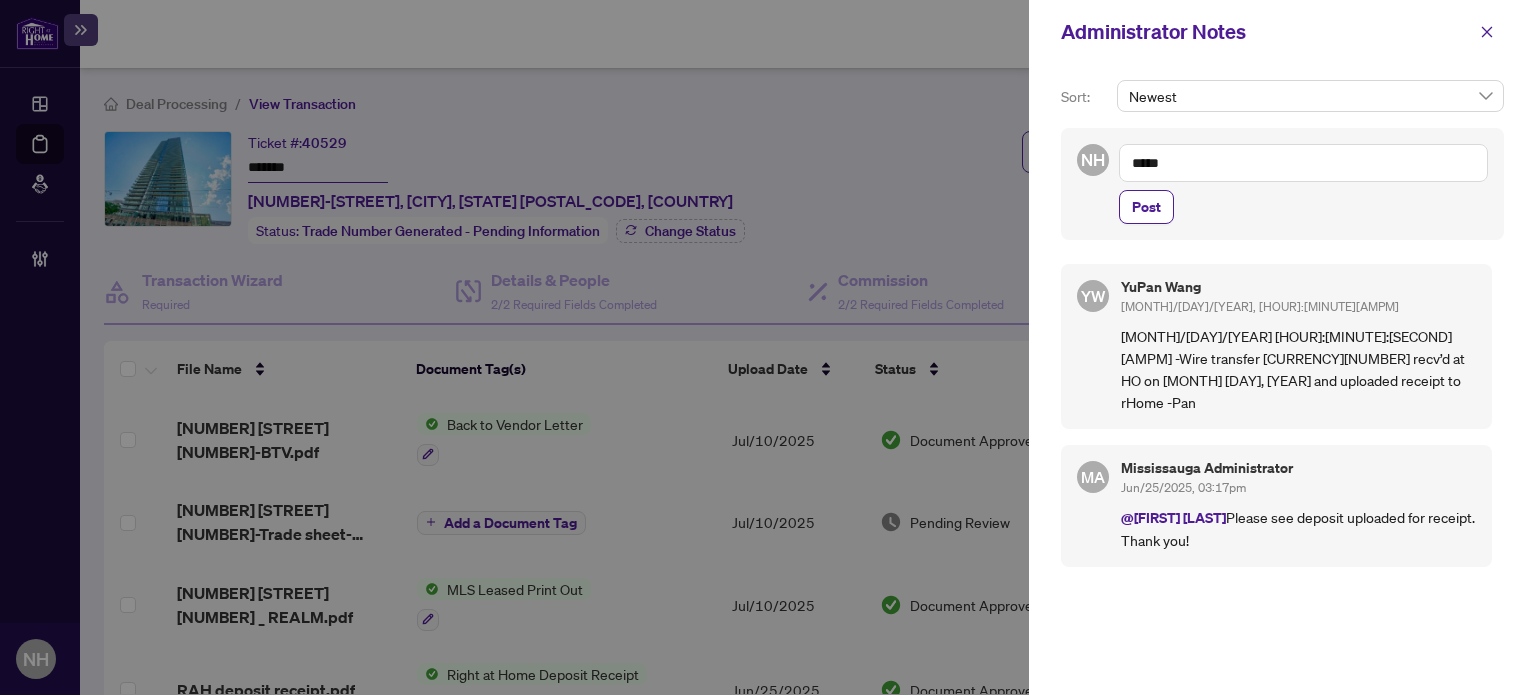 click on "*****" at bounding box center (1303, 163) 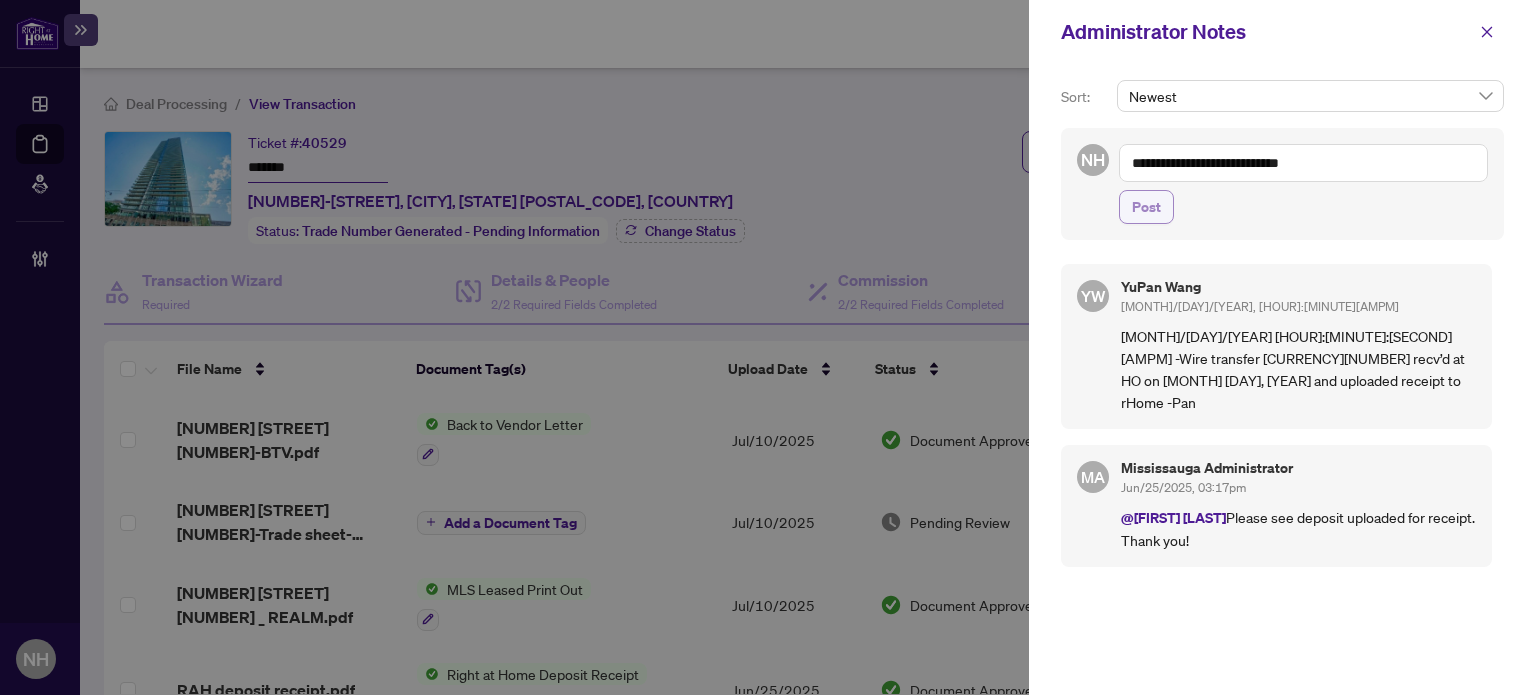 type on "**********" 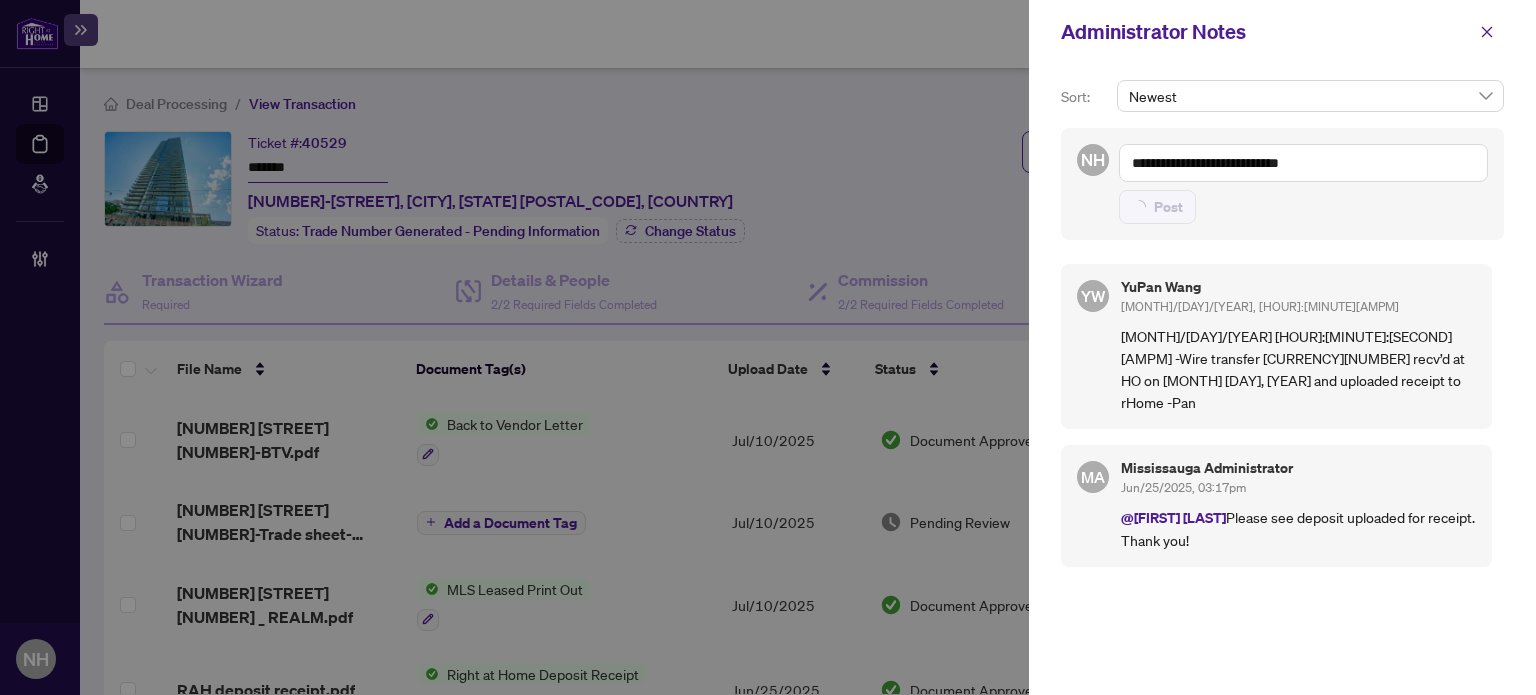 type 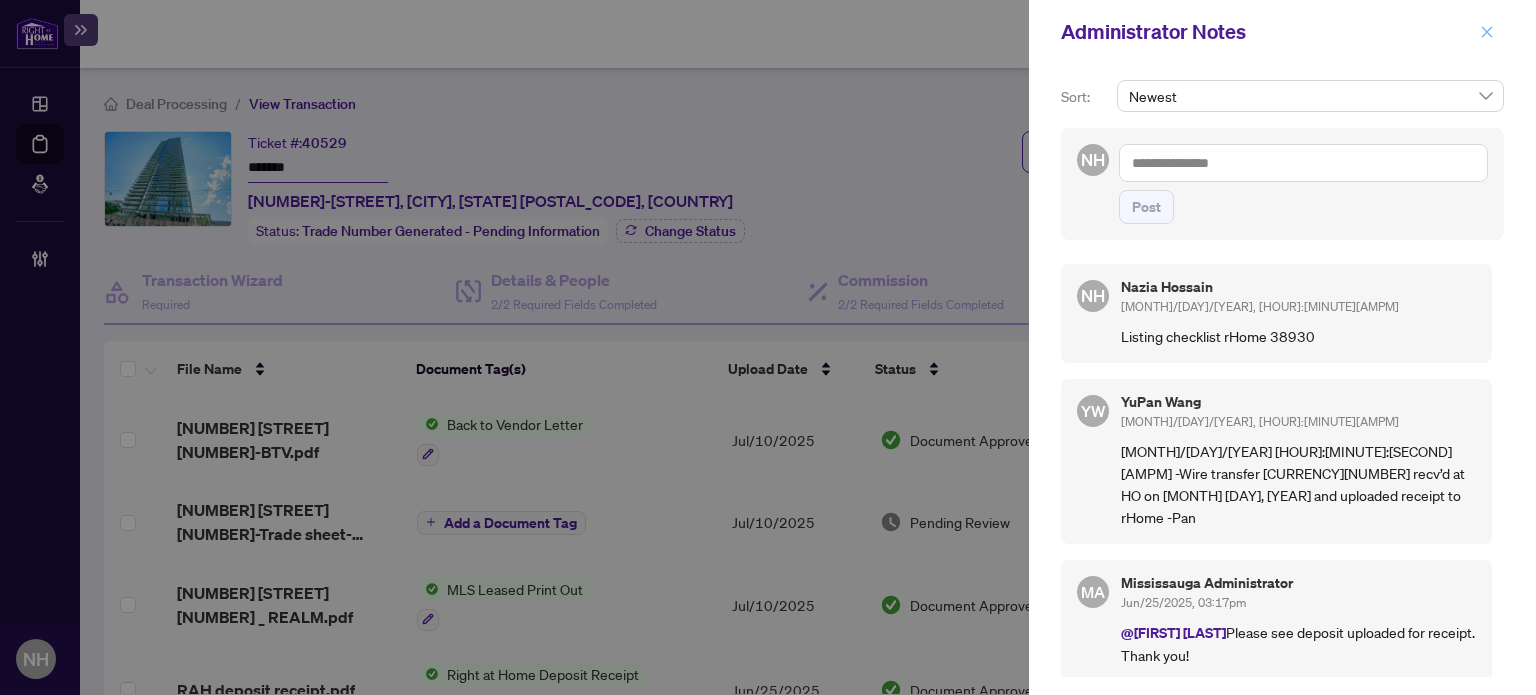 click at bounding box center [1487, 32] 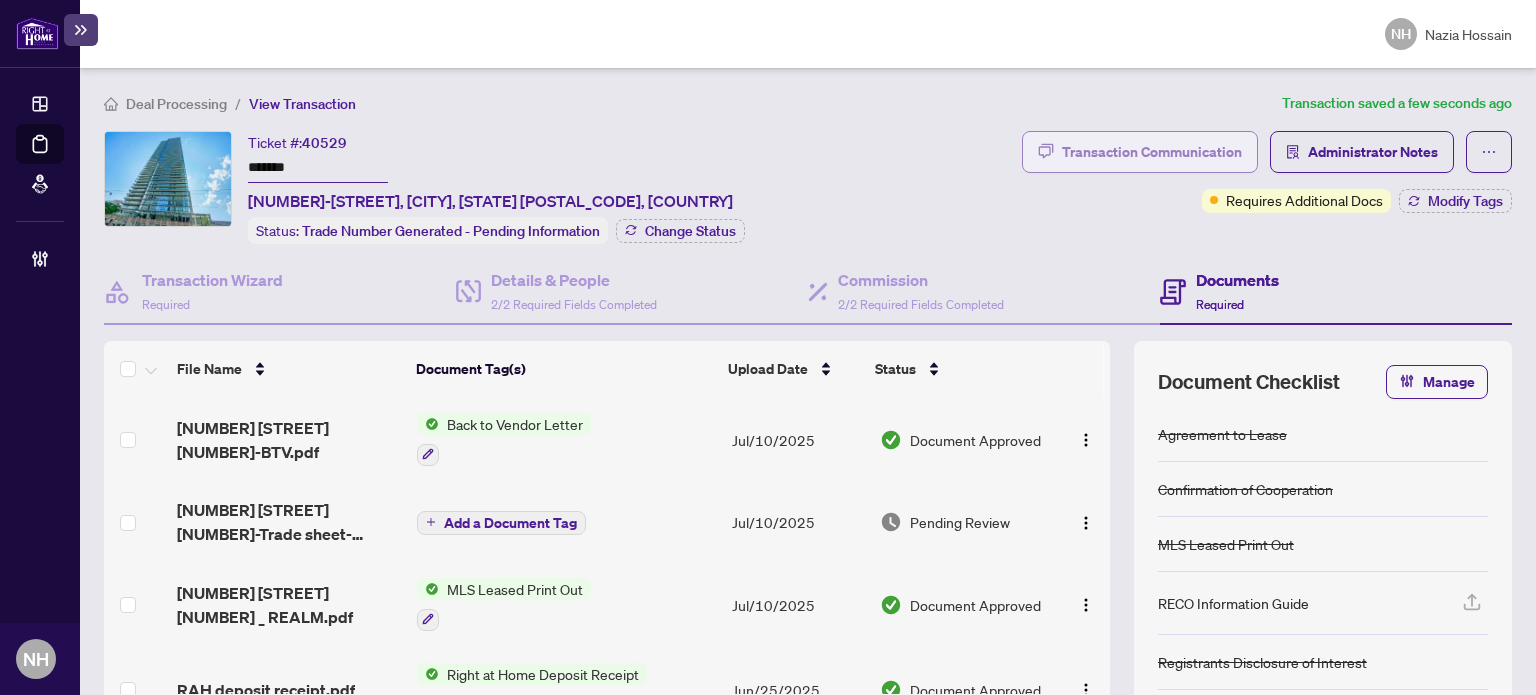 click on "Transaction Communication" at bounding box center (1152, 152) 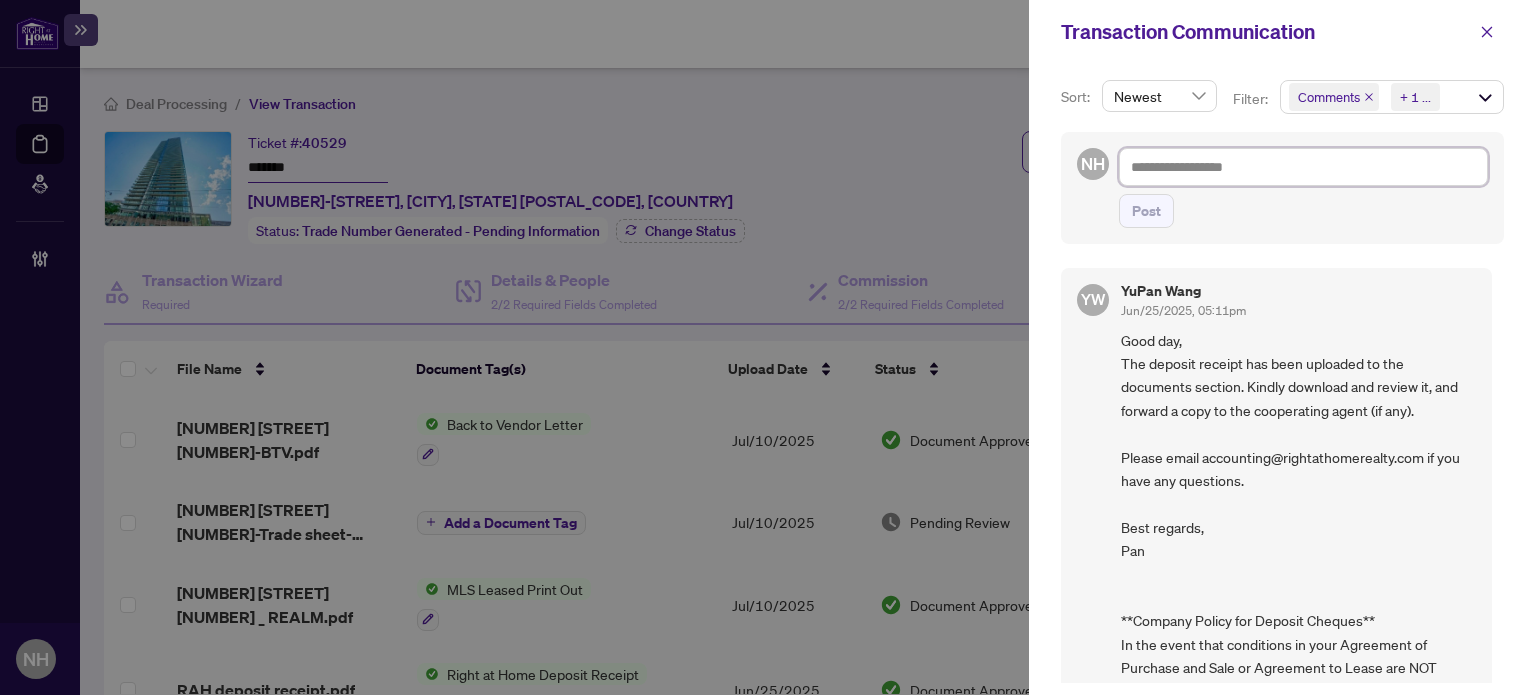 click at bounding box center (1303, 167) 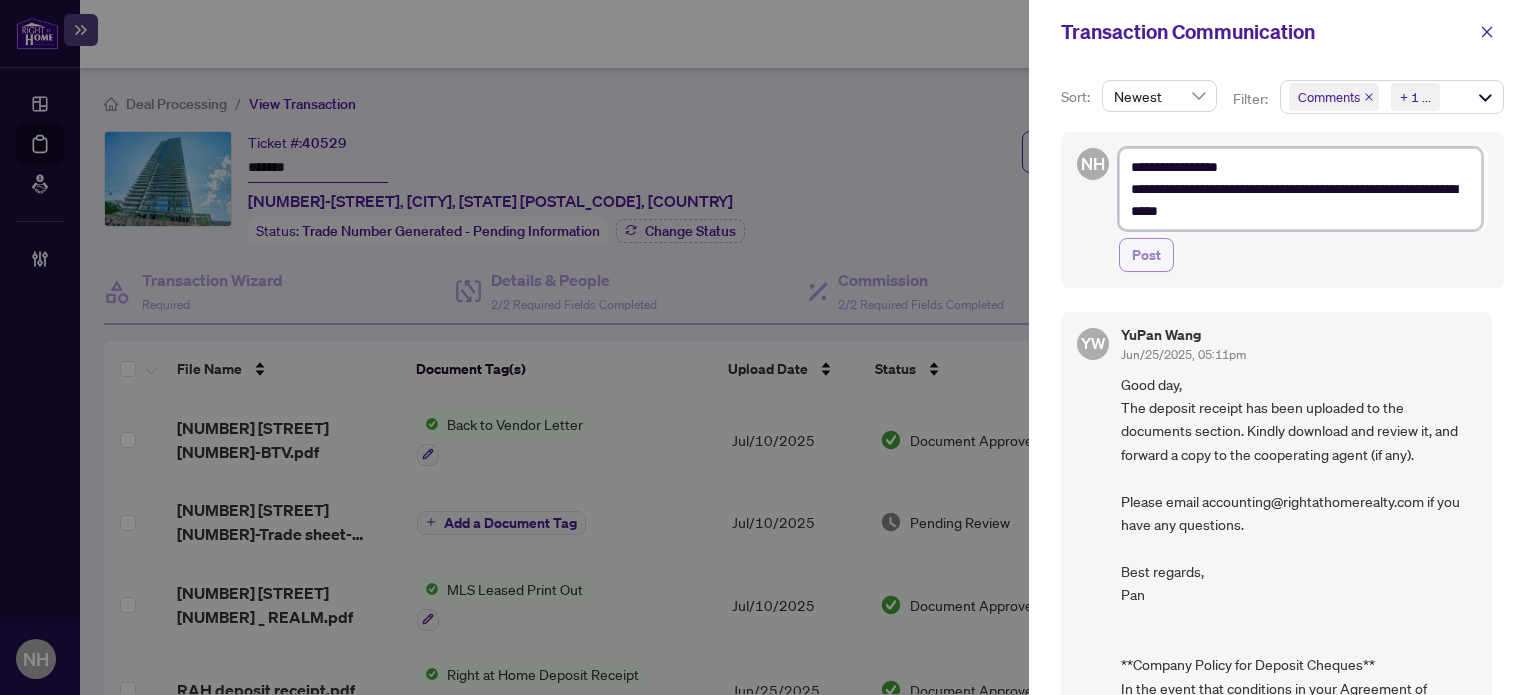 type on "**********" 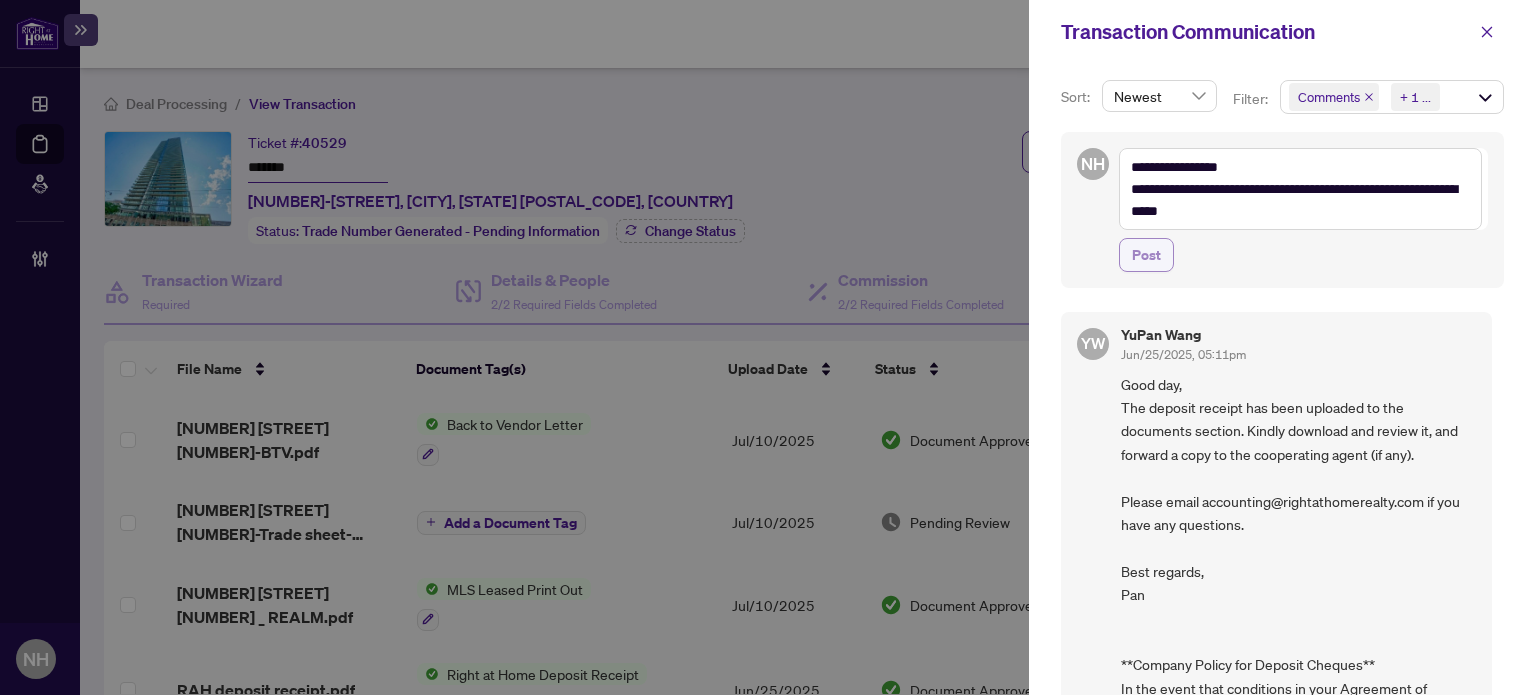 click on "Post" at bounding box center [1146, 255] 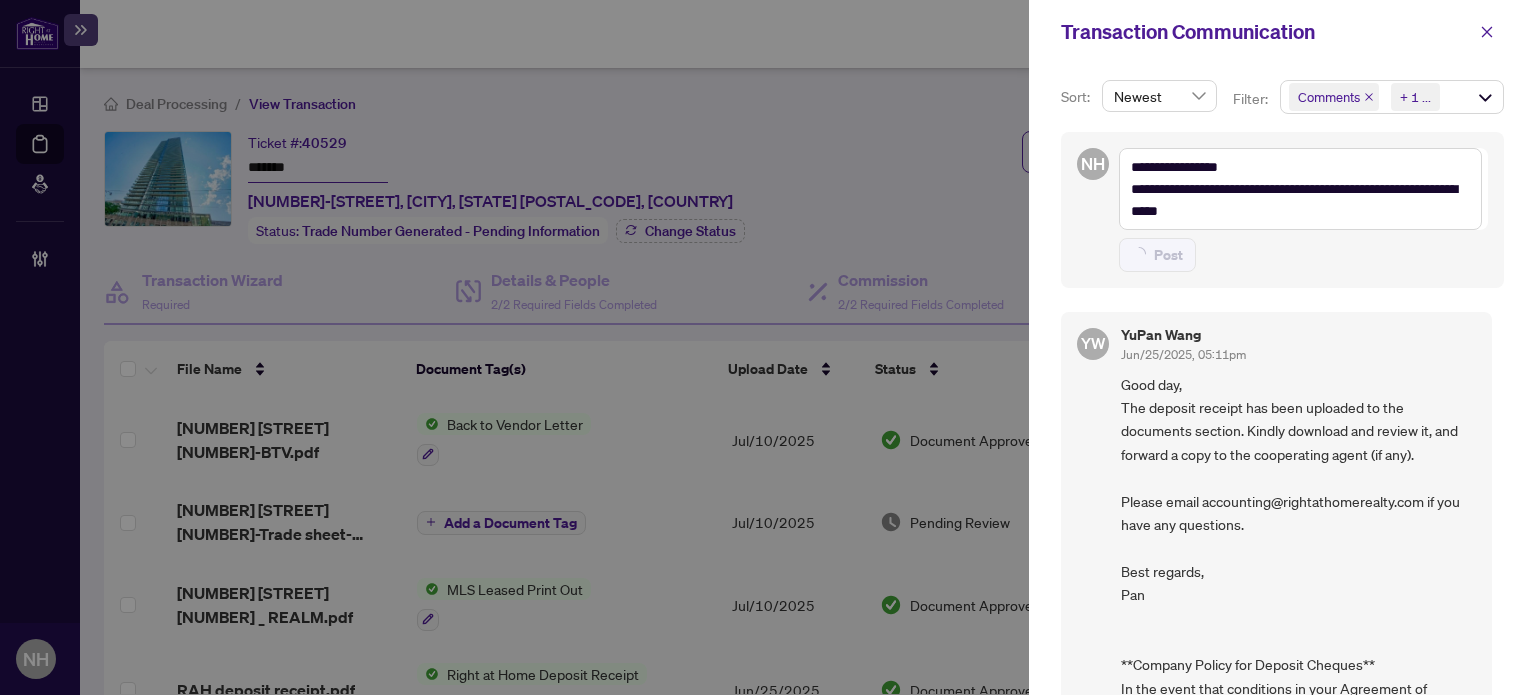 type on "**********" 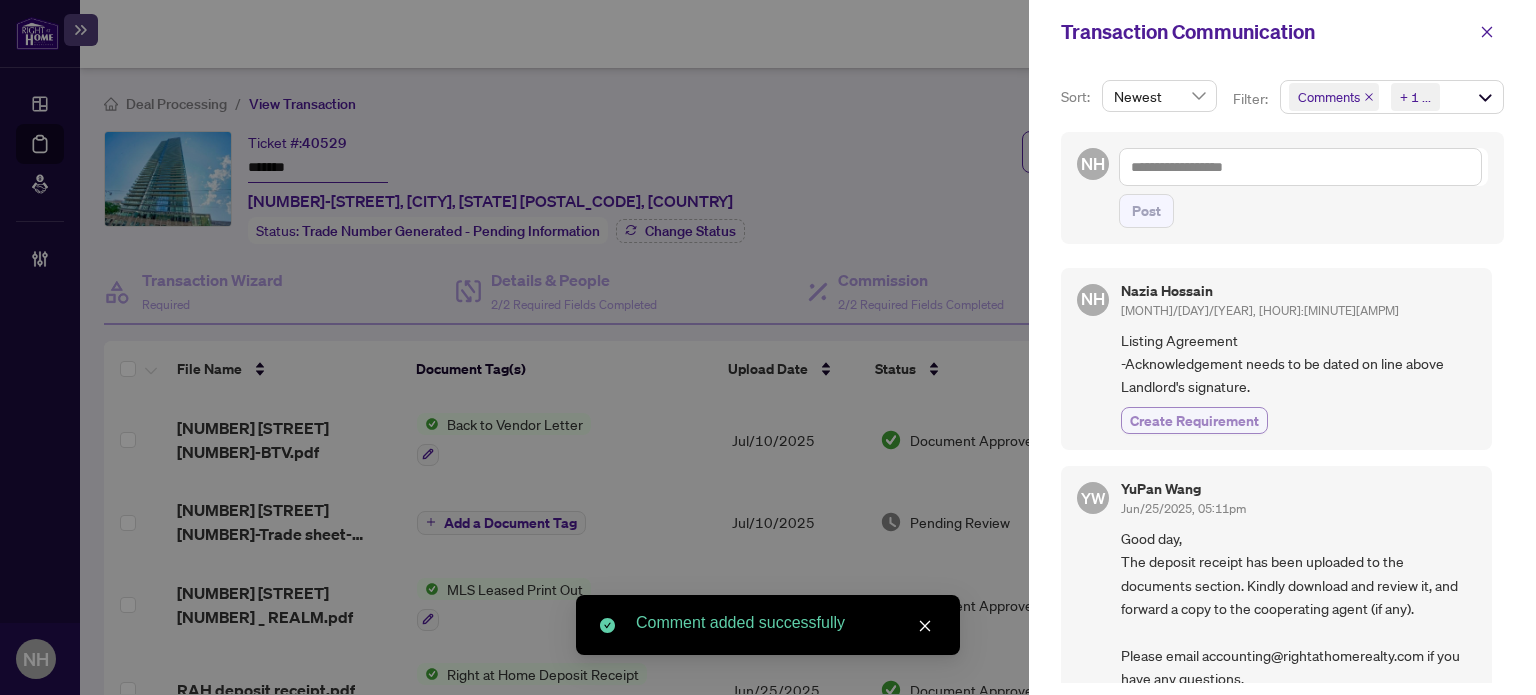 click on "Create Requirement" at bounding box center [1194, 420] 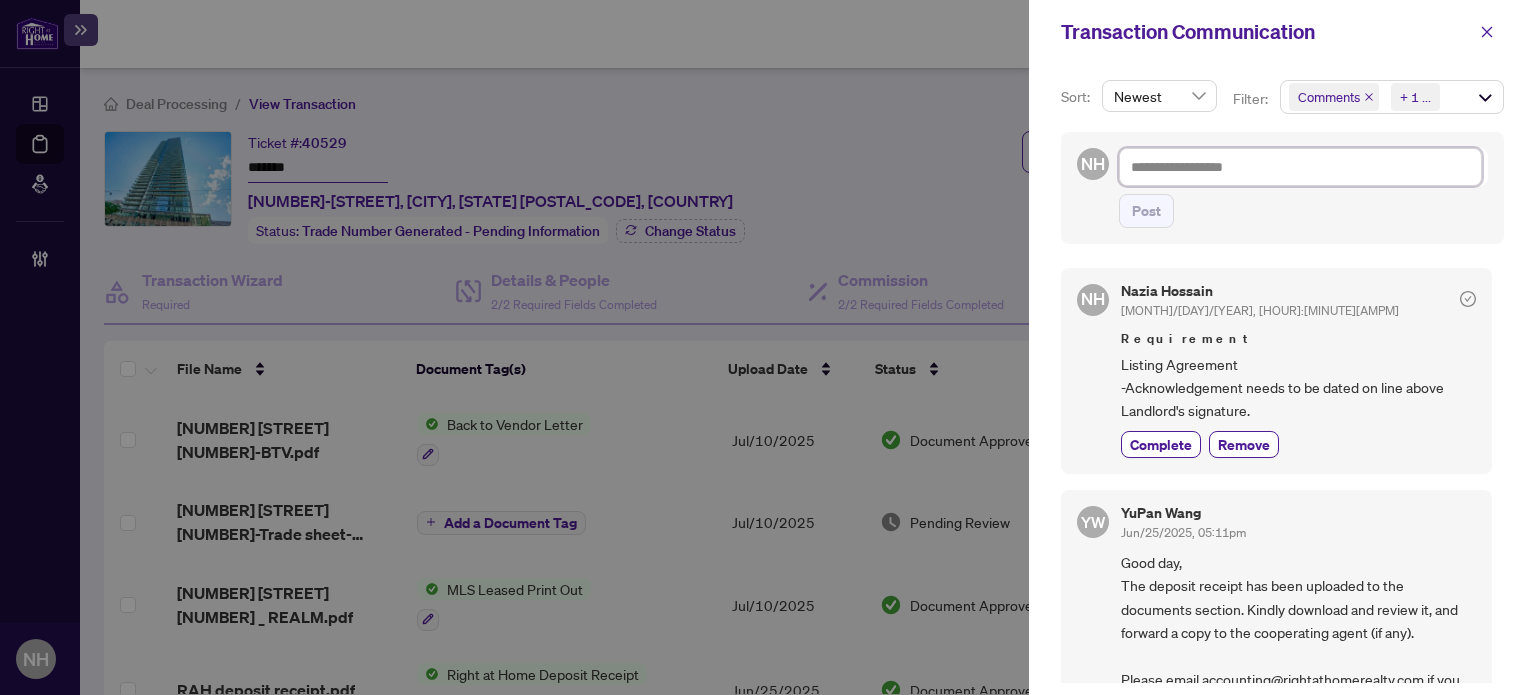 click at bounding box center (1300, 167) 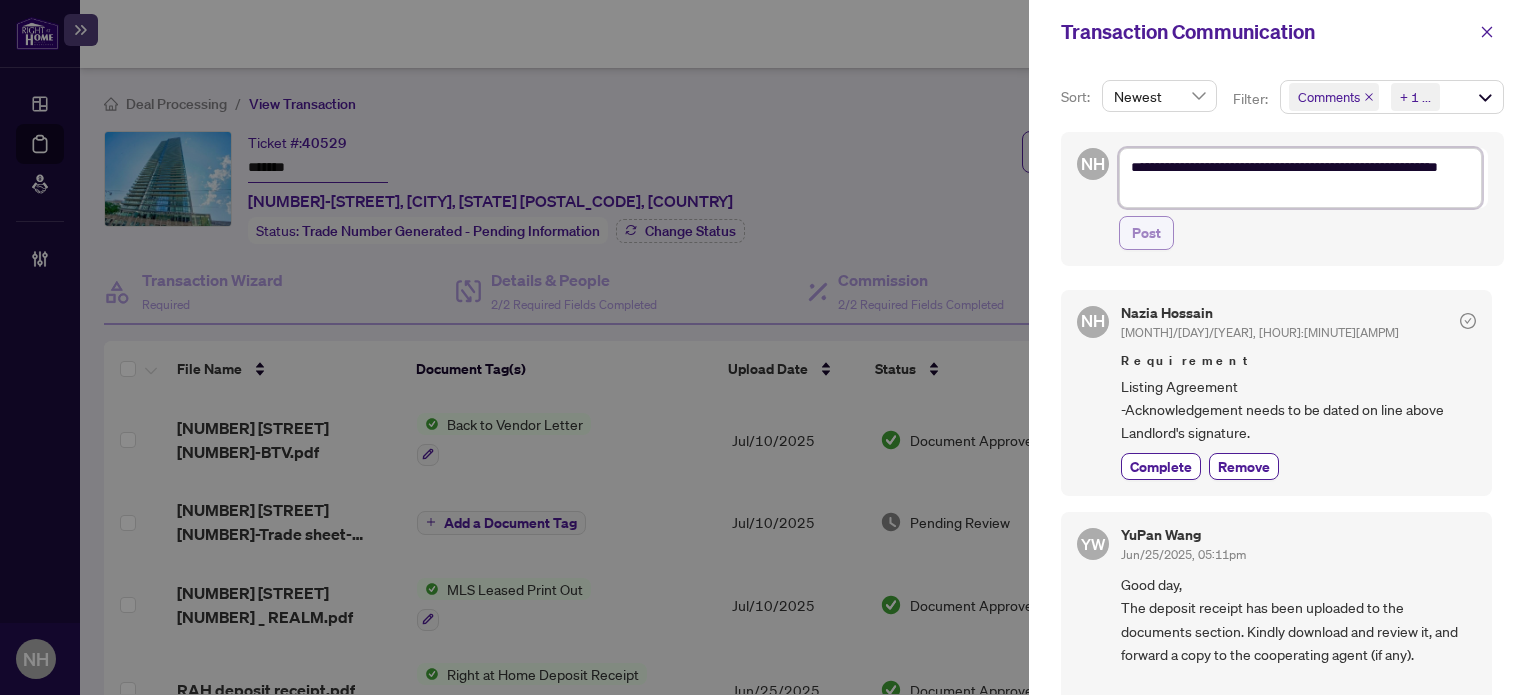 type on "**********" 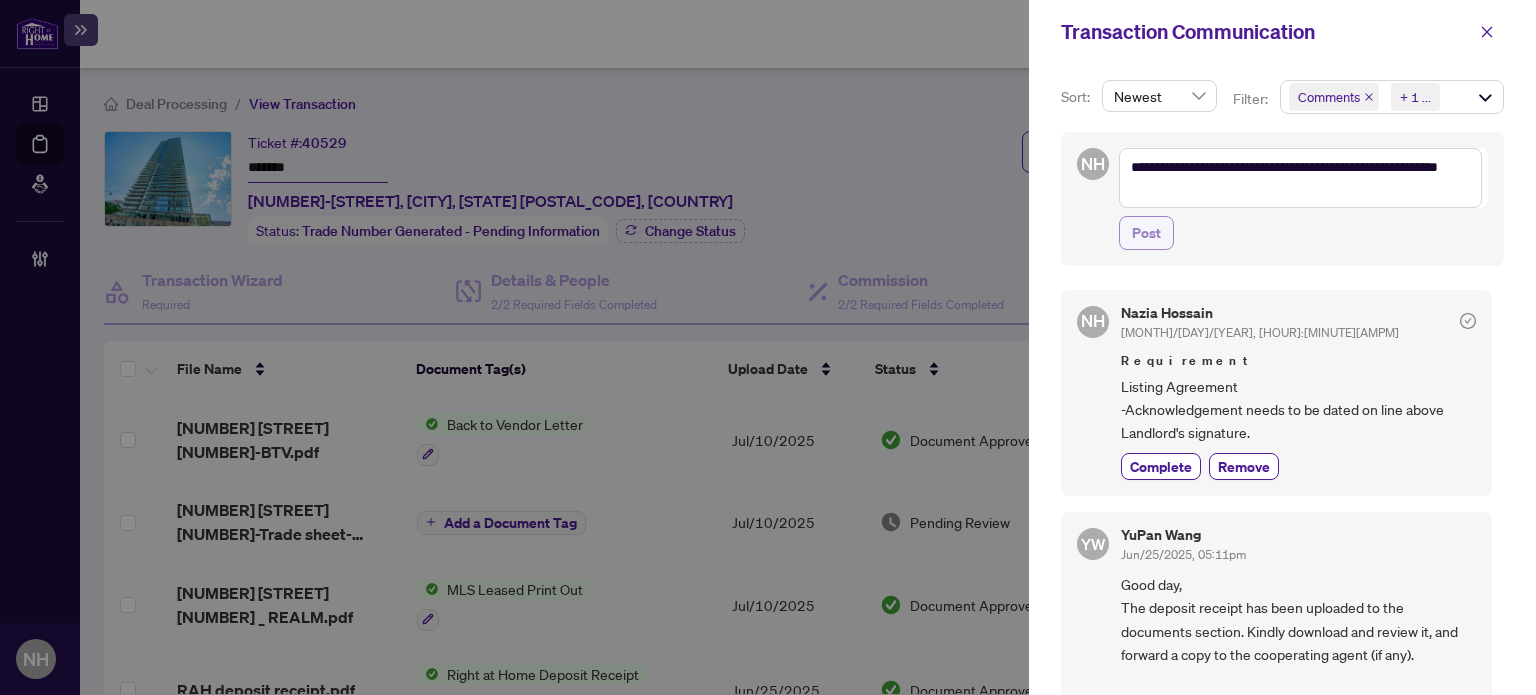 click on "Post" at bounding box center [1146, 233] 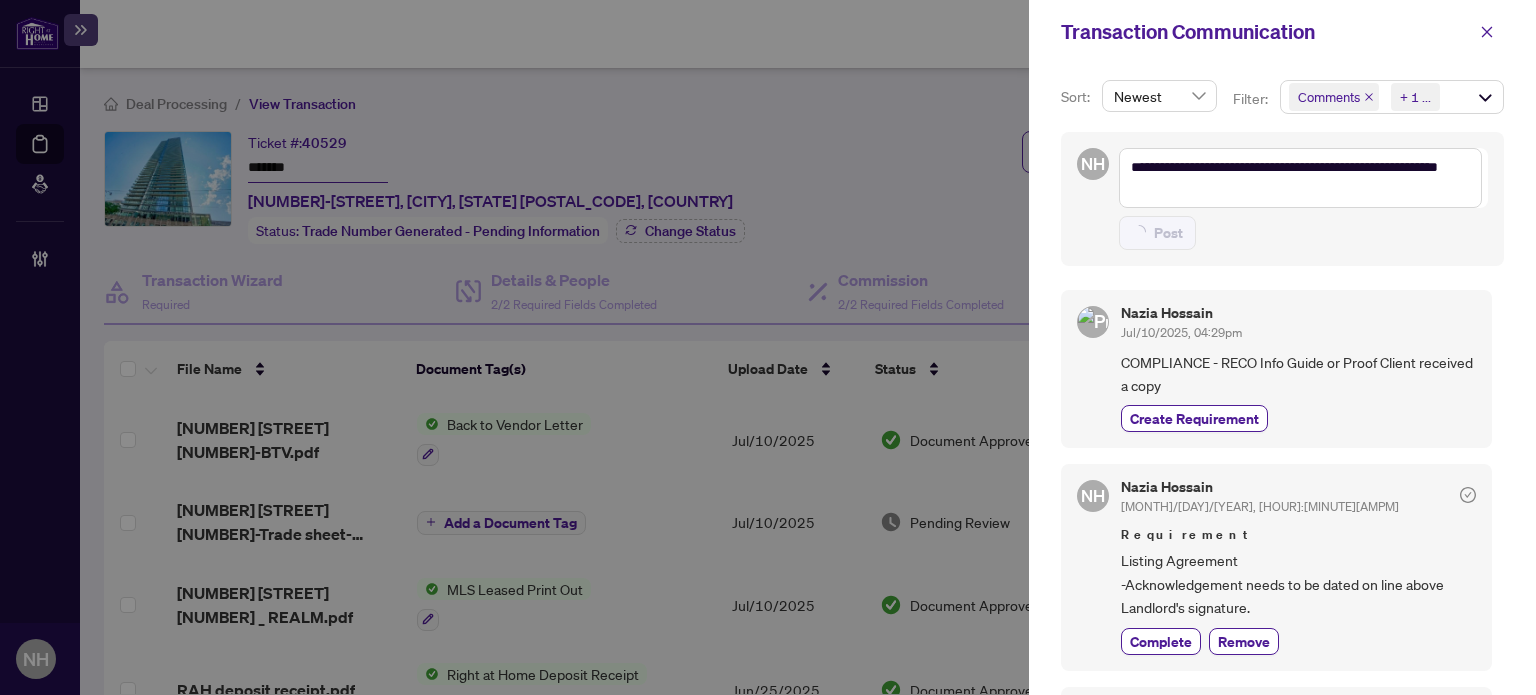 type on "**********" 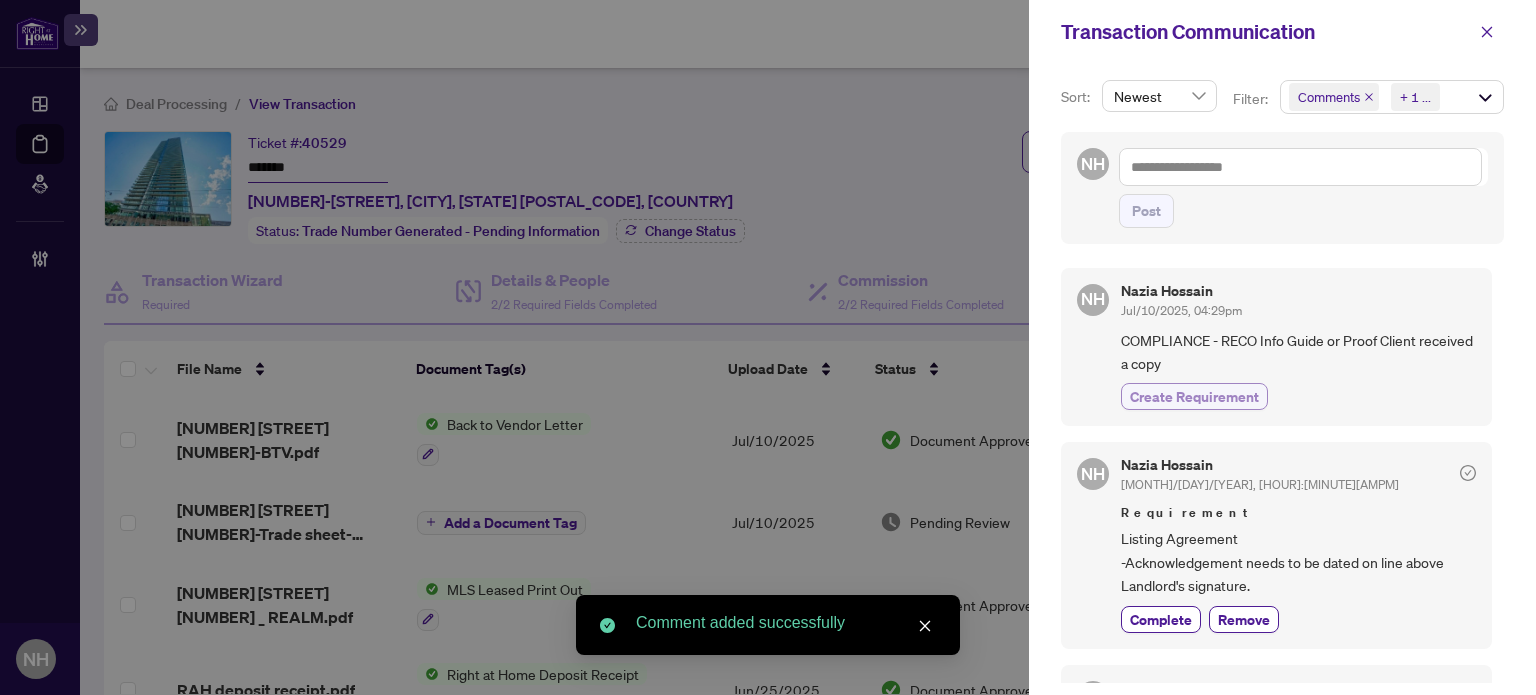 click on "Create Requirement" at bounding box center (1194, 396) 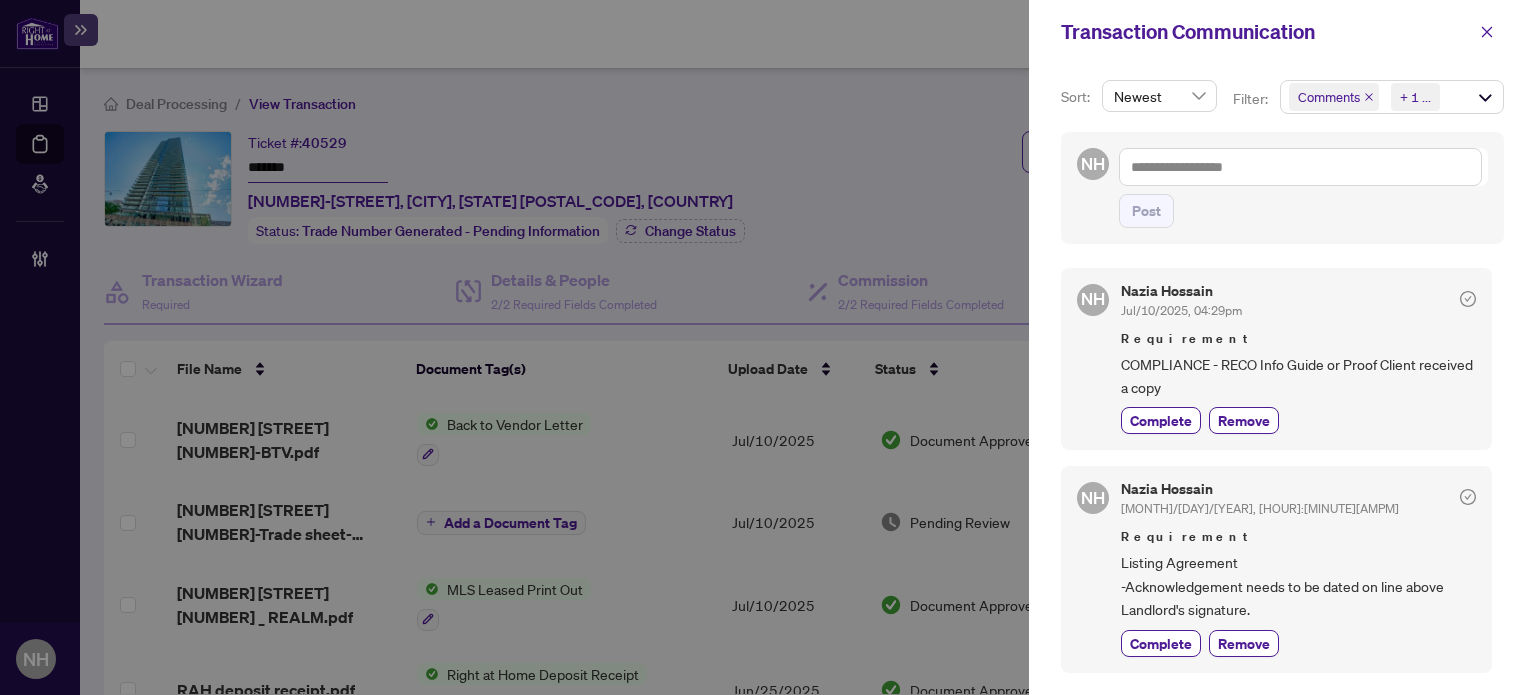 click on "NH Post" at bounding box center [1282, 188] 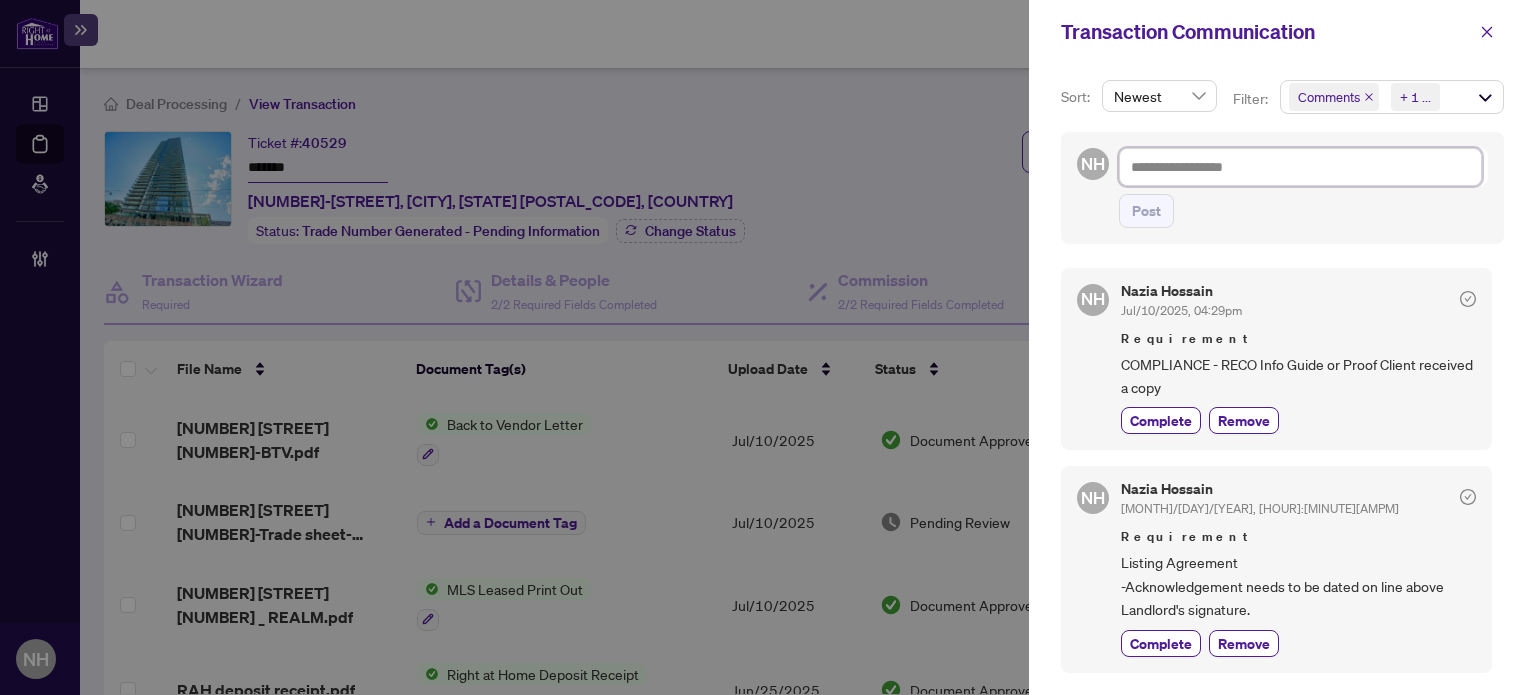 click at bounding box center (1300, 167) 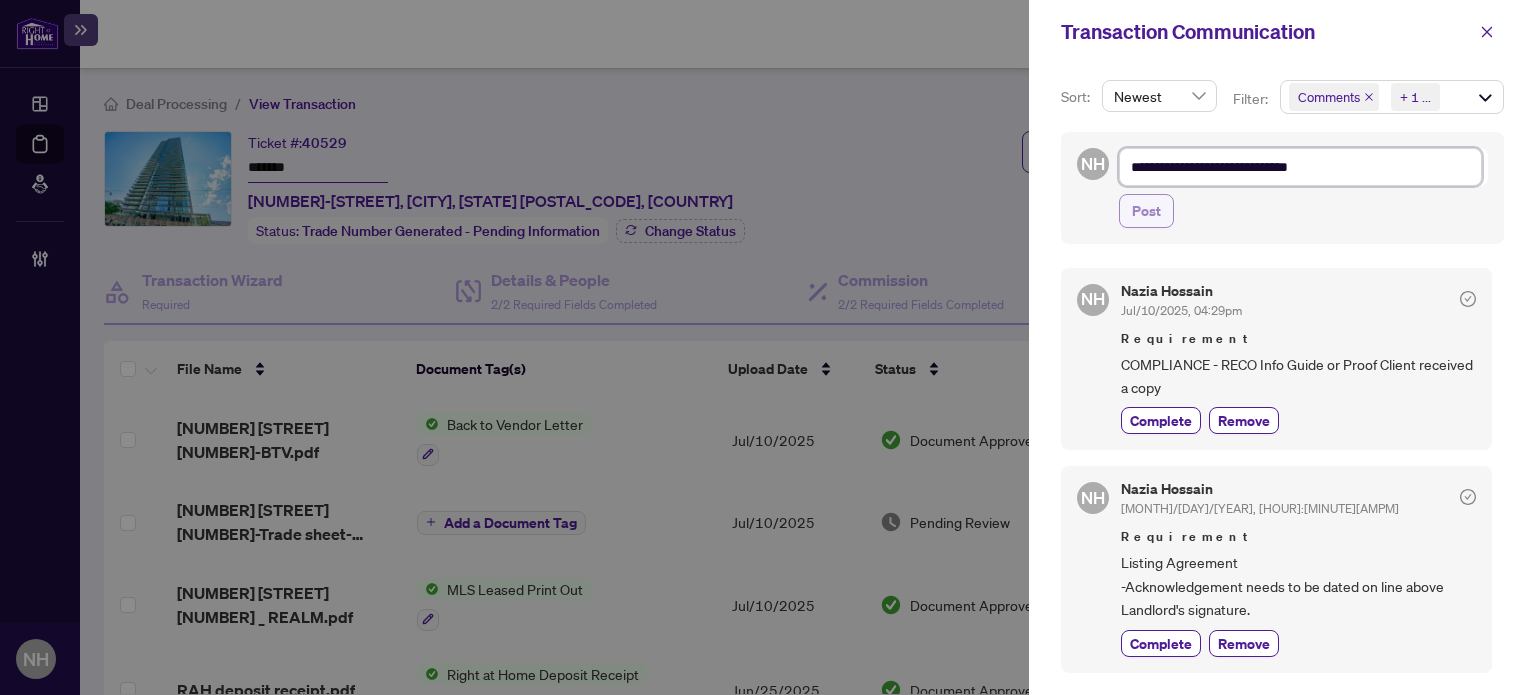 type on "**********" 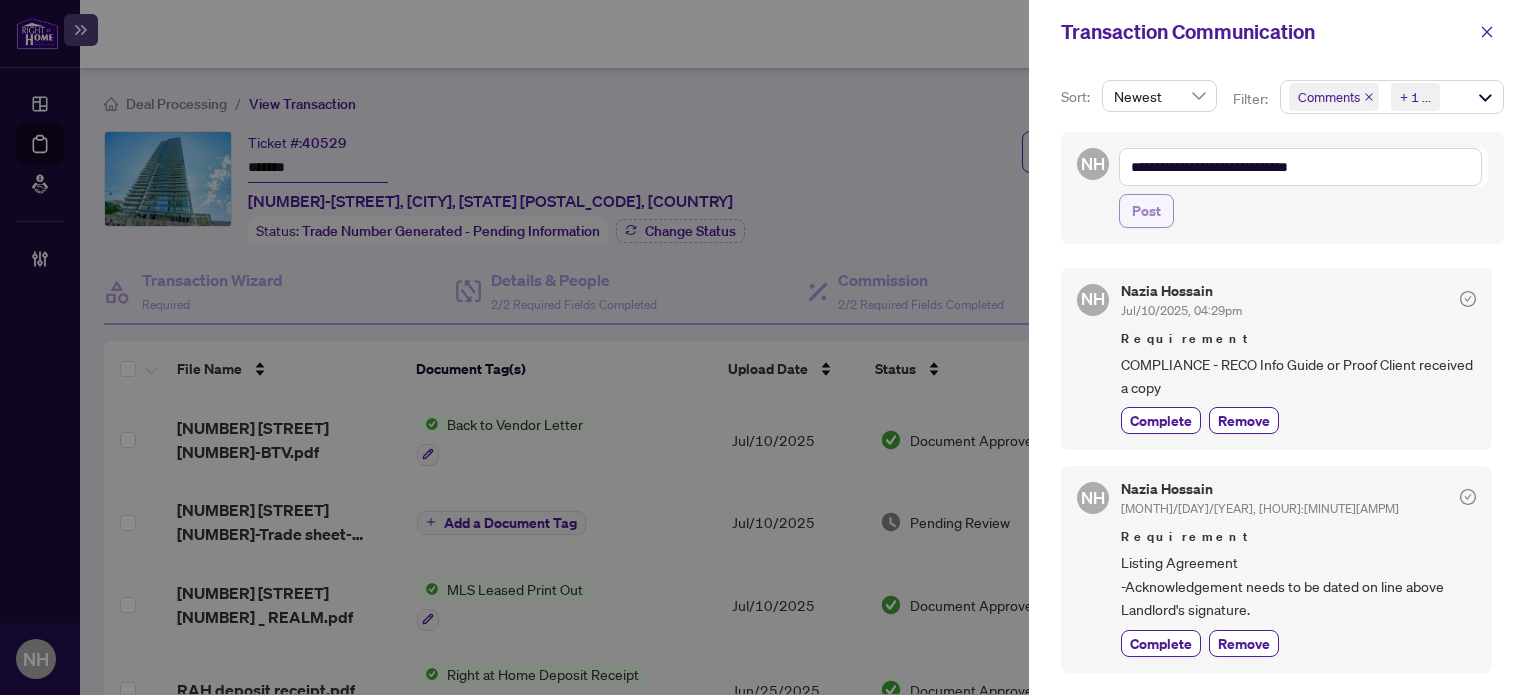 click on "Post" at bounding box center (1146, 211) 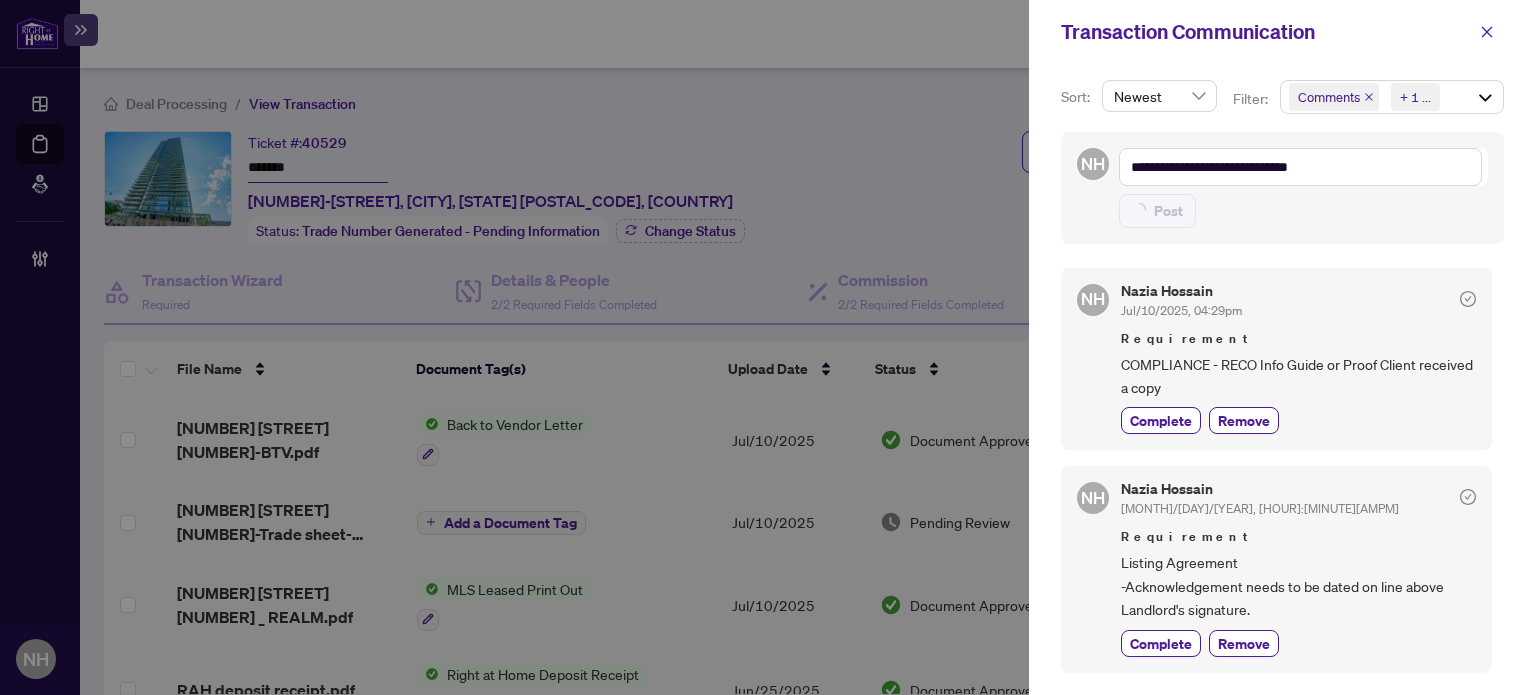 type on "**********" 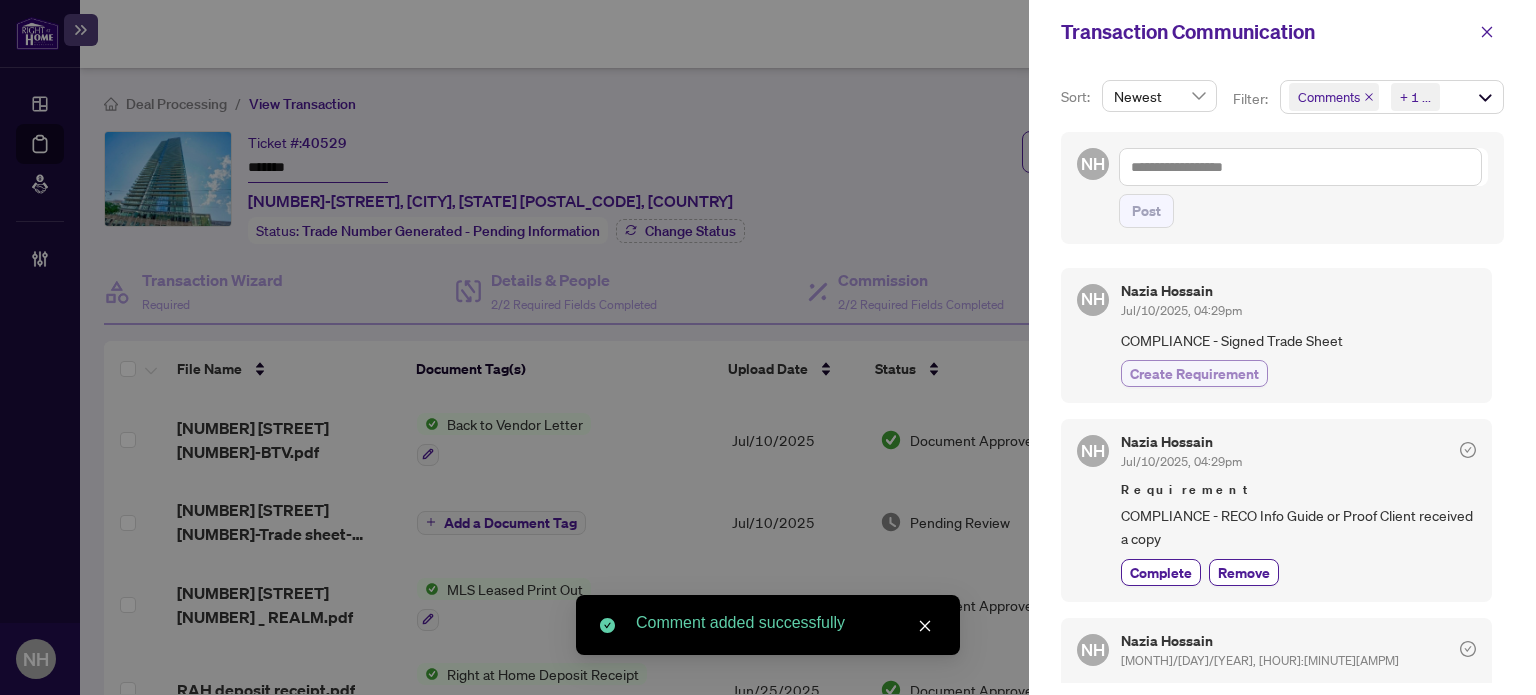 click on "Create Requirement" at bounding box center [1194, 373] 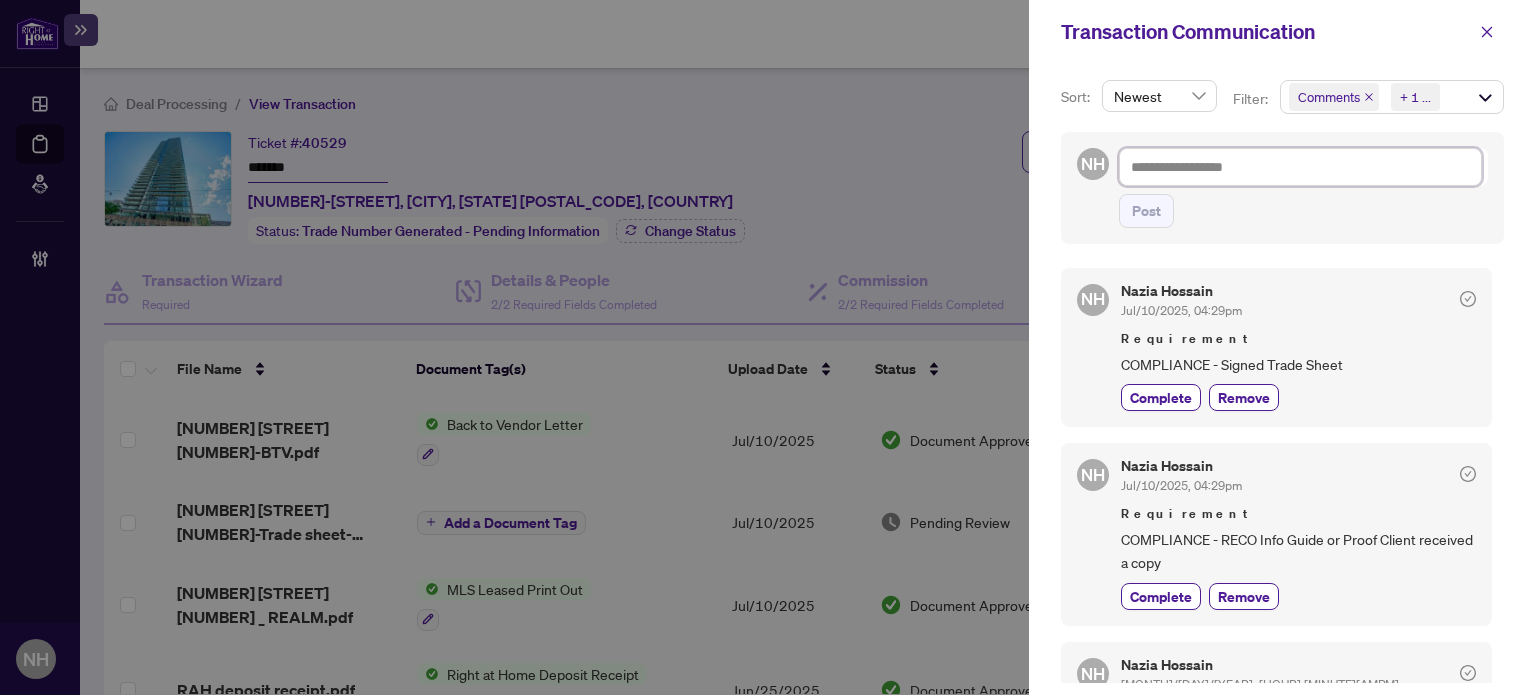 click at bounding box center (1300, 167) 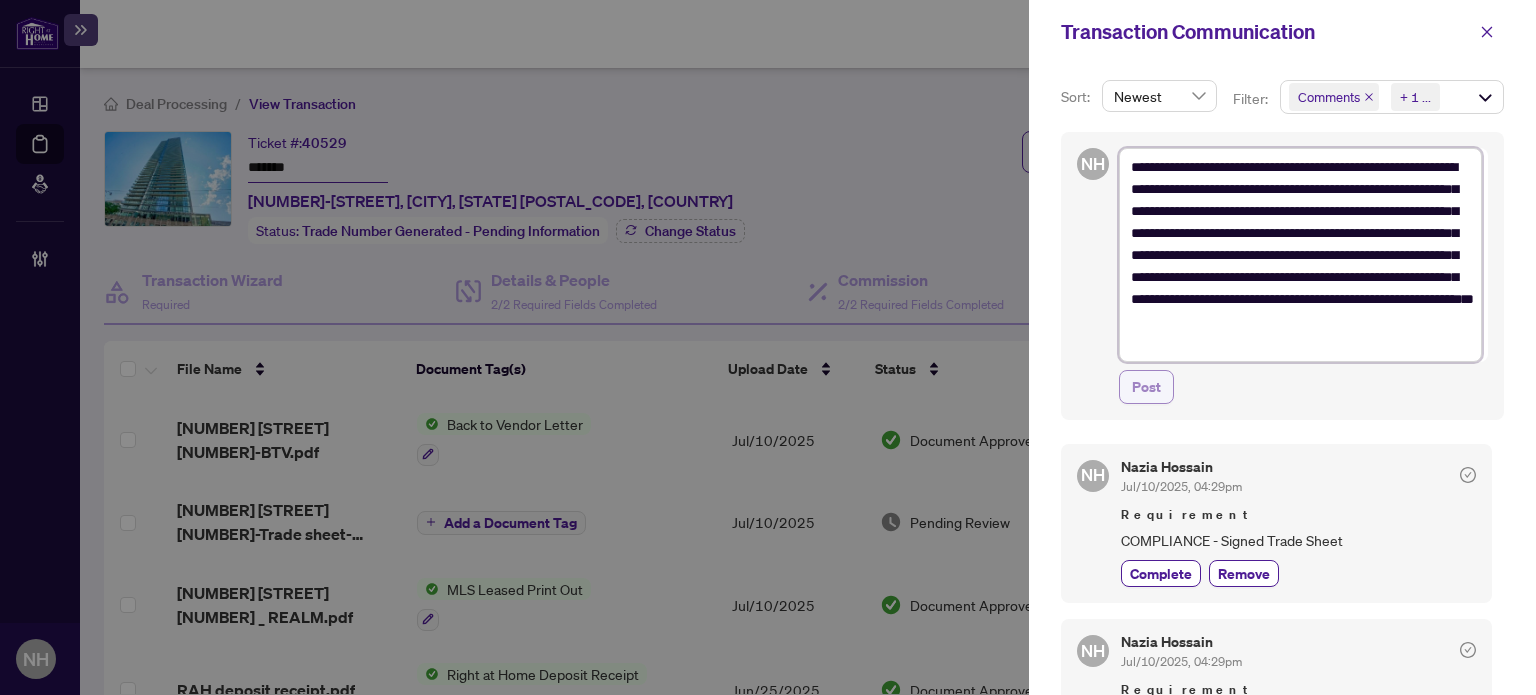 type on "**********" 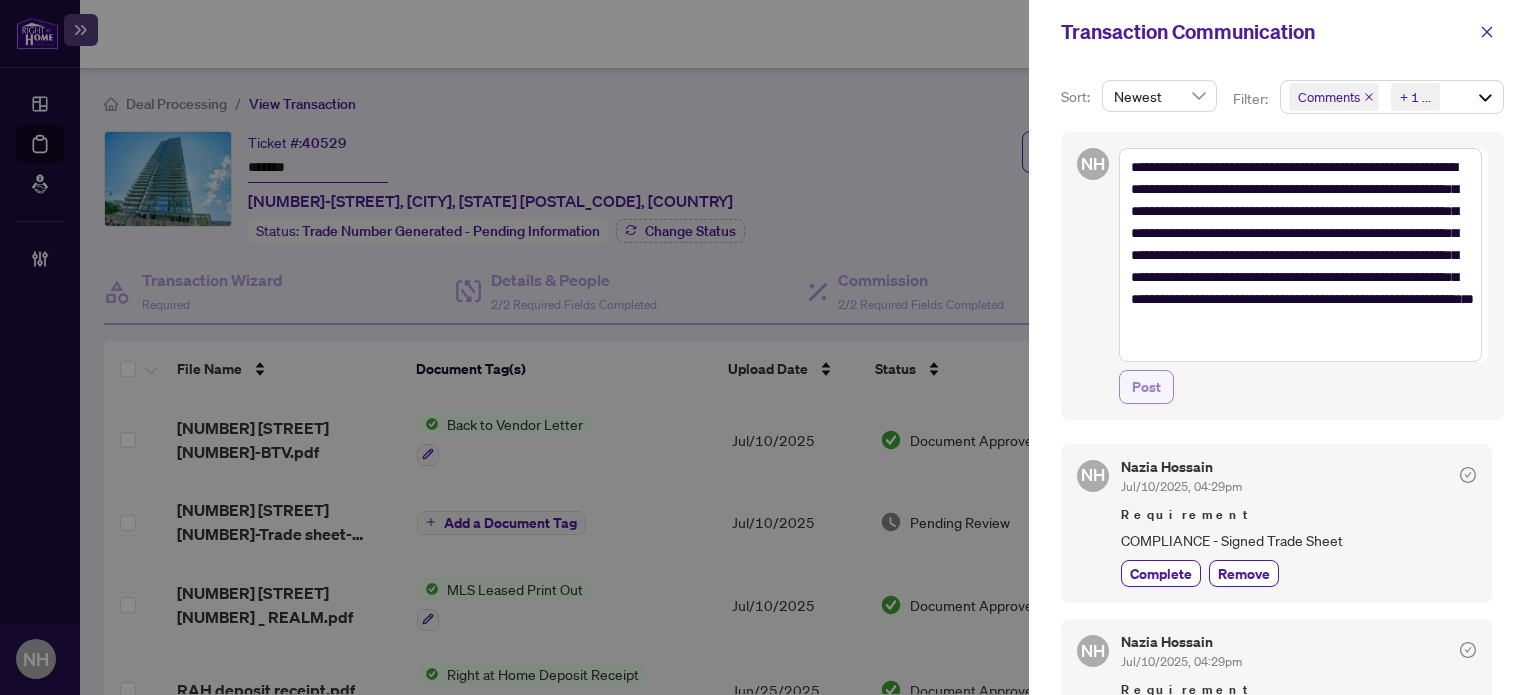 click on "Post" at bounding box center (1146, 387) 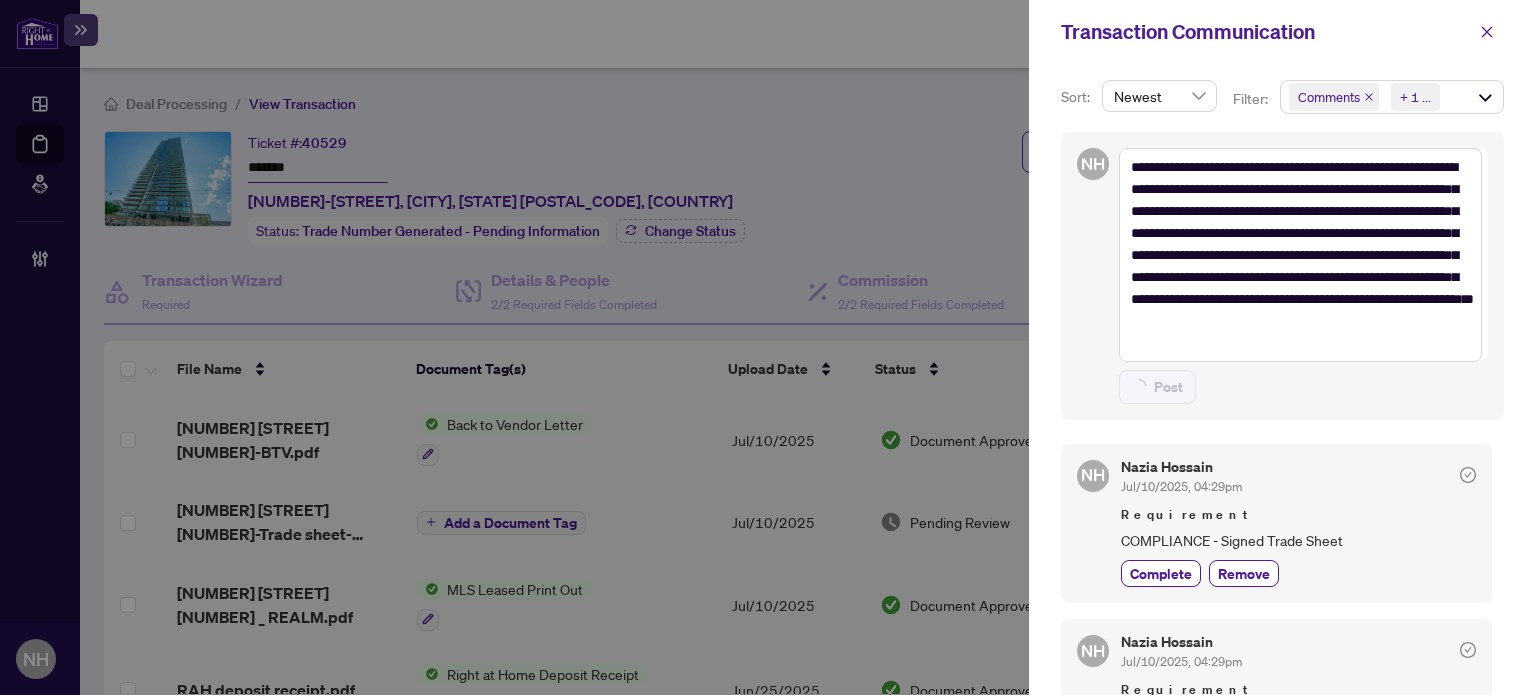 type on "**********" 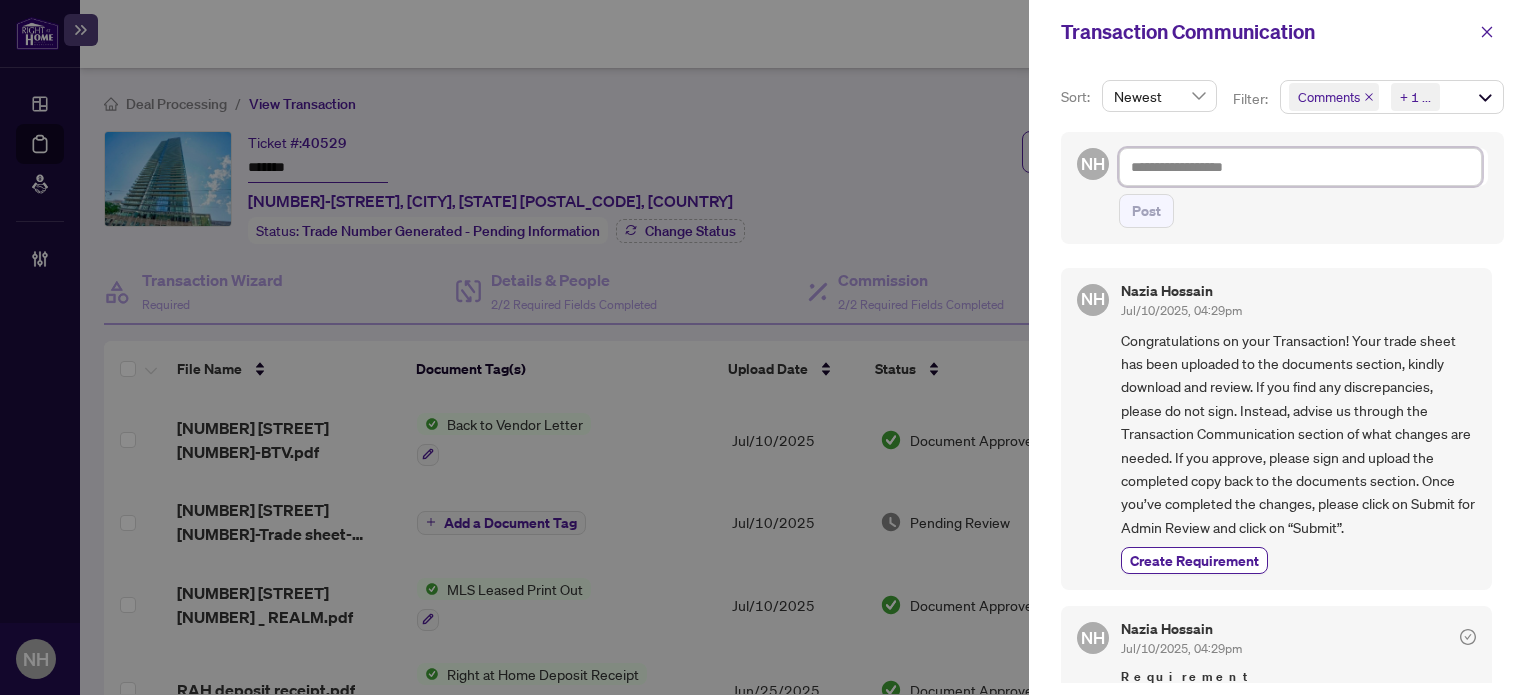 click at bounding box center (1300, 167) 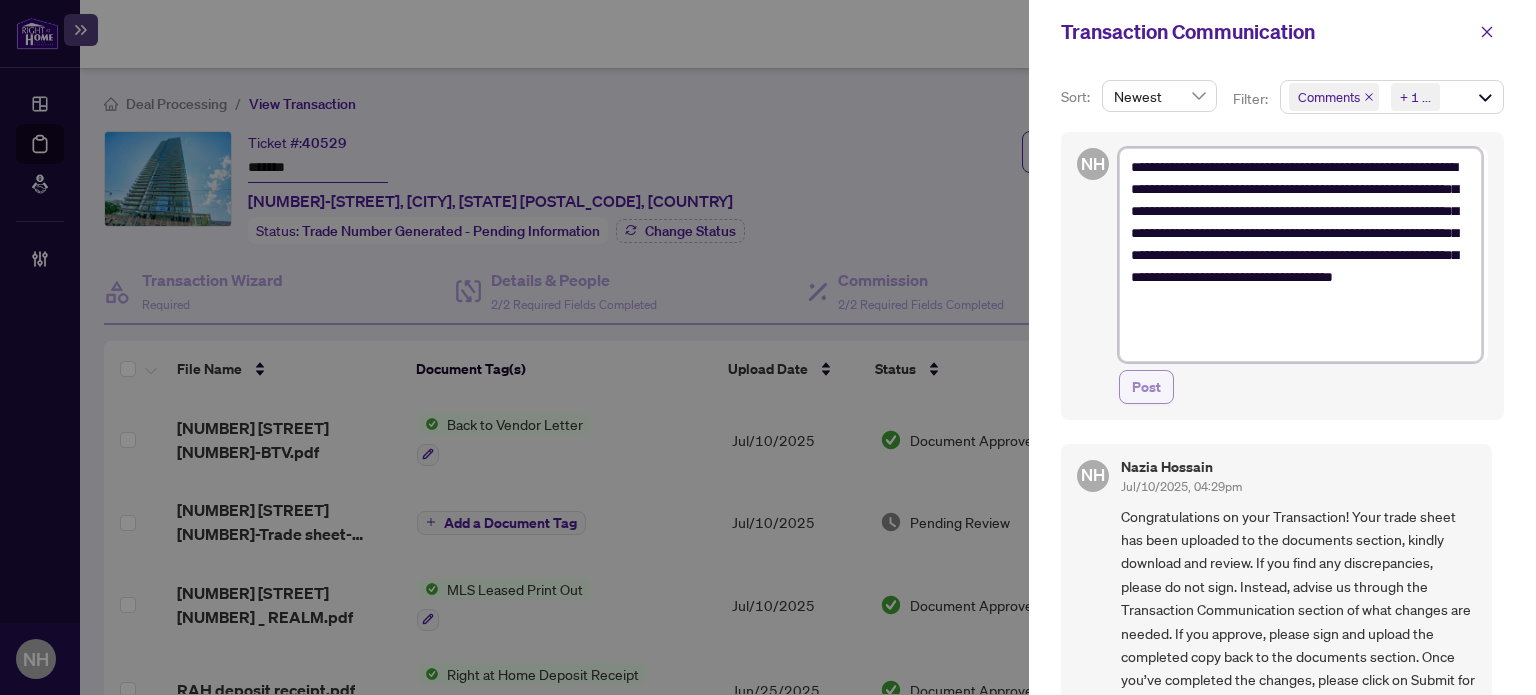type on "**********" 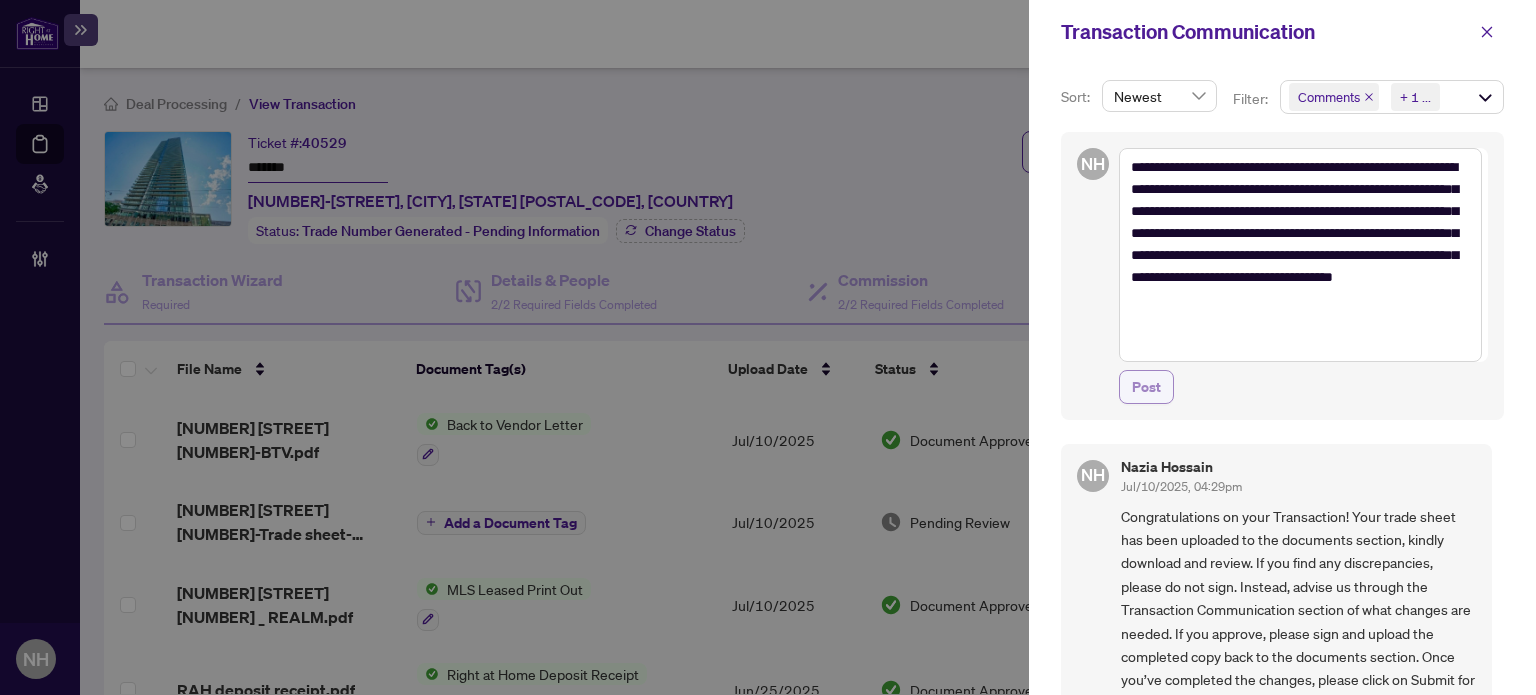 click on "Post" at bounding box center (1146, 387) 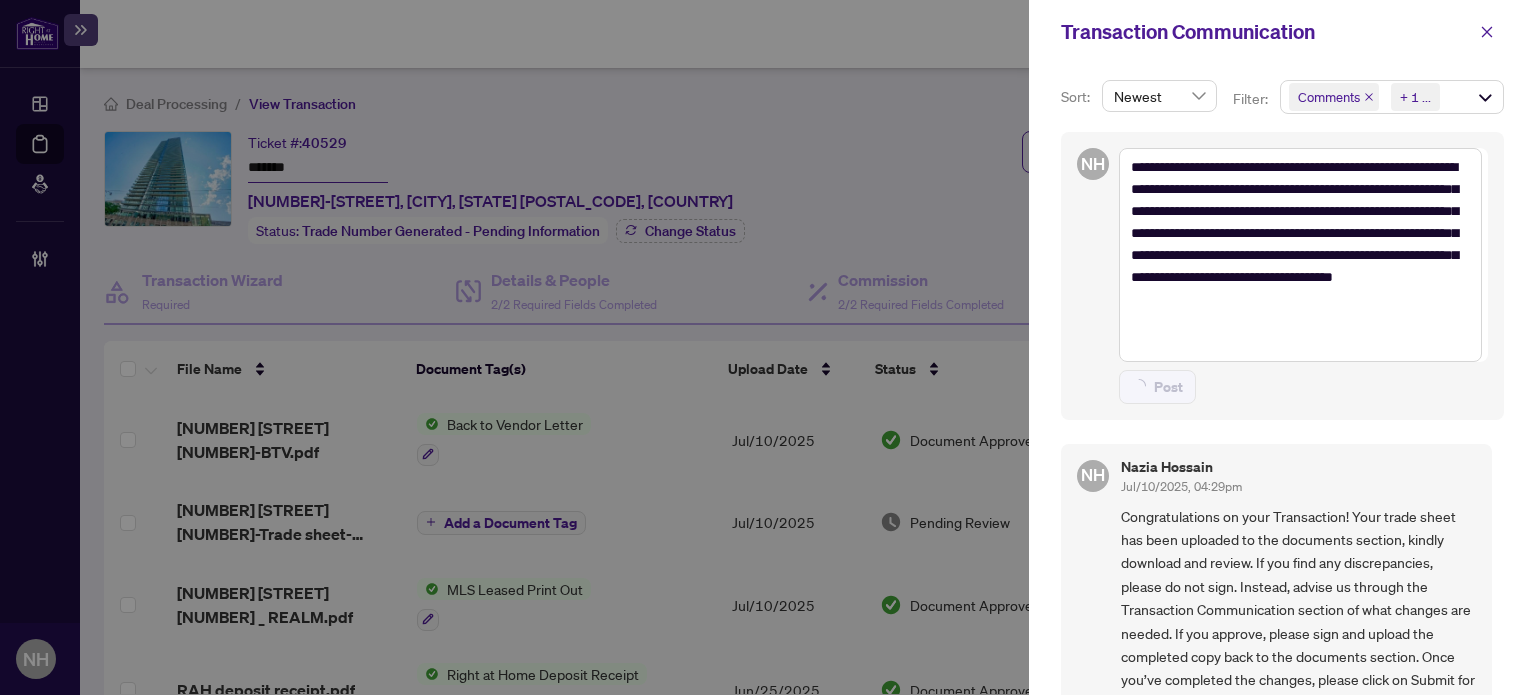 type on "**********" 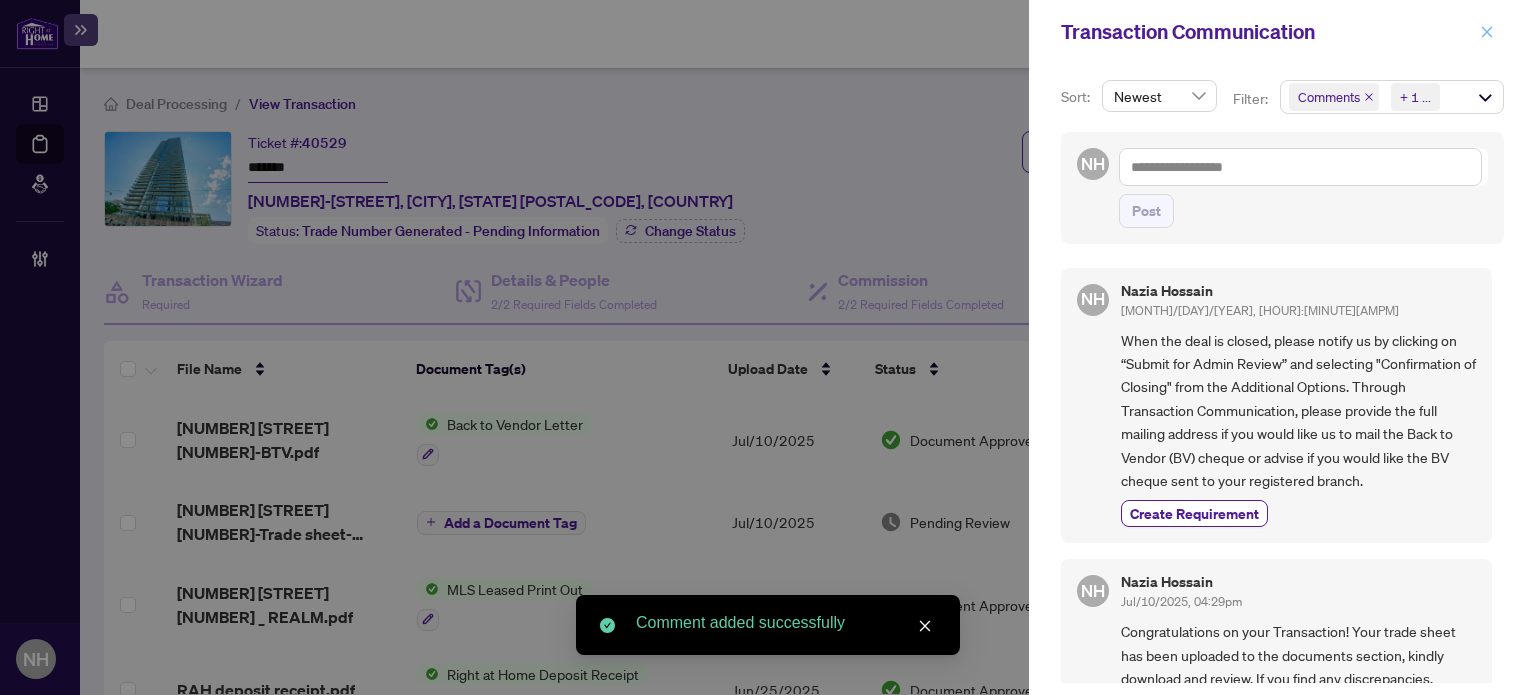 click at bounding box center (1487, 32) 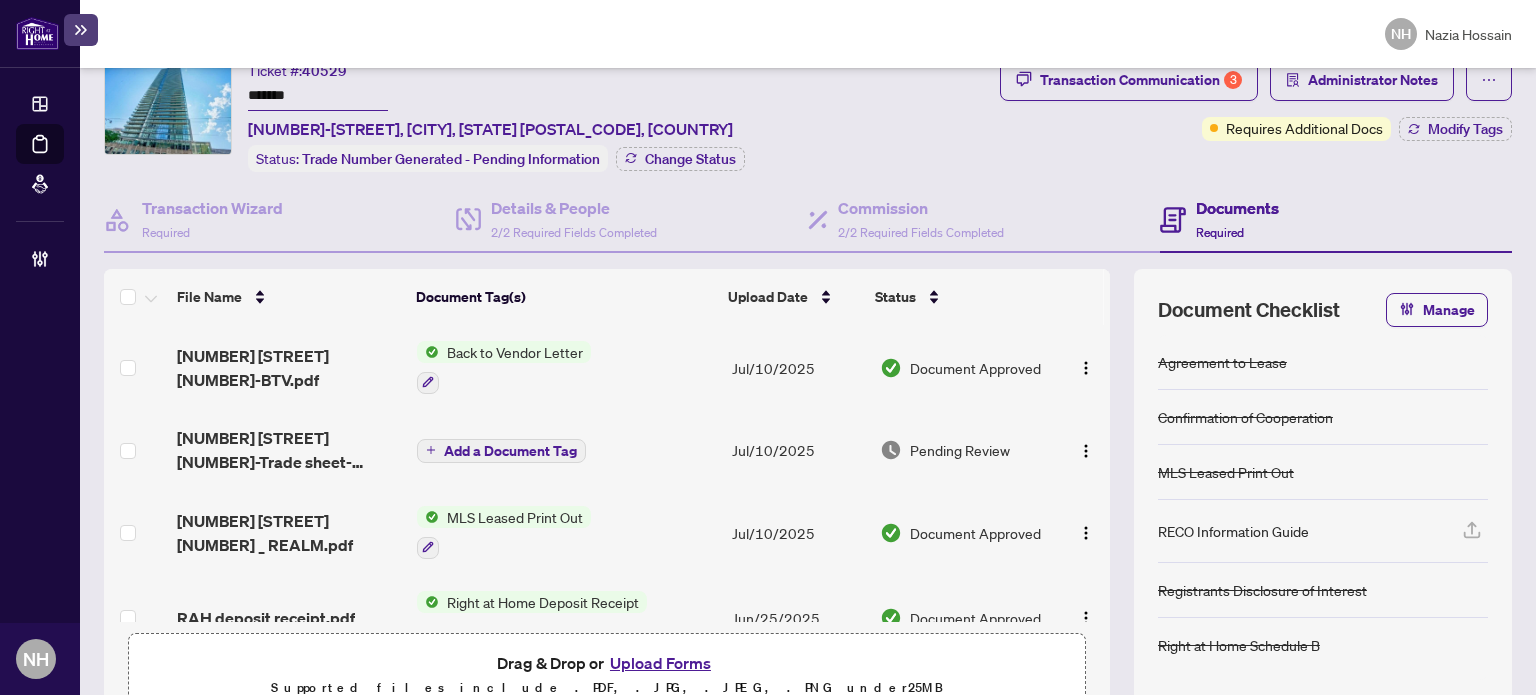 scroll, scrollTop: 0, scrollLeft: 0, axis: both 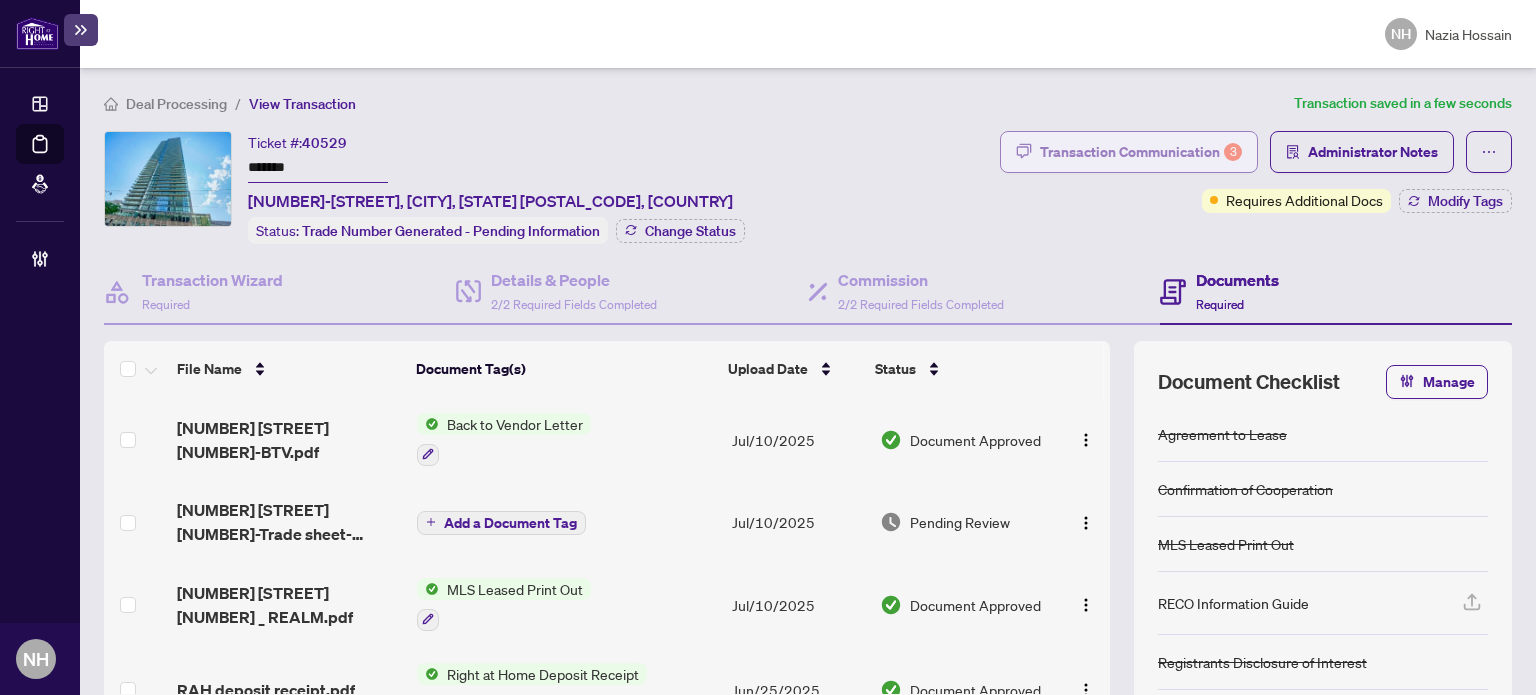 click on "Transaction Communication 3" at bounding box center (1141, 152) 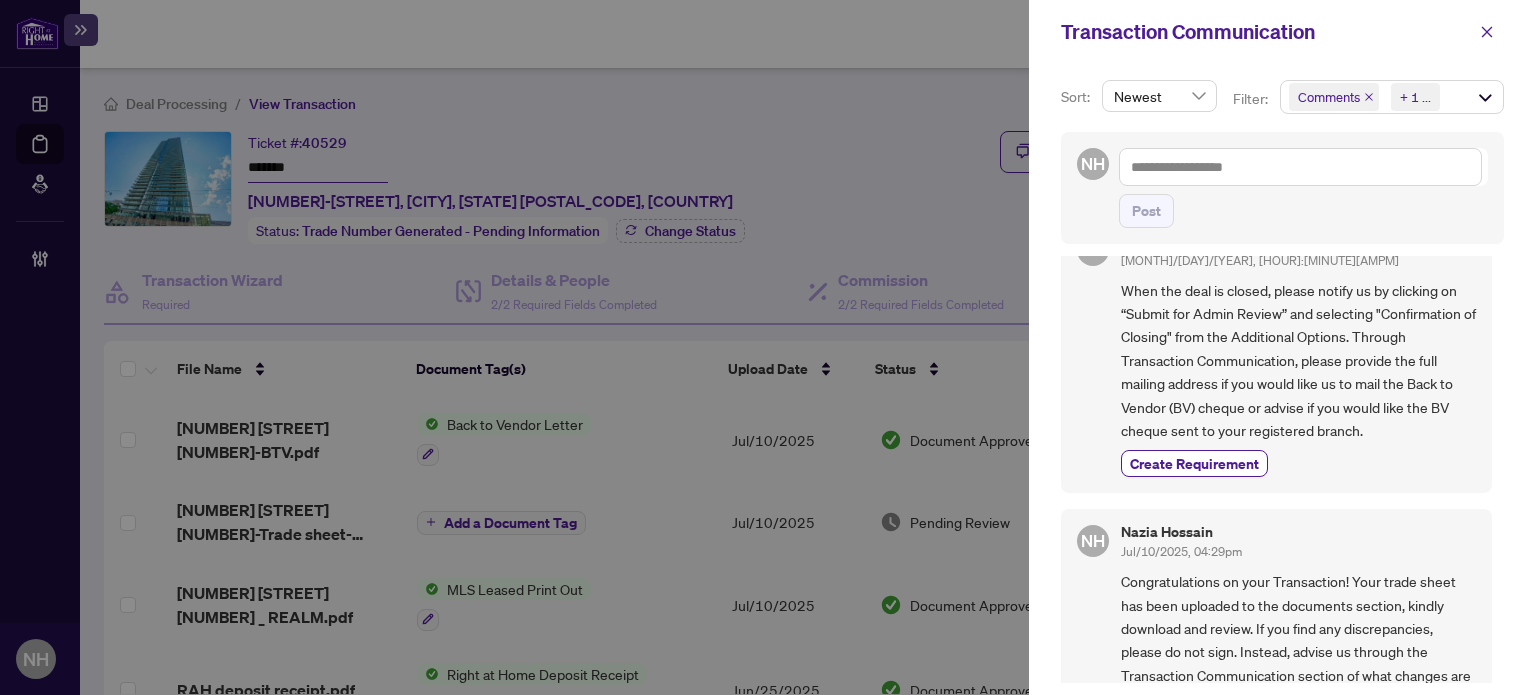 scroll, scrollTop: 0, scrollLeft: 0, axis: both 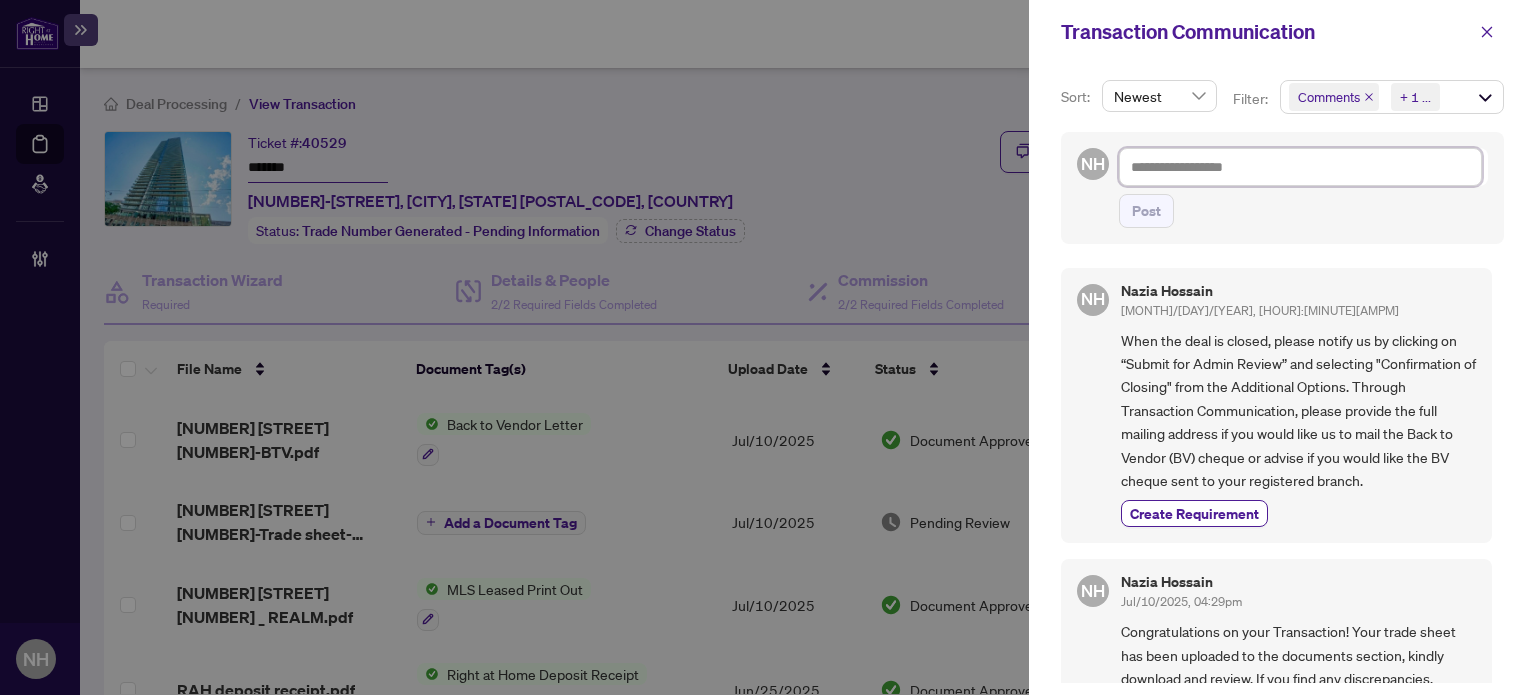 click at bounding box center (1300, 167) 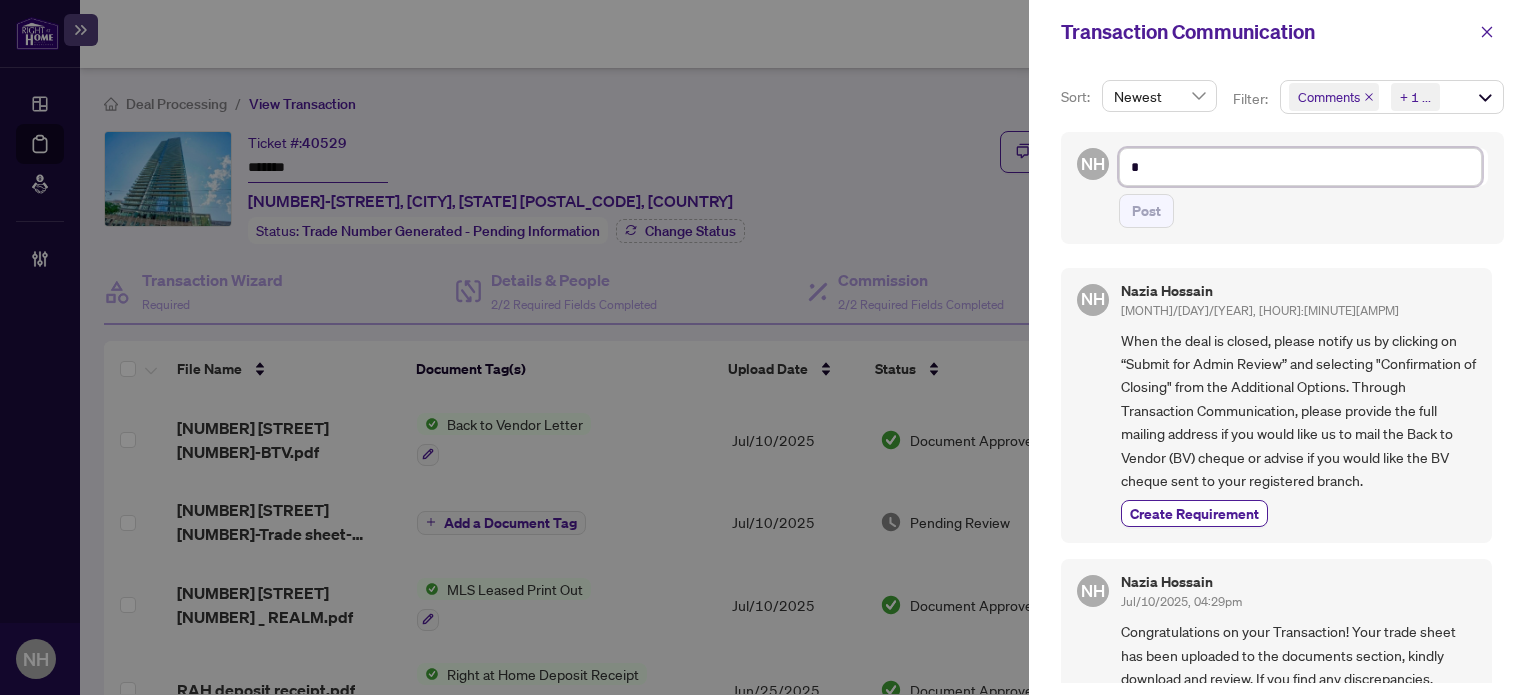 type on "**" 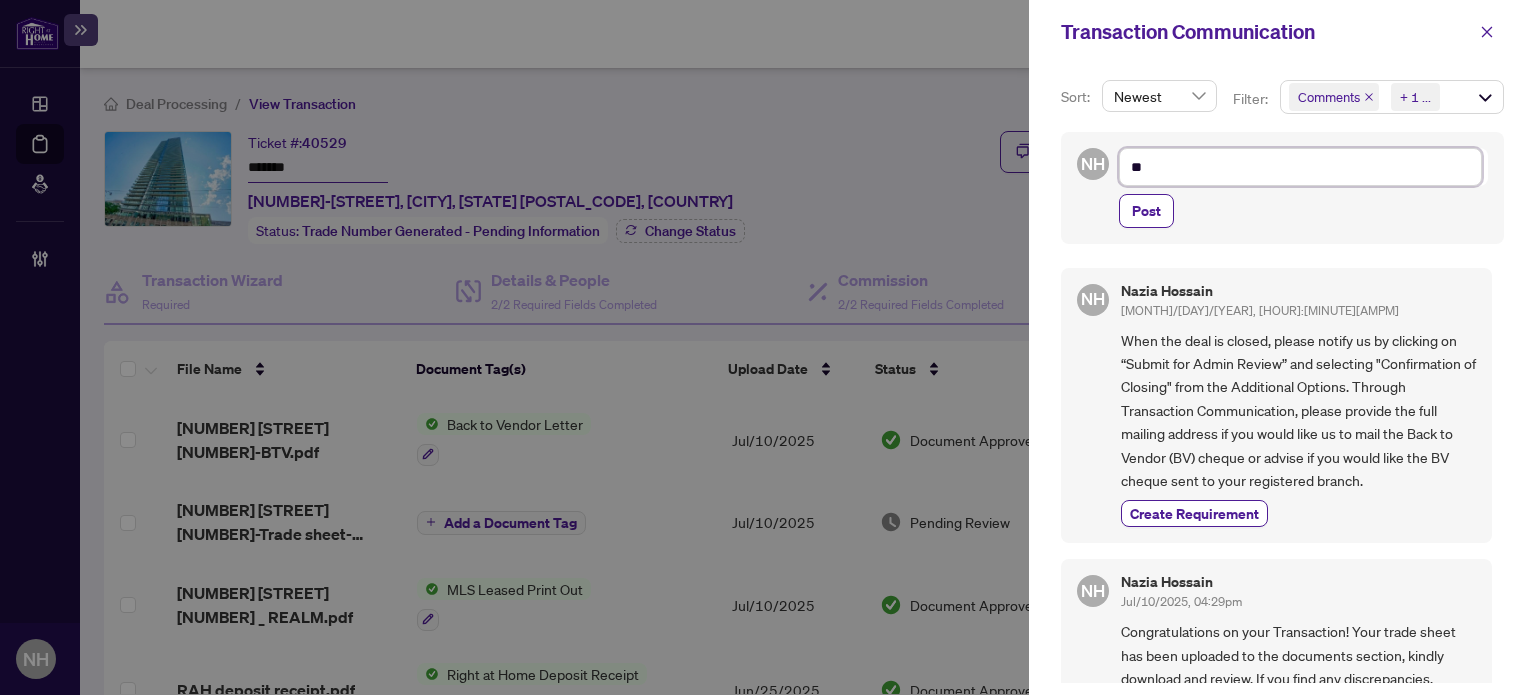 type on "**" 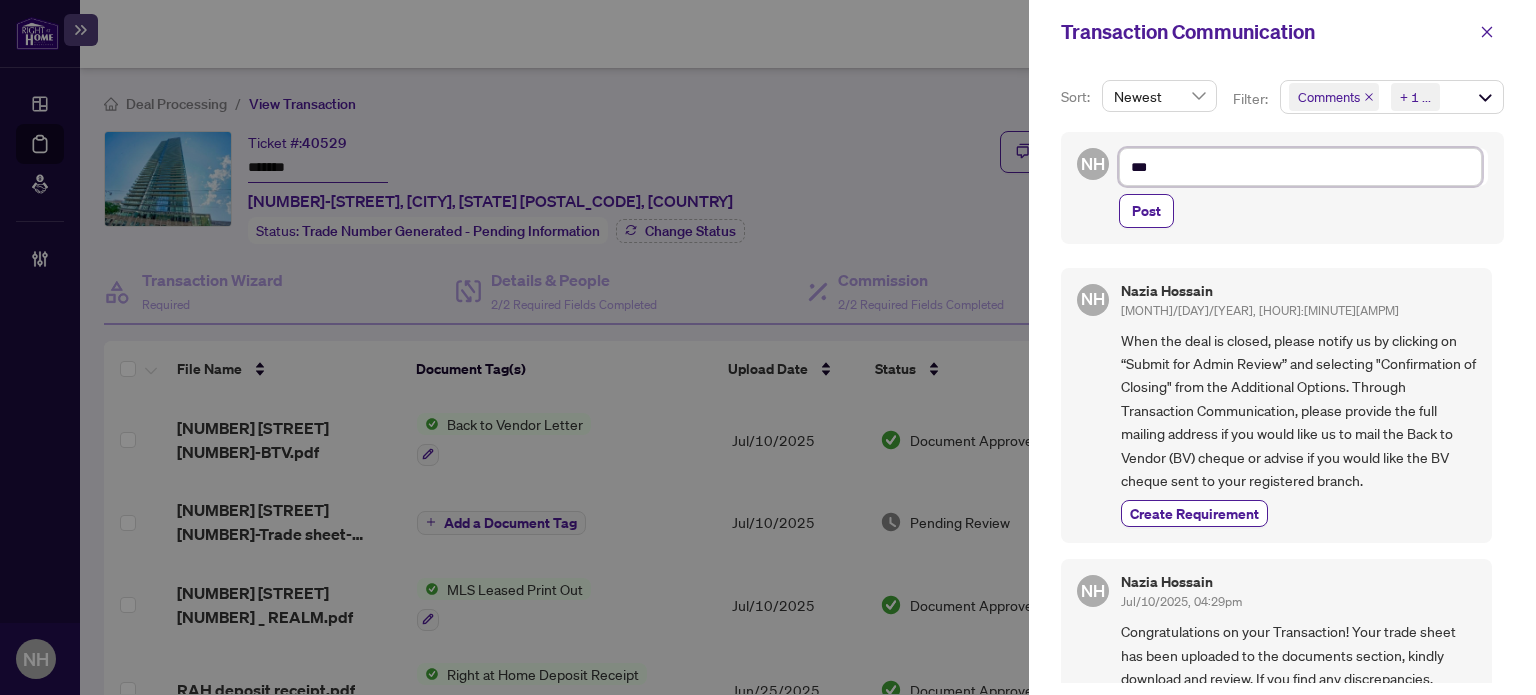 type on "****" 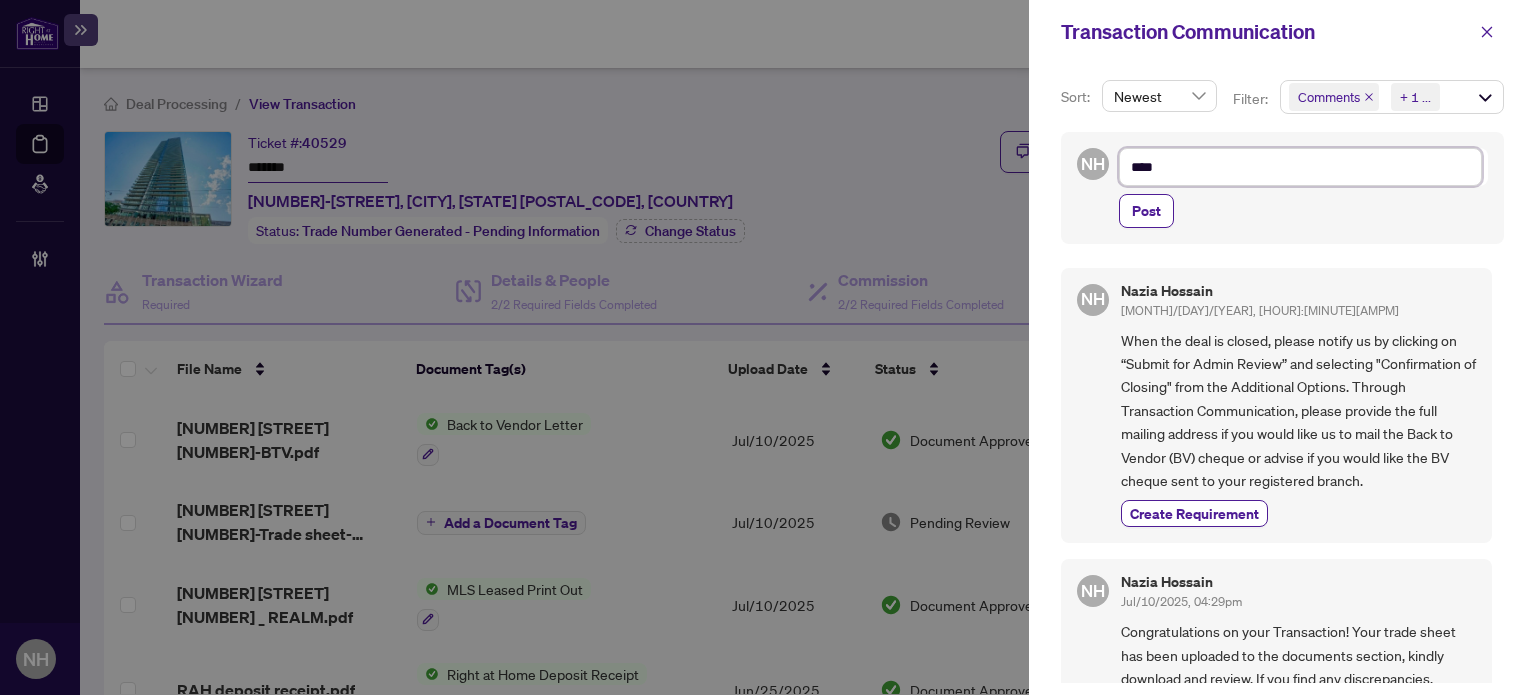 type on "*****" 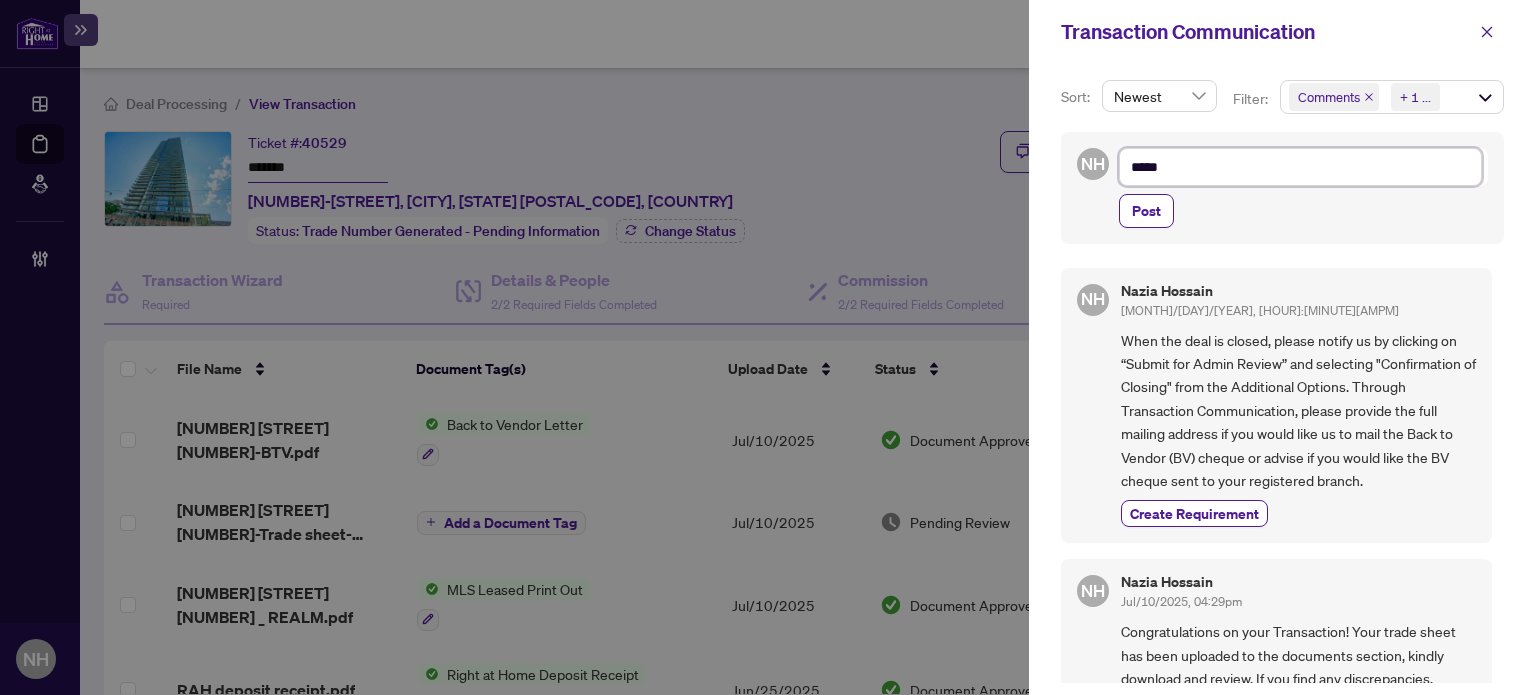 type on "******" 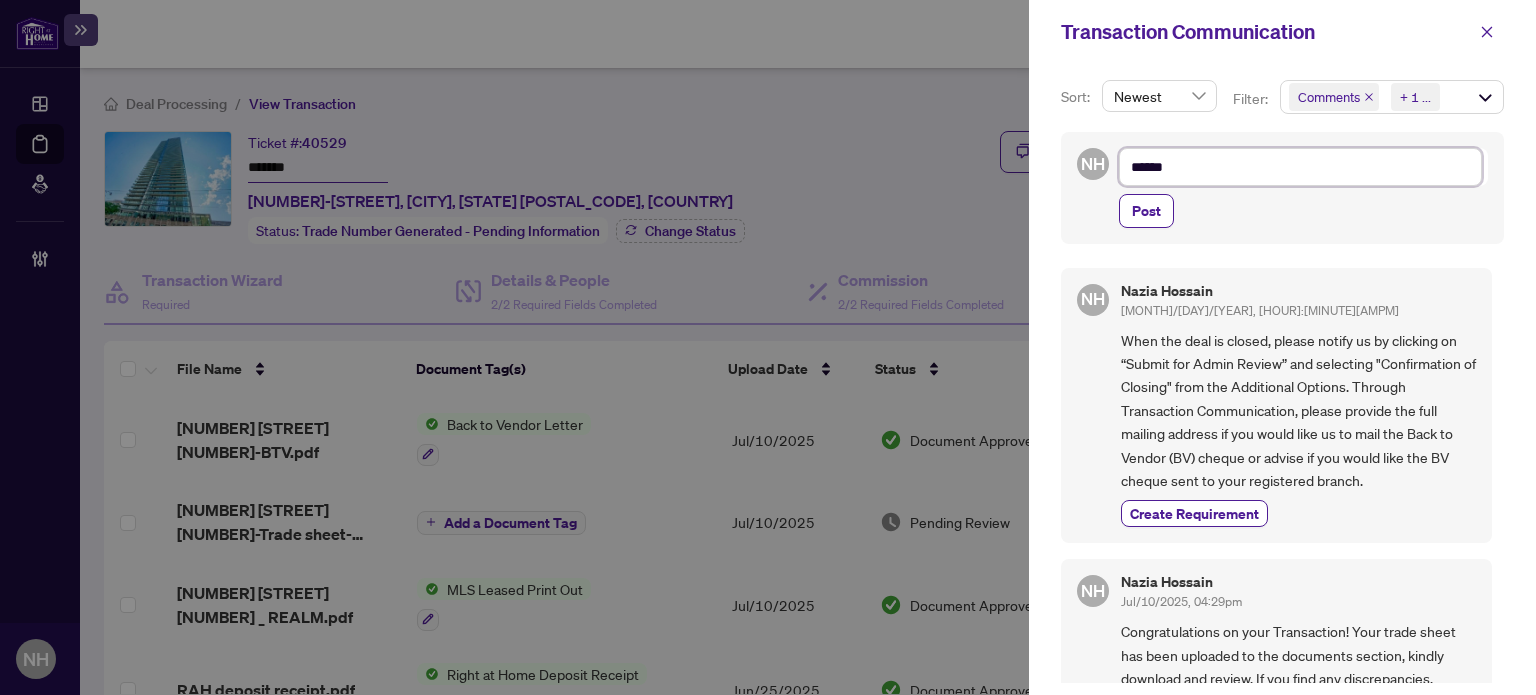 type on "*******" 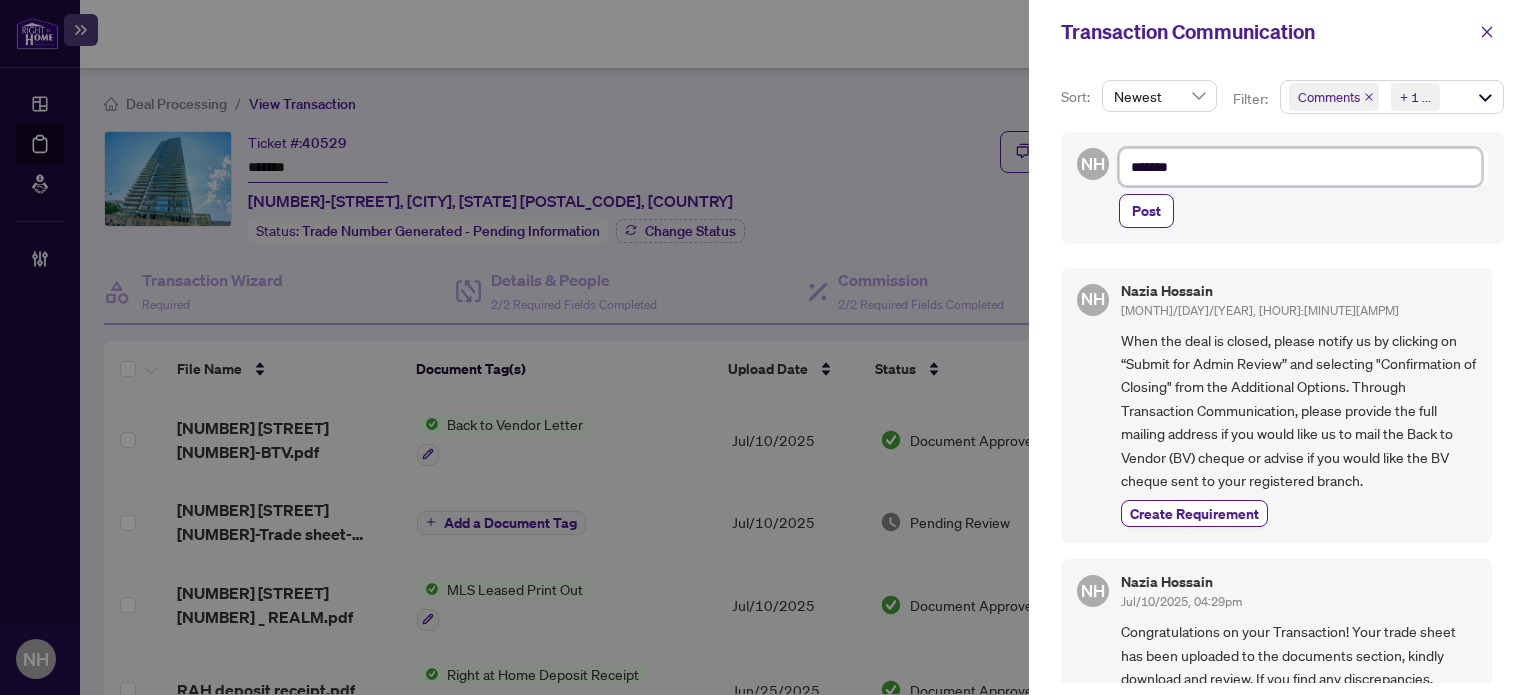 type on "********" 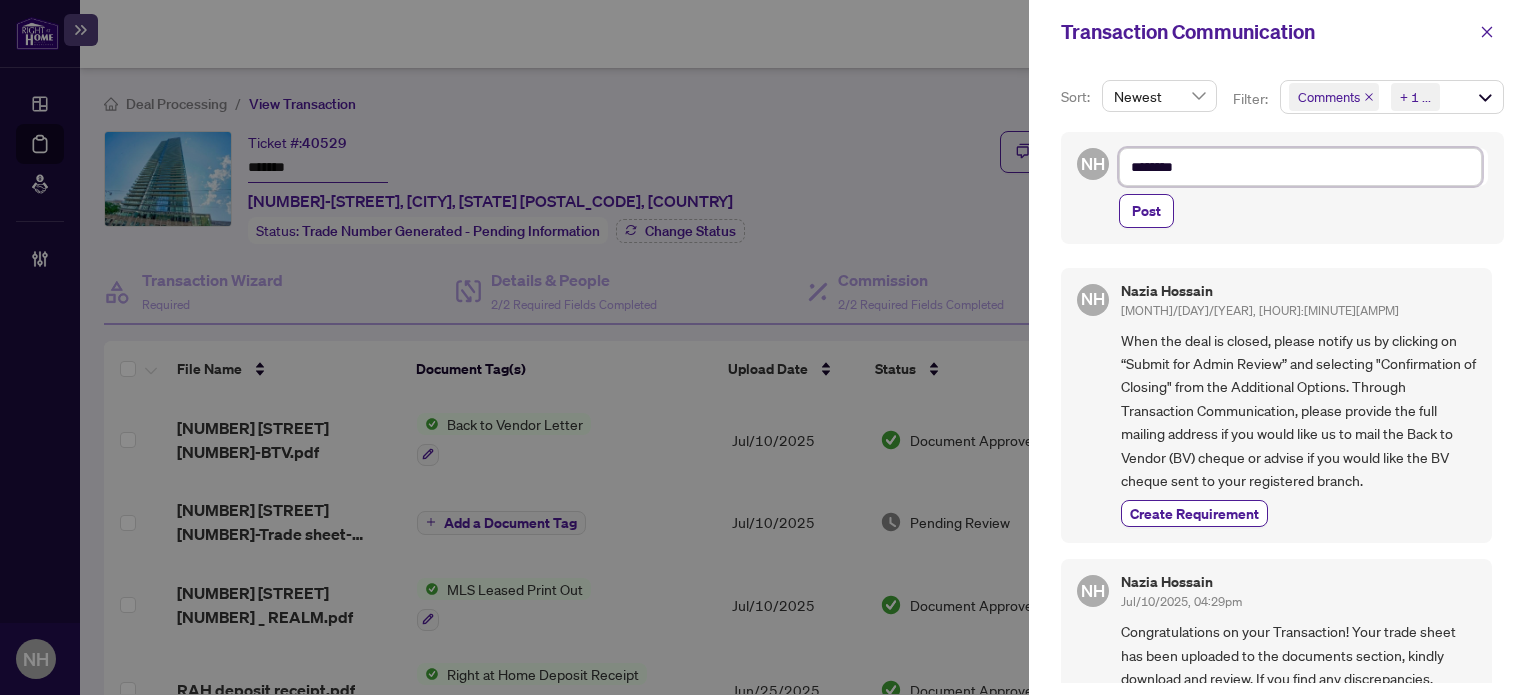 type on "*********" 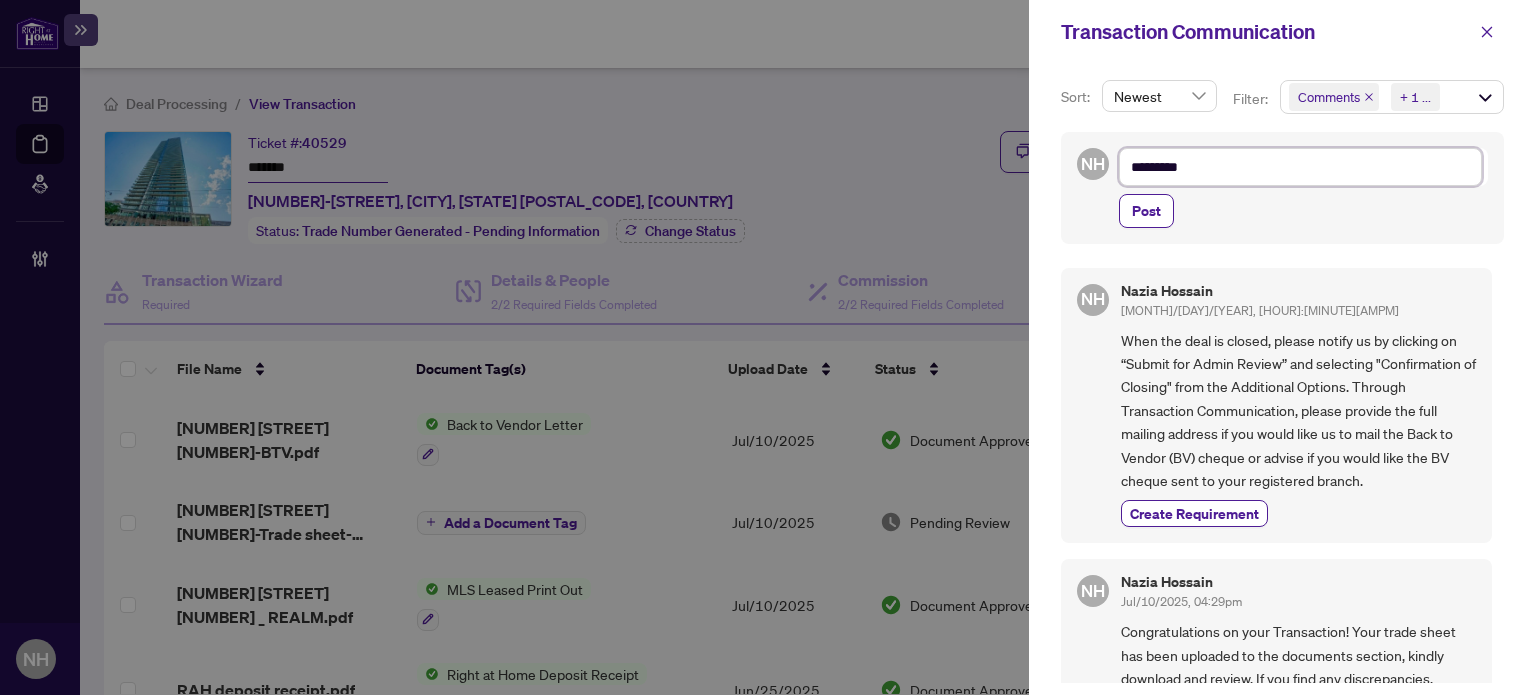 type on "*********" 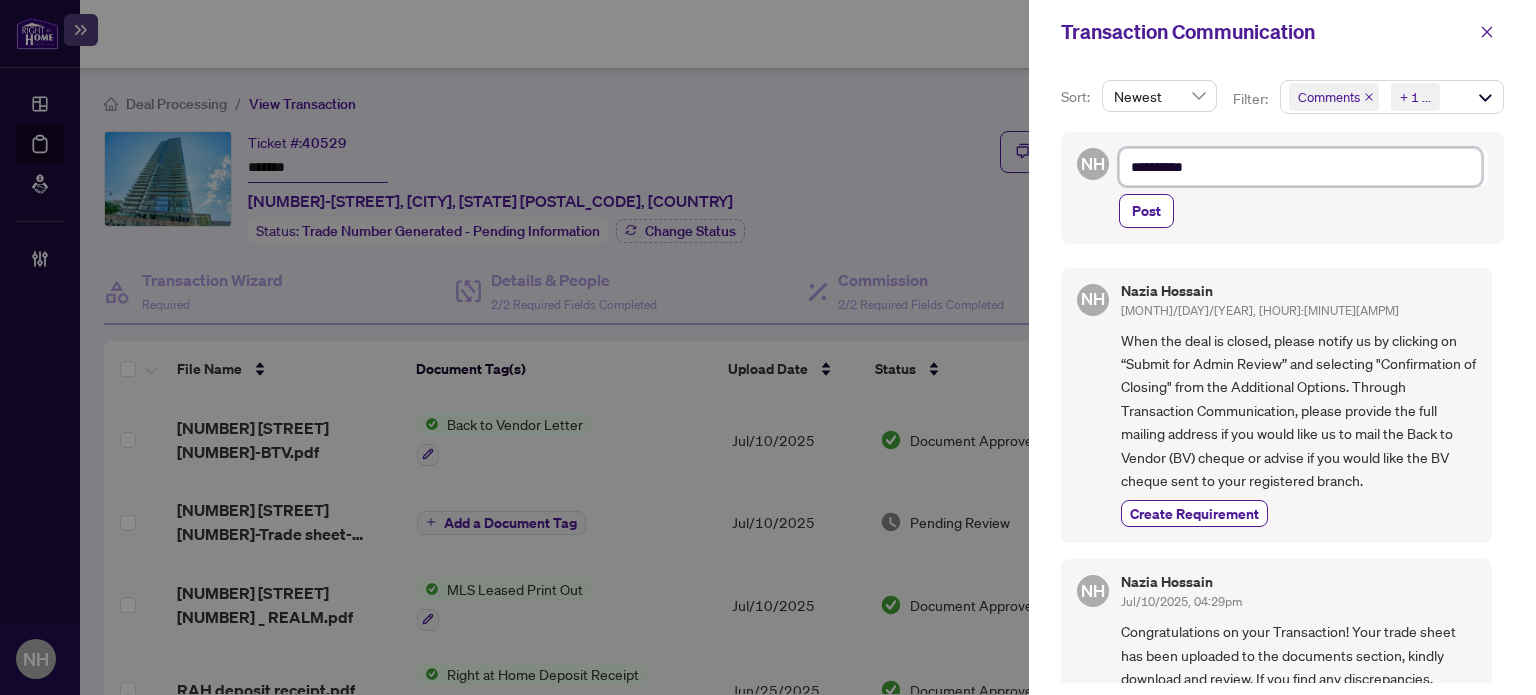 type on "**********" 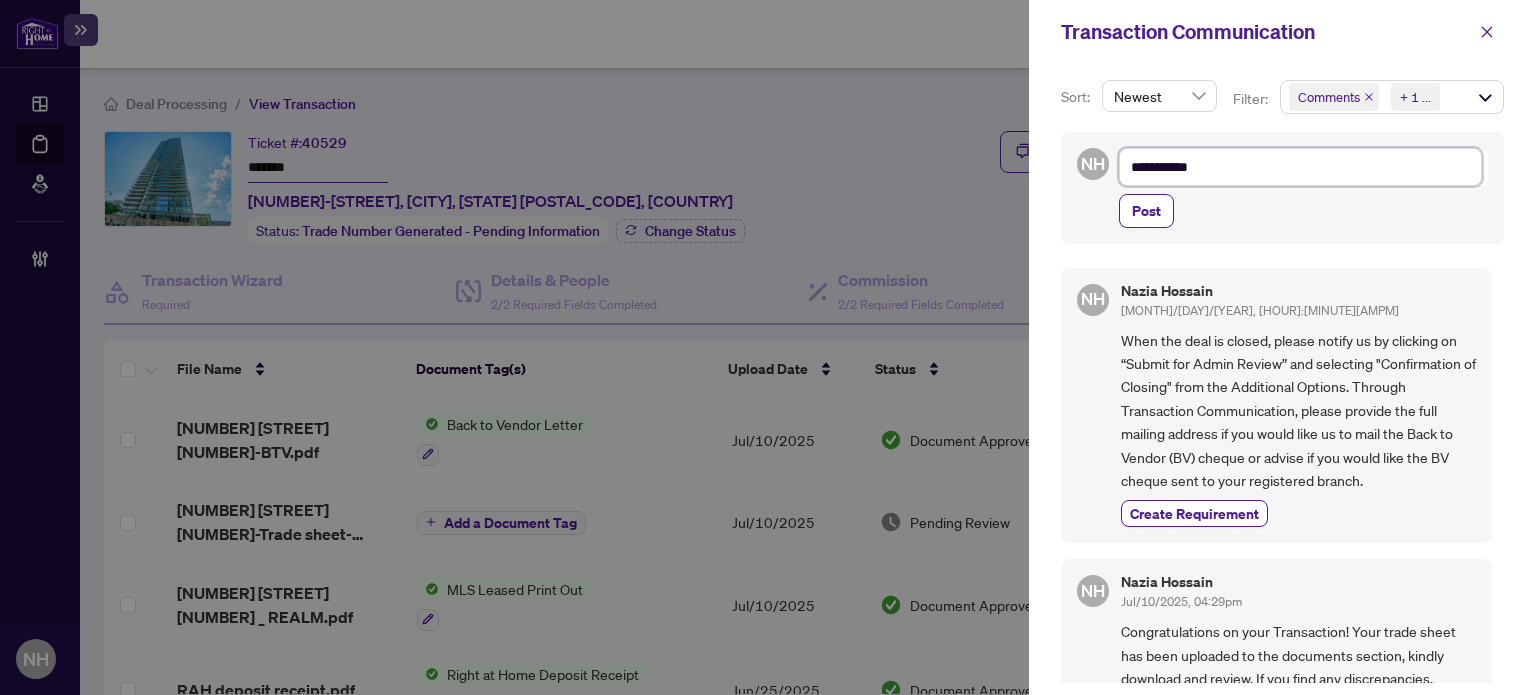 type on "**********" 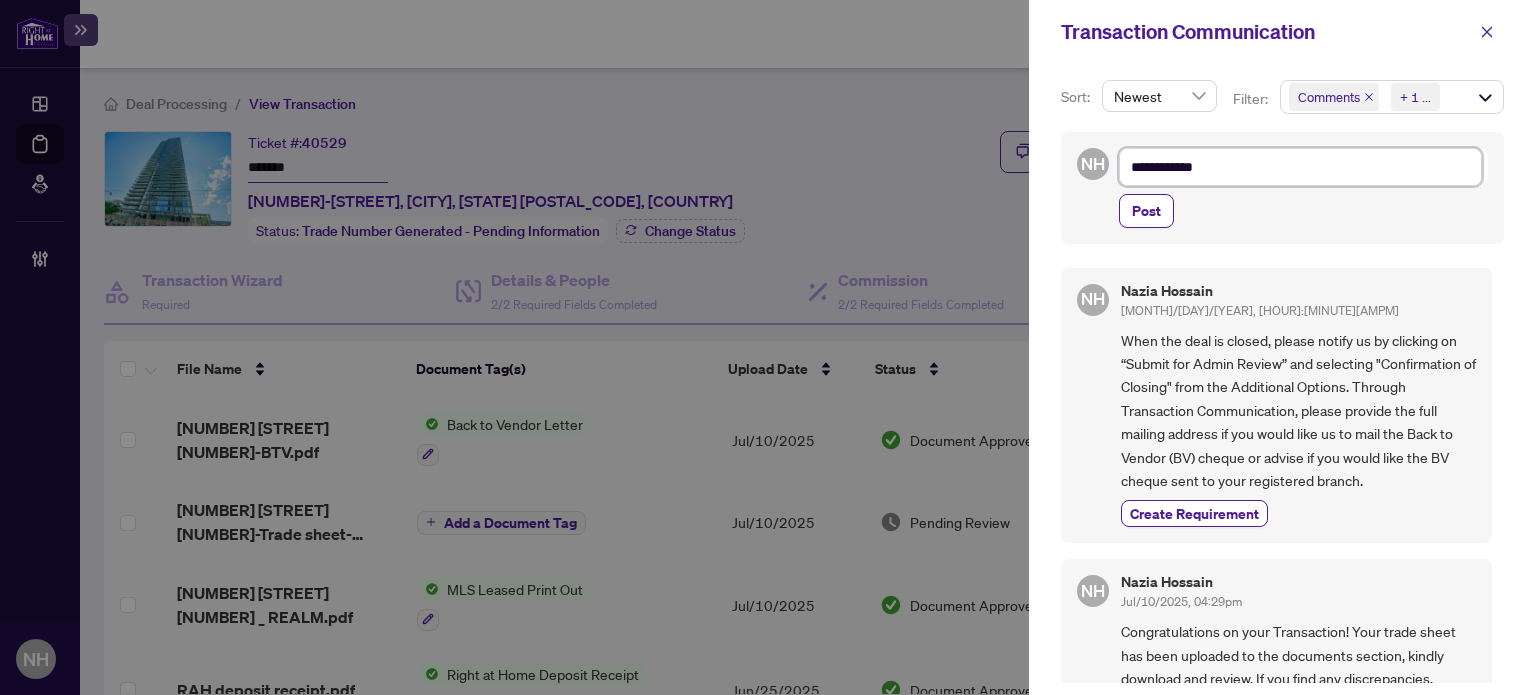 type on "**********" 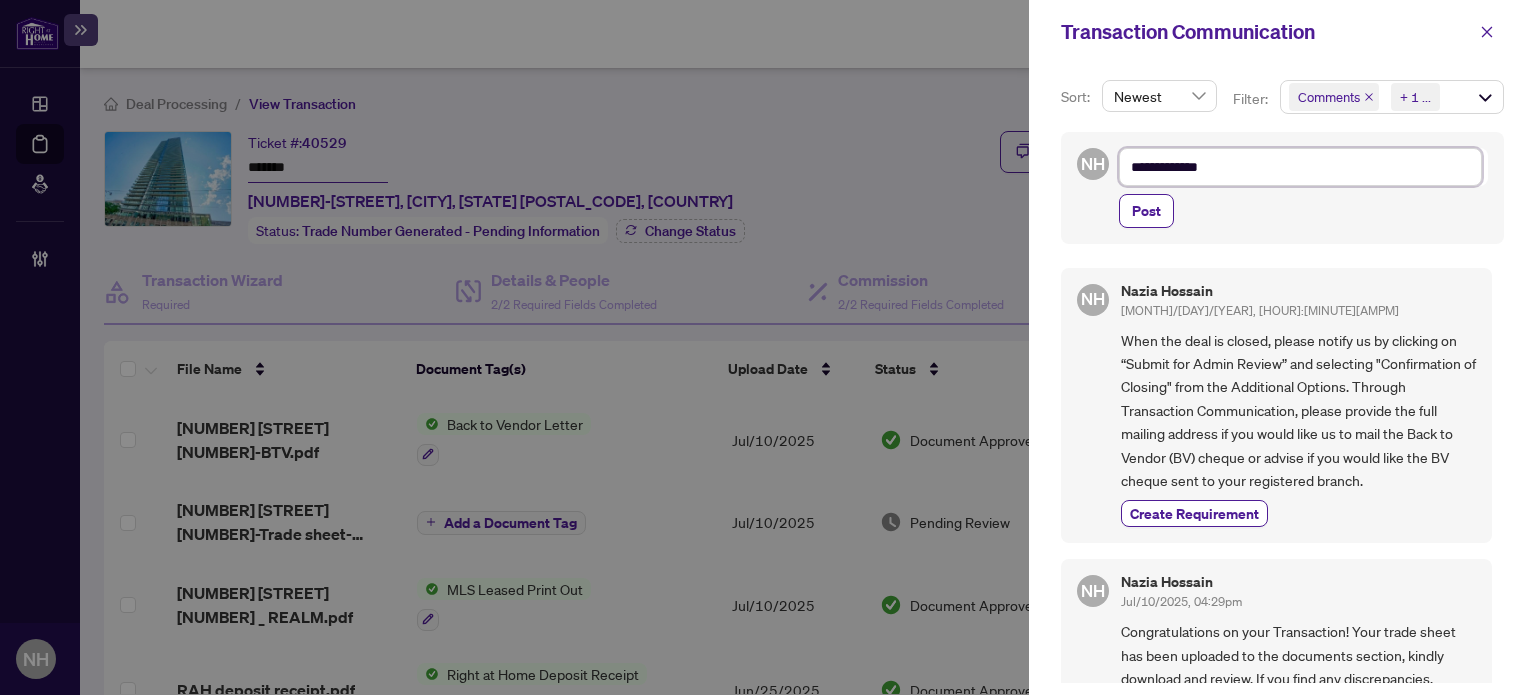 type on "**********" 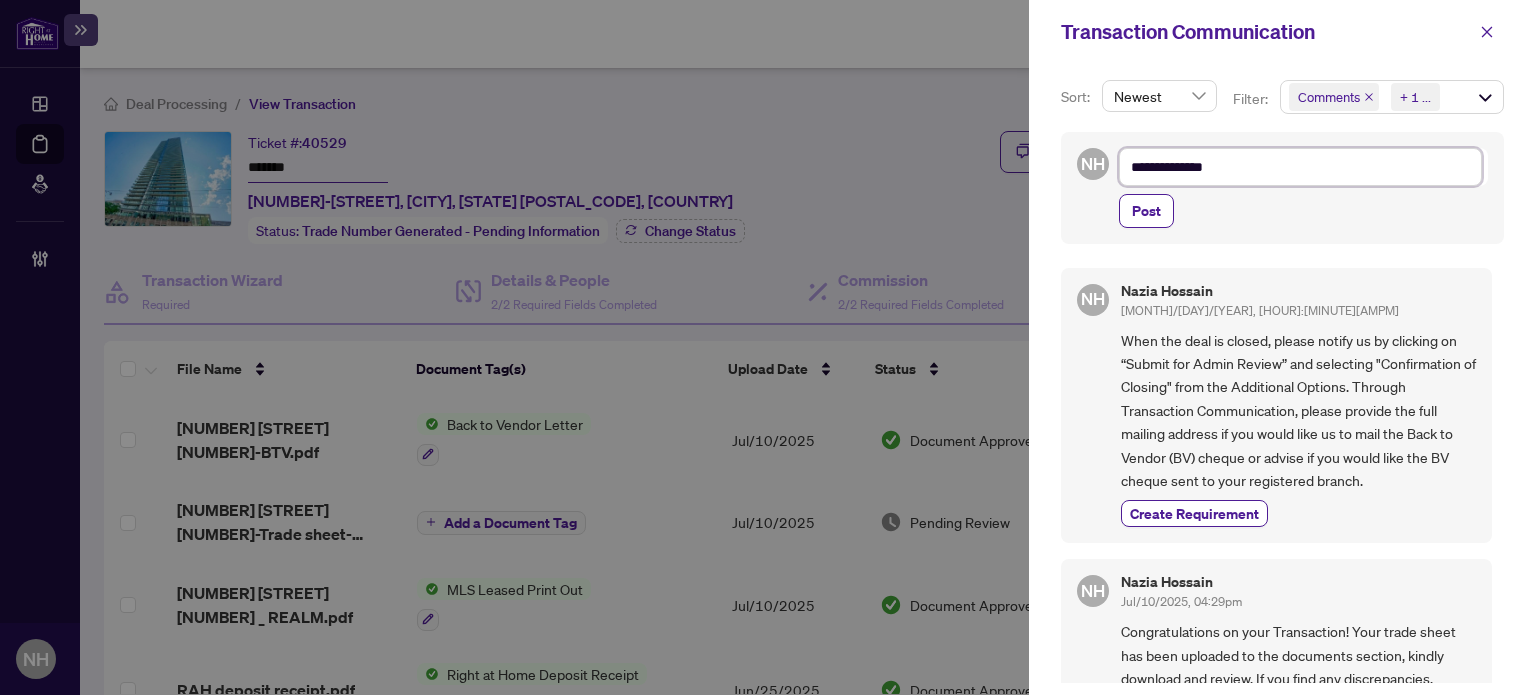 type on "**********" 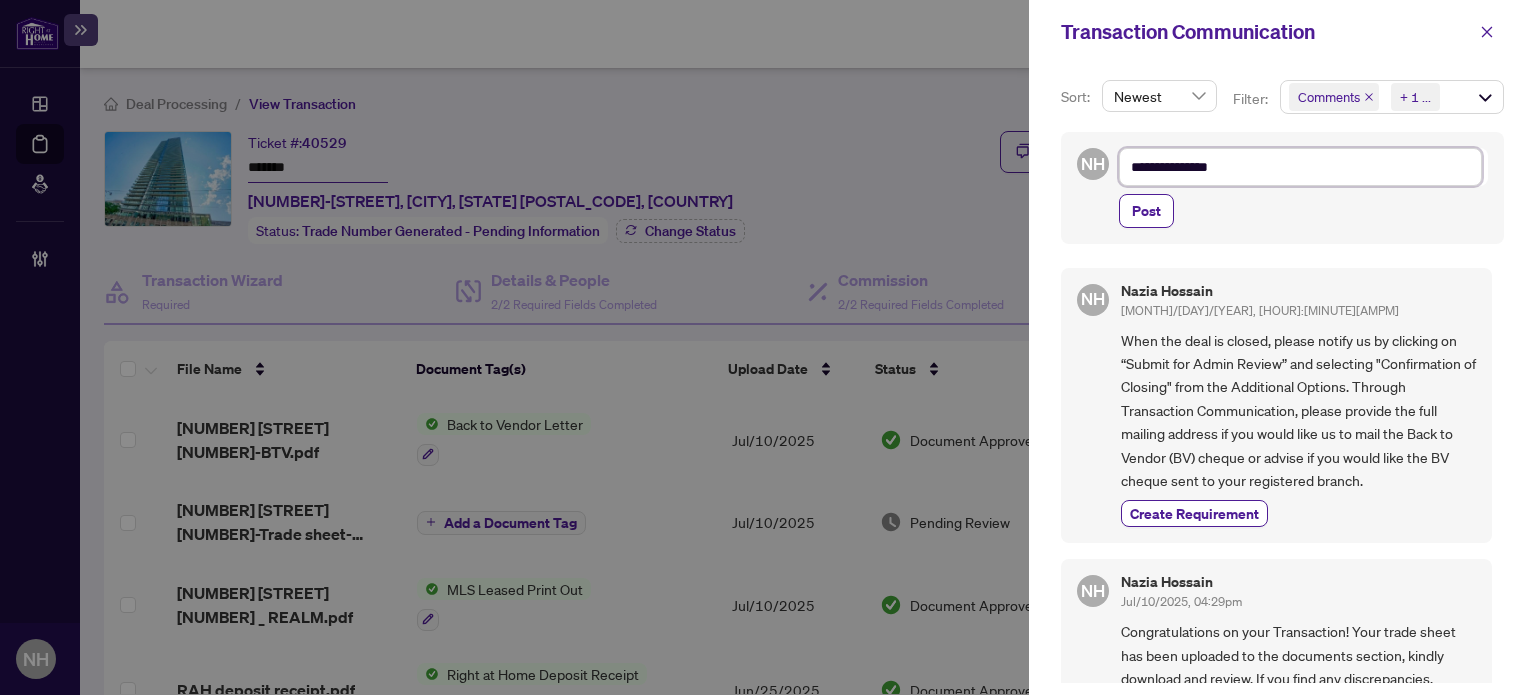 type on "**********" 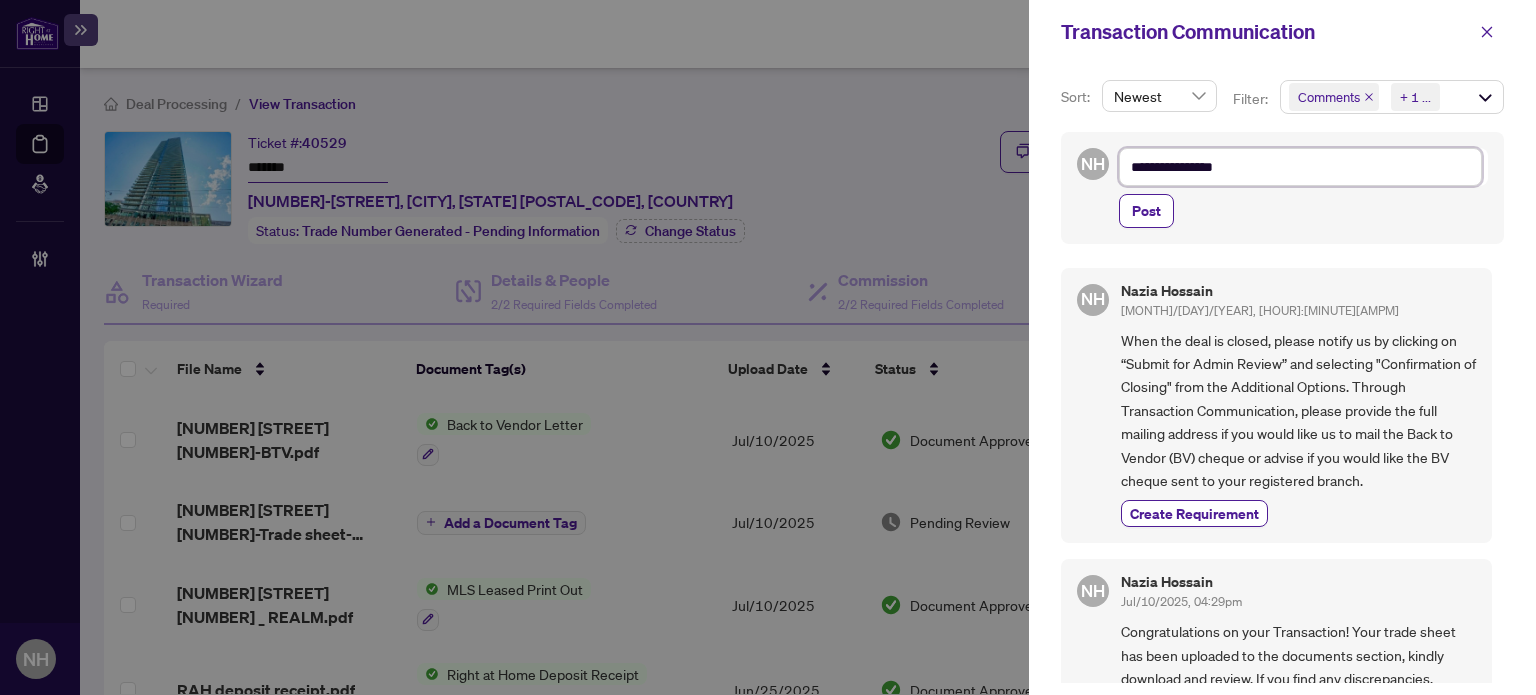type on "**********" 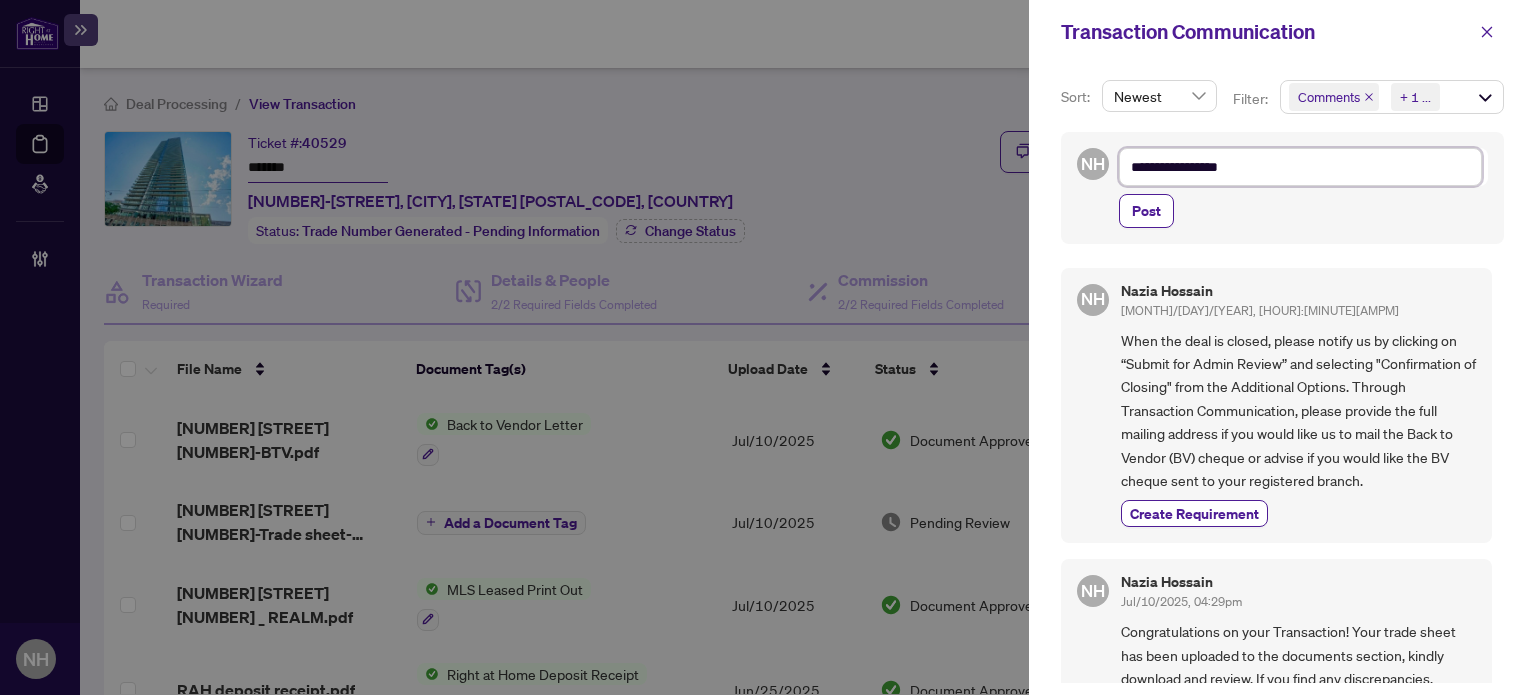 type on "**********" 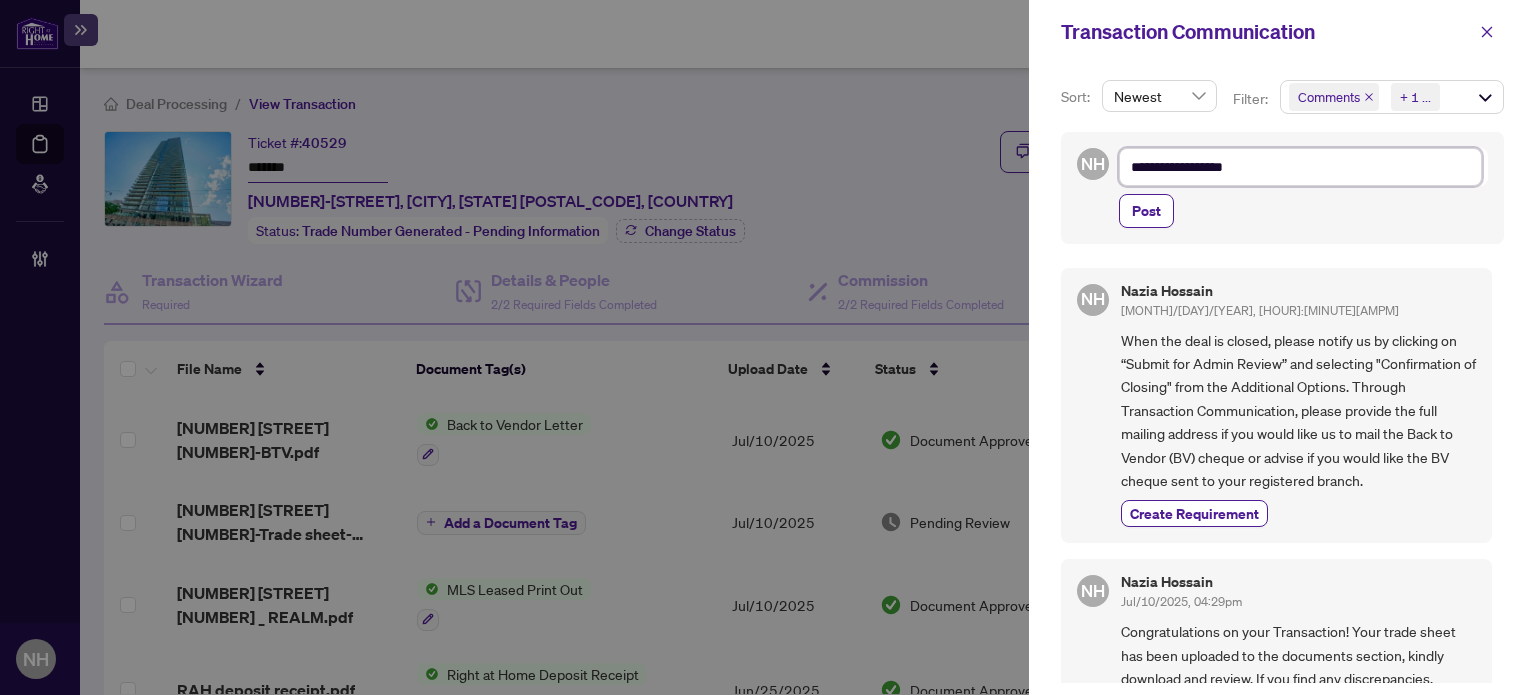 type on "**********" 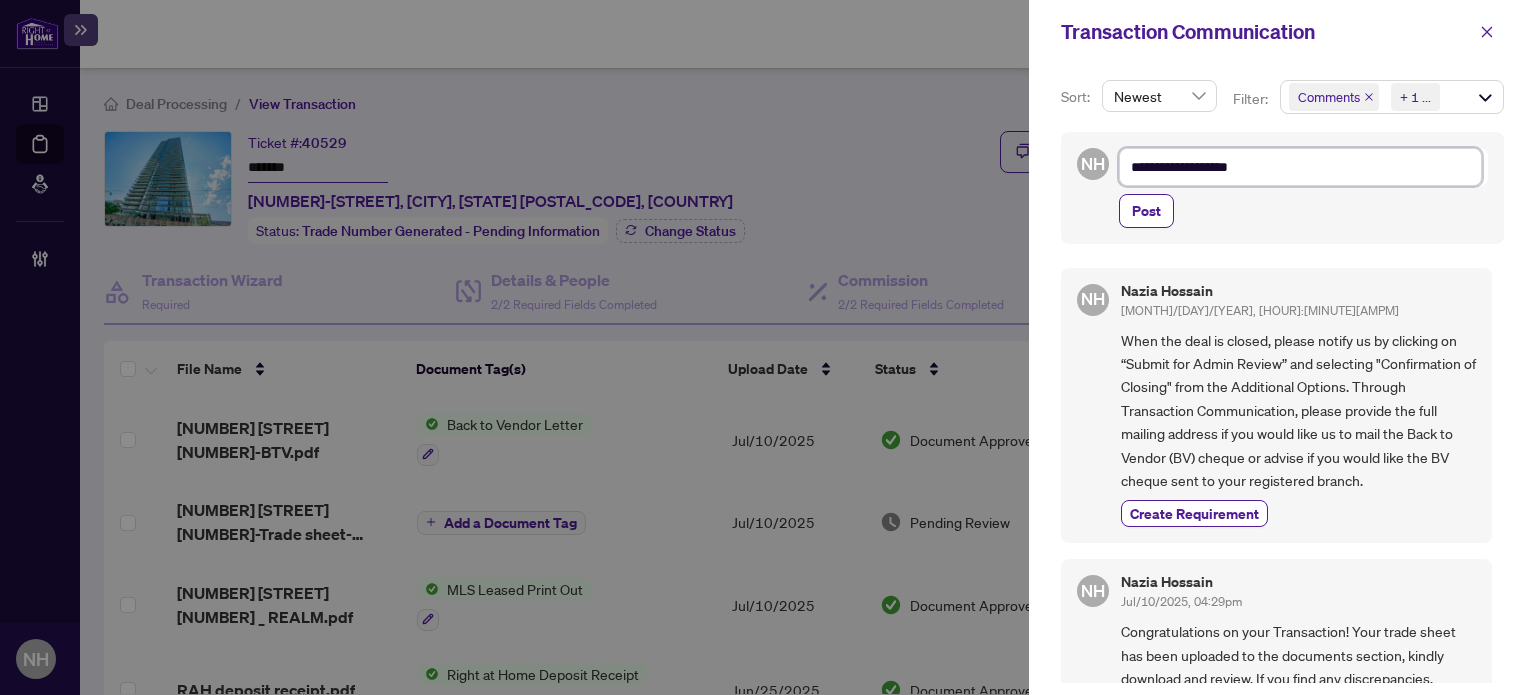 type on "**********" 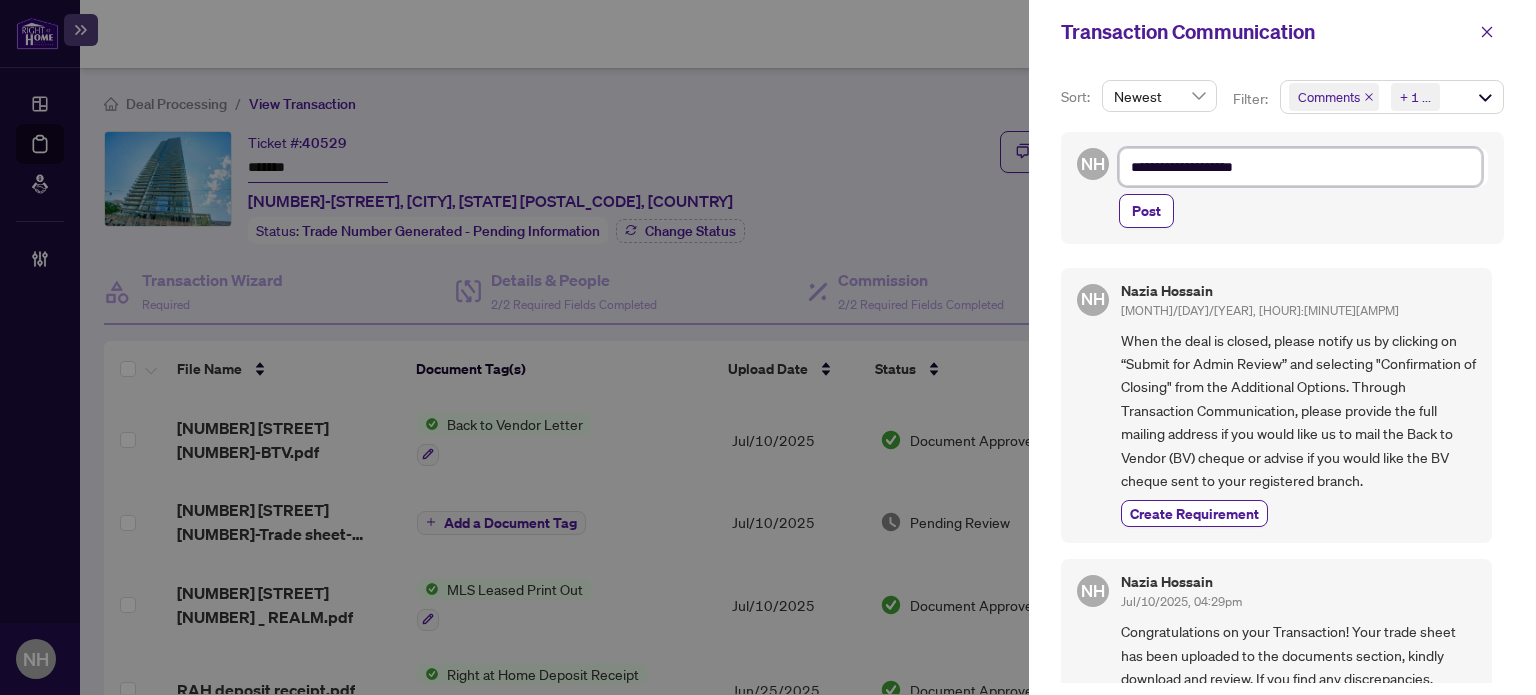 type on "**********" 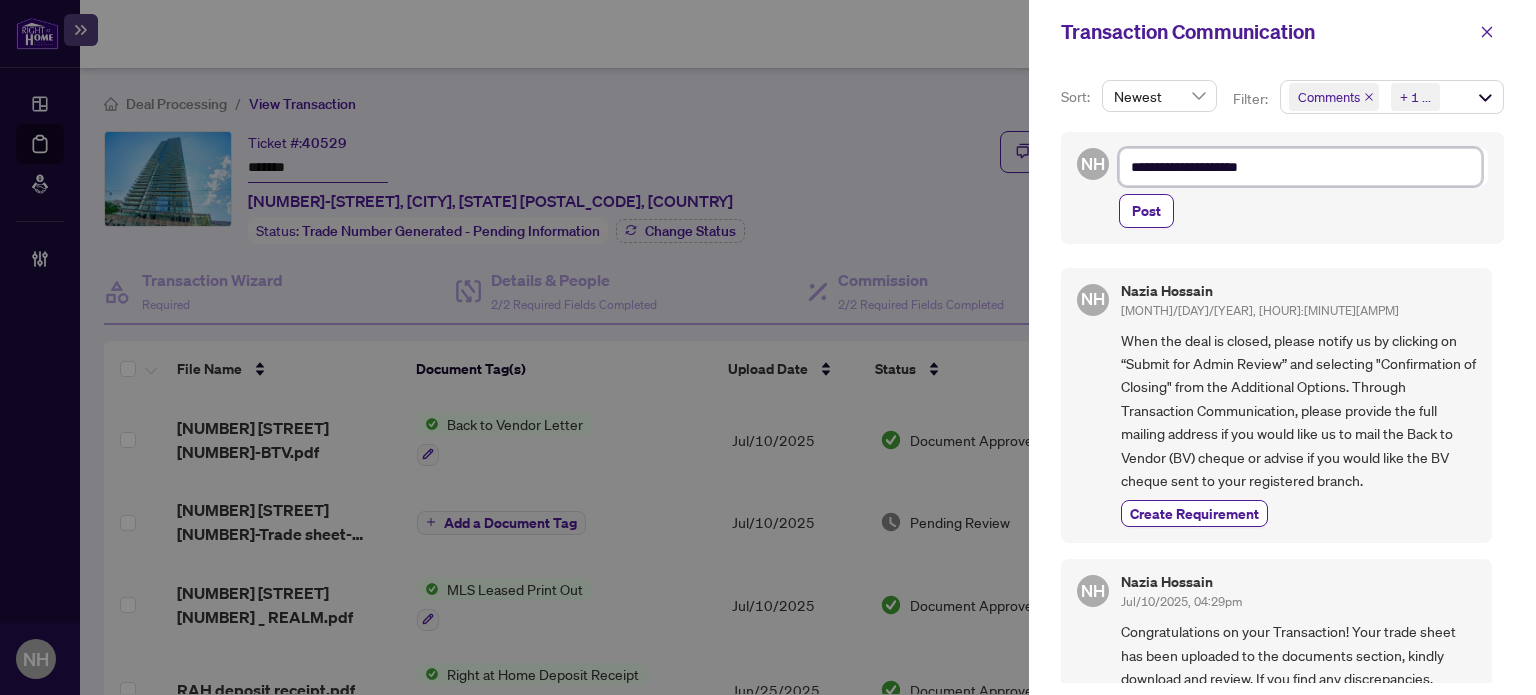 type on "**********" 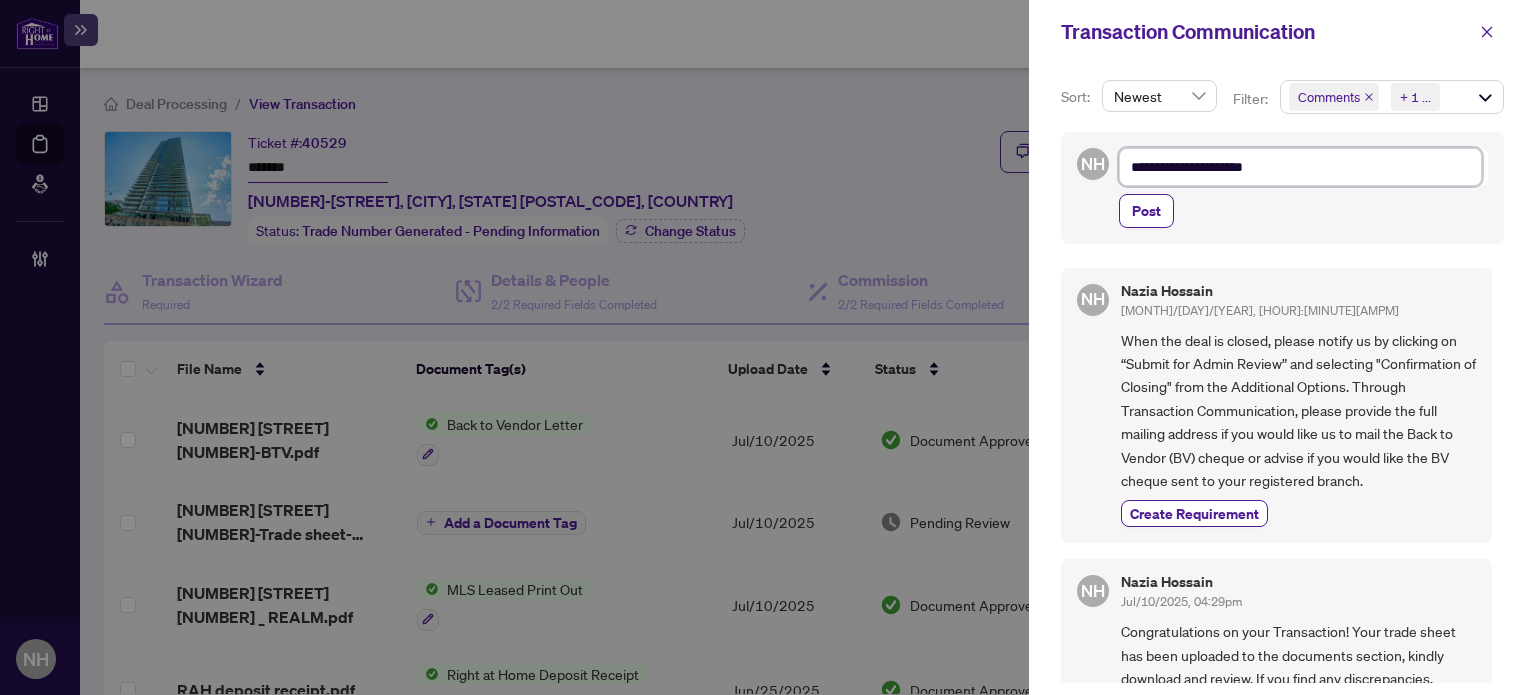 type on "**********" 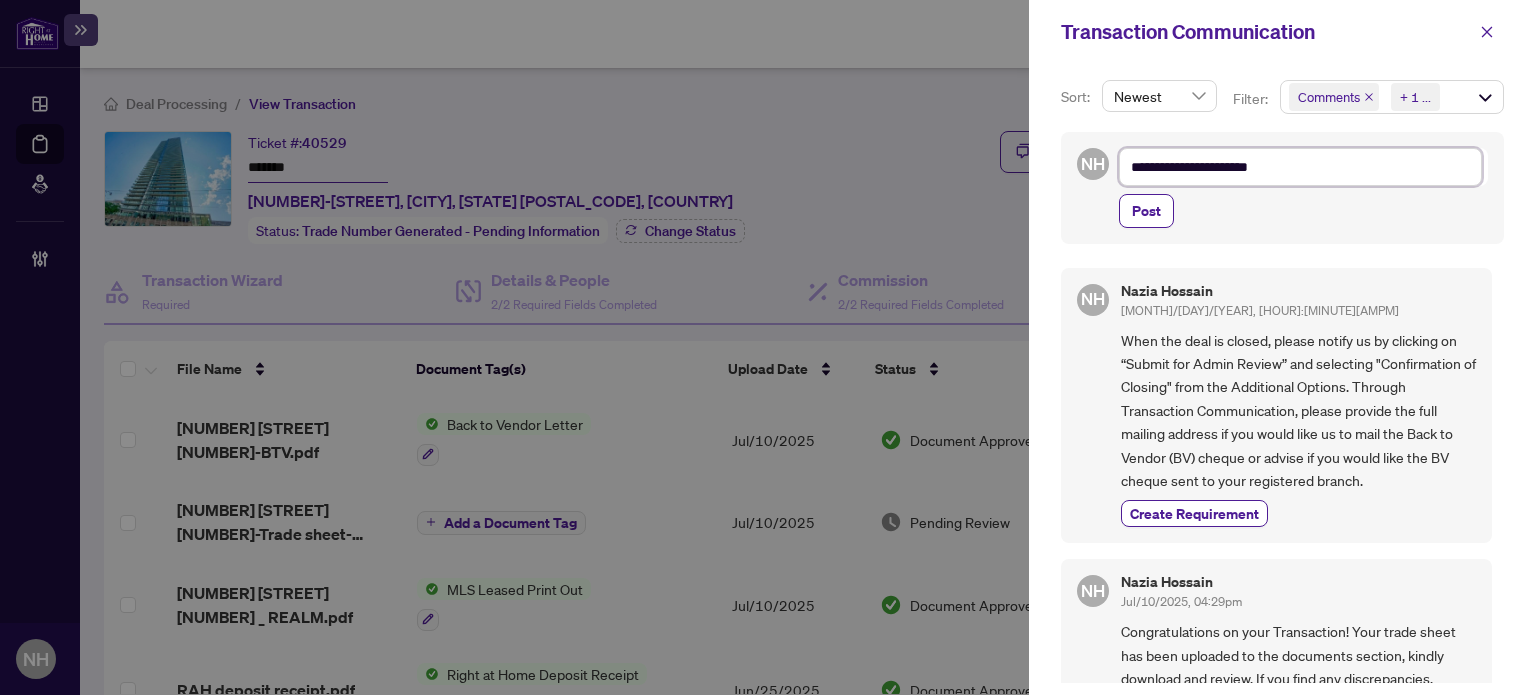 type on "**********" 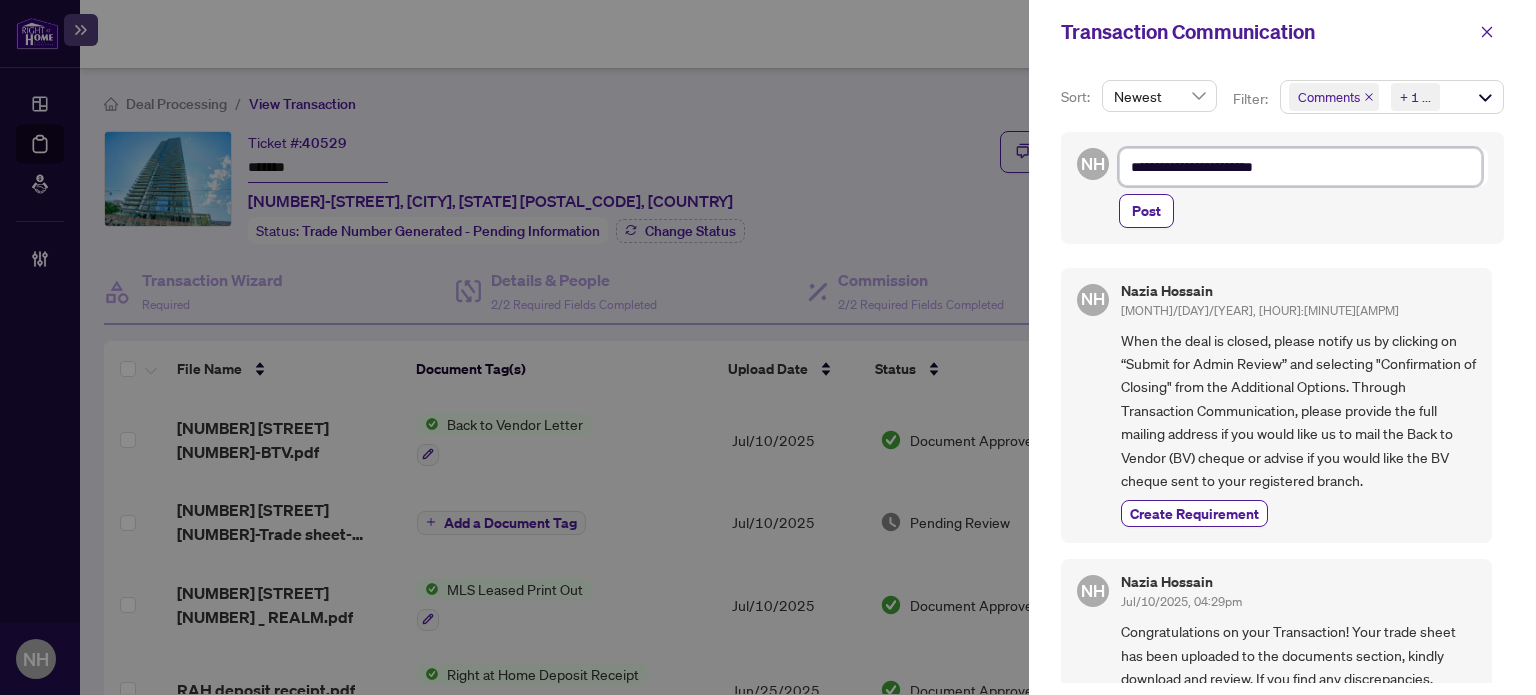 type on "**********" 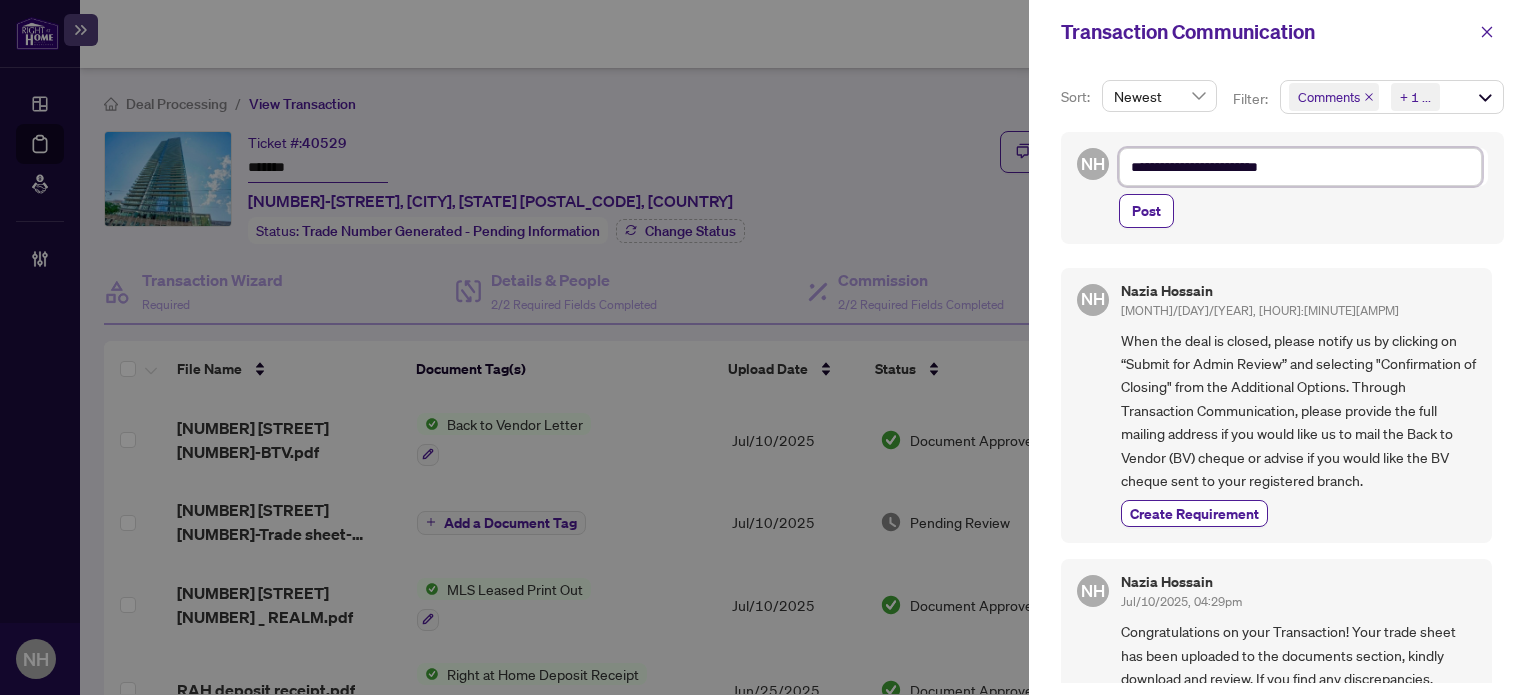 type on "**********" 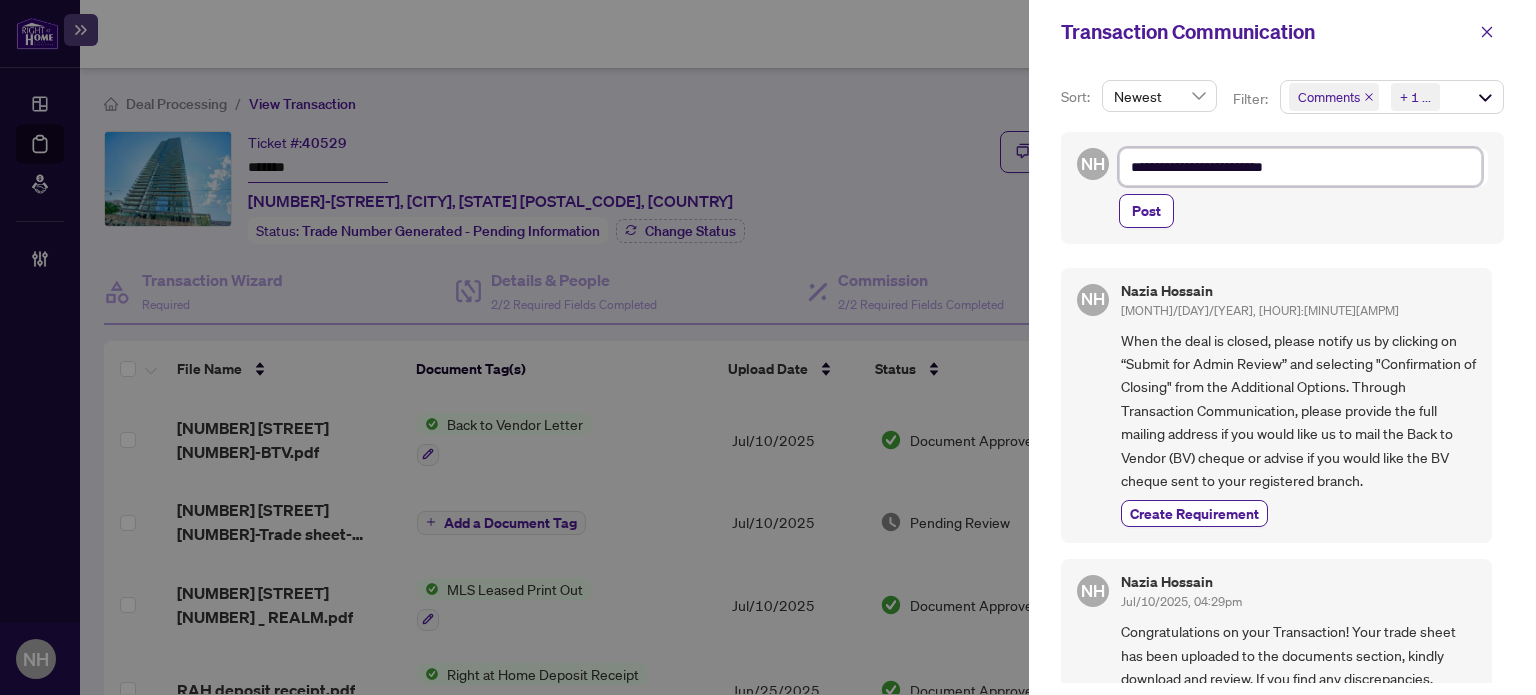 type on "**********" 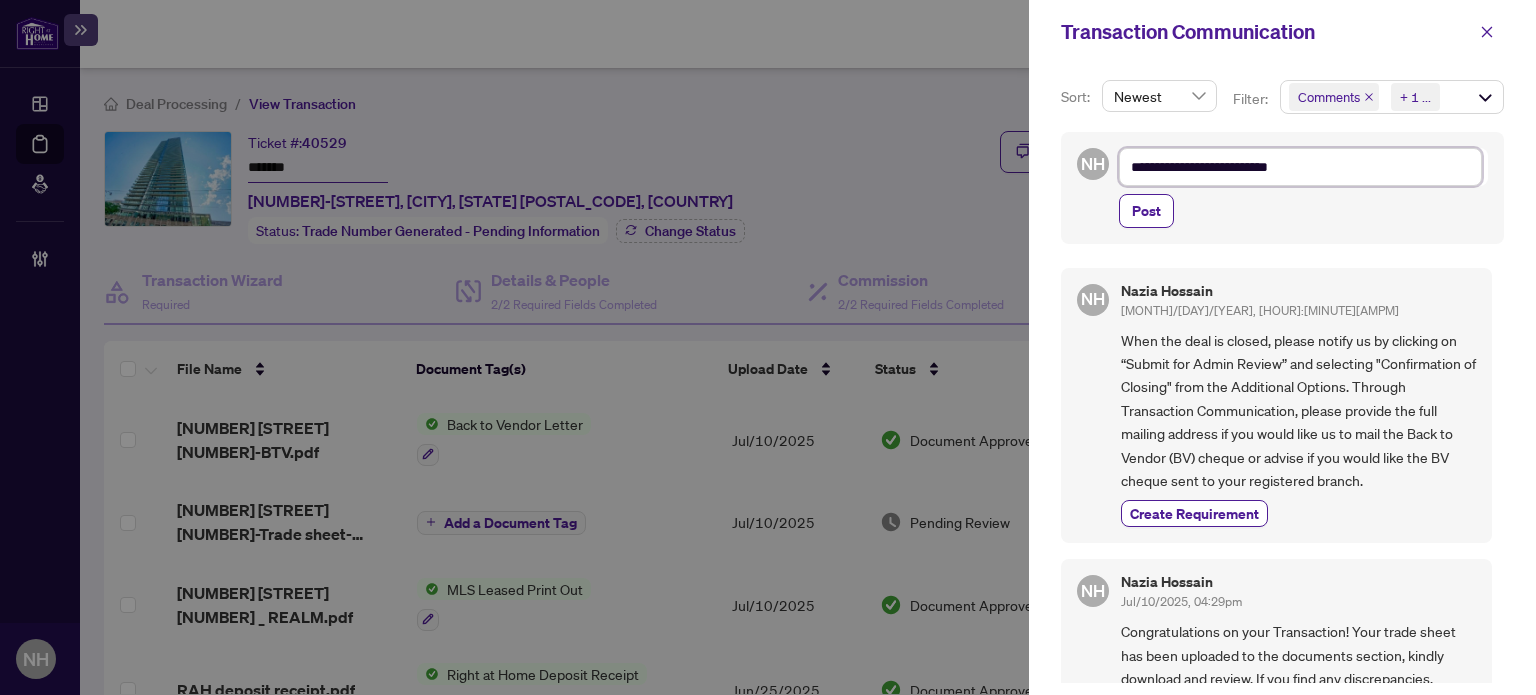 type on "**********" 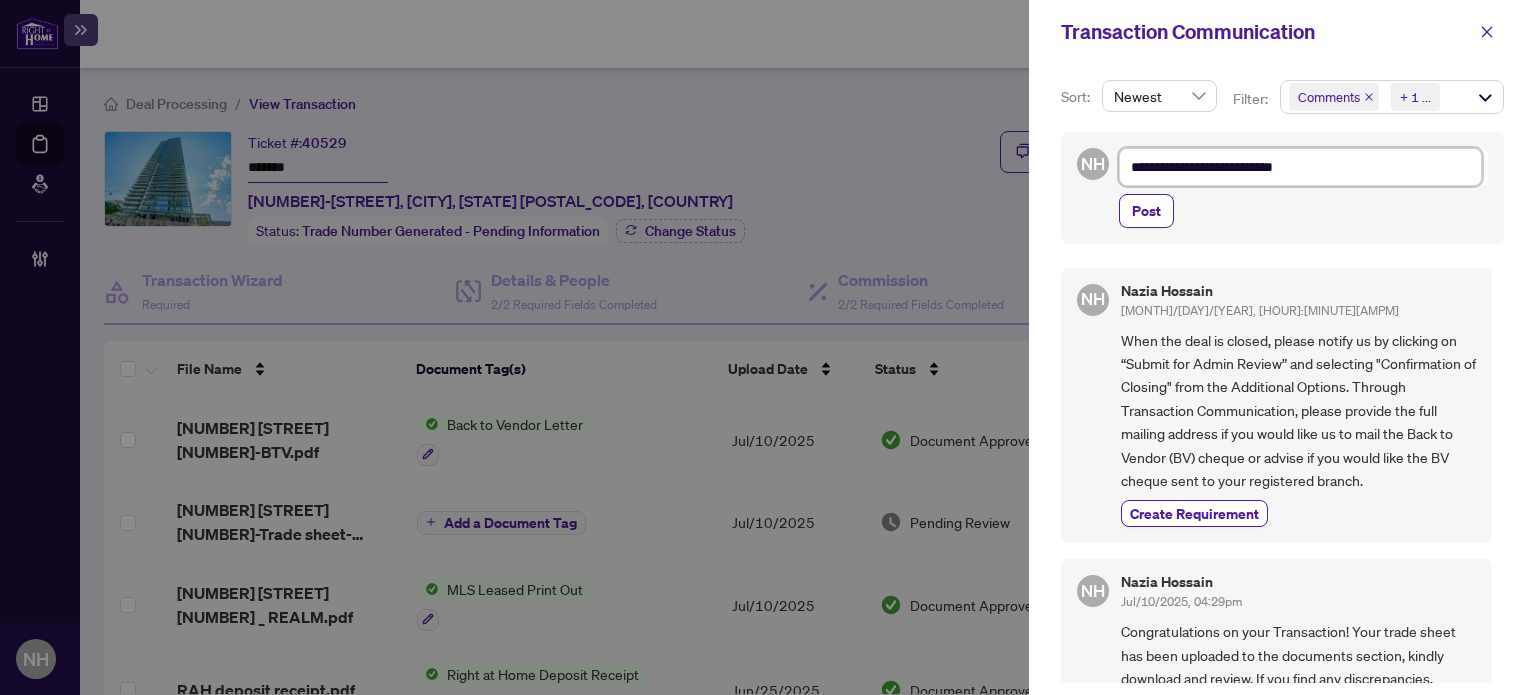 type on "**********" 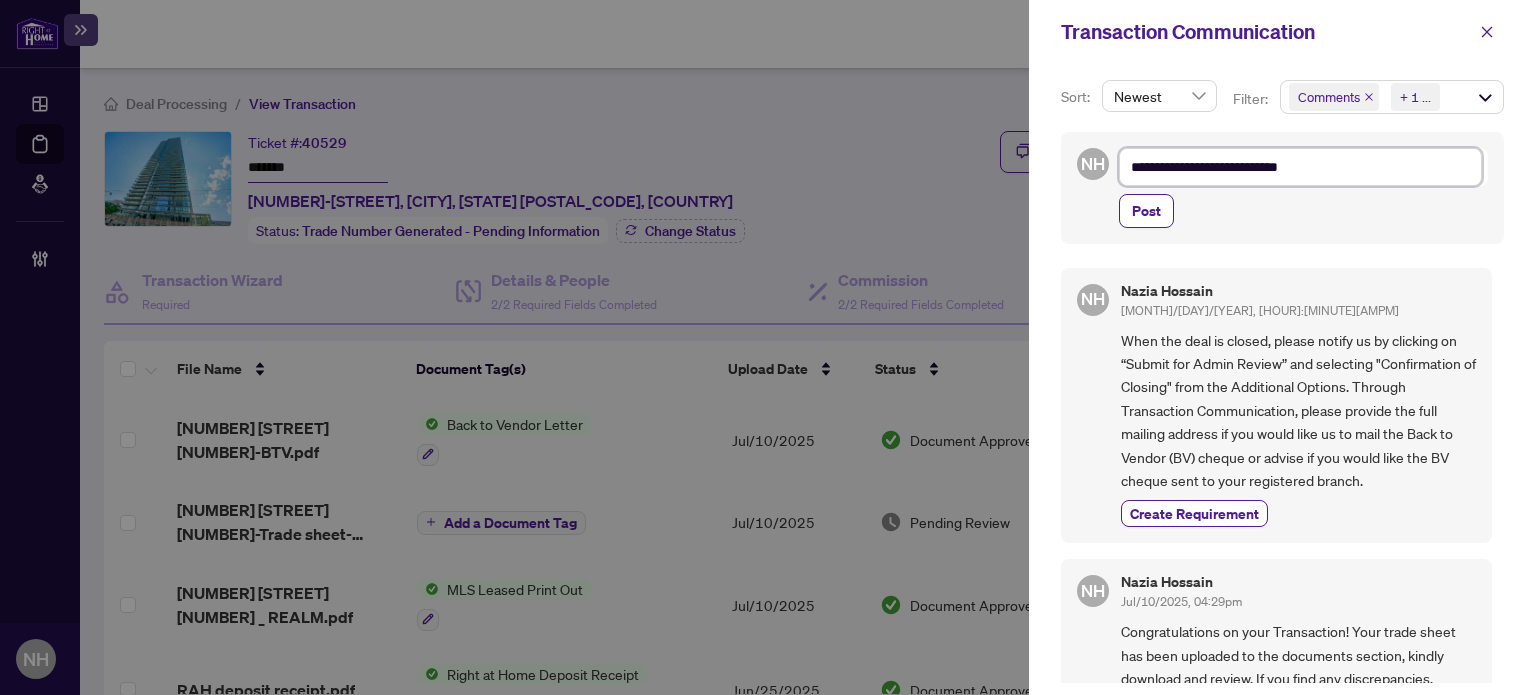 type on "**********" 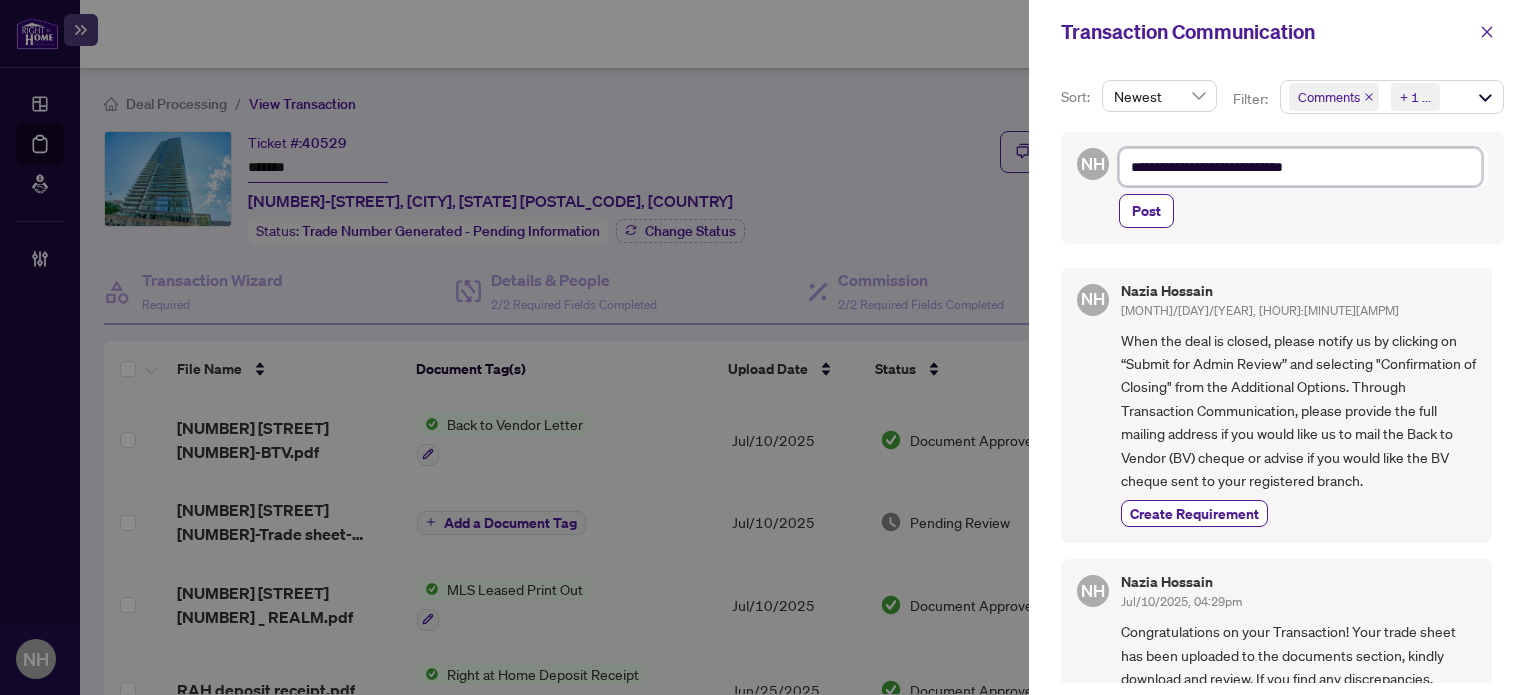 type on "**********" 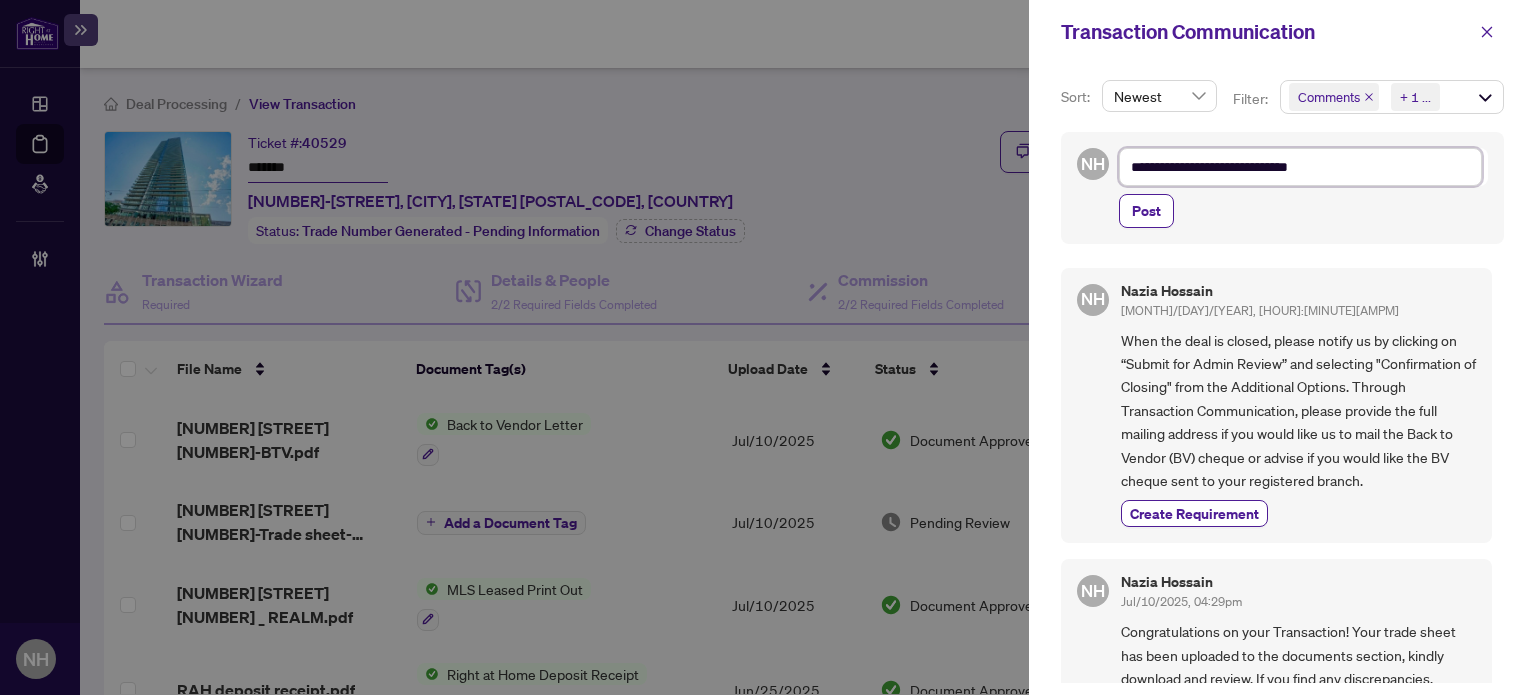 type on "**********" 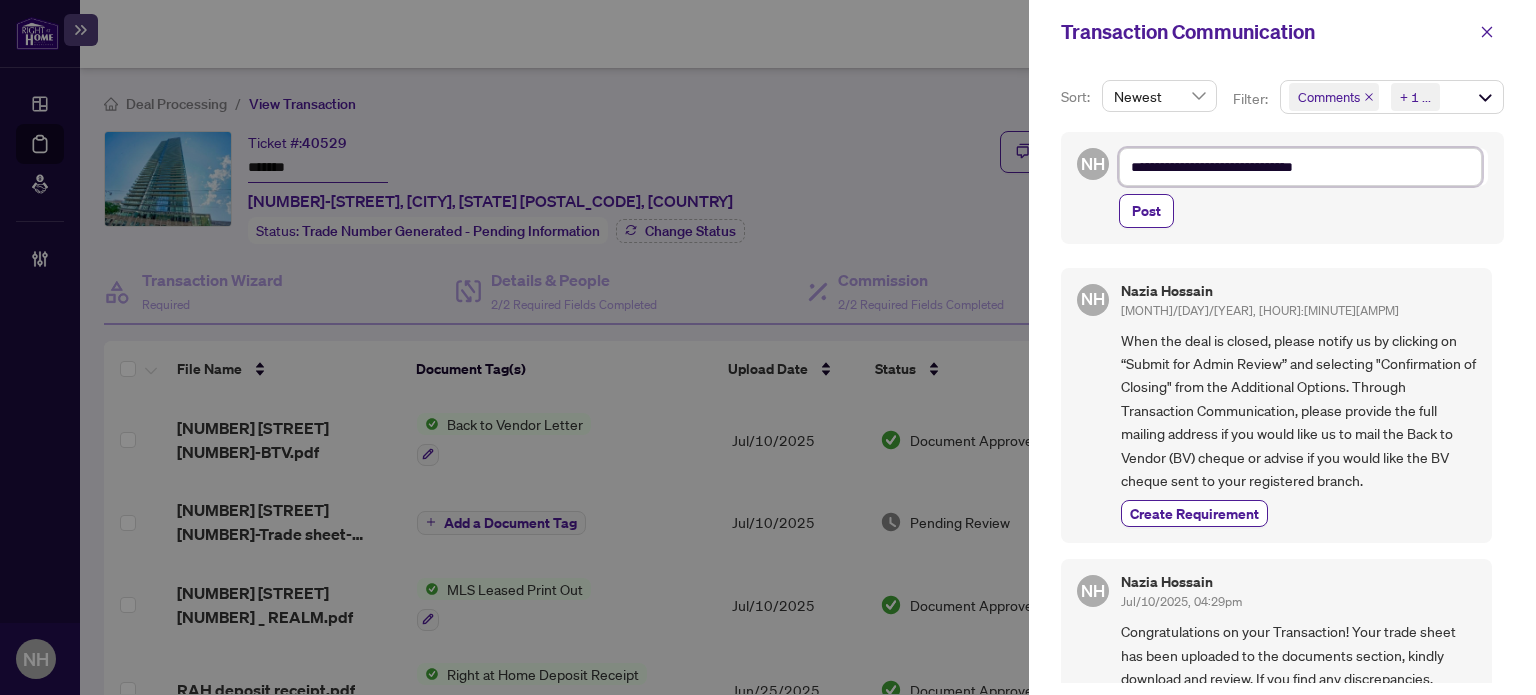type on "**********" 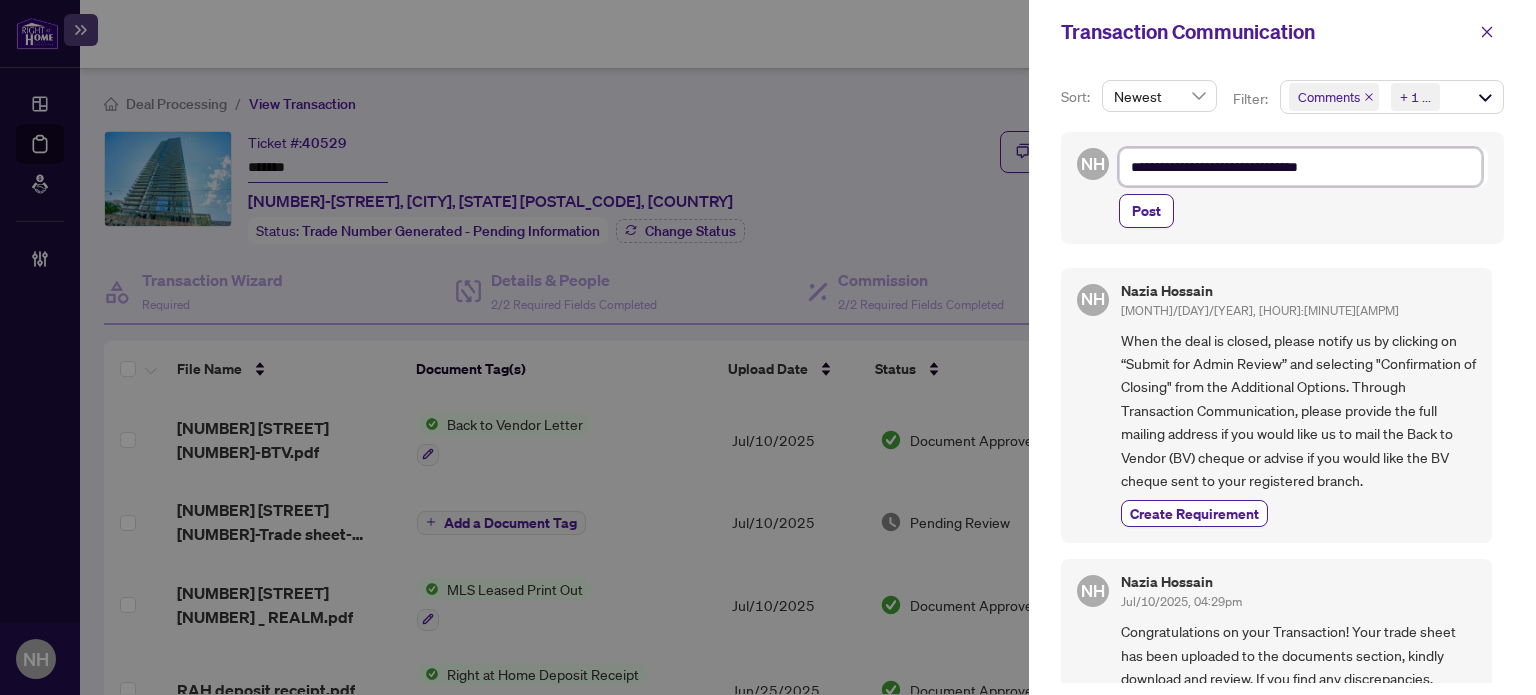 type on "**********" 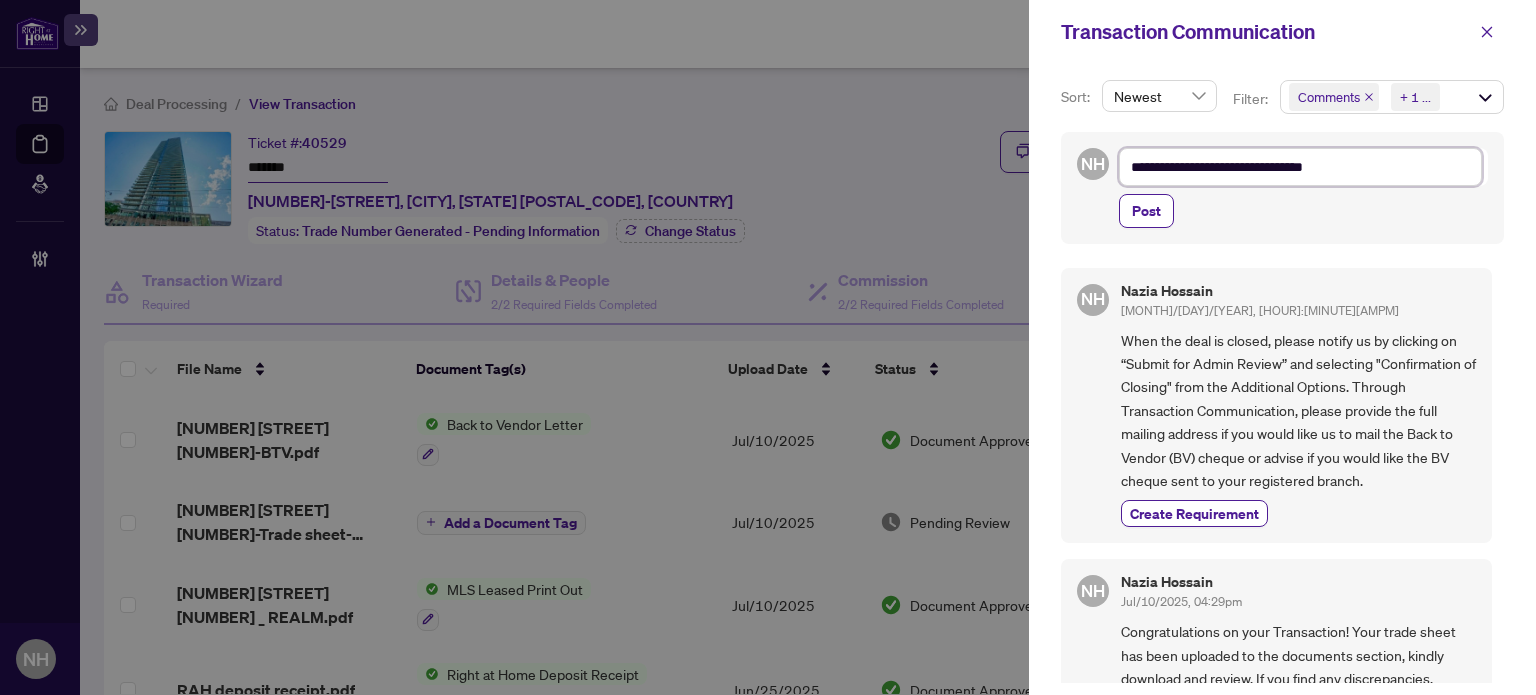 type on "**********" 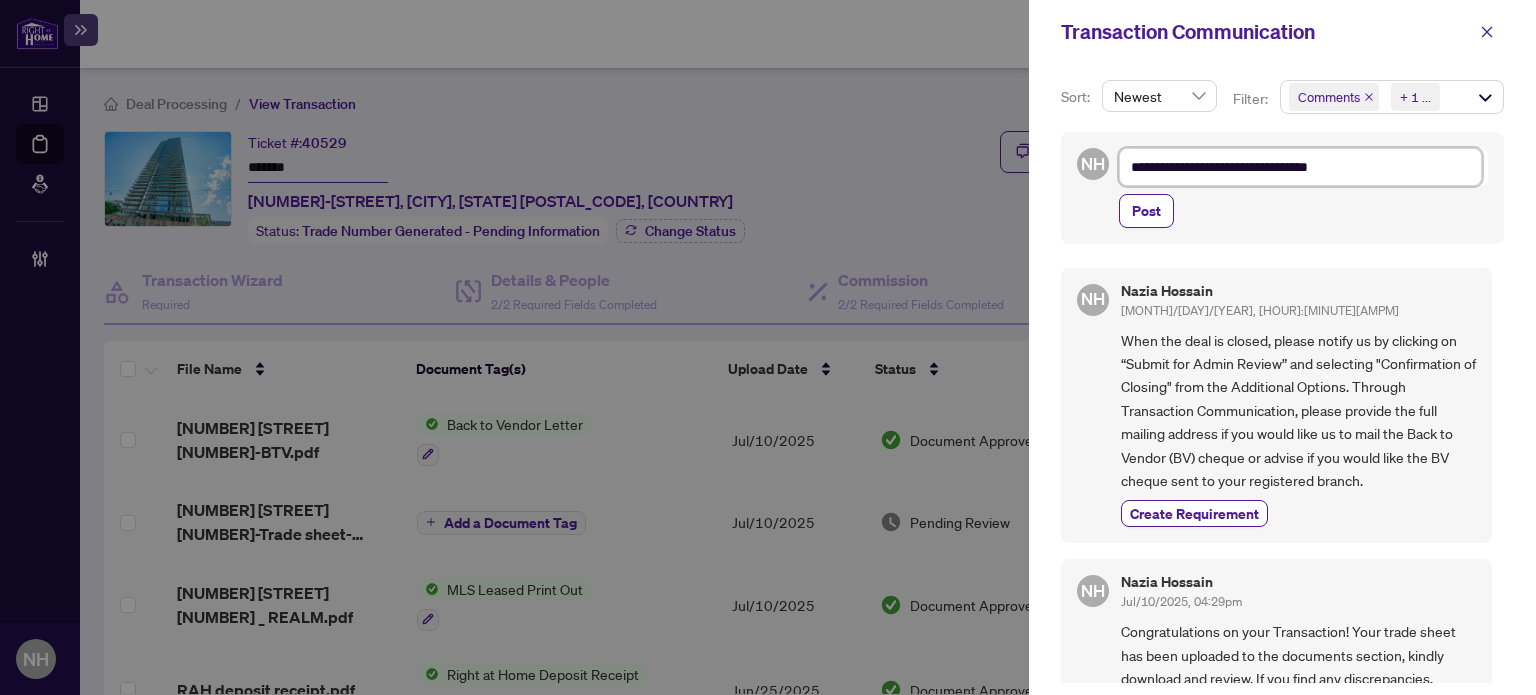 type on "**********" 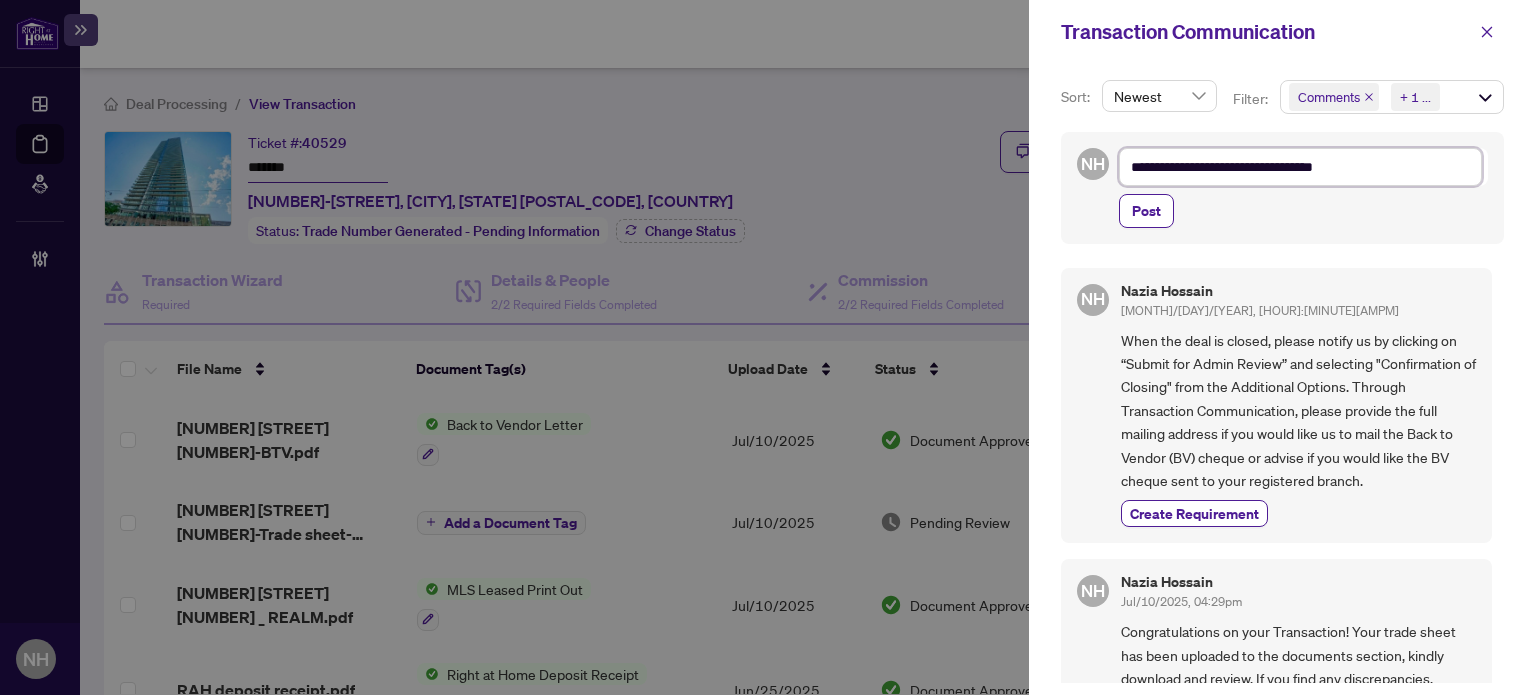 type on "**********" 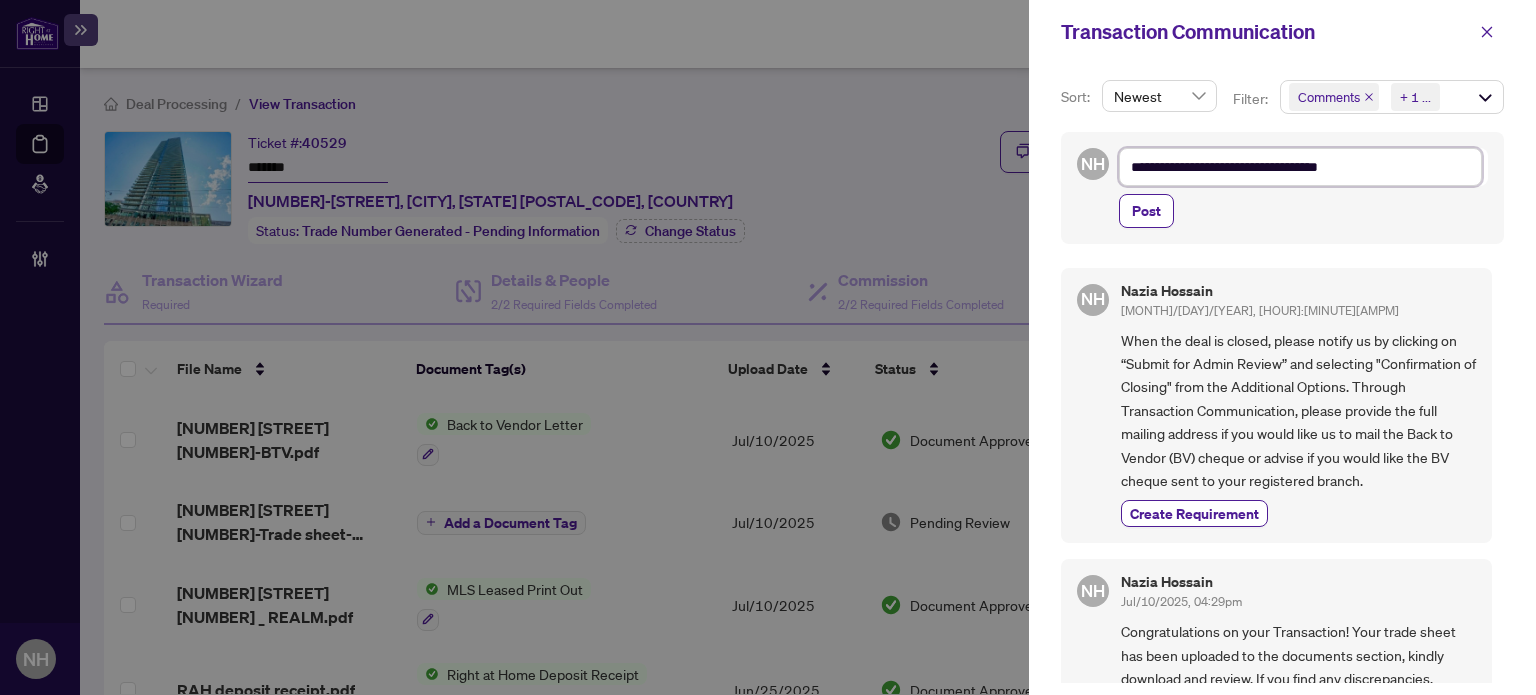 type on "**********" 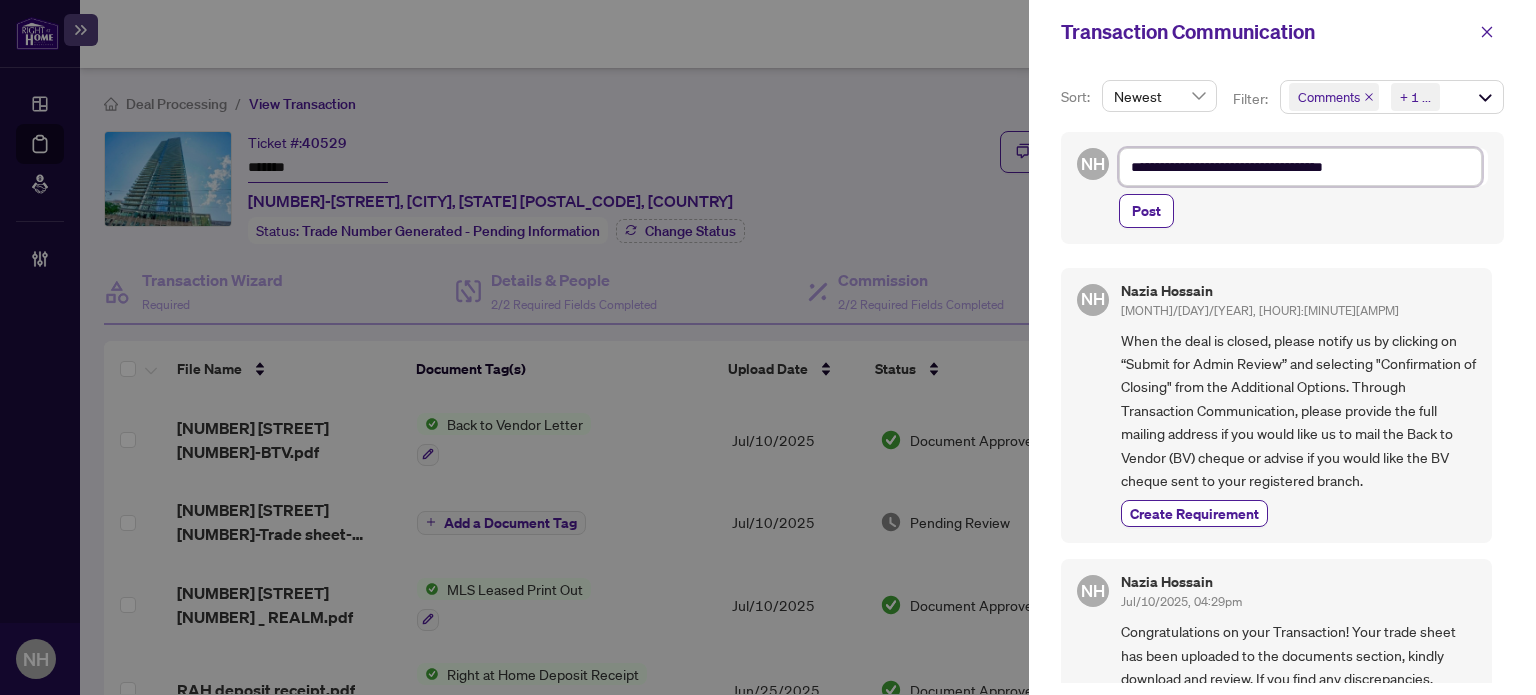 type on "**********" 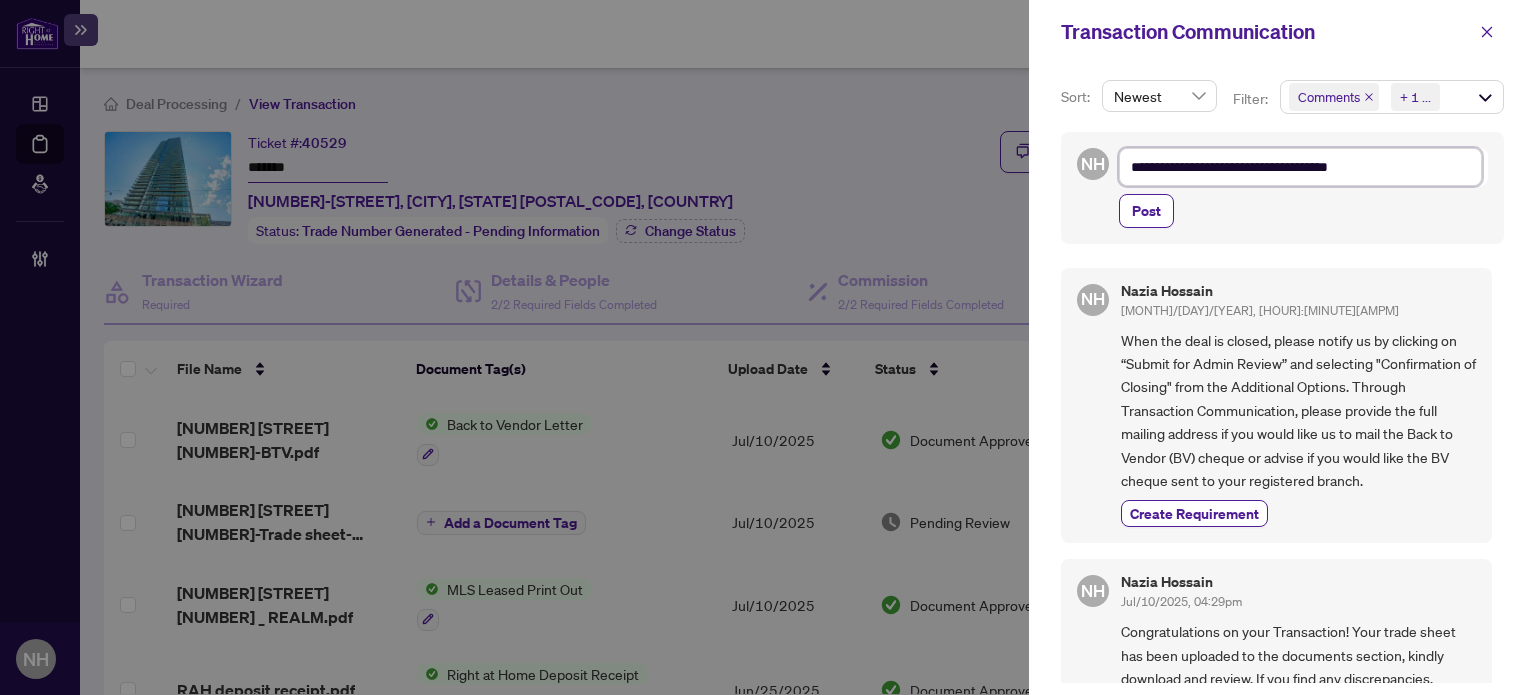 type on "**********" 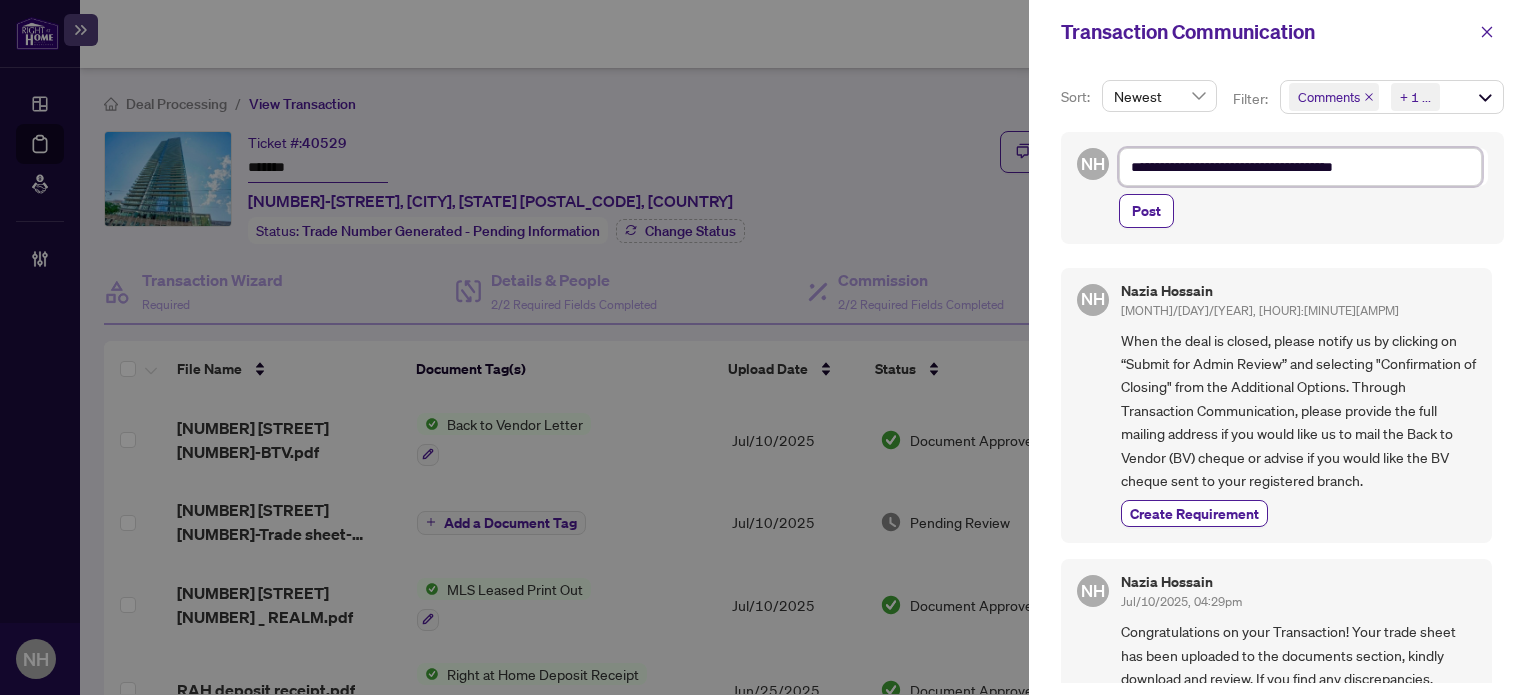 type on "**********" 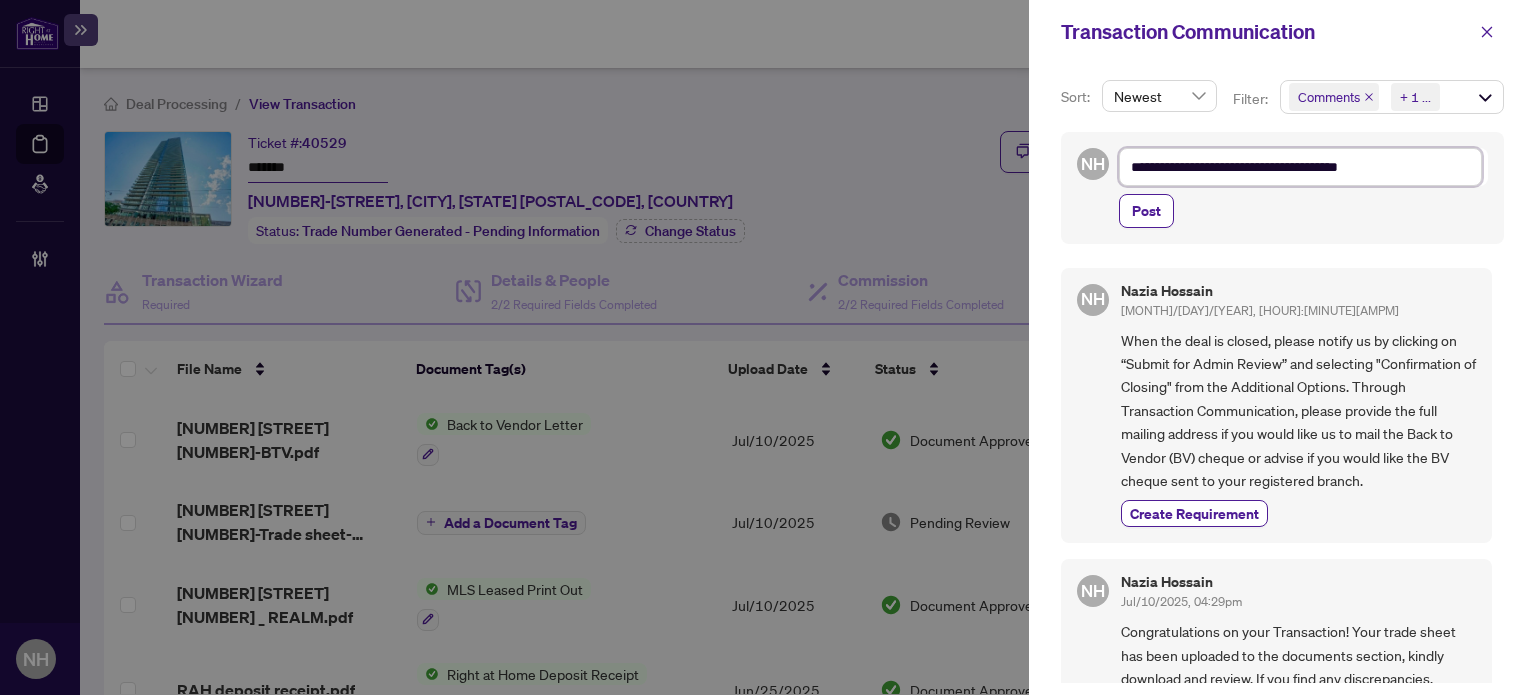 type on "**********" 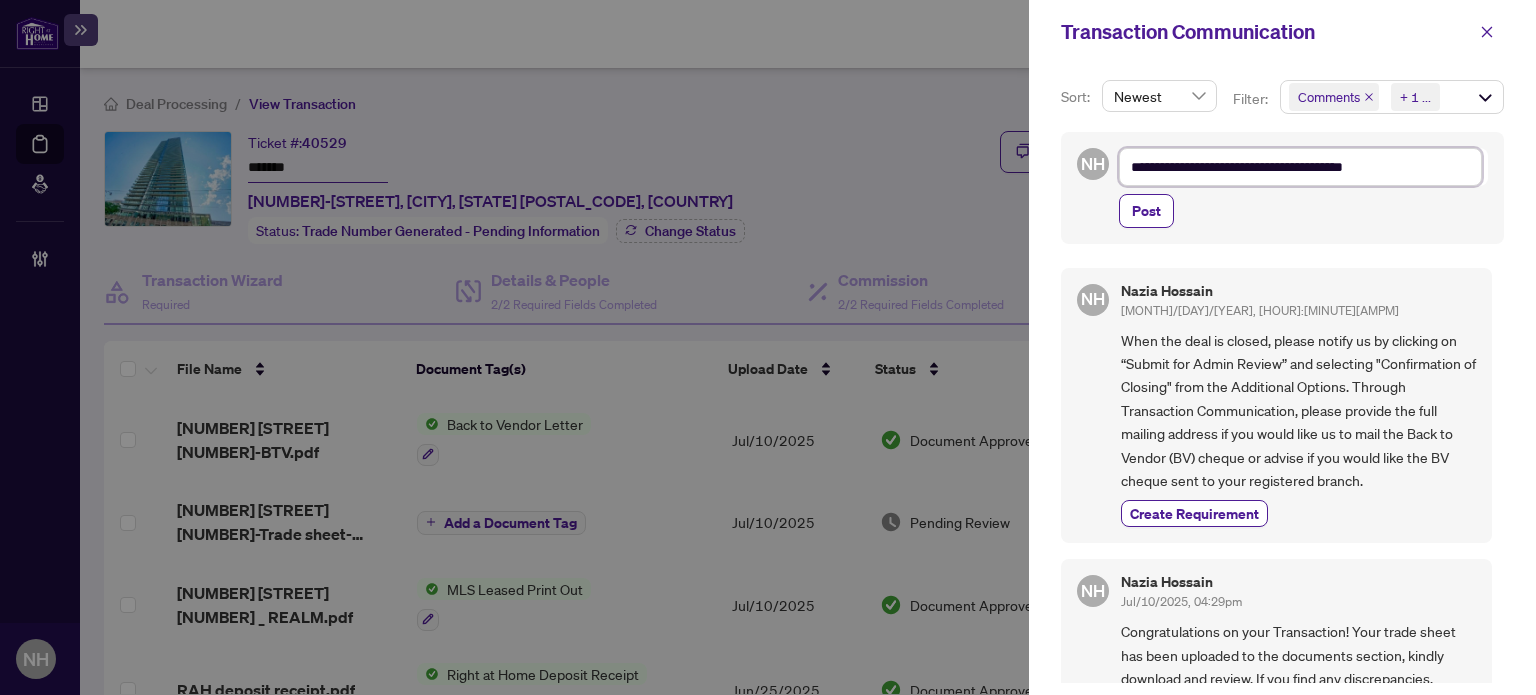 type on "**********" 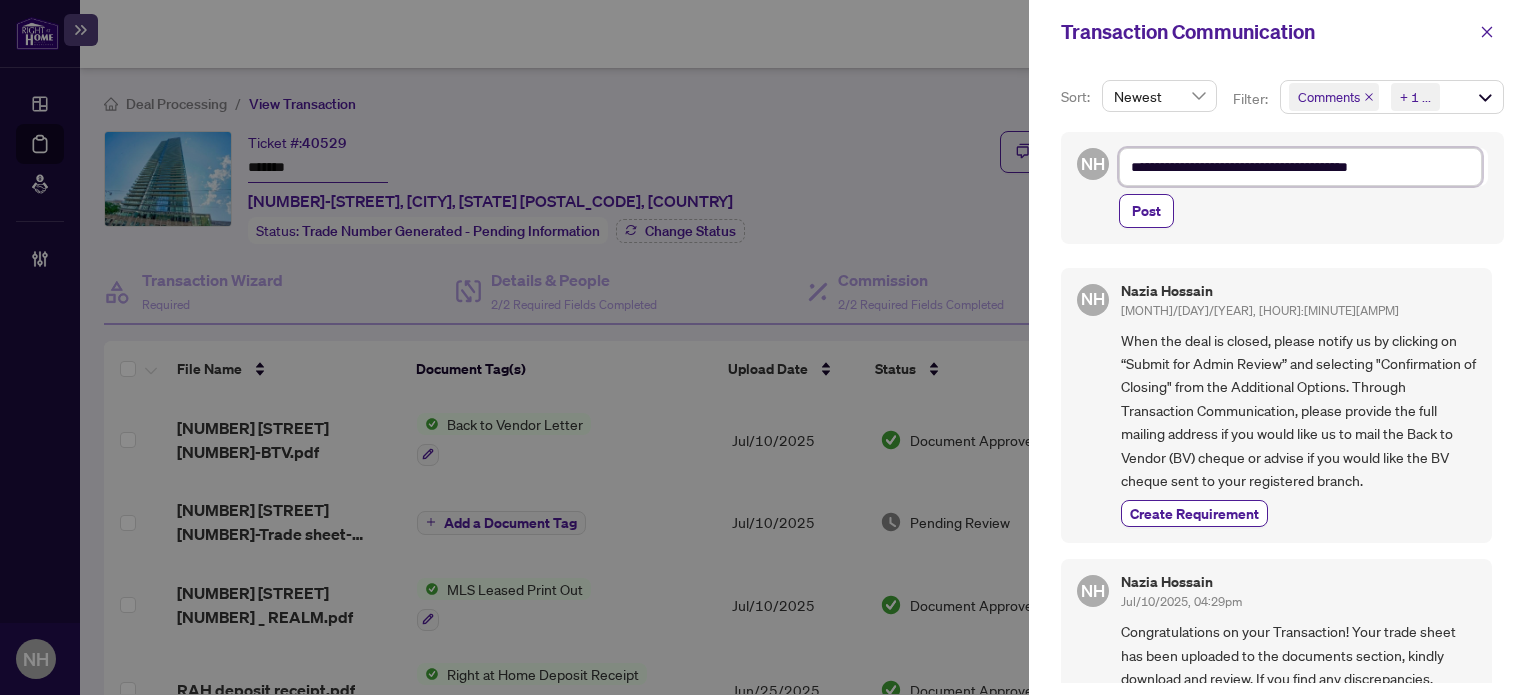 type on "**********" 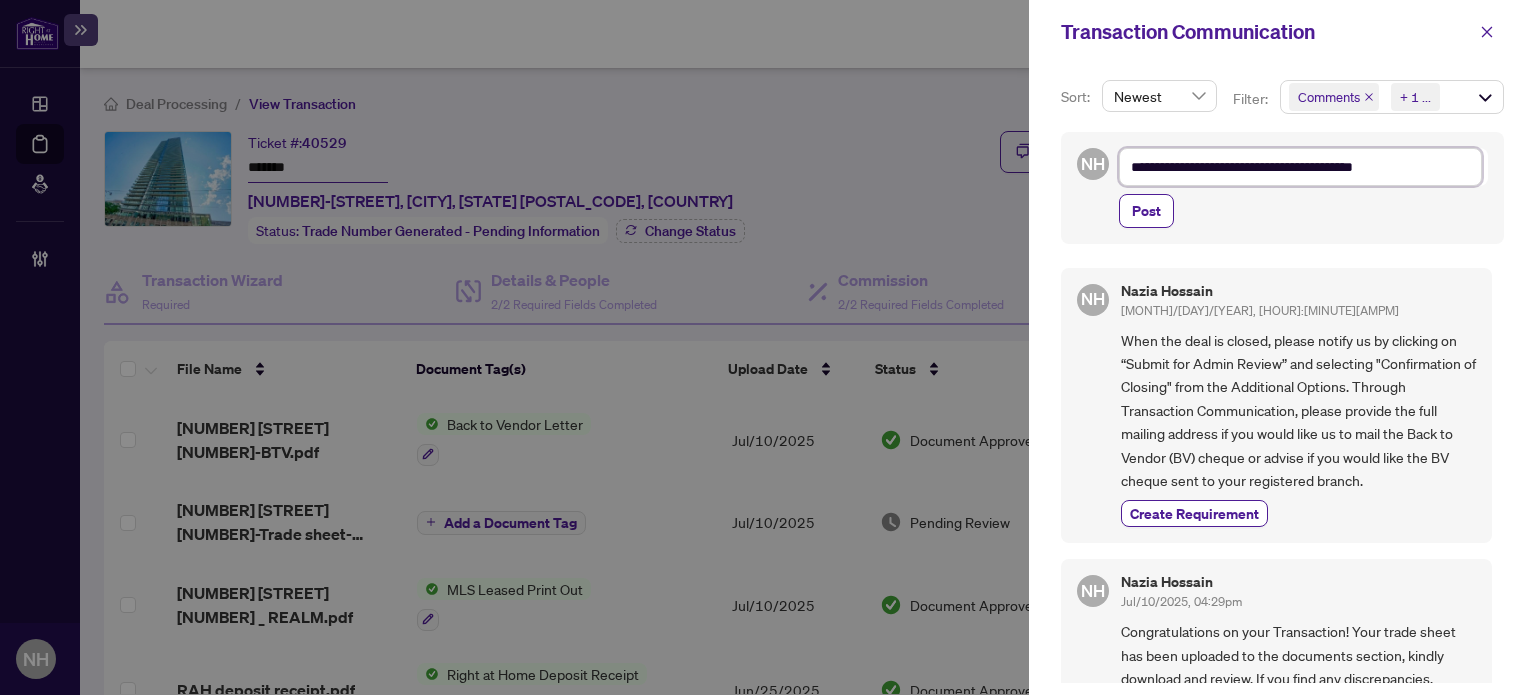 type on "**********" 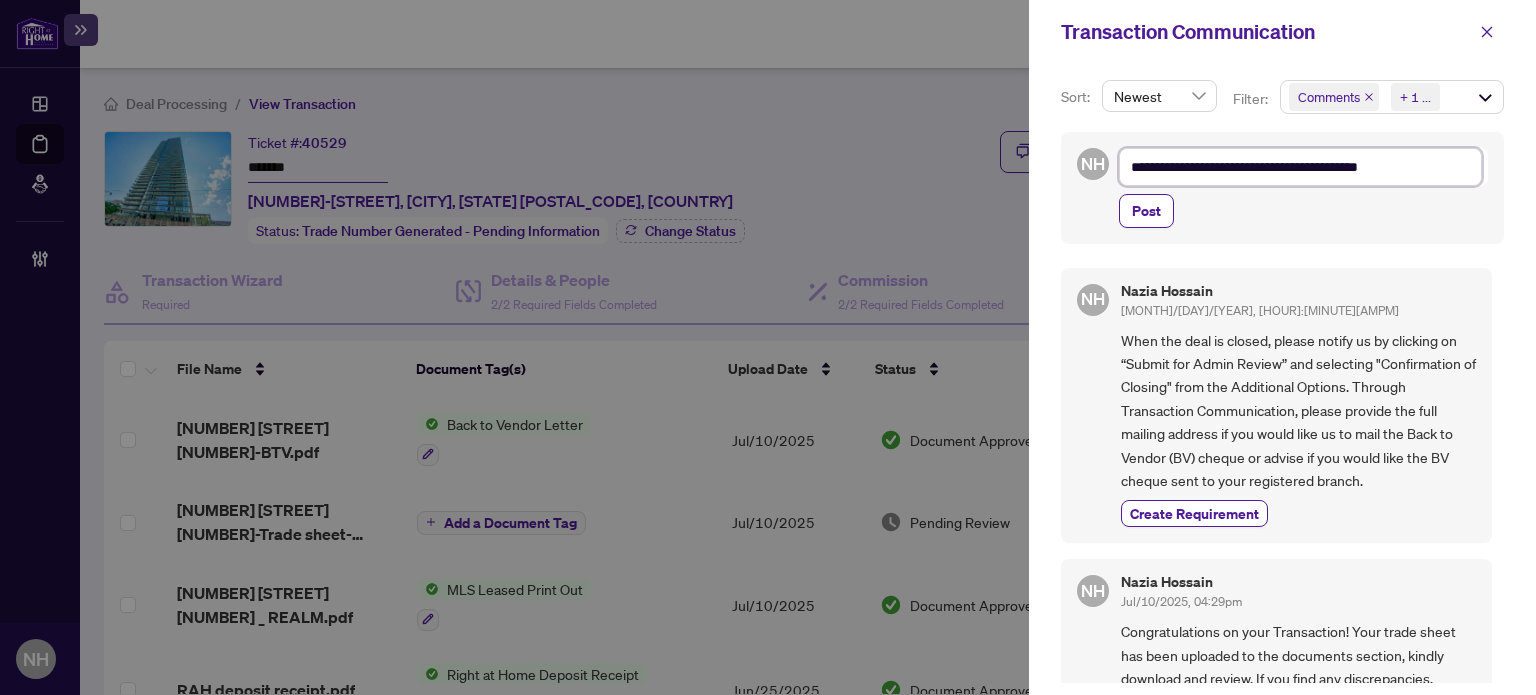 type on "**********" 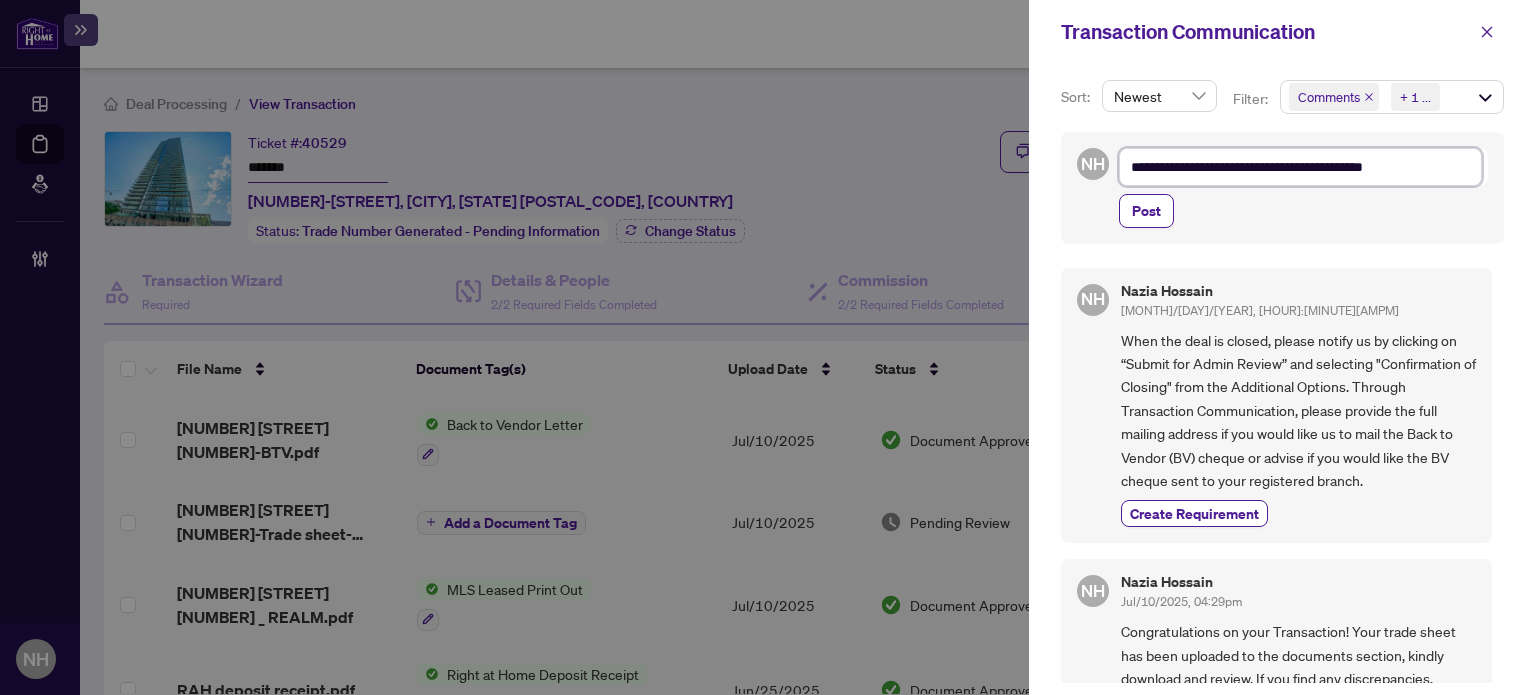 type on "**********" 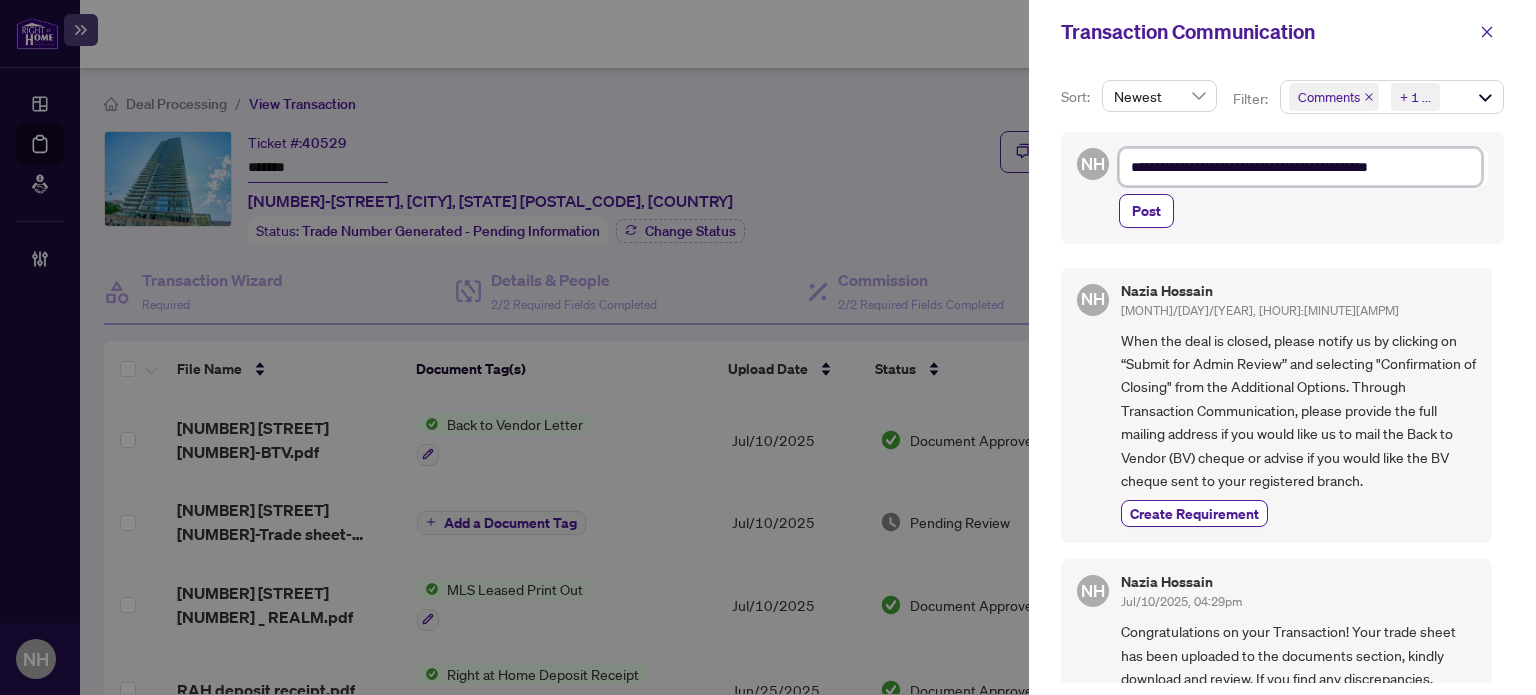 type on "**********" 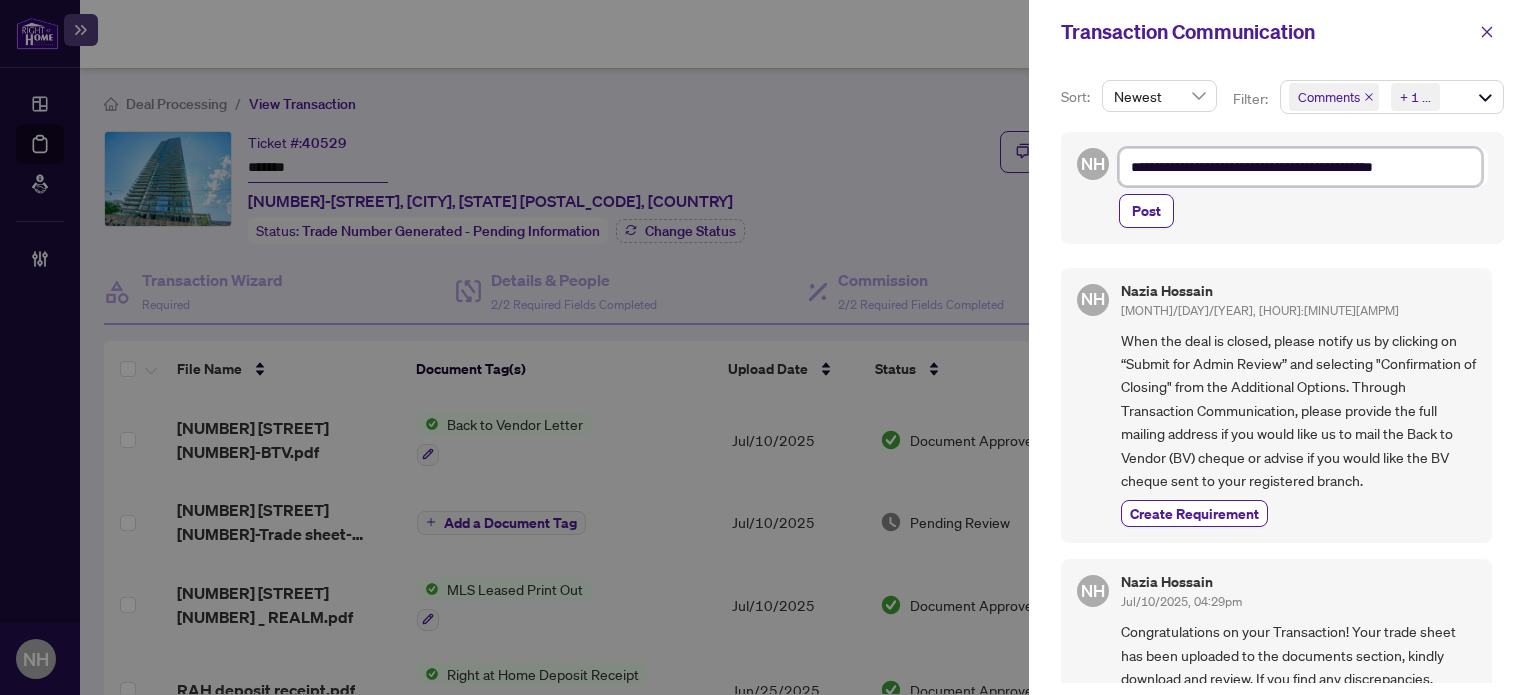type on "**********" 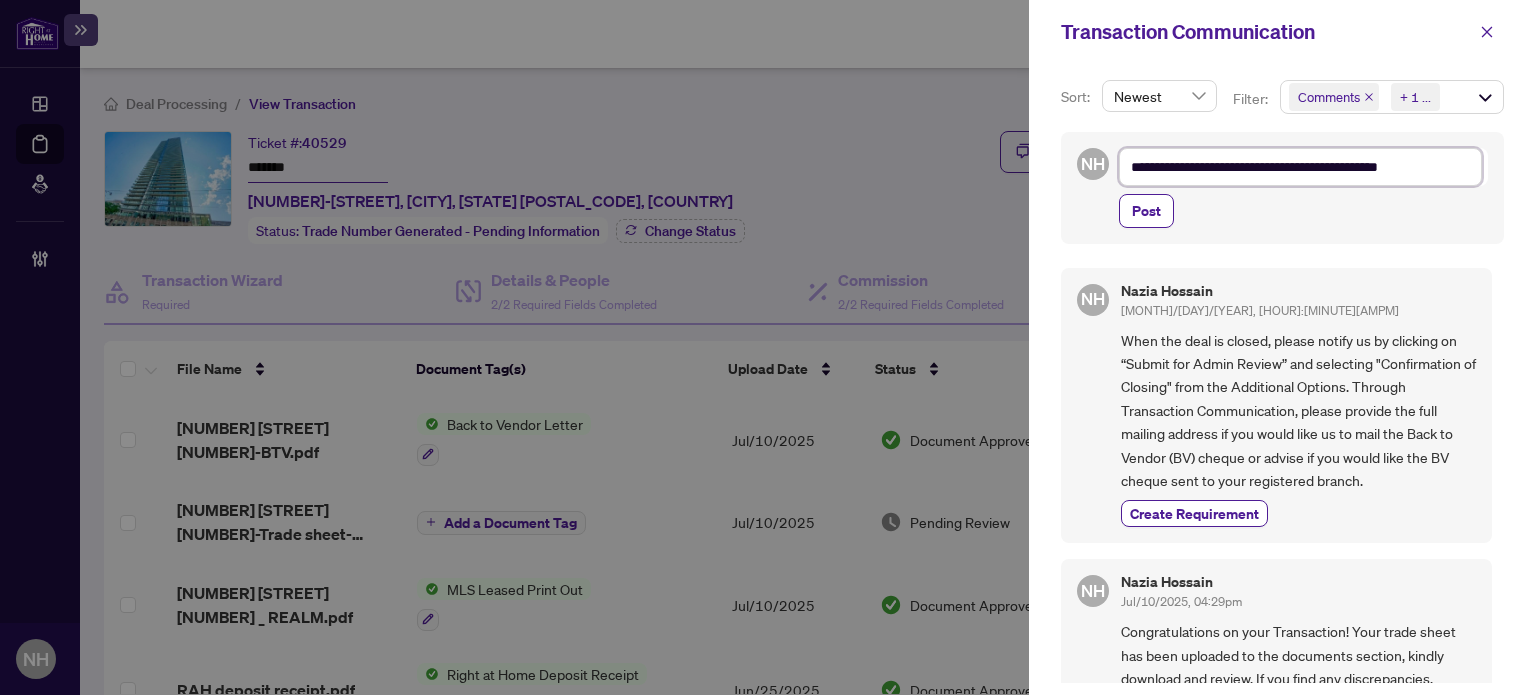 type on "**********" 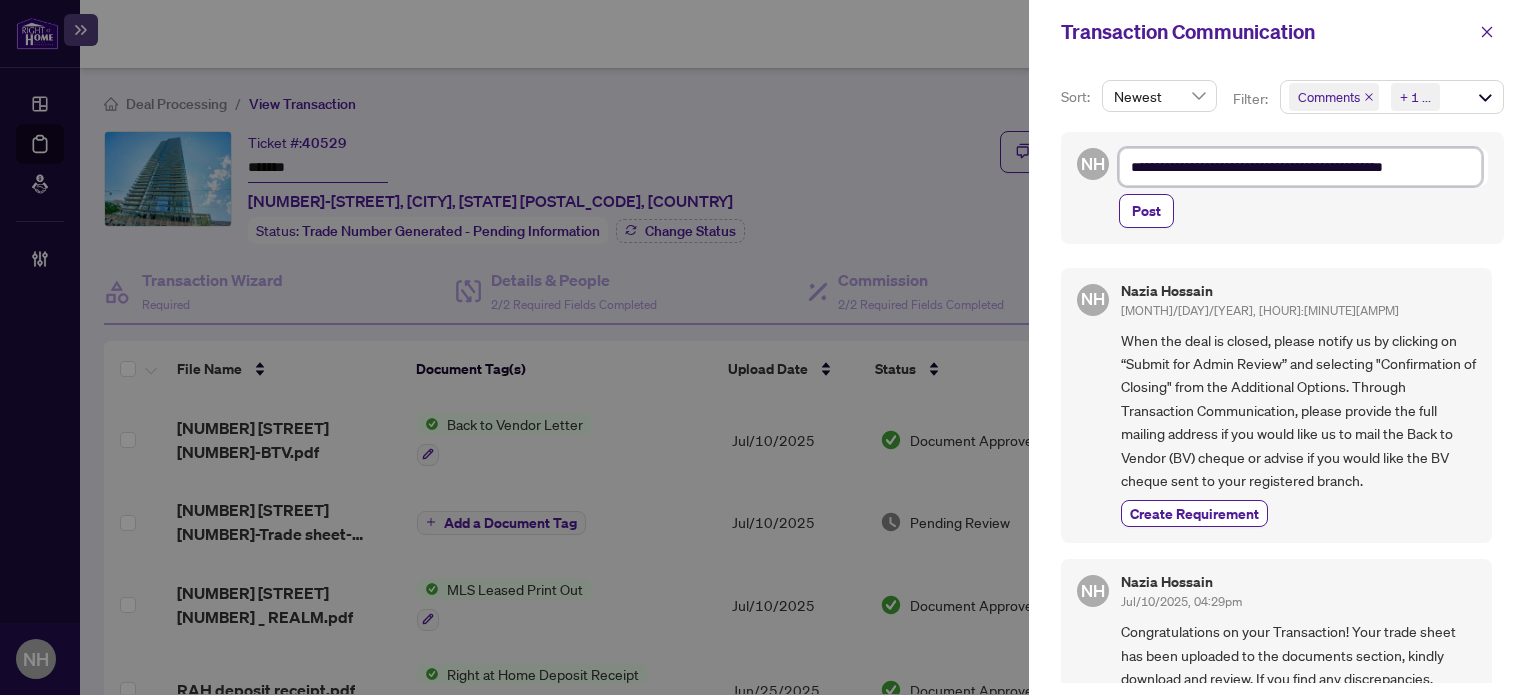 type on "**********" 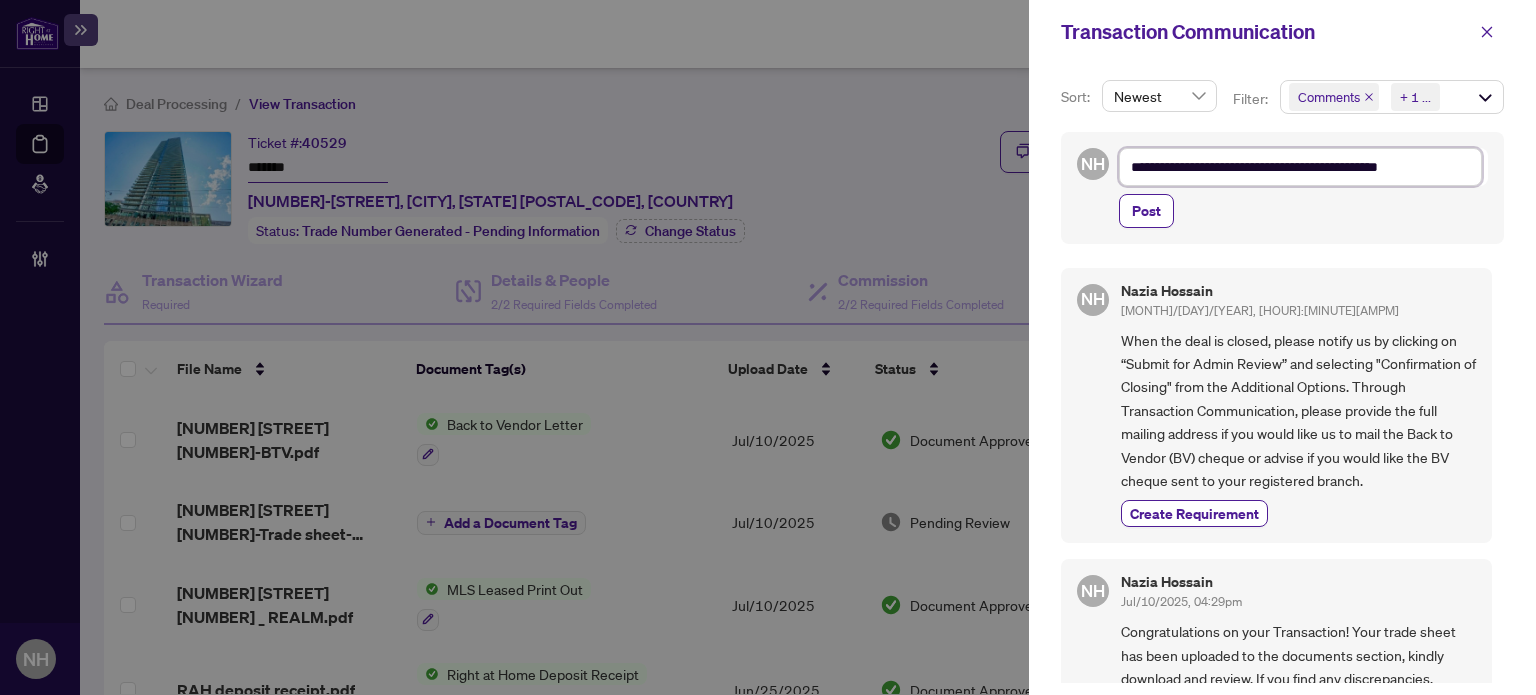 type on "**********" 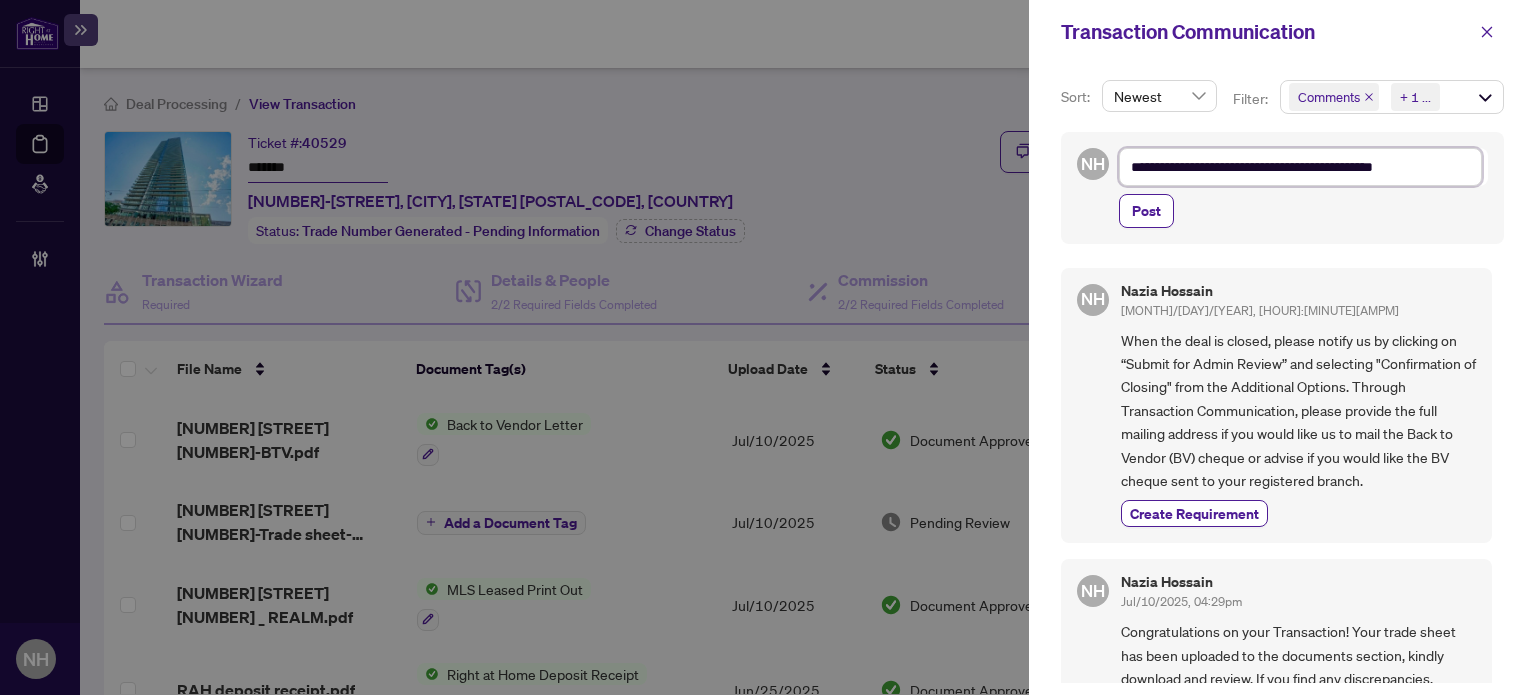 type on "**********" 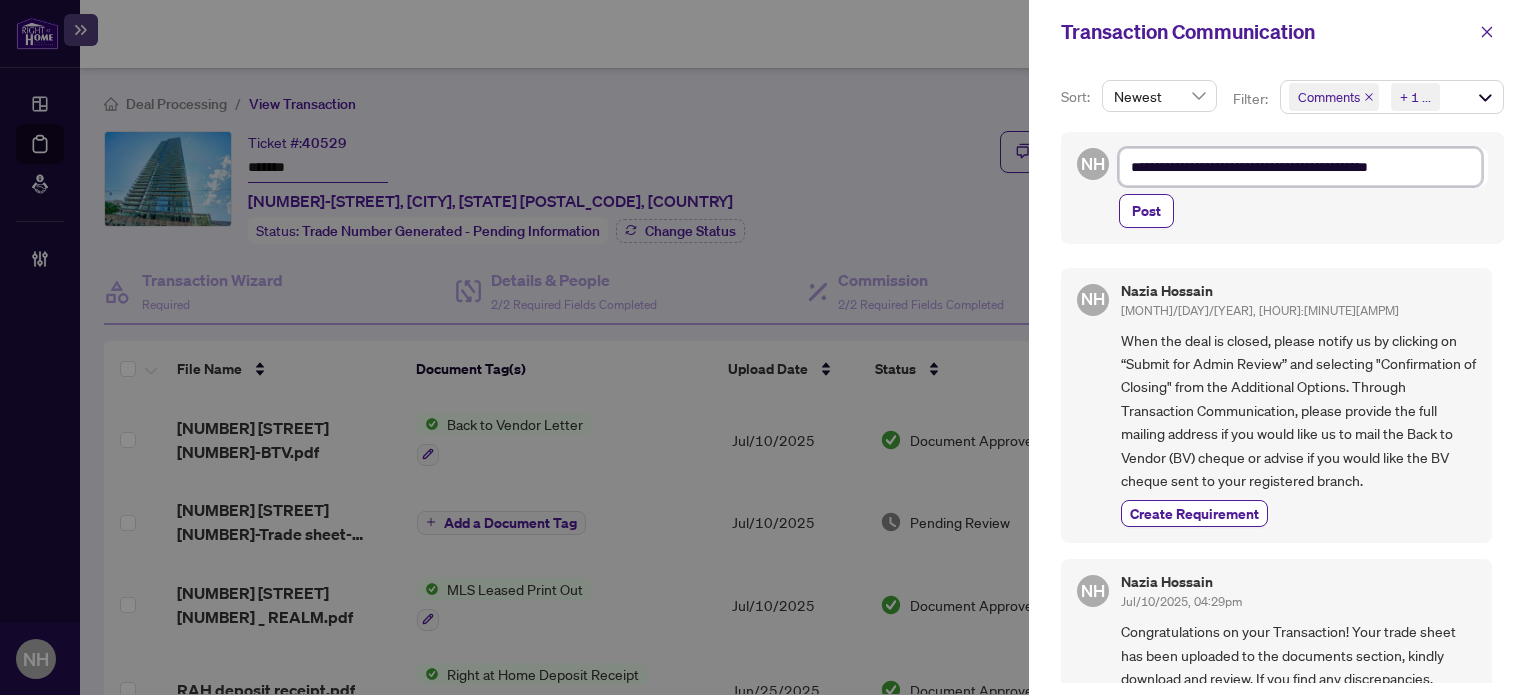 type on "**********" 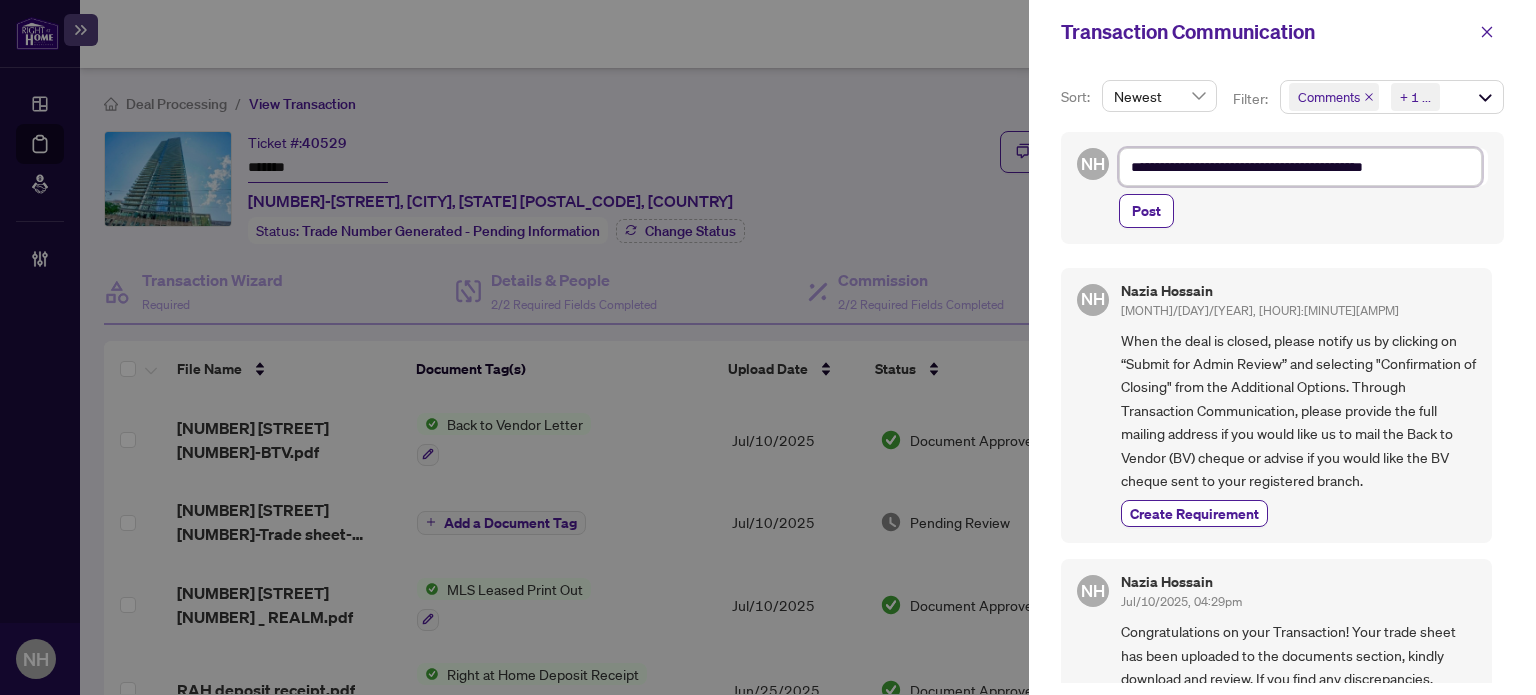 type on "**********" 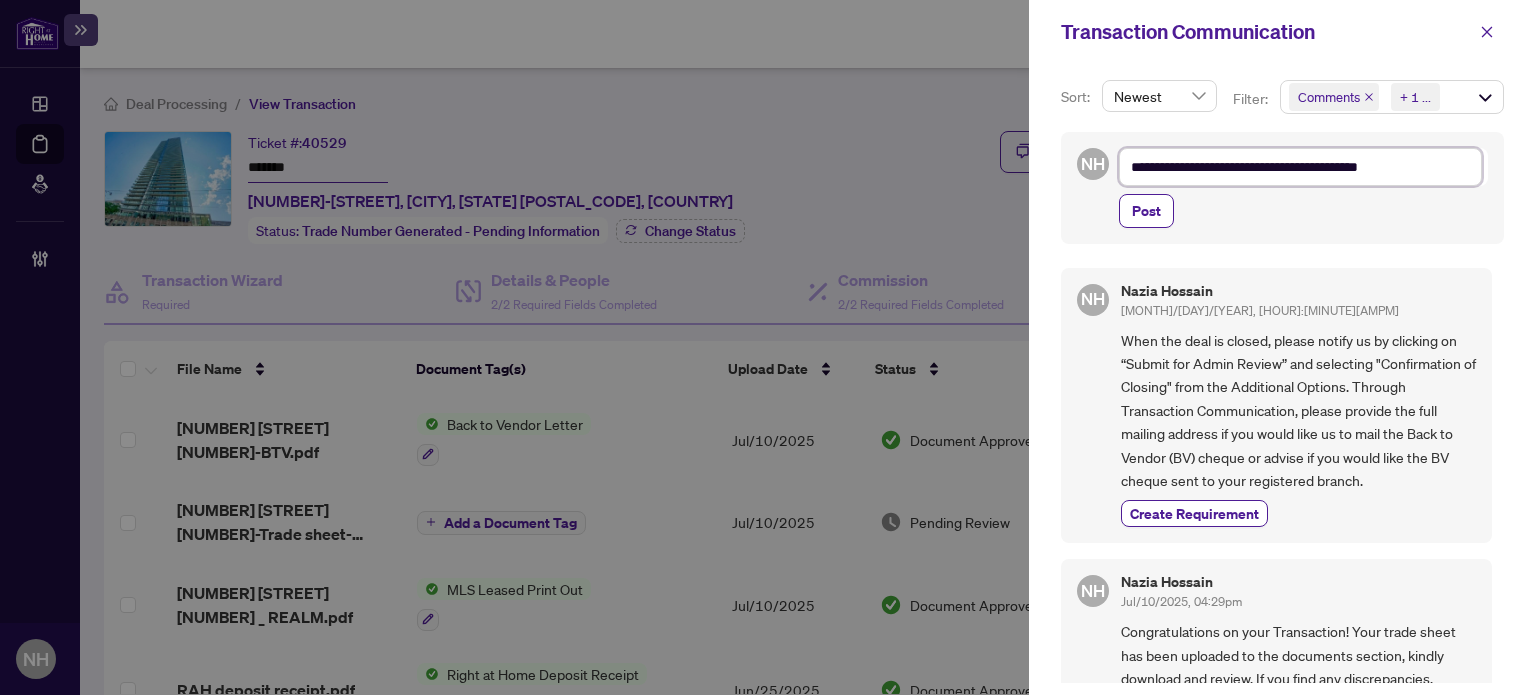 type on "**********" 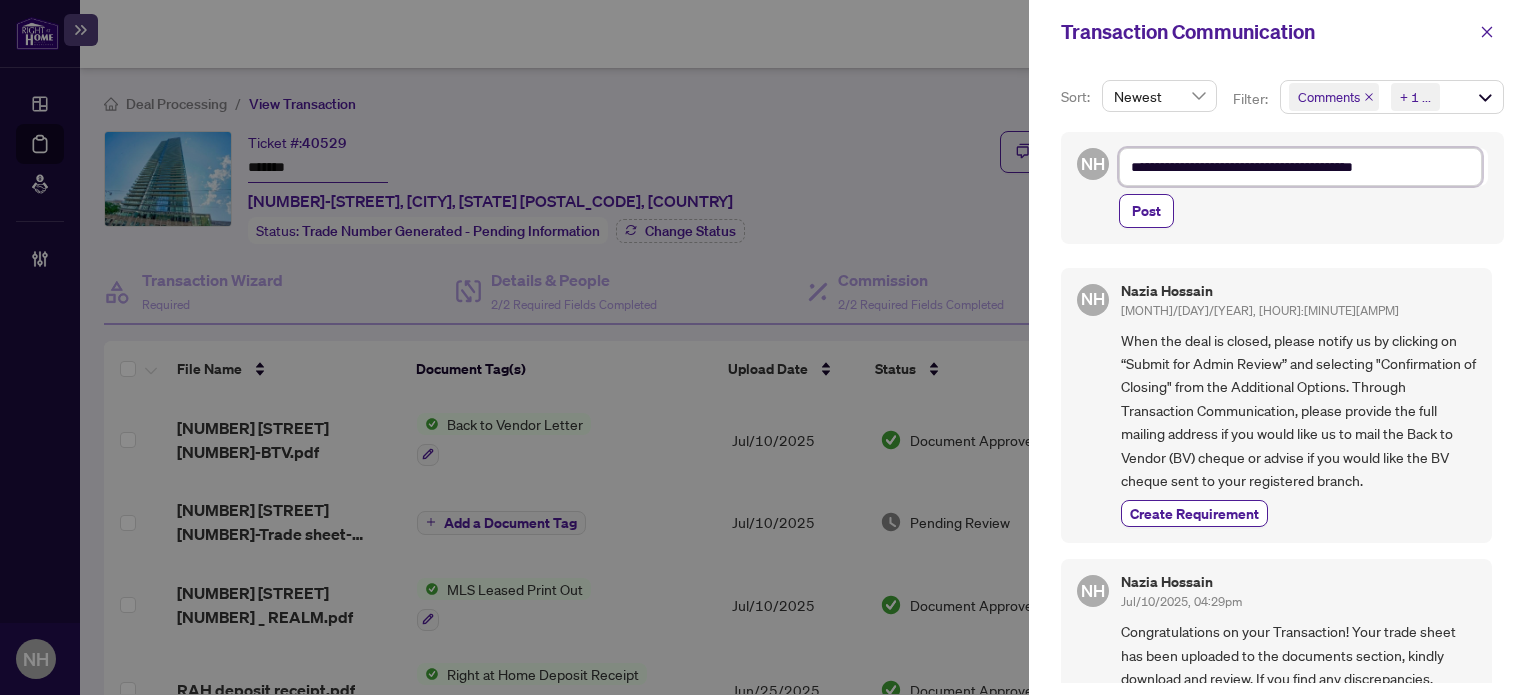 type on "**********" 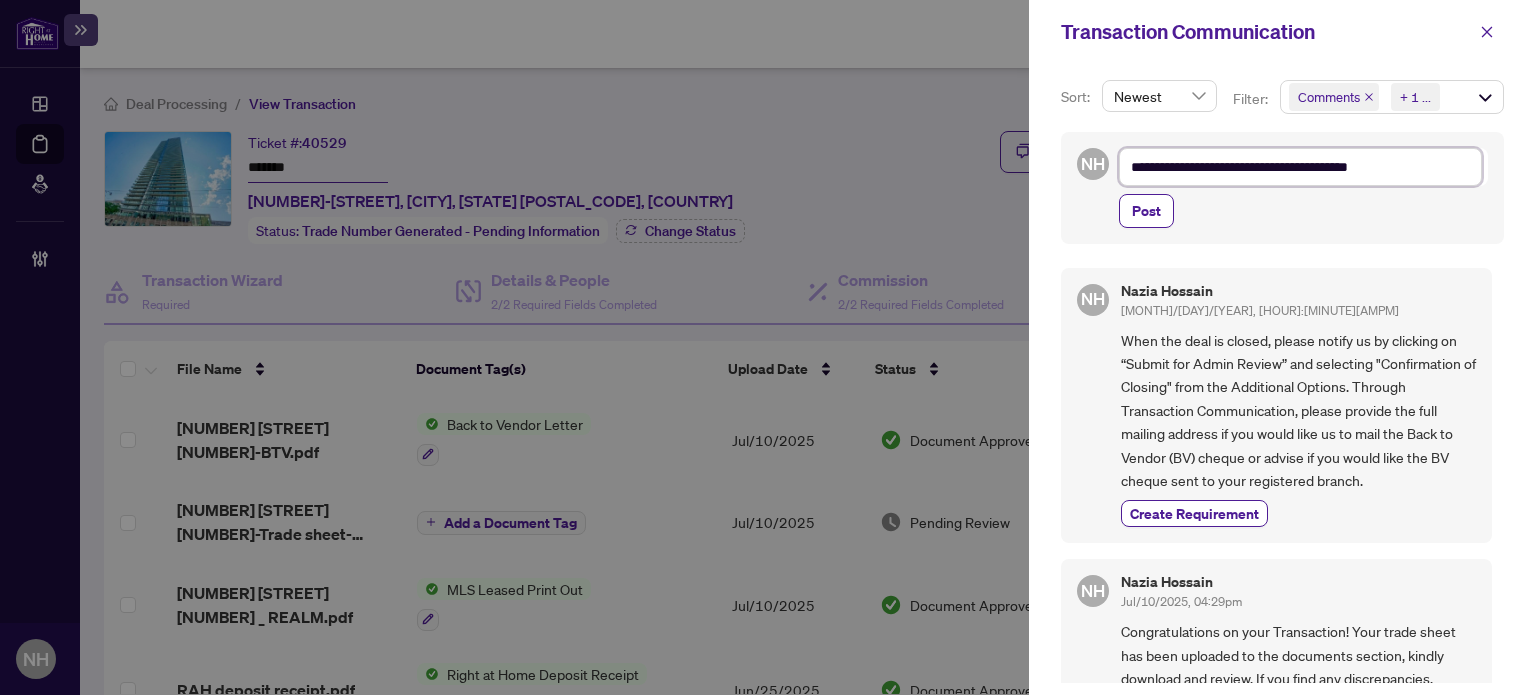 type on "**********" 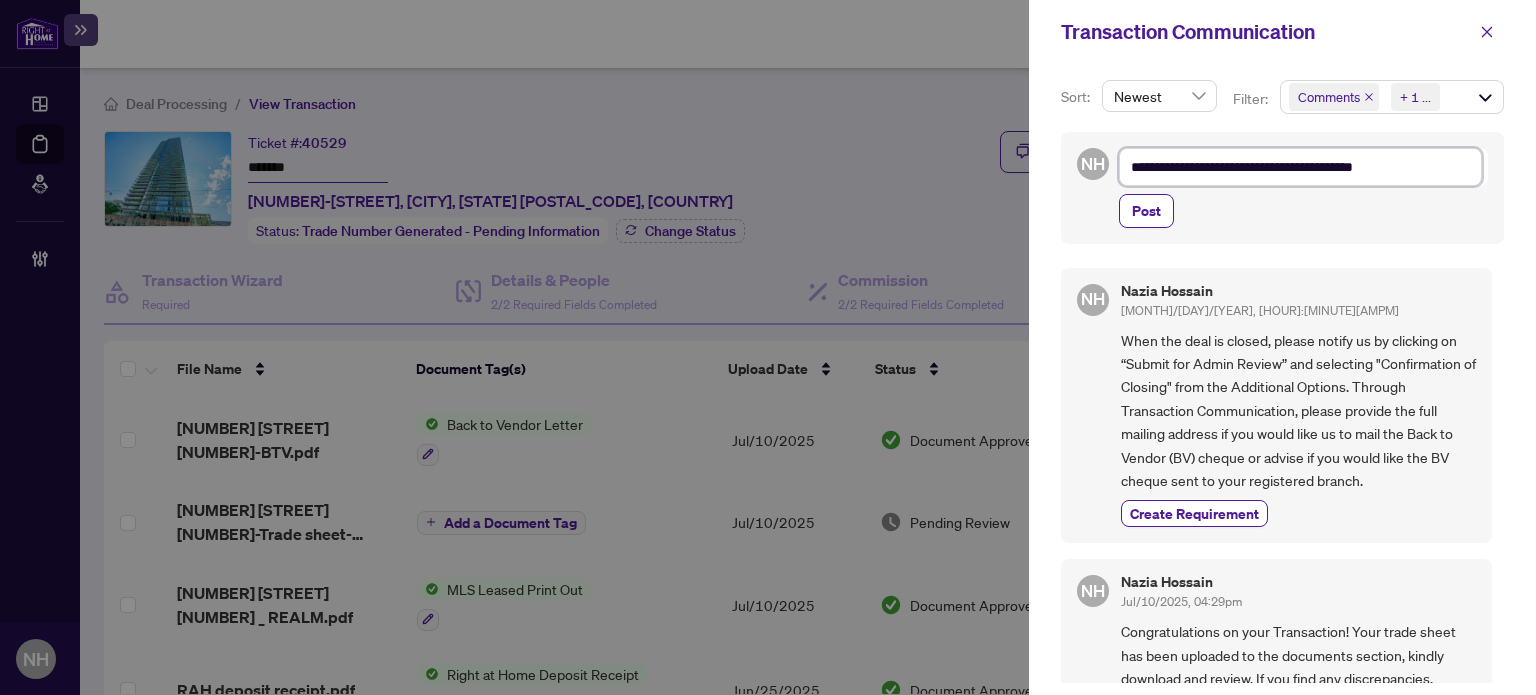 type on "**********" 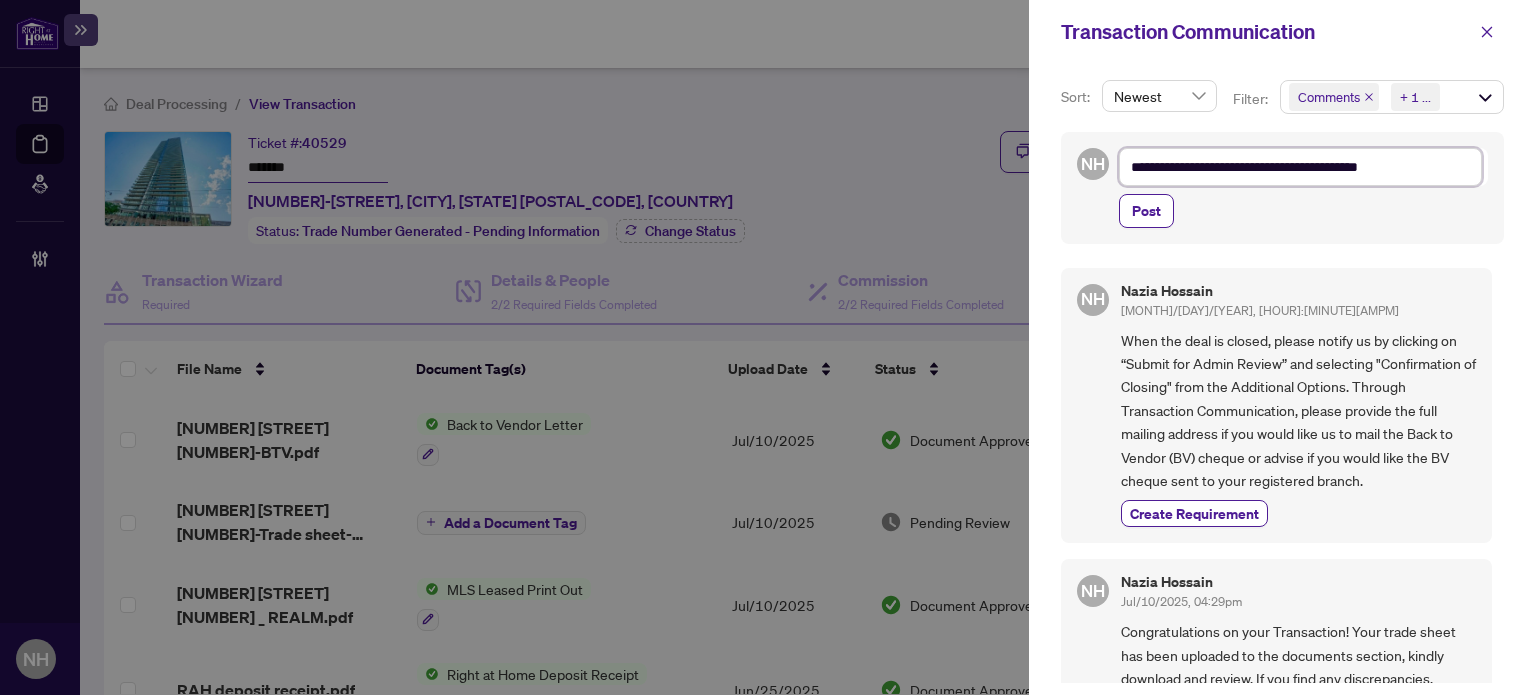 type on "**********" 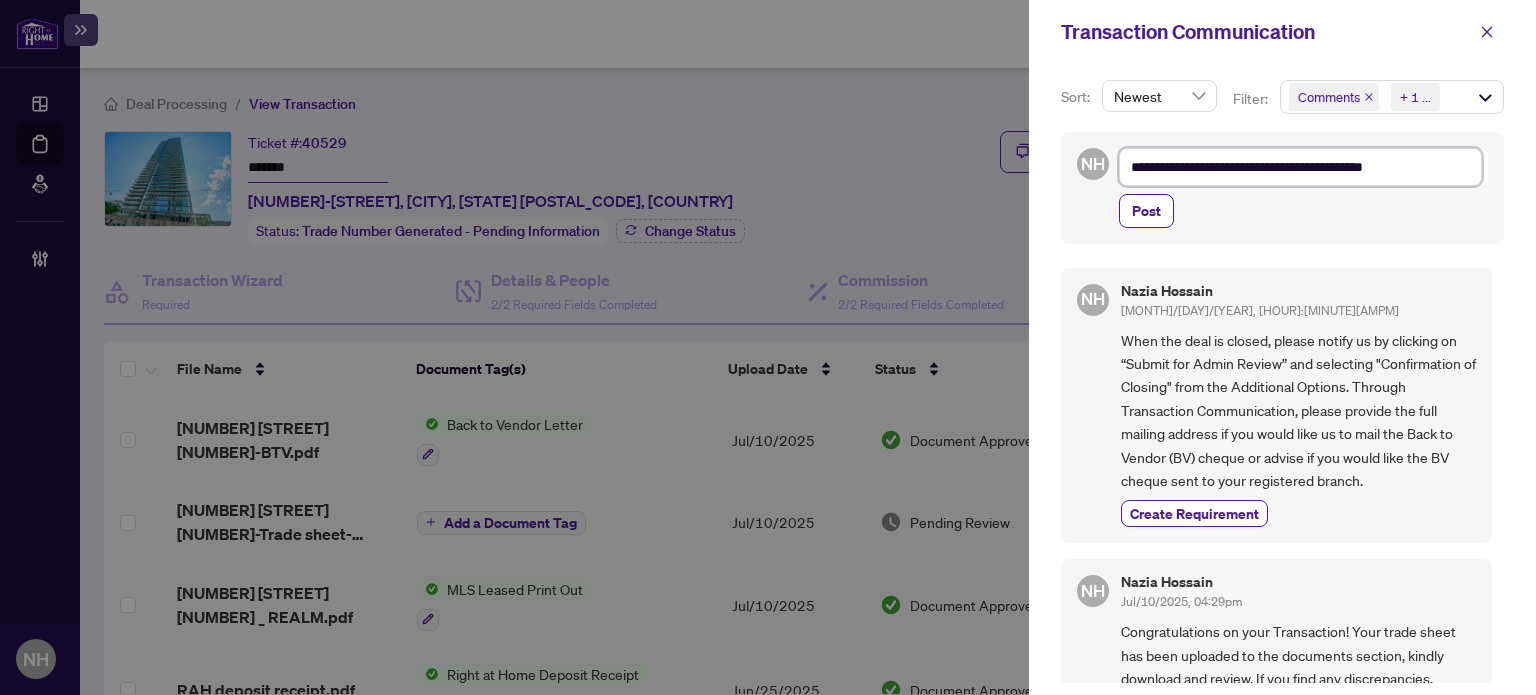 type on "**********" 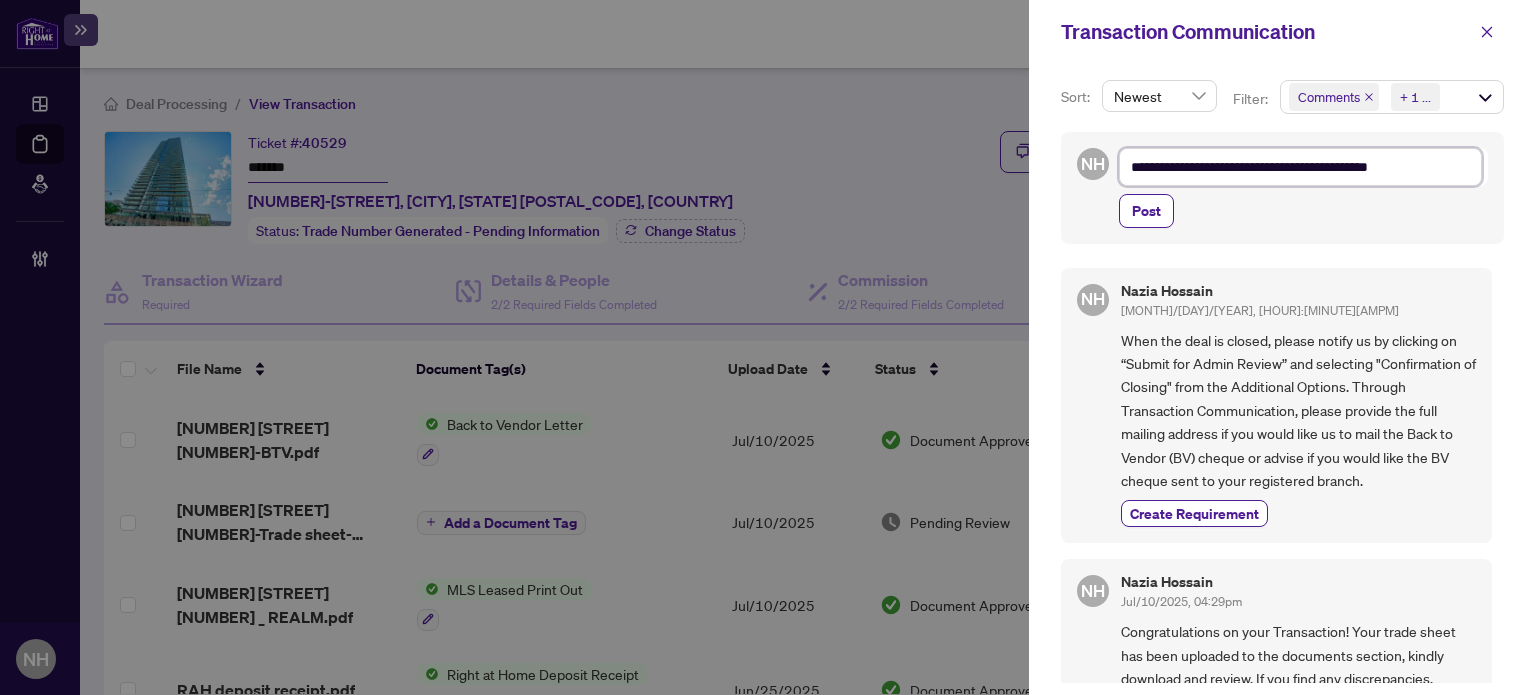 type on "**********" 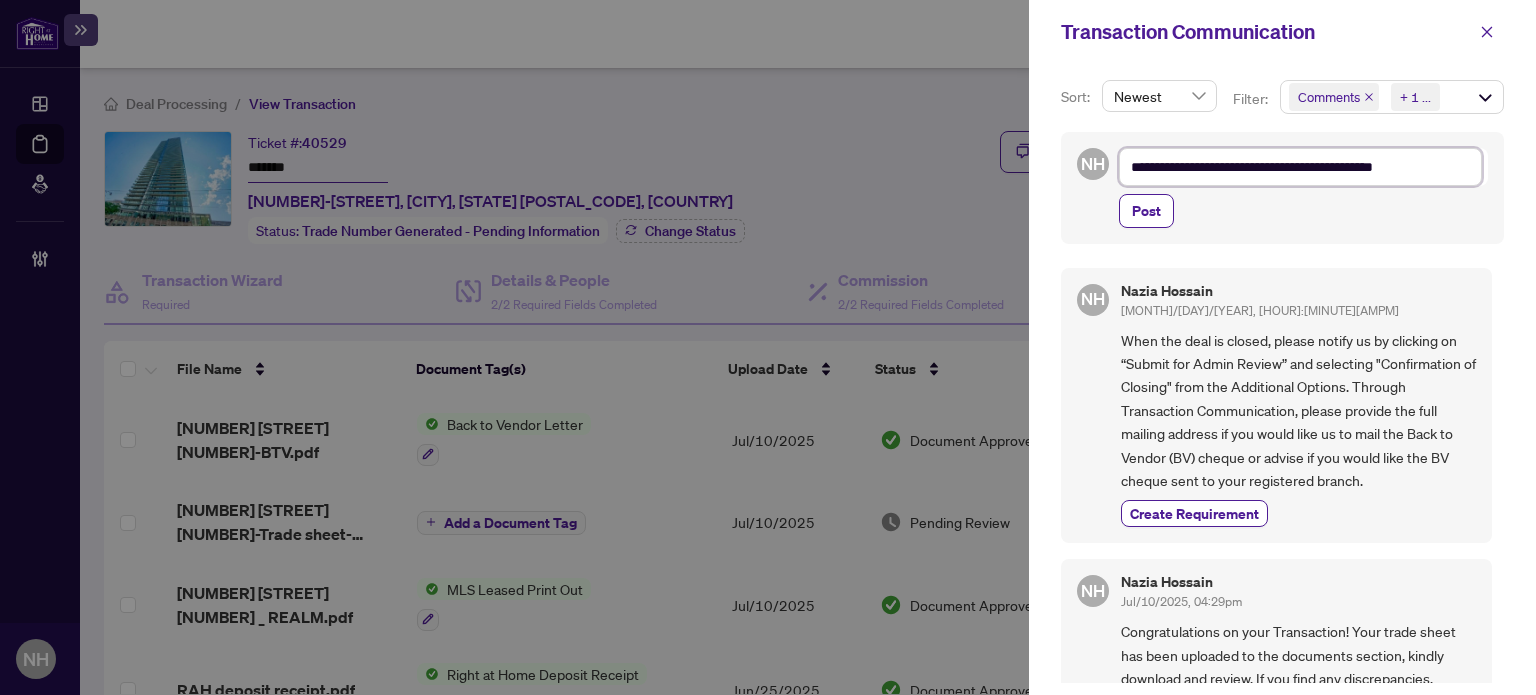type on "**********" 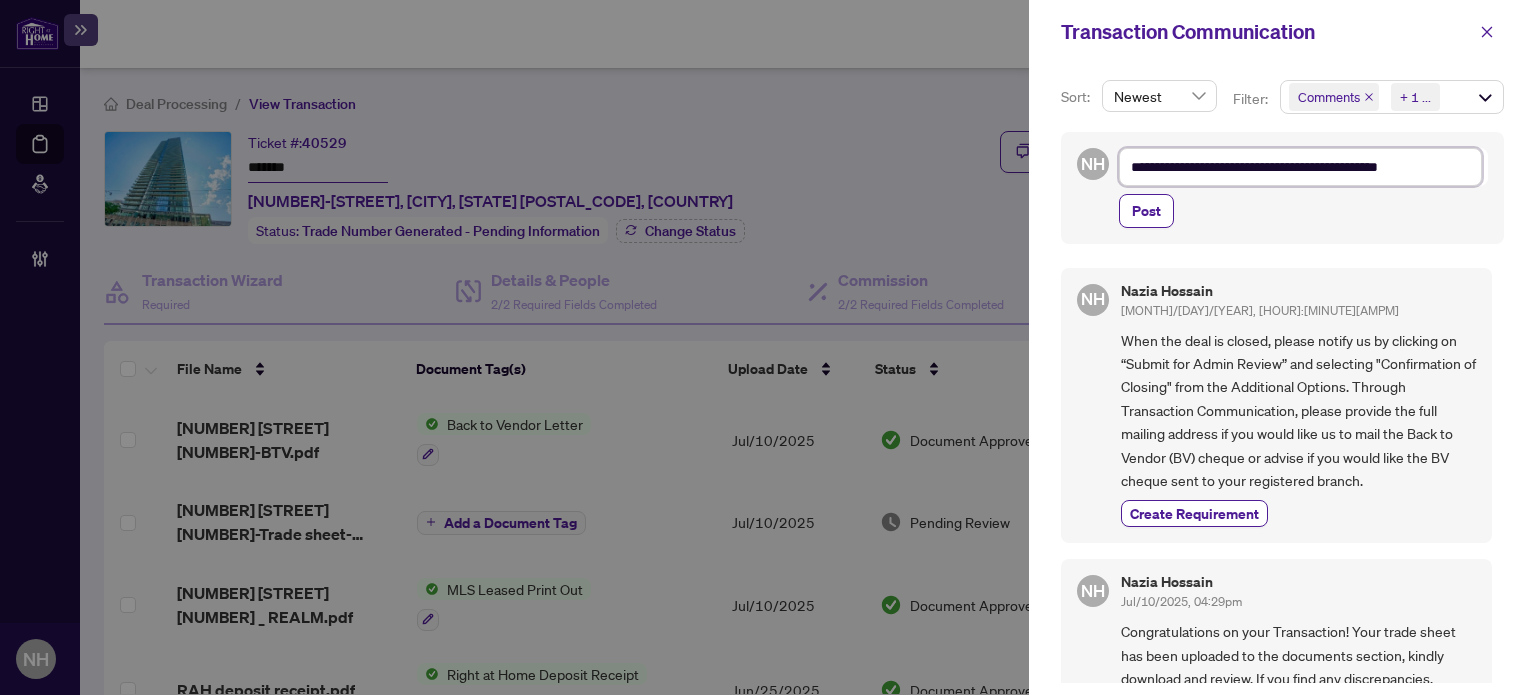type on "**********" 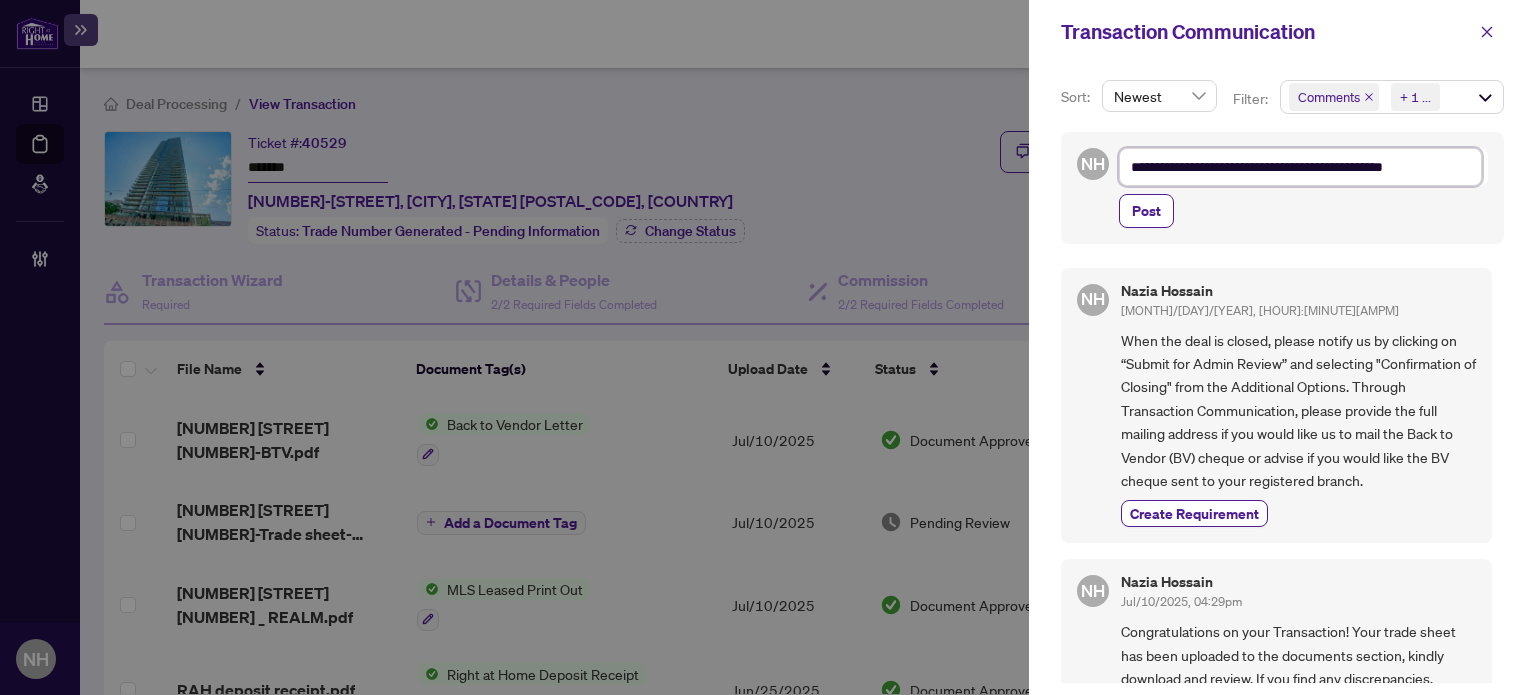 type on "**********" 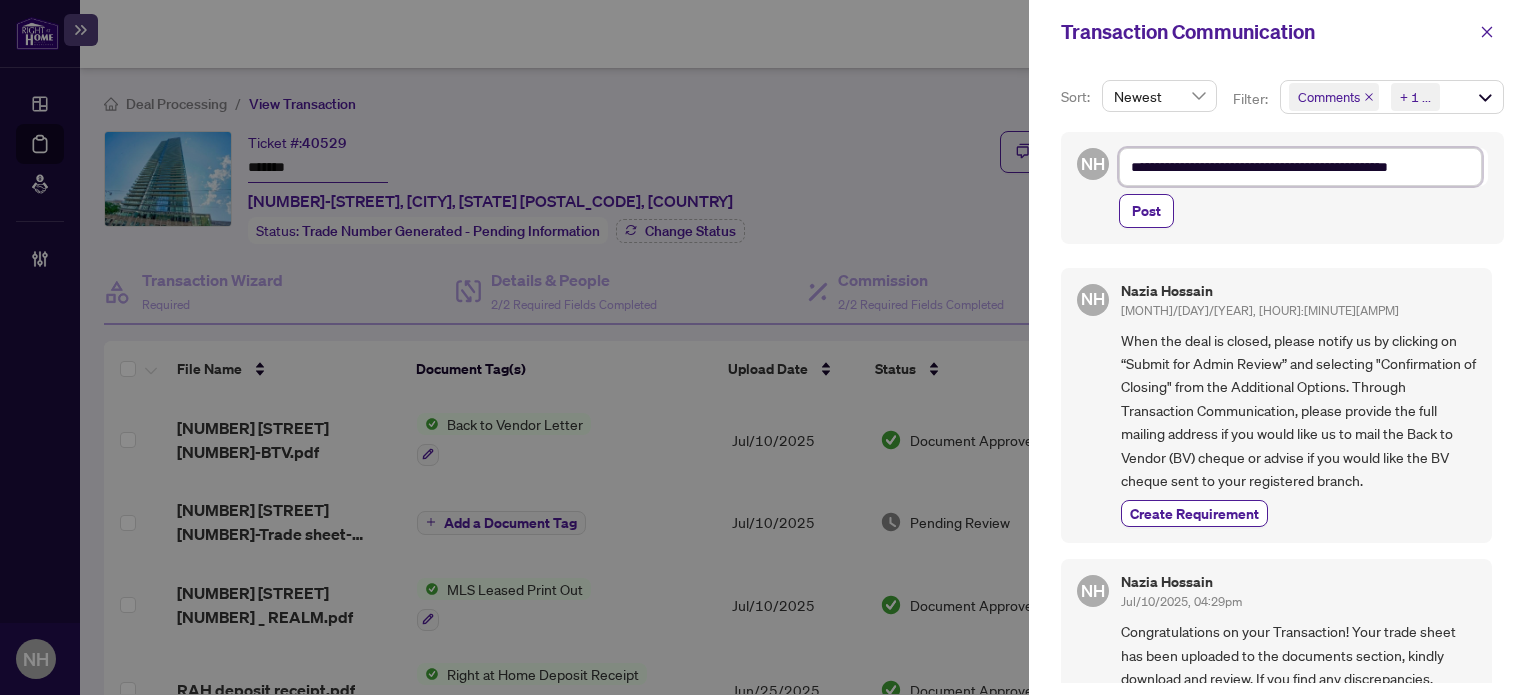type on "**********" 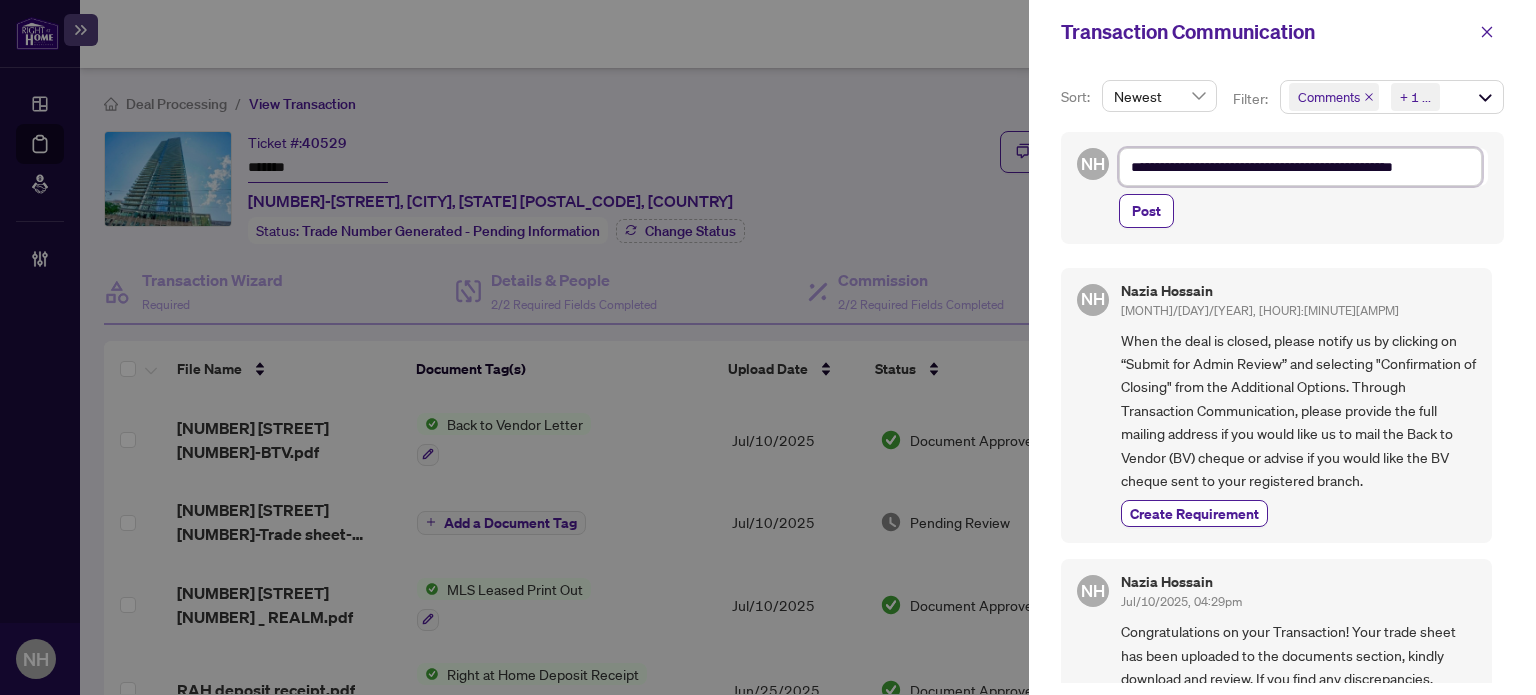type on "**********" 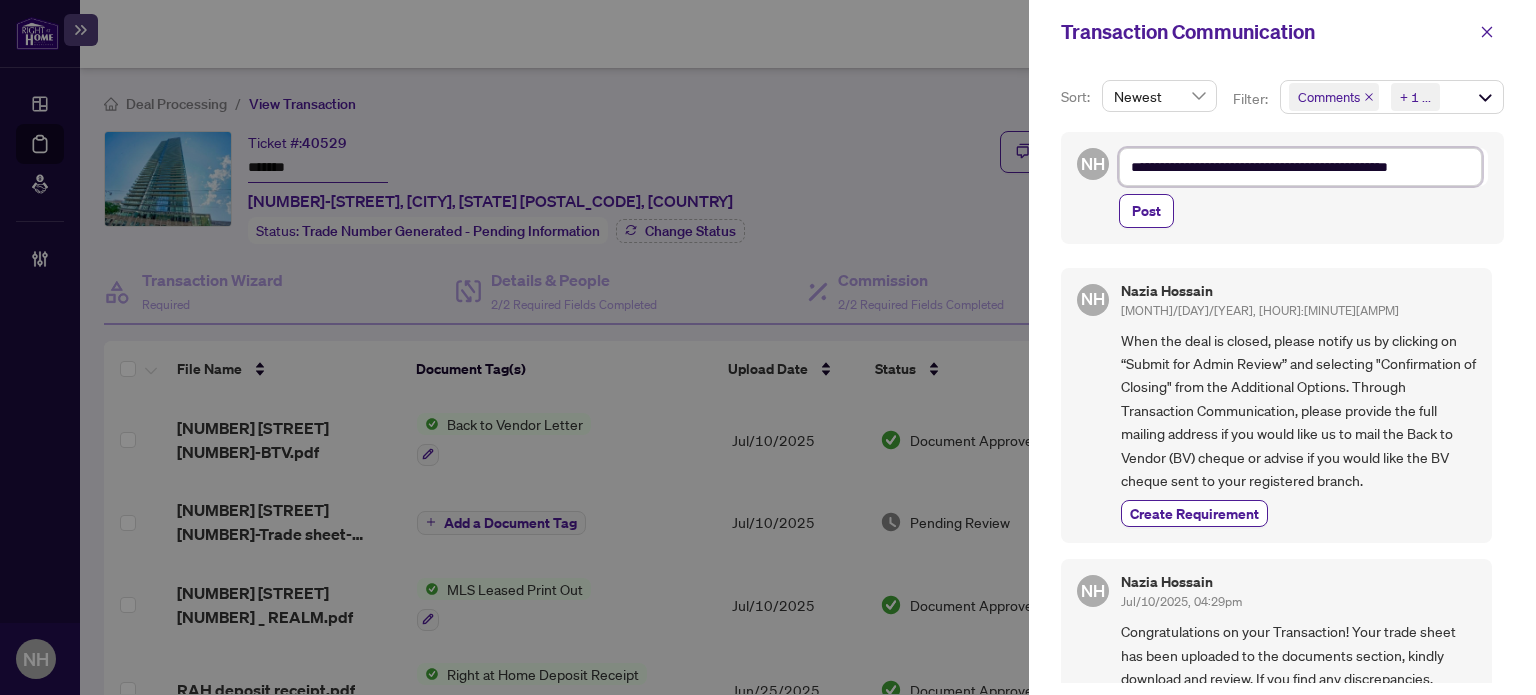 type on "**********" 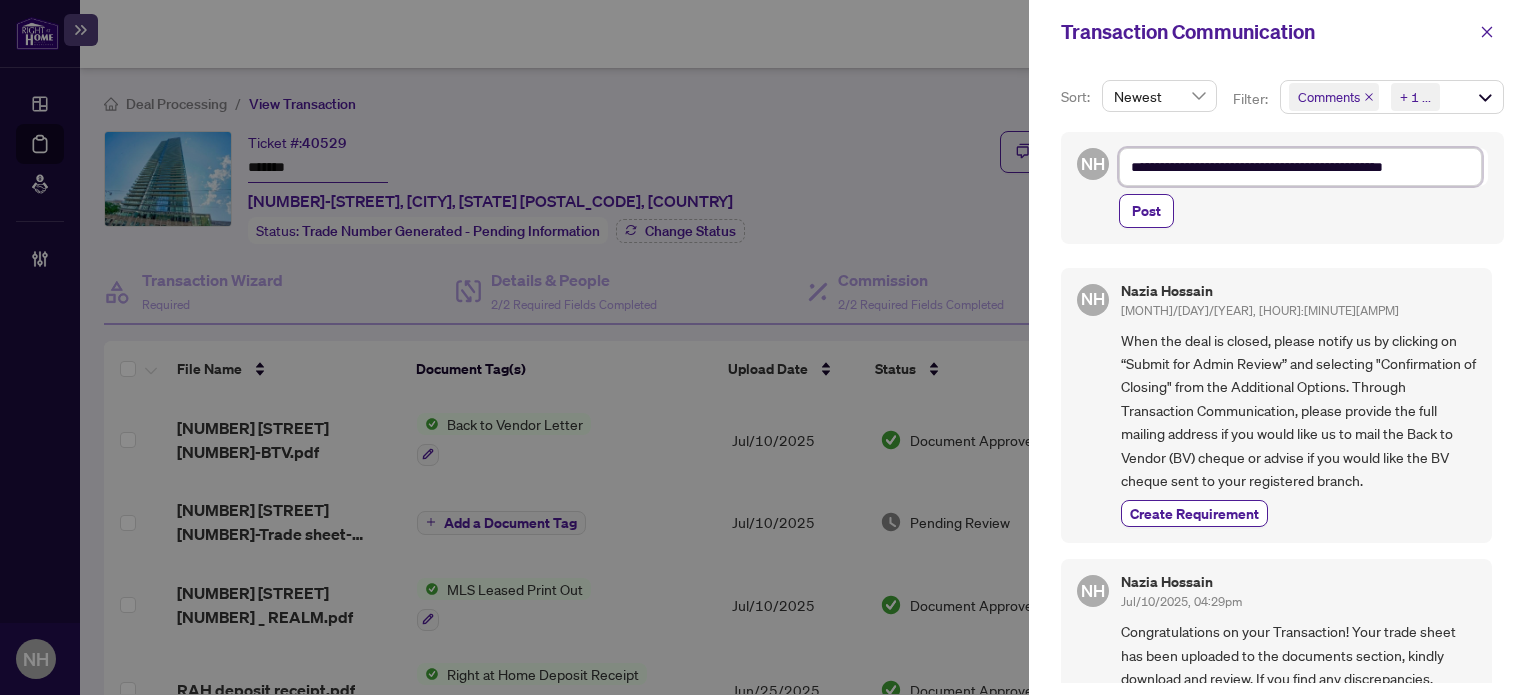 type on "**********" 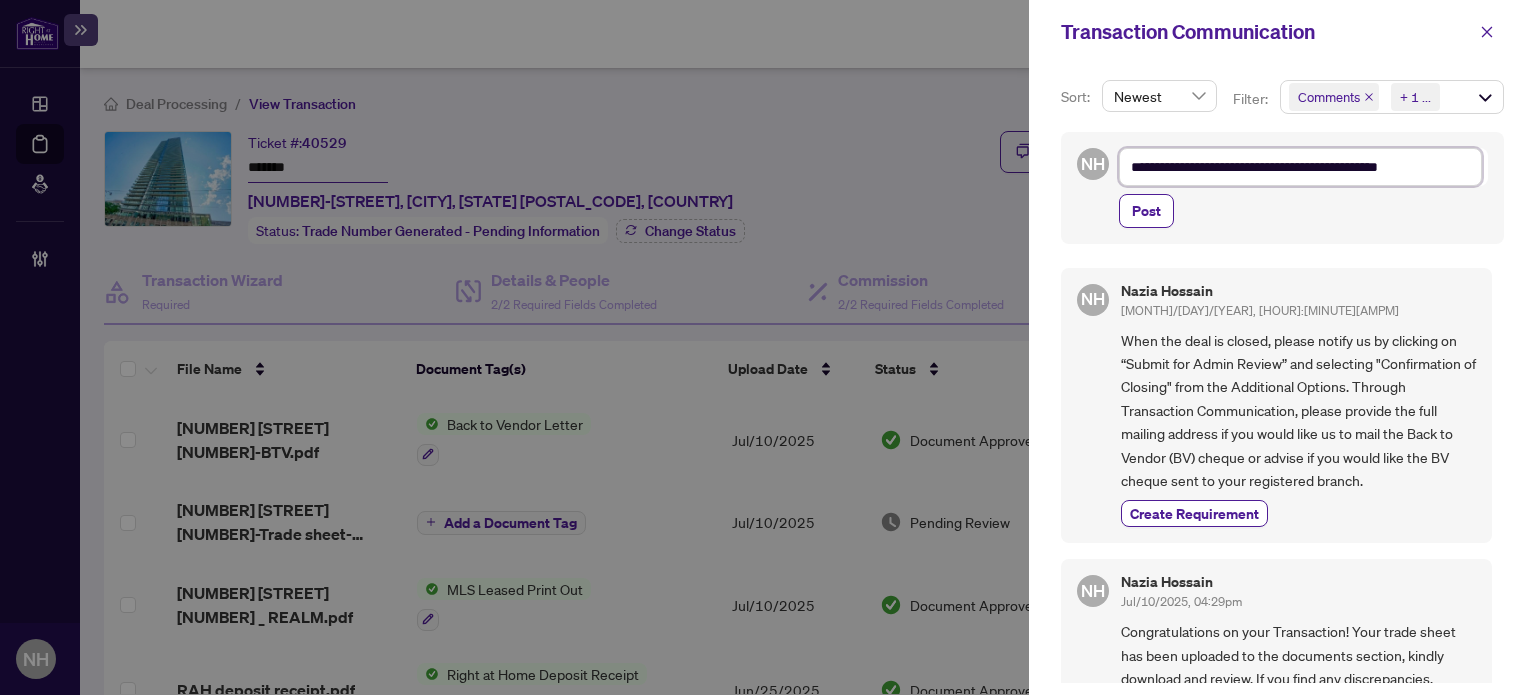type on "**********" 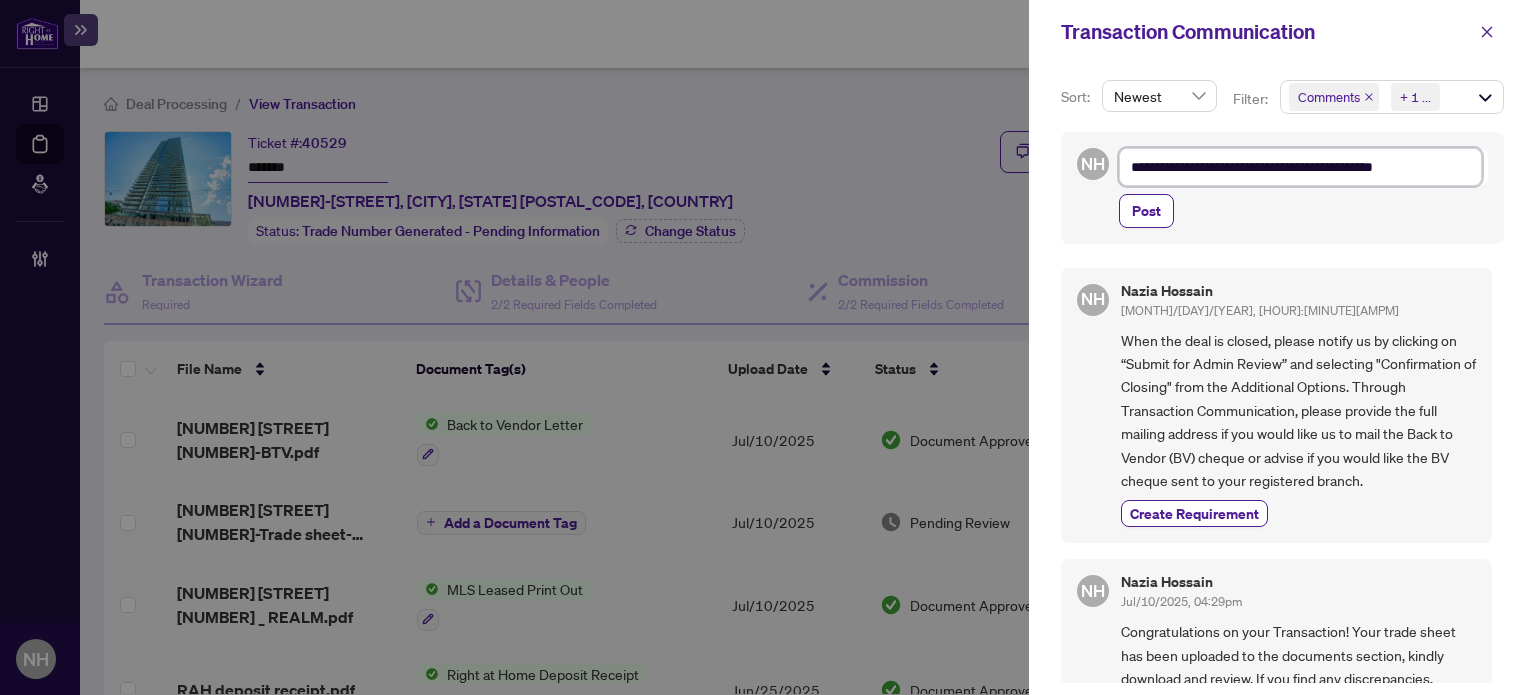 type on "**********" 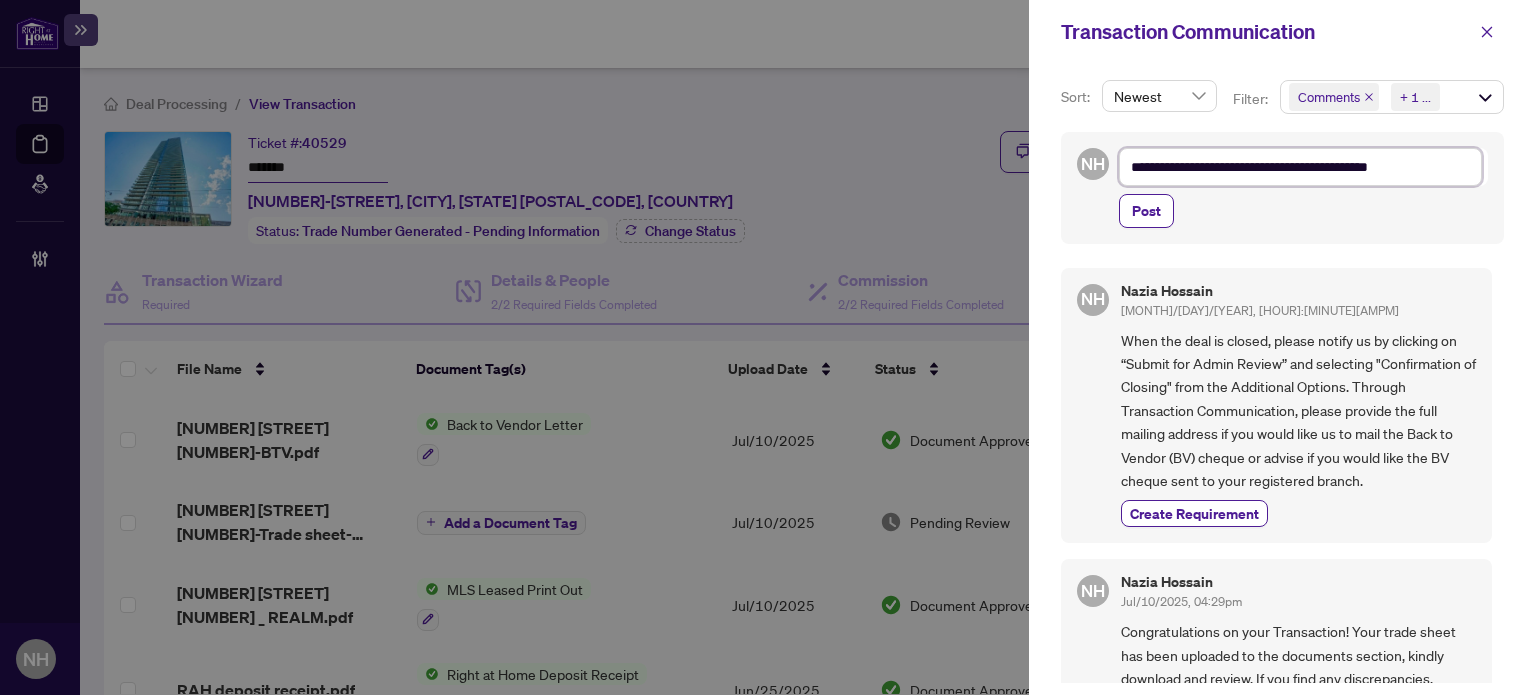 type on "**********" 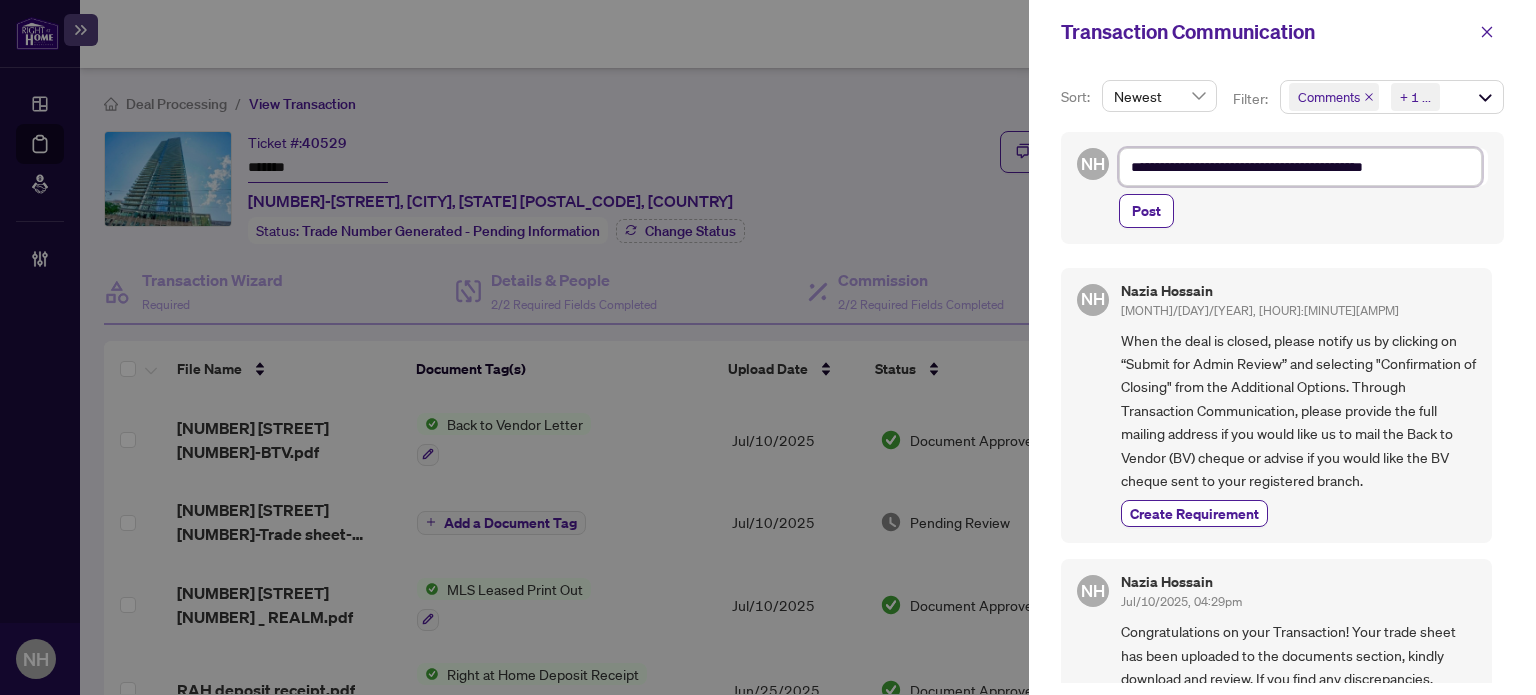 type on "**********" 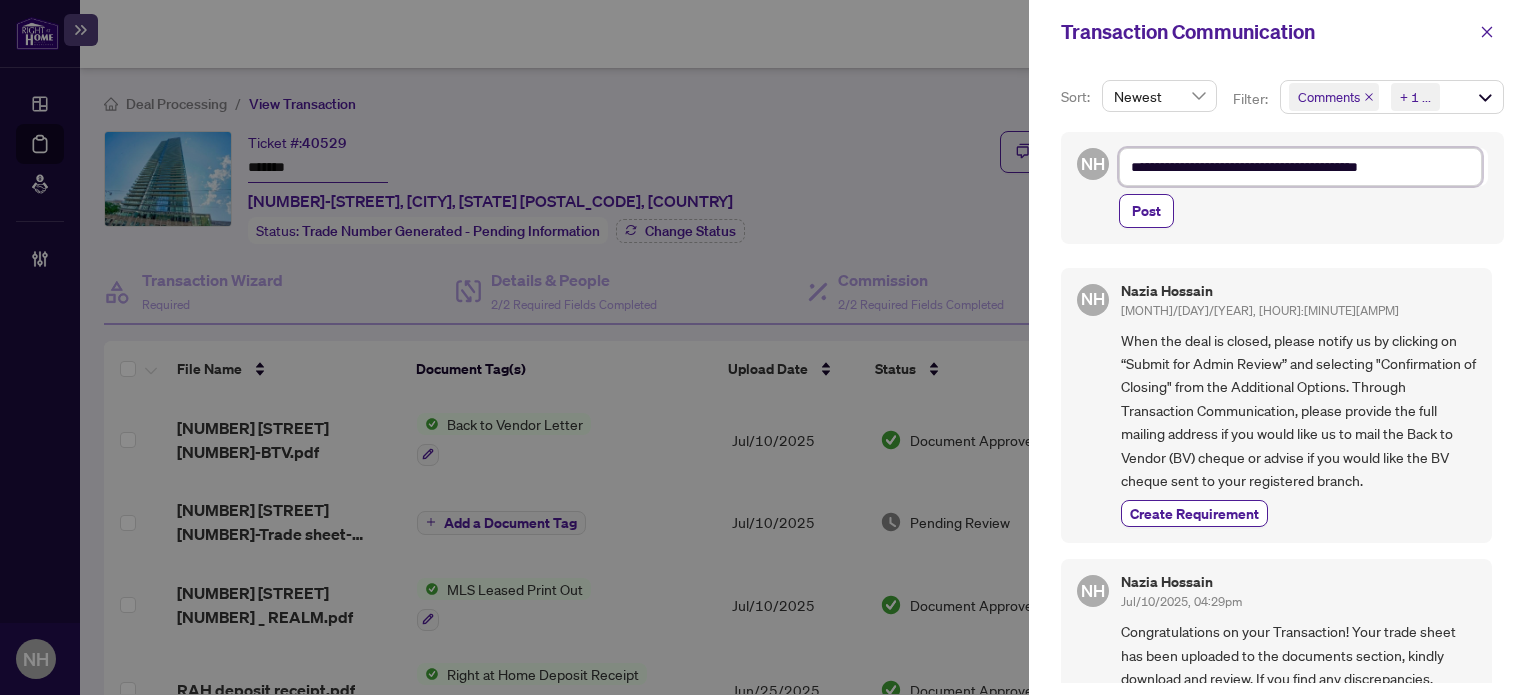 type on "**********" 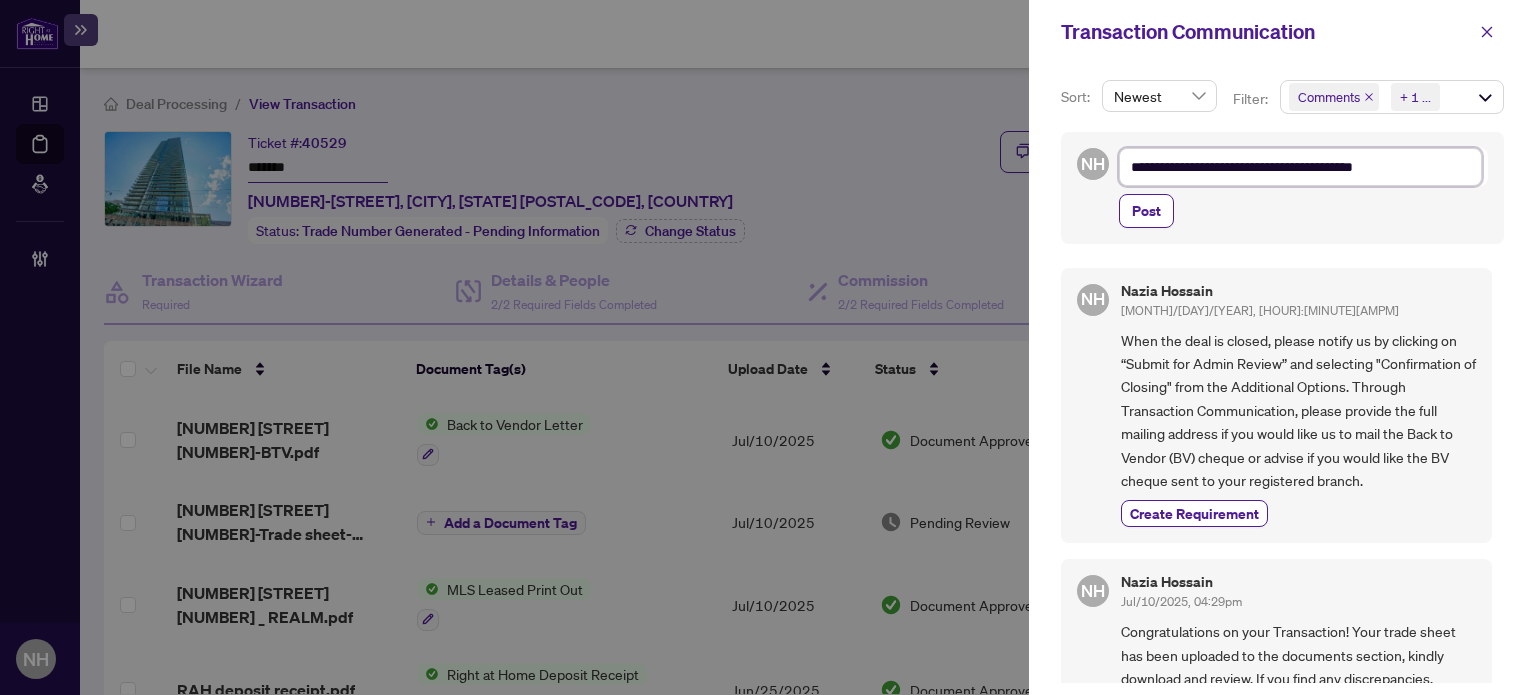 type on "**********" 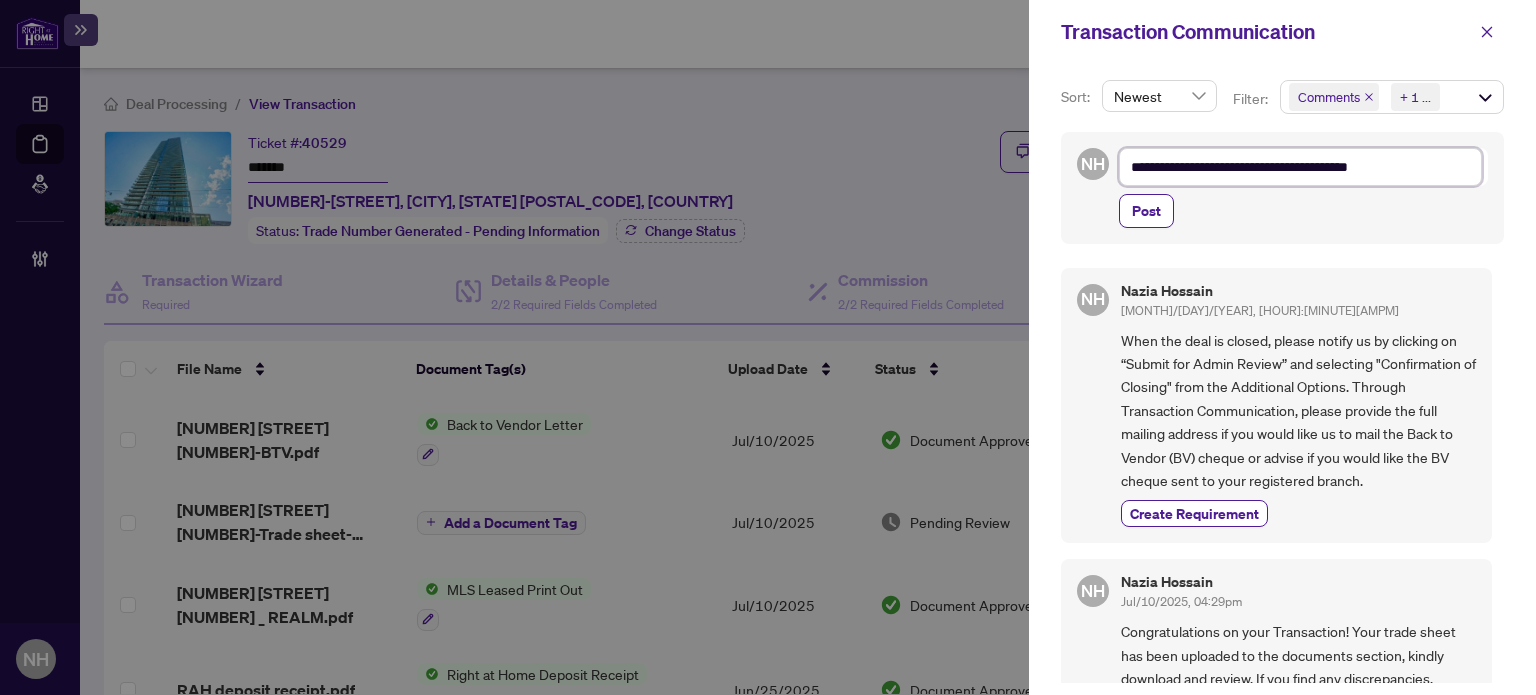 type on "**********" 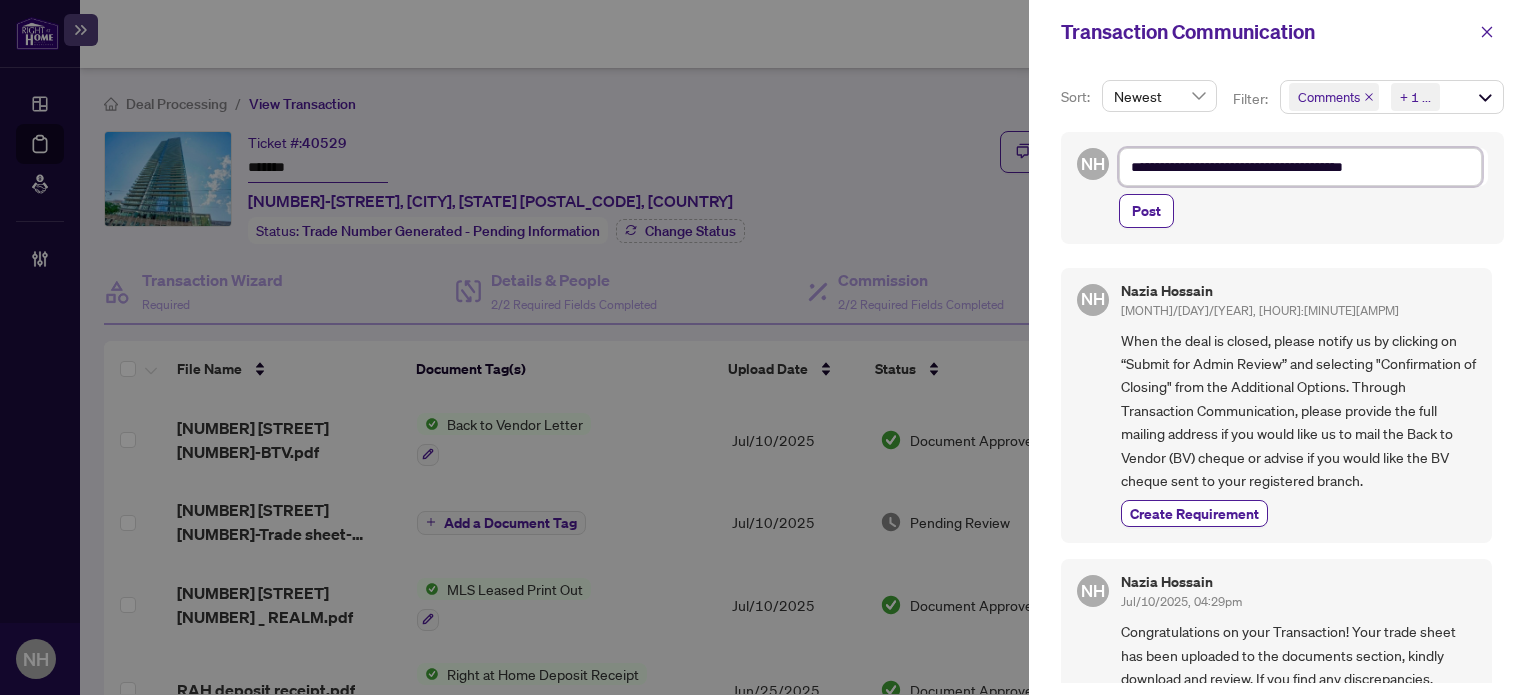 type on "**********" 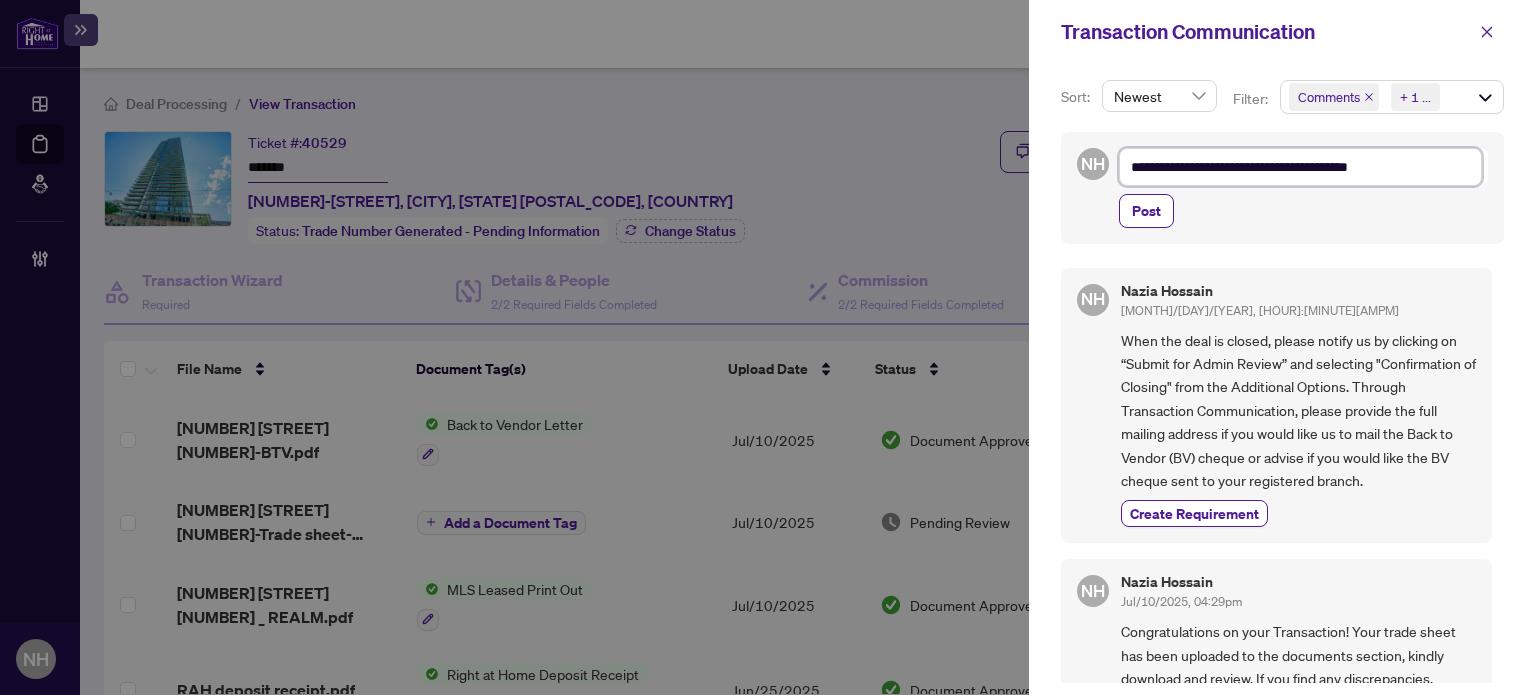 type on "**********" 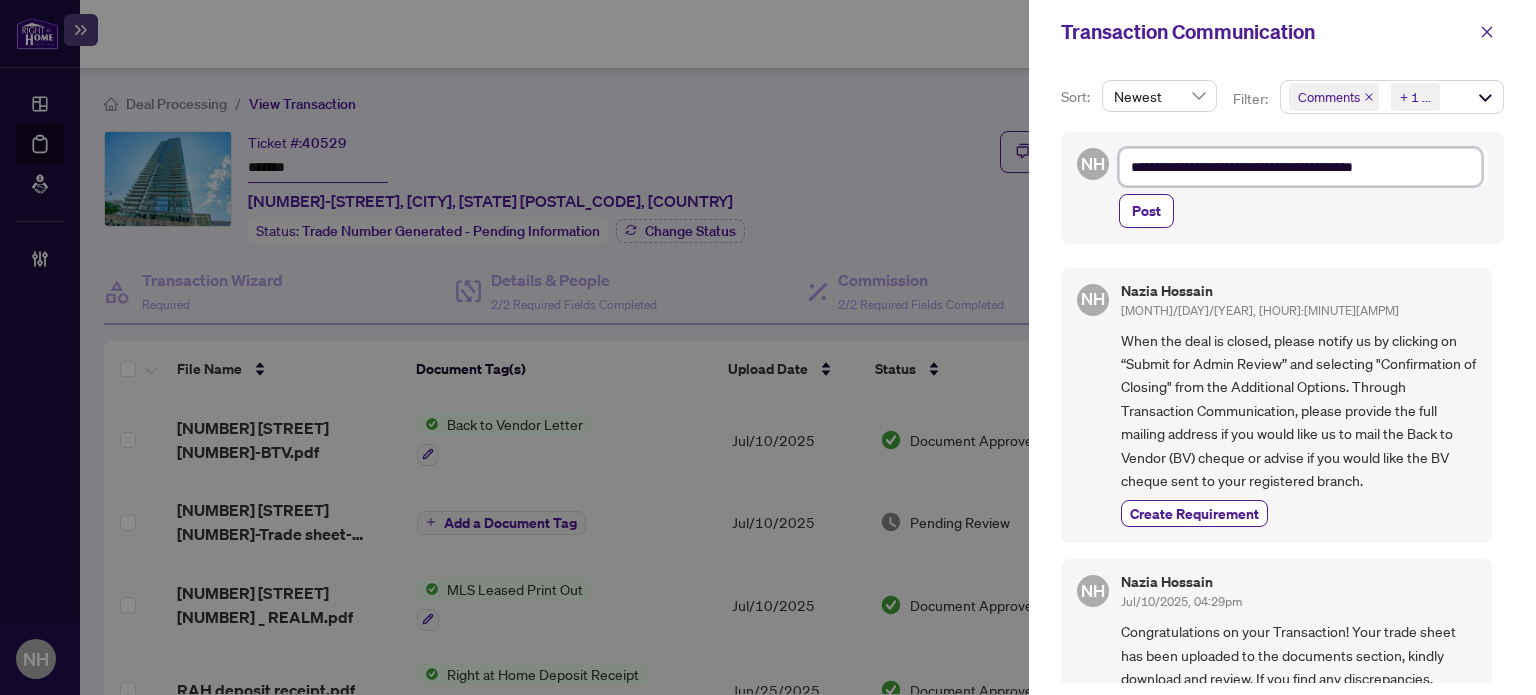 type on "**********" 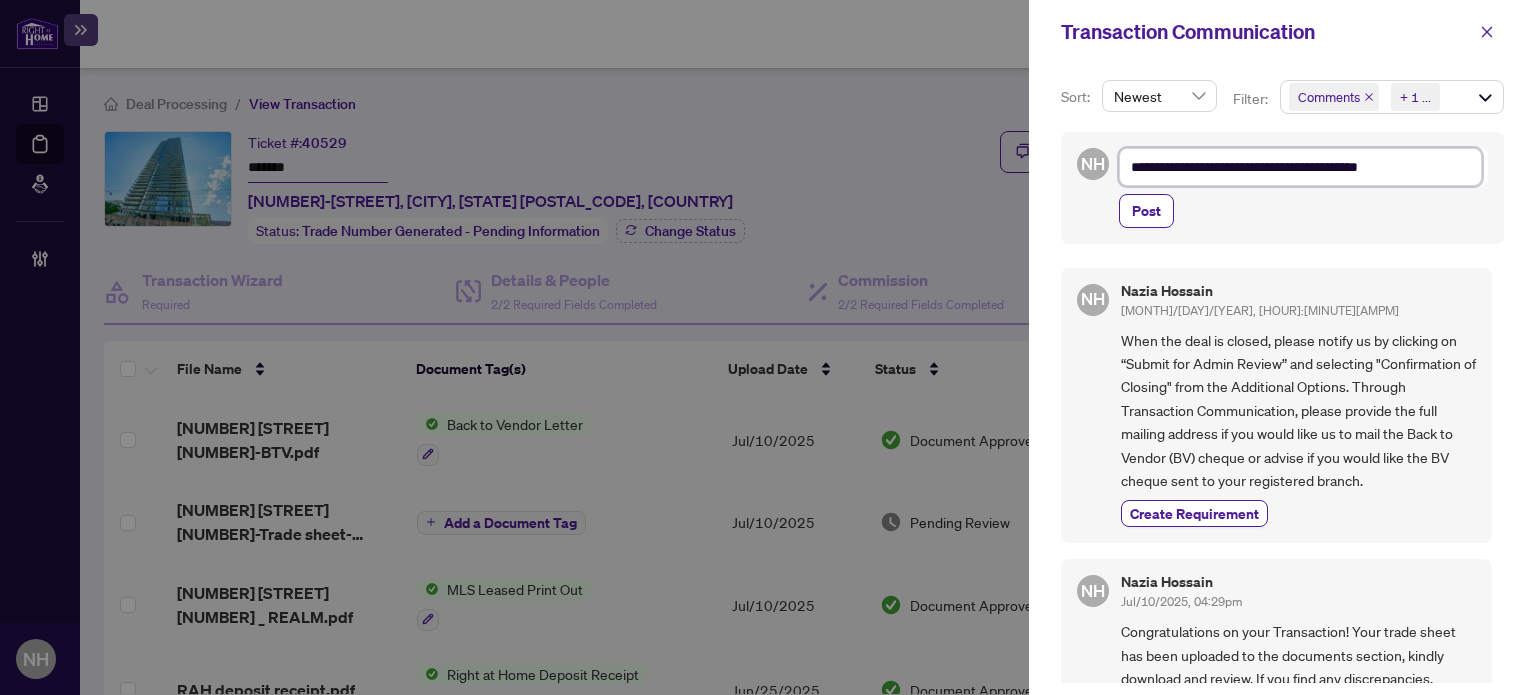 type on "**********" 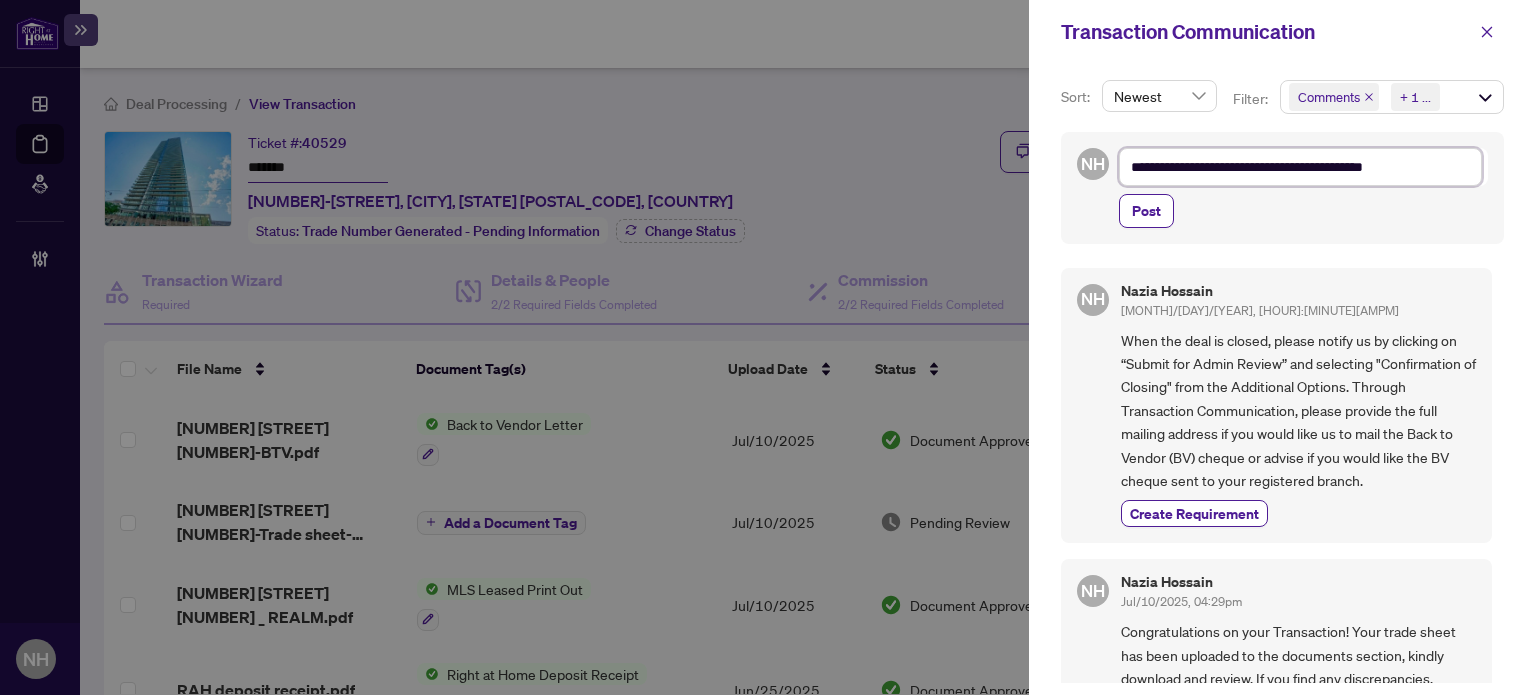 type on "**********" 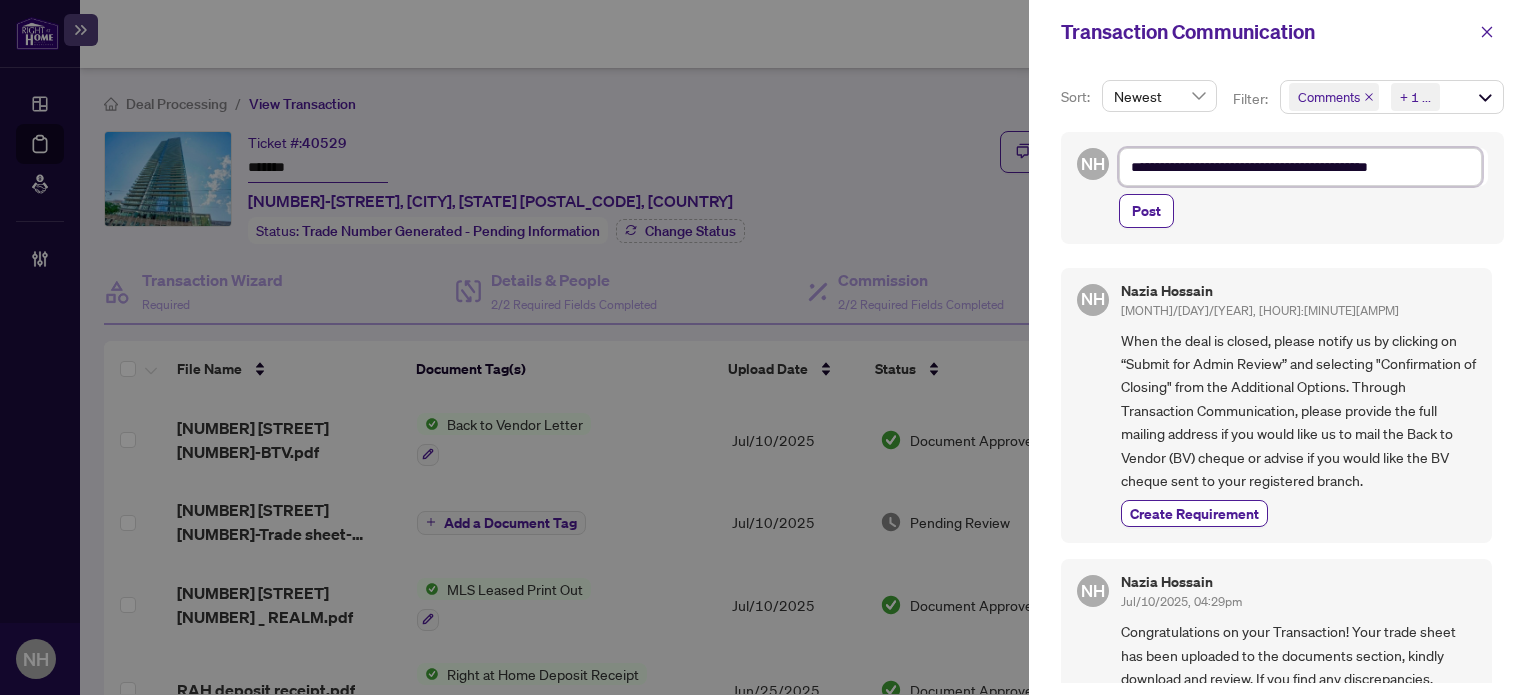 type on "**********" 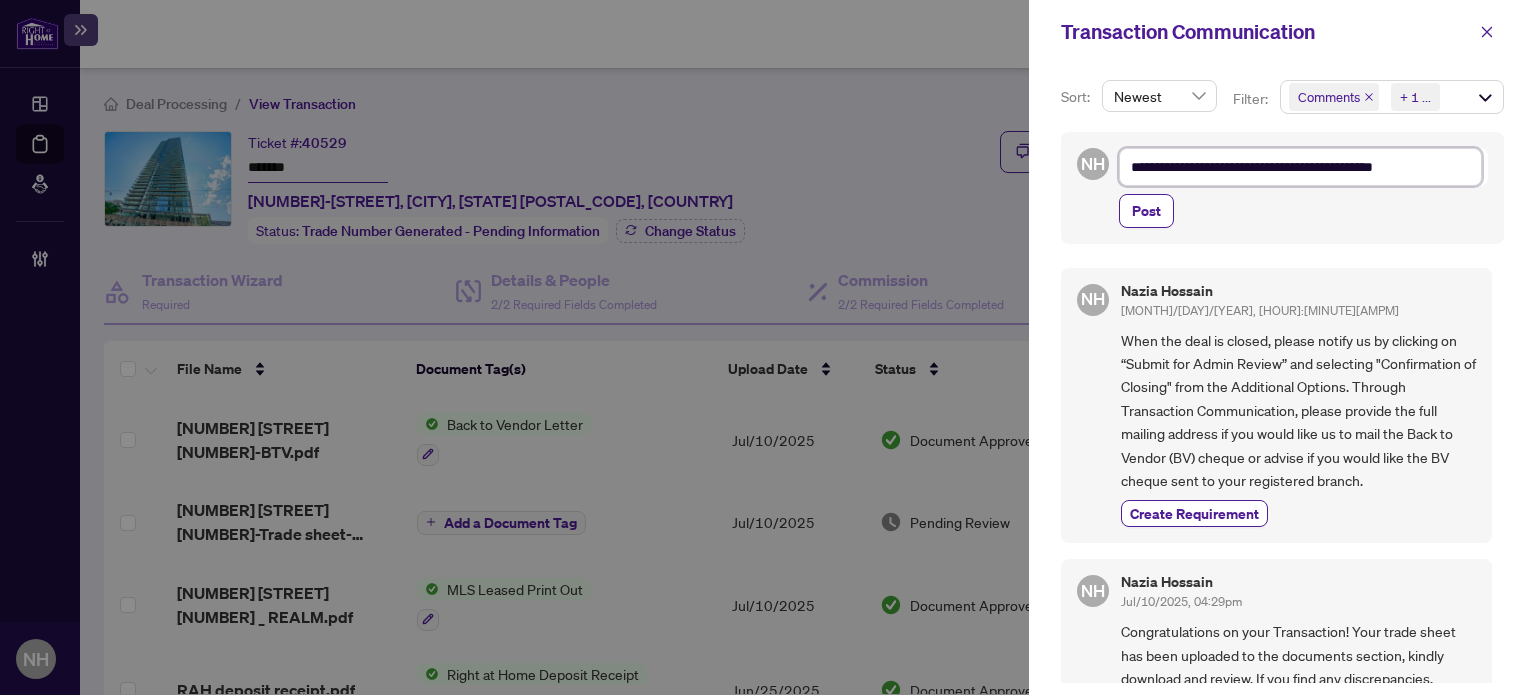 type on "**********" 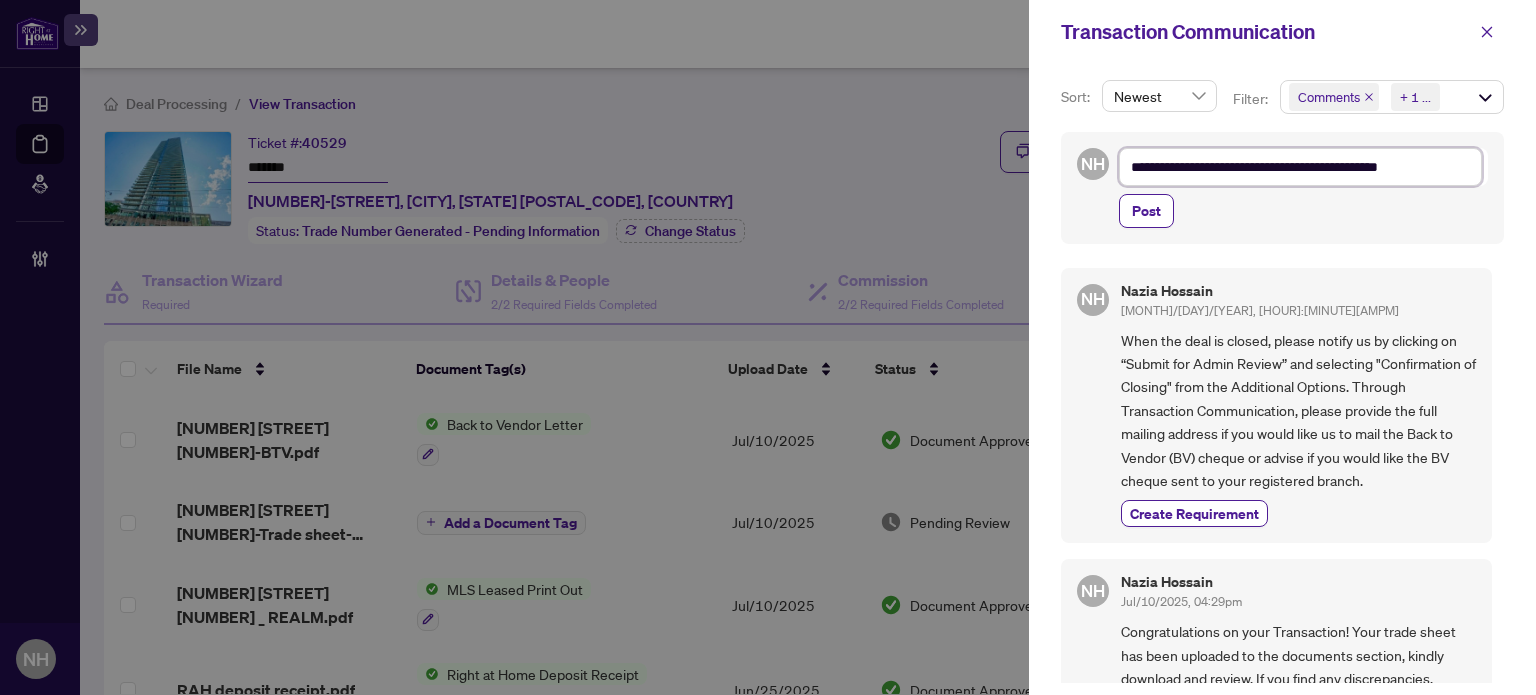 type on "**********" 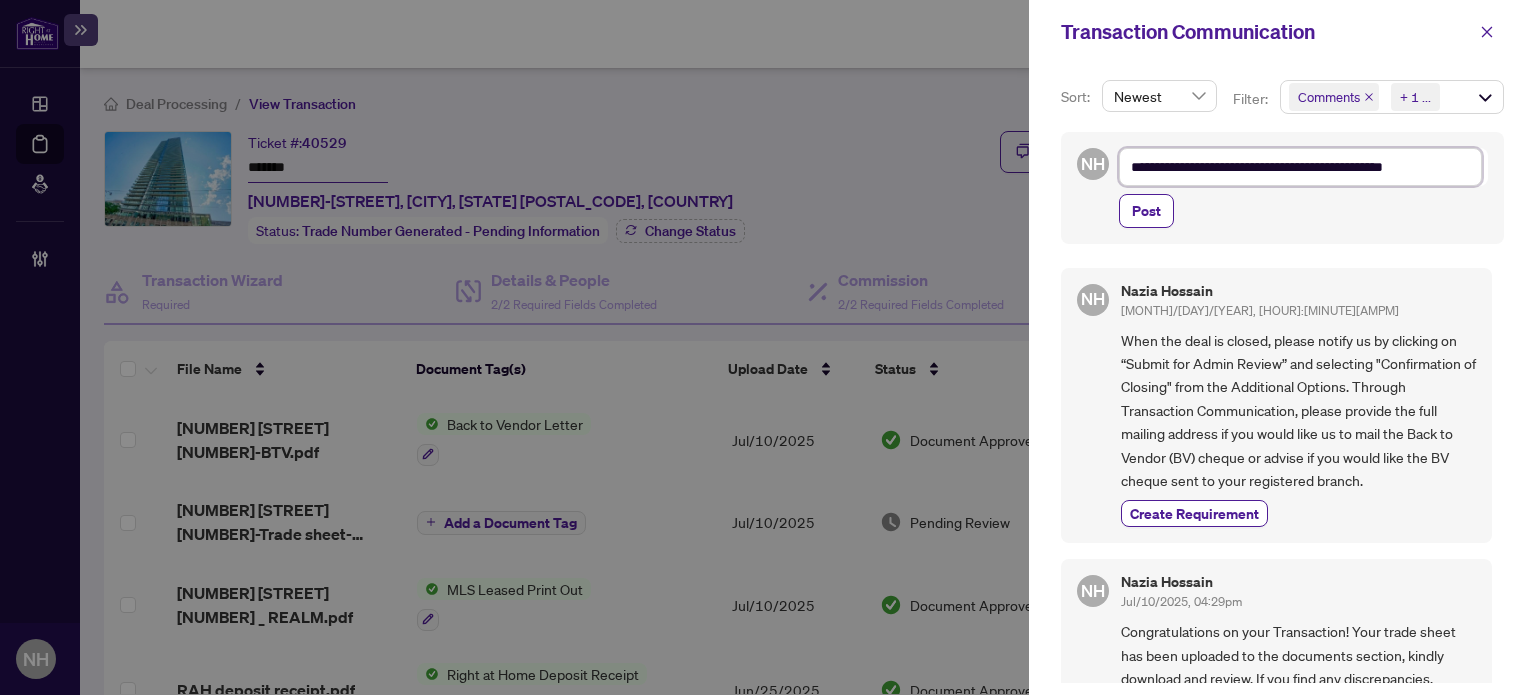 type on "**********" 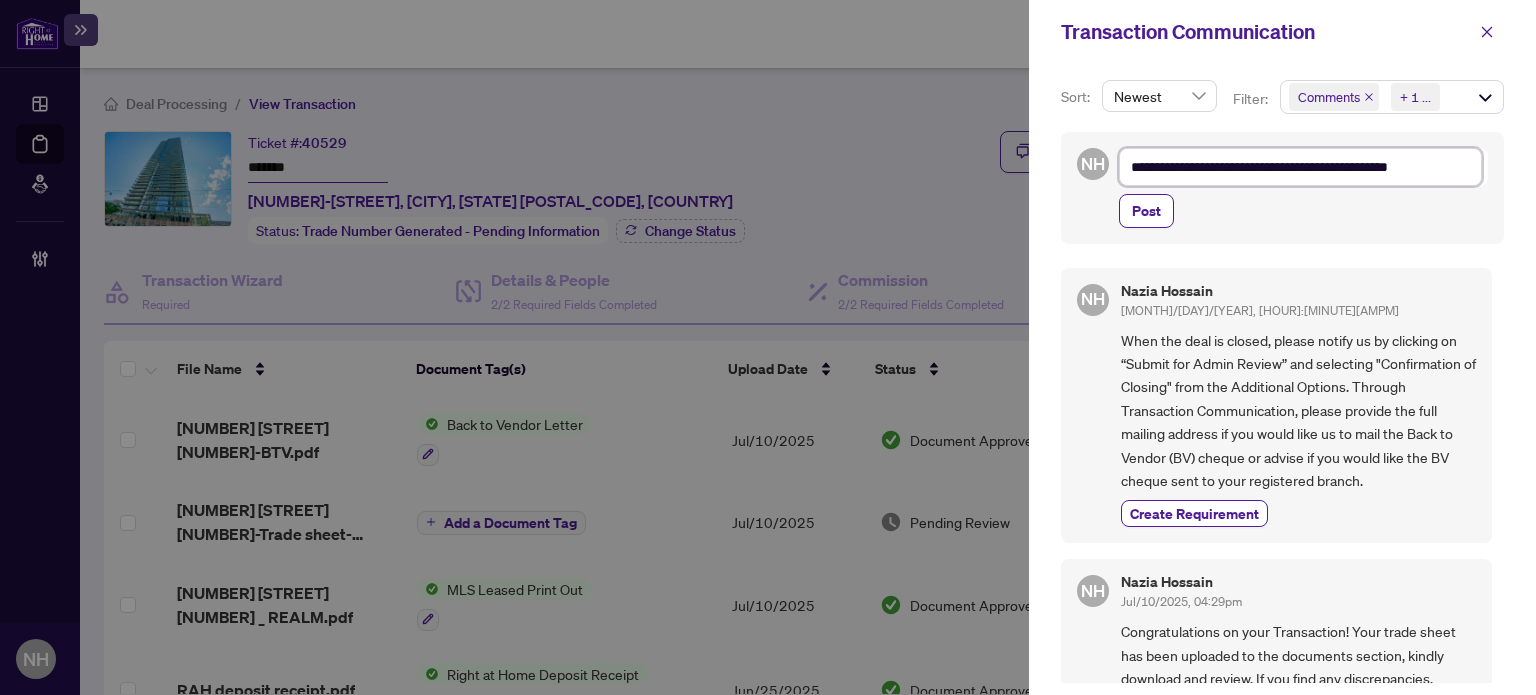 type on "**********" 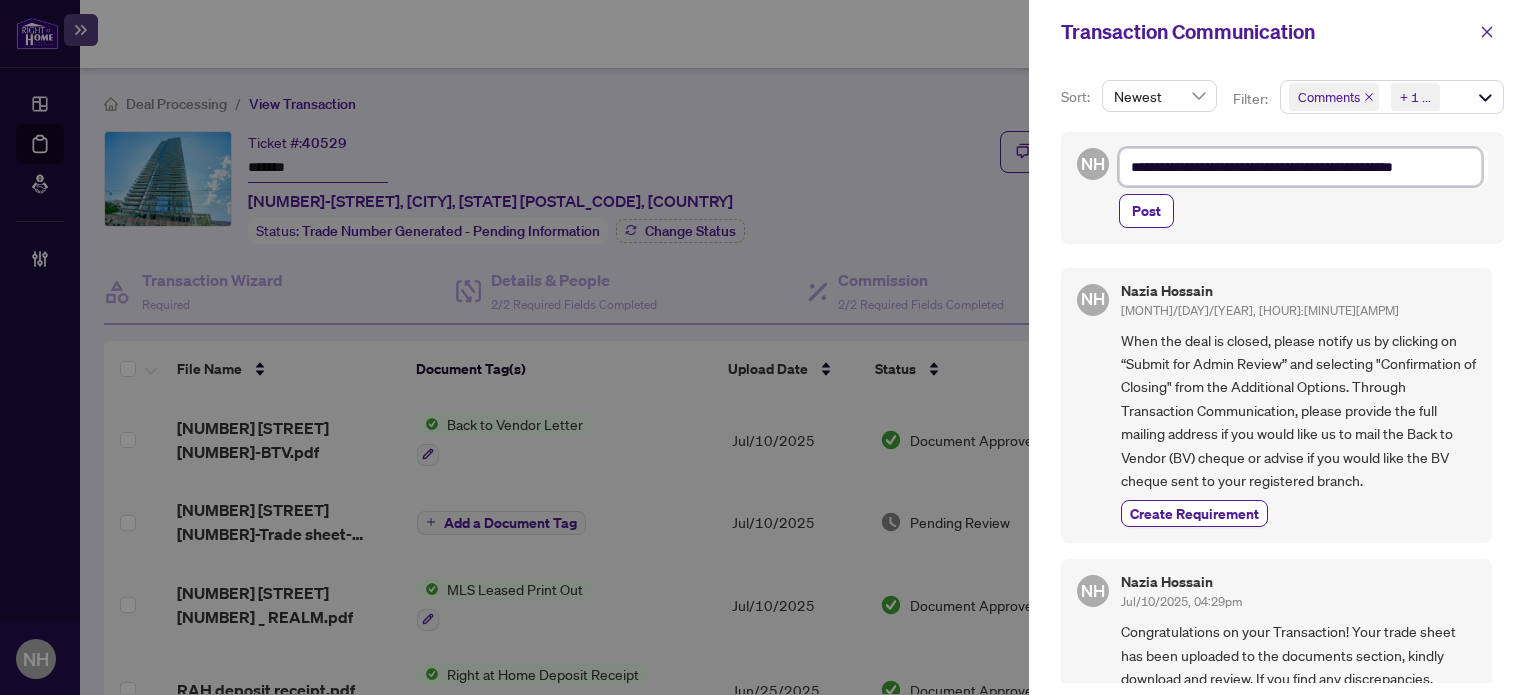 type on "**********" 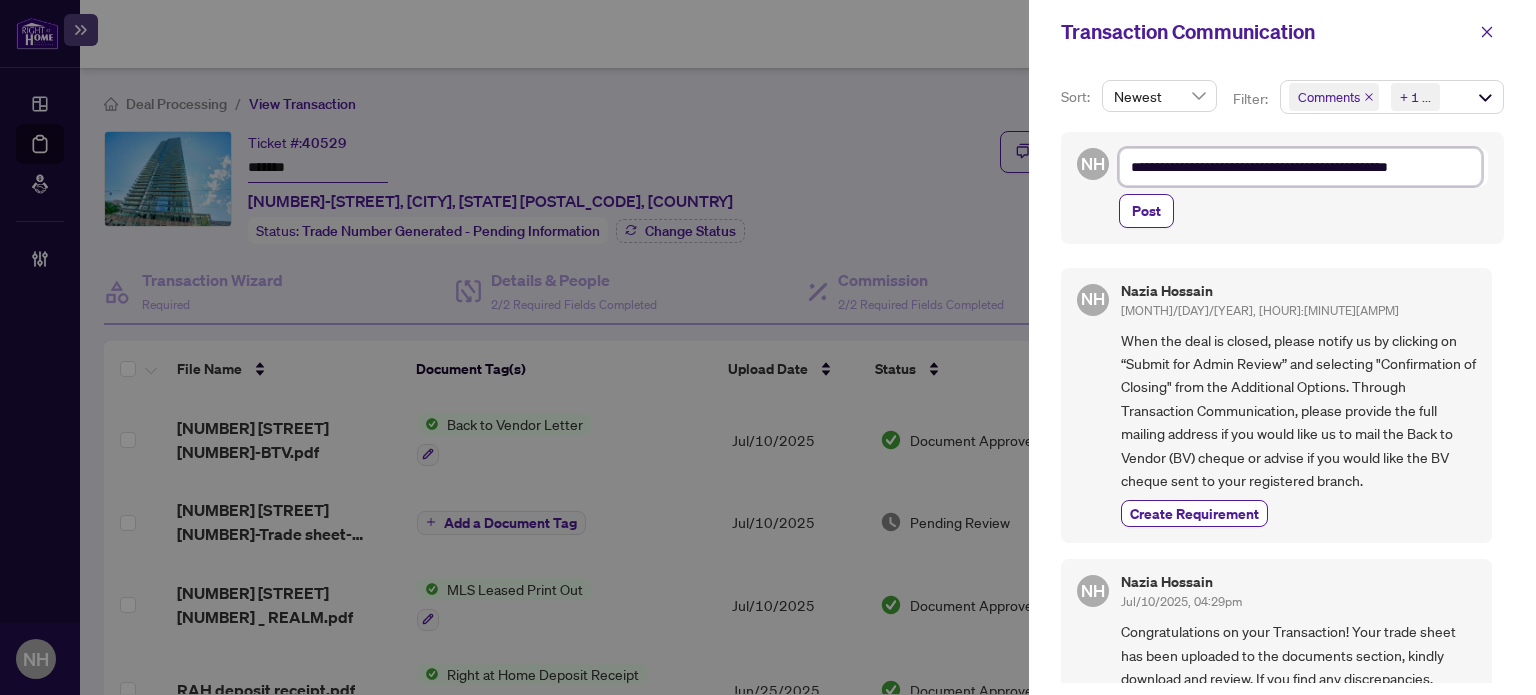 type on "**********" 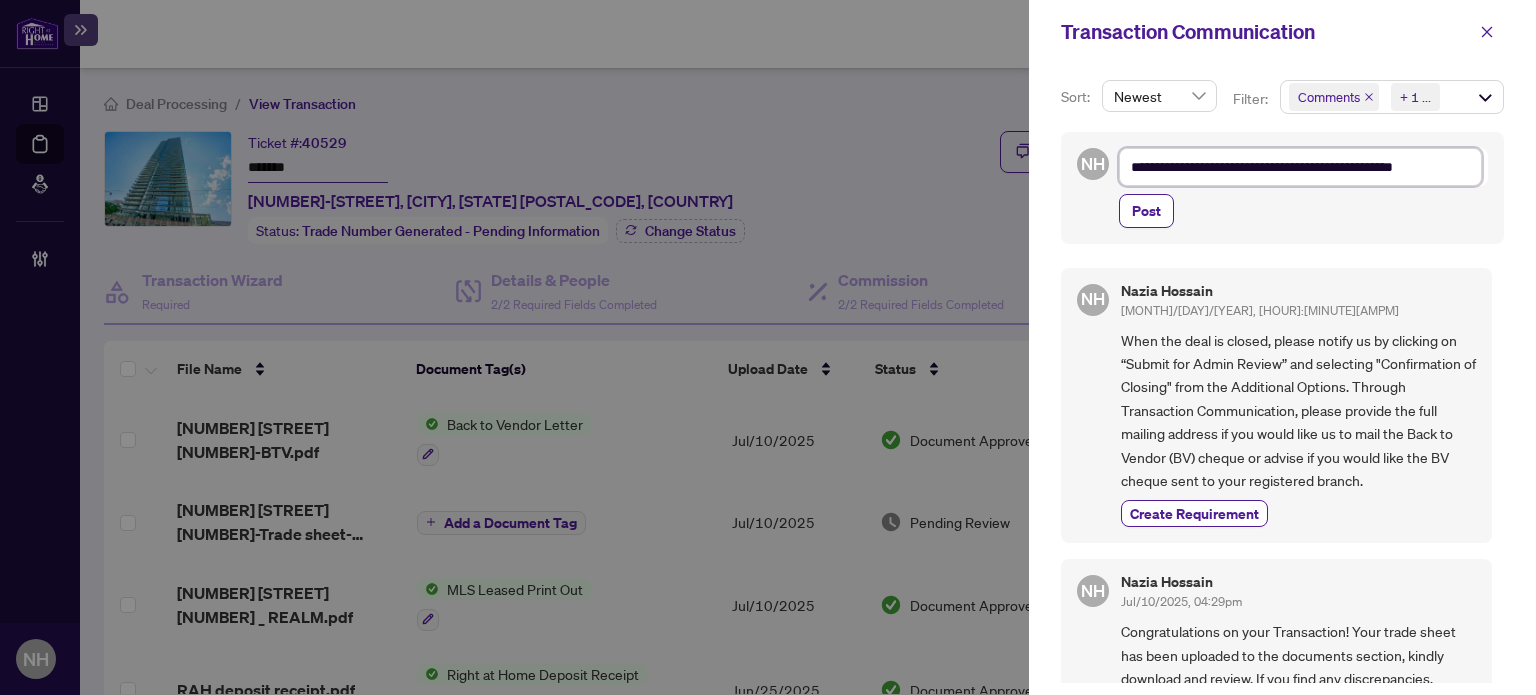 type on "**********" 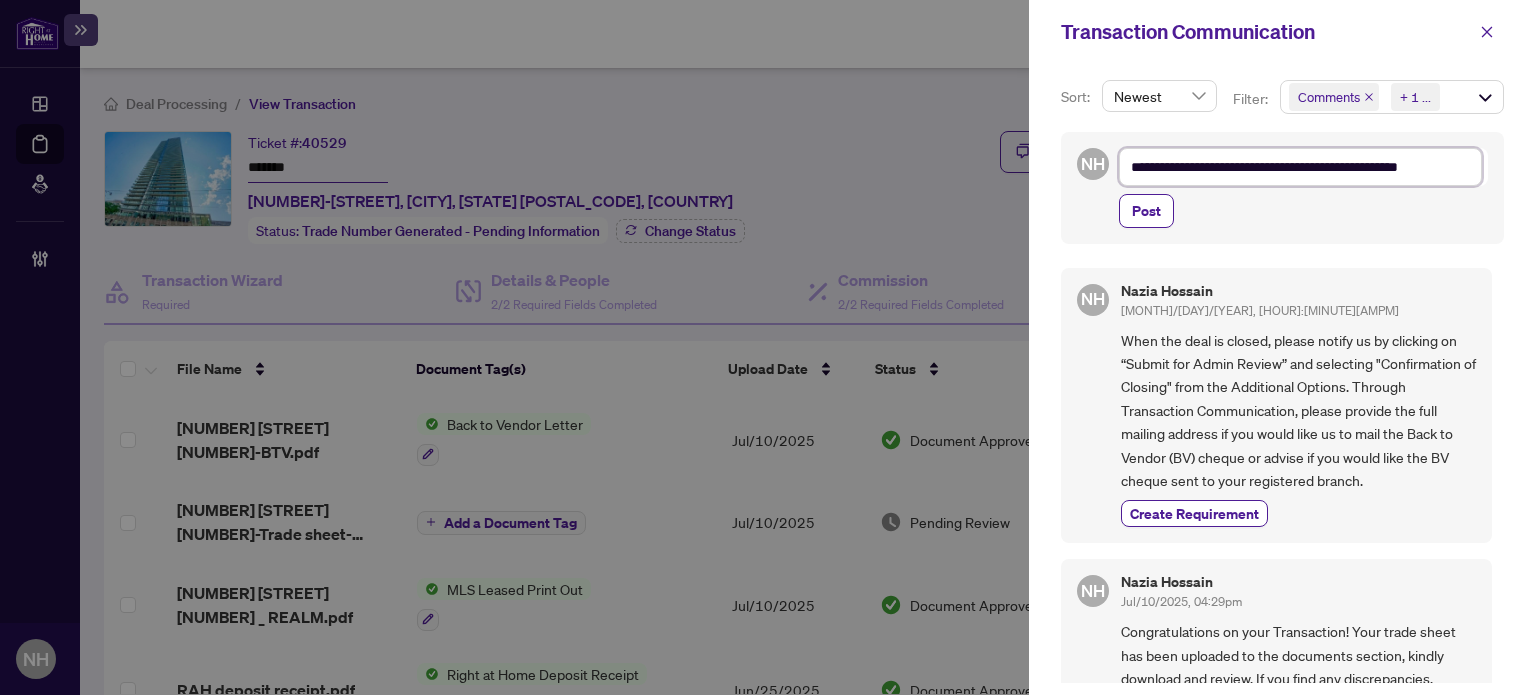 type on "**********" 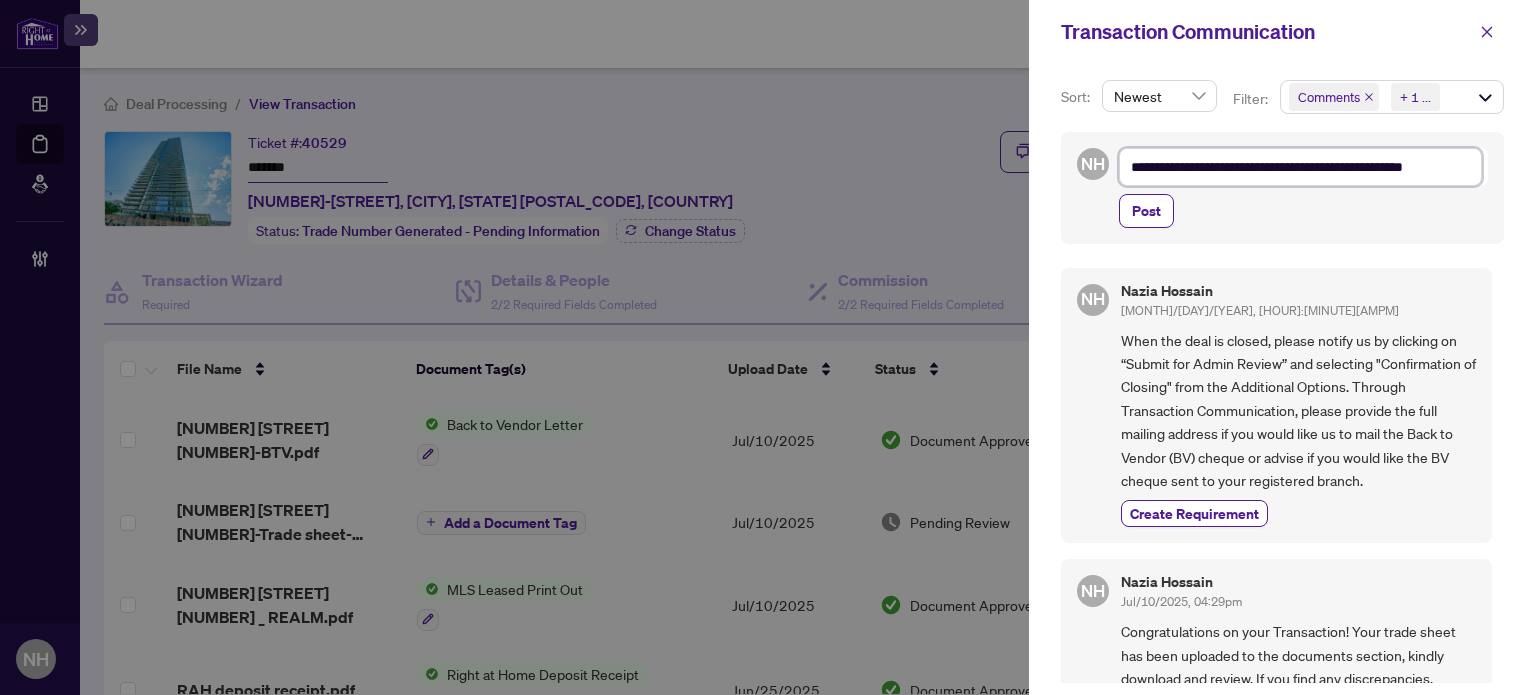 type on "**********" 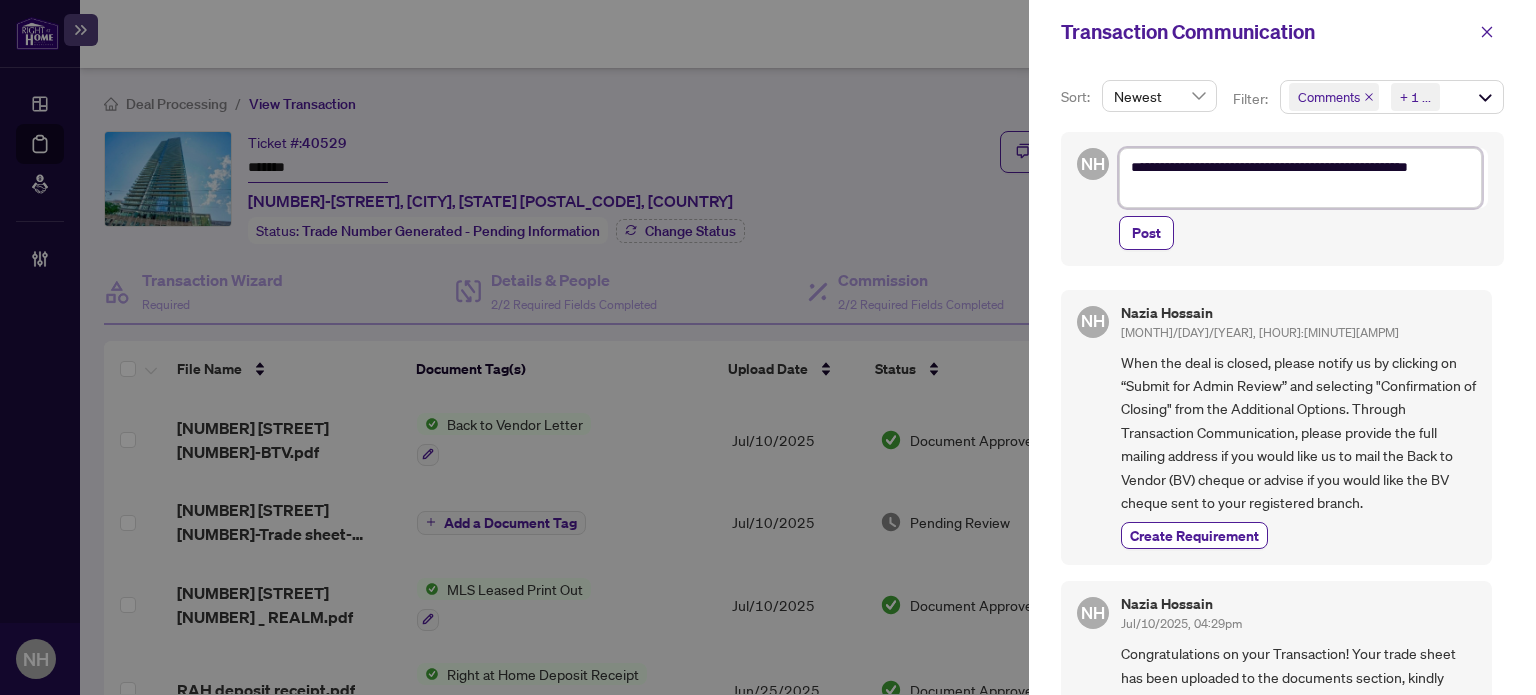 type 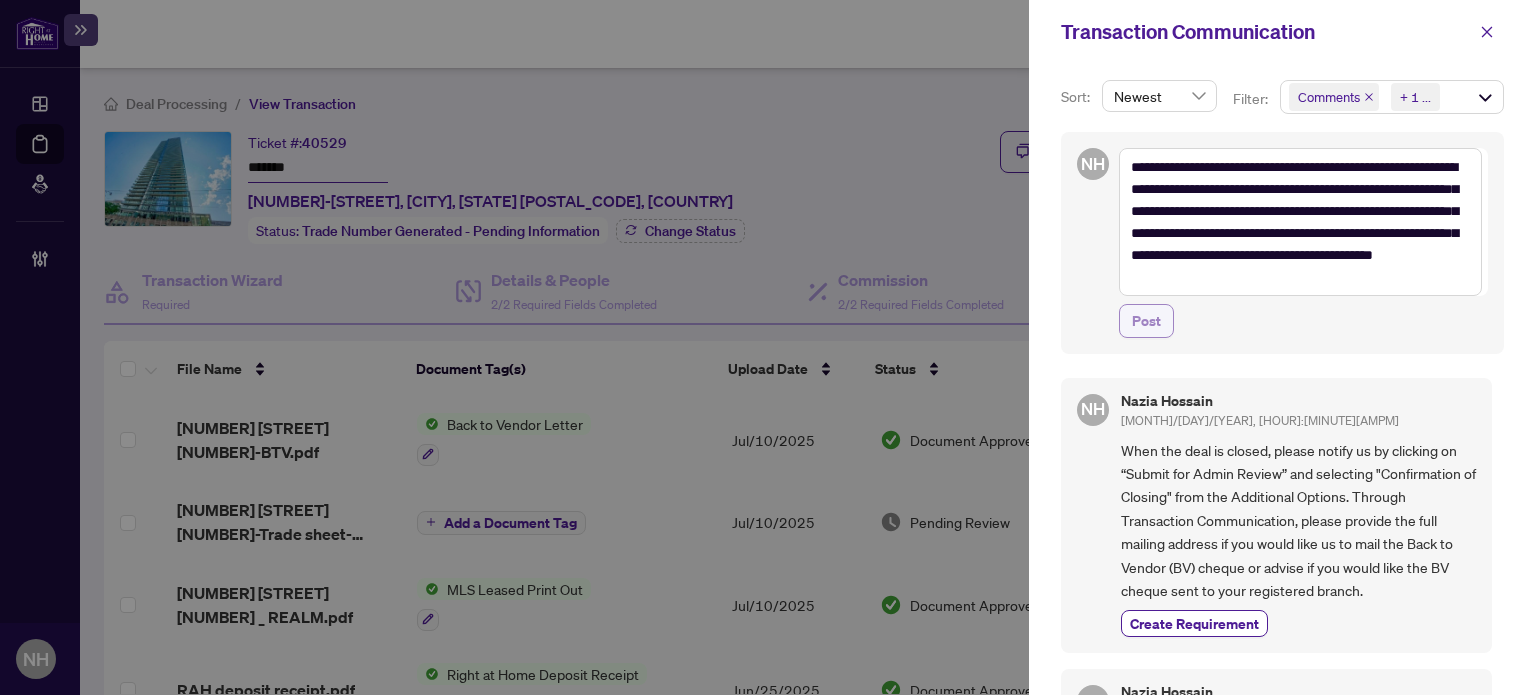 click on "Post" at bounding box center (1146, 321) 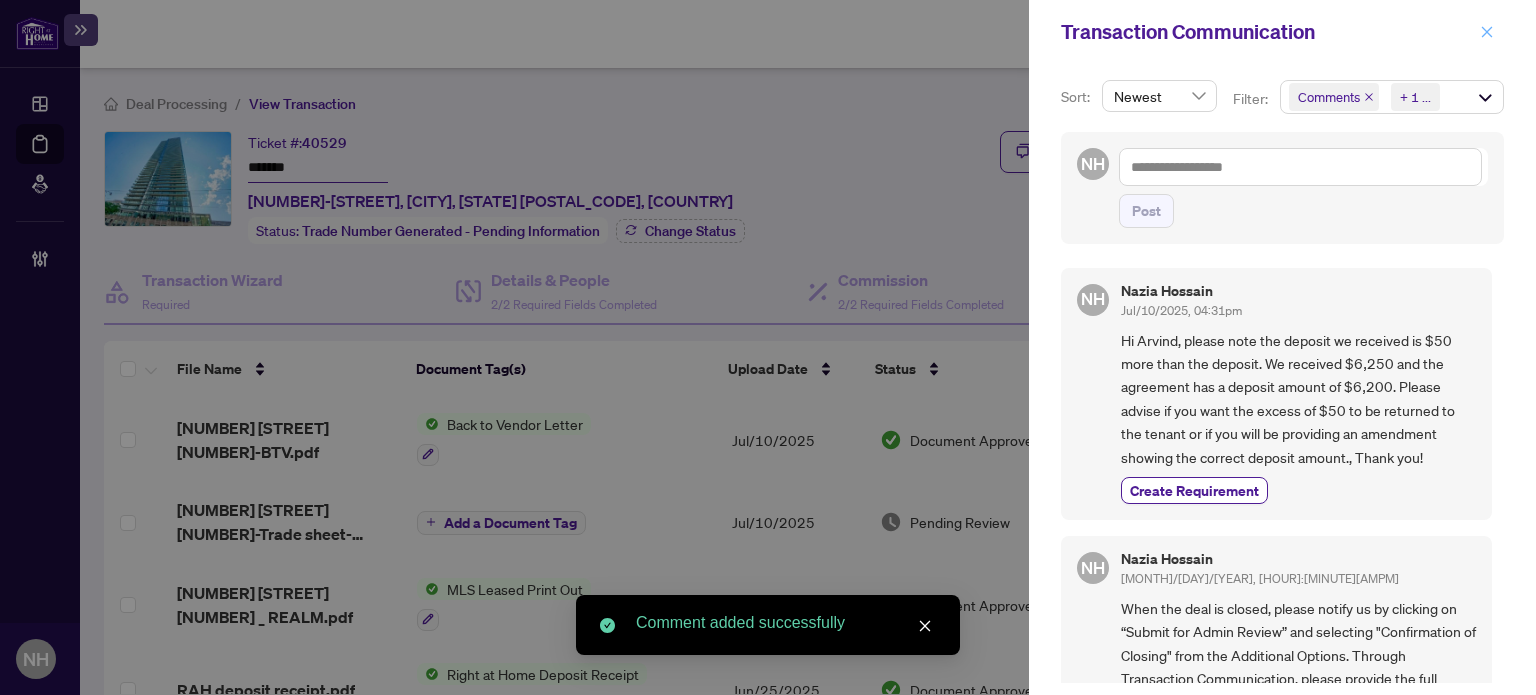 click 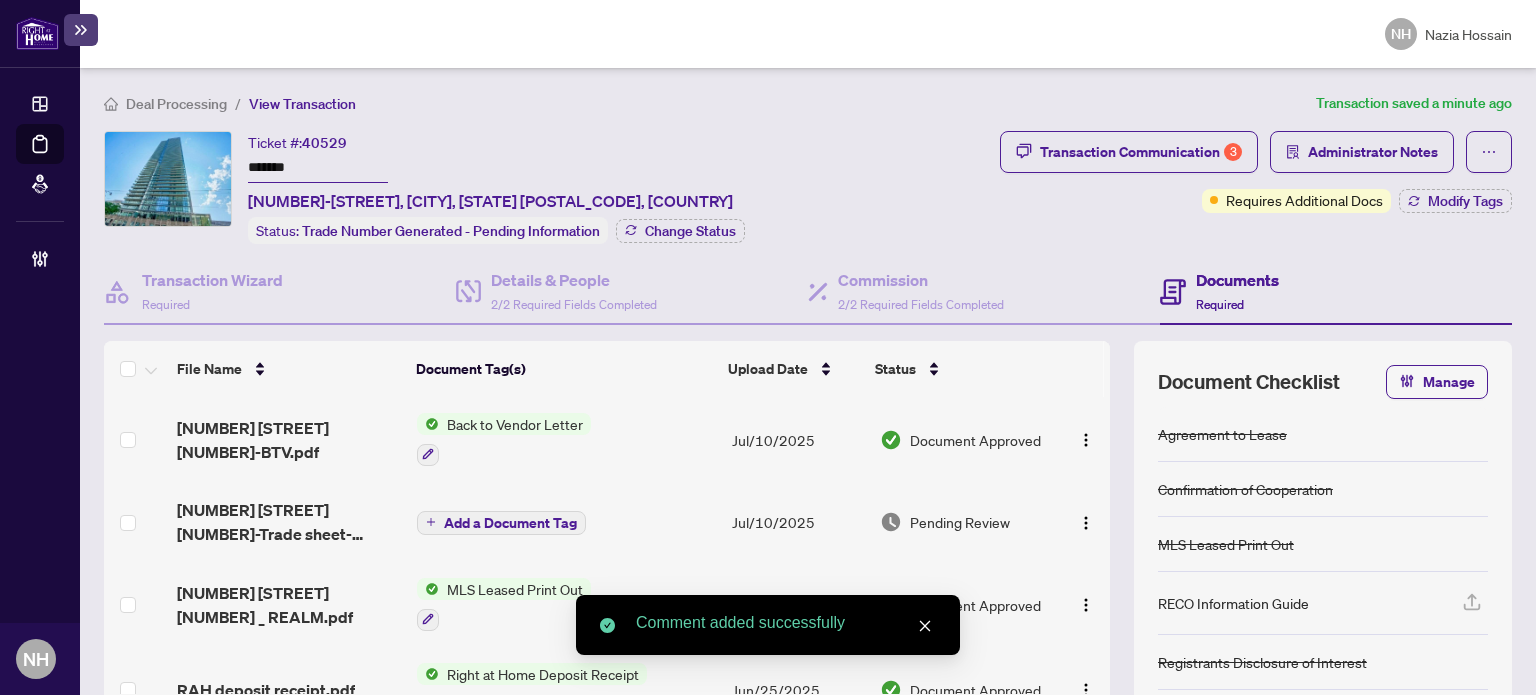 drag, startPoint x: 363, startPoint y: 175, endPoint x: 172, endPoint y: 140, distance: 194.18033 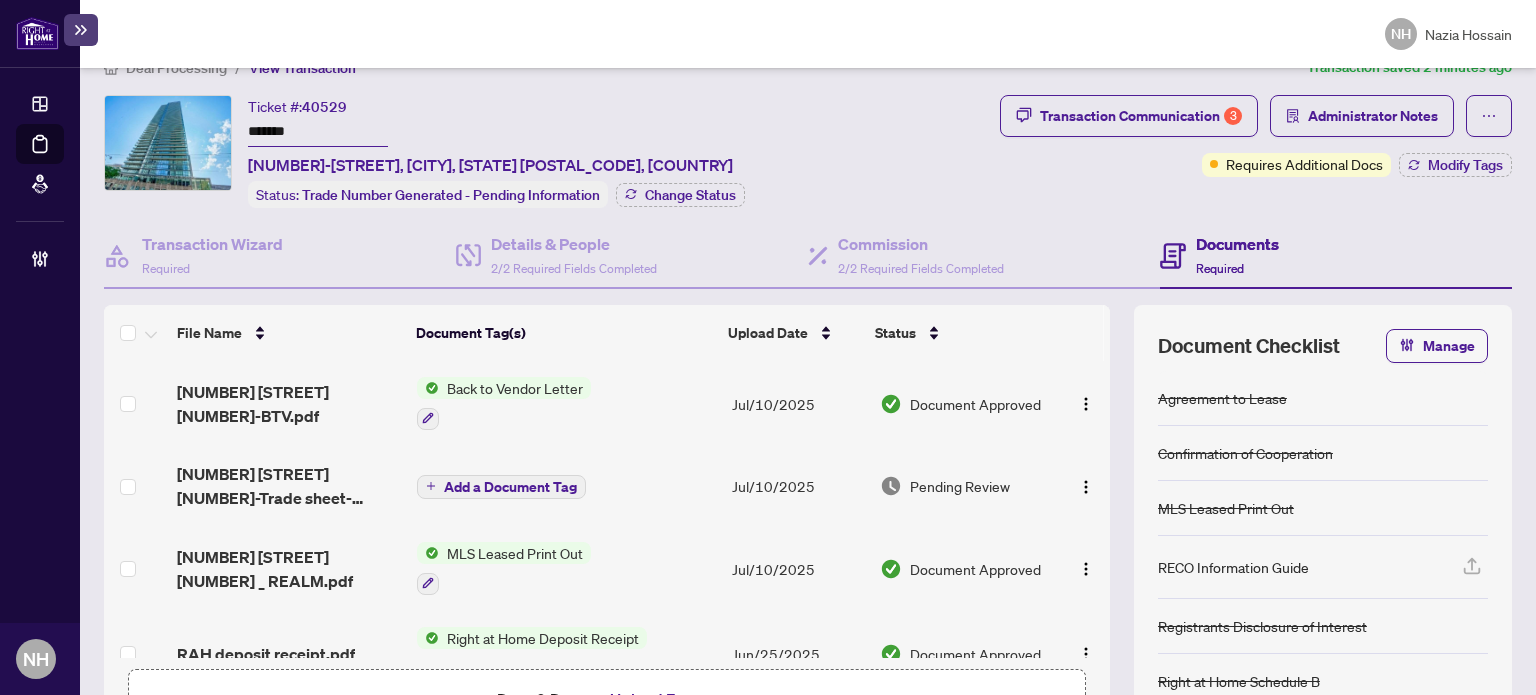 scroll, scrollTop: 0, scrollLeft: 0, axis: both 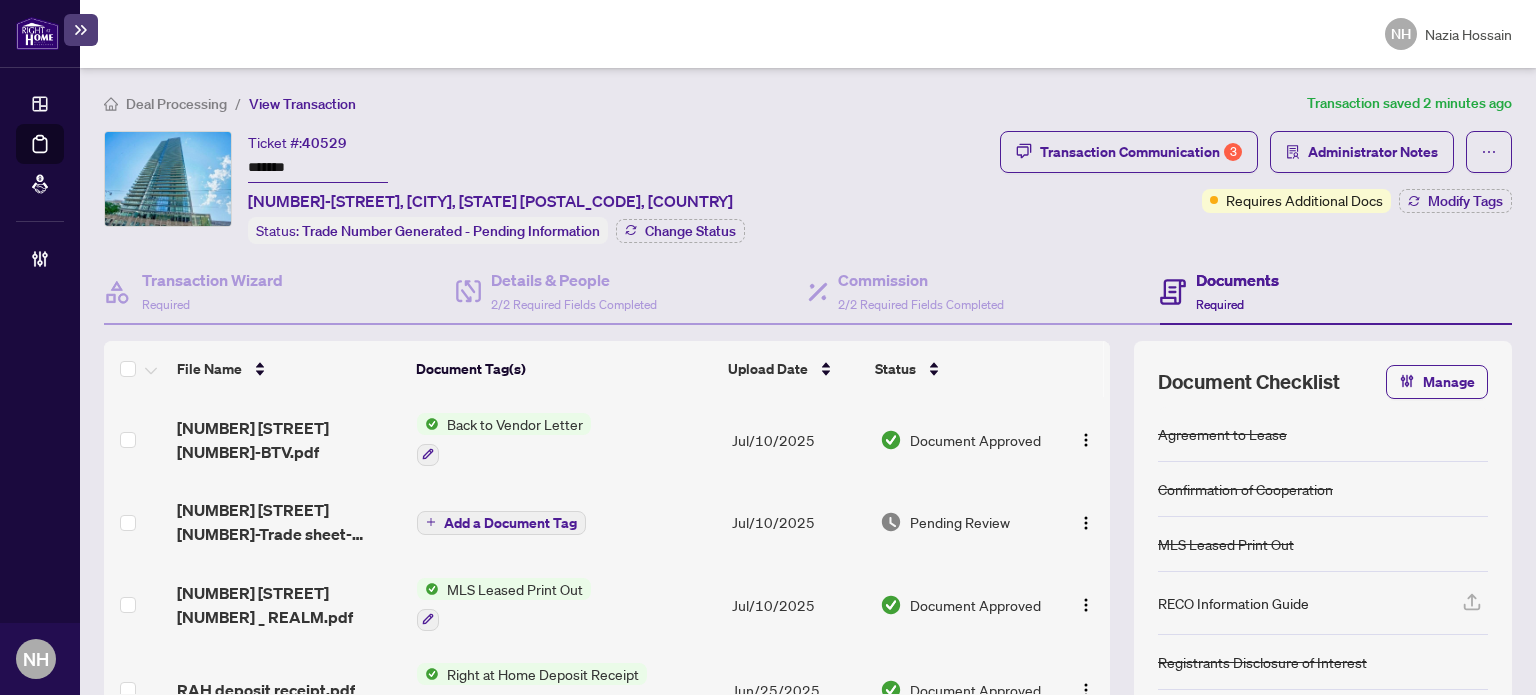 click on "Transaction Communication 3 Administrator Notes Requires Additional Docs Modify Tags" at bounding box center [1256, 172] 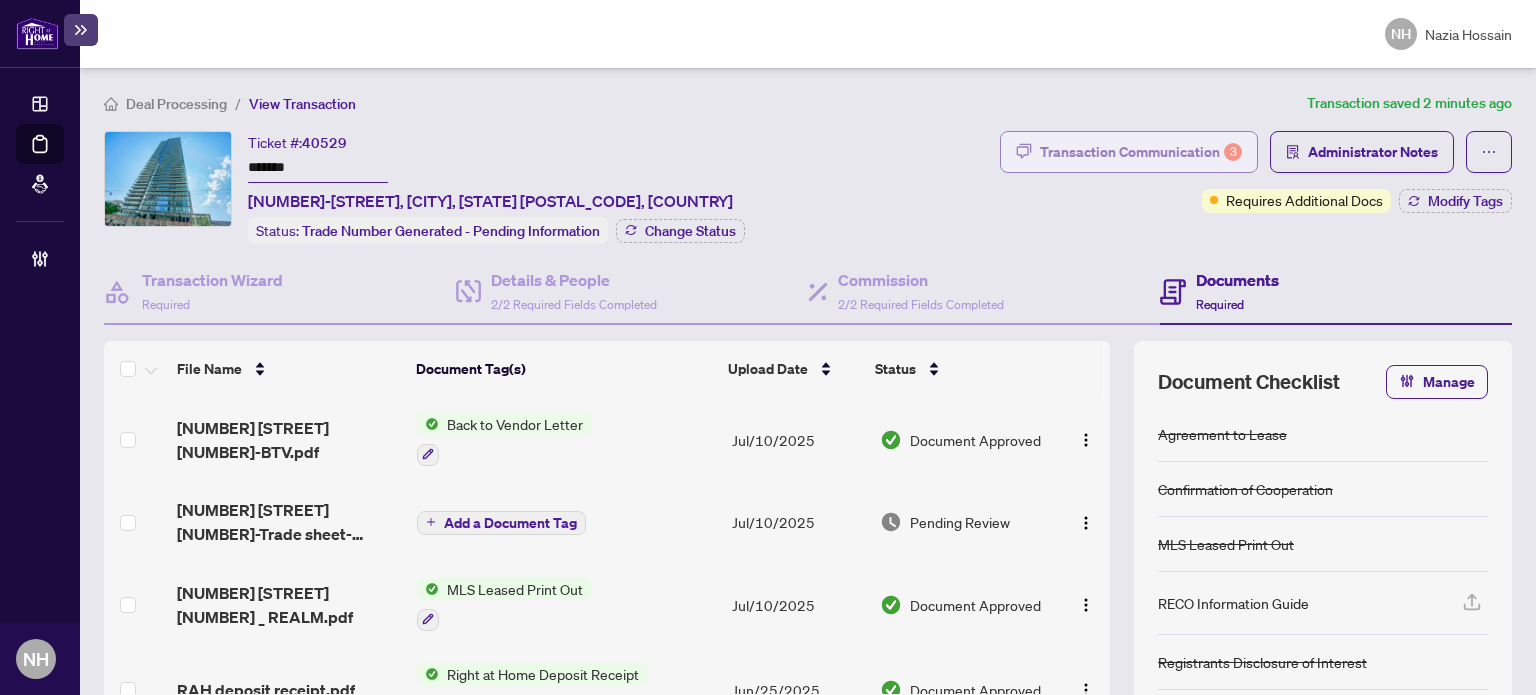 click on "Transaction Communication 3" at bounding box center [1141, 152] 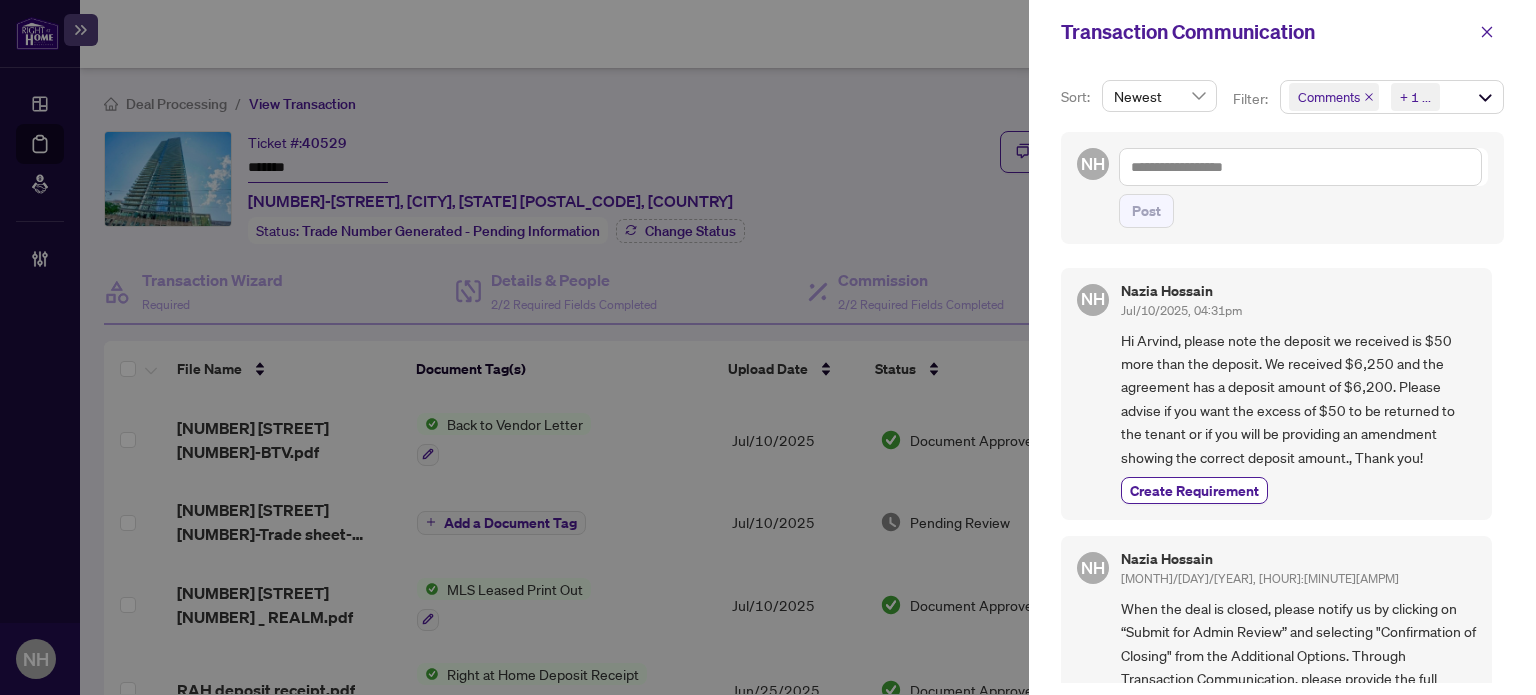 click on "+ 1 ..." at bounding box center (1415, 97) 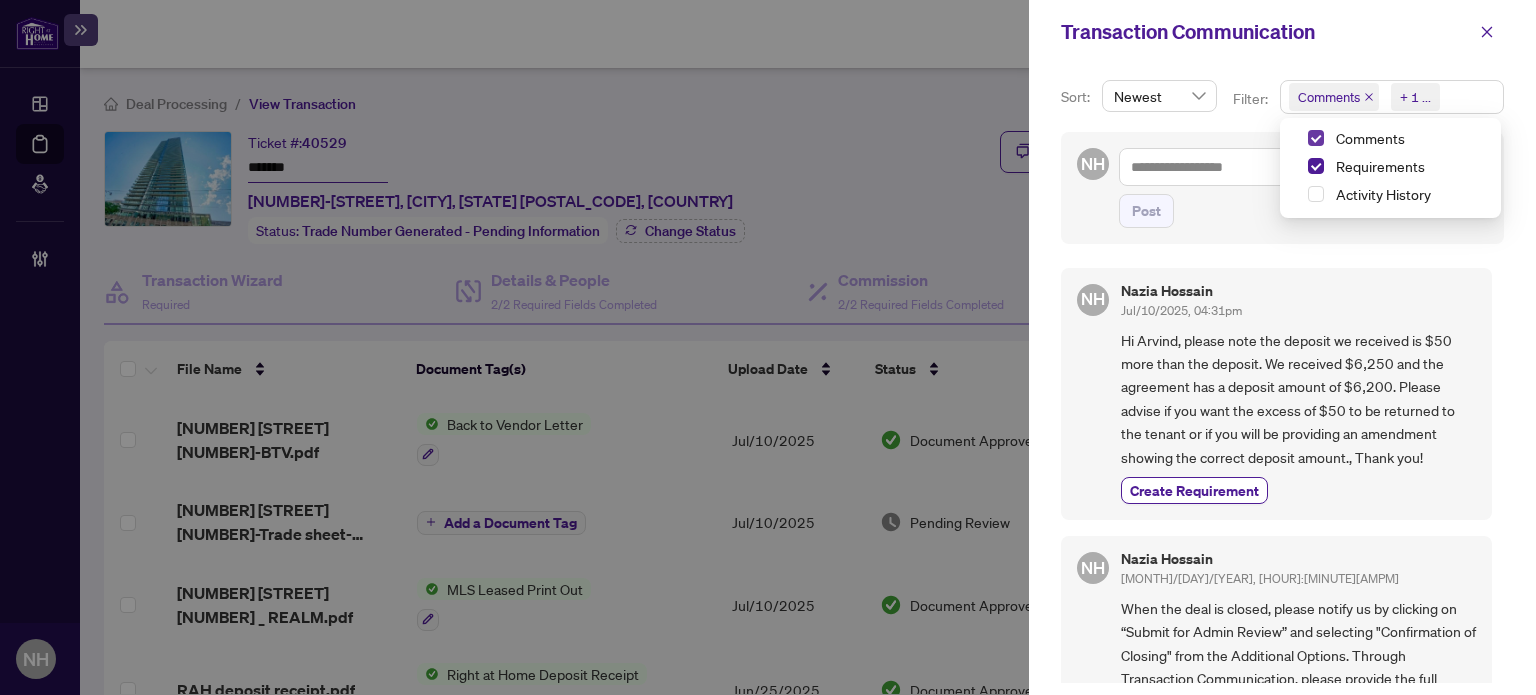 click at bounding box center (1316, 138) 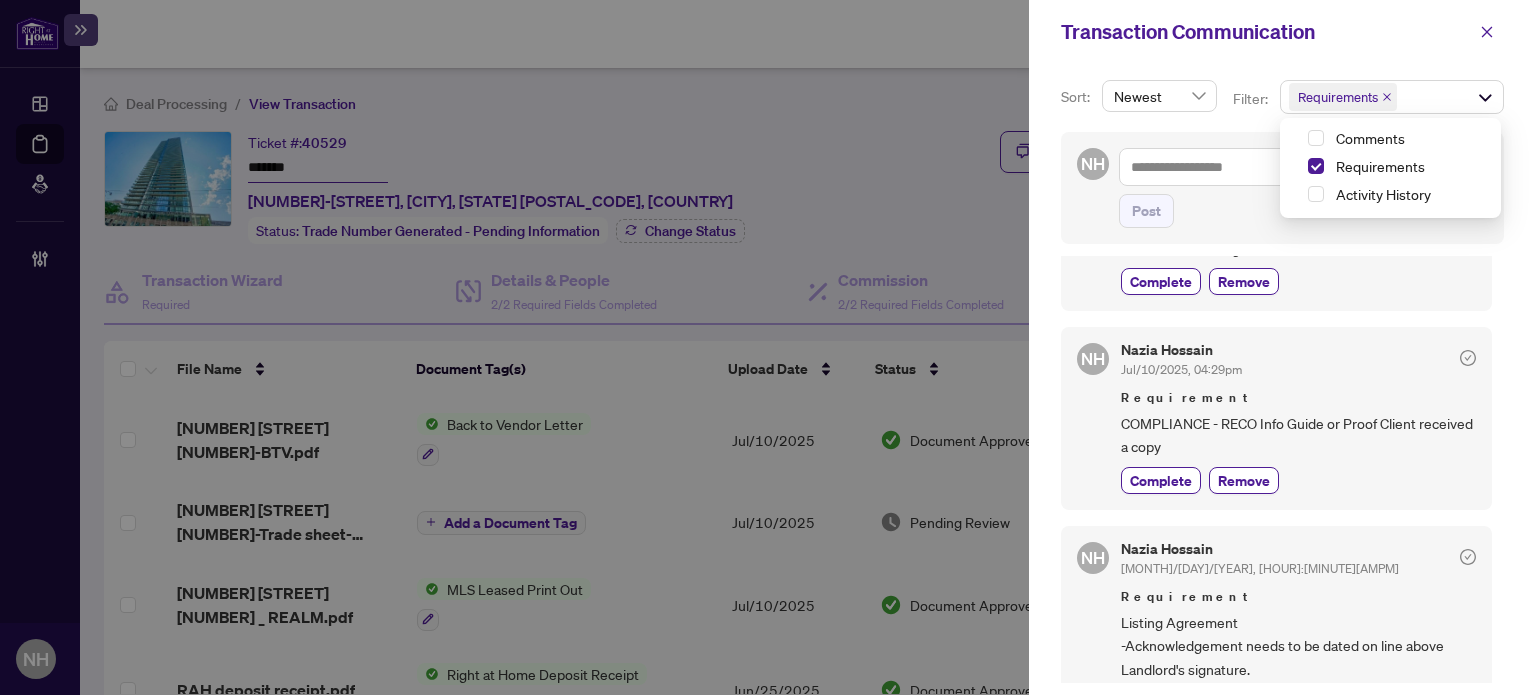 scroll, scrollTop: 160, scrollLeft: 0, axis: vertical 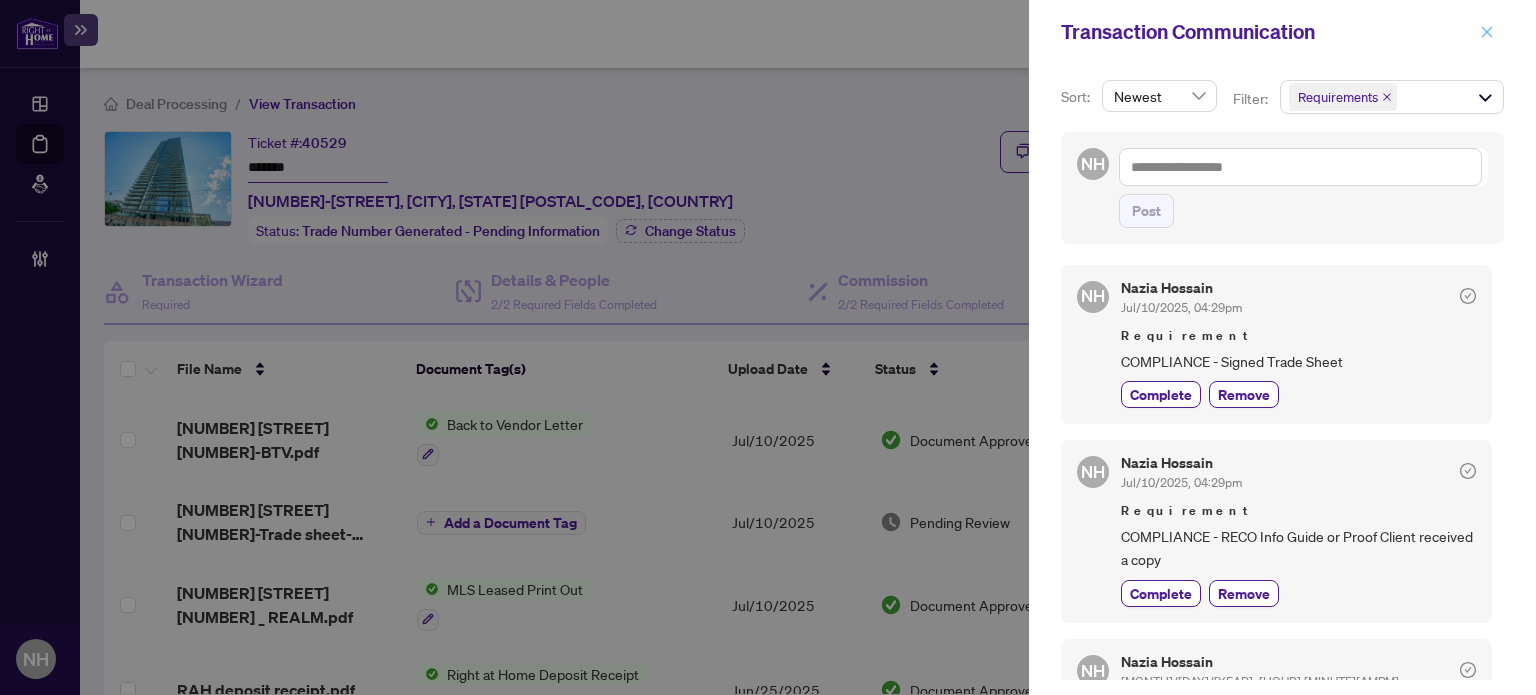 click at bounding box center [1487, 32] 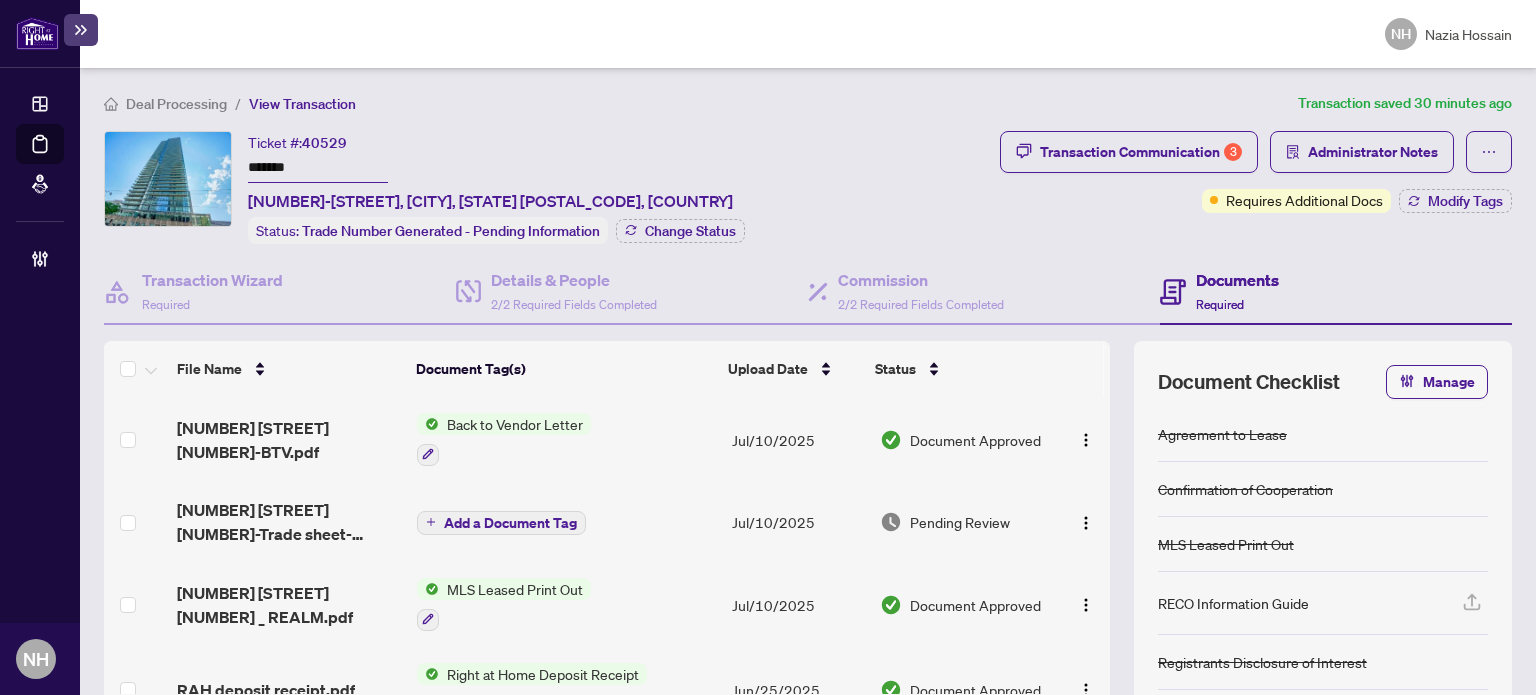 click on "Deal Processing / View Transaction Transaction saved   30 minutes ago Ticket #:  40529 ******* 902-832 Bay St, Toronto, Ontario M5S 1Z6, Canada Status:   Trade Number Generated - Pending Information Change Status Transaction Communication 3 Administrator Notes Requires Additional Docs Modify Tags Transaction Wizard Required Details & People 2/2 Required Fields Completed Commission 2/2 Required Fields Completed Documents Required File Name Document Tag(s) Upload Date Status             832 Bay St 902-BTV.pdf Back to Vendor Letter Jul/10/2025 Document Approved 832 Bay St 902-Trade sheet-Arvind to review.pdf Add a Document Tag Jul/10/2025 Pending Review 832 Bay St 902 _ REALM.pdf MLS Leased Print Out Jul/10/2025 Document Approved RAH deposit receipt.pdf Right at Home Deposit Receipt Jun/25/2025 Document Approved wire transfer confirmation.jpg Add a Document Tag Jun/21/2025 Document Approved Deposit Proof 832 Bay st 902.jpg Add a Document Tag Jun/21/2025 Document Approved Disclosure 832 Bay St 902.pdf + 2" at bounding box center [808, 470] 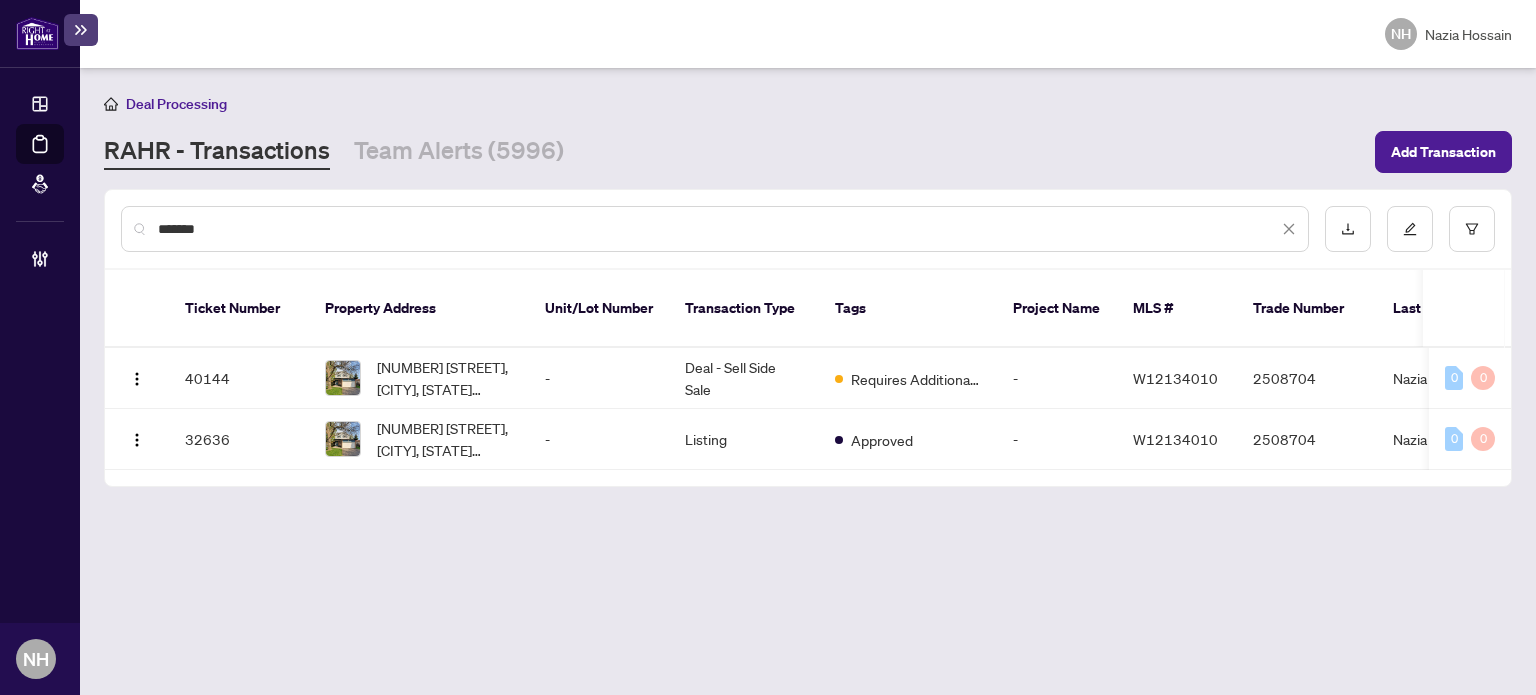 scroll, scrollTop: 0, scrollLeft: 0, axis: both 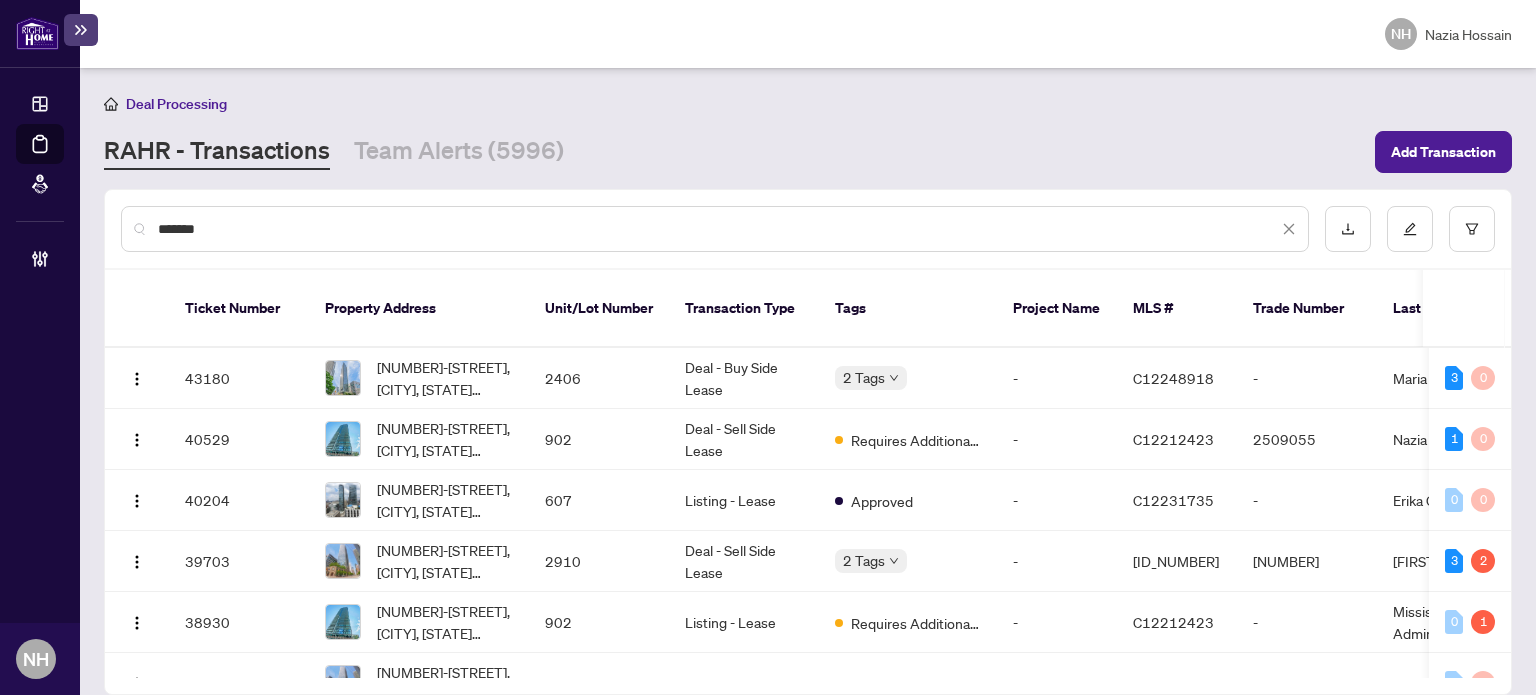 type on "*******" 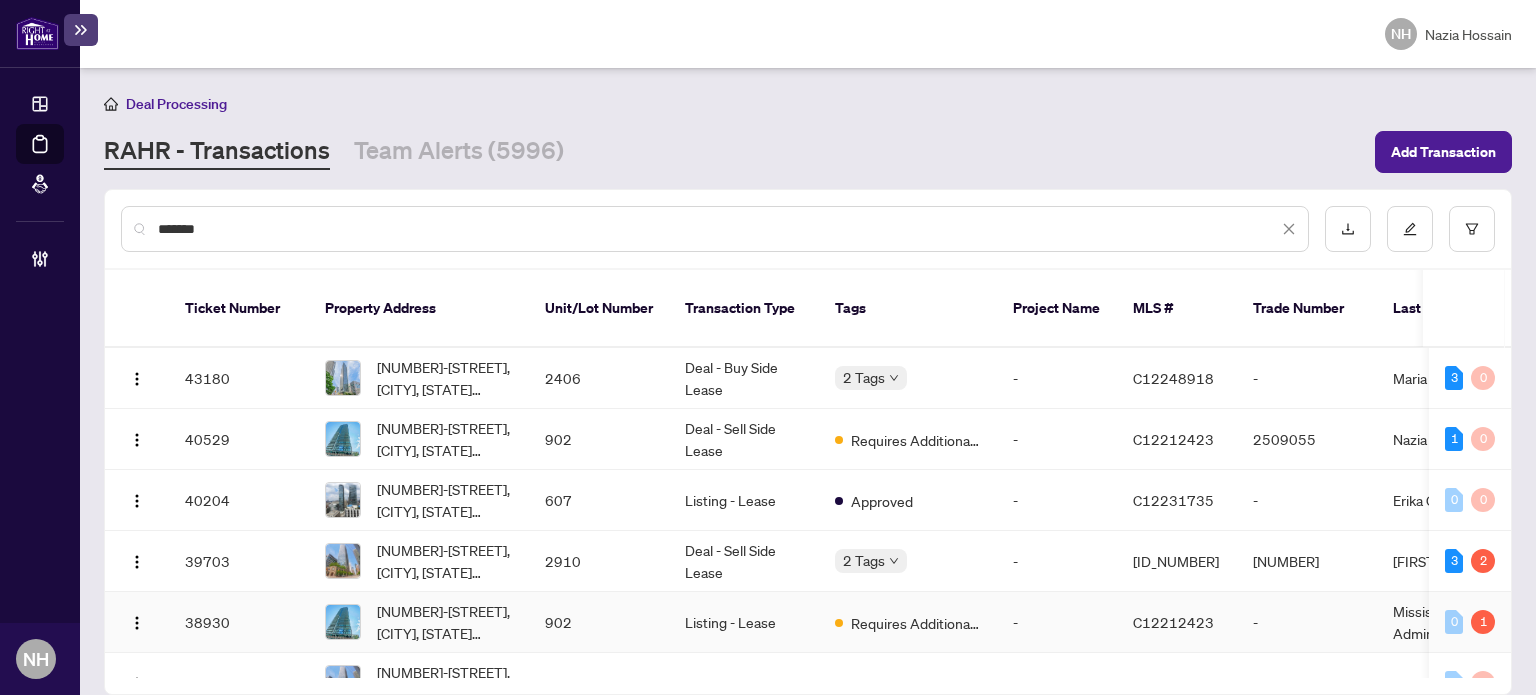click on "[NUMBER]-[NUMBER] [STREET], [CITY], [PROVINCE] [POSTAL_CODE], [COUNTRY]" at bounding box center [445, 622] 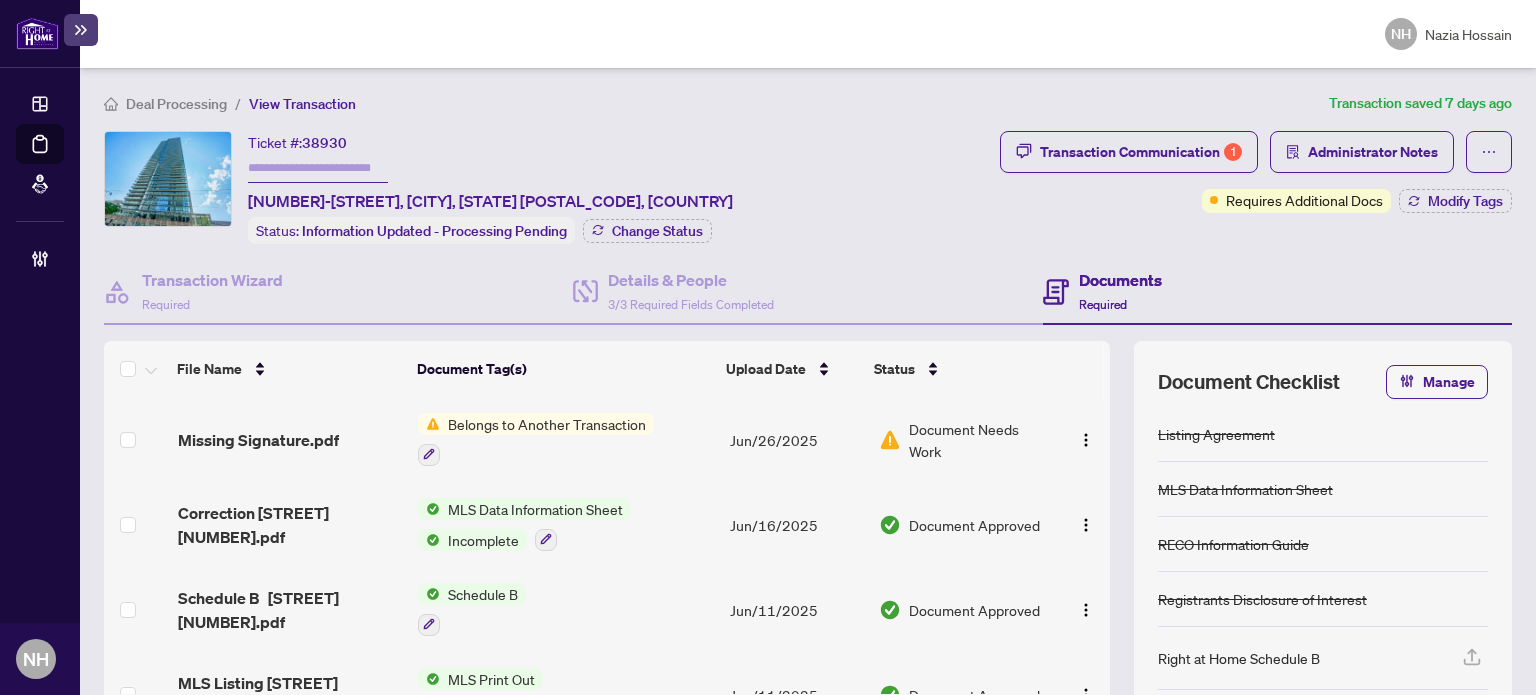 click at bounding box center [318, 168] 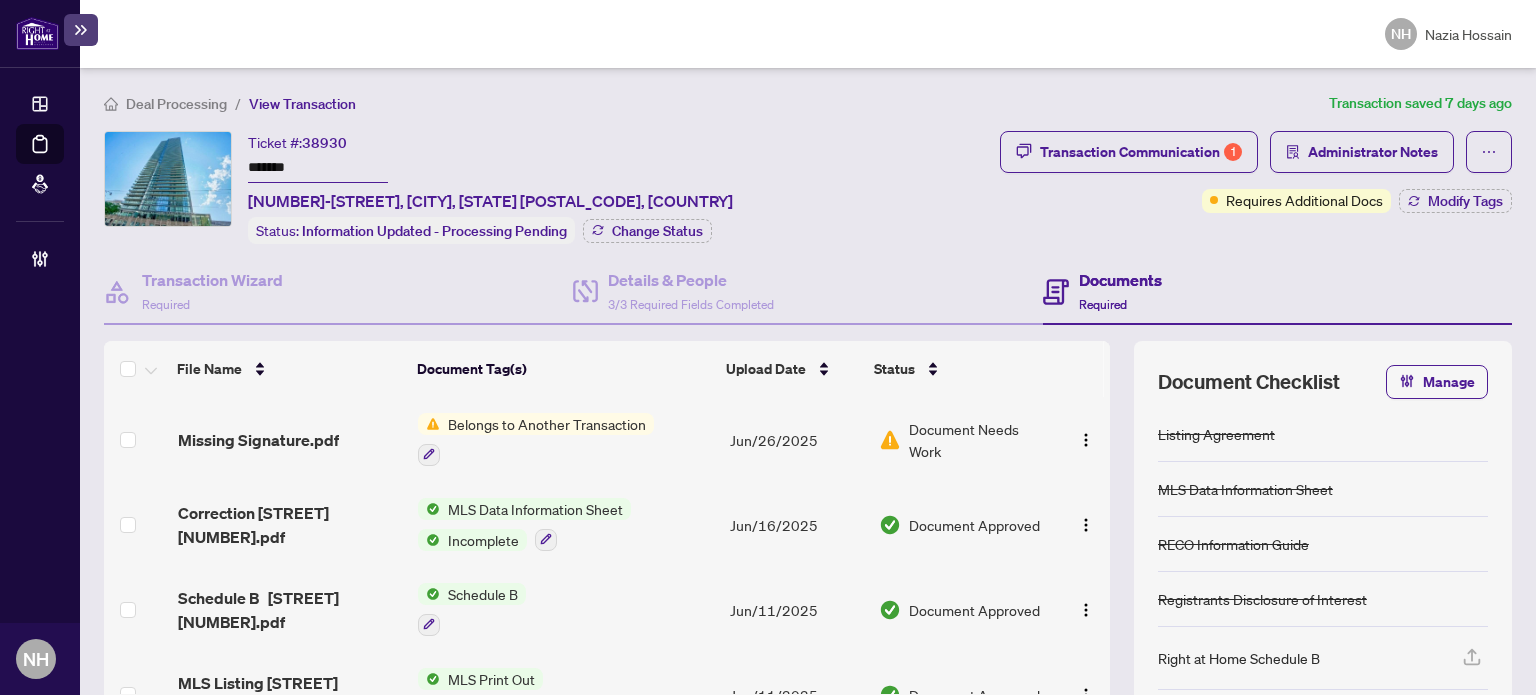type on "*******" 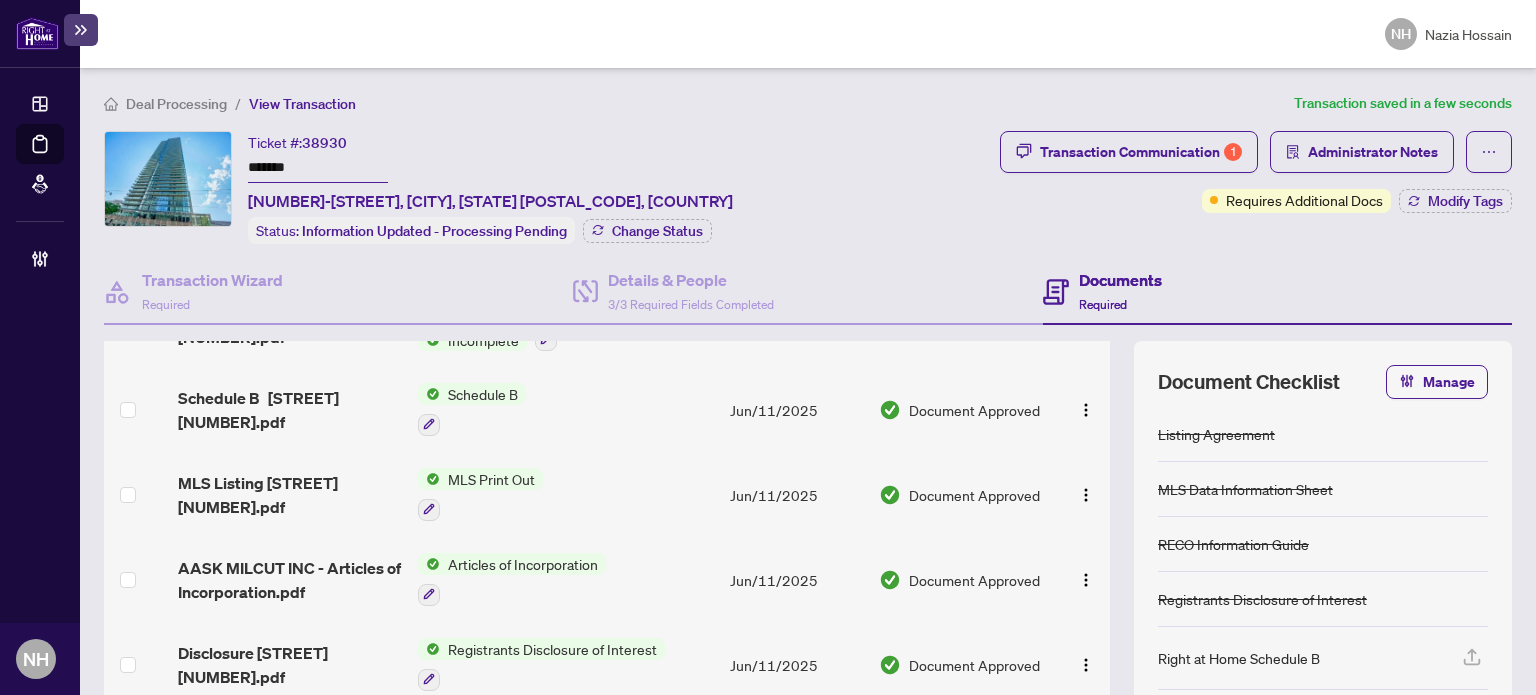 scroll, scrollTop: 299, scrollLeft: 0, axis: vertical 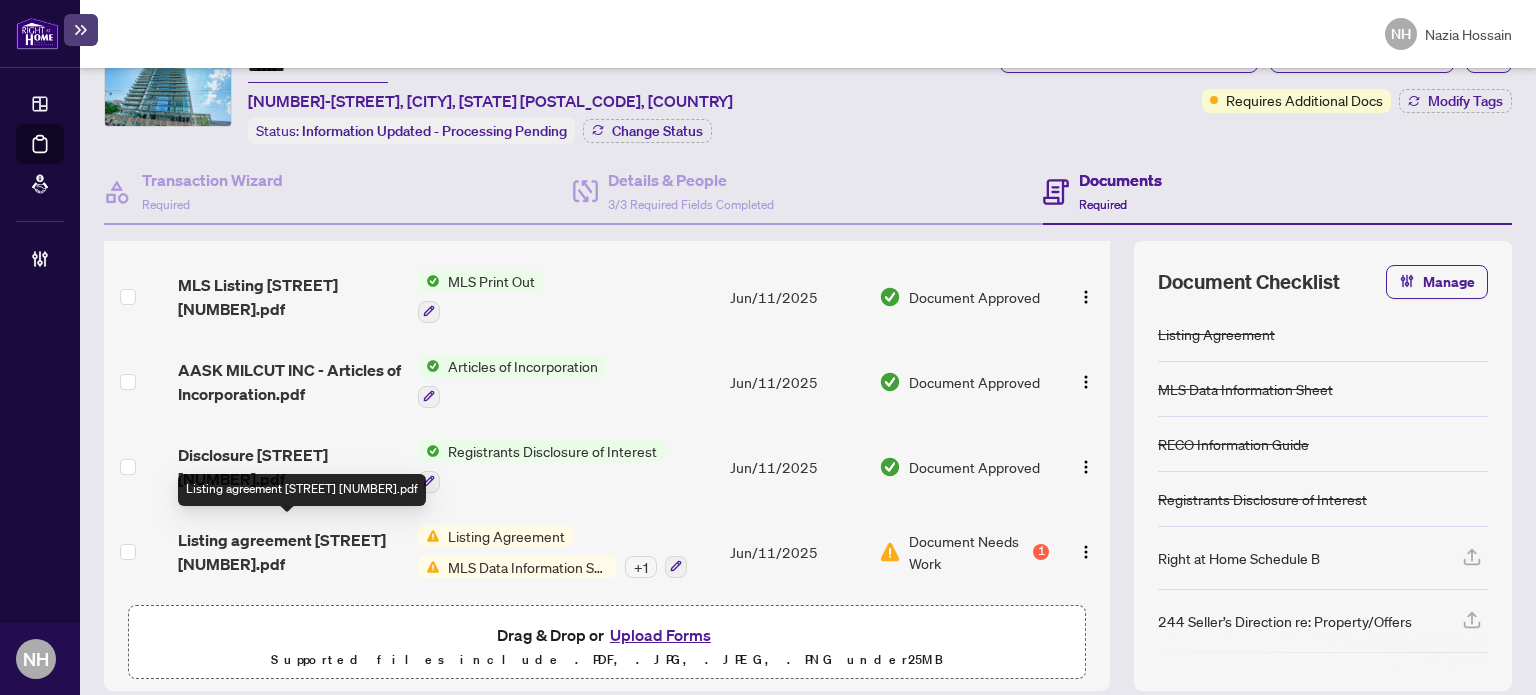 click on "Listing agreement [NUMBER] [STREET] [NUMBER].pdf" at bounding box center (290, 552) 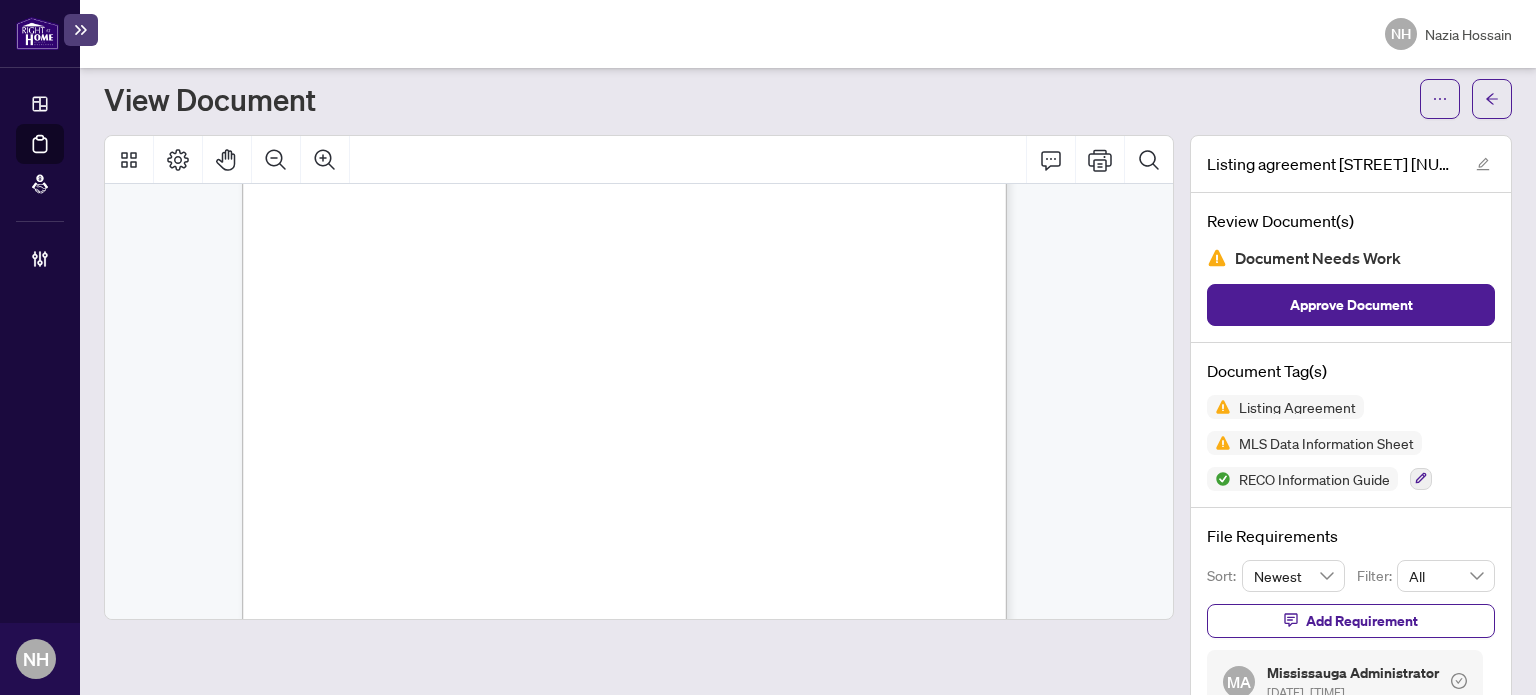 scroll, scrollTop: 400, scrollLeft: 0, axis: vertical 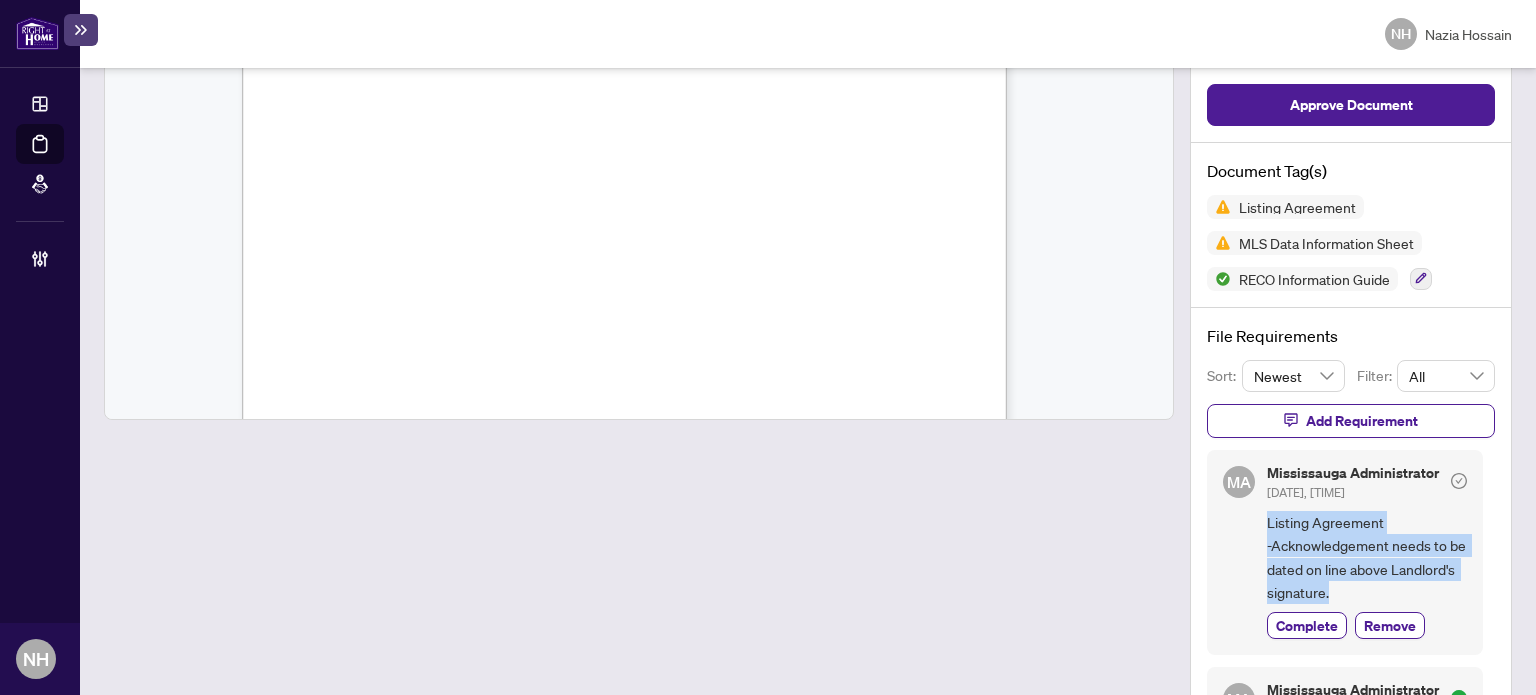 drag, startPoint x: 1251, startPoint y: 523, endPoint x: 1397, endPoint y: 598, distance: 164.13713 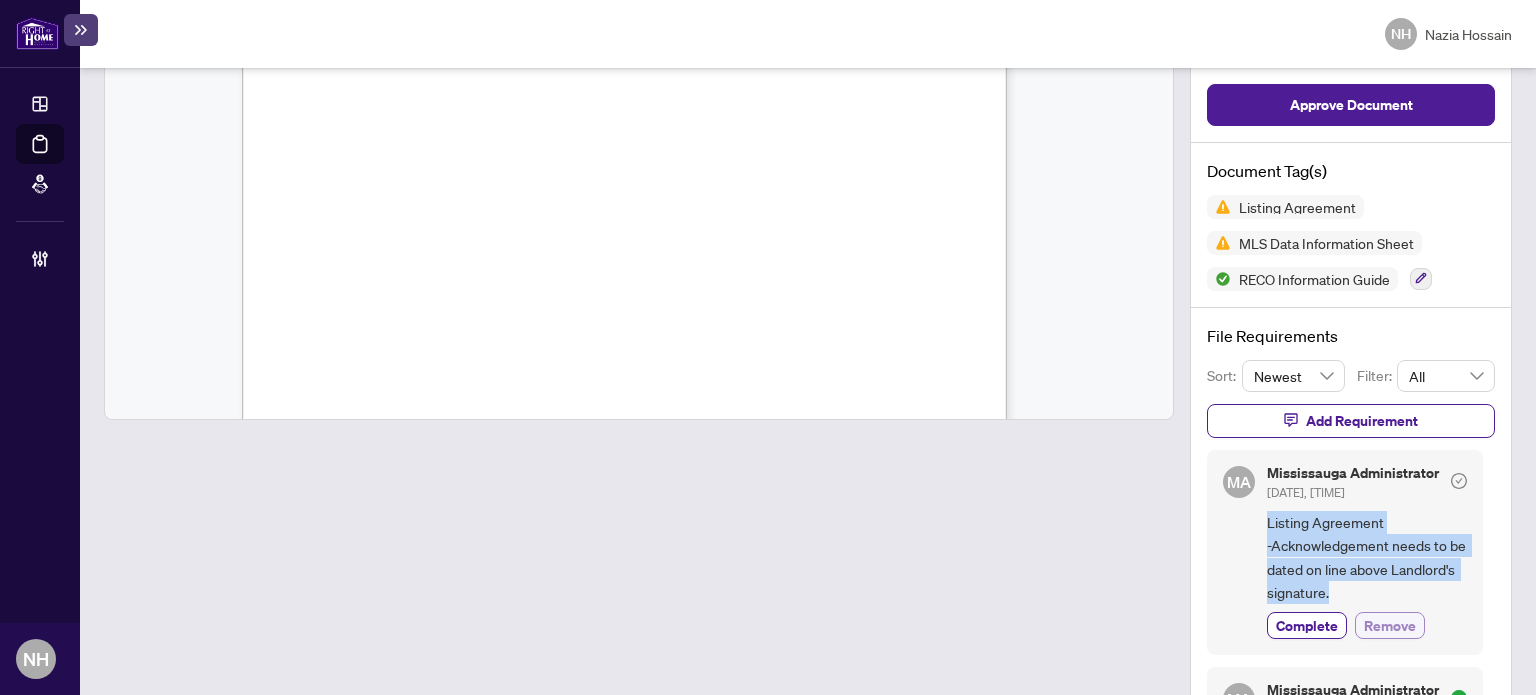 click on "Remove" at bounding box center [1390, 625] 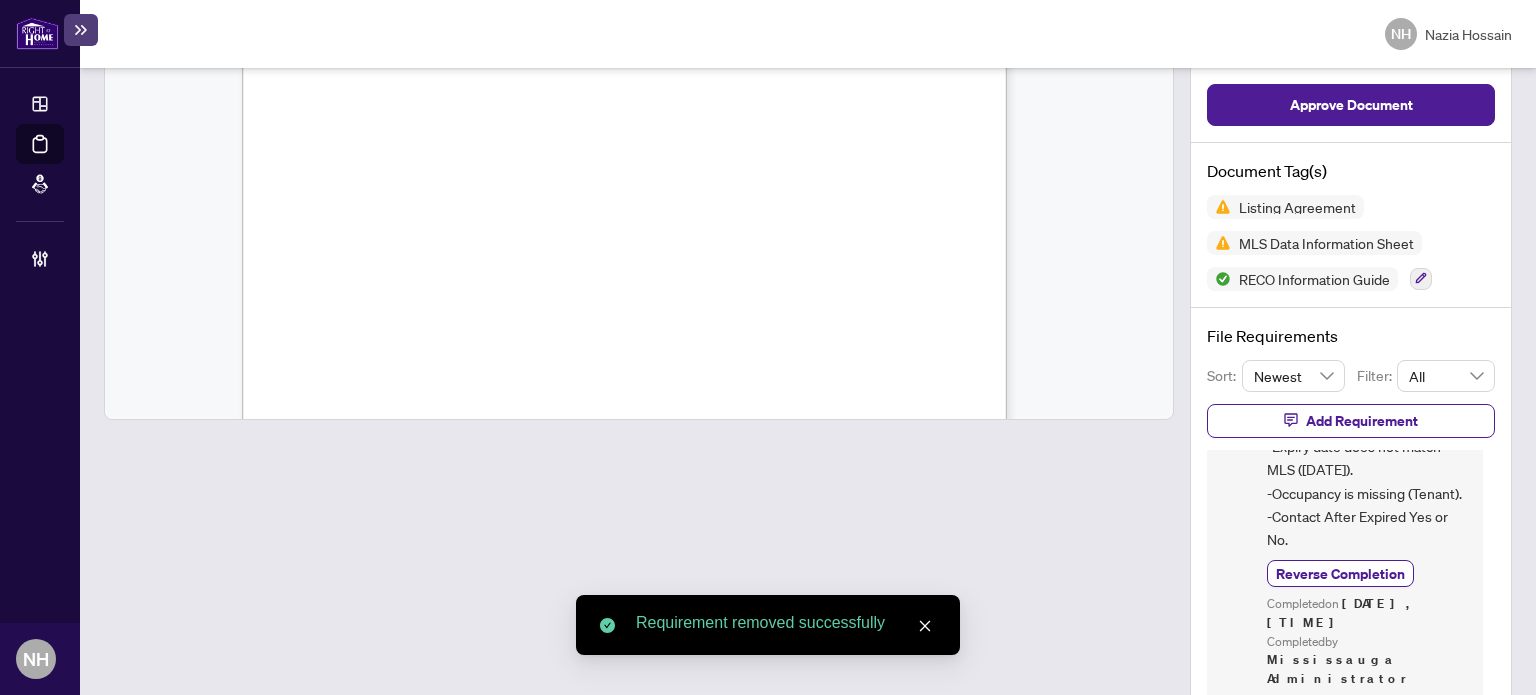 scroll, scrollTop: 300, scrollLeft: 0, axis: vertical 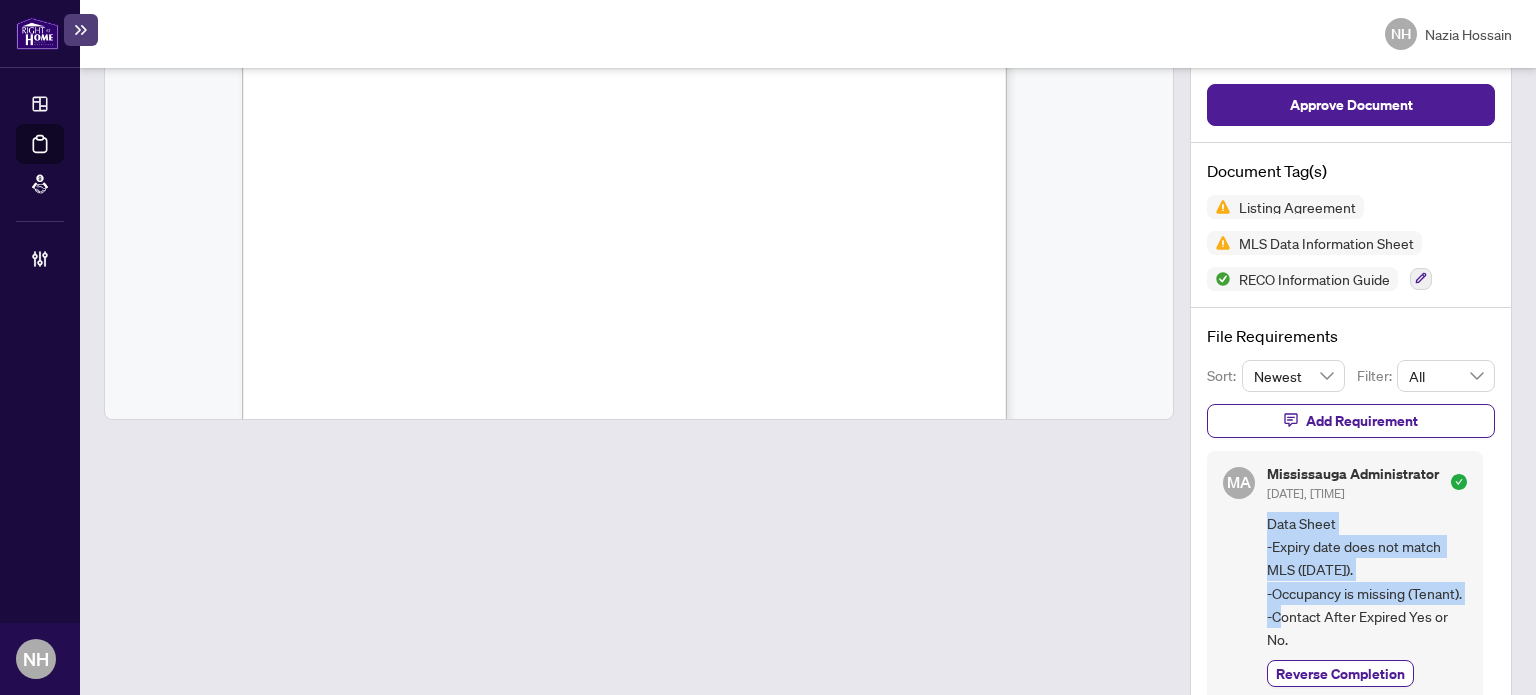 drag, startPoint x: 1252, startPoint y: 505, endPoint x: 1325, endPoint y: 605, distance: 123.81034 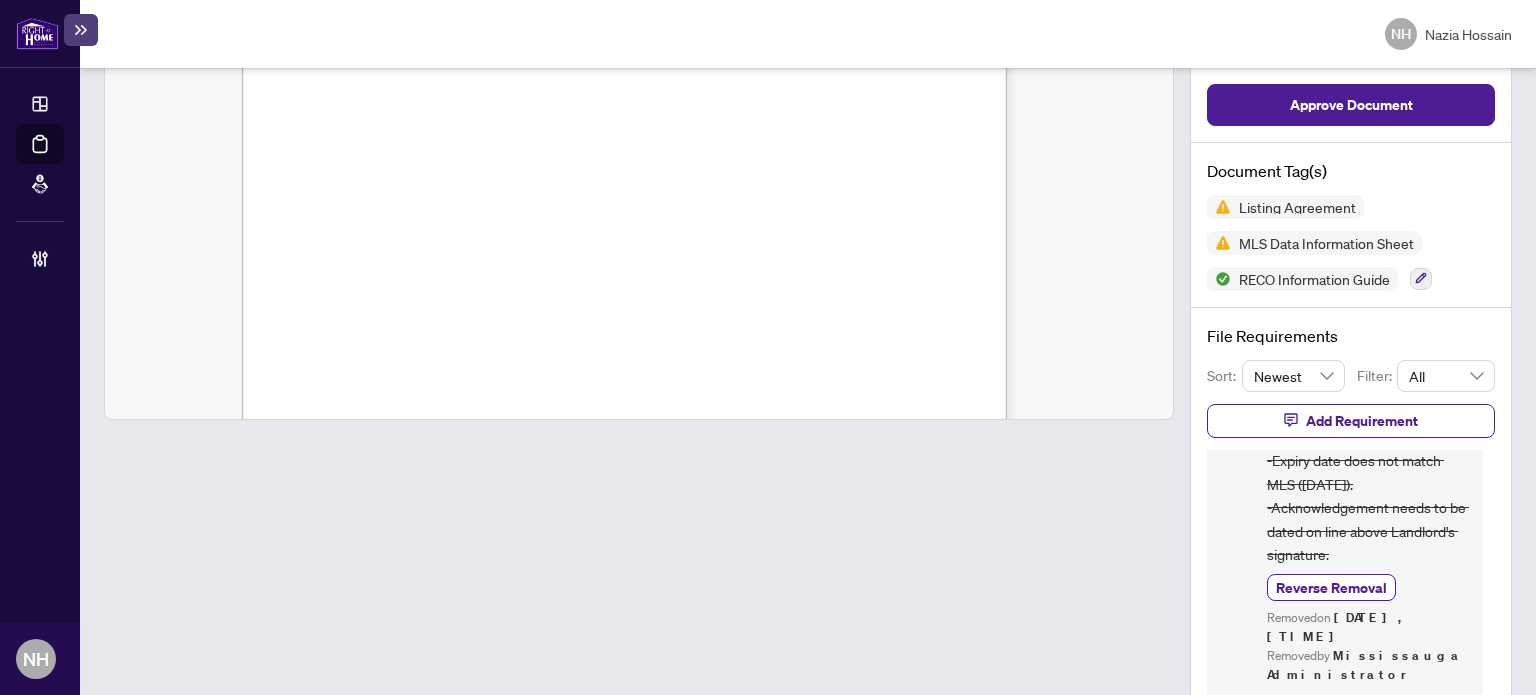 scroll, scrollTop: 756, scrollLeft: 0, axis: vertical 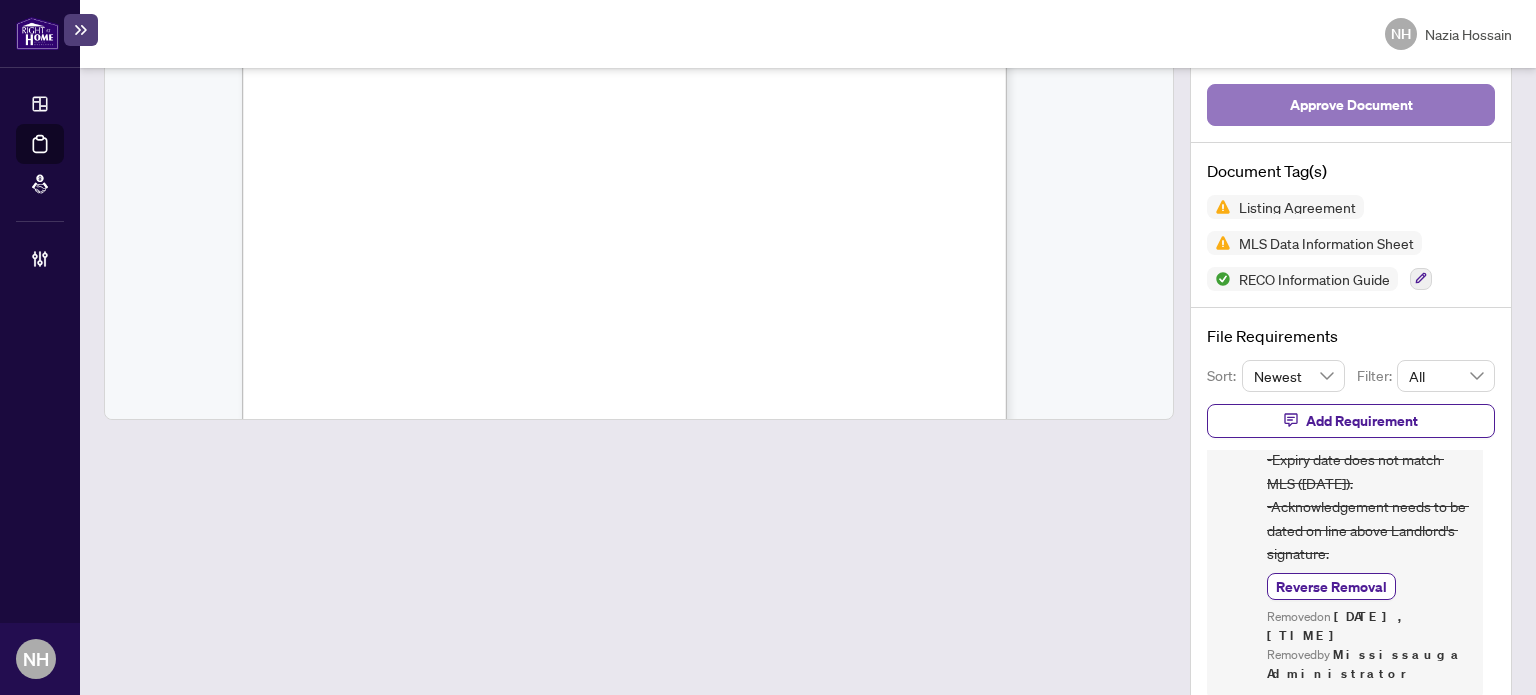 click on "Approve Document" at bounding box center [1351, 105] 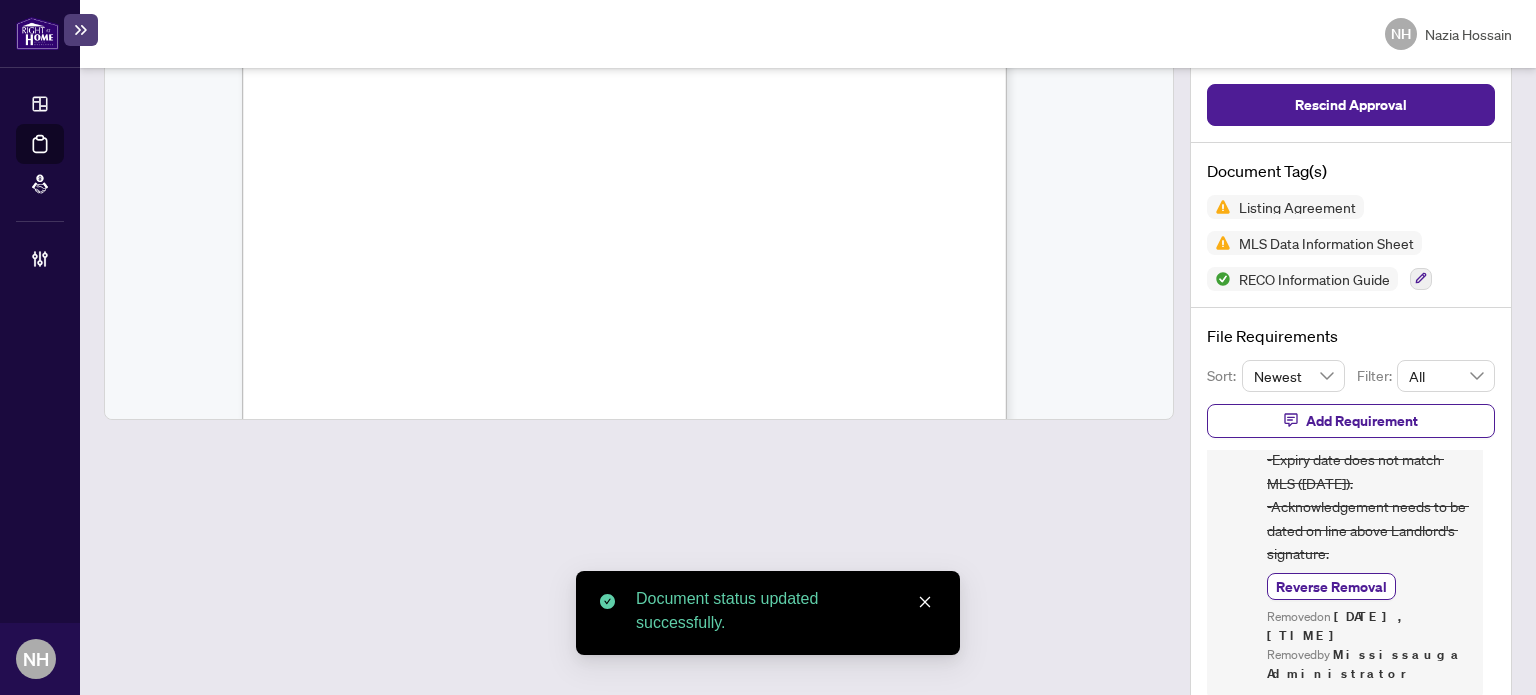 scroll, scrollTop: 0, scrollLeft: 0, axis: both 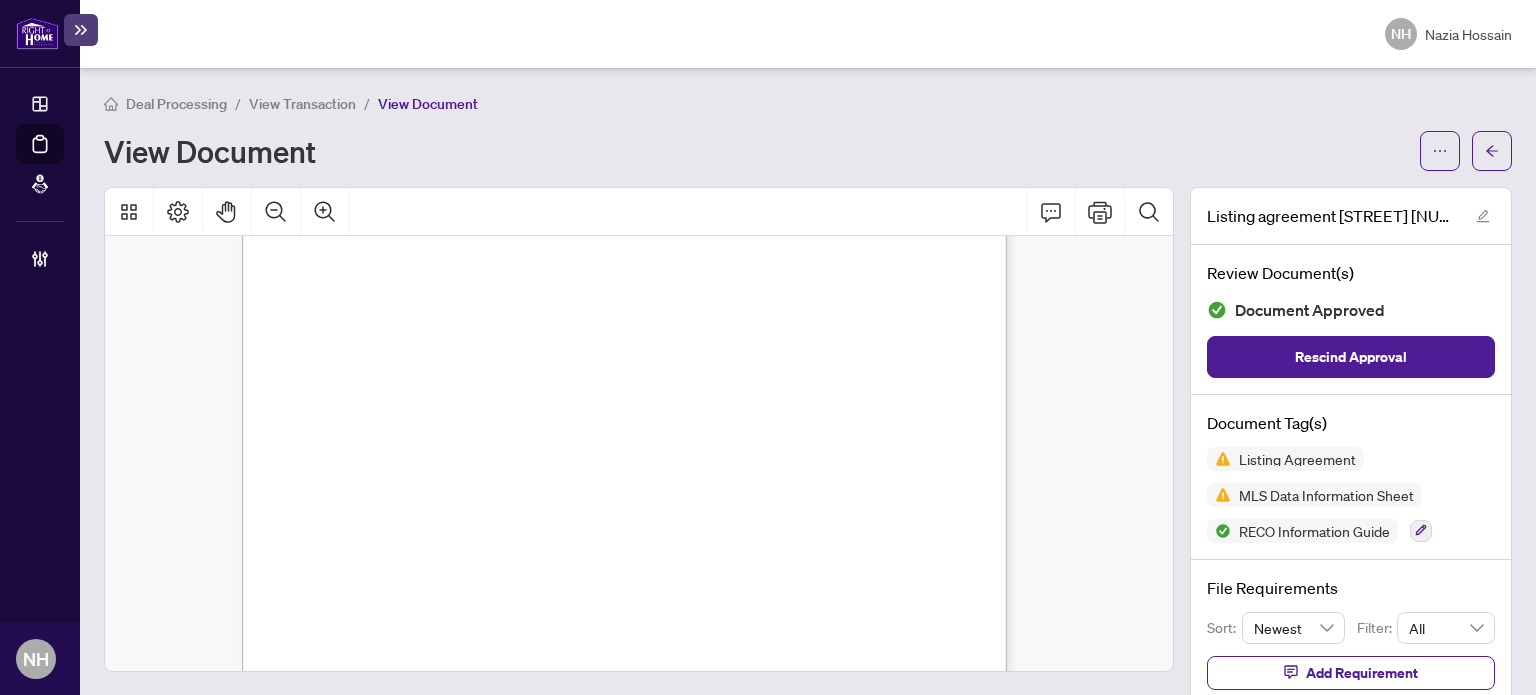 click on "View Transaction" at bounding box center [302, 104] 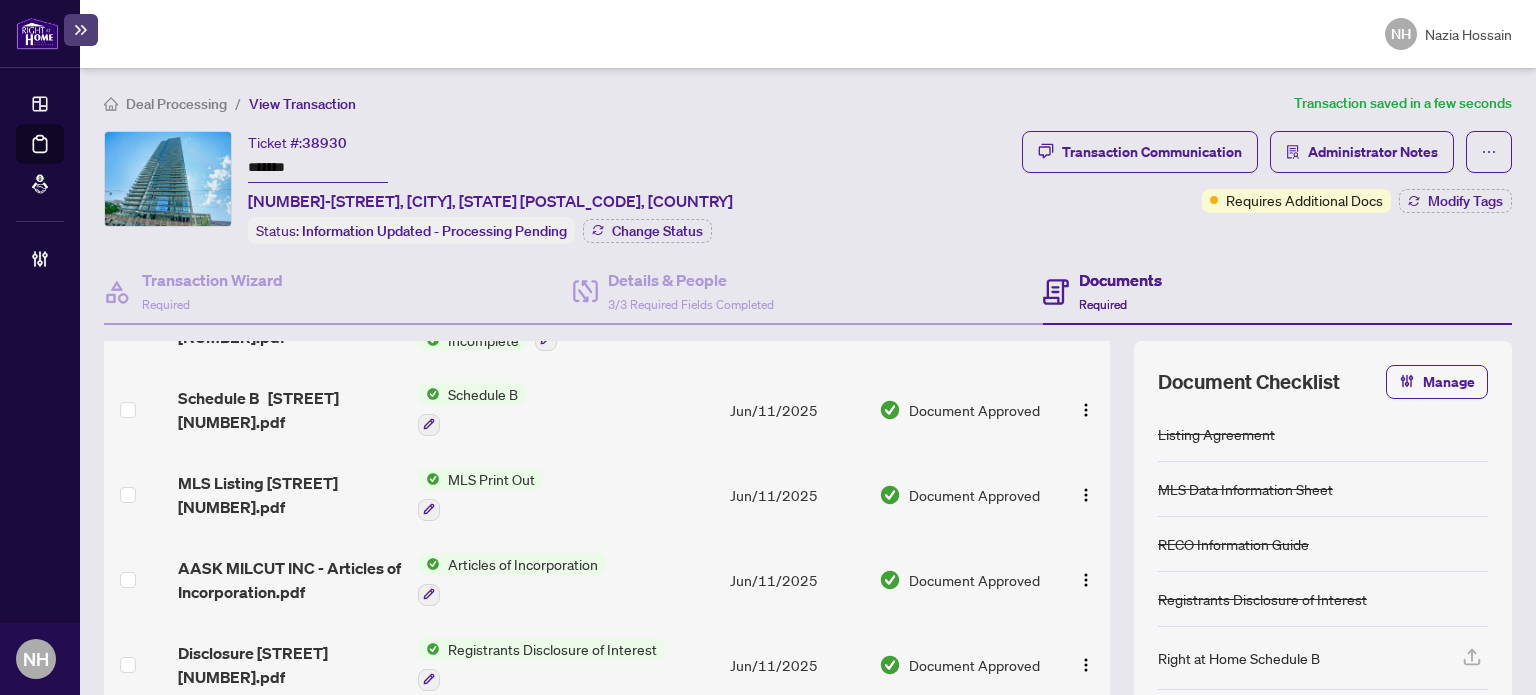 scroll, scrollTop: 299, scrollLeft: 0, axis: vertical 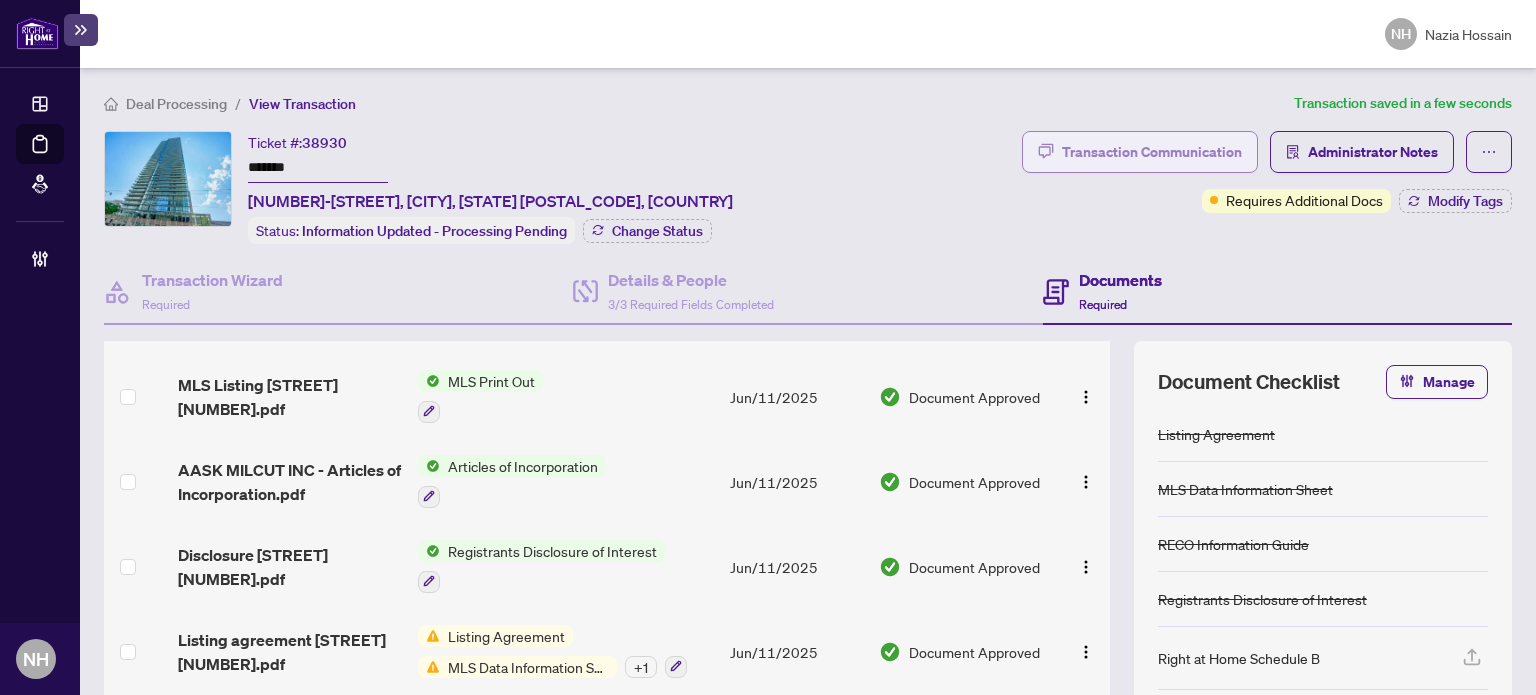 click on "Transaction Communication" at bounding box center [1152, 152] 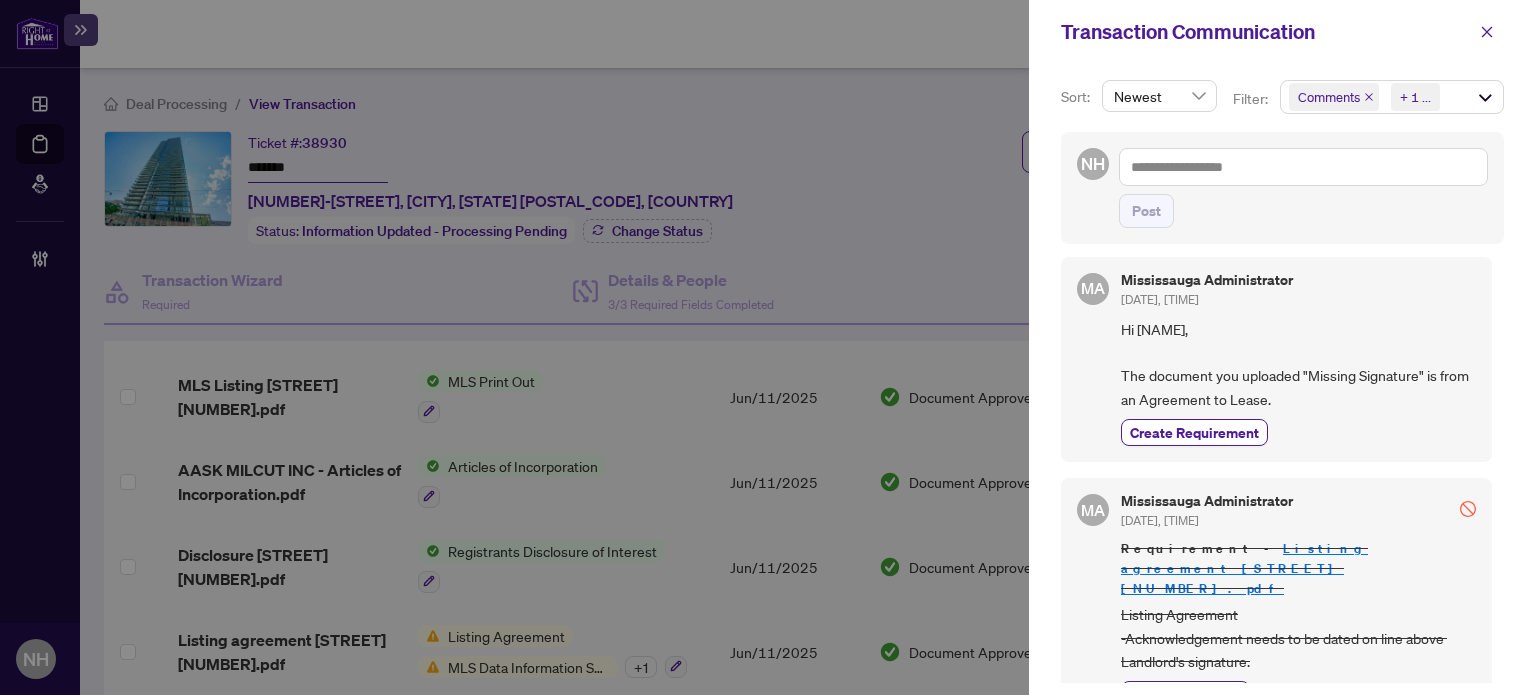 scroll, scrollTop: 0, scrollLeft: 0, axis: both 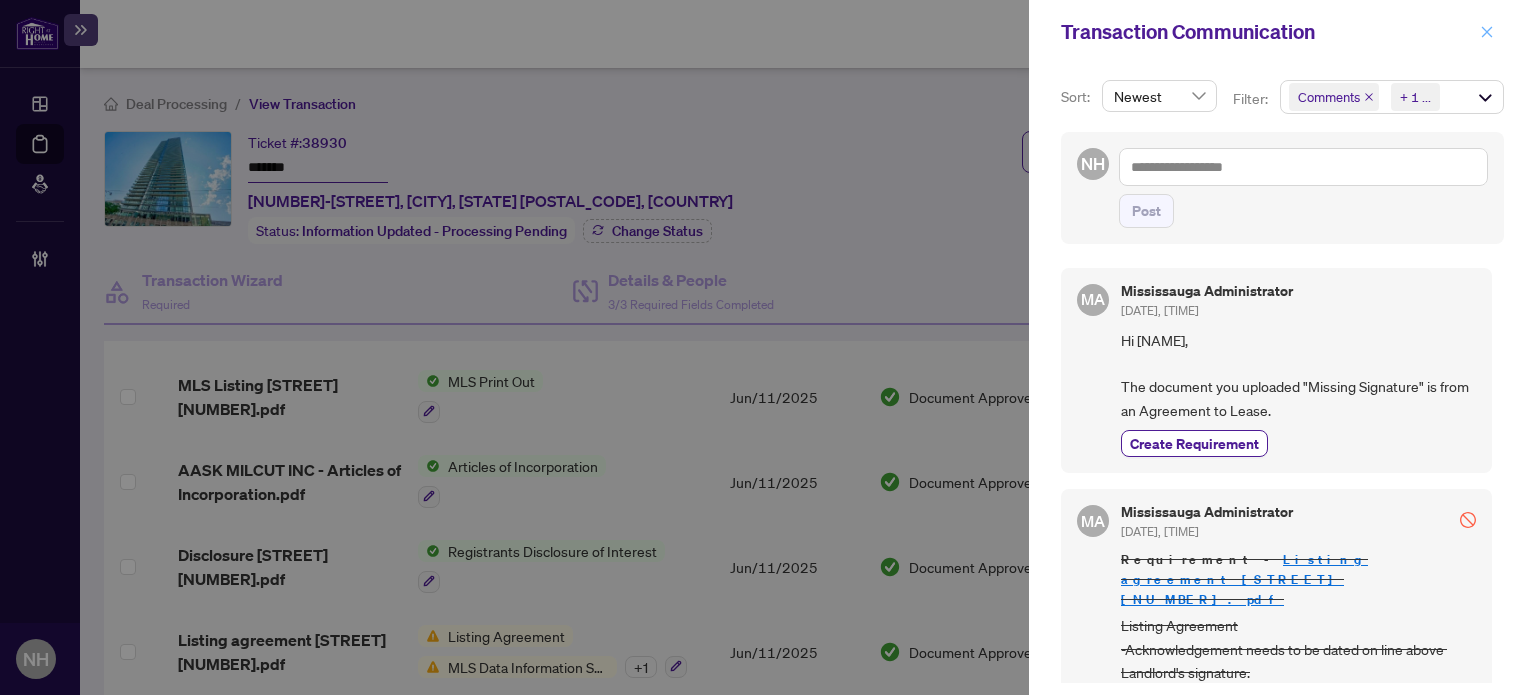 click at bounding box center (1487, 32) 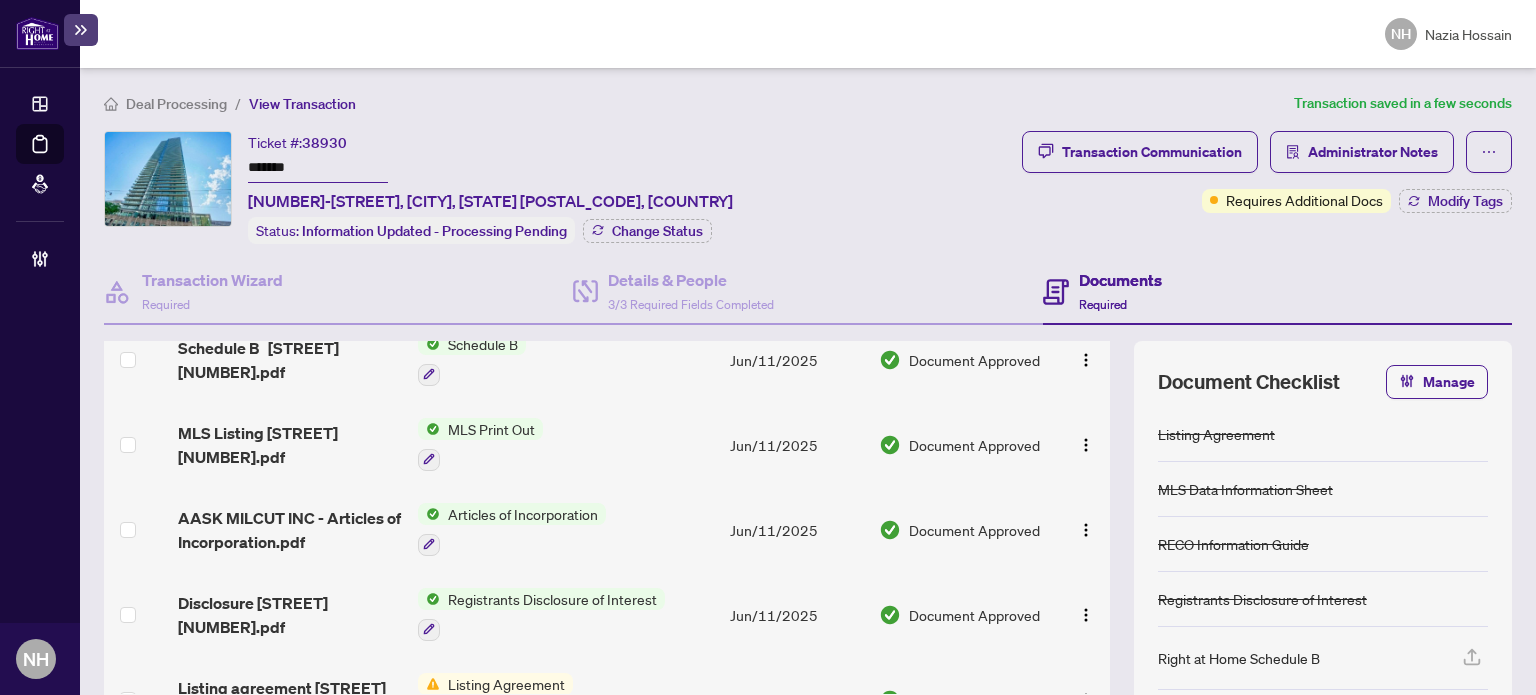scroll, scrollTop: 299, scrollLeft: 0, axis: vertical 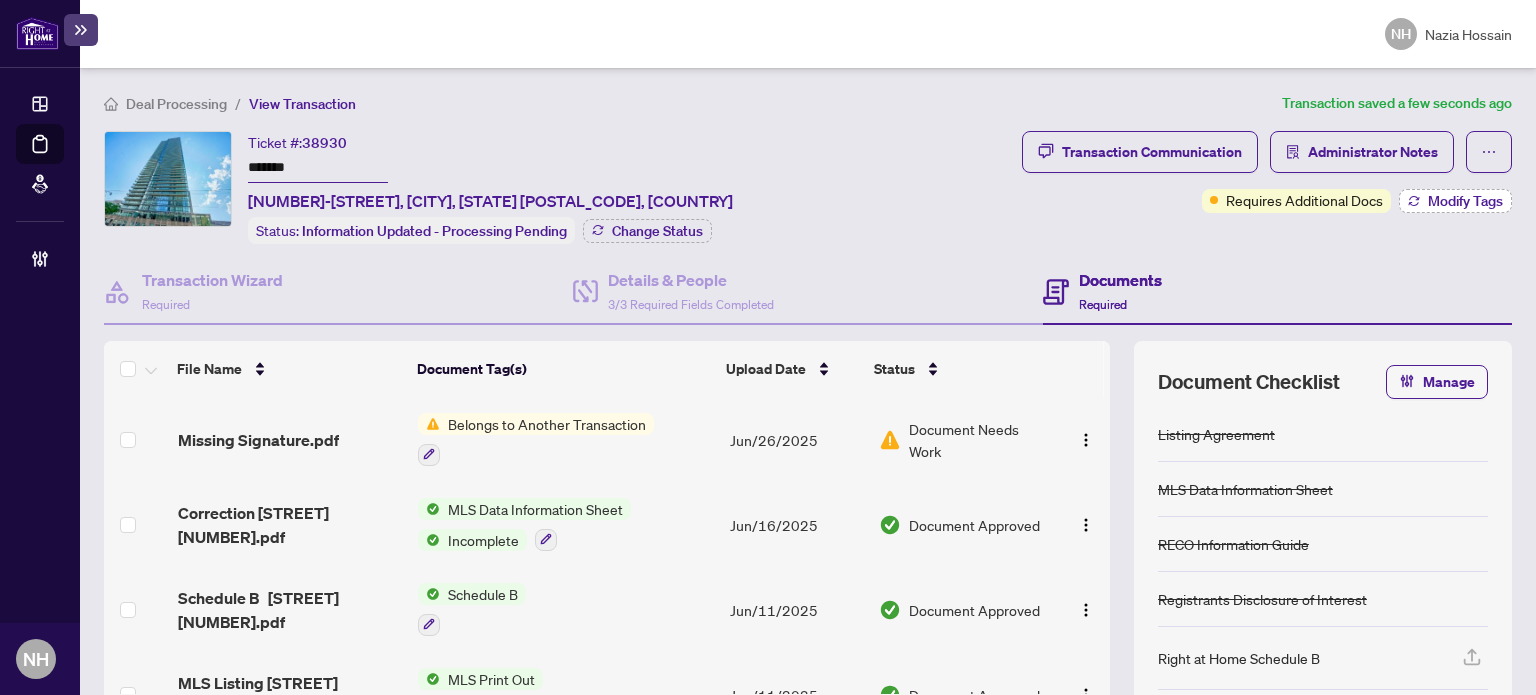 click on "Modify Tags" at bounding box center [1455, 201] 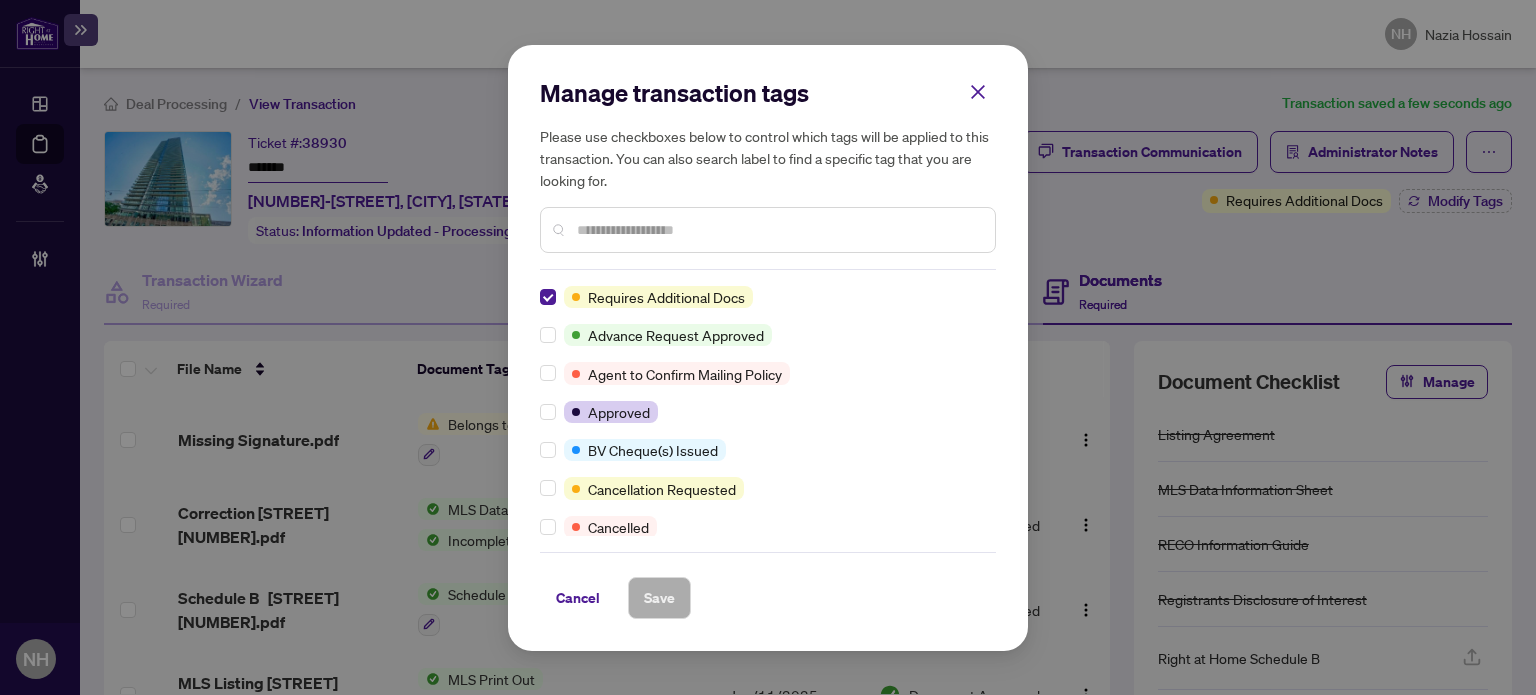 scroll, scrollTop: 0, scrollLeft: 0, axis: both 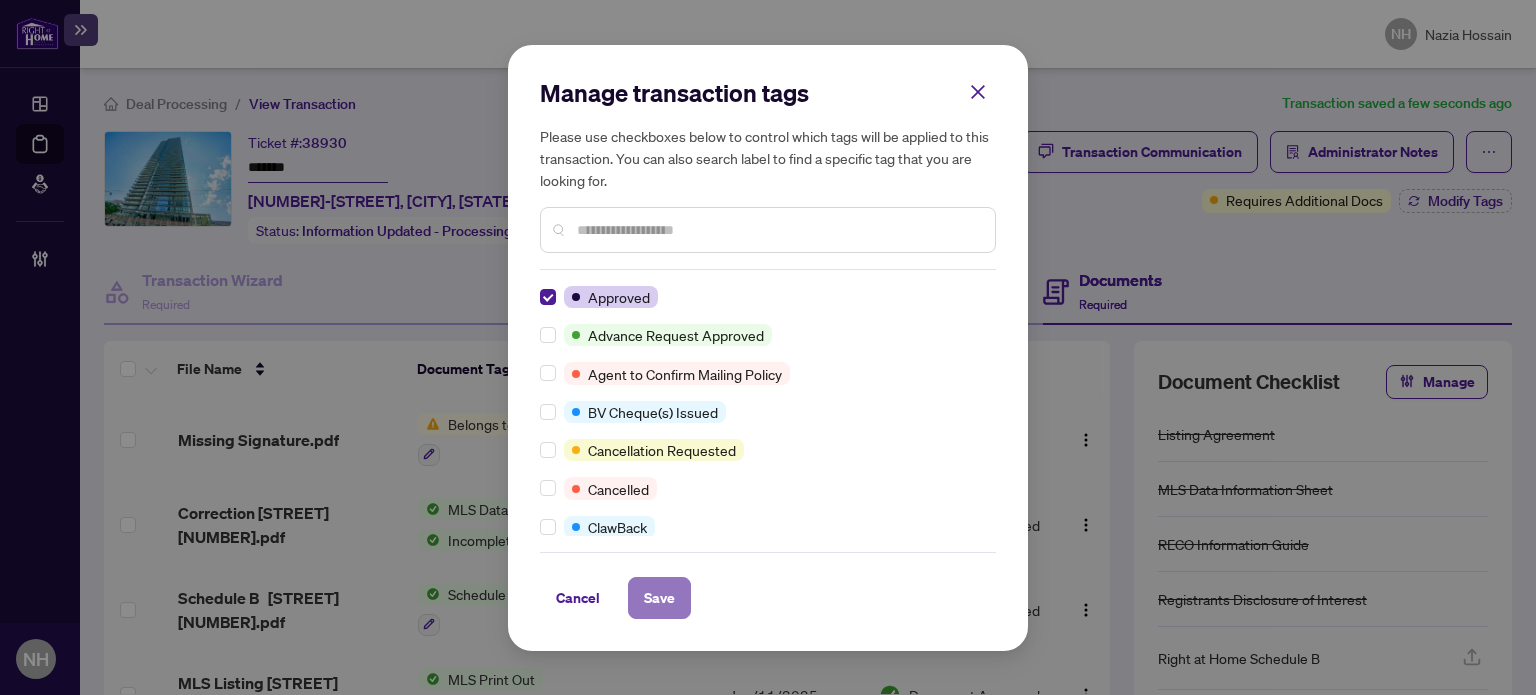 click on "Save" at bounding box center [659, 598] 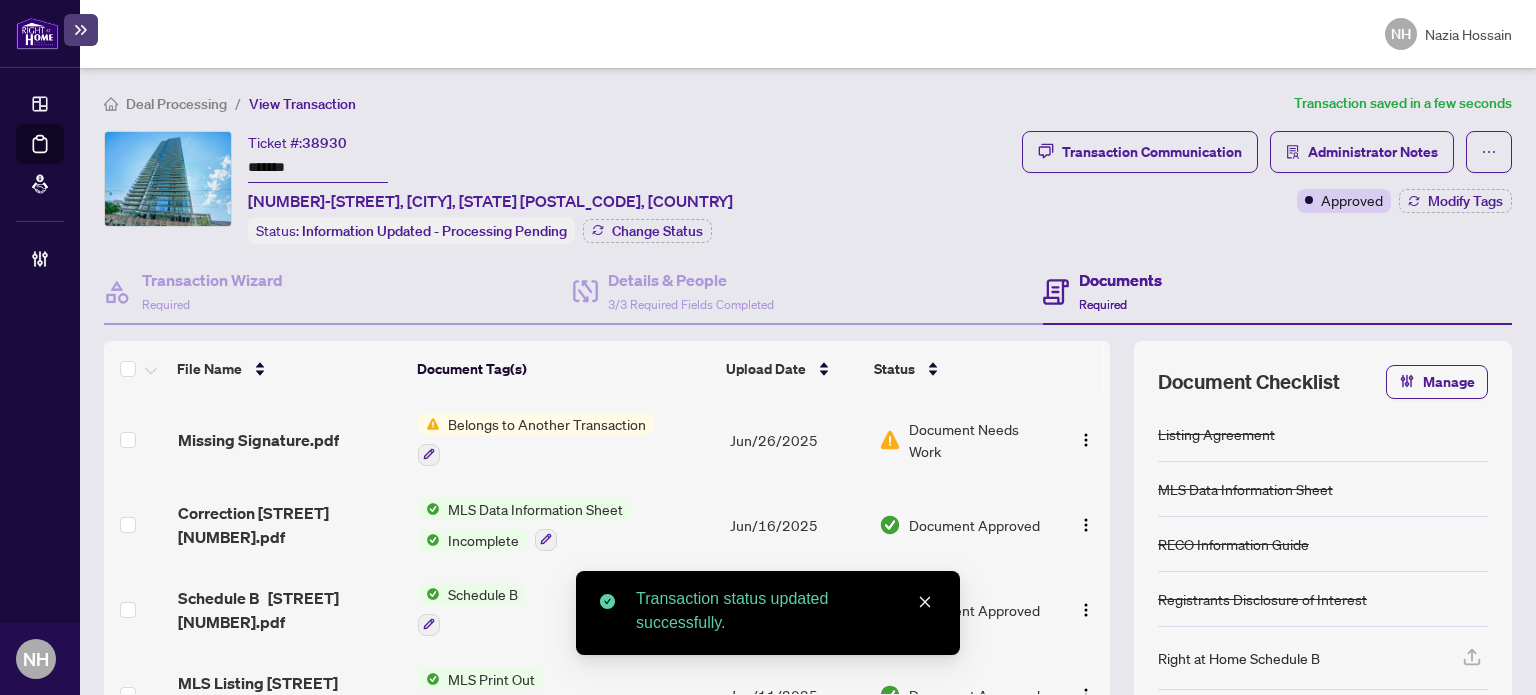 drag, startPoint x: 305, startPoint y: 154, endPoint x: 195, endPoint y: 156, distance: 110.01818 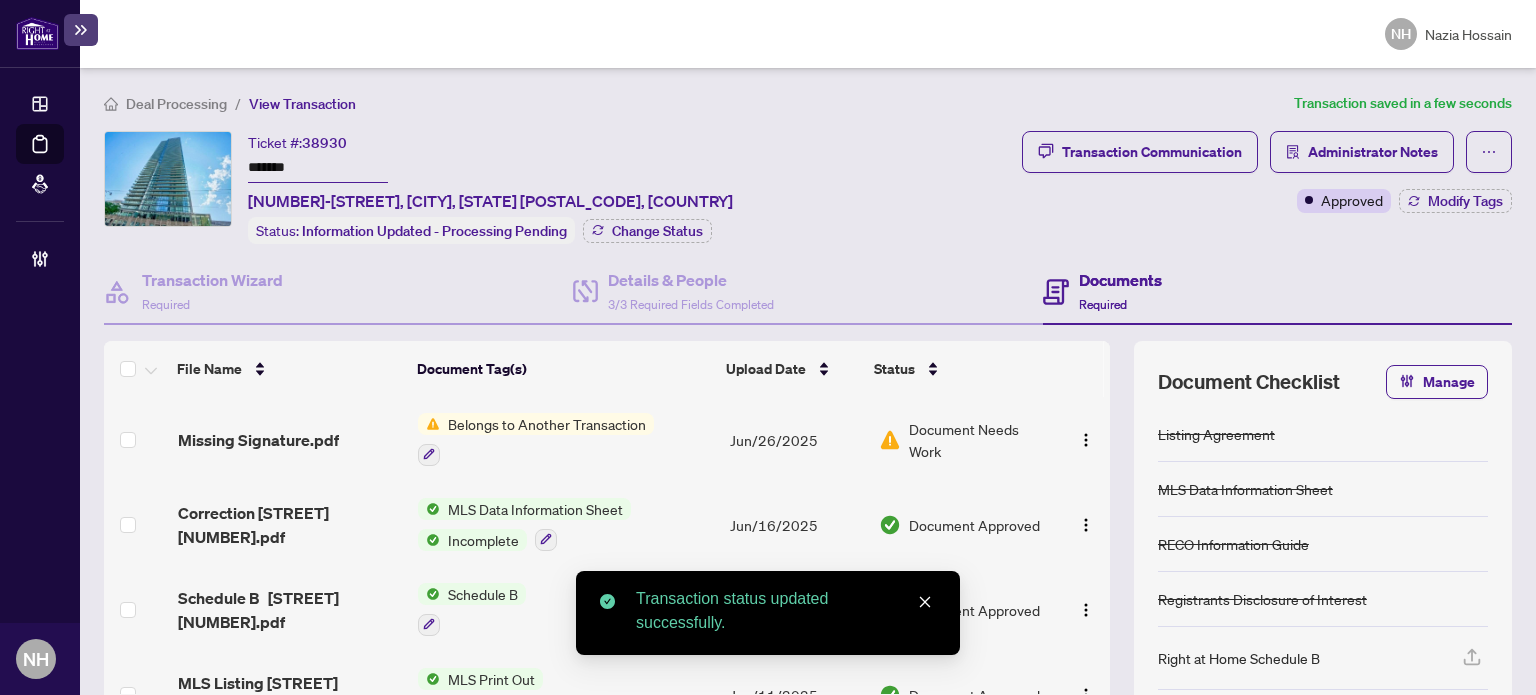 click on "Deal Processing" at bounding box center (176, 104) 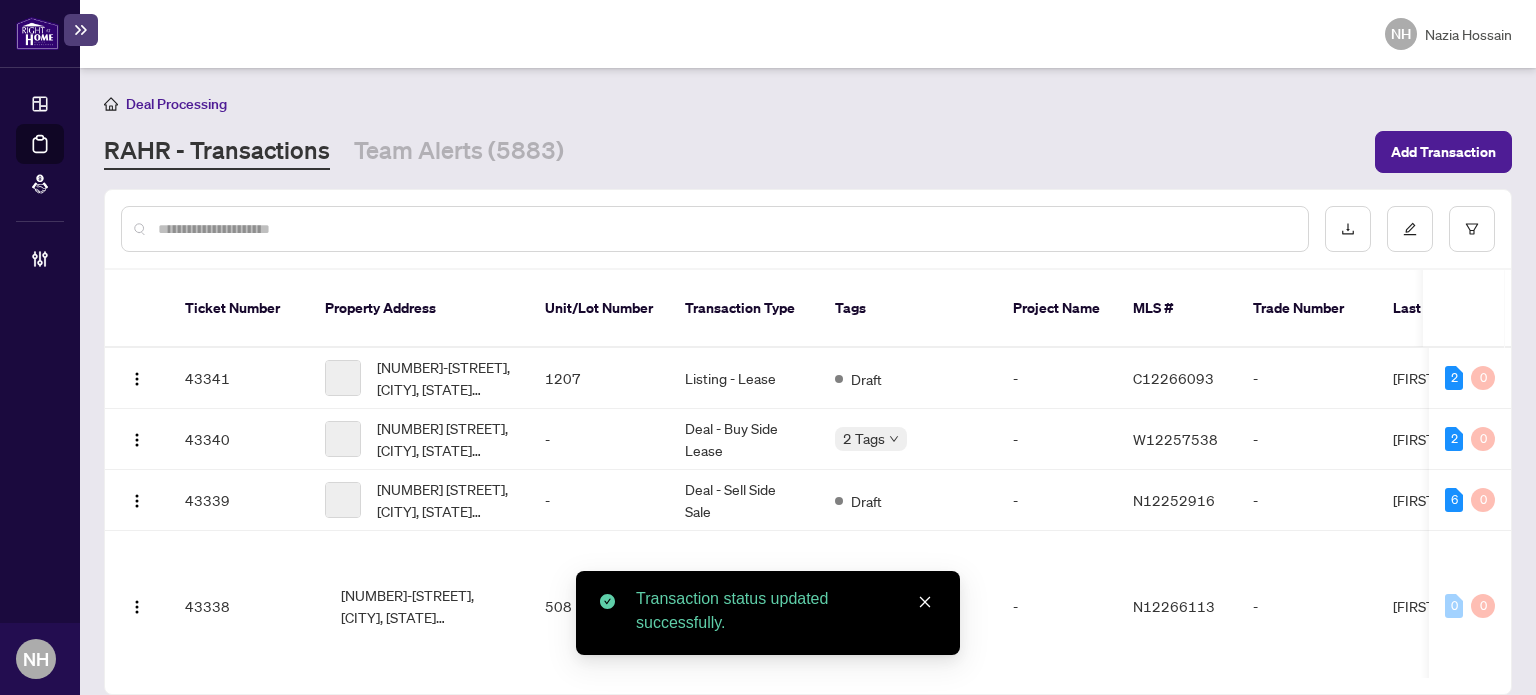 click at bounding box center [725, 229] 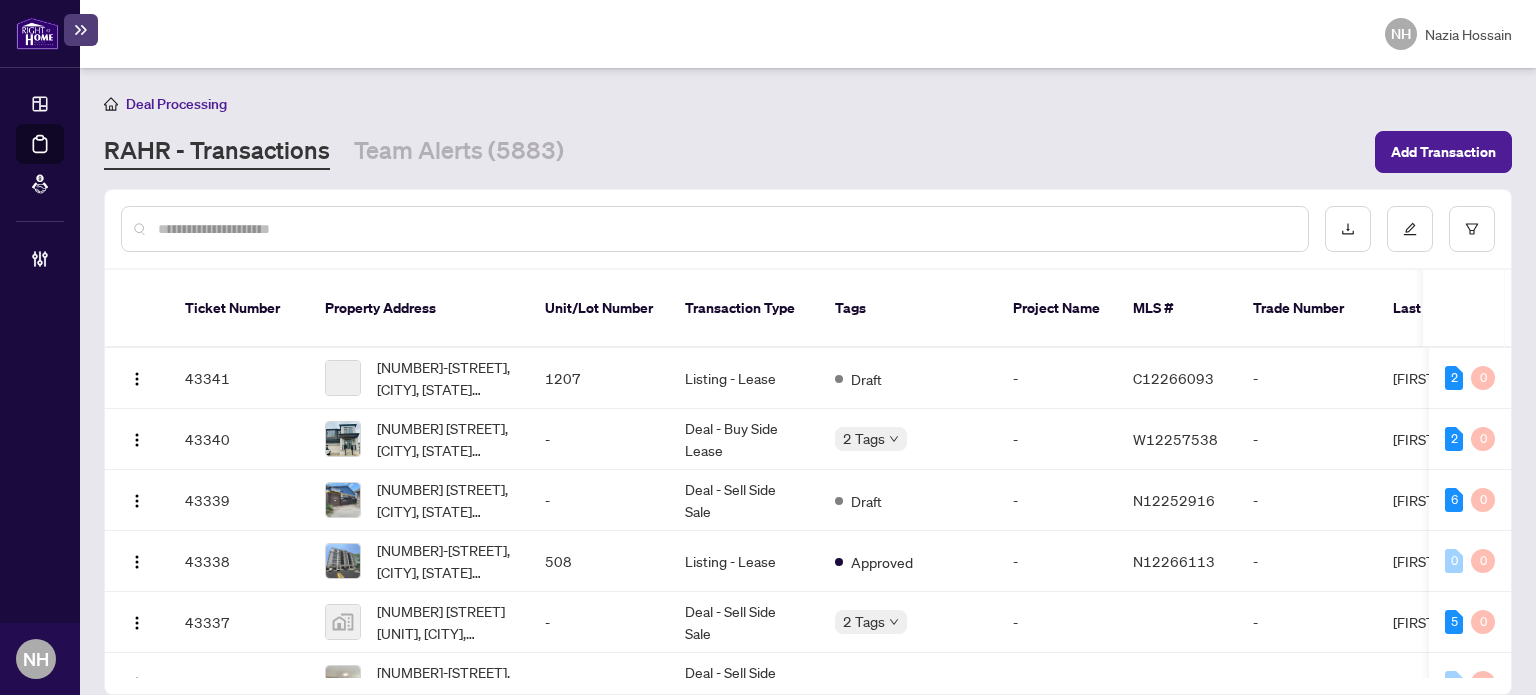 paste on "*******" 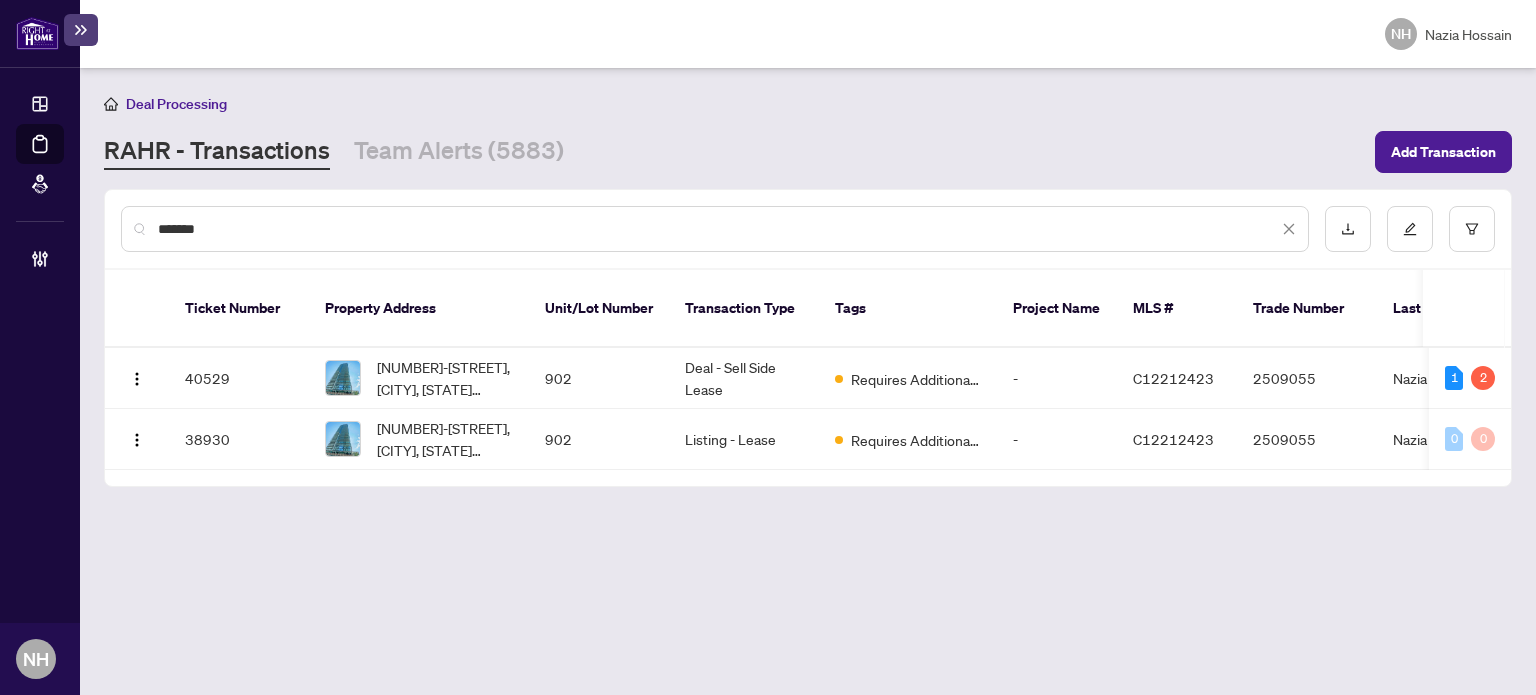type on "*******" 